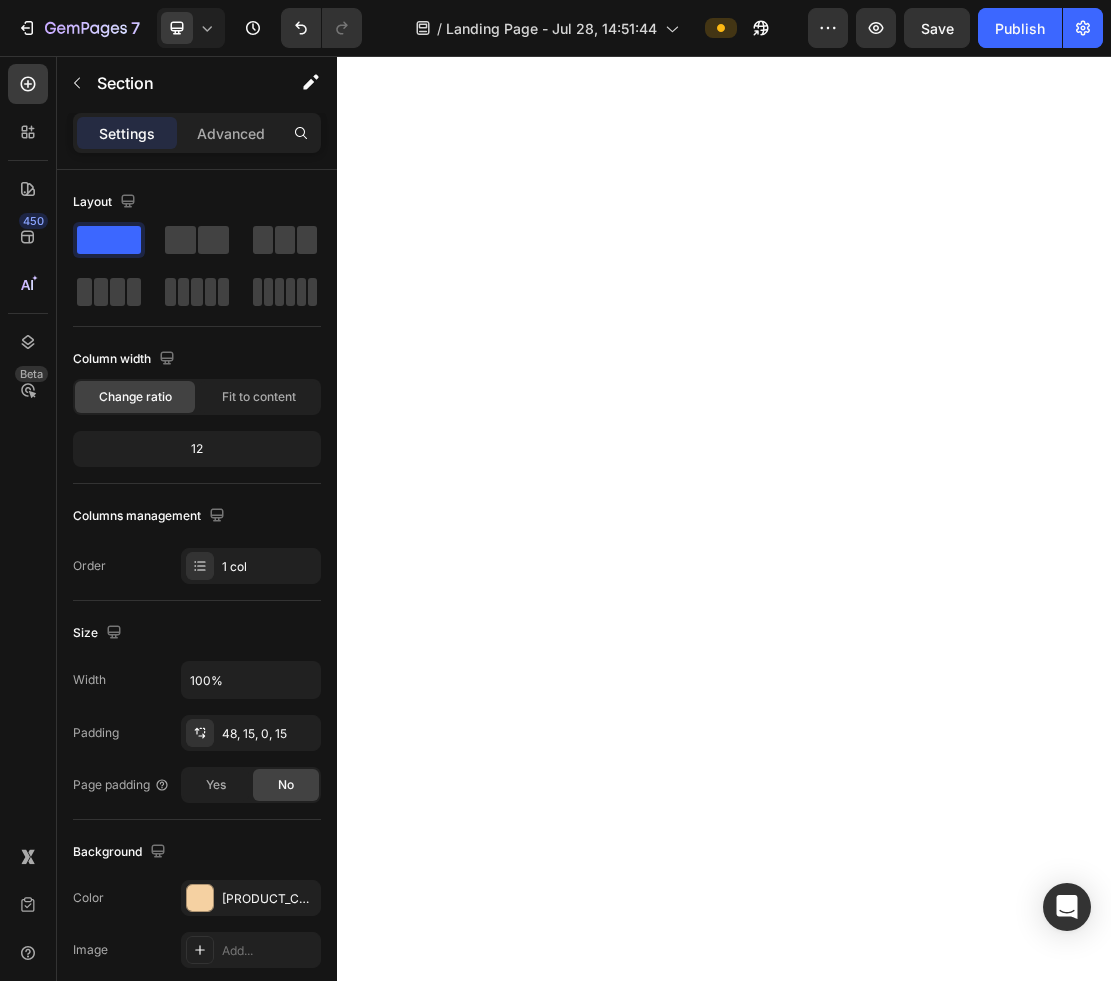 scroll, scrollTop: 0, scrollLeft: 0, axis: both 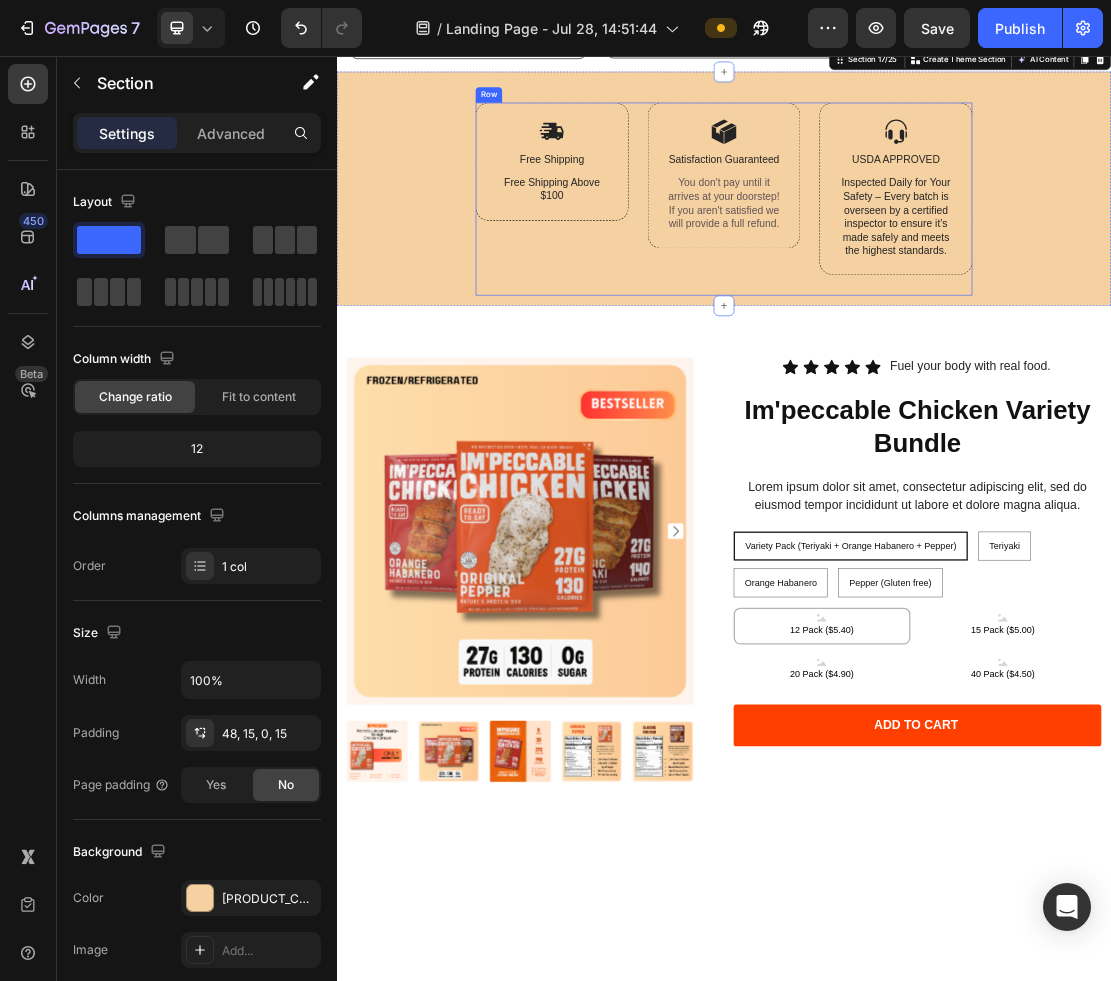 click on "Image Free Shipping Text Block Free Shipping Above $100 Text Block Row Image Satisfaction Guaranteed Text Block You don't pay until it arrives at your doorstep! If you aren't satisfied we will provide a full refund. Text Block Row Image USDA APPROVED Text Block Inspected Daily for Your Safety – Every batch is overseen by a certified inspector to ensure it’s made safely and meets the highest standards. Text Block Row Row" at bounding box center [937, 279] 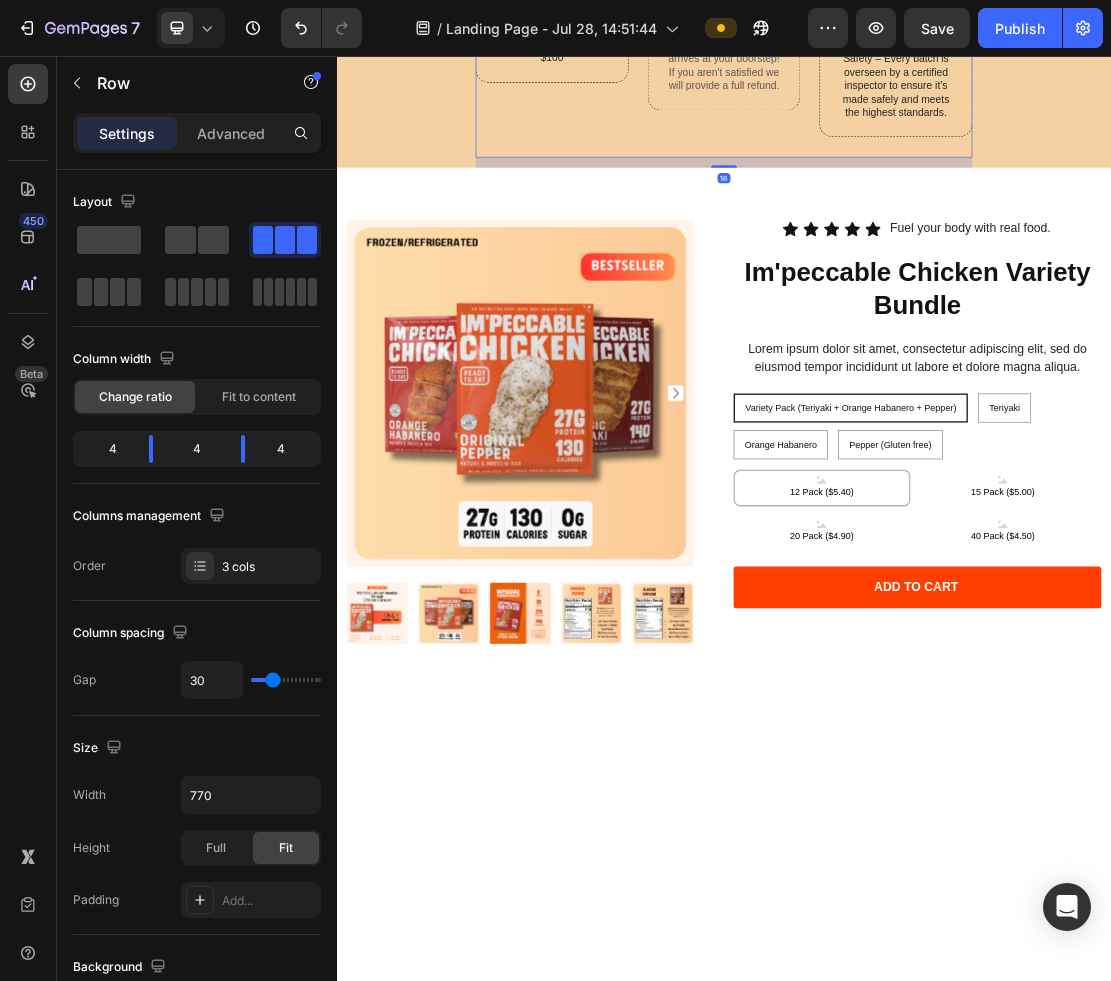 click on "Im'peccable Chicken Variety Bundle" at bounding box center (1237, 417) 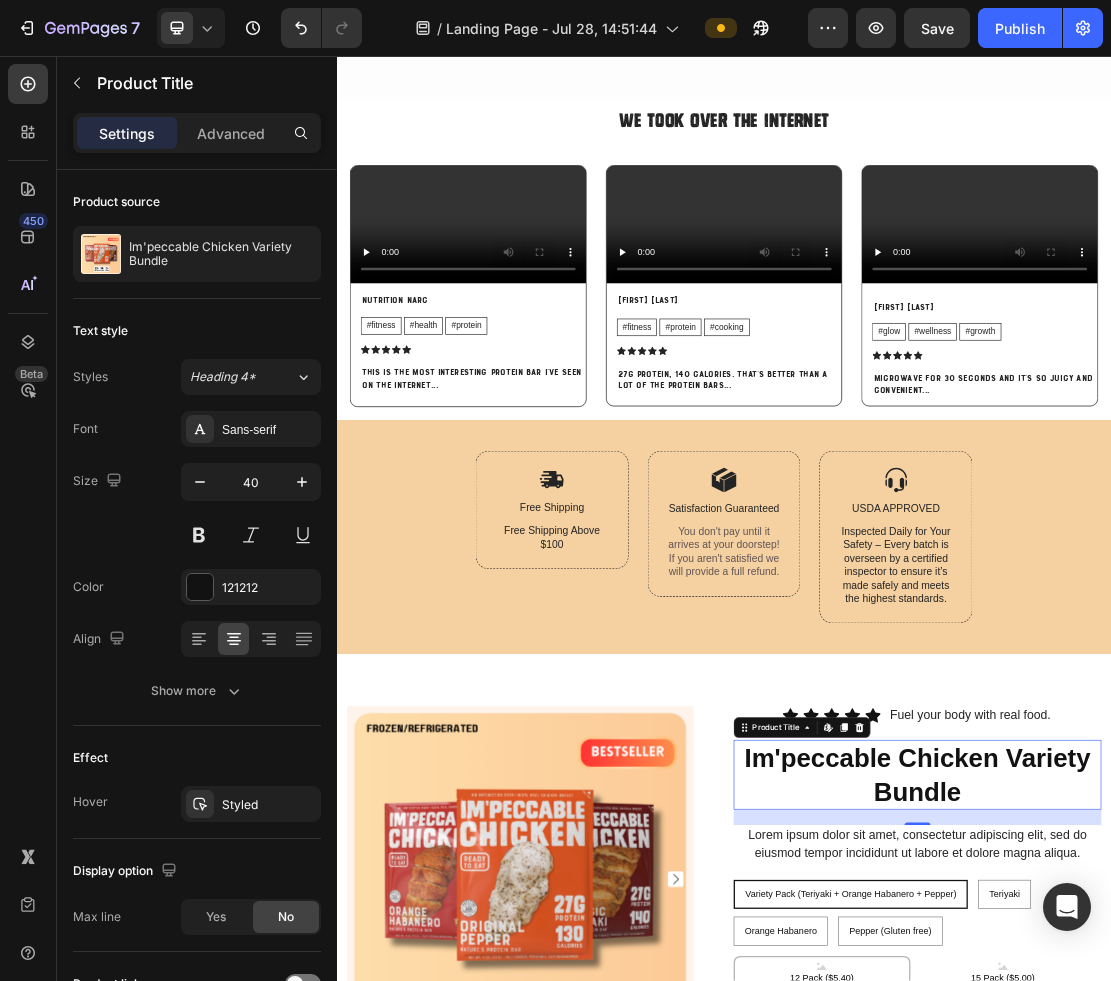 scroll, scrollTop: 7438, scrollLeft: 0, axis: vertical 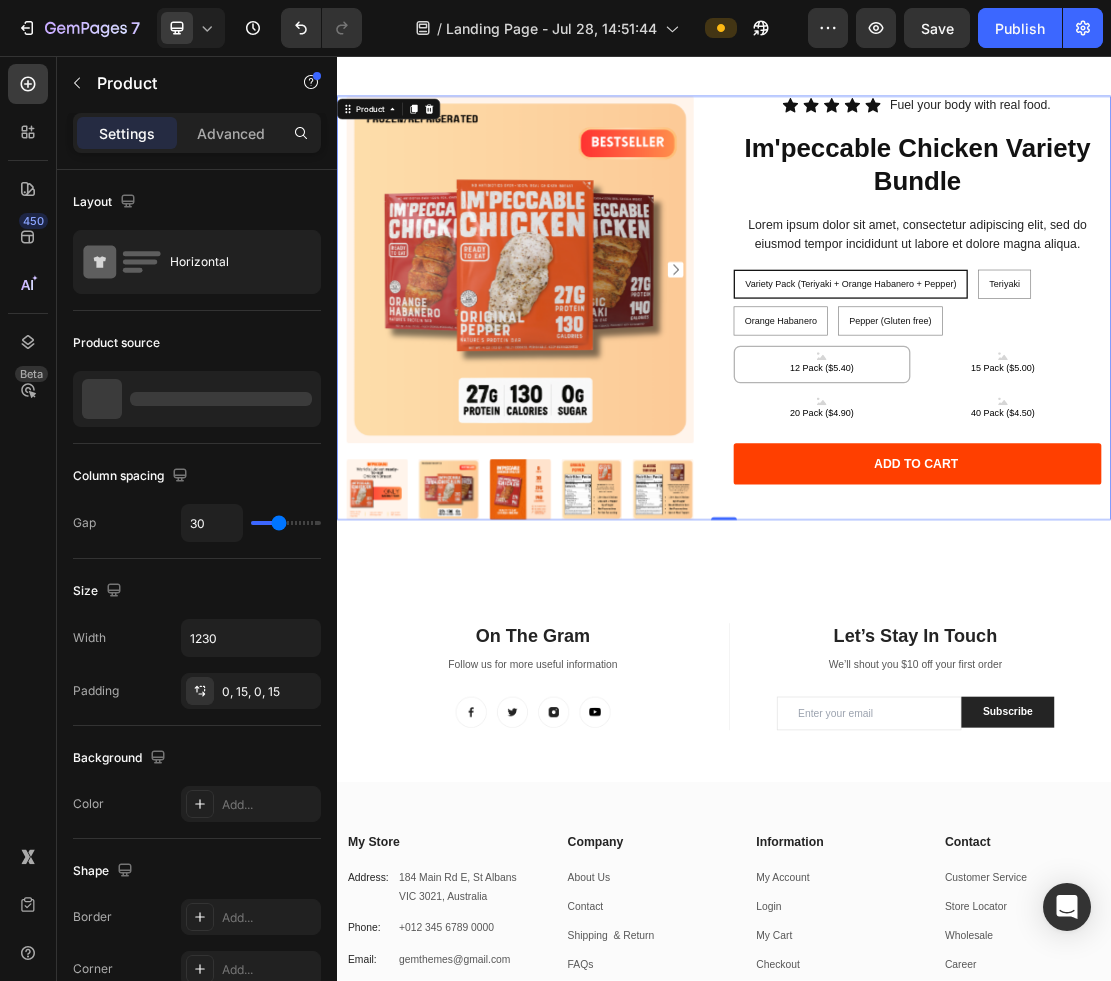 click on "Product Images Icon Icon Icon Icon Icon Icon List Fuel your body with real food. Text Block Row Im'peccable Chicken Variety Bundle Product Title Lorem ipsum dolor sit amet, consectetur adipiscing elit, sed do eiusmod tempor incididunt ut labore et dolore magna aliqua. Text Block Variety Pack (Teriyaki + Orange Habanero + Pepper) Variety Pack (Teriyaki + Orange Habanero + Pepper)     Variety Pack (Teriyaki + Orange Habanero + Pepper) Teriyaki Teriyaki     Variety Pack (Teriyaki + Orange Habanero + Pepper) Teriyaki Orange Habanero Orange Habanero     Orange Habanero Pepper (Gluten free) Pepper (Gluten free)     Pepper (Gluten free) 12 Pack ($5.40) 12 Pack ($5.40)     12 Pack ($5.40) 15 Pack ($5.00) 15 Pack ($5.00)     15 Pack ($5.00) 20 Pack ($4.90) 20 Pack ($4.90)     20 Pack ($4.90) 40 Pack ($4.50) 40 Pack ($4.50)     40 Pack ($4.50) Product Variants & Swatches Add to cart Add to Cart Row Row Product   0" at bounding box center (937, 448) 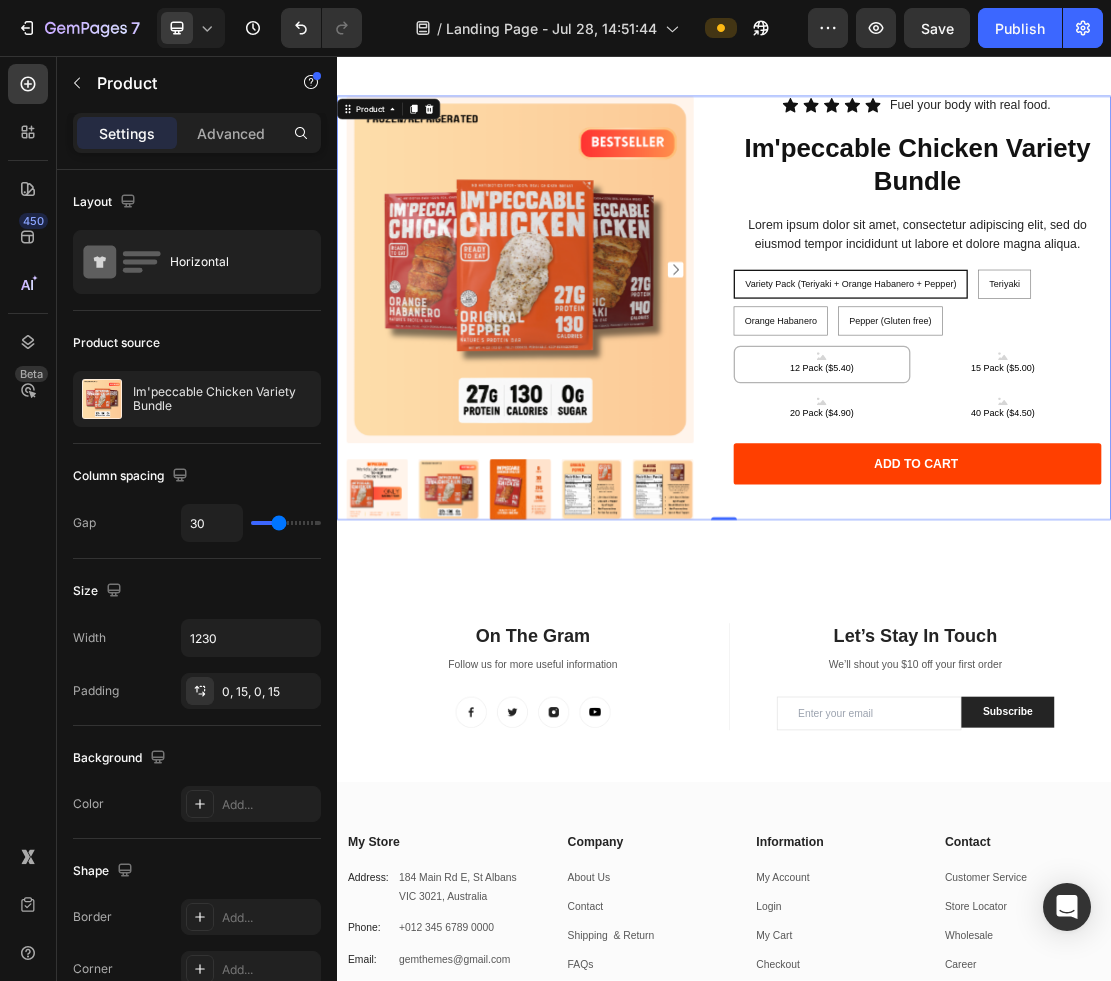 click on "Product Images Icon Icon Icon Icon Icon Icon List Fuel your body with real food. Text Block Row Im'peccable Chicken Variety Bundle Product Title Lorem ipsum dolor sit amet, consectetur adipiscing elit, sed do eiusmod tempor incididunt ut labore et dolore magna aliqua. Text Block Variety Pack (Teriyaki + Orange Habanero + Pepper) Variety Pack (Teriyaki + Orange Habanero + Pepper)     Variety Pack (Teriyaki + Orange Habanero + Pepper) Teriyaki Teriyaki     Variety Pack (Teriyaki + Orange Habanero + Pepper) Teriyaki Orange Habanero Orange Habanero     Orange Habanero Pepper (Gluten free) Pepper (Gluten free)     Pepper (Gluten free) 12 Pack ($5.40) 12 Pack ($5.40)     12 Pack ($5.40) 15 Pack ($5.00) 15 Pack ($5.00)     15 Pack ($5.00) 20 Pack ($4.90) 20 Pack ($4.90)     20 Pack ($4.90) 40 Pack ($4.50) 40 Pack ($4.50)     40 Pack ($4.50) Product Variants & Swatches Add to cart Add to Cart Row Row Product   0" at bounding box center [937, 448] 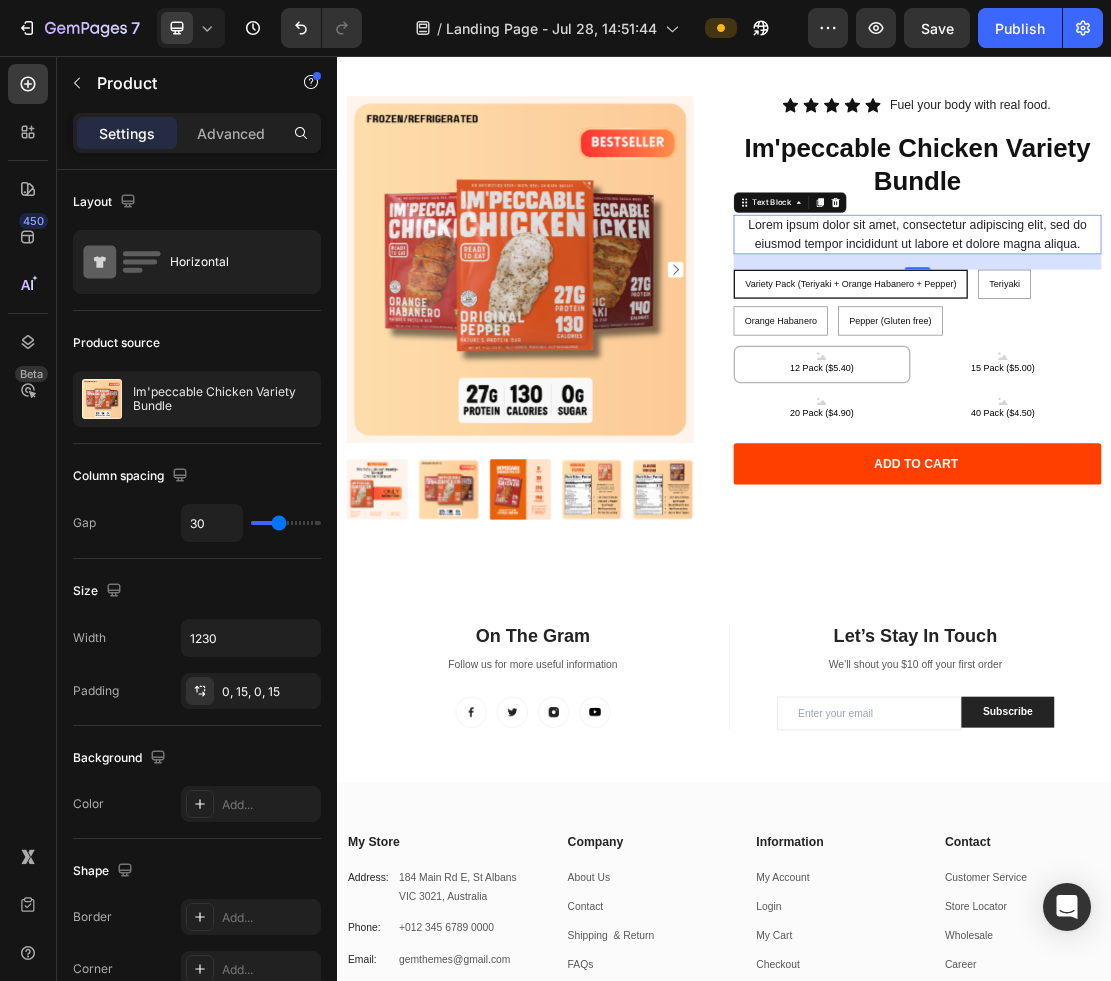 click on "Lorem ipsum dolor sit amet, consectetur adipiscing elit, sed do eiusmod tempor incididunt ut labore et dolore magna aliqua." at bounding box center (1237, 333) 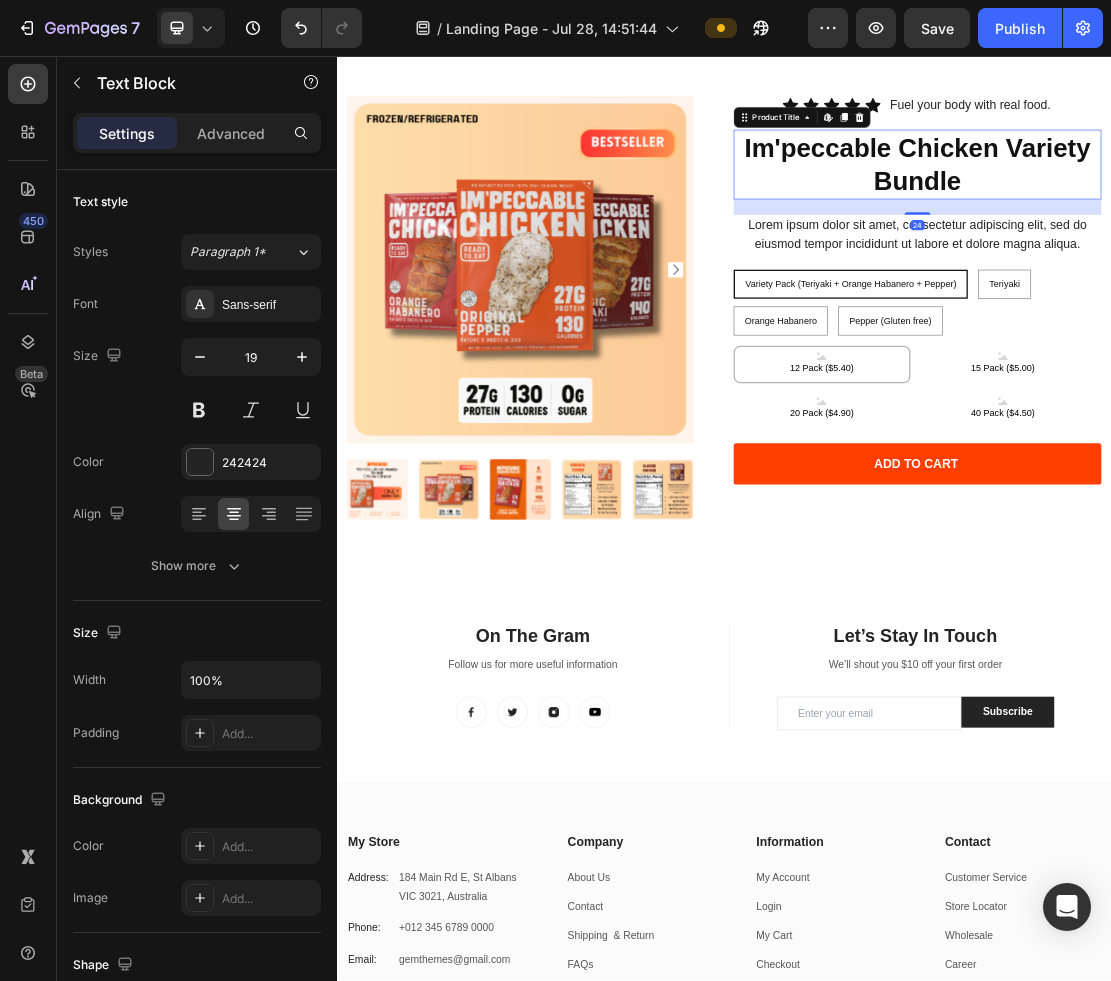 click on "Im'peccable Chicken Variety Bundle" at bounding box center (1237, 225) 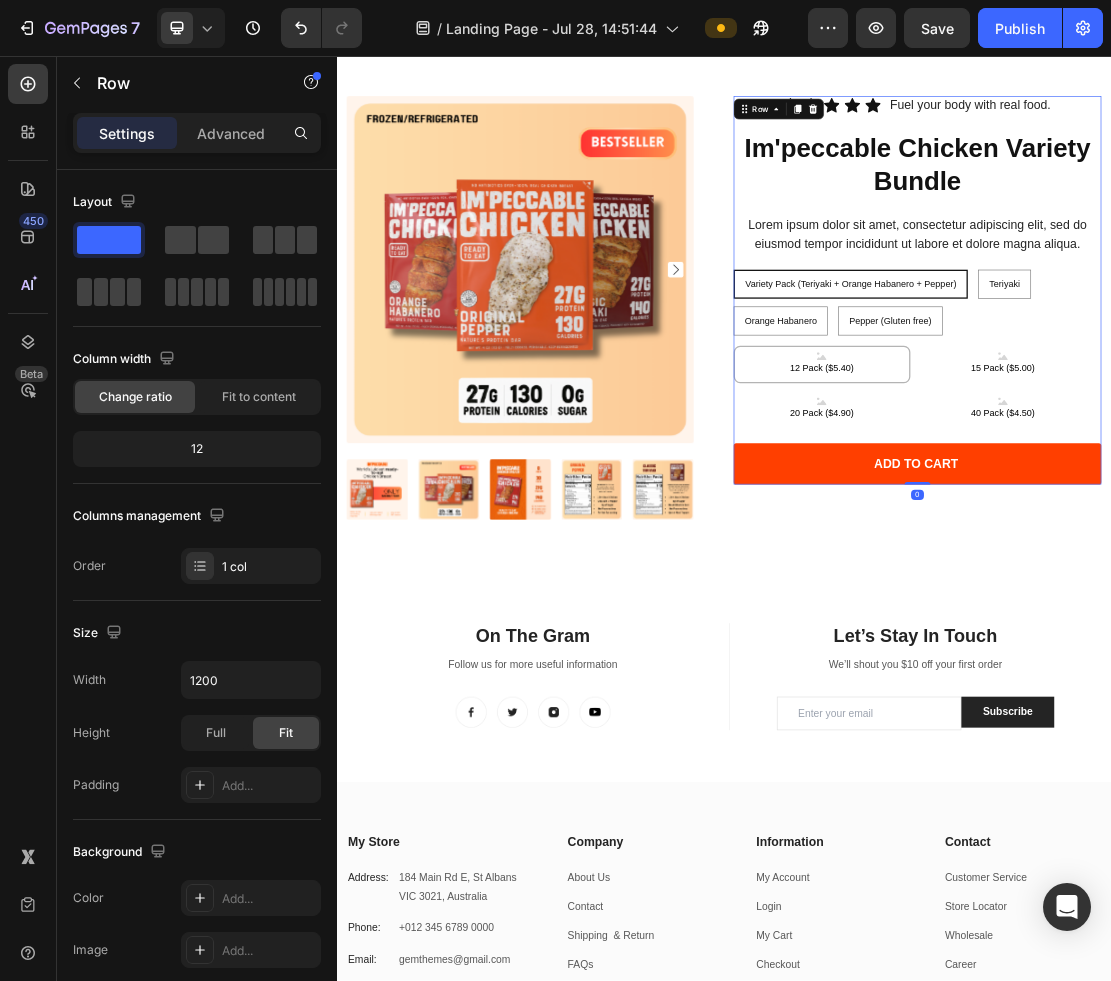 click on "Icon Icon Icon Icon Icon Icon List Fuel your body with real food. Text Block Row Im'peccable Chicken Variety Bundle Product Title Lorem ipsum dolor sit amet, consectetur adipiscing elit, sed do eiusmod tempor incididunt ut labore et dolore magna aliqua. Text Block Variety Pack (Teriyaki + Orange Habanero + Pepper) Variety Pack (Teriyaki + Orange Habanero + Pepper)     Variety Pack (Teriyaki + Orange Habanero + Pepper) Teriyaki Teriyaki     Teriyaki Orange Habanero Orange Habanero     Orange Habanero Pepper (Gluten free) Pepper (Gluten free)     Pepper (Gluten free) 12 Pack ($5.40) 12 Pack ($5.40)     12 Pack ($5.40) 15 Pack ($5.00) 15 Pack ($5.00)     15 Pack ($5.00) 20 Pack ($4.90) 20 Pack ($4.90)     20 Pack ($4.90) 40 Pack ($4.50) 40 Pack ($4.50)     40 Pack ($4.50) Product Variants & Swatches Add to cart Add to Cart Row" at bounding box center (1237, 420) 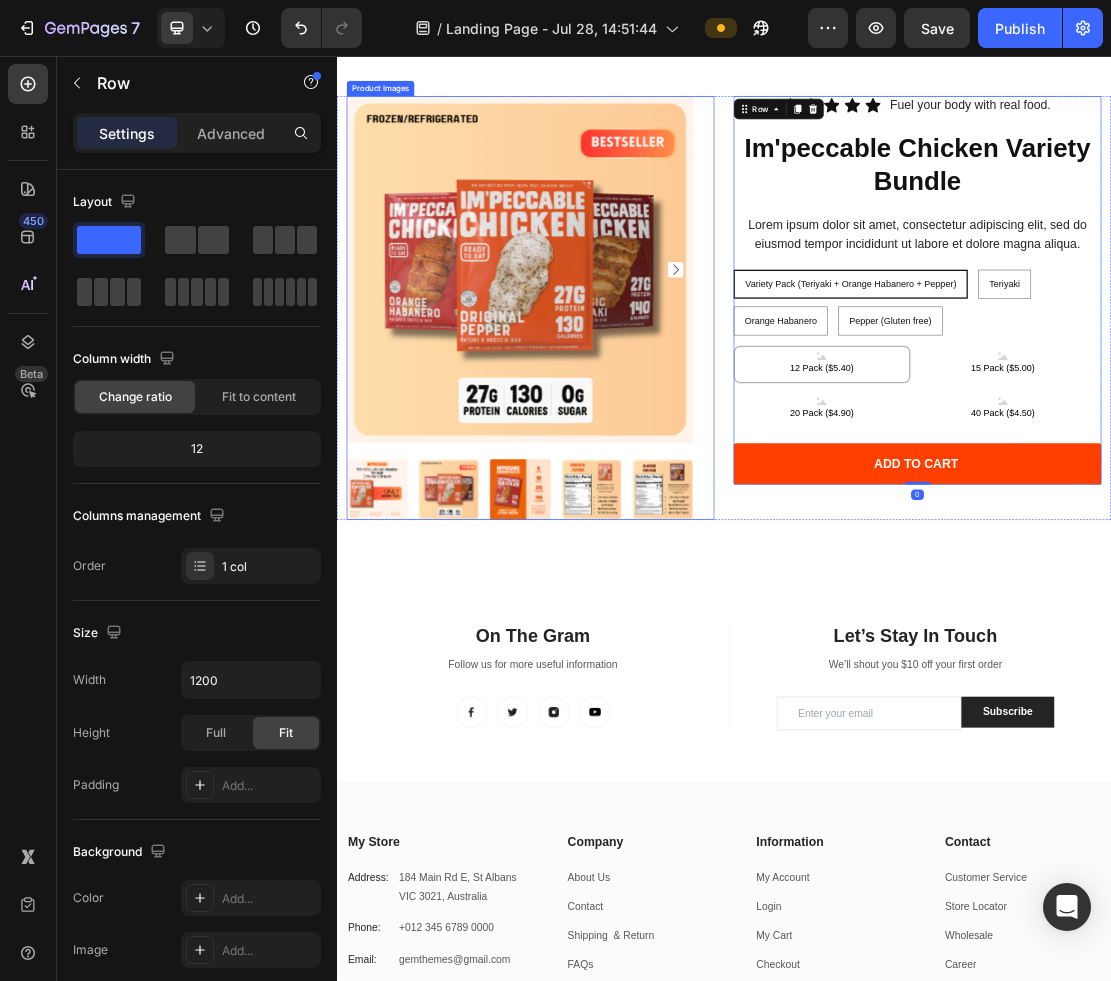 click on "Product Images" at bounding box center (637, 448) 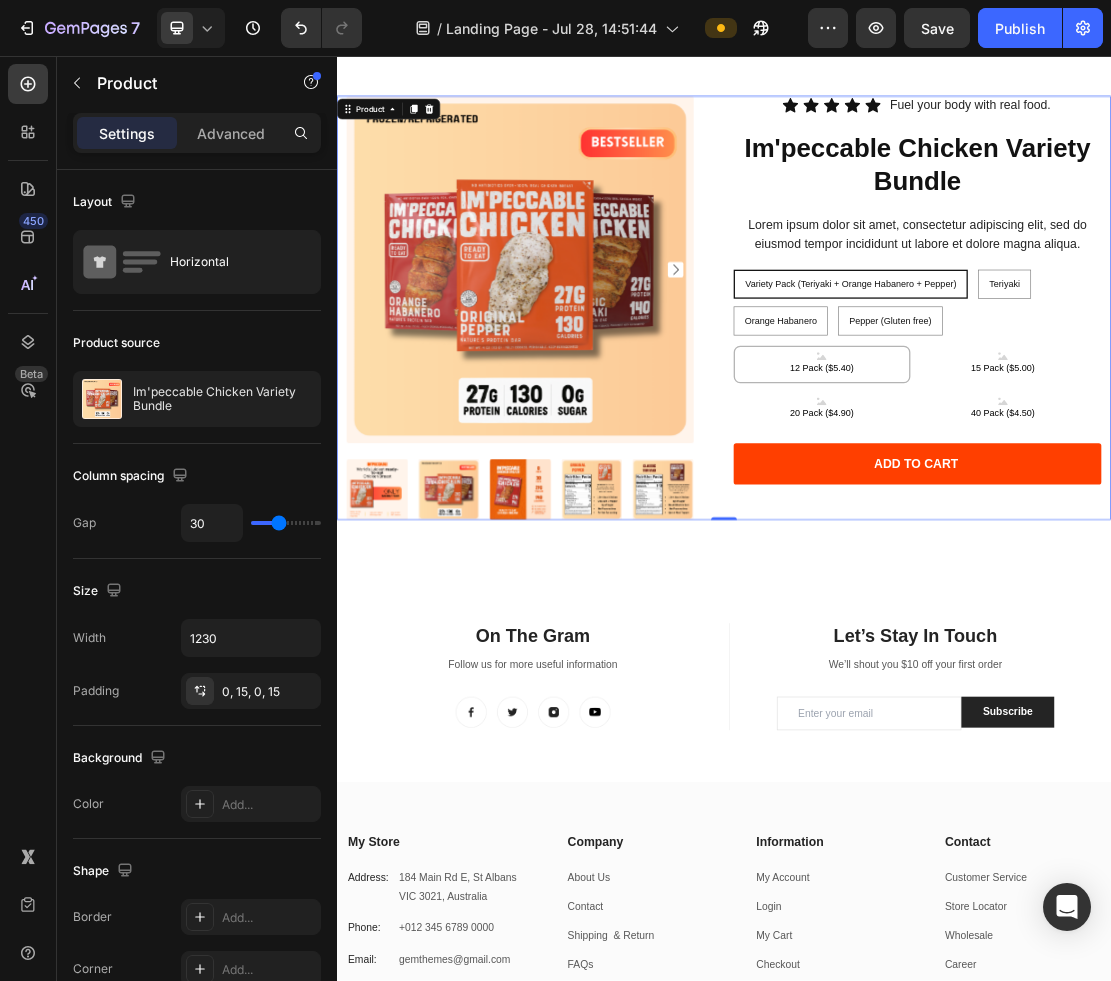 click on "Product Images Icon Icon Icon Icon Icon Icon List Fuel your body with real food. Text Block Row Im'peccable Chicken Variety Bundle Product Title Lorem ipsum dolor sit amet, consectetur adipiscing elit, sed do eiusmod tempor incididunt ut labore et dolore magna aliqua. Text Block Variety Pack (Teriyaki + Orange Habanero + Pepper) Variety Pack (Teriyaki + Orange Habanero + Pepper)     Variety Pack (Teriyaki + Orange Habanero + Pepper) Teriyaki Teriyaki     Variety Pack (Teriyaki + Orange Habanero + Pepper) Teriyaki Orange Habanero Orange Habanero     Orange Habanero Pepper (Gluten free) Pepper (Gluten free)     Pepper (Gluten free) 12 Pack ($5.40) 12 Pack ($5.40)     12 Pack ($5.40) 15 Pack ($5.00) 15 Pack ($5.00)     15 Pack ($5.00) 20 Pack ($4.90) 20 Pack ($4.90)     20 Pack ($4.90) 40 Pack ($4.50) 40 Pack ($4.50)     40 Pack ($4.50) Product Variants & Swatches Add to cart Add to Cart Row Row Product   0" at bounding box center (937, 448) 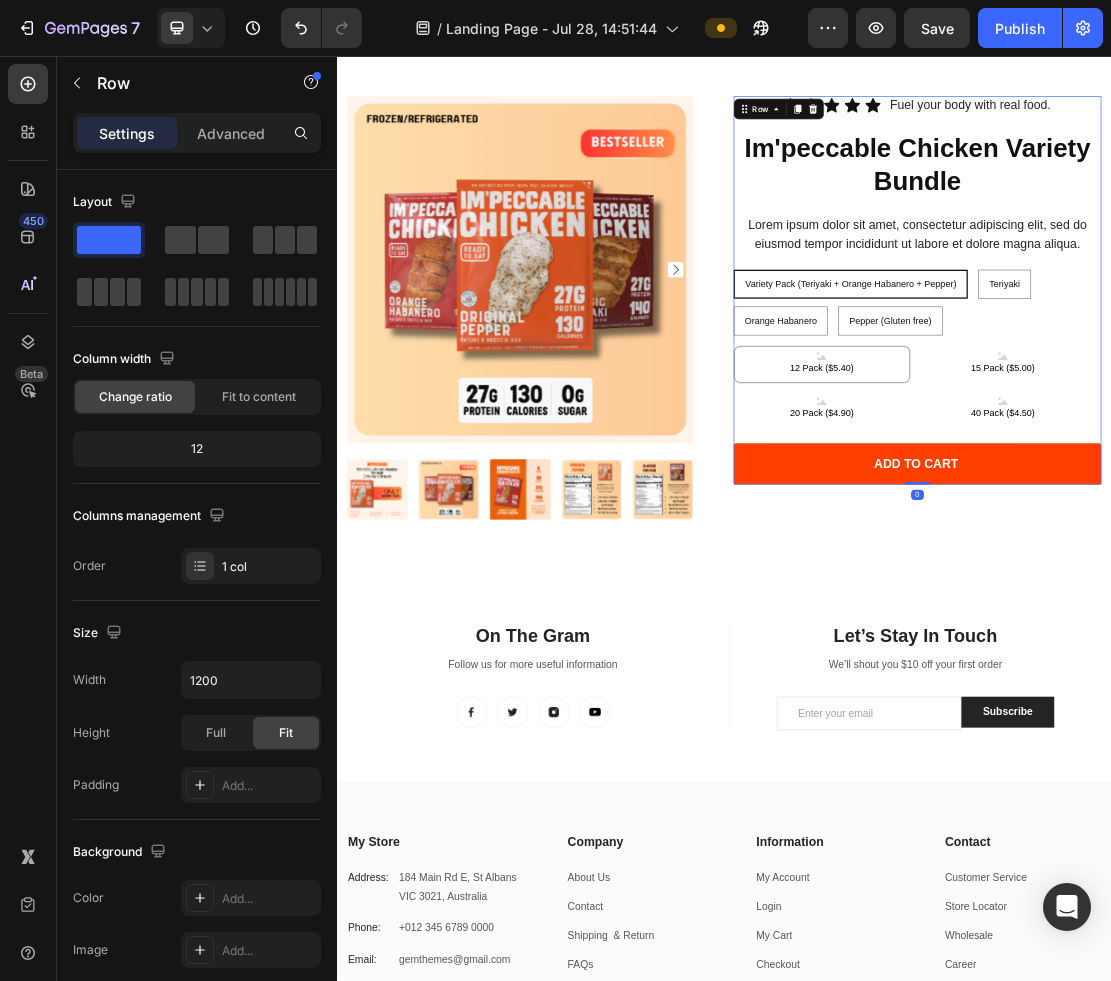 click on "Icon Icon Icon Icon Icon Icon List Fuel your body with real food. Text Block Row Im'peccable Chicken Variety Bundle Product Title Lorem ipsum dolor sit amet, consectetur adipiscing elit, sed do eiusmod tempor incididunt ut labore et dolore magna aliqua. Text Block Variety Pack (Teriyaki + Orange Habanero + Pepper) Variety Pack (Teriyaki + Orange Habanero + Pepper)     Variety Pack (Teriyaki + Orange Habanero + Pepper) Teriyaki Teriyaki     Teriyaki Orange Habanero Orange Habanero     Orange Habanero Pepper (Gluten free) Pepper (Gluten free)     Pepper (Gluten free) 12 Pack ($5.40) 12 Pack ($5.40)     12 Pack ($5.40) 15 Pack ($5.00) 15 Pack ($5.00)     15 Pack ($5.00) 20 Pack ($4.90) 20 Pack ($4.90)     20 Pack ($4.90) 40 Pack ($4.50) 40 Pack ($4.50)     40 Pack ($4.50) Product Variants & Swatches Add to cart Add to Cart Row" at bounding box center [1237, 420] 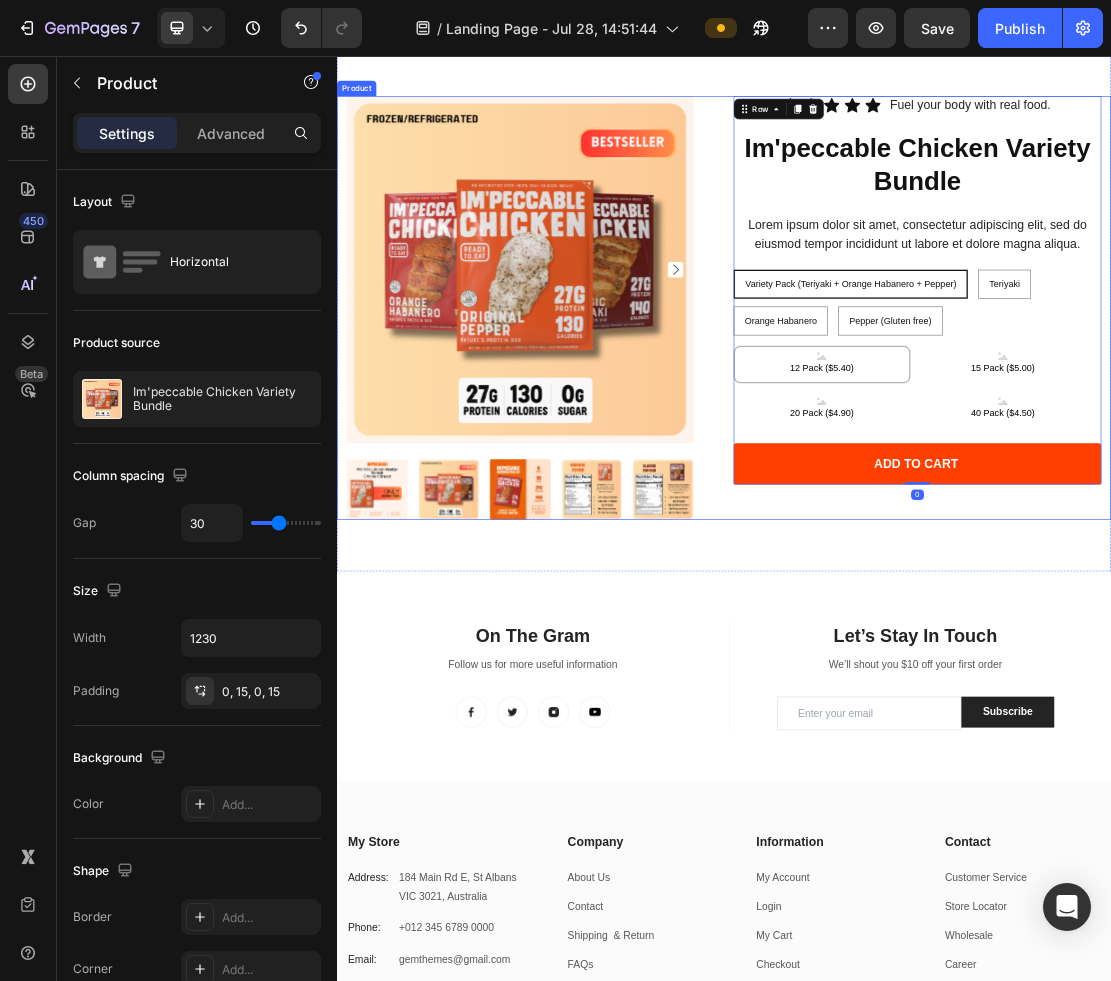 click on "Icon Icon Icon Icon Icon Icon List Fuel your body with real food. Text Block Row Im'peccable Chicken Variety Bundle Product Title Lorem ipsum dolor sit amet, consectetur adipiscing elit, sed do eiusmod tempor incididunt ut labore et dolore magna aliqua. Text Block Variety Pack (Teriyaki + Orange Habanero + Pepper) Variety Pack (Teriyaki + Orange Habanero + Pepper) Variety Pack (Teriyaki + Orange Habanero + Pepper) Teriyaki Teriyaki Teriyaki Orange Habanero Orange Habanero Orange Habanero Pepper (Gluten free) Pepper (Gluten free) Pepper (Gluten free) 12 Pack ($5.40) 12 Pack ($5.40) 12 Pack ($5.40) 15 Pack ($5.00) 15 Pack ($5.00) 15 Pack ($5.00) 20 Pack ($4.90) 20 Pack ($4.90) 20 Pack ($4.90) 40 Pack ($4.50) 40 Pack ($4.50) 40 Pack ($4.50) Product Variants & Swatches Add to cart Add to Cart Row Row 0" at bounding box center [1237, 448] 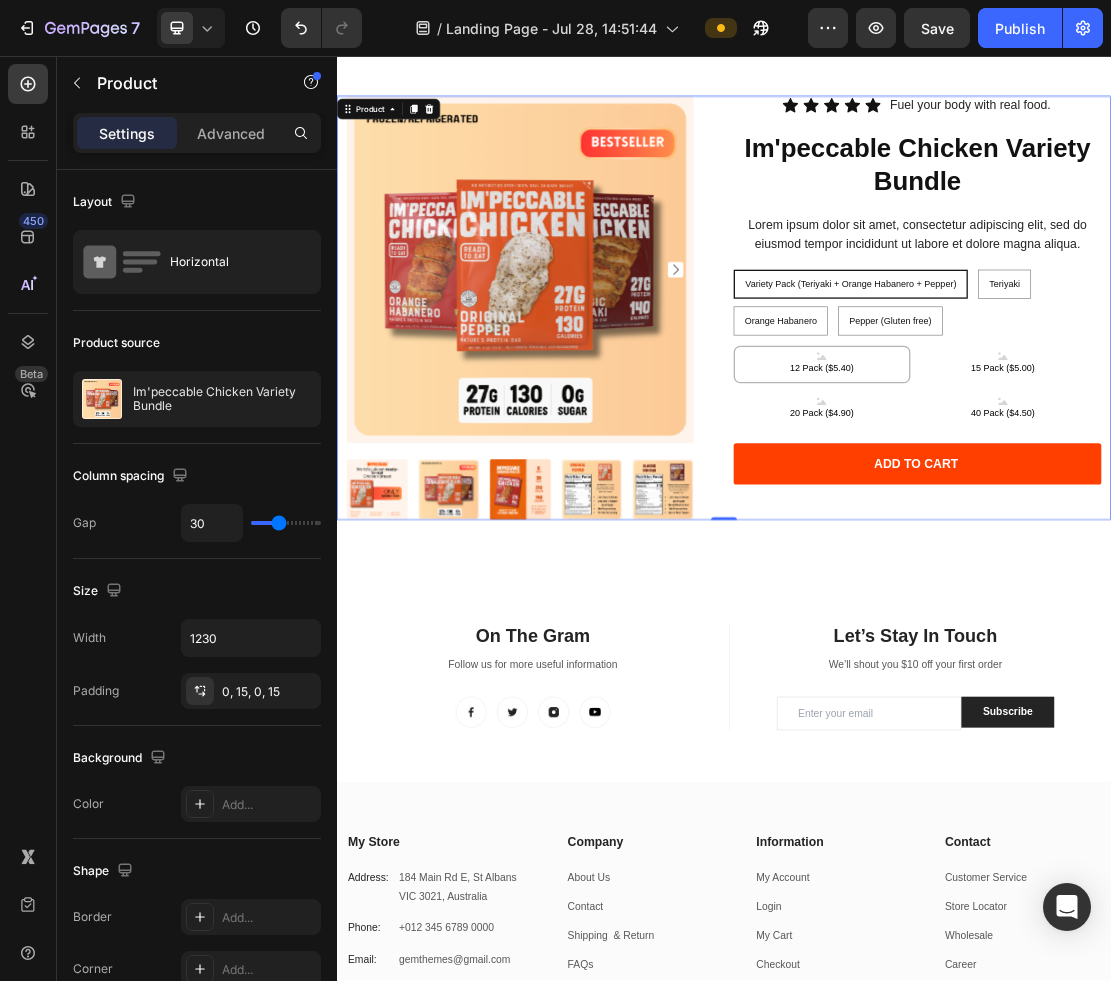 click on "Icon Icon Icon Icon Icon Icon List Fuel your body with real food. Text Block Row Im'peccable Chicken Variety Bundle Product Title Lorem ipsum dolor sit amet, consectetur adipiscing elit, sed do eiusmod tempor incididunt ut labore et dolore magna aliqua. Text Block Variety Pack (Teriyaki + Orange Habanero + Pepper) Variety Pack (Teriyaki + Orange Habanero + Pepper)     Variety Pack (Teriyaki + Orange Habanero + Pepper) Teriyaki Teriyaki     Teriyaki Orange Habanero Orange Habanero     Orange Habanero Pepper (Gluten free) Pepper (Gluten free)     Pepper (Gluten free) 12 Pack ($5.40) 12 Pack ($5.40)     12 Pack ($5.40) 15 Pack ($5.00) 15 Pack ($5.00)     15 Pack ($5.00) 20 Pack ($4.90) 20 Pack ($4.90)     20 Pack ($4.90) 40 Pack ($4.50) 40 Pack ($4.50)     40 Pack ($4.50) Product Variants   Swatches Add to cart Add to Cart Row Row" at bounding box center [1237, 448] 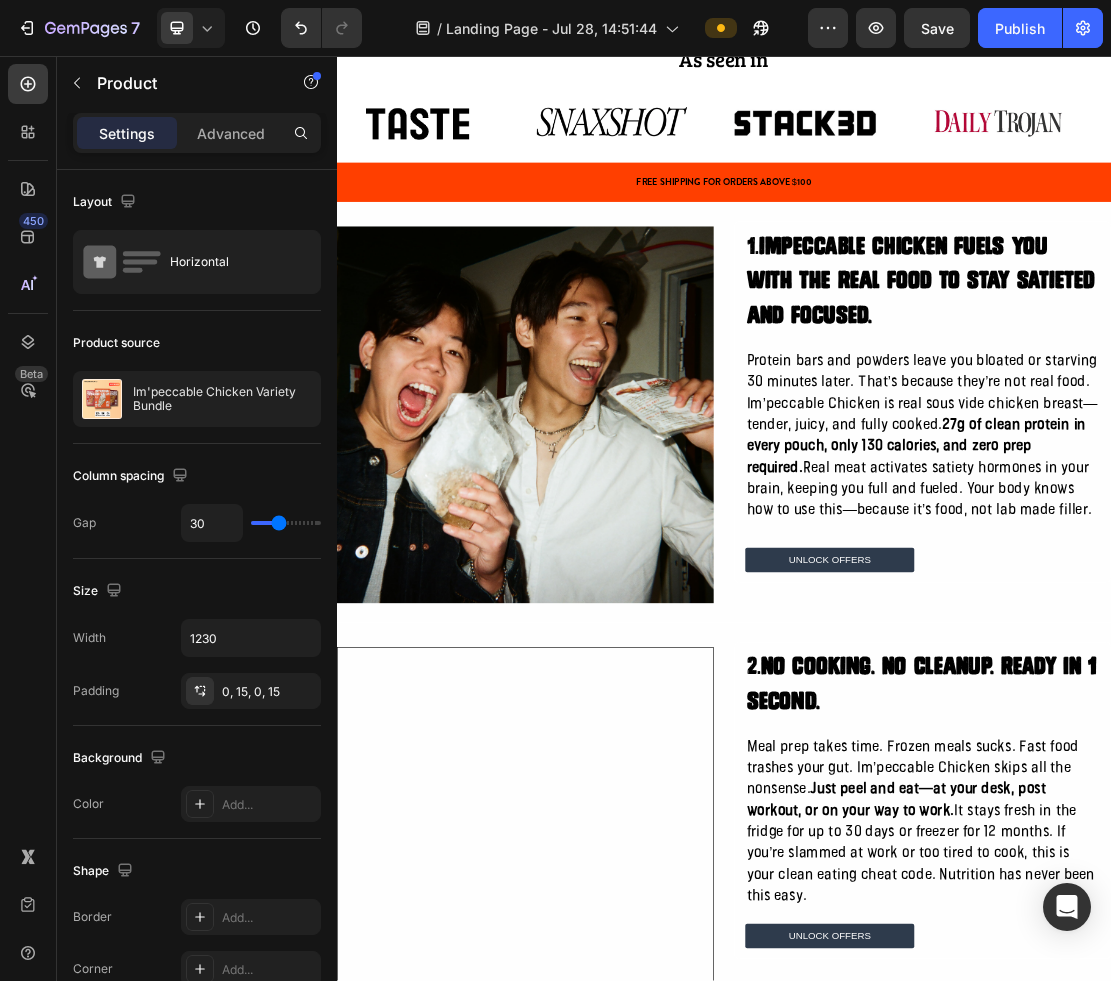 scroll, scrollTop: 0, scrollLeft: 0, axis: both 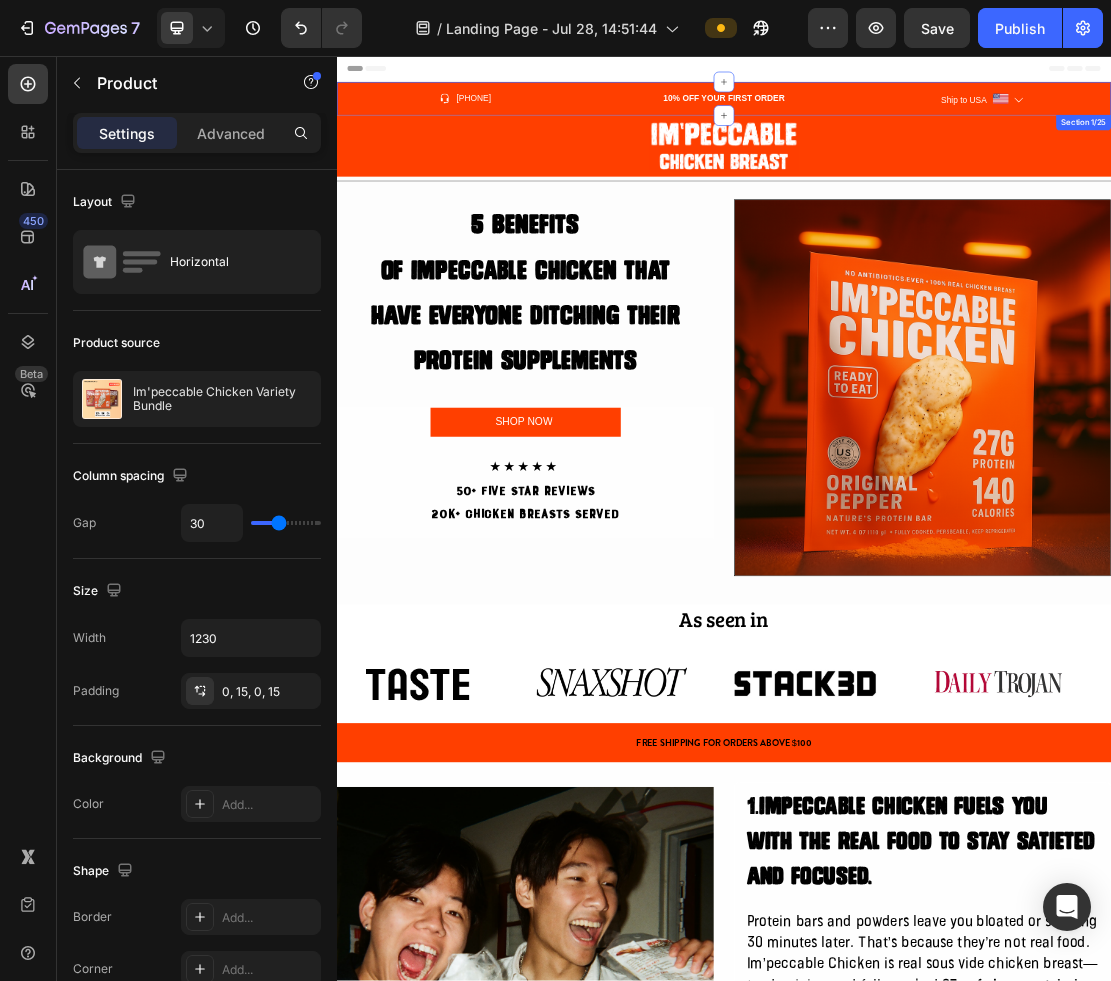 click on "Icon [PHONE] Text block Row 10% OFF YOUR FIRST ORDER Text block Ship to USA Text block Image
Icon Row Section 1/25" at bounding box center (937, 123) 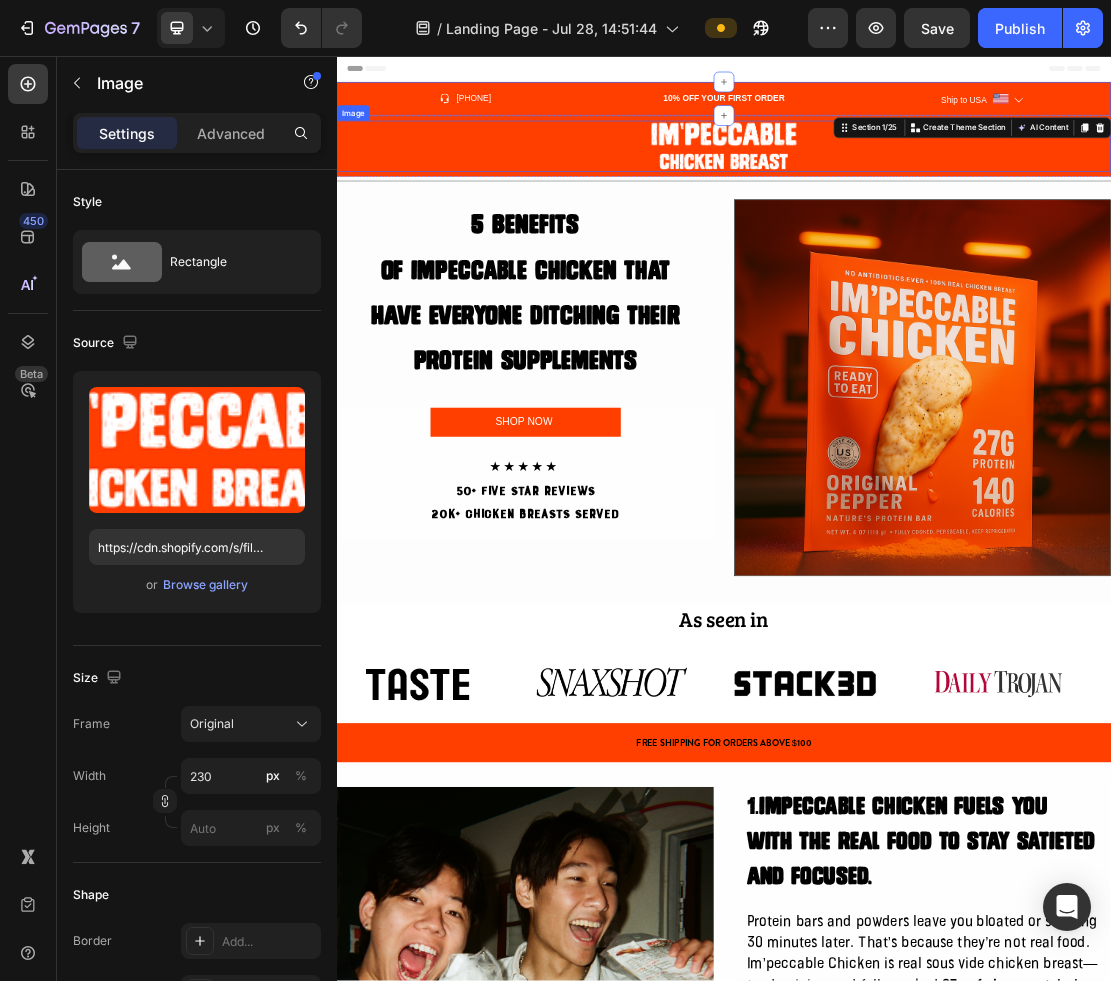 click at bounding box center (937, 197) 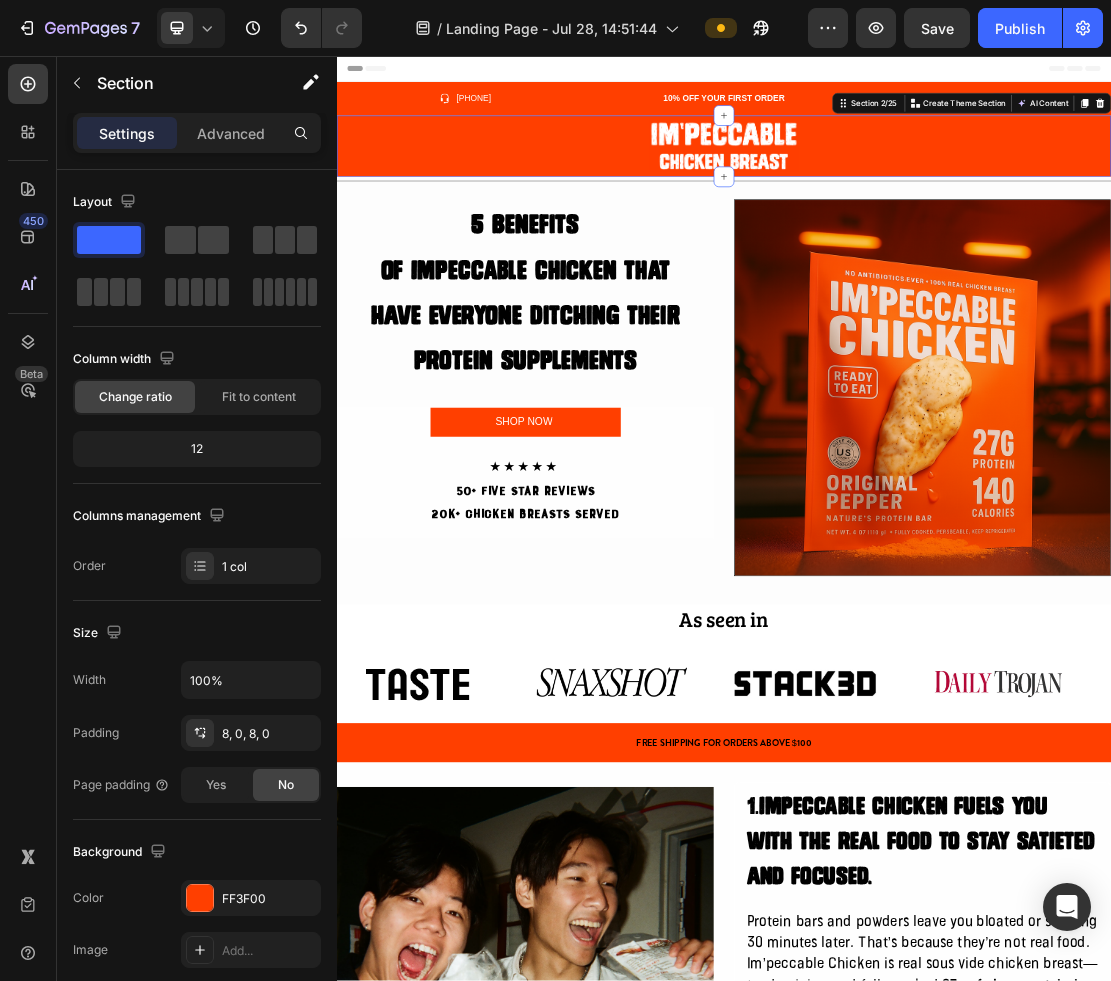 click on "Image Section 2/25   Create Theme Section AI Content Write with GemAI What would you like to describe here? Tone and Voice Persuasive Product Im'peccable Chicken Special Packs Show more Generate" at bounding box center [937, 197] 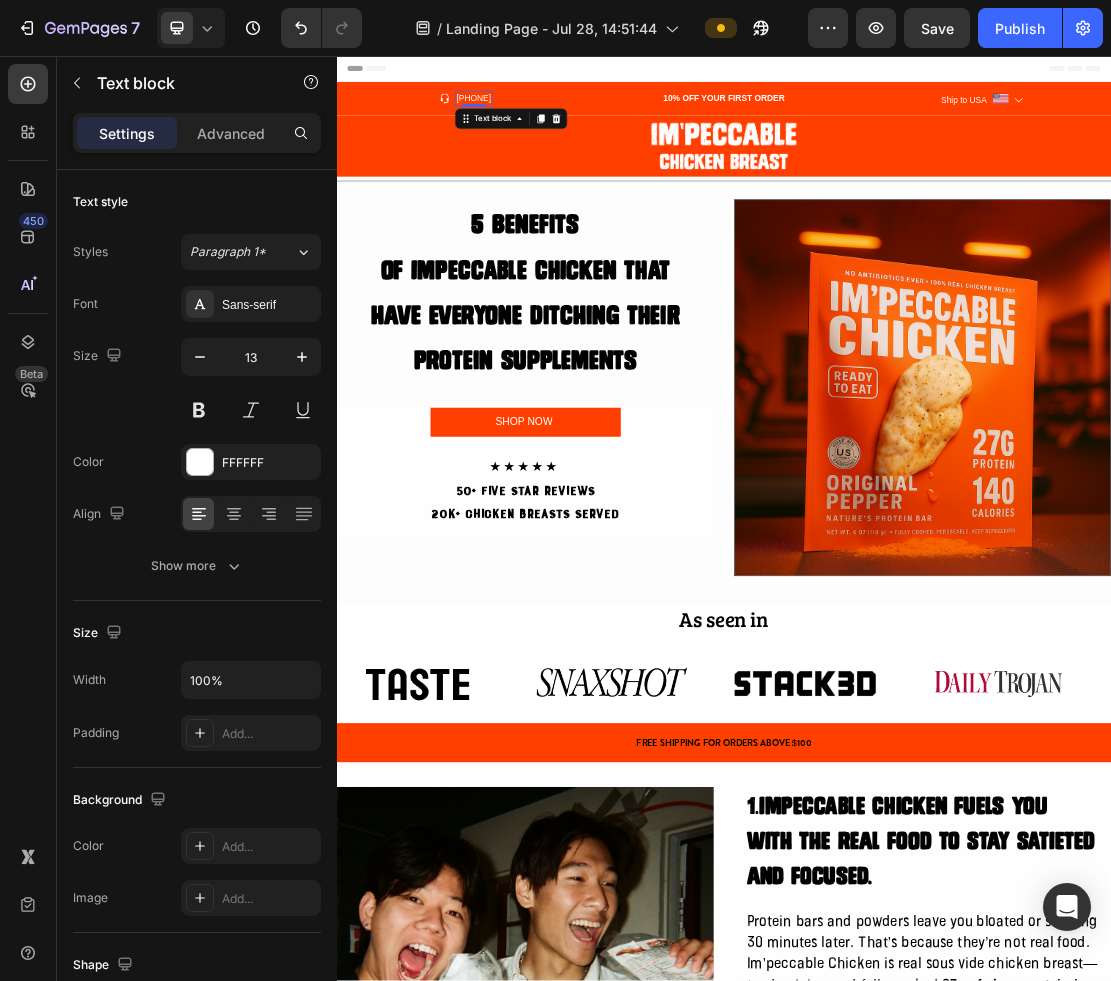 click on "[PHONE] Text block   0" at bounding box center (548, 123) 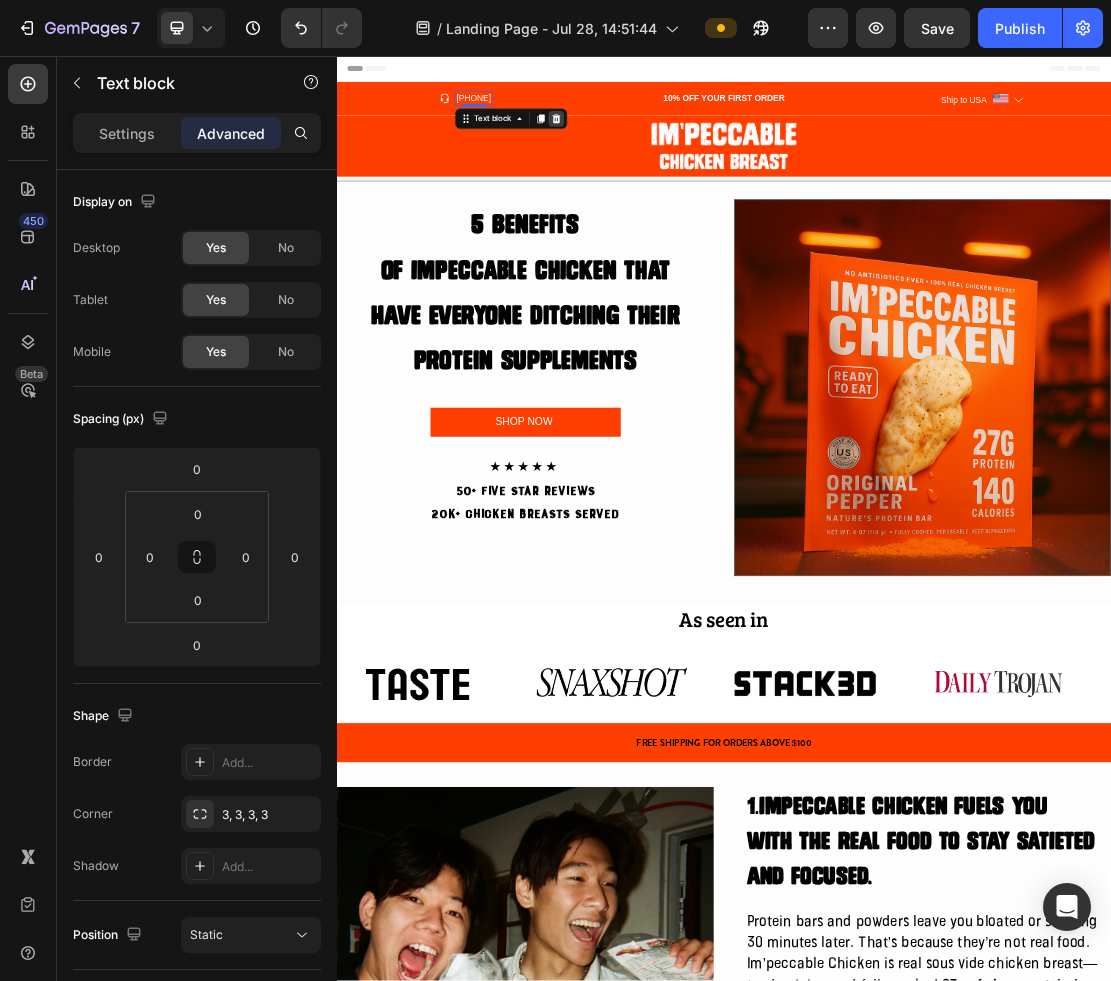 click 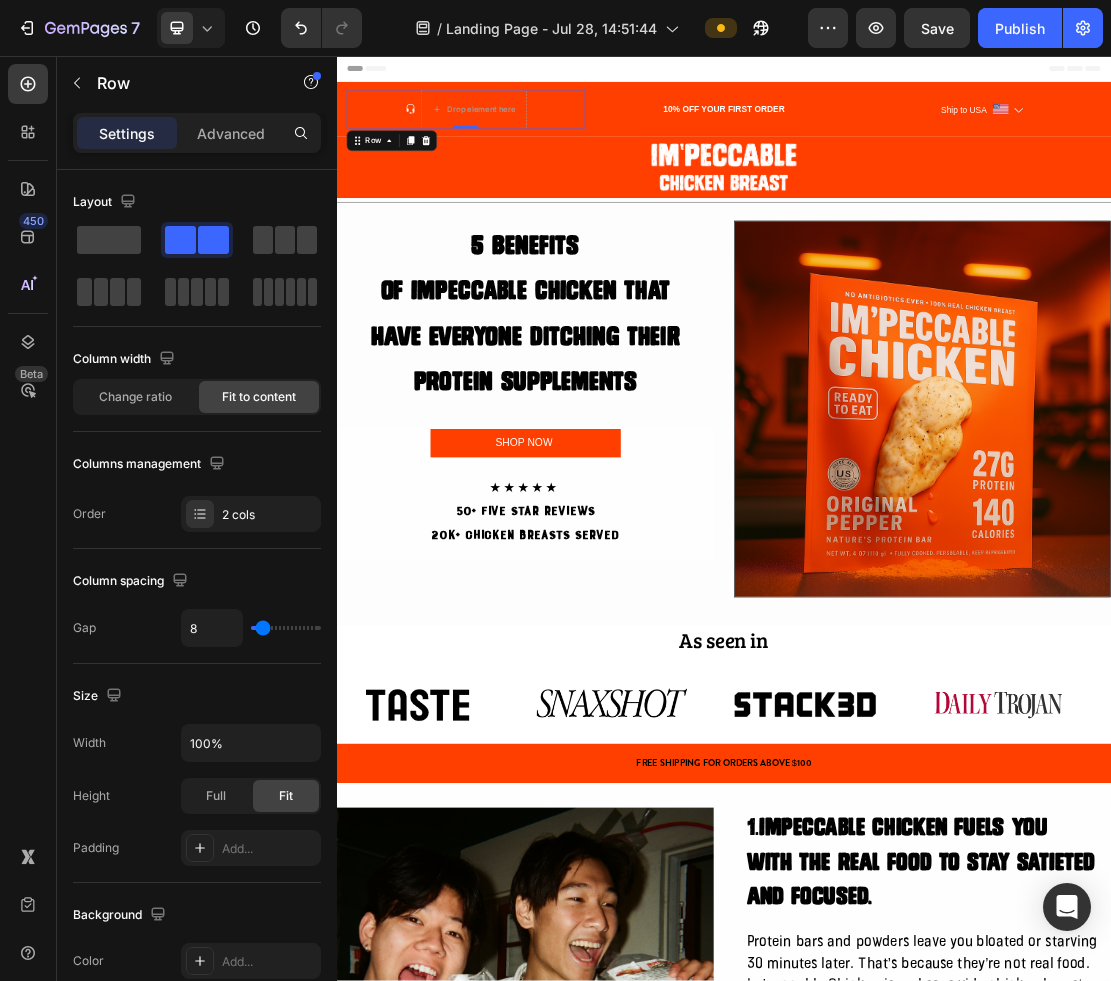click on "Icon
Drop element here Row   0" at bounding box center [537, 139] 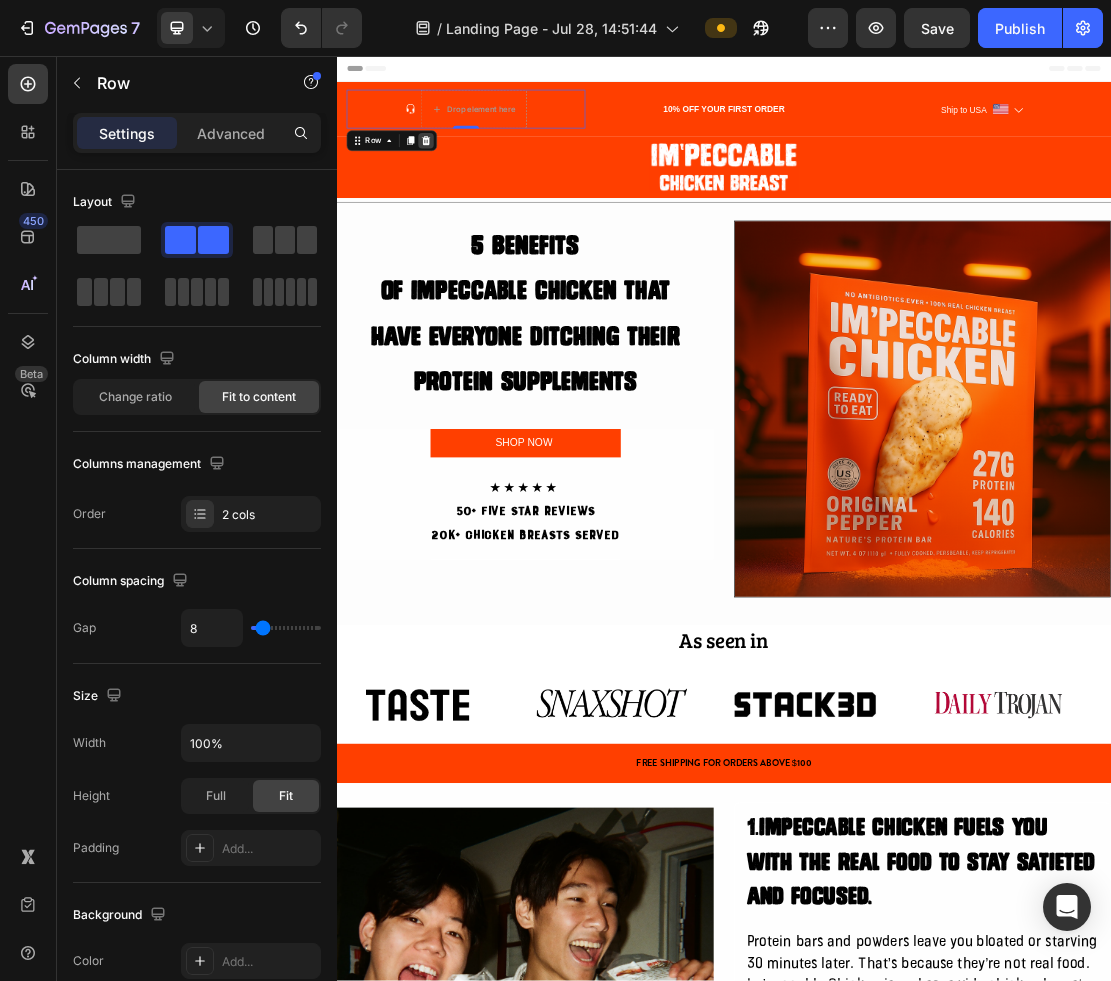 click 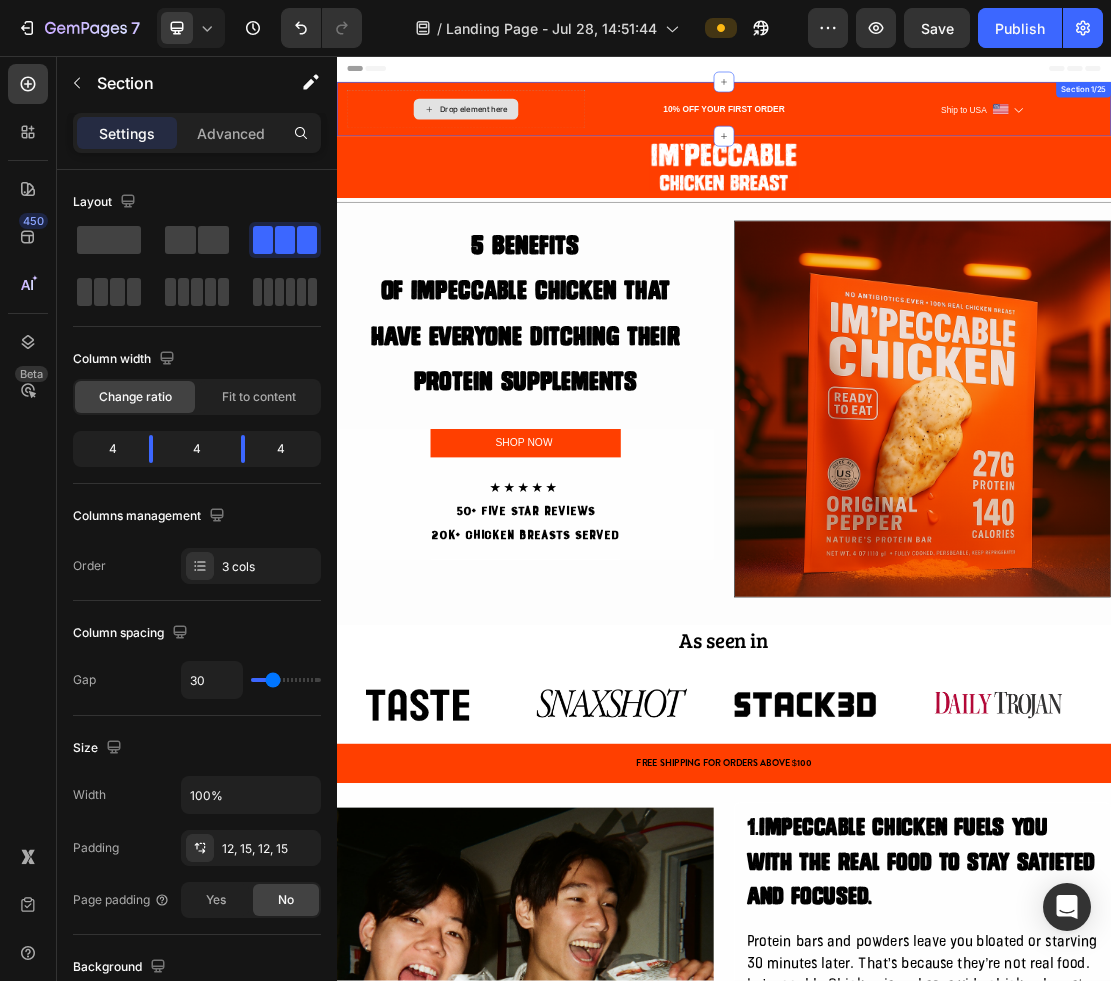 click on "Drop element here" at bounding box center [537, 139] 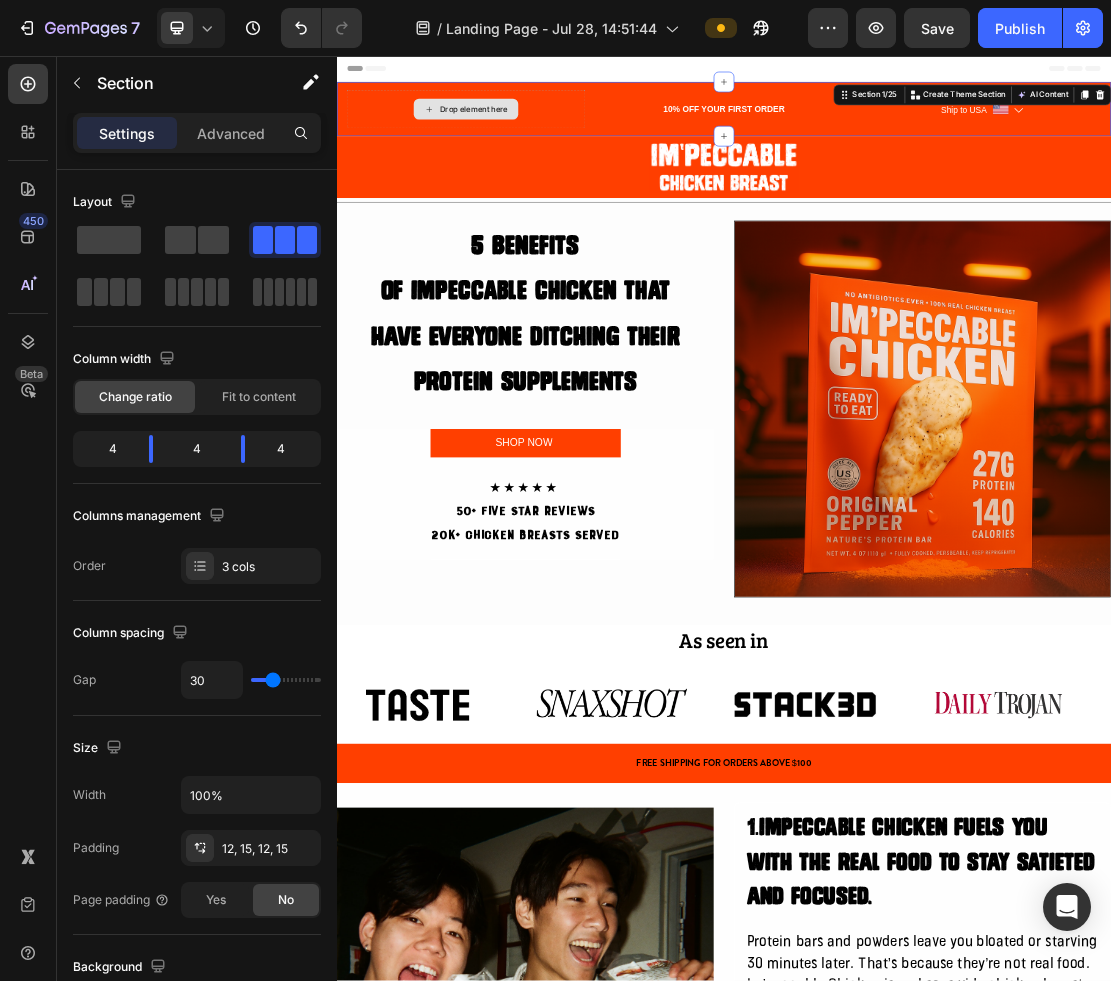 click on "Drop element here" at bounding box center [537, 139] 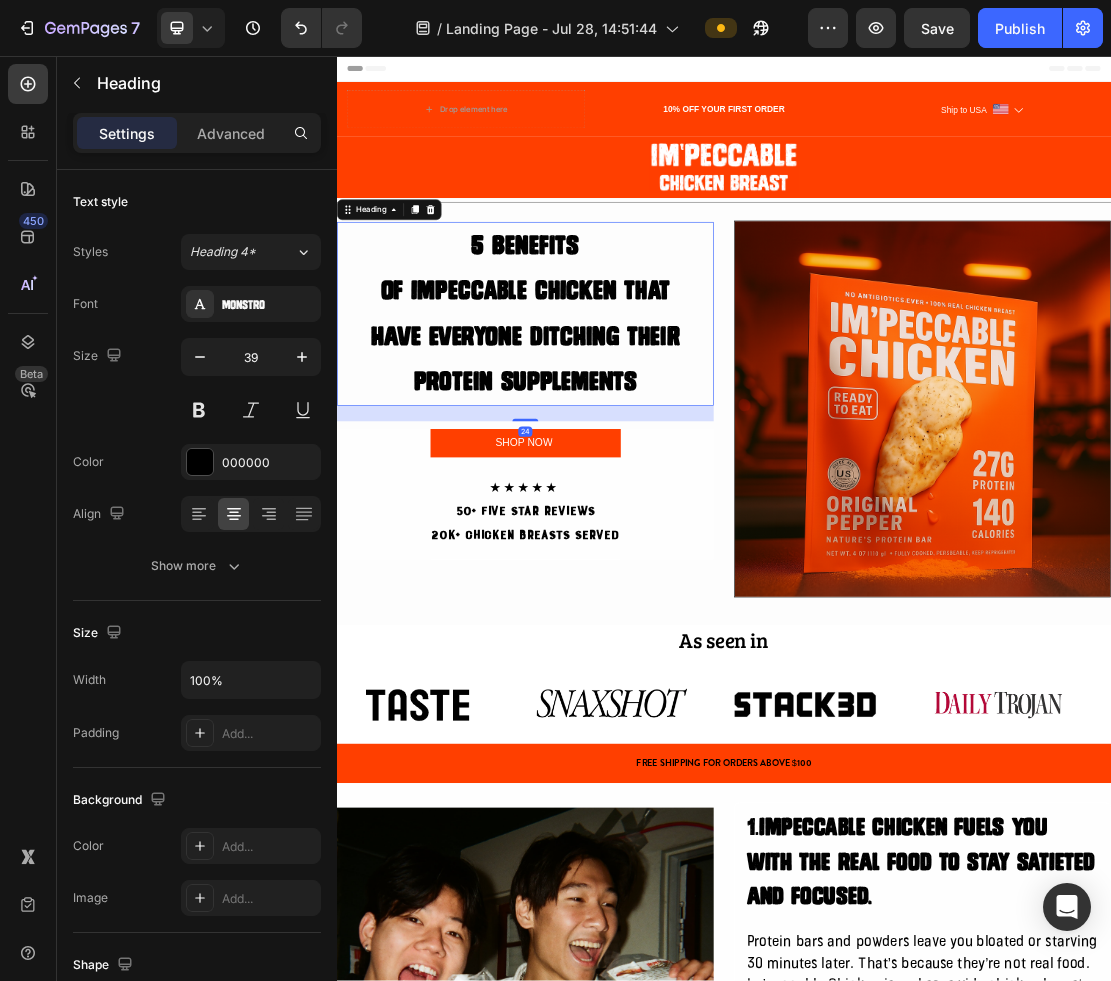 click on "5 Benefits  of Impeccable Chicken That  Have Everyone Ditching Their  Protein supplements" at bounding box center [629, 456] 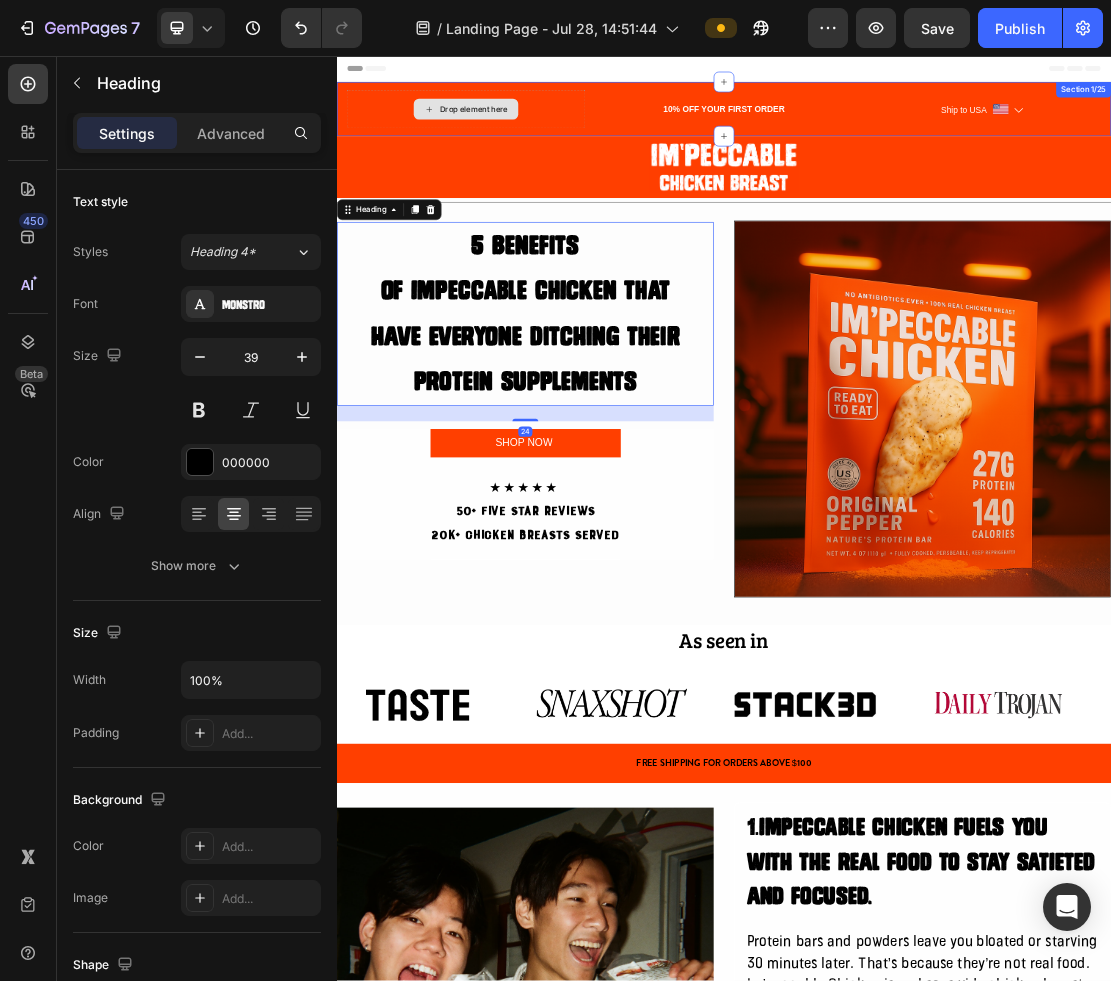 click on "Drop element here" at bounding box center (549, 139) 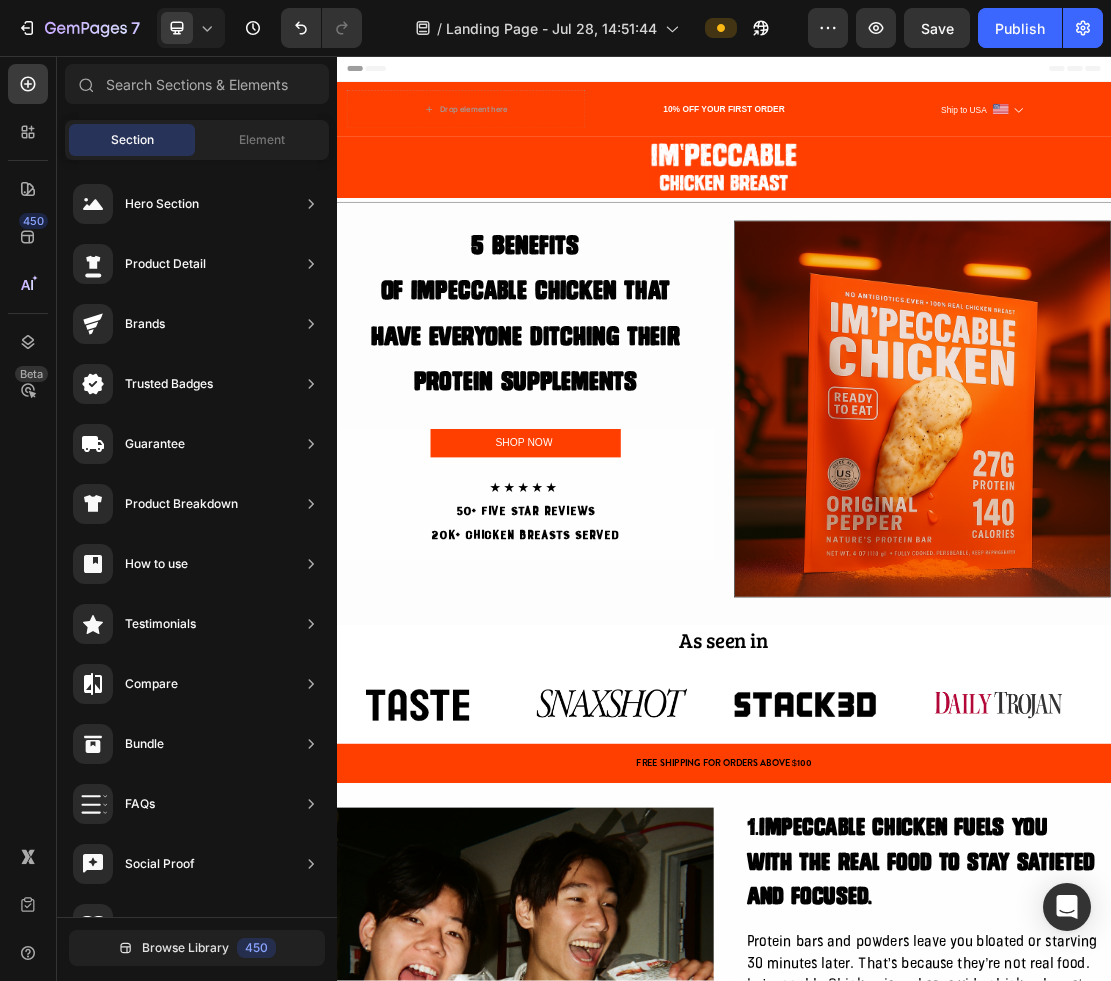 scroll, scrollTop: 0, scrollLeft: 0, axis: both 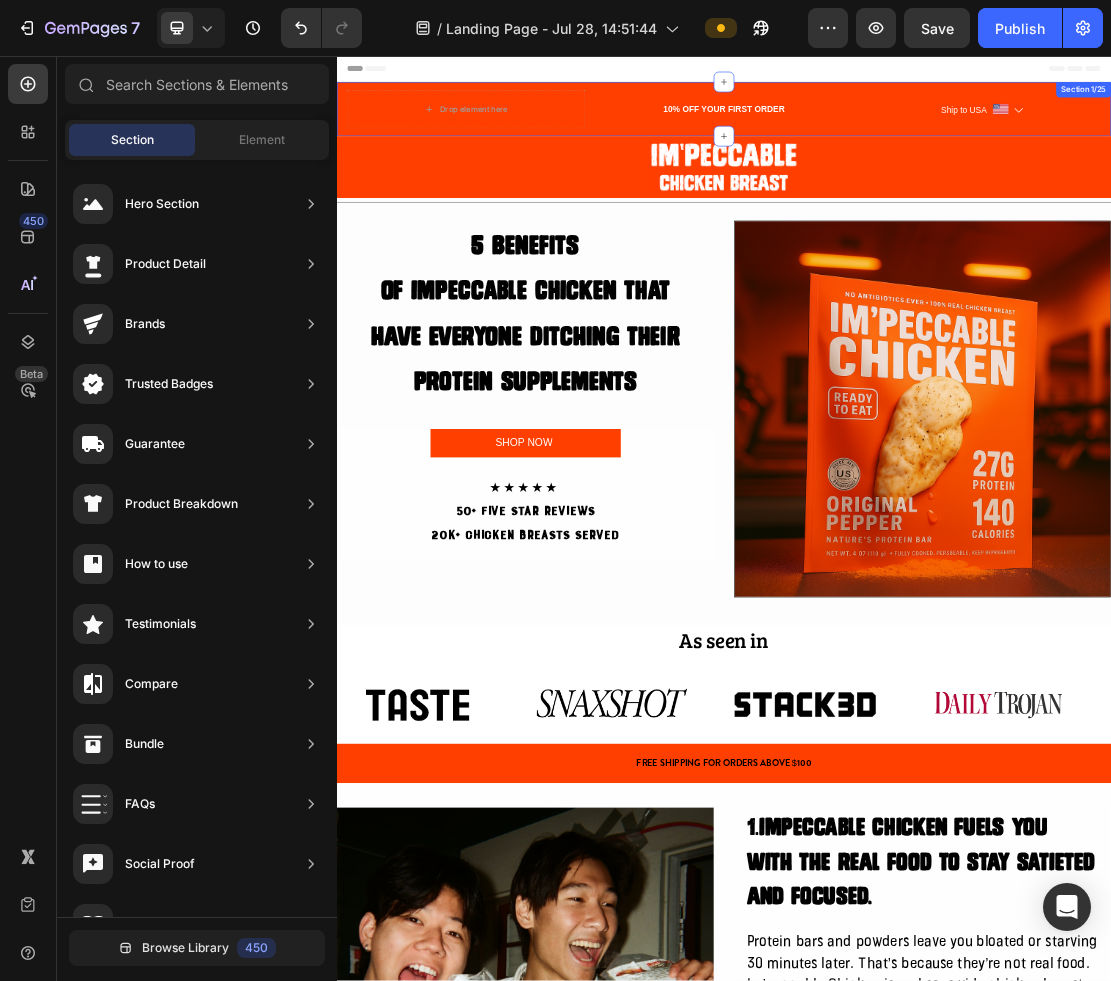 click on "[PERCENT] OFF YOUR FIRST ORDER Text block" at bounding box center (937, 139) 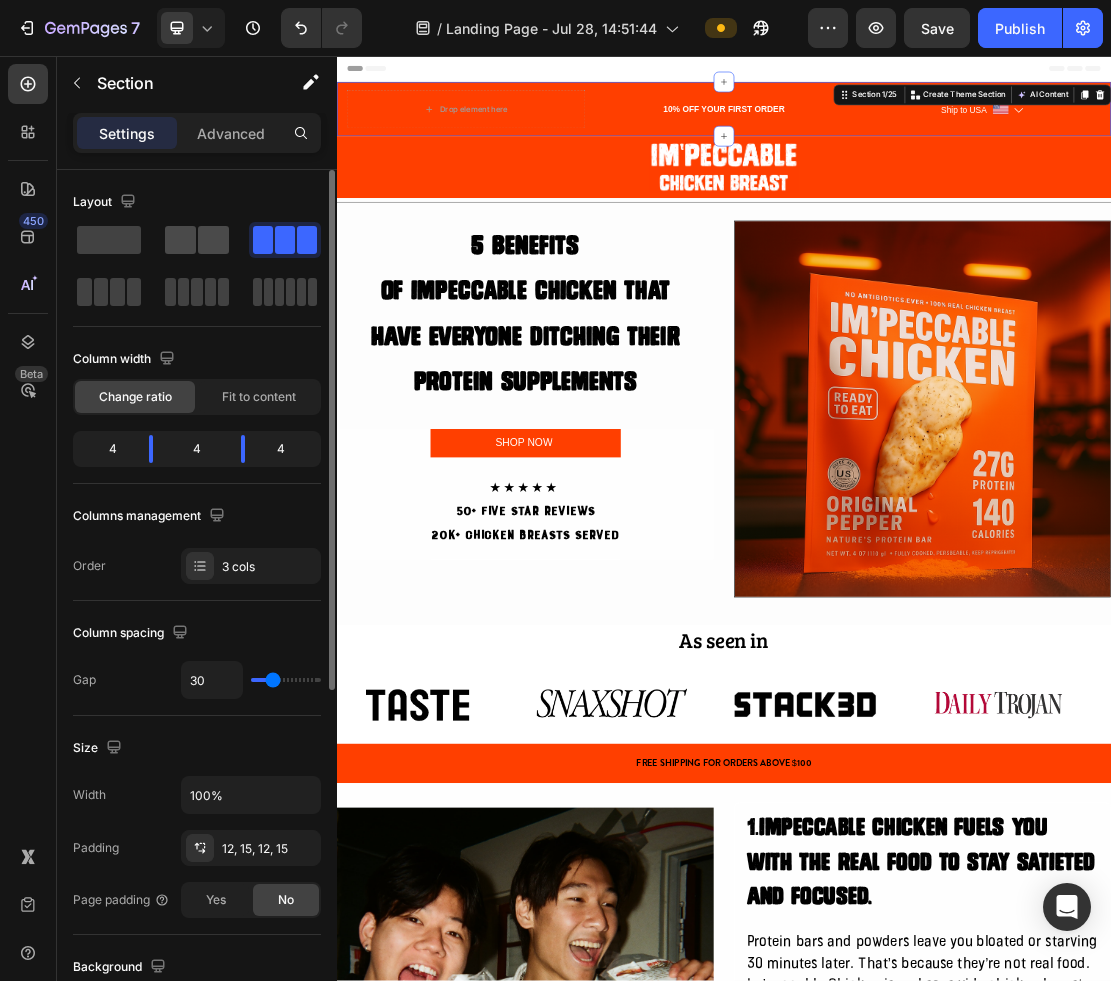 click 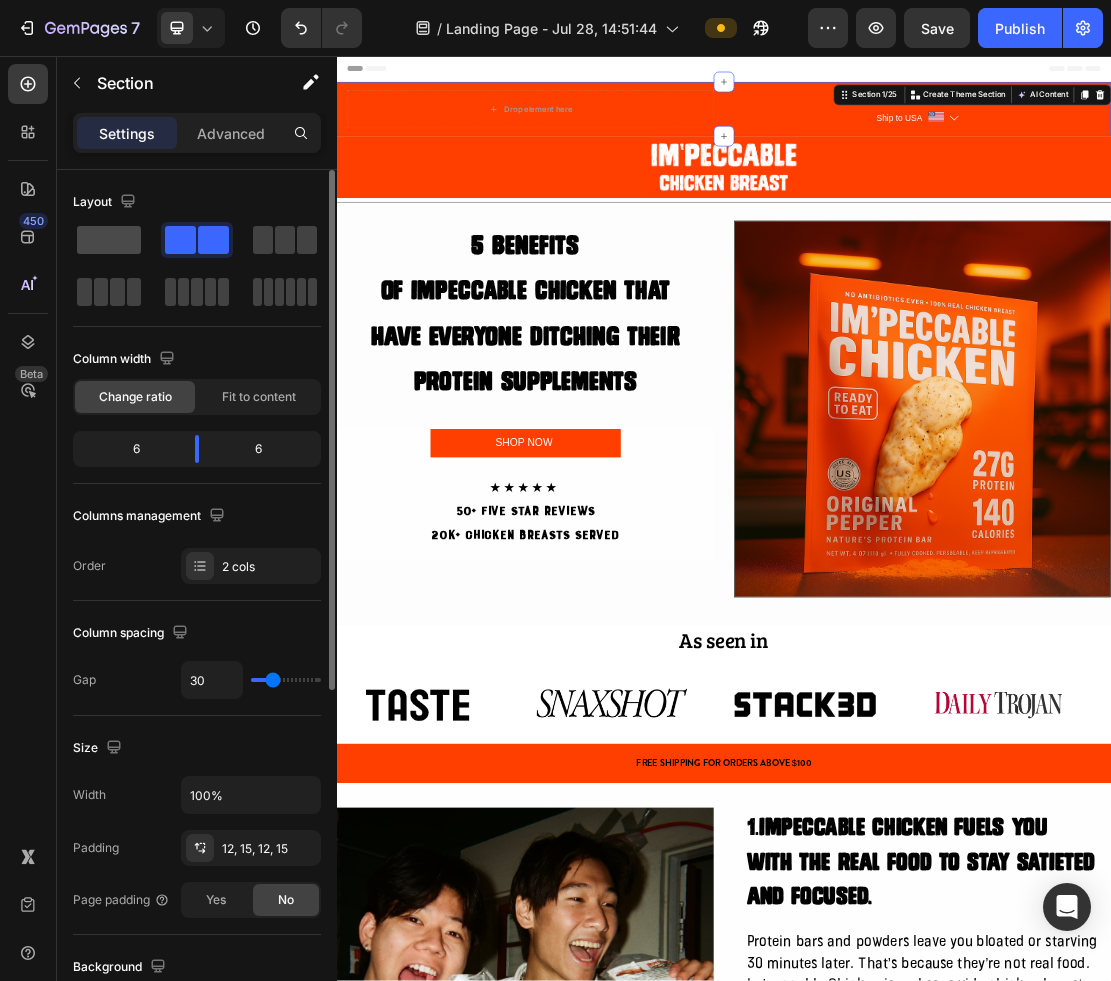 click 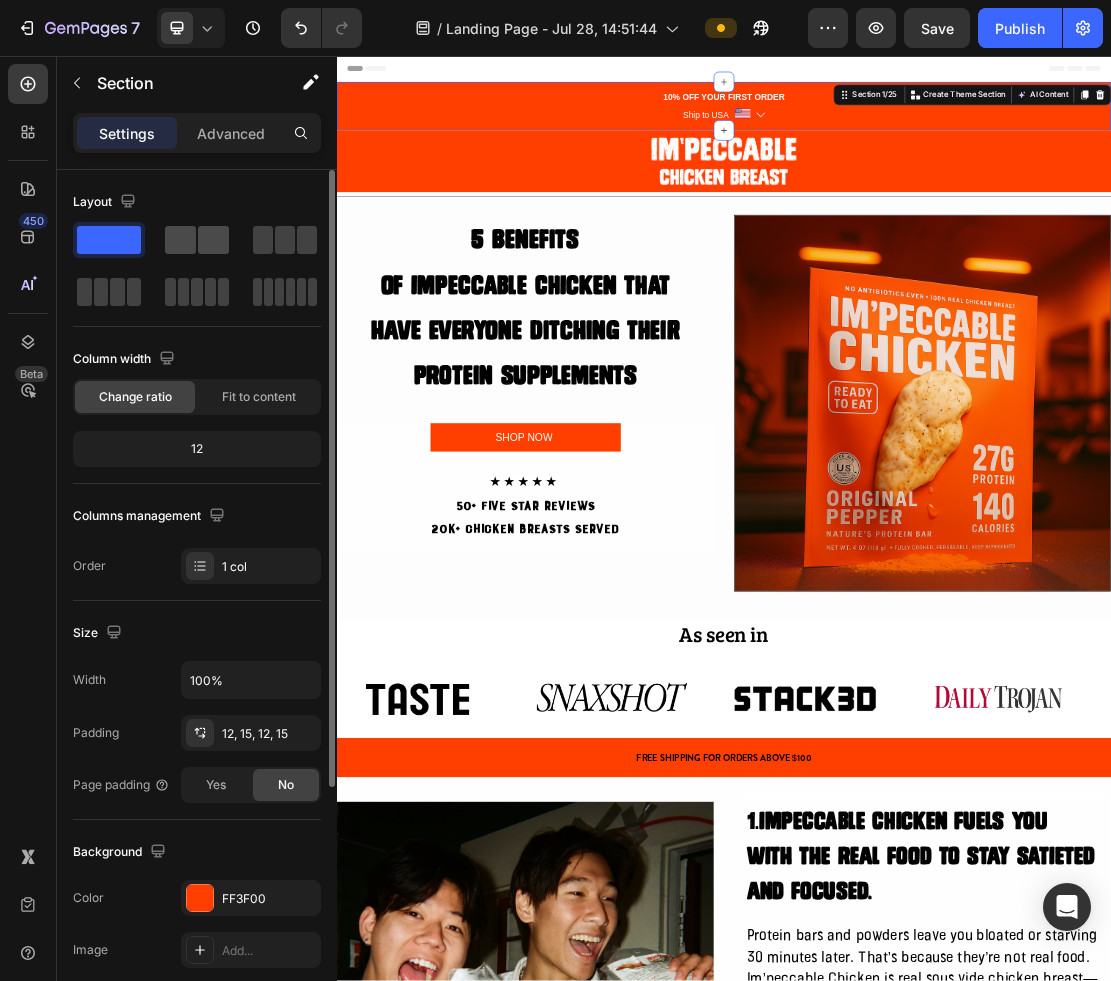click 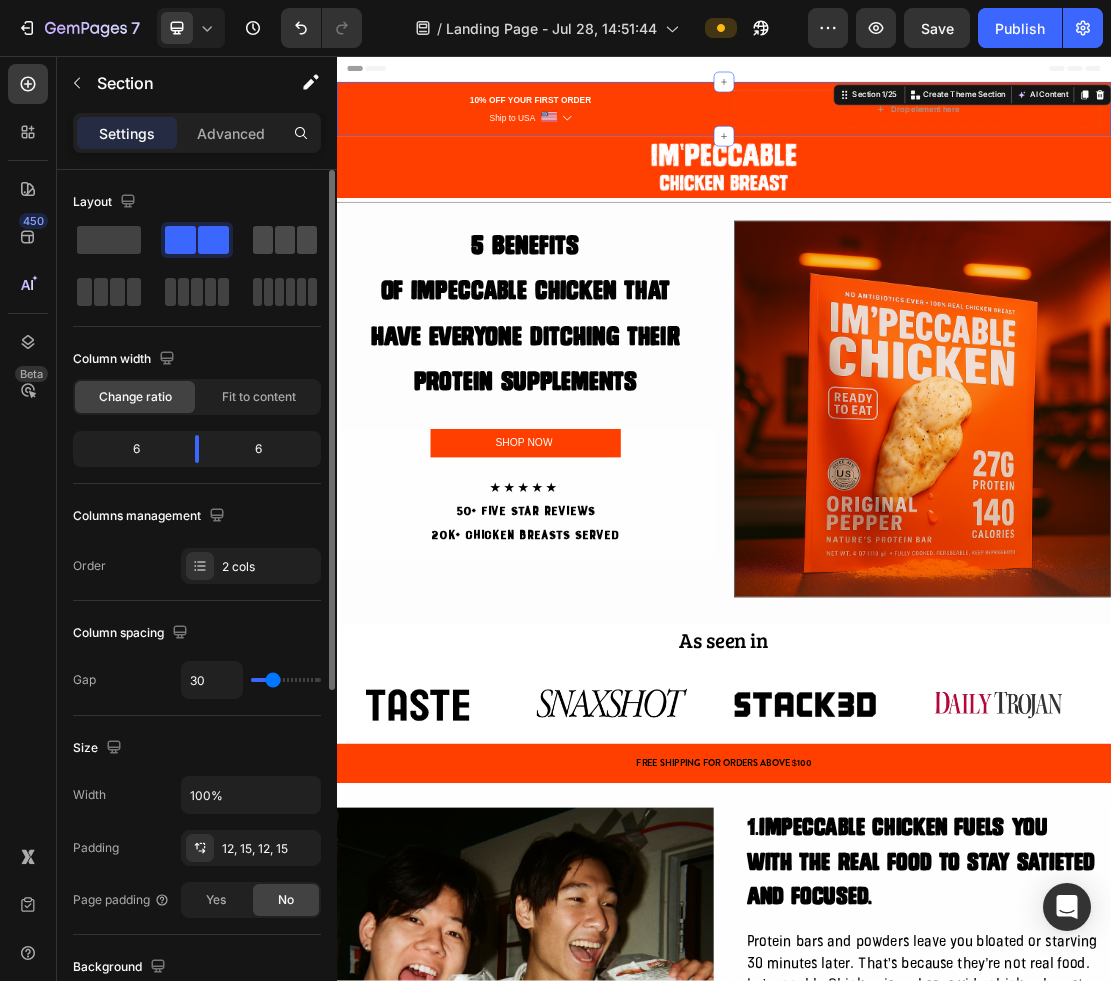 click 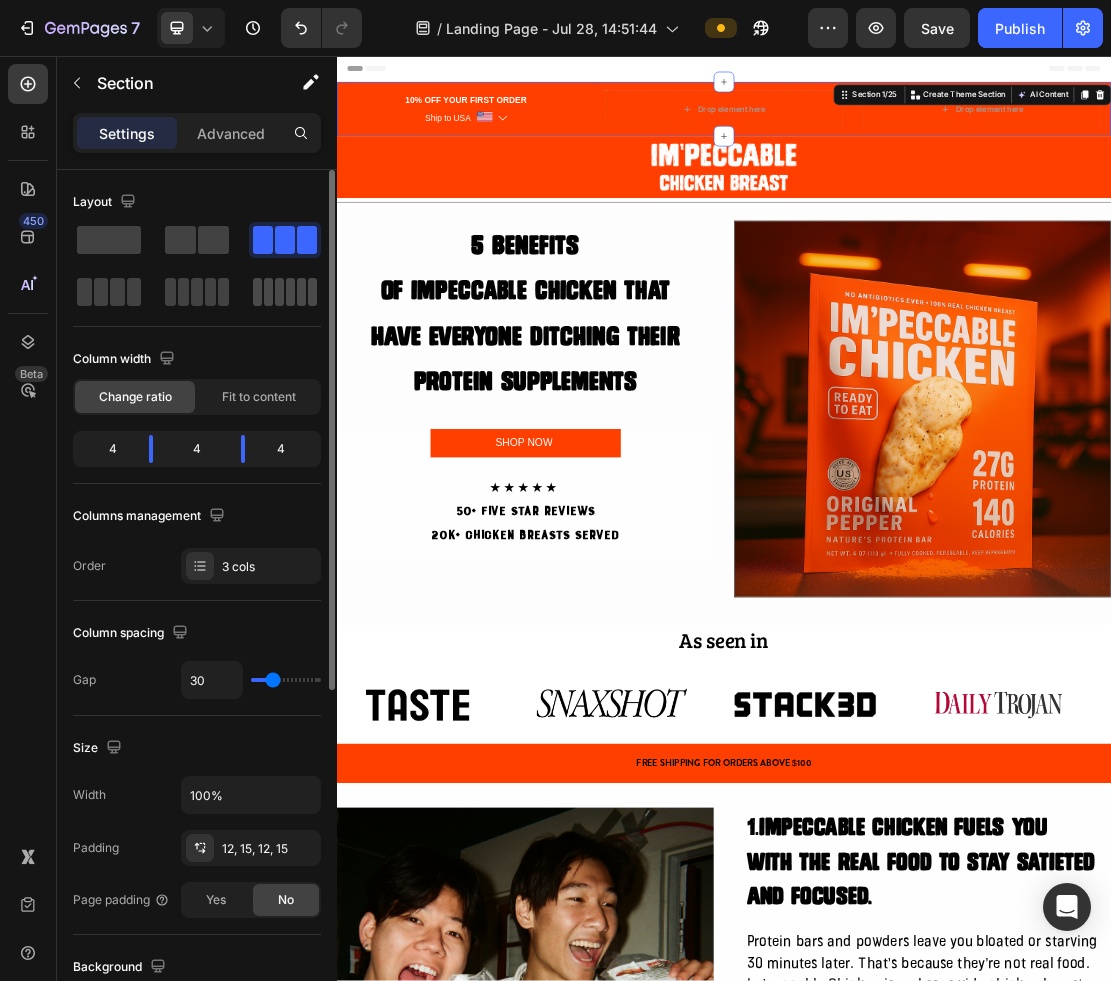 click 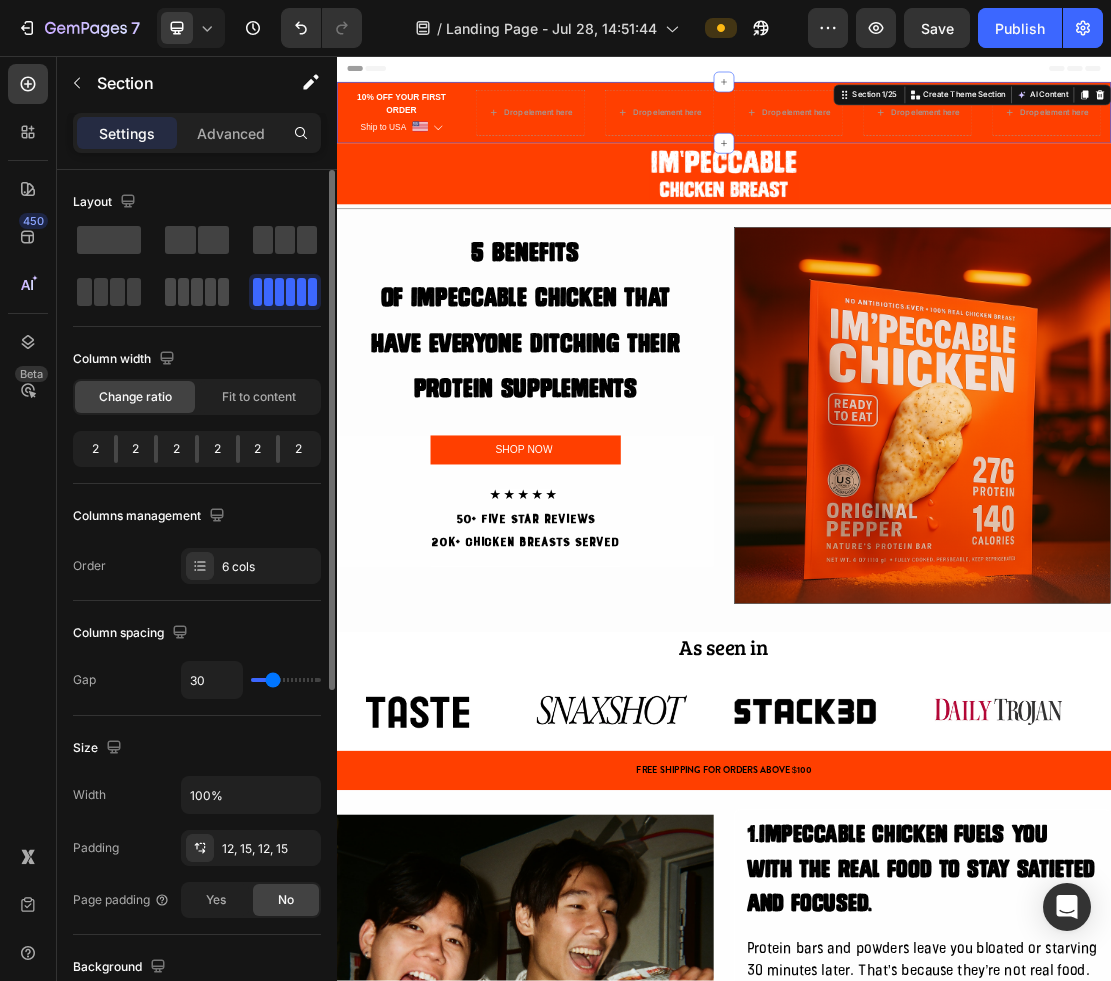 click 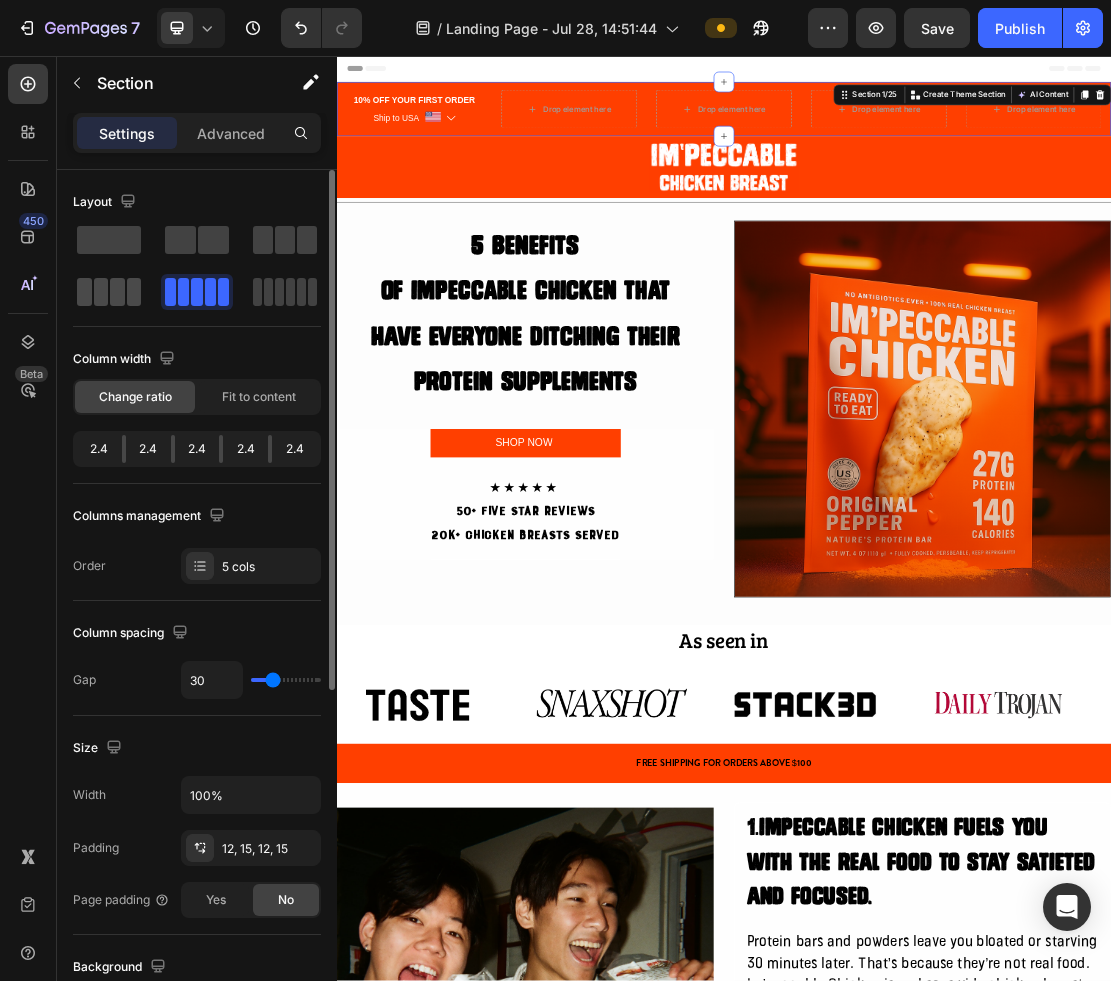 click at bounding box center [109, 292] 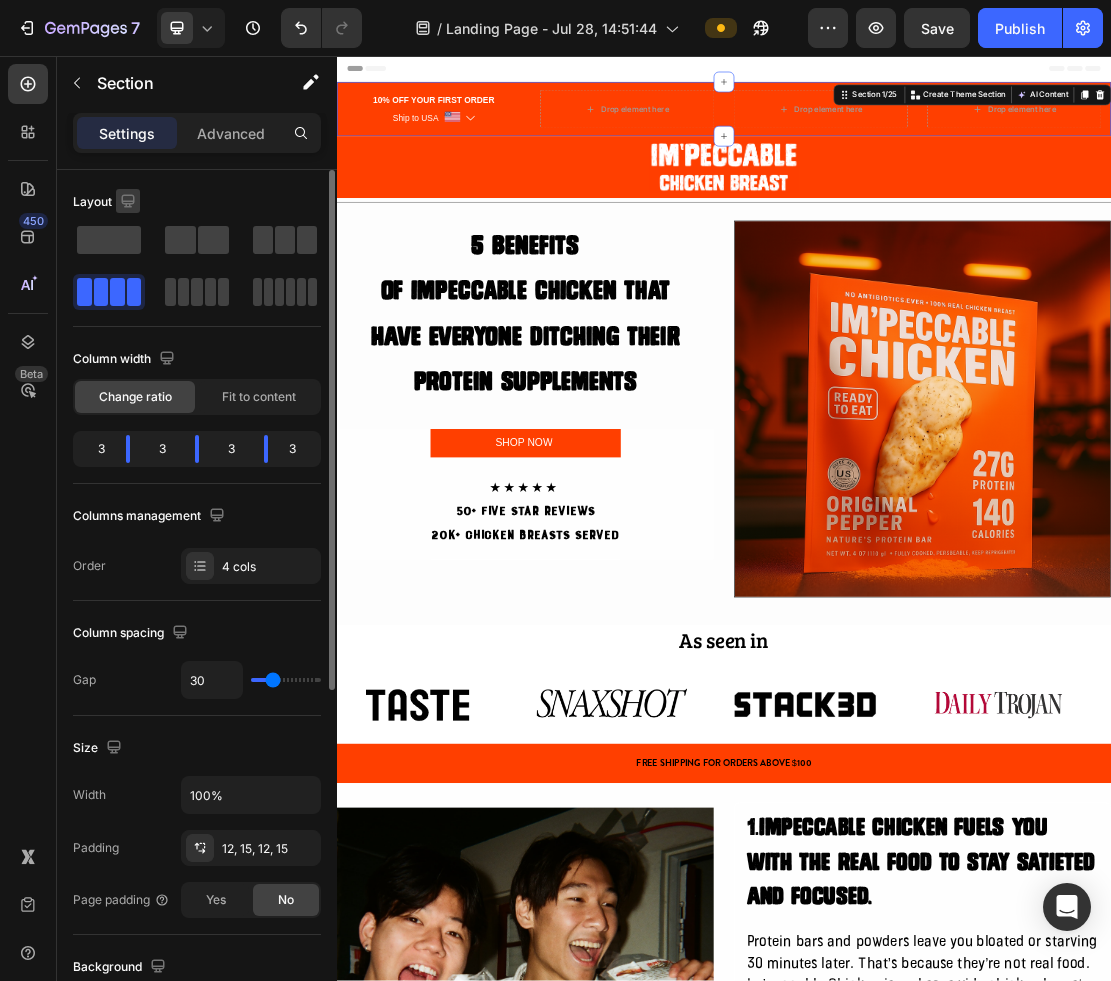 click 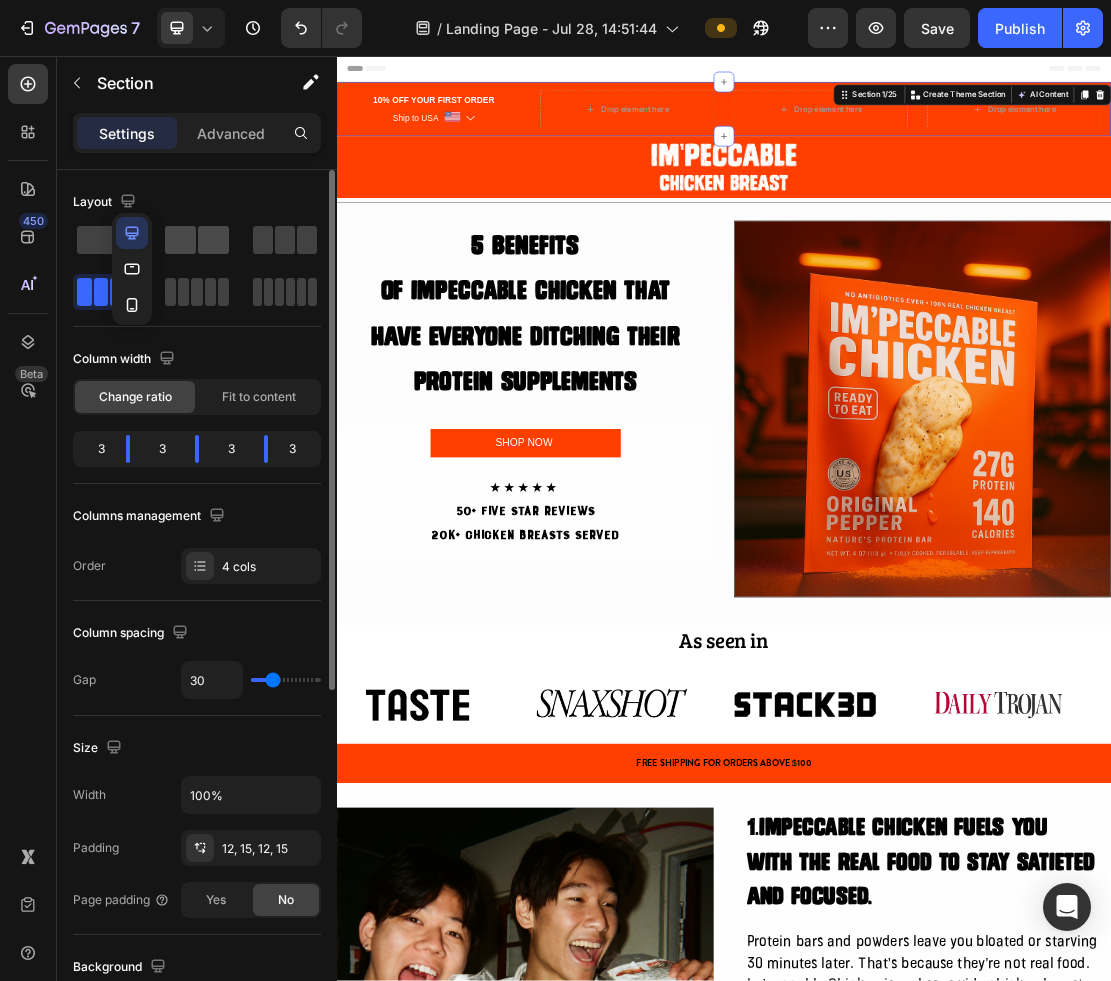 click 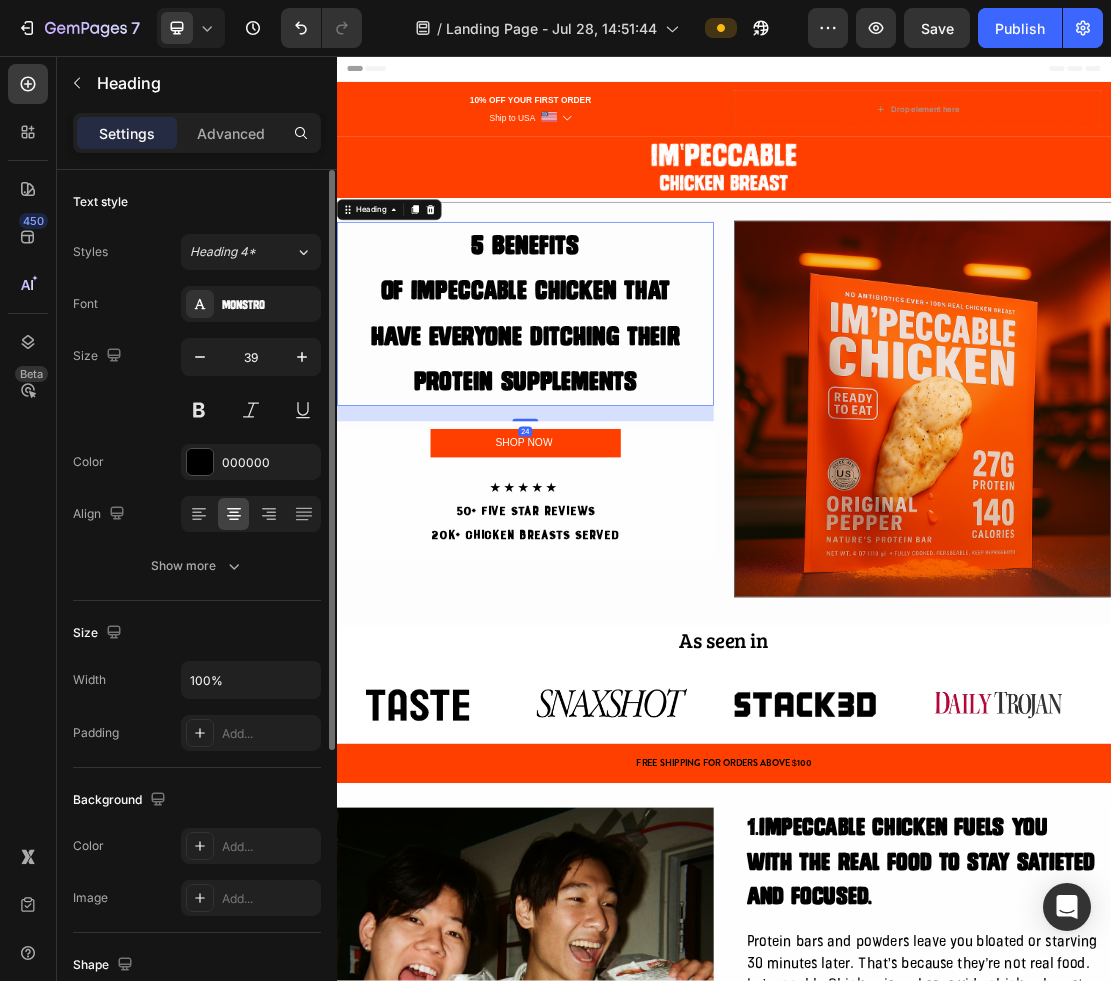 click on "5 Benefits  of Impeccable Chicken That  Have Everyone Ditching Their  Protein supplements" at bounding box center [629, 456] 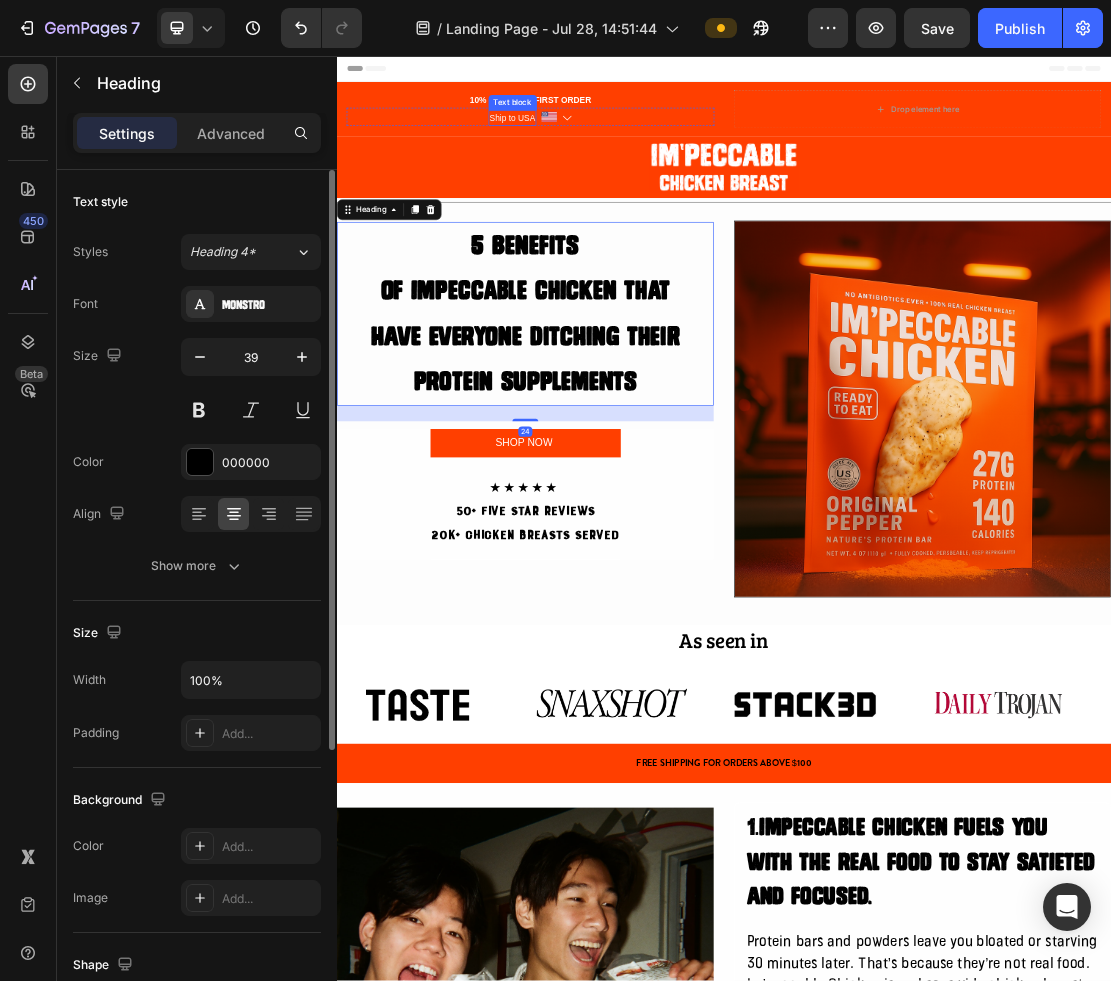click on "Ship to USA" at bounding box center [609, 153] 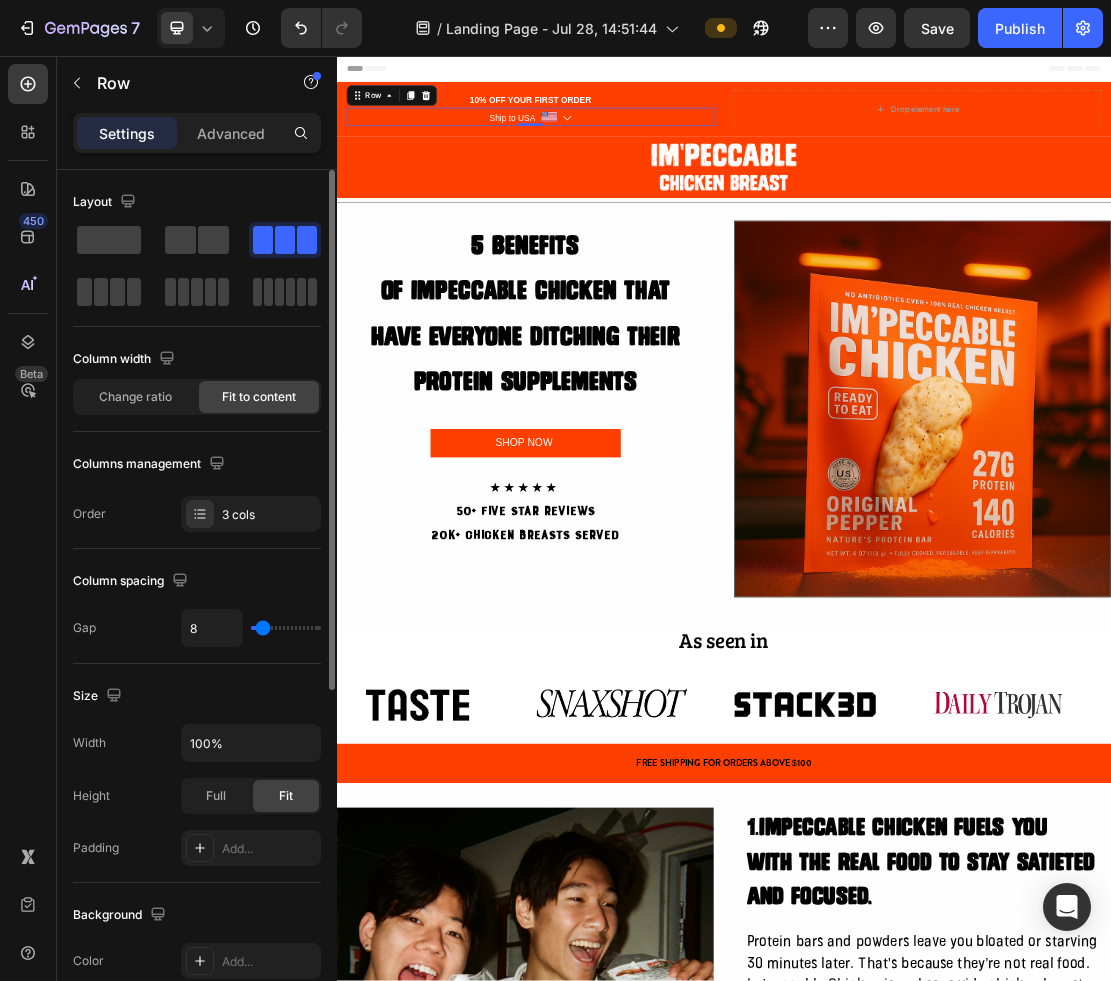 click on "Ship to USA Text block Image
Icon Row   0" at bounding box center (637, 151) 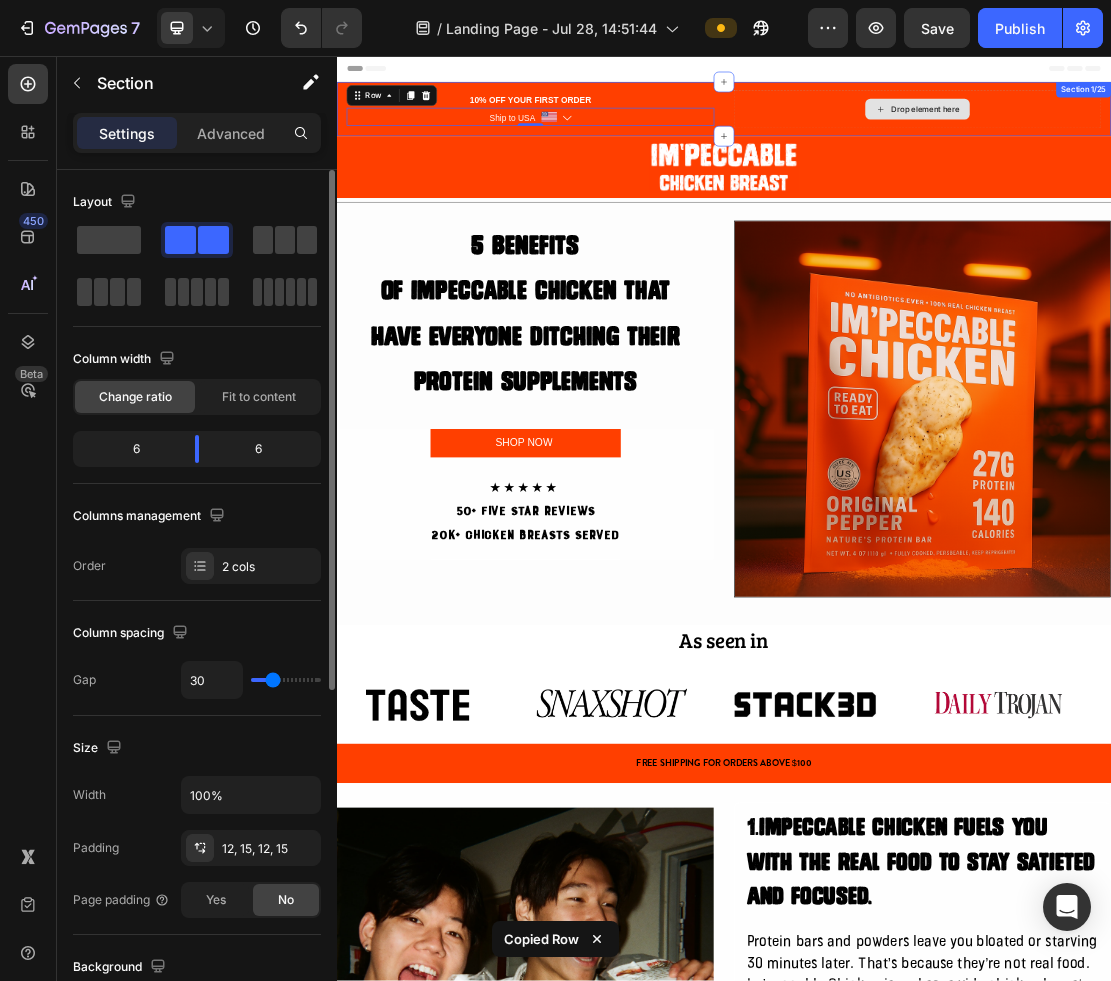 click on "Drop element here" at bounding box center (1237, 139) 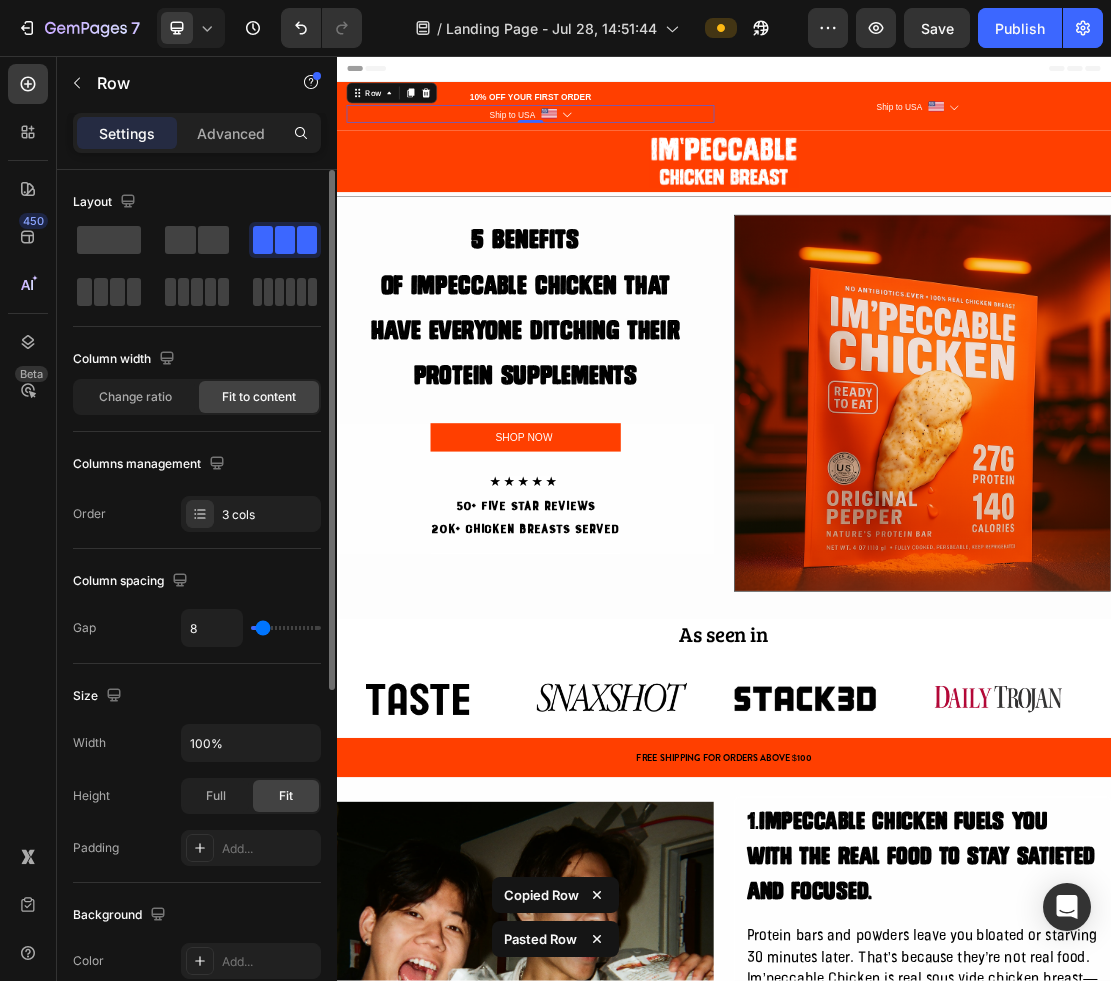 click on "Ship to USA Text block Image
Icon Row   0" at bounding box center [637, 147] 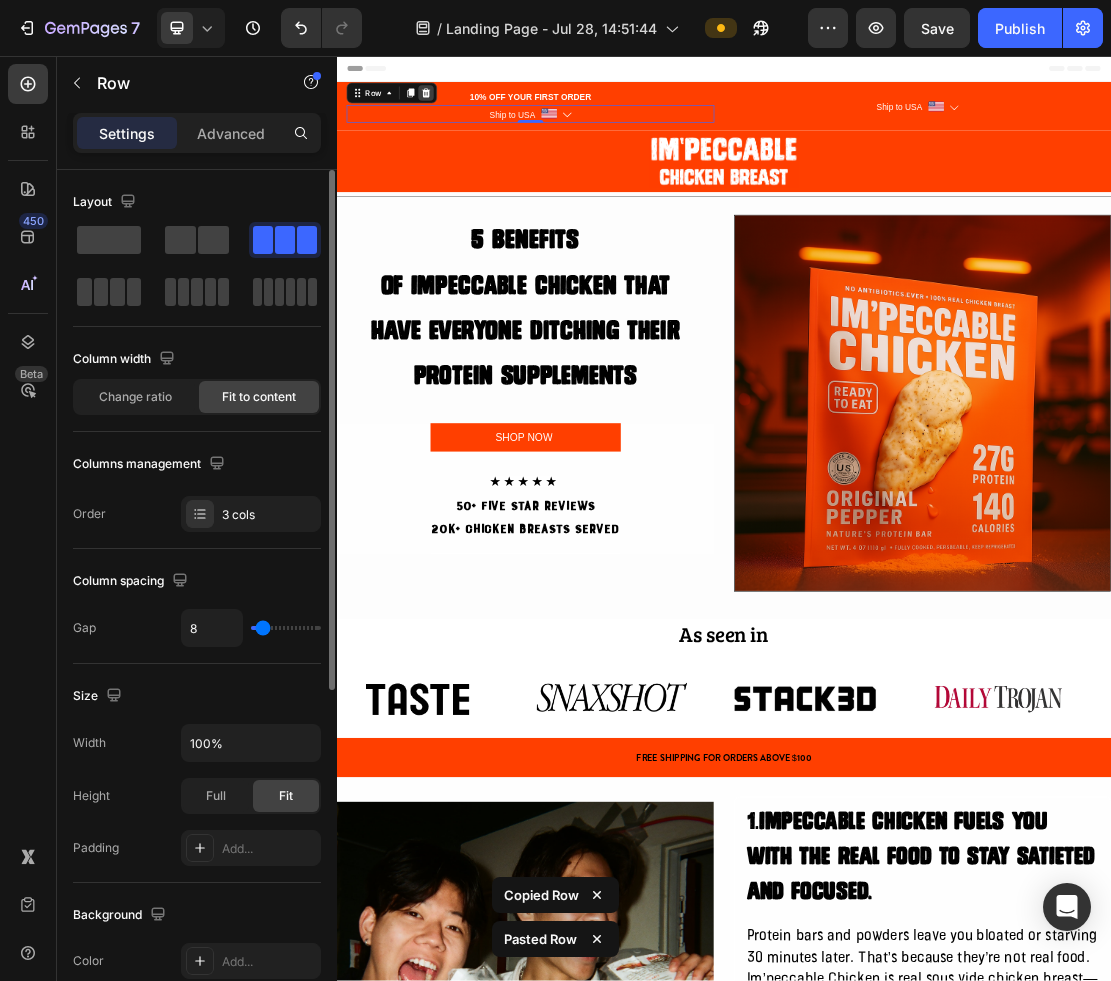 click at bounding box center [475, 114] 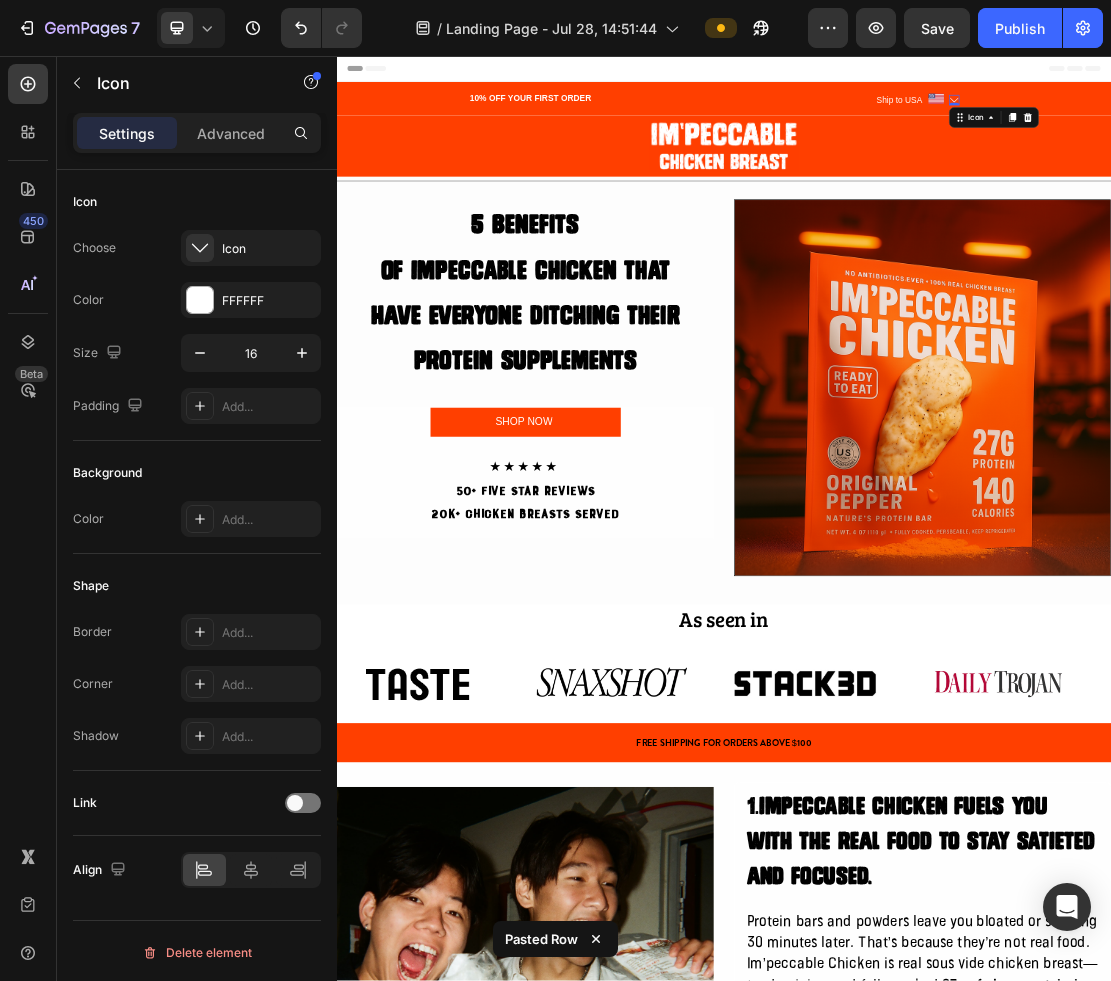 click on "Icon   0" at bounding box center (1294, 125) 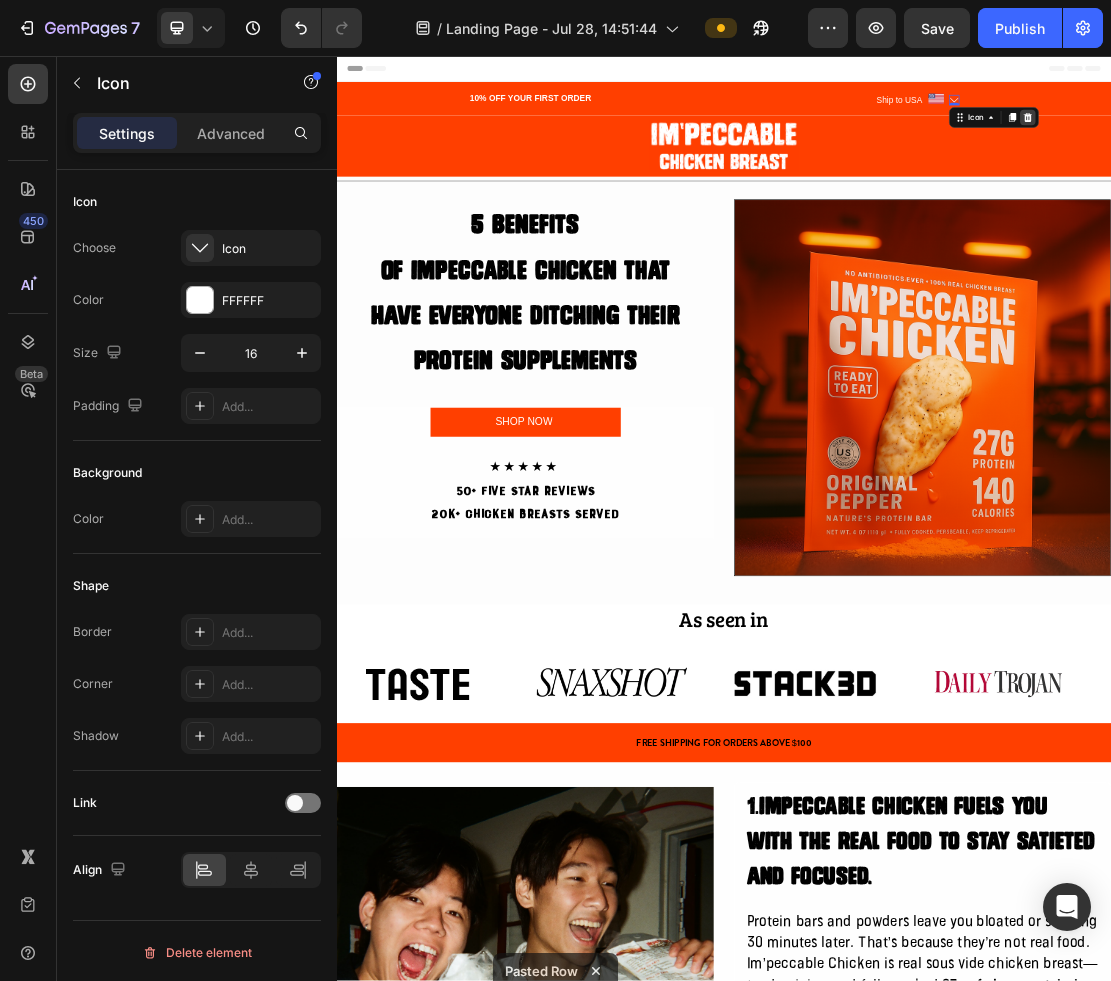 click 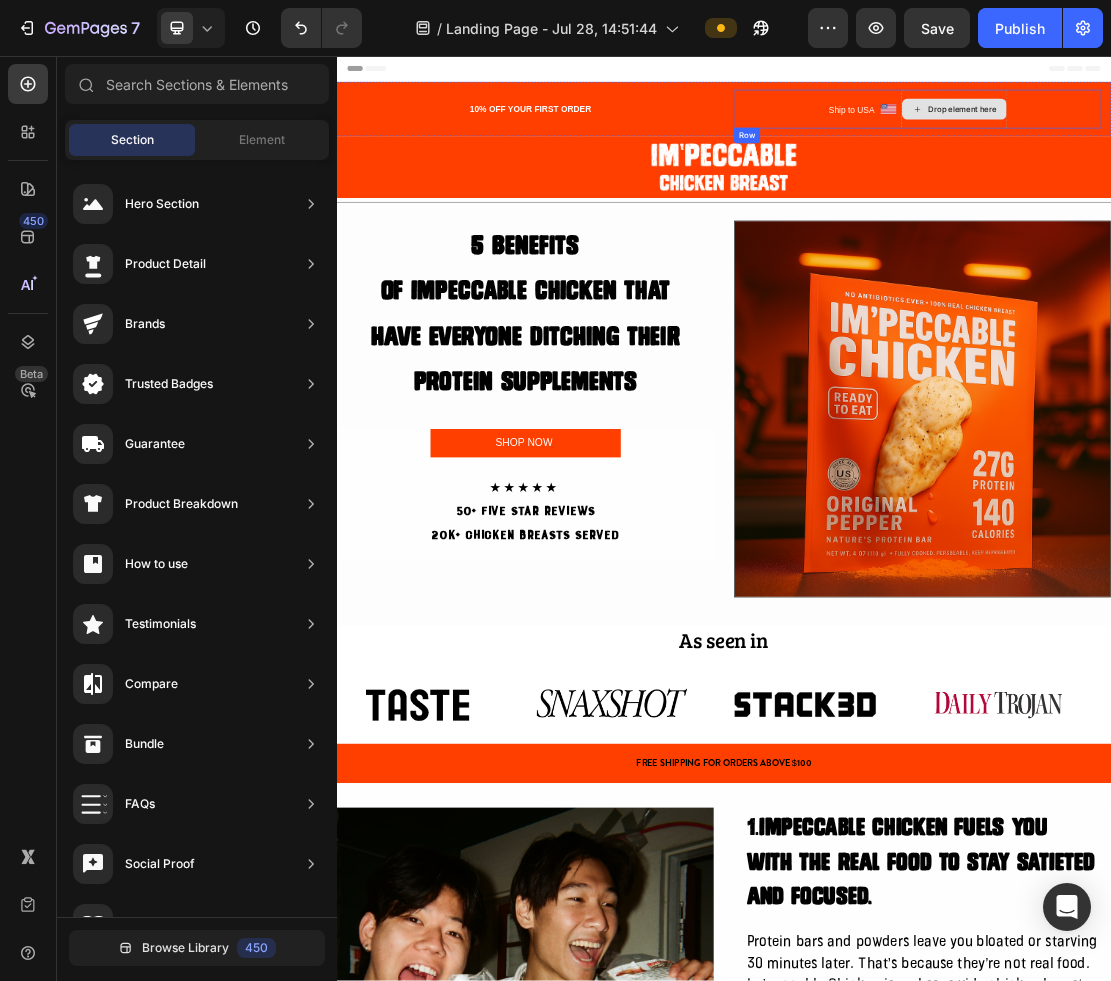 click on "Drop element here" at bounding box center (1294, 139) 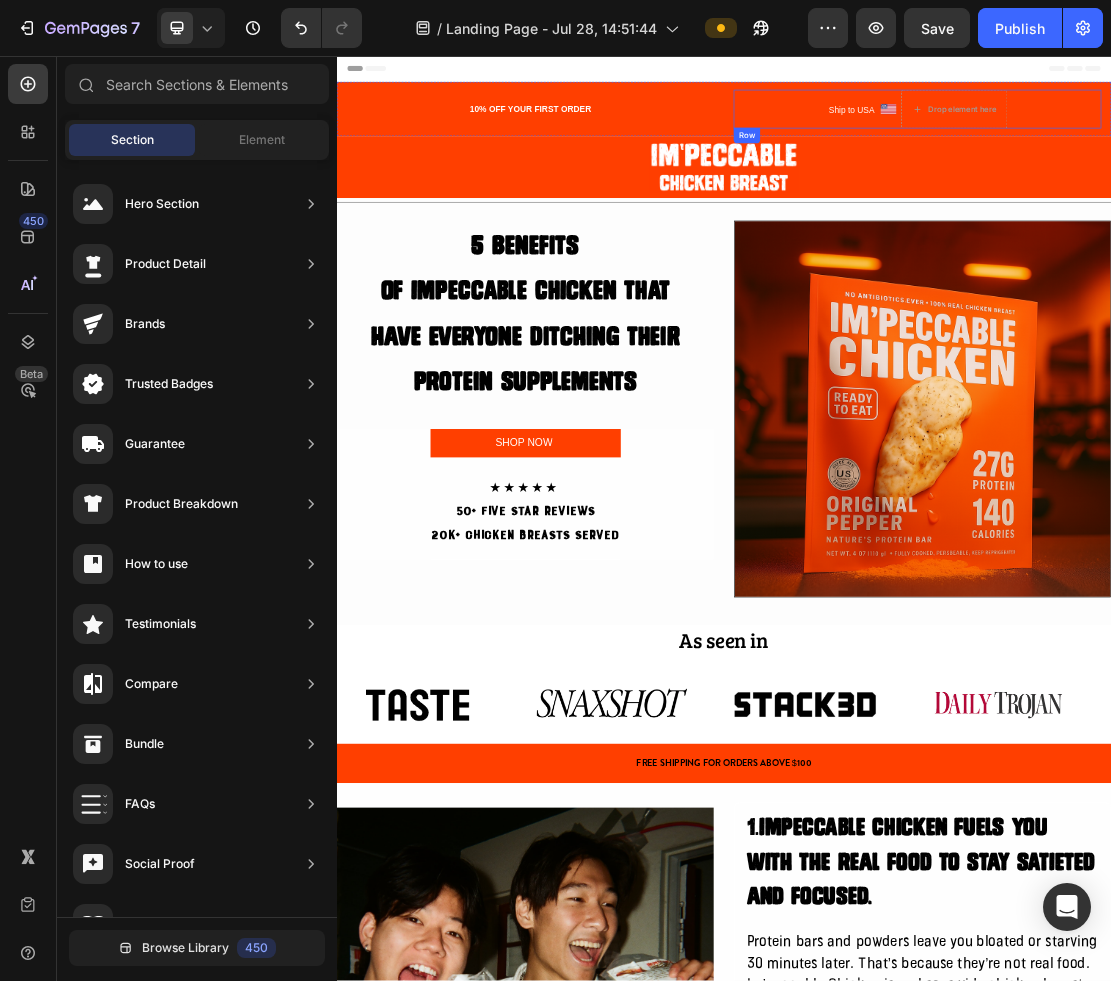 click on "Ship to USA Text block Image
Drop element here Row" at bounding box center (1237, 139) 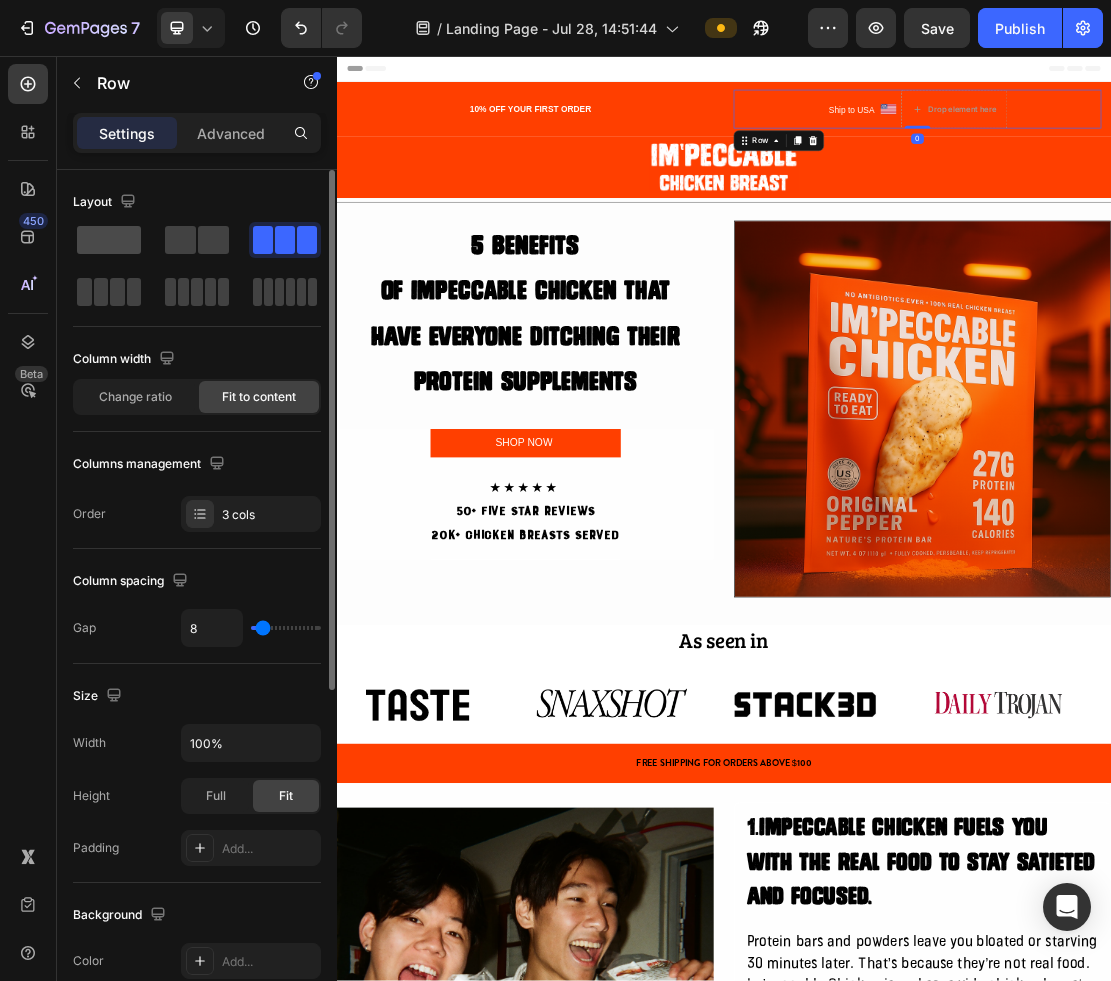 click 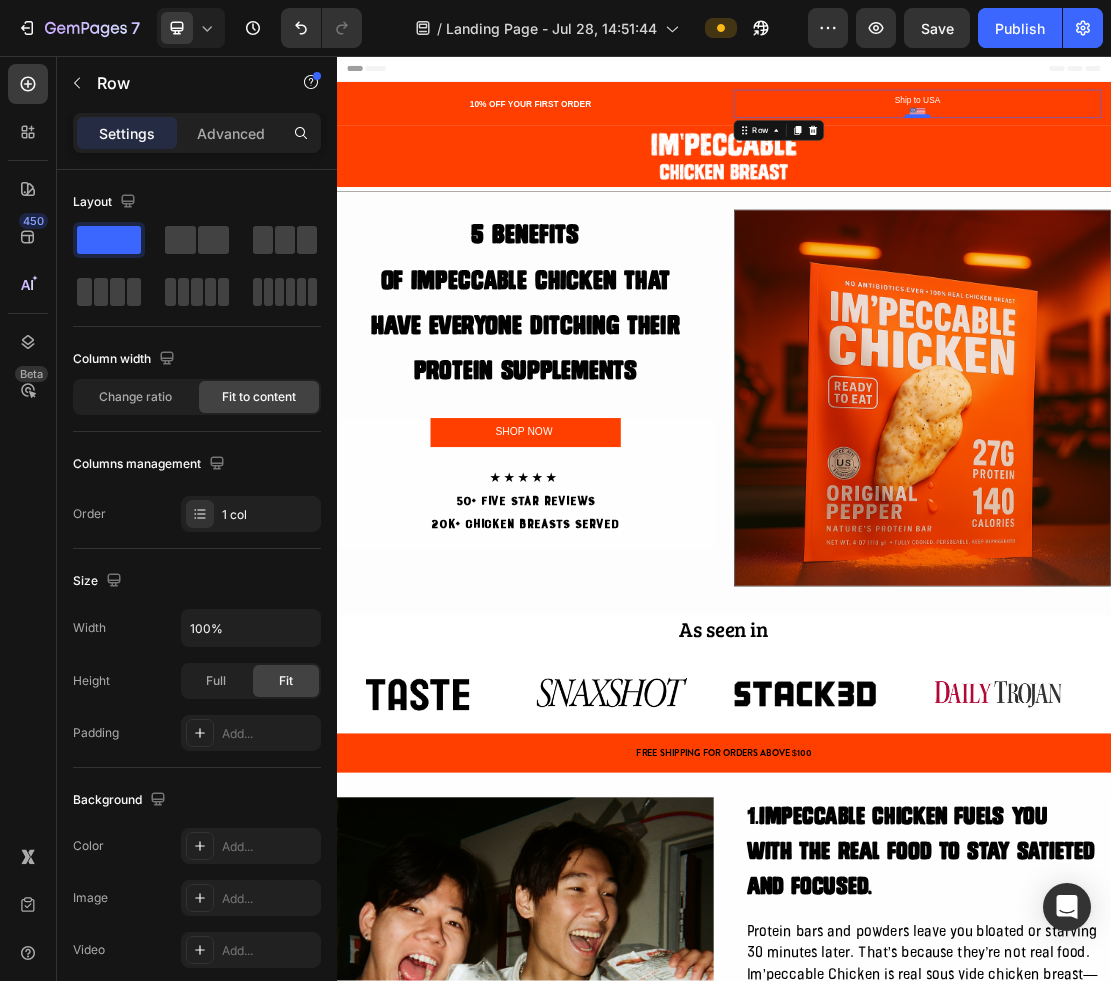click at bounding box center (1237, 150) 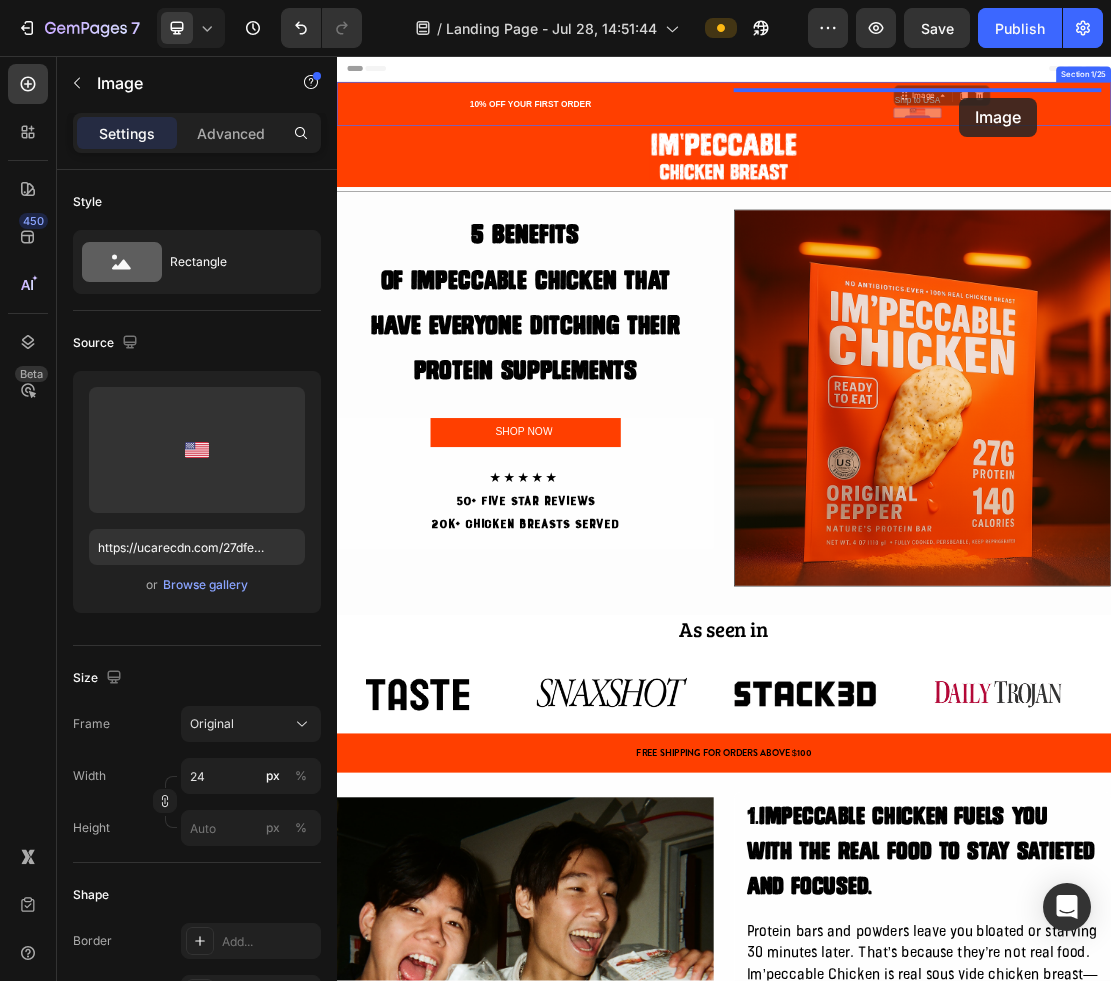 drag, startPoint x: 1233, startPoint y: 141, endPoint x: 1305, endPoint y: 124, distance: 73.97973 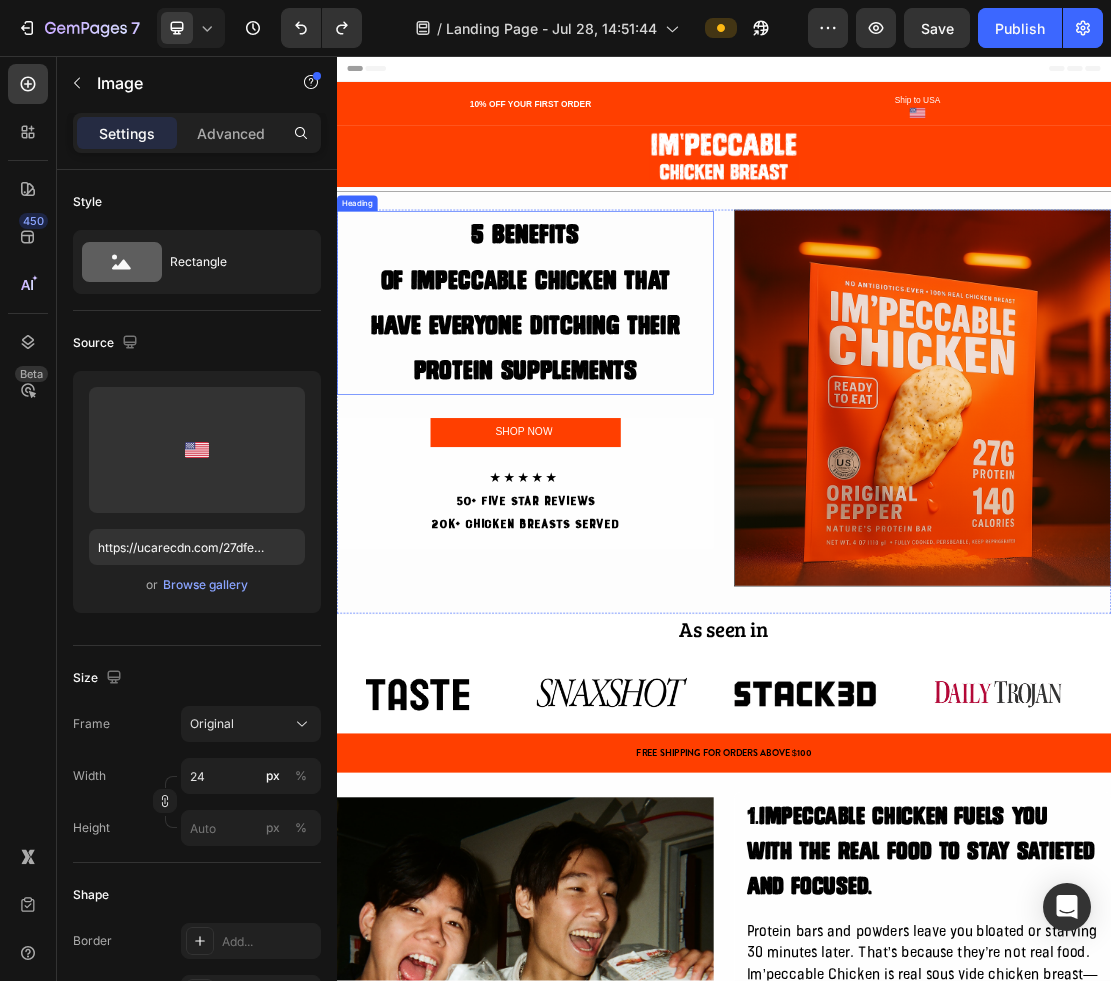 click on "Have Everyone Ditching Their" at bounding box center [629, 475] 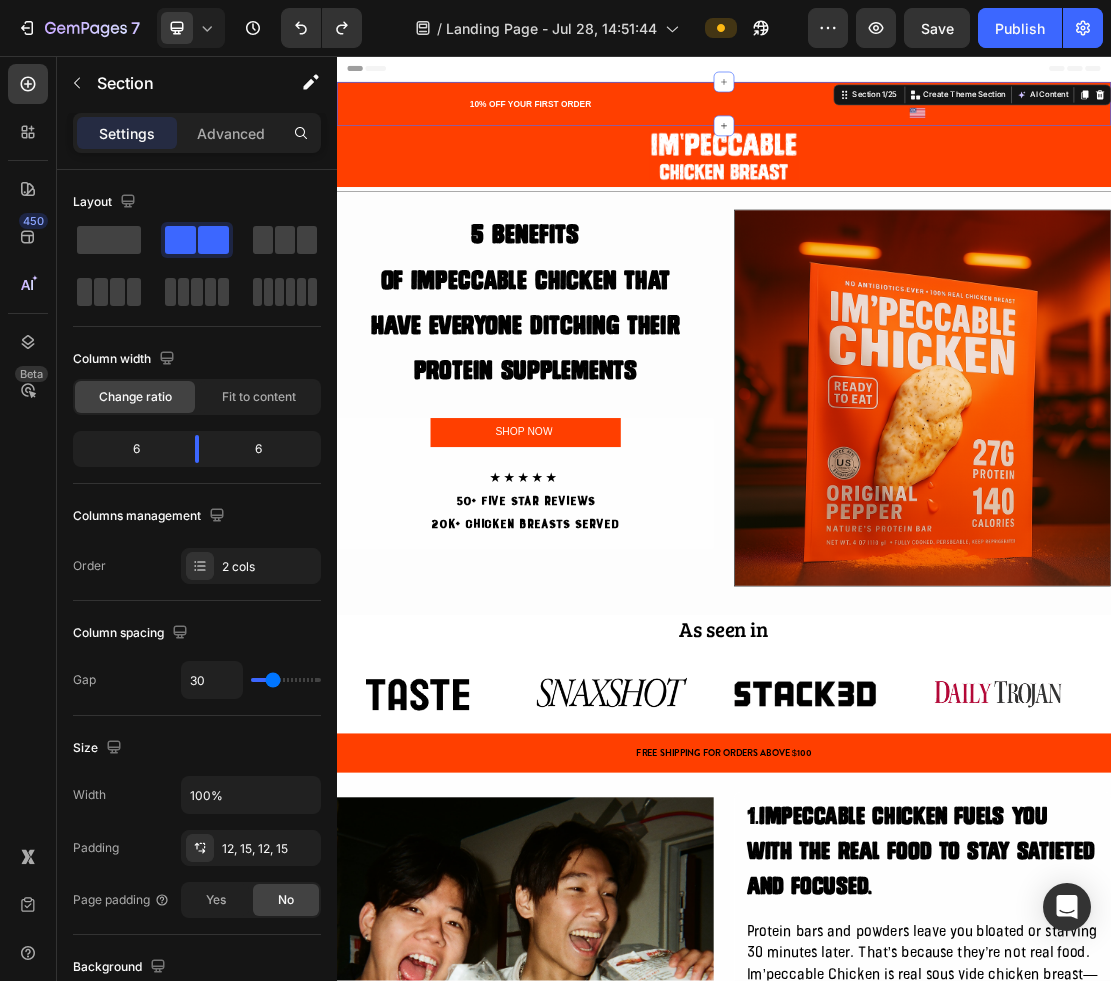 click on "10% OFF YOUR FIRST ORDER Text block Ship to [COUNTRY] Text block Image Row Section 1/25   Create Theme Section AI Content Write with GemAI What would you like to describe here? Tone and Voice Persuasive Product Im’peccable Chicken Special Packs Show more Generate" at bounding box center [937, 131] 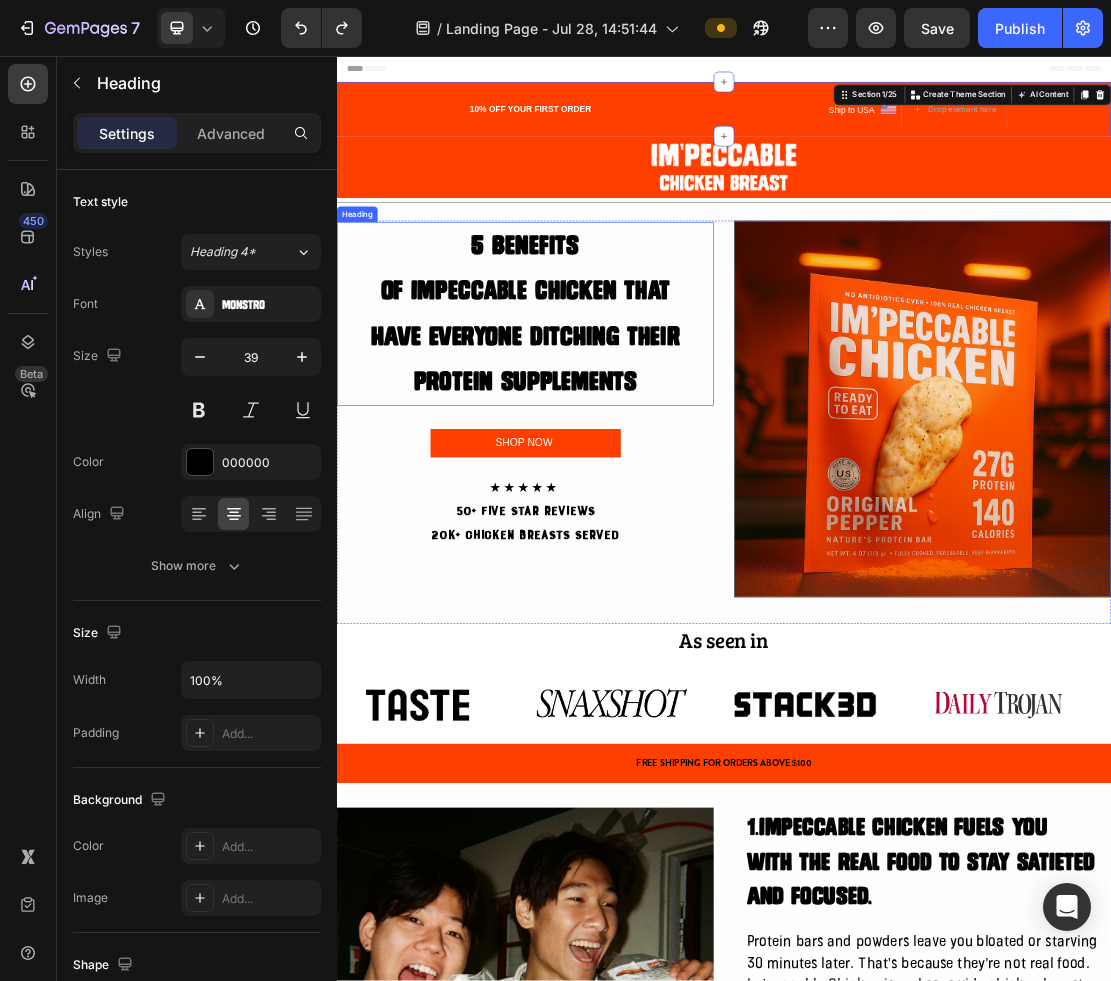 click on "5 Benefits  of Impeccable Chicken That  Have Everyone Ditching Their  Protein supplements" at bounding box center (629, 456) 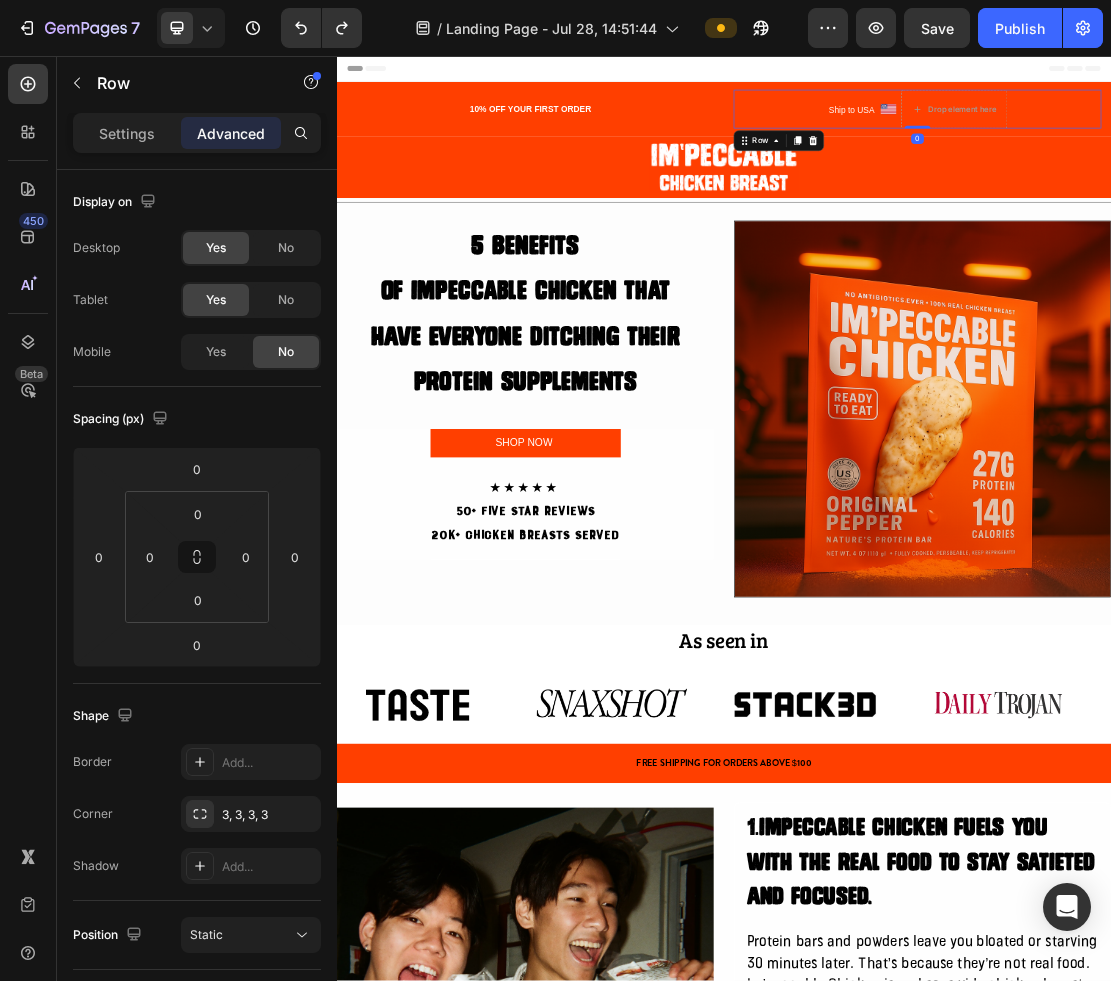 click on "Image" at bounding box center (1192, 139) 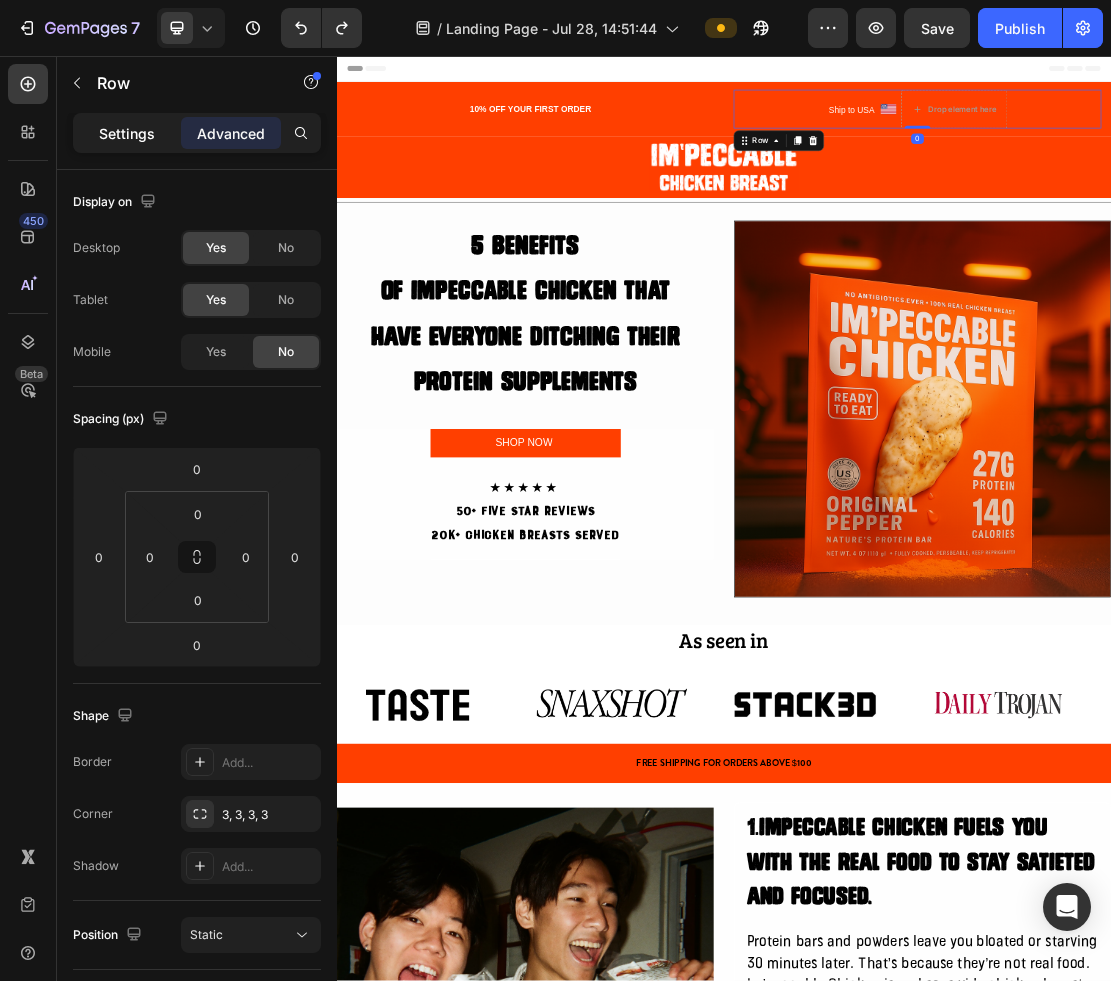 click on "Settings" at bounding box center [127, 133] 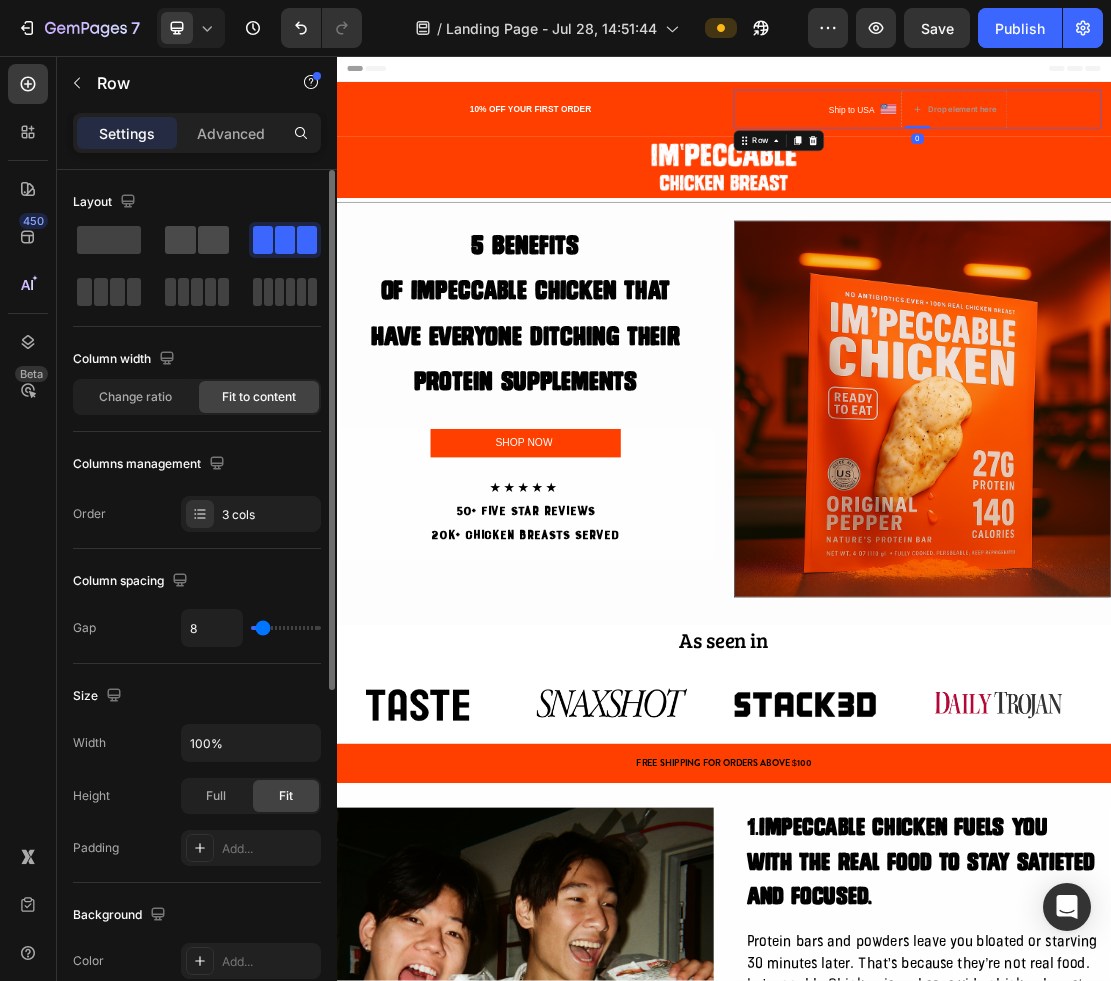 click 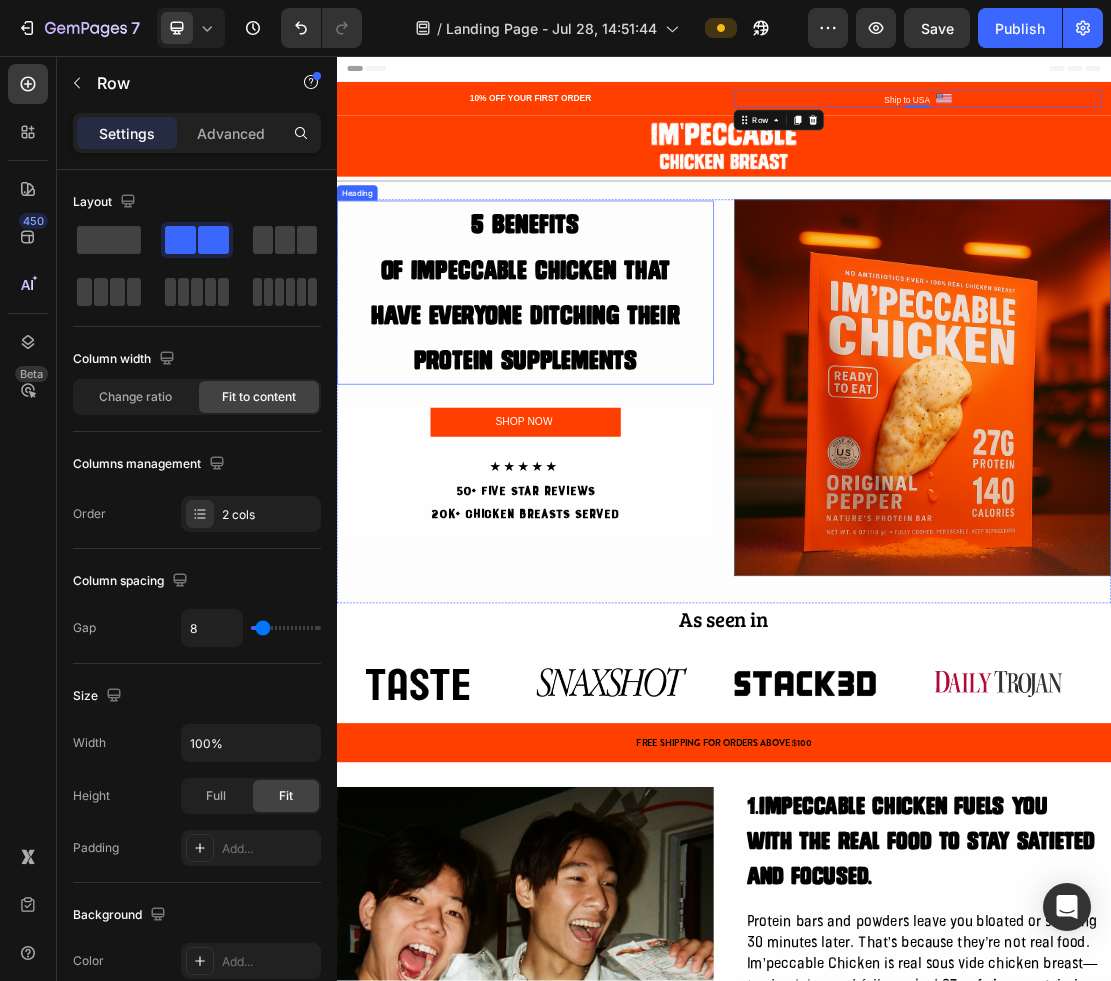 click on "5 Benefits  of Impeccable Chicken That  Have Everyone Ditching Their  Protein supplements" at bounding box center [629, 423] 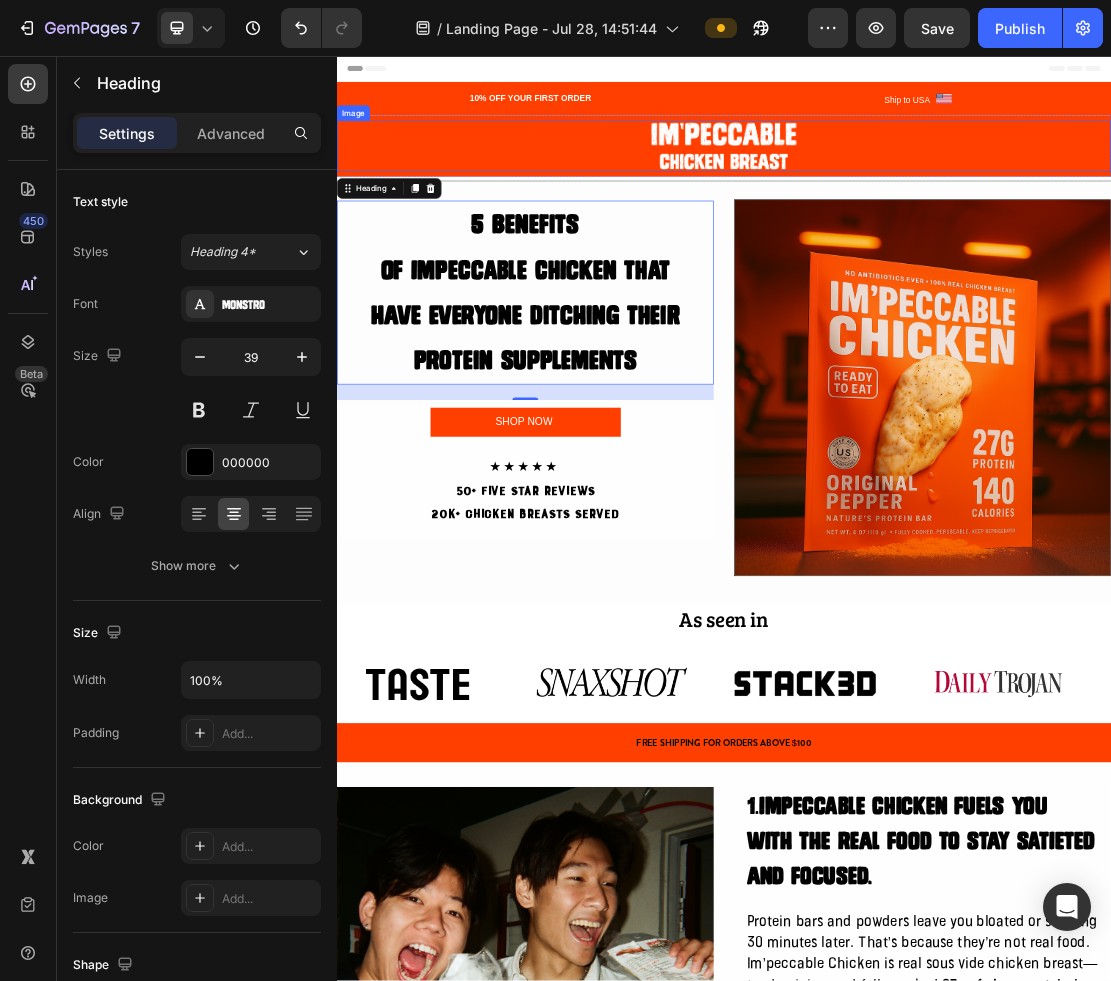 click at bounding box center (937, 197) 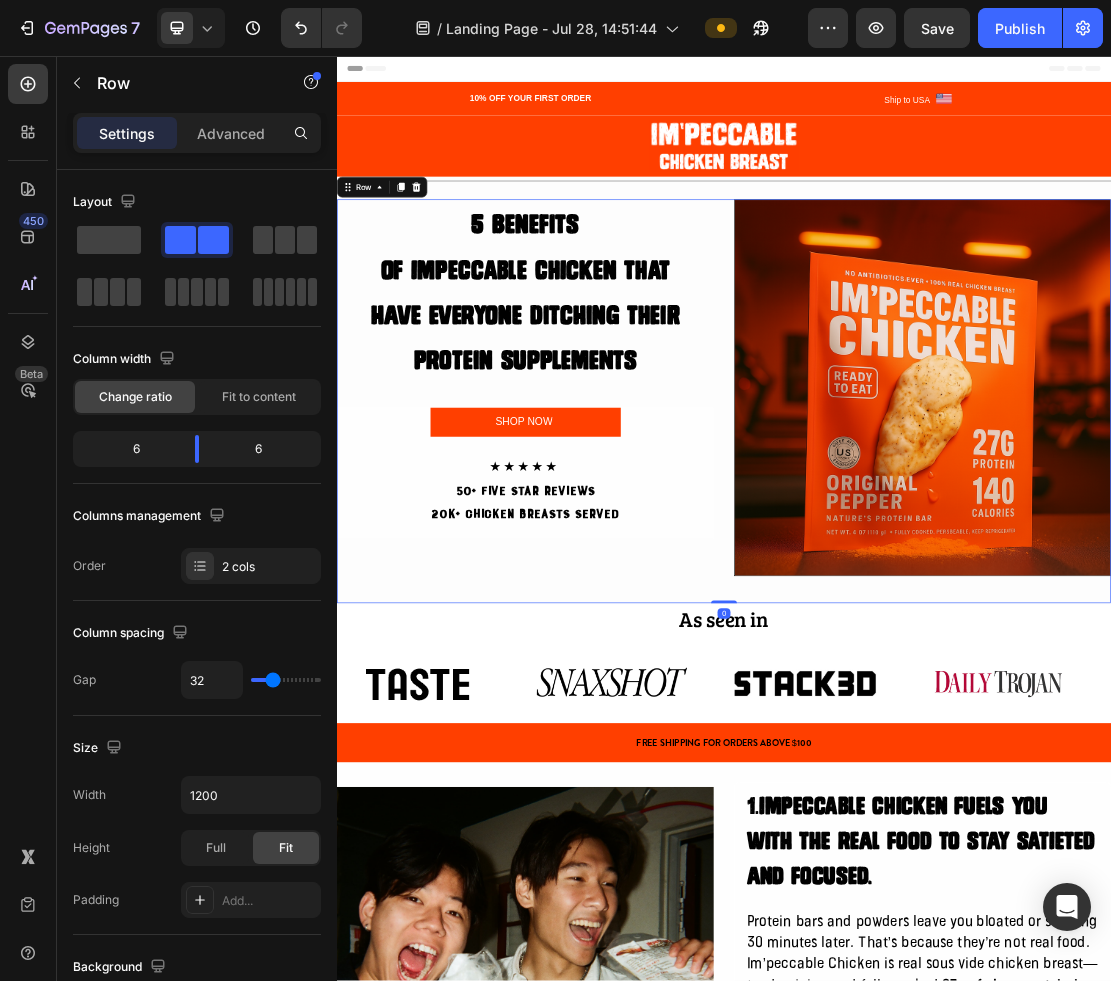 click on "5 Benefits  of Impeccable Chicken That  Have Everyone Ditching Their  Protein supplements Heading SHOP NOW Add to Cart ★ ★ ★ ★ ★   50+ FIVE STAR REVIEWS  20k+ CHICKEN BREASTS SERVED Text Block Row Product Row Image Row   0" at bounding box center [937, 592] 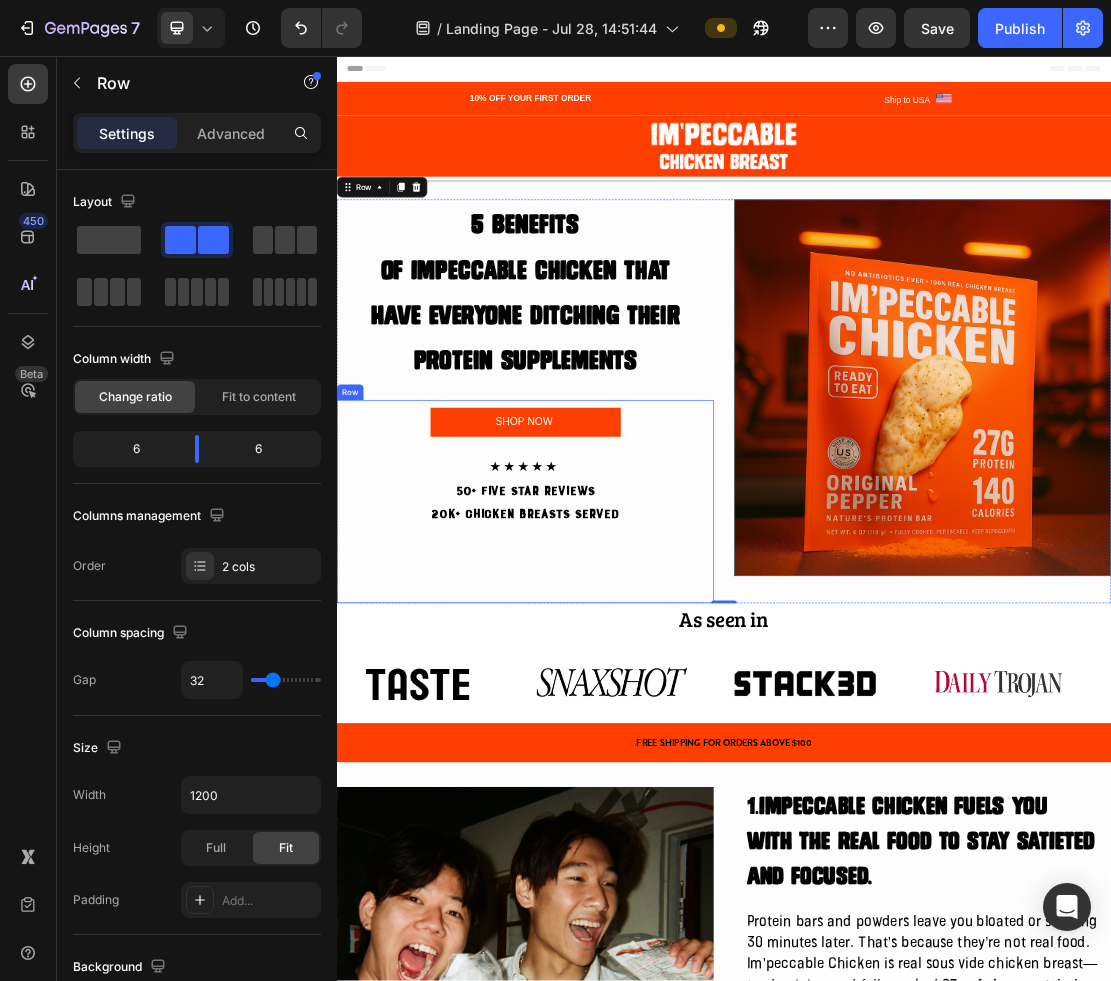 scroll, scrollTop: 257, scrollLeft: 0, axis: vertical 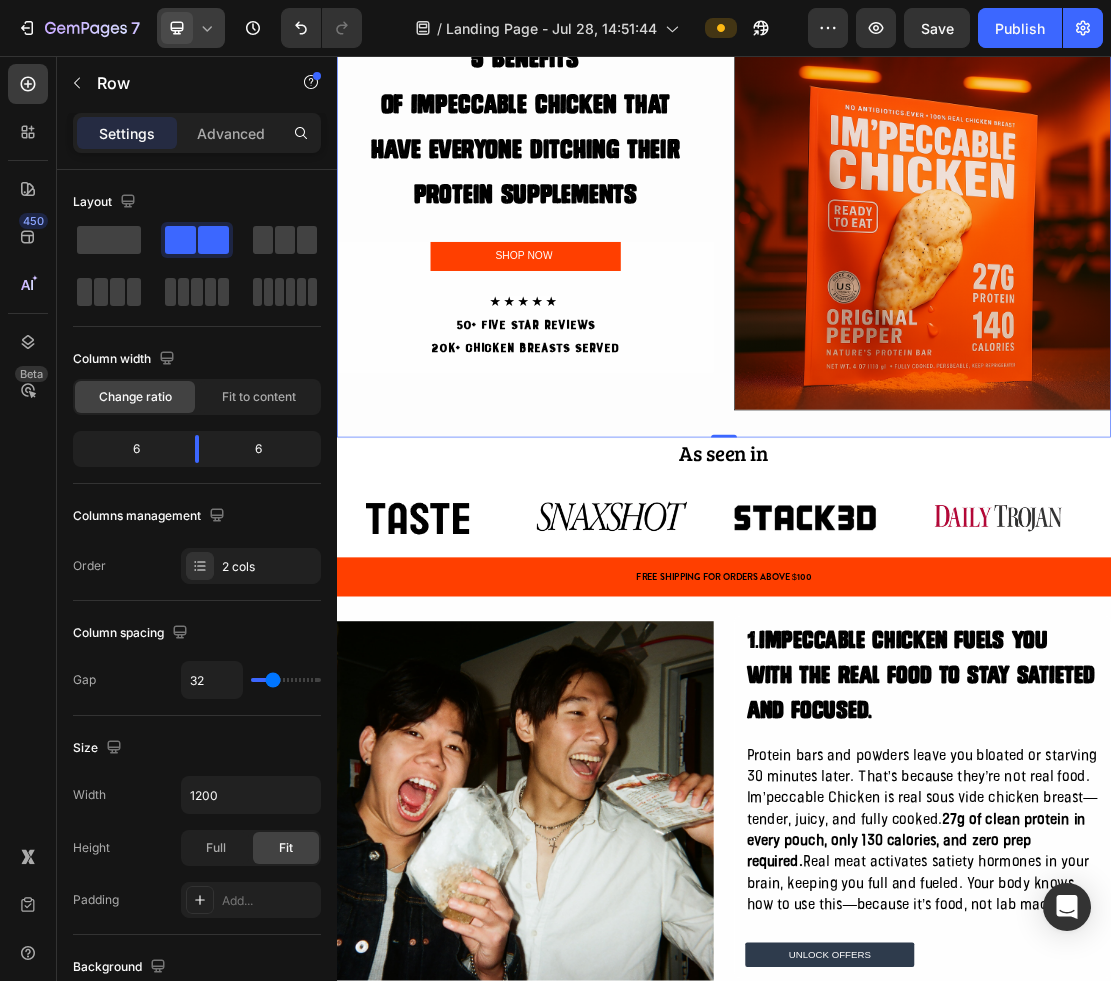 click 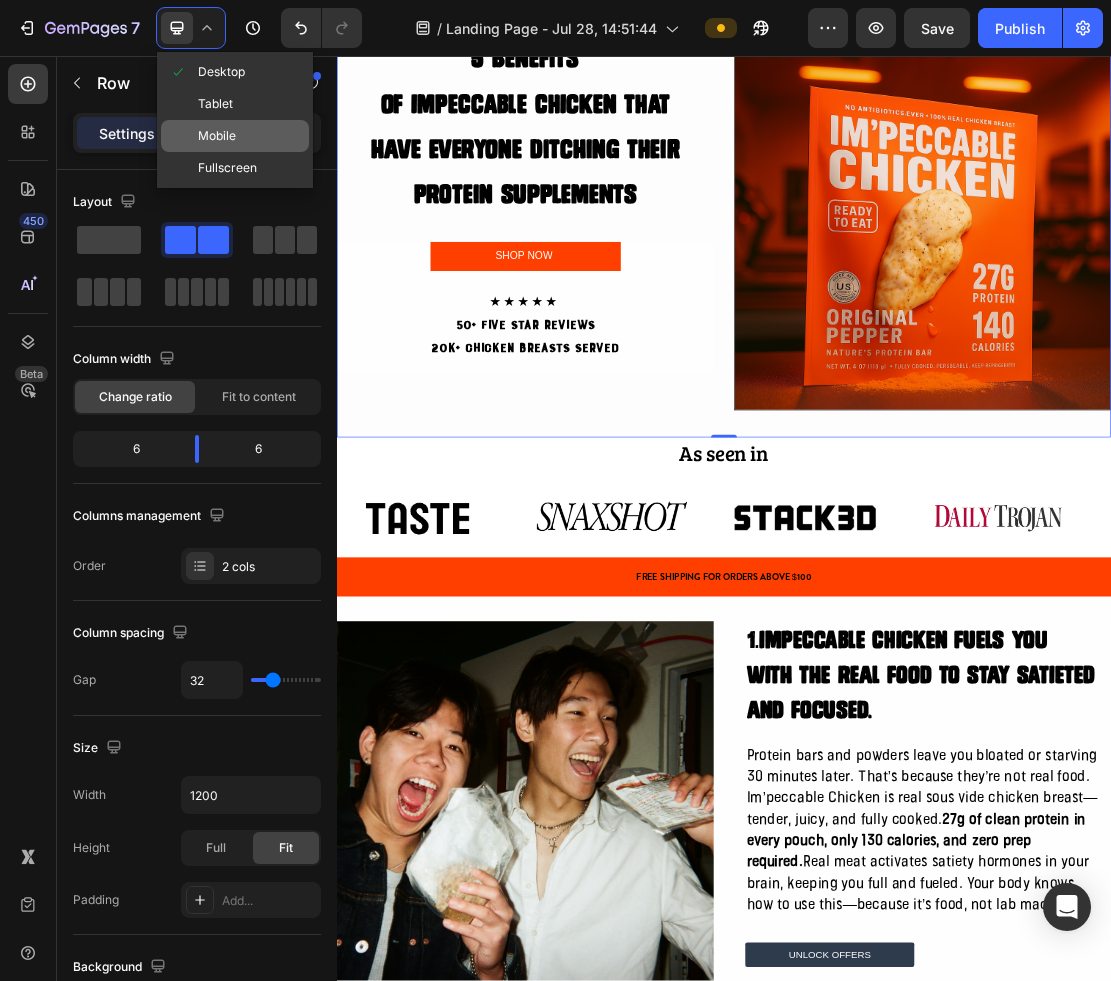 click on "Mobile" 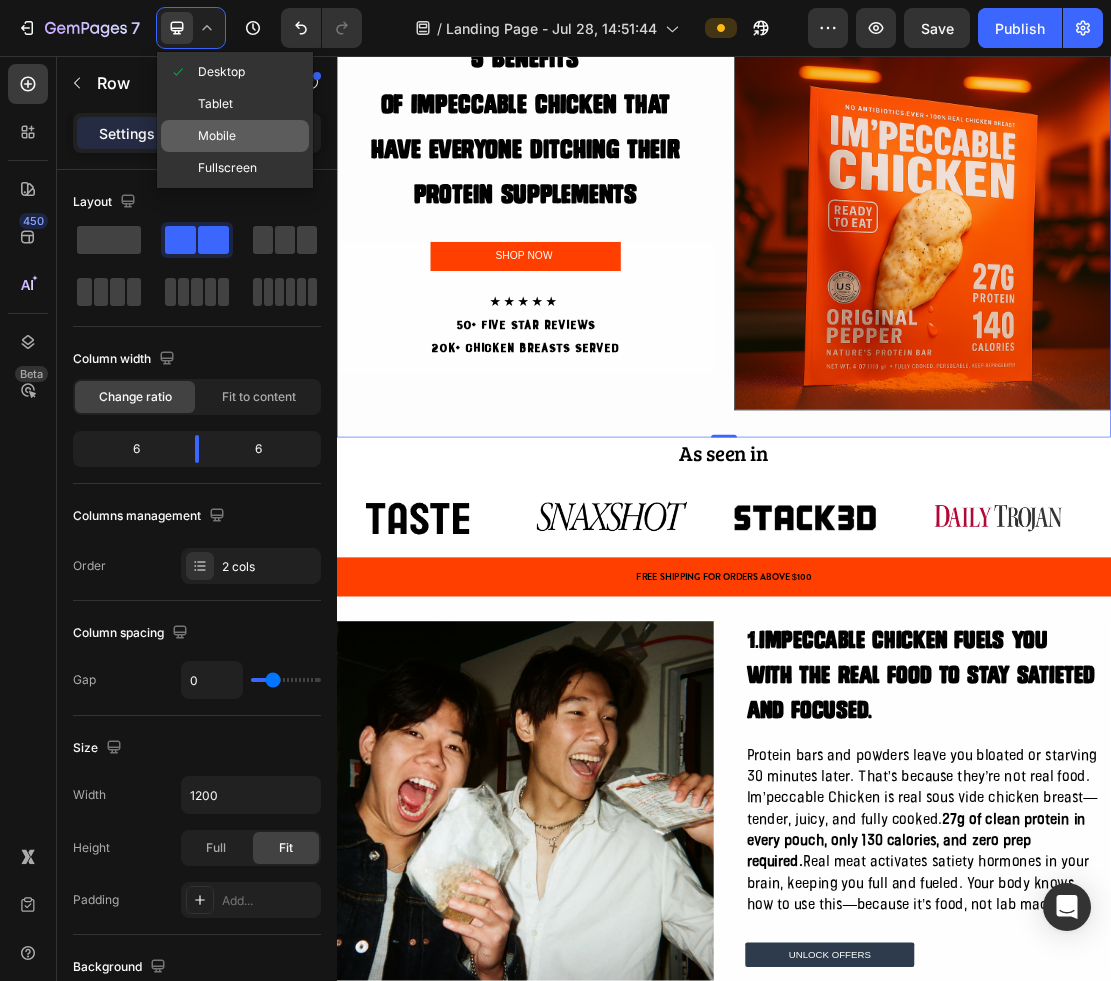 type on "0" 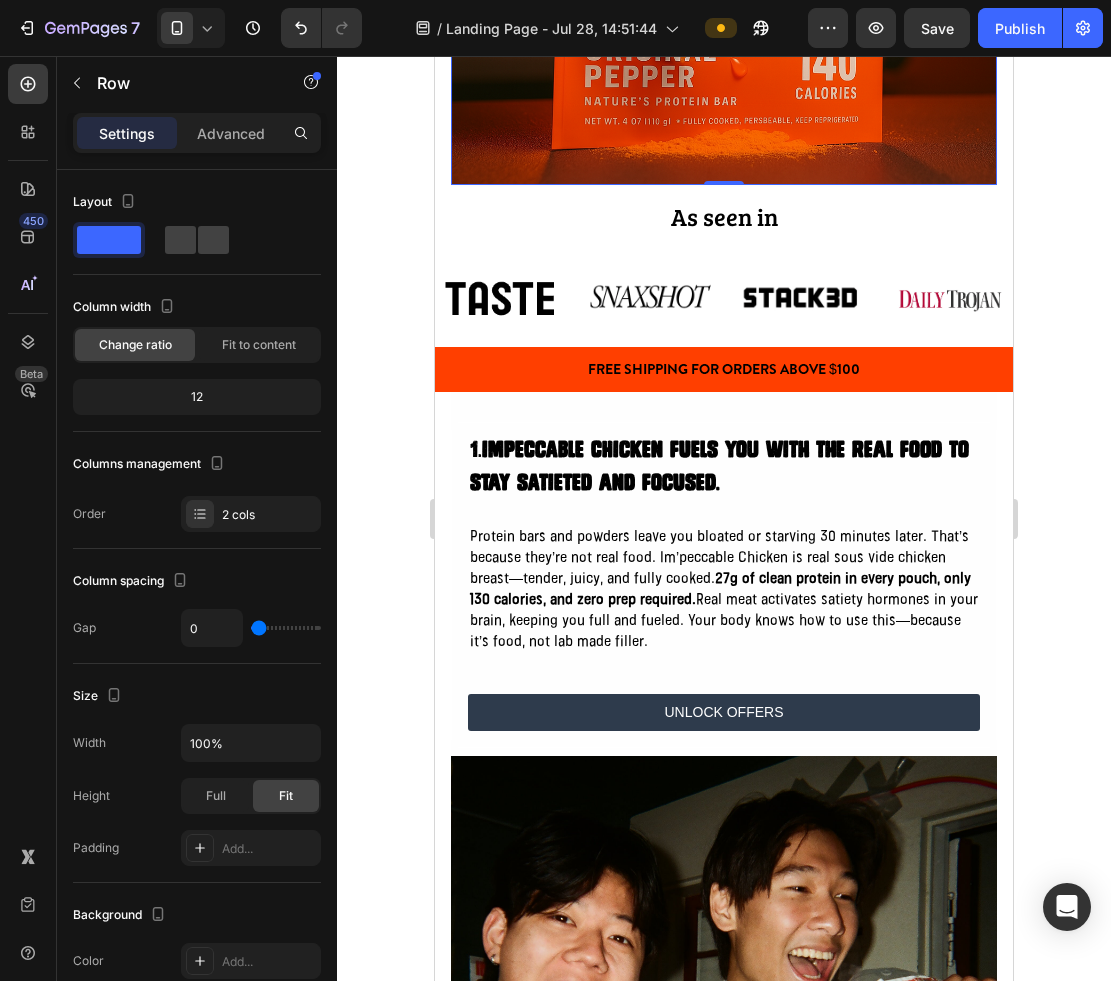 scroll, scrollTop: 972, scrollLeft: 0, axis: vertical 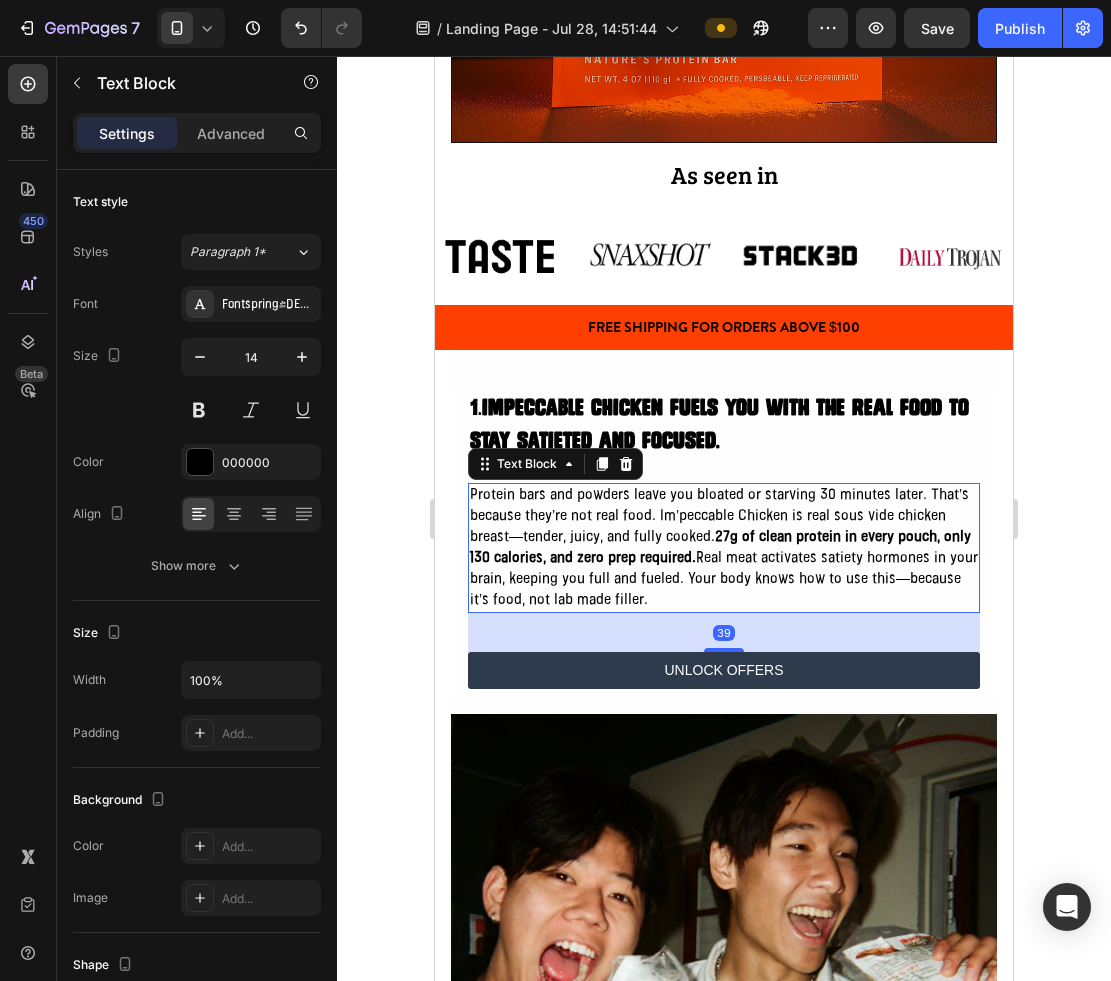 click on "Protein bars and powders leave you bloated or starving 30 minutes later. That’s because they’re not real food. Im’peccable Chicken is real sous vide chicken breast—tender, juicy, and fully cooked.  27g of clean protein in every pouch, only 130 calories, and zero prep required.  Real meat activates satiety hormones in your brain, keeping you full and fueled. Your body knows how to use this—because it’s food, not lab made filler." at bounding box center [724, 548] 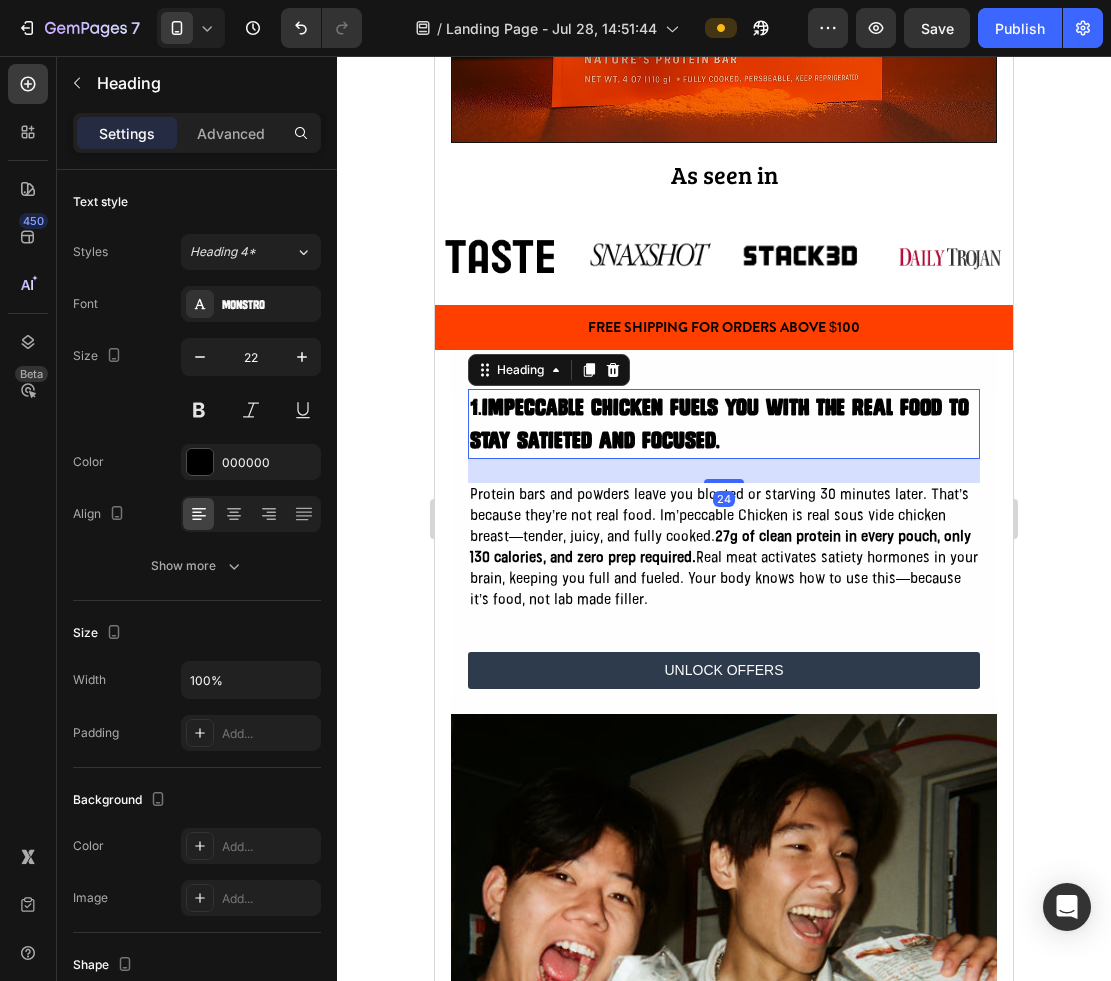 click on "1.  IMPECCABLE CHICKEN fuels you with the real food to stay satieted and focused." at bounding box center (724, 424) 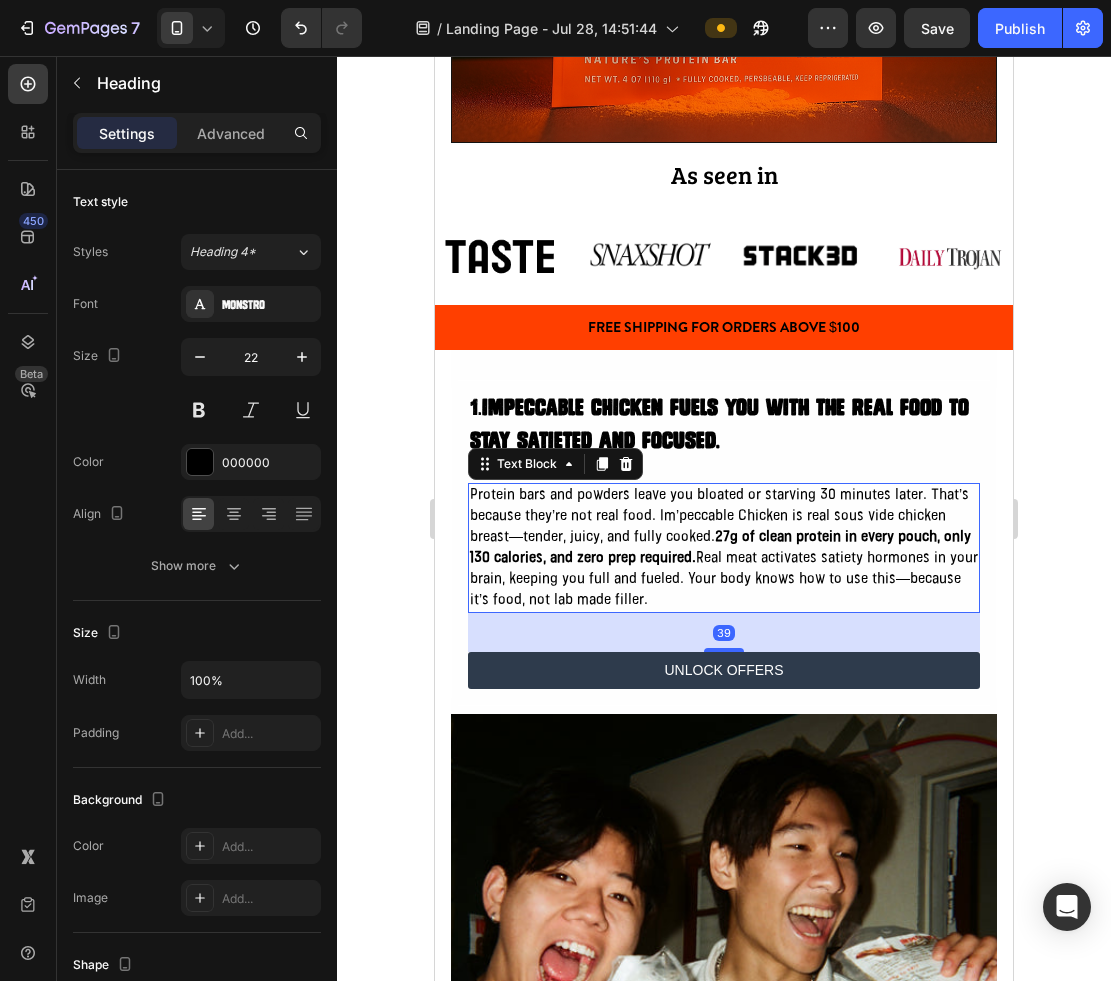 click on "27g of clean protein in every pouch, only 130 calories, and zero prep required." at bounding box center [720, 548] 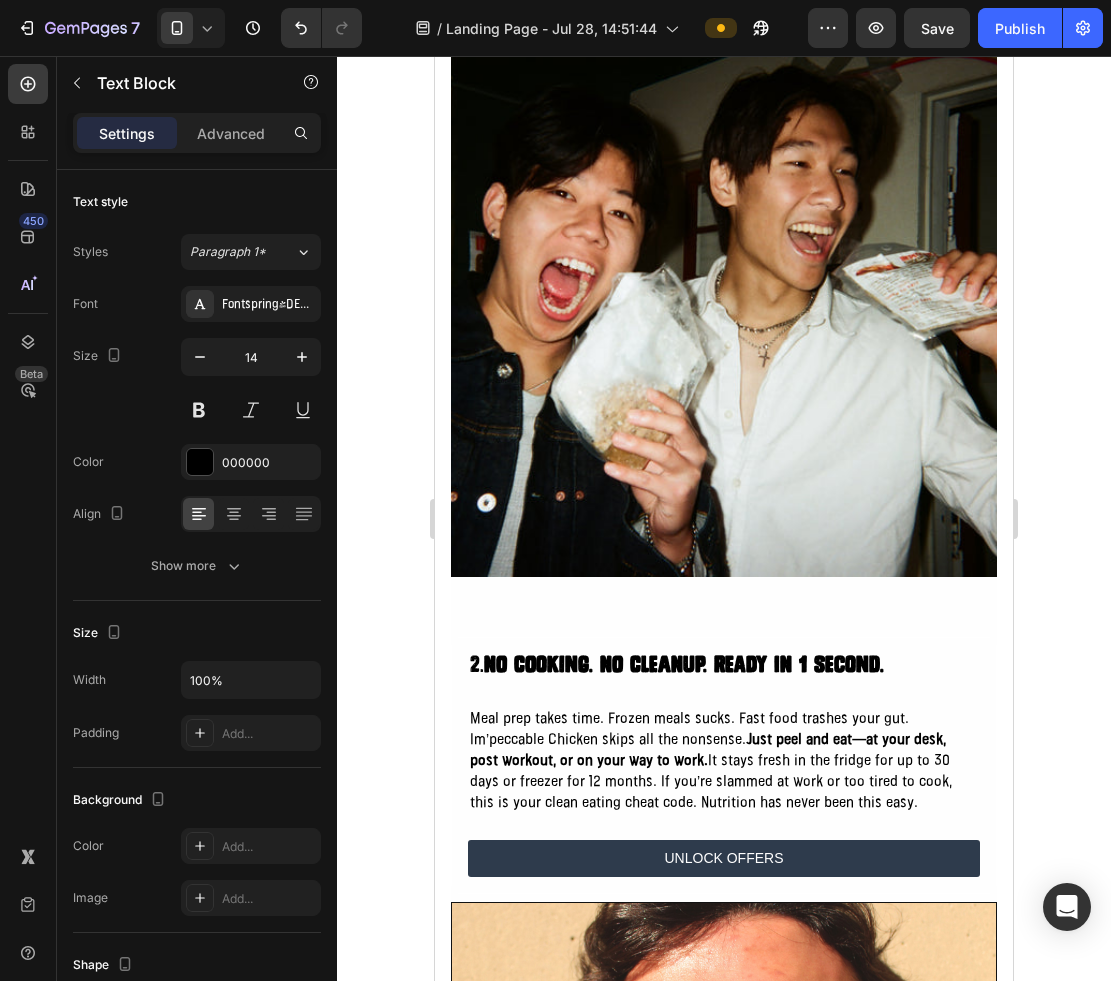 scroll, scrollTop: 1802, scrollLeft: 0, axis: vertical 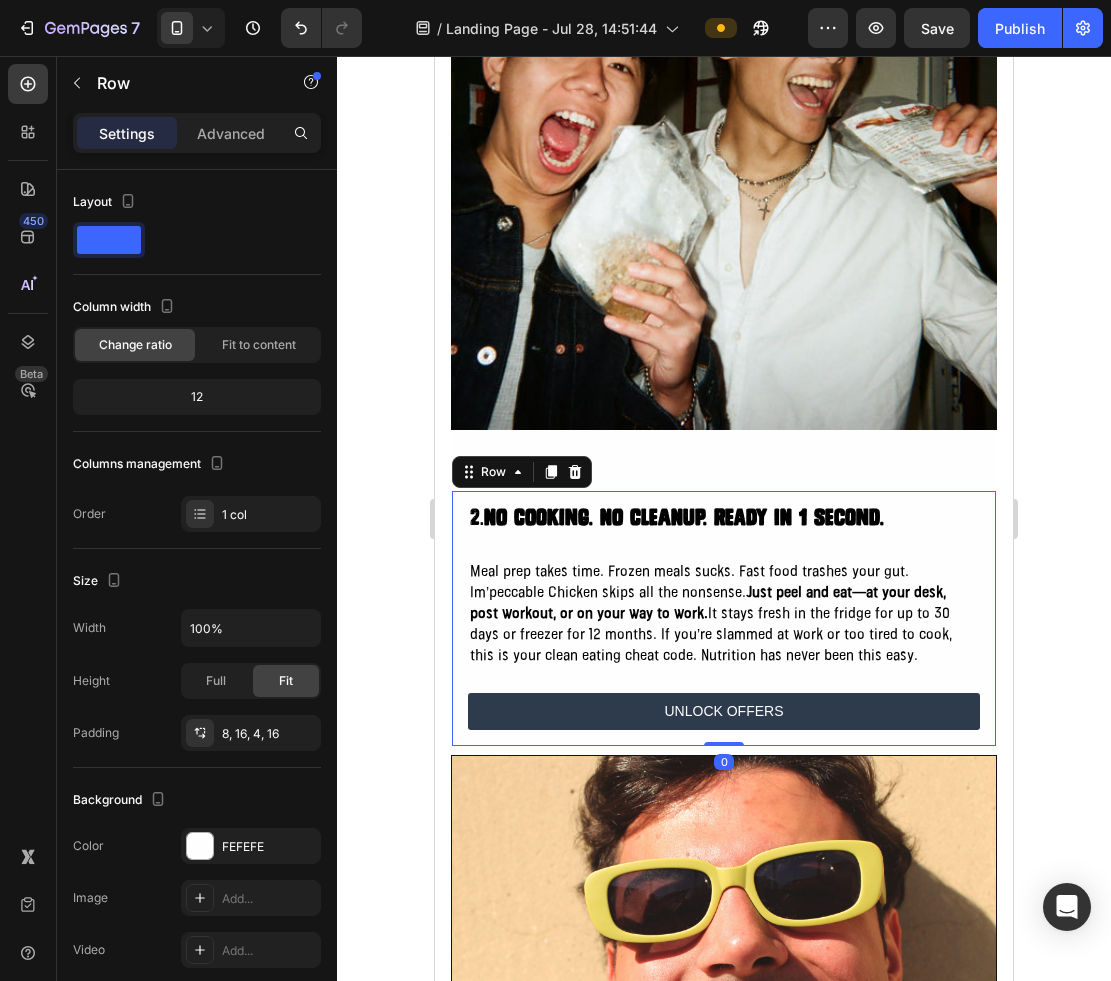 click on "2.  No Cooking. No Cleanup. Ready in 1 second. Heading Meal prep takes time. Frozen meals sucks. Fast food trashes your gut. Im’peccable Chicken skips all the nonsense.  Just peel and eat—at your desk, post workout, or on your way to work.  It stays fresh in the fridge for up to 30 days or freezer for 12 months. If you’re slammed at work or too tired to cook, this is your clean eating cheat code. Nutrition has never been this easy. Text Block UNLOCK OFFERS Button" at bounding box center (724, 620) 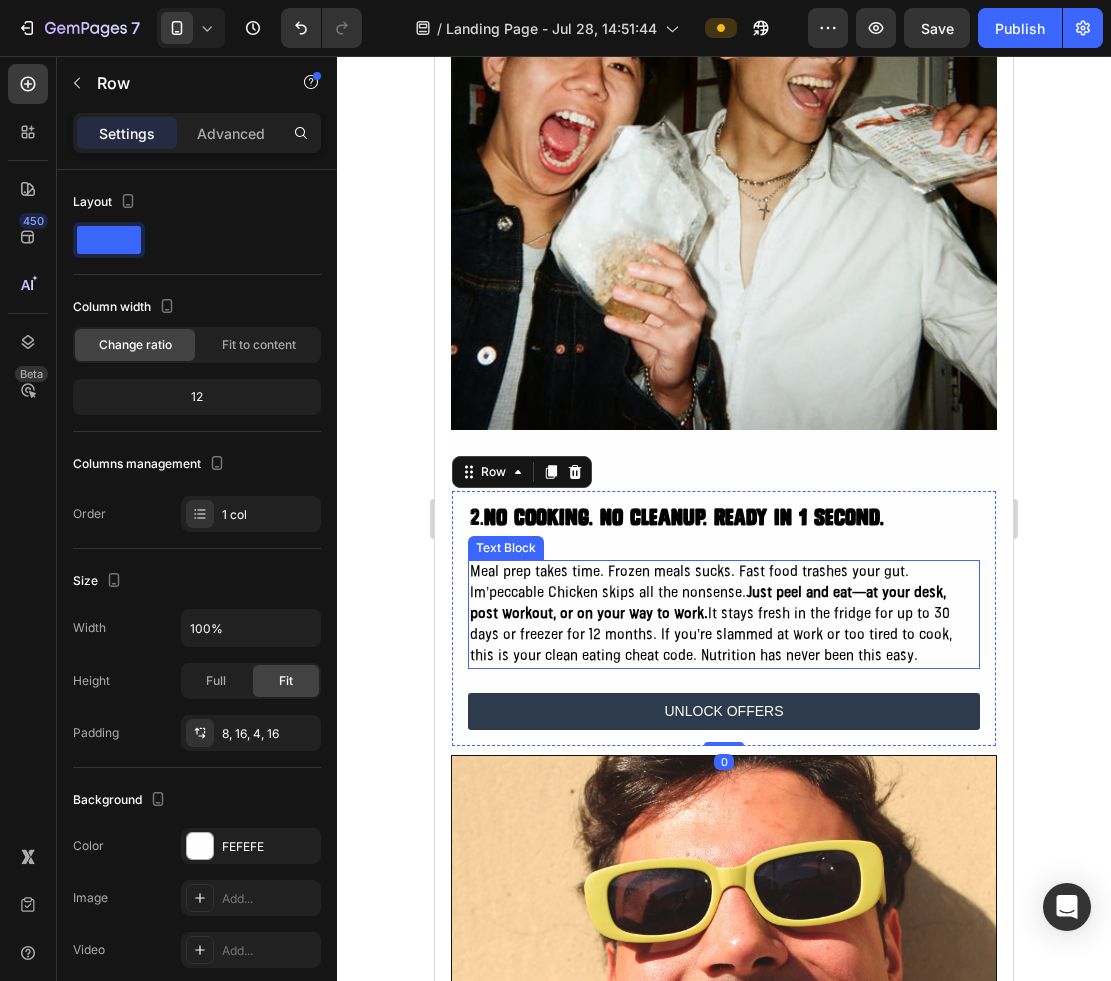 click on "Meal prep takes time. Frozen meals sucks. Fast food trashes your gut. Im’peccable Chicken skips all the nonsense. Just peel and eat—at your desk, post workout, or on your way to work. It stays fresh in the fridge for up to 30 days or freezer for 12 months. If you’re slammed at work or too tired to cook, this is your clean eating cheat code. Nutrition has never been this easy." at bounding box center (724, 614) 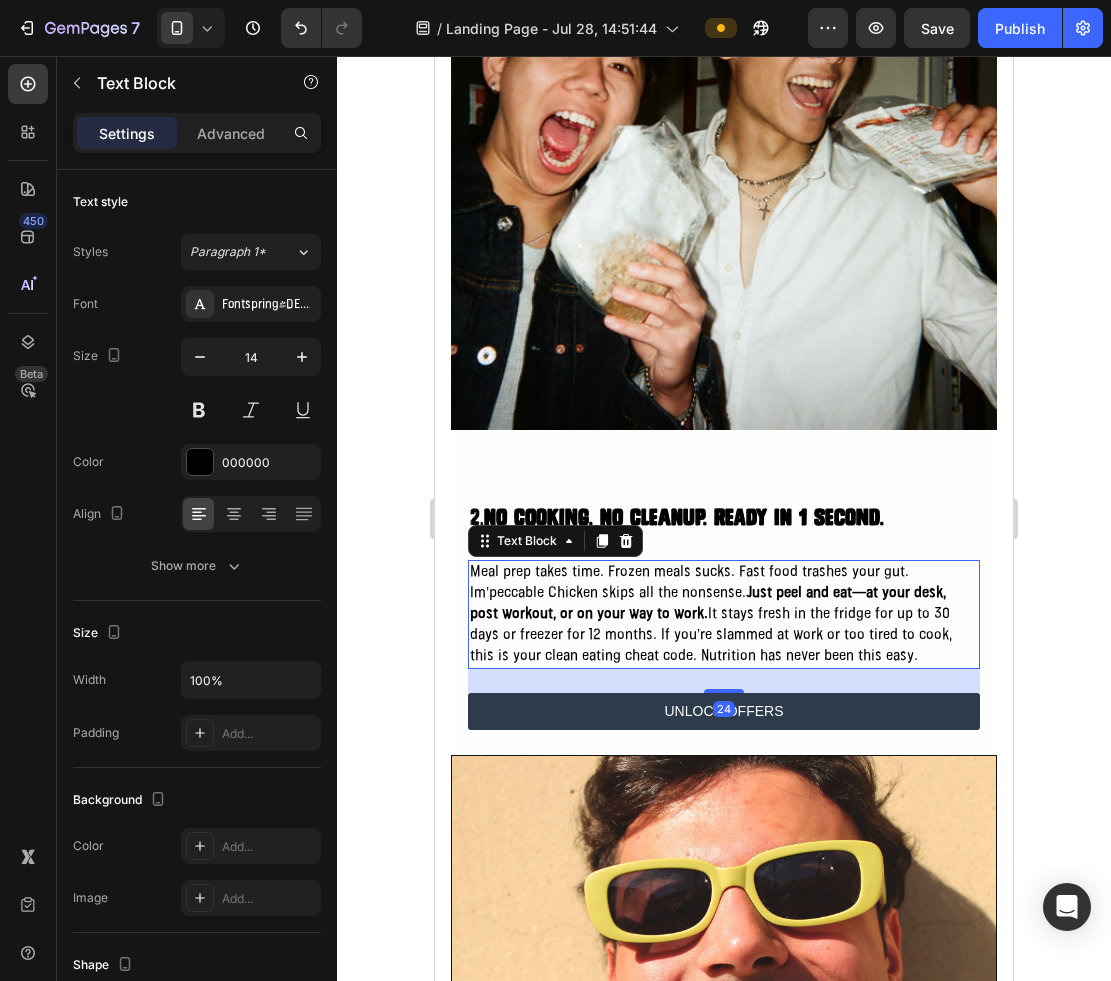 scroll, scrollTop: 2832, scrollLeft: 0, axis: vertical 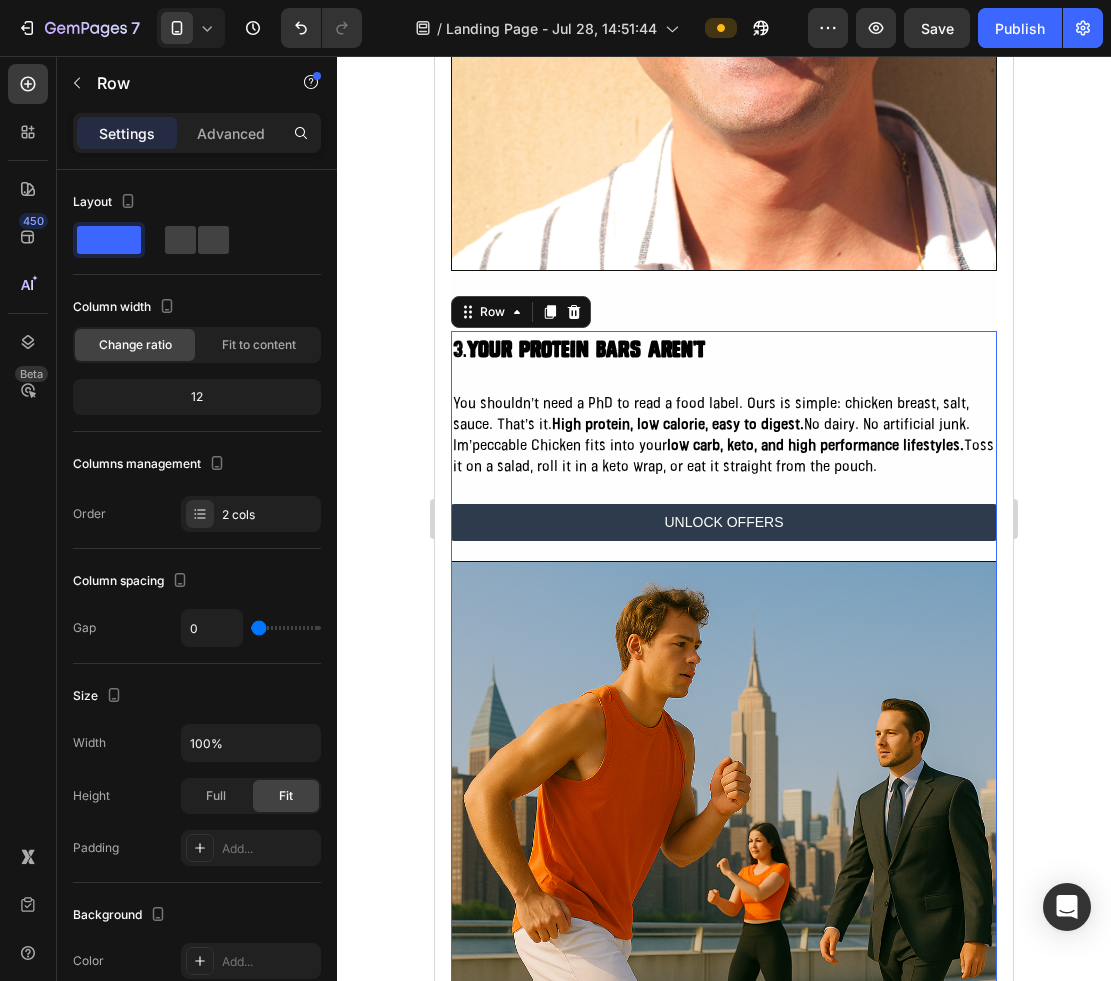 click on "3.  your protein bars aren't  Heading You shouldn’t need a PhD to read a food label. Ours is simple: chicken breast, salt, sauce. That’s it.  High protein, low calorie, easy to digest.  No dairy. No artificial junk. Im’peccable Chicken fits into your  low carb, keto, and high performance lifestyles.  Toss it on a salad, roll it in a keto wrap, or eat it straight from the pouch. Text Block UNLOCK OFFERS Button" at bounding box center [724, 446] 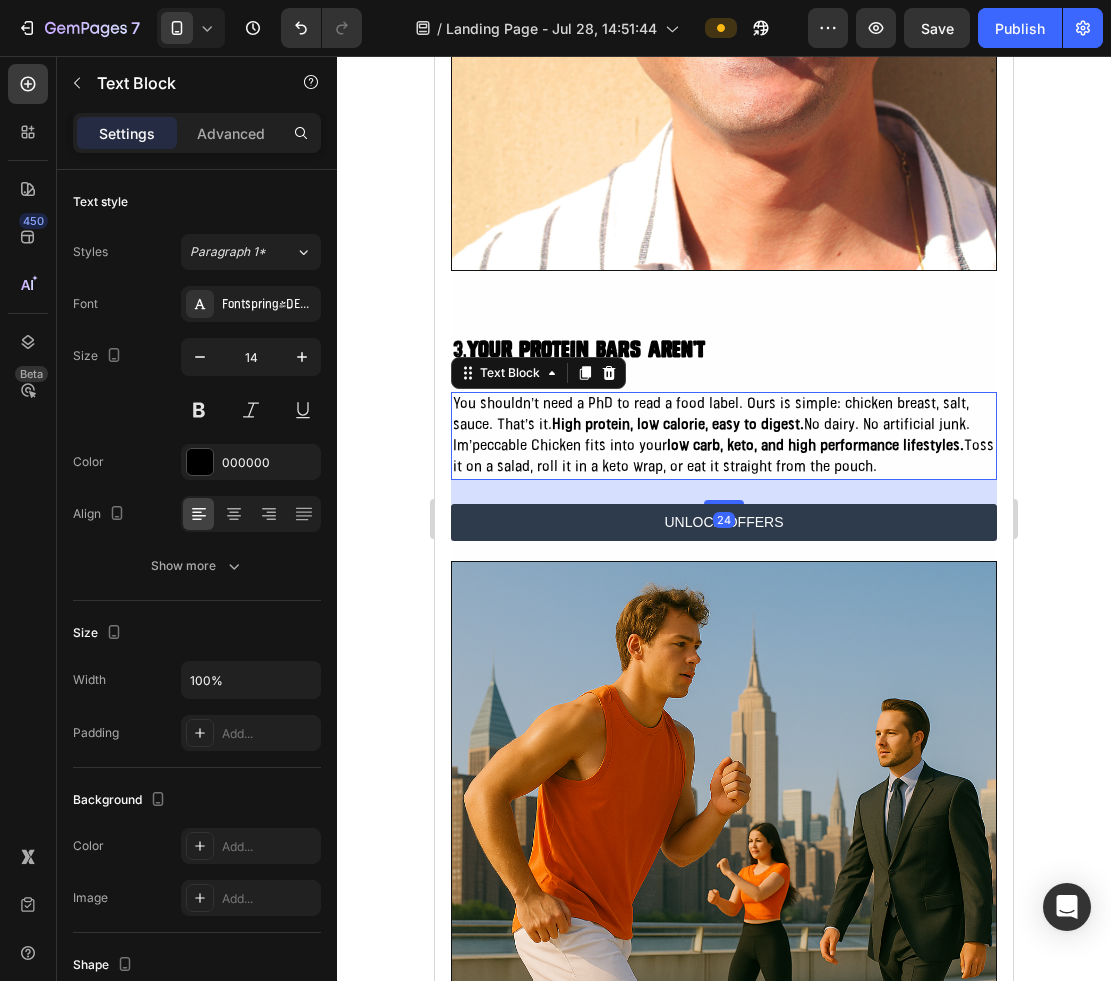 click on "High protein, low calorie, easy to digest." at bounding box center [678, 425] 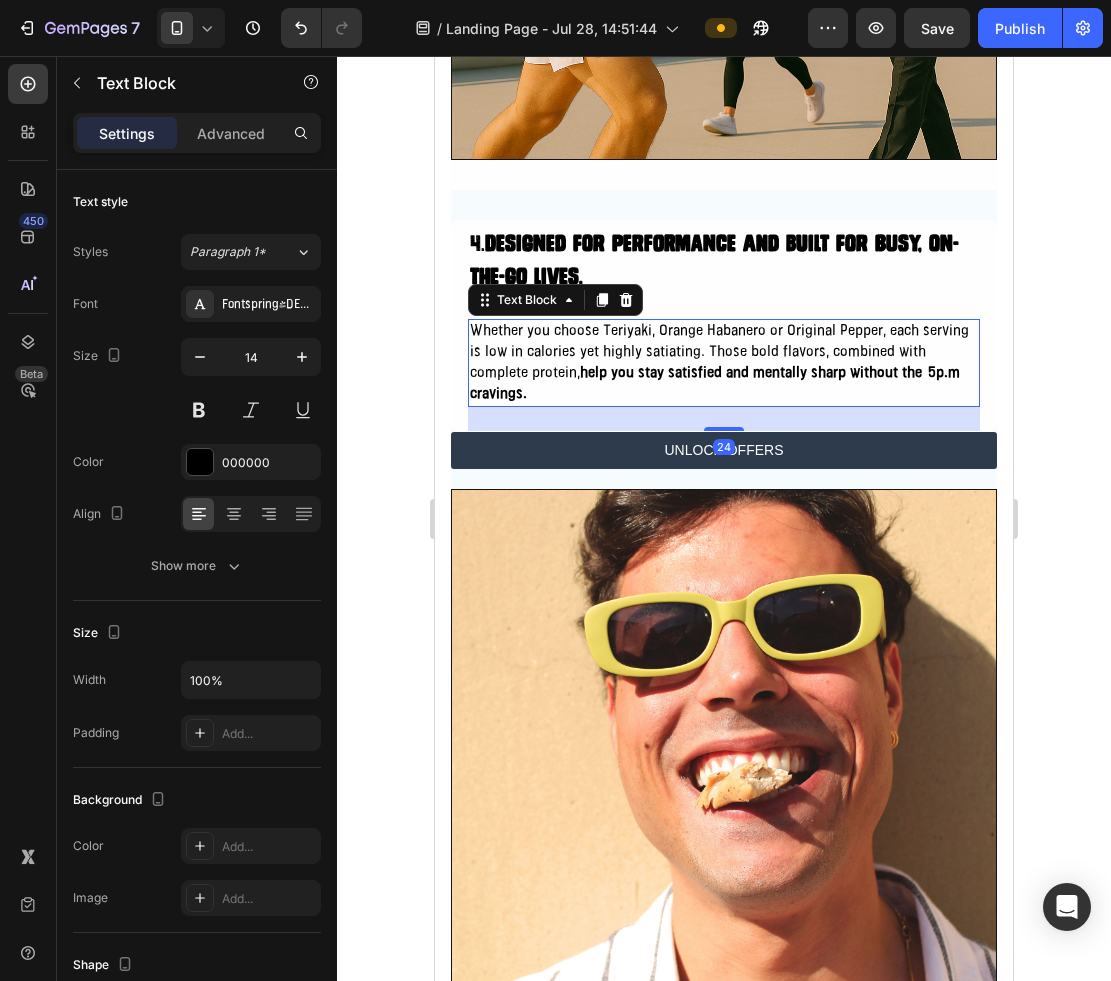 click on "Whether you choose Teriyaki, Orange Habanero or Original Pepper, each serving is low in calories yet highly satiating. Those bold flavors, combined with complete protein,  help you stay satisfied and mentally sharp without the  5p.m cravings." at bounding box center [724, 363] 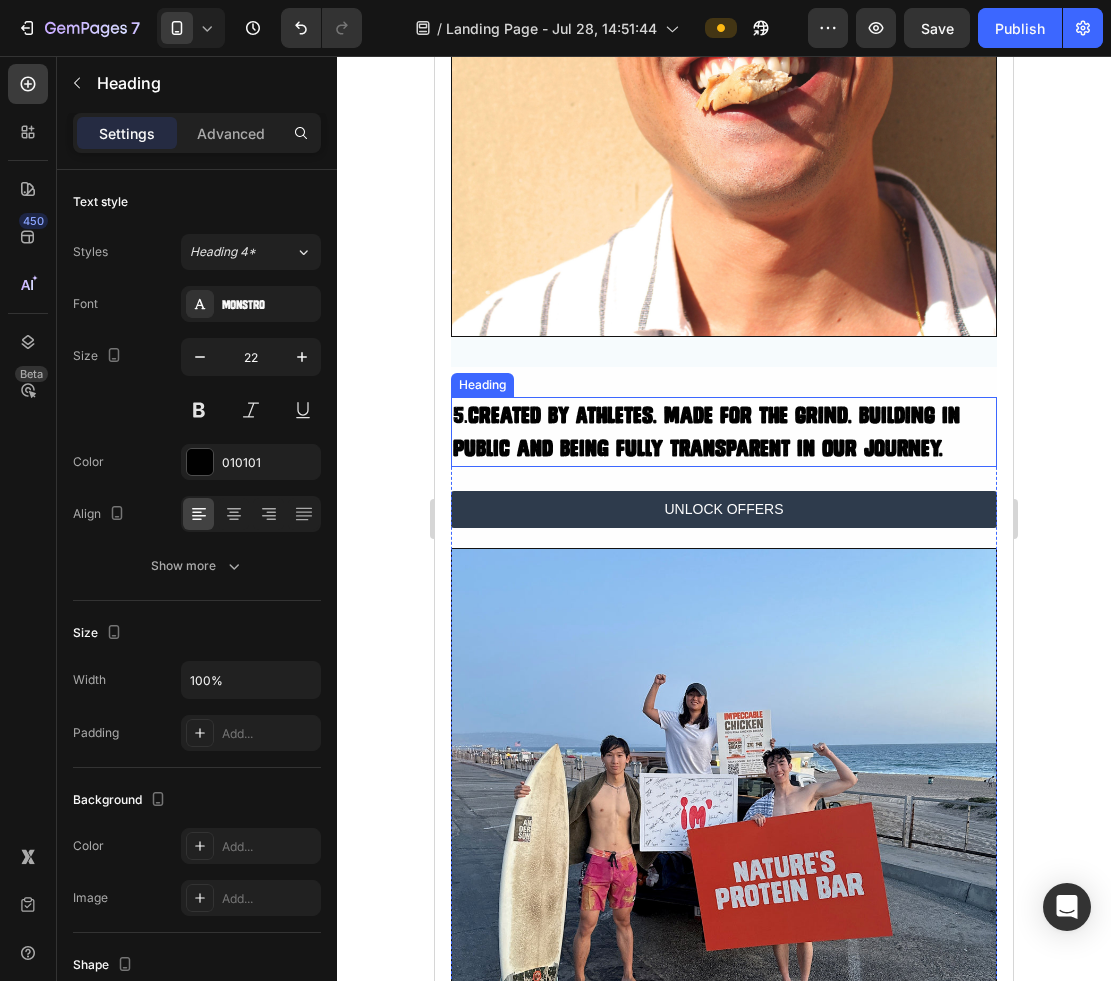 click on "5.  Created by Athletes. Made for the Grind. building in public and being fully transparent in our journey." at bounding box center (724, 432) 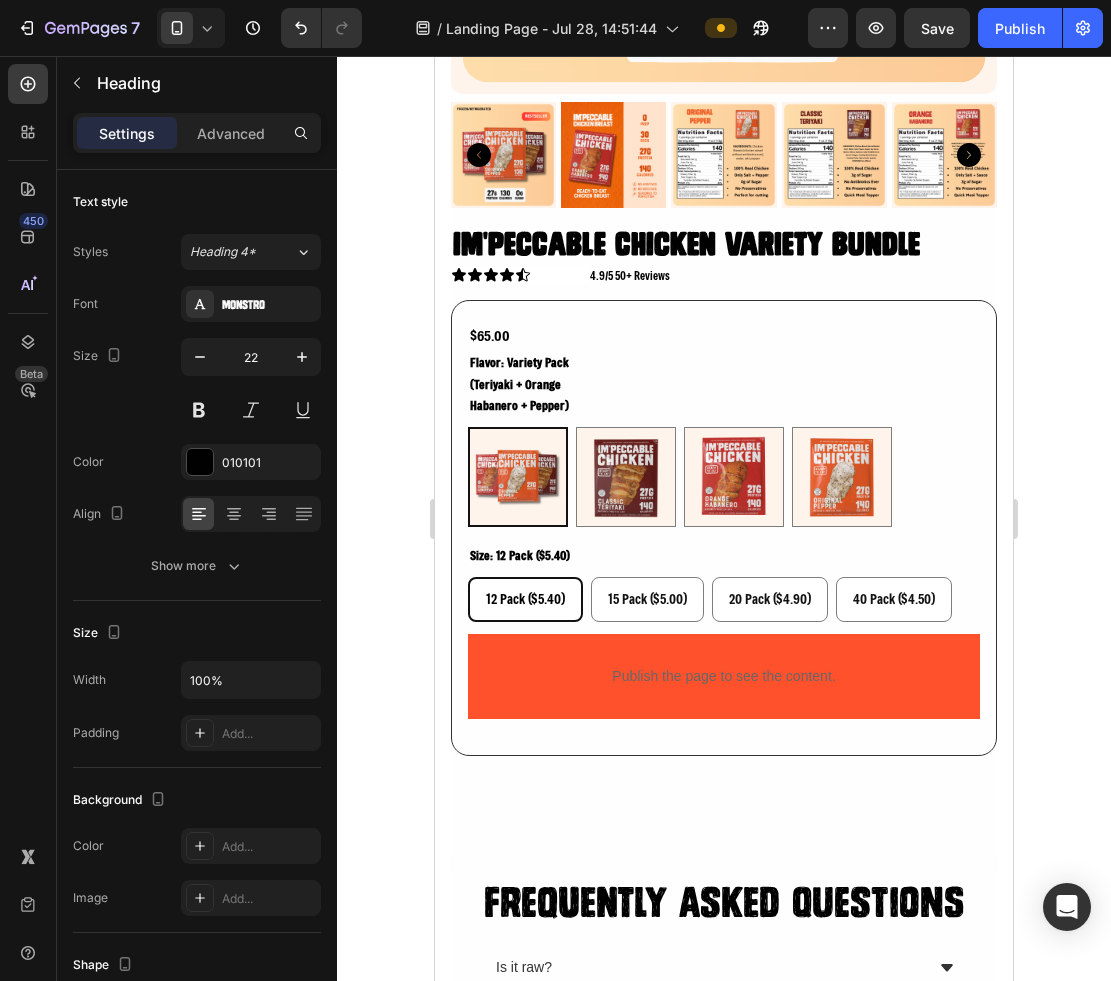 scroll, scrollTop: 6162, scrollLeft: 0, axis: vertical 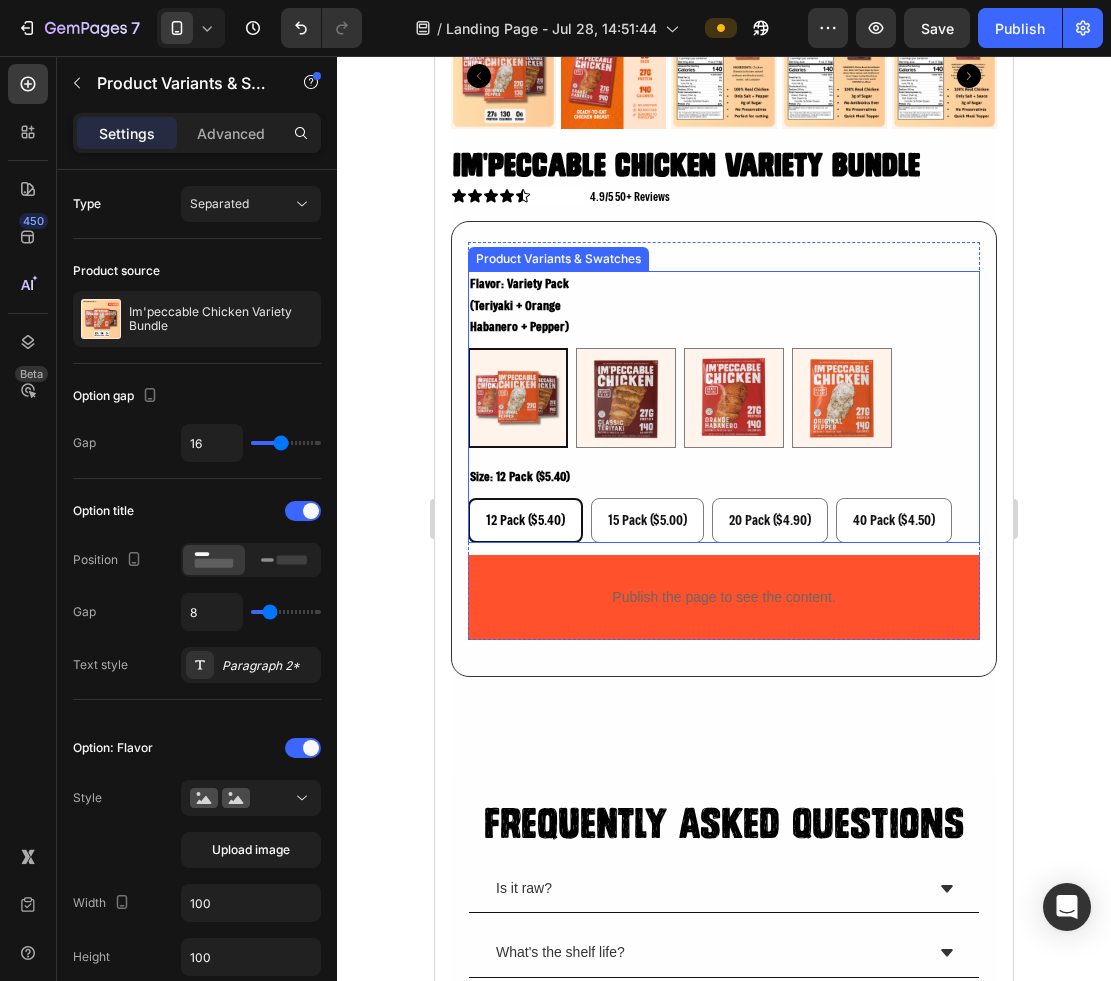 click on "flavor: variety pack (teriyaki + orange habanero + pepper) Variety Pack (Teriyaki + Orange Habanero + Pepper) Variety Pack (Teriyaki + Orange Habanero + Pepper) Teriyaki Teriyaki Orange Habanero Orange Habanero Pepper (Gluten free) Pepper (Gluten free)" at bounding box center [724, 359] 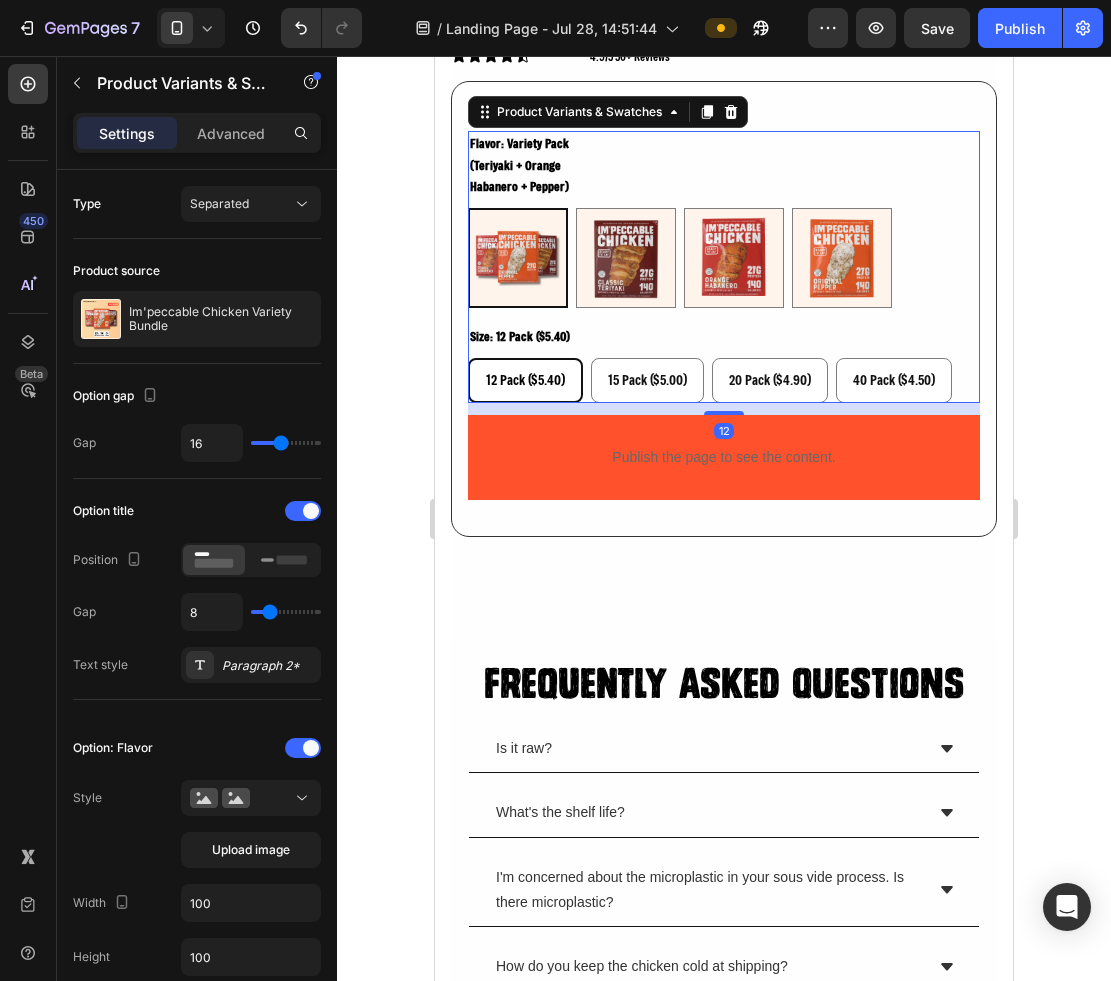 scroll, scrollTop: 6474, scrollLeft: 0, axis: vertical 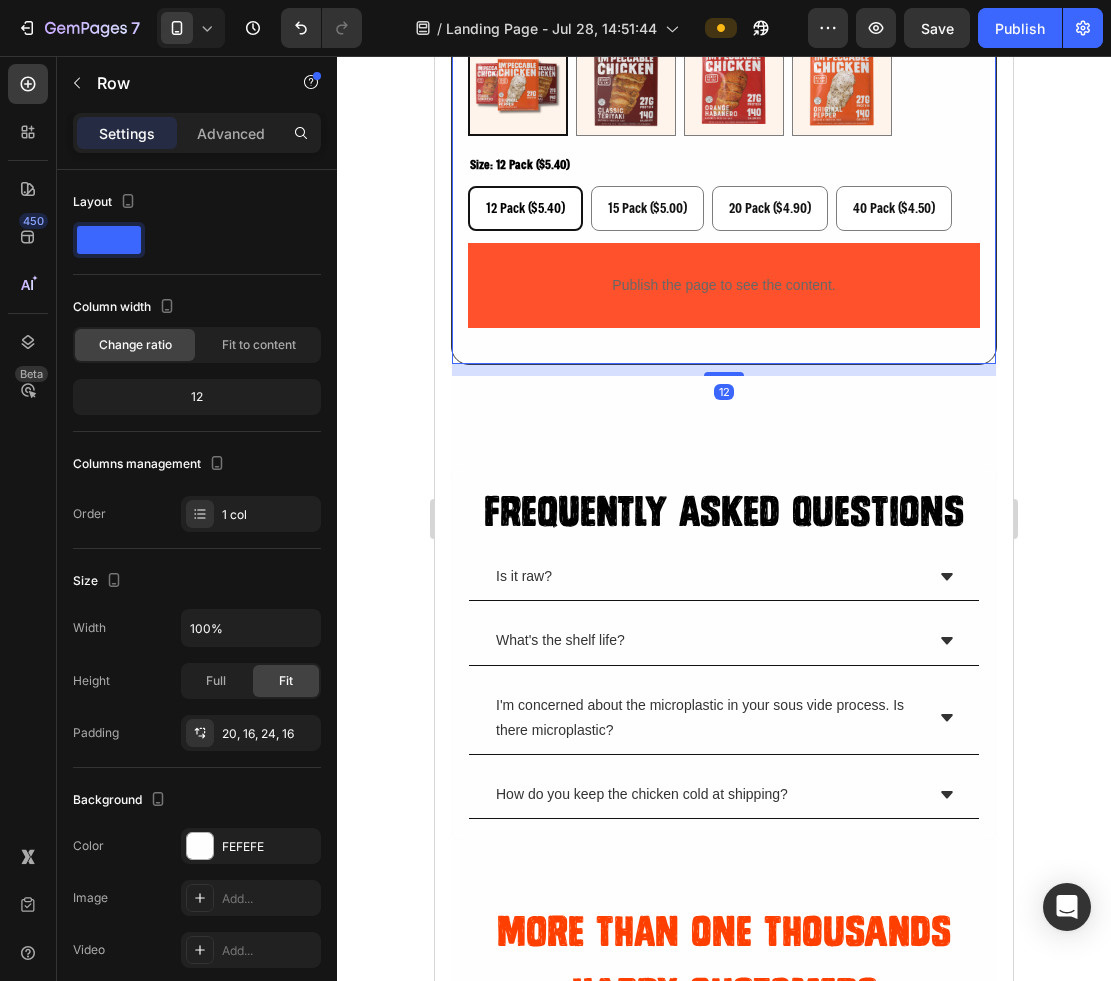 click on "$65.00 Product Price Product Price Row flavor: variety pack (teriyaki + orange habanero + pepper) Variety Pack (Teriyaki + Orange Habanero + Pepper) Variety Pack (Teriyaki + Orange Habanero + Pepper) Teriyaki Teriyaki Orange Habanero Orange Habanero Pepper (Gluten free) Pepper (Gluten free) size: 12 pack ($5.40) 12 Pack ($5.40) 12 Pack ($5.40) 12 Pack ($5.40) 15 Pack ($5.00) 15 Pack ($5.00) 15 Pack ($5.00) 20 Pack ($4.90) 20 Pack ($4.90) 20 Pack ($4.90) 40 Pack ($4.50) 40 Pack ($4.50) 40 Pack ($4.50) Product Variants & Swatches
Publish the page to see the content.
Custom Code Row Row Row   12" at bounding box center [724, 137] 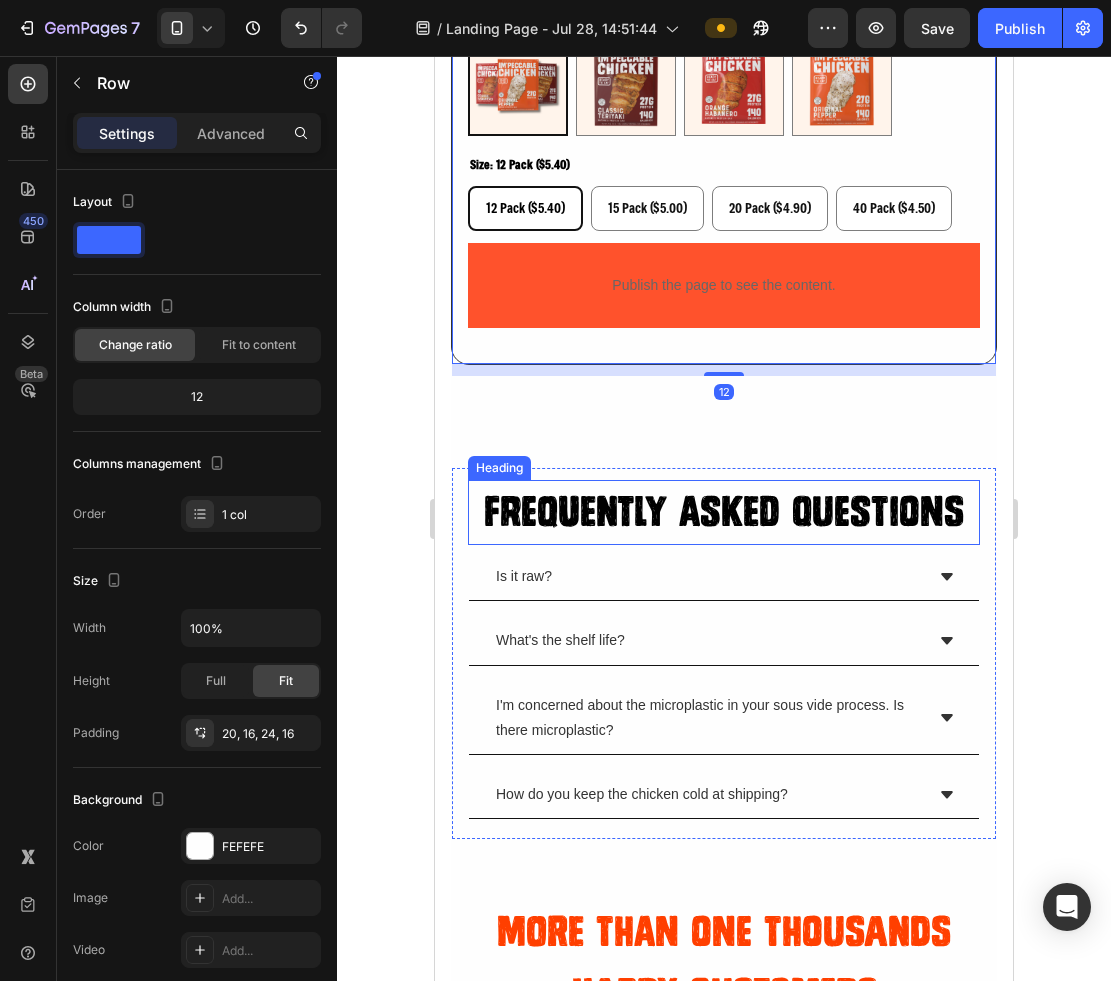 click on "Frequently Asked Questions" at bounding box center [724, 513] 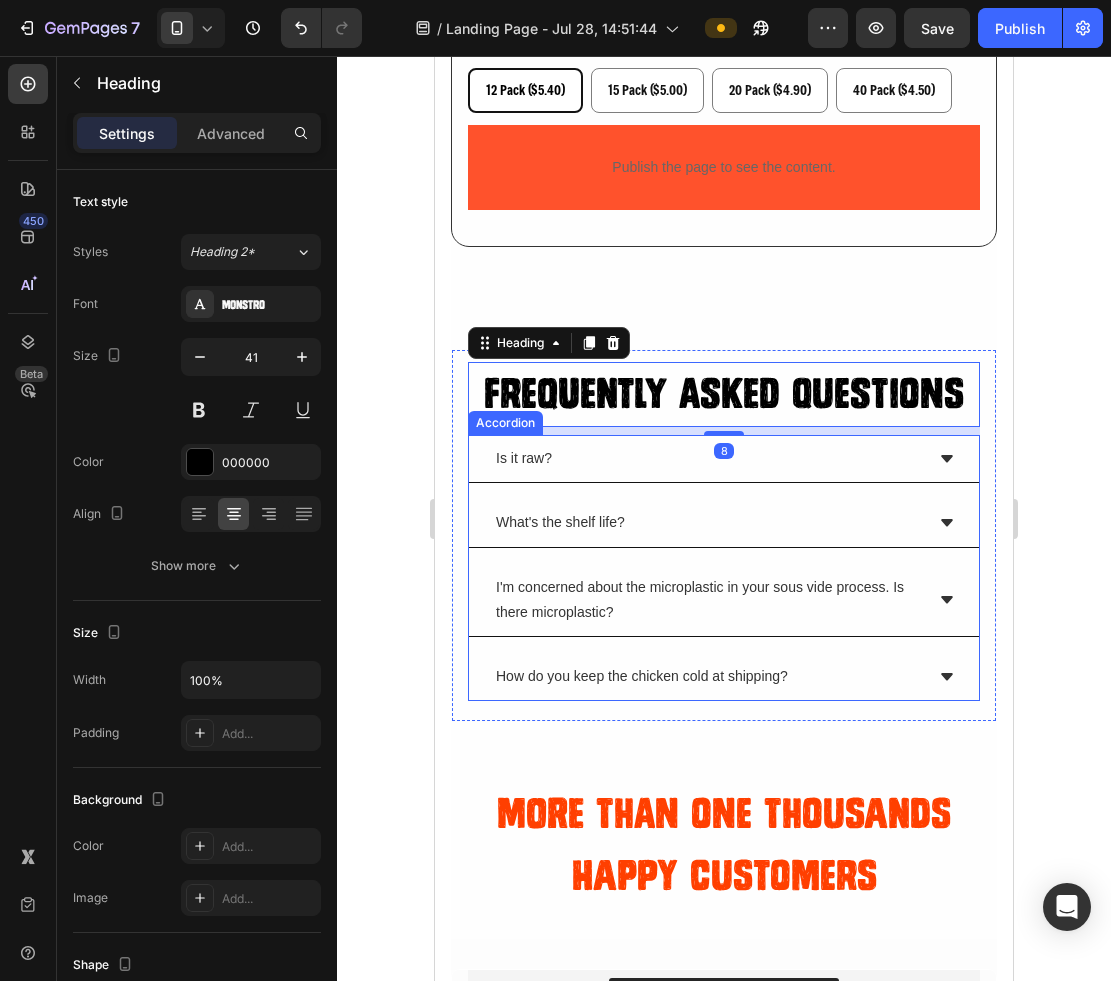 scroll, scrollTop: 6601, scrollLeft: 0, axis: vertical 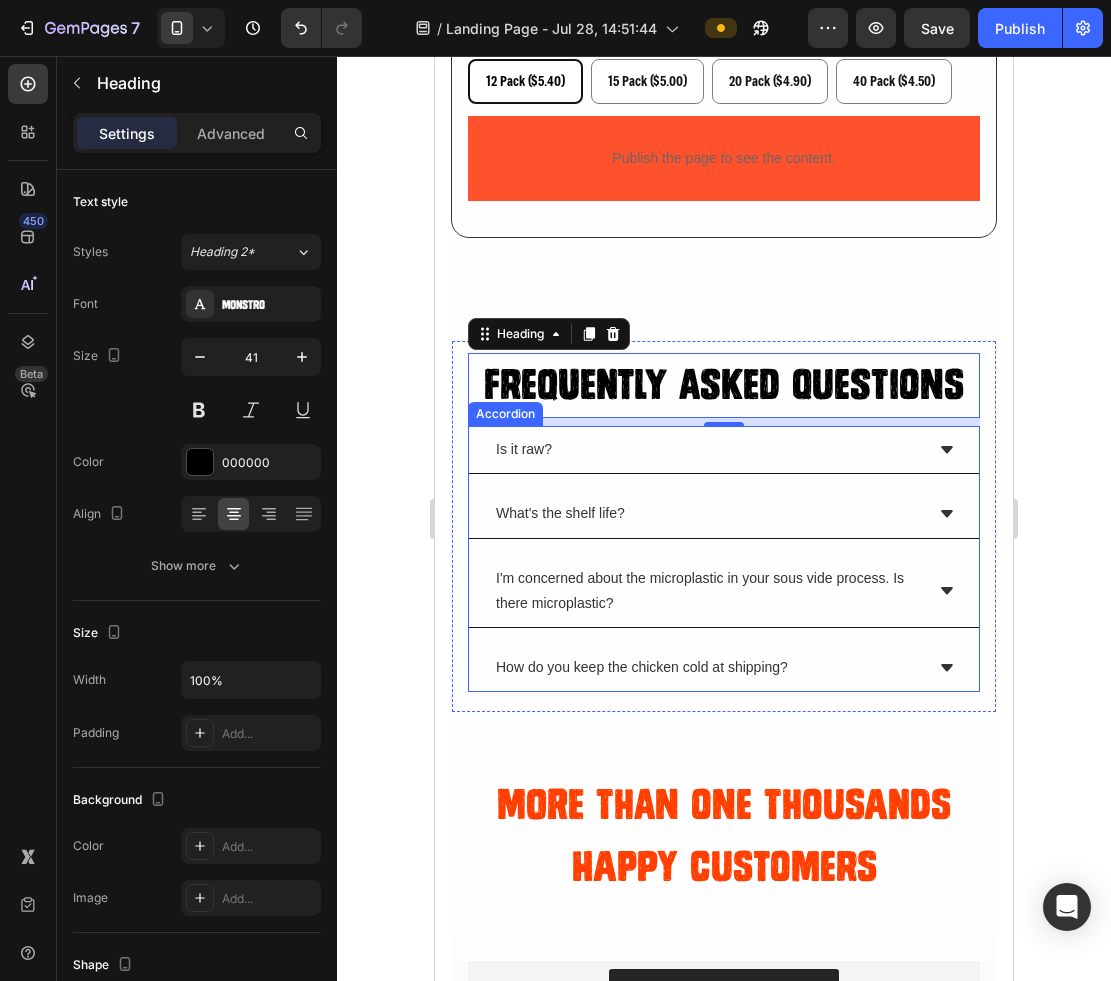 click 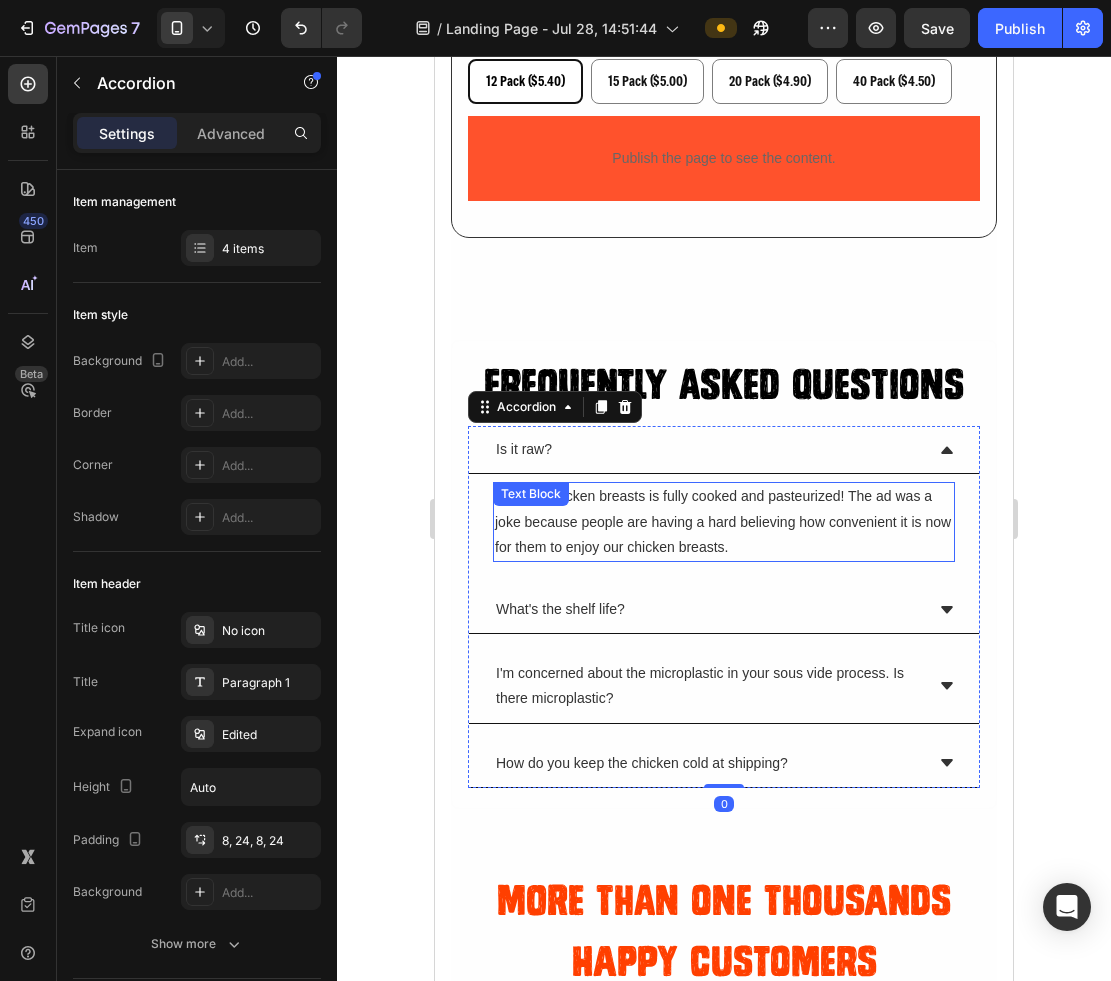 click on "Text Block" at bounding box center [531, 494] 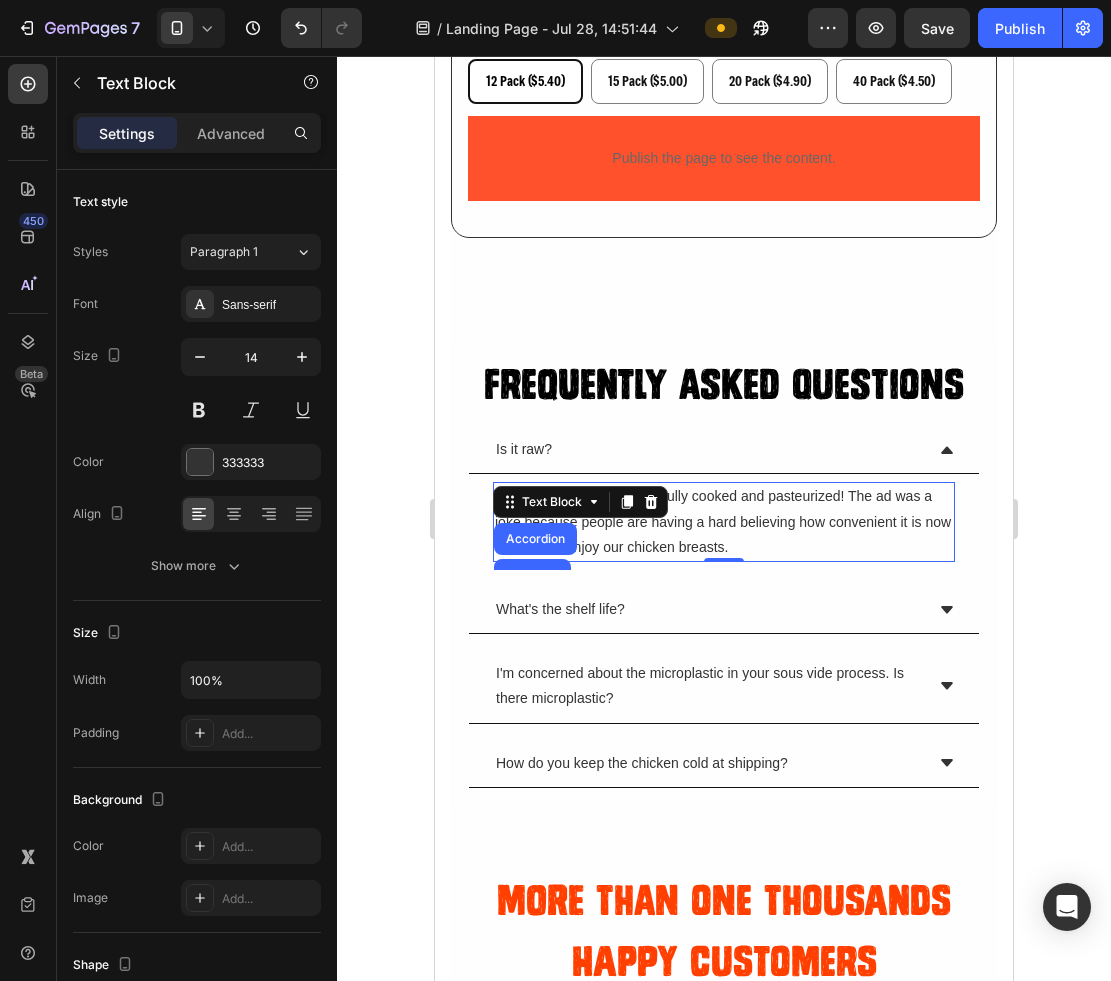 click on "No. Our chicken breasts is fully cooked and pasteurized! The ad was a joke because people are having a hard believing how convenient it is now for them to enjoy our chicken breasts." at bounding box center [724, 522] 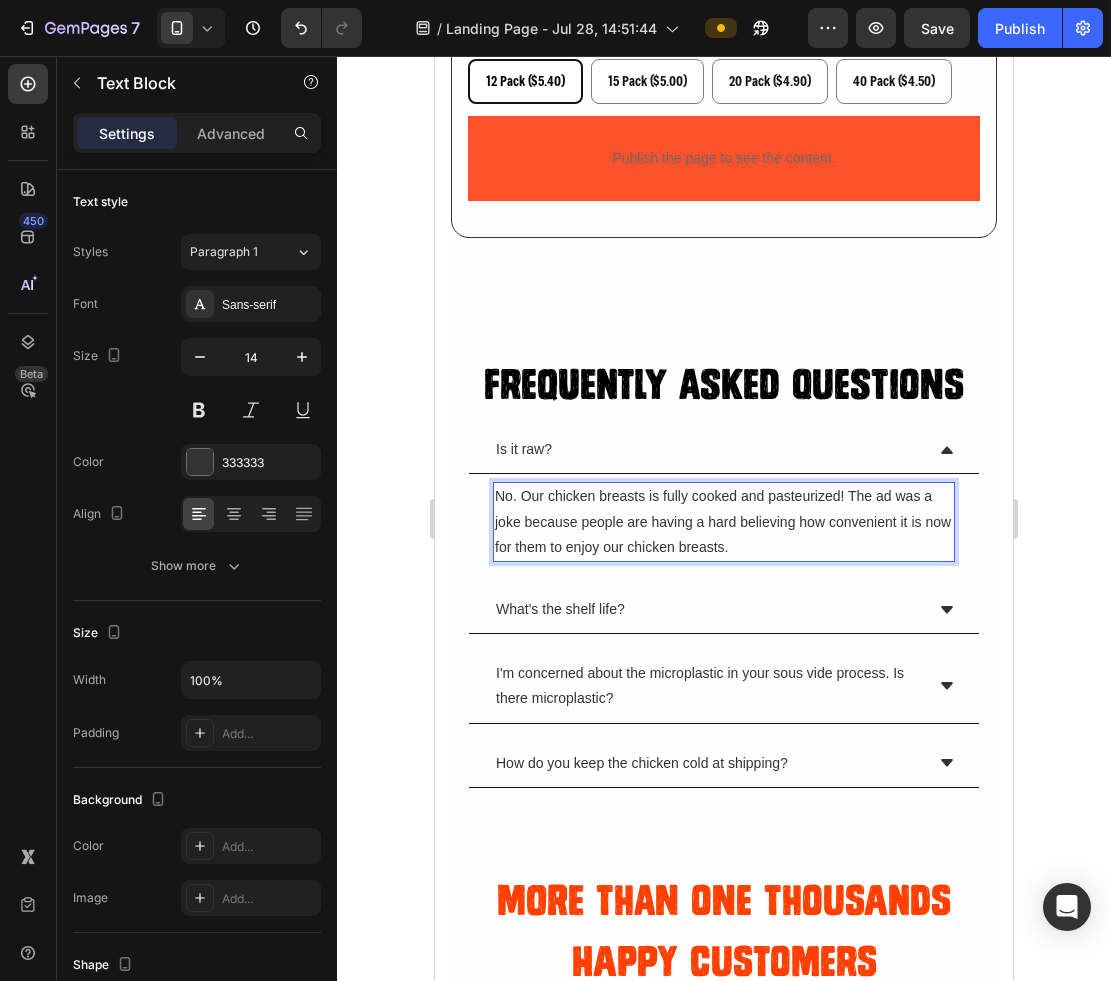 click on "No. Our chicken breasts is fully cooked and pasteurized! The ad was a joke because people are having a hard believing how convenient it is now for them to enjoy our chicken breasts." at bounding box center (724, 522) 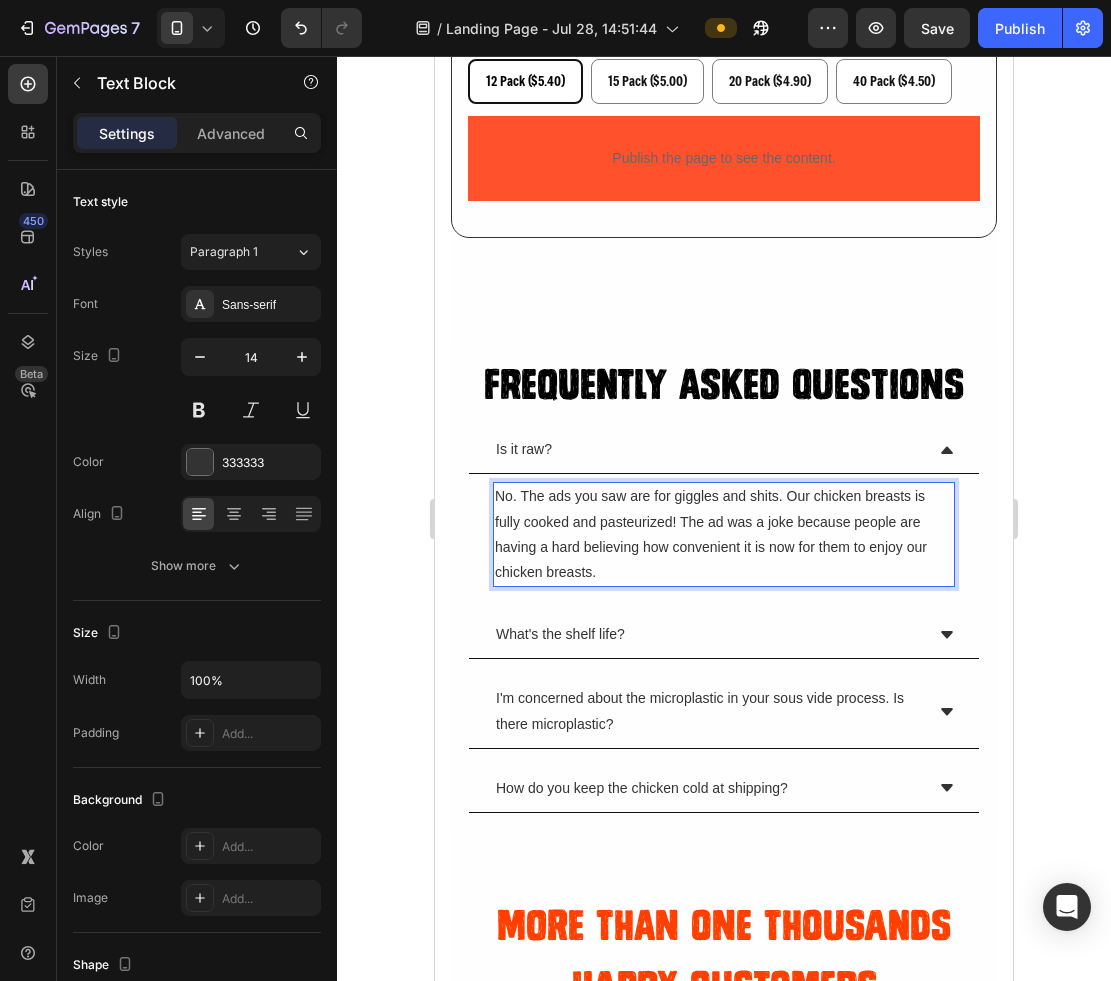 click on "No. The ads you saw are for giggles and shits. Our chicken breasts is fully cooked and pasteurized! The ad was a joke because people are having a hard believing how convenient it is now for them to enjoy our chicken breasts." at bounding box center [724, 534] 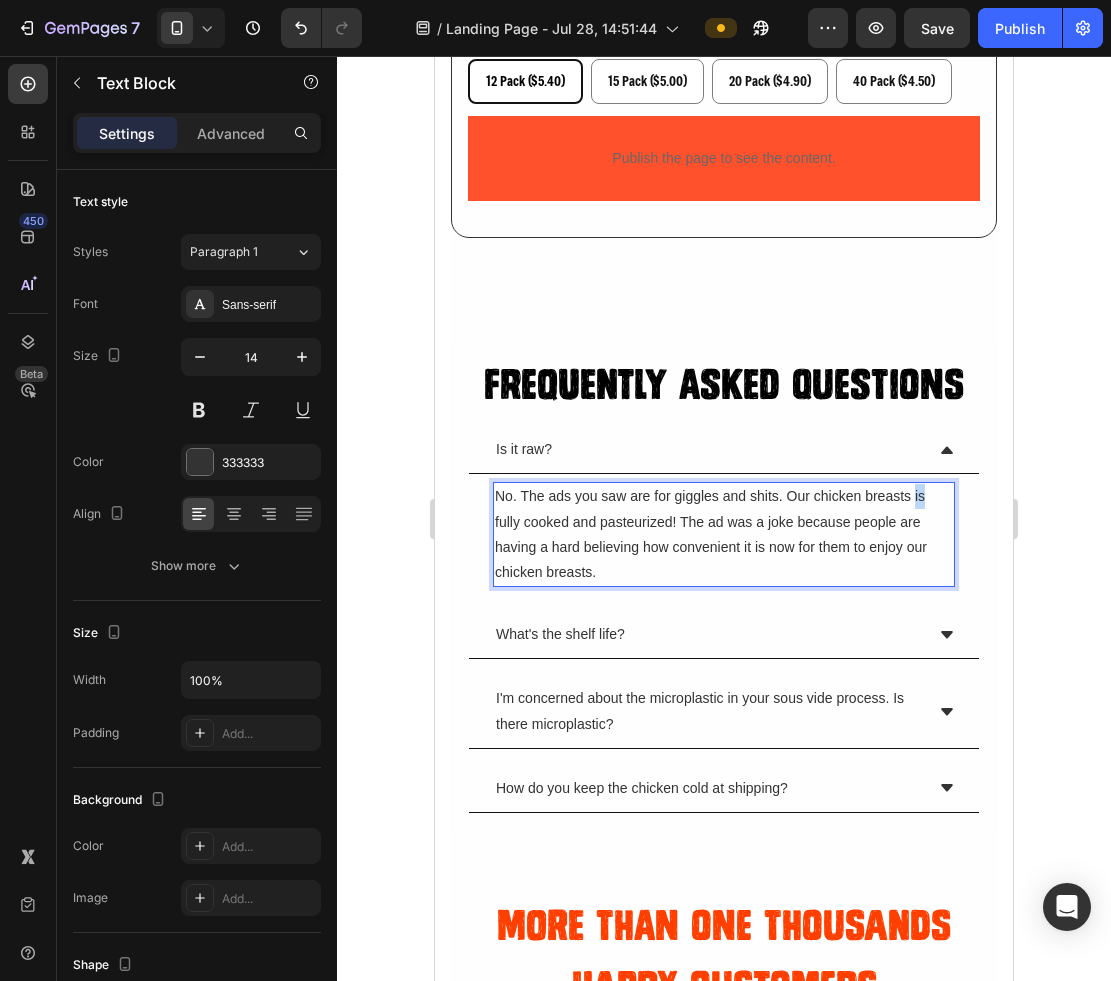 click on "No. The ads you saw are for giggles and shits. Our chicken breasts is fully cooked and pasteurized! The ad was a joke because people are having a hard believing how convenient it is now for them to enjoy our chicken breasts." at bounding box center (724, 534) 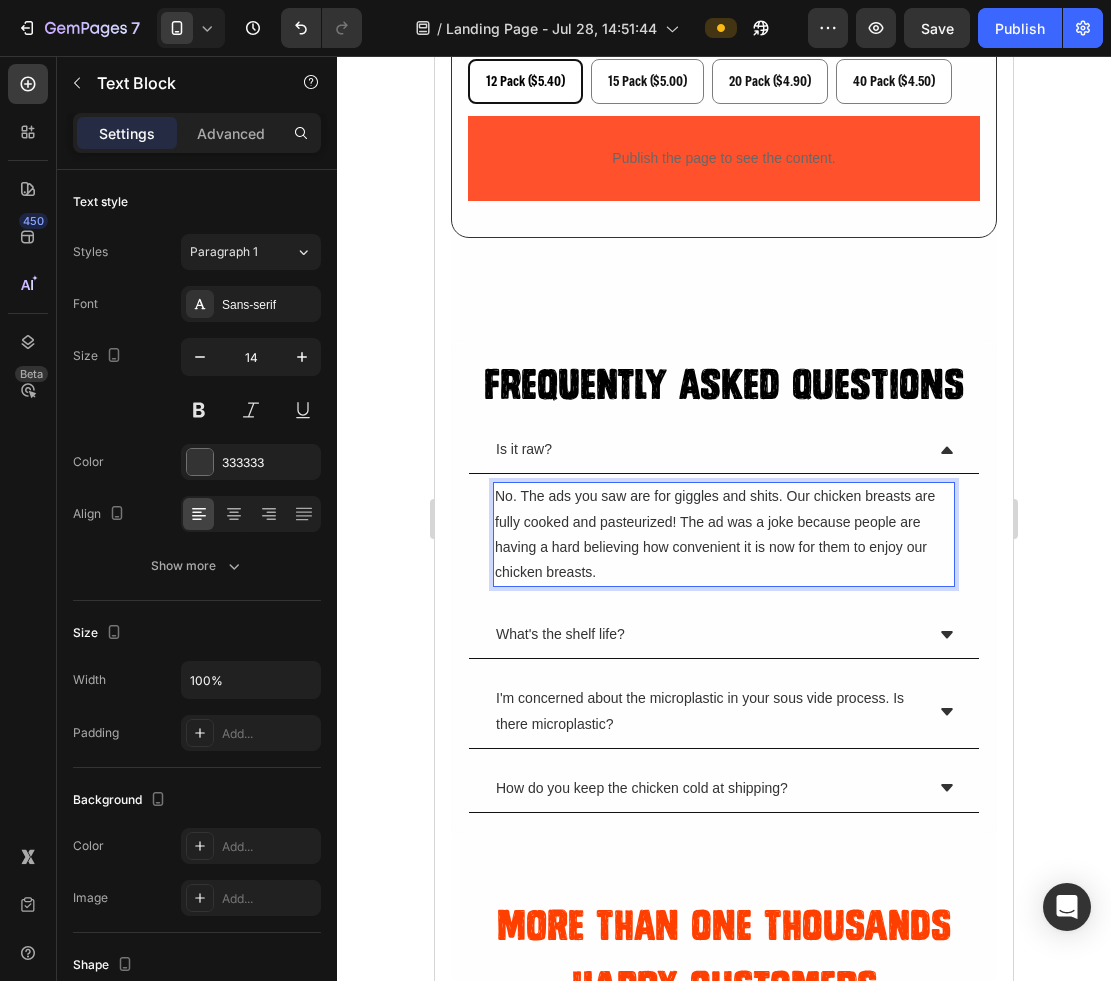 click on "No. The ads you saw are for giggles and shits. Our chicken breasts are fully cooked and pasteurized! The ad was a joke because people are having a hard believing how convenient it is now for them to enjoy our chicken breasts." at bounding box center (724, 534) 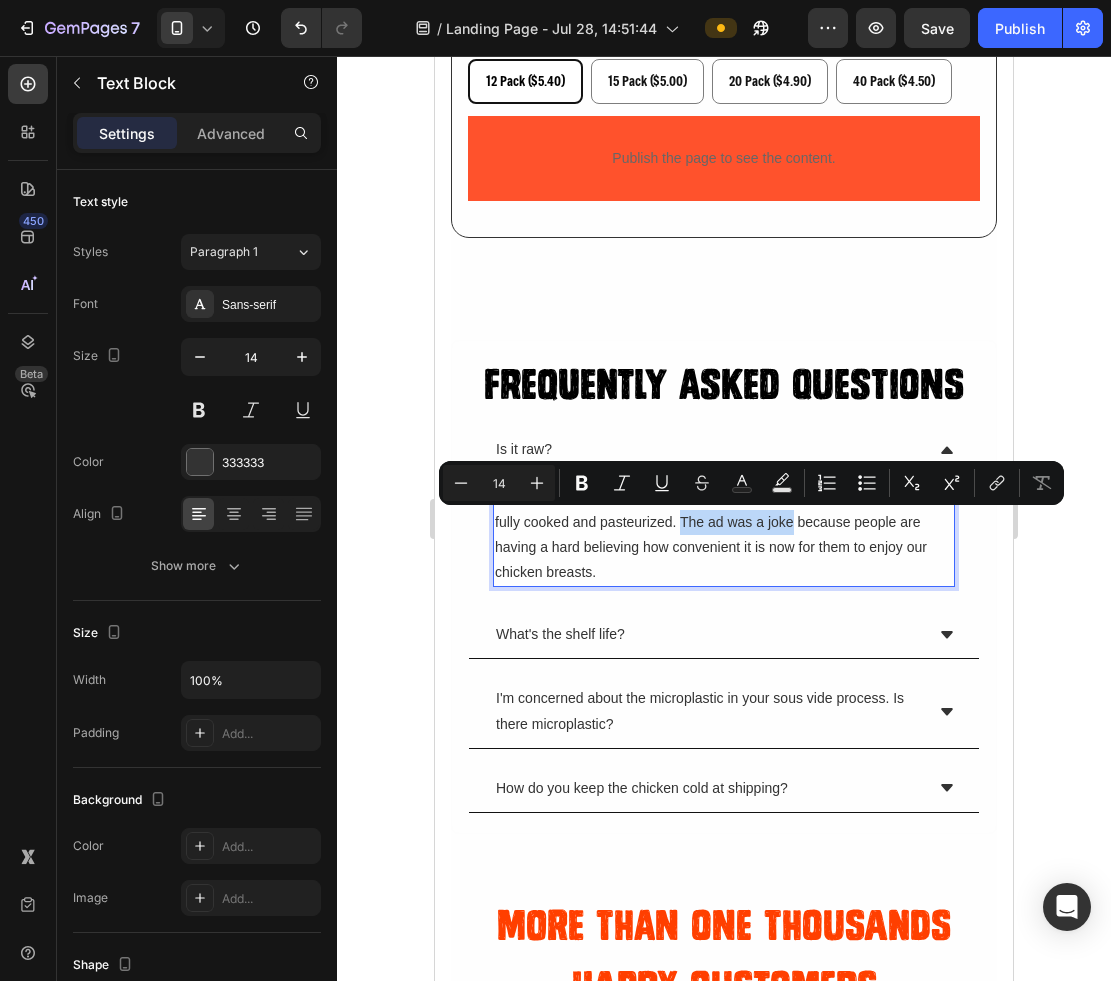drag, startPoint x: 681, startPoint y: 523, endPoint x: 795, endPoint y: 531, distance: 114.28036 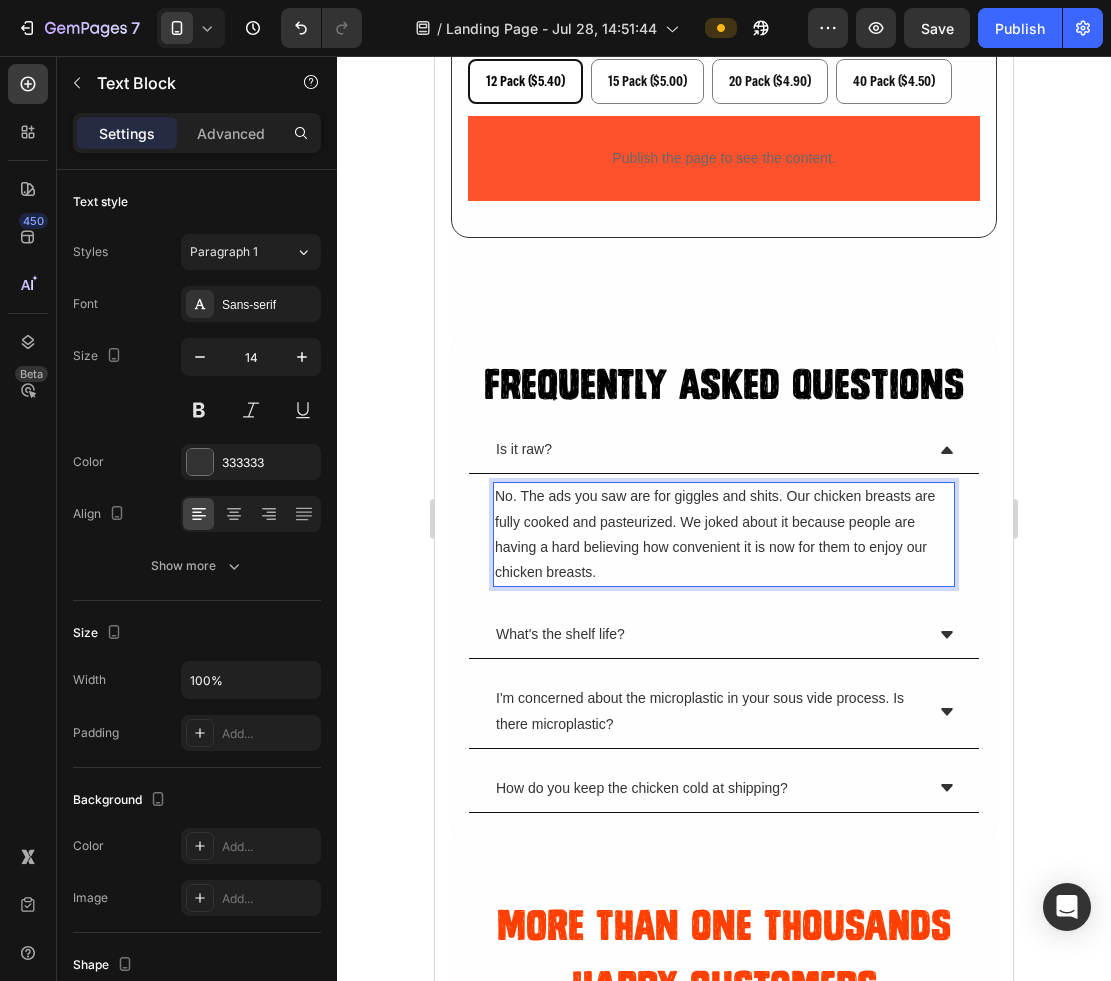 click on "No. The ads you saw are for giggles and shits. Our chicken breasts are fully cooked and pasteurized. We joked about it because people are having a hard believing how convenient it is now for them to enjoy our chicken breasts." at bounding box center (724, 534) 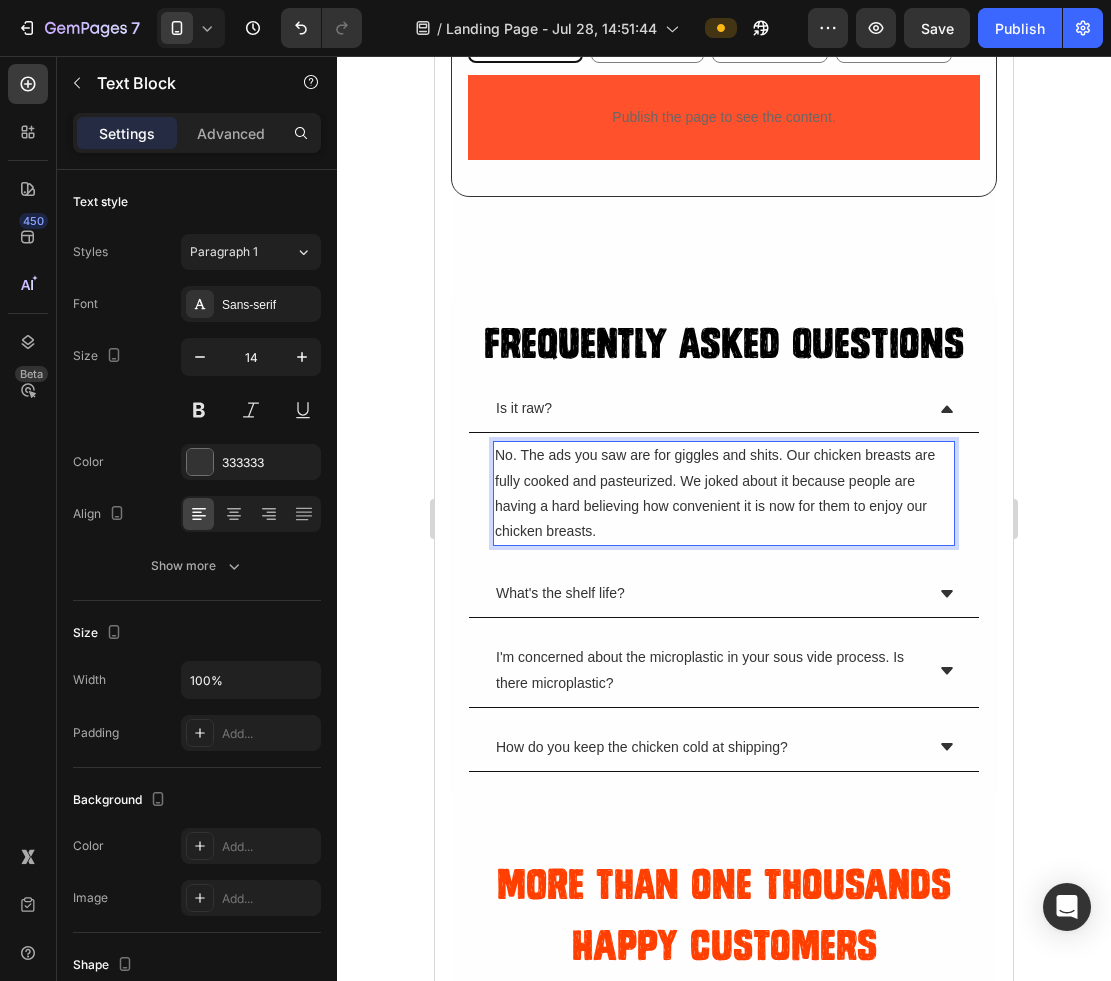 scroll, scrollTop: 6645, scrollLeft: 0, axis: vertical 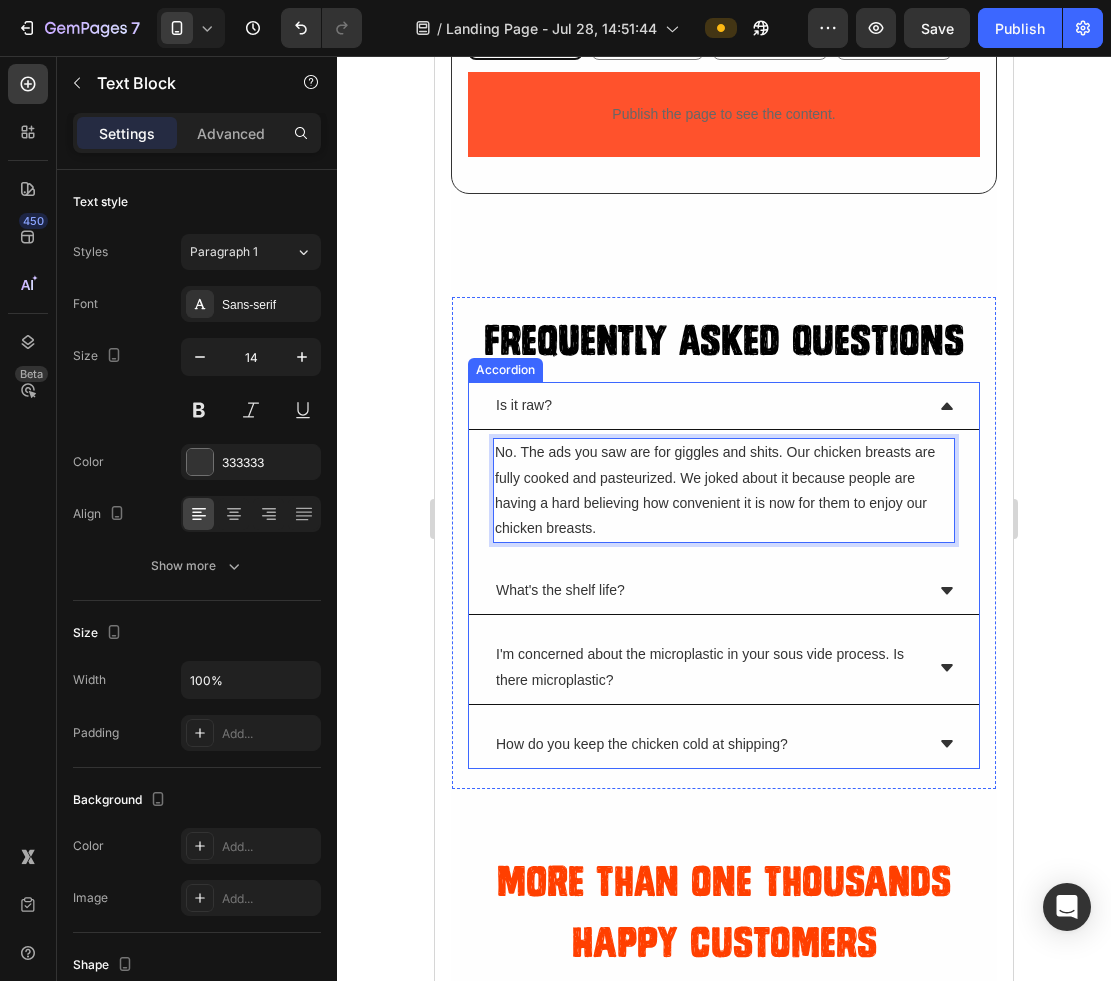 click 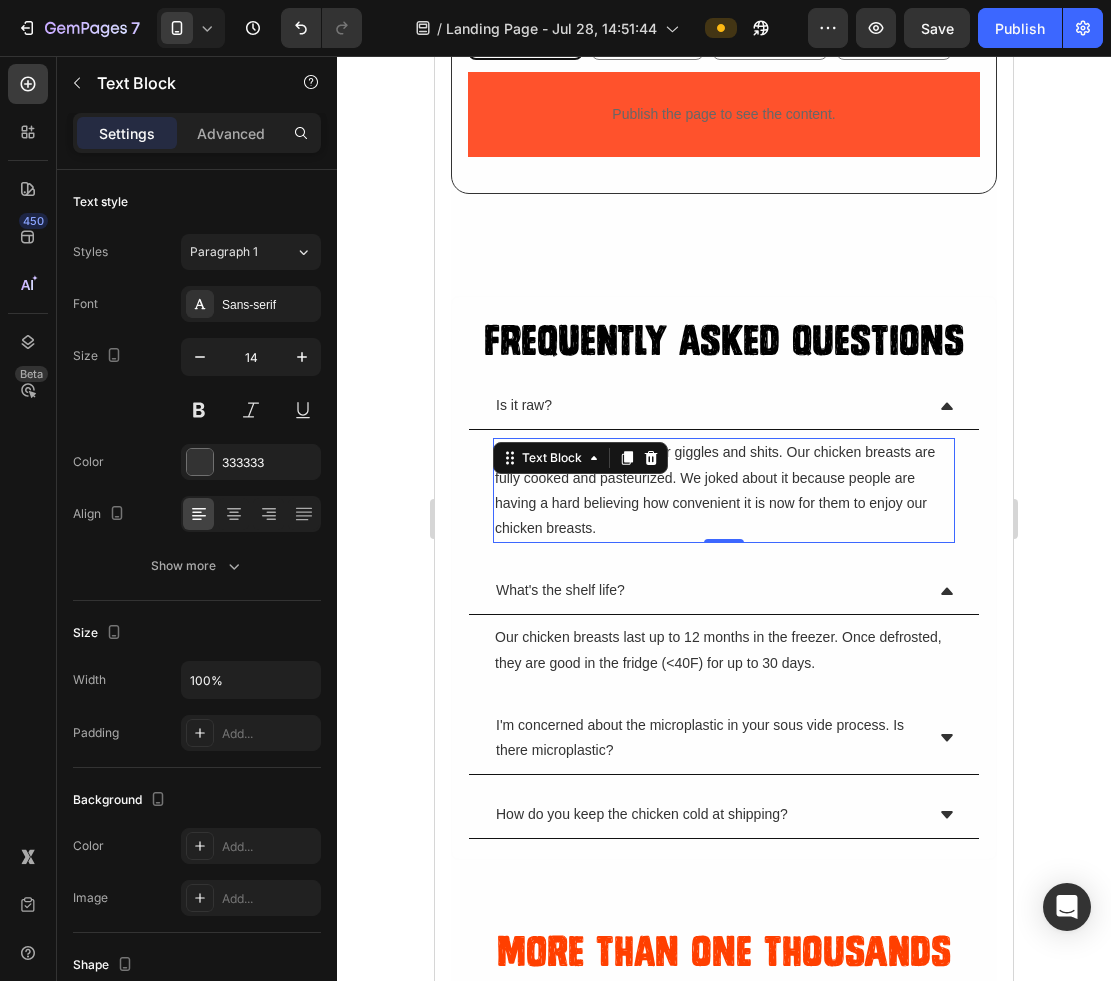 click on "No. The ads you saw are for giggles and shits. Our chicken breasts are fully cooked and pasteurized. We joked about it because people are having a hard believing how convenient it is now for them to enjoy our chicken breasts." at bounding box center [724, 490] 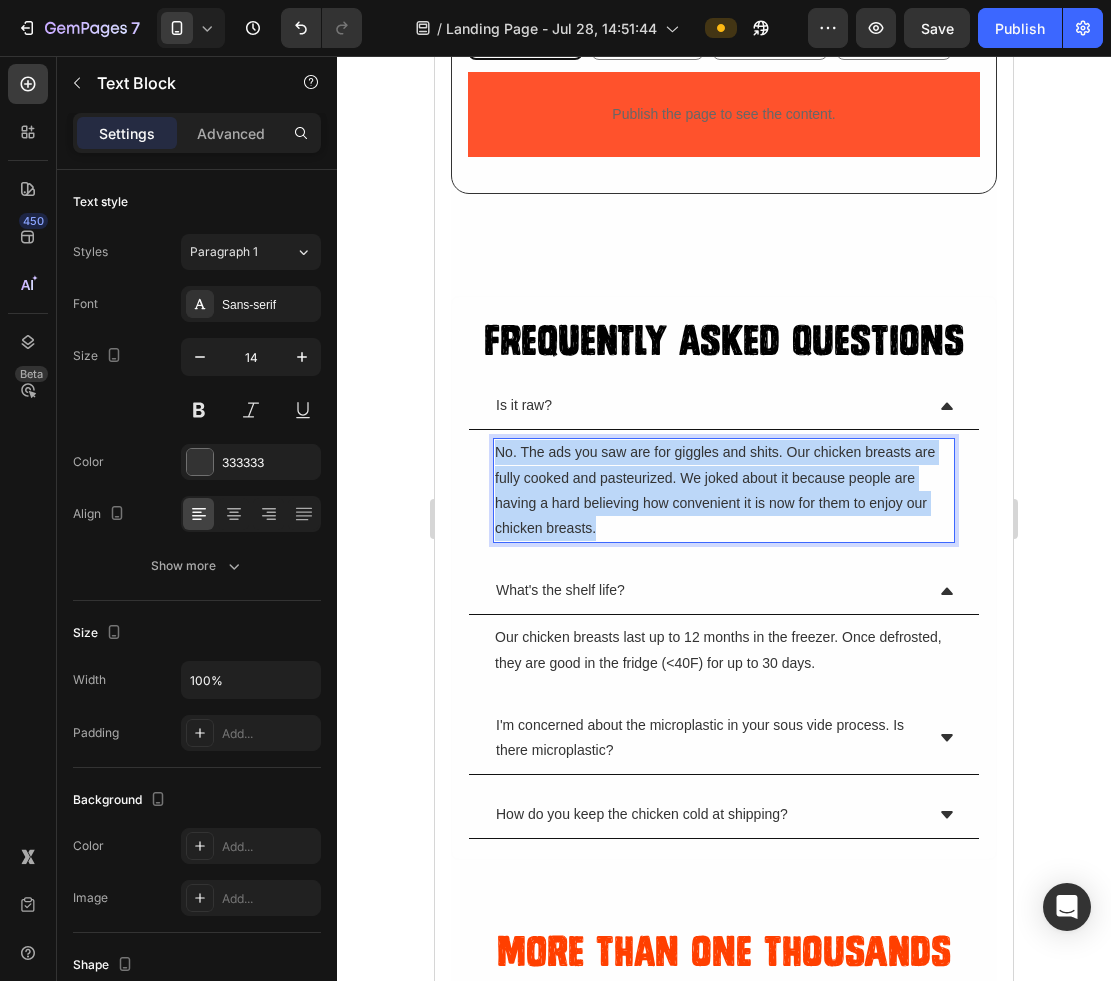 click on "No. The ads you saw are for giggles and shits. Our chicken breasts are fully cooked and pasteurized. We joked about it because people are having a hard believing how convenient it is now for them to enjoy our chicken breasts." at bounding box center [724, 490] 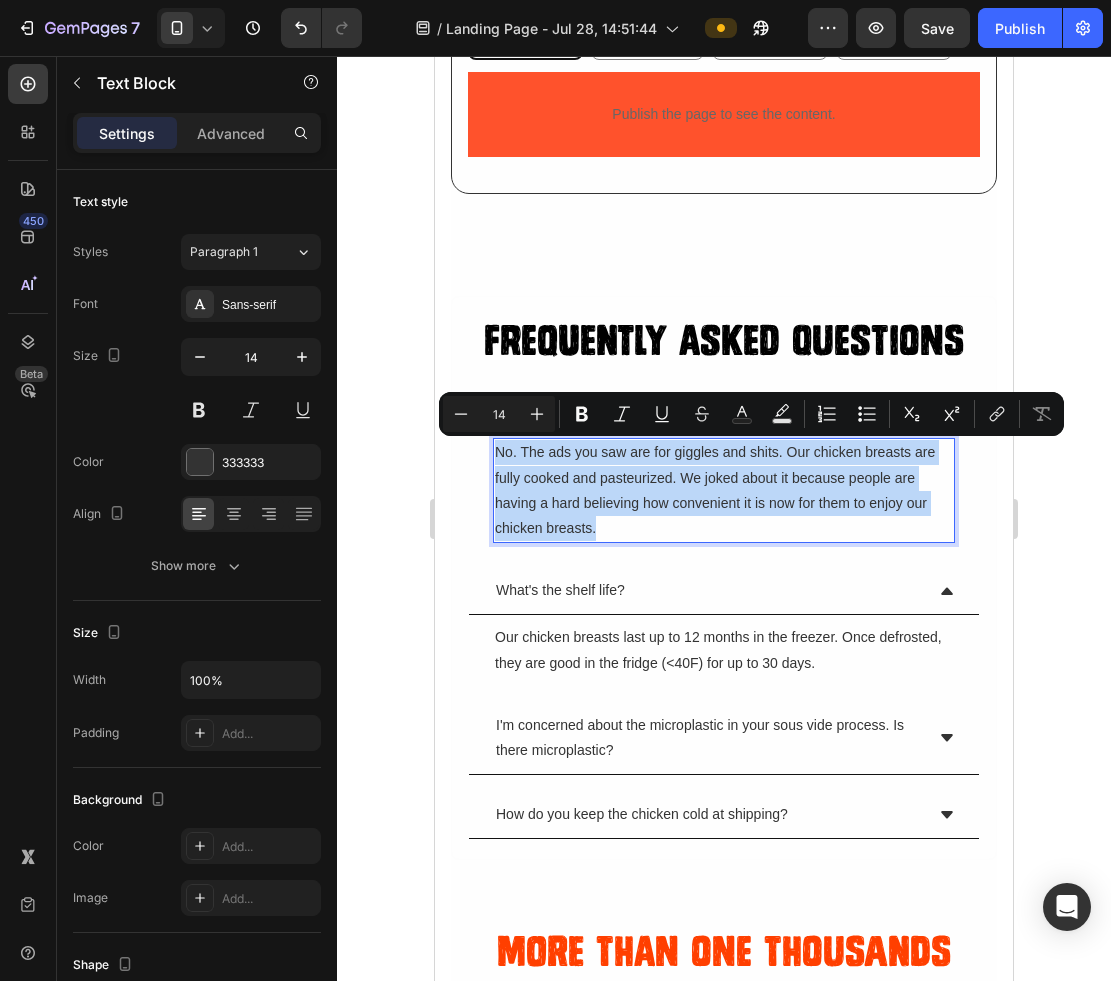 copy on "No. The ads you saw are for giggles and shits. Our chicken breasts are fully cooked and pasteurized. We joked about it because people are having a hard believing how convenient it is now for them to enjoy our chicken breasts." 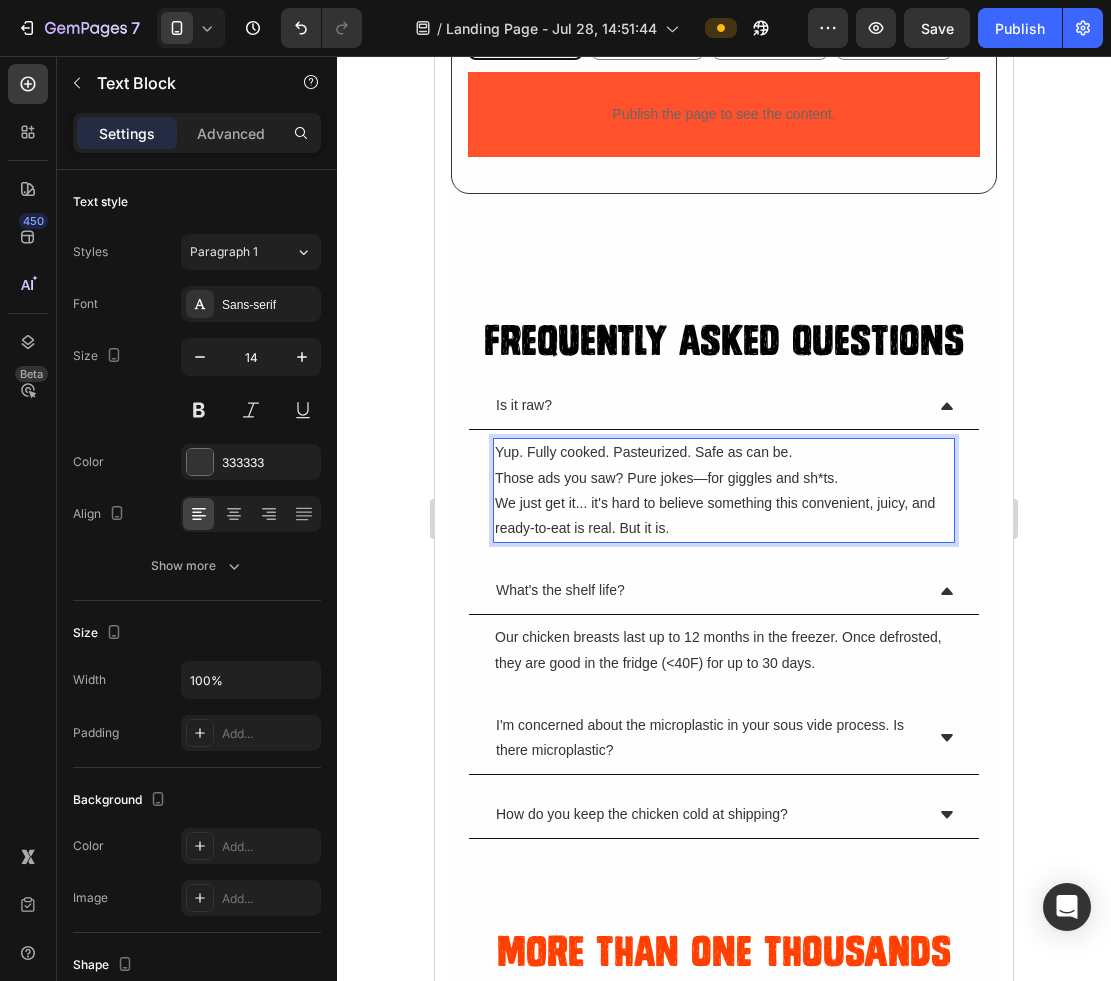 click on "Yup. Fully cooked. Pasteurized. Safe as can be. Those ads you saw? Pure jokes—for giggles and sh*ts. We just get it... it's hard to believe something this convenient, juicy, and ready-to-eat is real. But it is." at bounding box center [724, 490] 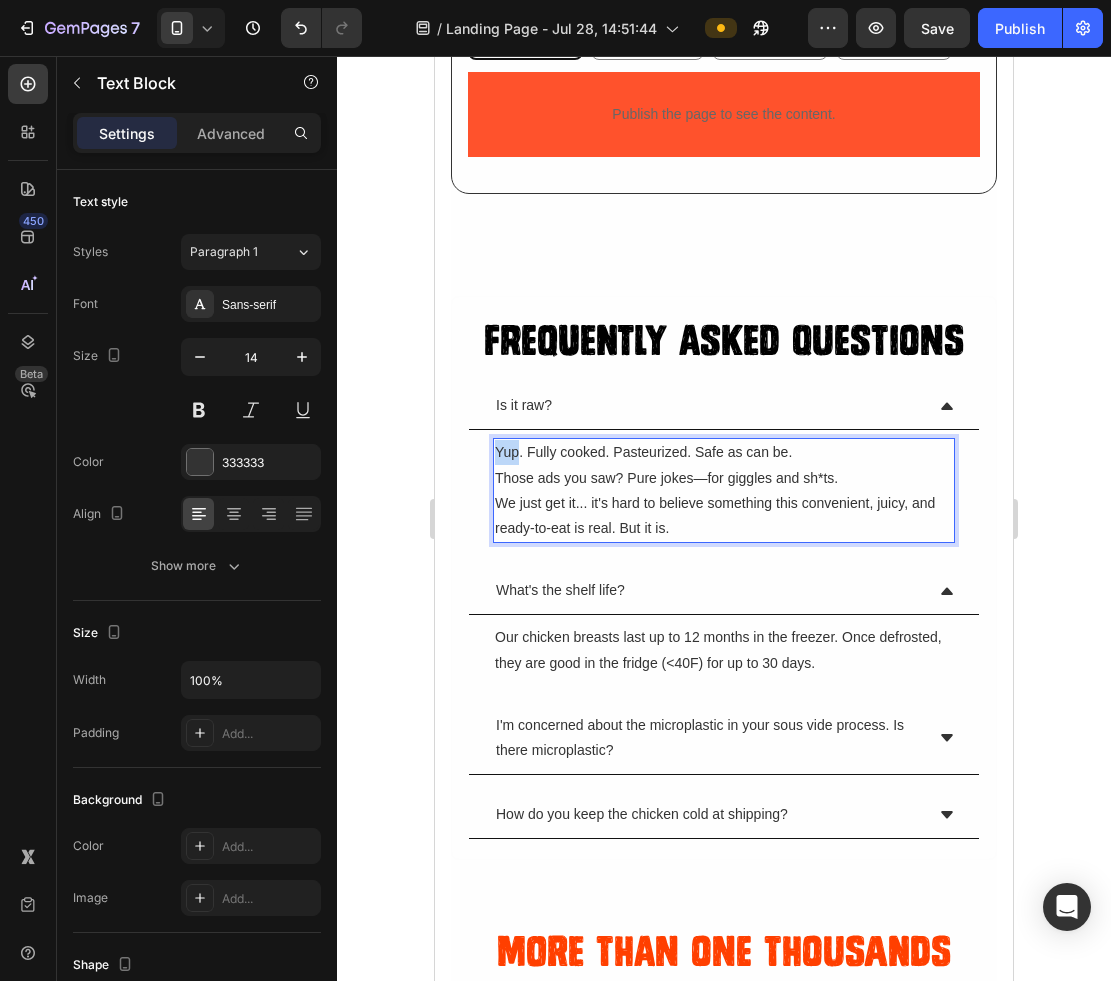 click on "Yup. Fully cooked. Pasteurized. Safe as can be. Those ads you saw? Pure jokes—for giggles and sh*ts. We just get it... it's hard to believe something this convenient, juicy, and ready-to-eat is real. But it is." at bounding box center [724, 490] 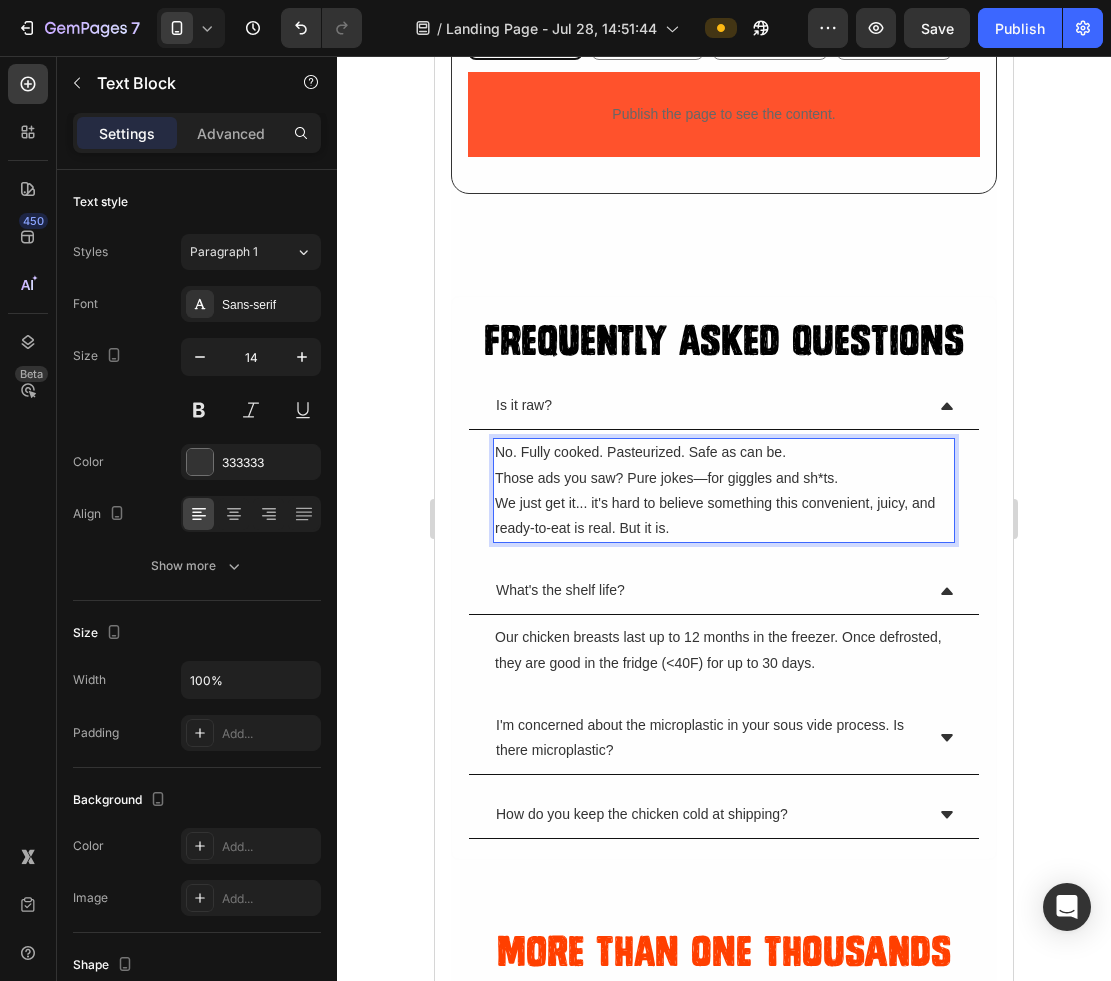 click on "No. Fully cooked. Pasteurized. Safe as can be. Those ads you saw? Pure jokes—for giggles and sh*ts. We just get it... it's hard to believe something this convenient, juicy, and ready-to-eat is real. But it is." at bounding box center [724, 490] 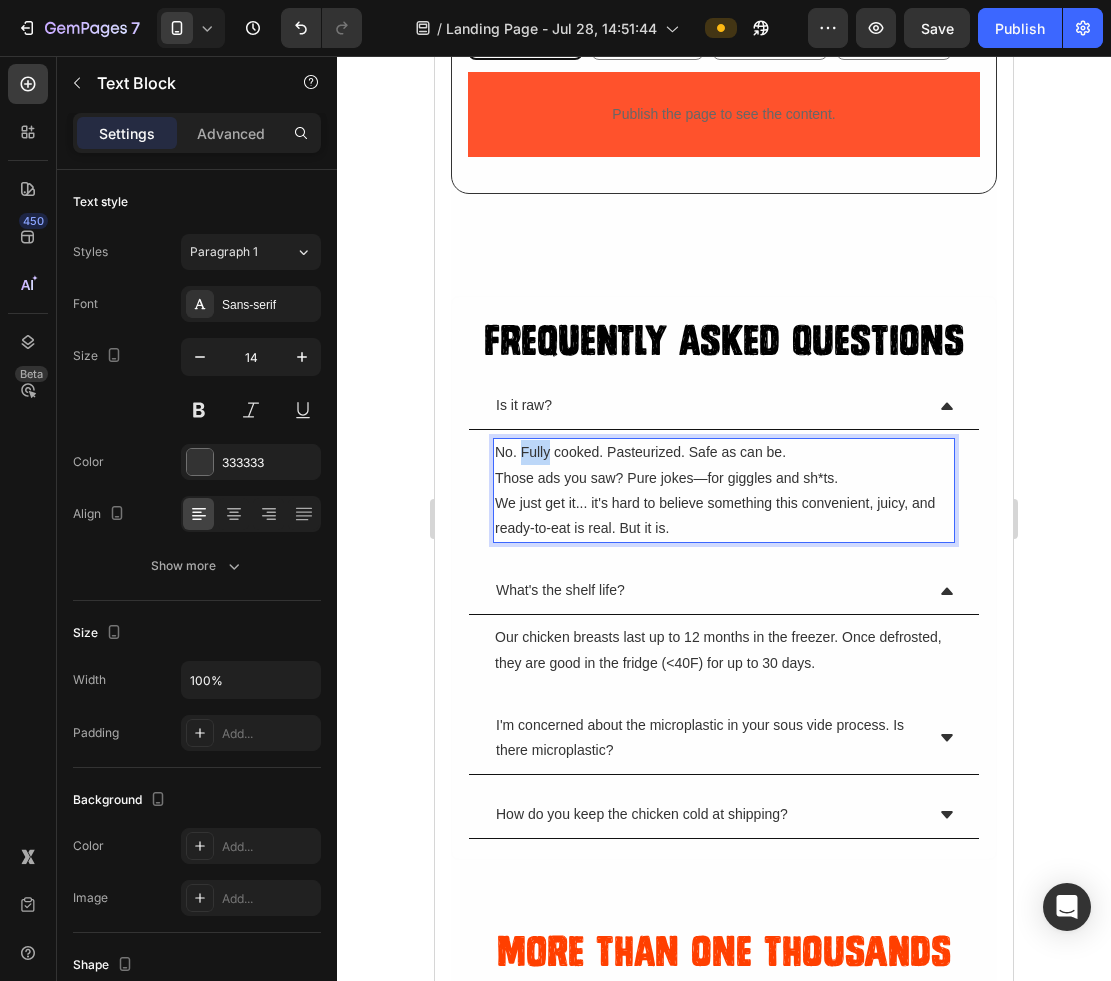 click on "No. Fully cooked. Pasteurized. Safe as can be. Those ads you saw? Pure jokes—for giggles and sh*ts. We just get it... it's hard to believe something this convenient, juicy, and ready-to-eat is real. But it is." at bounding box center [724, 490] 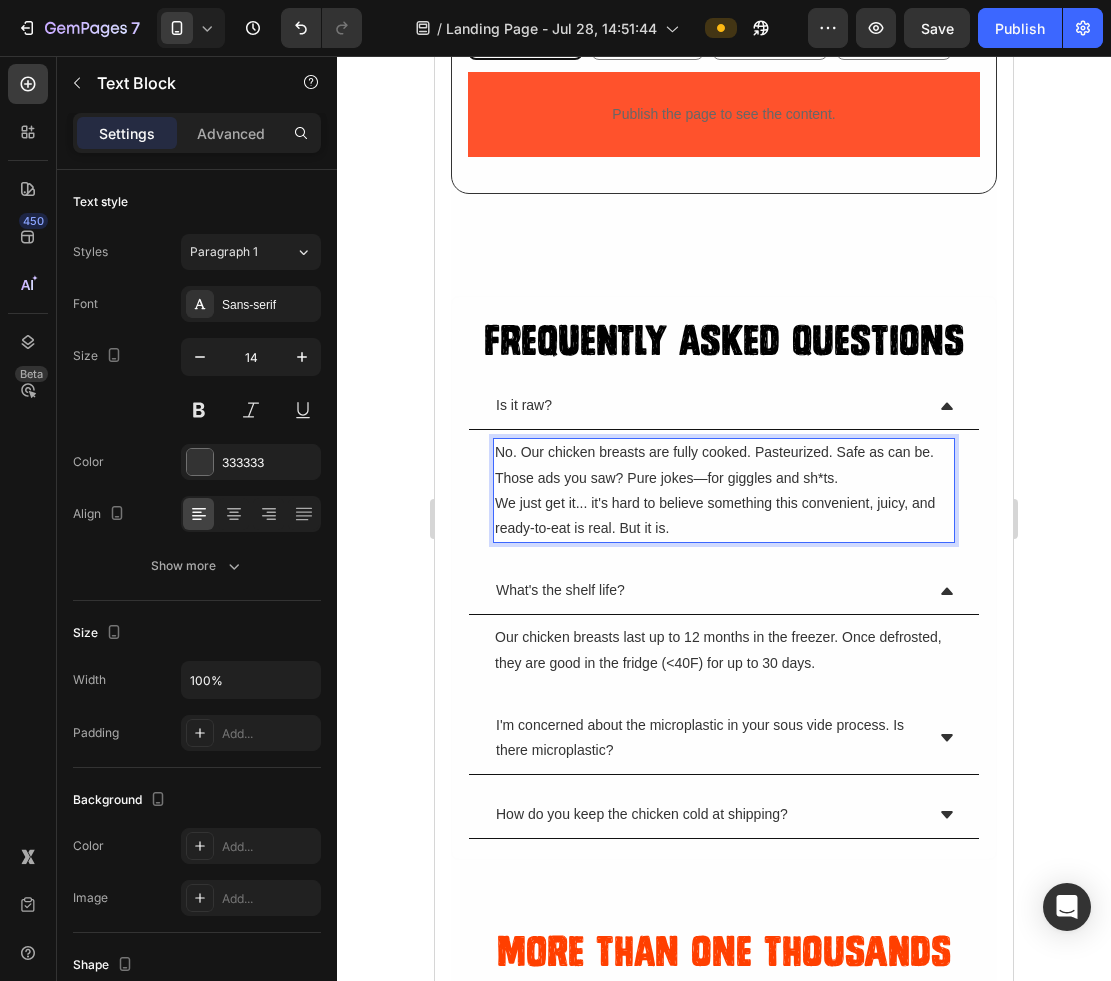 click on "No. Our chicken breasts are fully cooked. Pasteurized. Safe as can be. Those ads you saw? Pure jokes—for giggles and sh*ts. We just get it... it's hard to believe something this convenient, juicy, and ready-to-eat is real. But it is." at bounding box center (724, 490) 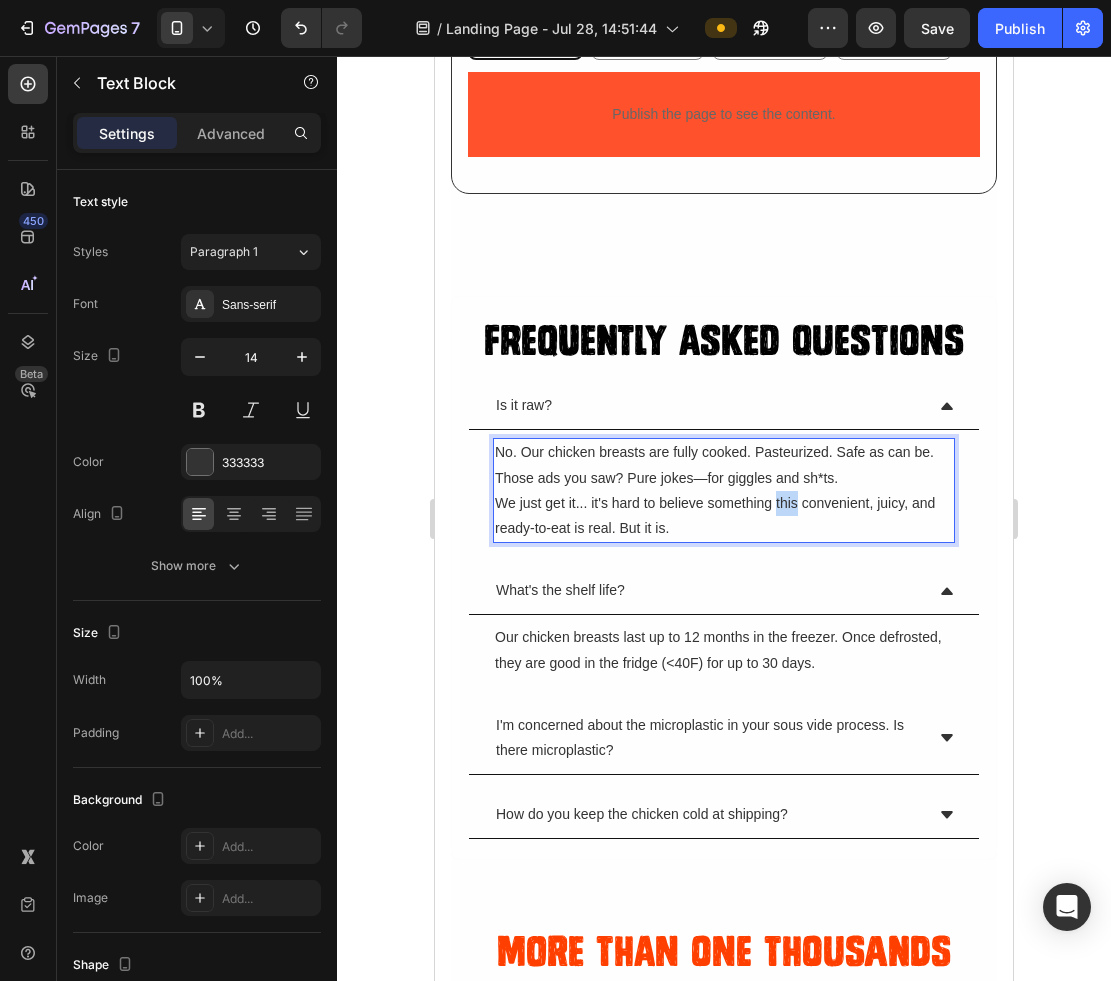 click on "No. Our chicken breasts are fully cooked. Pasteurized. Safe as can be. Those ads you saw? Pure jokes—for giggles and sh*ts. We just get it... it's hard to believe something this convenient, juicy, and ready-to-eat is real. But it is." at bounding box center (724, 490) 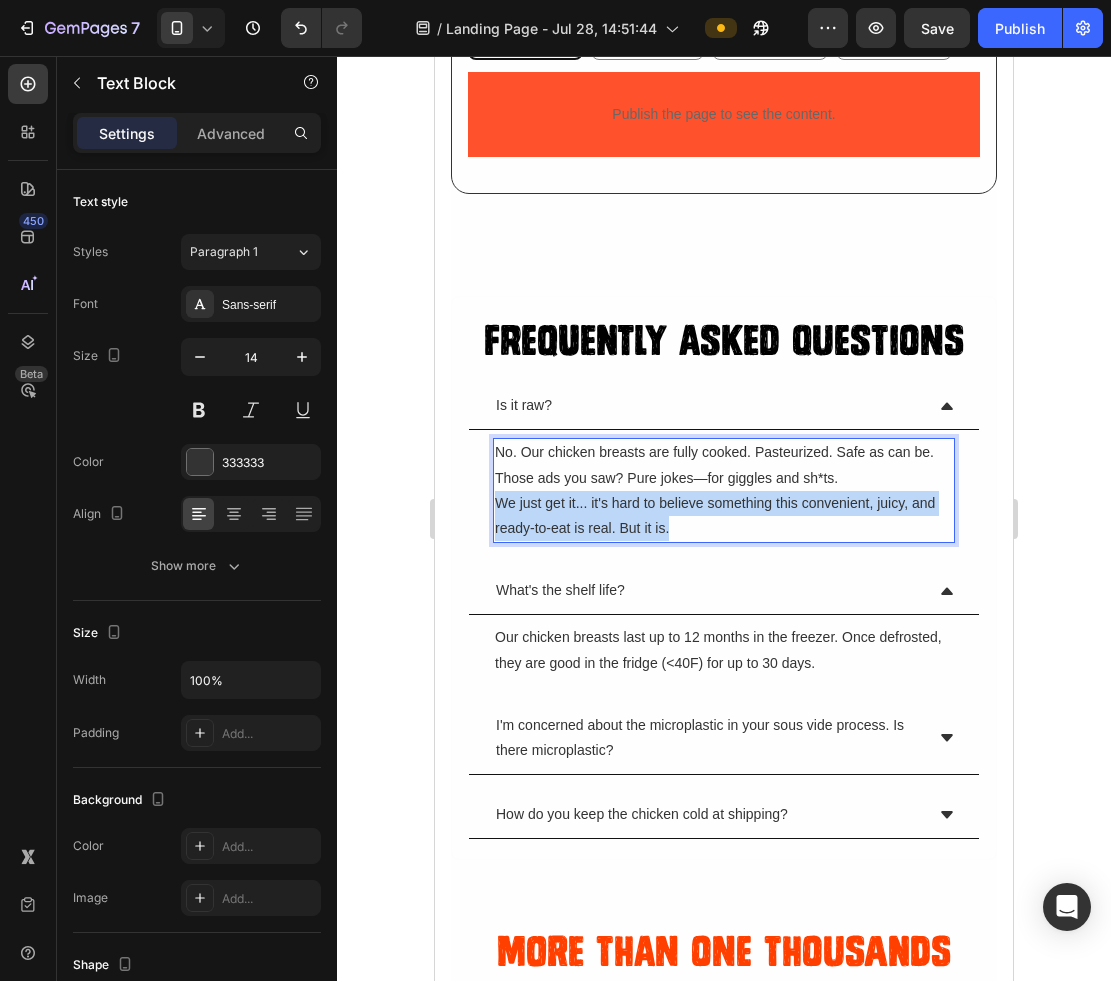 click on "No. Our chicken breasts are fully cooked. Pasteurized. Safe as can be. Those ads you saw? Pure jokes—for giggles and sh*ts. We just get it... it's hard to believe something this convenient, juicy, and ready-to-eat is real. But it is." at bounding box center [724, 490] 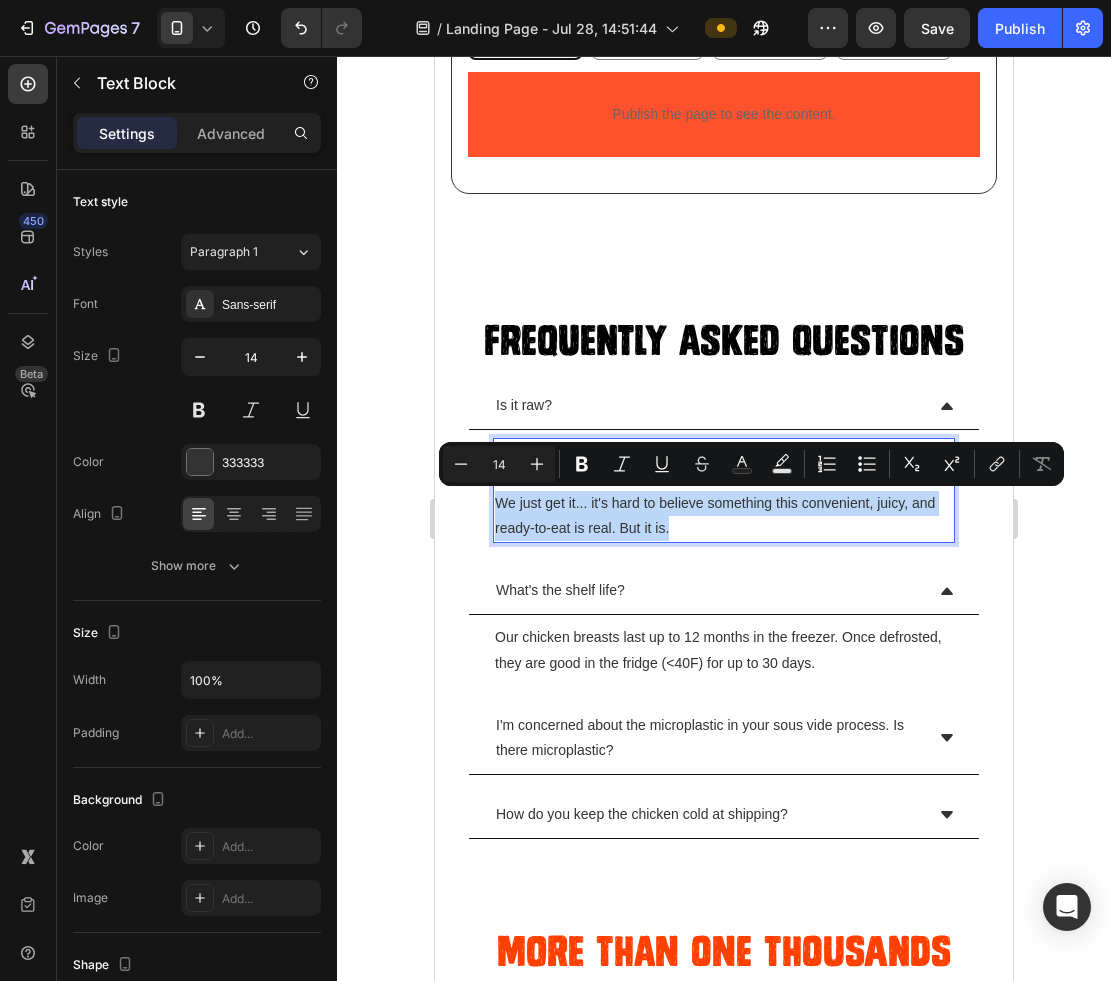 click on "No. Our chicken breasts are fully cooked. Pasteurized. Safe as can be. Those ads you saw? Pure jokes—for giggles and sh*ts. We just get it... it's hard to believe something this convenient, juicy, and ready-to-eat is real. But it is." at bounding box center (724, 490) 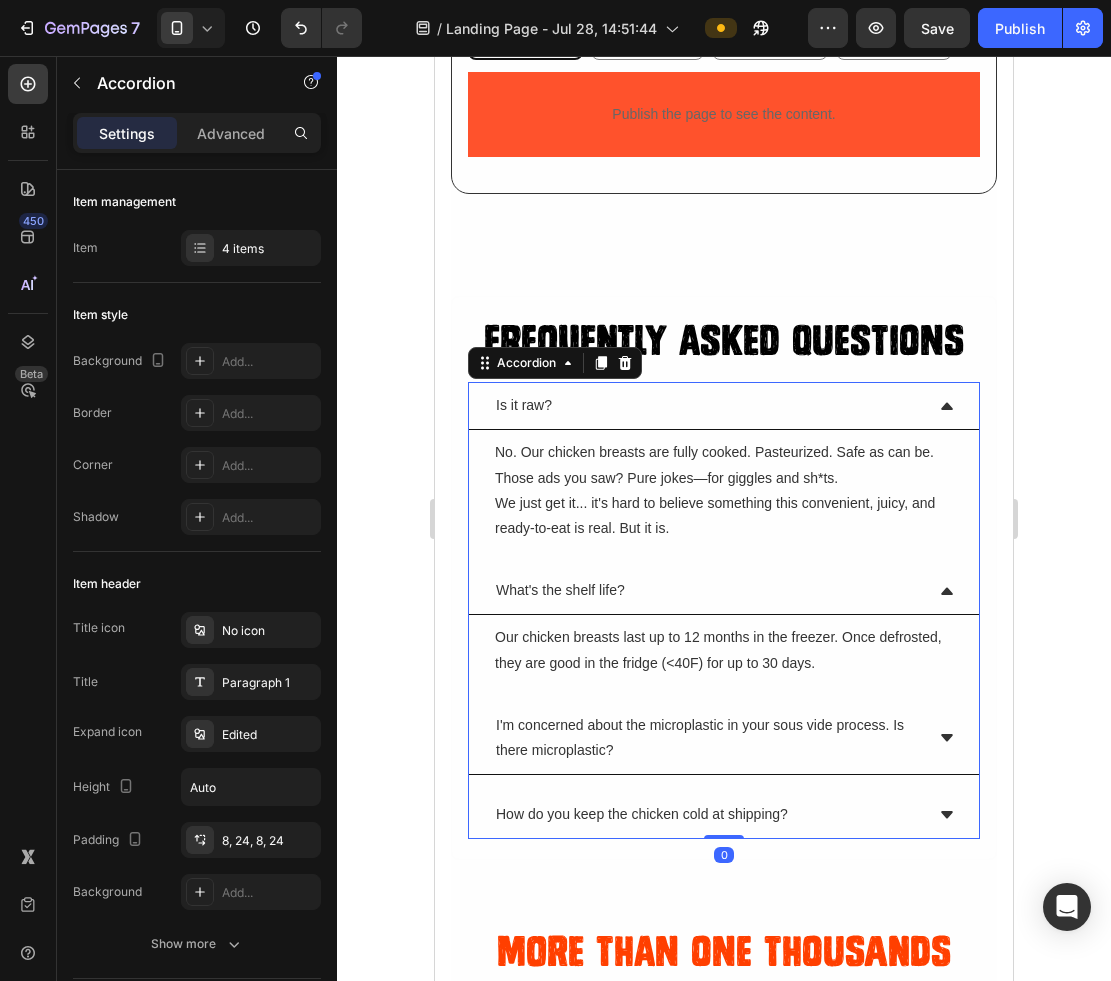 click on "No. Our chicken breasts are fully cooked. Pasteurized. Safe as can be. Those ads you saw? Pure jokes—for giggles and sh*ts. We just get it... it's hard to believe something this convenient, juicy, and ready-to-eat is real. But it is. Text Block" at bounding box center [724, 490] 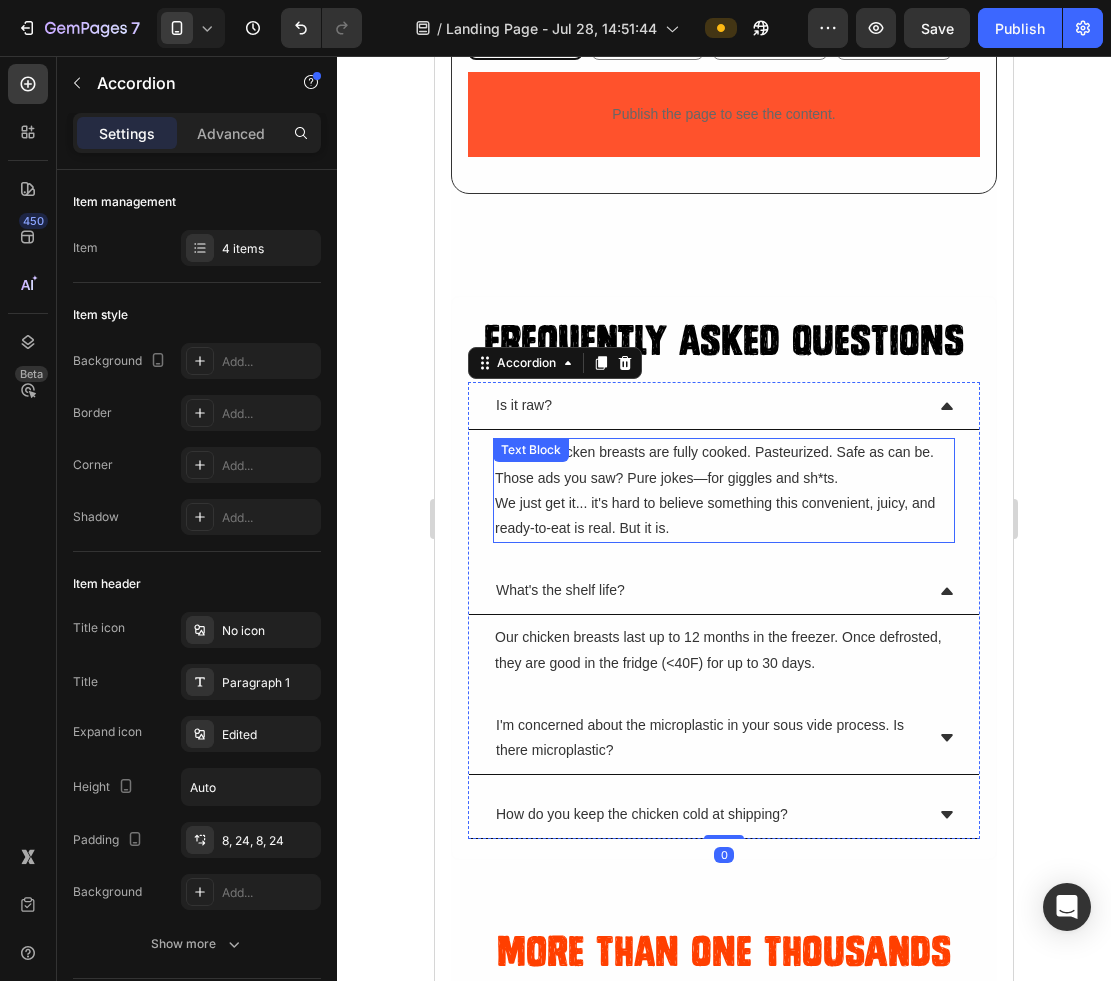 click on "No. Our chicken breasts are fully cooked. Pasteurized. Safe as can be. Those ads you saw? Pure jokes—for giggles and sh*ts. We just get it... it's hard to believe something this convenient, juicy, and ready-to-eat is real. But it is." at bounding box center [724, 490] 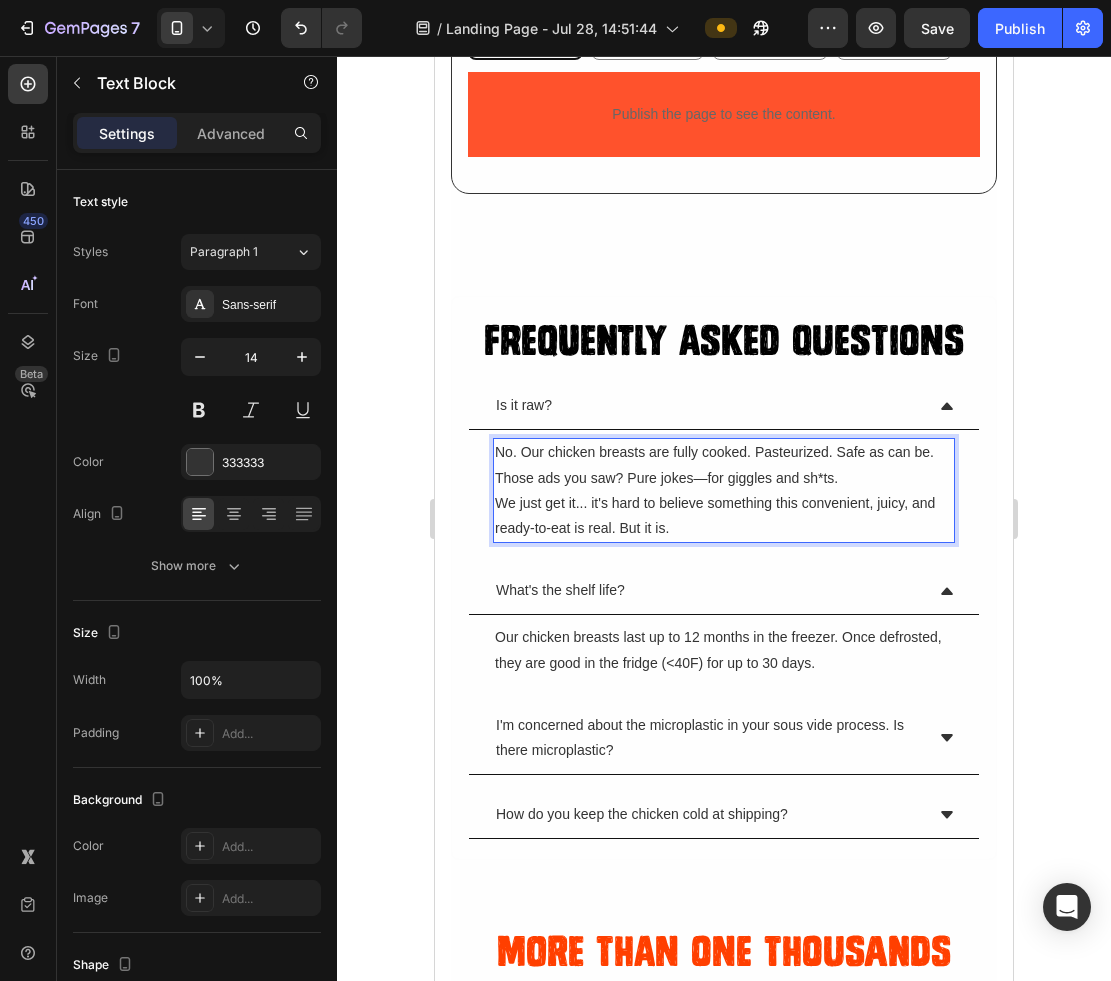 click on "No. Our chicken breasts are fully cooked. Pasteurized. Safe as can be. Those ads you saw? Pure jokes—for giggles and sh*ts. We just get it... it's hard to believe something this convenient, juicy, and ready-to-eat is real. But it is." at bounding box center [724, 490] 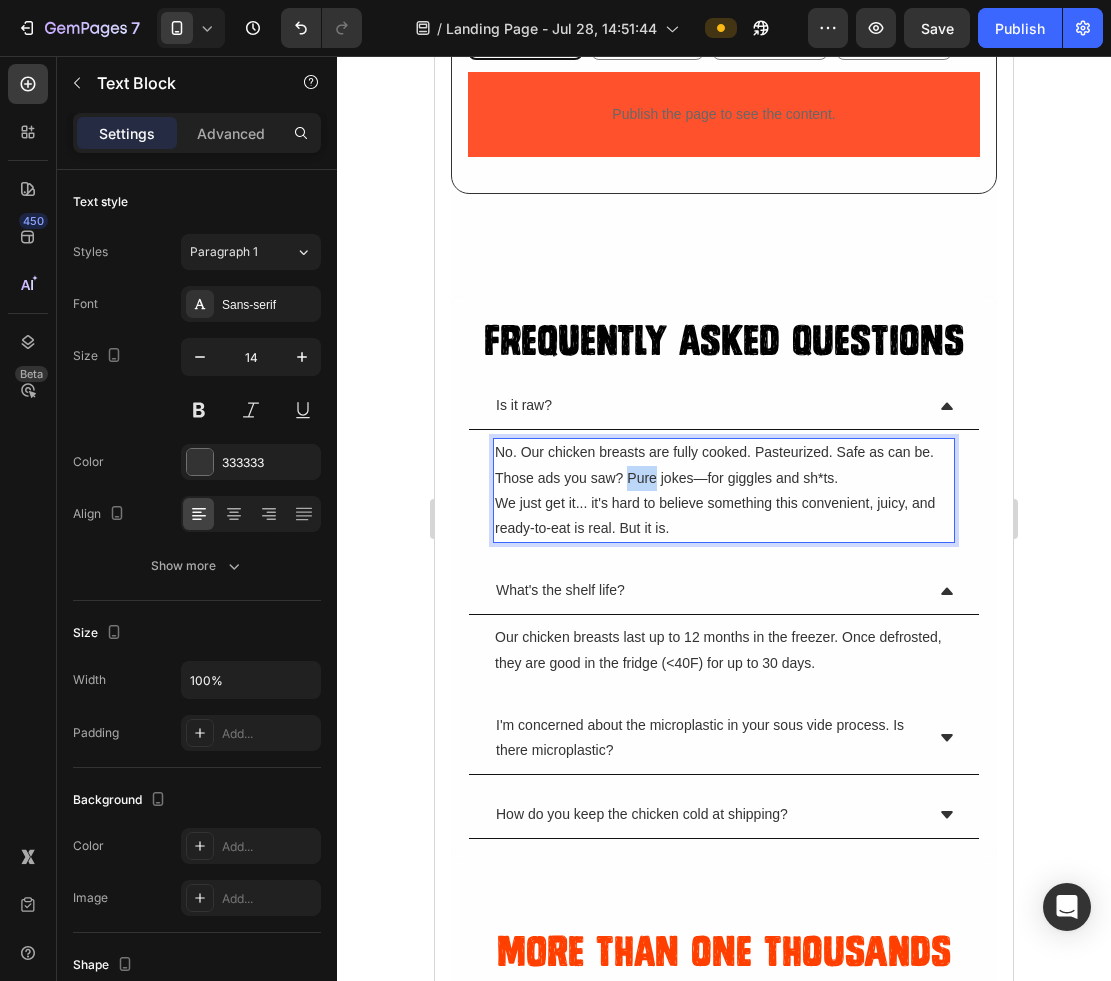 click on "No. Our chicken breasts are fully cooked. Pasteurized. Safe as can be. Those ads you saw? Pure jokes—for giggles and sh*ts. We just get it... it's hard to believe something this convenient, juicy, and ready-to-eat is real. But it is." at bounding box center [724, 490] 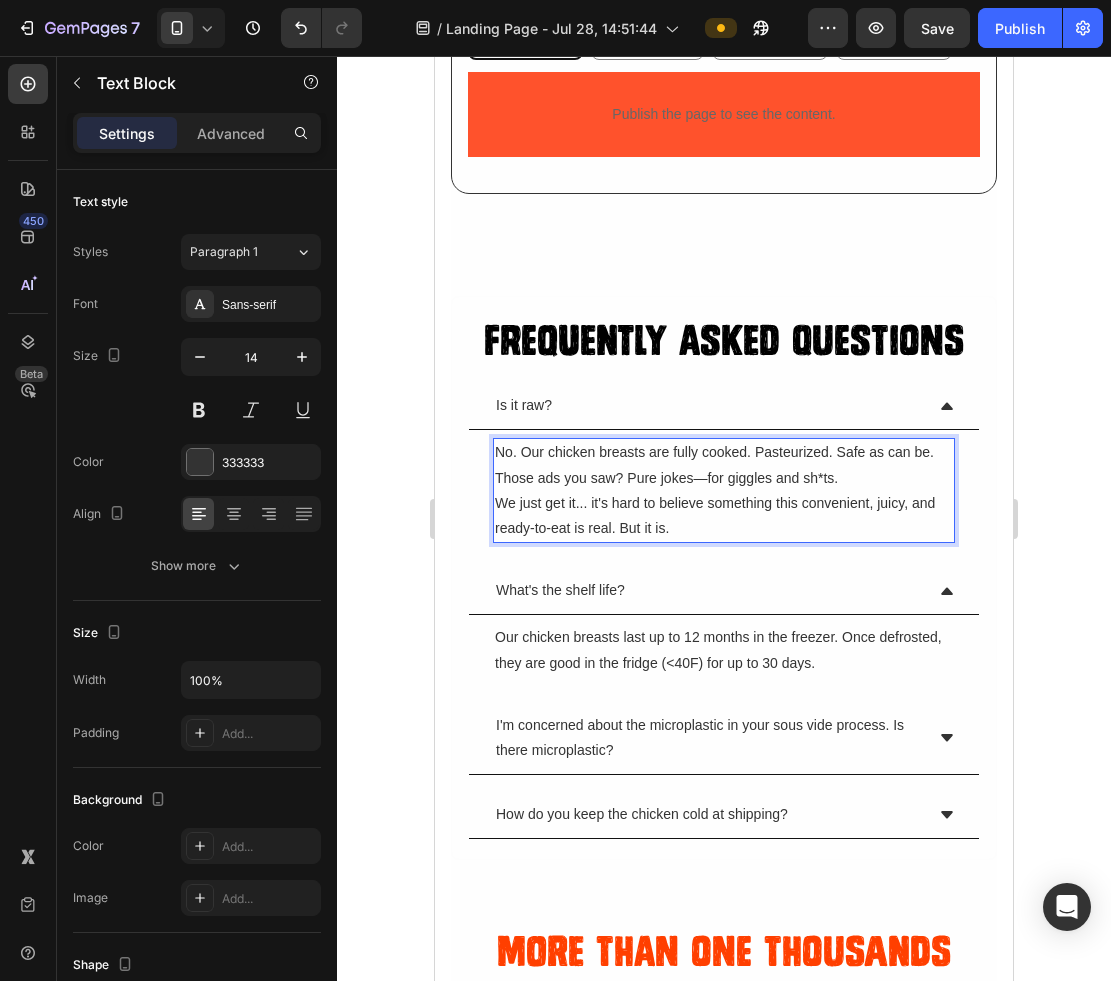 click on "No. Our chicken breasts are fully cooked. Pasteurized. Safe as can be. Those ads you saw? Pure jokes—for giggles and sh*ts. We just get it... it's hard to believe something this convenient, juicy, and ready-to-eat is real. But it is." at bounding box center (724, 490) 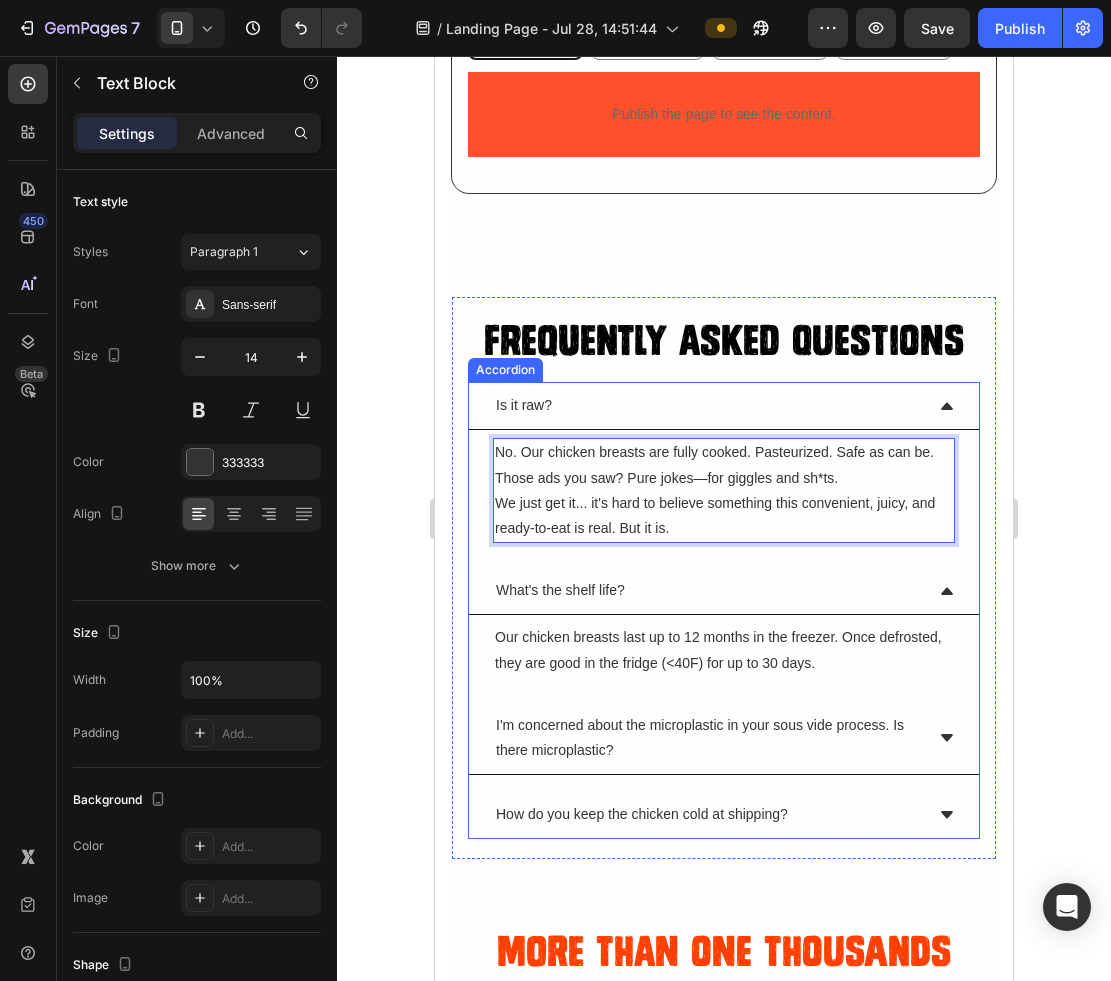 click on "What's the shelf life?" at bounding box center (708, 590) 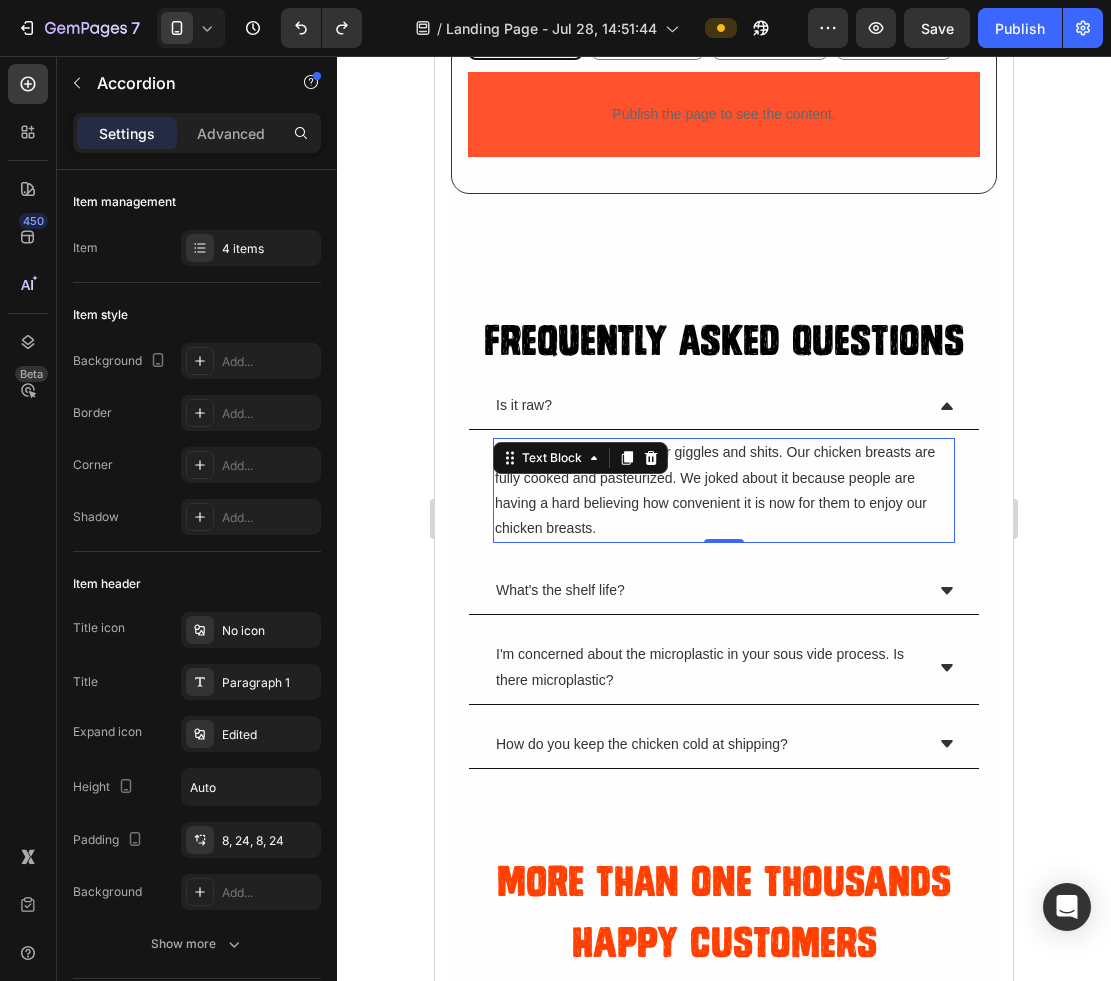 click on "No. The ads you saw are for giggles and shits. Our chicken breasts are fully cooked and pasteurized. We joked about it because people are having a hard believing how convenient it is now for them to enjoy our chicken breasts." at bounding box center [724, 490] 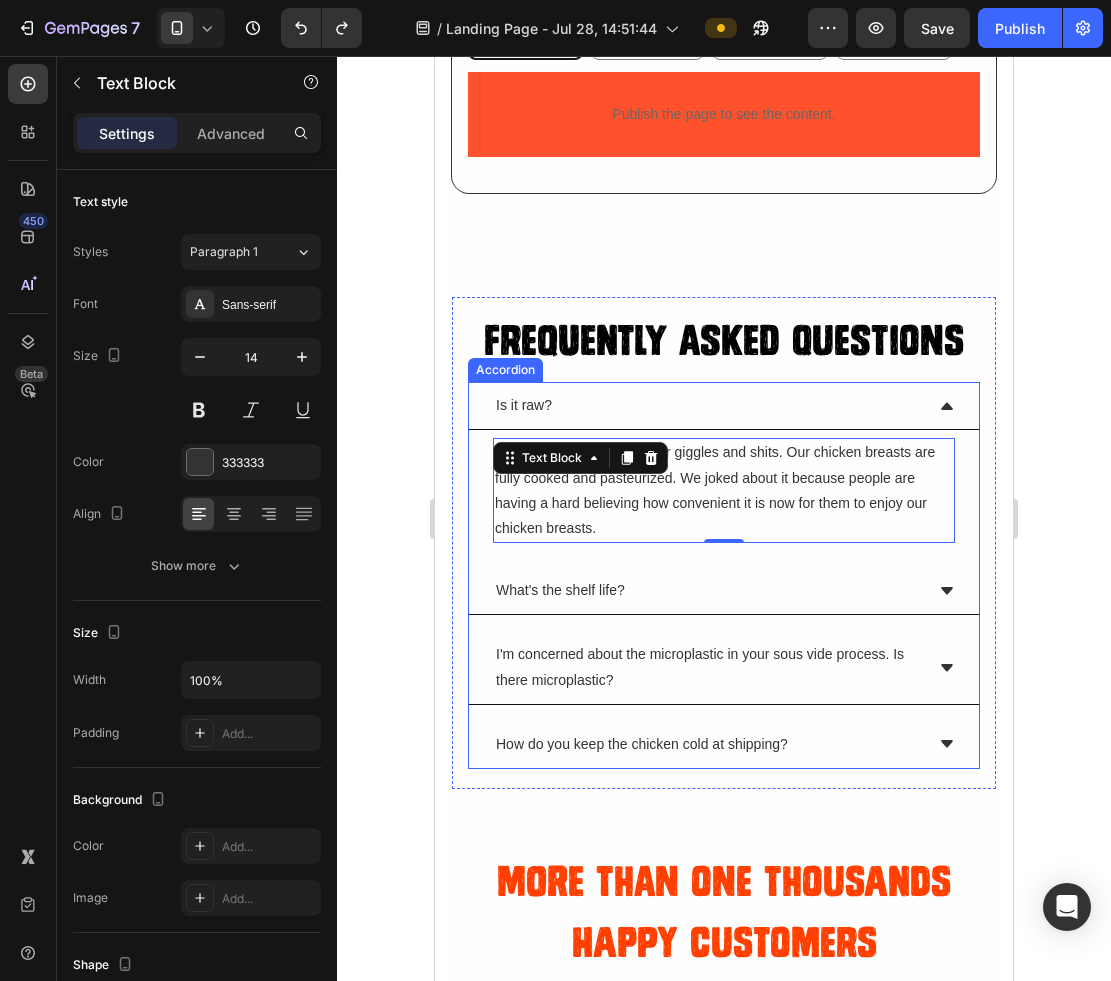 click on "Is it raw?" at bounding box center [708, 405] 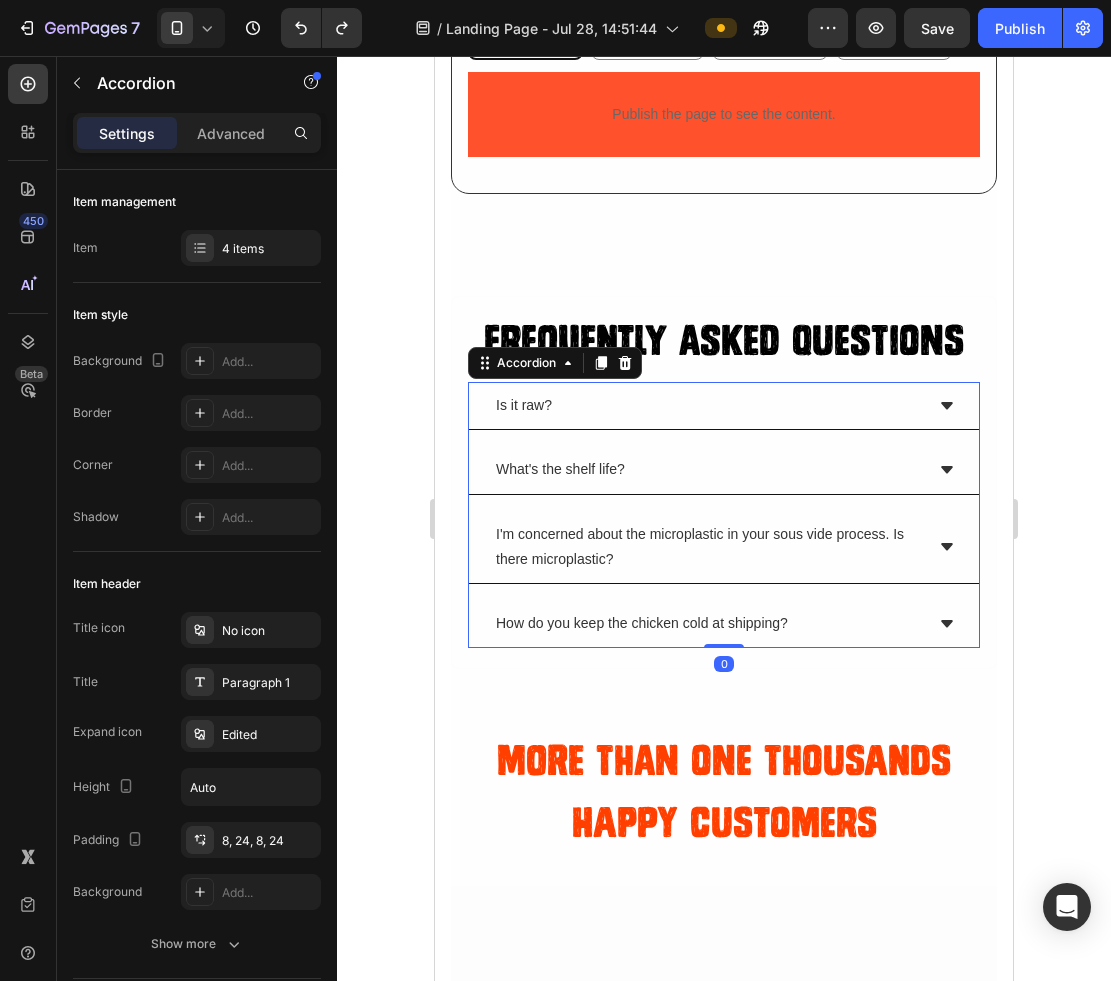 click on "Is it raw?" at bounding box center (708, 405) 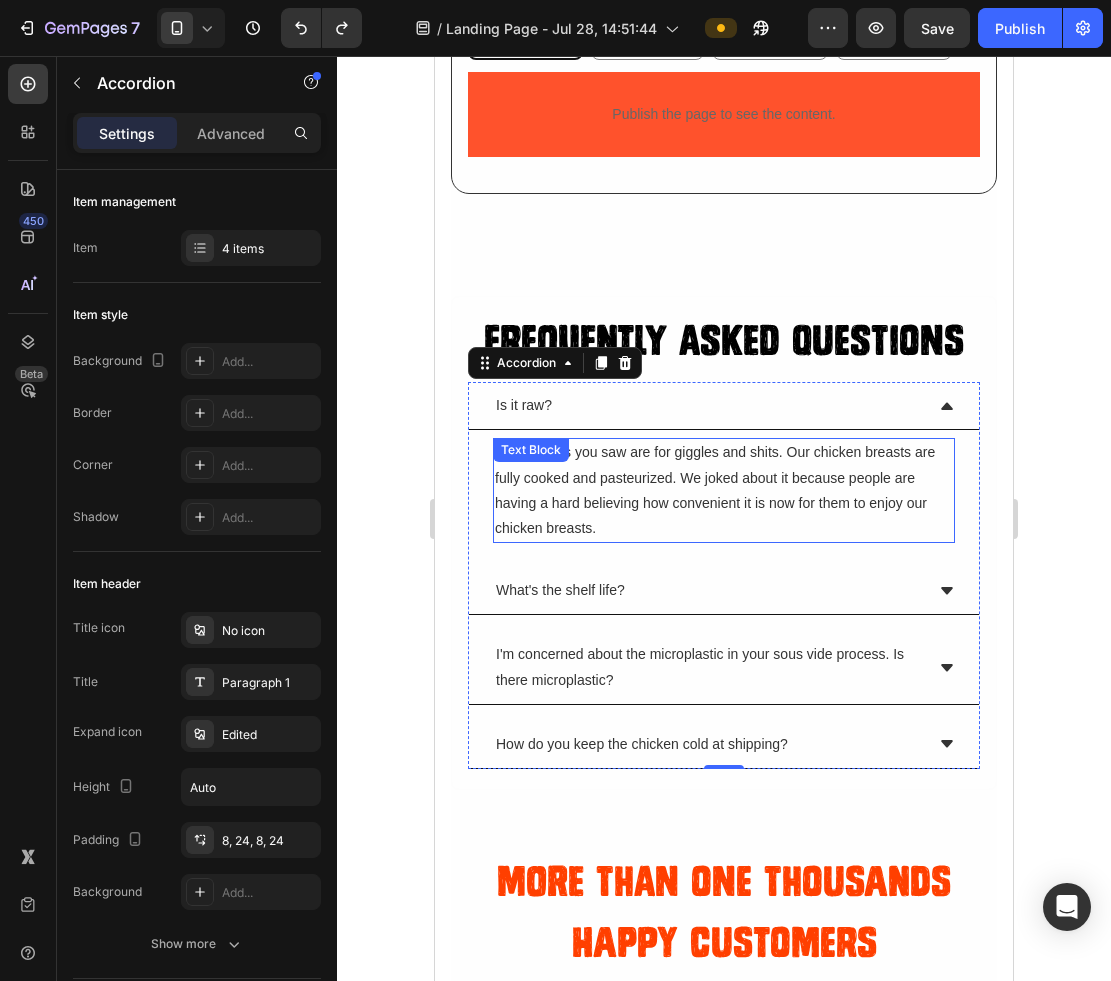 click on "No. The ads you saw are for giggles and shits. Our chicken breasts are fully cooked and pasteurized. We joked about it because people are having a hard believing how convenient it is now for them to enjoy our chicken breasts." at bounding box center (724, 490) 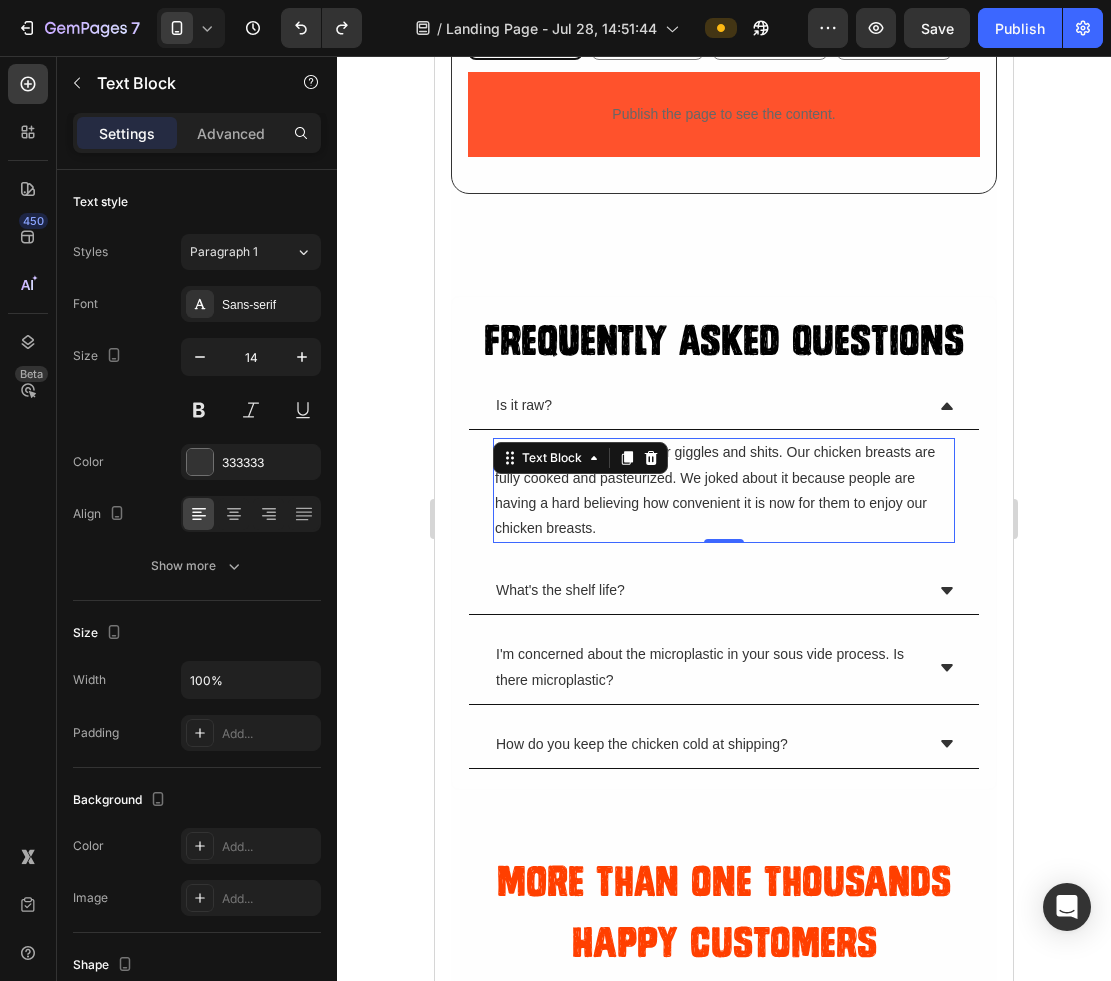 click on "No. The ads you saw are for giggles and shits. Our chicken breasts are fully cooked and pasteurized. We joked about it because people are having a hard believing how convenient it is now for them to enjoy our chicken breasts." at bounding box center [724, 490] 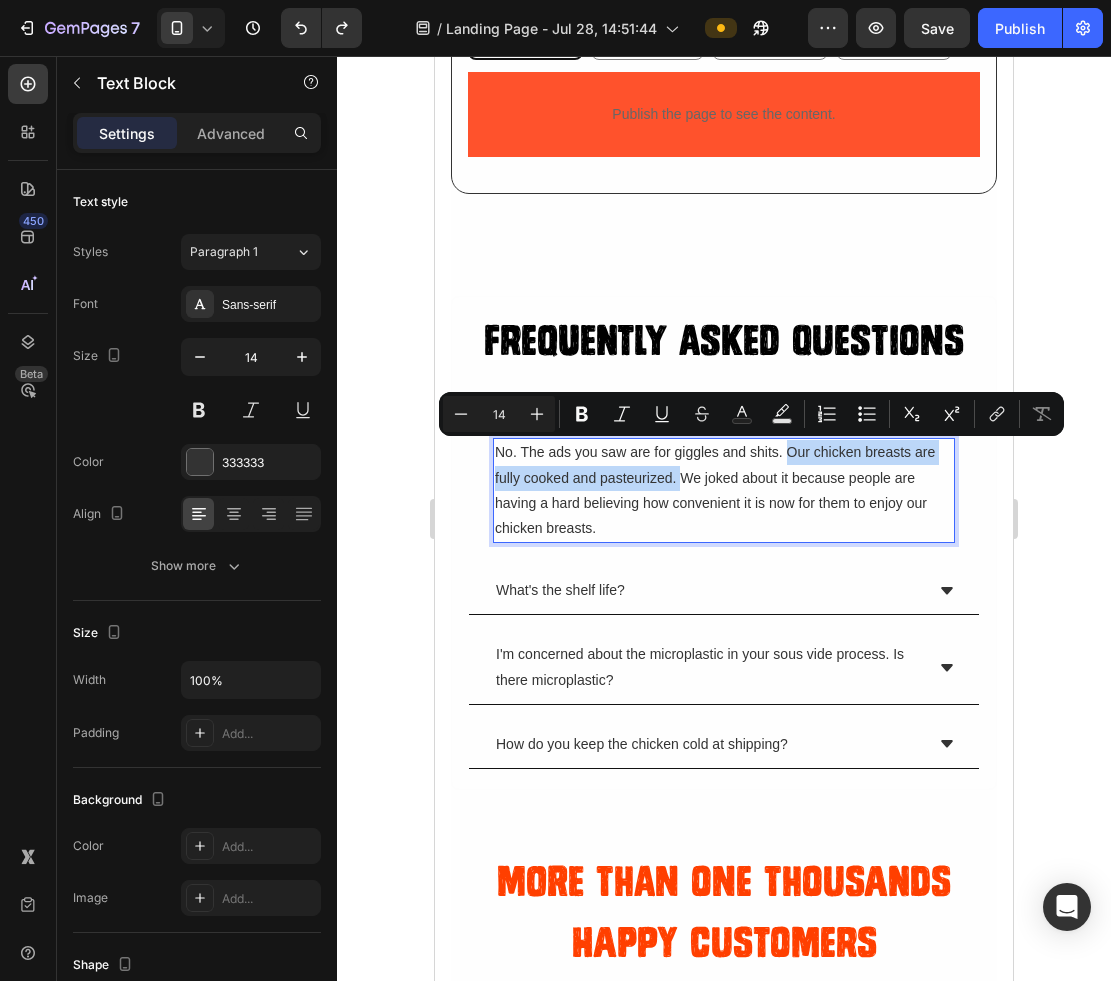 drag, startPoint x: 785, startPoint y: 453, endPoint x: 681, endPoint y: 472, distance: 105.72133 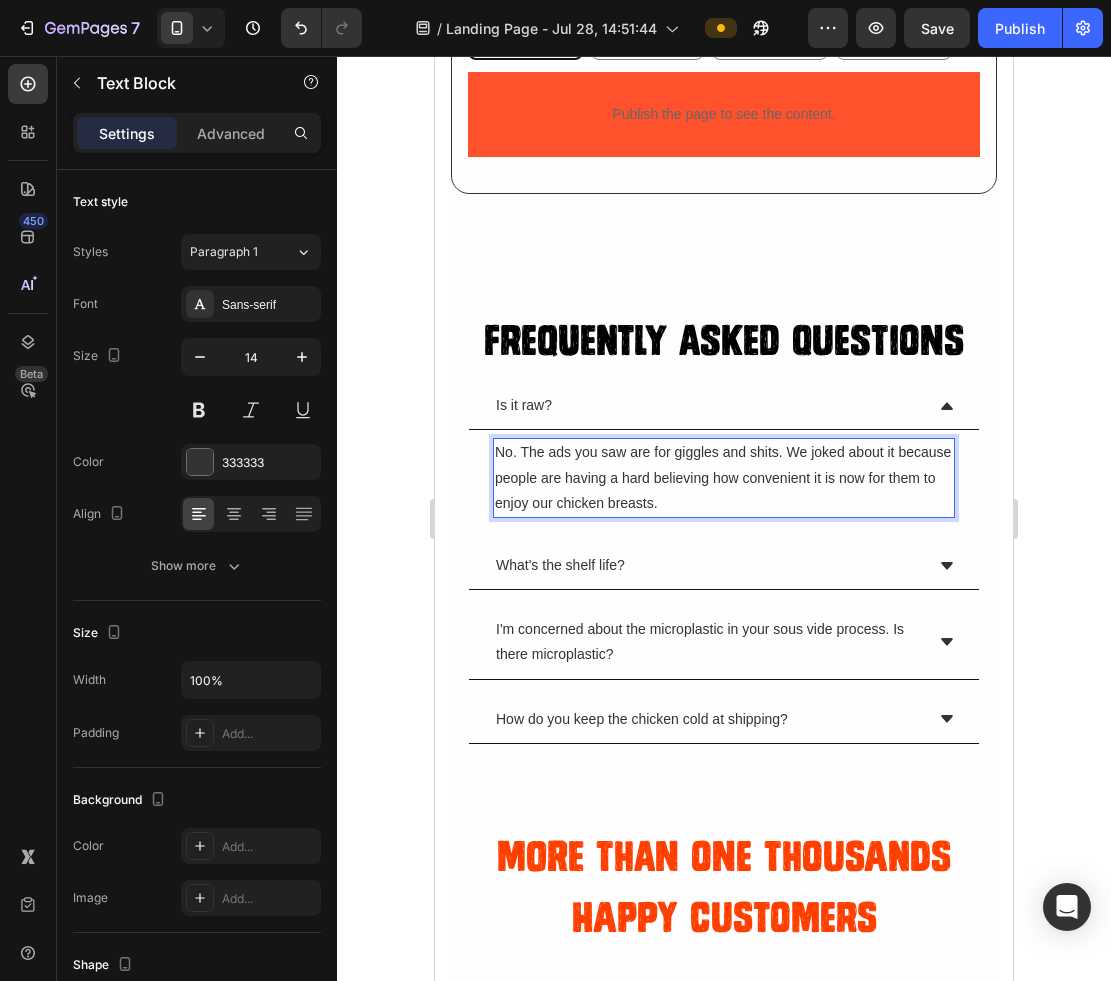 click on "No. The ads you saw are for giggles and shits. We joked about it because people are having a hard believing how convenient it is now for them to enjoy our chicken breasts." at bounding box center [724, 478] 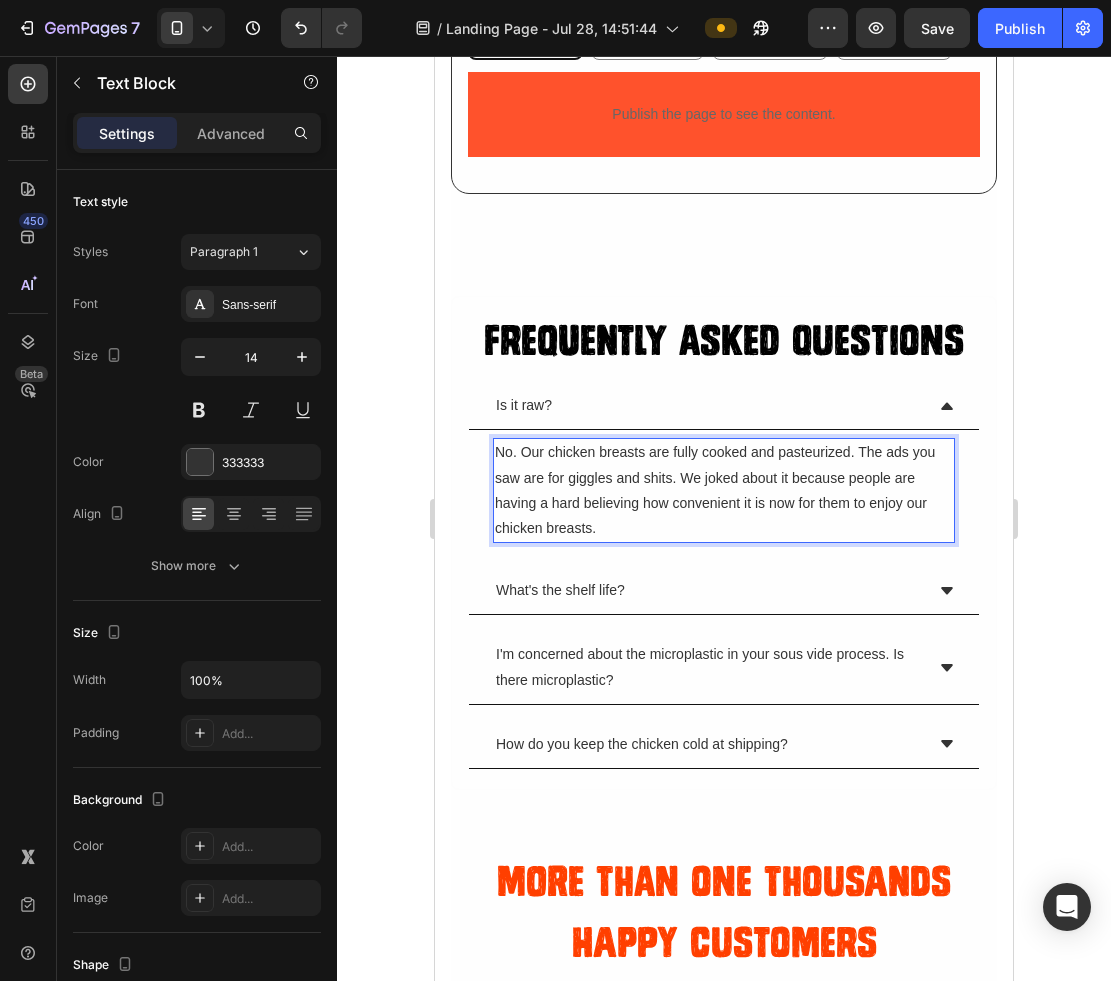click on "No. Our chicken breasts are fully cooked and pasteurized. The ads you saw are for giggles and shits. We joked about it because people are having a hard believing how convenient it is now for them to enjoy our chicken breasts." at bounding box center (724, 490) 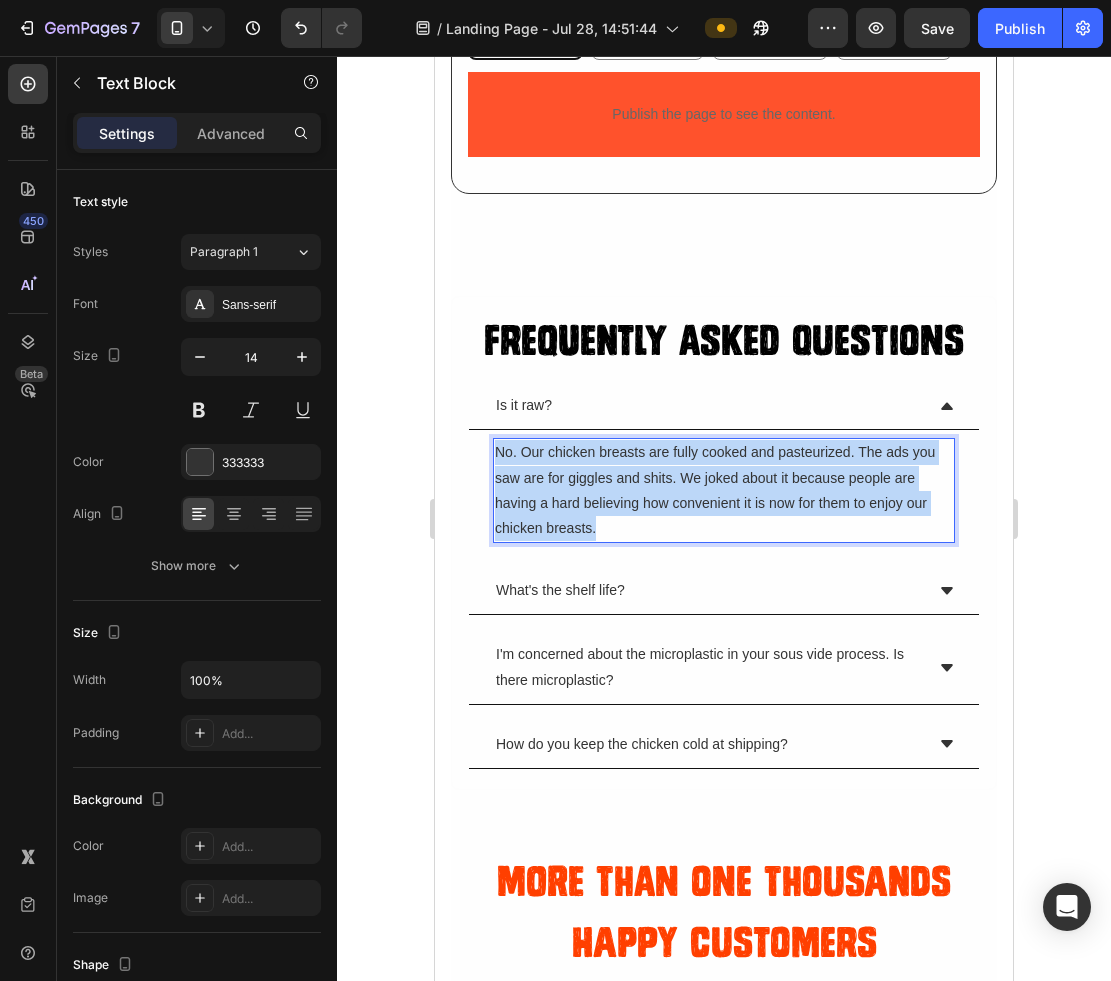 click on "No. Our chicken breasts are fully cooked and pasteurized. The ads you saw are for giggles and shits. We joked about it because people are having a hard believing how convenient it is now for them to enjoy our chicken breasts." at bounding box center [724, 490] 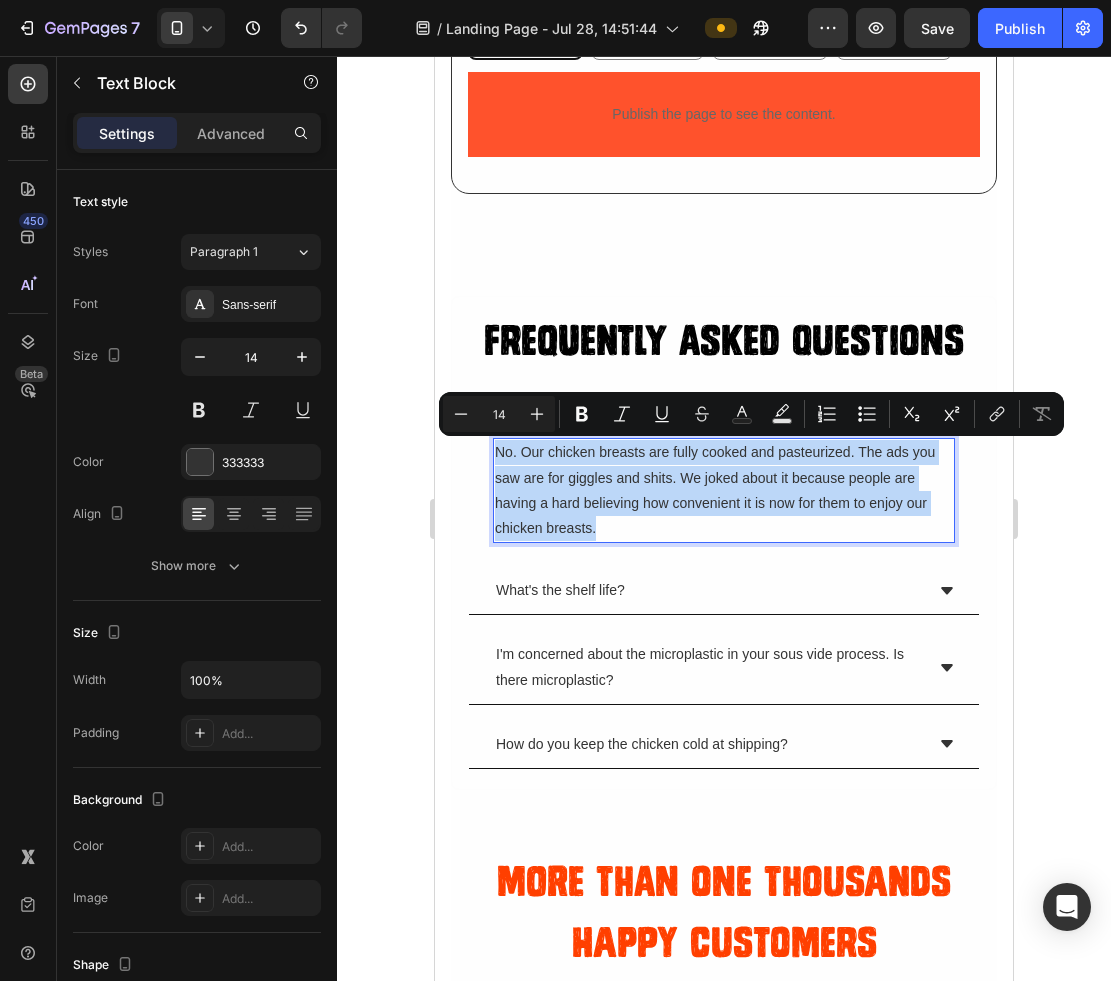 click on "No. Our chicken breasts are fully cooked and pasteurized. The ads you saw are for giggles and shits. We joked about it because people are having a hard believing how convenient it is now for them to enjoy our chicken breasts." at bounding box center [724, 490] 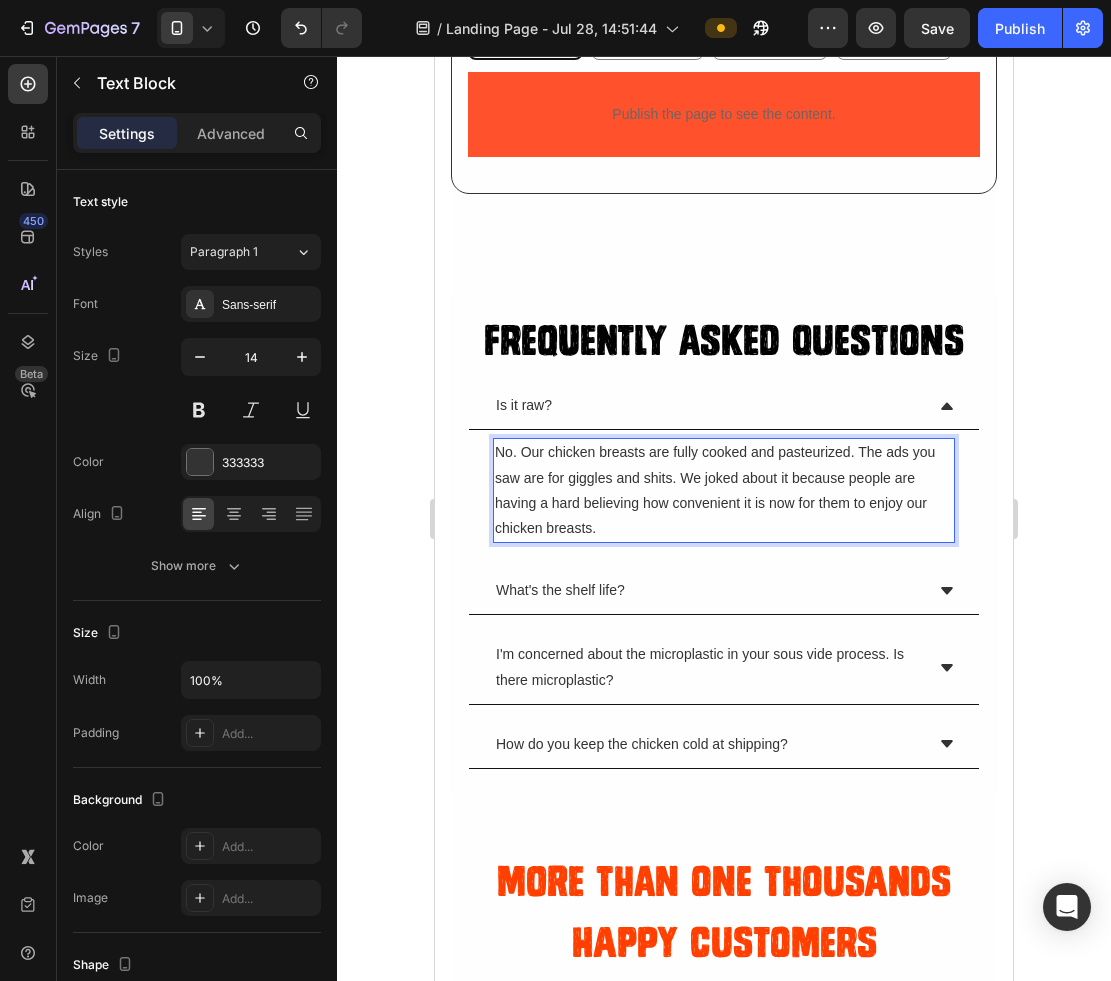 click on "No. Our chicken breasts are fully cooked and pasteurized. The ads you saw are for giggles and shits. We joked about it because people are having a hard believing how convenient it is now for them to enjoy our chicken breasts." at bounding box center [724, 490] 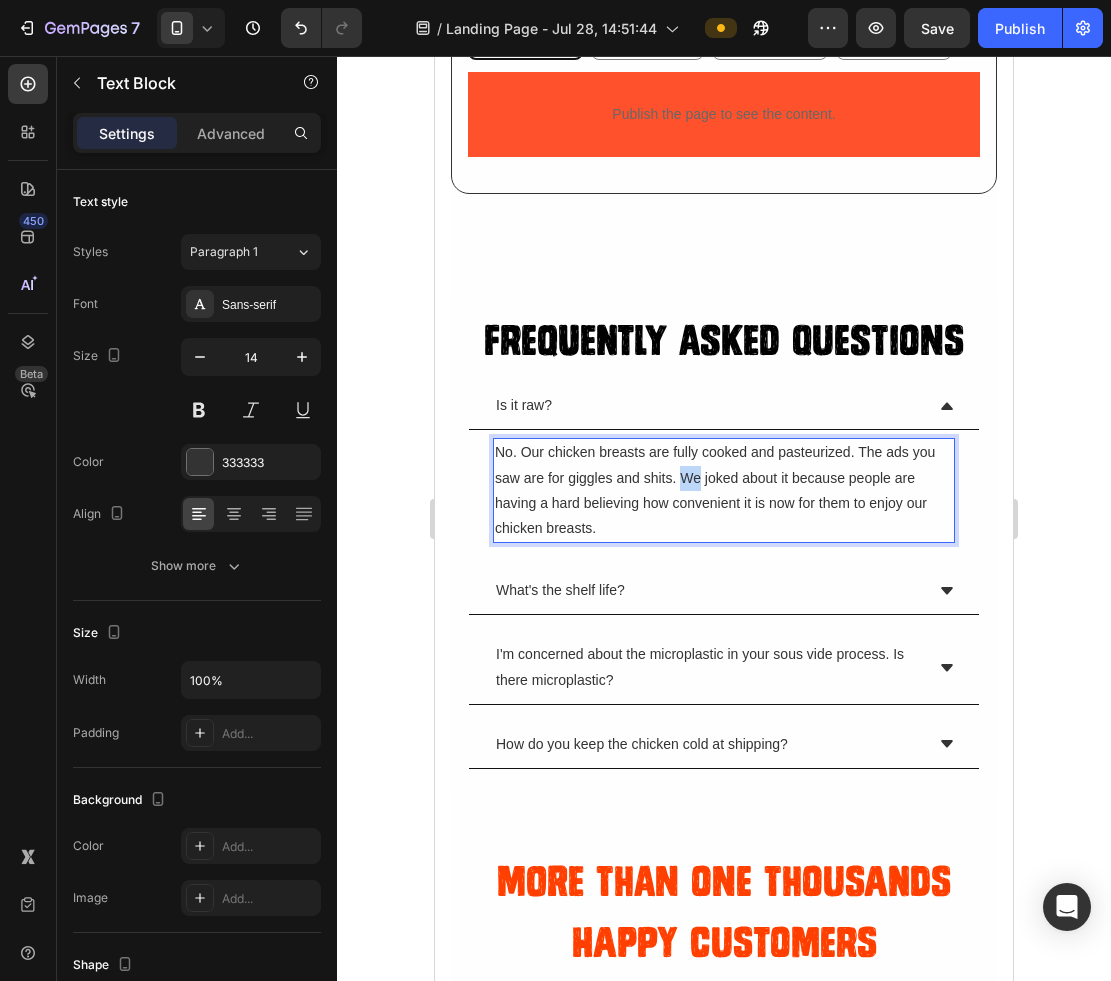 click on "No. Our chicken breasts are fully cooked and pasteurized. The ads you saw are for giggles and shits. We joked about it because people are having a hard believing how convenient it is now for them to enjoy our chicken breasts." at bounding box center [724, 490] 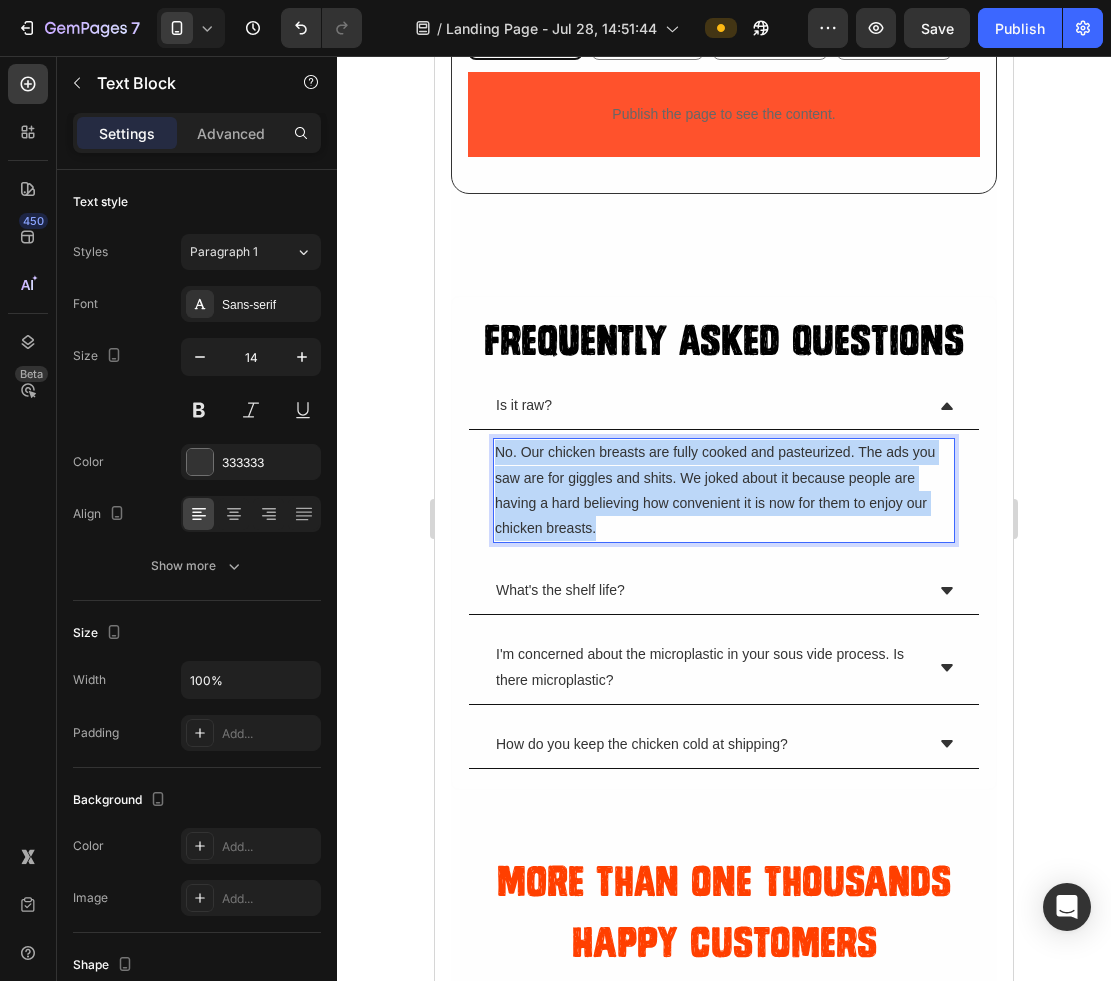 click on "No. Our chicken breasts are fully cooked and pasteurized. The ads you saw are for giggles and shits. We joked about it because people are having a hard believing how convenient it is now for them to enjoy our chicken breasts." at bounding box center (724, 490) 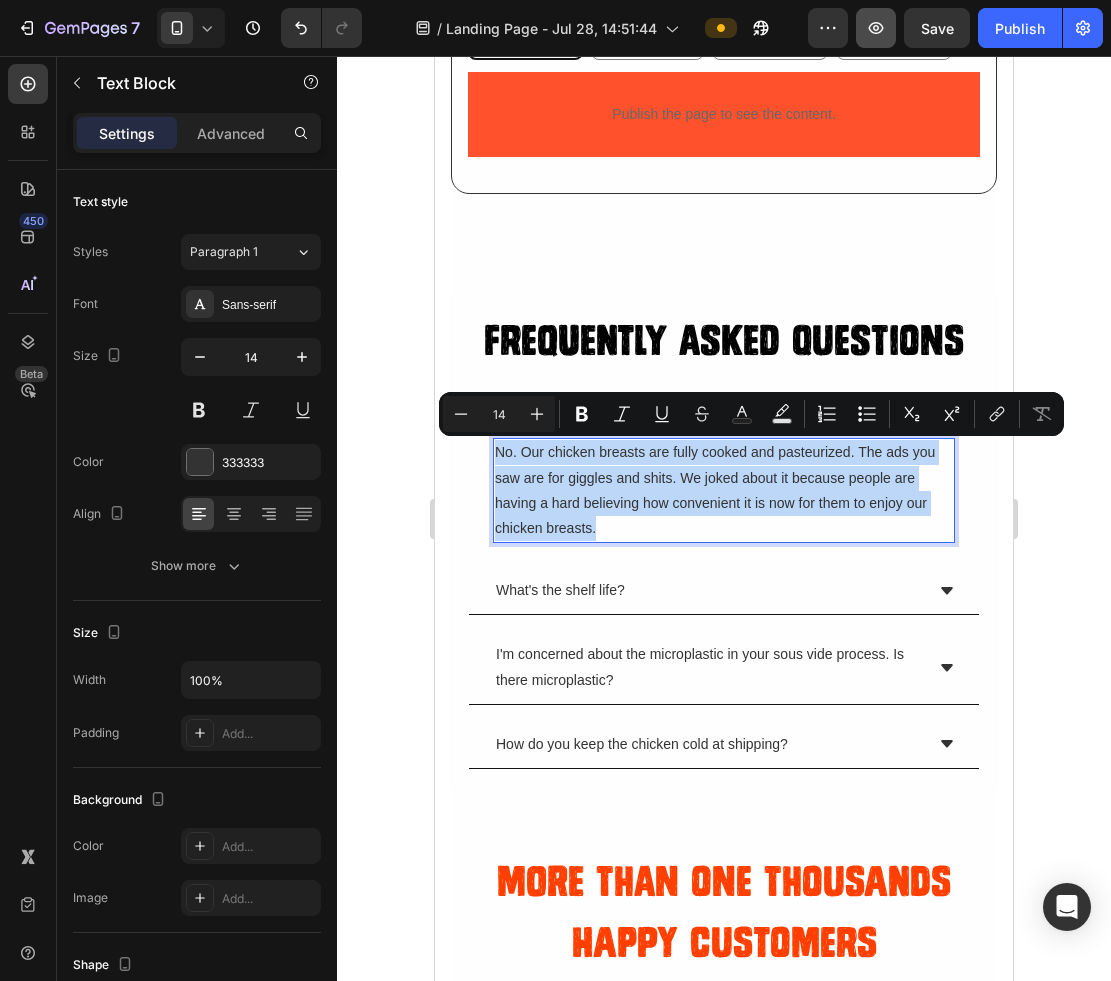 copy on "No. Our chicken breasts are fully cooked and pasteurized. The ads you saw are for giggles and shits. We joked about it because people are having a hard believing how convenient it is now for them to enjoy our chicken breasts." 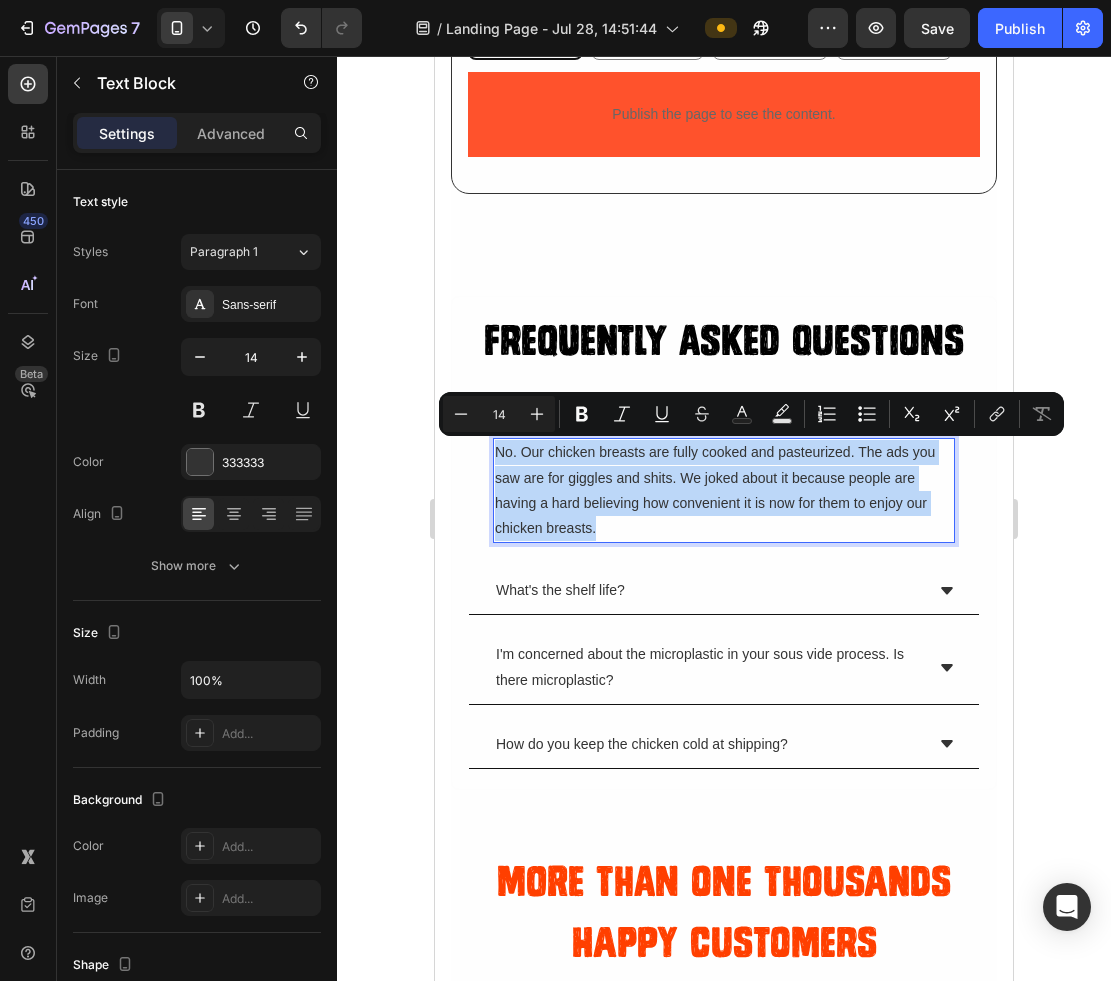 click on "No. Our chicken breasts are fully cooked and pasteurized. The ads you saw are for giggles and shits. We joked about it because people are having a hard believing how convenient it is now for them to enjoy our chicken breasts." at bounding box center [724, 490] 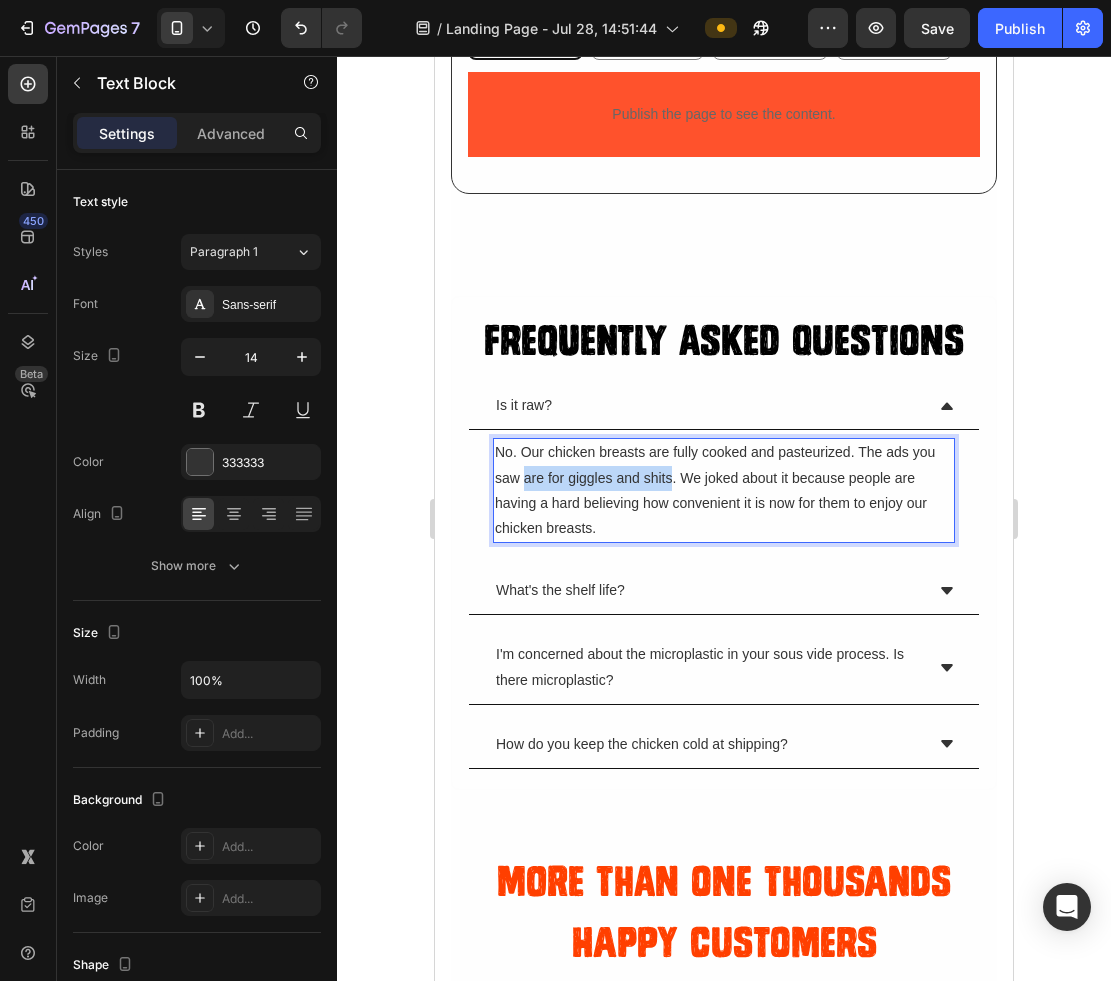 drag, startPoint x: 670, startPoint y: 481, endPoint x: 526, endPoint y: 481, distance: 144 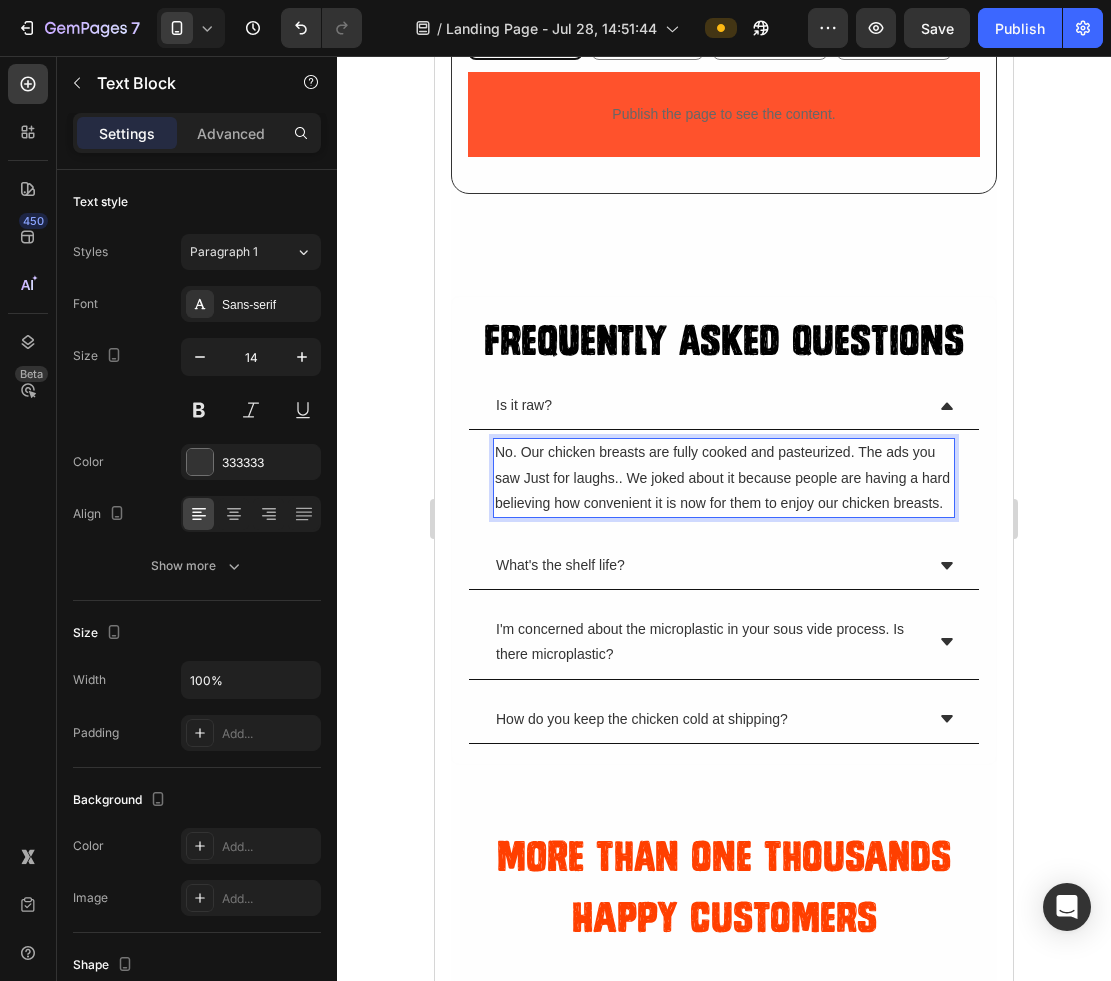 click on "No. Our chicken breasts are fully cooked and pasteurized. The ads you saw Just for laughs.. We joked about it because people are having a hard believing how convenient it is now for them to enjoy our chicken breasts." at bounding box center (724, 478) 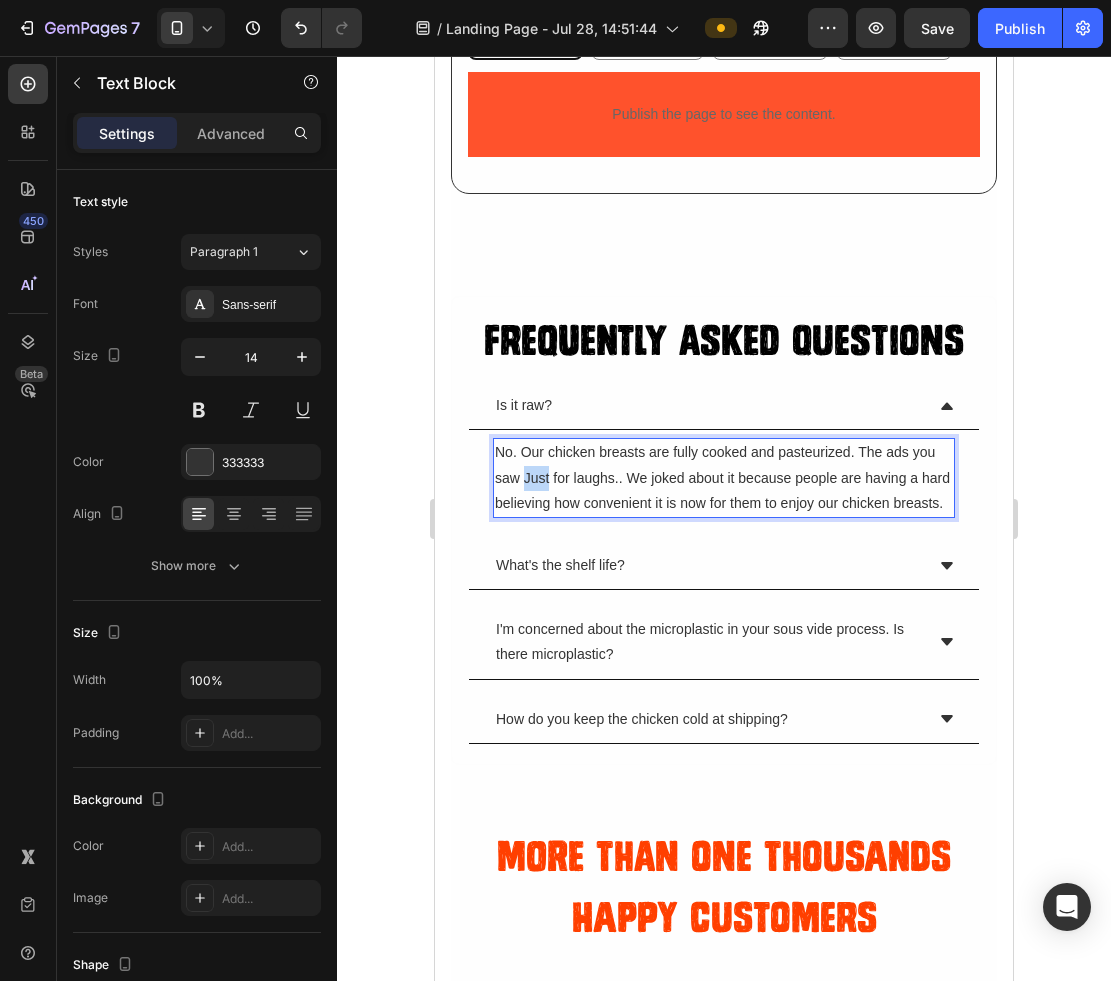 click on "No. Our chicken breasts are fully cooked and pasteurized. The ads you saw Just for laughs.. We joked about it because people are having a hard believing how convenient it is now for them to enjoy our chicken breasts." at bounding box center [724, 478] 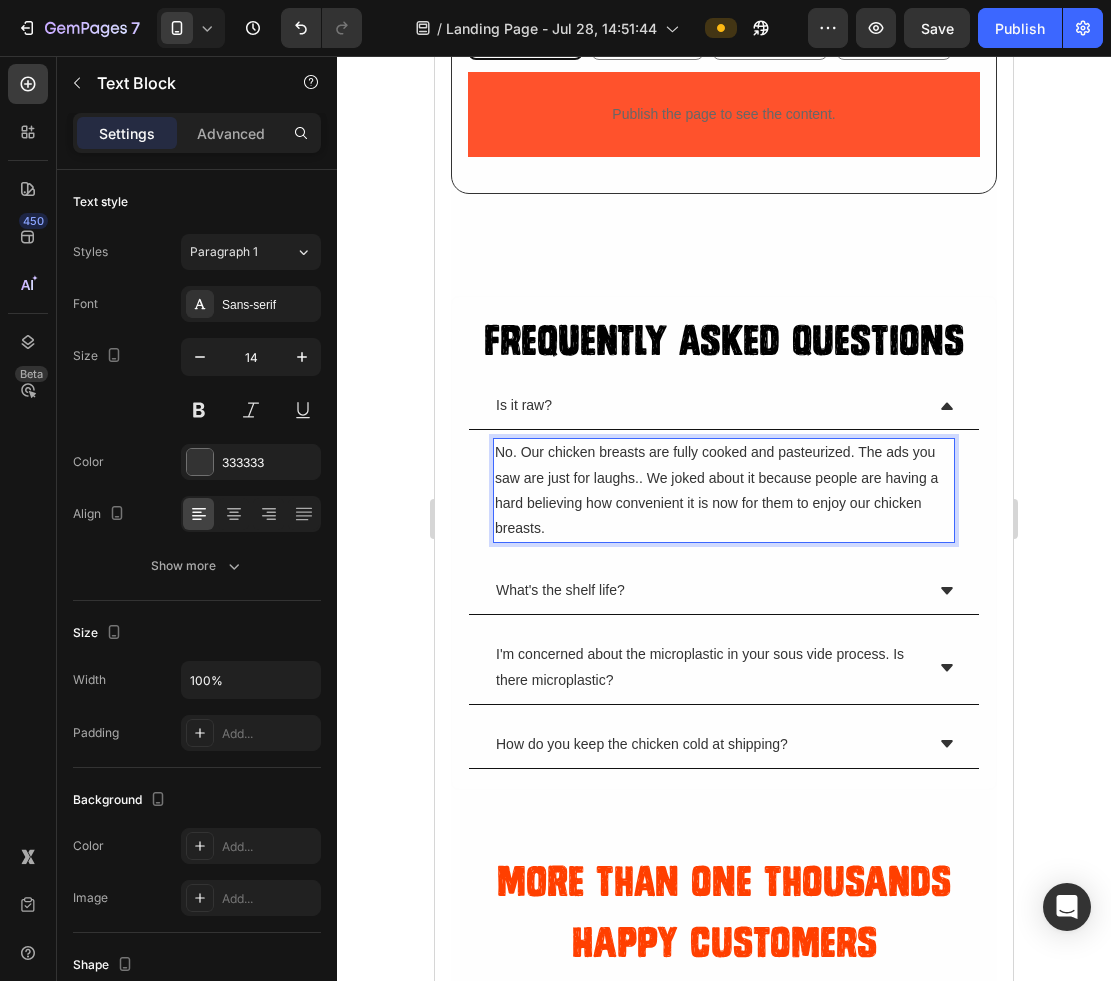 click on "No. Our chicken breasts are fully cooked and pasteurized. The ads you saw are just for laughs.. We joked about it because people are having a hard believing how convenient it is now for them to enjoy our chicken breasts." at bounding box center [724, 490] 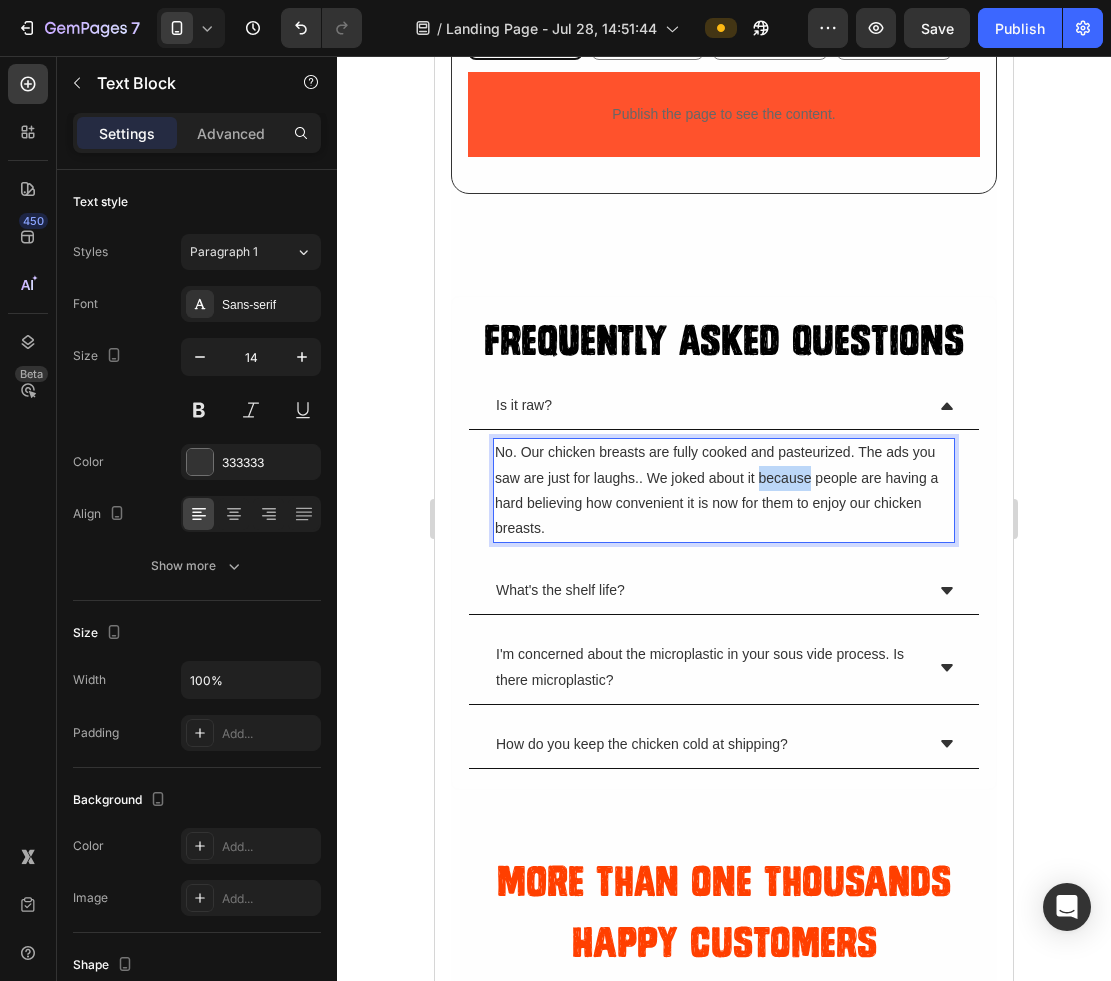 click on "No. Our chicken breasts are fully cooked and pasteurized. The ads you saw are just for laughs.. We joked about it because people are having a hard believing how convenient it is now for them to enjoy our chicken breasts." at bounding box center (724, 490) 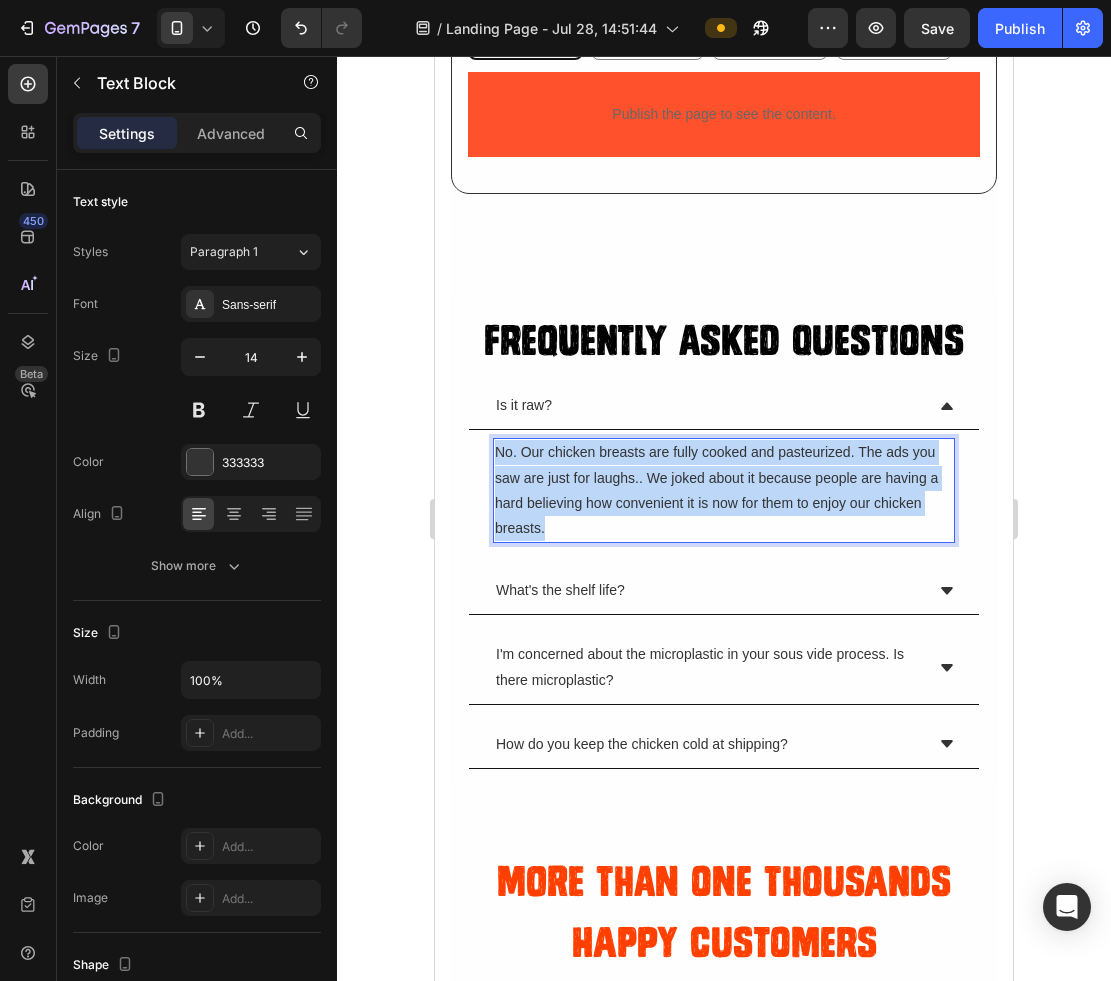 click on "No. Our chicken breasts are fully cooked and pasteurized. The ads you saw are just for laughs.. We joked about it because people are having a hard believing how convenient it is now for them to enjoy our chicken breasts." at bounding box center (724, 490) 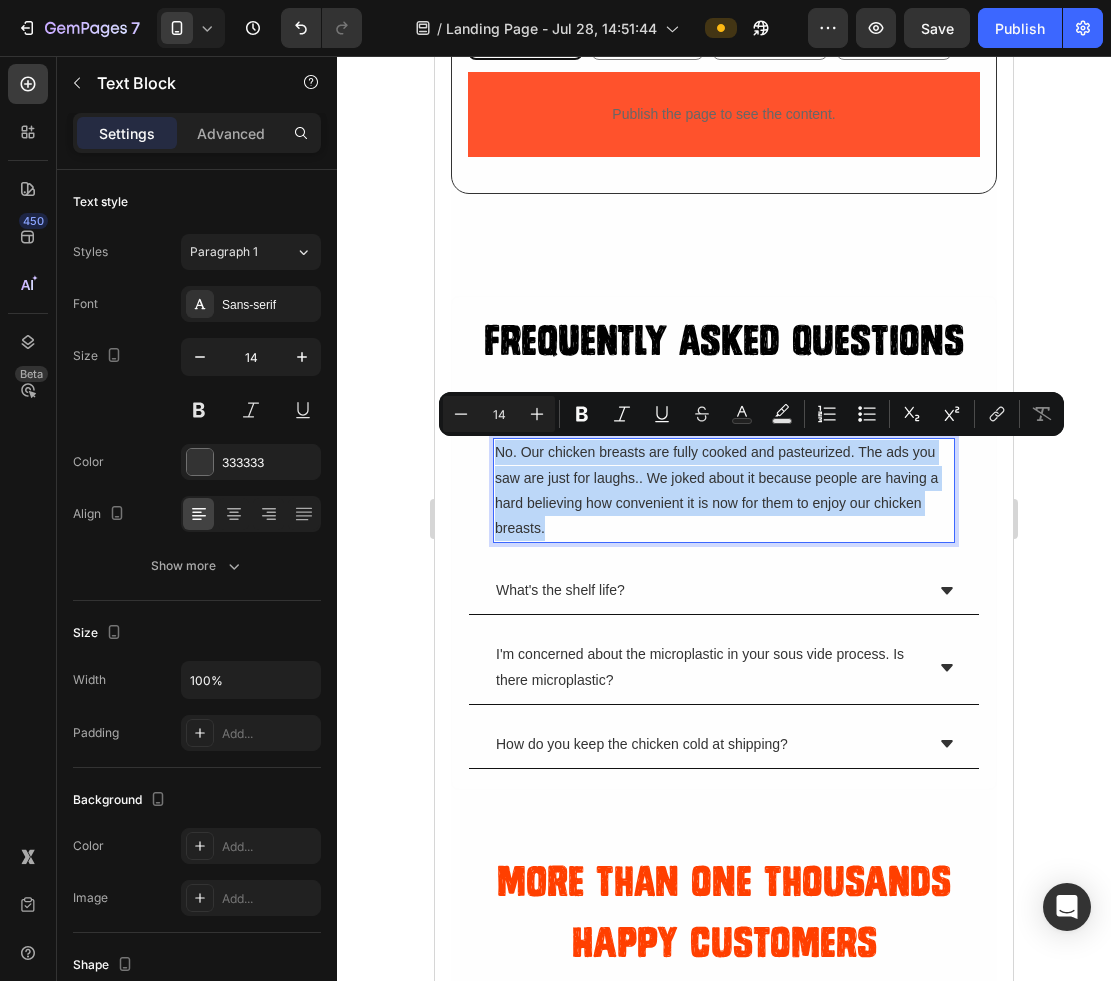 click on "No. Our chicken breasts are fully cooked and pasteurized. The ads you saw are just for laughs.. We joked about it because people are having a hard believing how convenient it is now for them to enjoy our chicken breasts." at bounding box center (724, 490) 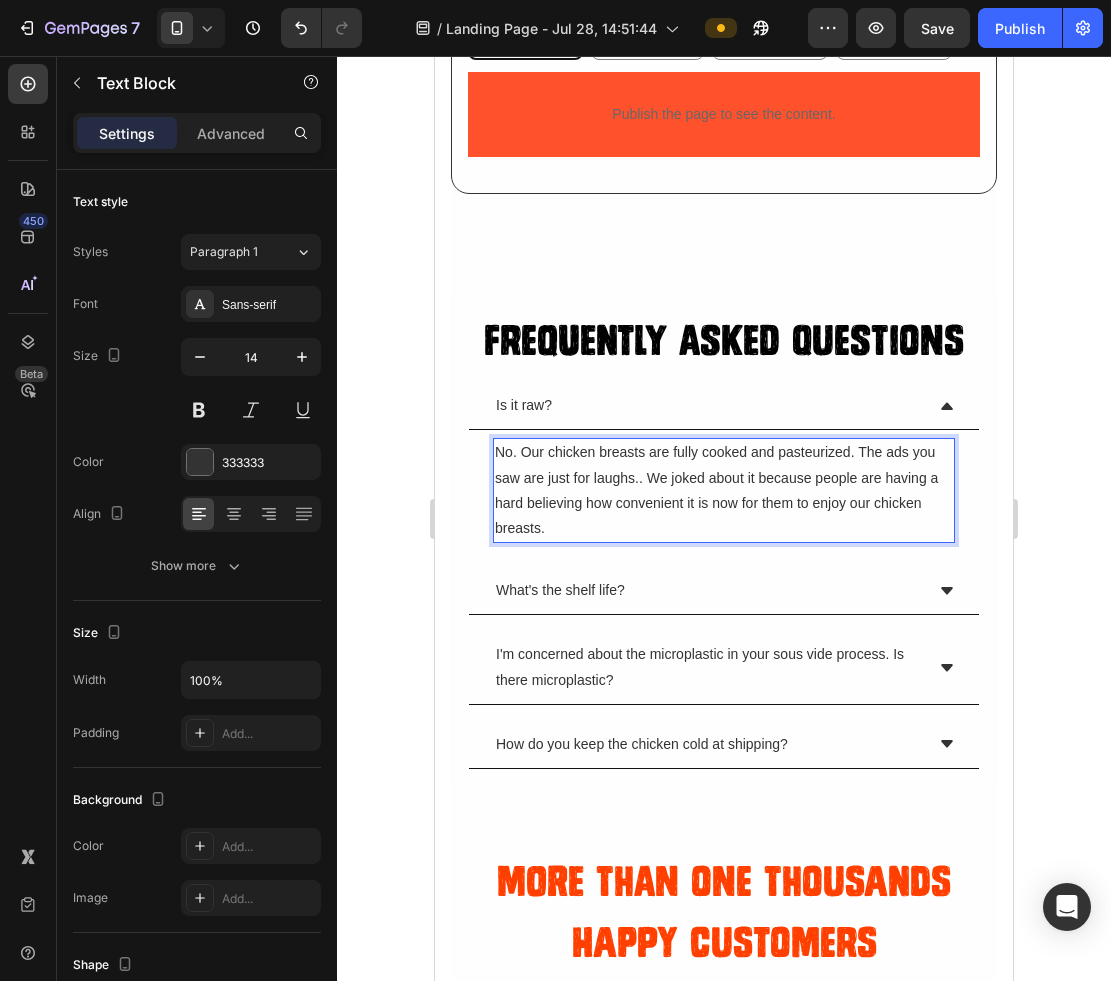 click on "No. Our chicken breasts are fully cooked and pasteurized. The ads you saw are just for laughs.. We joked about it because people are having a hard believing how convenient it is now for them to enjoy our chicken breasts." at bounding box center (724, 490) 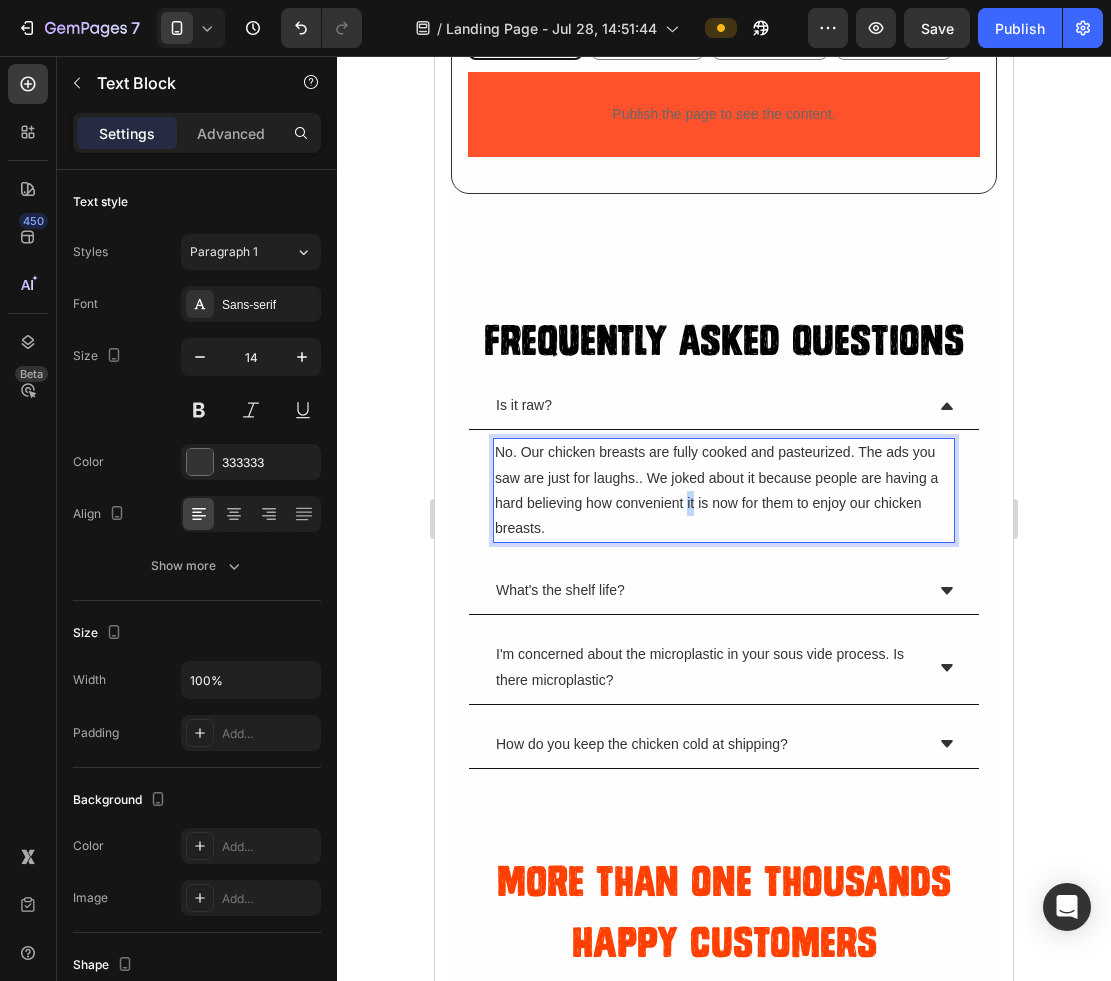 click on "No. Our chicken breasts are fully cooked and pasteurized. The ads you saw are just for laughs.. We joked about it because people are having a hard believing how convenient it is now for them to enjoy our chicken breasts." at bounding box center (724, 490) 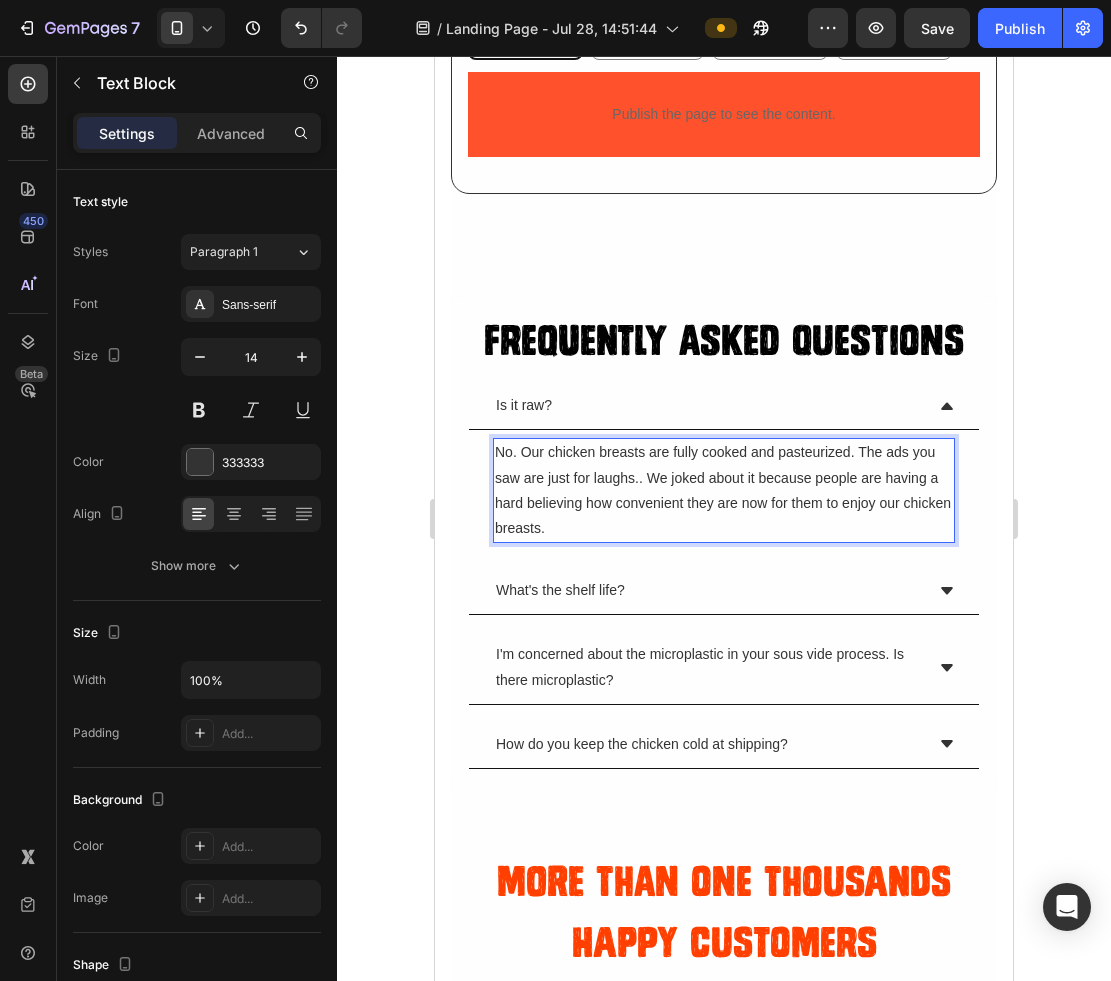 click on "No. Our chicken breasts are fully cooked and pasteurized. The ads you saw are just for laughs.. We joked about it because people are having a hard believing how convenient they are now for them to enjoy our chicken breasts." at bounding box center [724, 490] 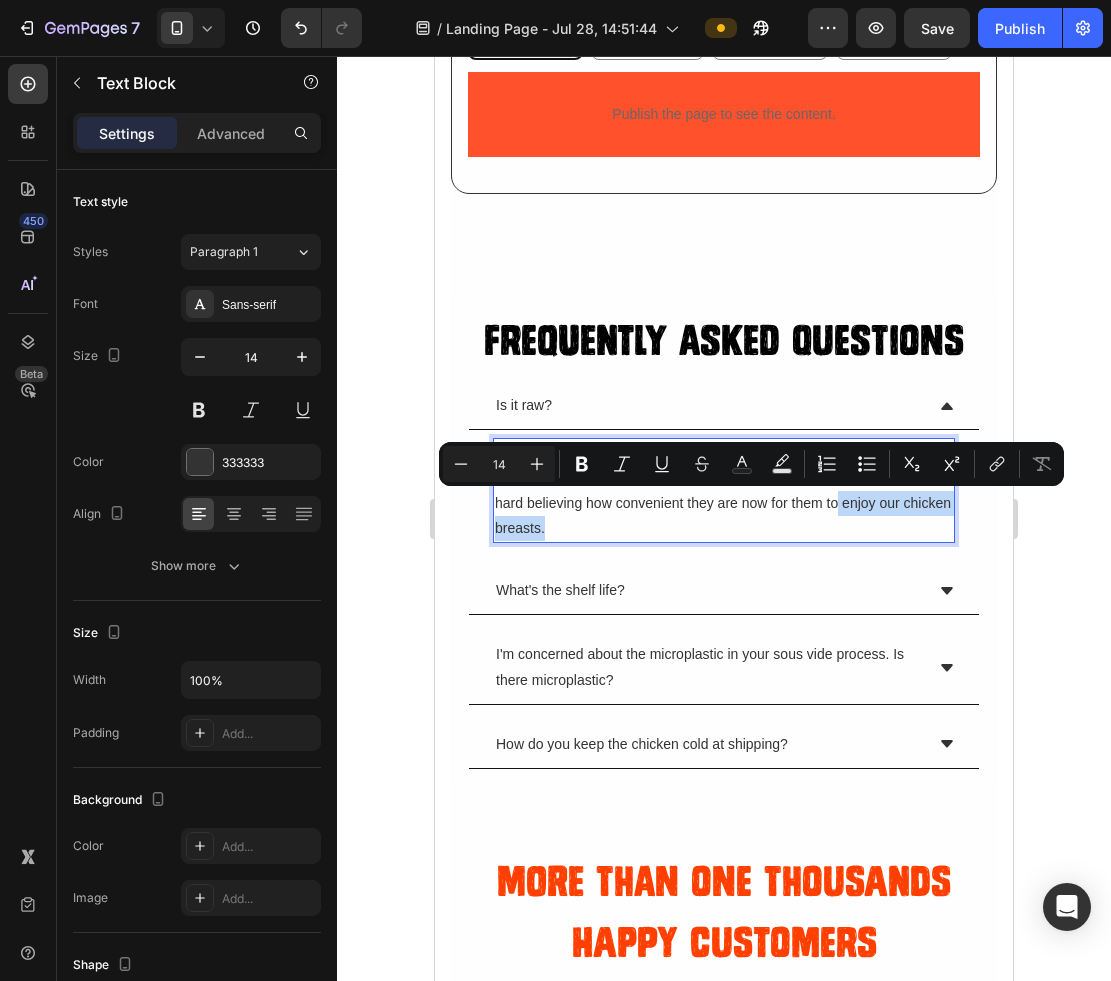 drag, startPoint x: 839, startPoint y: 504, endPoint x: 840, endPoint y: 522, distance: 18.027756 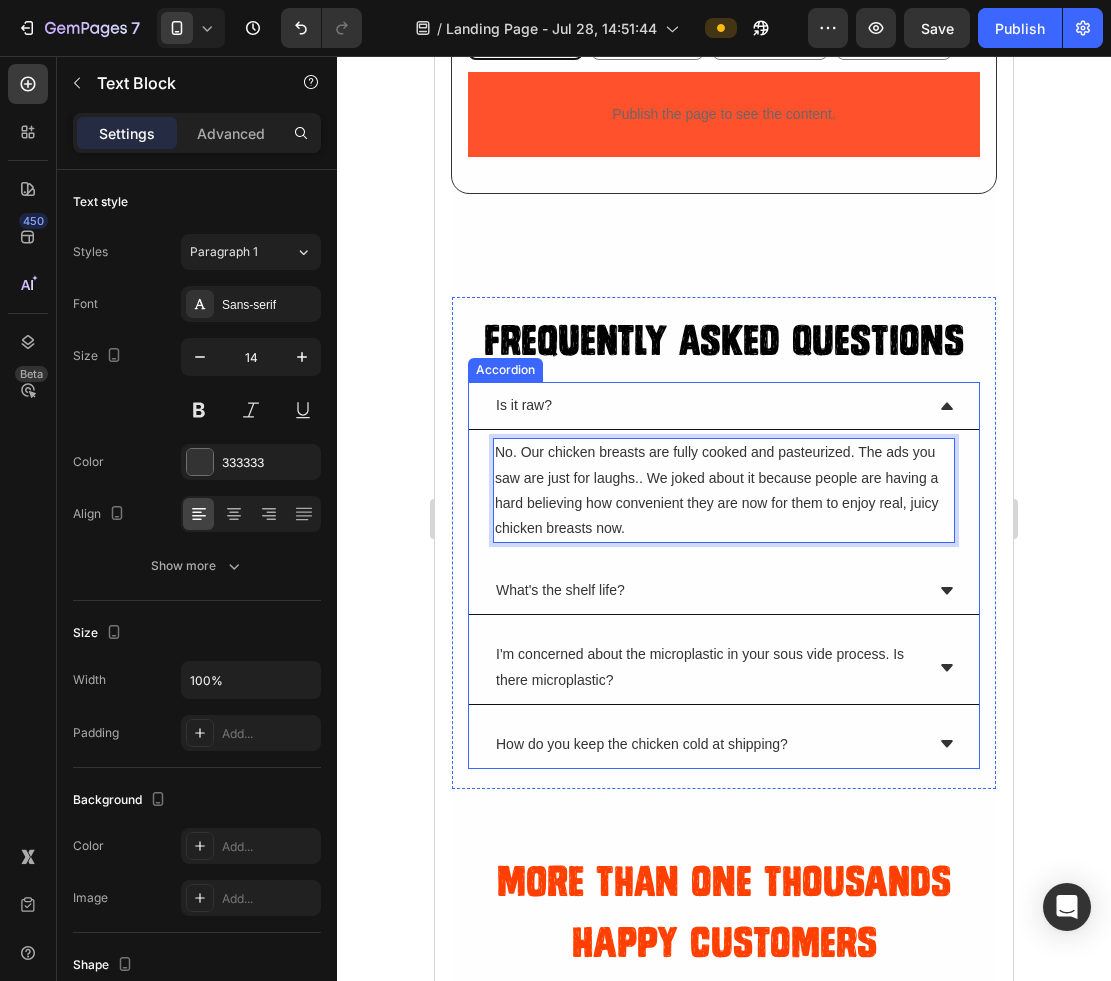 click on "Is it raw?" at bounding box center (724, 406) 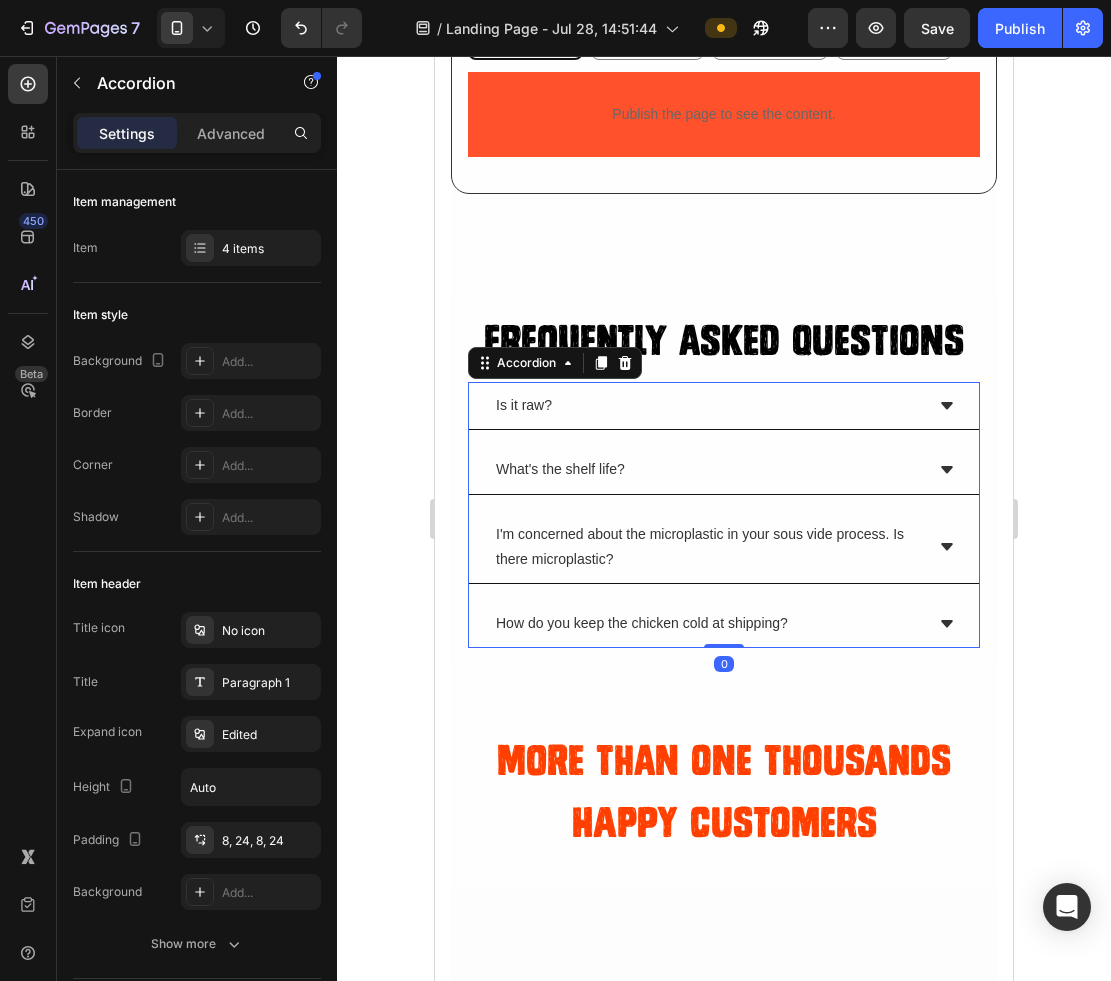 click on "What's the shelf life?" at bounding box center (724, 470) 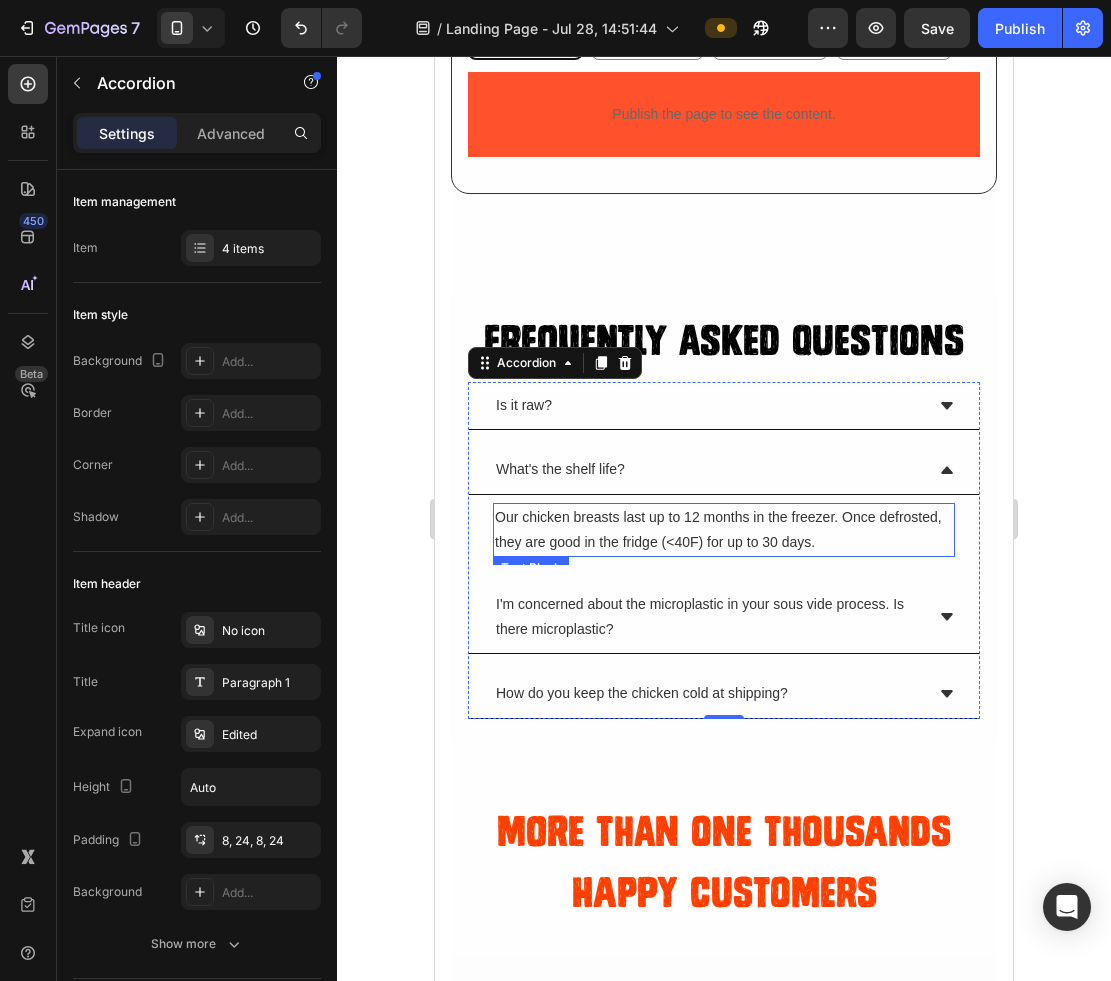 click on "Our chicken breasts last up to 12 months in the freezer. Once defrosted, they are good in the fridge (<40F) for up to 30 days." at bounding box center (724, 530) 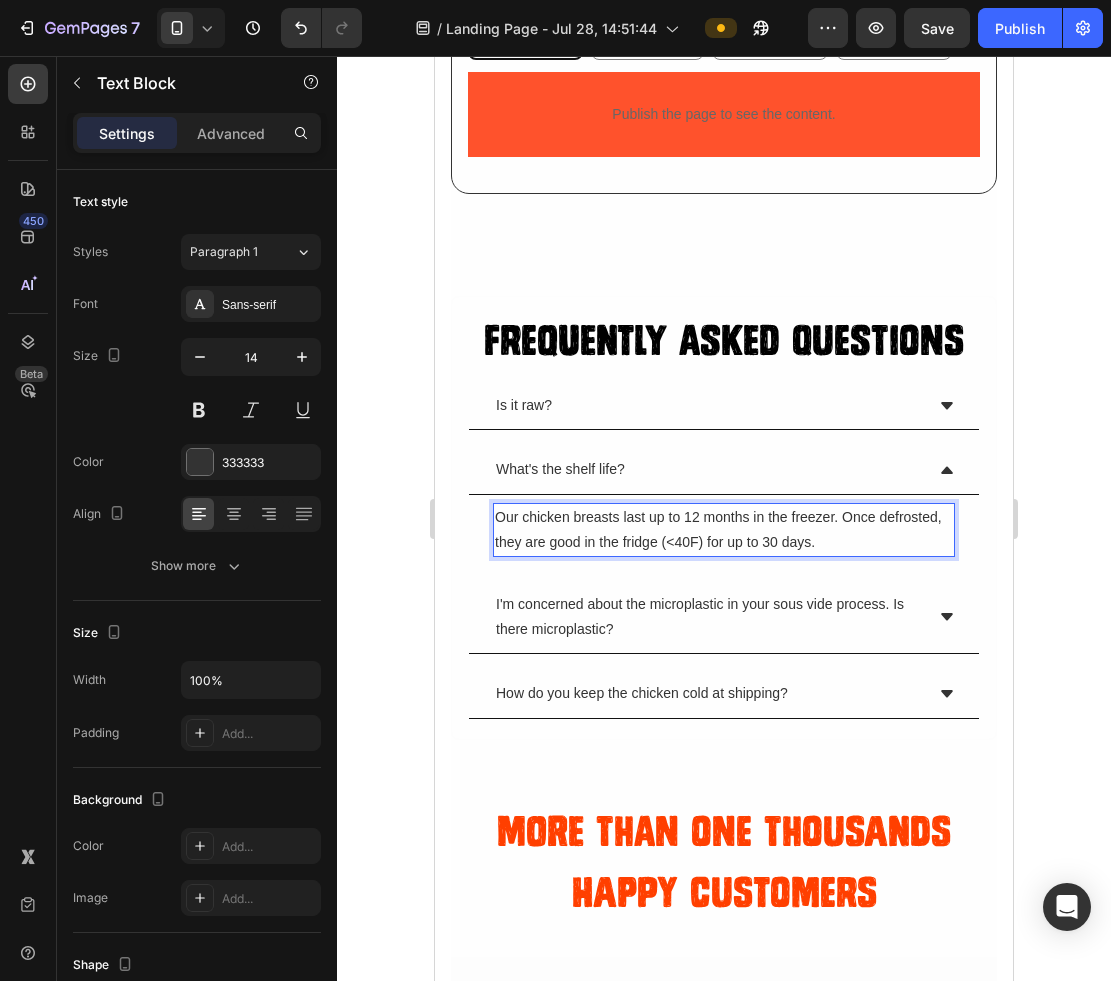 click on "Our chicken breasts last up to 12 months in the freezer. Once defrosted, they are good in the fridge (<40F) for up to 30 days." at bounding box center [724, 530] 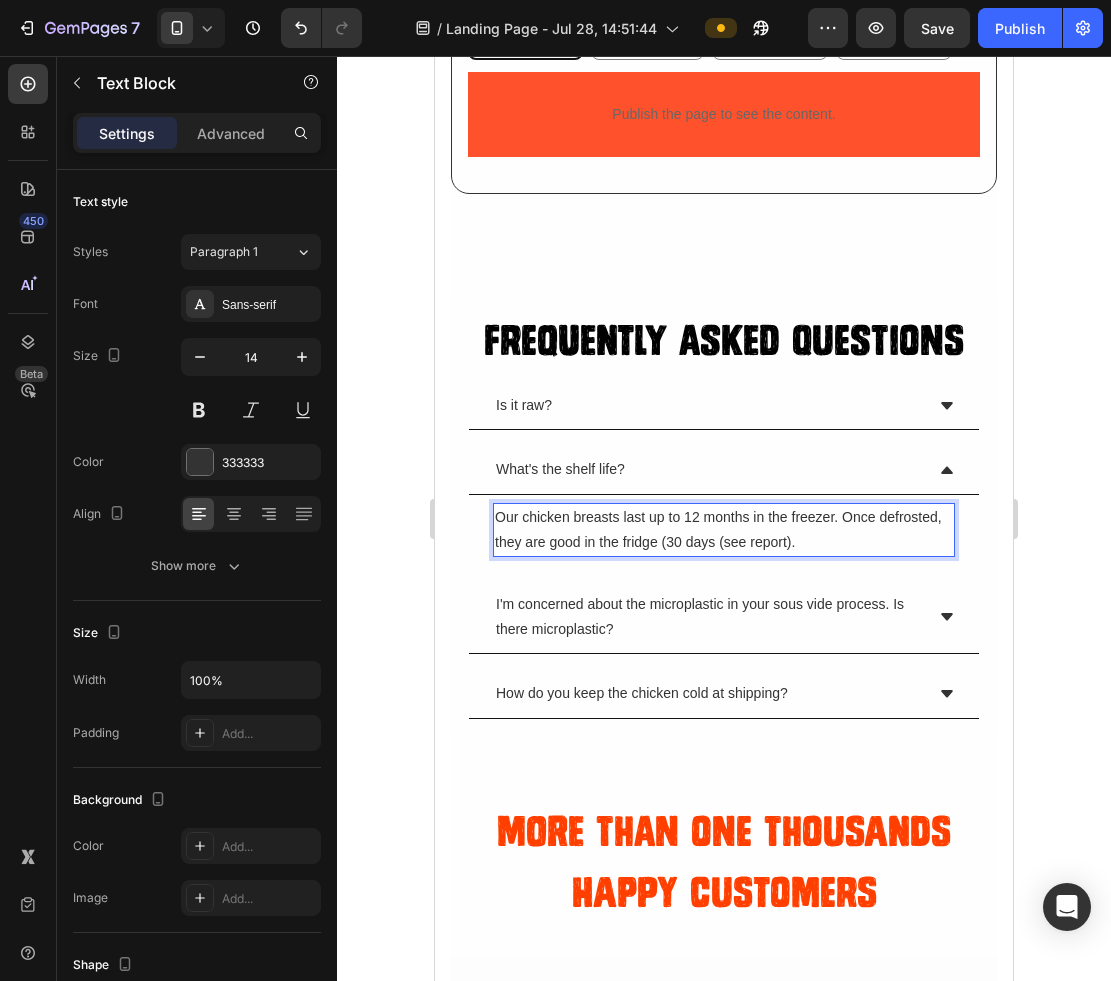 drag, startPoint x: 820, startPoint y: 546, endPoint x: 883, endPoint y: 547, distance: 63.007935 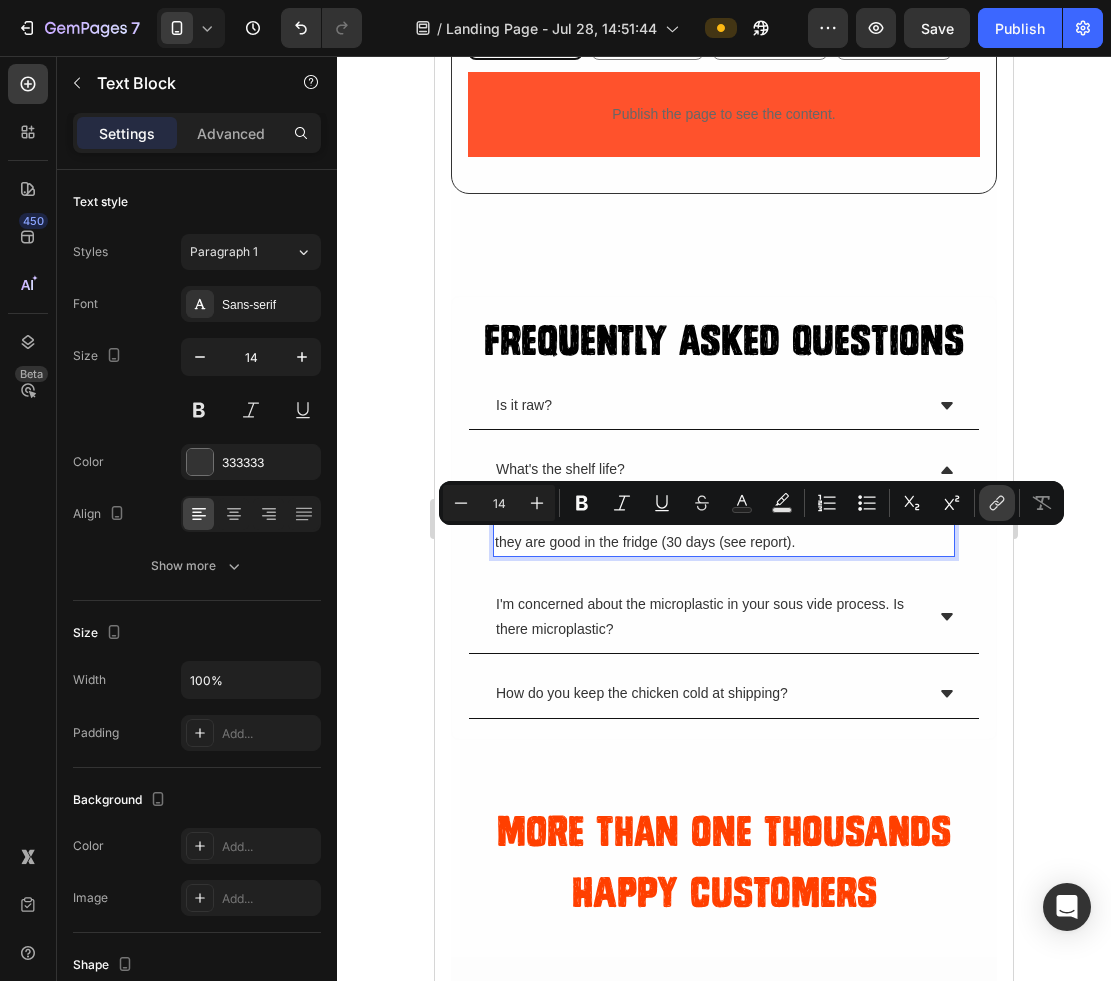 click 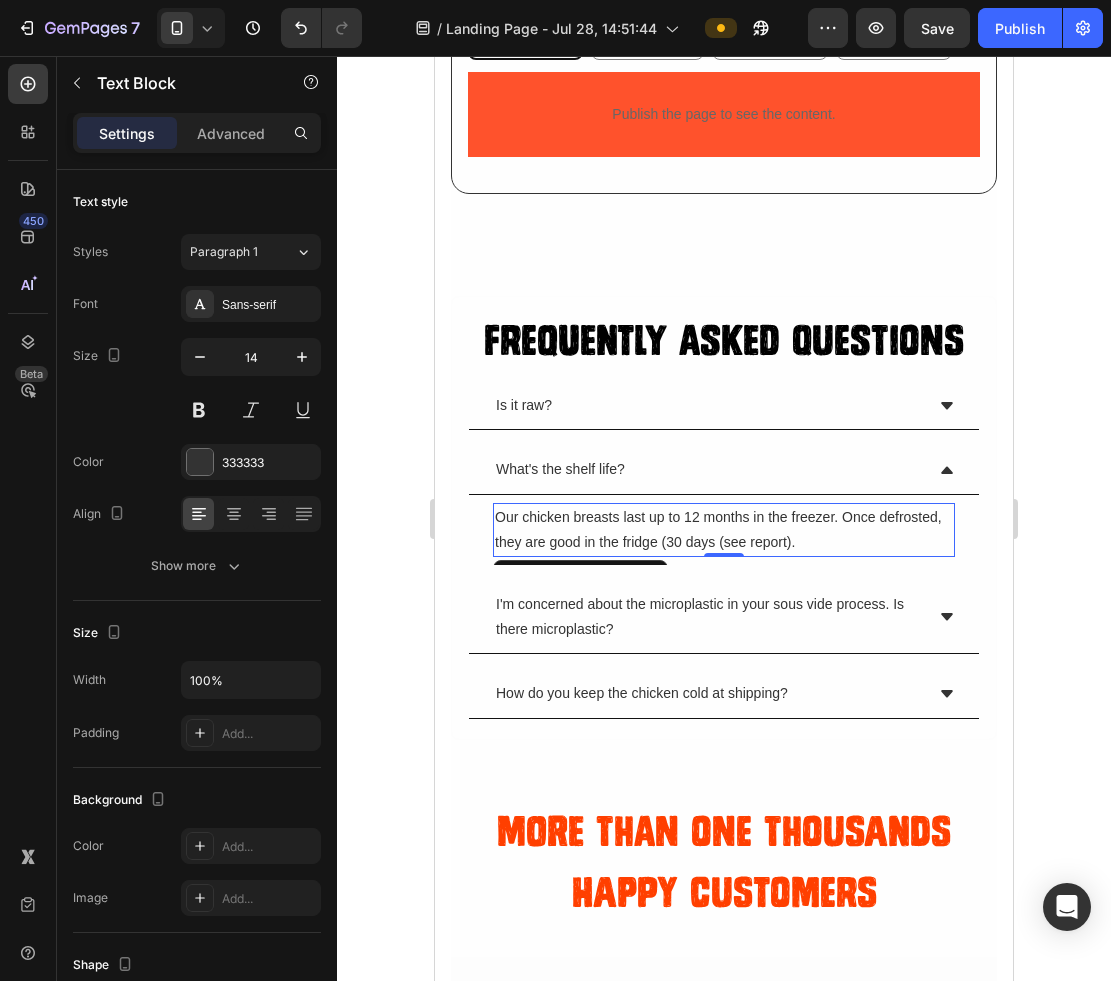 click on "Our chicken breasts last up to 12 months in the freezer. Once defrosted, they are good in the fridge (30 days (see report)." at bounding box center (724, 530) 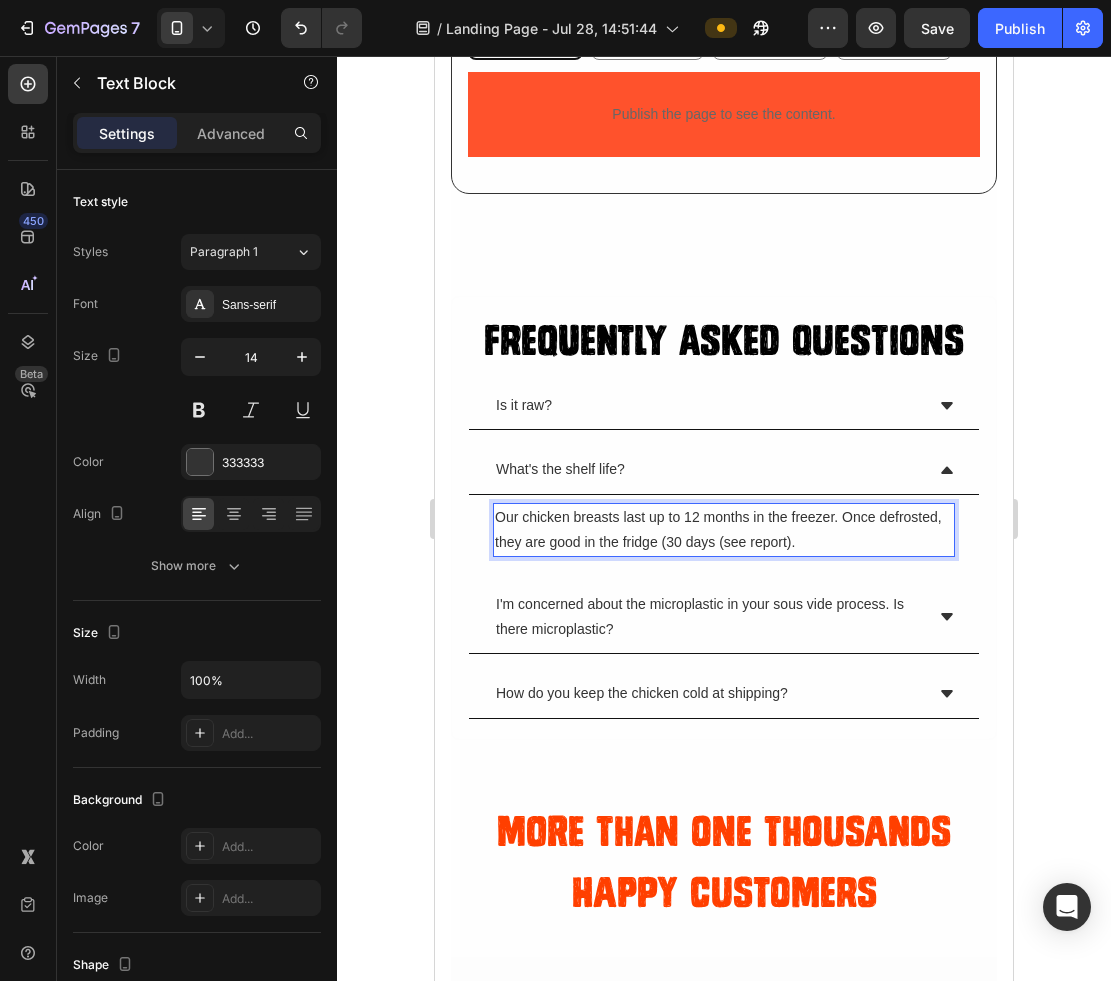 click on "Our chicken breasts last up to 12 months in the freezer. Once defrosted, they are good in the fridge (30 days (see report)." at bounding box center (724, 530) 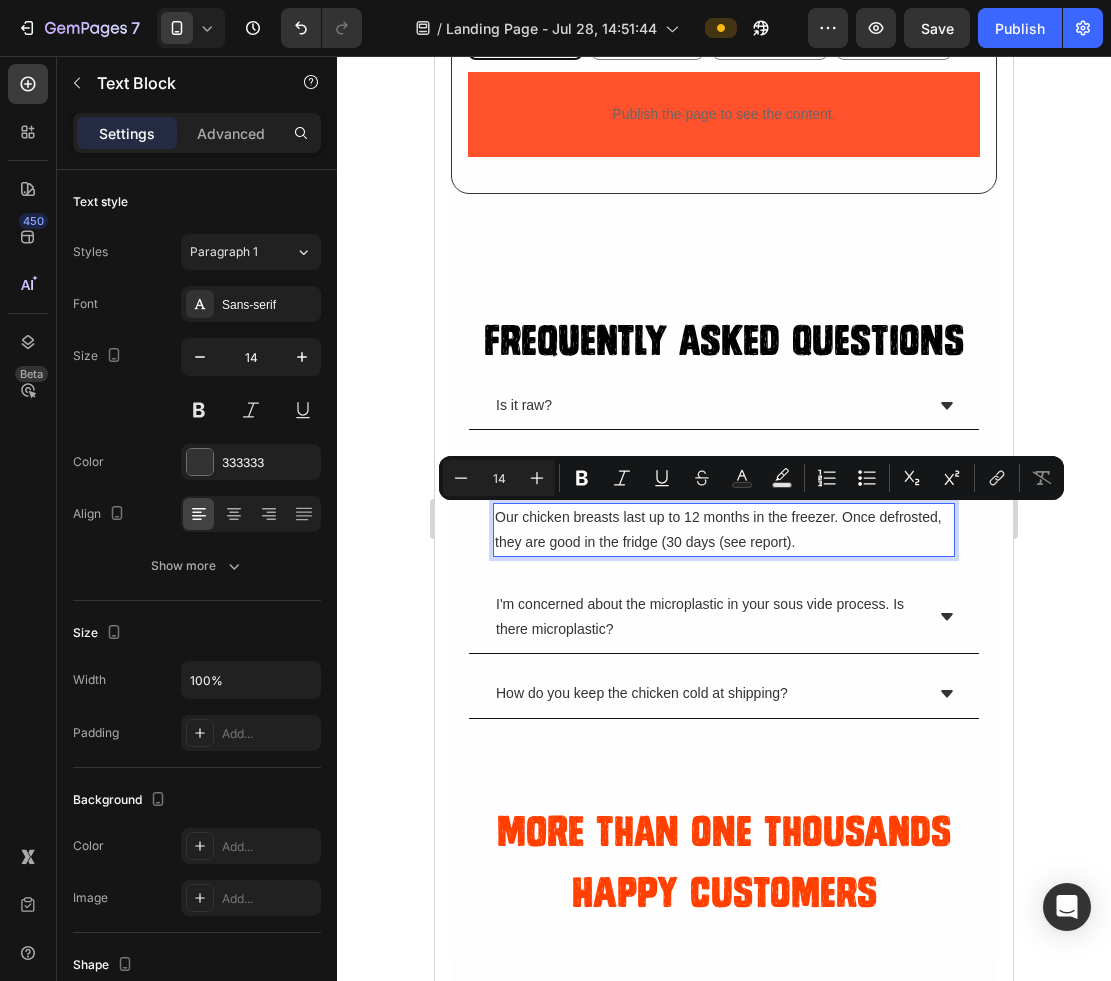 click on "Our chicken breasts last up to 12 months in the freezer. Once defrosted, they are good in the fridge (30 days (see report)." at bounding box center (724, 530) 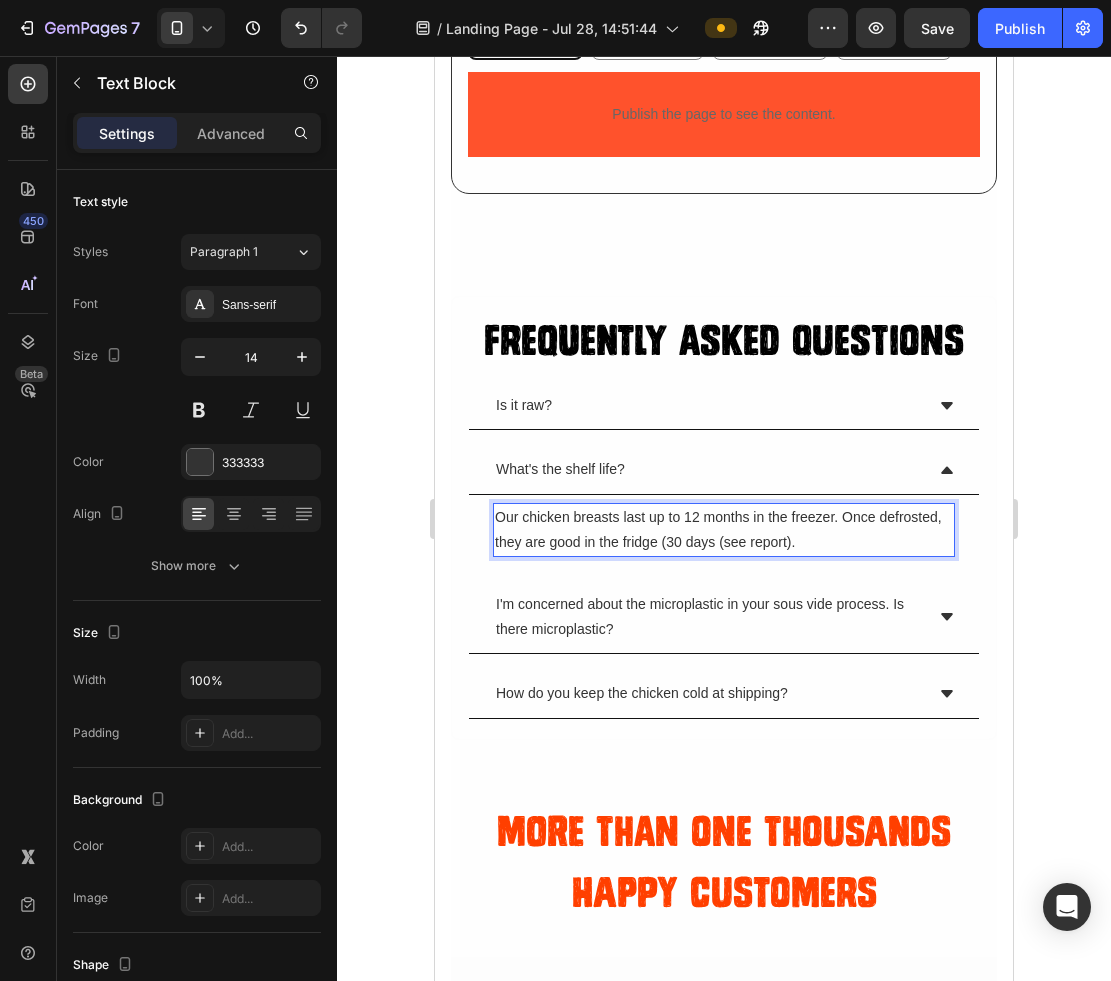 drag, startPoint x: 818, startPoint y: 544, endPoint x: 882, endPoint y: 545, distance: 64.00781 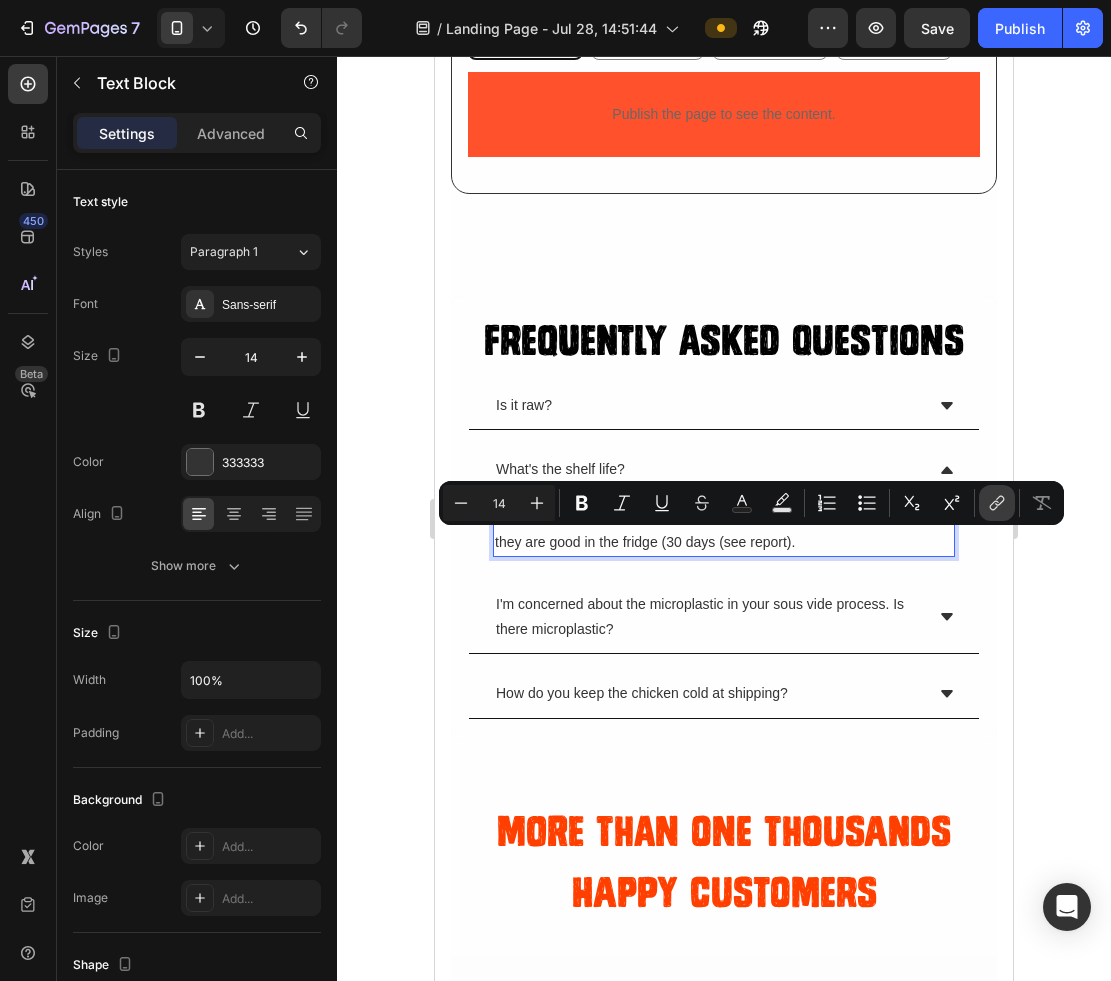 click 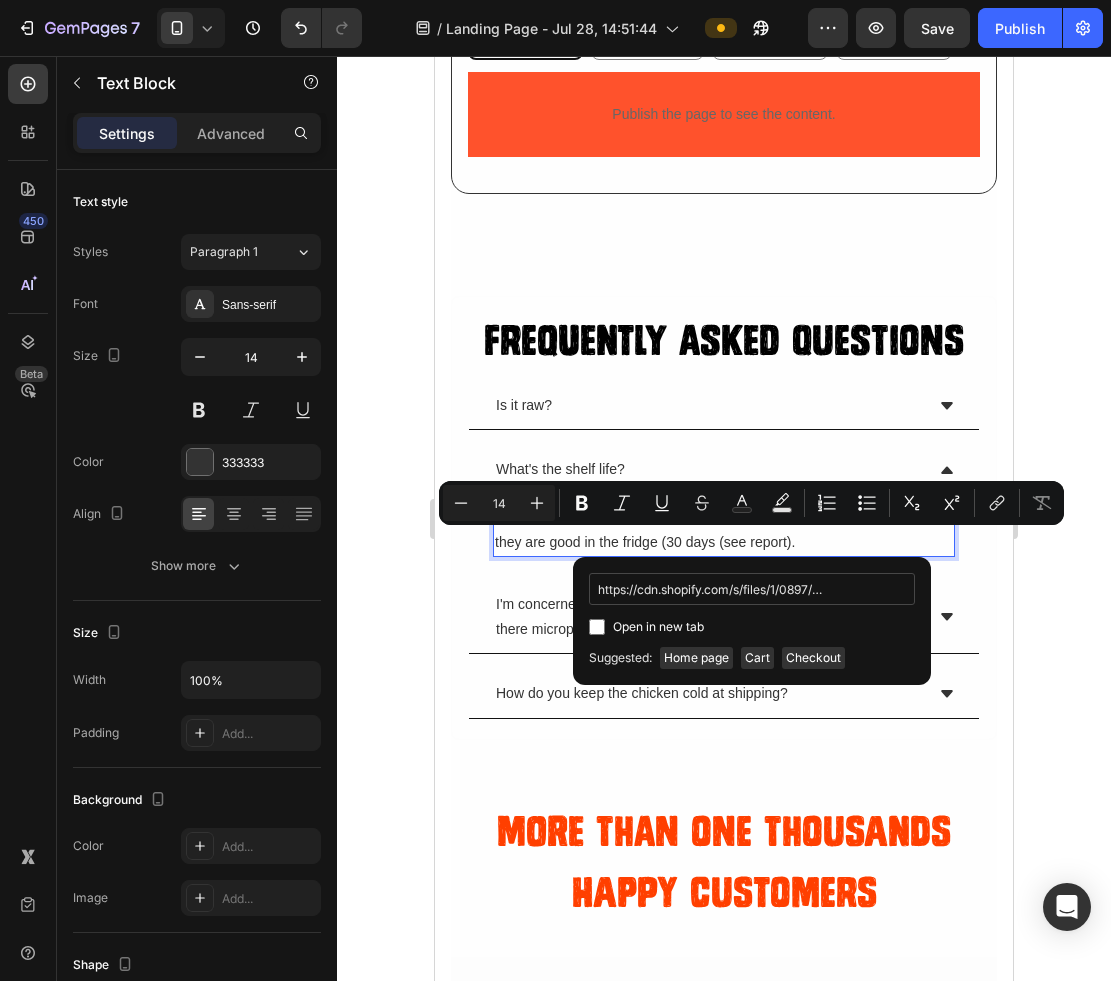 scroll, scrollTop: 0, scrollLeft: 518, axis: horizontal 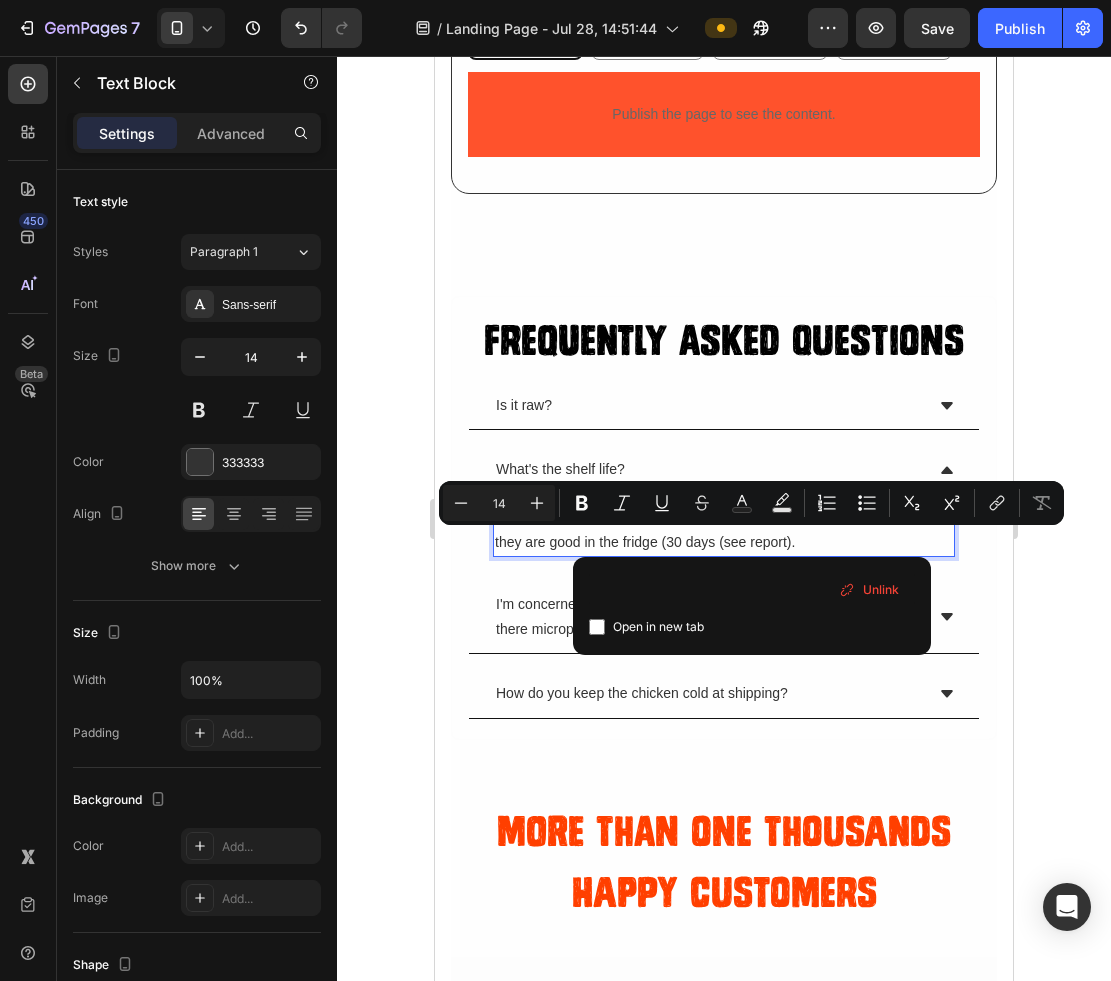 type on "https://cdn.shopify.com/s/files/1/0897/0148/2816/files/Chicken_Sample_Testing_by_[ORGANIZATION].docx.pdf?v=1754286092" 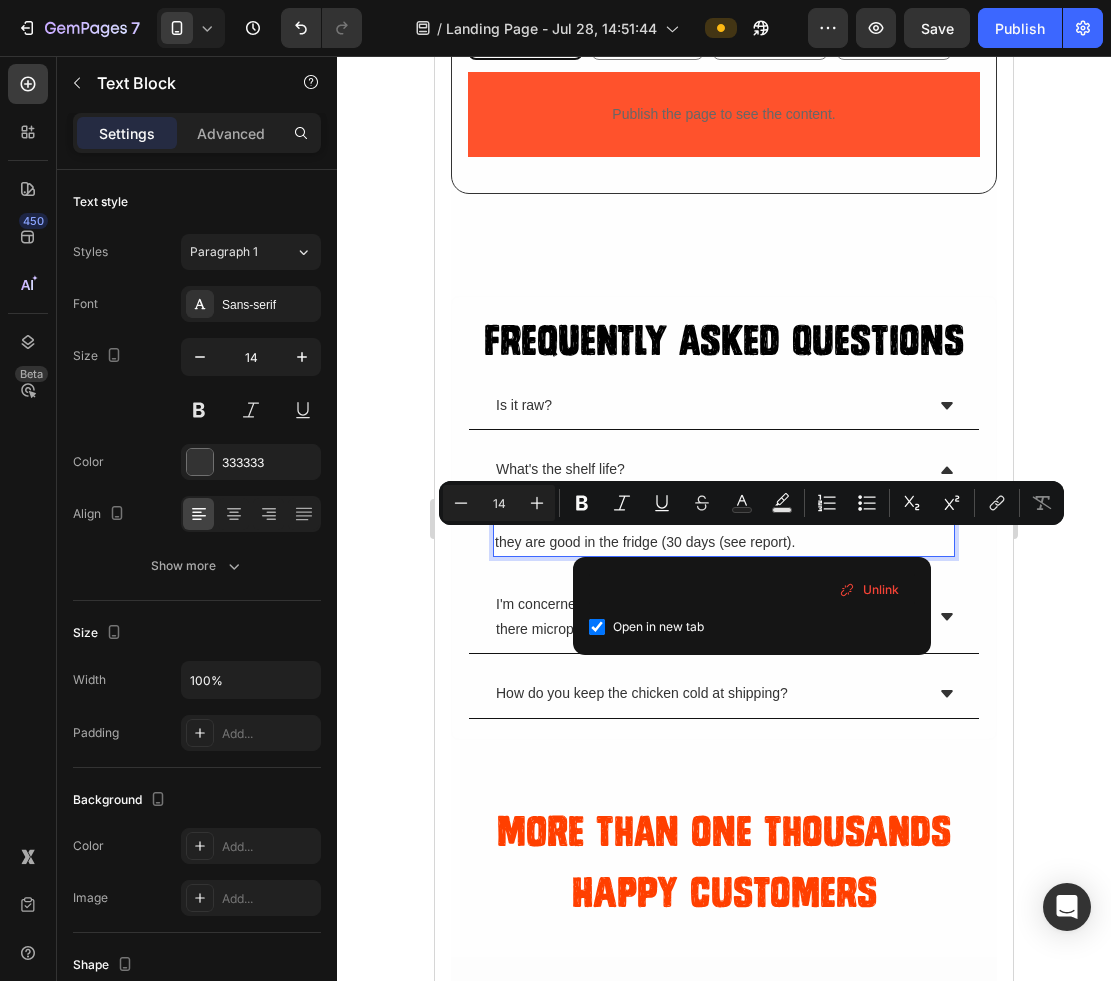 checkbox on "true" 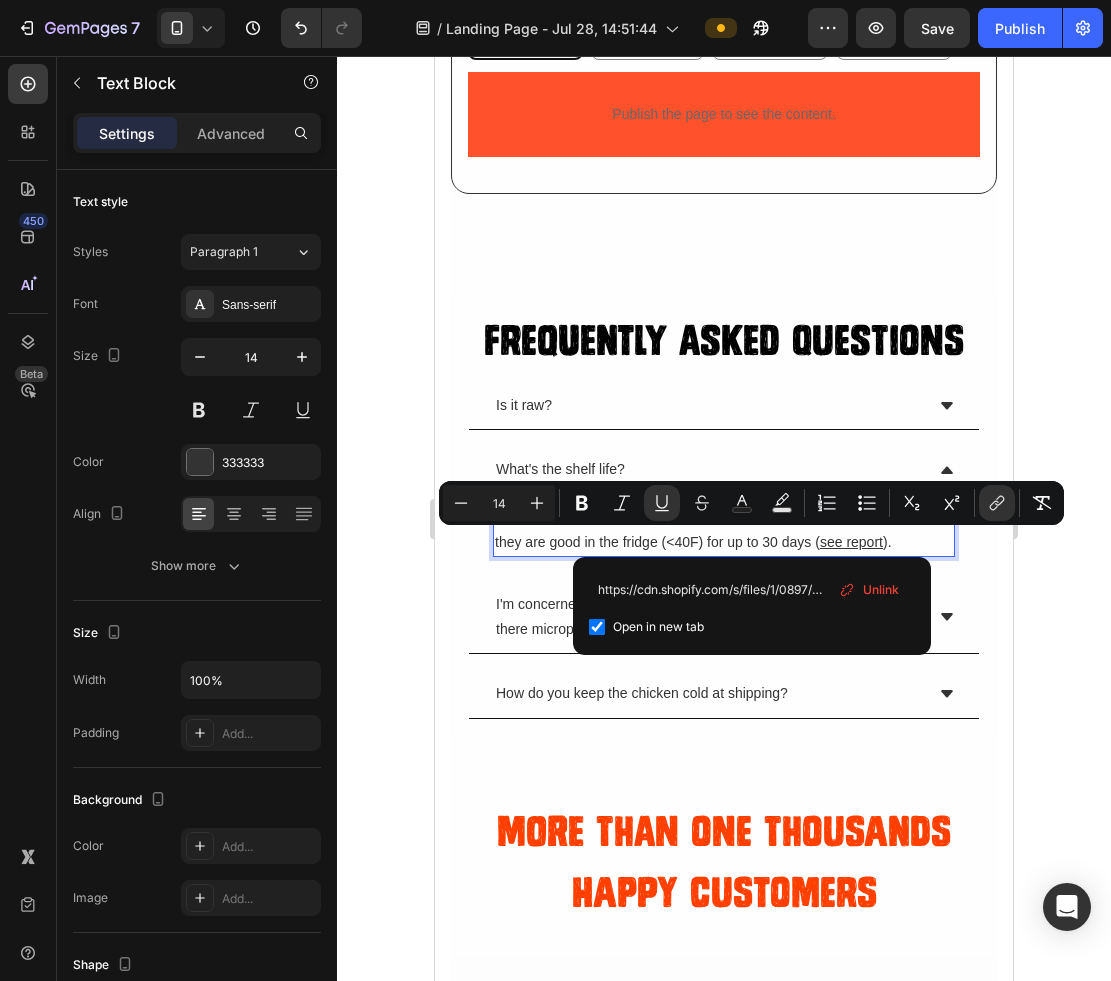 click on "Our chicken breasts last up to 12 months in the freezer. Once defrosted, they are good in the fridge (<40F) for up to 30 days ( see report )." at bounding box center (724, 530) 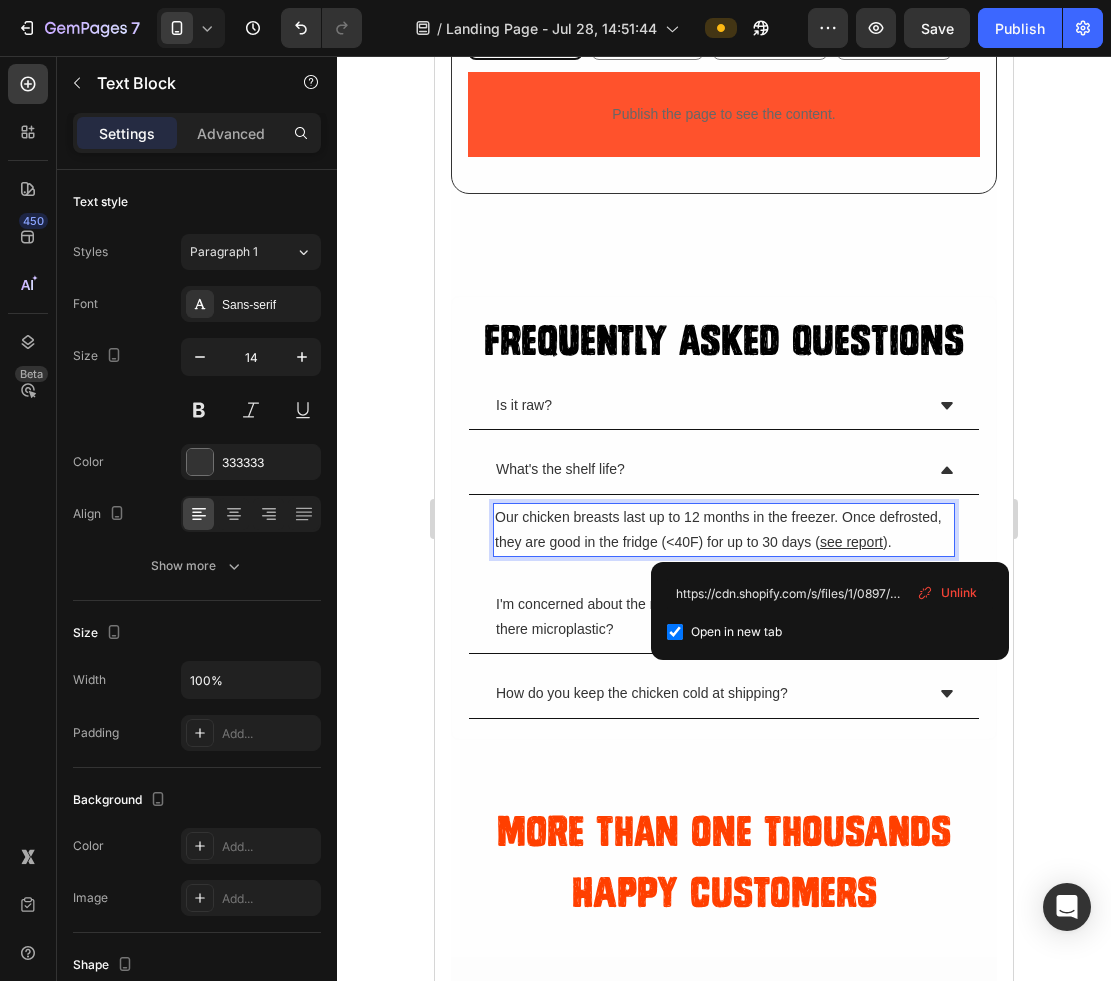 click on "see report" at bounding box center (851, 542) 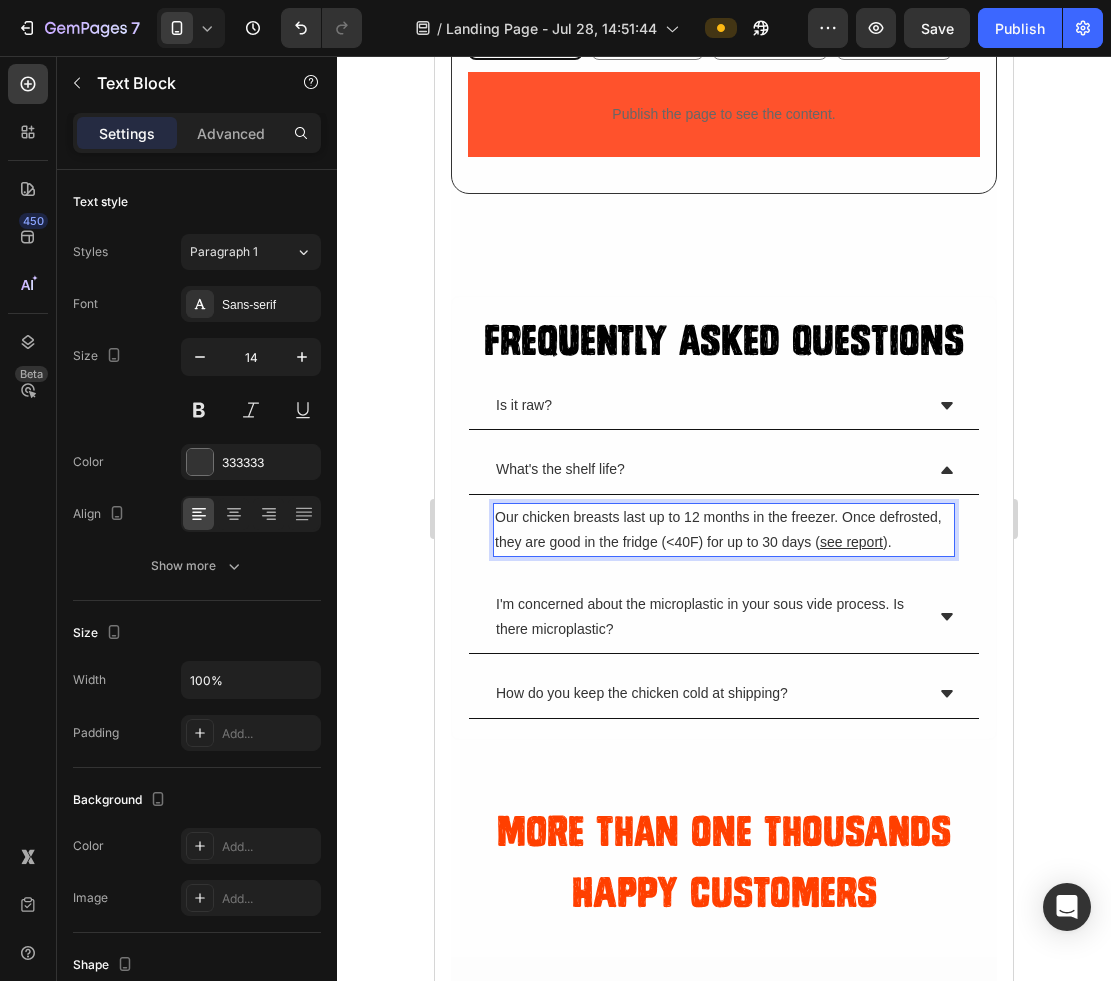 click on "Our chicken breasts last up to 12 months in the freezer. Once defrosted, they are good in the fridge (<40F) for up to 30 days ( see report ⁠⁠⁠⁠⁠⁠⁠ )." at bounding box center [724, 530] 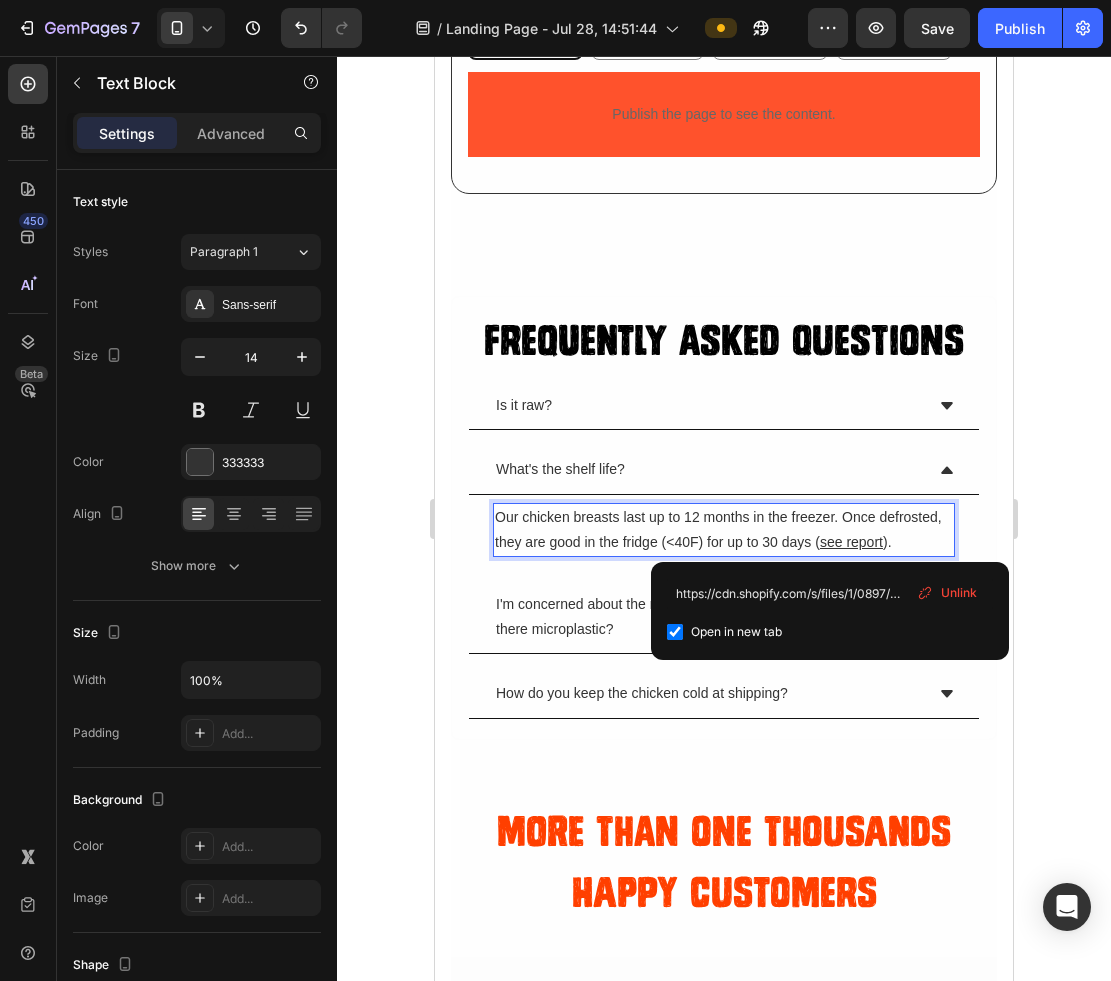 click on "see report" at bounding box center (851, 542) 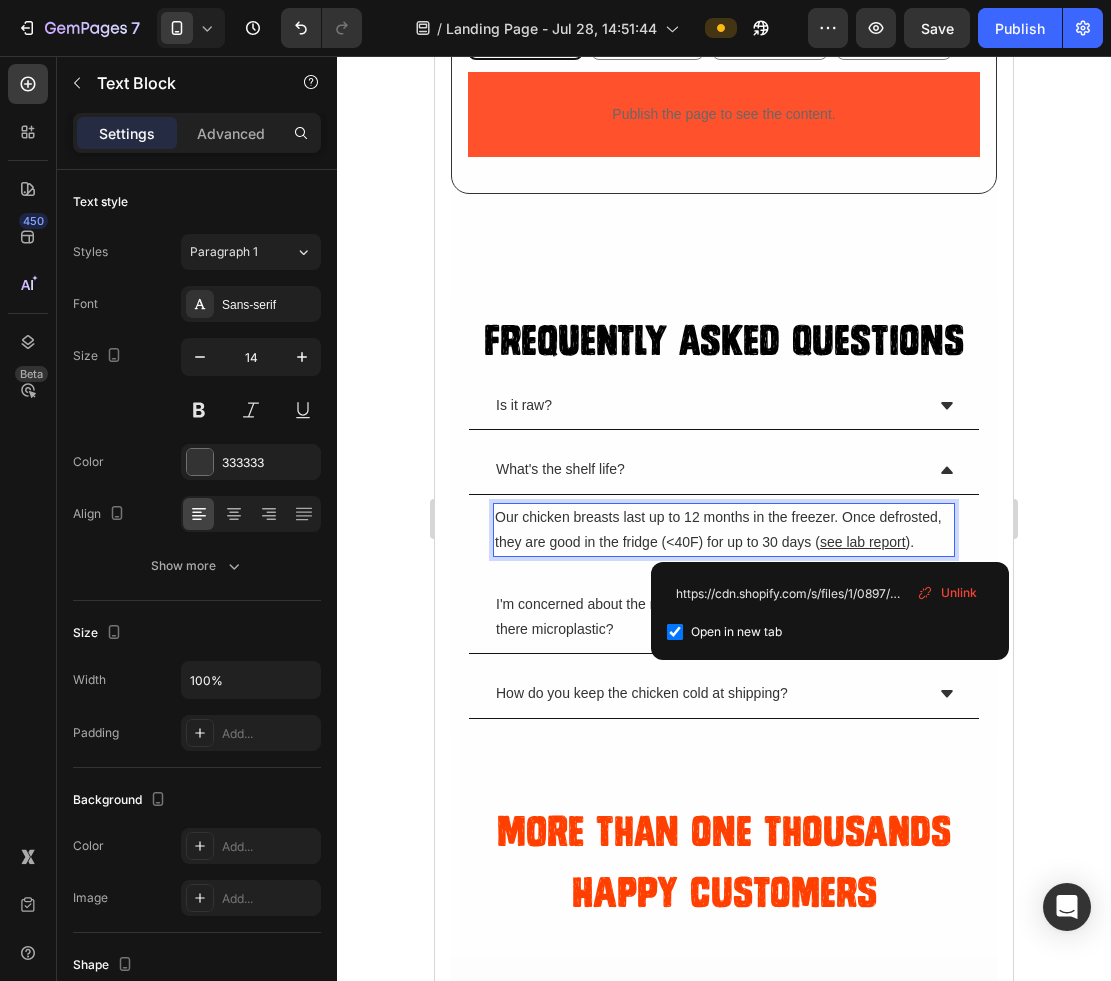 click on "see lab report" at bounding box center (863, 542) 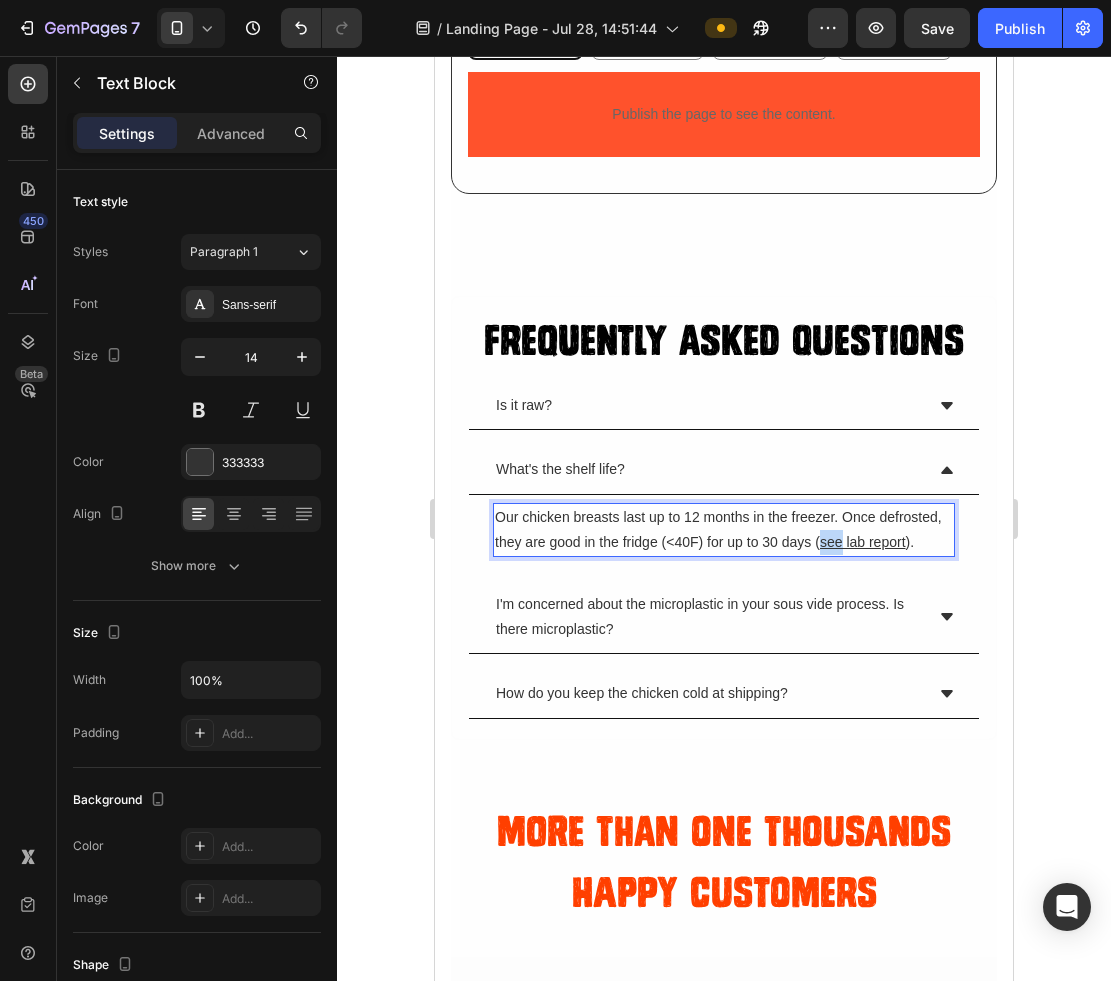 click on "see lab report" at bounding box center [863, 542] 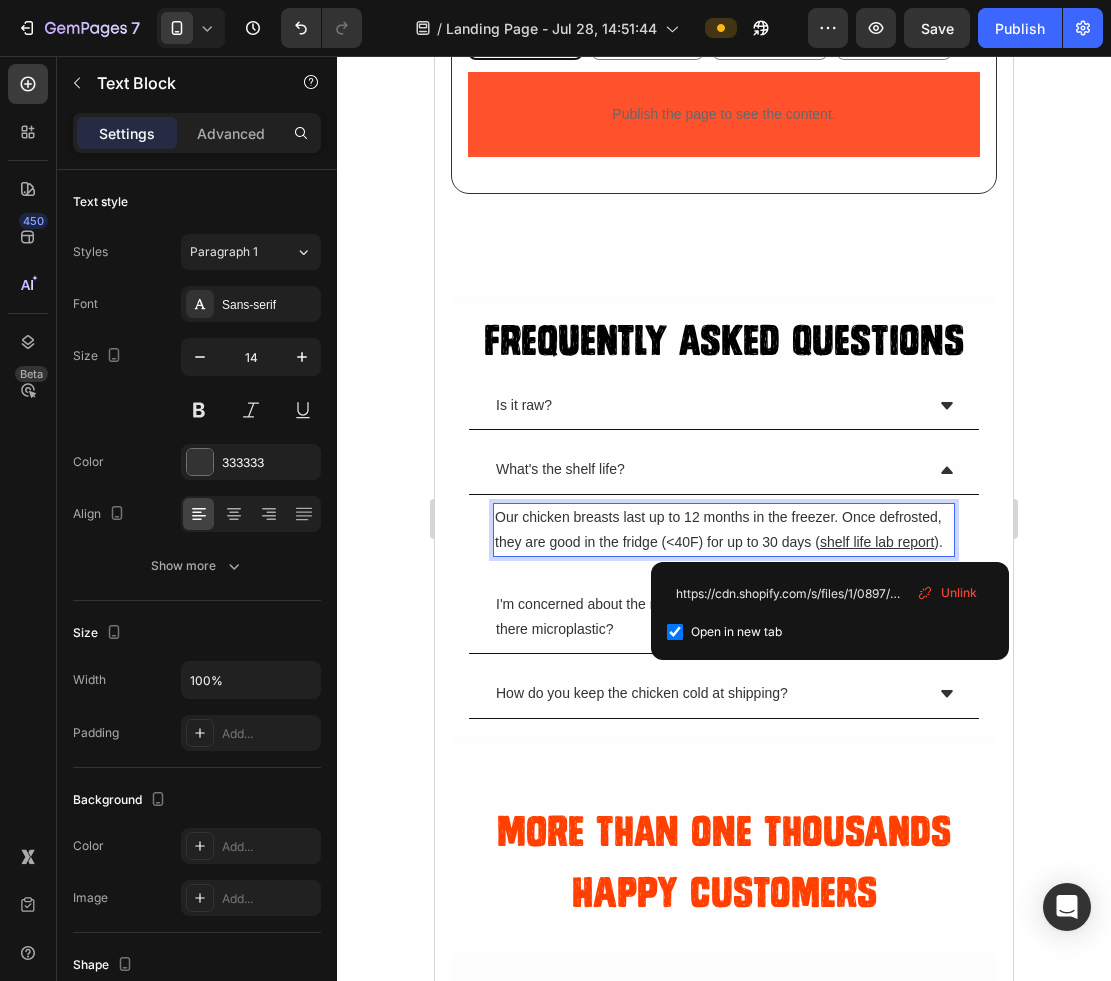 click on "shelf life lab report" at bounding box center (877, 542) 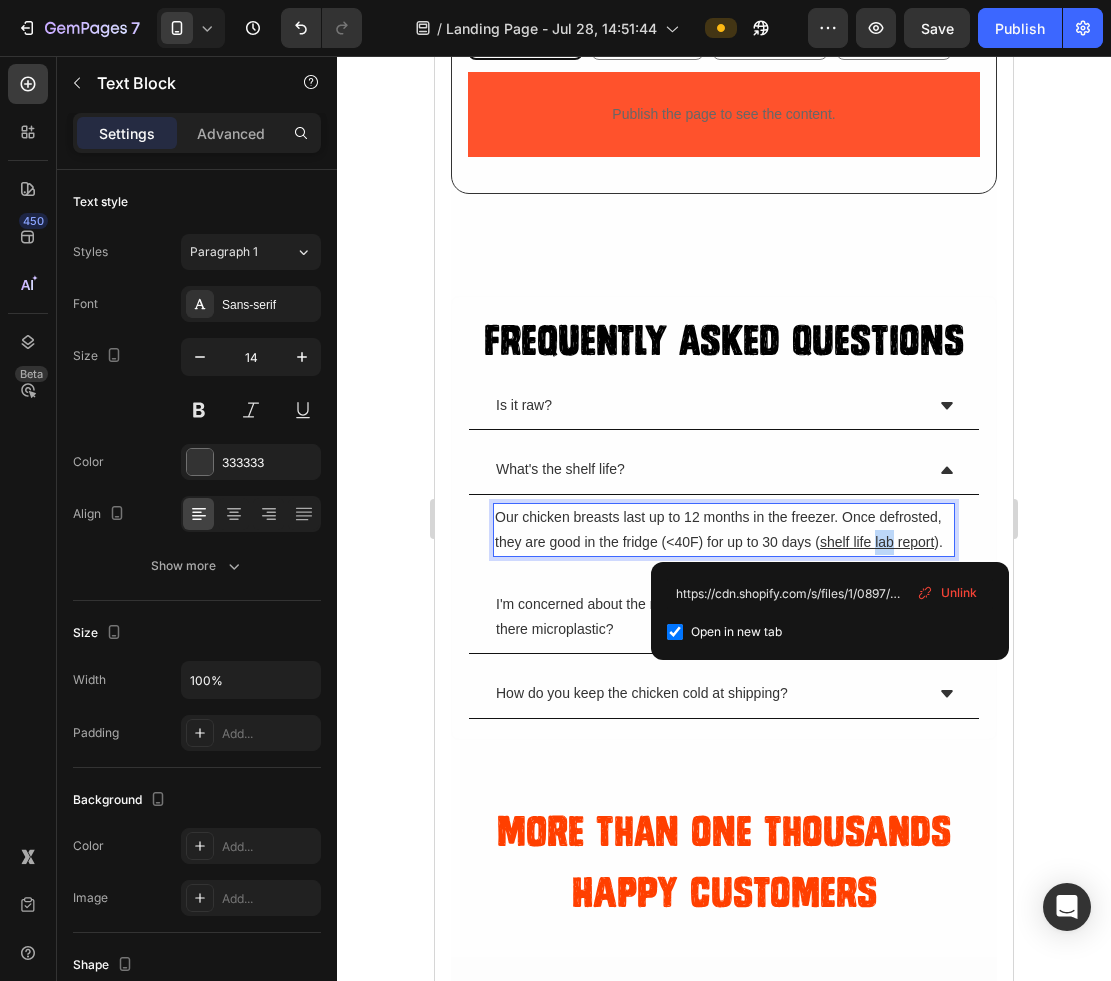 click on "shelf life lab report" at bounding box center (877, 542) 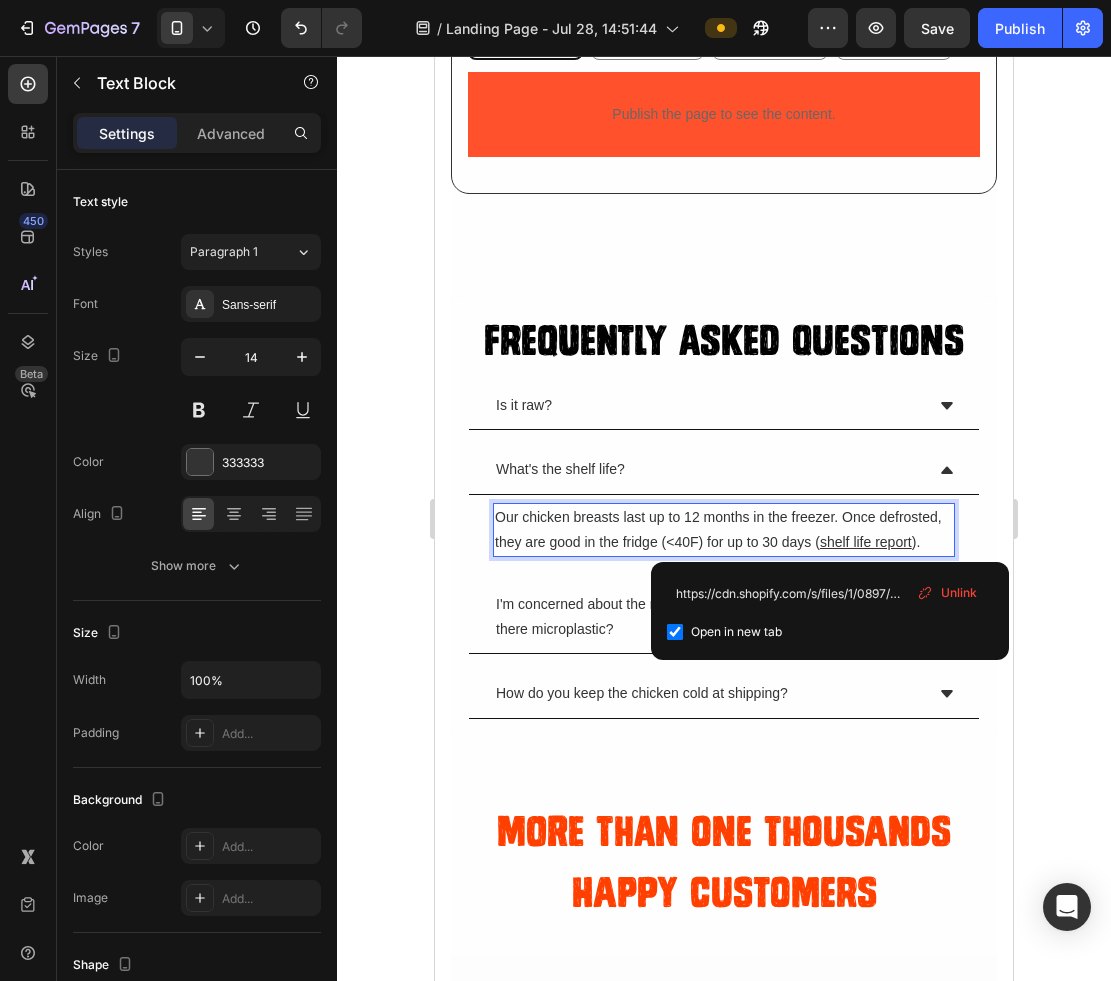 click on "Our chicken breasts last up to 12 months in the freezer. Once defrosted, they are good in the fridge (<40F) for up to 30 days ( shelf life report ⁠⁠⁠⁠⁠⁠⁠ )." at bounding box center [724, 530] 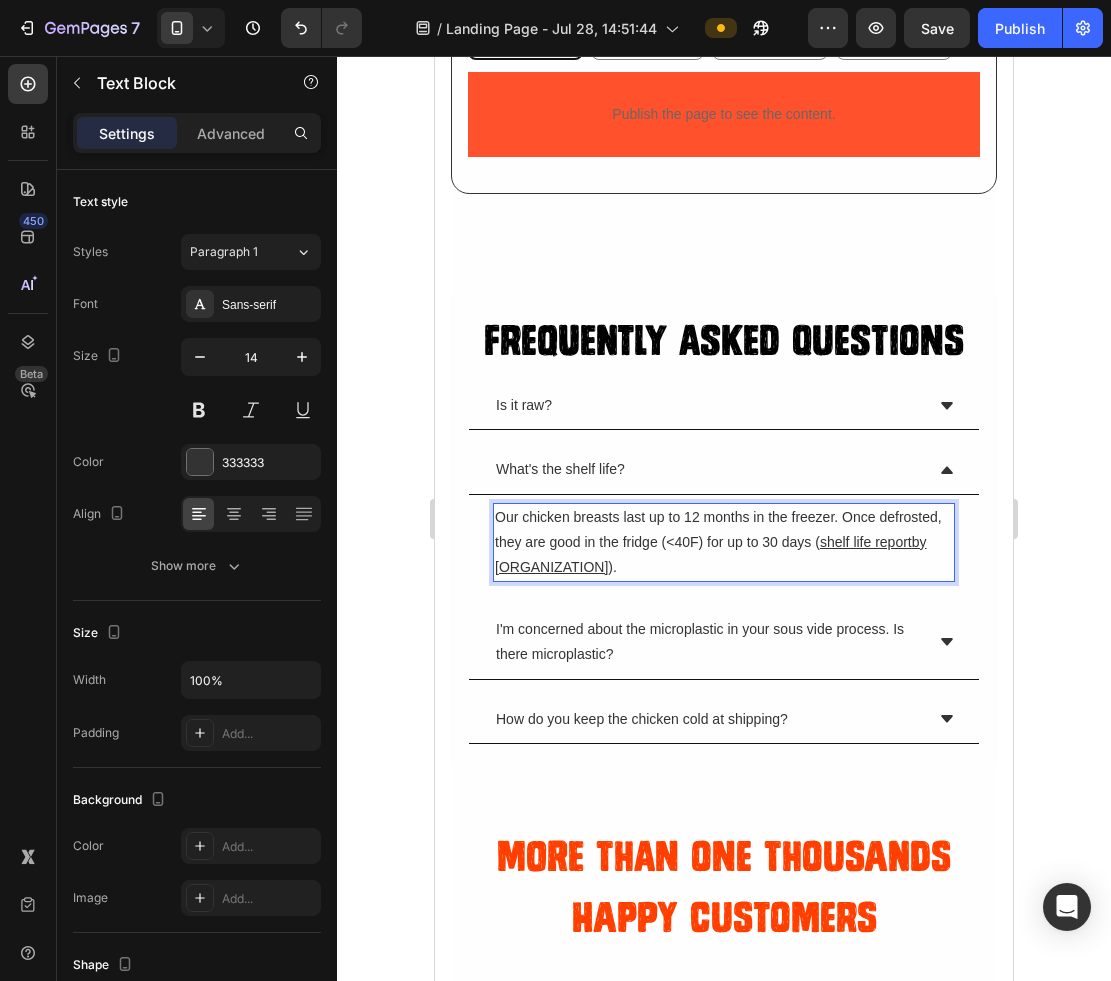 click on "Our chicken breasts last up to 12 months in the freezer. Once defrosted, they are good in the fridge (<40F) for up to 30 days ( shelf life report  by Univeristy of Arizona )." at bounding box center (724, 543) 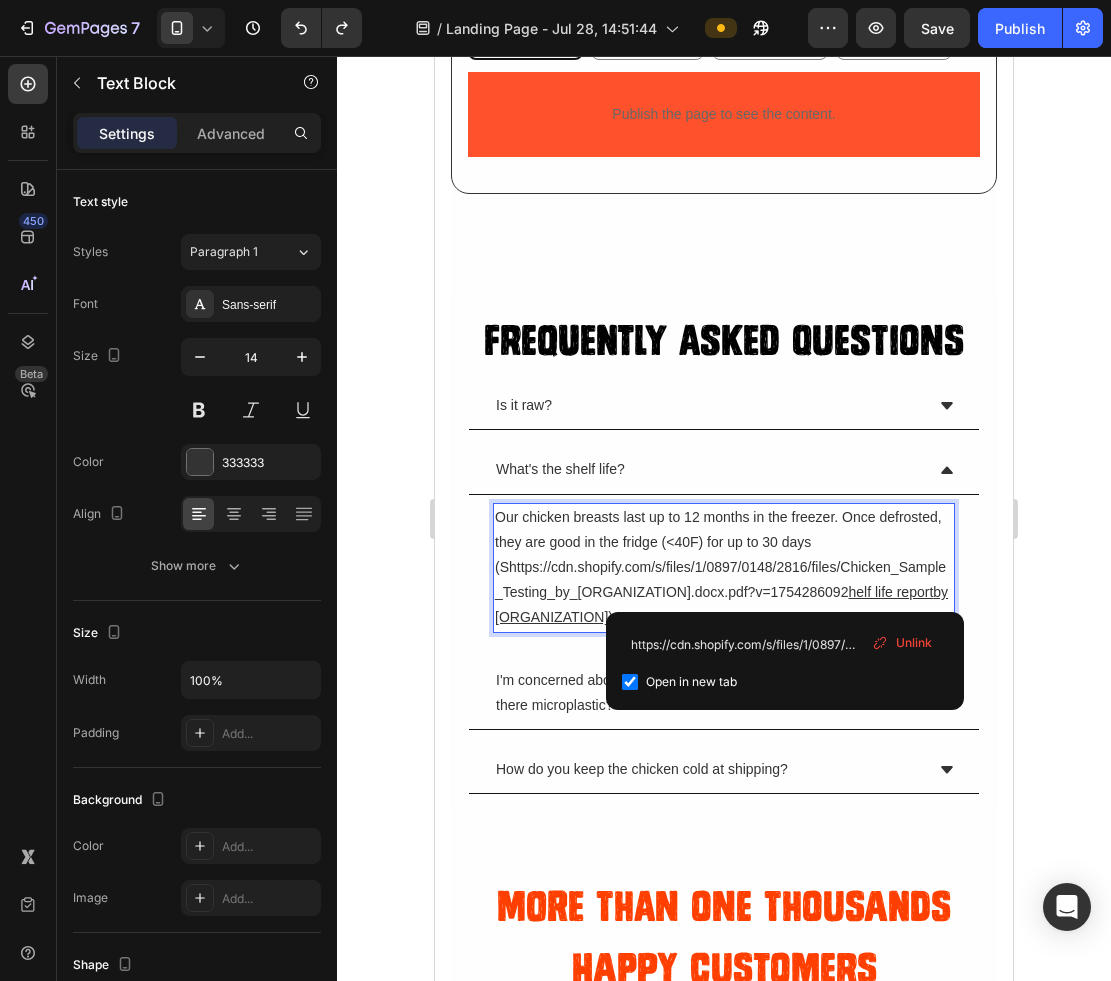click on "[URL] helf life report" at bounding box center [720, 579] 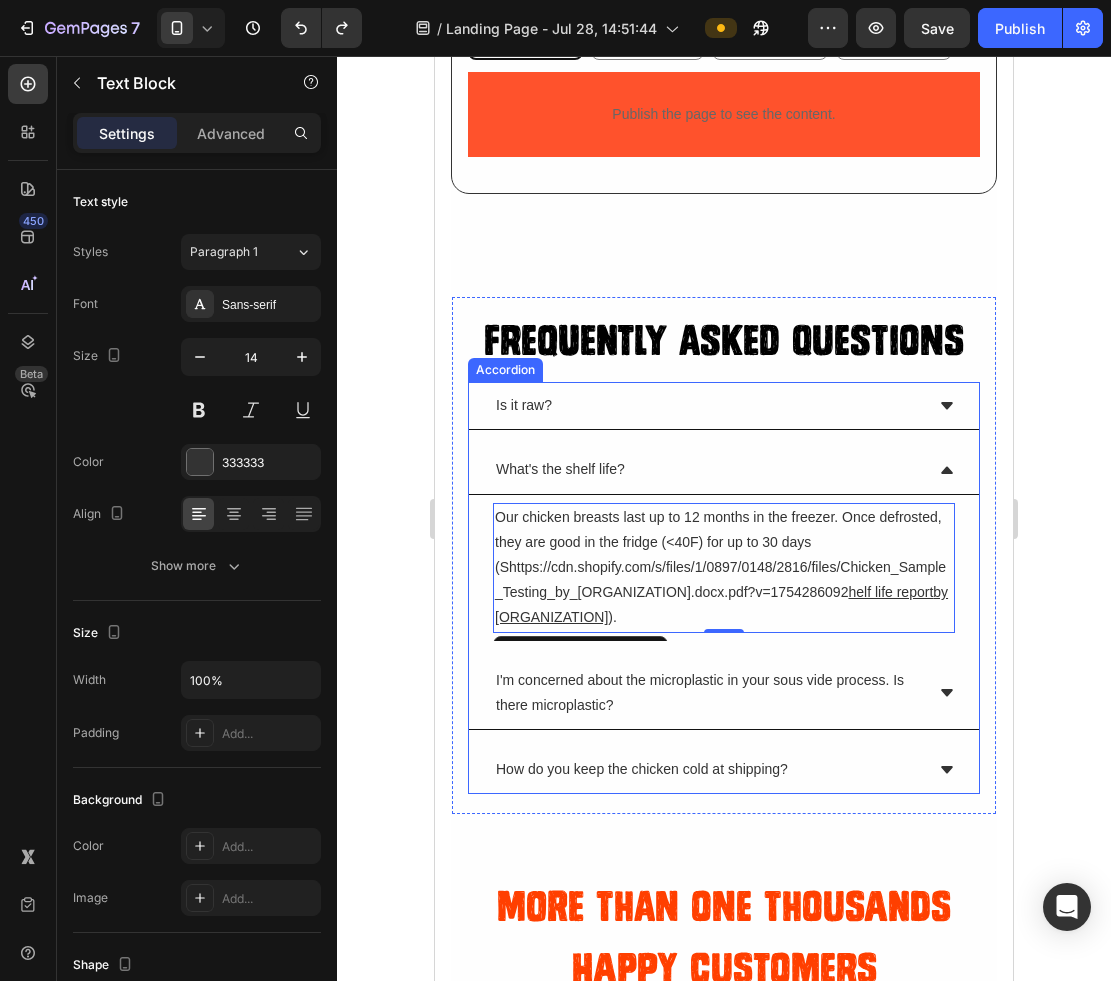 click on "Is it raw?
What's the shelf life?  Our chicken breasts last up to 12 months in the freezer. Once defrosted, they are good in the fridge (<40F) for up to 30 days (S https://cdn.shopify.com/s/files/1/0897/0148/2816/files/Chicken_Sample_Testing_by_University_of_Arizona.docx.pdf?v=1754286092 ⁠⁠⁠⁠⁠⁠⁠ helf life report  by Univeristy of Arizona ).  Text Block   0
I'm concerned about the microplastic in your sous vide process. Is there microplastic?
How do you keep the chicken cold at shipping?" at bounding box center (724, 588) 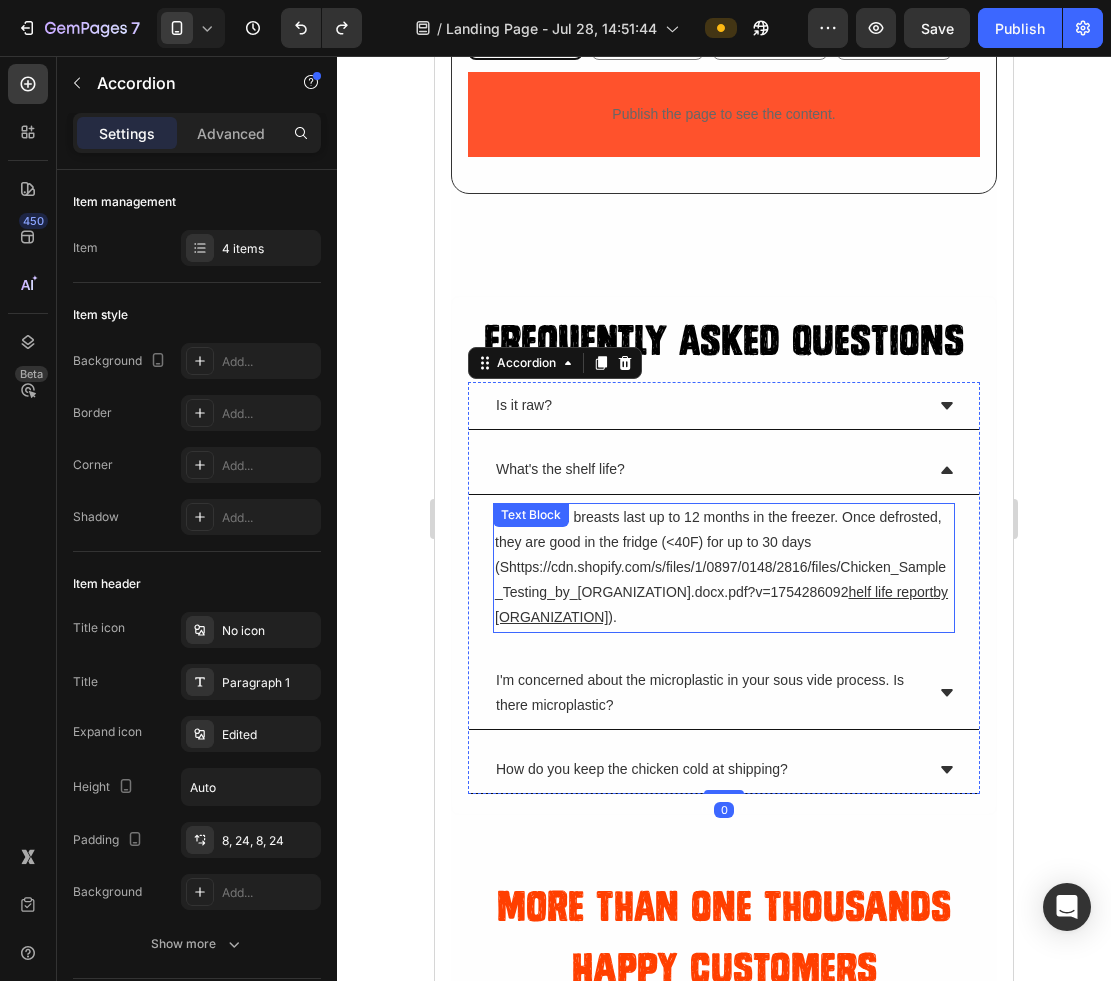 click on "Our chicken breasts last up to 12 months in the freezer. Once defrosted, they are good in the fridge (<40F) for up to 30 days (S https://cdn.shopify.com/s/files/1/0897/0148/2816/files/Chicken_Sample_Testing_by_University_of_Arizona.docx.pdf?v=1754286092 ⁠⁠⁠⁠⁠⁠⁠ helf life report  by Univeristy of Arizona )." at bounding box center (724, 568) 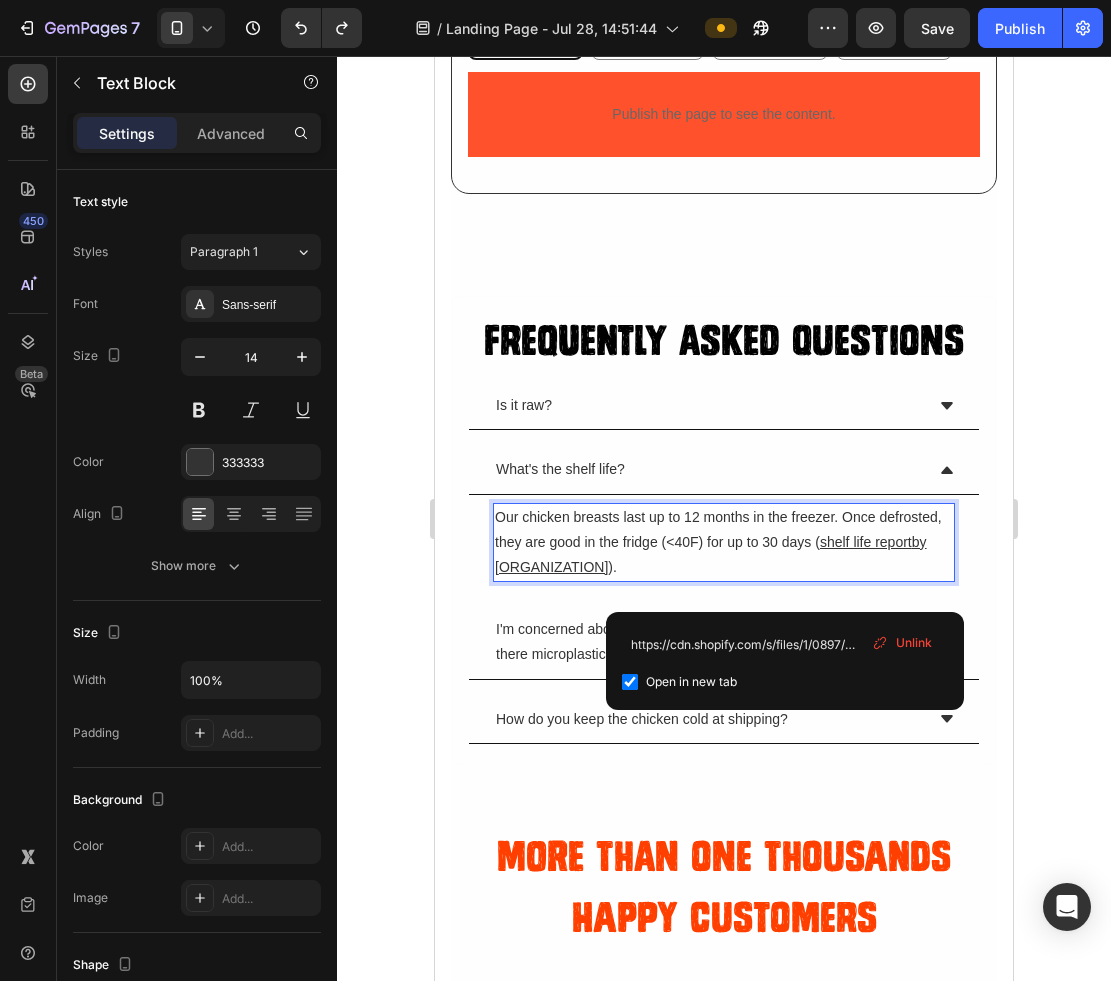 click on "shelf life report" at bounding box center (866, 542) 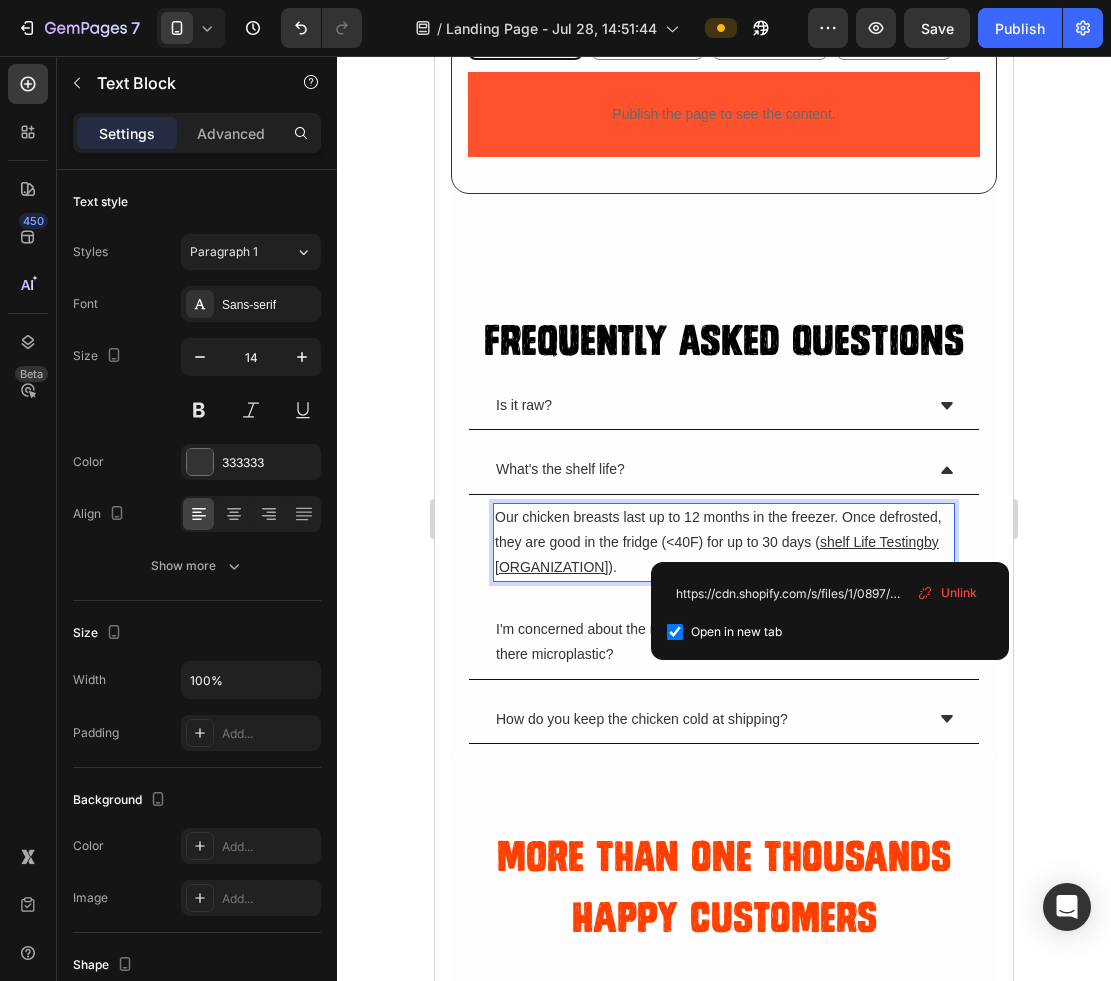click on "shelf Life Testing" at bounding box center (872, 542) 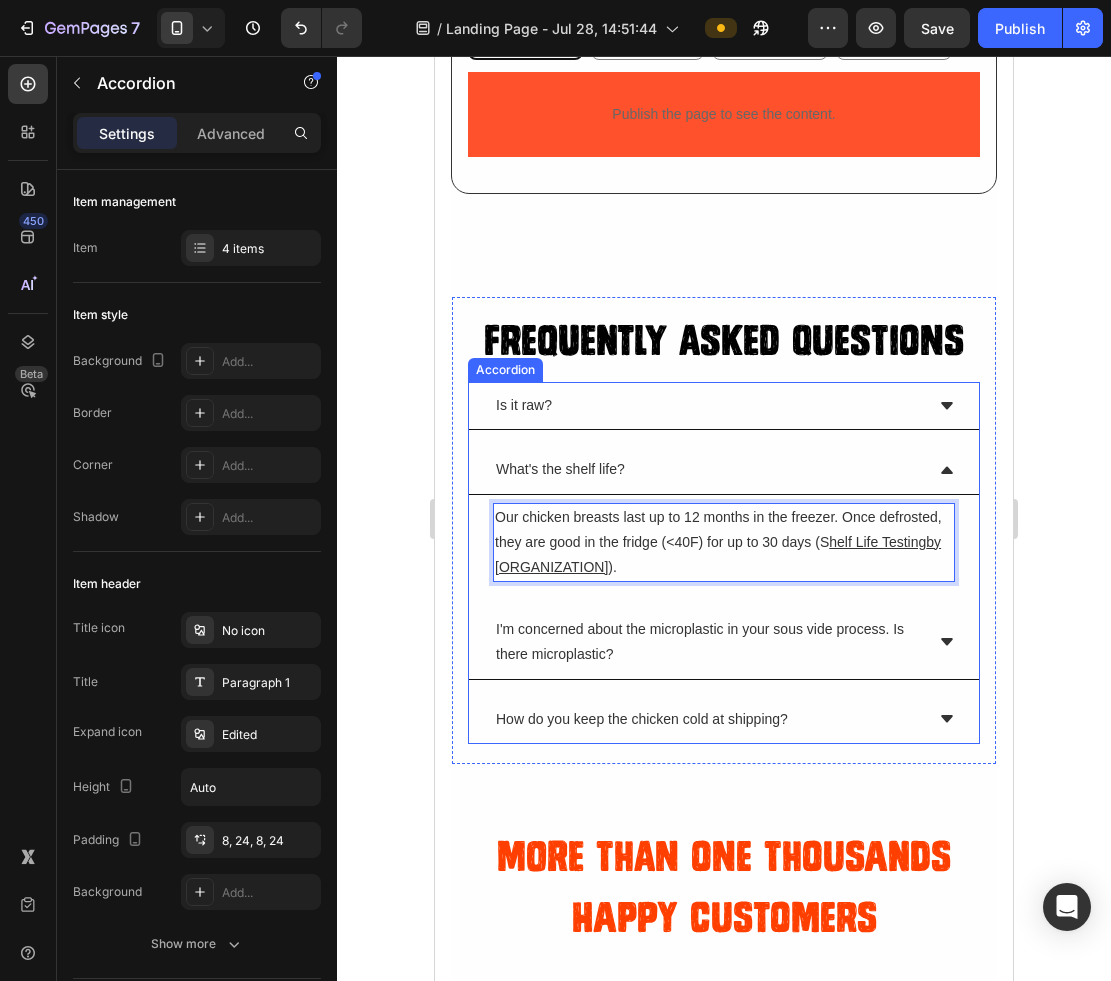 click 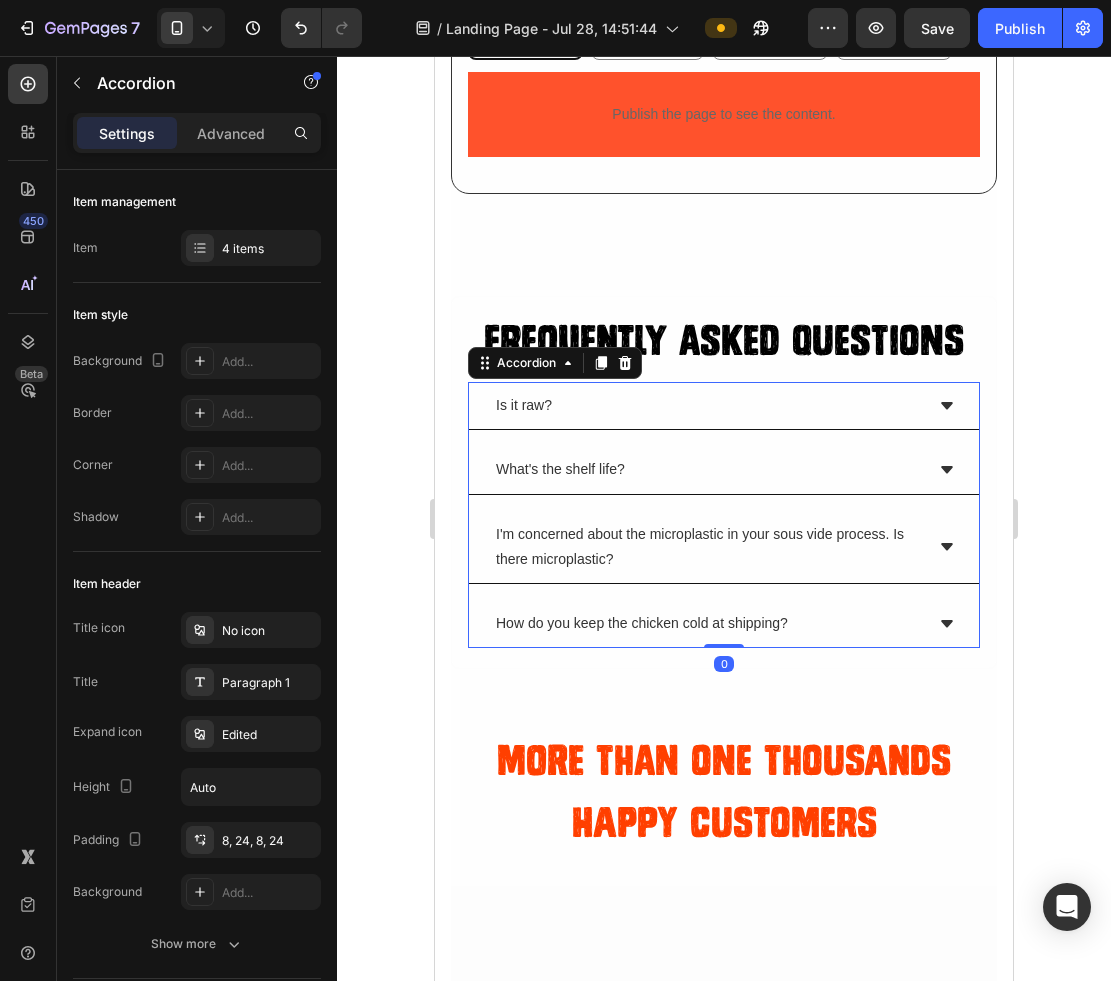 click on "What's the shelf life?" at bounding box center (724, 470) 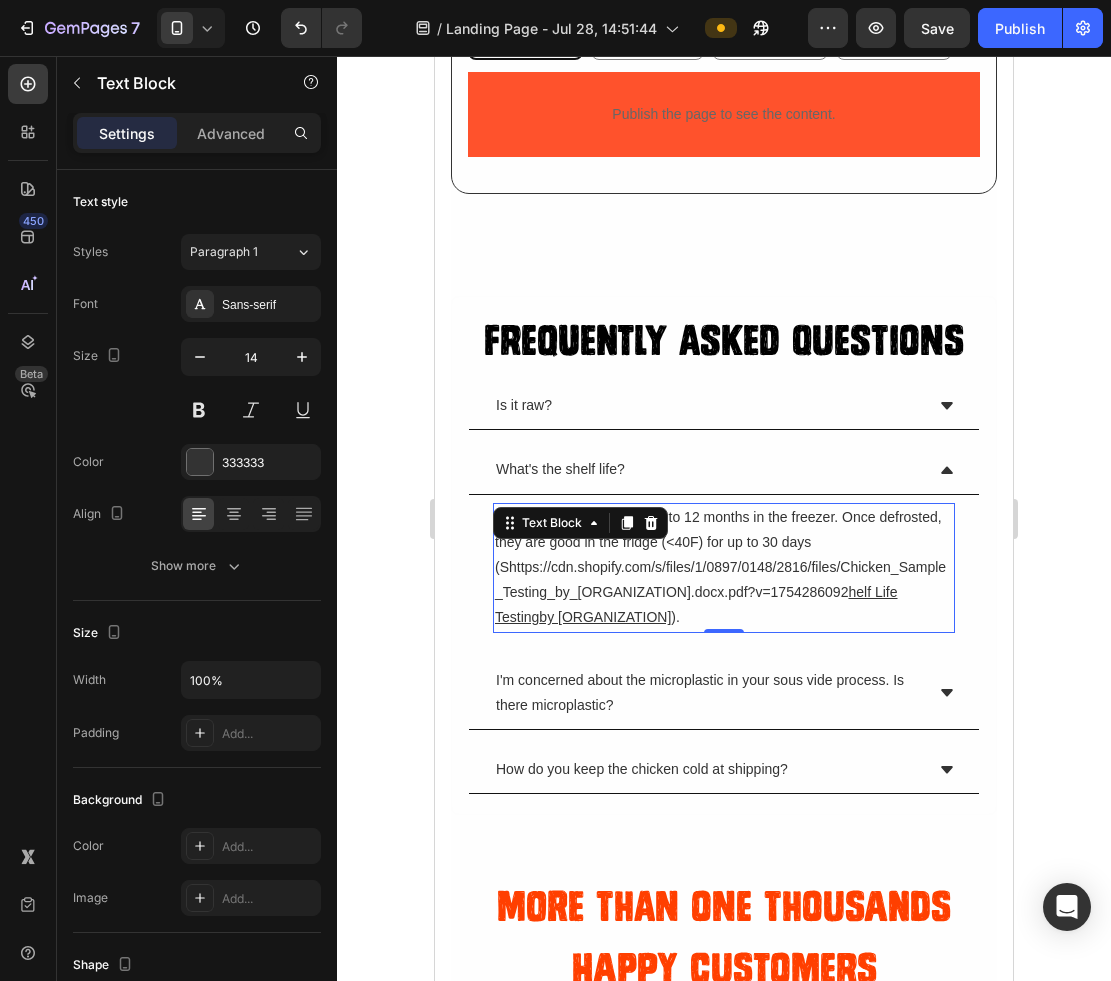 click on "Our chicken breasts last up to 12 months in the freezer. Once defrosted, they are good in the fridge (<40F) for up to 30 days (S [URL] by University of Arizona )." at bounding box center [724, 568] 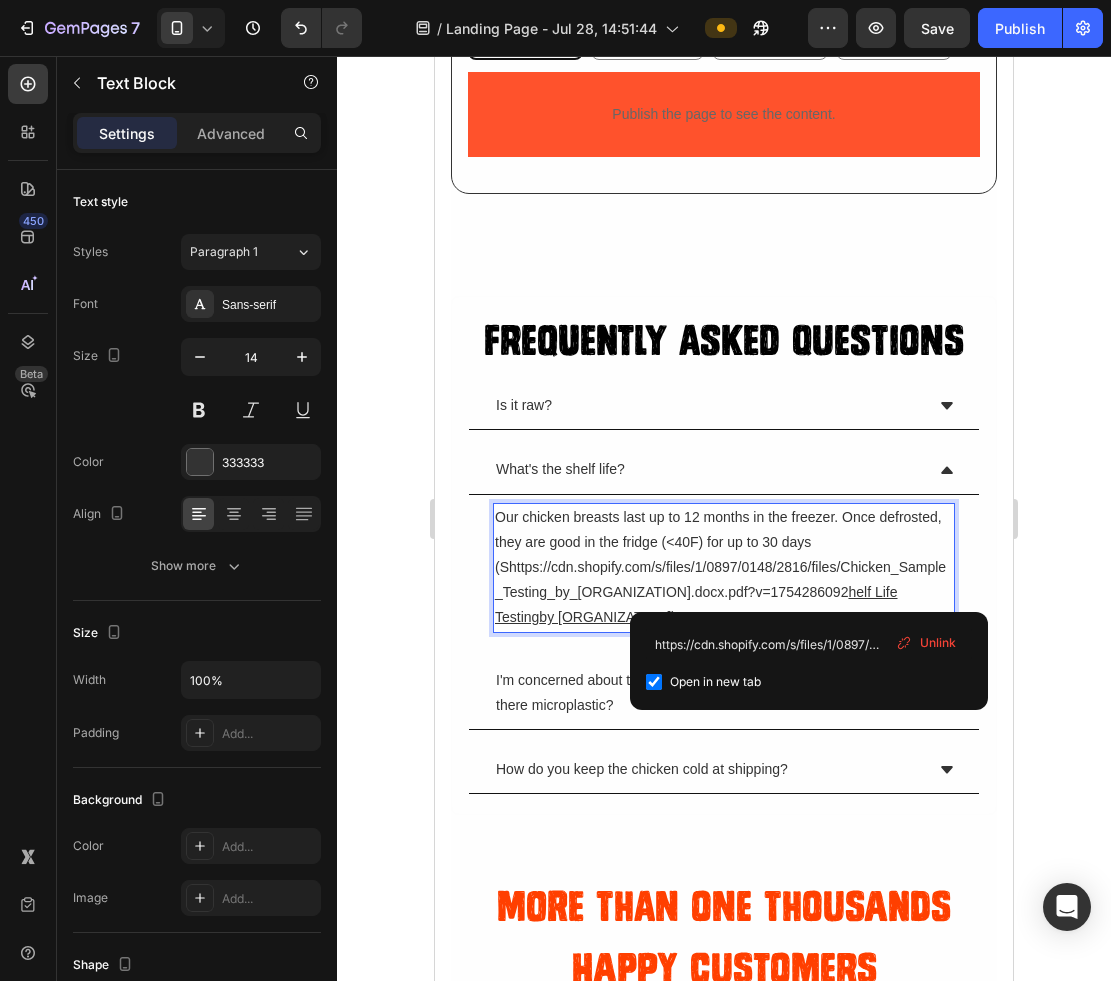 click on "Open in new tab" at bounding box center [715, 682] 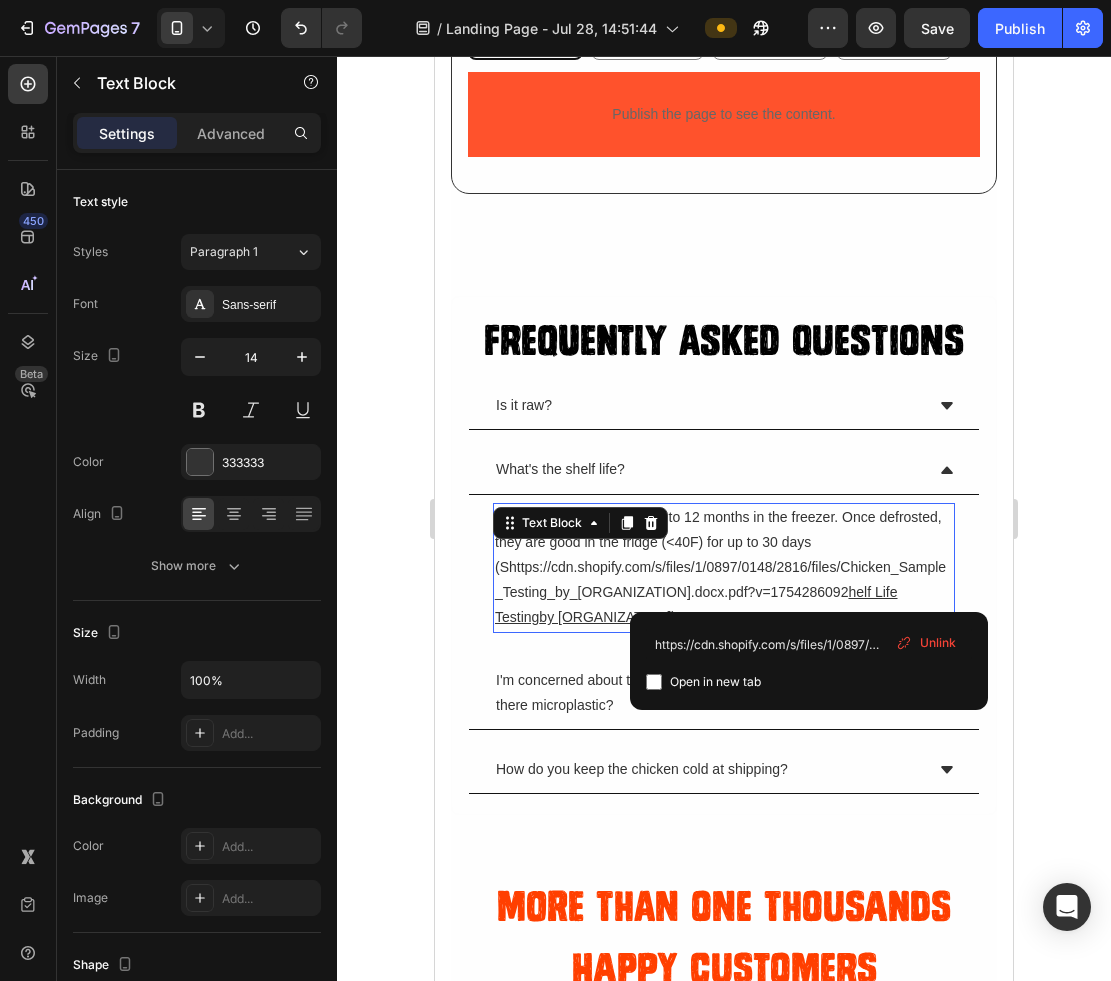 click on "Open in new tab" at bounding box center [715, 682] 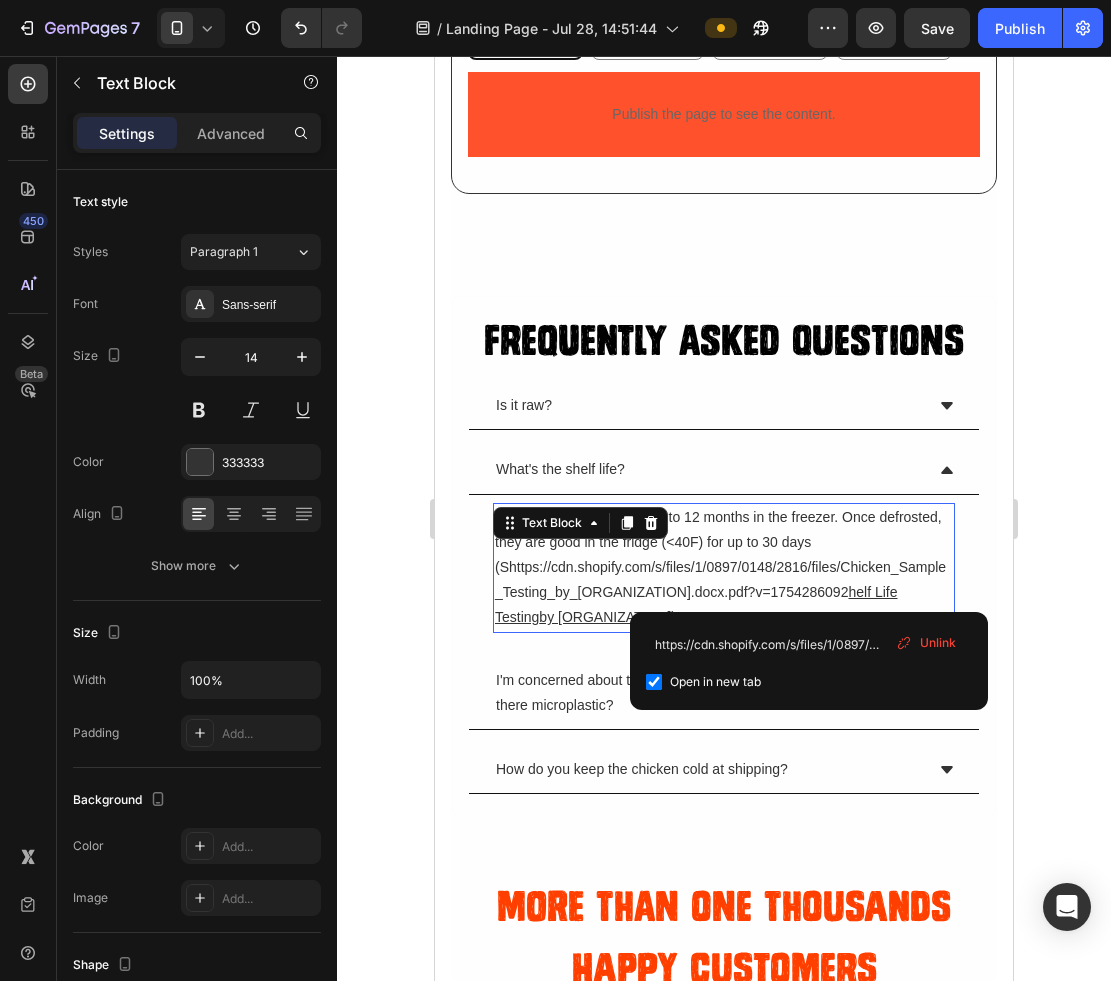checkbox on "true" 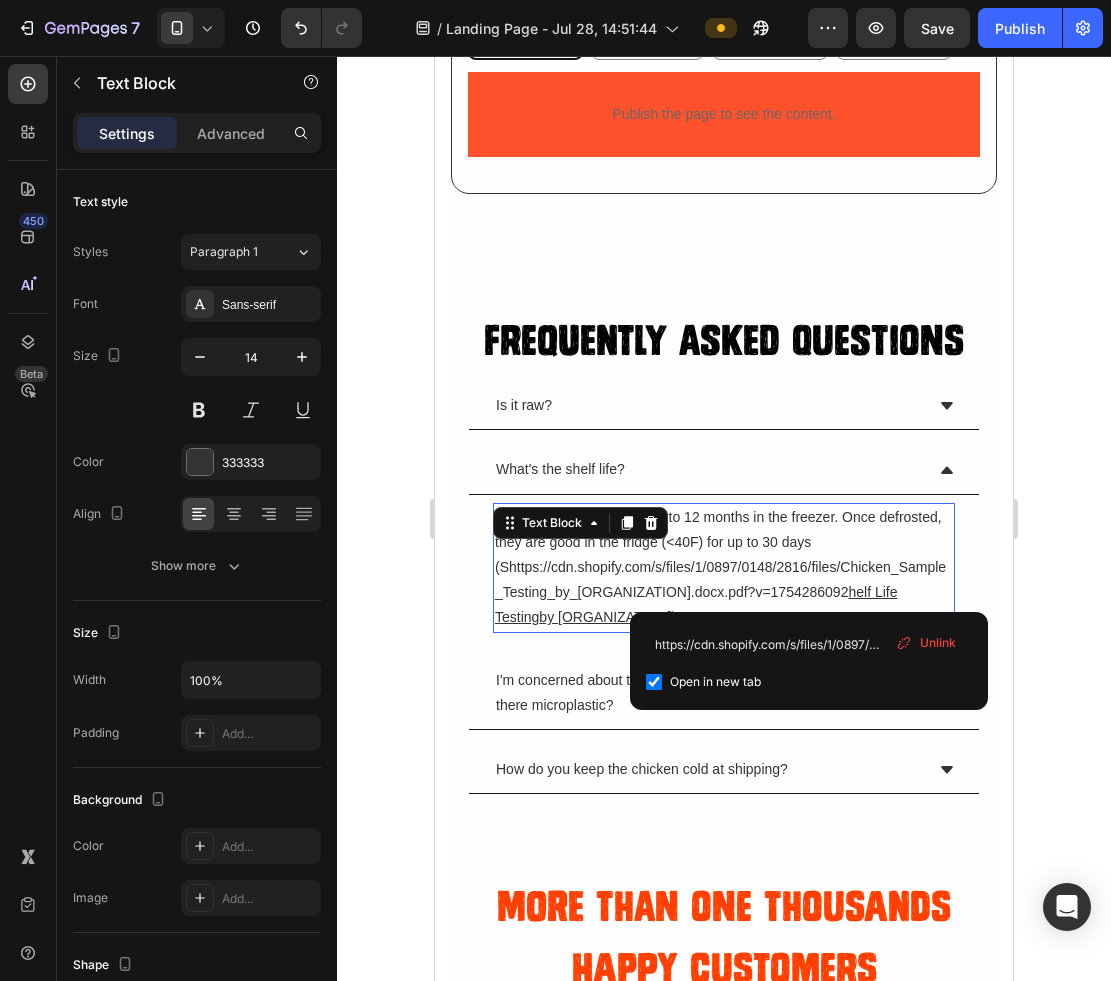 click on "https://cdn.shopify.com/s/files/1/0897/0148/2816/files/Chicken_Sample_Testing_by_University_of_Arizona.docx.pdf?v=1754286092 helf Life Testing" at bounding box center (720, 592) 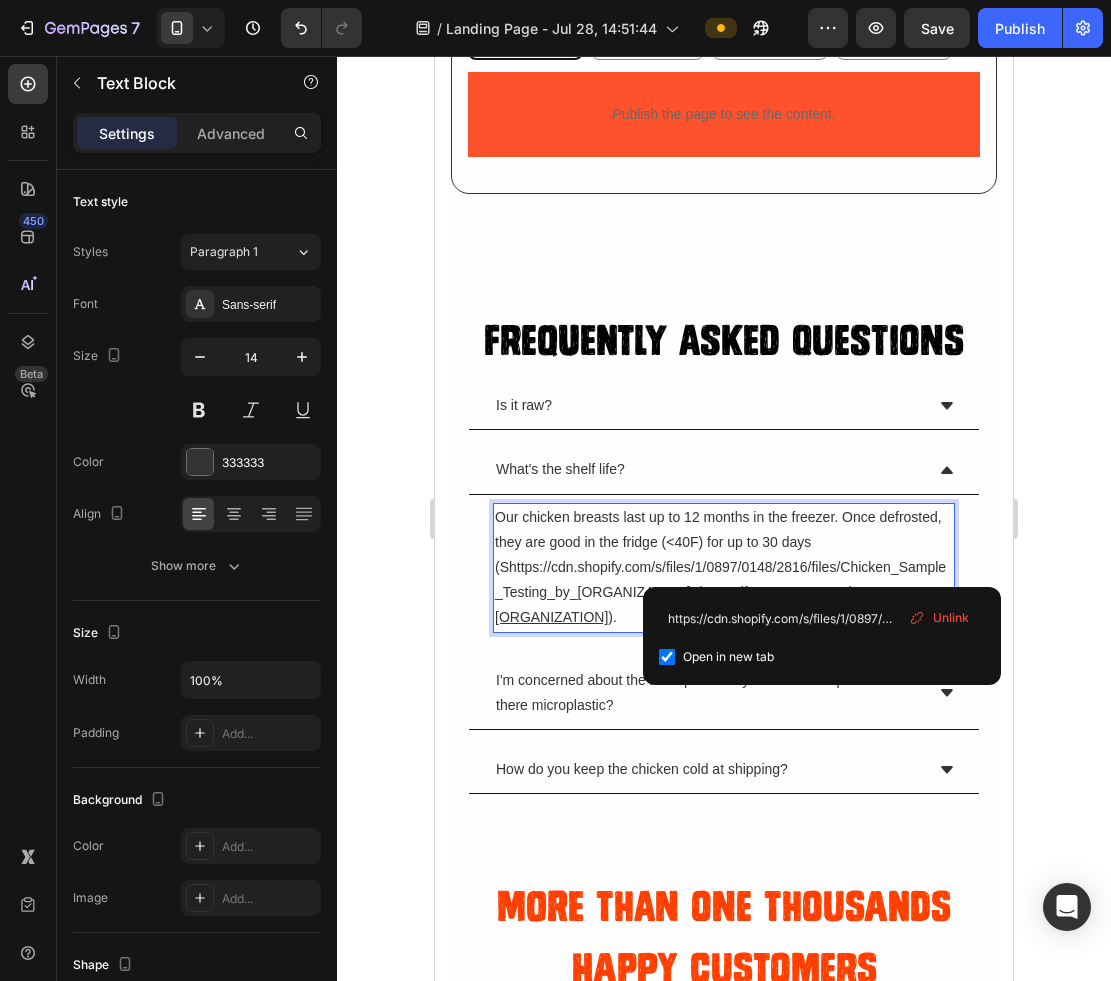 click on "Our chicken breasts last up to 12 months in the freezer. Once defrosted, they are good in the fridge (<40F) for up to 30 days (S [URL] by University of Arizona )." at bounding box center (724, 568) 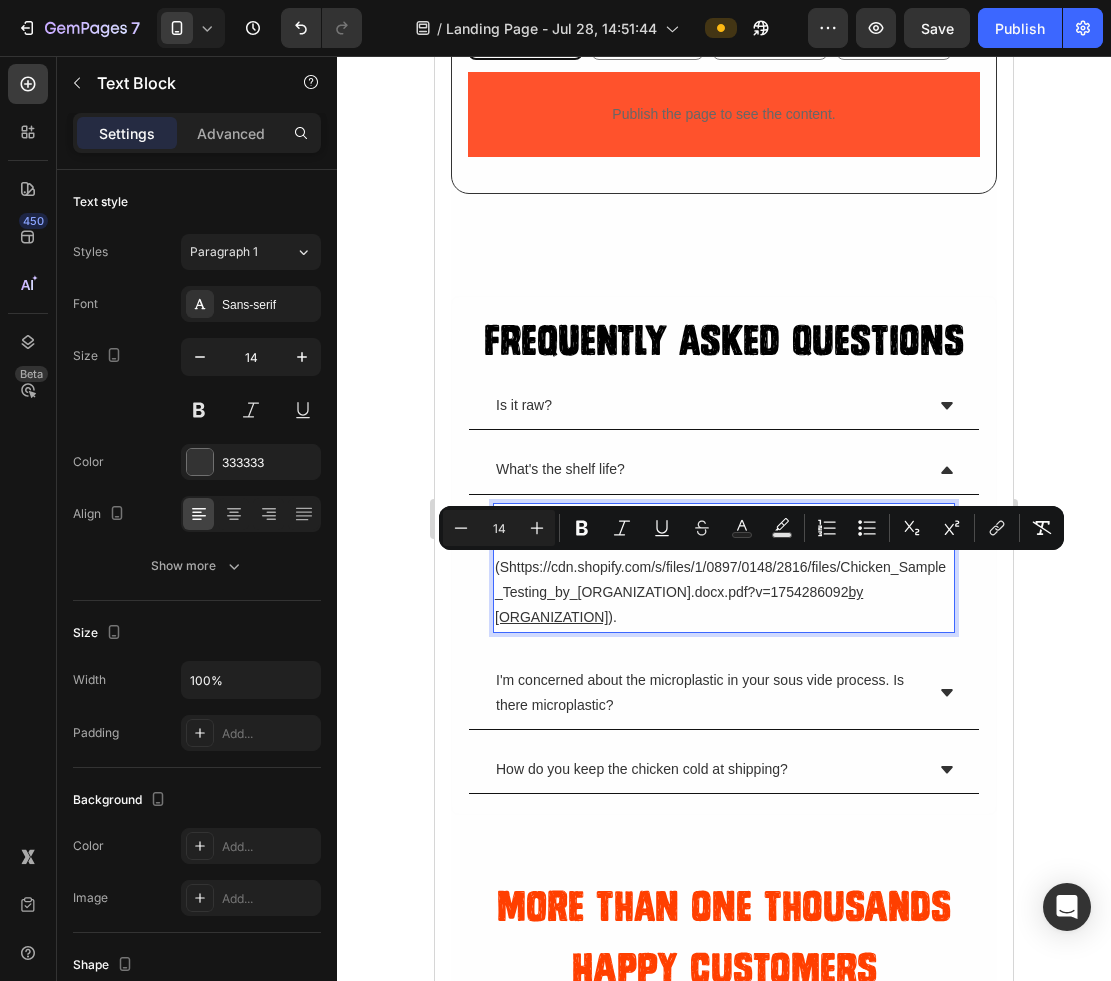 drag, startPoint x: 501, startPoint y: 560, endPoint x: 771, endPoint y: 608, distance: 274.2335 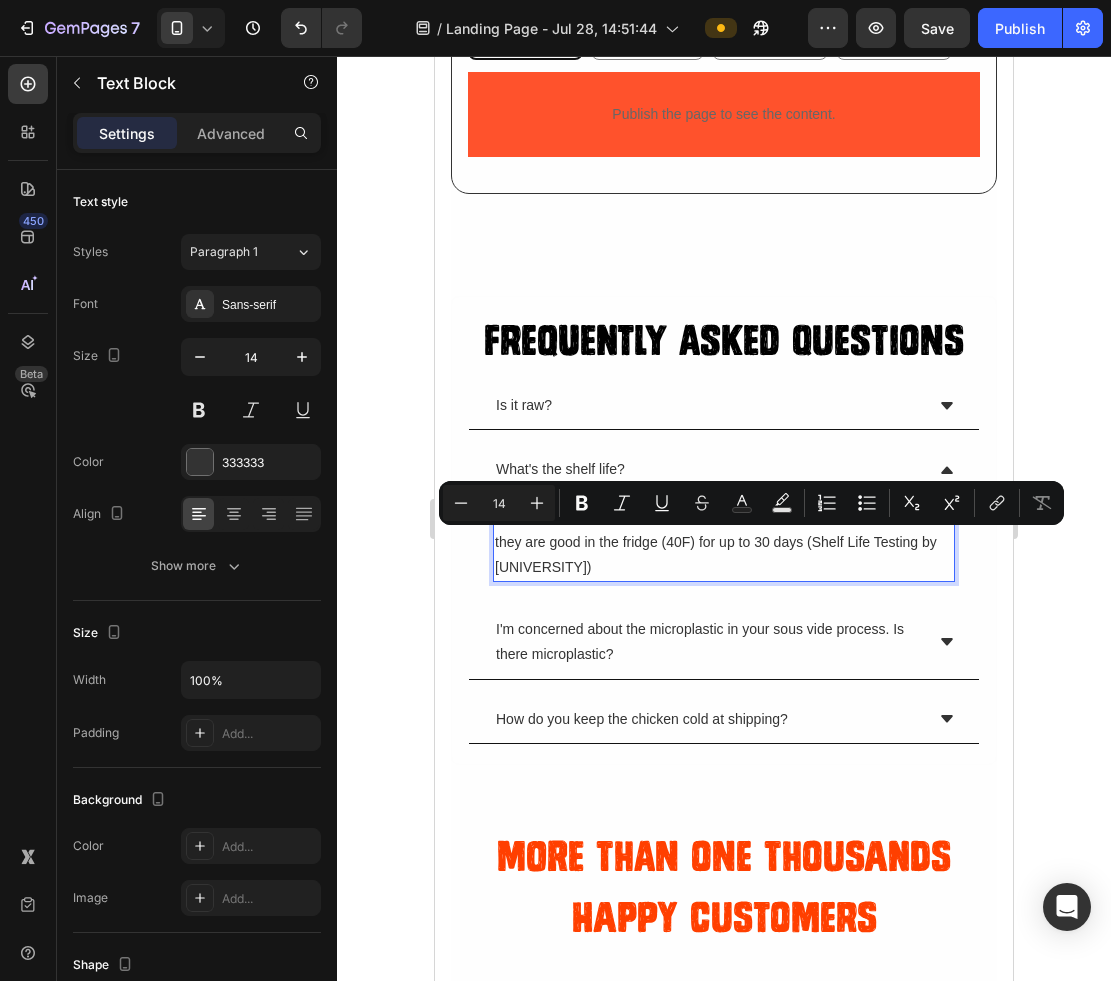 drag, startPoint x: 821, startPoint y: 544, endPoint x: 622, endPoint y: 568, distance: 200.44202 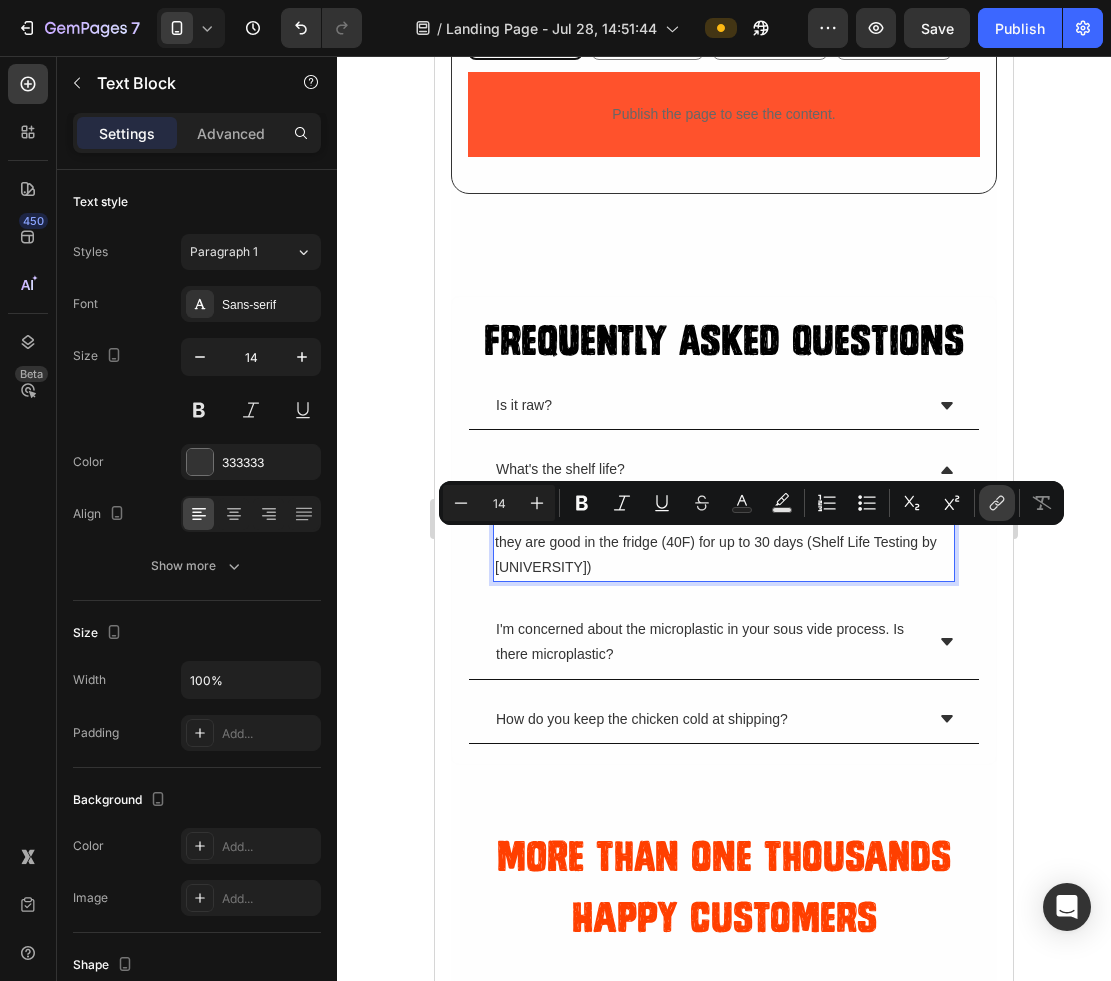 click 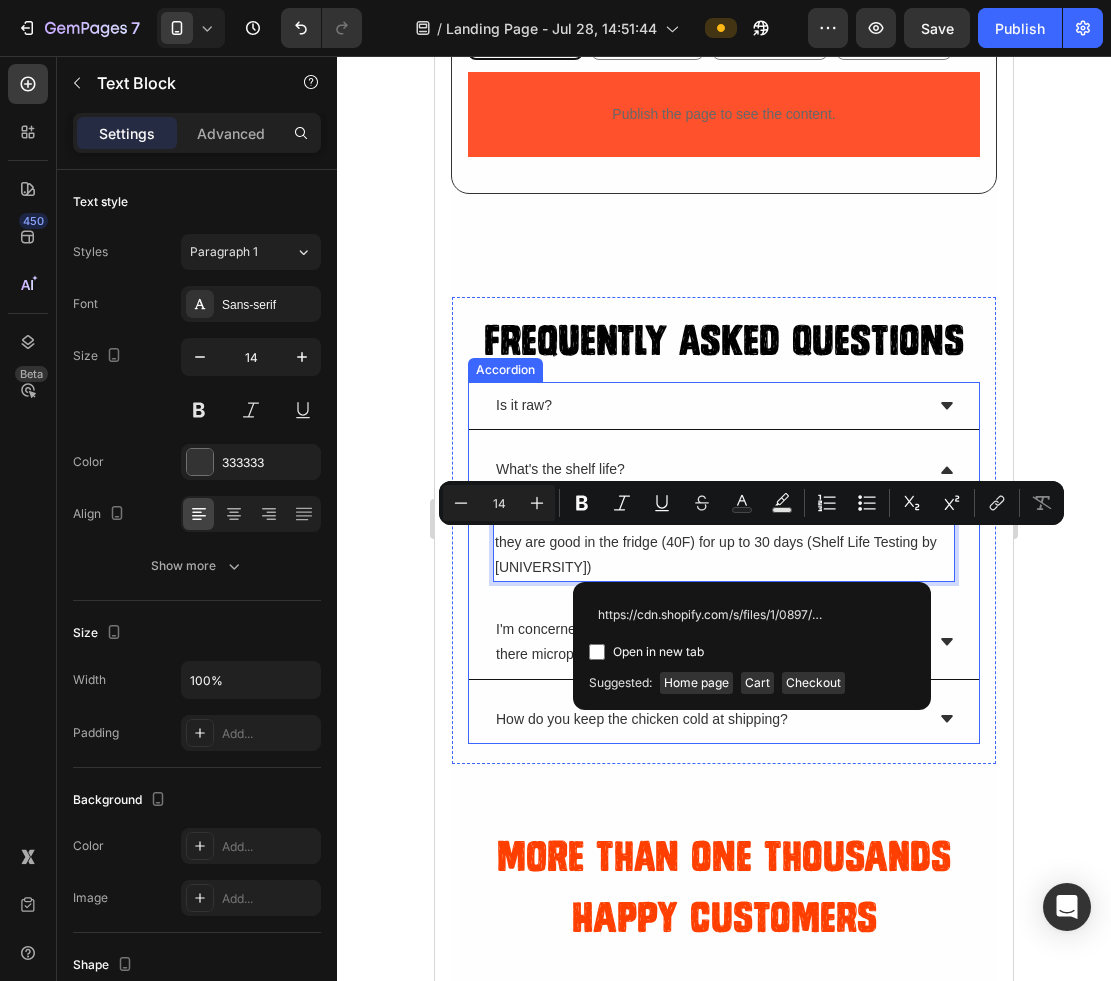 scroll, scrollTop: 0, scrollLeft: 518, axis: horizontal 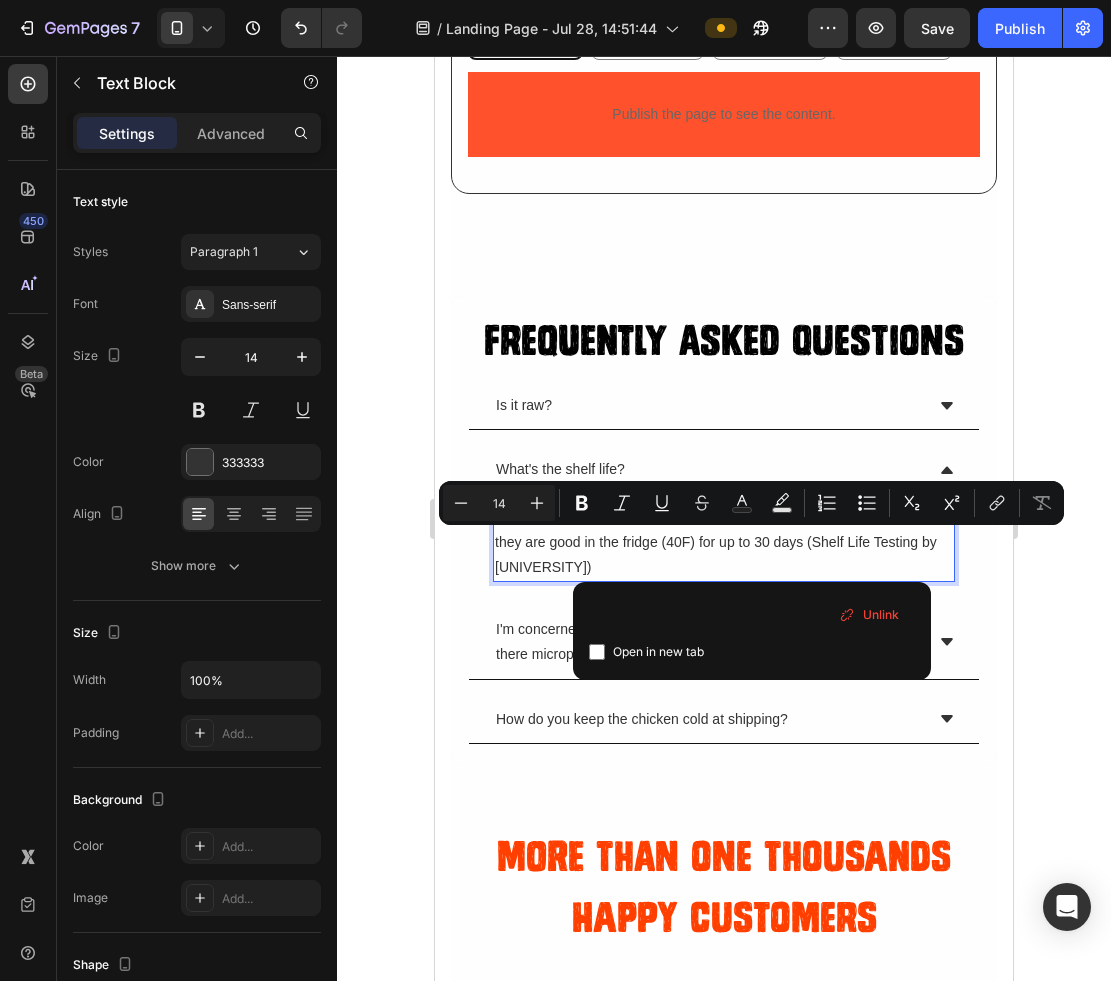 type on "https://cdn.shopify.com/s/files/1/0897/0148/2816/files/Chicken_Sample_Testing_by_[ORGANIZATION].docx.pdf?v=1754286092" 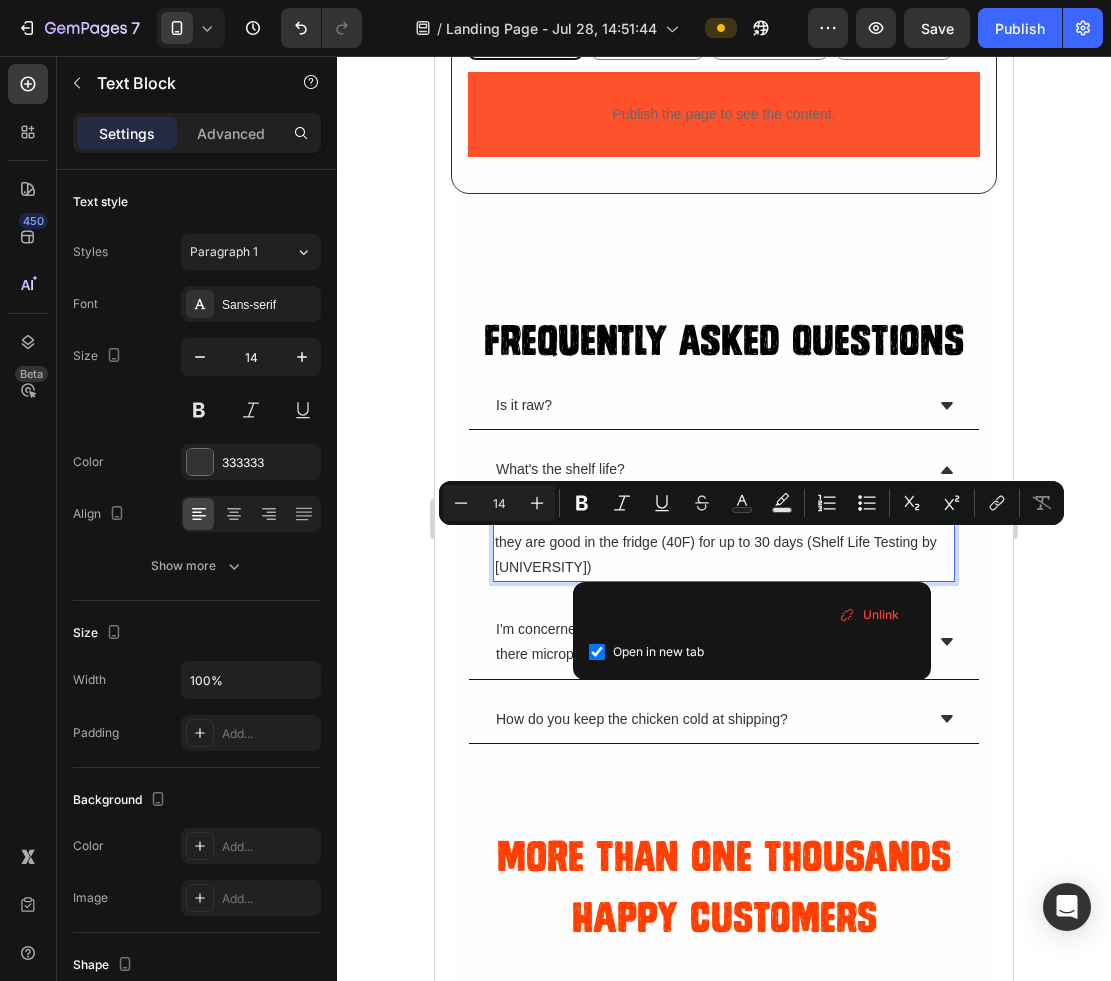 checkbox on "true" 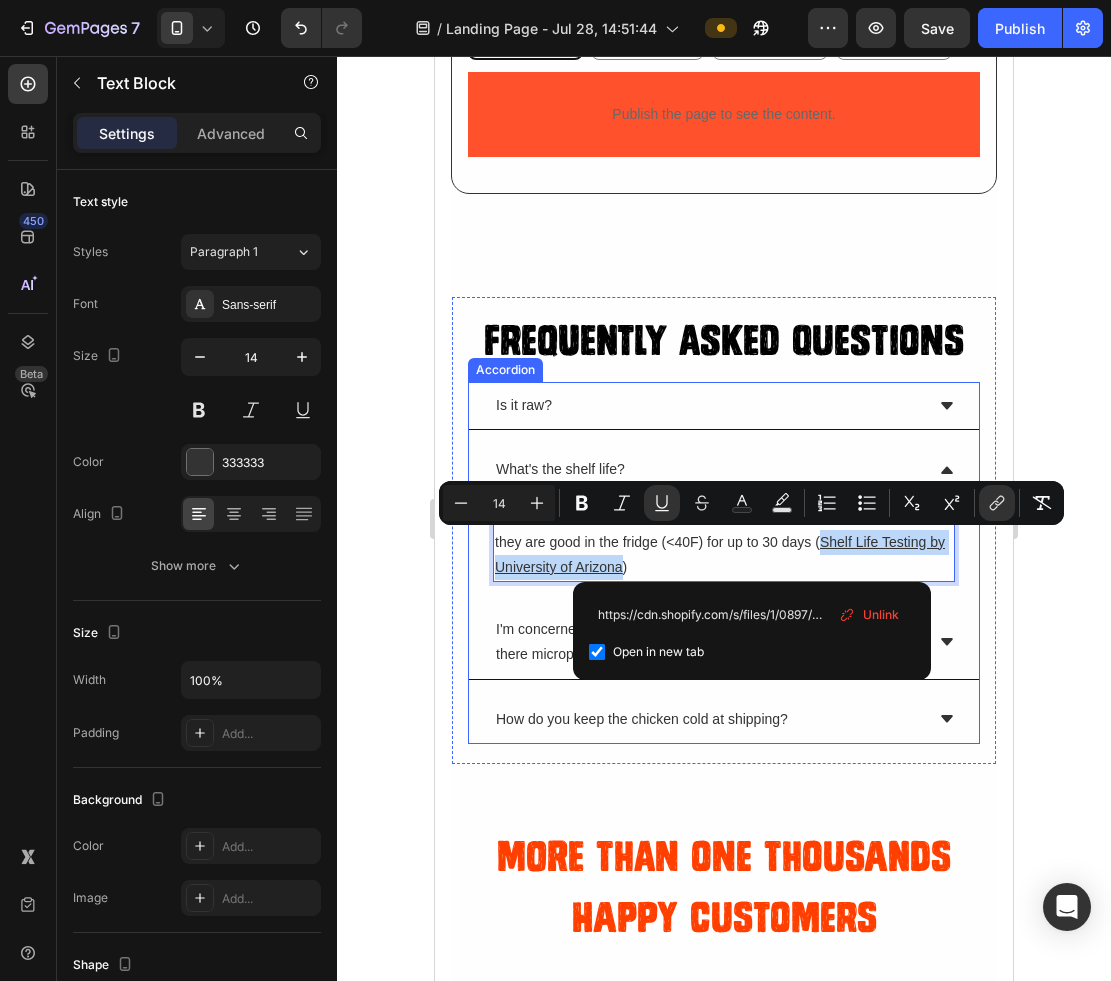 click on "How do you keep the chicken cold at shipping?" at bounding box center (642, 719) 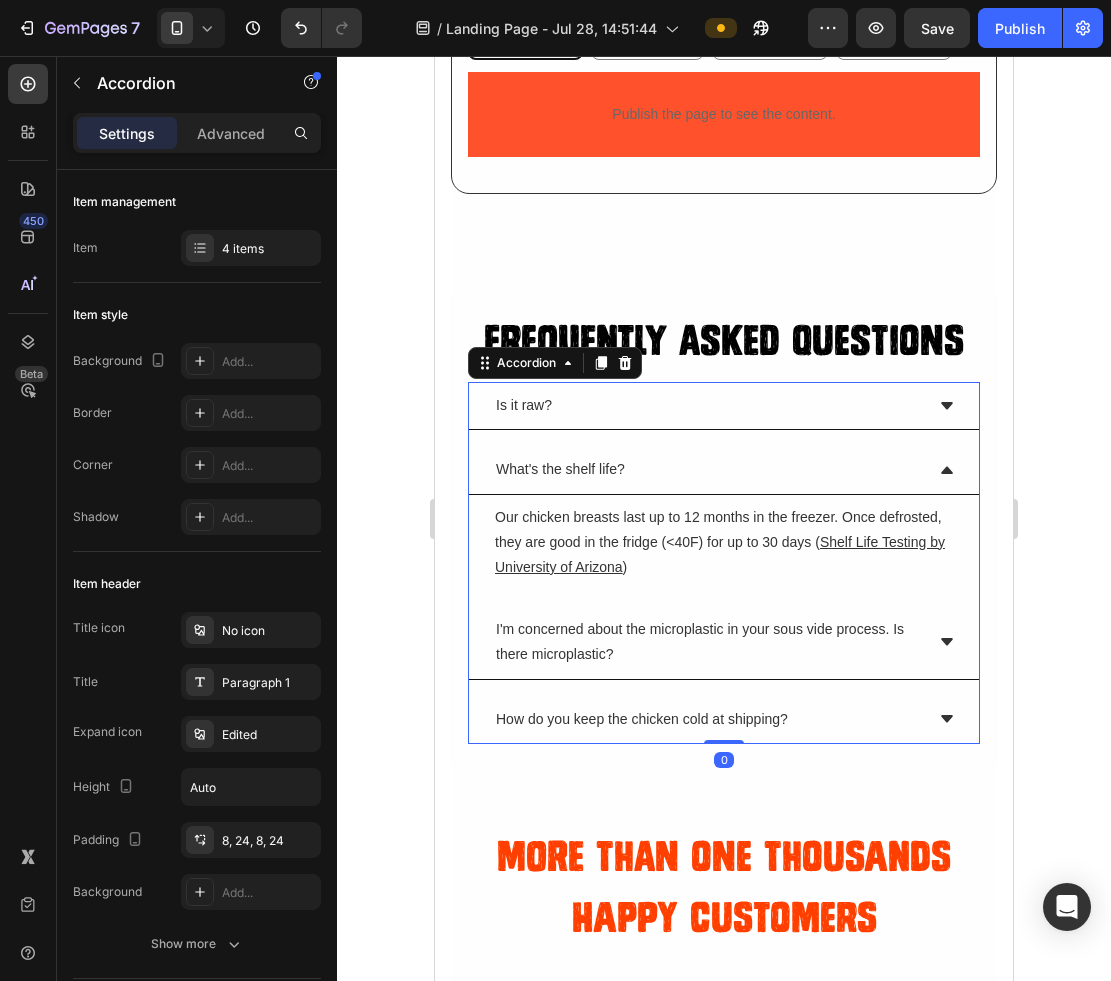 click 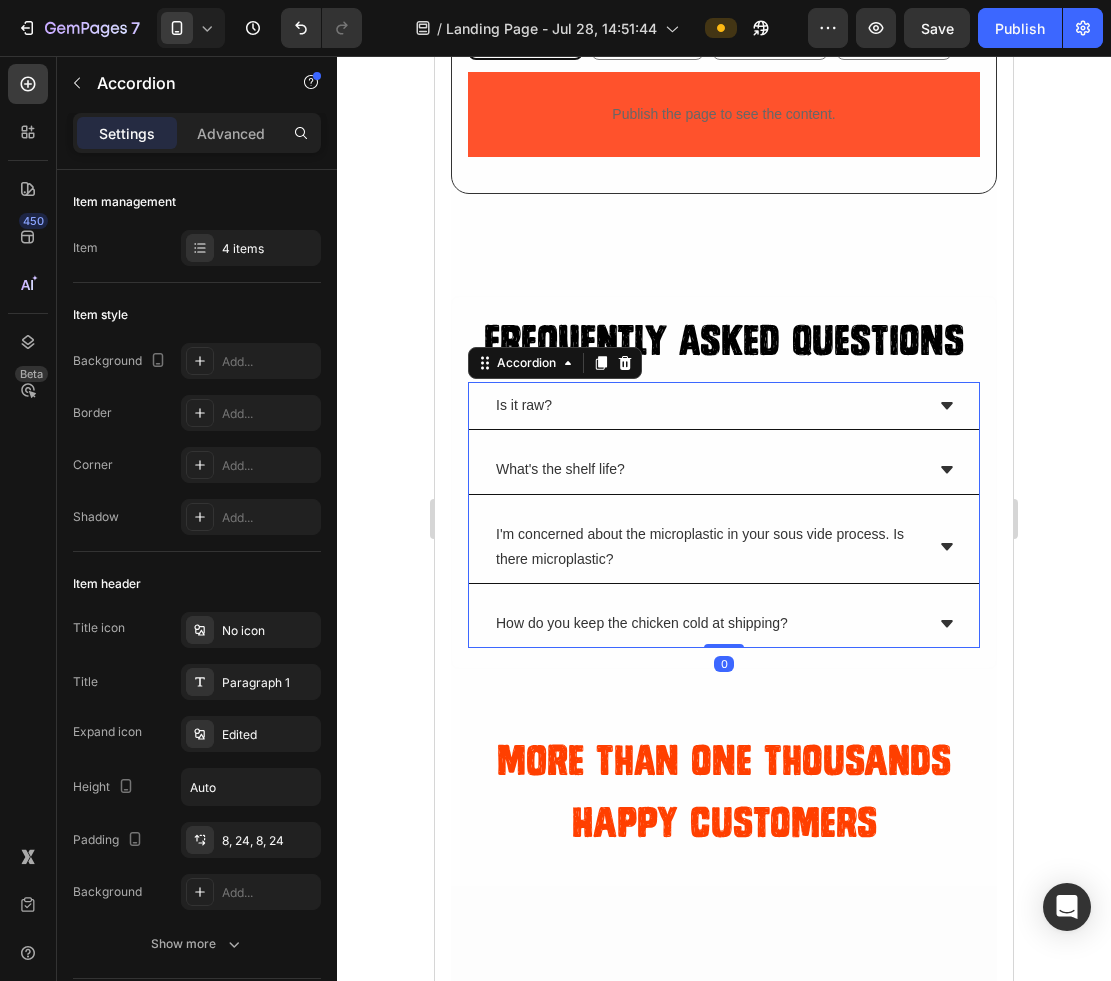 click 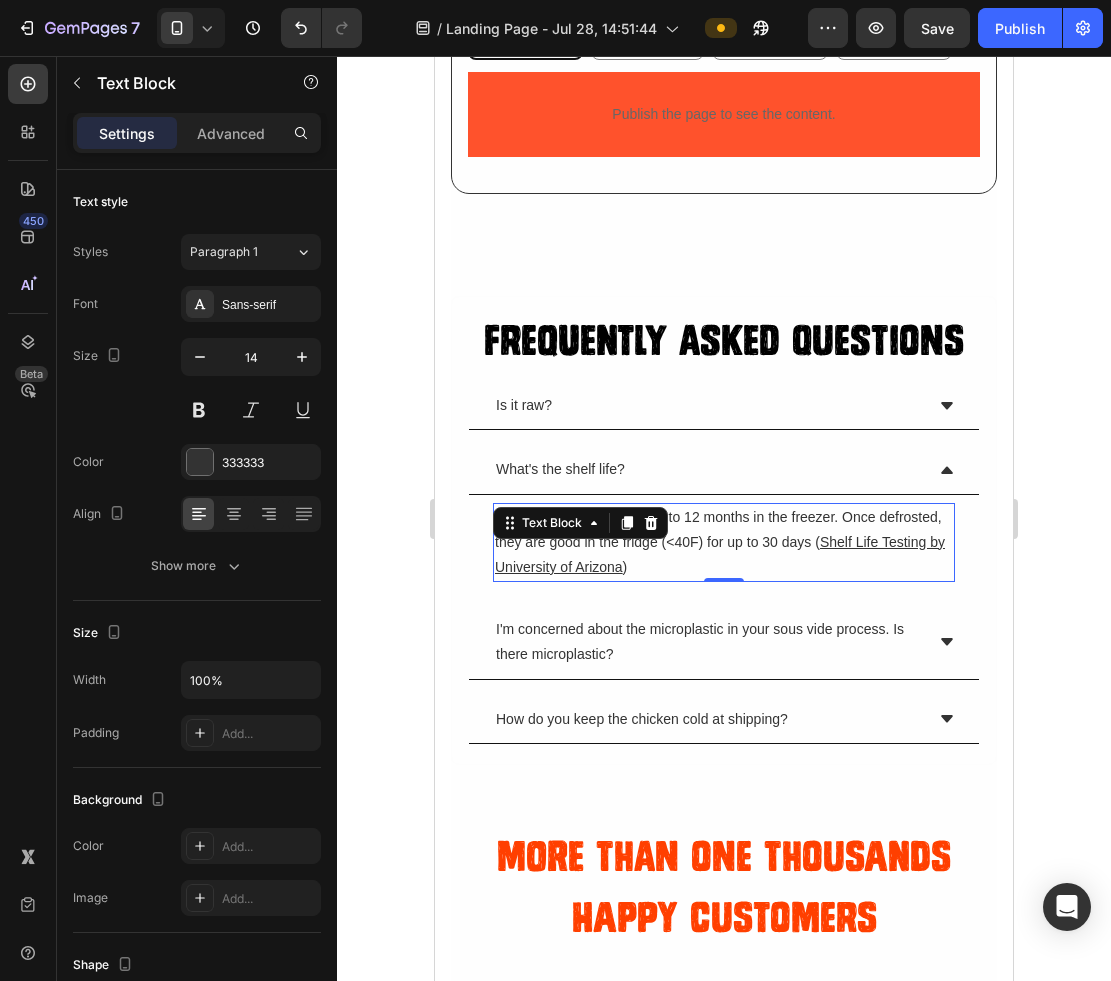 click on "Shelf Life Testing by University of Arizona" at bounding box center (720, 554) 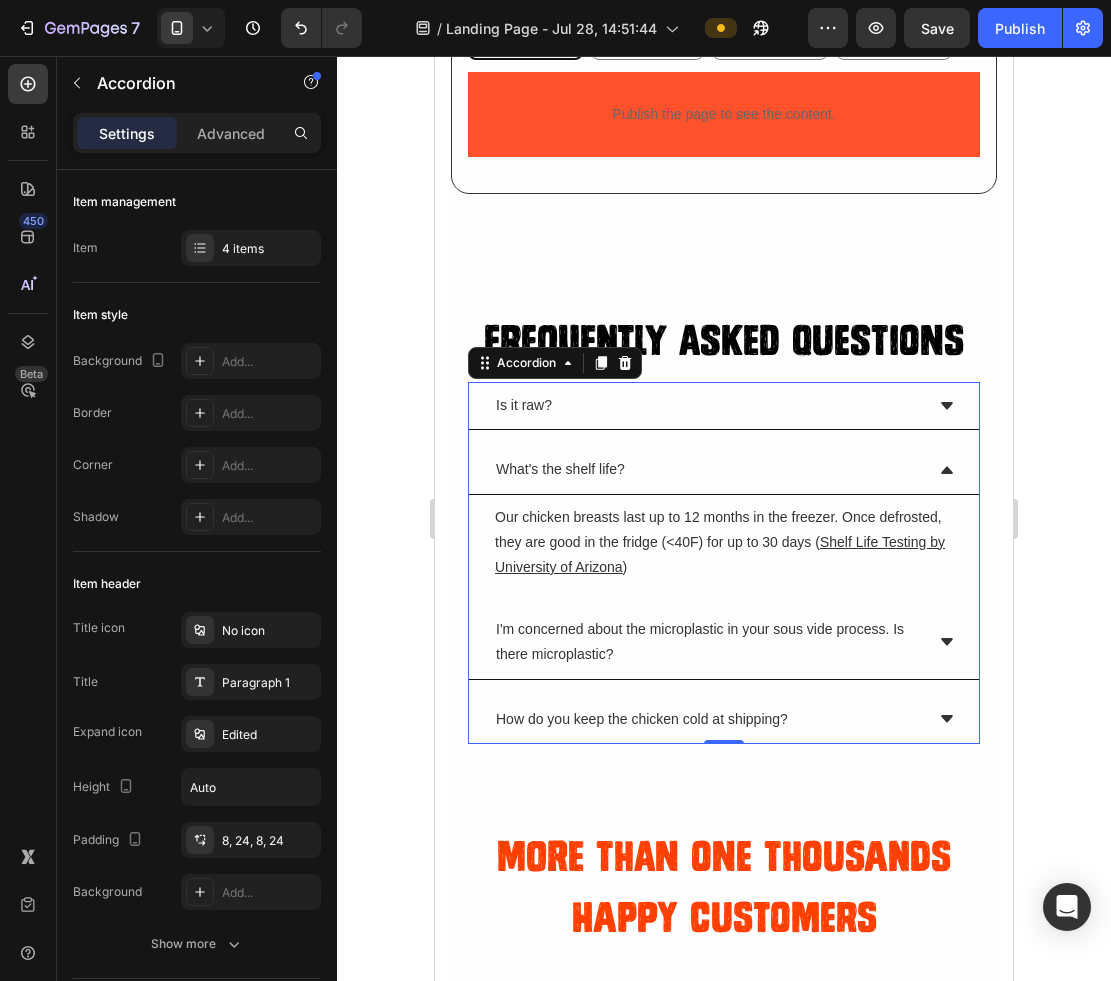click 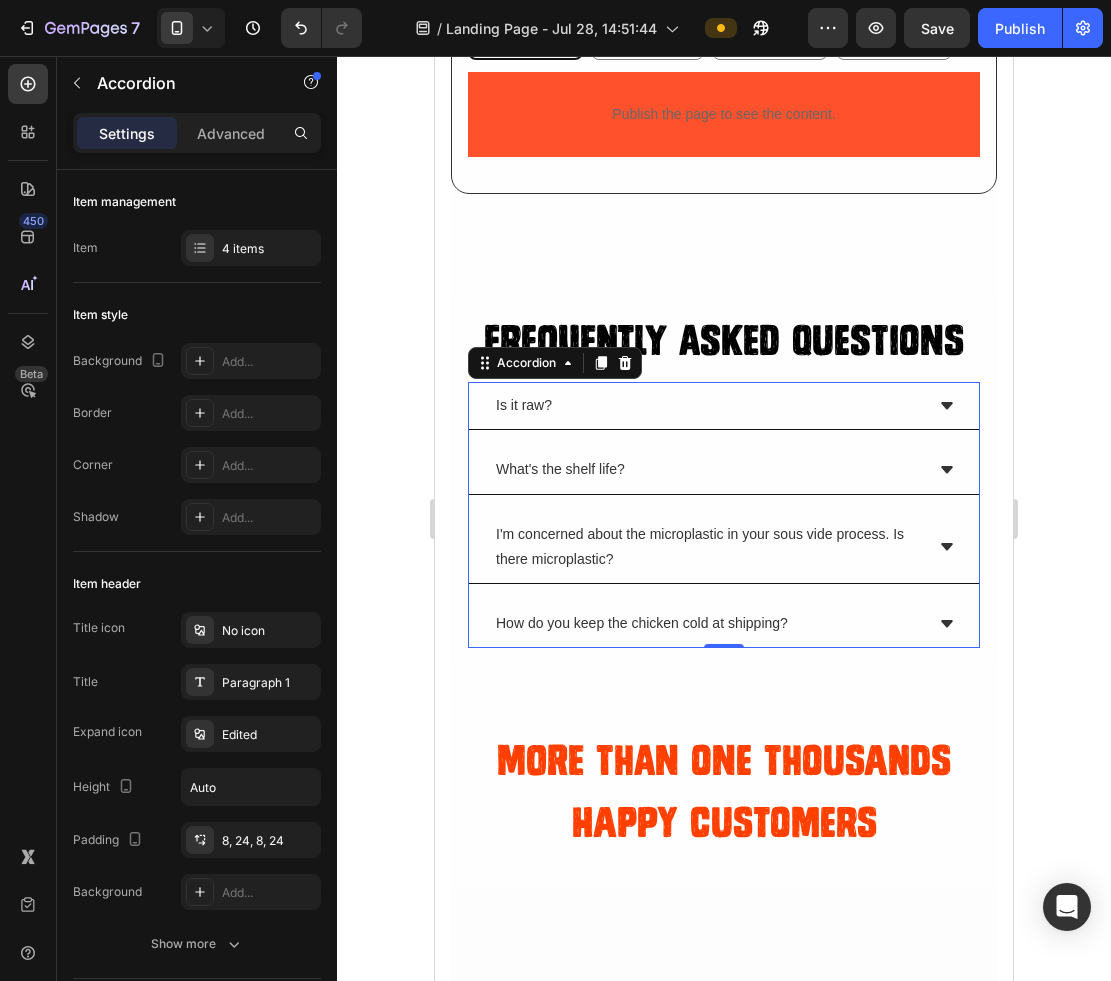 click on "I'm concerned about the microplastic in your sous vide process. Is there microplastic?" at bounding box center (708, 547) 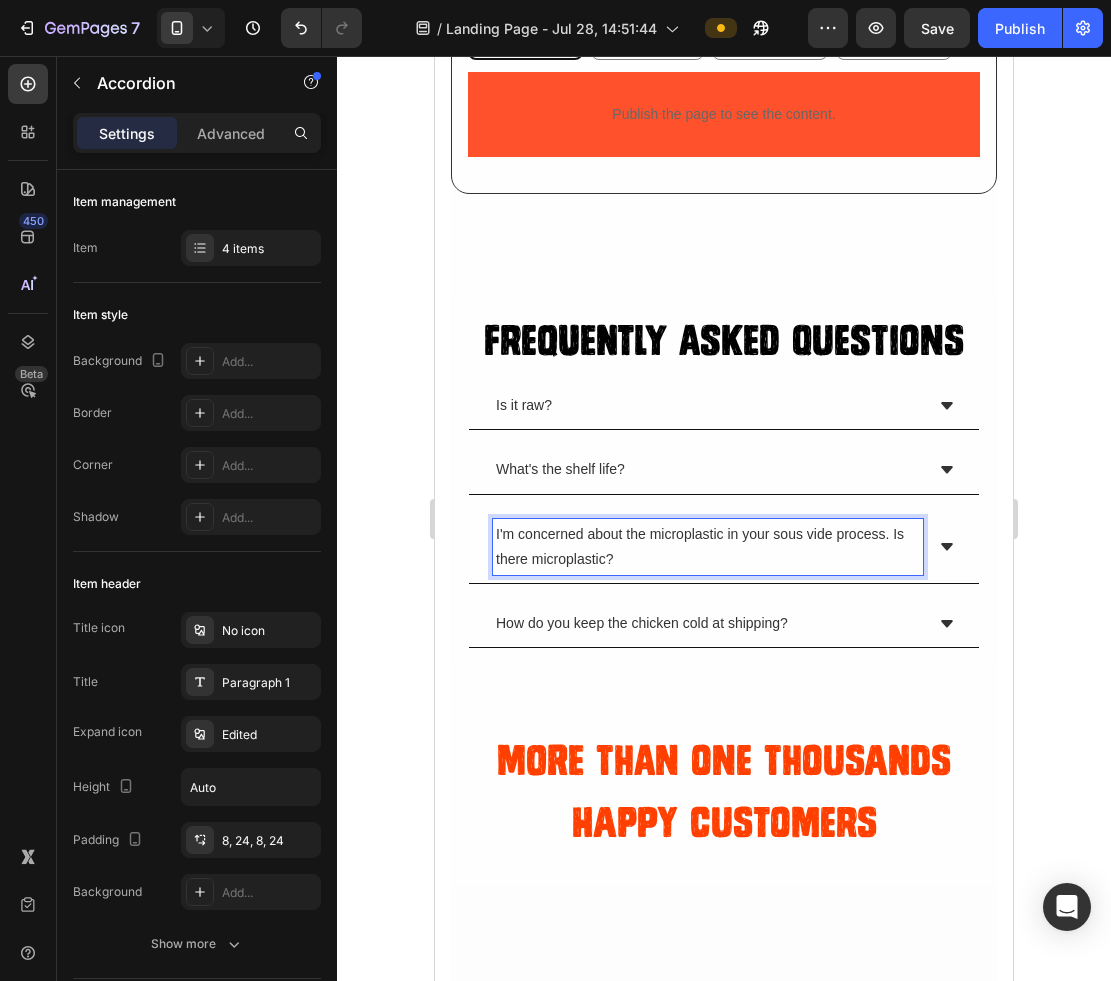 click on "I'm concerned about the microplastic in your sous vide process. Is there microplastic?" at bounding box center [708, 547] 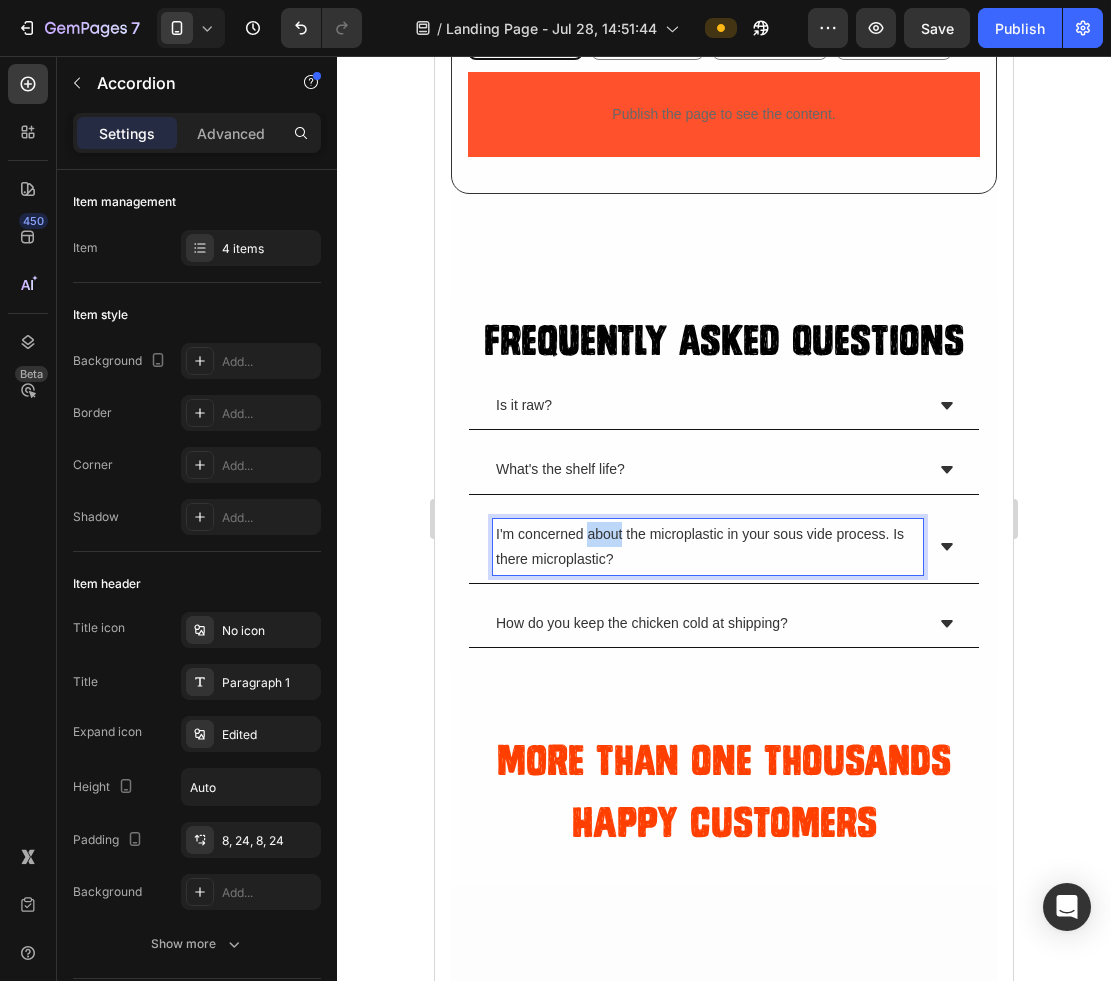 click on "I'm concerned about the microplastic in your sous vide process. Is there microplastic?" at bounding box center (708, 547) 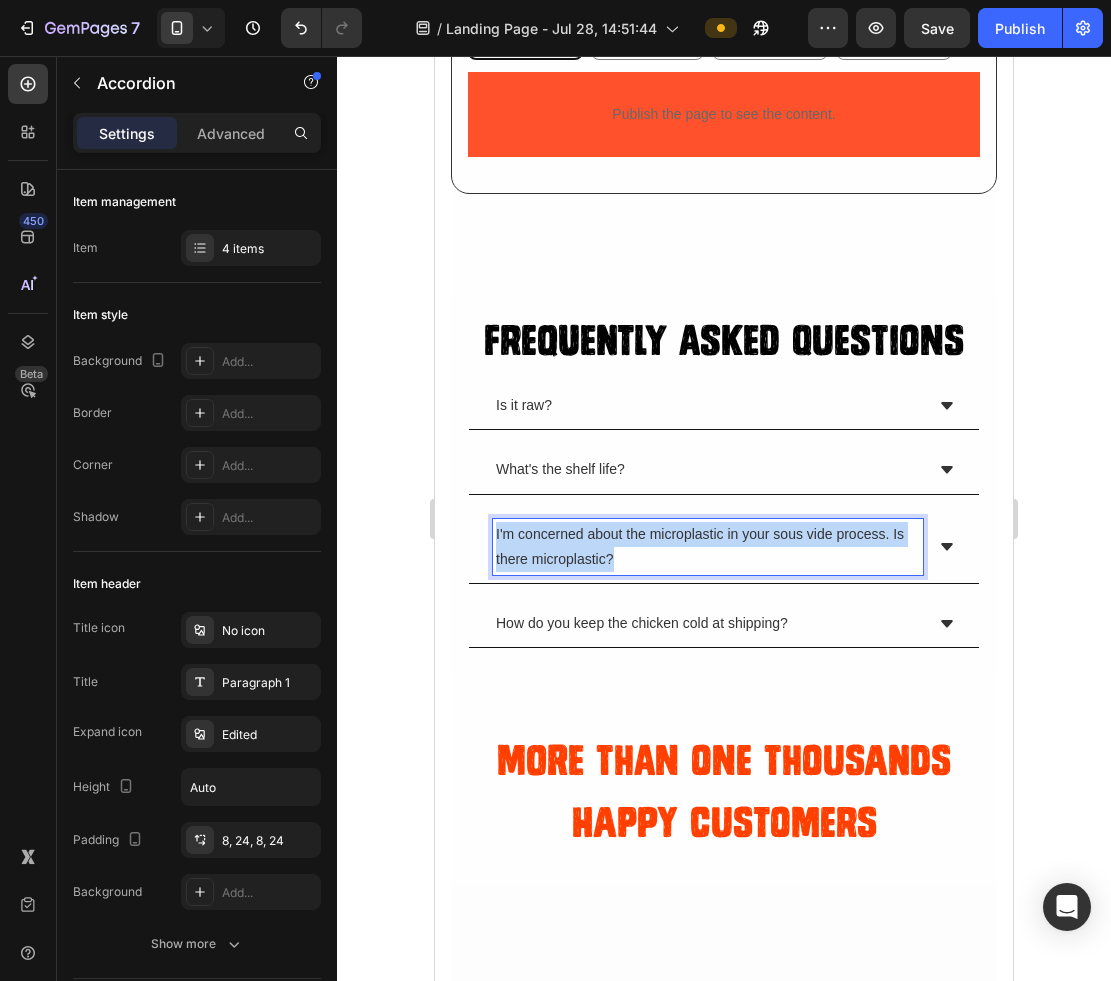 click on "I'm concerned about the microplastic in your sous vide process. Is there microplastic?" at bounding box center [708, 547] 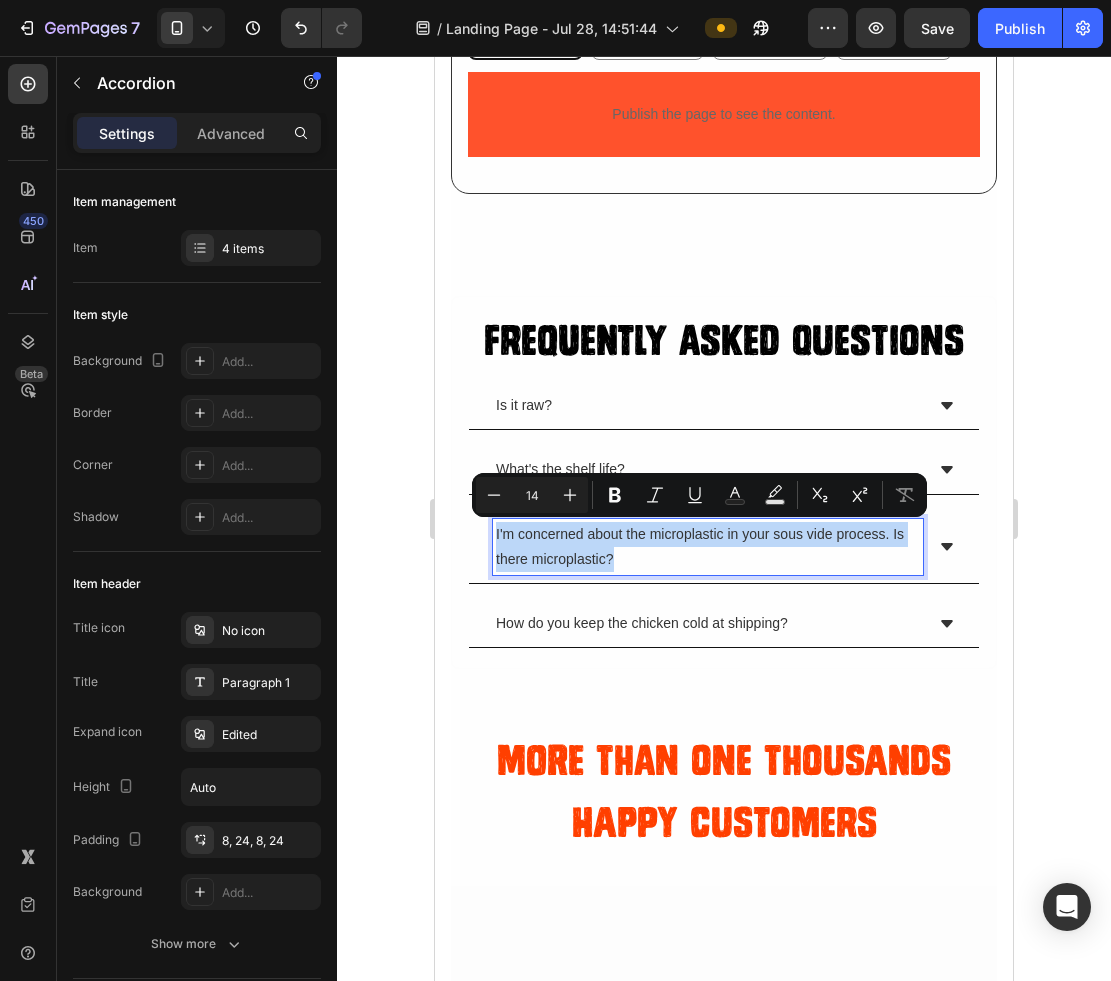 click on "I'm concerned about the microplastic in your sous vide process. Is there microplastic?" at bounding box center (708, 547) 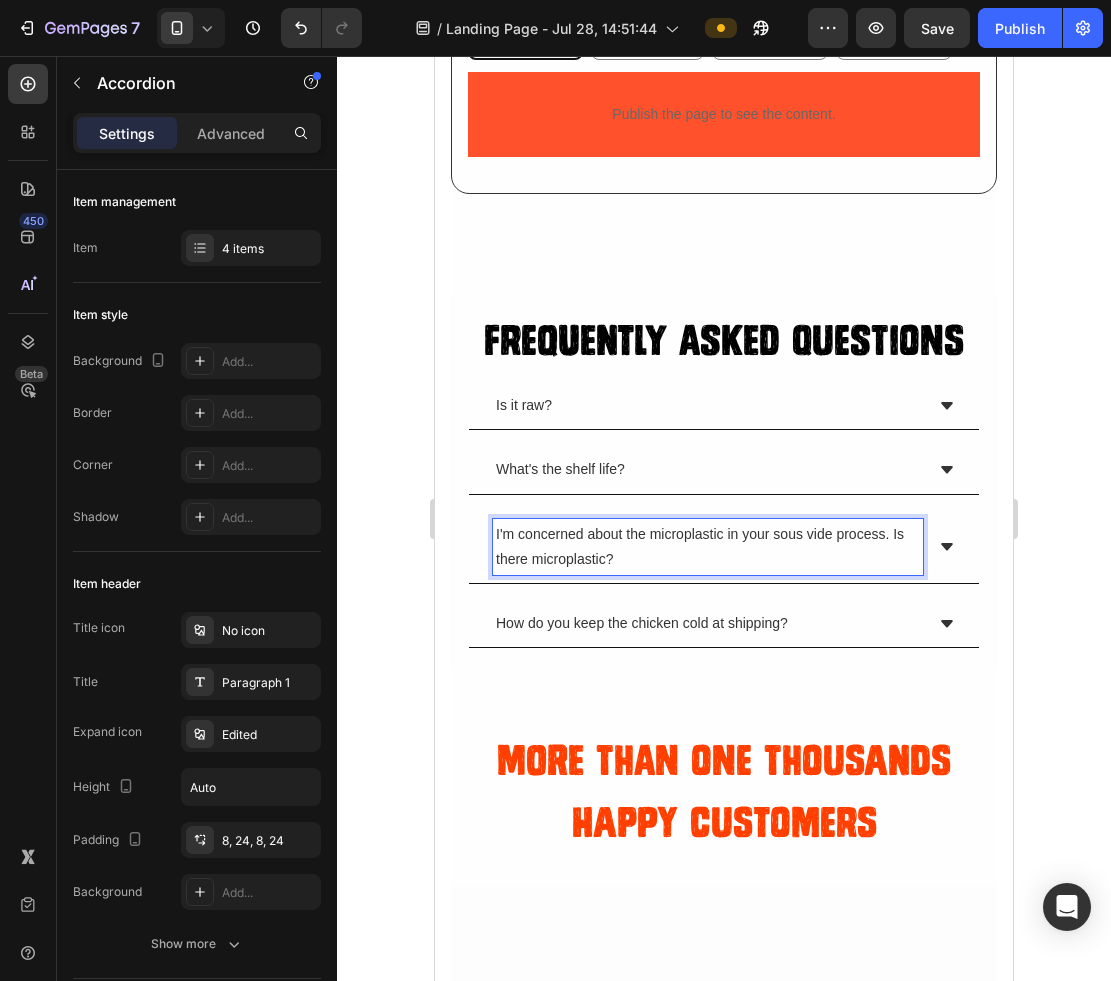click 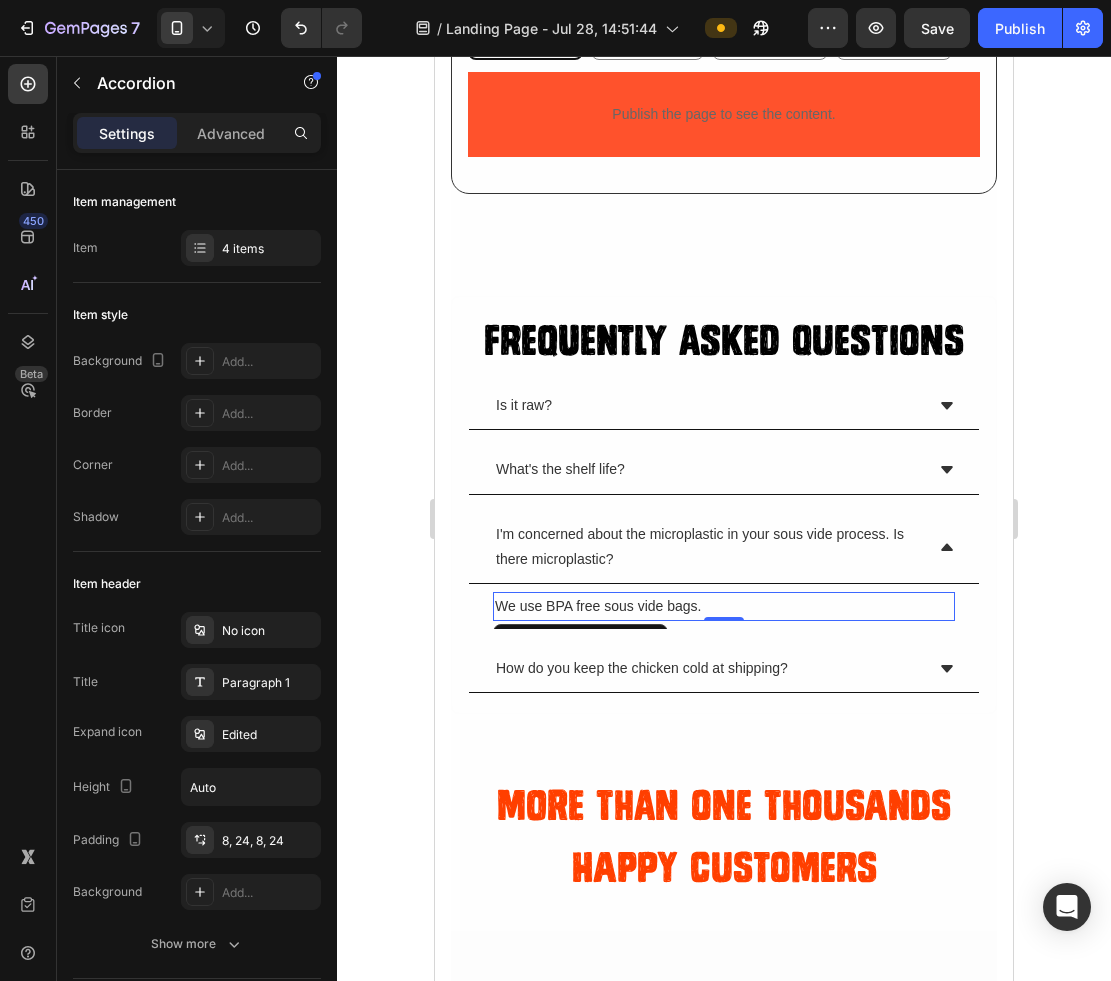 click on "We use BPA free sous vide bags." at bounding box center (724, 606) 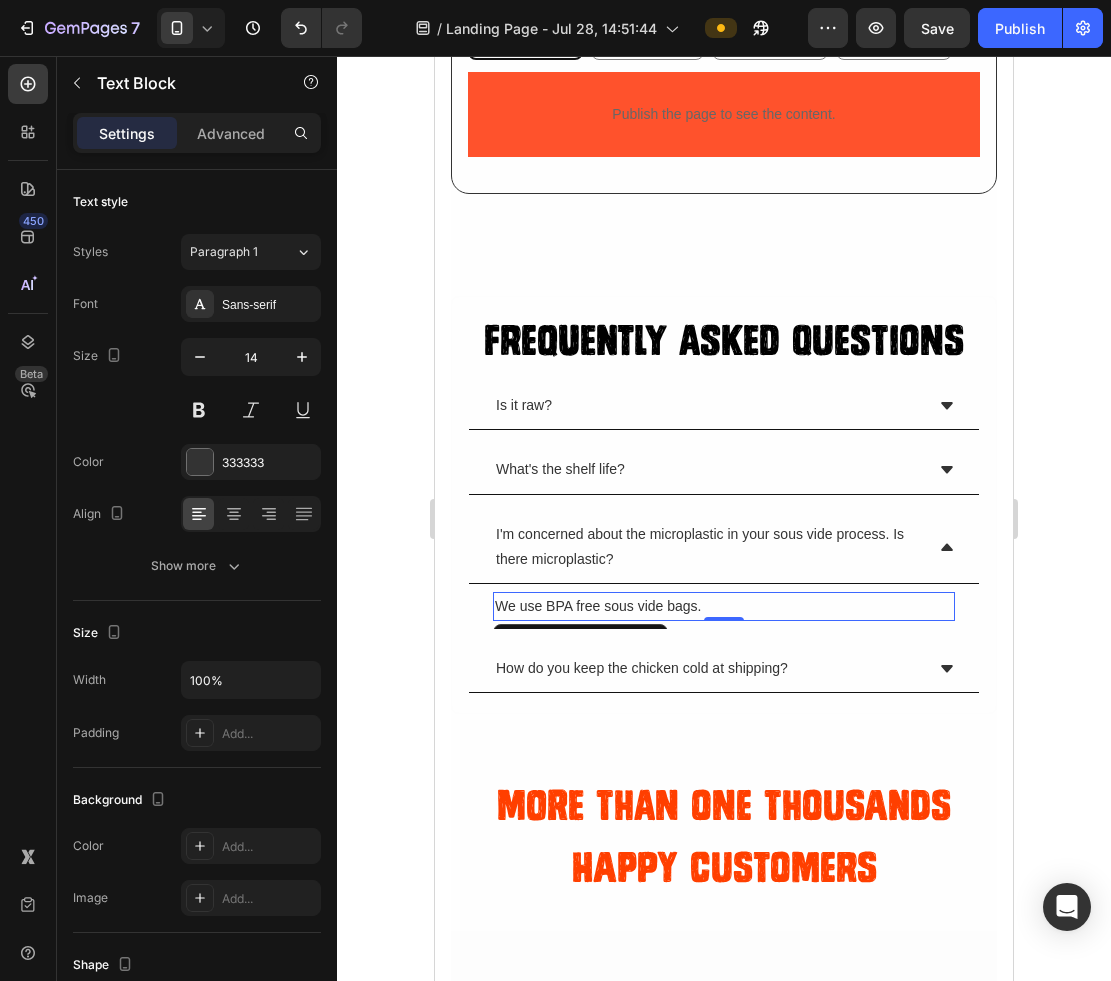 click on "We use BPA free sous vide bags." at bounding box center [724, 606] 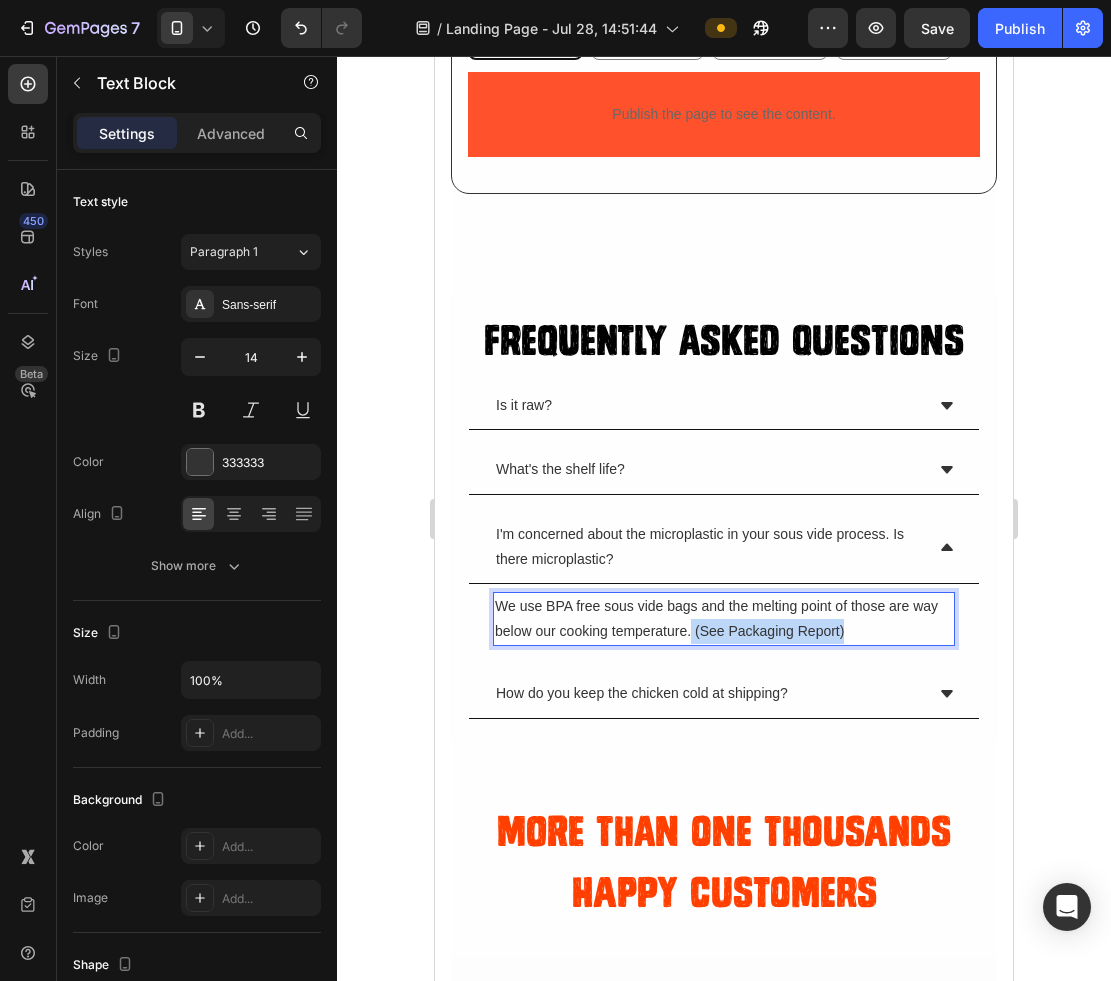 drag, startPoint x: 692, startPoint y: 628, endPoint x: 862, endPoint y: 628, distance: 170 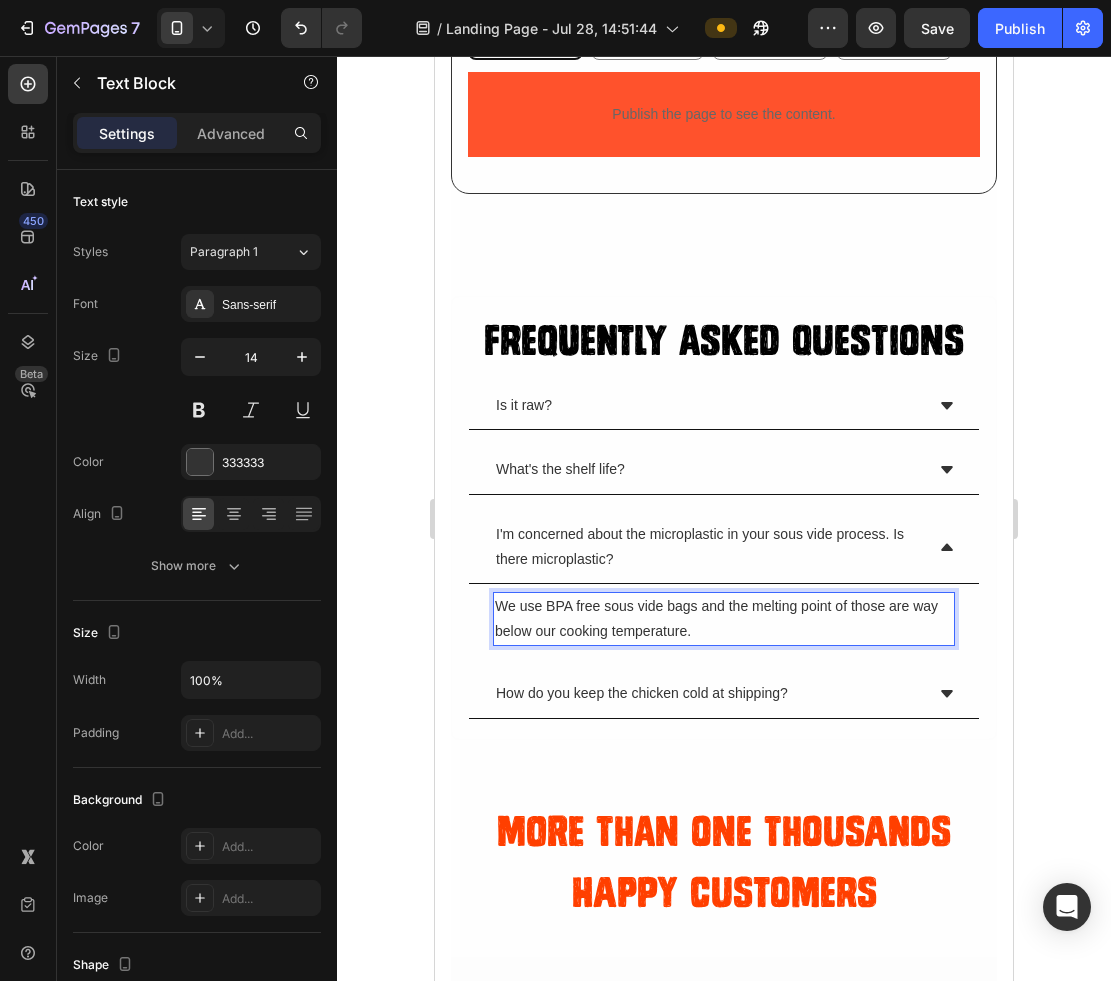 click on "We use BPA free sous vide bags and the melting point of those are way below our cooking temperature." at bounding box center (724, 619) 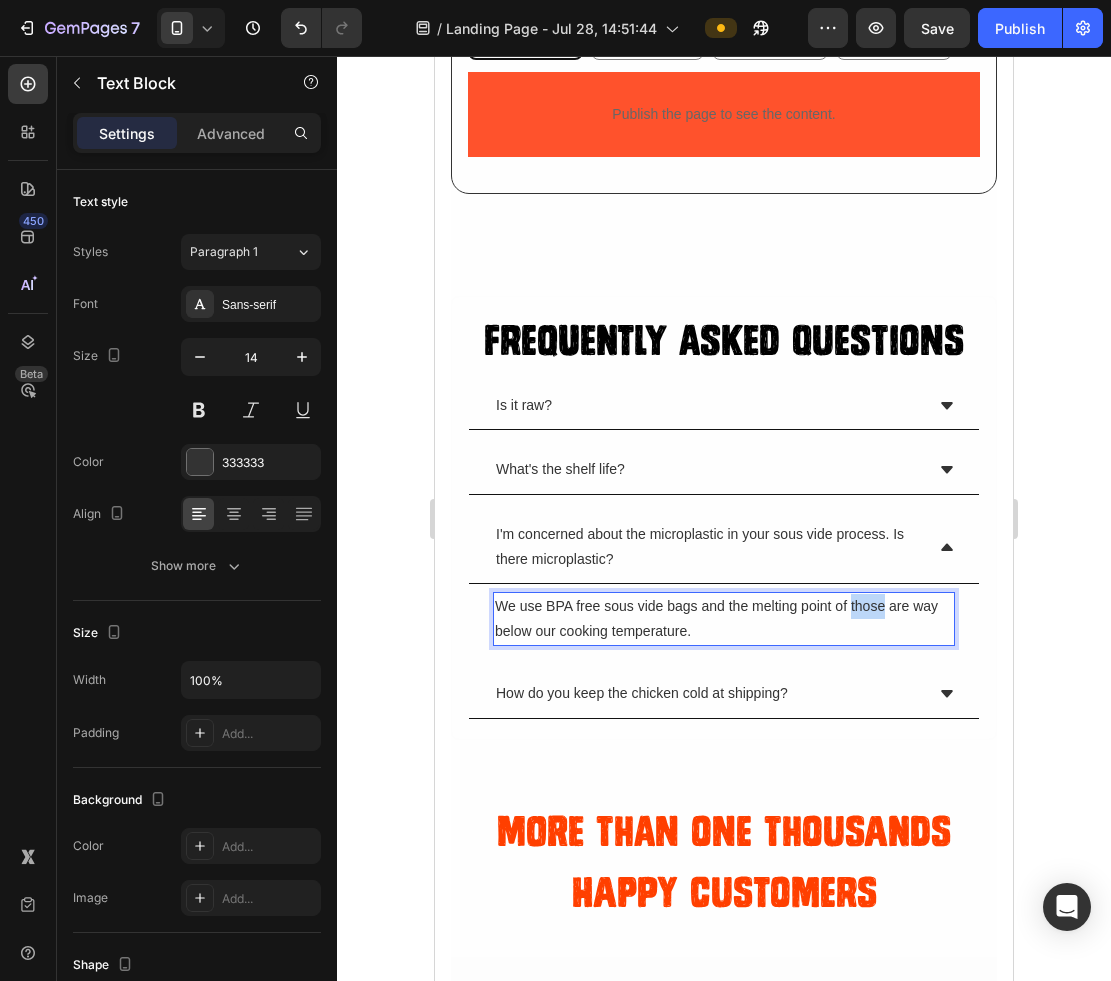 click on "We use BPA free sous vide bags and the melting point of those are way below our cooking temperature." at bounding box center [724, 619] 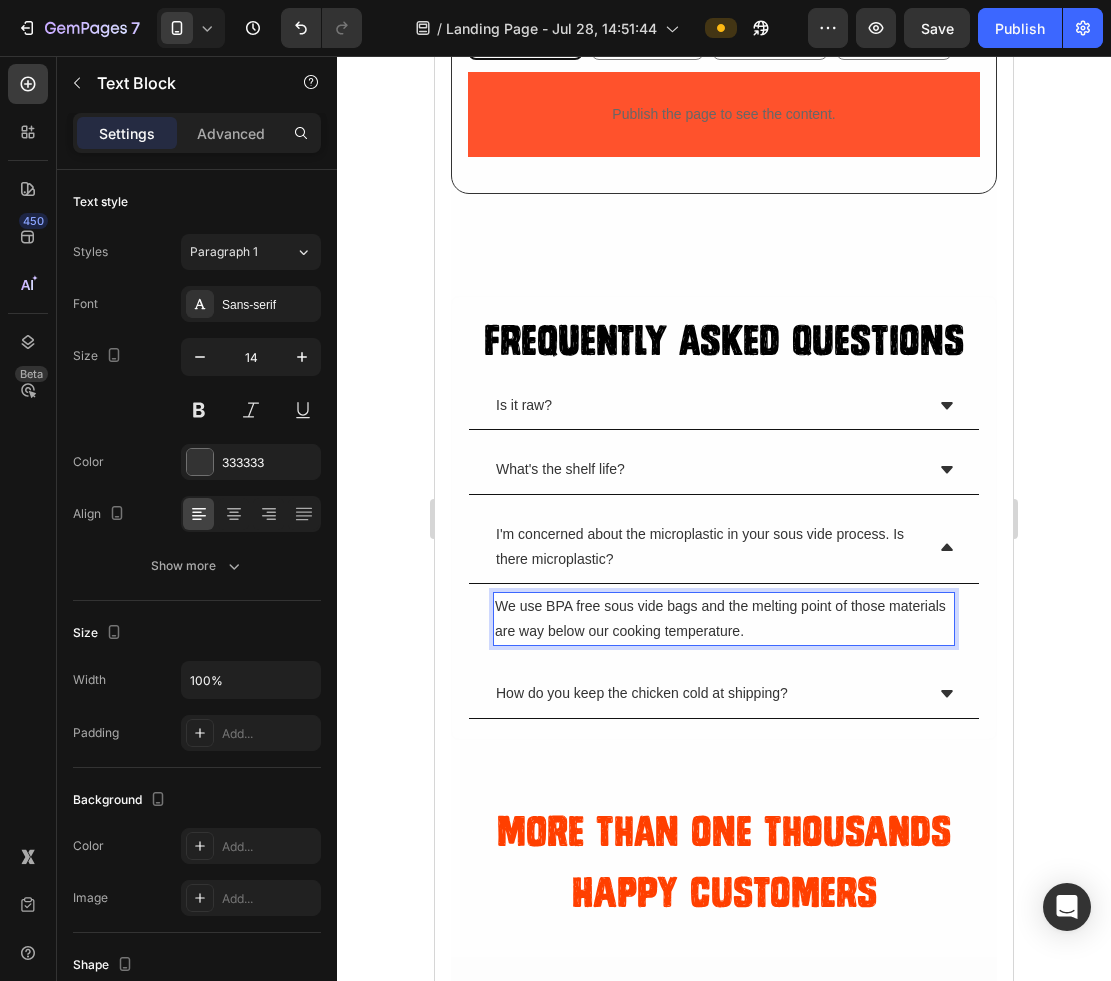 click on "We use BPA free sous vide bags and the melting point of those materials are way below our cooking temperature." at bounding box center (724, 619) 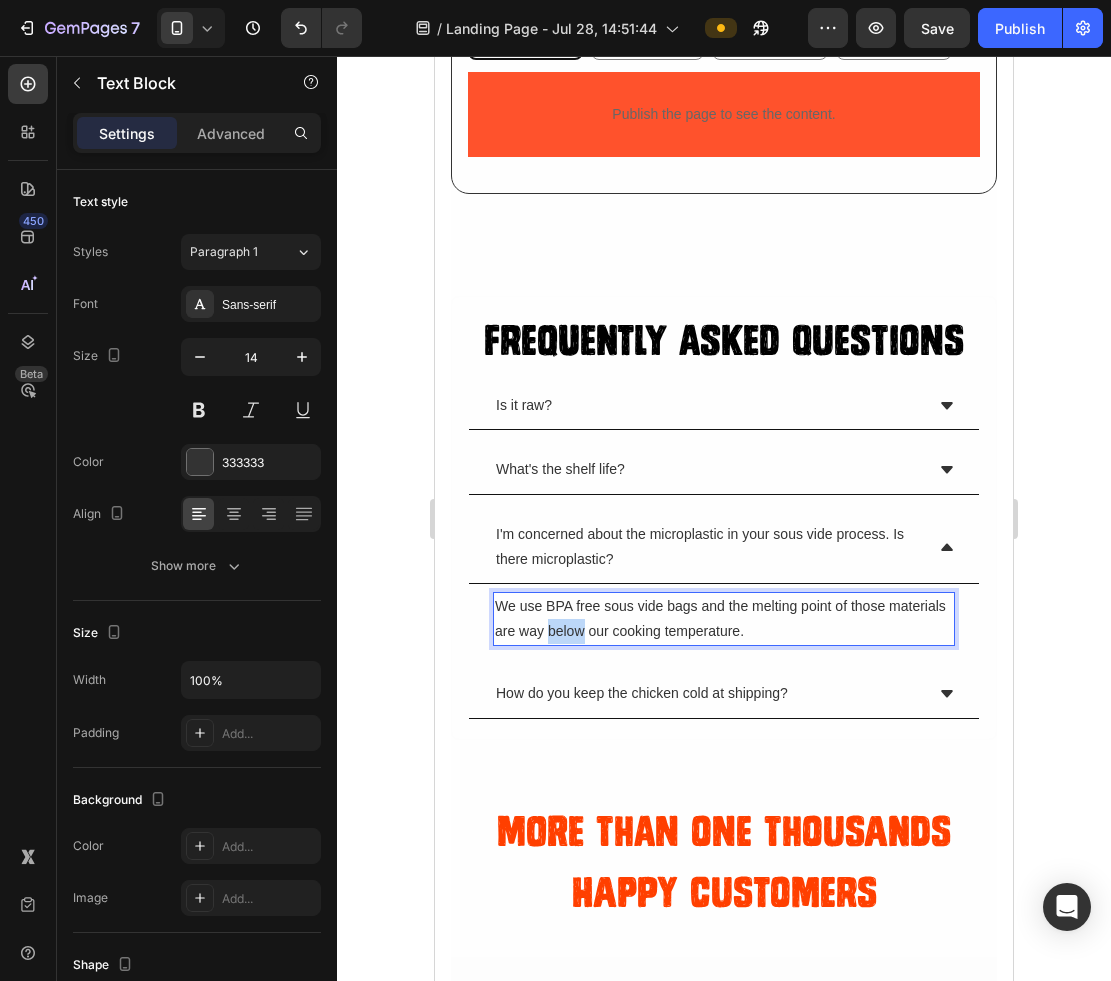 click on "We use BPA free sous vide bags and the melting point of those materials are way below our cooking temperature." at bounding box center [724, 619] 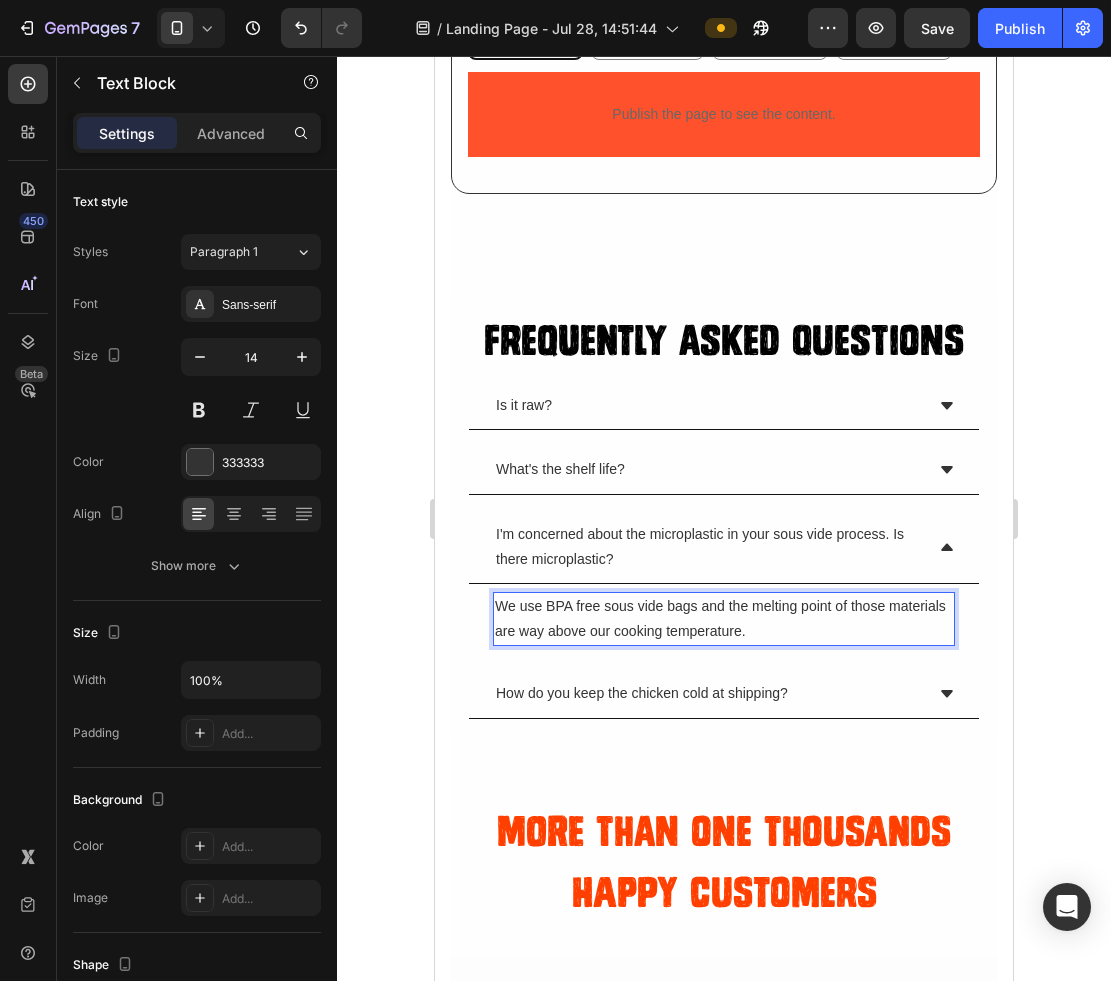 click on "We use BPA free sous vide bags and the melting point of those materials are way above our cooking temperature." at bounding box center [724, 619] 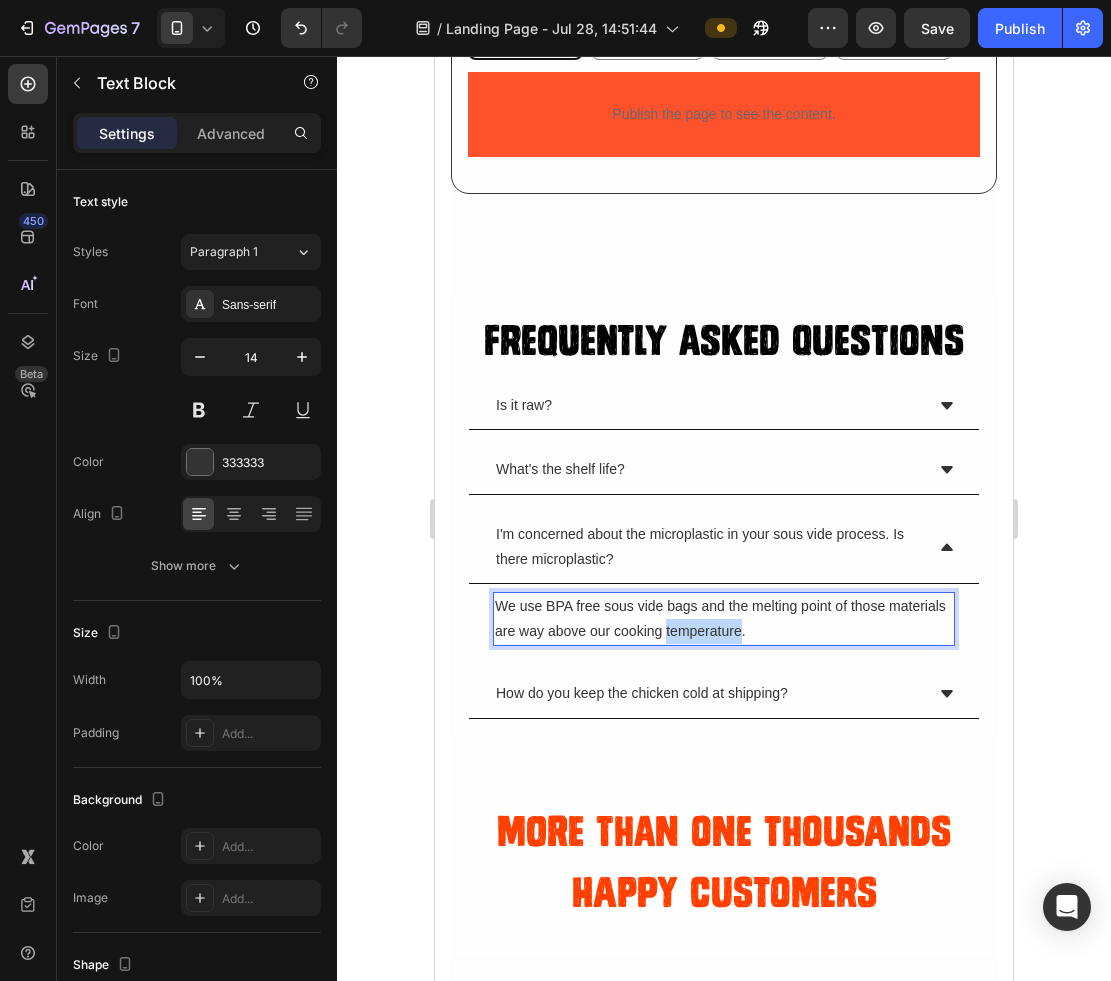 click on "We use BPA free sous vide bags and the melting point of those materials are way above our cooking temperature." at bounding box center [724, 619] 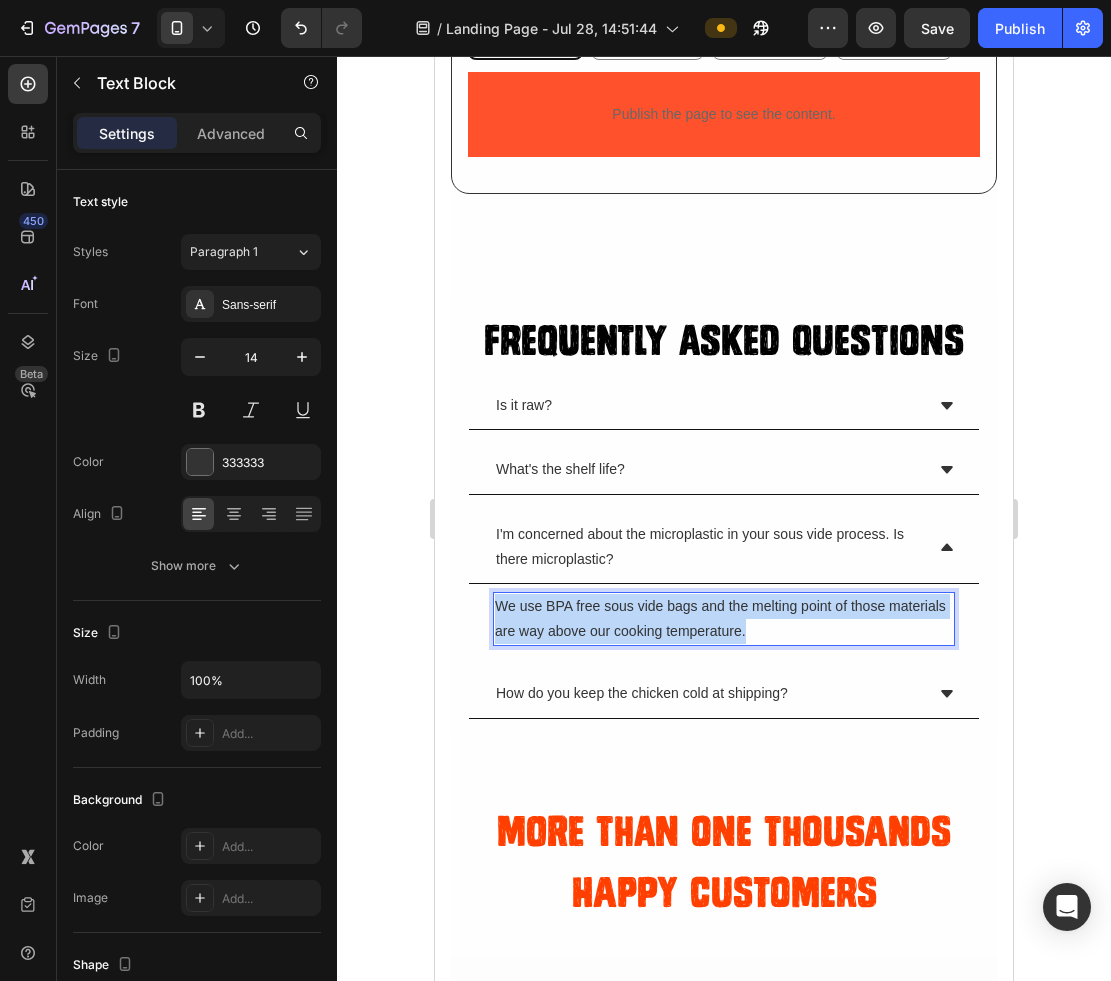 click on "We use BPA free sous vide bags and the melting point of those materials are way above our cooking temperature." at bounding box center (724, 619) 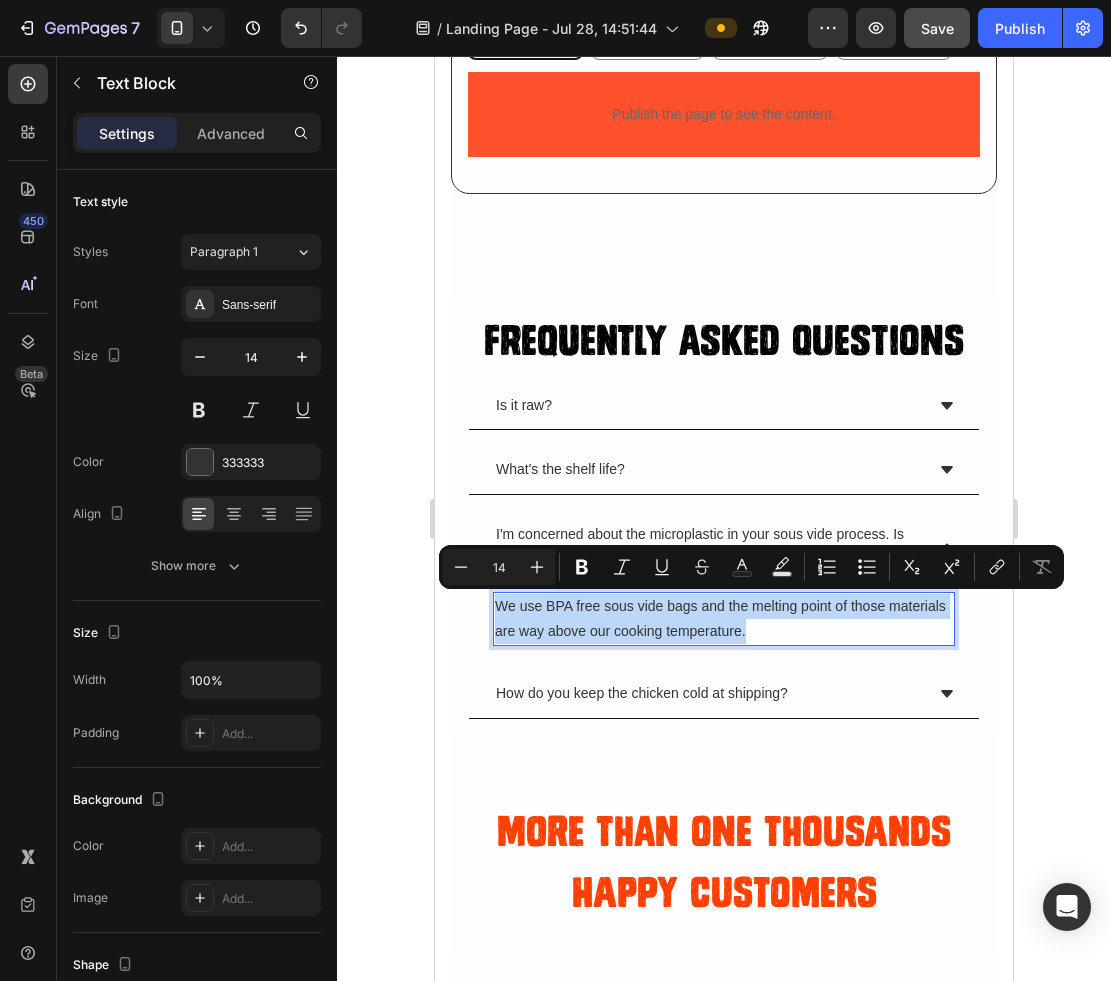 copy on "We use BPA free sous vide bags and the melting point of those materials are way above our cooking temperature." 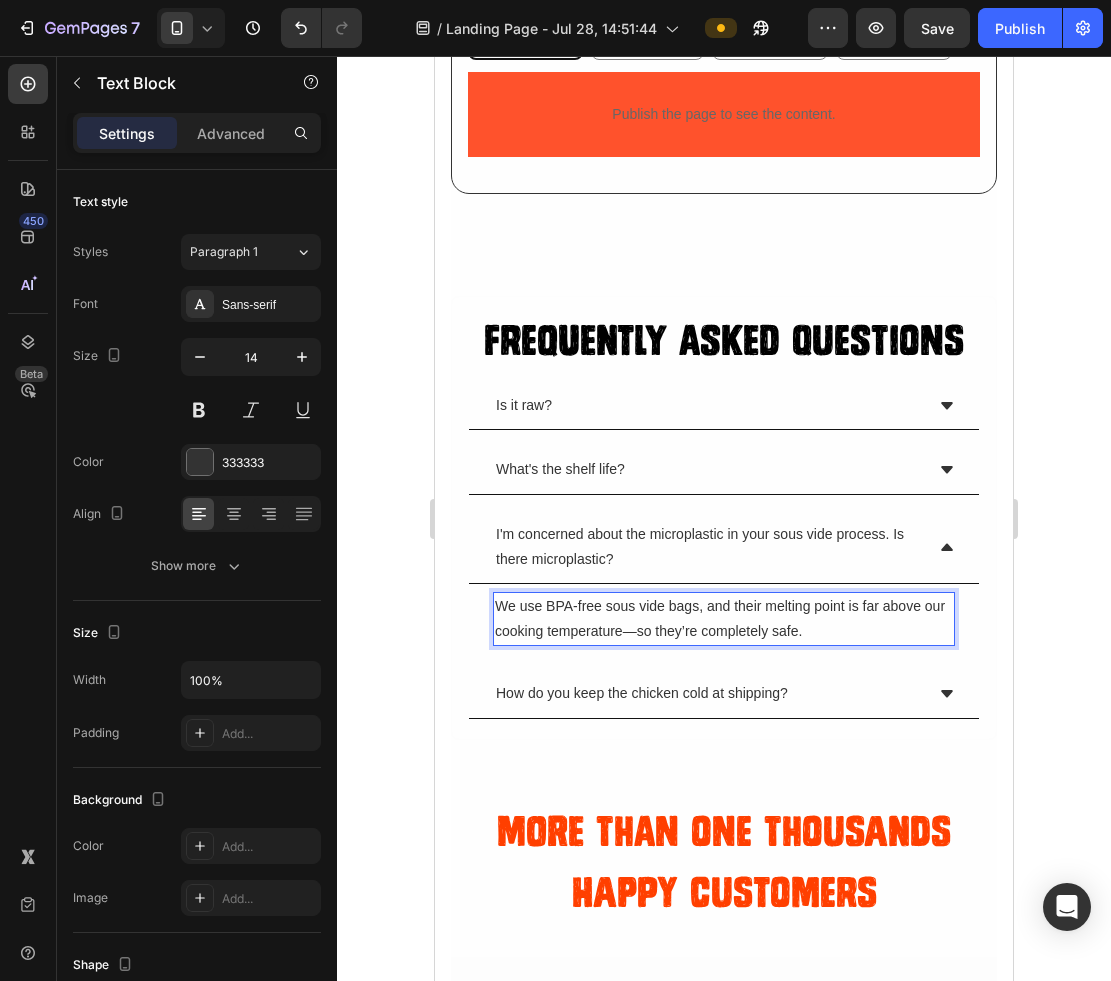 click on "We use BPA-free sous vide bags, and their melting point is far above our cooking temperature—so they’re completely safe." at bounding box center (724, 619) 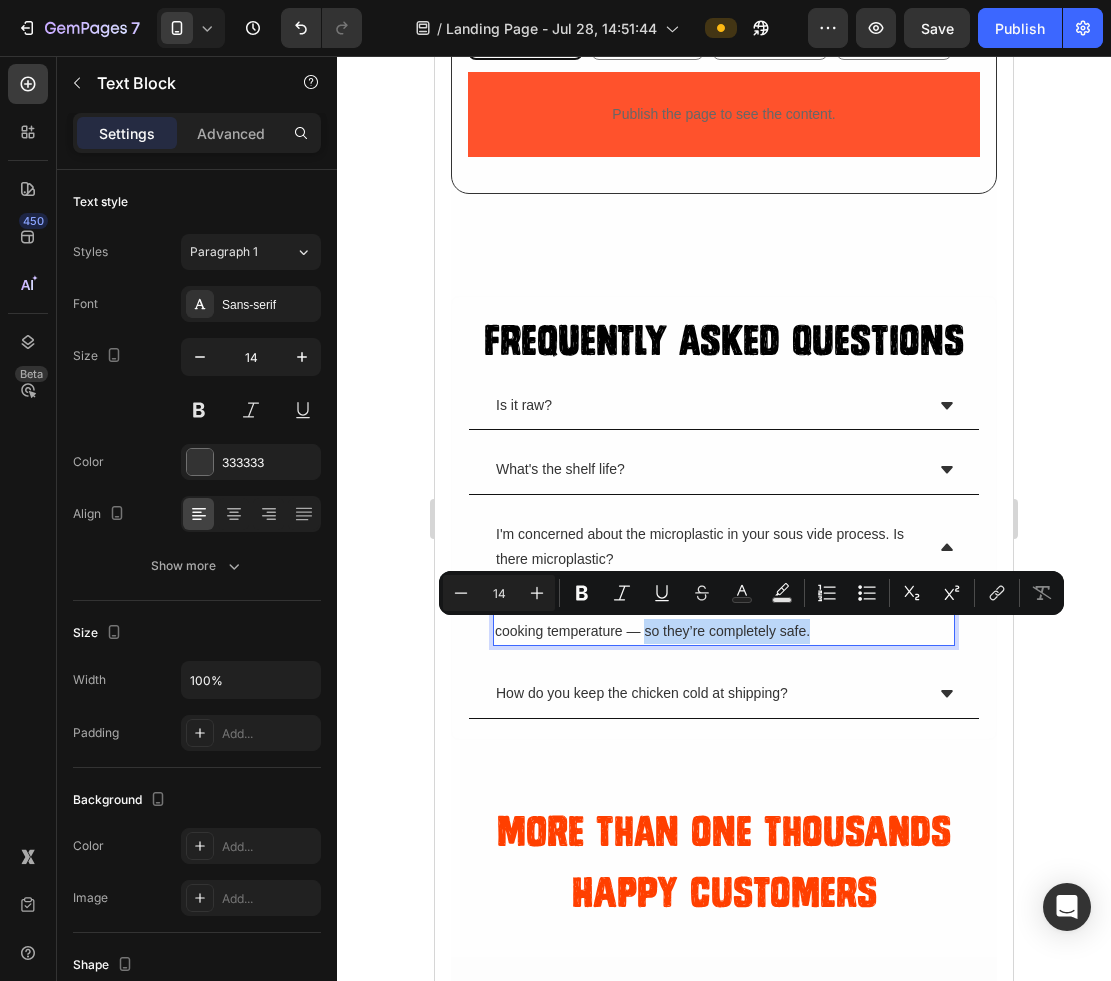 drag, startPoint x: 624, startPoint y: 633, endPoint x: 840, endPoint y: 633, distance: 216 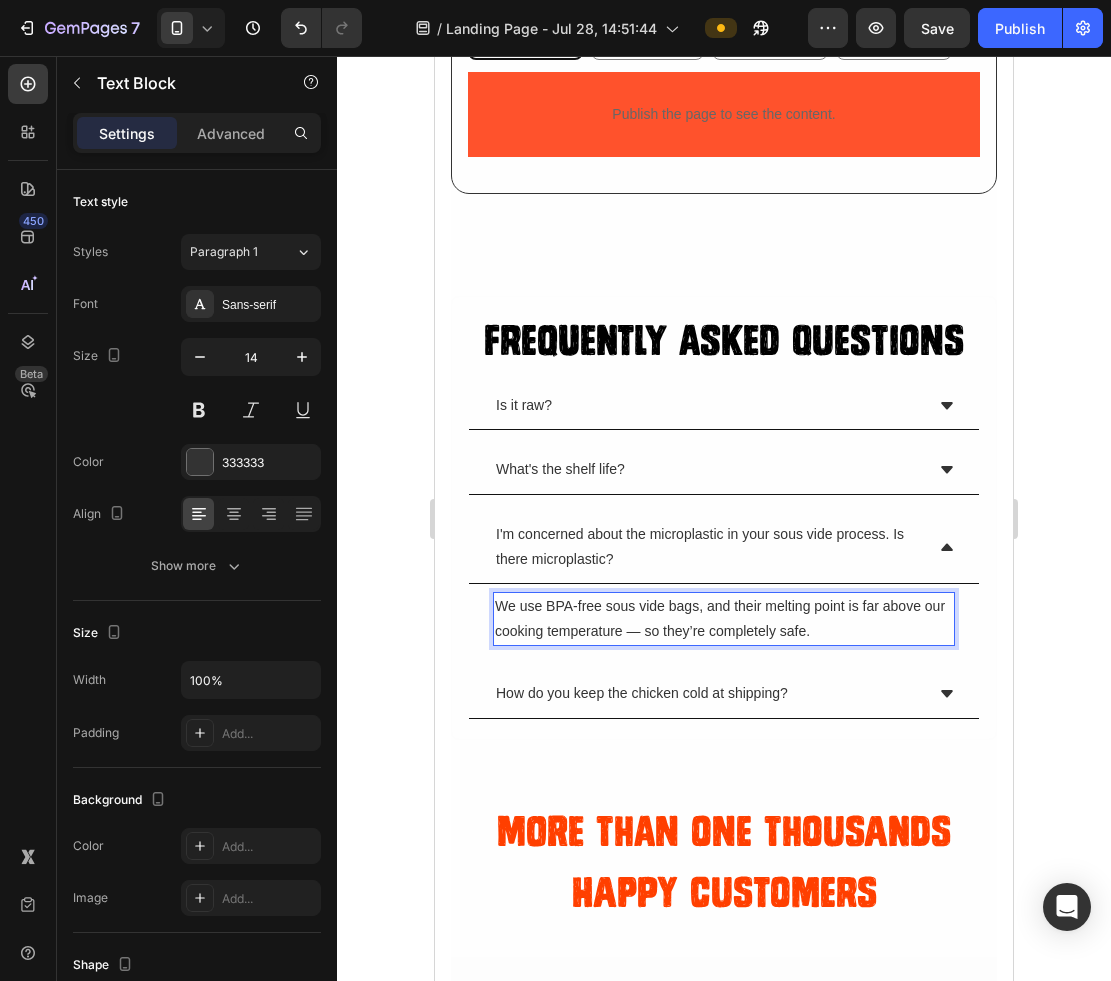 click on "We use BPA-free sous vide bags, and their melting point is far above our cooking temperature — so they’re completely safe." at bounding box center [724, 619] 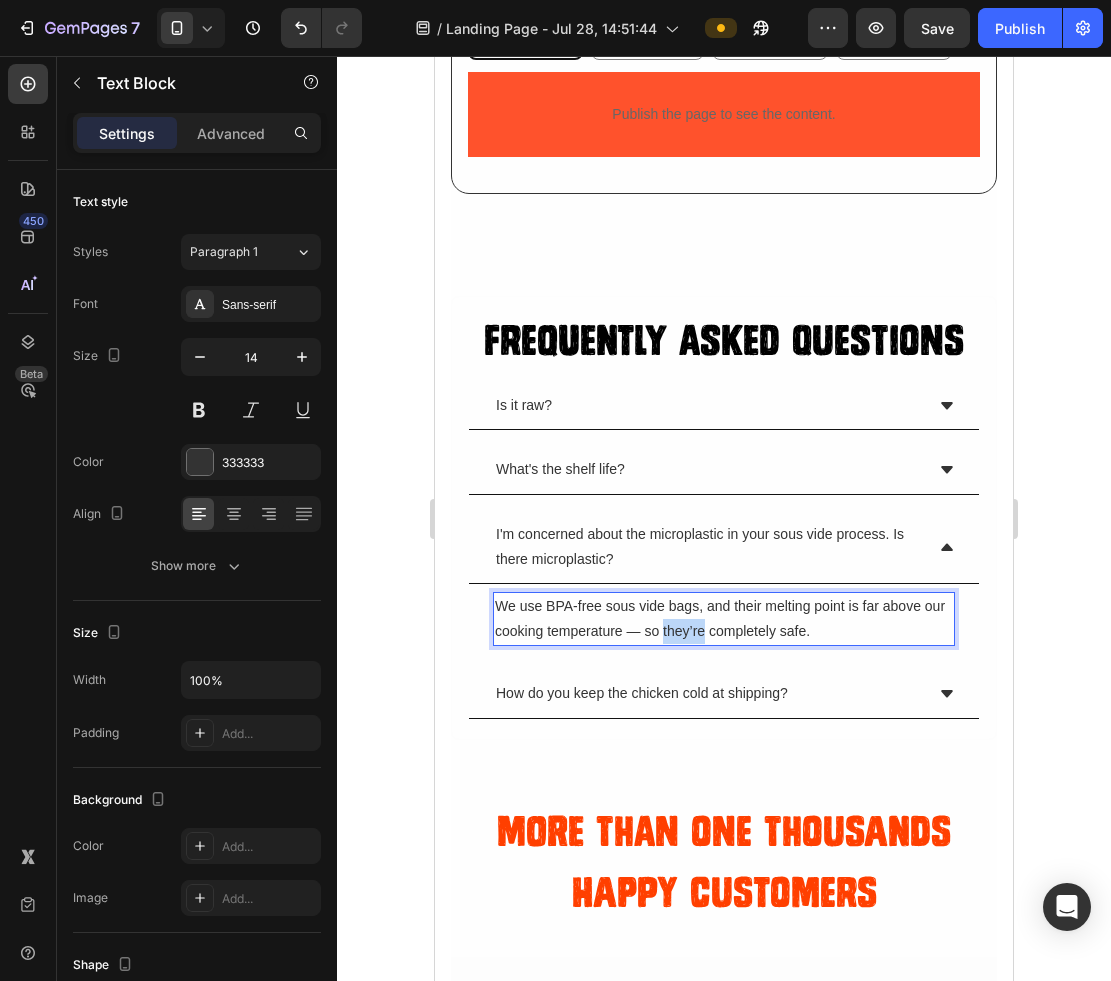 click on "We use BPA-free sous vide bags, and their melting point is far above our cooking temperature — so they’re completely safe." at bounding box center [724, 619] 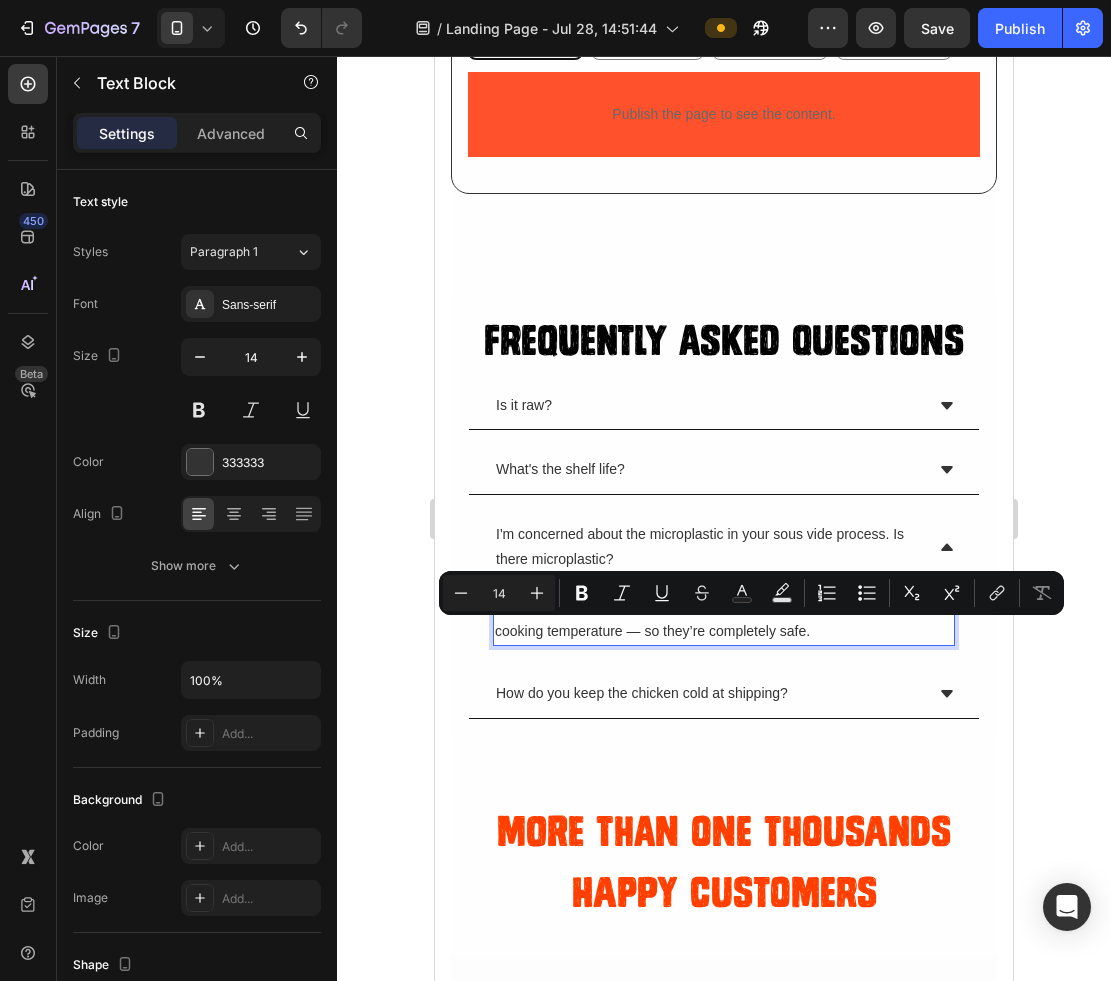 click on "We use BPA-free sous vide bags, and their melting point is far above our cooking temperature — so they’re completely safe." at bounding box center (724, 619) 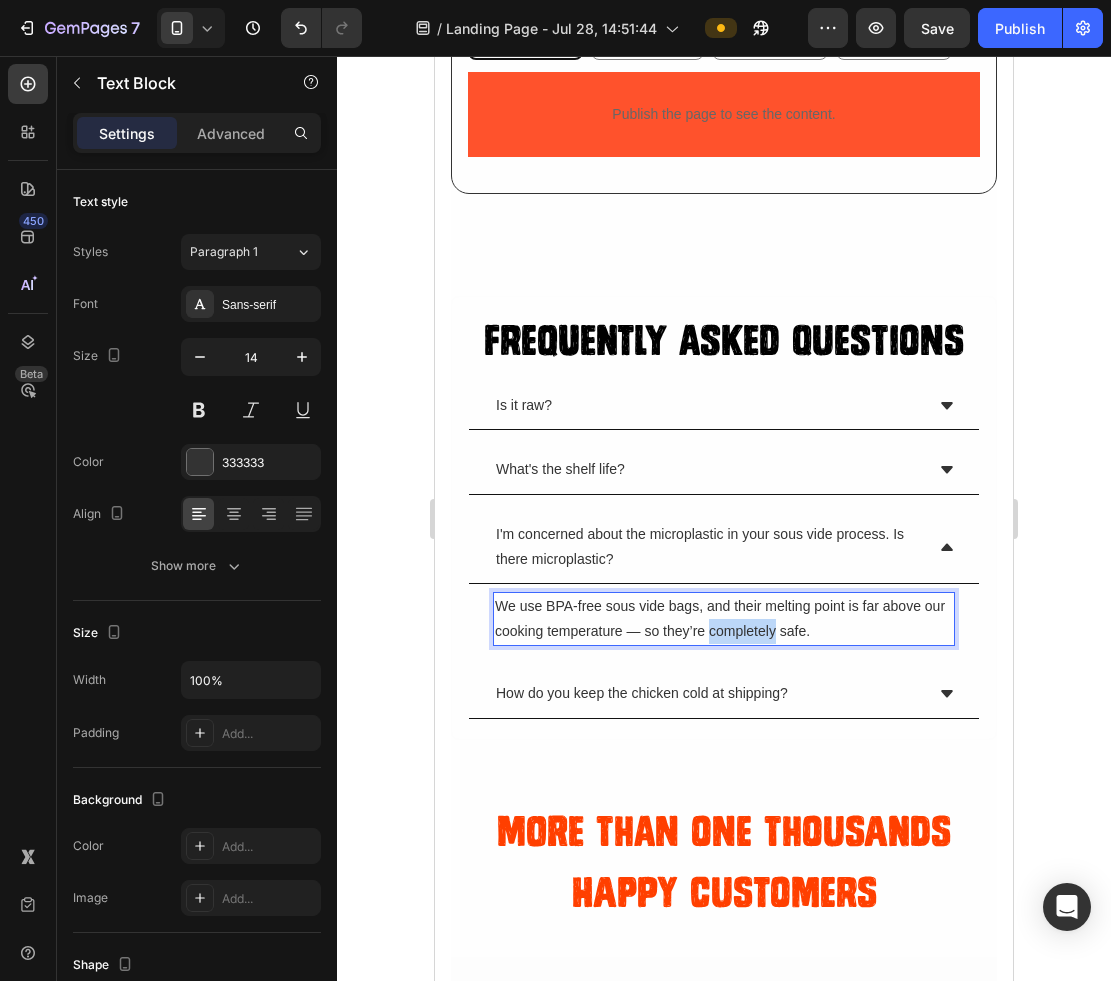 click on "We use BPA-free sous vide bags, and their melting point is far above our cooking temperature — so they’re completely safe." at bounding box center [724, 619] 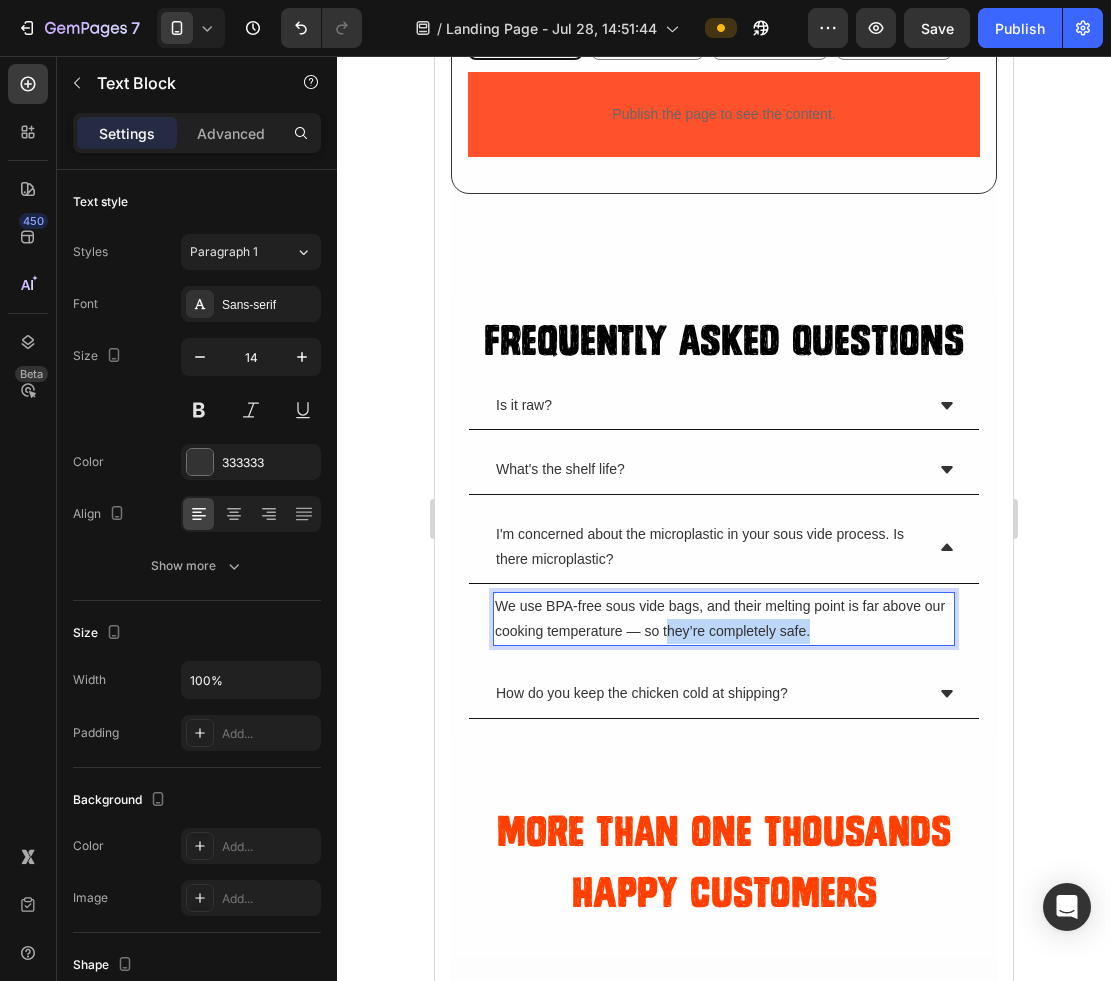 drag, startPoint x: 667, startPoint y: 634, endPoint x: 823, endPoint y: 643, distance: 156.2594 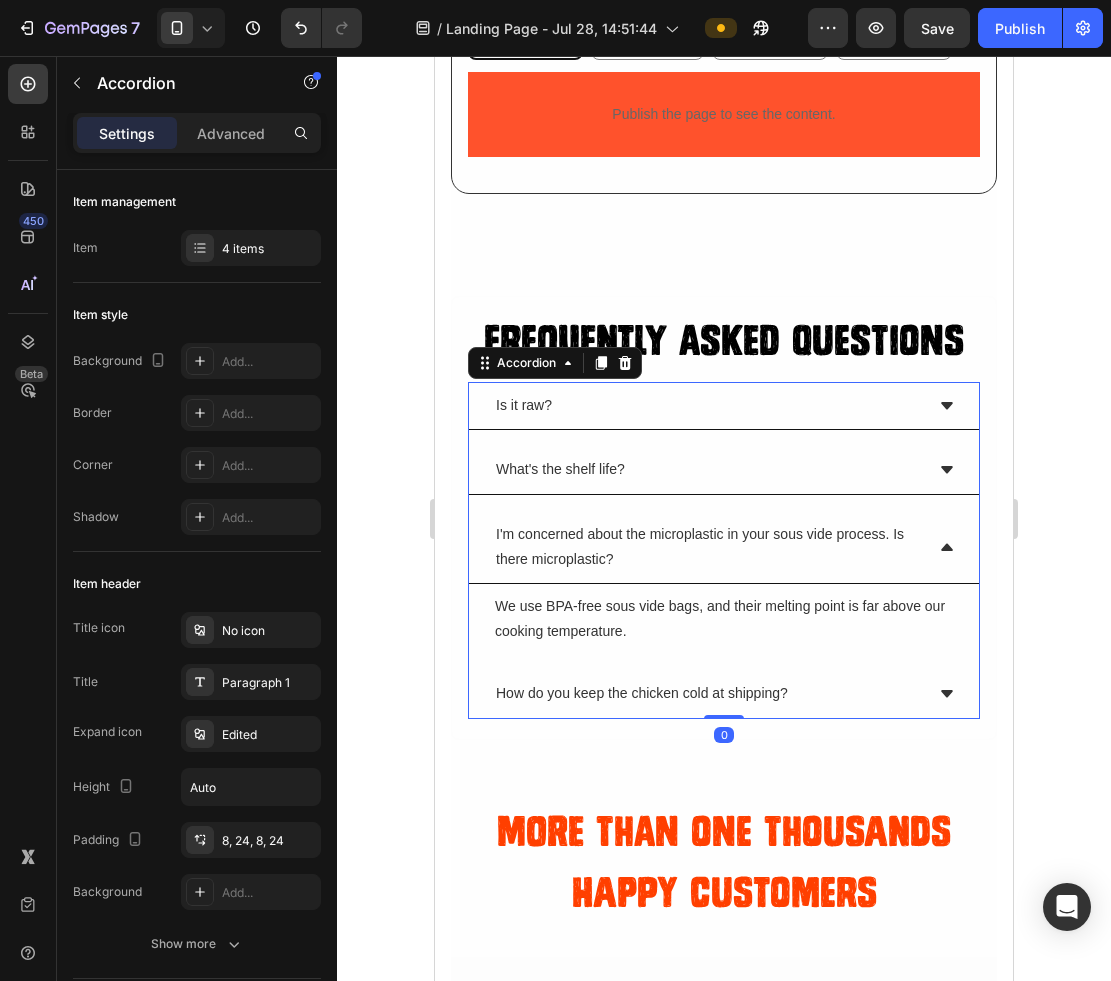 click on "I'm concerned about the microplastic in your sous vide process. Is there microplastic?" at bounding box center [724, 547] 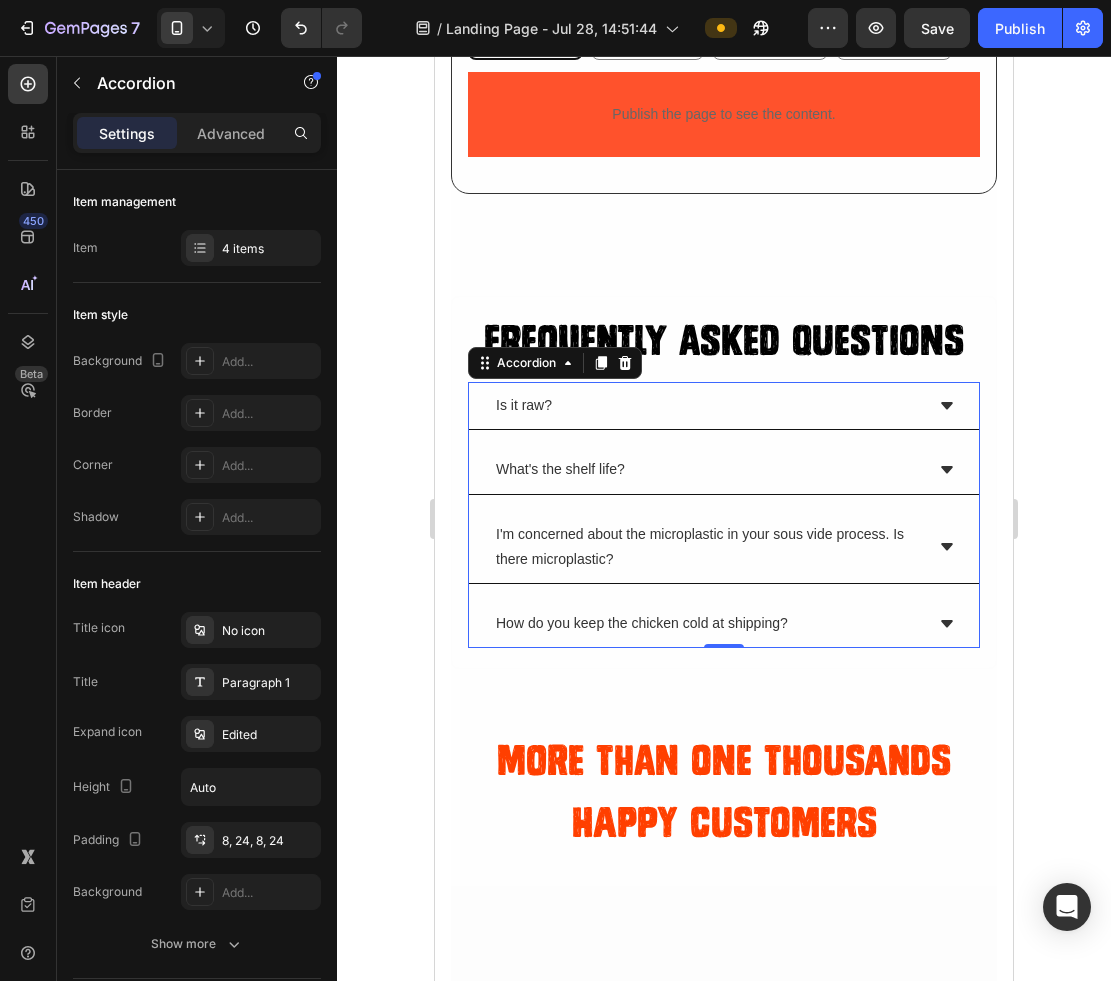 click 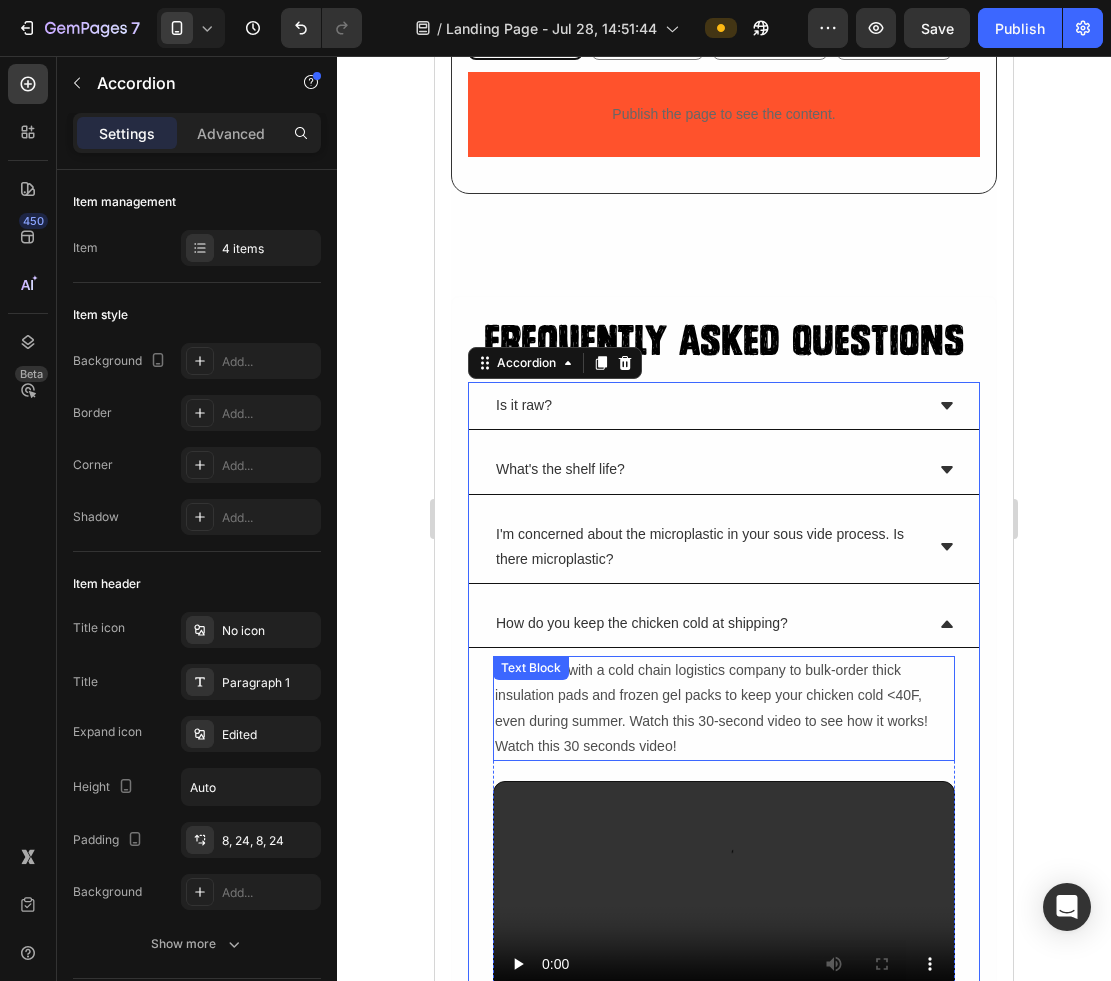 click on "We partner with a cold chain logistics company to bulk-order thick insulation pads and frozen gel packs to keep your chicken cold <40F, even during summer. Watch this 30-second video to see how it works!" at bounding box center [724, 696] 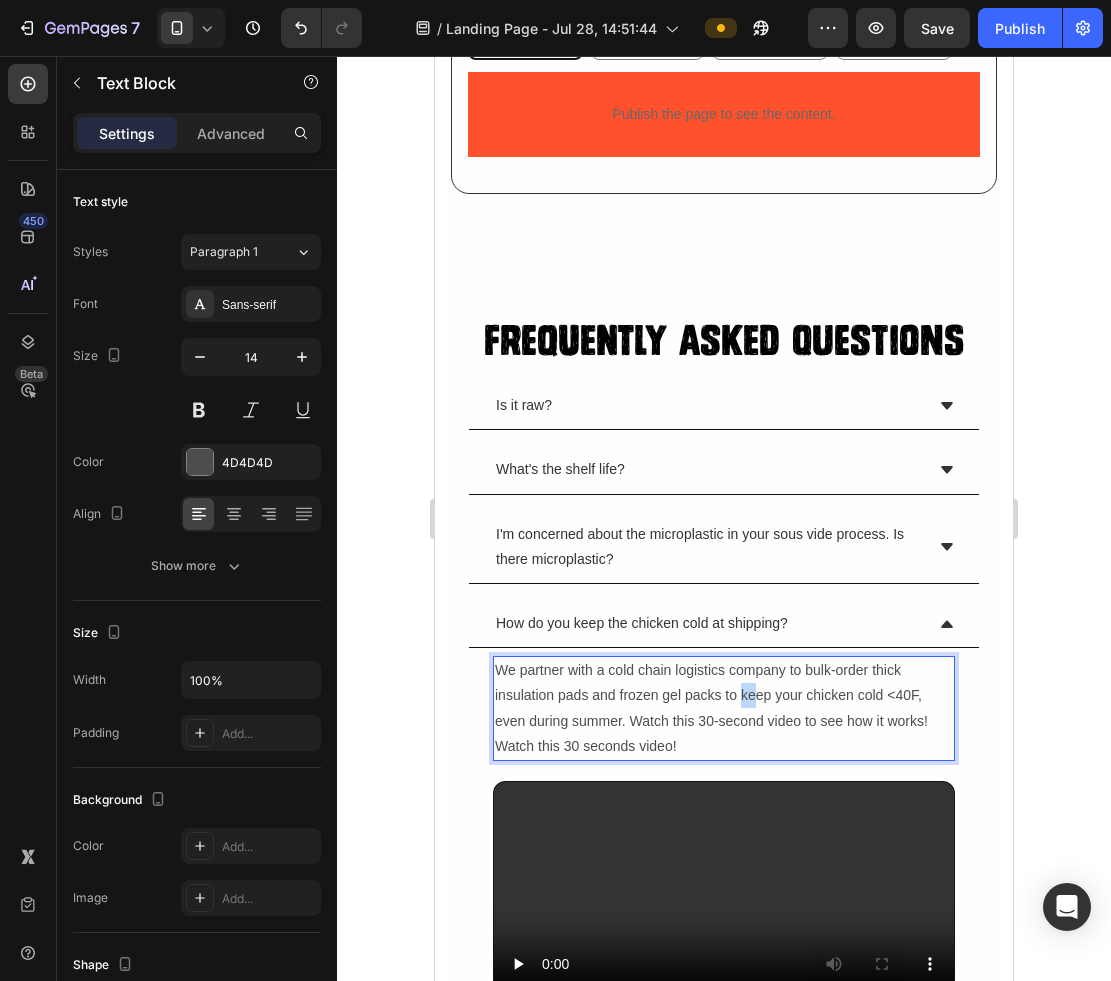 click on "We partner with a cold chain logistics company to bulk-order thick insulation pads and frozen gel packs to keep your chicken cold <40F, even during summer. Watch this 30-second video to see how it works!" at bounding box center (724, 696) 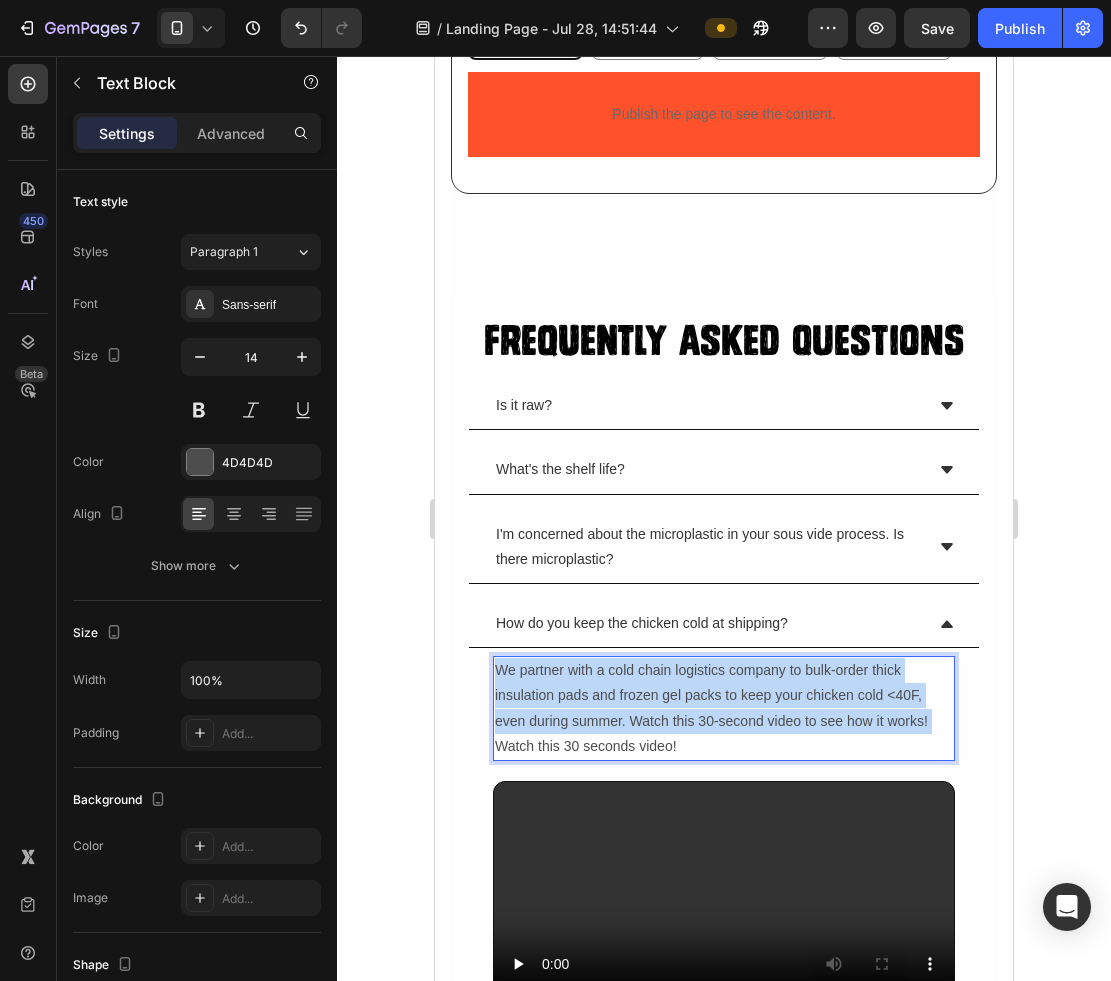click on "We partner with a cold chain logistics company to bulk-order thick insulation pads and frozen gel packs to keep your chicken cold <40F, even during summer. Watch this 30-second video to see how it works!" at bounding box center [724, 696] 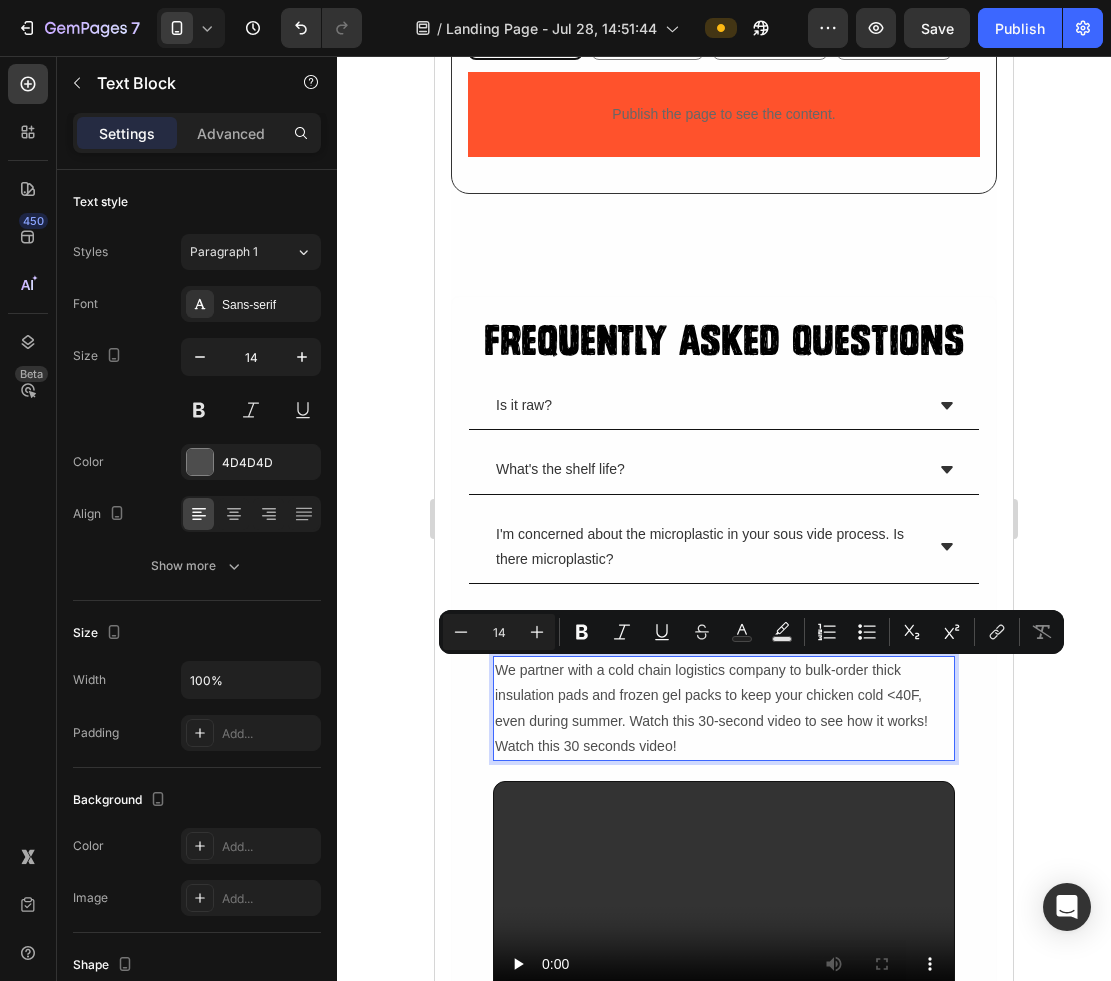 click on "Watch this 30 seconds video!" at bounding box center [724, 746] 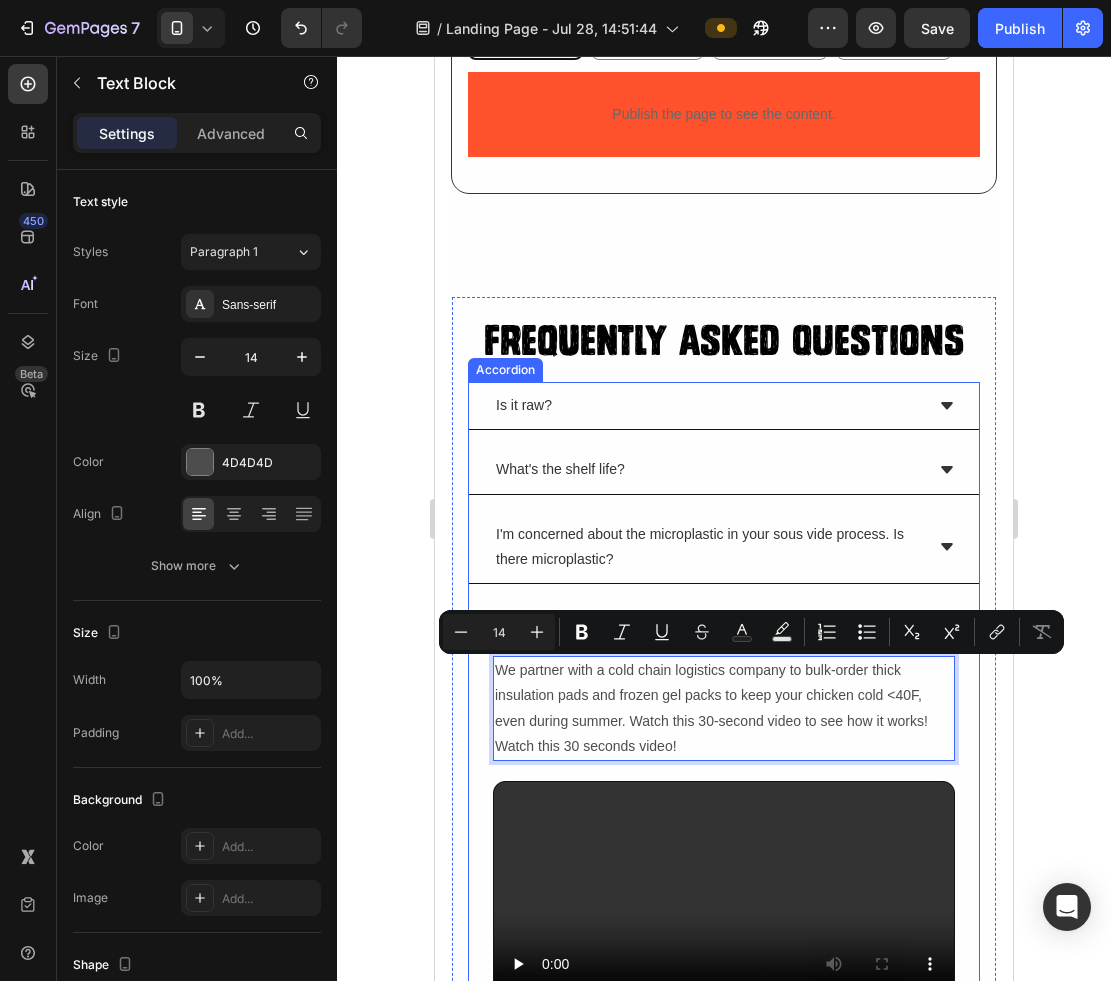 drag, startPoint x: 719, startPoint y: 742, endPoint x: 518, endPoint y: 629, distance: 230.58621 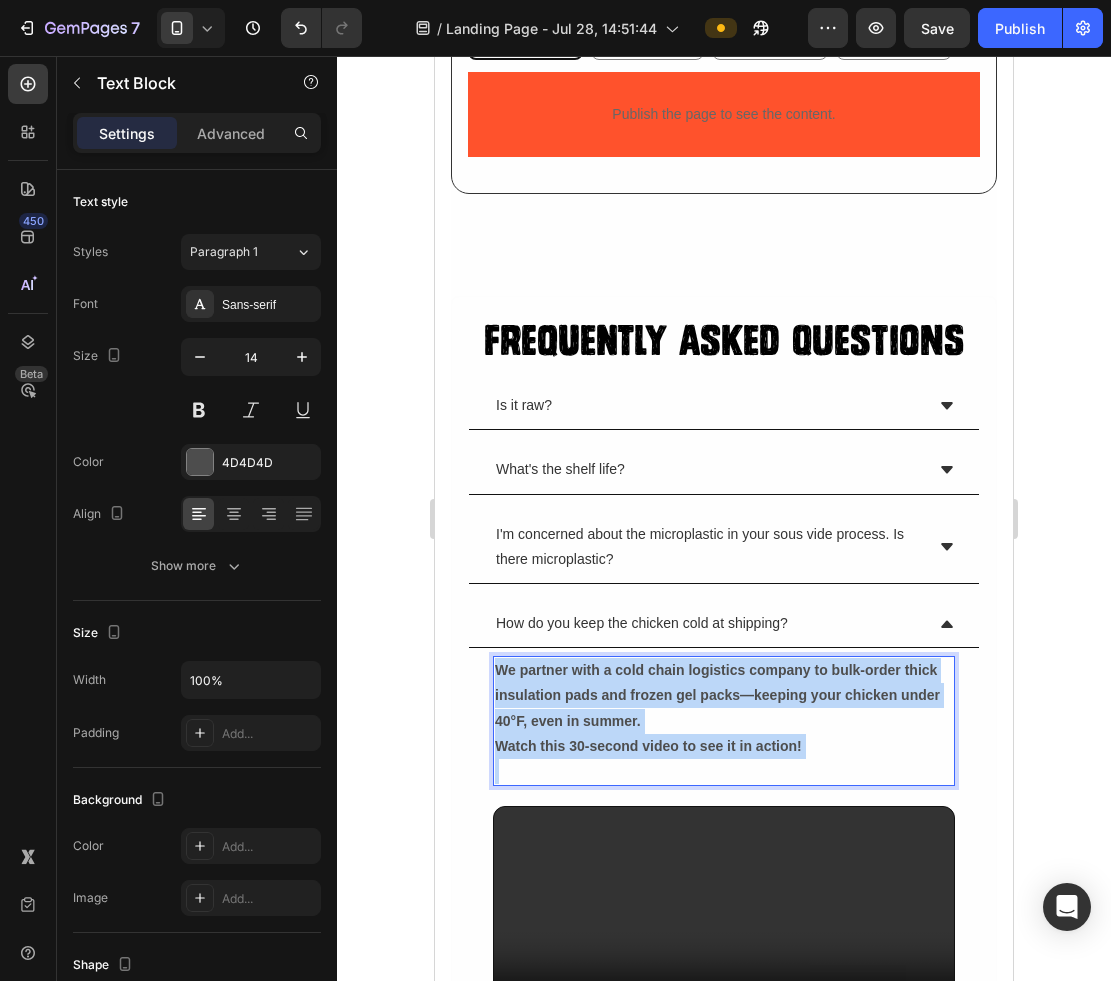 drag, startPoint x: 586, startPoint y: 767, endPoint x: 869, endPoint y: 682, distance: 295.4894 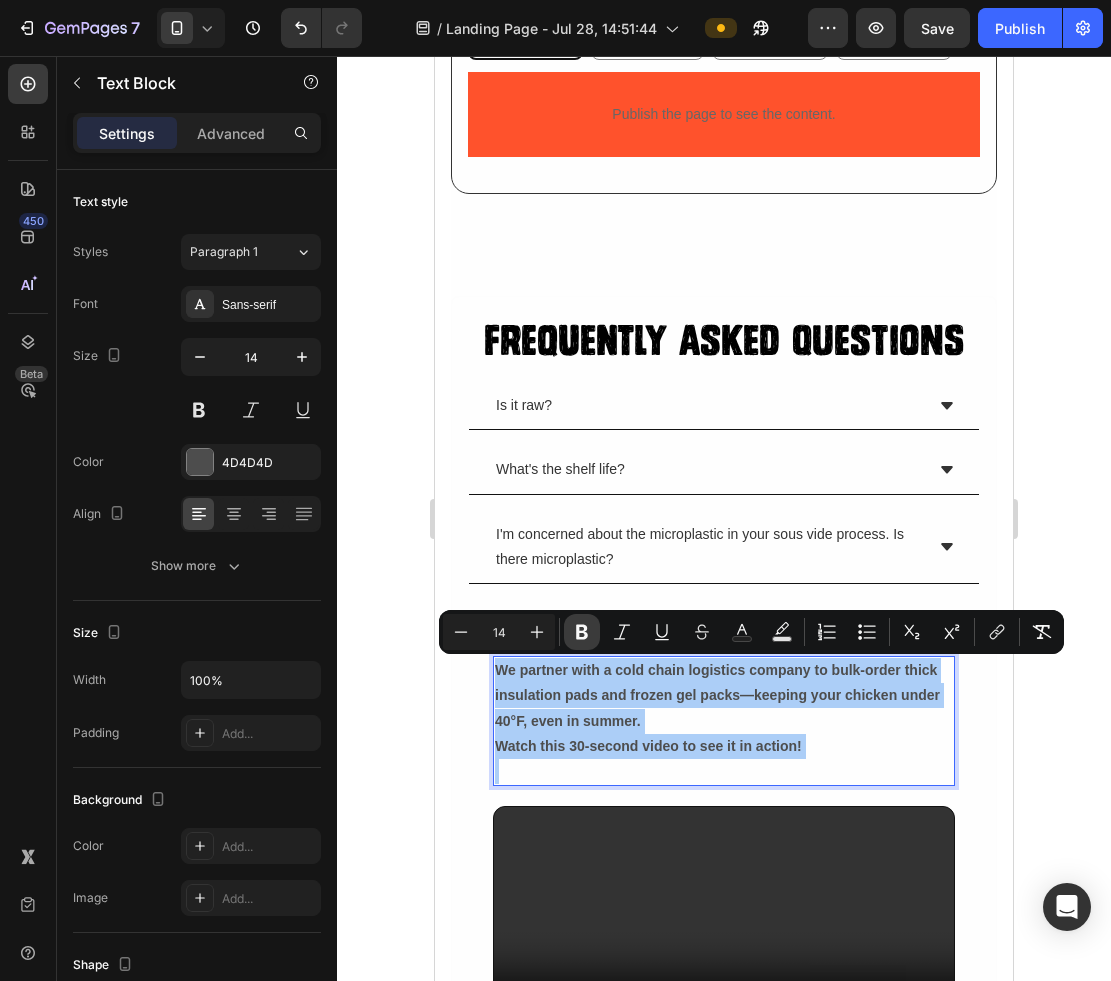 click 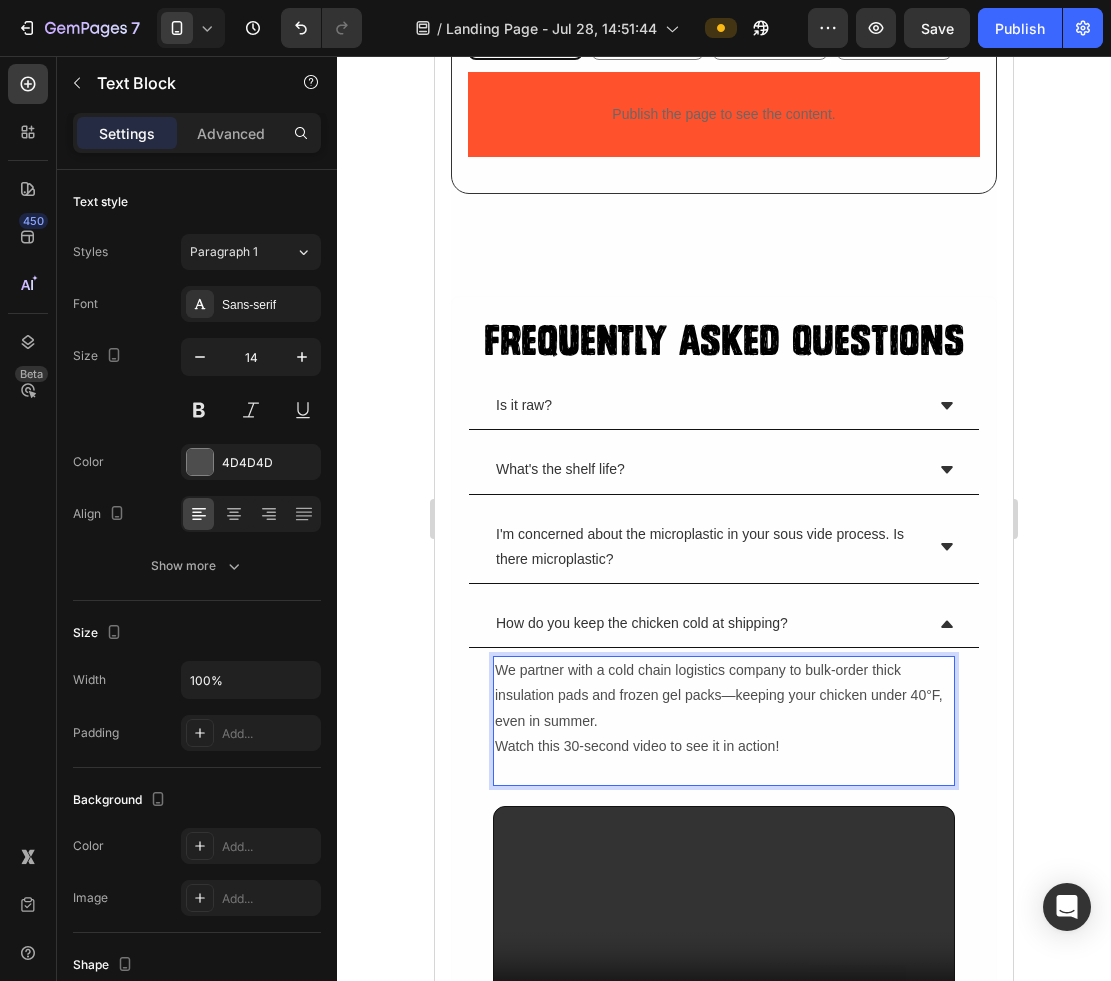 click at bounding box center [724, 771] 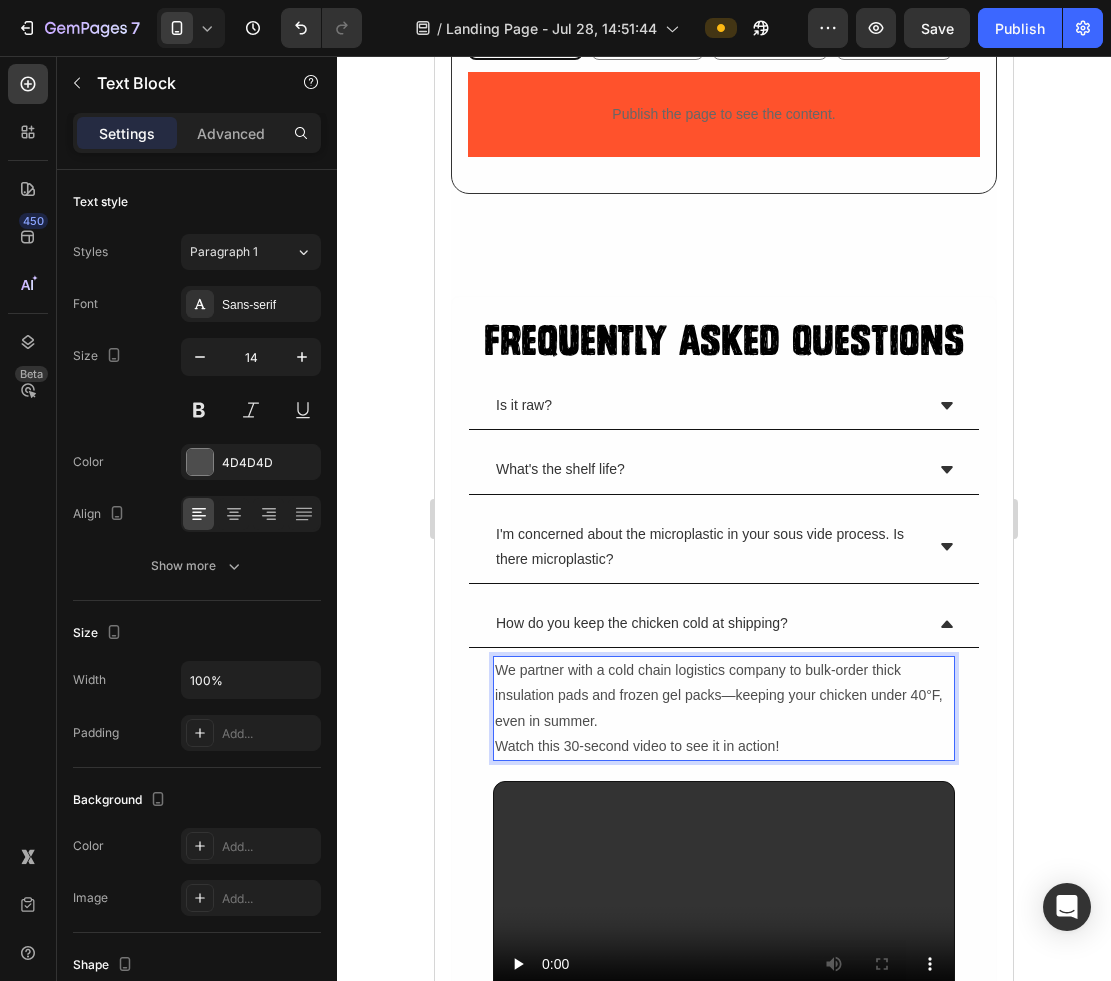 click on "We partner with a cold chain logistics company to bulk-order thick insulation pads and frozen gel packs—keeping your chicken under 40°F, even in summer. Watch this 30-second video to see it in action!" at bounding box center [724, 708] 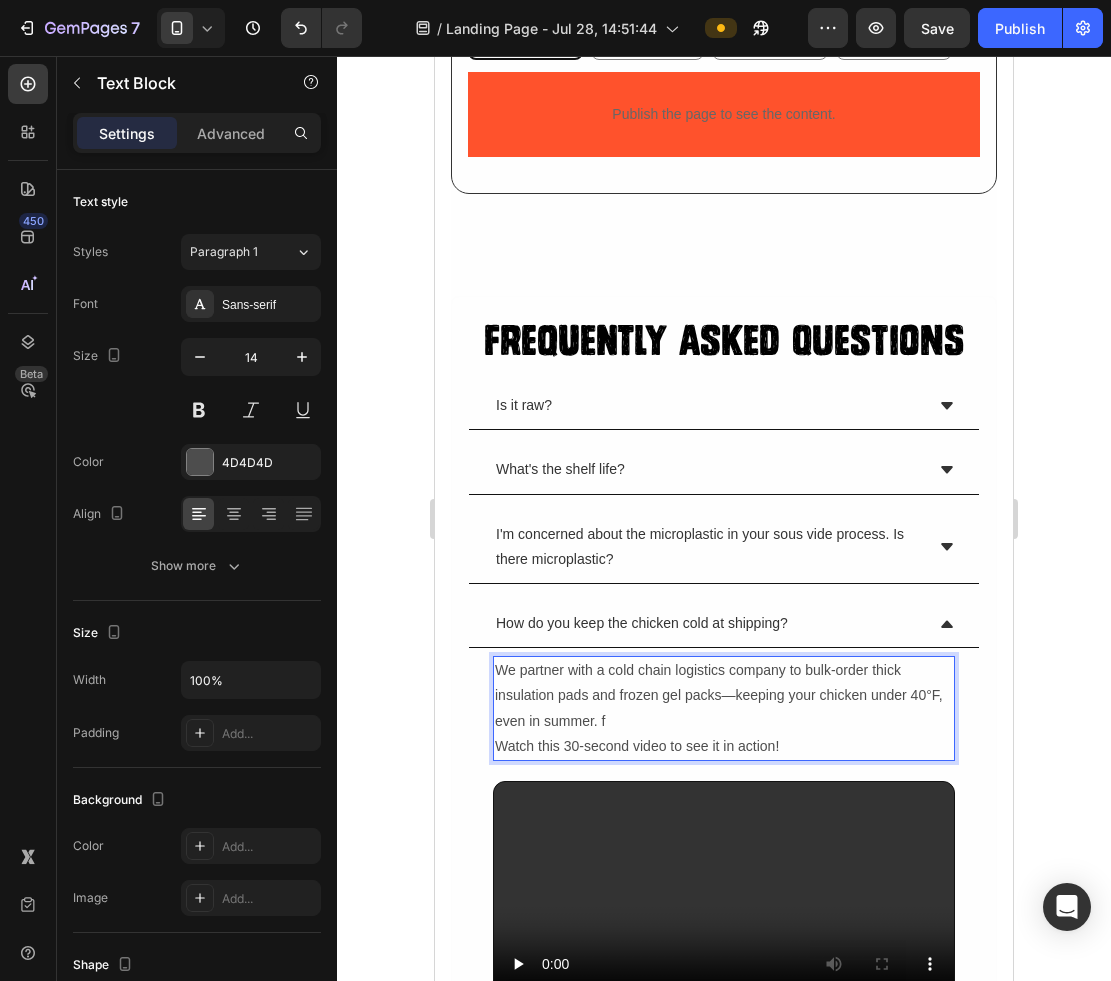 click on "We partner with a cold chain logistics company to bulk-order thick insulation pads and frozen gel packs—keeping your chicken under 40°F, even in summer. f Watch this 30-second video to see it in action!" at bounding box center (724, 708) 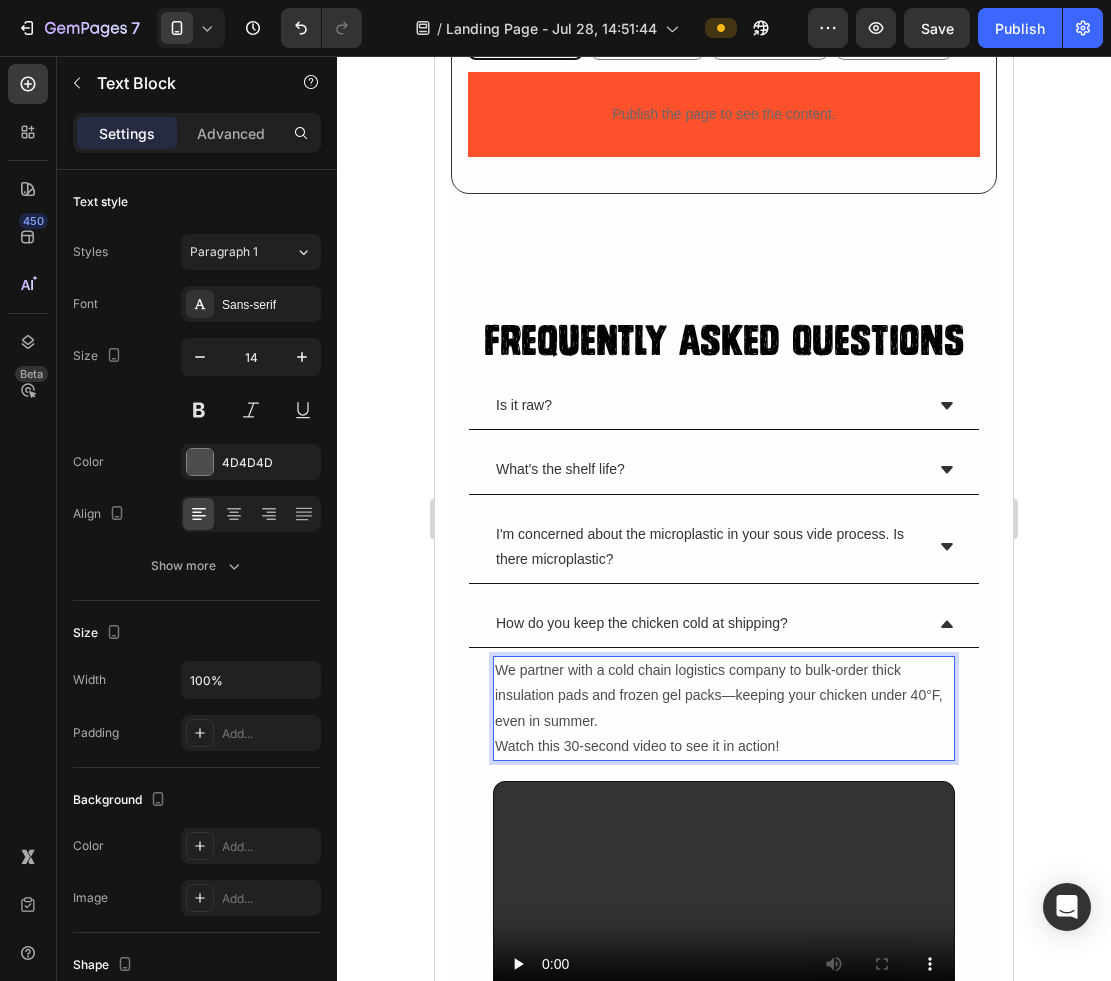 click on "We partner with a cold chain logistics company to bulk-order thick insulation pads and frozen gel packs—keeping your chicken under 40°F, even in summer.  Watch this 30-second video to see it in action!" at bounding box center (724, 708) 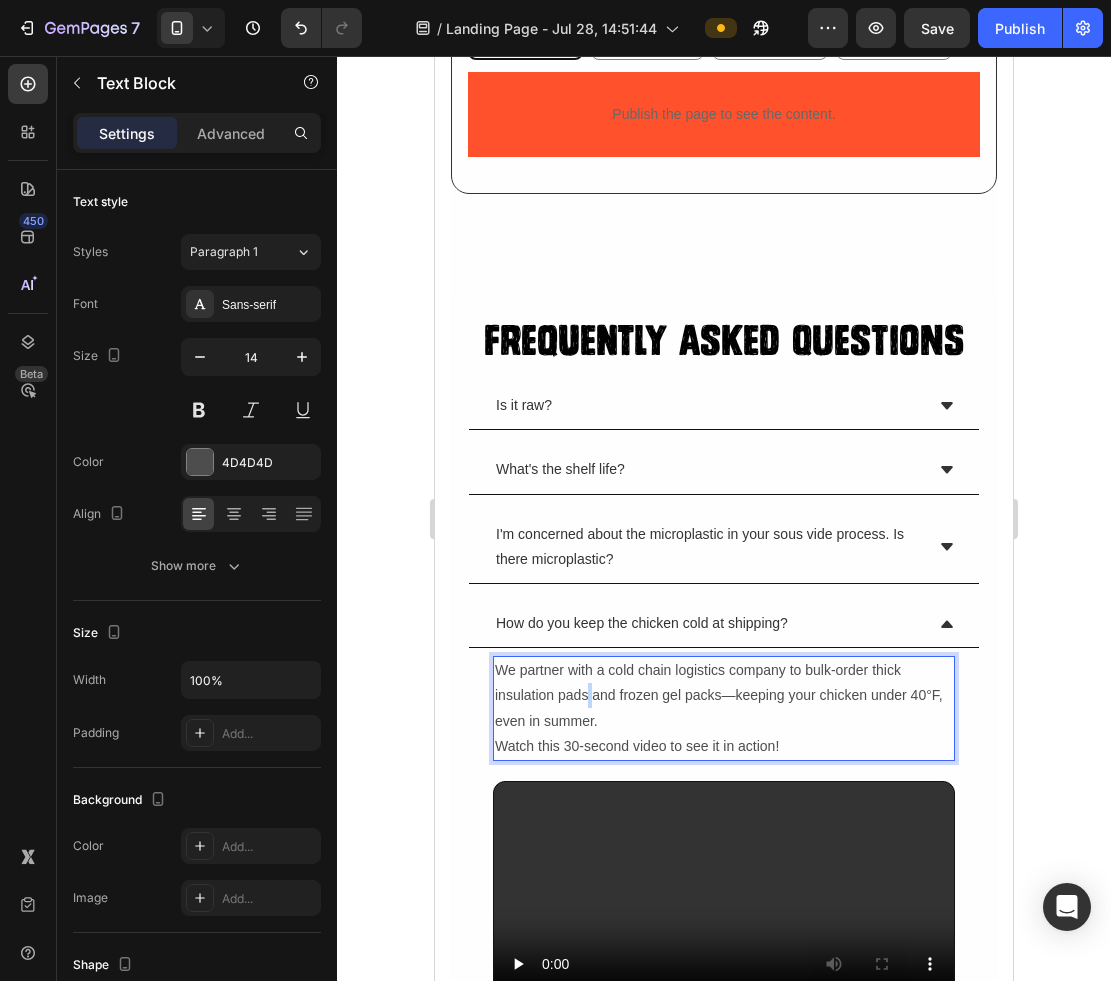 click on "We partner with a cold chain logistics company to bulk-order thick insulation pads and frozen gel packs—keeping your chicken under 40°F, even in summer.  Watch this 30-second video to see it in action!" at bounding box center [724, 708] 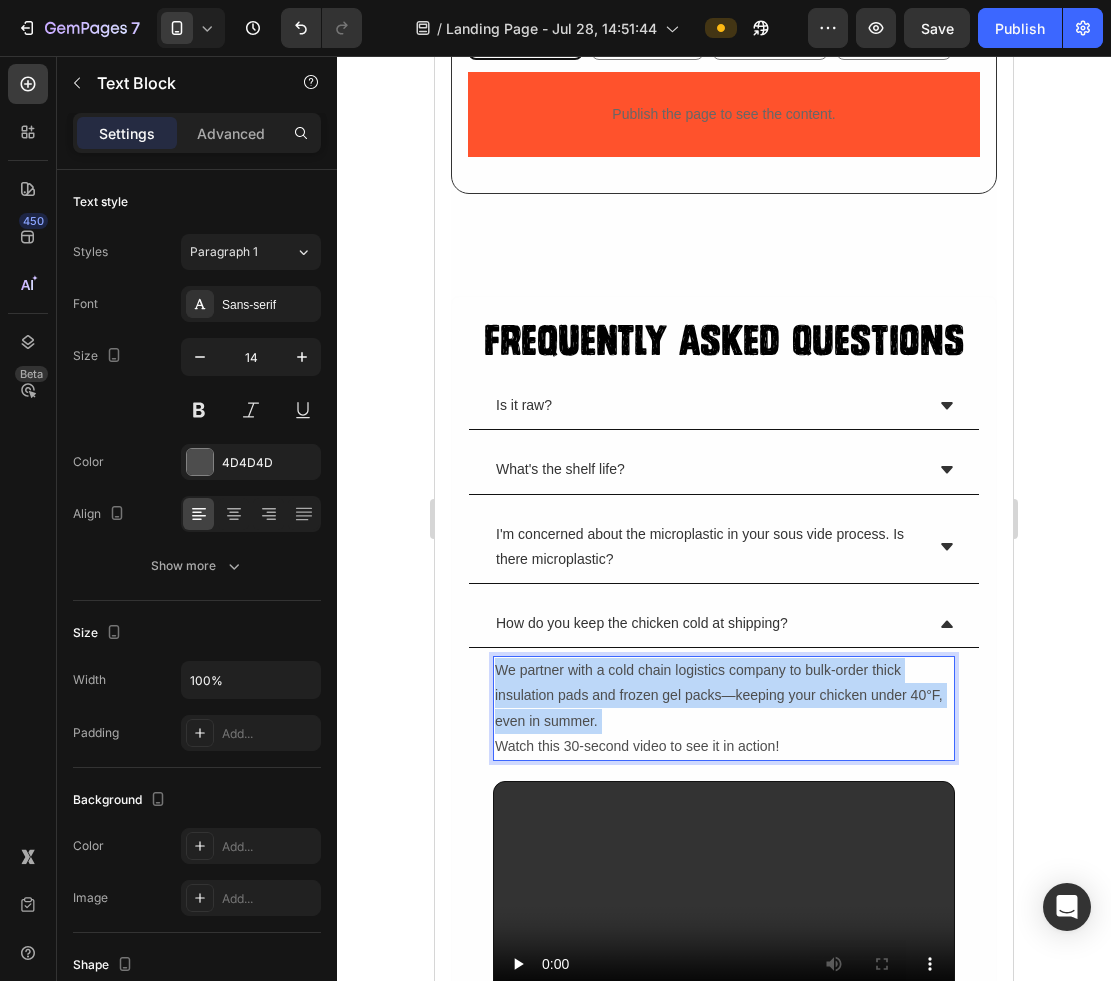 click on "We partner with a cold chain logistics company to bulk-order thick insulation pads and frozen gel packs—keeping your chicken under 40°F, even in summer.  Watch this 30-second video to see it in action!" at bounding box center (724, 708) 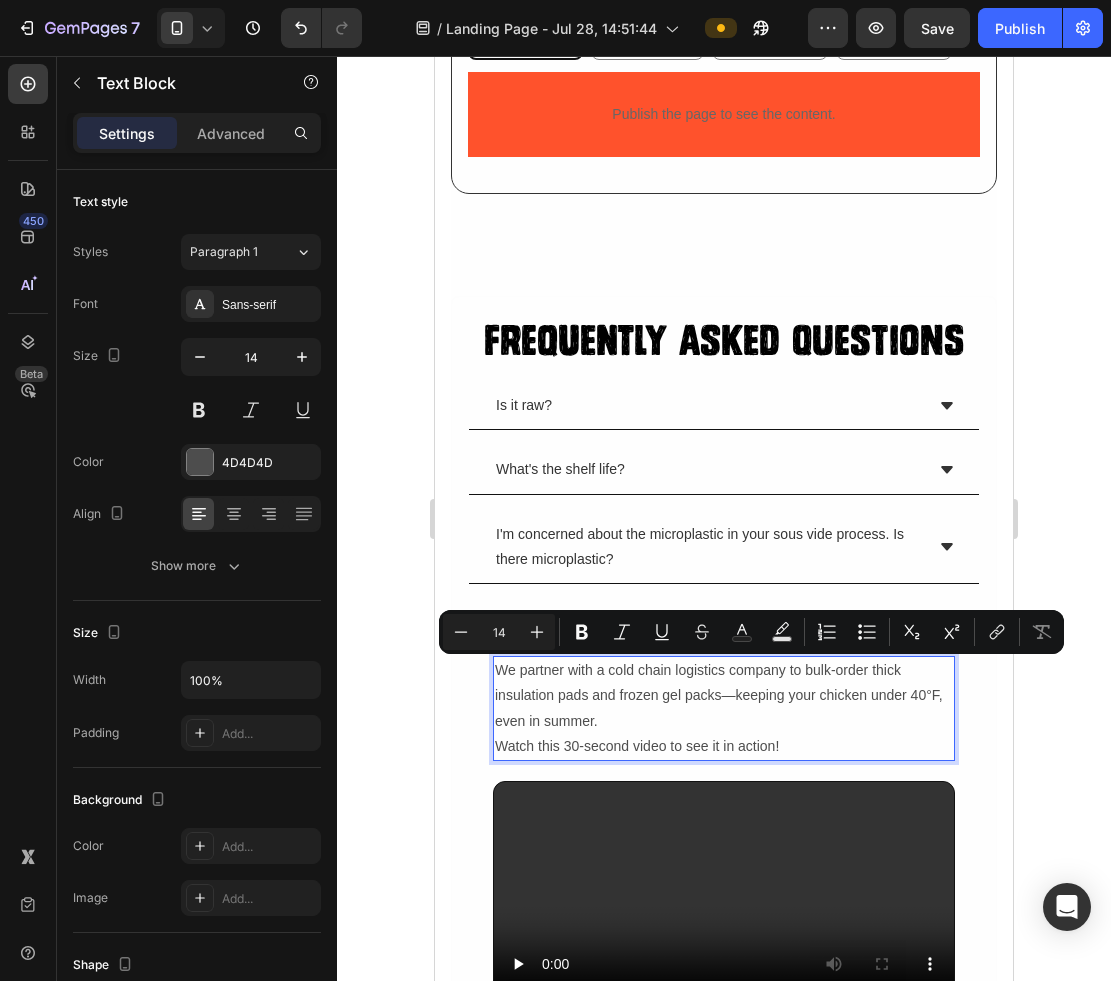 click on "We partner with a cold chain logistics company to bulk-order thick insulation pads and frozen gel packs—keeping your chicken under 40°F, even in summer.  Watch this 30-second video to see it in action!" at bounding box center (724, 708) 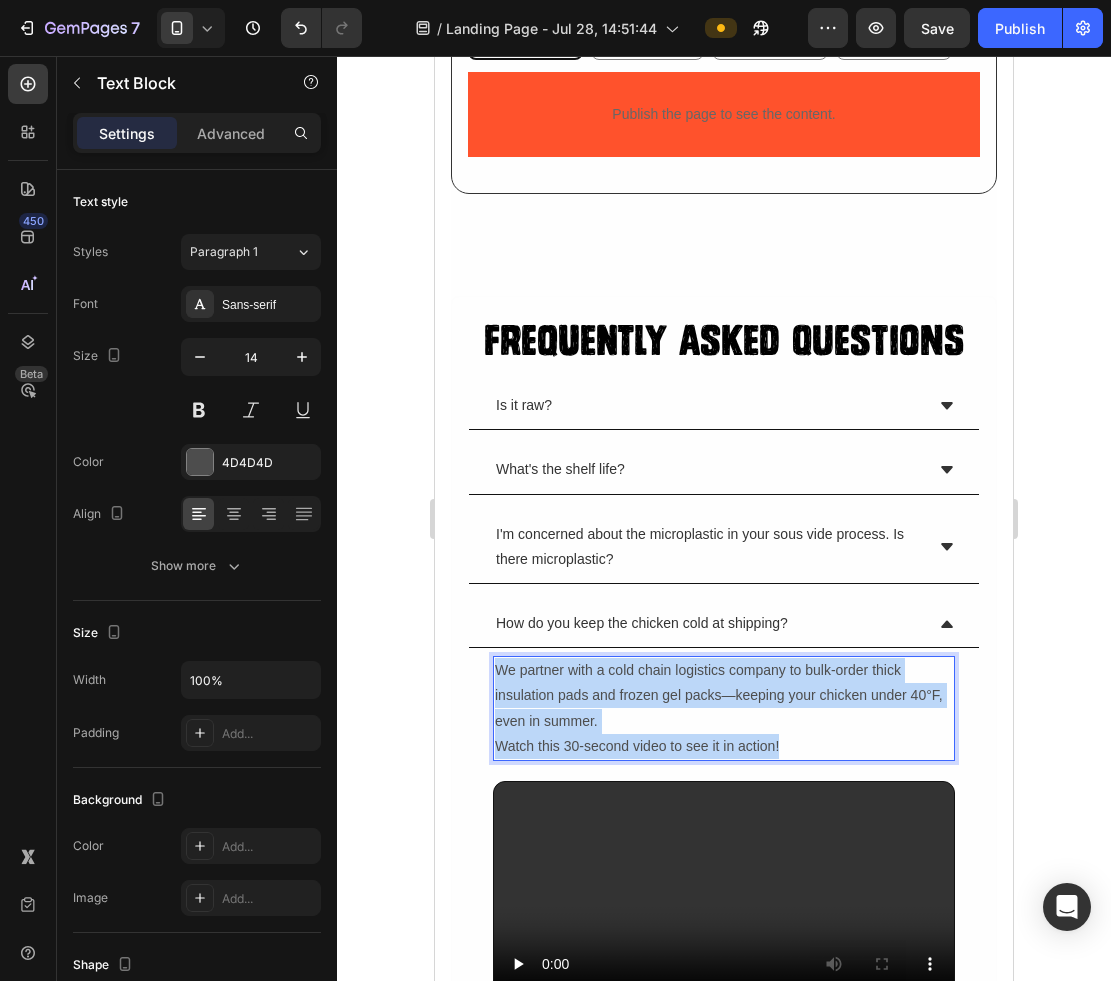 drag, startPoint x: 798, startPoint y: 749, endPoint x: 431, endPoint y: 629, distance: 386.12045 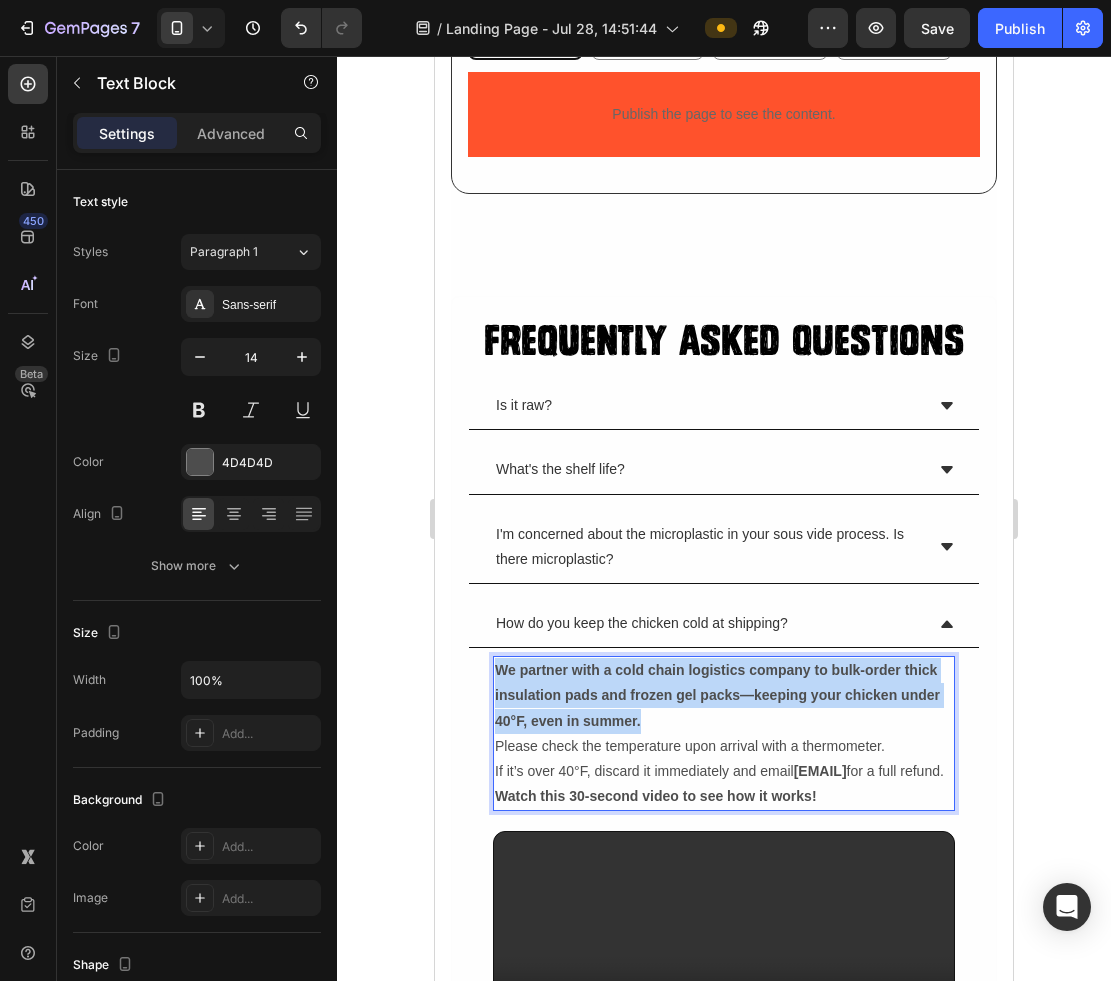 drag, startPoint x: 673, startPoint y: 722, endPoint x: 442, endPoint y: 659, distance: 239.43684 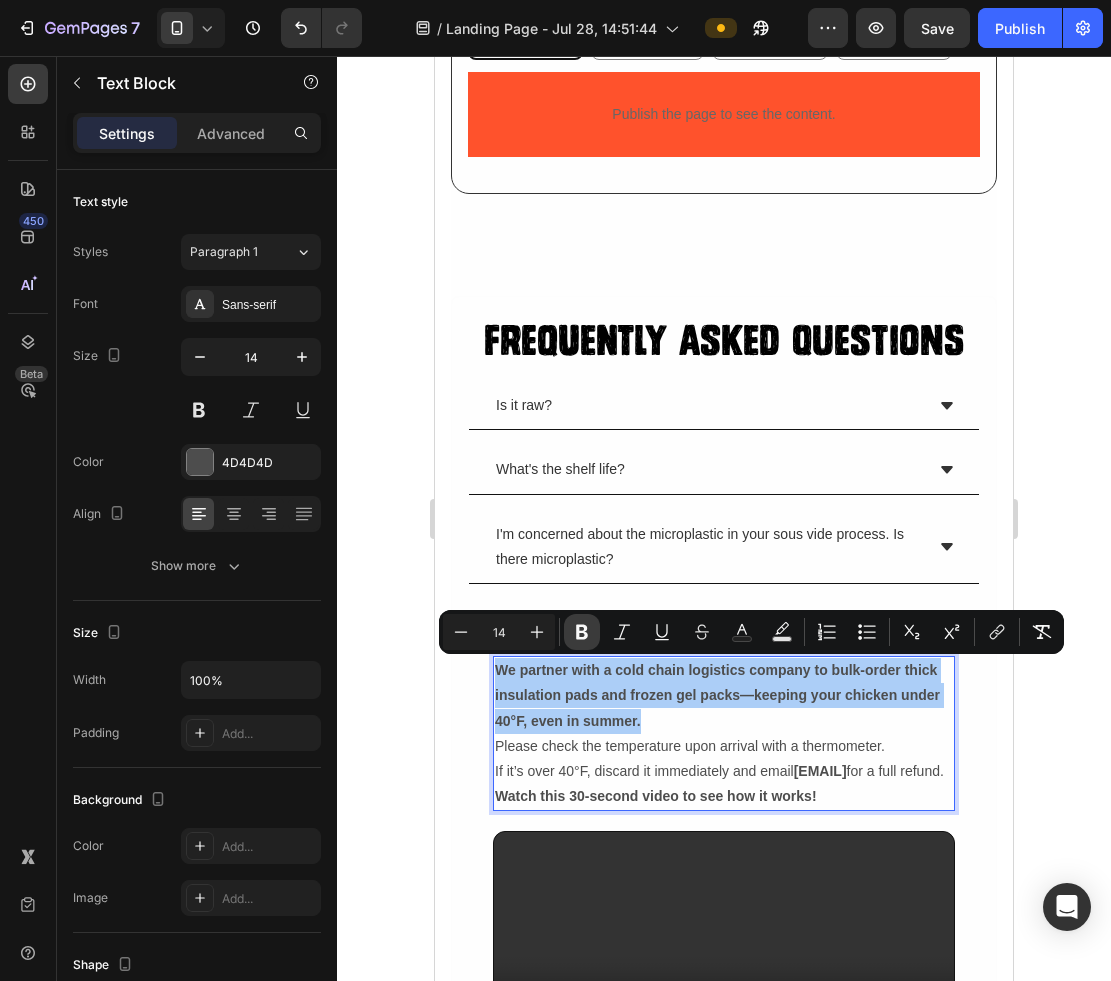 click 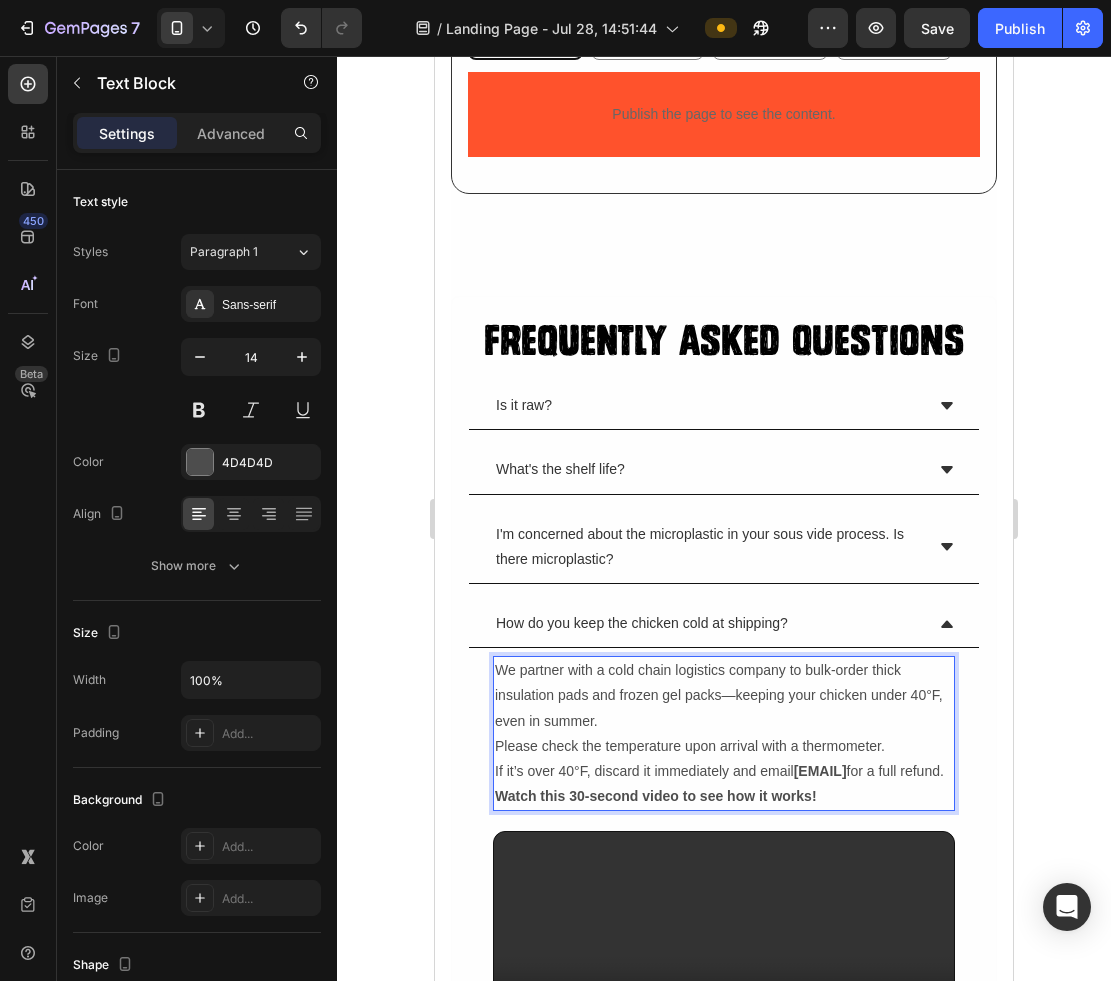 click on "We partner with a cold chain logistics company to bulk-order thick insulation pads and frozen gel packs—keeping your chicken under 40°F, even in summer. Please check the temperature upon arrival with a thermometer. If it’s over 40°F, discard it immediately and email  [EMAIL]  for a full refund. Watch this 30-second video to see how it works!" at bounding box center (724, 733) 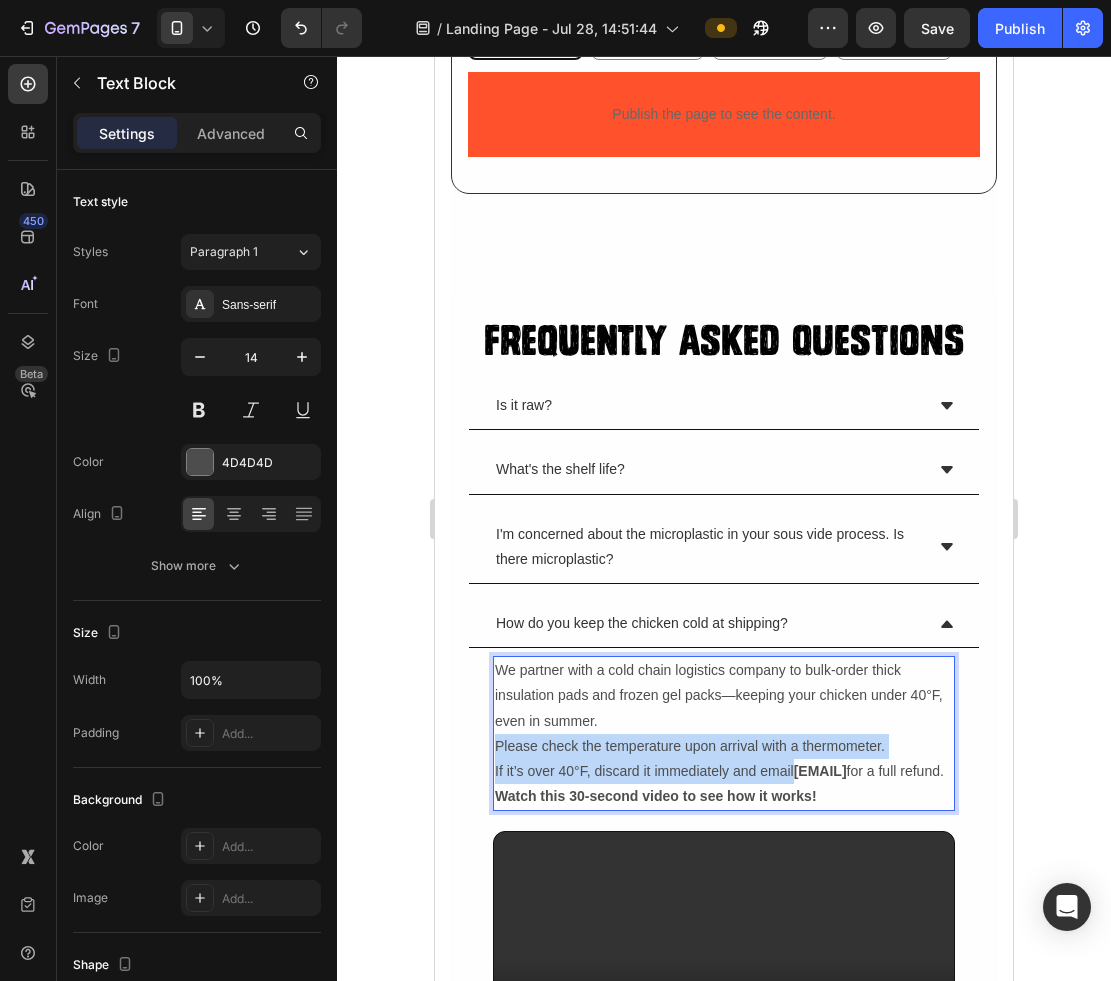 drag, startPoint x: 498, startPoint y: 746, endPoint x: 829, endPoint y: 771, distance: 331.94278 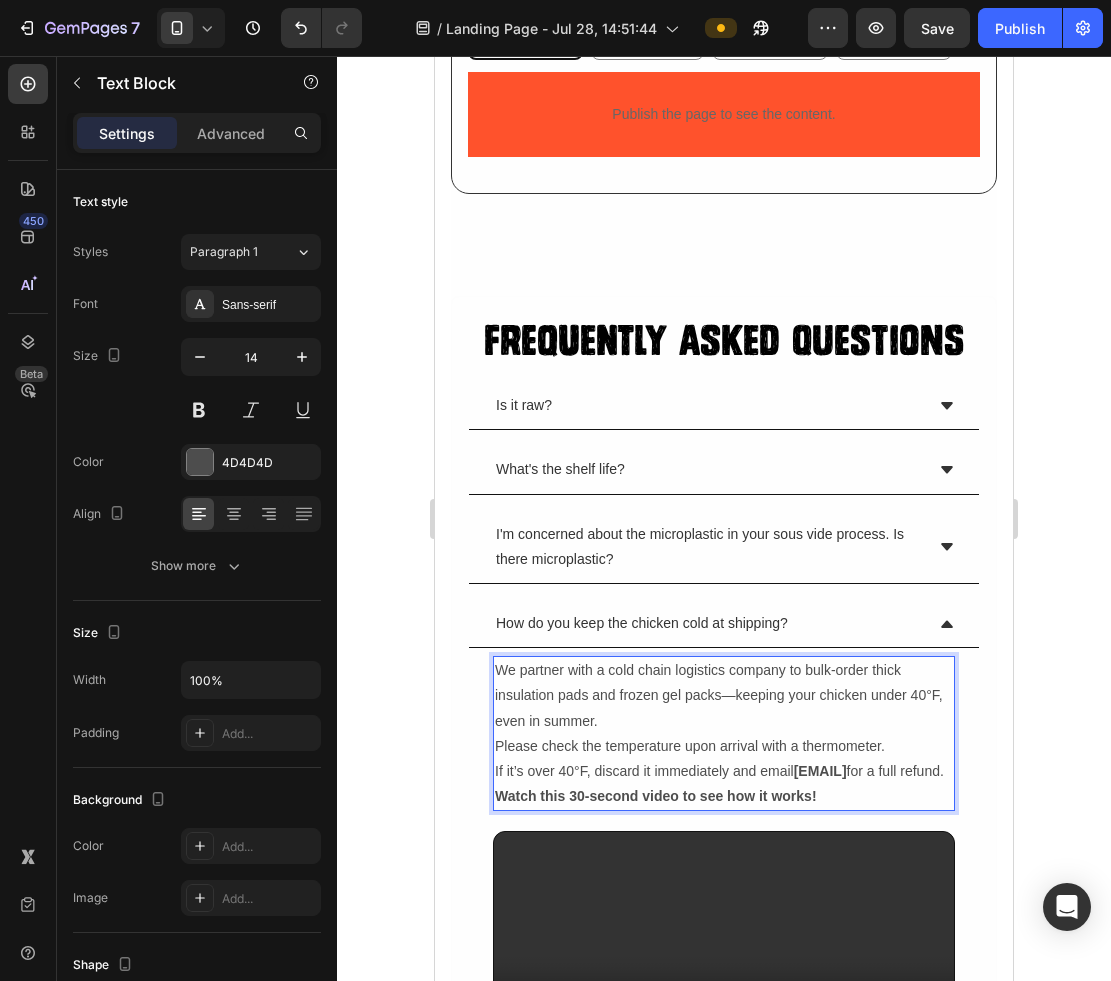 click on "We partner with a cold chain logistics company to bulk-order thick insulation pads and frozen gel packs—keeping your chicken under 40°F, even in summer. Please check the temperature upon arrival with a thermometer. If it’s over 40°F, discard it immediately and email  [EMAIL]  for a full refund. Watch this 30-second video to see how it works!" at bounding box center [724, 733] 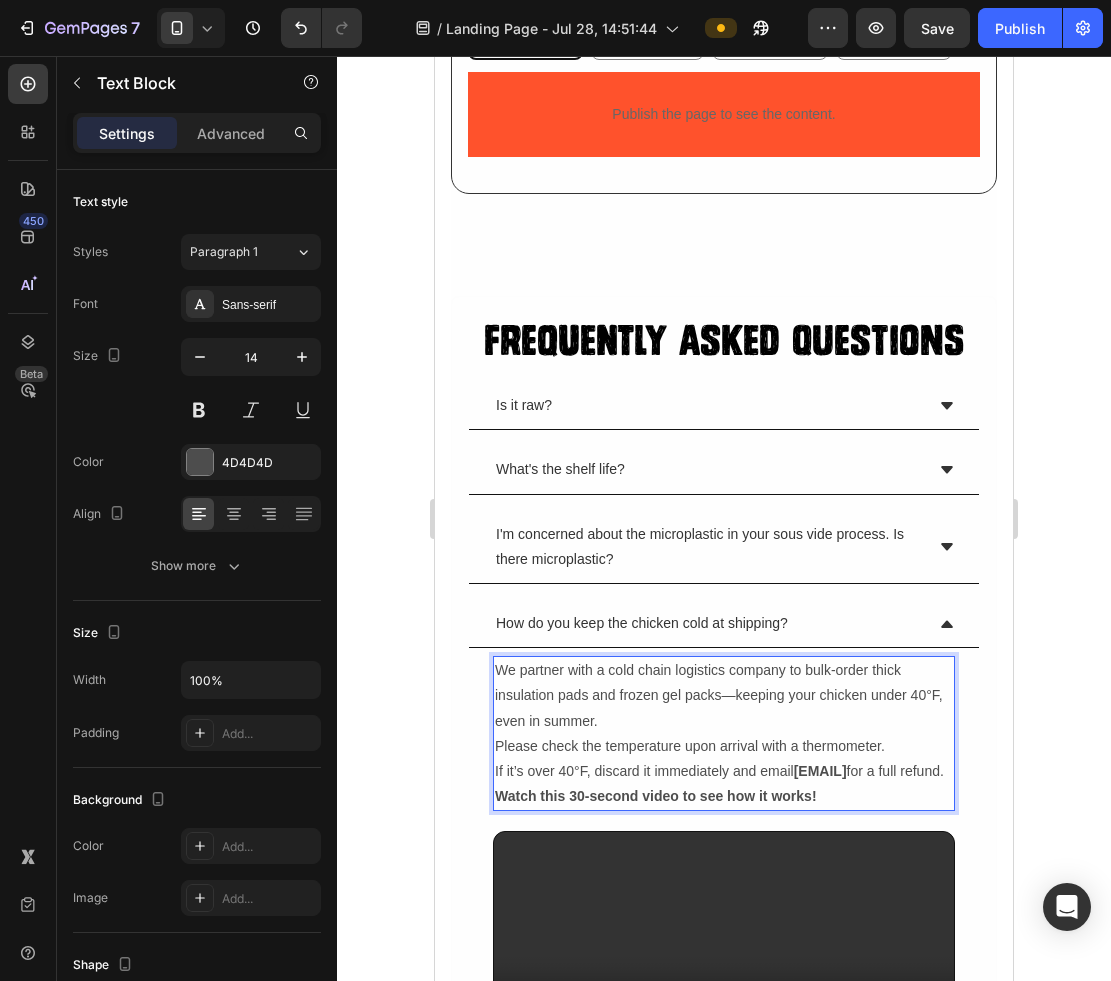 click on "We partner with a cold chain logistics company to bulk-order thick insulation pads and frozen gel packs—keeping your chicken under 40°F, even in summer. Please check the temperature upon arrival with a thermometer. If it’s over 40°F, discard it immediately and email  [EMAIL]  for a full refund. Watch this 30-second video to see how it works!" at bounding box center [724, 733] 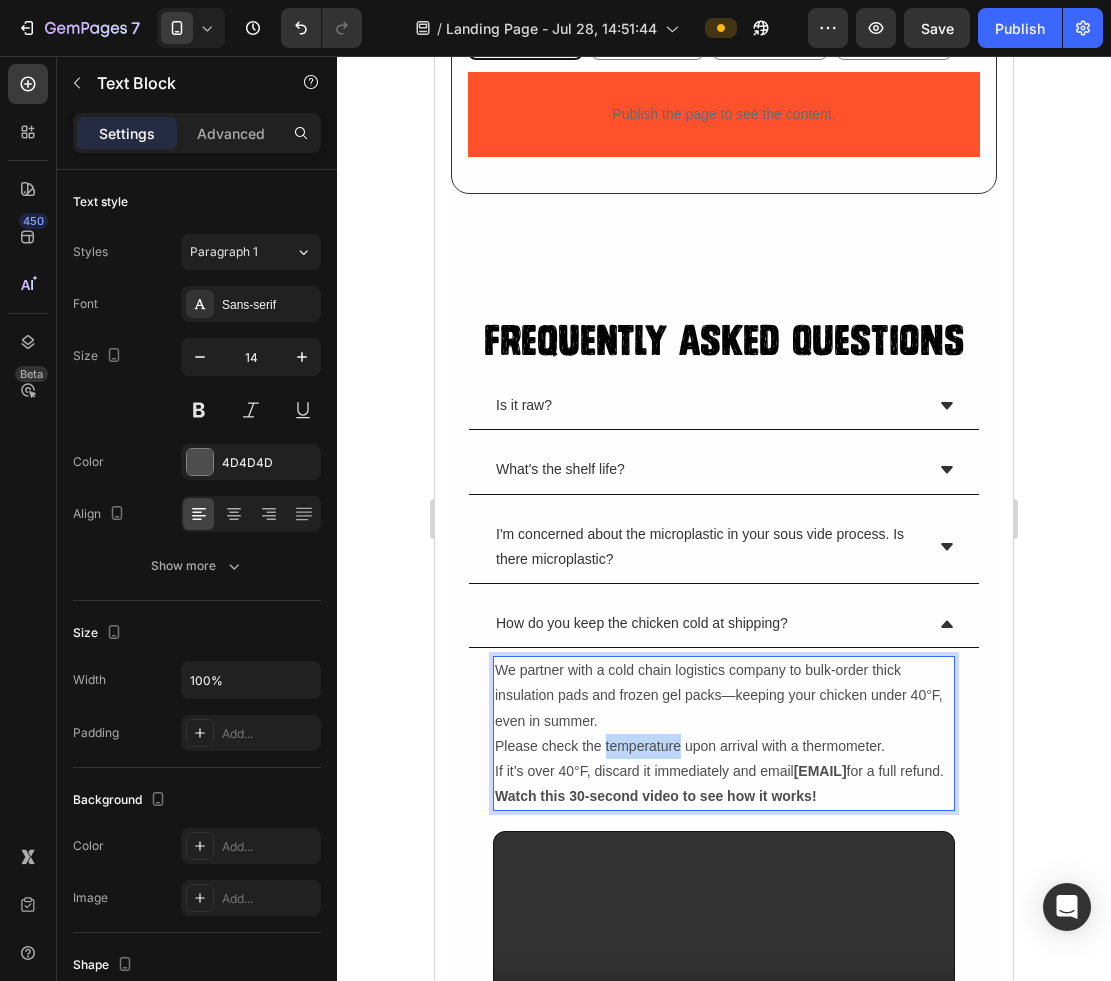 click on "We partner with a cold chain logistics company to bulk-order thick insulation pads and frozen gel packs—keeping your chicken under 40°F, even in summer. Please check the temperature upon arrival with a thermometer. If it’s over 40°F, discard it immediately and email  [EMAIL]  for a full refund. Watch this 30-second video to see how it works!" at bounding box center (724, 733) 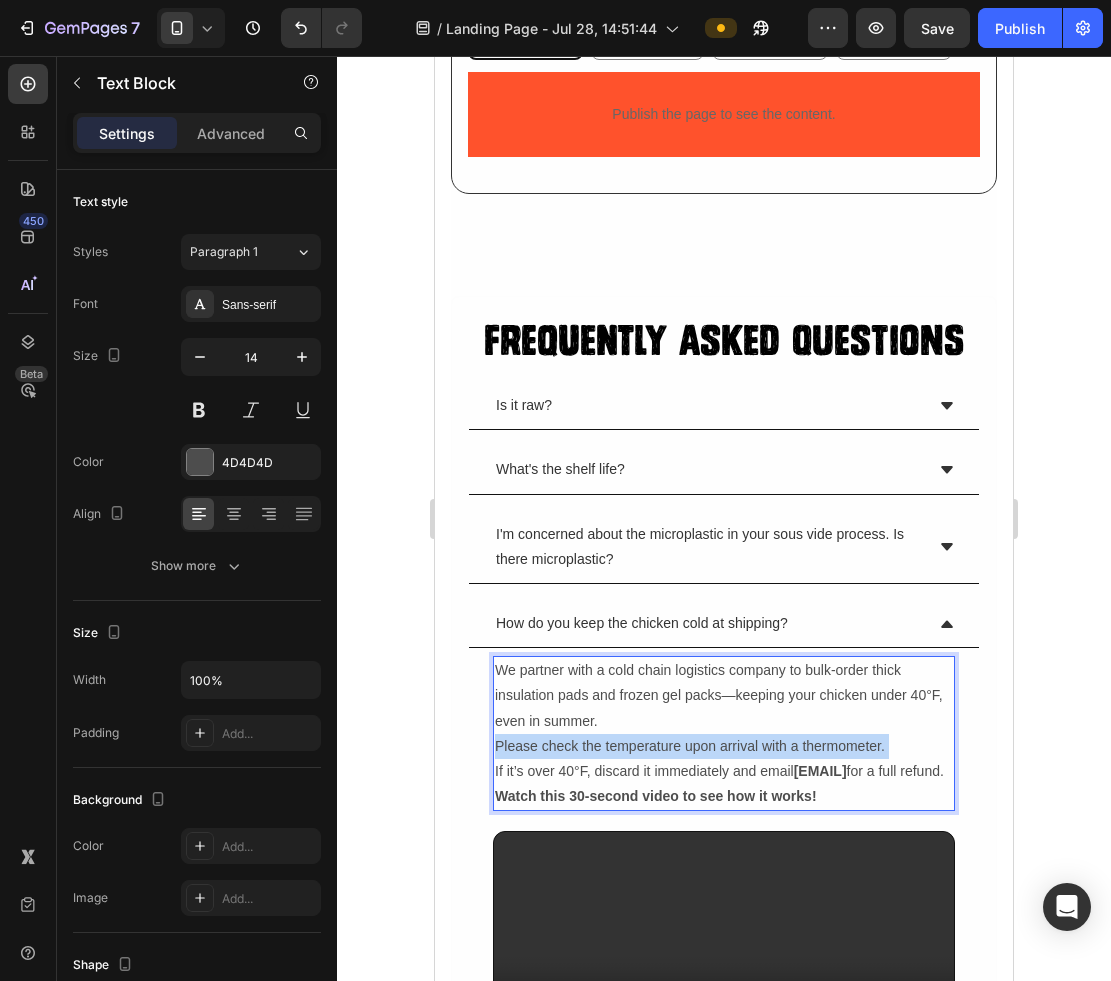 click on "We partner with a cold chain logistics company to bulk-order thick insulation pads and frozen gel packs—keeping your chicken under 40°F, even in summer. Please check the temperature upon arrival with a thermometer. If it’s over 40°F, discard it immediately and email  [EMAIL]  for a full refund. Watch this 30-second video to see how it works!" at bounding box center (724, 733) 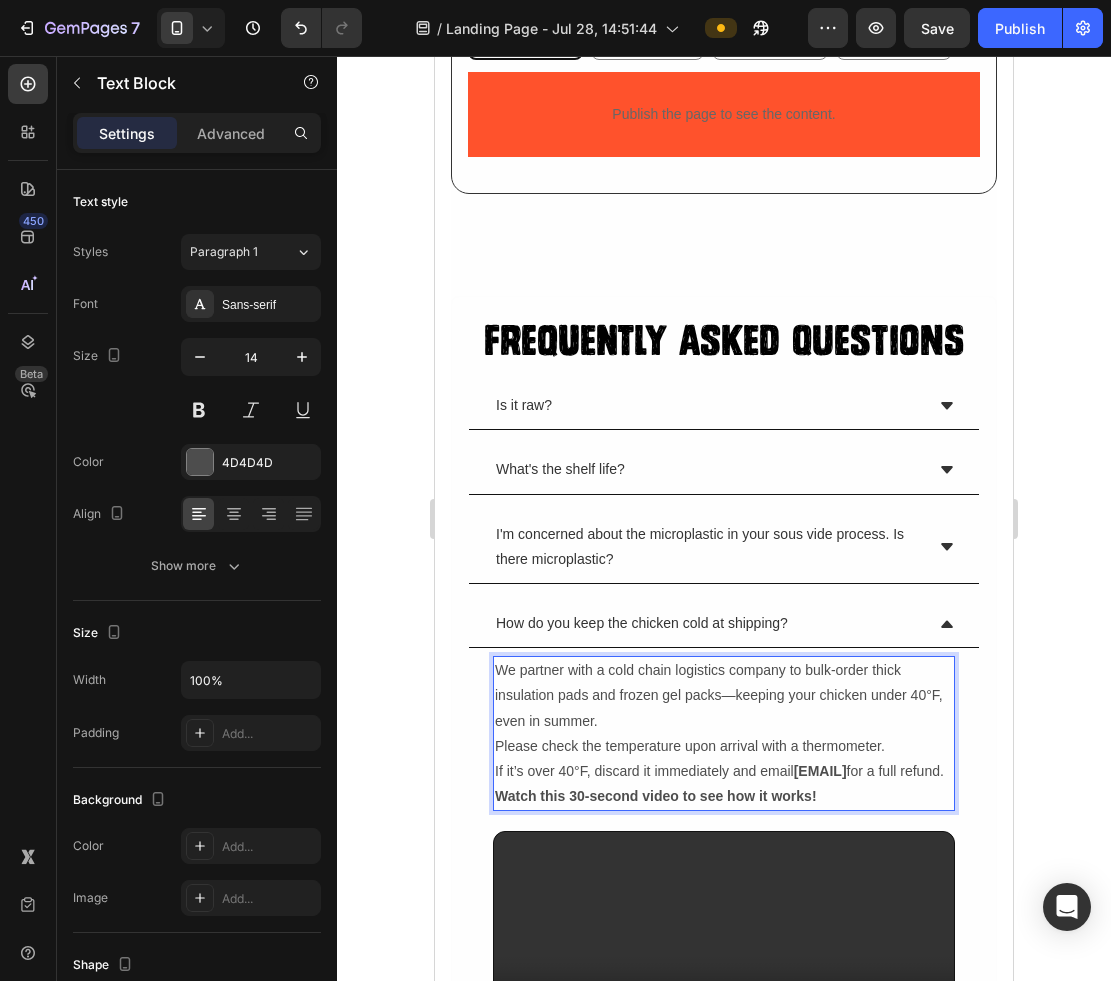 click on "We partner with a cold chain logistics company to bulk-order thick insulation pads and frozen gel packs—keeping your chicken under 40°F, even in summer. Please check the temperature upon arrival with a thermometer. If it’s over 40°F, discard it immediately and email  [EMAIL]  for a full refund. Watch this 30-second video to see how it works!" at bounding box center (724, 733) 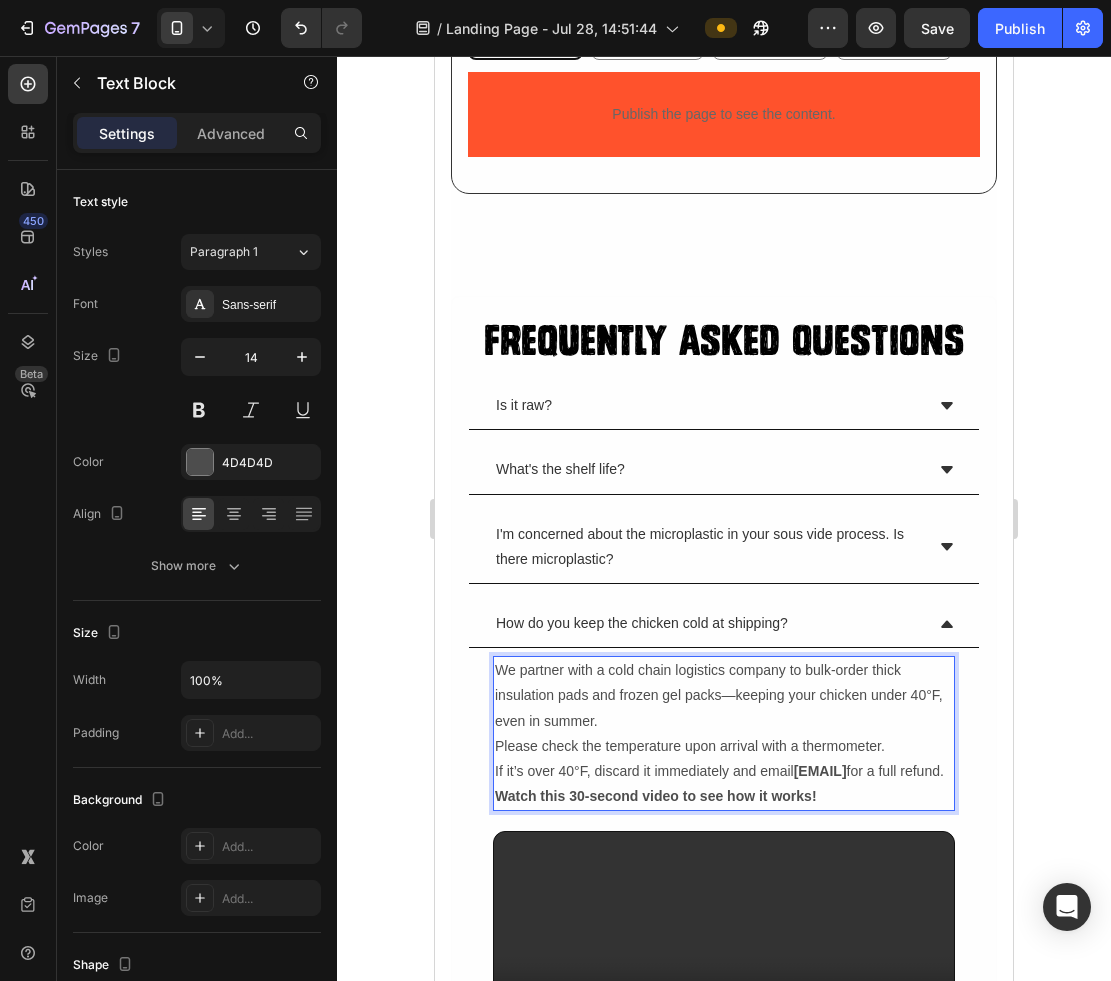 drag, startPoint x: 838, startPoint y: 801, endPoint x: 389, endPoint y: 754, distance: 451.45322 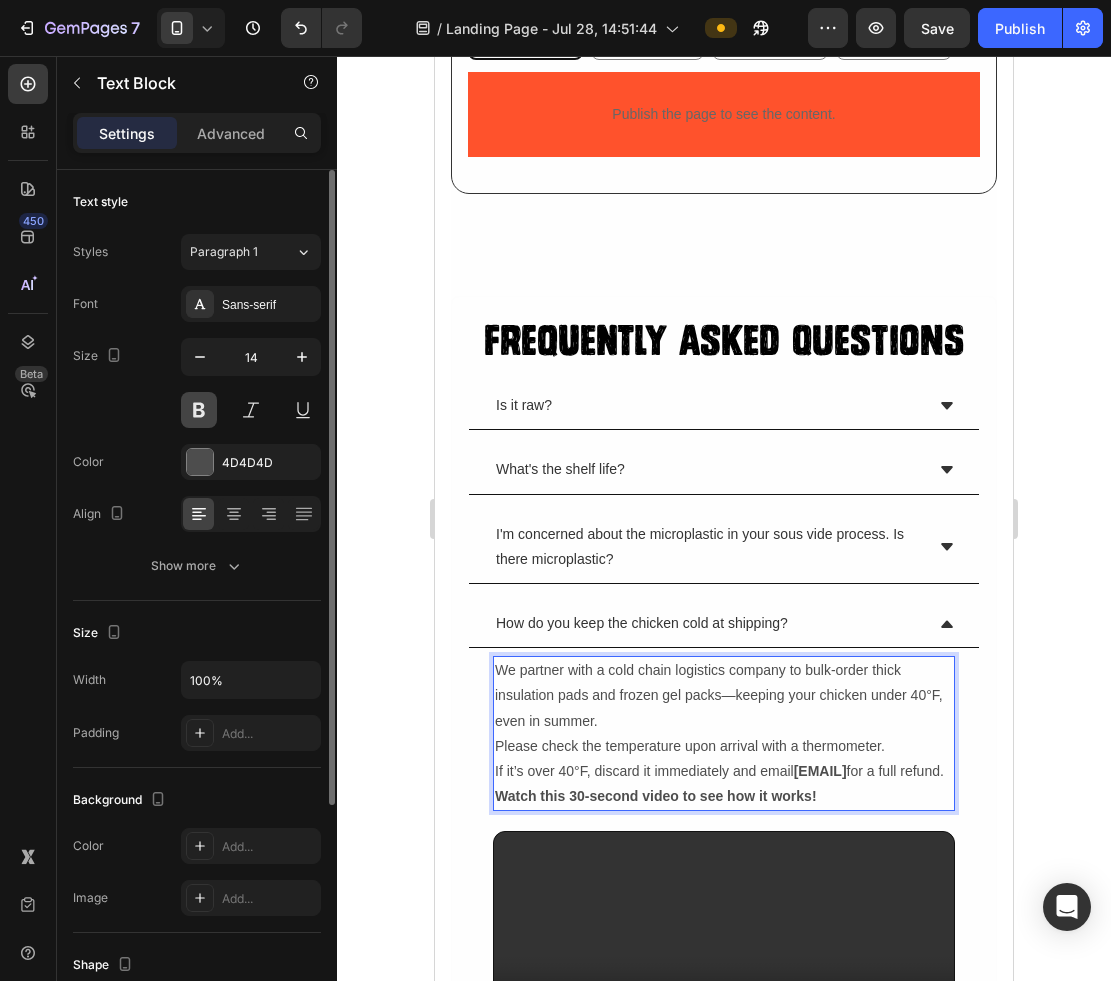 click at bounding box center (199, 410) 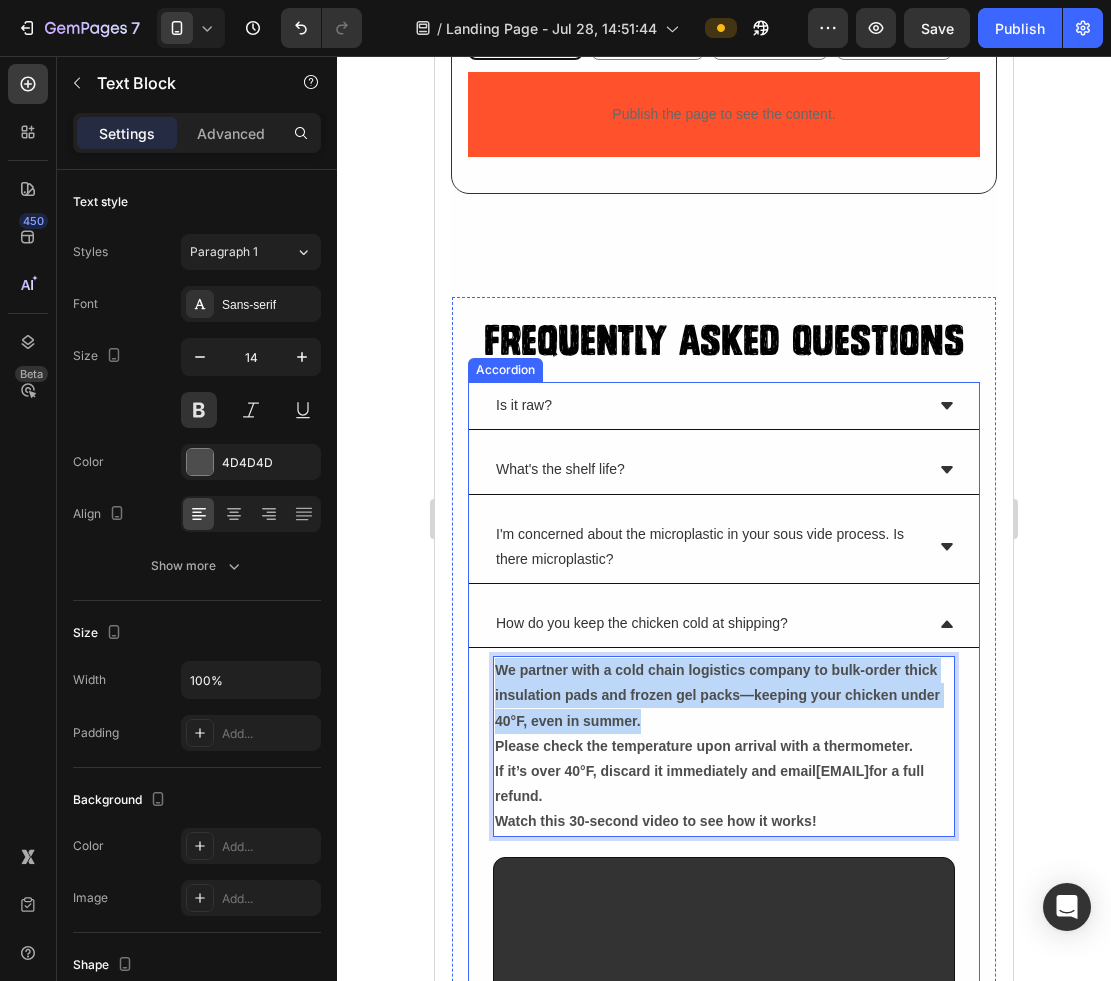 drag, startPoint x: 680, startPoint y: 718, endPoint x: 467, endPoint y: 634, distance: 228.96506 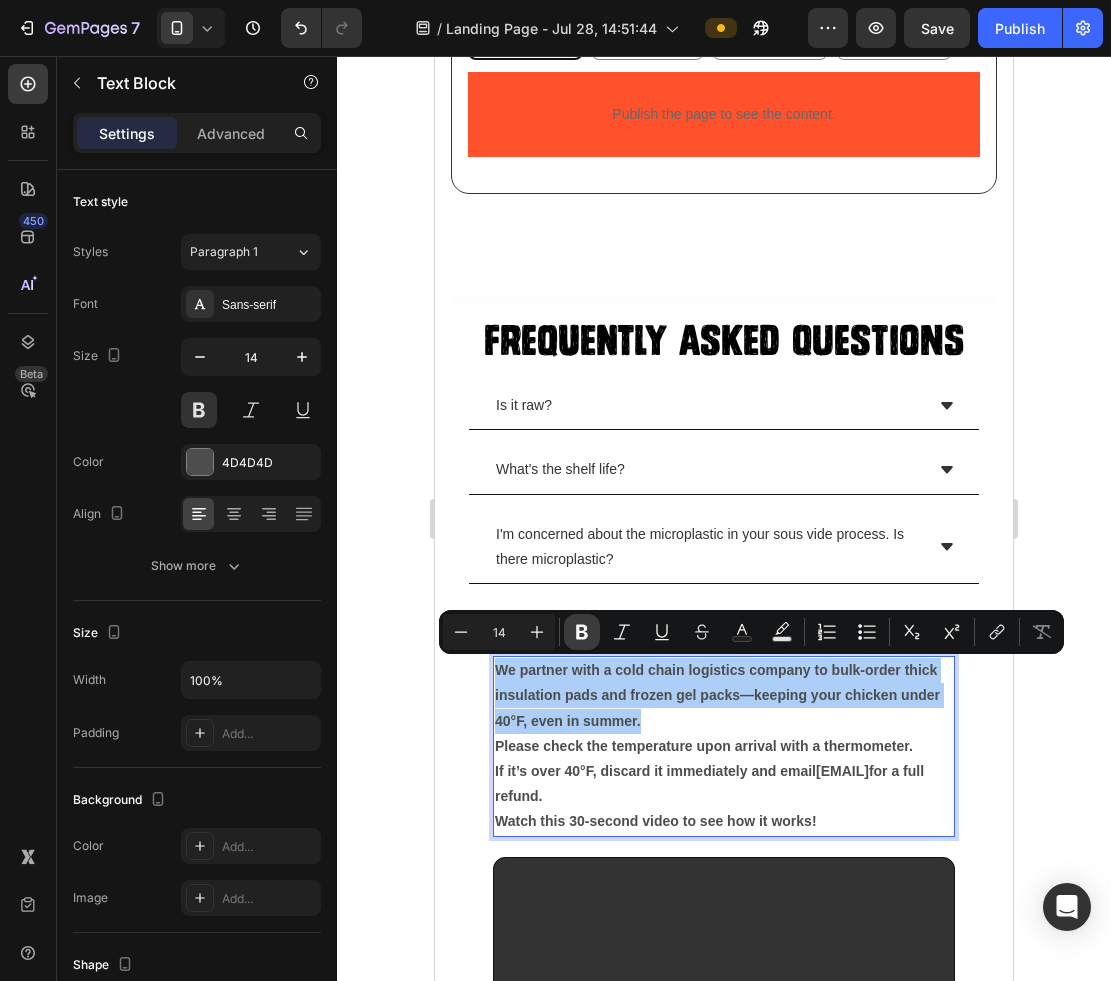 click 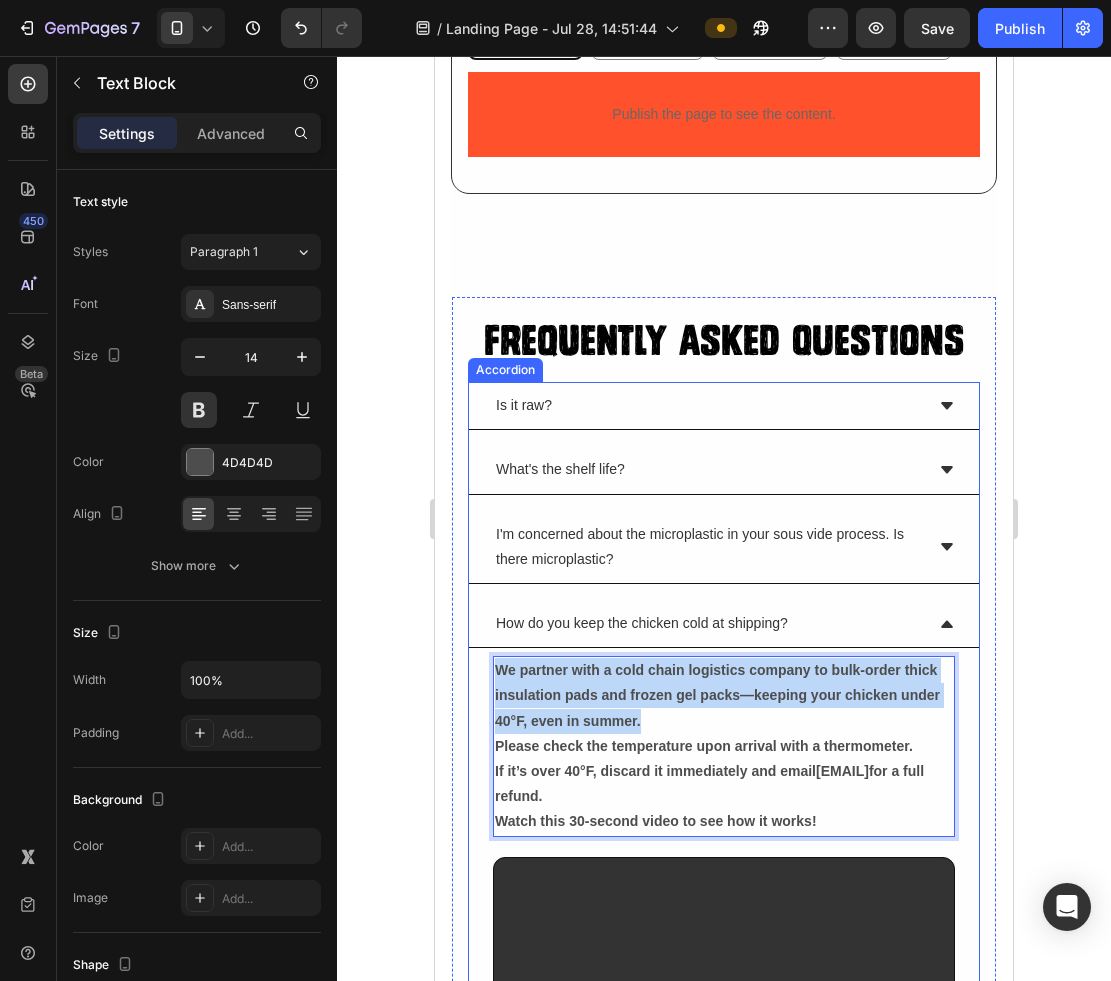 drag, startPoint x: 675, startPoint y: 722, endPoint x: 476, endPoint y: 650, distance: 211.62466 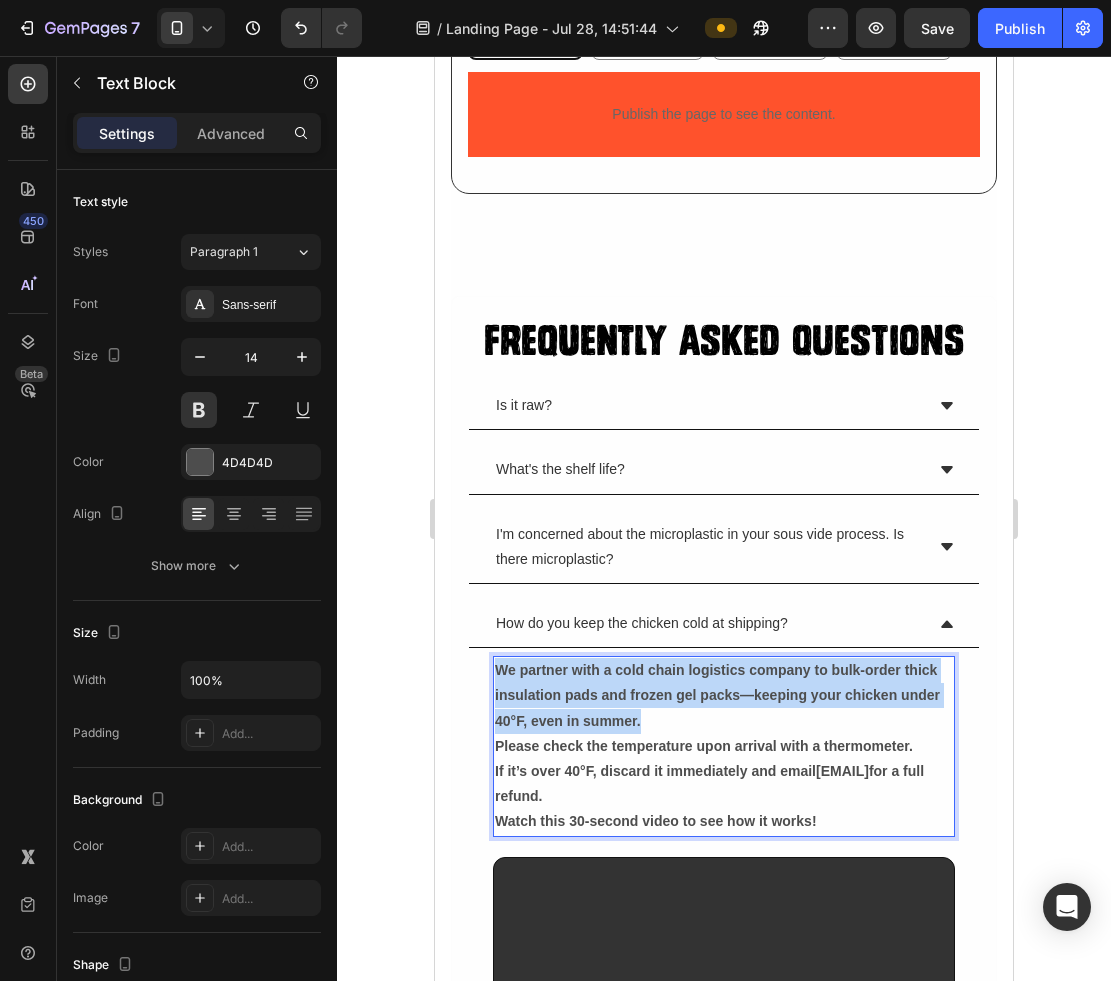 click on "We partner with a cold chain logistics company to bulk-order thick insulation pads and frozen gel packs—keeping your chicken under 40°F, even in summer. Please check the temperature upon arrival with a thermometer. If it’s over 40°F, discard it immediately and email  [EMAIL]  for a full refund. Watch this 30-second video to see how it works!" at bounding box center [724, 746] 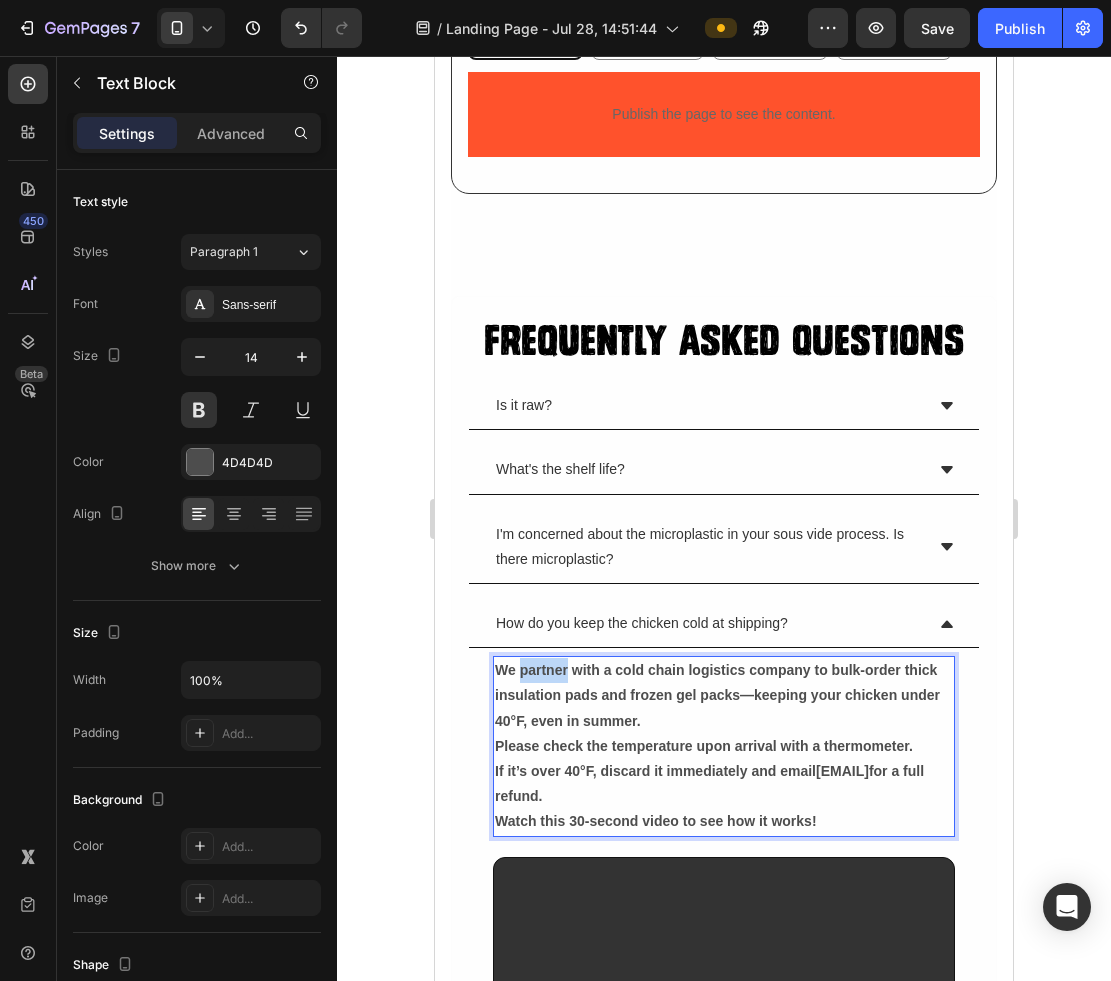click on "We partner with a cold chain logistics company to bulk-order thick insulation pads and frozen gel packs—keeping your chicken under 40°F, even in summer. Please check the temperature upon arrival with a thermometer. If it’s over 40°F, discard it immediately and email  [EMAIL]  for a full refund. Watch this 30-second video to see how it works!" at bounding box center (724, 746) 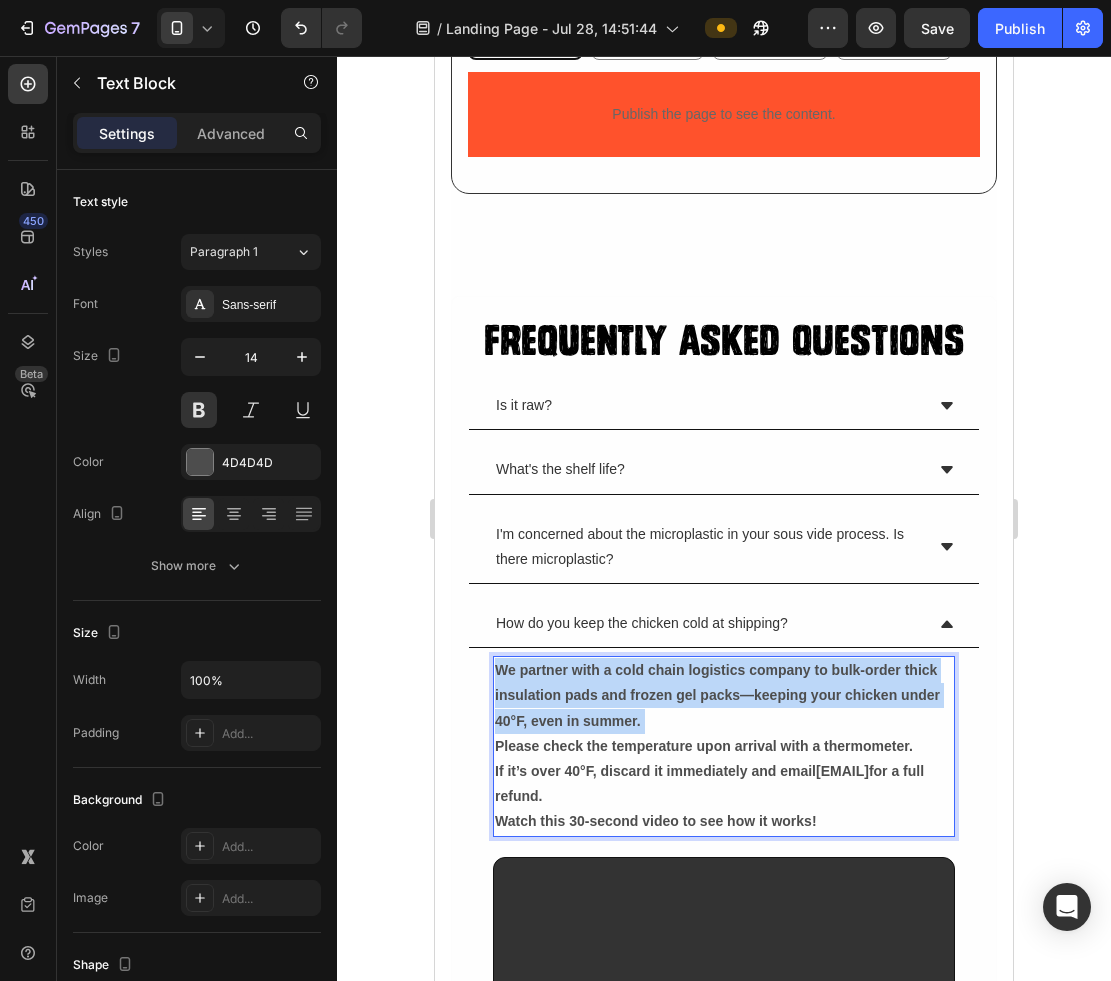 click on "We partner with a cold chain logistics company to bulk-order thick insulation pads and frozen gel packs—keeping your chicken under 40°F, even in summer. Please check the temperature upon arrival with a thermometer. If it’s over 40°F, discard it immediately and email  [EMAIL]  for a full refund. Watch this 30-second video to see how it works!" at bounding box center (724, 746) 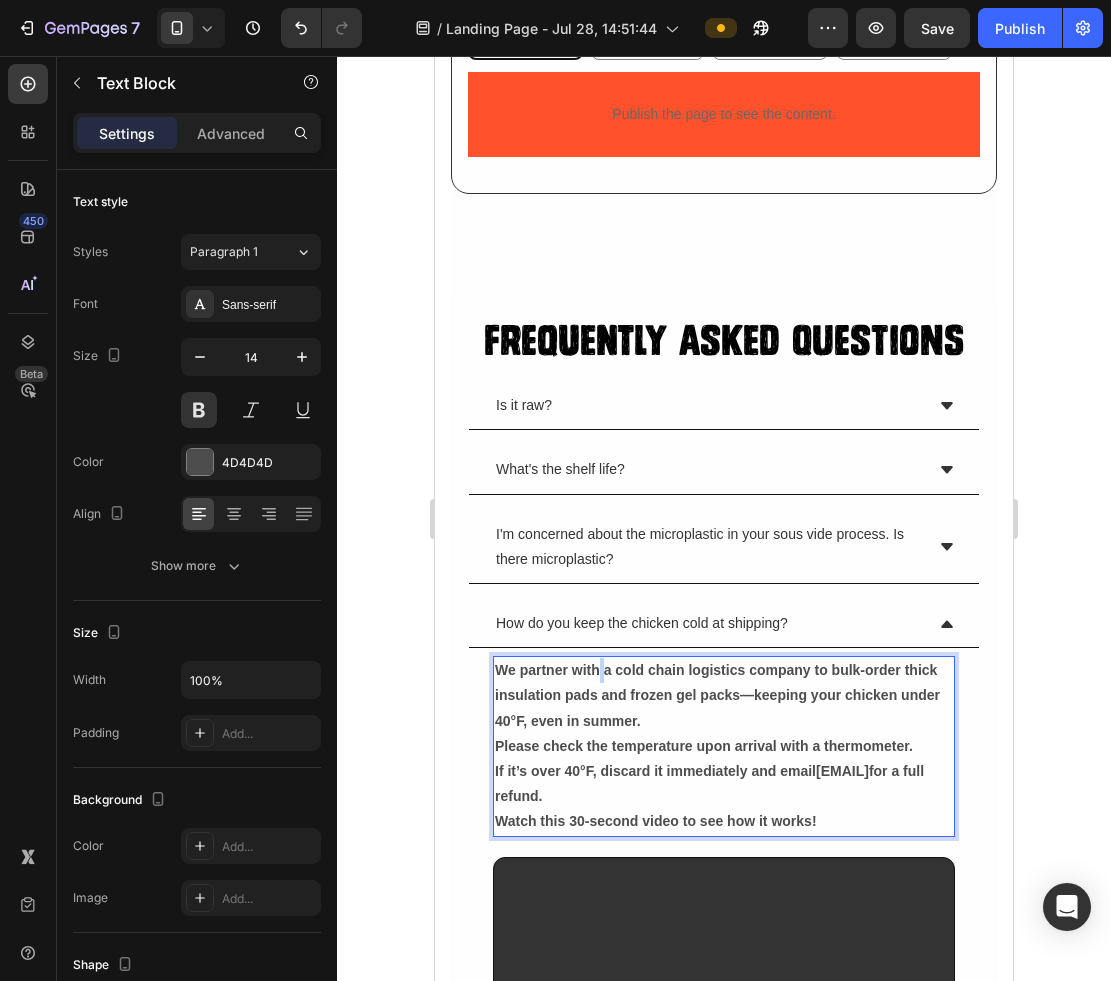 click on "We partner with a cold chain logistics company to bulk-order thick insulation pads and frozen gel packs—keeping your chicken under 40°F, even in summer." at bounding box center [717, 695] 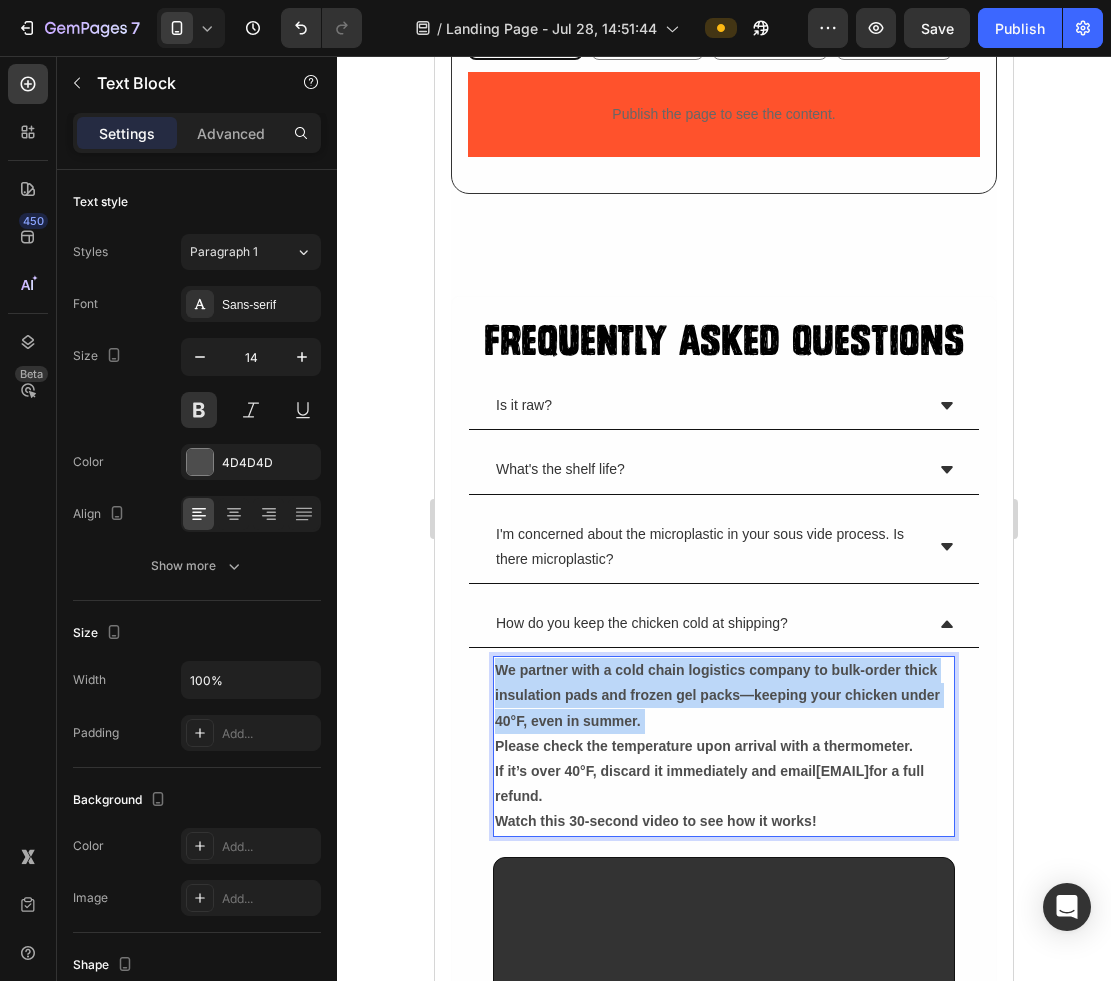 click on "We partner with a cold chain logistics company to bulk-order thick insulation pads and frozen gel packs—keeping your chicken under 40°F, even in summer." at bounding box center [717, 695] 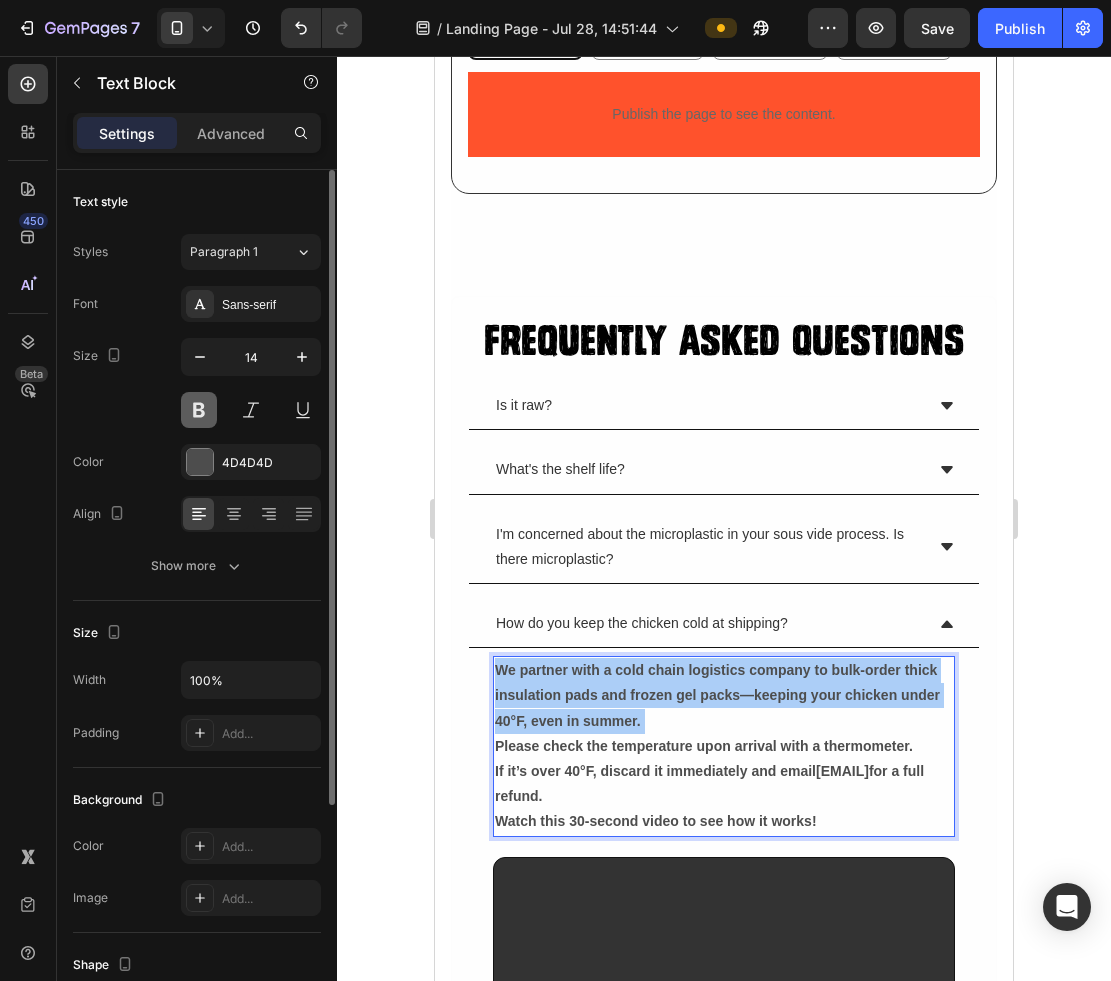 click at bounding box center [199, 410] 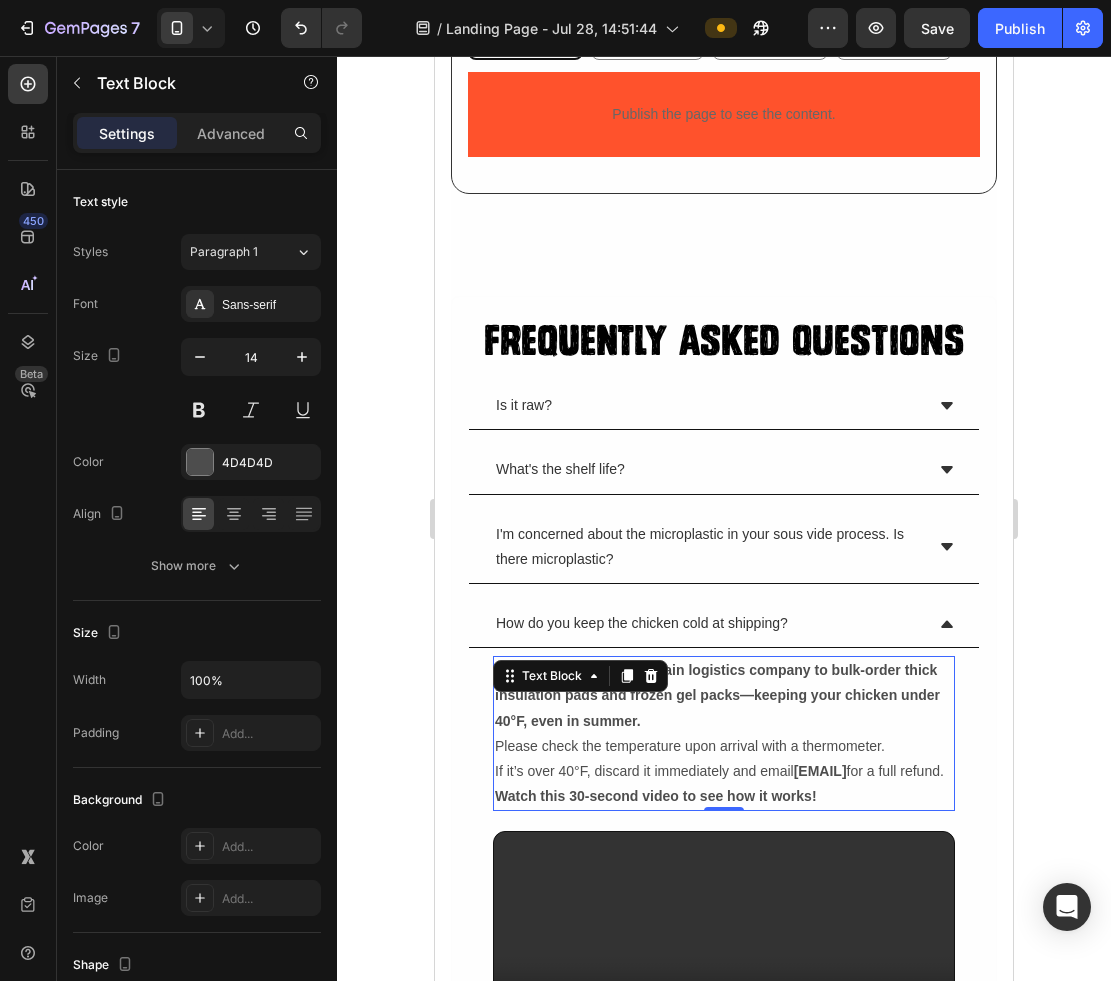 click on "We partner with a cold chain logistics company to bulk-order thick insulation pads and frozen gel packs—keeping your chicken under 40°F, even in summer. Please check the temperature upon arrival with a thermometer. If it’s over 40°F, discard it immediately and email  [EMAIL]  for a full refund. Watch this 30-second video to see how it works!" at bounding box center [724, 733] 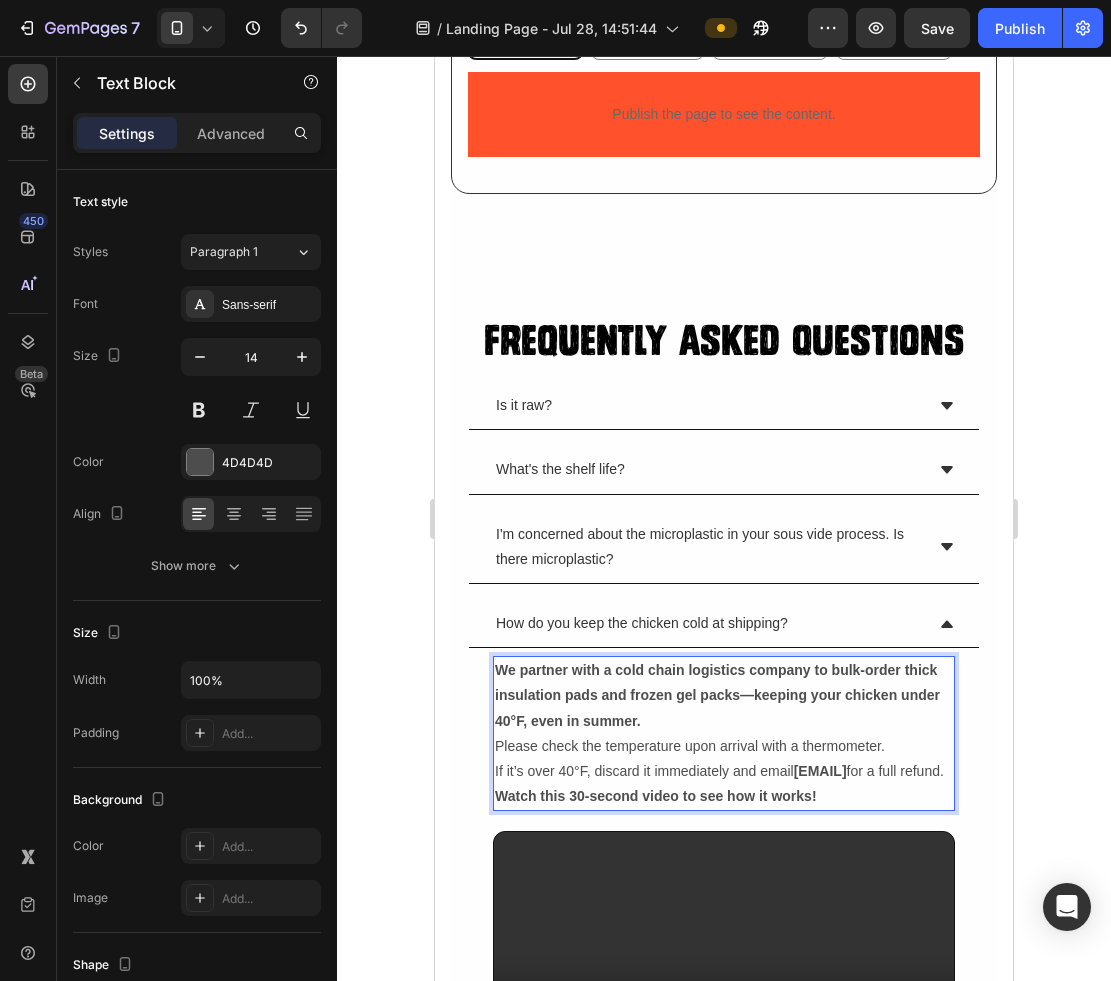 click on "We partner with a cold chain logistics company to bulk-order thick insulation pads and frozen gel packs—keeping your chicken under 40°F, even in summer. Please check the temperature upon arrival with a thermometer. If it’s over 40°F, discard it immediately and email  [EMAIL]  for a full refund. Watch this 30-second video to see how it works!" at bounding box center [724, 733] 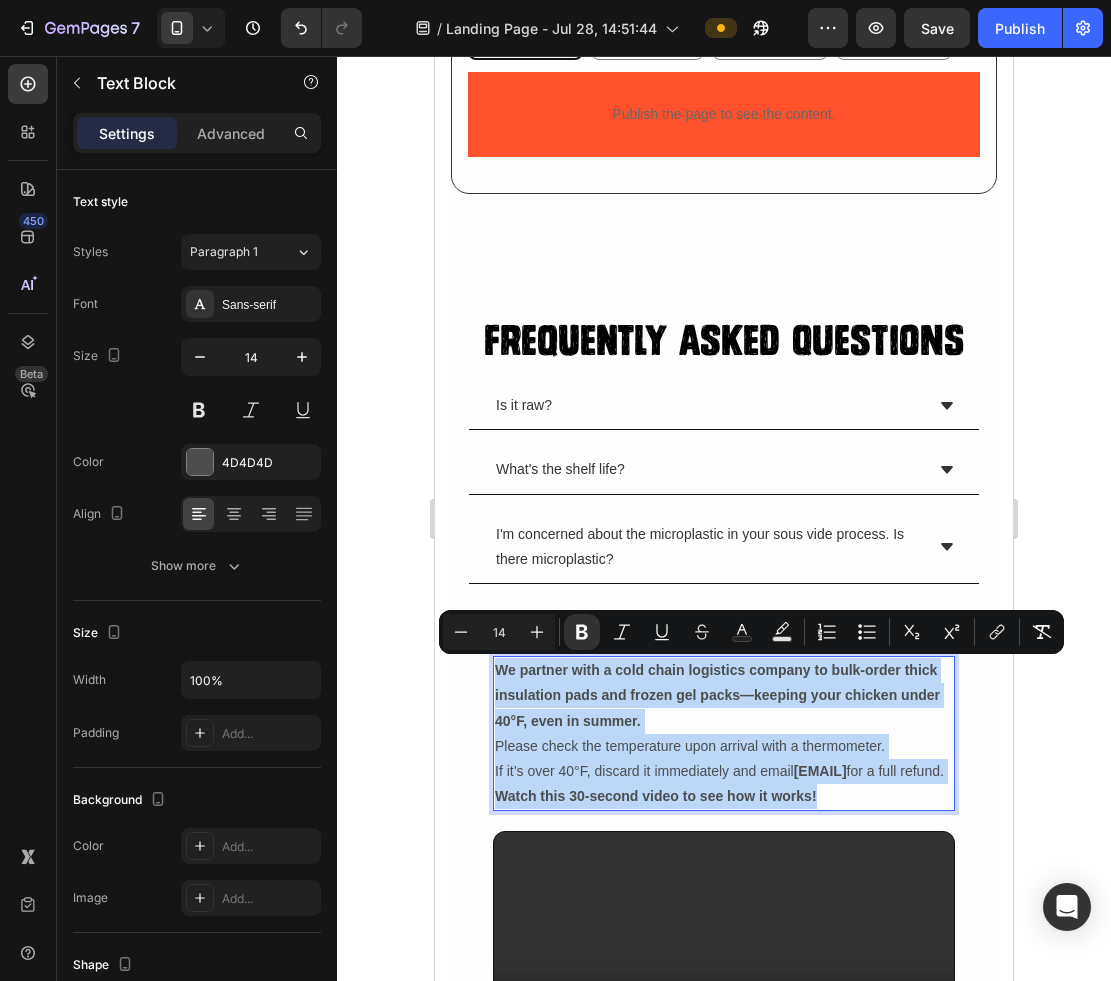 drag, startPoint x: 842, startPoint y: 815, endPoint x: 437, endPoint y: 660, distance: 433.6473 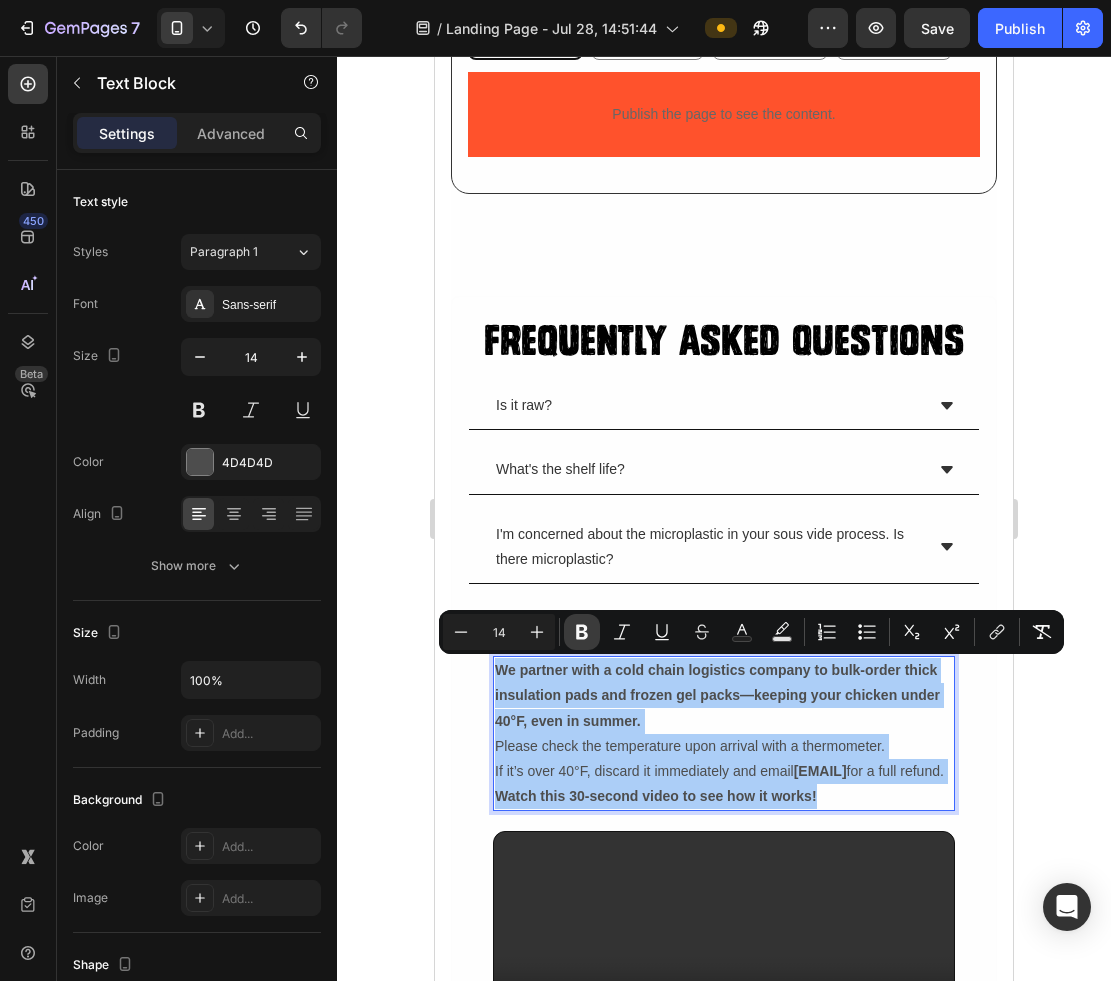click 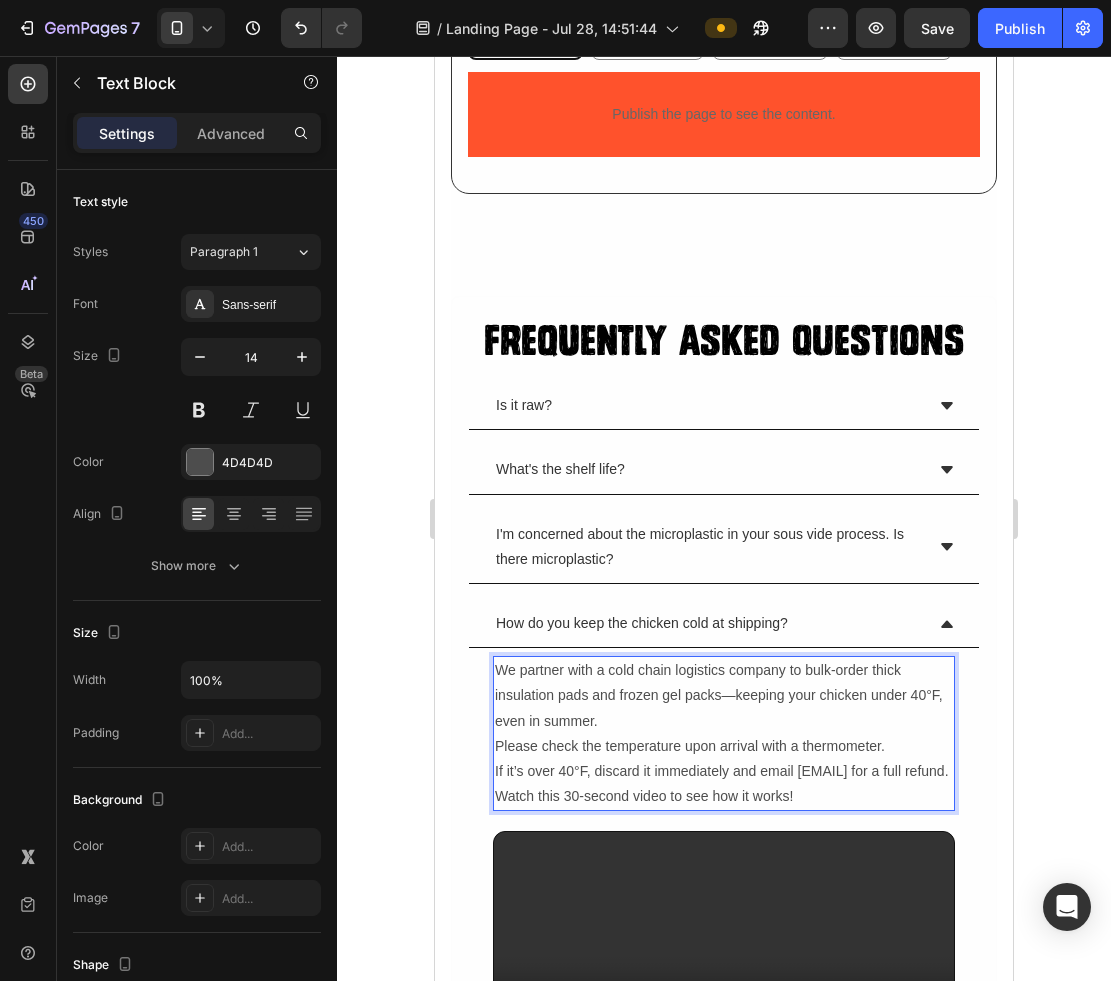 click on "We partner with a cold chain logistics company to bulk-order thick insulation pads and frozen gel packs—keeping your chicken under 40°F, even in summer. Please check the temperature upon arrival with a thermometer. If it’s over 40°F, discard it immediately and email contact@[EMAIL] for a full refund. Watch this 30-second video to see how it works!" at bounding box center (724, 733) 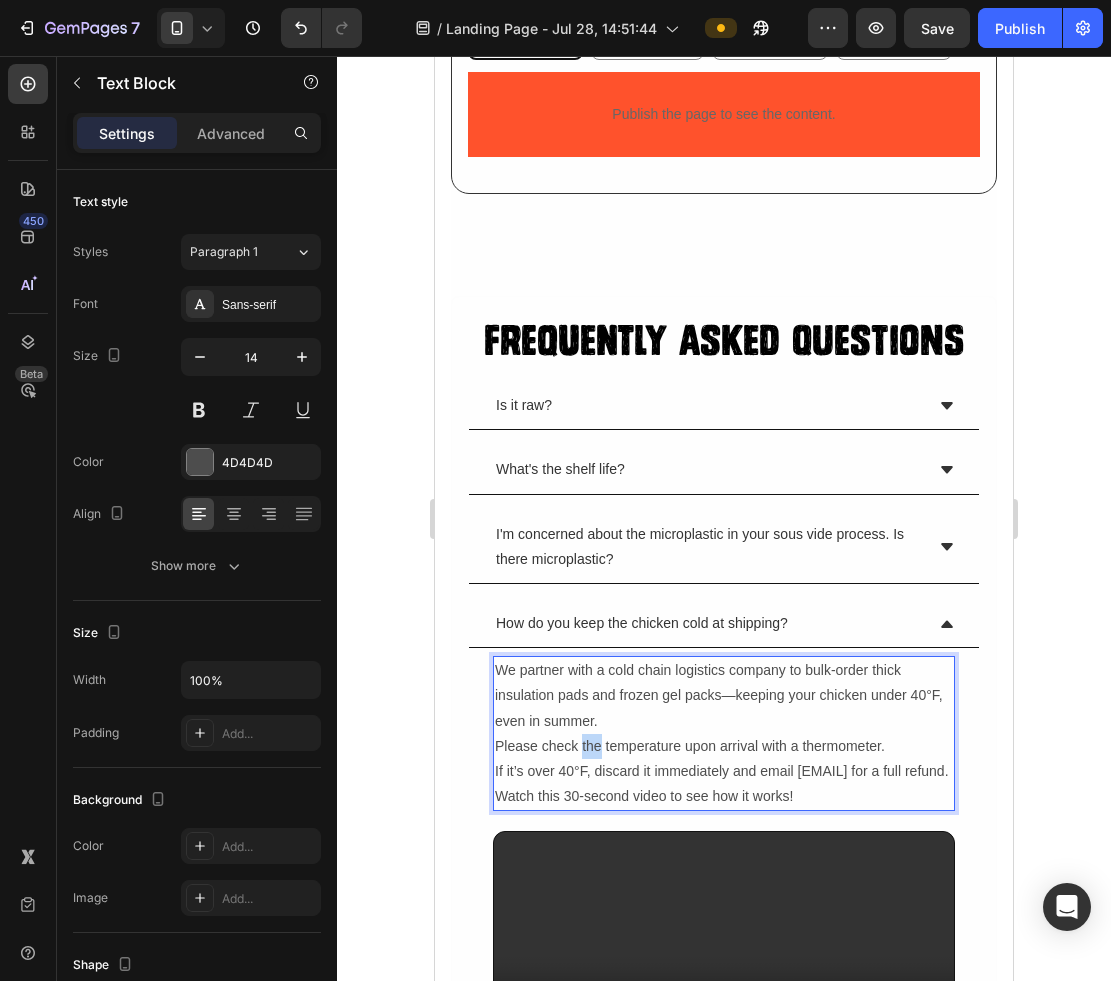 click on "We partner with a cold chain logistics company to bulk-order thick insulation pads and frozen gel packs—keeping your chicken under 40°F, even in summer. Please check the temperature upon arrival with a thermometer. If it’s over 40°F, discard it immediately and email contact@[EMAIL] for a full refund. Watch this 30-second video to see how it works!" at bounding box center [724, 733] 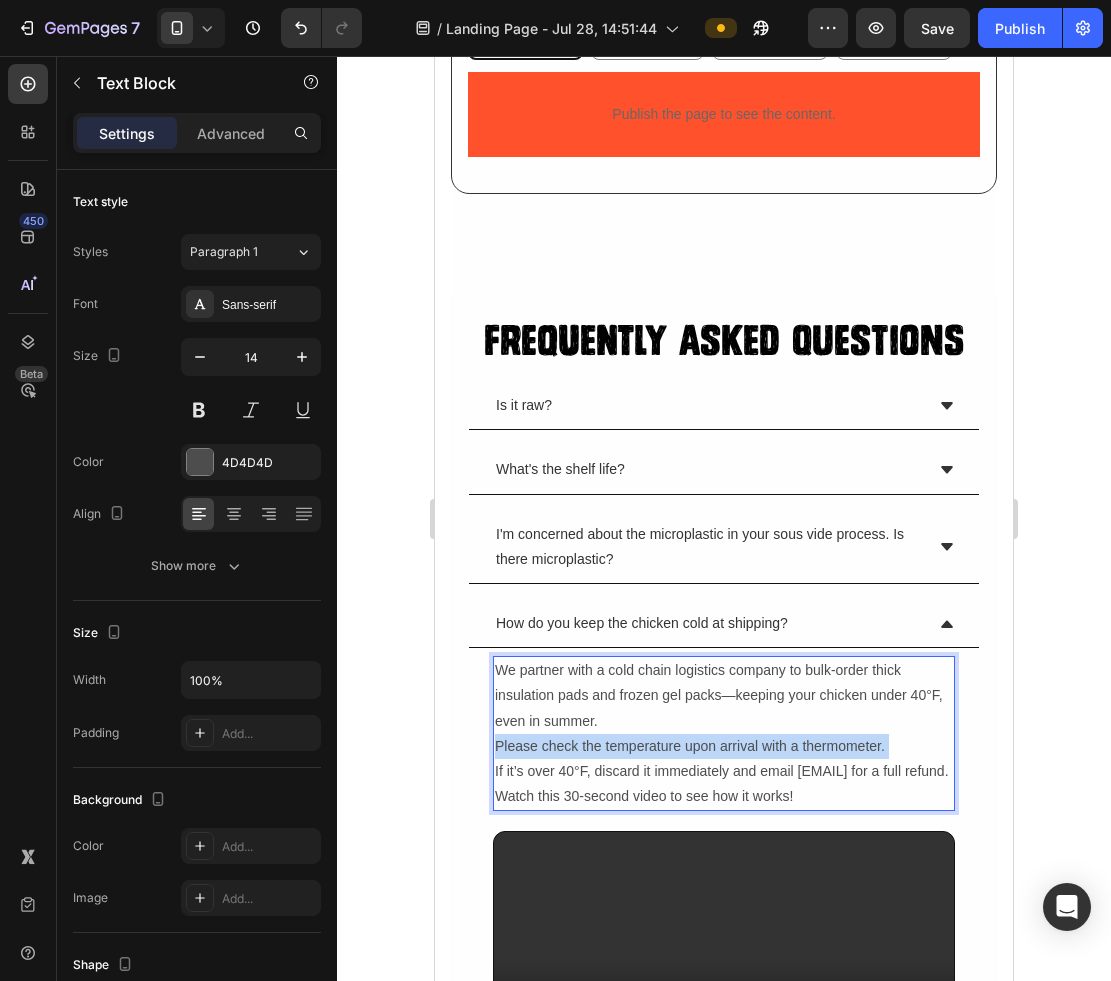 click on "We partner with a cold chain logistics company to bulk-order thick insulation pads and frozen gel packs—keeping your chicken under 40°F, even in summer. Please check the temperature upon arrival with a thermometer. If it’s over 40°F, discard it immediately and email contact@[EMAIL] for a full refund. Watch this 30-second video to see how it works!" at bounding box center (724, 733) 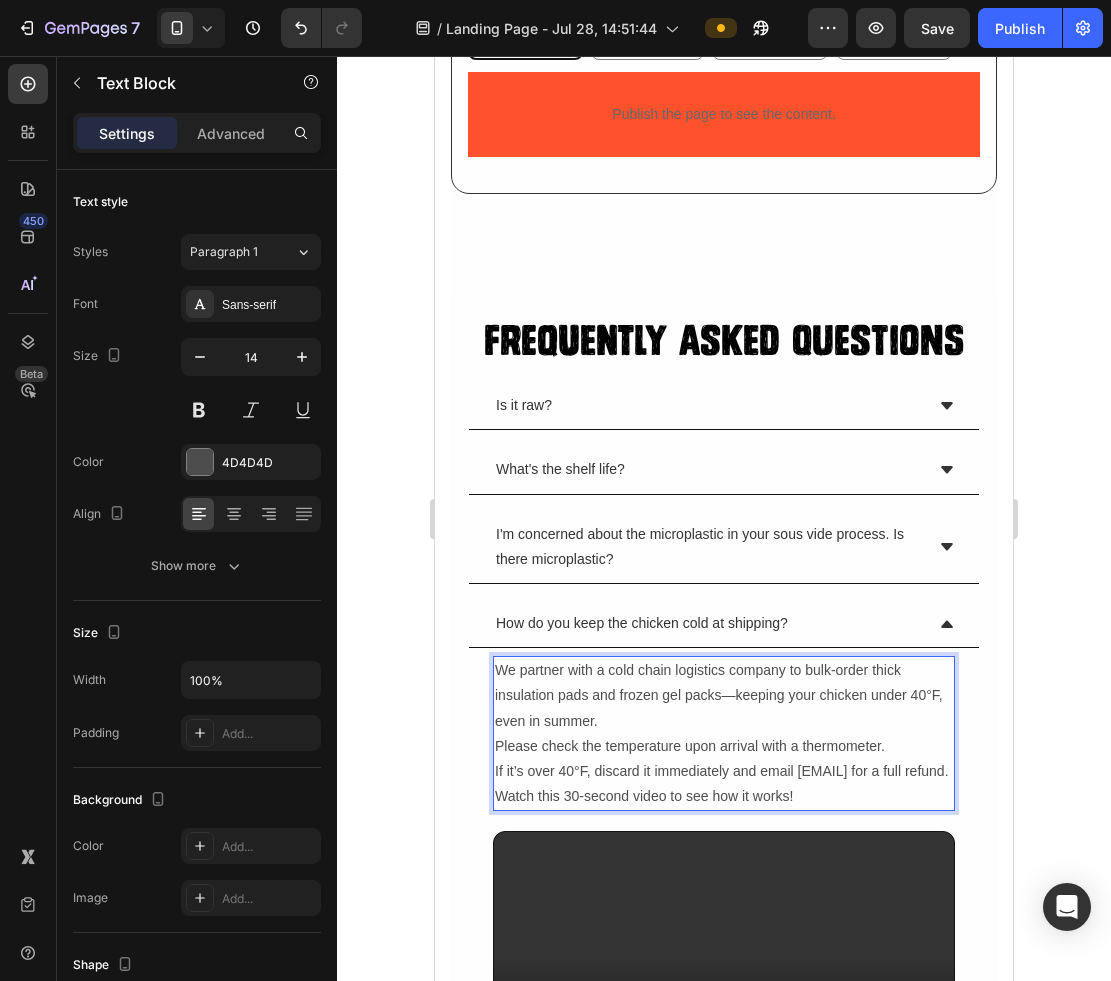 click on "We partner with a cold chain logistics company to bulk-order thick insulation pads and frozen gel packs—keeping your chicken under 40°F, even in summer. Please check the temperature upon arrival with a thermometer. If it’s over 40°F, discard it immediately and email contact@[EMAIL] for a full refund. Watch this 30-second video to see how it works!" at bounding box center [724, 733] 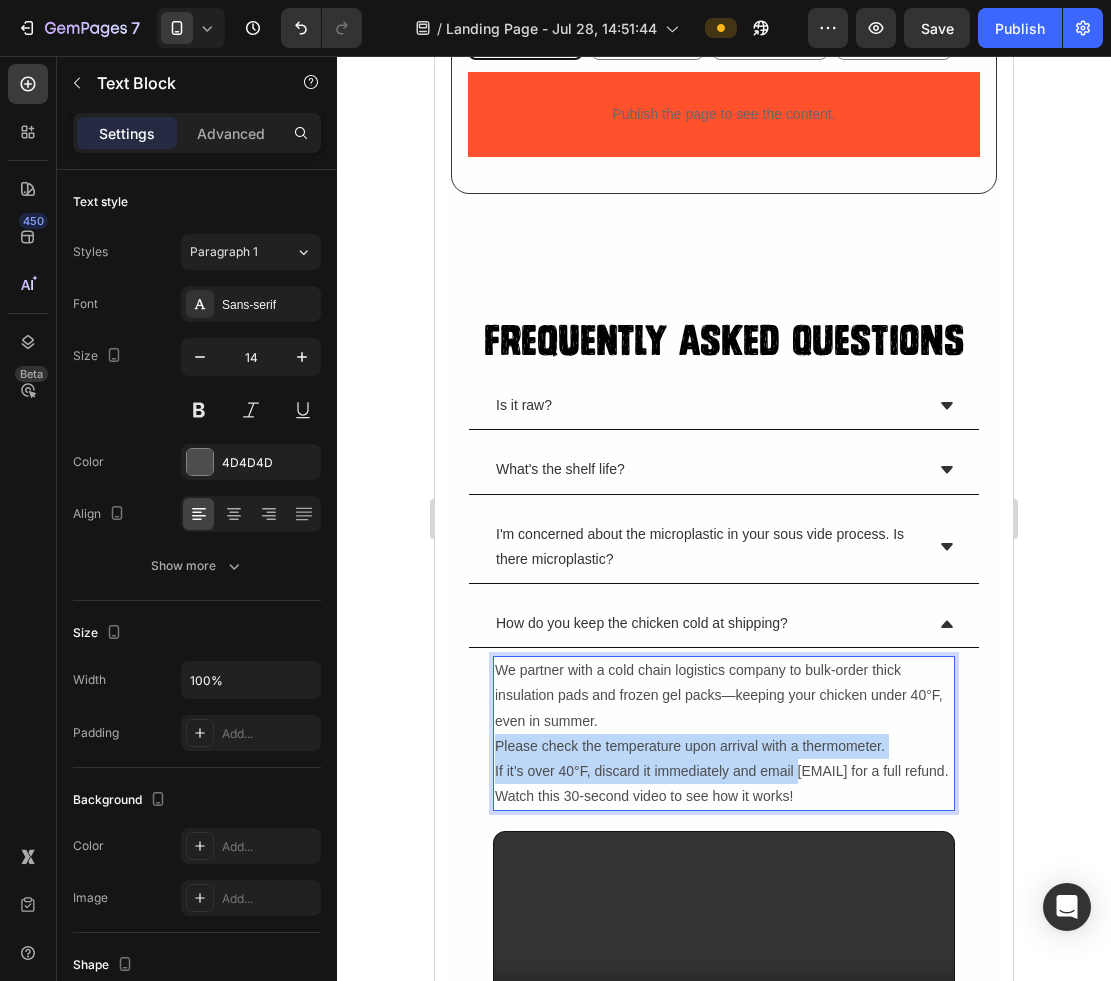 drag, startPoint x: 801, startPoint y: 774, endPoint x: 512, endPoint y: 755, distance: 289.6239 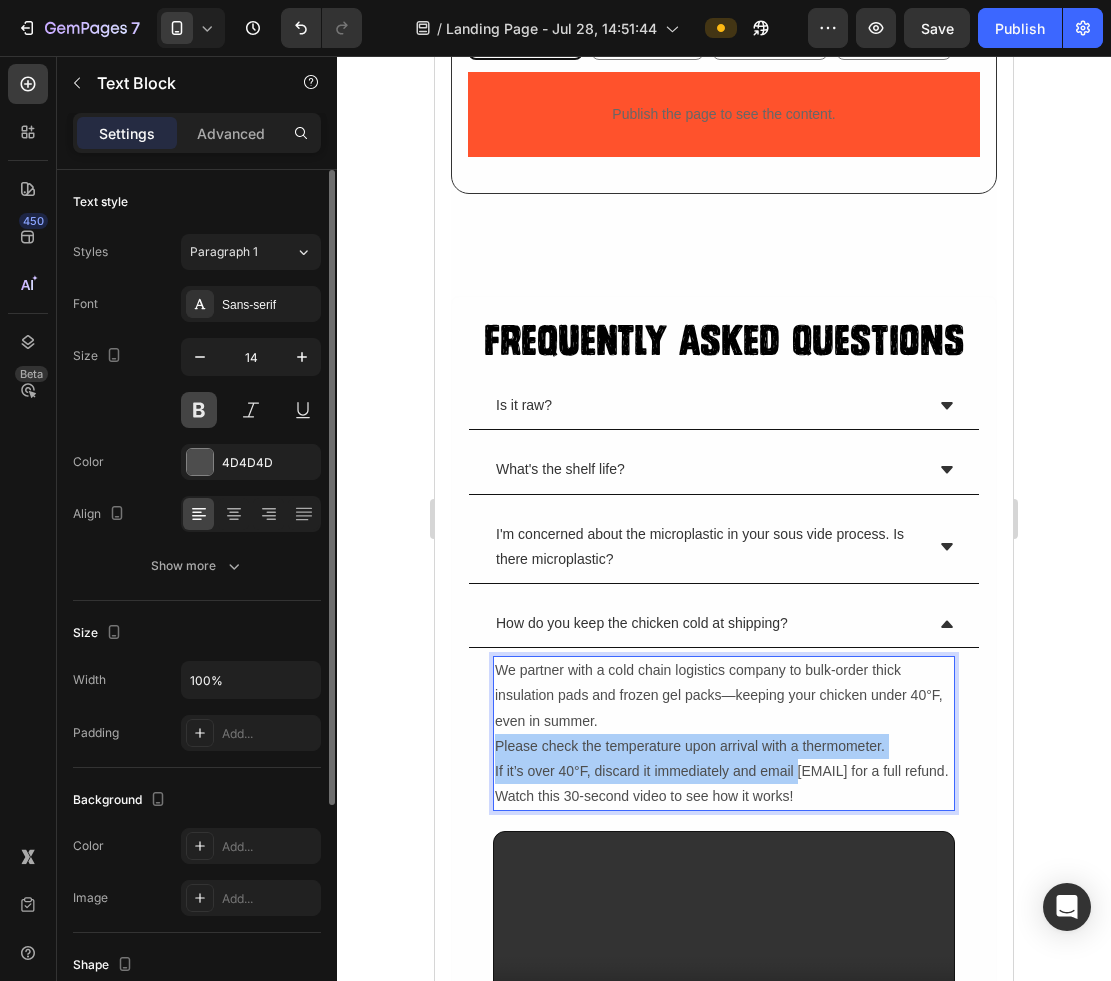 click at bounding box center [199, 410] 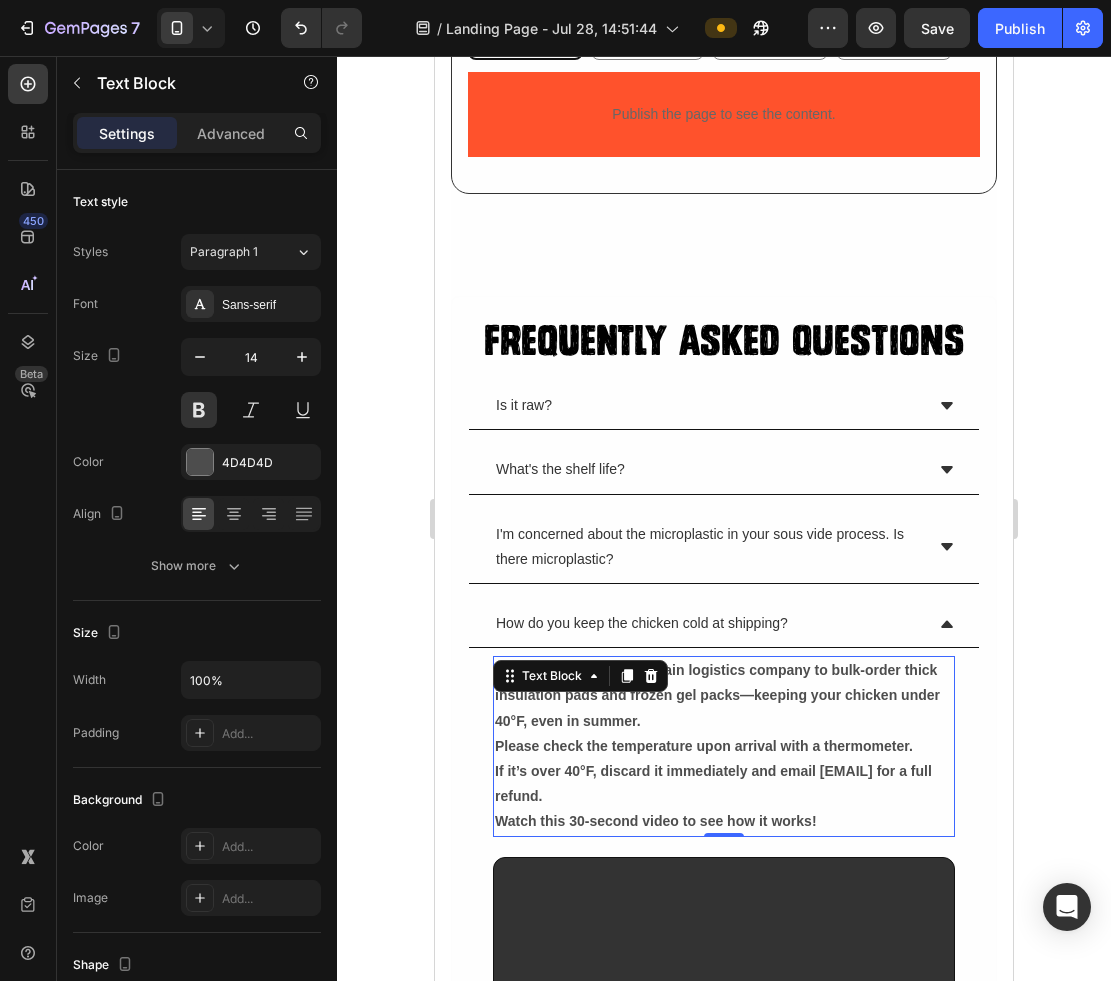 type 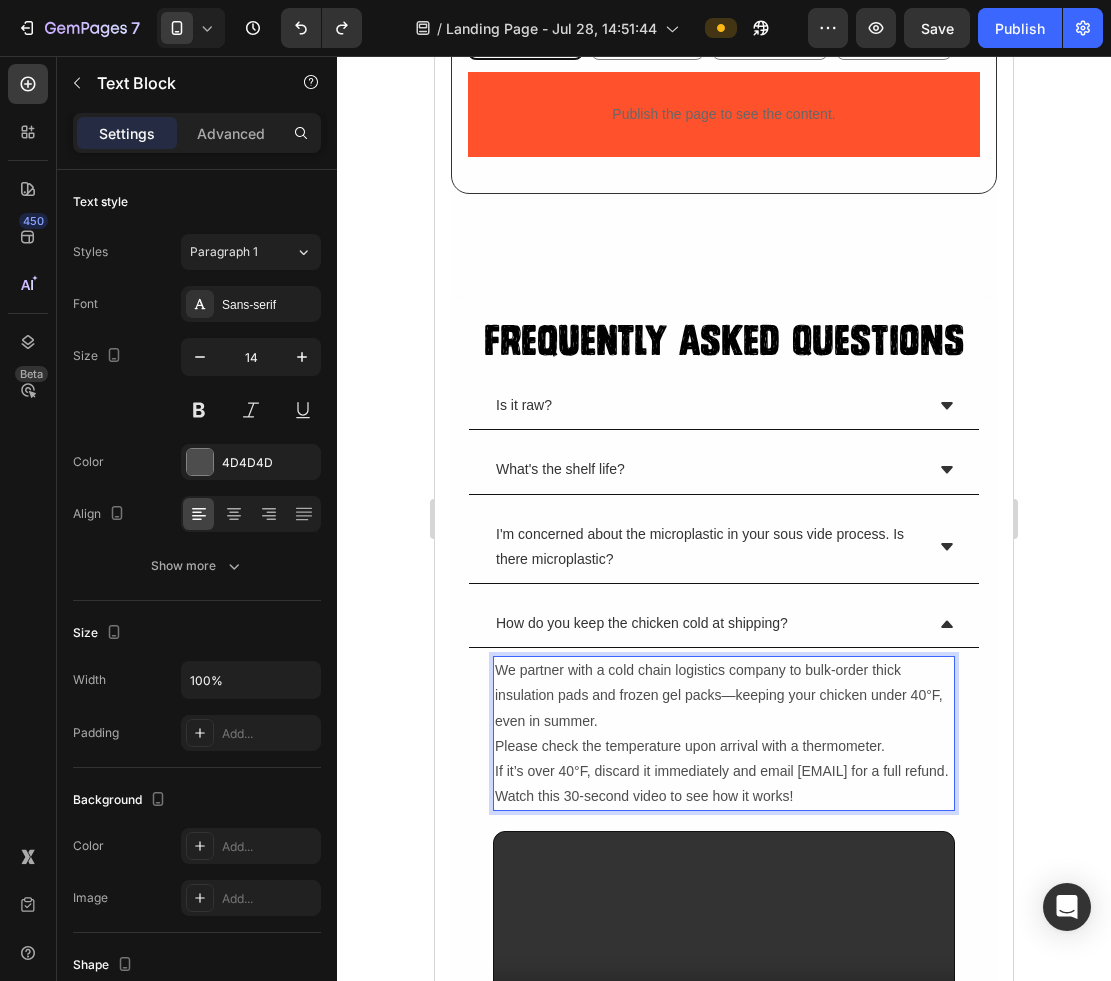 click on "We partner with a cold chain logistics company to bulk-order thick insulation pads and frozen gel packs—keeping your chicken under 40°F, even in summer. Please check the temperature upon arrival with a thermometer. If it’s over 40°F, discard it immediately and email contact@[EMAIL] for a full refund. Watch this 30-second video to see how it works!" at bounding box center (724, 733) 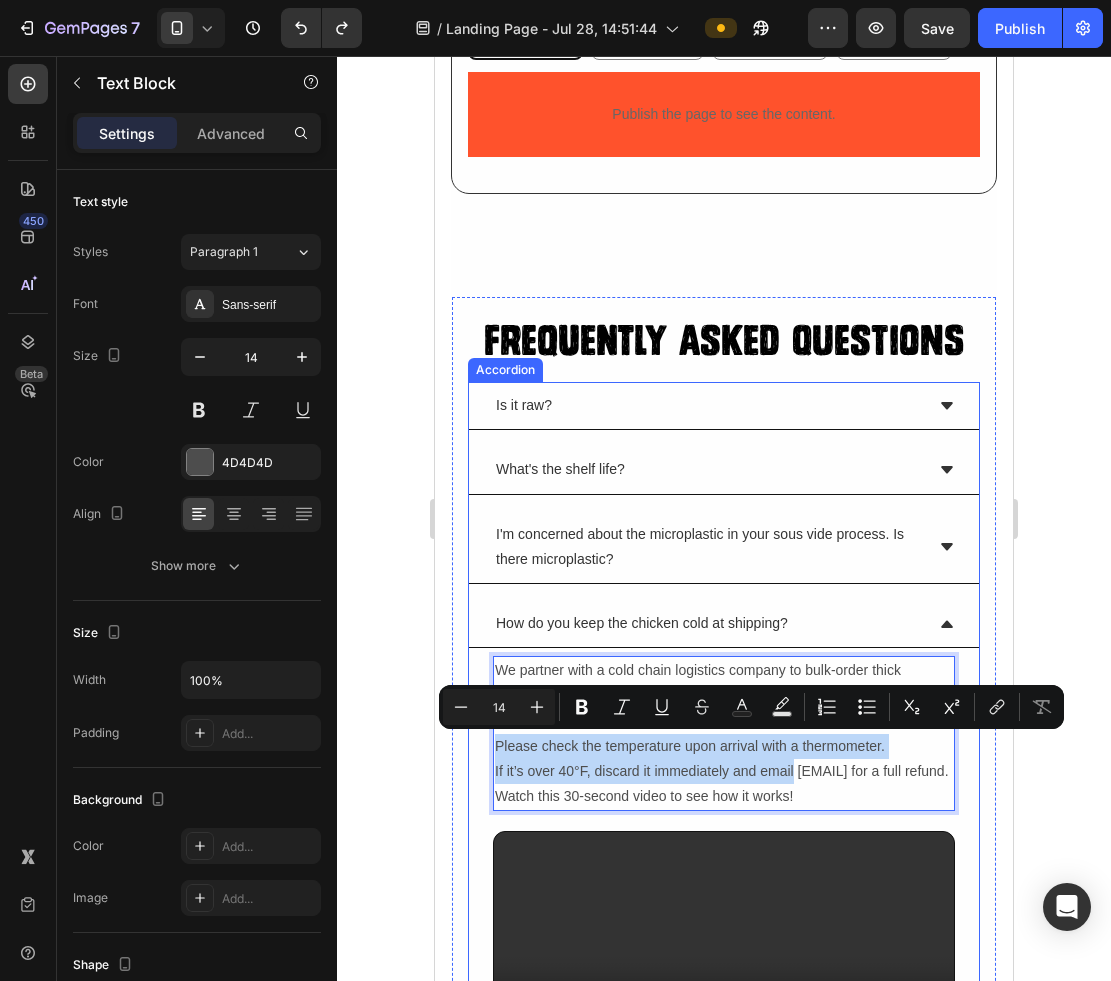 drag, startPoint x: 804, startPoint y: 771, endPoint x: 482, endPoint y: 756, distance: 322.34918 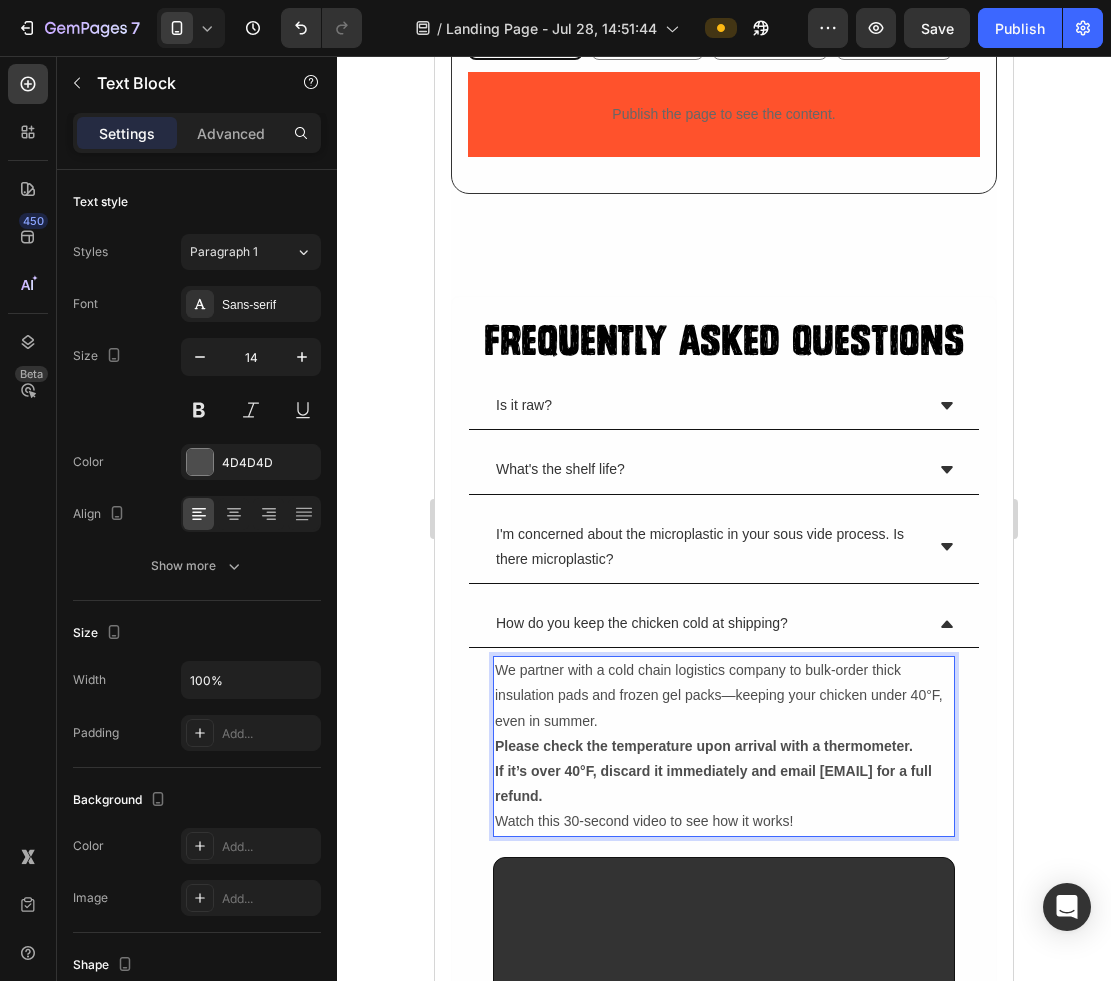 click on "We partner with a cold chain logistics company to bulk-order thick insulation pads and frozen gel packs—keeping your chicken under 40°F, even in summer. Please check the temperature upon arrival with a thermometer. If it’s over 40°F, discard it immediately and email contact@[EMAIL] for a full refund. Watch this 30-second video to see how it works!" at bounding box center [724, 746] 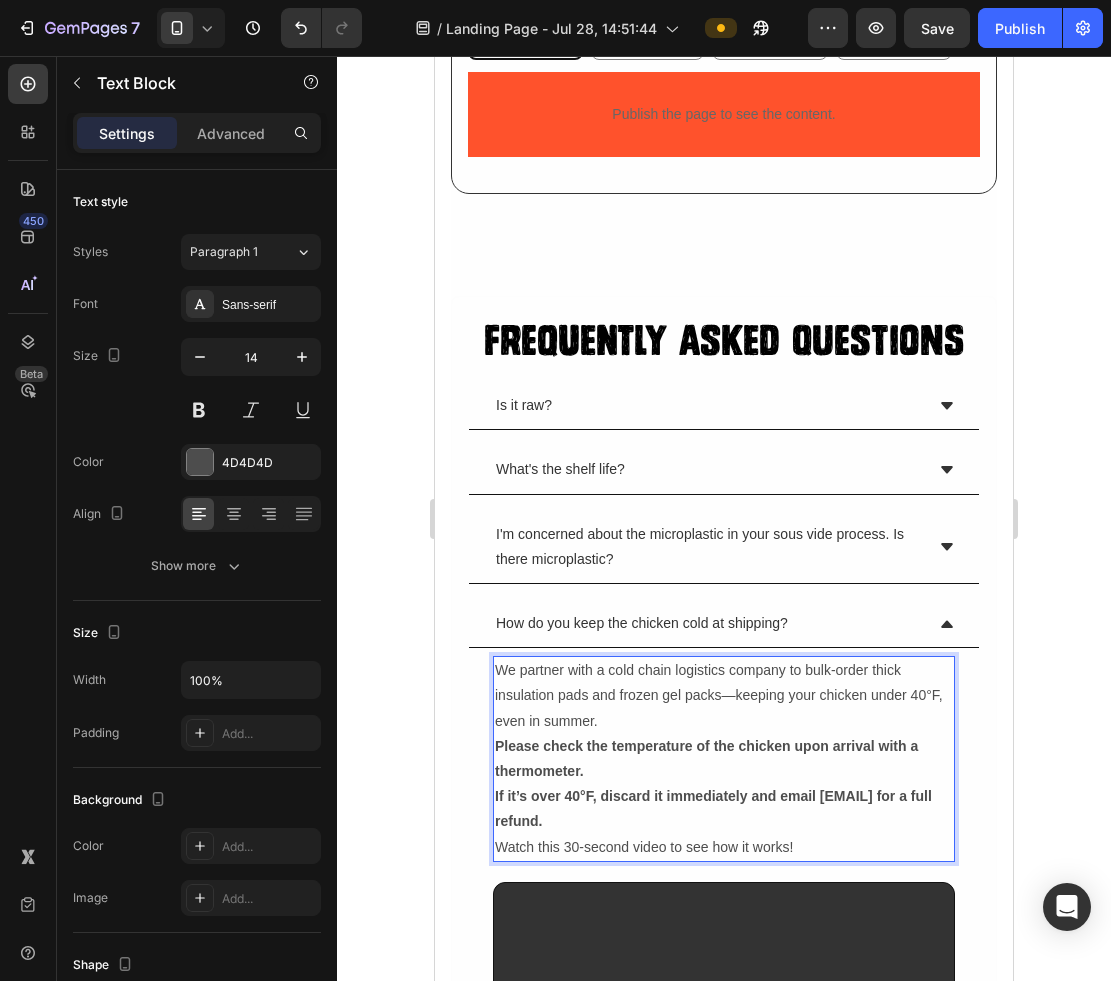 click on "If it’s over 40°F, discard it immediately and email [EMAIL] for a full refund." at bounding box center [713, 808] 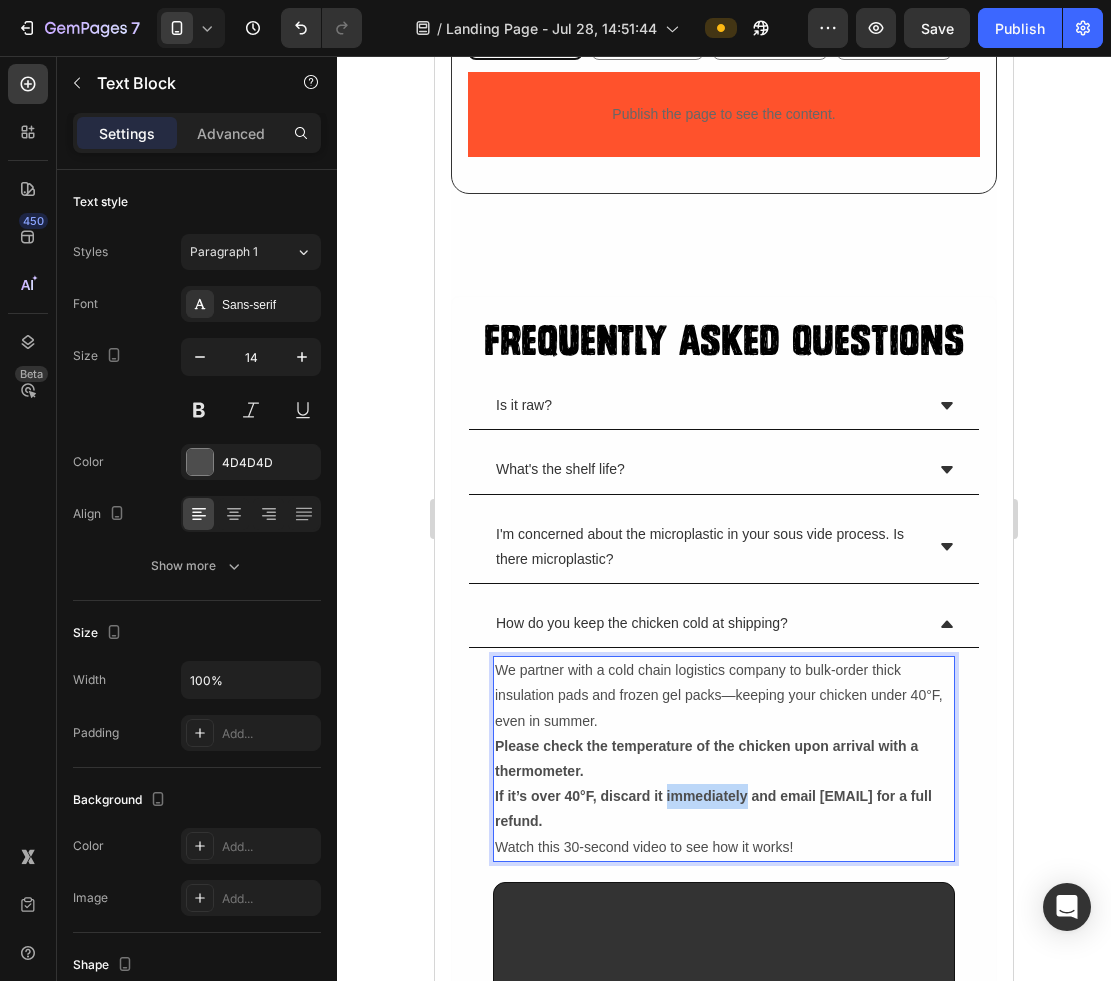 click on "If it’s over 40°F, discard it immediately and email [EMAIL] for a full refund." at bounding box center [713, 808] 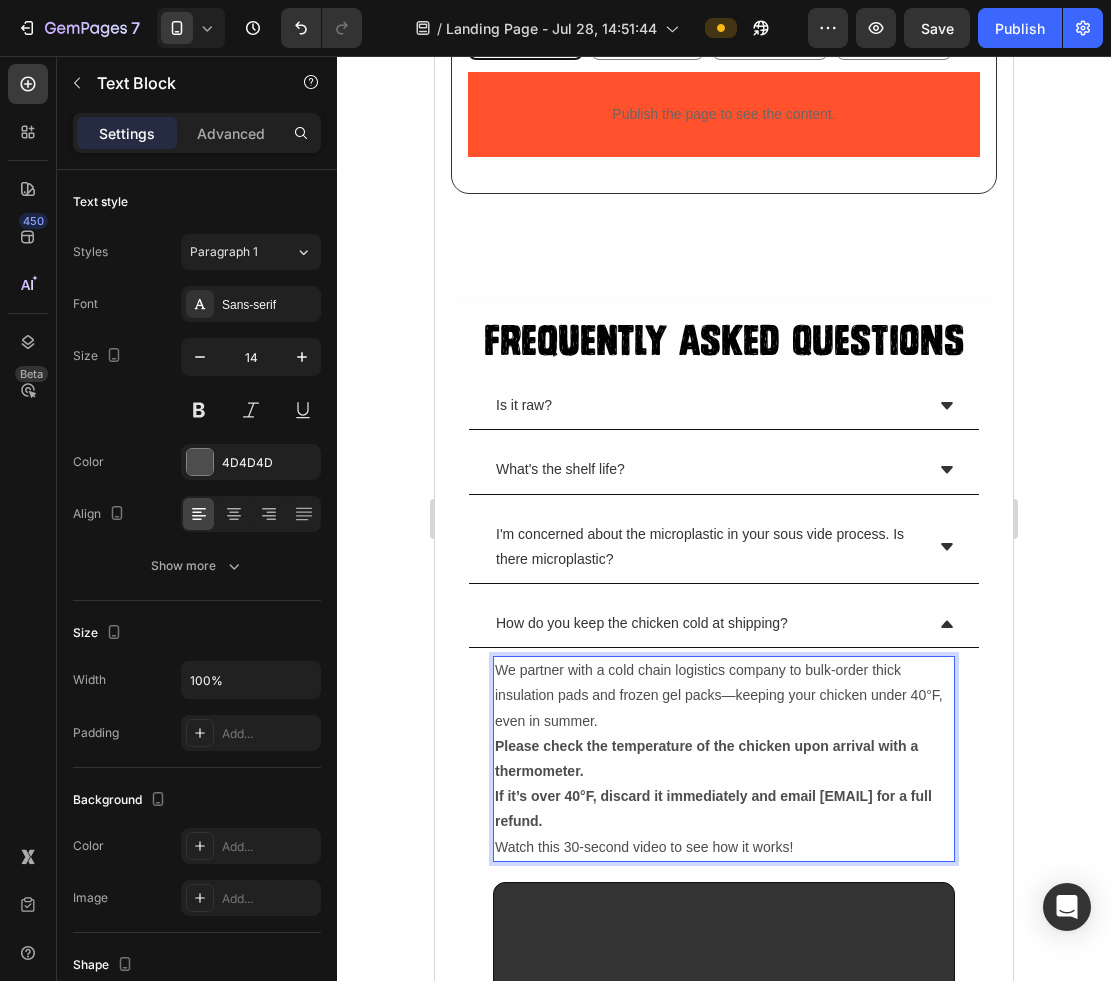 click on "Please check the temperature of the chicken upon arrival with a thermometer." at bounding box center [706, 758] 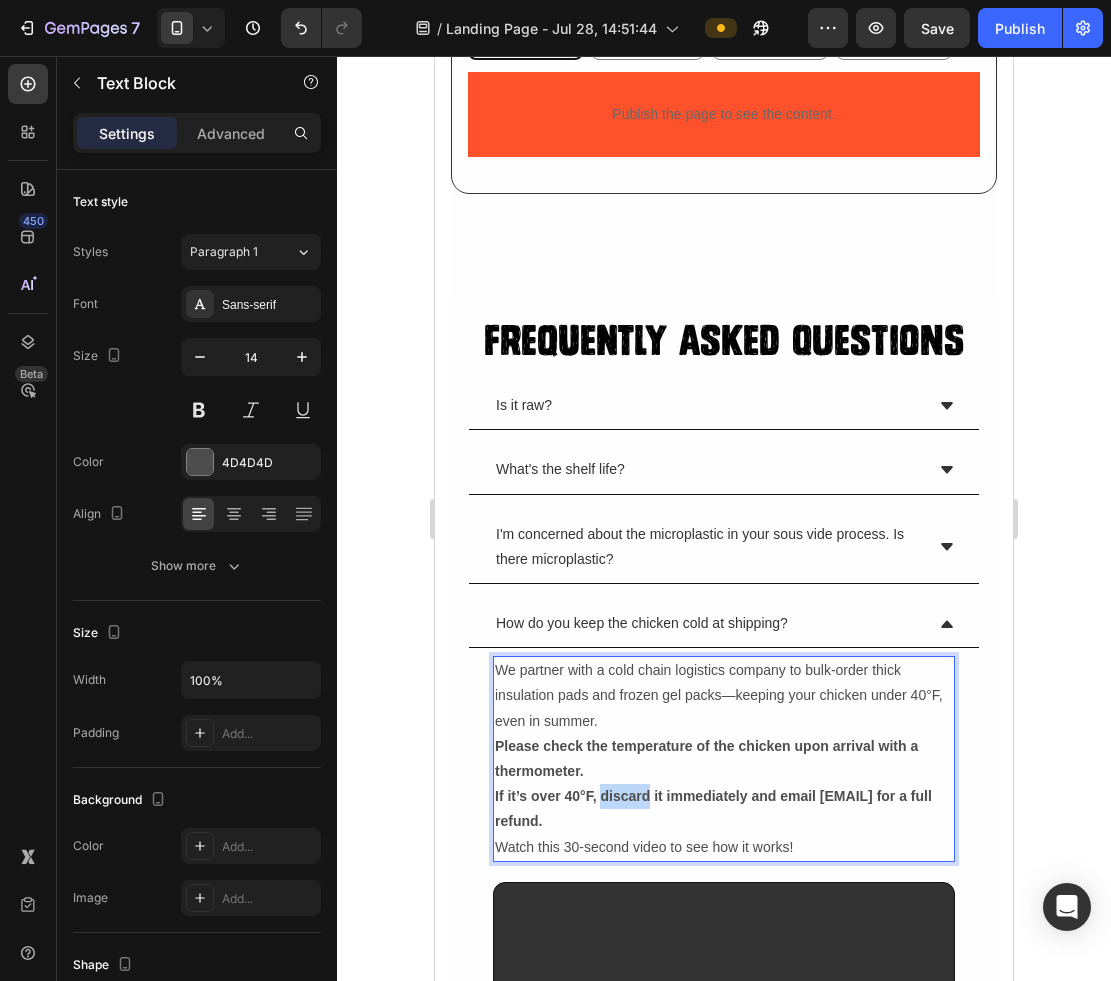 click on "If it’s over 40°F, discard it immediately and email [EMAIL] for a full refund." at bounding box center [713, 808] 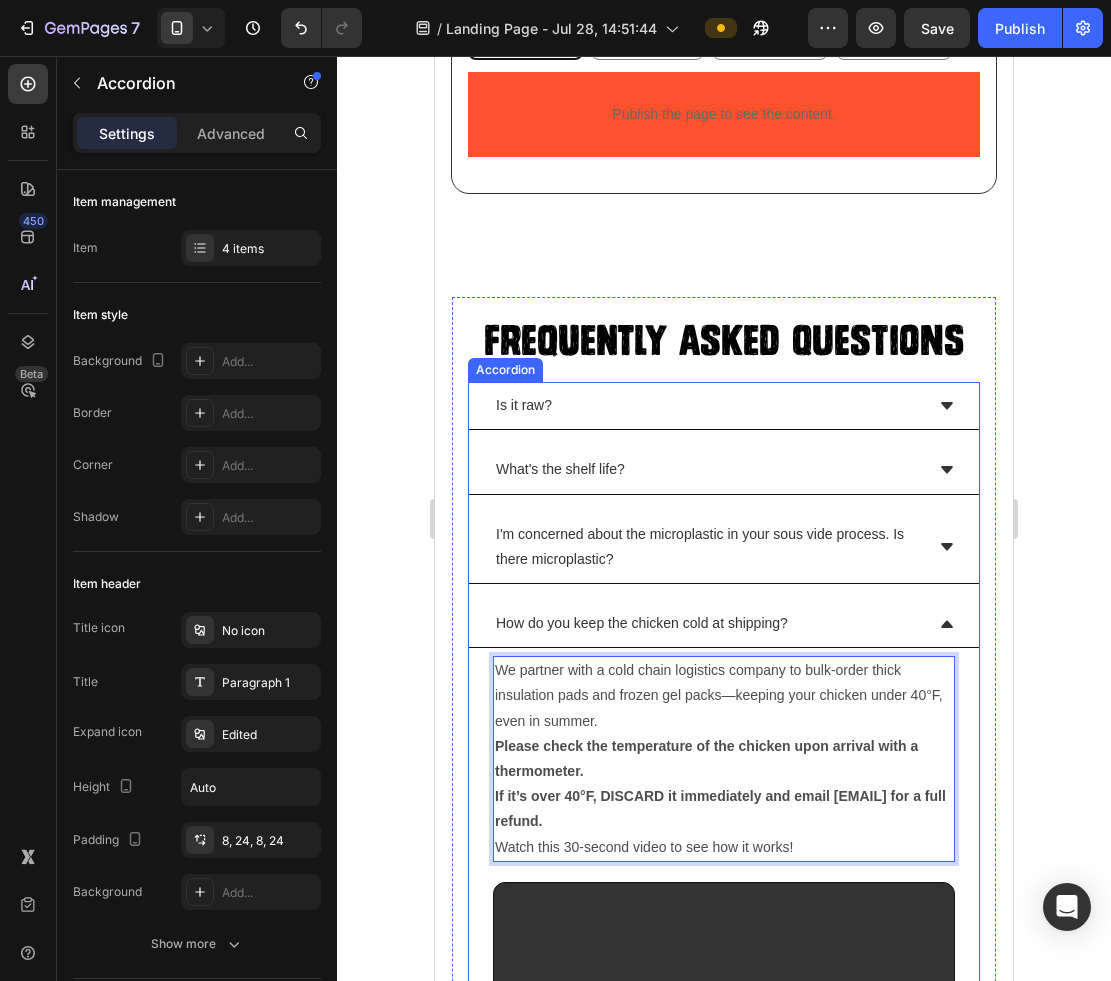 click 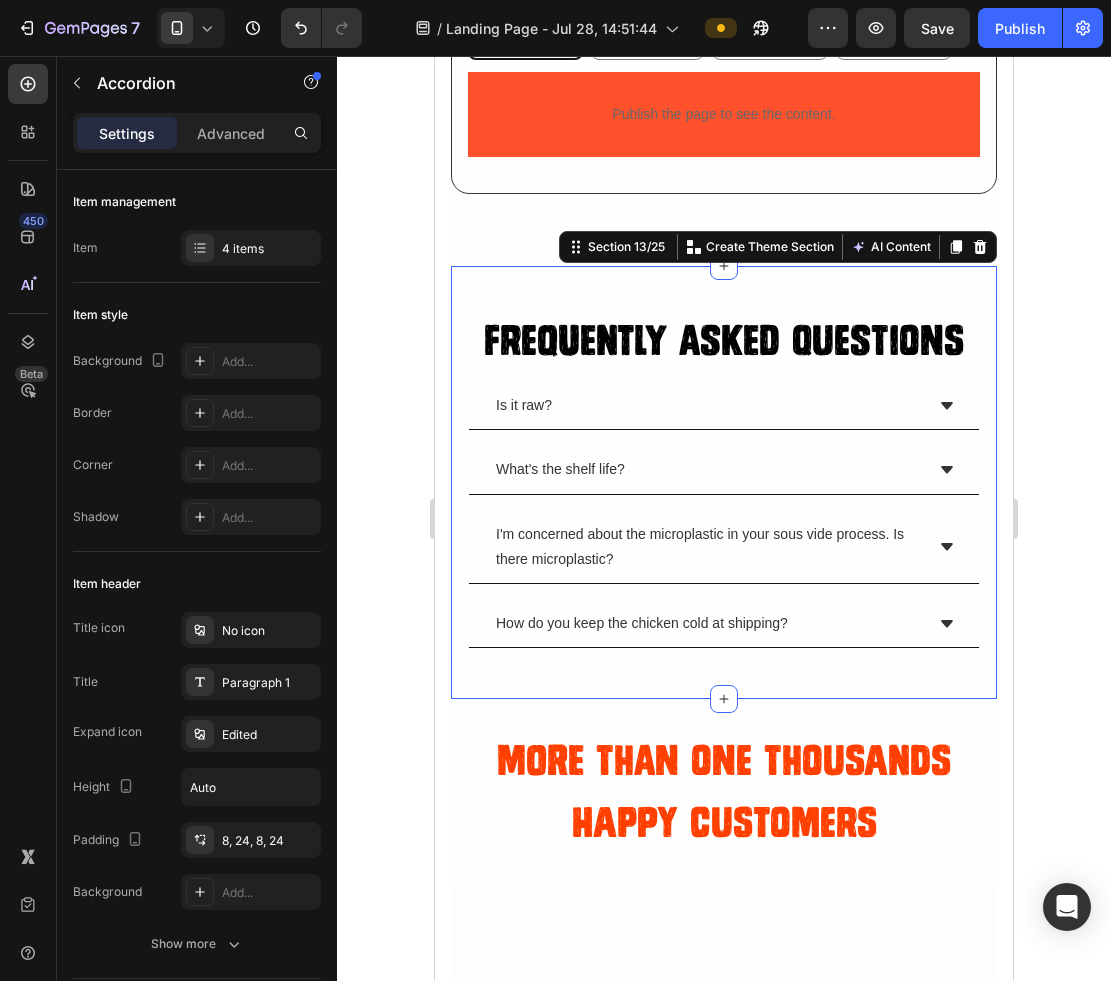 click on "Frequently Asked Questions Heading
Is it raw?
What's the shelf life?
I'm concerned about the microplastic in your sous vide process. Is there microplastic?
How do you keep the chicken cold at shipping? Accordion Row Section 13/25   Create Theme Section AI Content Write with GemAI What would you like to describe here? Tone and Voice Persuasive Product Im'peccable Chicken Special Packs Show more Generate" at bounding box center (724, 483) 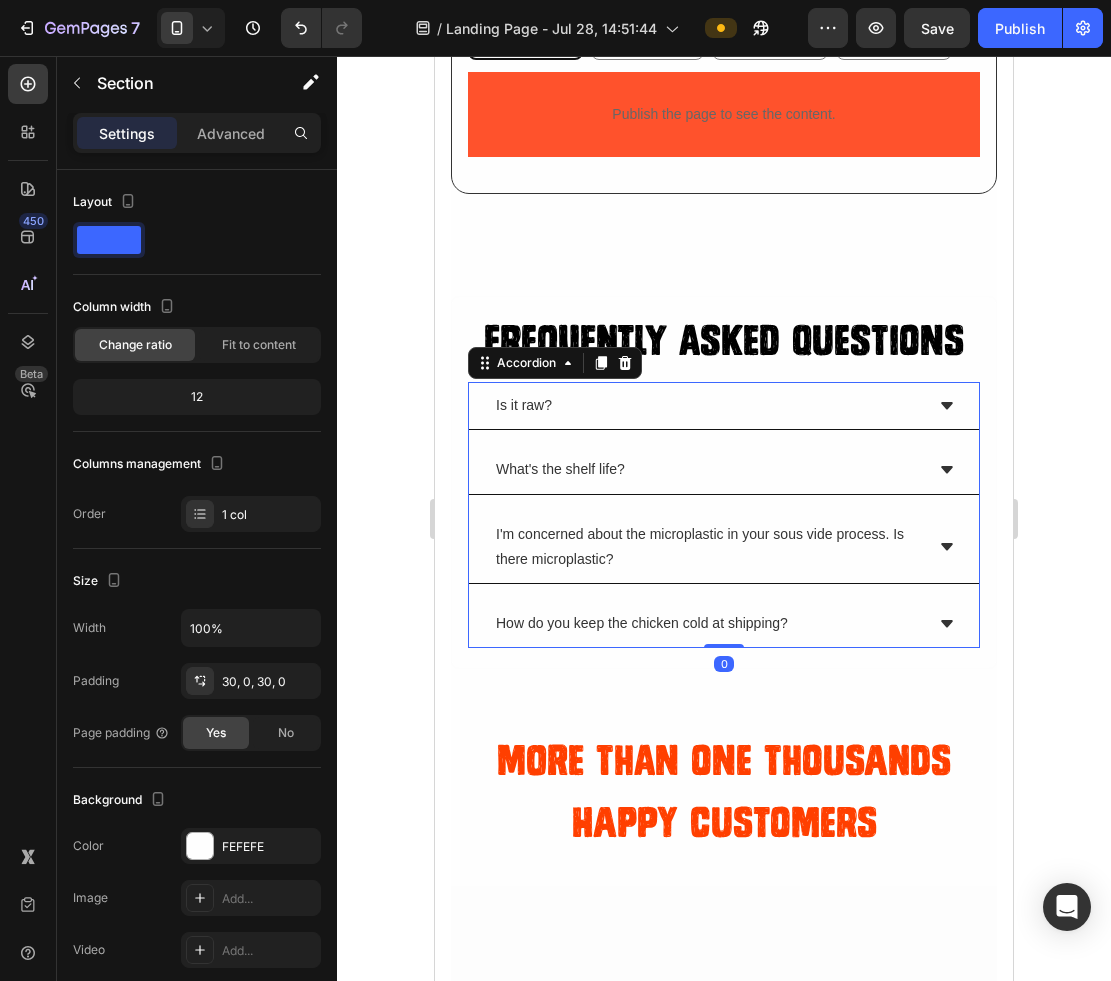 click 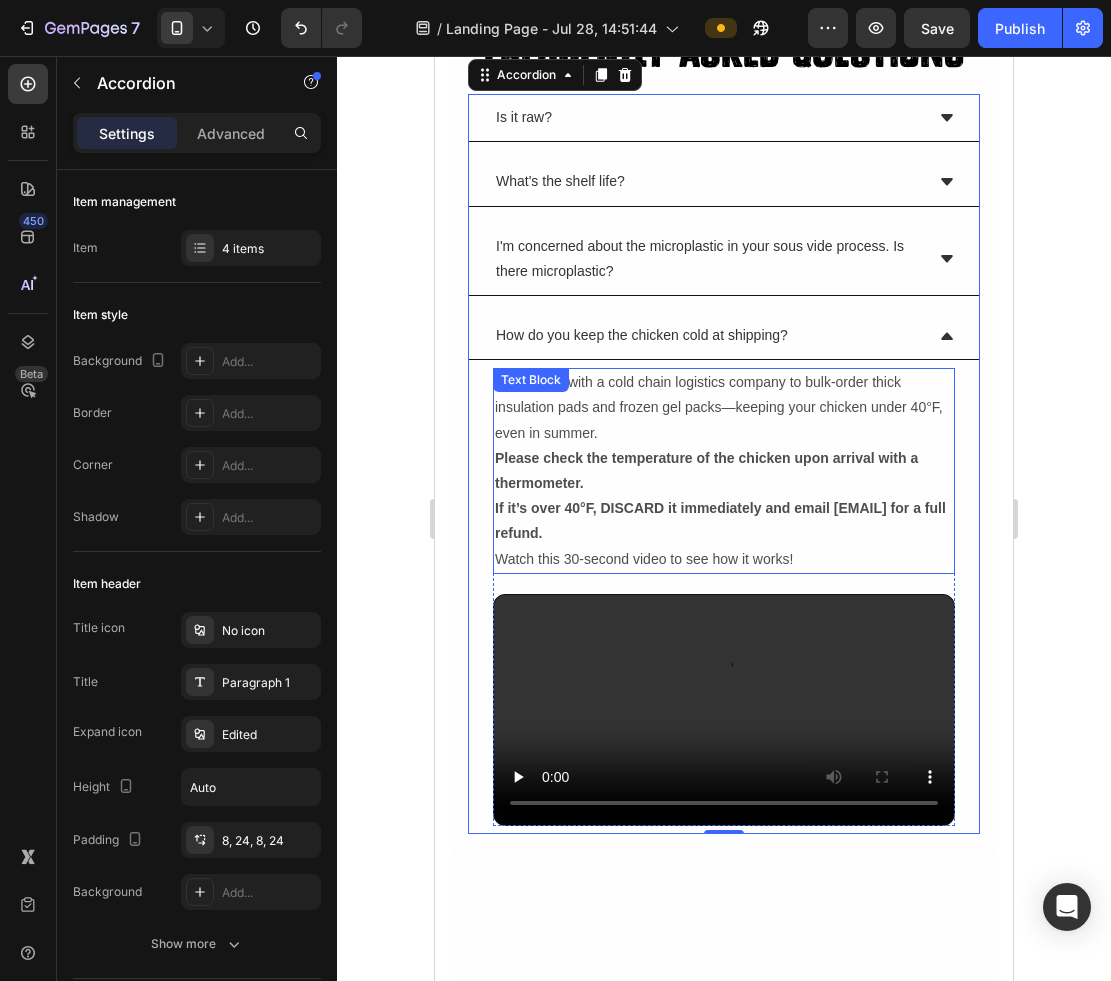 scroll, scrollTop: 6861, scrollLeft: 0, axis: vertical 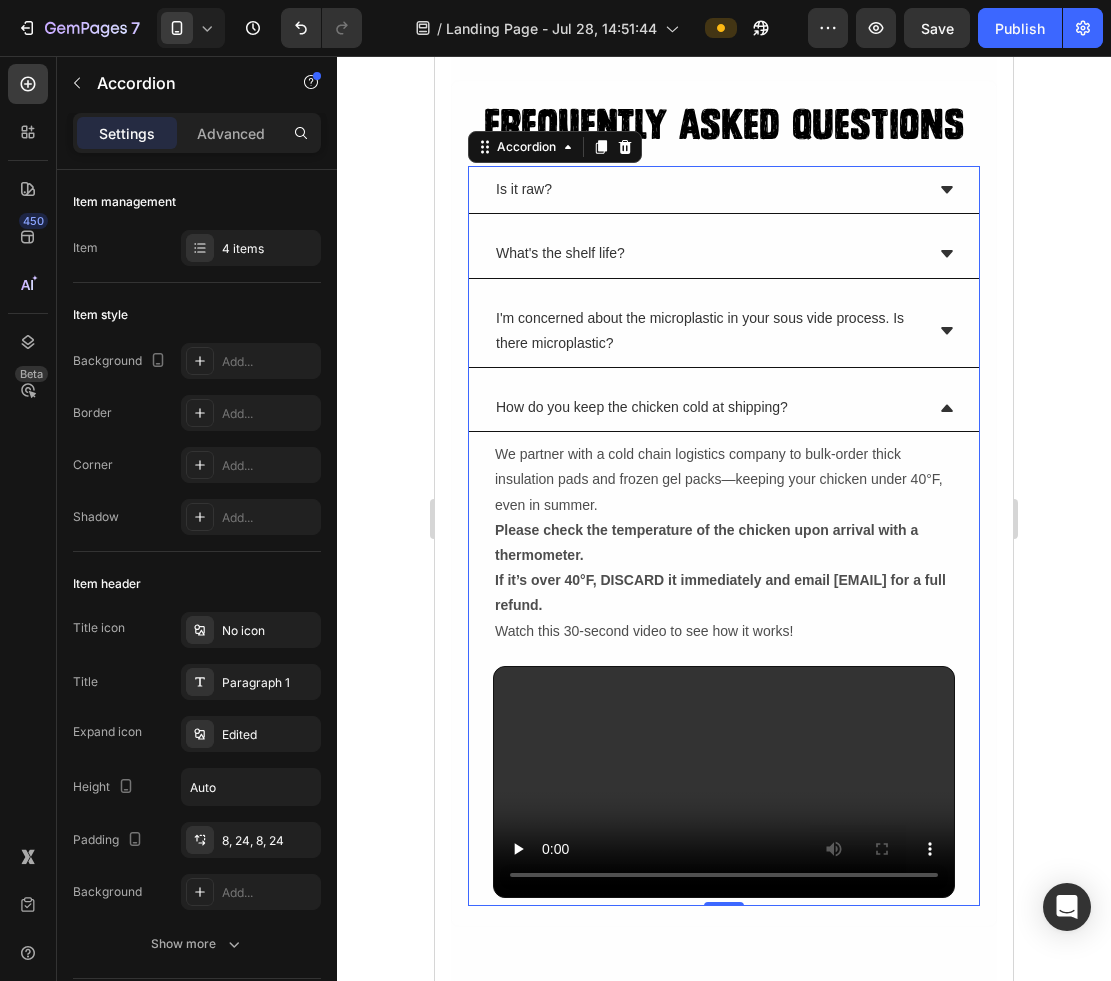 click 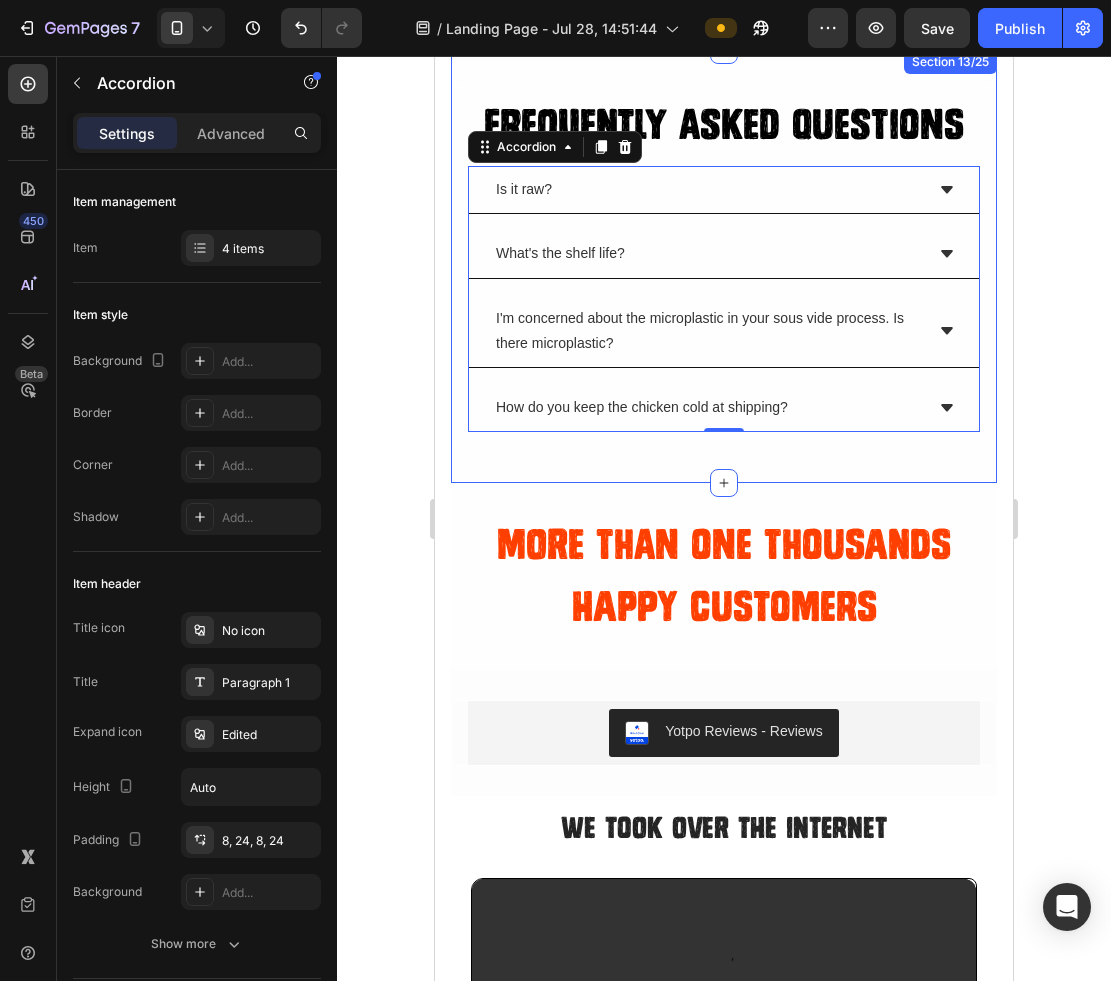 scroll, scrollTop: 6929, scrollLeft: 0, axis: vertical 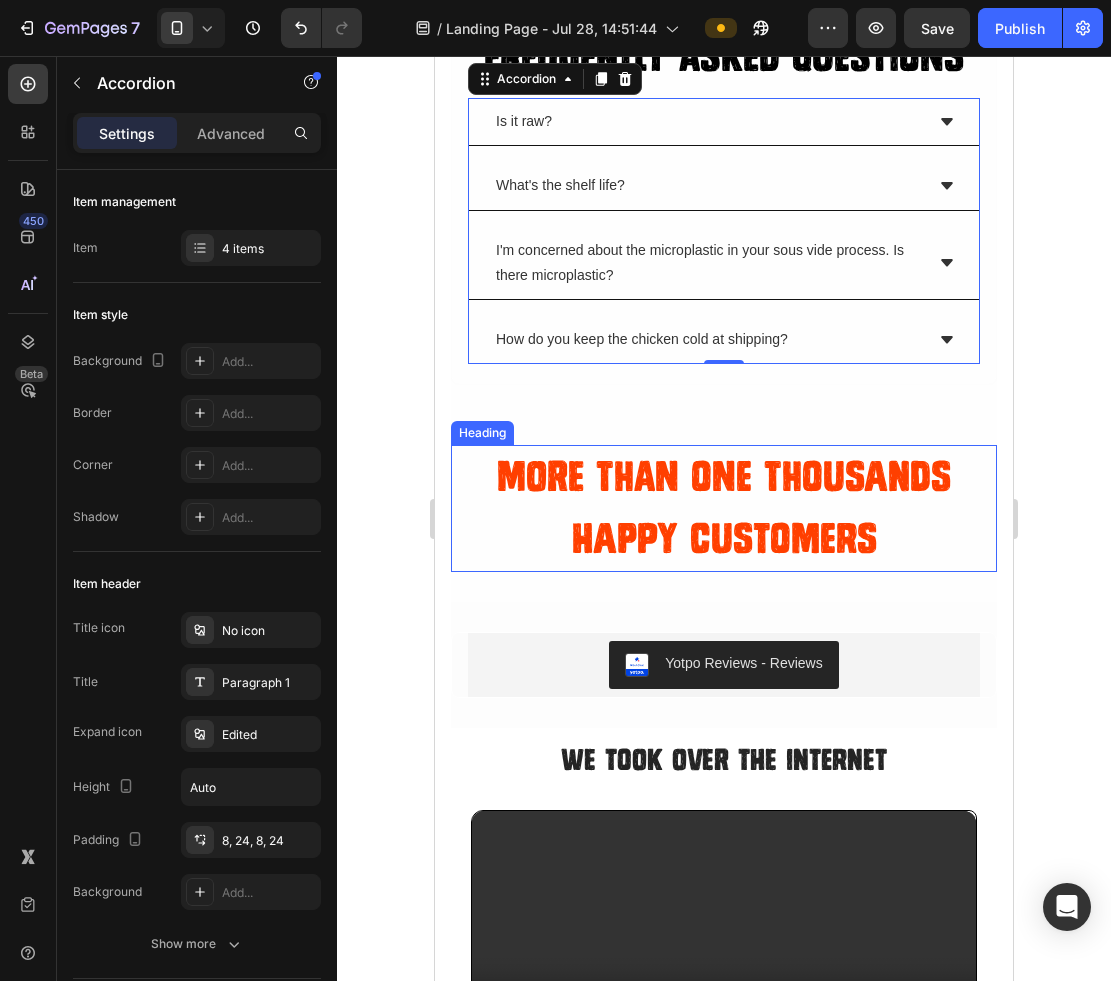 click on "More Than One Thousands Happy Customers" at bounding box center [724, 508] 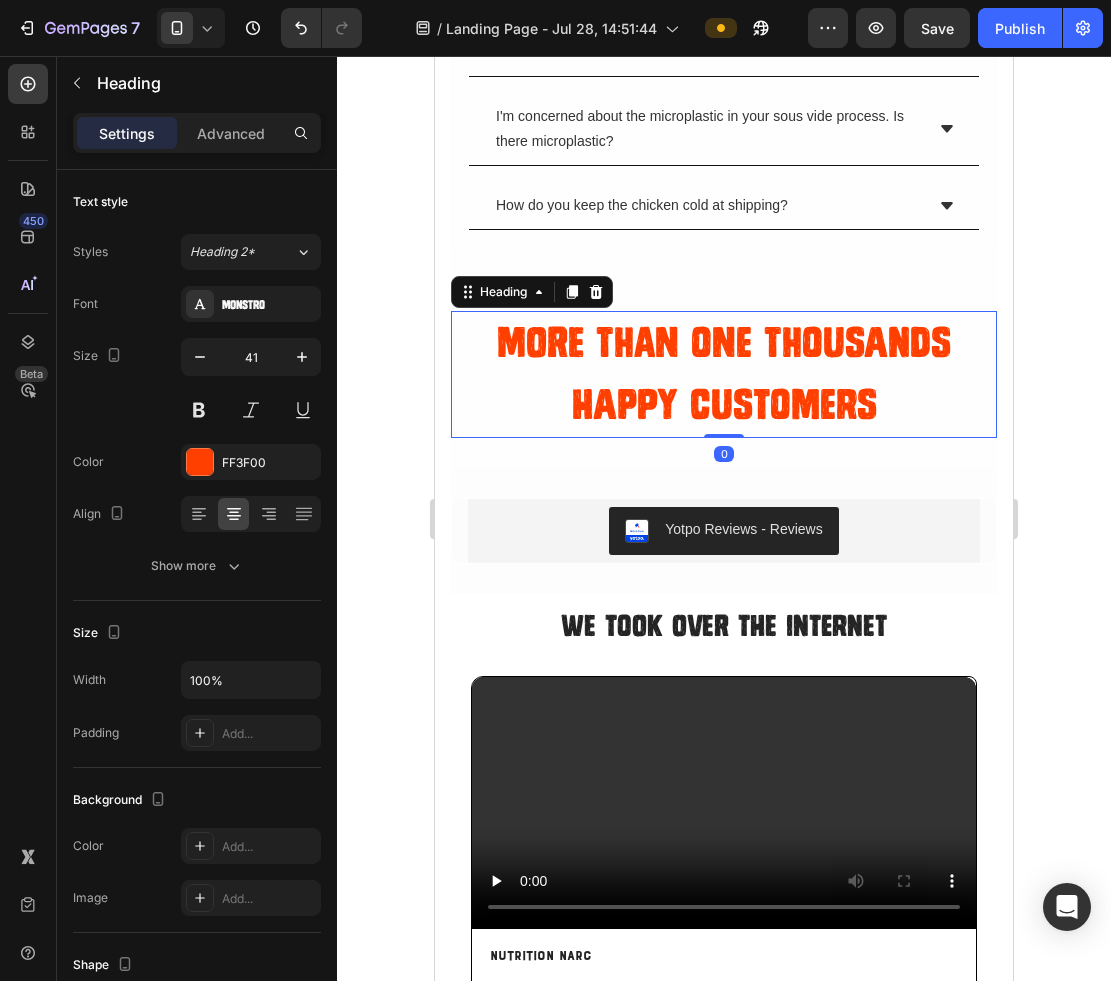 scroll, scrollTop: 7299, scrollLeft: 0, axis: vertical 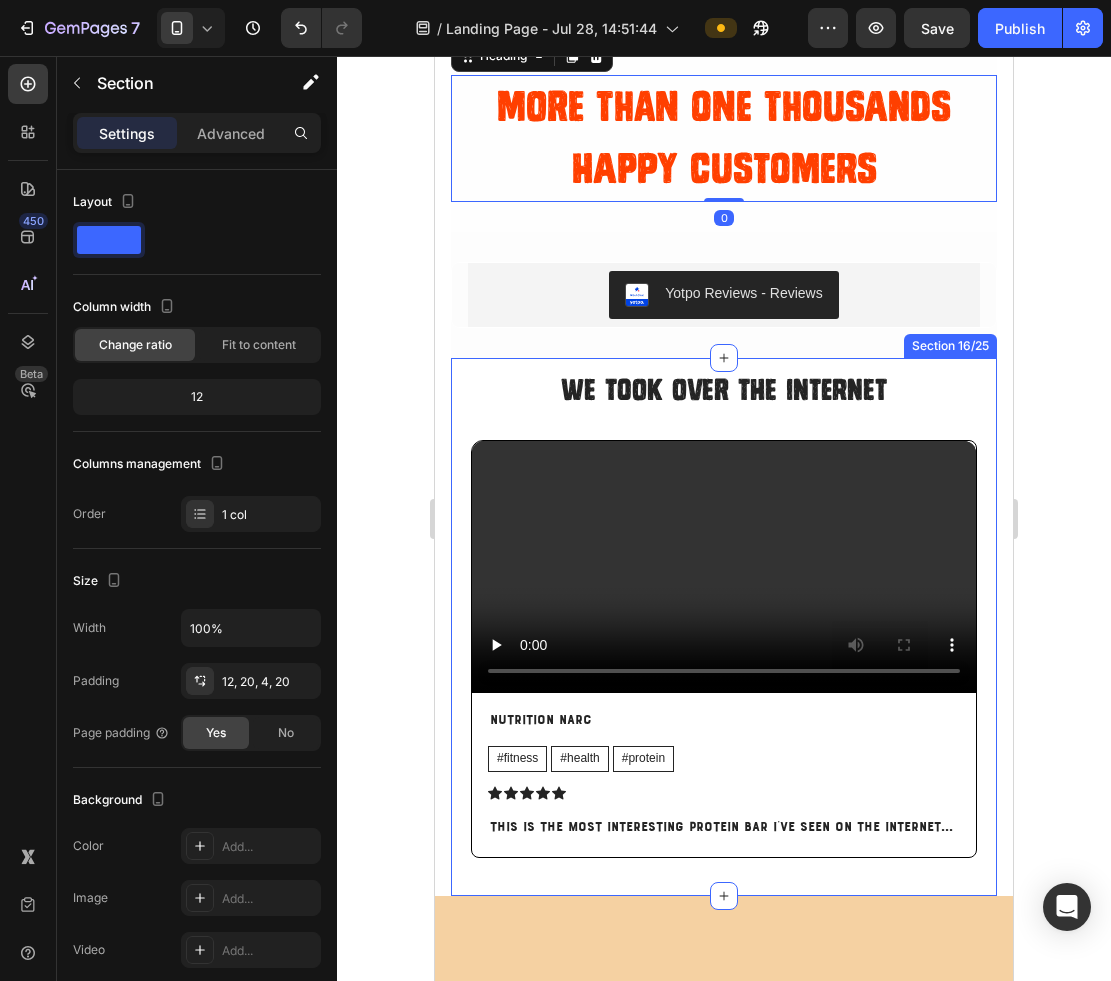 click on "We took over the internet Heading
Video Nutrition Narc Text Block #fitness Text Block #health Text Block #protein Text Block Row Icon Icon Icon Icon Icon Icon List This is the most interesting protein bar I've seen on the internet...  Text Block Row Row Video Aaron Endres   Text Block #fitness Text Block #protein Text Block #cooking Text Block Row Icon Icon Icon Icon Icon Icon List 27g protein, 140 calories. That's better than a lot of the protein bars...  Text Block Row Row Video Coco Xu Text Block #glow Text Block #wellness Text Block #growth Text Block Row Icon Icon Icon Icon Icon Icon List Microwave for 30 seconds and it's so juicy and convenient... Text Block Row Row Video Natty Neighbors Text Block #protein Text Block #reviews Text Block #health Text Block Row Icon Icon Icon Icon Icon Icon List But I must explain to you how all this mistaken idea of pain contents... Text Block Row Row Video Alex Text Block #nyc Text Block #grub Text Block #reviews Text Block #food Text Block Row Icon Icon Row" at bounding box center [724, 631] 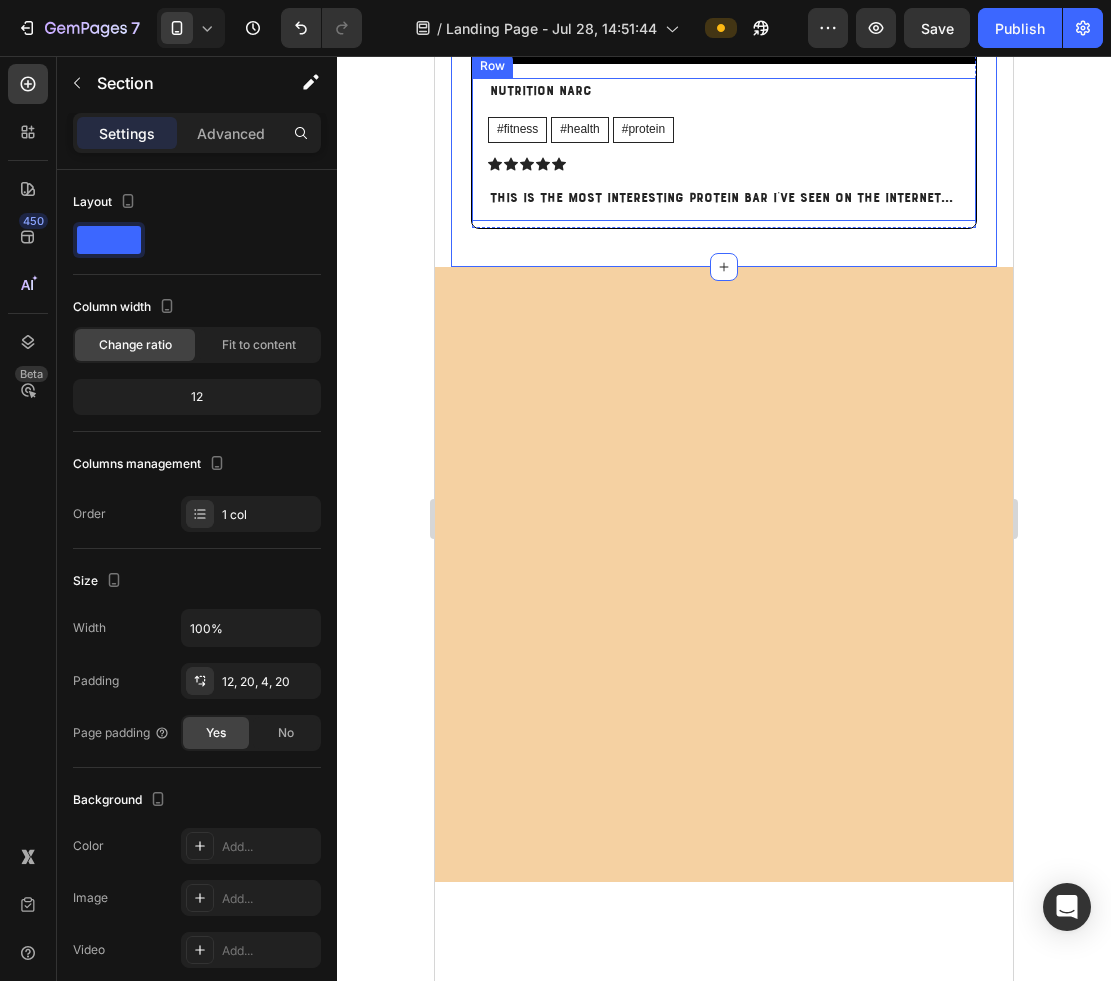 scroll, scrollTop: 7696, scrollLeft: 0, axis: vertical 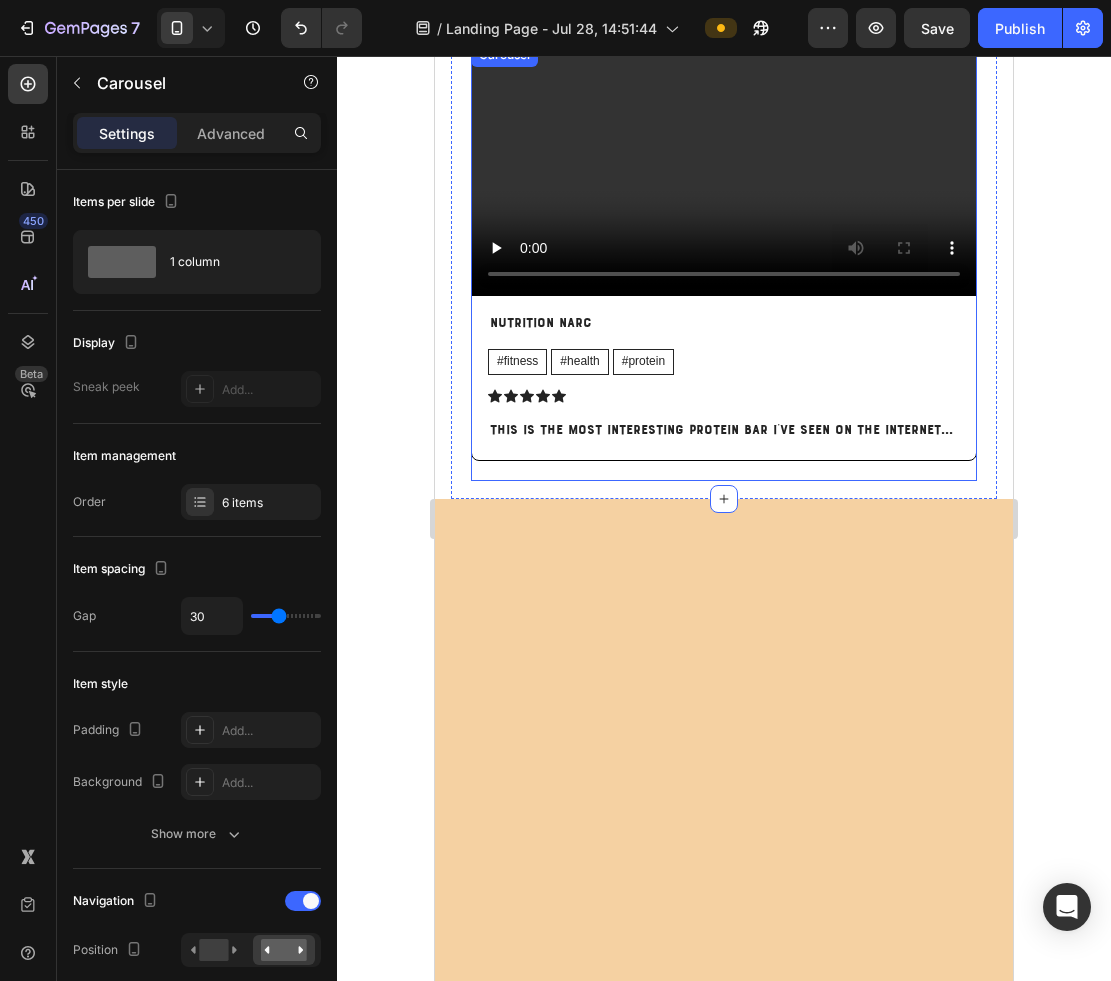 click 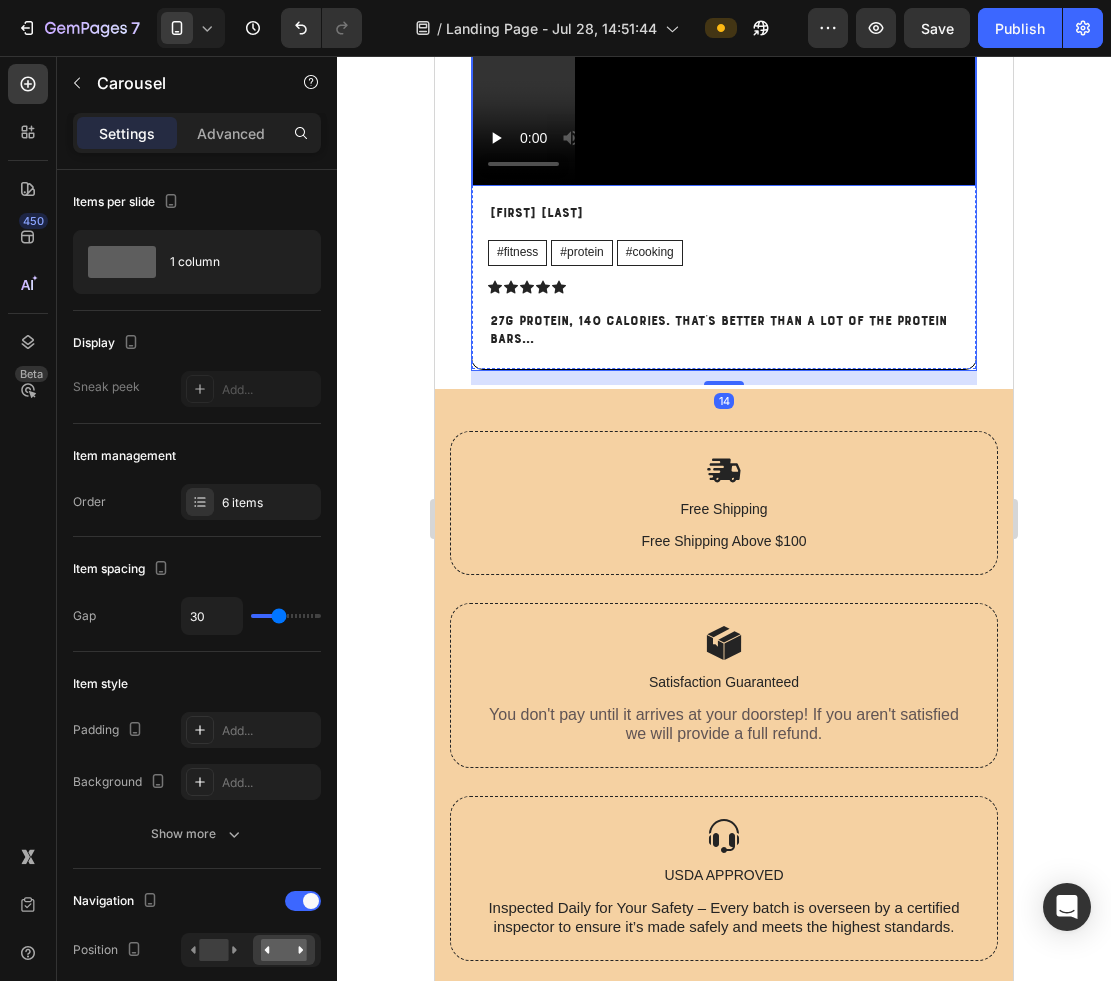 scroll, scrollTop: 7936, scrollLeft: 0, axis: vertical 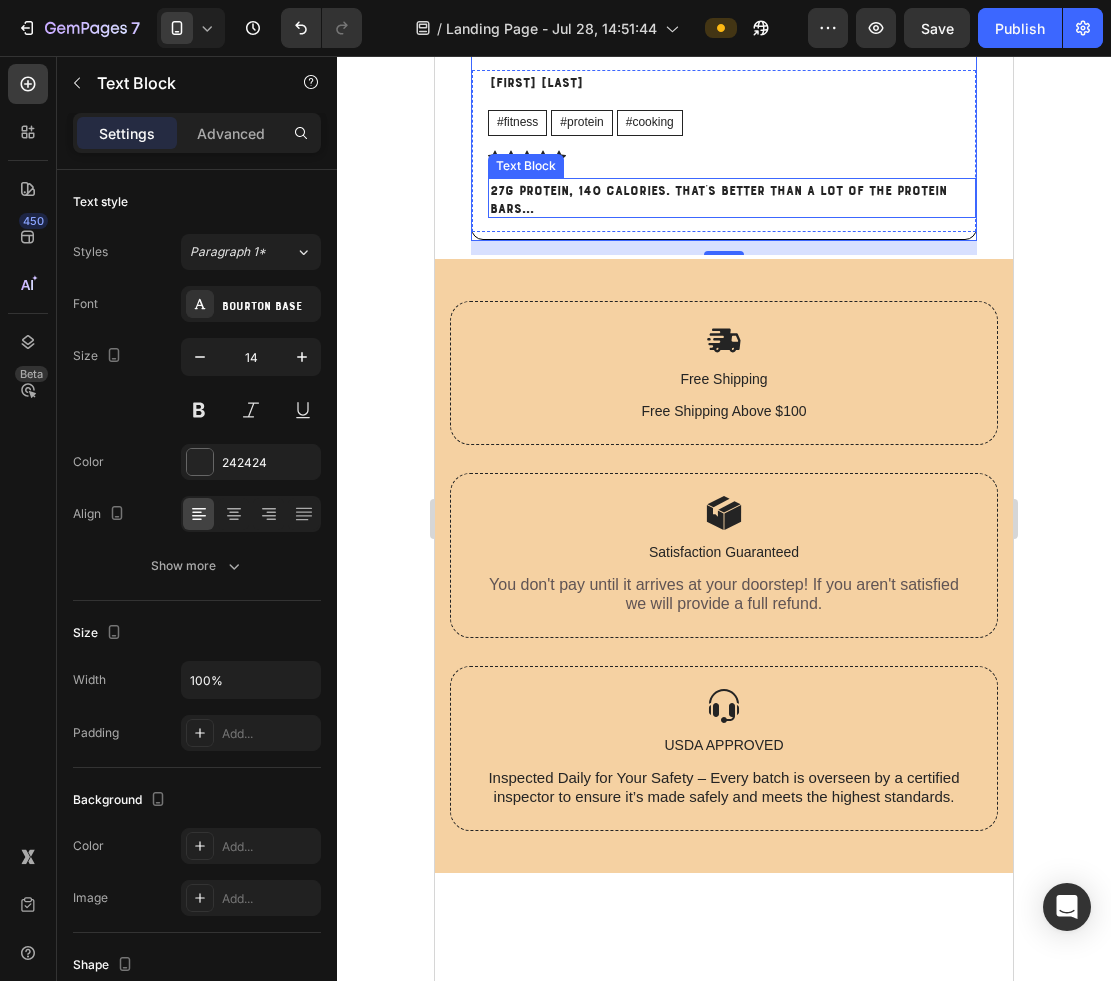 click on "27g protein, 140 calories. That's better than a lot of the protein bars..." at bounding box center (731, 198) 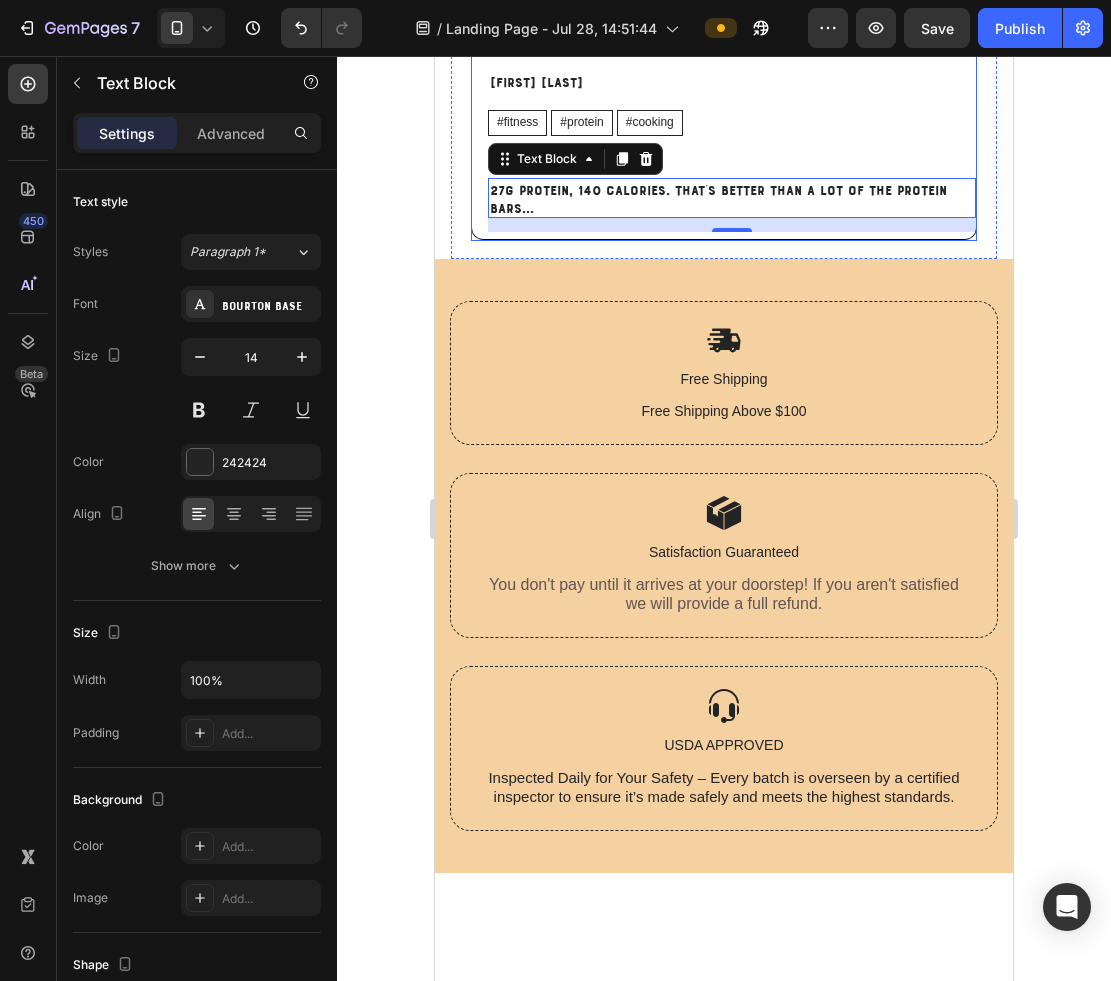 click 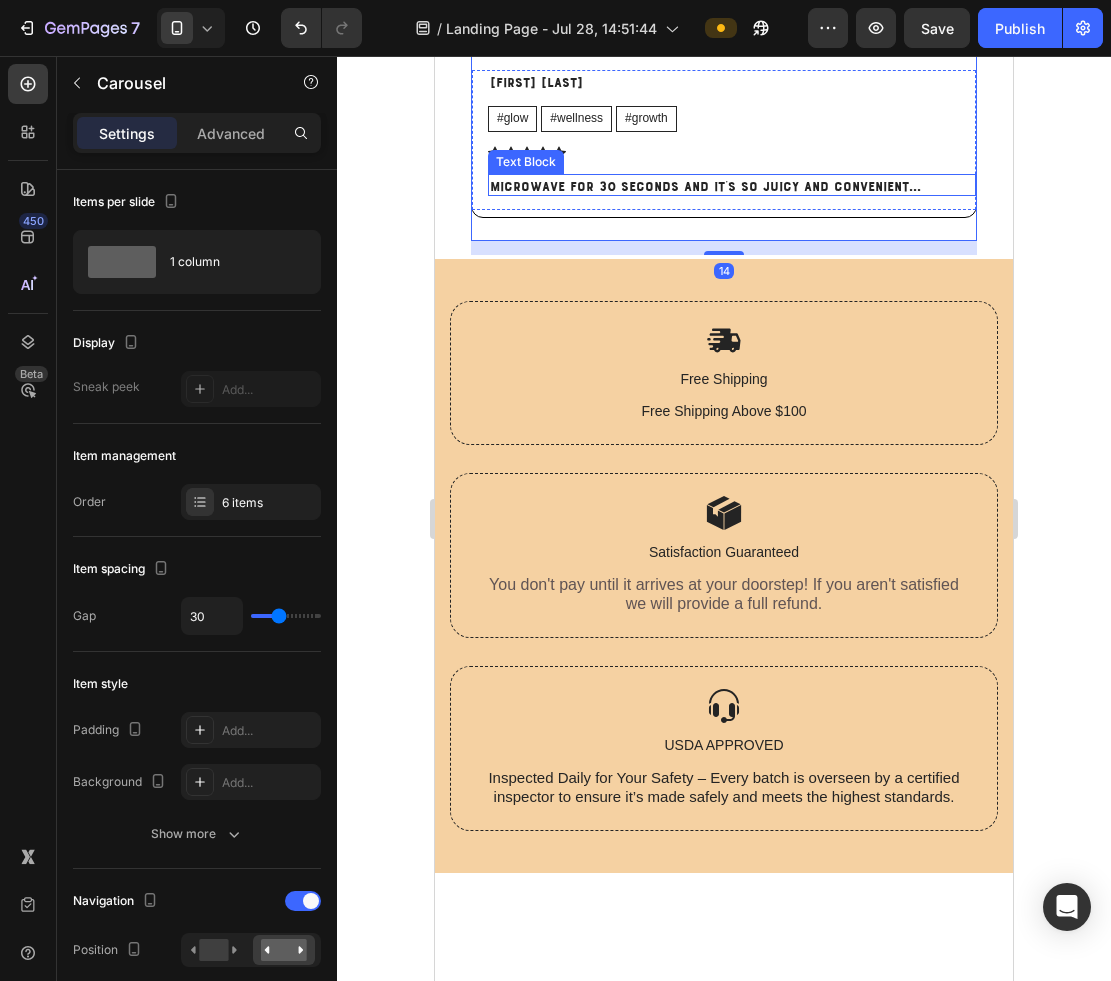 click on "Microwave for 30 seconds and it's so juicy and convenient..." at bounding box center (731, 185) 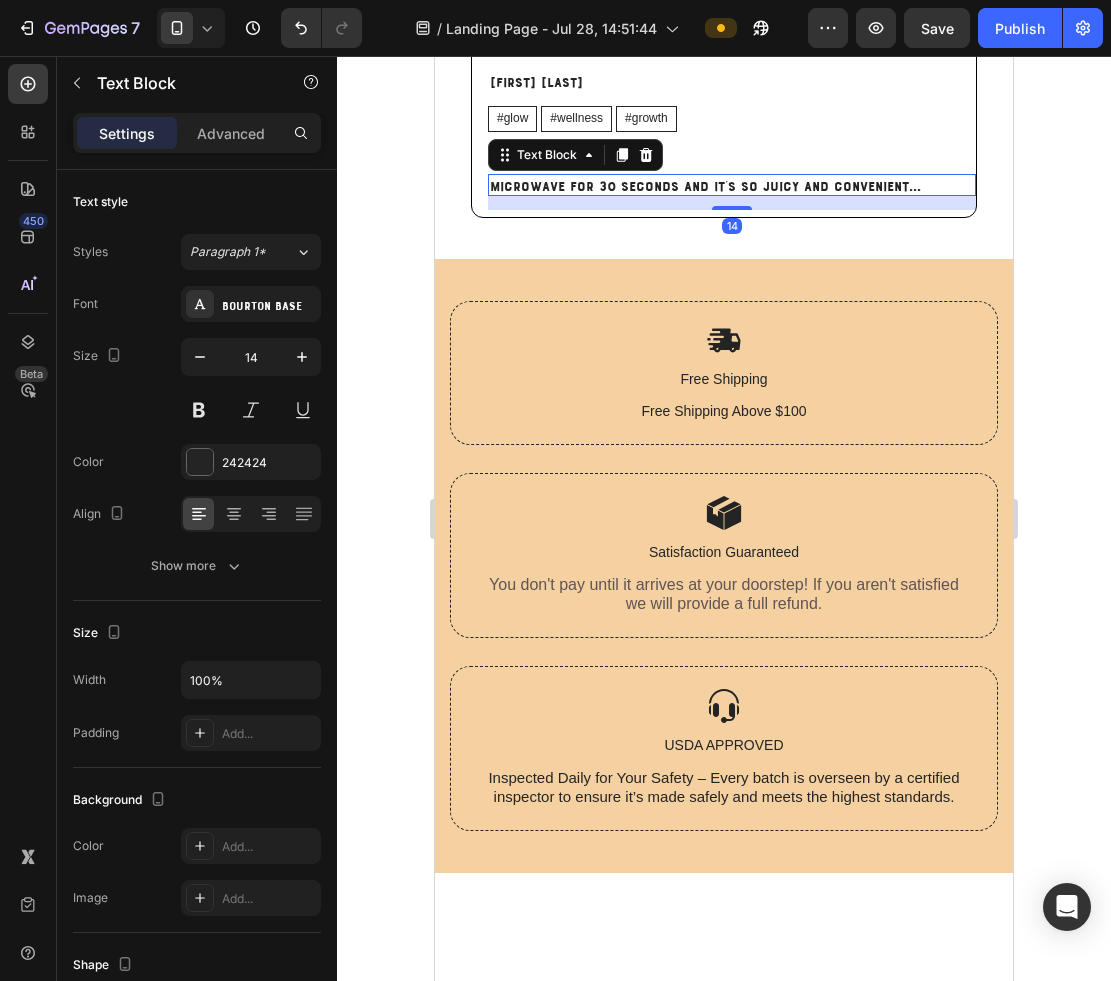 click 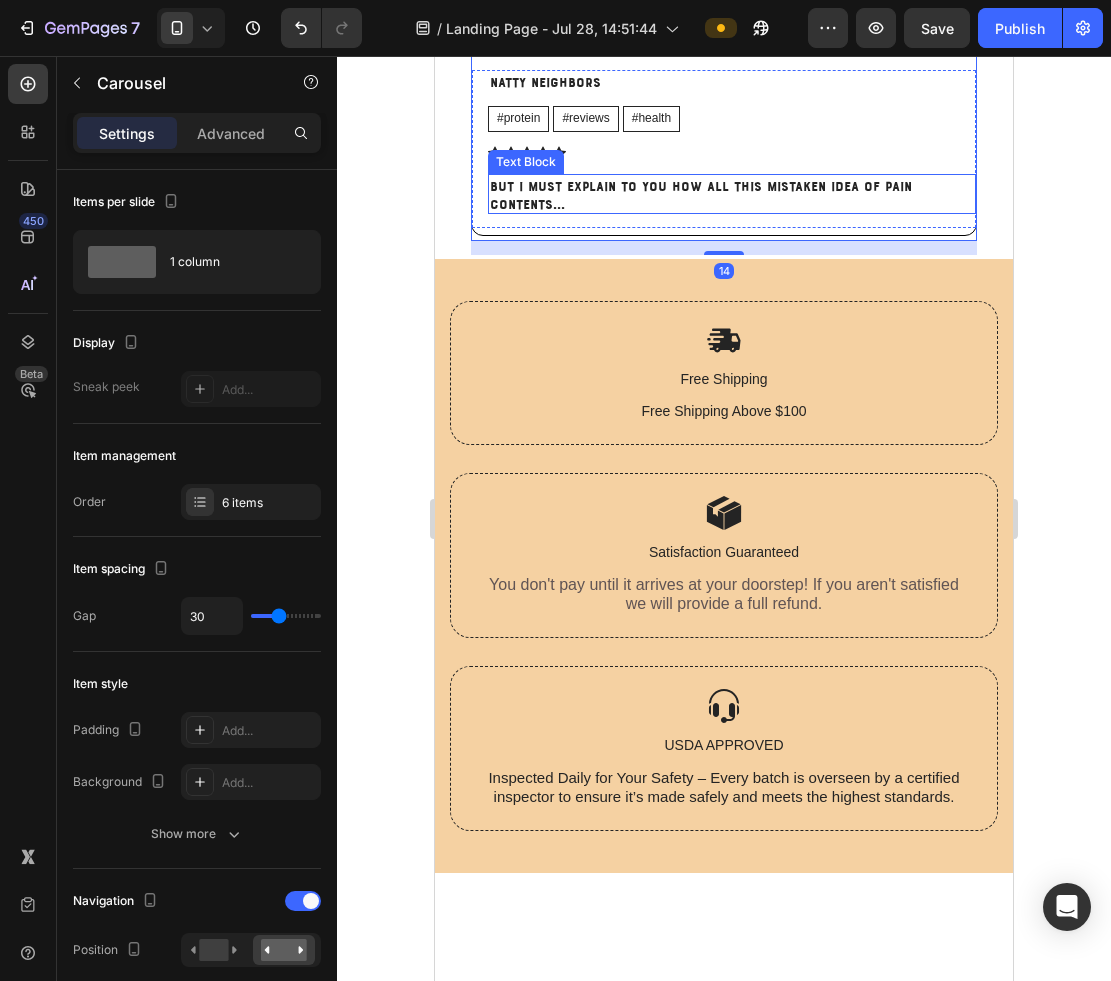 click on "But I must explain to you how all this mistaken idea of pain contents..." at bounding box center [731, 194] 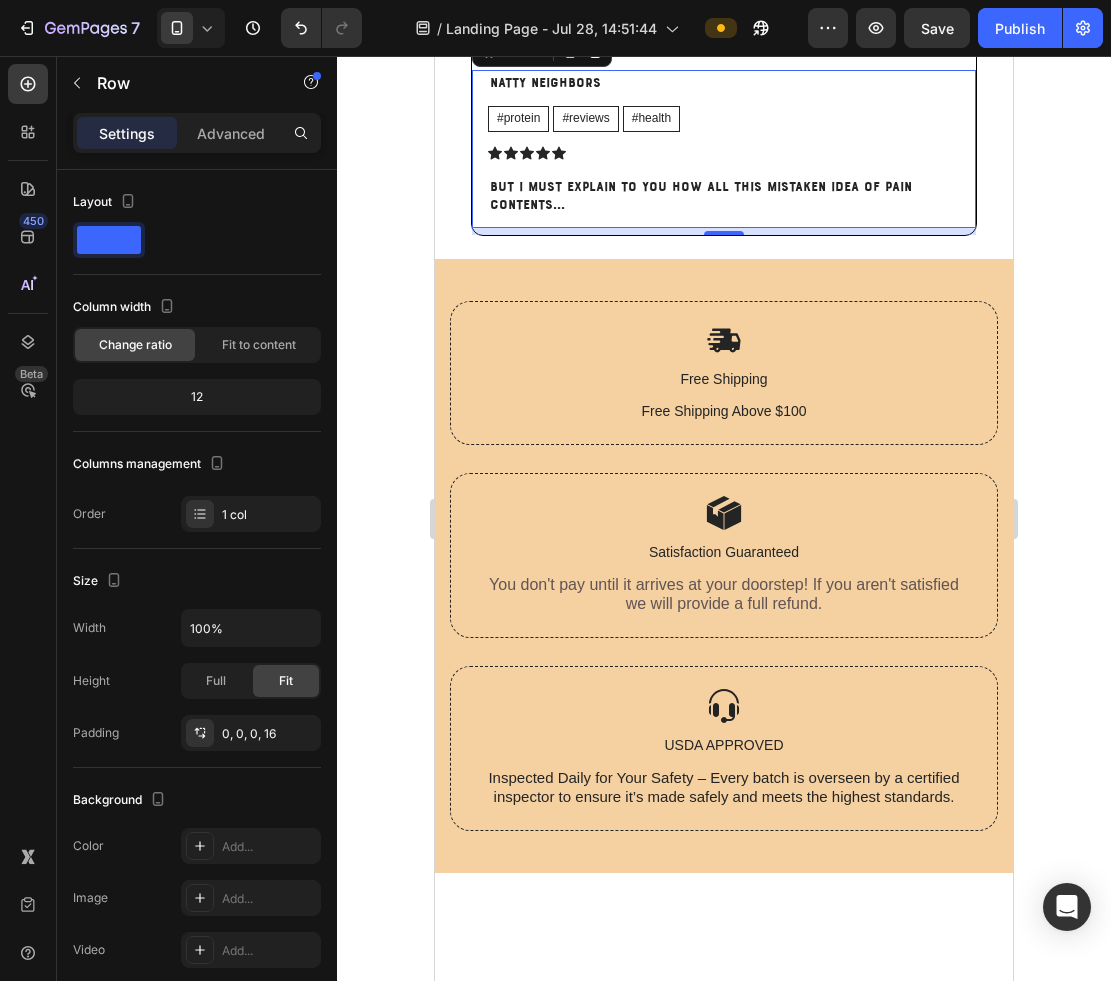 click on "Natty Neighbors Text Block #protein Text Block #reviews Text Block #health Text Block Row Icon Icon Icon Icon Icon Icon List But I must explain to you how all this mistaken idea of pain contents... Text Block" at bounding box center [732, 149] 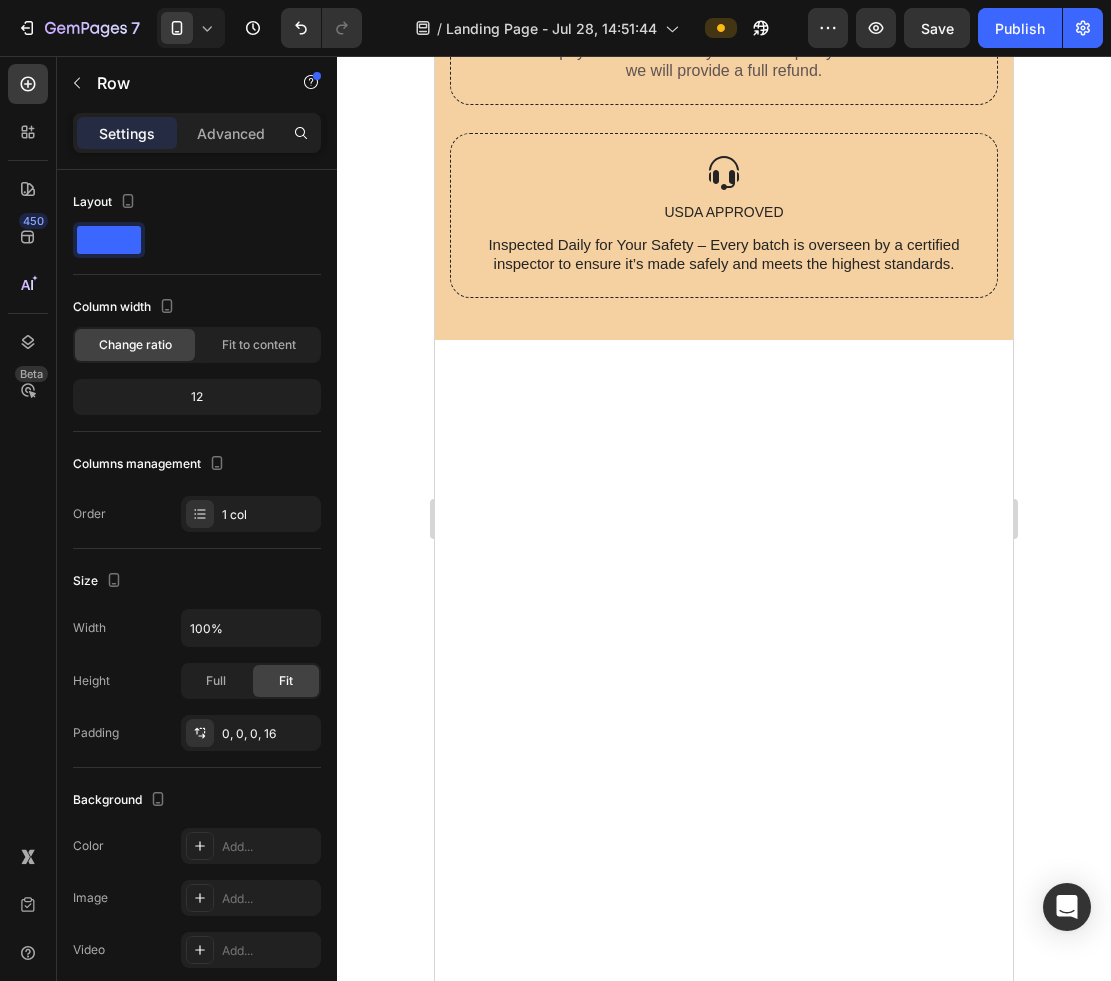 scroll, scrollTop: 8570, scrollLeft: 0, axis: vertical 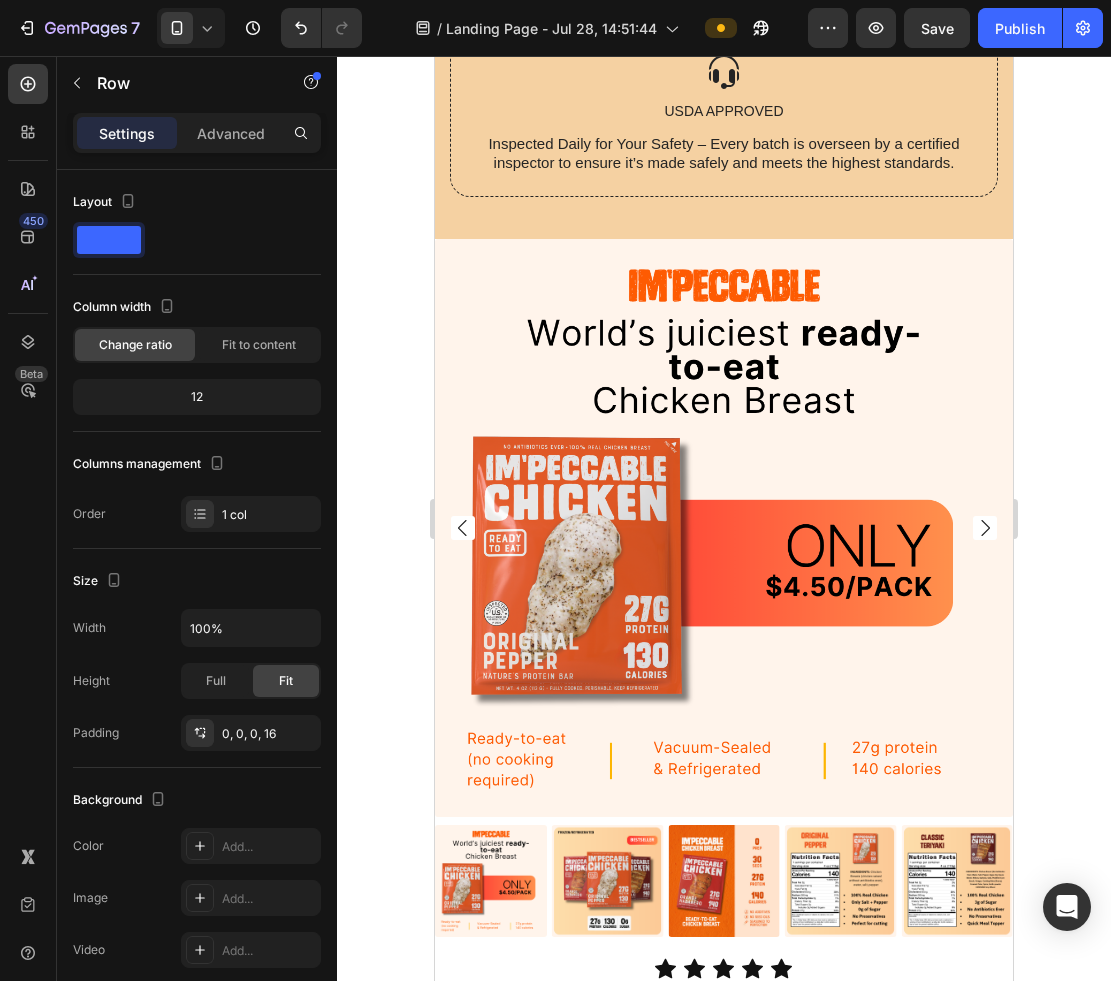 click at bounding box center [724, -294] 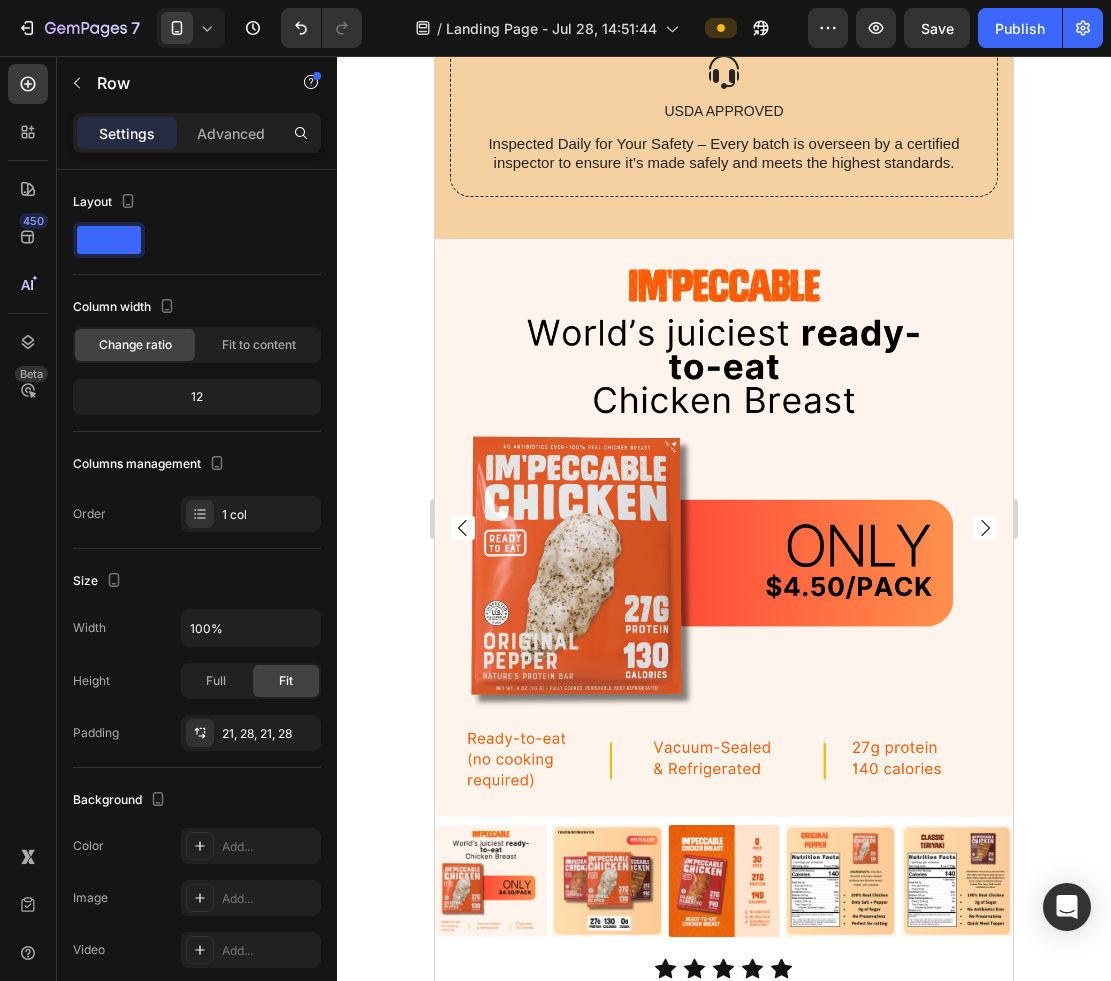 click on "Image Free Shipping Text Block Free Shipping Above $100 Text Block Row   28" at bounding box center [724, -261] 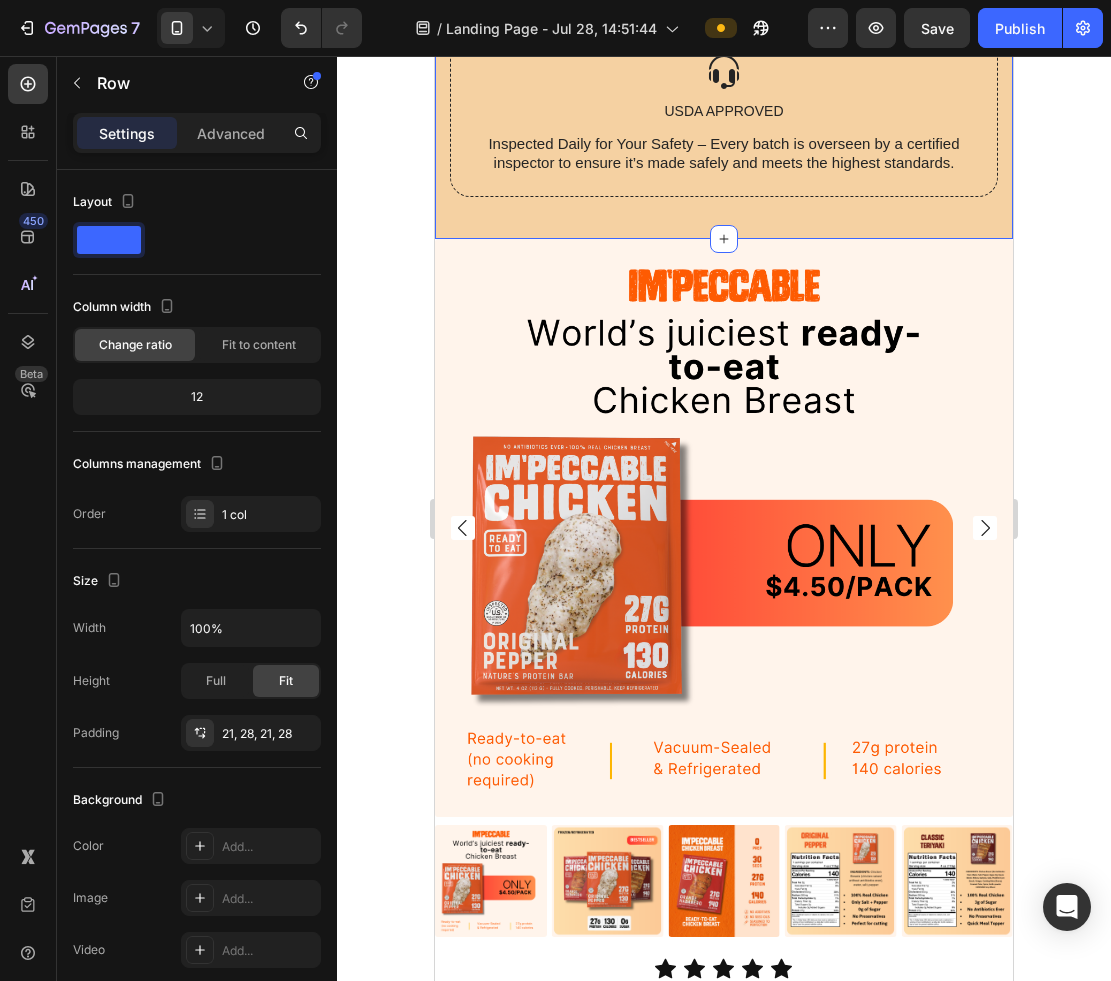 click on "Image Free Shipping Text Block Free Shipping Above $100 Text Block Row   28 Image Satisfaction Guaranteed Text Block You don't pay until it arrives at your doorstep! If you aren't satisfied we will provide a full refund. Text Block Row Image USDA APPROVED Text Block Inspected Daily for Your Safety – Every batch is overseen by a certified inspector to ensure it’s made safely and meets the highest standards. Text Block Row Row Section 17/25" at bounding box center (724, -68) 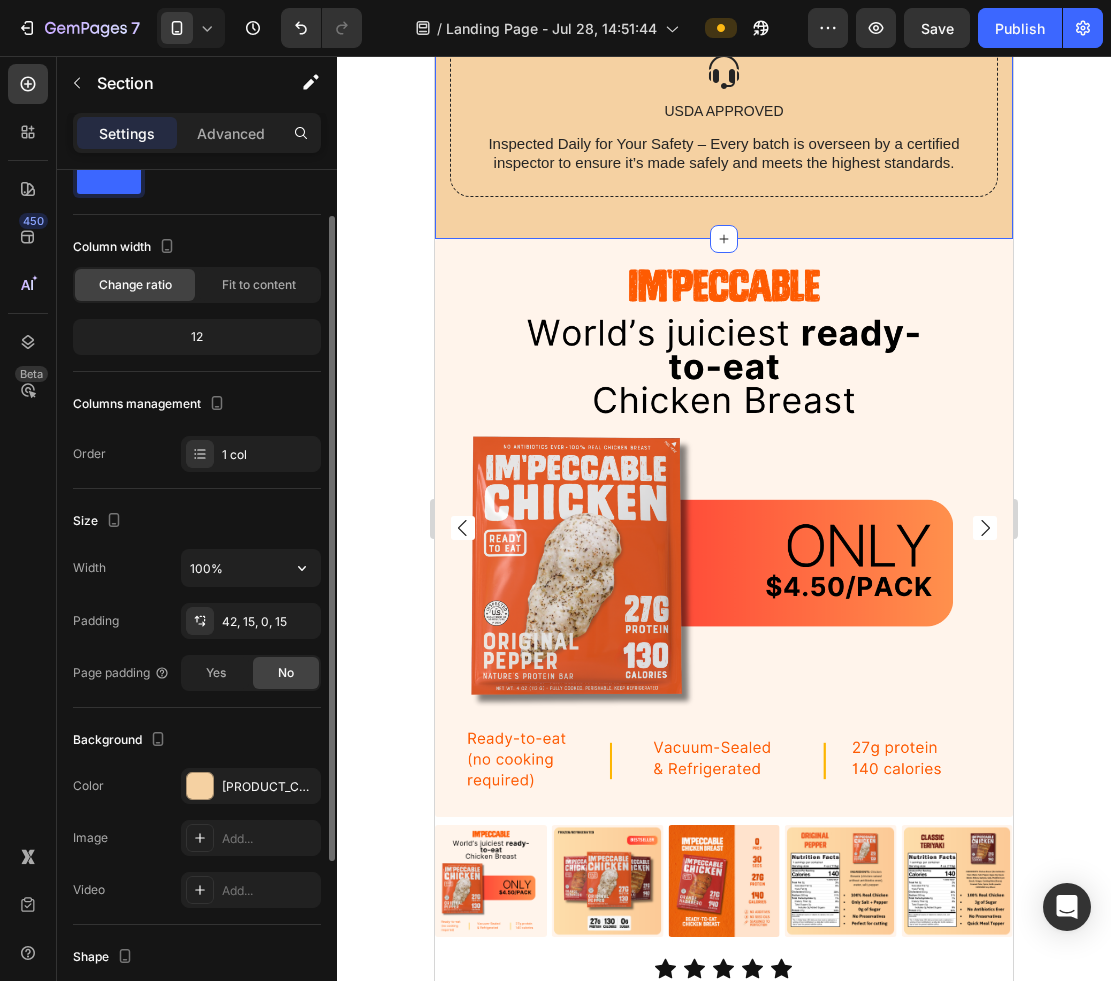 scroll, scrollTop: 64, scrollLeft: 0, axis: vertical 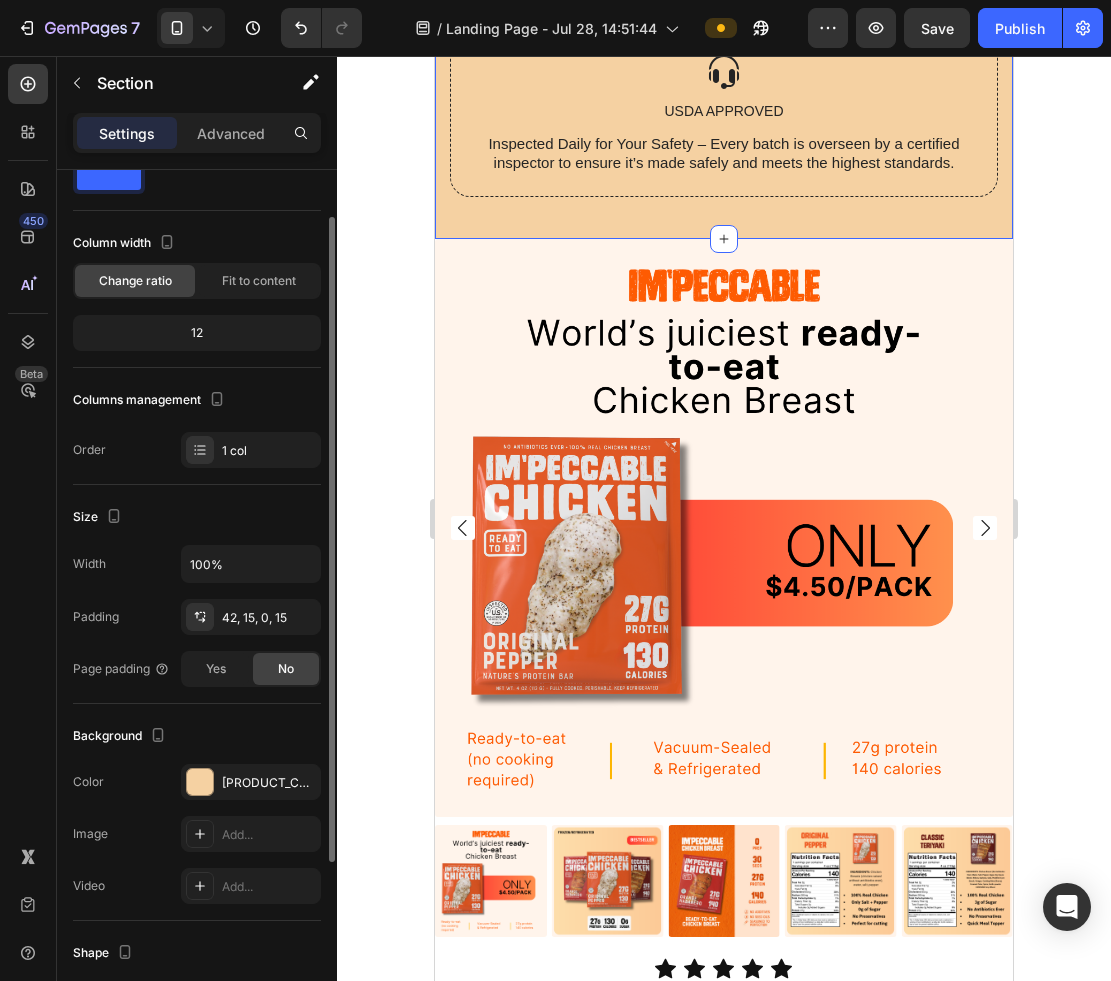 click on "12" 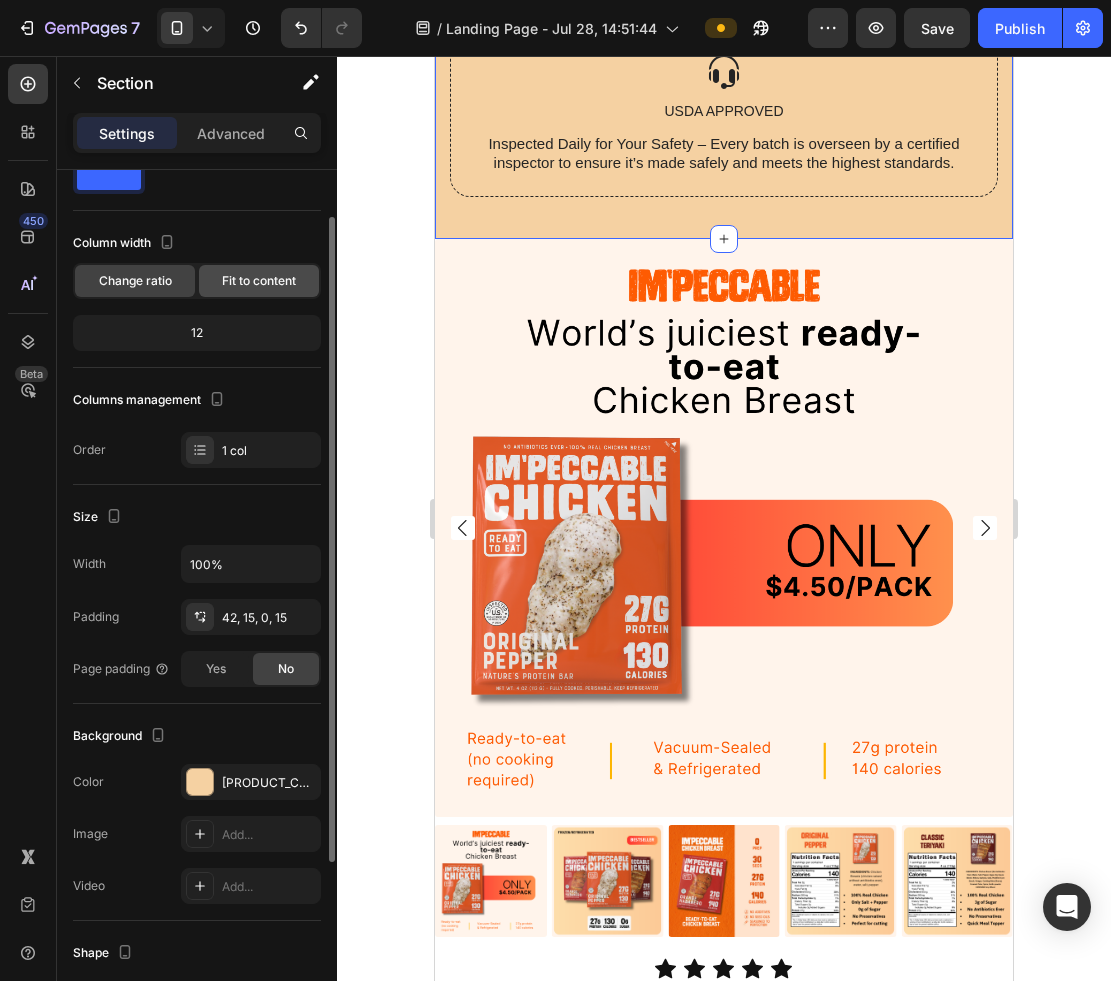 click on "Fit to content" 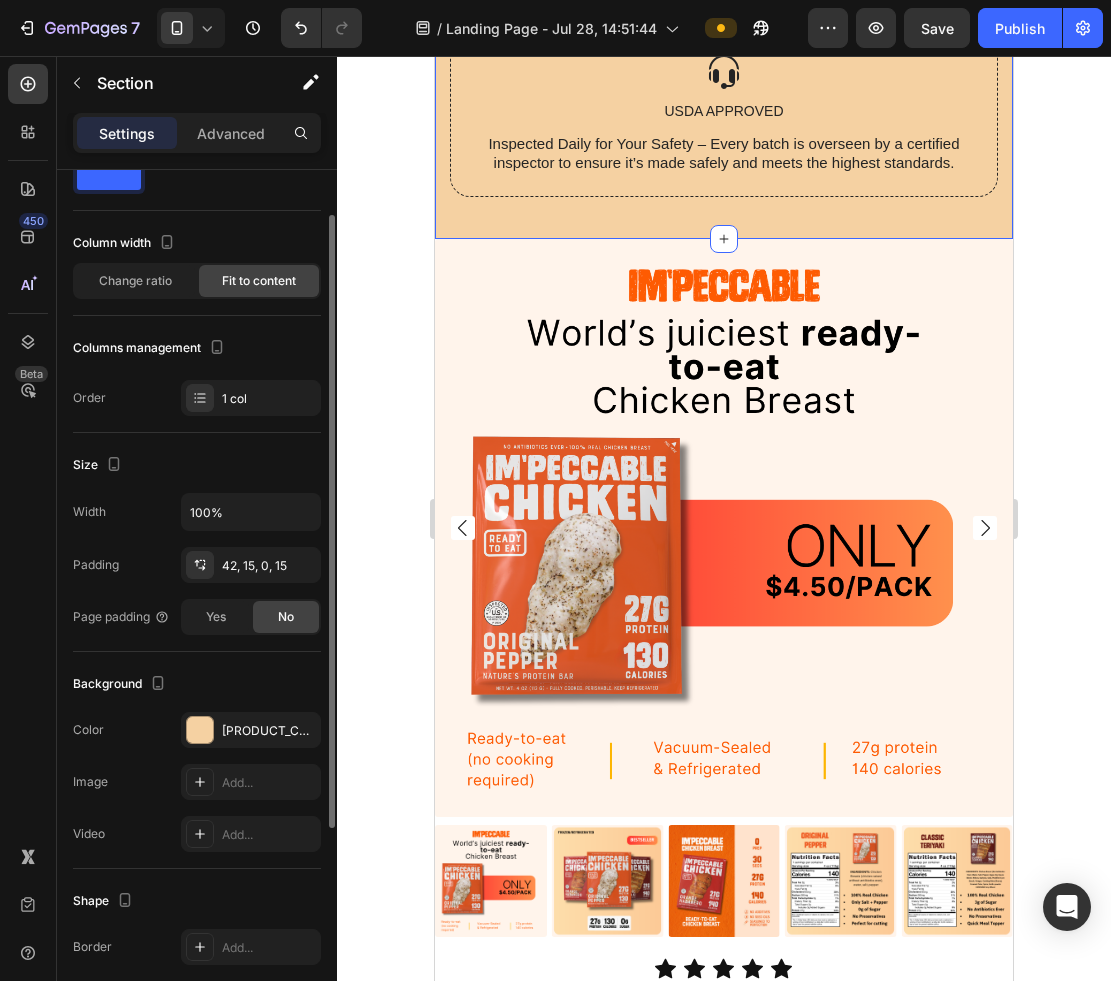 click on "Column width Change ratio Fit to content" at bounding box center [197, 271] 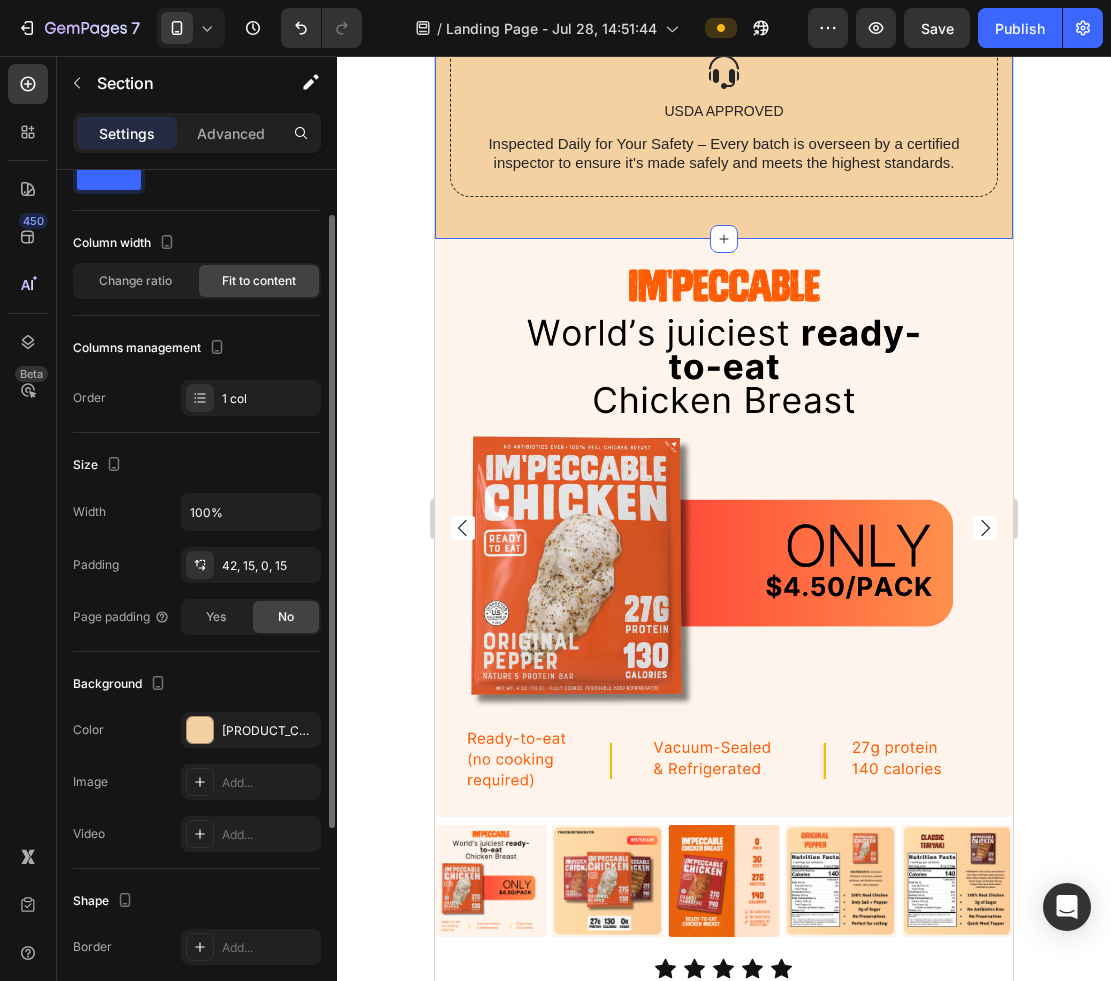 click on "Change ratio Fit to content" 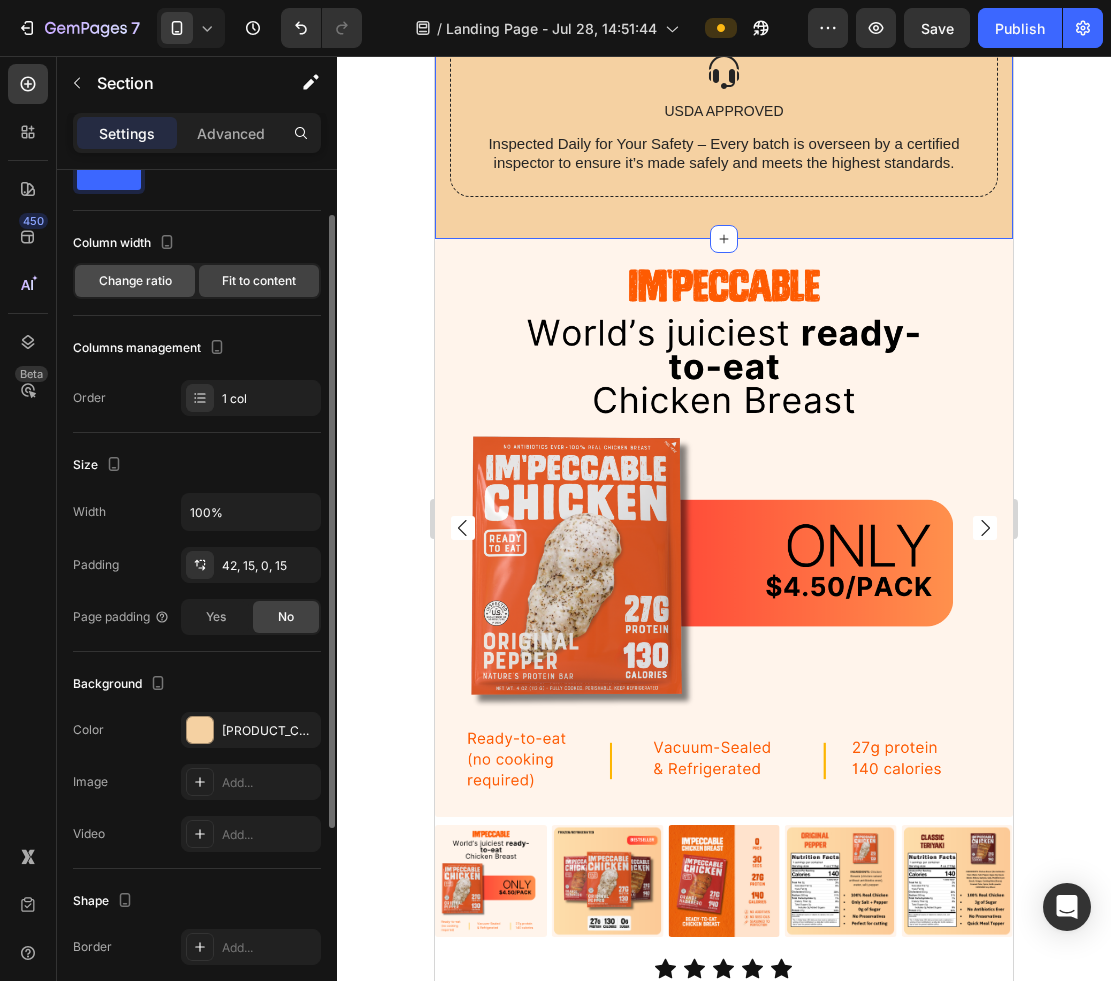 click on "Change ratio" 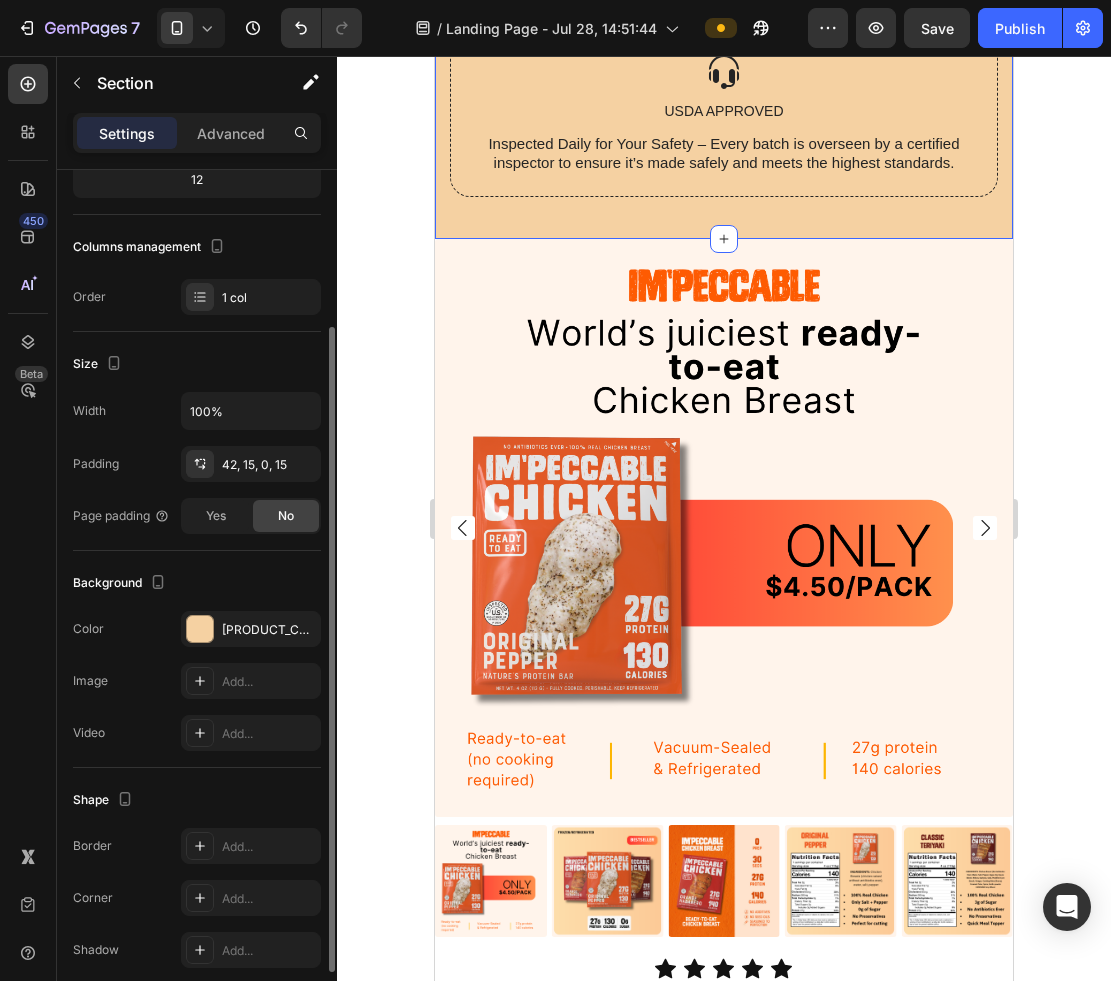 scroll, scrollTop: 212, scrollLeft: 0, axis: vertical 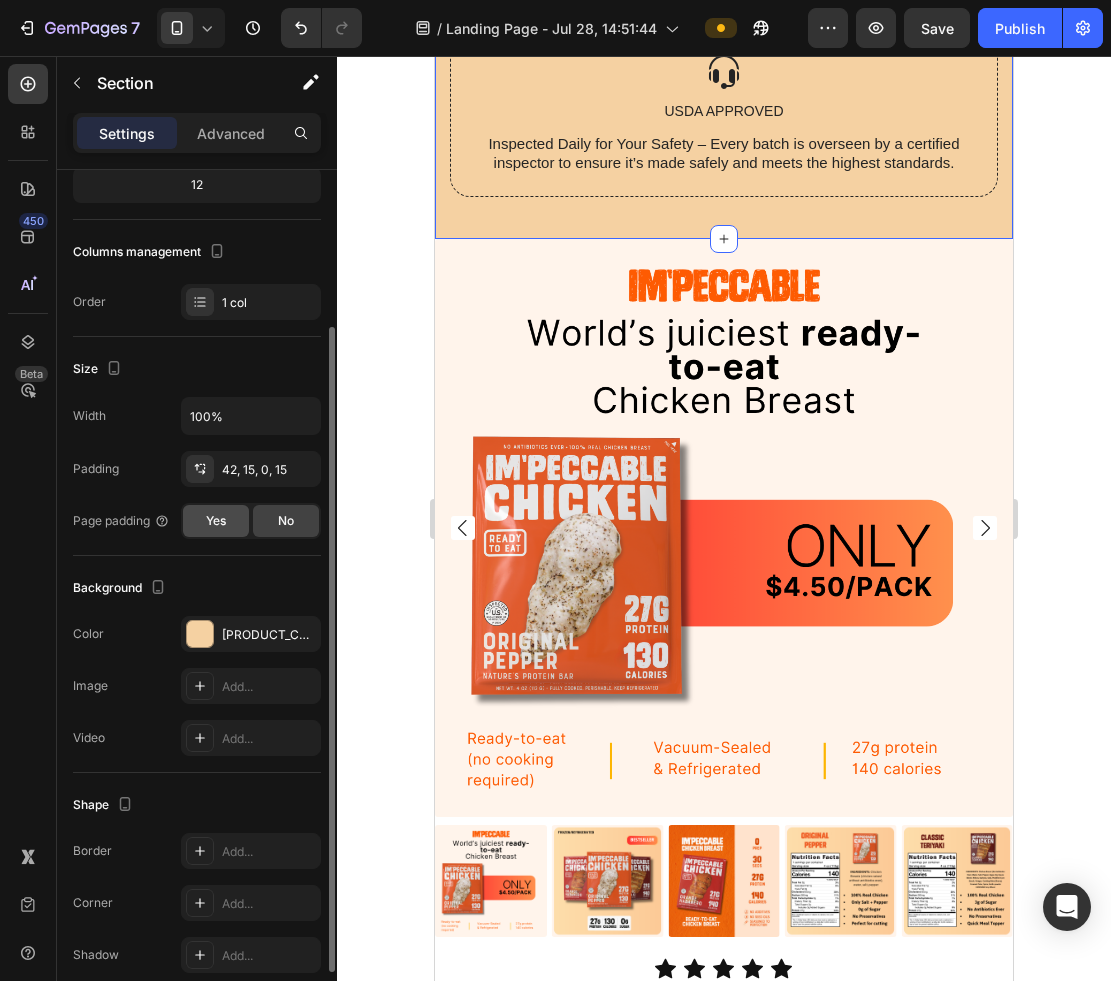 click on "Yes" 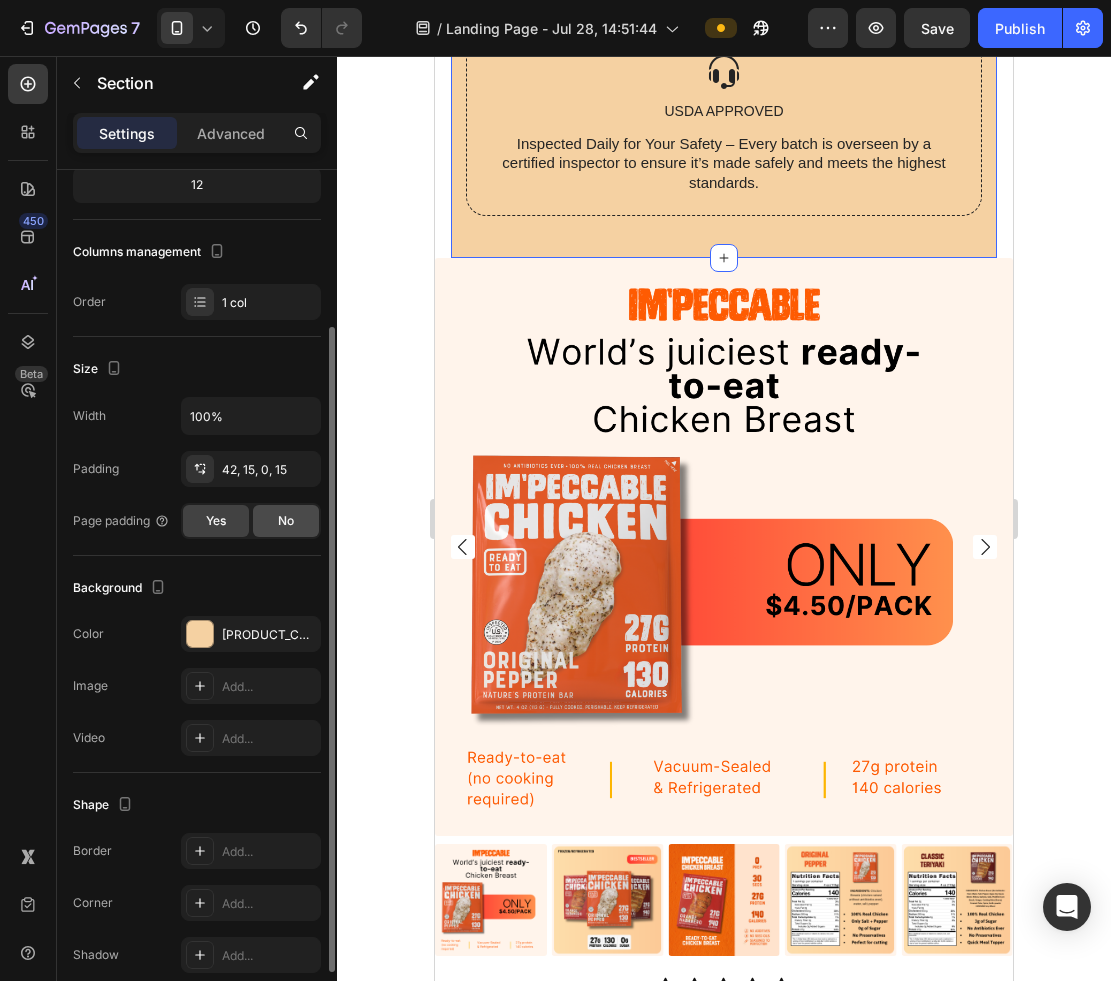 click on "No" 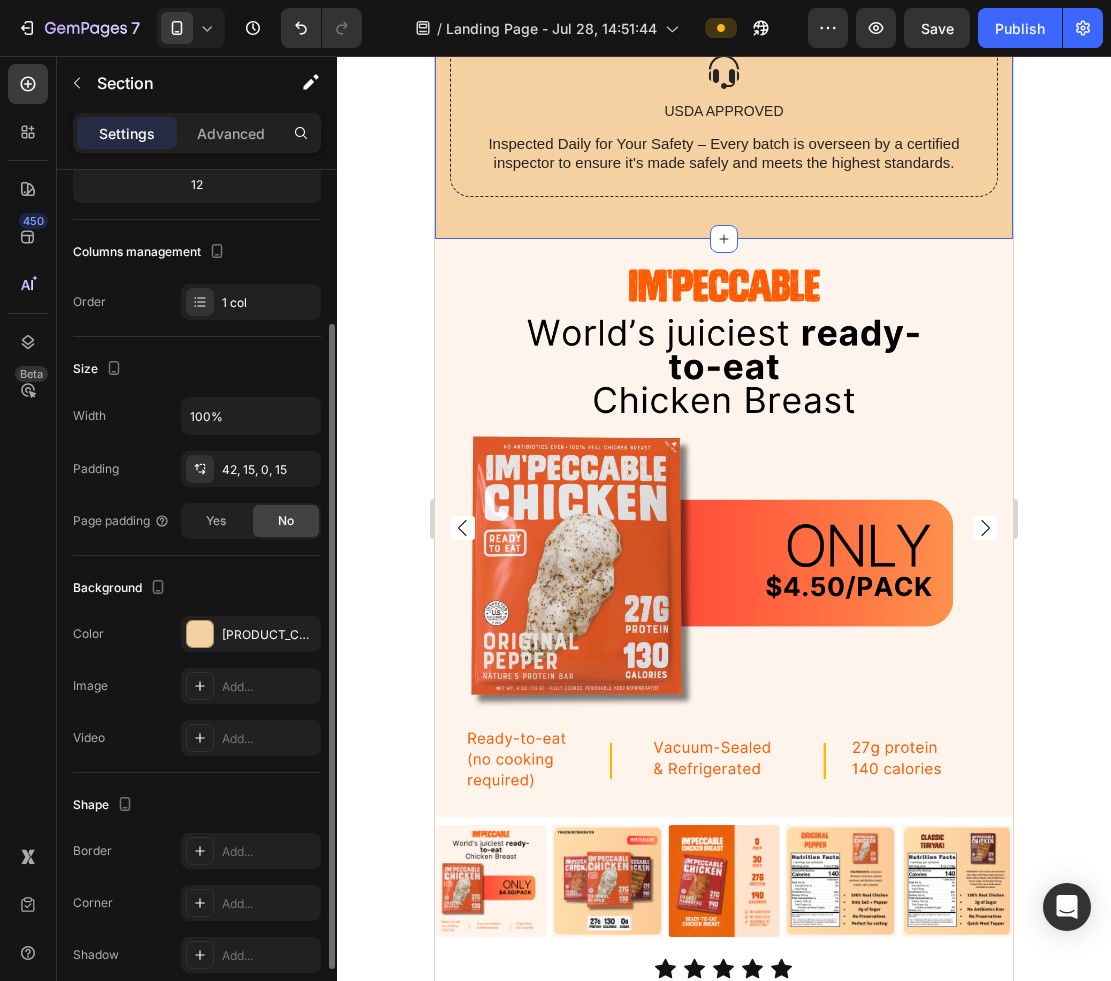 scroll, scrollTop: 181, scrollLeft: 0, axis: vertical 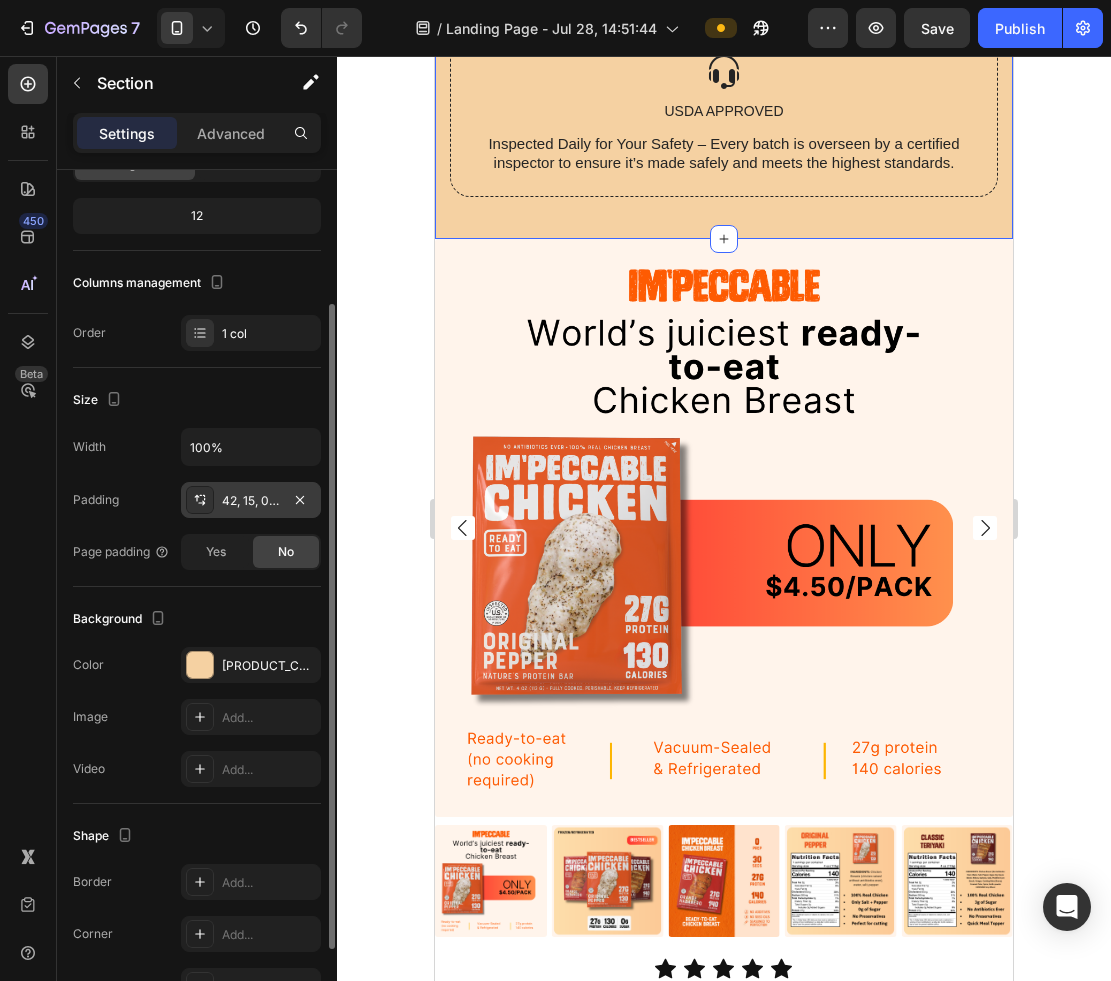 click on "42, 15, 0, 15" at bounding box center (251, 501) 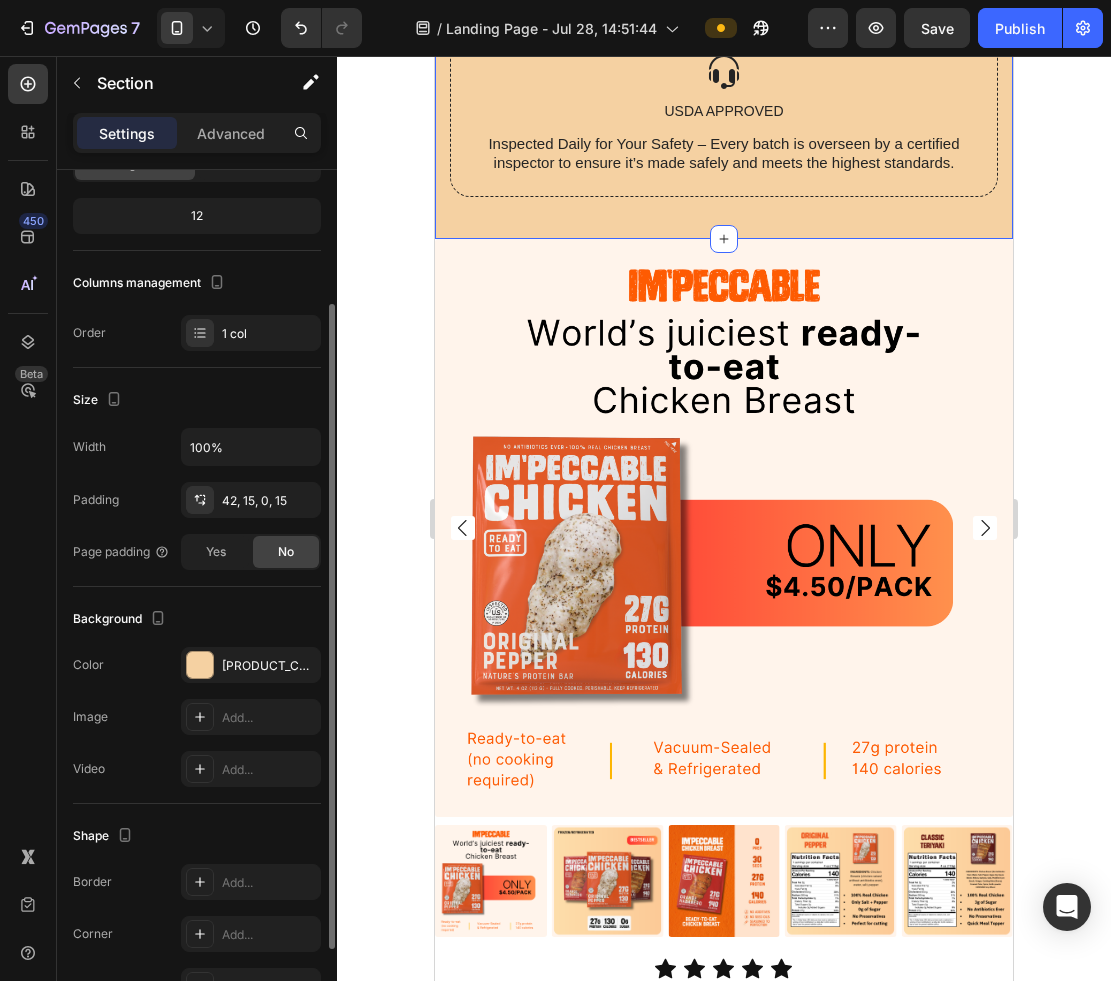click on "Size" at bounding box center [197, 400] 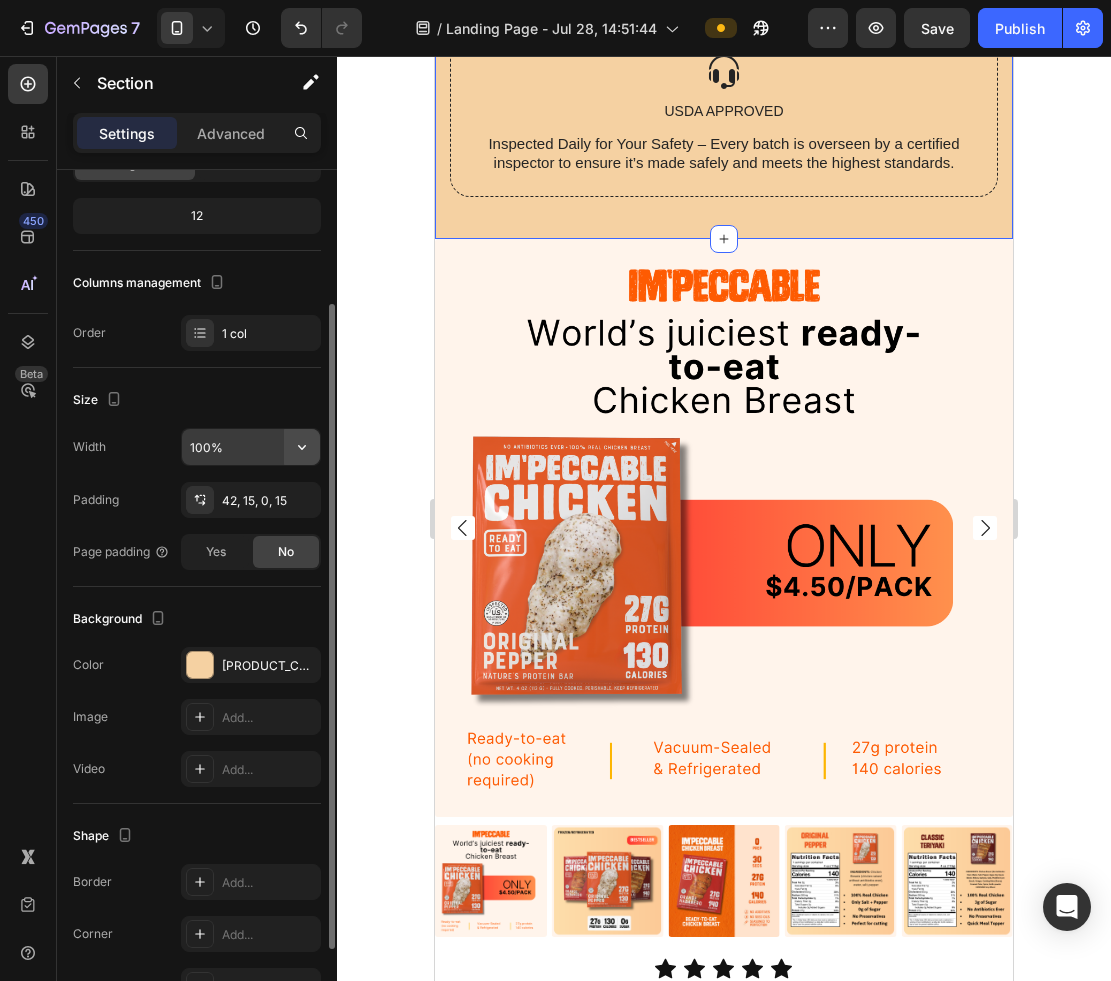 click 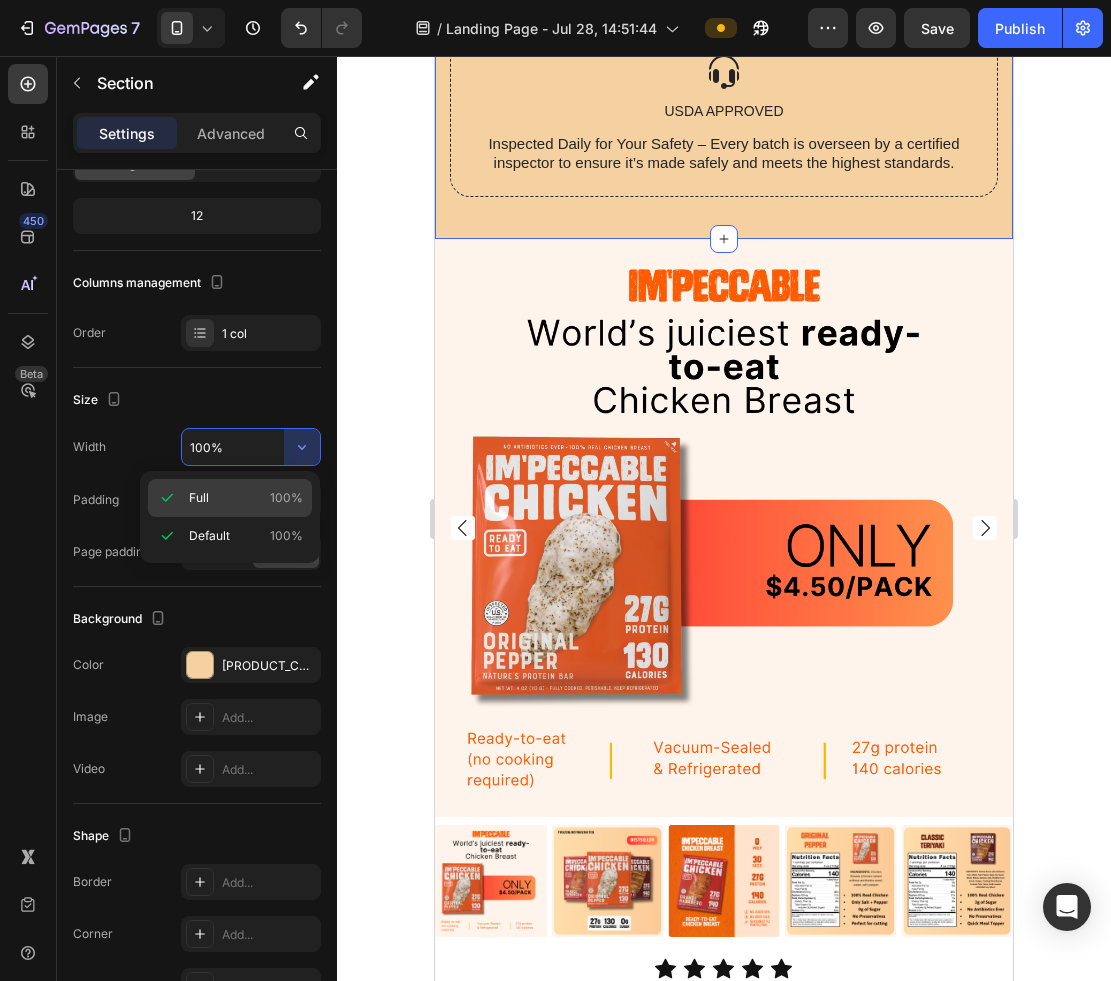 click on "Full 100%" at bounding box center [246, 498] 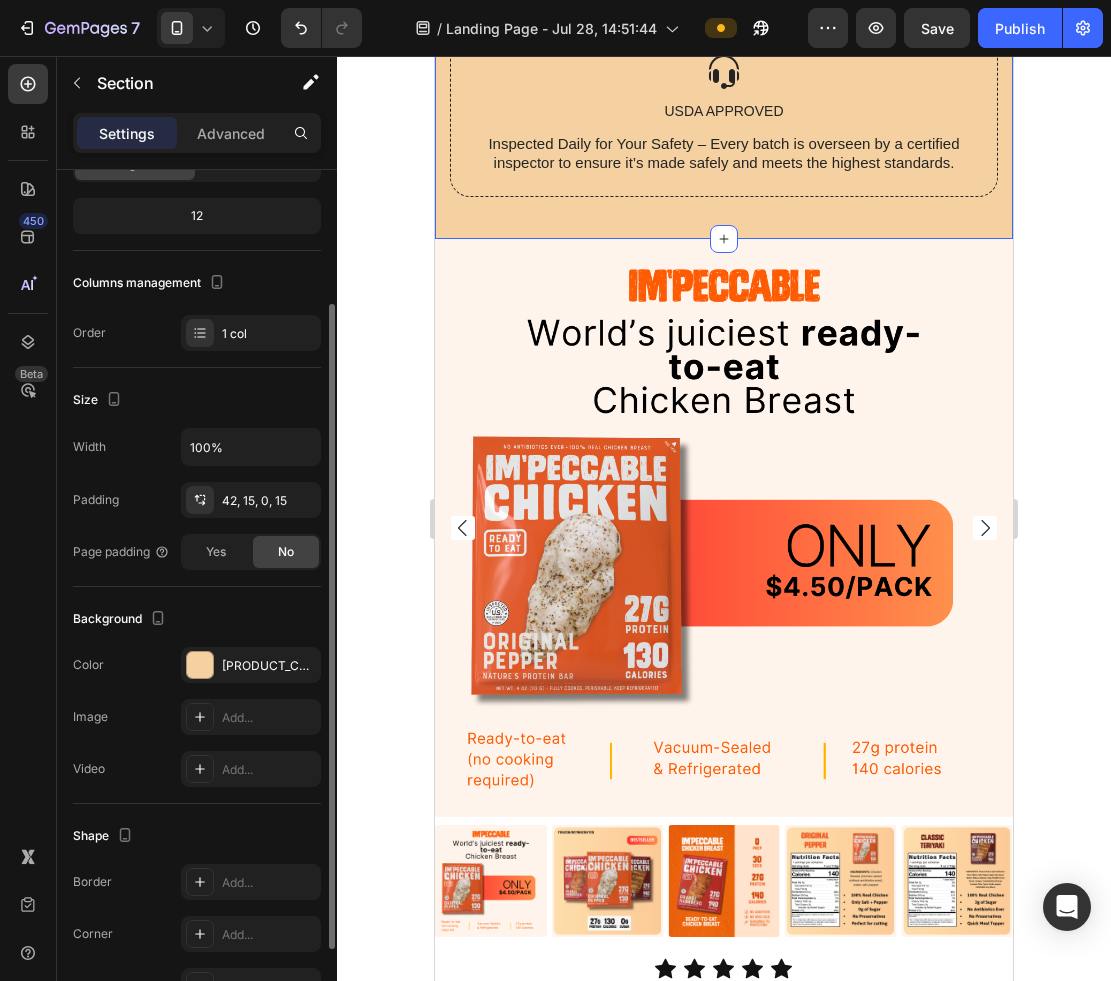 click on "Width 100% Padding 42, 15, 0, 15 Page padding Yes No" at bounding box center [197, 499] 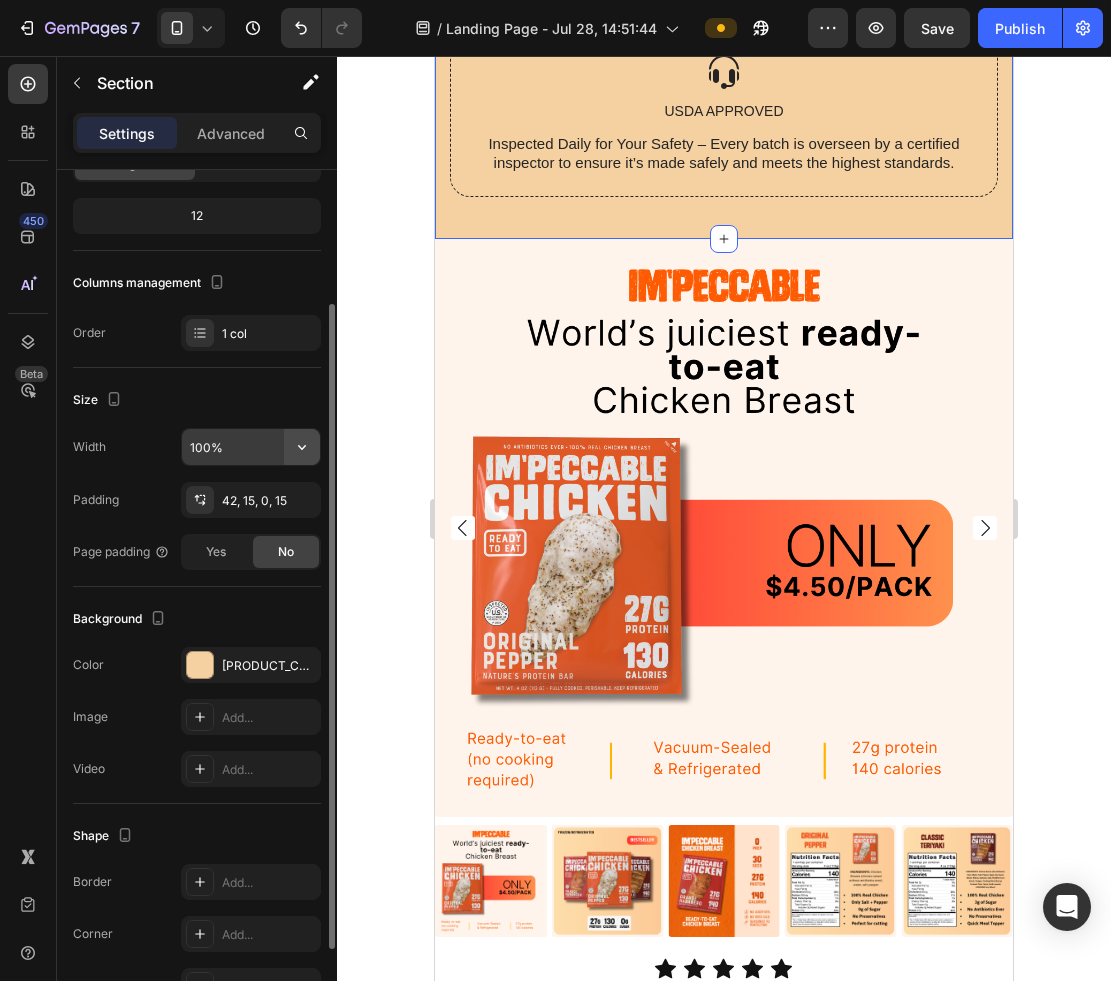 click 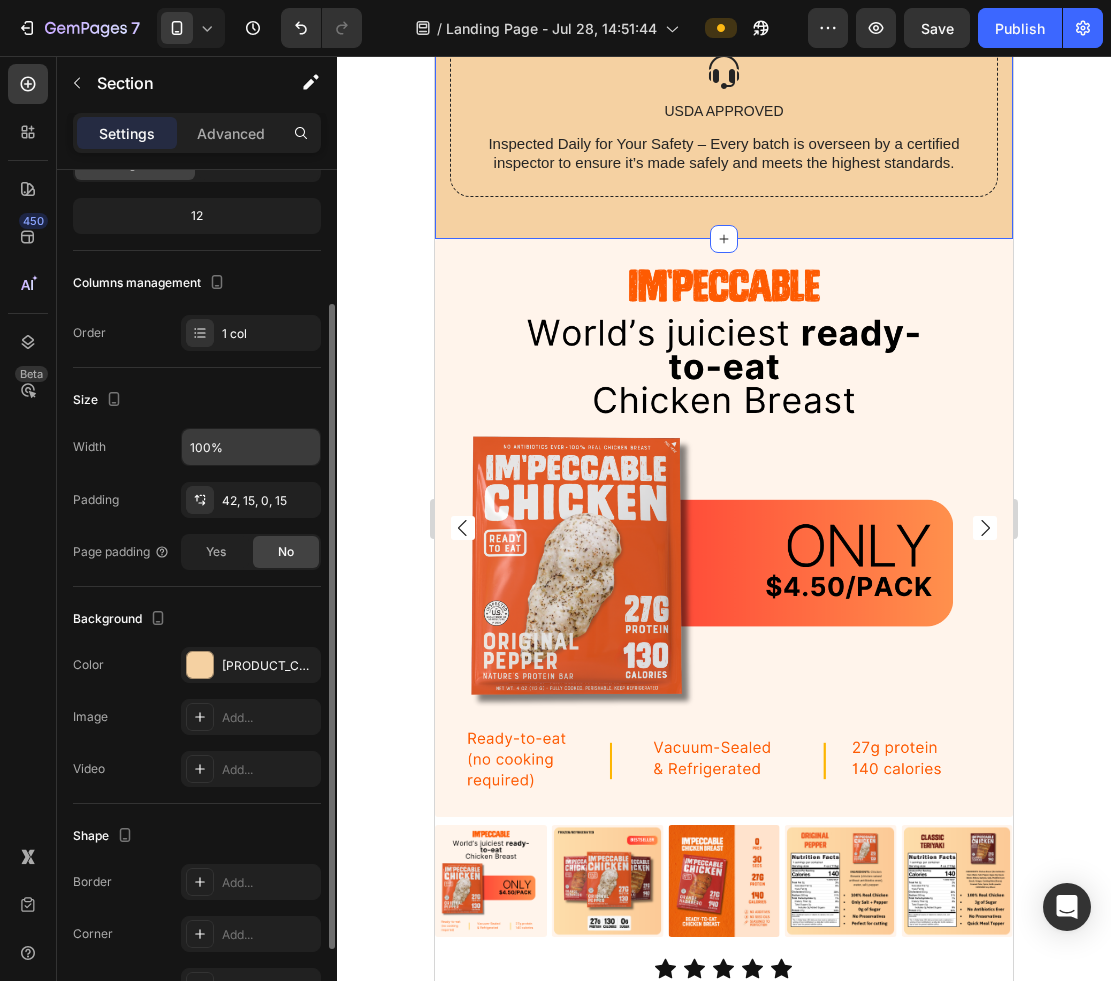 click on "Size" at bounding box center (197, 400) 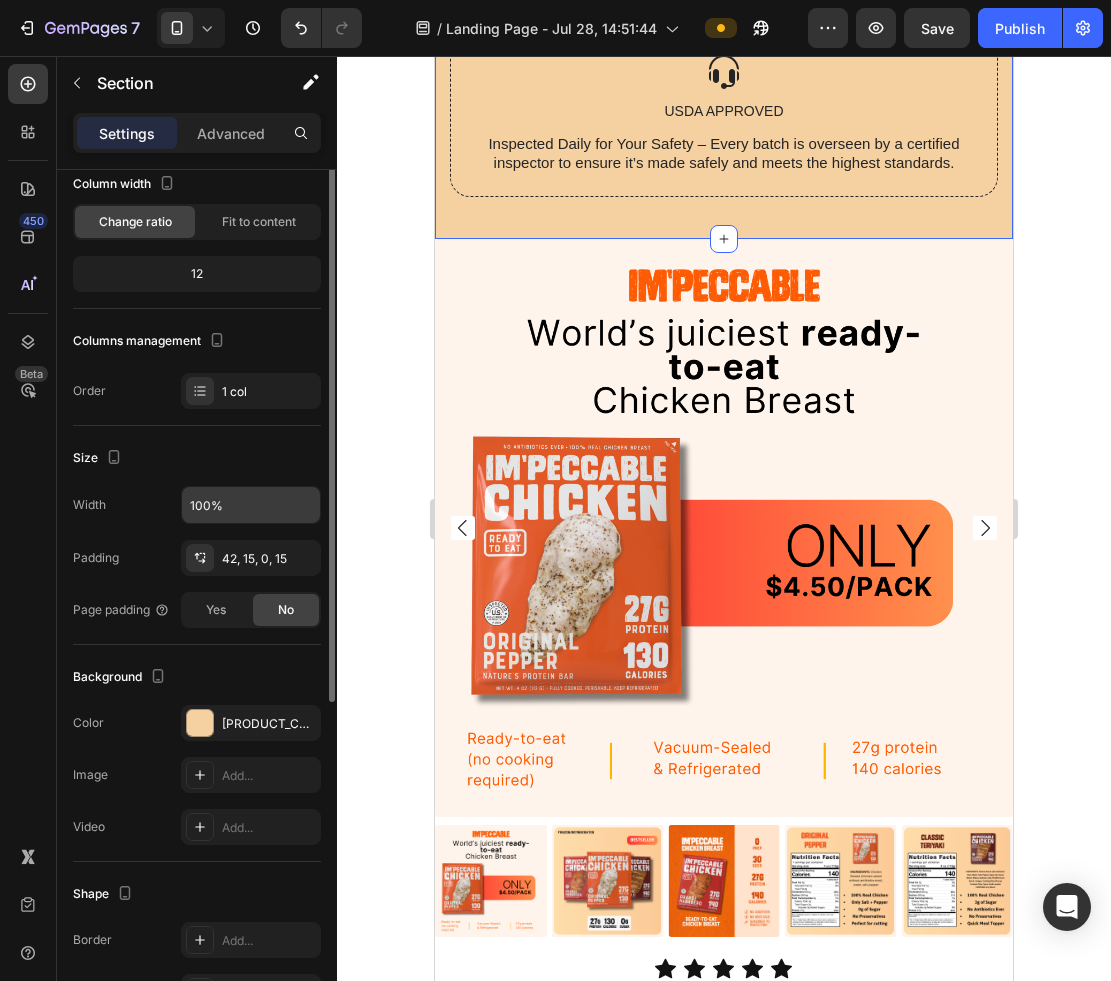 scroll, scrollTop: 0, scrollLeft: 0, axis: both 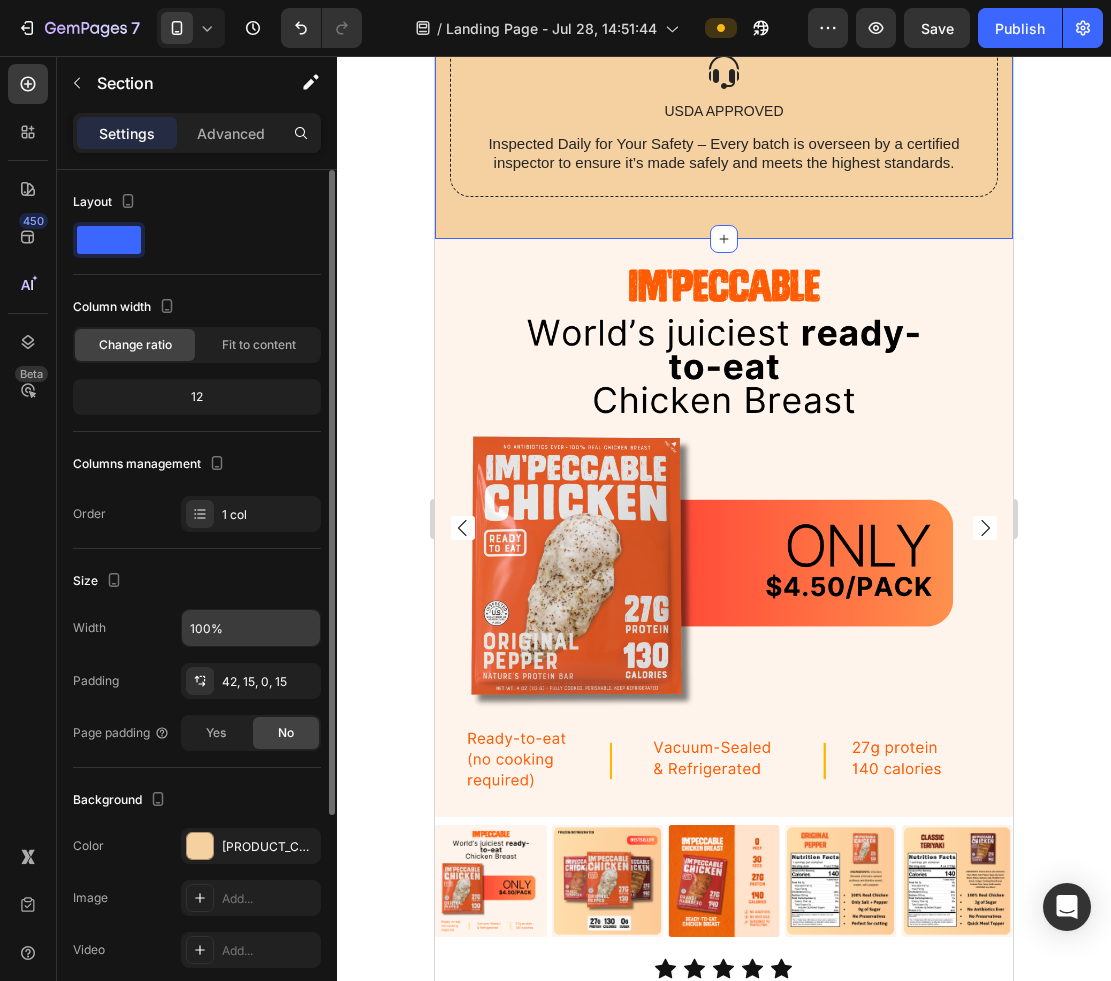 click on "Settings Advanced" at bounding box center (197, 133) 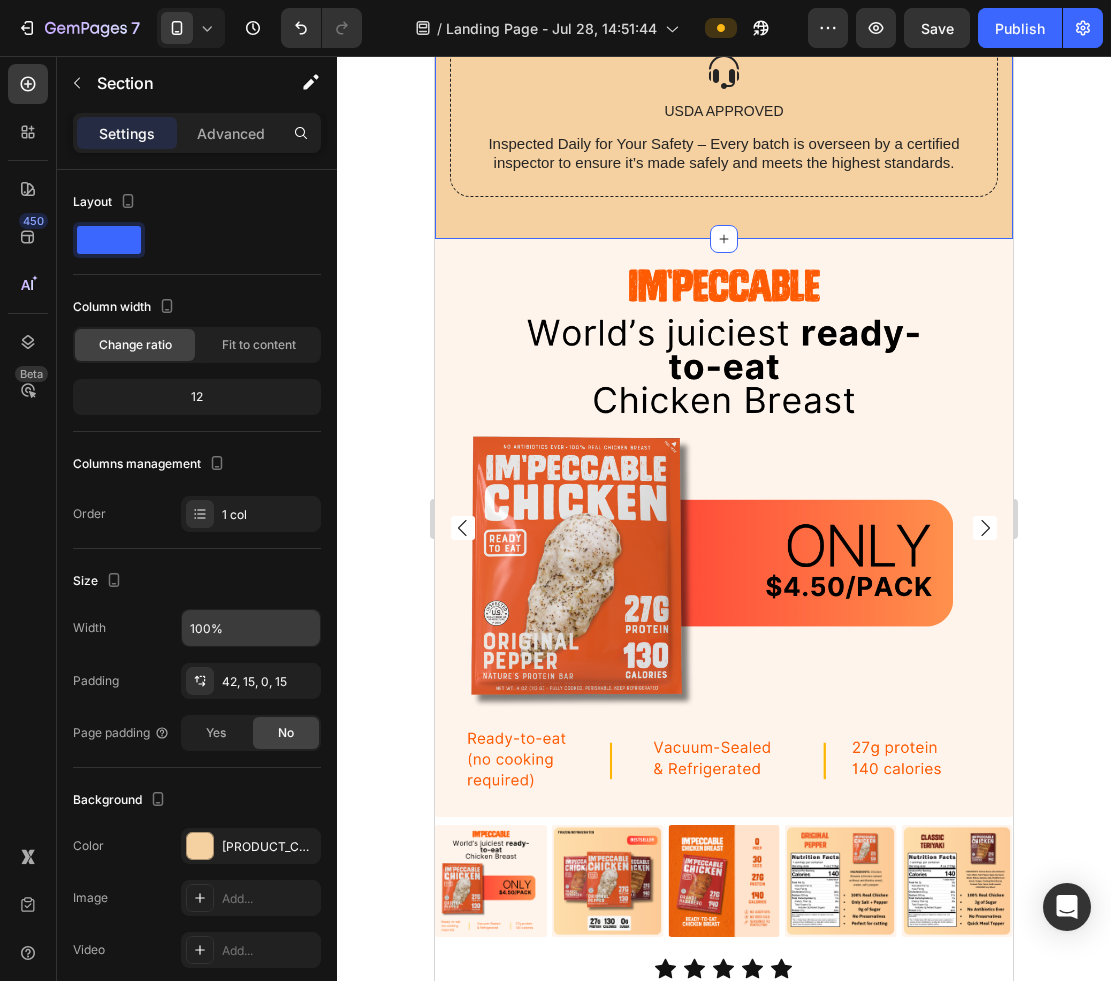 click on "Settings Advanced" at bounding box center (197, 133) 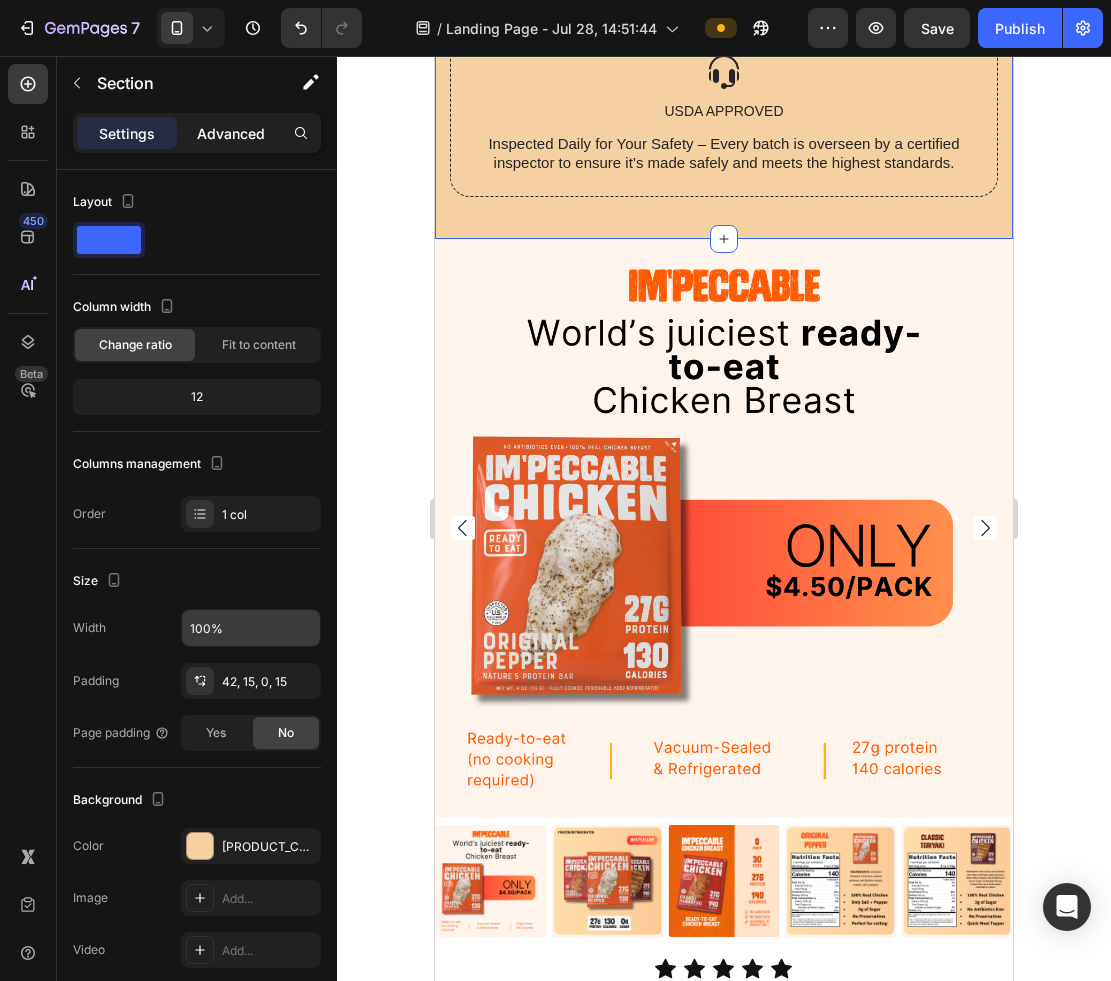 click on "Advanced" 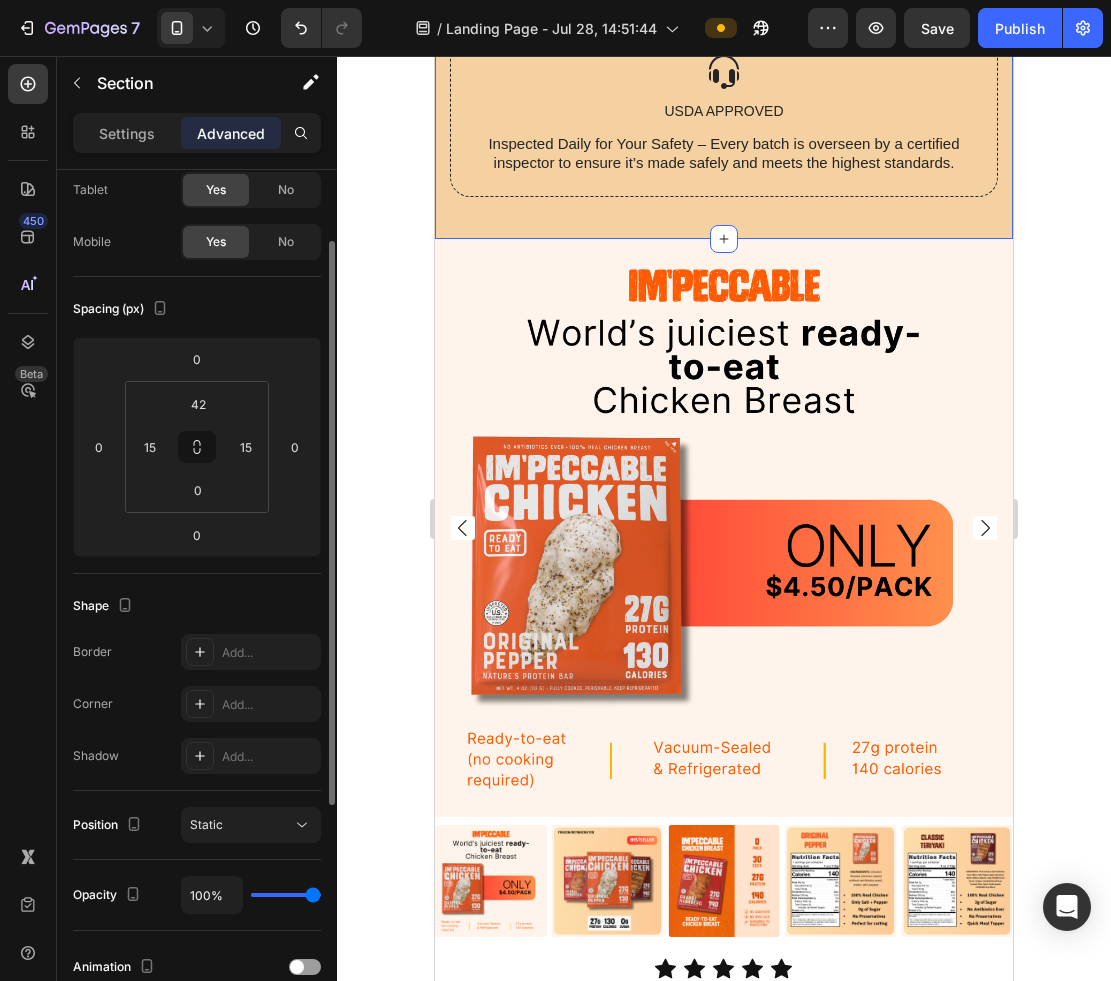 scroll, scrollTop: 22, scrollLeft: 0, axis: vertical 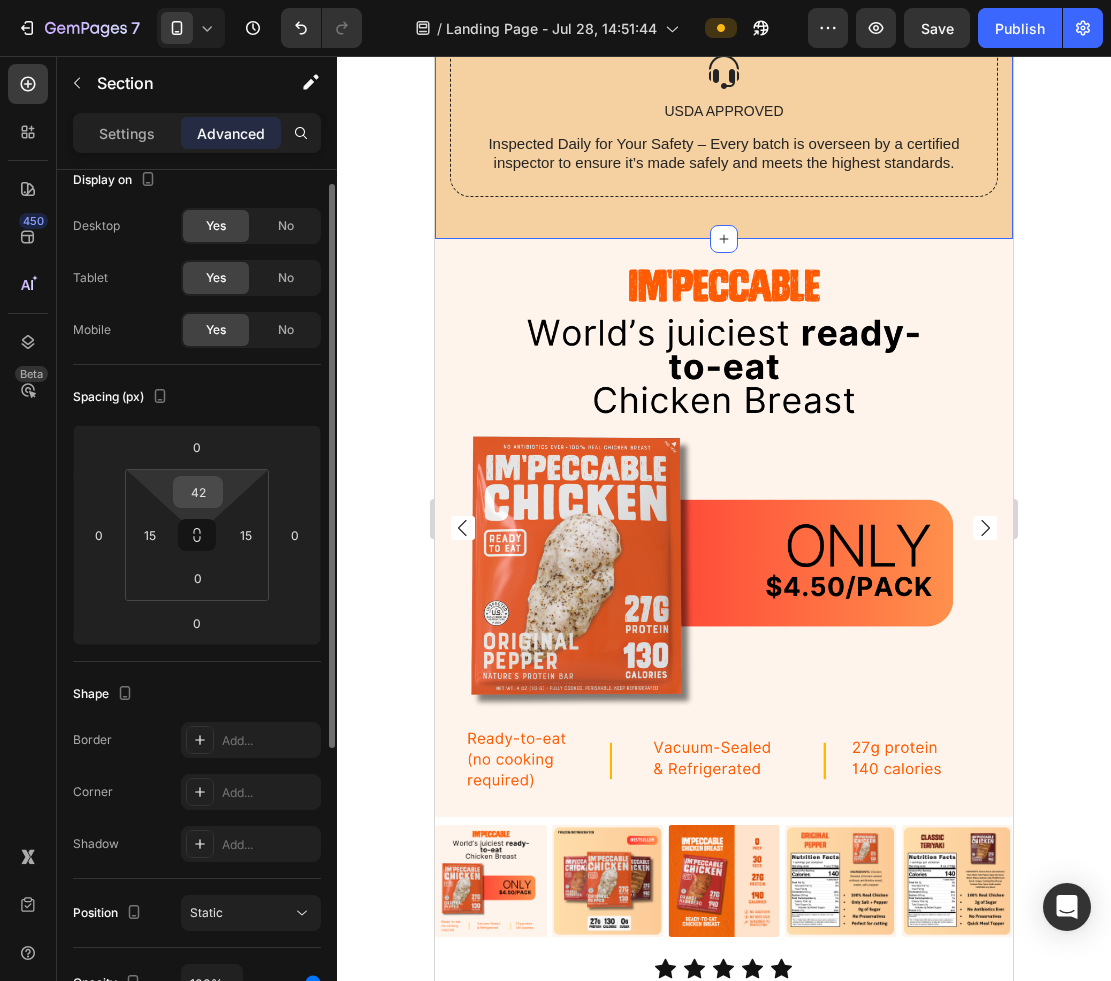 click on "42" at bounding box center [198, 492] 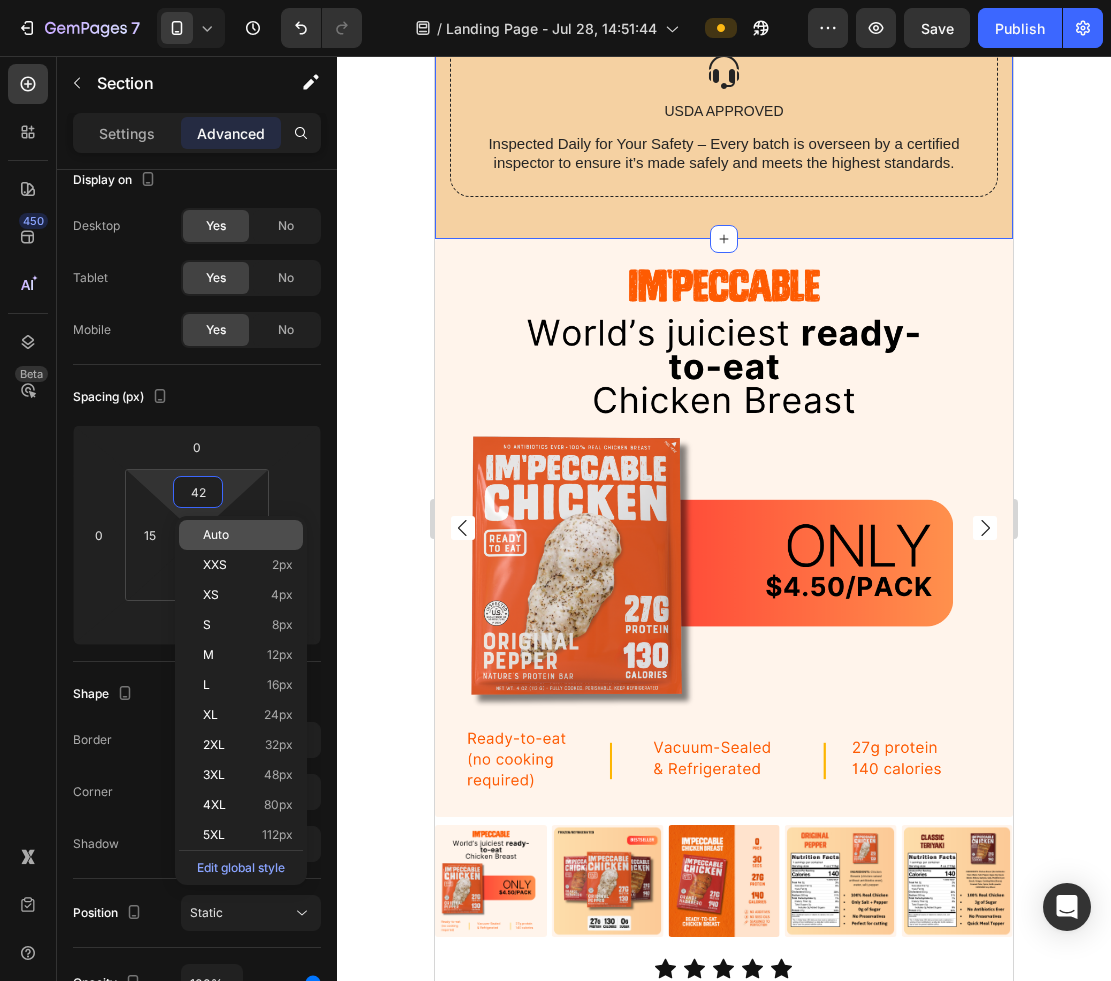 click on "Auto" at bounding box center [216, 535] 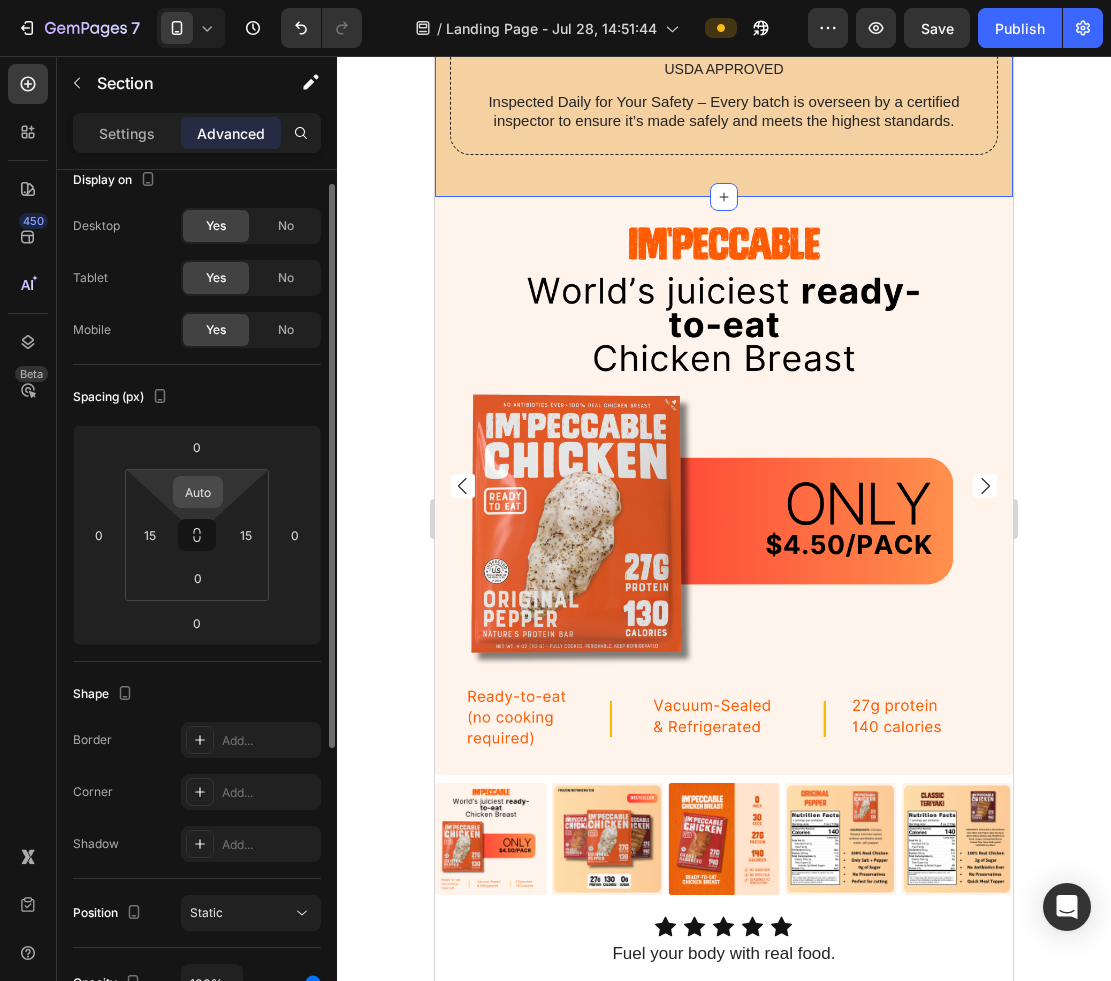 click on "Auto" at bounding box center (198, 492) 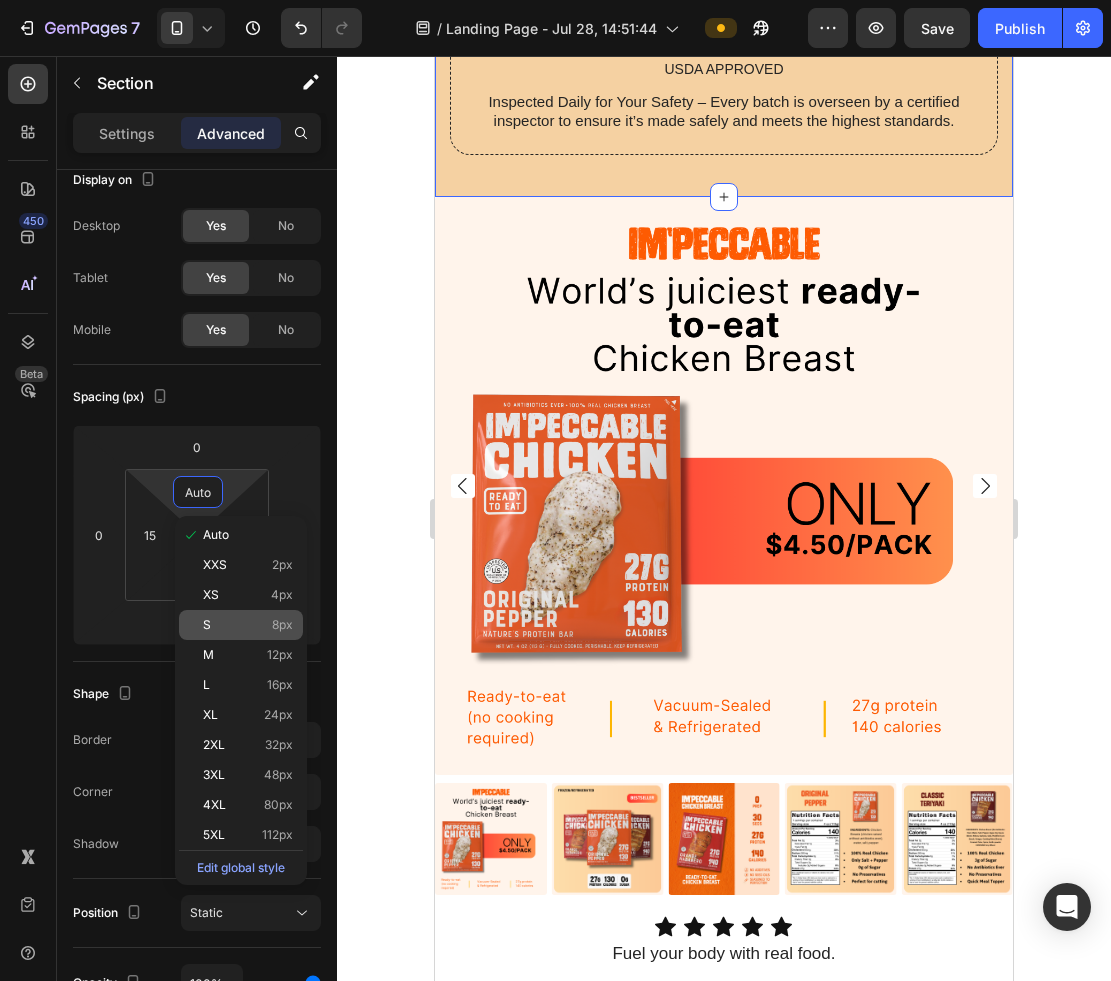 click on "S 8px" at bounding box center [248, 625] 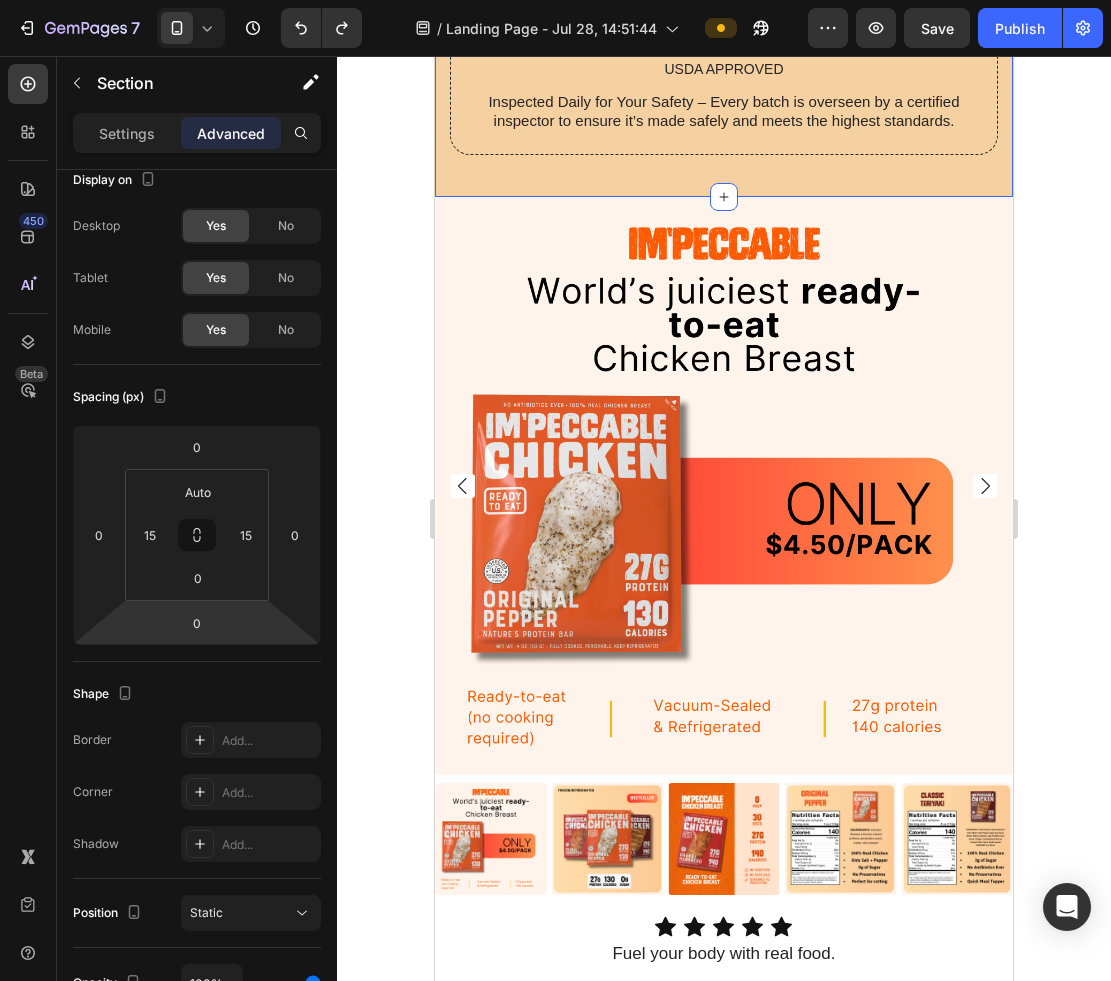 type on "42" 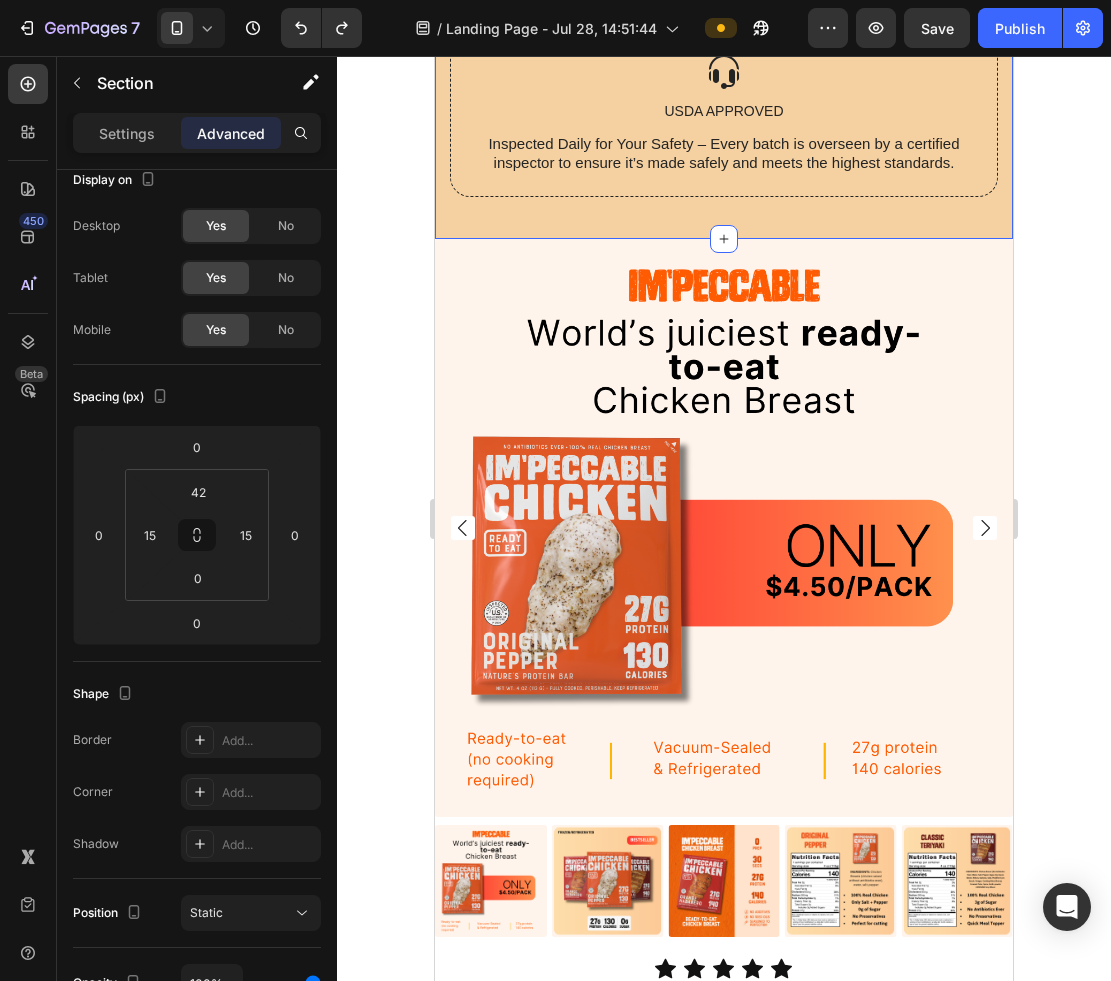 click on "Image Free Shipping Text Block Free Shipping Above $100 Text Block Row Image Satisfaction Guaranteed Text Block You don't pay until it arrives at your doorstep! If you aren't satisfied we will provide a full refund. Text Block Row Image USDA APPROVED Text Block Inspected Daily for Your Safety – Every batch is overseen by a certified inspector to ensure it’s made safely and meets the highest standards. Text Block Row Row Section 17/25   Create Theme Section AI Content Write with GemAI What would you like to describe here? Tone and Voice Persuasive Product Im'peccable Chicken Special Packs Show more Generate" at bounding box center (724, -68) 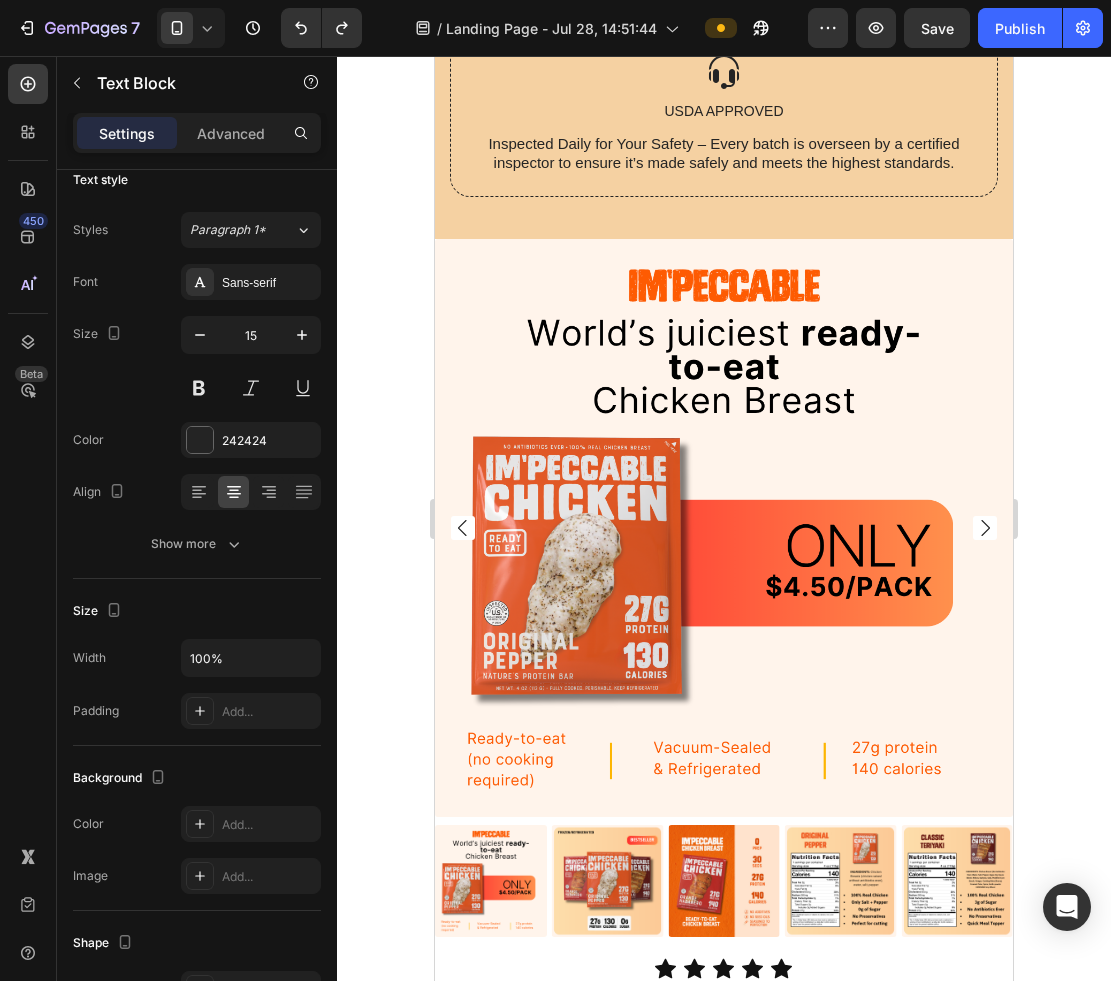 click on "You don't pay until it arrives at your doorstep! If you aren't satisfied we will provide a full refund." at bounding box center (724, -40) 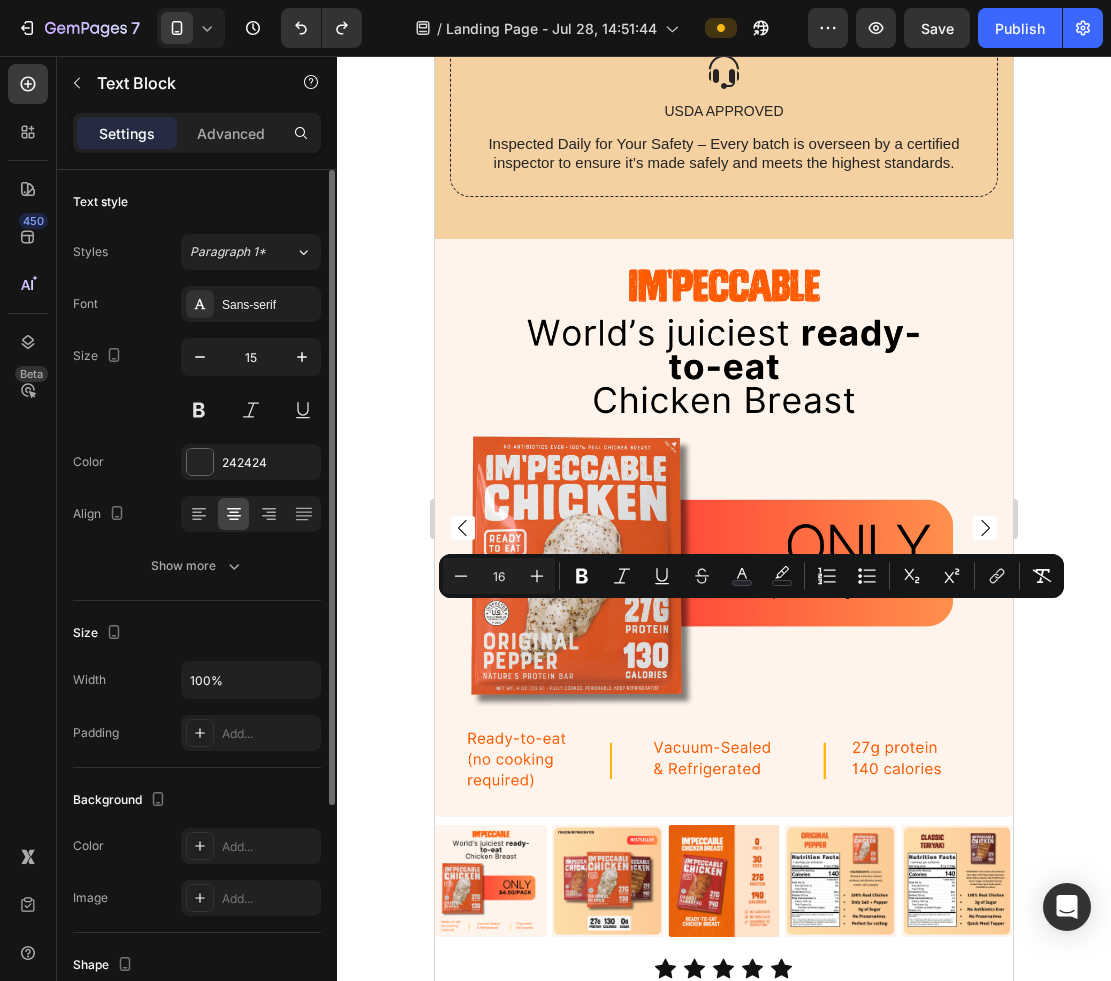 click on "You don't pay until it arrives at your doorstep! If you aren't satisfied we will provide a full refund." at bounding box center (724, -40) 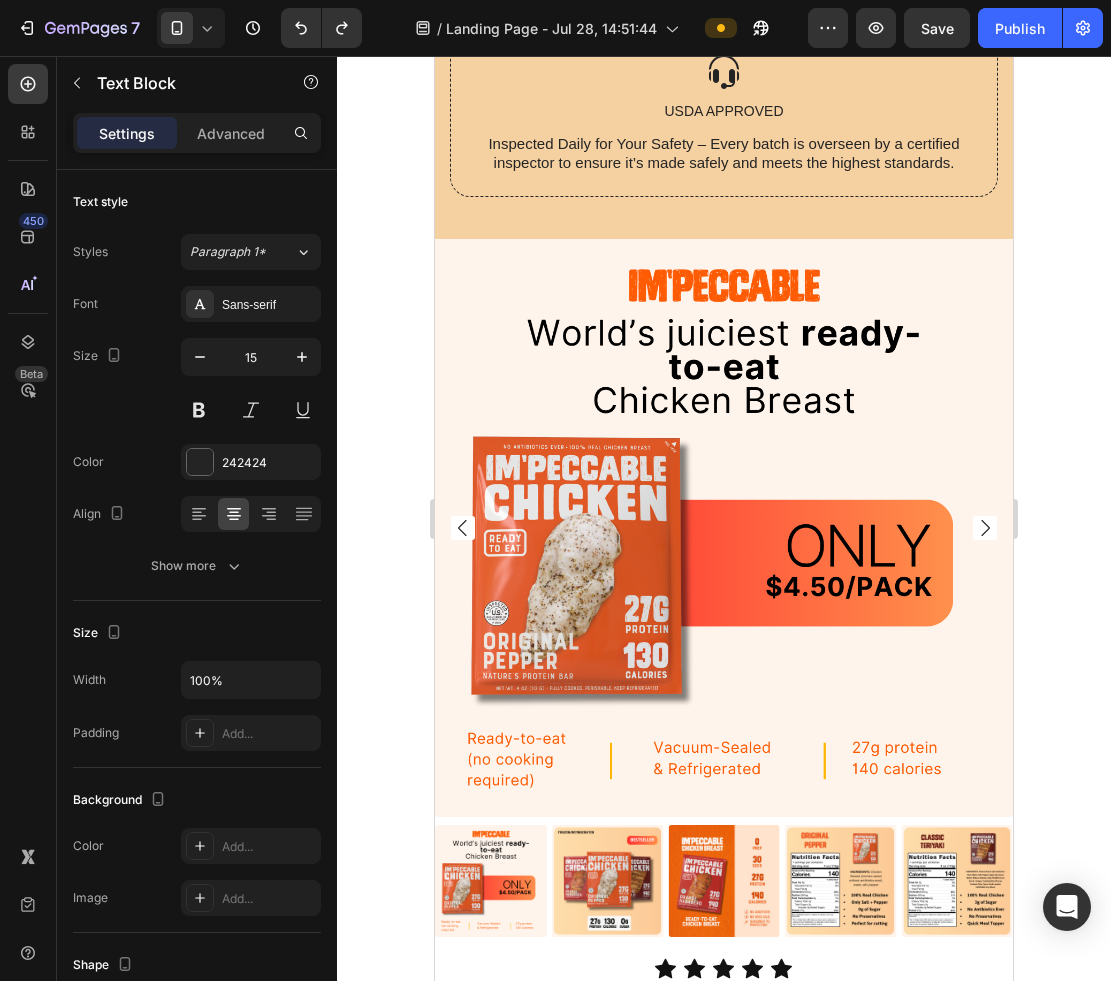 click on "You don't pay until it arrives at your doorstep! If you aren't satisfied we will provide a full refund." at bounding box center [724, -40] 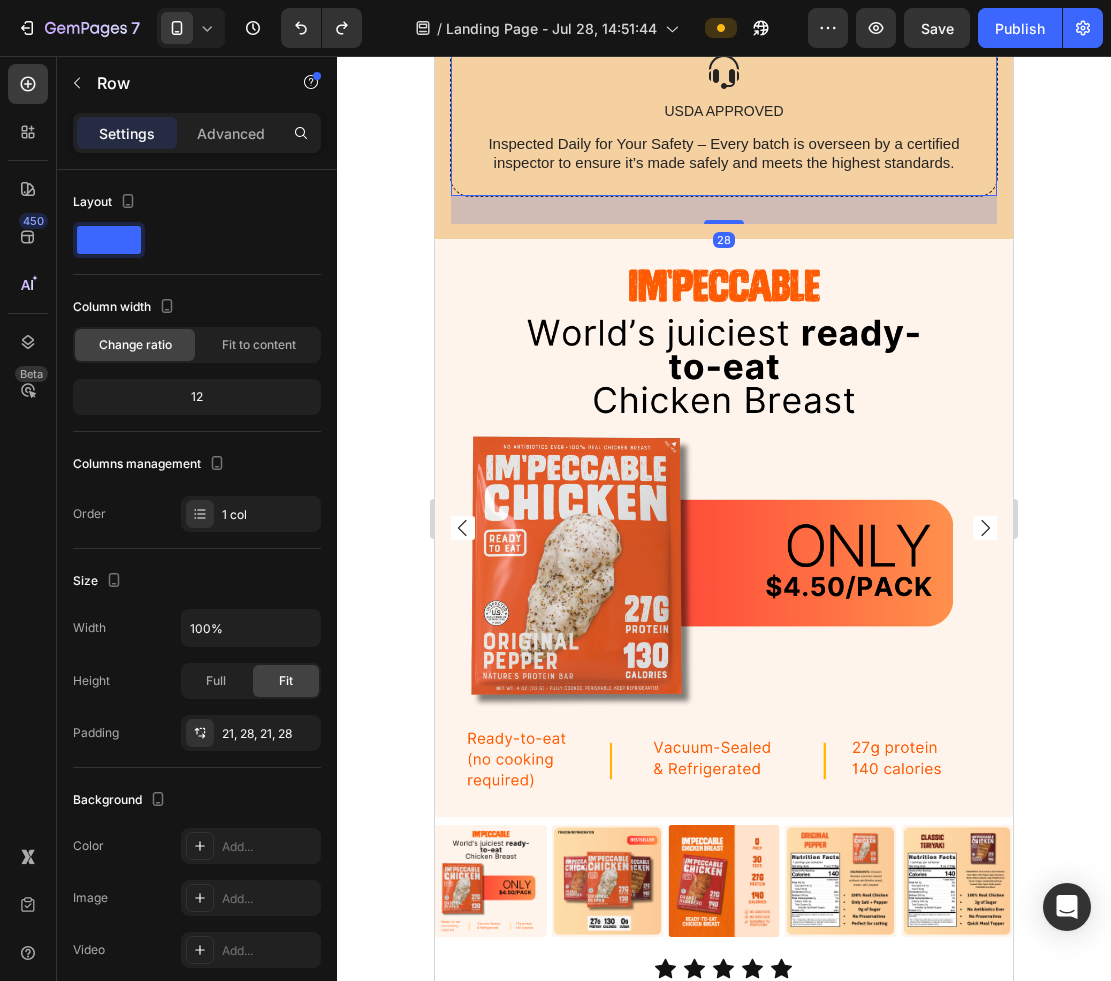 click on "Image USDA APPROVED Text Block Inspected Daily for Your Safety – Every batch is overseen by a certified inspector to ensure it’s made safely and meets the highest standards. Text Block Row   28" at bounding box center [724, 114] 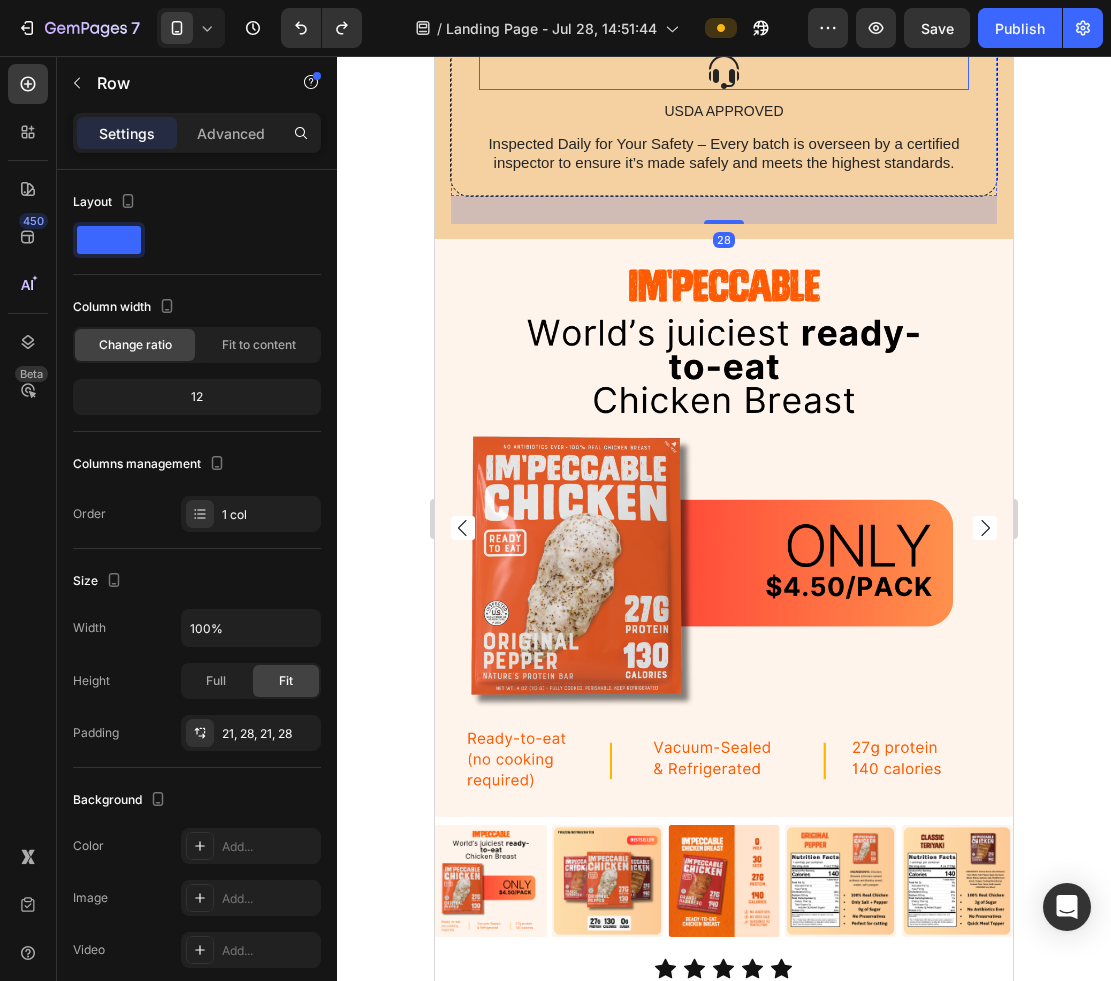 click at bounding box center (724, 72) 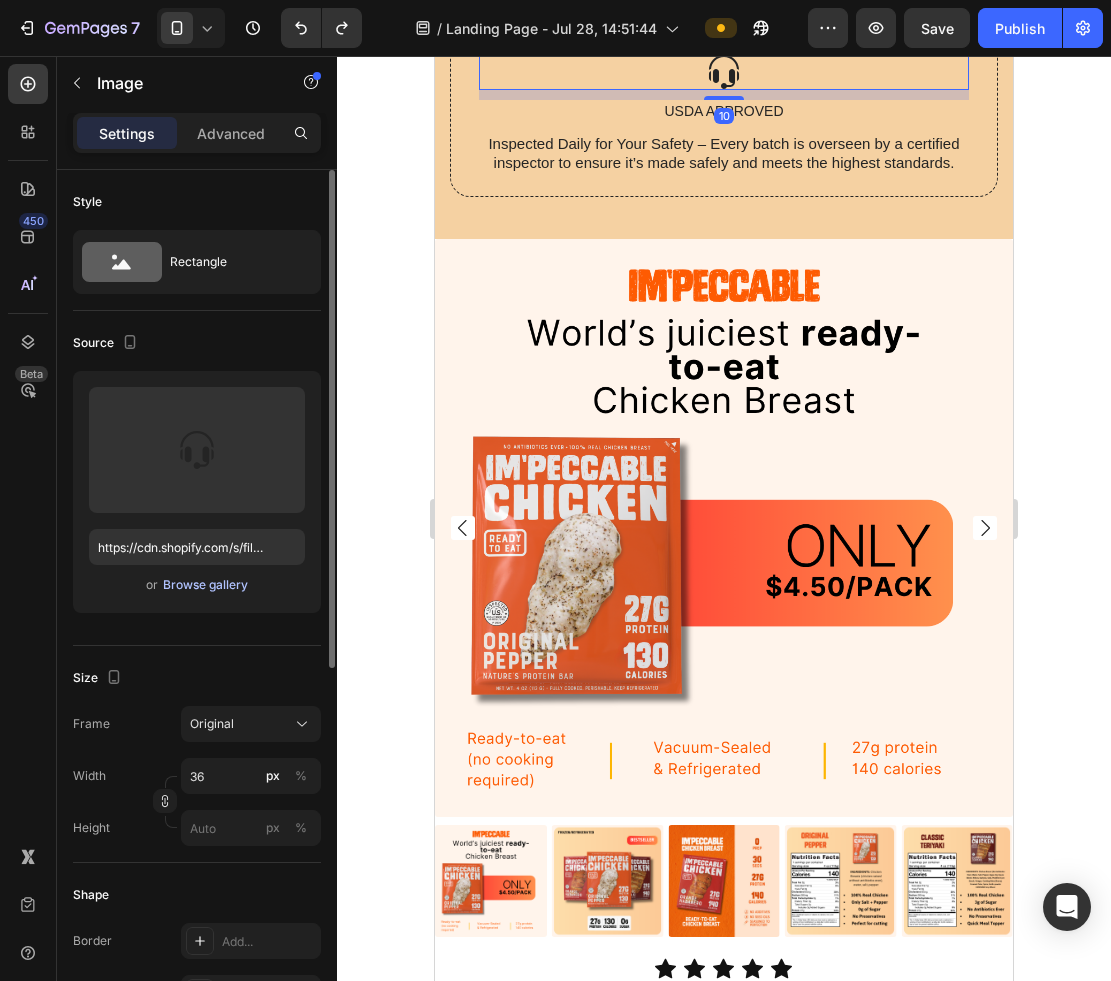 click on "Browse gallery" at bounding box center (205, 585) 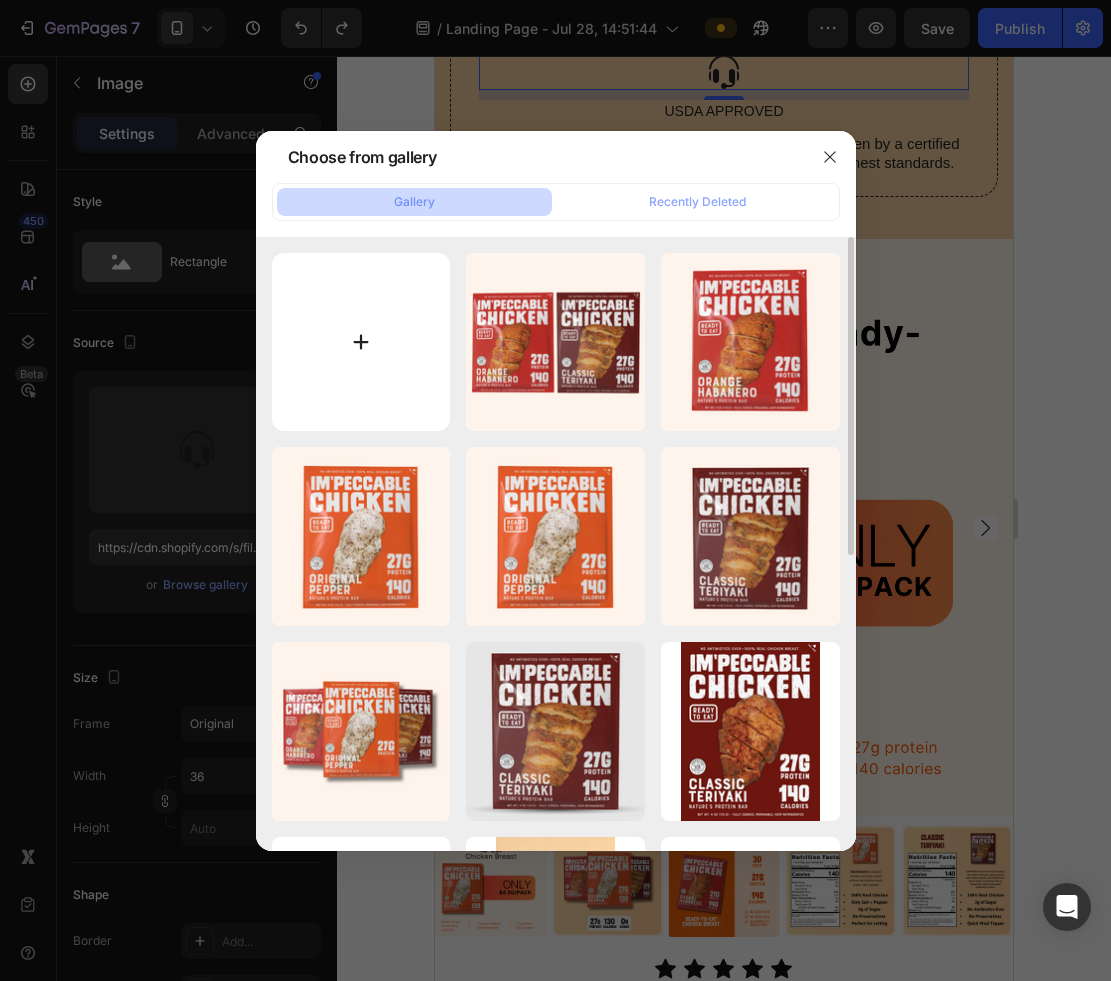 click at bounding box center (361, 342) 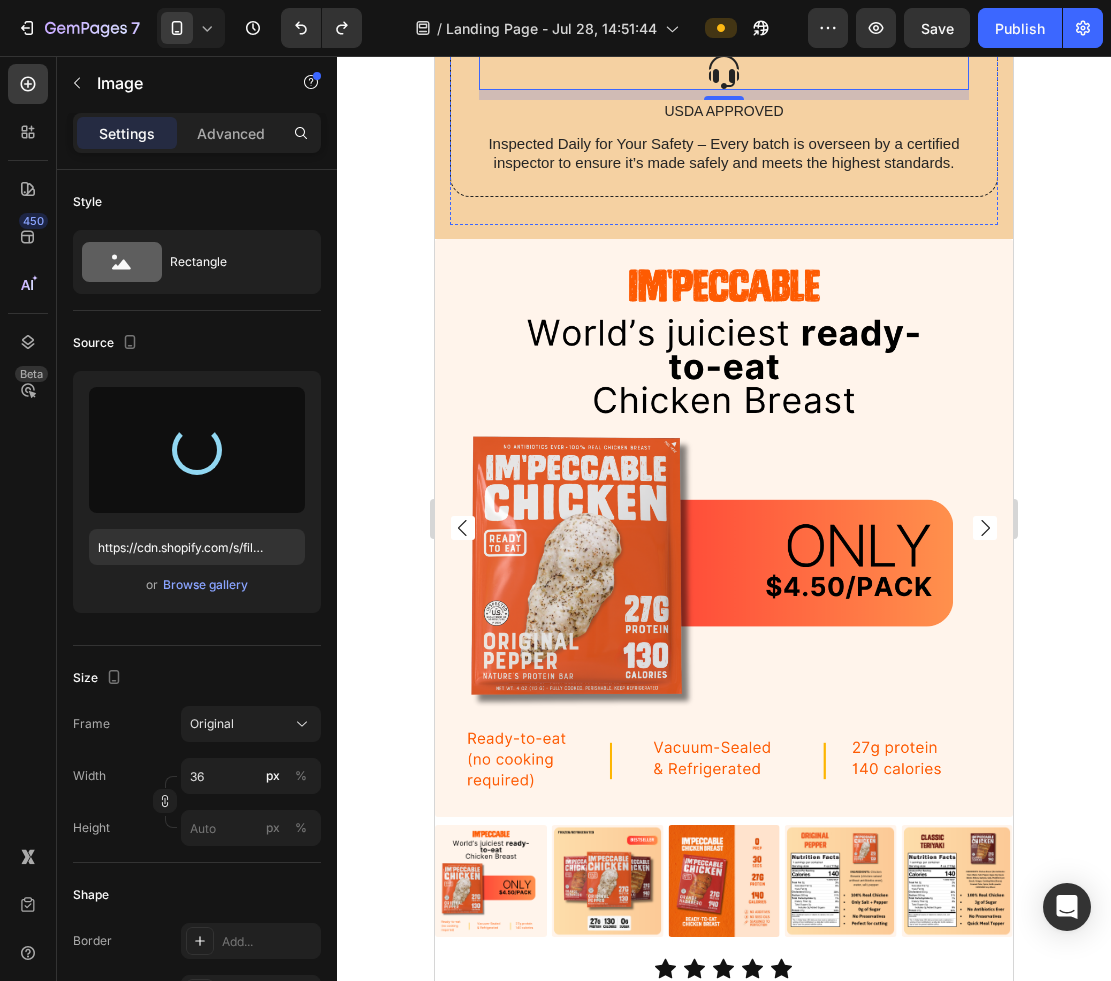 type on "https://cdn.shopify.com/s/files/1/0897/0148/2816/files/gempages_576353327621603871-23991d22-2e10-46f7-90d1-ffbf824c1844.jpg" 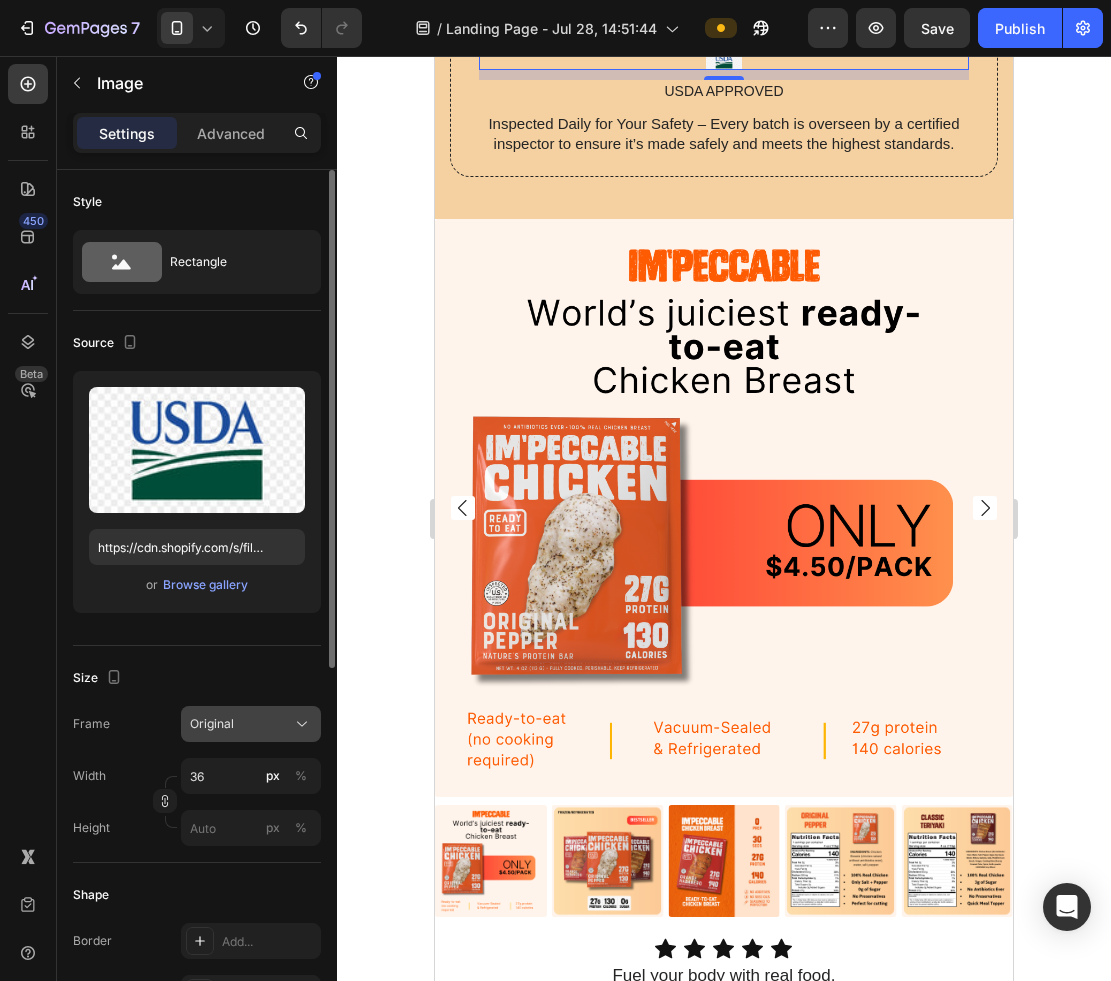 click on "Original" at bounding box center [251, 724] 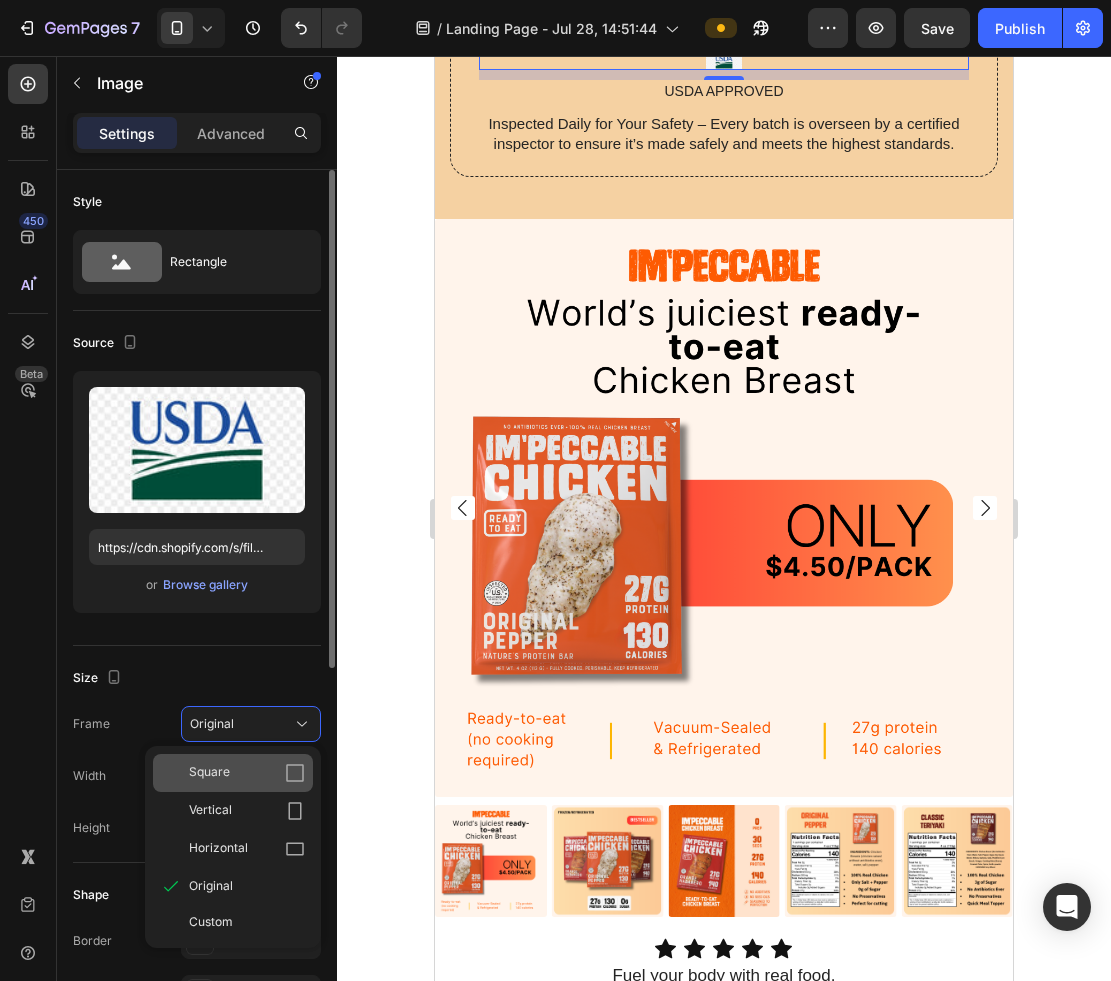 click on "Square" 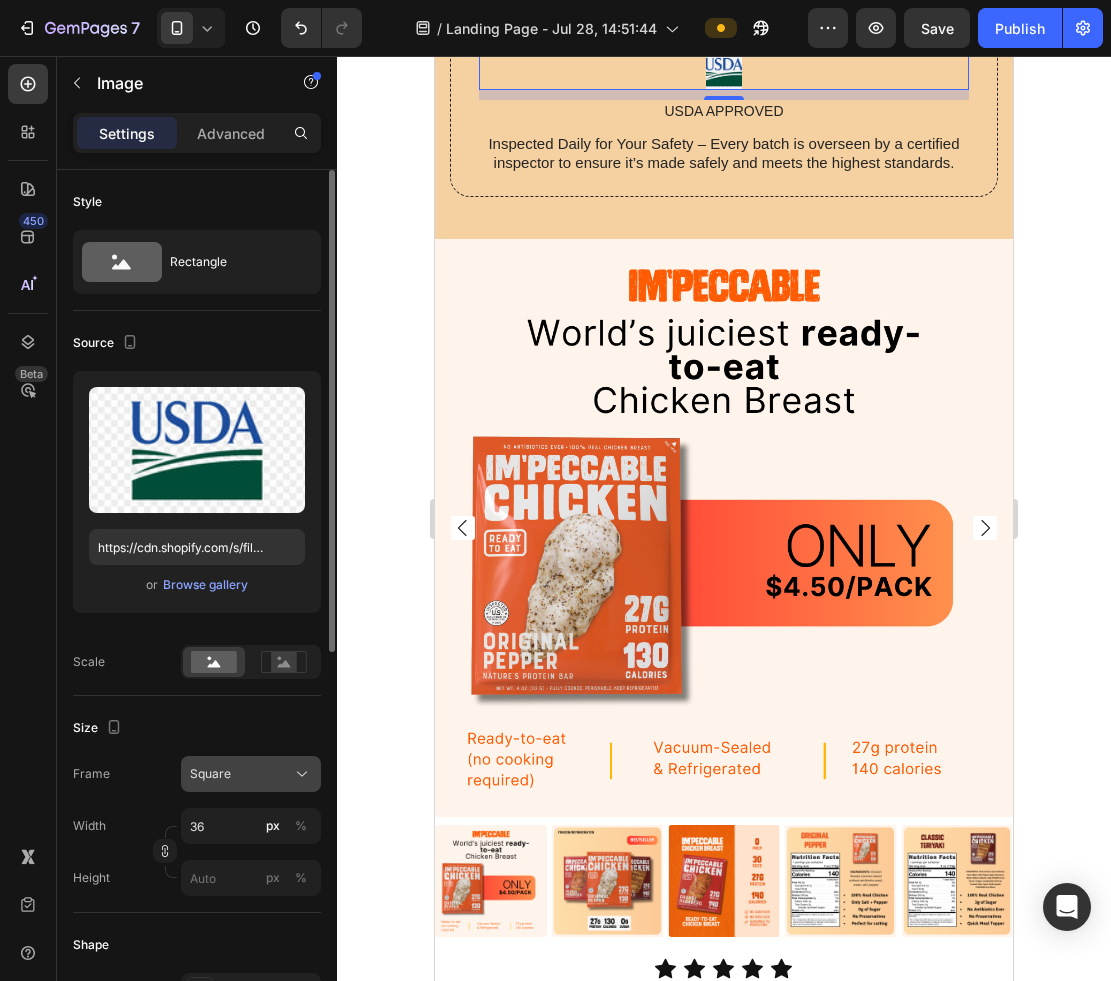 click on "Square" 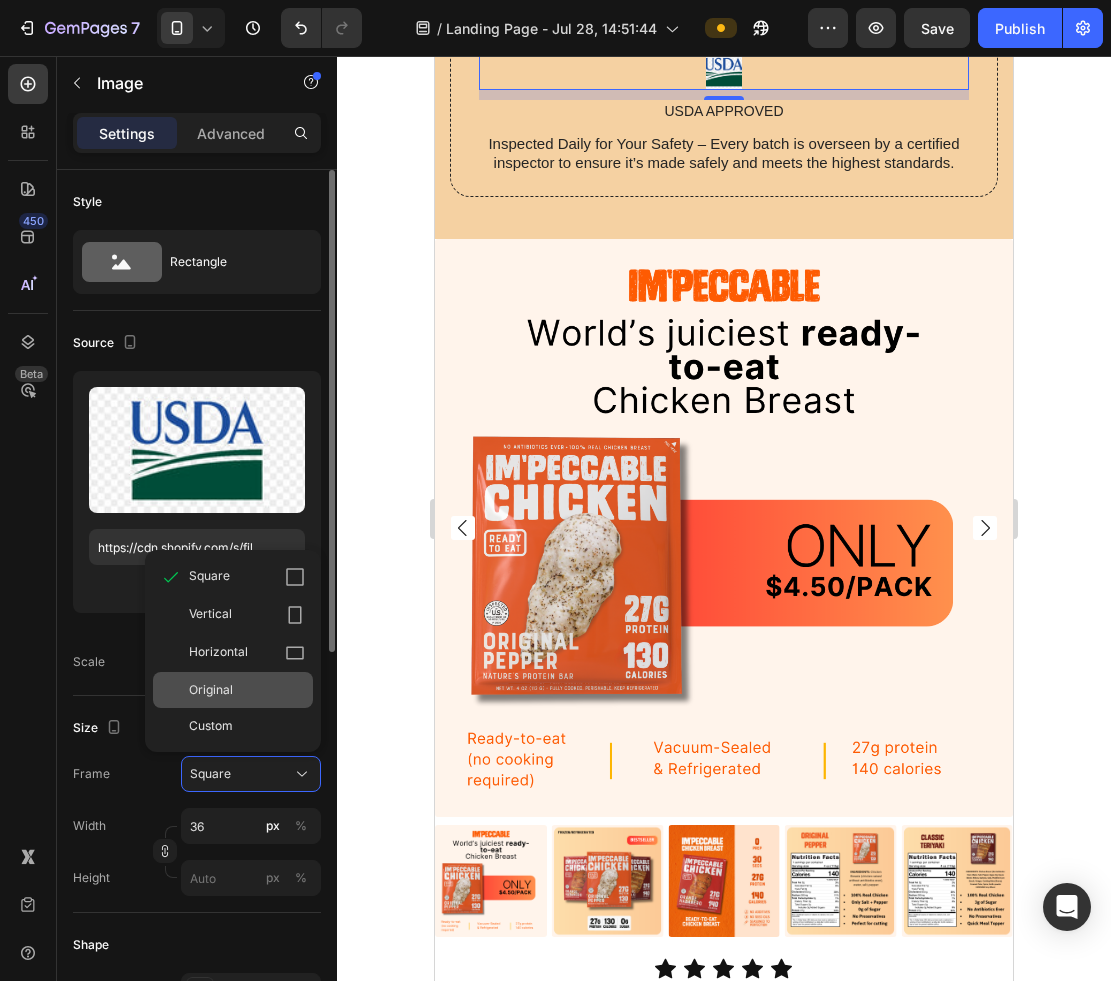 click on "Original" at bounding box center (247, 690) 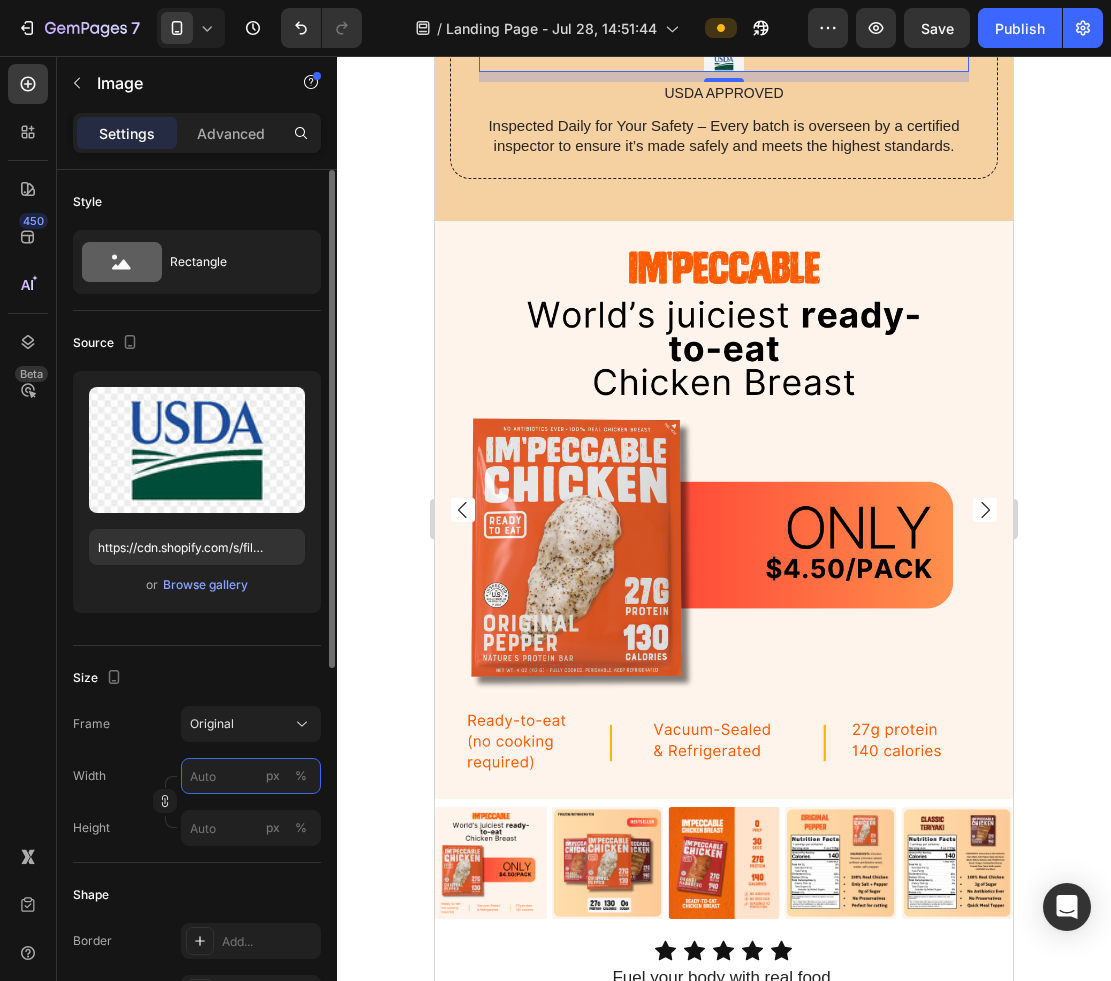 click on "px %" at bounding box center [251, 776] 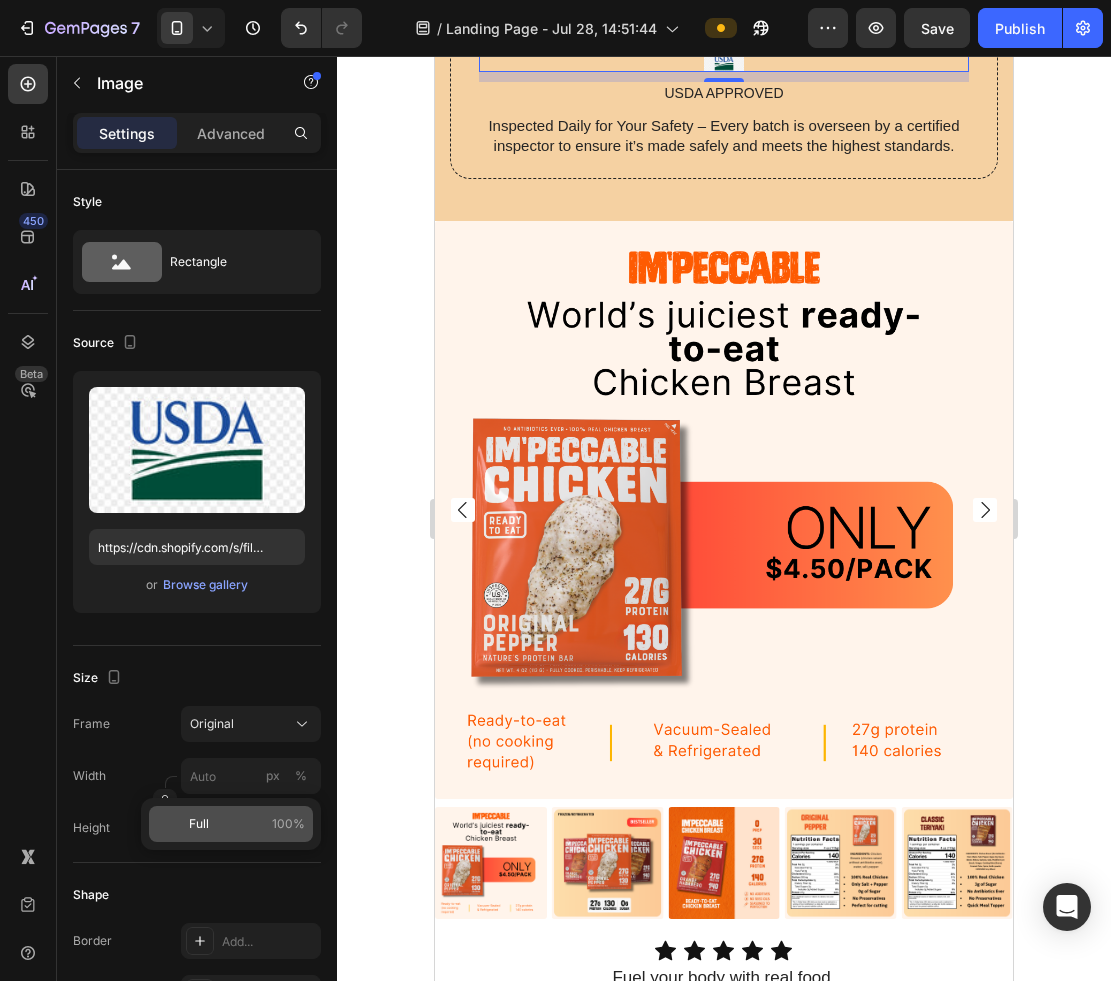 click on "Full 100%" at bounding box center [247, 824] 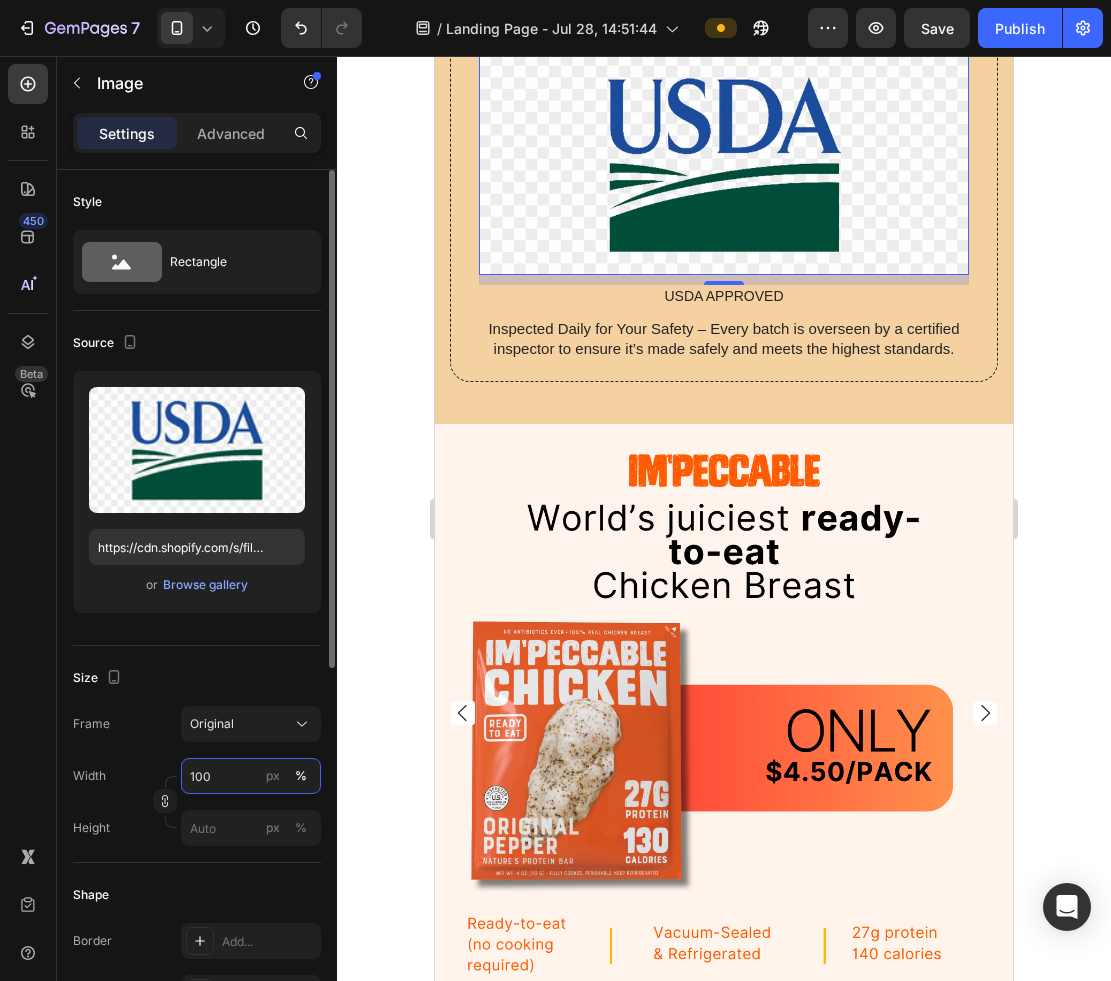 click on "100" at bounding box center (251, 776) 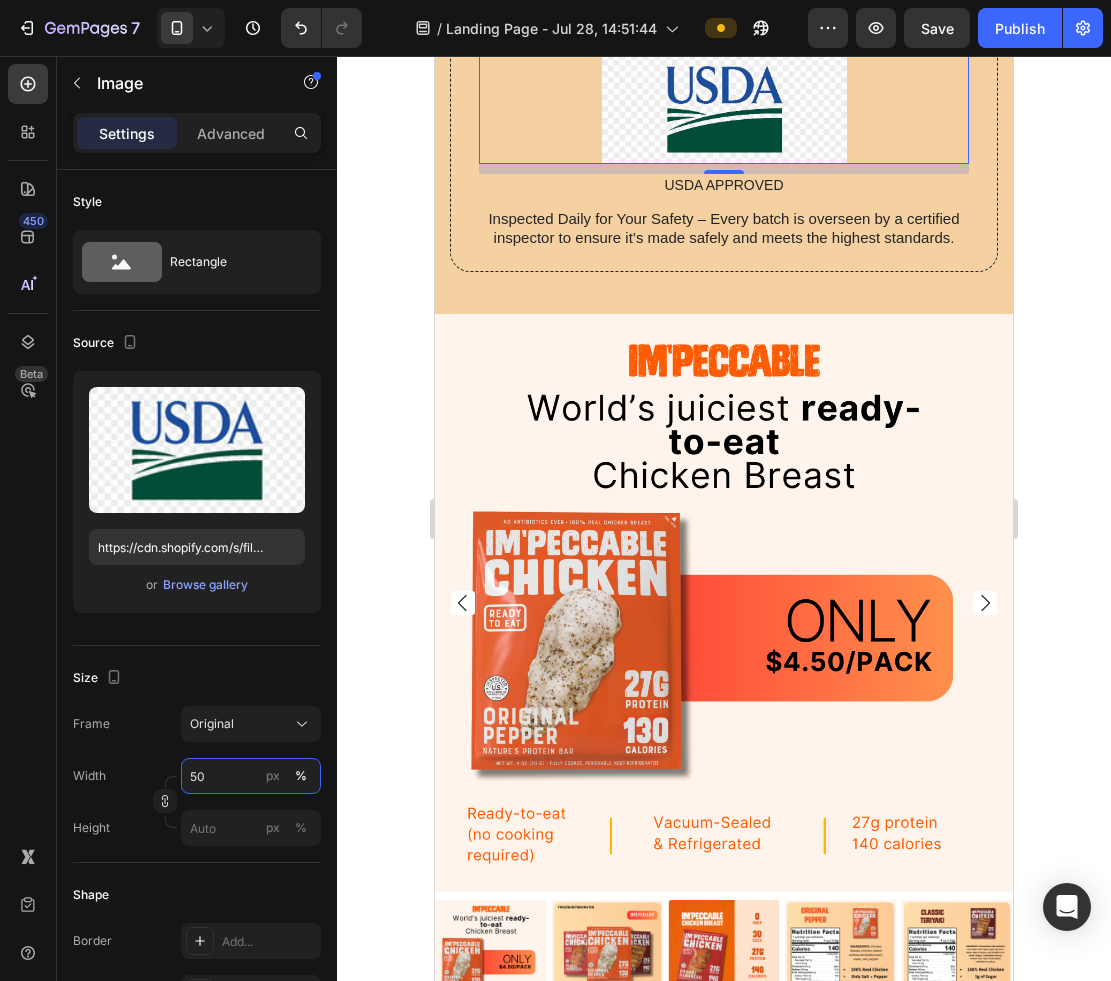 type on "50" 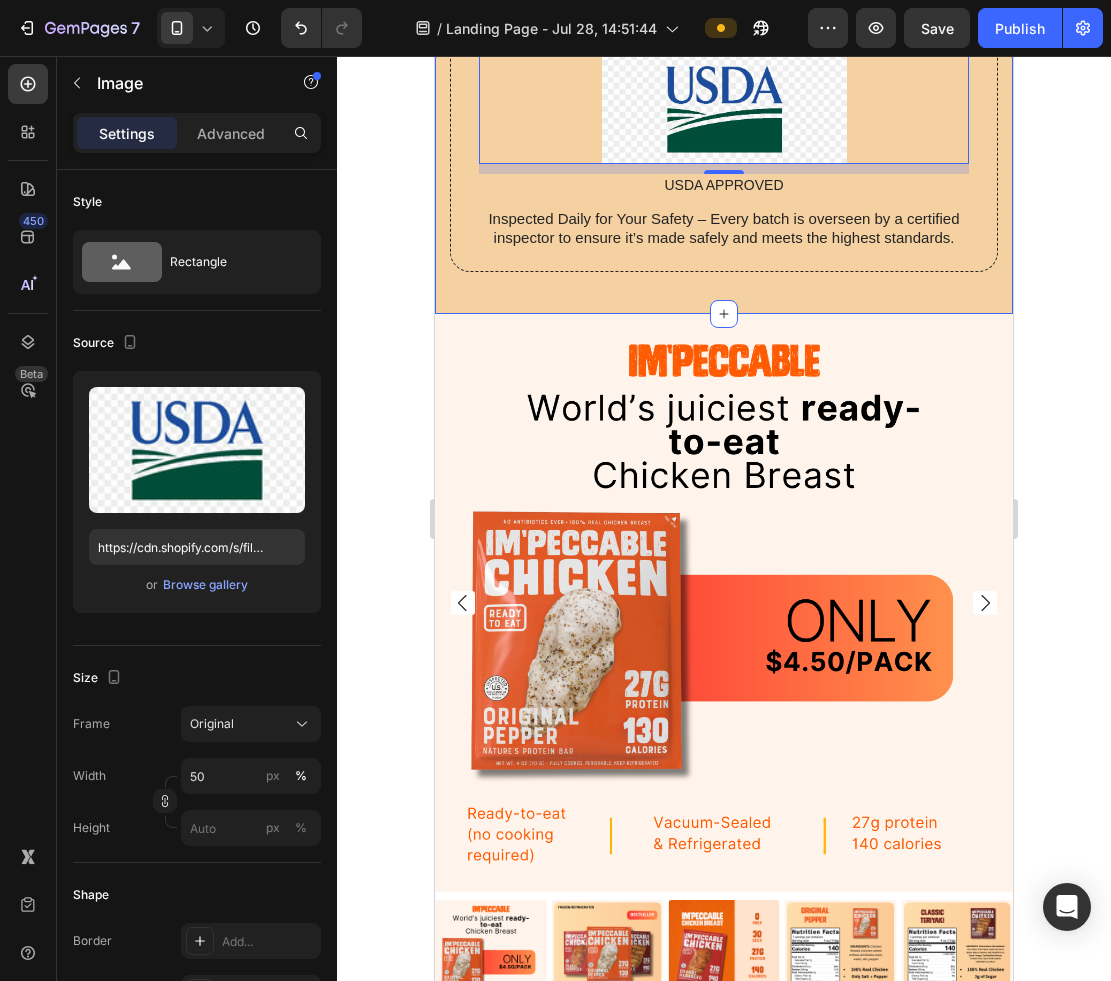 click on "Image Free Shipping Text Block Free Shipping Above $100 Text Block Row Image Satisfaction Guaranteed Text Block You don't pay until it arrives at your doorstep! If you aren't satisfied we will provide a full refund. Text Block Row Image   10 USDA APPROVED Text Block Inspected Daily for Your Safety – Every batch is overseen by a certified inspector to ensure it’s made safely and meets the highest standards. Text Block Row Row Section 17/25" at bounding box center [724, -31] 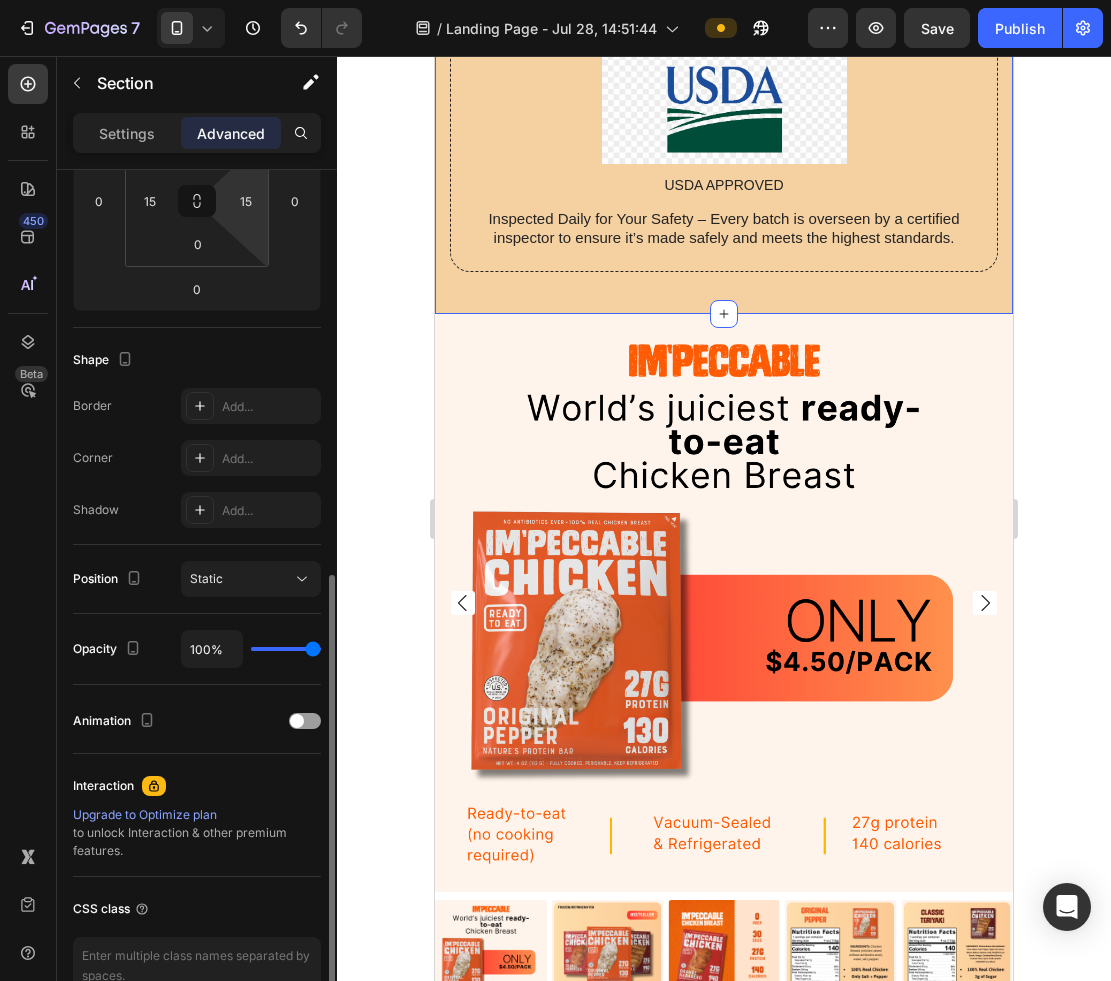 scroll, scrollTop: 466, scrollLeft: 0, axis: vertical 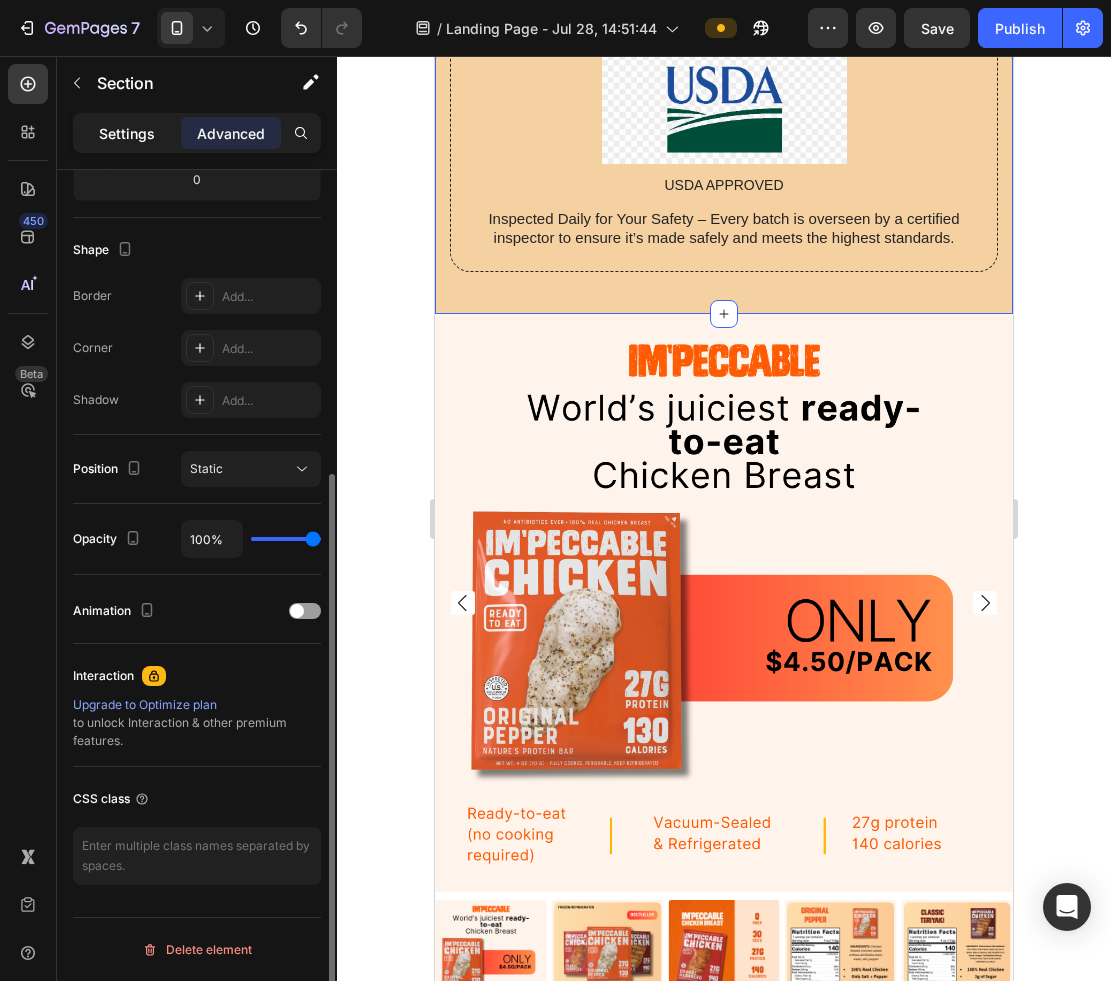 click on "Settings" 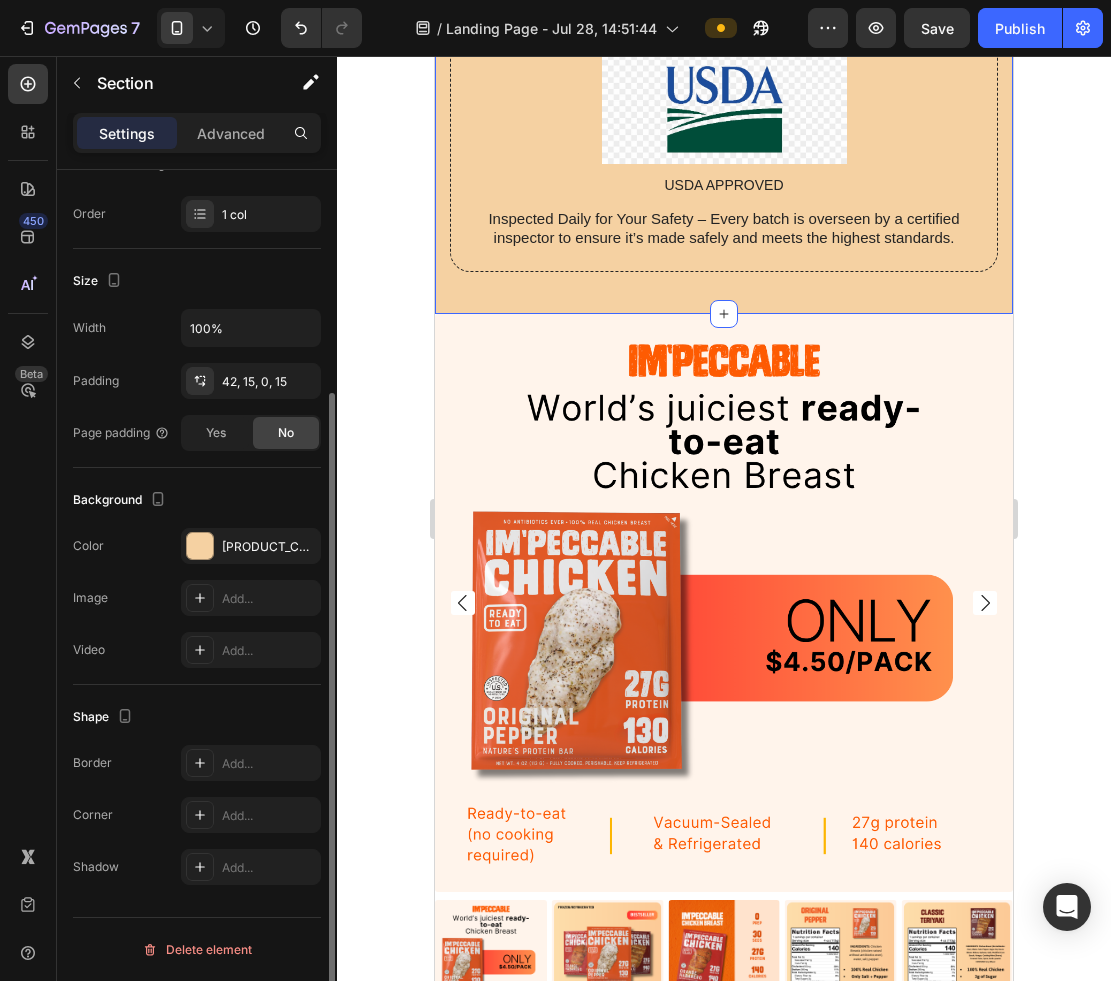 scroll, scrollTop: 300, scrollLeft: 0, axis: vertical 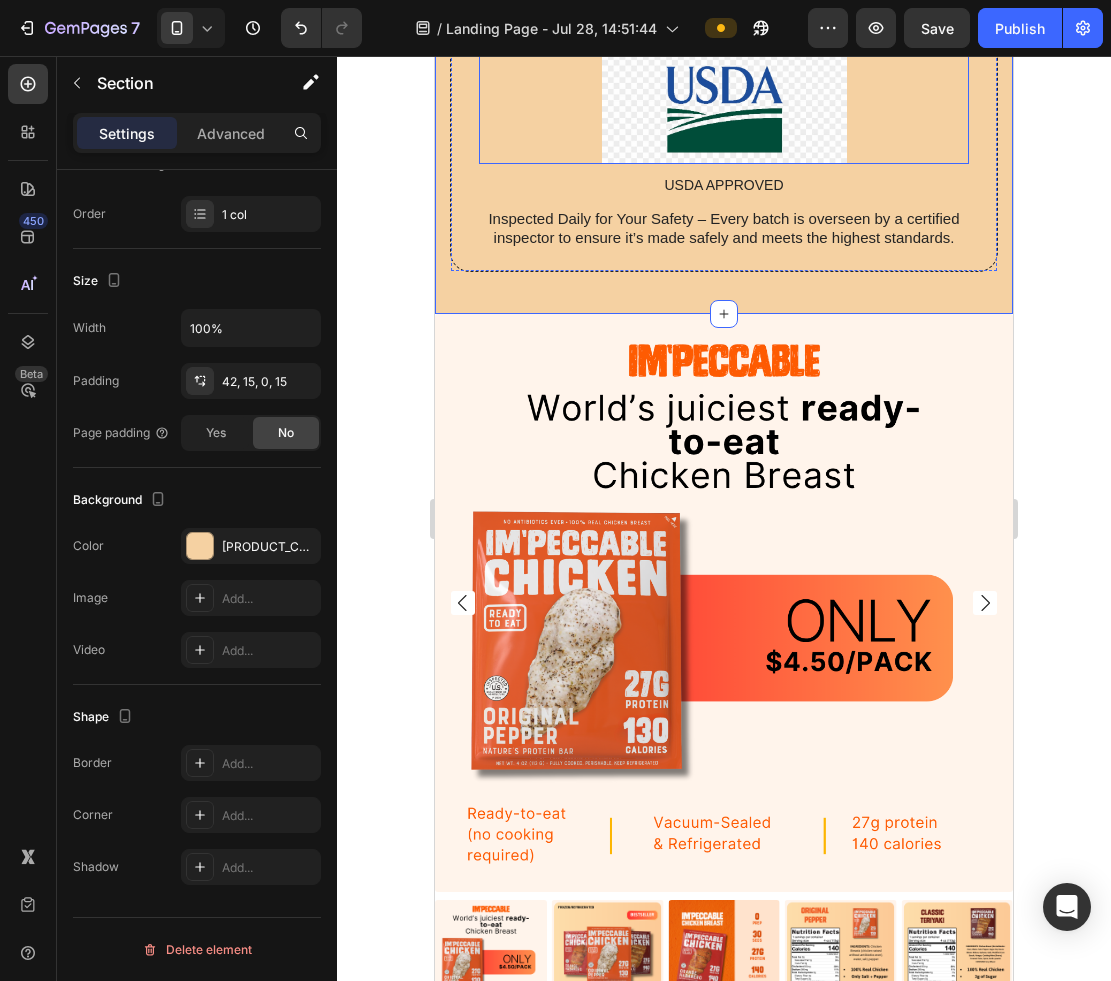 click at bounding box center (724, 109) 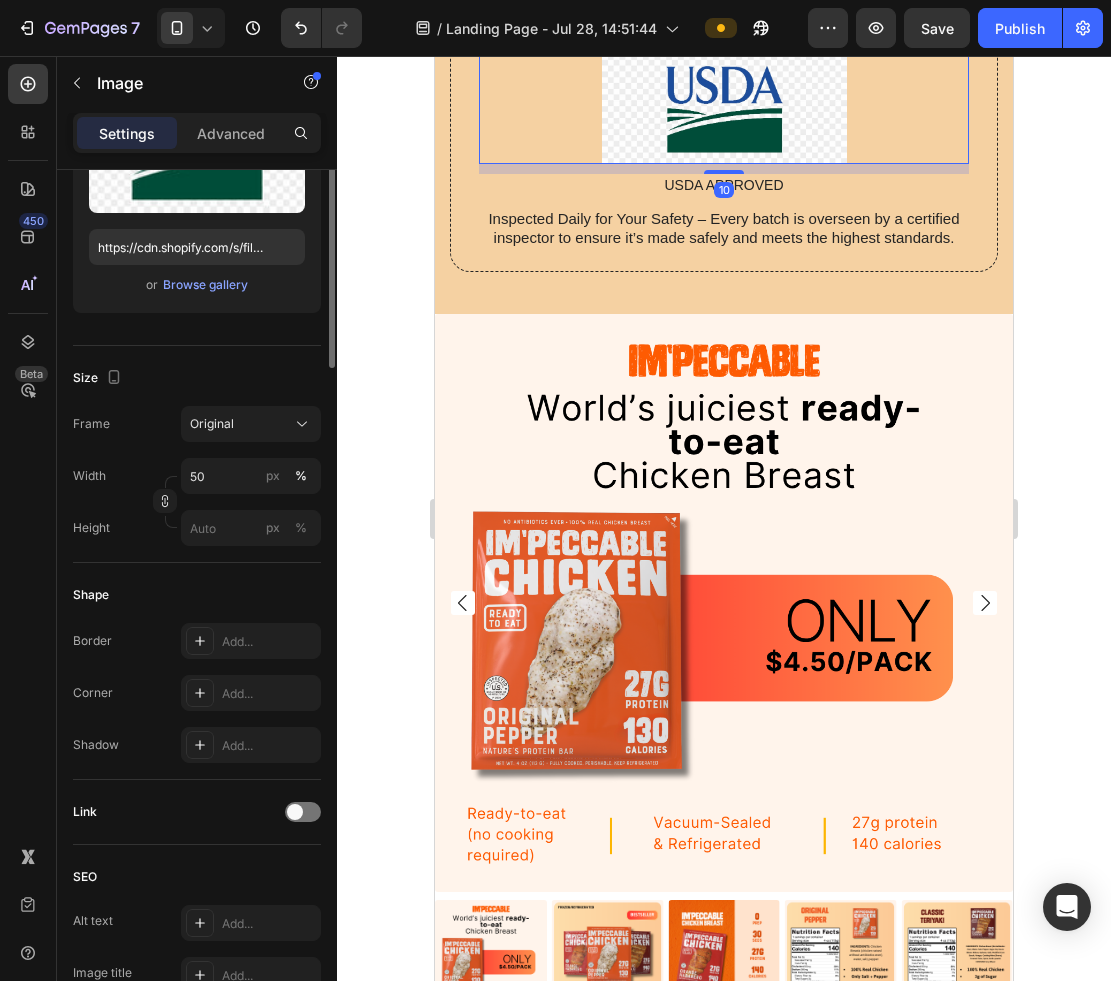 scroll, scrollTop: 0, scrollLeft: 0, axis: both 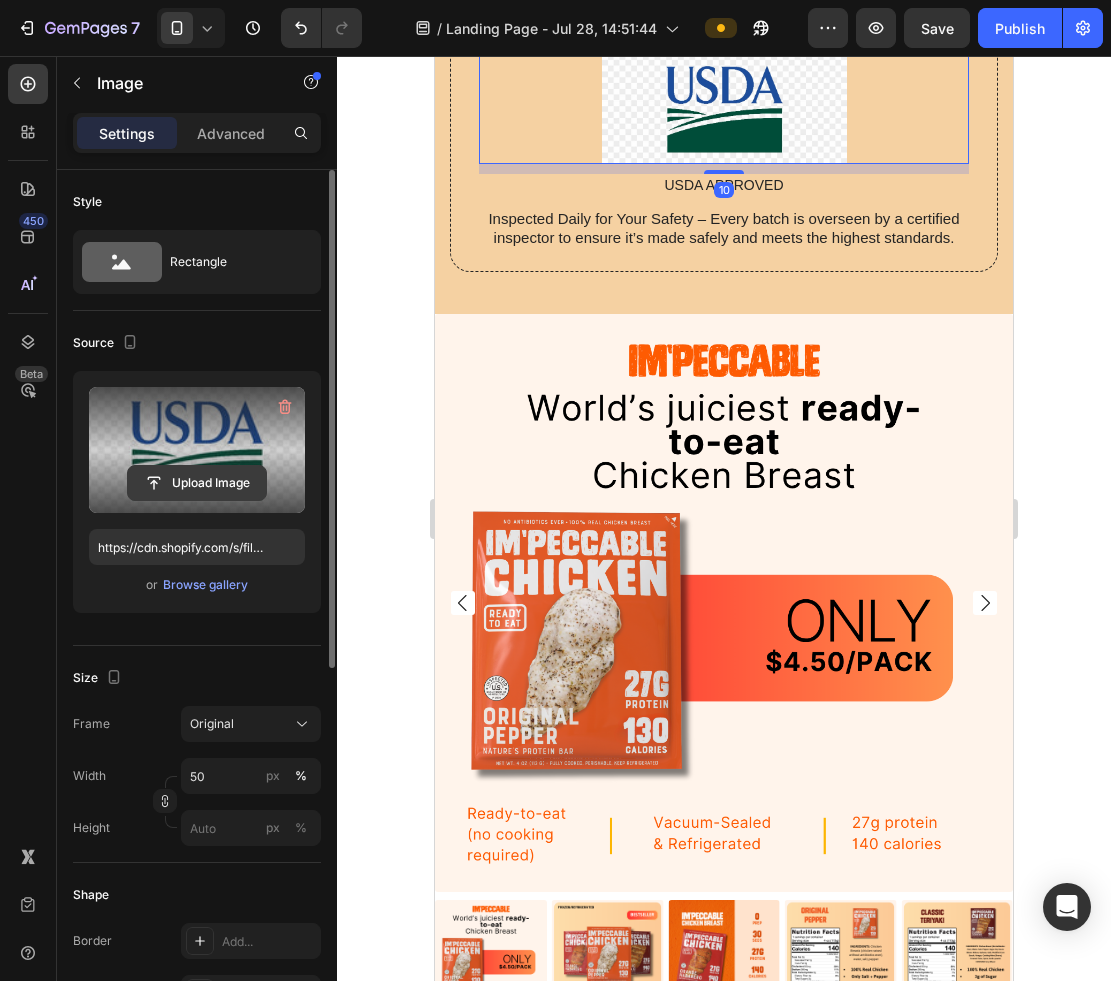 click 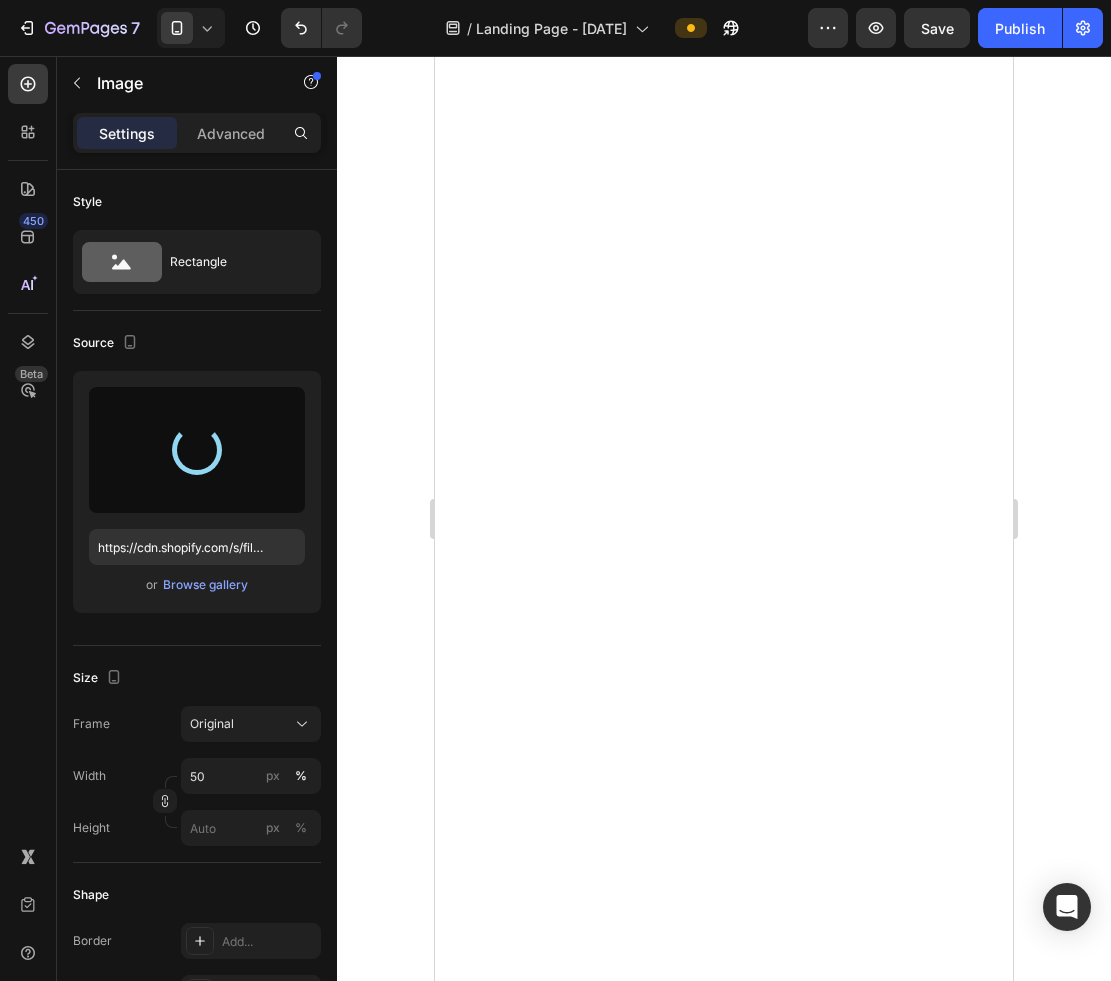 scroll, scrollTop: 0, scrollLeft: 0, axis: both 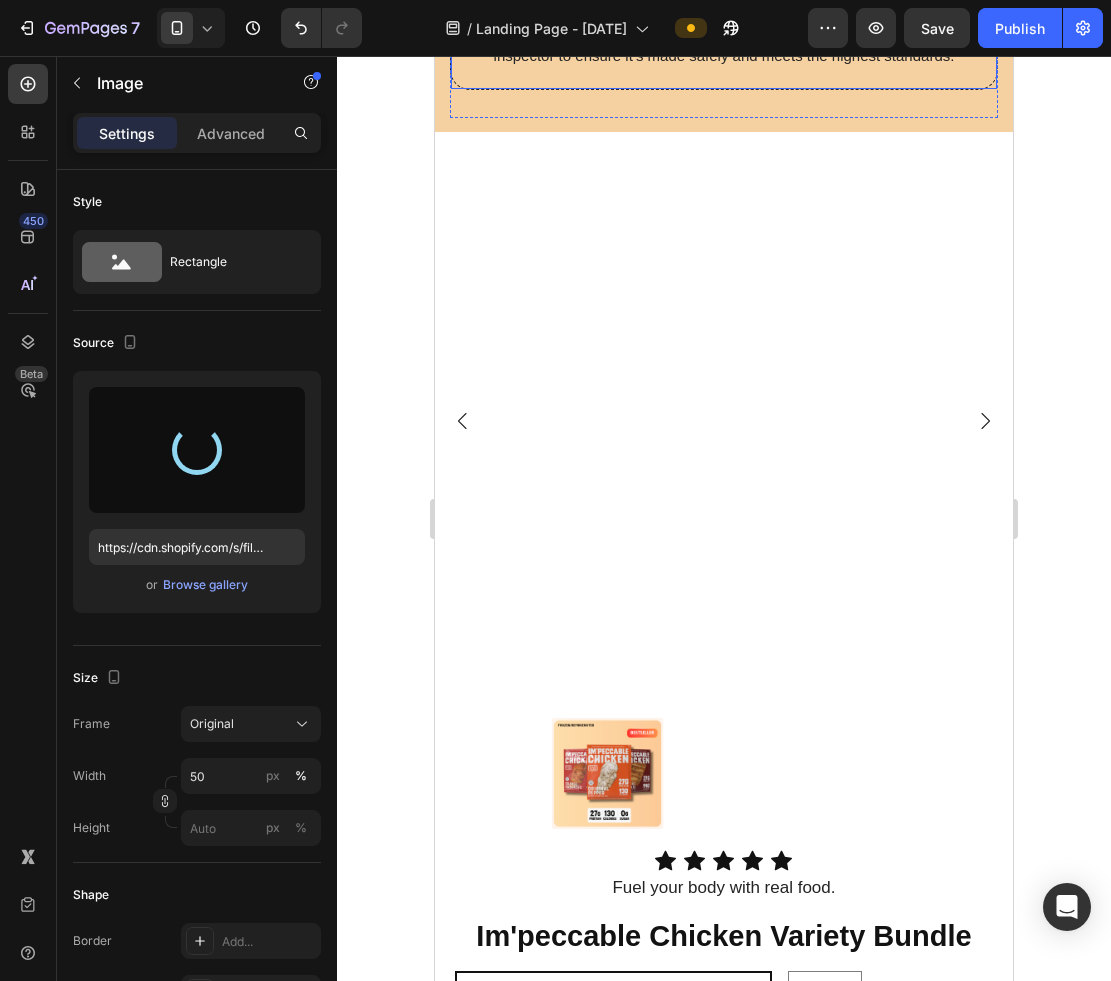 type on "https://cdn.shopify.com/s/files/1/0897/0148/2816/files/gempages_576353327621603871-5f2a9e45-42fa-4316-a03f-76a369299f70.png" 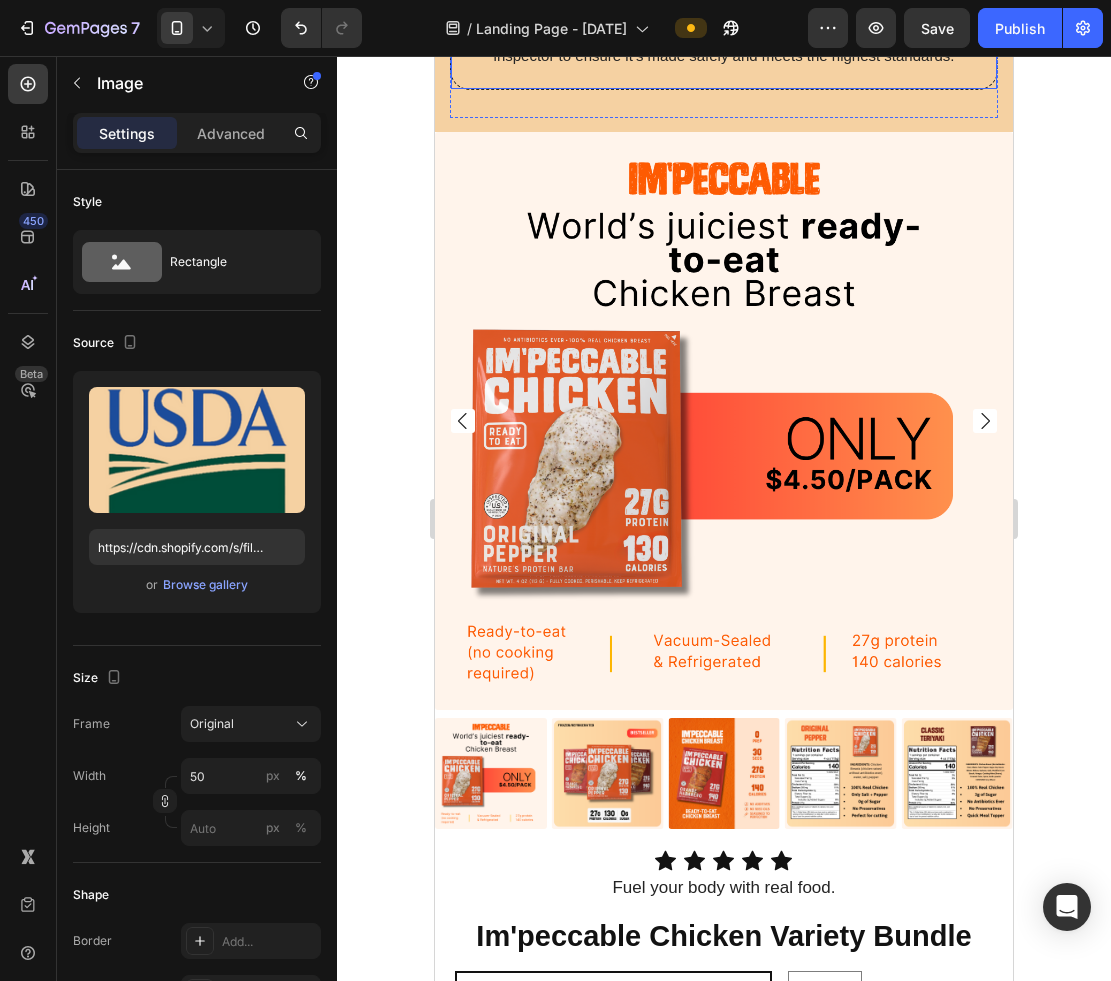 scroll, scrollTop: 8839, scrollLeft: 0, axis: vertical 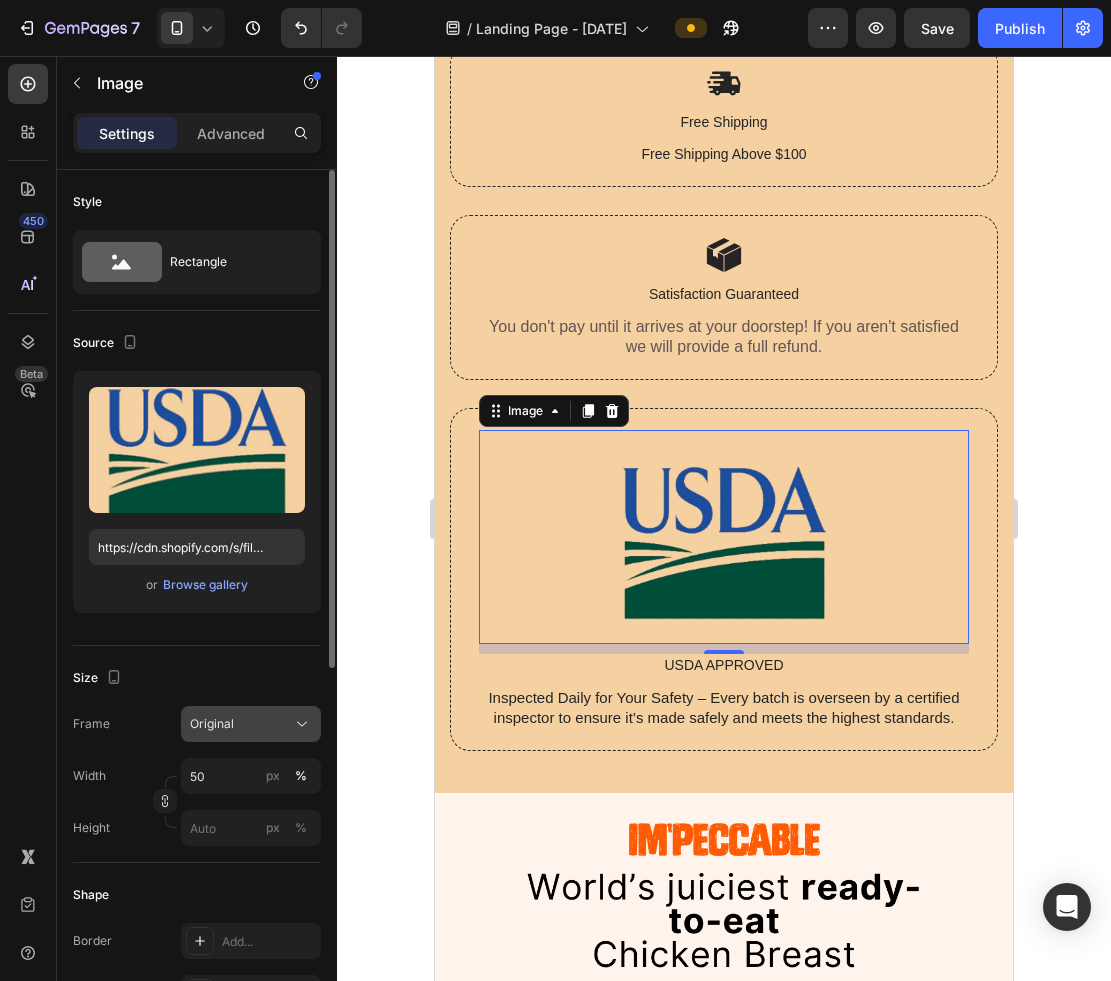 click on "Original" at bounding box center (251, 724) 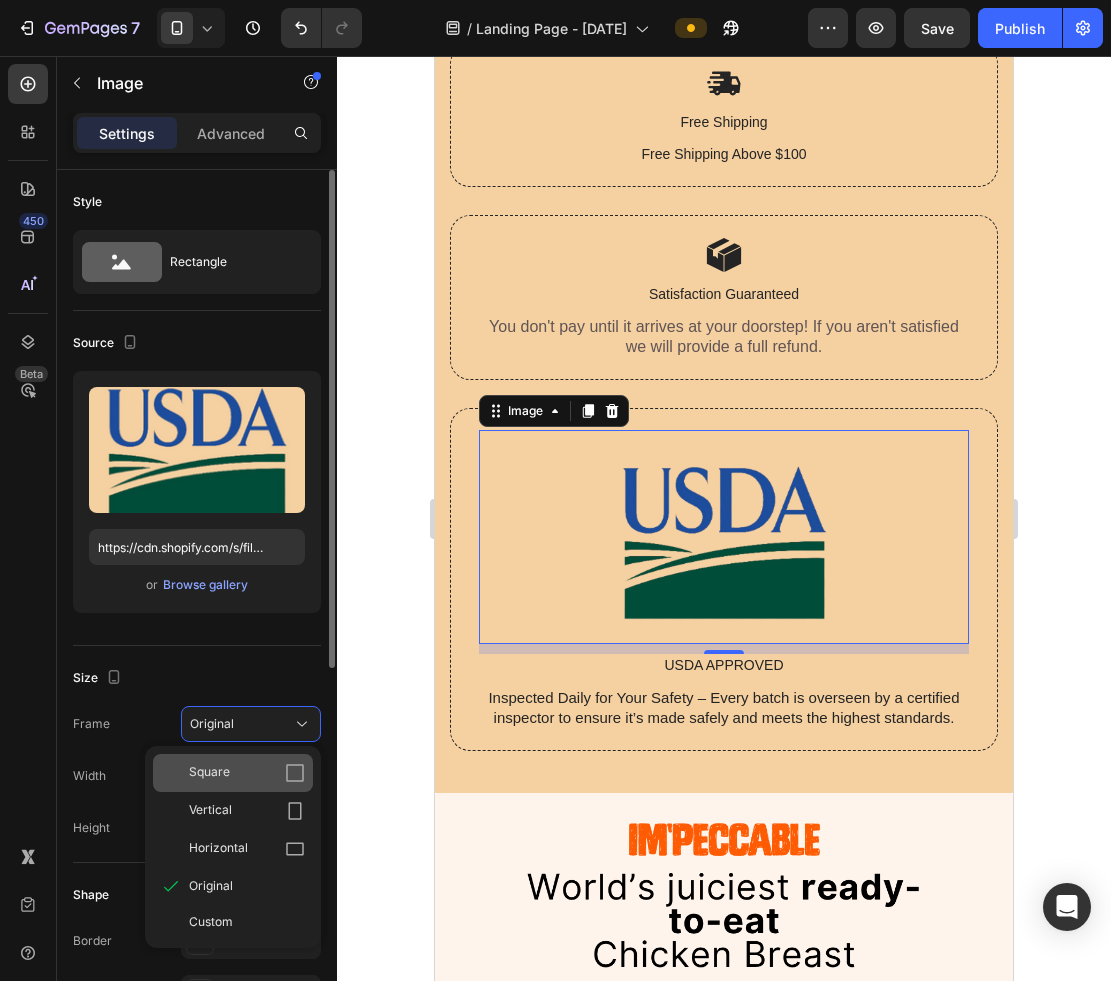 click on "Square" at bounding box center (247, 773) 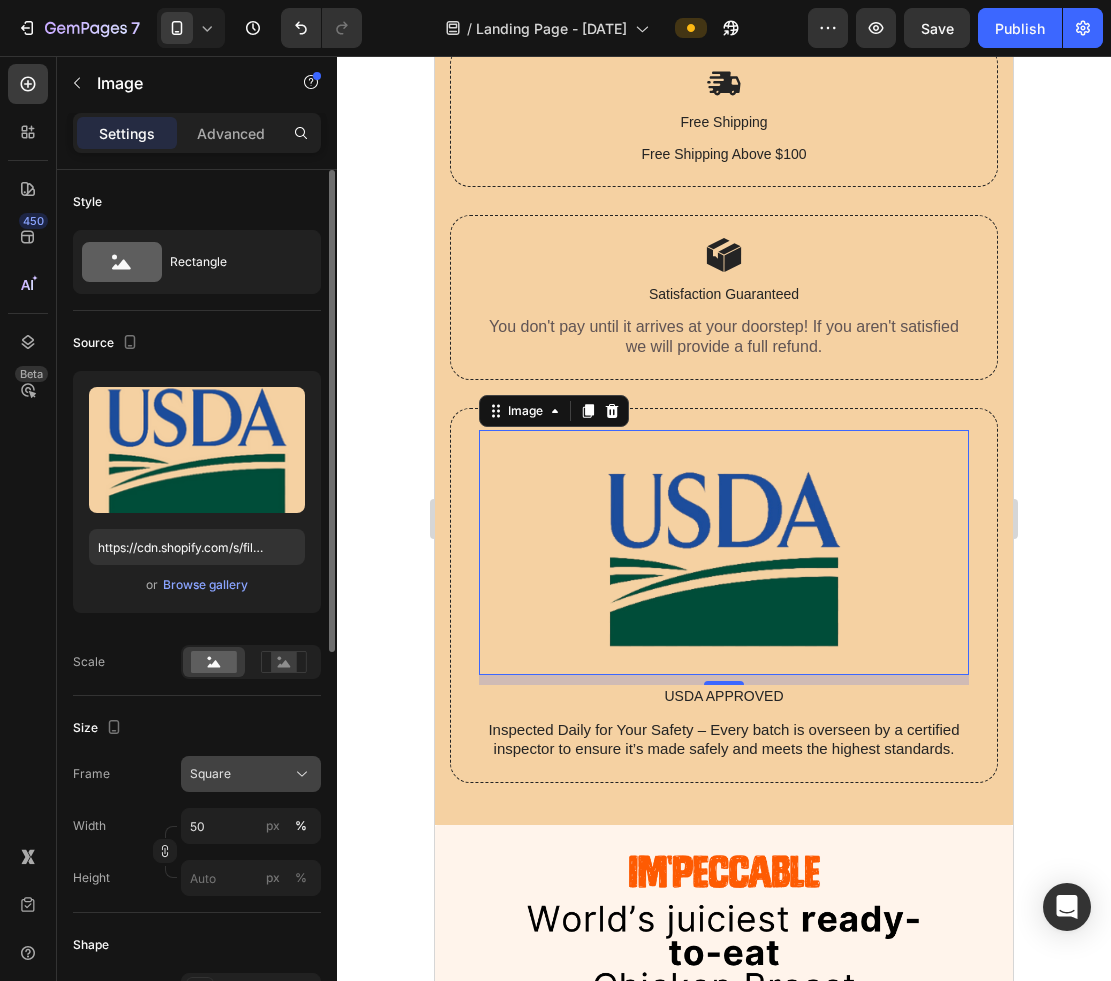 click 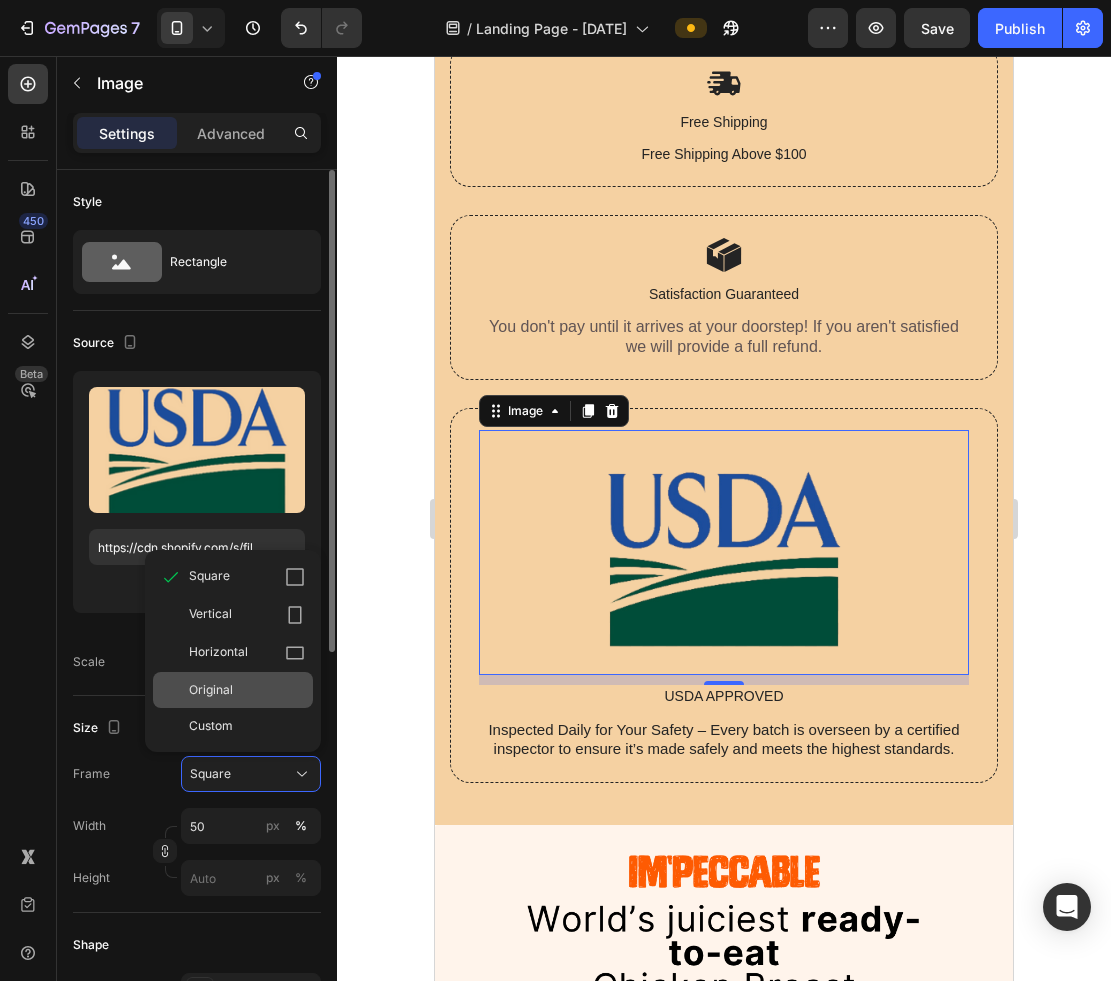 click on "Original" 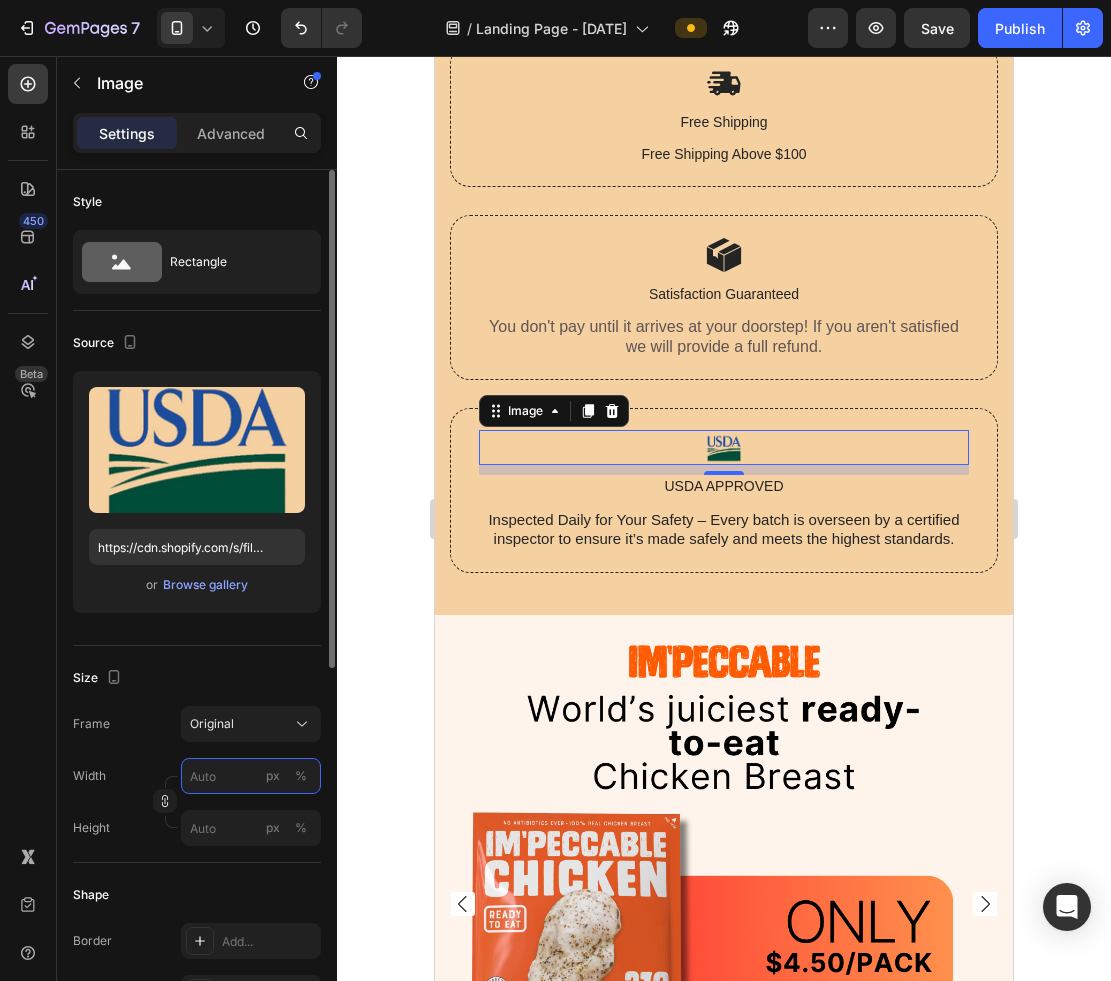 click on "px %" at bounding box center [251, 776] 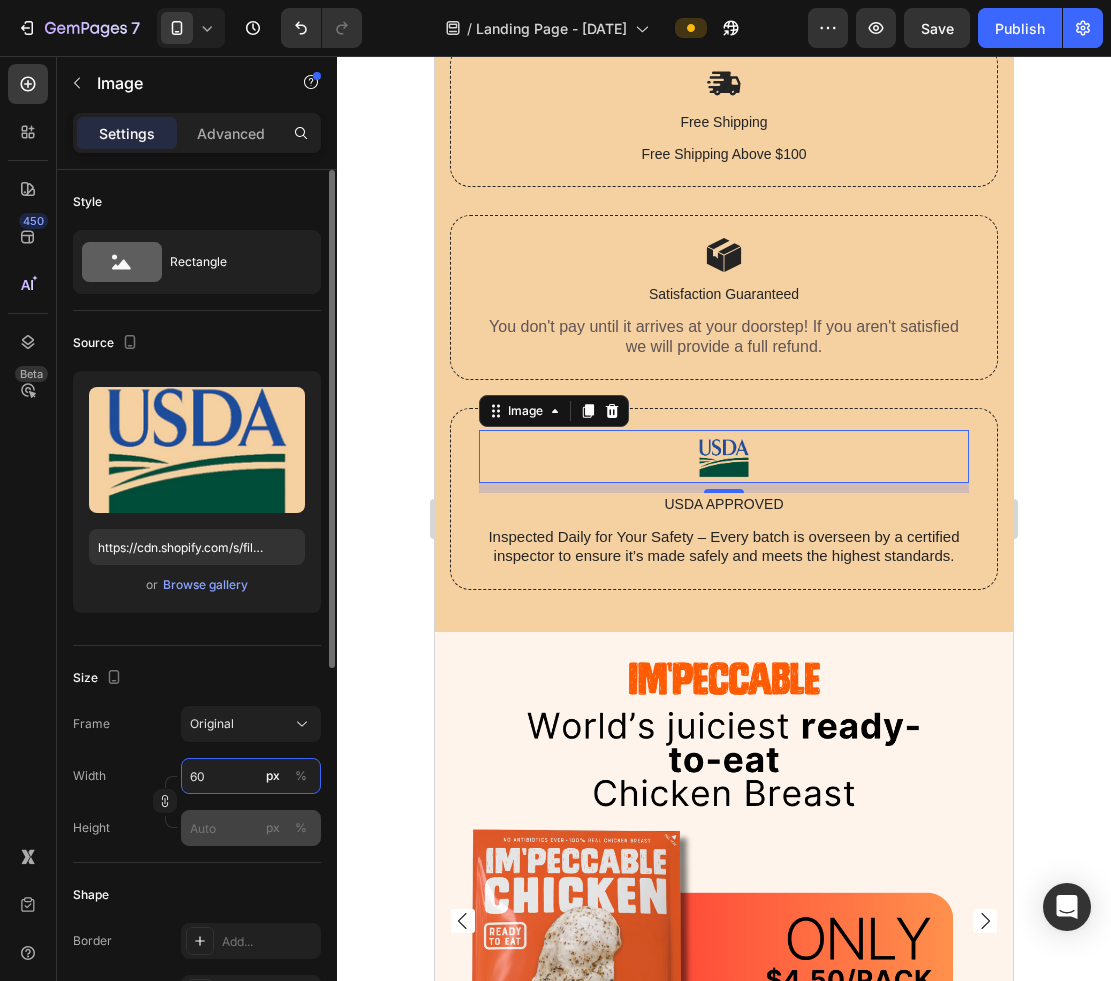 type on "60" 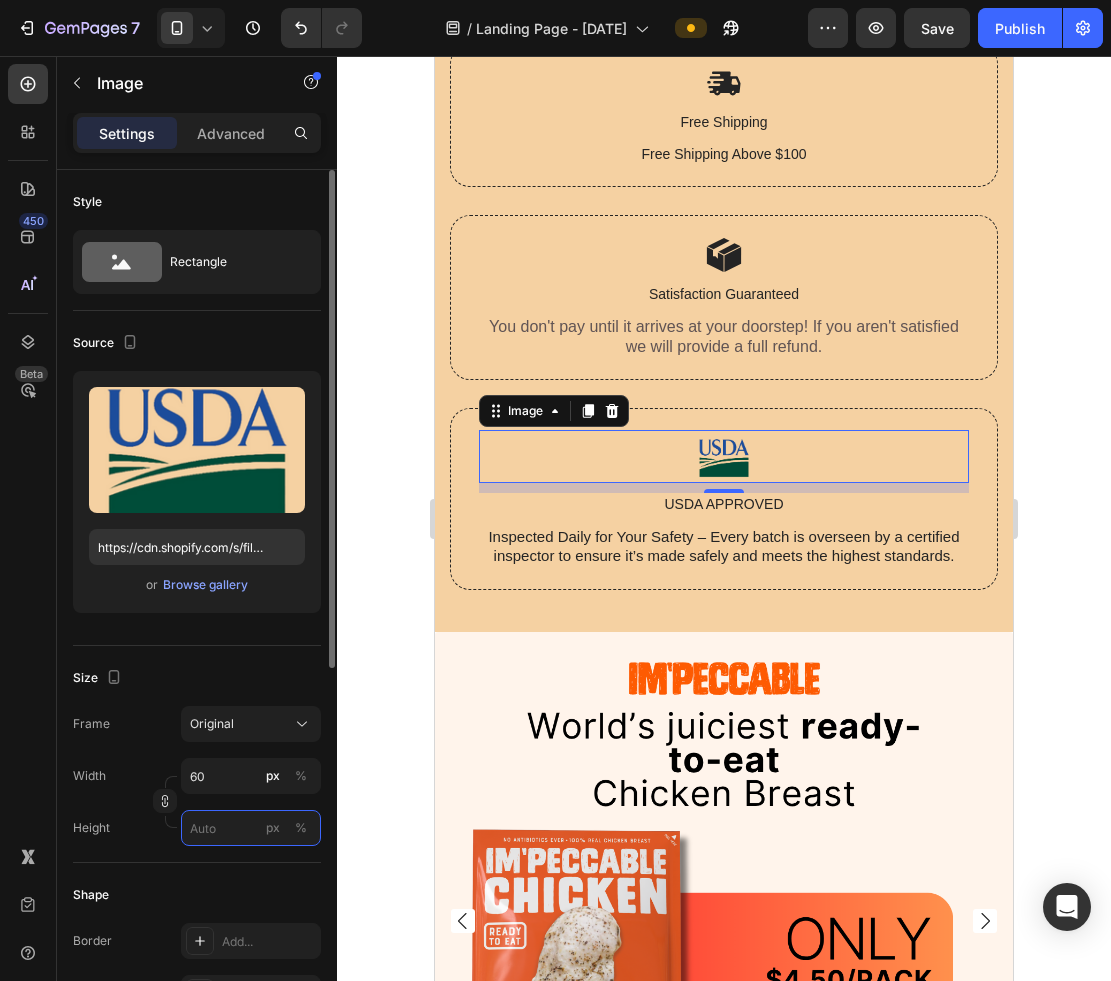 click on "px %" at bounding box center [251, 828] 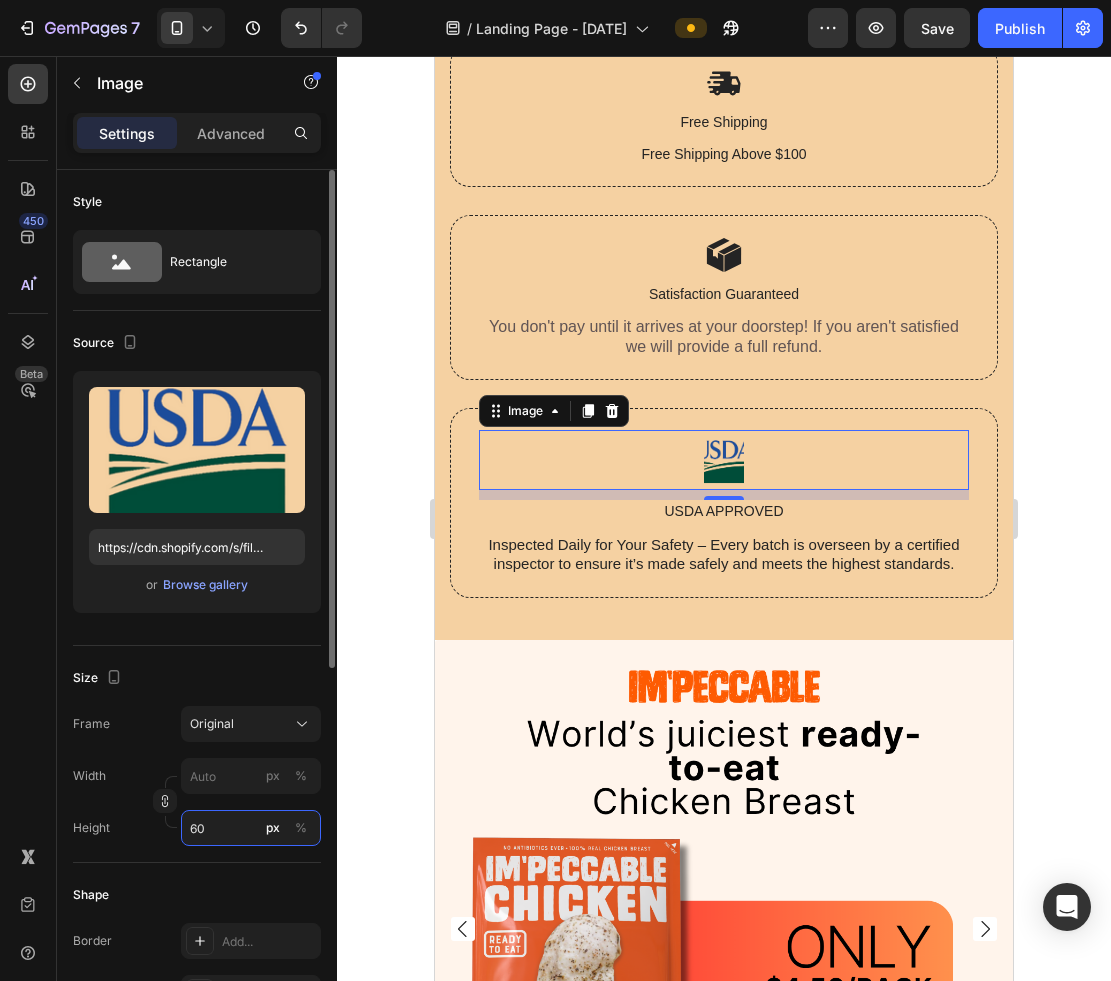 type on "6" 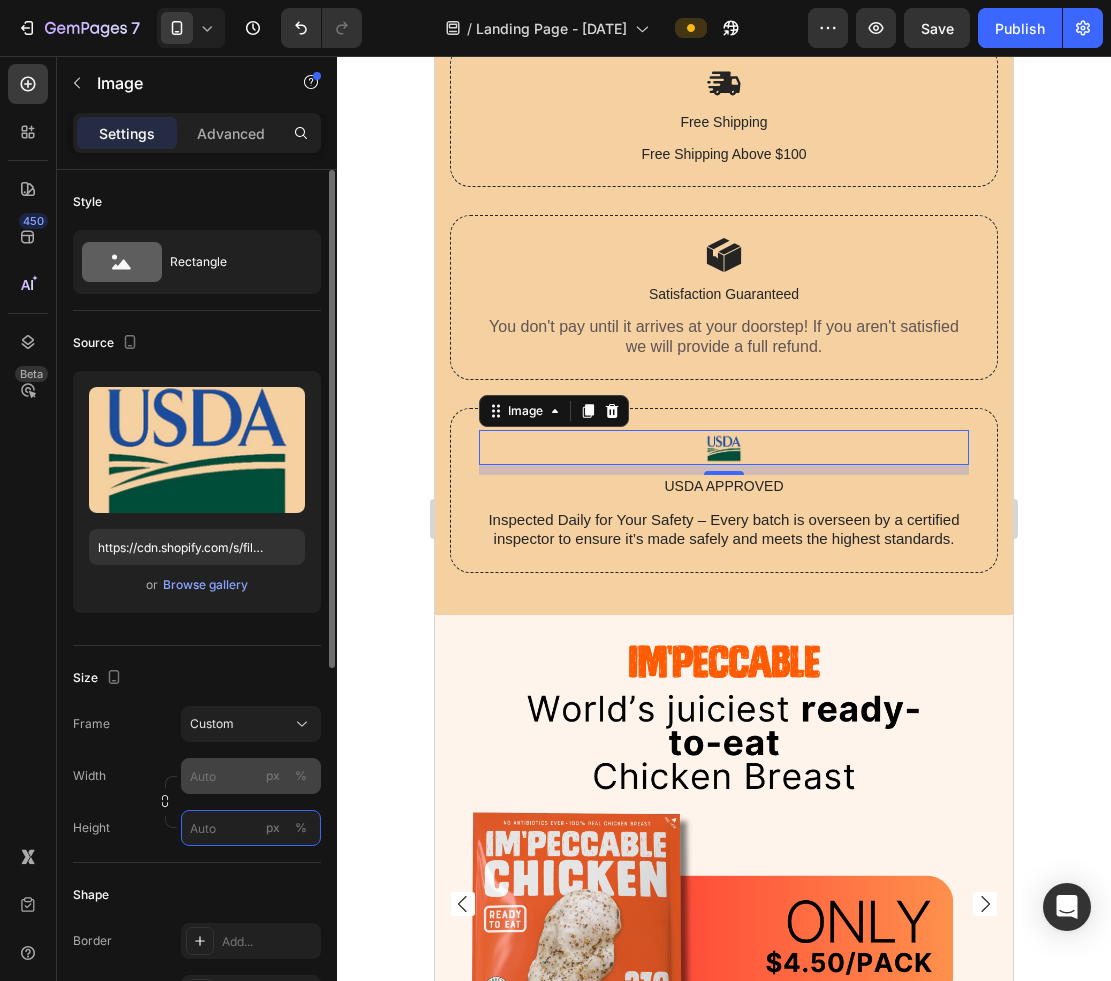 type on "6" 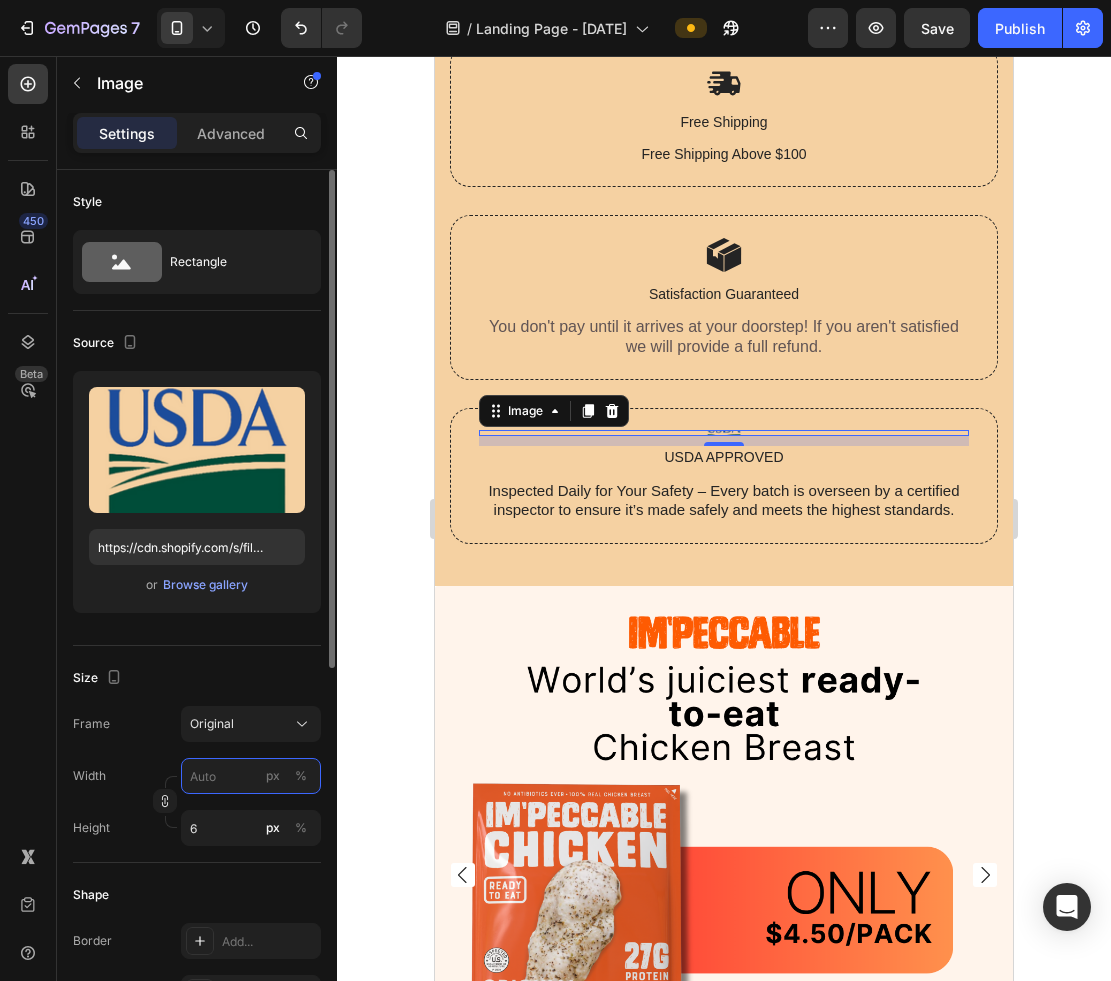 click on "px %" at bounding box center (251, 776) 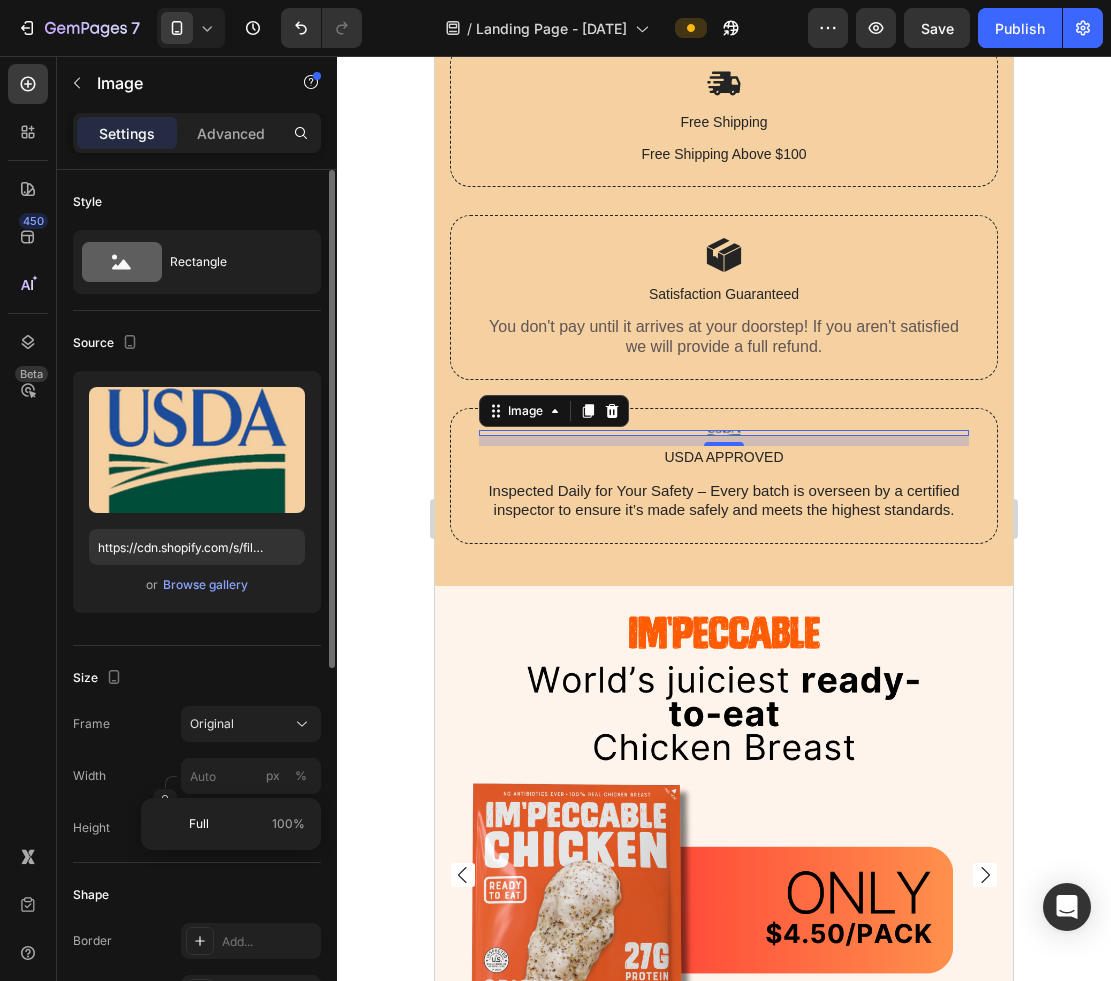 click at bounding box center (165, 802) 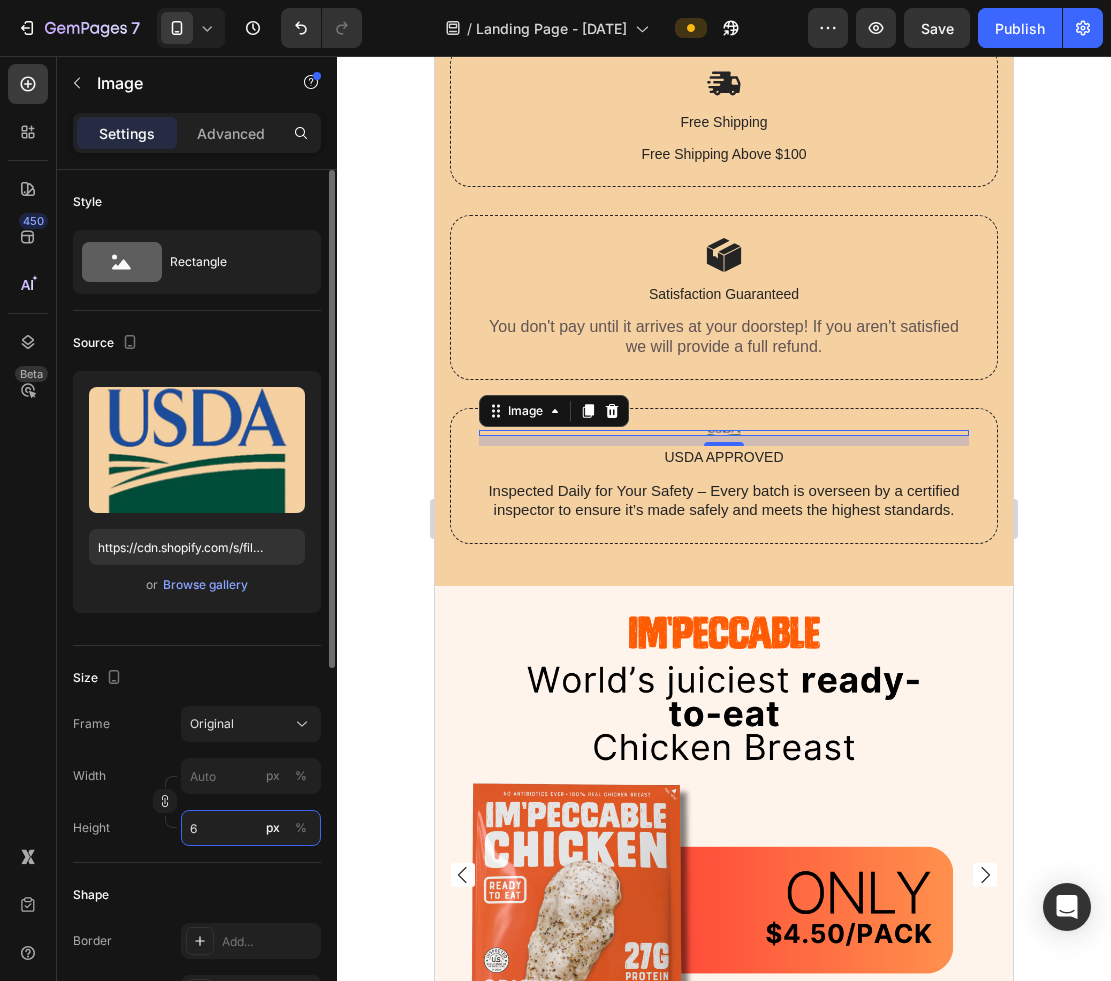 click on "6" at bounding box center (251, 828) 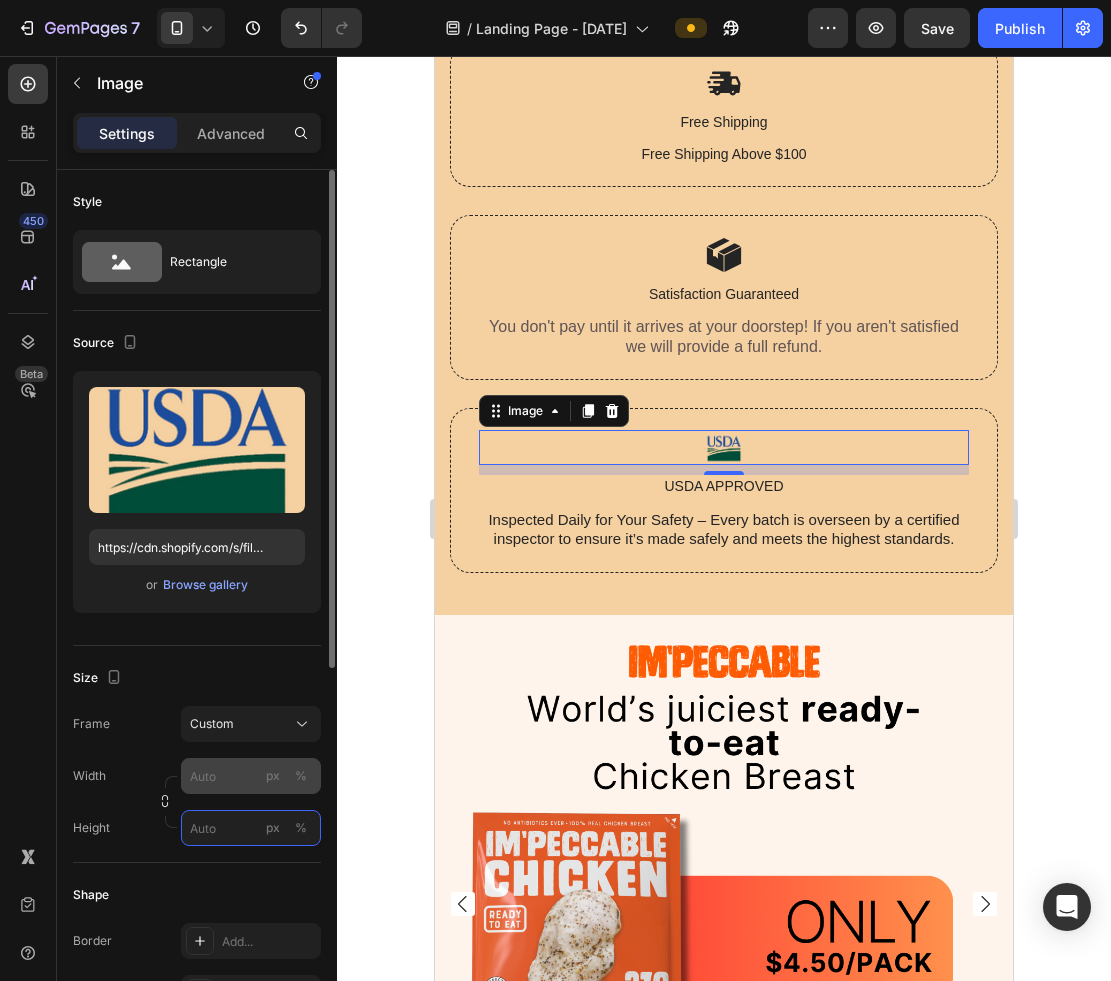 type 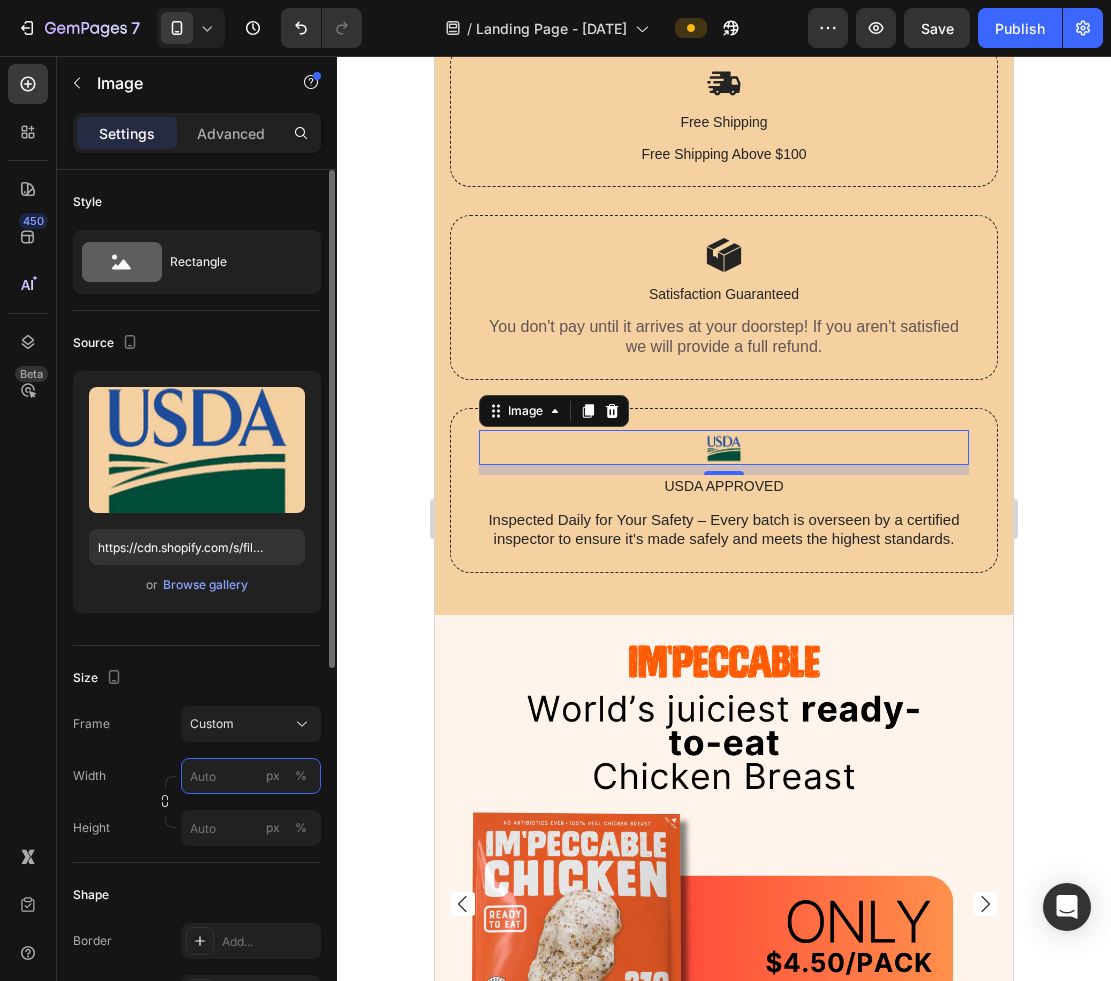 click on "px %" at bounding box center (251, 776) 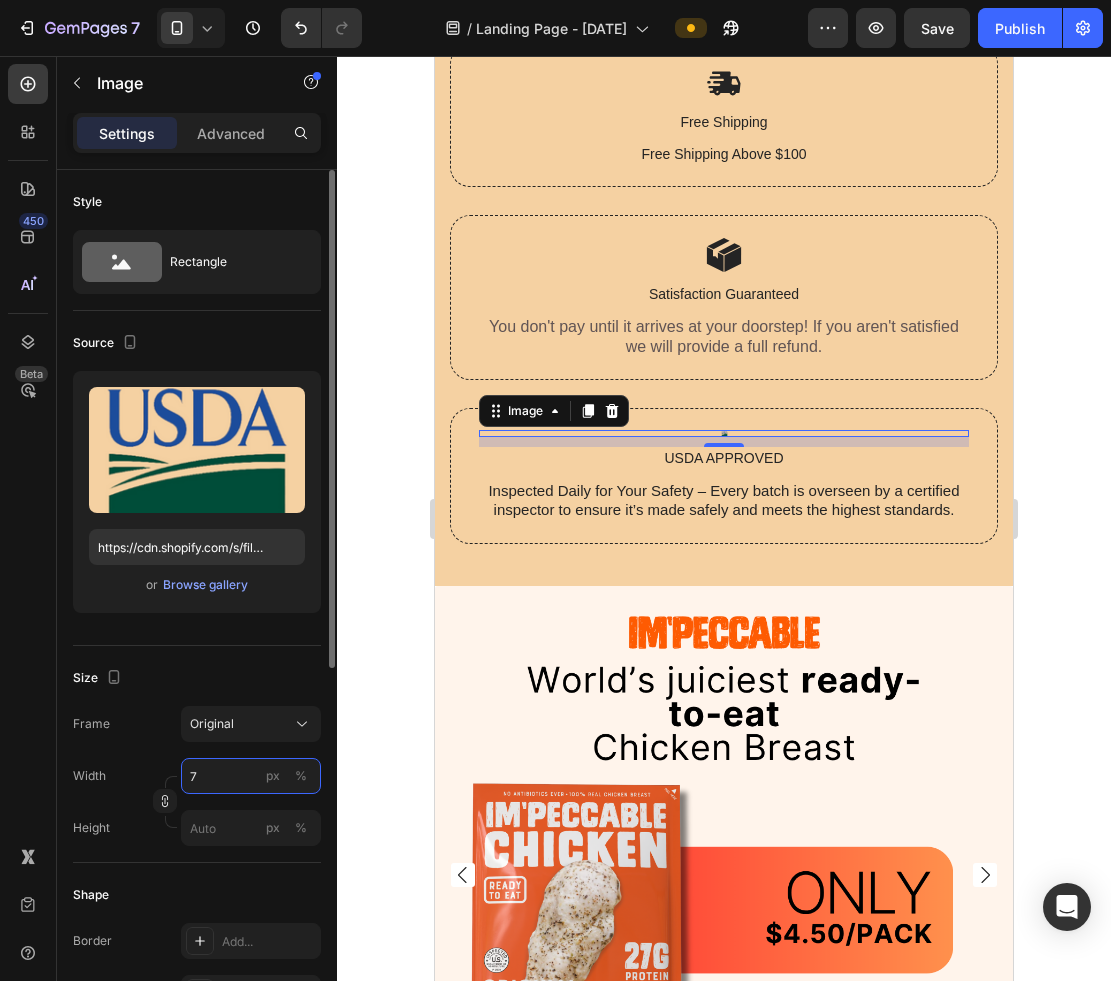 type on "70" 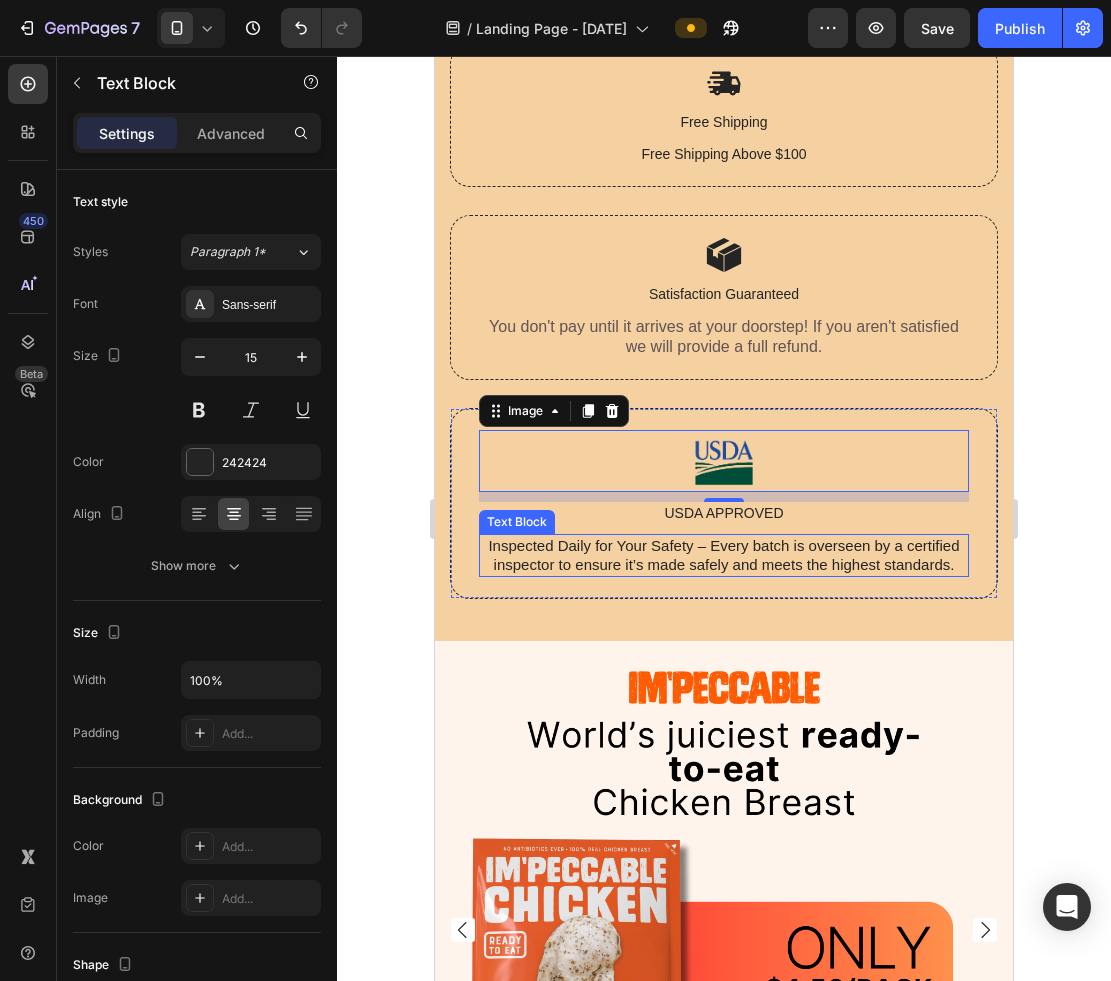 click on "Inspected Daily for Your Safety – Every batch is overseen by a certified inspector to ensure it’s made safely and meets the highest standards." at bounding box center (724, 555) 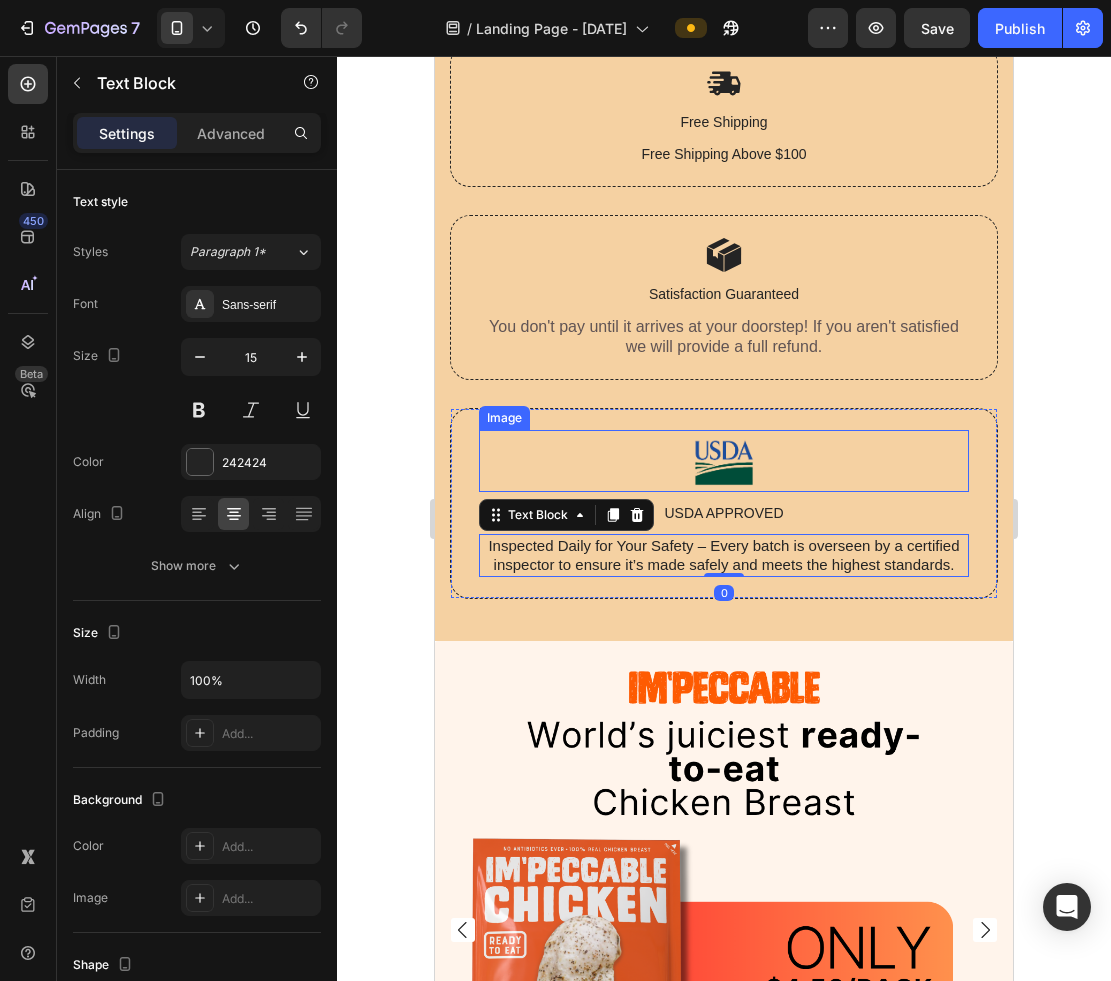 click at bounding box center [724, 460] 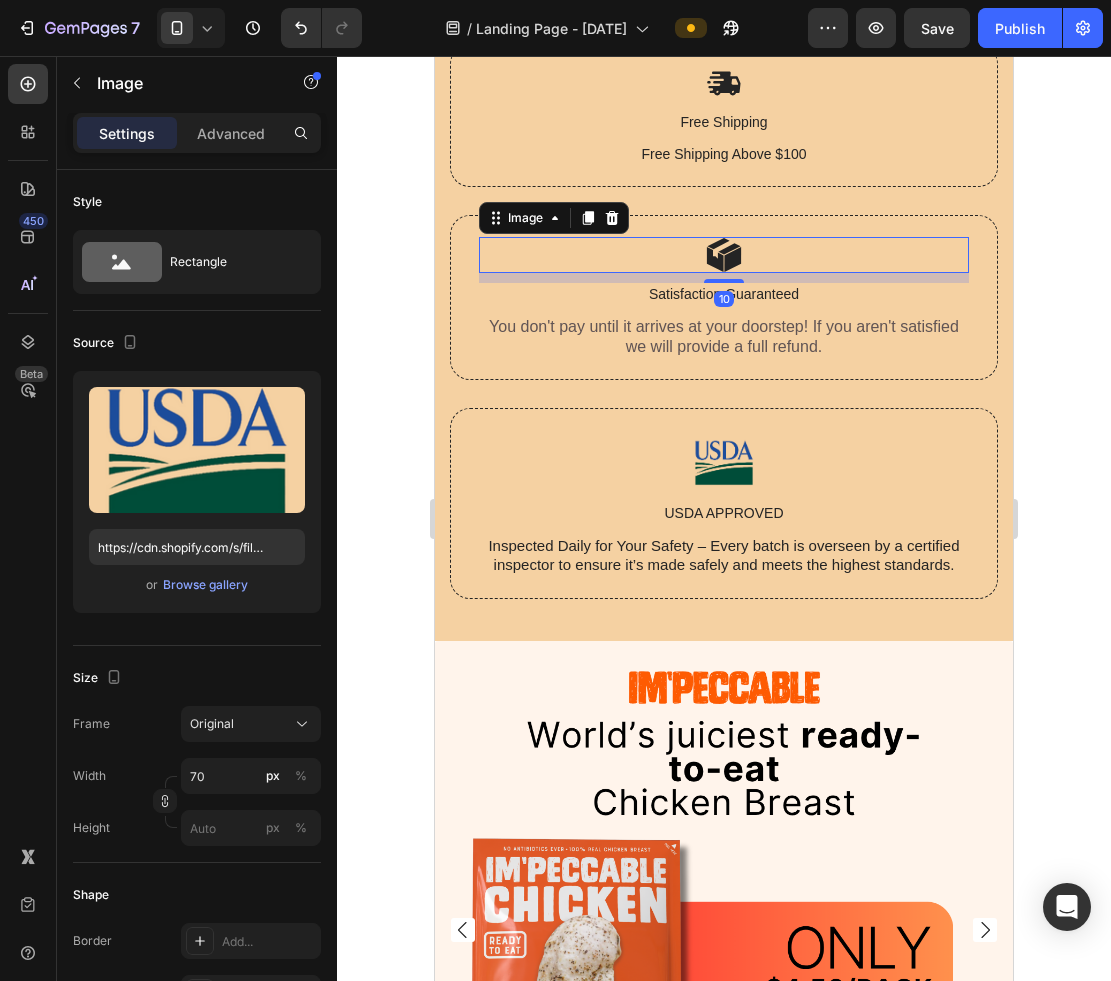 click at bounding box center [724, 255] 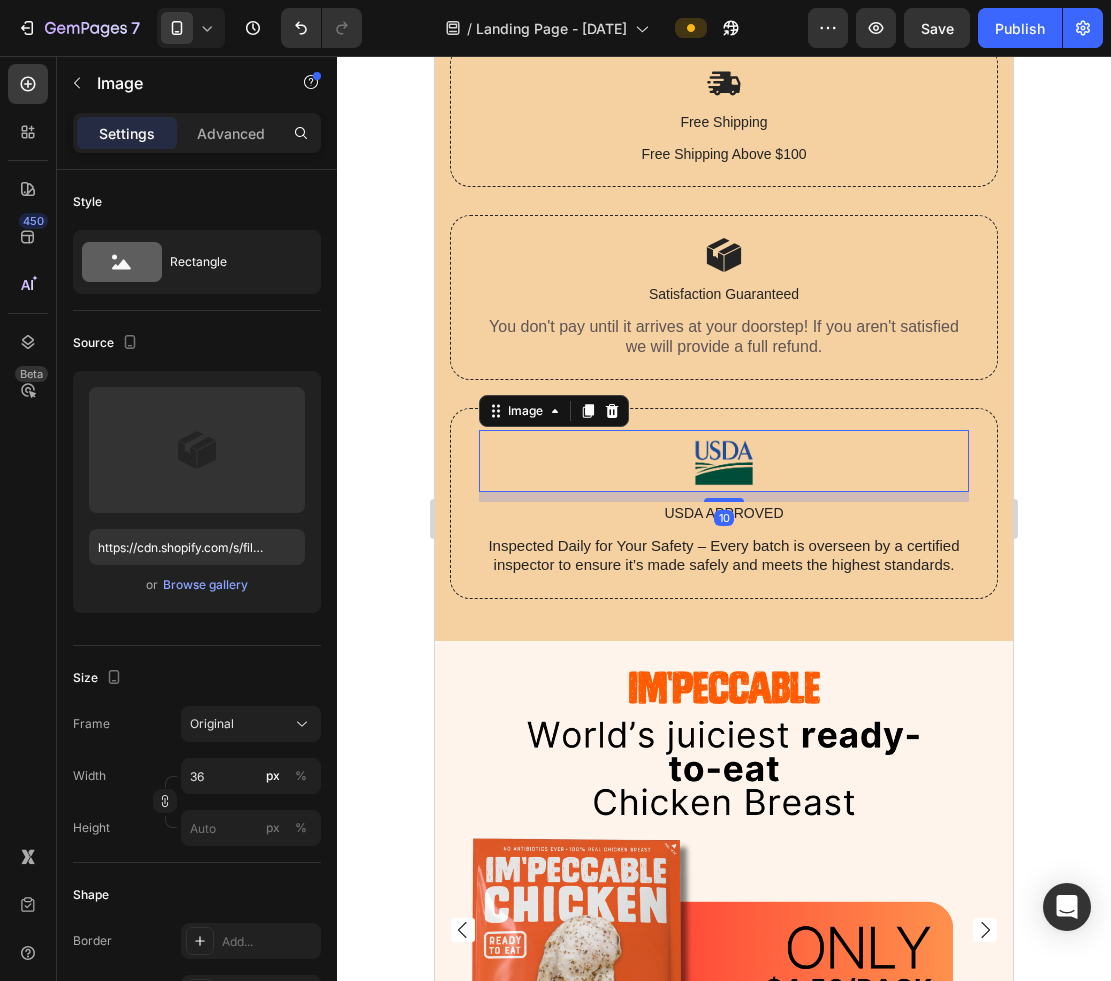 click at bounding box center [724, 460] 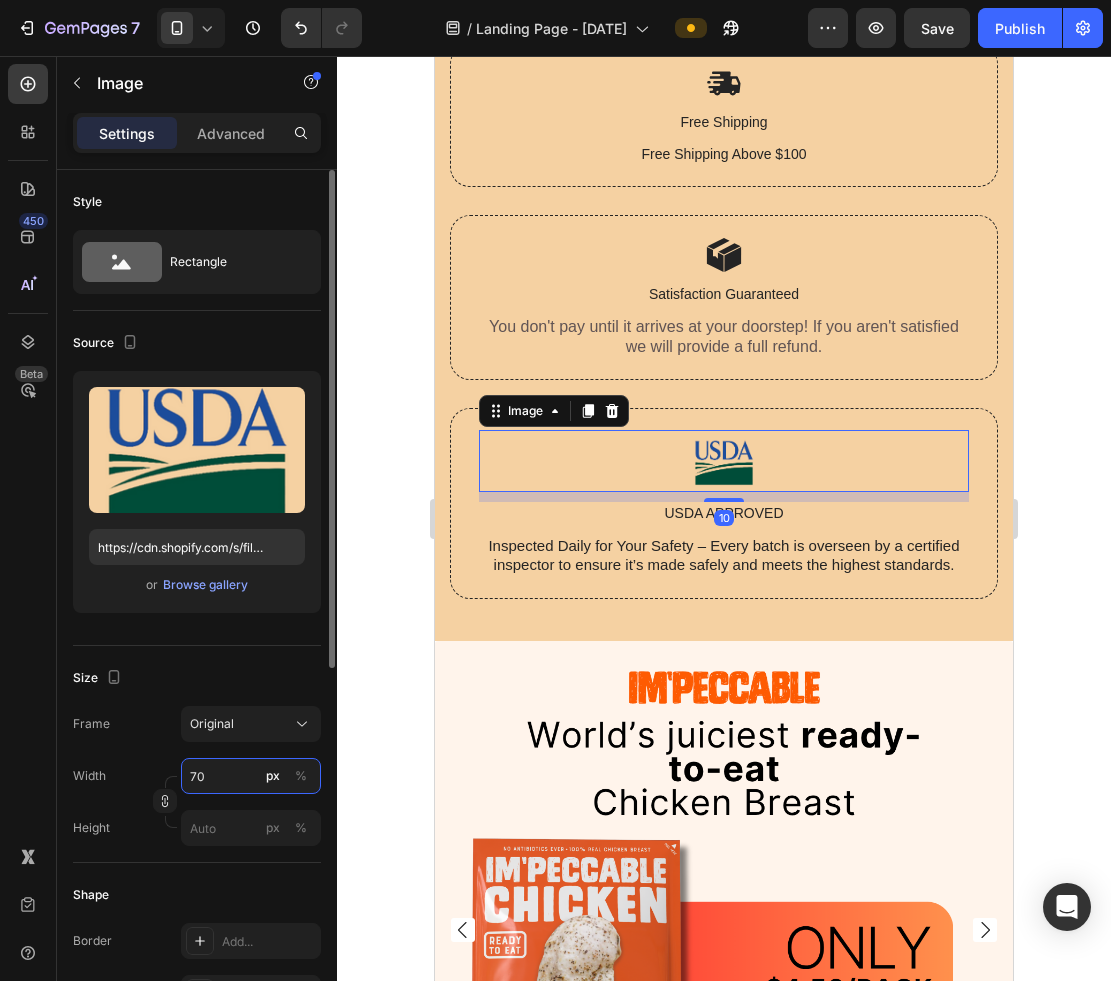 click on "70" at bounding box center (251, 776) 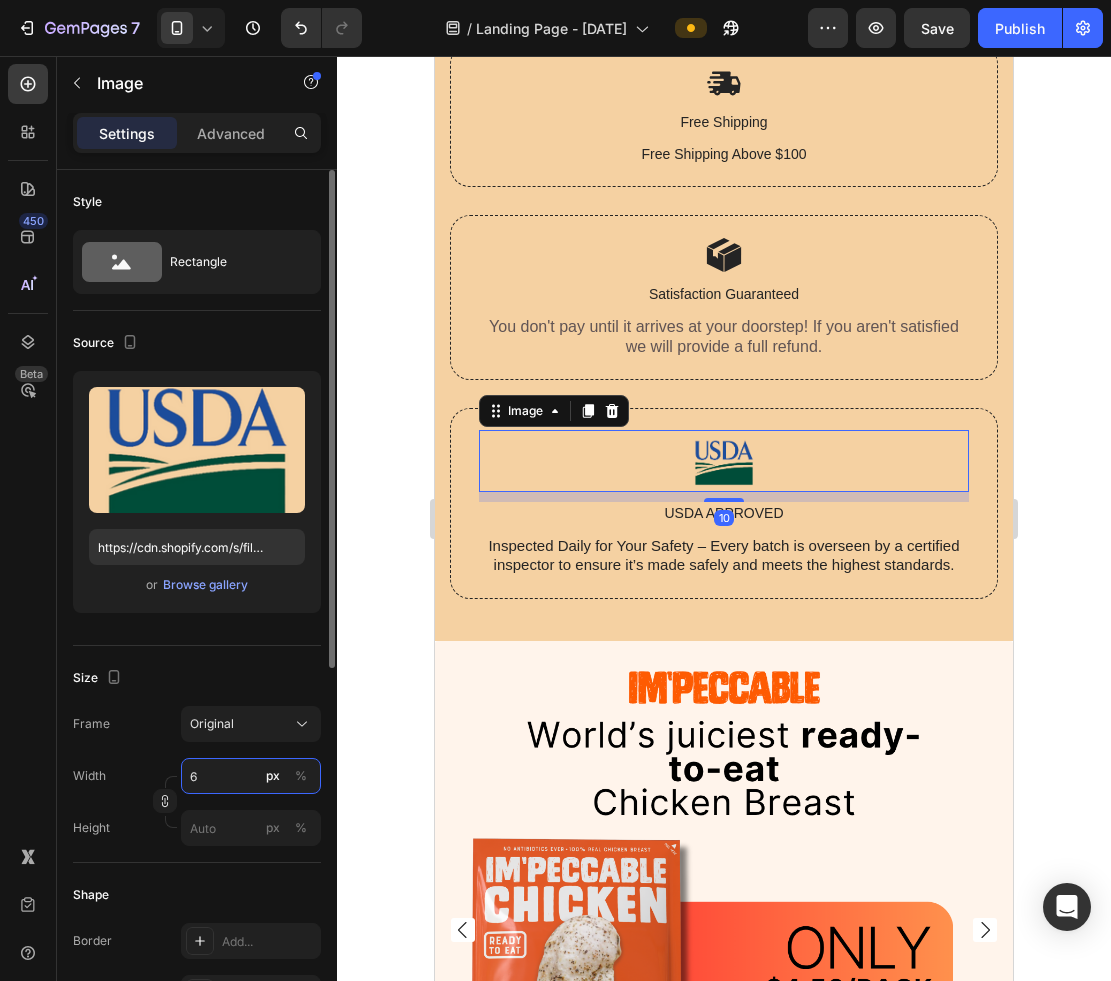 type on "60" 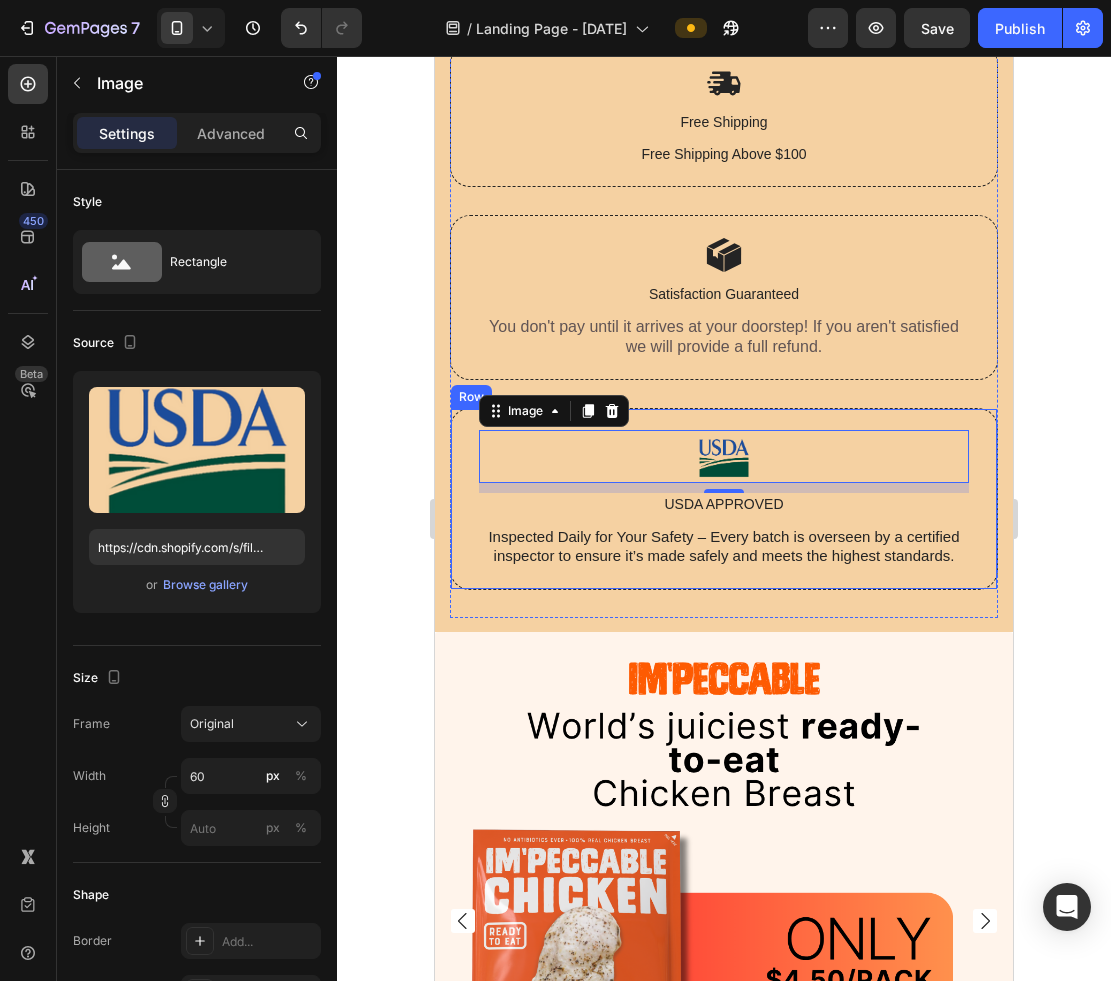 click on "Inspected Daily for Your Safety – Every batch is overseen by a certified inspector to ensure it’s made safely and meets the highest standards." at bounding box center [724, 546] 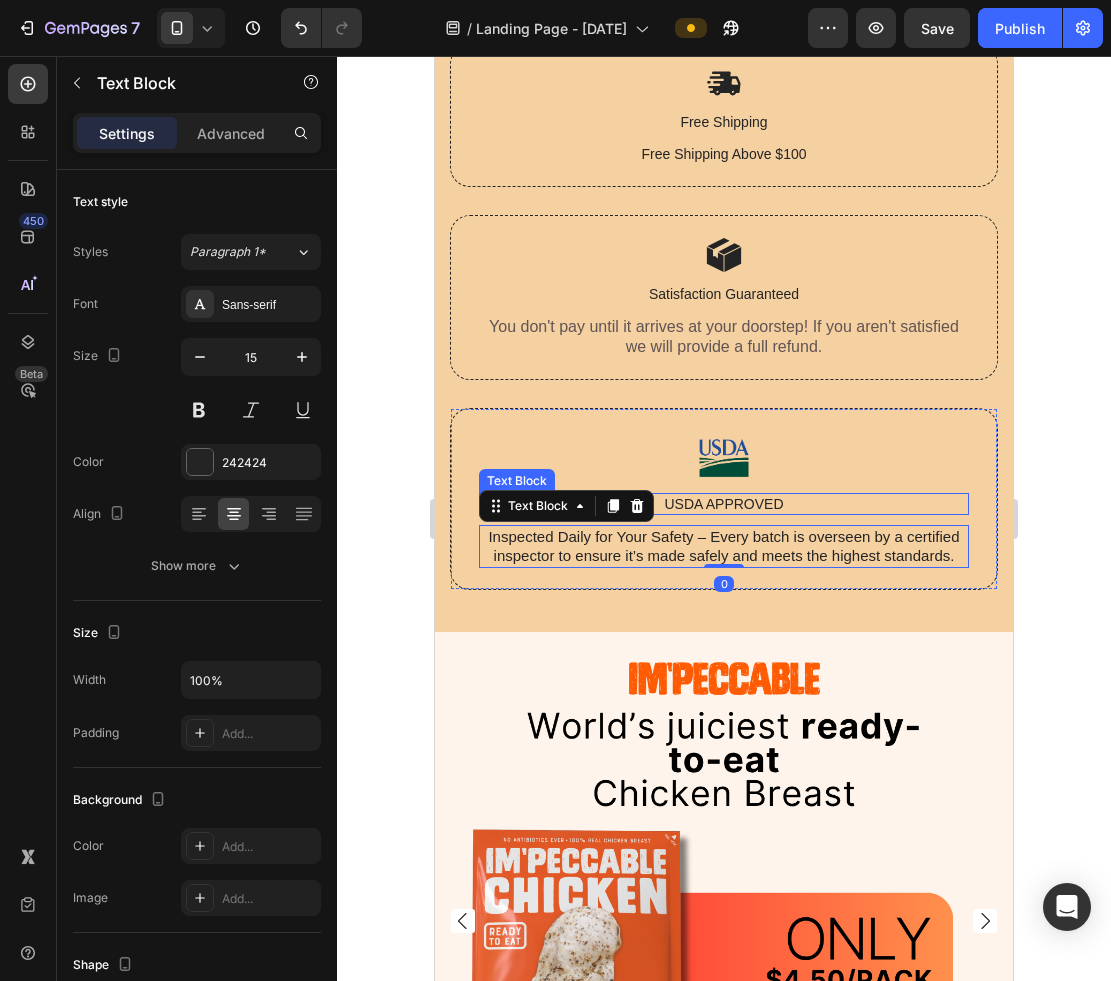 click on "USDA APPROVED" at bounding box center [724, 504] 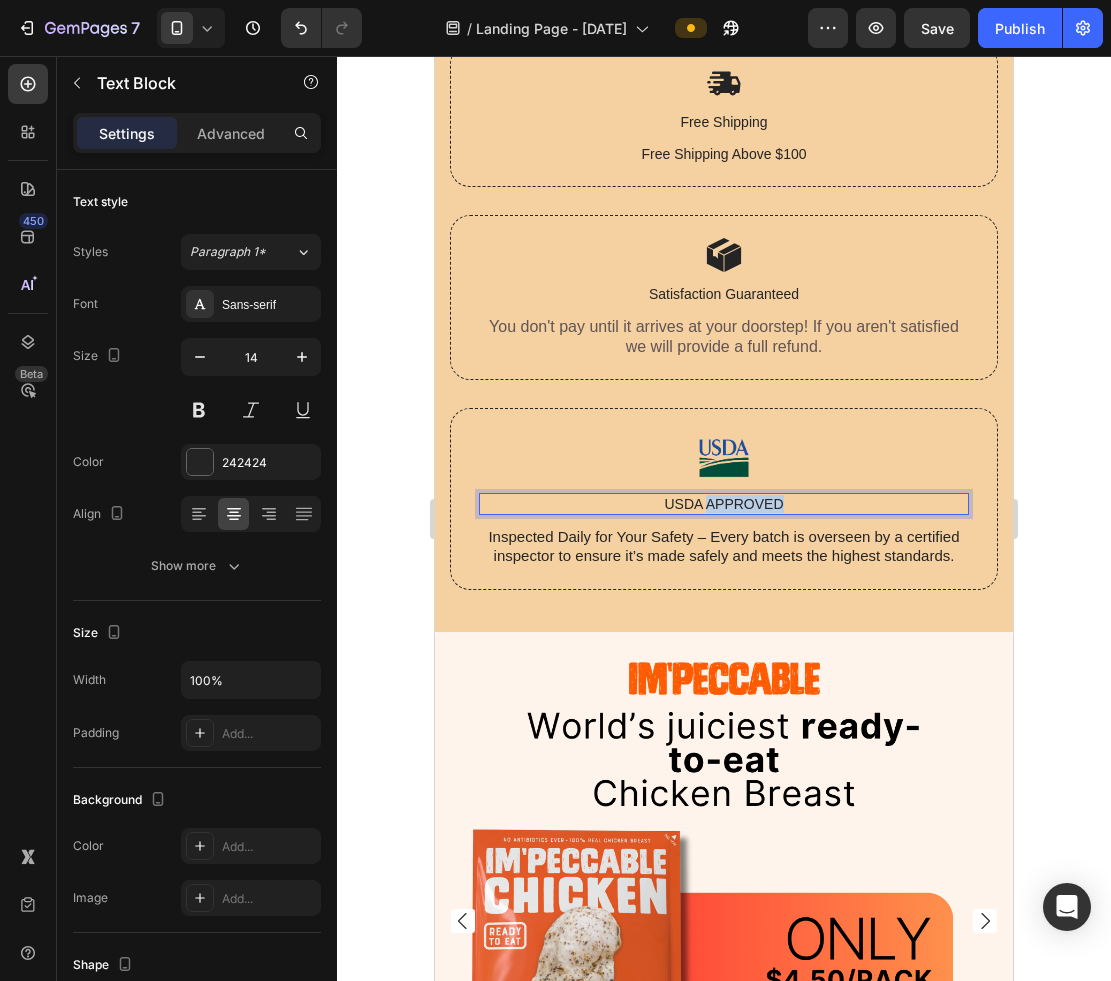 click on "USDA APPROVED" at bounding box center [724, 504] 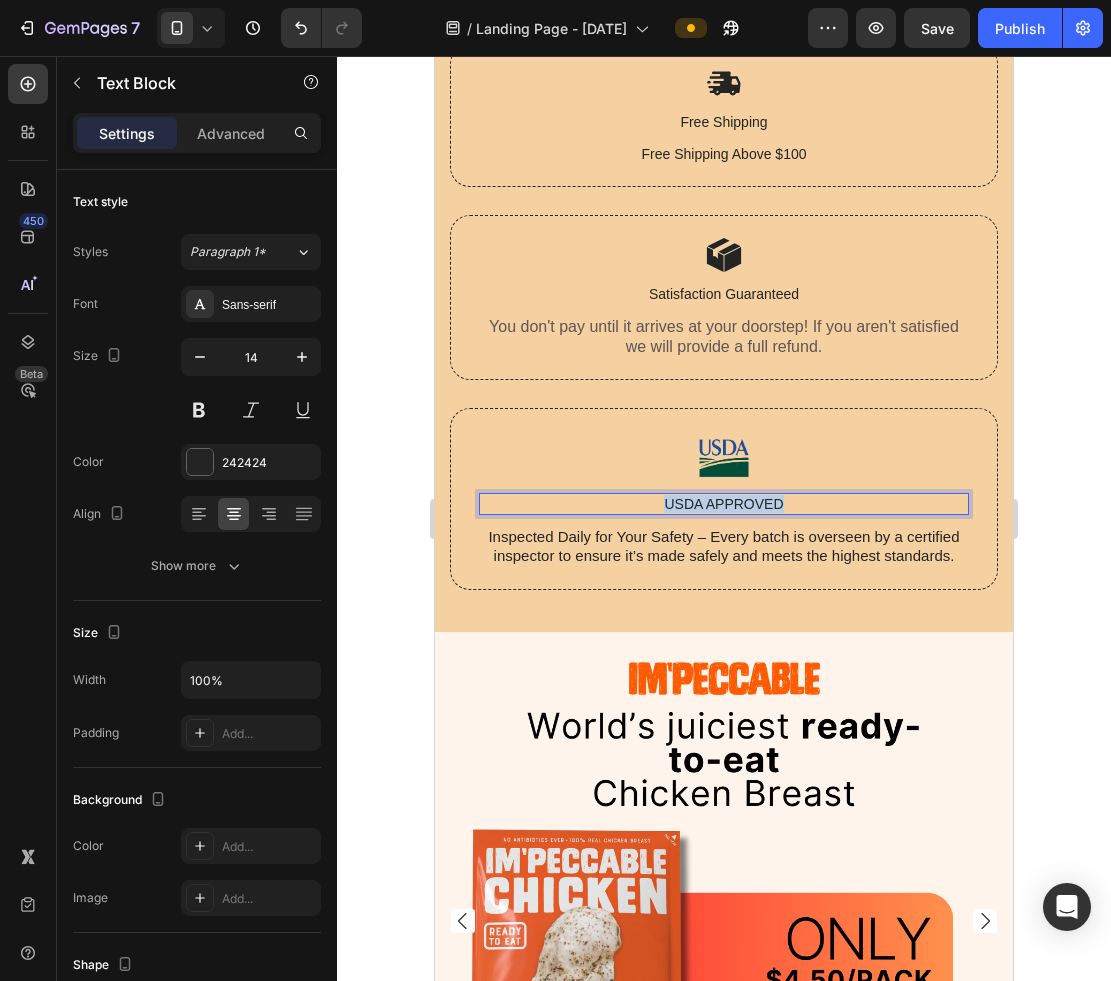 click on "USDA APPROVED" at bounding box center [724, 504] 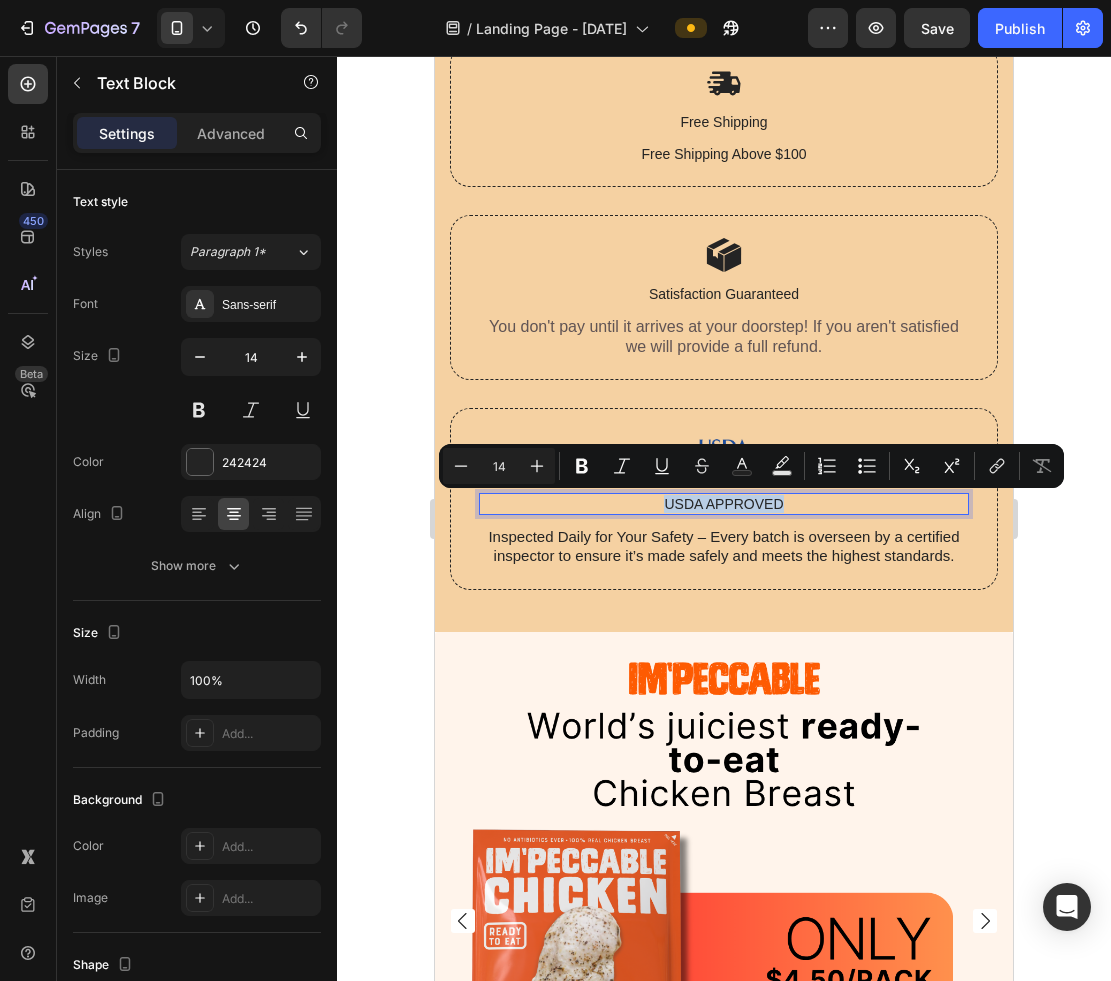 click on "USDA APPROVED" at bounding box center (724, 504) 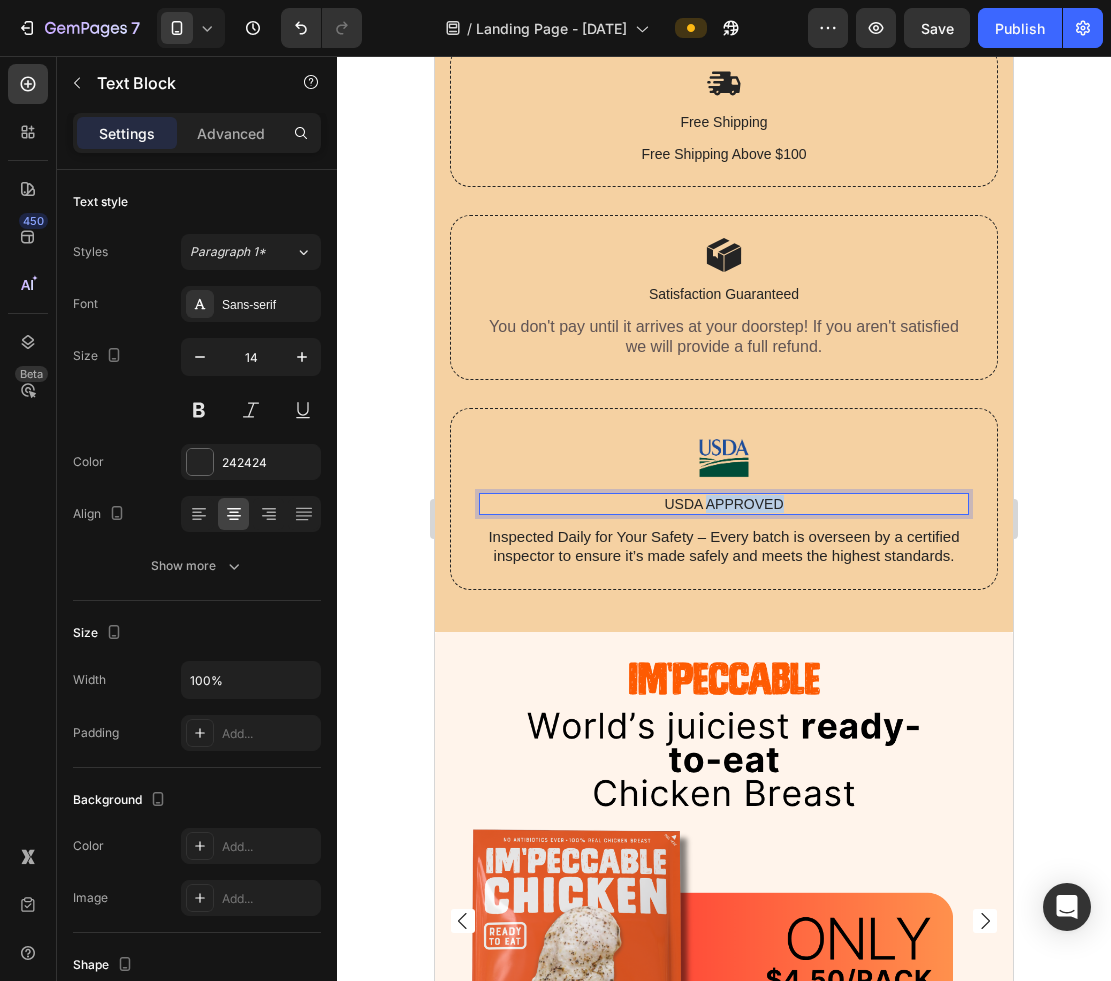 drag, startPoint x: 708, startPoint y: 507, endPoint x: 834, endPoint y: 507, distance: 126 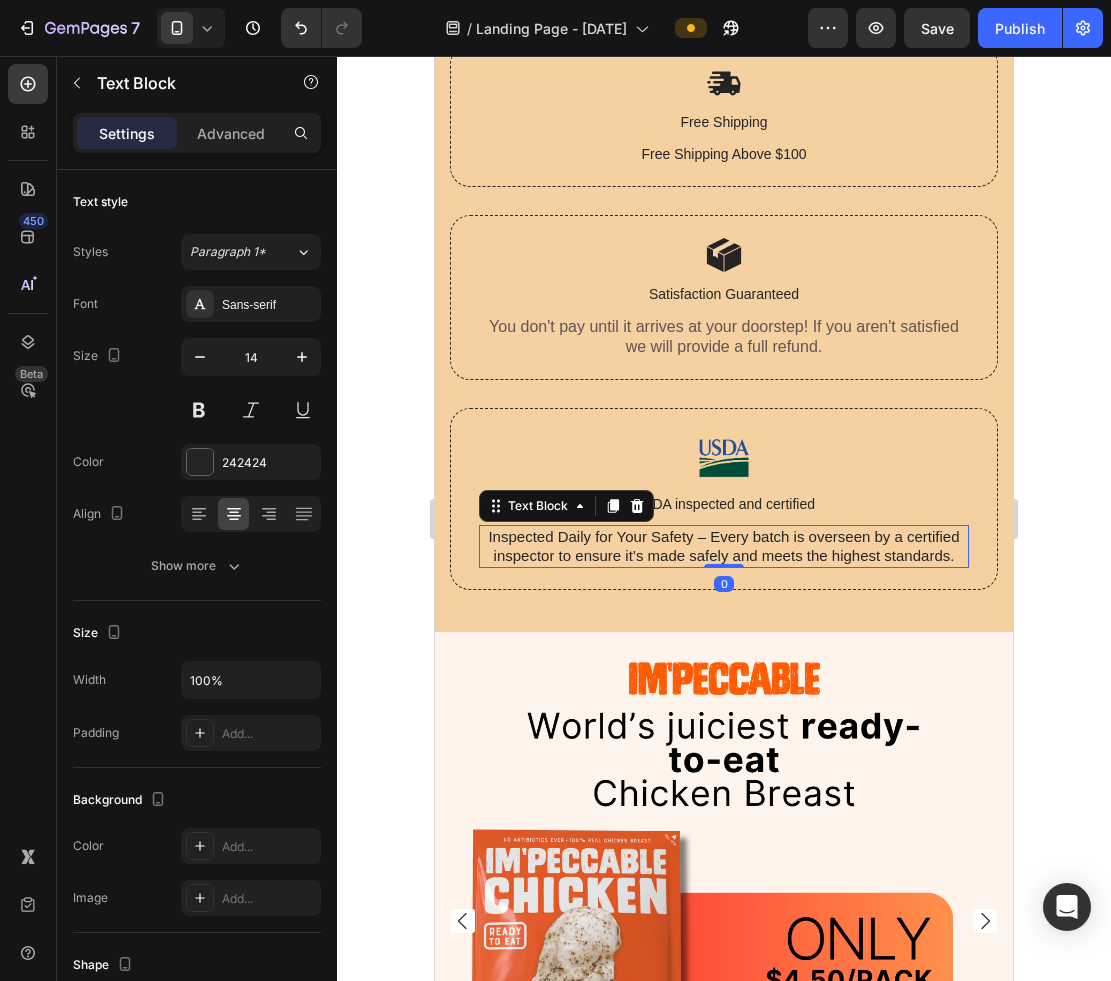 click on "Inspected Daily for Your Safety – Every batch is overseen by a certified inspector to ensure it’s made safely and meets the highest standards." at bounding box center [724, 546] 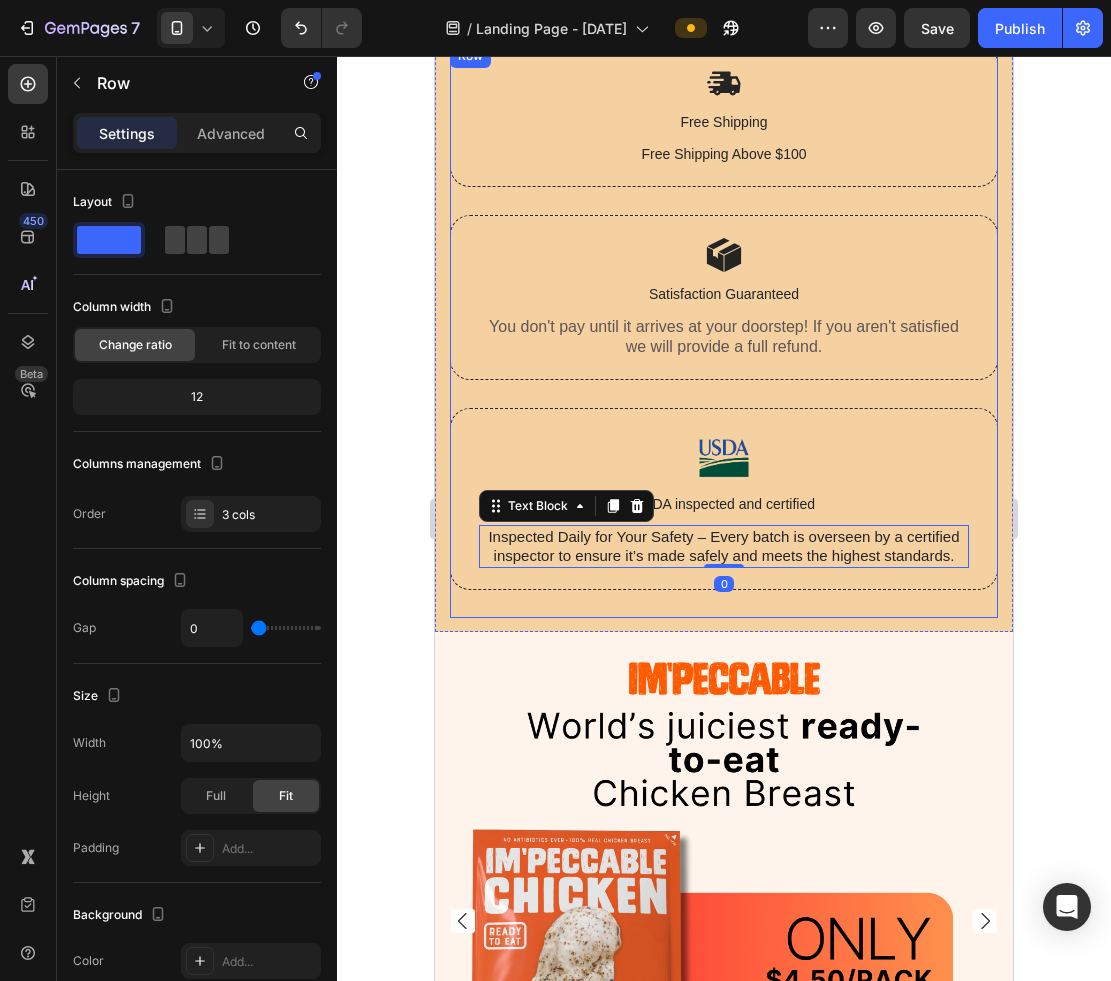 click on "Image USDA inspected and certified Text Block Inspected Daily for Your Safety – Every batch is overseen by a certified inspector to ensure it’s made safely and meets the highest standards. Text Block   0 Row" at bounding box center [724, 513] 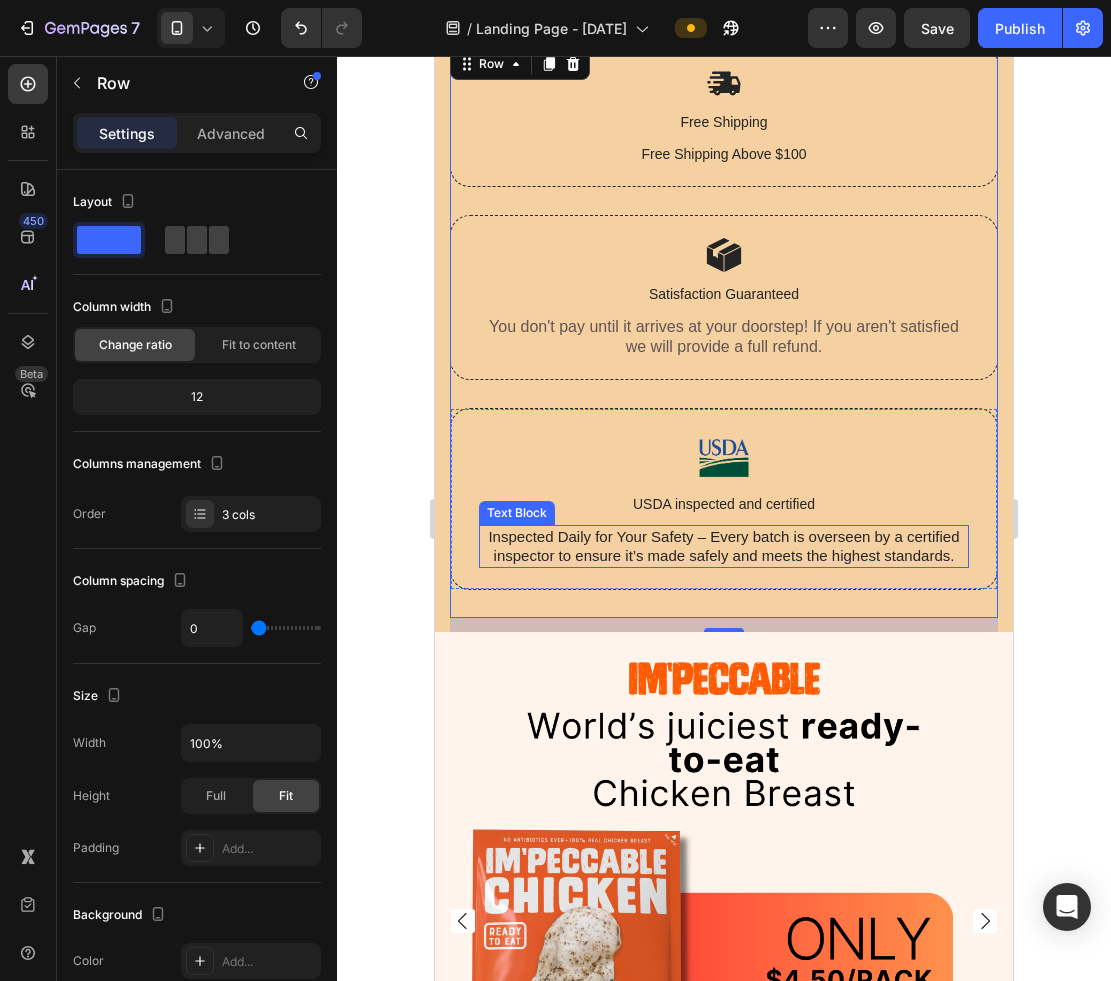 click on "Inspected Daily for Your Safety – Every batch is overseen by a certified inspector to ensure it’s made safely and meets the highest standards." at bounding box center [724, 546] 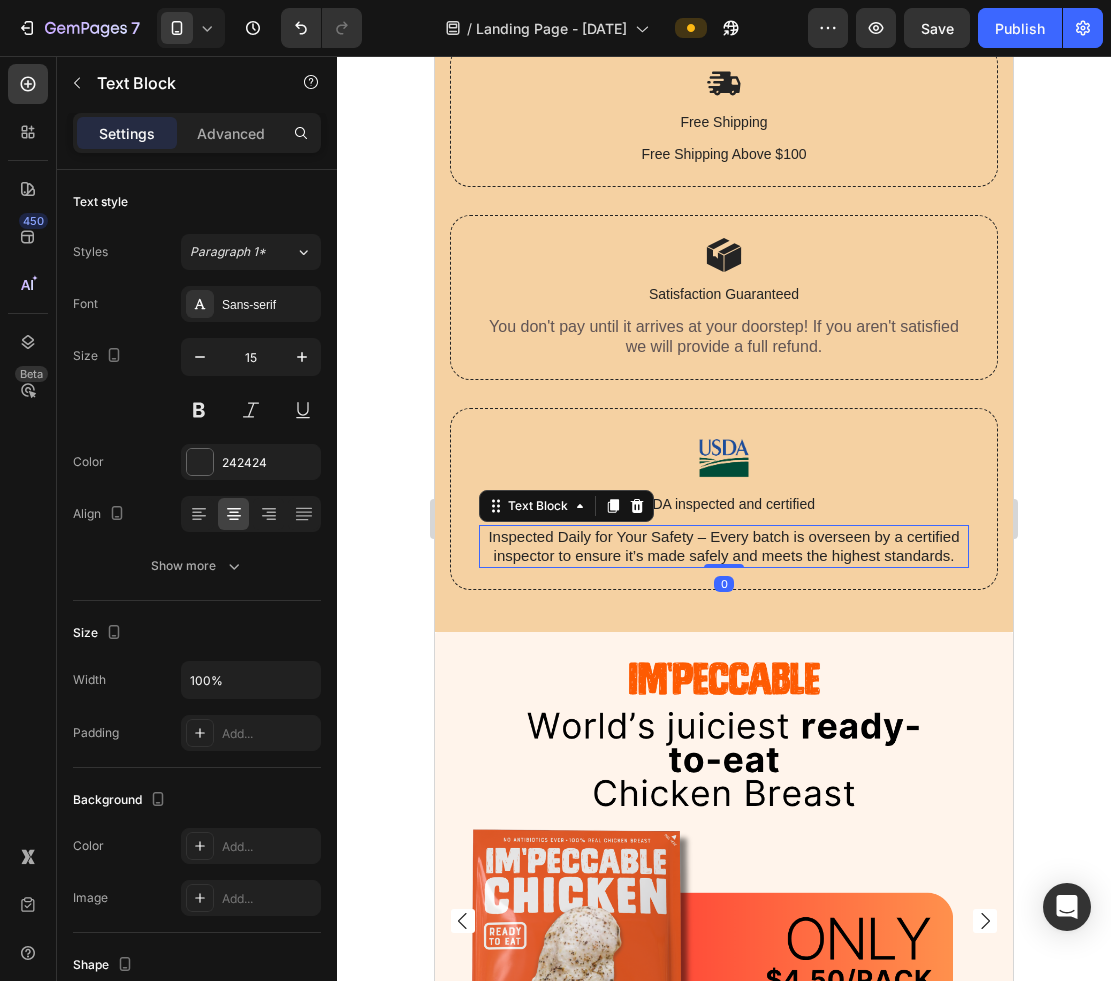 click on "Inspected Daily for Your Safety – Every batch is overseen by a certified inspector to ensure it’s made safely and meets the highest standards." at bounding box center (724, 546) 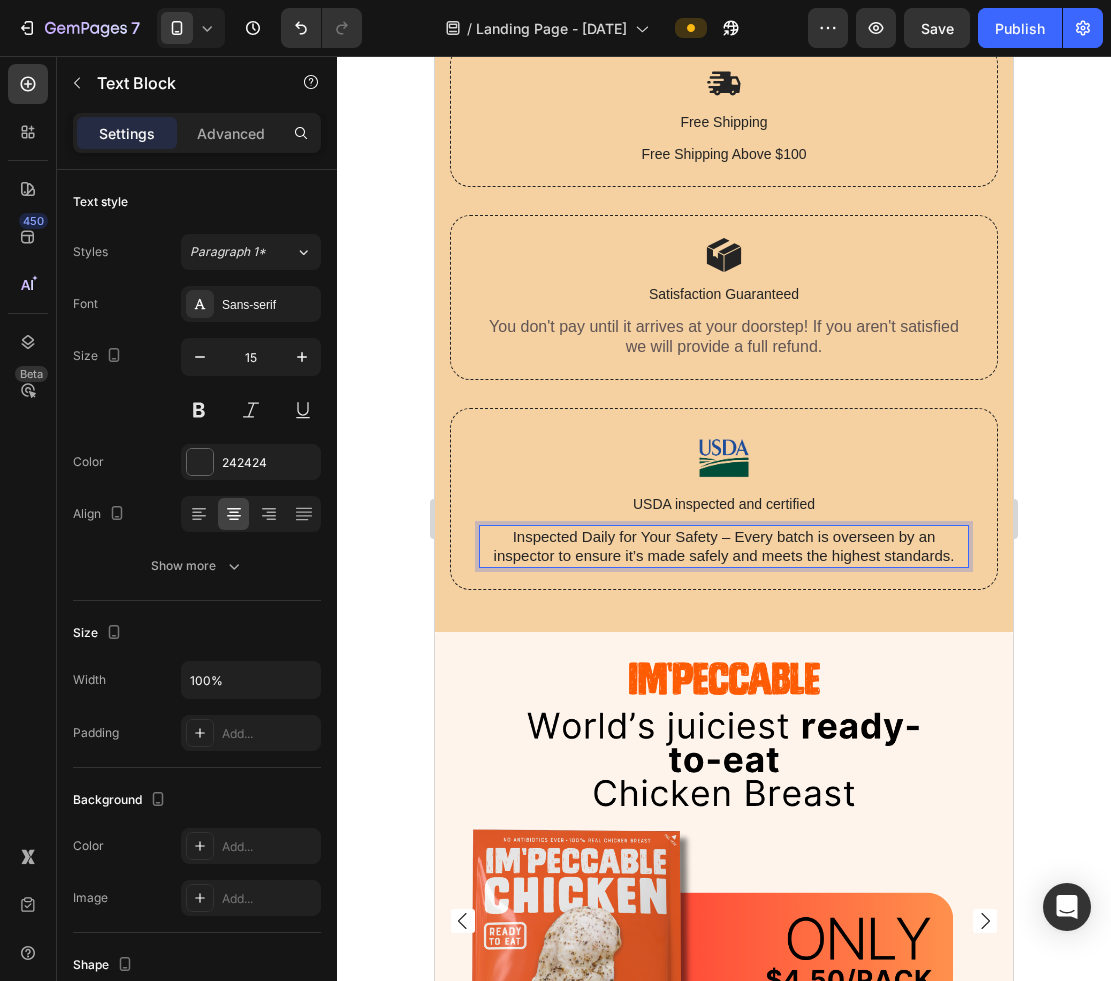 click on "Inspected Daily for Your Safety – Every batch is overseen by an inspector to ensure it’s made safely and meets the highest standards." at bounding box center (724, 546) 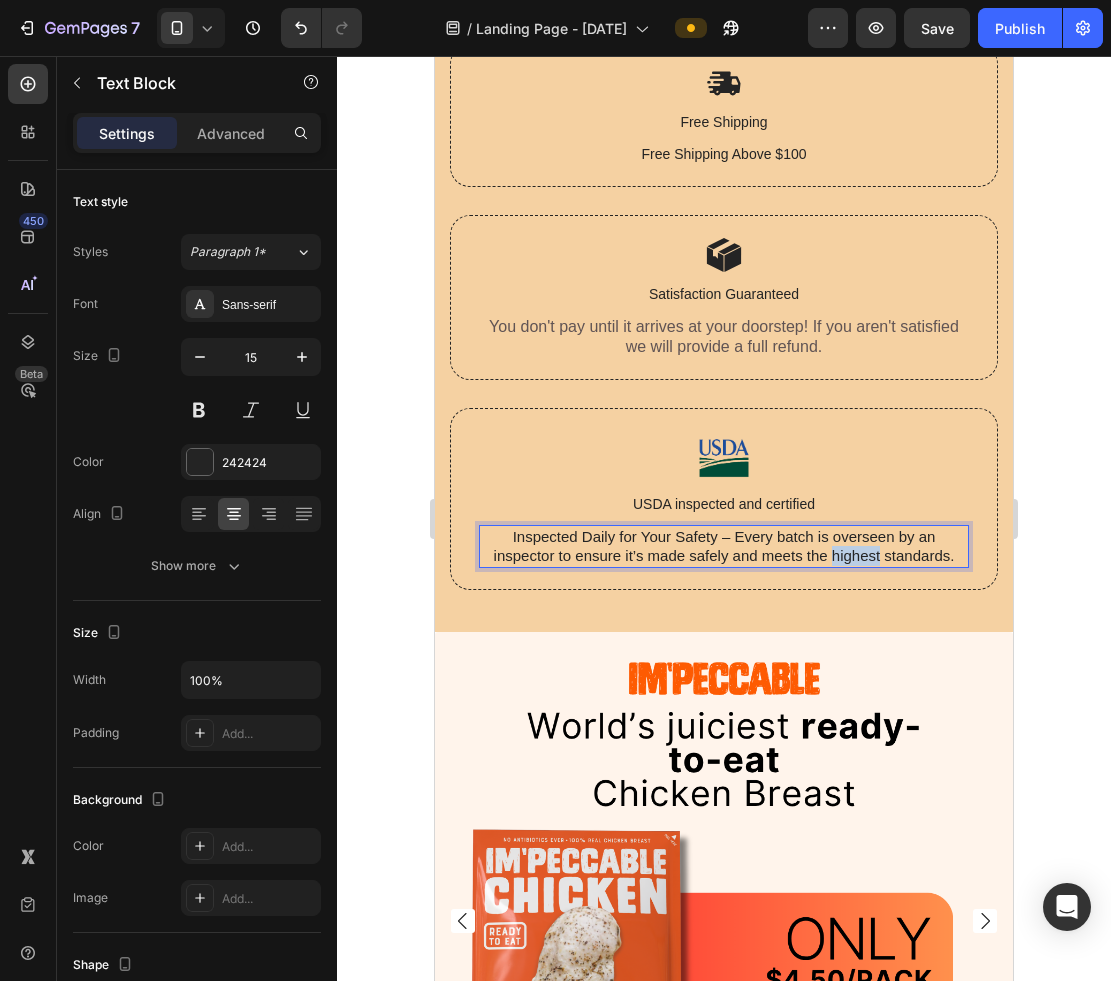 click on "Inspected Daily for Your Safety – Every batch is overseen by an inspector to ensure it’s made safely and meets the highest standards." at bounding box center [724, 546] 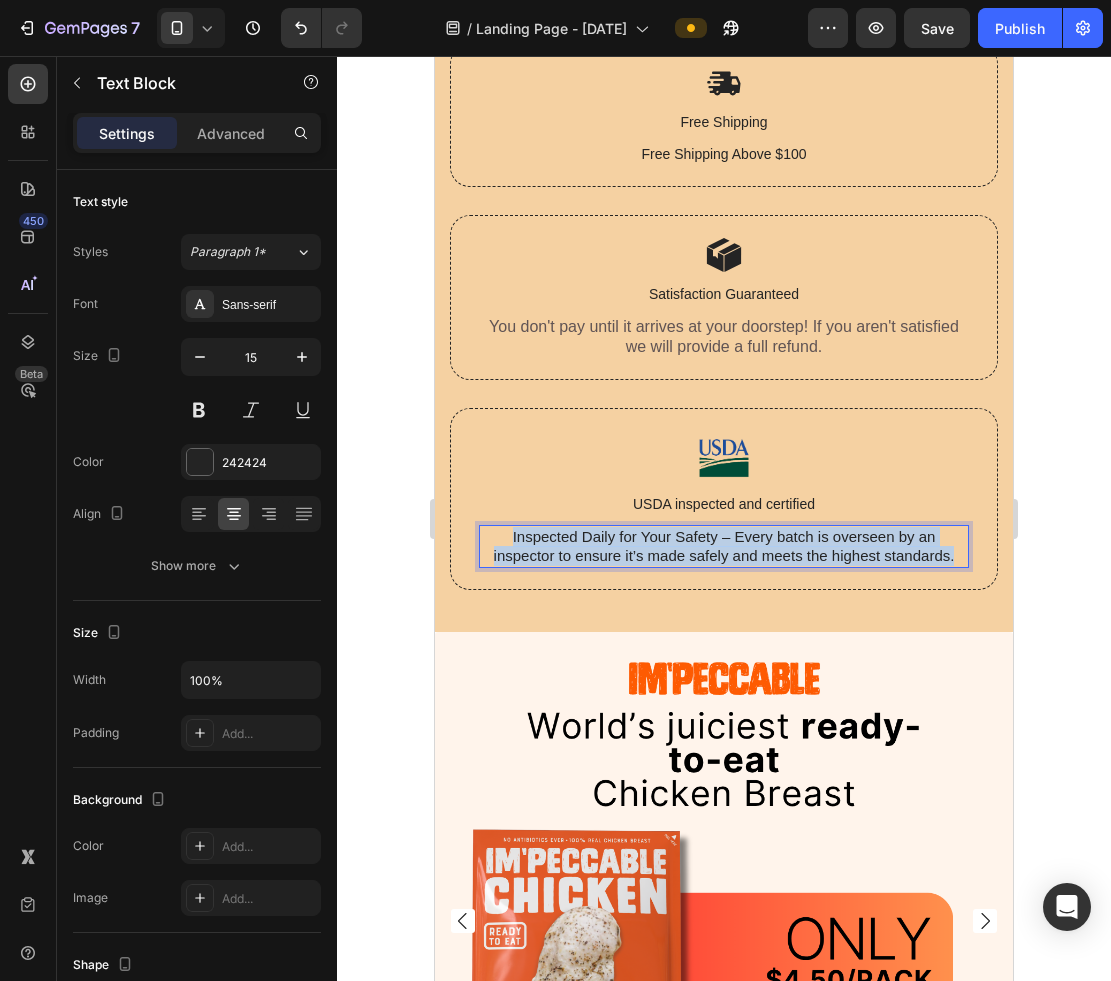 click on "Inspected Daily for Your Safety – Every batch is overseen by an inspector to ensure it’s made safely and meets the highest standards." at bounding box center (724, 546) 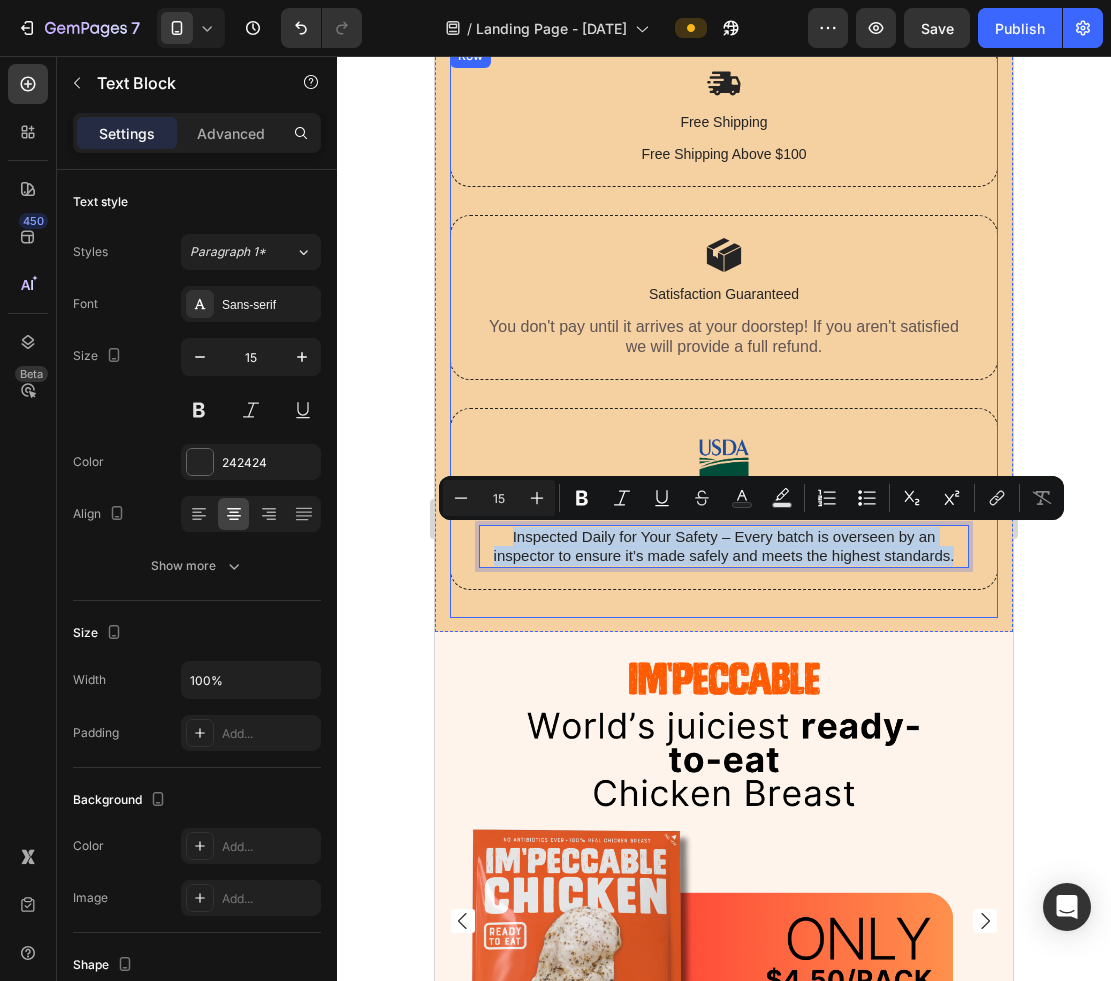 click on "Image USDA inspected and certified Text Block Inspected Daily for Your Safety – Every batch is overseen by an inspector to ensure it’s made safely and meets the highest standards. Text Block   0 Row" at bounding box center (724, 513) 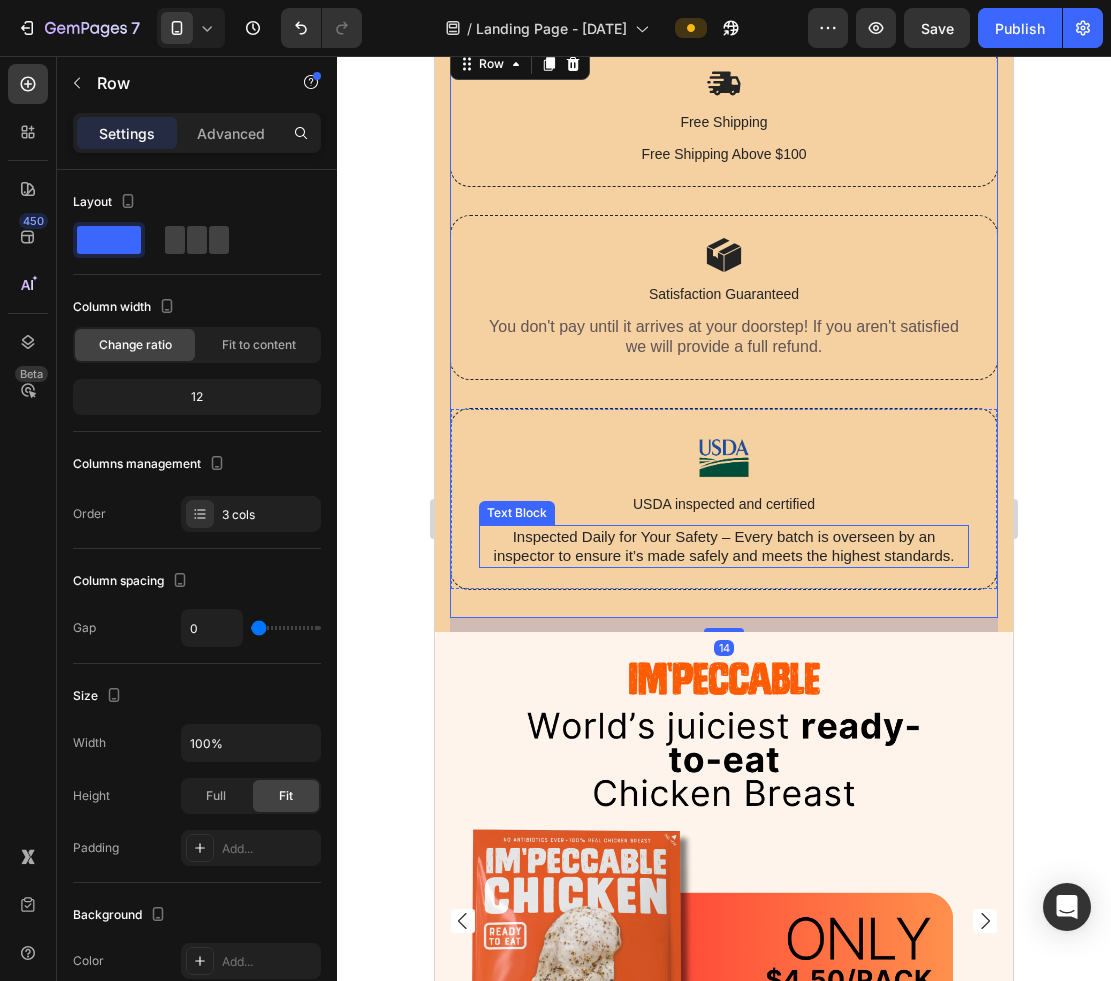 click on "Inspected Daily for Your Safety – Every batch is overseen by an inspector to ensure it’s made safely and meets the highest standards." at bounding box center [724, 546] 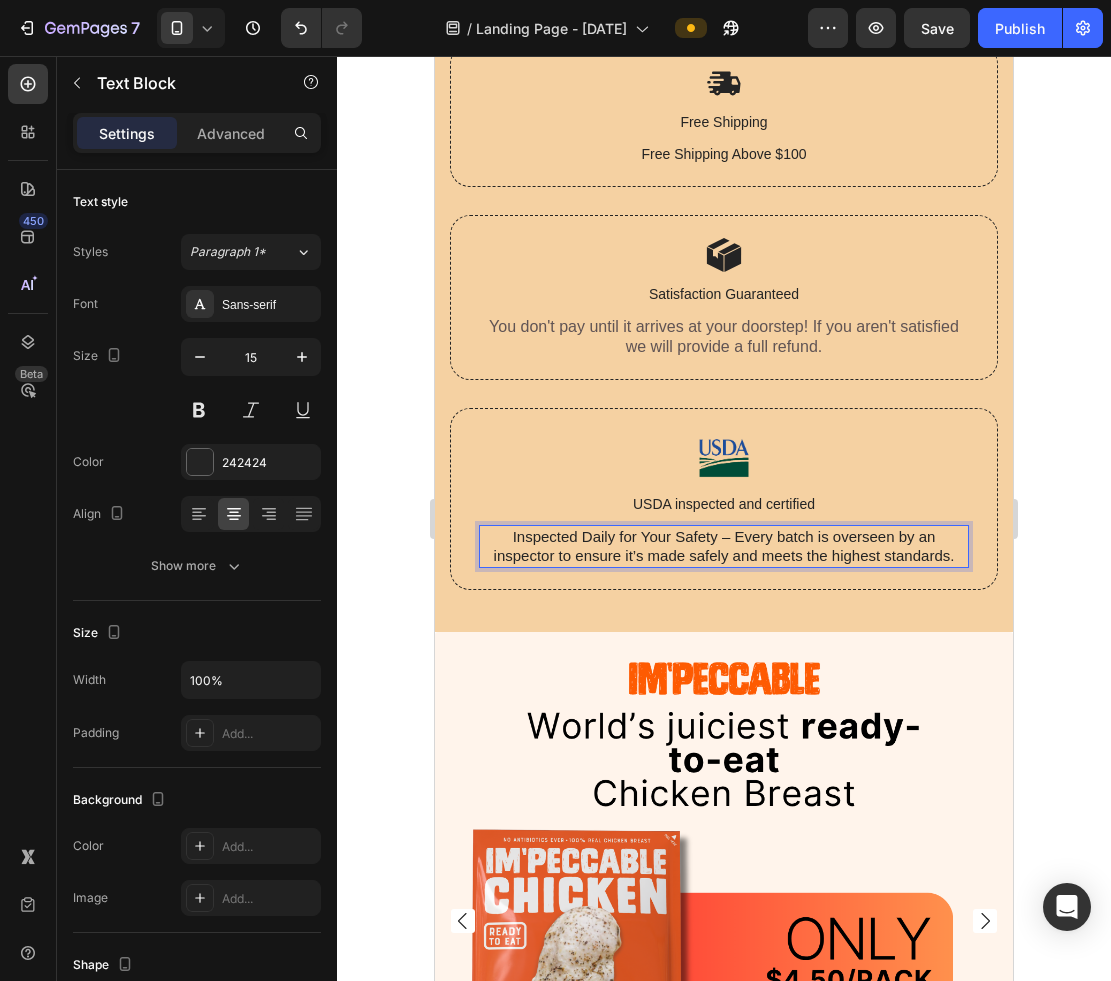 click on "Inspected Daily for Your Safety – Every batch is overseen by an inspector to ensure it’s made safely and meets the highest standards." at bounding box center [724, 546] 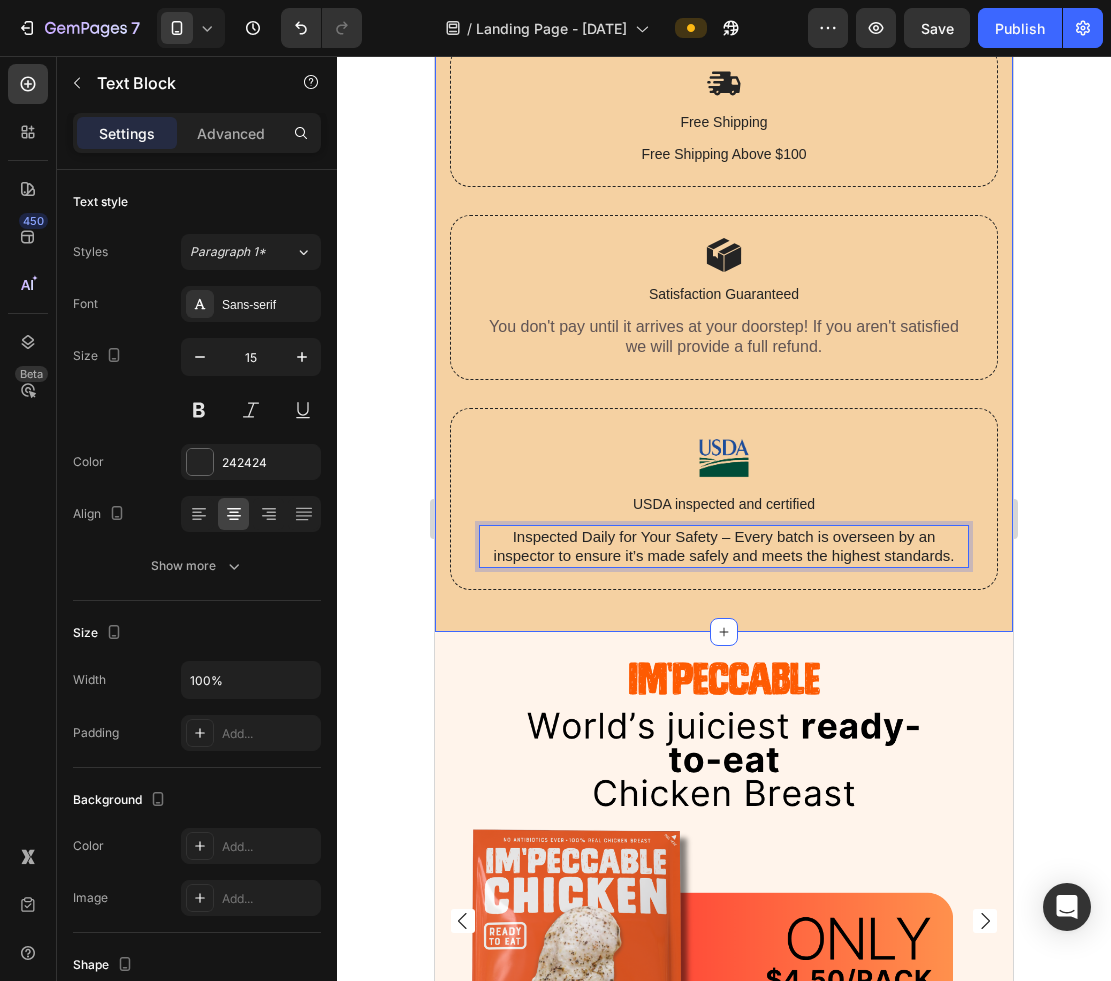 click on "Image Free Shipping Text Block Free Shipping Above $100 Text Block Row Image Satisfaction Guaranteed Text Block You don't pay until it arrives at your doorstep! If you aren't satisfied we will provide a full refund. Text Block Row Image USDA inspected and certified Text Block Inspected Daily for Your Safety – Every batch is overseen by an inspector to ensure it’s made safely and meets the highest standards. Text Block   0 Row Row" at bounding box center (724, 338) 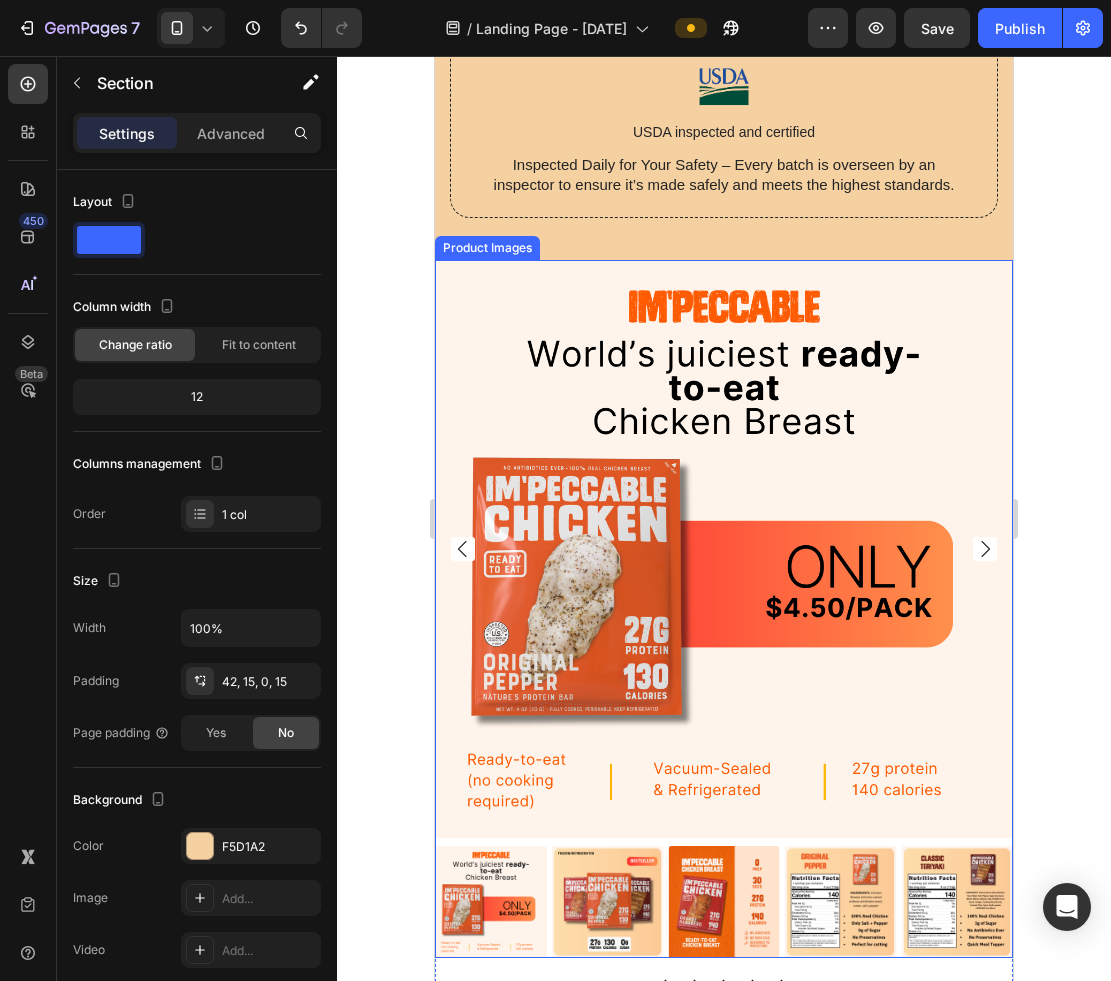 scroll, scrollTop: 8564, scrollLeft: 0, axis: vertical 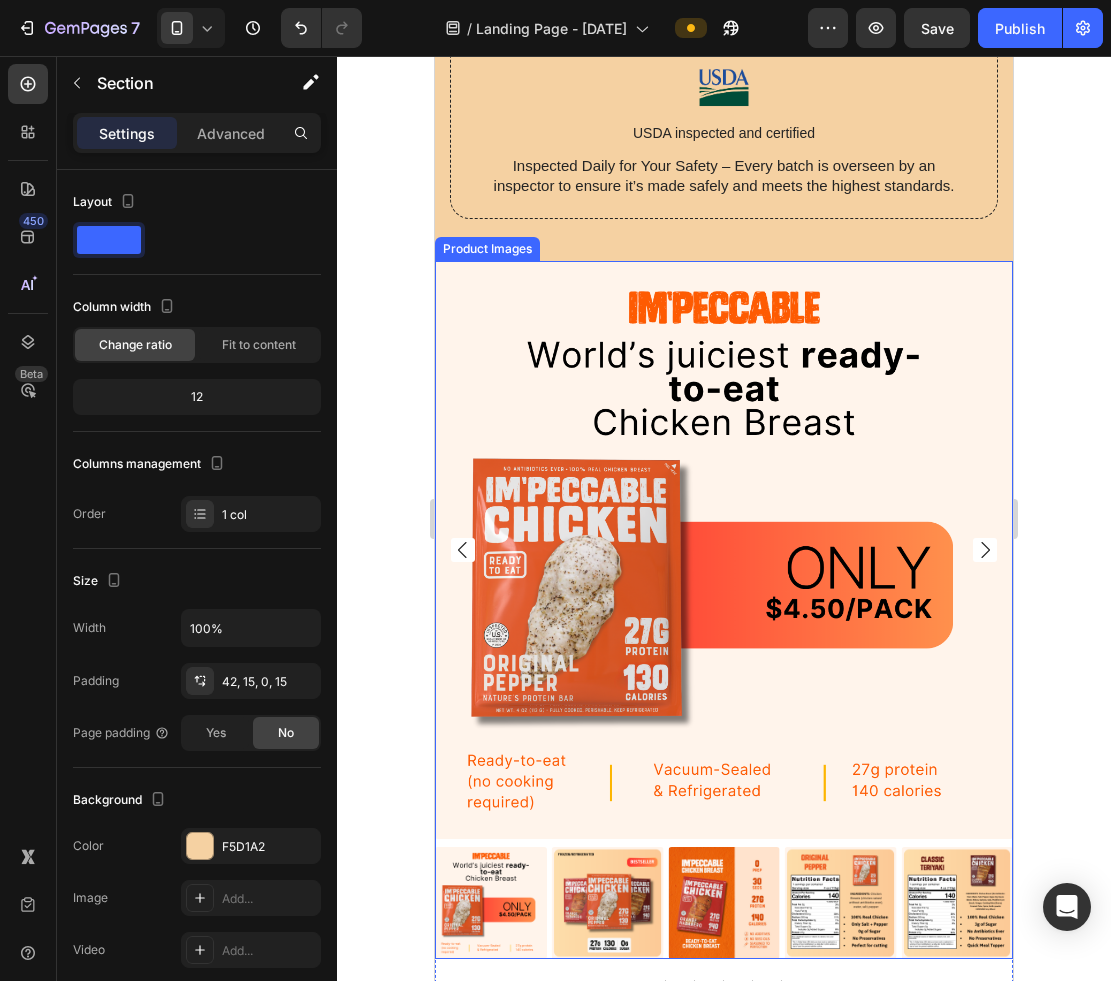 click at bounding box center [724, 550] 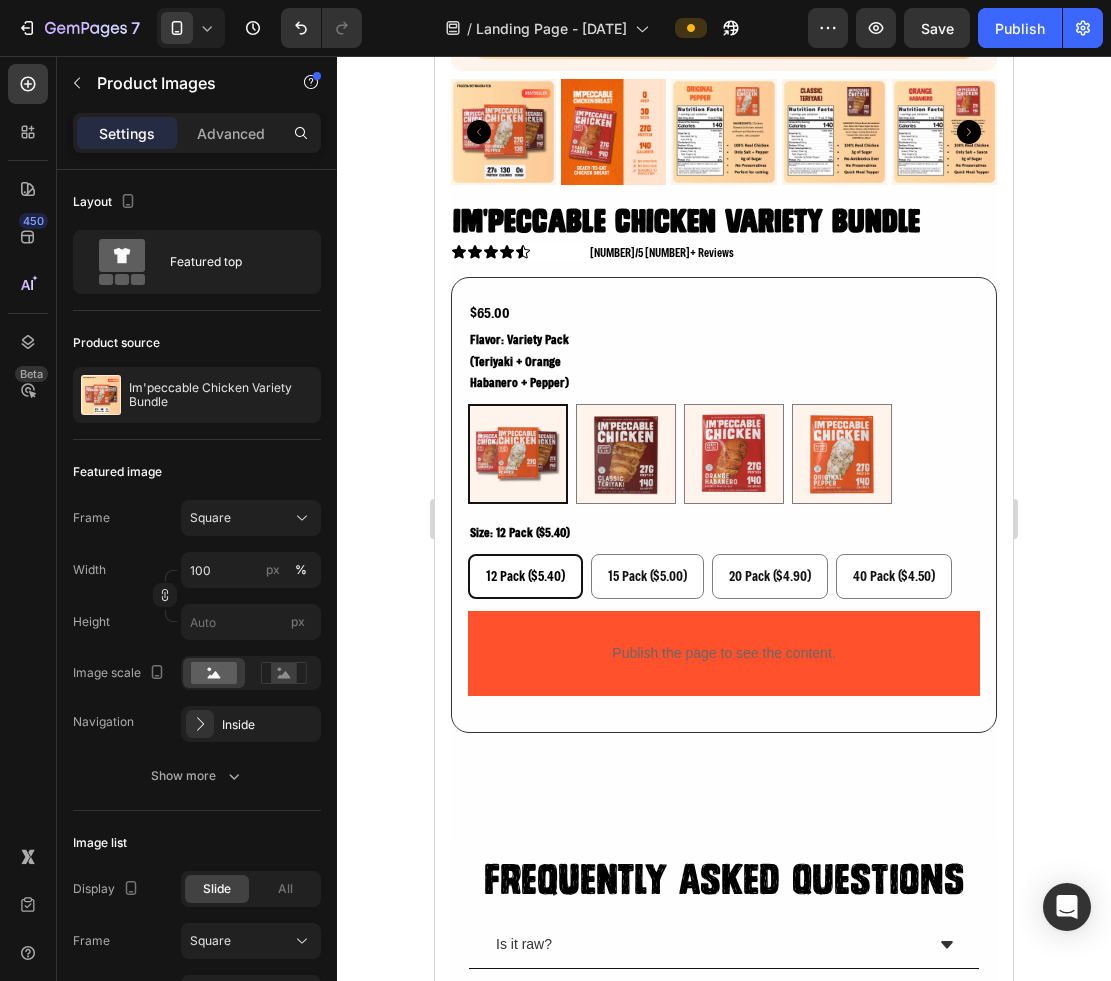 scroll, scrollTop: 6019, scrollLeft: 0, axis: vertical 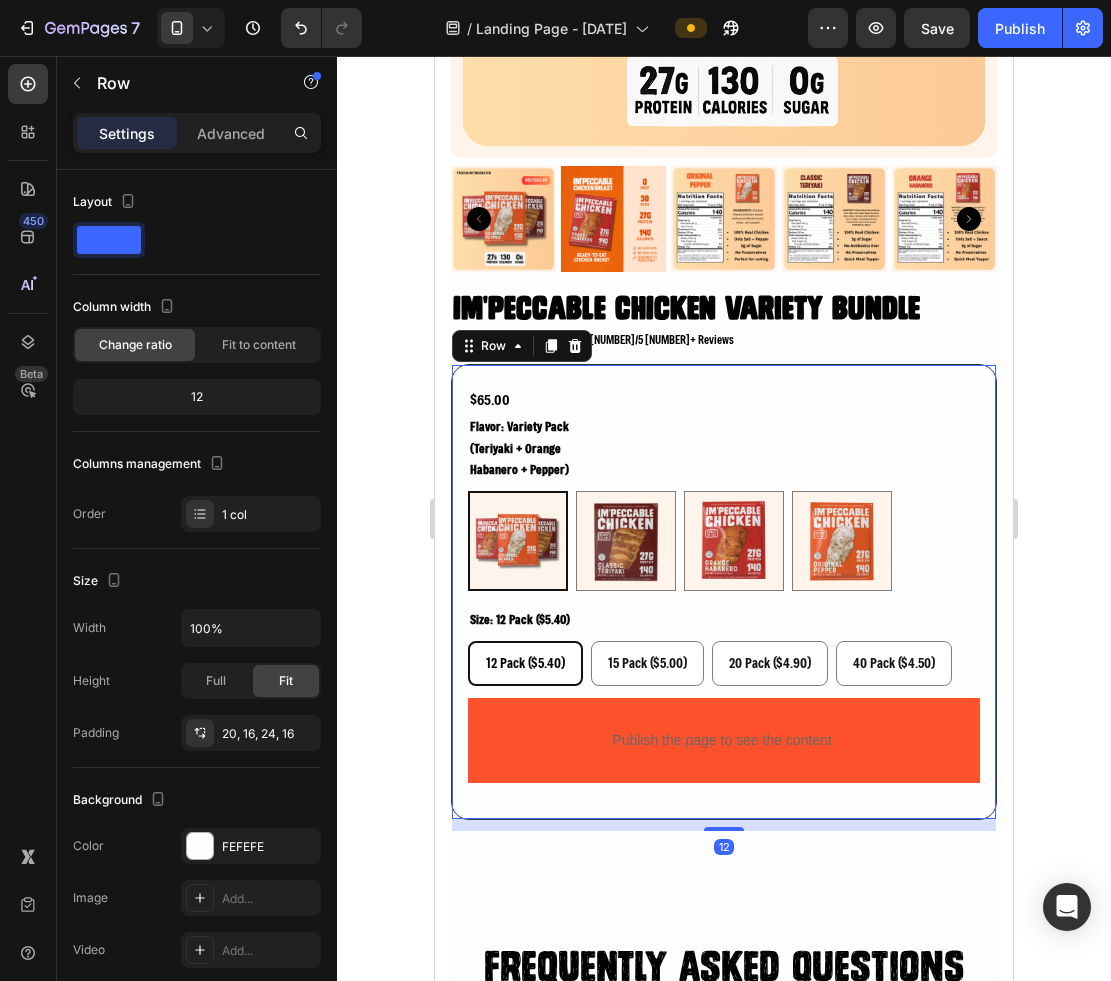 click on "$65.00 Product Price Product Price Row flavor: variety pack (teriyaki + orange habanero + pepper) Variety Pack (Teriyaki + Orange Habanero + Pepper) Variety Pack (Teriyaki + Orange Habanero + Pepper) Teriyaki Teriyaki Orange Habanero Orange Habanero Pepper (Gluten free) Pepper (Gluten free) size: 12 pack ($5.40) 12 Pack ($5.40) 12 Pack ($5.40) 12 Pack ($5.40) 15 Pack ($5.00) 15 Pack ($5.00) 15 Pack ($5.00) 20 Pack ($4.90) 20 Pack ($4.90) 20 Pack ($4.90) 40 Pack ($4.50) 40 Pack ($4.50) 40 Pack ($4.50) Product Variants & Swatches
Publish the page to see the content.
Custom Code Row Row Row   12" at bounding box center [724, 592] 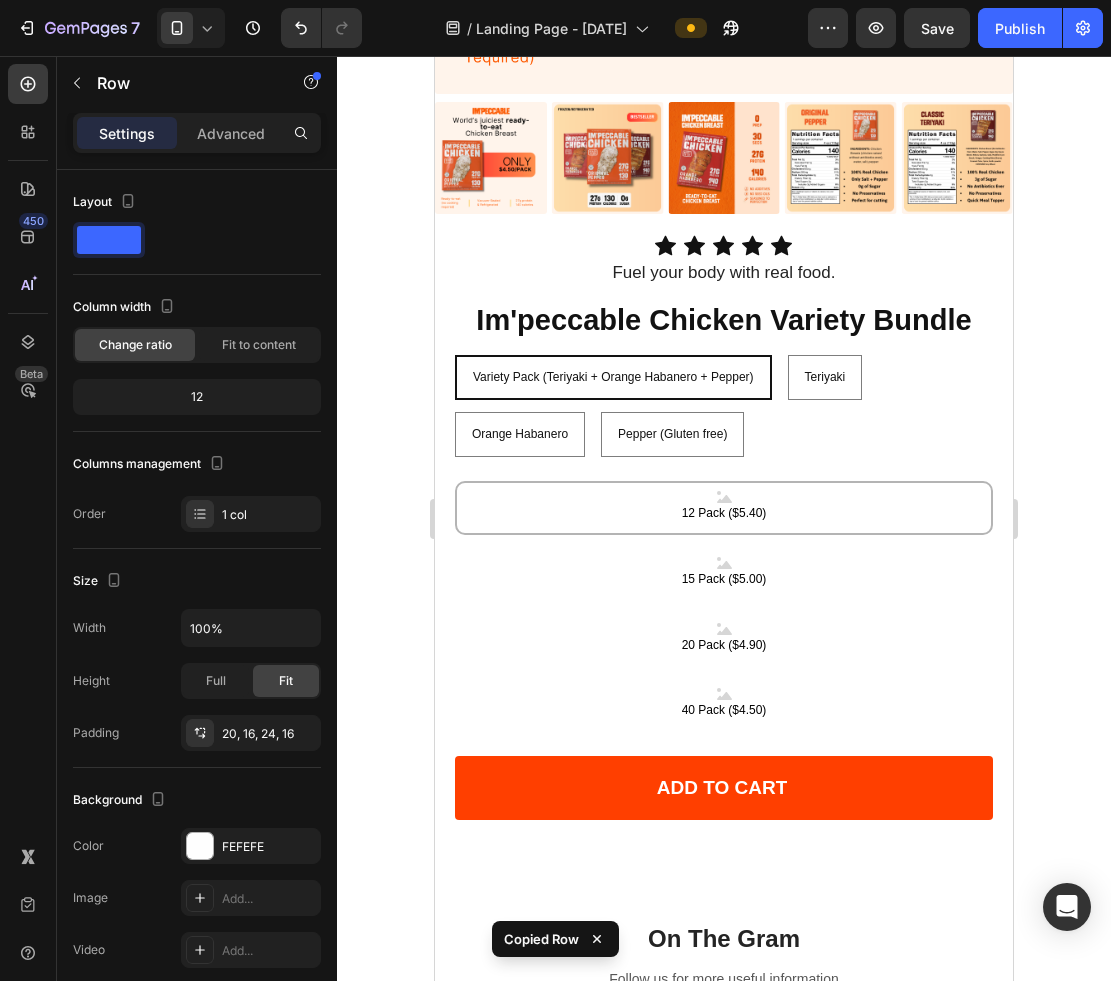 scroll, scrollTop: 9941, scrollLeft: 0, axis: vertical 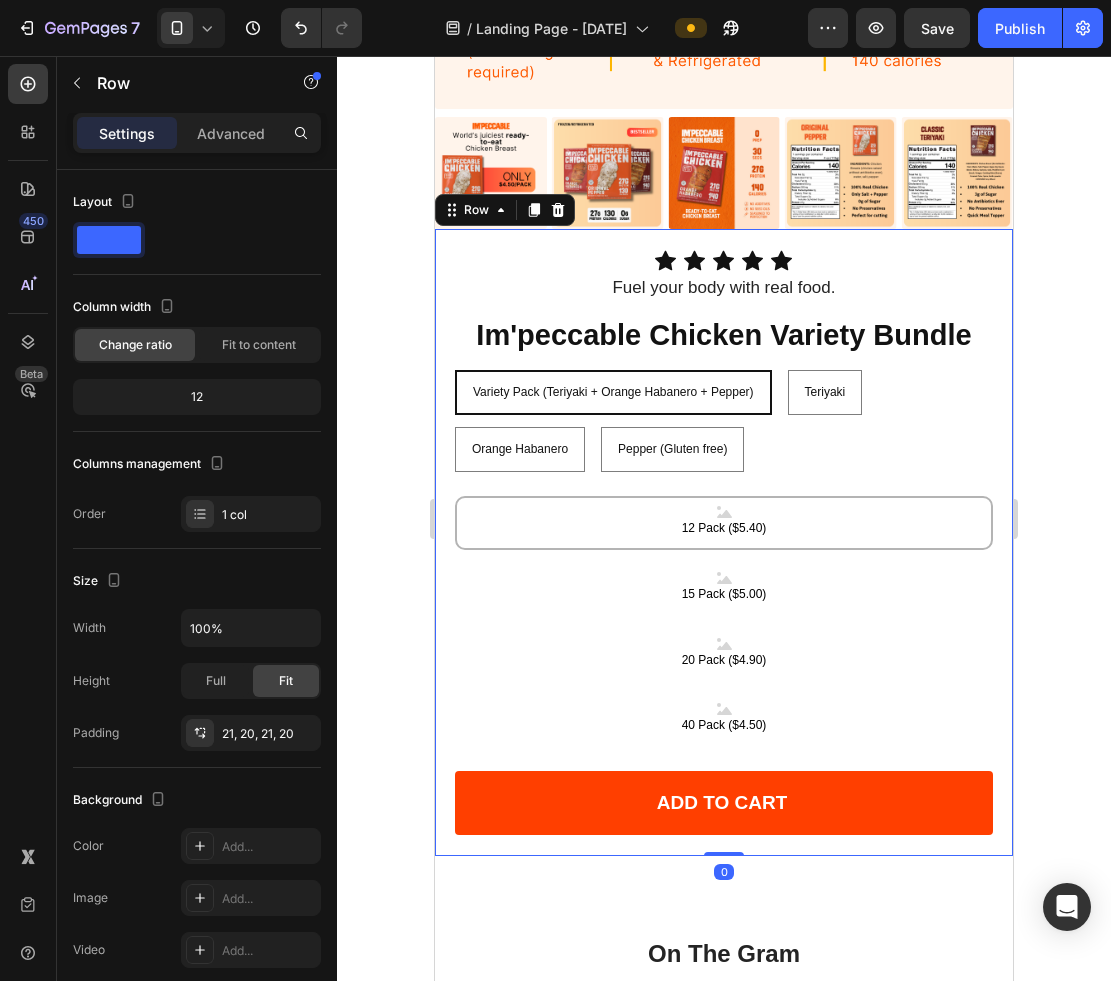 click on "Icon Icon Icon Icon Icon Icon List Fuel your body with real food. Text Block Row Im'peccable Chicken Variety Bundle Product Title Lorem ipsum dolor sit amet, consectetur adipiscing elit, sed do eiusmod tempor incididunt ut labore et dolore magna aliqua. Text Block Variety Pack (Teriyaki + Orange Habanero + Pepper) Variety Pack (Teriyaki + Orange Habanero + Pepper) Variety Pack (Teriyaki + Orange Habanero + Pepper) Teriyaki Teriyaki Teriyaki Orange Habanero Orange Habanero Orange Habanero Pepper (Gluten free) Pepper (Gluten free) Pepper (Gluten free) 12 Pack ($5.40) 12 Pack ($5.40) 12 Pack ($5.40) 15 Pack ($5.00) 15 Pack ($5.00) 15 Pack ($5.00) 20 Pack ($4.90) 20 Pack ($4.90) 20 Pack ($4.90) 40 Pack ($4.50) 40 Pack ($4.50) 40 Pack ($4.50) Product Variants & Swatches Add to cart Add to Cart Row Row 0" at bounding box center (724, 543) 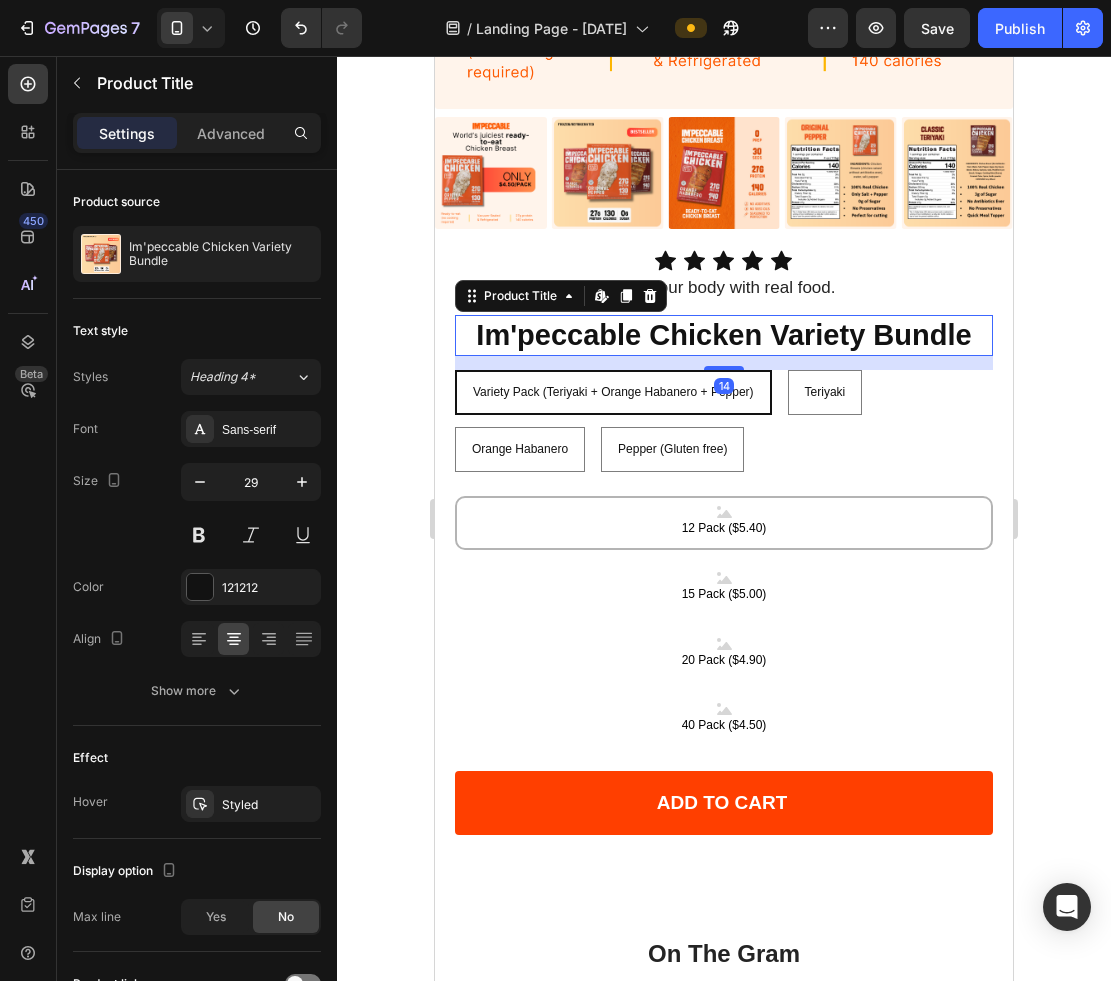 click on "Im'peccable Chicken Variety Bundle" at bounding box center (724, 336) 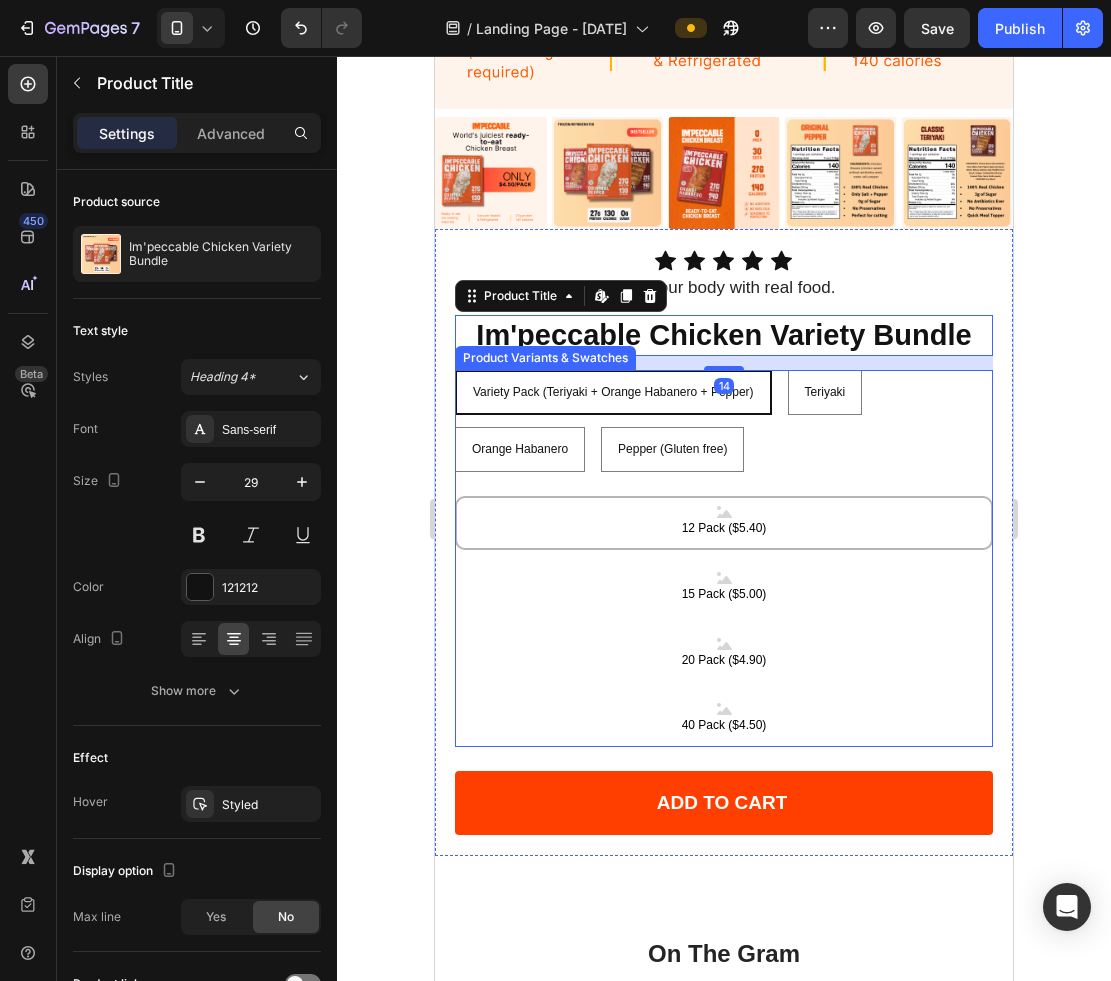 click on "Variety Pack (Teriyaki + Orange Habanero + Pepper) Variety Pack (Teriyaki + Orange Habanero + Pepper)     Variety Pack (Teriyaki + Orange Habanero + Pepper) Teriyaki Teriyaki     Teriyaki Orange Habanero Orange Habanero     Orange Habanero Pepper (Gluten free) Pepper (Gluten free)     Pepper (Gluten free)" at bounding box center (724, 421) 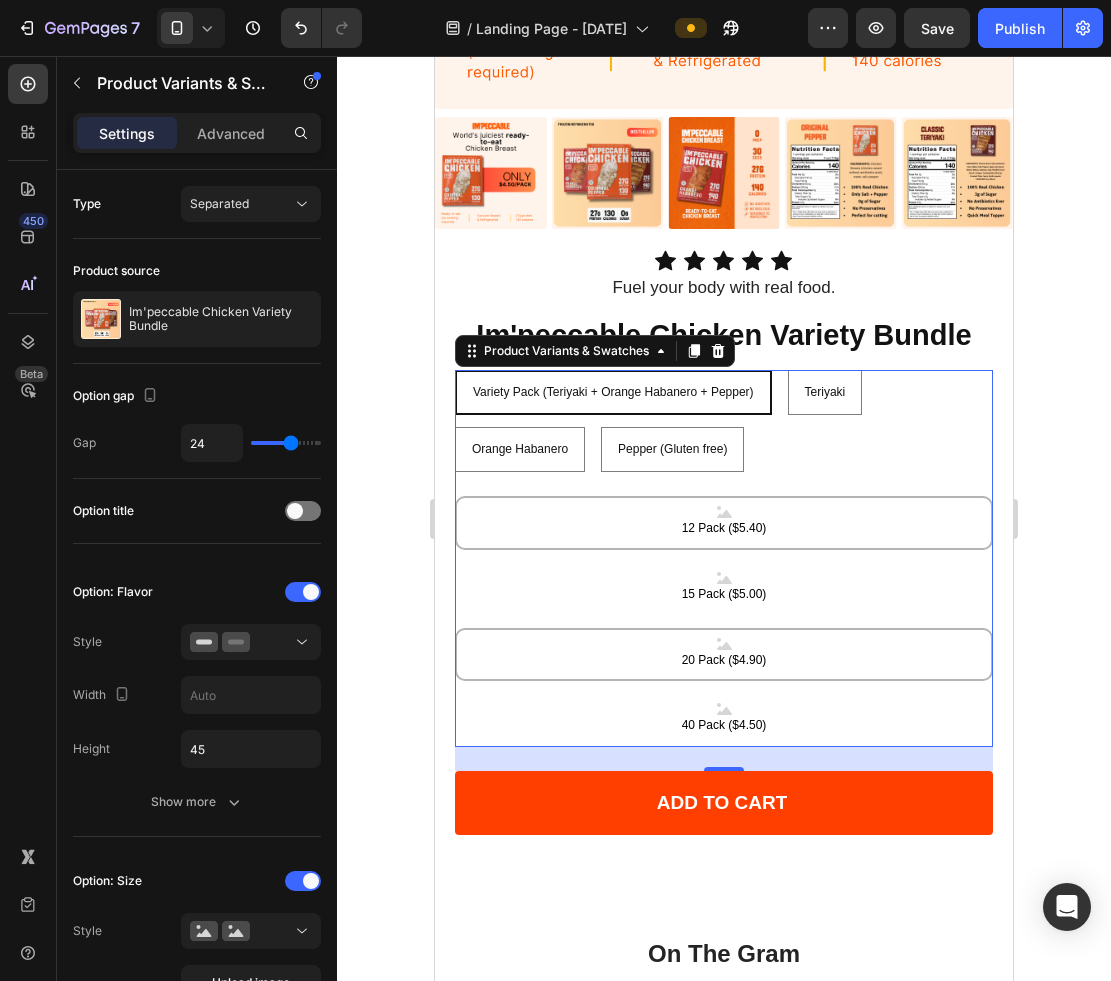 click on "20 Pack ($4.90)" at bounding box center [724, 655] 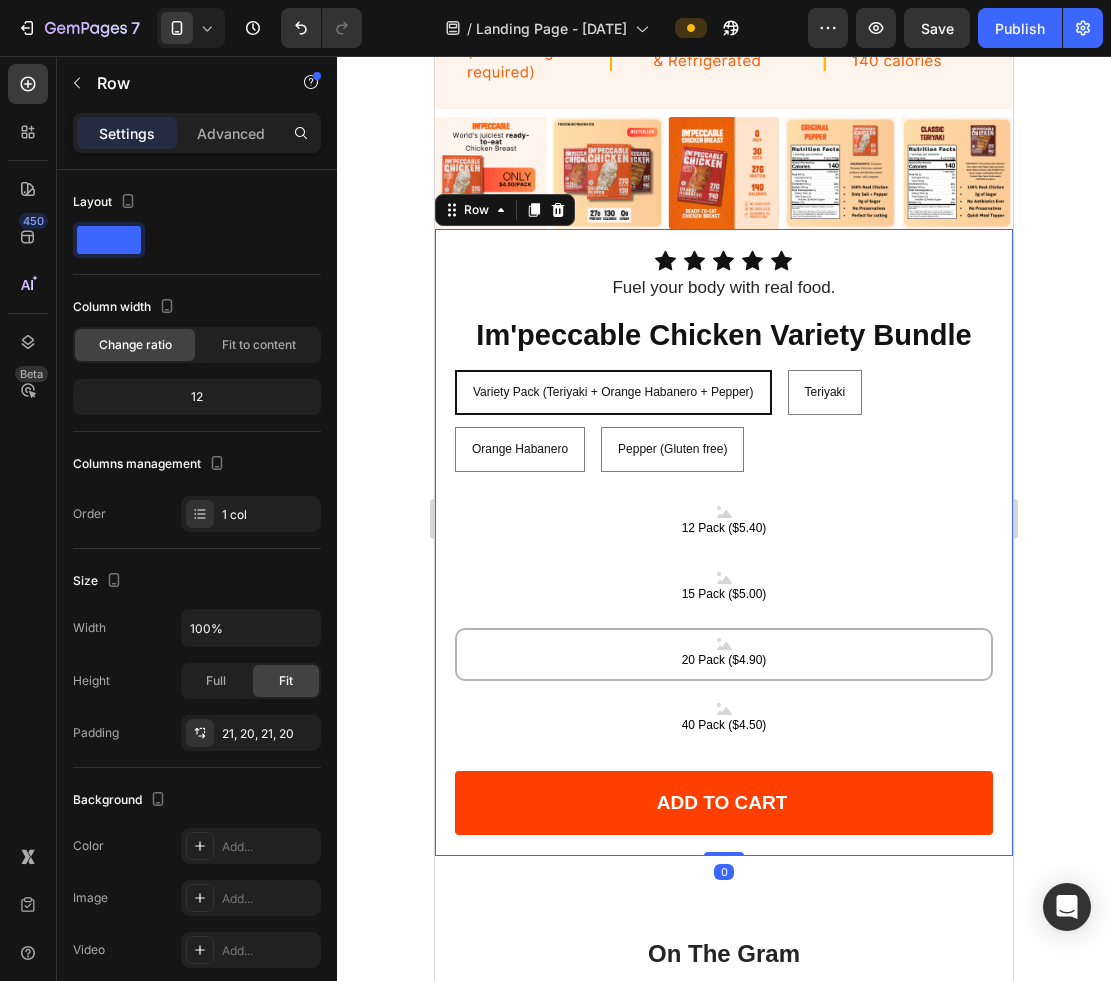 click on "Icon Icon Icon Icon Icon Icon List Fuel your body with real food. Text Block Row Im'peccable Chicken Variety Bundle Product Title Lorem ipsum dolor sit amet, consectetur adipiscing elit, sed do eiusmod tempor incididunt ut labore et dolore magna aliqua. Text Block Variety Pack (Teriyaki + Orange Habanero + Pepper) Variety Pack (Teriyaki + Orange Habanero + Pepper) Variety Pack (Teriyaki + Orange Habanero + Pepper) Teriyaki Teriyaki Teriyaki Orange Habanero Orange Habanero Orange Habanero Pepper (Gluten free) Pepper (Gluten free) Pepper (Gluten free) 12 Pack ($5.40) 12 Pack ($5.40) 12 Pack ($5.40) 15 Pack ($5.00) 15 Pack ($5.00) 15 Pack ($5.00) 20 Pack ($4.90) 20 Pack ($4.90) 20 Pack ($4.90) 40 Pack ($4.50) 40 Pack ($4.50) 40 Pack ($4.50) Product Variants & Swatches Add to cart Add to Cart Row Row 0" at bounding box center [724, 543] 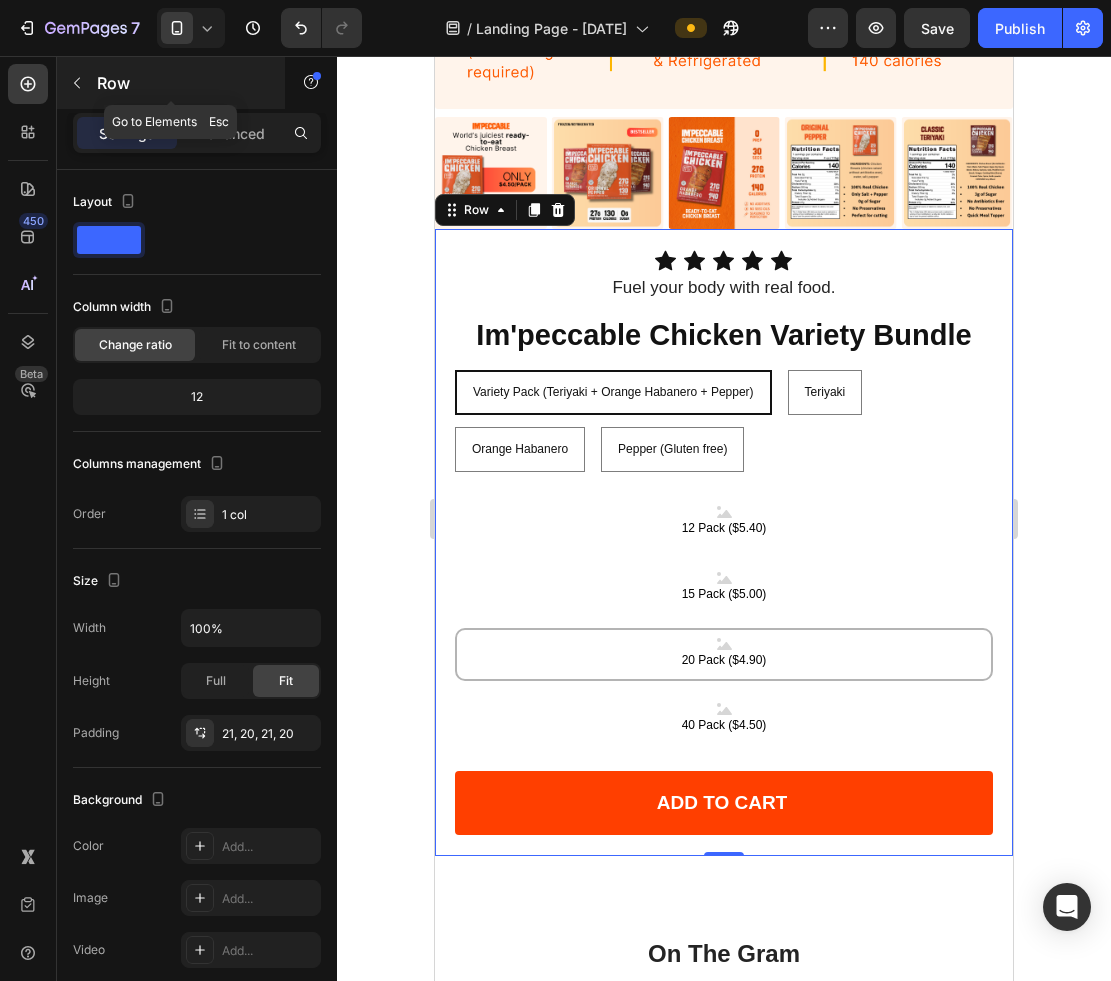 click on "Row" at bounding box center (182, 83) 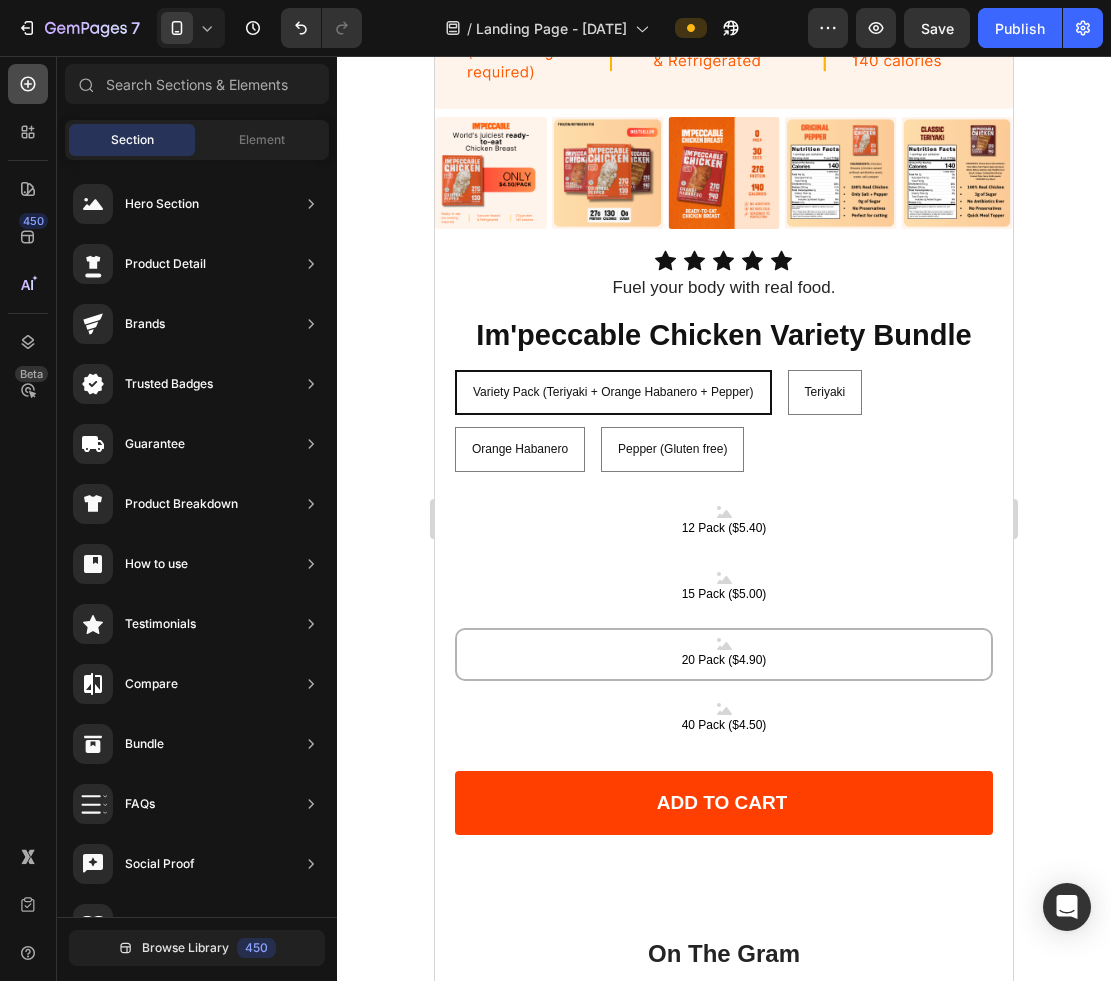 click 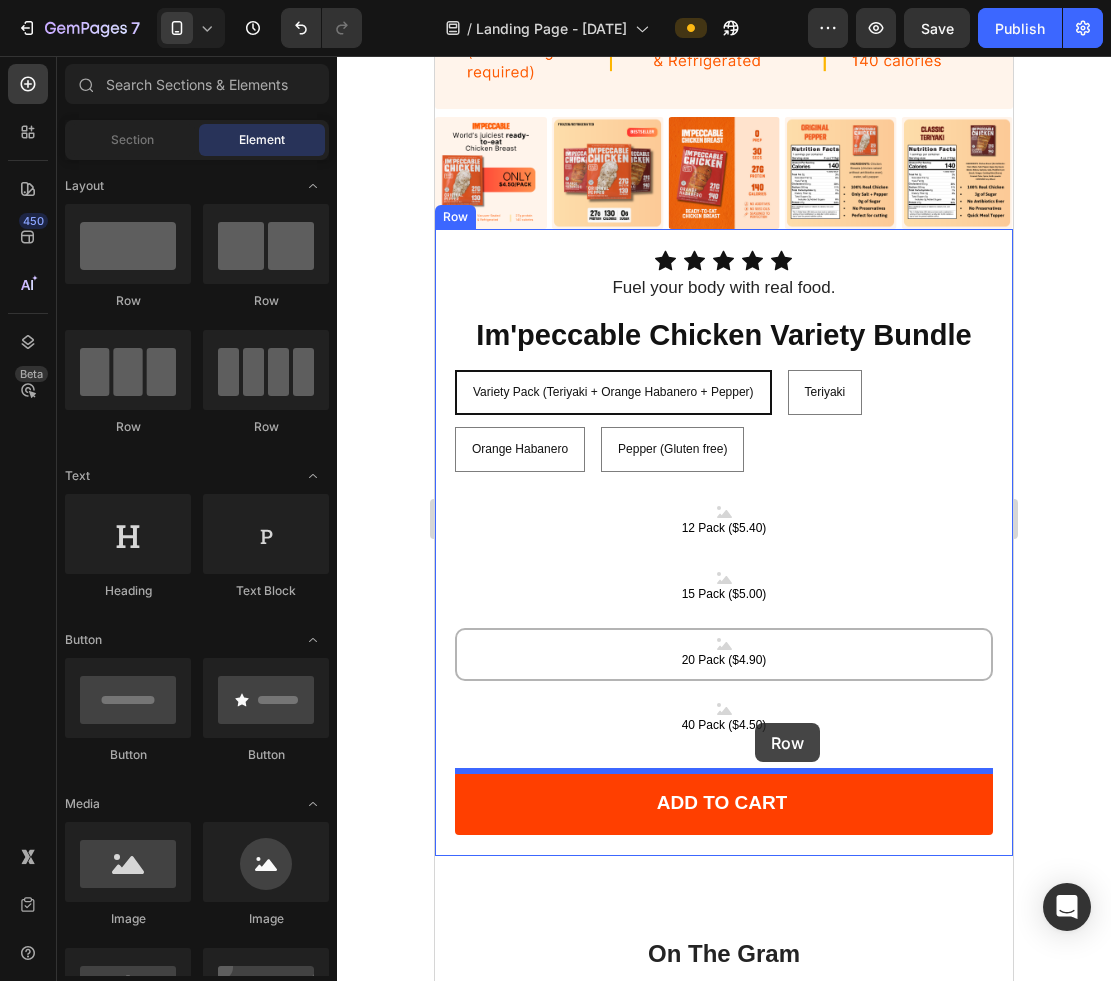 drag, startPoint x: 590, startPoint y: 313, endPoint x: 755, endPoint y: 723, distance: 441.95587 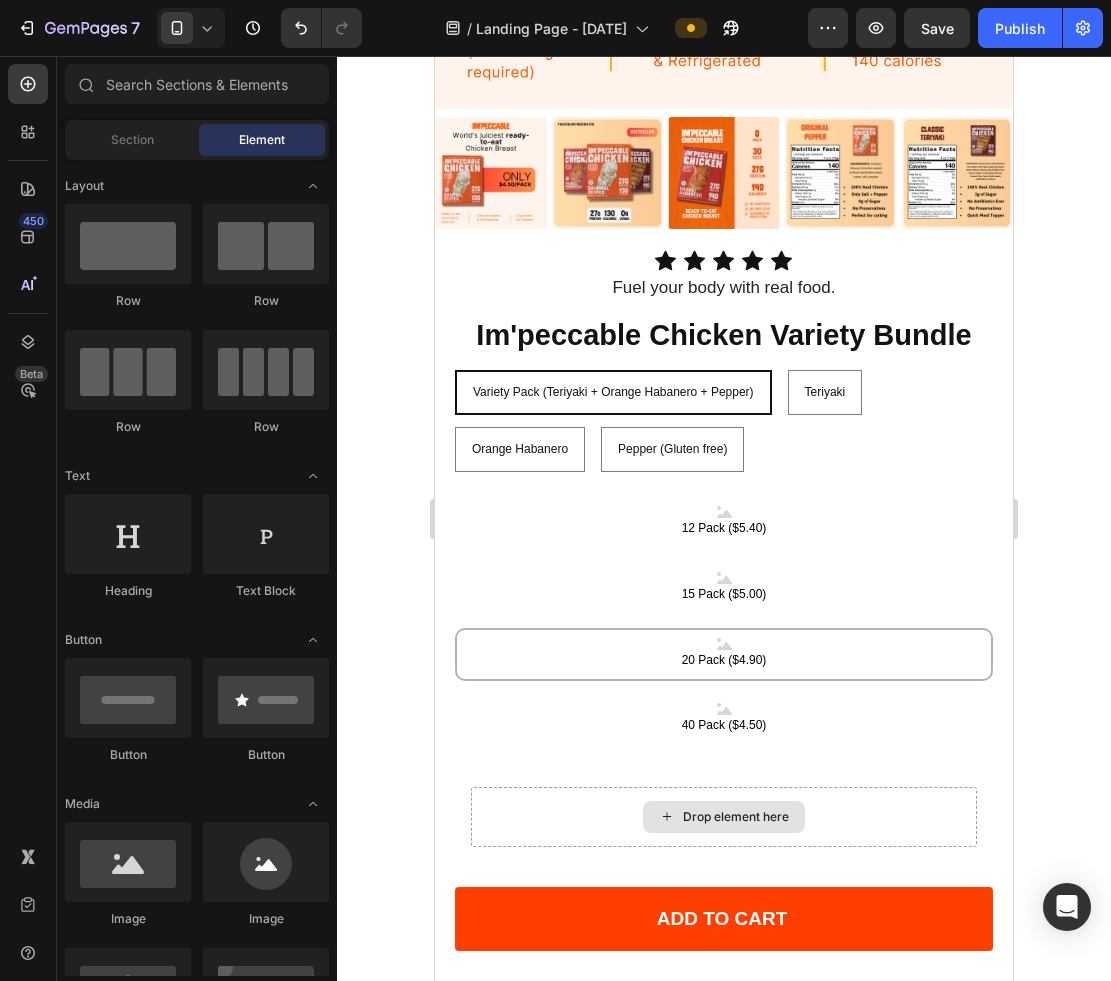 click on "Drop element here" at bounding box center [736, 817] 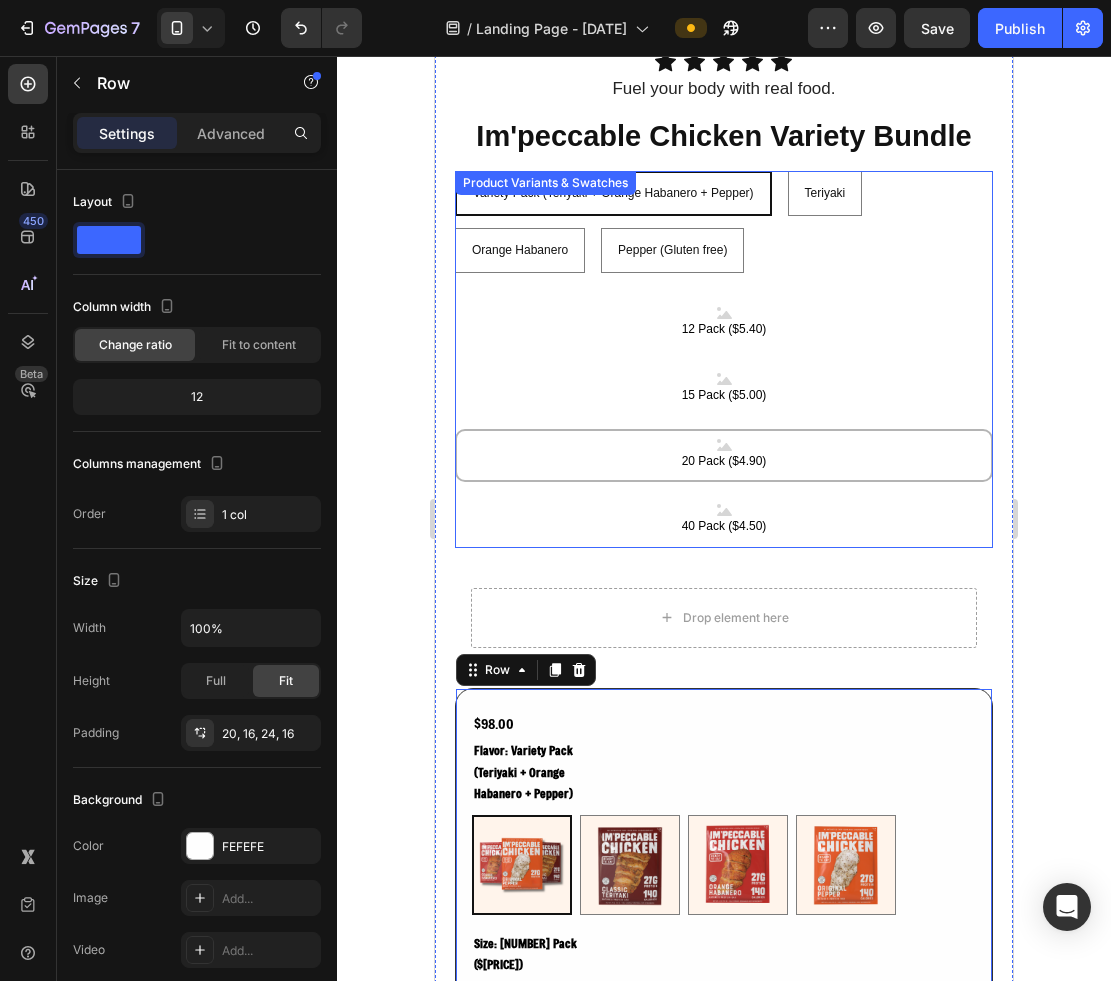 scroll, scrollTop: 9996, scrollLeft: 0, axis: vertical 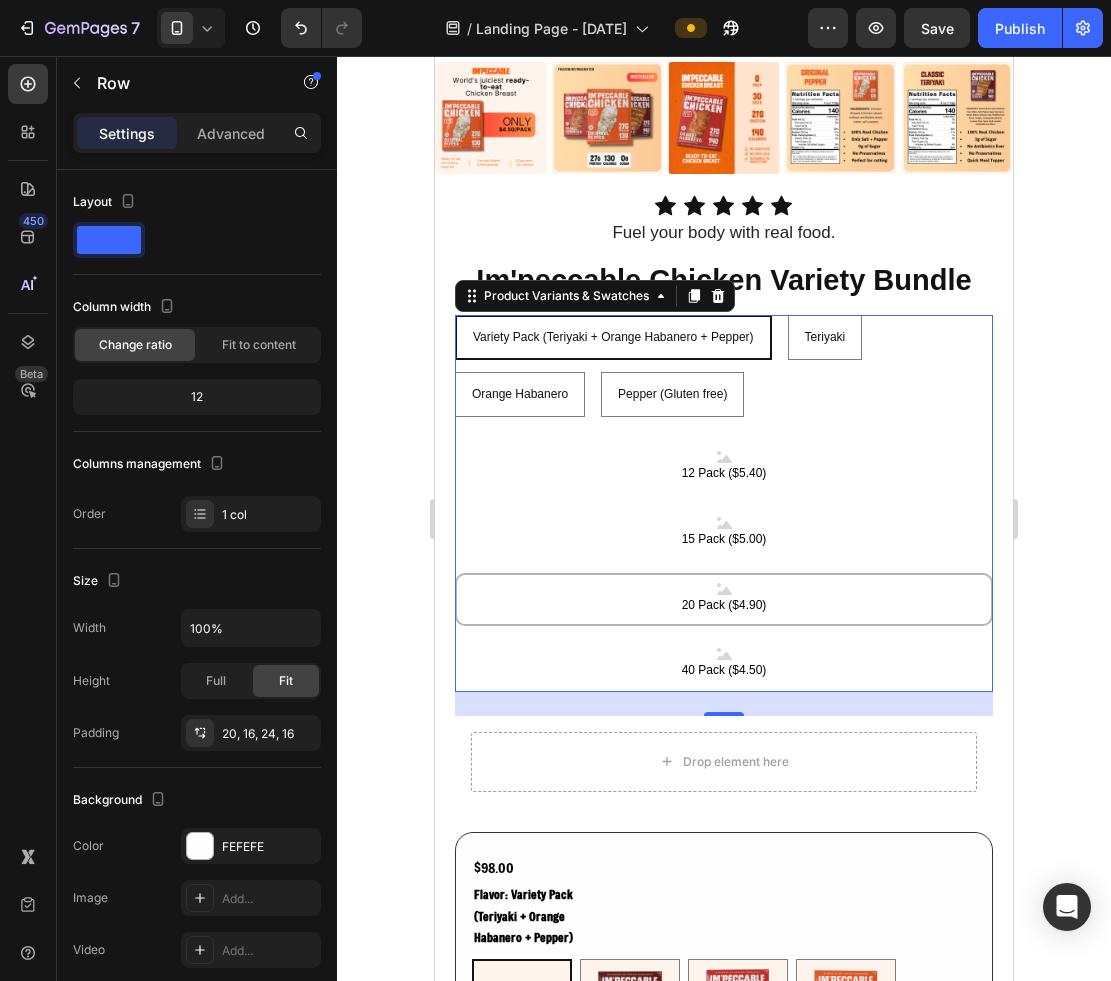 click on "Variety Pack (Teriyaki + Orange Habanero + Pepper) Variety Pack (Teriyaki + Orange Habanero + Pepper)     Variety Pack (Teriyaki + Orange Habanero + Pepper) Teriyaki Teriyaki     Teriyaki Orange Habanero Orange Habanero     Orange Habanero Pepper (Gluten free) Pepper (Gluten free)     Pepper (Gluten free)" at bounding box center (724, 366) 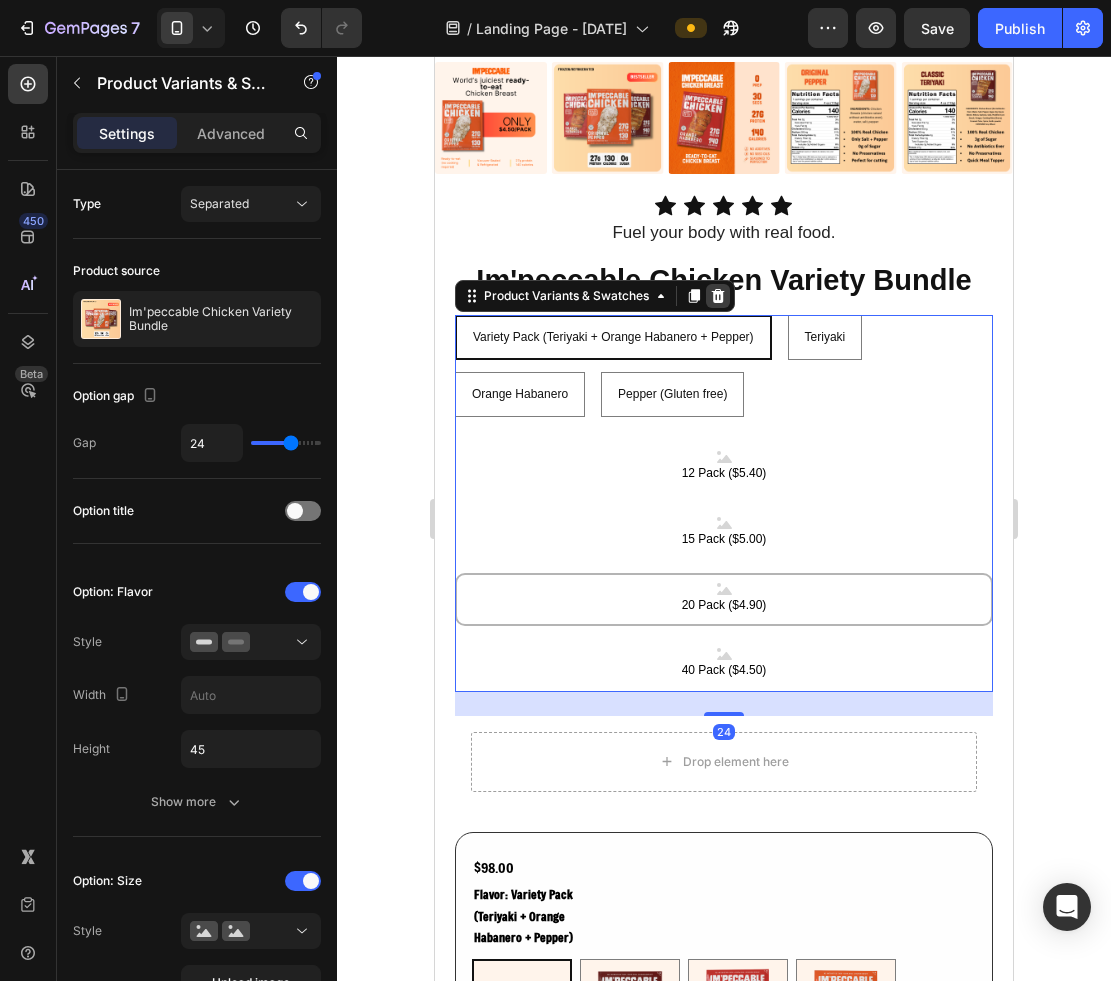 click 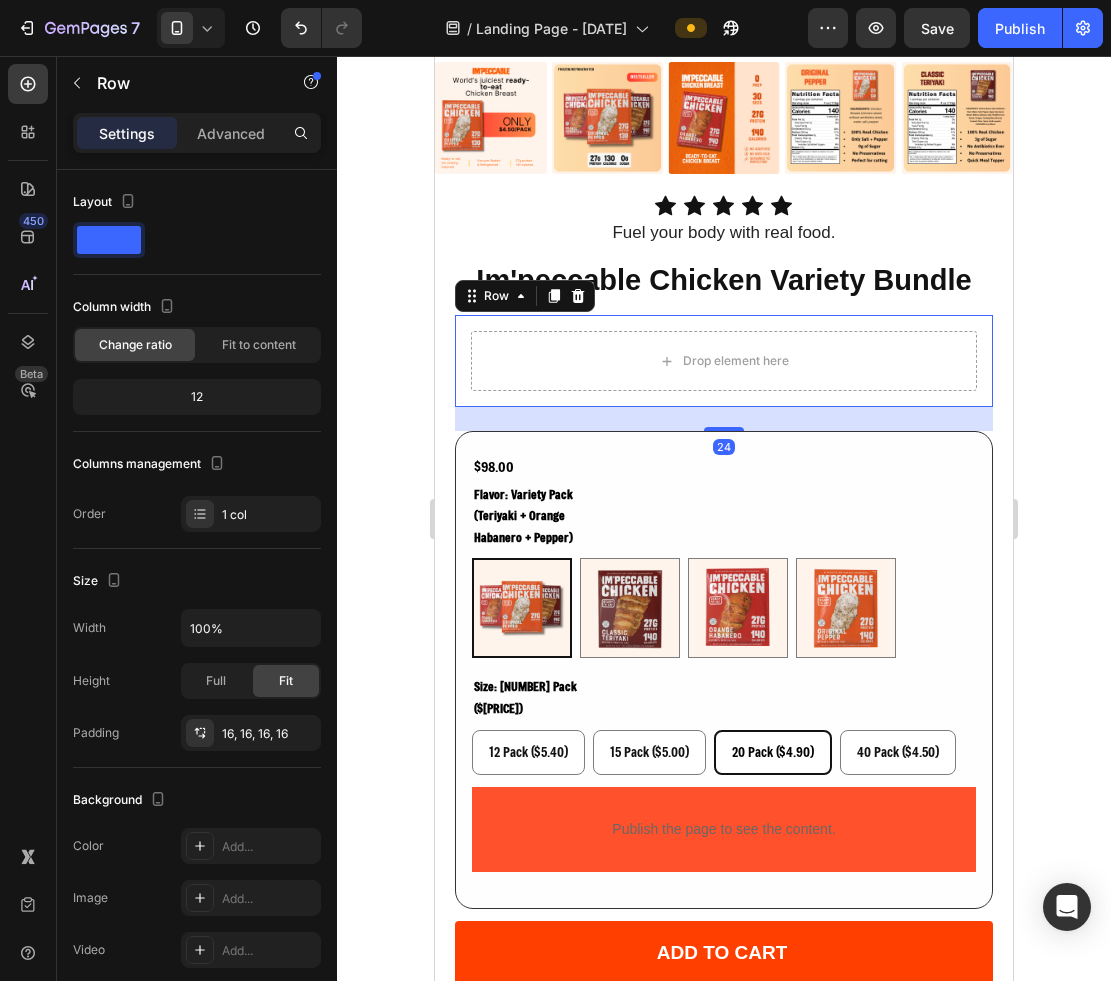 click on "Drop element here Row   24" at bounding box center [724, 361] 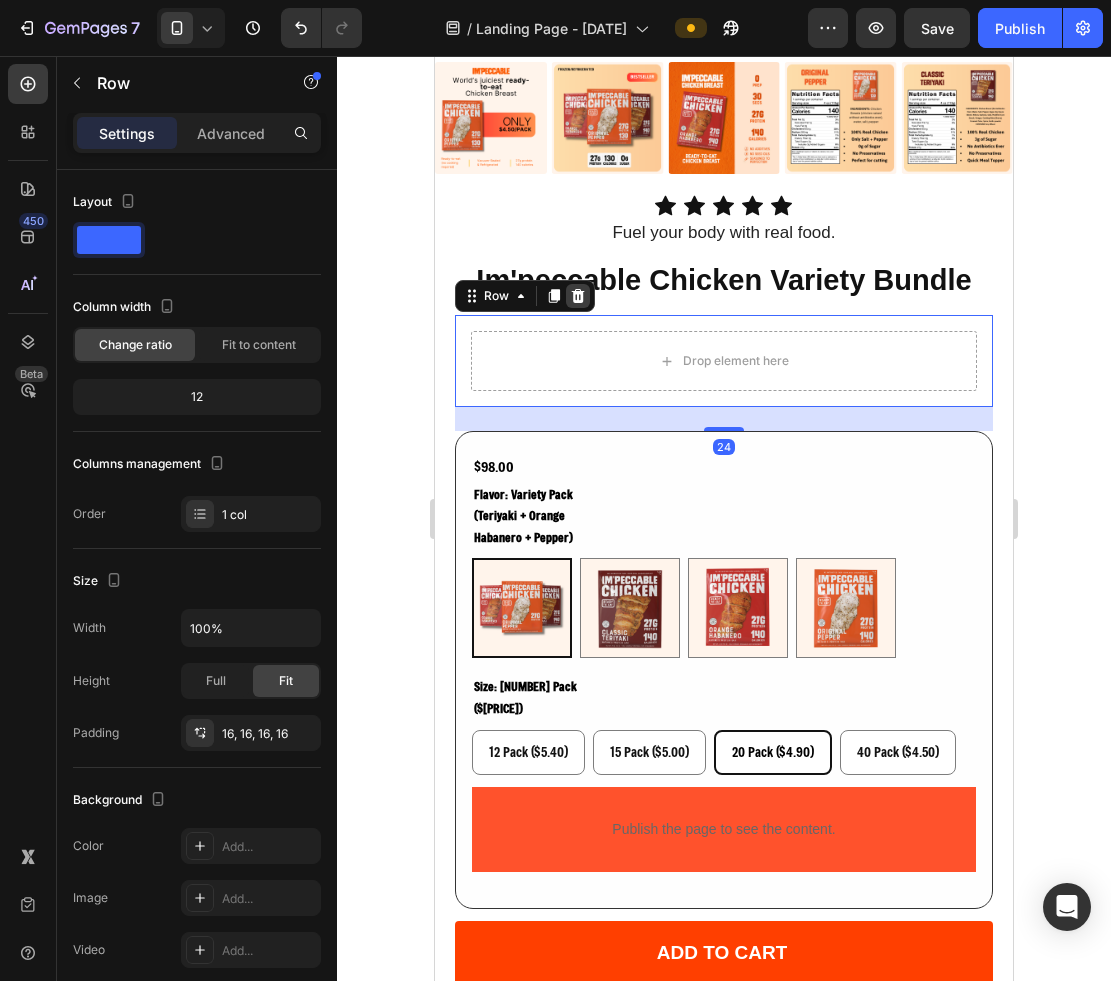 click 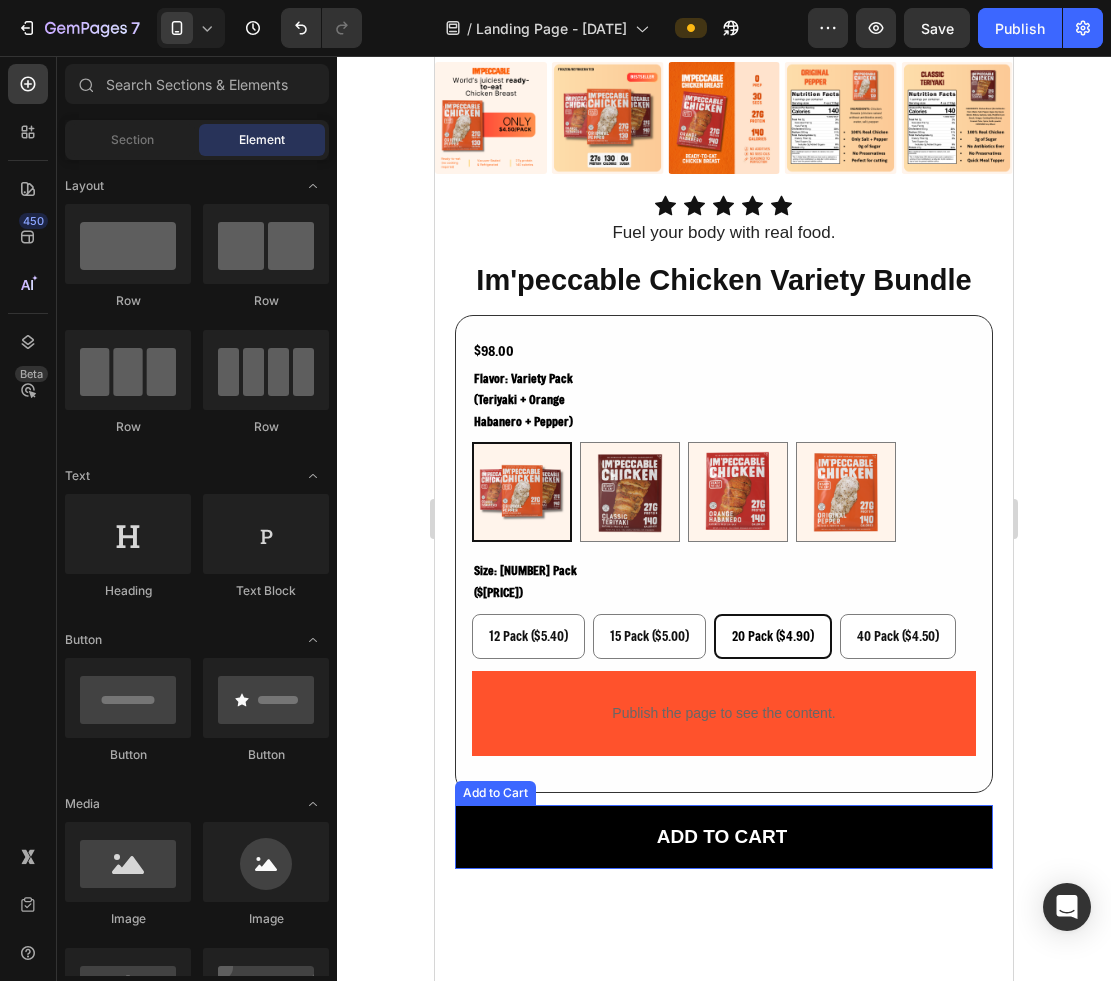click on "Add to cart" at bounding box center (724, 837) 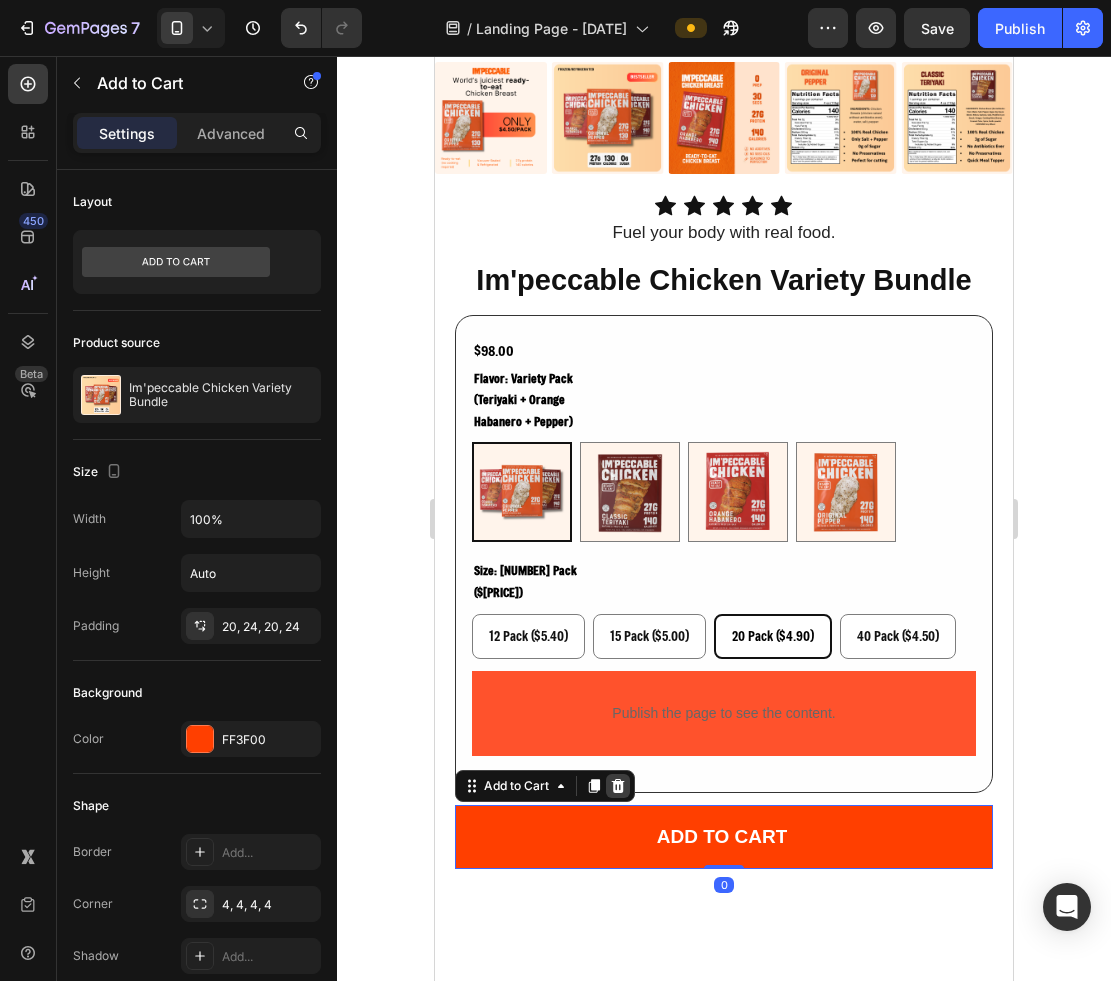 click 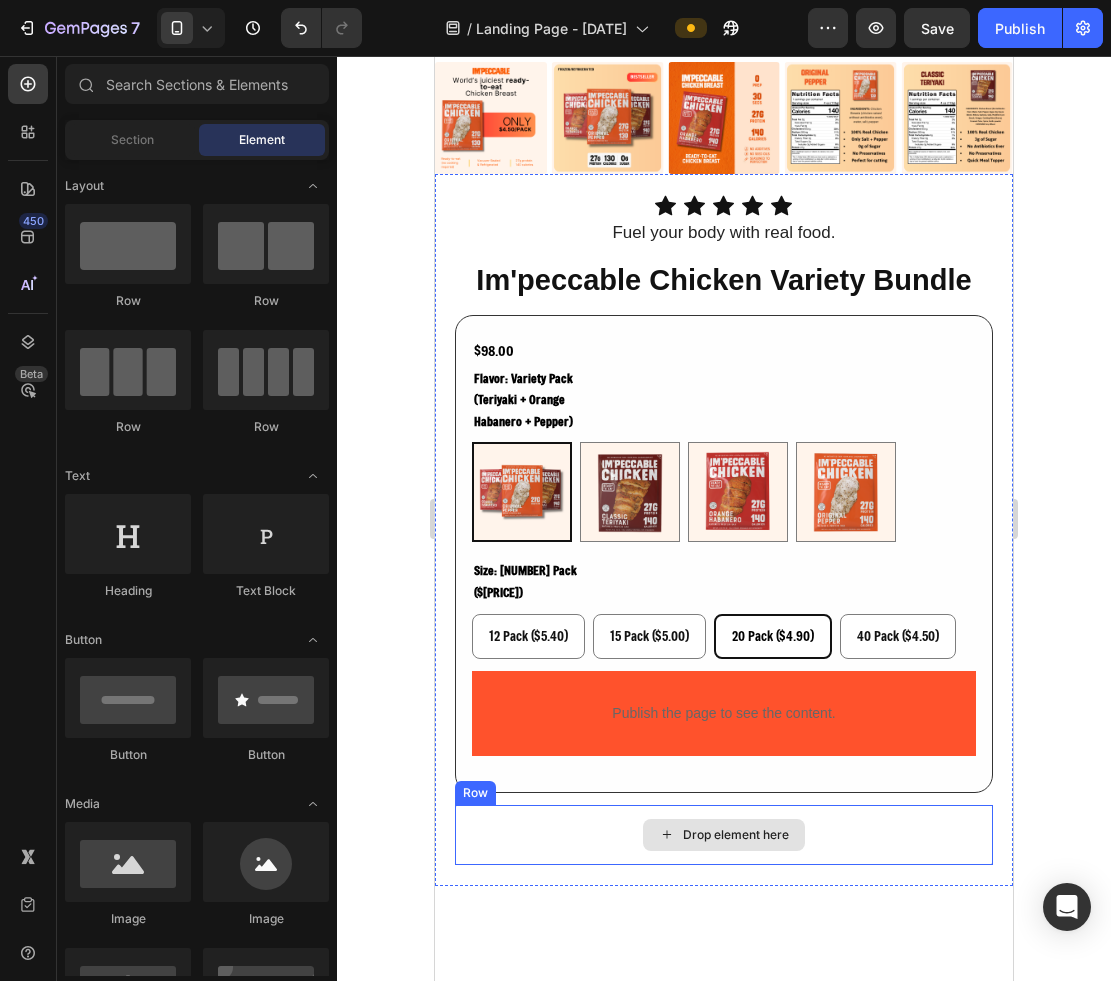 click on "Drop element here" at bounding box center [724, 835] 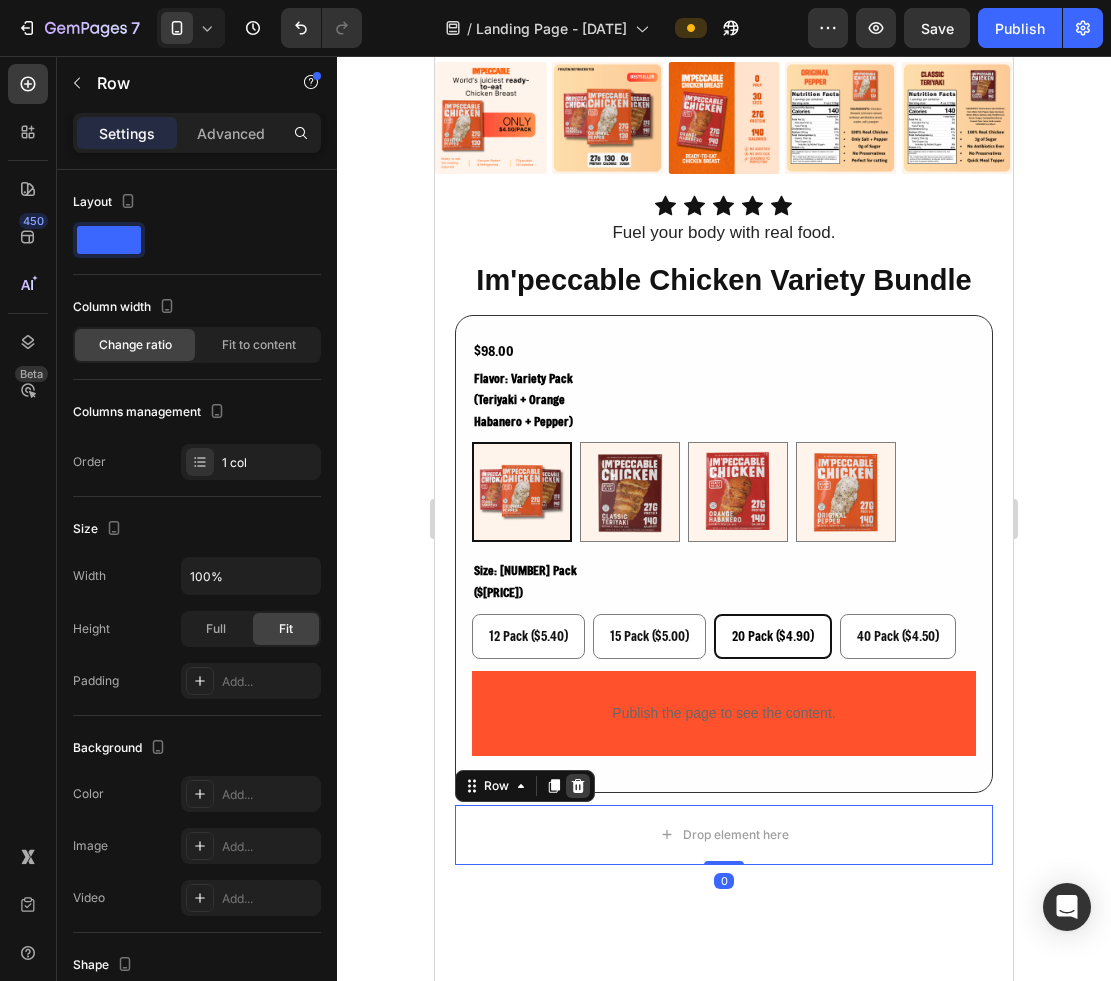 click 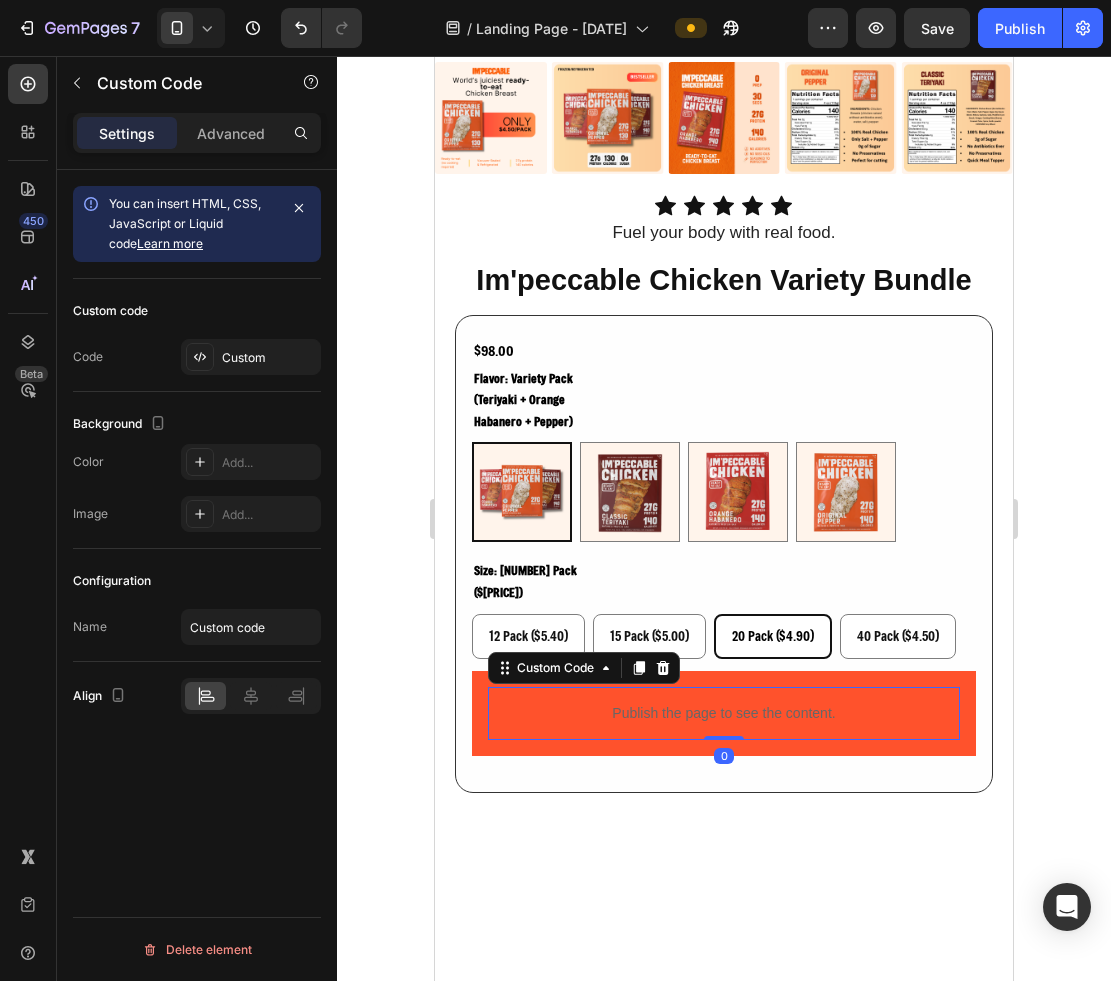 click on "Publish the page to see the content." at bounding box center [724, 713] 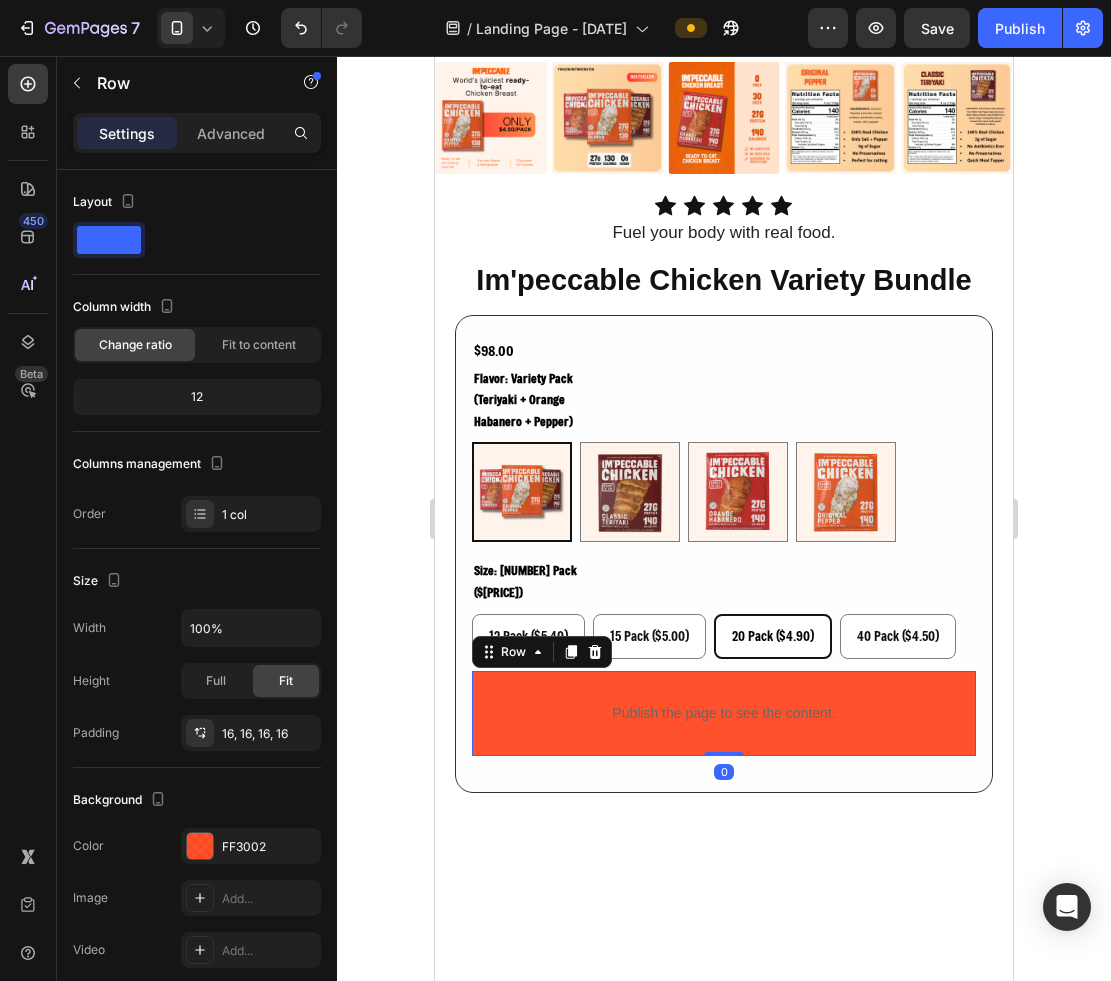 click on "Publish the page to see the content.
Custom Code Row   0" at bounding box center [724, 713] 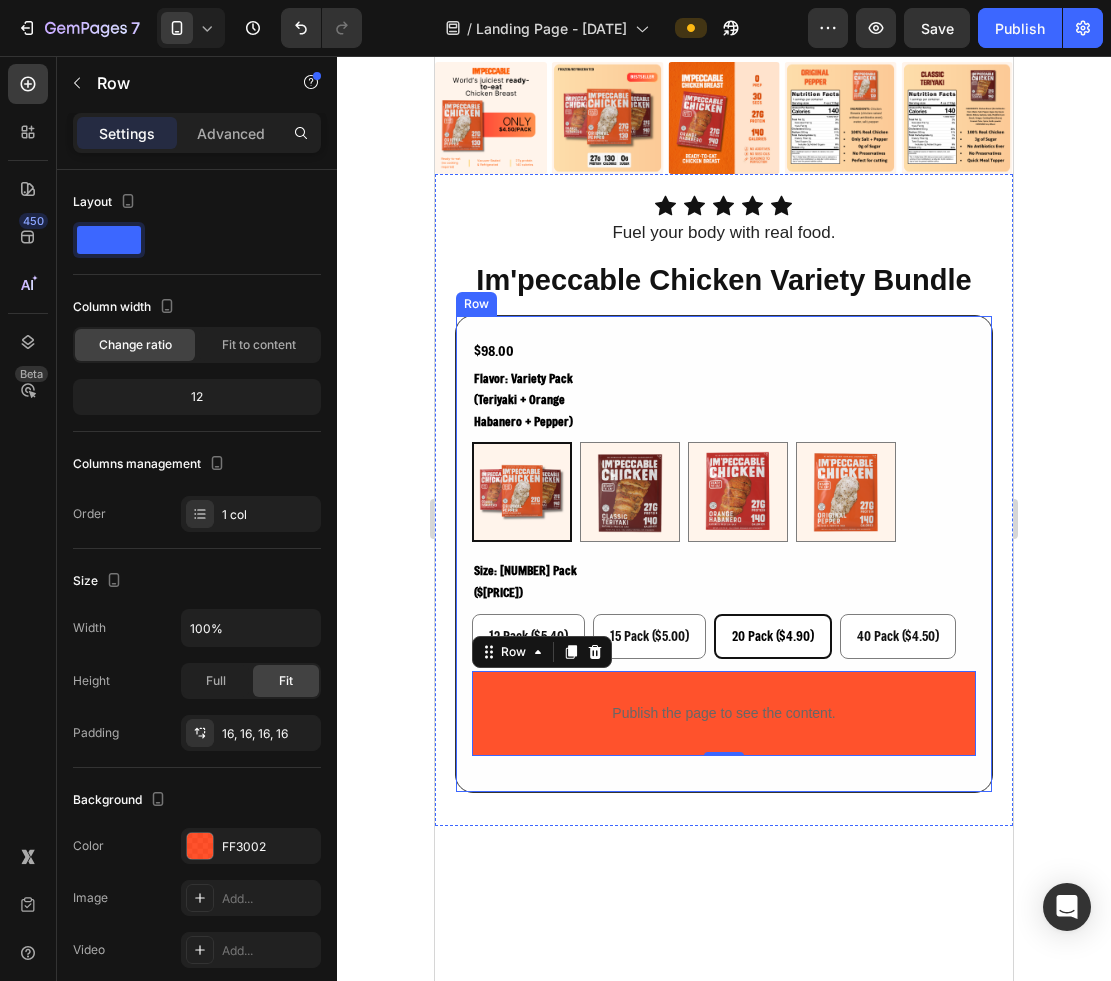 click on "$98.00 Product Price Product Price Row flavor: variety pack (teriyaki + orange habanero + pepper) Variety Pack (Teriyaki + Orange Habanero + Pepper) Variety Pack (Teriyaki + Orange Habanero + Pepper) Teriyaki Teriyaki Orange Habanero Orange Habanero Pepper (Gluten free) Pepper (Gluten free) size: 20 pack ($4.90) 12 Pack ($5.40) 12 Pack ($5.40) 12 Pack ($5.40) 15 Pack ($5.00) 15 Pack ($5.00) 15 Pack ($5.00) 20 Pack ($4.90) 20 Pack ($4.90) 20 Pack ($4.90) 40 Pack ($4.50) 40 Pack ($4.50) 40 Pack ($4.50) Product Variants & Swatches
Publish the page to see the content.
Custom Code Row   0 Row Row" at bounding box center (724, 553) 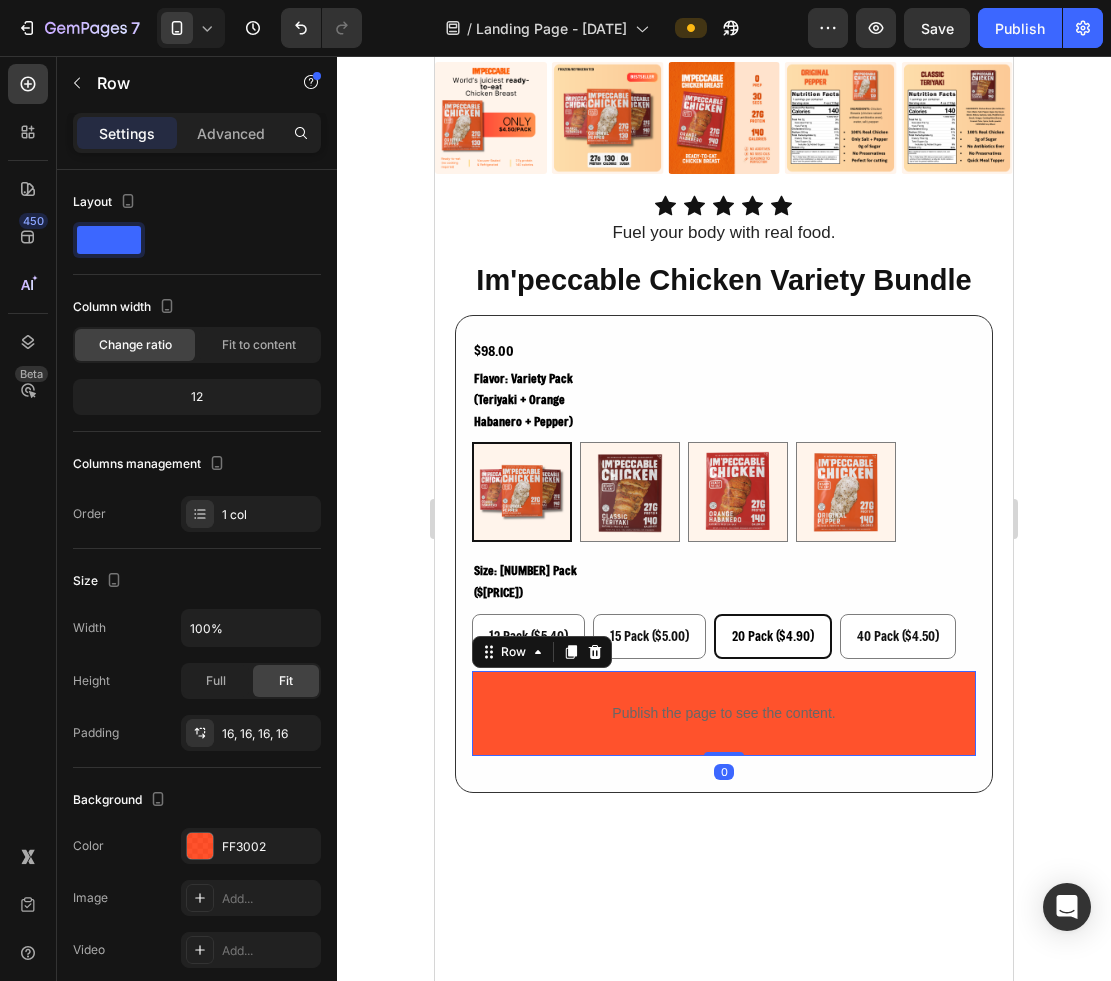 click on "Publish the page to see the content.
Custom Code Row   0" at bounding box center [724, 713] 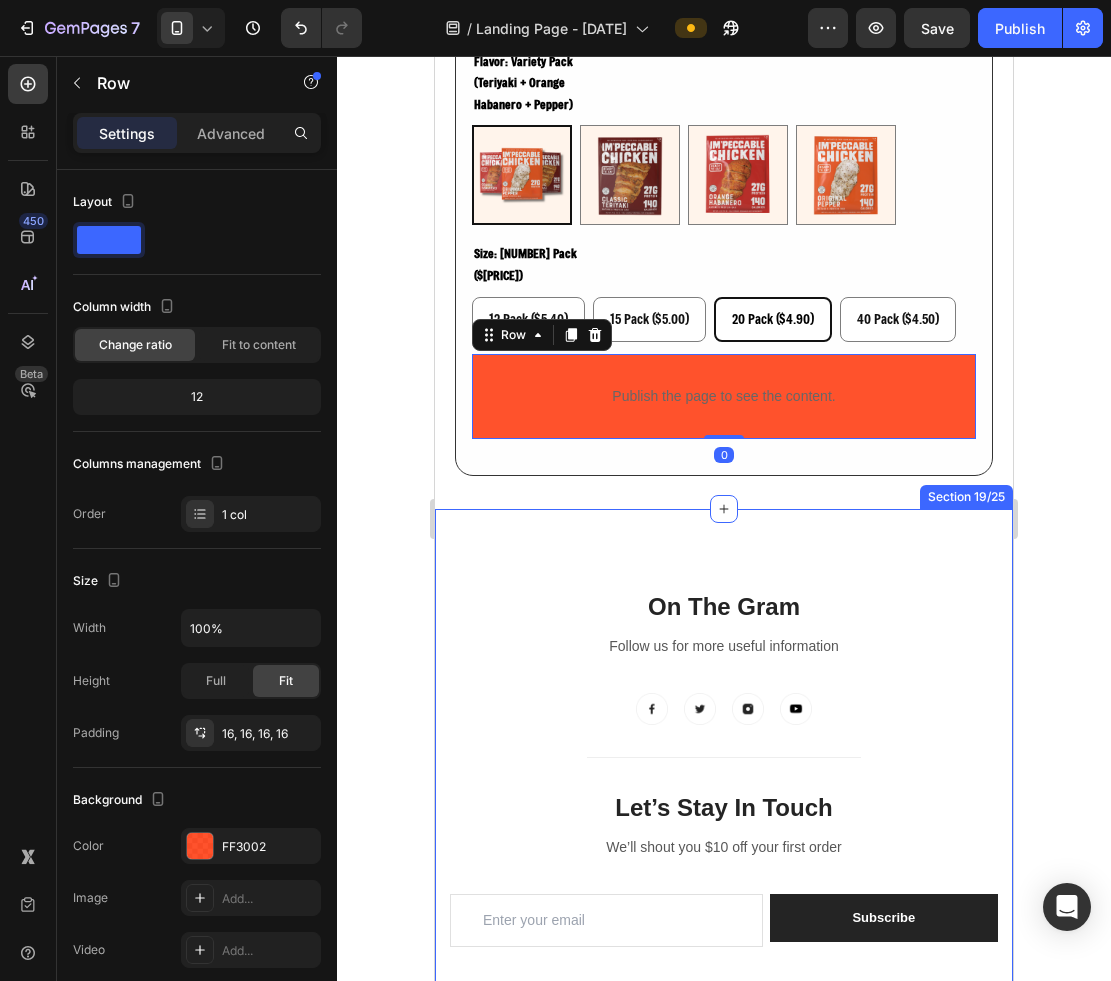 click on "On The Gram Heading Follow us for more useful information Text block Image Image Image Image Row                Title Line Let’s Stay In Touch Heading We’ll shout you $10 off your first order Text block Email Field Subscribe Submit Button Row Newsletter Row Let’s Stay In Touch Heading We’ll shout you $10 off your first order Text block Email Field Subscribe Submit Button Row Newsletter Row Row My Store Heading Address: Text block 184 Main Rd E, St Albans VIC 3021, Australia Text block Row Phone: Text block +012 345 6789 0000 Text block Row Email: Text block gemthemes@gmail.com Text block Row Company Heading About Us Text block Contact Text block Shipping  & Return Text block FAQs Text block Row Information Heading My Account Text block Login Text block My Cart Text block Checkout Text block Row Contact Heading Customer Service Text block Store Locator Text block Wholesale Text block Career Text block Row Row My Store Company Information Contact Accordion                Title Line Row Text block Image" at bounding box center [724, 1006] 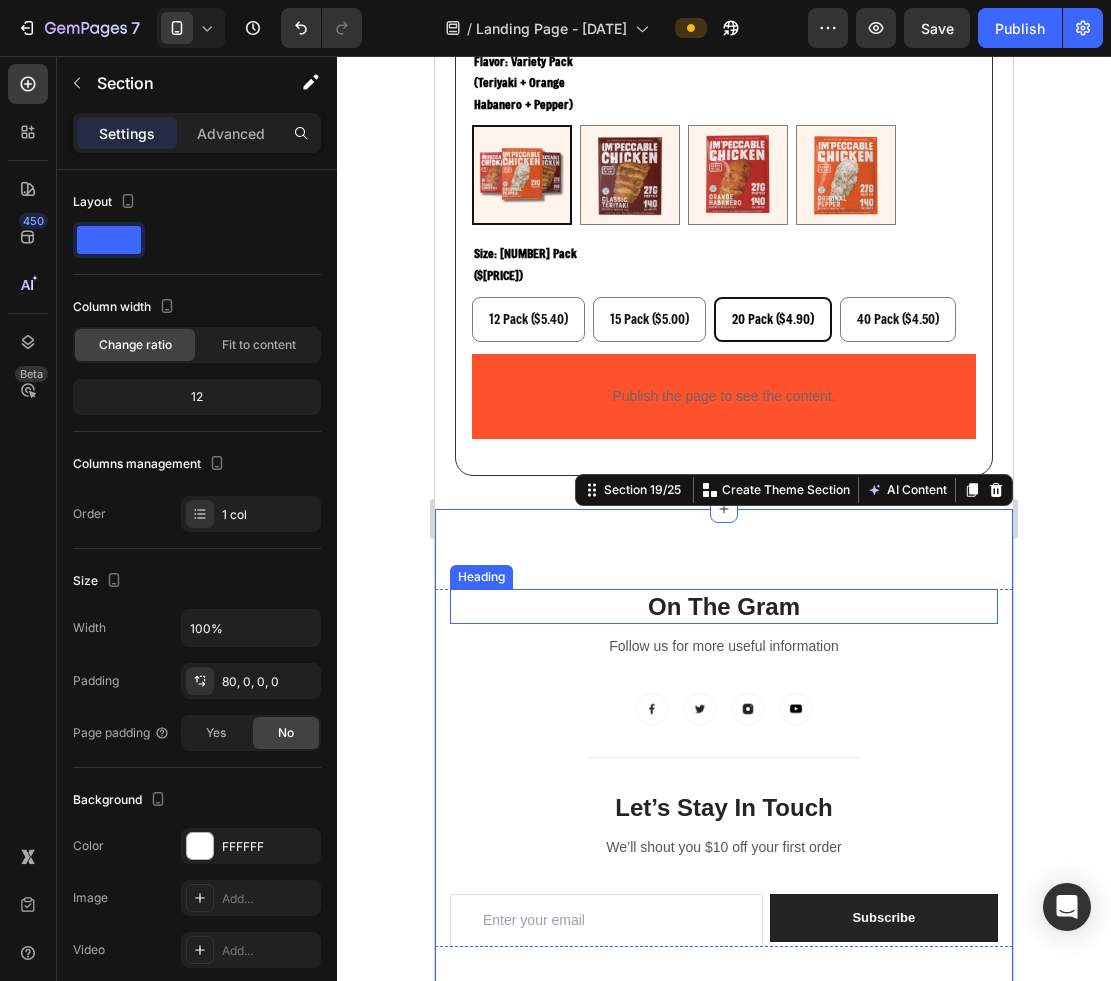 click on "On The Gram" at bounding box center [724, 606] 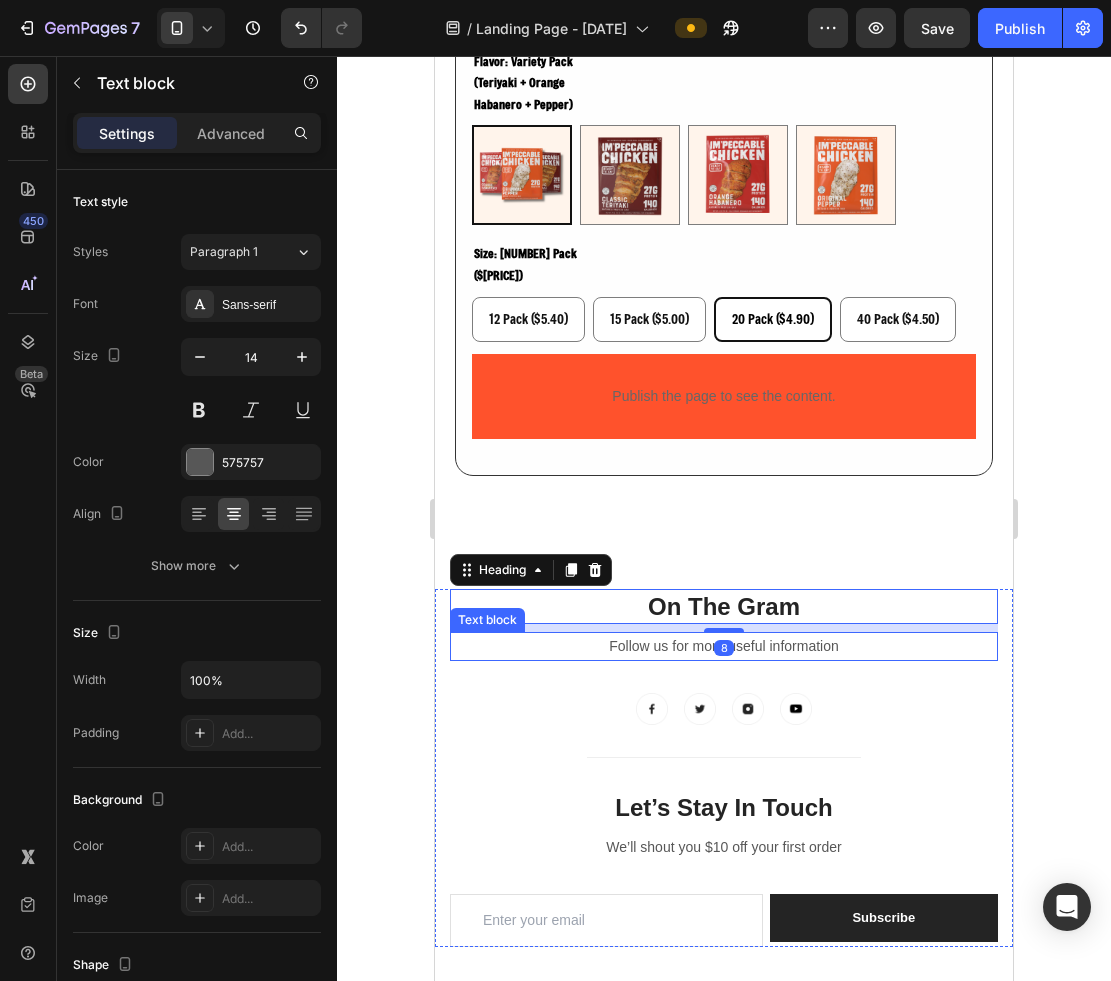 click on "Follow us for more useful information" at bounding box center (724, 646) 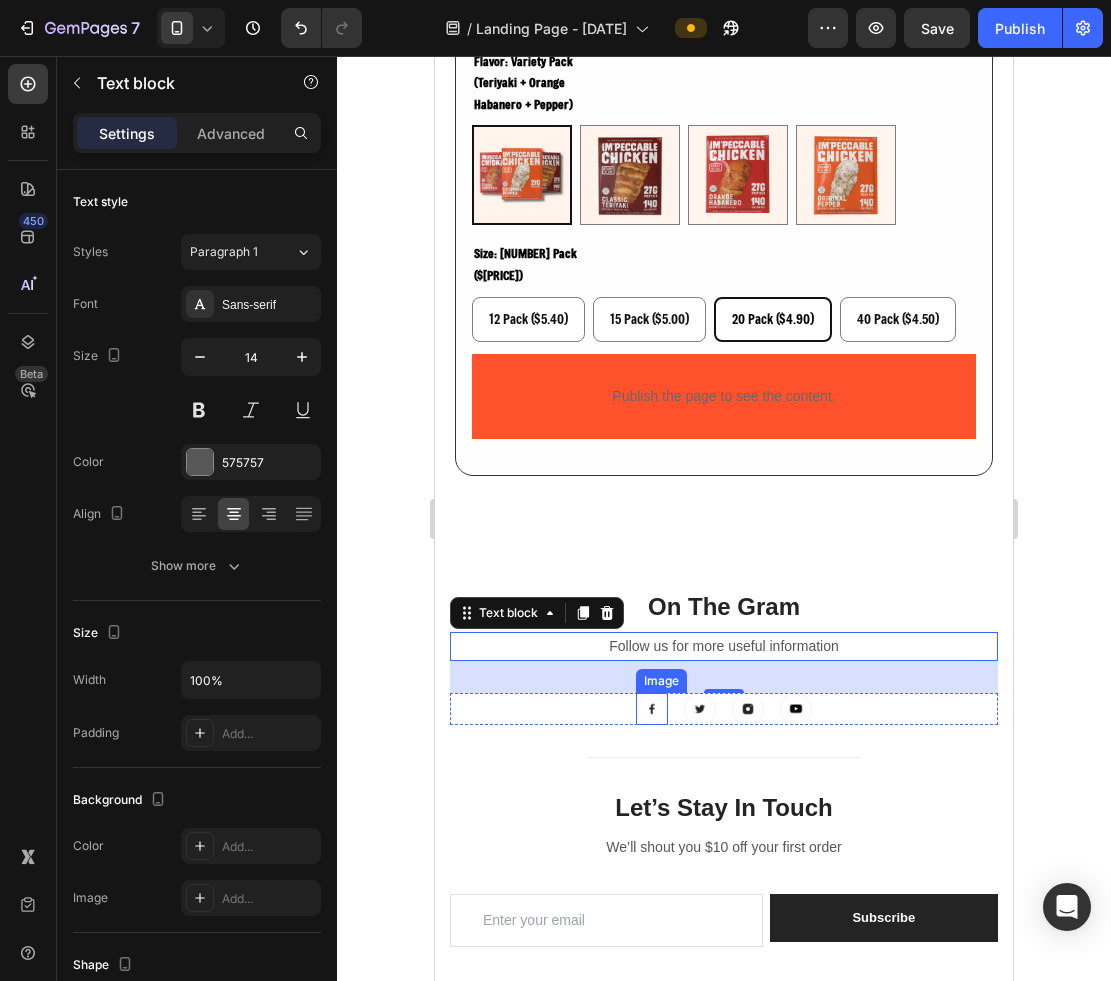 click at bounding box center [652, 709] 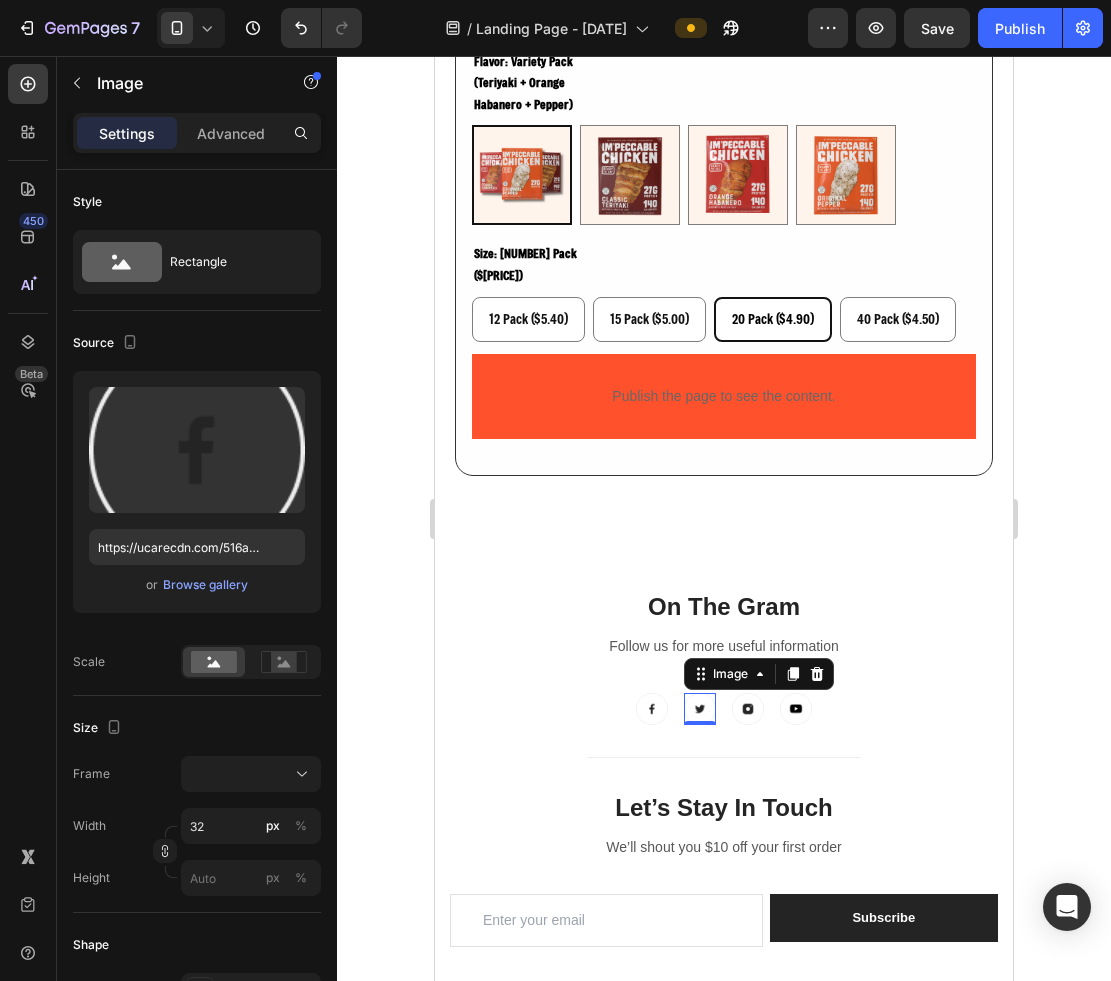 click at bounding box center (700, 709) 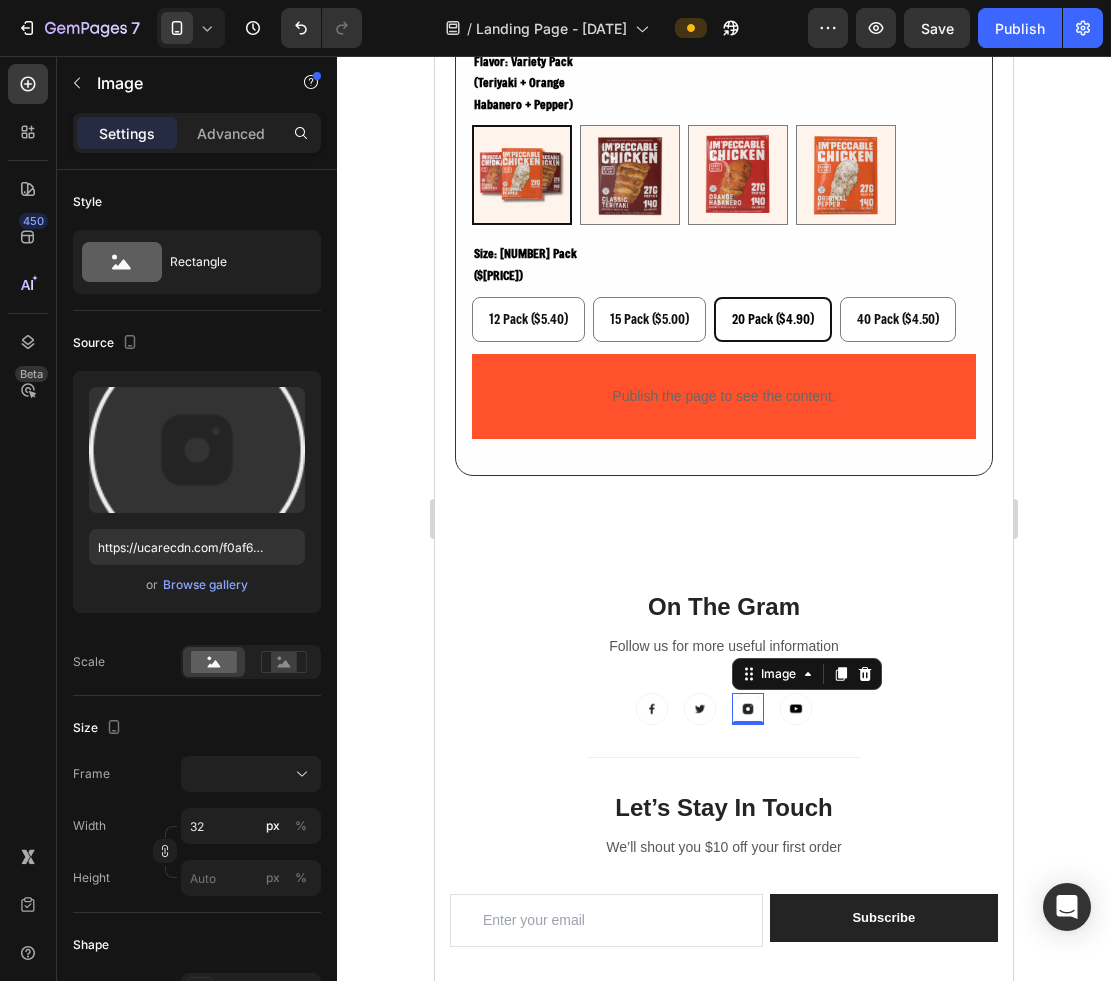 click at bounding box center (748, 709) 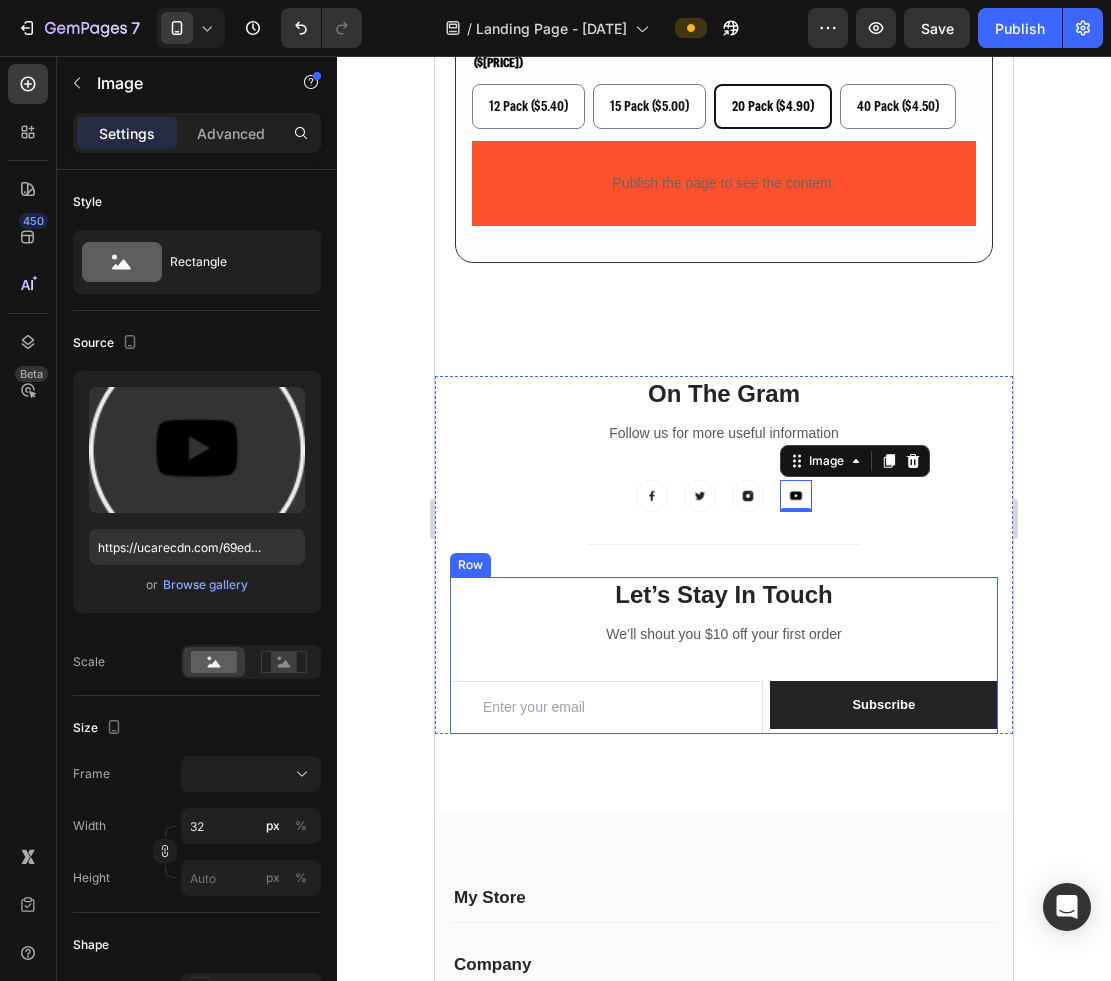 scroll, scrollTop: 10531, scrollLeft: 0, axis: vertical 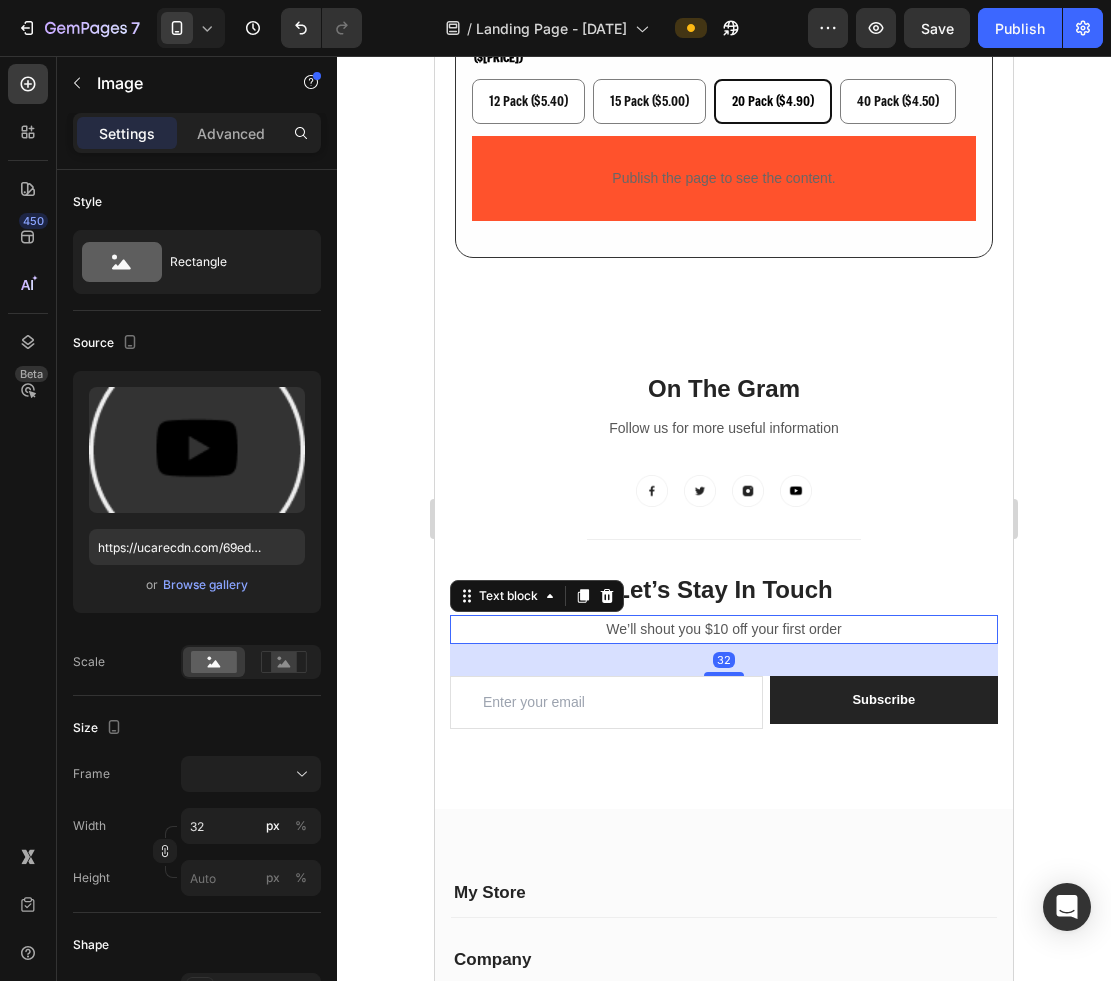 click on "We’ll shout you $10 off your first order" at bounding box center (724, 629) 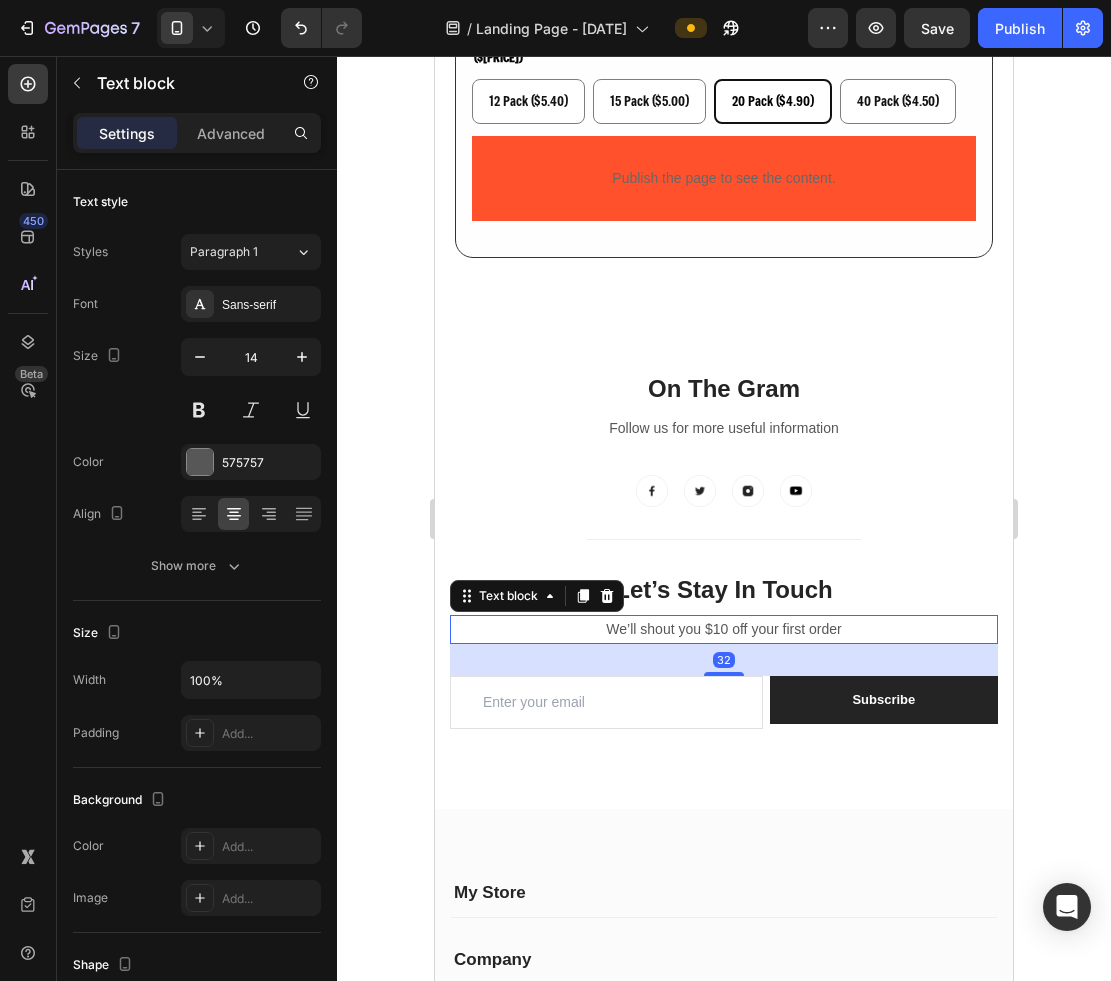 click on "We’ll shout you $10 off your first order" at bounding box center (724, 629) 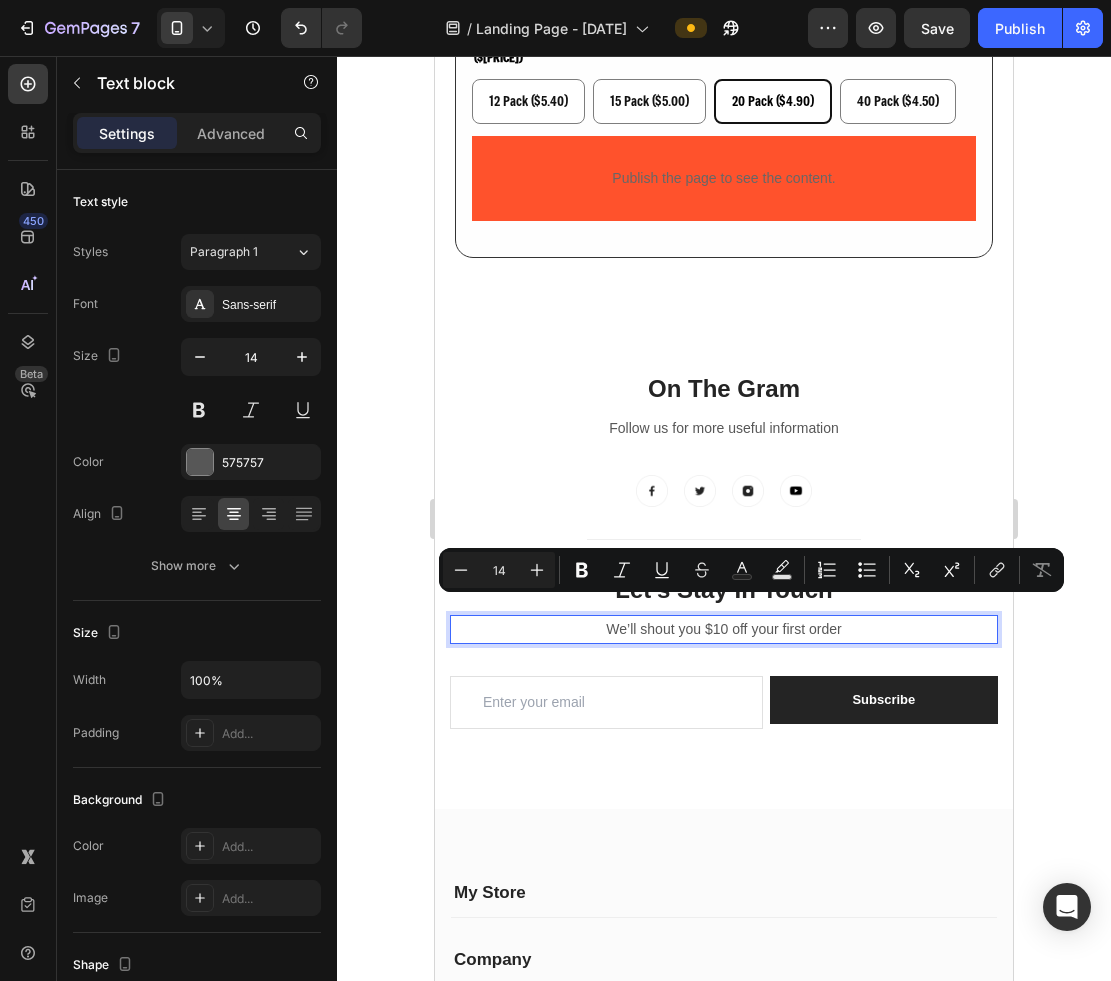 click on "We’ll shout you $10 off your first order" at bounding box center (724, 629) 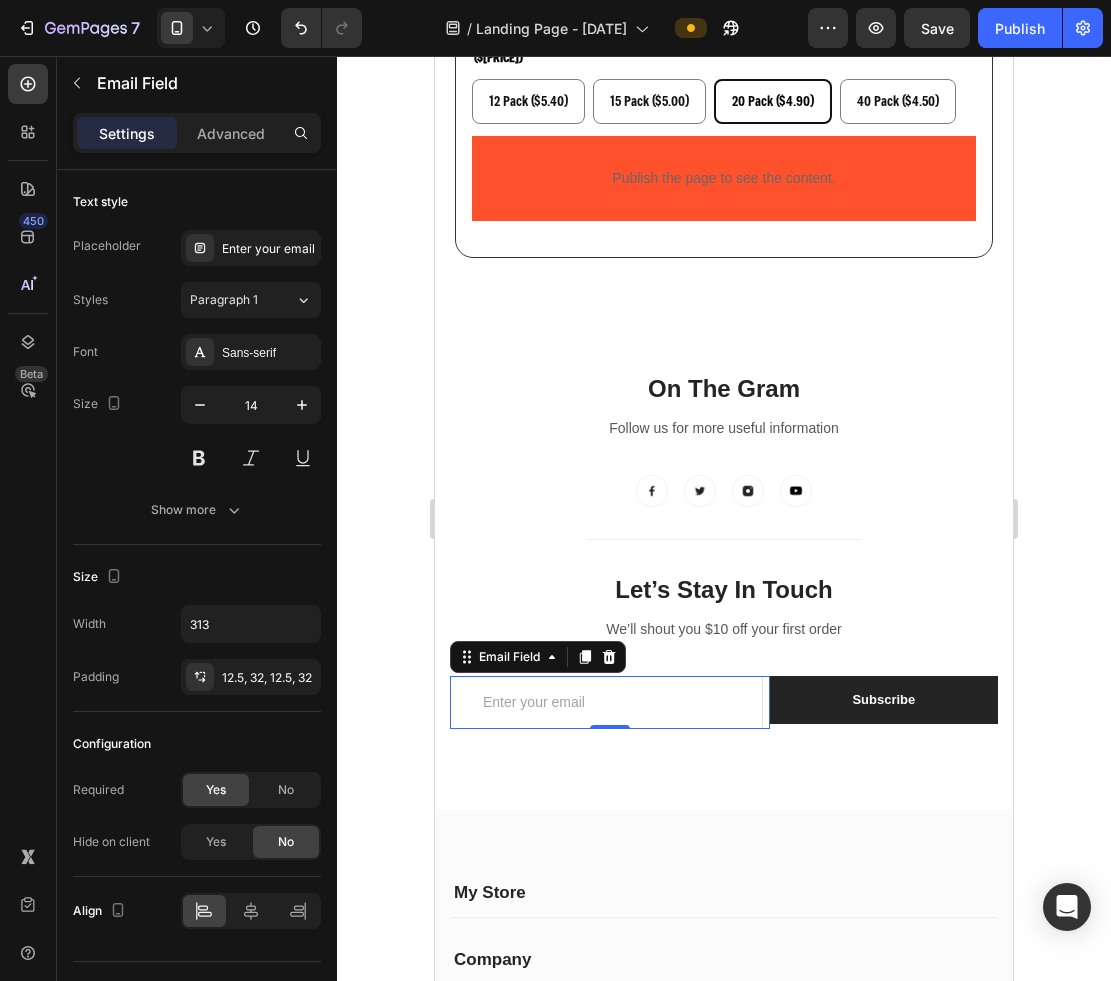 click at bounding box center (606, 702) 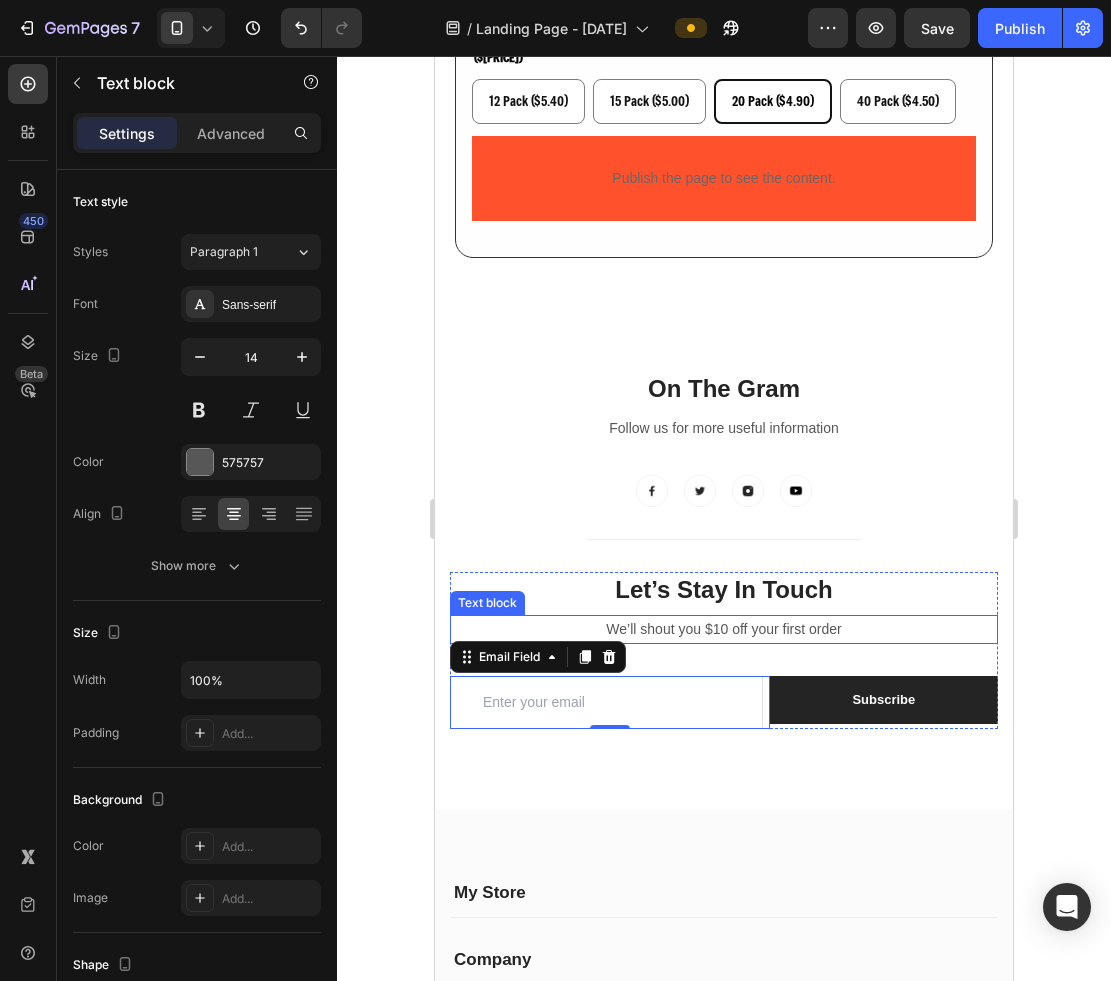 click on "We’ll shout you $10 off your first order" at bounding box center (724, 629) 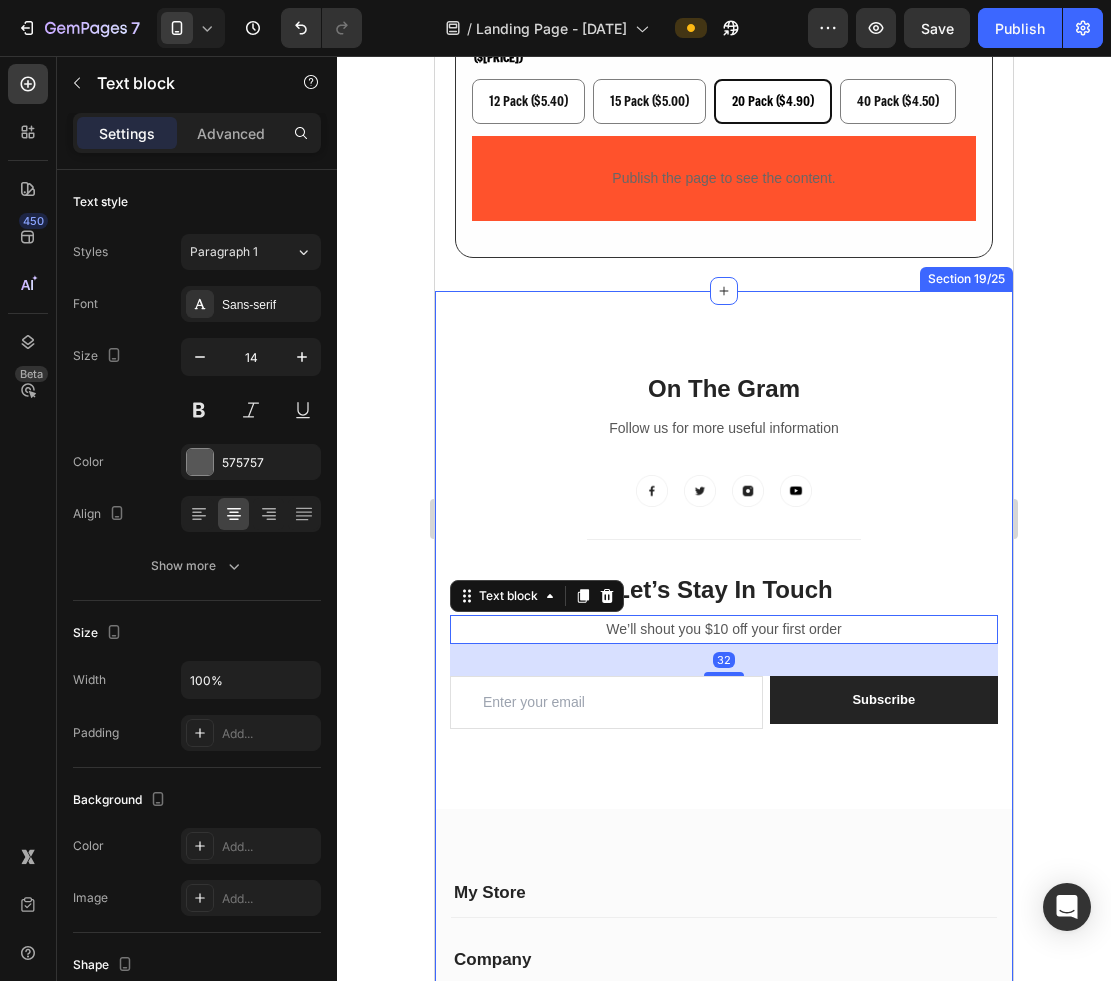 click on "On The Gram Heading Follow us for more useful information Text block Image Image Image Image Row                Title Line Let’s Stay In Touch Heading We’ll shout you $10 off your first order Text block Email Field Subscribe Submit Button Row Newsletter Row Let’s Stay In Touch Heading We’ll shout you $10 off your first order Text block   32 Email Field Subscribe Submit Button Row Newsletter Row Row My Store Heading Address: Text block 184 Main Rd E, St Albans VIC 3021, Australia Text block Row Phone: Text block +012 345 6789 0000 Text block Row Email: Text block gemthemes@gmail.com Text block Row Company Heading About Us Text block Contact Text block Shipping  & Return Text block FAQs Text block Row Information Heading My Account Text block Login Text block My Cart Text block Checkout Text block Row Contact Heading Customer Service Text block Store Locator Text block Wholesale Text block Career Text block Row Row My Store Company Information Contact Accordion                Title Line Row Text block" at bounding box center (724, 828) 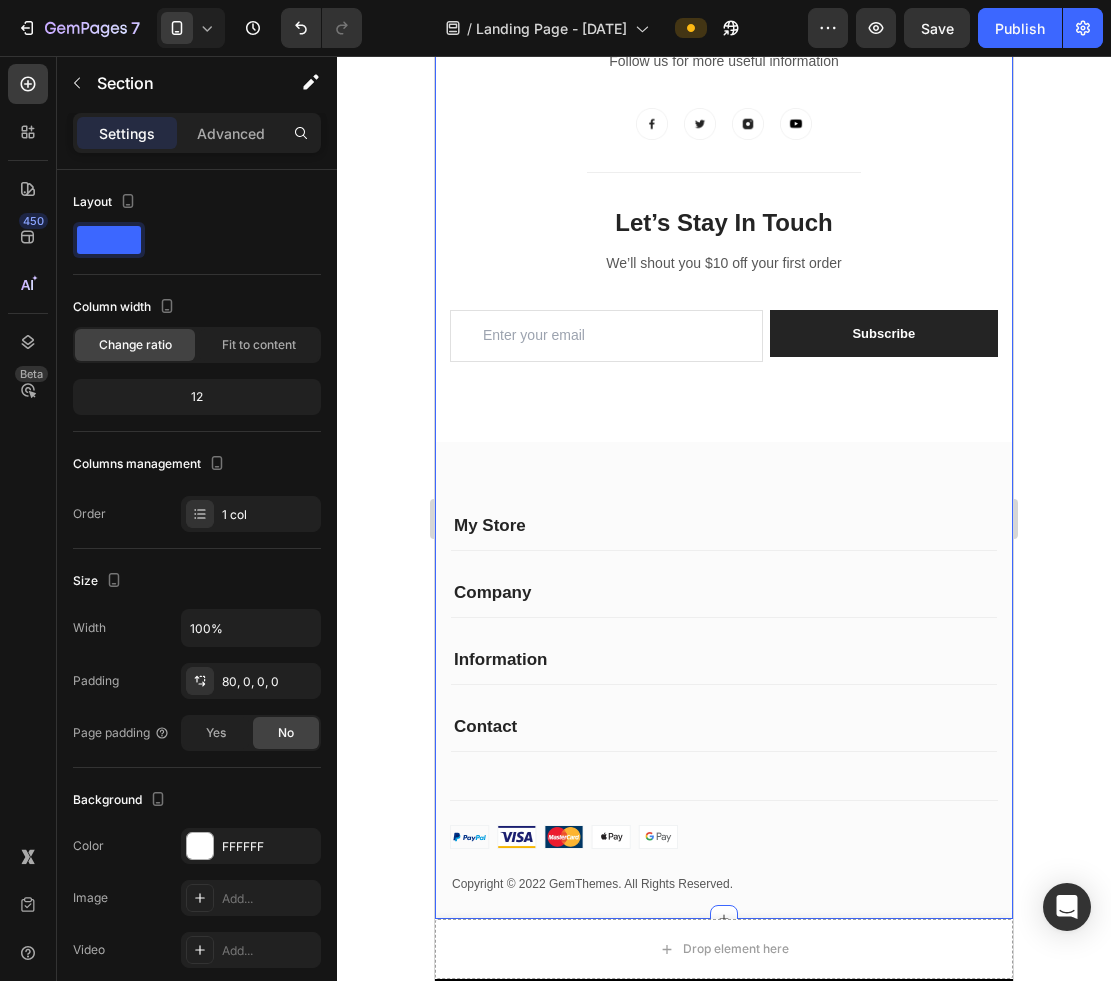 scroll, scrollTop: 10925, scrollLeft: 0, axis: vertical 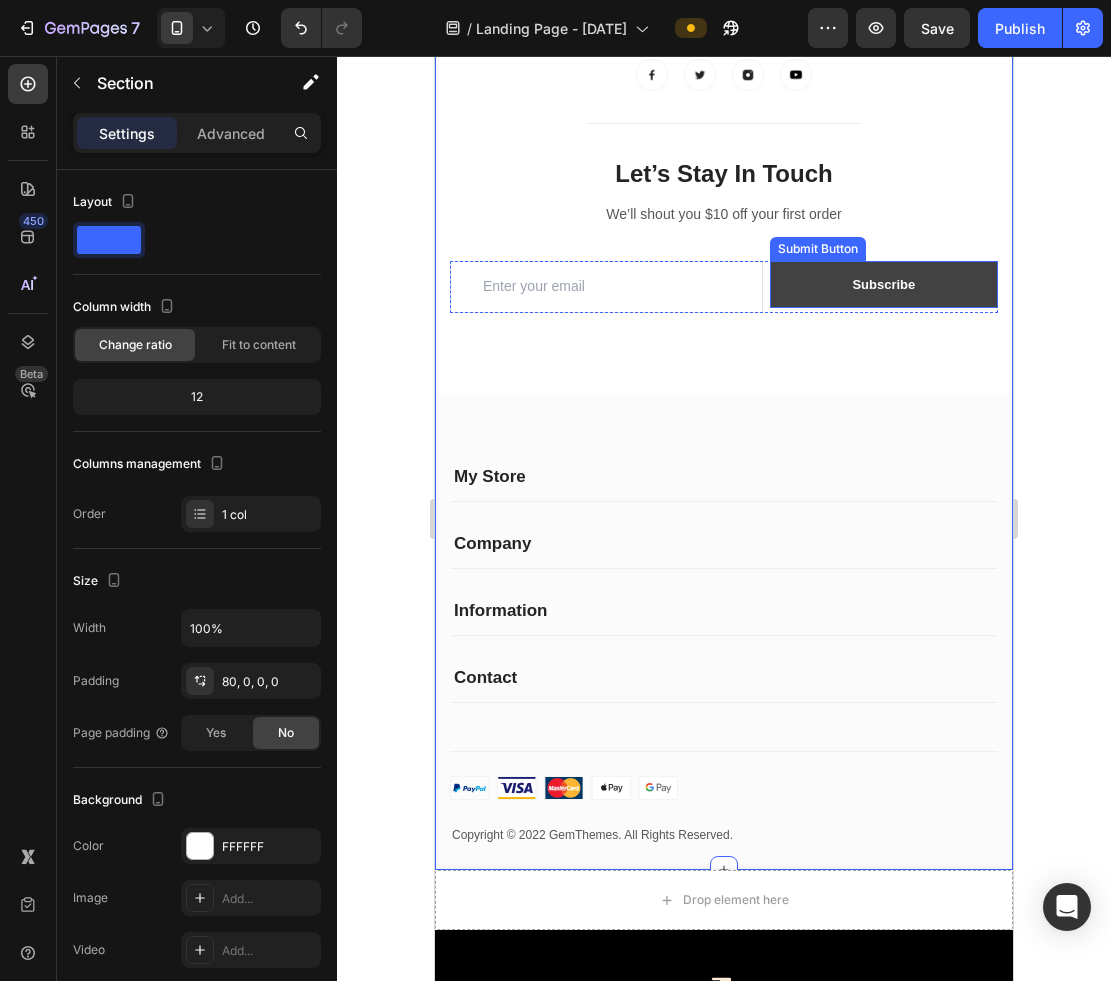 click on "Subscribe" at bounding box center [884, 285] 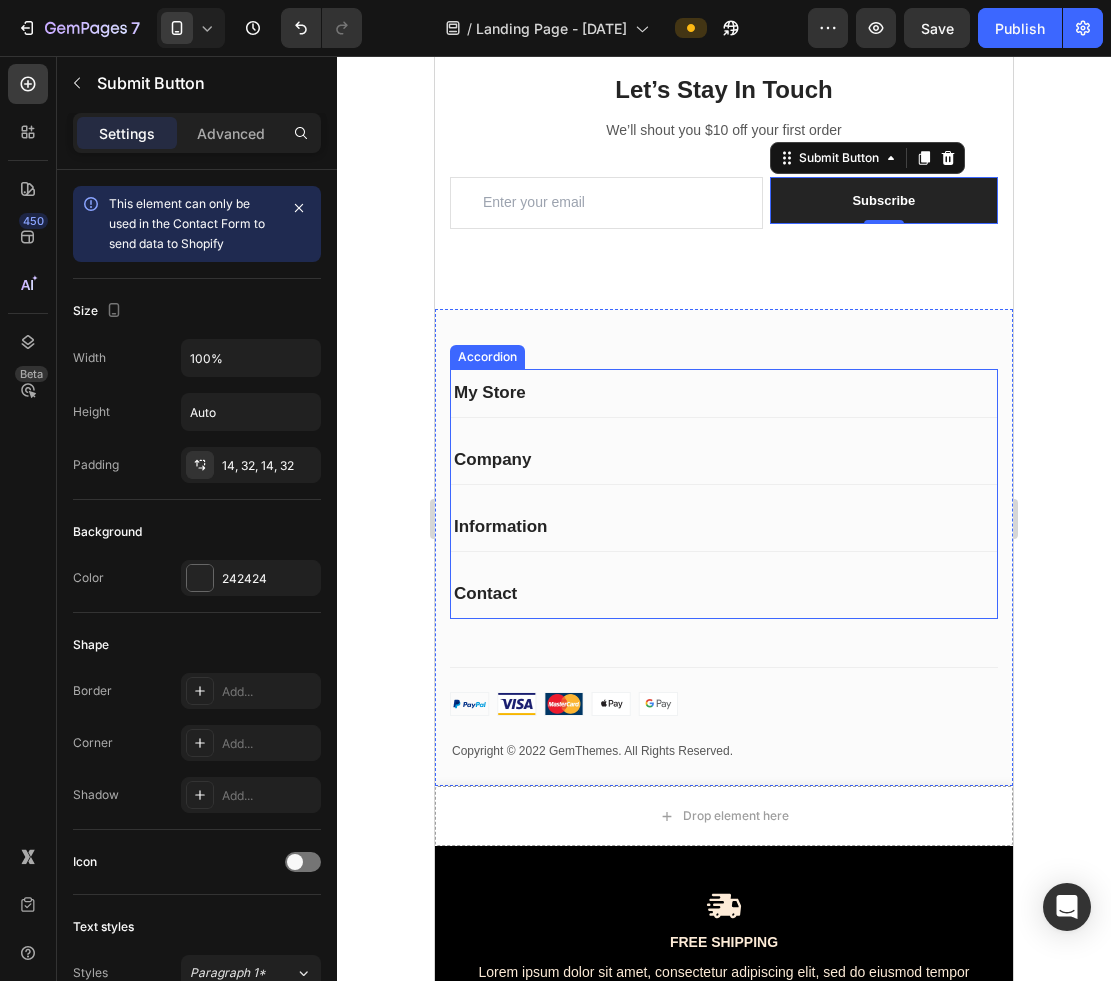 scroll, scrollTop: 11016, scrollLeft: 0, axis: vertical 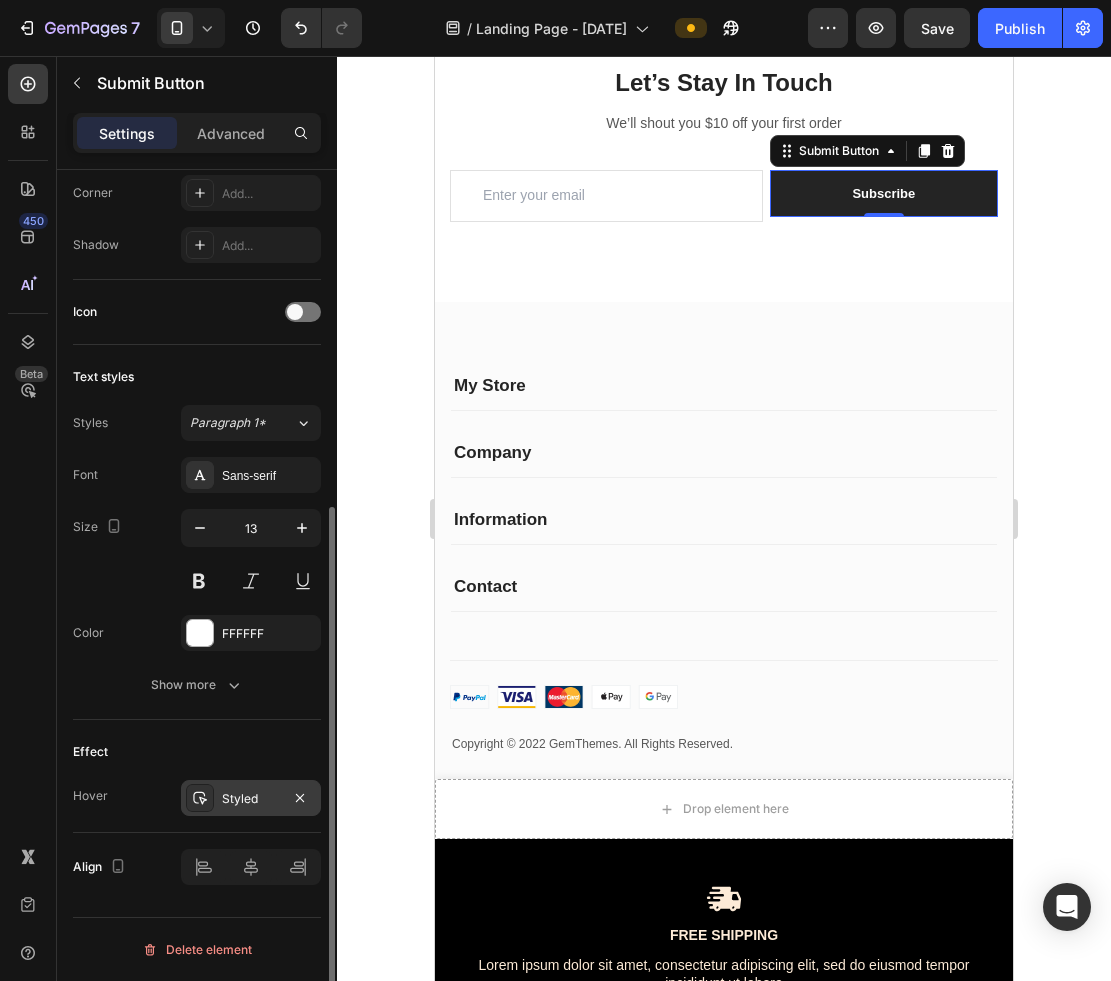 click on "Styled" at bounding box center (251, 798) 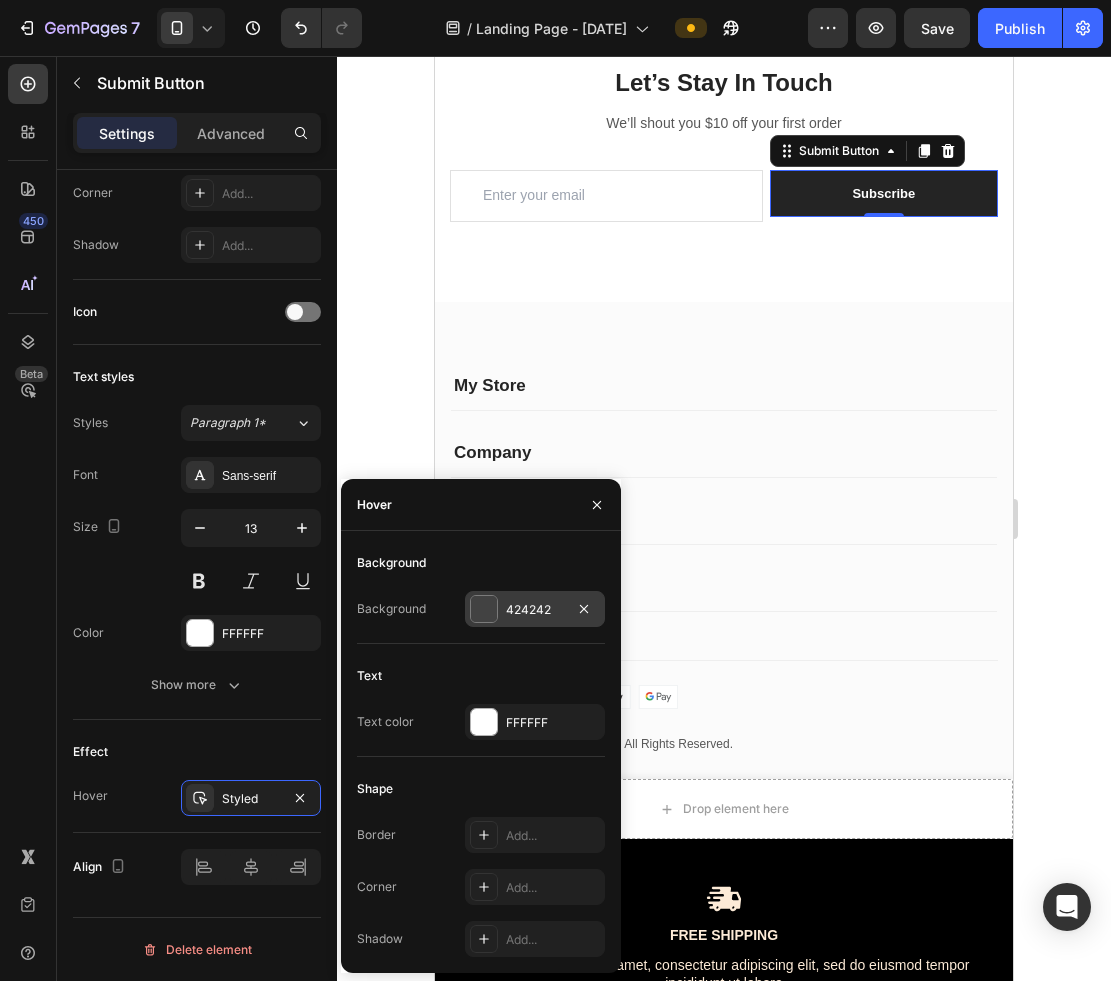 click on "424242" at bounding box center [535, 609] 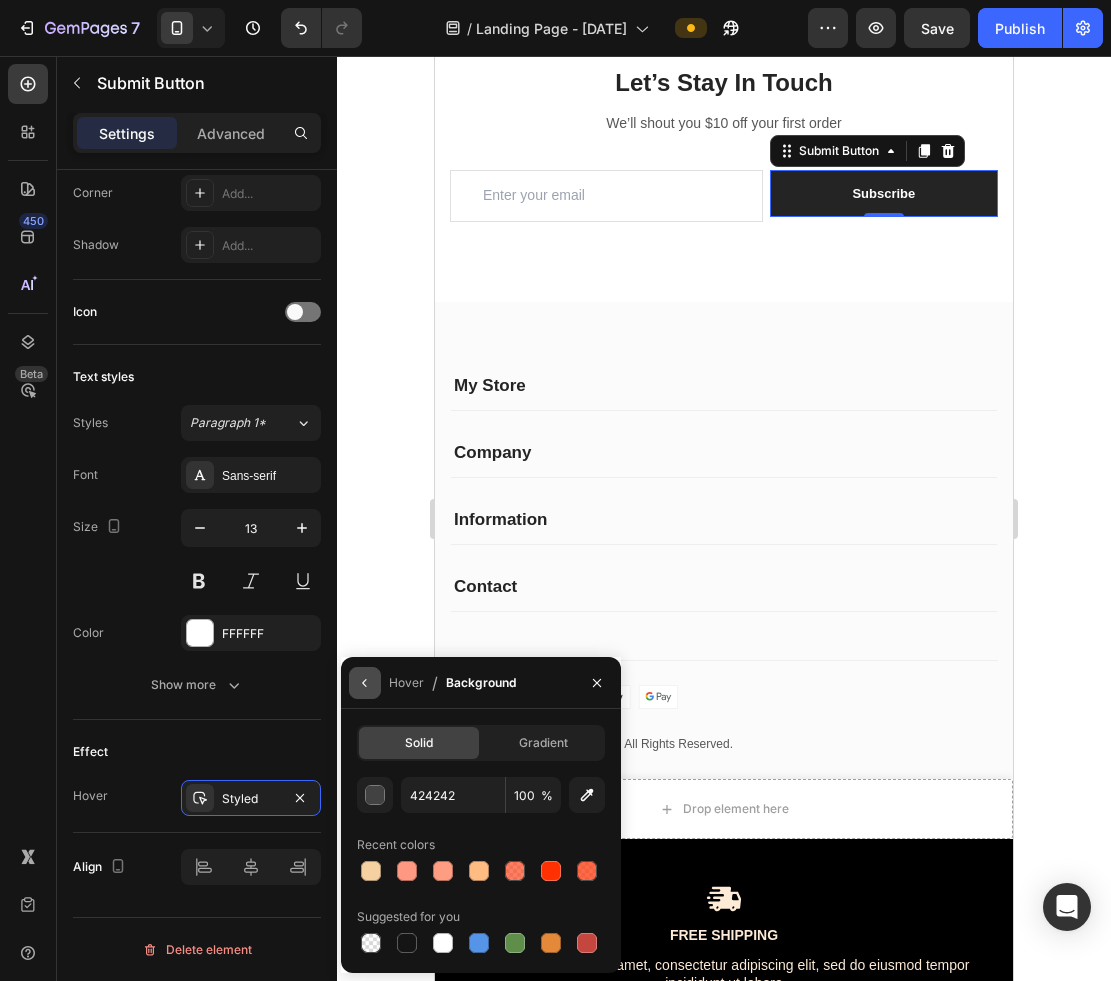 click at bounding box center [365, 683] 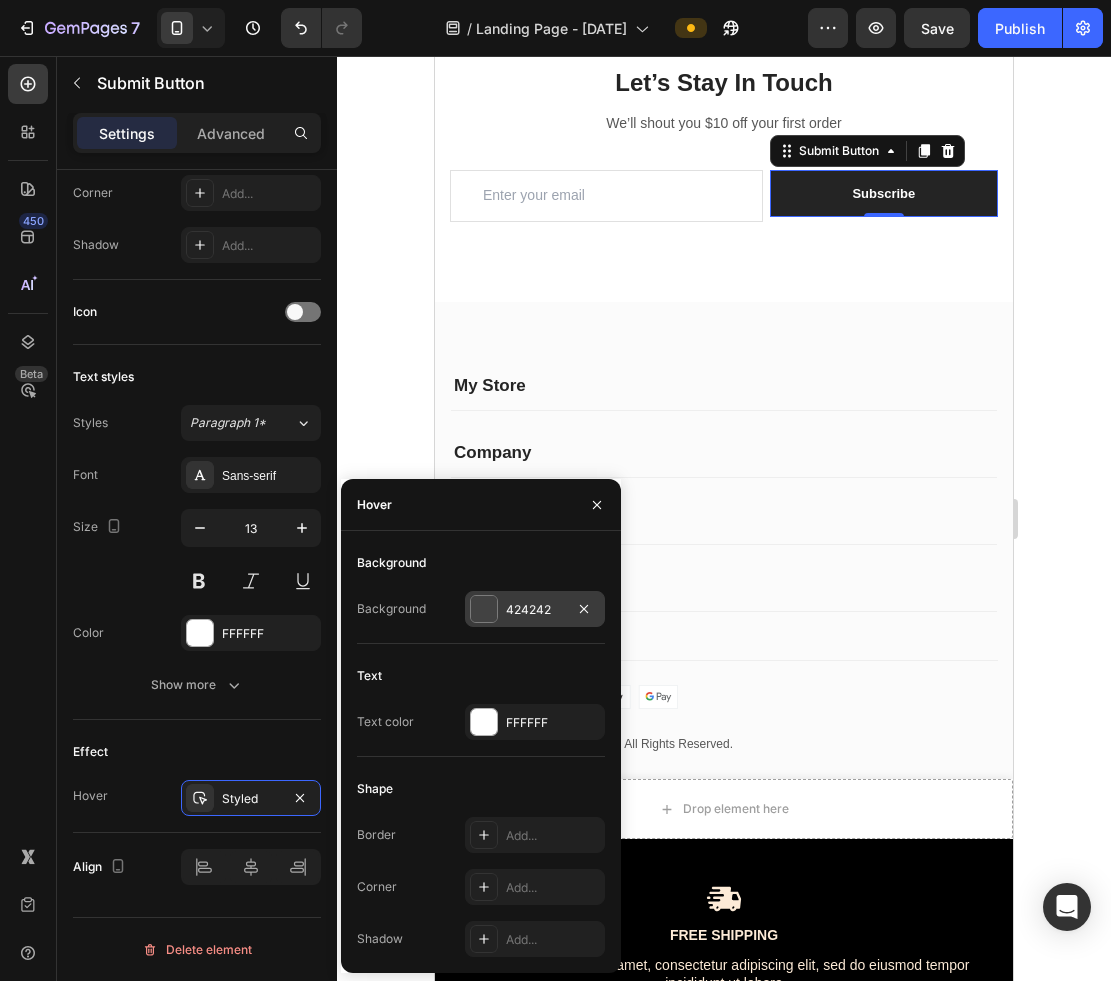 click on "424242" at bounding box center (535, 609) 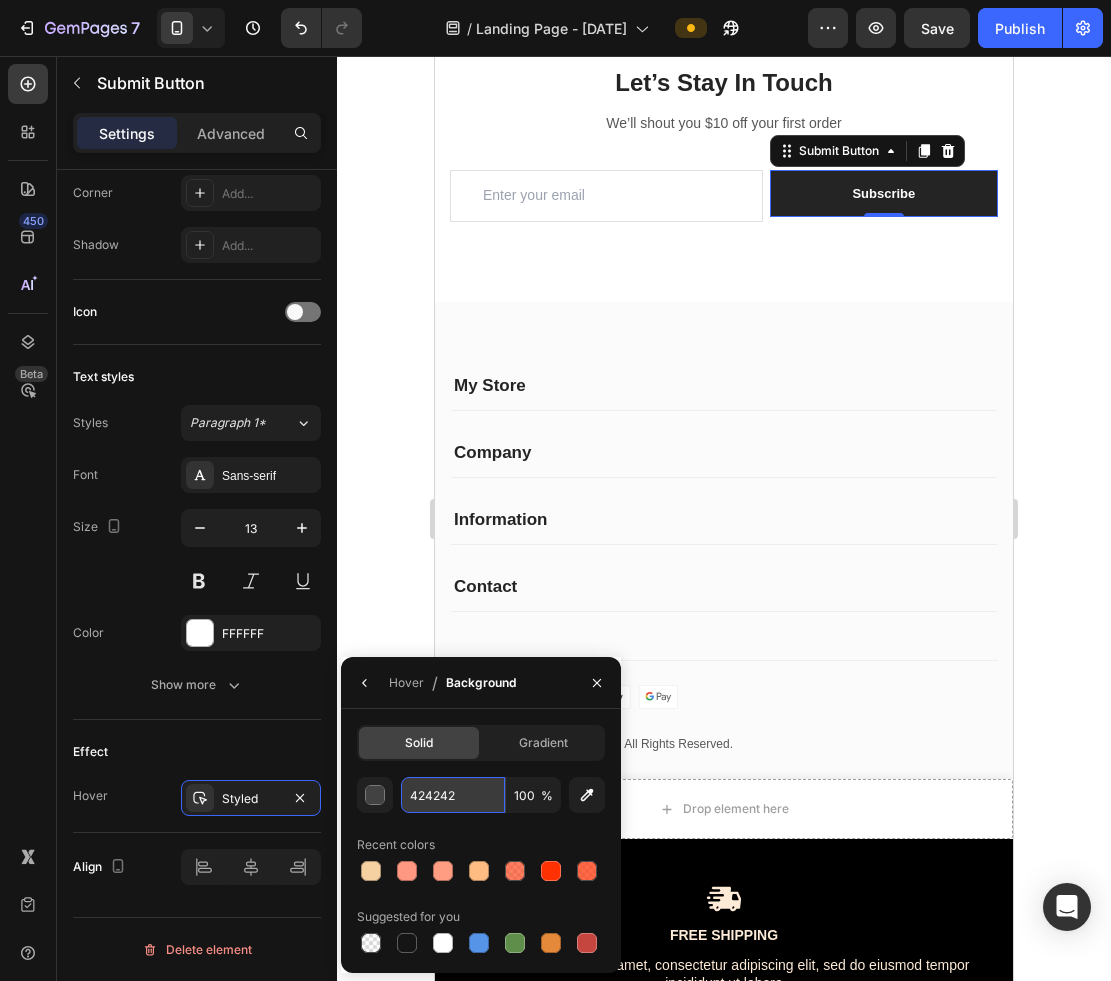 click on "424242" at bounding box center (453, 795) 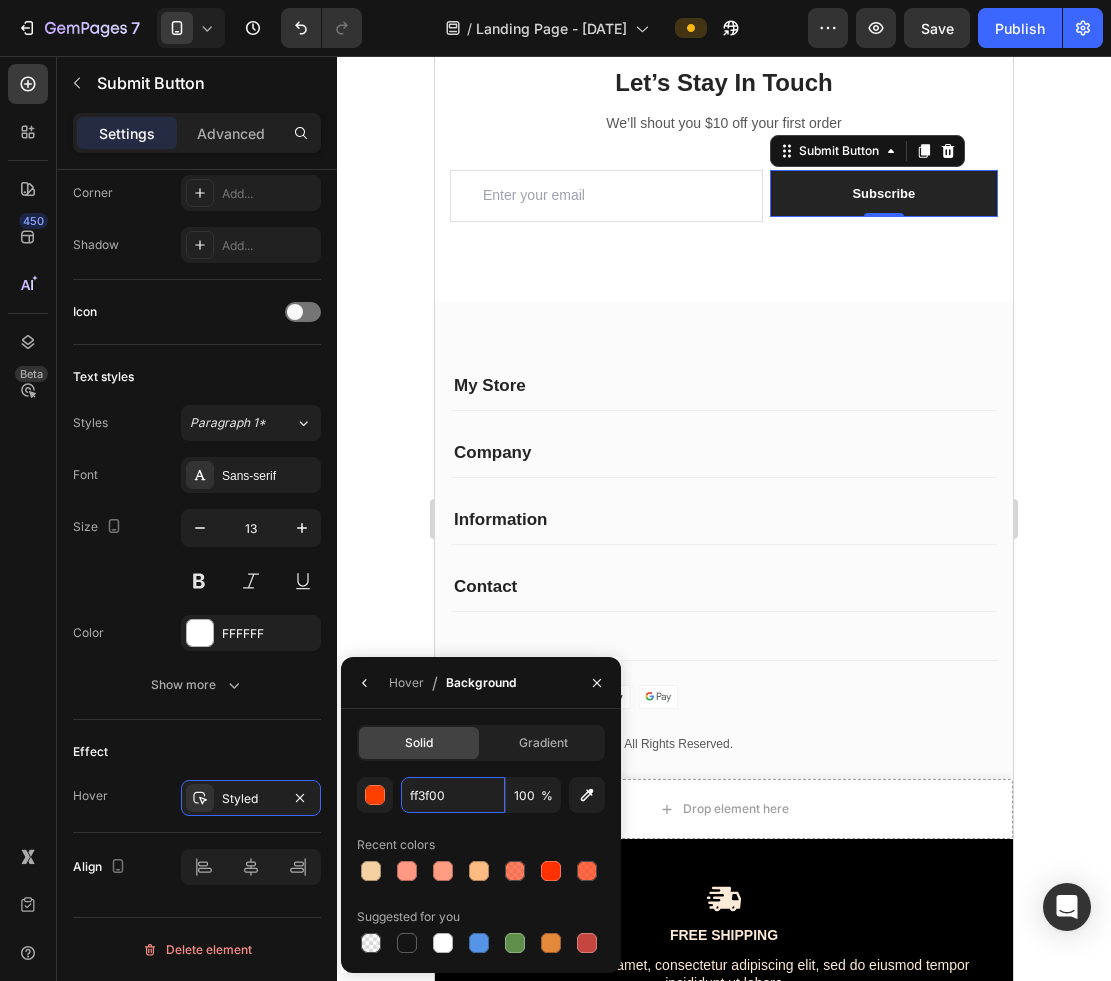 type on "FF3F00" 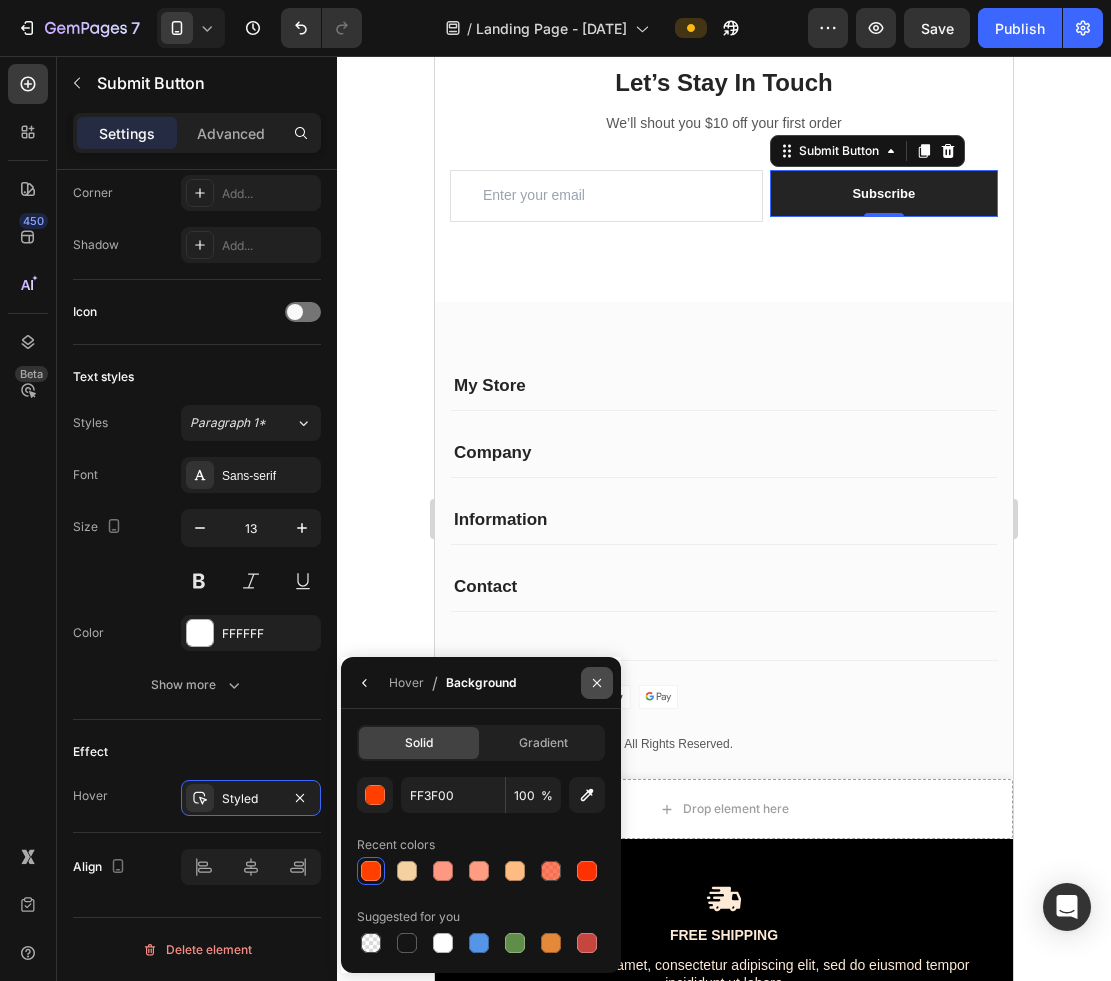 click at bounding box center (597, 683) 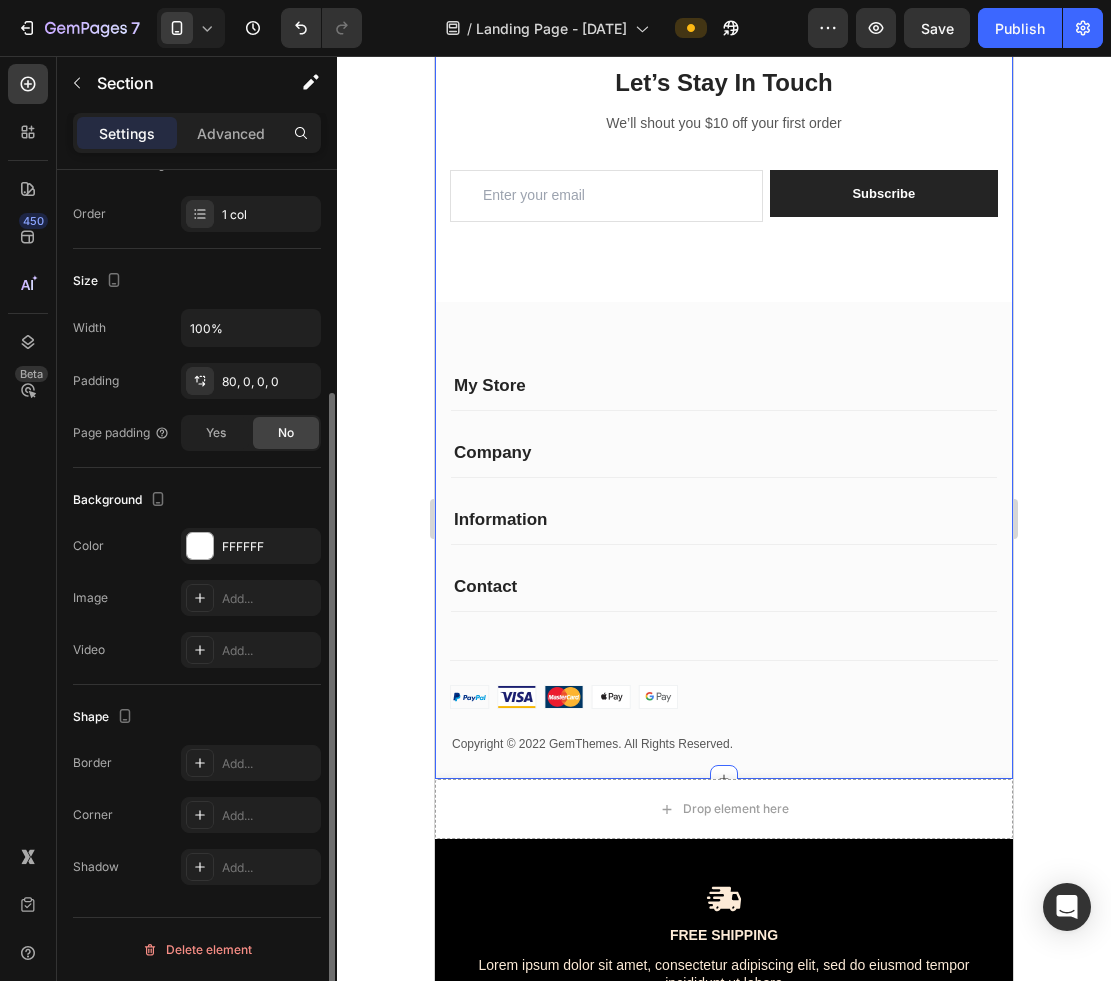 click on "On The Gram Heading Follow us for more useful information Text block Image Image Image Image Row                Title Line Let’s Stay In Touch Heading We’ll shout you $10 off your first order Text block Email Field Subscribe Submit Button Row Newsletter Row Let’s Stay In Touch Heading We’ll shout you $10 off your first order Text block Email Field Subscribe Submit Button Row Newsletter Row Row My Store Heading Address: Text block 184 Main Rd E, St Albans VIC 3021, Australia Text block Row Phone: Text block +012 345 6789 0000 Text block Row Email: Text block gemthemes@gmail.com Text block Row Company Heading About Us Text block Contact Text block Shipping  & Return Text block FAQs Text block Row Information Heading My Account Text block Login Text block My Cart Text block Checkout Text block Row Contact Heading Customer Service Text block Store Locator Text block Wholesale Text block Career Text block Row Row My Store Company Information Contact Accordion                Title Line Row Text block Image" at bounding box center (724, 321) 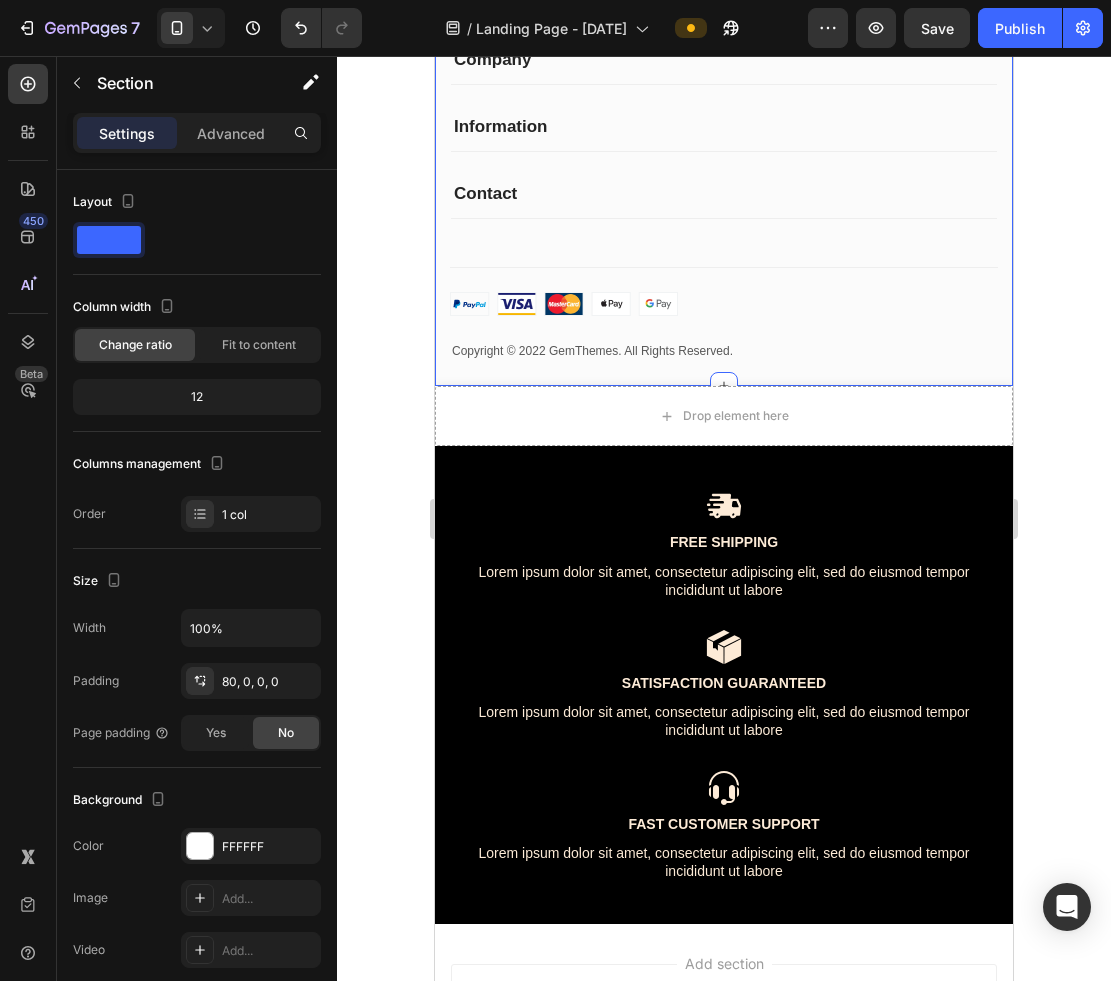 scroll, scrollTop: 11426, scrollLeft: 0, axis: vertical 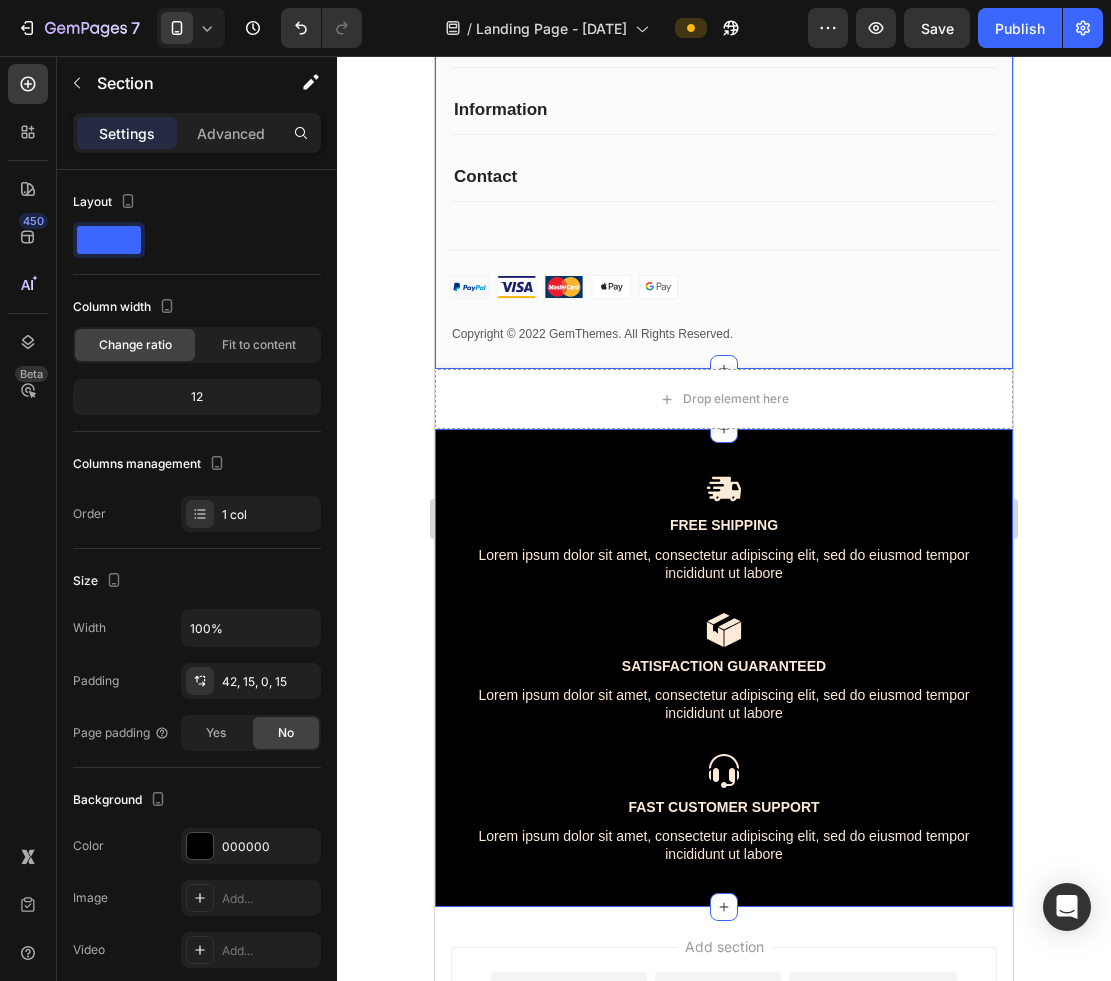 click on "Image Free Shipping Text Block Lorem ipsum dolor sit amet, consectetur adipiscing elit, sed do eiusmod tempor incididunt ut labore  Text Block Image Satisfaction Guaranteed Text Block Lorem ipsum dolor sit amet, consectetur adipiscing elit, sed do eiusmod tempor incididunt ut labore  Text Block Image Fast Customer Support Text Block Lorem ipsum dolor sit amet, consectetur adipiscing elit, sed do eiusmod tempor incididunt ut labore  Text Block Row Section 21/25" at bounding box center [724, 668] 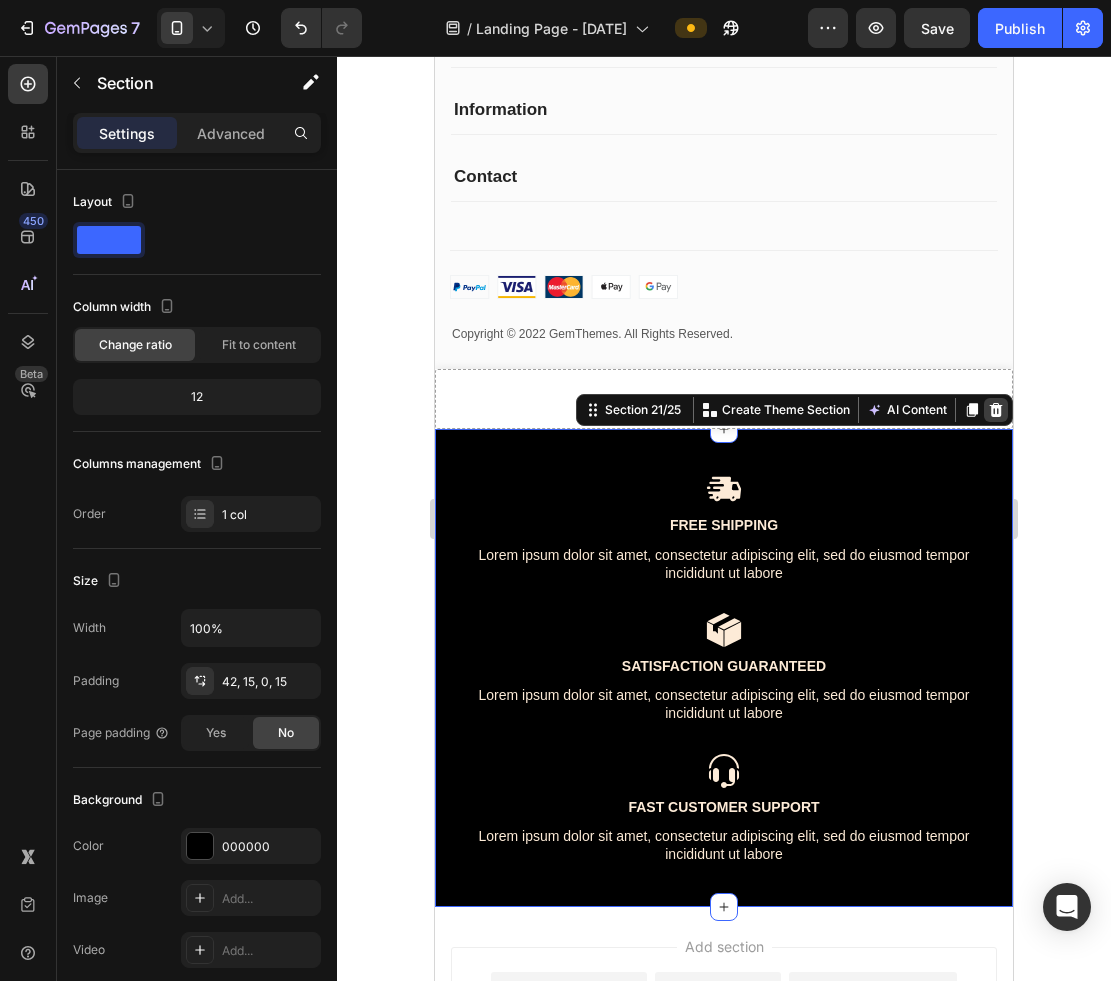 click 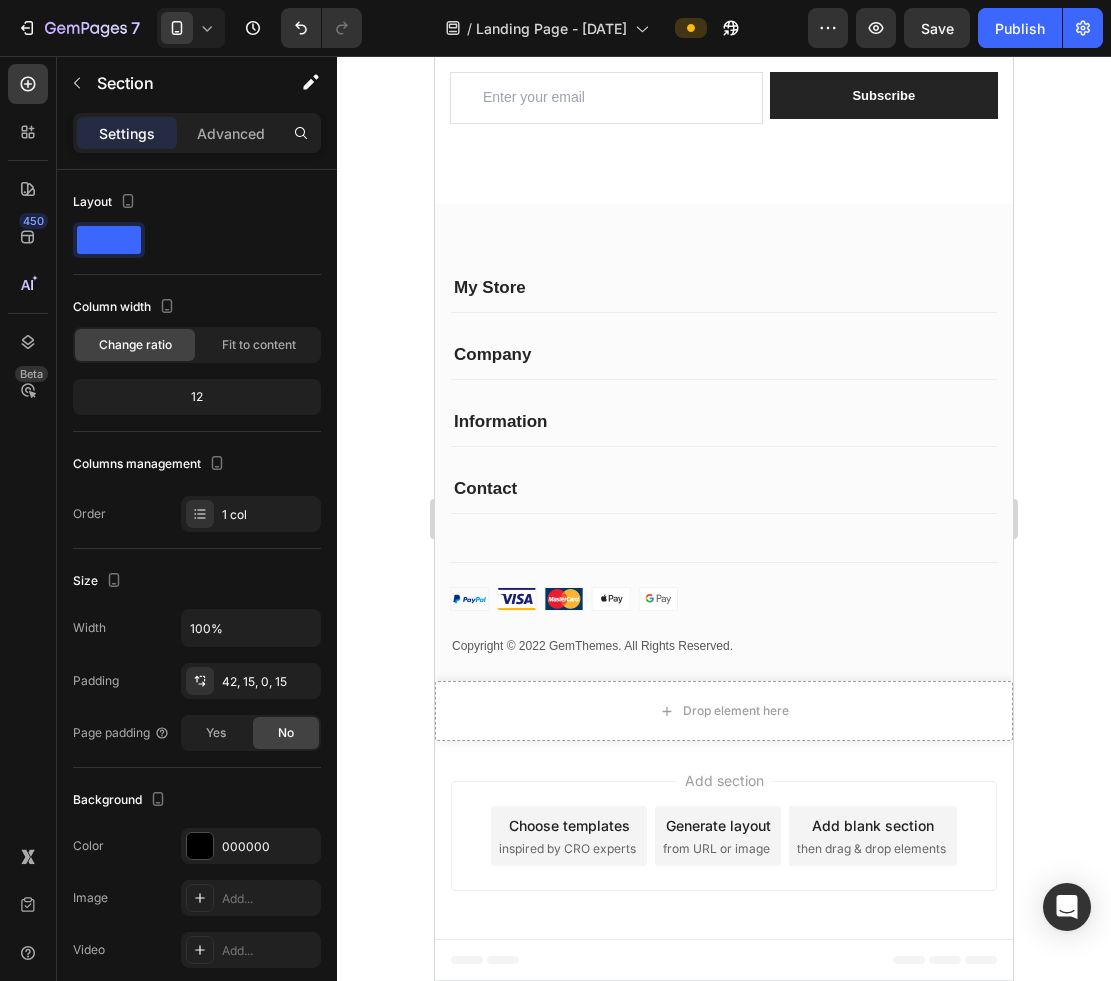 scroll, scrollTop: 11114, scrollLeft: 0, axis: vertical 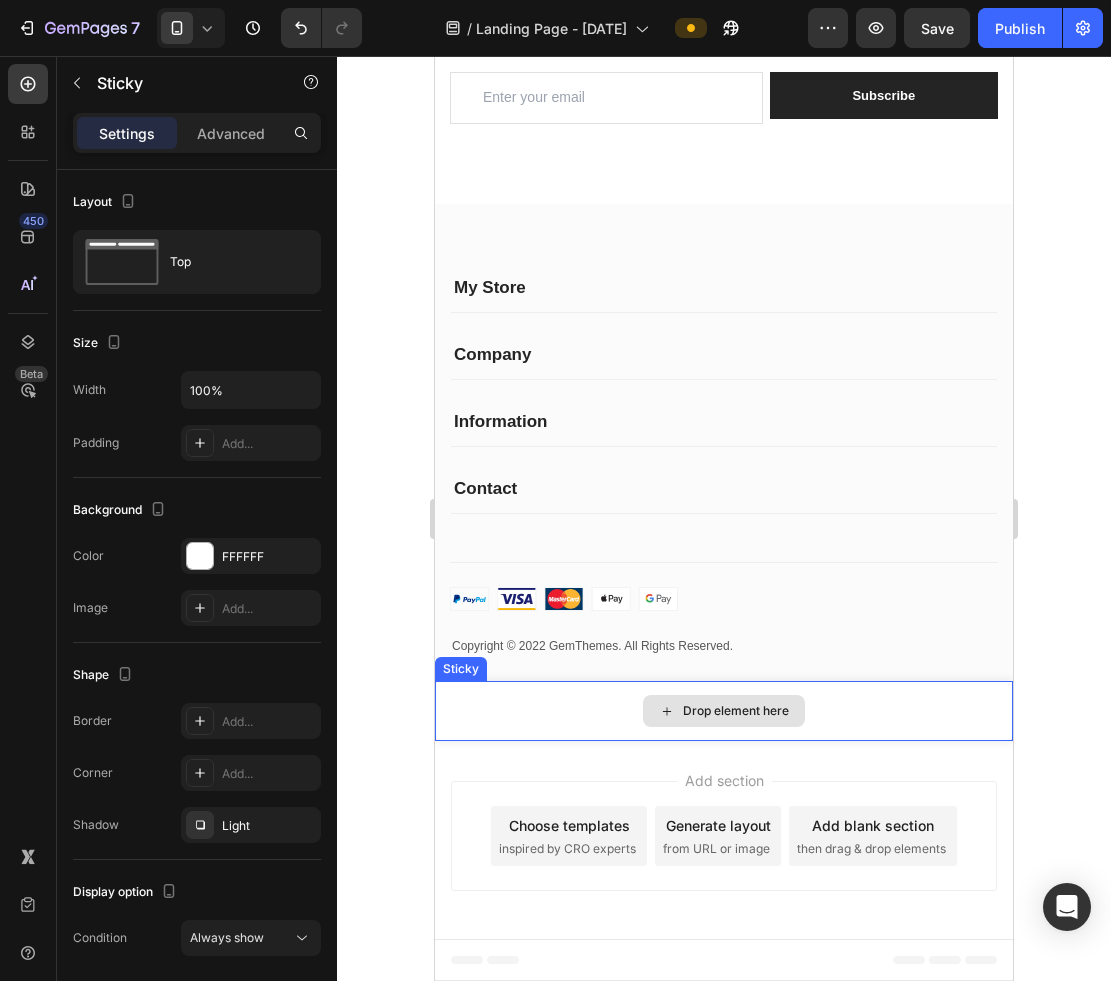click on "Drop element here" at bounding box center (724, 711) 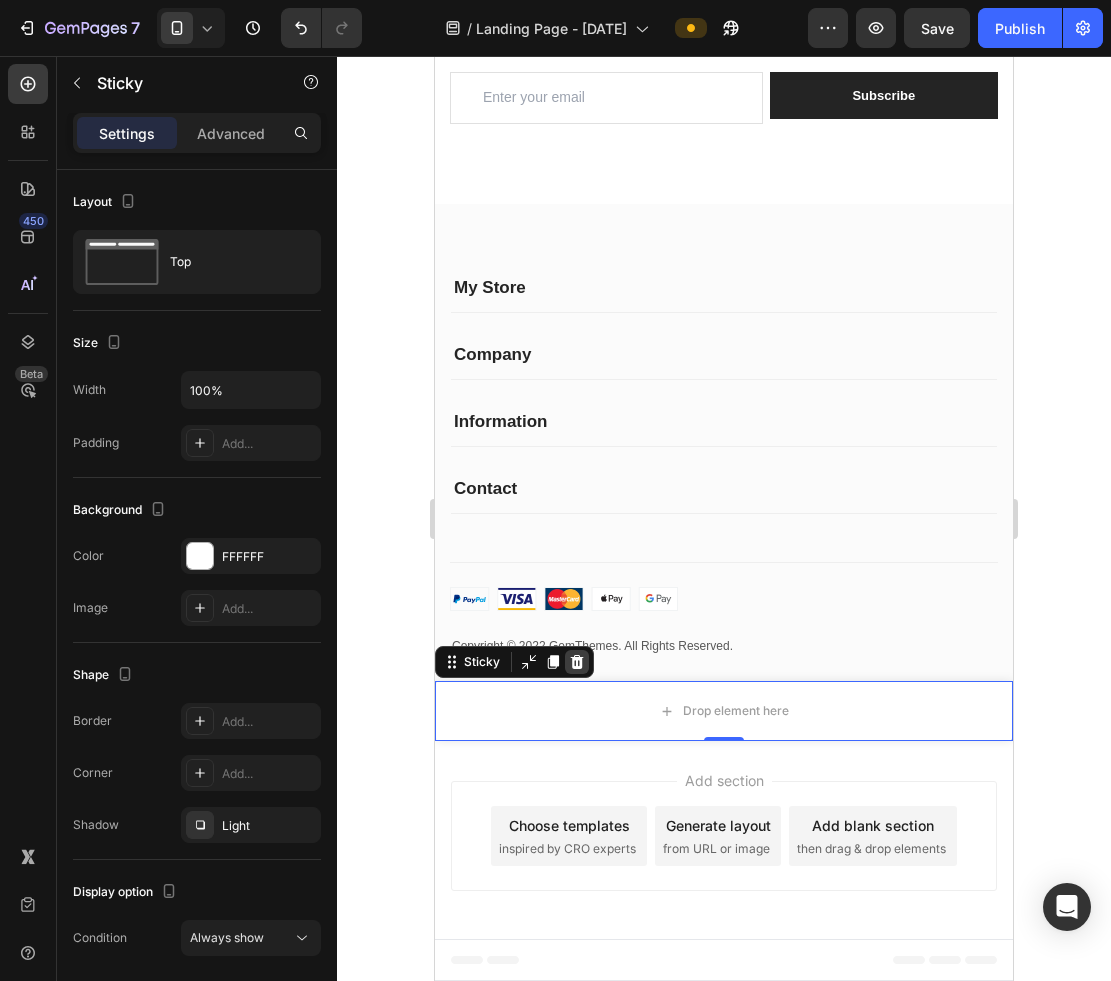 click 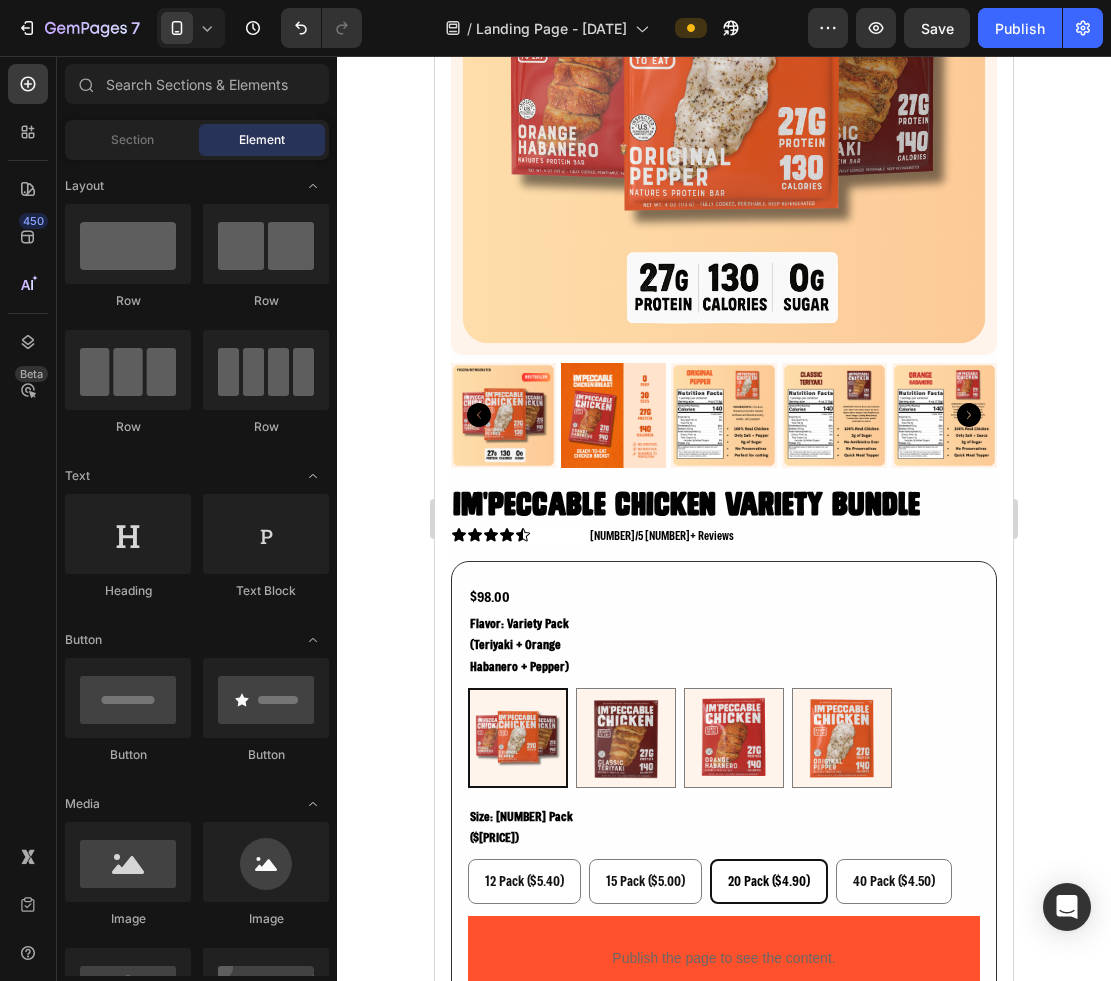 scroll, scrollTop: 5912, scrollLeft: 0, axis: vertical 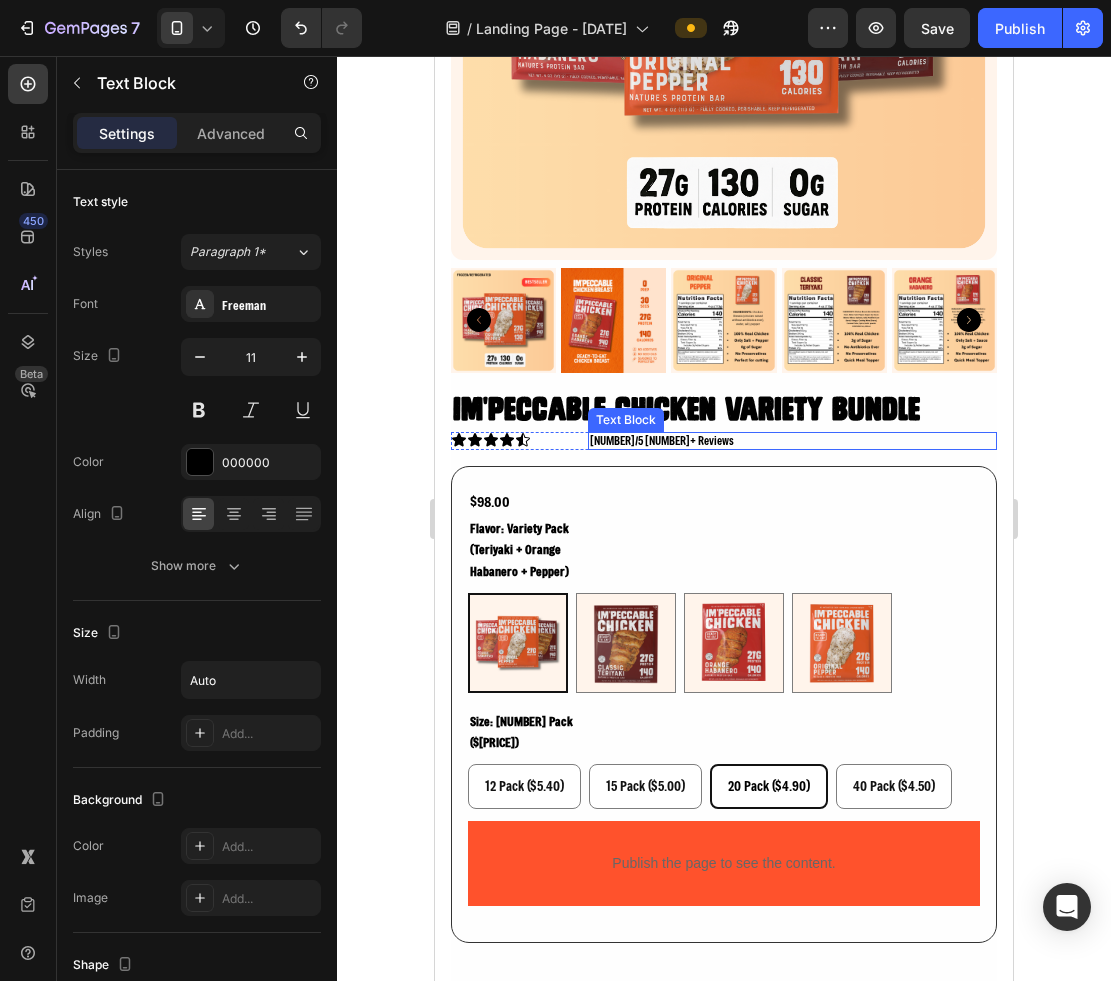 click on "4.9/5 50+ reviews" at bounding box center [793, 440] 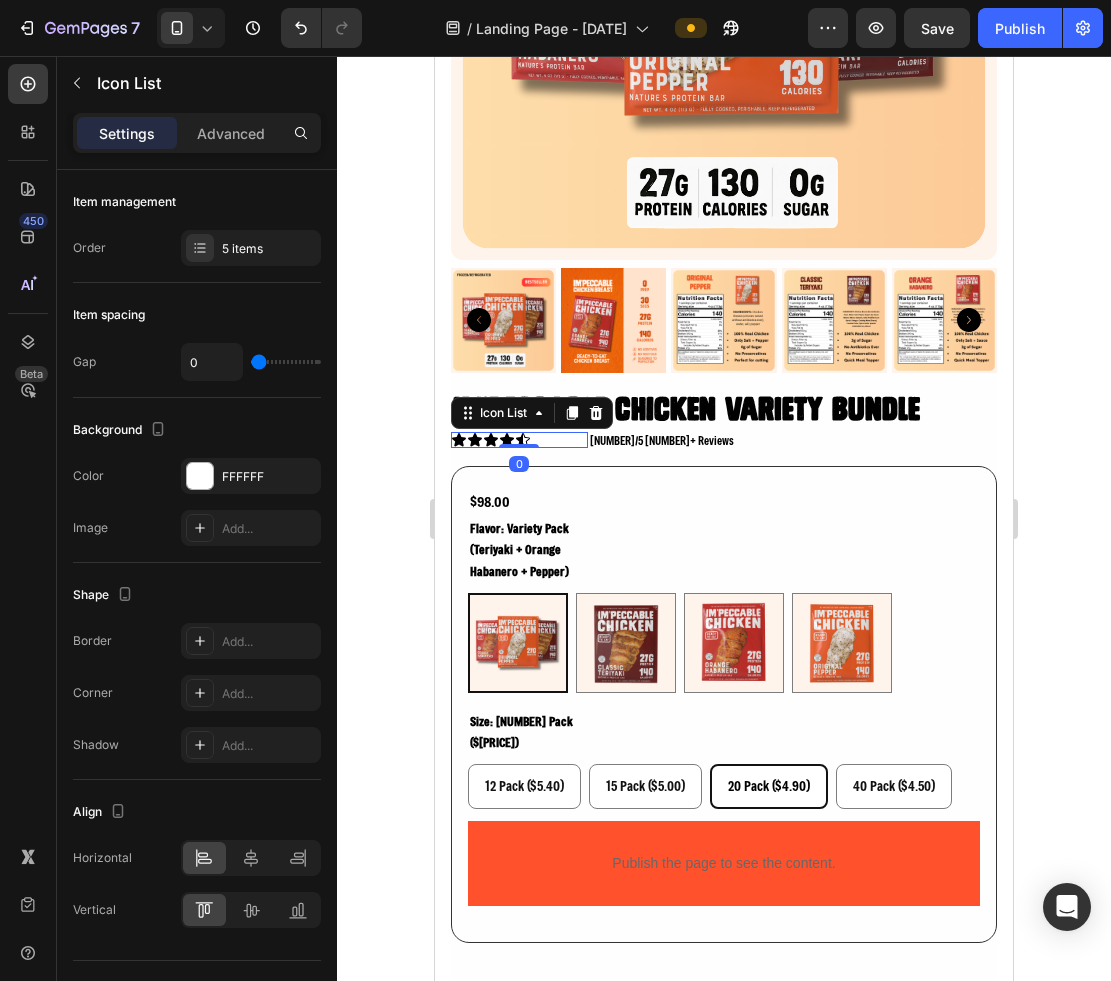 click on "Icon Icon Icon Icon Icon" at bounding box center [519, 440] 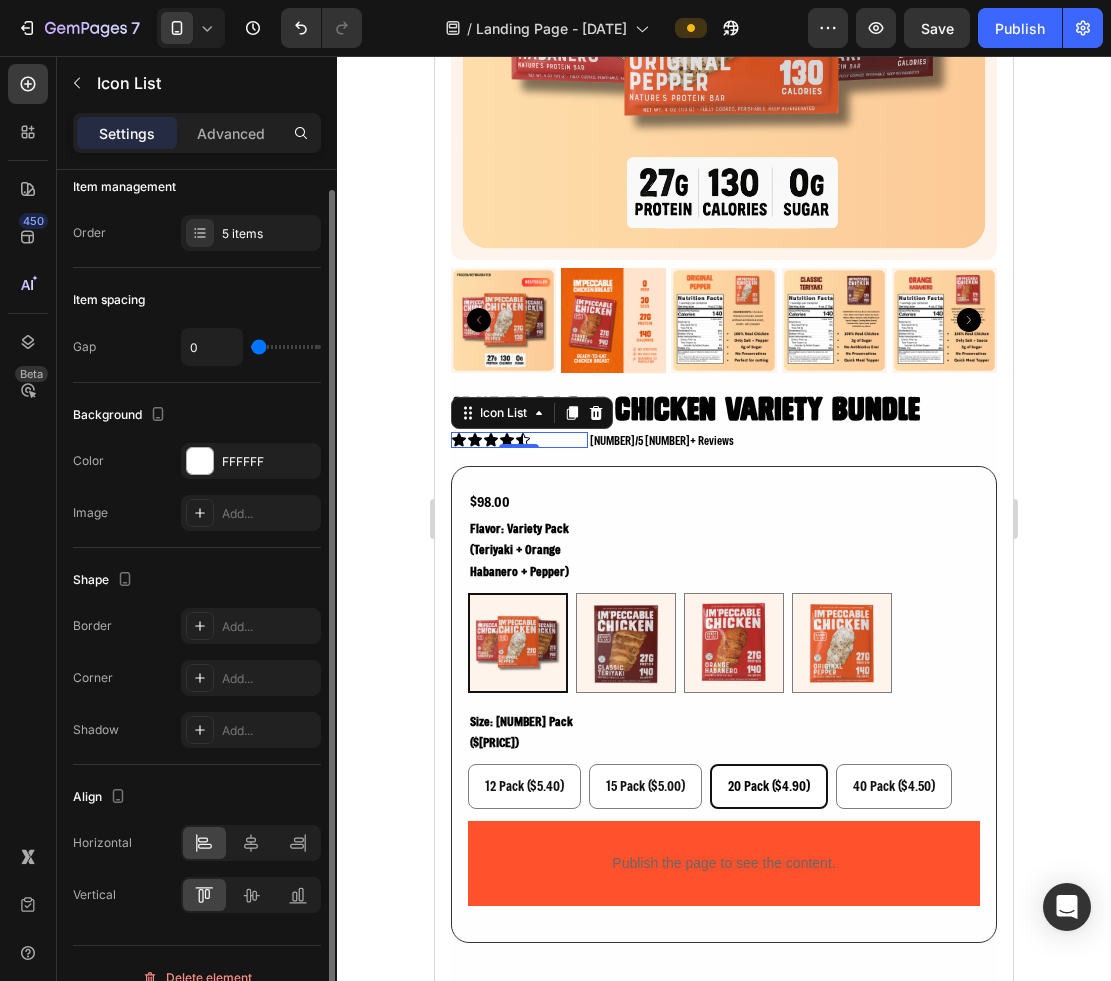 scroll, scrollTop: 43, scrollLeft: 0, axis: vertical 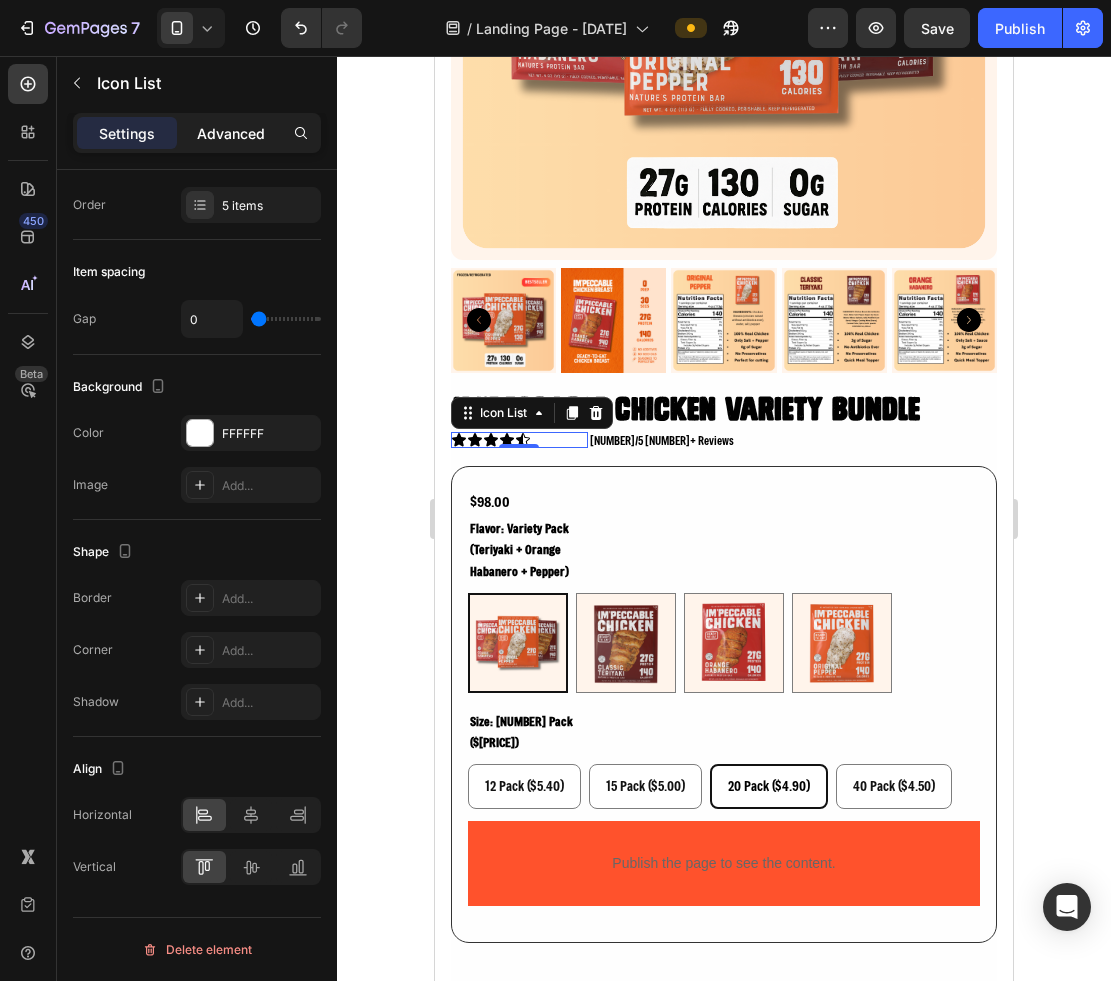 click on "Advanced" at bounding box center (231, 133) 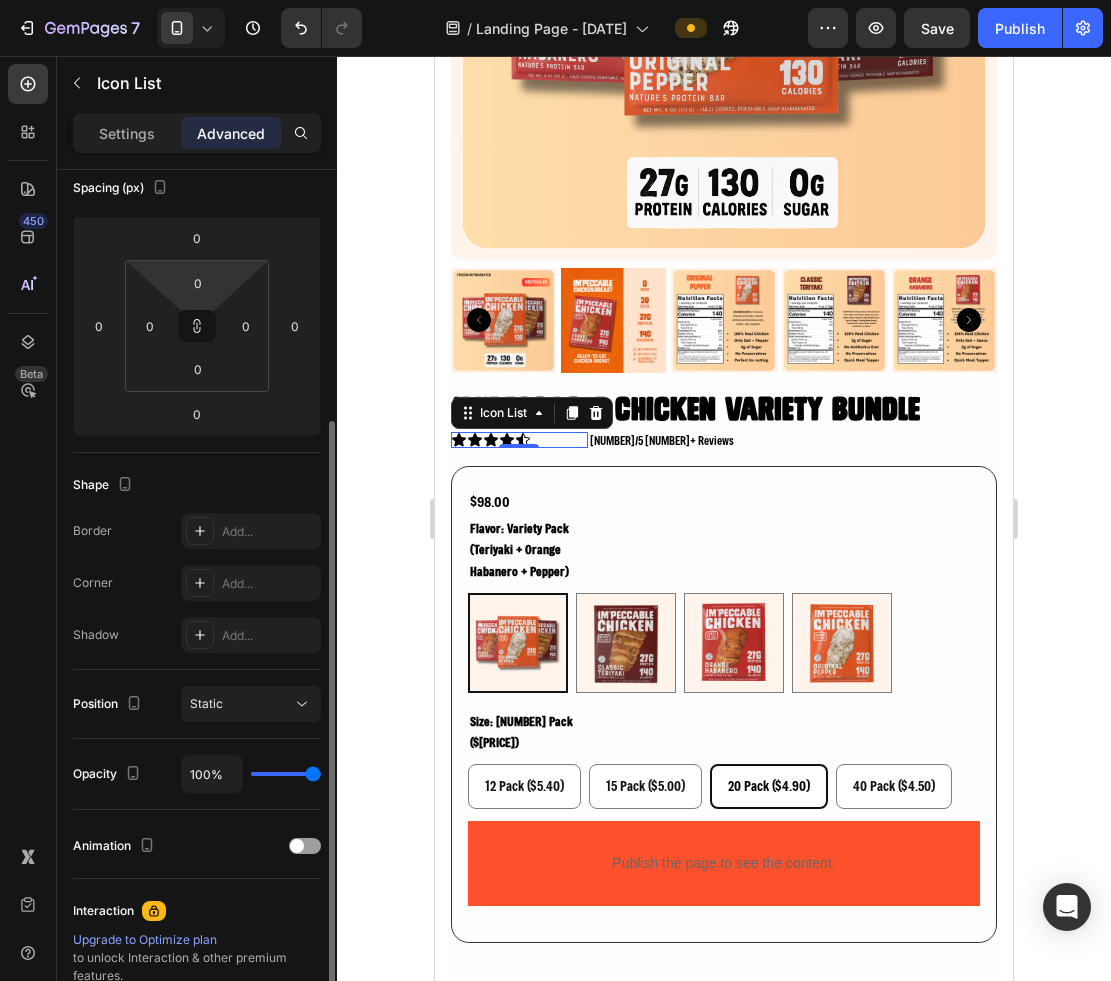 scroll, scrollTop: 466, scrollLeft: 0, axis: vertical 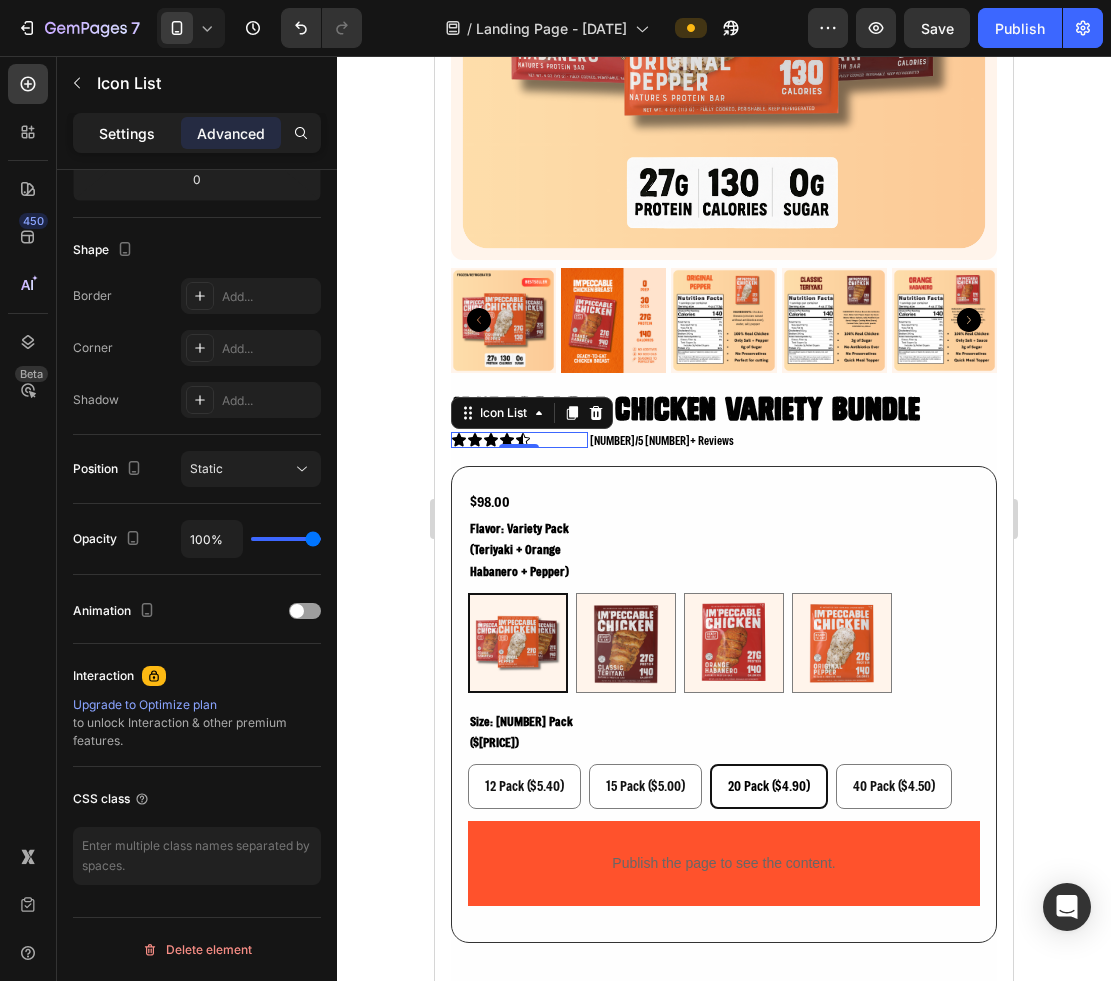 click on "Settings" at bounding box center (127, 133) 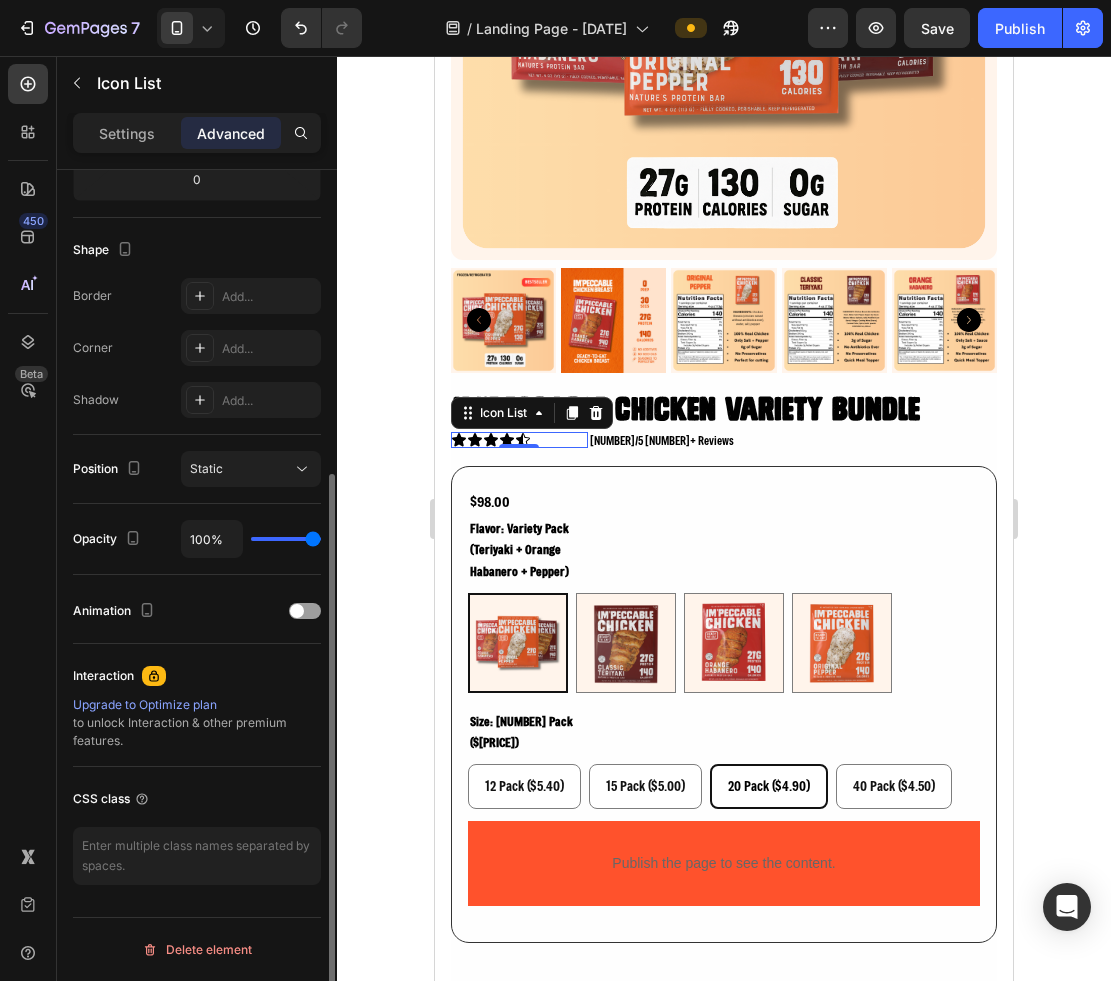 scroll, scrollTop: 43, scrollLeft: 0, axis: vertical 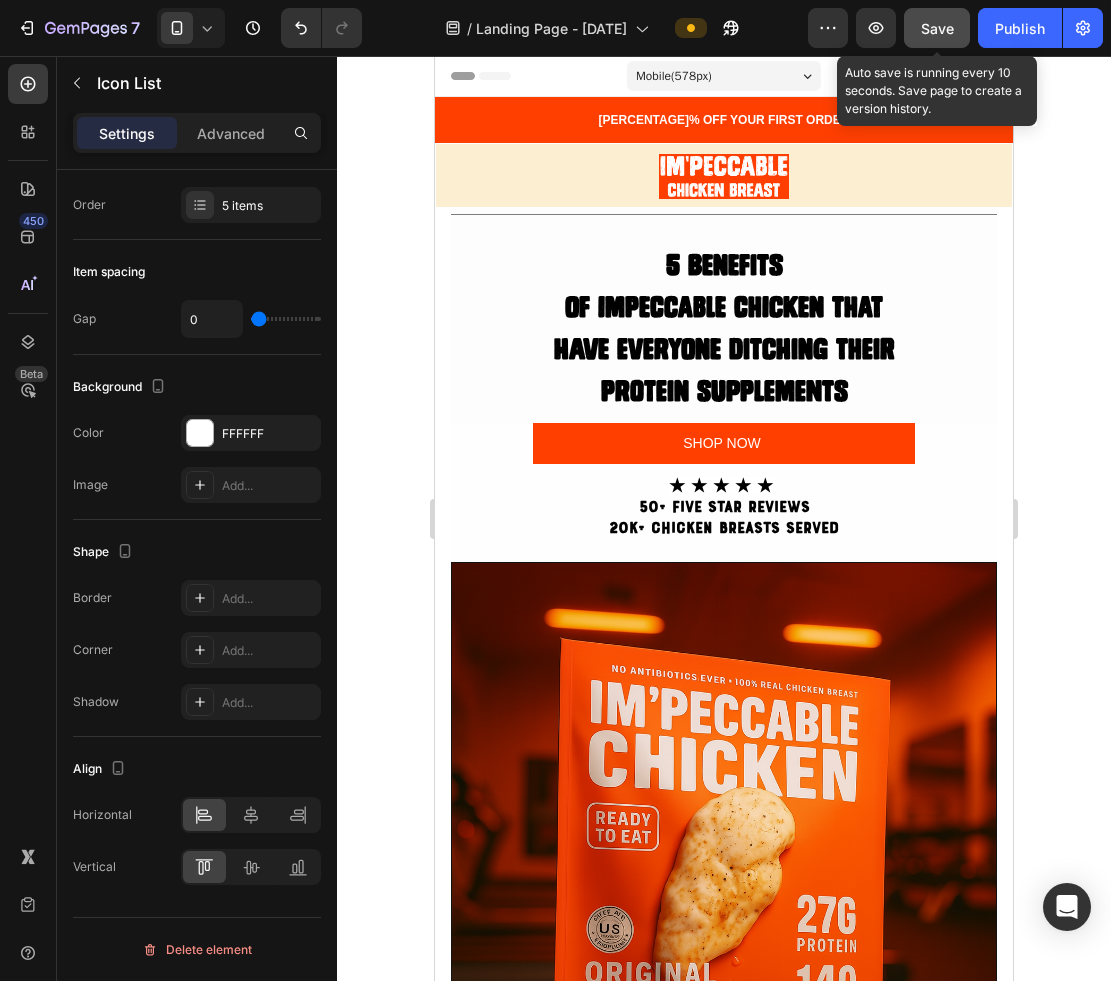 click on "Save" 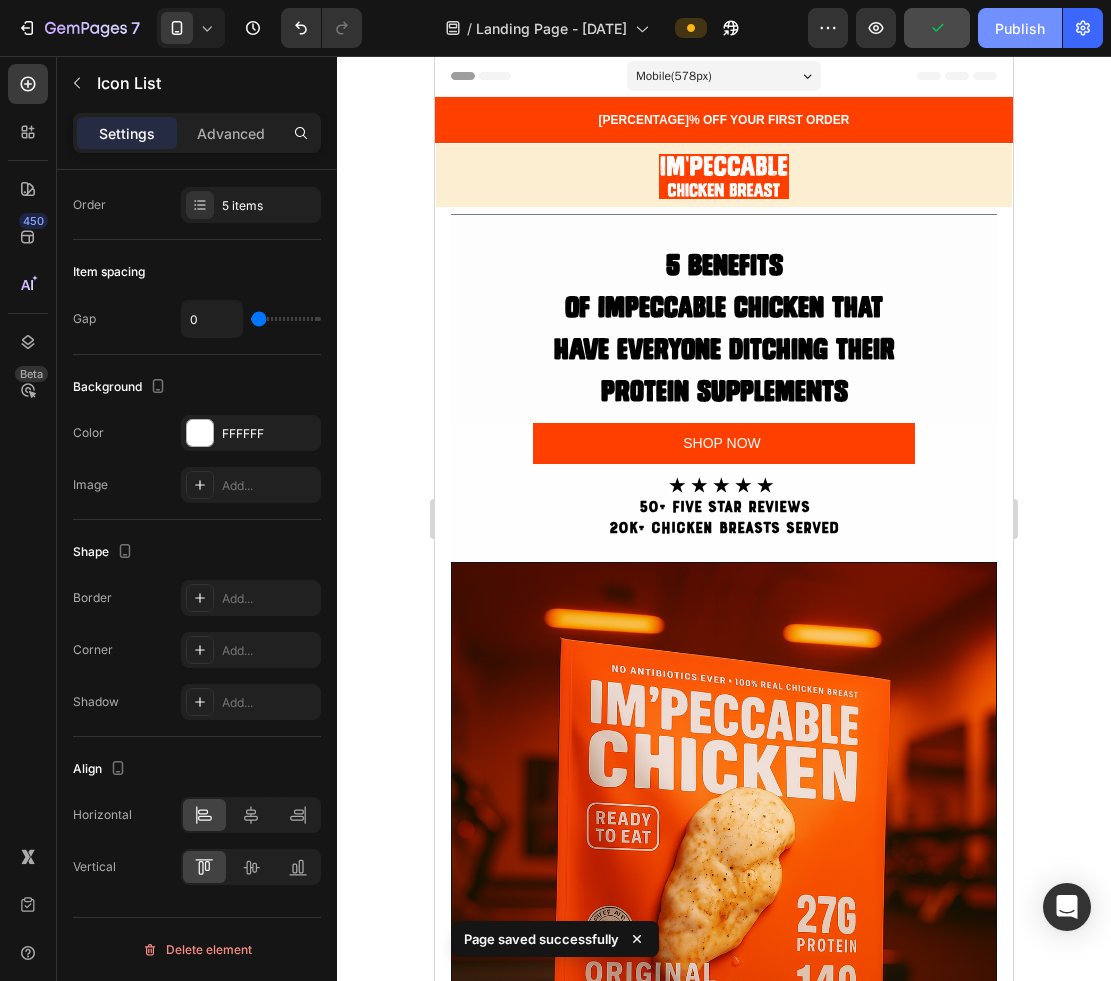 click on "Publish" at bounding box center (1020, 28) 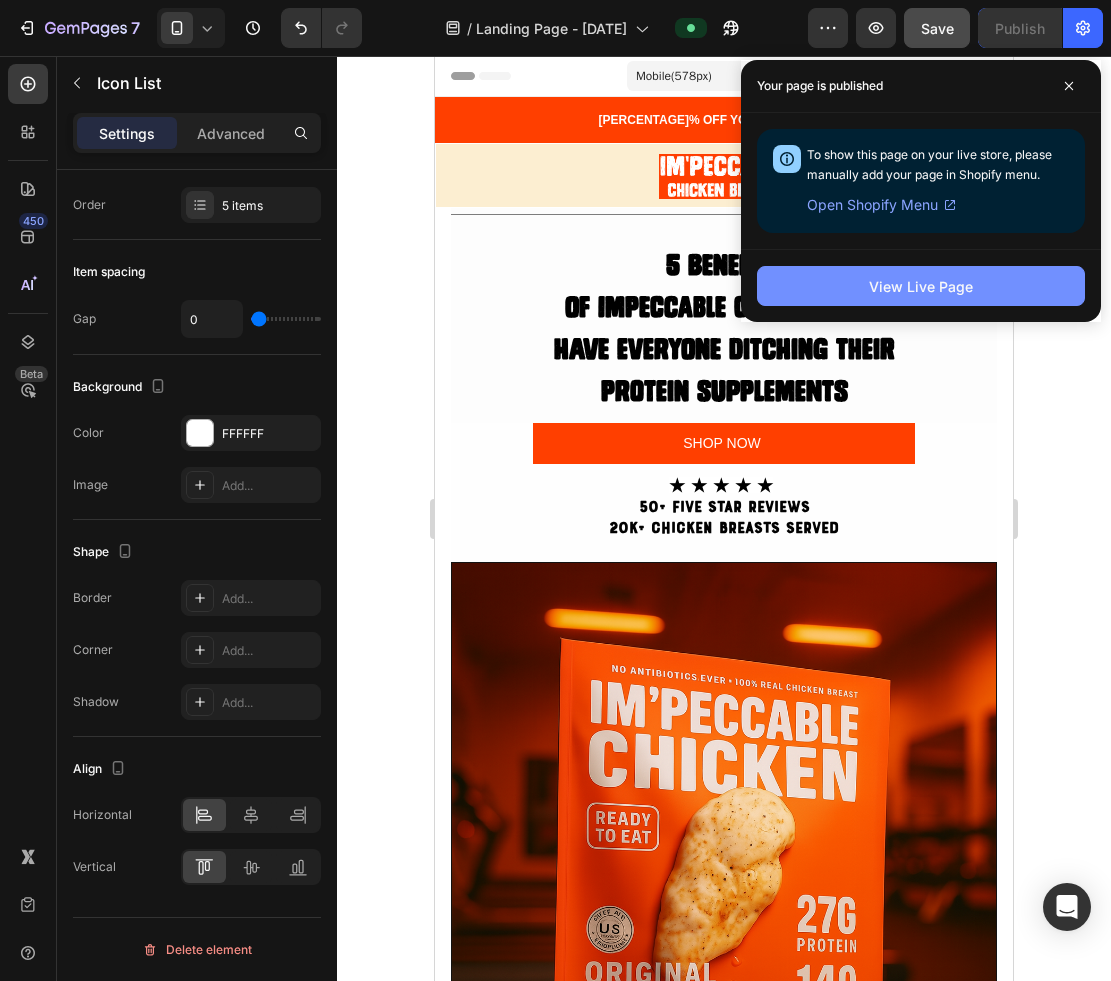 click on "View Live Page" at bounding box center (921, 286) 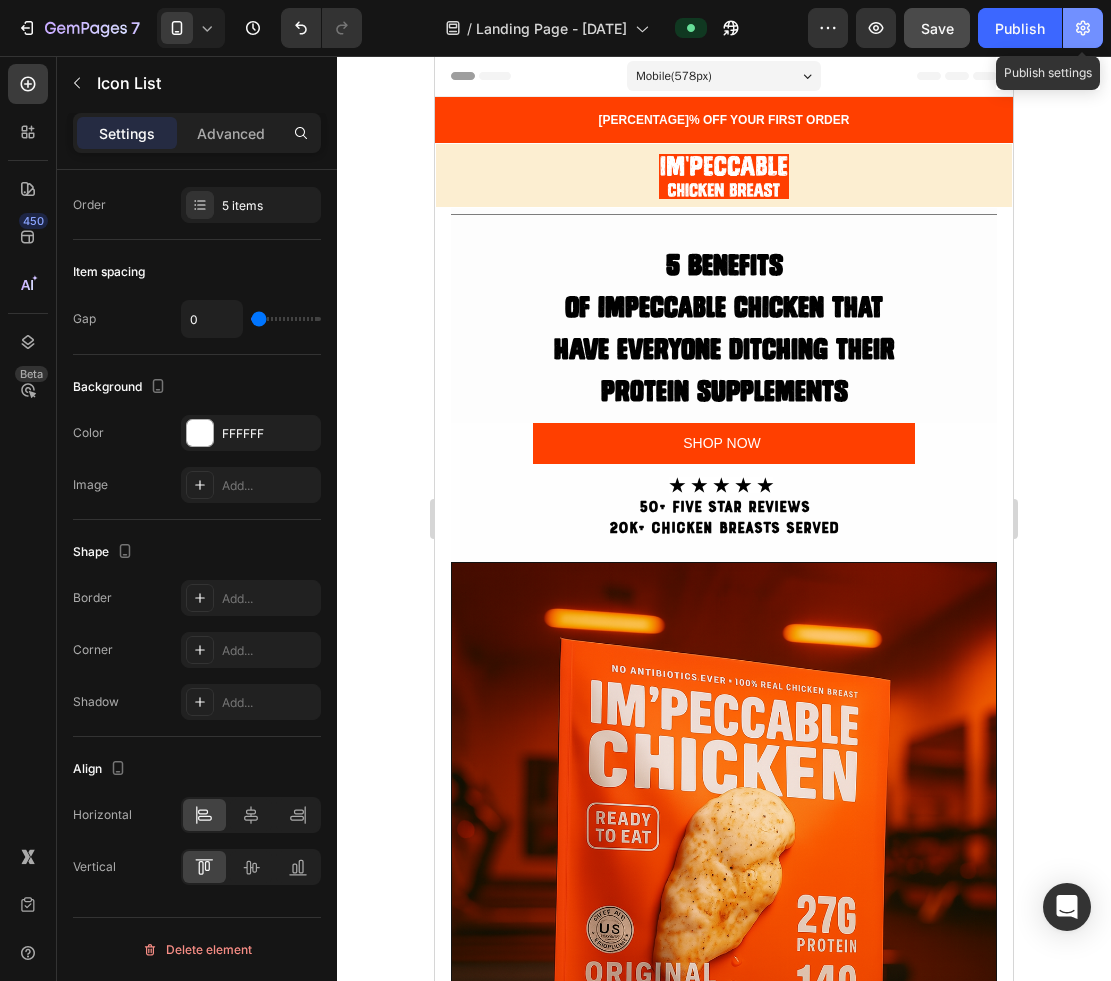 click 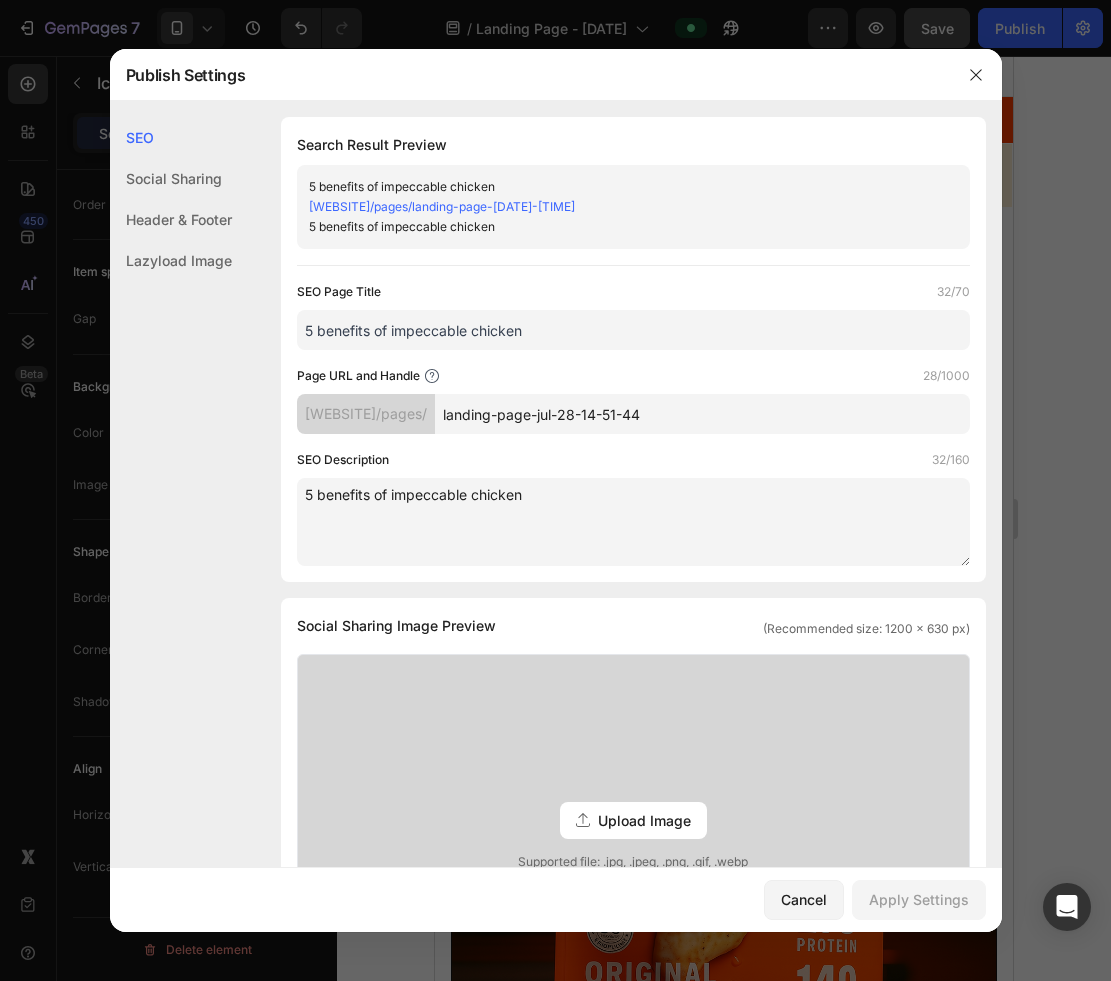 type 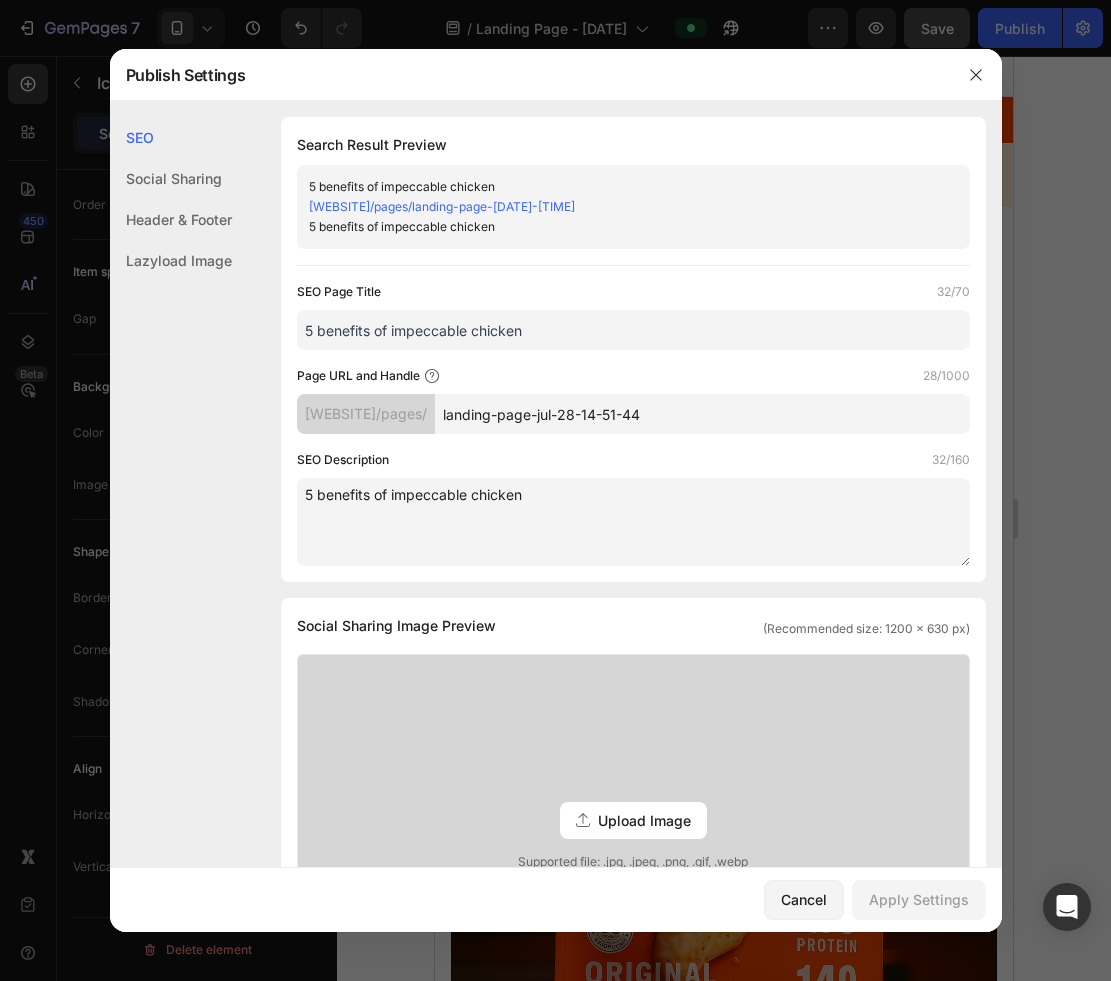 click on "33f78e-f6.myshopify.com/pages/landing-page-jul-28-14-51-44" at bounding box center (442, 206) 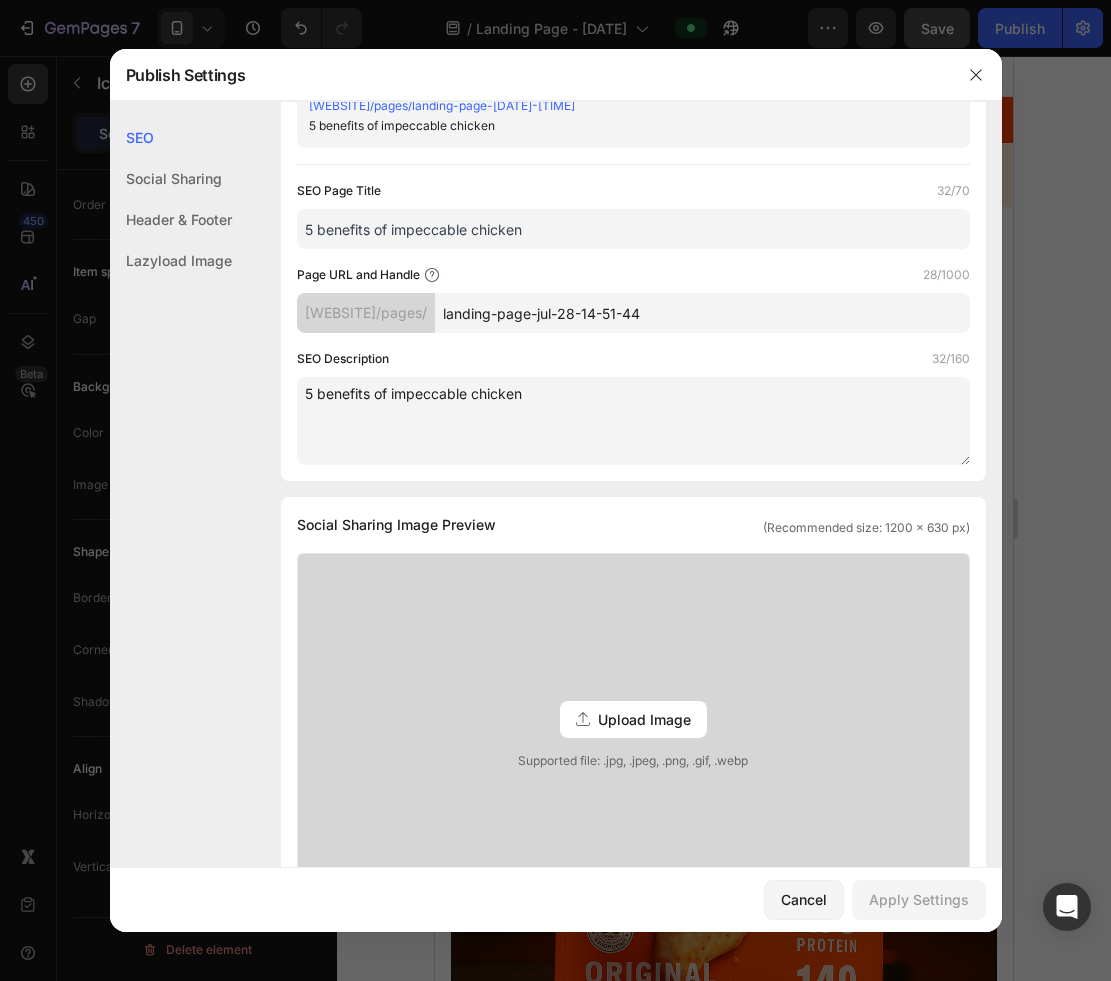 click on "Social Sharing" 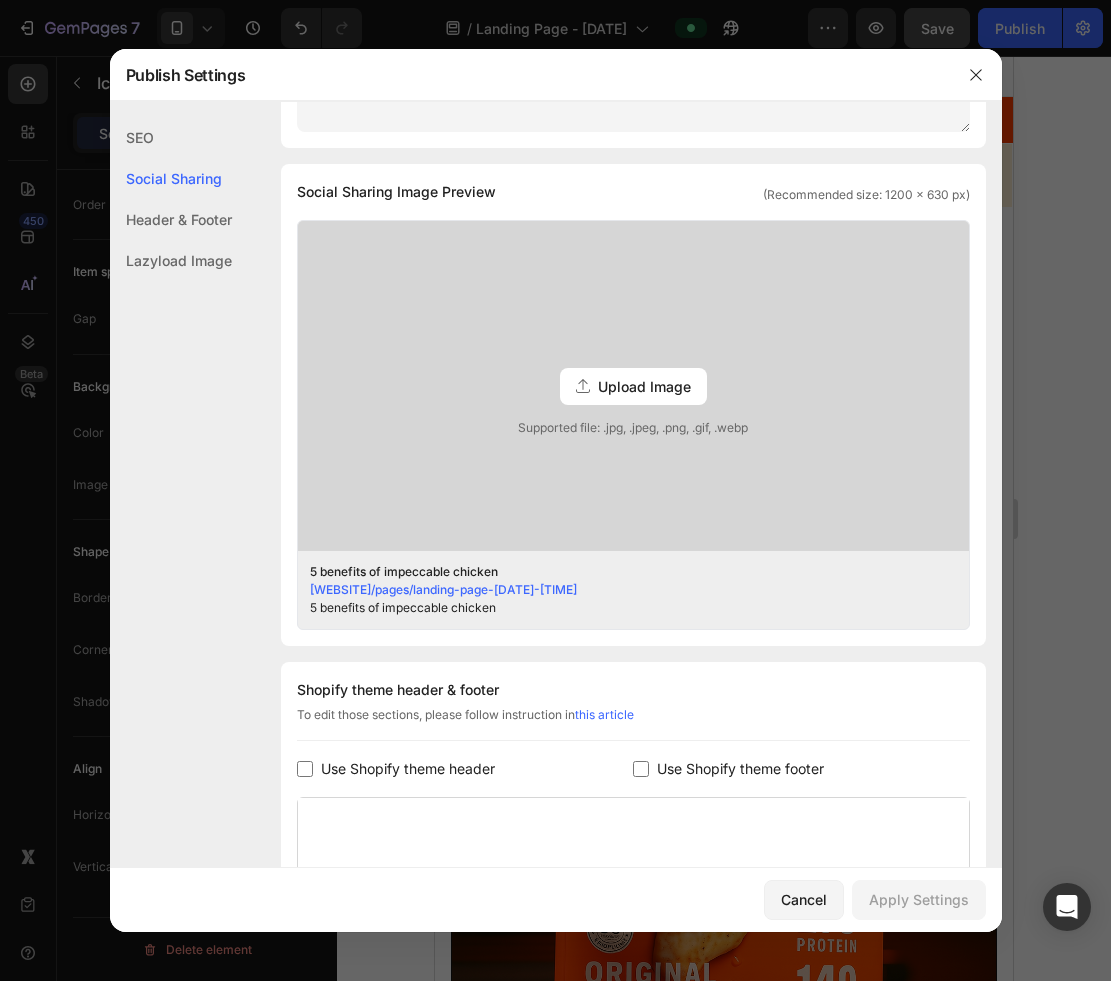 click on "Header & Footer" 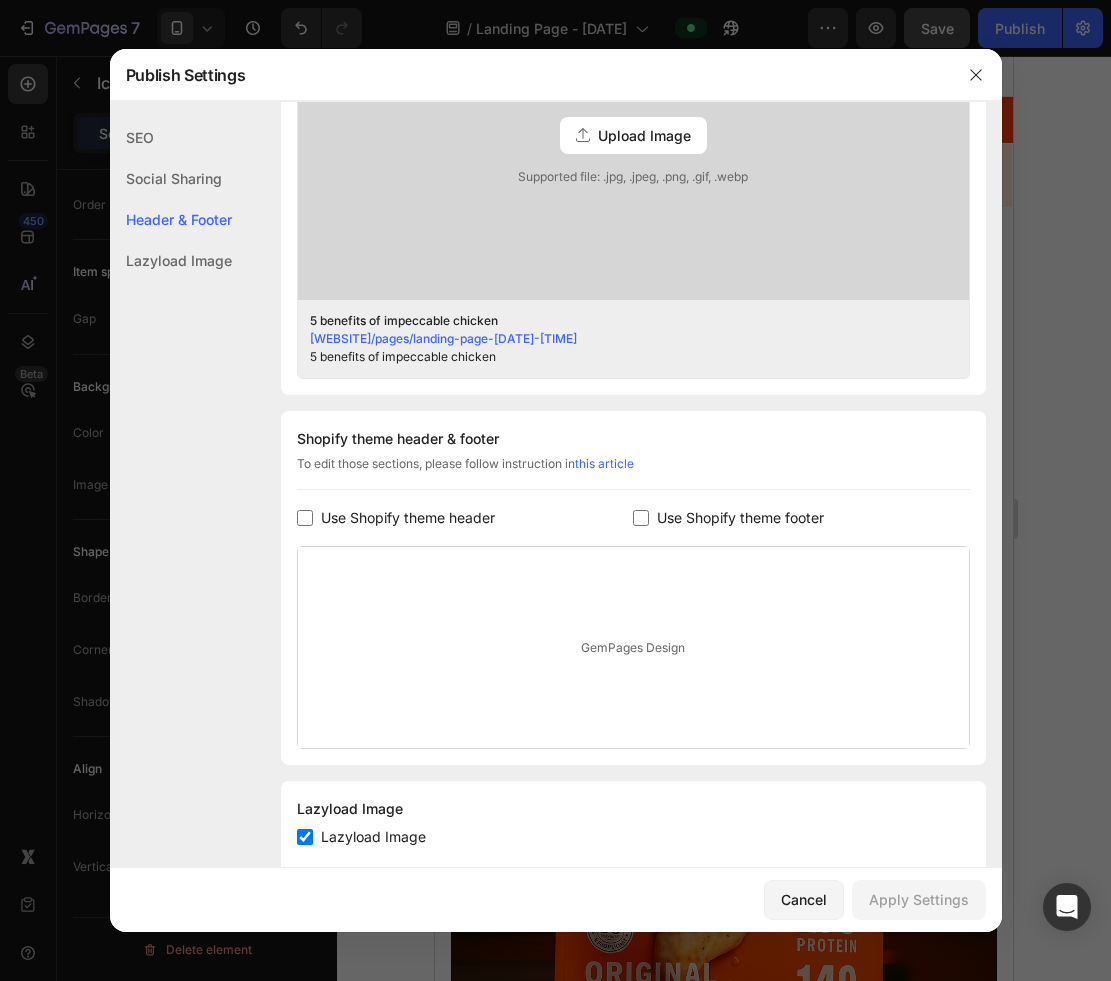 scroll, scrollTop: 730, scrollLeft: 0, axis: vertical 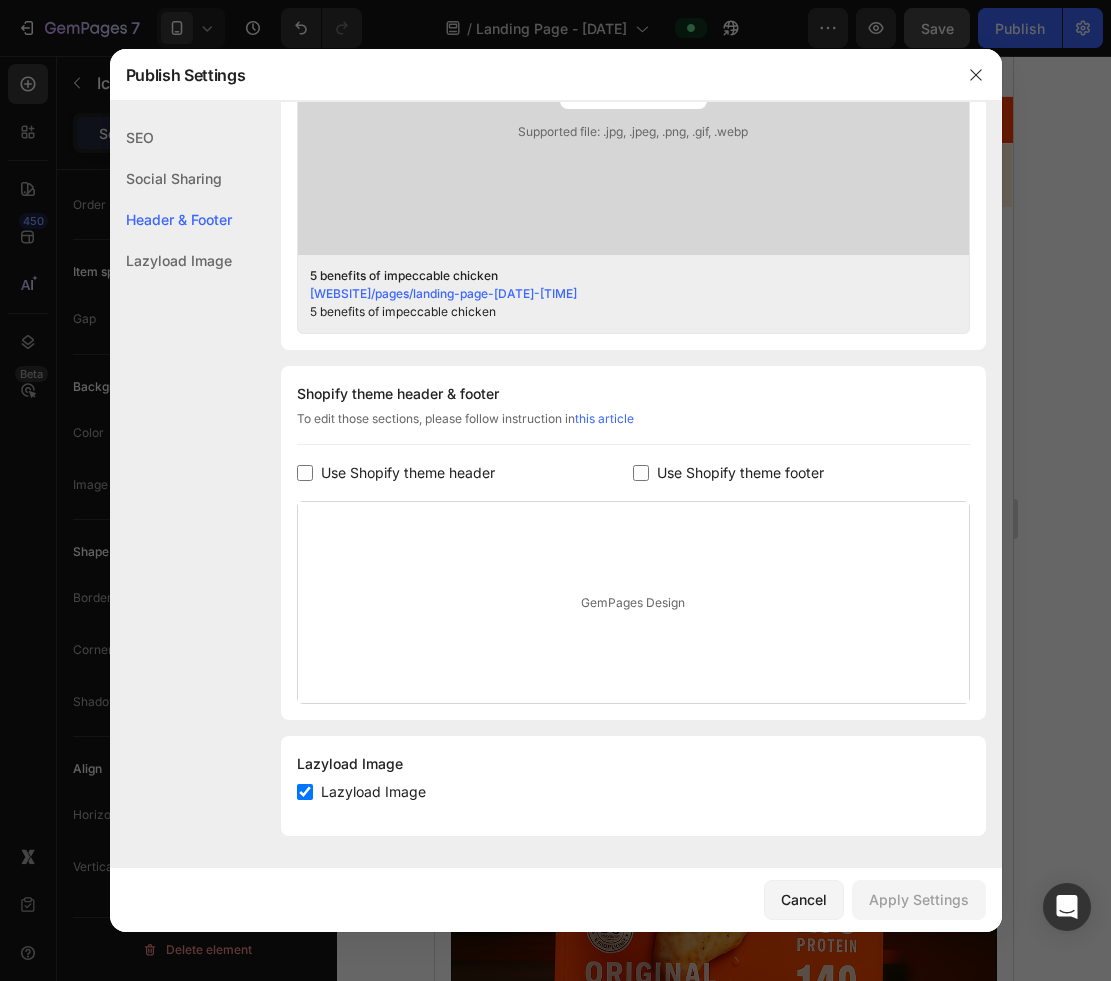 click on "Lazyload Image" 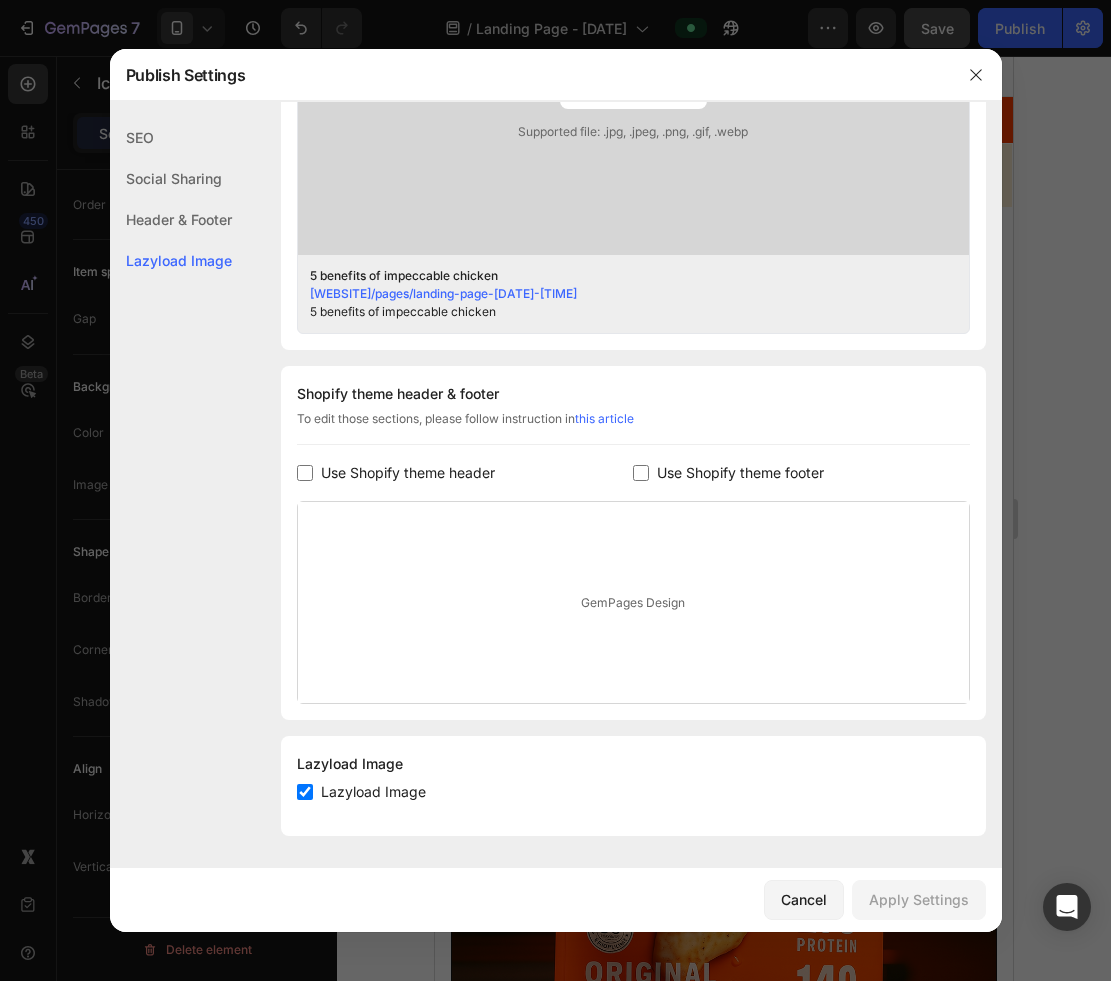 scroll, scrollTop: 0, scrollLeft: 0, axis: both 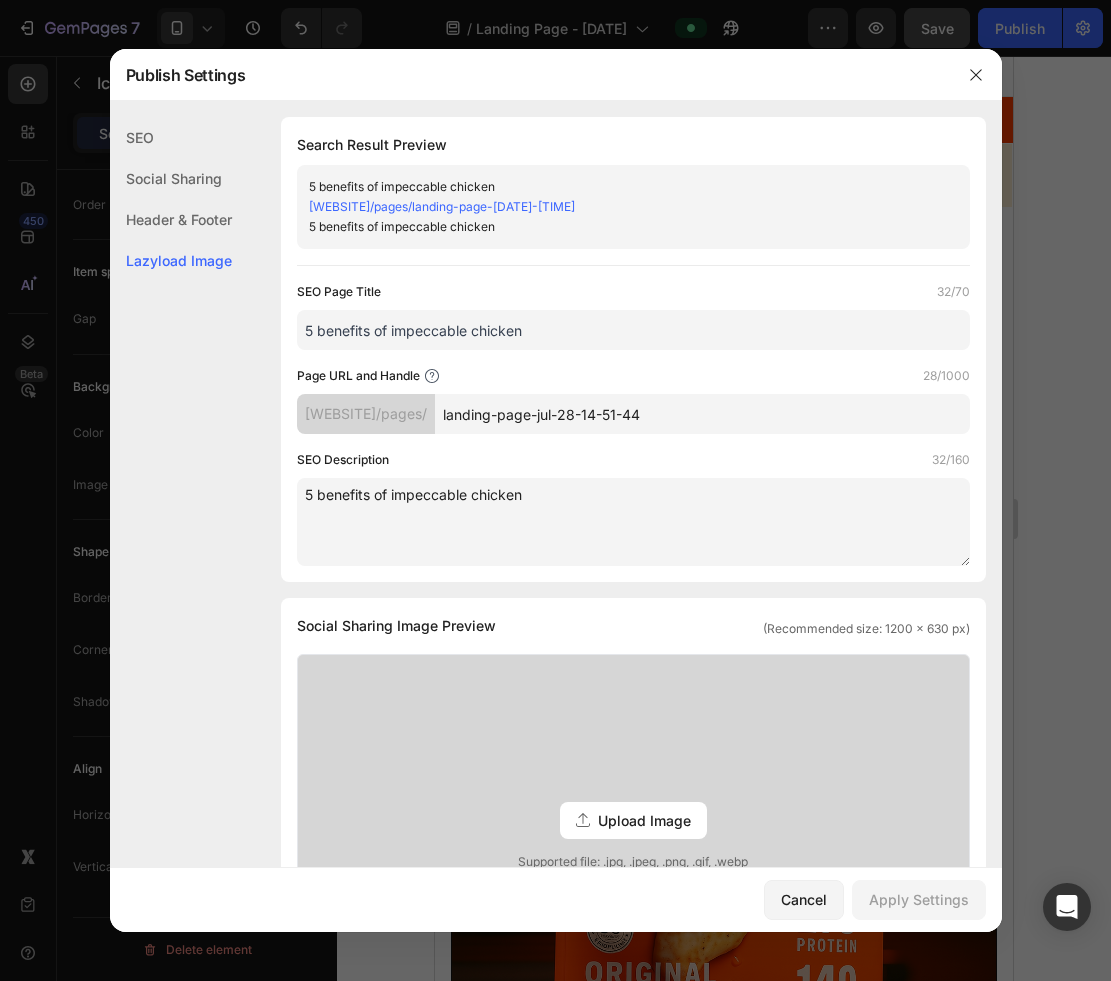 click on "33f78e-f6.myshopify.com/pages/landing-page-jul-28-14-51-44" at bounding box center (442, 206) 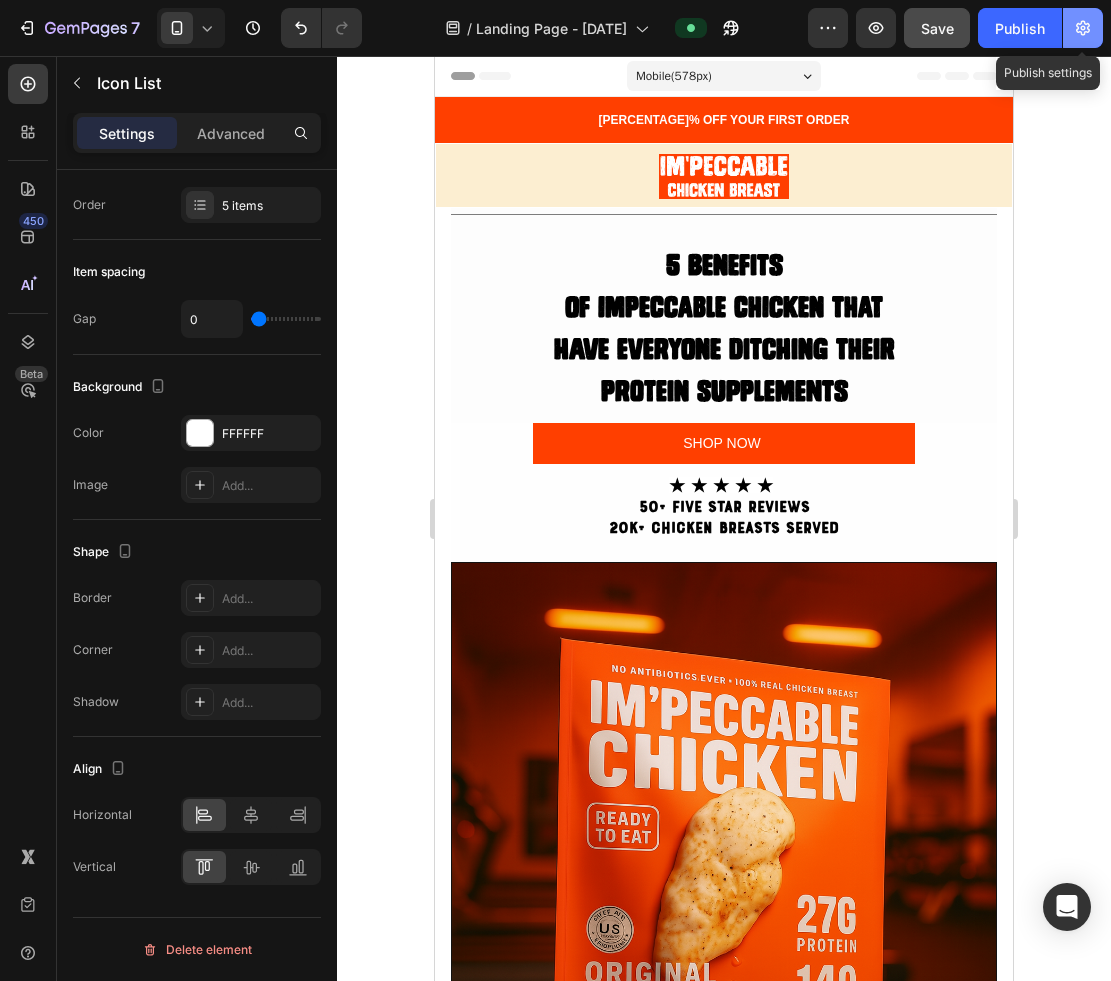 click 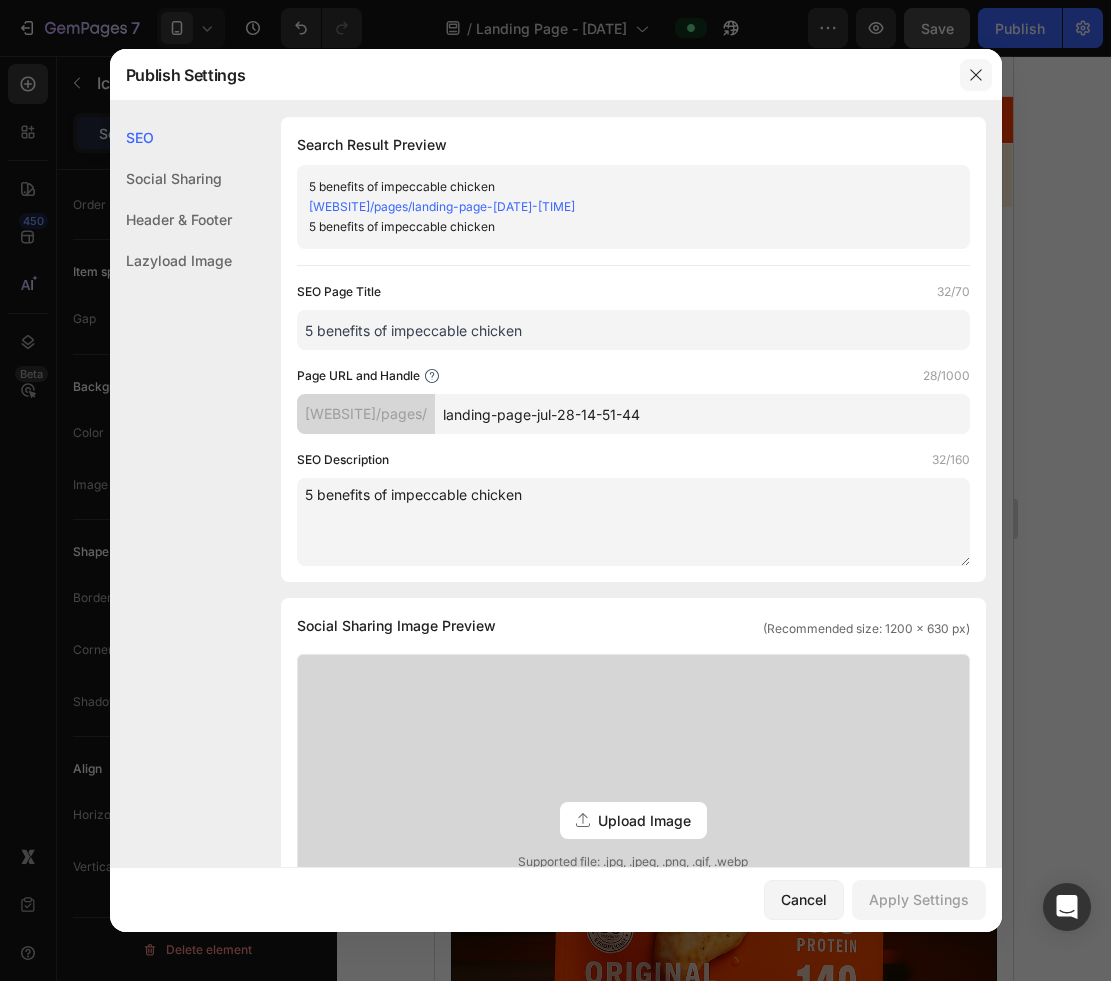 click at bounding box center [976, 75] 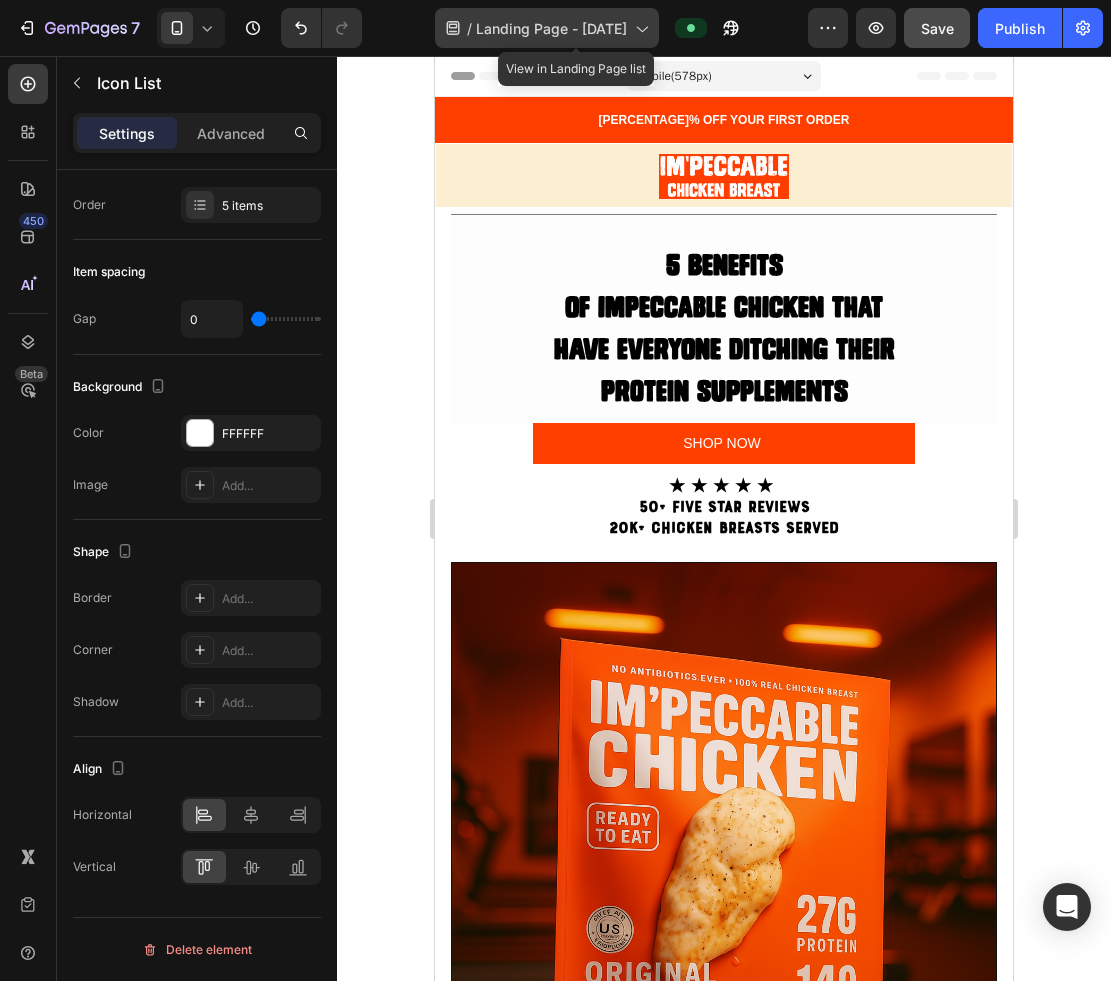 click on "/  Landing Page - Jul 28, 14:51:44" 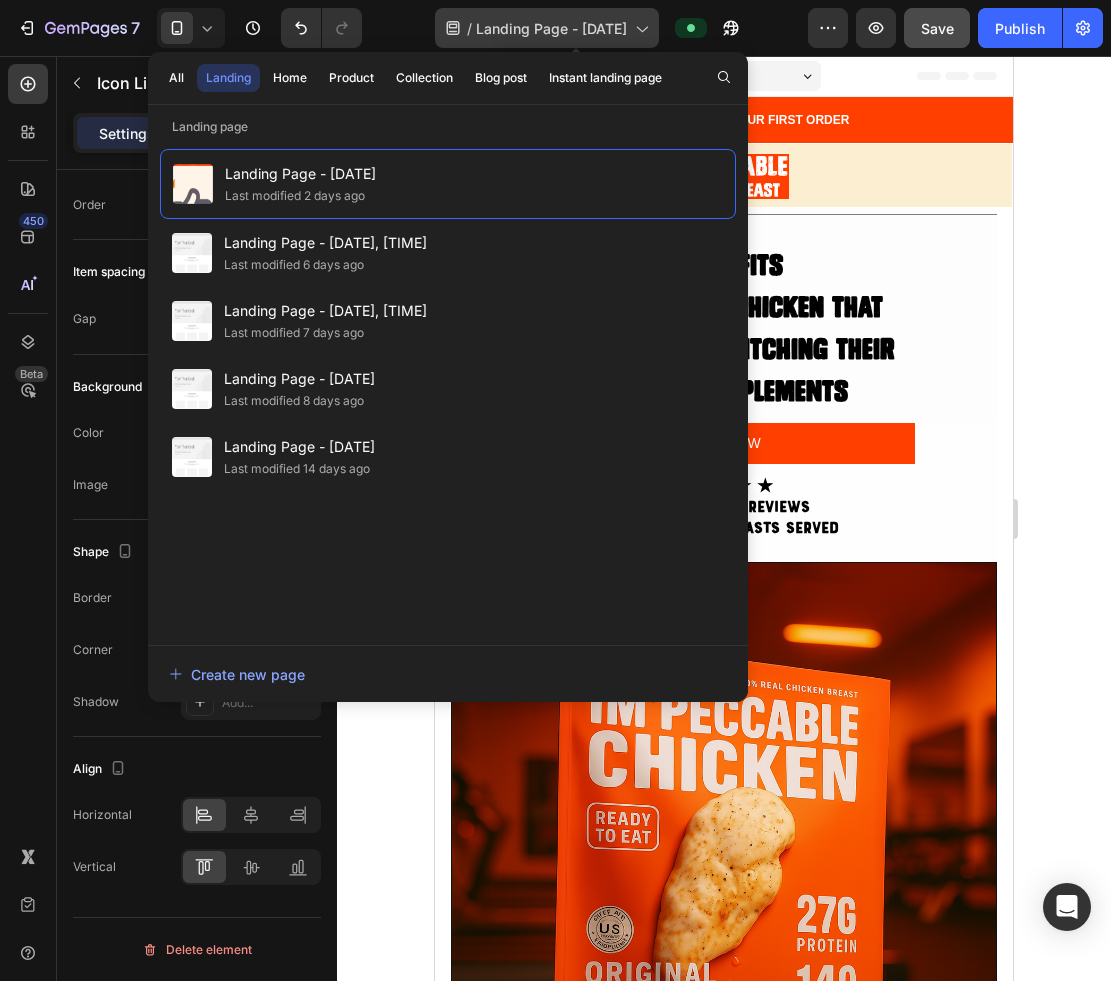 click on "/  Landing Page - Jul 28, 14:51:44" 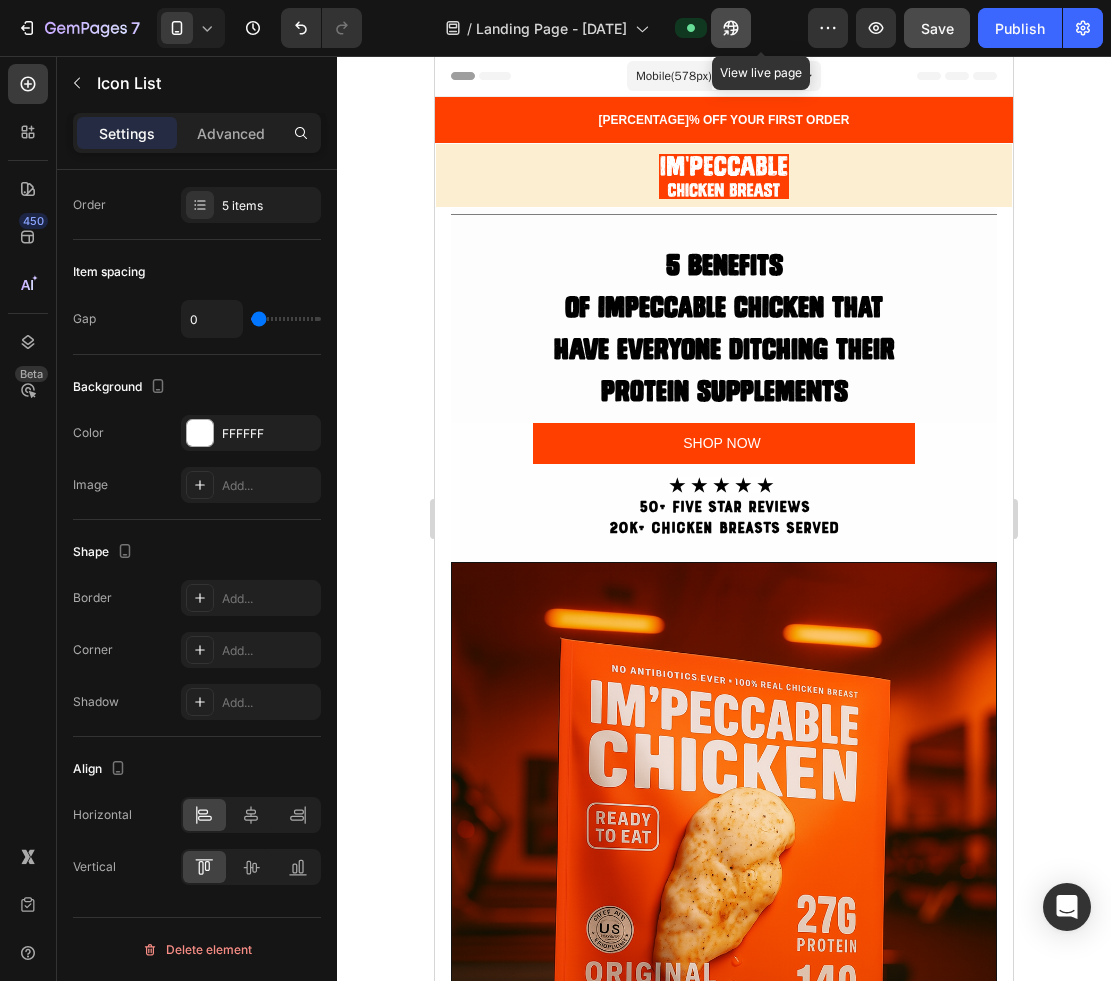 click 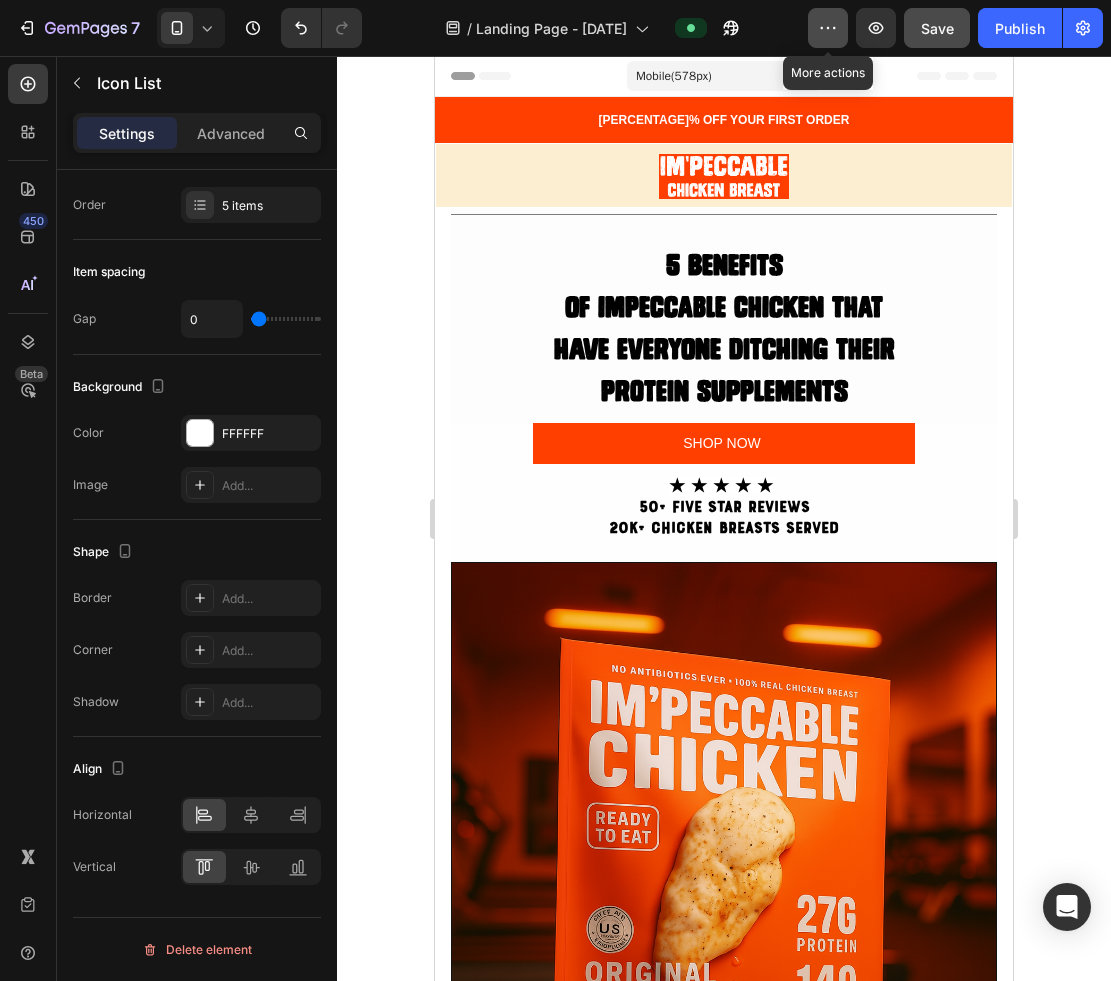 click 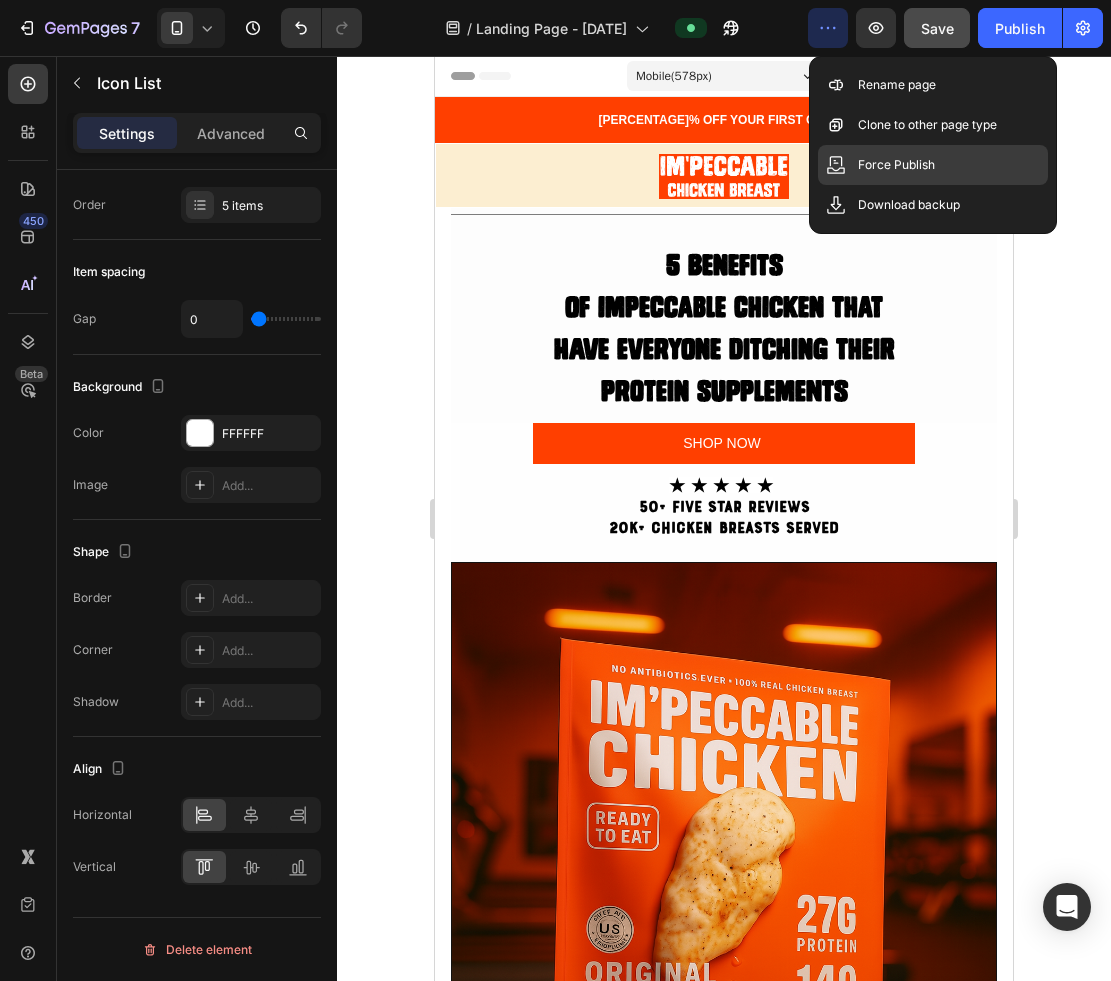 click on "Force Publish" 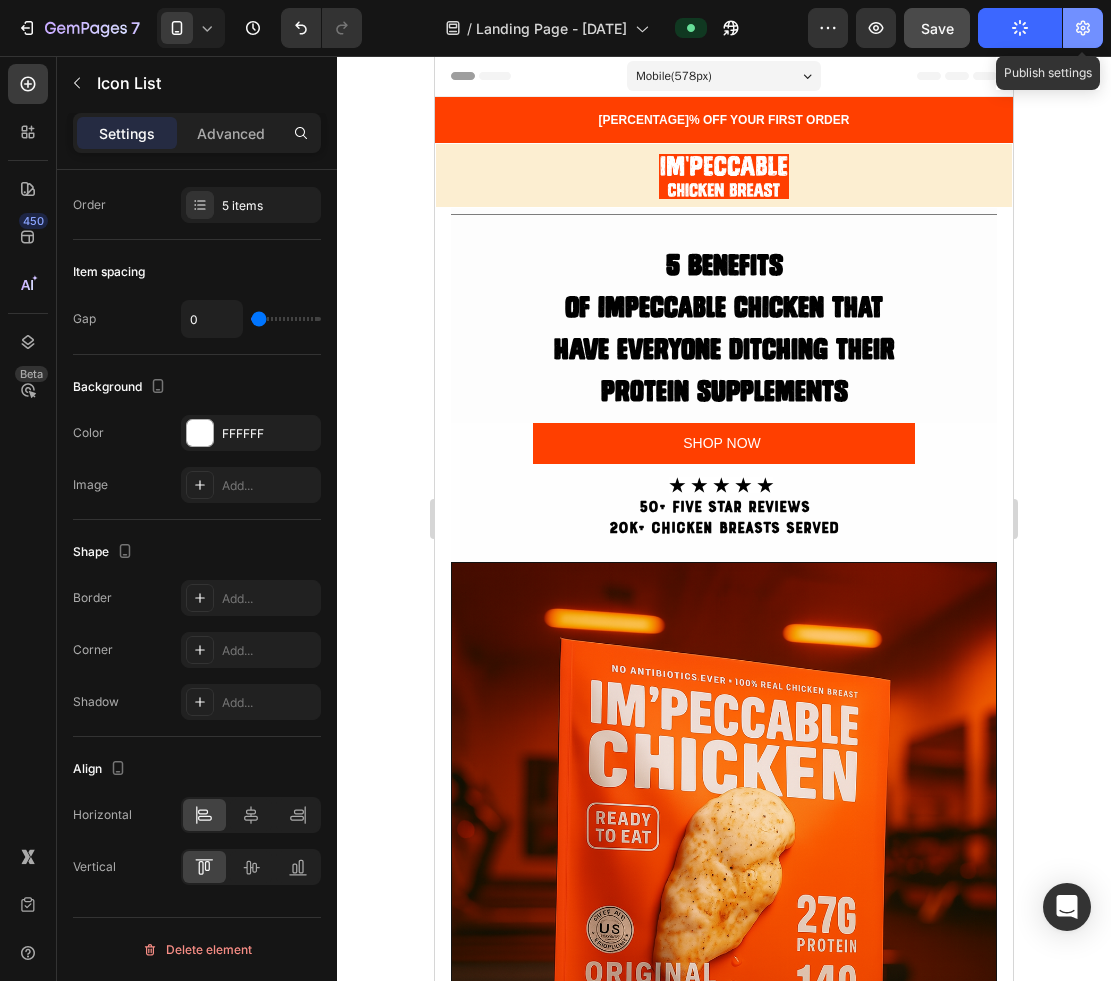 click 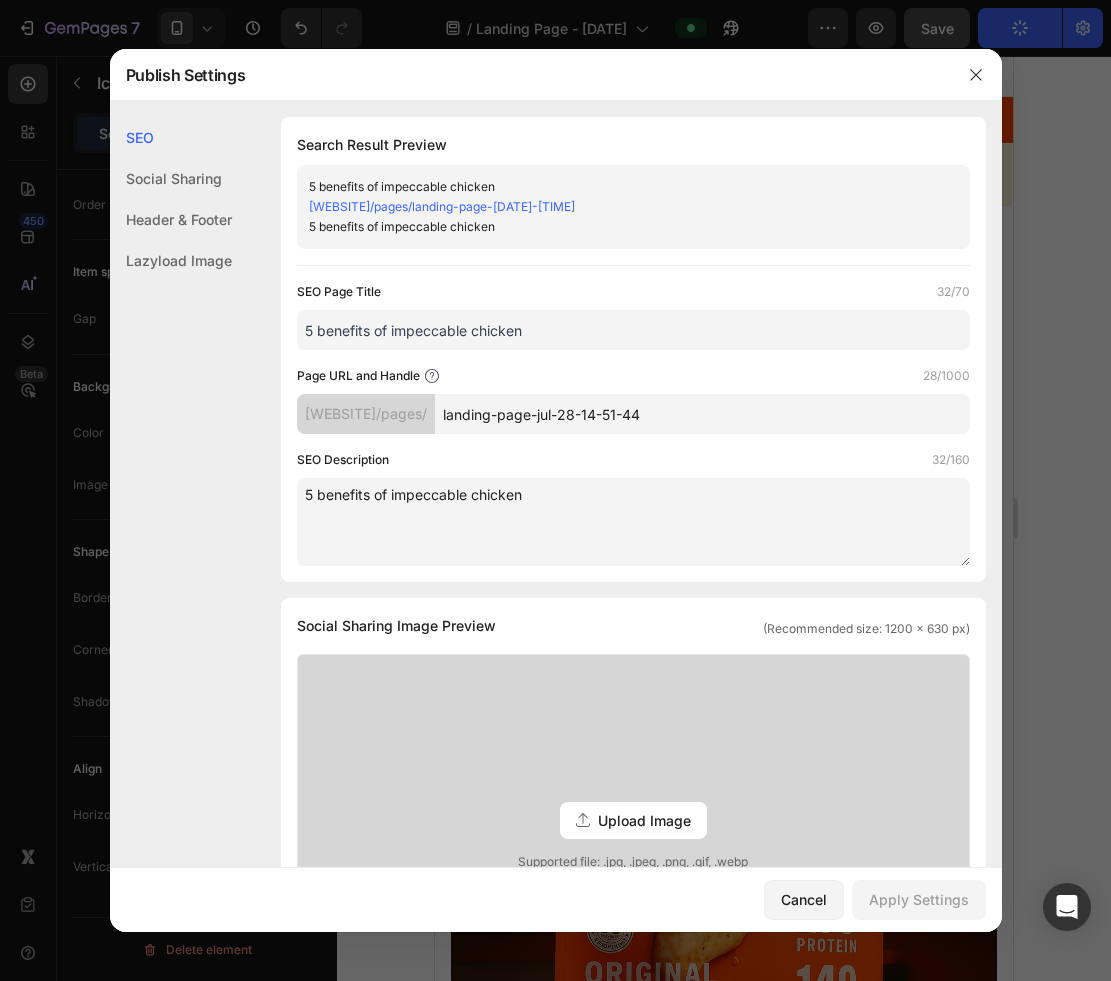 drag, startPoint x: 678, startPoint y: 203, endPoint x: 284, endPoint y: 205, distance: 394.00507 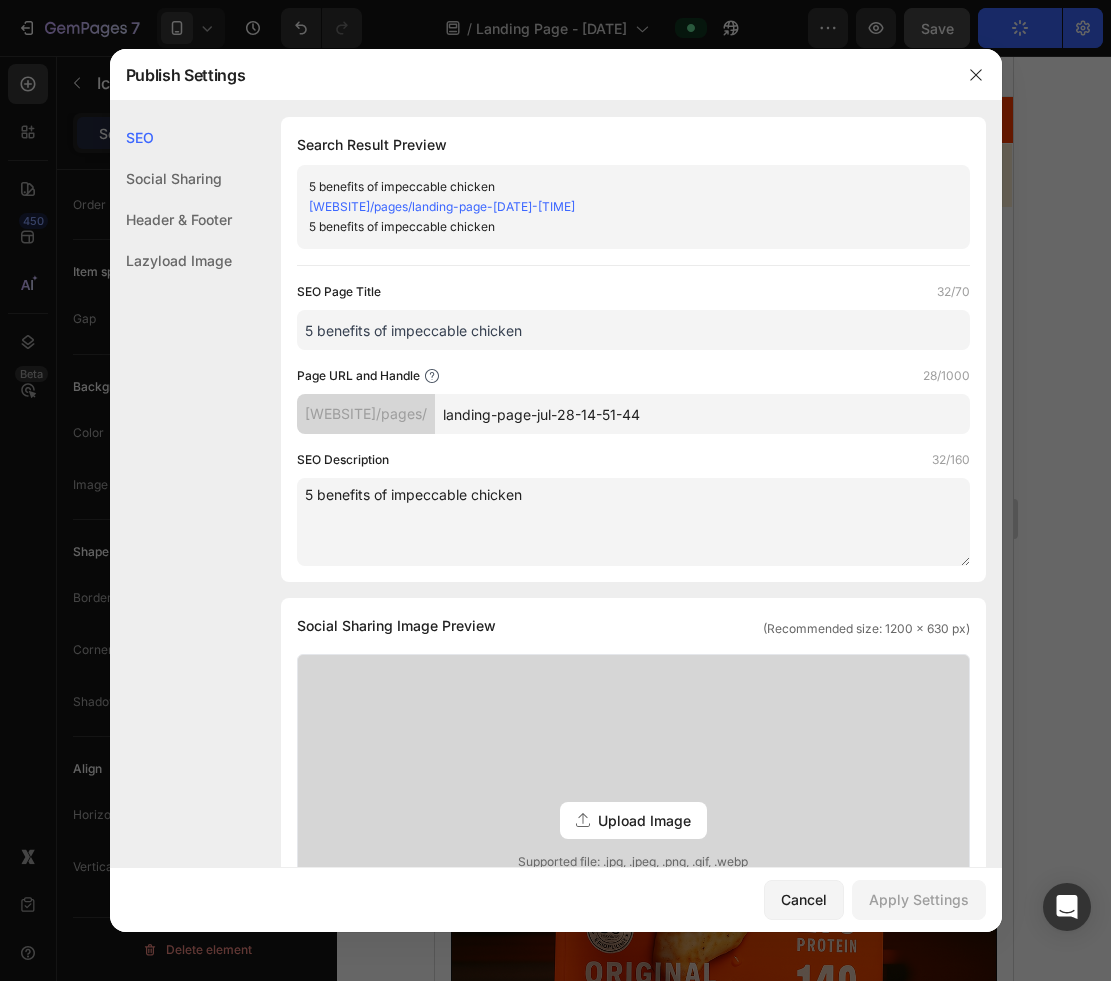 click on "Search Result Preview 5 benefits of impeccable chicken 33f78e-f6.myshopify.com/pages/landing-page-jul-28-14-51-44 5 benefits of impeccable chicken SEO Page Title  32/70  5 benefits of impeccable chicken  Page URL and Handle  28/1000  33f78e-f6.myshopify.com/pages/ landing-page-jul-28-14-51-44  SEO Description  32/160  5 benefits of impeccable chicken" at bounding box center (633, 349) 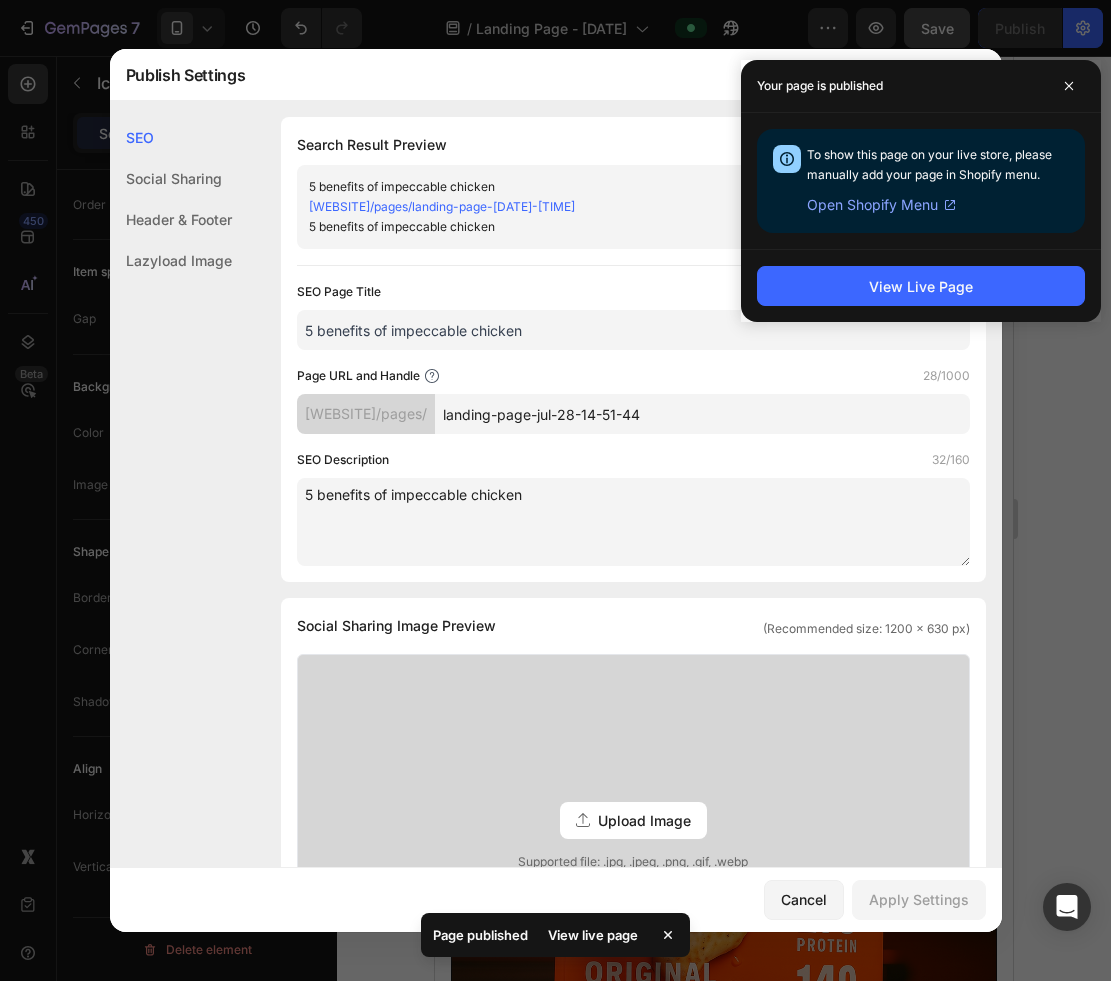 click on "Your page is published" at bounding box center [921, 86] 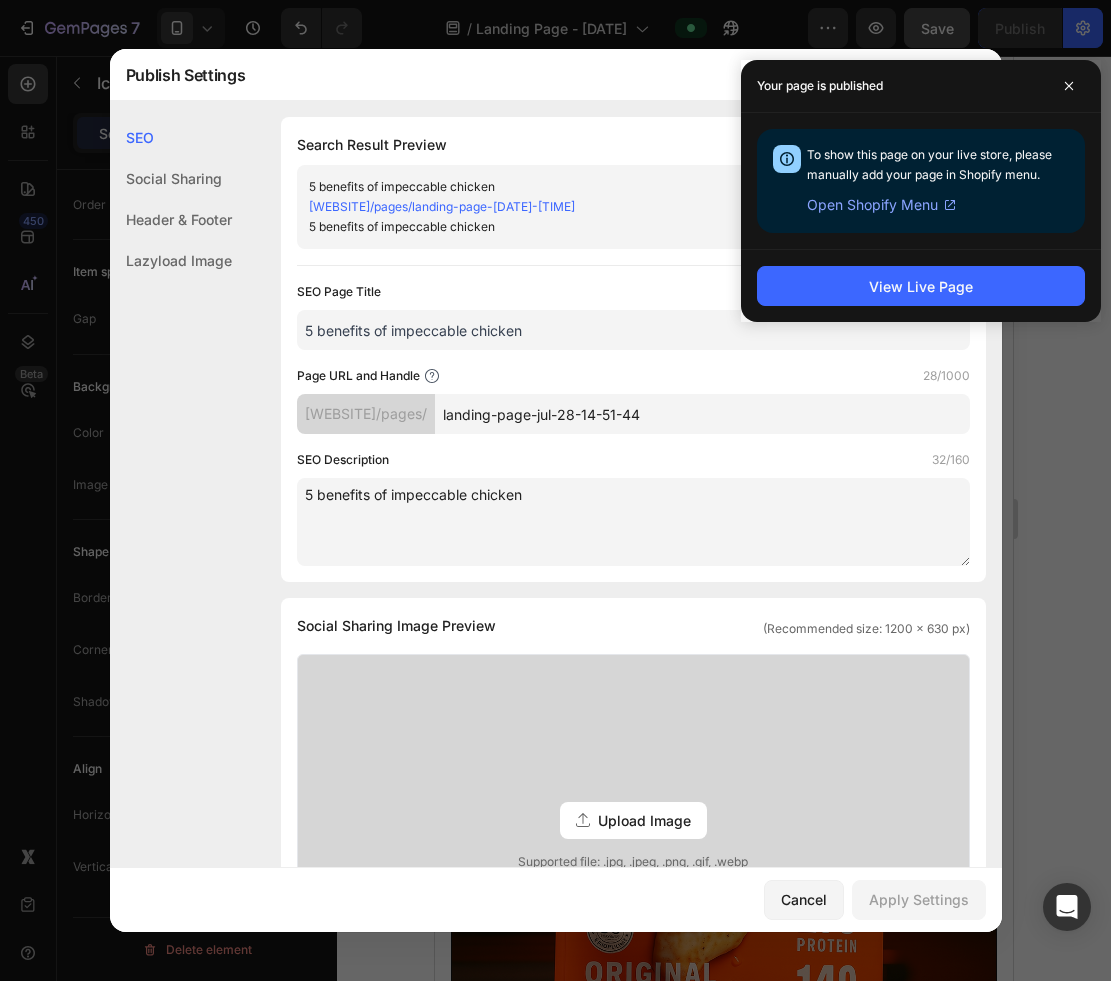 click on "Open Shopify Menu" at bounding box center (872, 205) 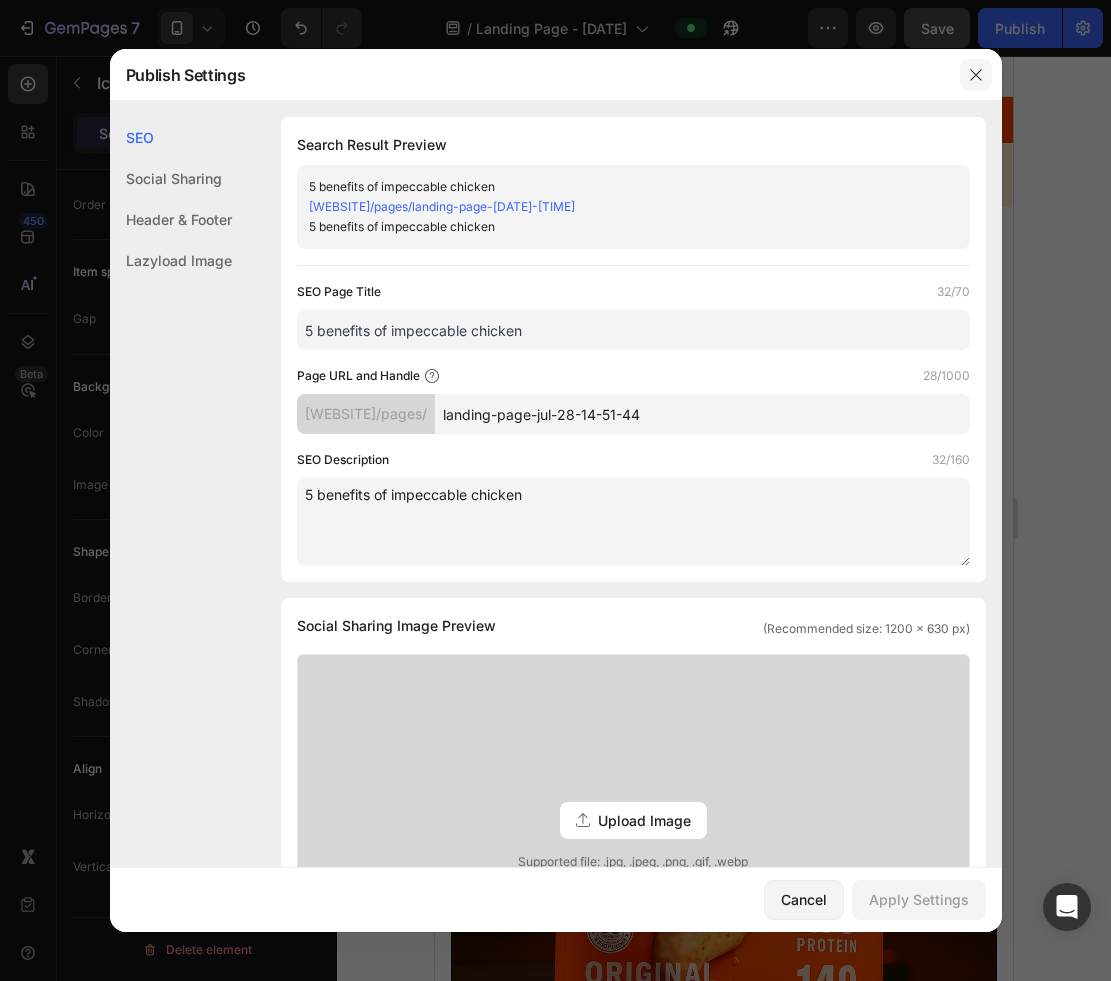 click 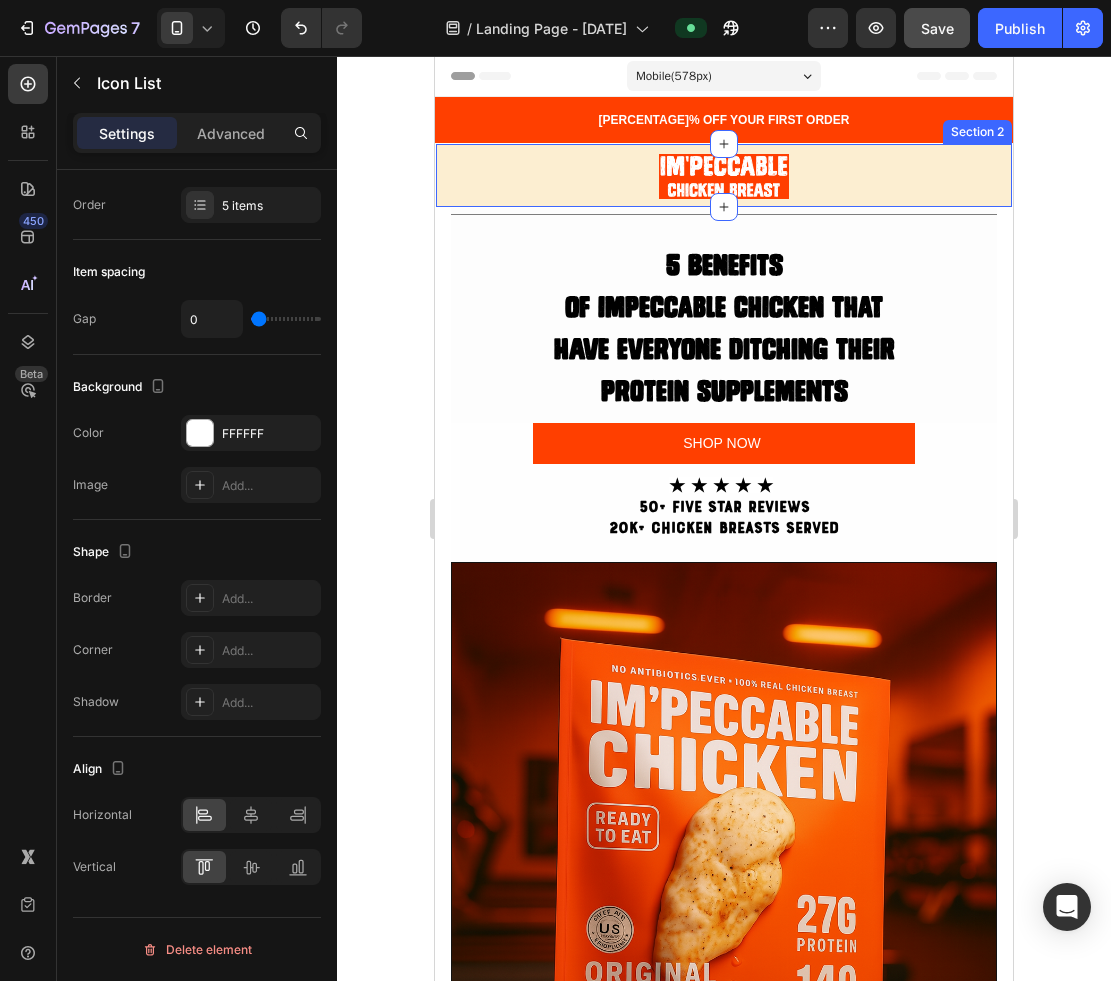 click on "Image Section 2" at bounding box center [724, 175] 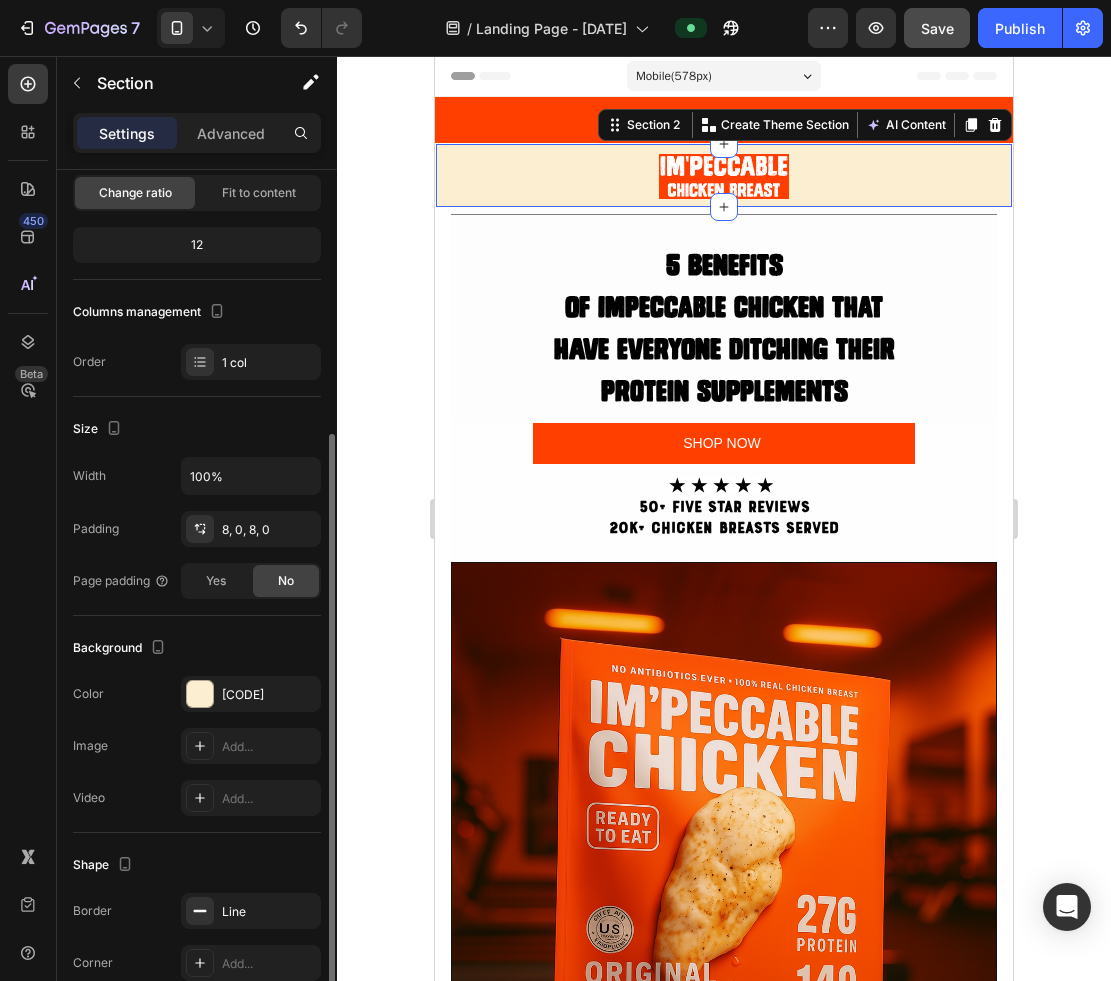 scroll, scrollTop: 300, scrollLeft: 0, axis: vertical 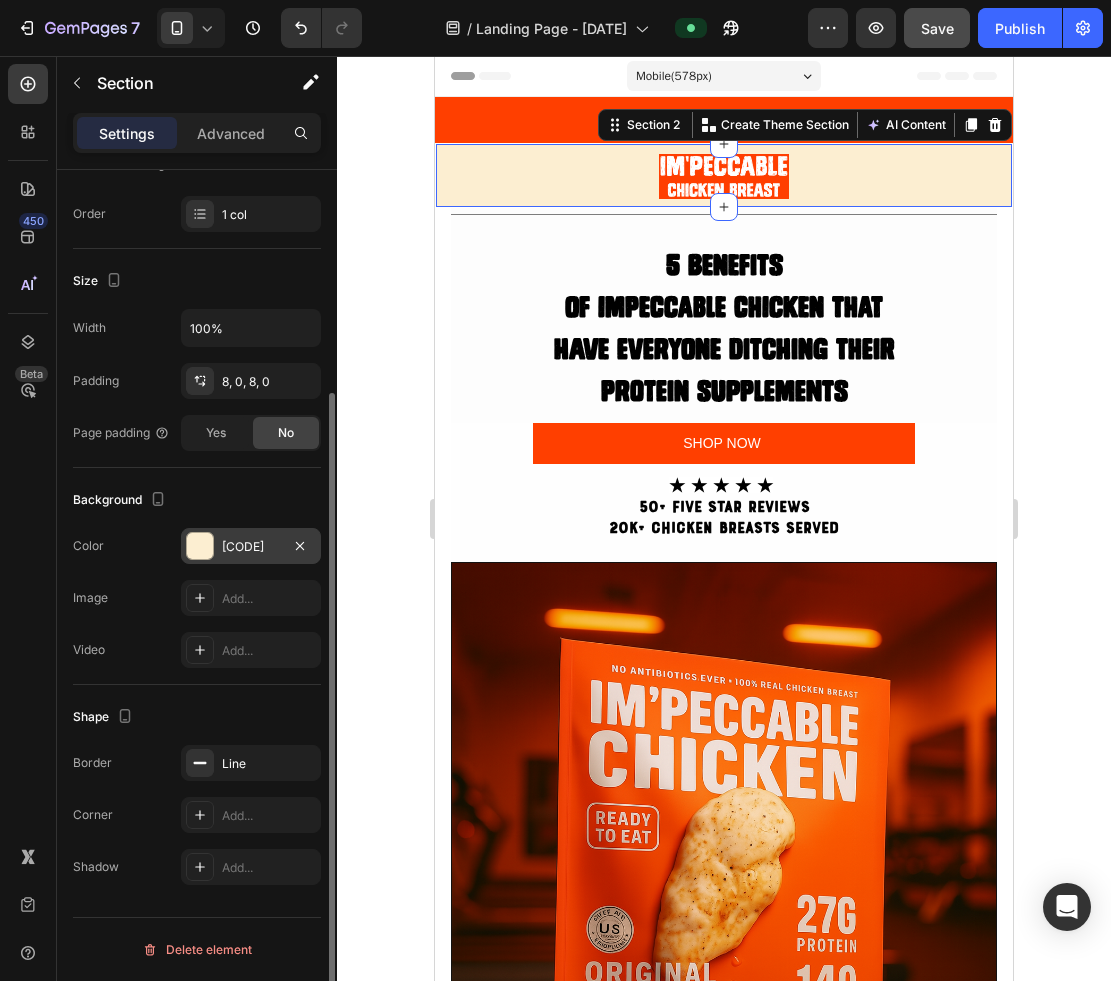 click on "FCEED1" at bounding box center [251, 546] 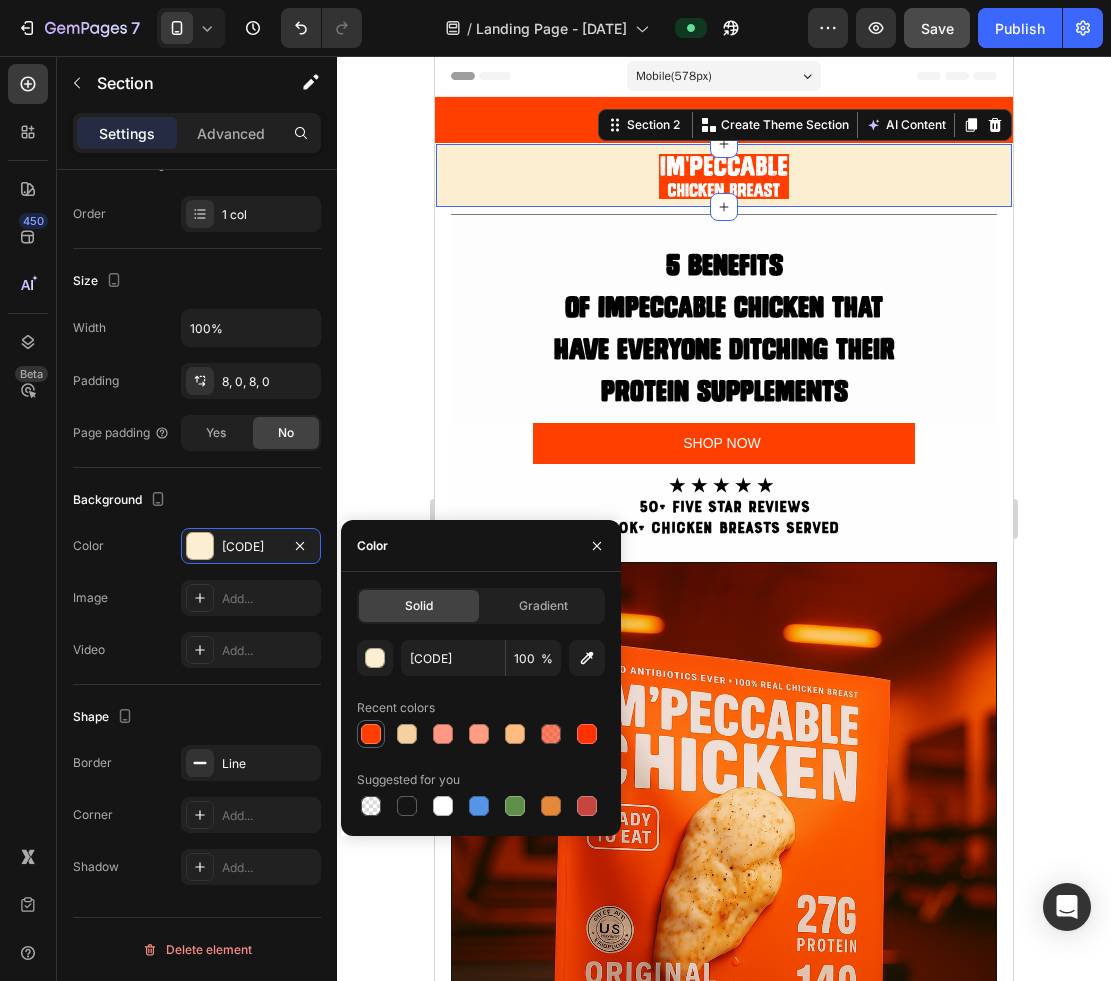 click at bounding box center (371, 734) 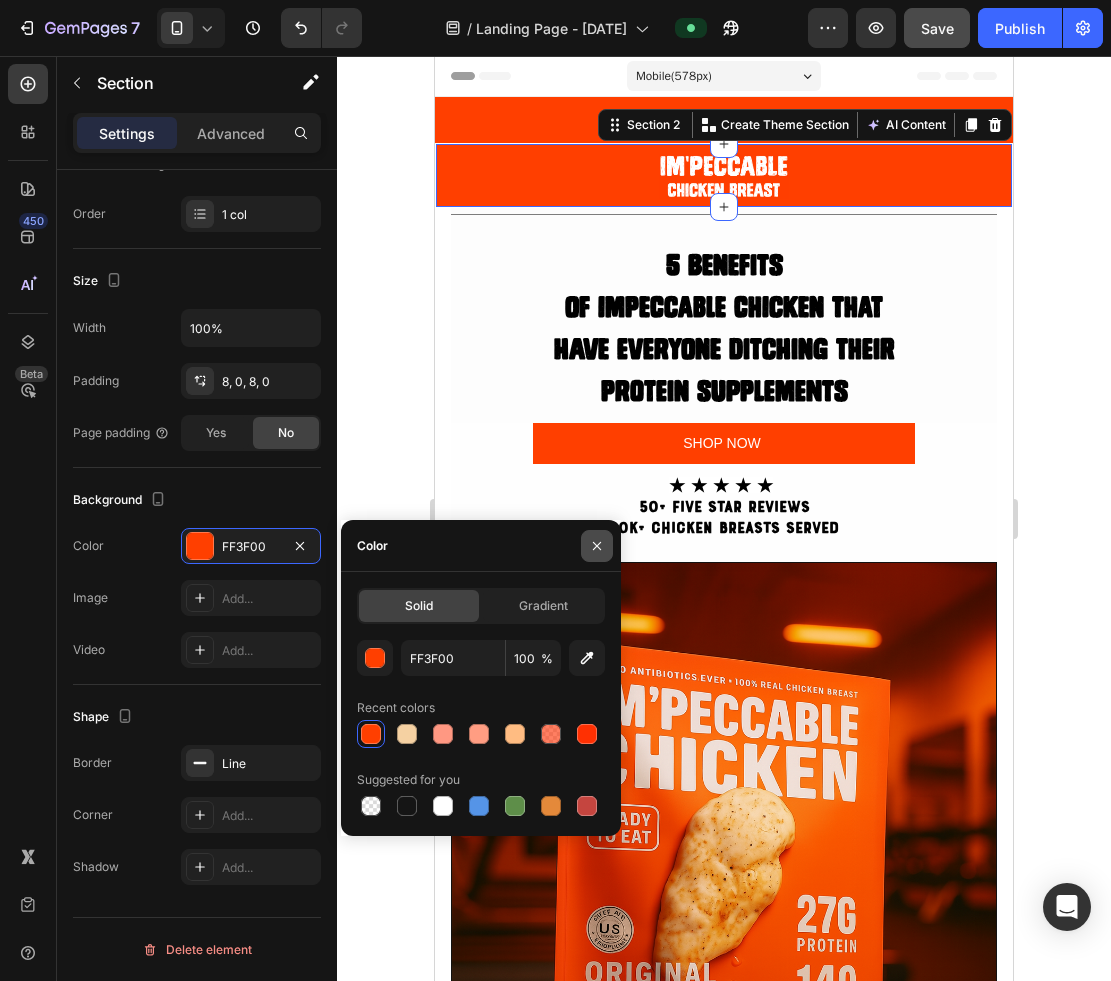 click at bounding box center [597, 546] 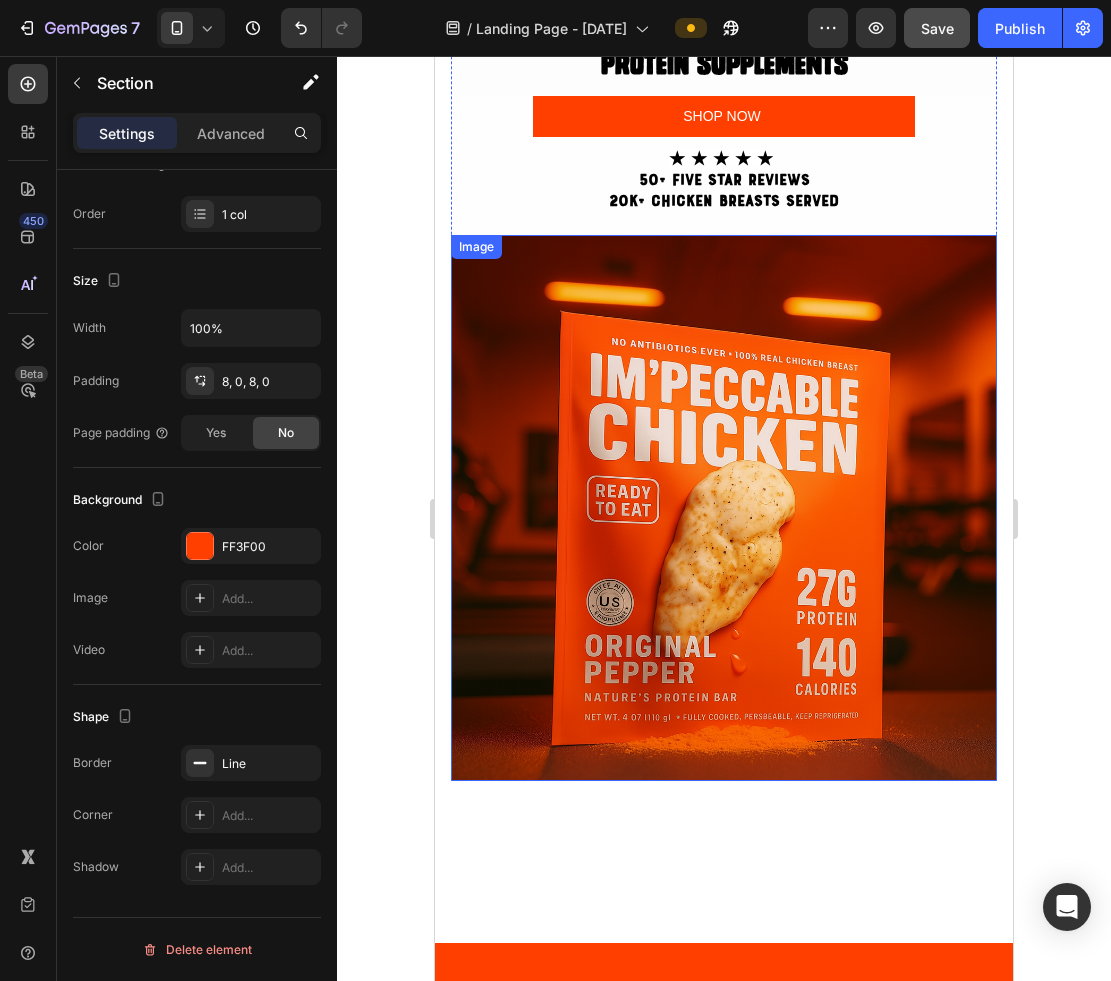 scroll, scrollTop: 0, scrollLeft: 0, axis: both 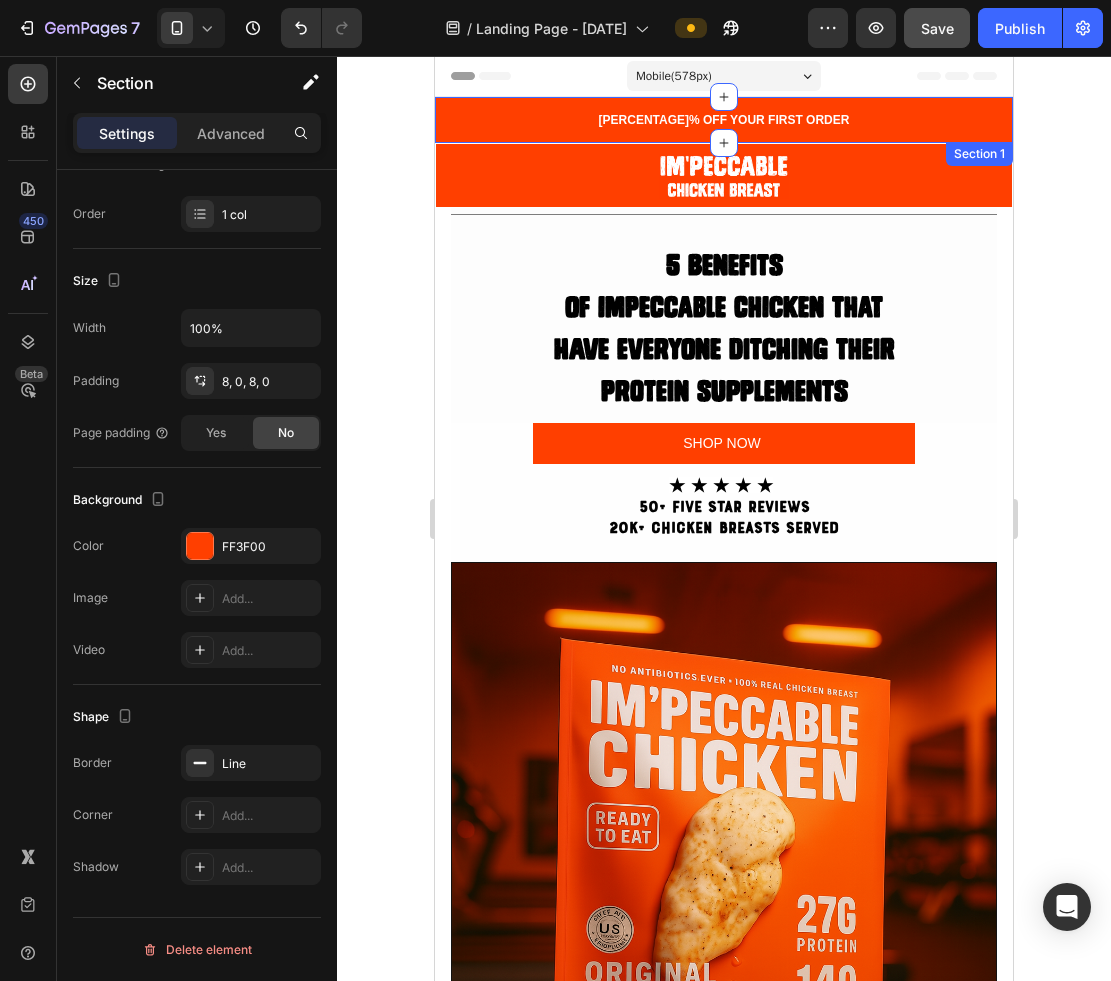 click on "10% OFF YOUR FIRST ORDER Text block Ship to USA Text block Image Row Section 1" at bounding box center [724, 120] 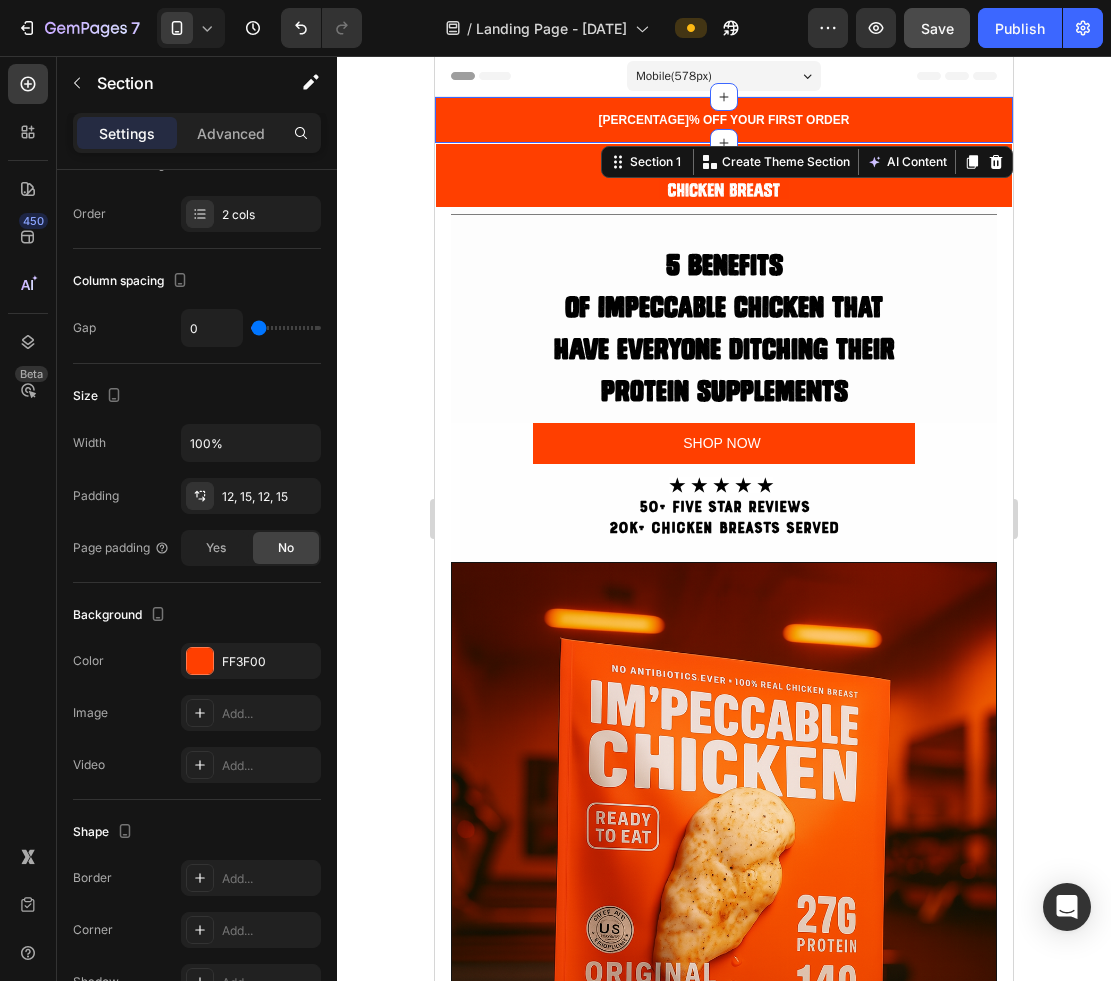 click on "Mobile  ( 578 px)" at bounding box center [724, 76] 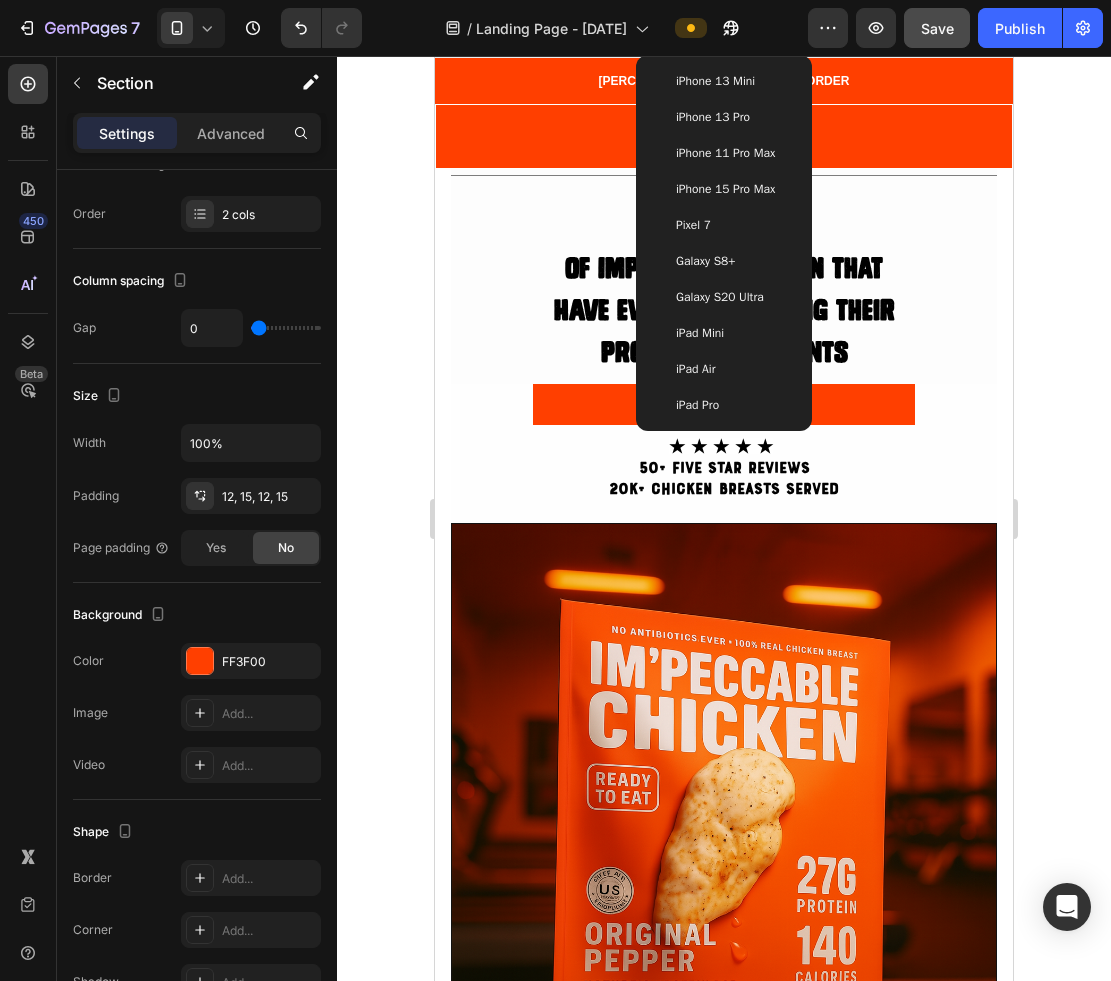 scroll, scrollTop: 0, scrollLeft: 0, axis: both 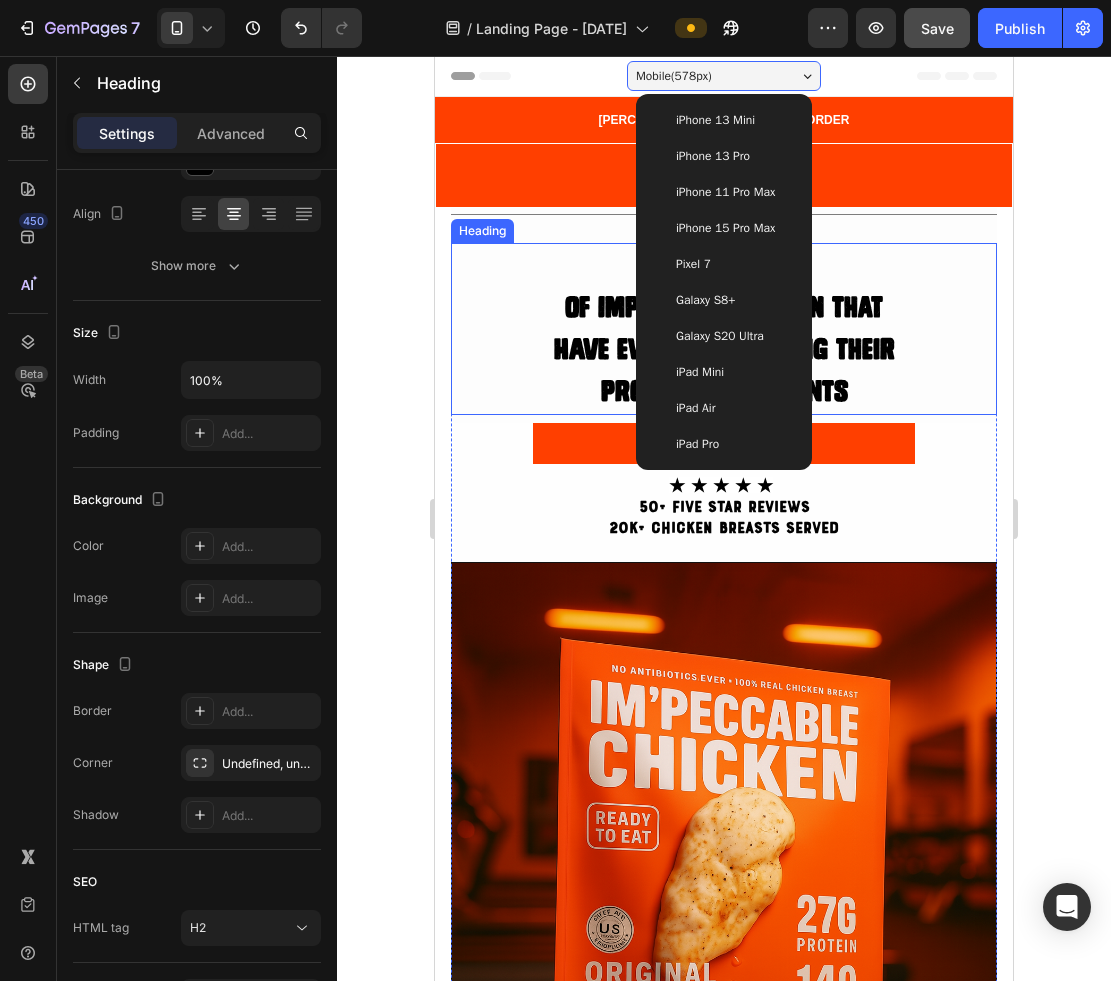 click on "5 Benefits  of Impeccable Chicken That  Have Everyone Ditching Their  Protein supplements" at bounding box center (724, 329) 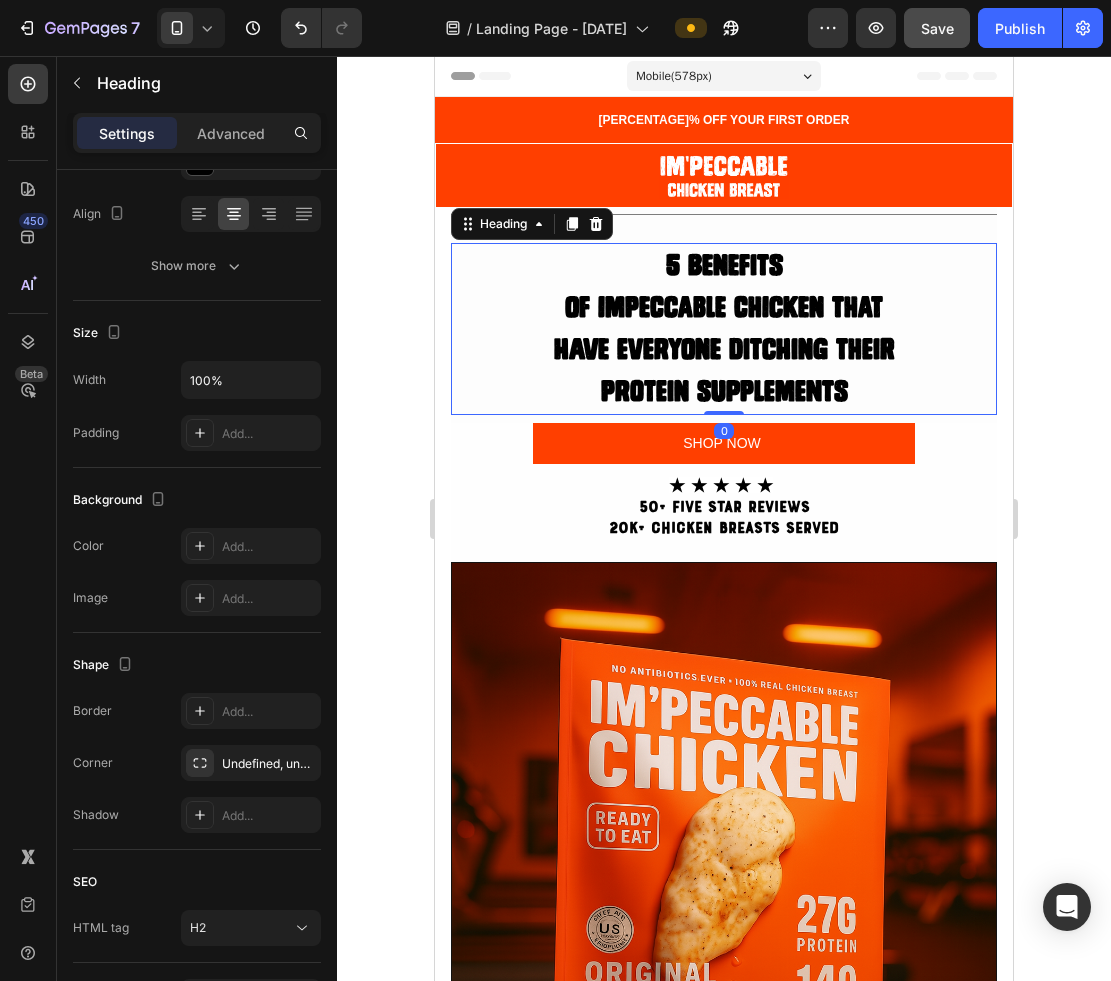 scroll, scrollTop: 0, scrollLeft: 0, axis: both 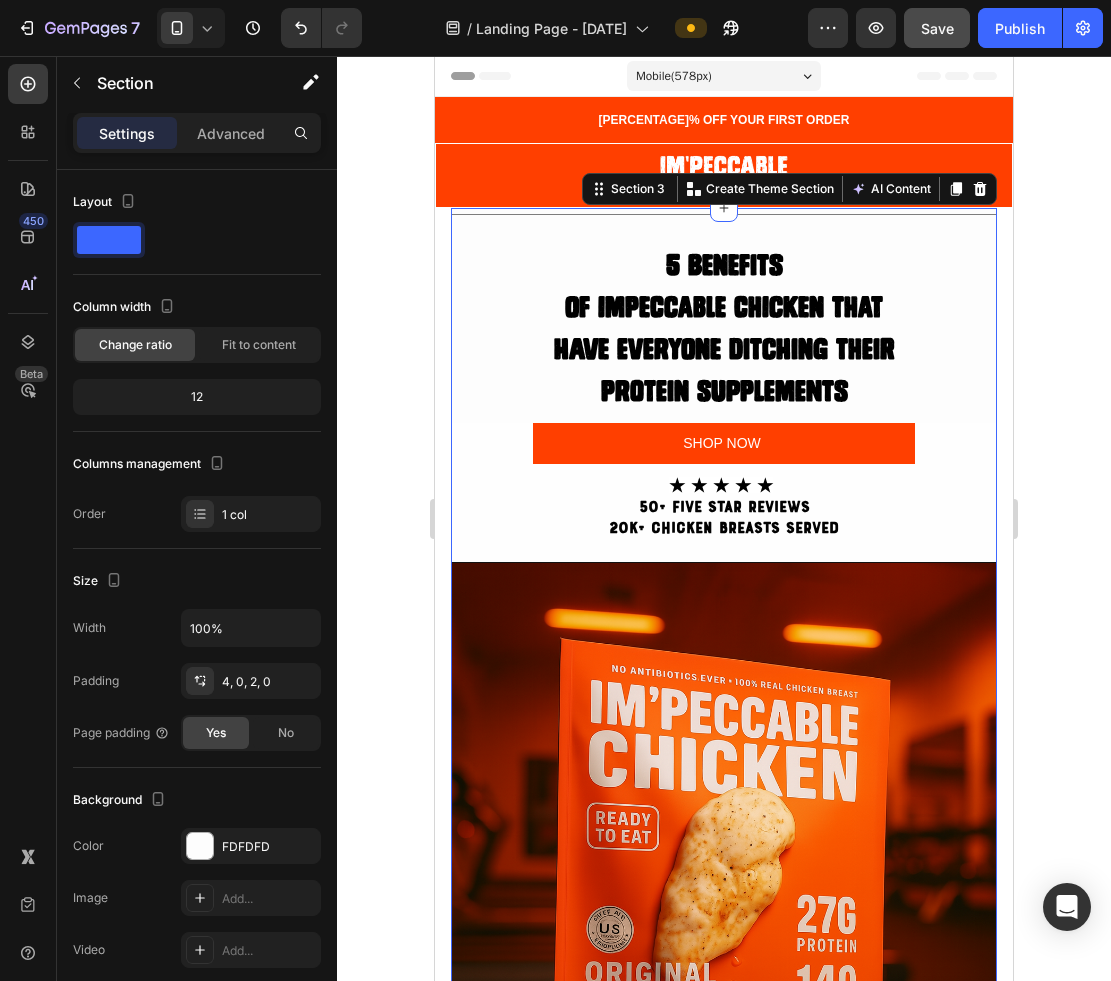 click on "Title Line 5 Benefits  of Impeccable Chicken That  Have Everyone Ditching Their  Protein supplements Heading SHOP NOW Add to Cart ★ ★ ★ ★ ★   50+ FIVE STAR REVIEWS  20k+ CHICKEN BREASTS SERVED Text Block Row Product Row Image Row" at bounding box center (724, 660) 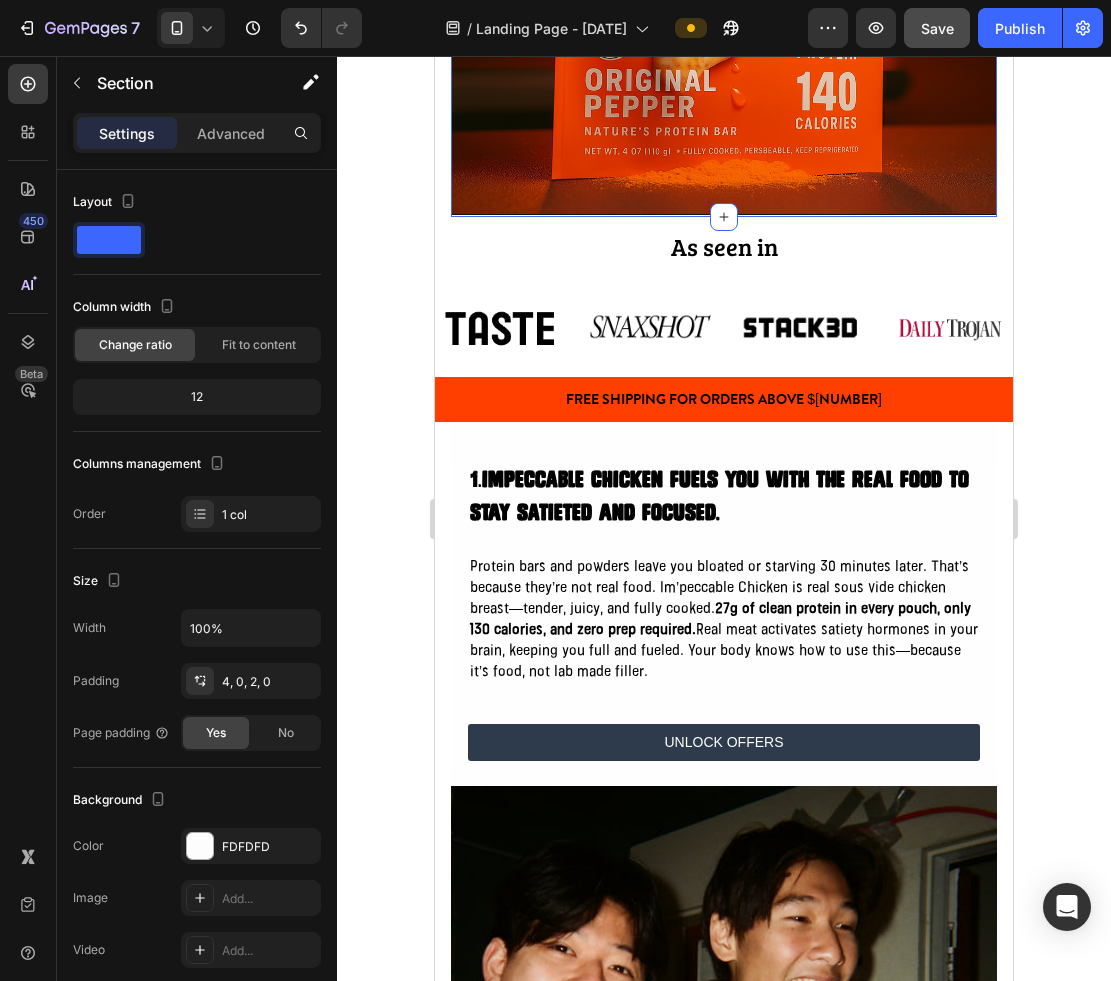 scroll, scrollTop: 1122, scrollLeft: 0, axis: vertical 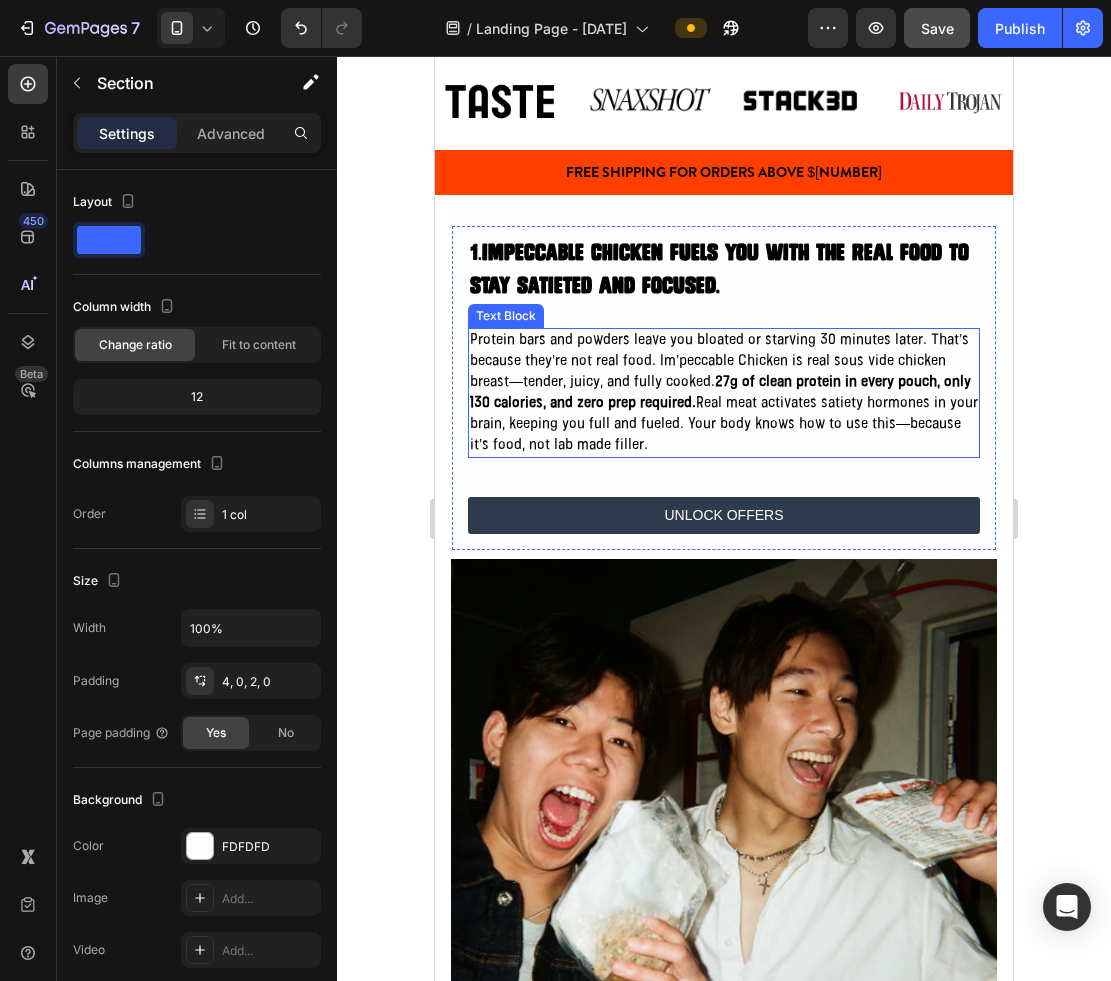 click on "Protein bars and powders leave you bloated or starving 30 minutes later. That’s because they’re not real food. Im’peccable Chicken is real sous vide chicken breast—tender, juicy, and fully cooked.  27g of clean protein in every pouch, only 130 calories, and zero prep required.  Real meat activates satiety hormones in your brain, keeping you full and fueled. Your body knows how to use this—because it’s food, not lab made filler." at bounding box center (724, 393) 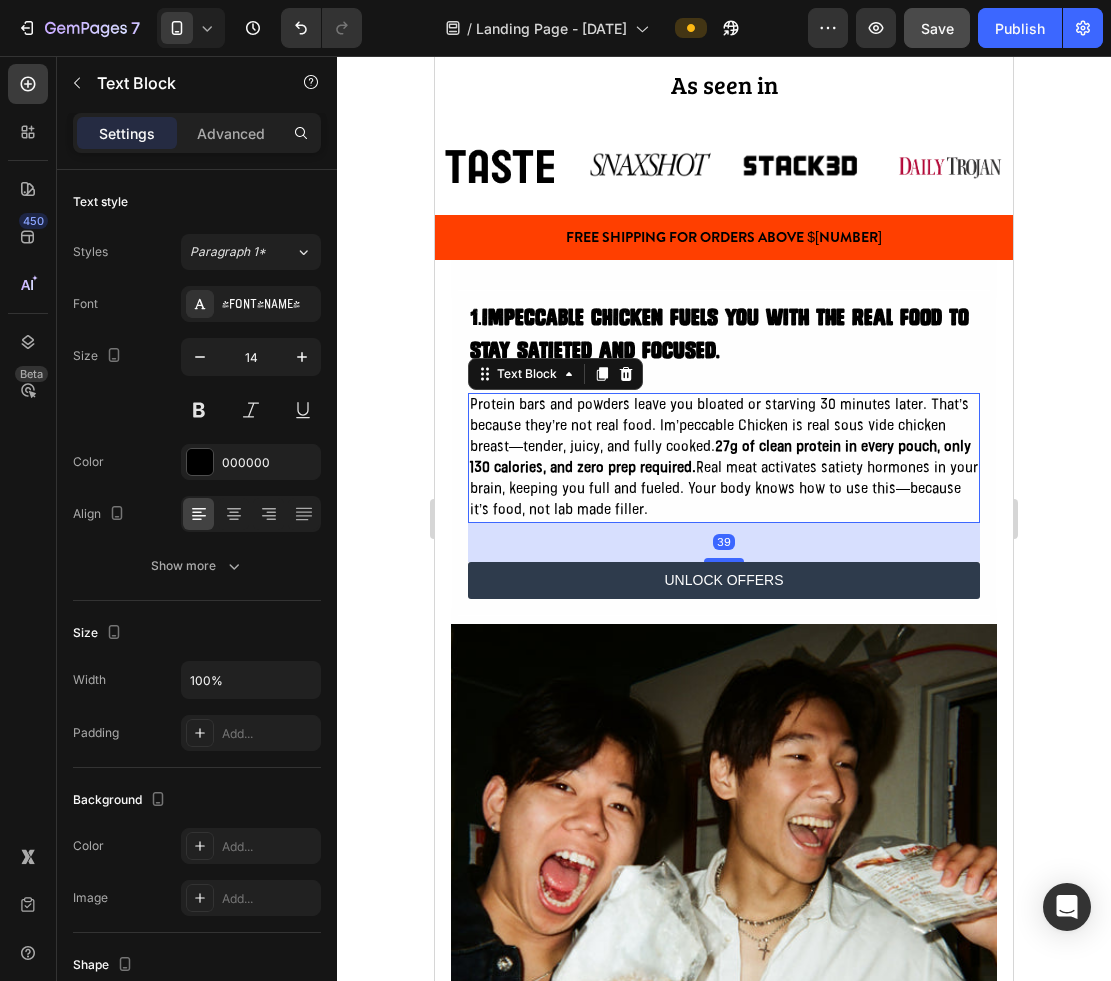 scroll, scrollTop: 978, scrollLeft: 0, axis: vertical 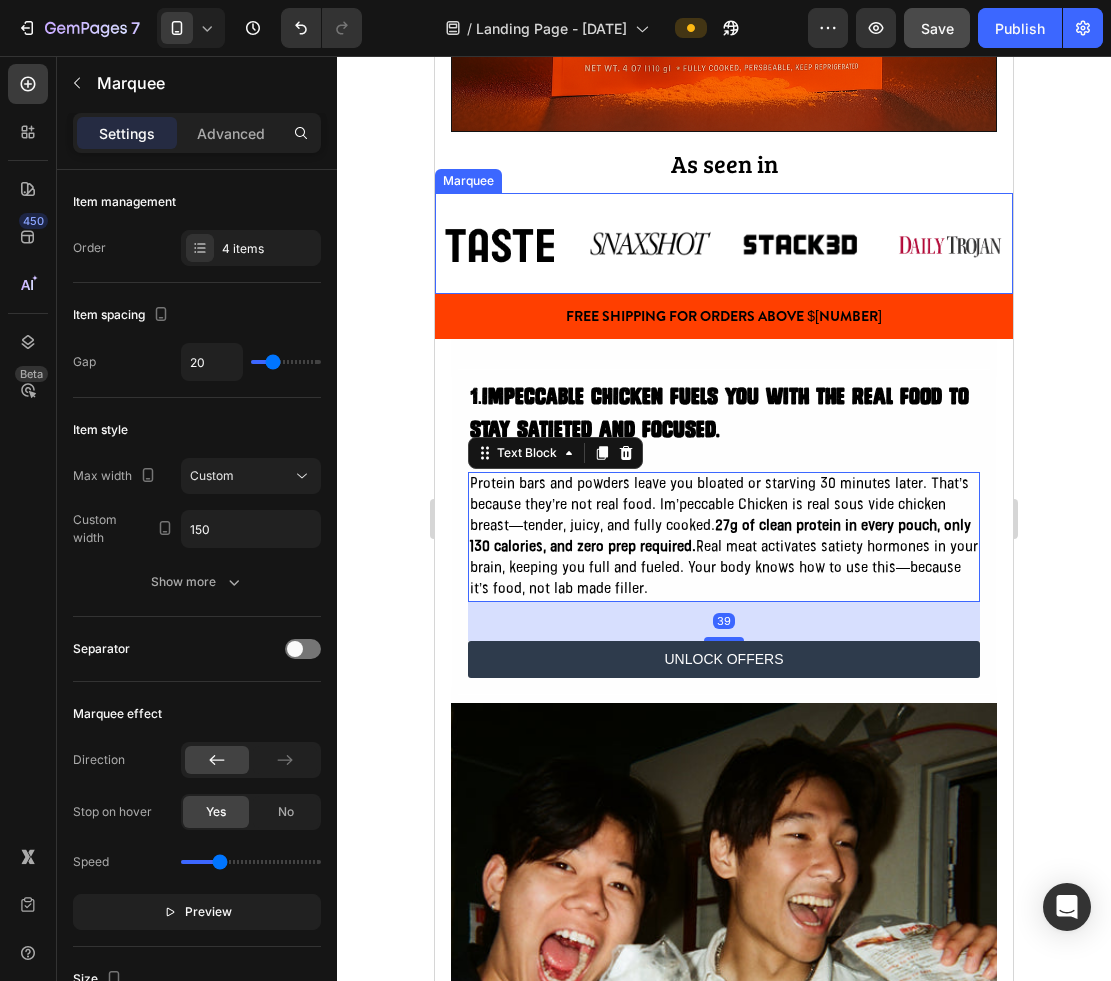 click on "Image Image Image Image" at bounding box center [736, 243] 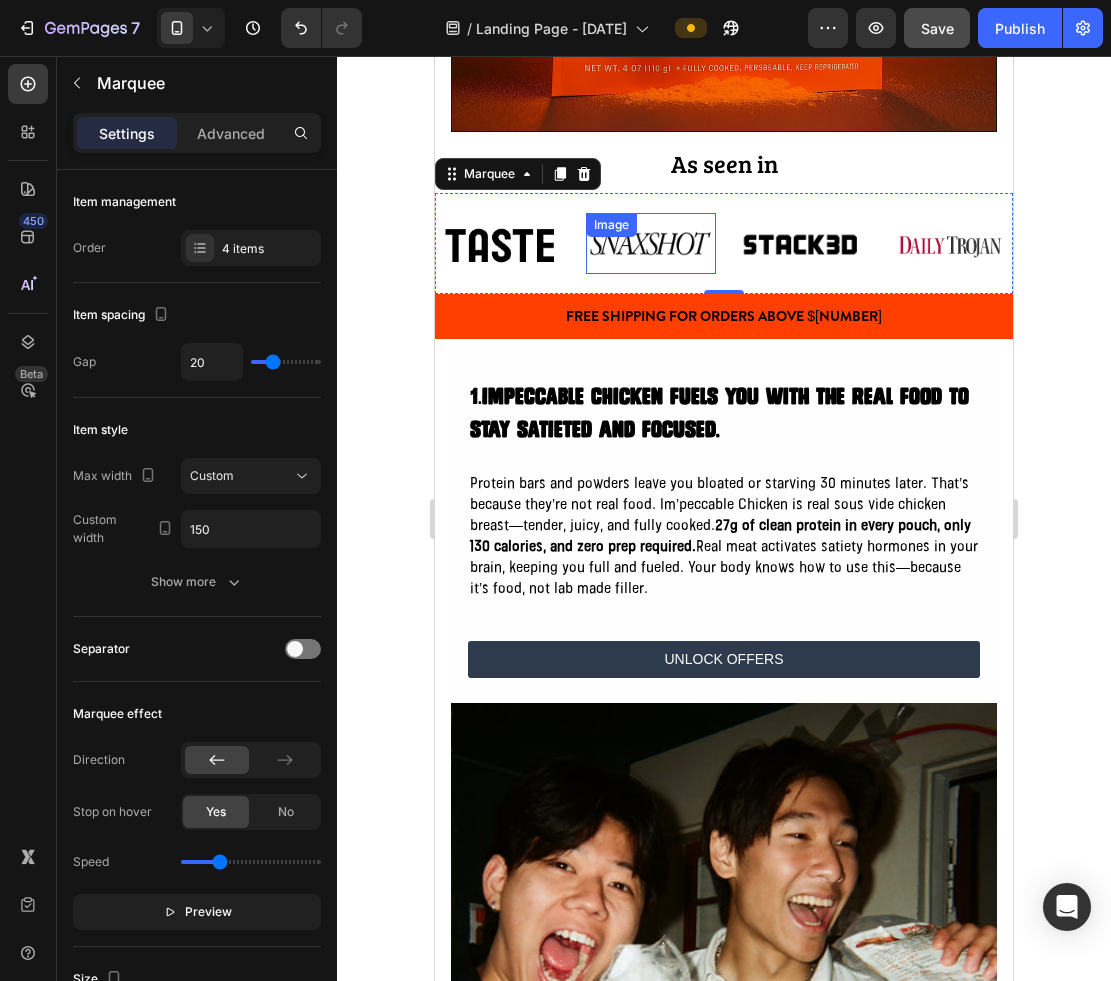 click at bounding box center [651, 243] 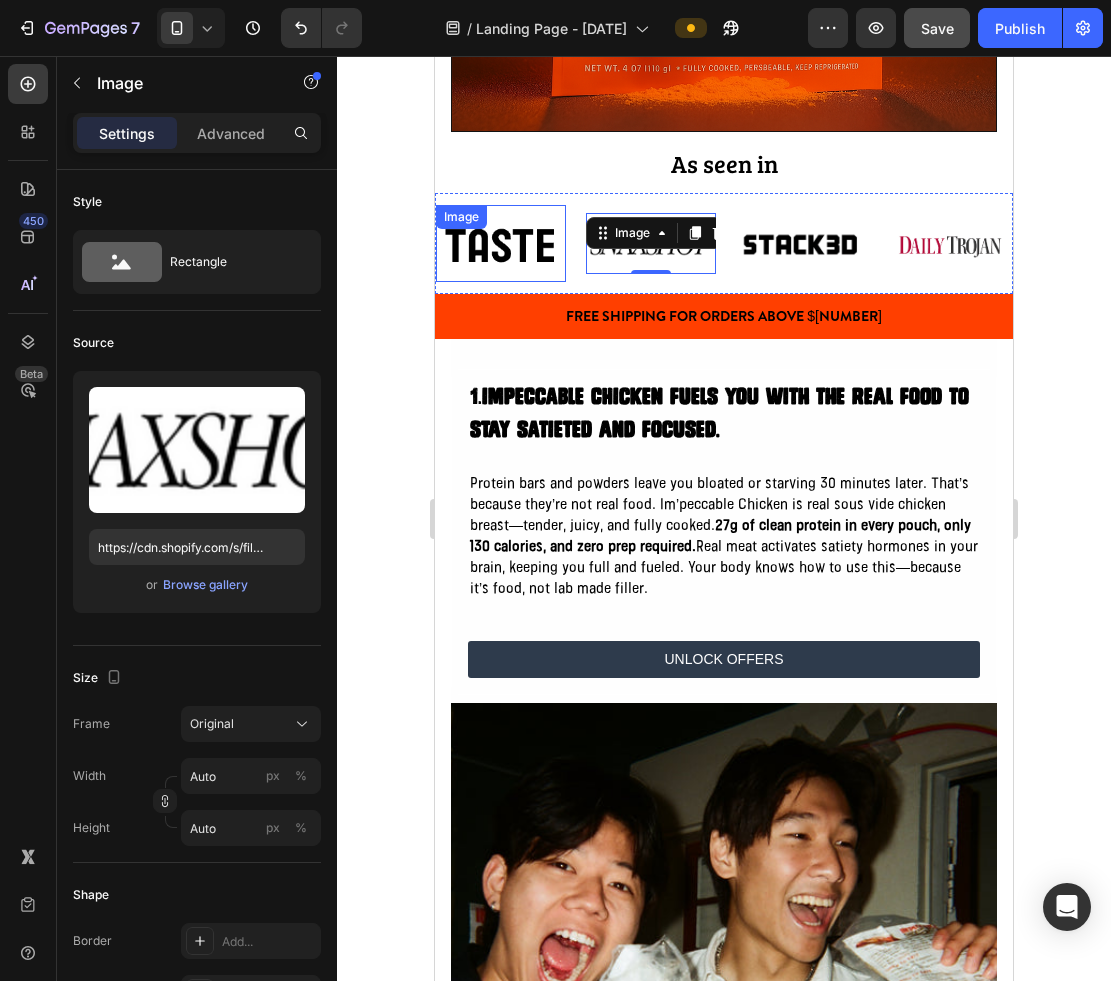 click at bounding box center [501, 243] 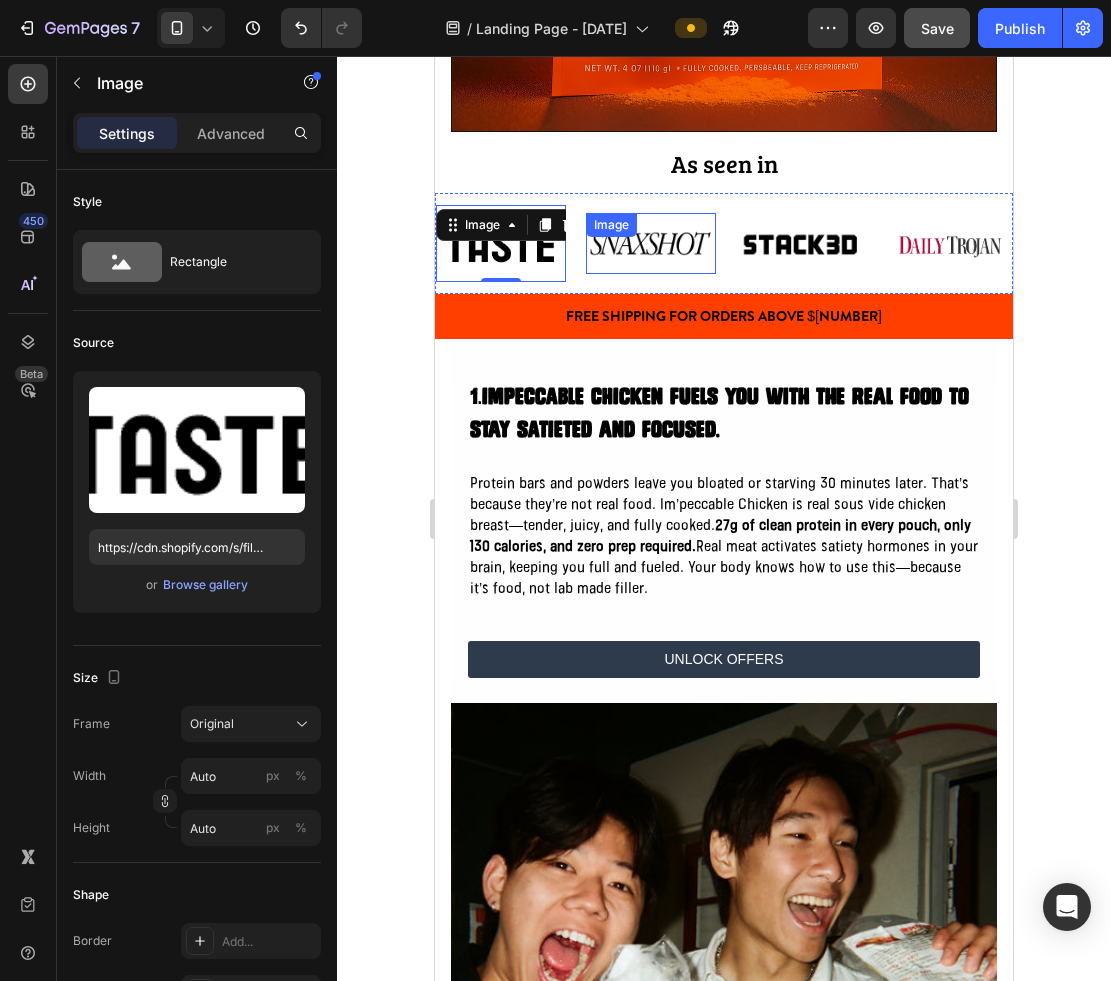 click at bounding box center (651, 243) 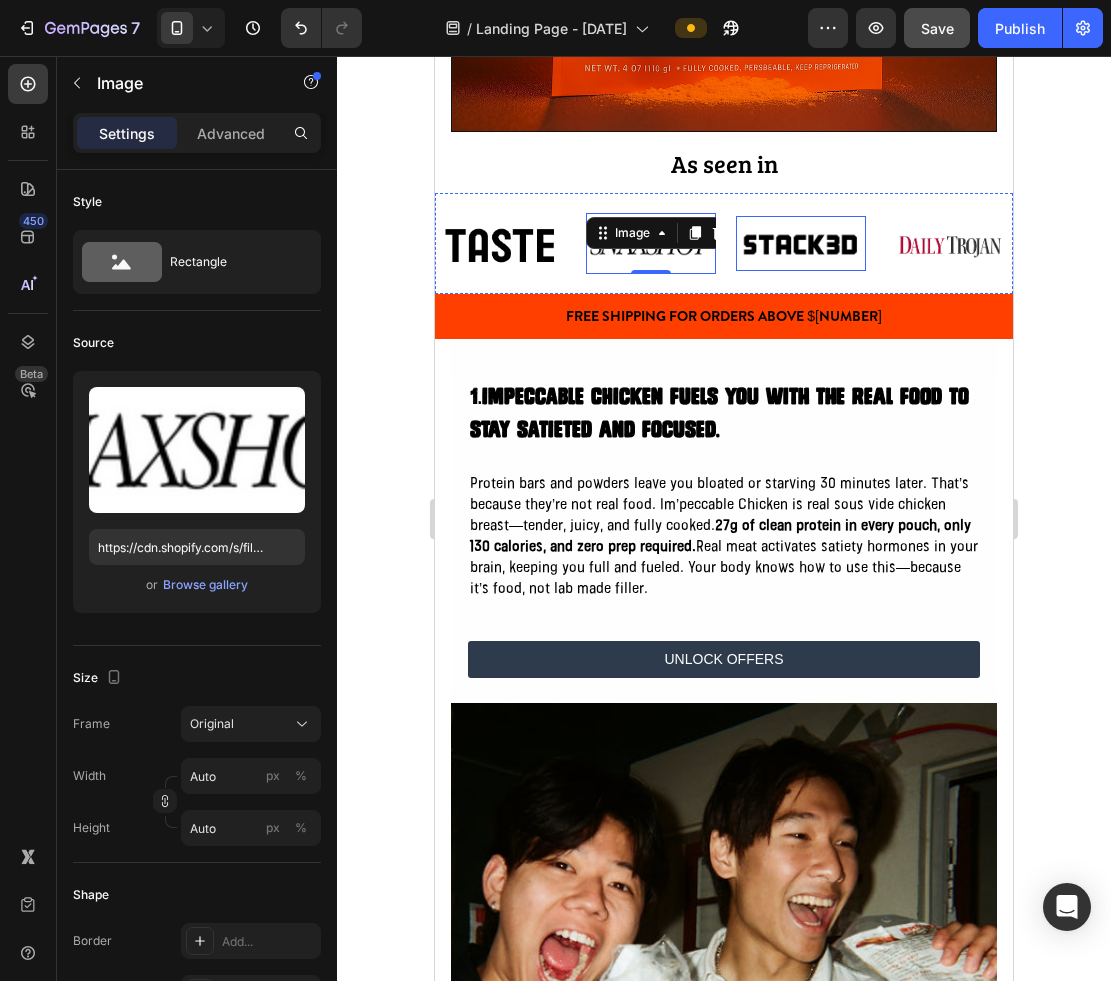 click on "Image" at bounding box center [801, 243] 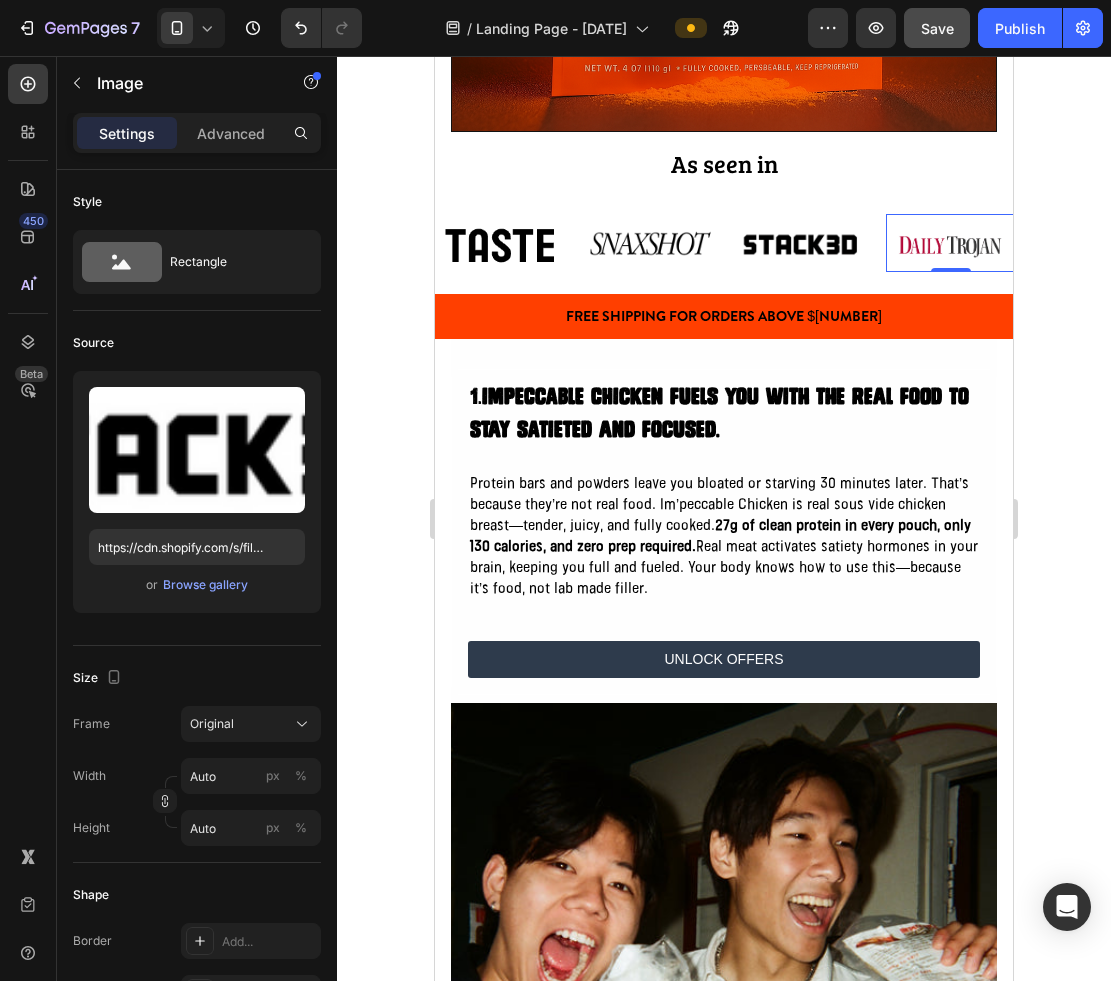 click at bounding box center (951, 248) 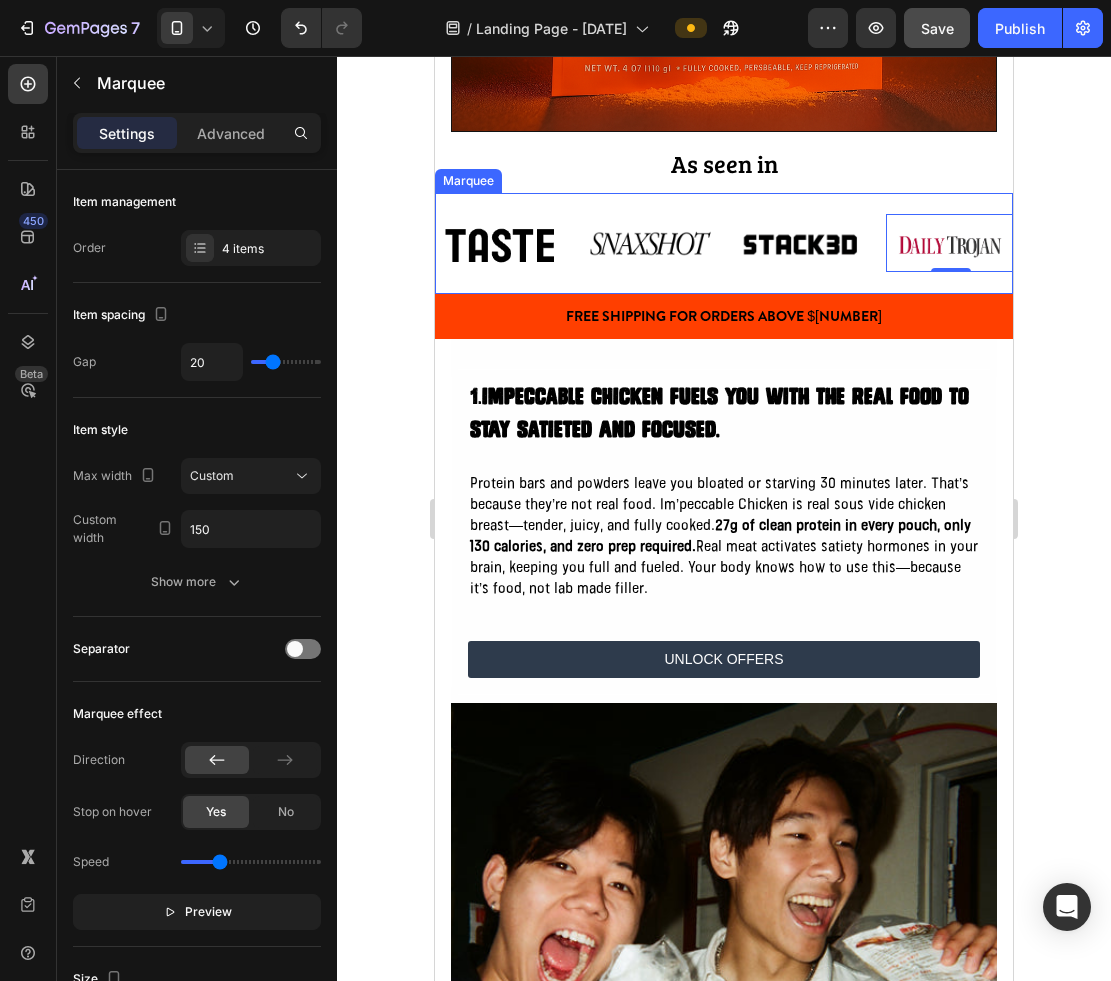 click on "Image Image Image Image   0 Image Image Image Image   0 Marquee" at bounding box center (724, 243) 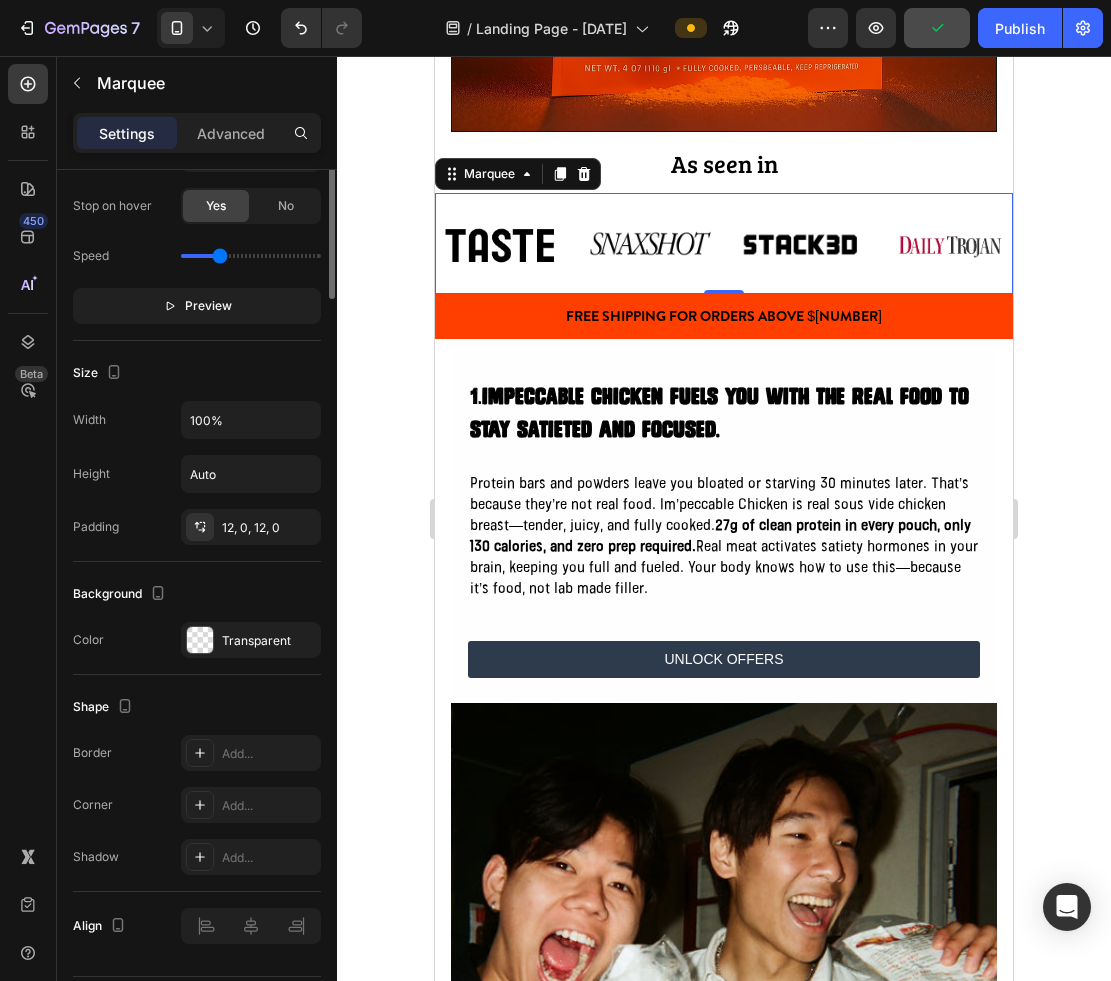 scroll, scrollTop: 663, scrollLeft: 0, axis: vertical 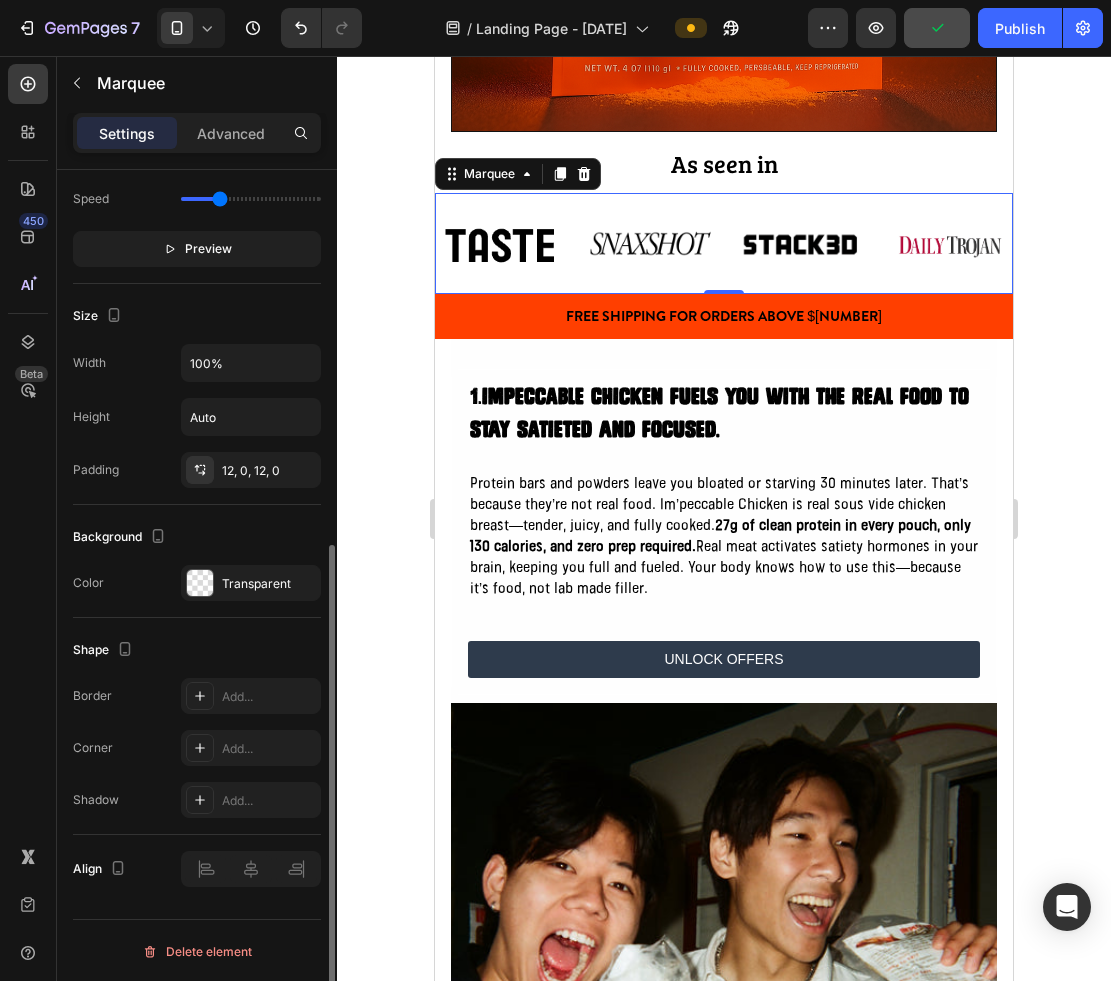 click on "Background Color Transparent" 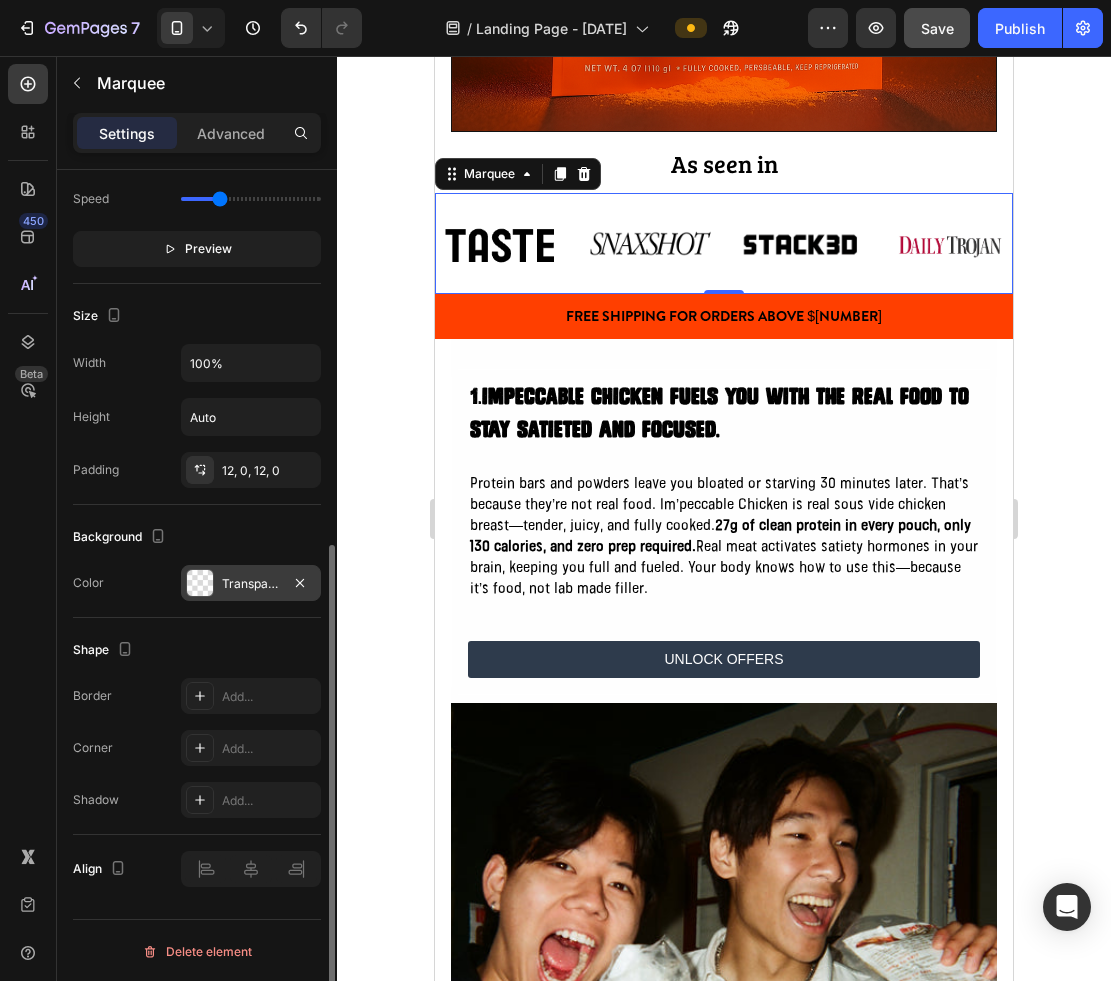 click at bounding box center (200, 583) 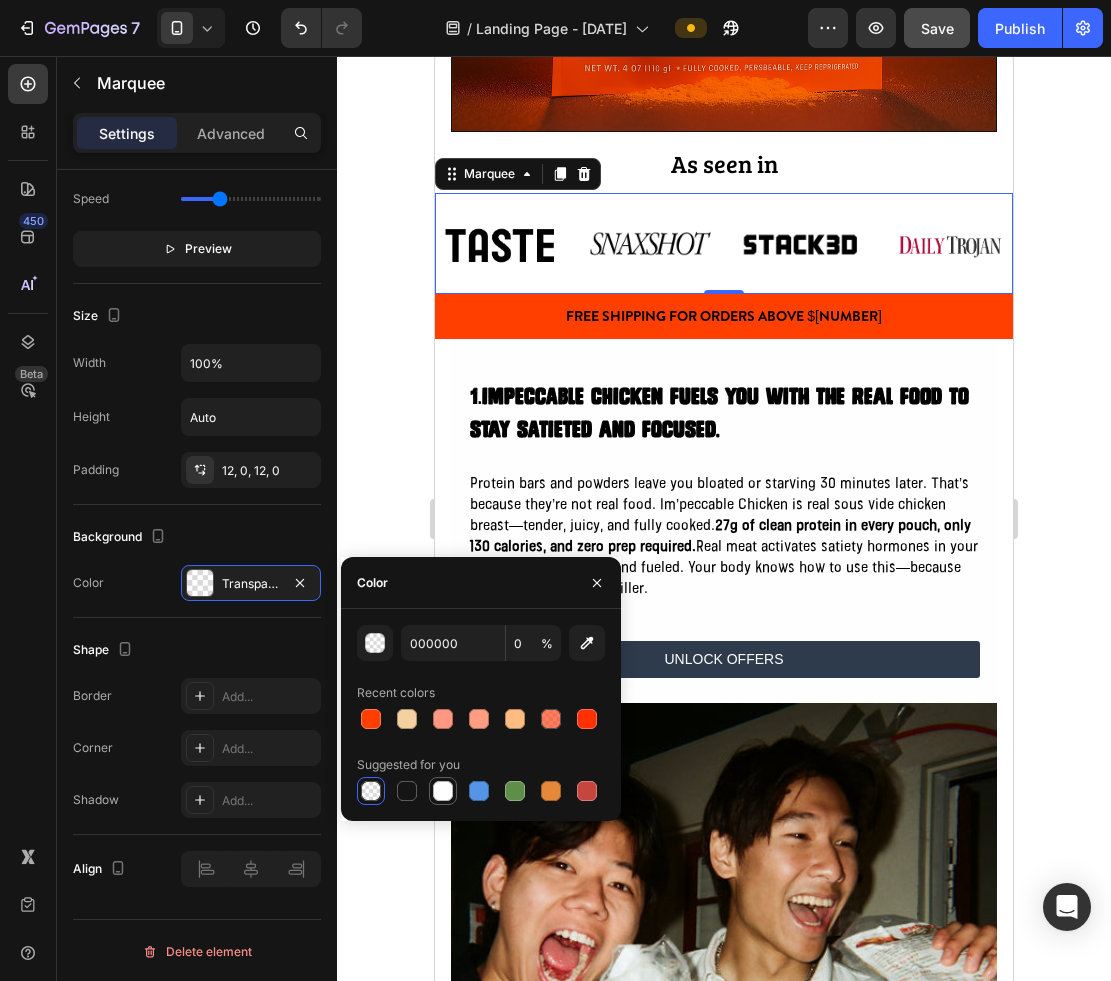 click at bounding box center (443, 791) 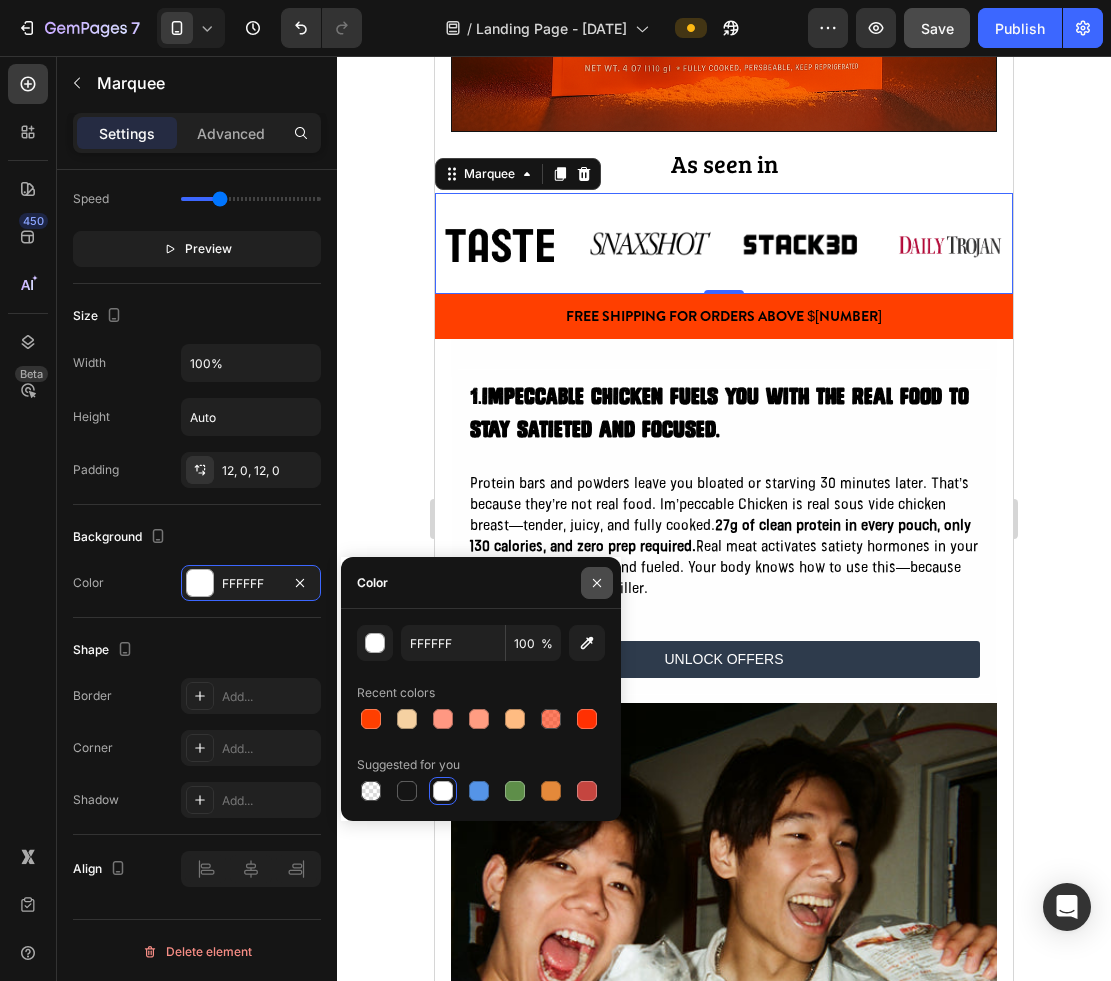 click 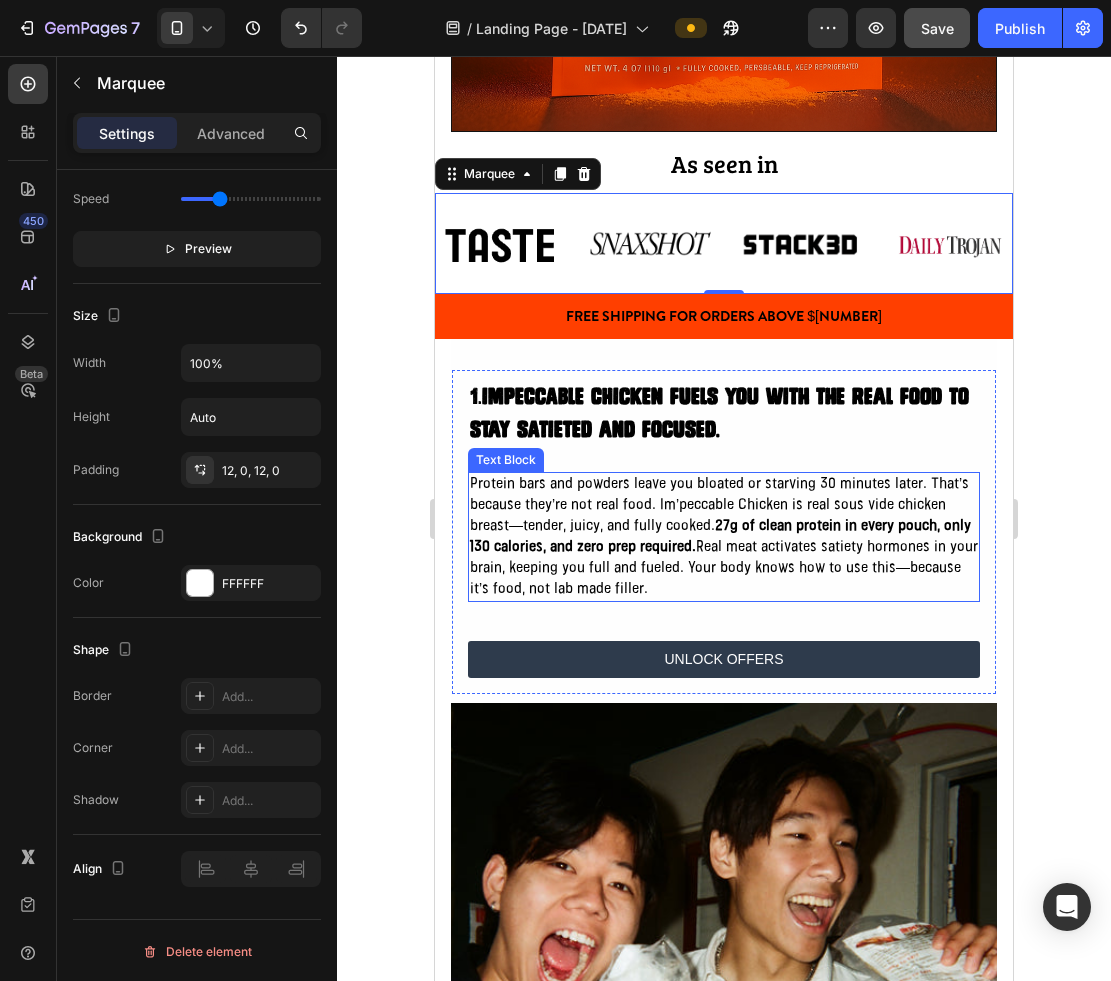 click on "IMPECCABLE CHICKEN fuels you with the real food to stay satieted and focused." at bounding box center (719, 413) 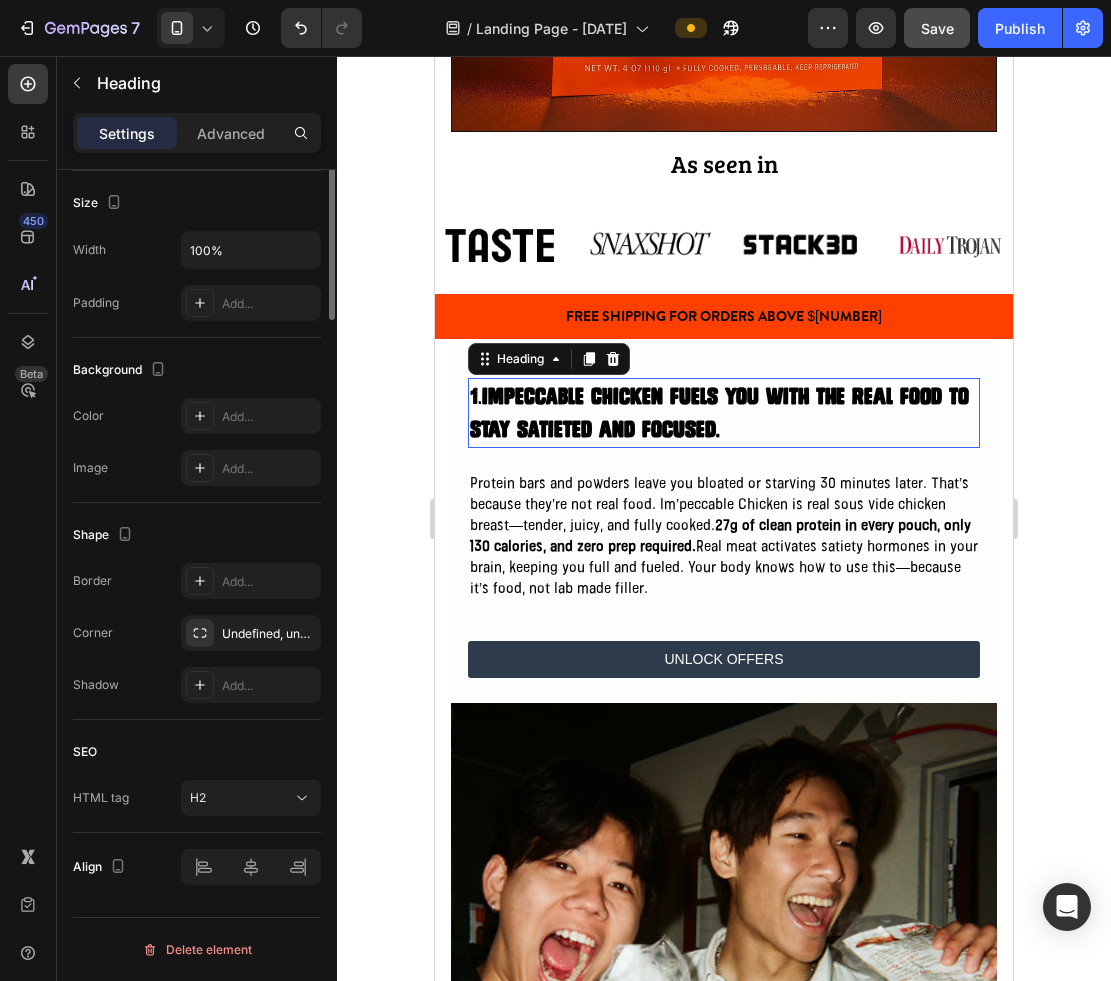 scroll, scrollTop: 0, scrollLeft: 0, axis: both 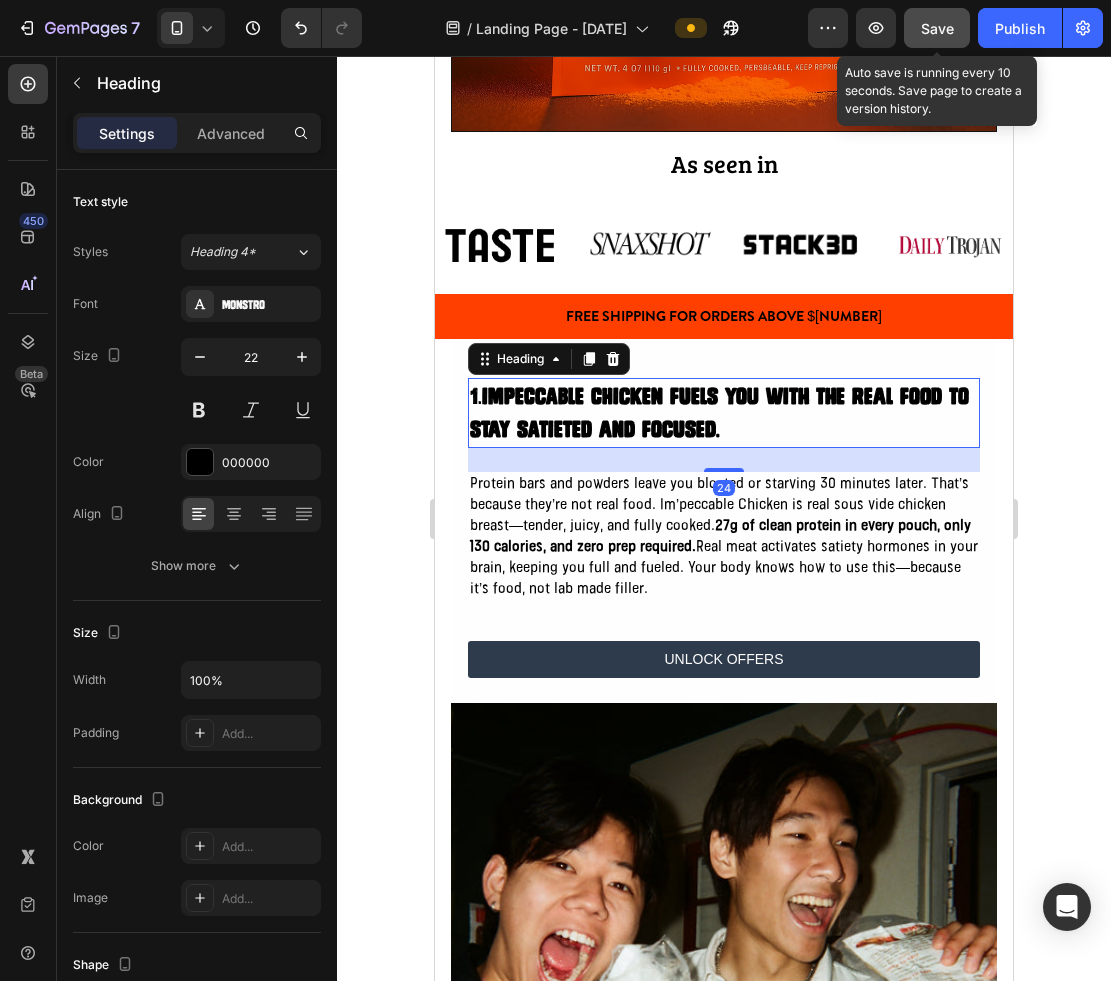 click on "Save" 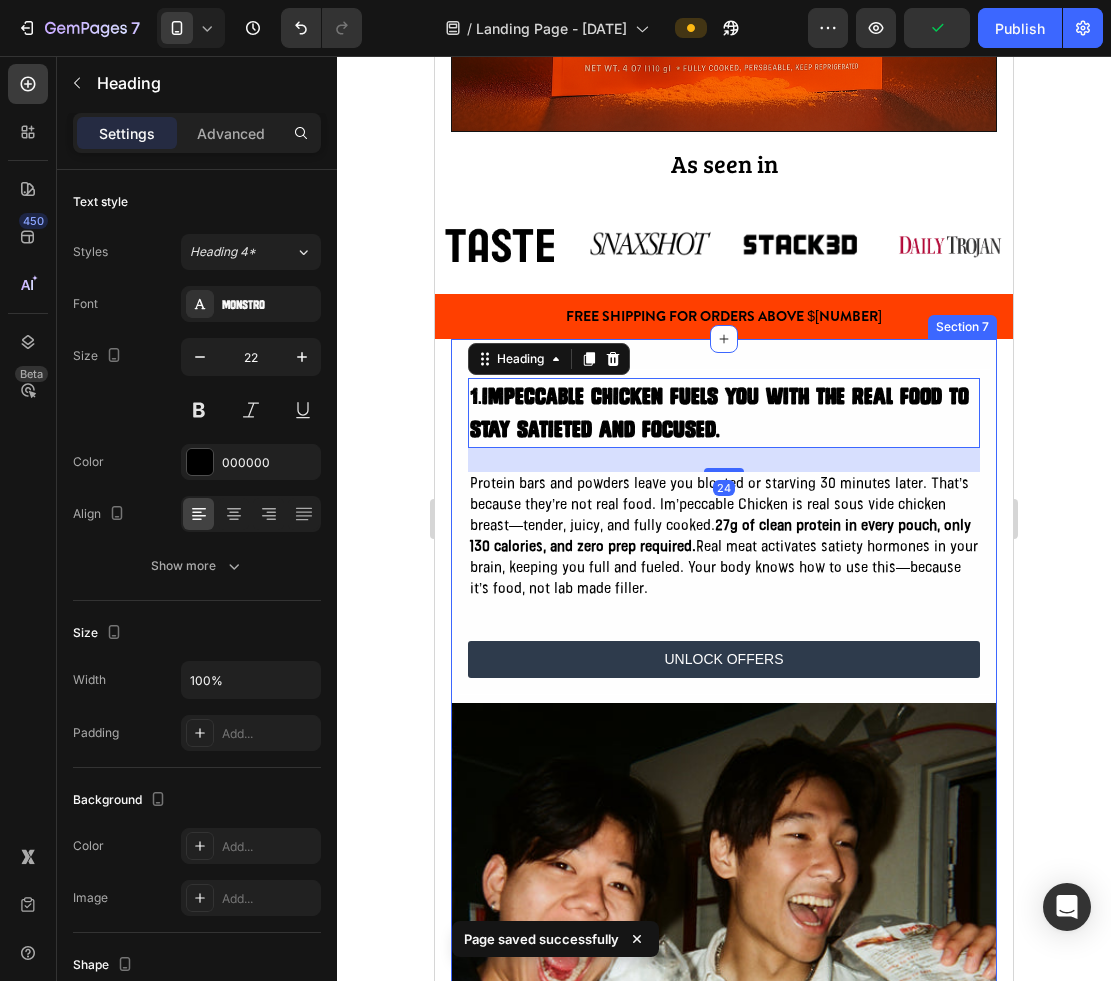 click on "Image 1.  IMPECCABLE CHICKEN fuels you with the real food to stay satieted and focused. Heading   24 Protein bars and powders leave you bloated or starving 30 minutes later. That’s because they’re not real food. Im’peccable Chicken is real sous vide chicken breast—tender, juicy, and fully cooked.  27g of clean protein in every pouch, only 130 calories, and zero prep required.  Real meat activates satiety hormones in your brain, keeping you full and fueled. Your body knows how to use this—because it’s food, not lab made filler. Text Block UNLOCK OFFERS Button Row Row Section 7" at bounding box center [724, 809] 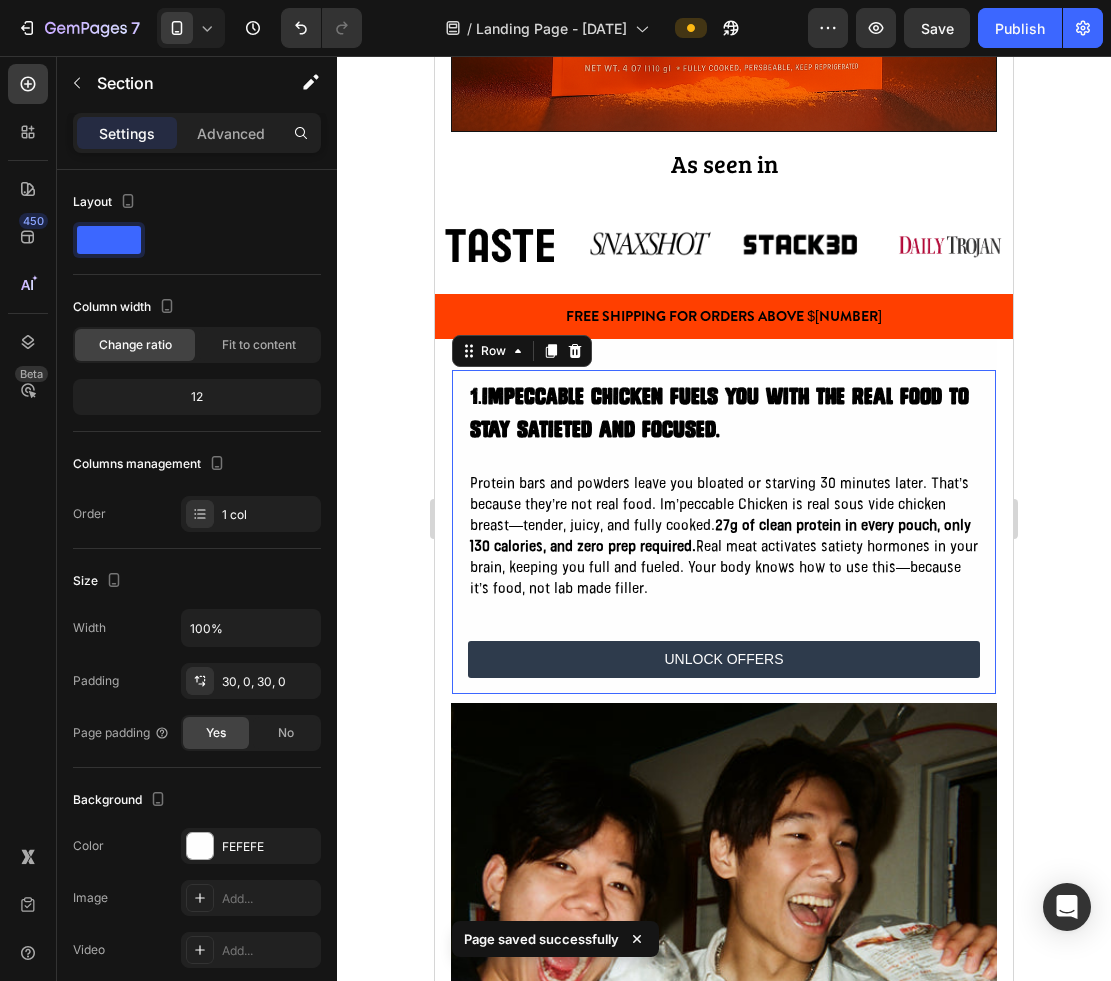 click on "1.  IMPECCABLE CHICKEN fuels you with the real food to stay satieted and focused. Heading Protein bars and powders leave you bloated or starving 30 minutes later. That’s because they’re not real food. Im’peccable Chicken is real sous vide chicken breast—tender, juicy, and fully cooked.  27g of clean protein in every pouch, only 130 calories, and zero prep required.  Real meat activates satiety hormones in your brain, keeping you full and fueled. Your body knows how to use this—because it’s food, not lab made filler. Text Block UNLOCK OFFERS Button" at bounding box center (724, 534) 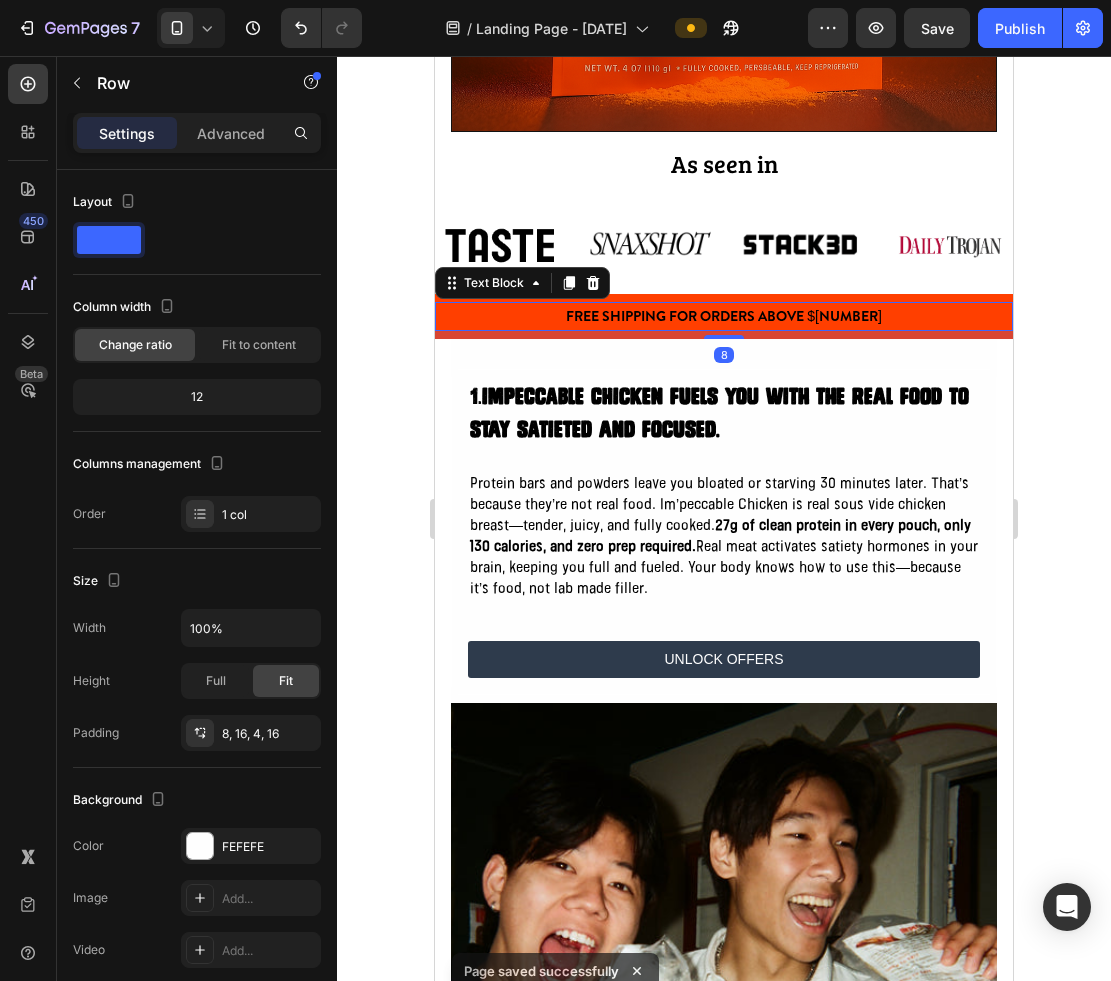click on "FREE SHIPPING FOR ORDERS ABOVE $100" at bounding box center [724, 316] 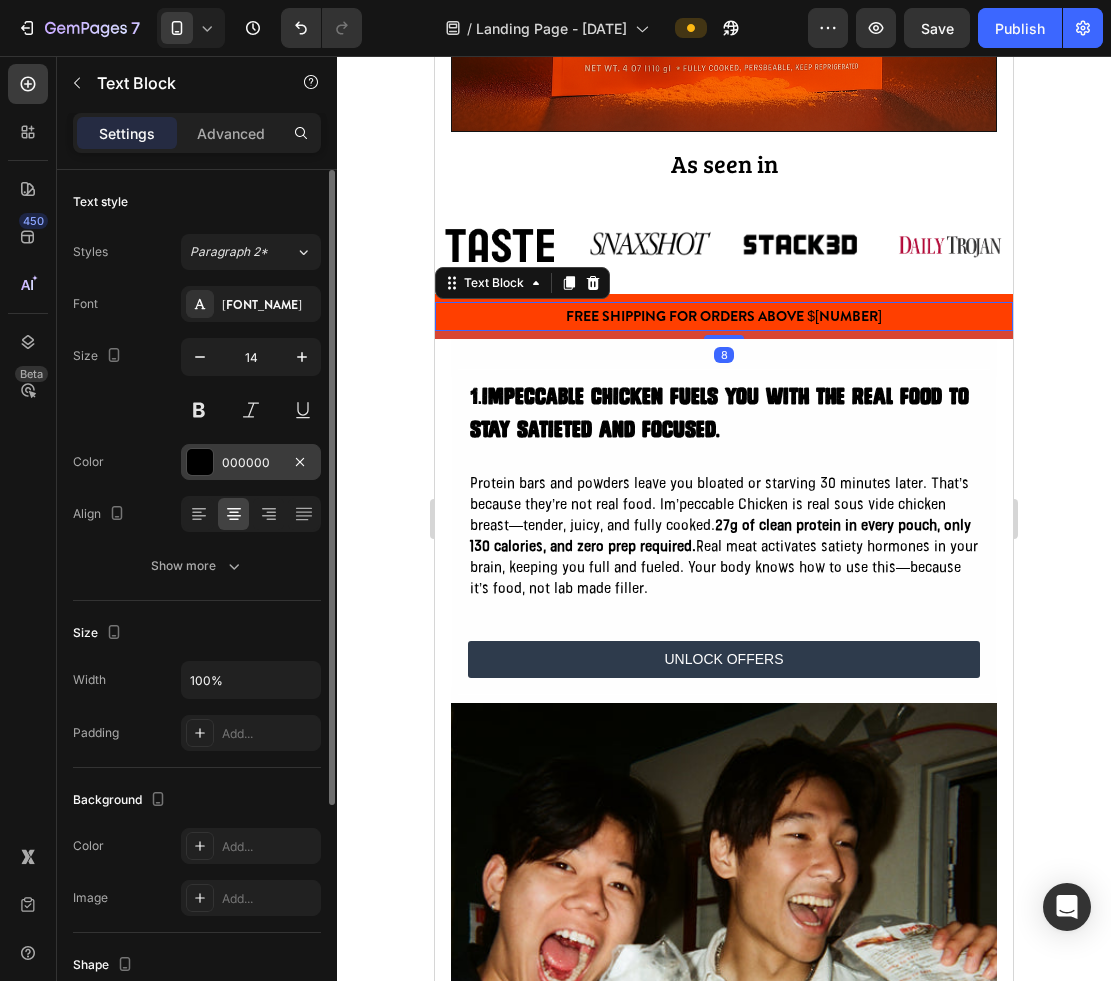 click on "000000" at bounding box center [251, 463] 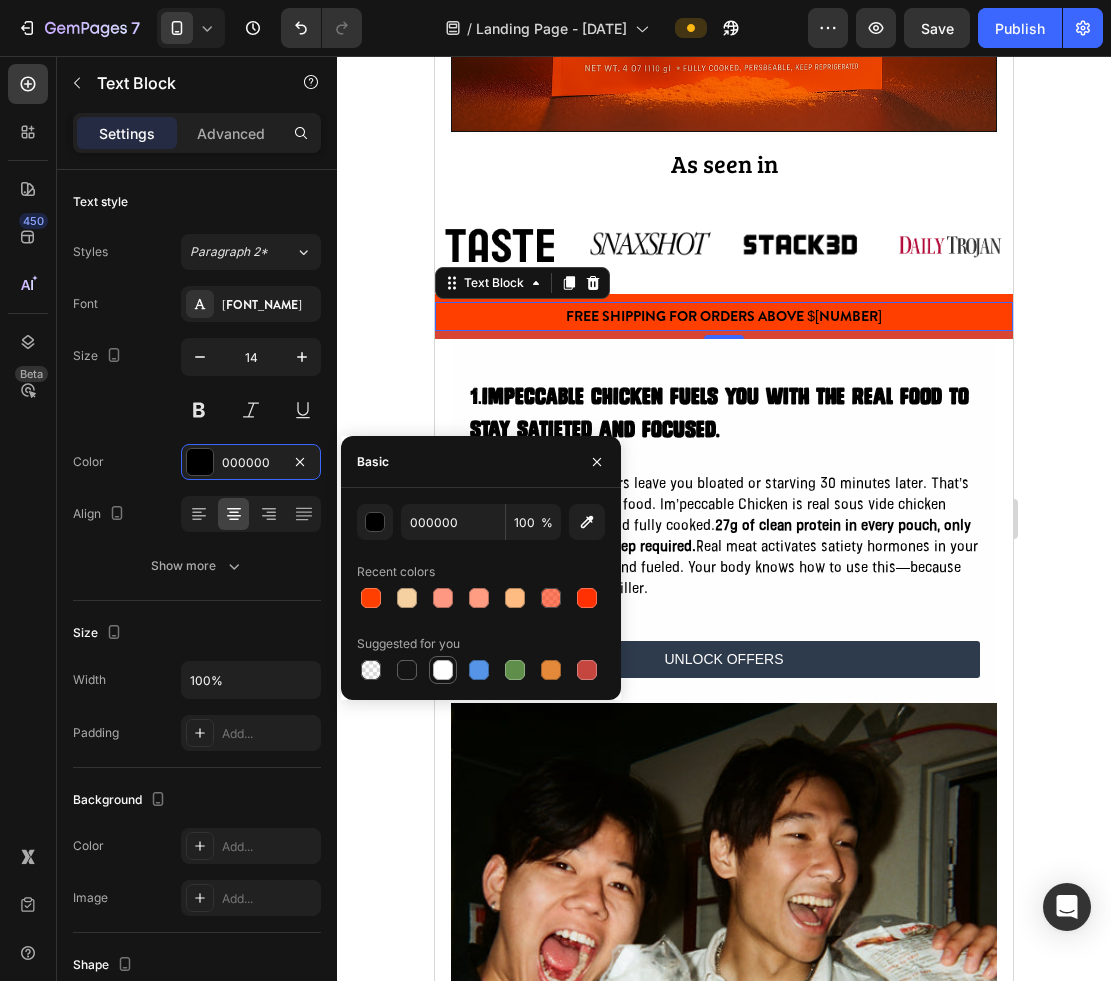 click at bounding box center [443, 670] 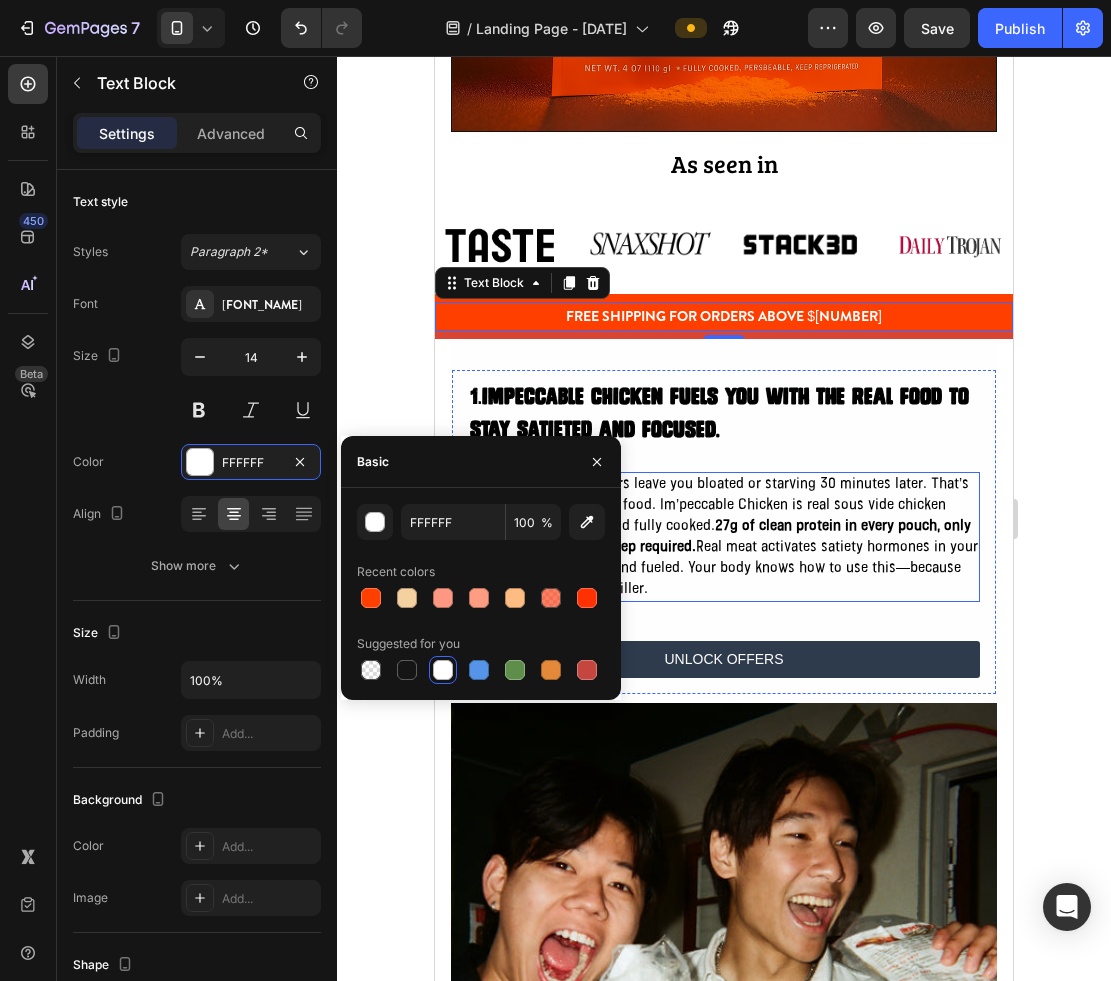 click on "Protein bars and powders leave you bloated or starving 30 minutes later. That’s because they’re not real food. Im’peccable Chicken is real sous vide chicken breast—tender, juicy, and fully cooked.  27g of clean protein in every pouch, only 130 calories, and zero prep required.  Real meat activates satiety hormones in your brain, keeping you full and fueled. Your body knows how to use this—because it’s food, not lab made filler." at bounding box center (724, 537) 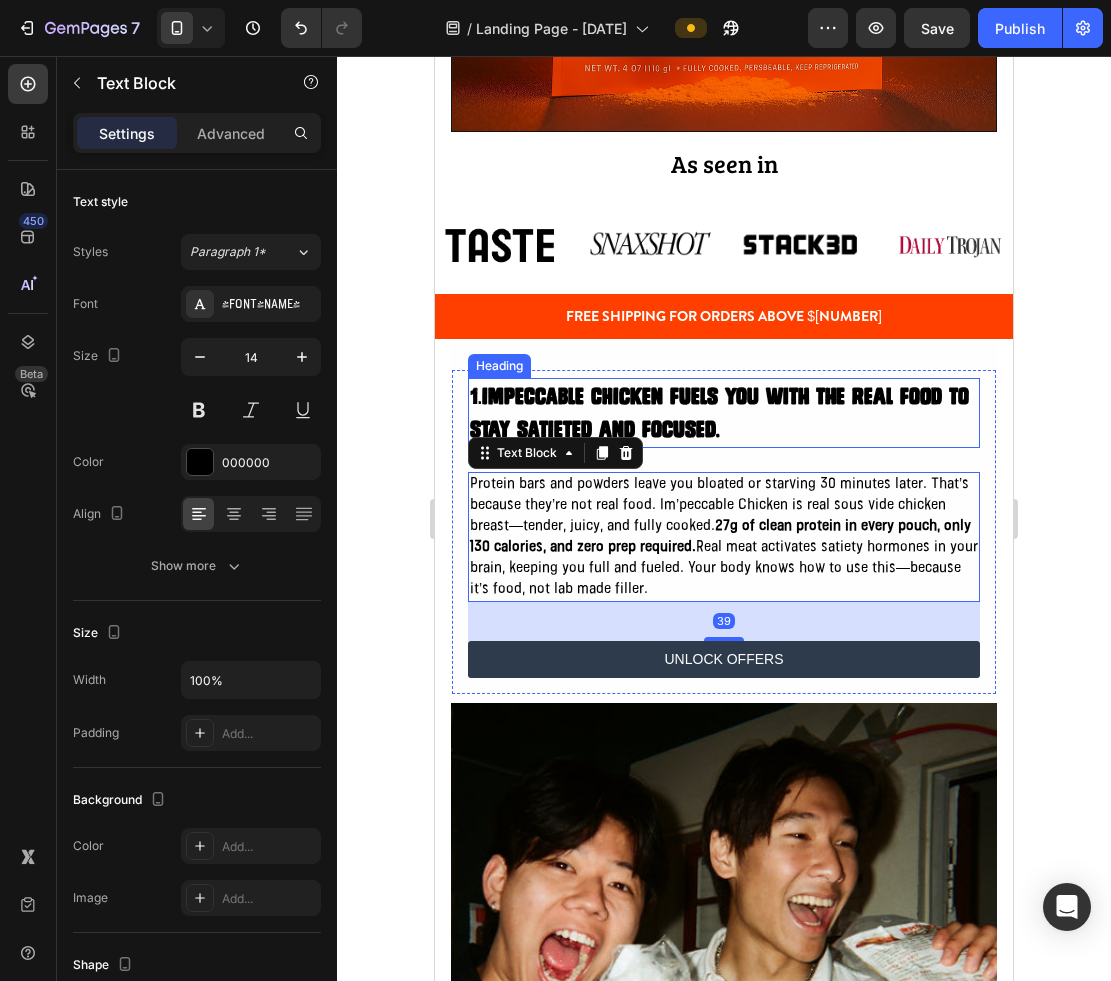 click on "1.  IMPECCABLE CHICKEN fuels you with the real food to stay satieted and focused." at bounding box center (724, 413) 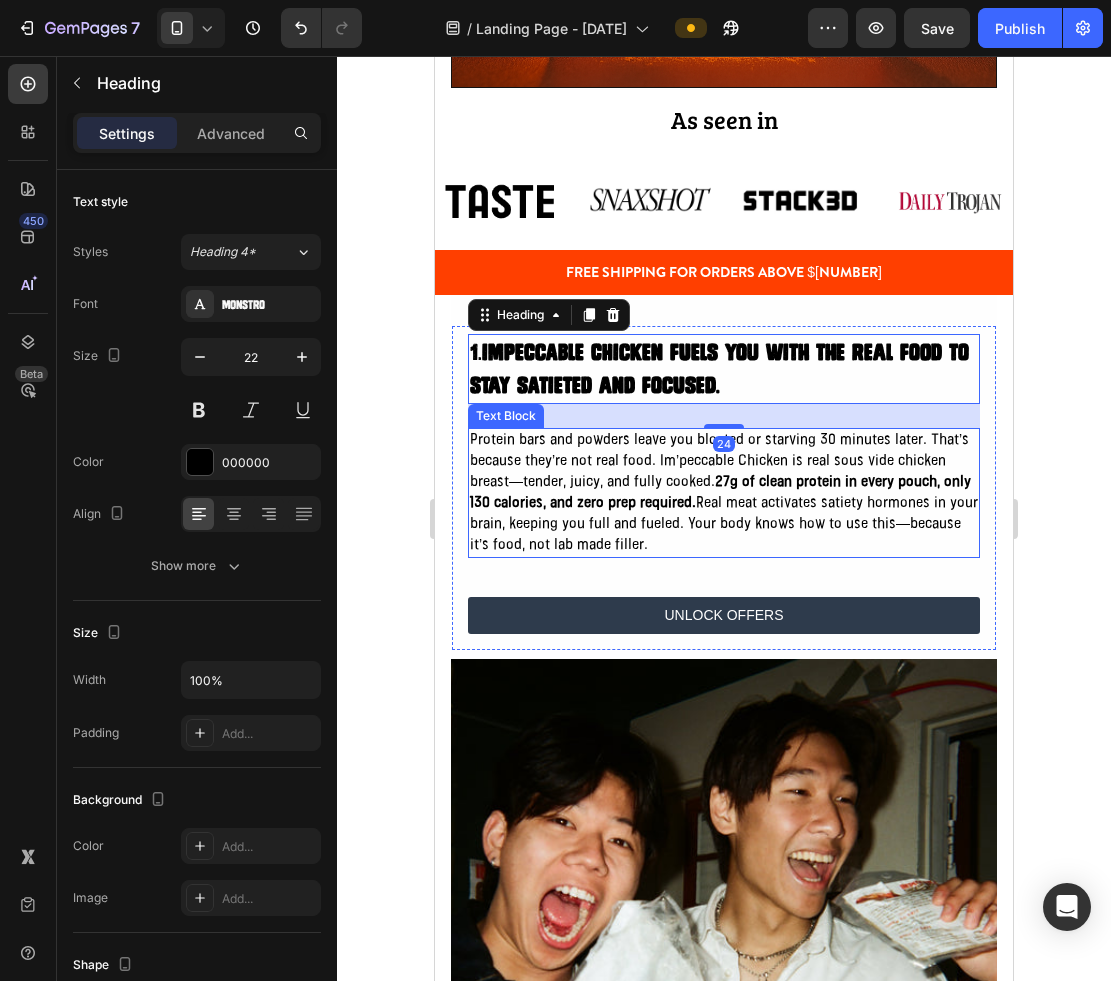 click on "27g of clean protein in every pouch, only 130 calories, and zero prep required." at bounding box center [720, 493] 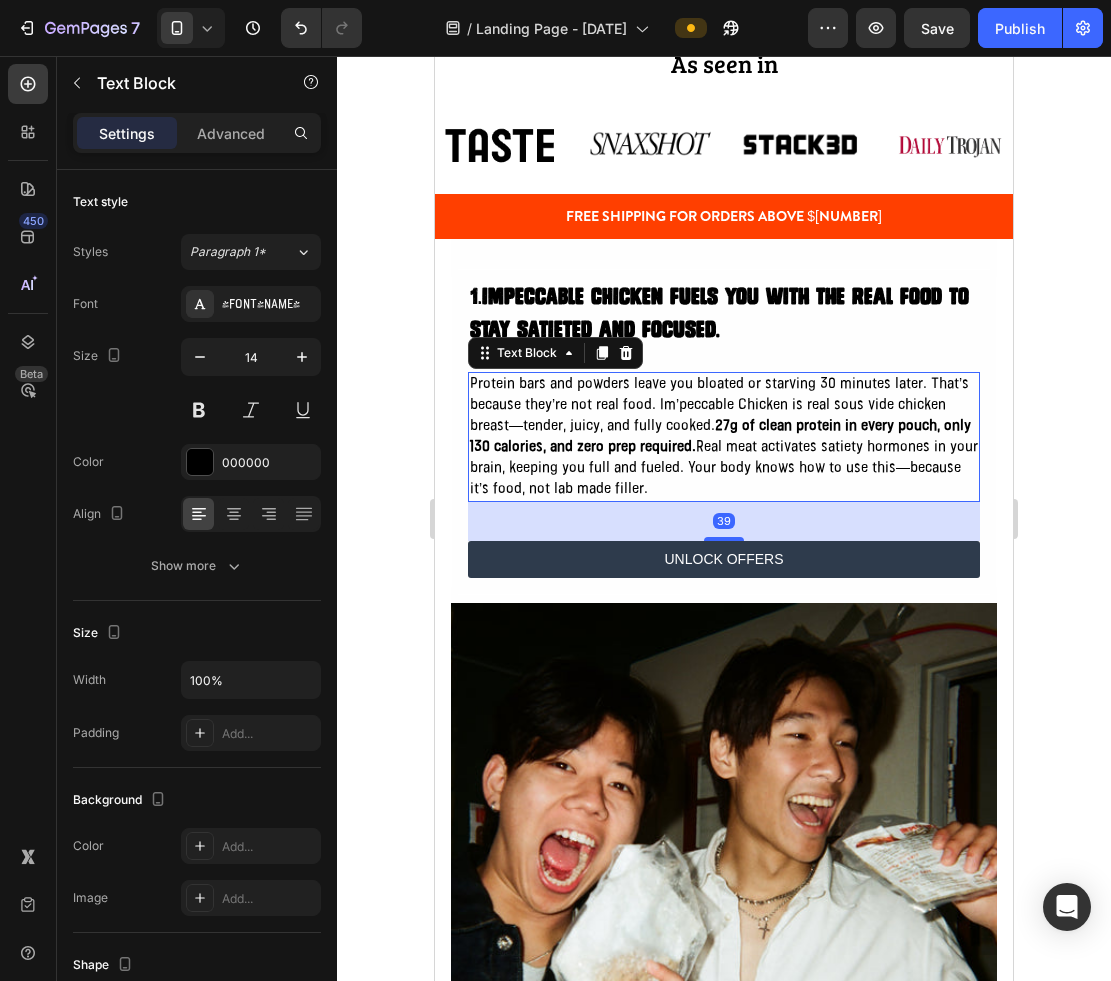 scroll, scrollTop: 1086, scrollLeft: 0, axis: vertical 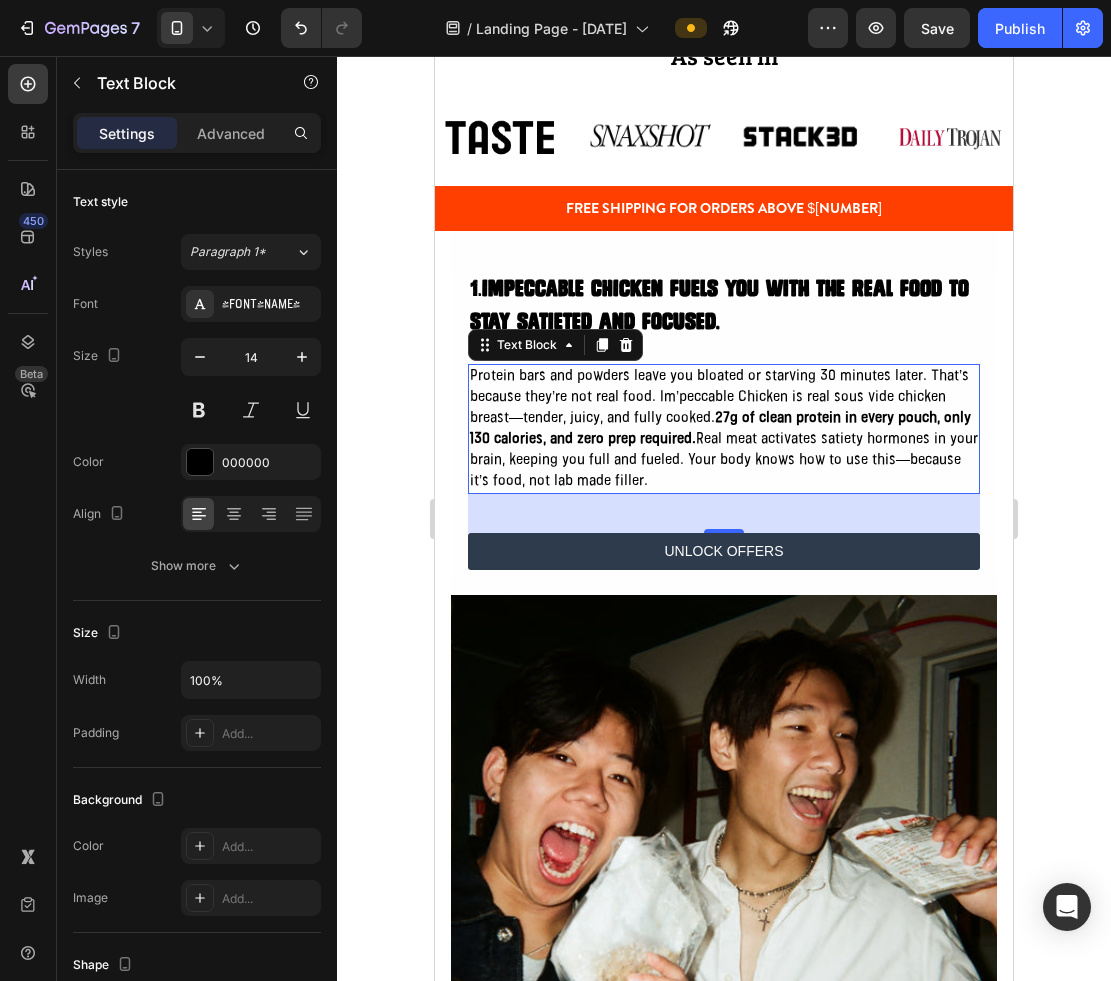 click on "Protein bars and powders leave you bloated or starving 30 minutes later. That’s because they’re not real food. Im’peccable Chicken is real sous vide chicken breast—tender, juicy, and fully cooked.  27g of clean protein in every pouch, only 130 calories, and zero prep required.  Real meat activates satiety hormones in your brain, keeping you full and fueled. Your body knows how to use this—because it’s food, not lab made filler." at bounding box center (724, 429) 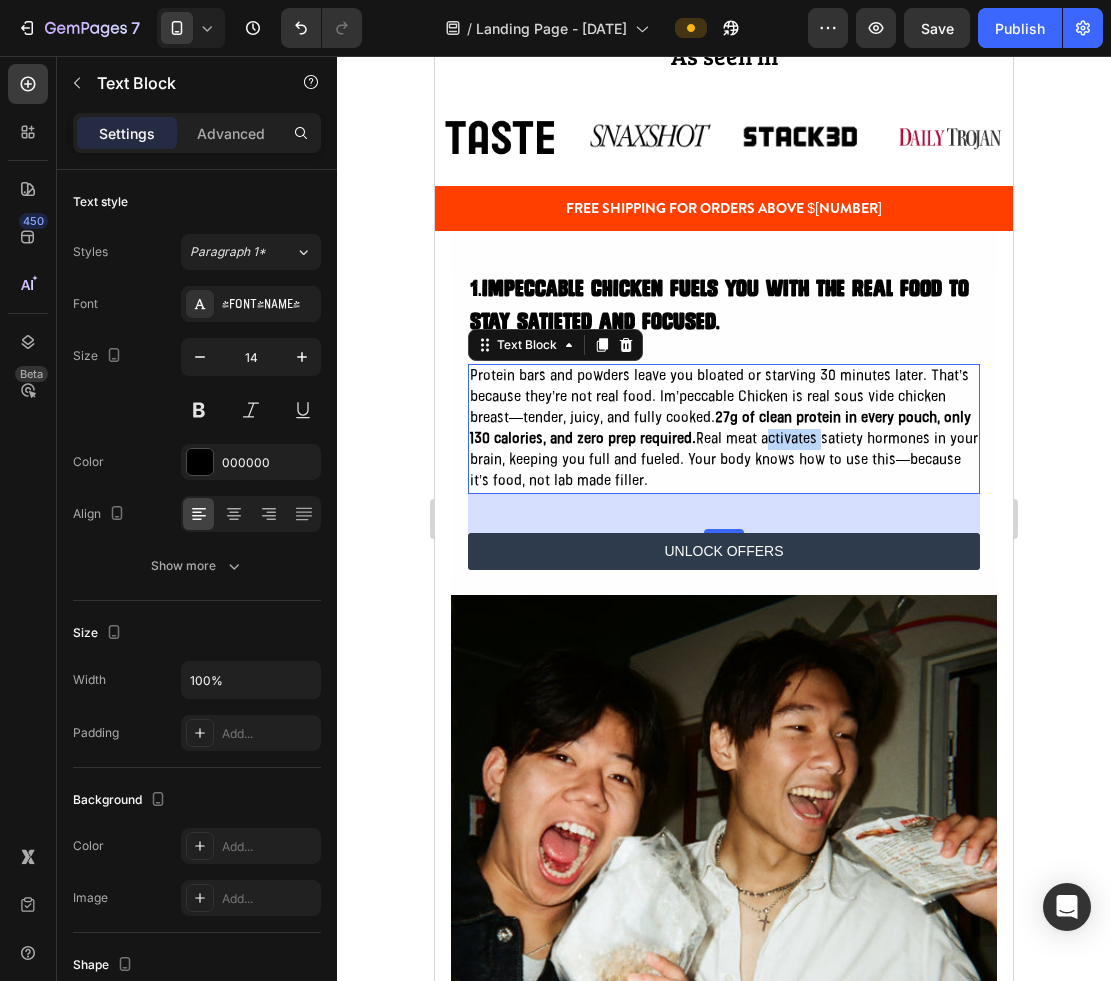 click on "Protein bars and powders leave you bloated or starving 30 minutes later. That’s because they’re not real food. Im’peccable Chicken is real sous vide chicken breast—tender, juicy, and fully cooked.  27g of clean protein in every pouch, only 130 calories, and zero prep required.  Real meat activates satiety hormones in your brain, keeping you full and fueled. Your body knows how to use this—because it’s food, not lab made filler." at bounding box center [724, 429] 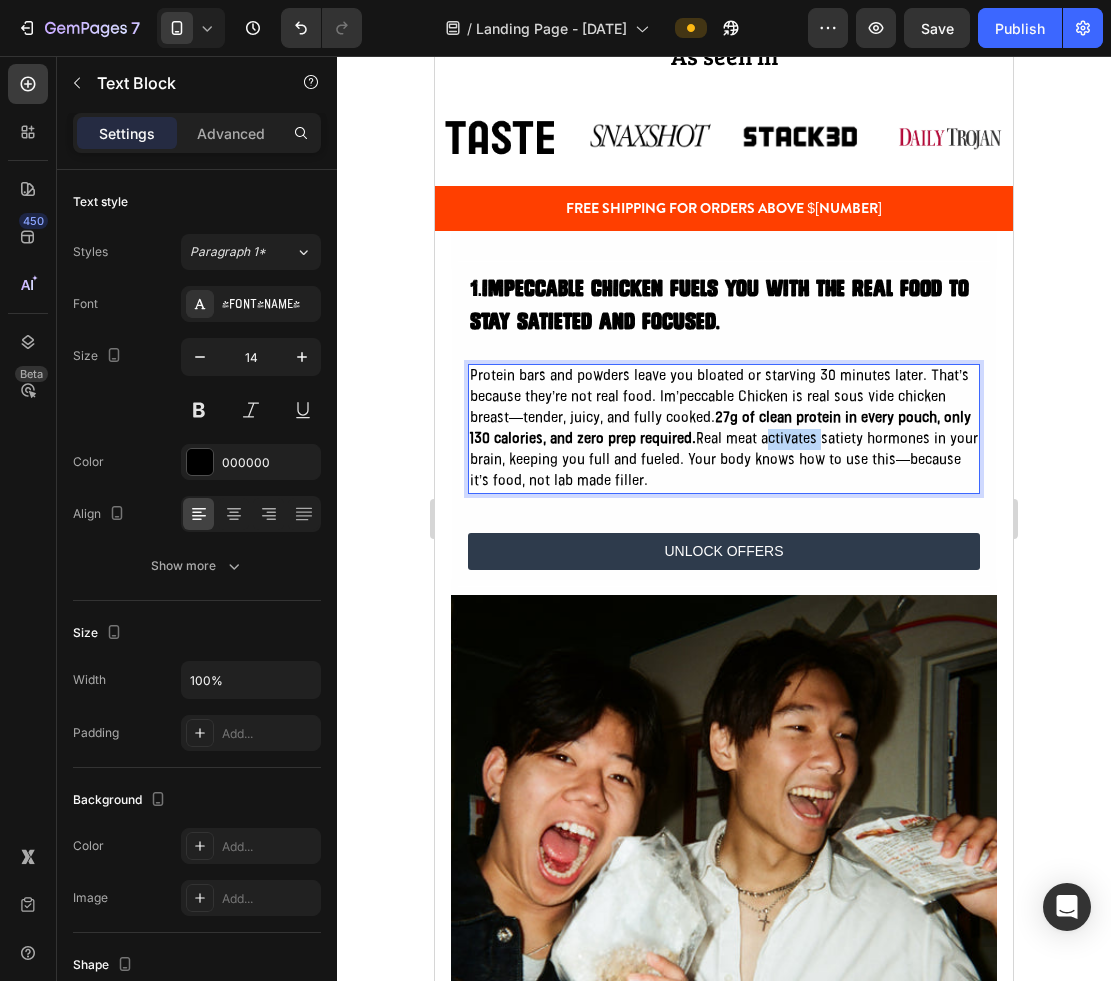 click on "Protein bars and powders leave you bloated or starving 30 minutes later. That’s because they’re not real food. Im’peccable Chicken is real sous vide chicken breast—tender, juicy, and fully cooked.  27g of clean protein in every pouch, only 130 calories, and zero prep required.  Real meat activates satiety hormones in your brain, keeping you full and fueled. Your body knows how to use this—because it’s food, not lab made filler." at bounding box center [724, 429] 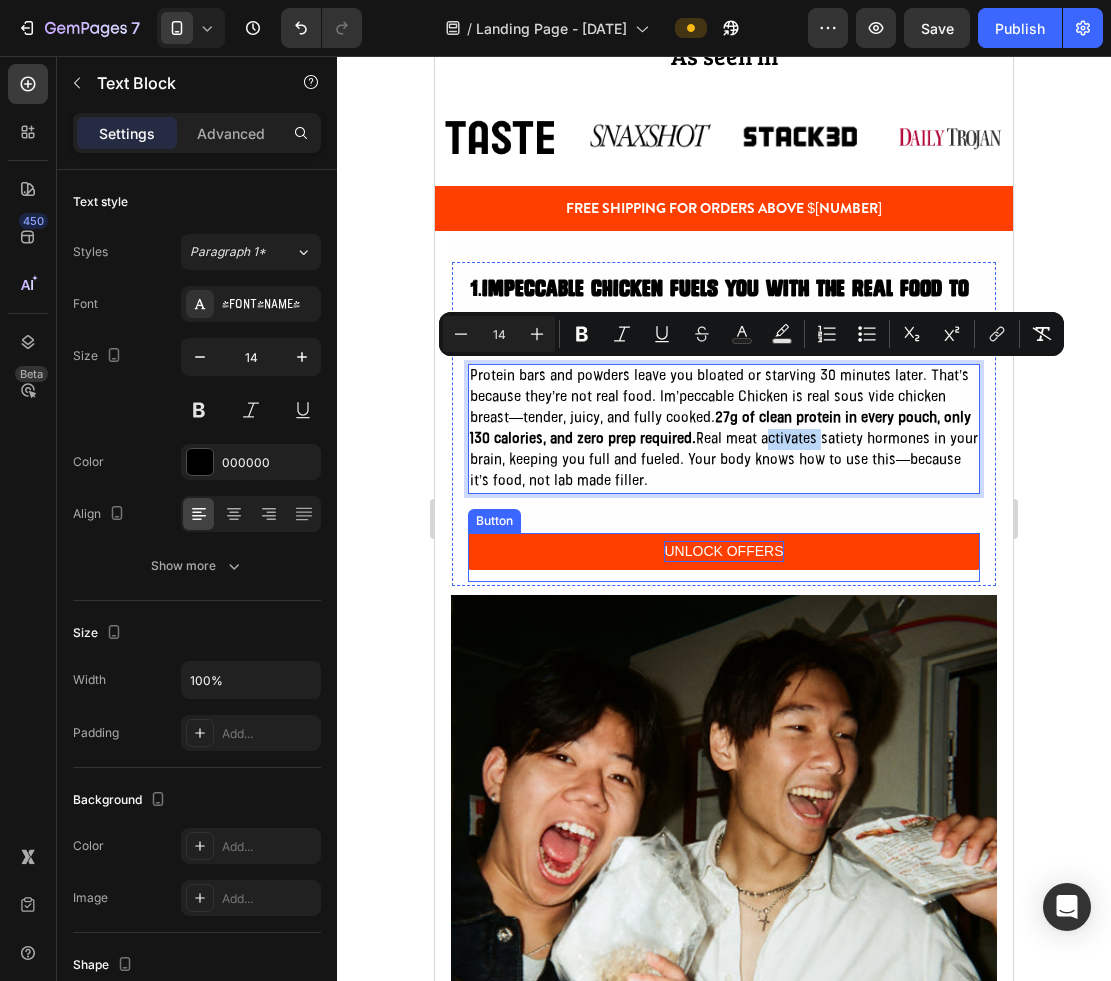 click on "UNLOCK OFFERS" at bounding box center (723, 551) 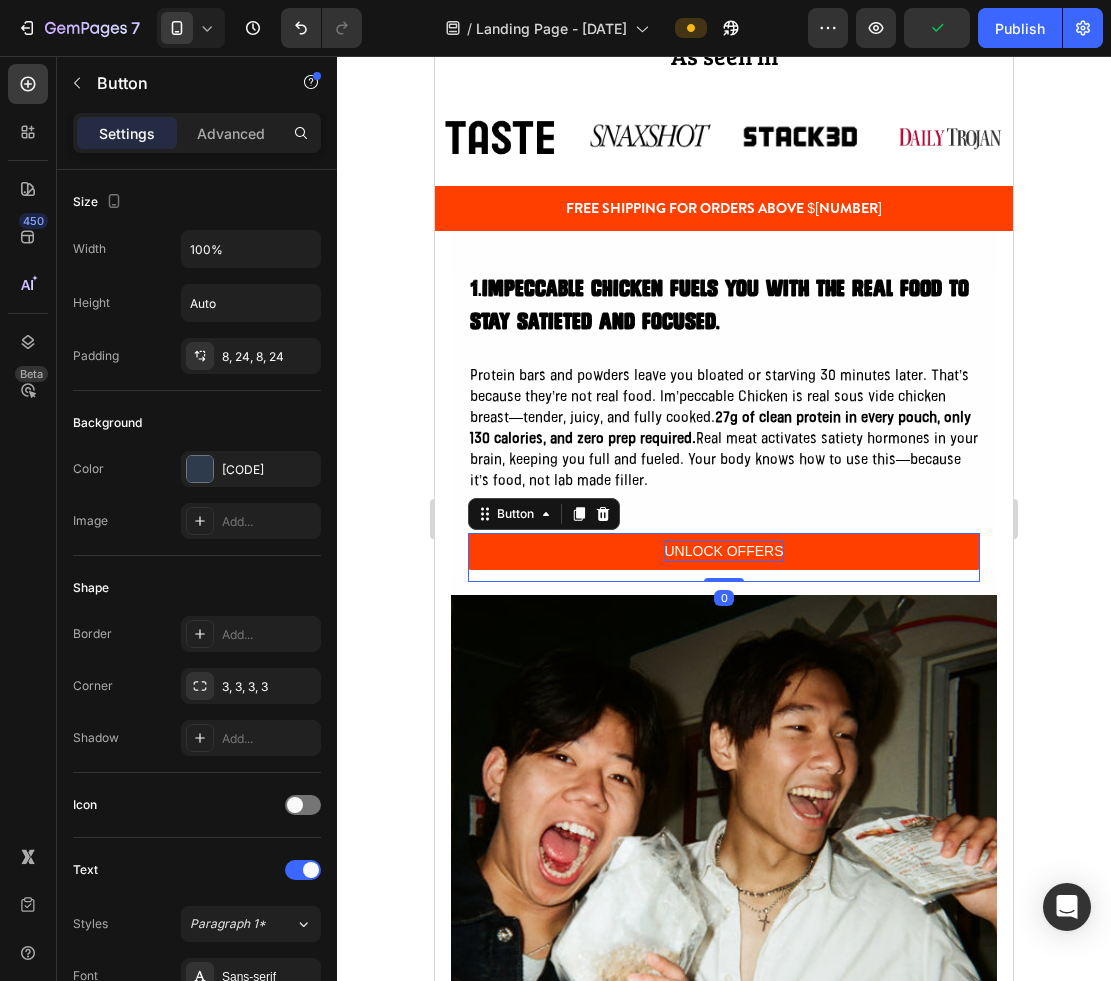 click on "UNLOCK OFFERS" at bounding box center (723, 551) 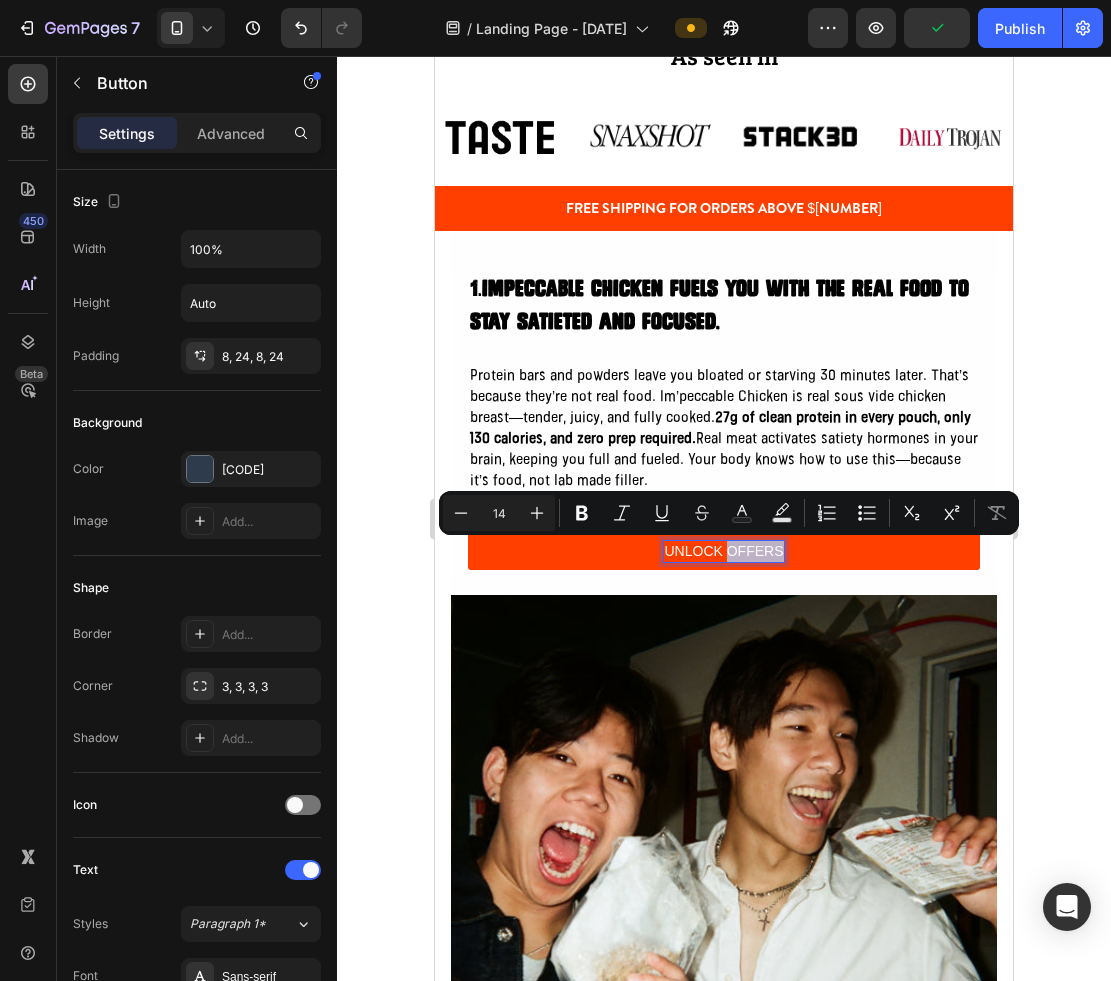 click on "UNLOCK OFFERS" at bounding box center [723, 551] 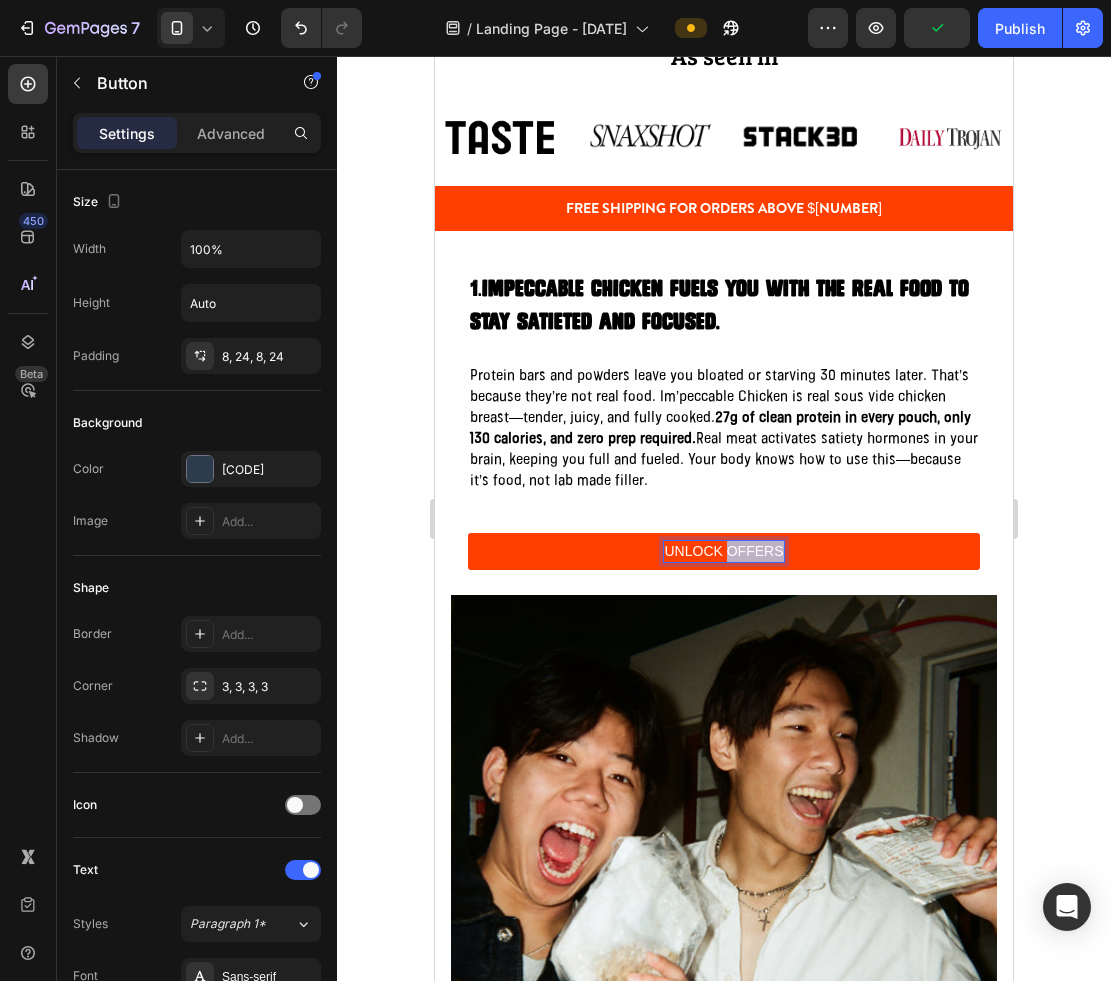 click on "UNLOCK OFFERS" at bounding box center (723, 551) 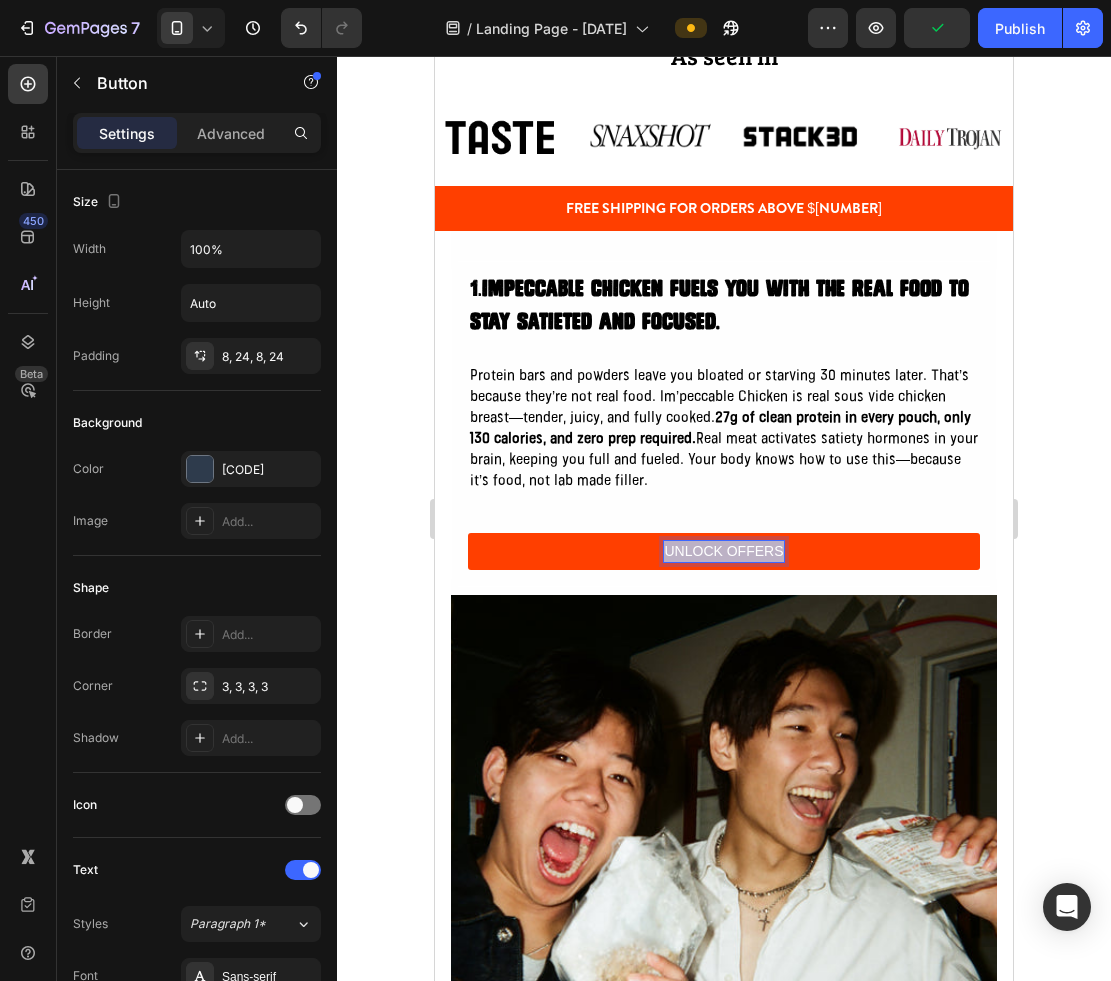 click on "UNLOCK OFFERS" at bounding box center [723, 551] 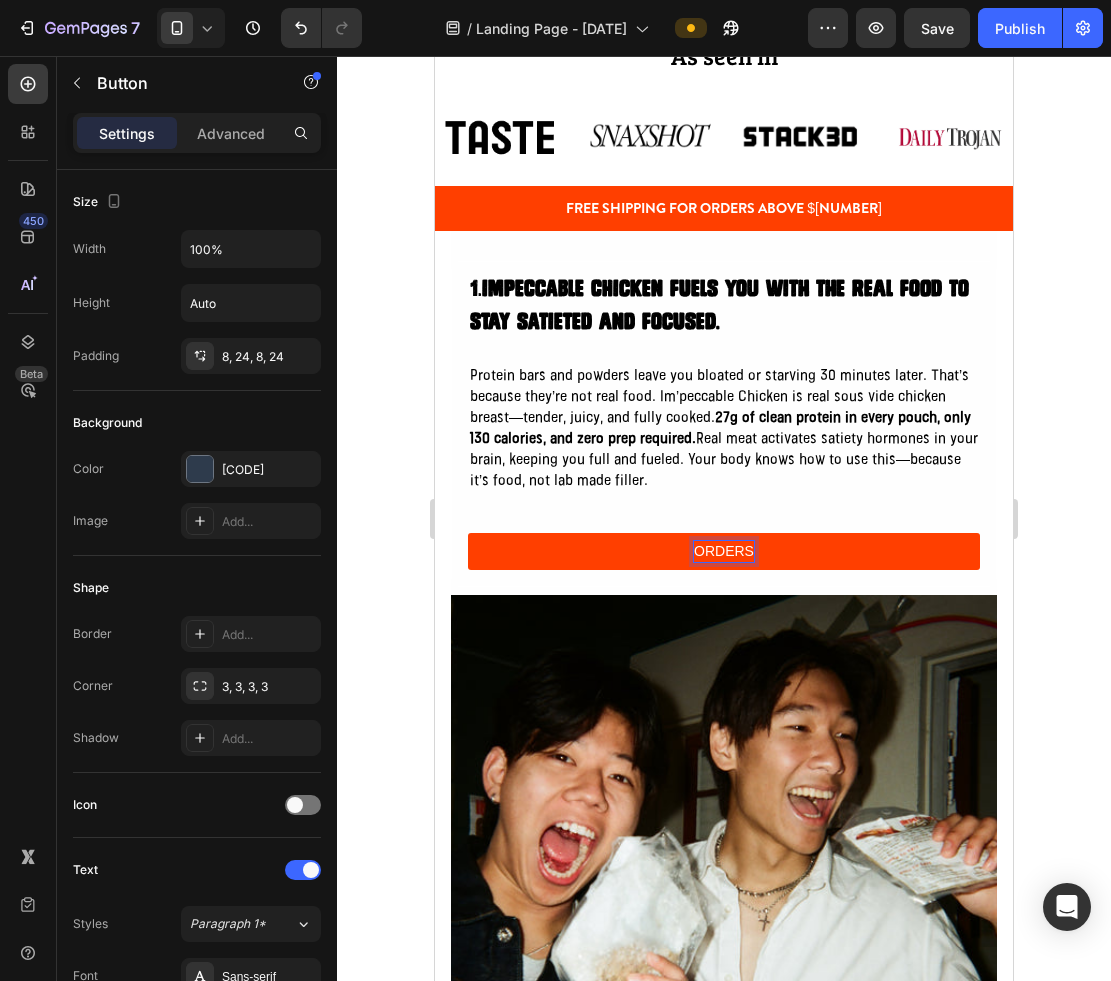 click on "ORDERS" at bounding box center [724, 551] 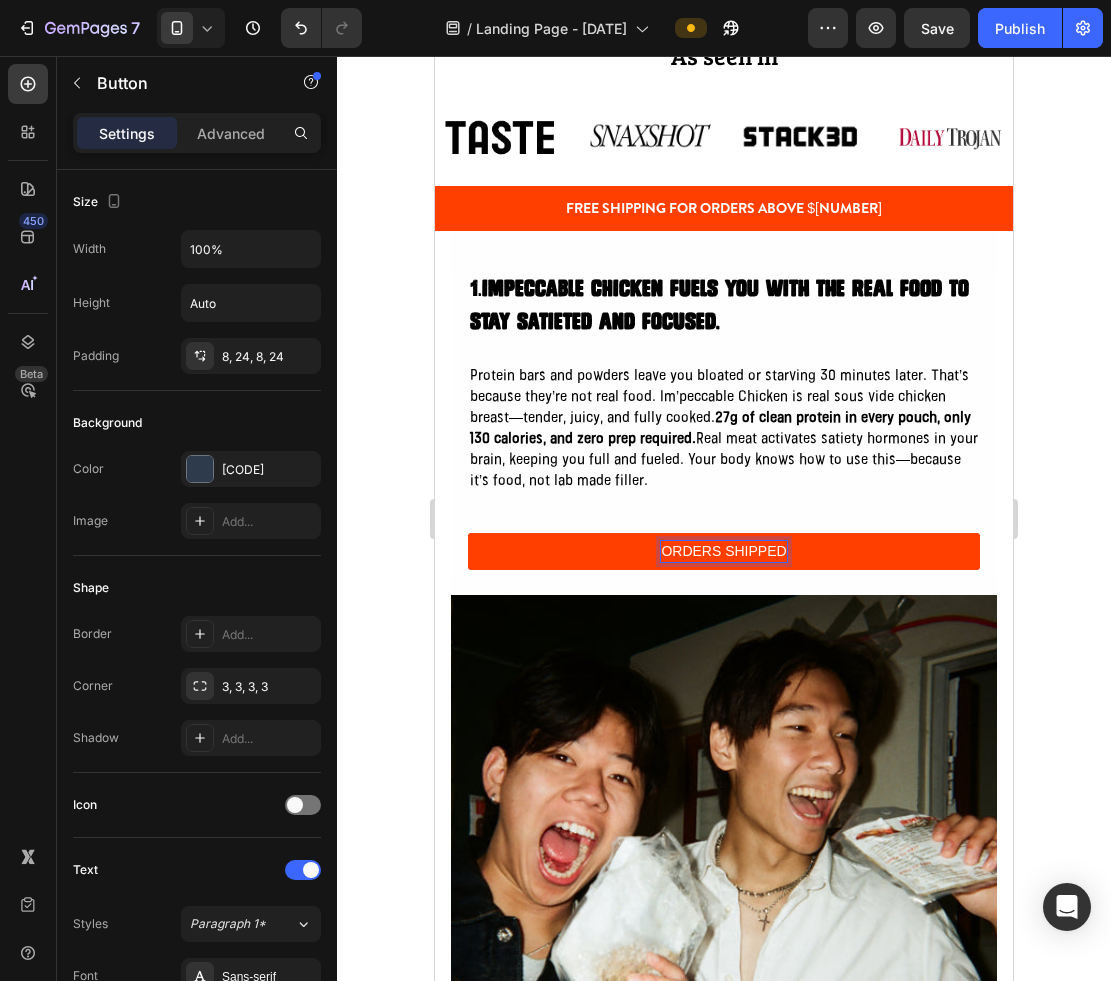 click on "ORDERS SHIPPED" at bounding box center [724, 551] 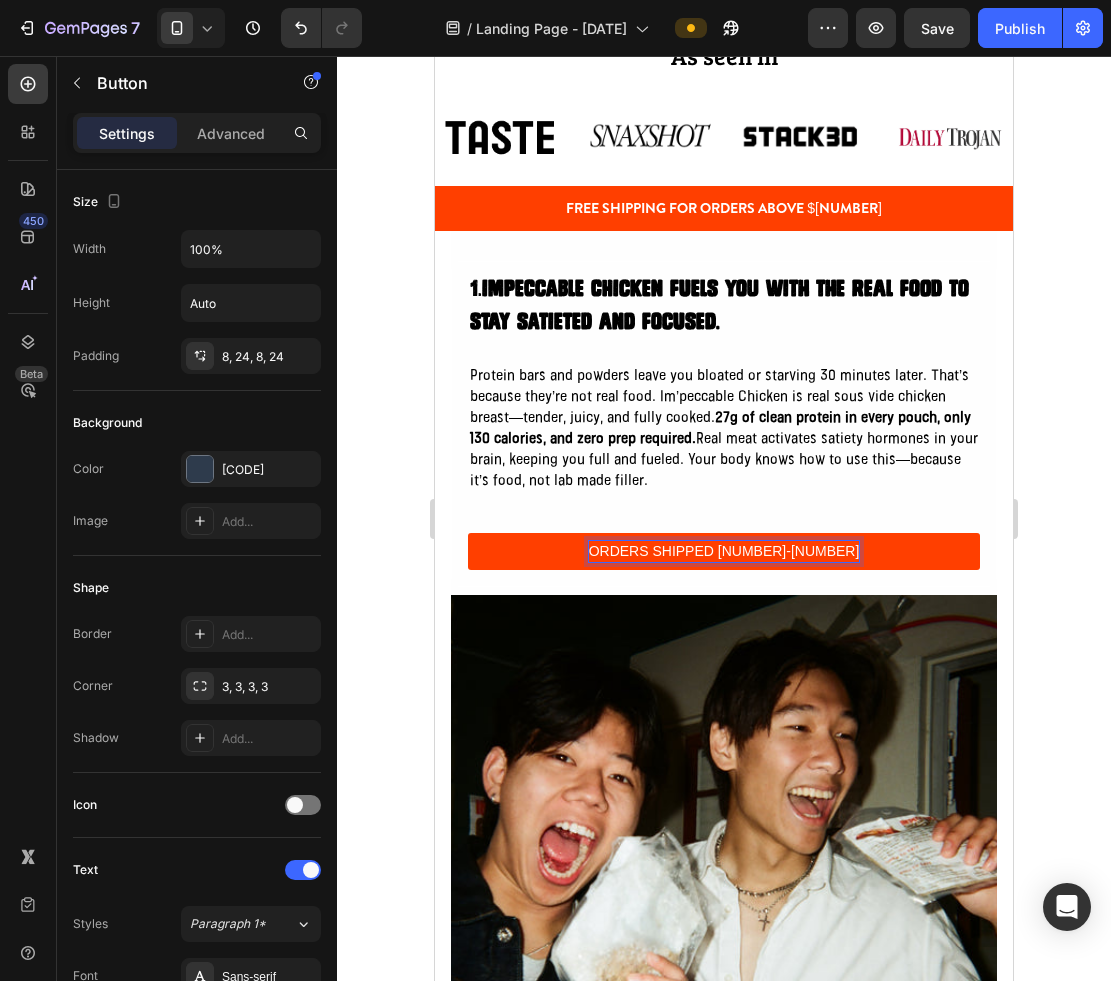 click on "ORDERS SHIPPED 3-7" at bounding box center (724, 551) 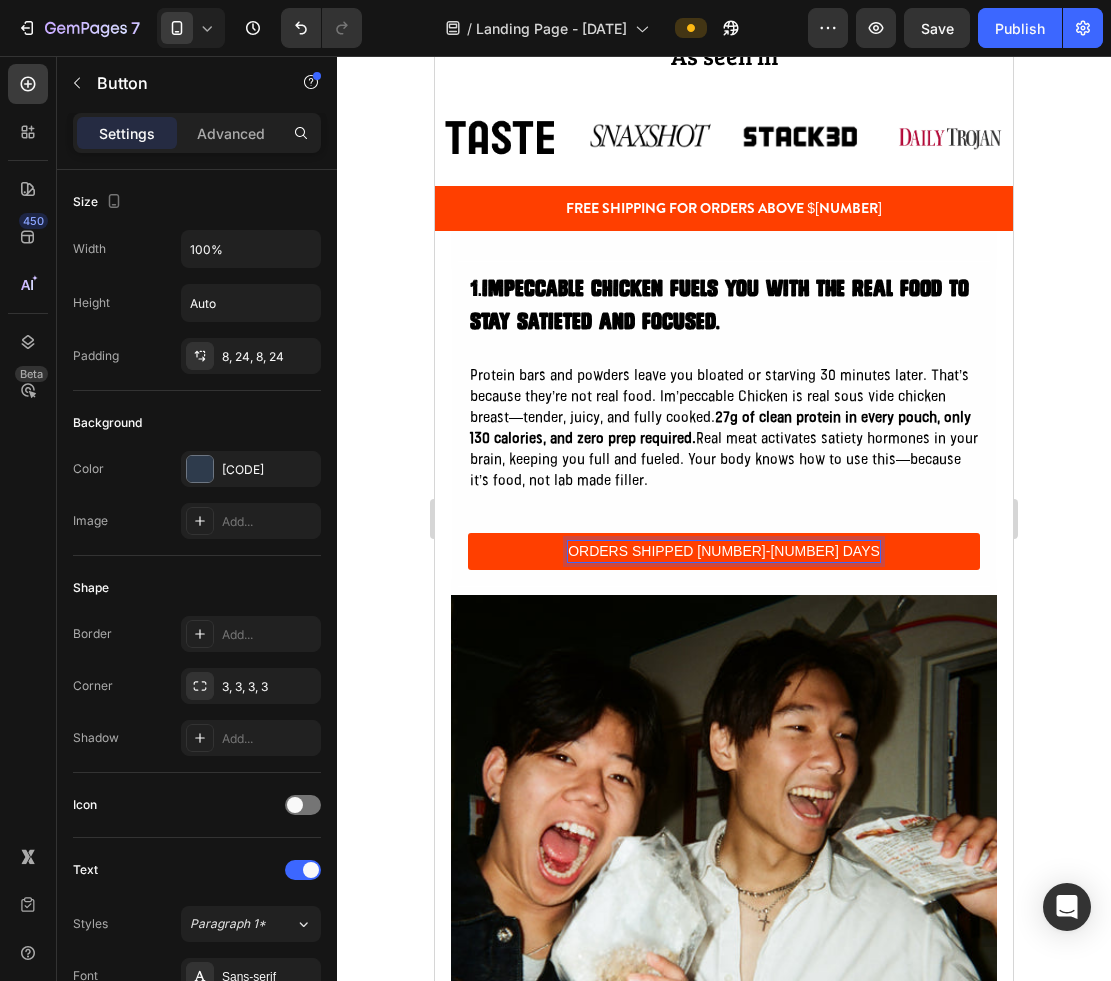 click on "ORDERS SHIPPED 3-7 DAYS" at bounding box center (724, 551) 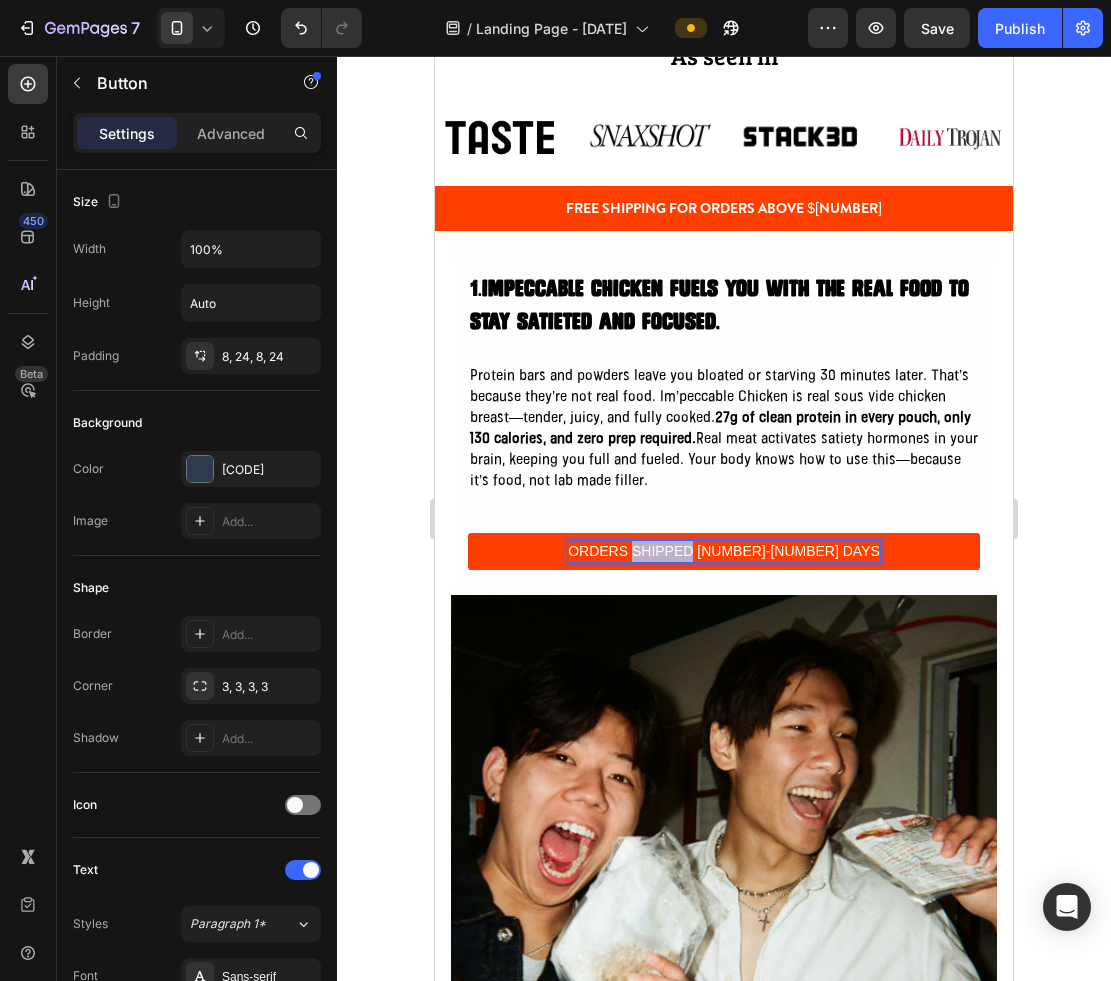 click on "ORDERS SHIPPED 3-7 DAYS" at bounding box center [724, 551] 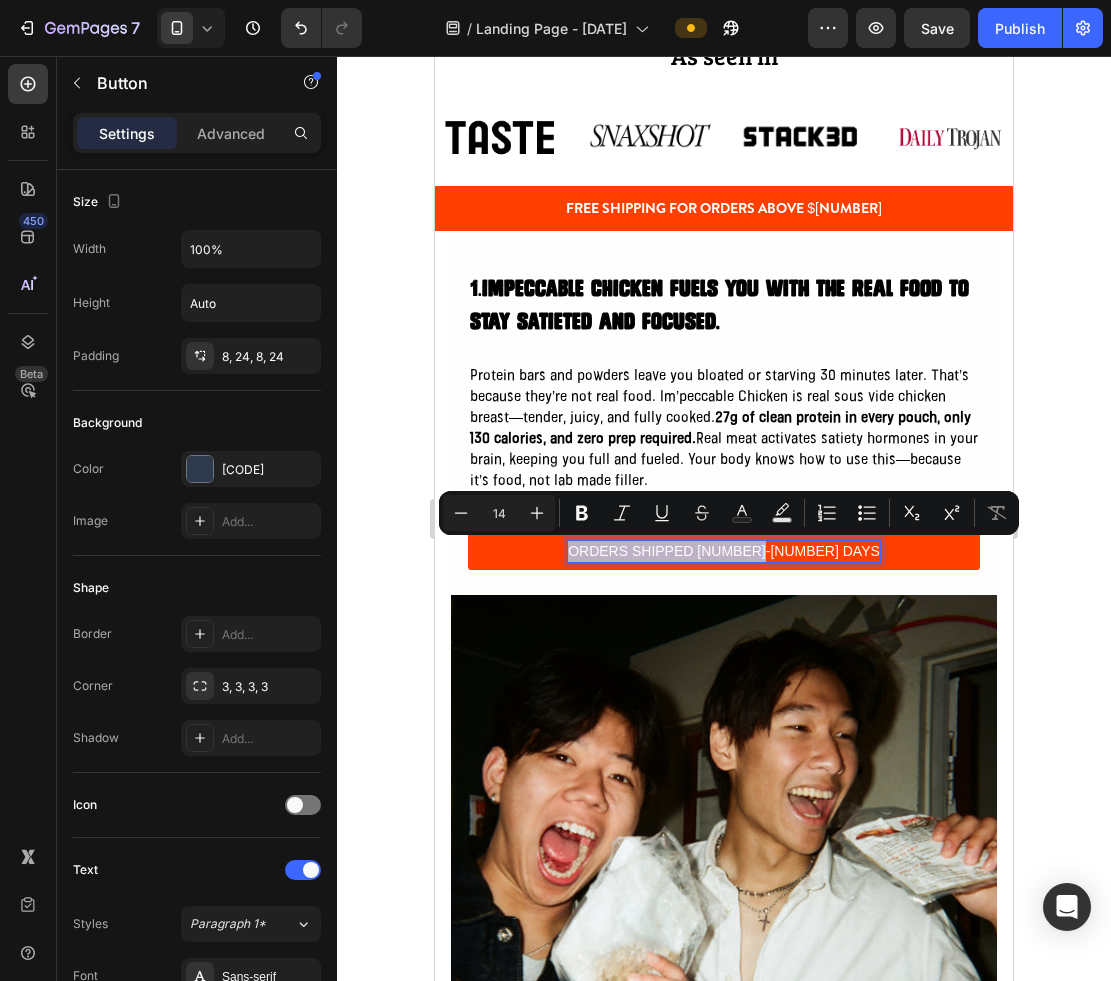click on "ORDERS SHIPPED 3-7 DAYS" at bounding box center (724, 551) 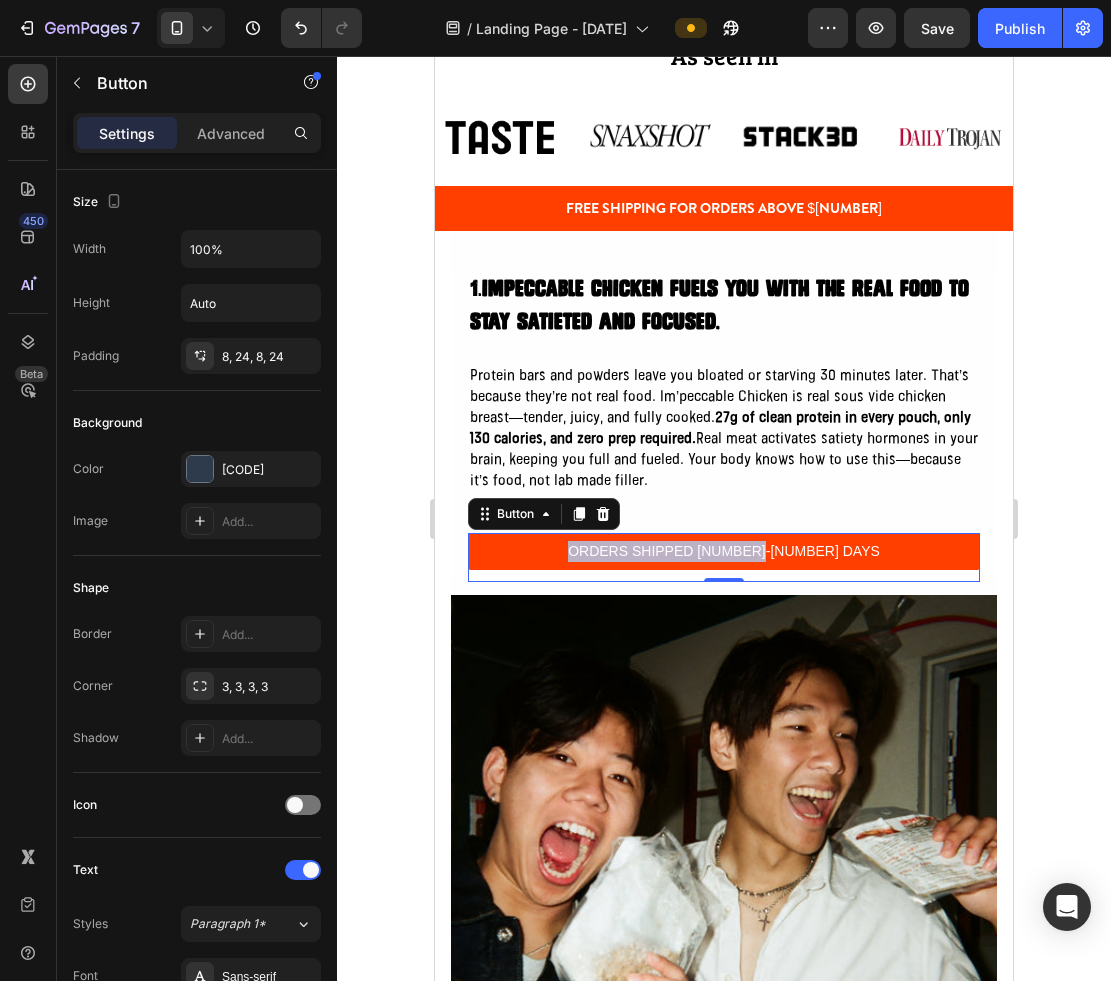 click on "ORDERS SHIPPED 3-7 DAYS" at bounding box center (724, 551) 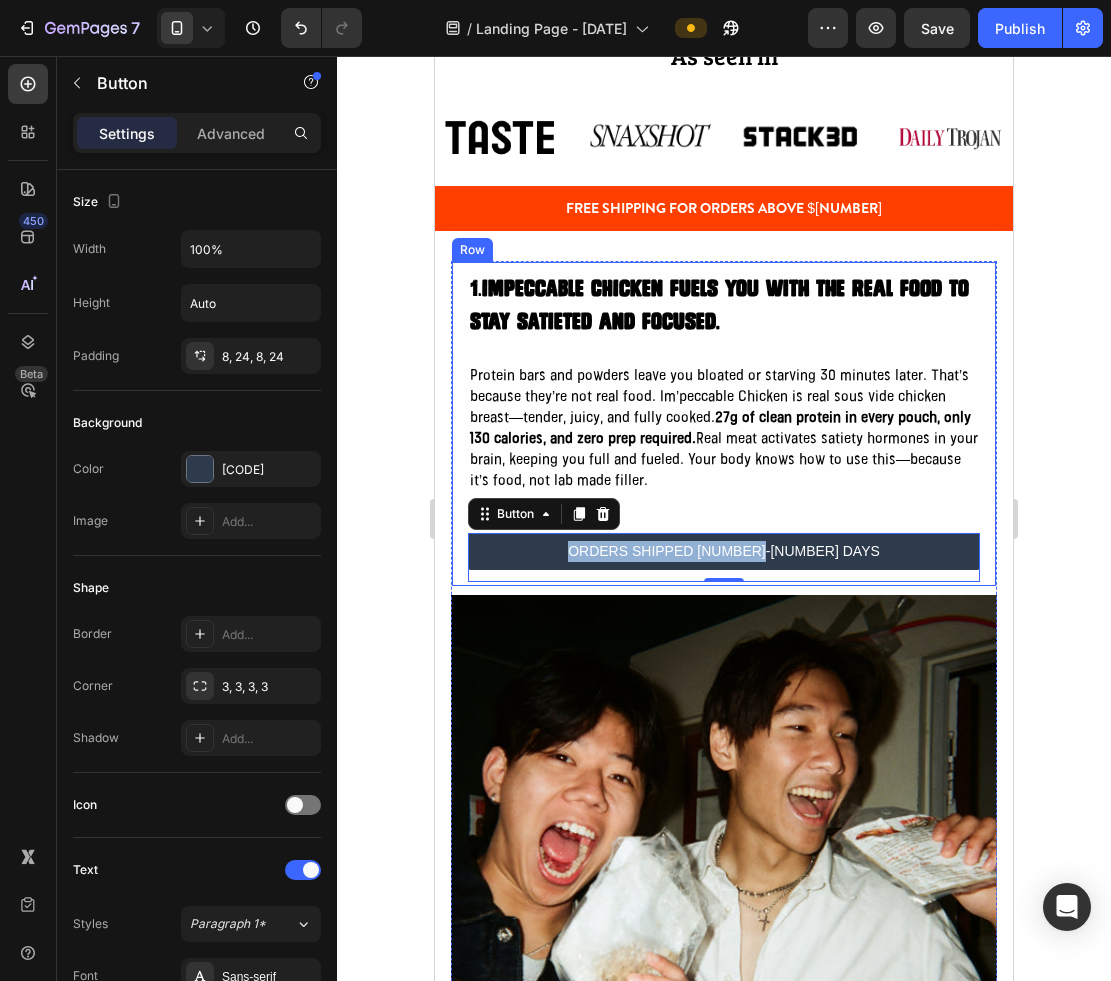 click on "Protein bars and powders leave you bloated or starving 30 minutes later. That’s because they’re not real food. Im’peccable Chicken is real sous vide chicken breast—tender, juicy, and fully cooked.  27g of clean protein in every pouch, only 130 calories, and zero prep required.  Real meat activates satiety hormones in your brain, keeping you full and fueled. Your body knows how to use this—because it’s food, not lab made filler." at bounding box center [724, 429] 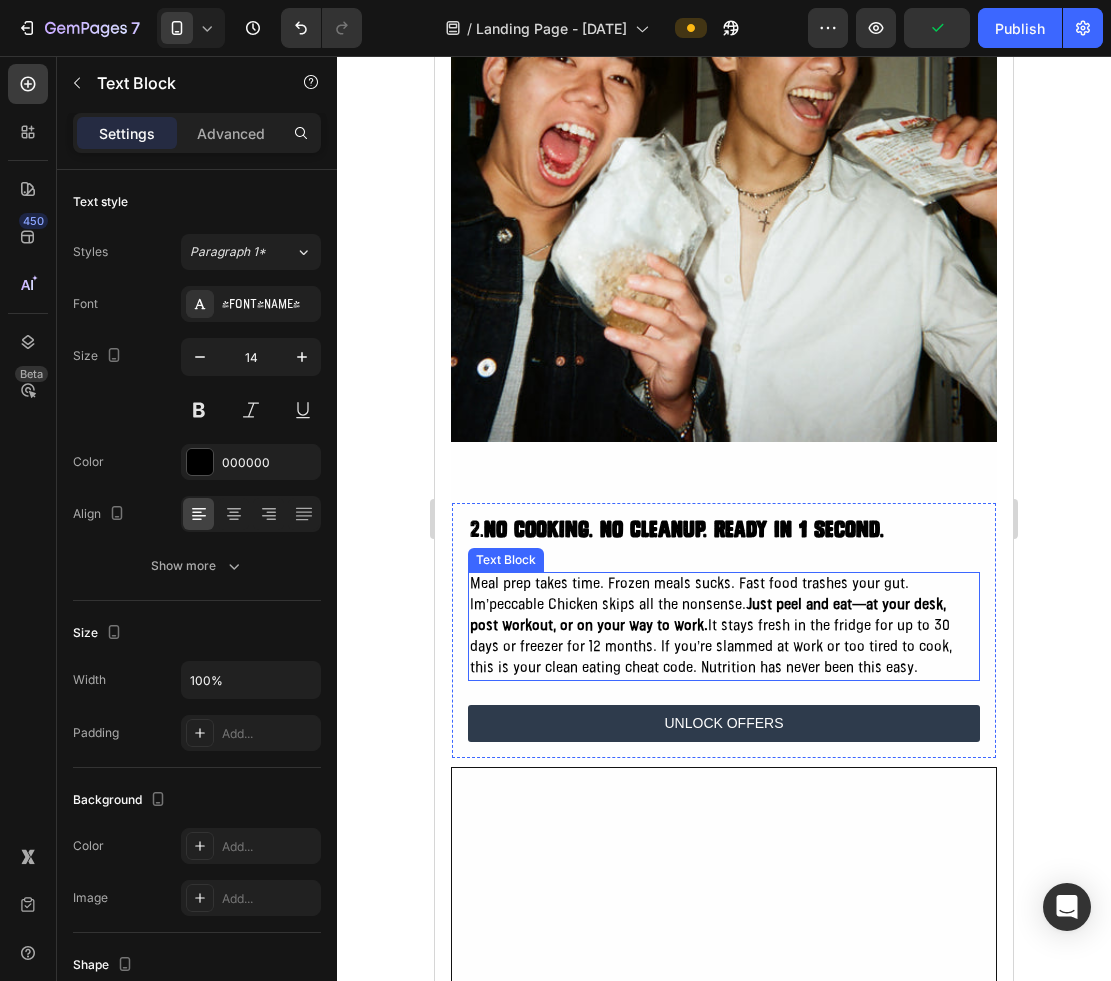 scroll, scrollTop: 2097, scrollLeft: 0, axis: vertical 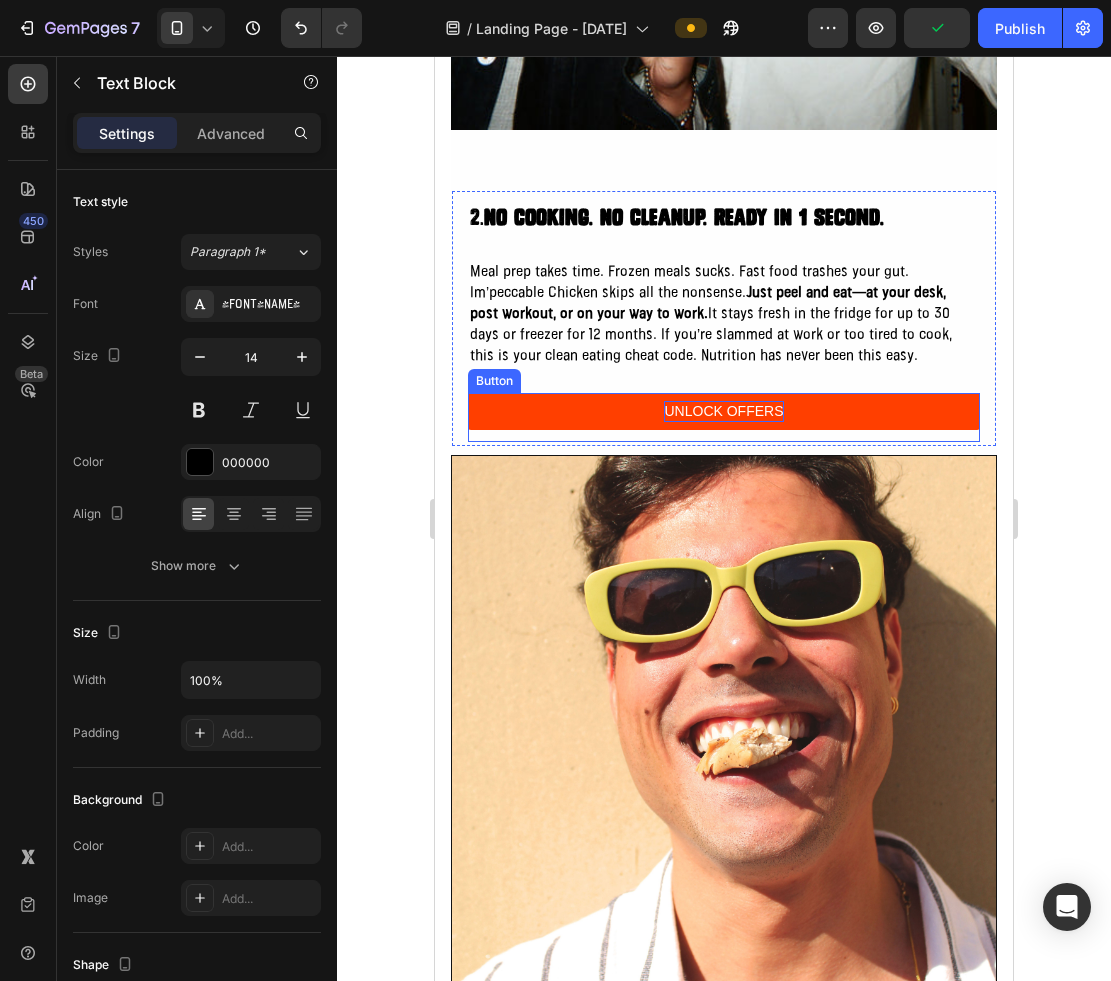 click on "UNLOCK OFFERS" at bounding box center (723, 411) 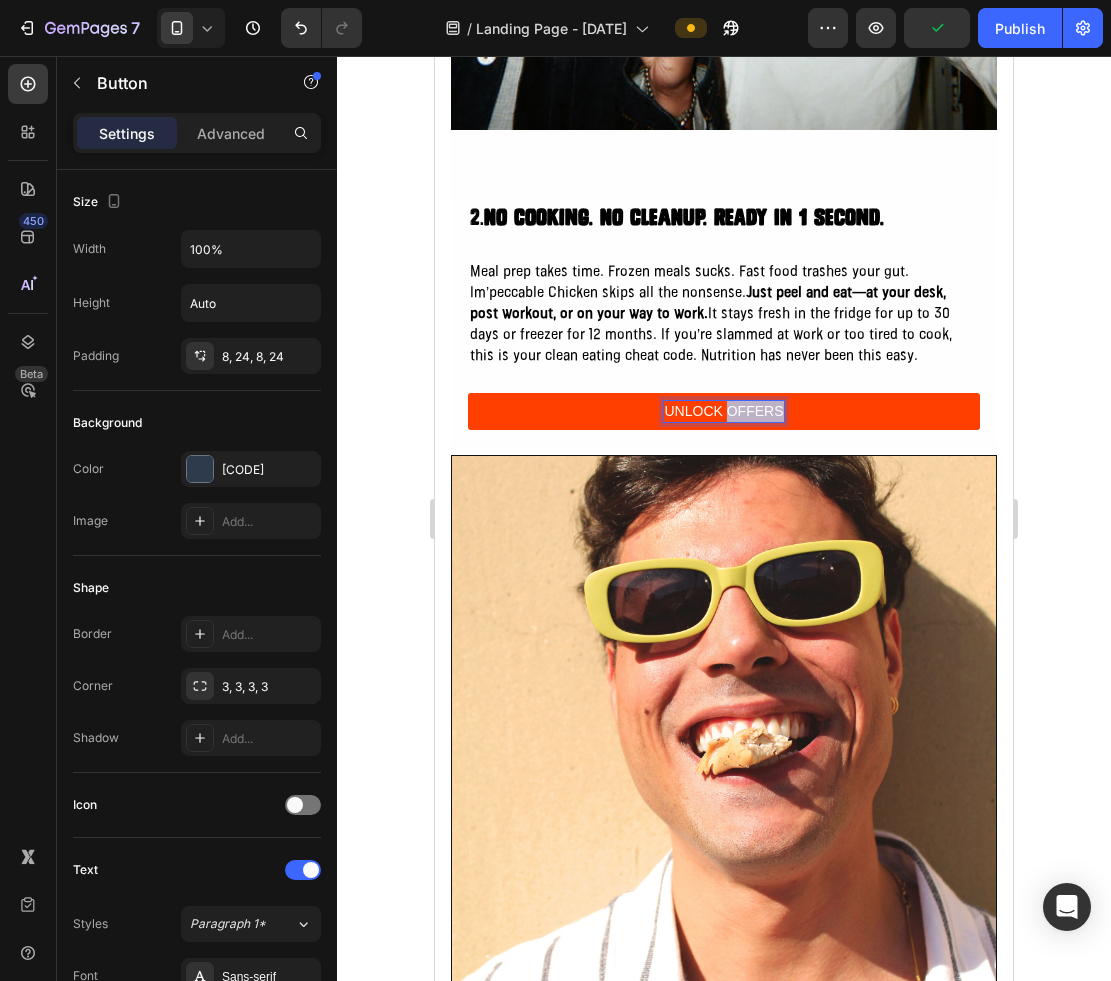 click on "UNLOCK OFFERS" at bounding box center (723, 411) 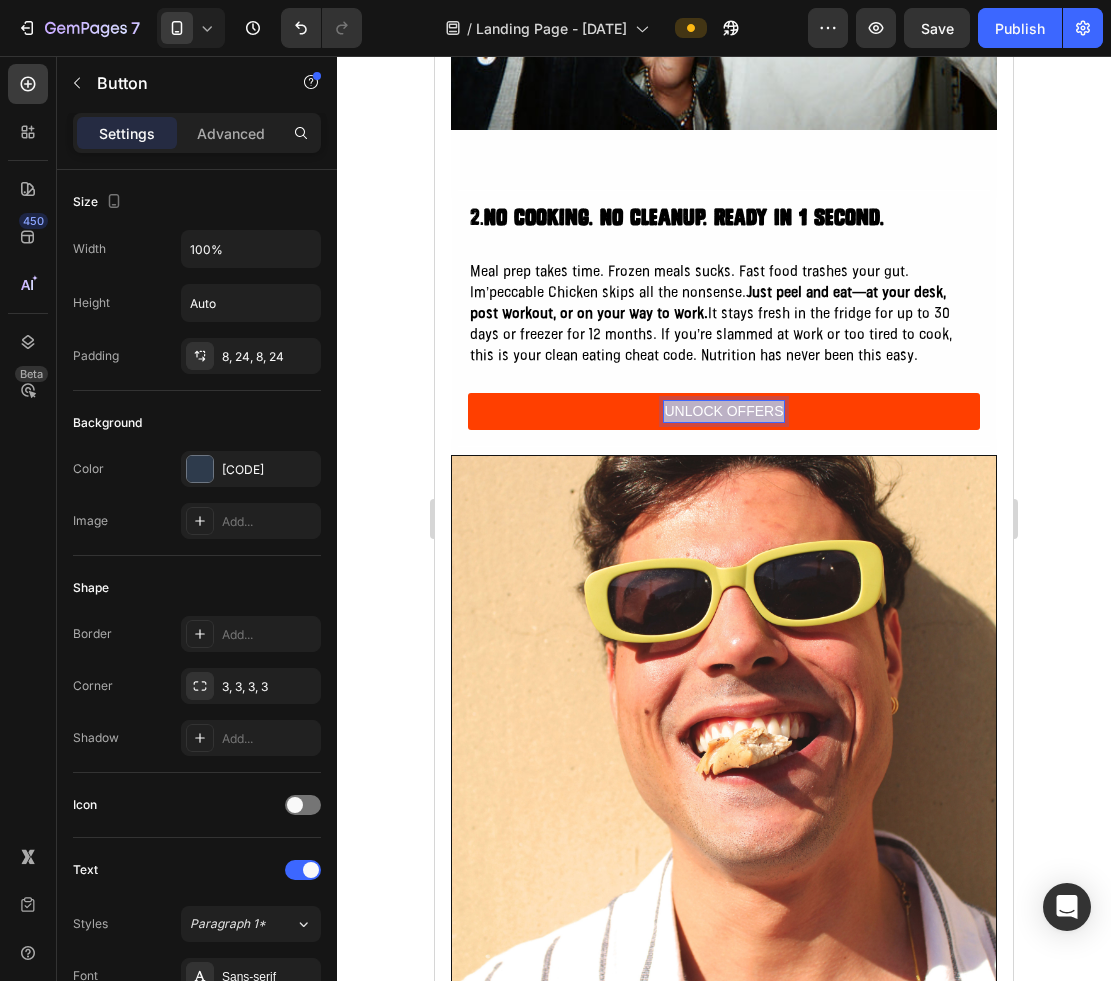 click on "UNLOCK OFFERS" at bounding box center [723, 411] 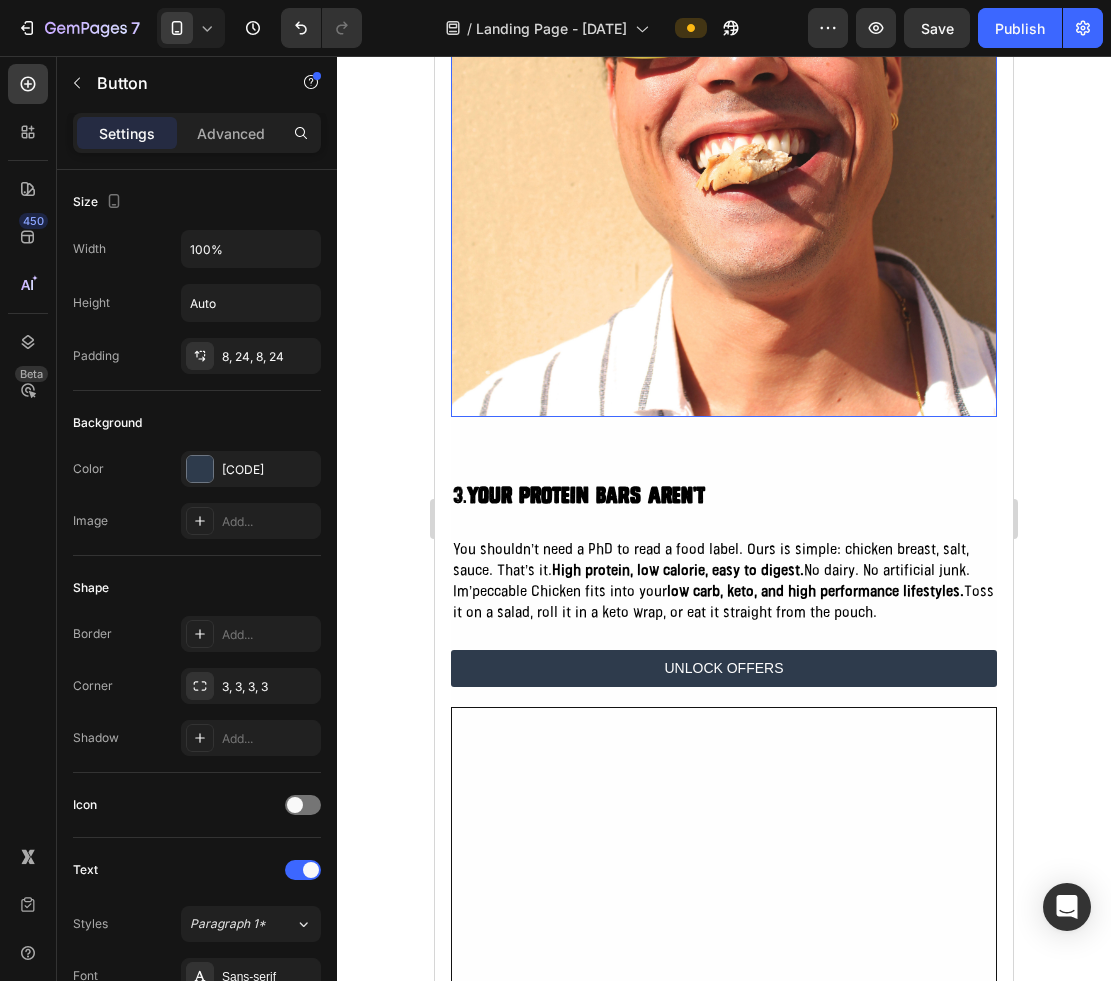 scroll, scrollTop: 2721, scrollLeft: 0, axis: vertical 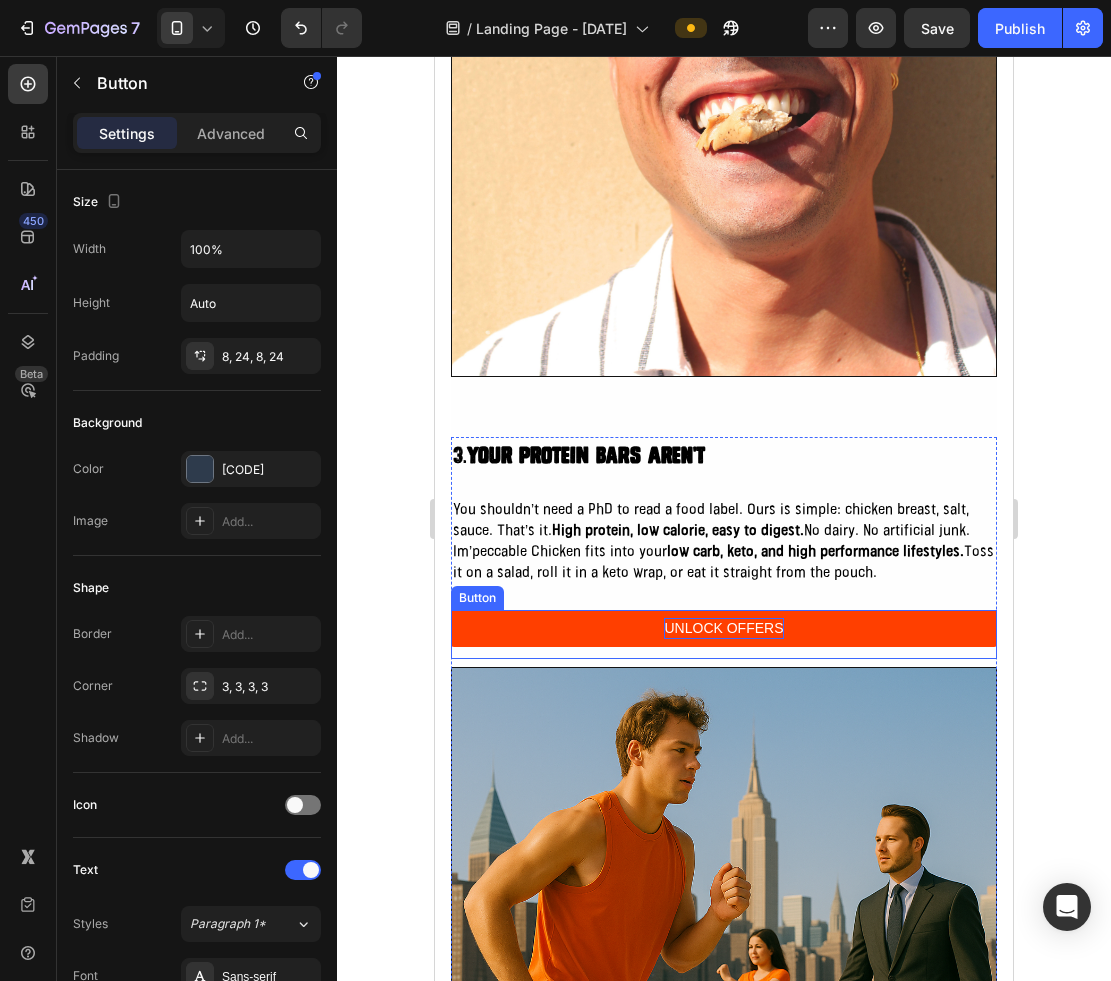 click on "UNLOCK OFFERS" at bounding box center [723, 628] 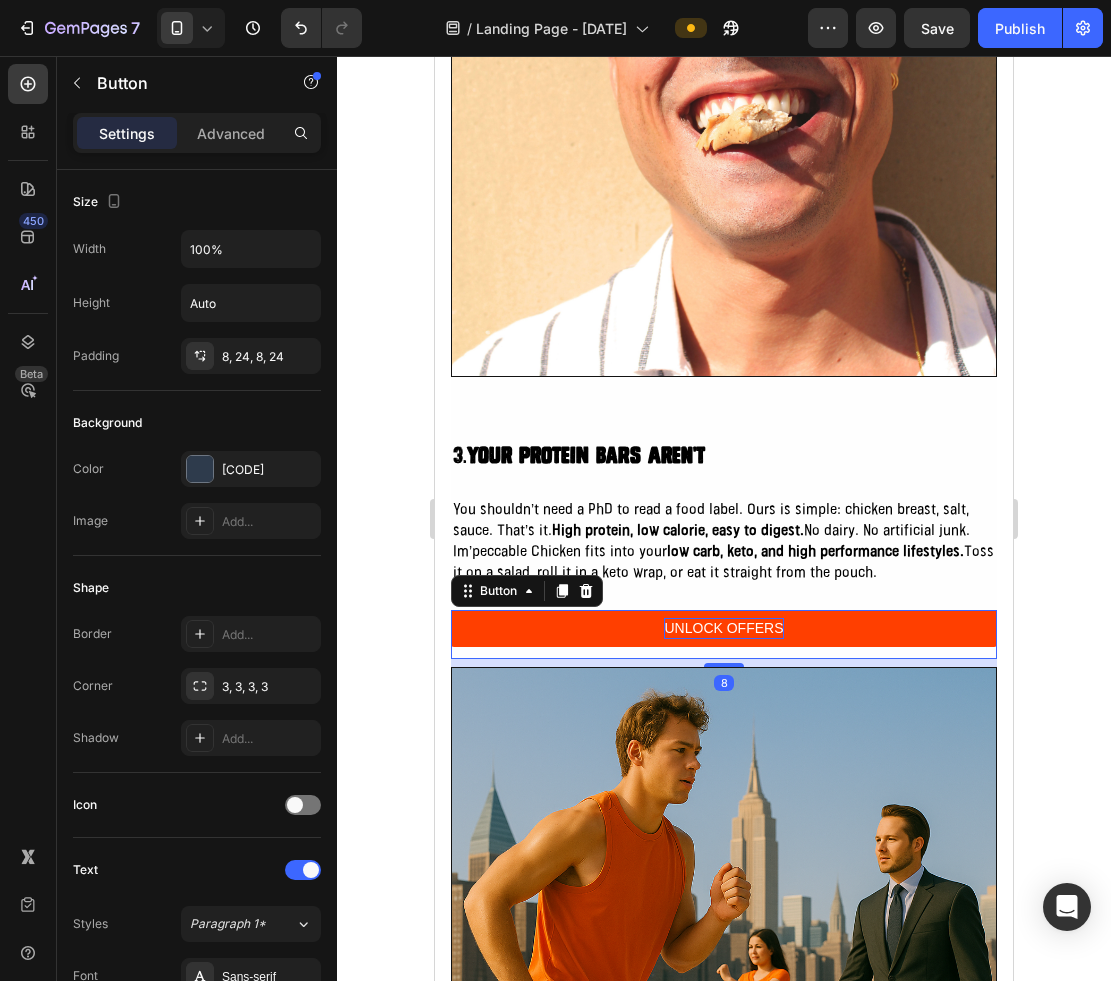 click on "UNLOCK OFFERS" at bounding box center [723, 628] 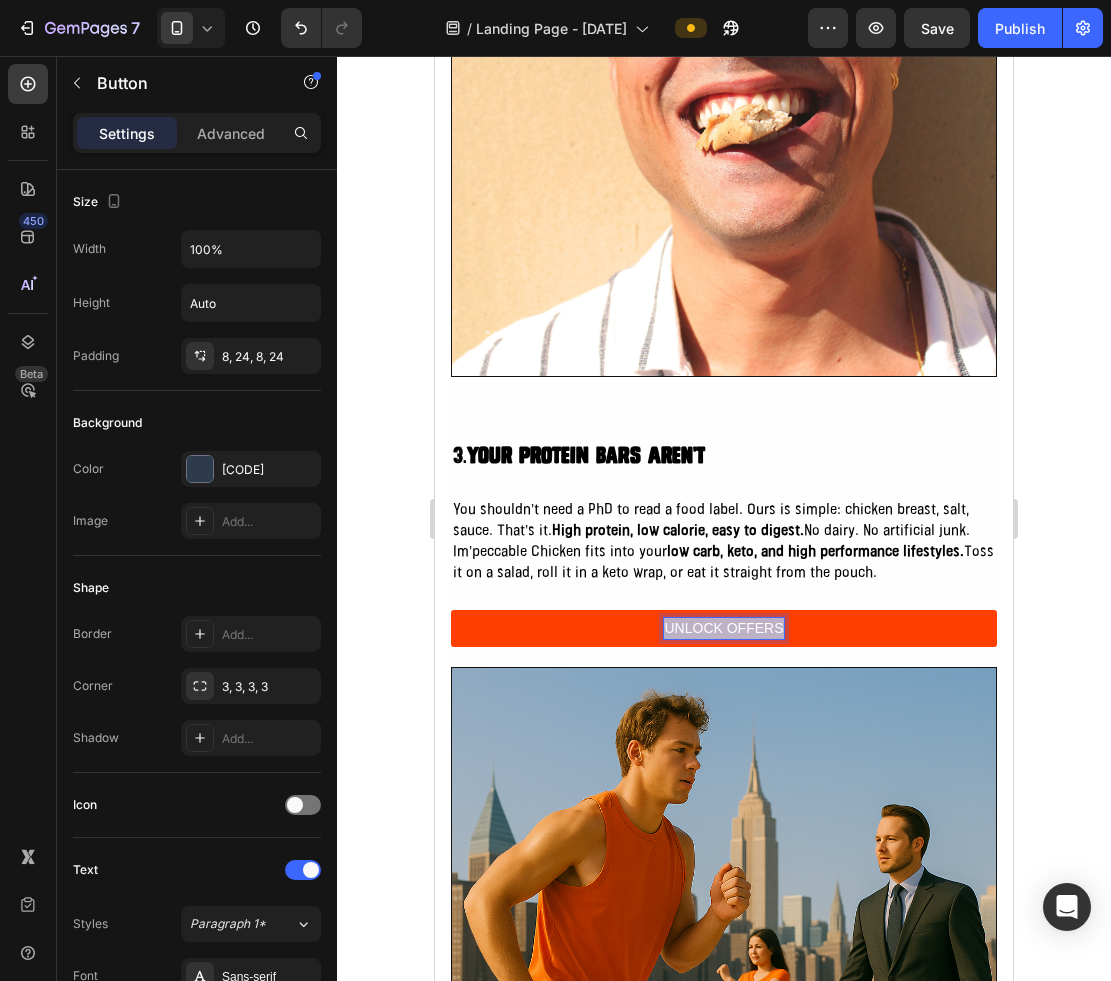 click on "UNLOCK OFFERS" at bounding box center [723, 628] 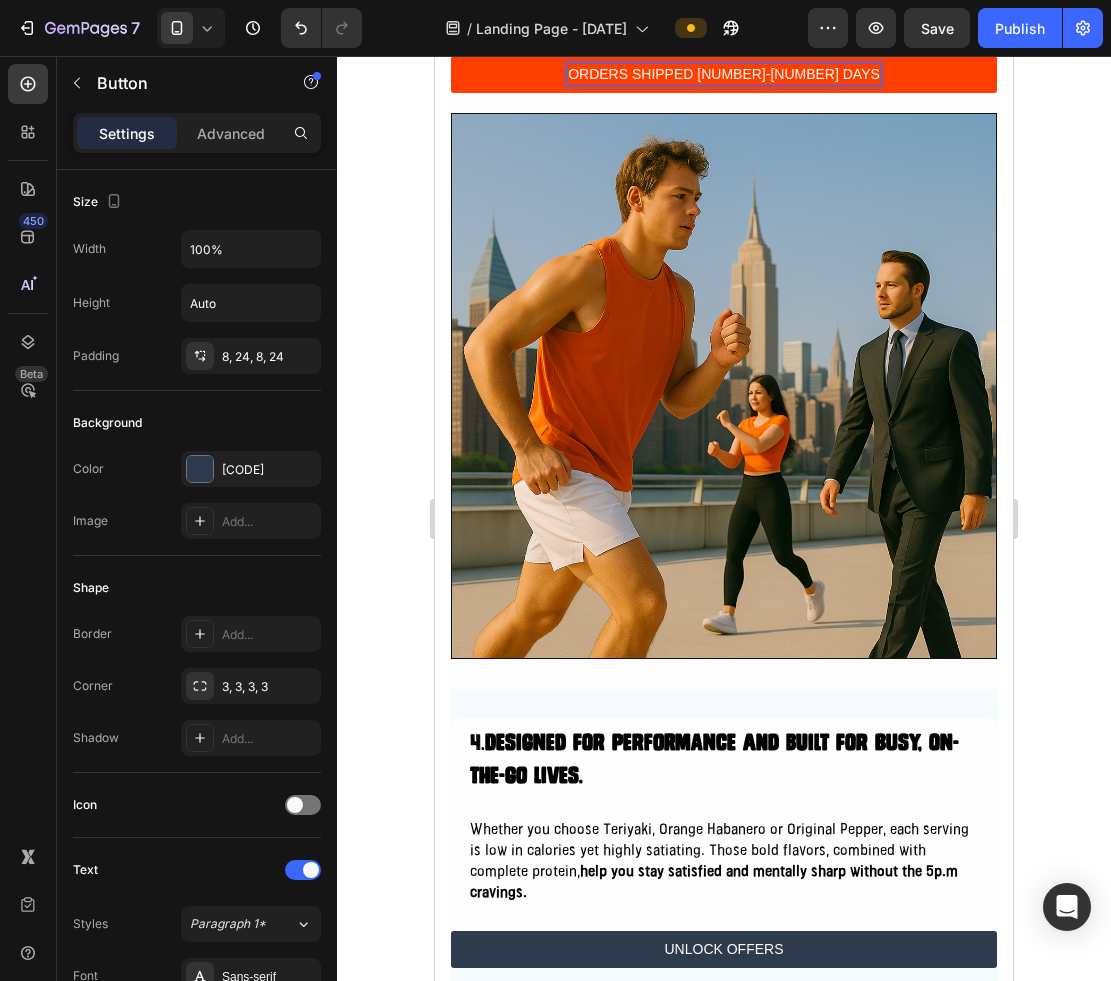 scroll, scrollTop: 3568, scrollLeft: 0, axis: vertical 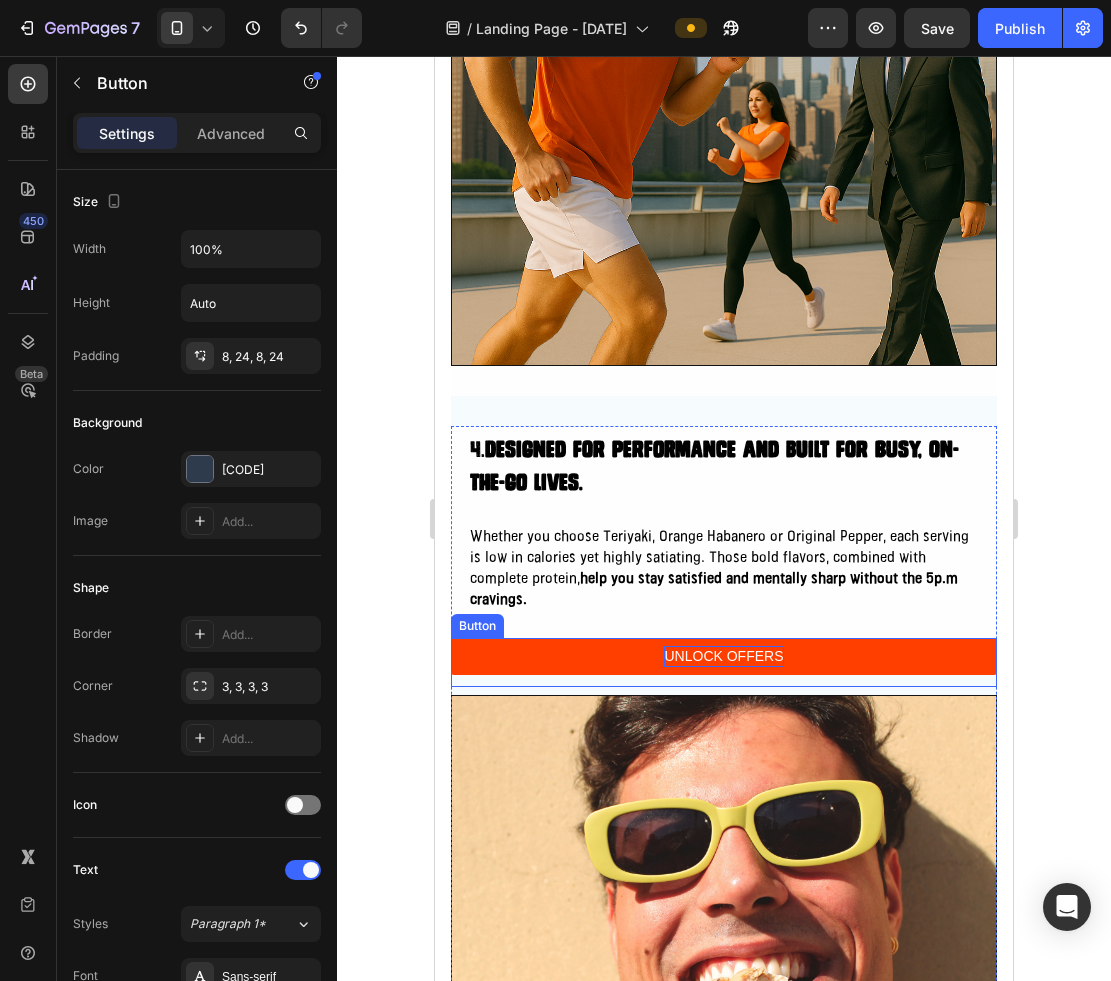 click on "UNLOCK OFFERS" at bounding box center (723, 656) 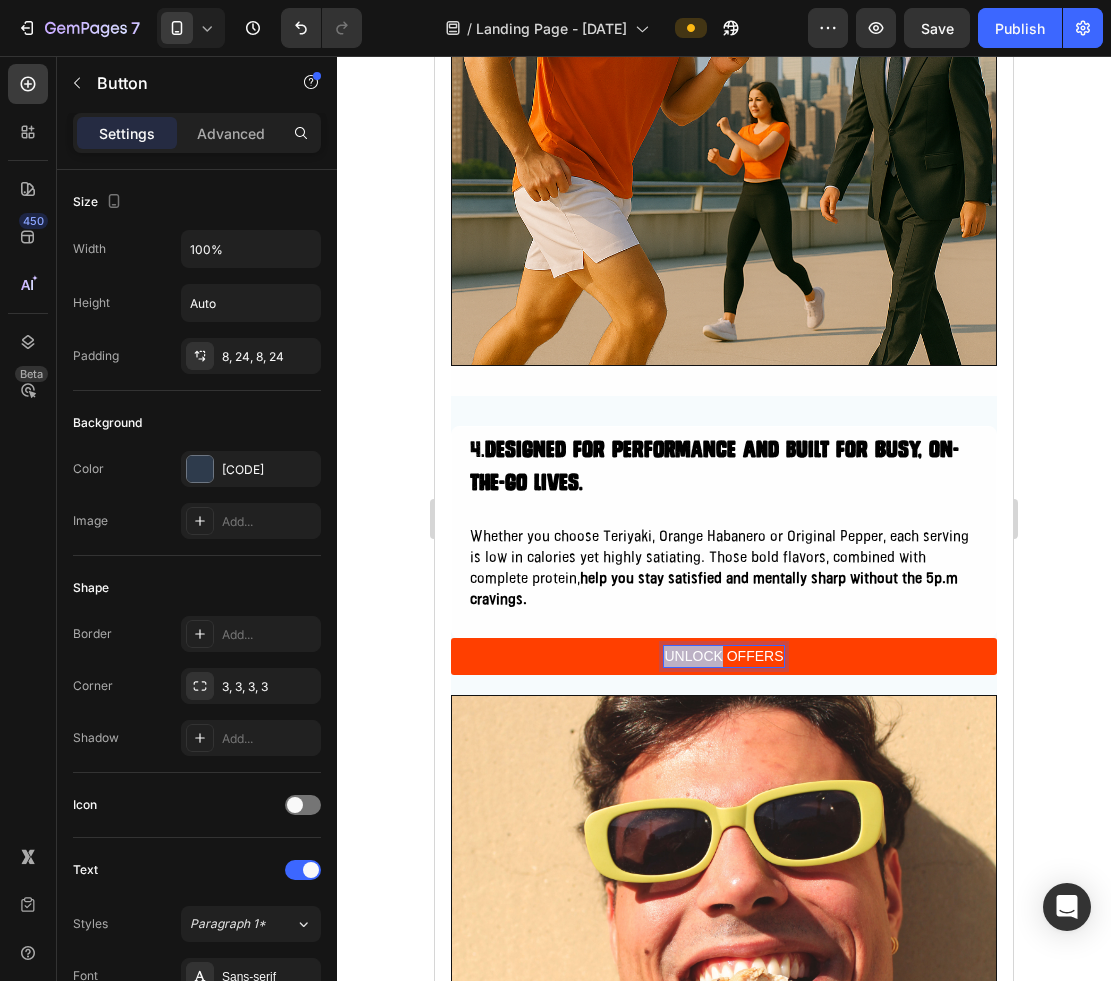click on "UNLOCK OFFERS" at bounding box center (723, 656) 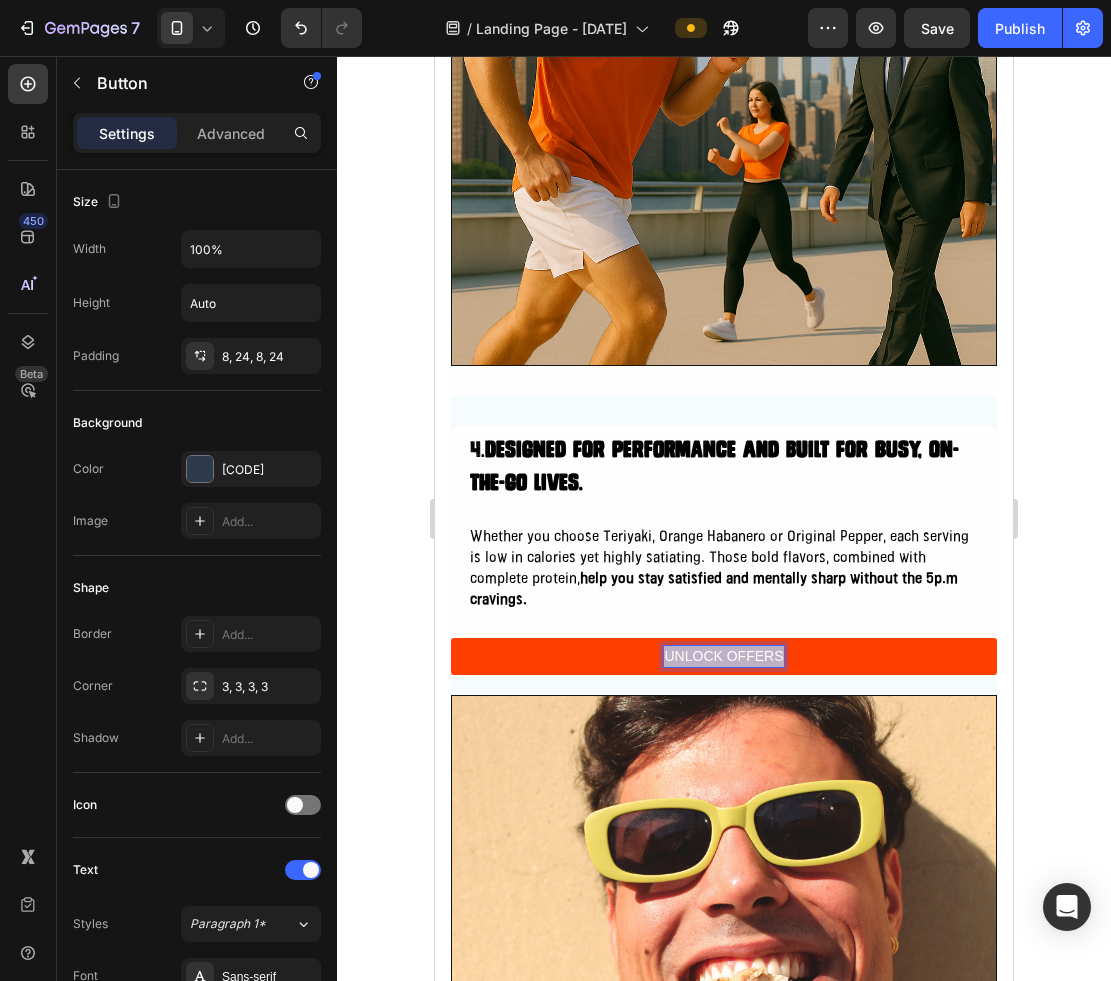 click on "UNLOCK OFFERS" at bounding box center [723, 656] 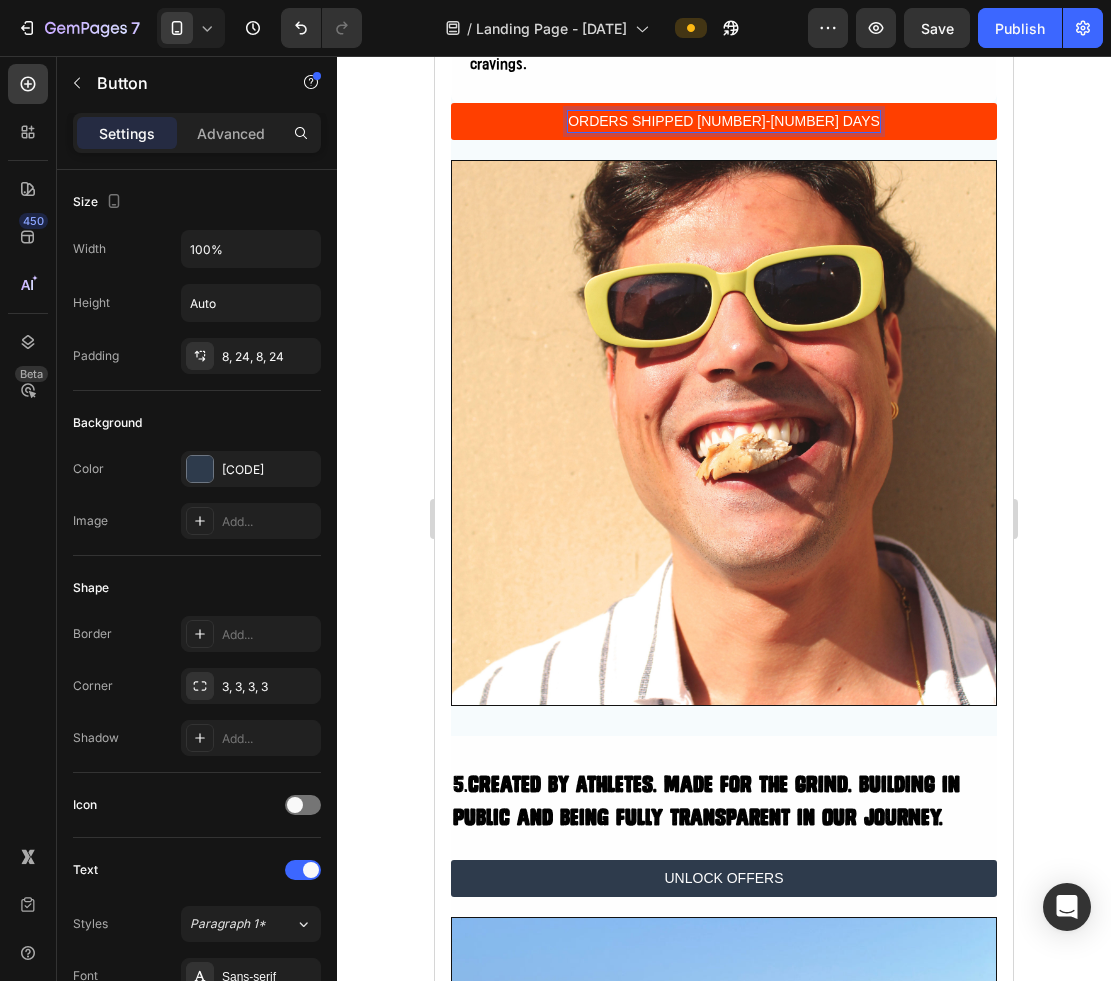 scroll, scrollTop: 4346, scrollLeft: 0, axis: vertical 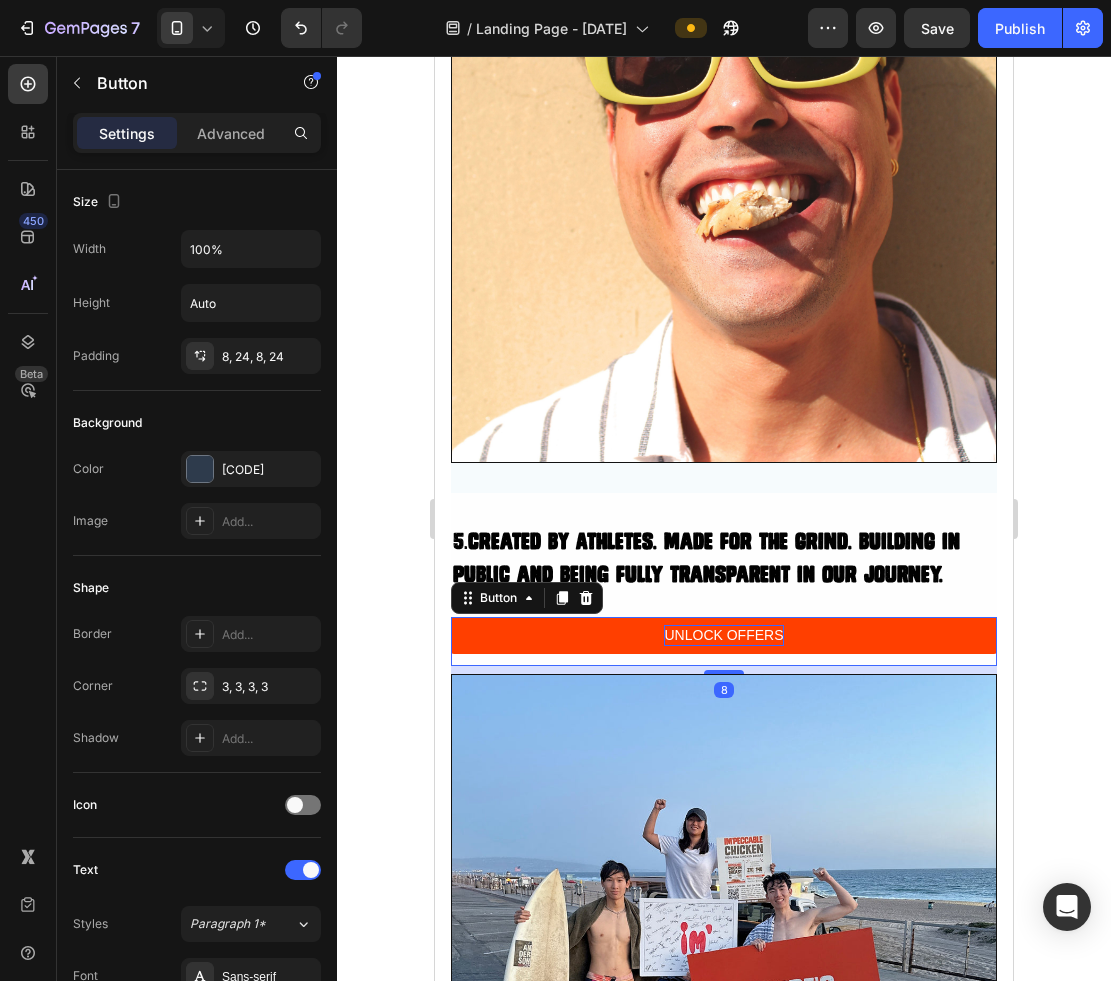 click on "UNLOCK OFFERS" at bounding box center (723, 635) 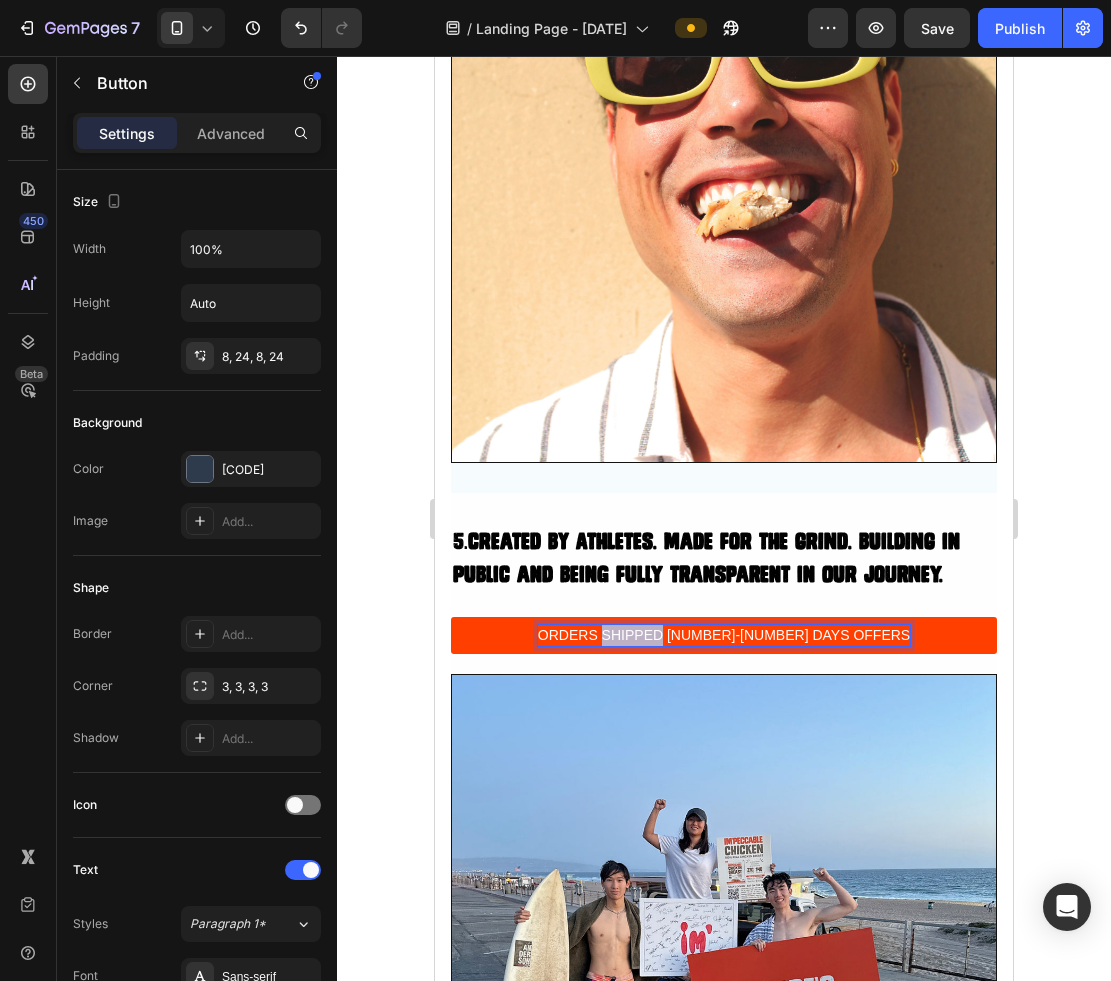 click on "ORDERS SHIPPED 3-7 DAYS OFFERS" at bounding box center [724, 635] 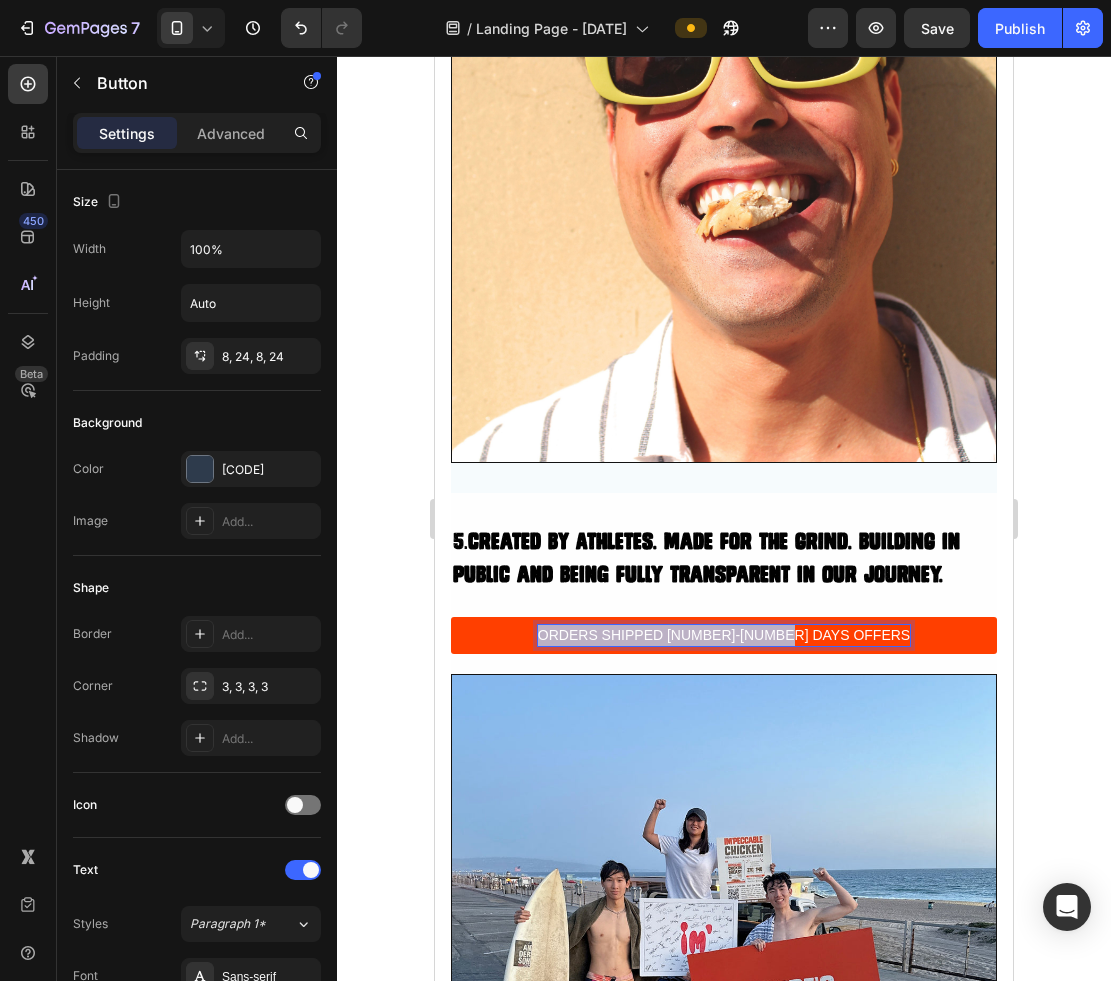 click on "ORDERS SHIPPED 3-7 DAYS OFFERS" at bounding box center (724, 635) 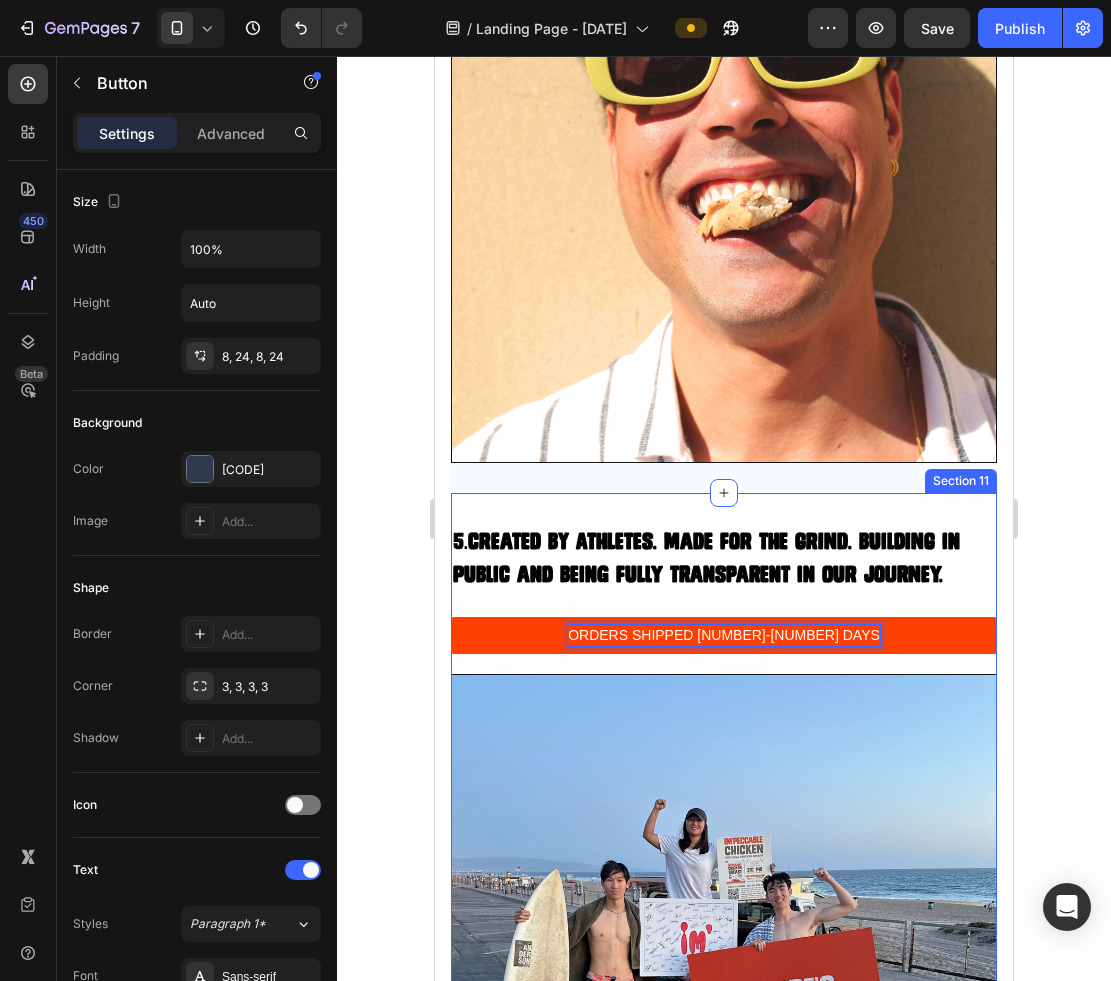 click on "5.  Created by Athletes. Made for the Grind. building in public and being fully transparent in our journey. Heading ORDERS SHIPPED 3-7 DAYS Button   8 Image Row Section 11" at bounding box center (724, 871) 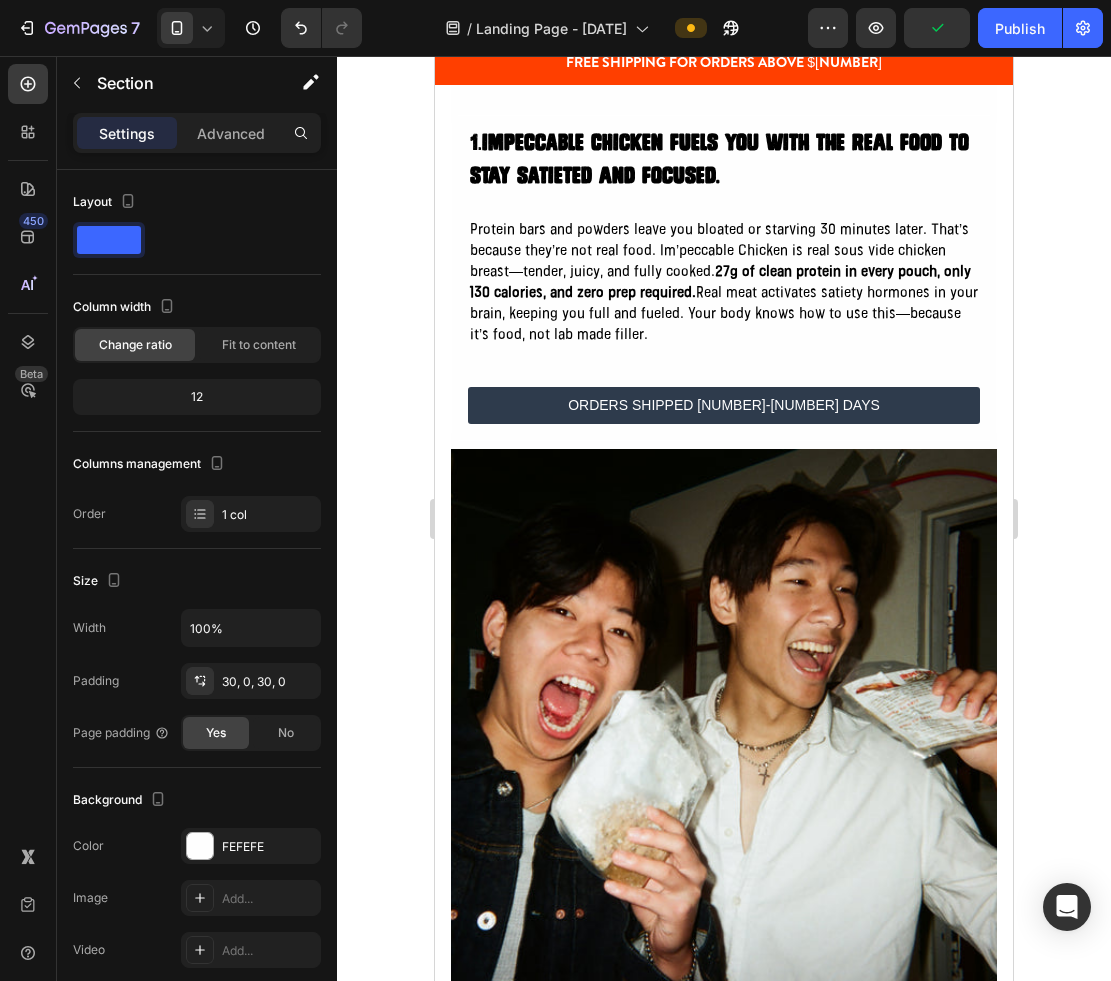 scroll, scrollTop: 1124, scrollLeft: 0, axis: vertical 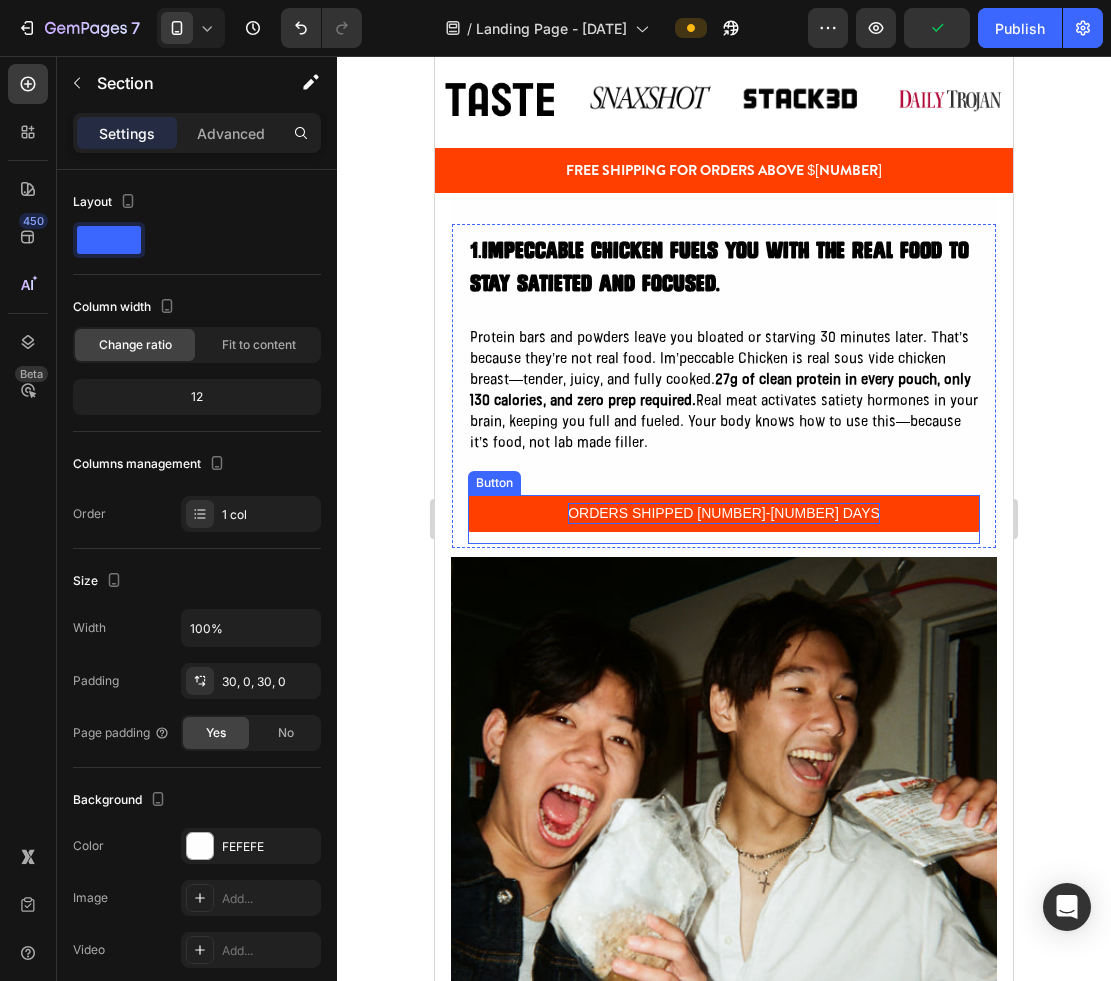 click on "ORDERS SHIPPED 3-7 DAYS" at bounding box center (724, 513) 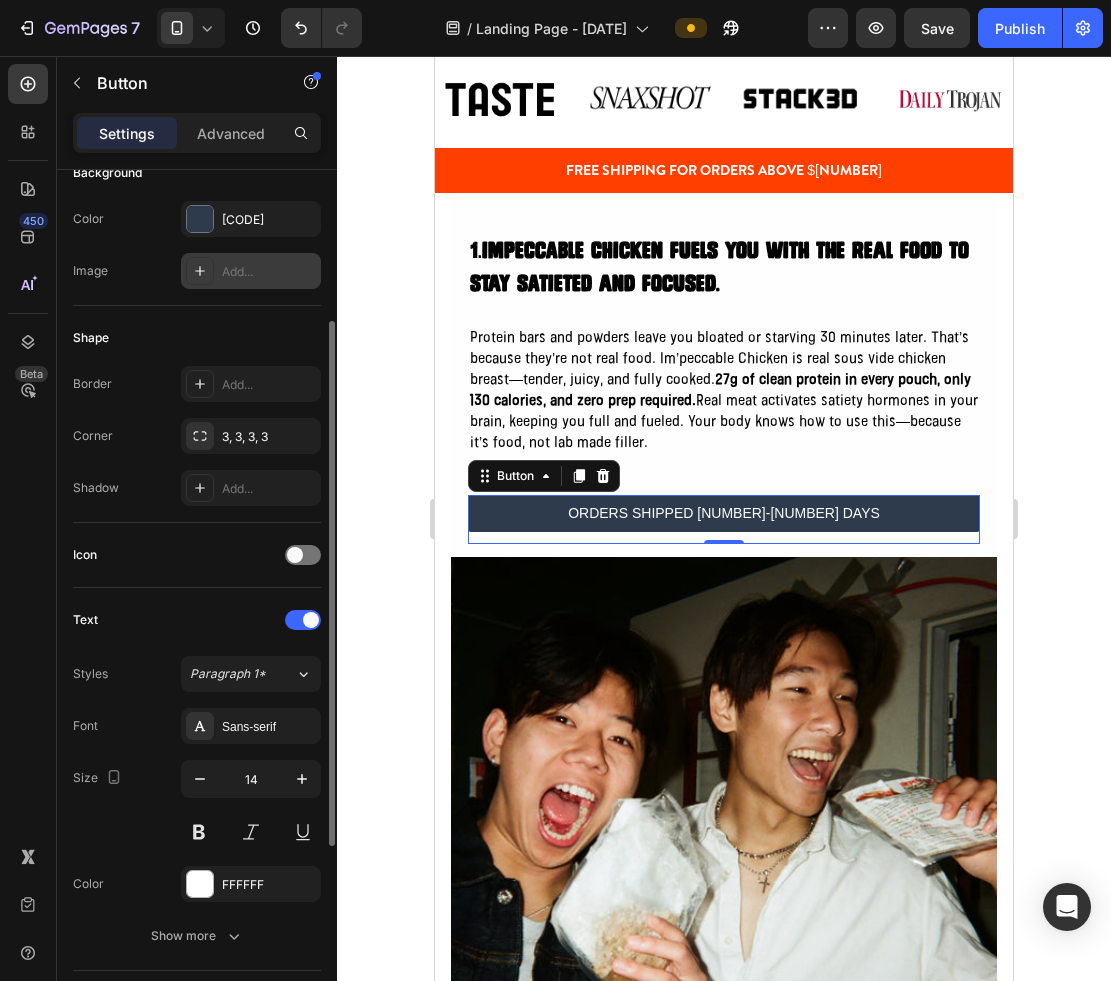 scroll, scrollTop: 566, scrollLeft: 0, axis: vertical 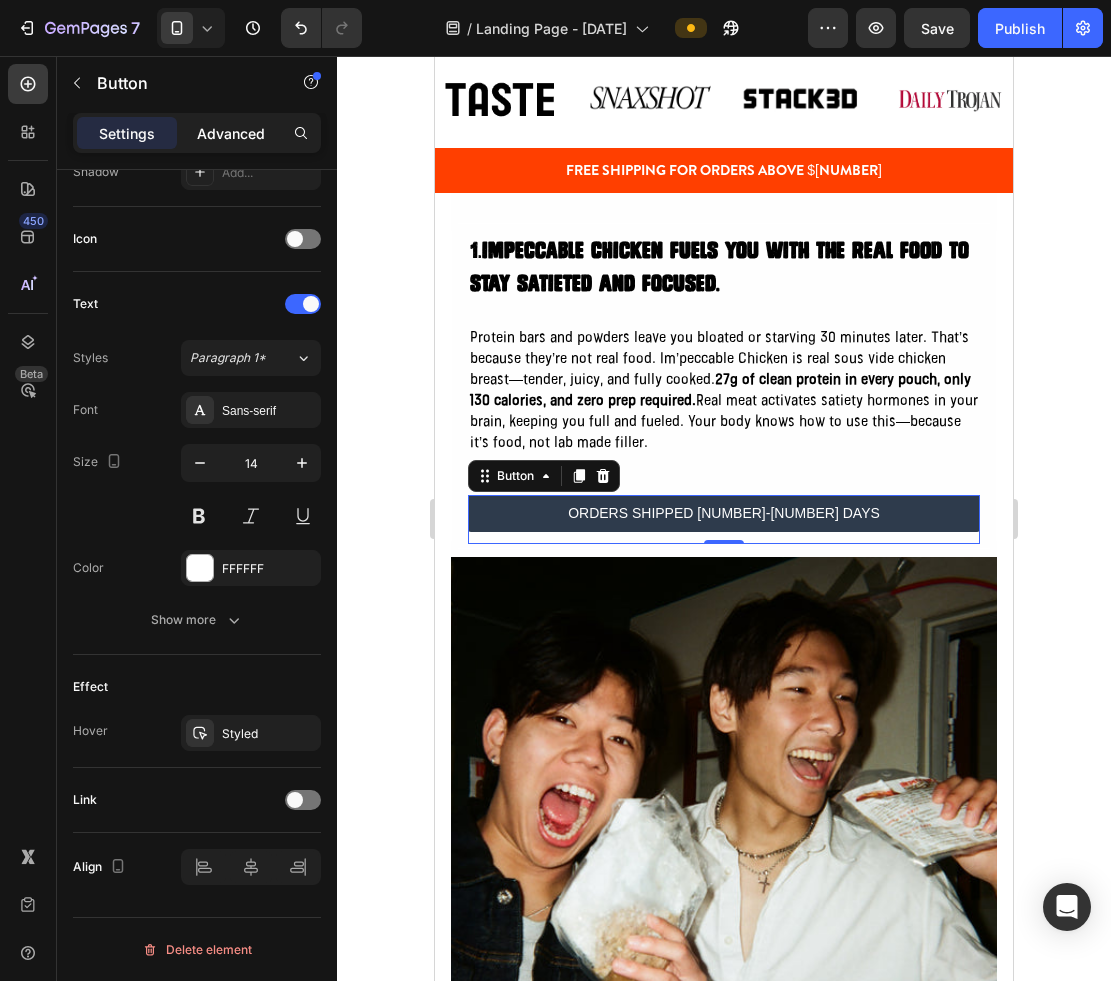 click on "Advanced" at bounding box center (231, 133) 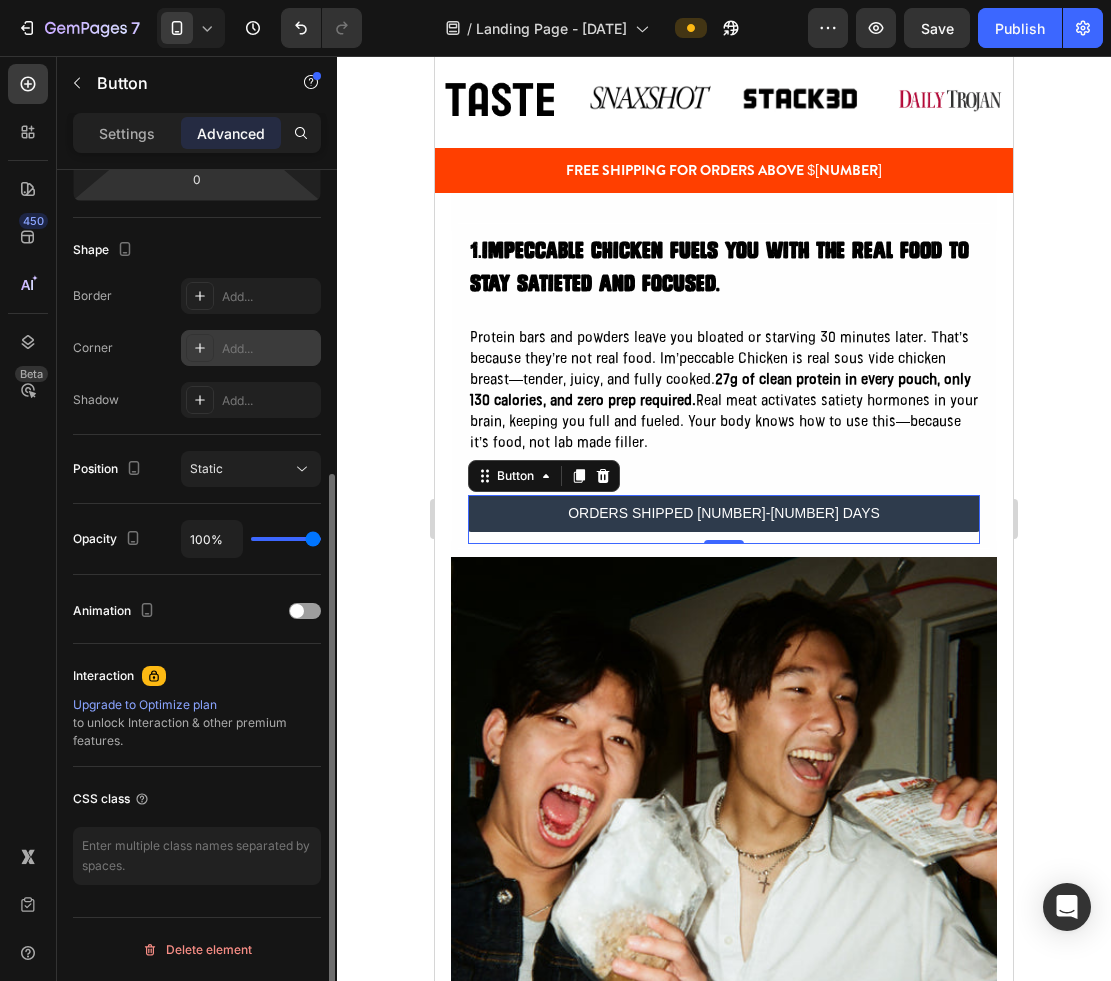 scroll, scrollTop: 0, scrollLeft: 0, axis: both 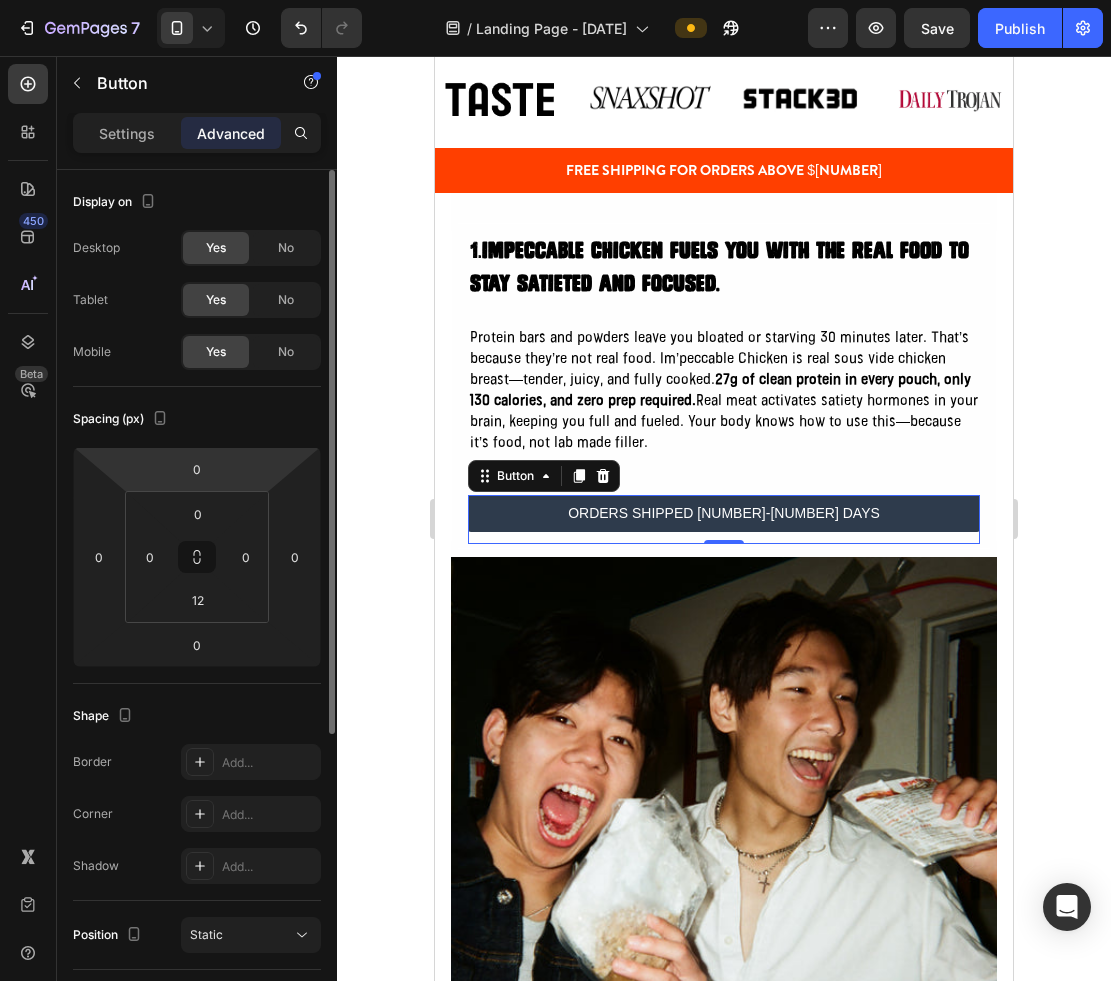 click on "Settings Advanced" at bounding box center [197, 133] 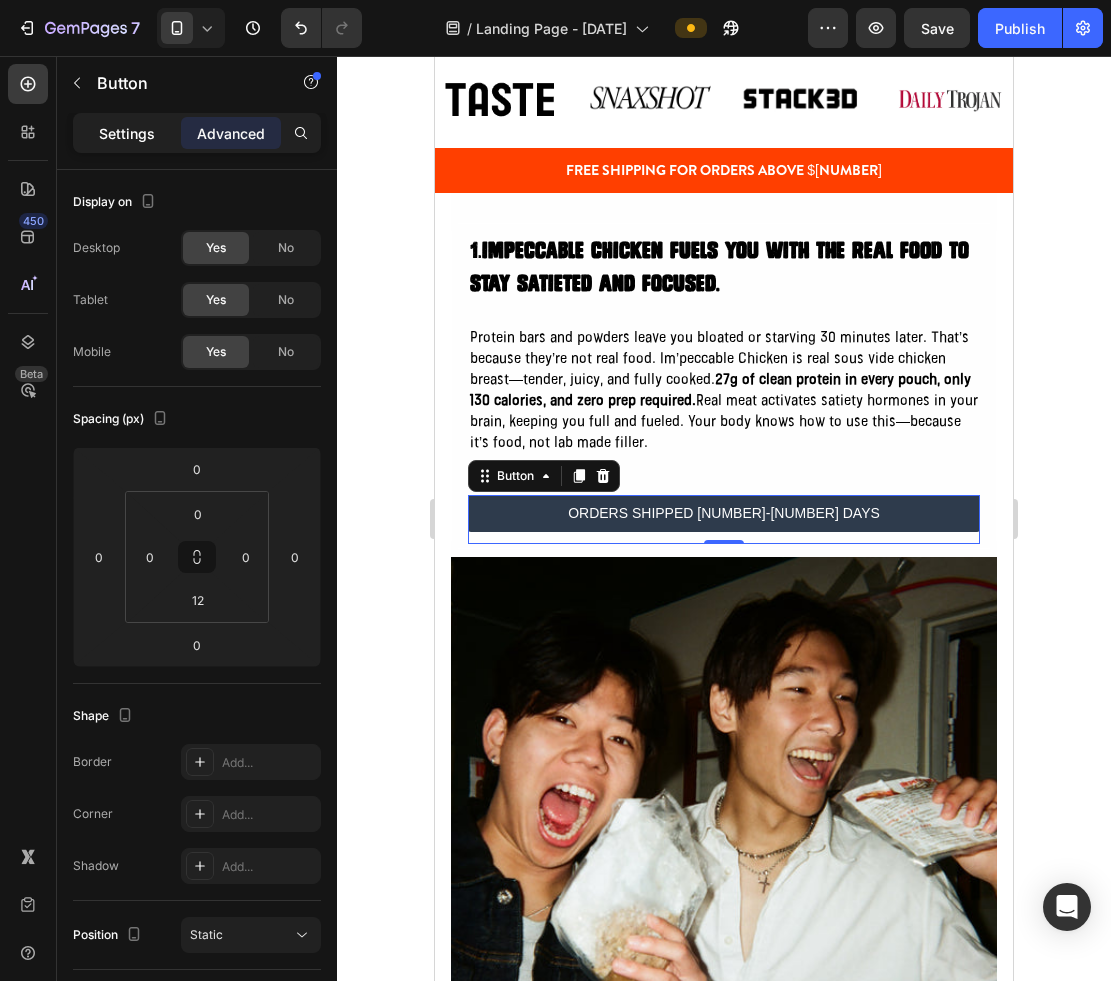 click on "Settings" at bounding box center (127, 133) 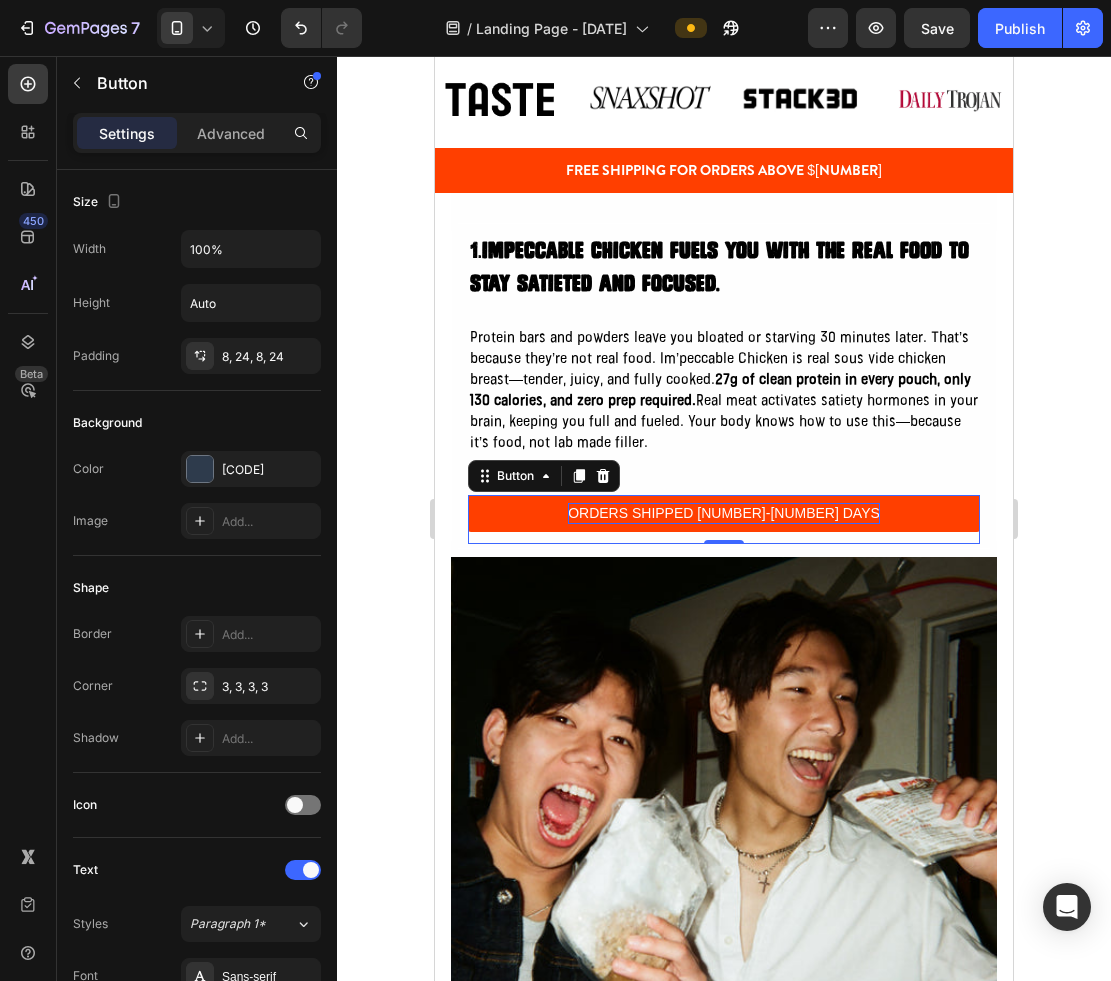 click on "ORDERS SHIPPED 3-7 DAYS" at bounding box center [724, 513] 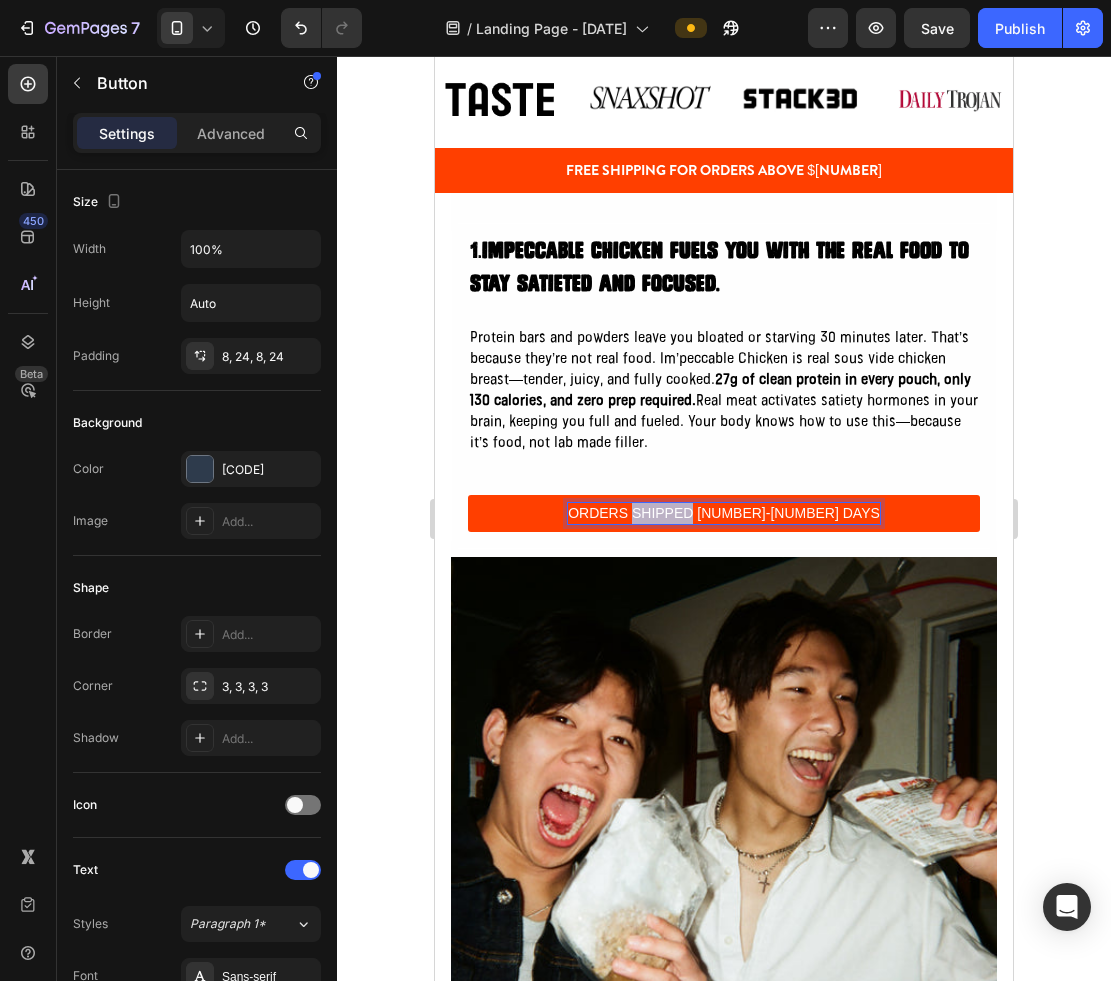 click on "ORDERS SHIPPED 3-7 DAYS" at bounding box center [724, 513] 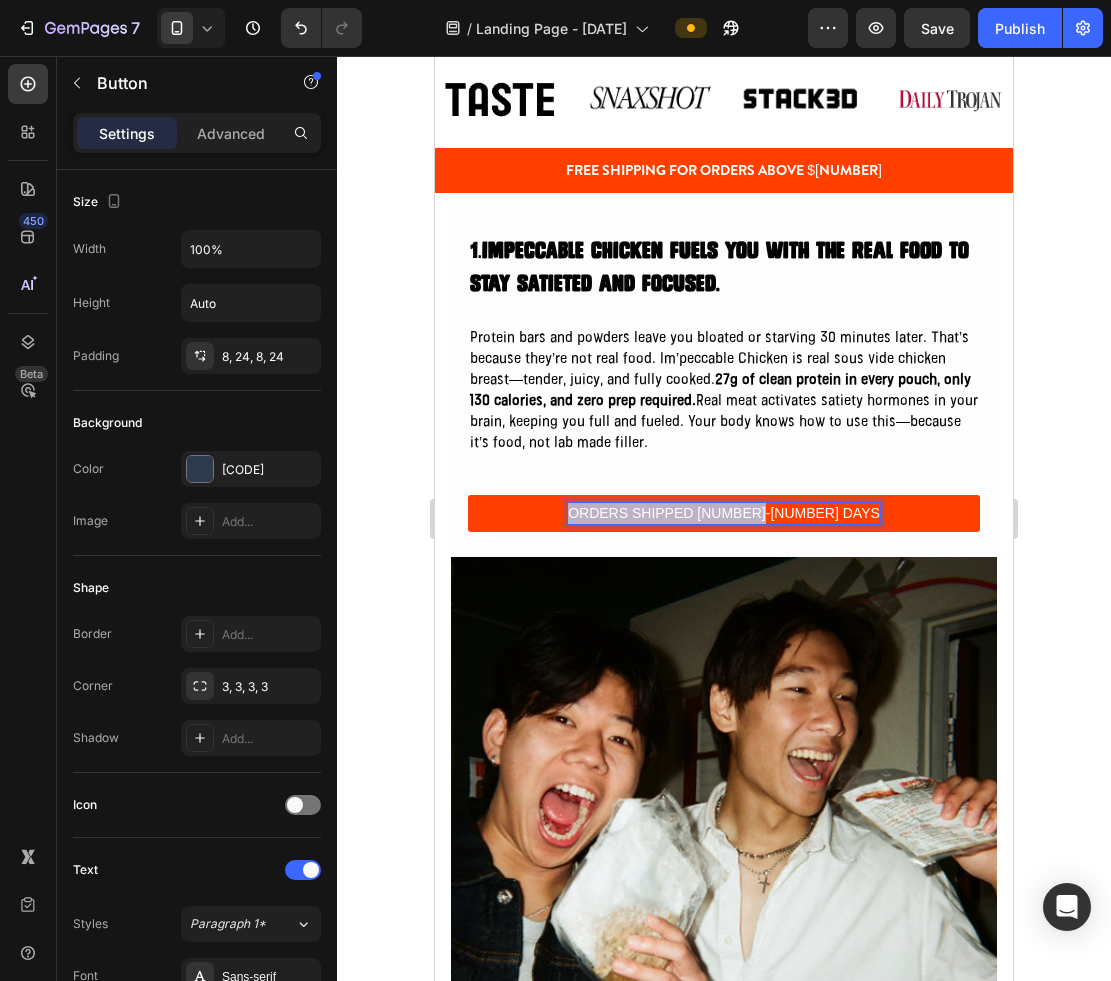 click on "ORDERS SHIPPED 3-7 DAYS" at bounding box center (724, 513) 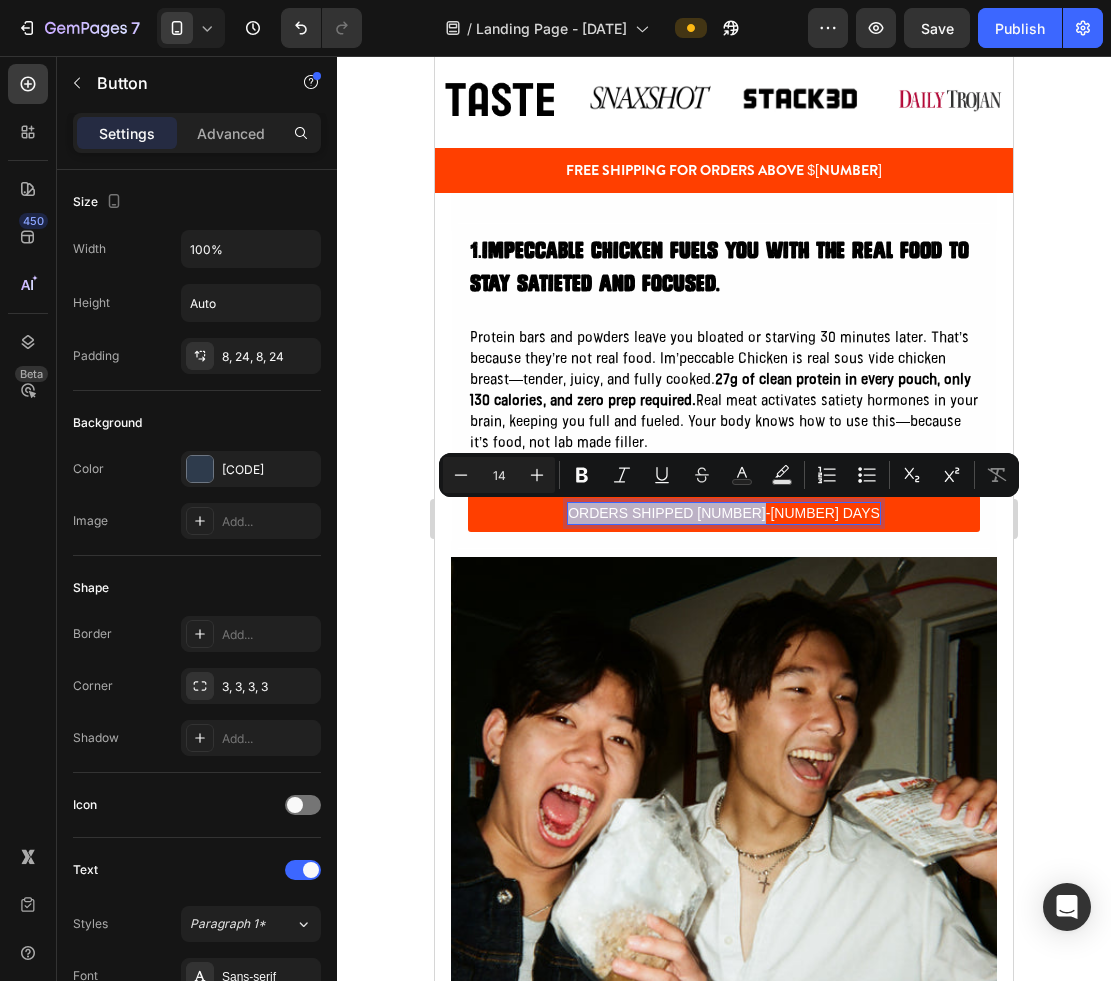 click on "ORDERS SHIPPED 3-7 DAYS" at bounding box center (724, 513) 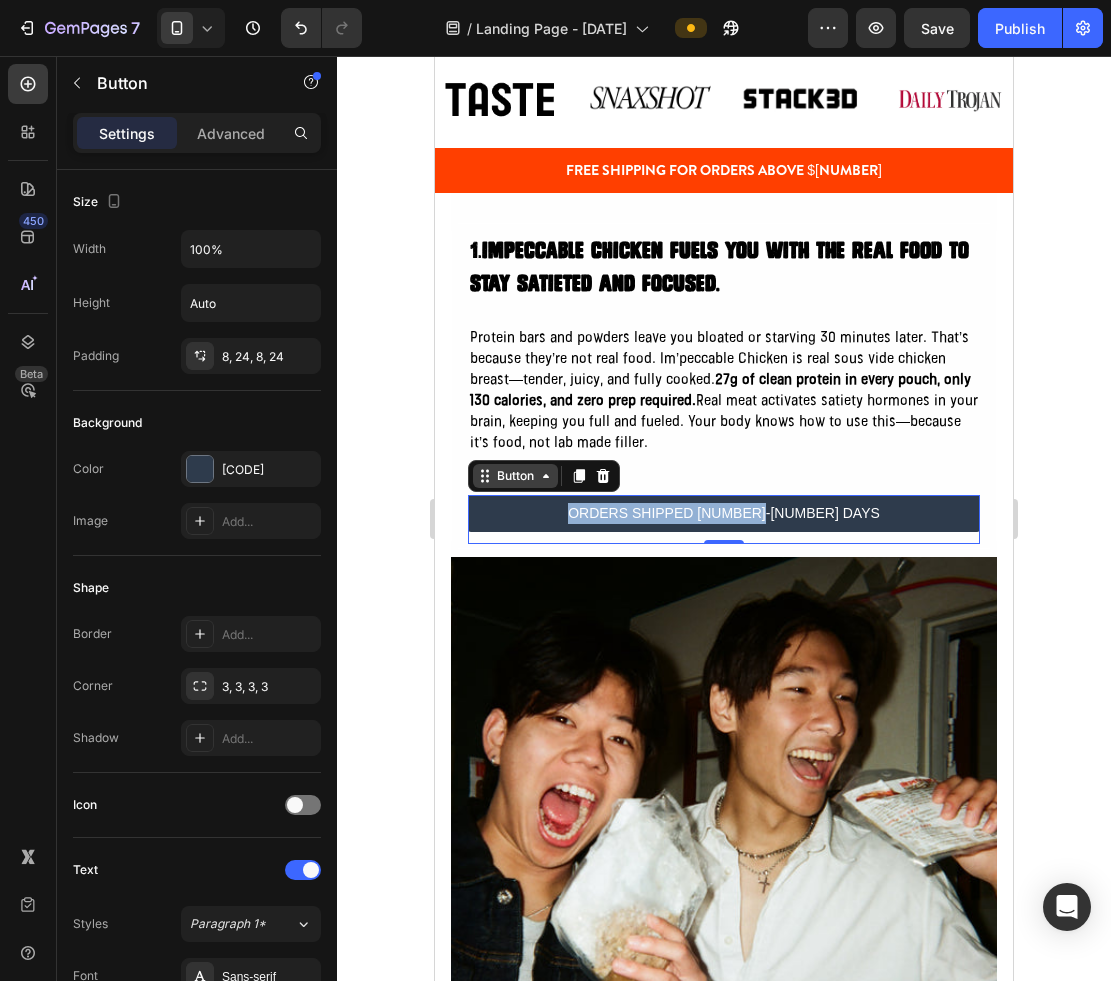 click 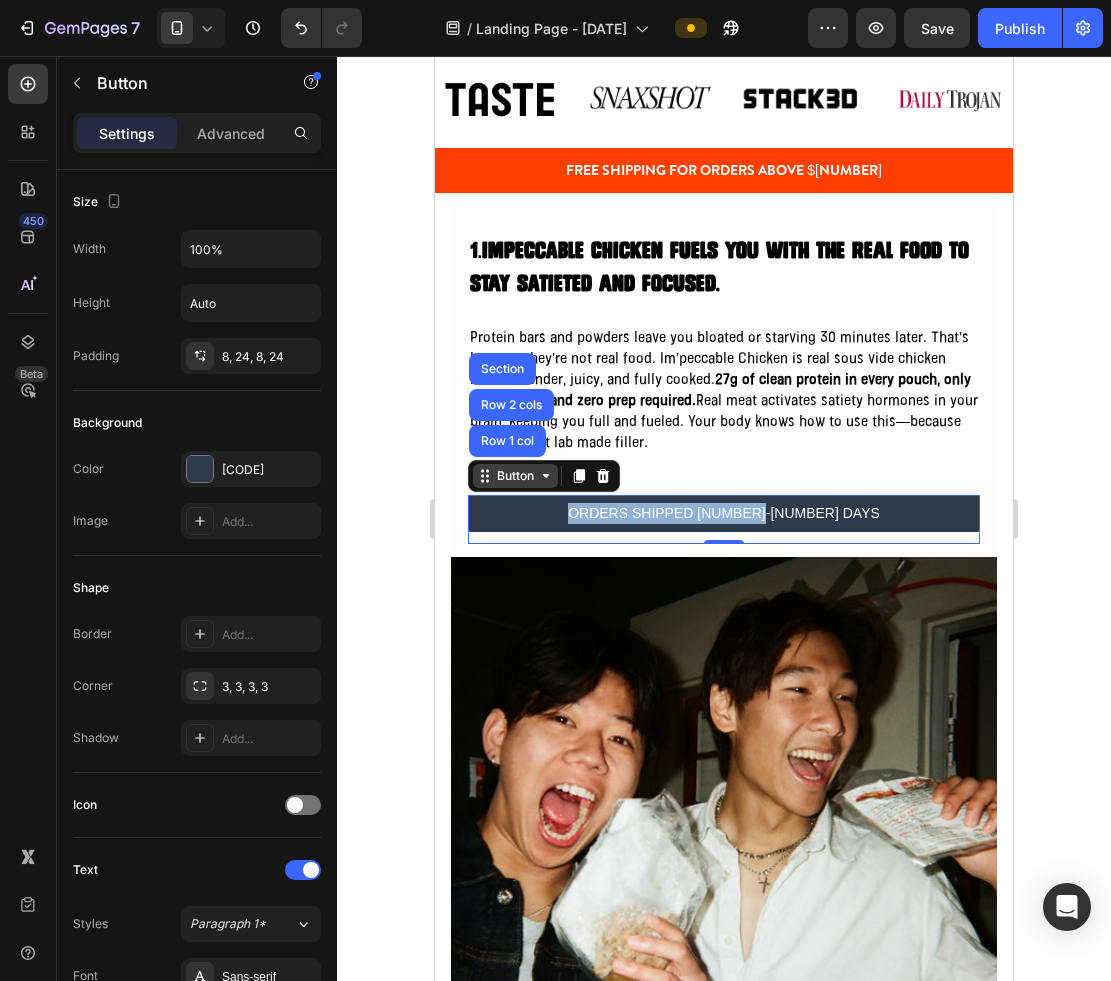 click 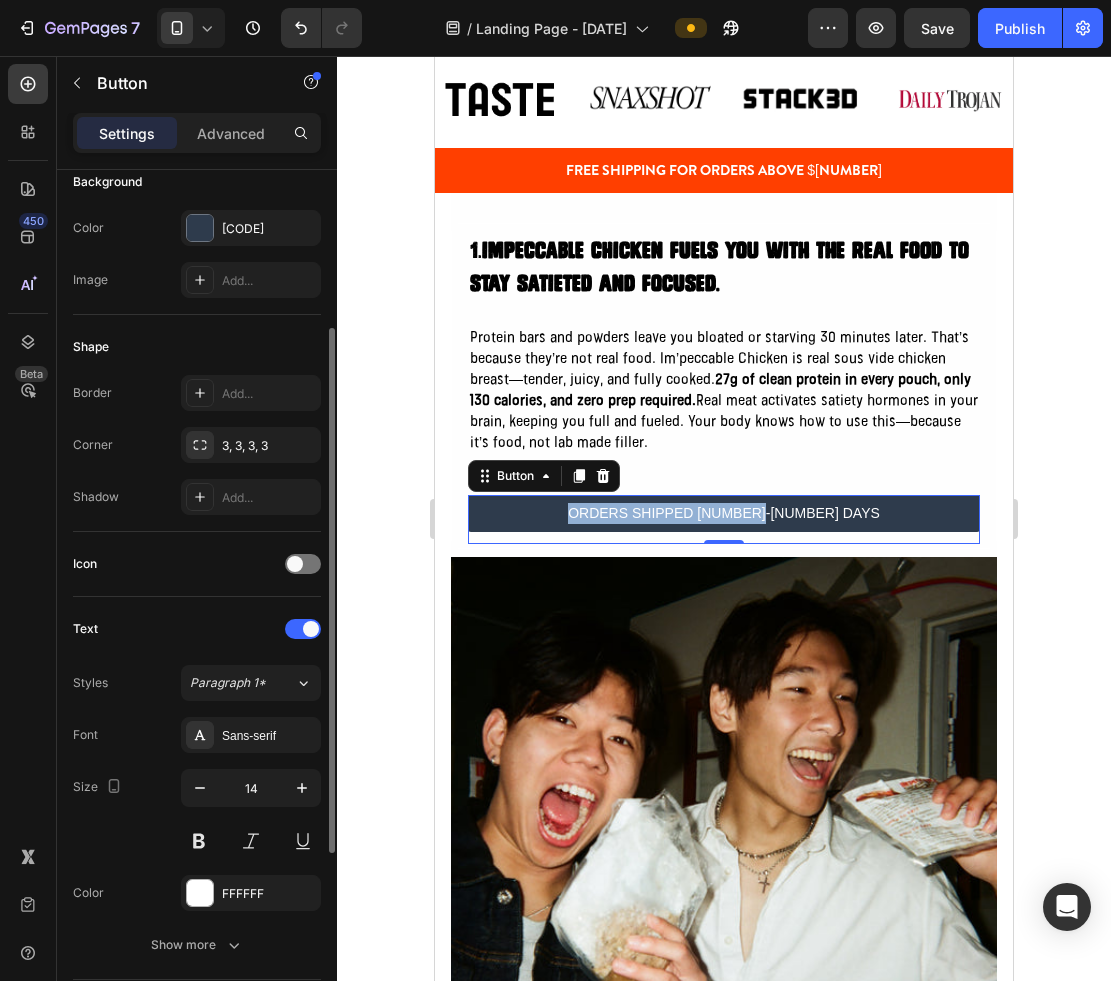 scroll, scrollTop: 249, scrollLeft: 0, axis: vertical 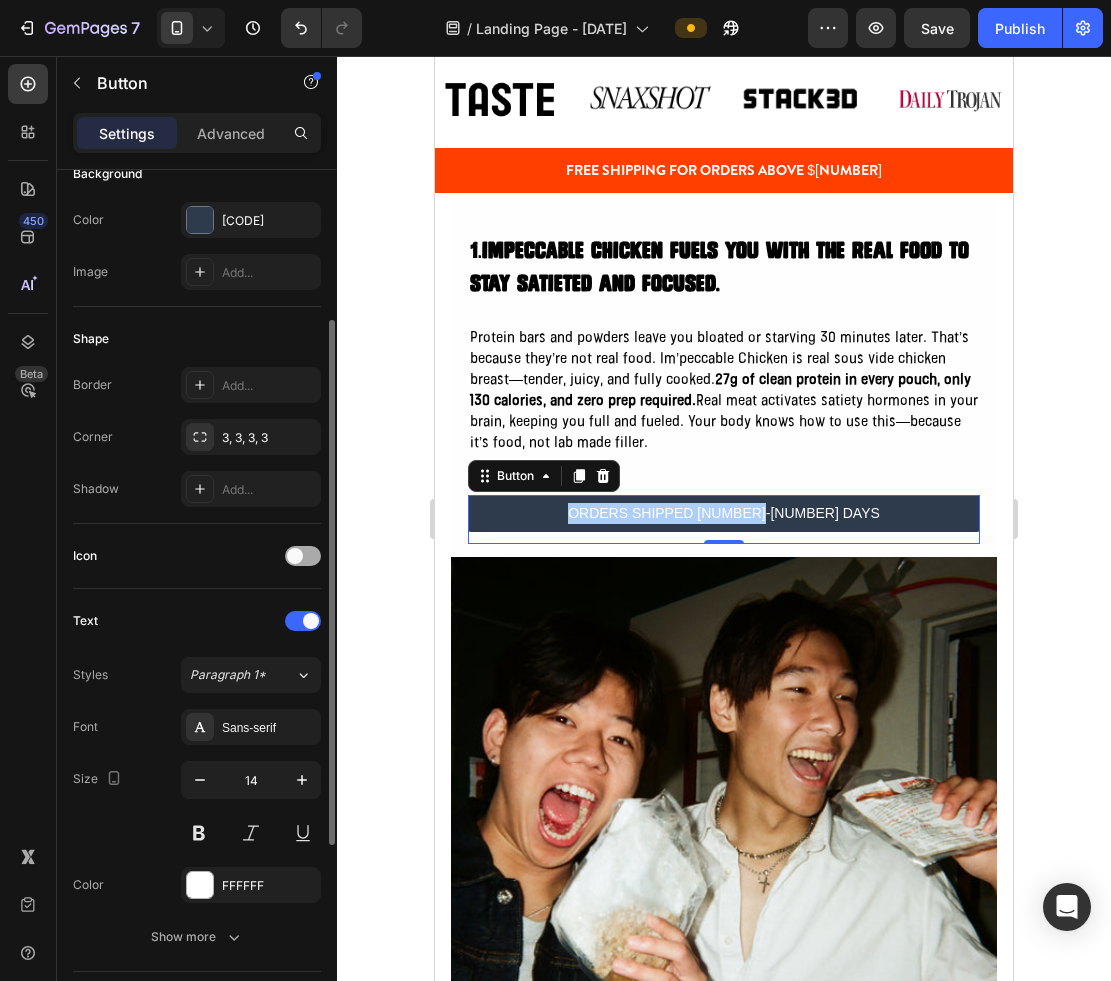 click at bounding box center (303, 556) 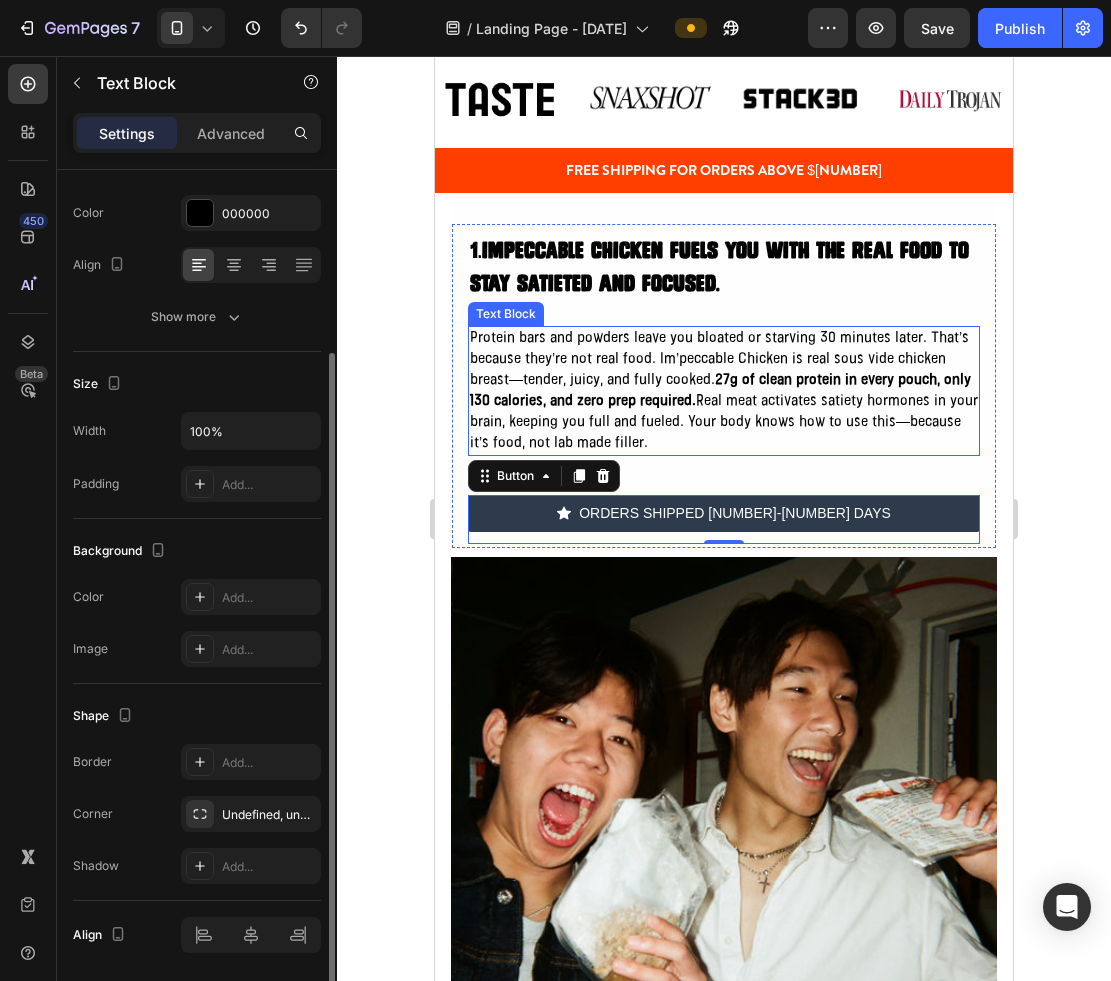 click on "Protein bars and powders leave you bloated or starving 30 minutes later. That’s because they’re not real food. Im’peccable Chicken is real sous vide chicken breast—tender, juicy, and fully cooked.  27g of clean protein in every pouch, only 130 calories, and zero prep required.  Real meat activates satiety hormones in your brain, keeping you full and fueled. Your body knows how to use this—because it’s food, not lab made filler." at bounding box center [724, 391] 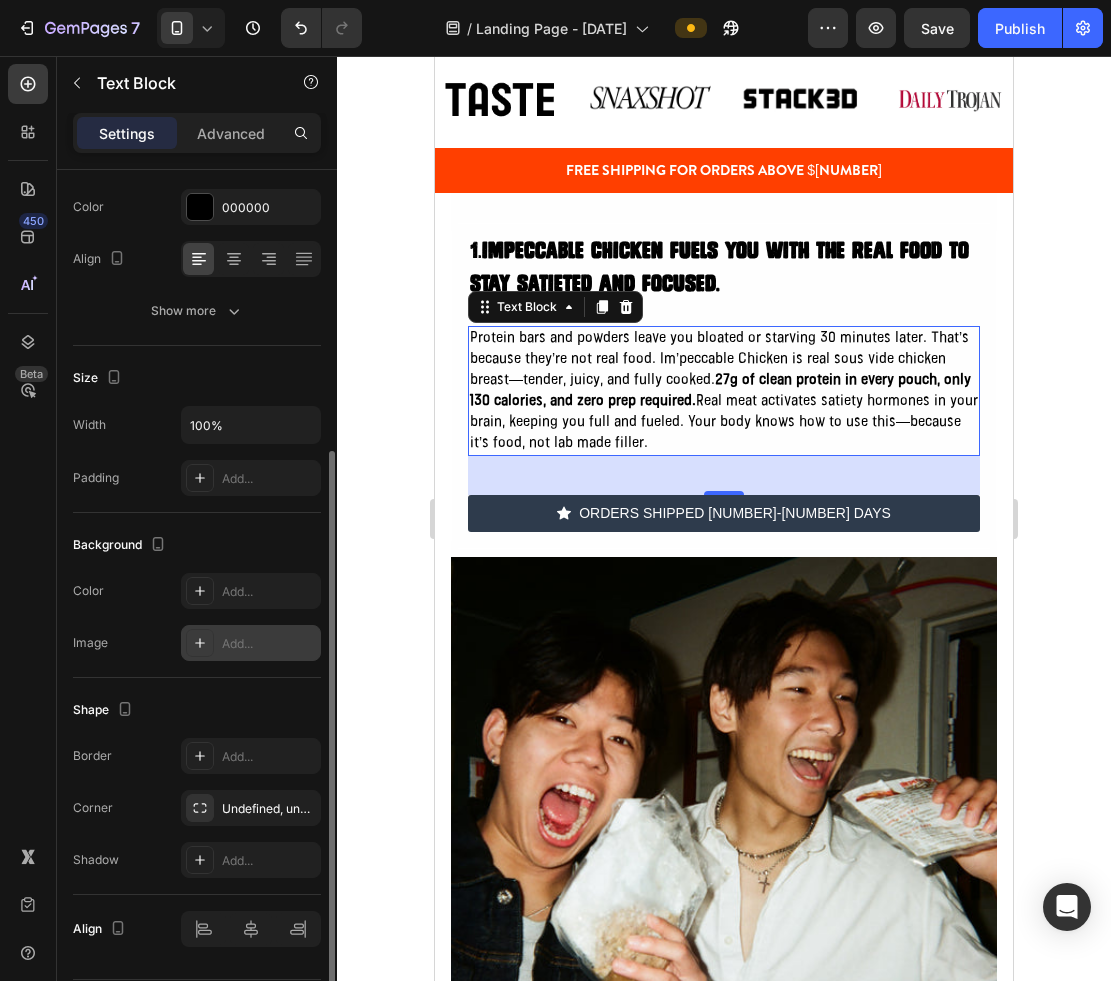 scroll, scrollTop: 317, scrollLeft: 0, axis: vertical 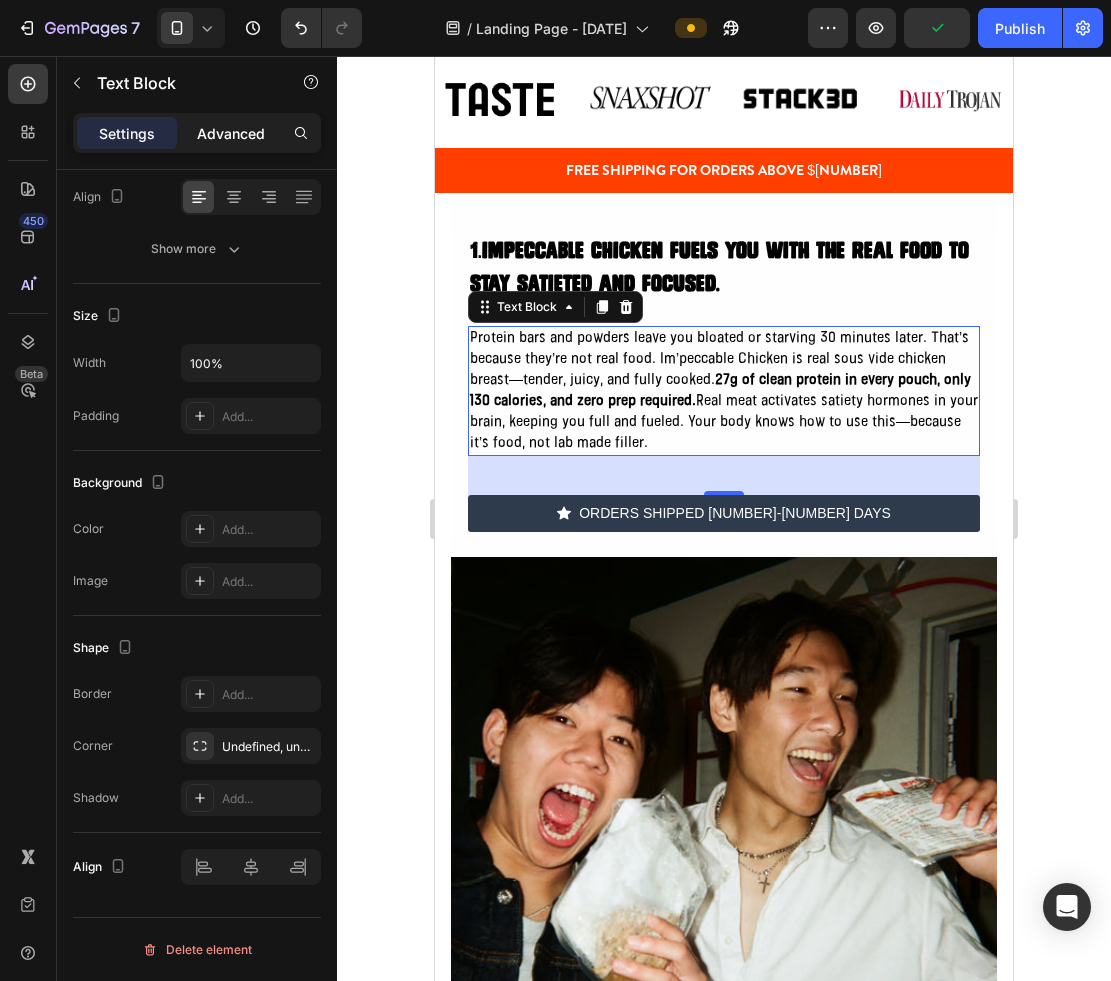 click on "Advanced" 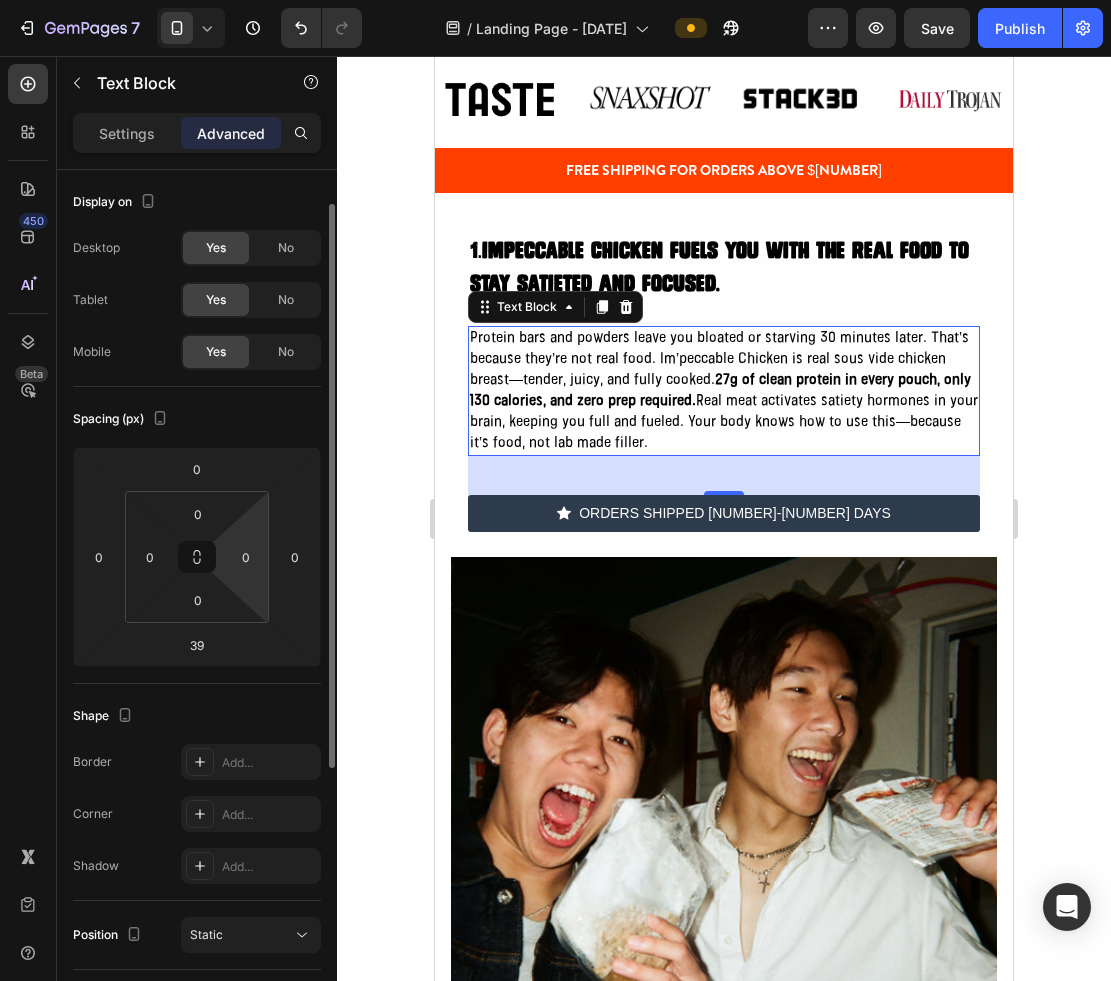 scroll, scrollTop: 466, scrollLeft: 0, axis: vertical 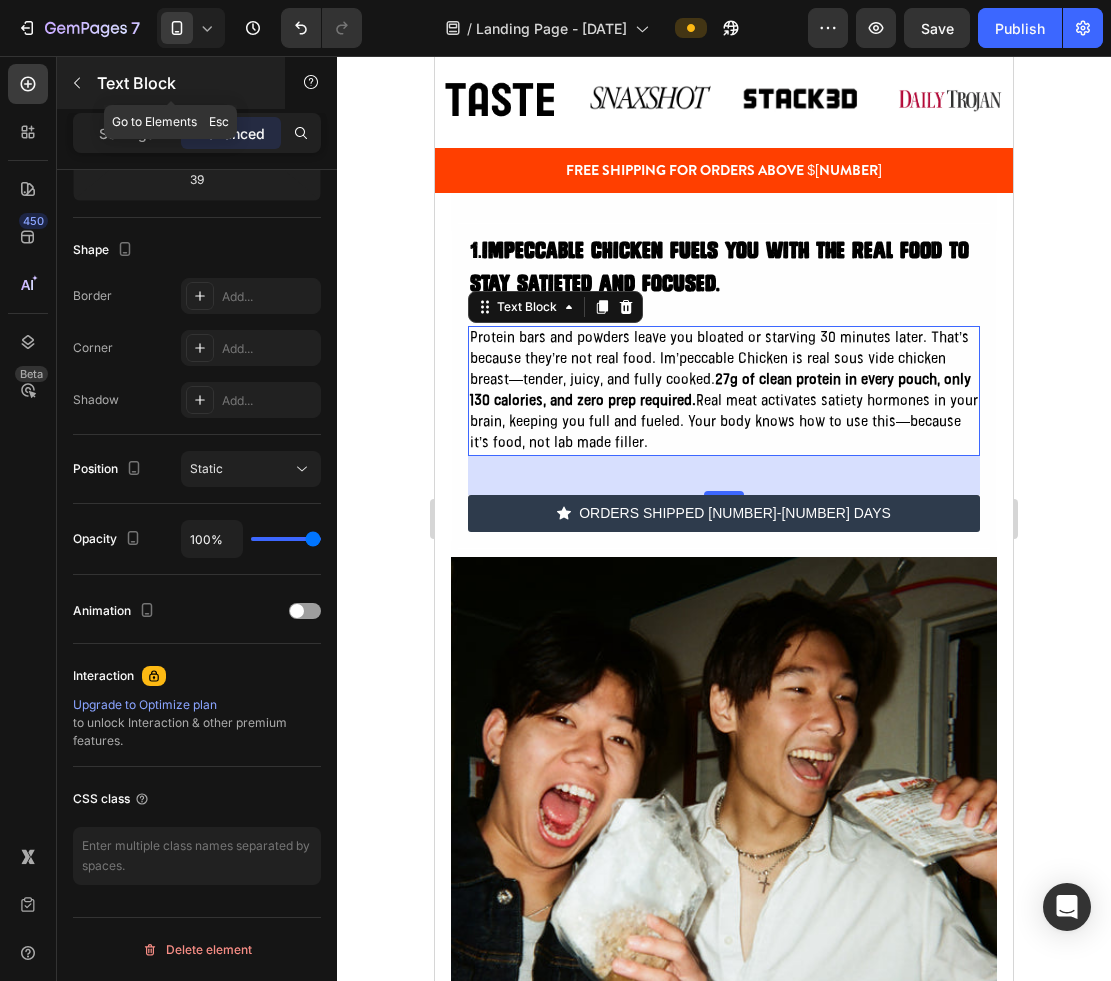 click 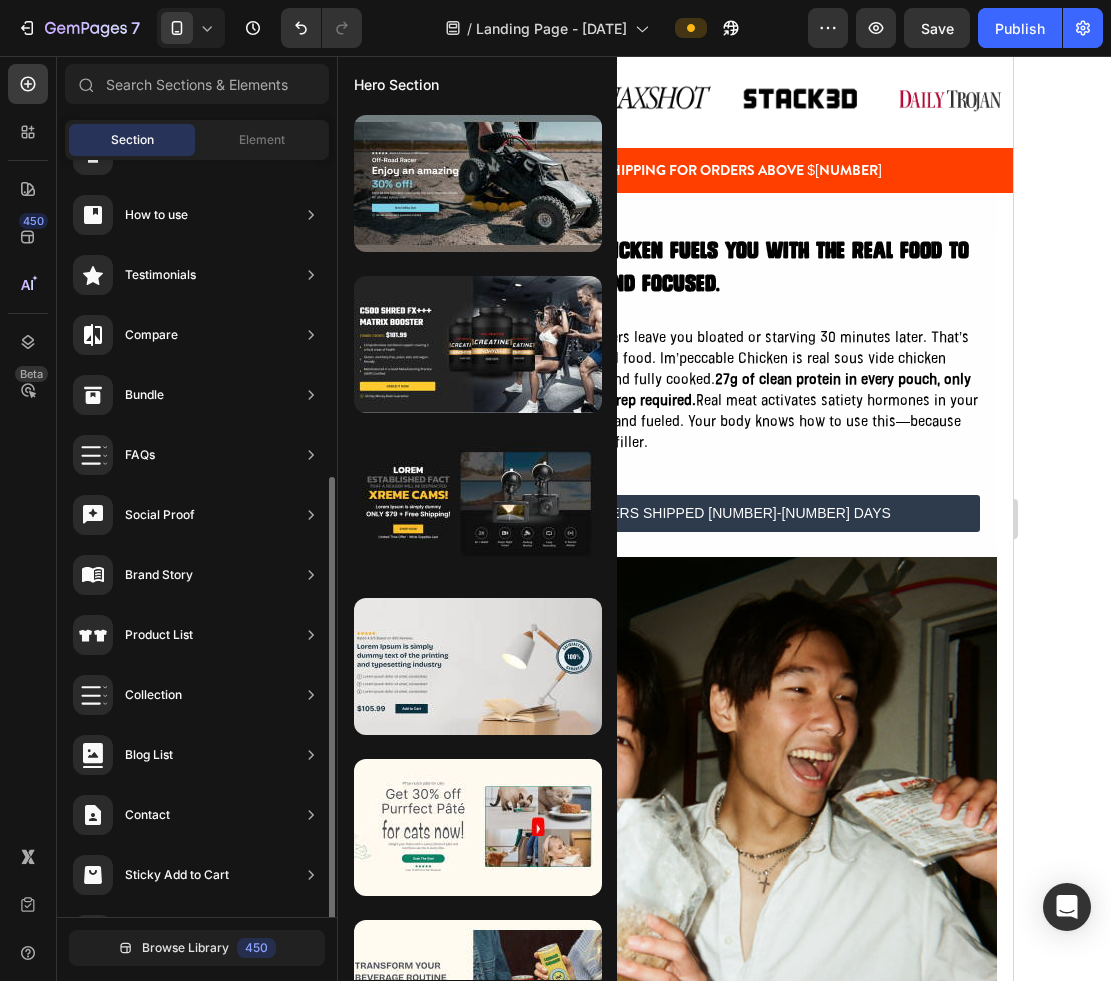 scroll, scrollTop: 403, scrollLeft: 0, axis: vertical 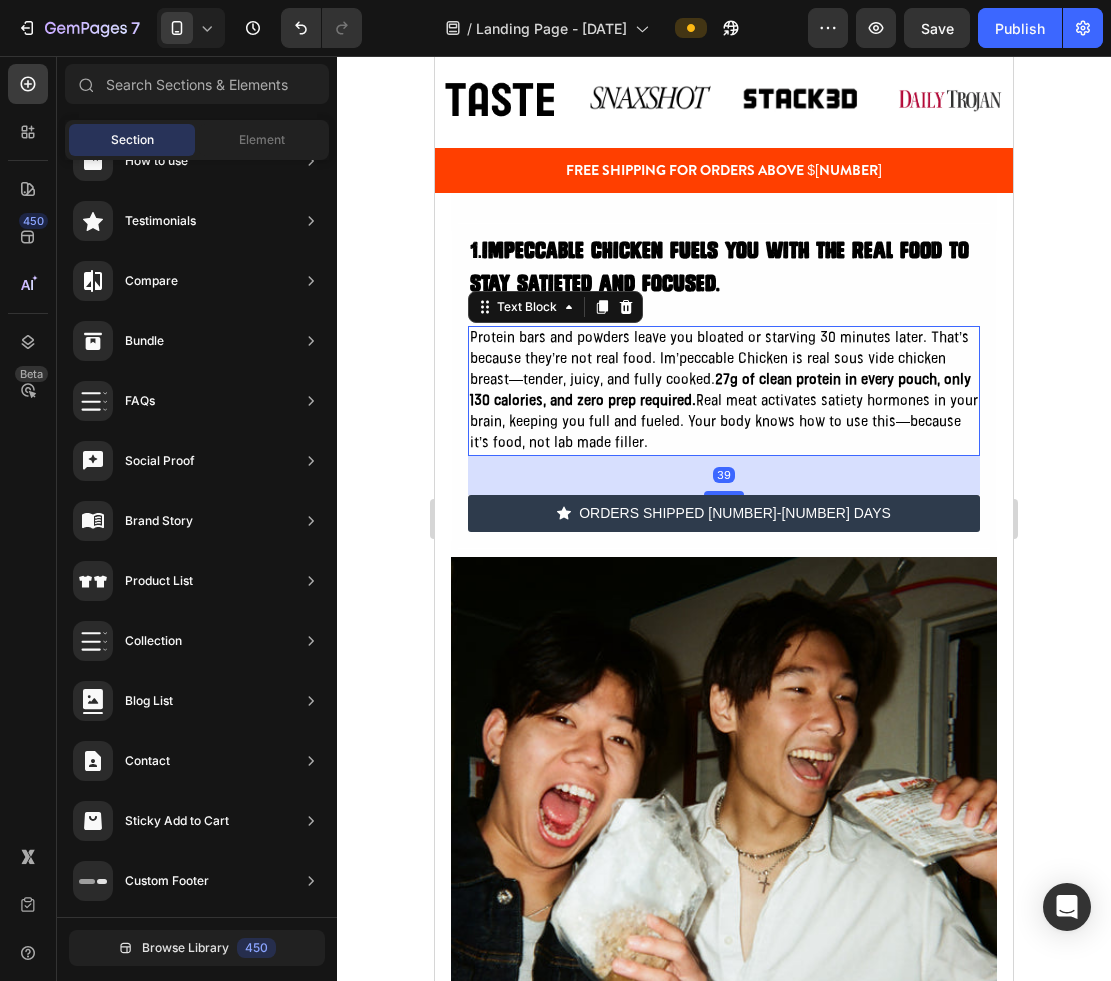 click on "Protein bars and powders leave you bloated or starving 30 minutes later. That’s because they’re not real food. Im’peccable Chicken is real sous vide chicken breast—tender, juicy, and fully cooked.  27g of clean protein in every pouch, only 130 calories, and zero prep required.  Real meat activates satiety hormones in your brain, keeping you full and fueled. Your body knows how to use this—because it’s food, not lab made filler." at bounding box center [724, 391] 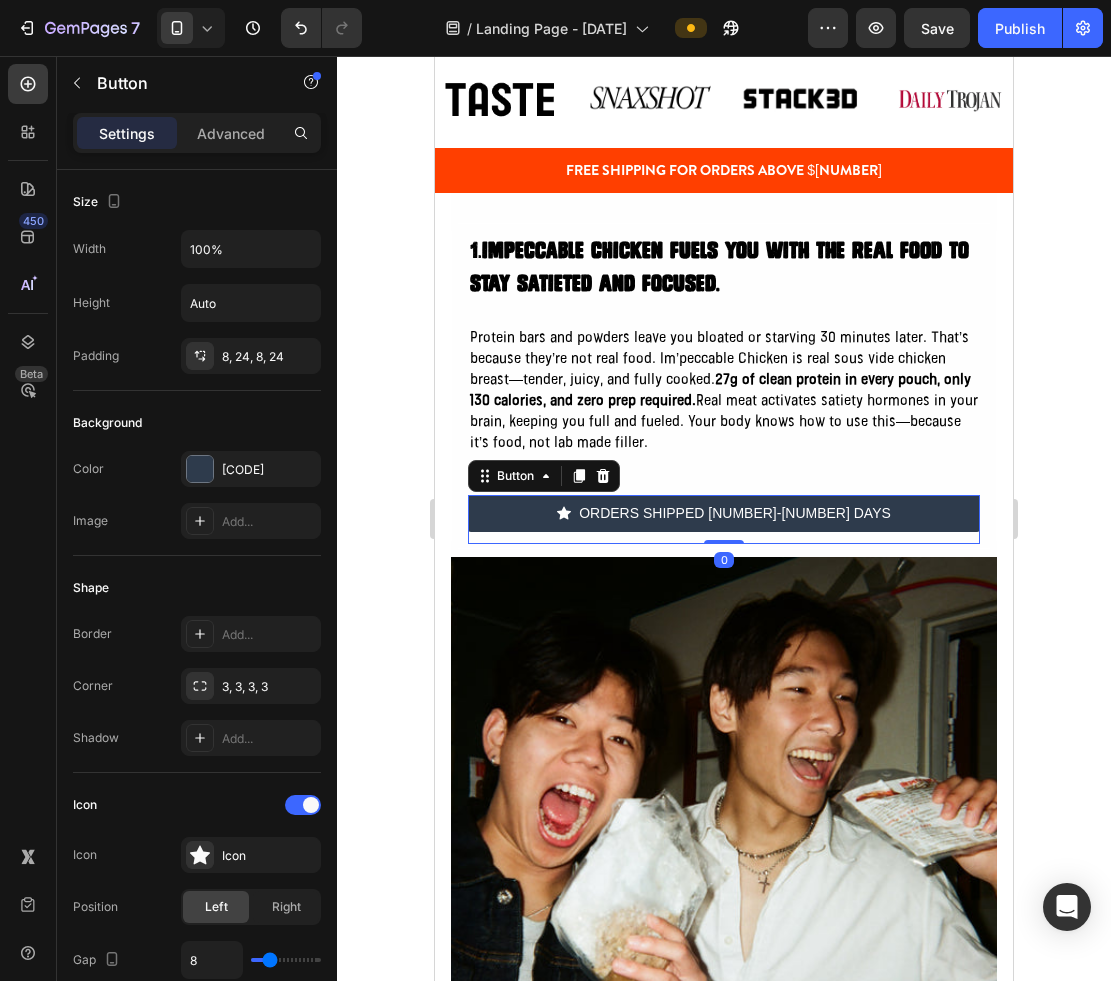 click on "ORDERS SHIPPED 3-7 DAYS Button   0" at bounding box center (724, 519) 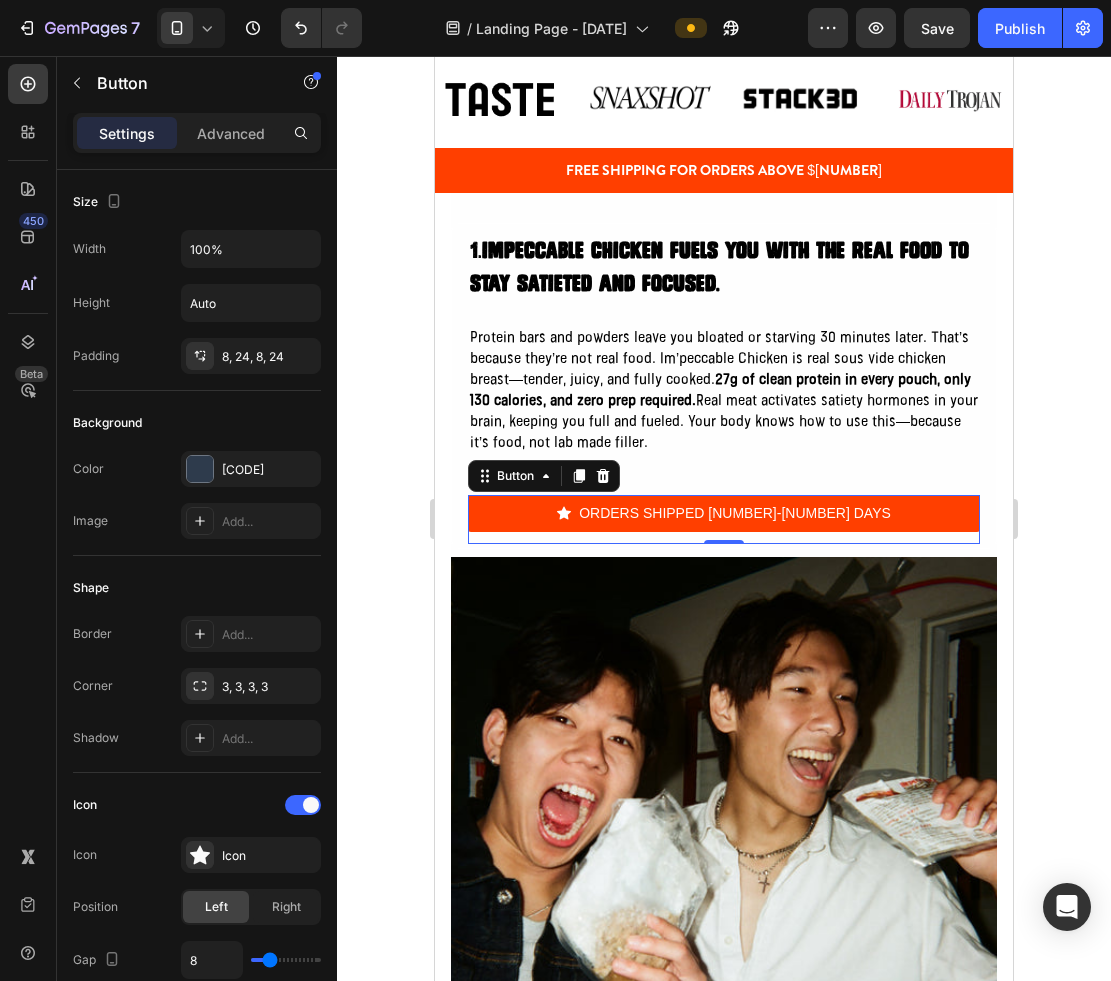 click on "ORDERS SHIPPED 3-7 DAYS" at bounding box center (724, 513) 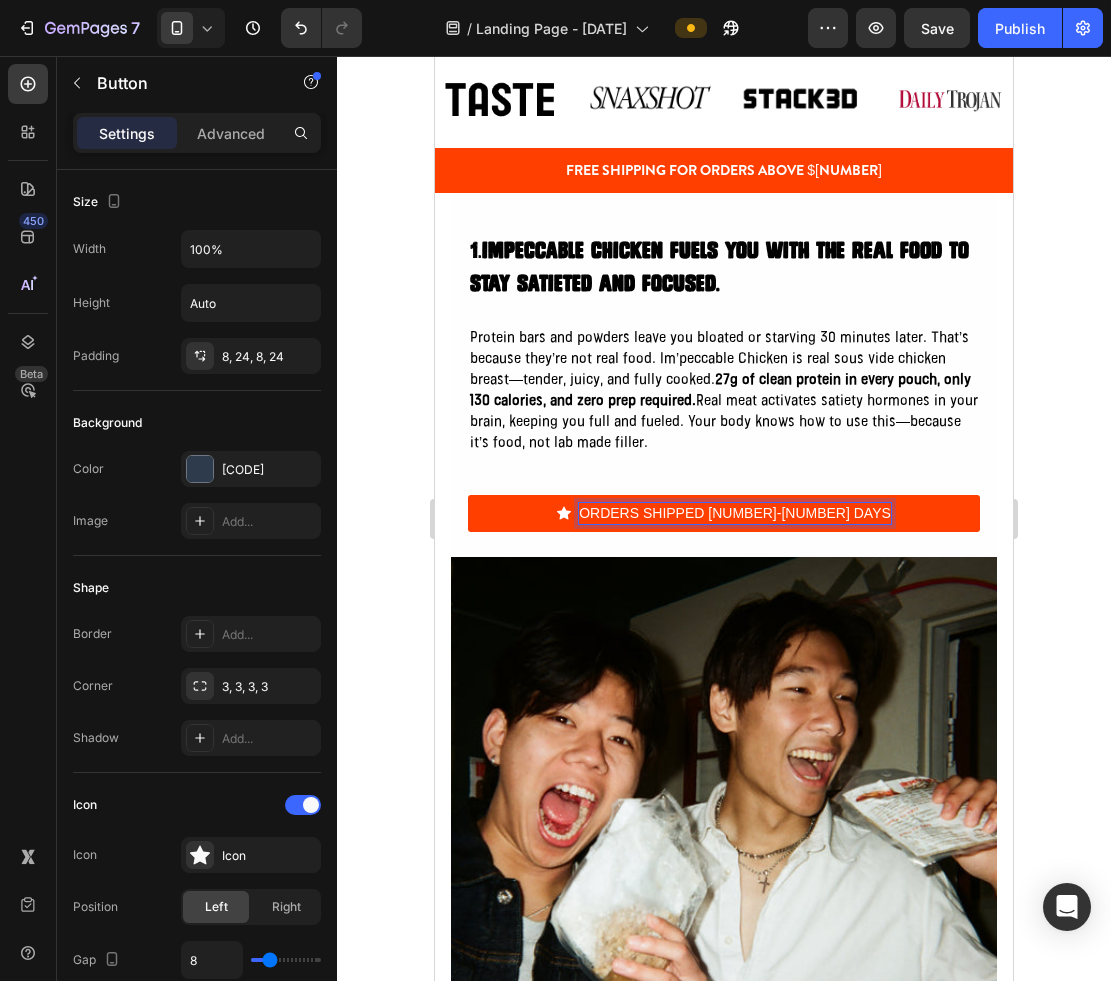 click on "ORDERS SHIPPED 3-7 DAYS" at bounding box center [735, 513] 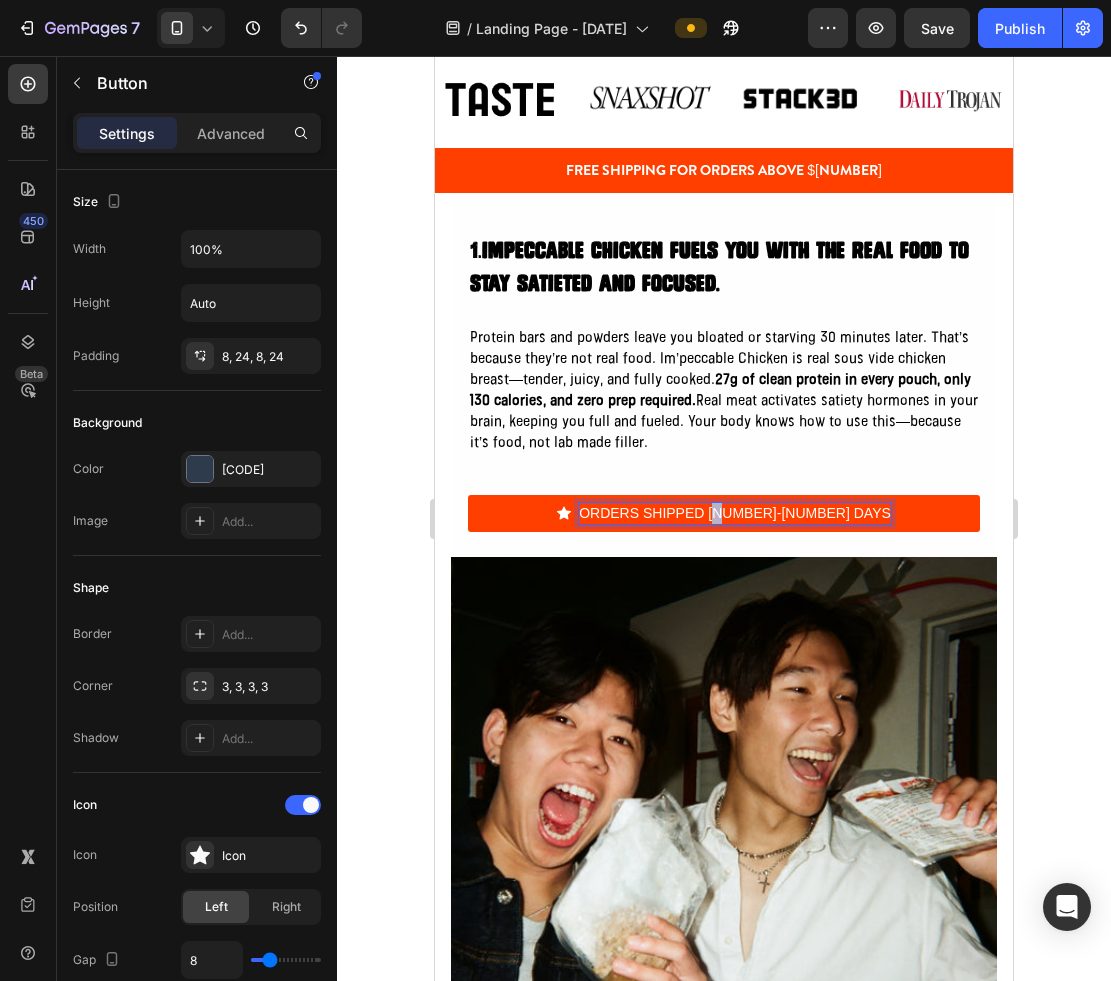 click on "ORDERS SHIPPED 3-7 DAYS" at bounding box center (735, 513) 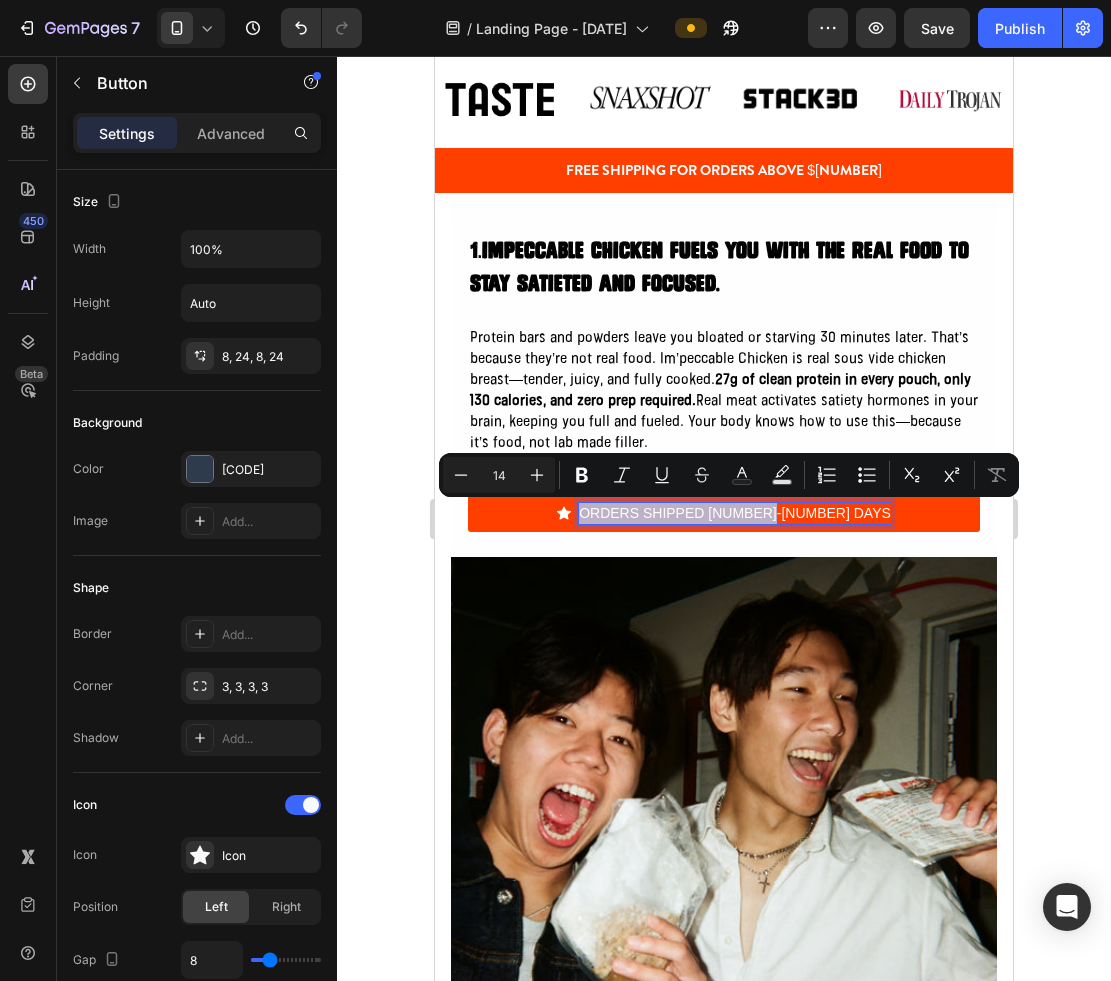 click on "ORDERS SHIPPED 3-7 DAYS" at bounding box center [735, 513] 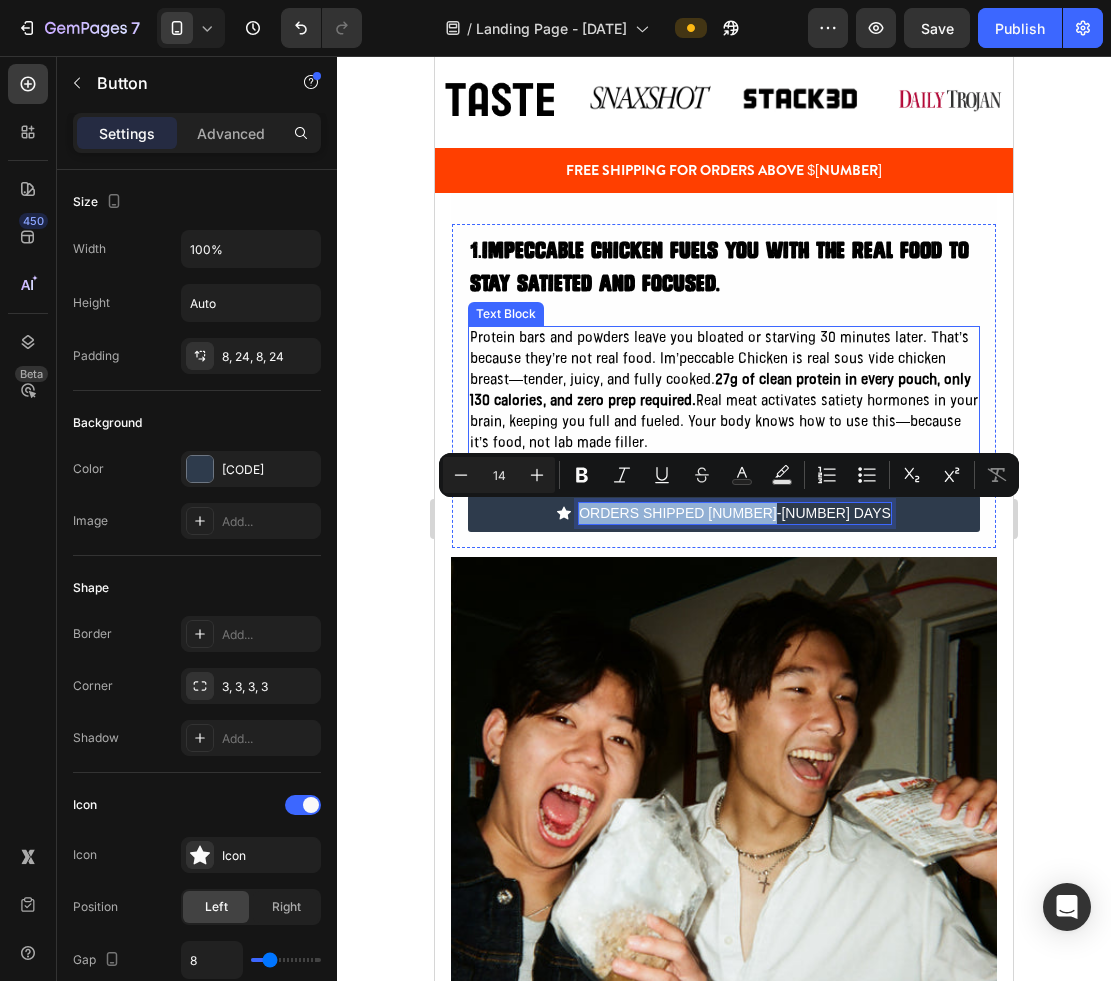 click on "27g of clean protein in every pouch, only 130 calories, and zero prep required." at bounding box center [720, 391] 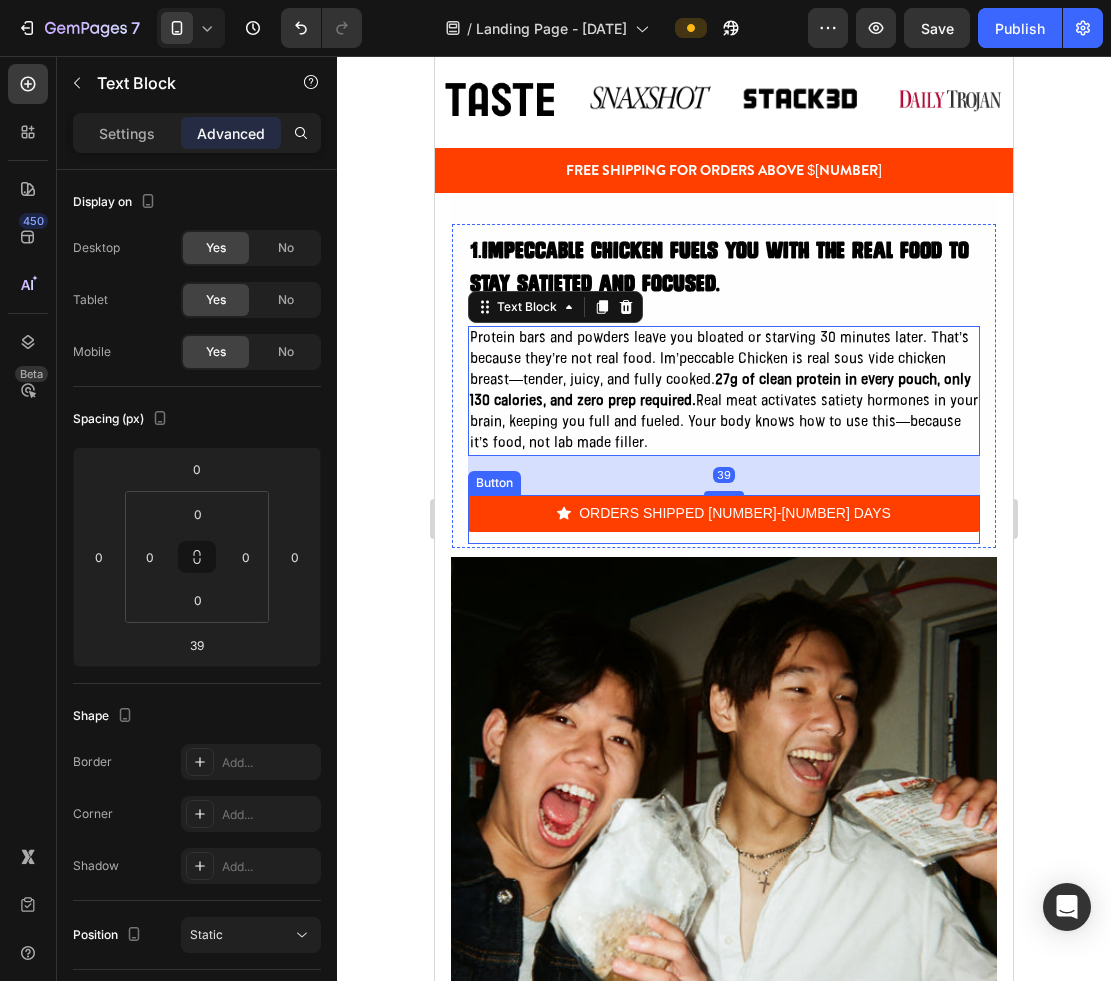 click on "ORDERS SHIPPED 3-7 DAYS" at bounding box center [724, 513] 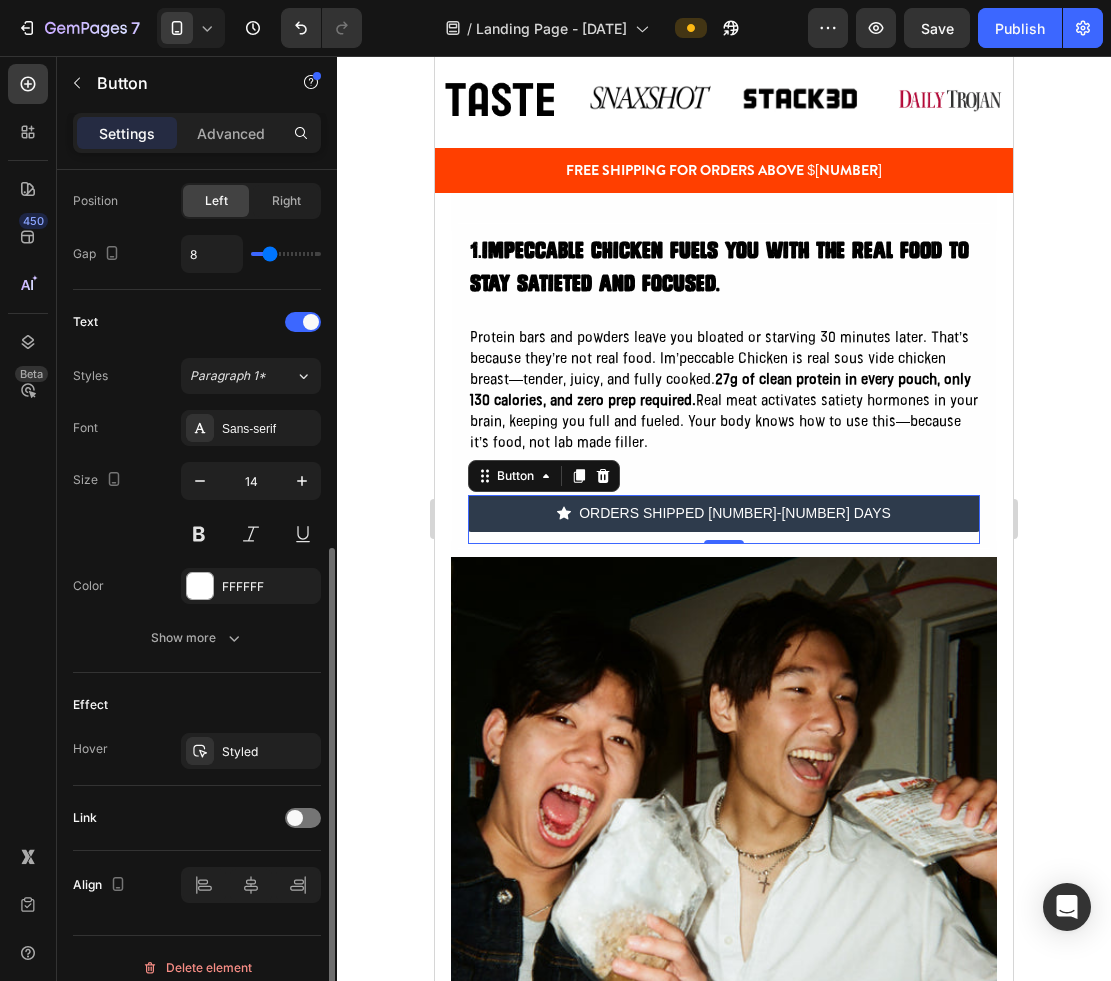 scroll, scrollTop: 709, scrollLeft: 0, axis: vertical 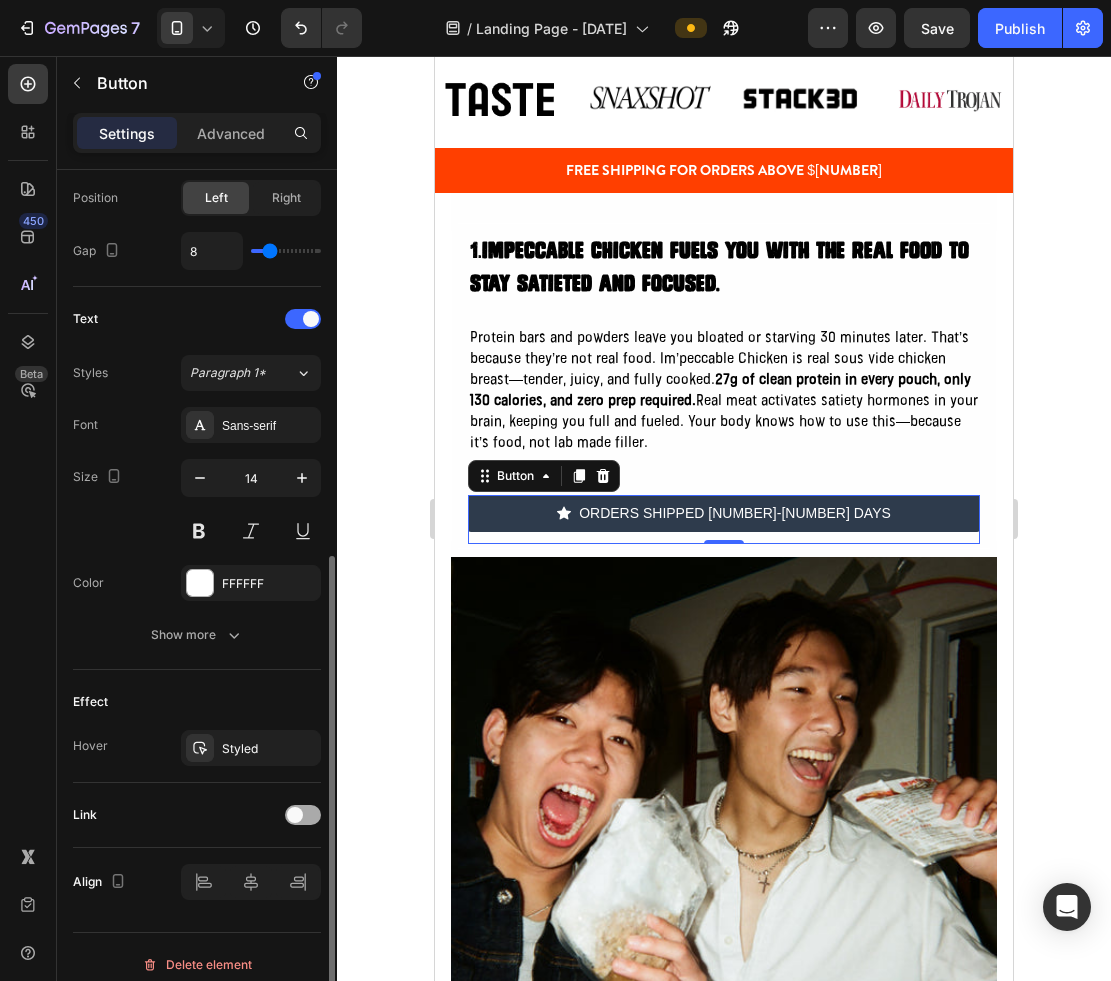 click at bounding box center [295, 815] 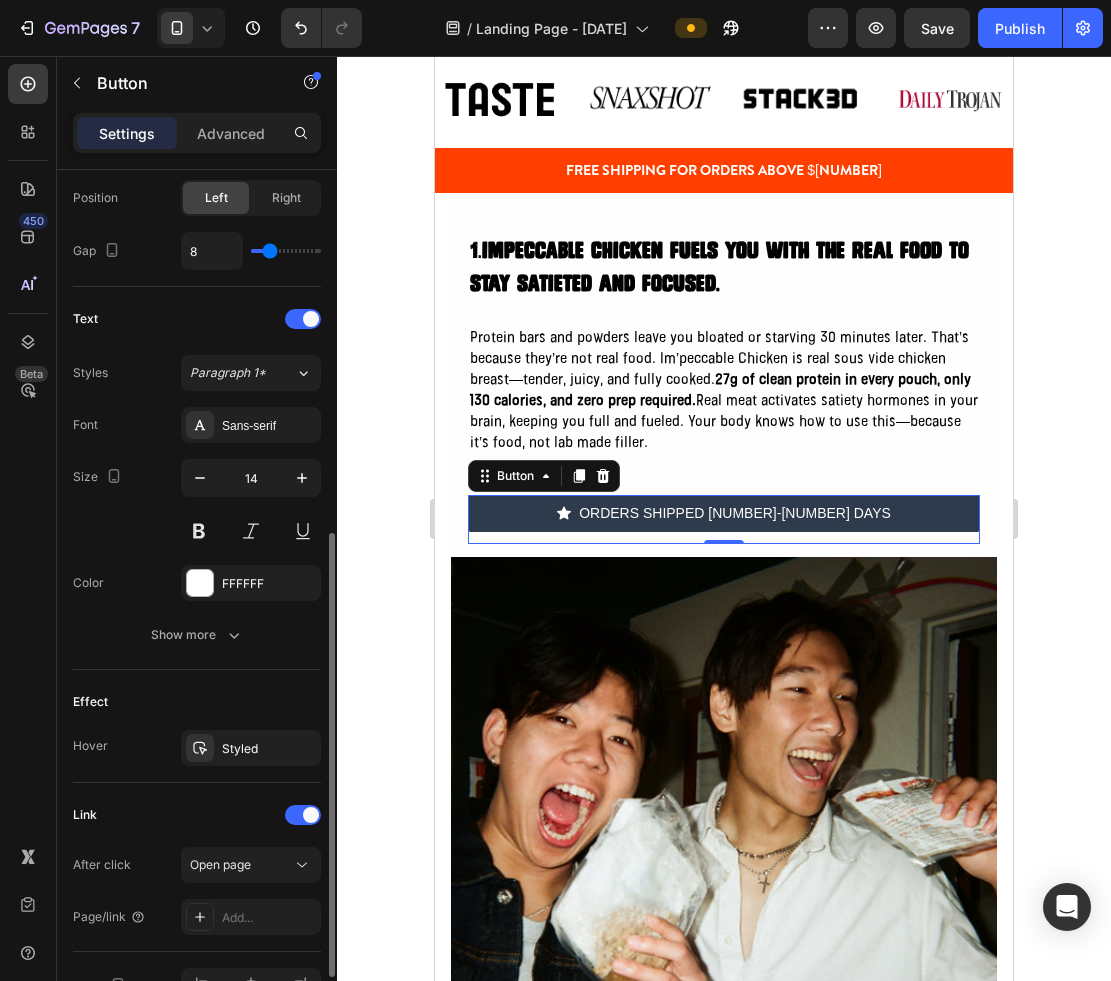 scroll, scrollTop: 828, scrollLeft: 0, axis: vertical 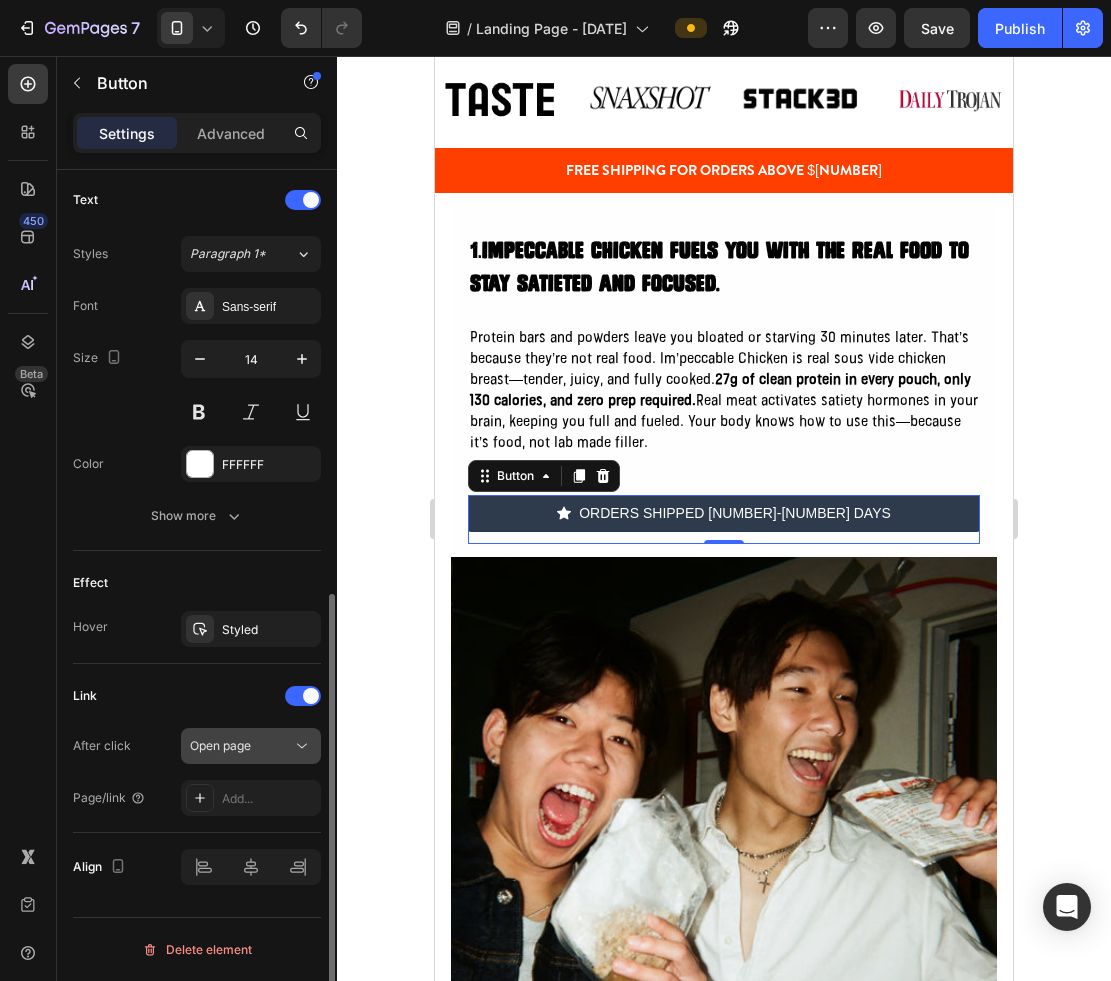 click on "Open page" at bounding box center (241, 746) 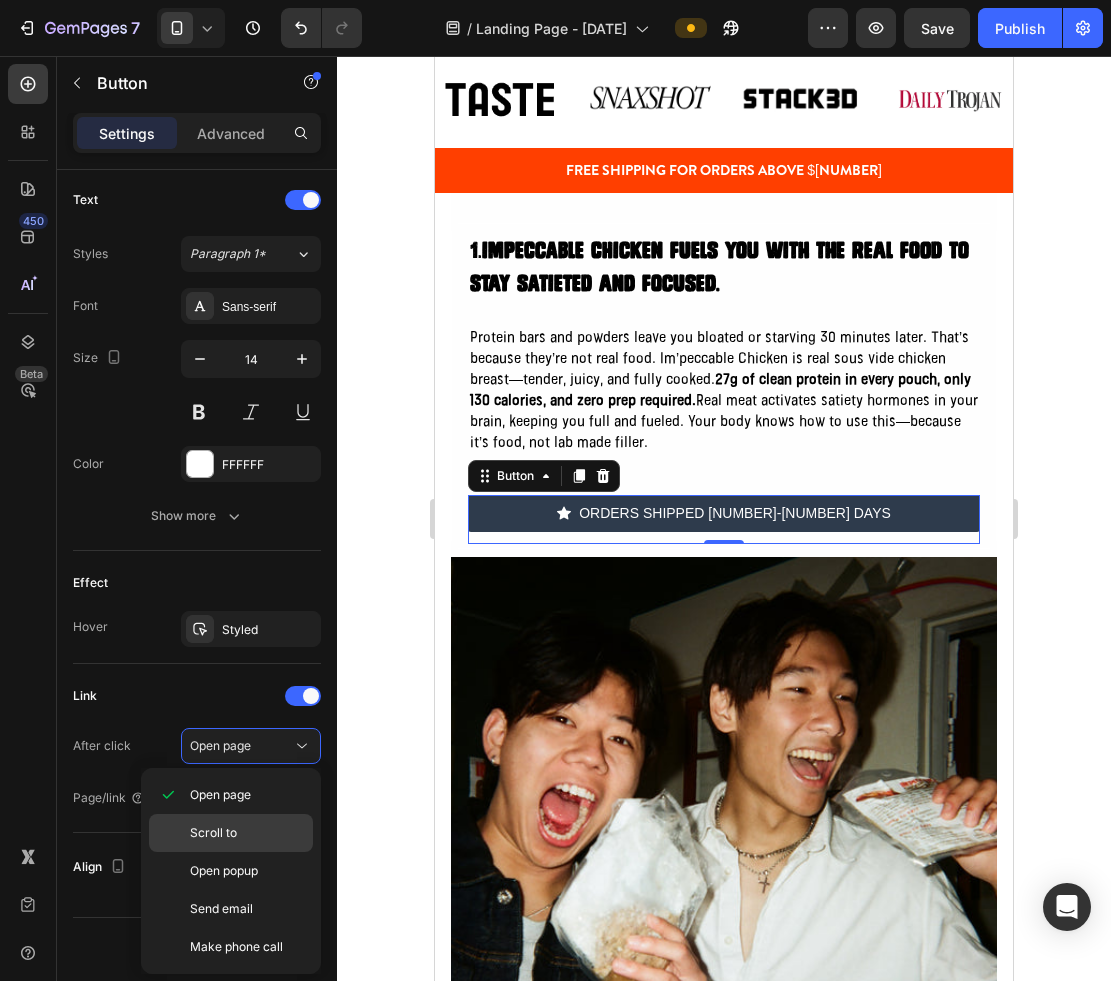 click on "Scroll to" 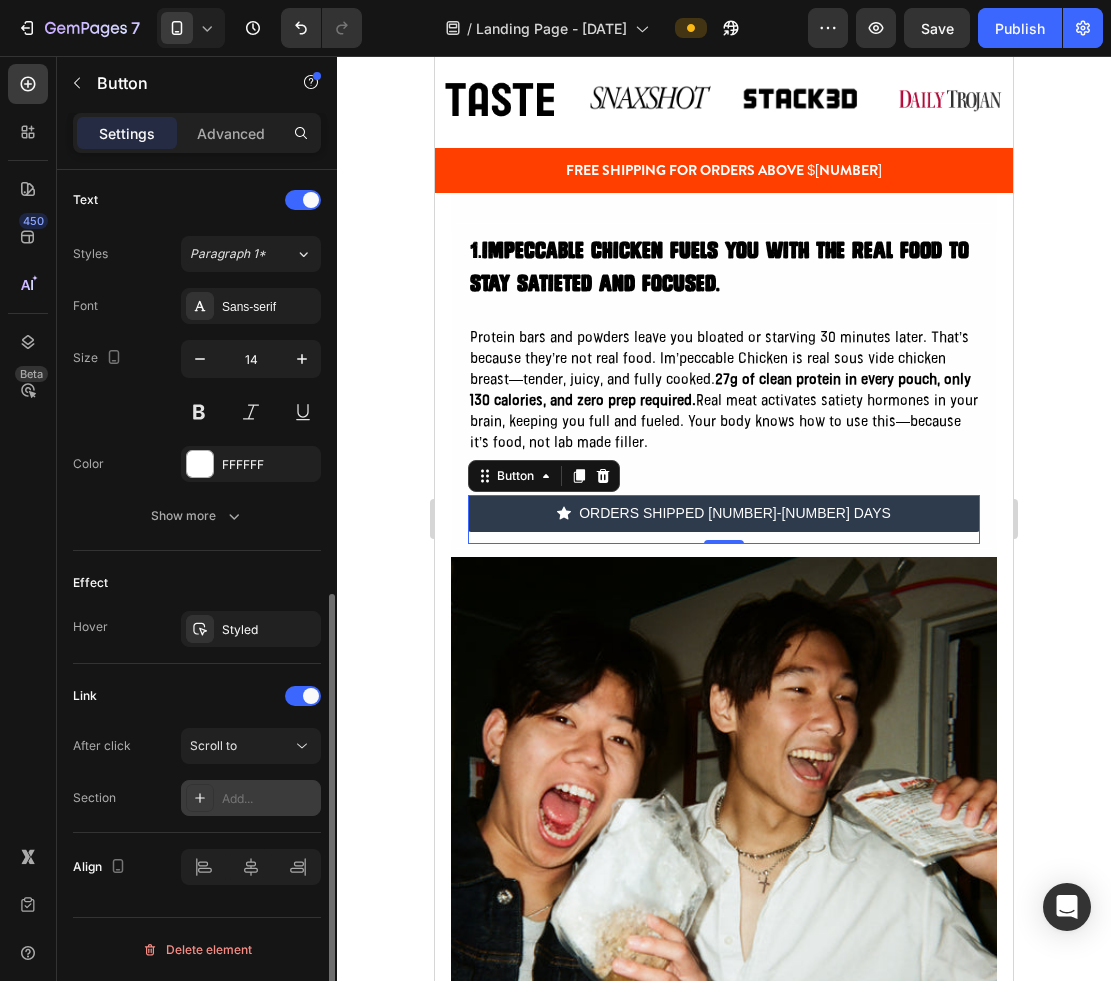 click on "Add..." at bounding box center [269, 799] 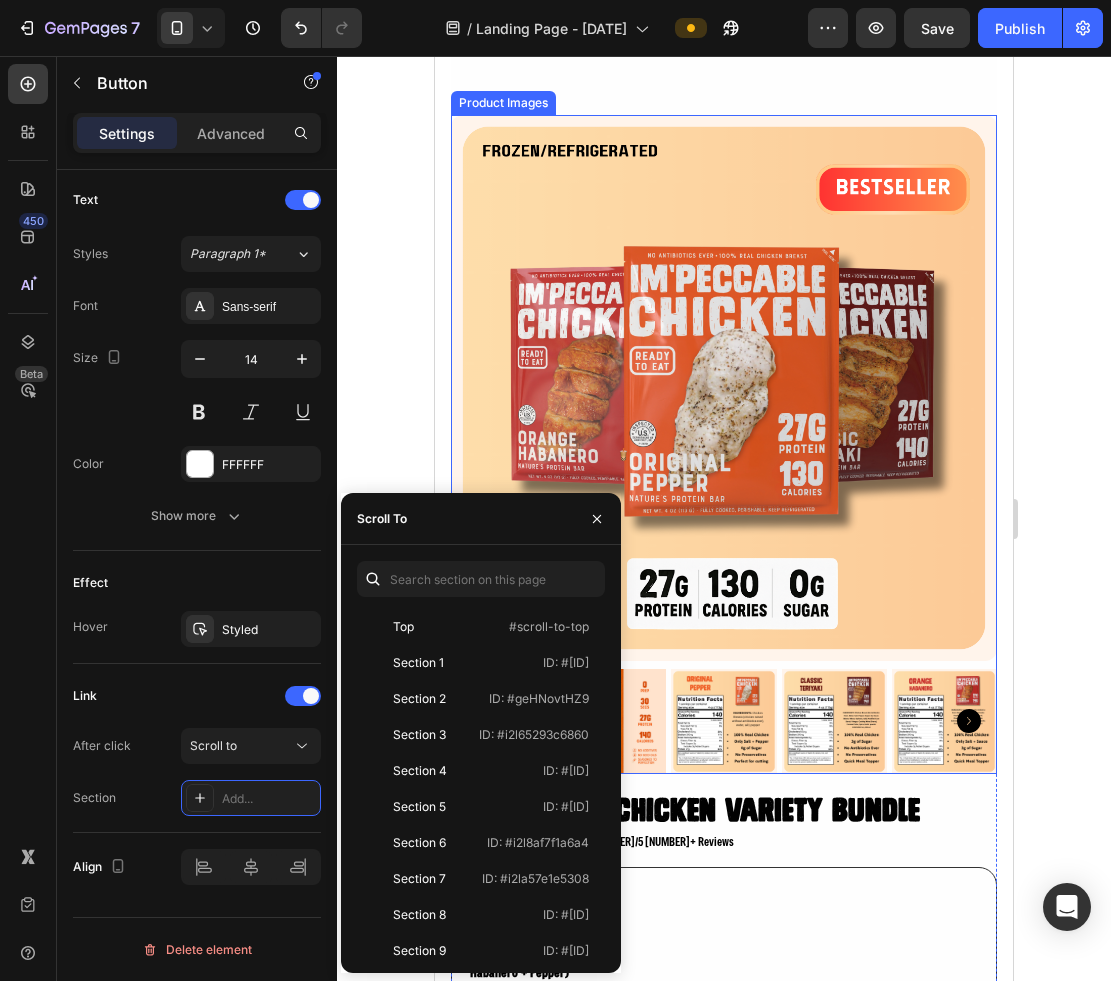 scroll, scrollTop: 5419, scrollLeft: 0, axis: vertical 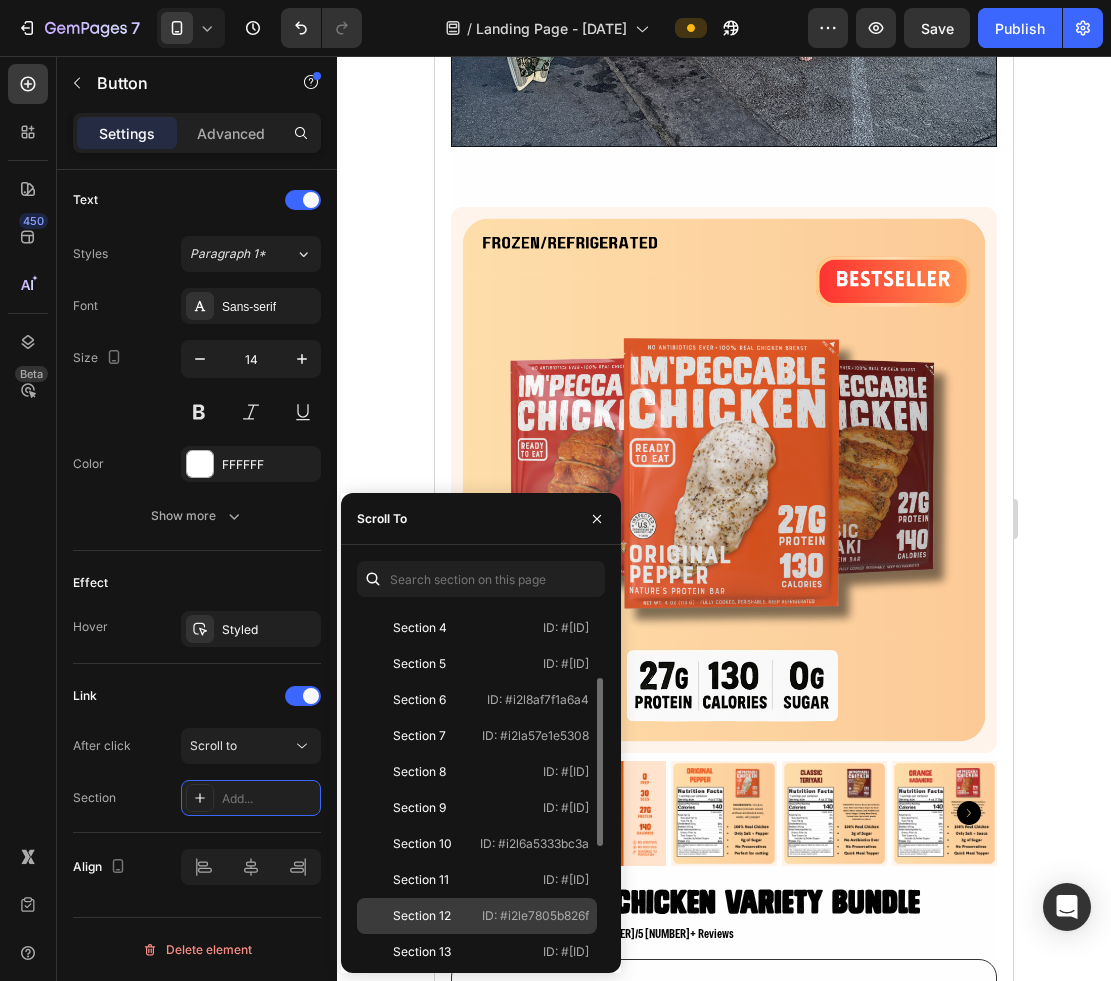 click on "ID: #i2le7805b826f" at bounding box center [535, 916] 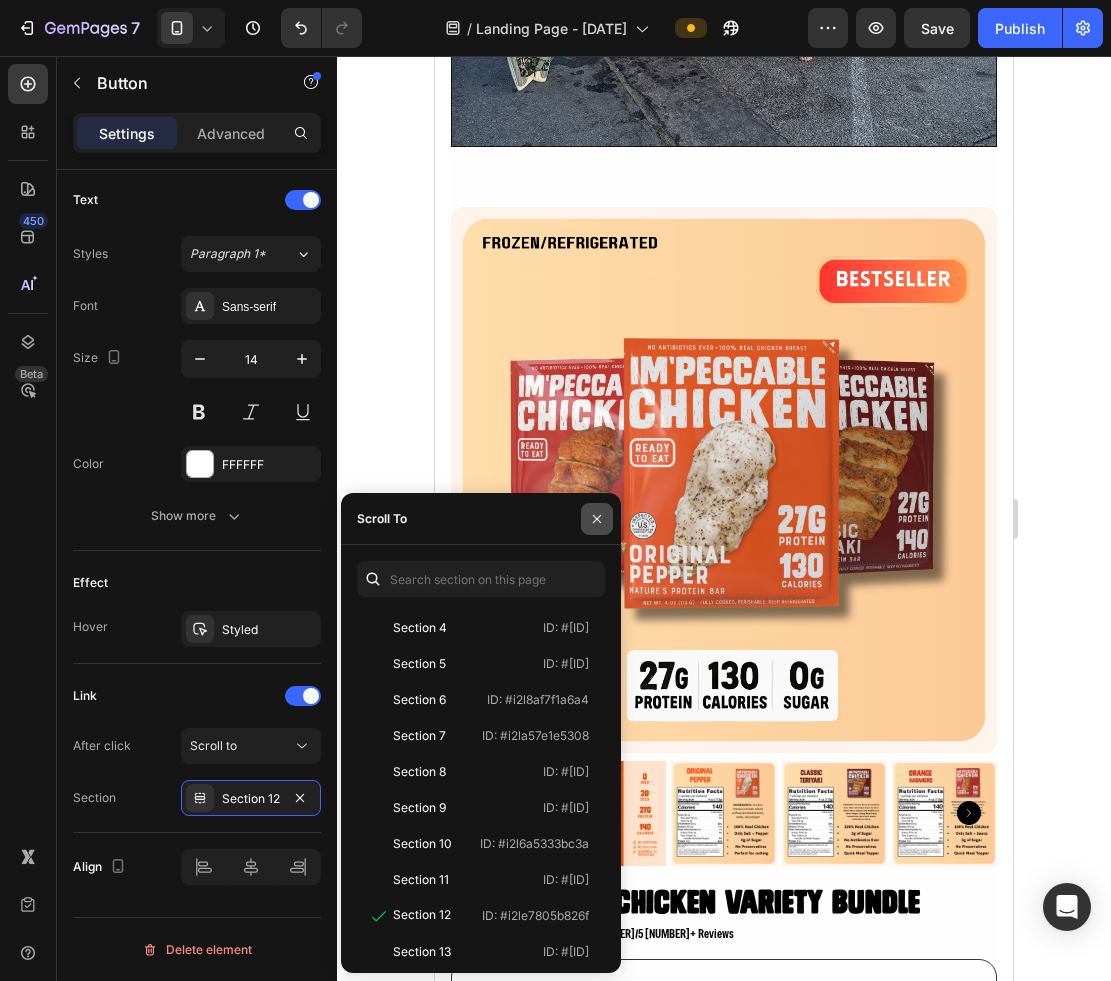 click at bounding box center [597, 519] 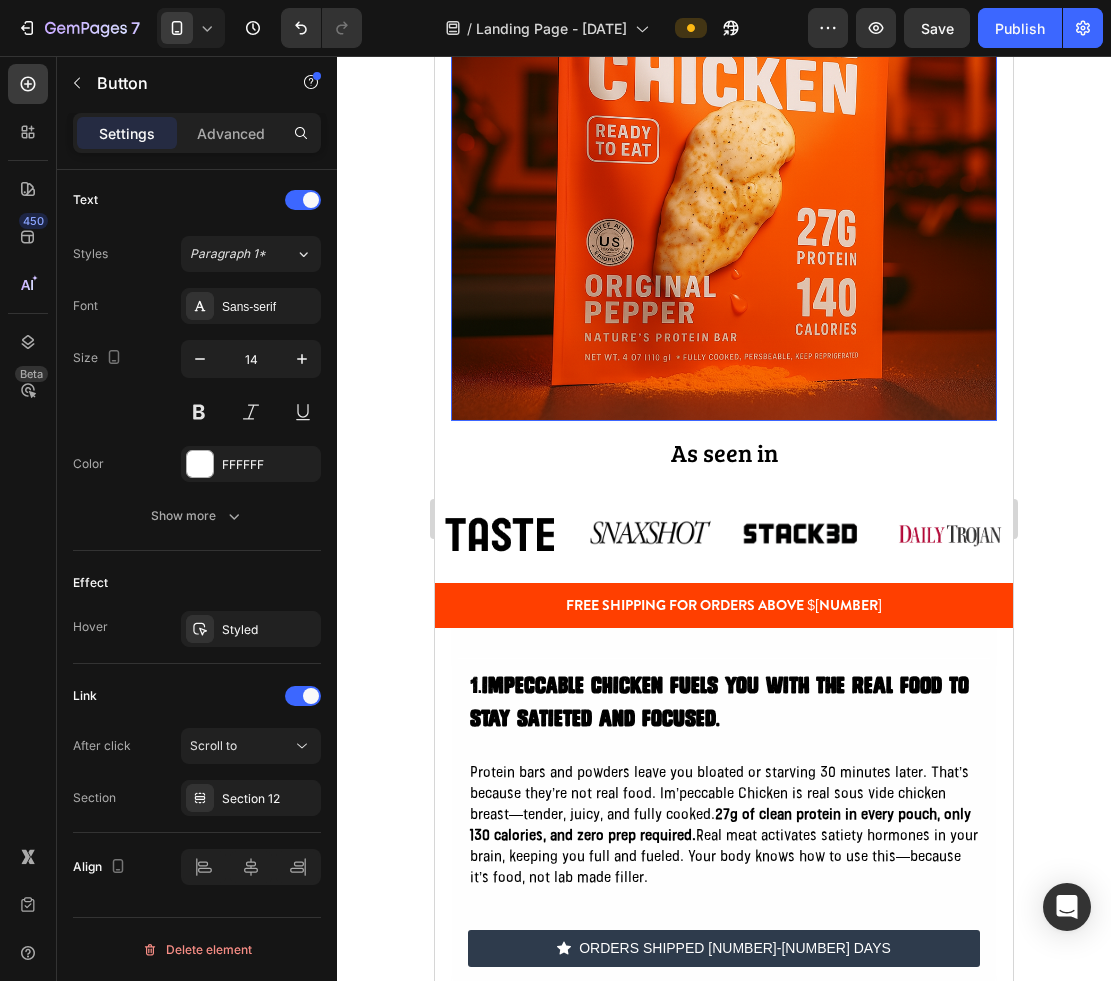 scroll, scrollTop: 0, scrollLeft: 0, axis: both 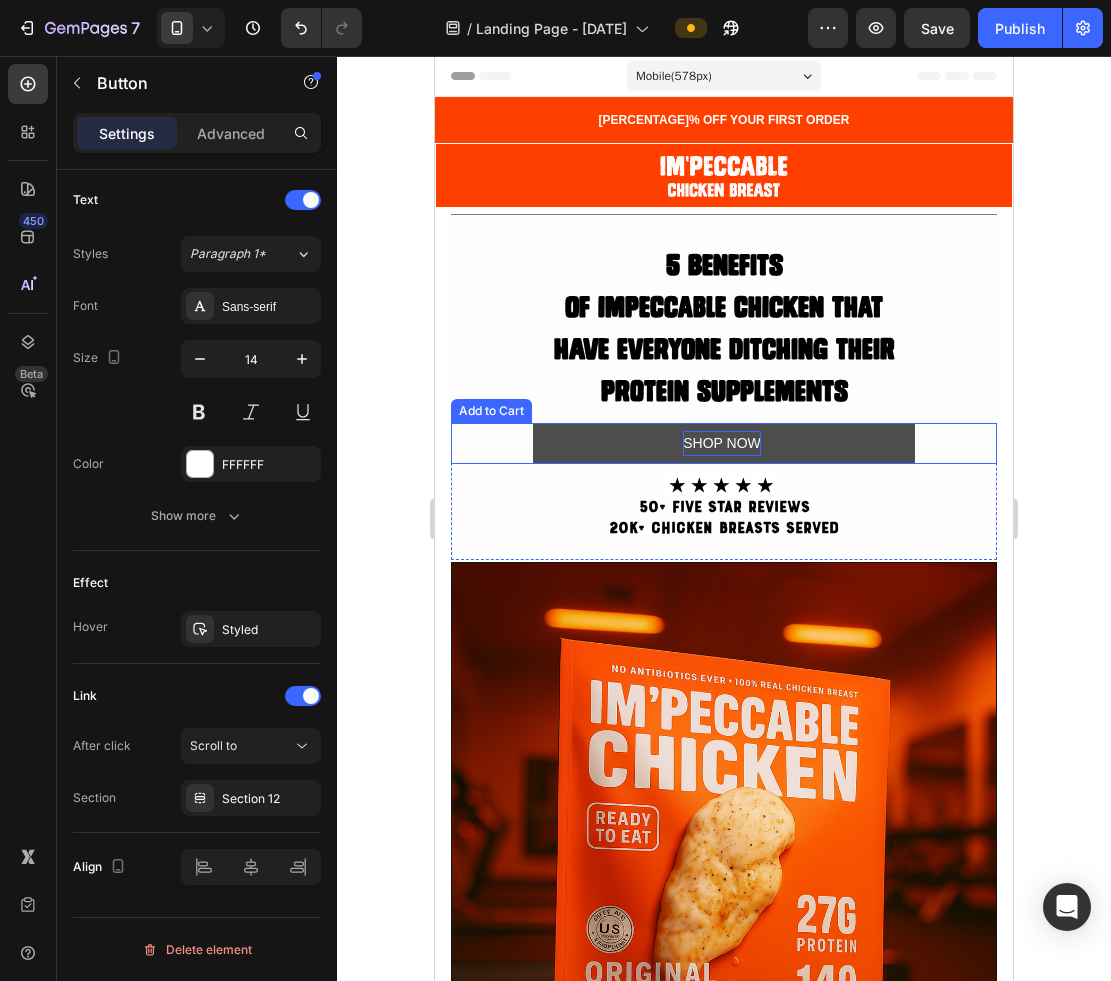click on "SHOP NOW" at bounding box center [722, 443] 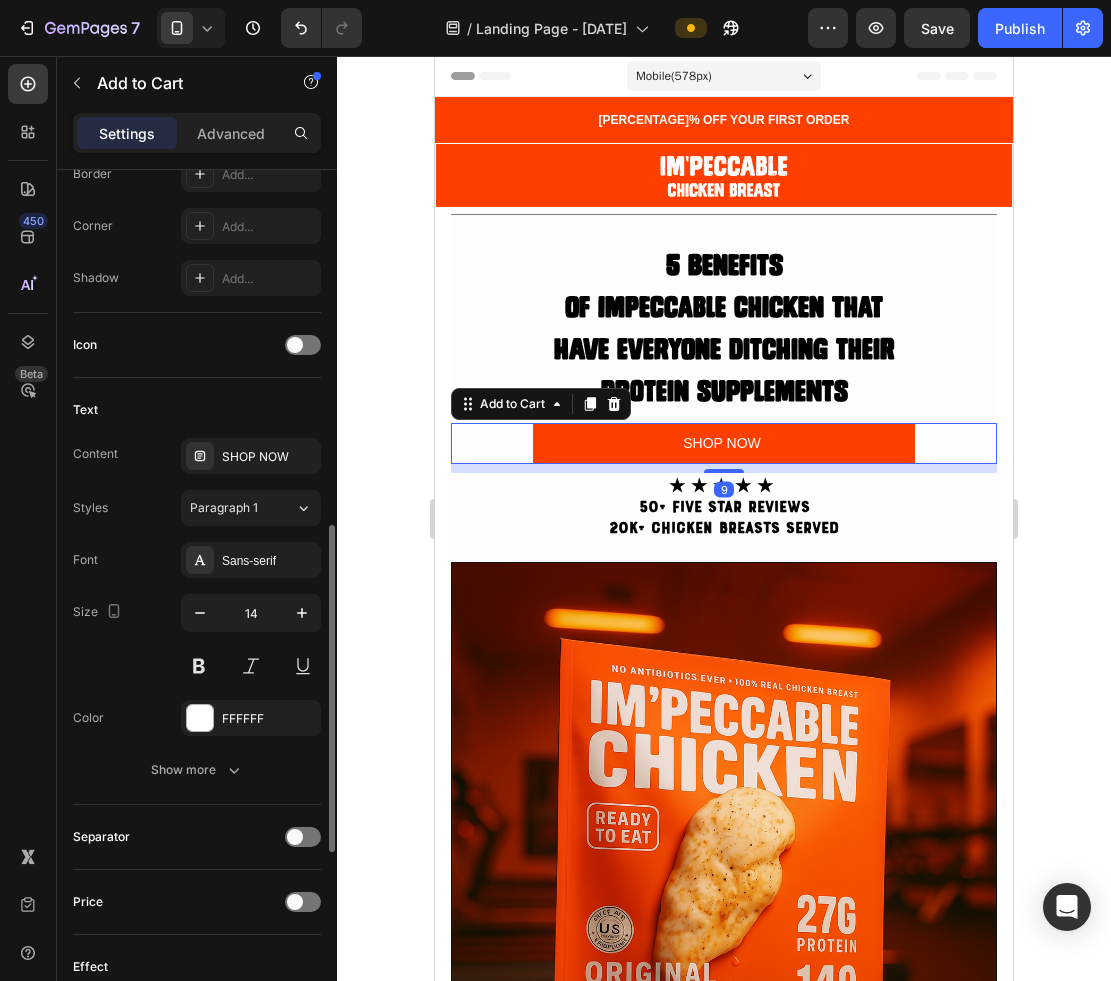 scroll, scrollTop: 750, scrollLeft: 0, axis: vertical 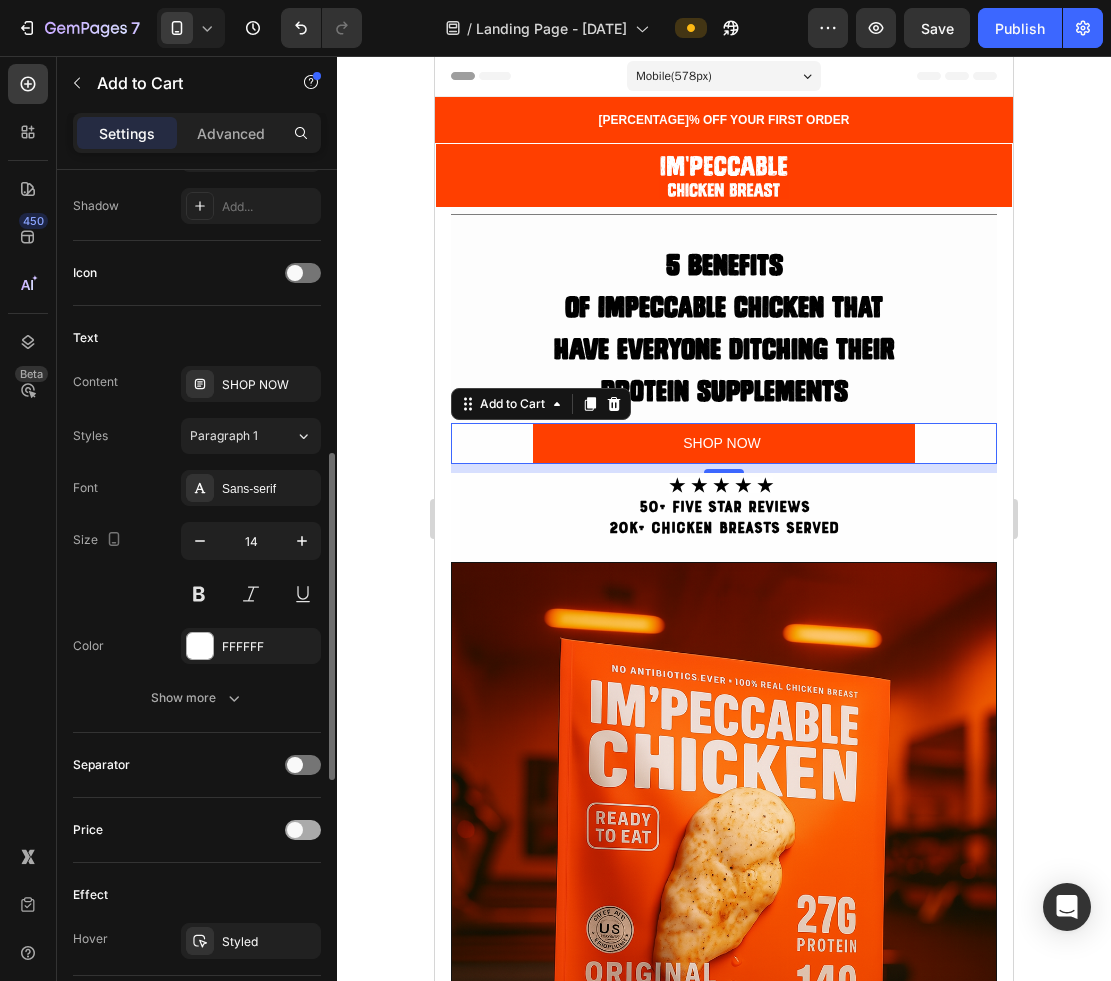 click at bounding box center [295, 830] 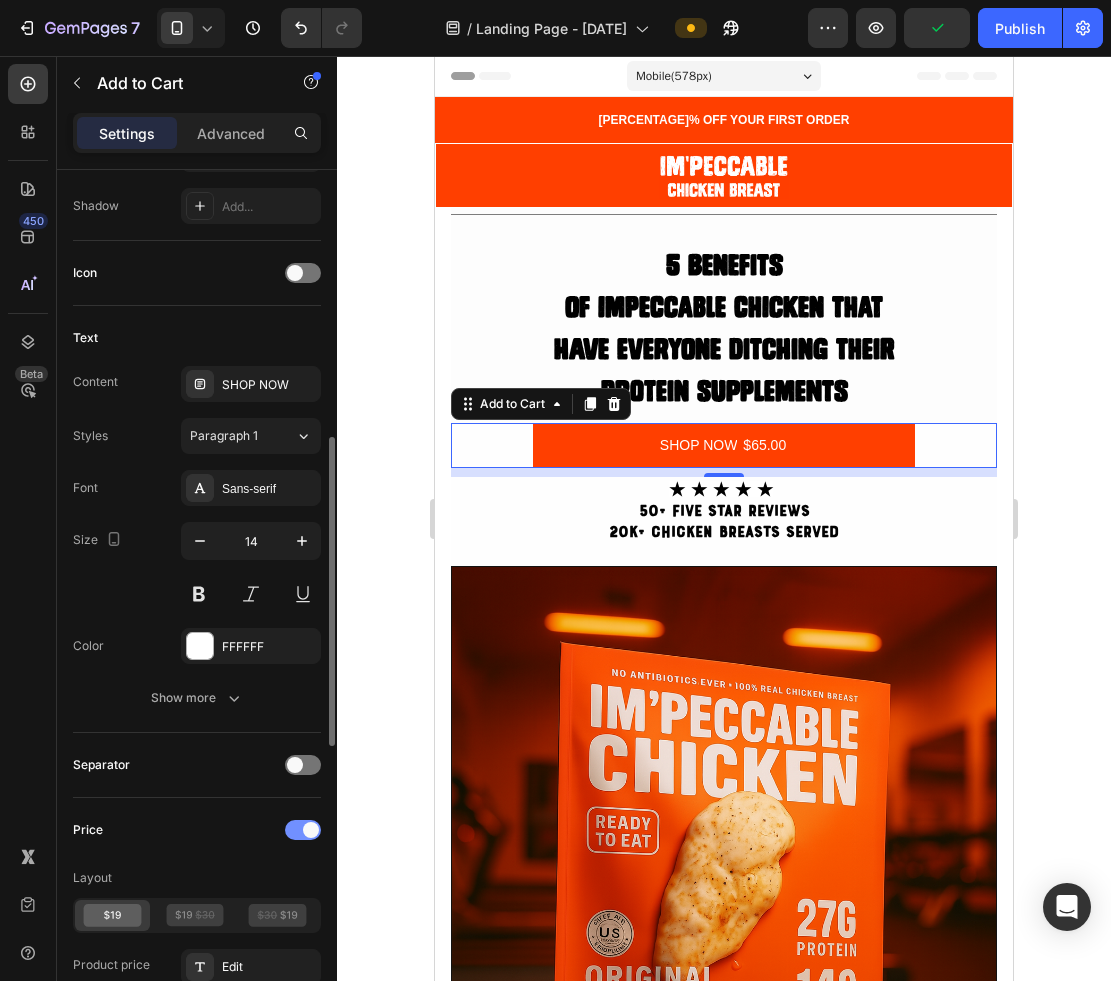 click at bounding box center (303, 830) 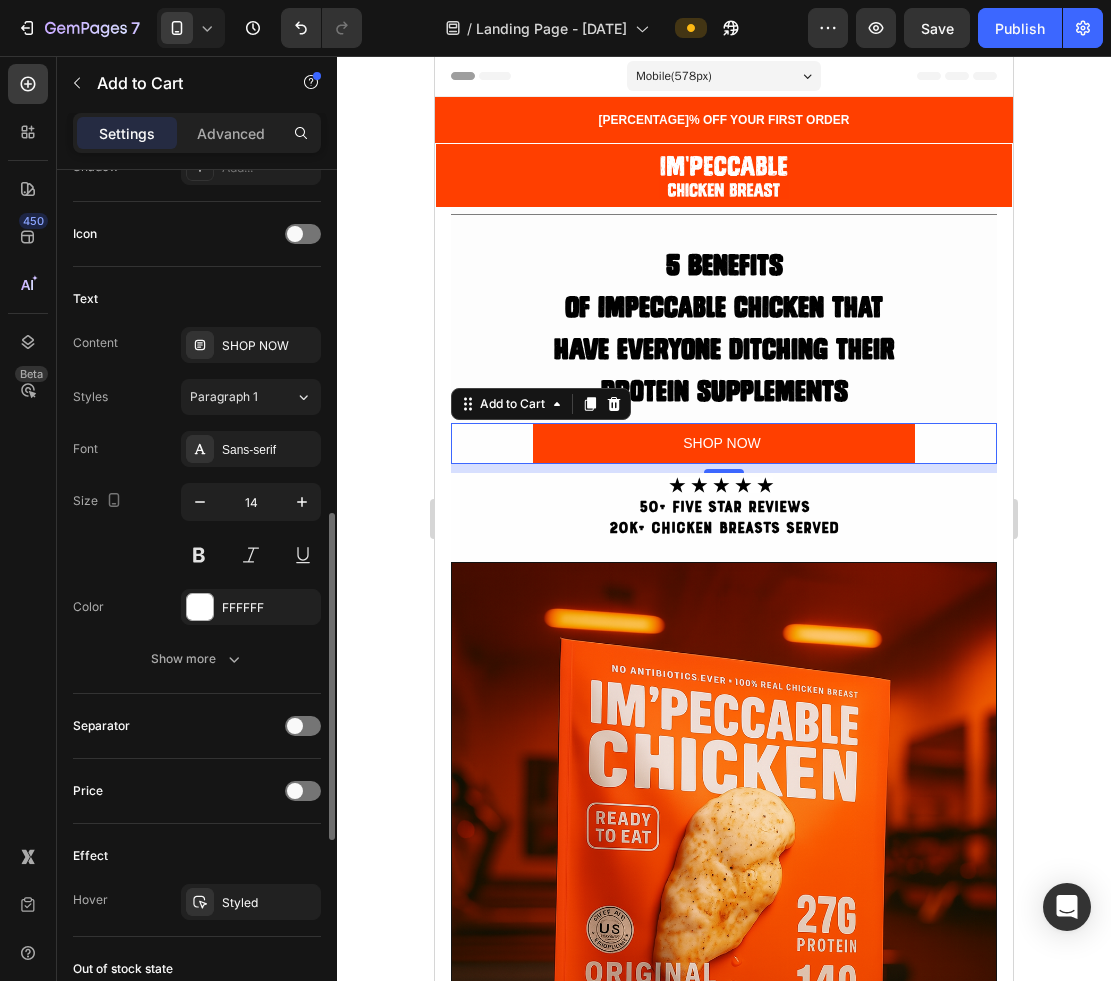 scroll, scrollTop: 868, scrollLeft: 0, axis: vertical 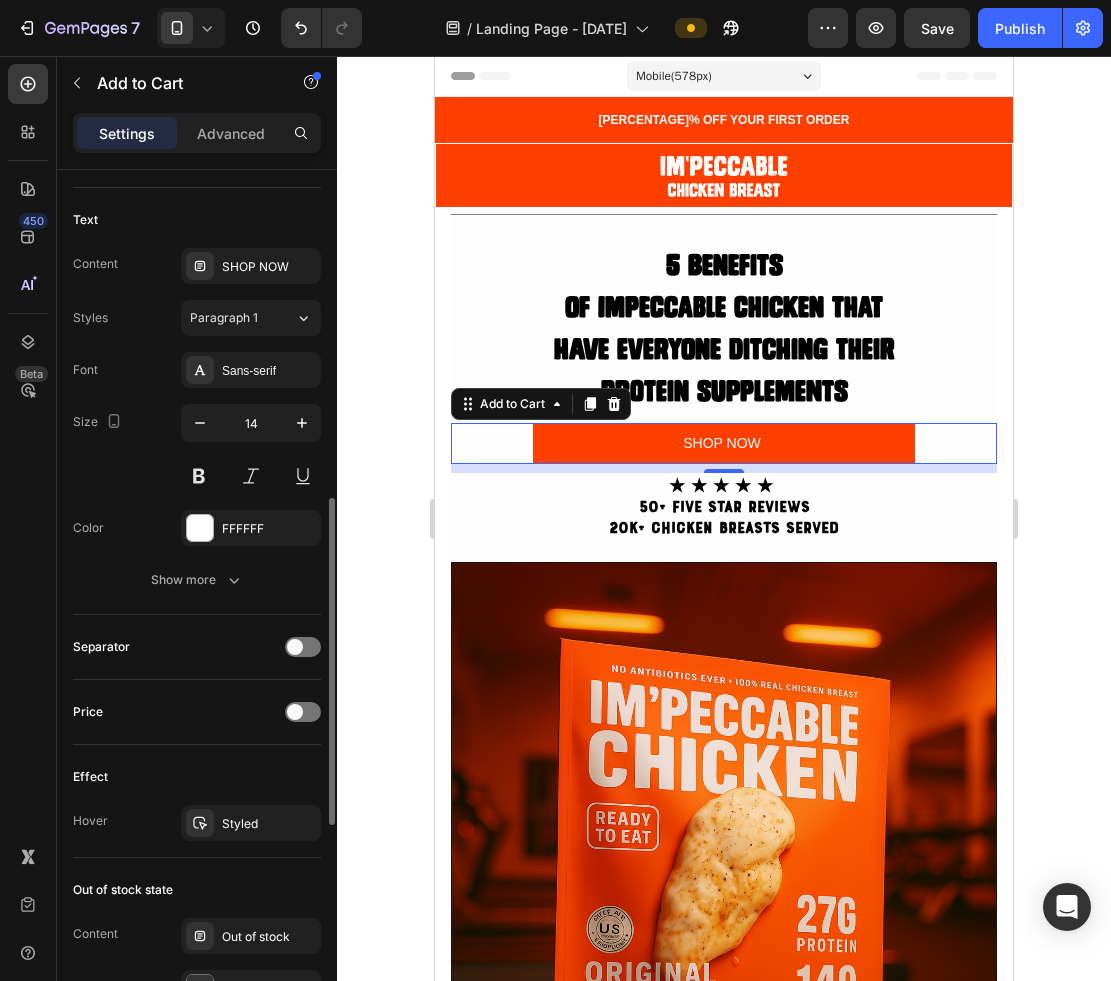 click on "Separator" at bounding box center [197, 647] 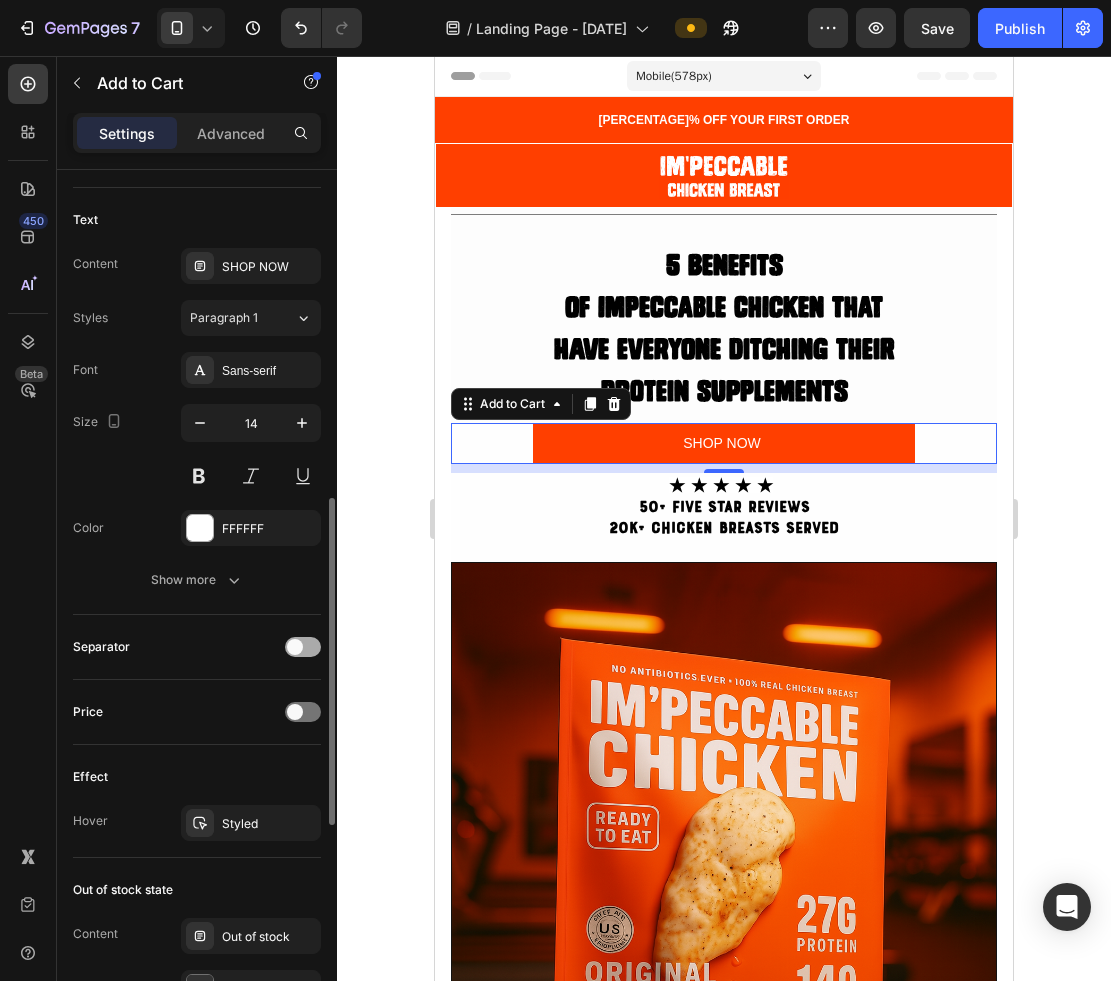 click at bounding box center [295, 647] 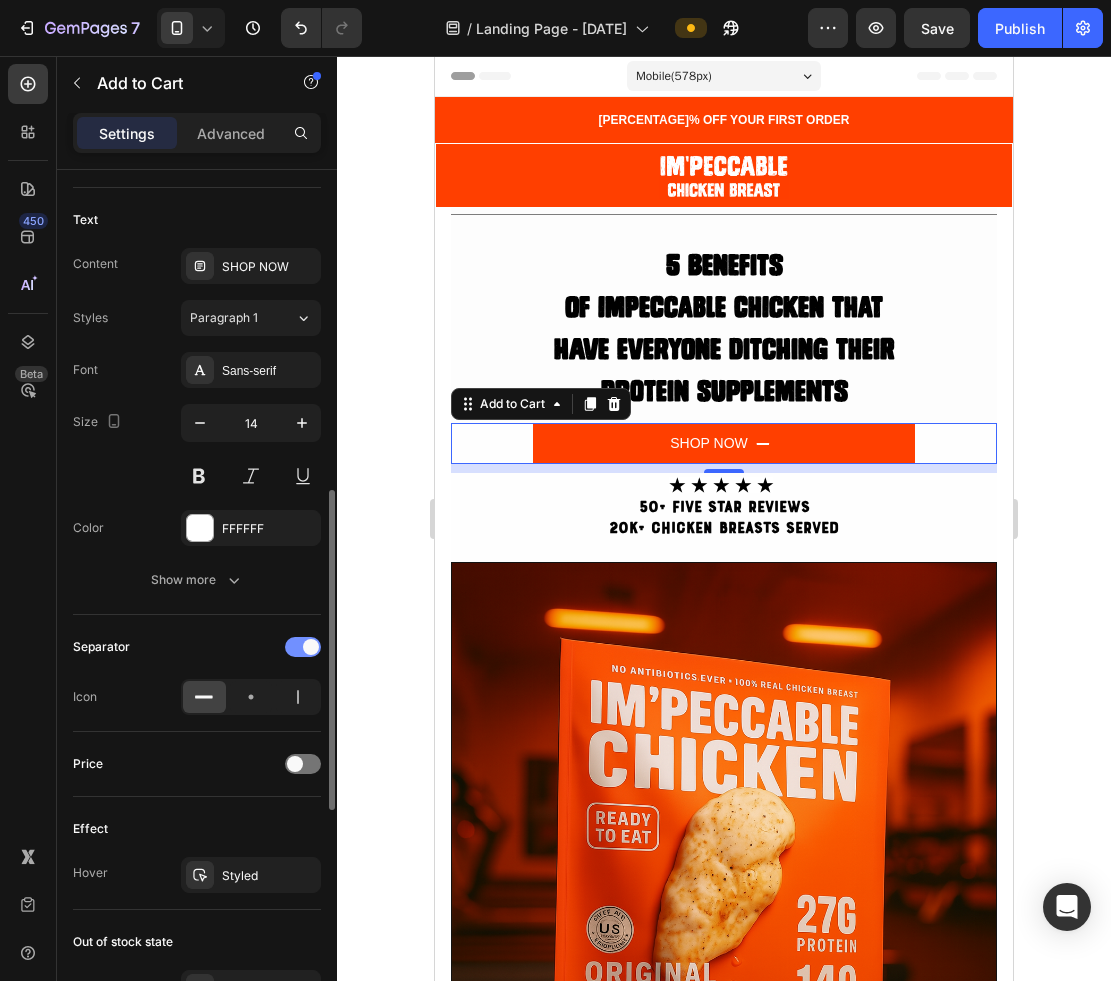 click at bounding box center (303, 647) 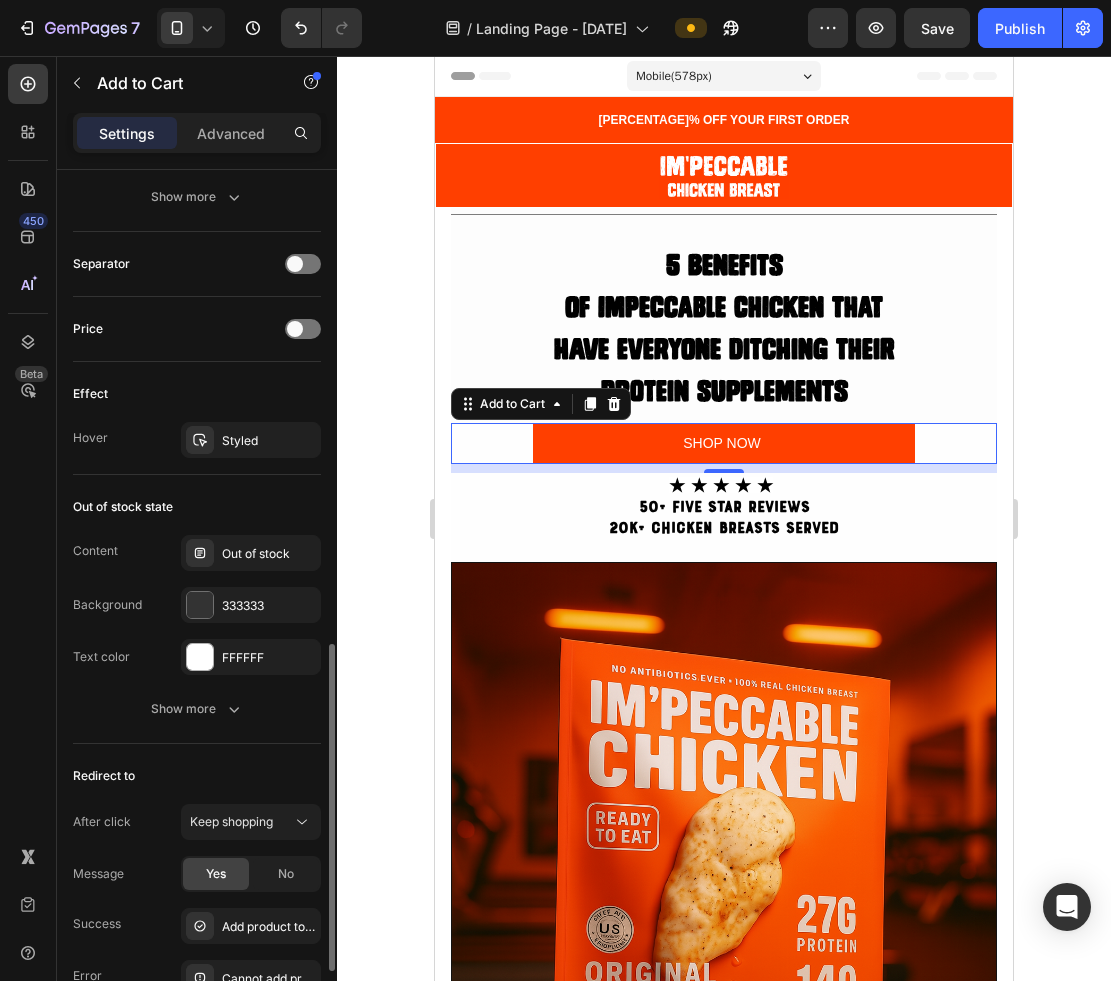 scroll, scrollTop: 1253, scrollLeft: 0, axis: vertical 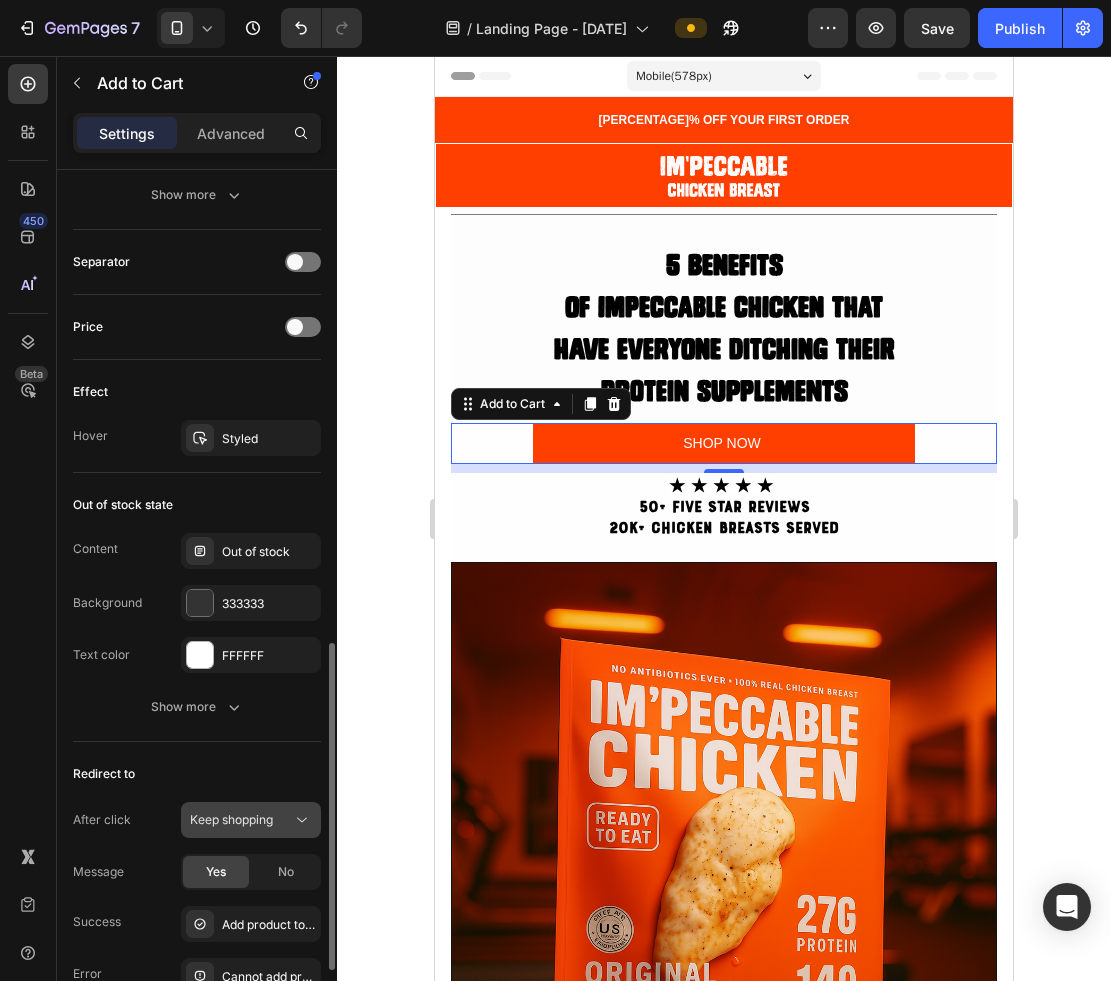 click on "Keep shopping" at bounding box center (231, 819) 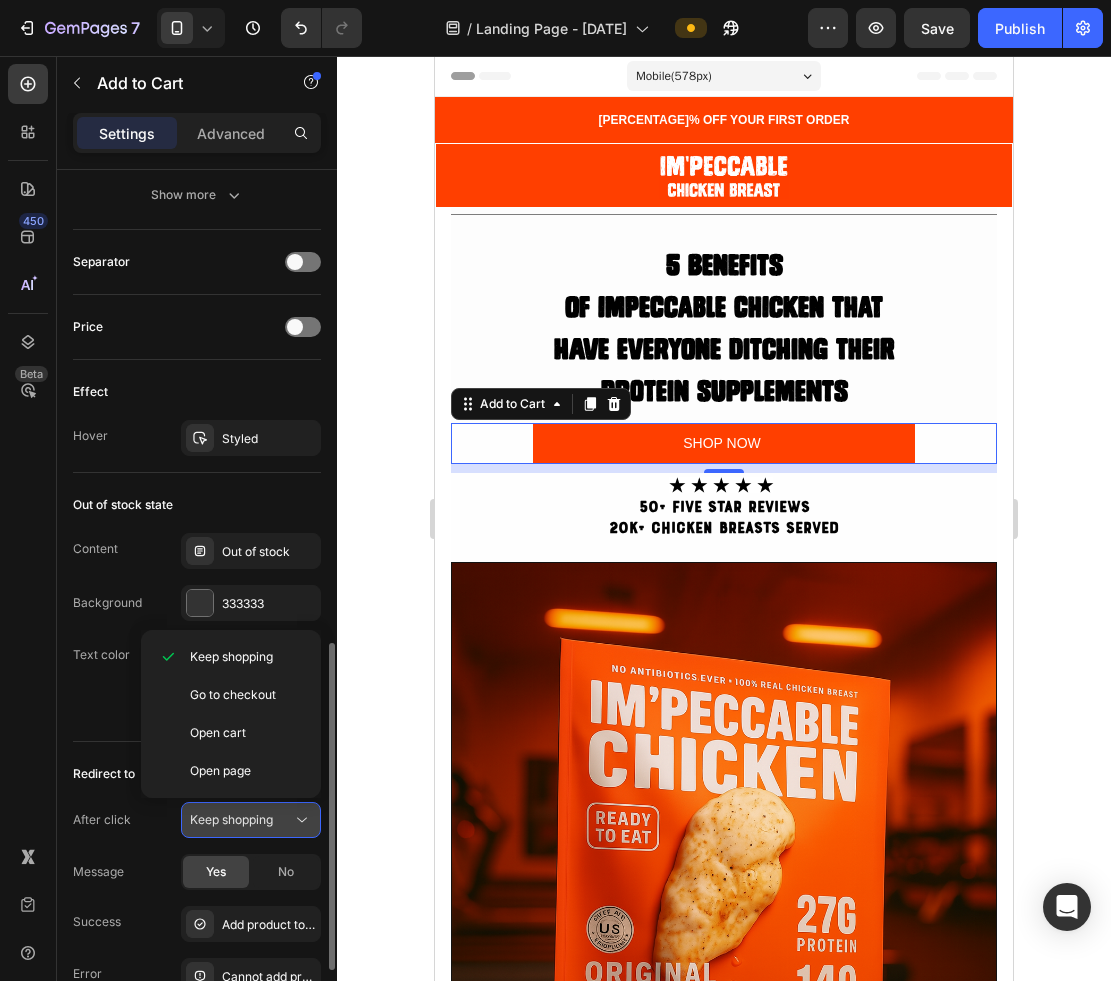 click on "Keep shopping" at bounding box center [231, 819] 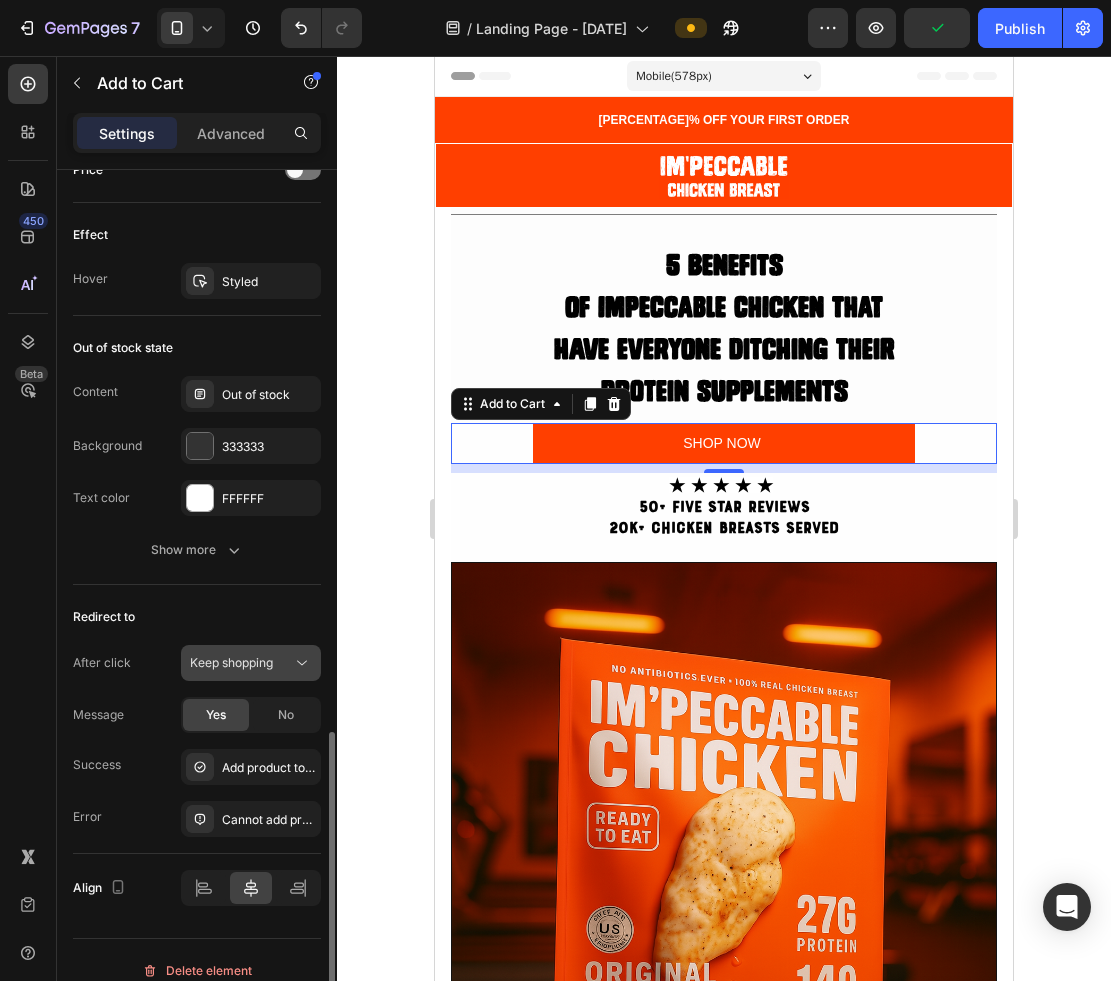 scroll, scrollTop: 1431, scrollLeft: 0, axis: vertical 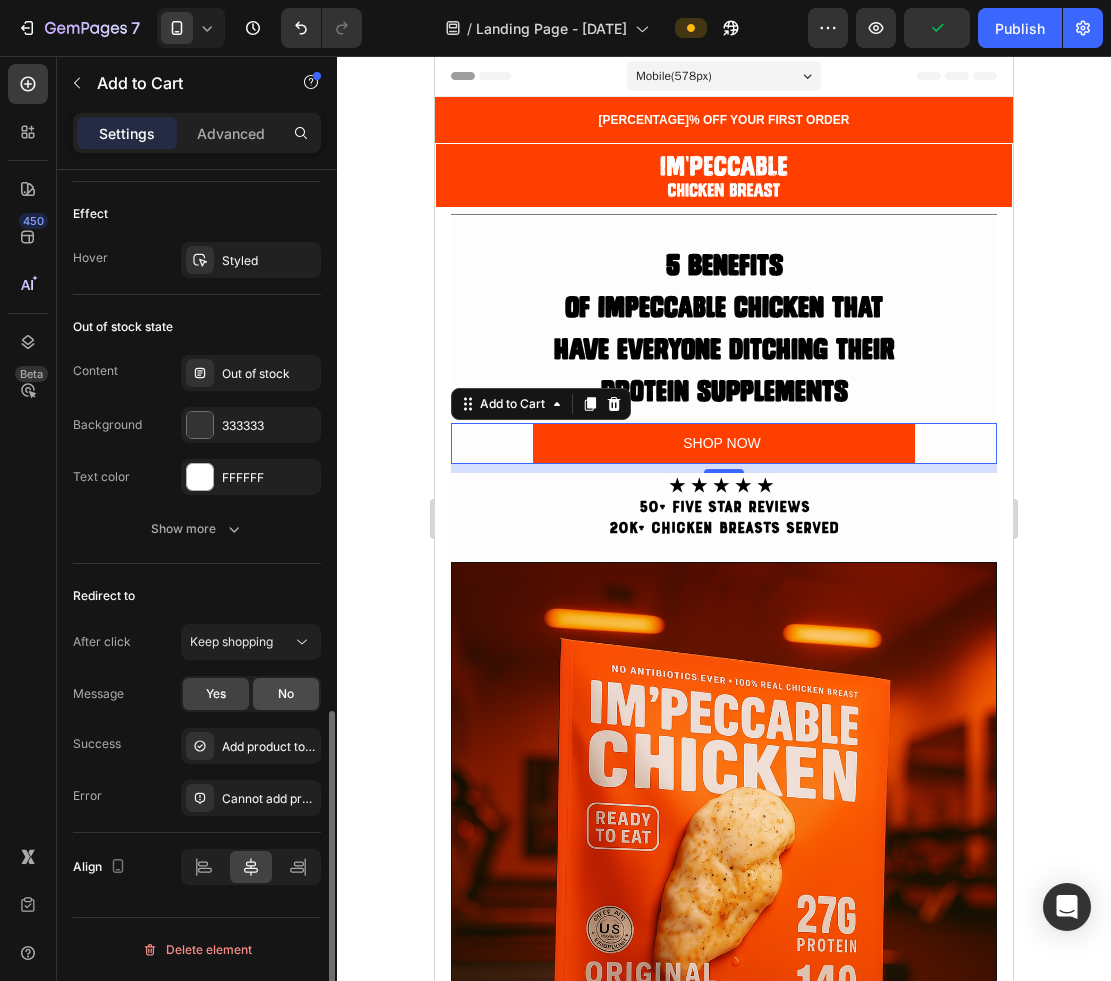 click on "No" 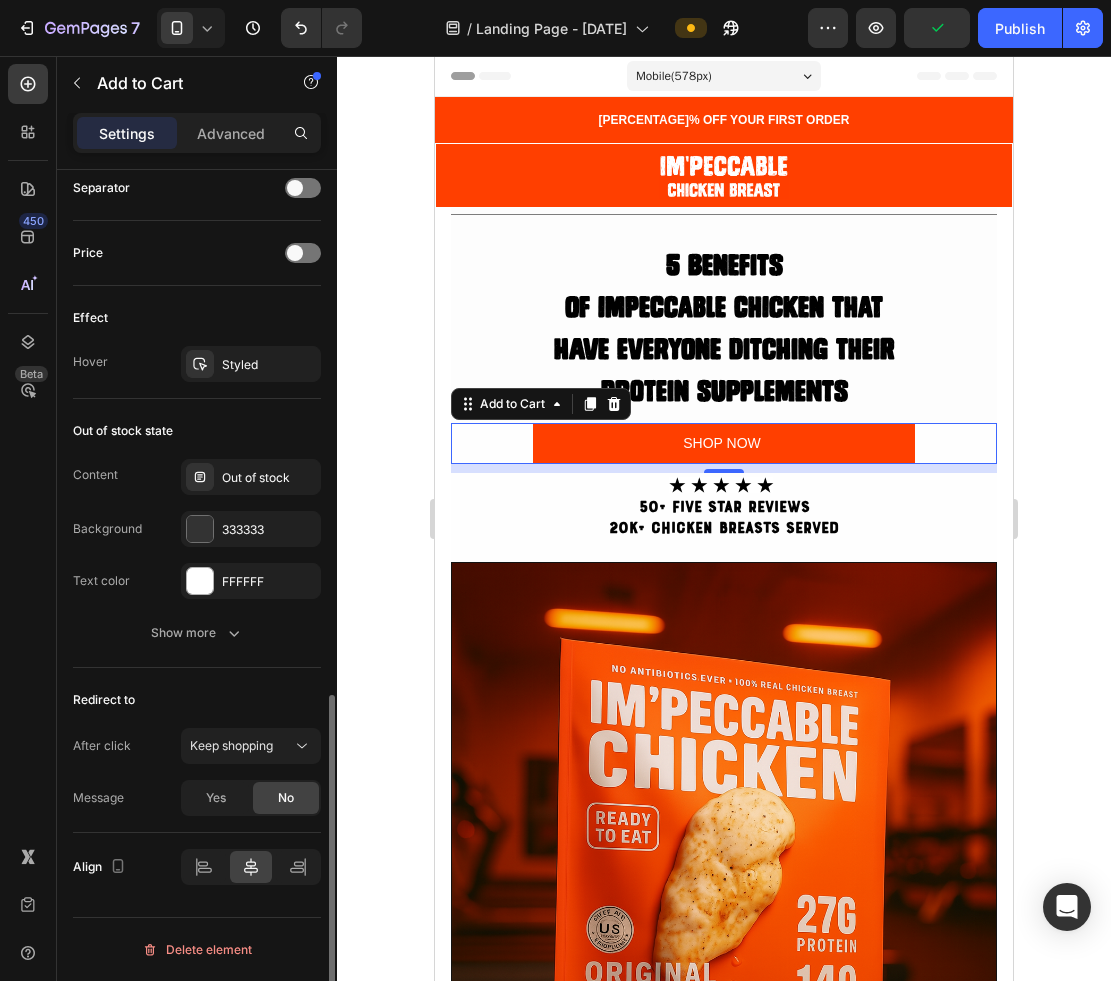 scroll, scrollTop: 1327, scrollLeft: 0, axis: vertical 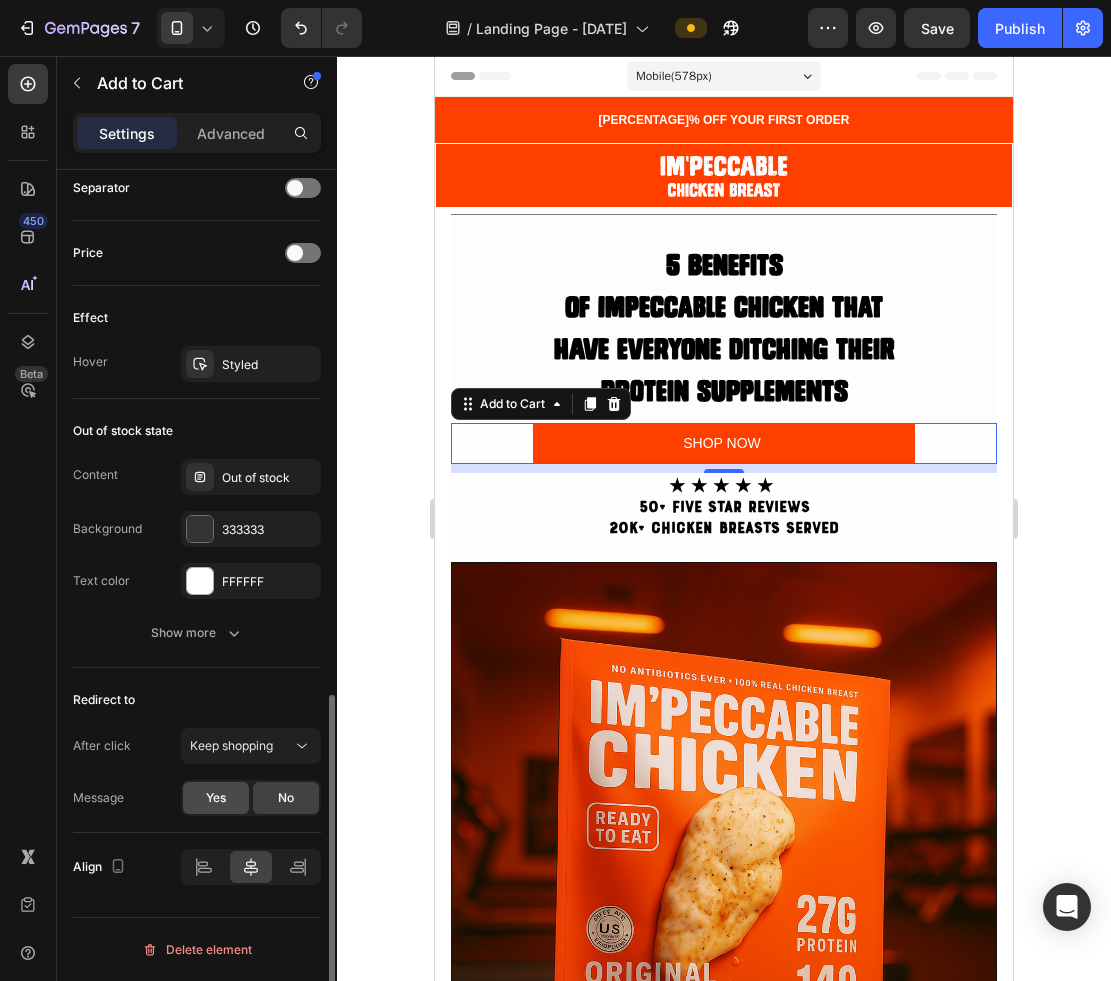 click on "Yes" 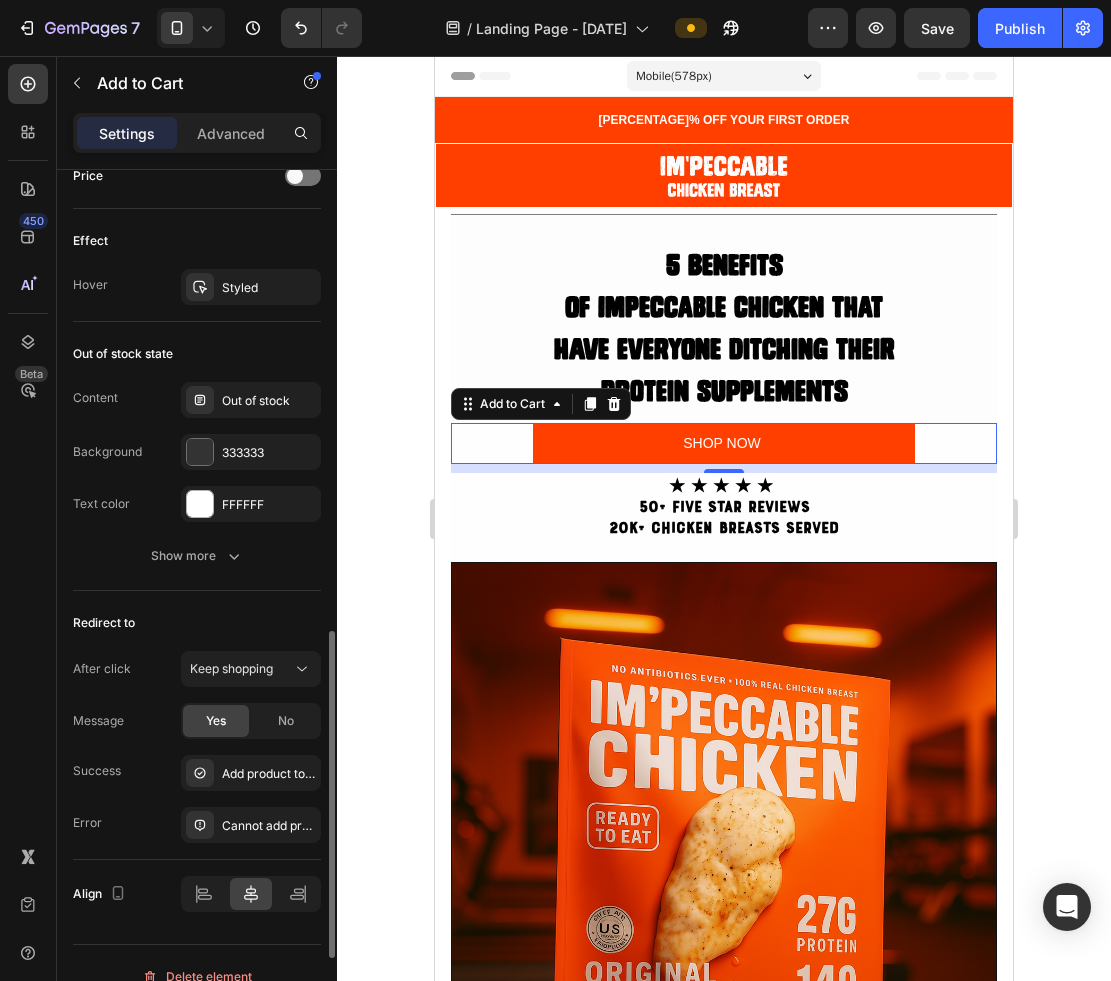 scroll, scrollTop: 1431, scrollLeft: 0, axis: vertical 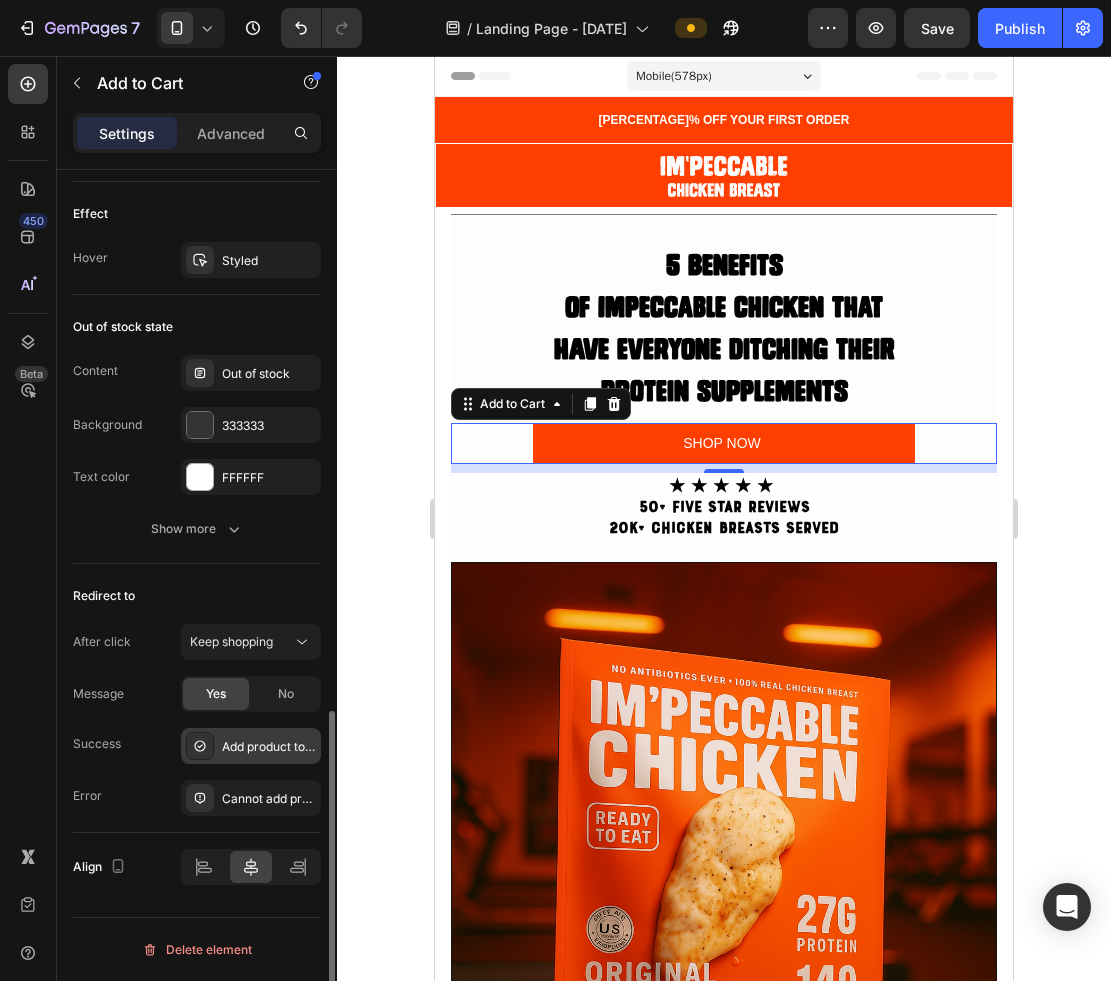 click on "Add product to cart successfully" at bounding box center (251, 746) 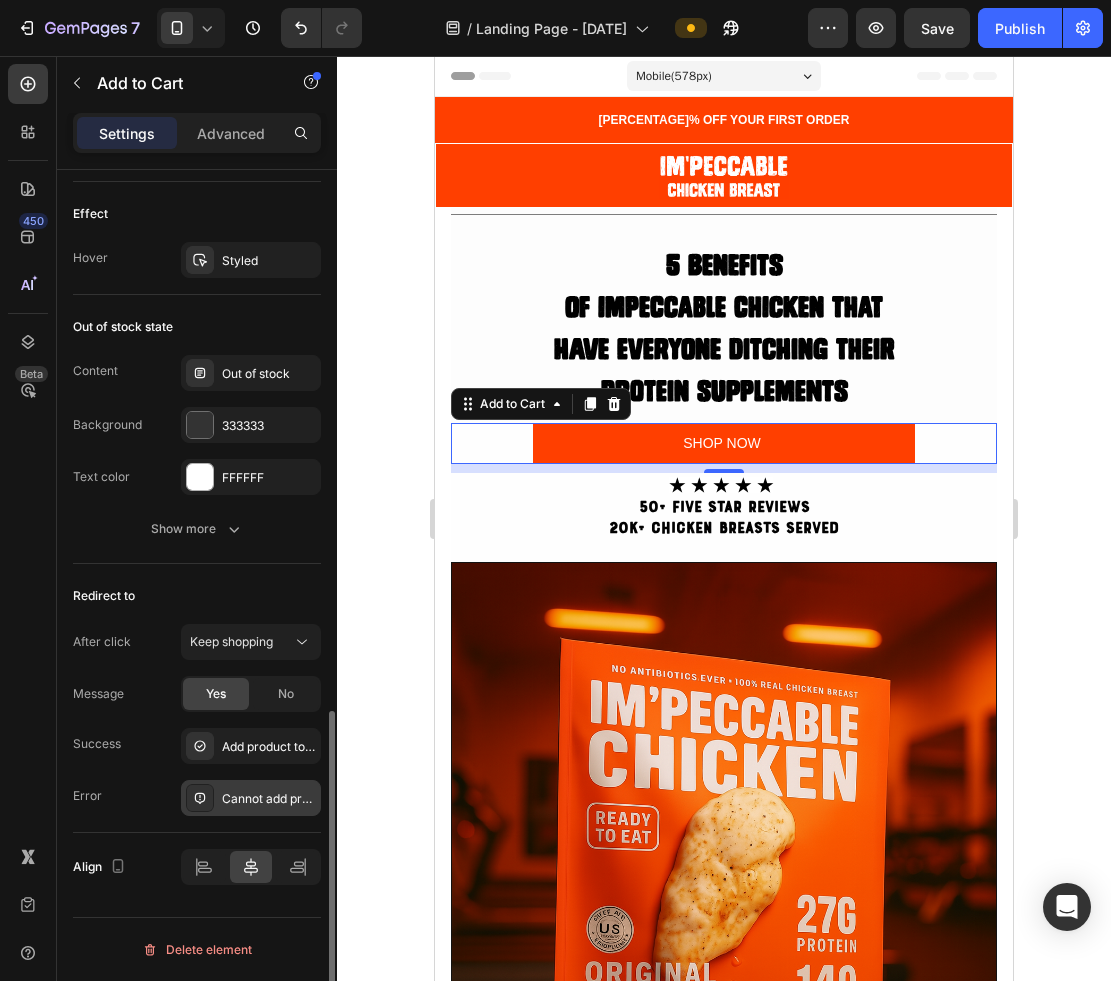 click on "Cannot add product to cart" at bounding box center (269, 799) 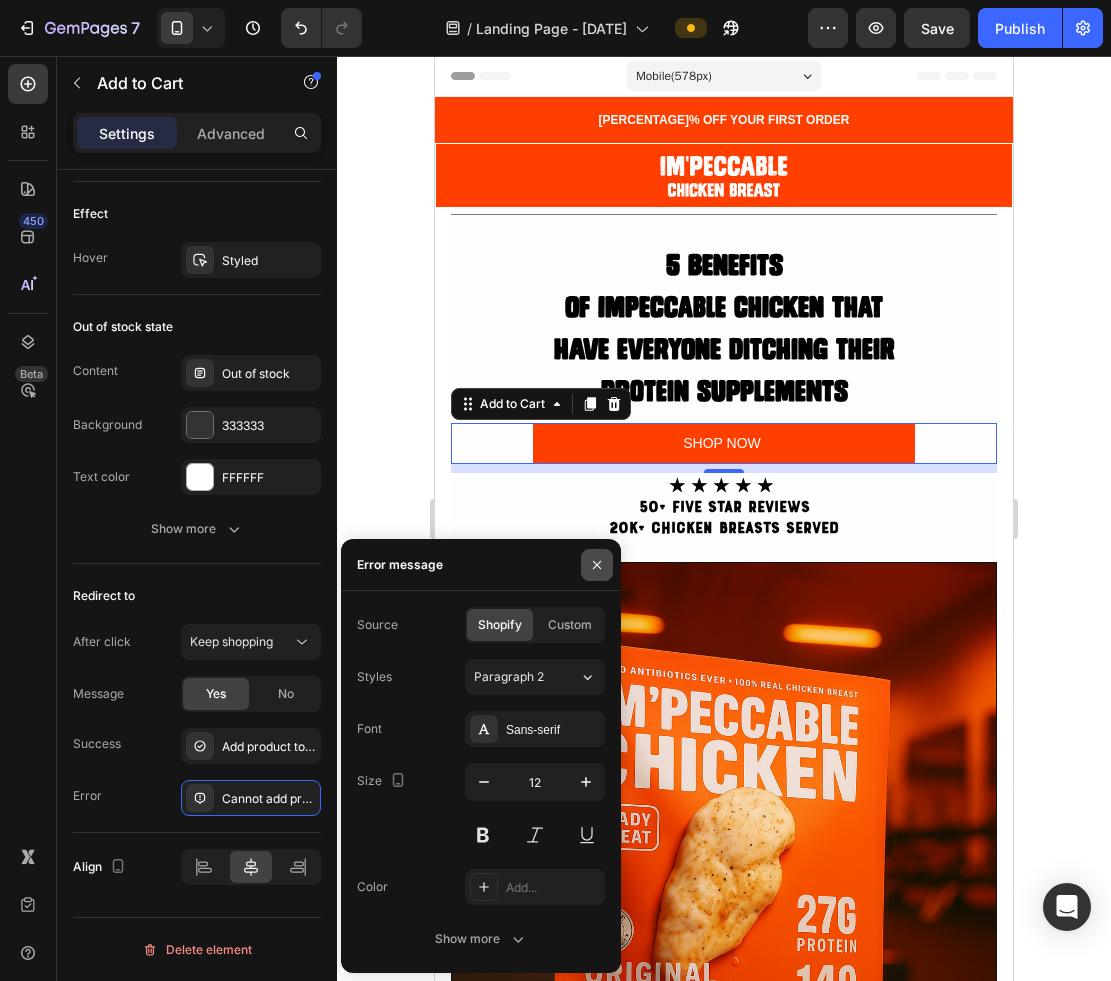 click 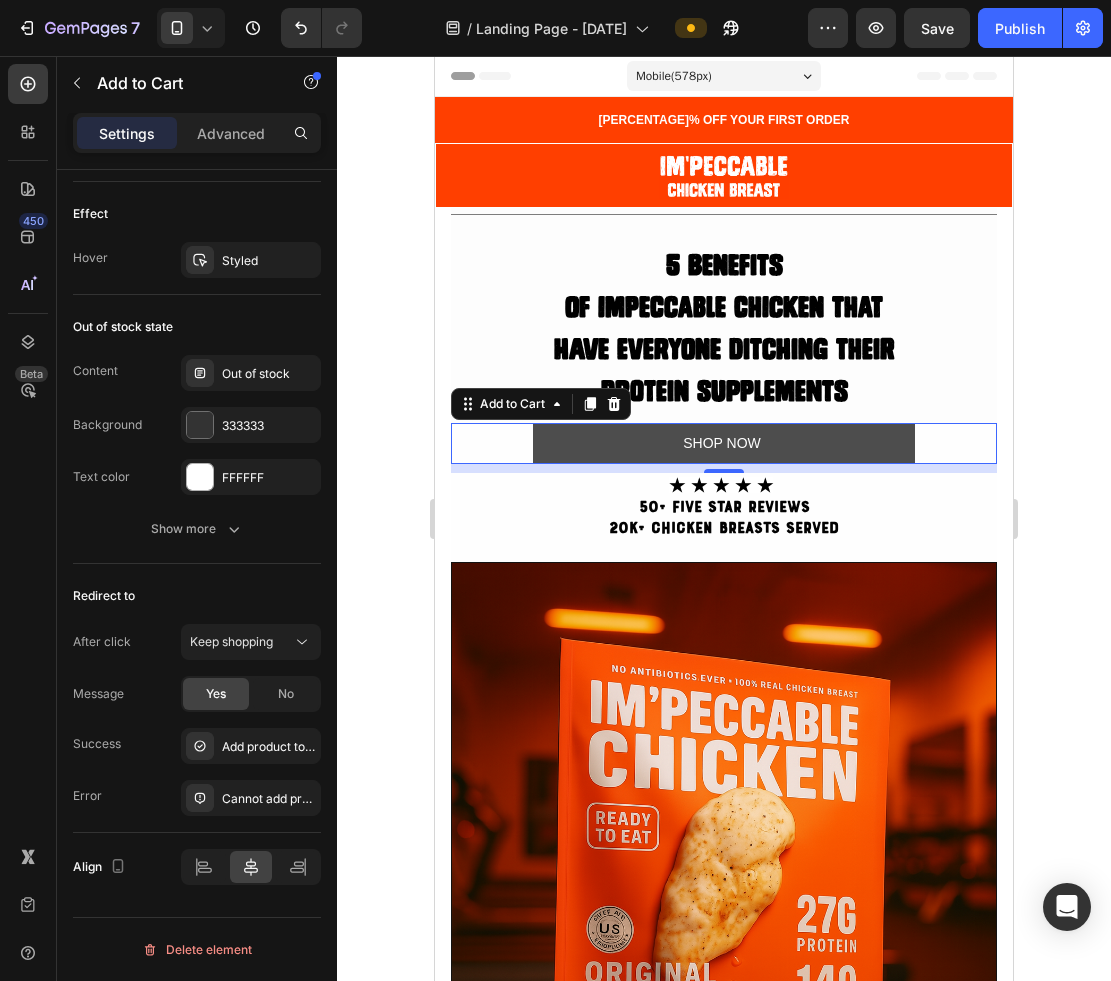 click on "SHOP NOW" at bounding box center [724, 443] 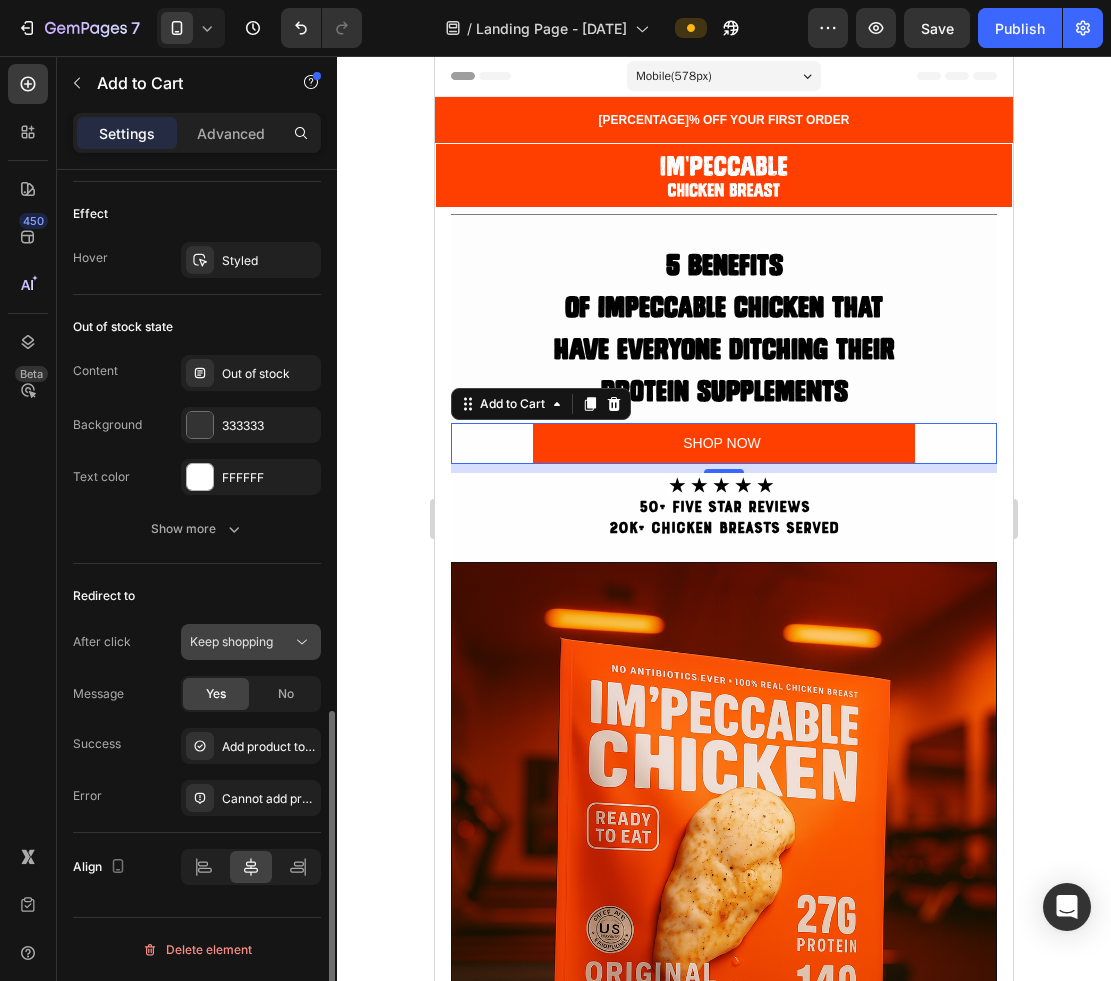 click on "Keep shopping" at bounding box center (231, 641) 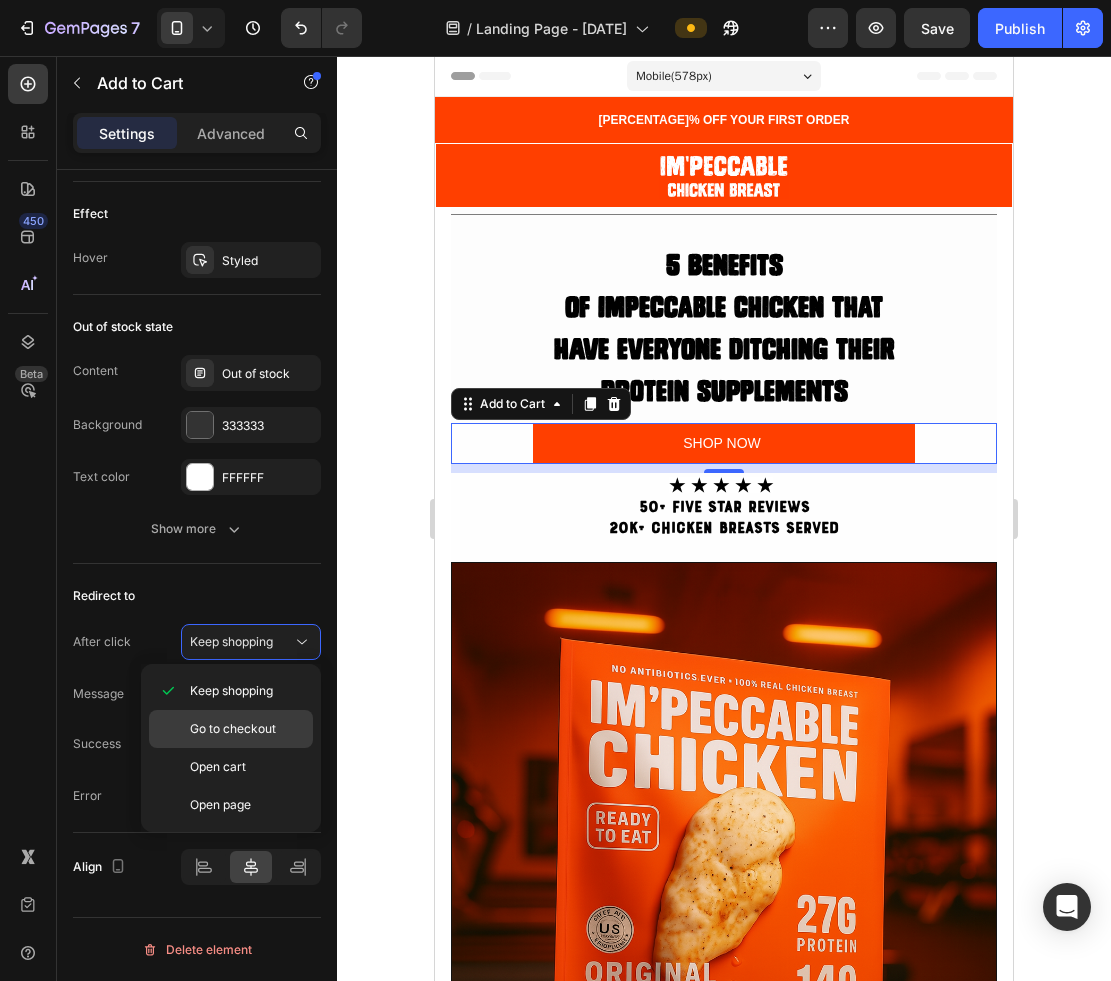 click on "Go to checkout" at bounding box center (233, 729) 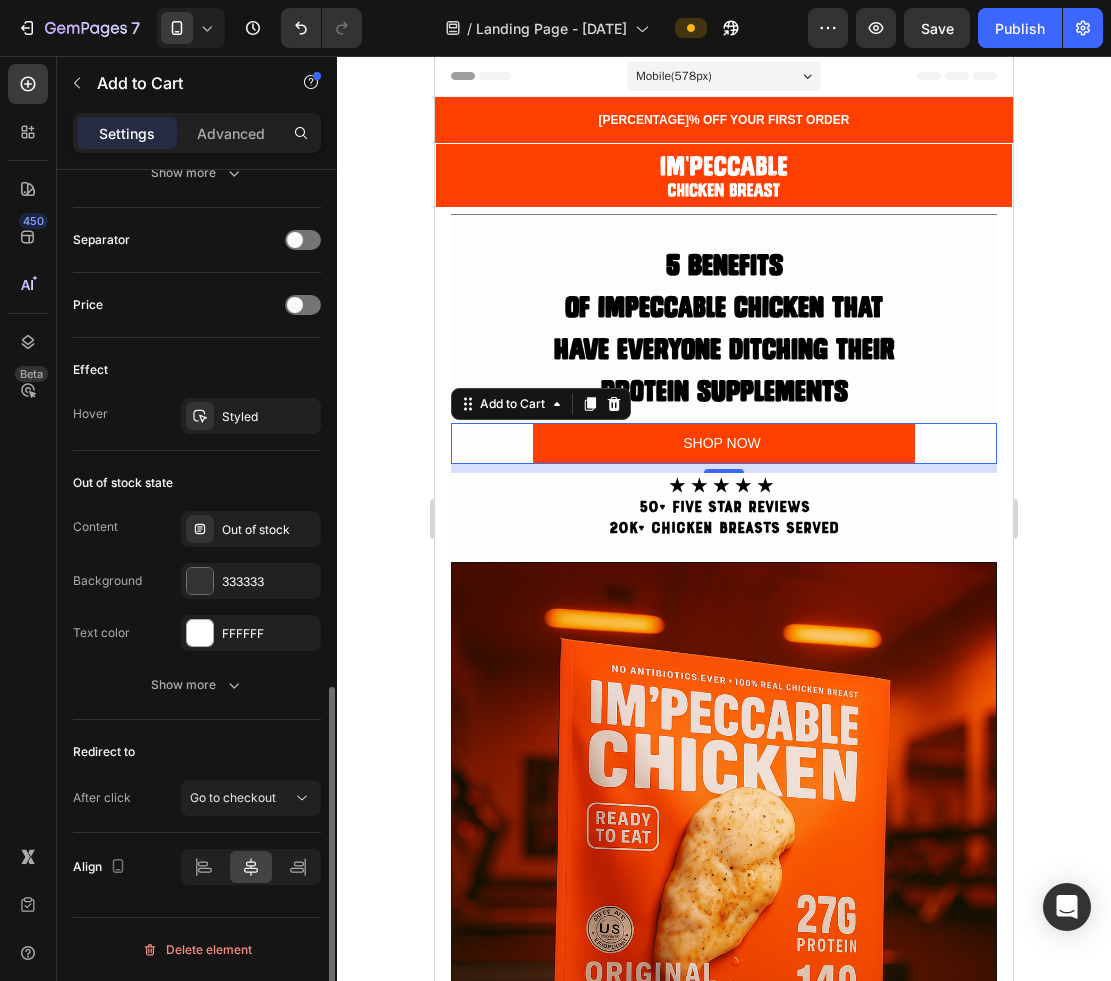 scroll, scrollTop: 1275, scrollLeft: 0, axis: vertical 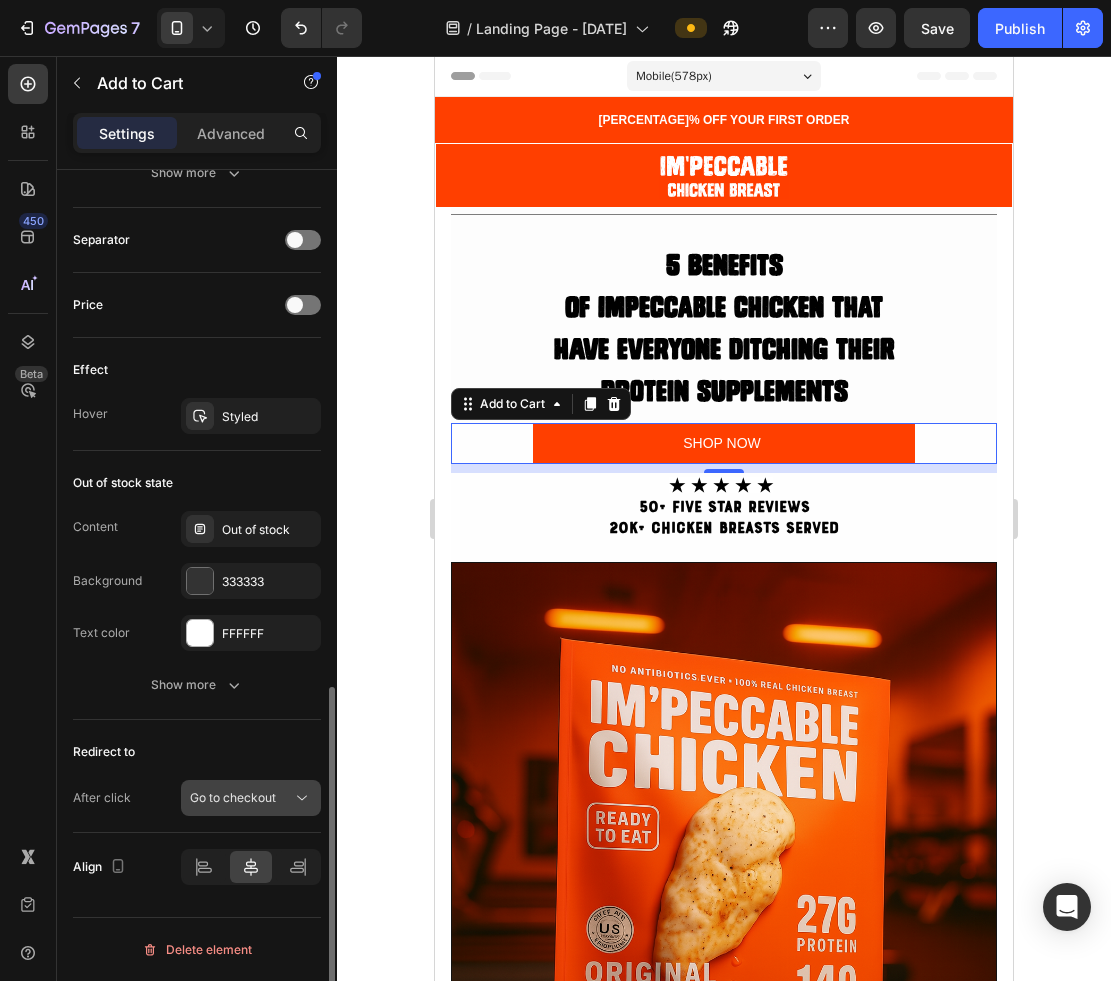 click on "Go to checkout" at bounding box center (251, 798) 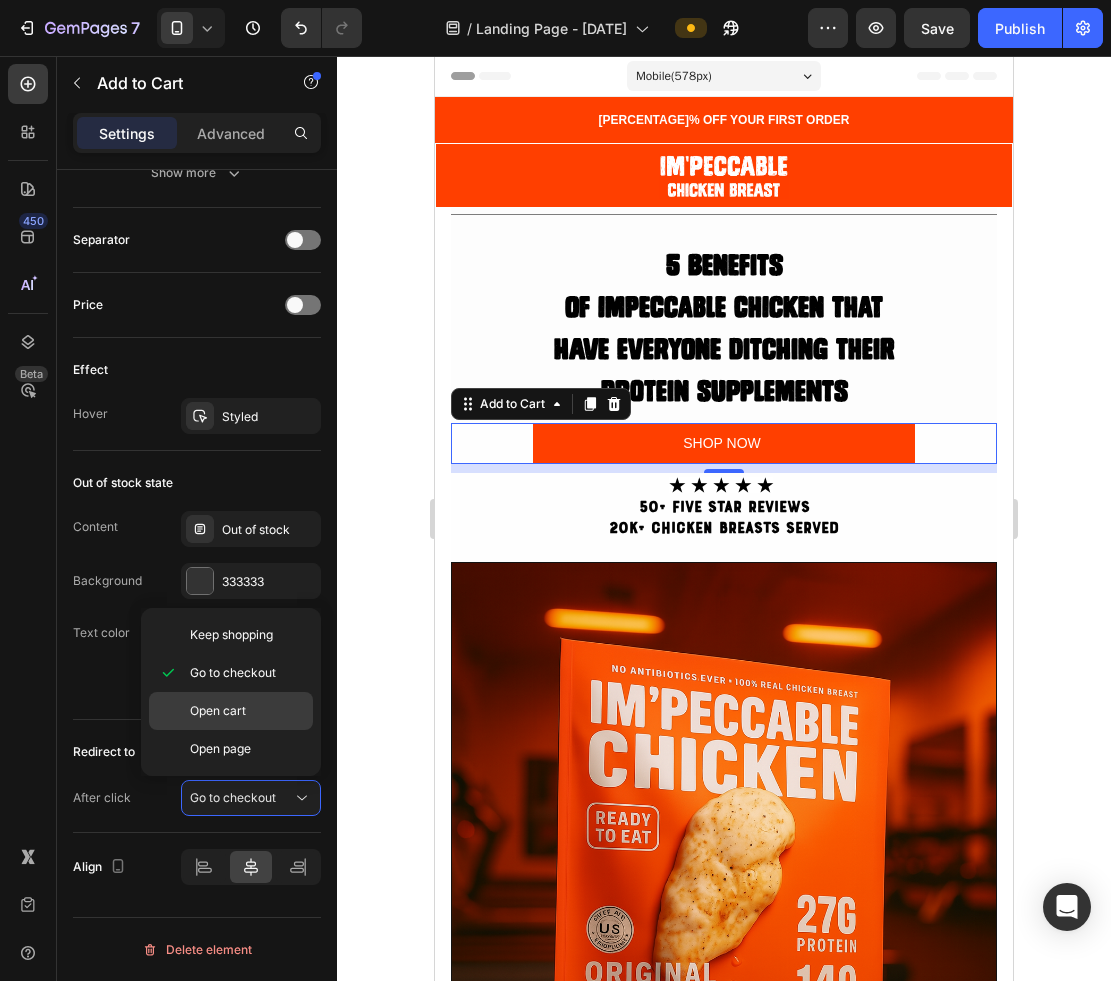 click on "Open cart" 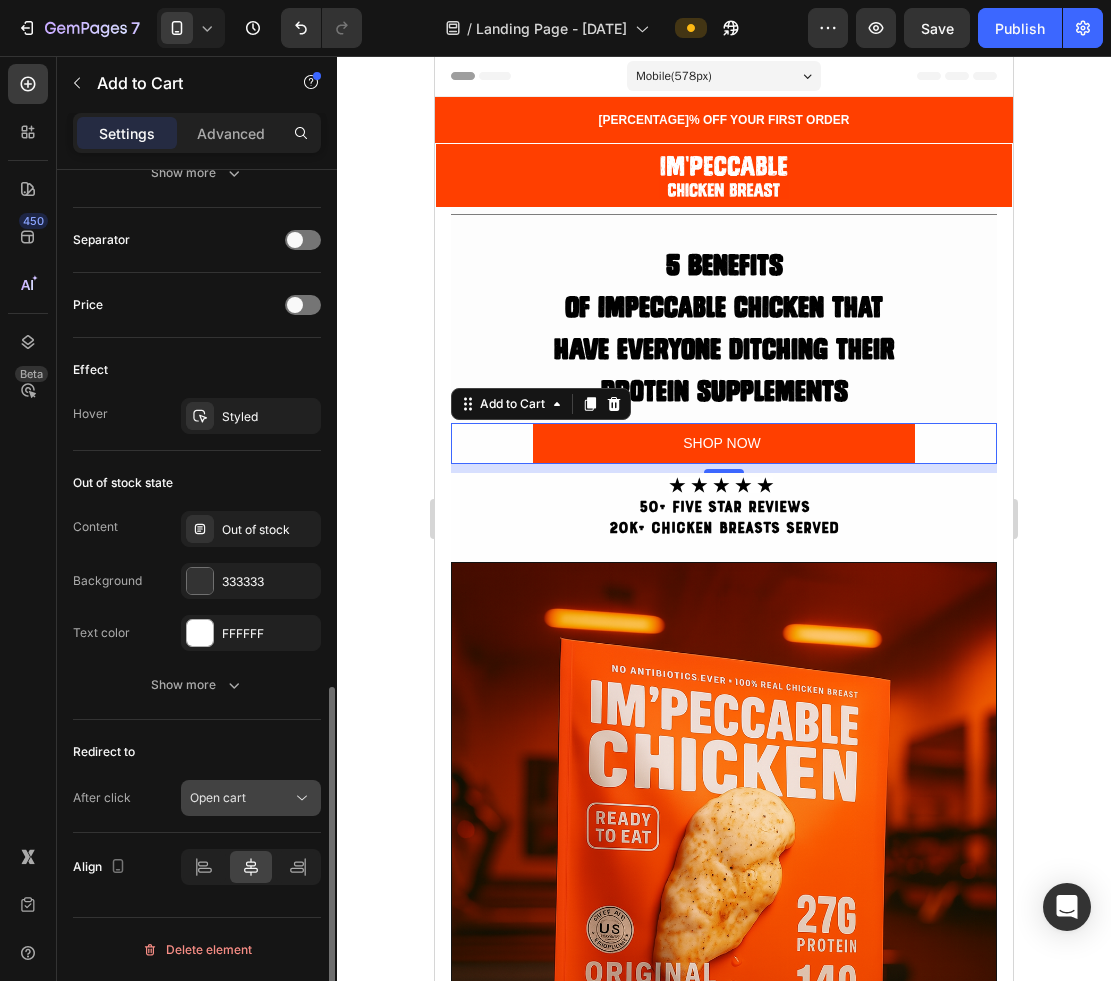 click on "Open cart" at bounding box center (241, 798) 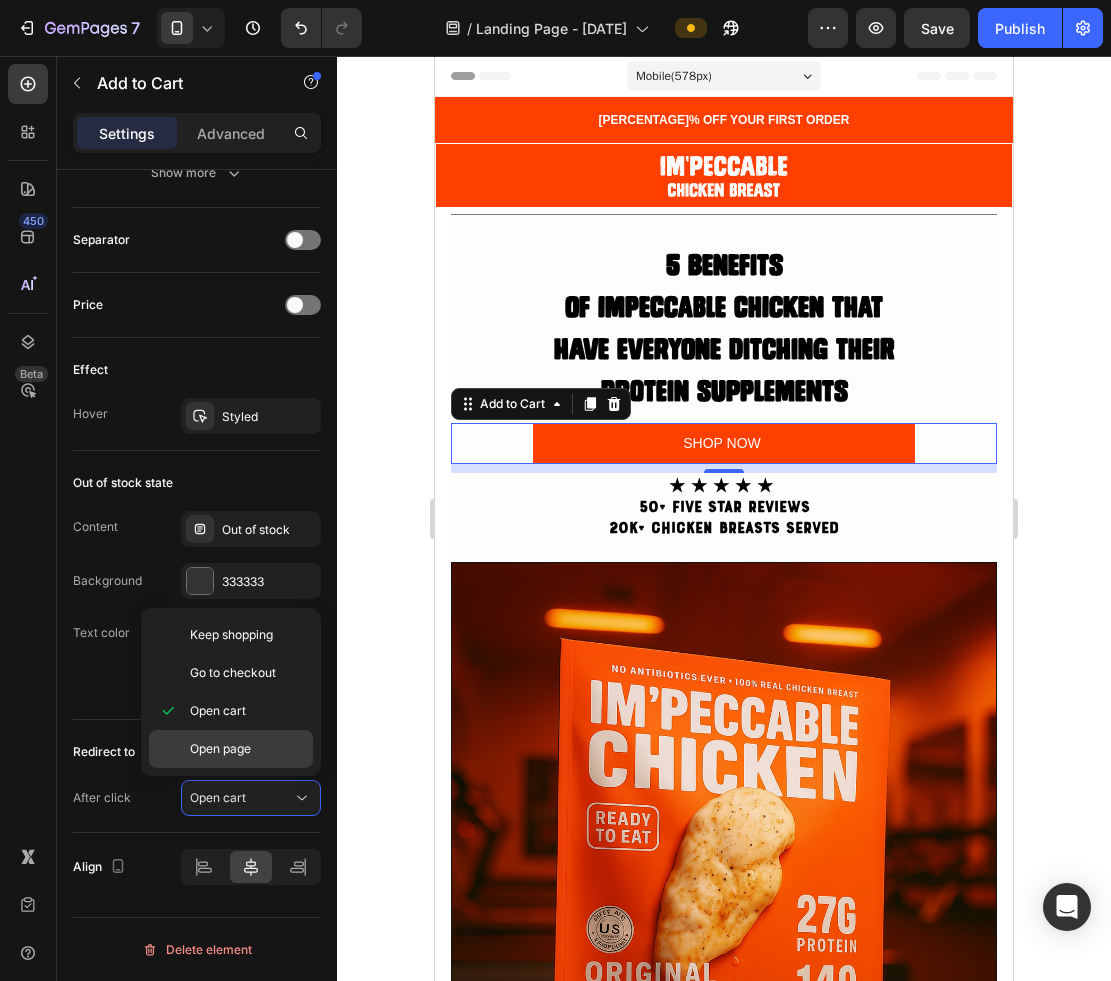 click on "Open page" 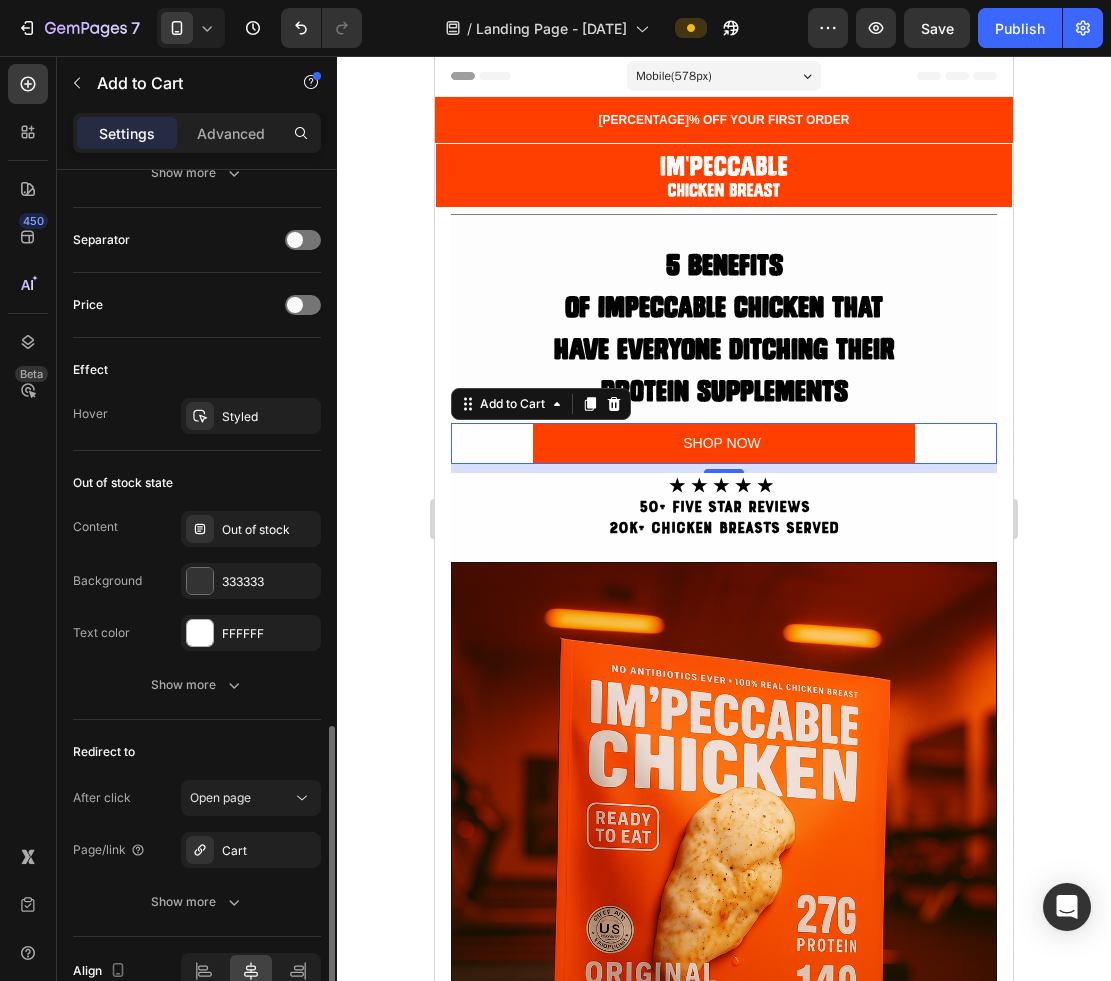 scroll, scrollTop: 1379, scrollLeft: 0, axis: vertical 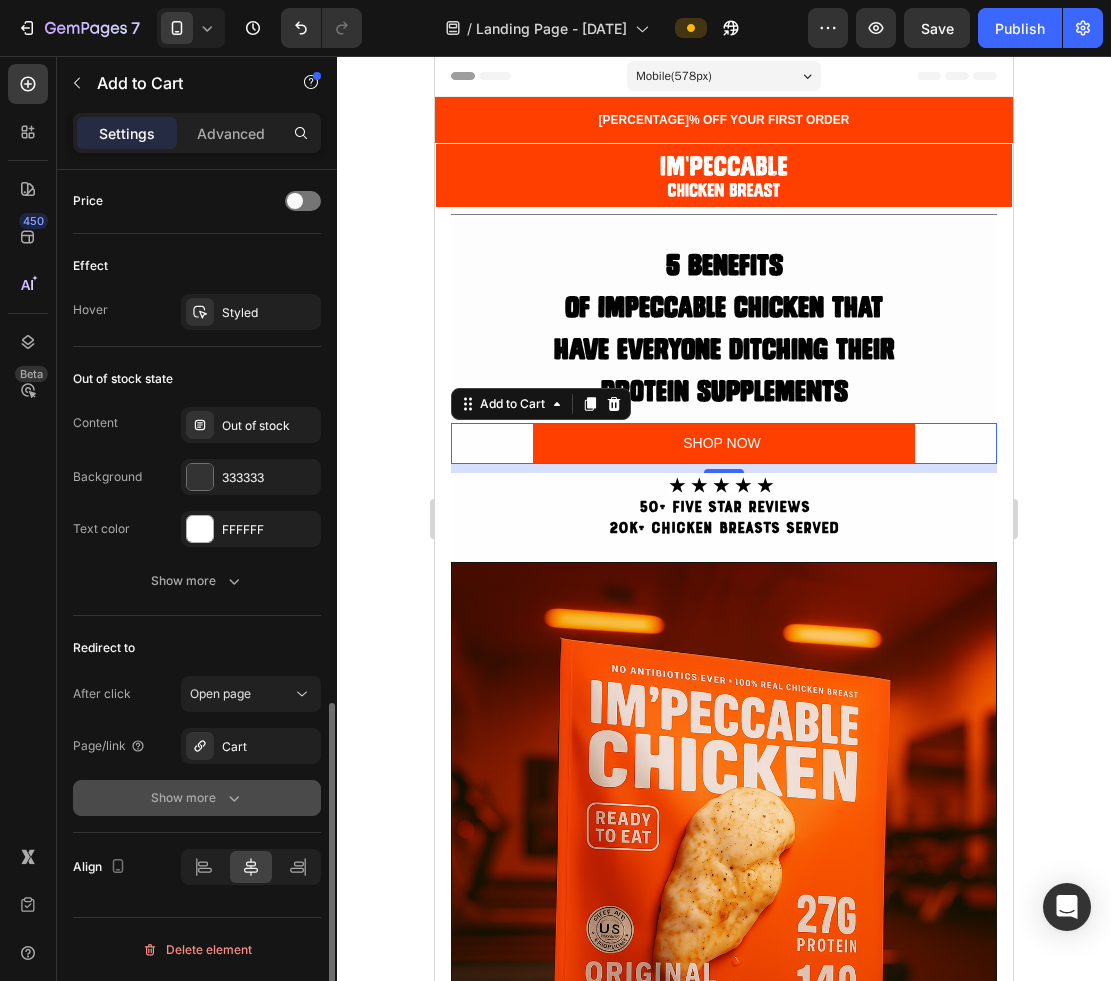 click 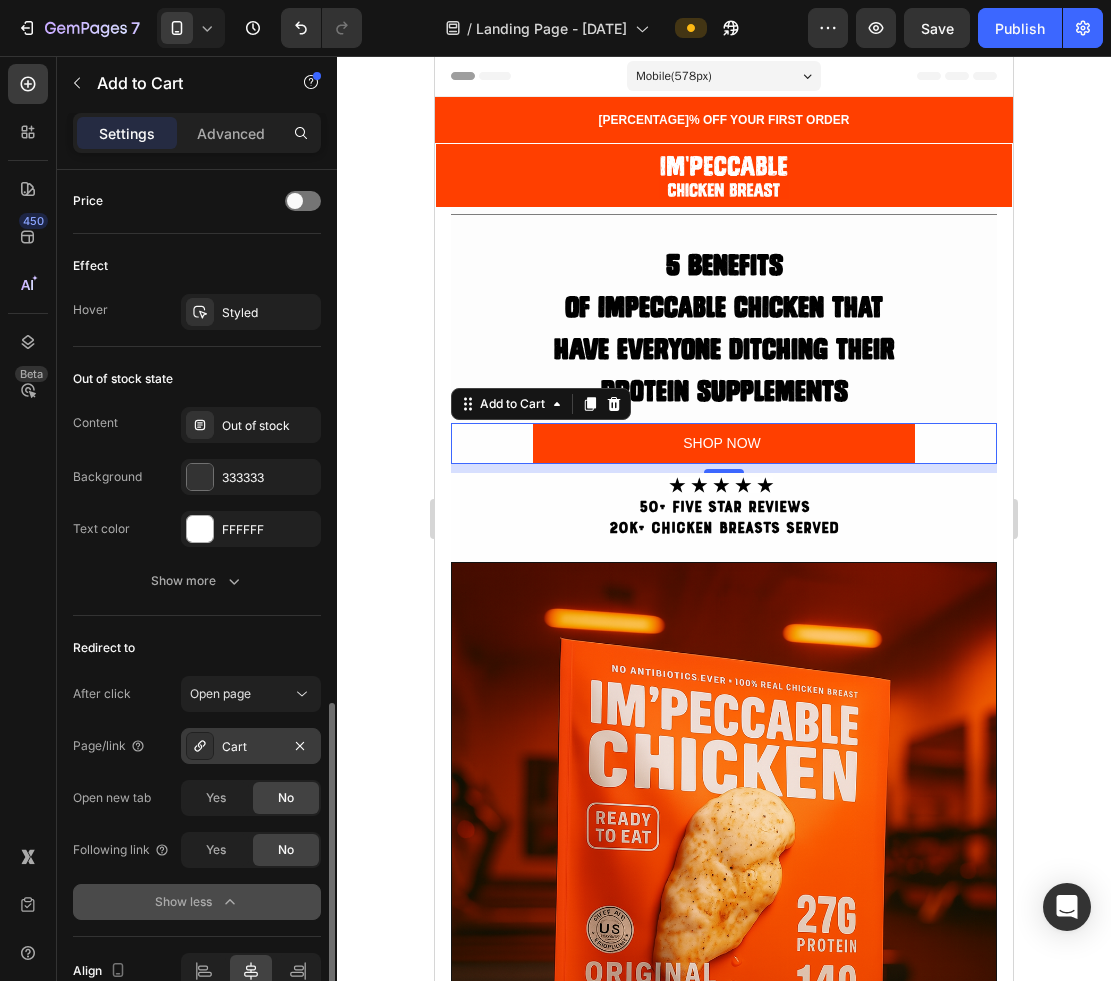 click on "Cart" at bounding box center (251, 746) 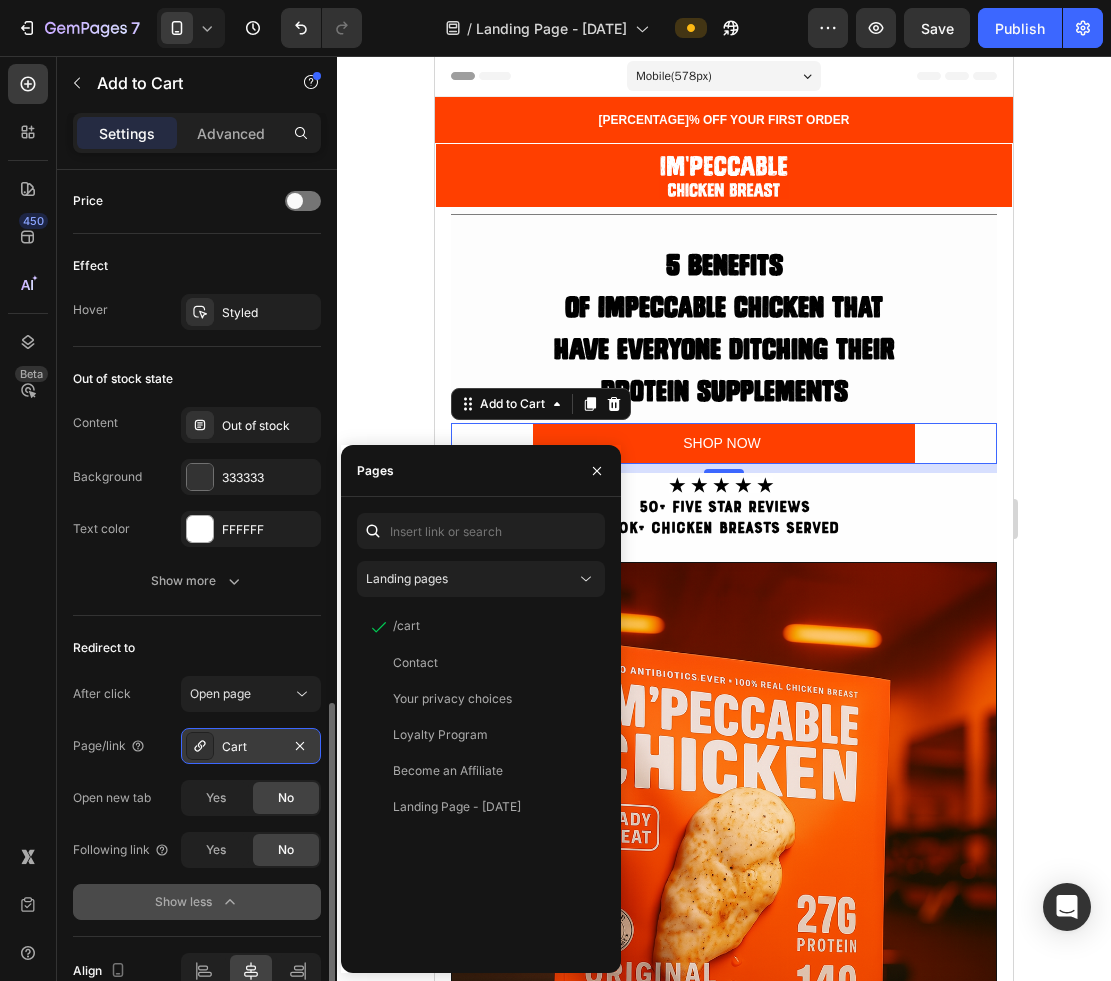 click on "Cart" at bounding box center [251, 746] 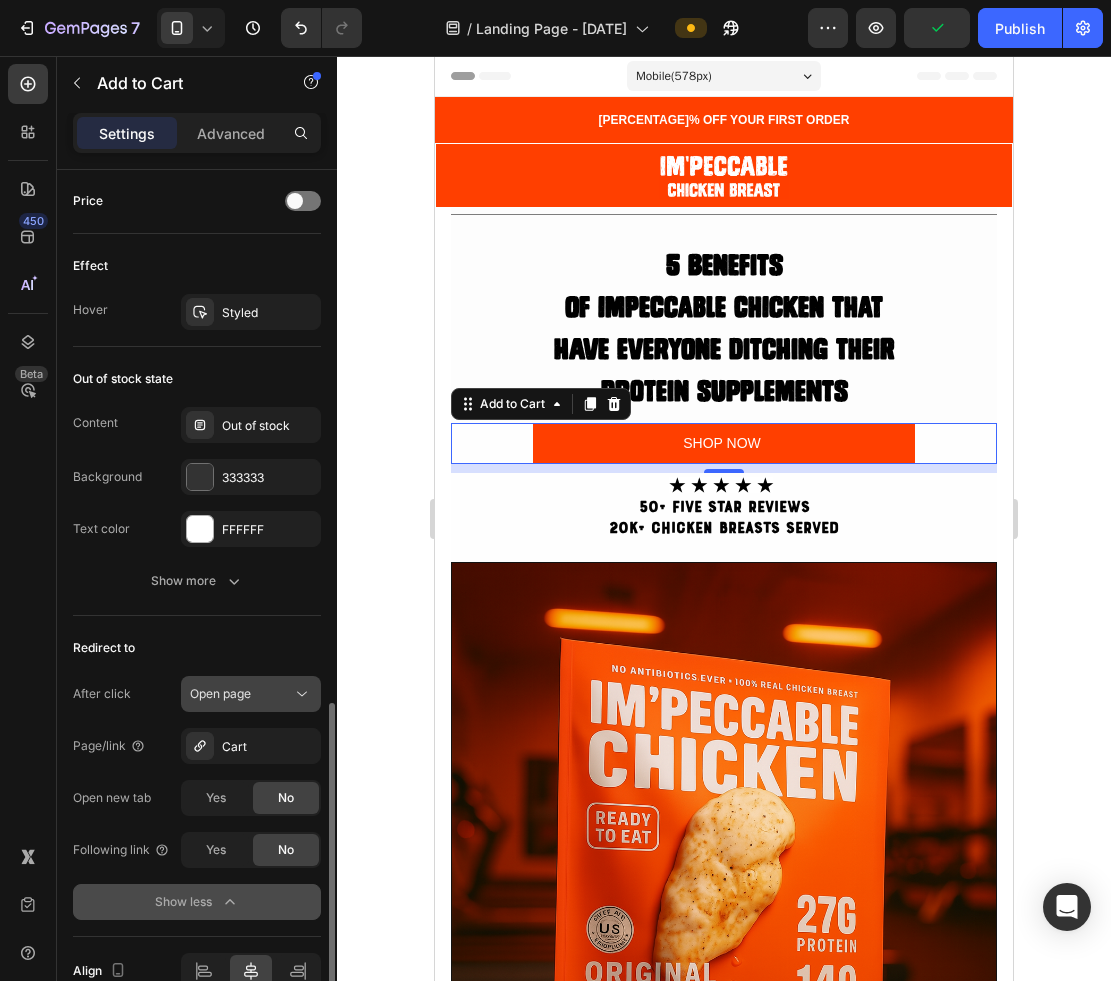 click on "Open page" 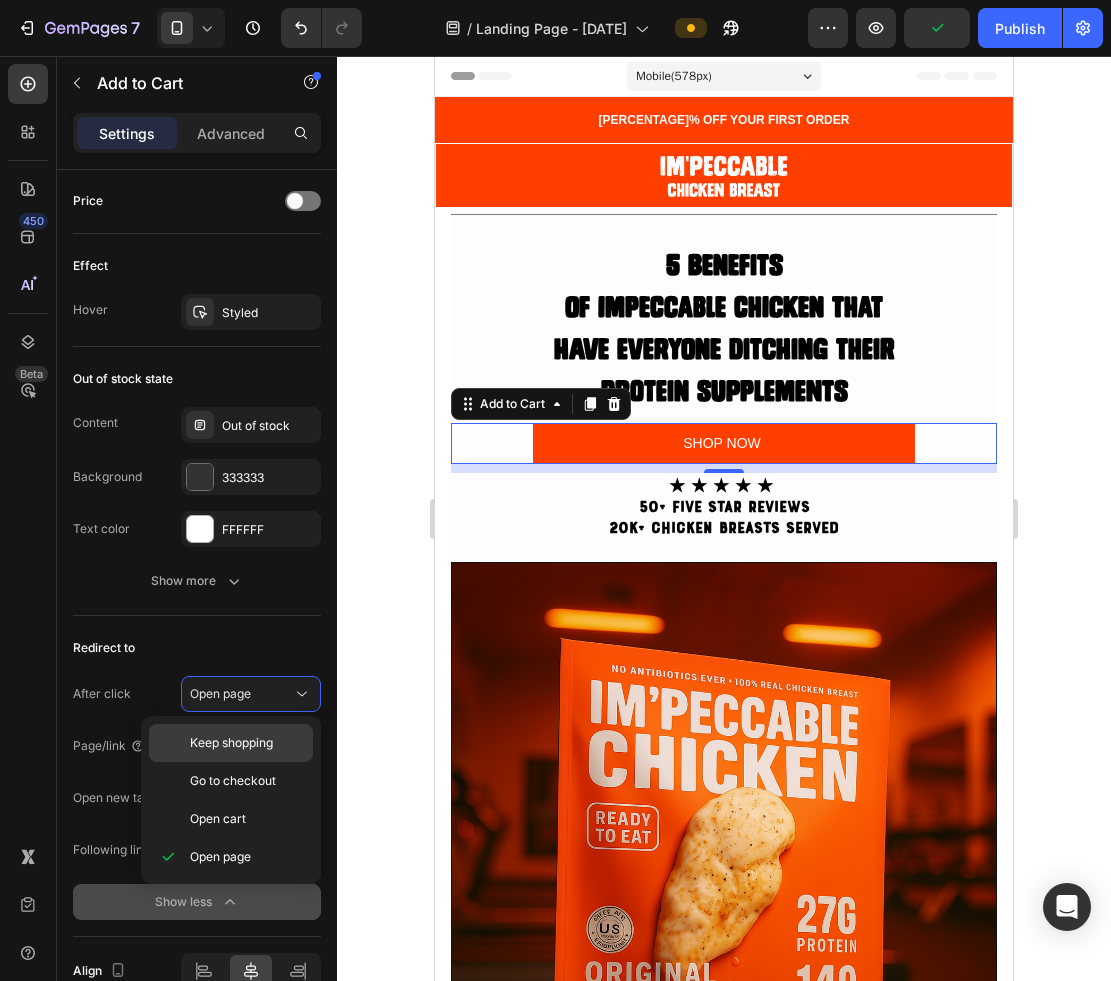 click on "Keep shopping" at bounding box center (231, 743) 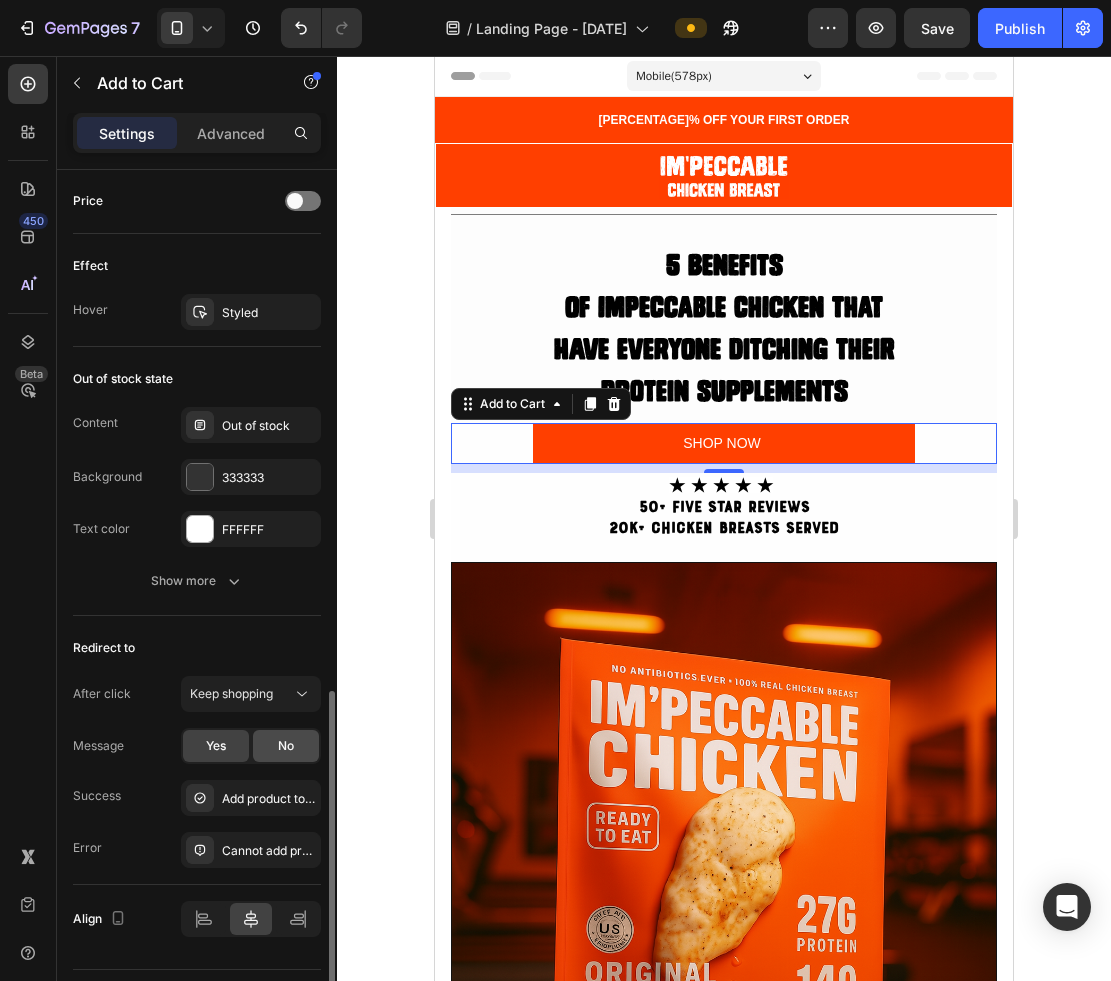 click on "No" 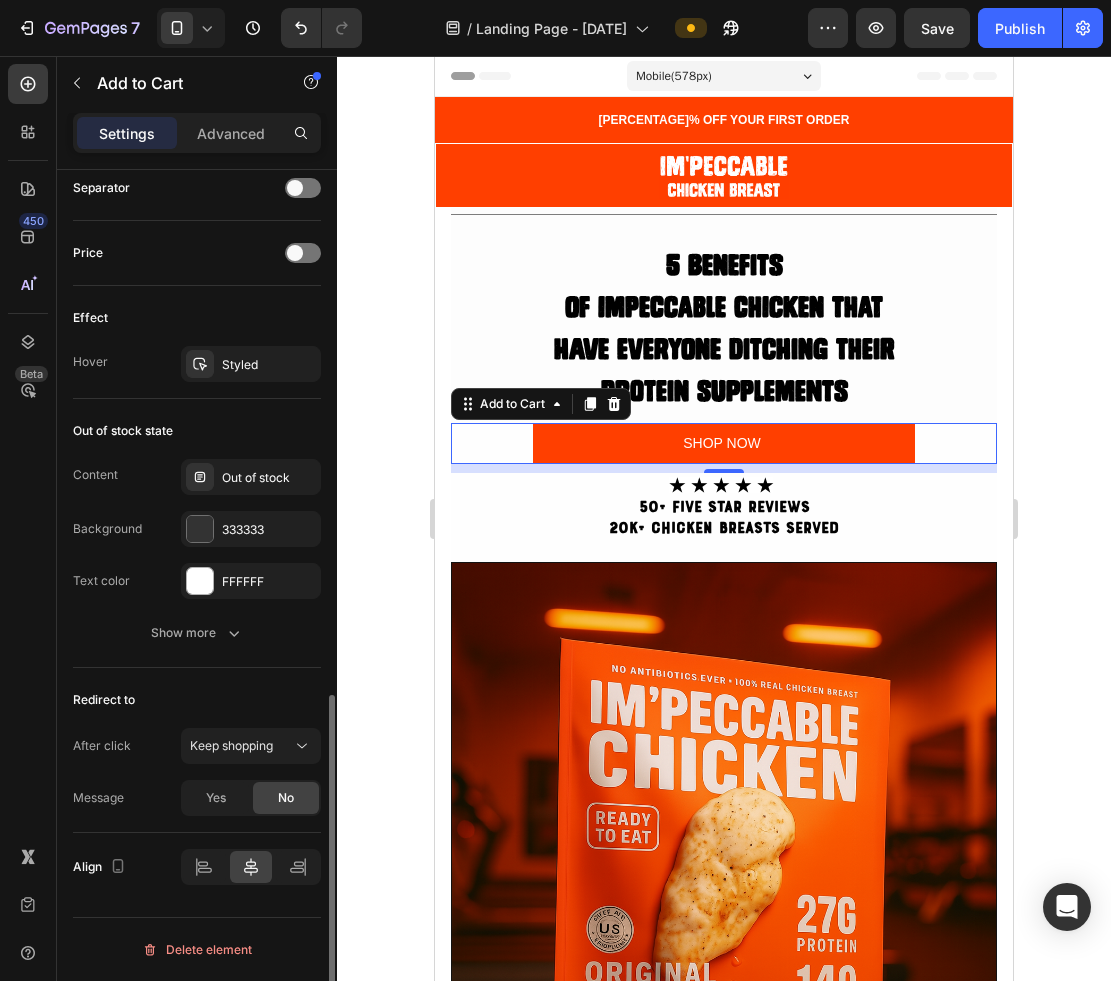 scroll, scrollTop: 1327, scrollLeft: 0, axis: vertical 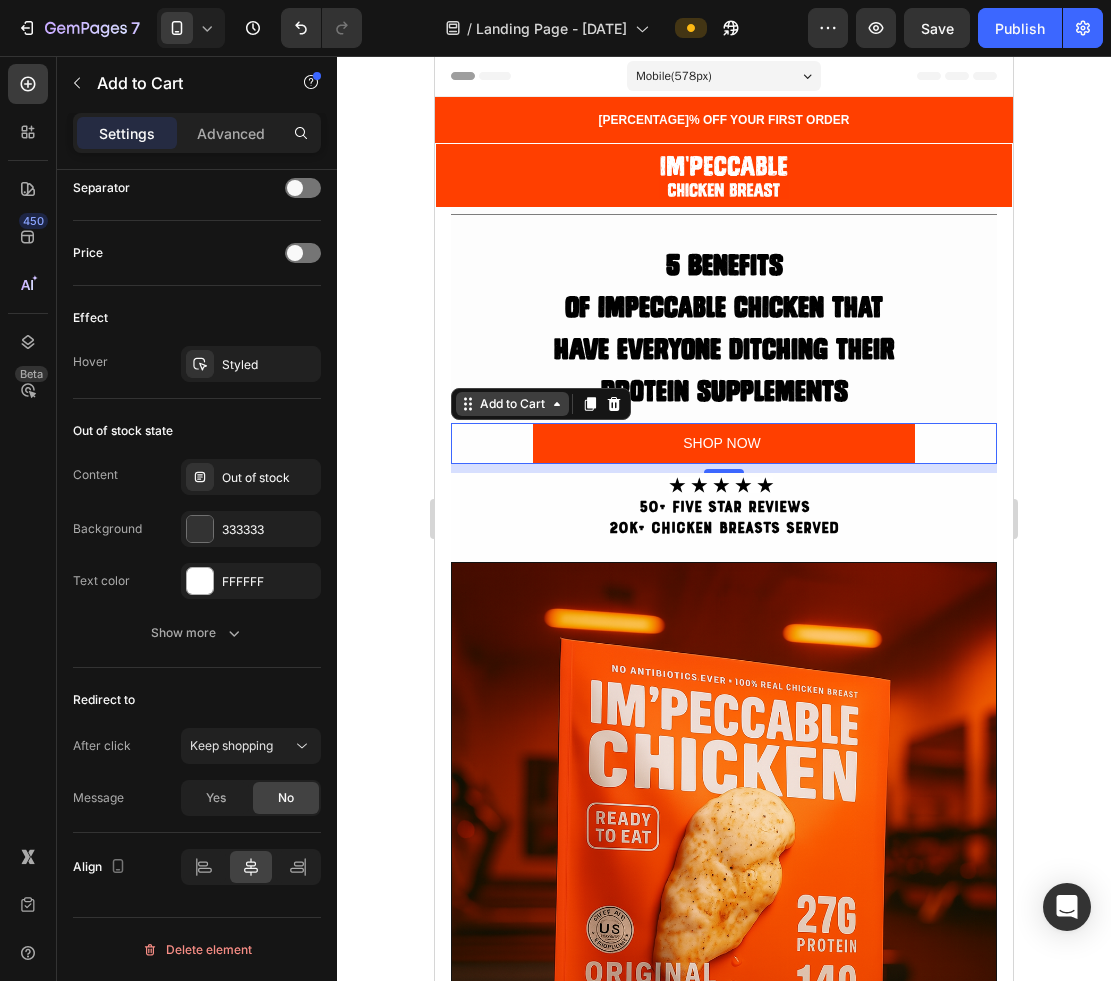 click on "Add to Cart" at bounding box center (512, 404) 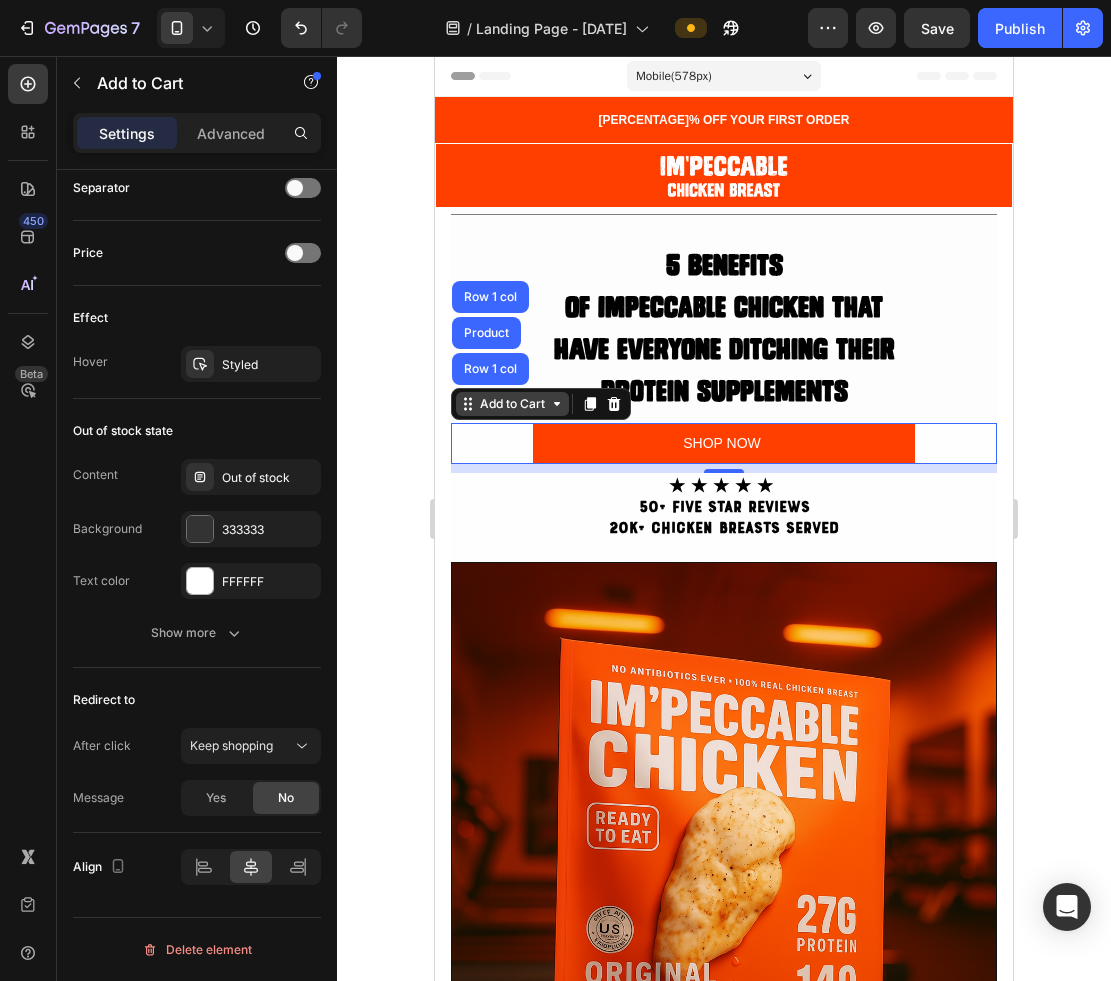 click on "Add to Cart" at bounding box center (512, 404) 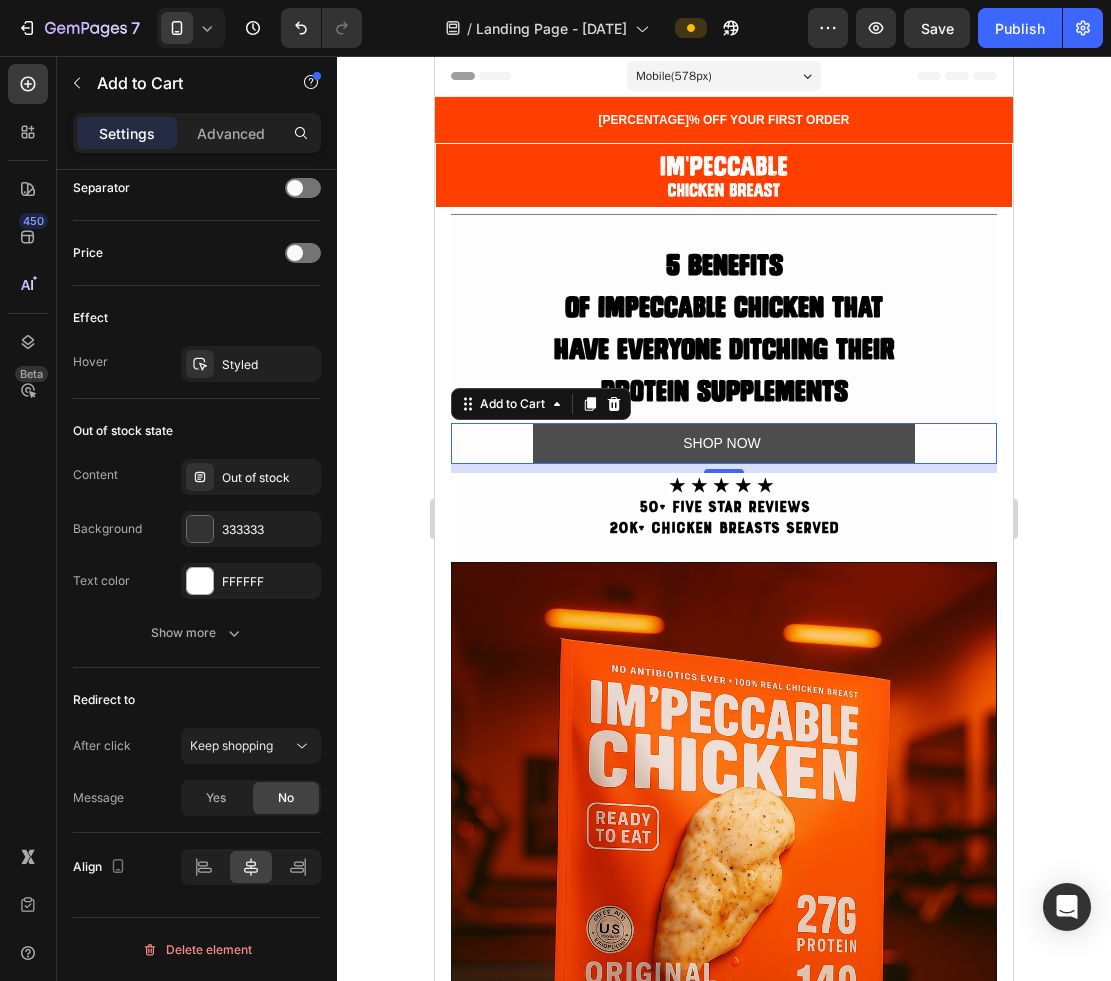 click on "SHOP NOW" at bounding box center [724, 443] 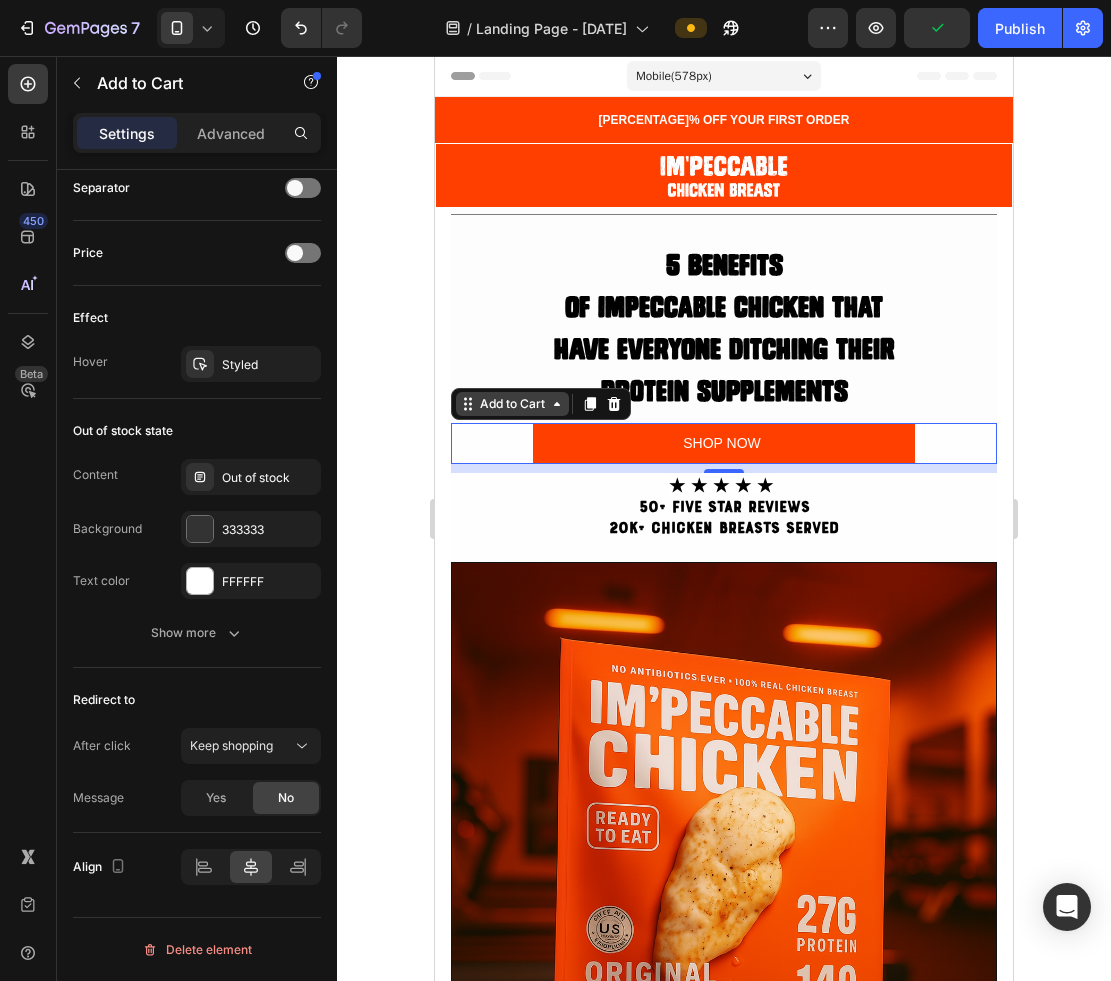 click on "Add to Cart" at bounding box center (512, 404) 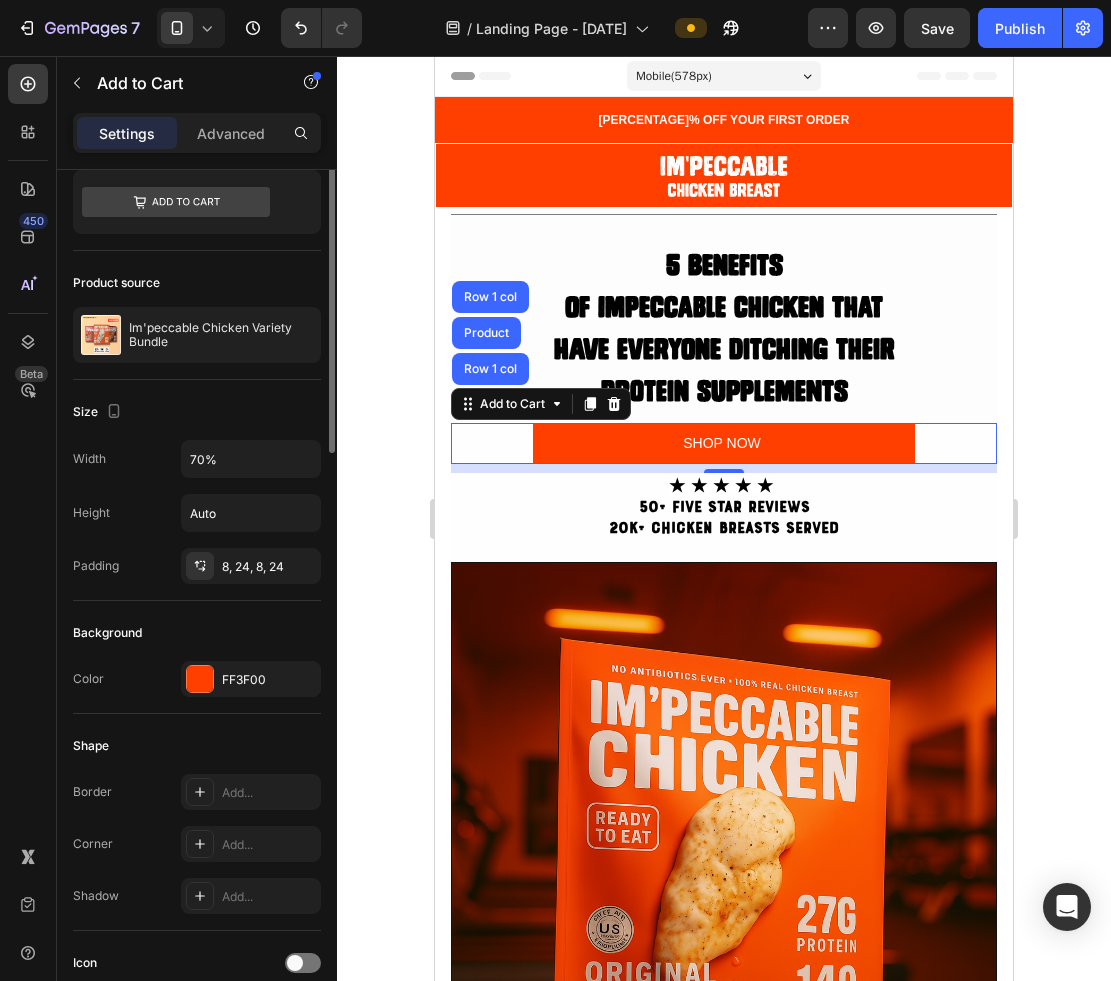 scroll, scrollTop: 0, scrollLeft: 0, axis: both 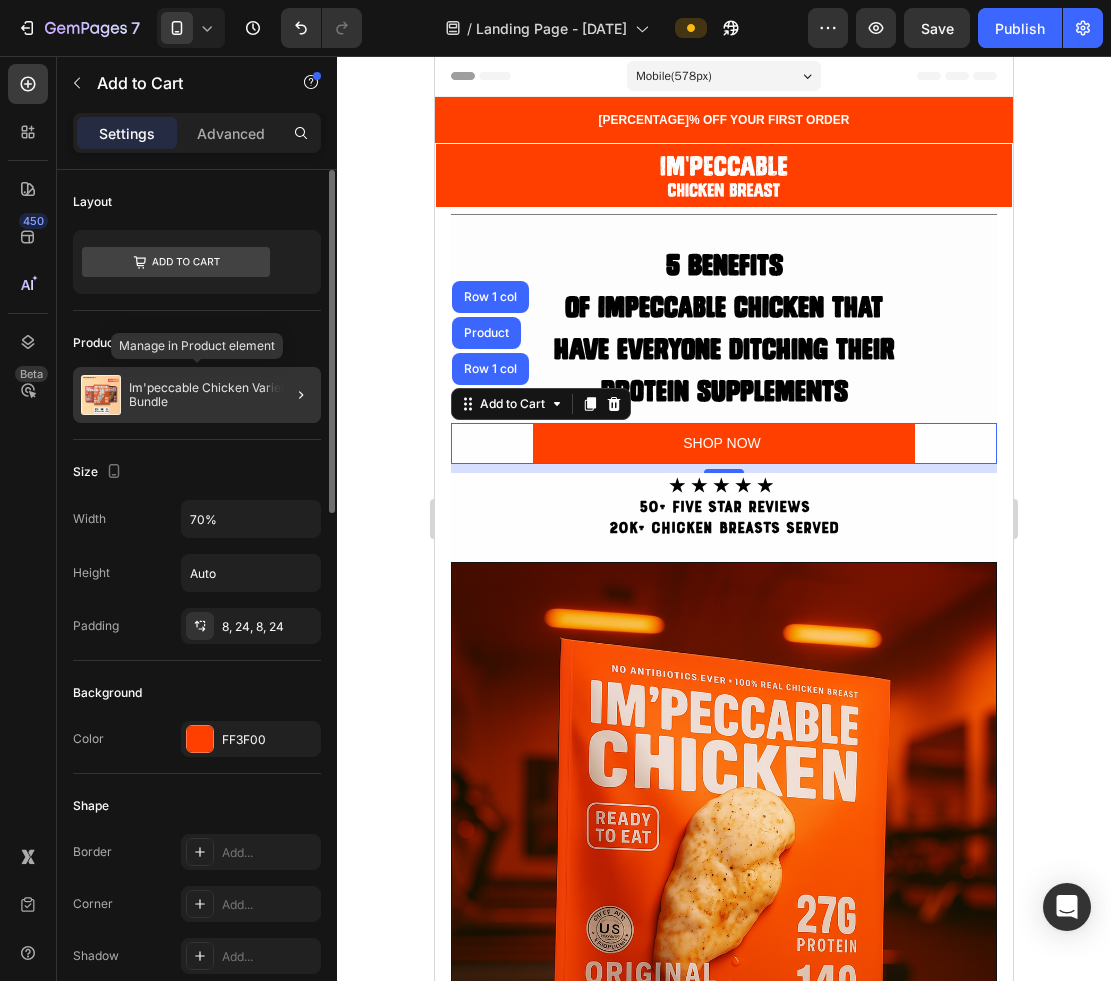 click on "Im'peccable Chicken Variety Bundle" at bounding box center [221, 395] 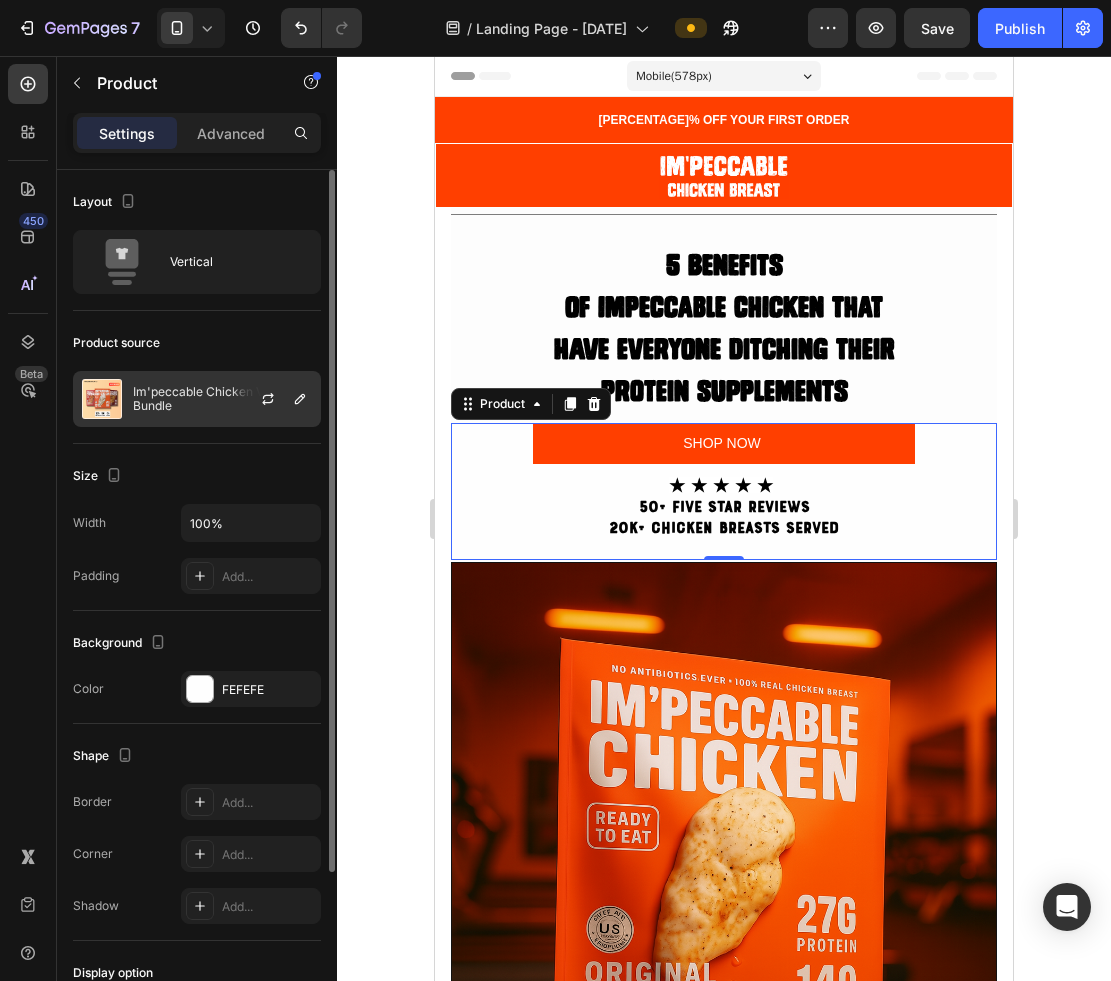 click on "Im'peccable Chicken Variety Bundle" at bounding box center (222, 399) 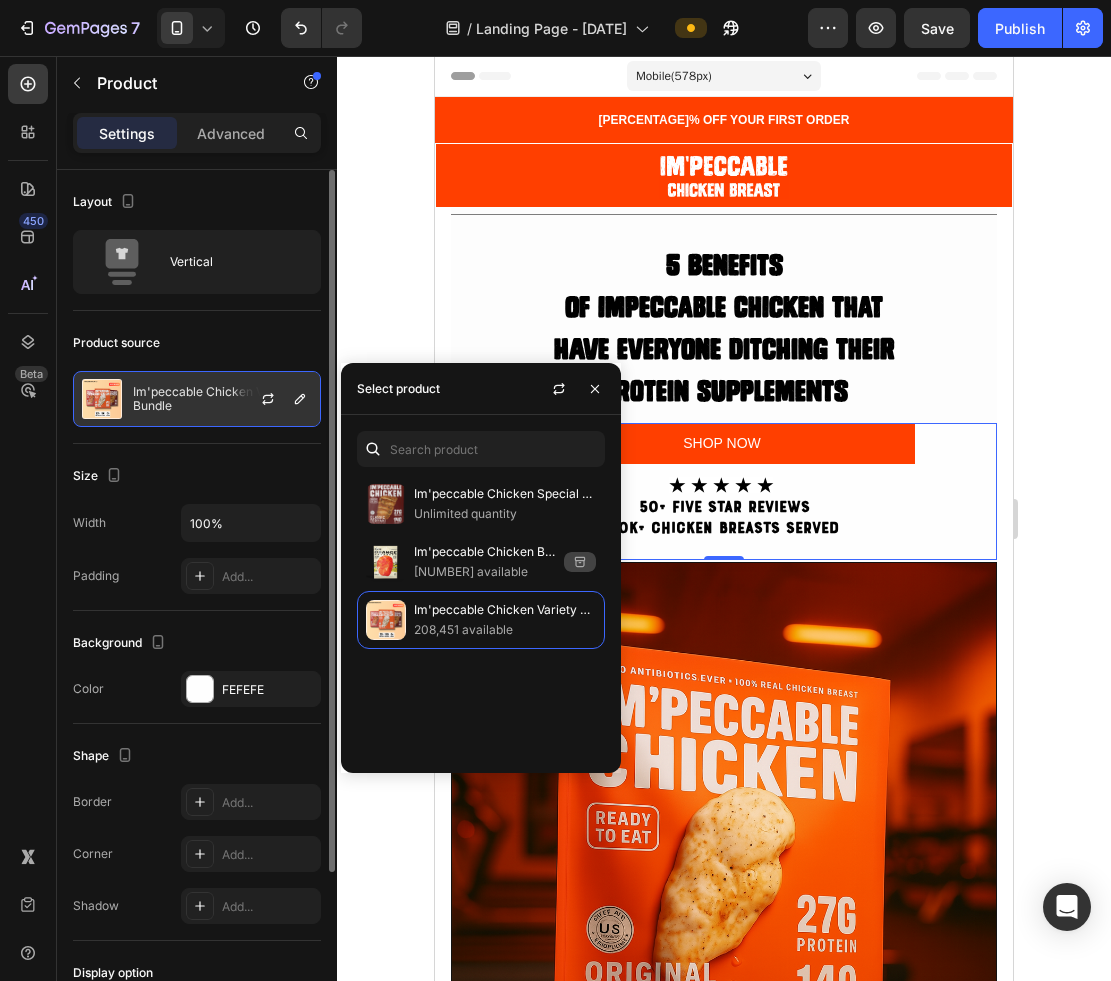 click on "Im'peccable Chicken Variety Bundle" at bounding box center (222, 399) 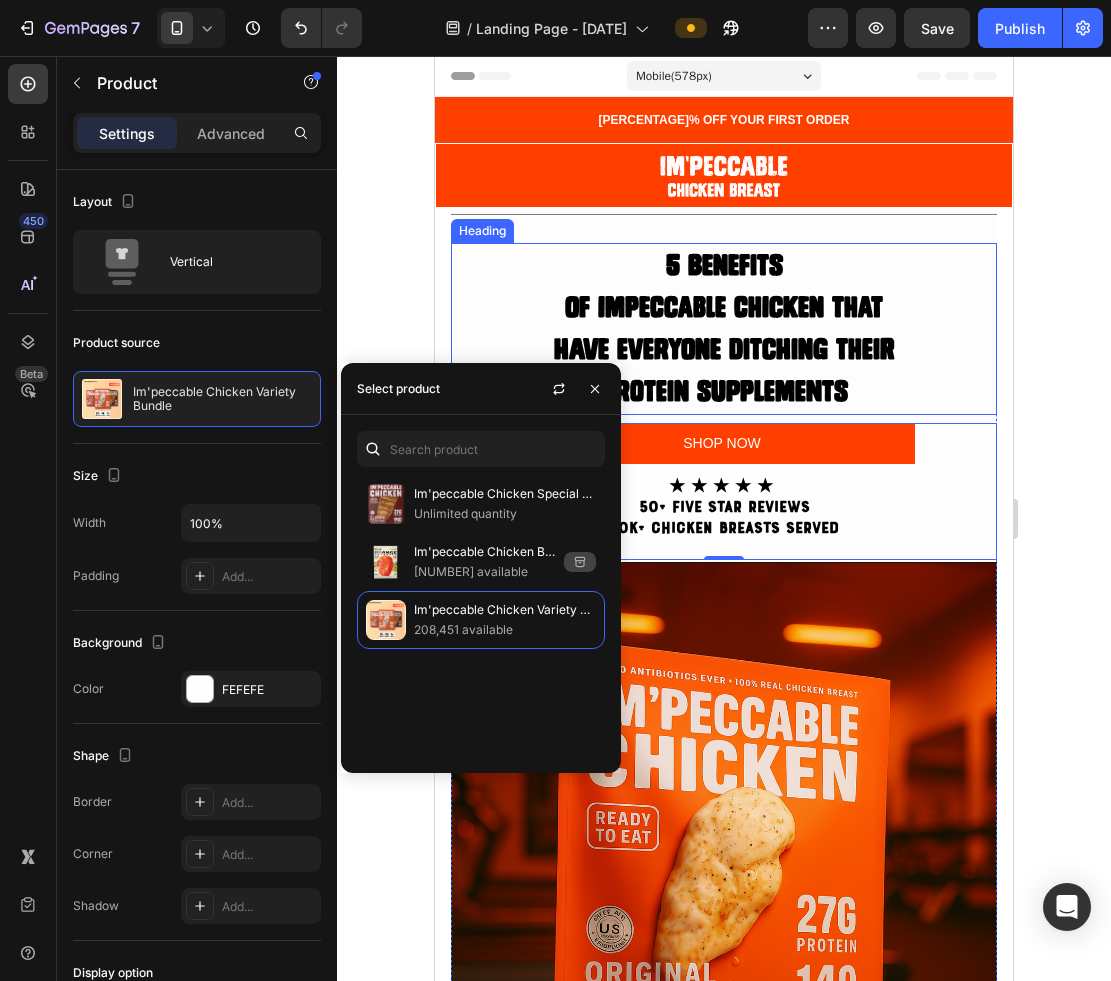 click on "of Impeccable Chicken That" at bounding box center [724, 307] 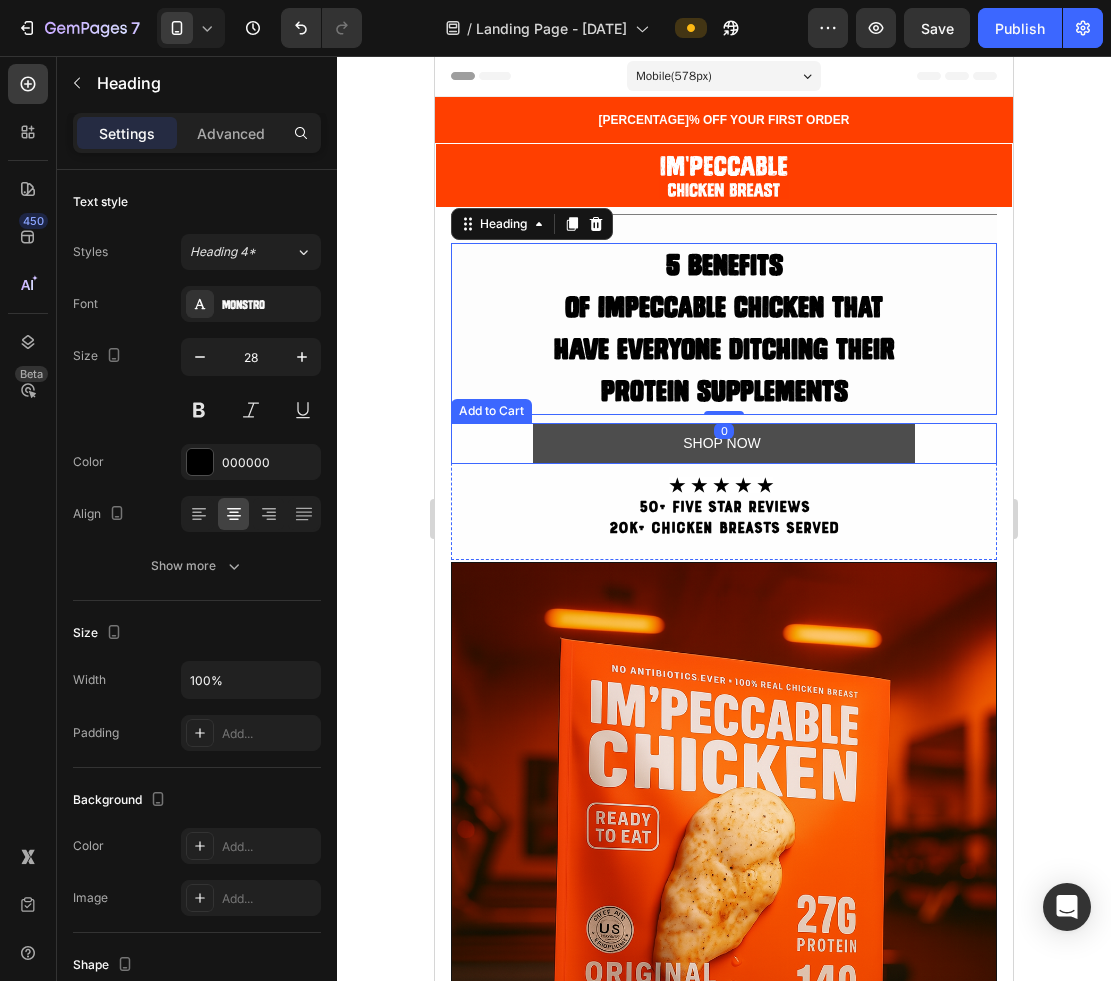 click on "SHOP NOW" at bounding box center [724, 443] 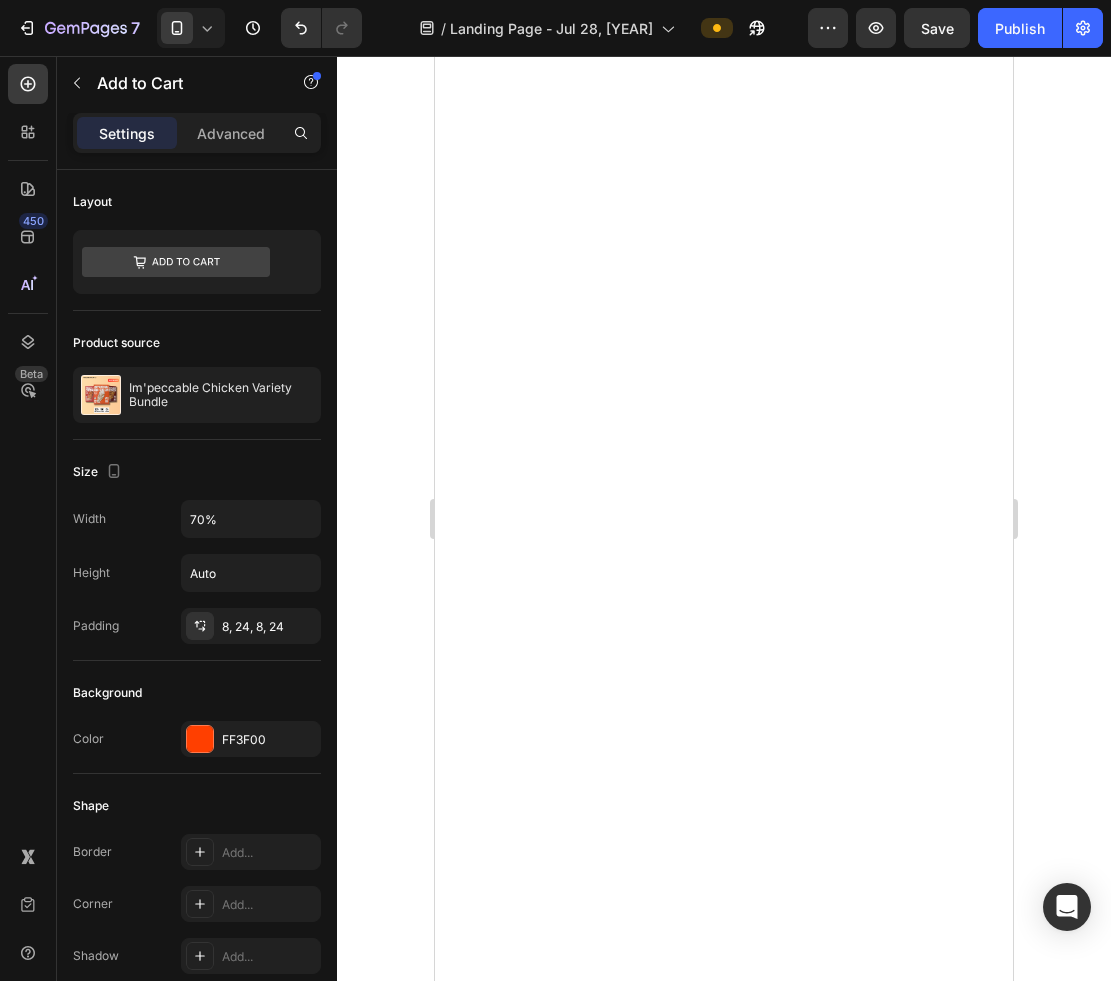 scroll, scrollTop: 0, scrollLeft: 0, axis: both 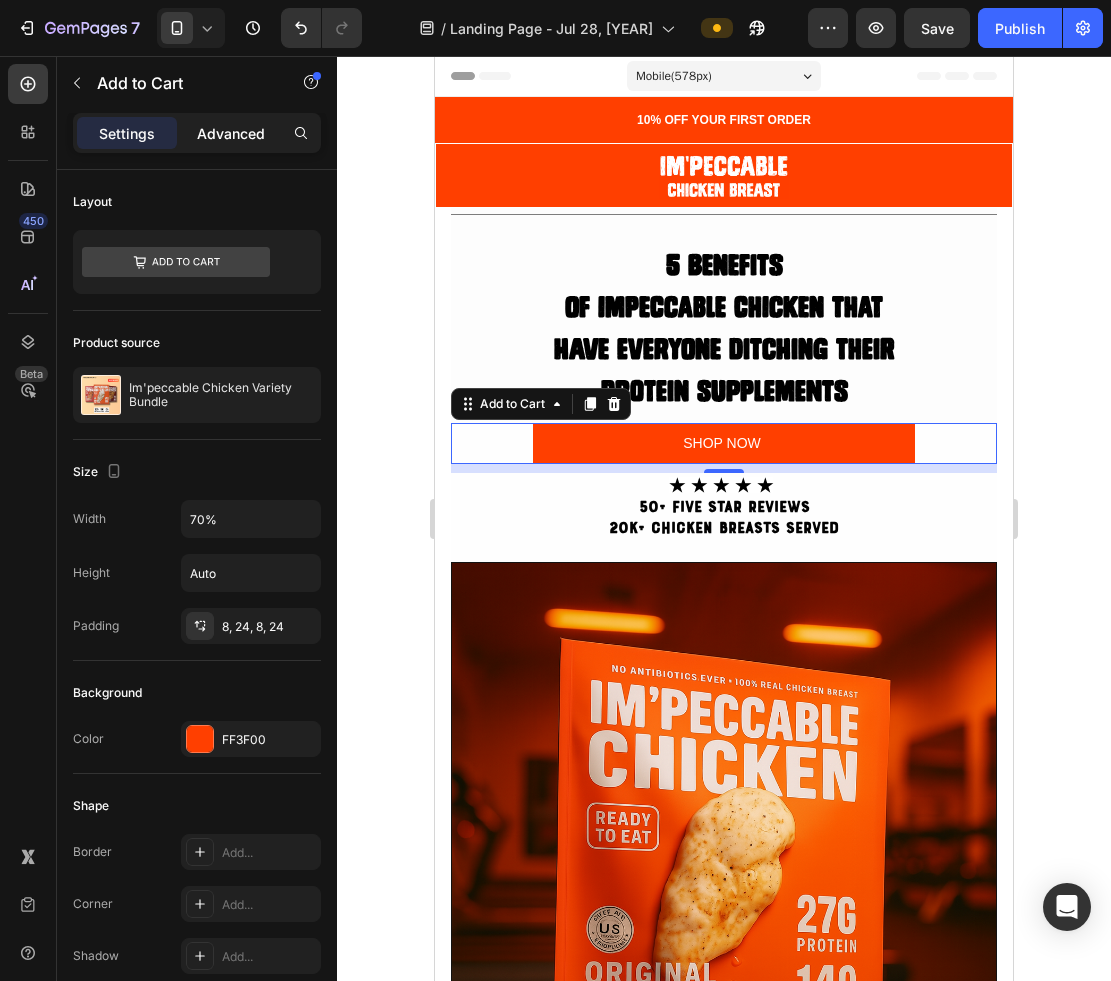 click on "Advanced" 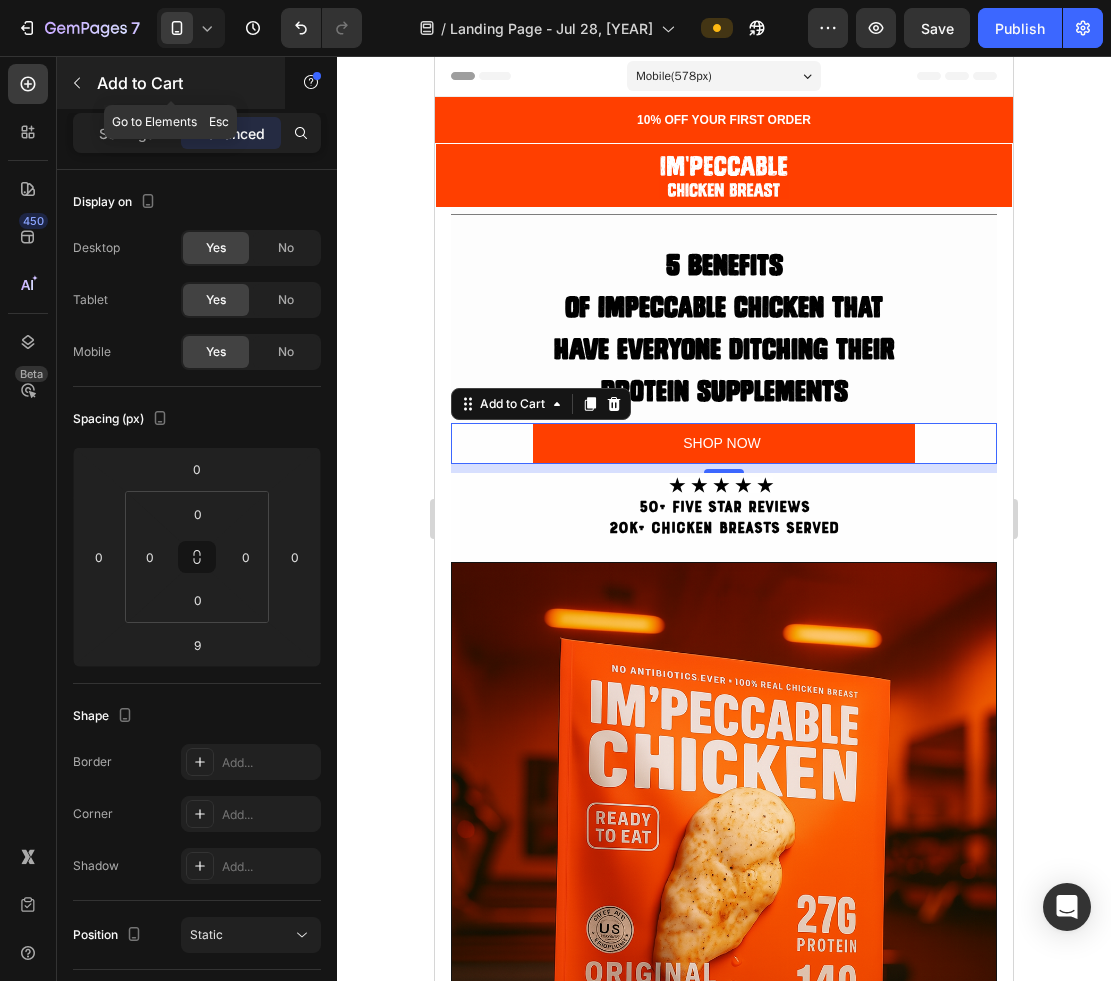 click on "Add to Cart" at bounding box center [171, 83] 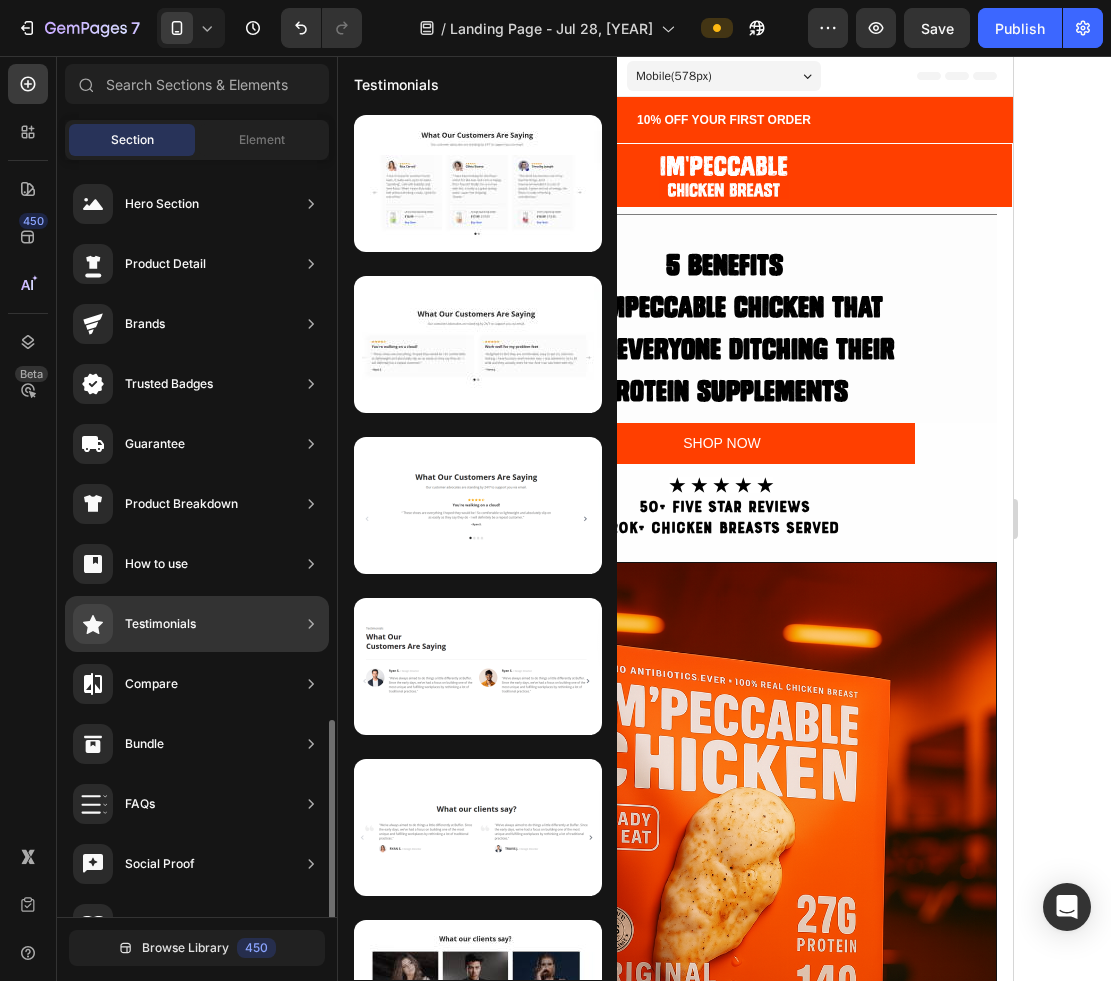 scroll, scrollTop: 0, scrollLeft: 0, axis: both 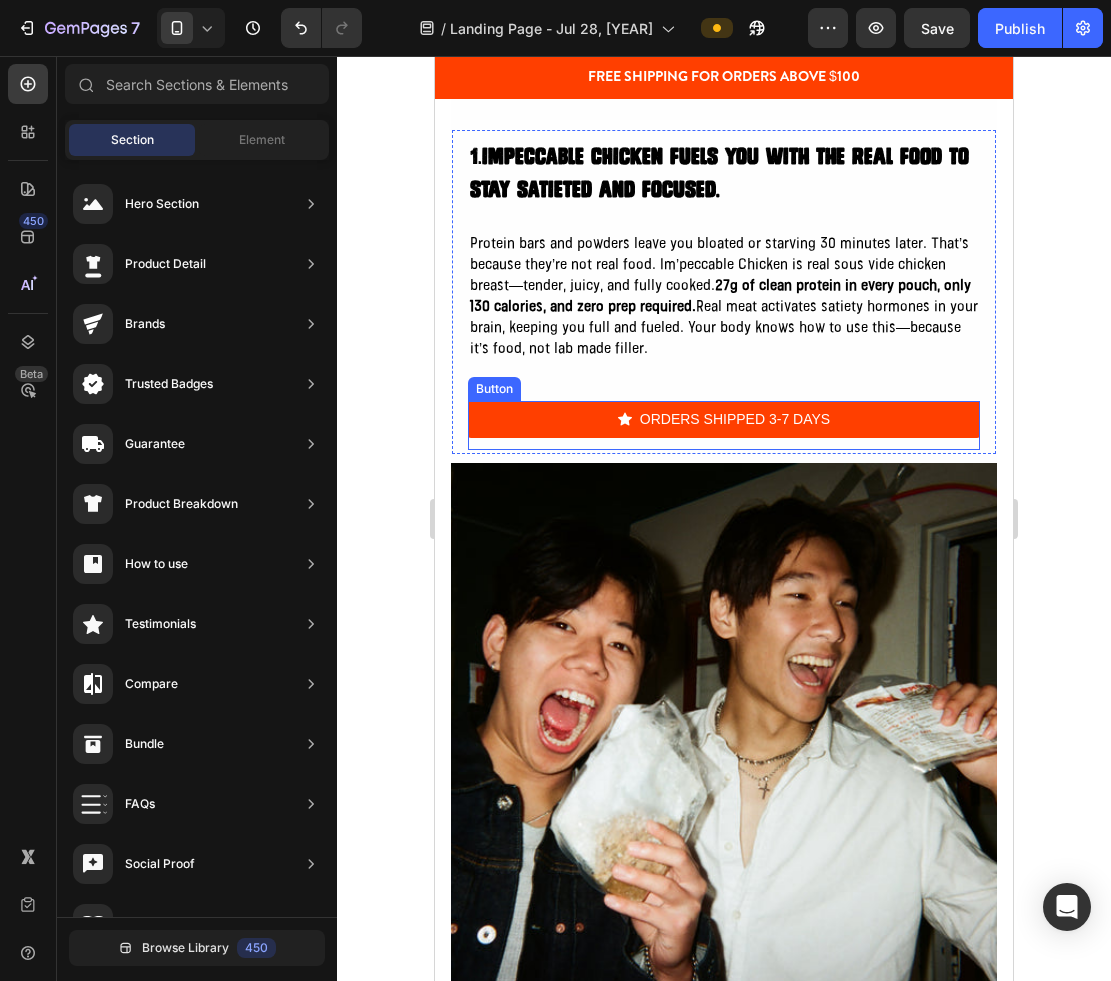 click on "ORDERS SHIPPED 3-7 DAYS" at bounding box center [724, 419] 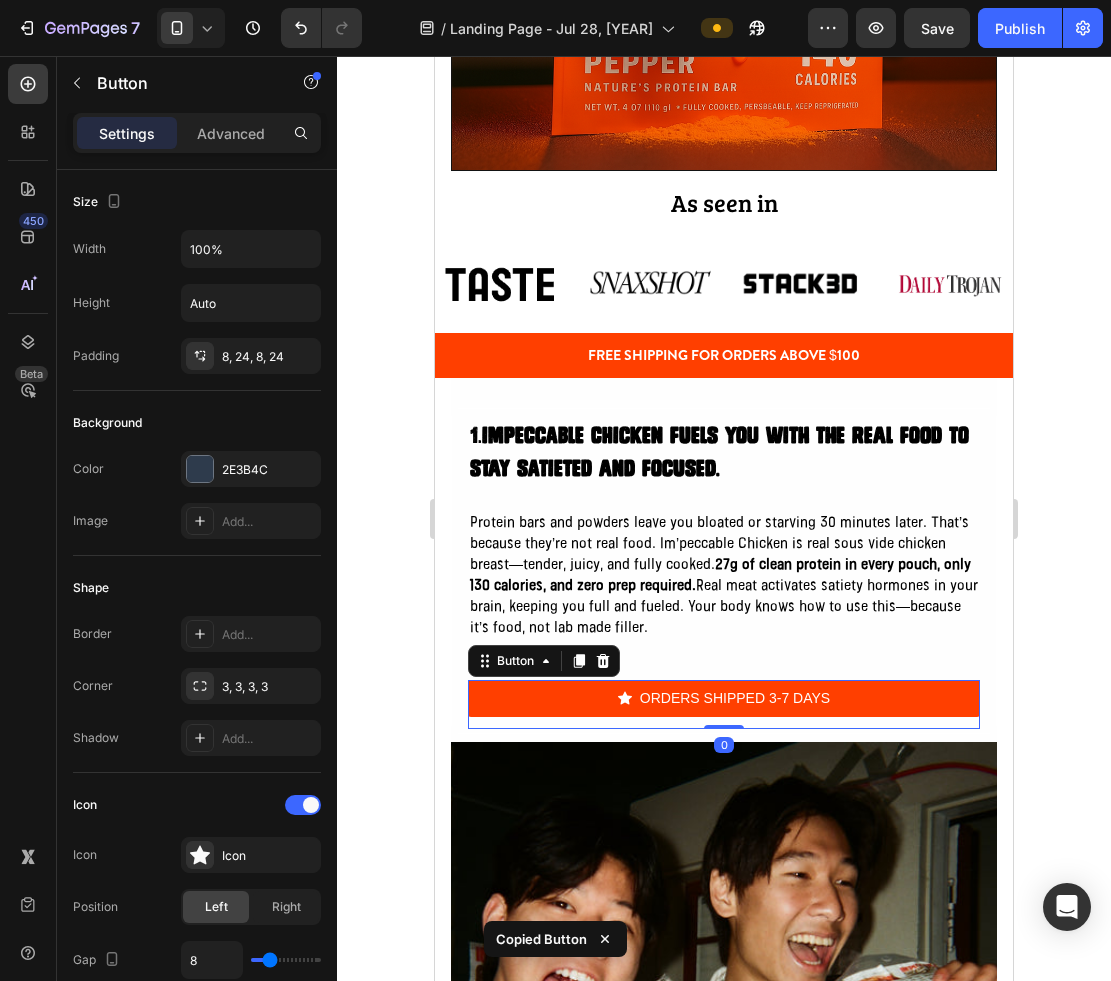 scroll, scrollTop: 65, scrollLeft: 0, axis: vertical 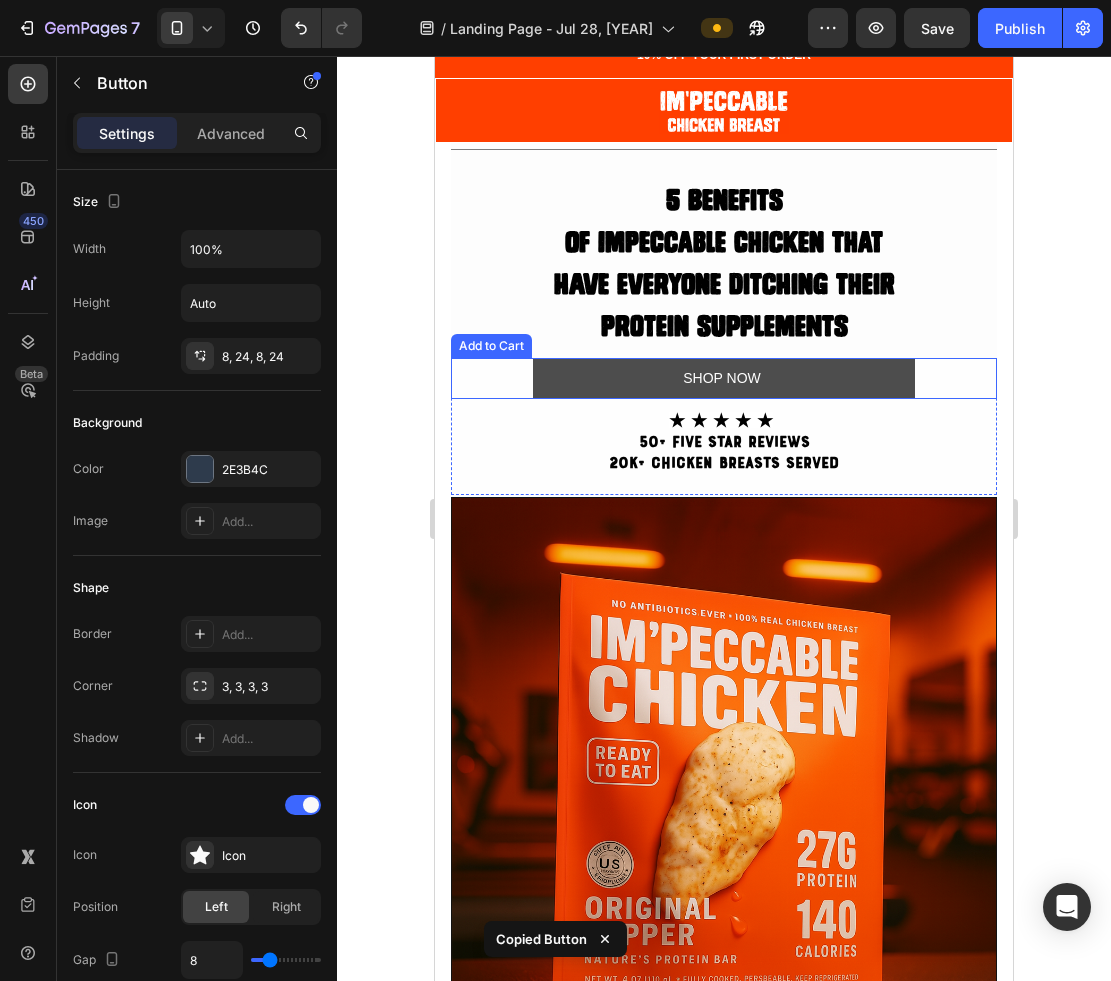 click on "SHOP NOW" at bounding box center (724, 378) 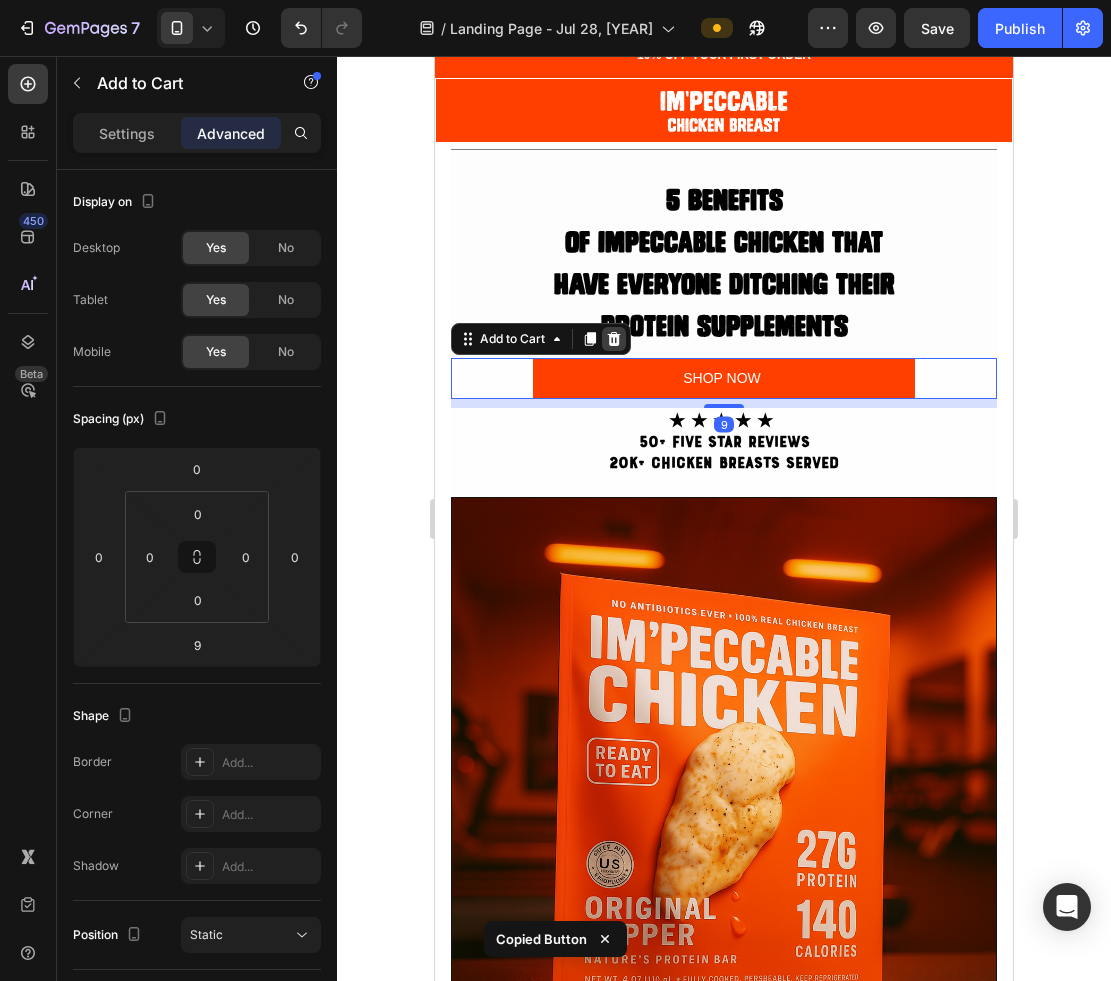 click 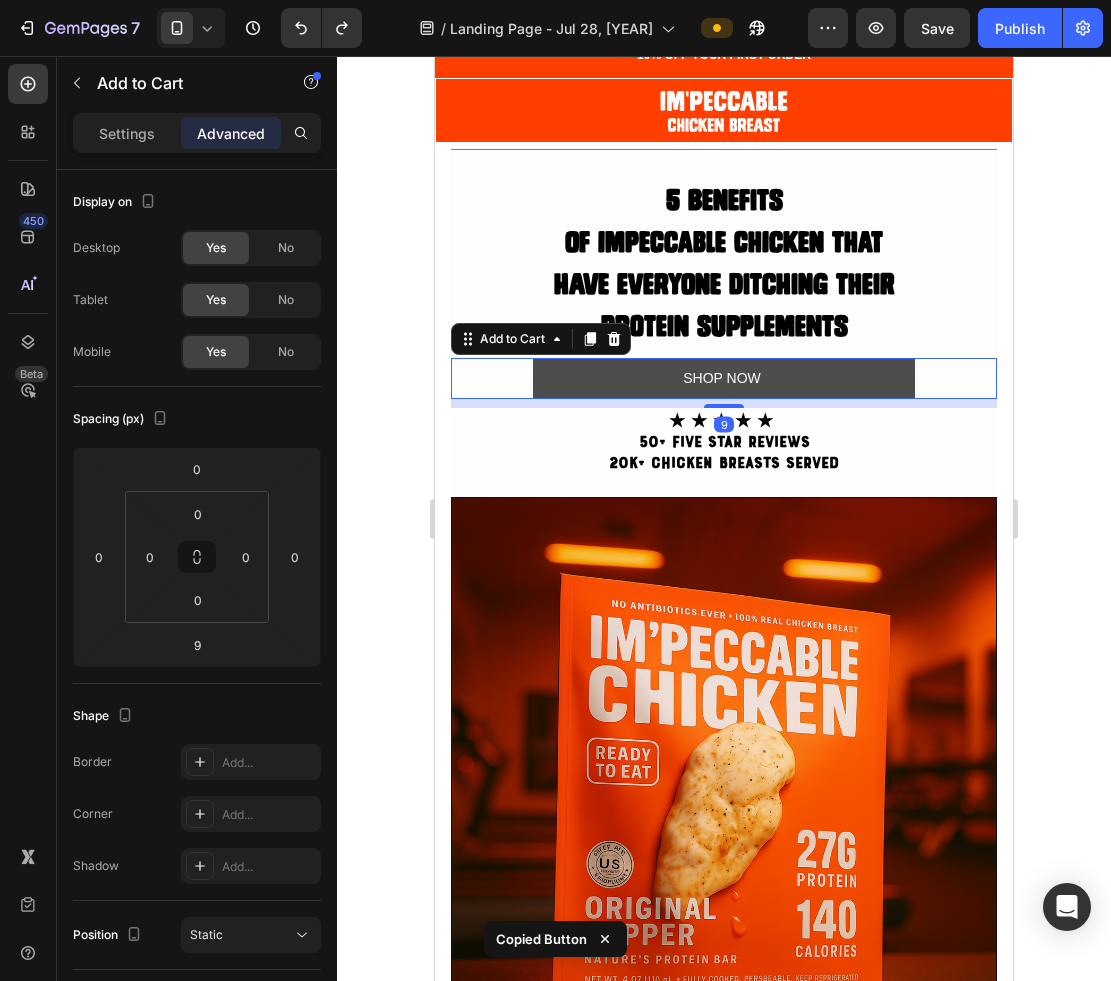 click on "SHOP NOW" at bounding box center [724, 378] 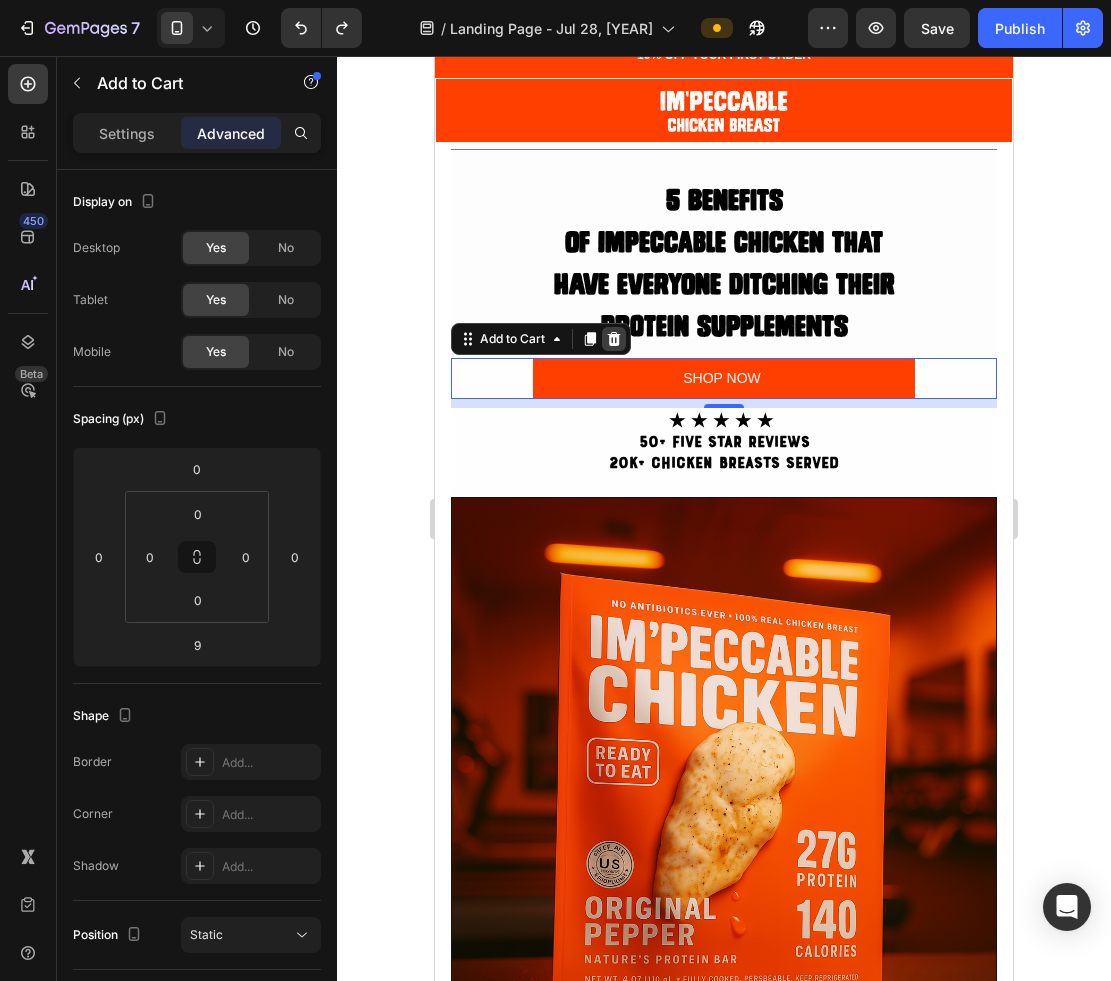 click 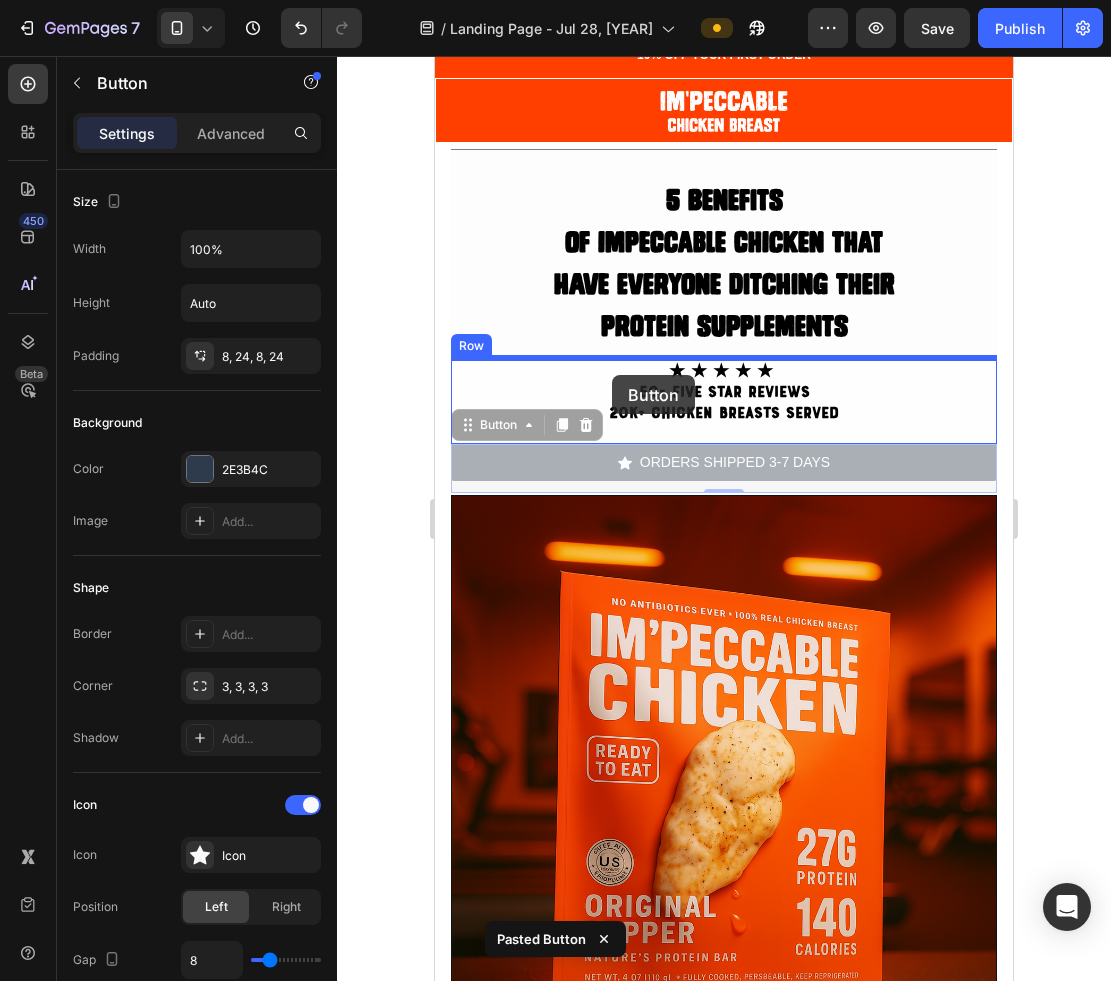 drag, startPoint x: 611, startPoint y: 459, endPoint x: 612, endPoint y: 375, distance: 84.00595 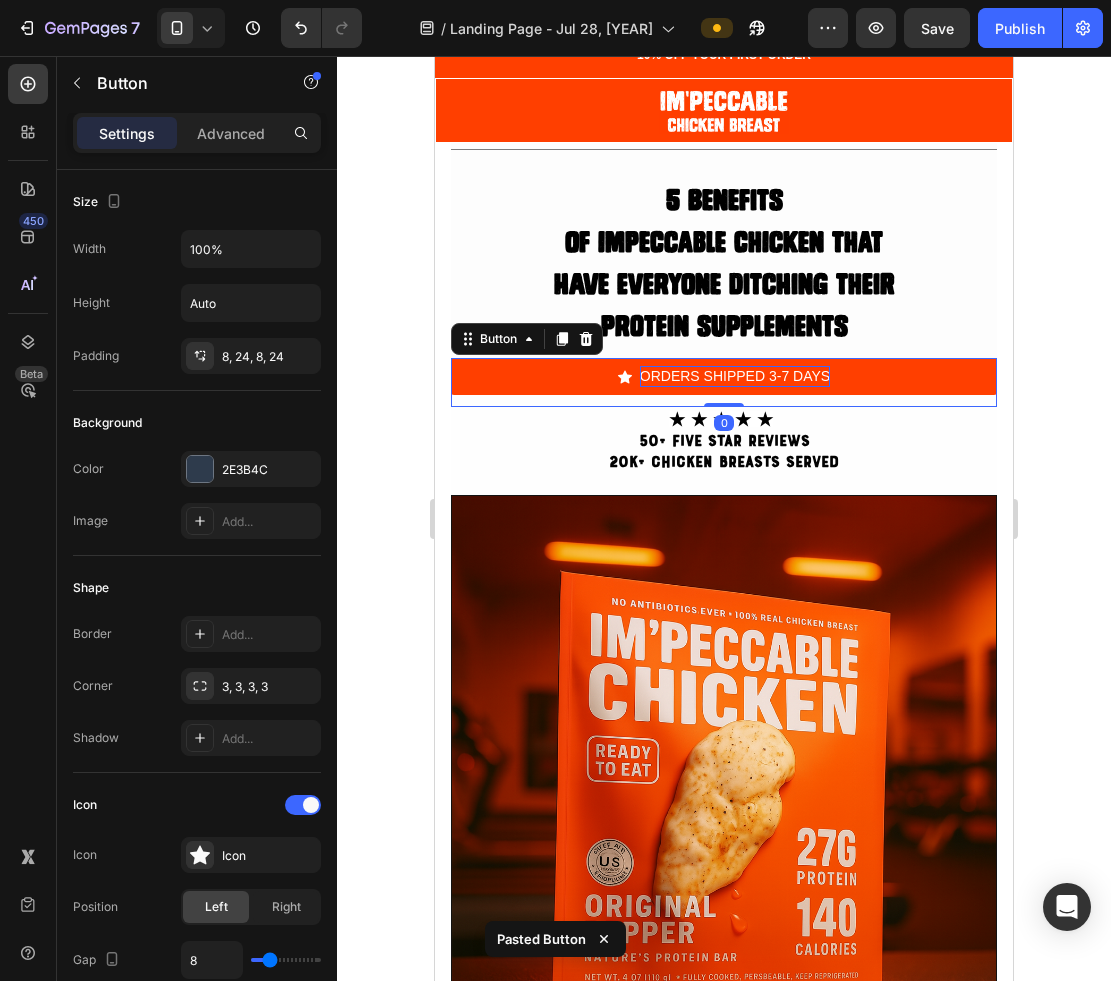 click on "ORDERS SHIPPED 3-7 DAYS" at bounding box center [735, 376] 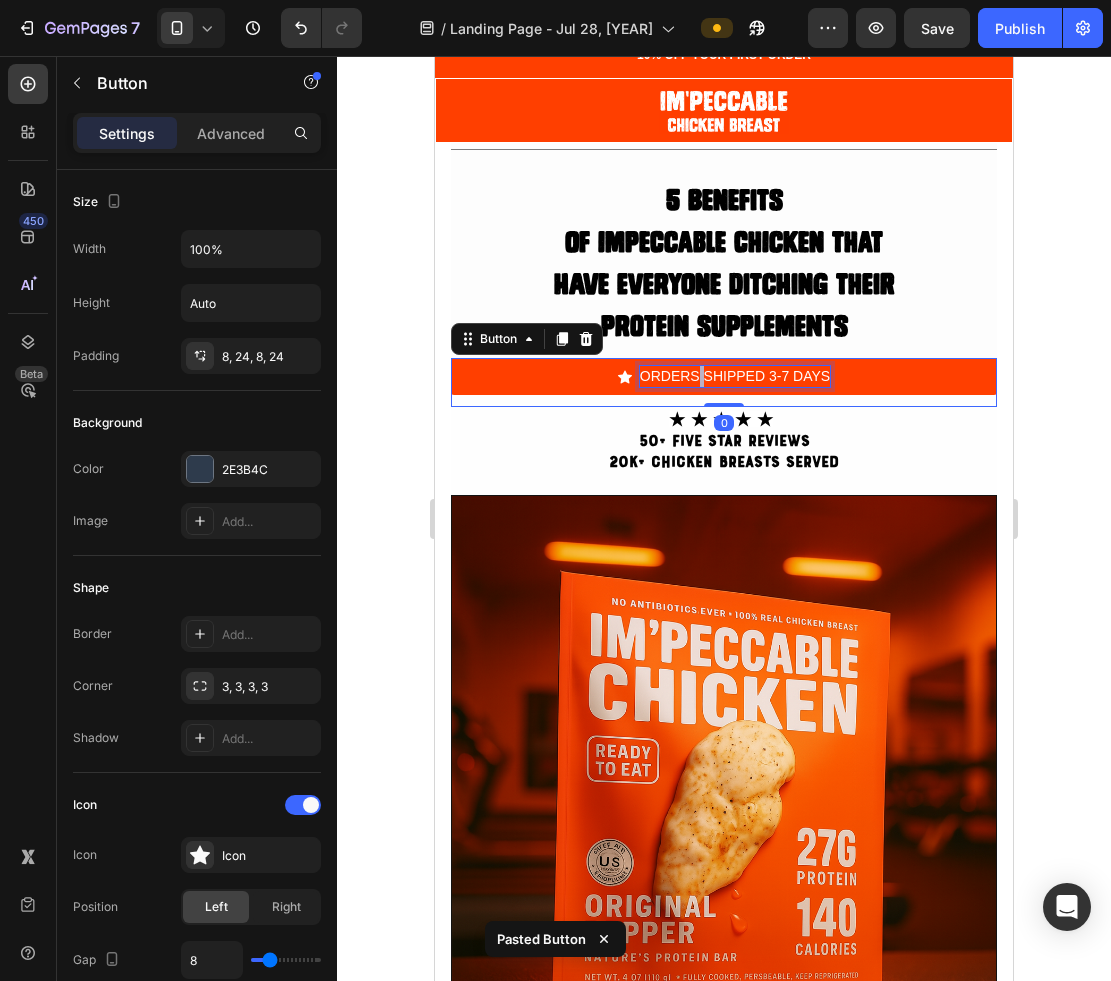 click on "ORDERS SHIPPED 3-7 DAYS" at bounding box center [735, 376] 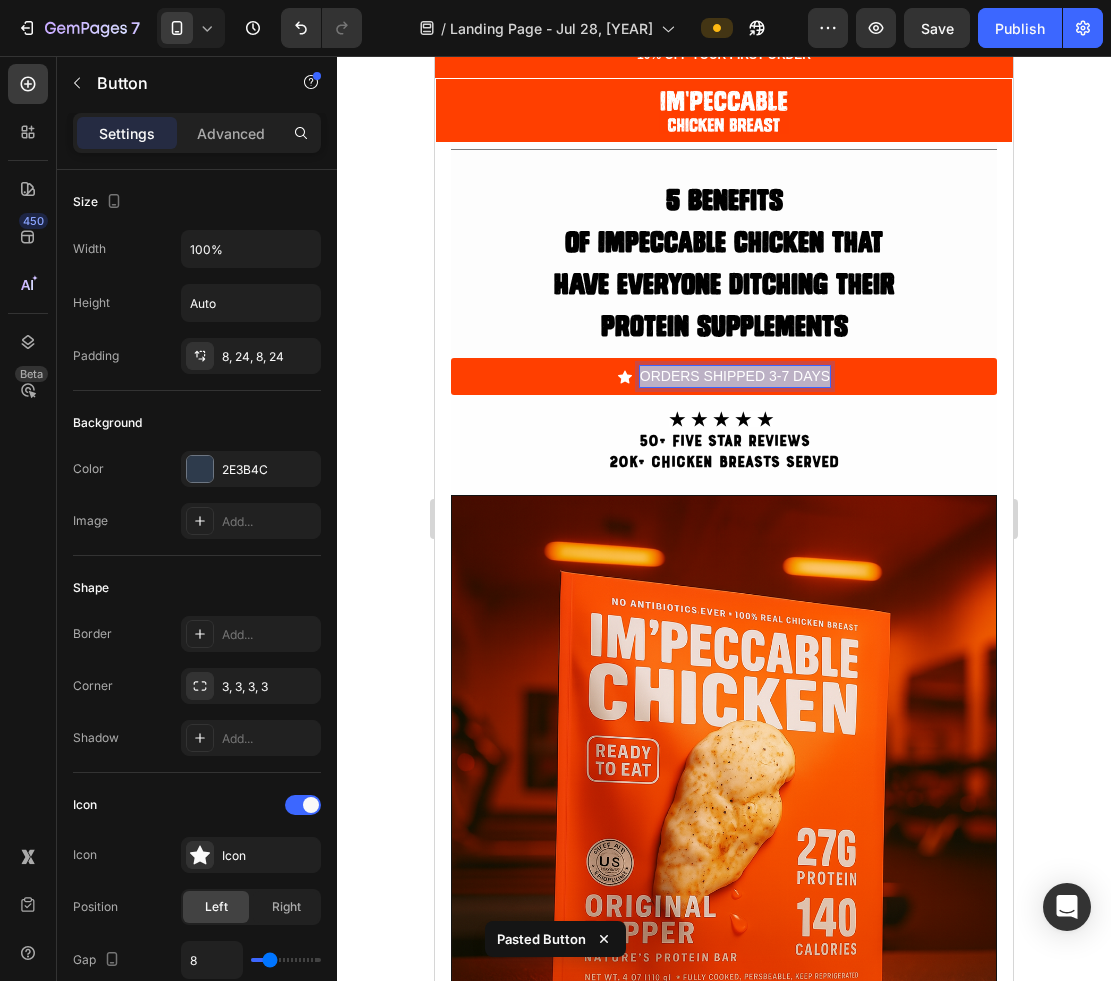 click on "ORDERS SHIPPED 3-7 DAYS" at bounding box center (735, 376) 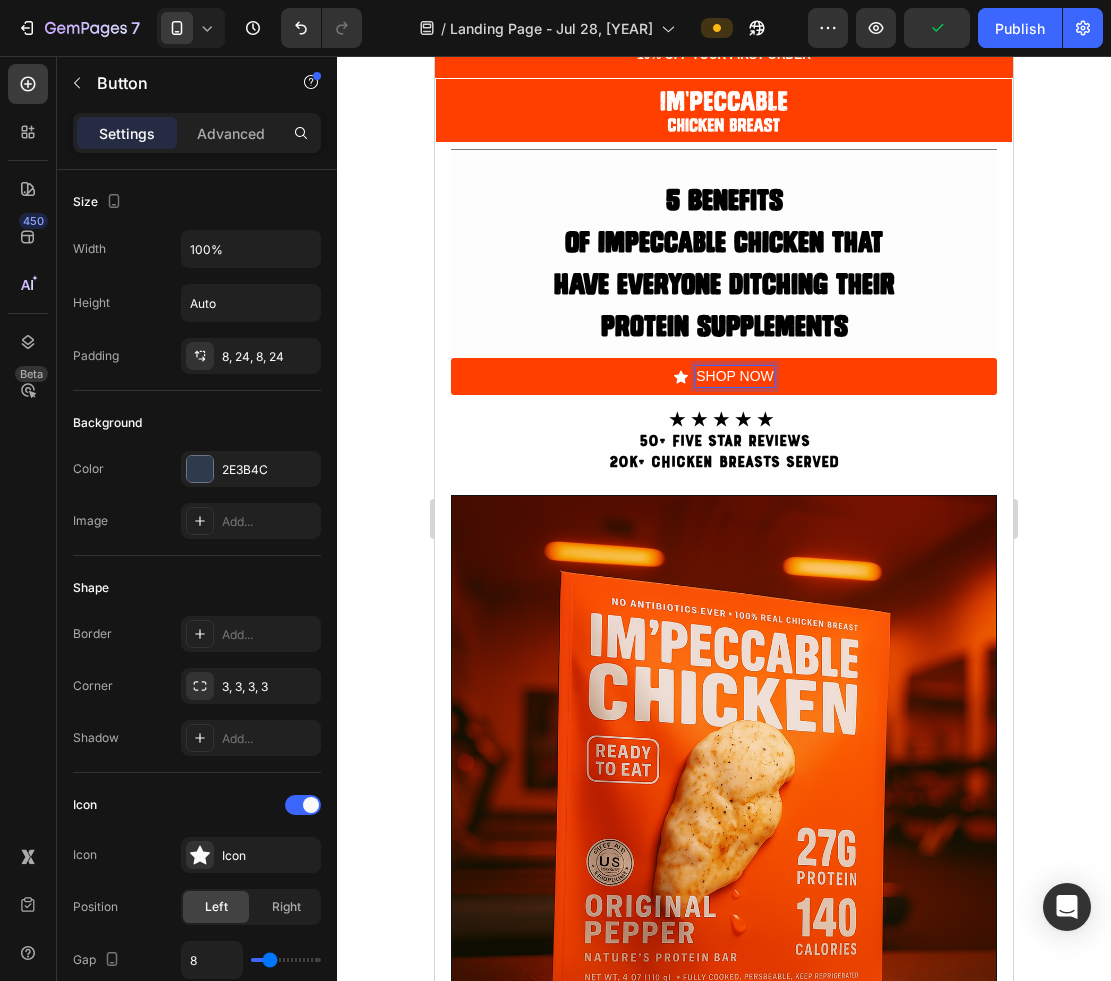 click on "SHOP NOW" at bounding box center [724, 376] 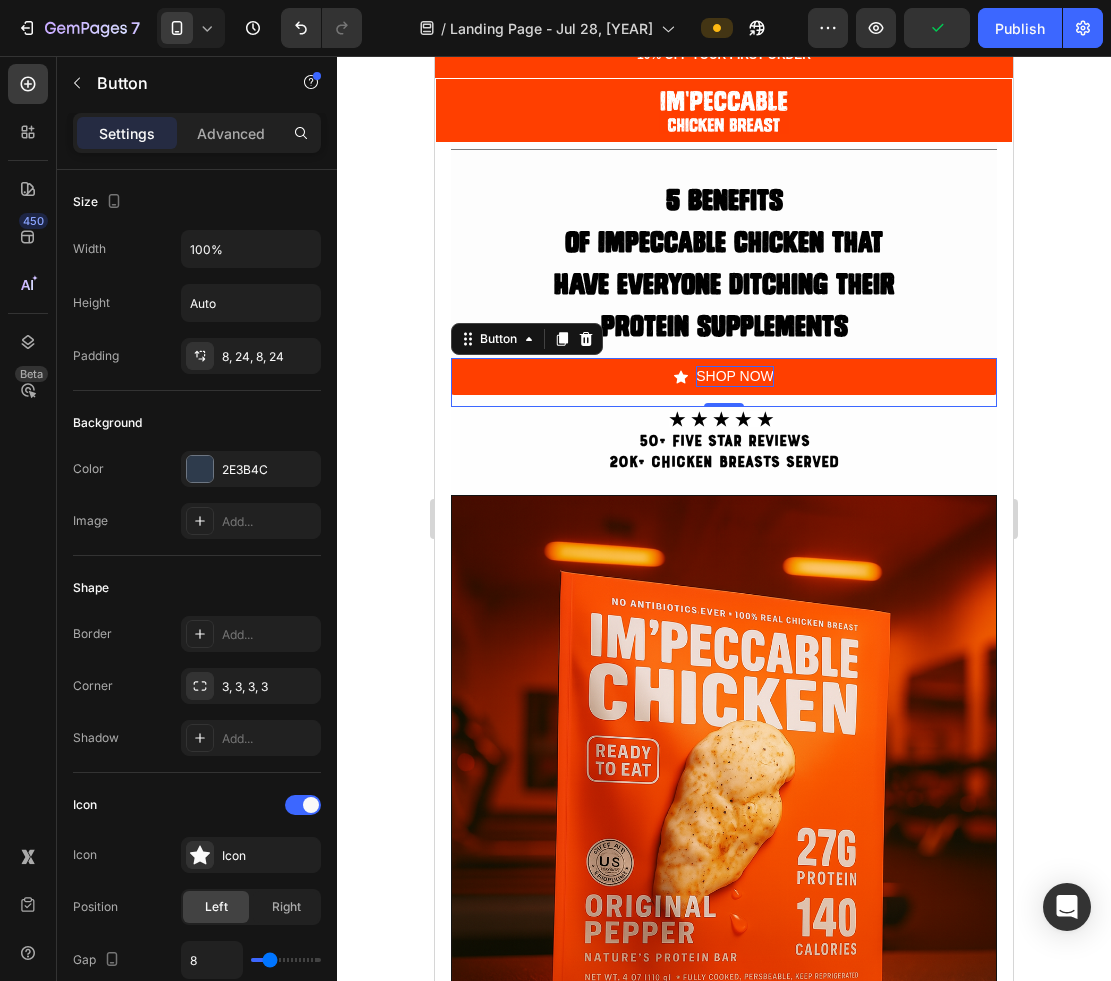 click 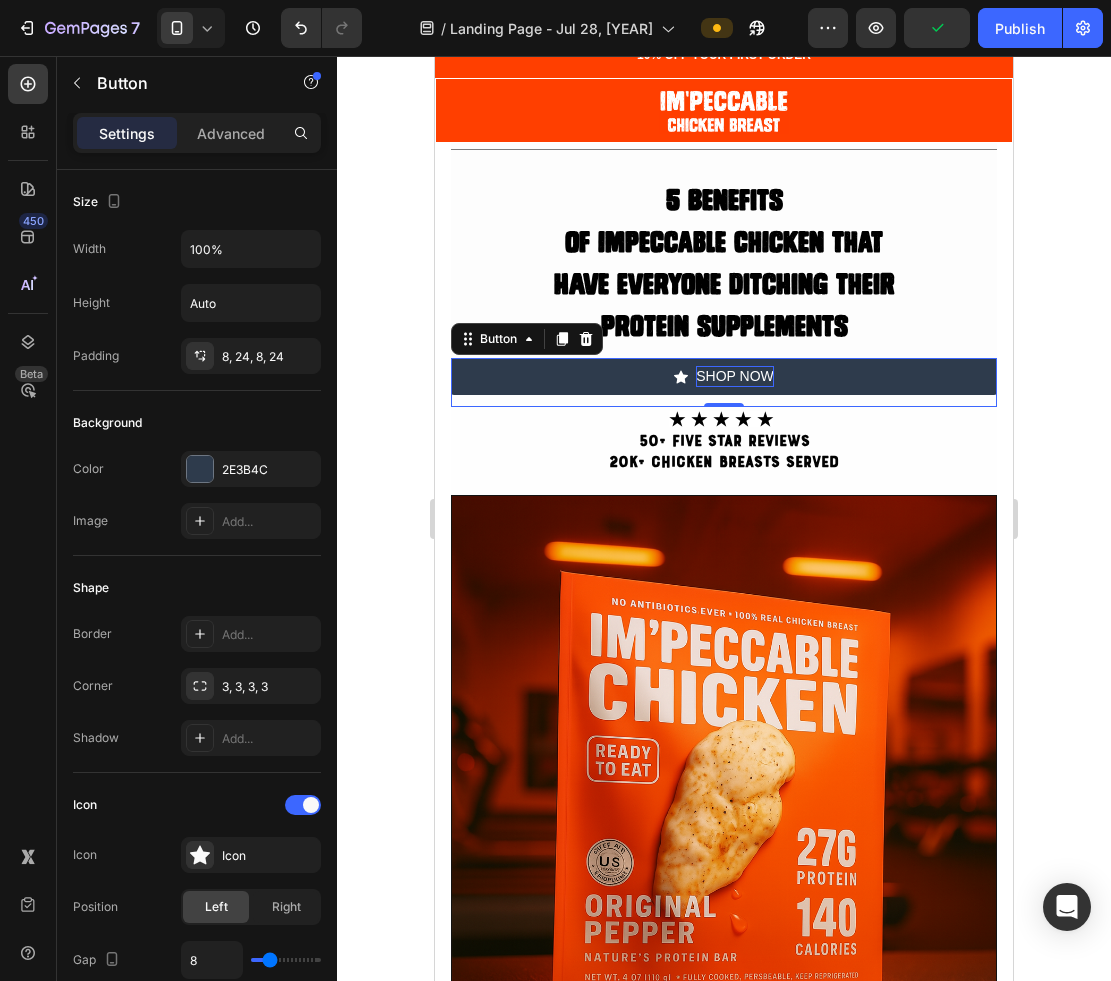 click on "SHOP NOW" at bounding box center [735, 376] 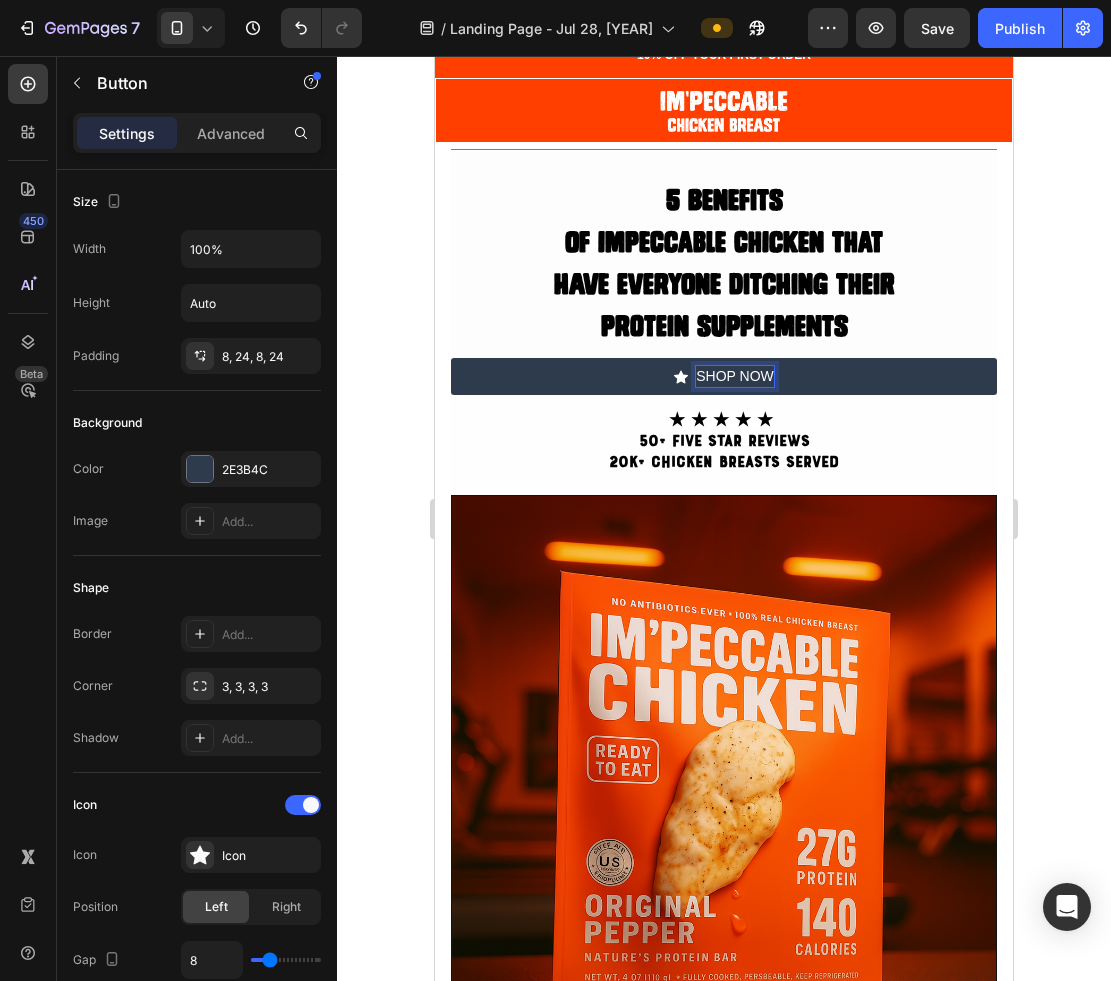 click on "SHOP NOW" at bounding box center [735, 376] 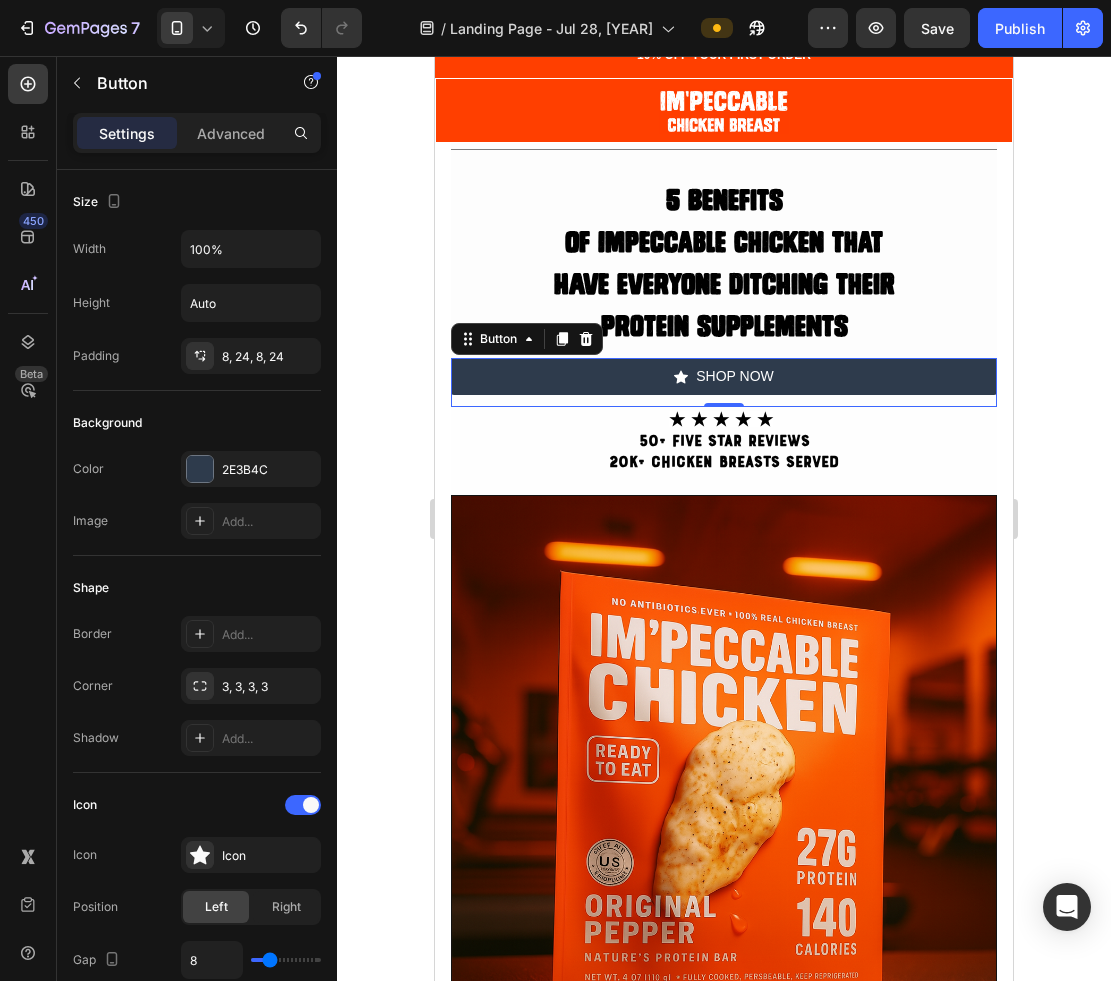 click on "SHOP NOW" at bounding box center [724, 376] 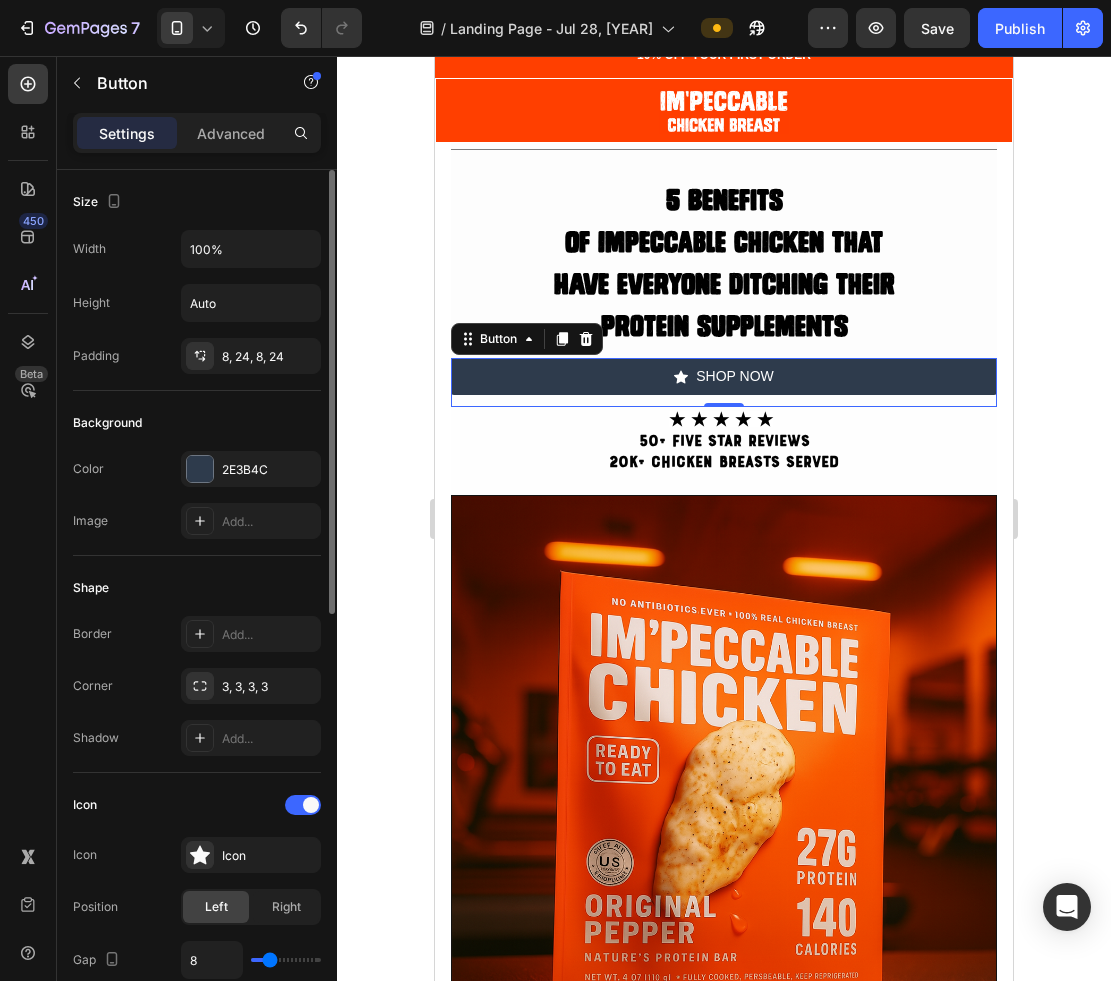 click on "Icon Icon   Icon Position Left Right Gap 8" at bounding box center [197, 884] 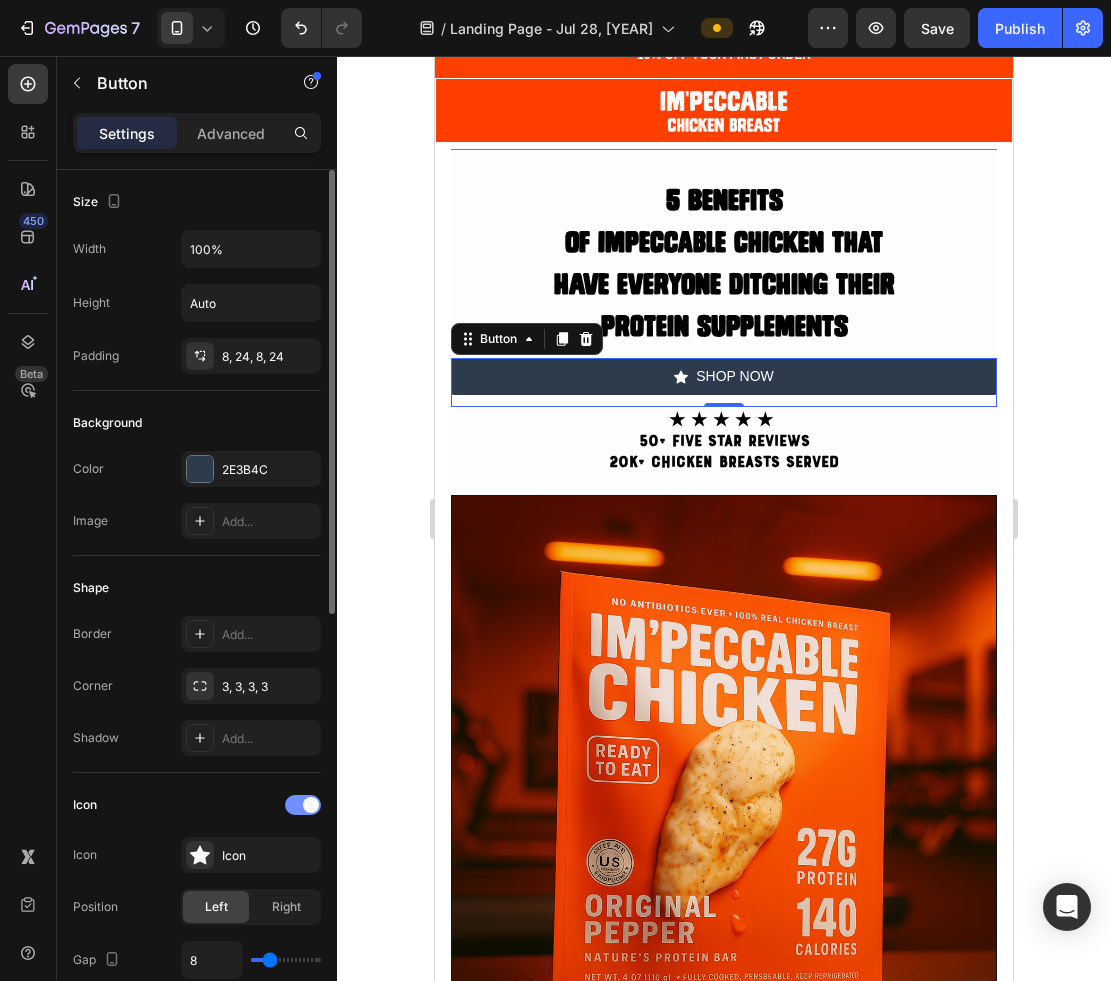click at bounding box center (303, 805) 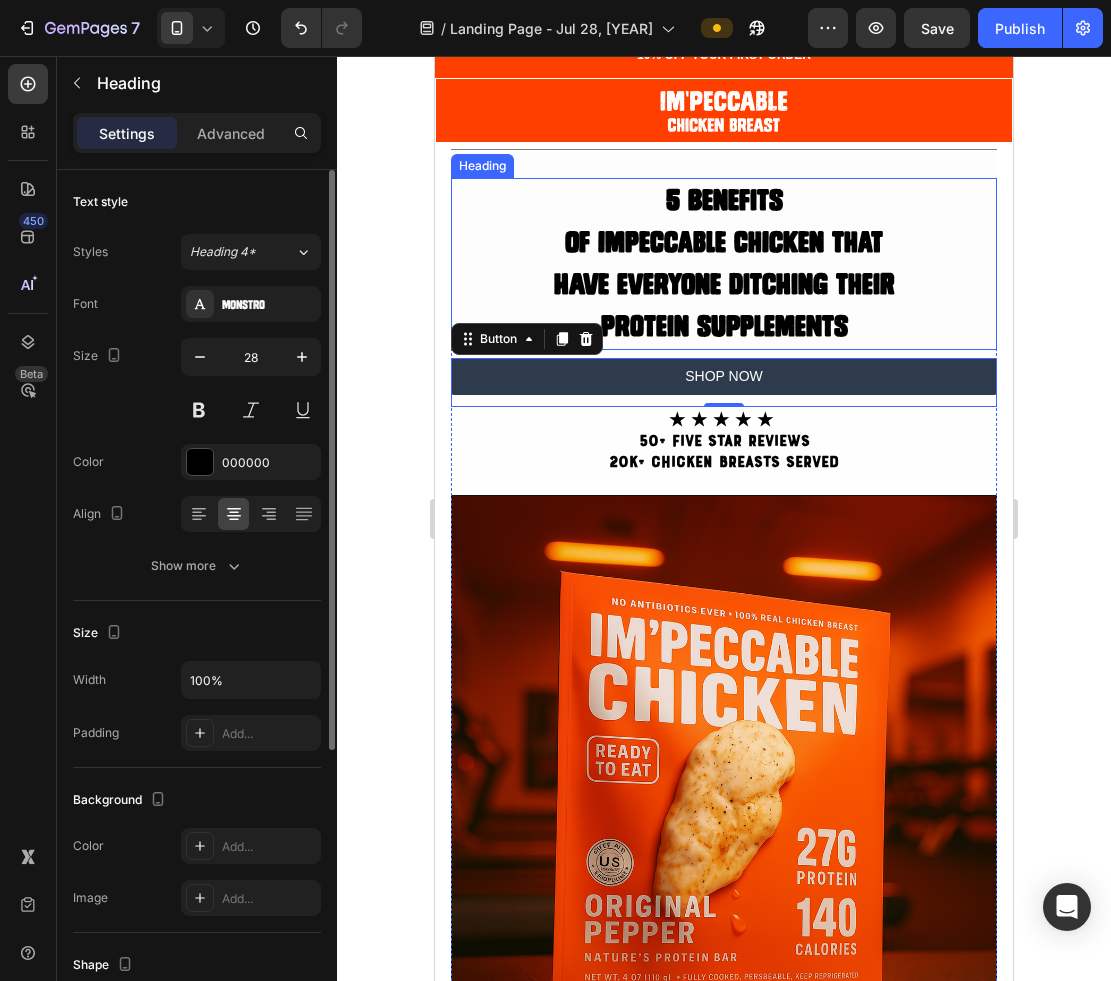 click on "Have Everyone Ditching Their" at bounding box center [724, 284] 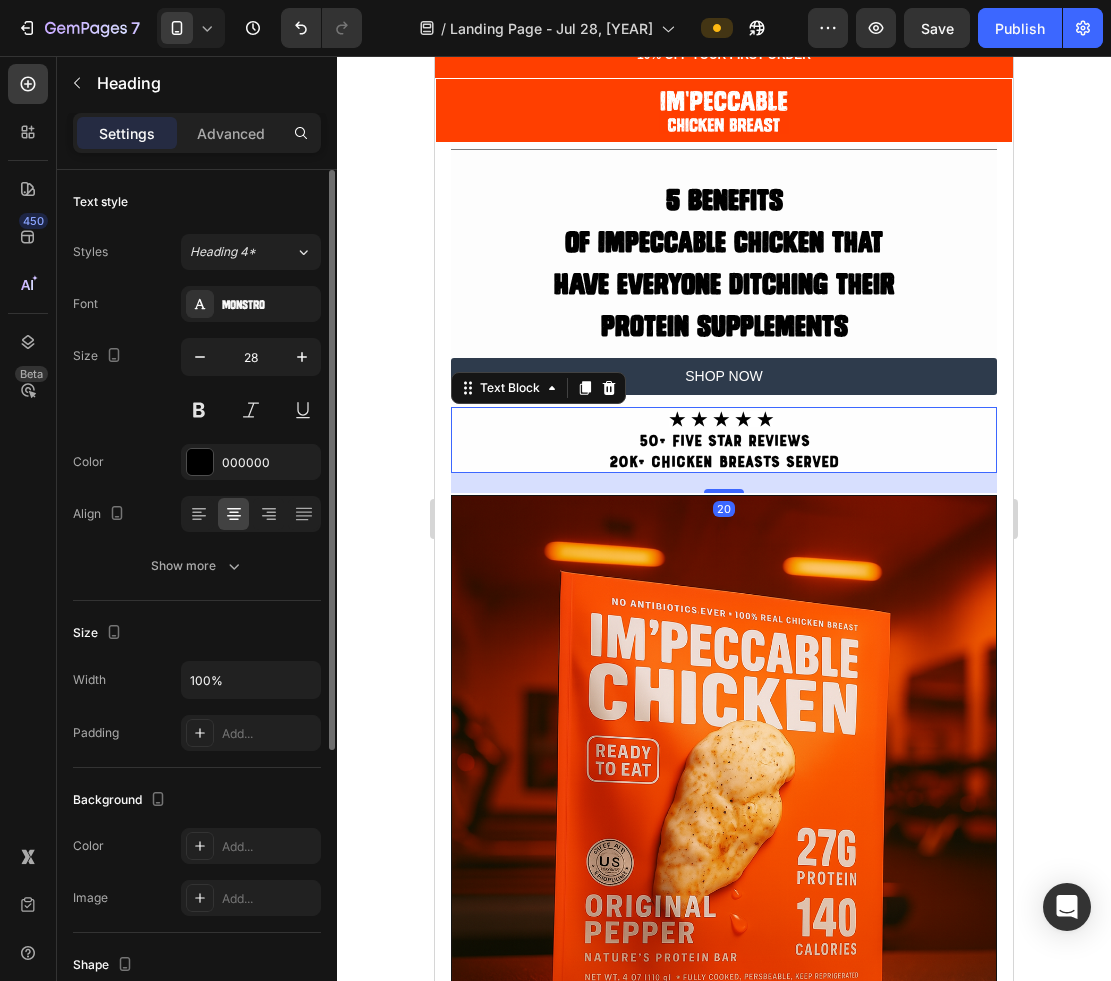 click on "20k+ CHICKEN BREASTS SERVED" at bounding box center [724, 461] 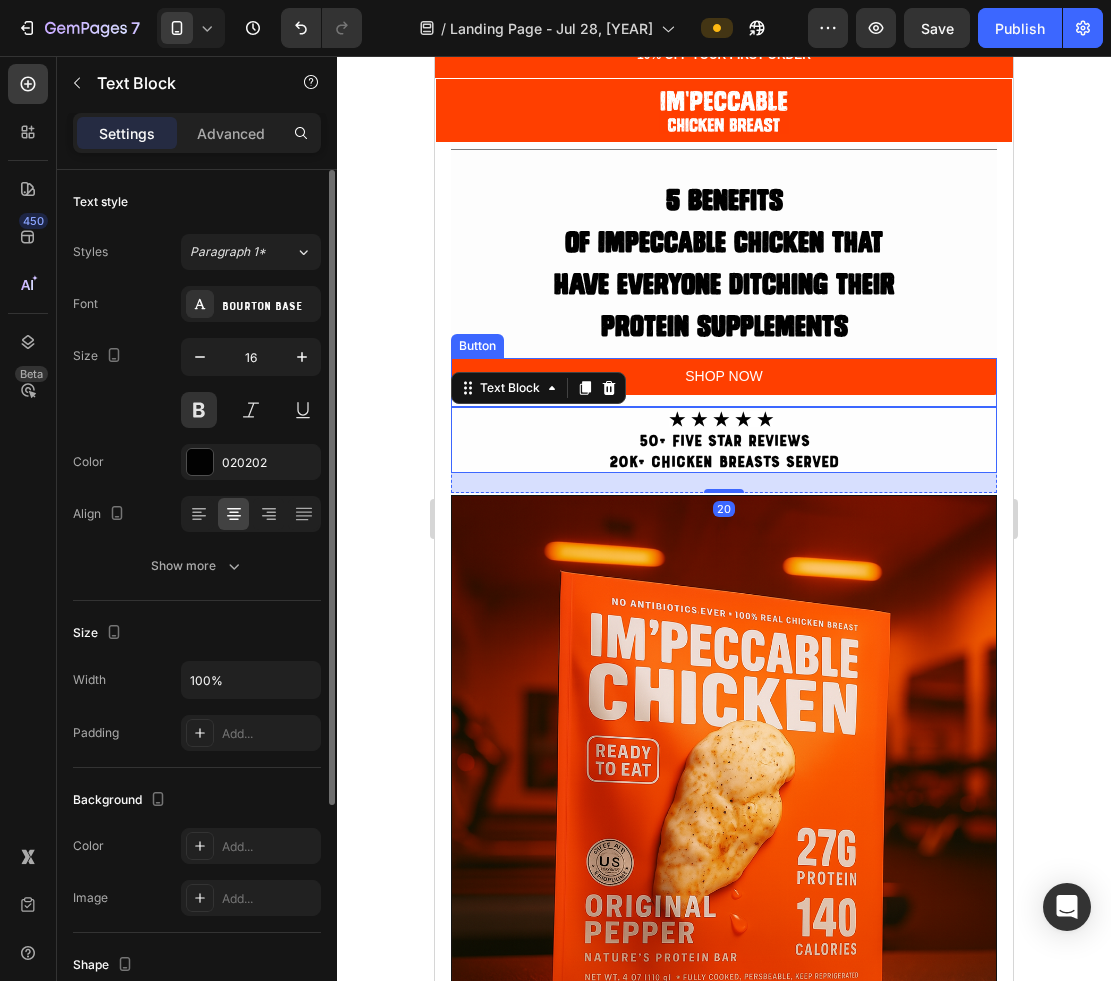 click on "SHOP NOW" at bounding box center (724, 376) 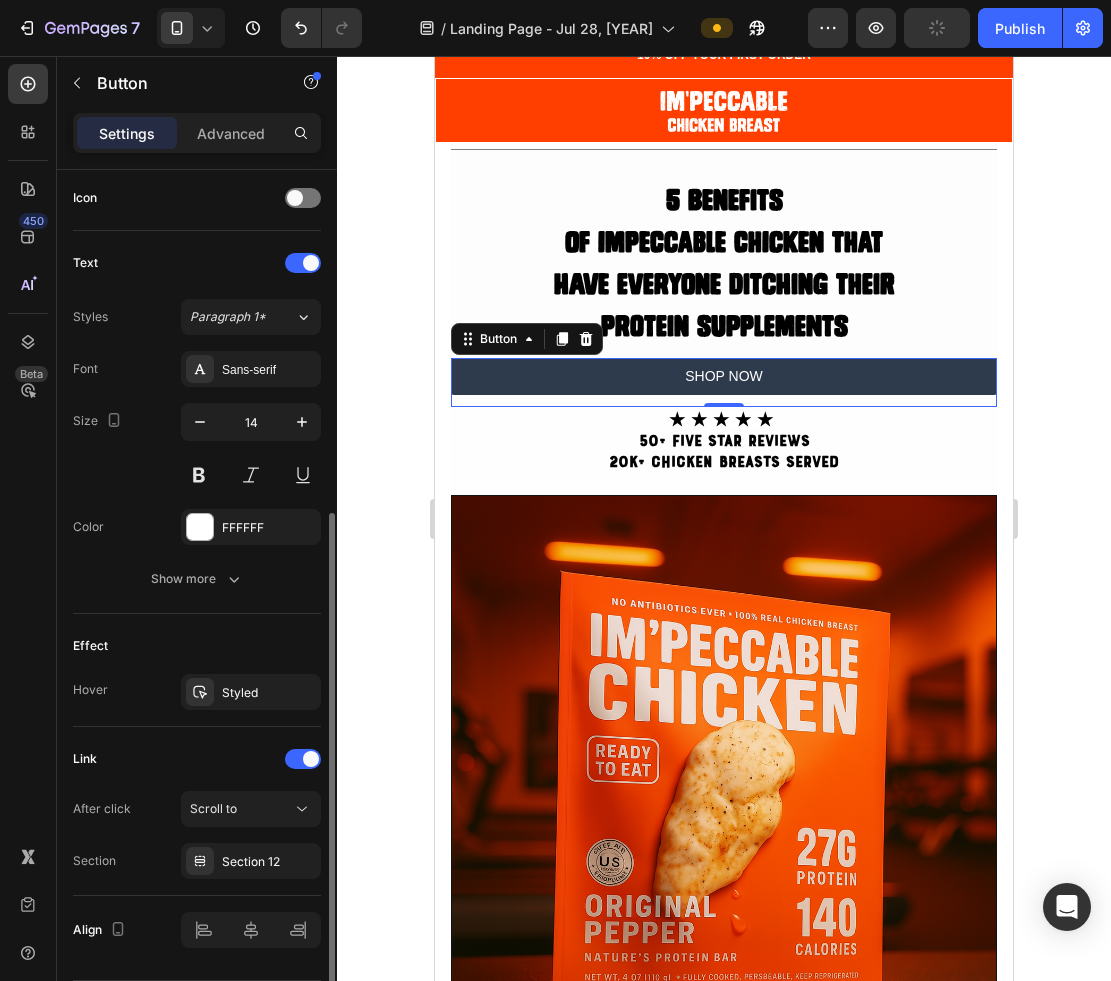 scroll, scrollTop: 642, scrollLeft: 0, axis: vertical 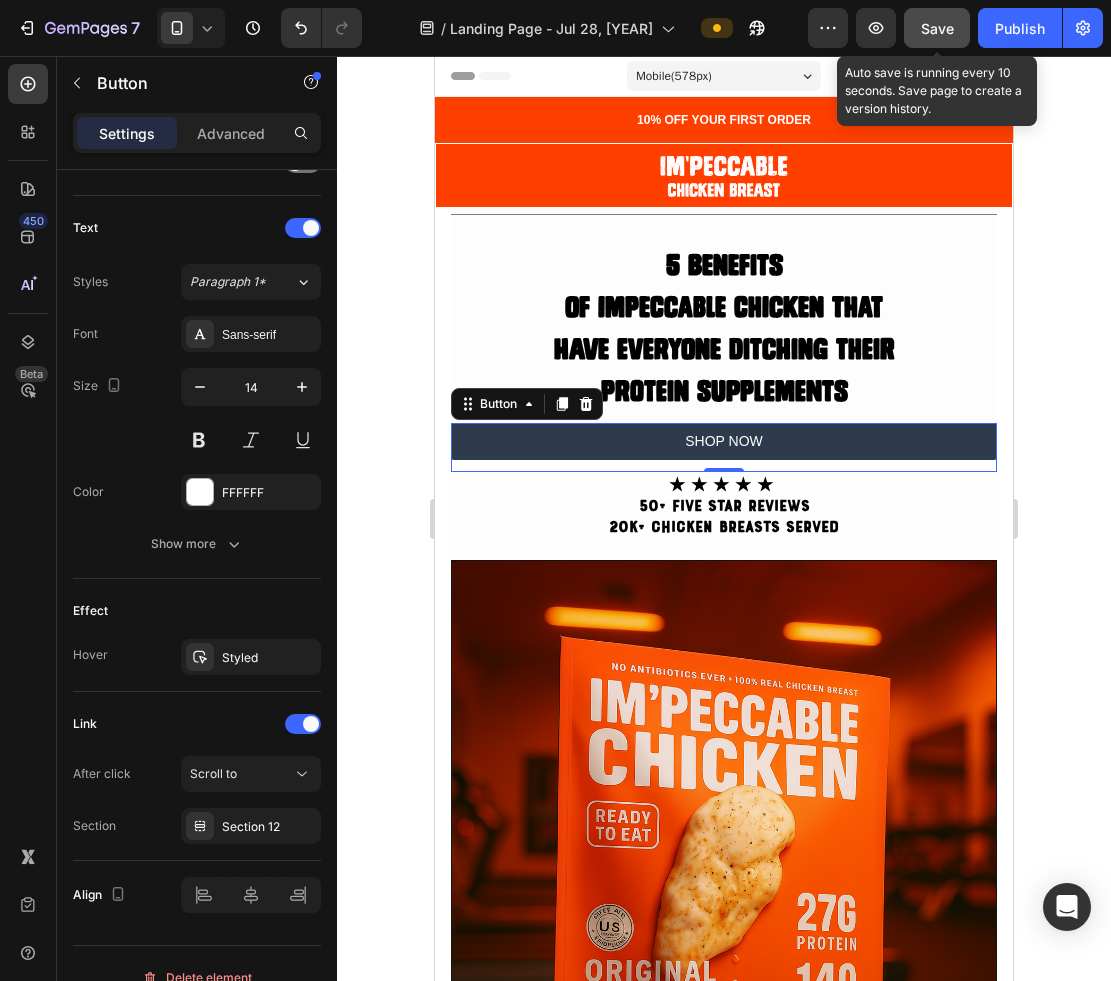 click on "Save" 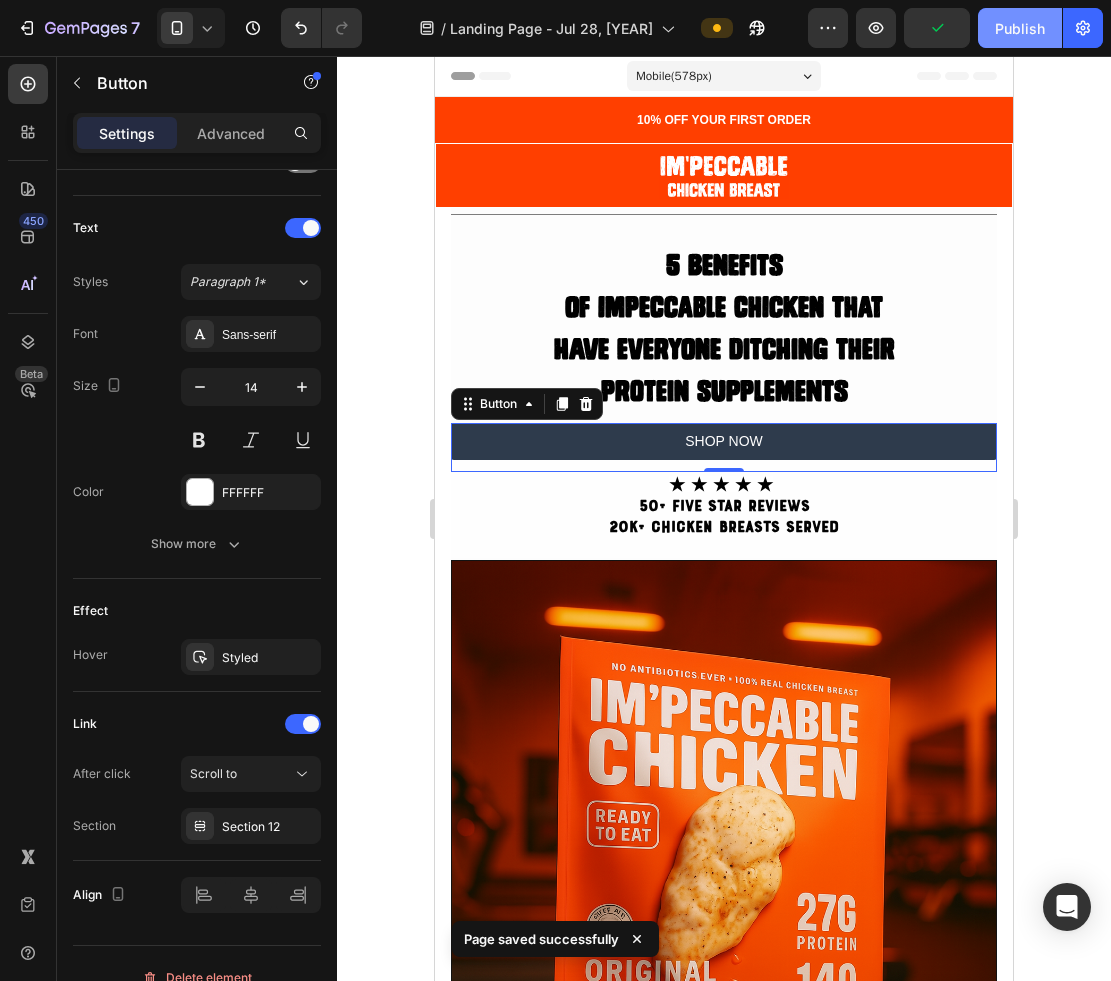 click on "Publish" 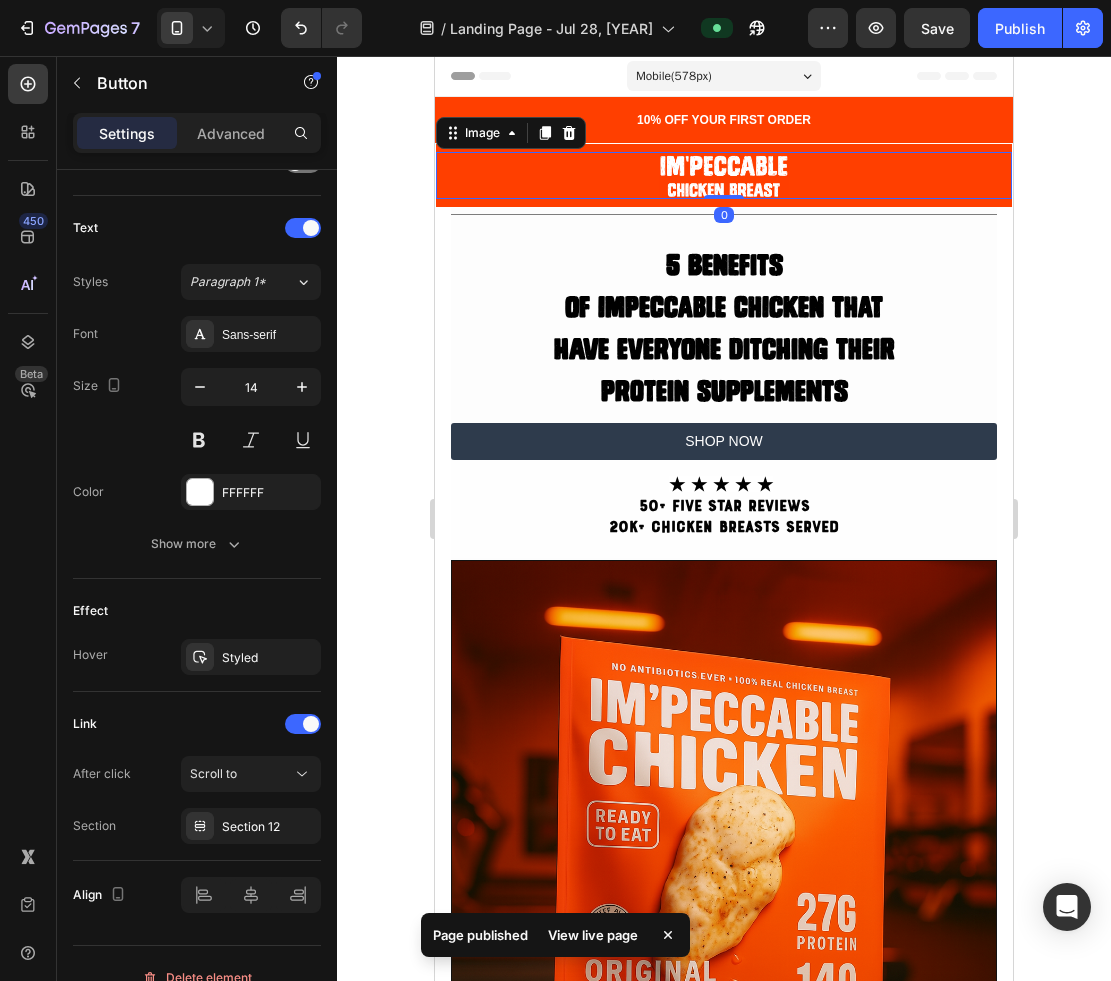 click at bounding box center (724, 176) 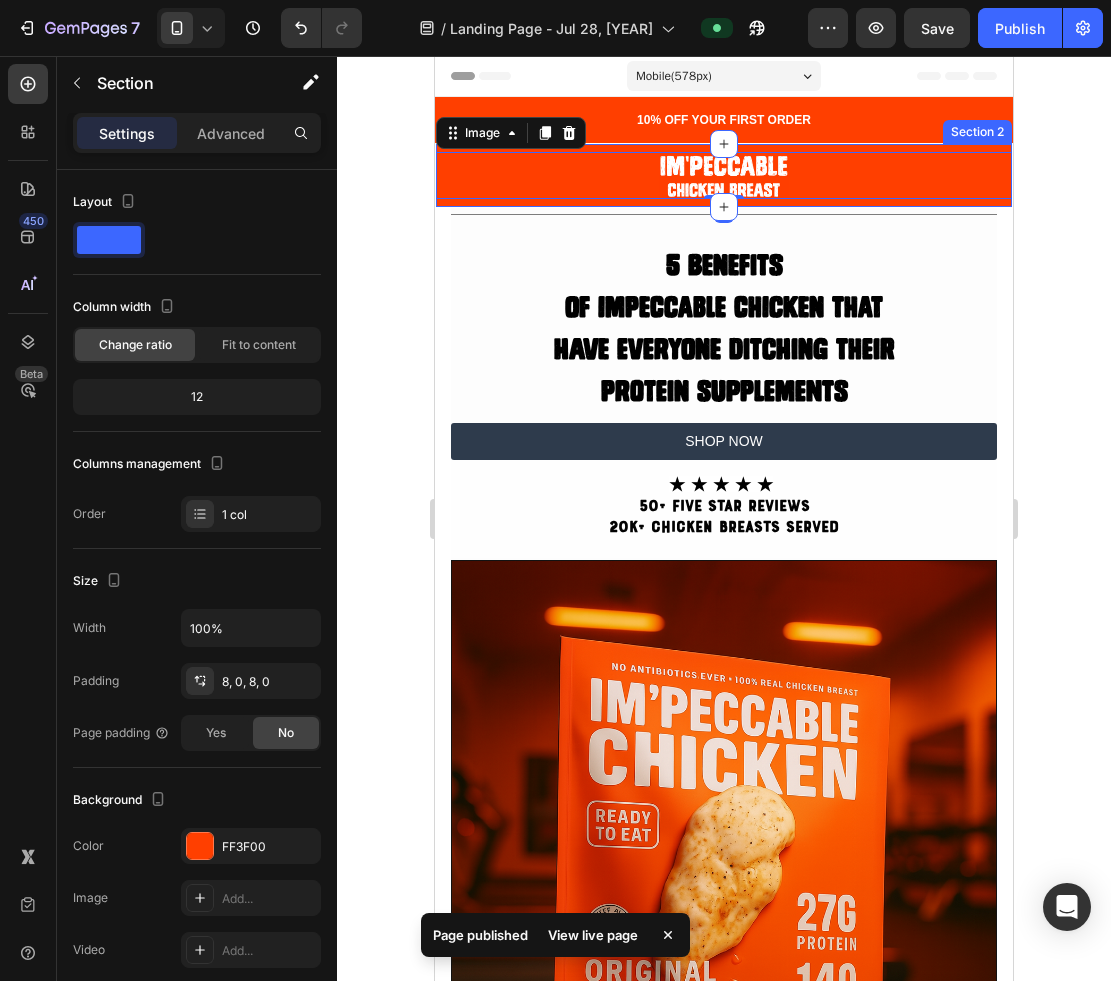 click on "Image   0 Section 2" at bounding box center (724, 175) 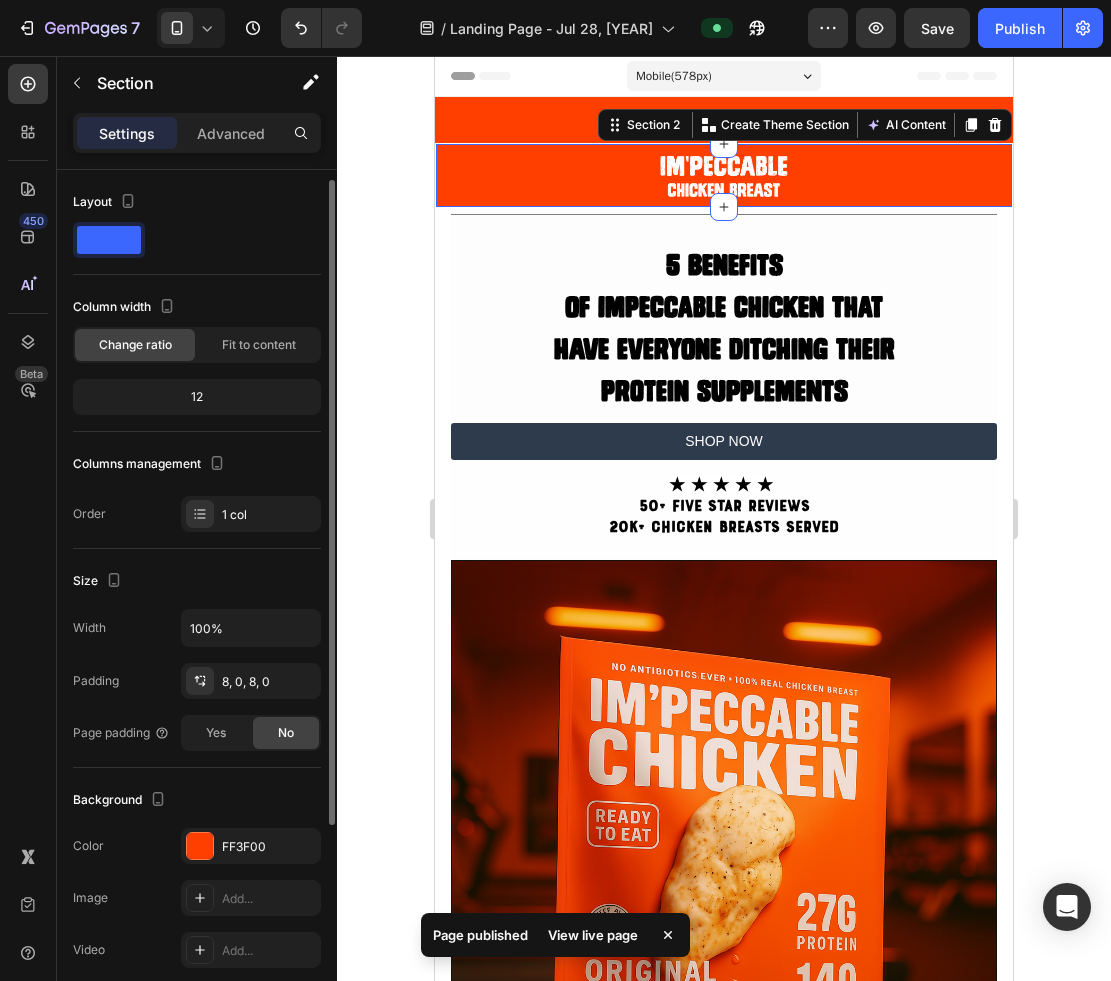 scroll, scrollTop: 64, scrollLeft: 0, axis: vertical 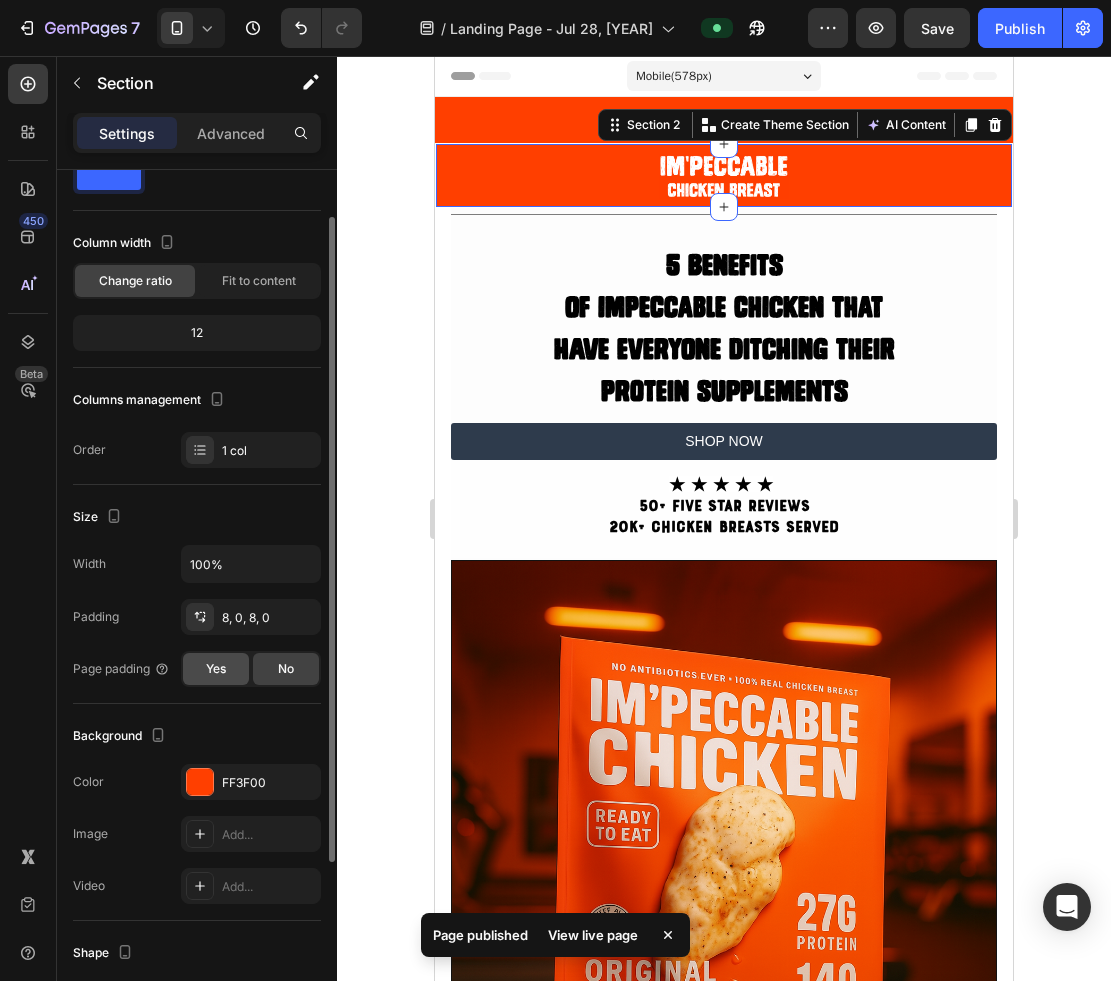 click on "Yes" 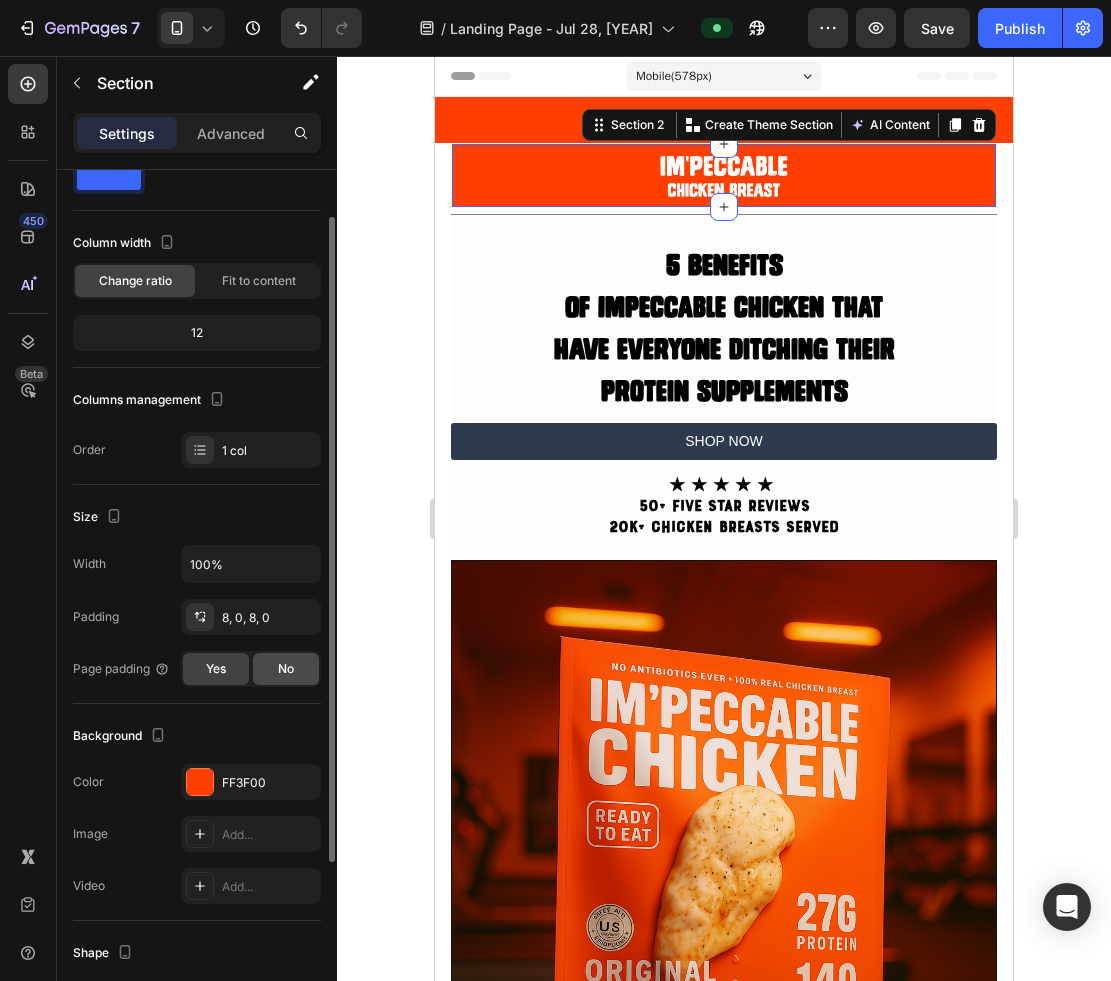 click on "No" 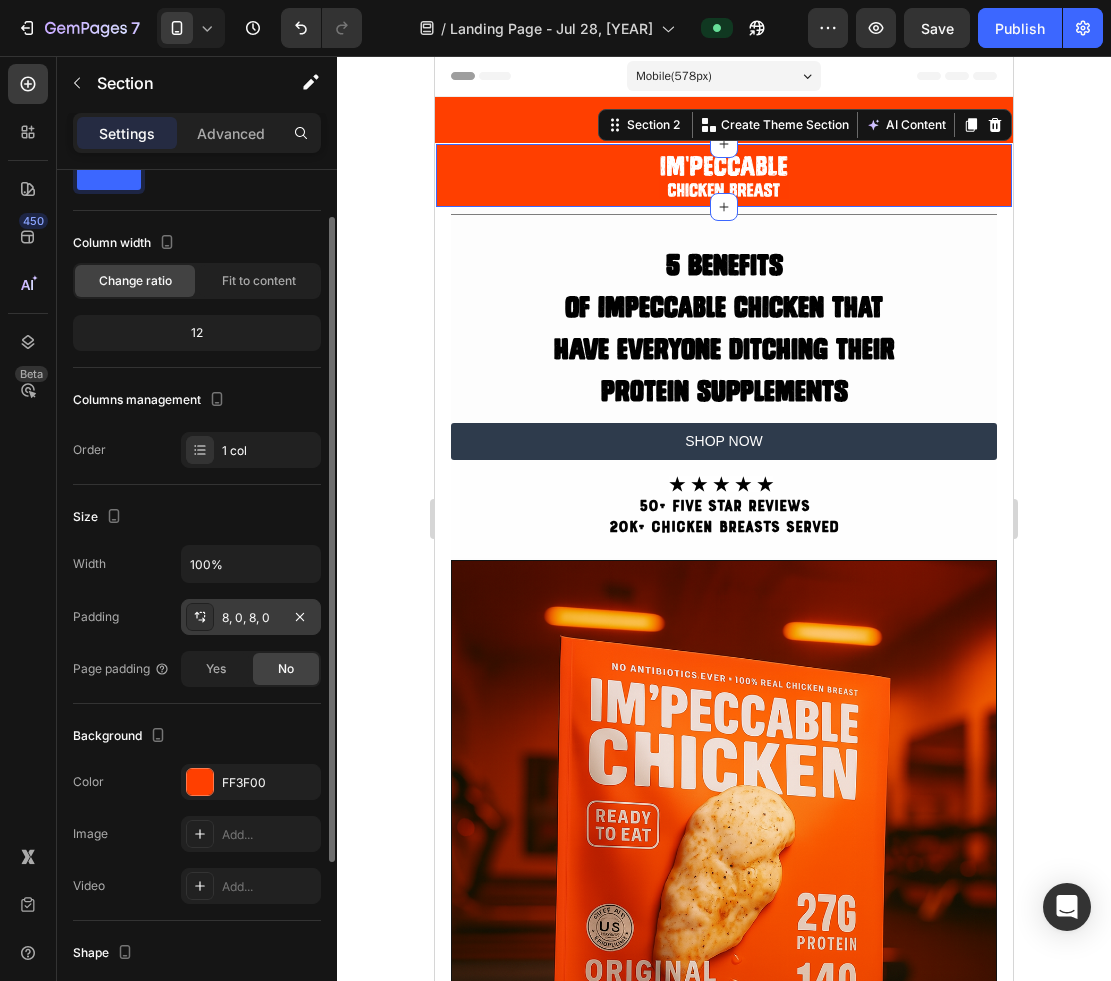 click on "8, 0, 8, 0" at bounding box center (251, 618) 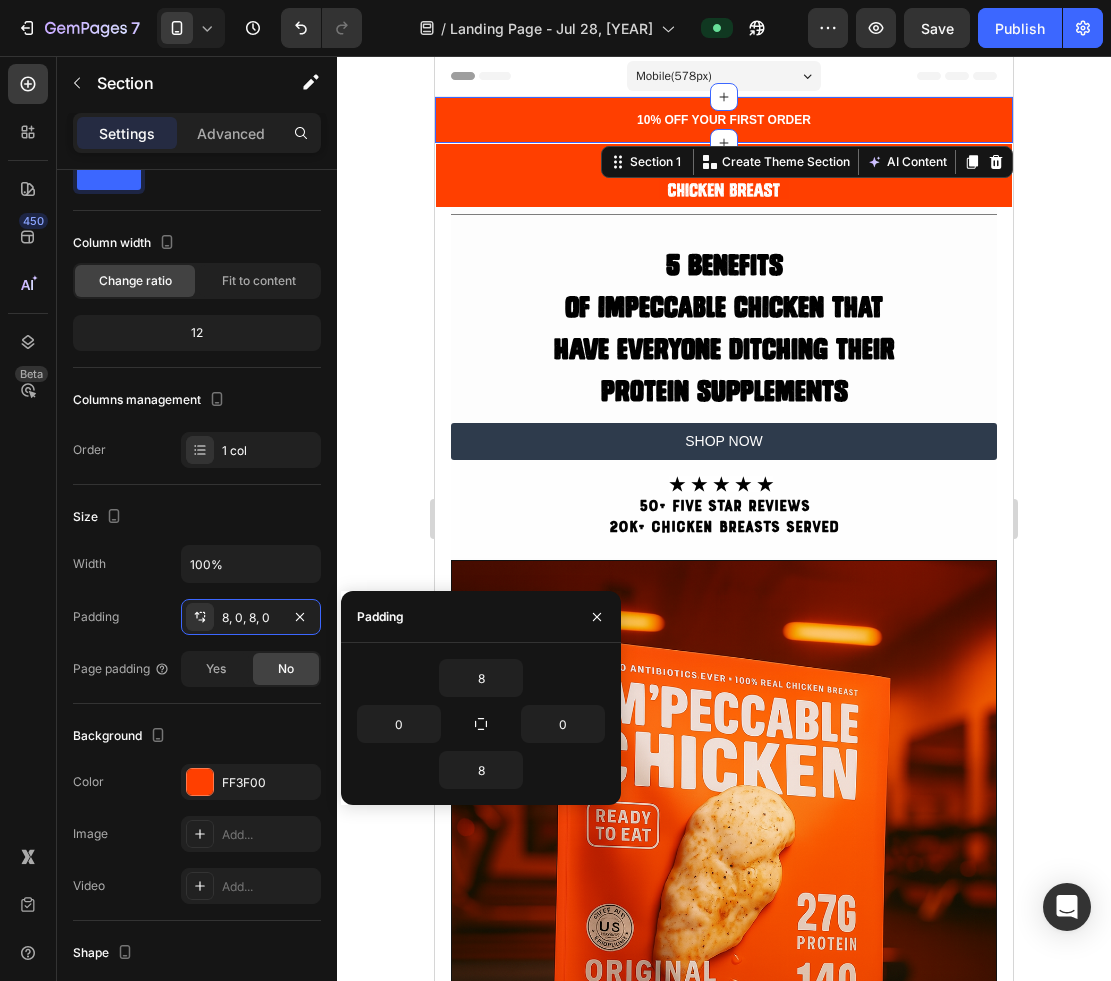 click on "10% OFF YOUR FIRST ORDER Text block Ship to USA Text block Image Row Section 1   Create Theme Section AI Content Write with GemAI What would you like to describe here? Tone and Voice Persuasive Product Im'peccable Chicken Special Packs Show more Generate" at bounding box center [724, 120] 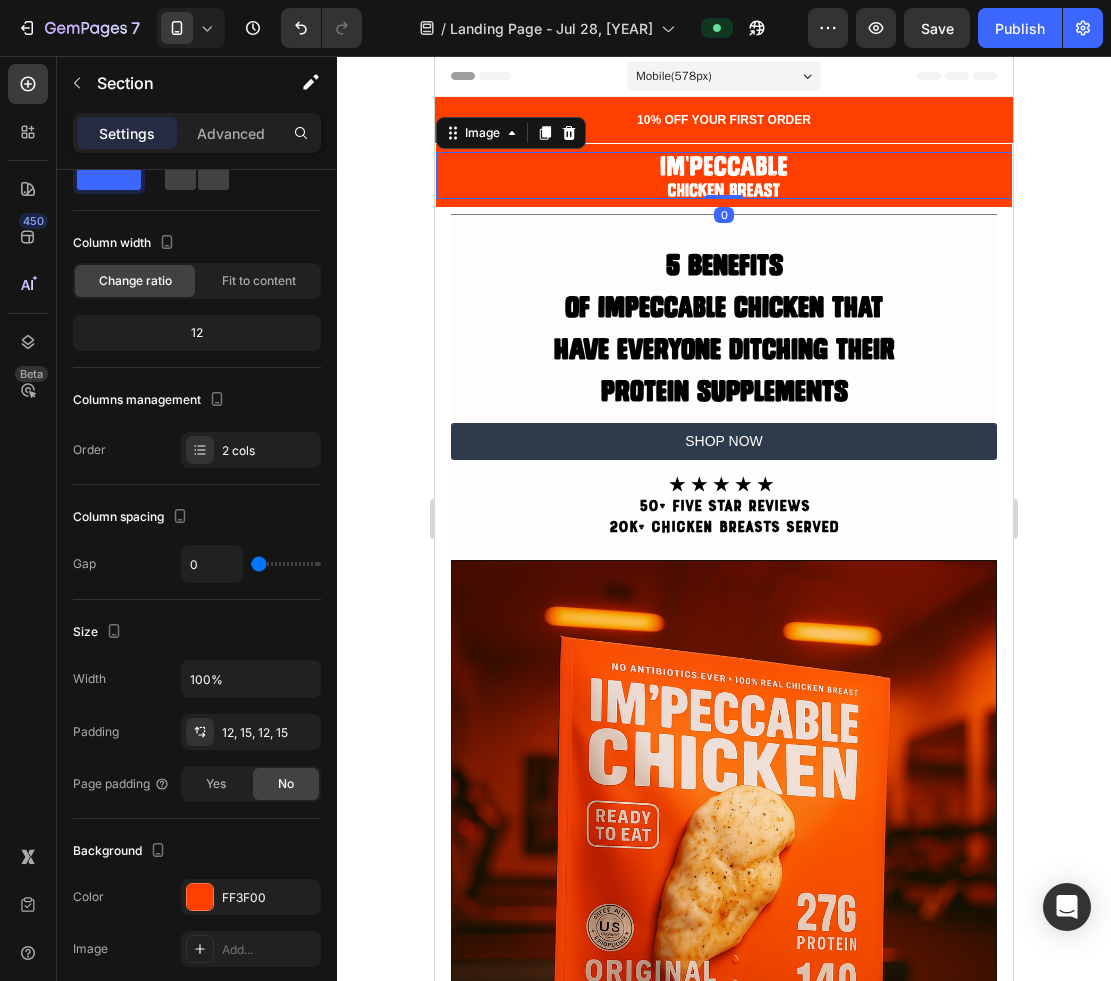 click at bounding box center (724, 176) 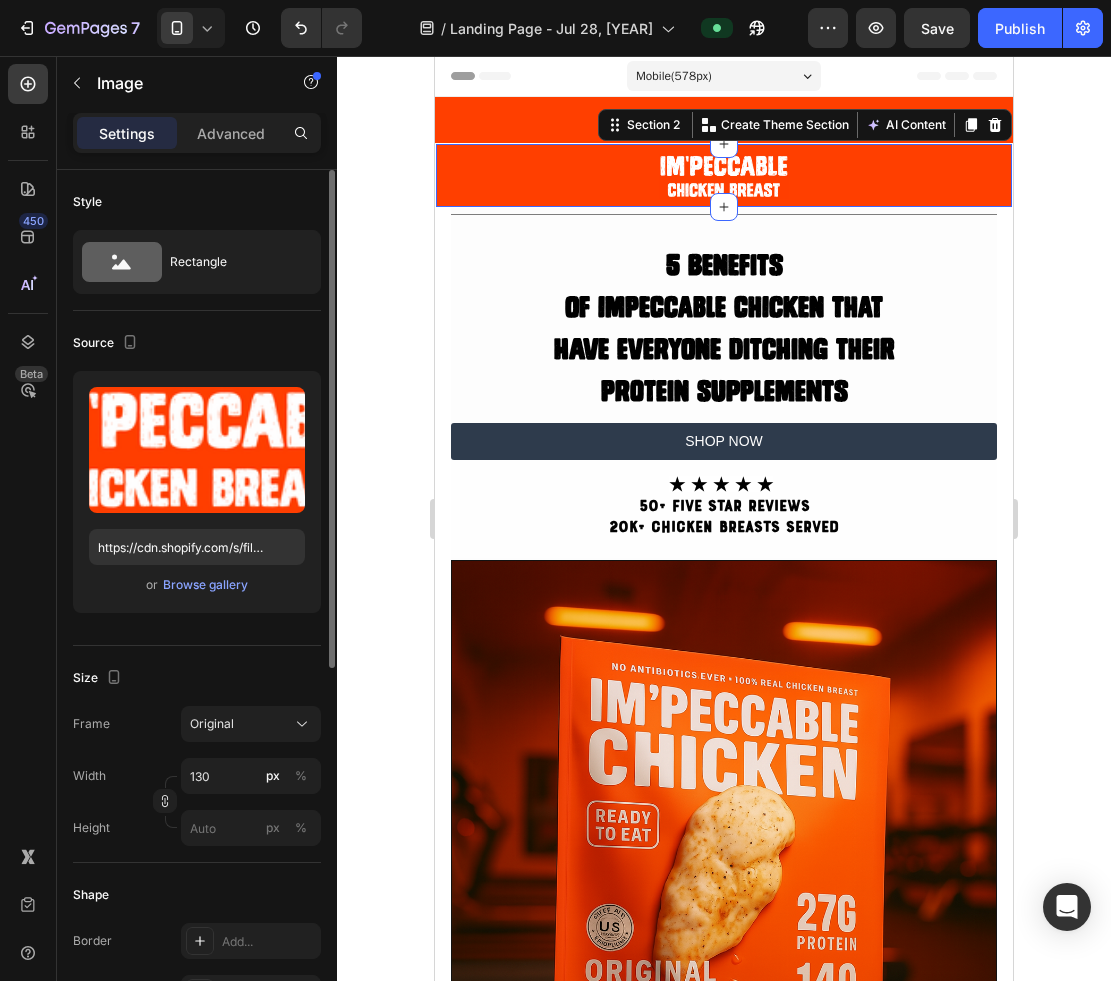 click on "Image Section 2   Create Theme Section AI Content Write with GemAI What would you like to describe here? Tone and Voice Persuasive Product Im'peccable Chicken Special Packs Show more Generate" at bounding box center [724, 175] 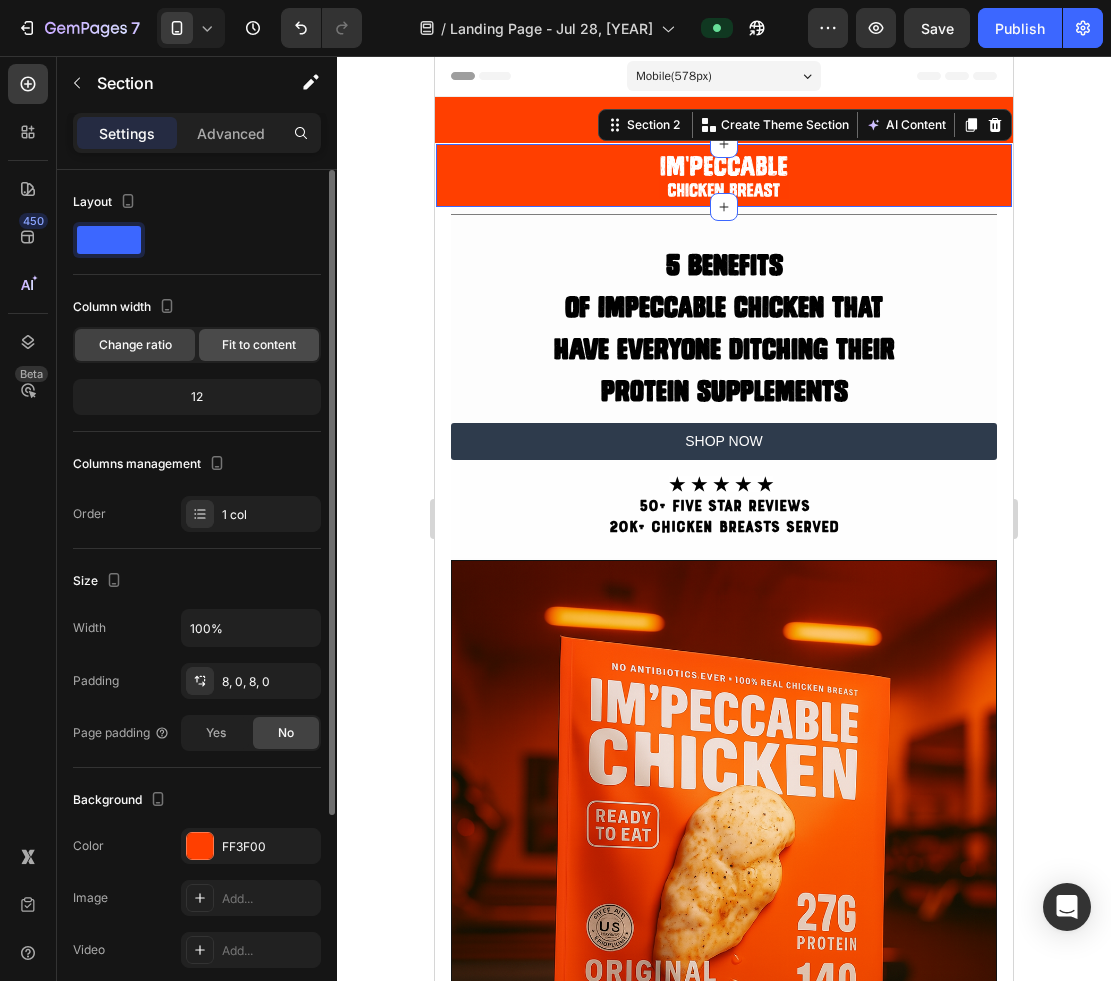 click on "Fit to content" 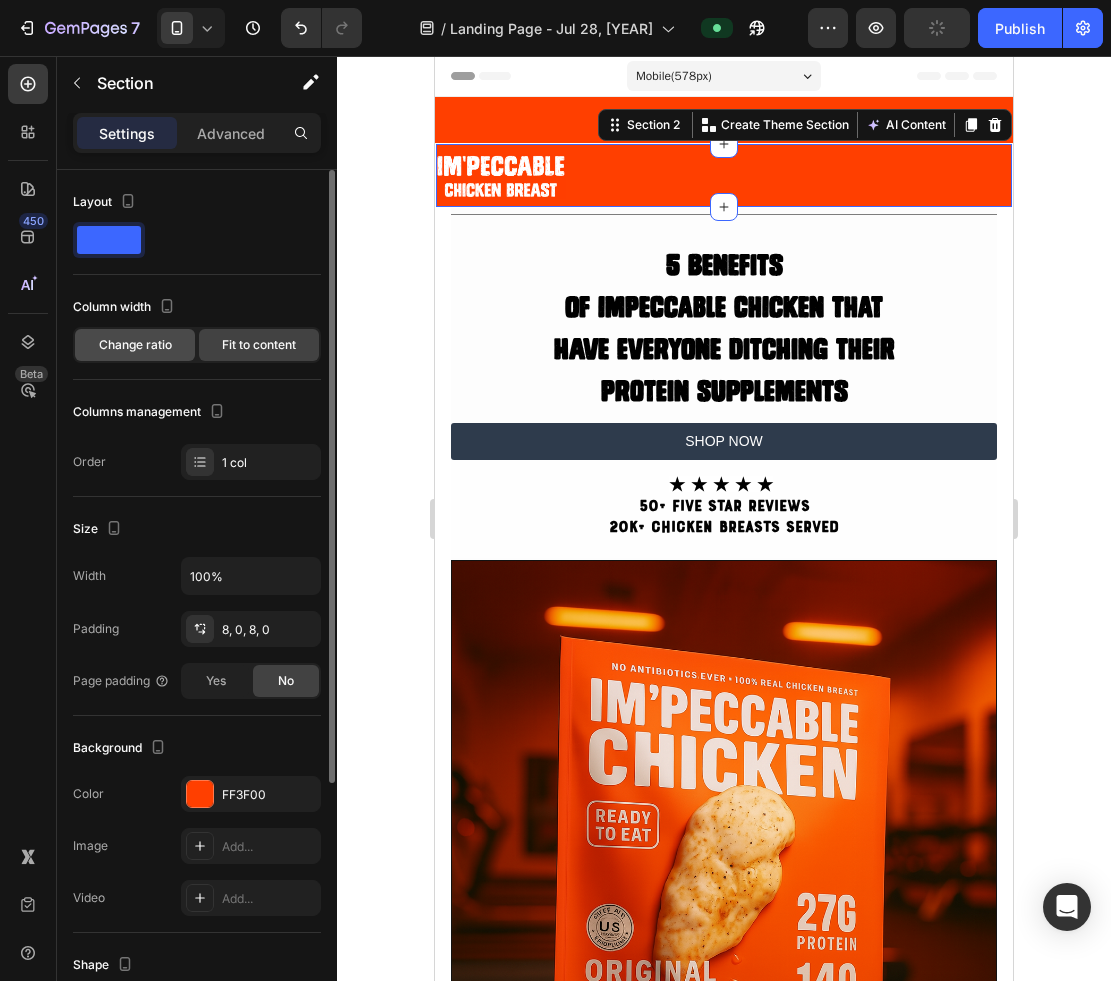 click on "Change ratio" 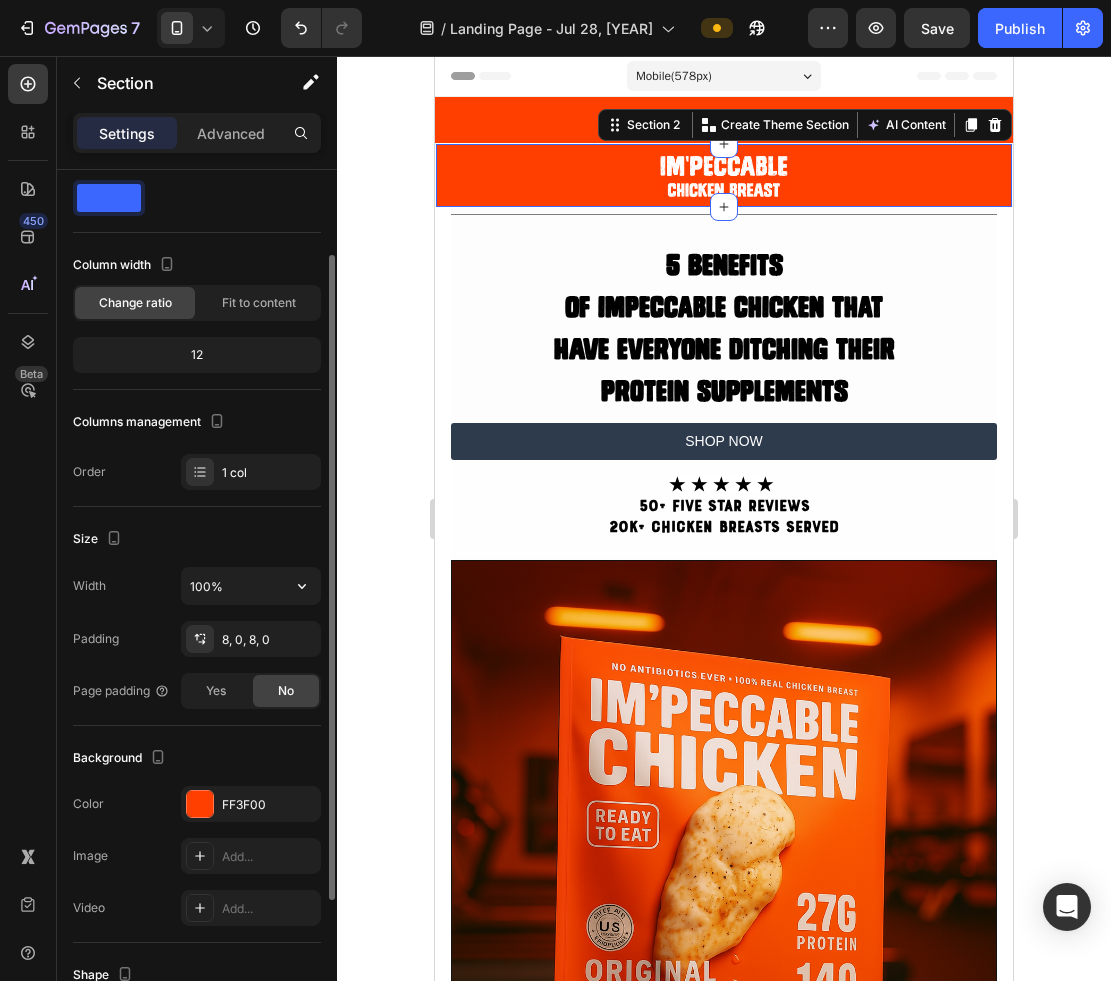 scroll, scrollTop: 93, scrollLeft: 0, axis: vertical 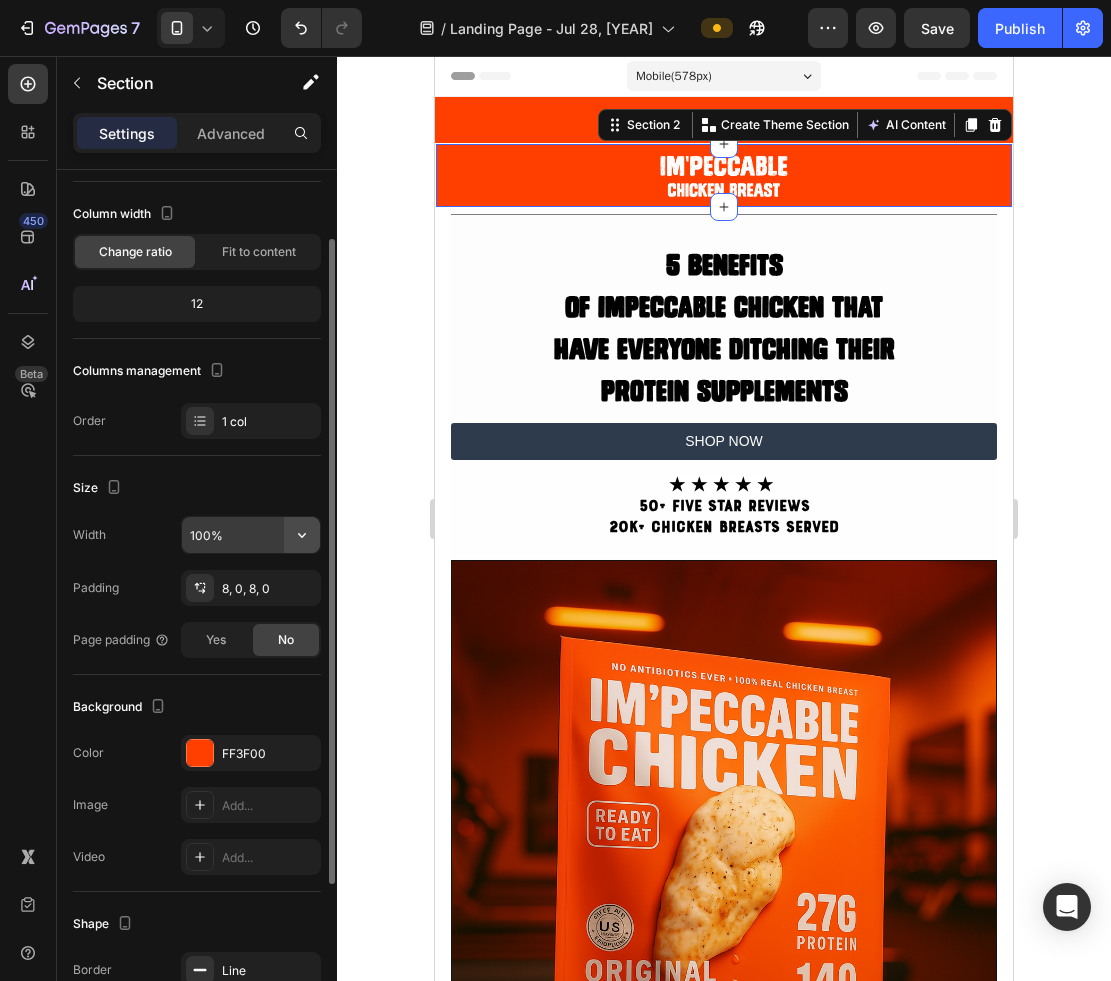 click 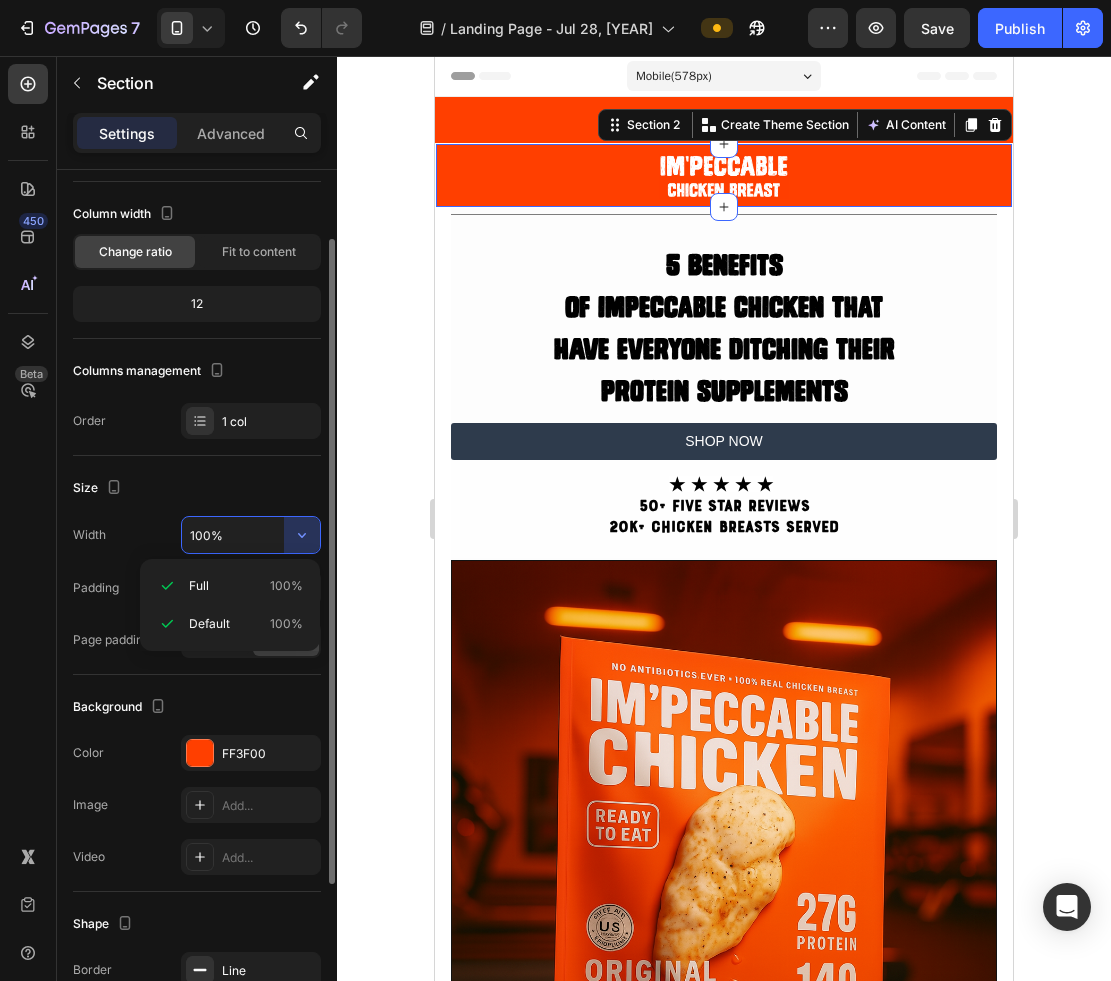 click on "Size" at bounding box center [197, 488] 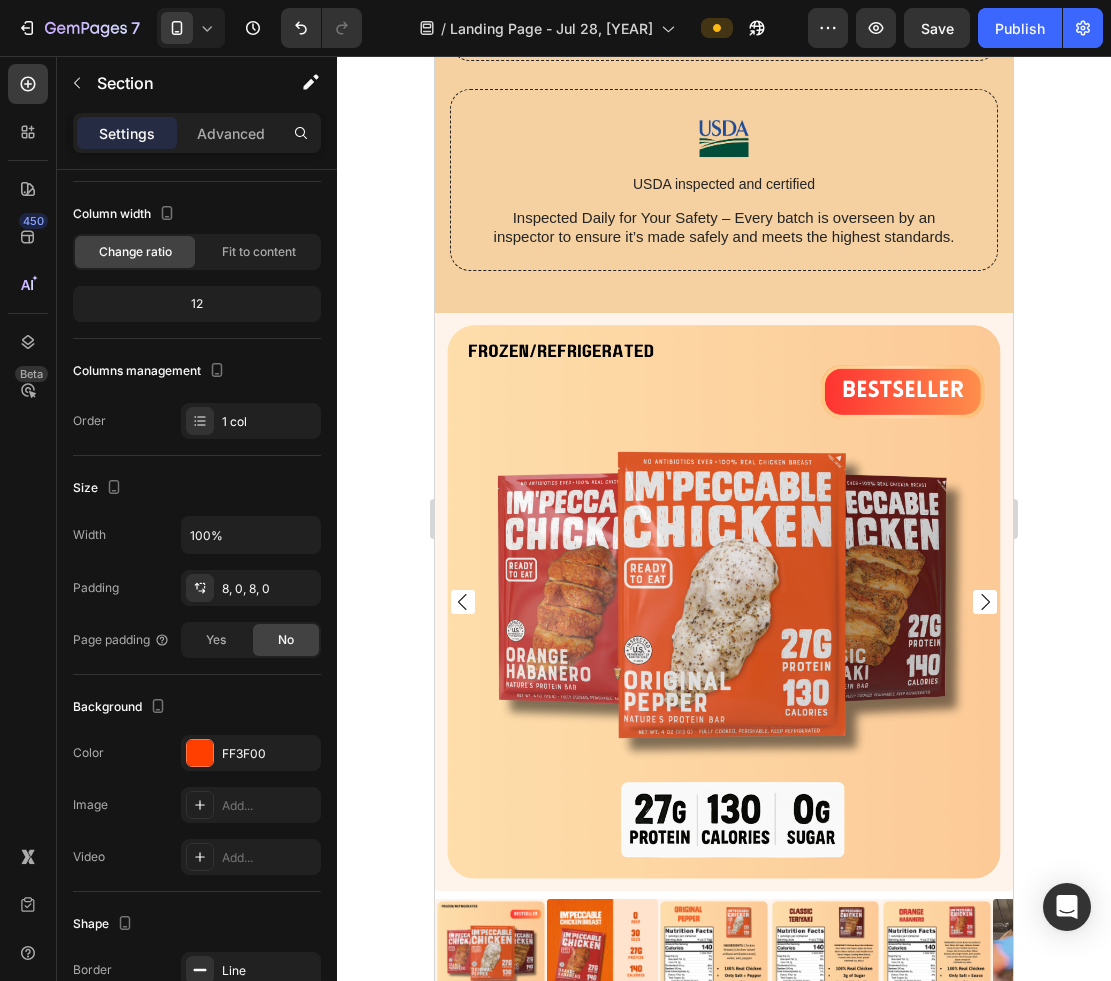 scroll, scrollTop: 8627, scrollLeft: 0, axis: vertical 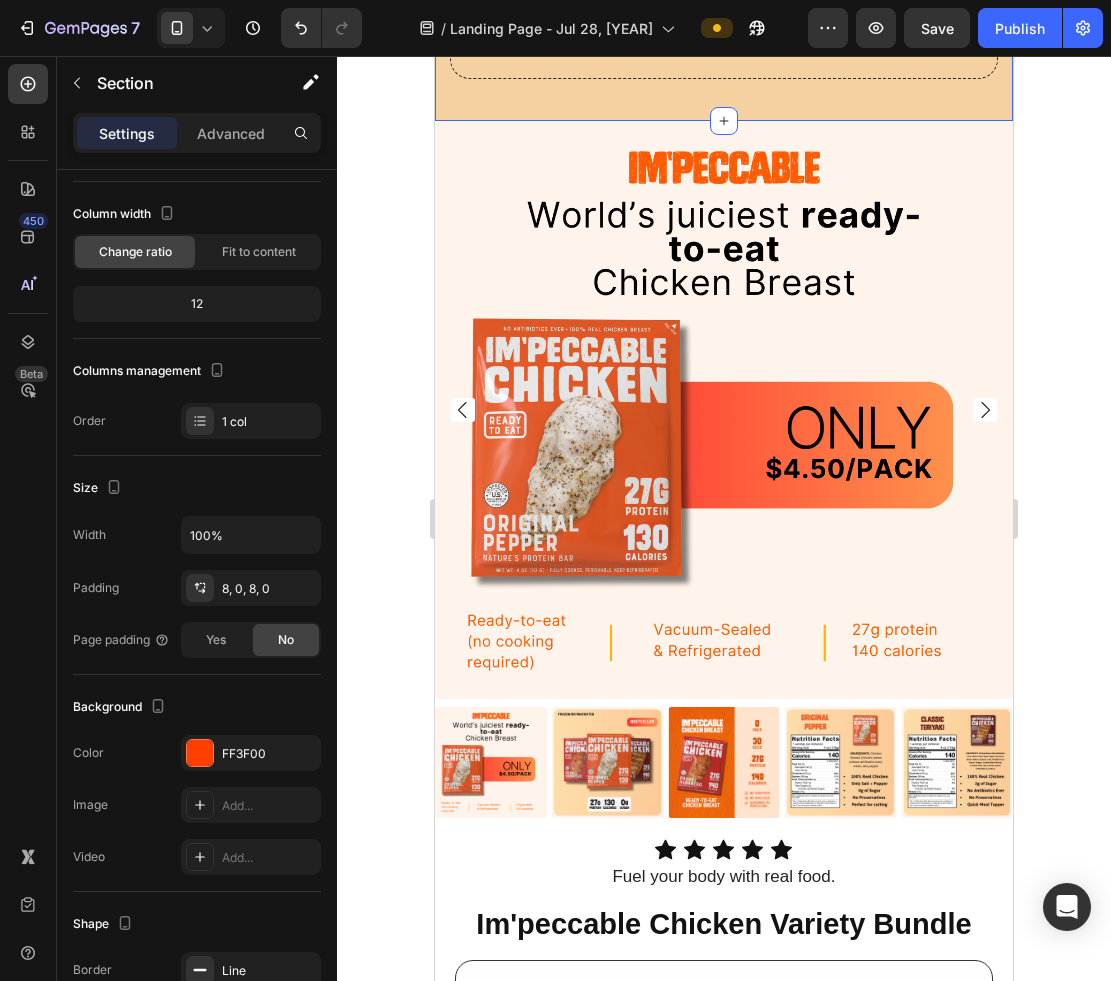 click on "Image Free Shipping Text Block Free Shipping Above $100 Text Block Row Image Satisfaction Guaranteed Text Block You don't pay until it arrives at your doorstep! If you aren't satisfied we will provide a full refund. Text Block Row Image USDA inspected and certified Text Block Inspected Daily for Your Safety – Every batch is overseen by an inspector to ensure it’s made safely and meets the highest standards. Text Block Row Row Section 17" at bounding box center (724, -160) 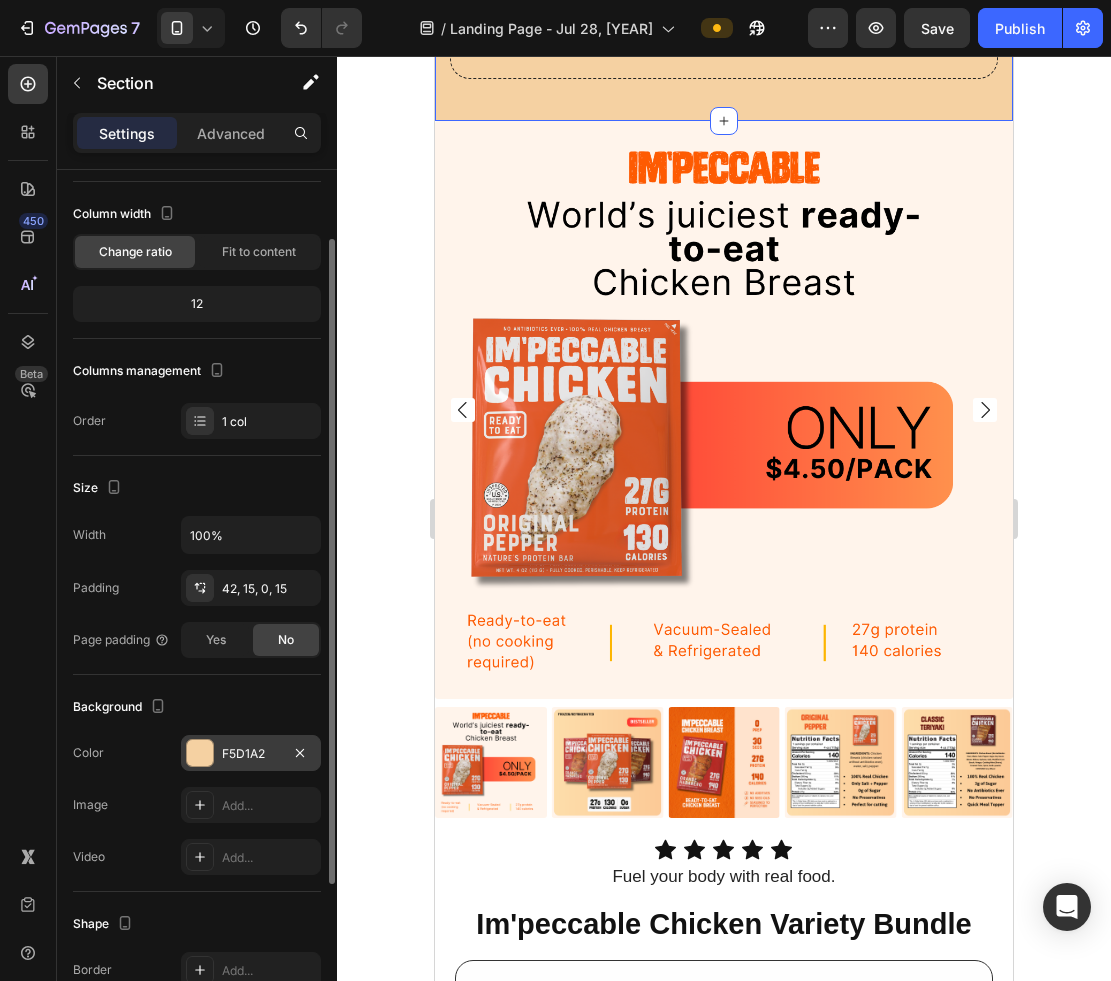 click on "[PRODUCT_CODE]" at bounding box center [251, 754] 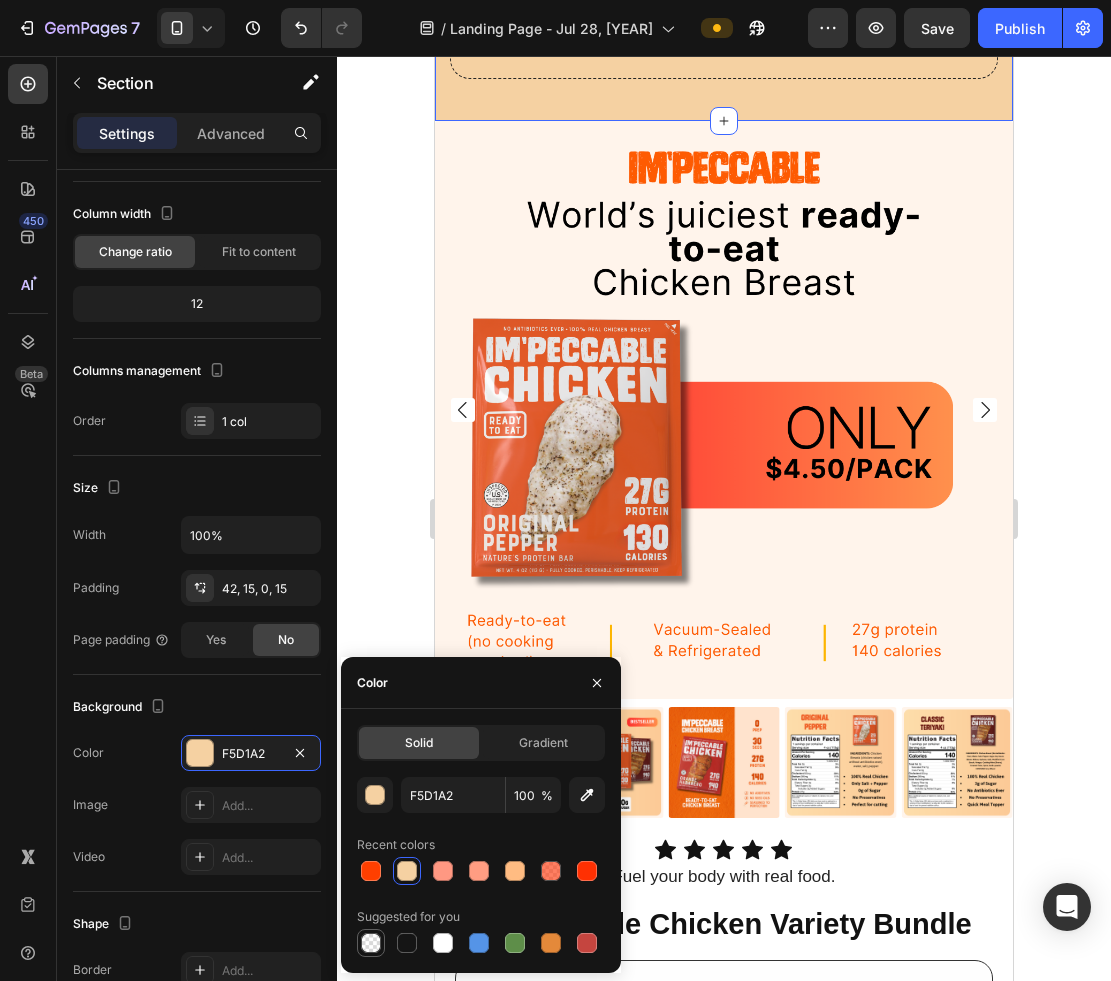click at bounding box center (371, 943) 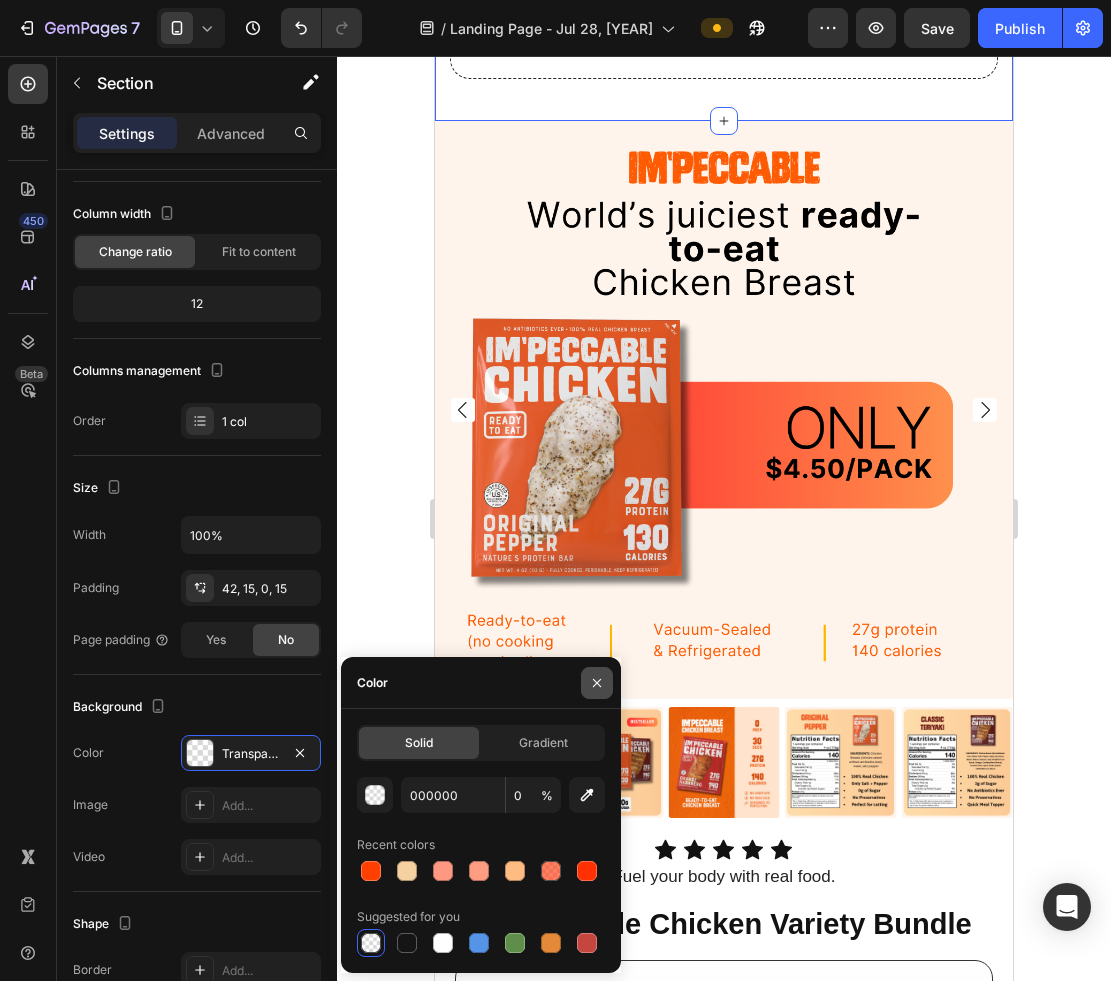 click 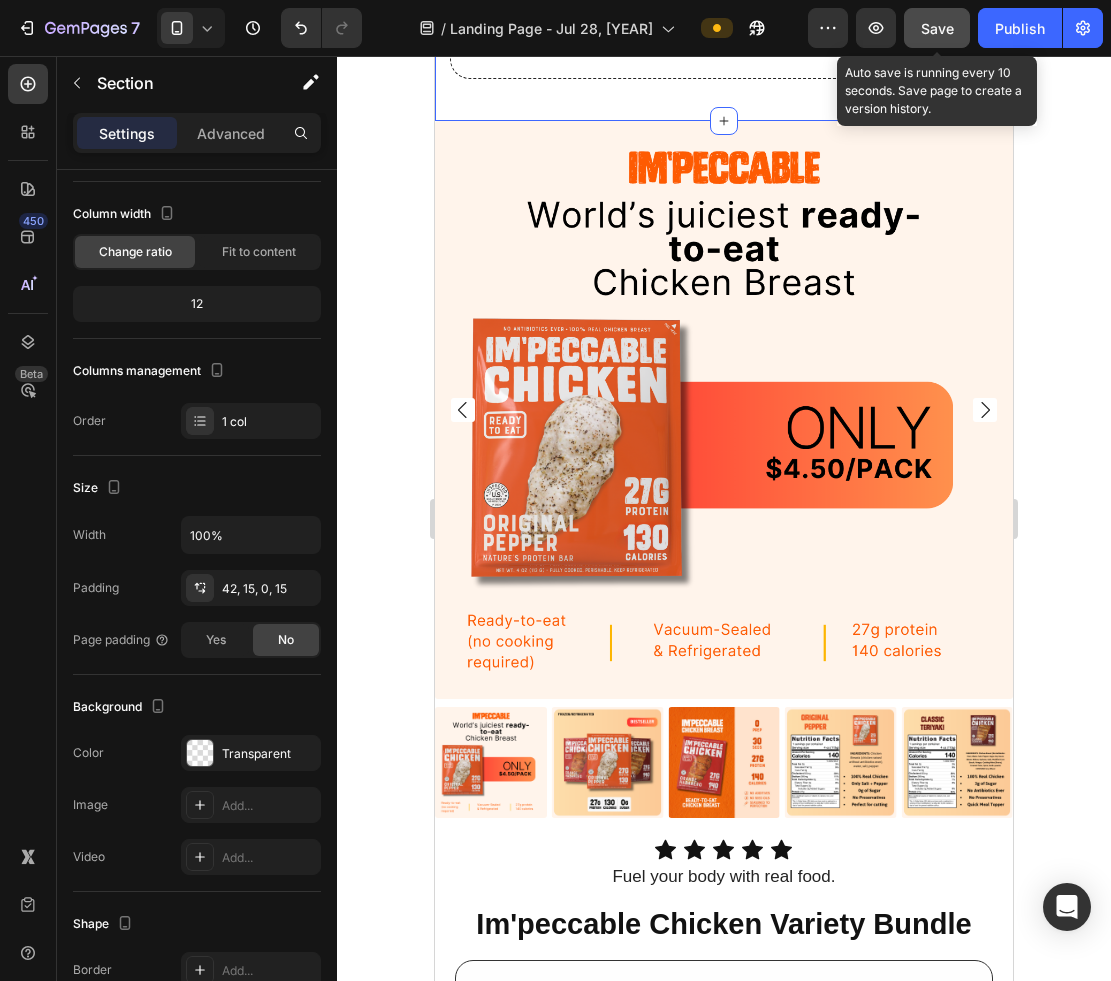 click on "Save" 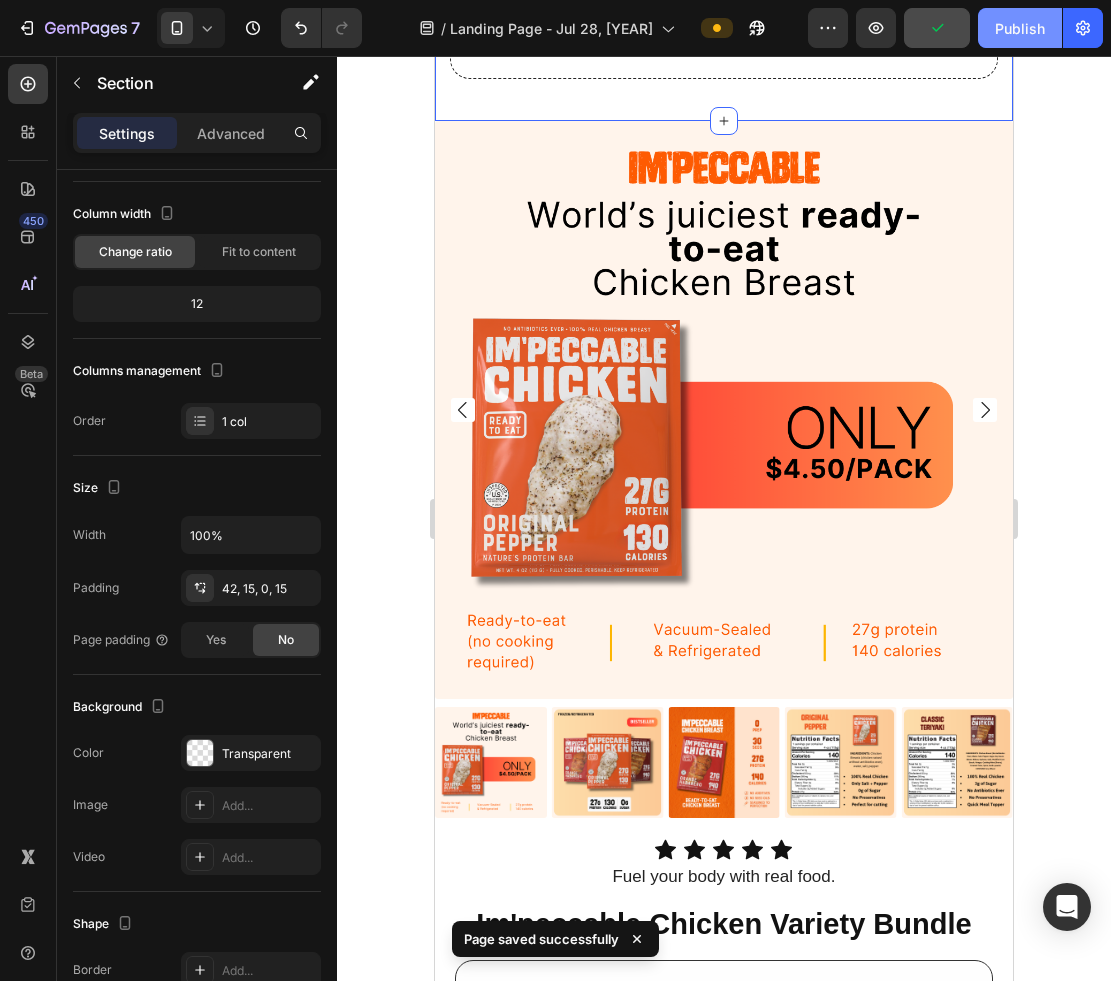 click on "Publish" 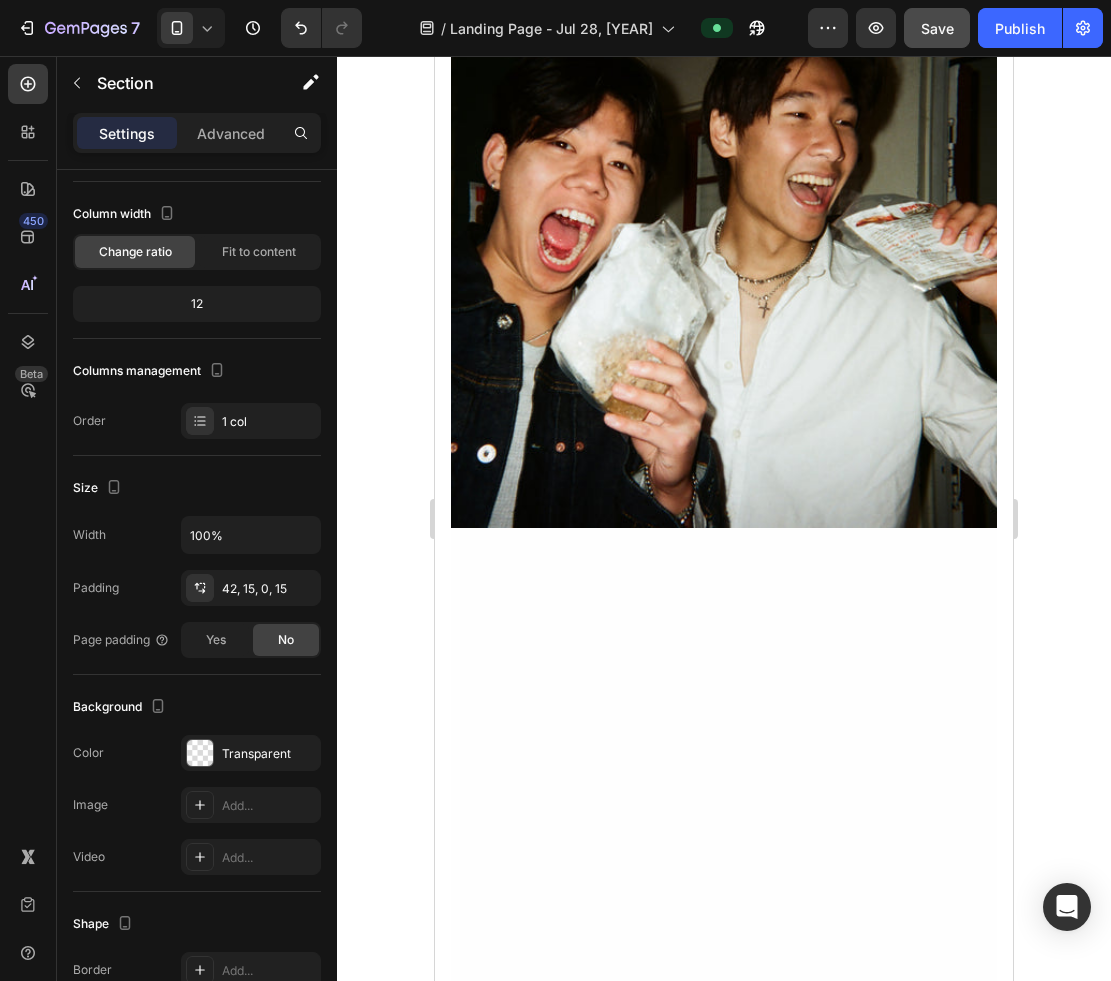scroll, scrollTop: 0, scrollLeft: 0, axis: both 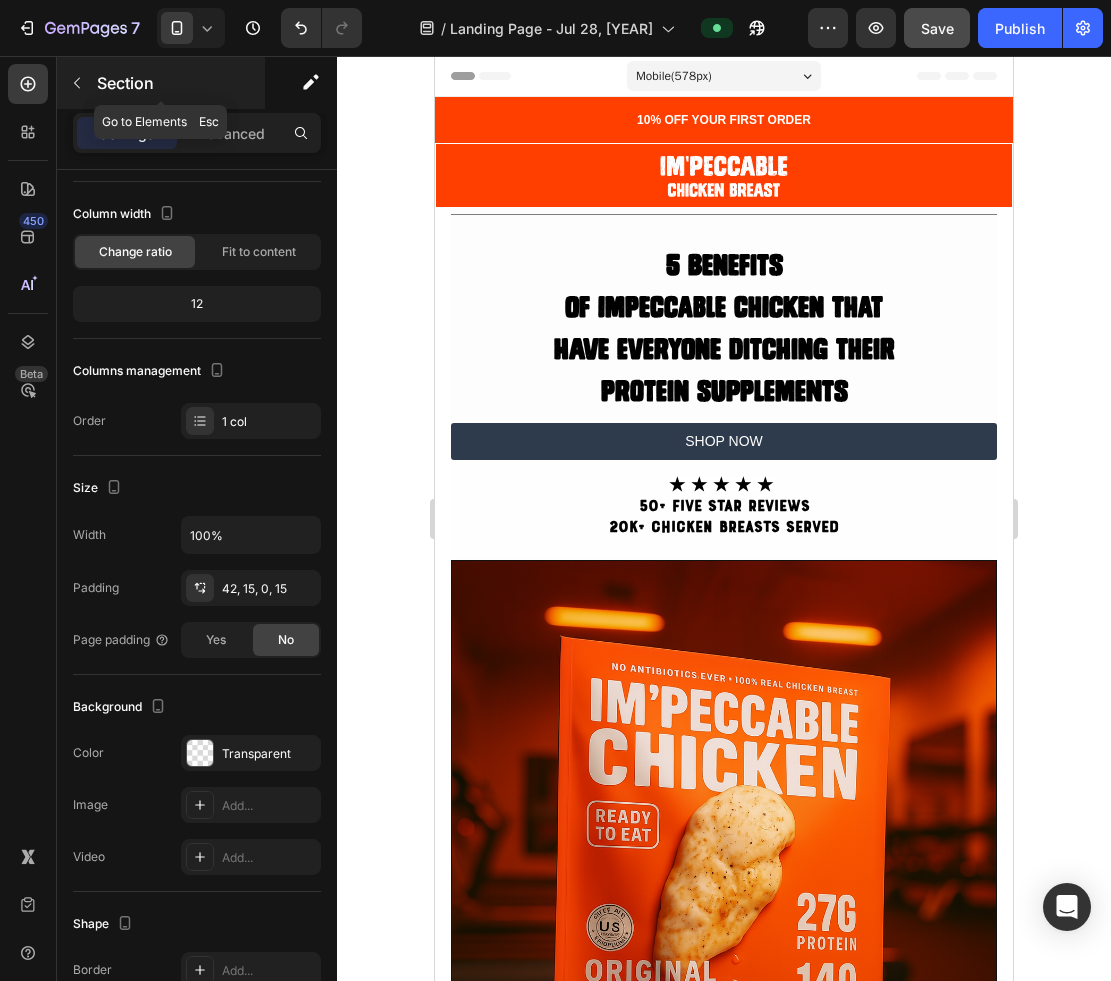 click at bounding box center [77, 83] 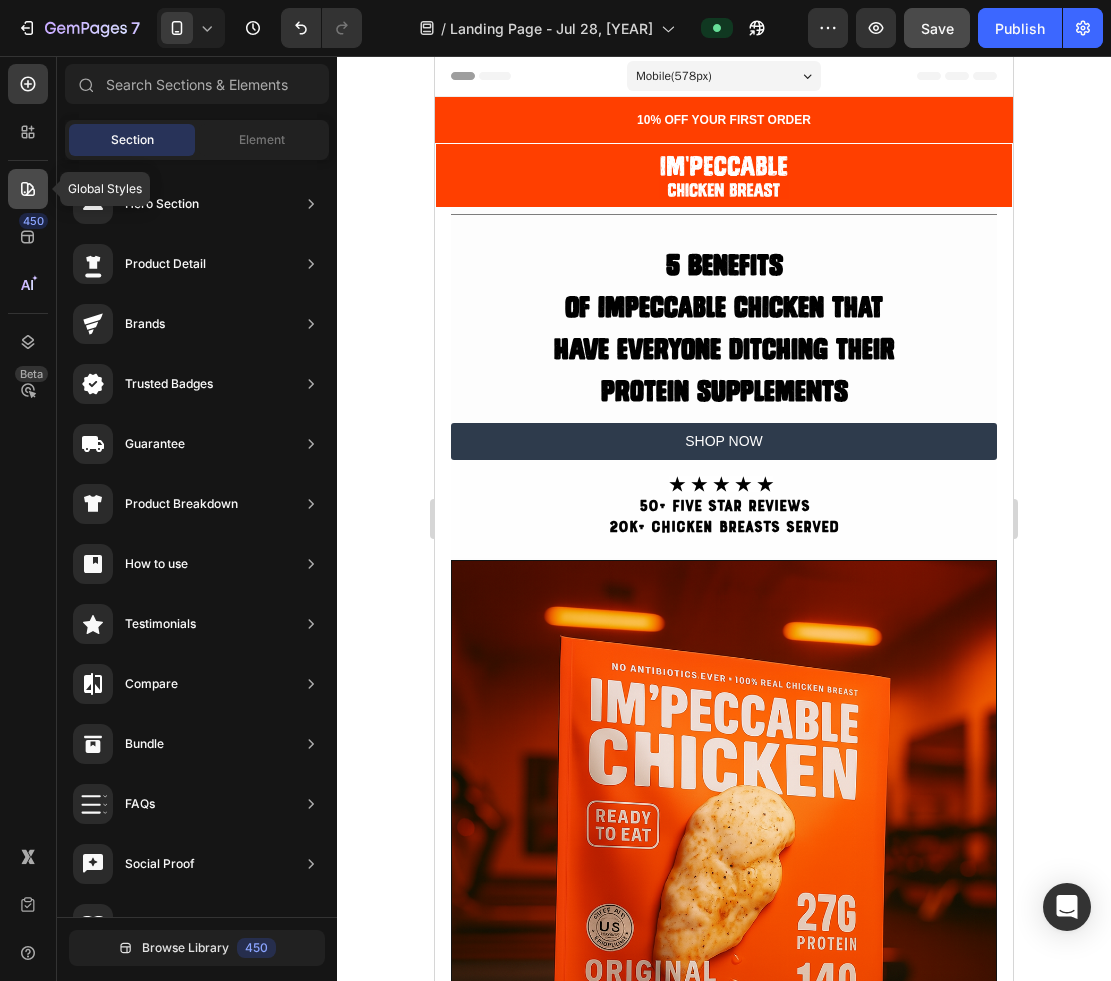 click 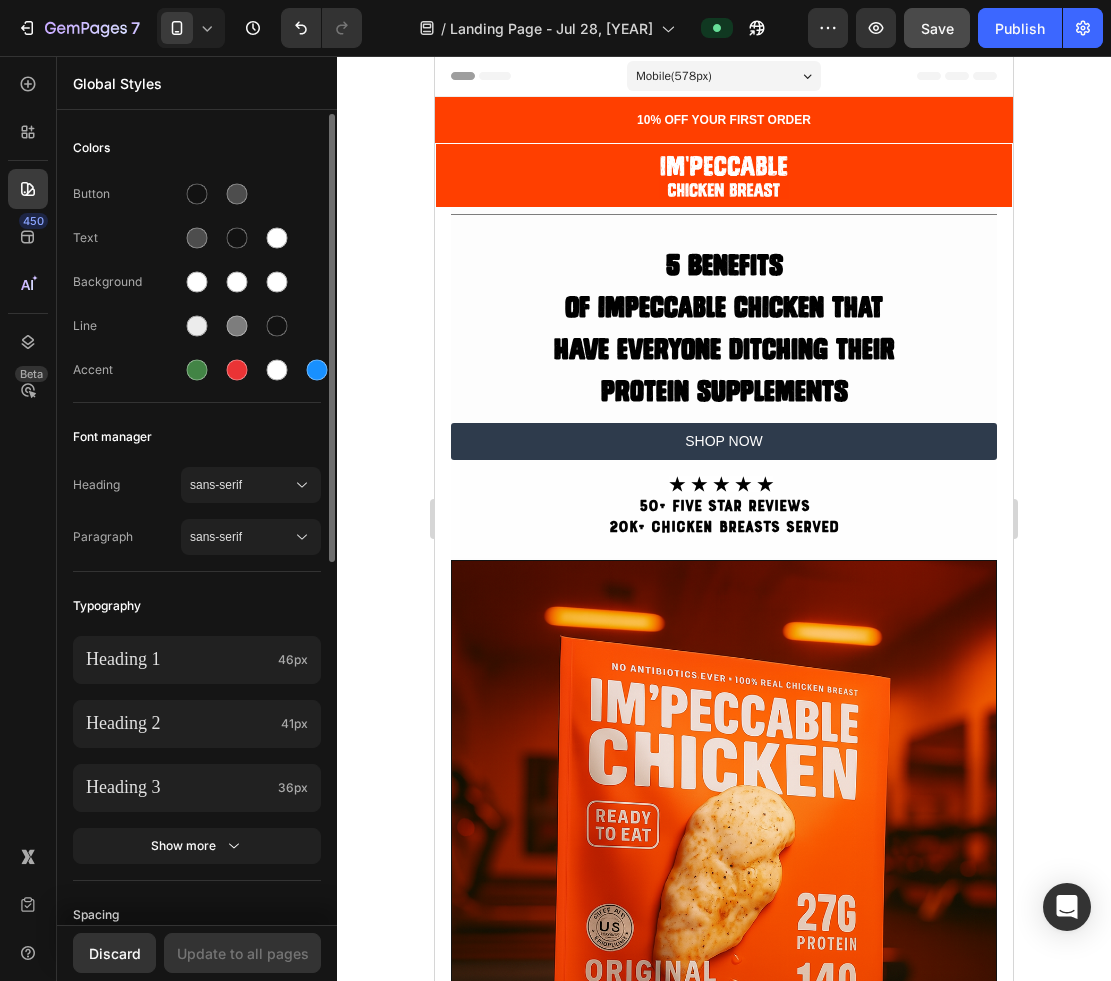 click on "Button Text Background Line Accent" 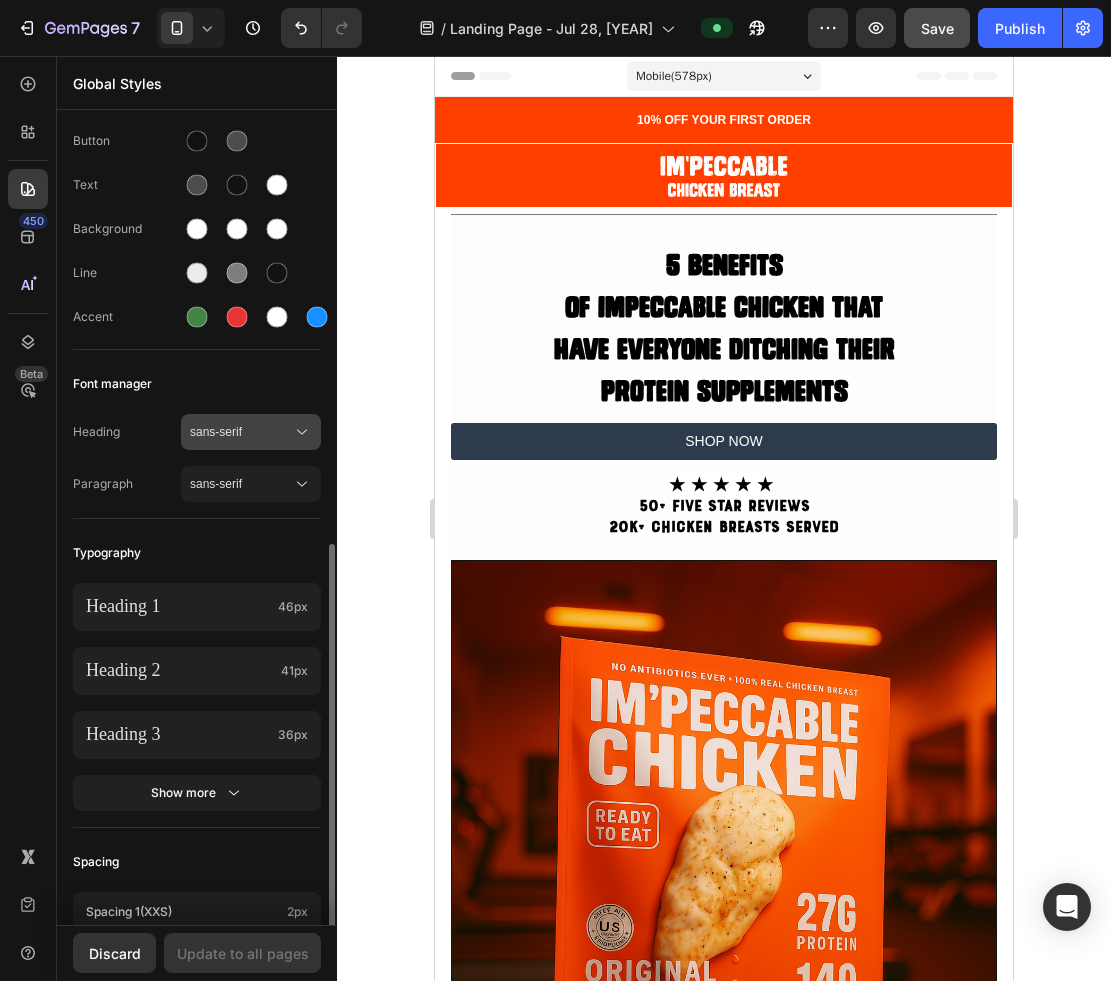 scroll, scrollTop: 0, scrollLeft: 0, axis: both 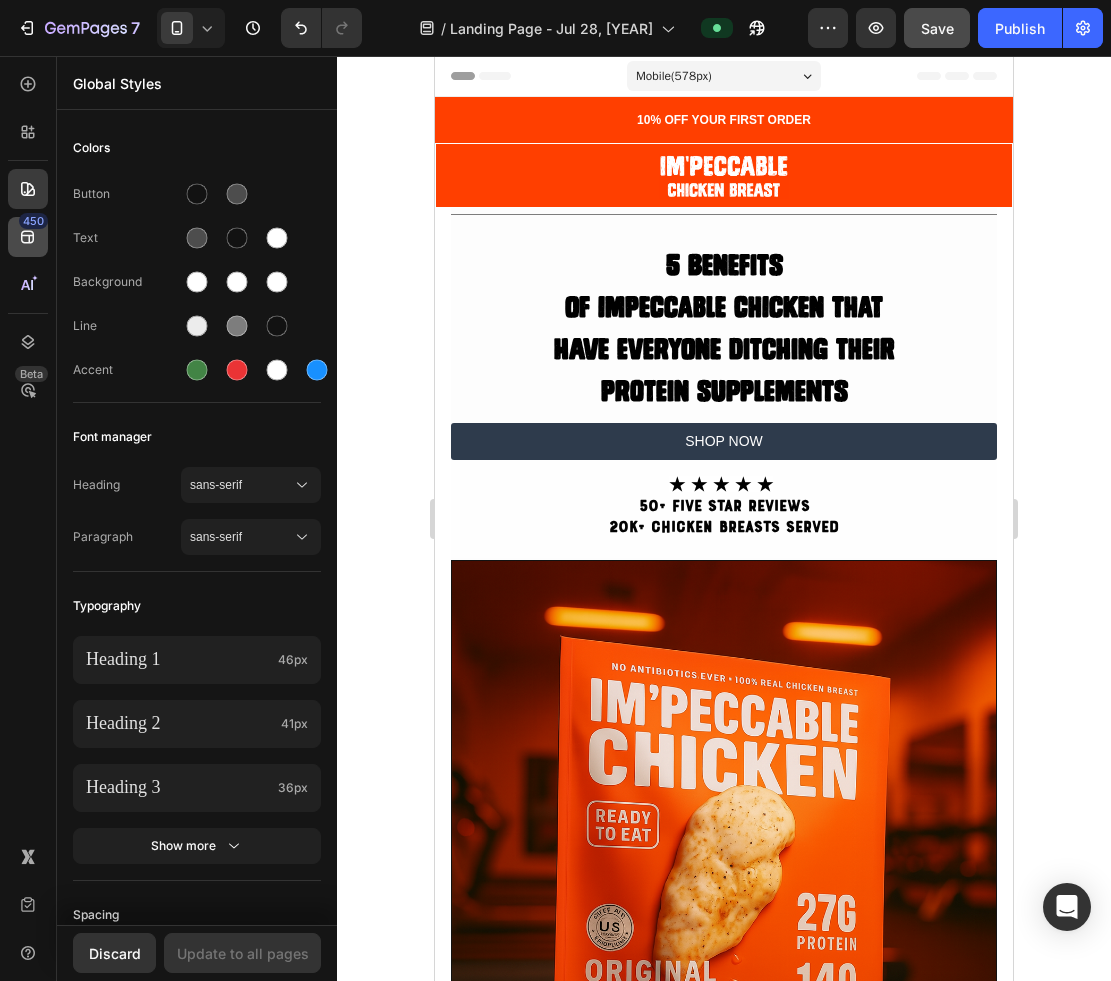 click on "450" 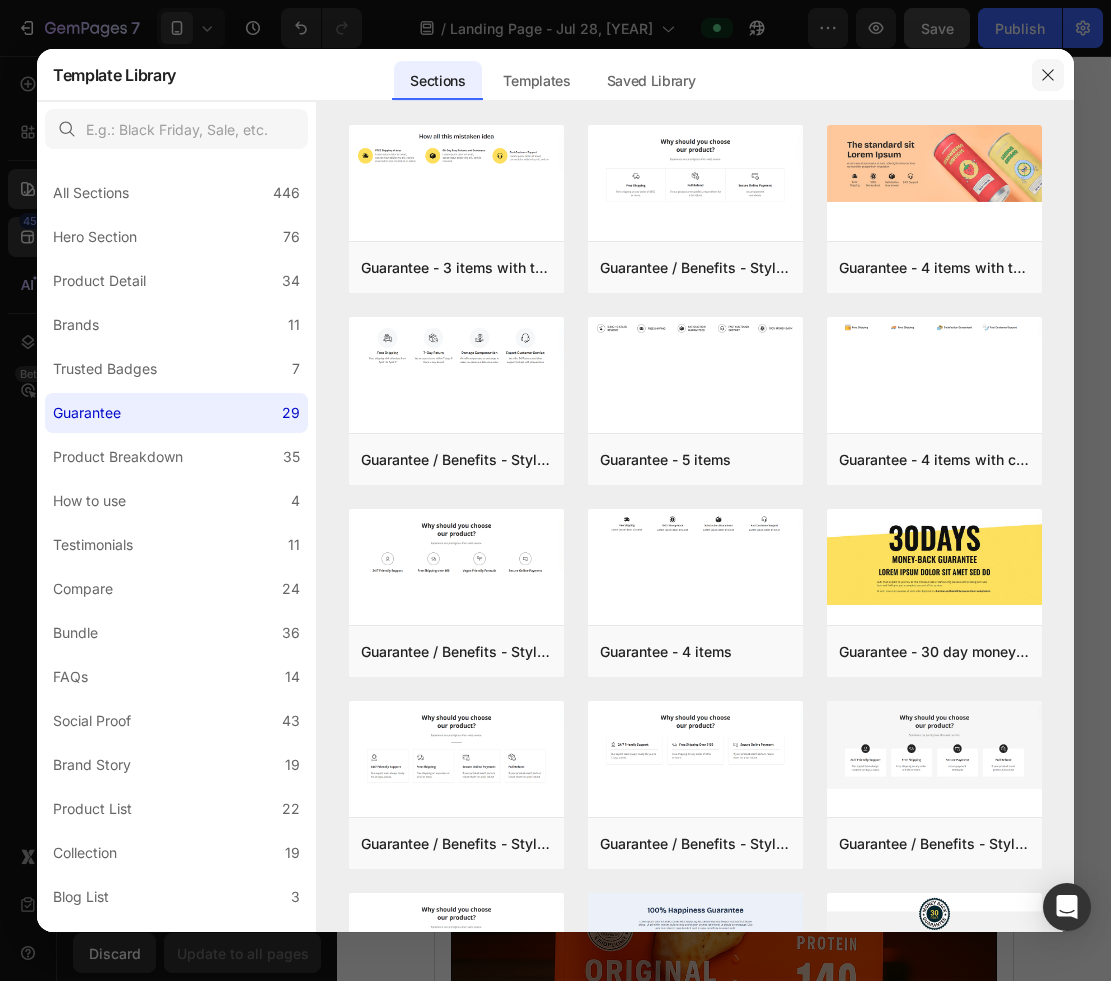 drag, startPoint x: 23, startPoint y: 249, endPoint x: 1051, endPoint y: 58, distance: 1045.5931 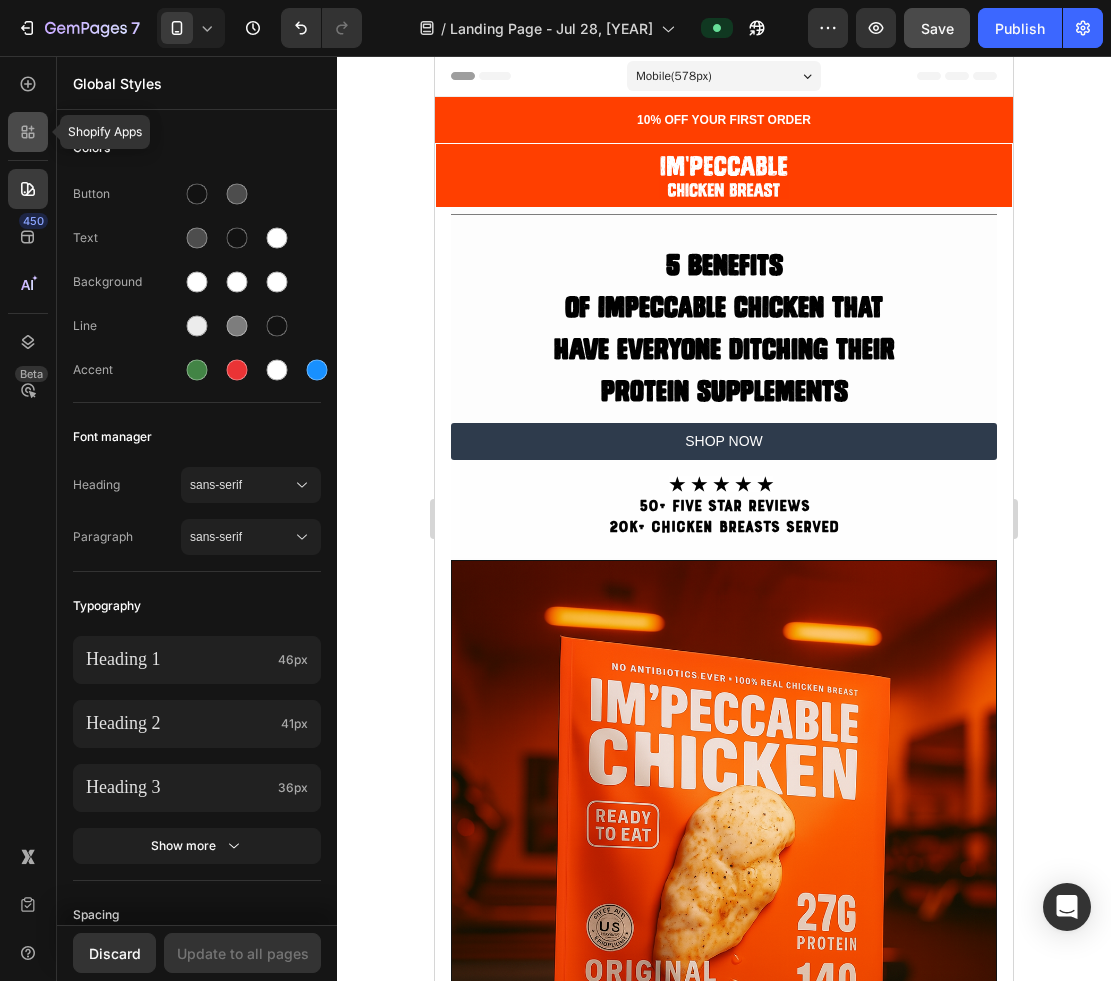 click 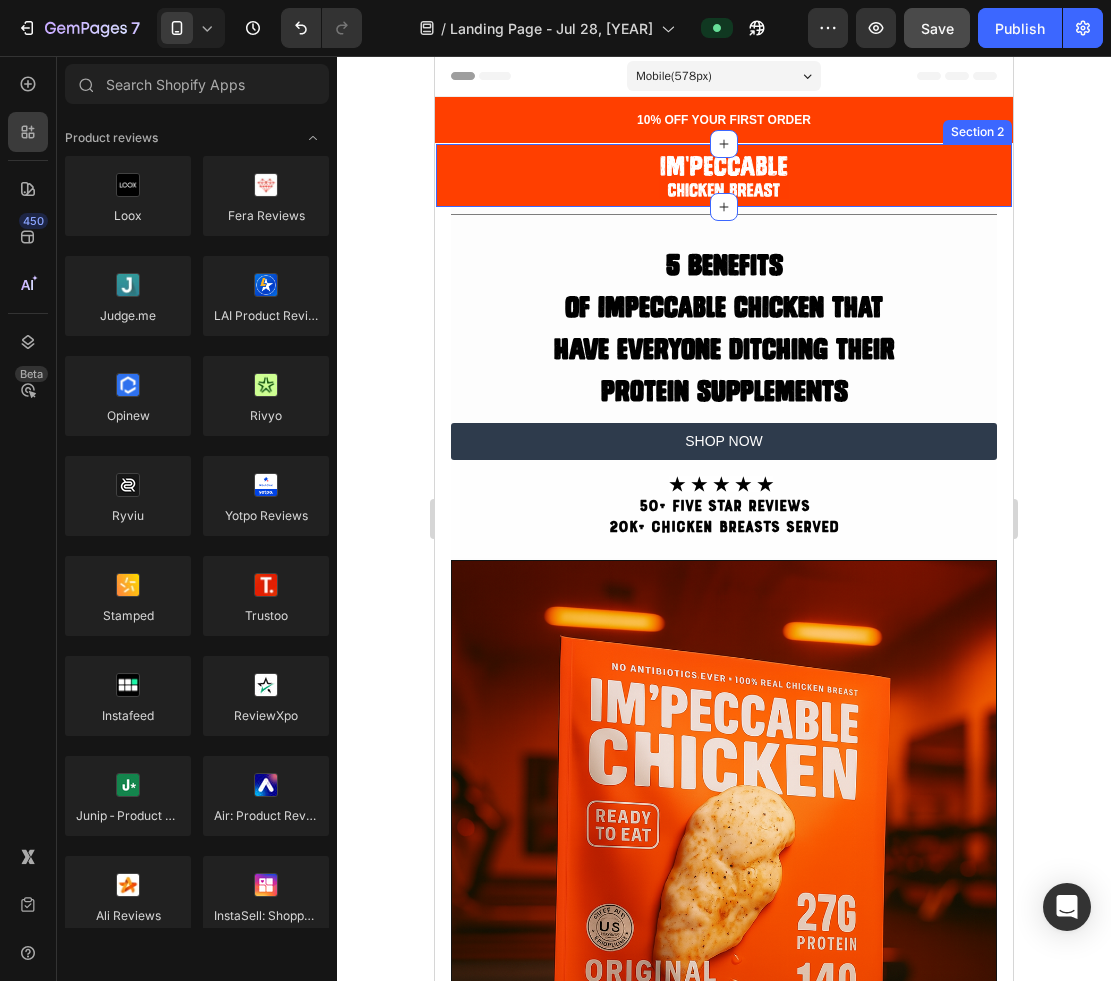 click on "Image Section 2" at bounding box center [724, 175] 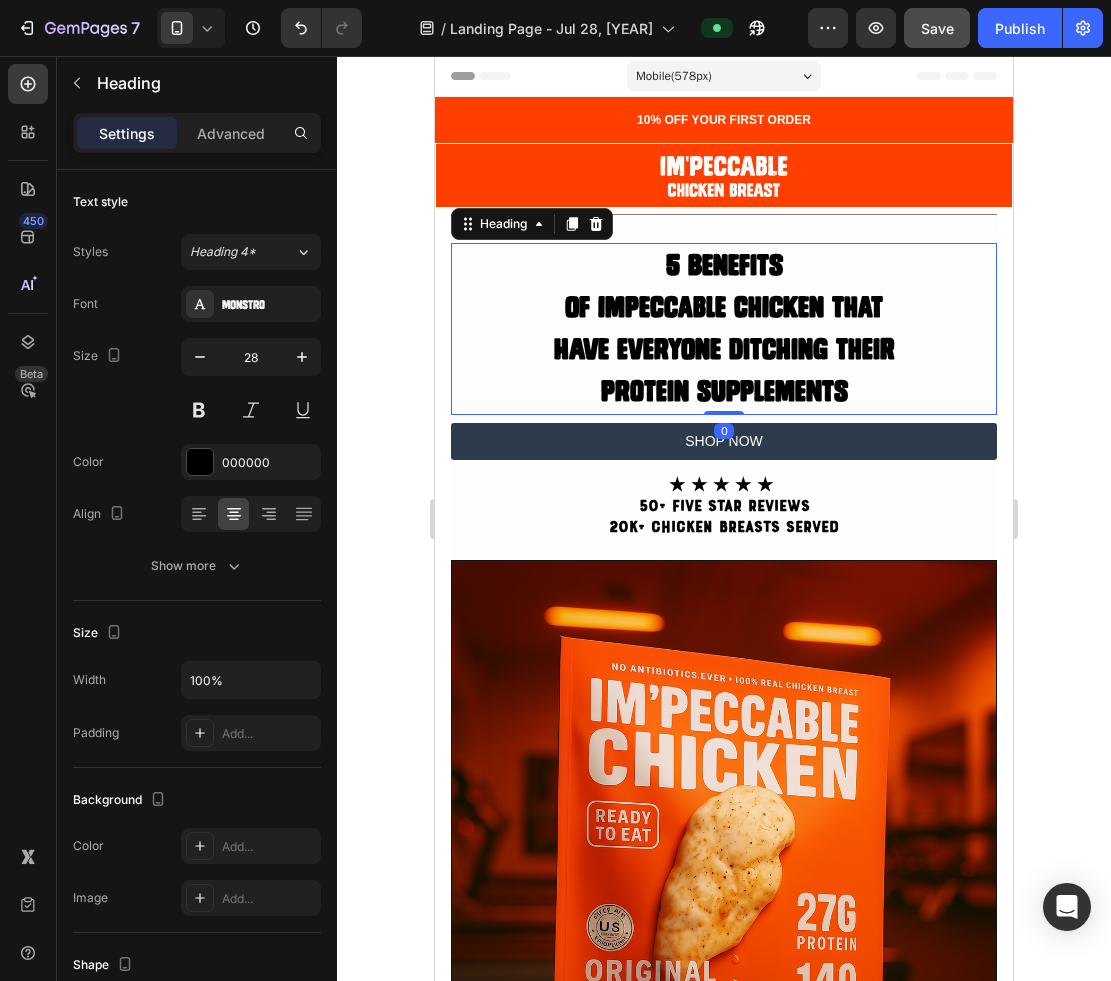 click on "5 Benefits  of Impeccable Chicken That  Have Everyone Ditching Their  Protein supplements" at bounding box center [724, 329] 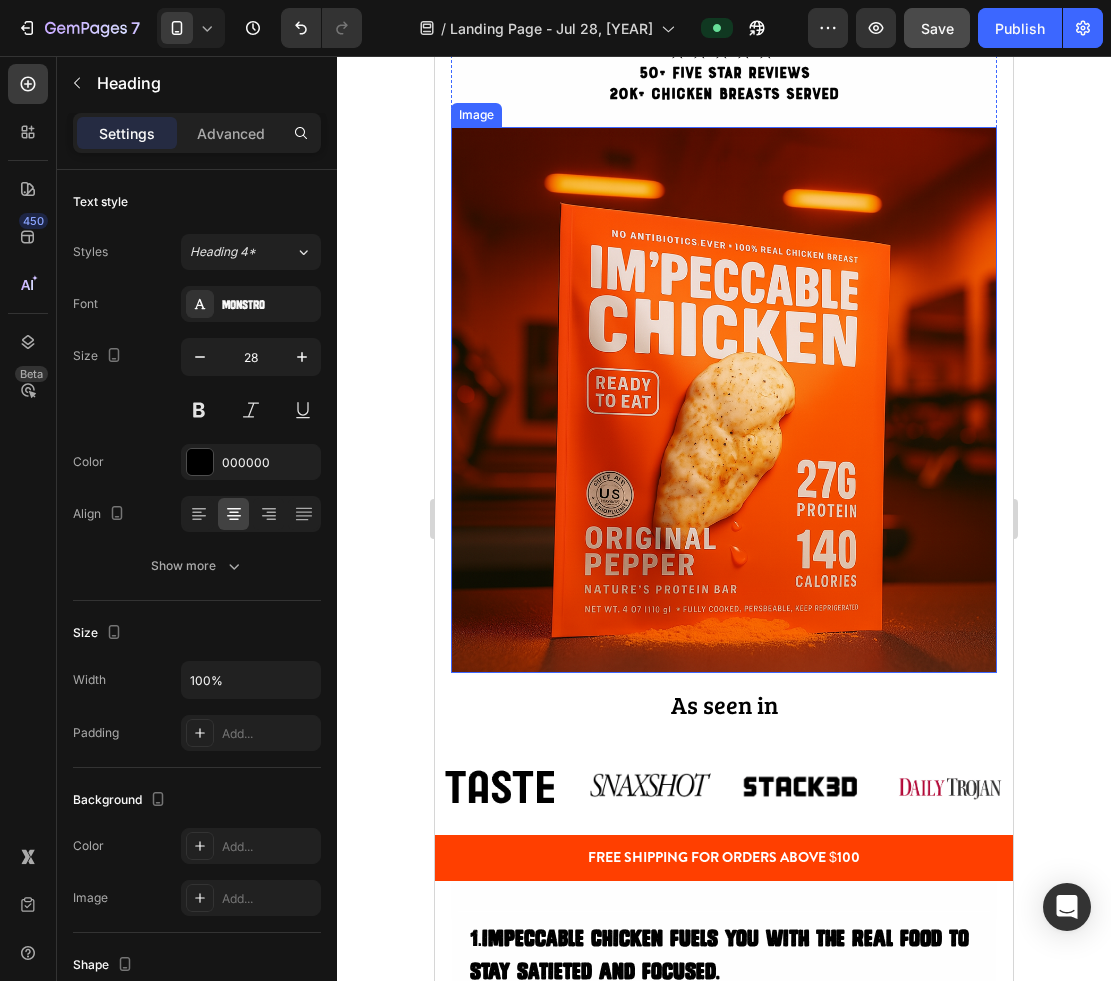 scroll, scrollTop: 289, scrollLeft: 0, axis: vertical 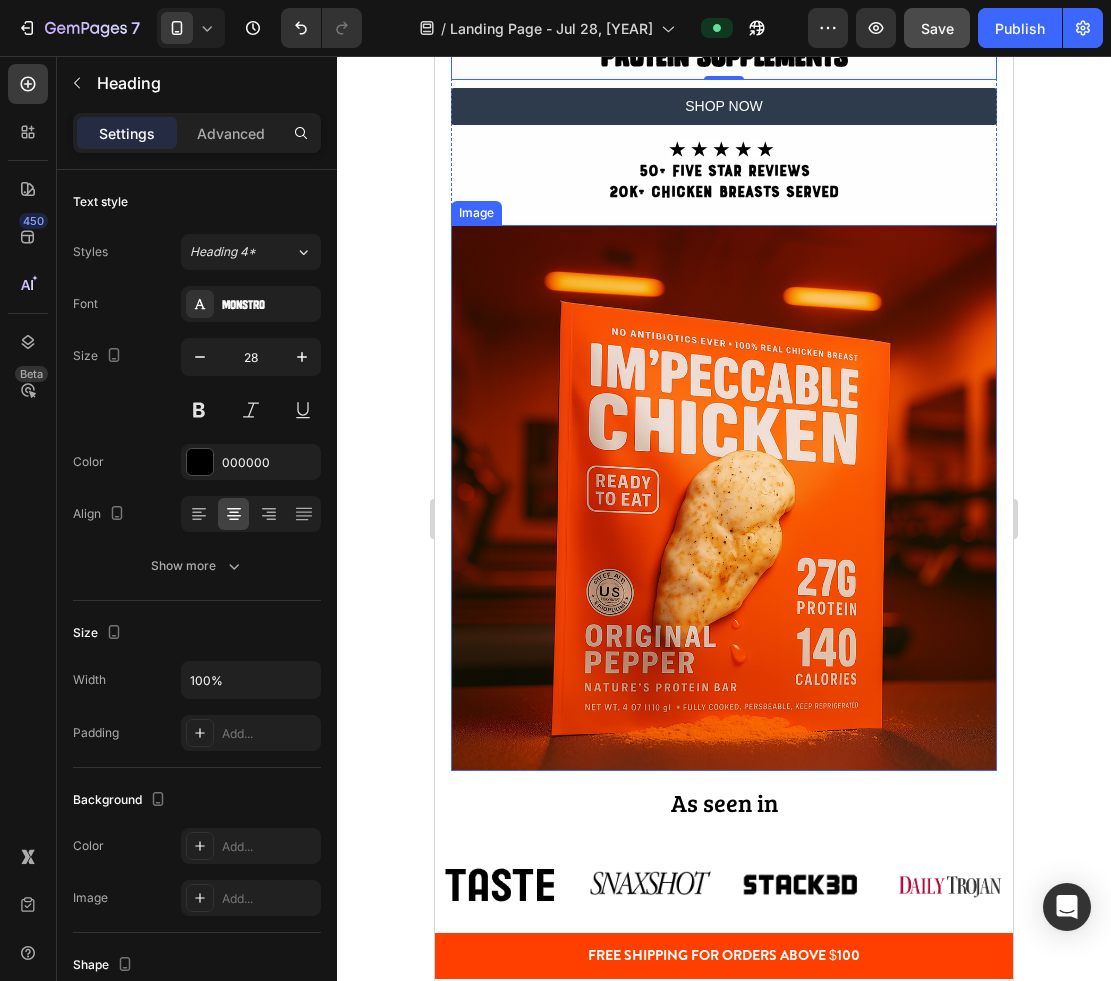 click at bounding box center [724, 498] 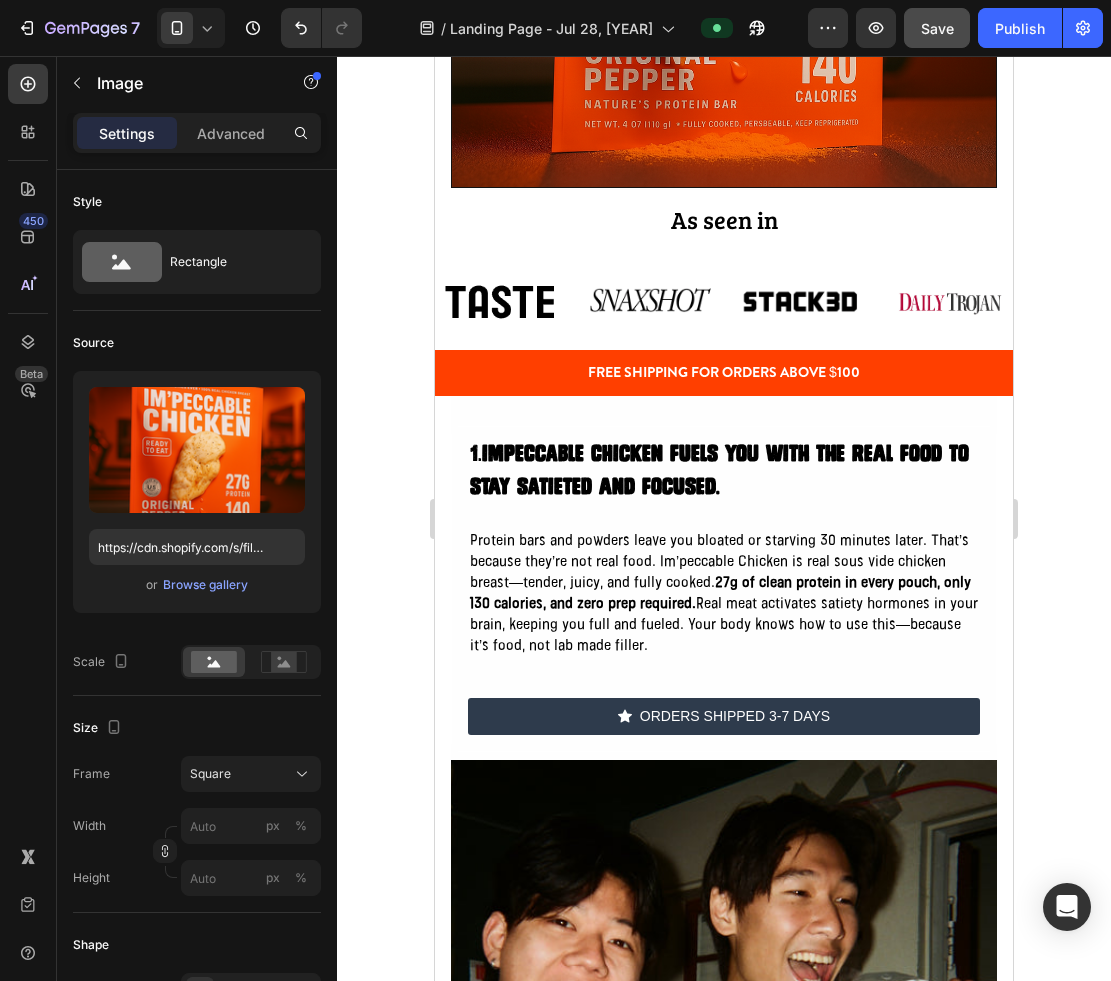 scroll, scrollTop: 596, scrollLeft: 0, axis: vertical 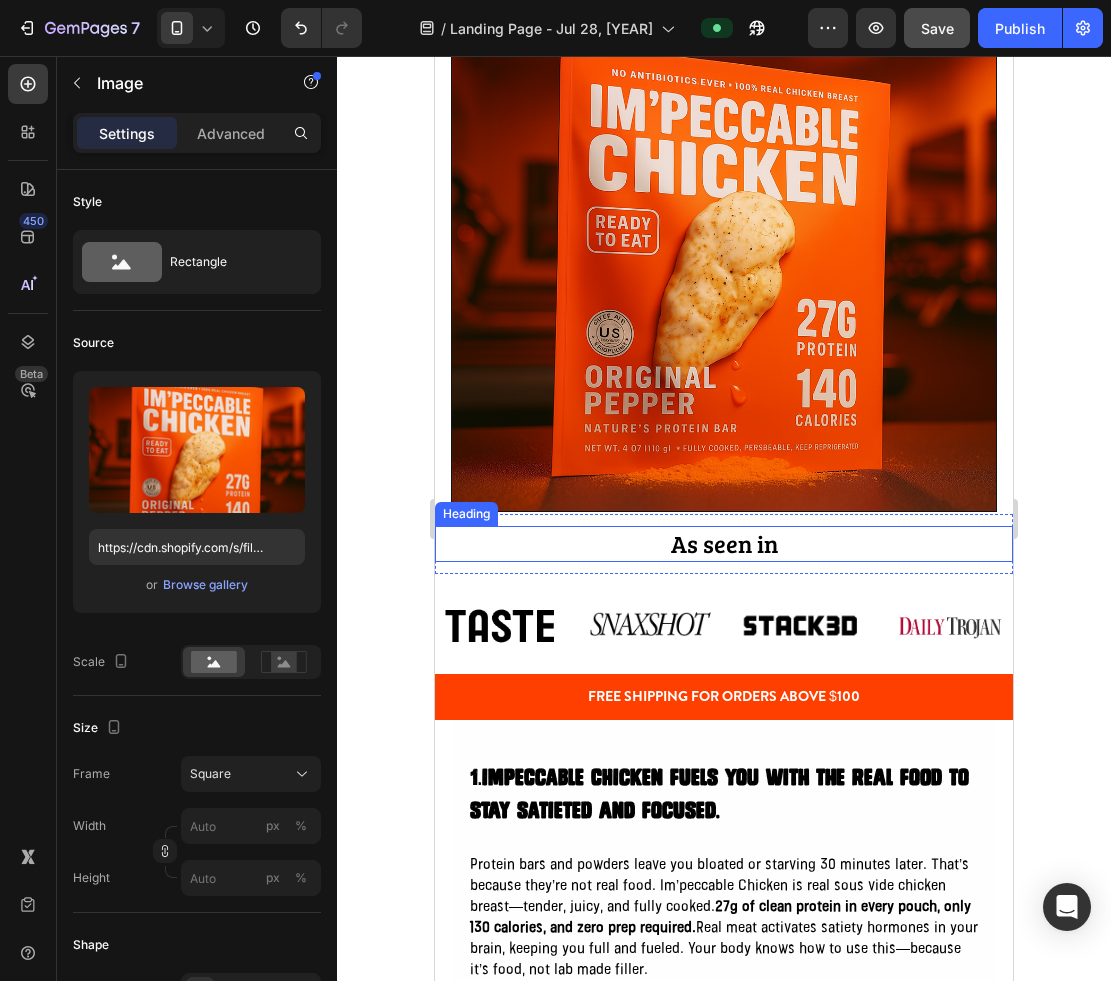 click on "As seen in" at bounding box center [724, 543] 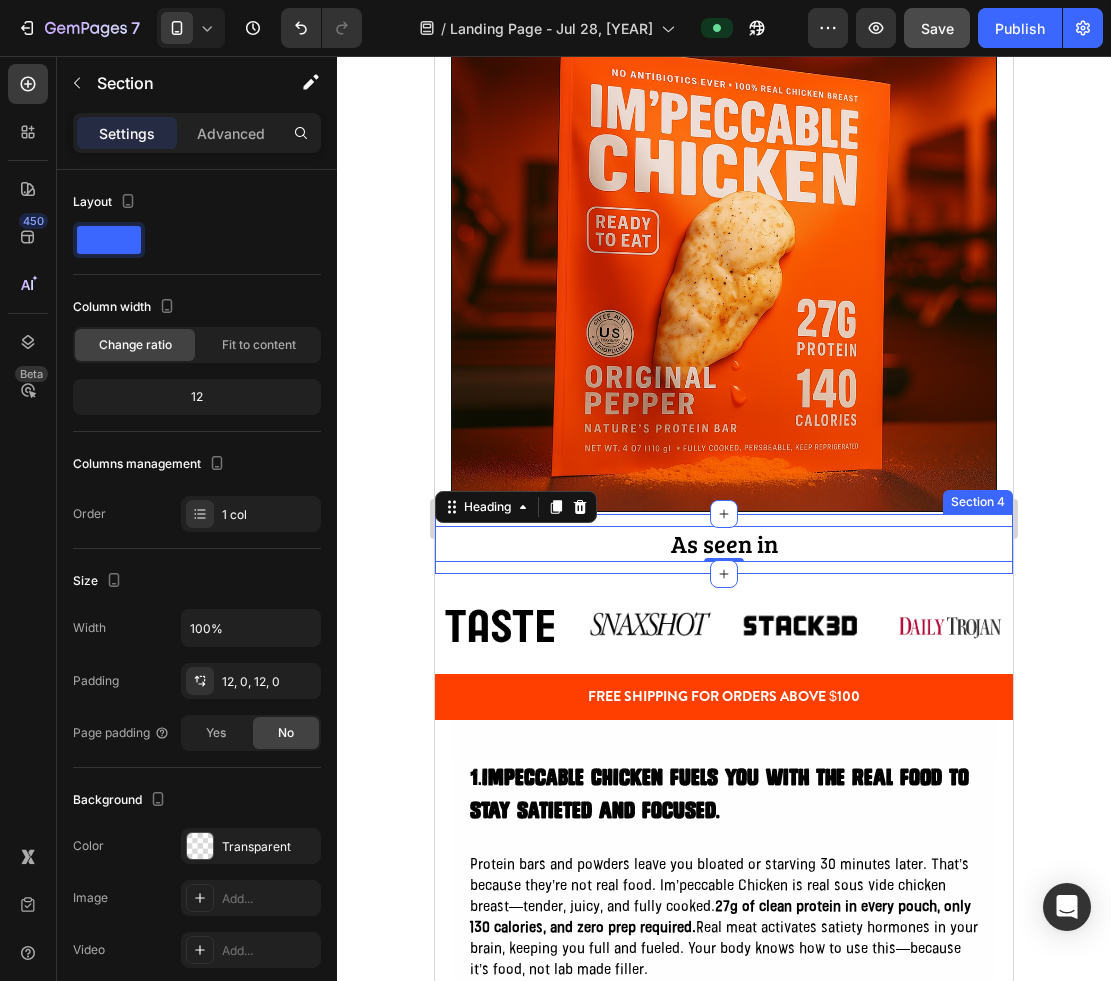 click on "As seen in Heading   0 Section 4" at bounding box center [724, 543] 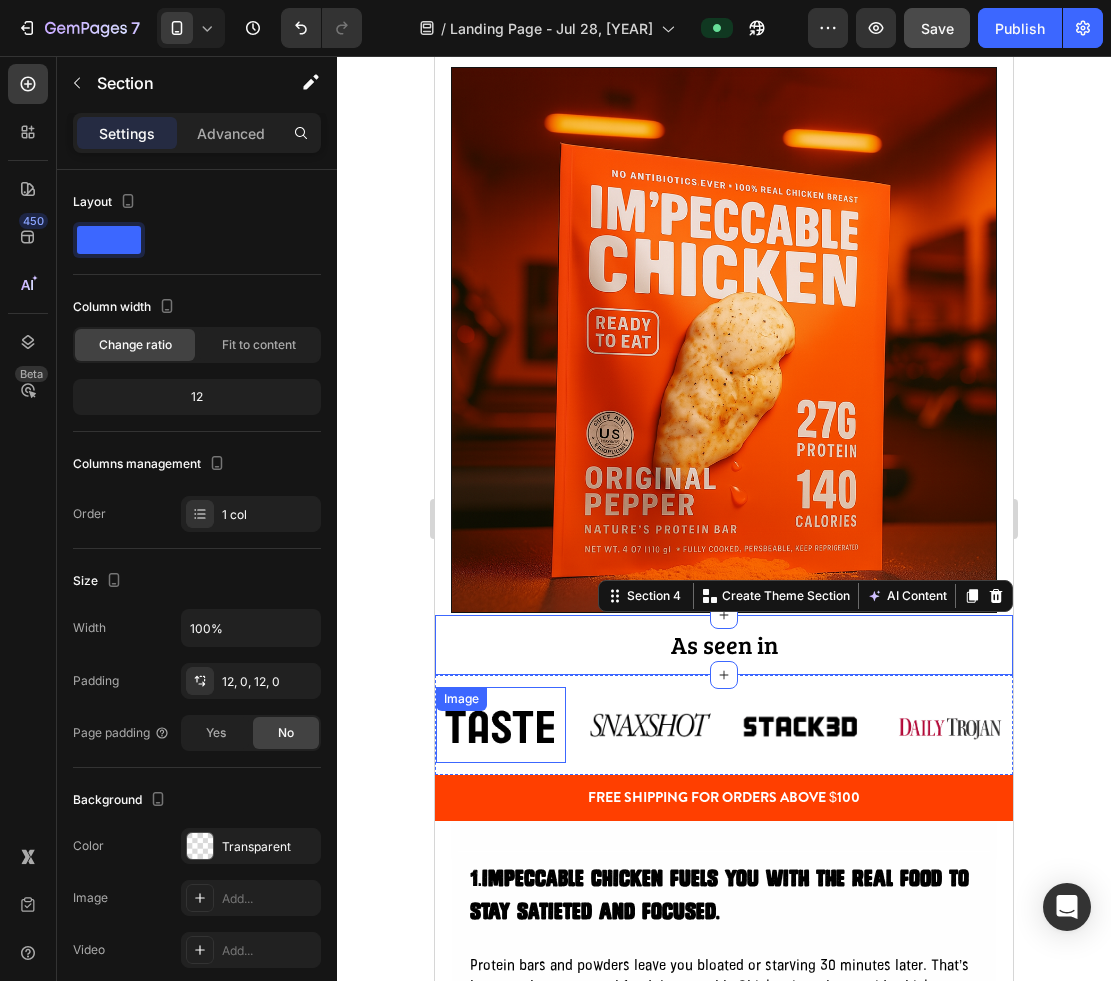 scroll, scrollTop: 342, scrollLeft: 0, axis: vertical 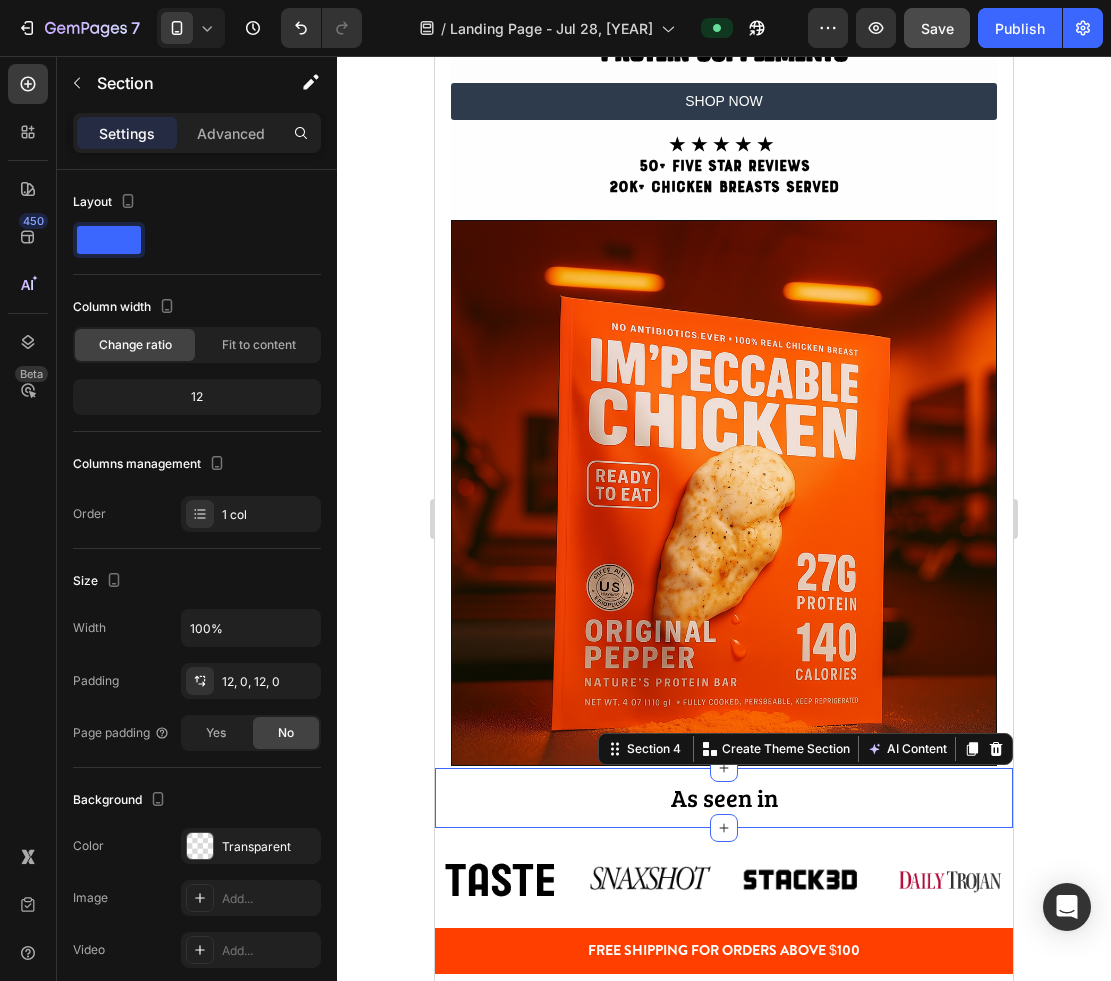 click on "Title Line 5 Benefits  of Impeccable Chicken That  Have Everyone Ditching Their  Protein supplements Heading SHOP NOW Button ★ ★ ★ ★ ★   50+ FIVE STAR REVIEWS  20k+ CHICKEN BREASTS SERVED Text Block Row Product Row Image Row Section 3" at bounding box center (724, 318) 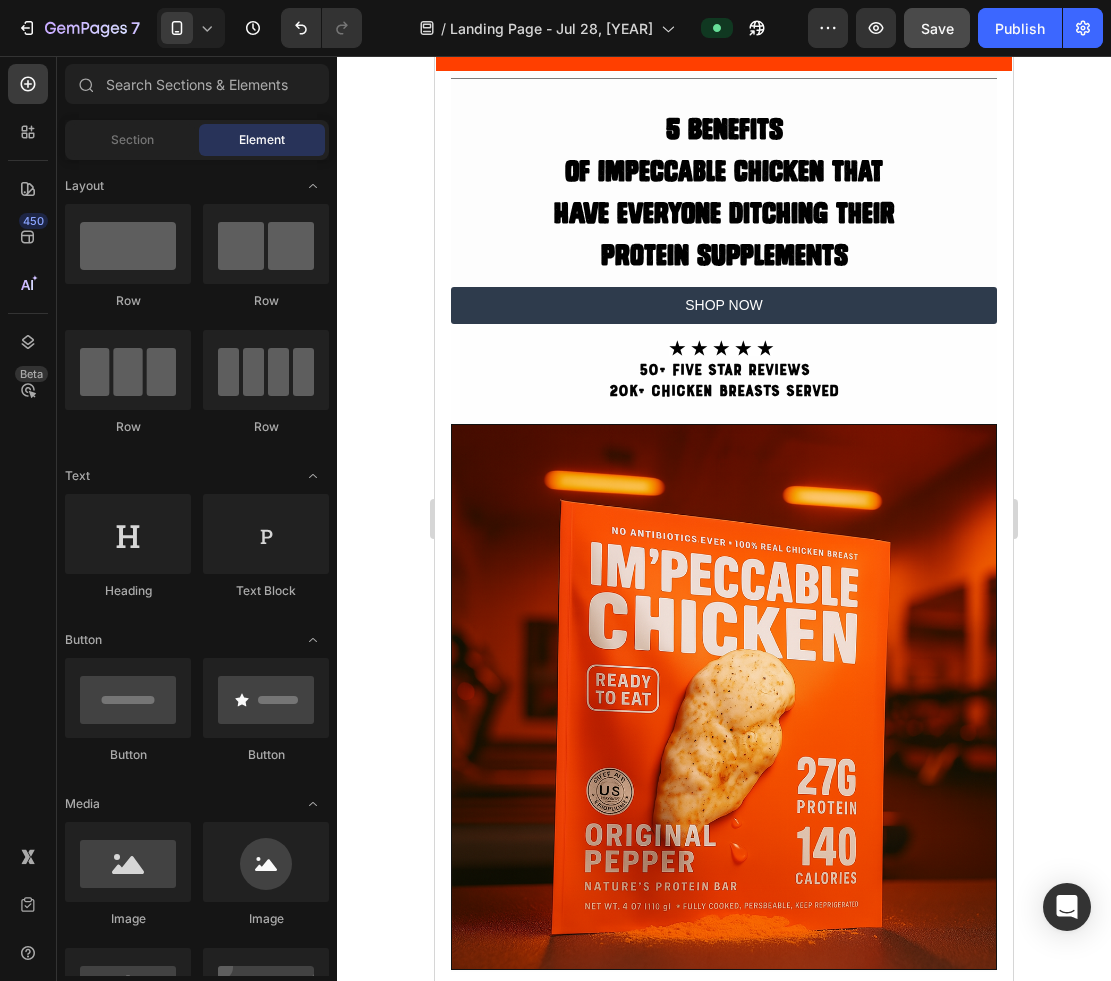 scroll, scrollTop: 0, scrollLeft: 0, axis: both 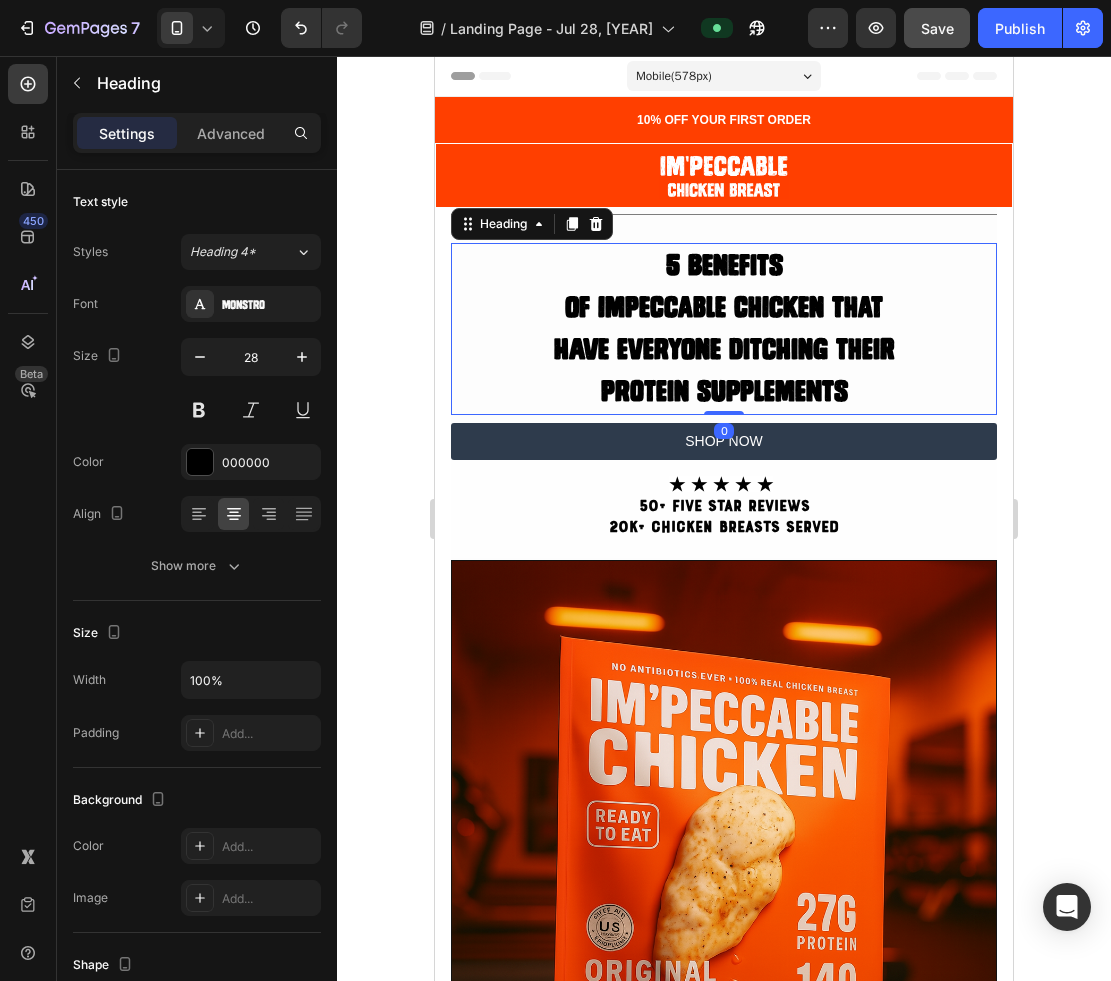 click on "5 Benefits  of Impeccable Chicken That  Have Everyone Ditching Their  Protein supplements" at bounding box center [724, 329] 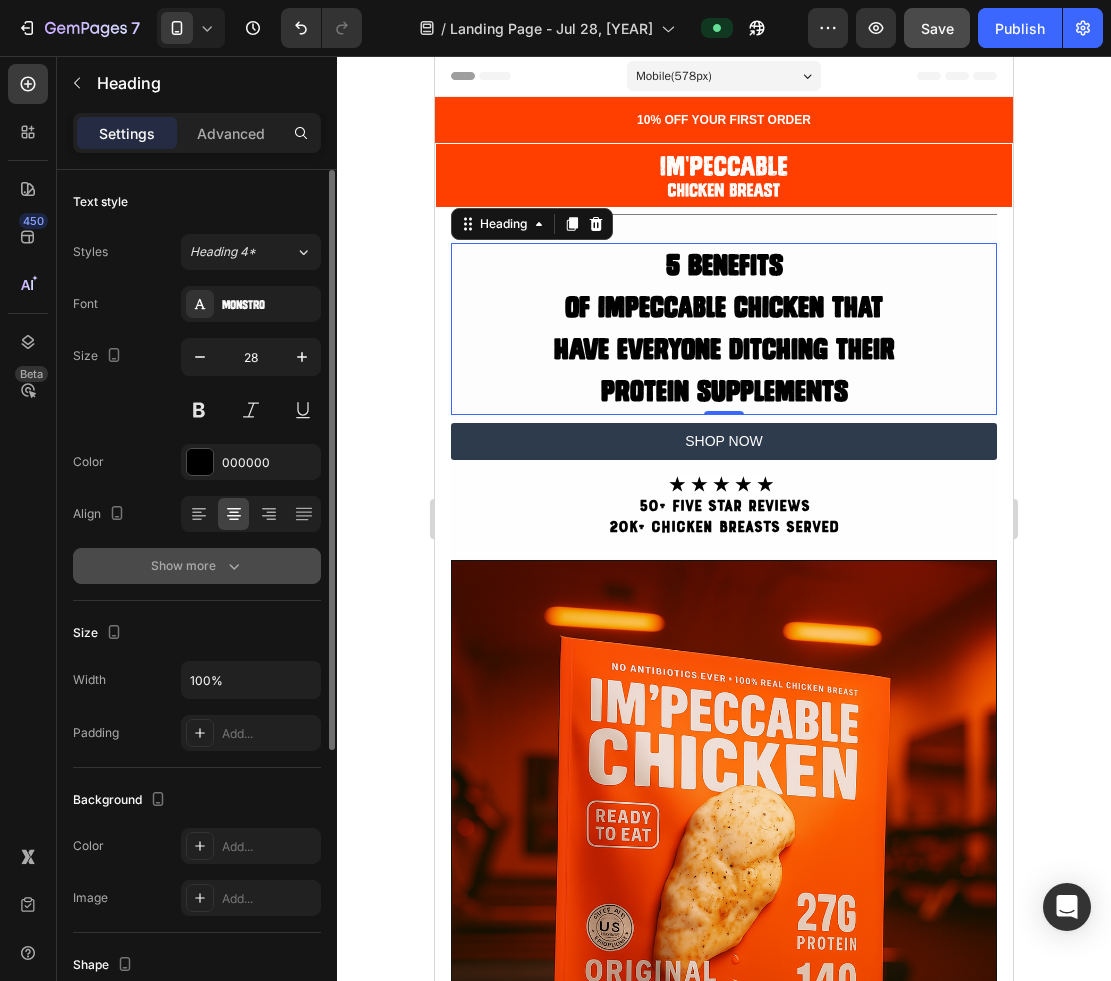 click on "Show more" at bounding box center [197, 566] 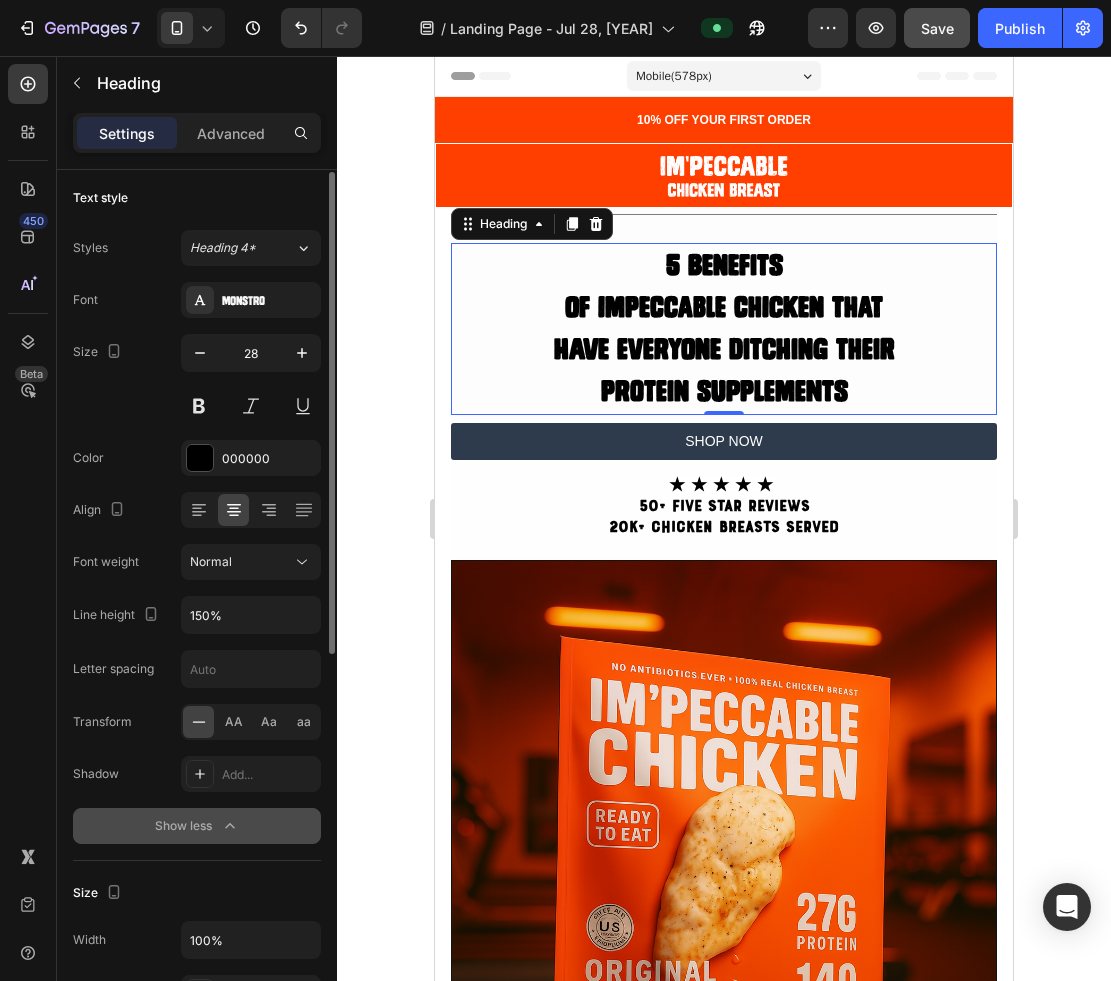 scroll, scrollTop: 10, scrollLeft: 0, axis: vertical 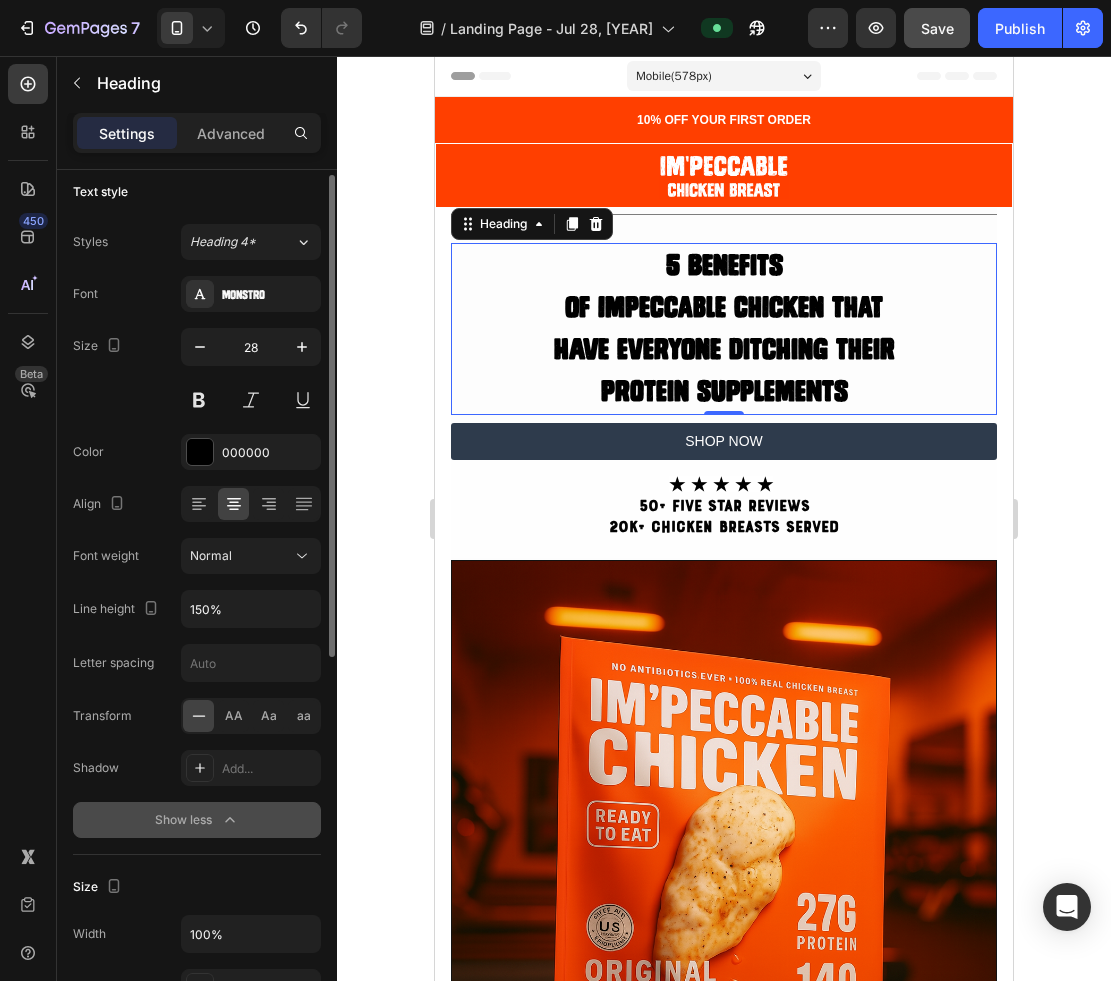 click 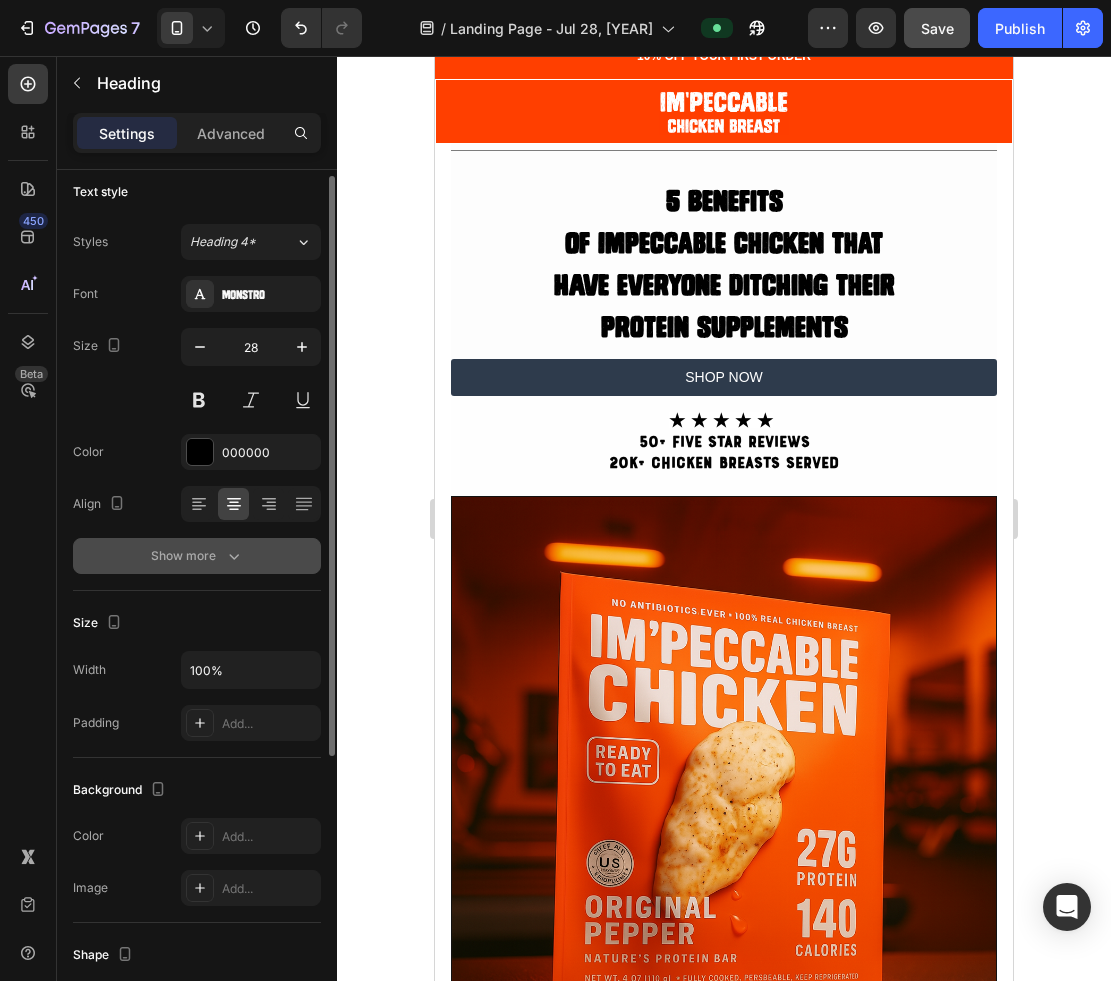 scroll, scrollTop: 0, scrollLeft: 0, axis: both 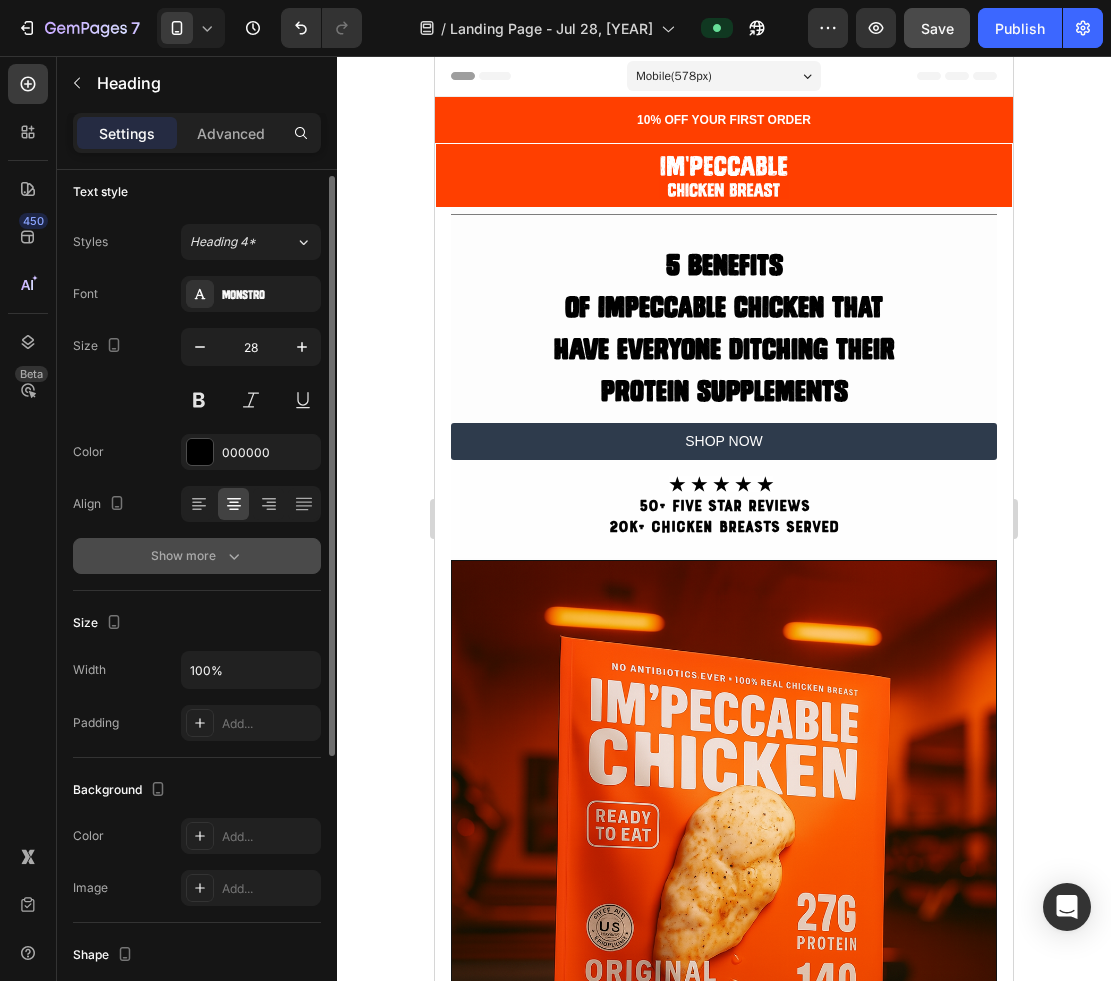 click on "5 Benefits  of Impeccable Chicken That  Have Everyone Ditching Their  Protein supplements" at bounding box center (724, 329) 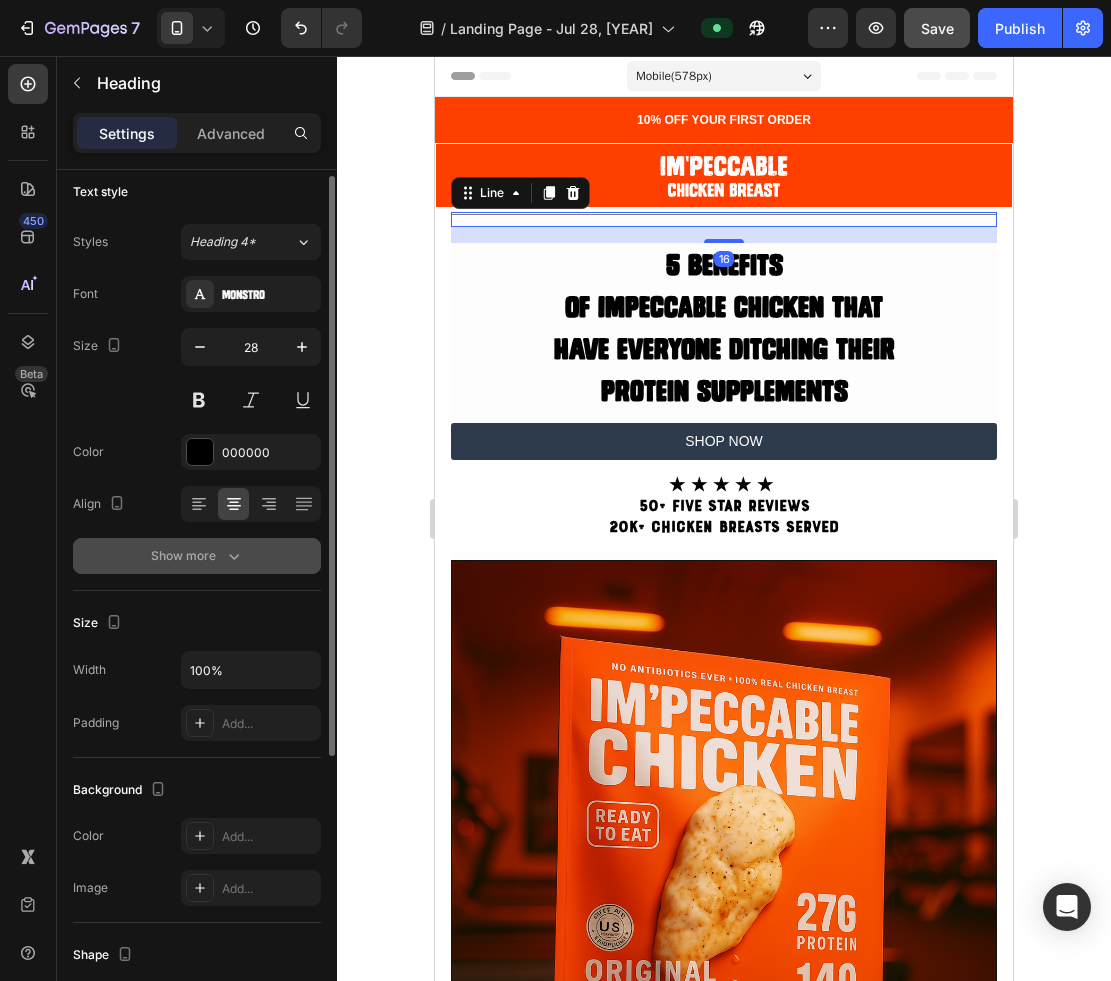 click on "Title Line   16" at bounding box center (724, 219) 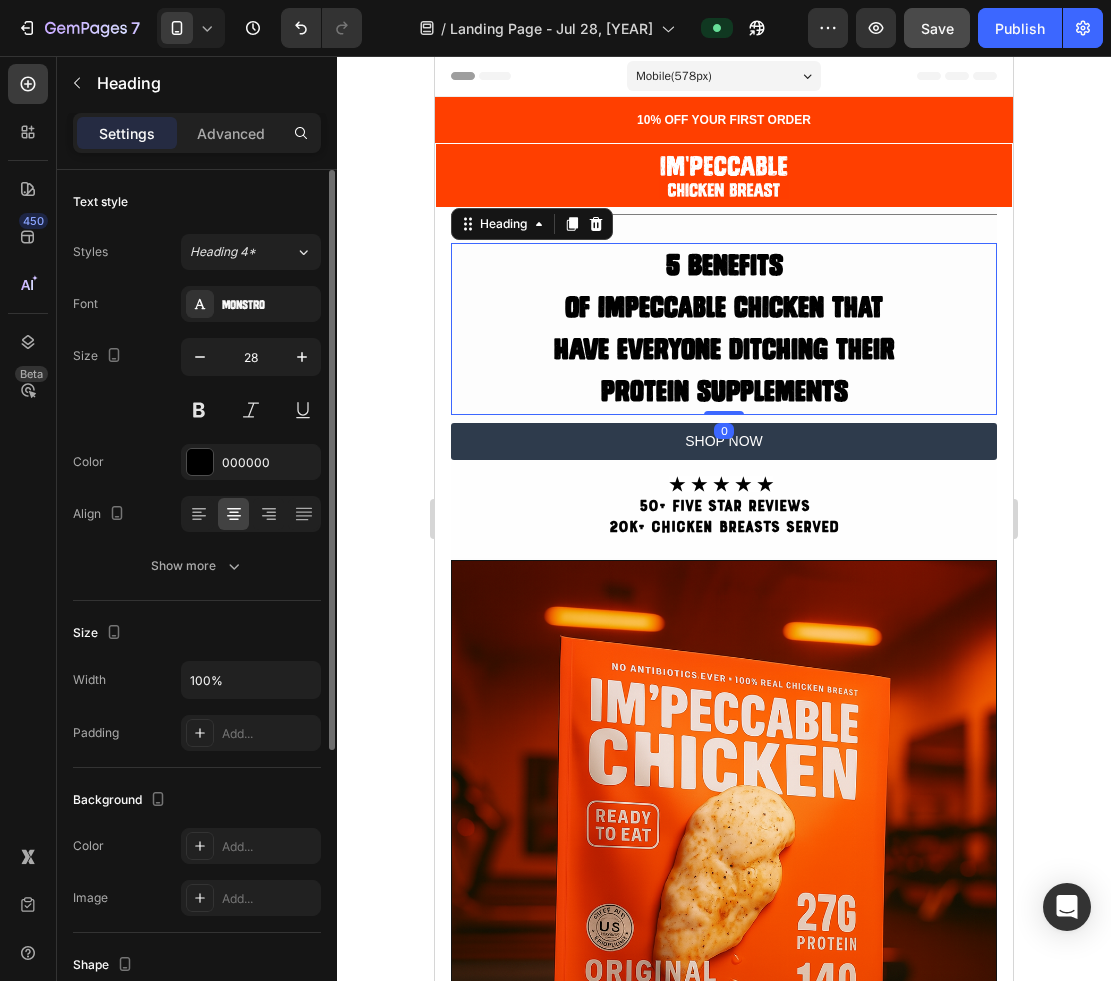 click on "⁠⁠⁠⁠⁠⁠⁠ 5 Benefits  of Impeccable Chicken That  Have Everyone Ditching Their  Protein supplements" at bounding box center (724, 329) 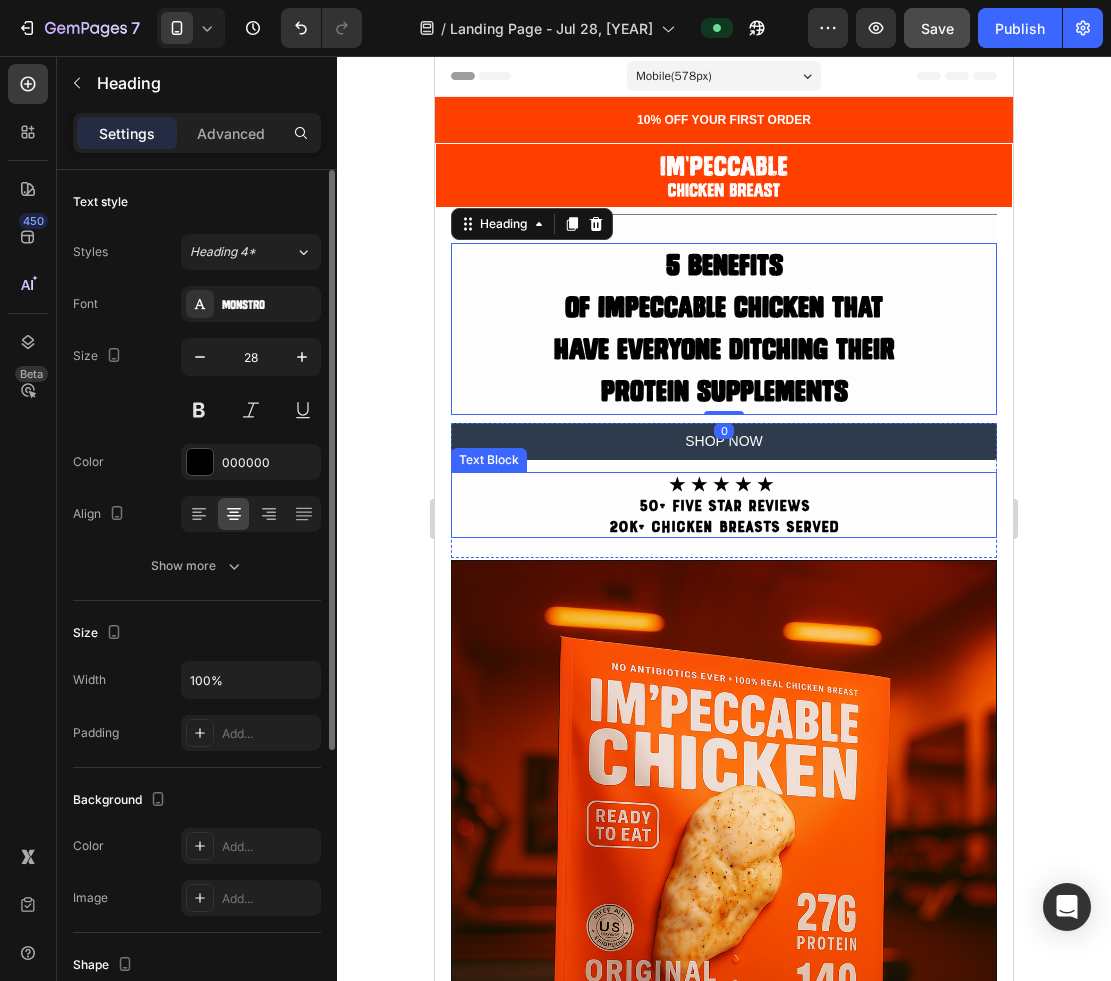 click on "20k+ CHICKEN BREASTS SERVED" at bounding box center [724, 526] 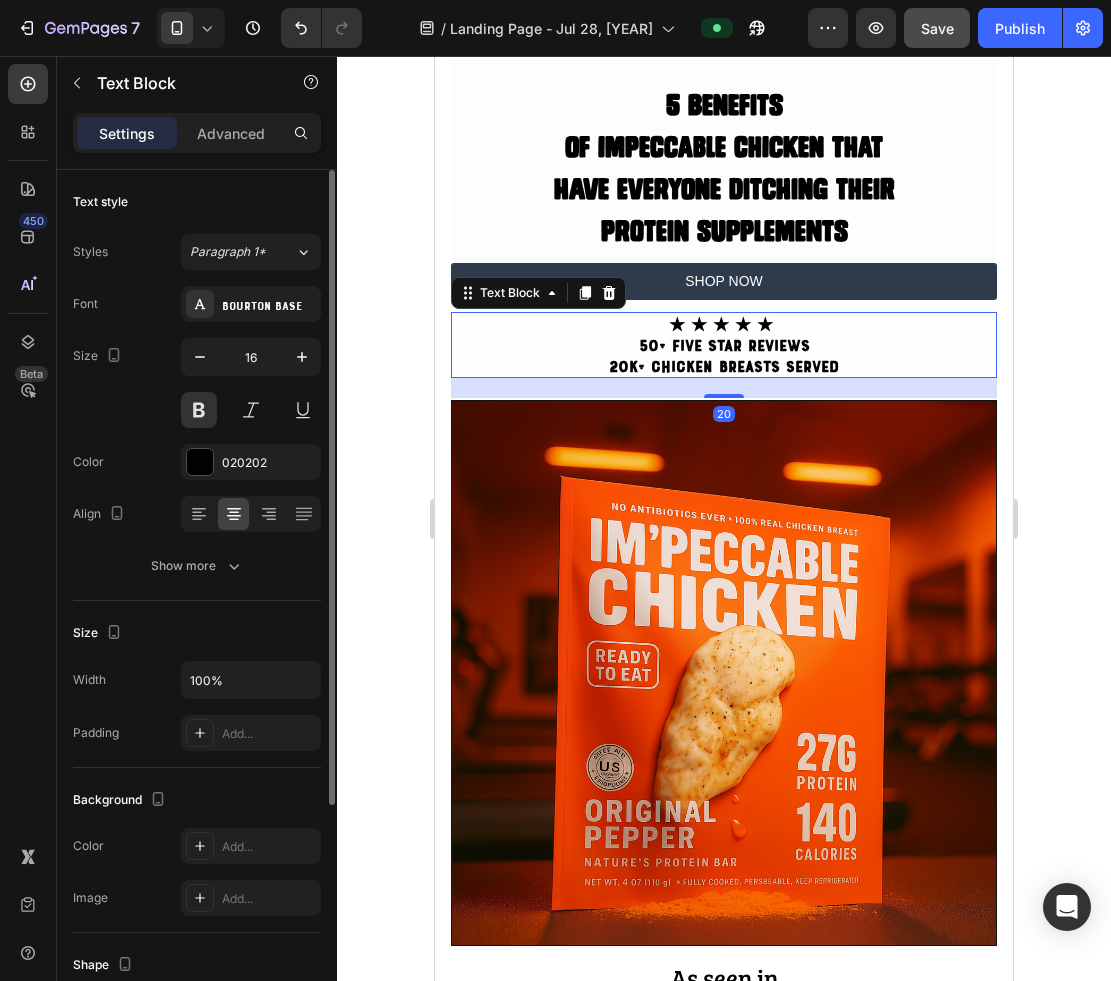 scroll, scrollTop: 321, scrollLeft: 0, axis: vertical 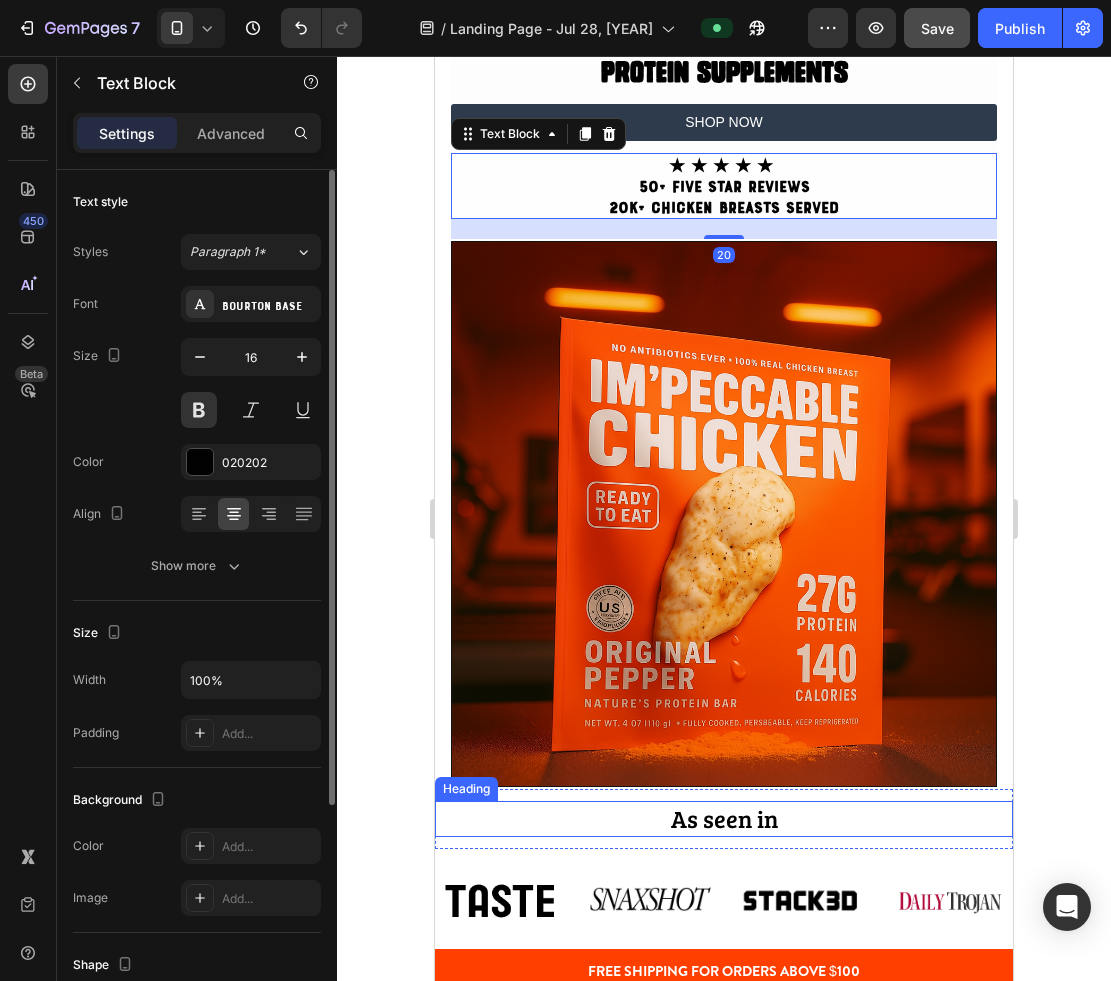 click on "As seen in Heading" at bounding box center [724, 818] 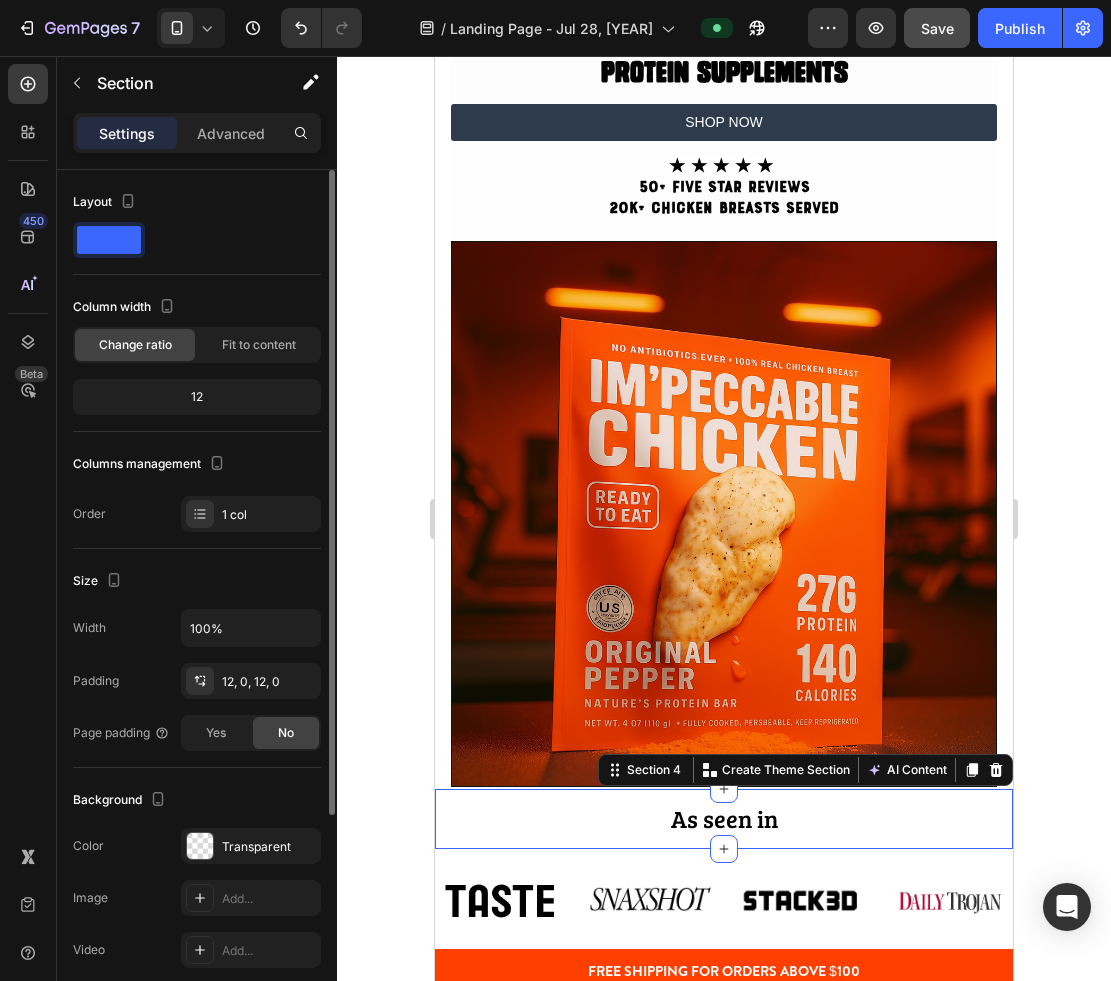 click on "As seen in Heading Section 4   Create Theme Section AI Content Write with GemAI What would you like to describe here? Tone and Voice Persuasive Product Im'peccable Chicken Special Packs Show more Generate" at bounding box center (724, 818) 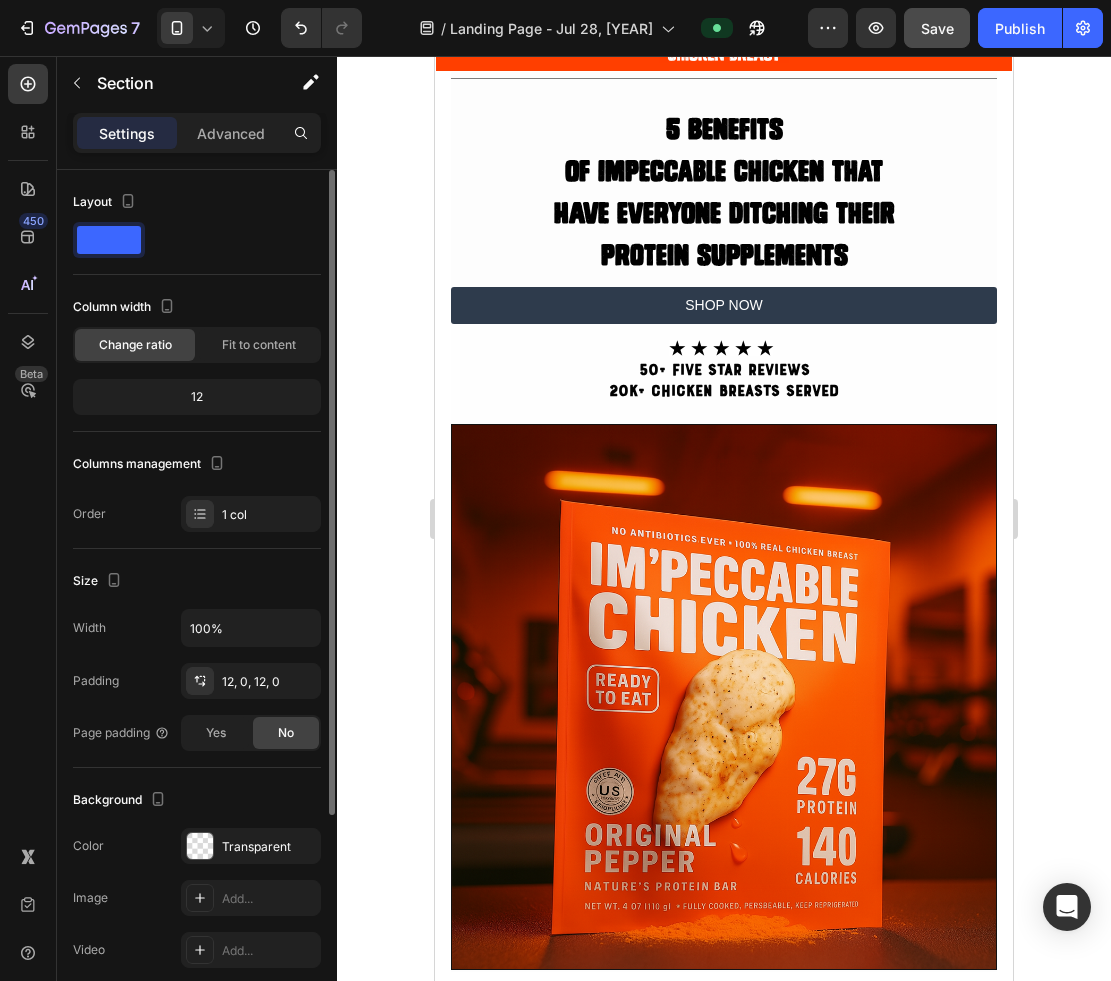 scroll, scrollTop: 0, scrollLeft: 0, axis: both 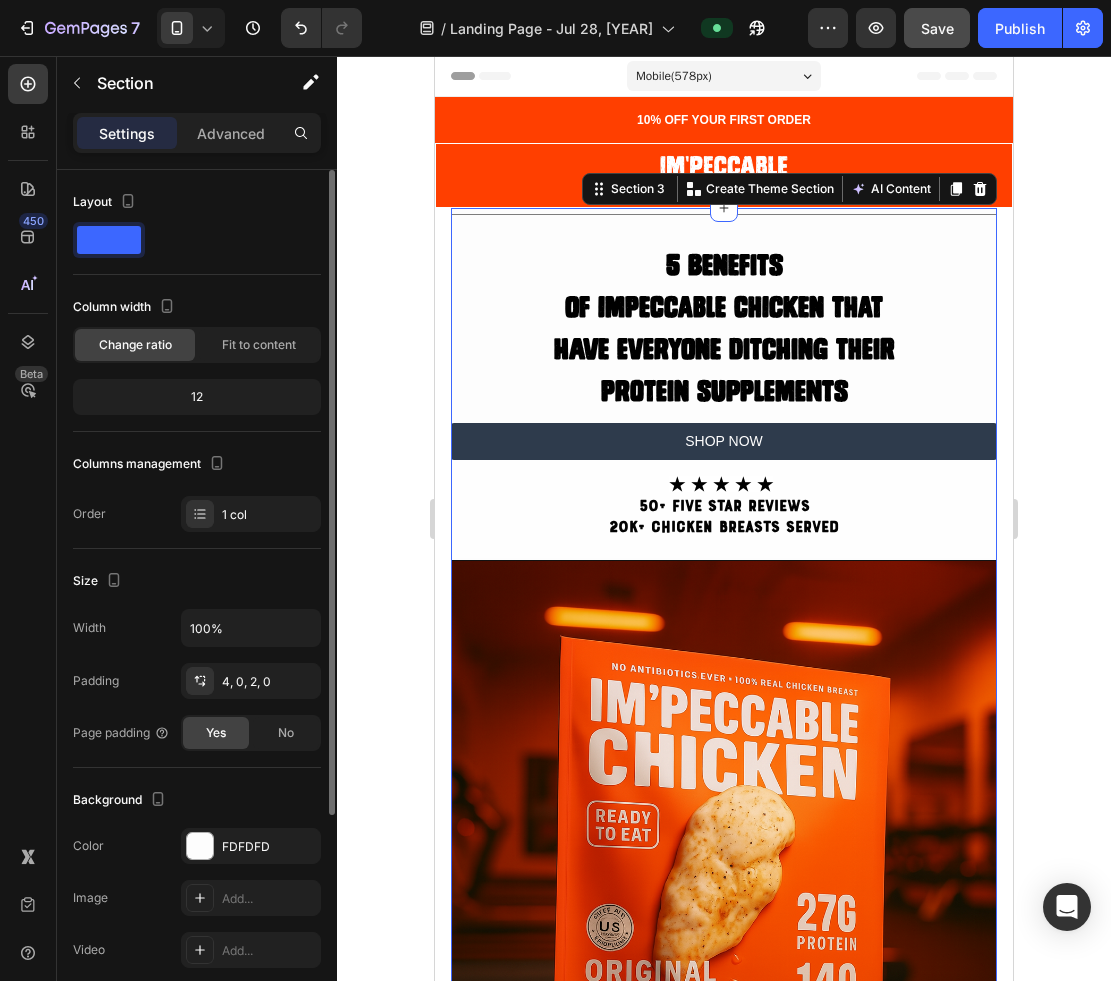 click on "Title Line ⁠⁠⁠⁠⁠⁠⁠ 5 Benefits  of Impeccable Chicken That  Have Everyone Ditching Their  Protein supplements Heading SHOP NOW Button ★ ★ ★ ★ ★   50+ FIVE STAR REVIEWS  20k+ CHICKEN BREASTS SERVED Text Block Row Product Row Image Row" at bounding box center [724, 659] 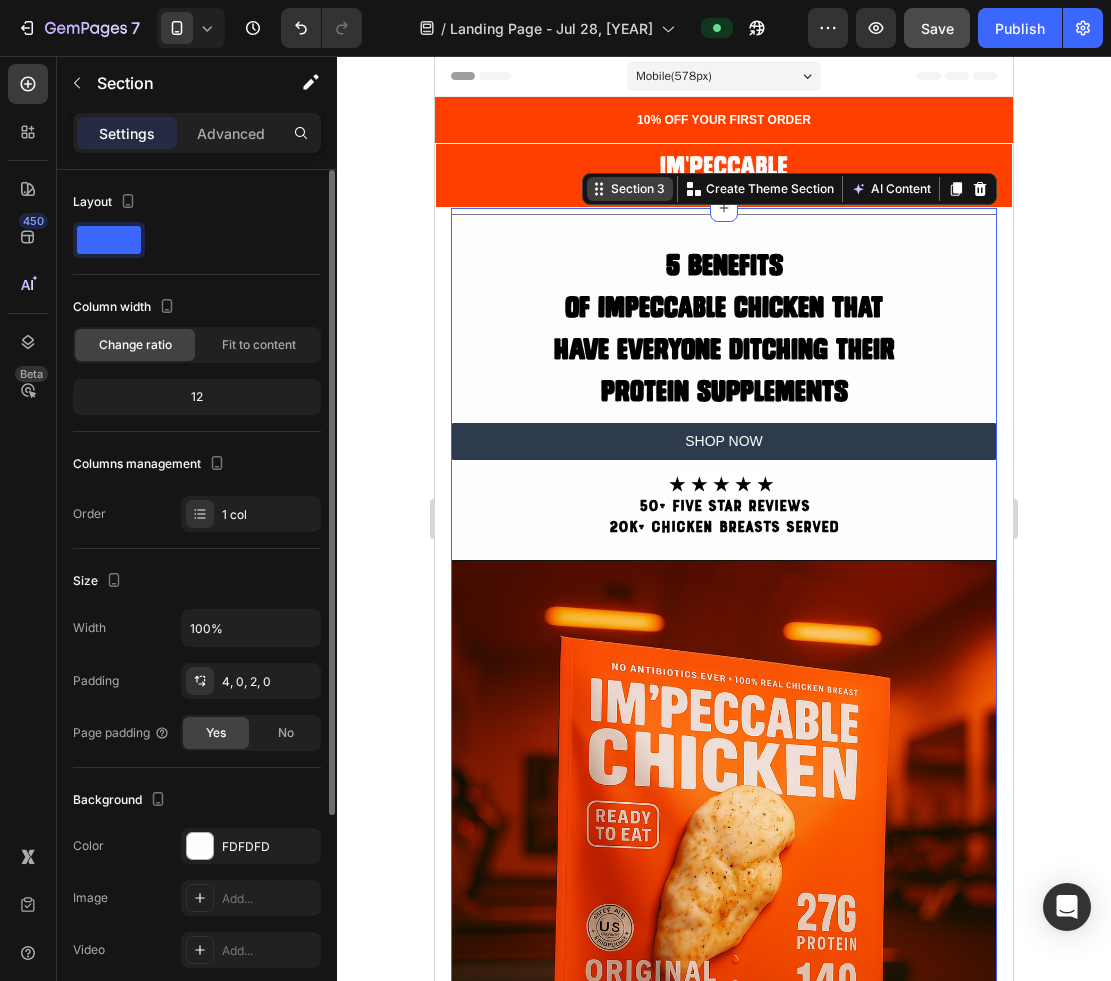 click on "Section 3" at bounding box center [638, 189] 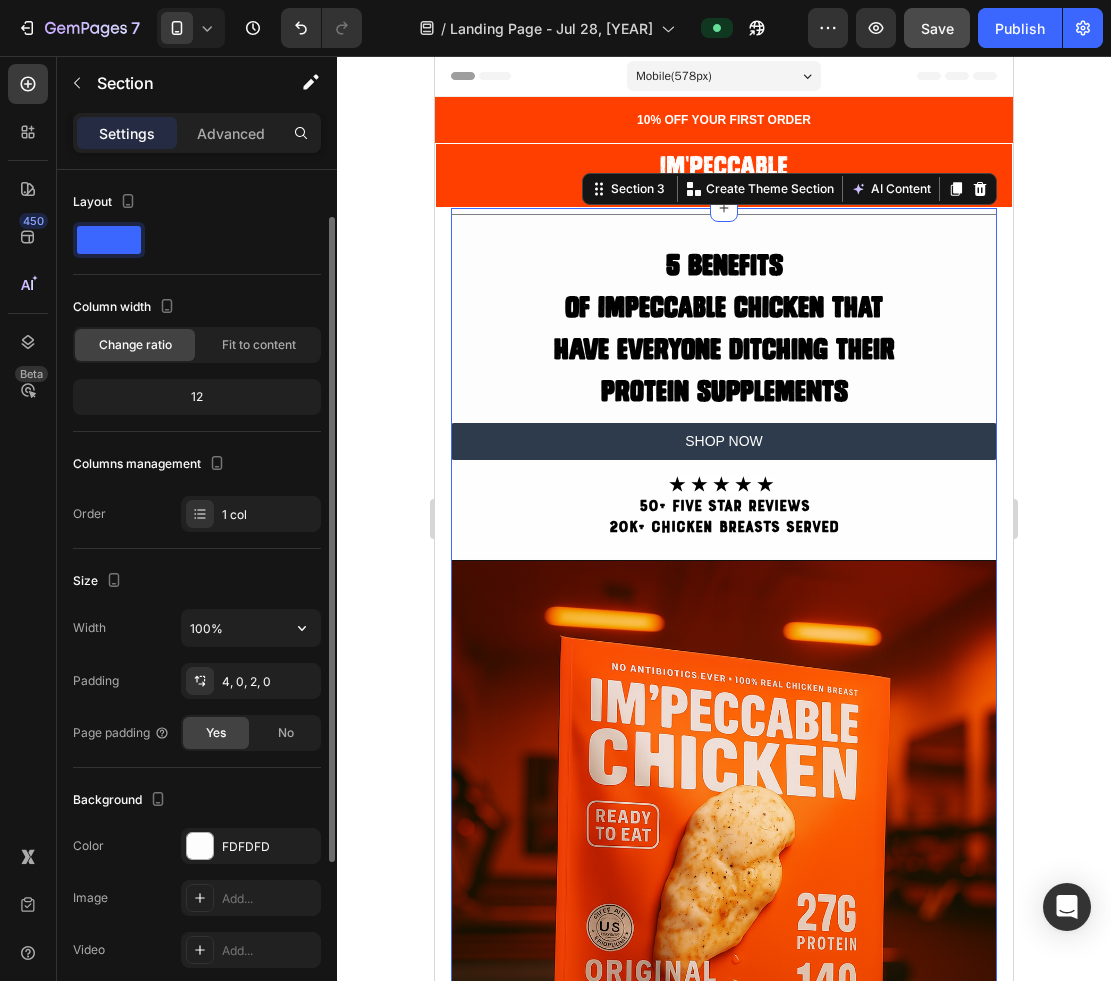 scroll, scrollTop: 248, scrollLeft: 0, axis: vertical 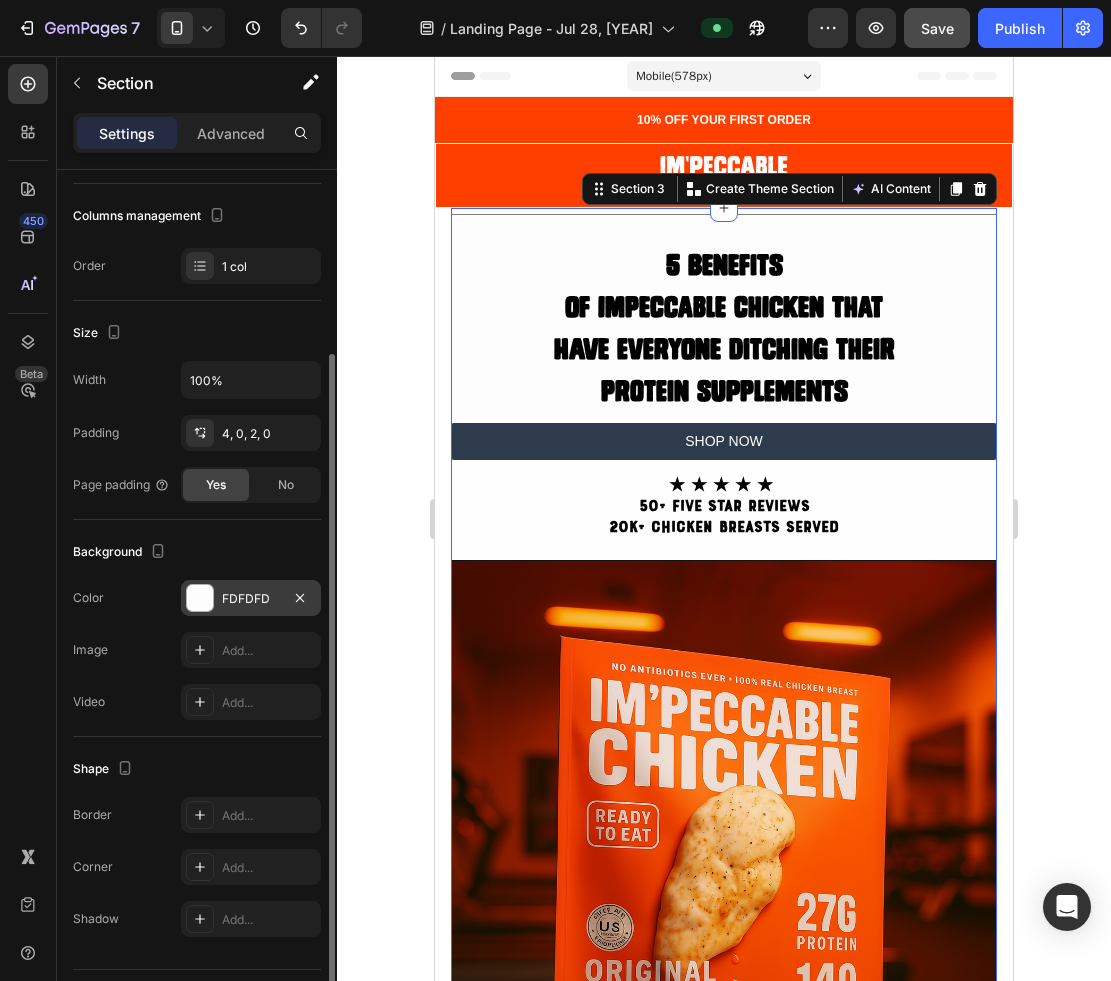 click on "FDFDFD" at bounding box center (251, 599) 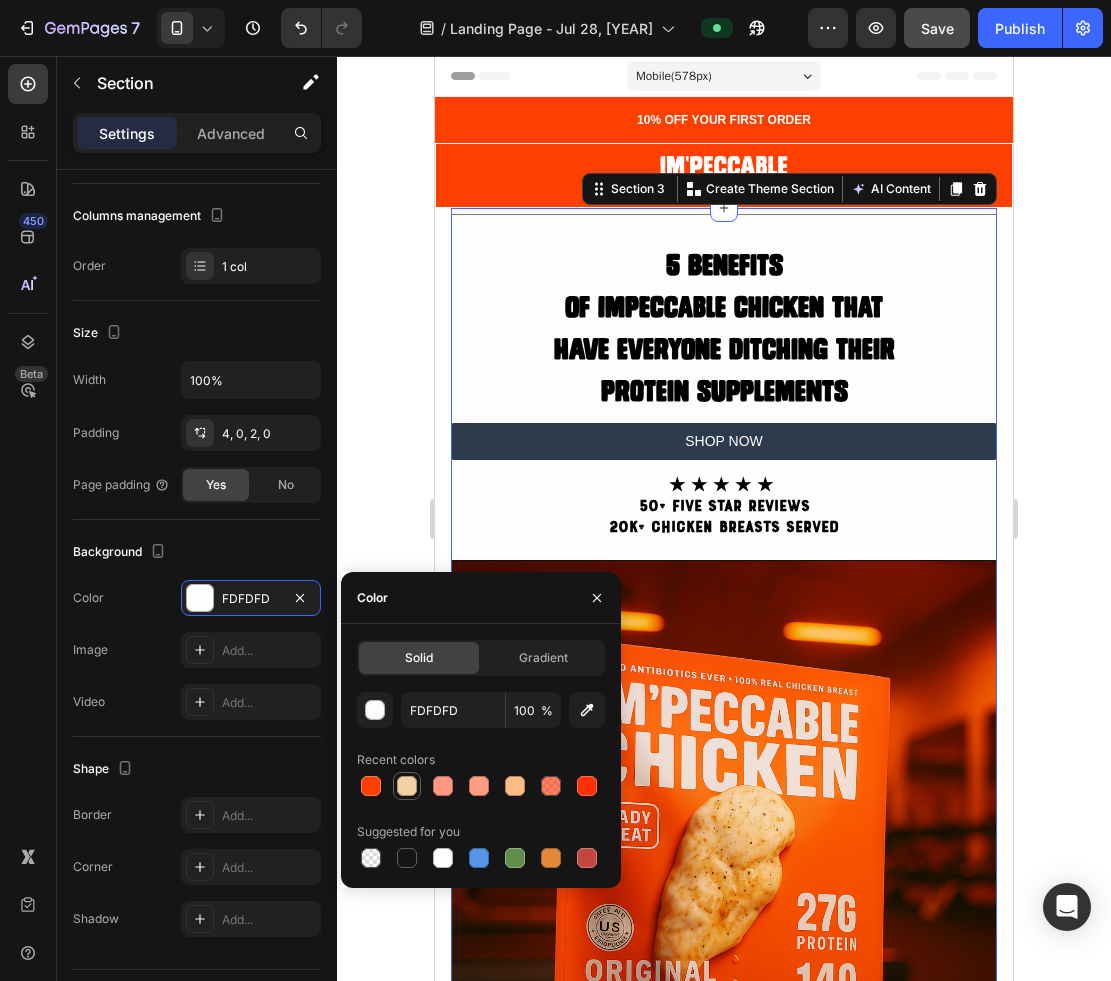 click at bounding box center [407, 786] 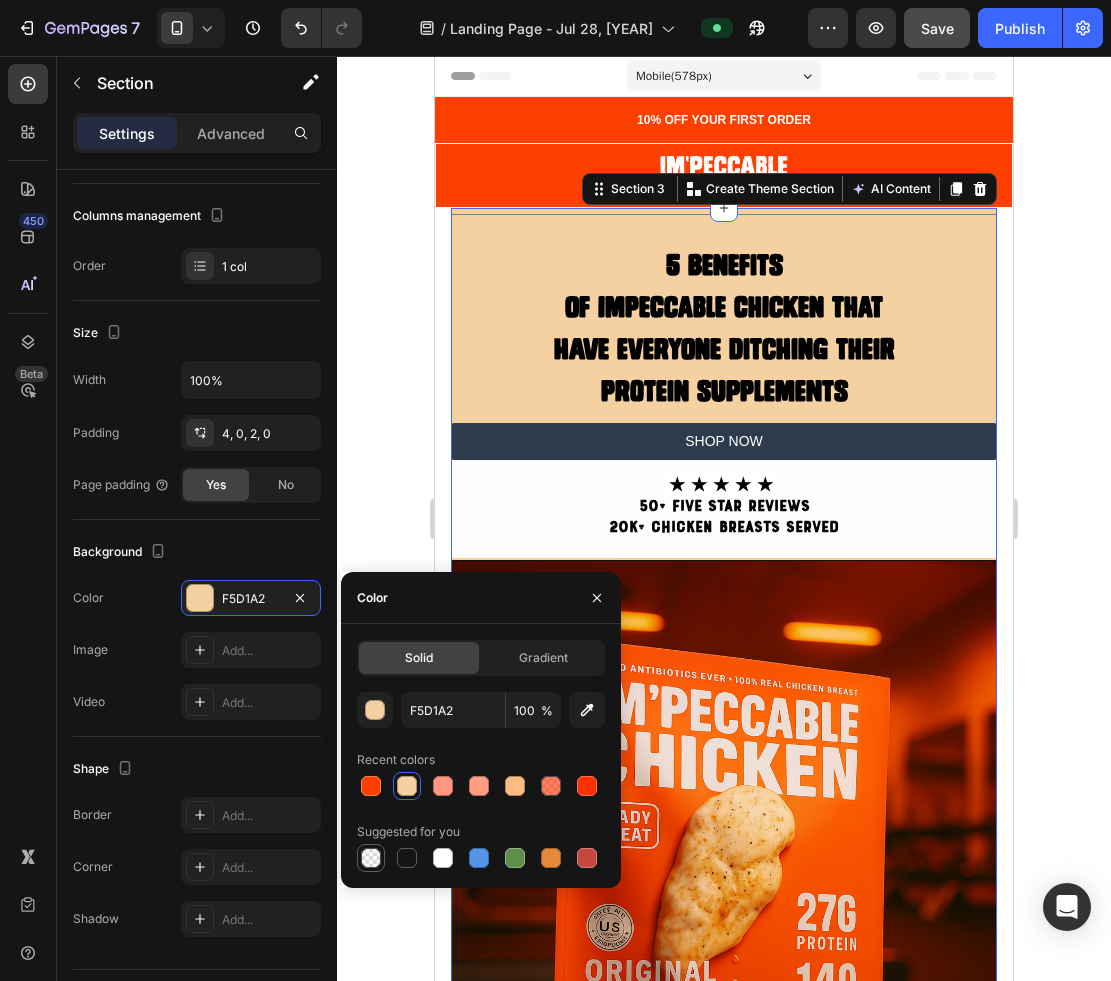 click at bounding box center (371, 858) 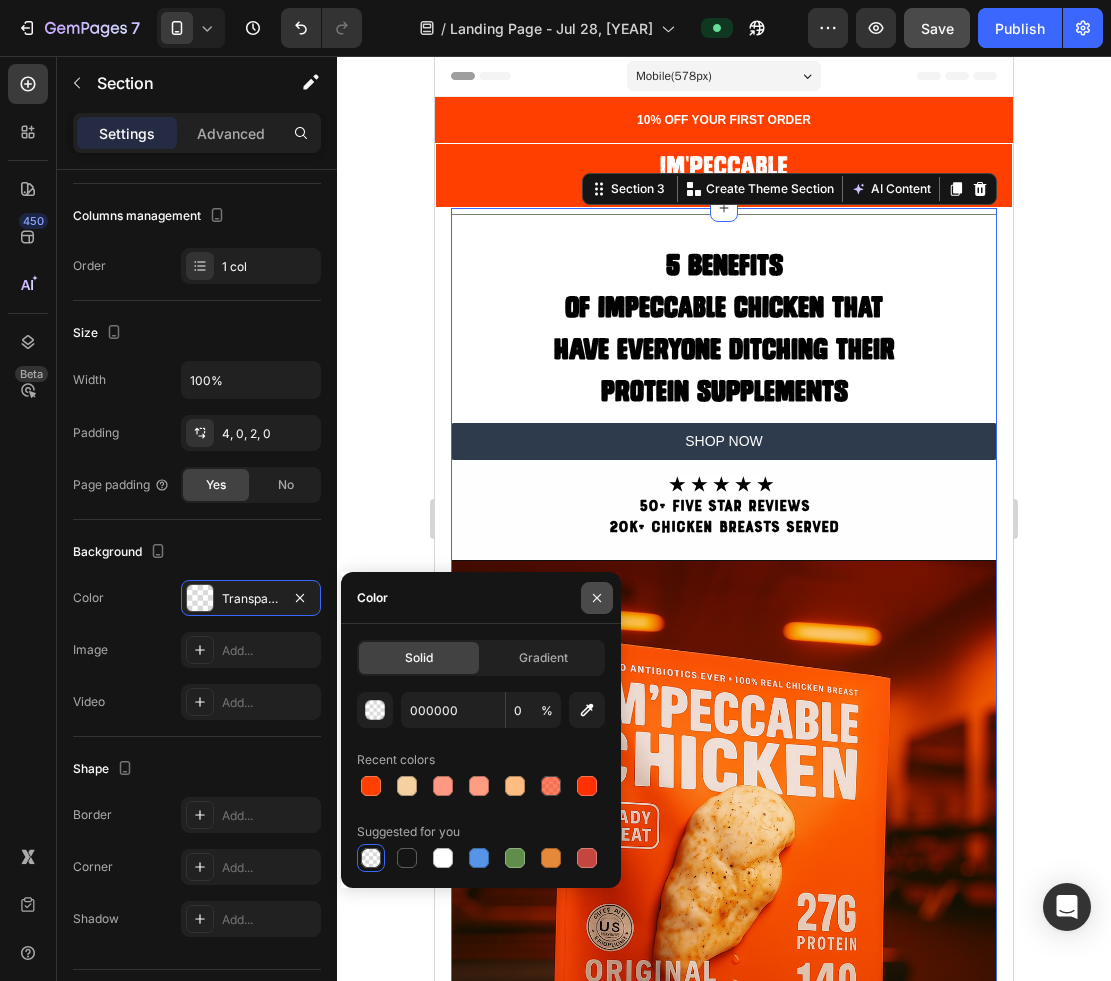 click 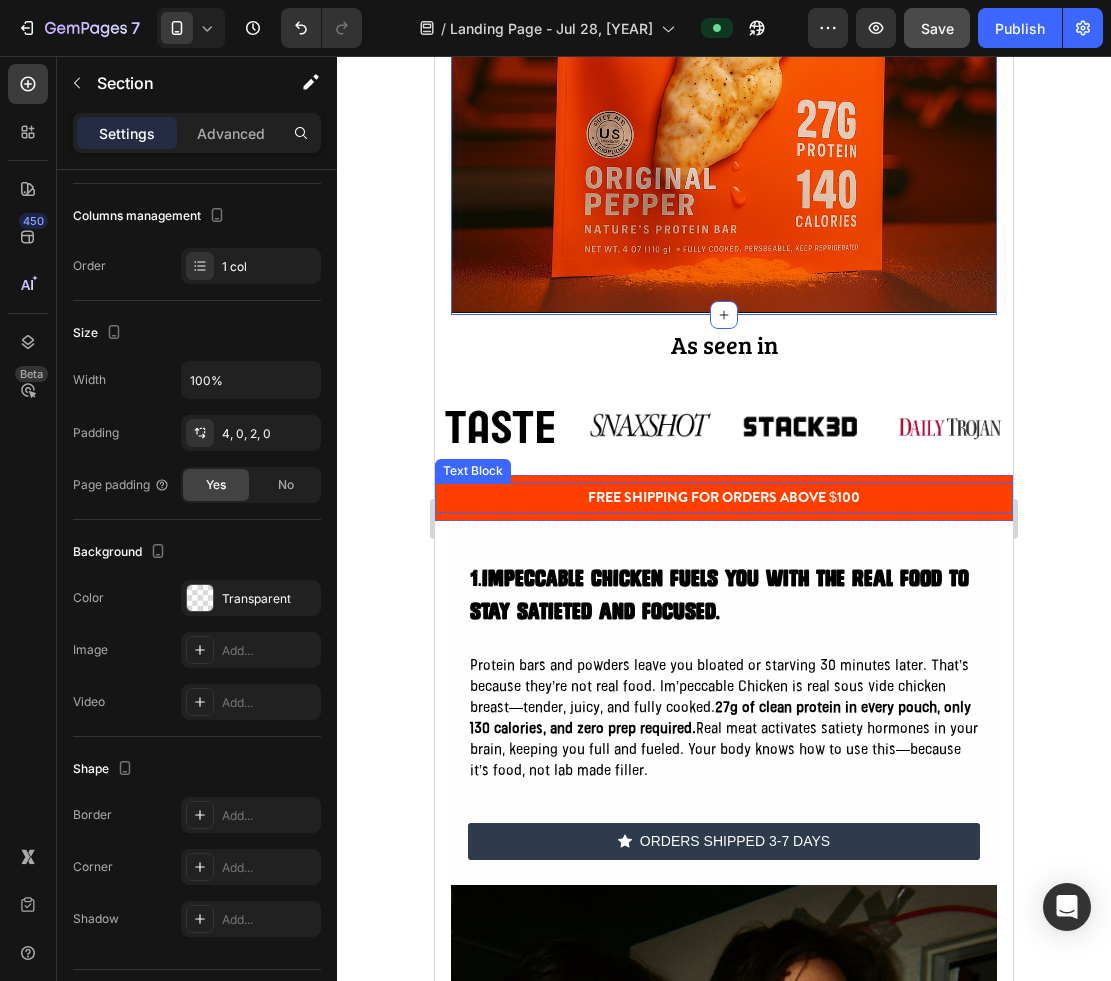 scroll, scrollTop: 857, scrollLeft: 0, axis: vertical 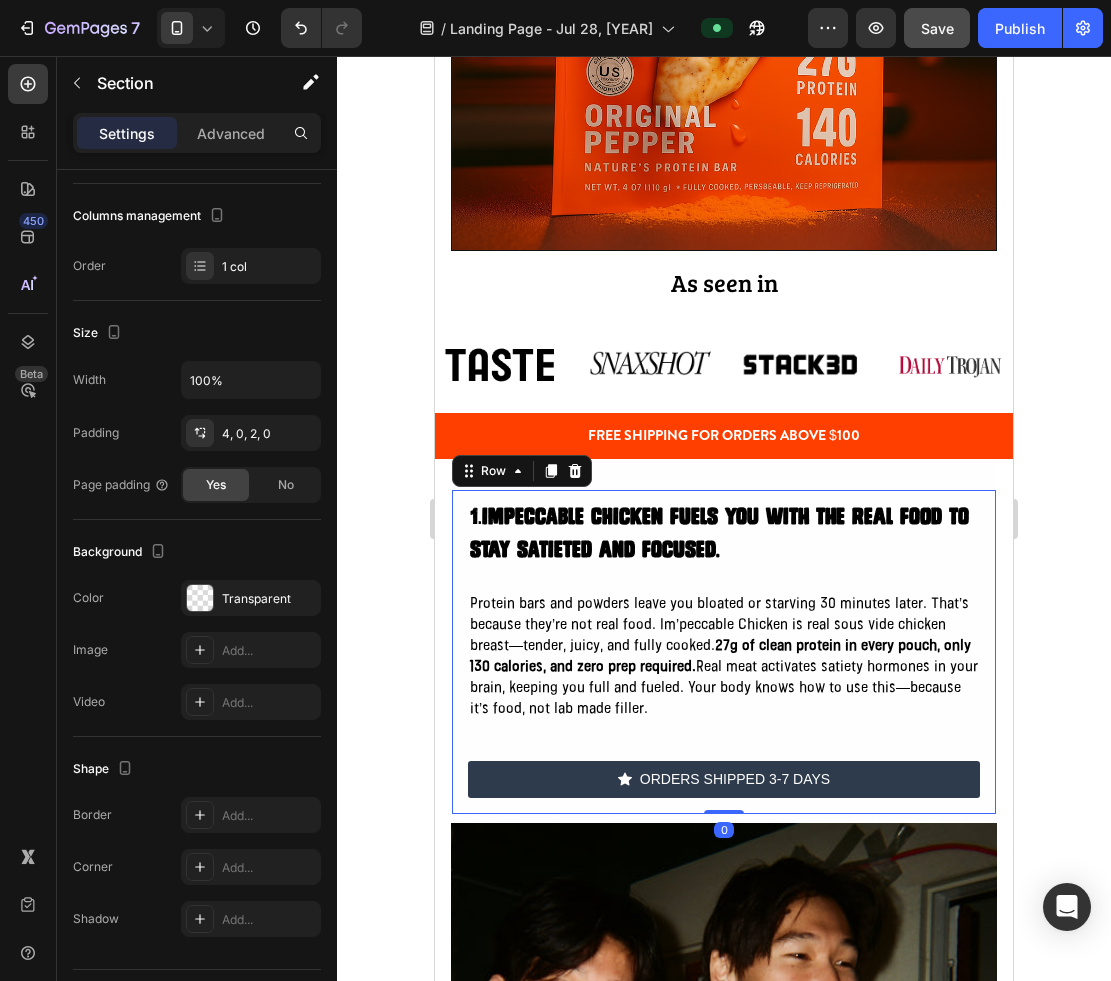 click on "1.  IMPECCABLE CHICKEN fuels you with the real food to stay satieted and focused. Heading Protein bars and powders leave you bloated or starving 30 minutes later. That’s because they’re not real food. Im’peccable Chicken is real sous vide chicken breast—tender, juicy, and fully cooked.  27g of clean protein in every pouch, only 130 calories, and zero prep required.  Real meat activates satiety hormones in your brain, keeping you full and fueled. Your body knows how to use this—because it’s food, not lab made filler. Text Block   ORDERS SHIPPED 3-7 DAYS Button Row   0" at bounding box center [724, 652] 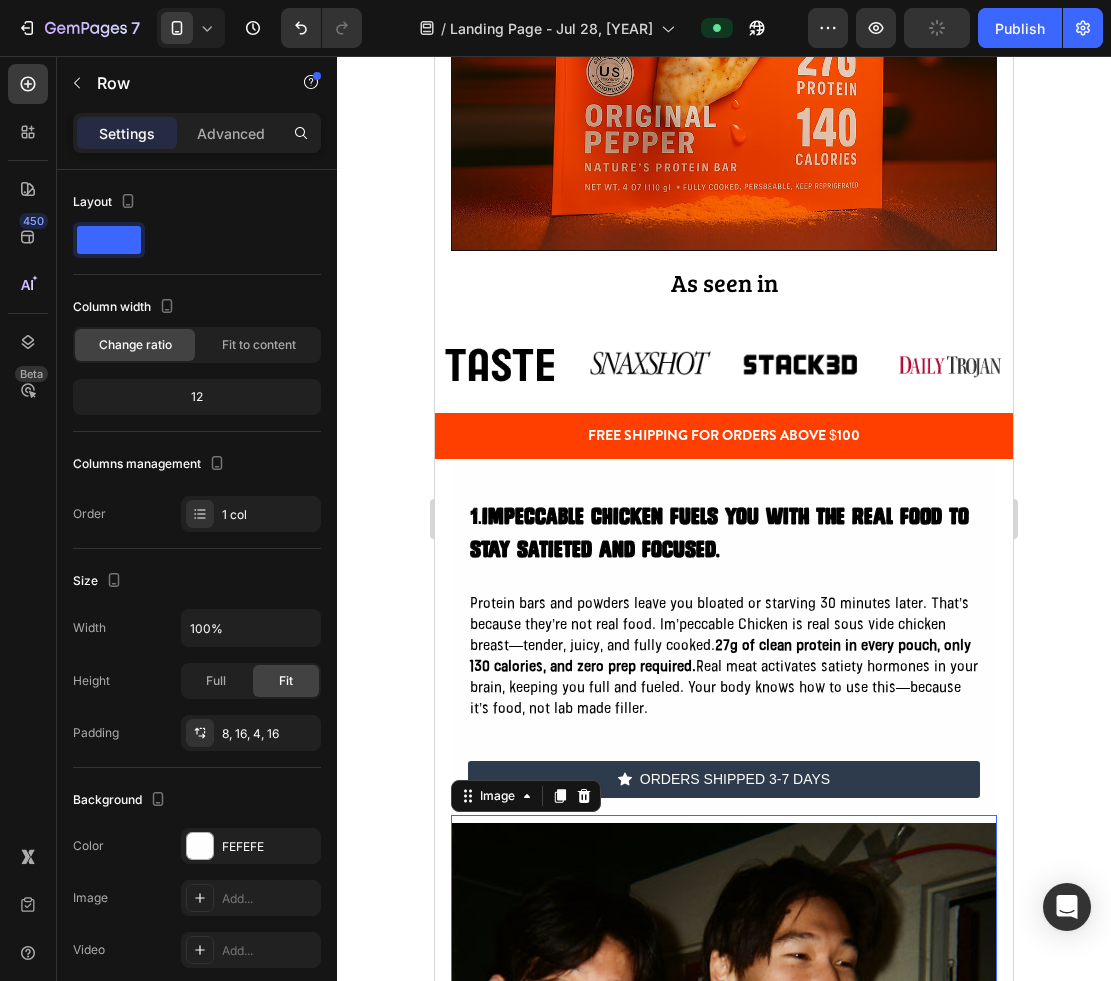 click on "Image   0" at bounding box center [724, 1092] 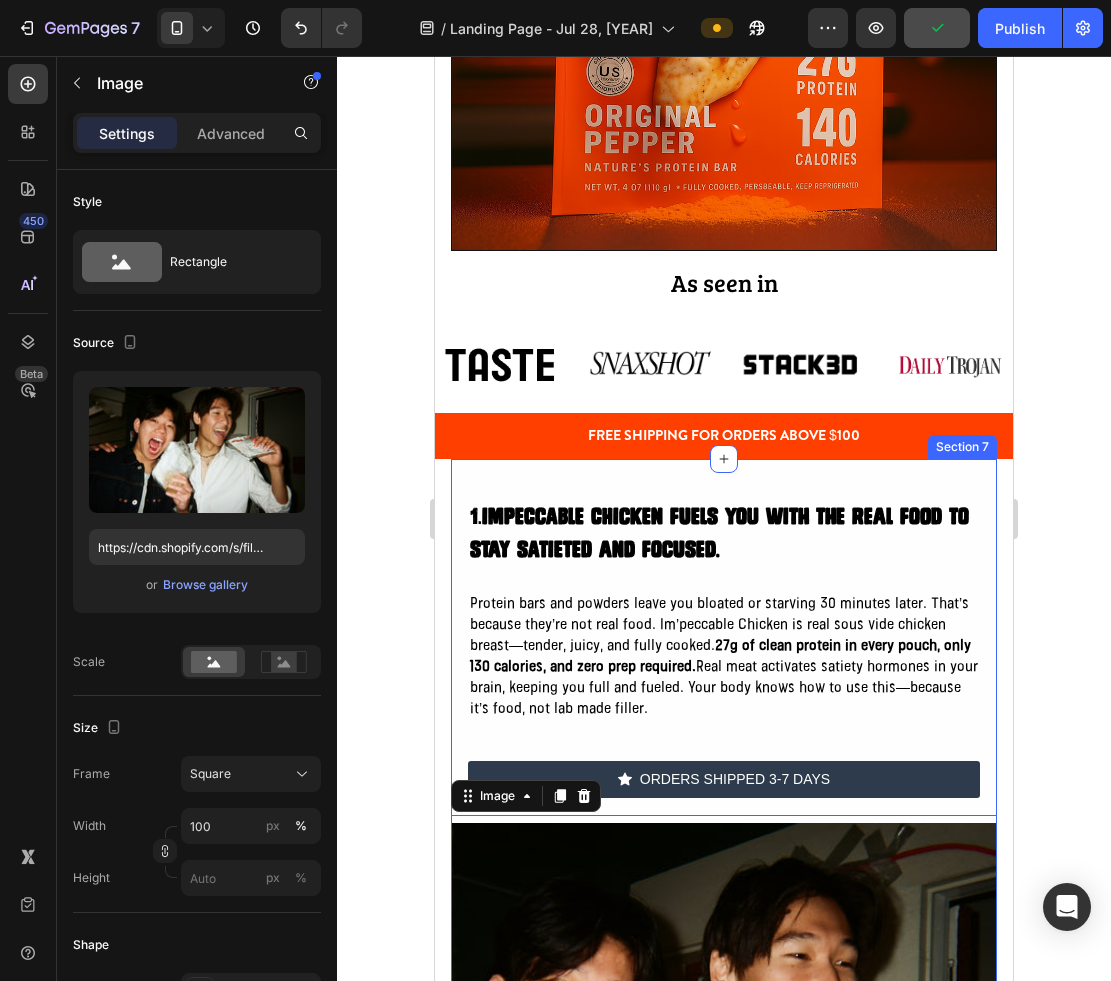 click on "Image   0 1.  IMPECCABLE CHICKEN fuels you with the real food to stay satieted and focused. Heading Protein bars and powders leave you bloated or starving 30 minutes later. That’s because they’re not real food. Im’peccable Chicken is real sous vide chicken breast—tender, juicy, and fully cooked.  27g of clean protein in every pouch, only 130 calories, and zero prep required.  Real meat activates satiety hormones in your brain, keeping you full and fueled. Your body knows how to use this—because it’s food, not lab made filler. Text Block   ORDERS SHIPPED 3-7 DAYS Button Row Row Section 7" at bounding box center (724, 929) 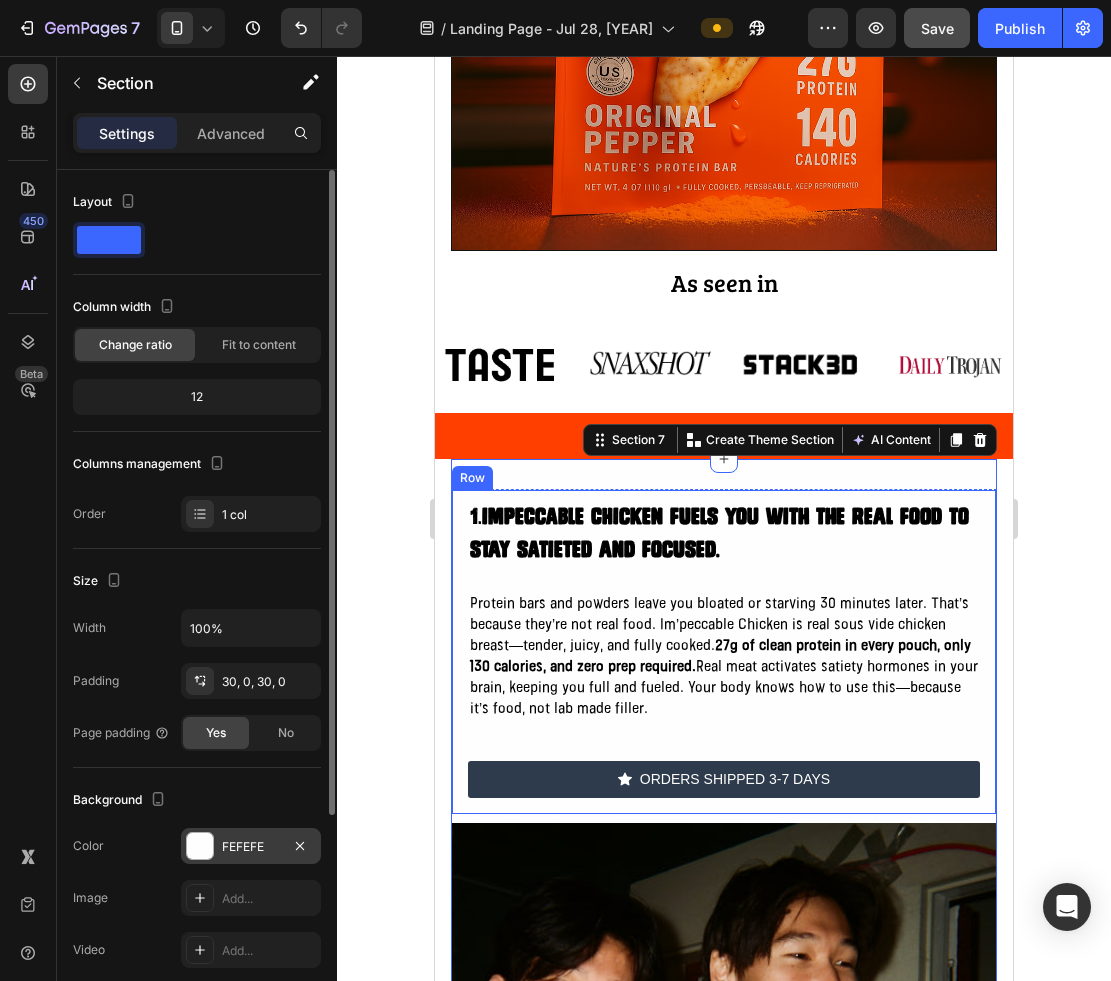 click on "FEFEFE" at bounding box center [251, 847] 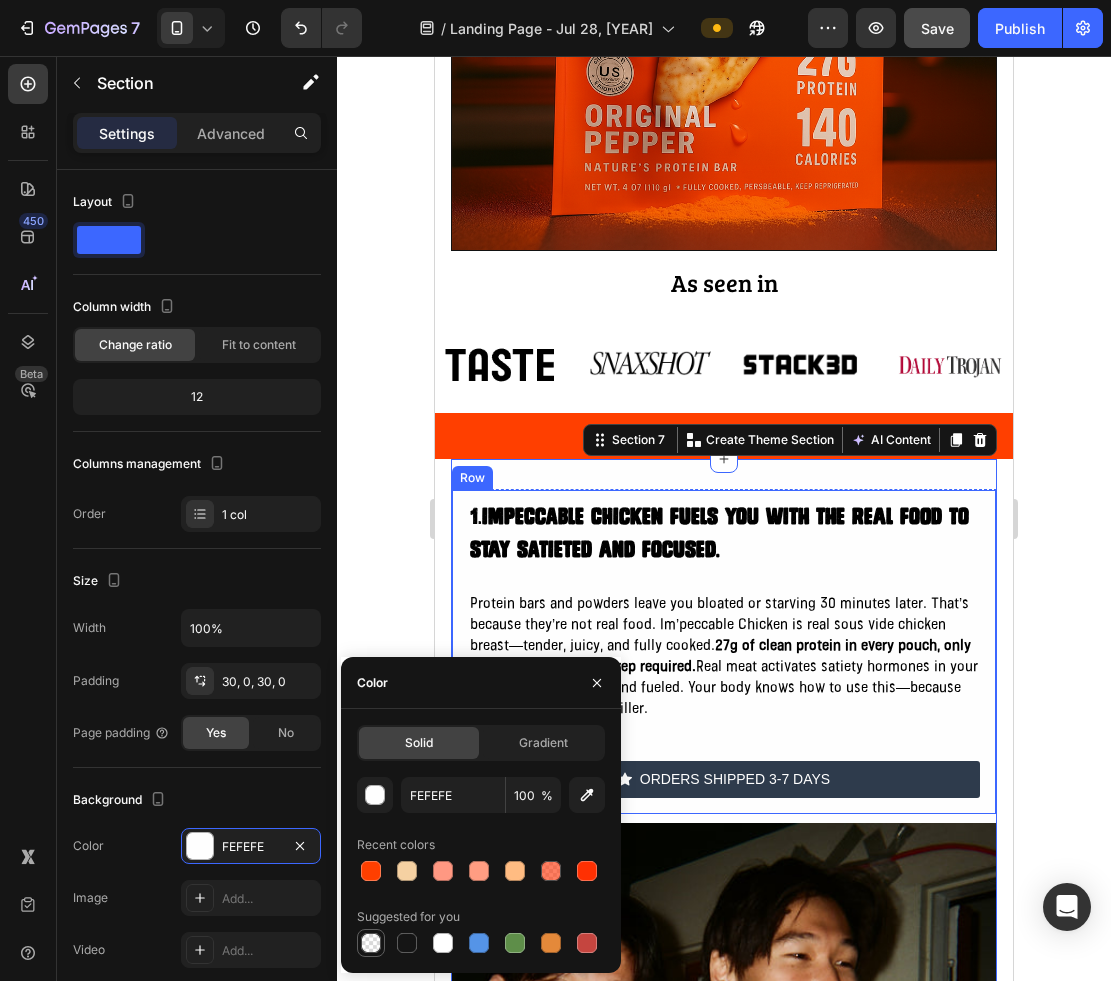 click at bounding box center (371, 943) 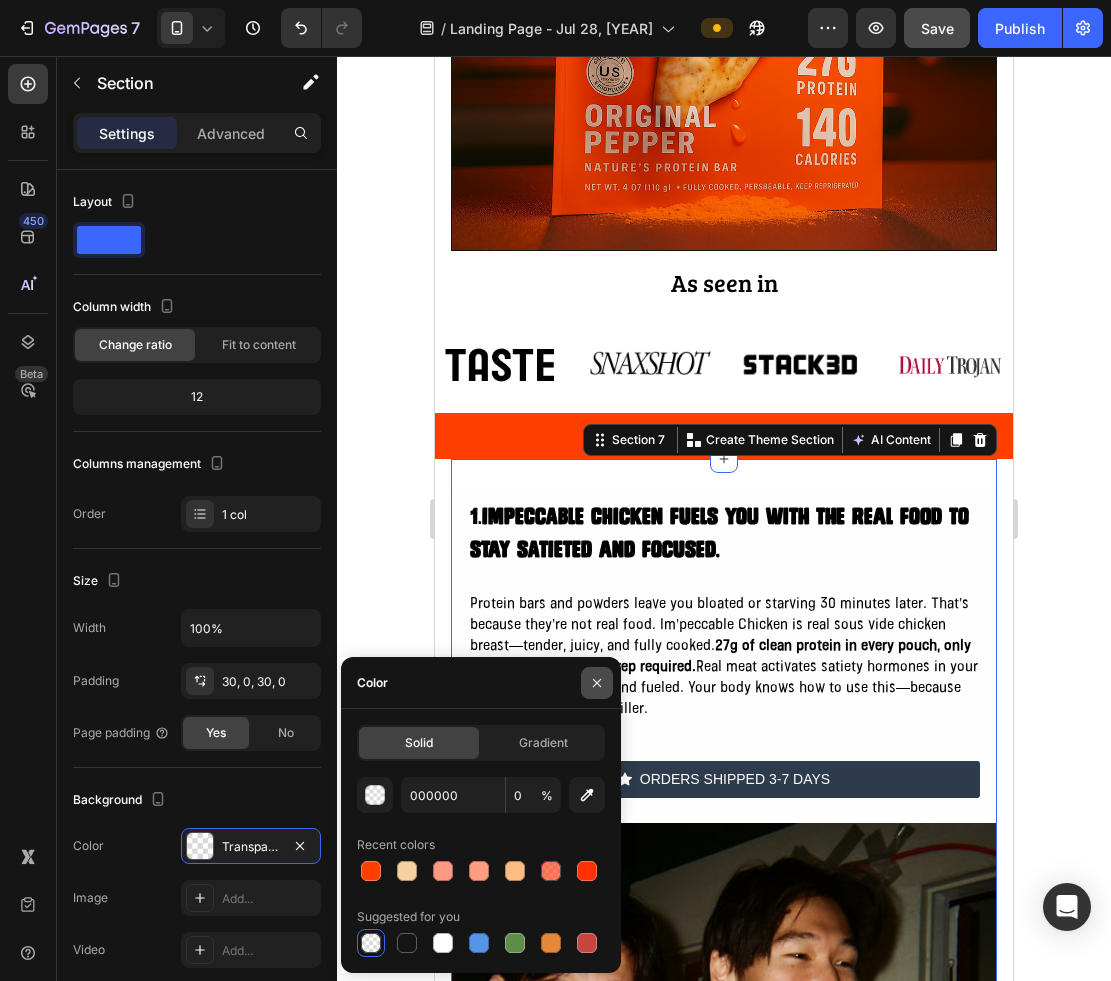 click 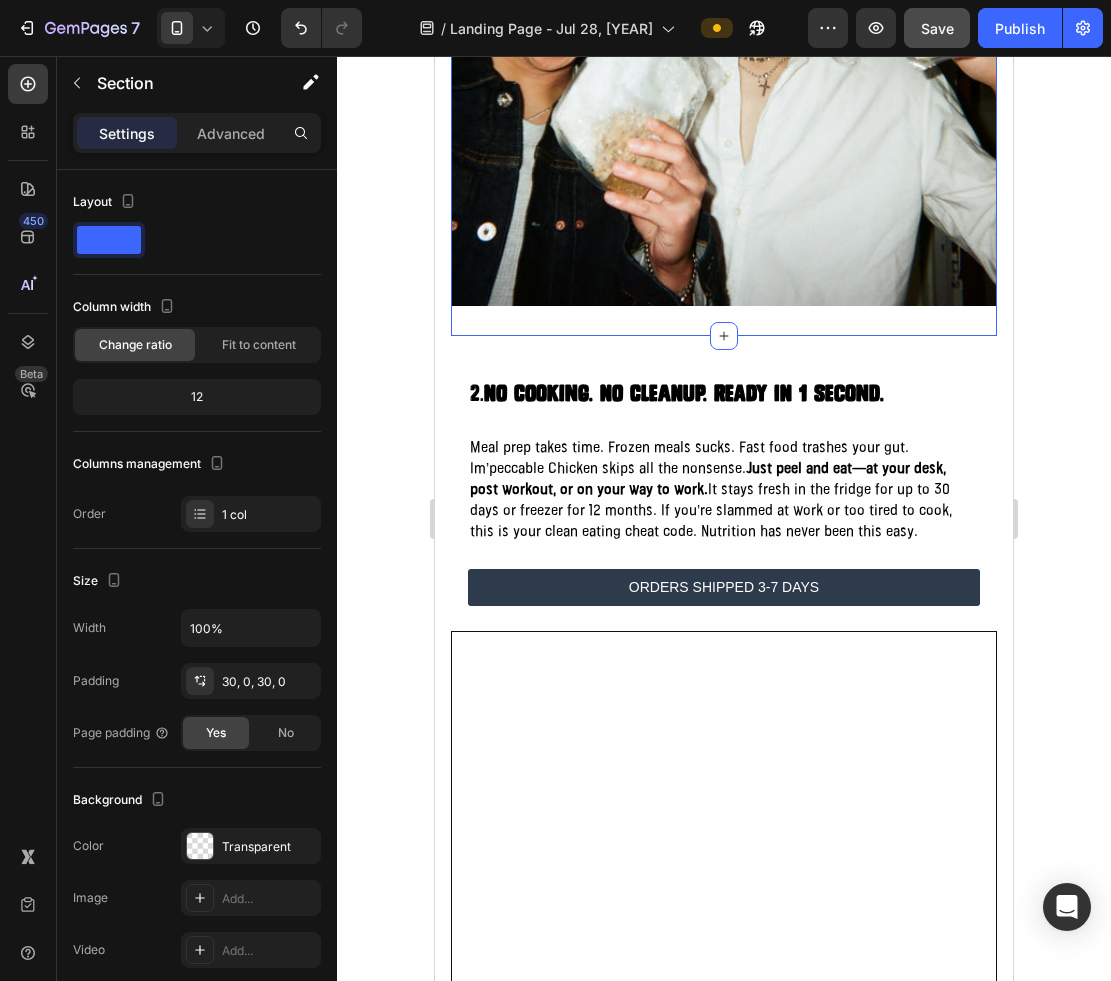 scroll, scrollTop: 1921, scrollLeft: 0, axis: vertical 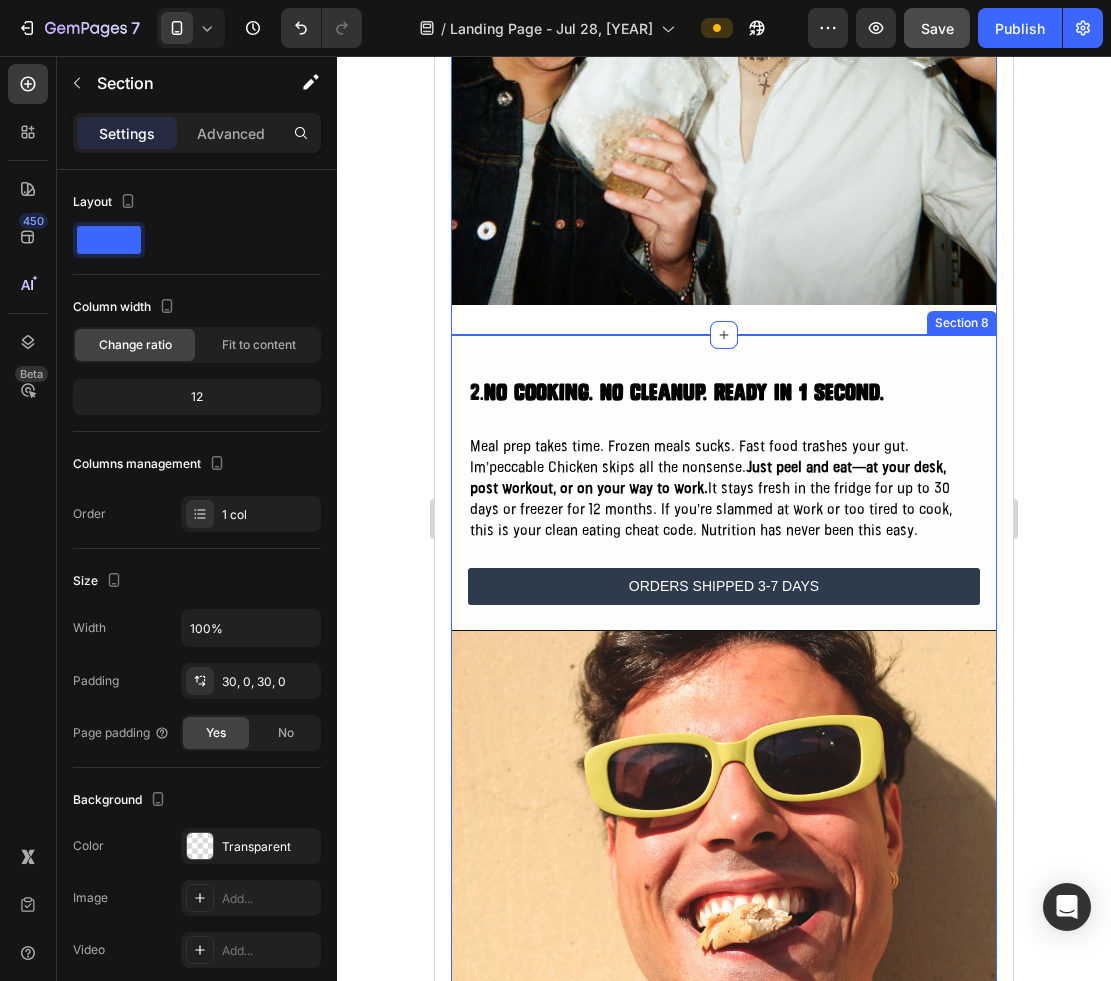 click on "Image 2.  No Cooking. No Cleanup. Ready in 1 second. Heading Meal prep takes time. Frozen meals sucks. Fast food trashes your gut. Im’peccable Chicken skips all the nonsense.  Just peel and eat—at your desk, post workout, or on your way to work.  It stays fresh in the fridge for up to 30 days or freezer for 12 months. If you’re slammed at work or too tired to cook, this is your clean eating cheat code. Nutrition has never been this easy. Text Block ORDERS SHIPPED 3-7 DAYS Button Row Row Section 8" at bounding box center [724, 770] 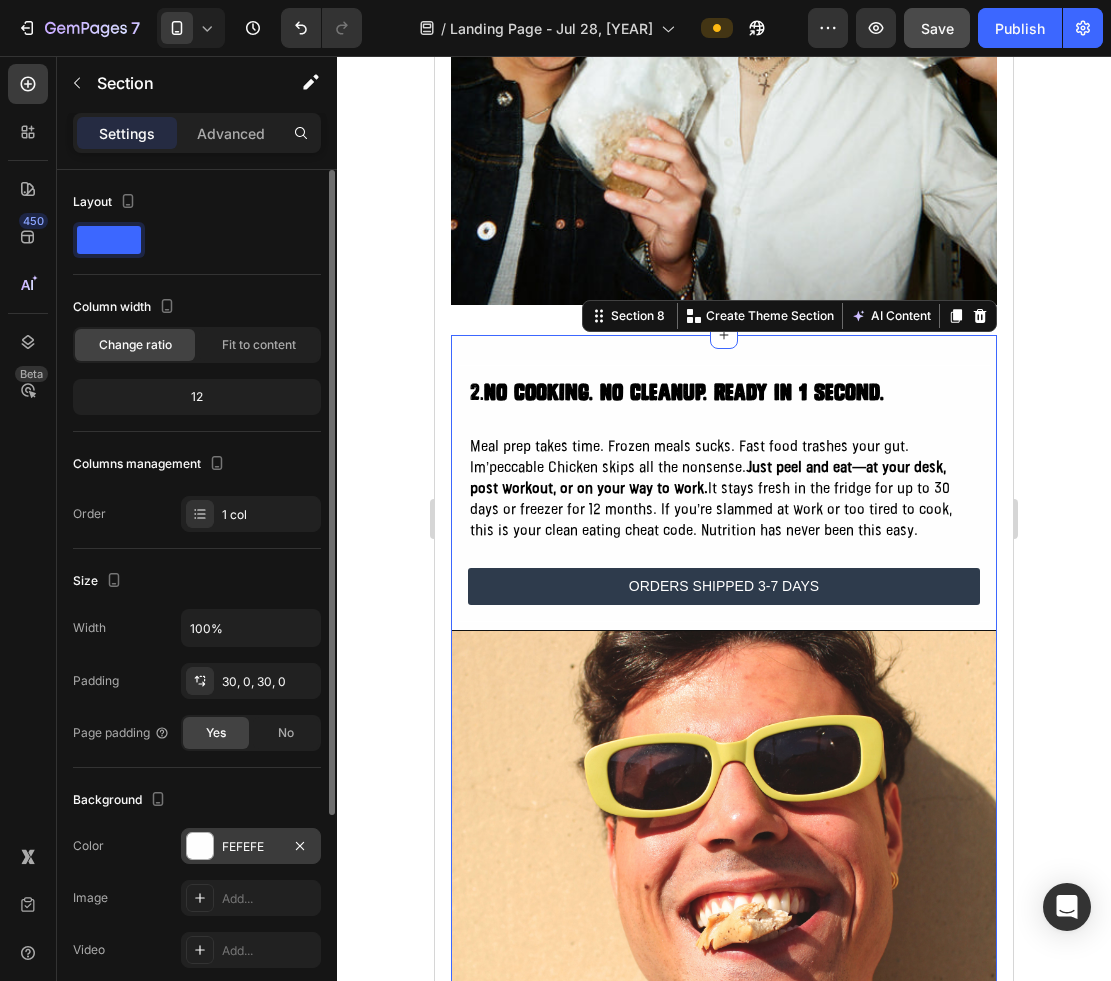 click on "FEFEFE" at bounding box center [251, 847] 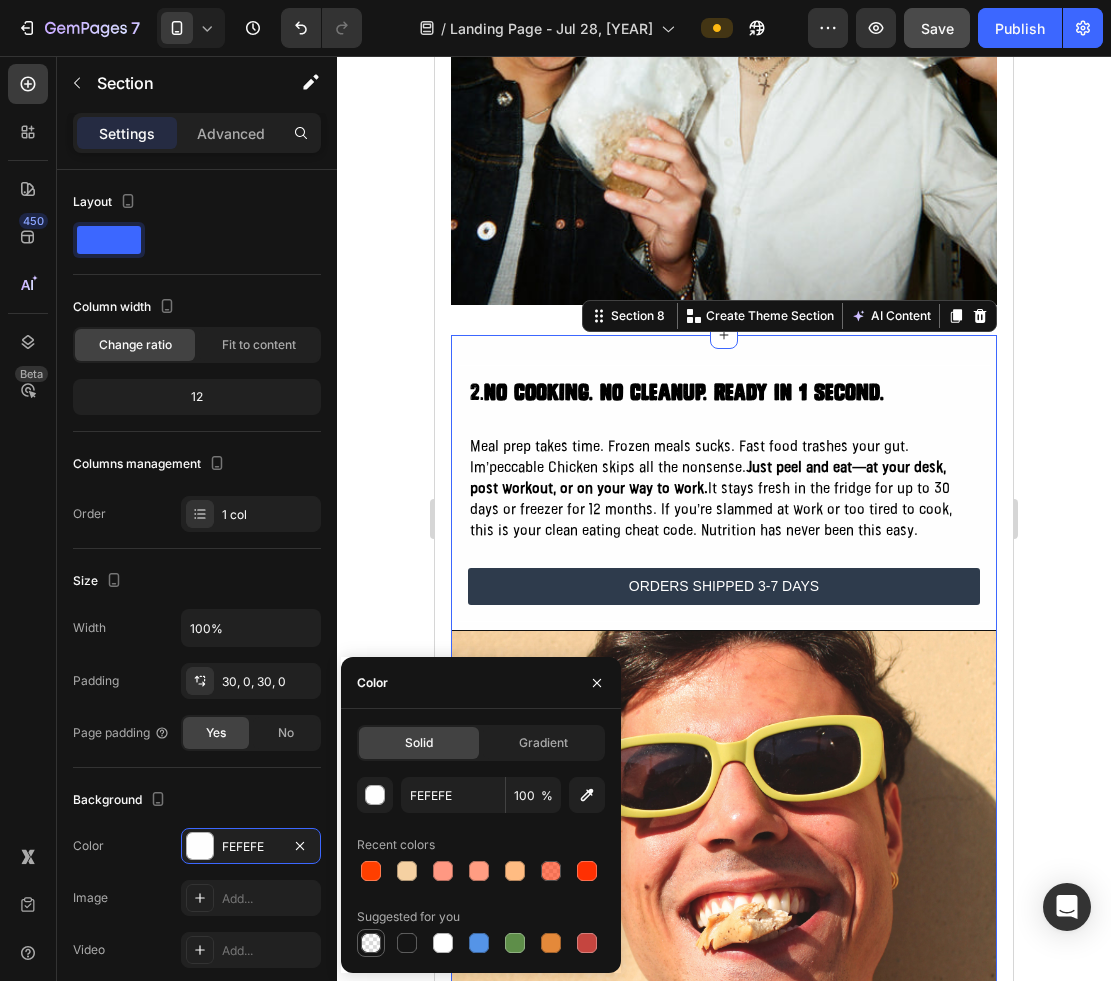 click at bounding box center [371, 943] 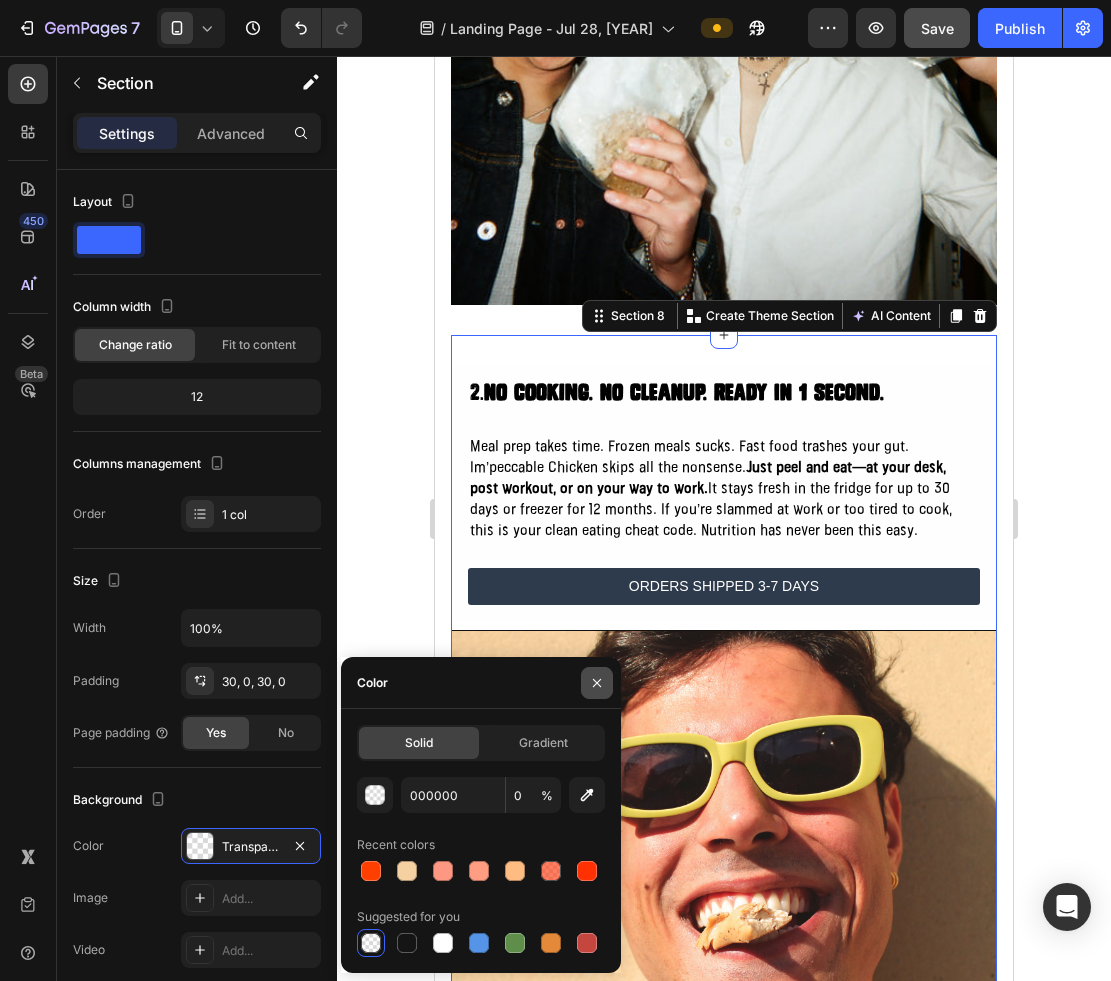 click 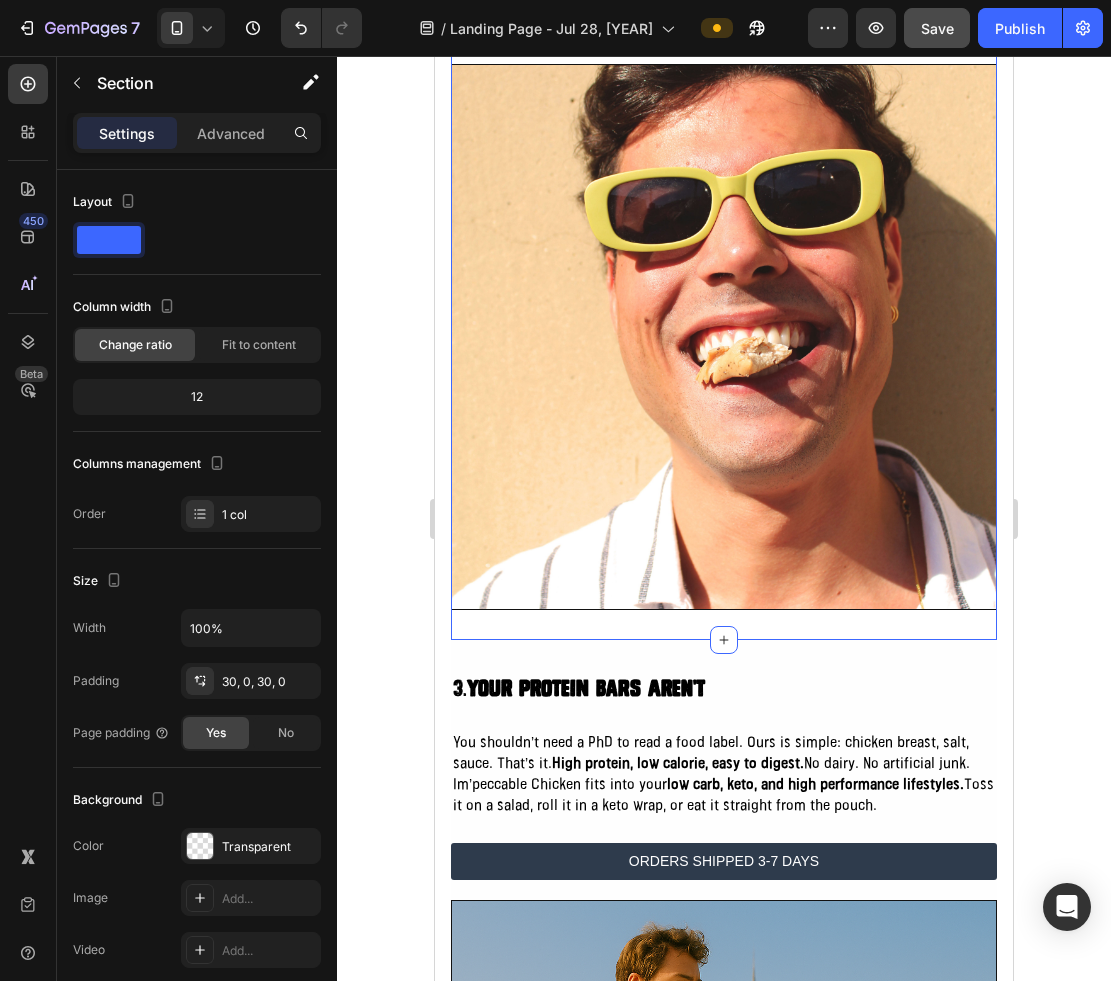 scroll, scrollTop: 2551, scrollLeft: 0, axis: vertical 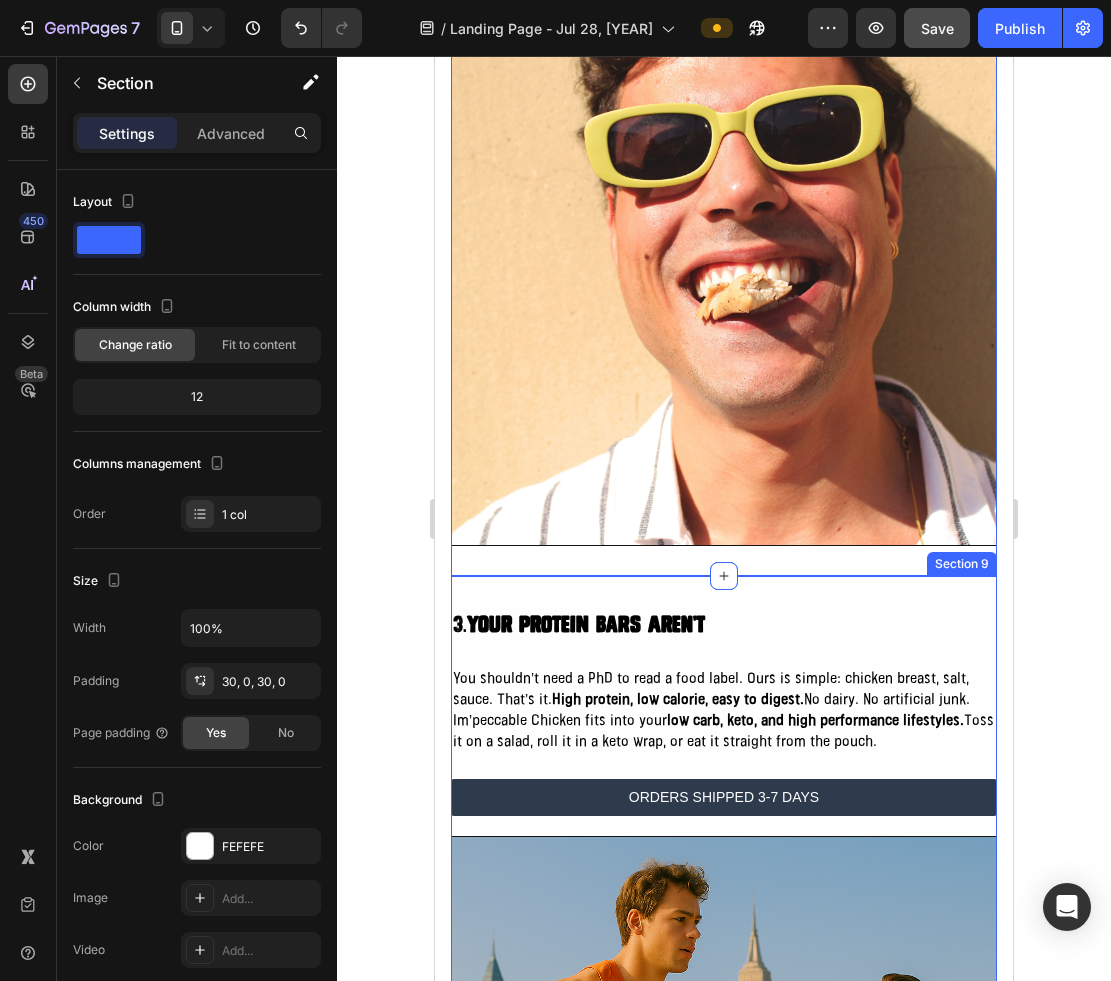 click on "Image 3.  your protein bars aren't  Heading You shouldn’t need a PhD to read a food label. Ours is simple: chicken breast, salt, sauce. That’s it.  High protein, low calorie, easy to digest.  No dairy. No artificial junk. Im’peccable Chicken fits into your  low carb, keto, and high performance lifestyles.  Toss it on a salad, roll it in a keto wrap, or eat it straight from the pouch. Text Block ORDERS SHIPPED 3-7 DAYS Button Row Section 9" at bounding box center (724, 994) 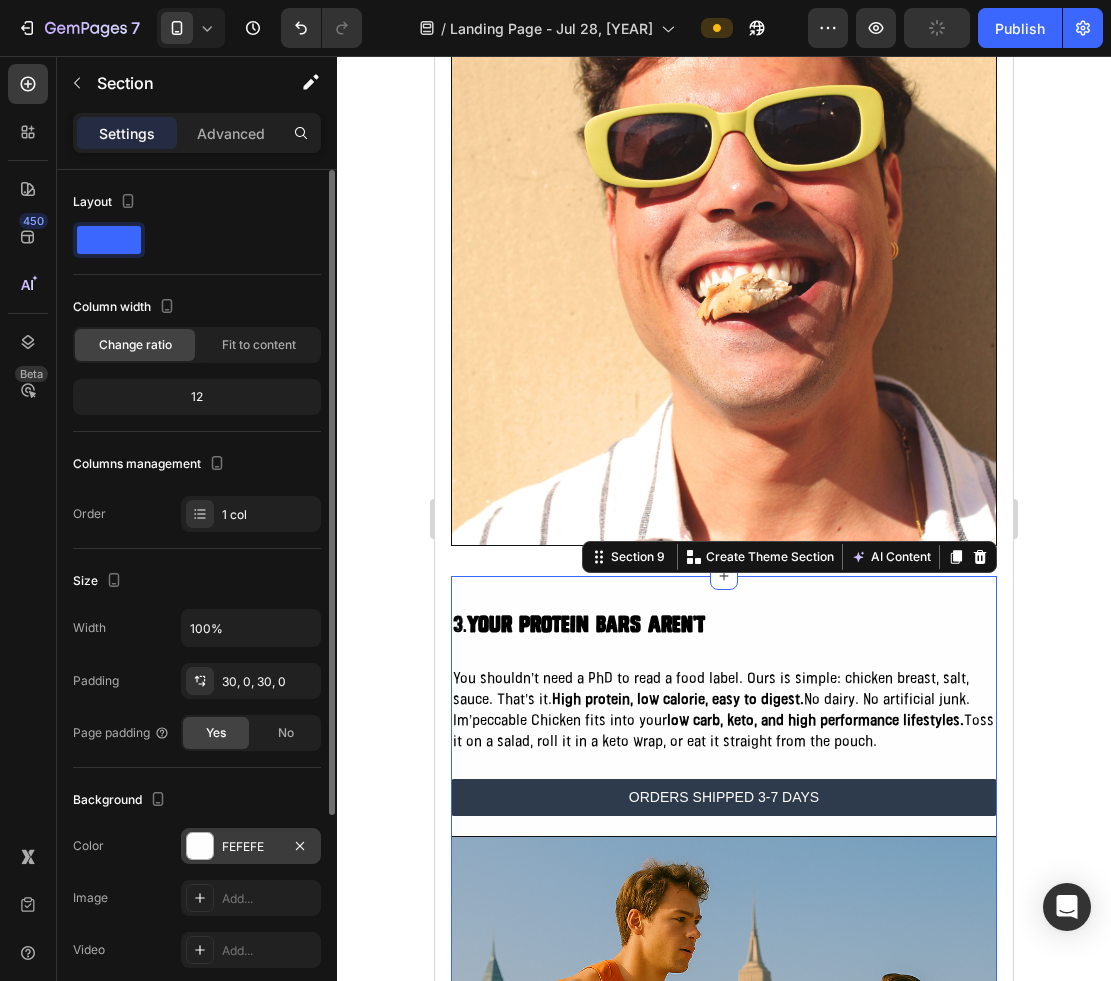 click on "FEFEFE" at bounding box center (251, 847) 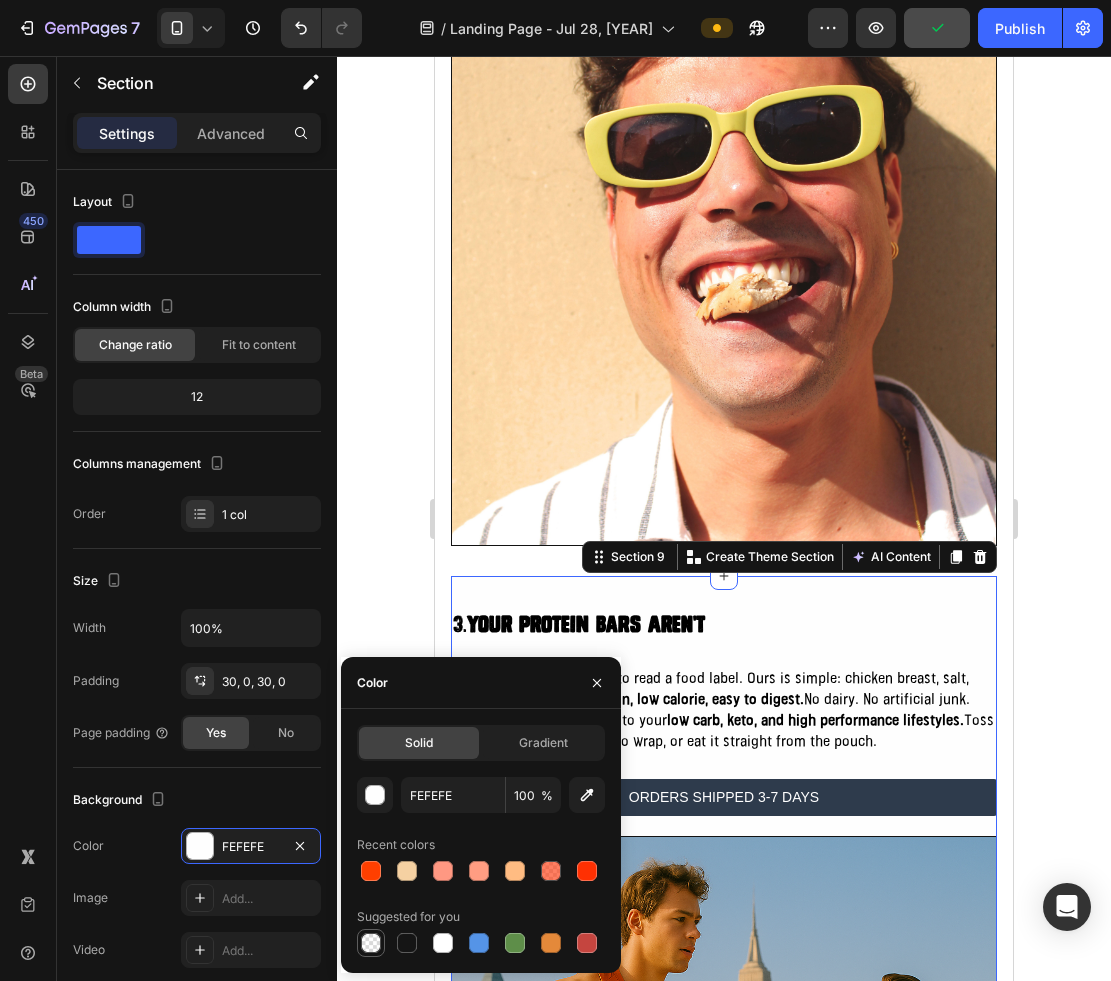 click at bounding box center (371, 943) 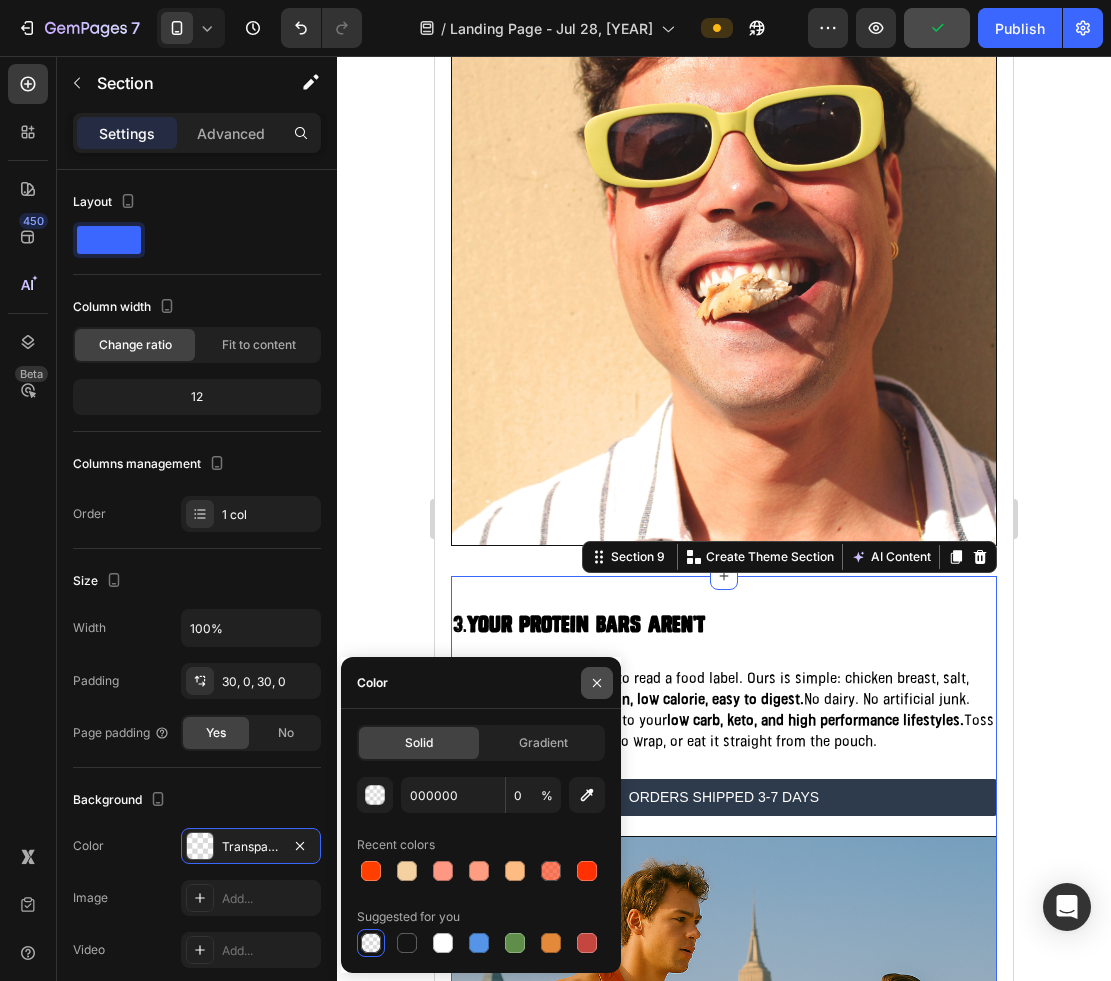 click 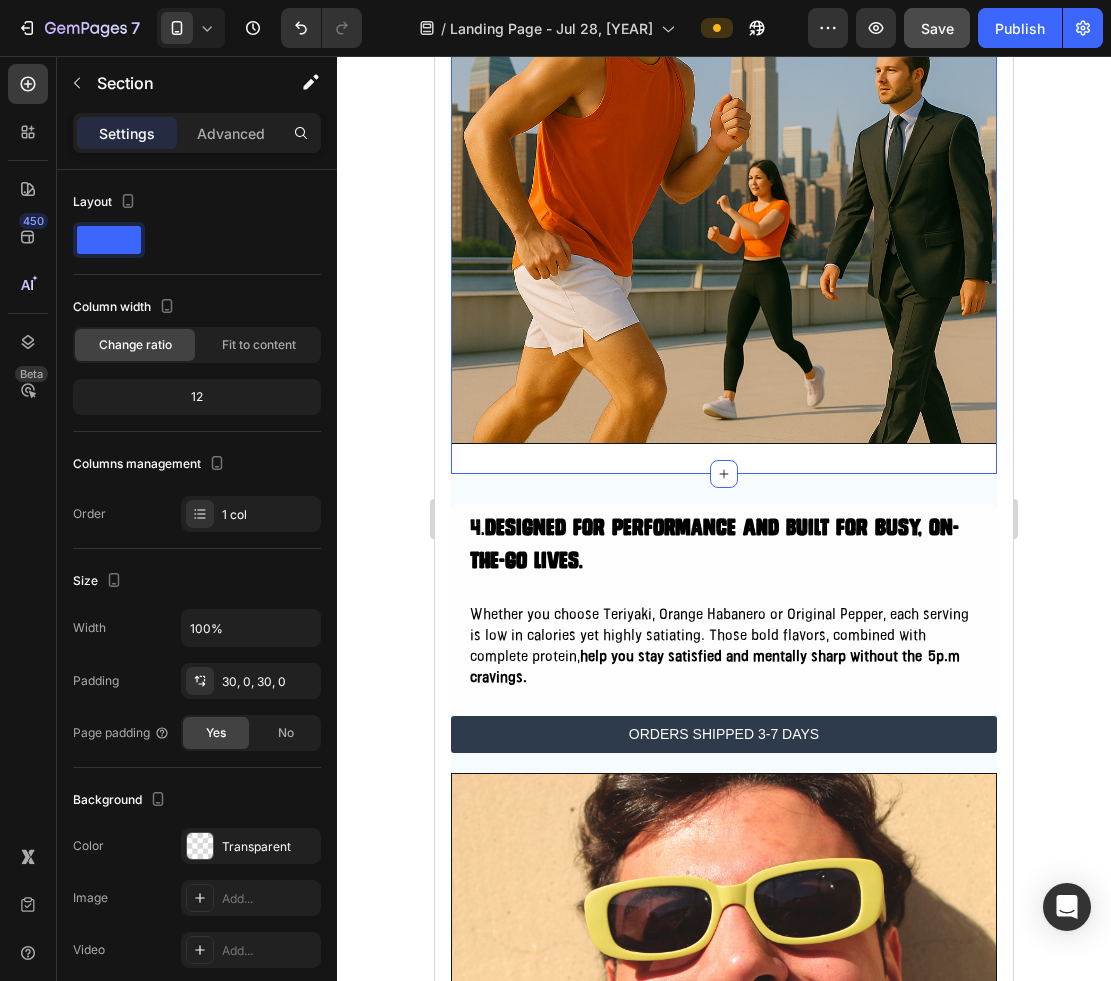 scroll, scrollTop: 3598, scrollLeft: 0, axis: vertical 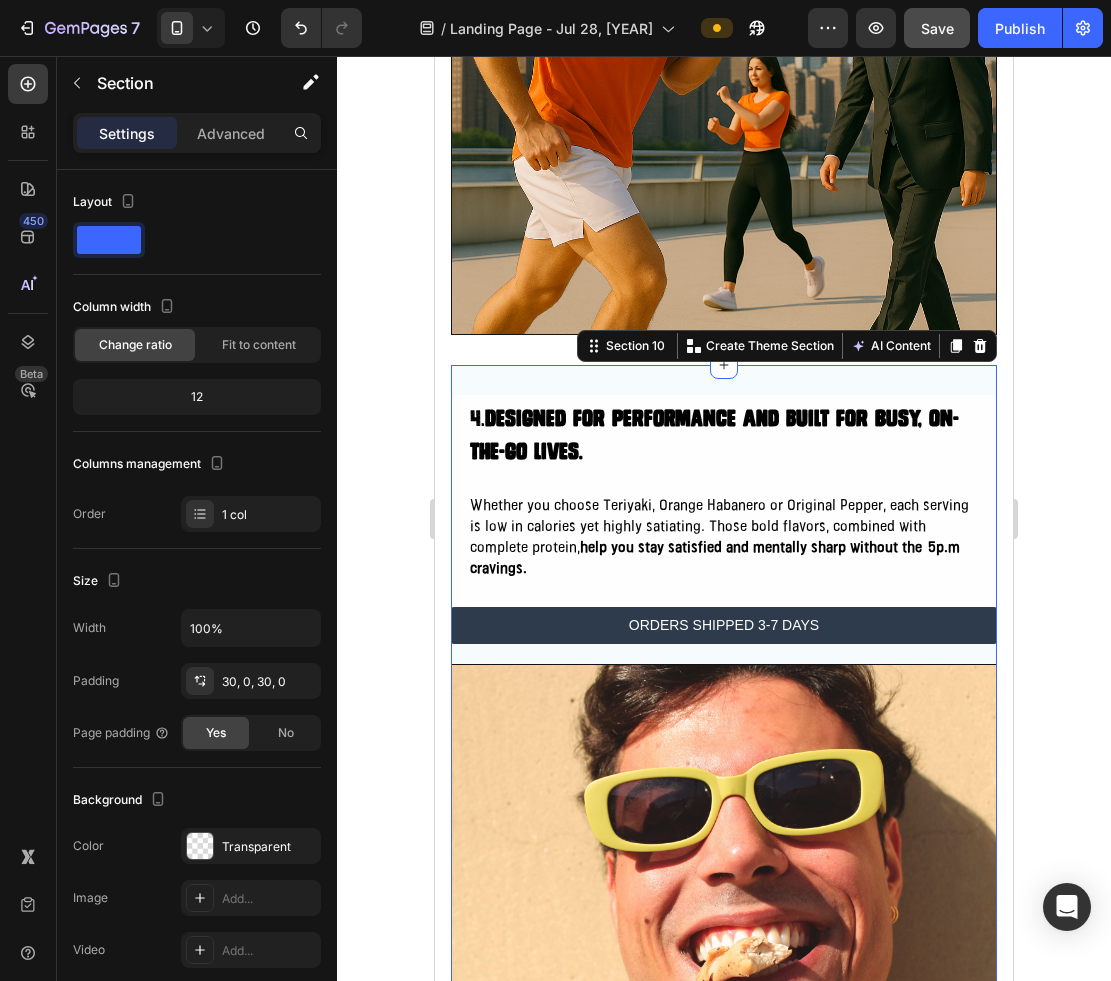 click on "Image 4.  Designed for performance and built for Busy, On-the-Go Lives. Heading Whether you choose Teriyaki, Orange Habanero or Original Pepper, each serving is low in calories yet highly satiating. Those bold flavors, combined with complete protein,  help you stay satisfied and mentally sharp without the  5p.m cravings. Text Block Row ORDERS SHIPPED 3-7 DAYS Button Row Section 10   Create Theme Section AI Content Write with GemAI What would you like to describe here? Tone and Voice Persuasive Product Im'peccable Chicken Special Packs Show more Generate" at bounding box center (724, 802) 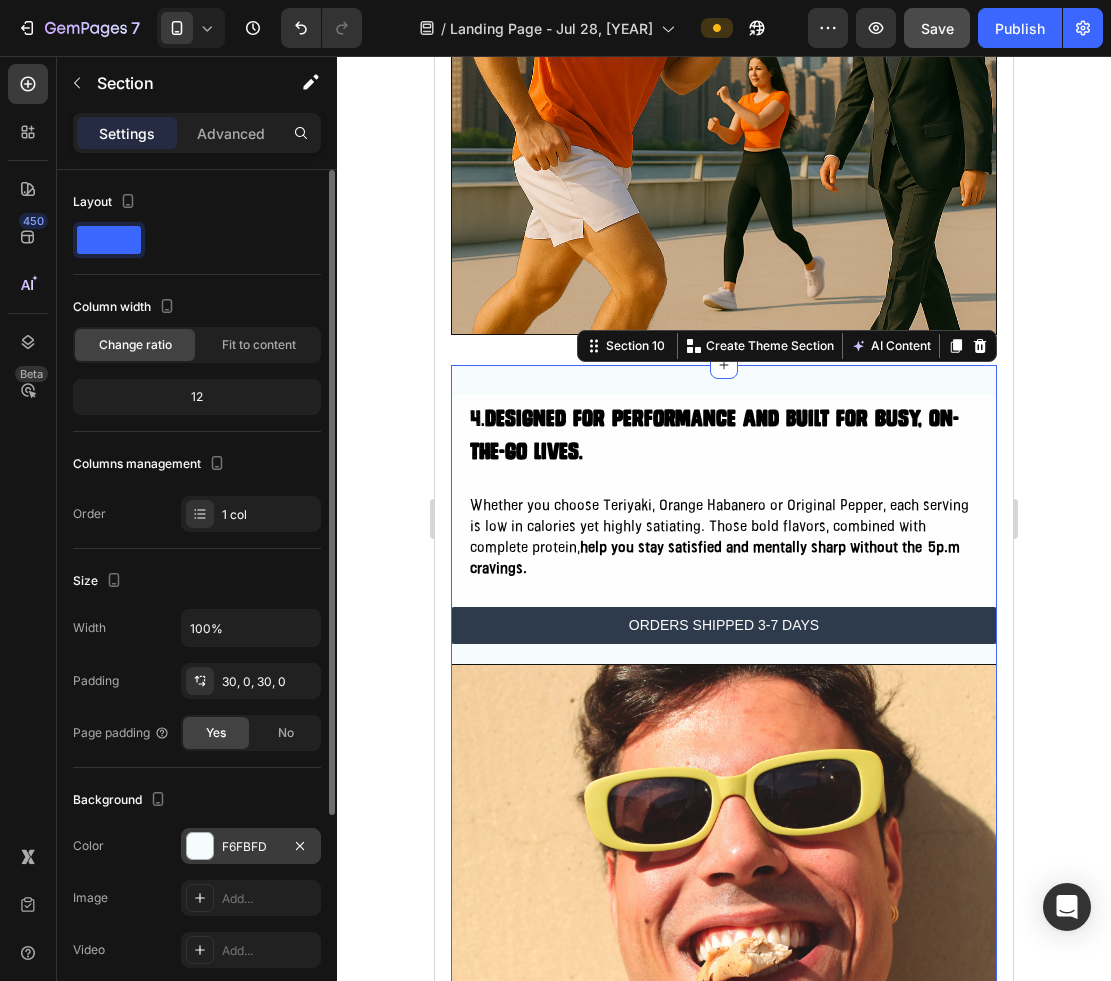 click on "F6FBFD" at bounding box center (251, 846) 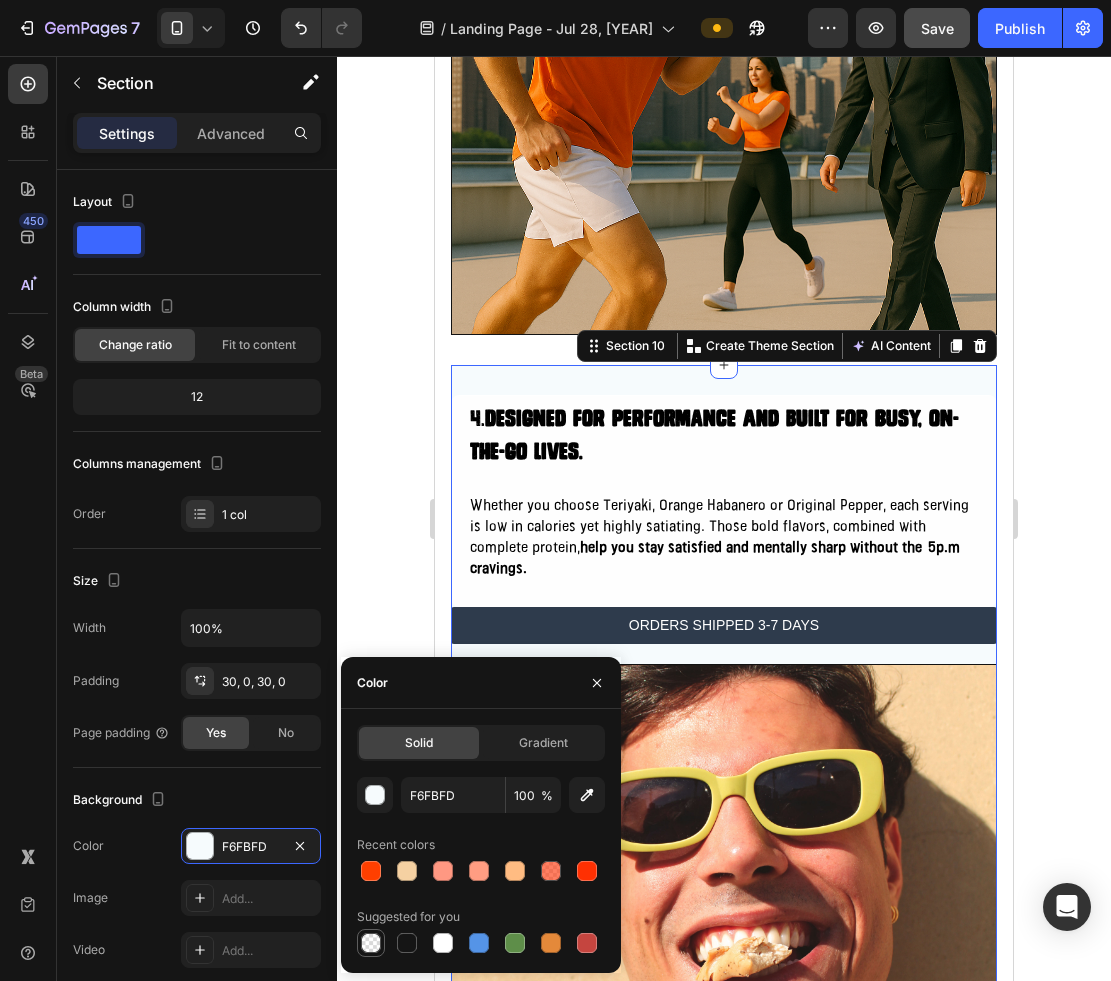 click at bounding box center [371, 943] 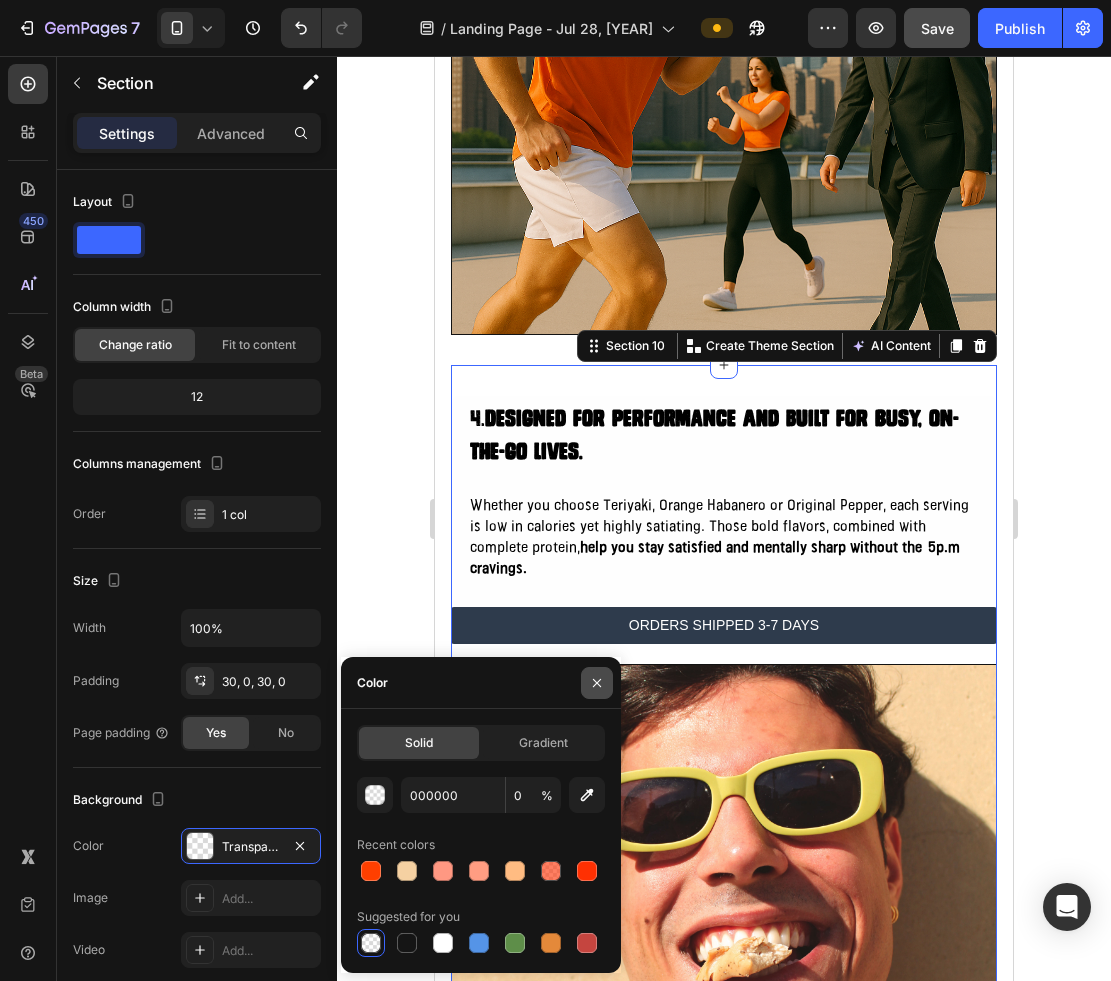 click 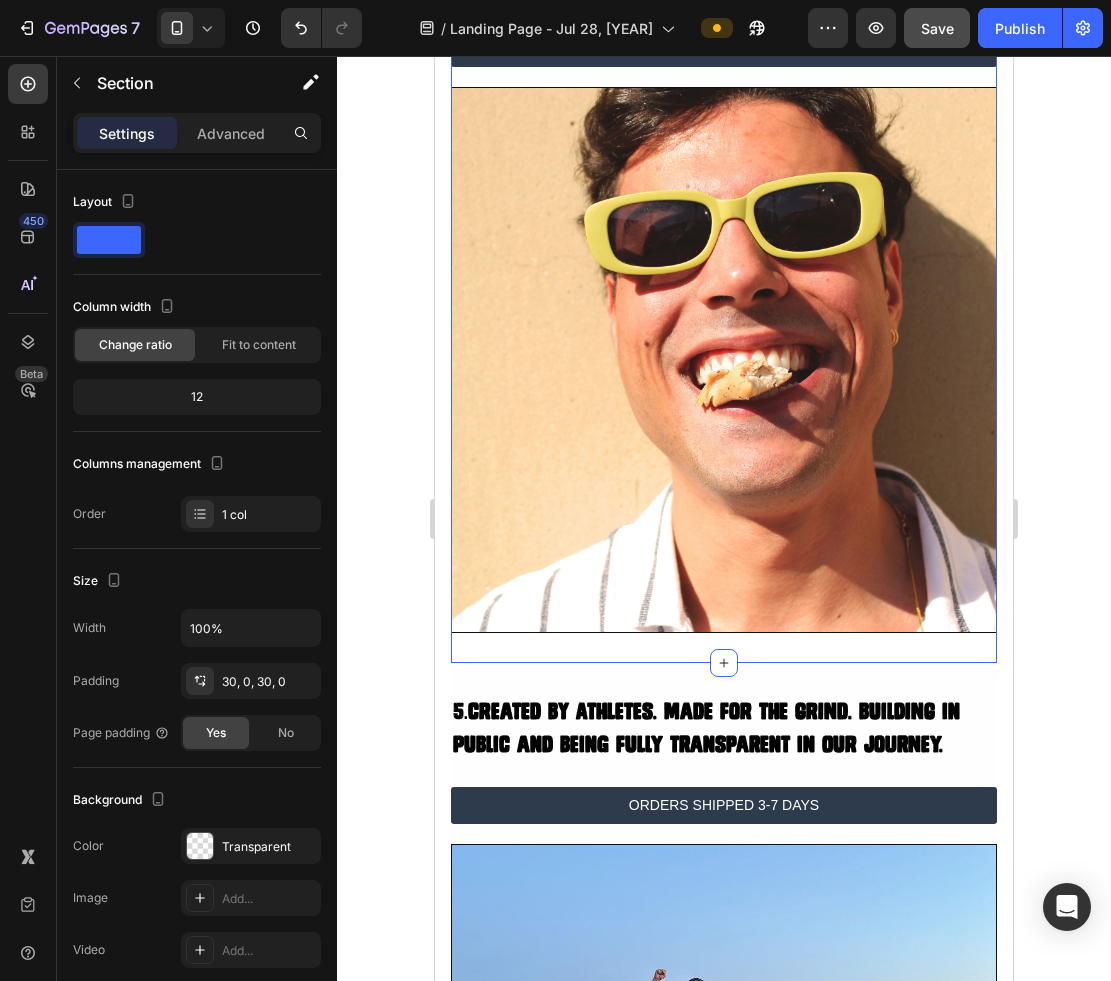 scroll, scrollTop: 4188, scrollLeft: 0, axis: vertical 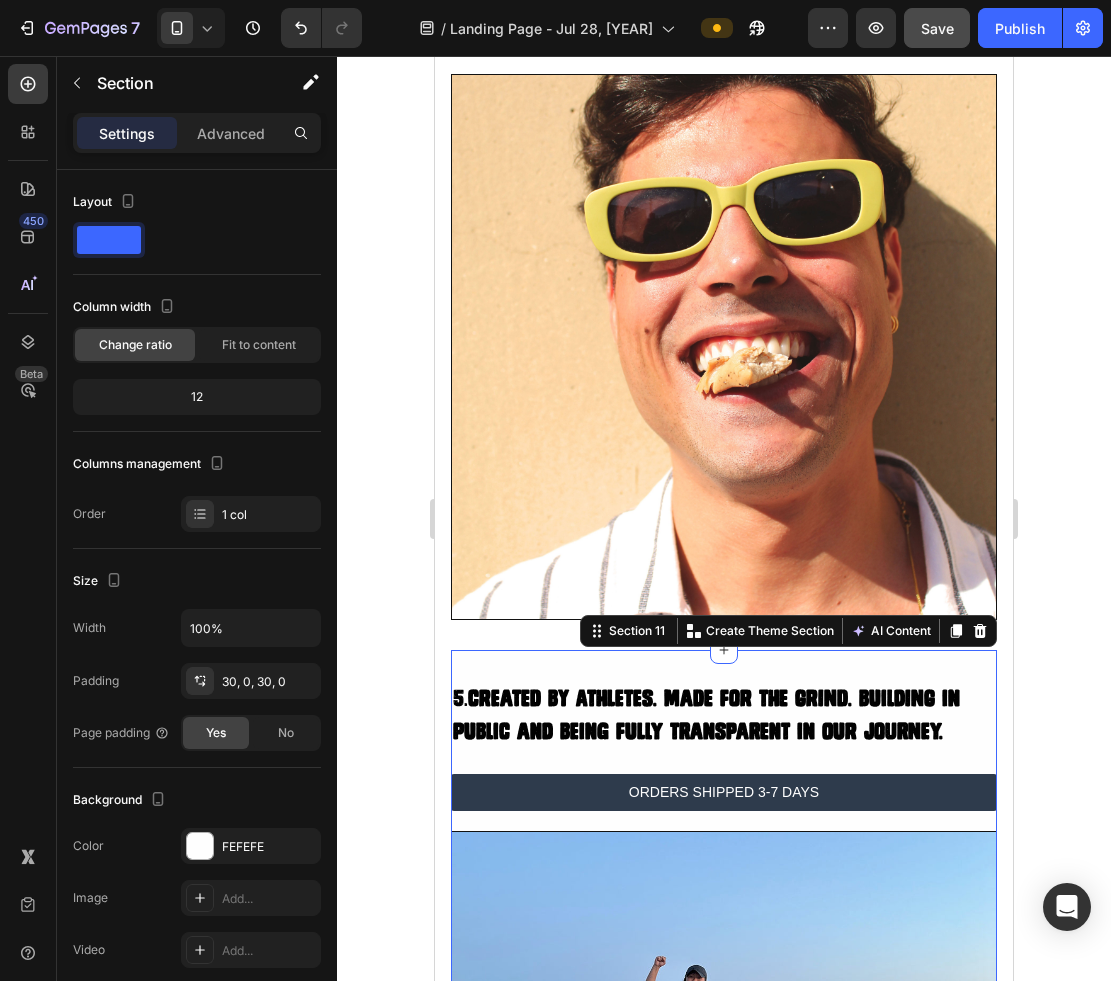 click on "5.  Created by Athletes. Made for the Grind. building in public and being fully transparent in our journey. Heading ORDERS SHIPPED 3-7 DAYS Button Image Row Section 11   Create Theme Section AI Content Write with GemAI What would you like to describe here? Tone and Voice Persuasive Product Im'peccable Chicken Special Packs Show more Generate" at bounding box center (724, 1028) 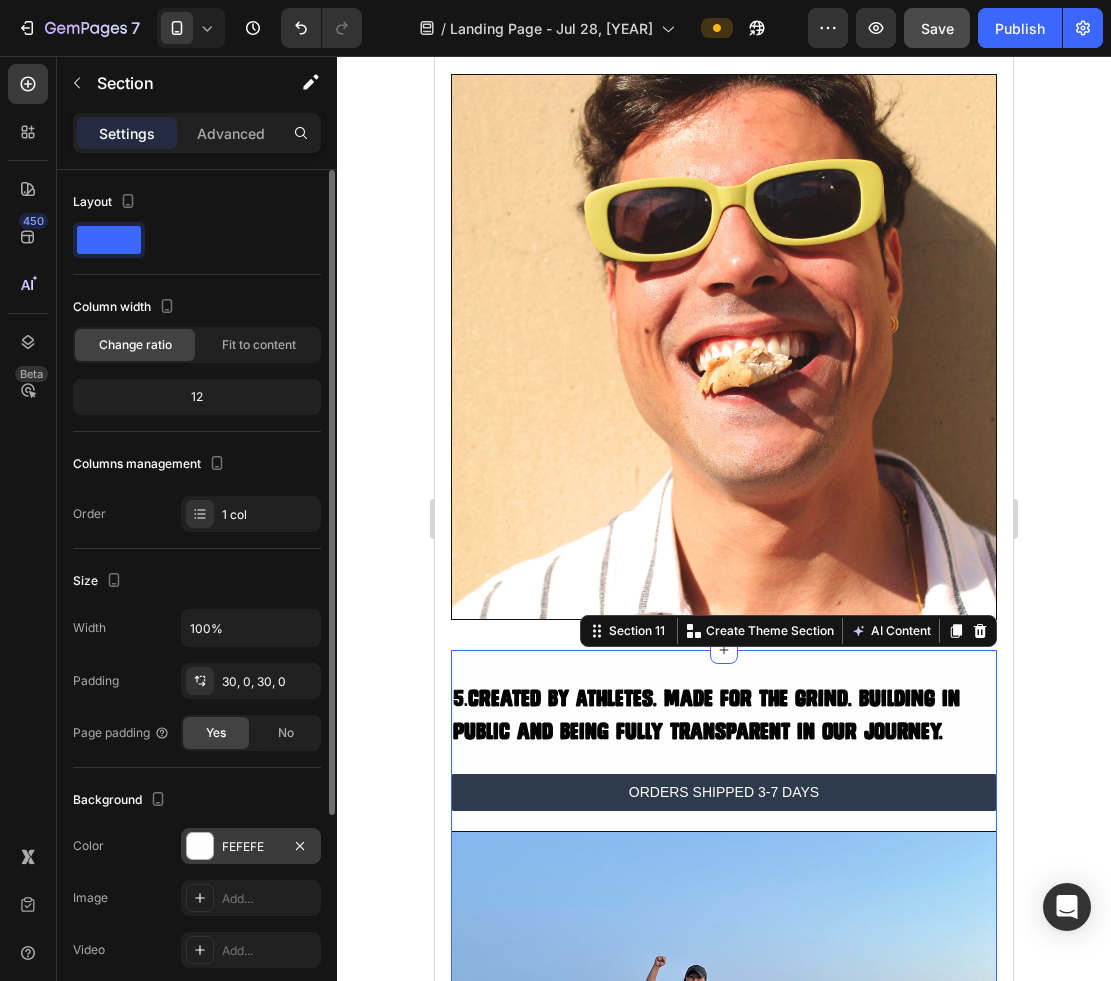 click on "FEFEFE" at bounding box center [251, 847] 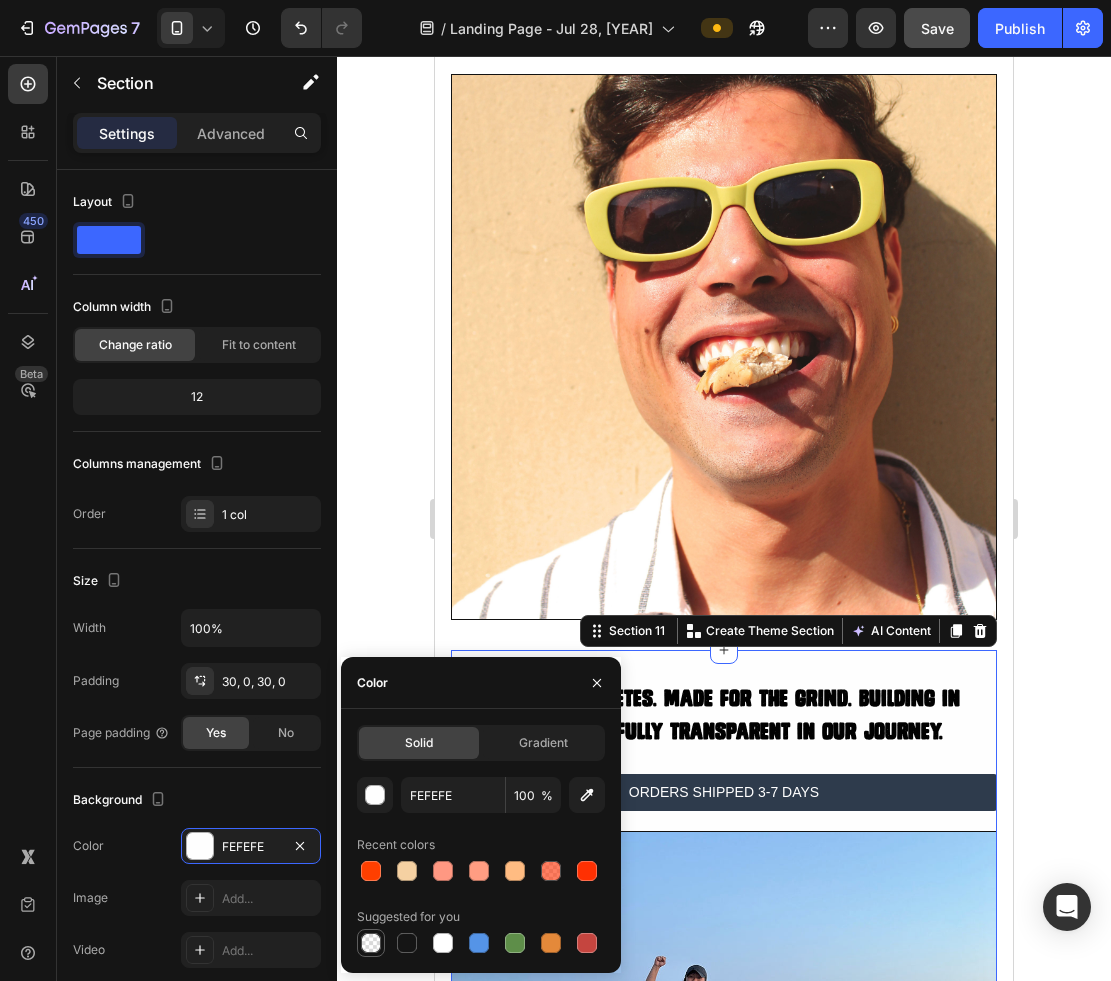 click at bounding box center (371, 943) 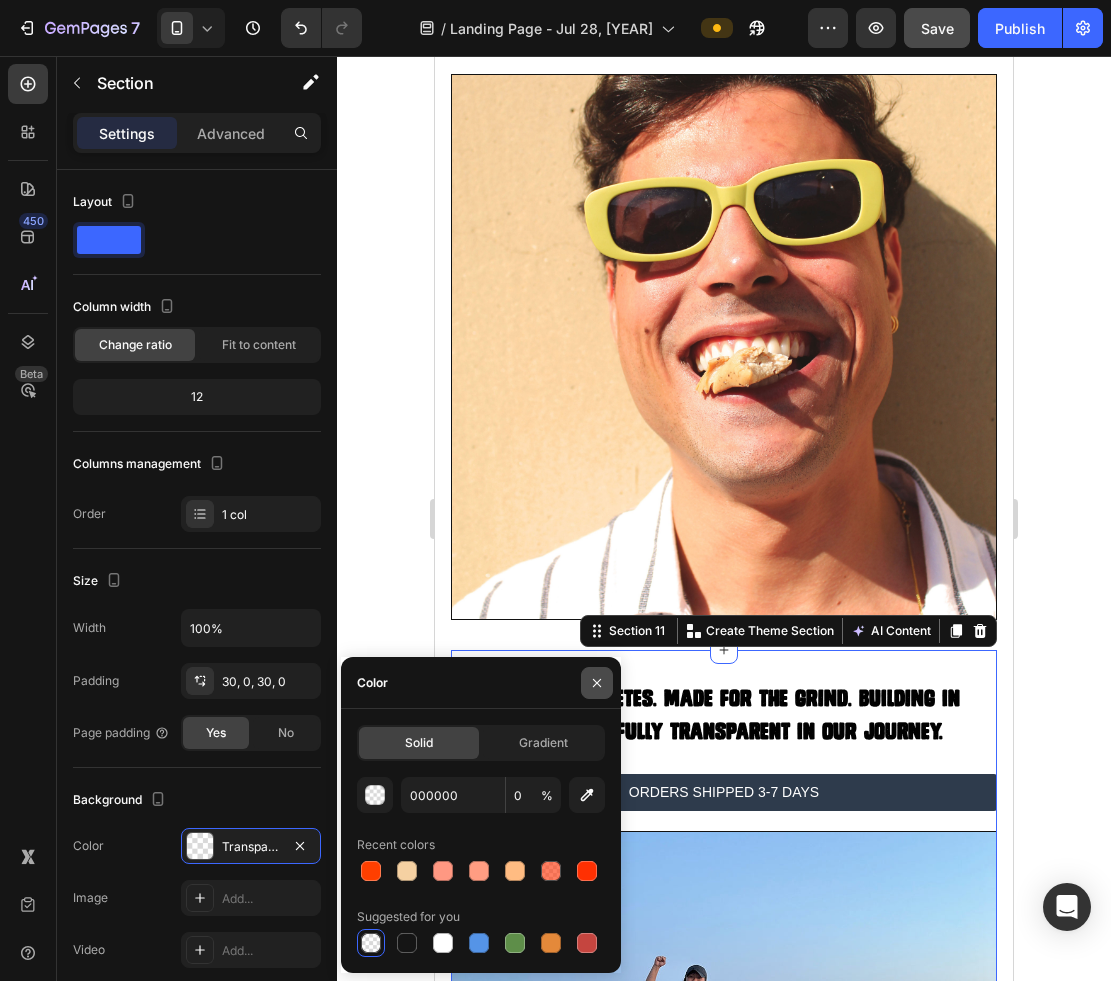 click 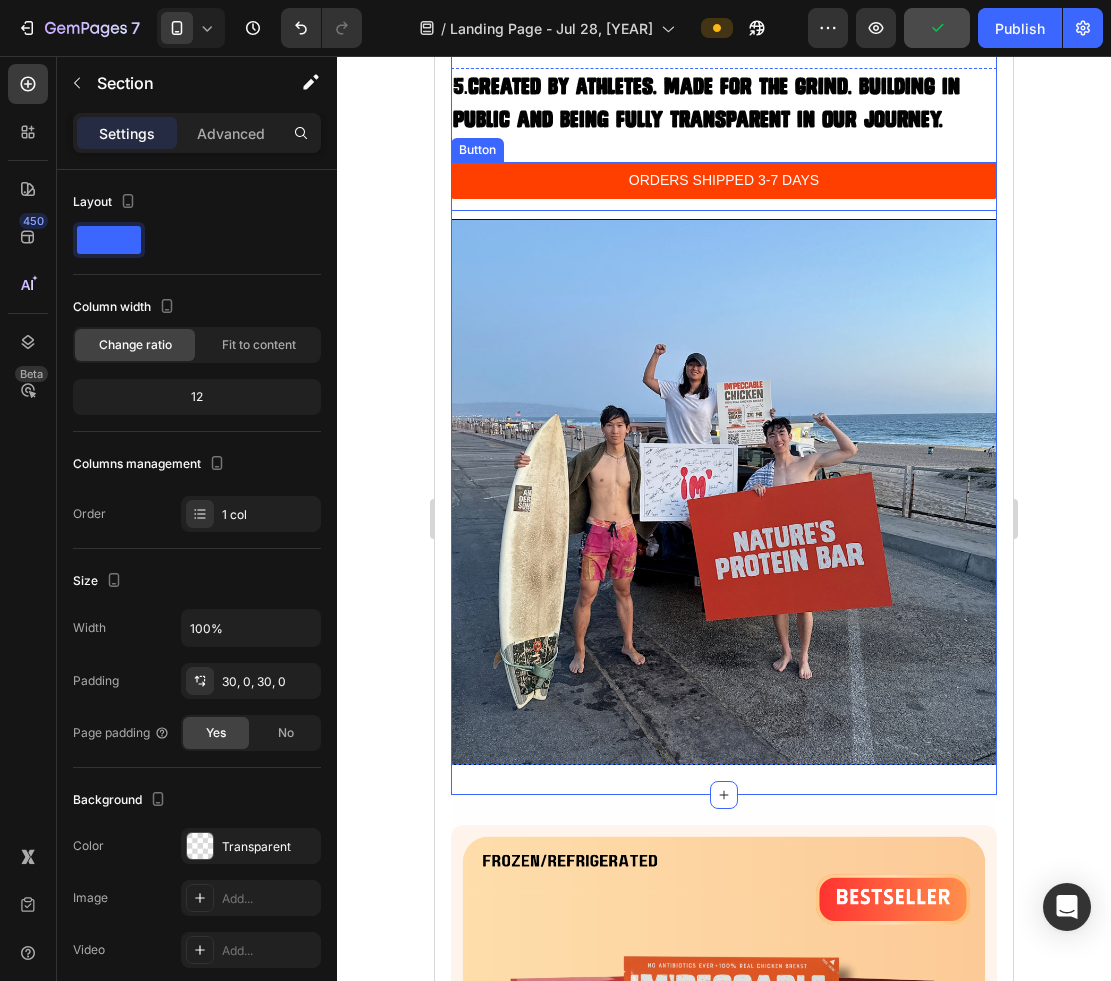 scroll, scrollTop: 4935, scrollLeft: 0, axis: vertical 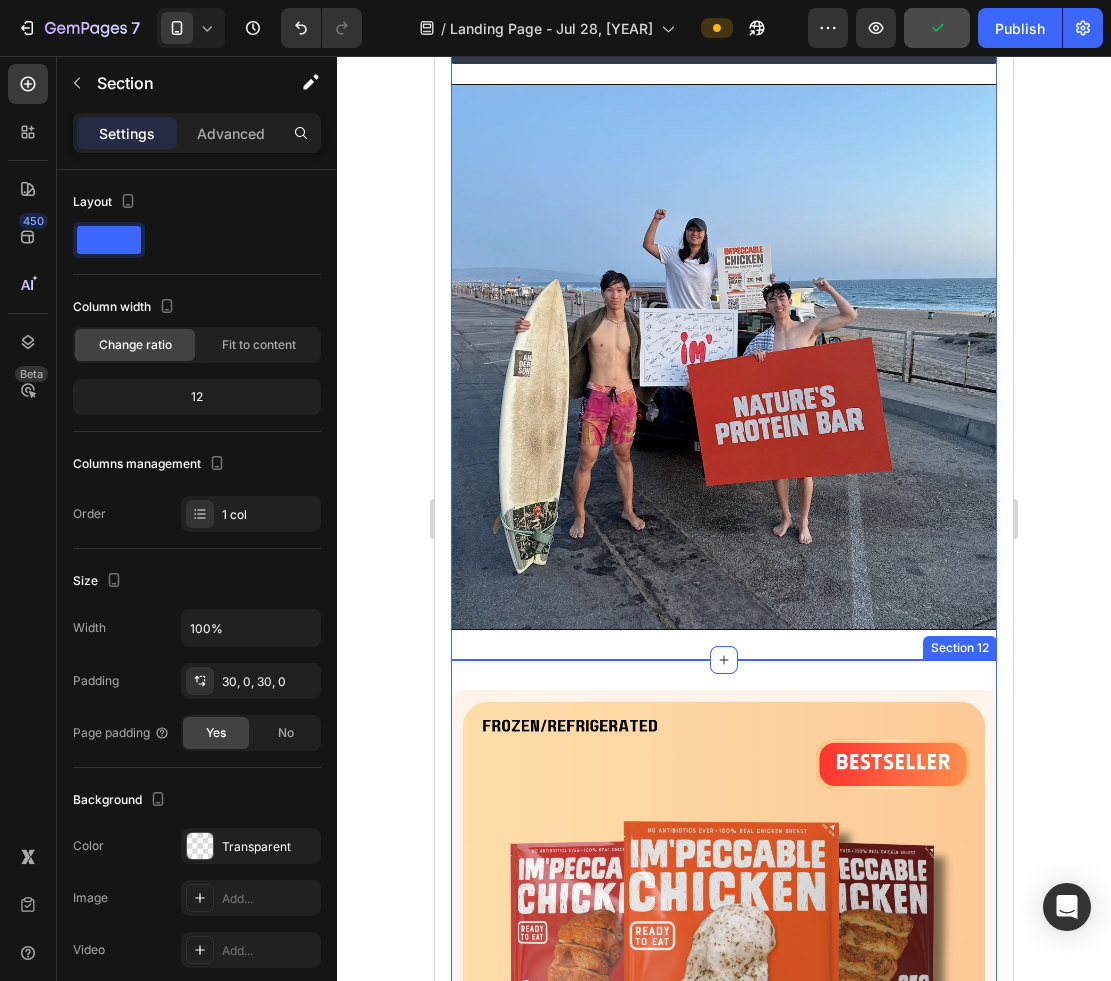 click on "Product Images Im'peccable Chicken Variety Bundle Product Title Icon Icon Icon Icon Icon Icon List  4.9/5 50+ reviews Text Block Row Row Row $98.00 Product Price Product Price Row flavor: variety pack (teriyaki + orange habanero + pepper) Variety Pack (Teriyaki + Orange Habanero + Pepper) Variety Pack (Teriyaki + Orange Habanero + Pepper) Teriyaki Teriyaki Orange Habanero Orange Habanero Pepper (Gluten free) Pepper (Gluten free) size: 20 pack ($4.90) 12 Pack ($5.40) 12 Pack ($5.40) 12 Pack ($5.40) 15 Pack ($5.00) 15 Pack ($5.00) 15 Pack ($5.00) 20 Pack ($4.90) 20 Pack ($4.90) 20 Pack ($4.90) 40 Pack ($4.50) 40 Pack ($4.50) 40 Pack ($4.50) Product Variants & Swatches
Publish the page to see the content.
Custom Code Row Row Row Row Row Product Section 12" at bounding box center (724, 1314) 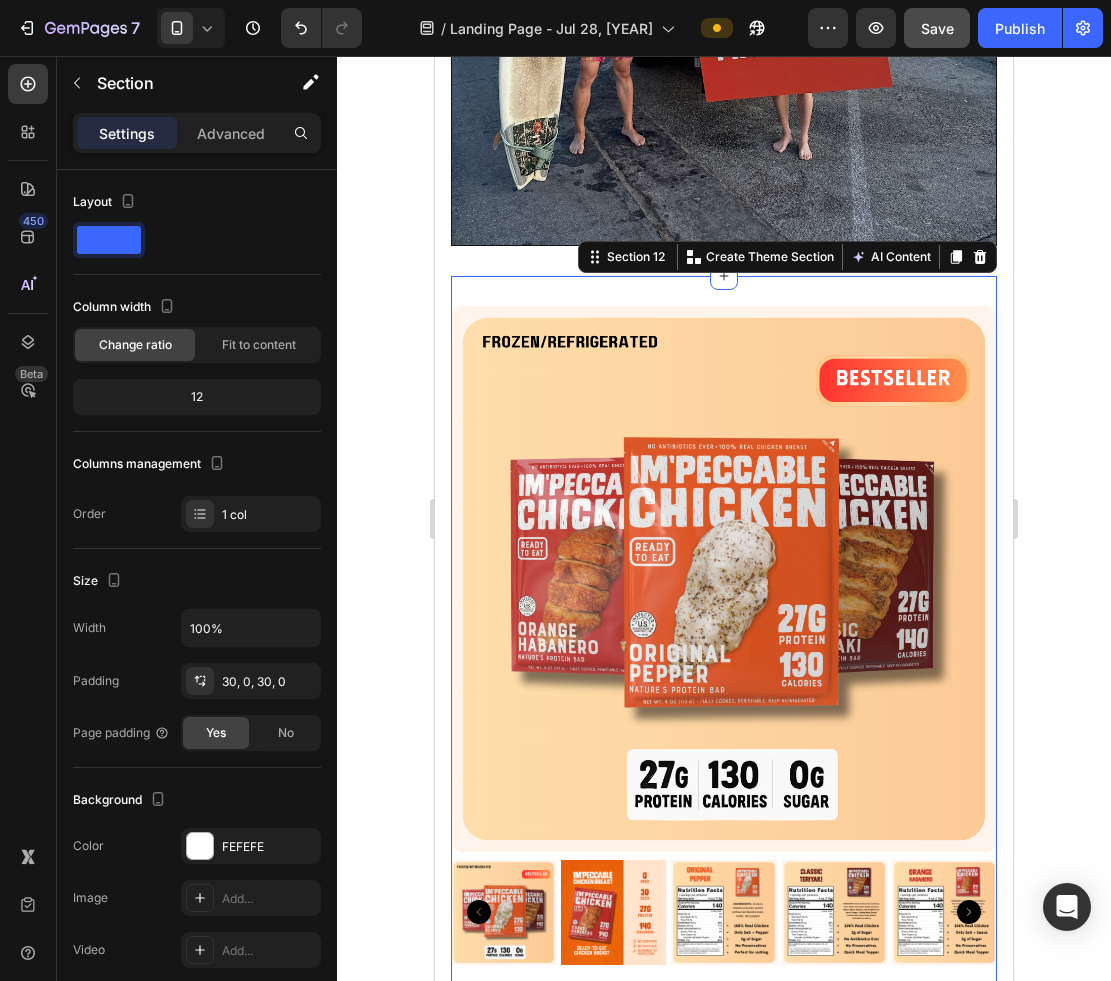 scroll, scrollTop: 5320, scrollLeft: 0, axis: vertical 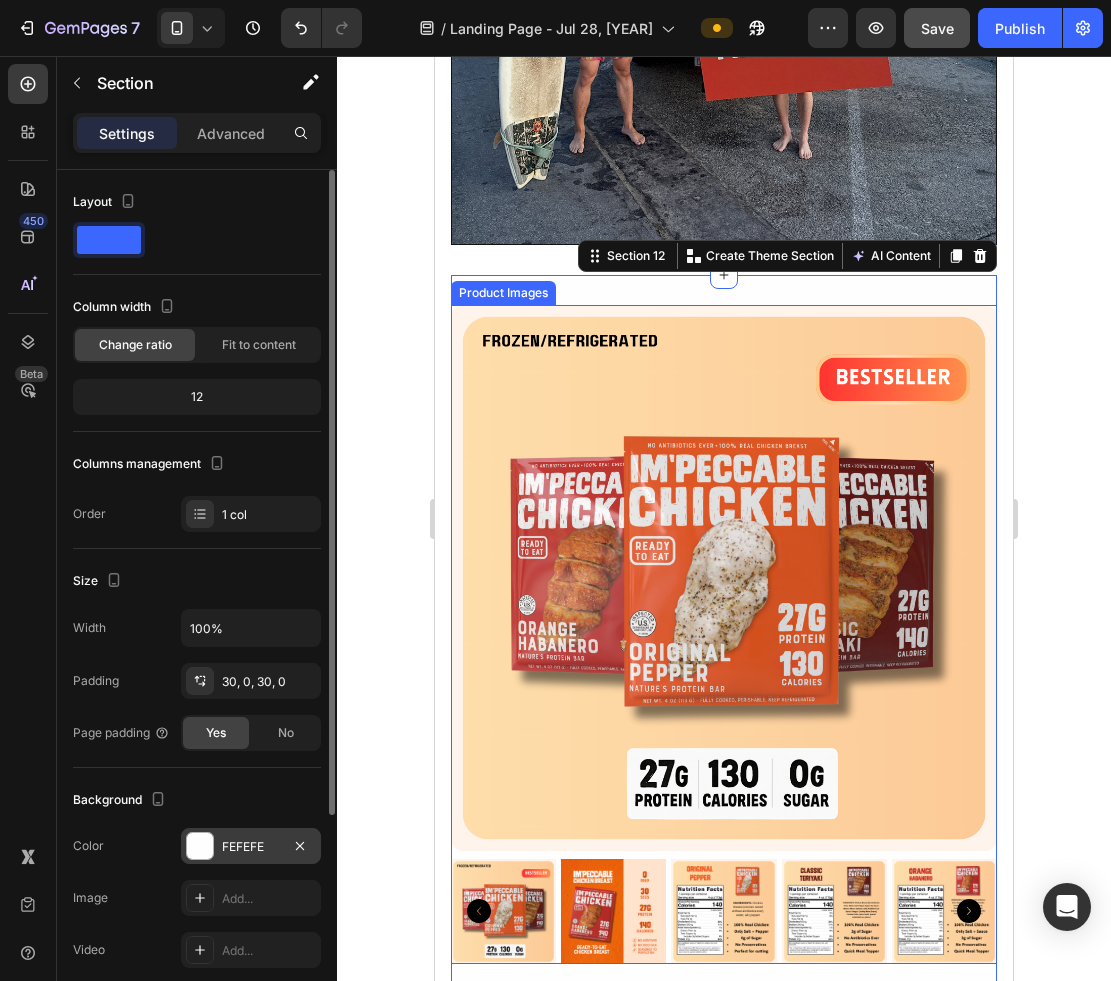 click on "FEFEFE" at bounding box center [251, 847] 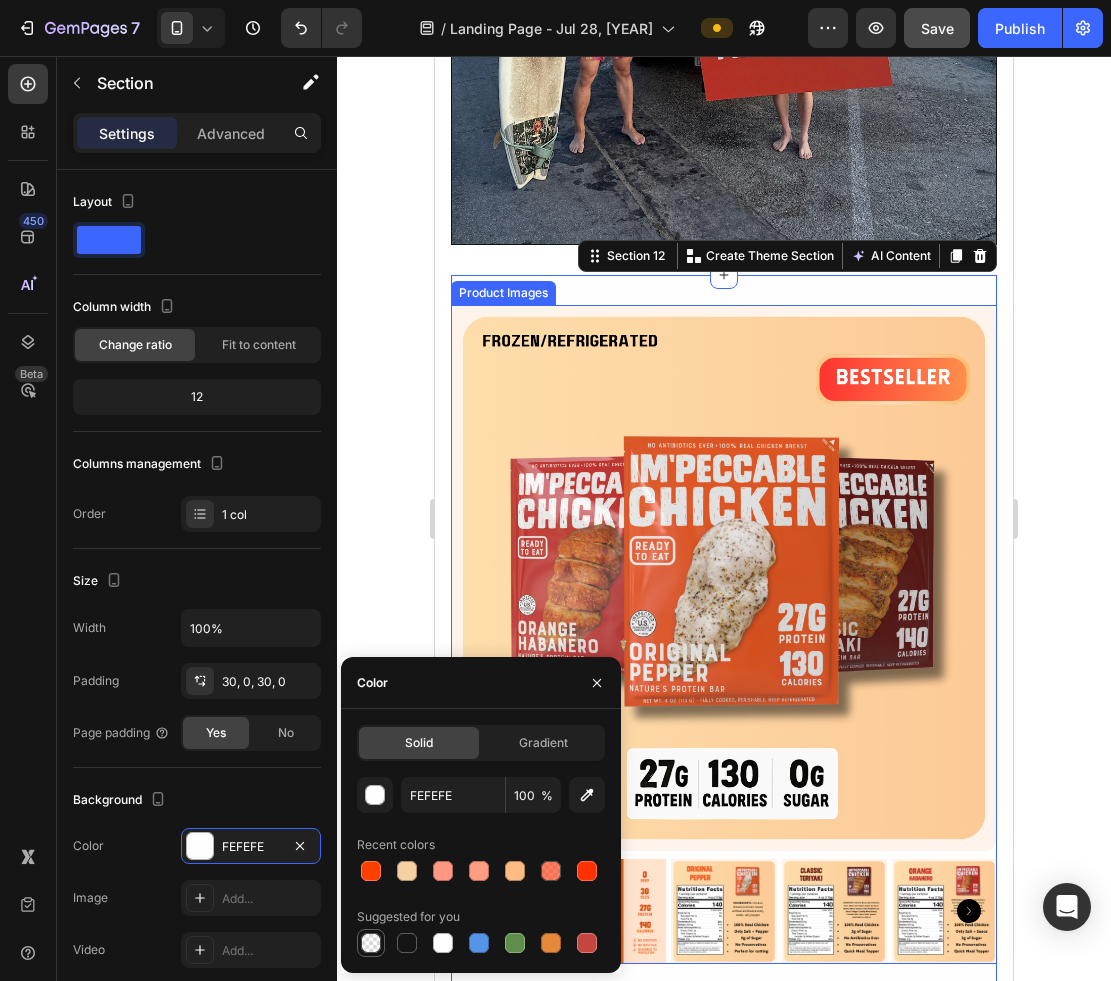 click at bounding box center [371, 943] 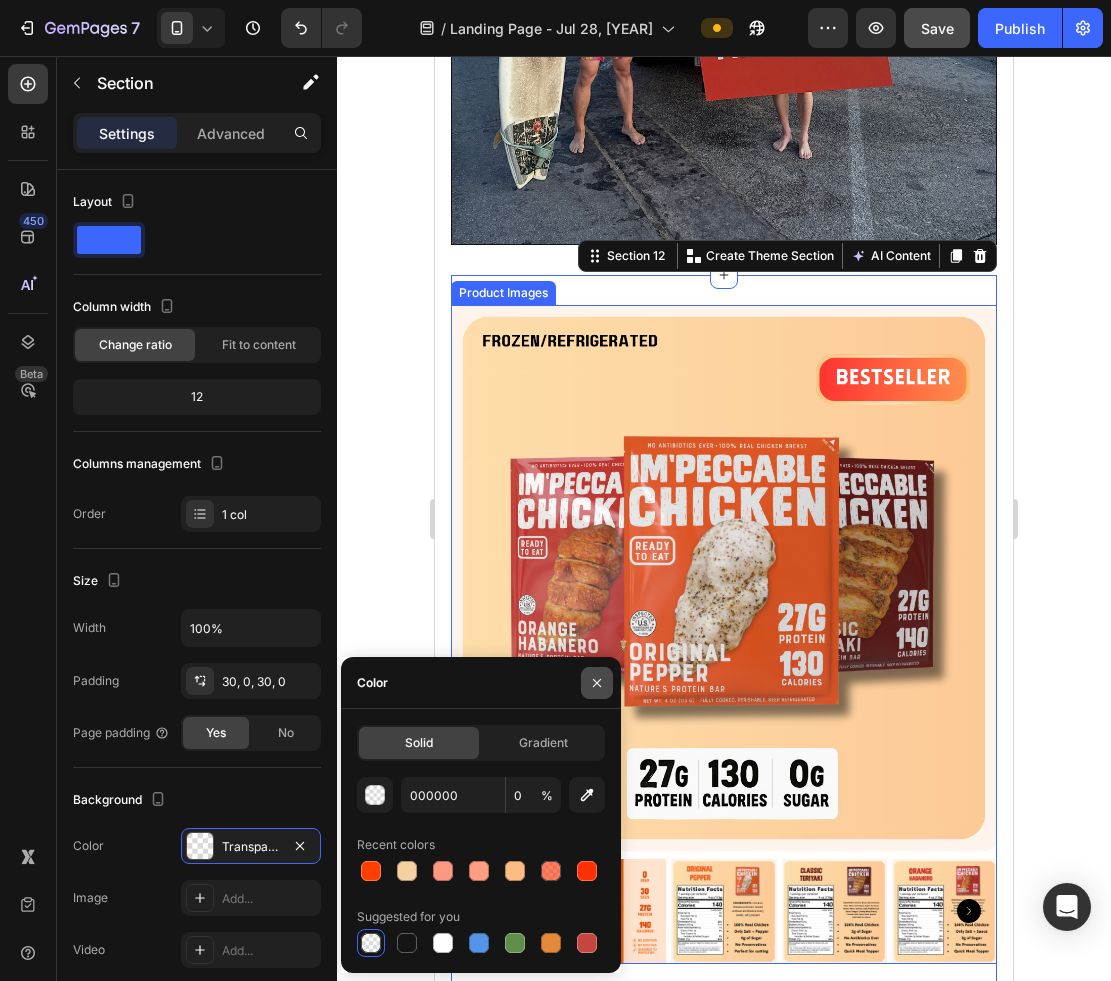 click 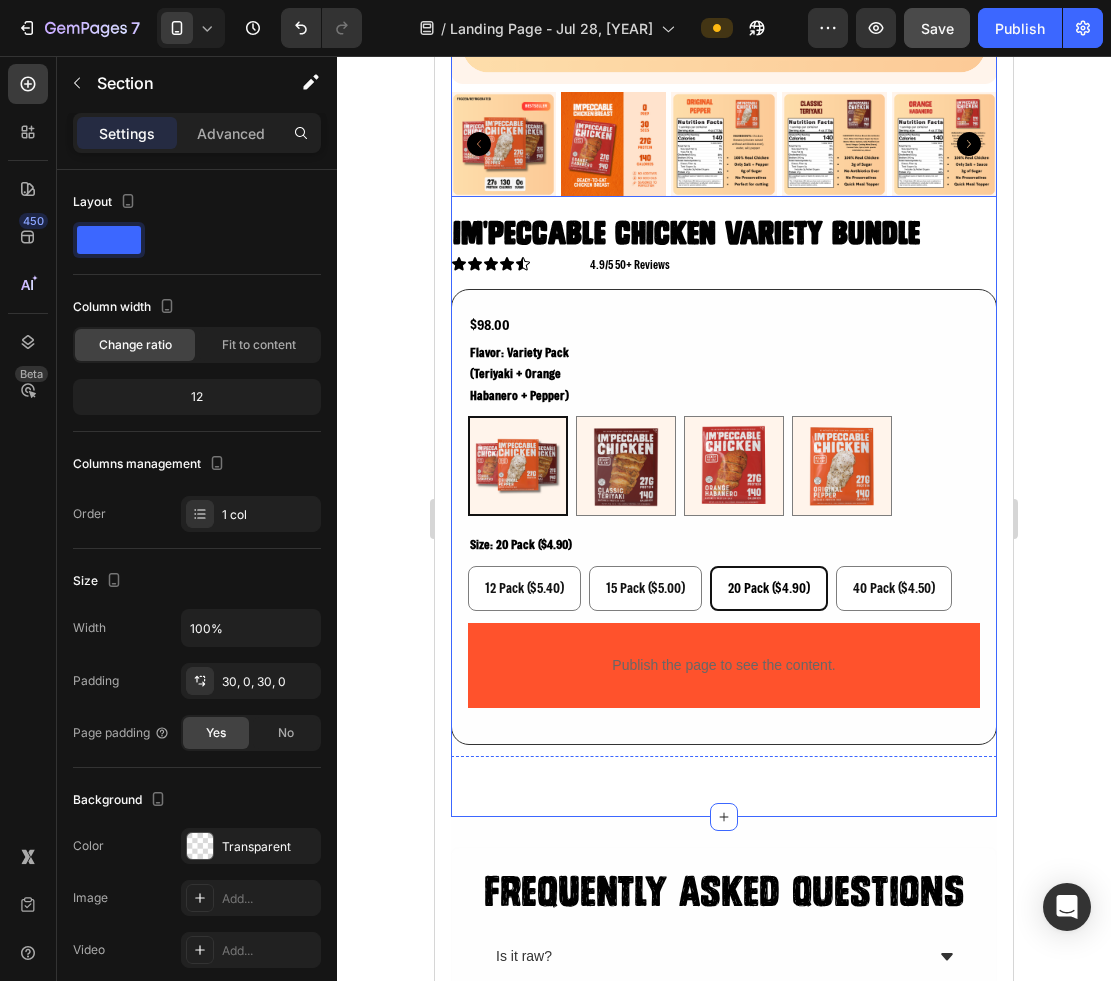 scroll, scrollTop: 6232, scrollLeft: 0, axis: vertical 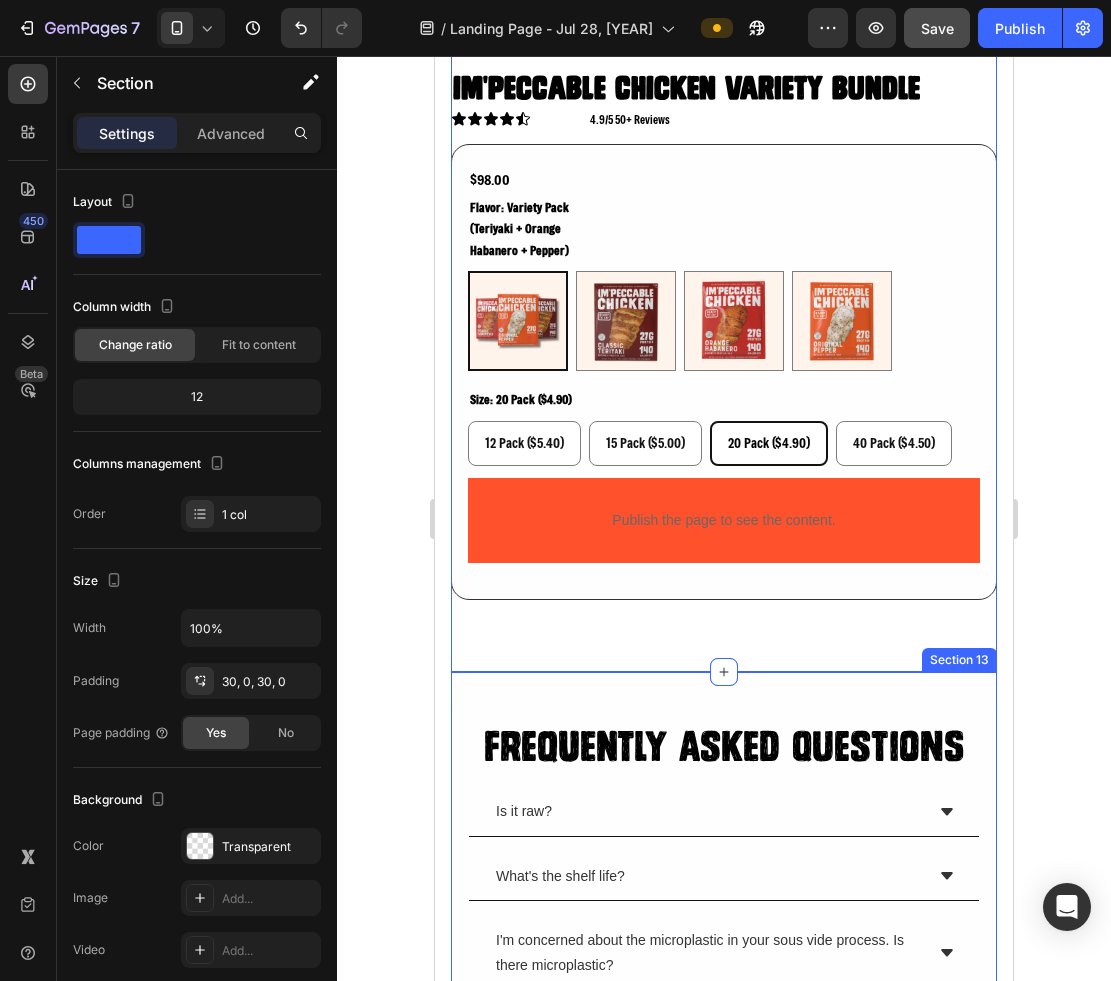click on "Frequently Asked Questions Heading
Is it raw?
What's the shelf life?
I'm concerned about the microplastic in your sous vide process. Is there microplastic?
How do you keep the chicken cold at shipping? Accordion Row Section 13" at bounding box center (724, 889) 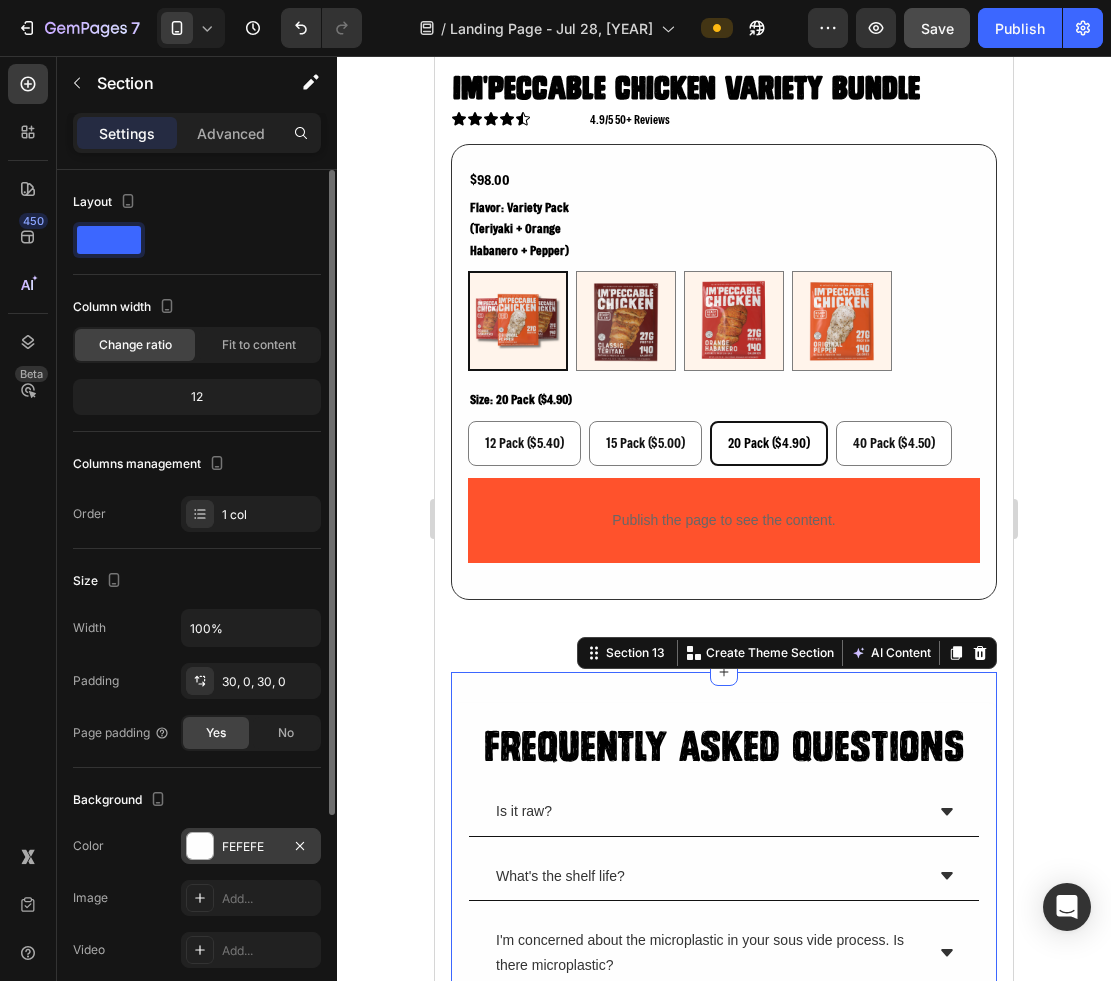 click on "FEFEFE" at bounding box center [251, 847] 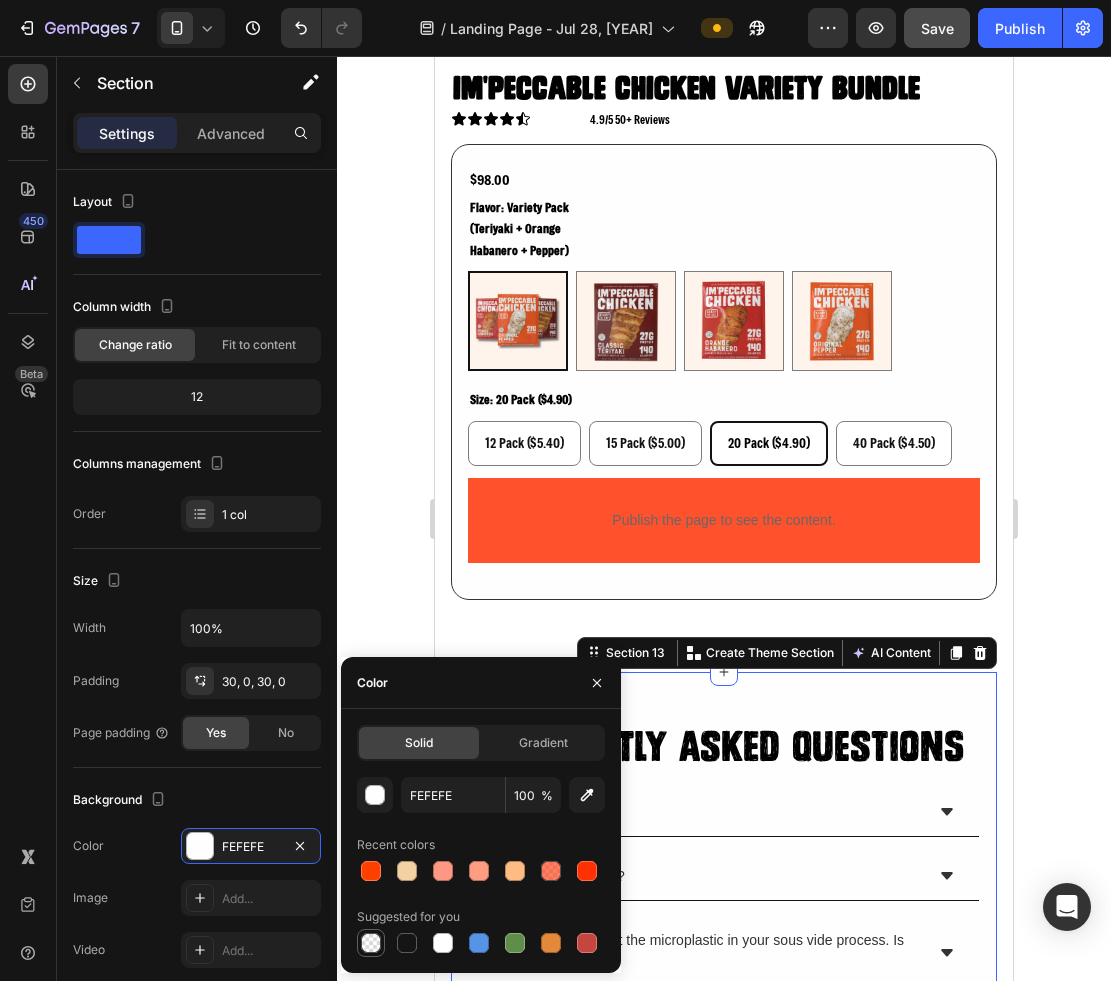 click at bounding box center (371, 943) 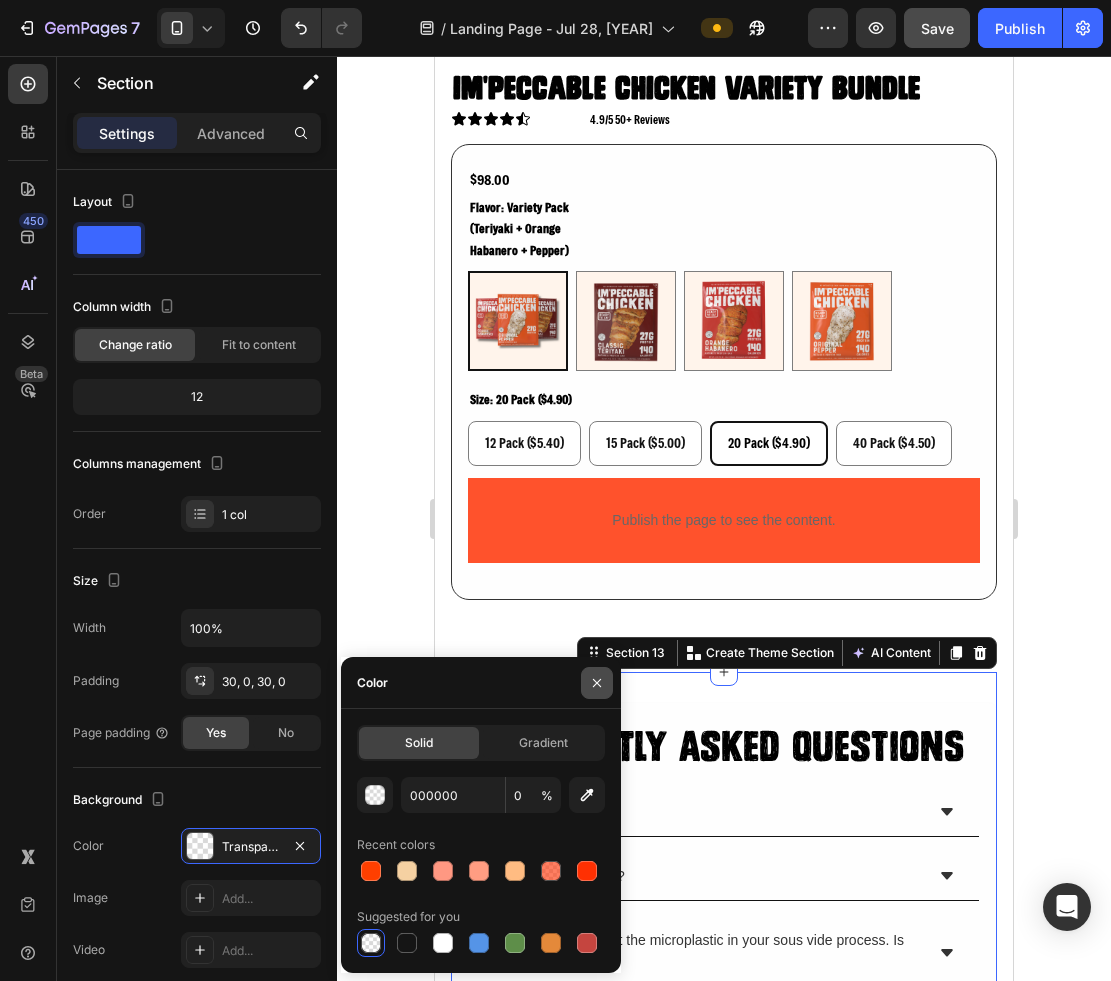 click at bounding box center [597, 683] 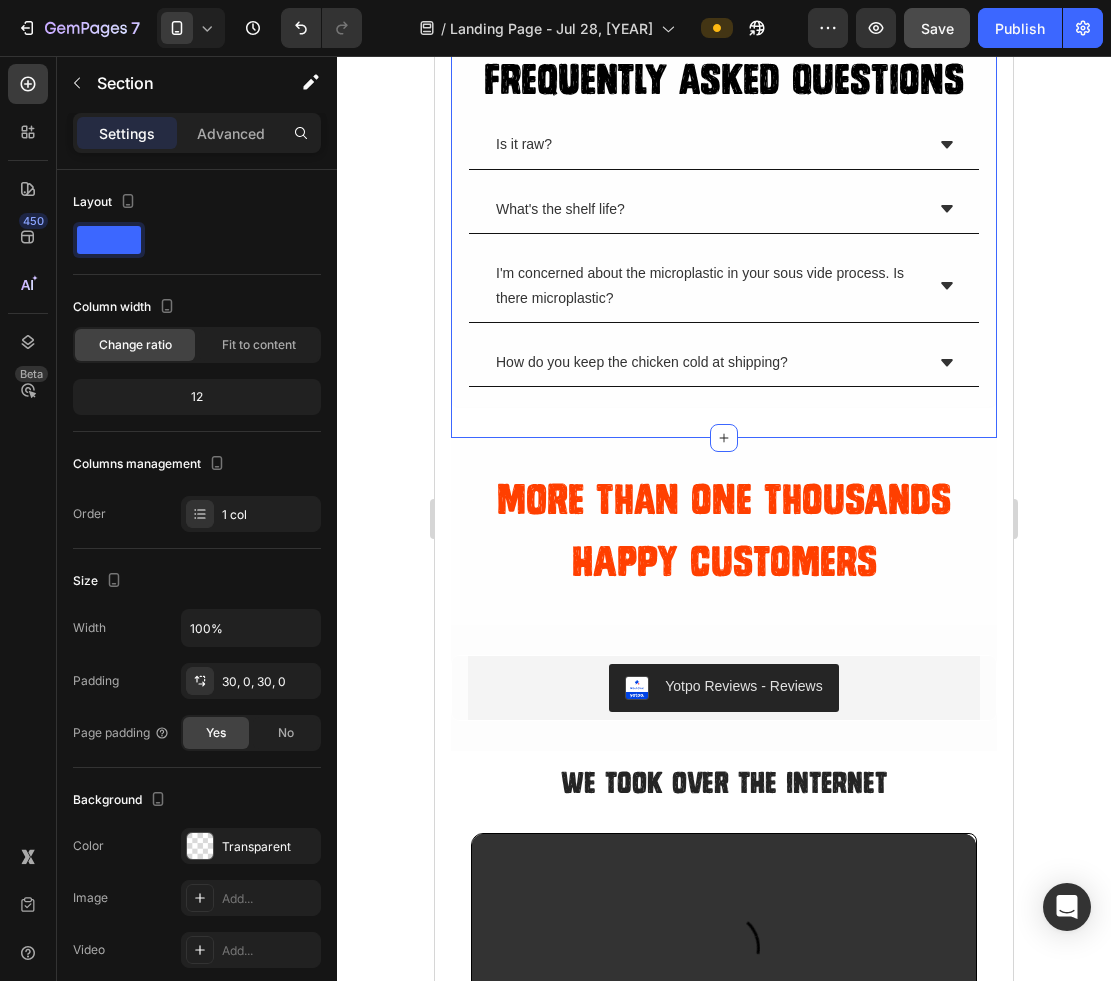 scroll, scrollTop: 6916, scrollLeft: 0, axis: vertical 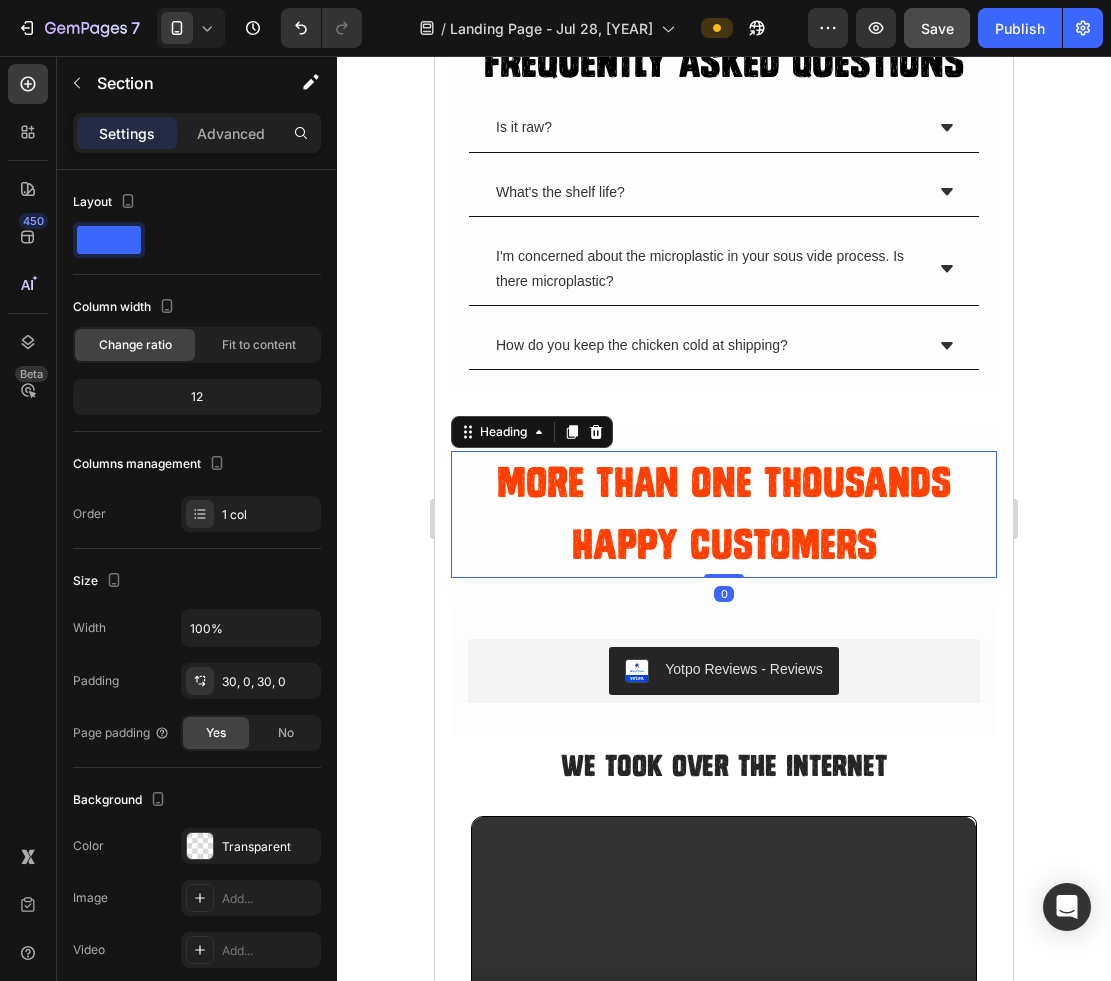 click on "More Than One Thousands Happy Customers" at bounding box center [724, 514] 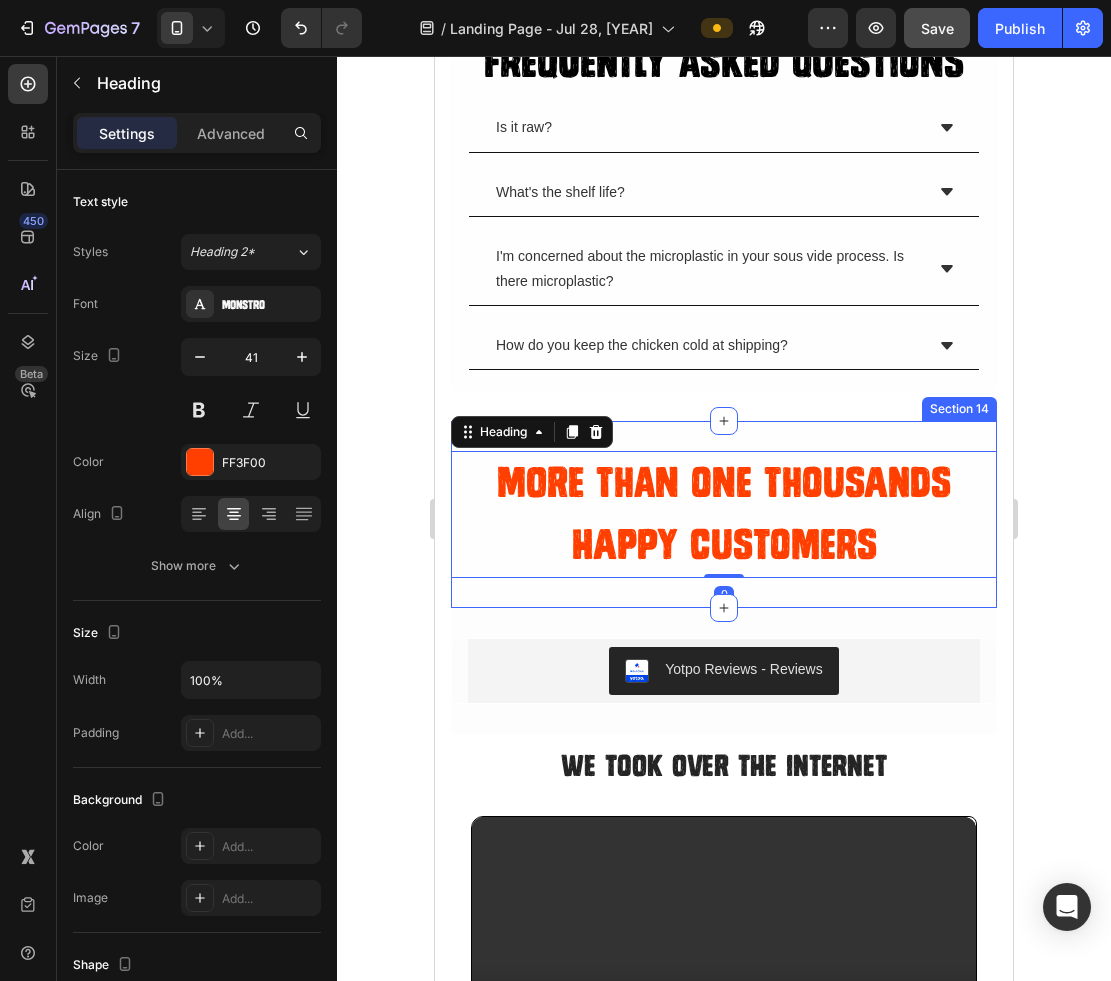 click on "More Than One Thousands Happy Customers Heading   0 Row Section 14" at bounding box center [724, 514] 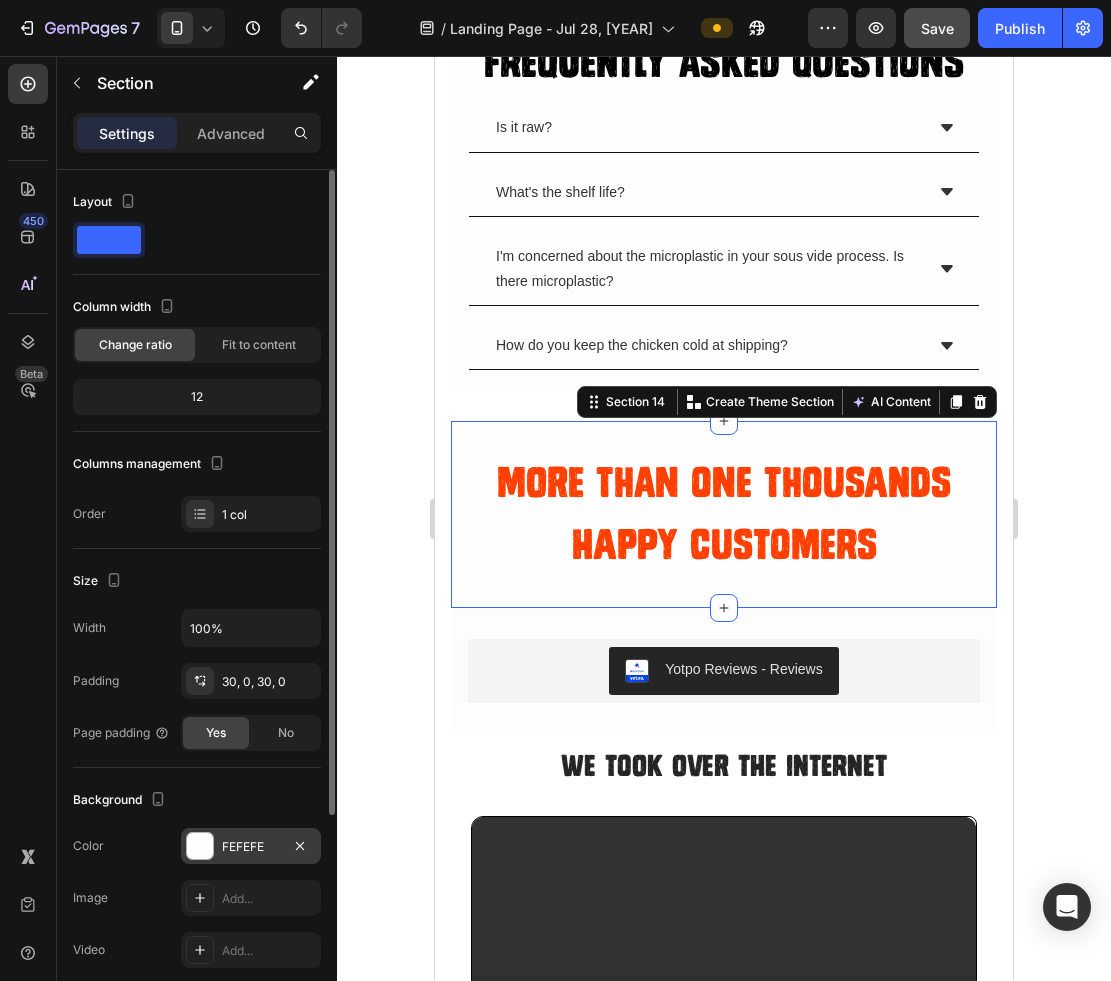 click on "FEFEFE" at bounding box center [251, 847] 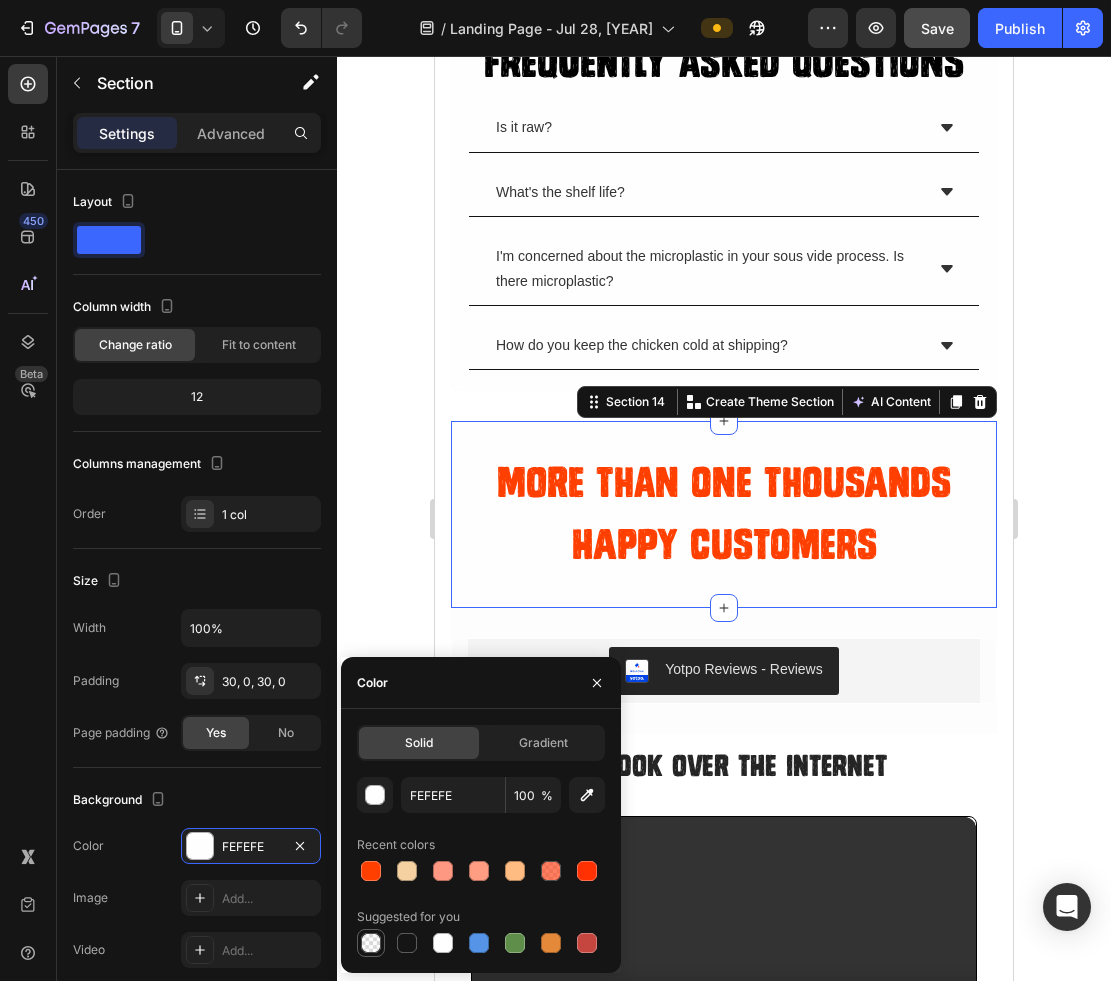 click at bounding box center (371, 943) 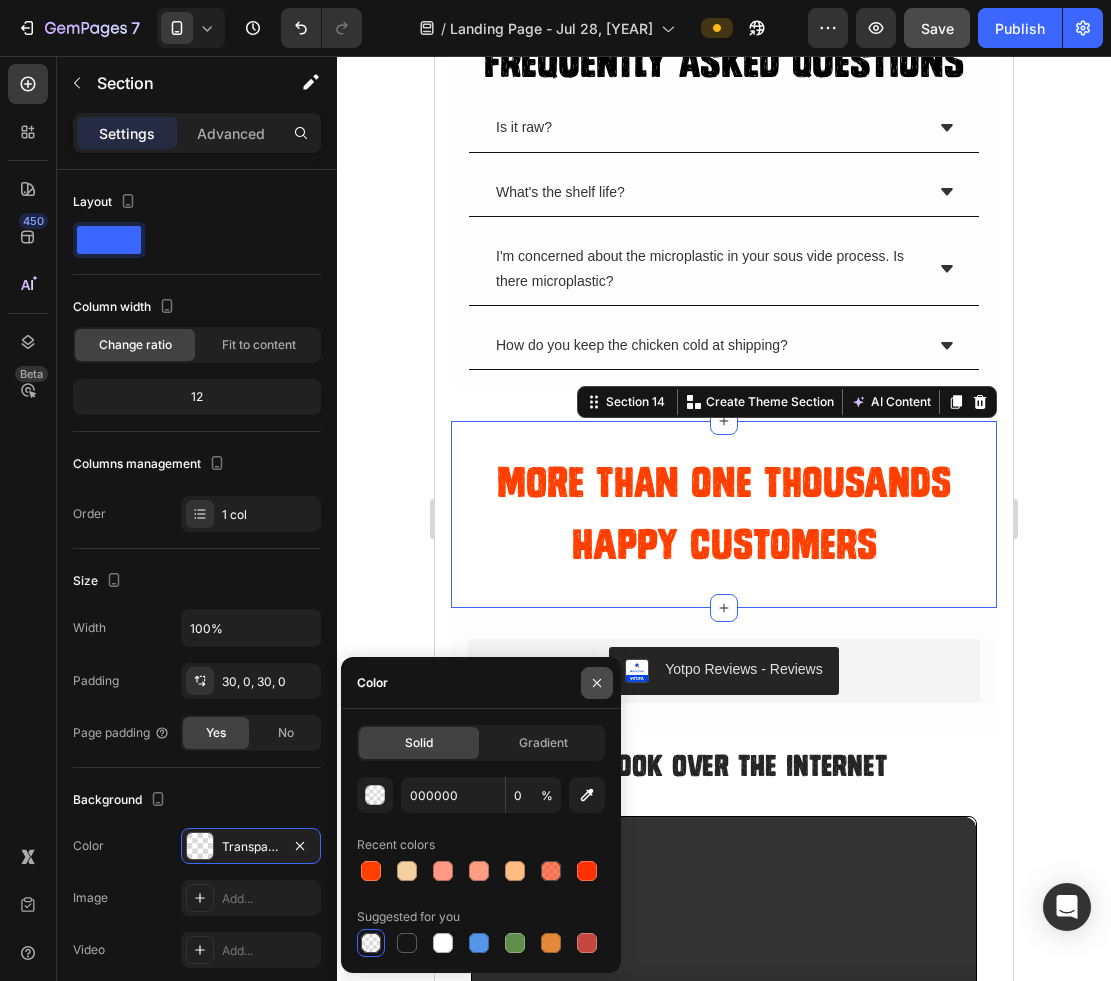 click 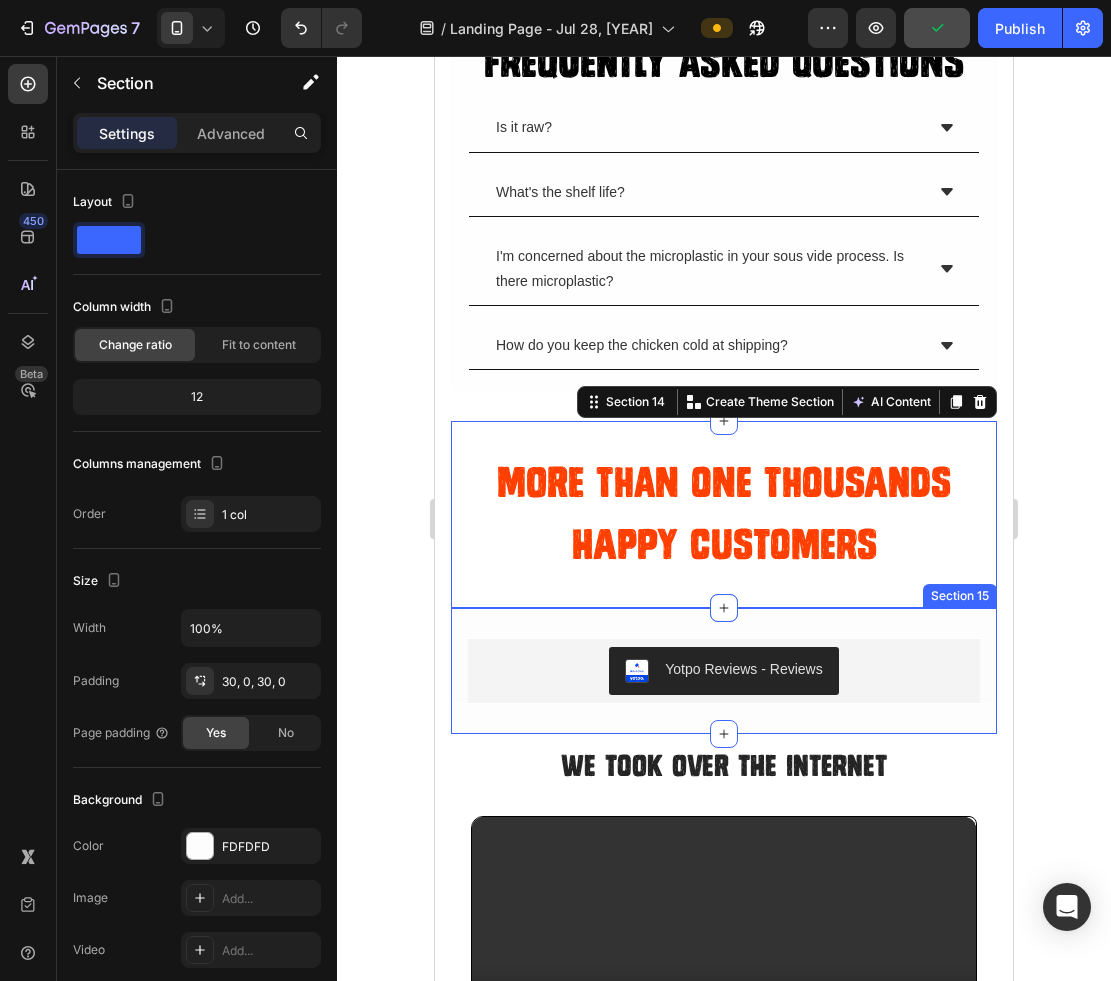 click on "Yotpo Reviews - Reviews Yotpo Reviews Row Product Row Section 15" at bounding box center [724, 671] 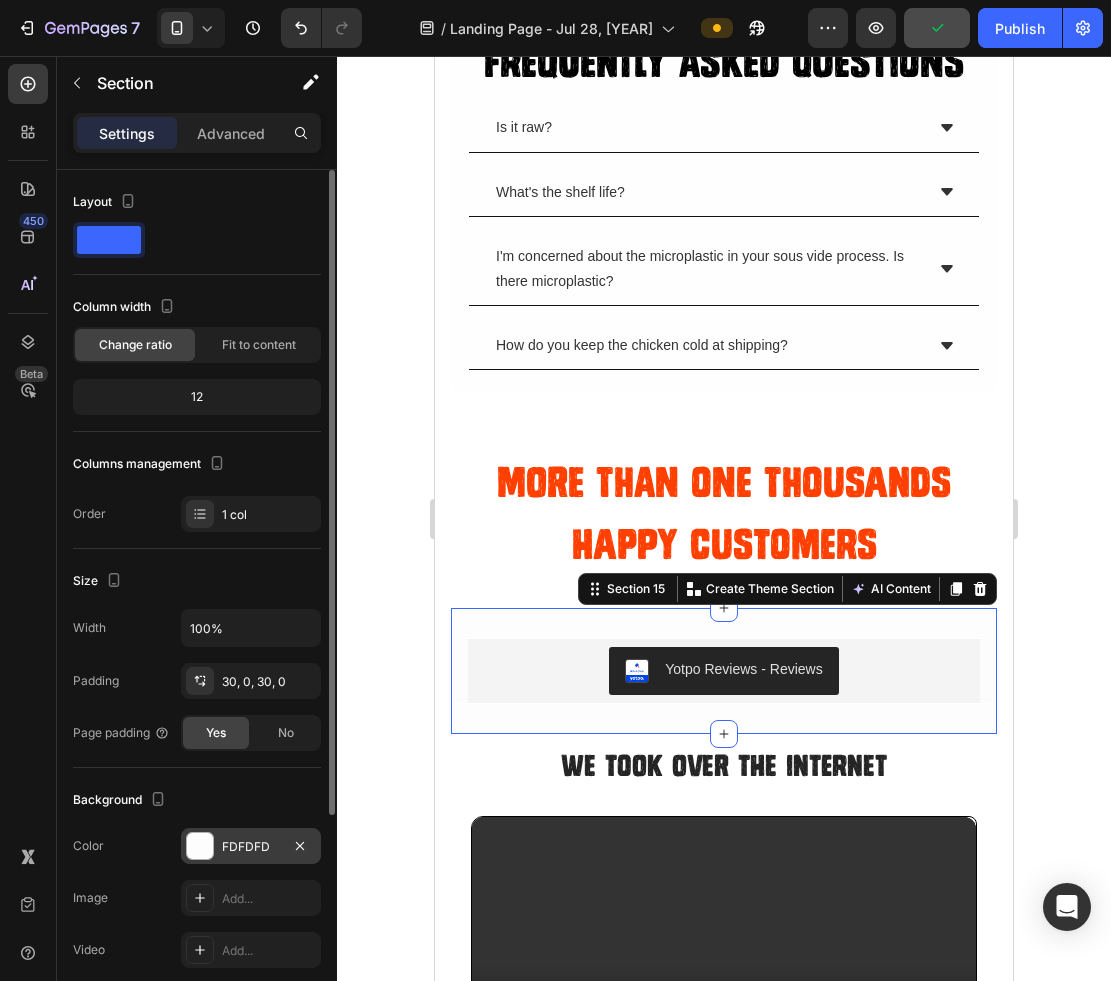 click on "FDFDFD" at bounding box center [251, 847] 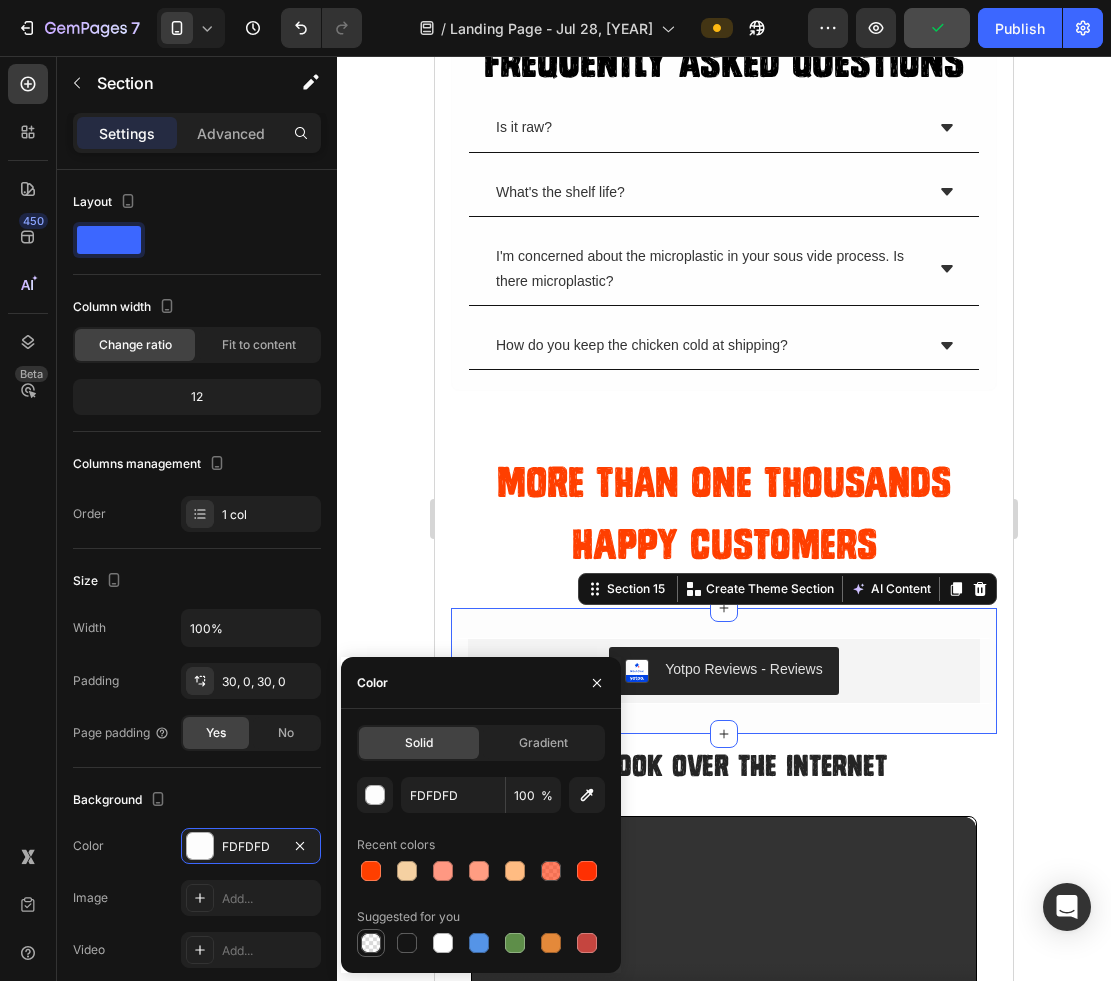 click at bounding box center (371, 943) 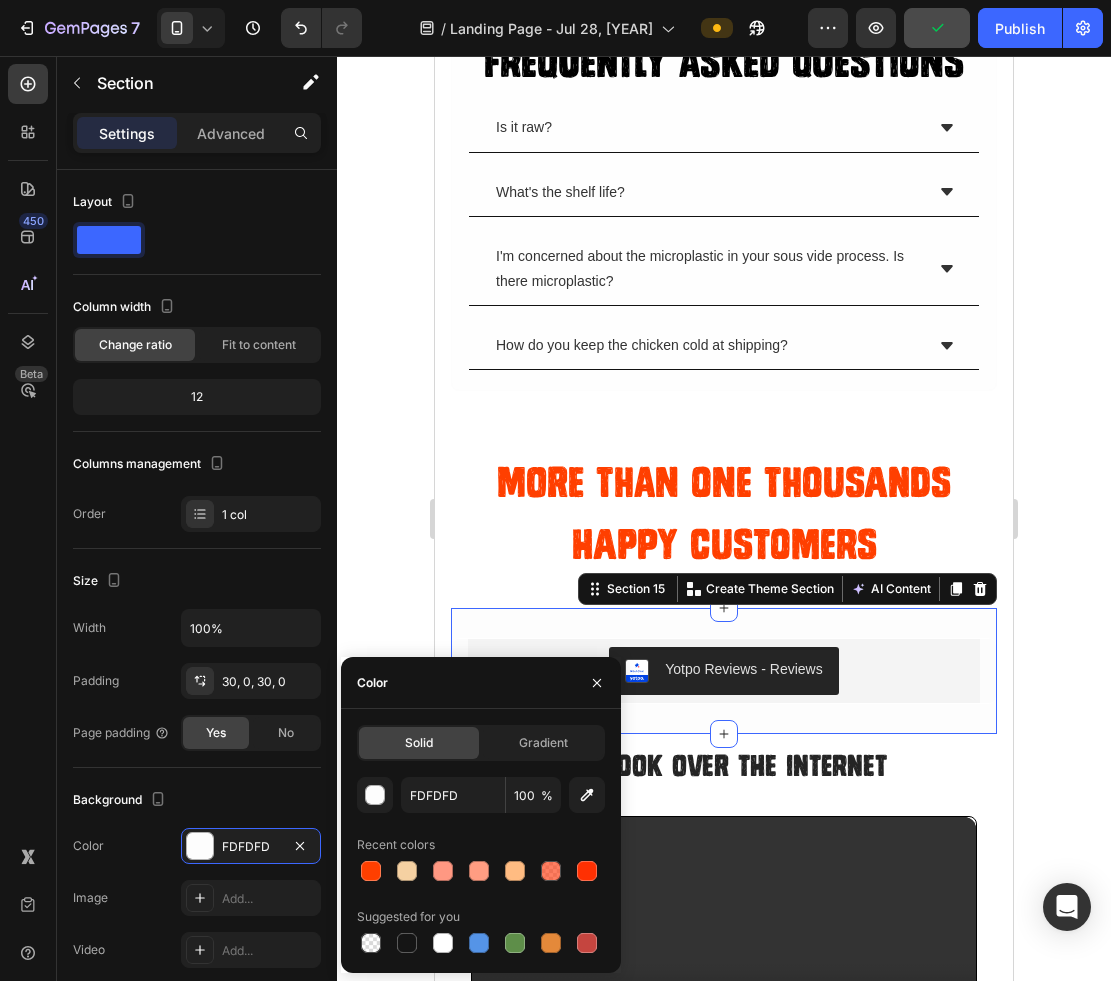 type on "000000" 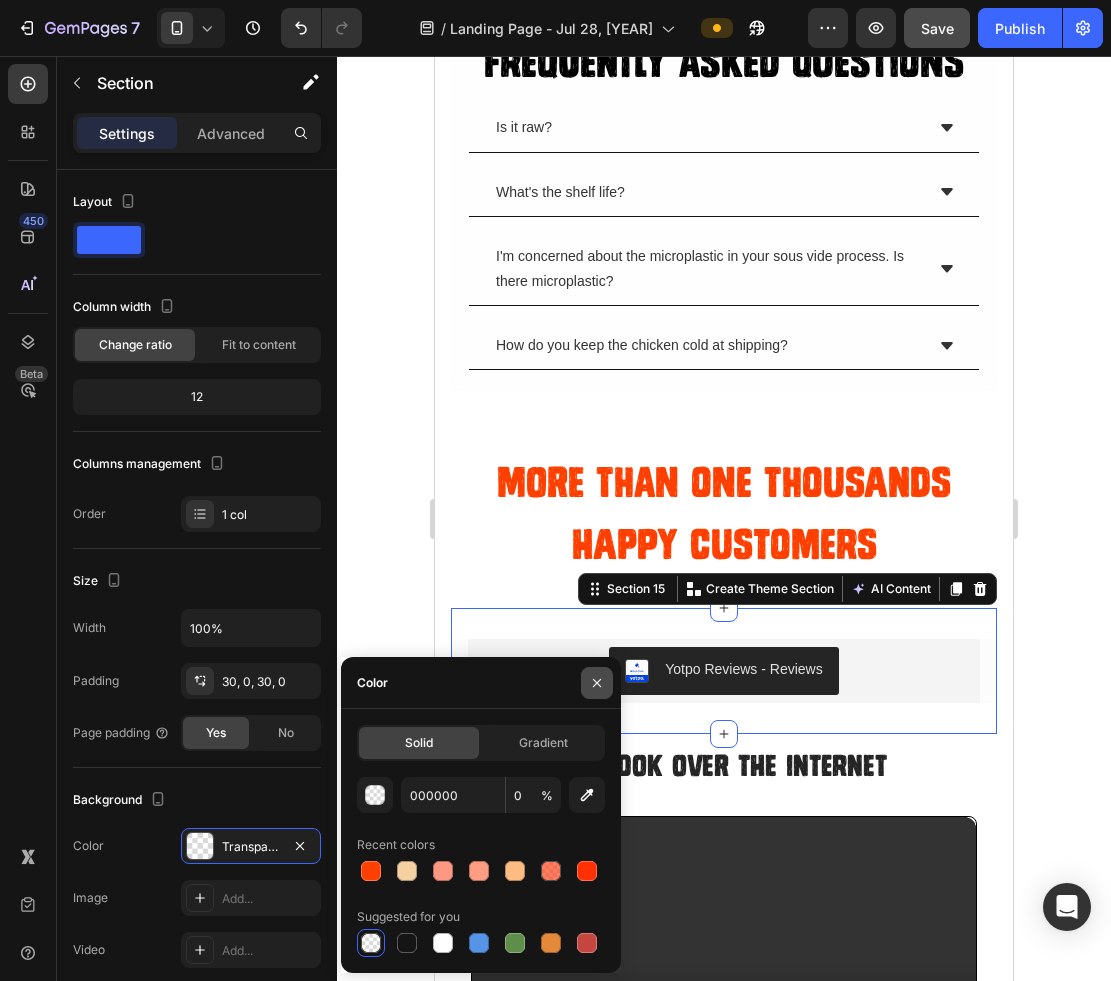 click 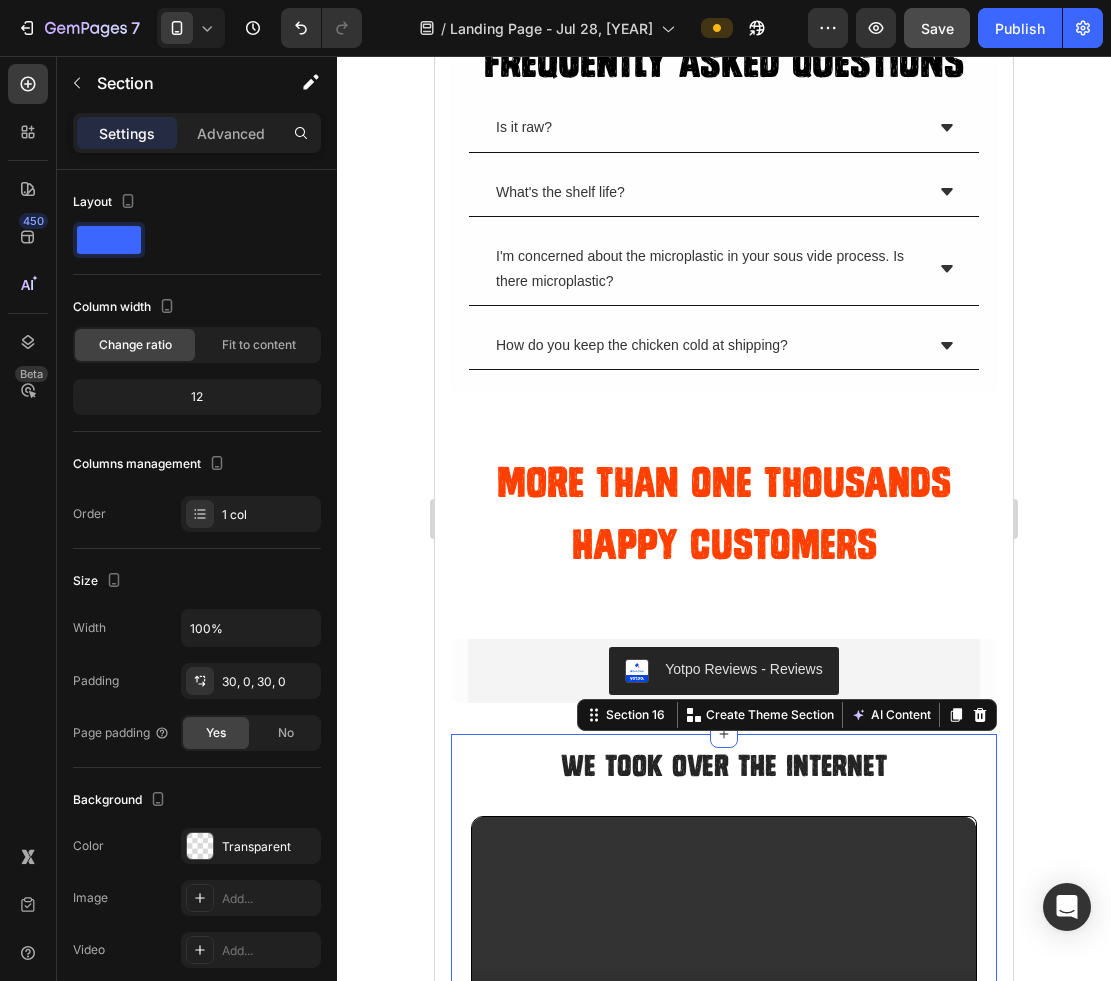 click on "We took over the internet Heading
Video Nutrition Narc Text Block #fitness Text Block #health Text Block #protein Text Block Row Icon Icon Icon Icon Icon Icon List This is the most interesting protein bar I've seen on the internet...  Text Block Row Row Video Aaron Endres   Text Block #fitness Text Block #protein Text Block #cooking Text Block Row Icon Icon Icon Icon Icon Icon List 27g protein, 140 calories. That's better than a lot of the protein bars...  Text Block Row Row Video Coco Xu Text Block #glow Text Block #wellness Text Block #growth Text Block Row Icon Icon Icon Icon Icon Icon List Microwave for 30 seconds and it's so juicy and convenient... Text Block Row Row Video Natty Neighbors Text Block #protein Text Block #reviews Text Block #health Text Block Row Icon Icon Icon Icon Icon Icon List But I must explain to you how all this mistaken idea of pain contents... Text Block Row Row Video Alex Text Block #nyc Text Block #grub Text Block #reviews Text Block #food Text Block Row Icon Icon Row" at bounding box center [724, 1003] 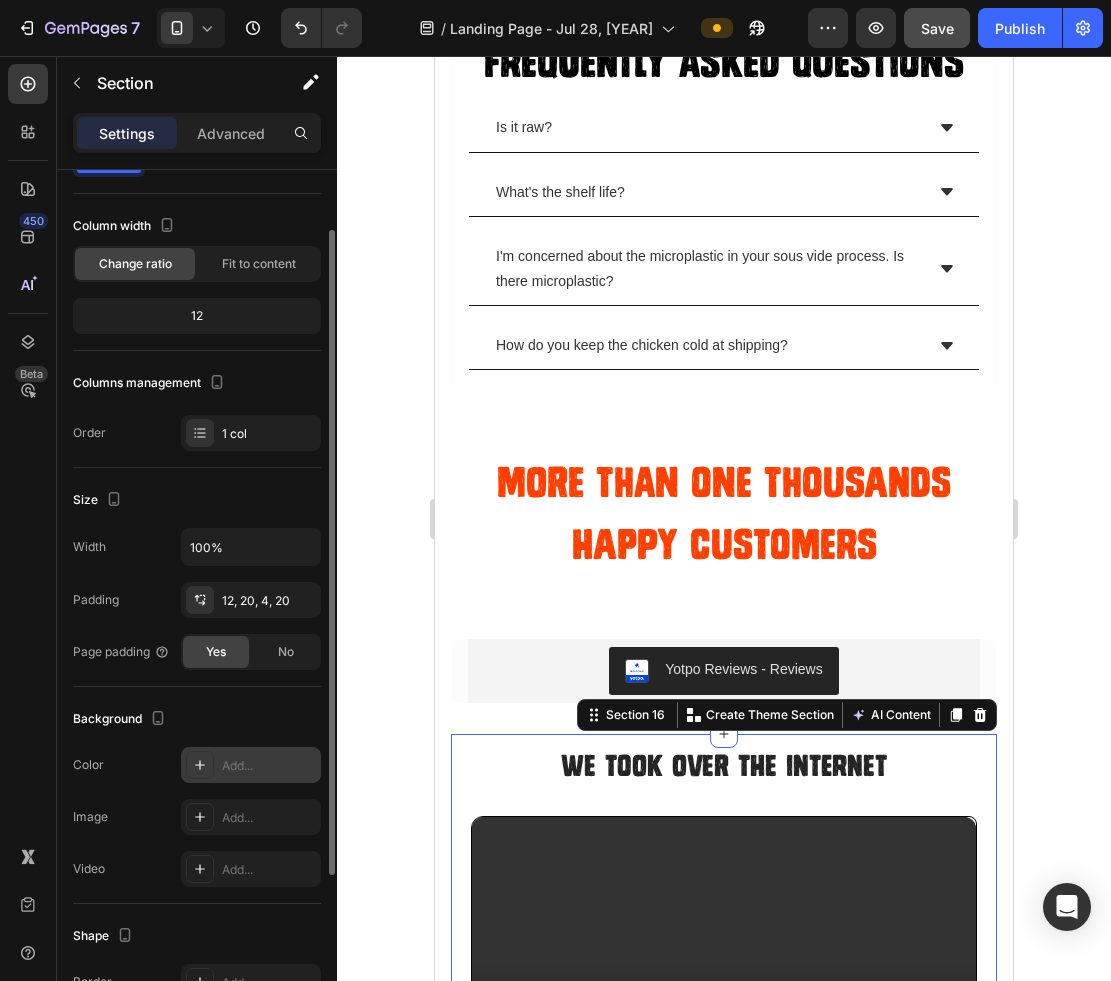 scroll, scrollTop: 103, scrollLeft: 0, axis: vertical 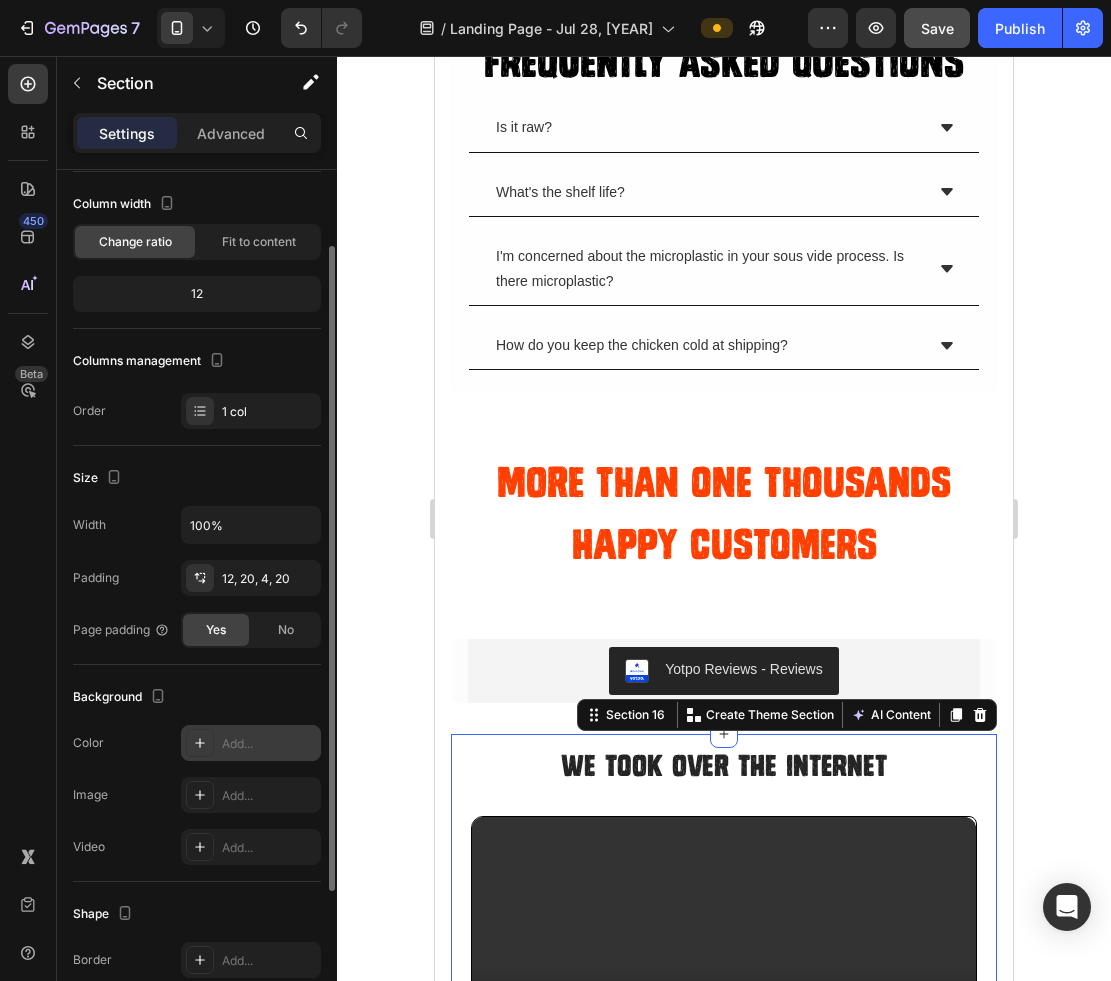 click on "Add..." at bounding box center (251, 743) 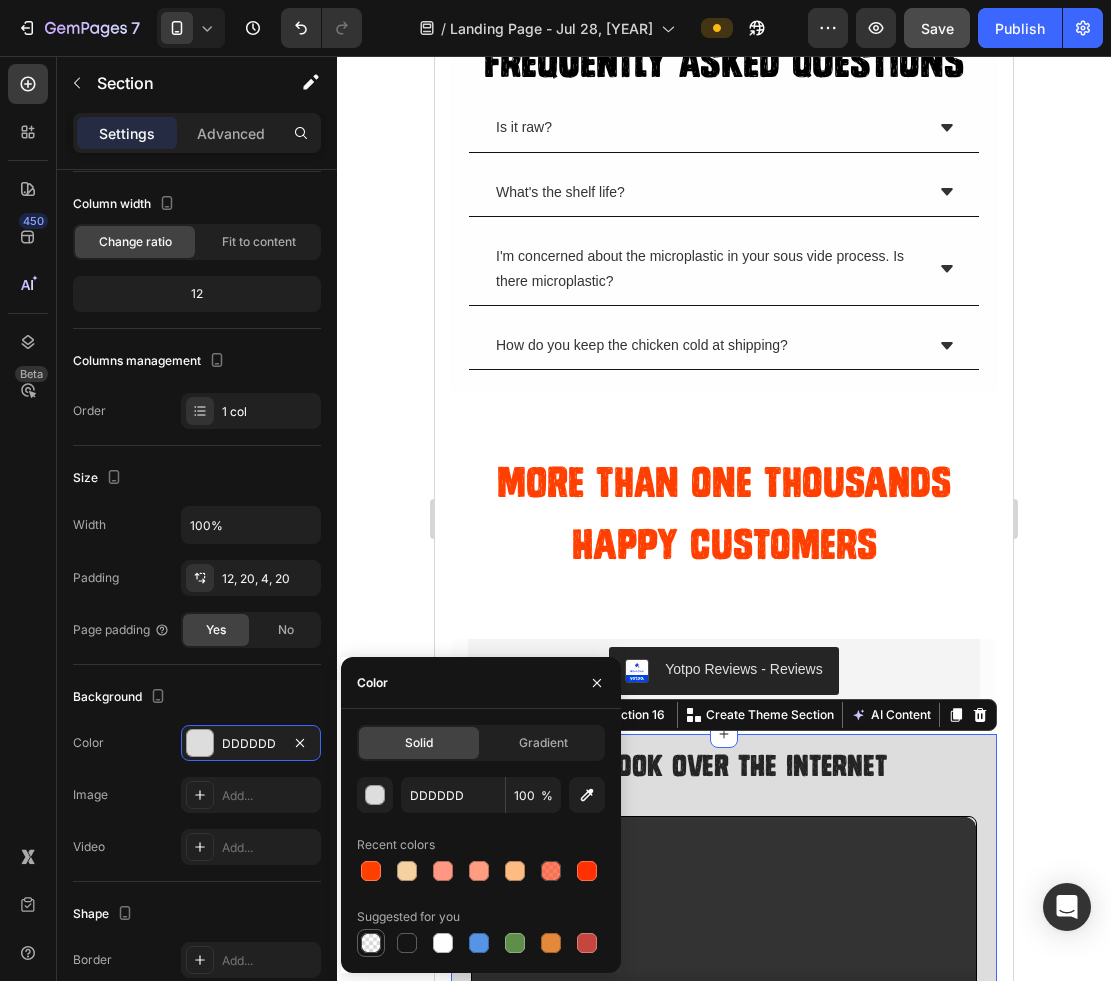 click at bounding box center [371, 943] 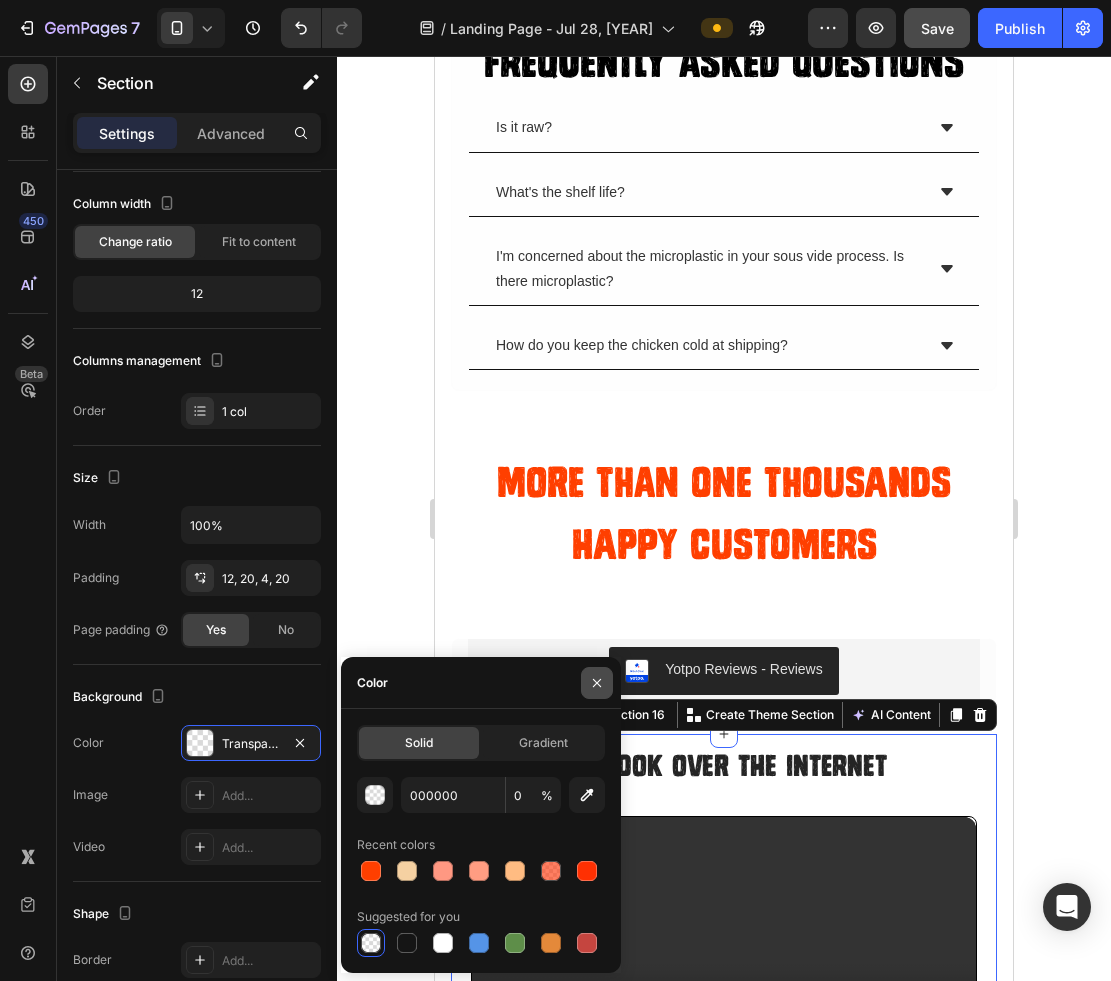click 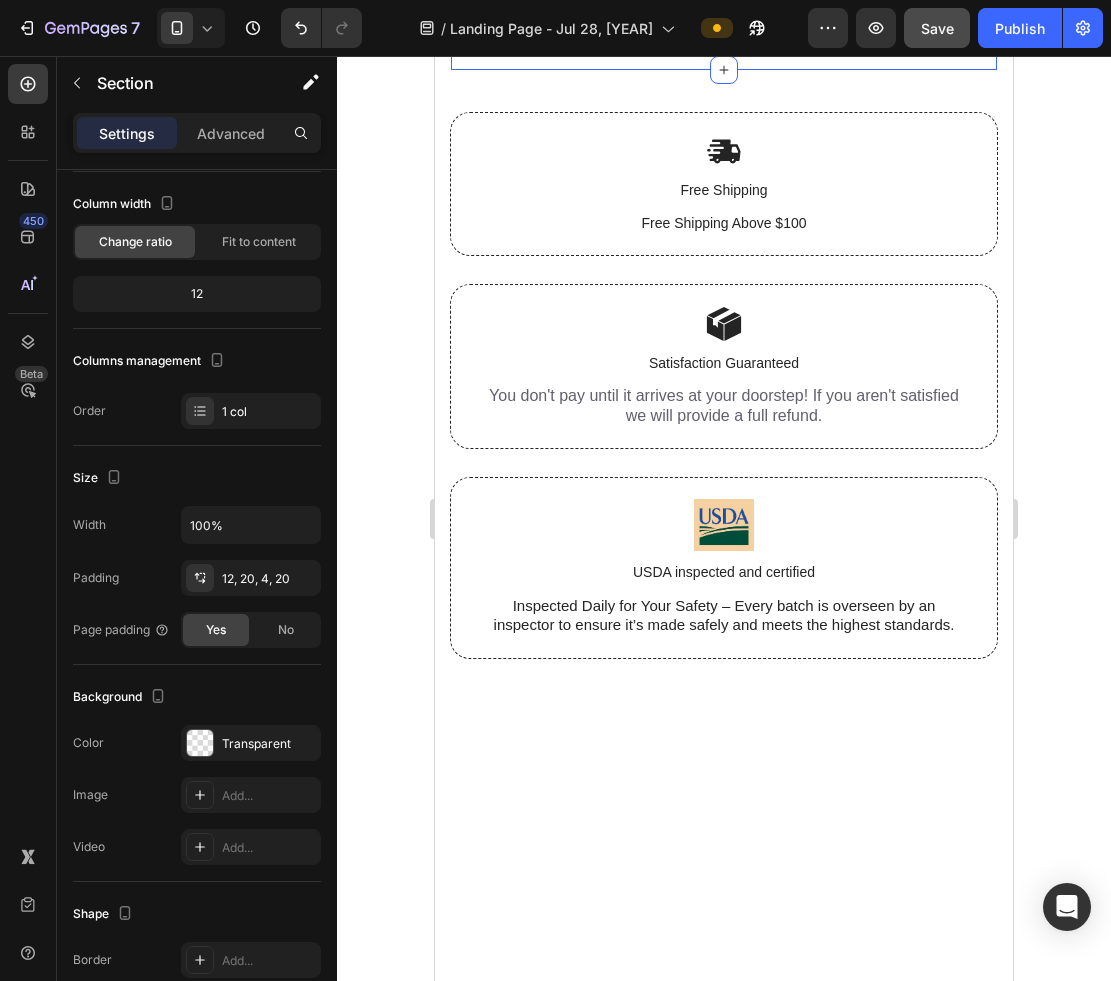 scroll, scrollTop: 8223, scrollLeft: 0, axis: vertical 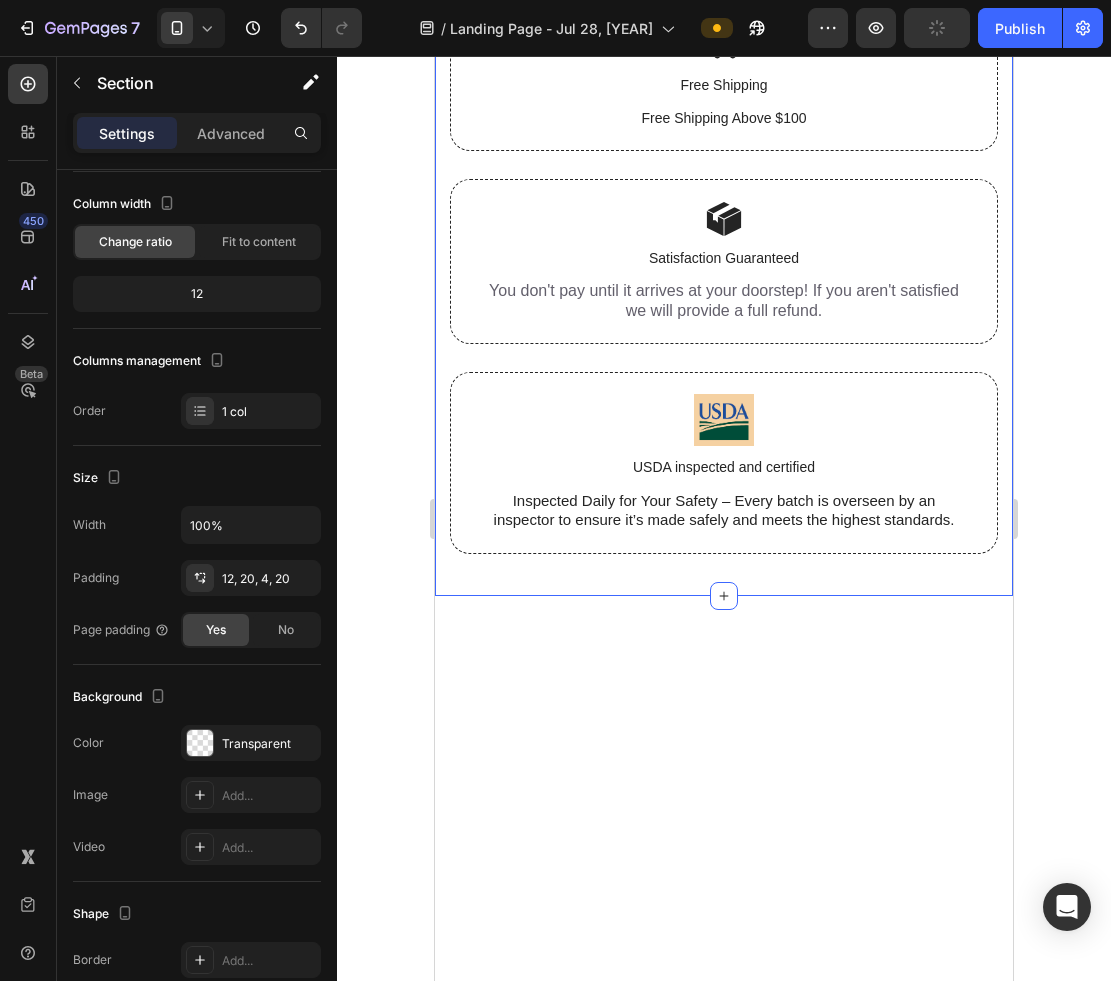 click on "Image Free Shipping Text Block Free Shipping Above $100 Text Block Row Image Satisfaction Guaranteed Text Block You don't pay until it arrives at your doorstep! If you aren't satisfied we will provide a full refund. Text Block Row Image USDA inspected and certified Text Block Inspected Daily for Your Safety – Every batch is overseen by an inspector to ensure it’s made safely and meets the highest standards. Text Block Row Row Section 17" at bounding box center [724, 280] 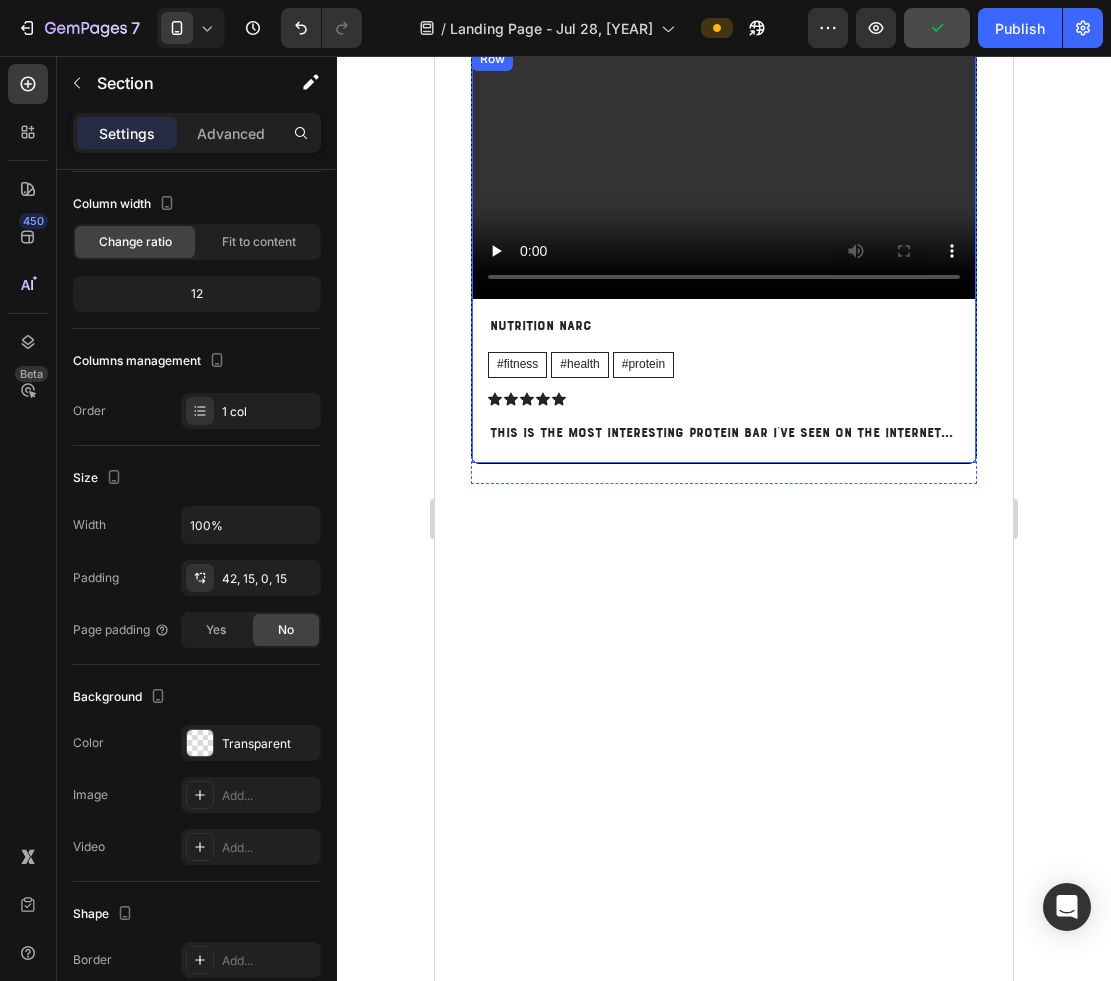 scroll, scrollTop: 7684, scrollLeft: 0, axis: vertical 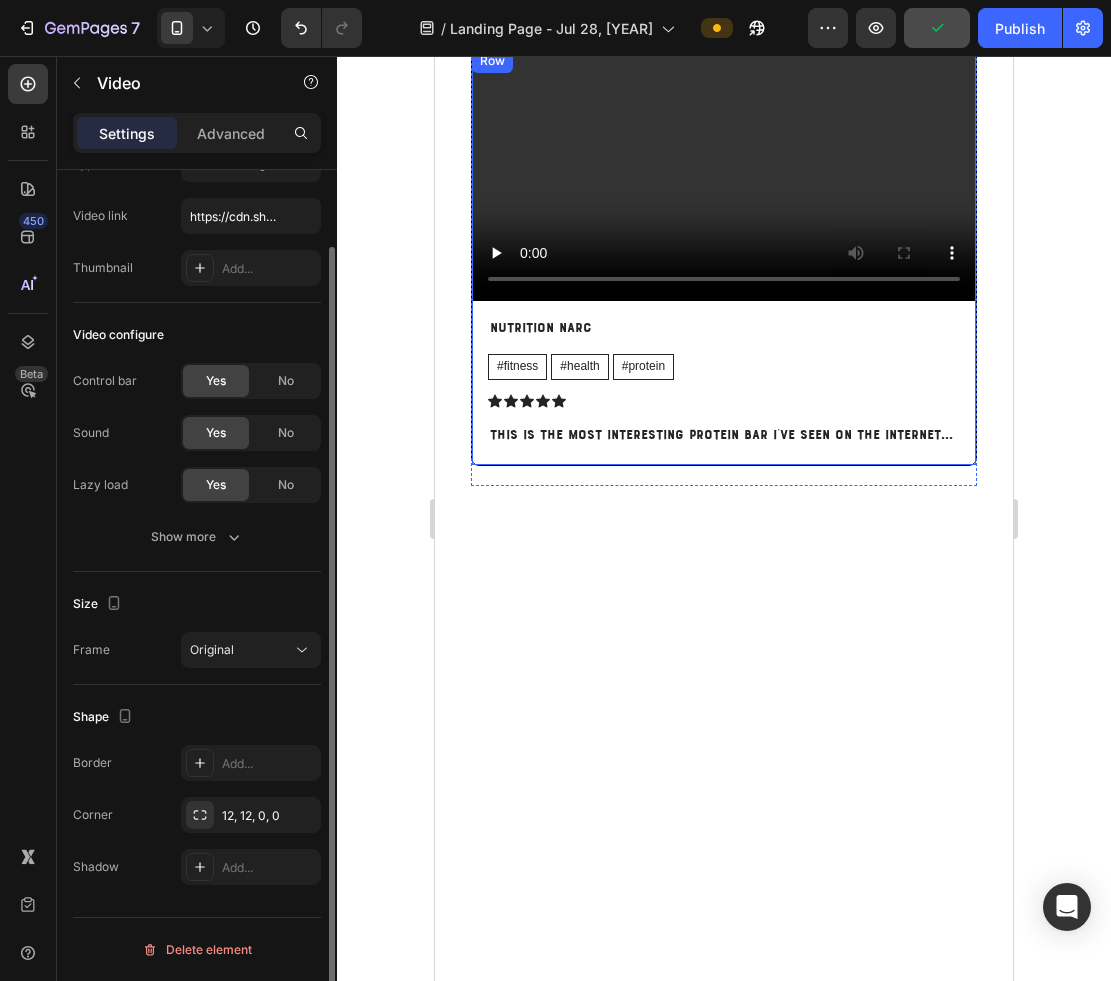 click at bounding box center (724, 175) 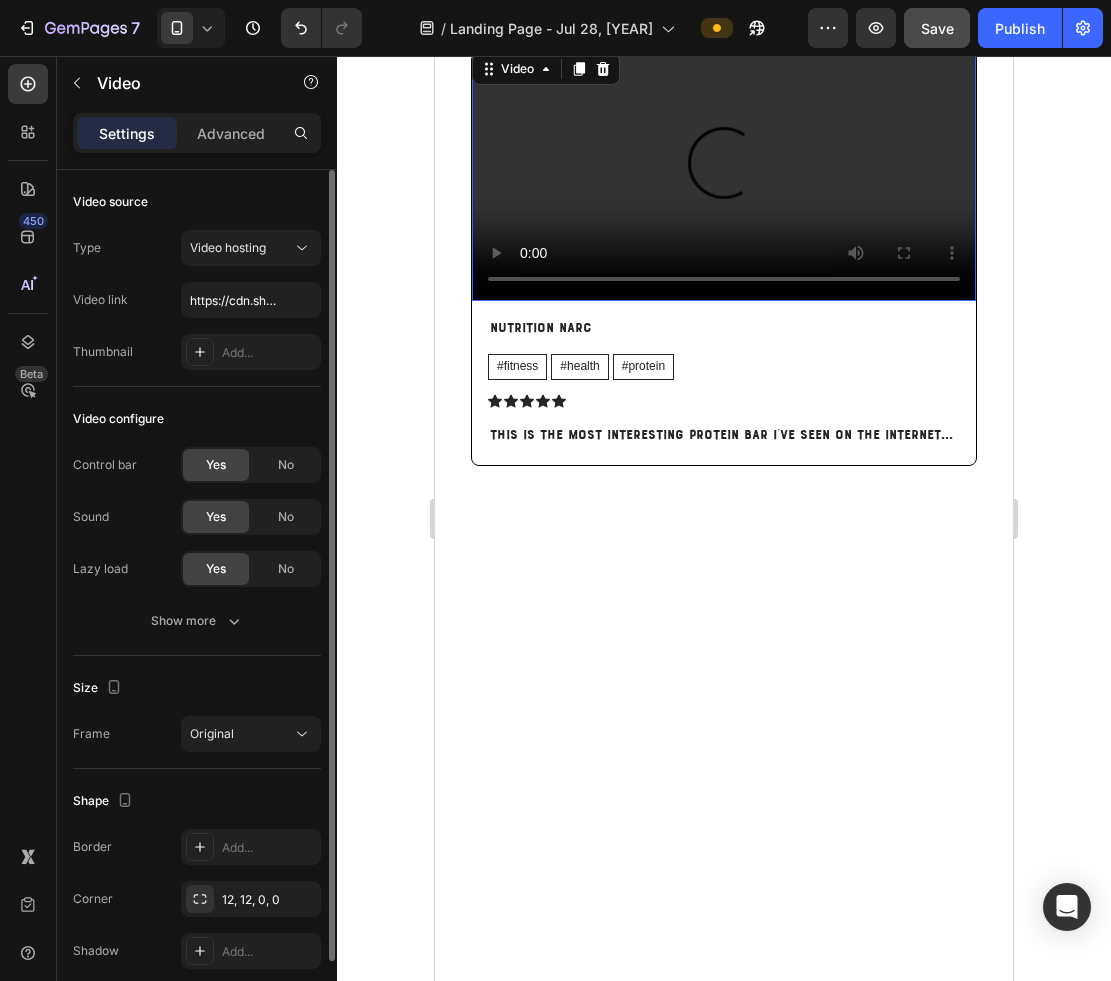 click at bounding box center (724, 175) 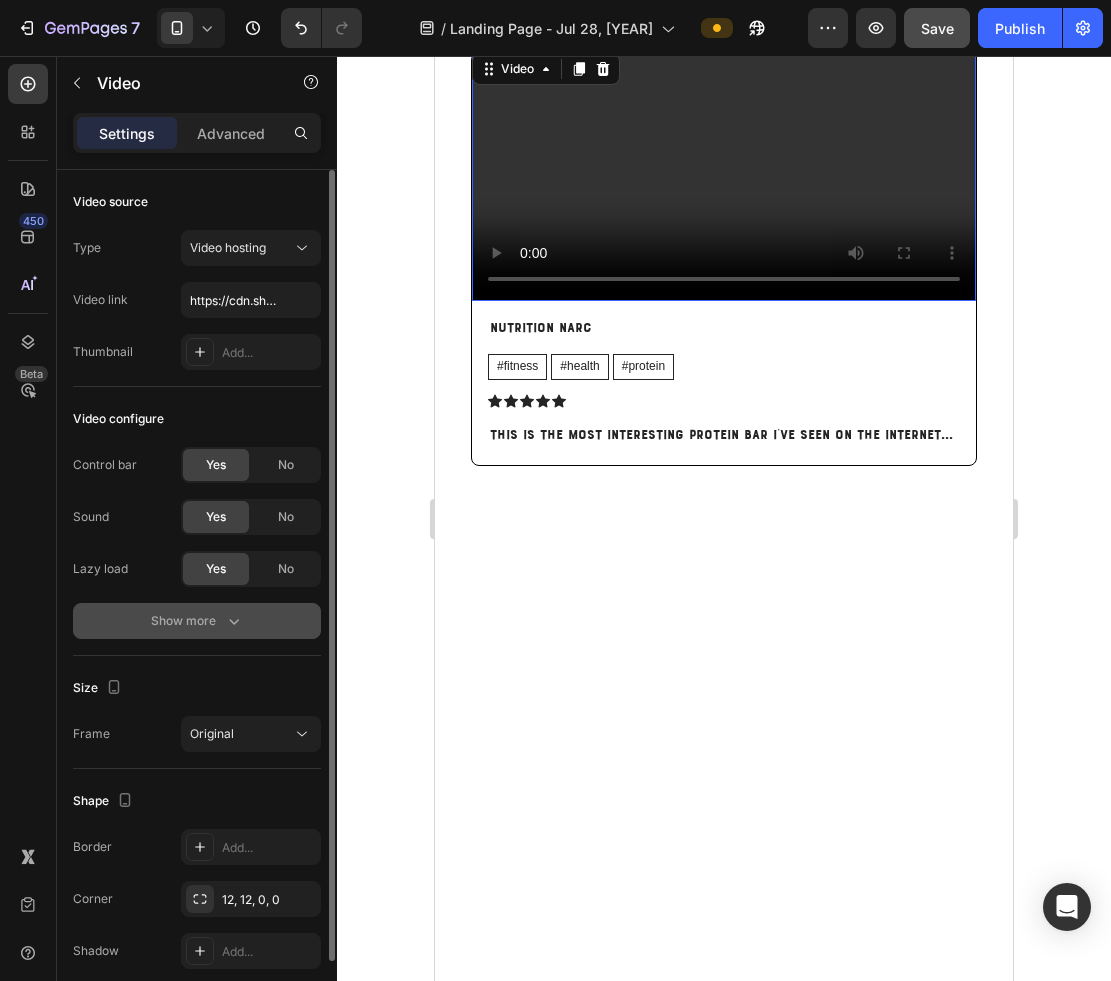 click 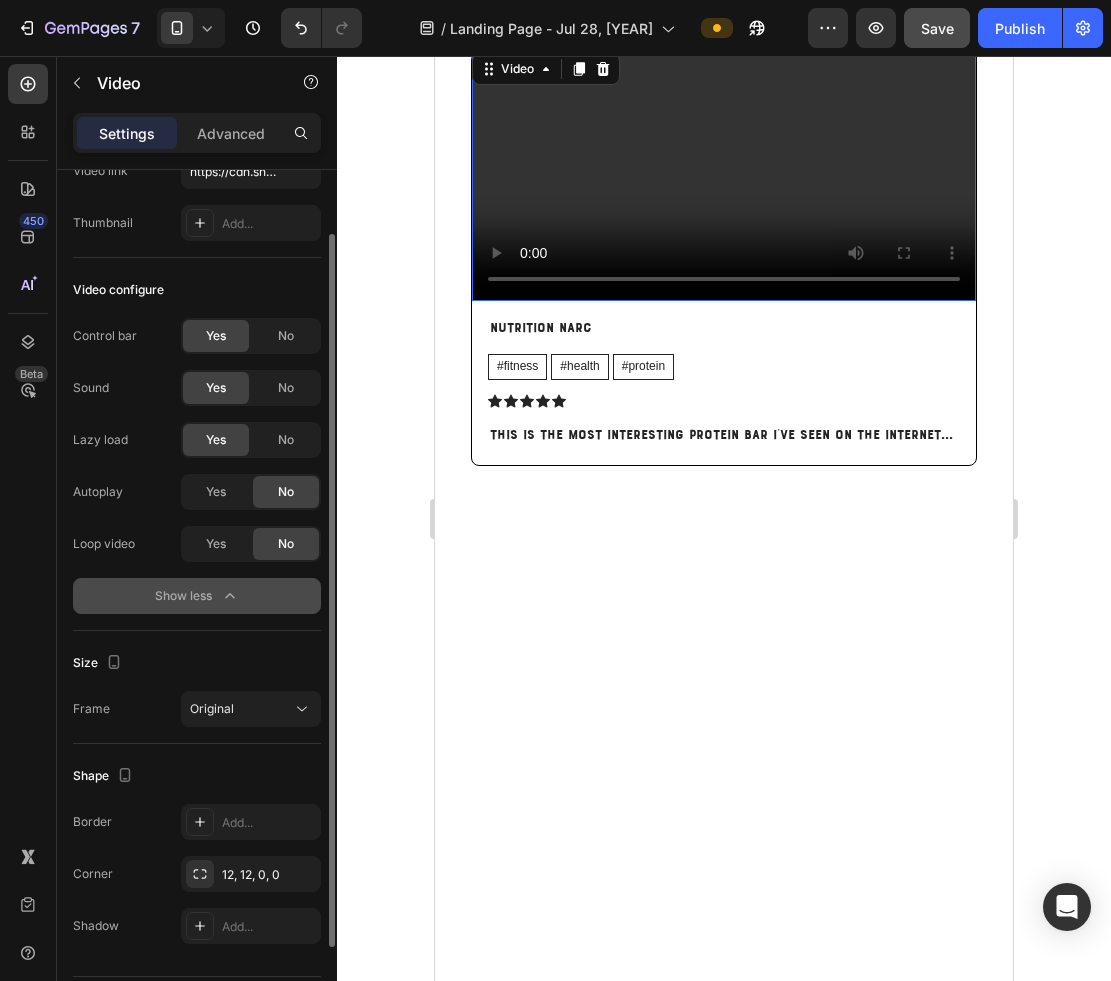 scroll, scrollTop: 188, scrollLeft: 0, axis: vertical 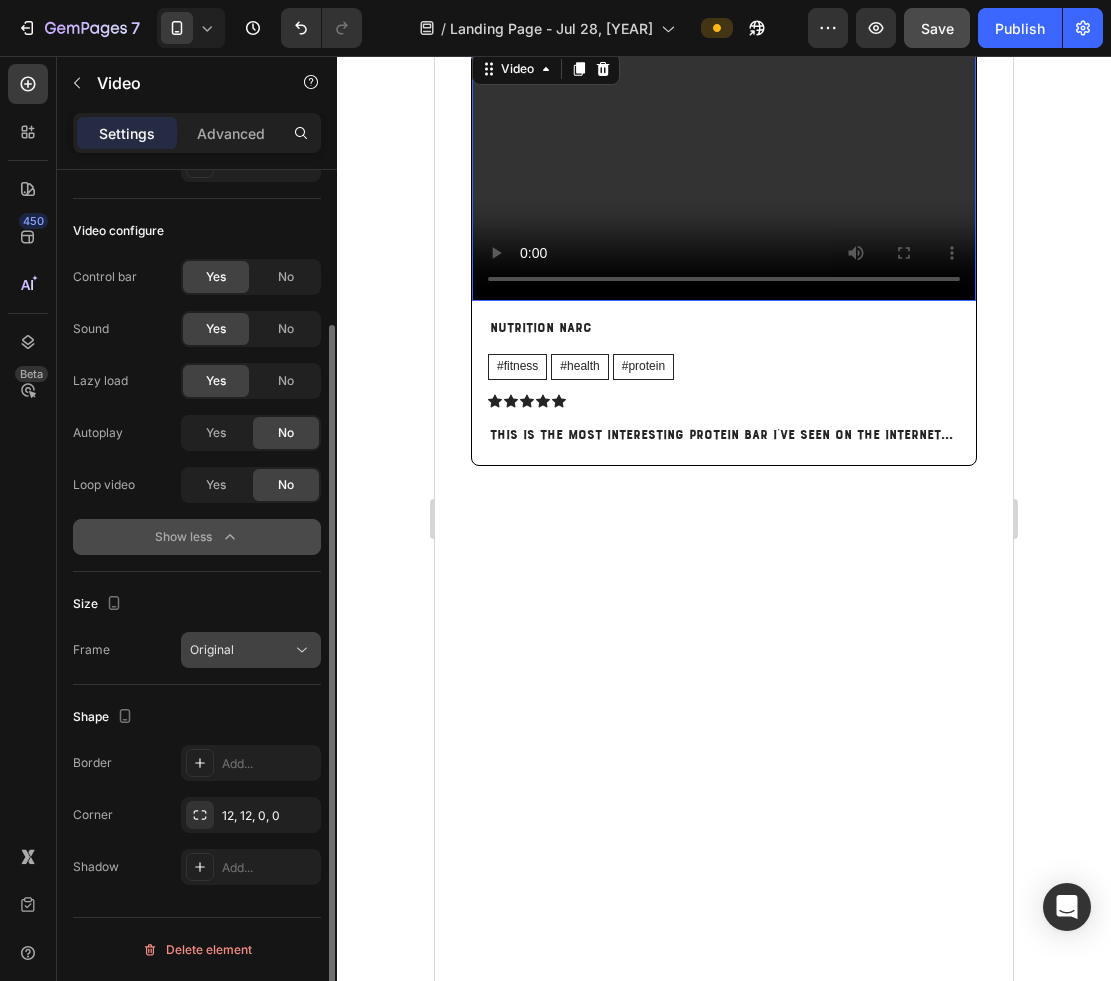 click on "Original" at bounding box center (241, 650) 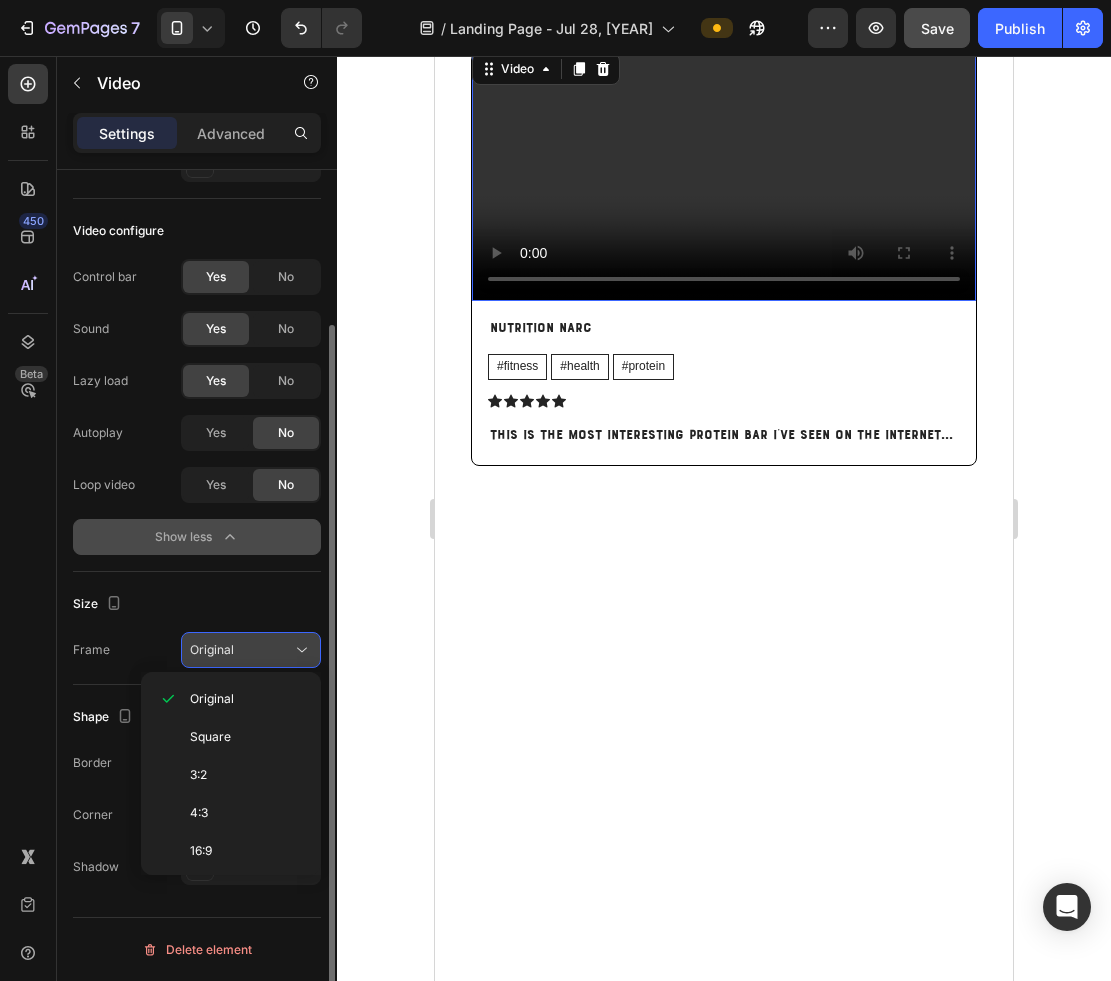 click on "Original" at bounding box center [241, 650] 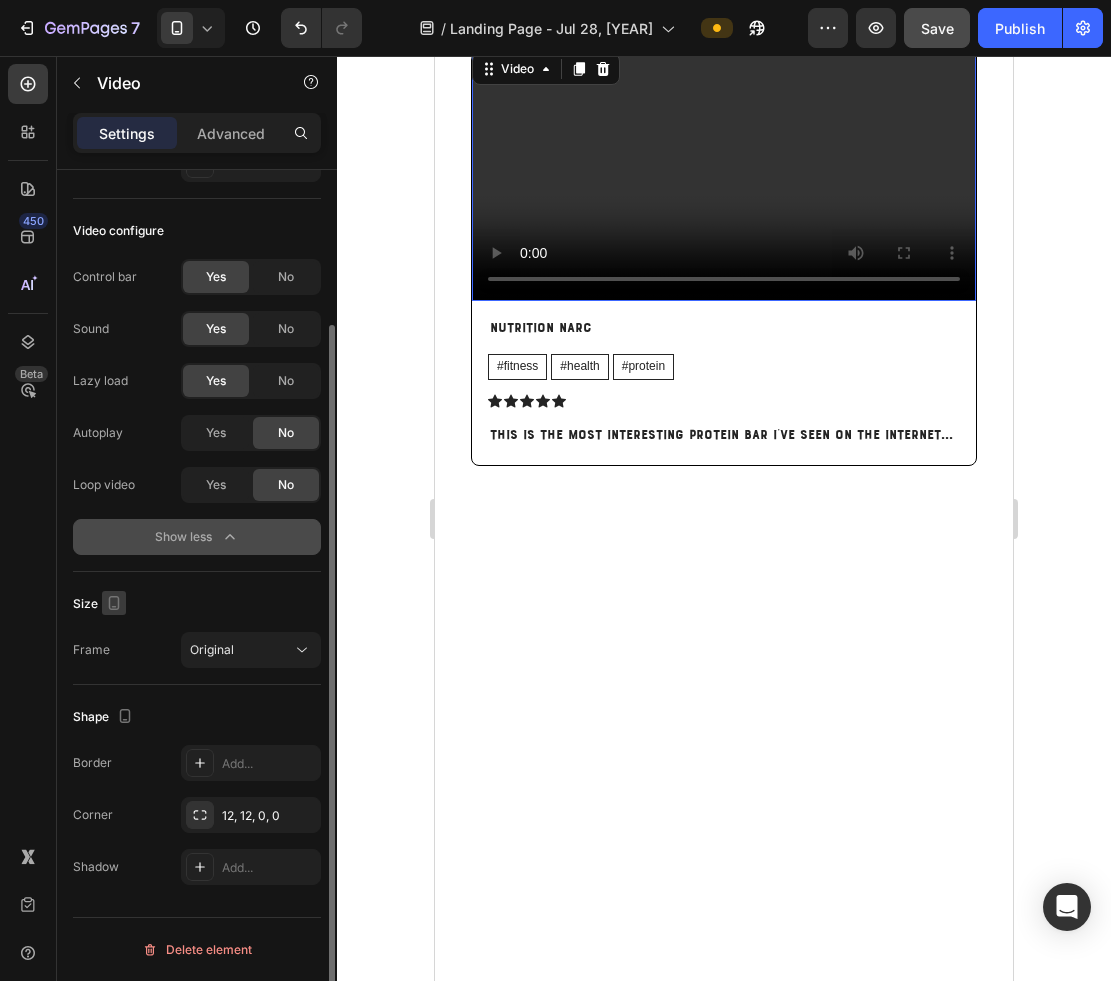click 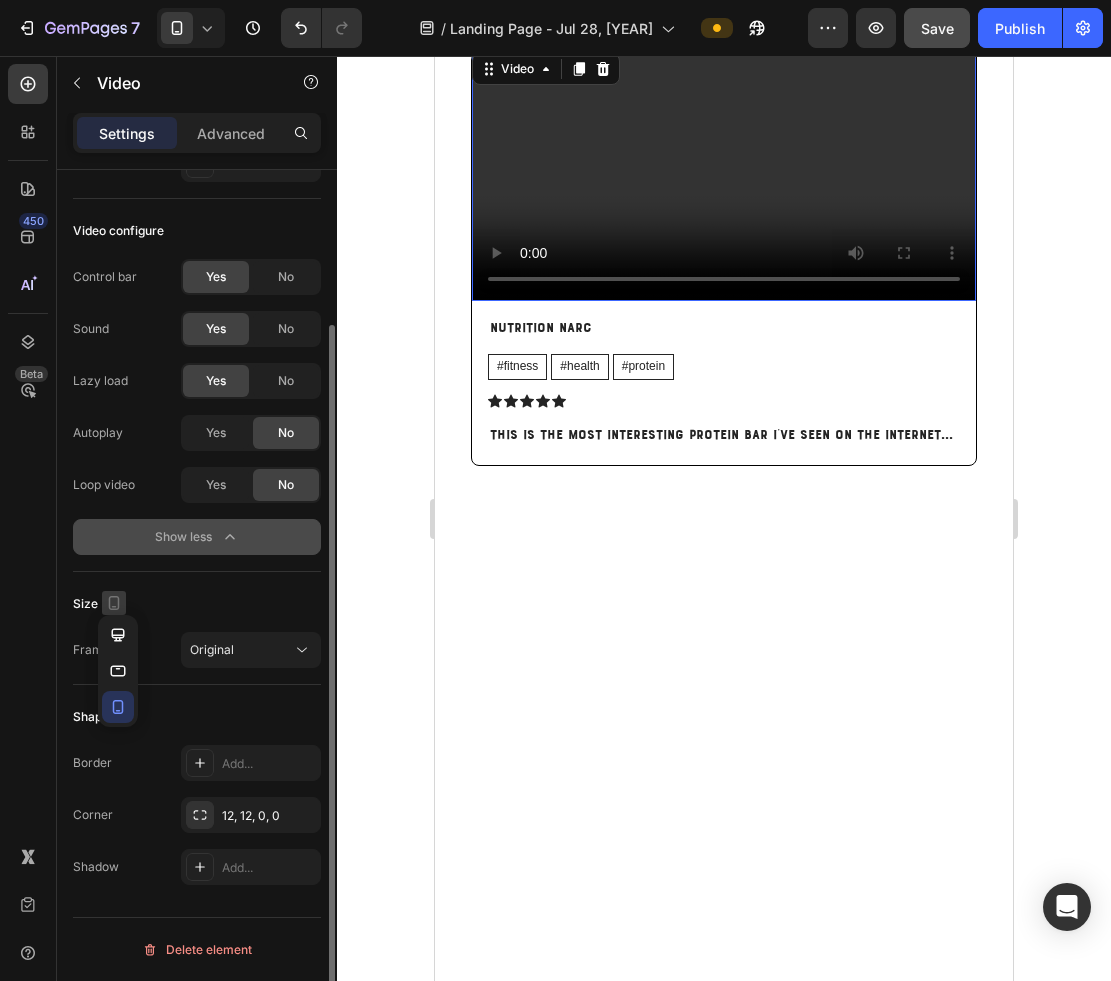click 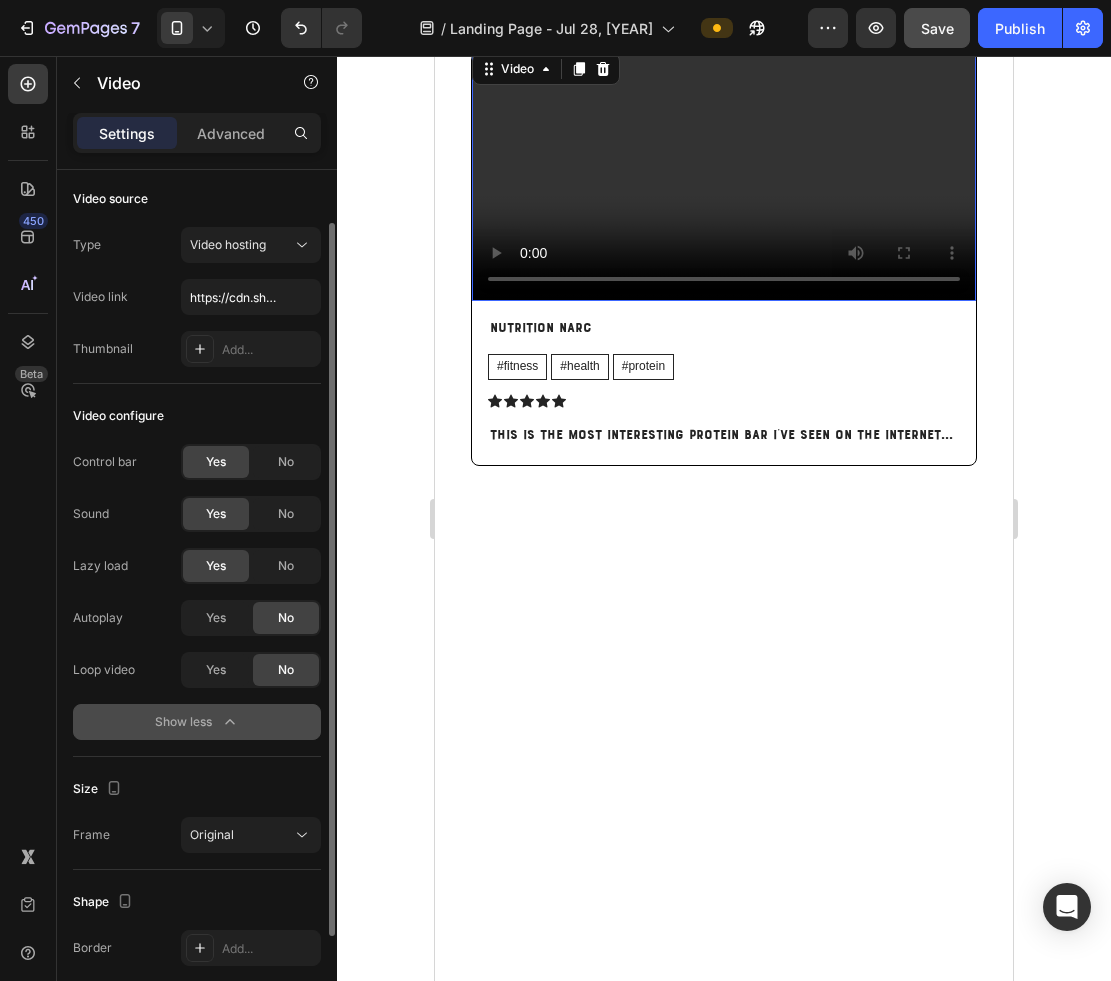 scroll, scrollTop: 0, scrollLeft: 0, axis: both 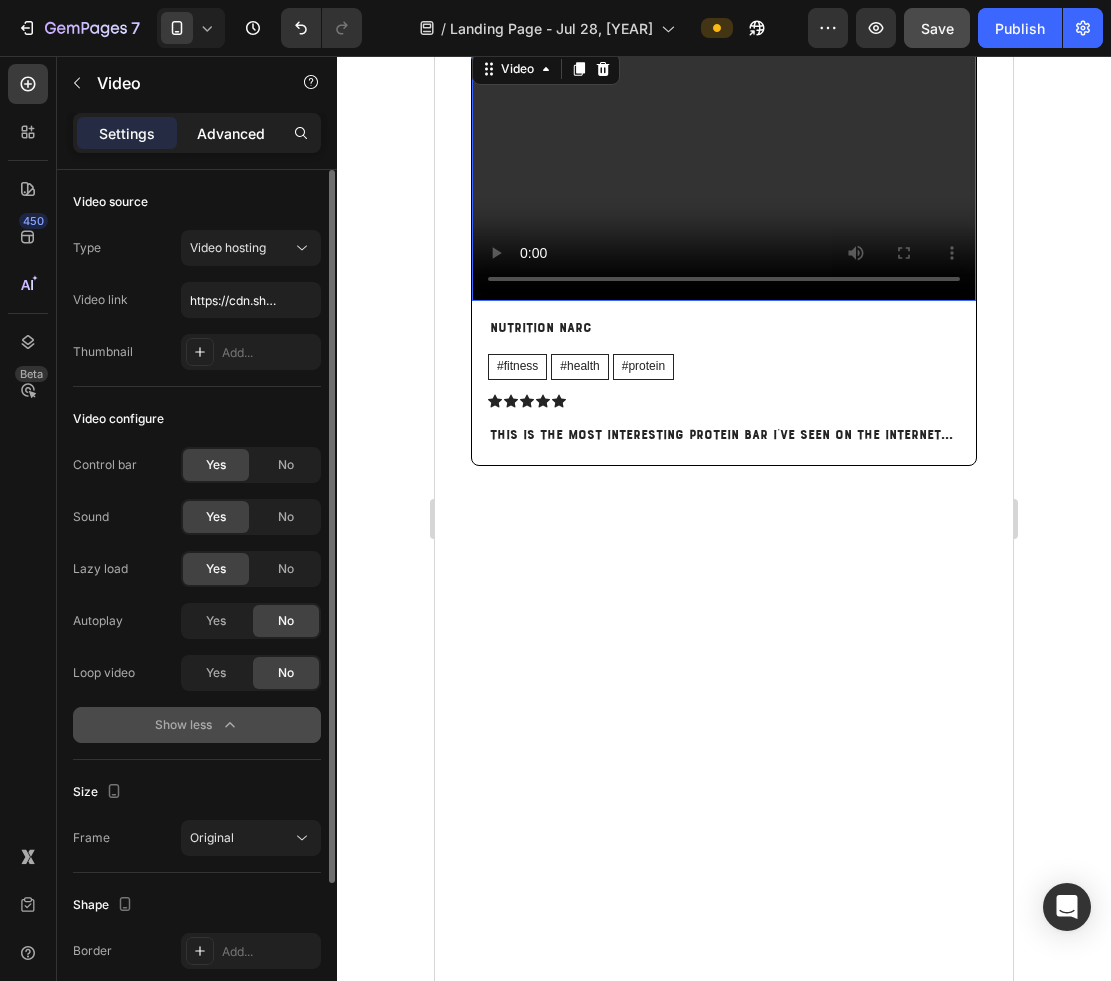 click on "Advanced" at bounding box center [231, 133] 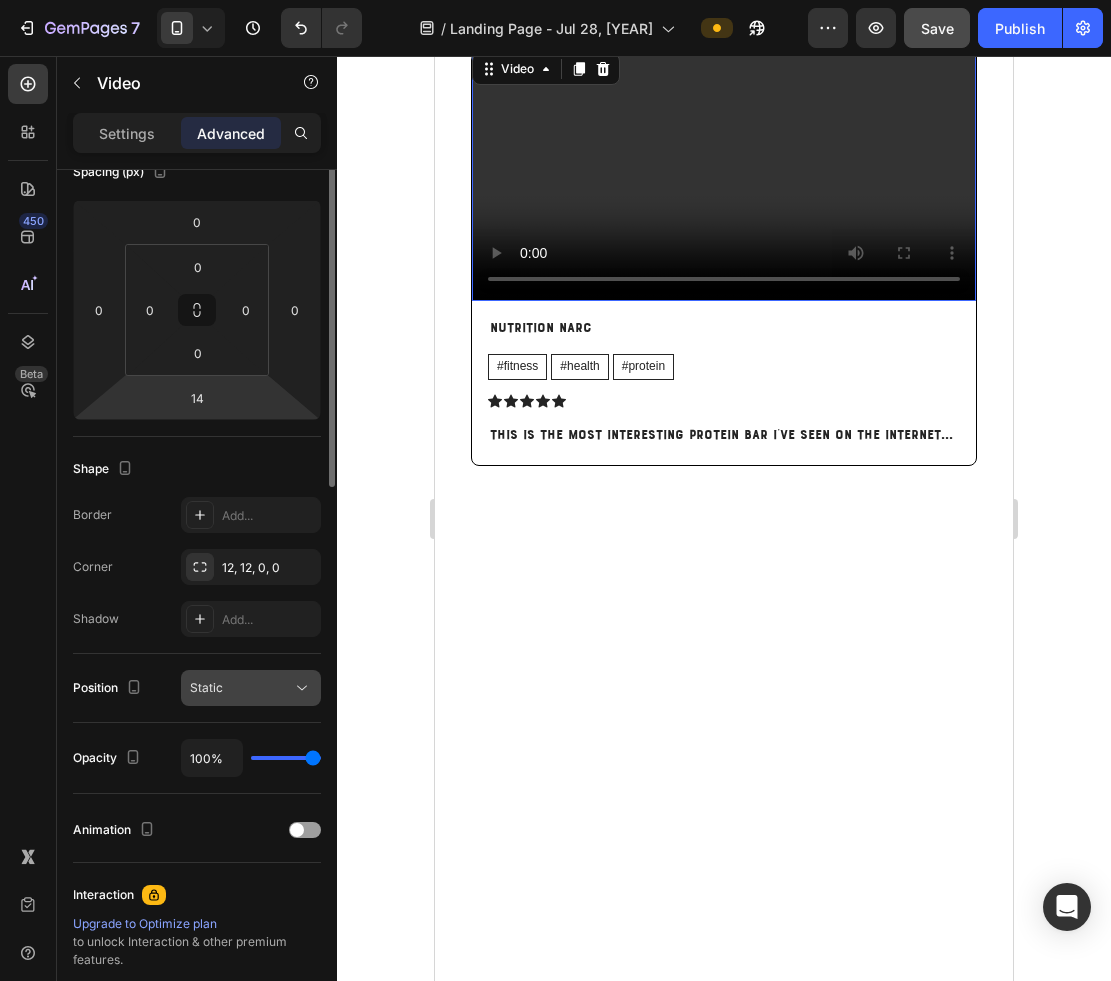 scroll, scrollTop: 0, scrollLeft: 0, axis: both 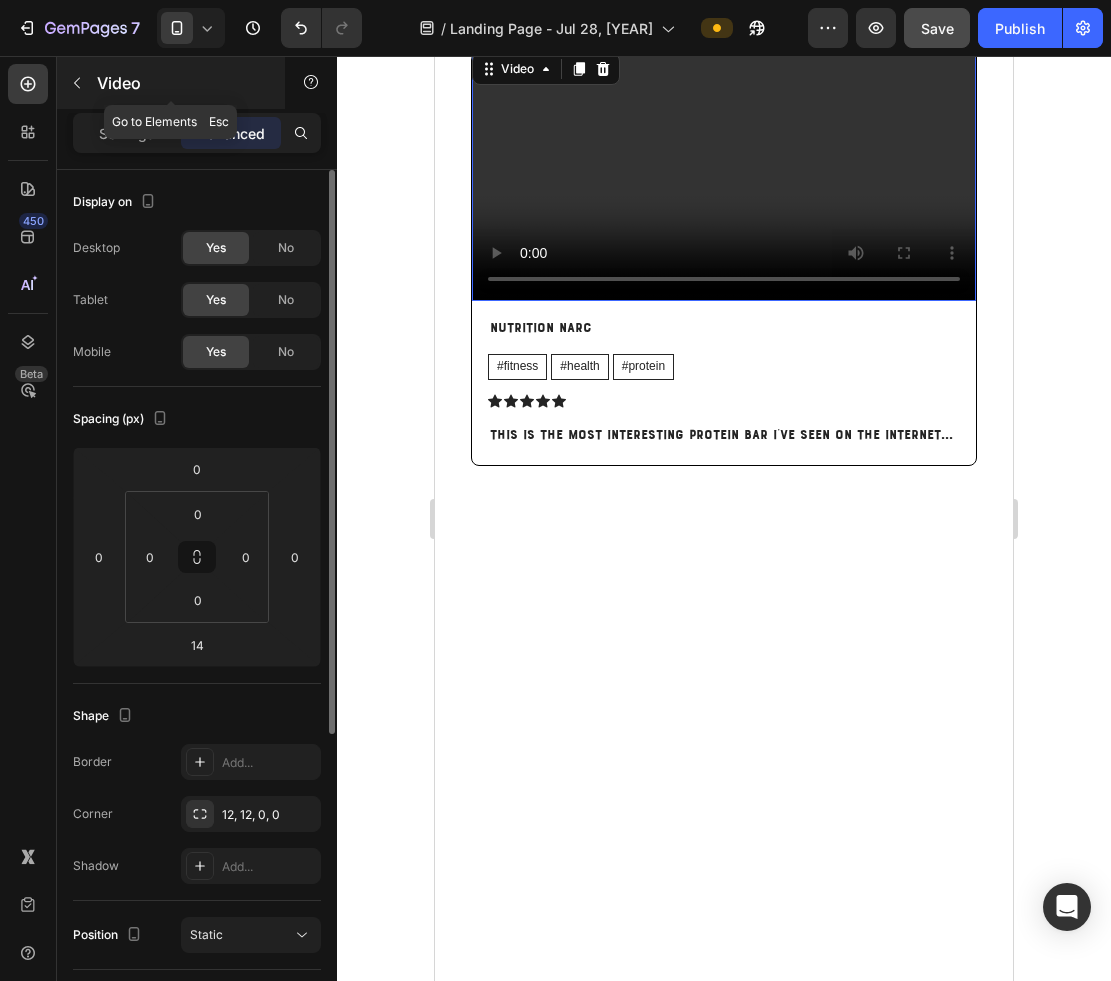 click at bounding box center [77, 83] 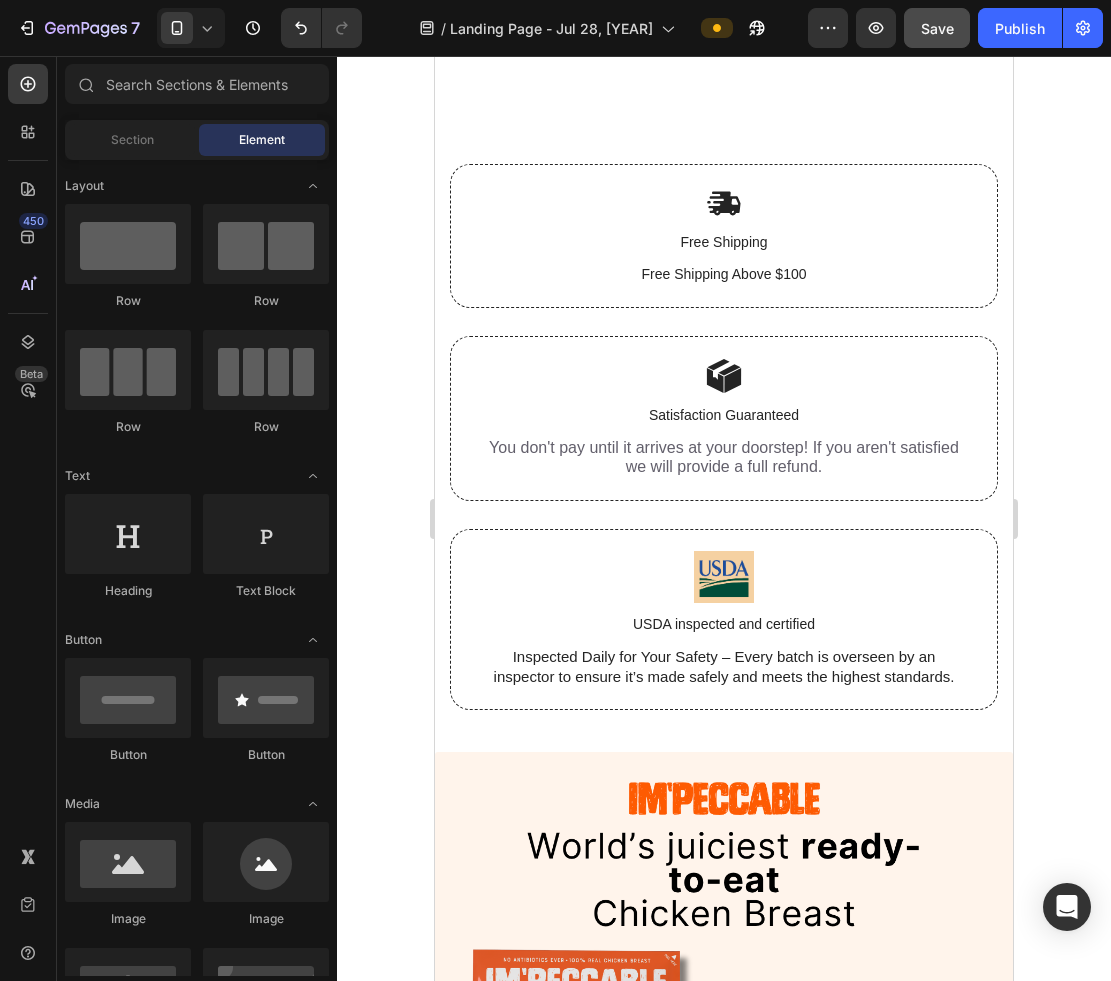 scroll, scrollTop: 8899, scrollLeft: 0, axis: vertical 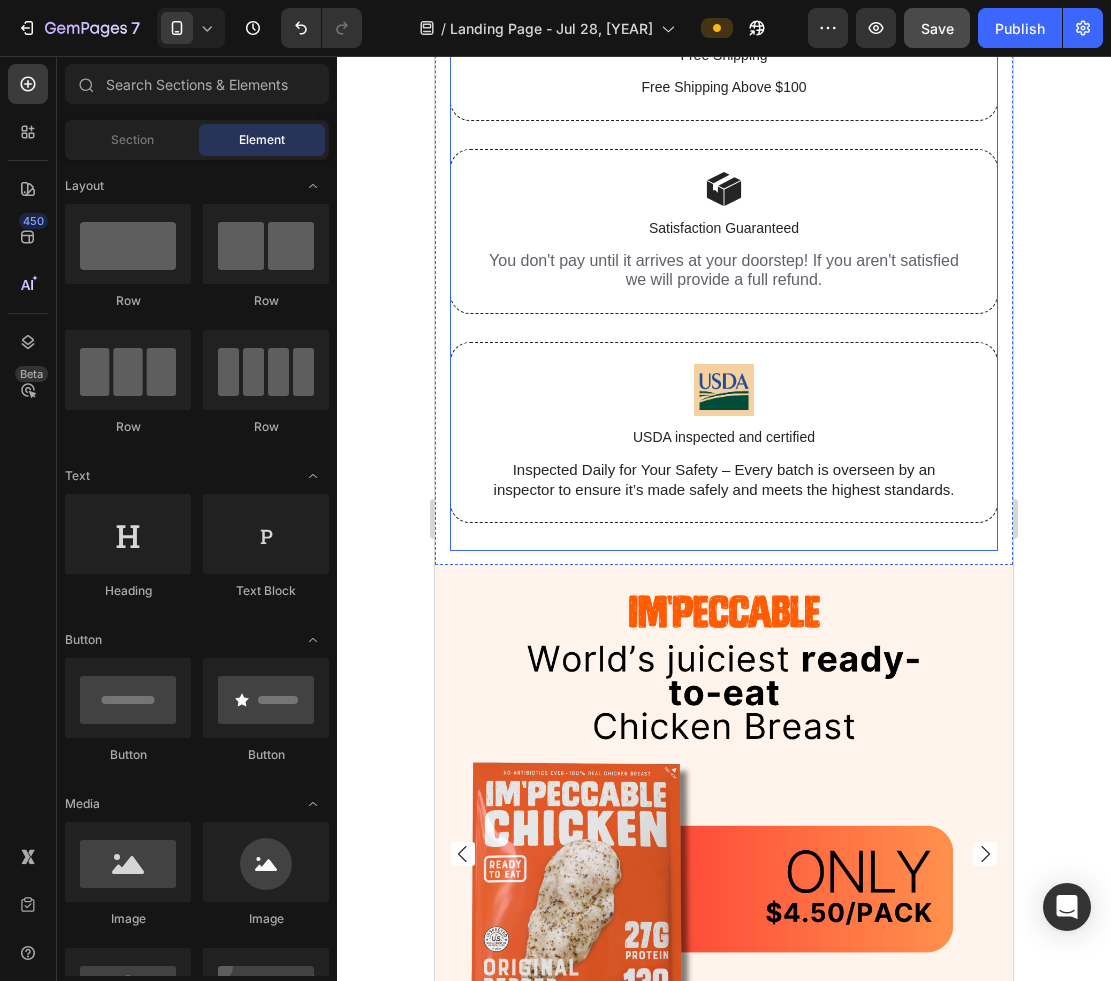 click on "Image USDA inspected and certified Text Block Inspected Daily for Your Safety – Every batch is overseen by an inspector to ensure it’s made safely and meets the highest standards. Text Block Row" at bounding box center [724, 447] 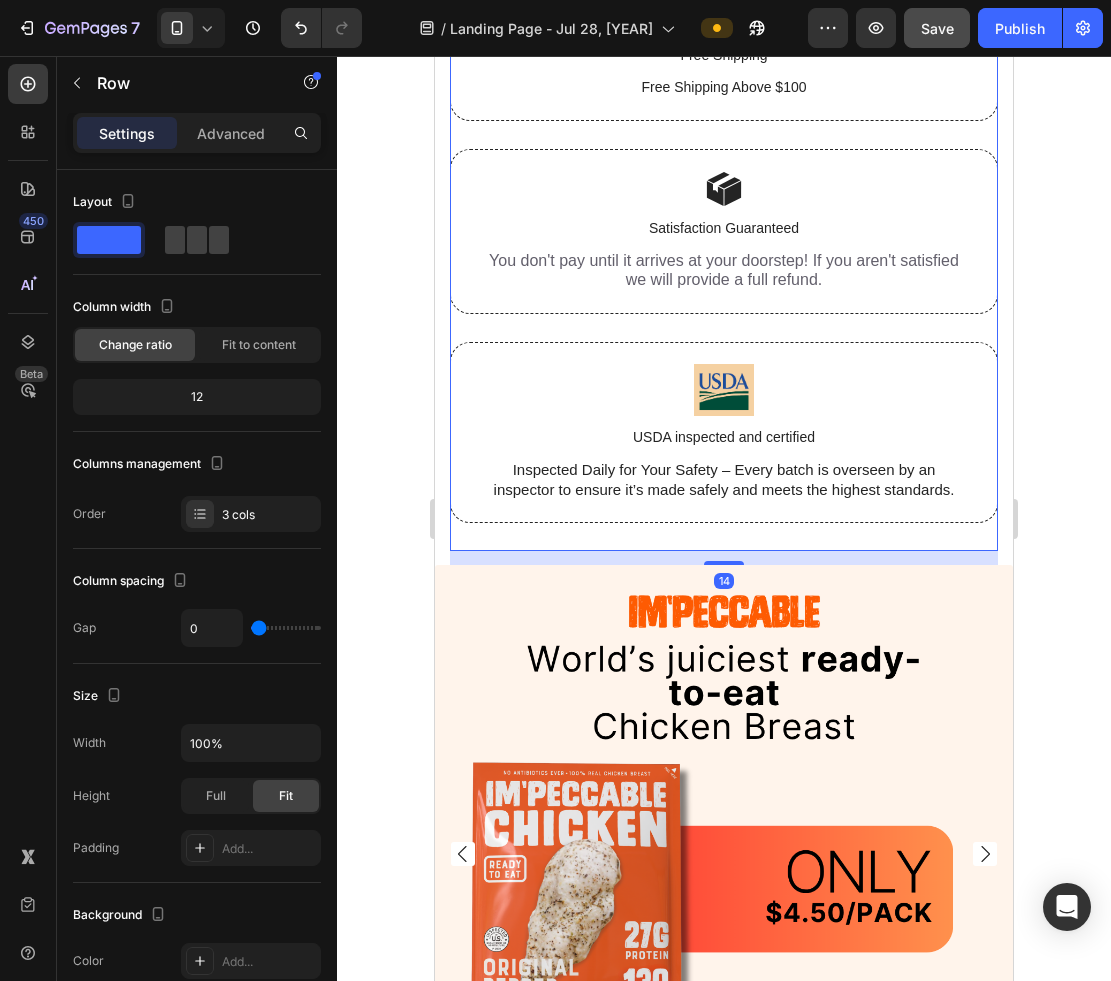 click on "14" at bounding box center [724, 558] 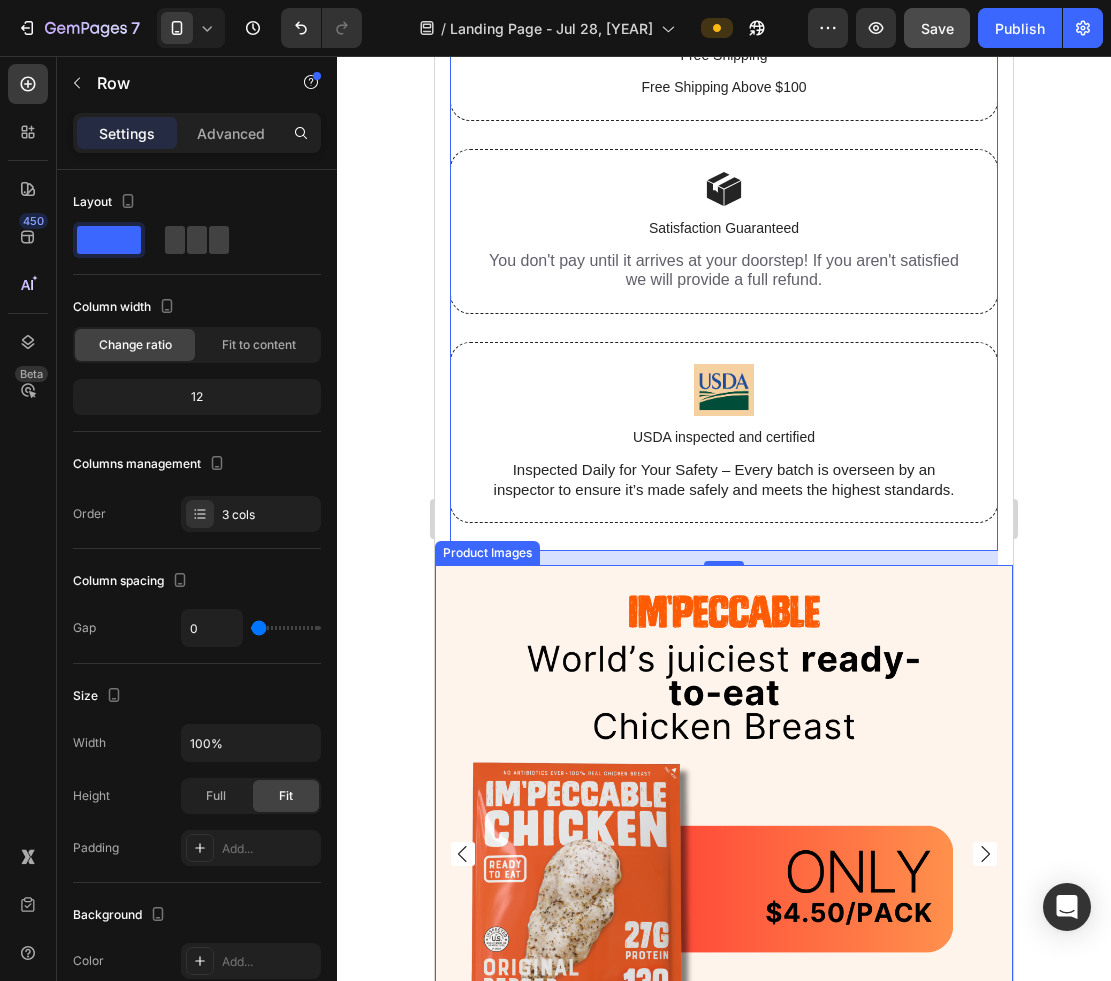 scroll, scrollTop: 9640, scrollLeft: 0, axis: vertical 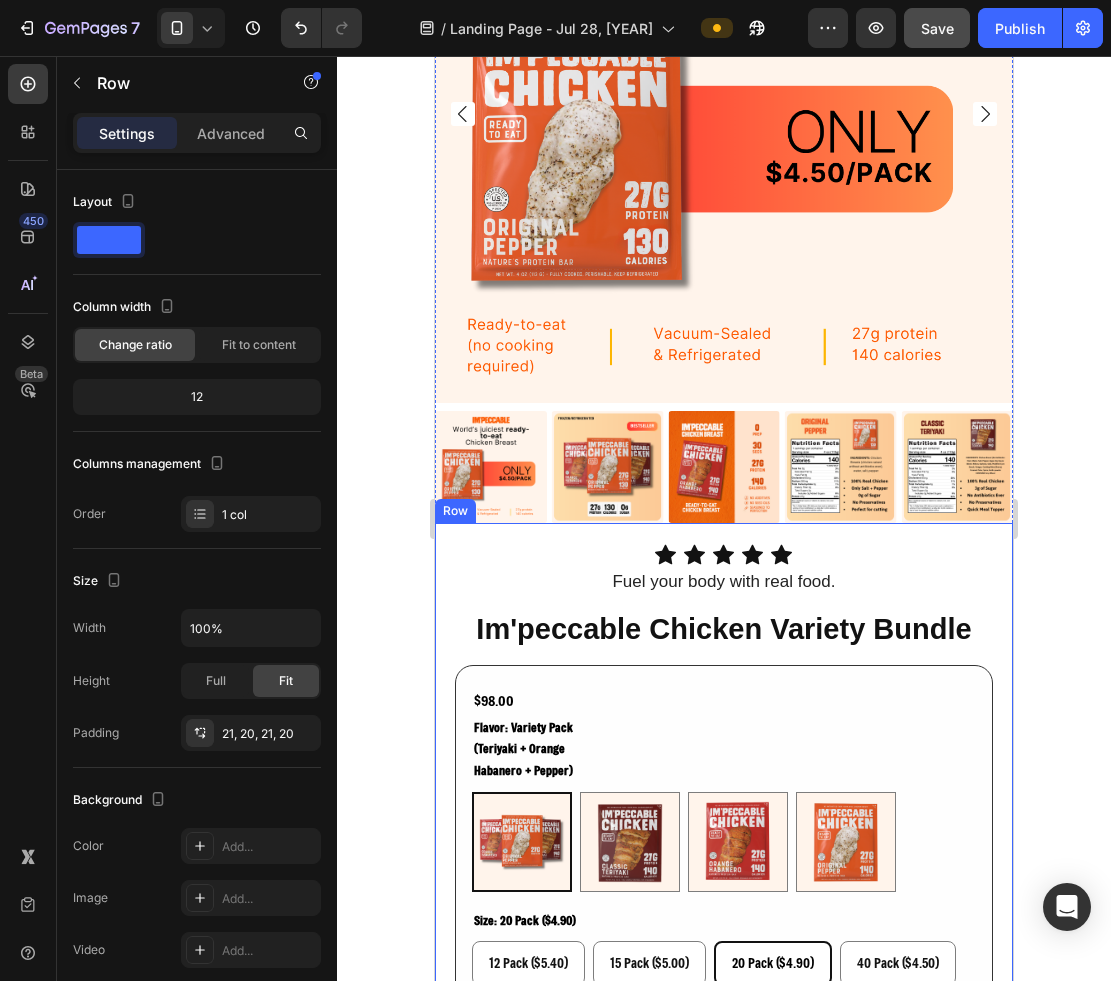 click on "Icon Icon Icon Icon Icon Icon List Fuel your body with real food. Text Block Row Im'peccable Chicken Variety Bundle Product Title Lorem ipsum dolor sit amet, consectetur adipiscing elit, sed do eiusmod tempor incididunt ut labore et dolore magna aliqua. Text Block $98.00 Product Price Product Price Row flavor: variety pack (teriyaki + orange habanero + pepper) Variety Pack (Teriyaki + Orange Habanero + Pepper) Variety Pack (Teriyaki + Orange Habanero + Pepper) Teriyaki Teriyaki Orange Habanero Orange Habanero Pepper (Gluten free) Pepper (Gluten free) size: 20 pack ($4.90) 12 Pack ($5.40) 12 Pack ($5.40) 12 Pack ($5.40) 15 Pack ($5.00) 15 Pack ($5.00) 15 Pack ($5.00) 20 Pack ($4.90) 20 Pack ($4.90) 20 Pack ($4.90) 40 Pack ($4.50) 40 Pack ($4.50) 40 Pack ($4.50) Product Variants & Swatches
Publish the page to see the content.
Custom Code Row Row Row Row" at bounding box center (724, 838) 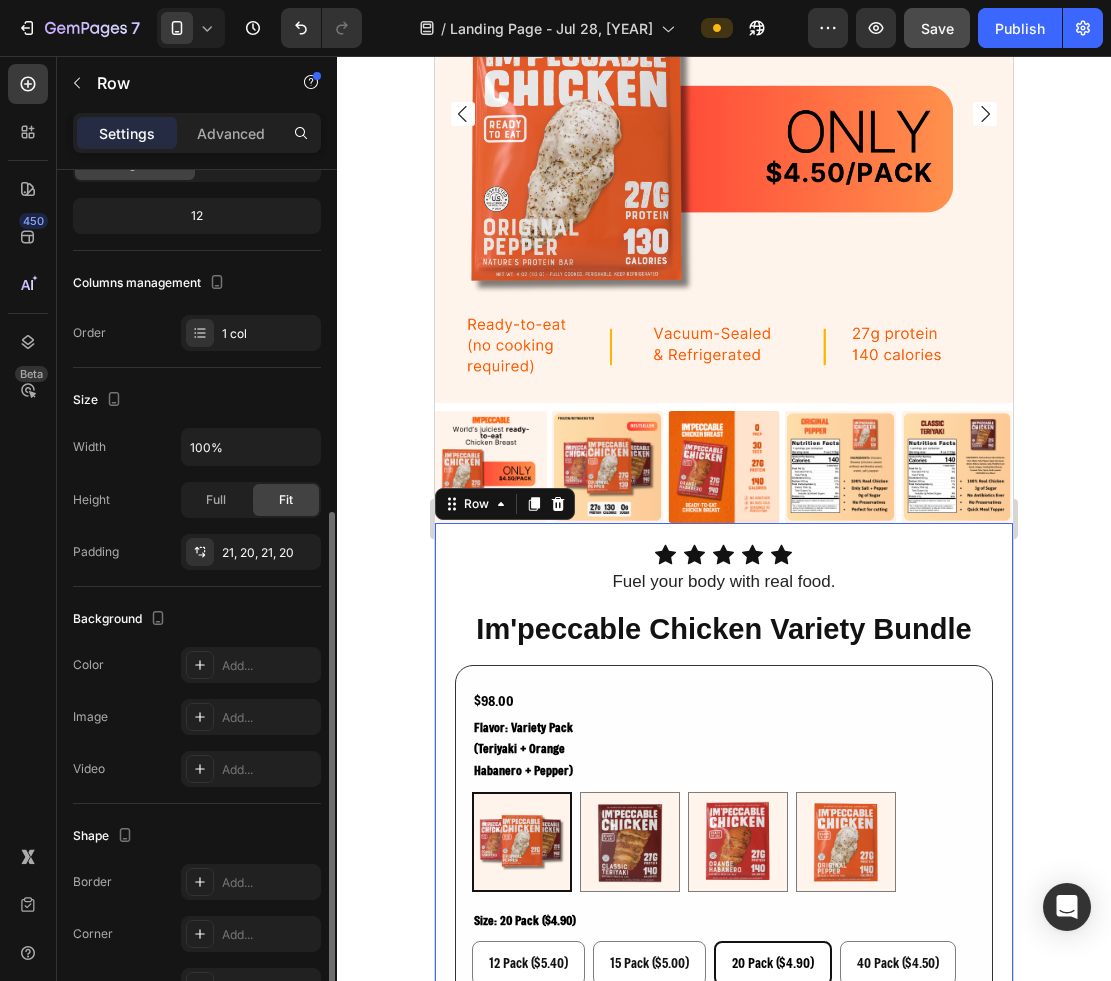 scroll, scrollTop: 300, scrollLeft: 0, axis: vertical 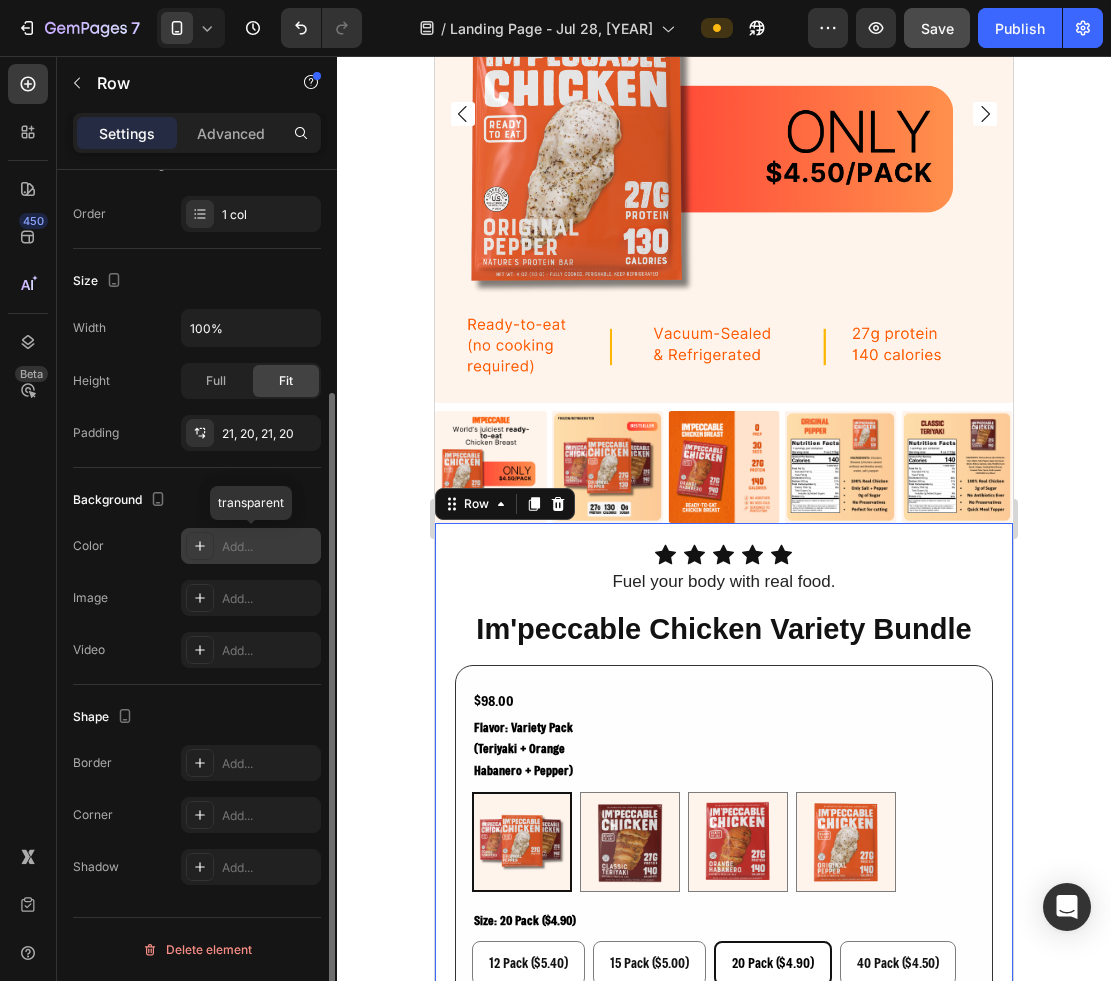 click on "Add..." at bounding box center (251, 546) 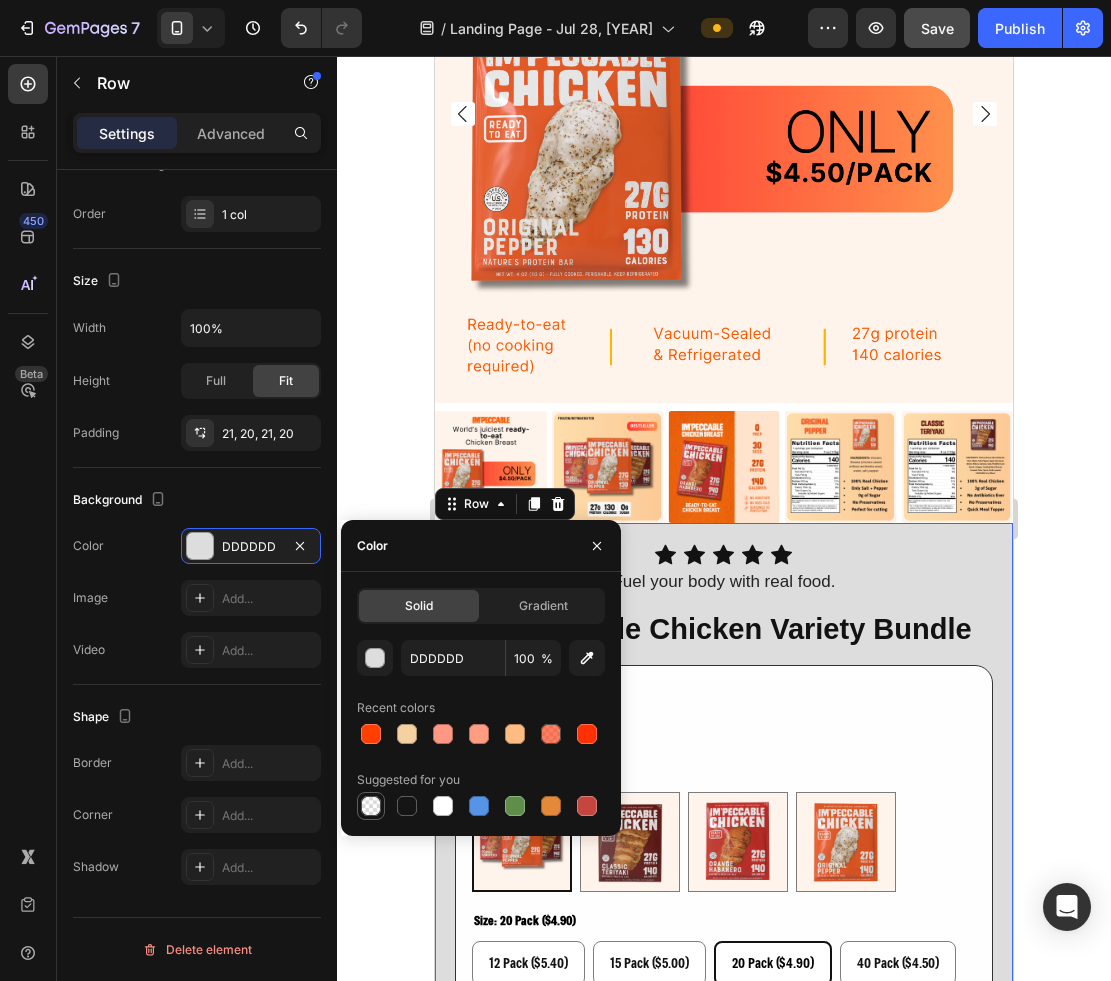 click at bounding box center (371, 806) 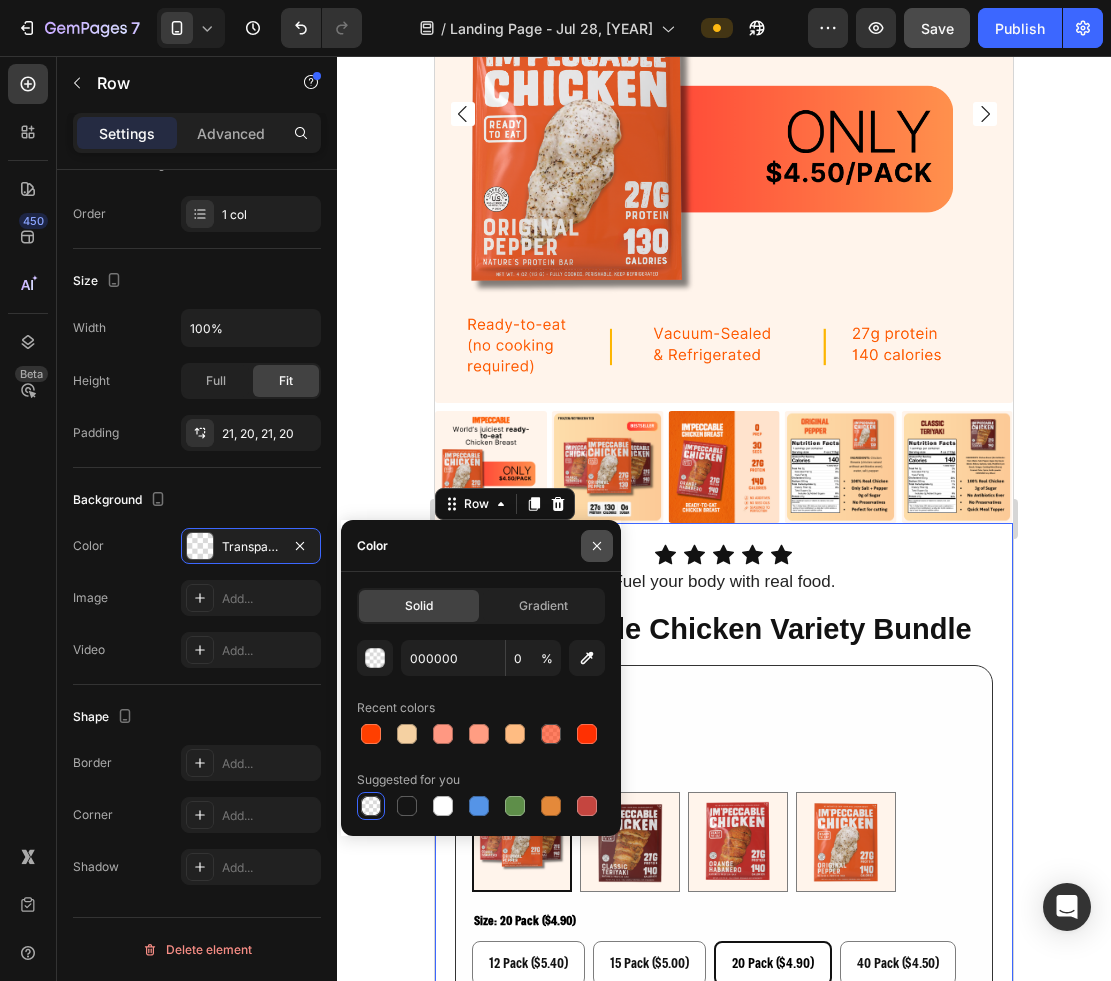 click 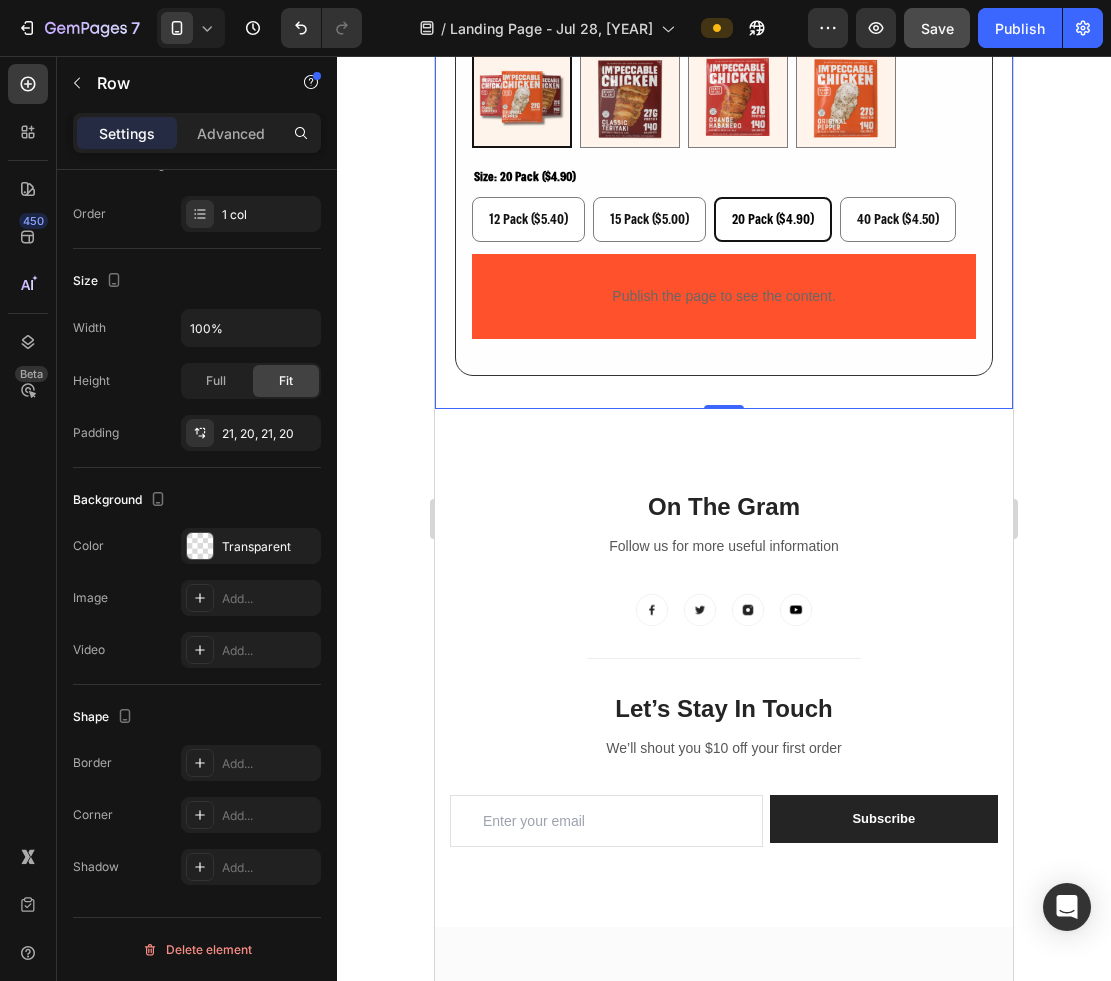 scroll, scrollTop: 10599, scrollLeft: 0, axis: vertical 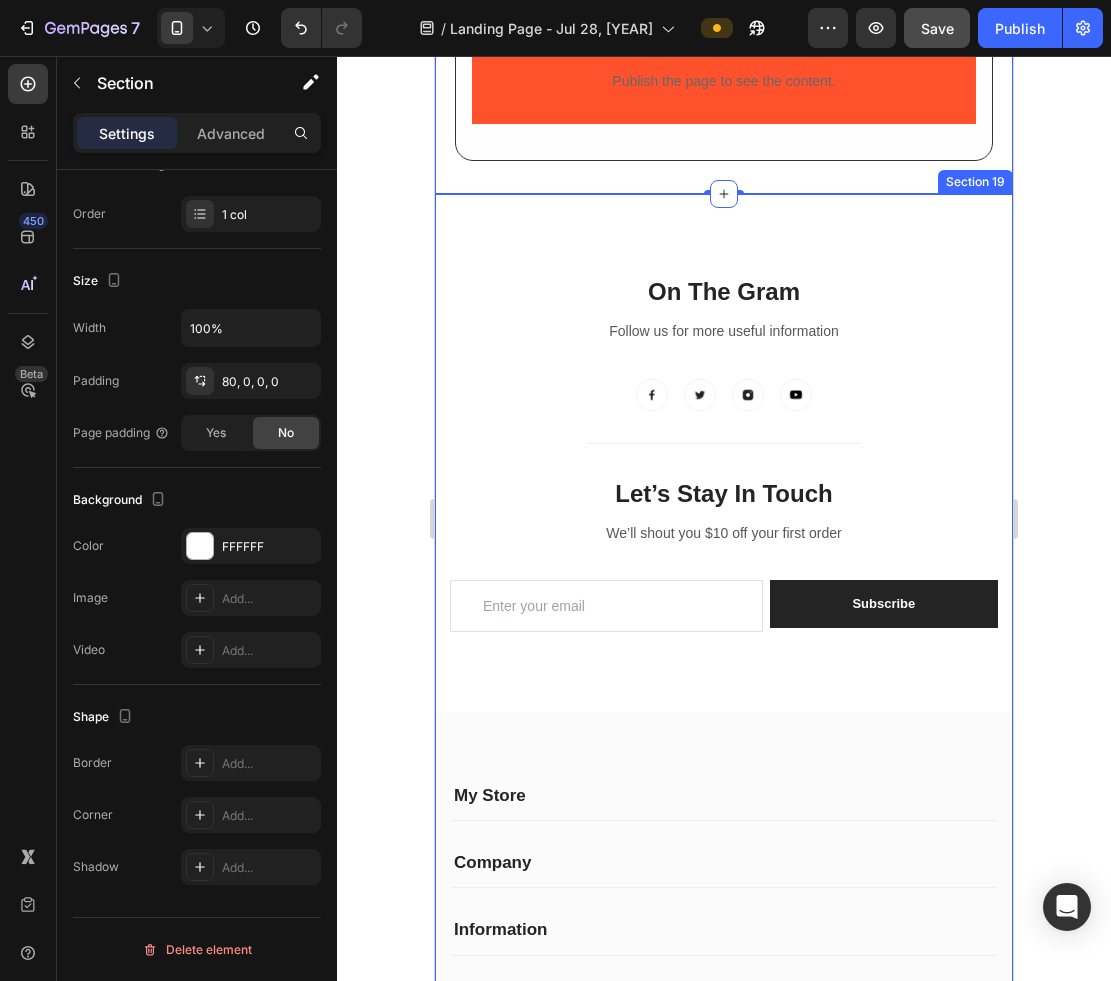 click on "On The Gram Heading Follow us for more useful information Text block Image Image Image Image Row                Title Line Let’s Stay In Touch Heading We’ll shout you $10 off your first order Text block Email Field Subscribe Submit Button Row Newsletter Row Let’s Stay In Touch Heading We’ll shout you $10 off your first order Text block Email Field Subscribe Submit Button Row Newsletter Row Row My Store Heading Address: Text block 184 Main Rd E, St Albans VIC 3021, Australia Text block Row Phone: Text block +012 345 6789 0000 Text block Row Email: Text block gemthemes@gmail.com Text block Row Company Heading About Us Text block Contact Text block Shipping  & Return Text block FAQs Text block Row Information Heading My Account Text block Login Text block My Cart Text block Checkout Text block Row Contact Heading Customer Service Text block Store Locator Text block Wholesale Text block Career Text block Row Row My Store Company Information Contact Accordion                Title Line Row Text block Image" at bounding box center (724, 679) 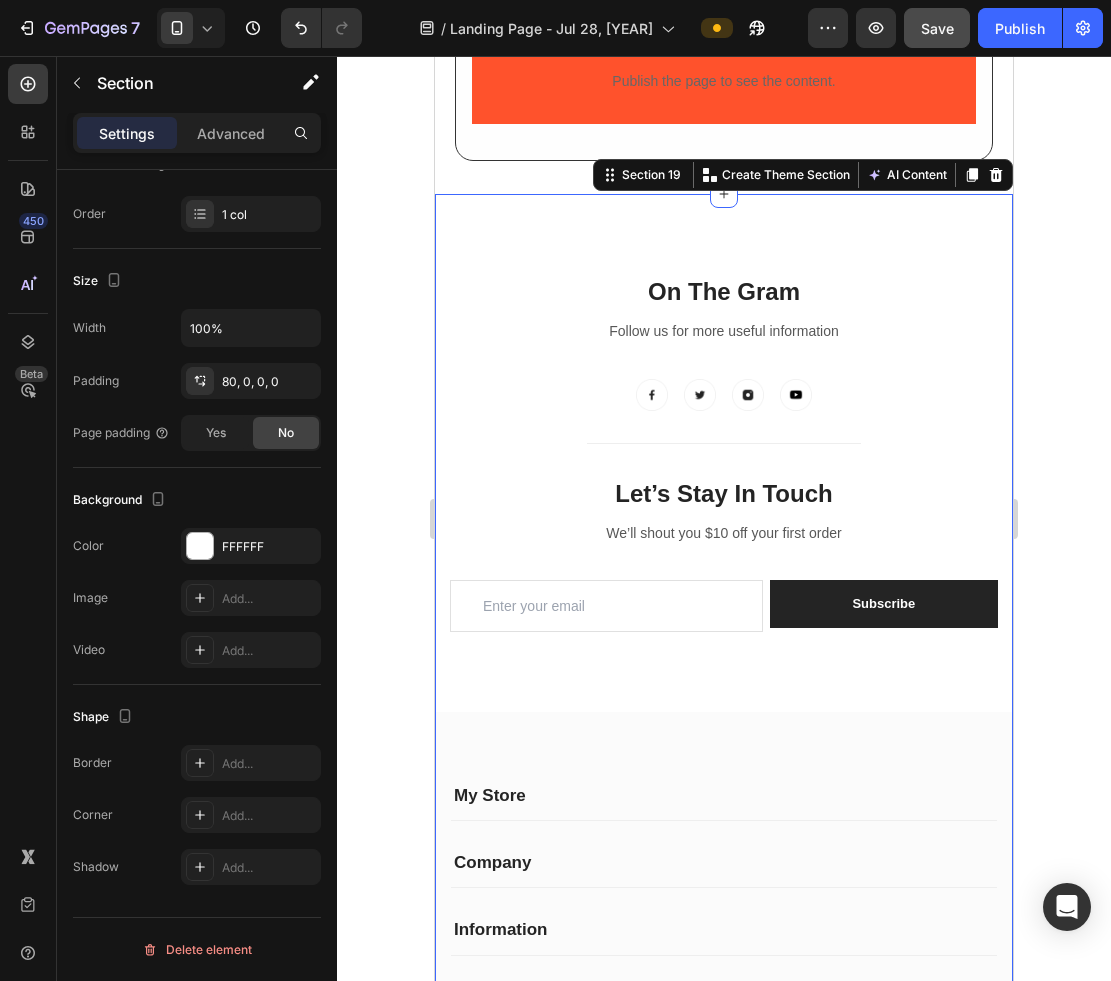 scroll, scrollTop: 0, scrollLeft: 0, axis: both 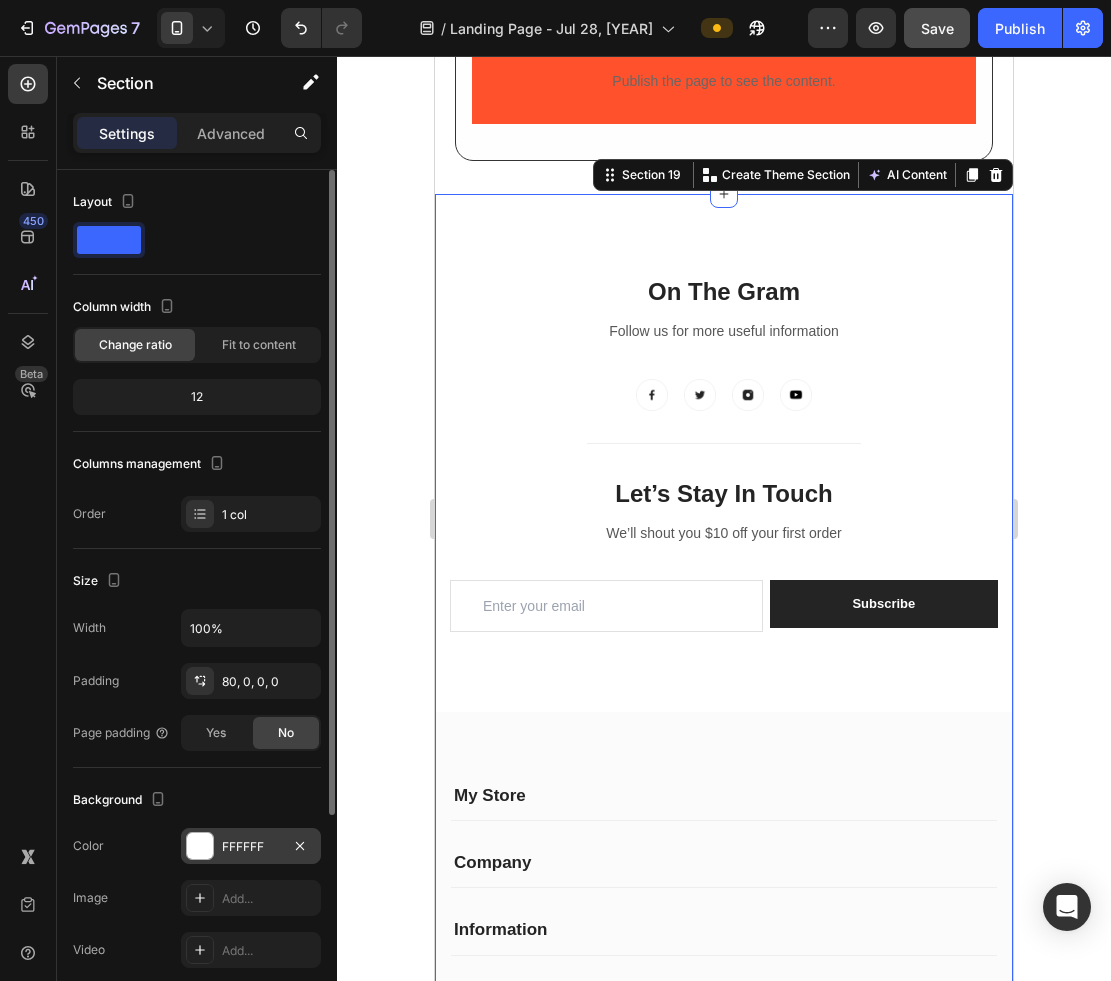 click on "FFFFFF" at bounding box center [251, 847] 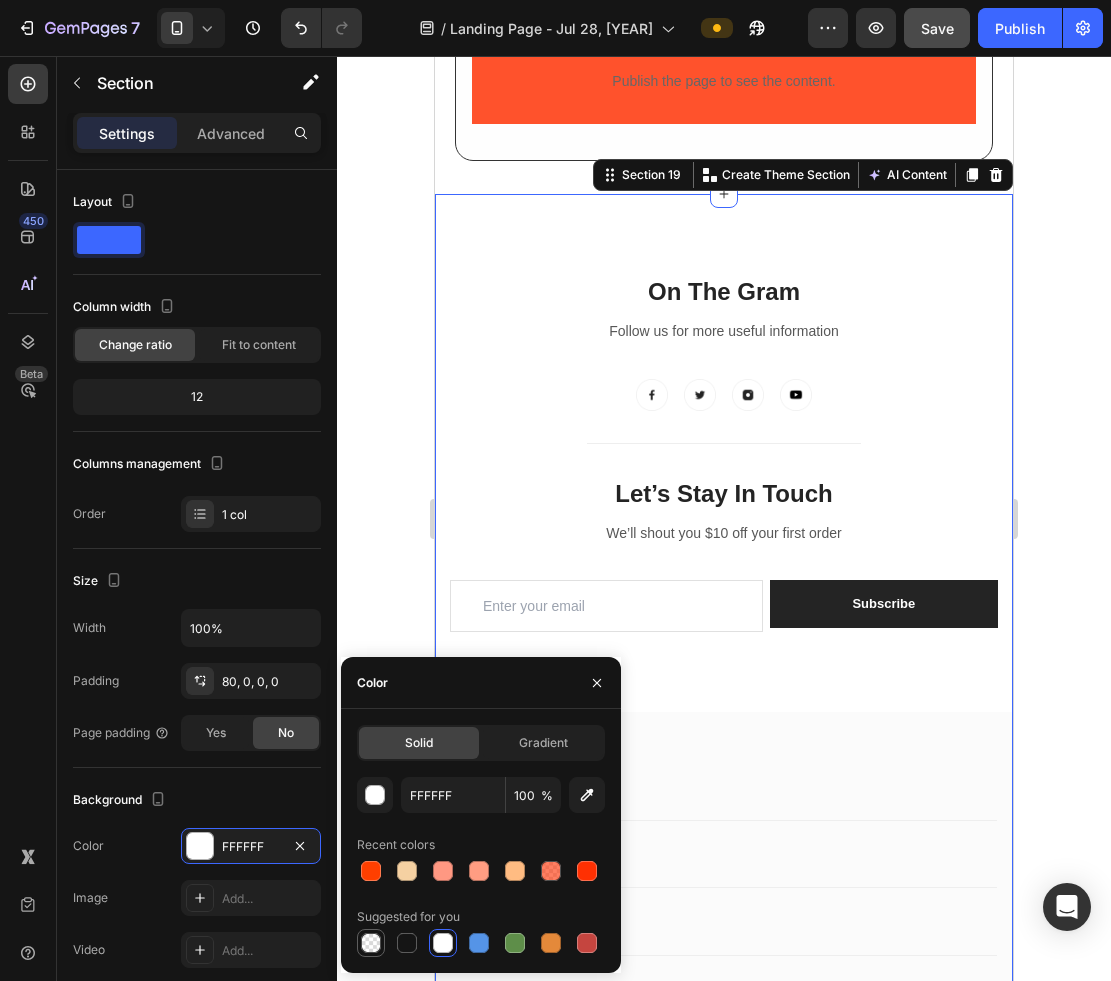 click at bounding box center [371, 943] 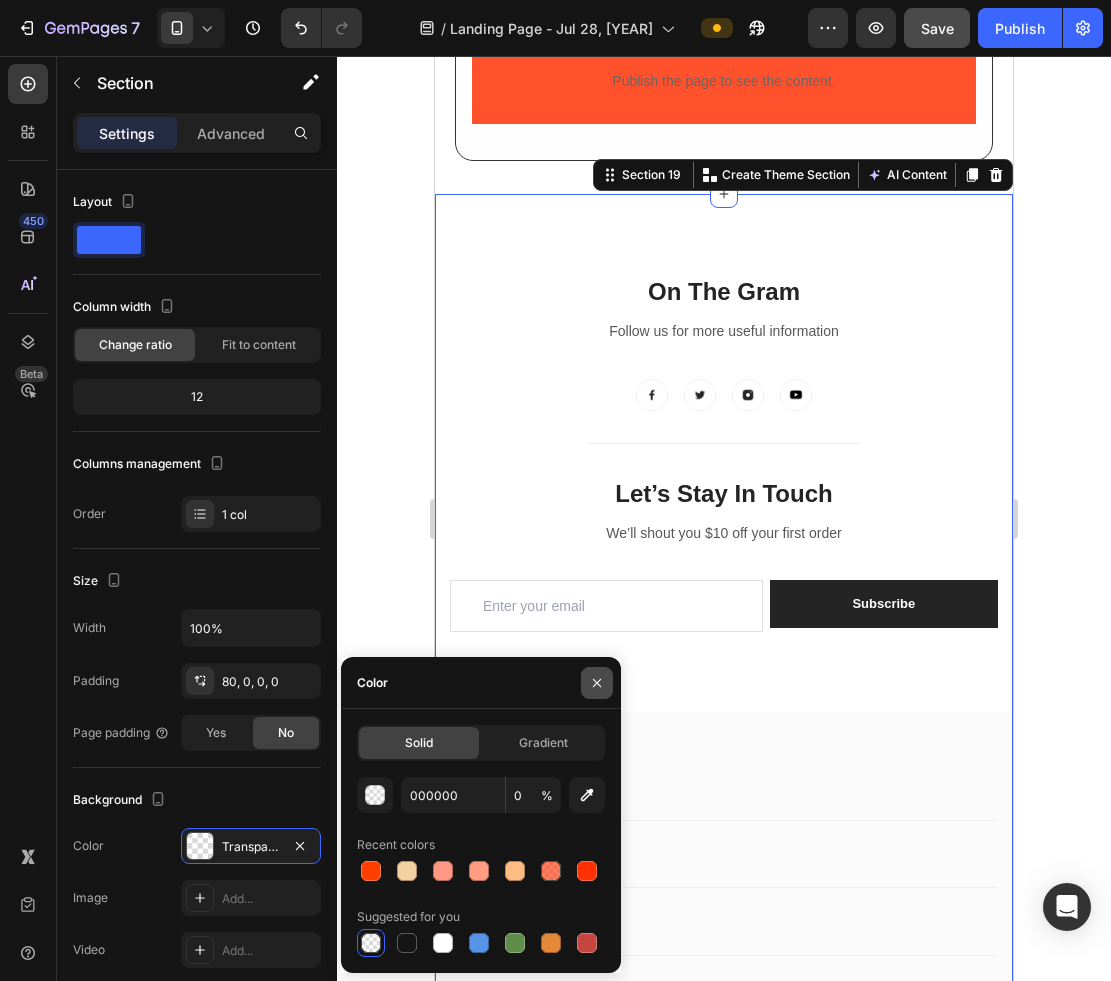 click 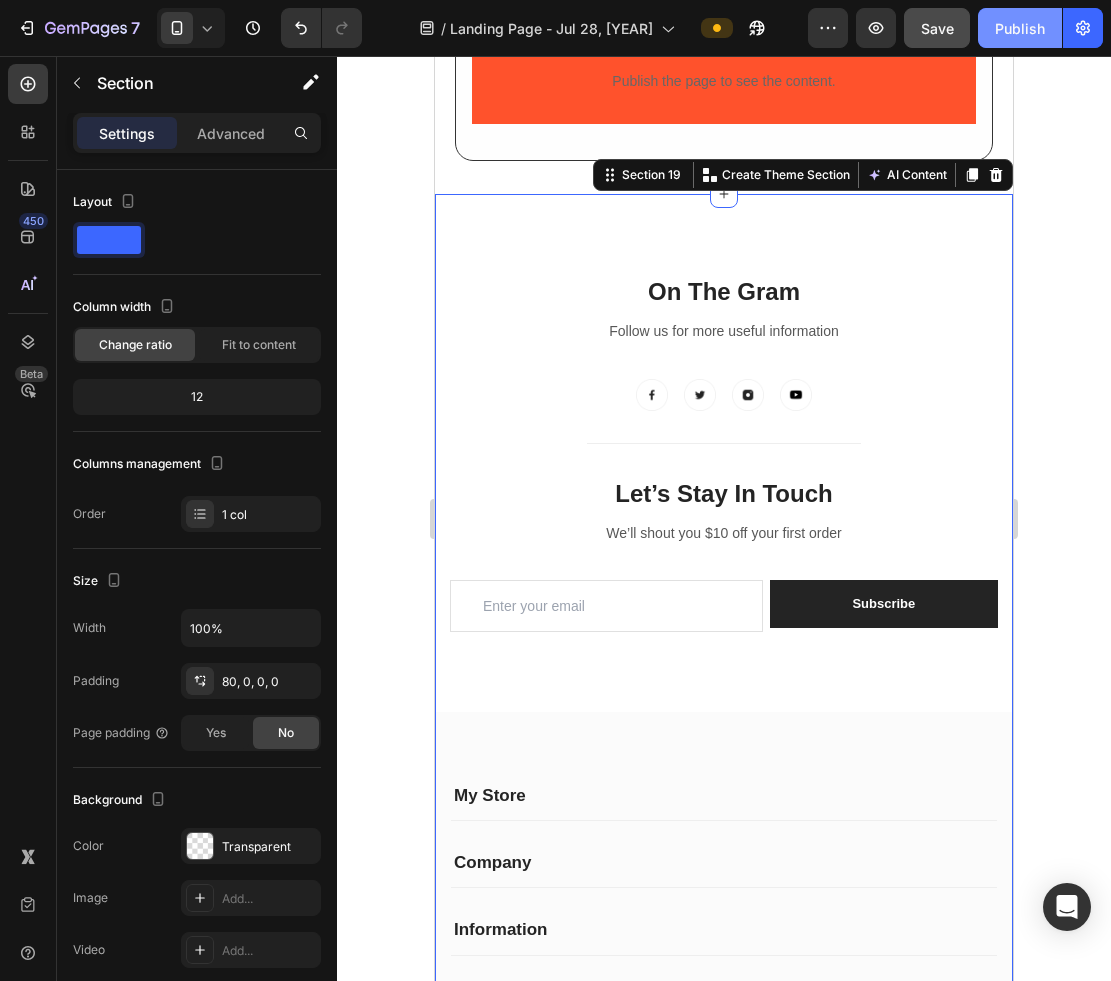 click on "Publish" 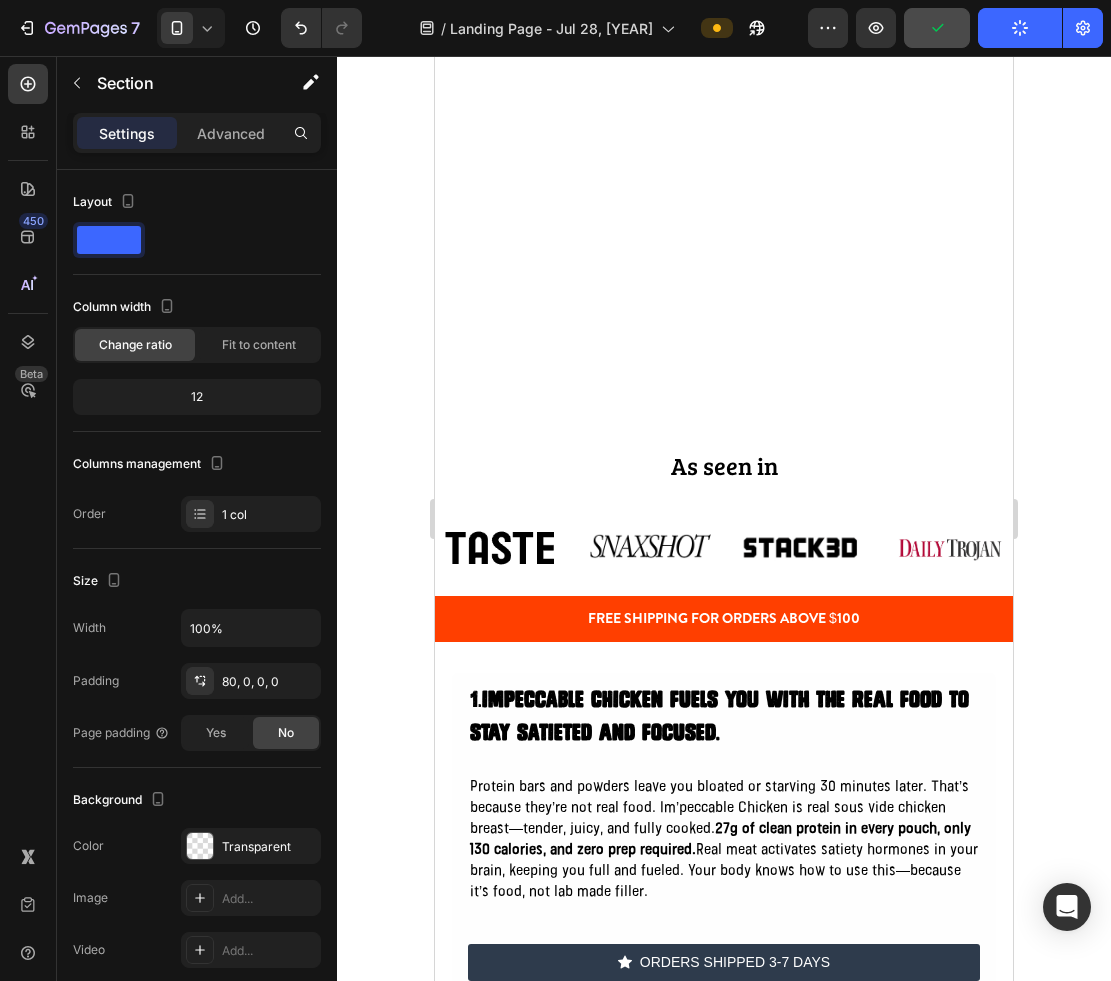 scroll, scrollTop: 0, scrollLeft: 0, axis: both 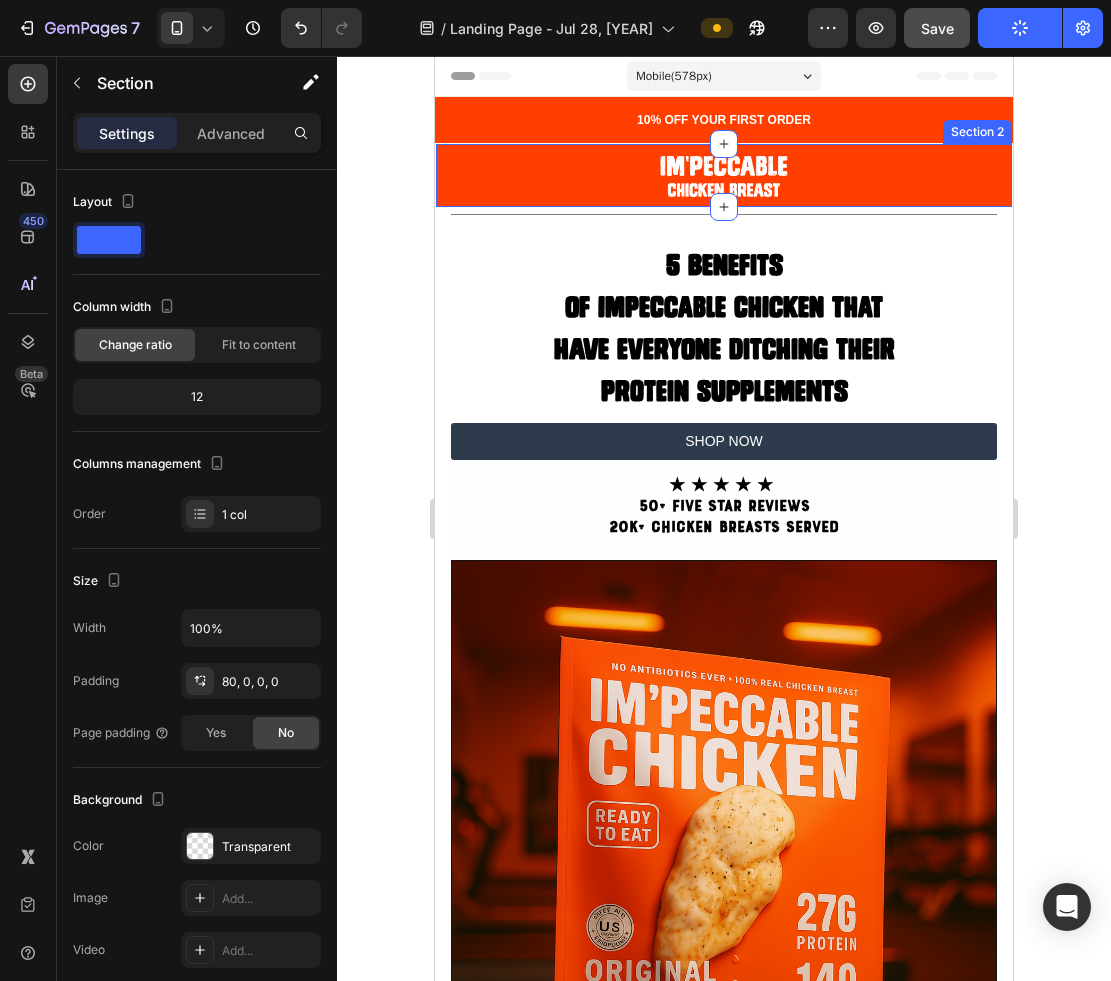 click on "Image Section 2" at bounding box center [724, 175] 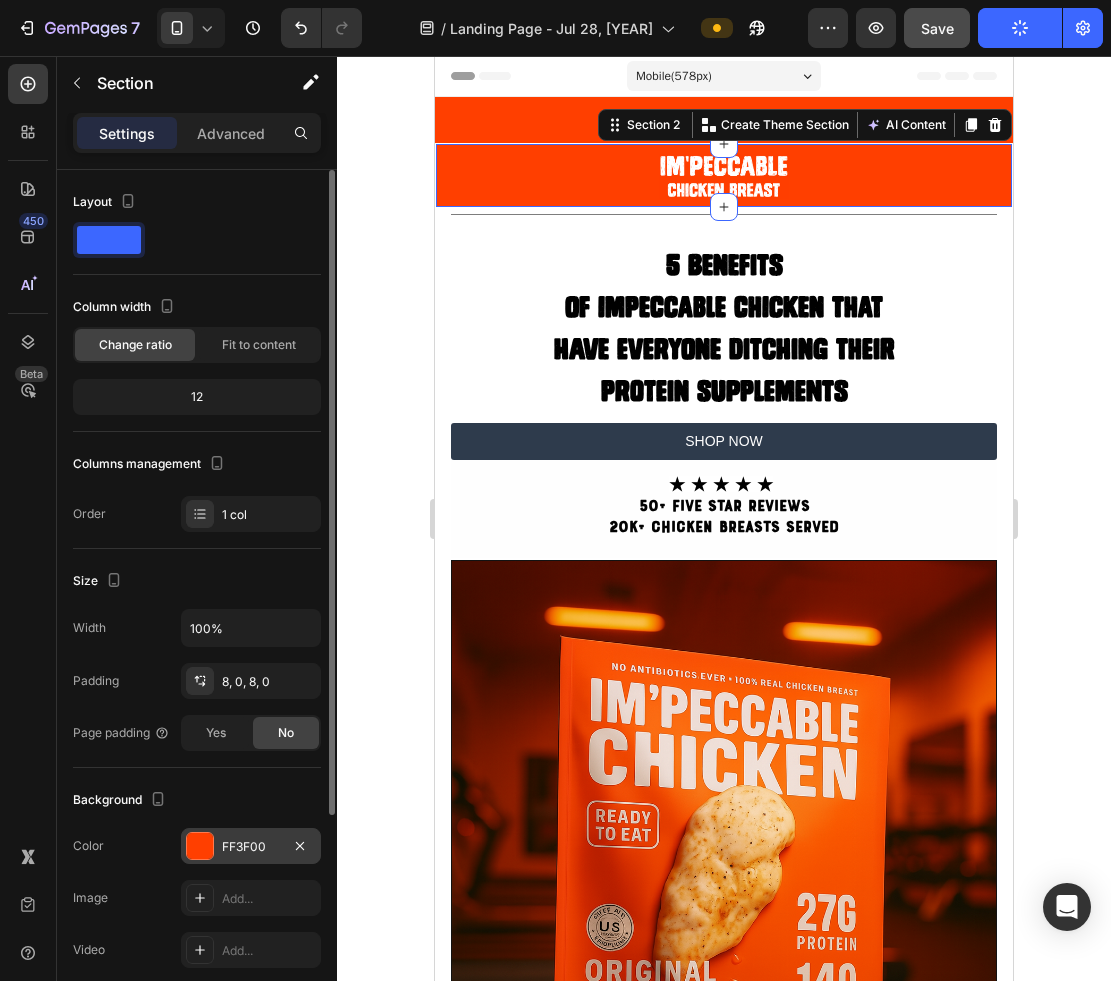 click on "FF3F00" at bounding box center (251, 846) 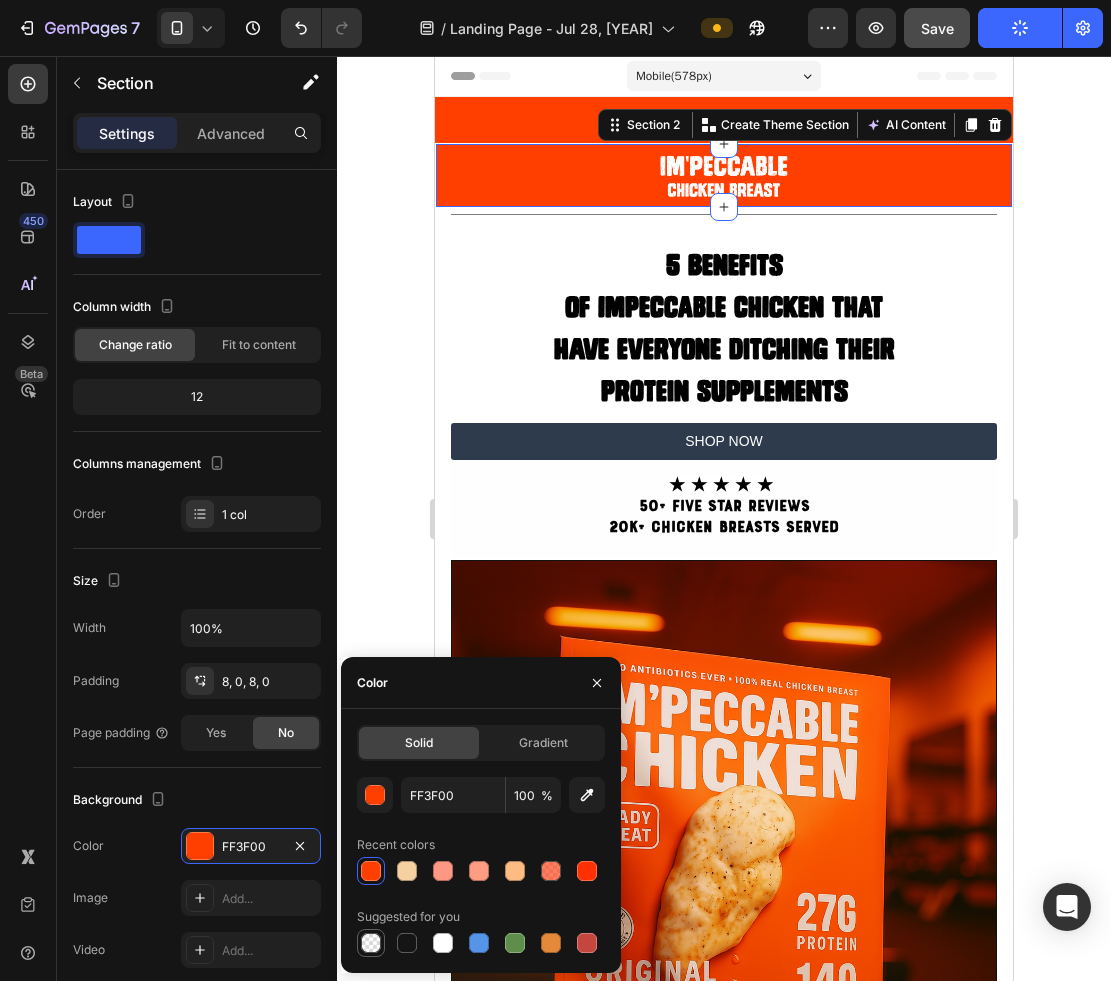 click at bounding box center [371, 943] 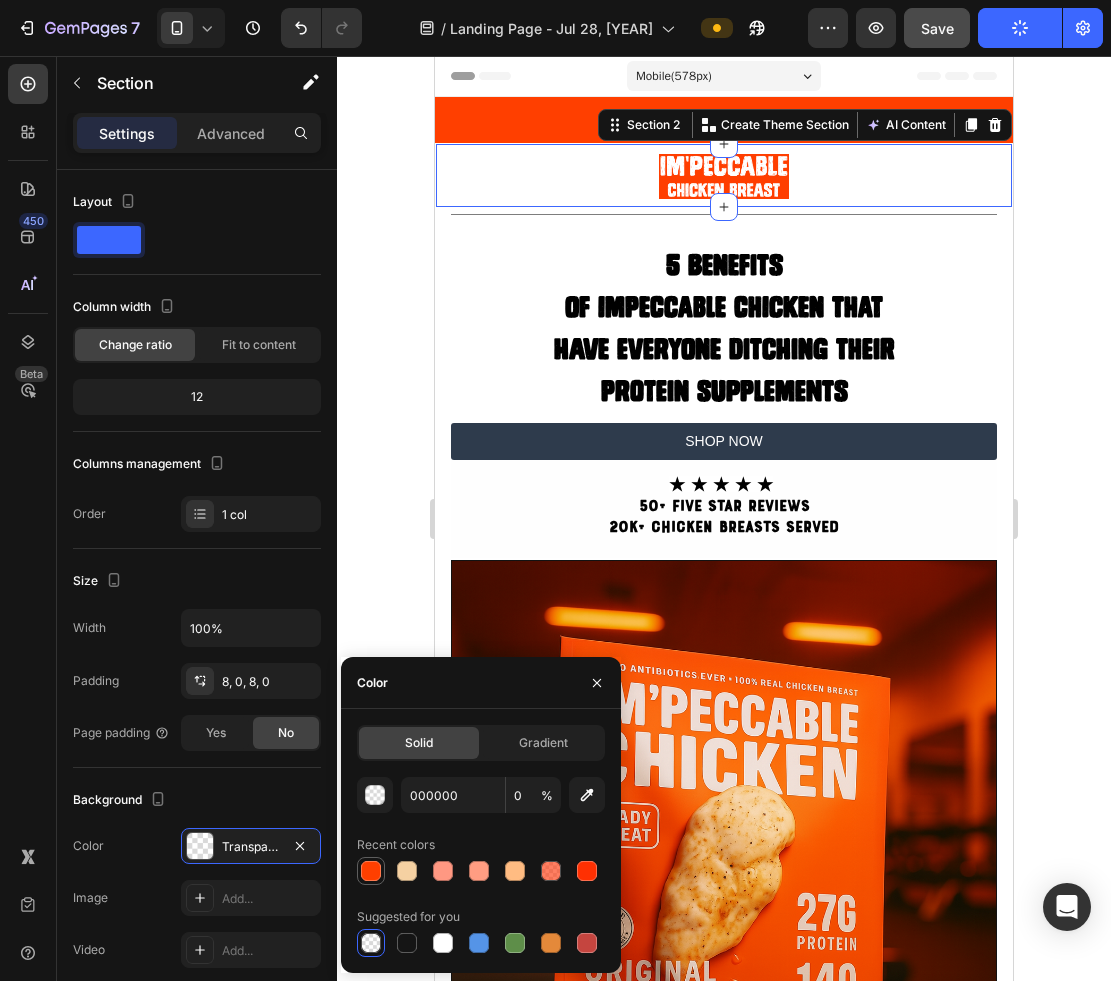 click at bounding box center (371, 871) 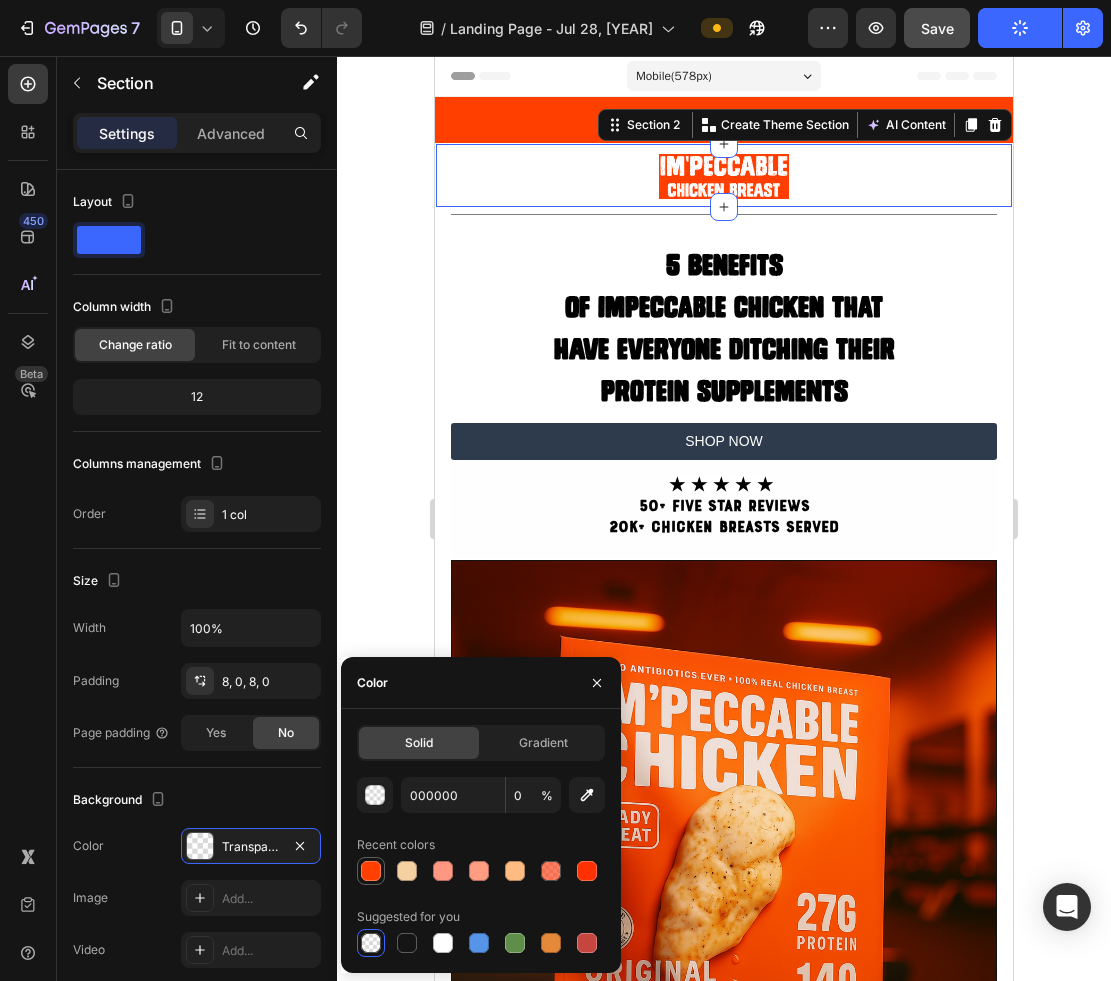 type on "FF3F00" 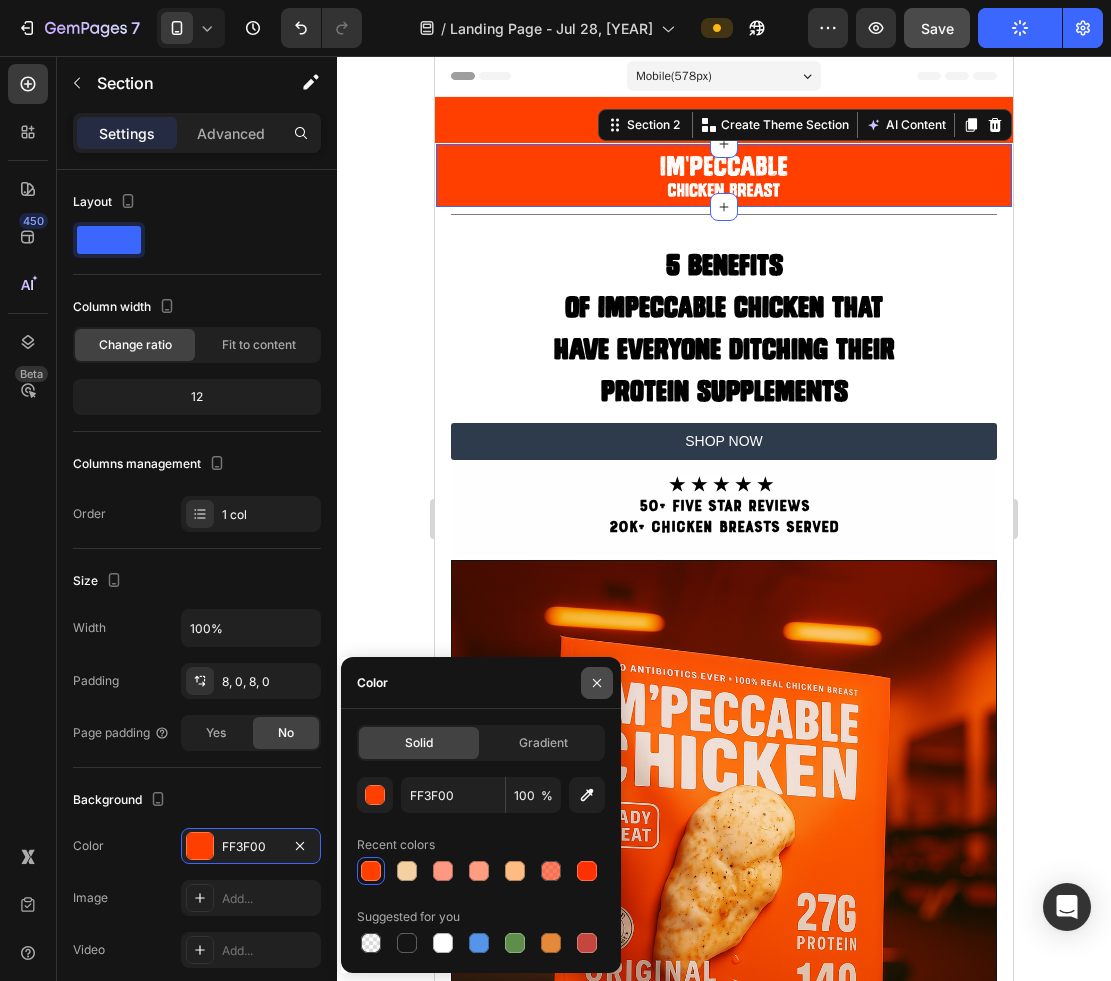 click at bounding box center (597, 683) 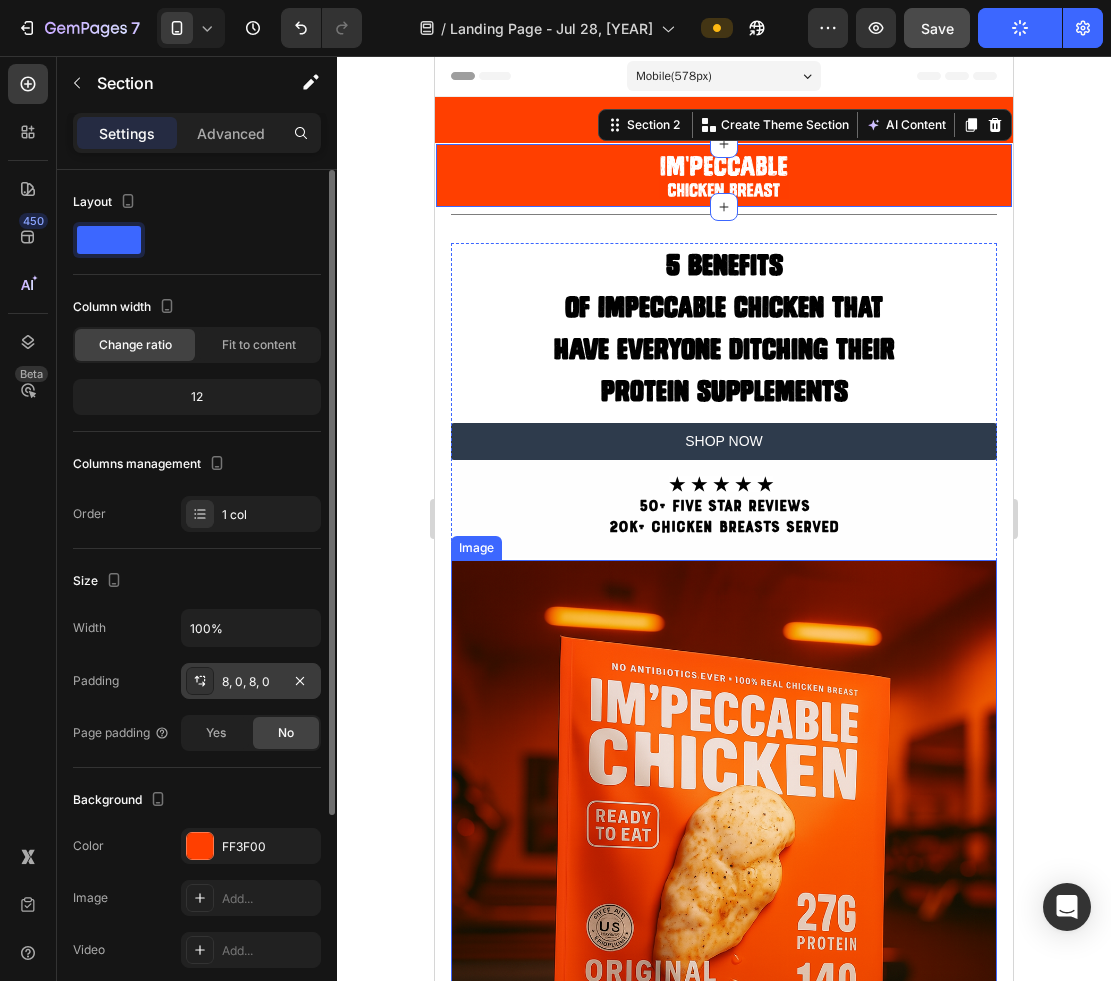 click at bounding box center [200, 681] 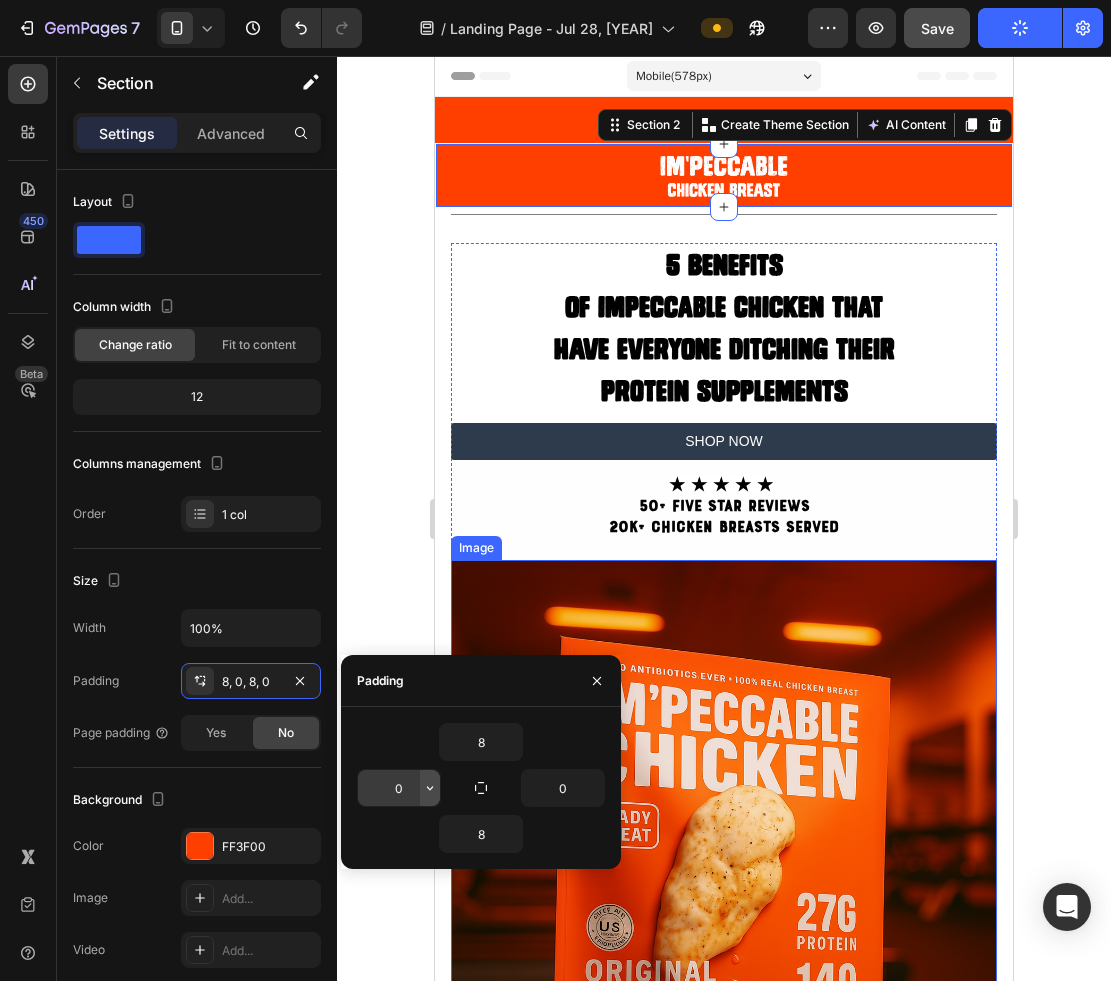 click 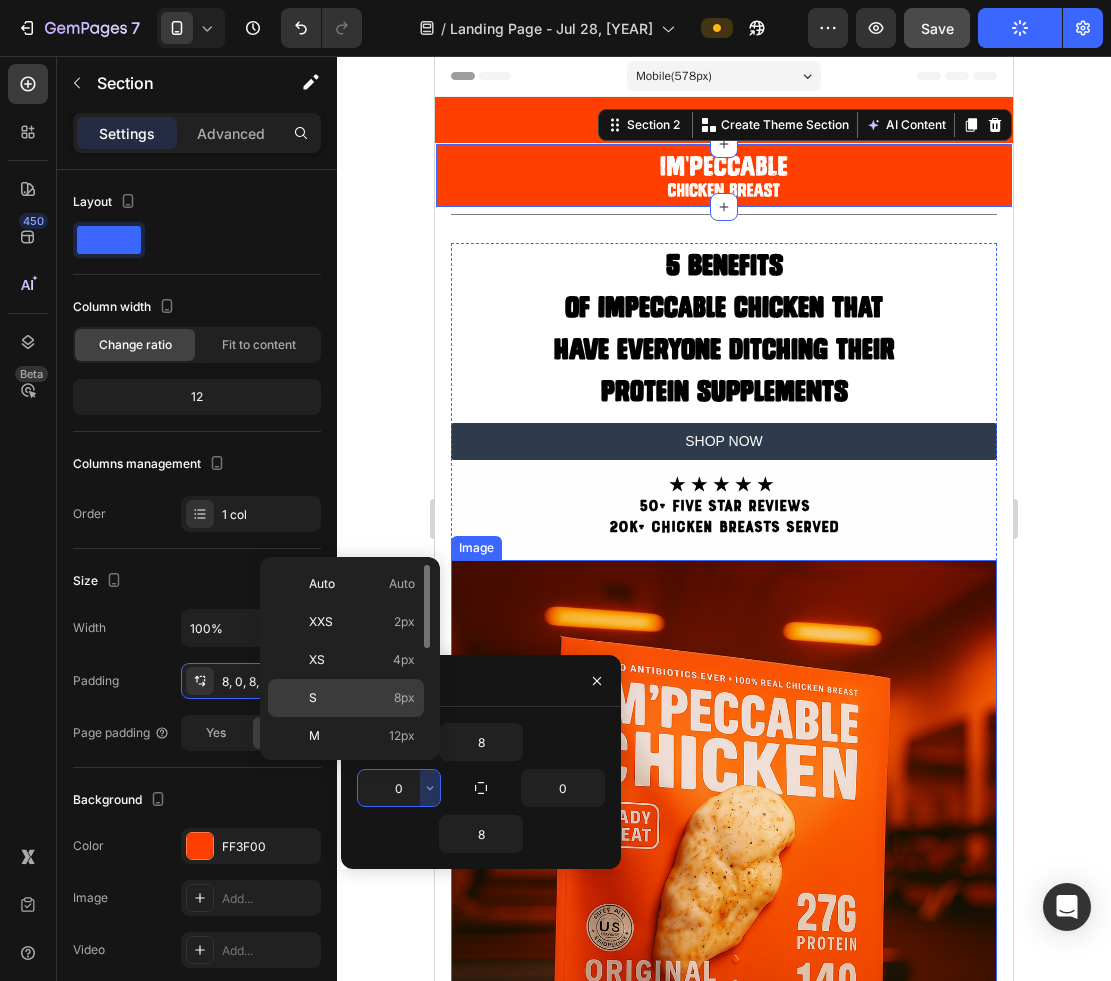 click on "S 8px" at bounding box center [362, 698] 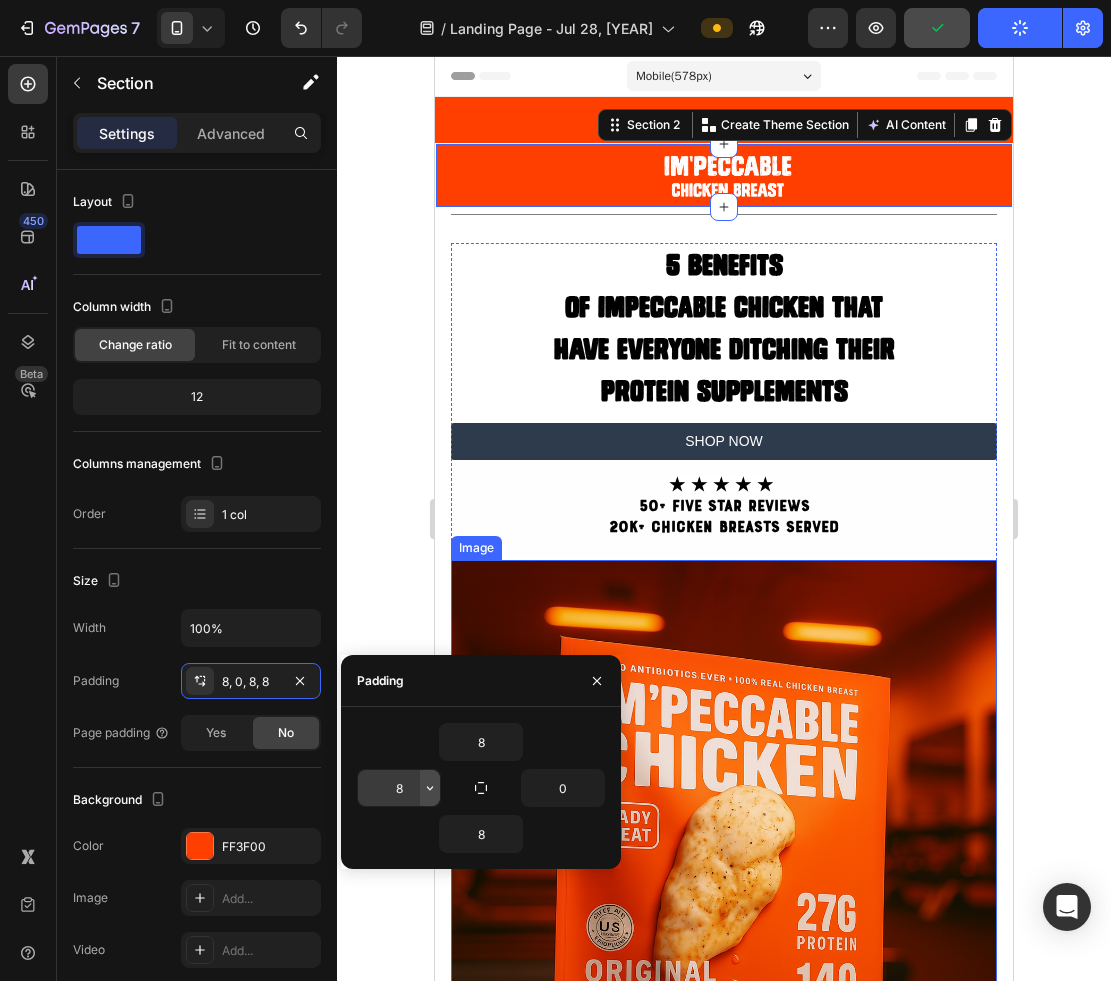 click 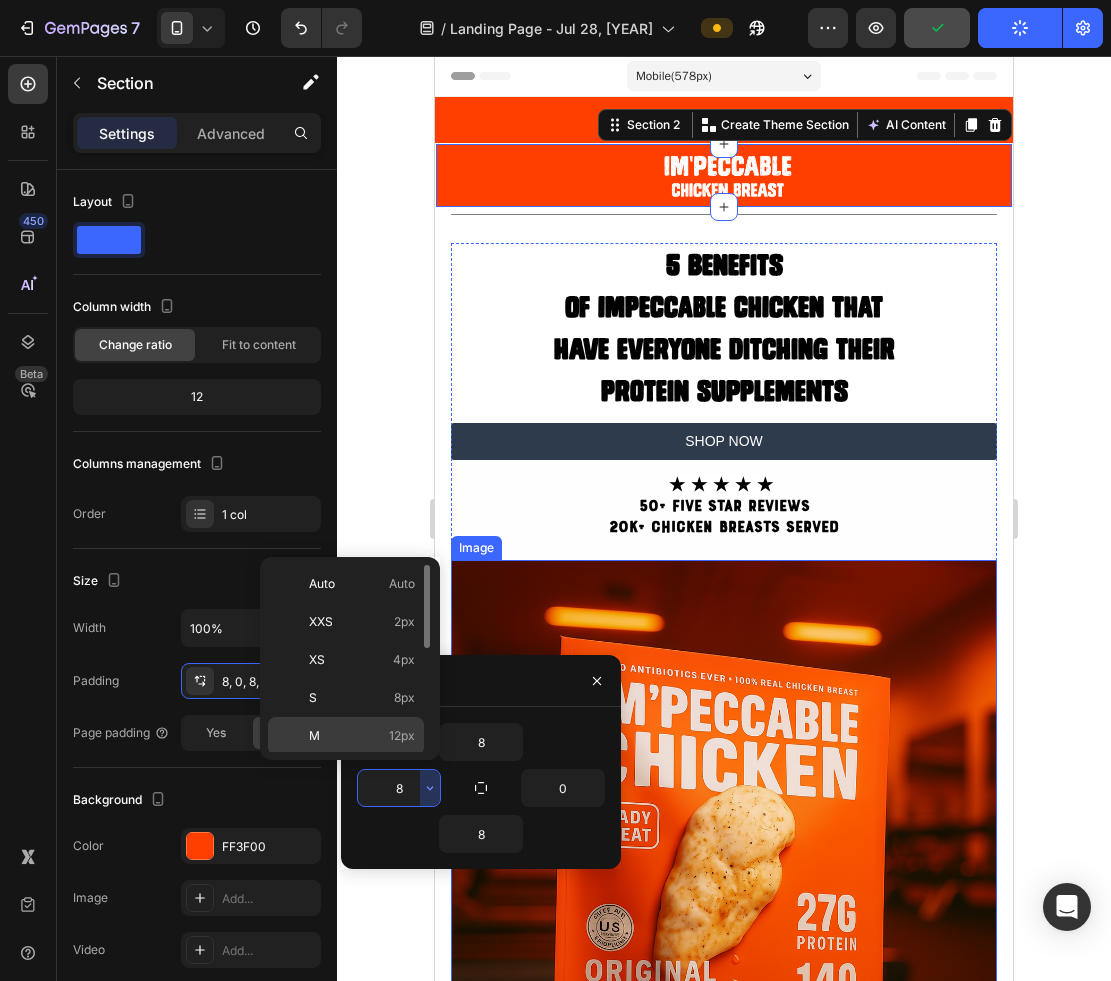 click on "12px" at bounding box center (402, 736) 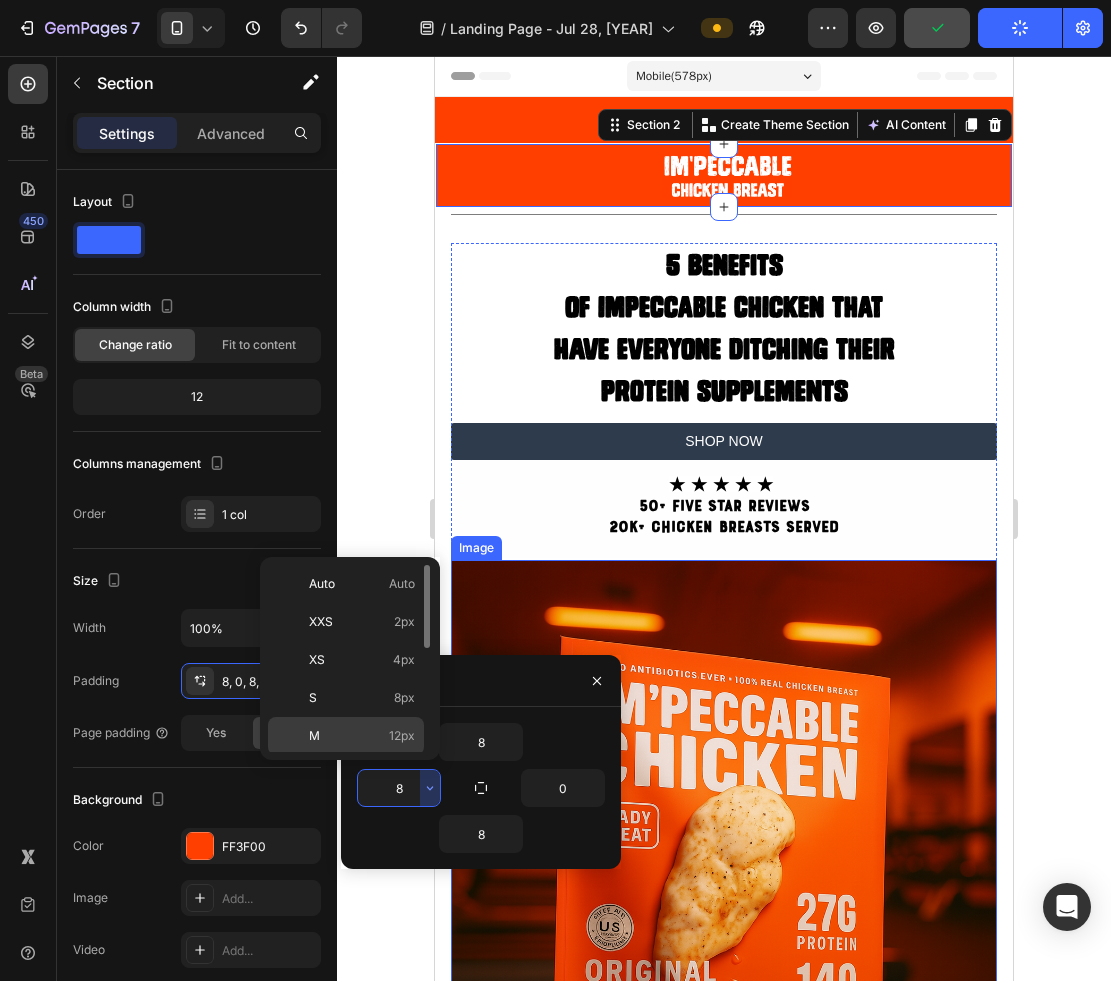 type on "12" 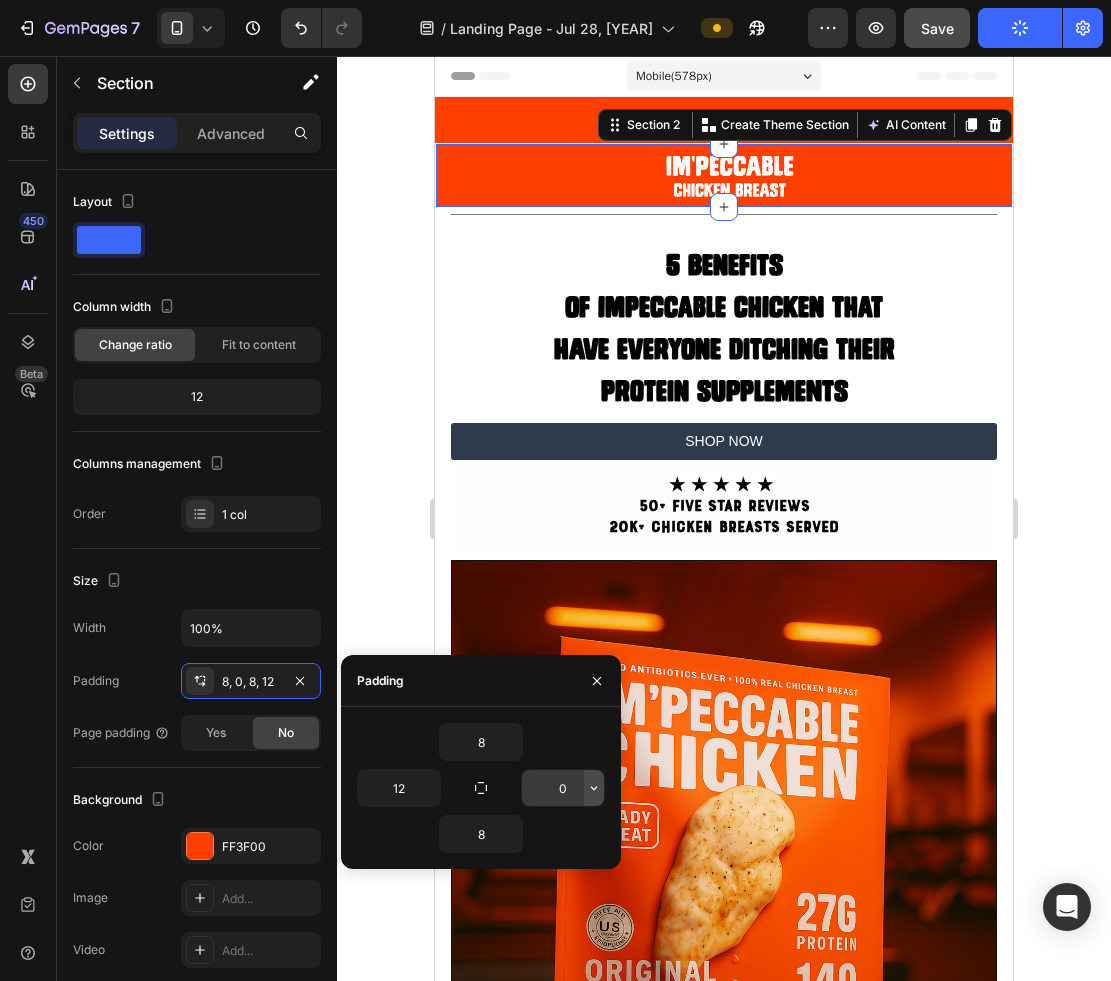click 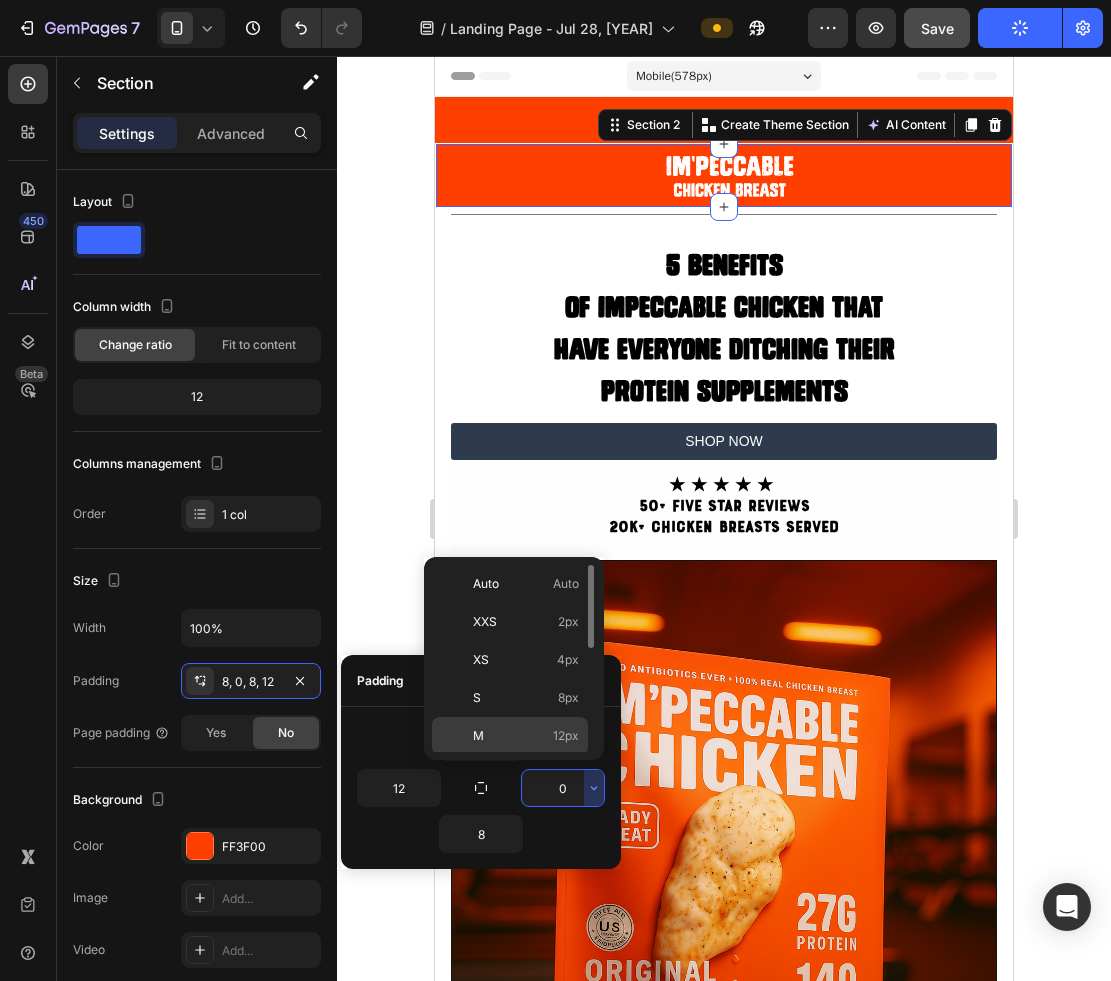 click on "M 12px" at bounding box center [526, 736] 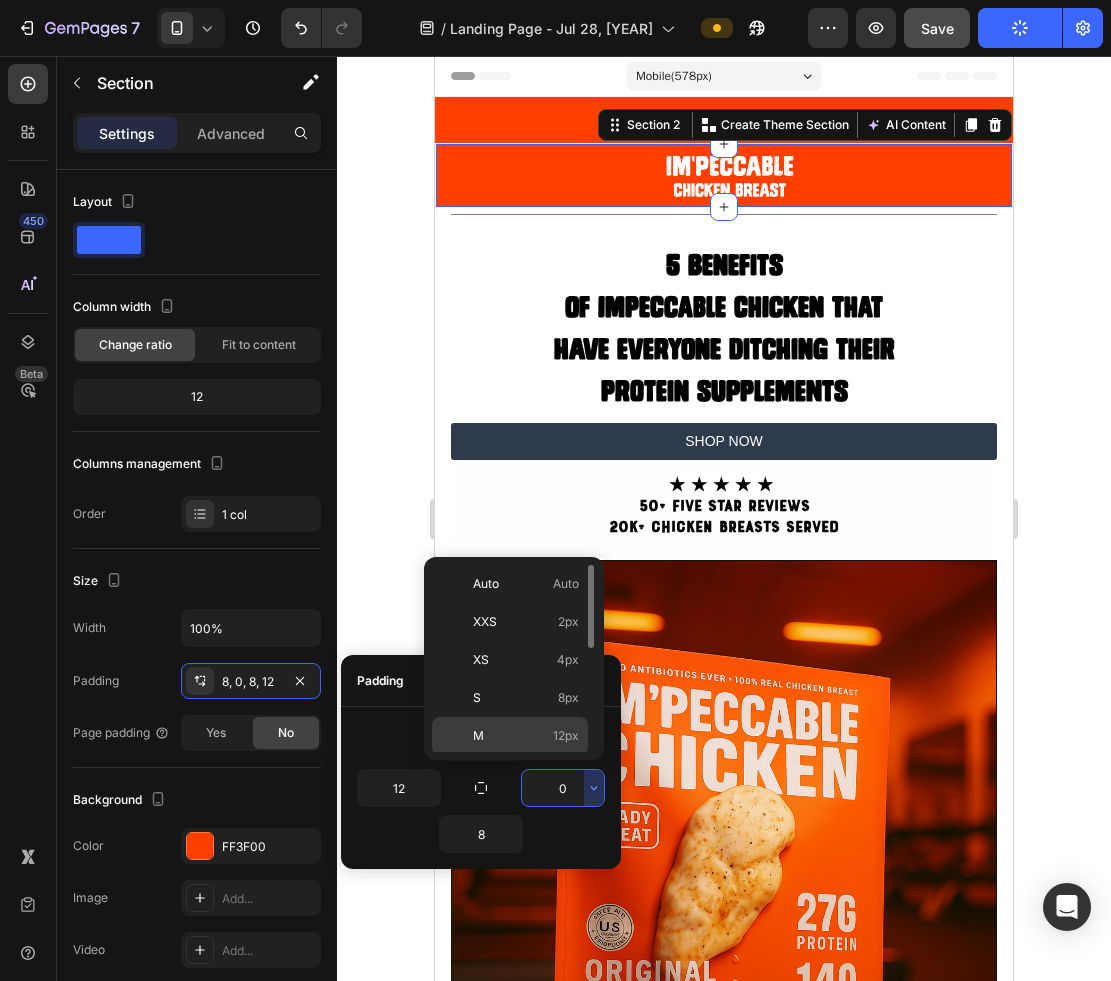 type on "12" 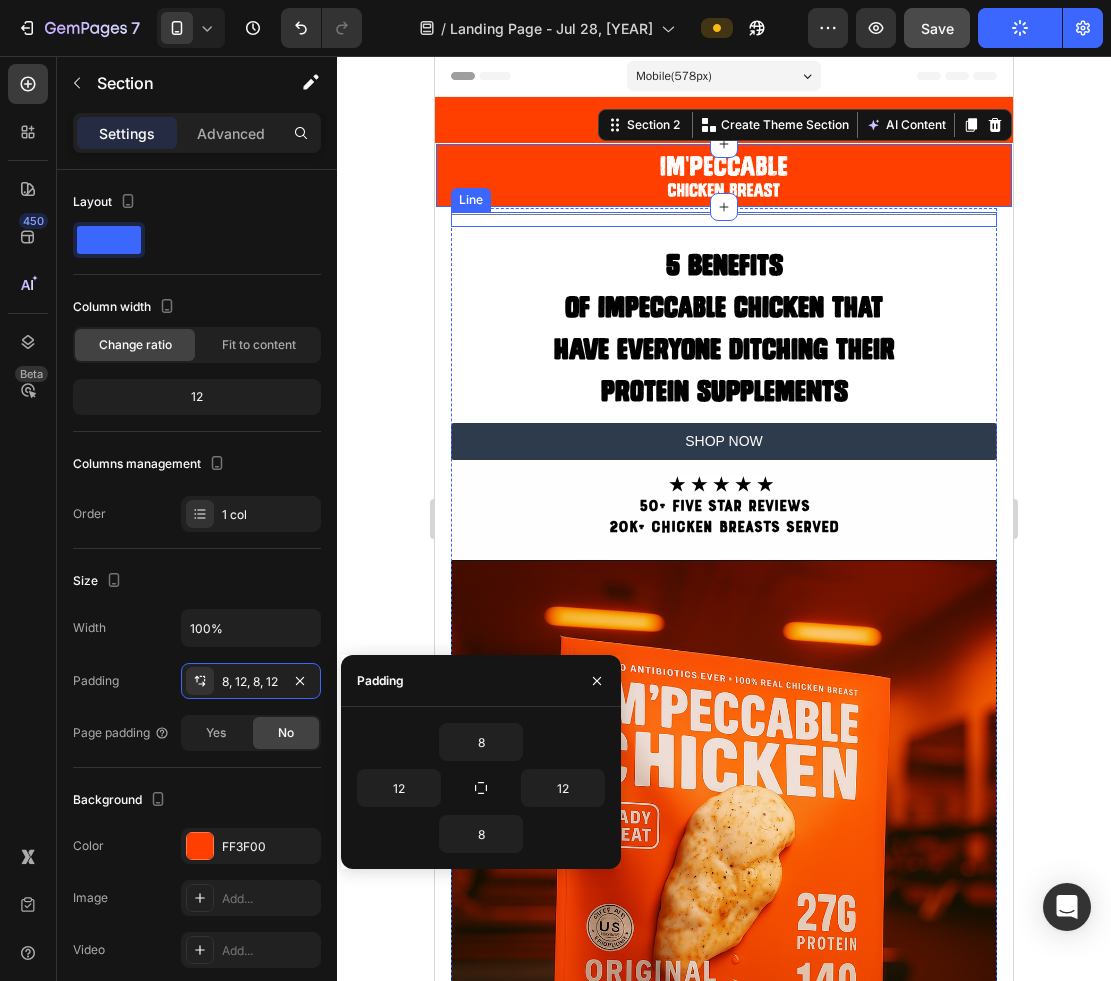 click on "Title Line" at bounding box center (724, 219) 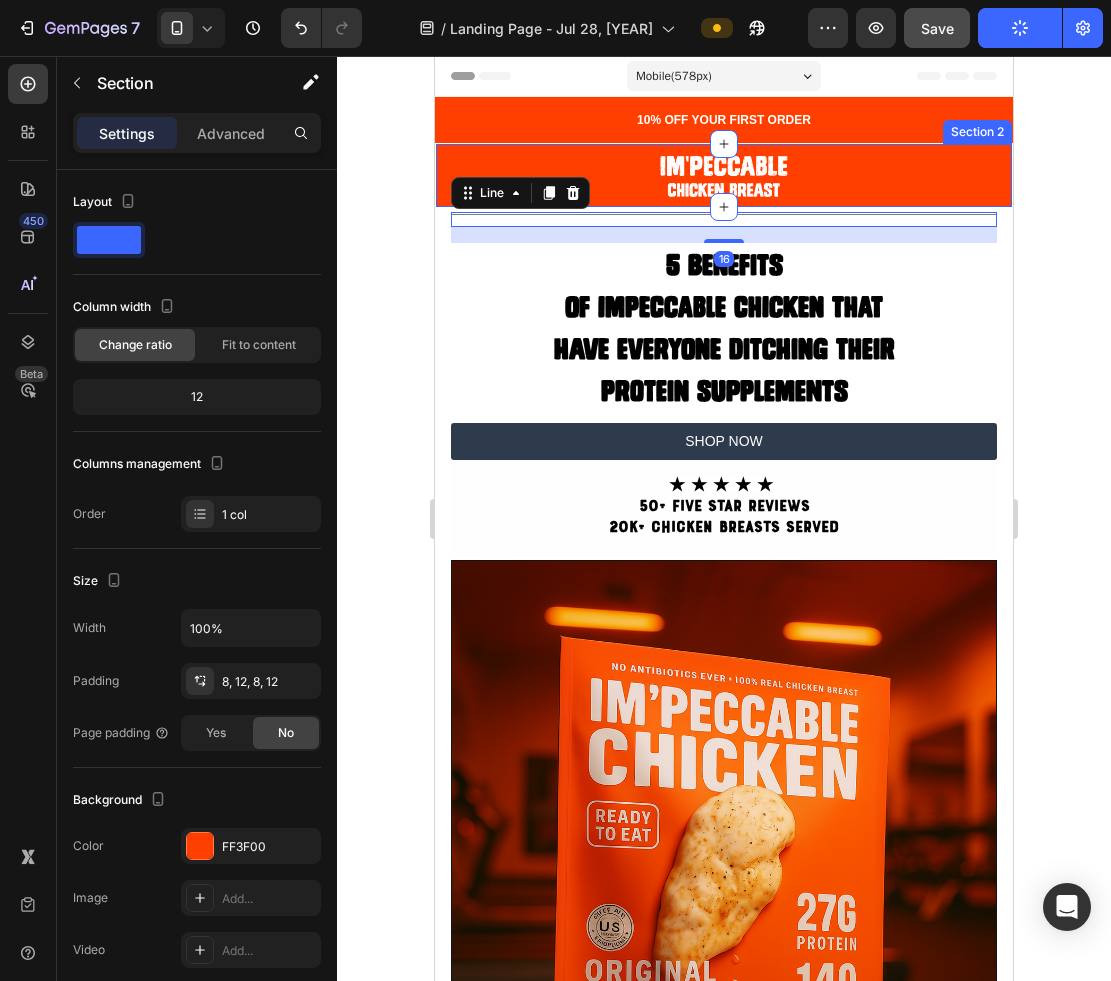 click on "Image Section 2" at bounding box center (724, 175) 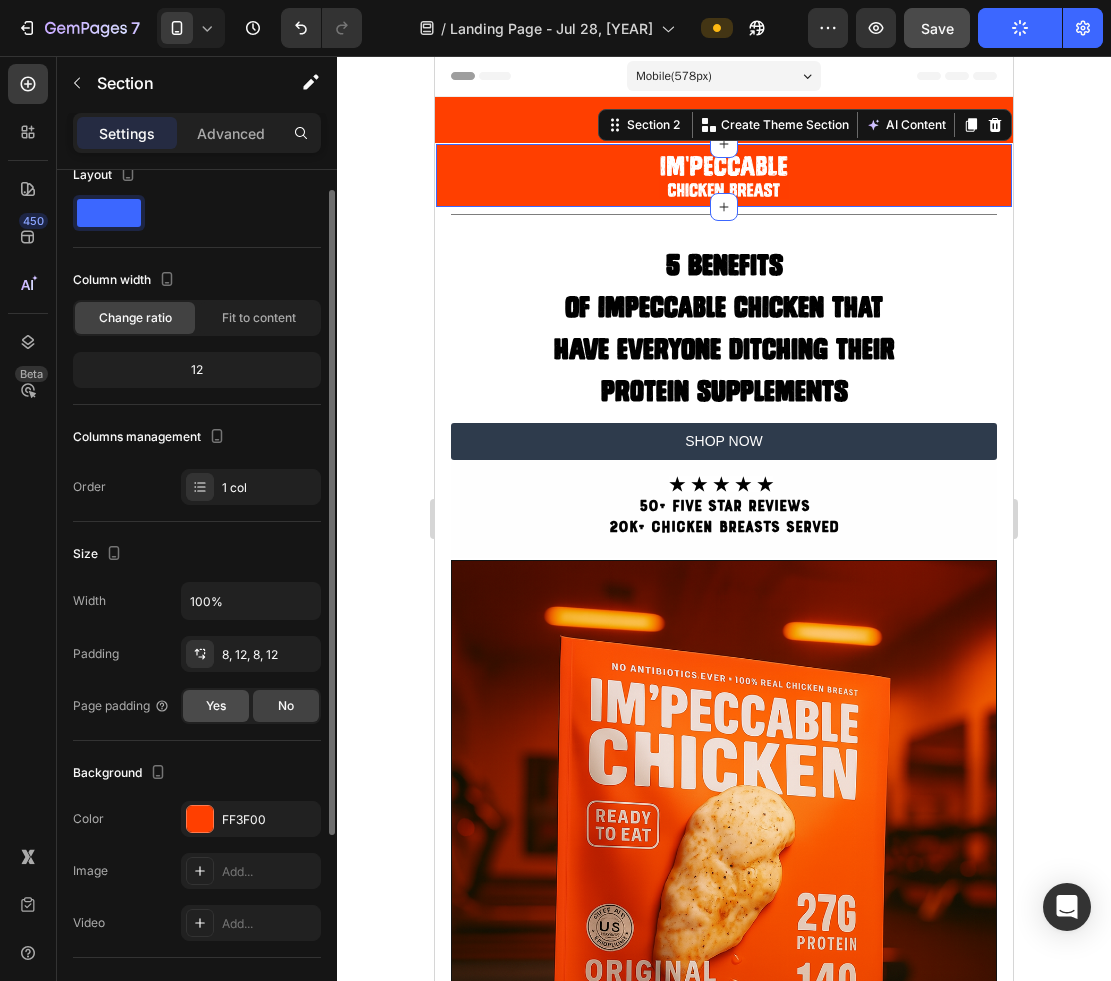 scroll, scrollTop: 28, scrollLeft: 0, axis: vertical 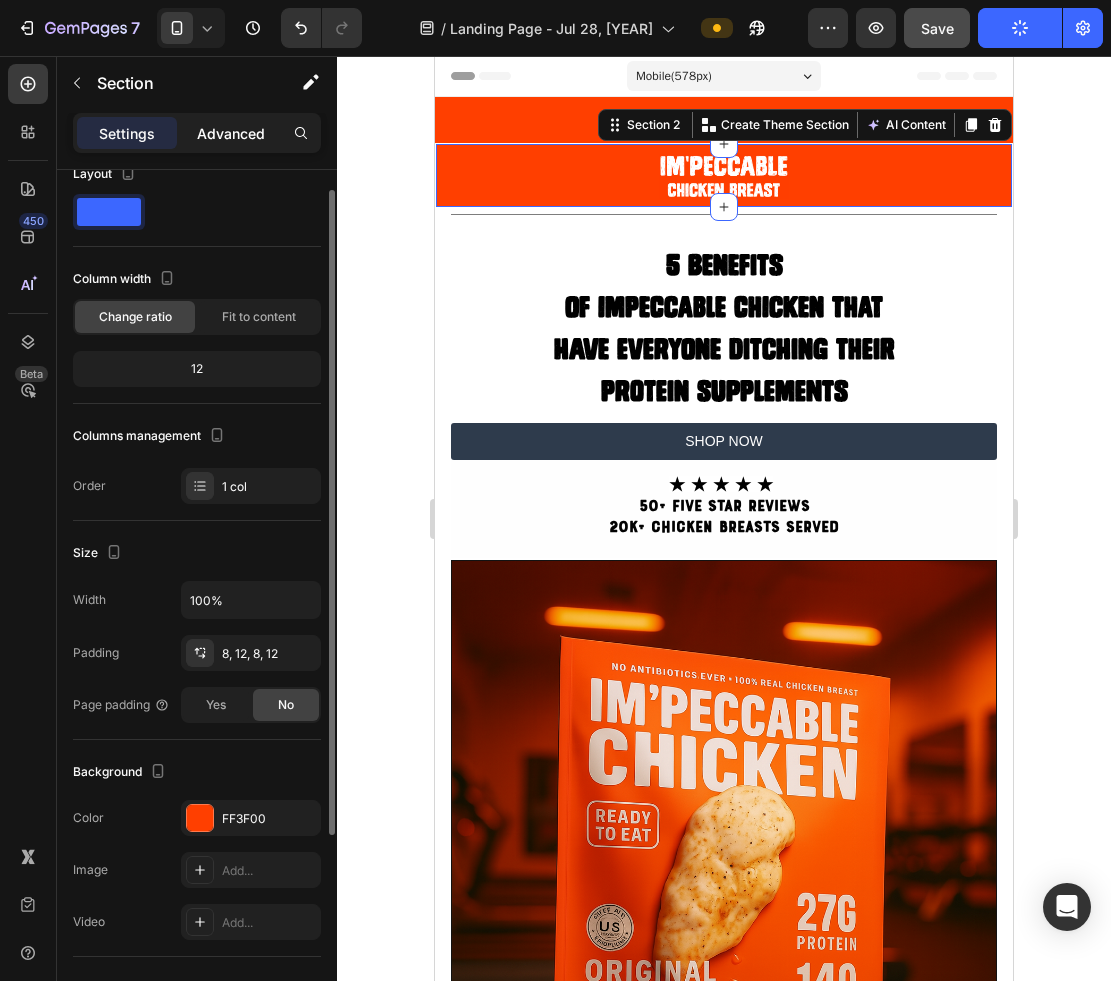 click on "Advanced" 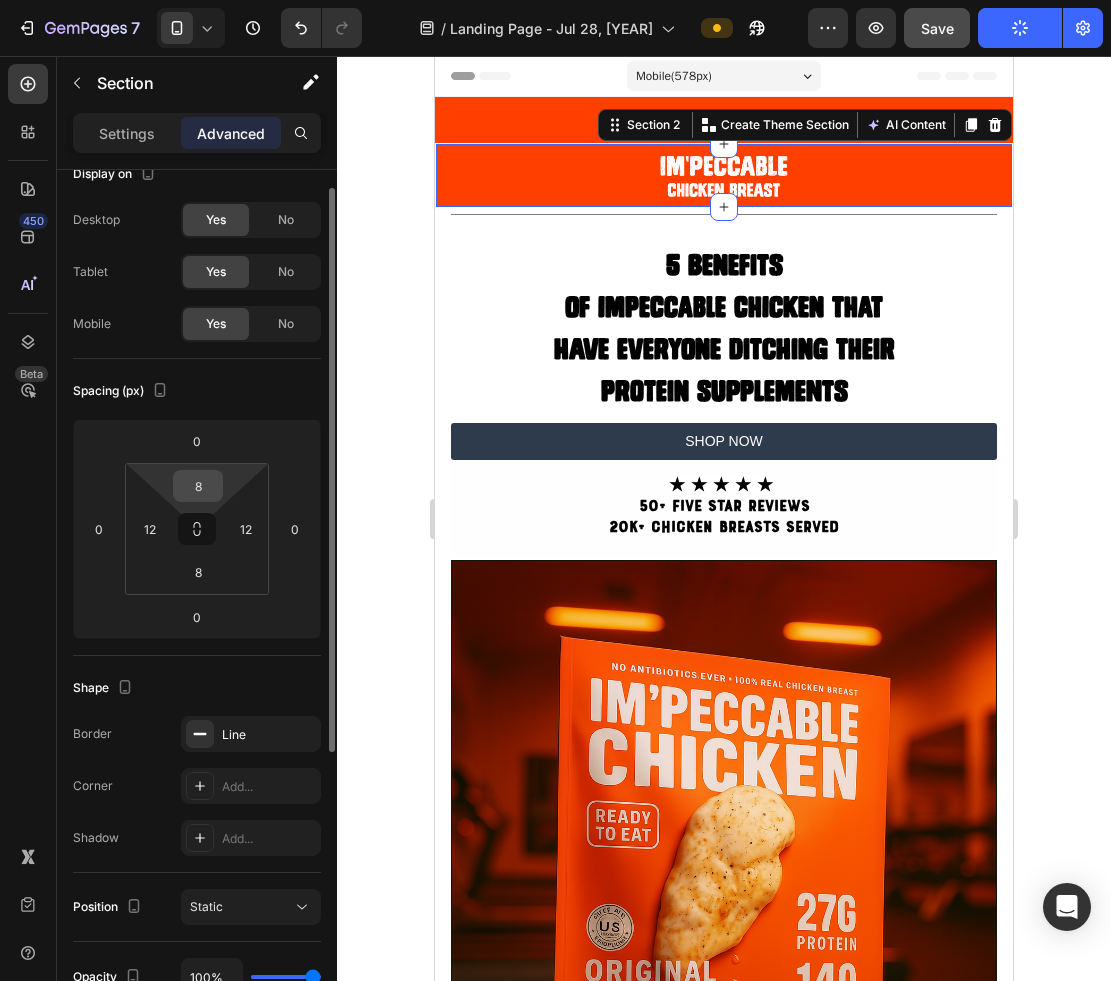 click on "8" at bounding box center [198, 486] 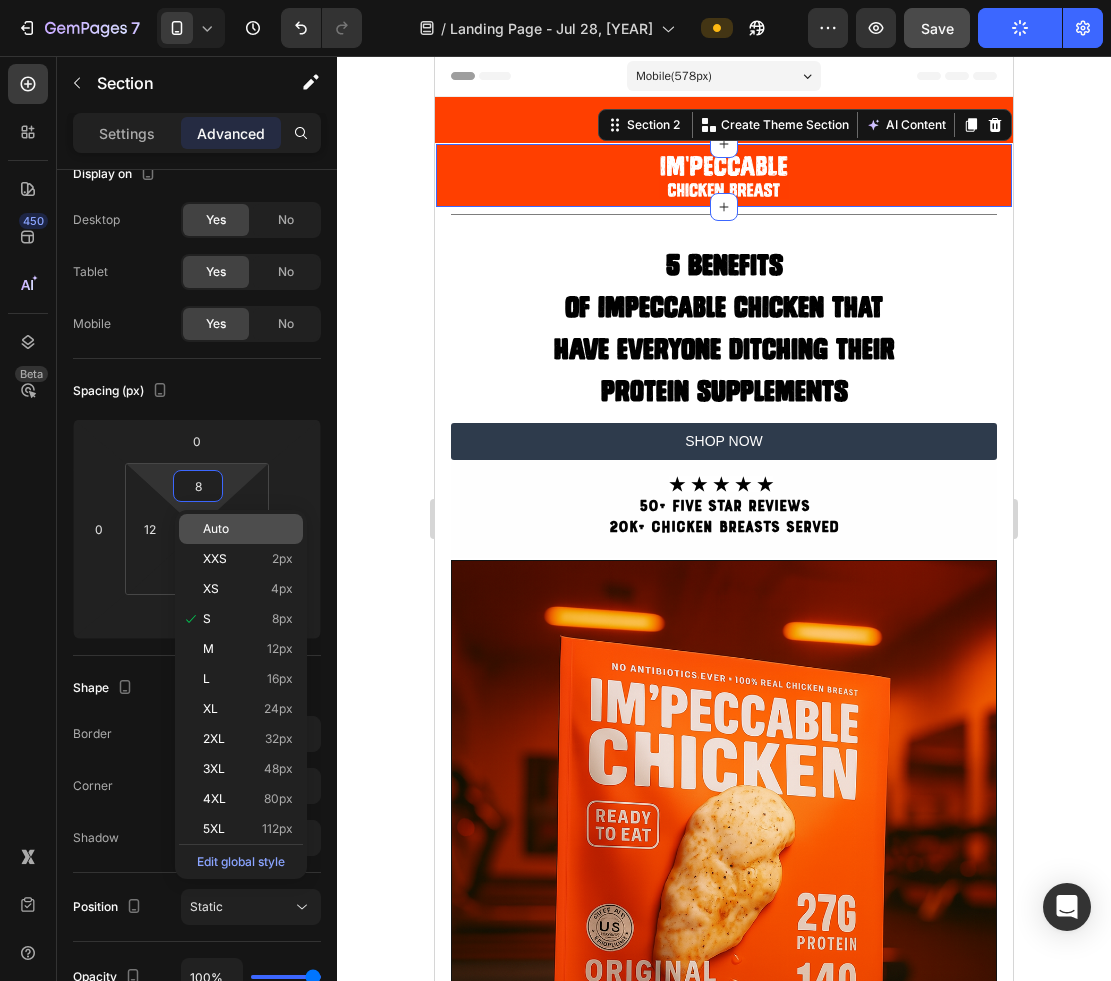 click on "Auto" at bounding box center (216, 529) 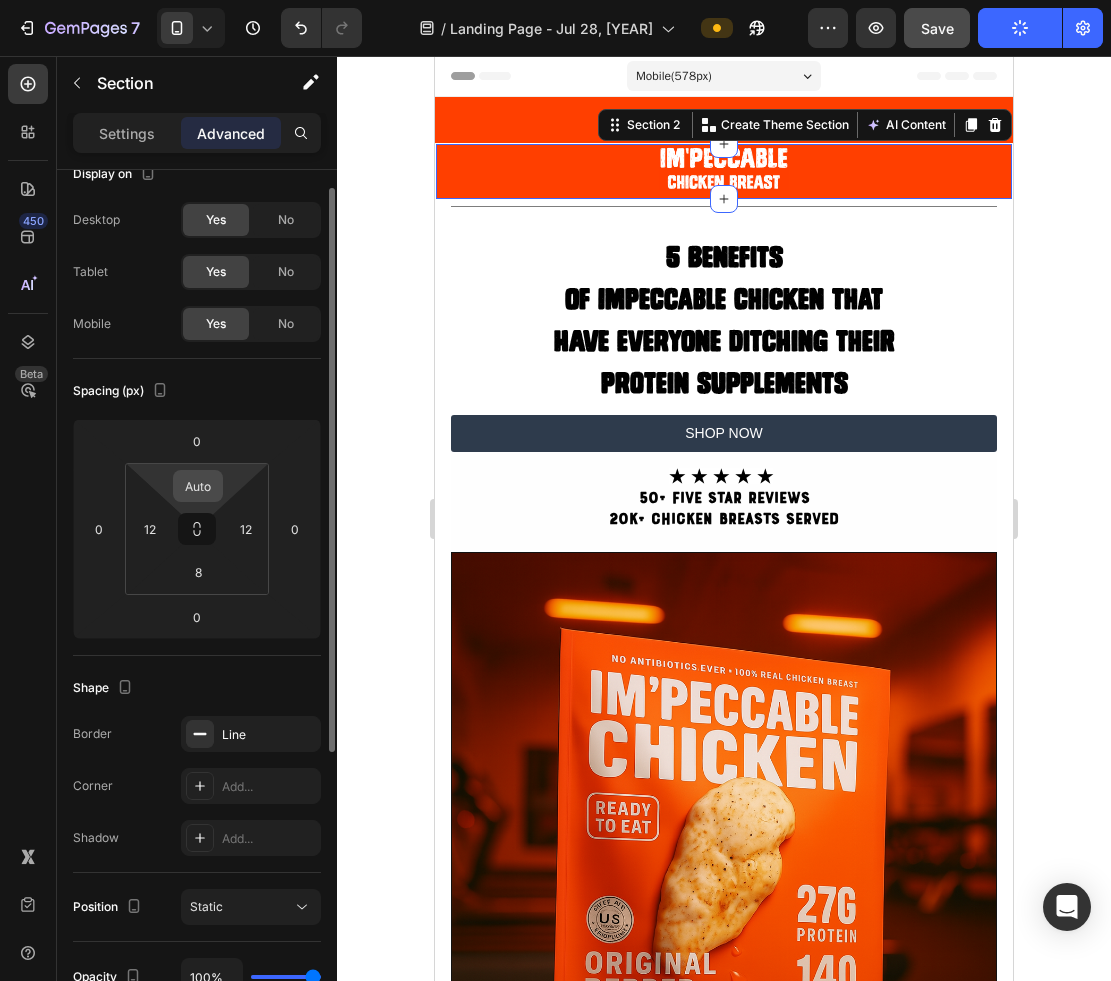 click on "Auto" at bounding box center (198, 486) 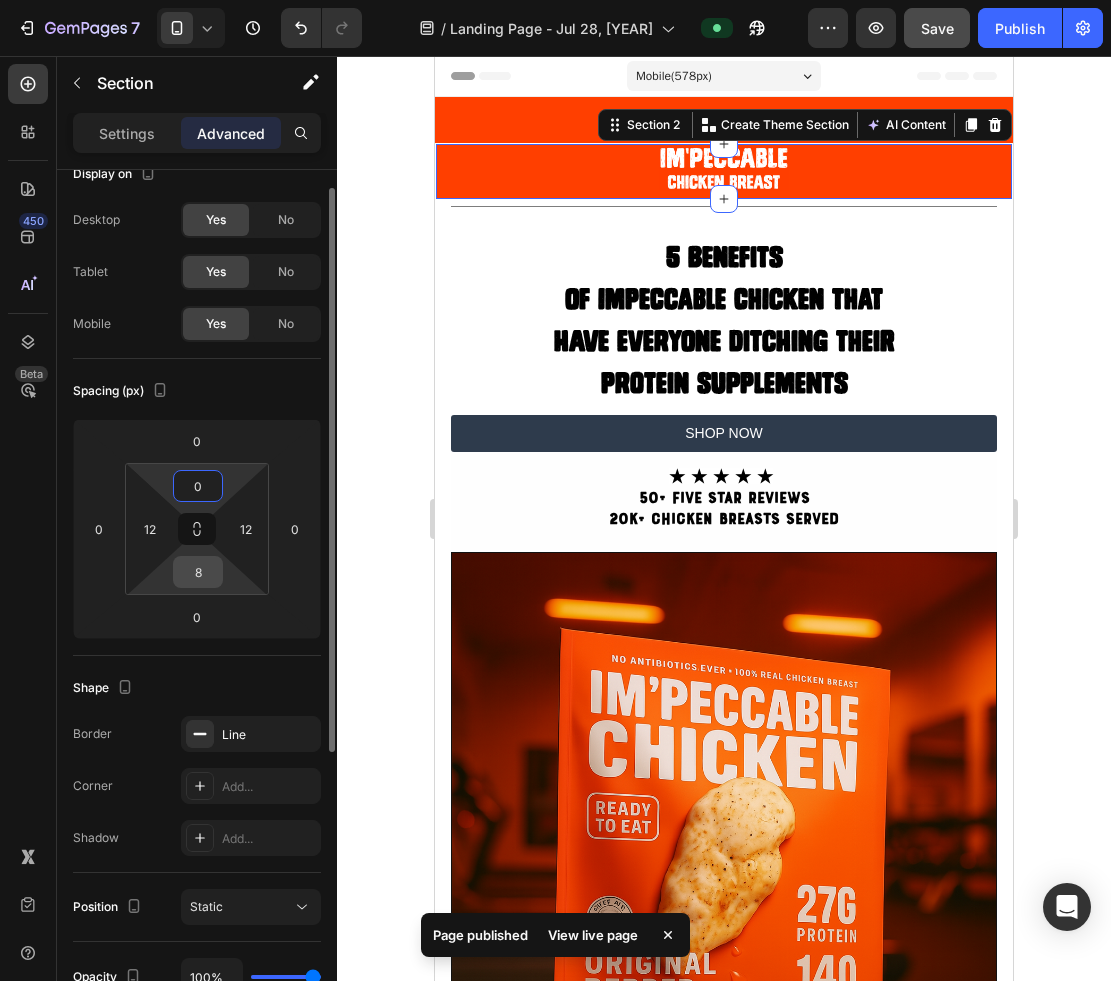 type on "0" 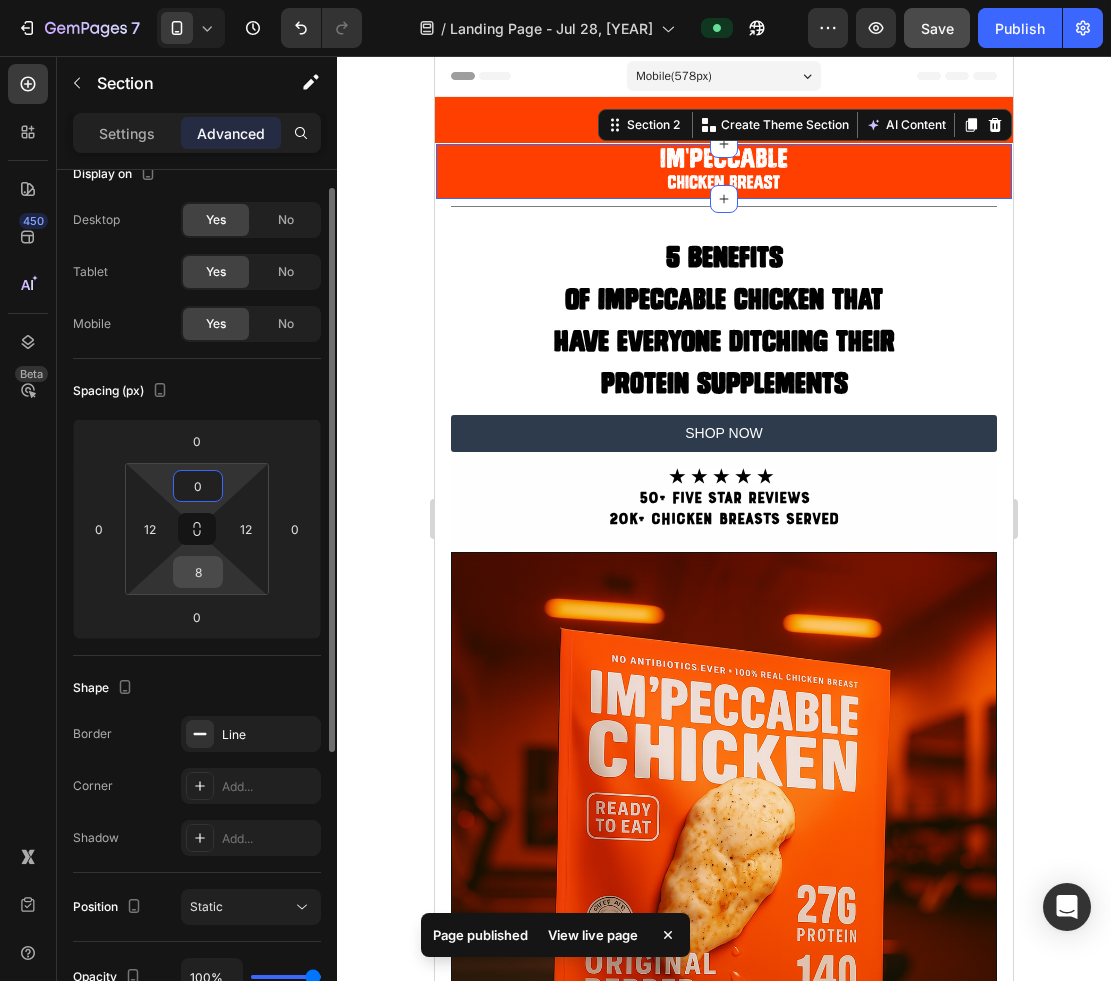 click on "8" at bounding box center [198, 572] 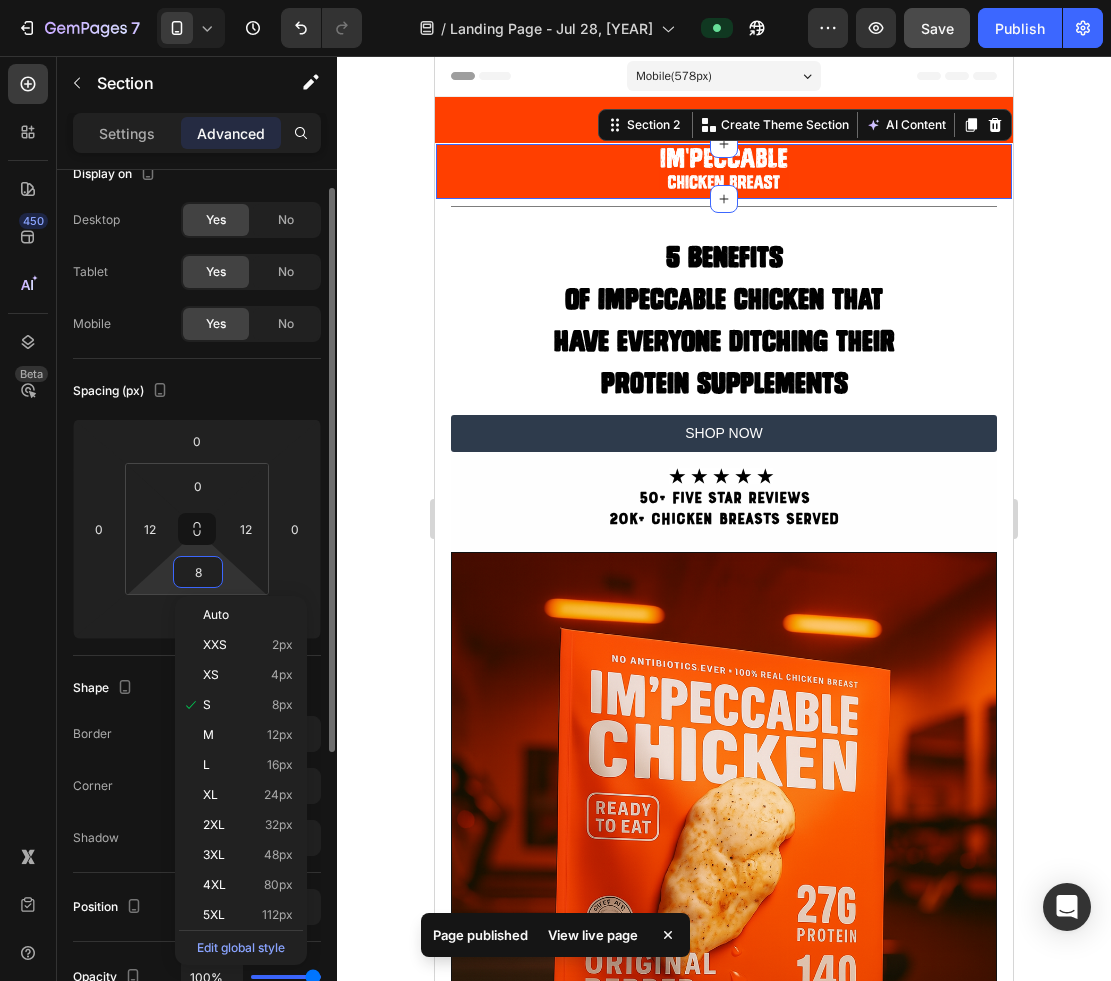 type on "0" 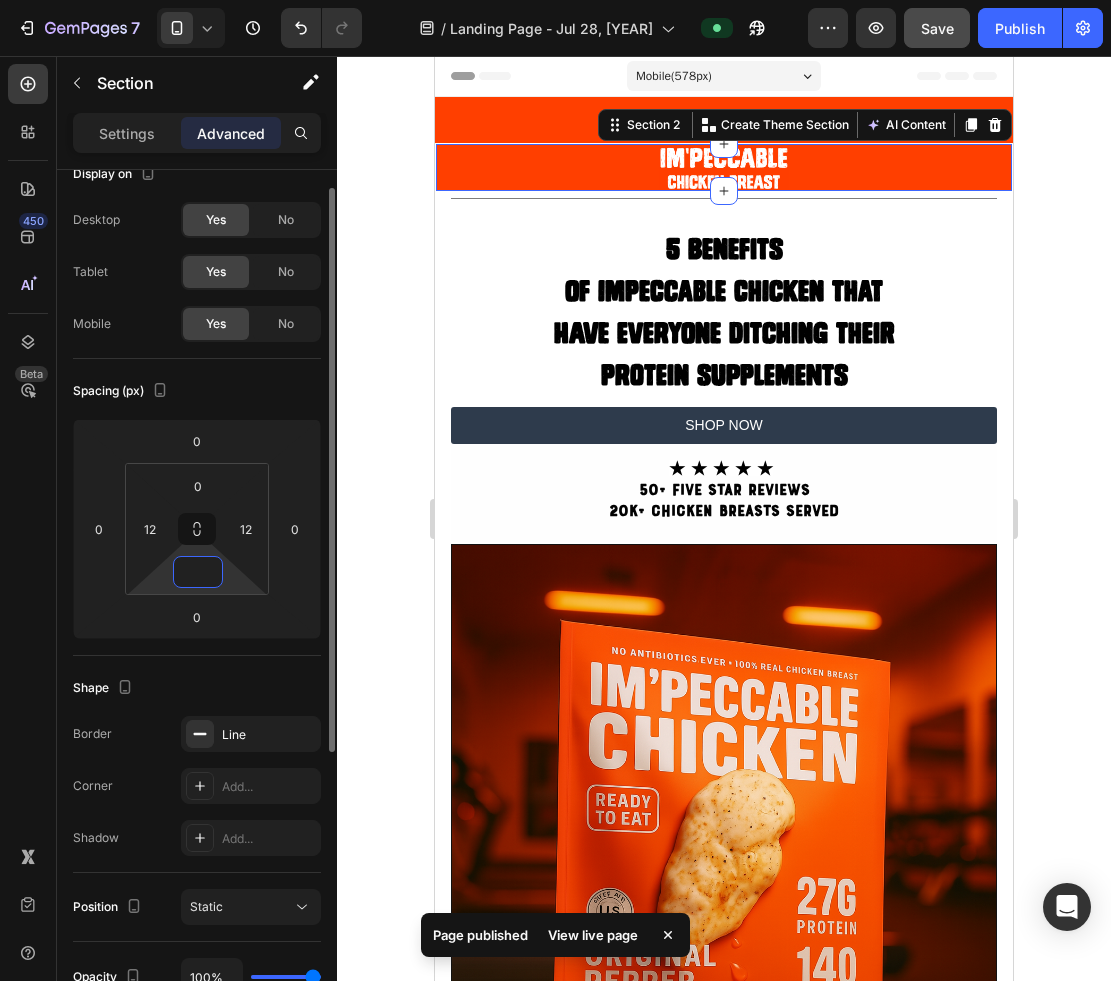 type on "8" 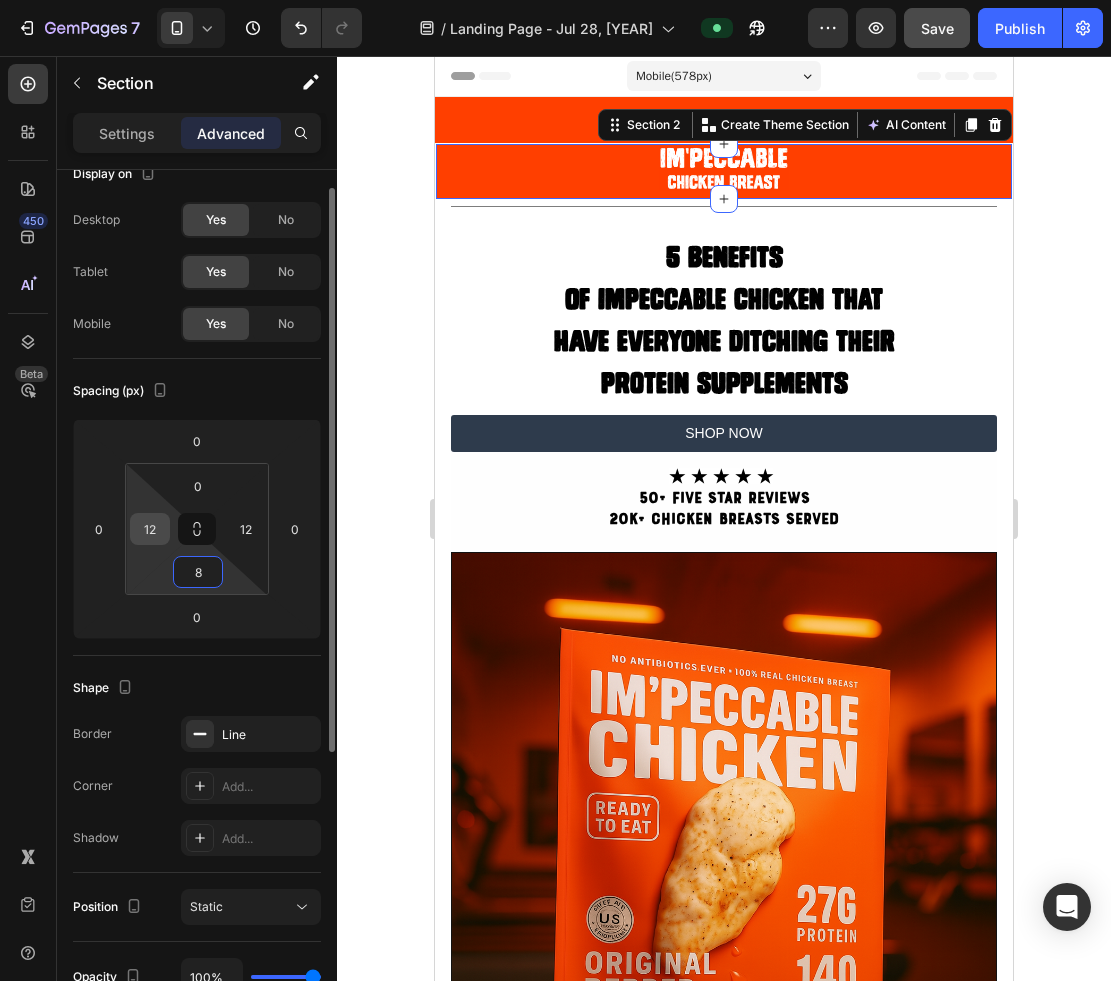 click on "12" at bounding box center (150, 529) 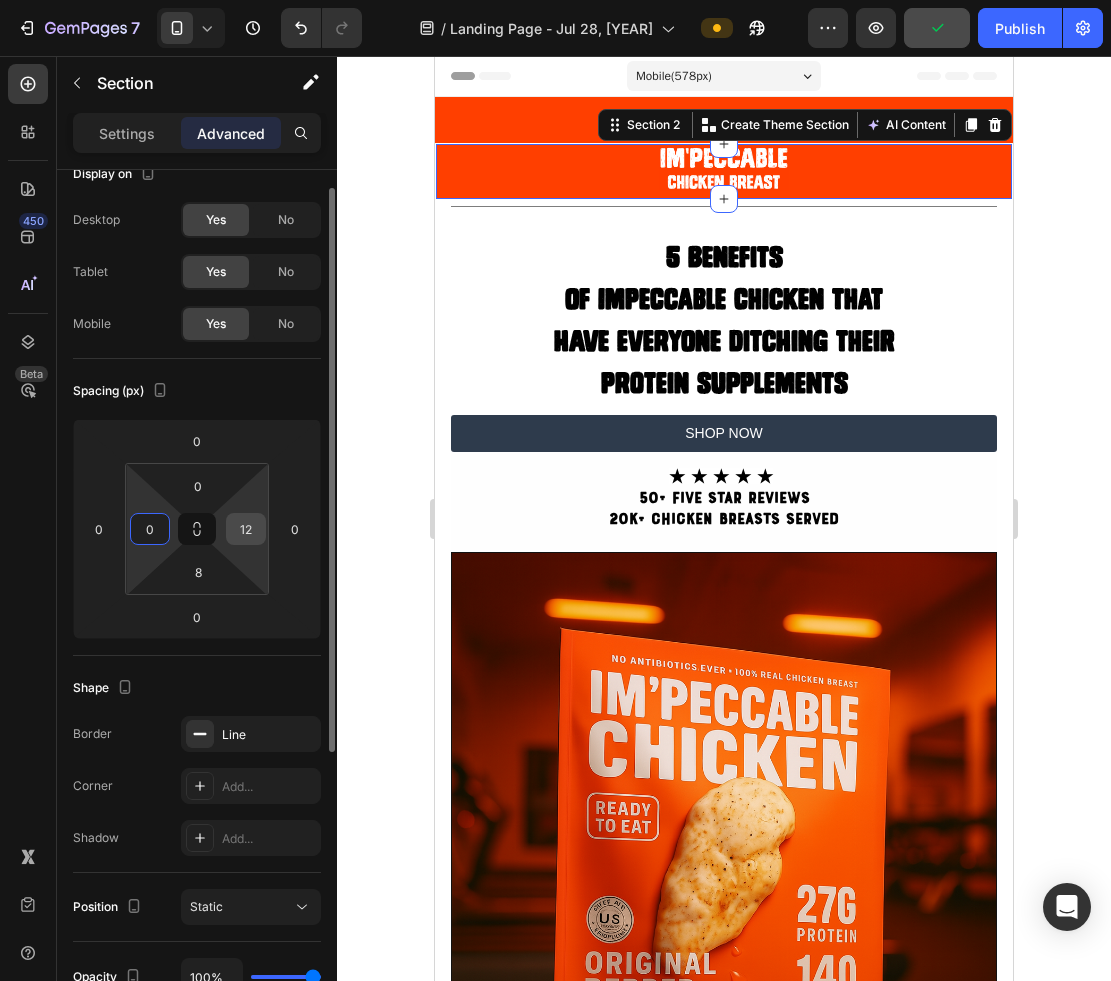 type on "0" 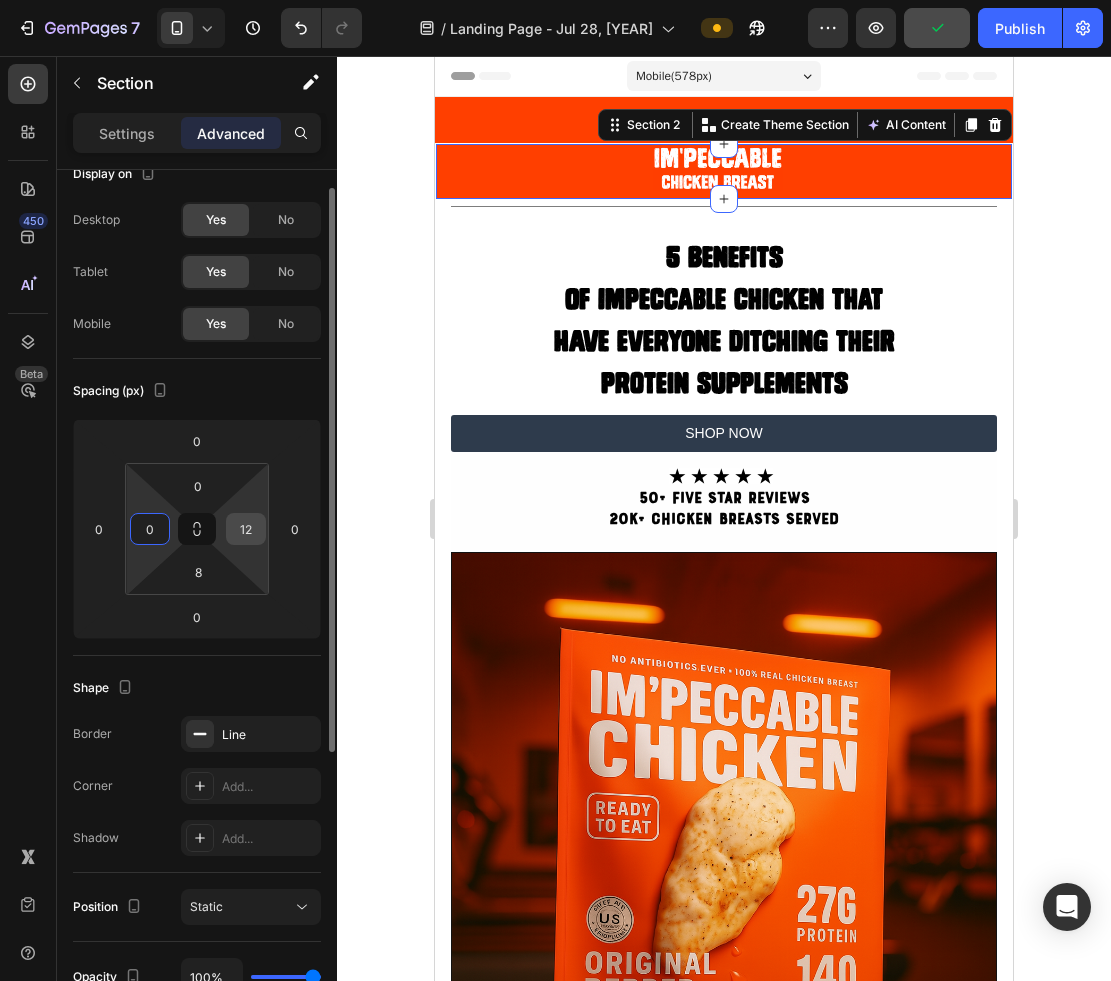 click on "12" at bounding box center (246, 529) 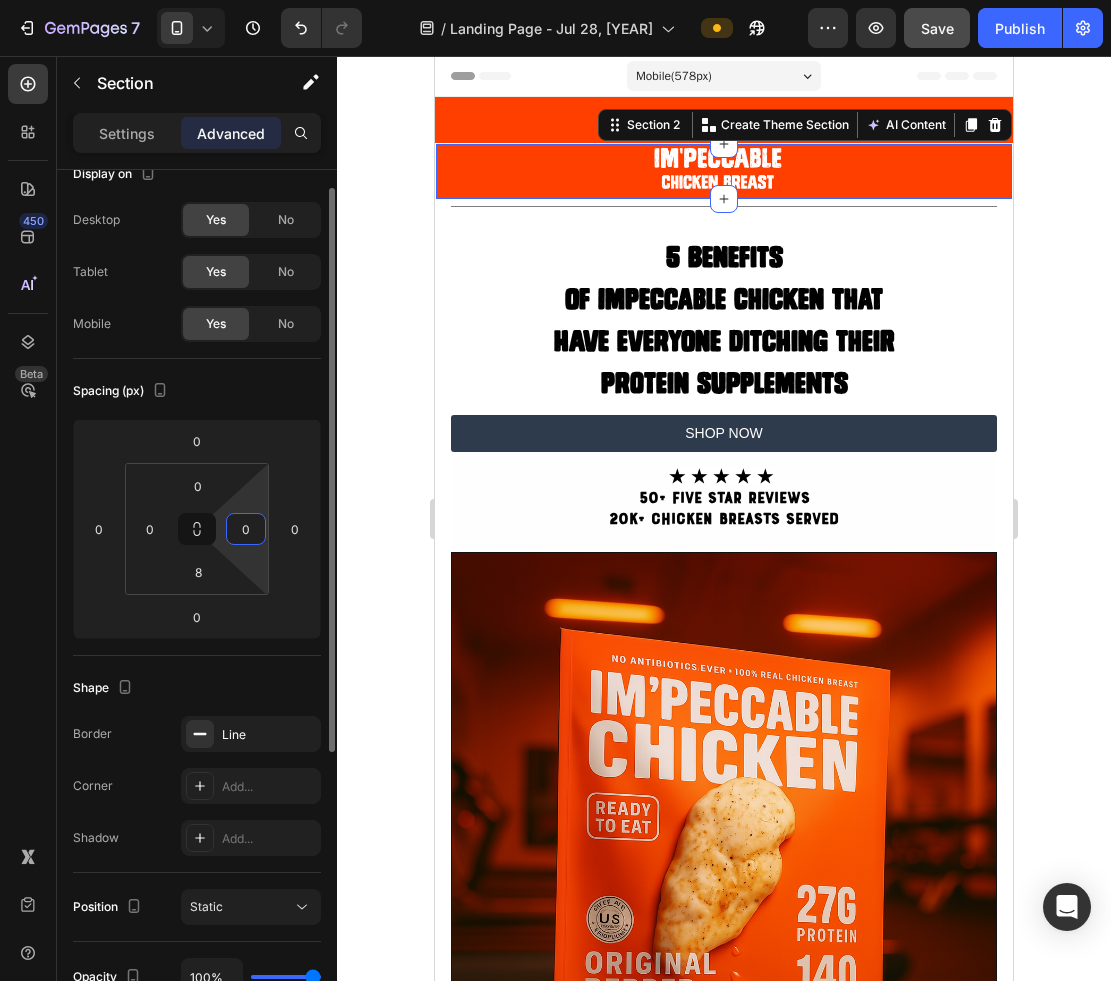 type on "0" 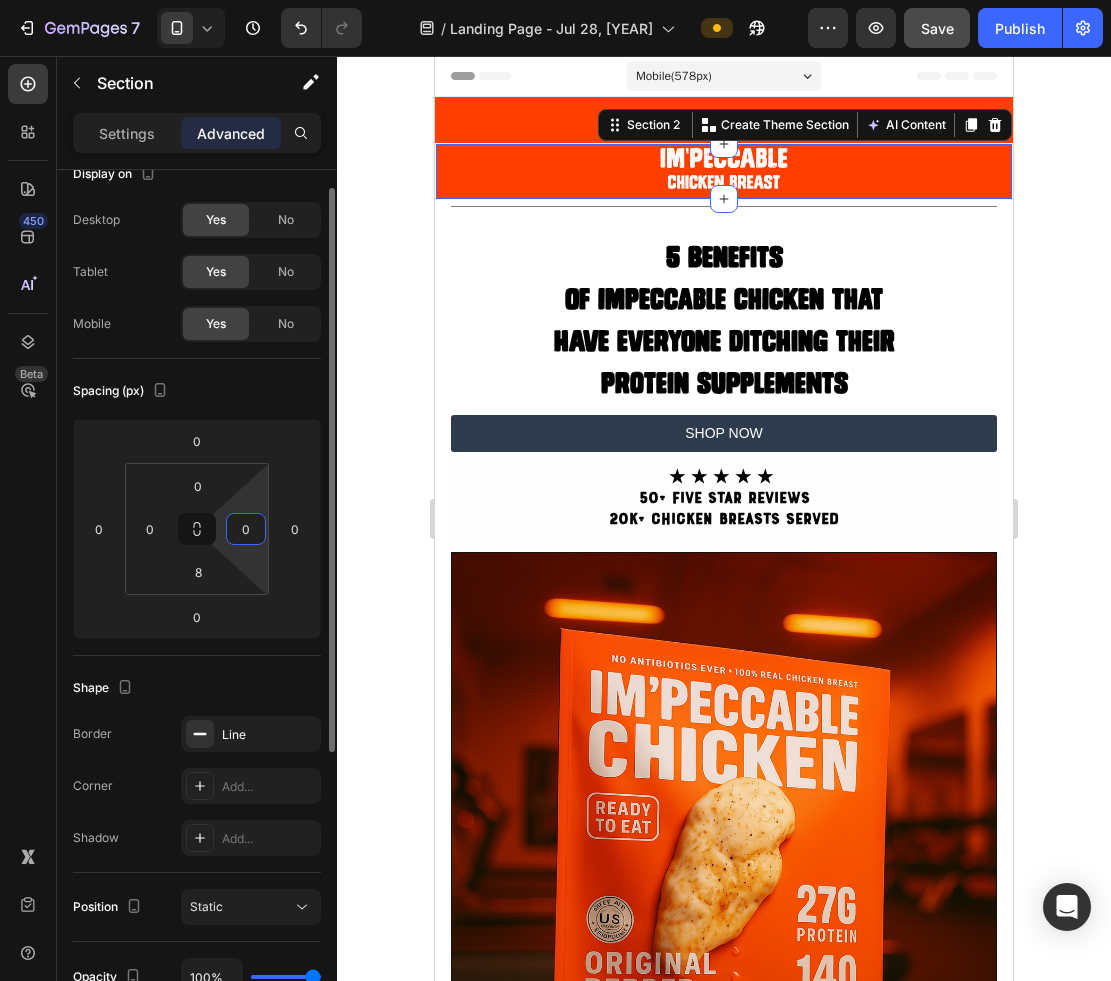 click on "Spacing (px)" at bounding box center (197, 391) 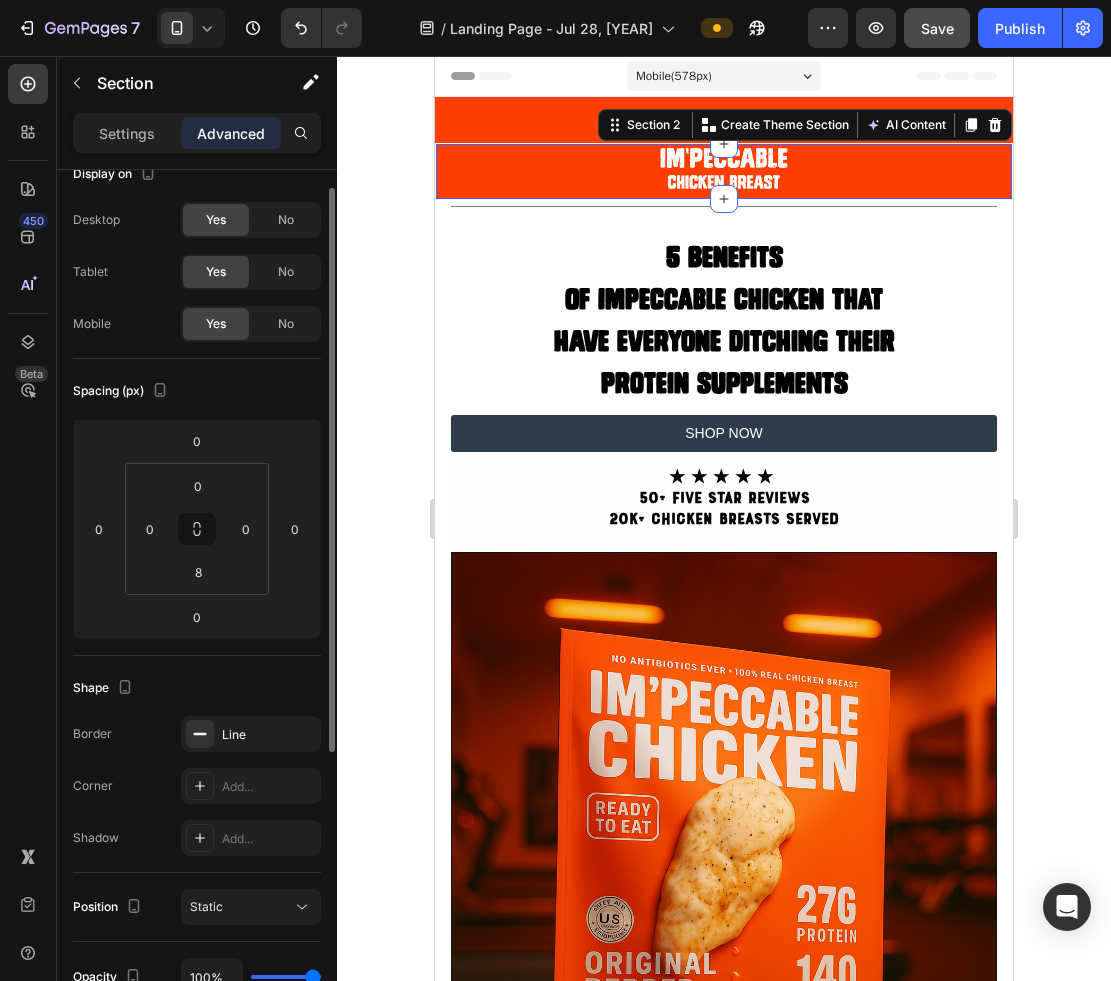 click on "Shape" at bounding box center [197, 688] 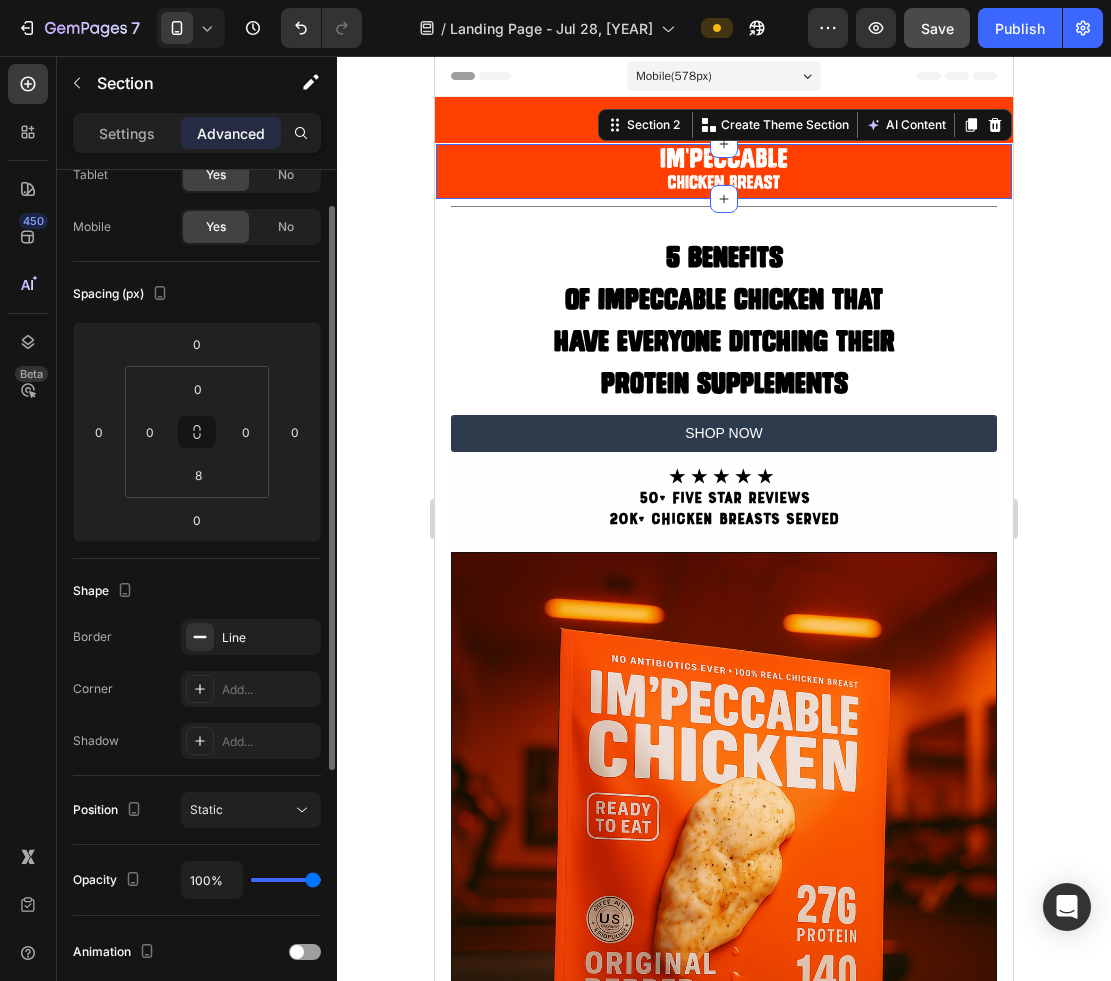 scroll, scrollTop: 98, scrollLeft: 0, axis: vertical 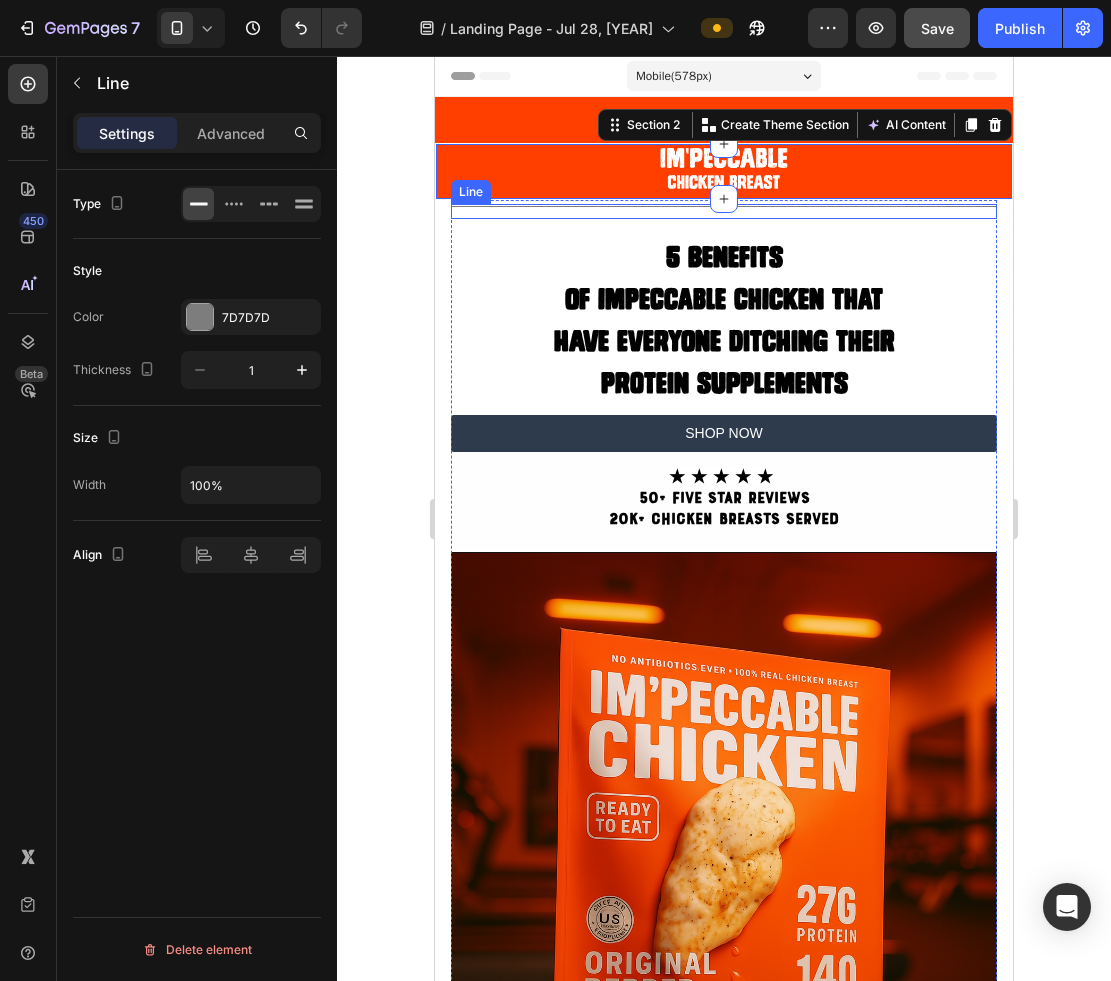 click on "Title Line" at bounding box center (724, 211) 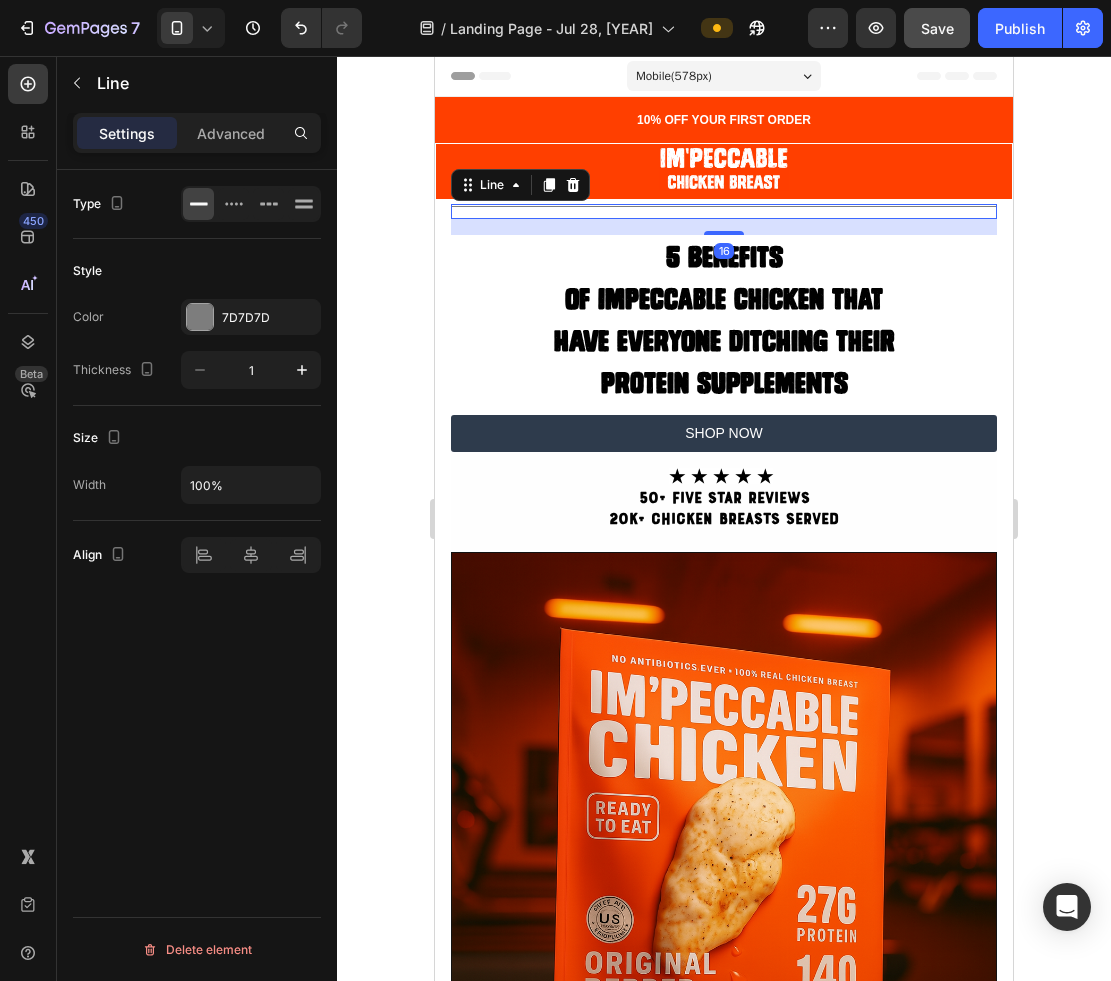 scroll, scrollTop: 0, scrollLeft: 0, axis: both 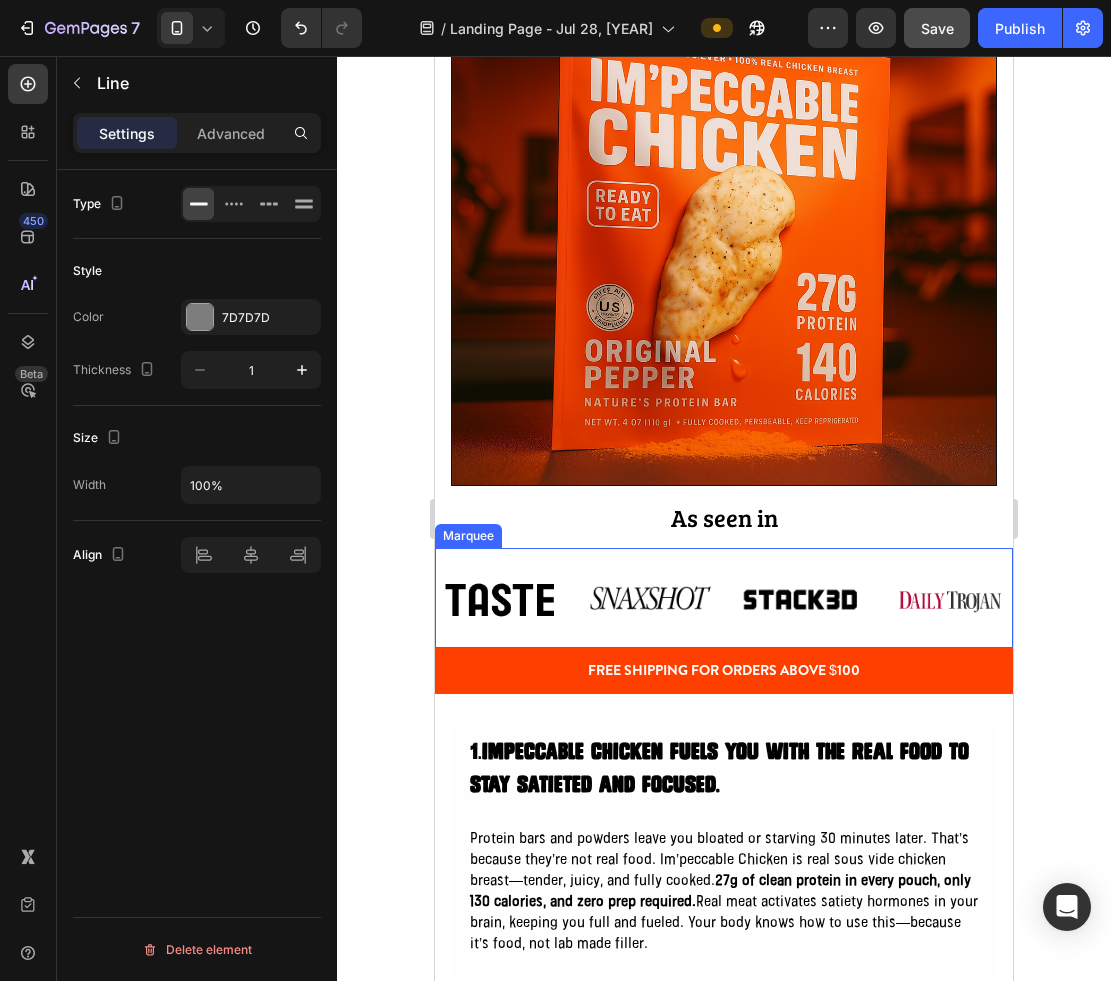 click on "Image Image Image Image Image Image Image Image Marquee" at bounding box center (724, 598) 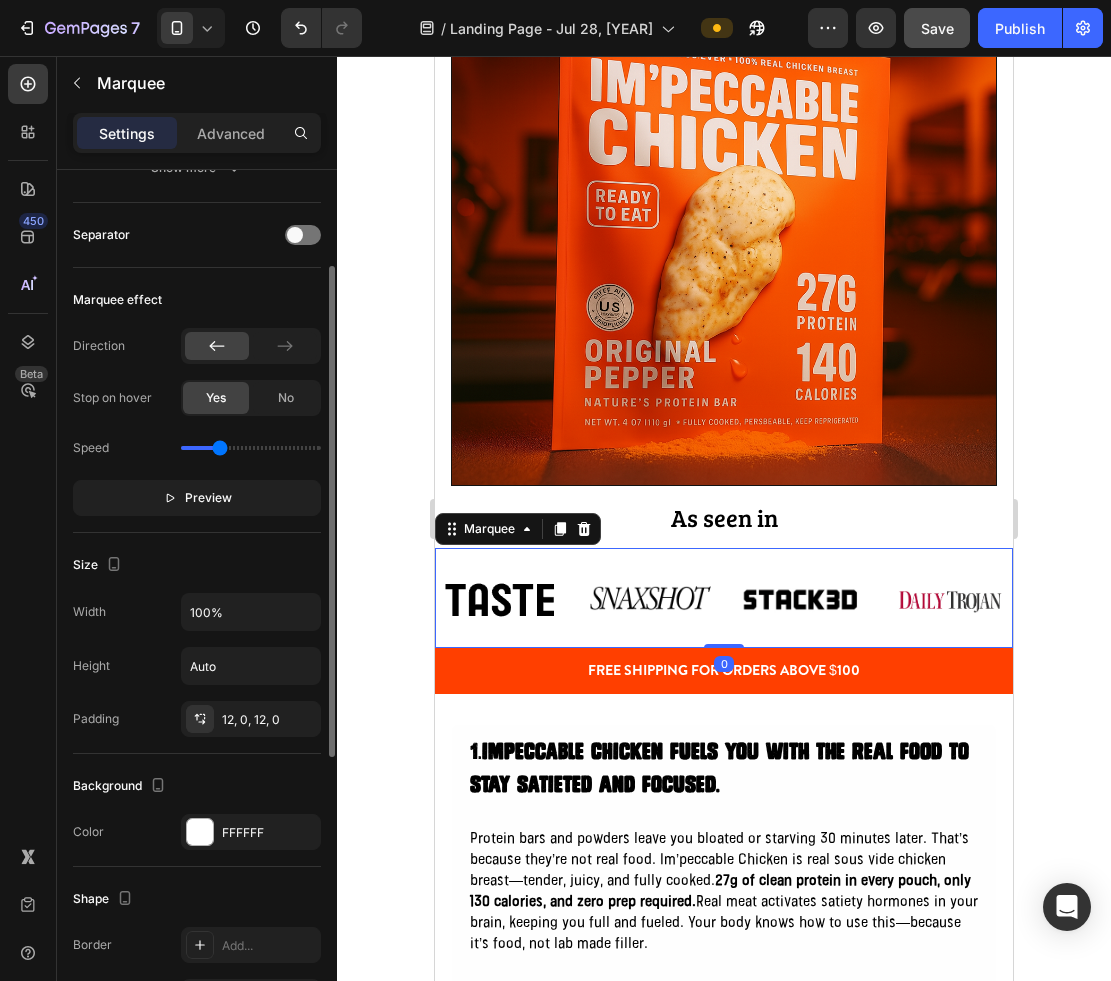 scroll, scrollTop: 453, scrollLeft: 0, axis: vertical 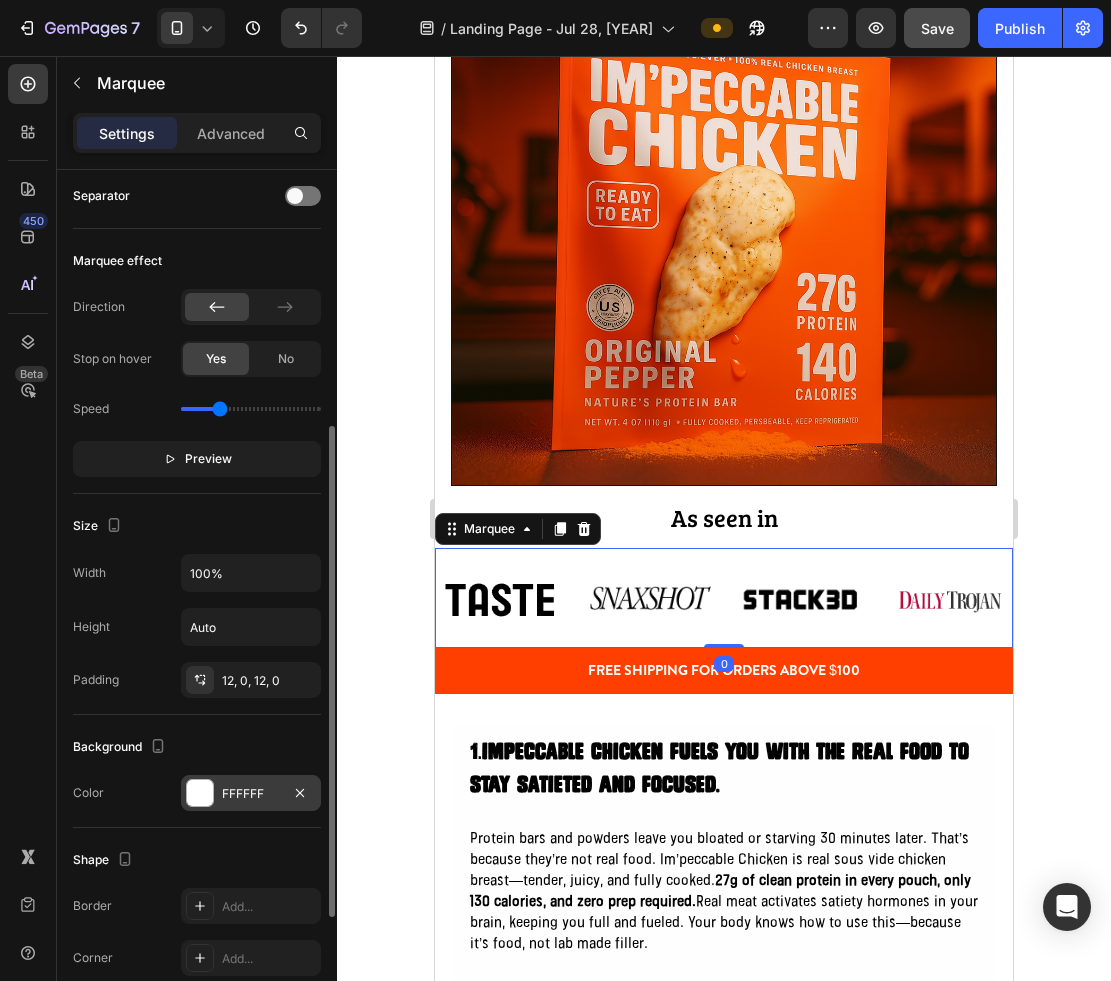 click at bounding box center (200, 793) 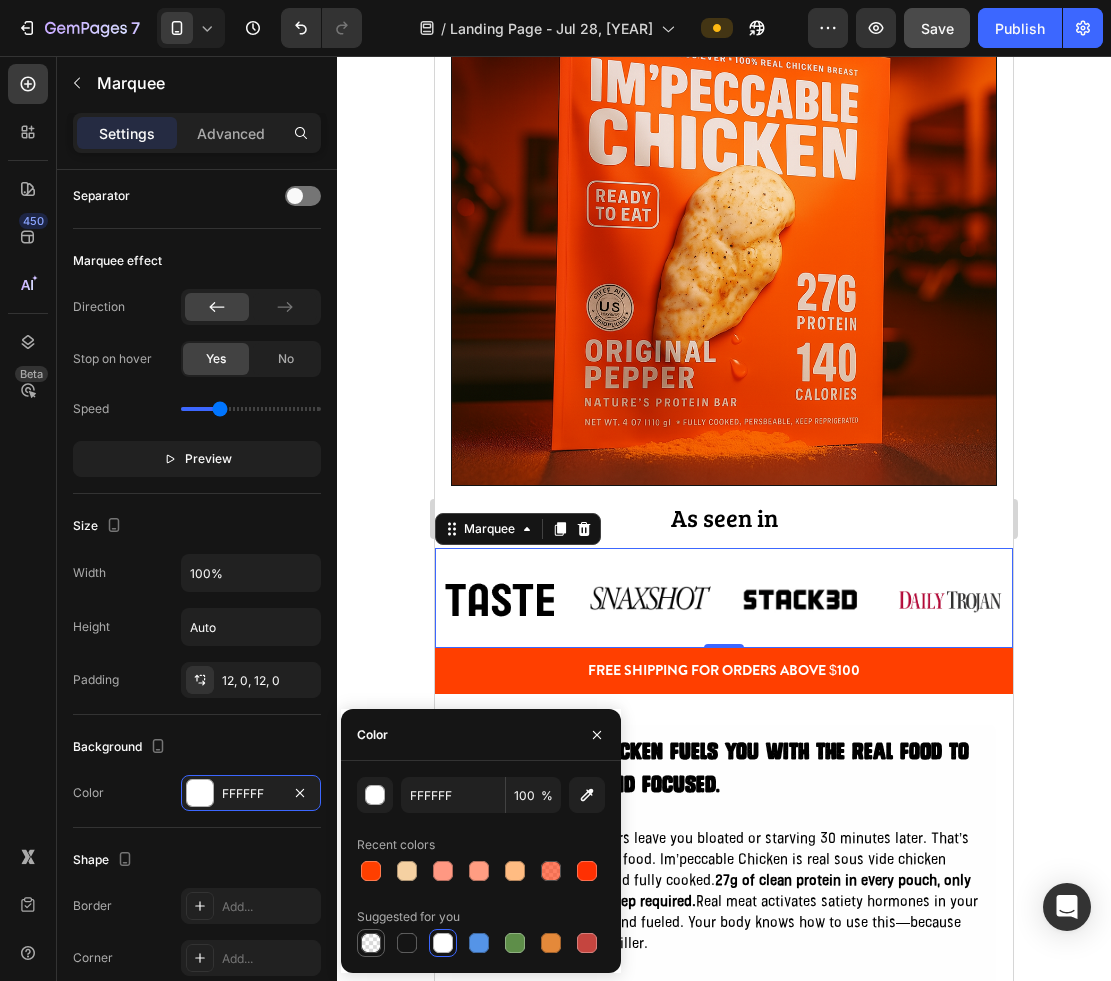 click at bounding box center [371, 943] 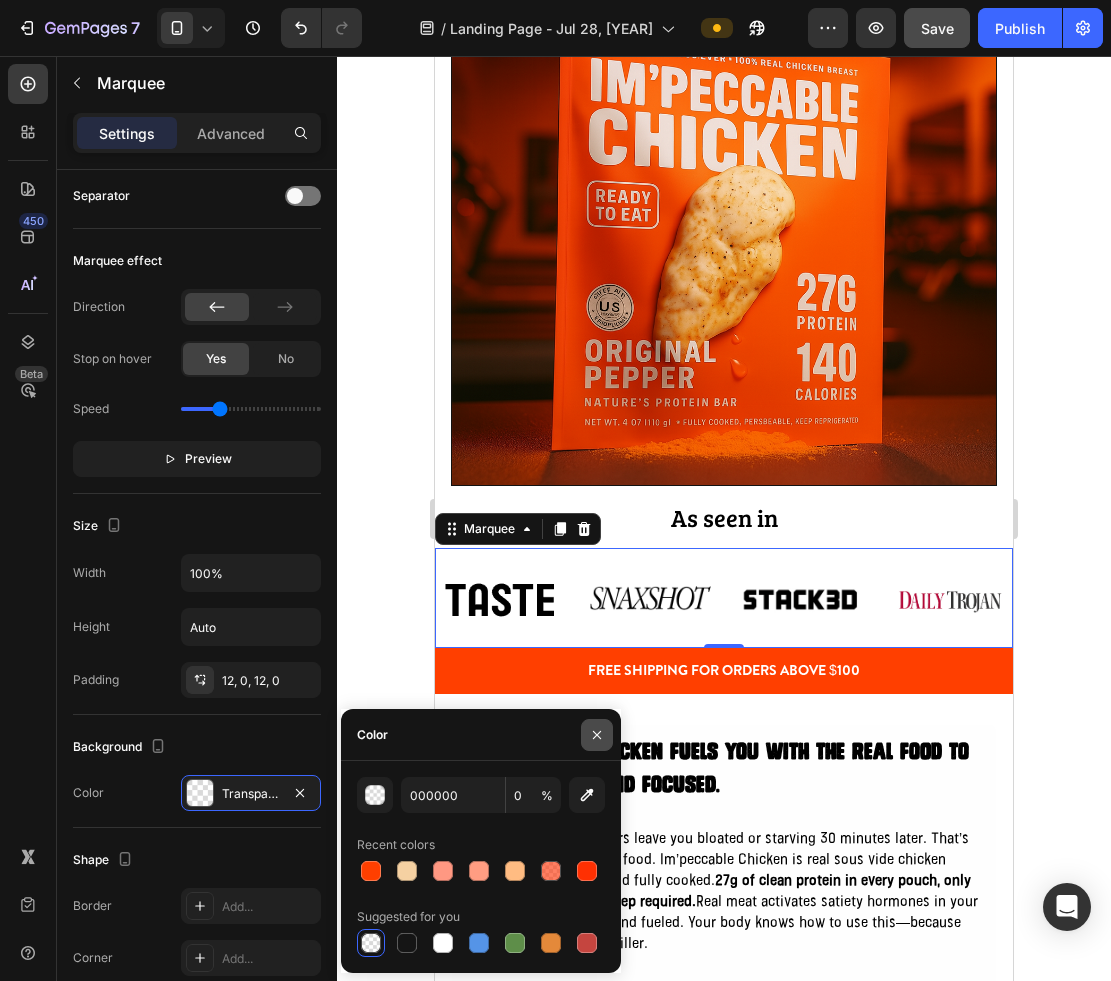 click 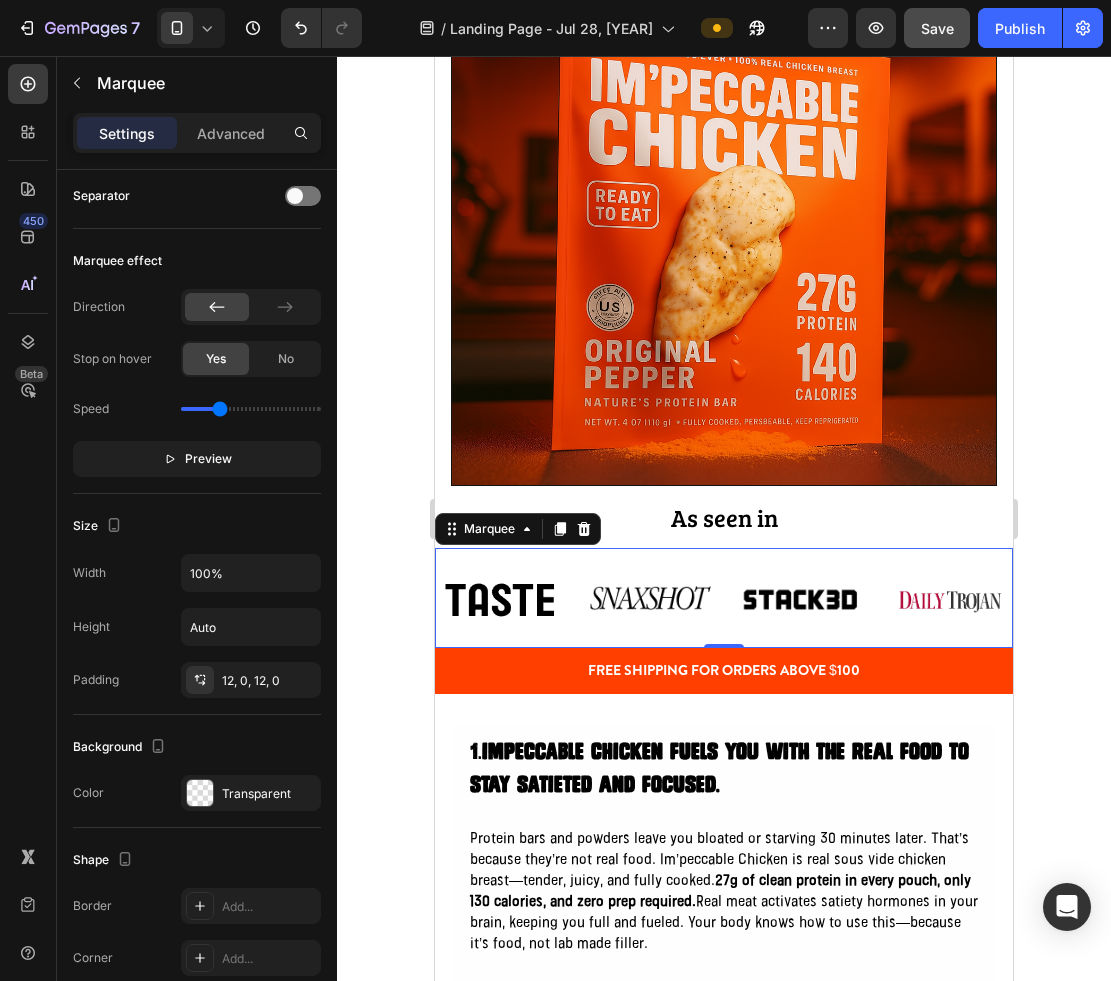 click on "7  Version history  /  Landing Page - Jul 28, 14:51:44 Preview  Save   Publish" 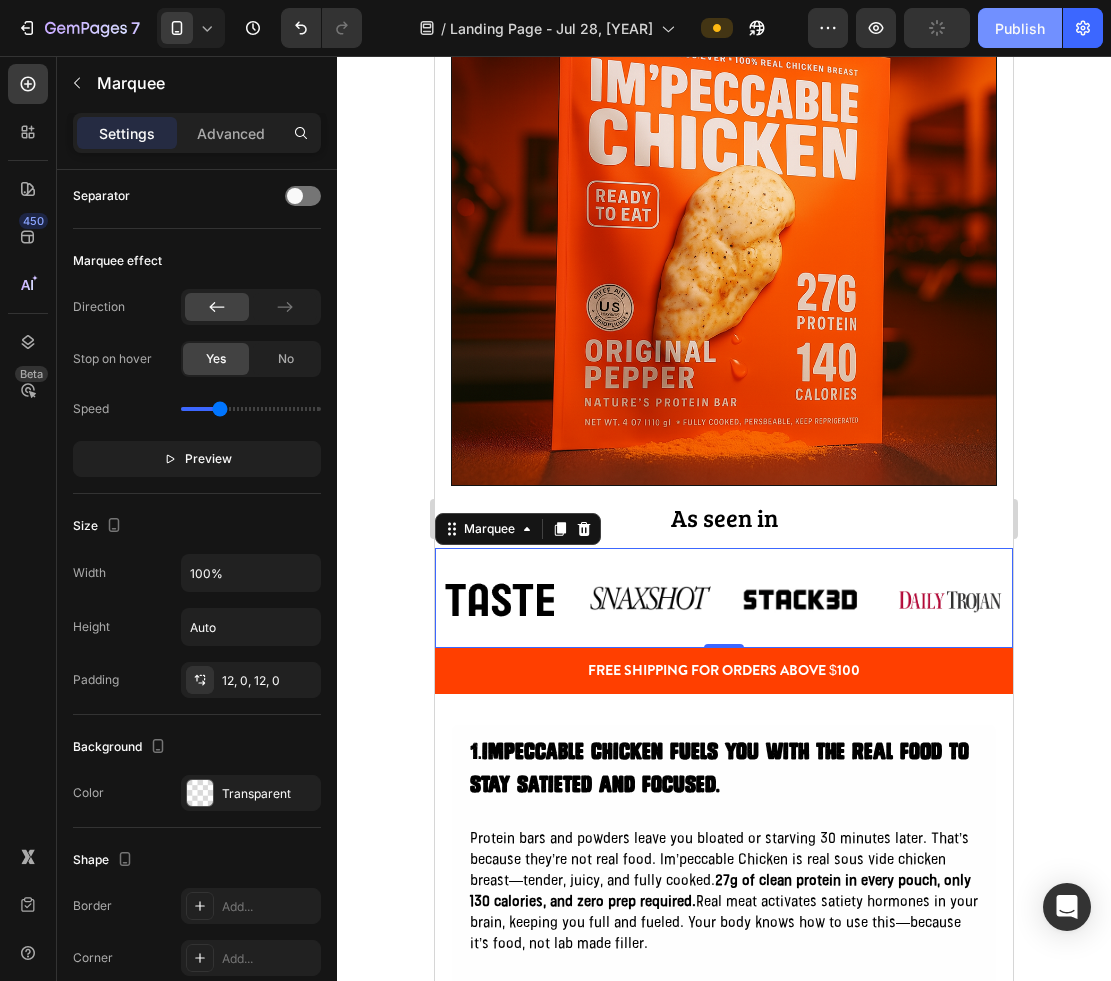 click on "Publish" 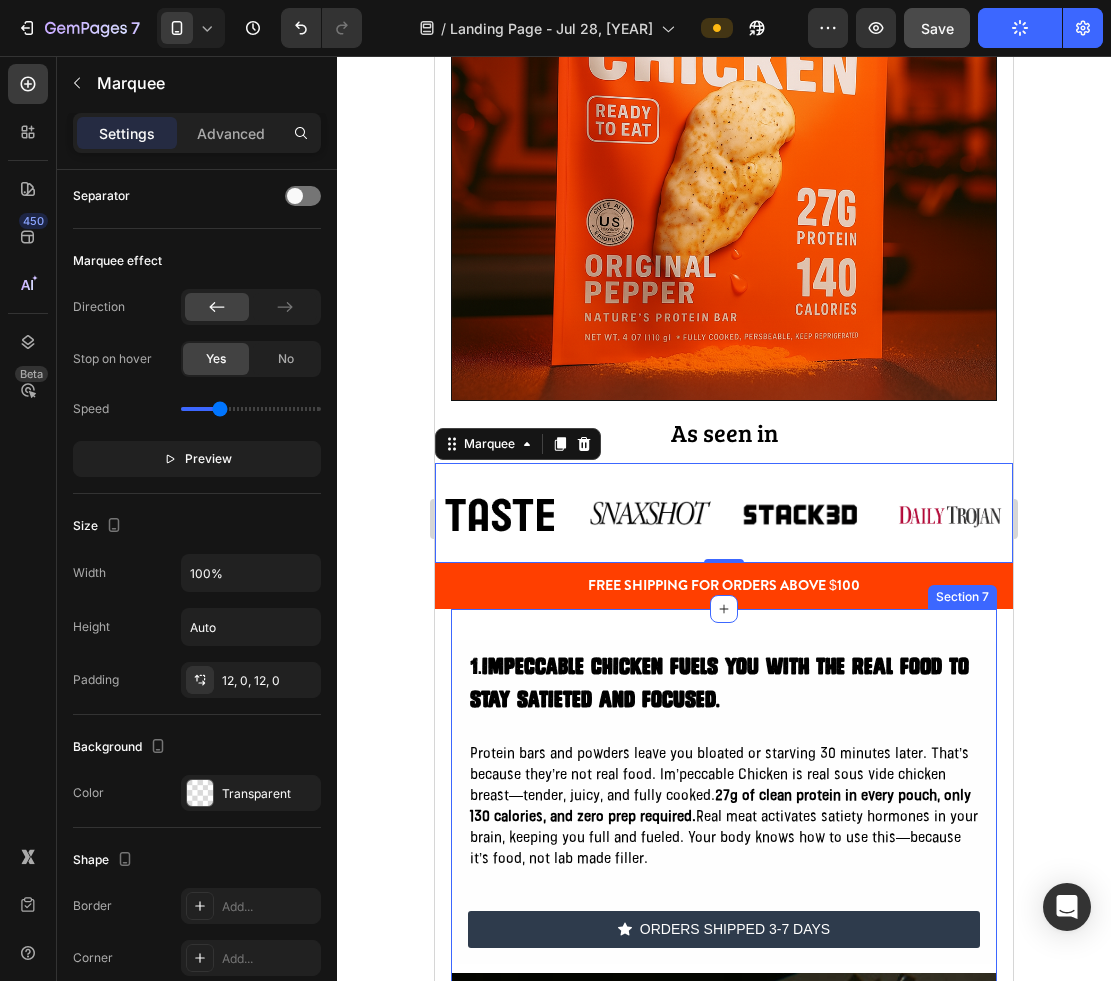 scroll, scrollTop: 768, scrollLeft: 0, axis: vertical 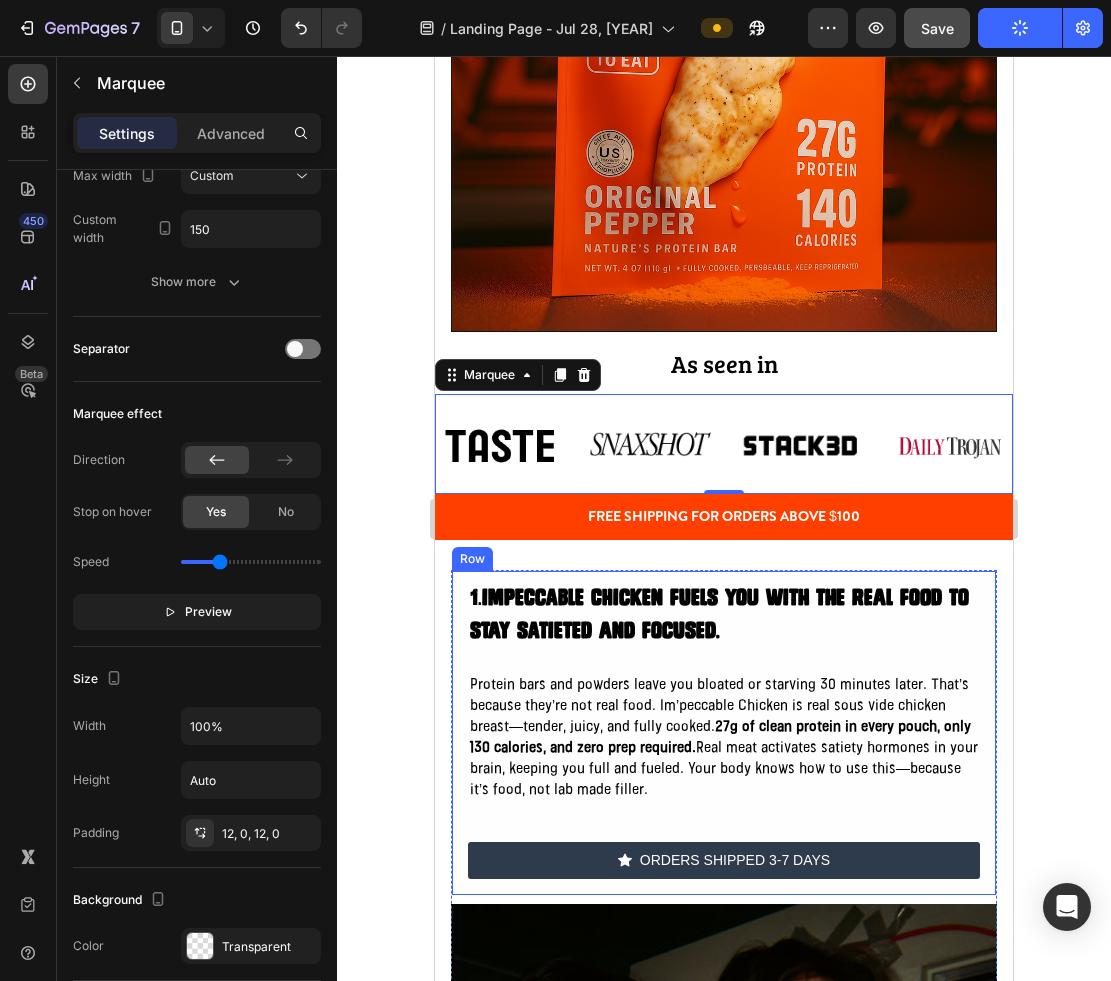 click on "1.  IMPECCABLE CHICKEN fuels you with the real food to stay satieted and focused. Heading Protein bars and powders leave you bloated or starving 30 minutes later. That’s because they’re not real food. Im’peccable Chicken is real sous vide chicken breast—tender, juicy, and fully cooked.  27g of clean protein in every pouch, only 130 calories, and zero prep required.  Real meat activates satiety hormones in your brain, keeping you full and fueled. Your body knows how to use this—because it’s food, not lab made filler. Text Block   ORDERS SHIPPED 3-7 DAYS Button Row" at bounding box center [724, 733] 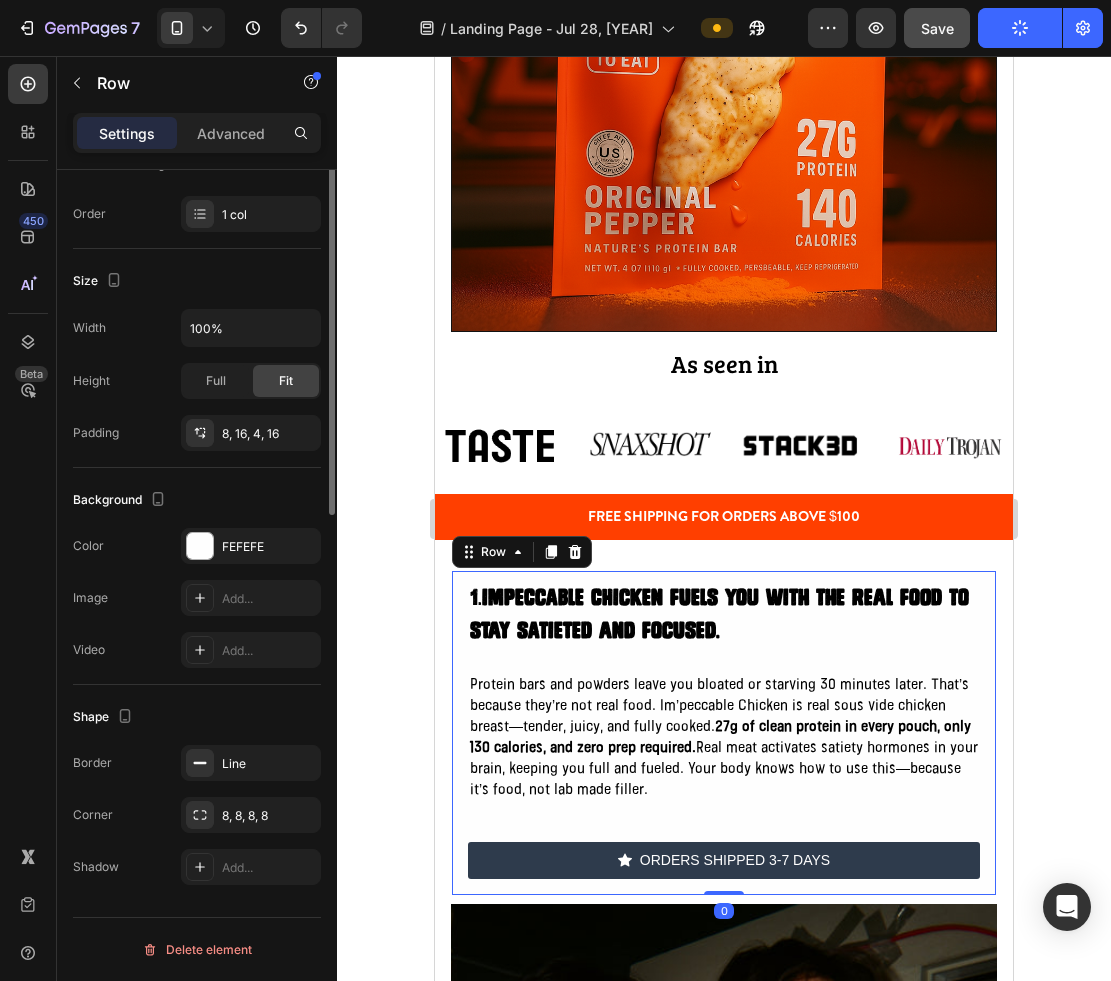 scroll, scrollTop: 0, scrollLeft: 0, axis: both 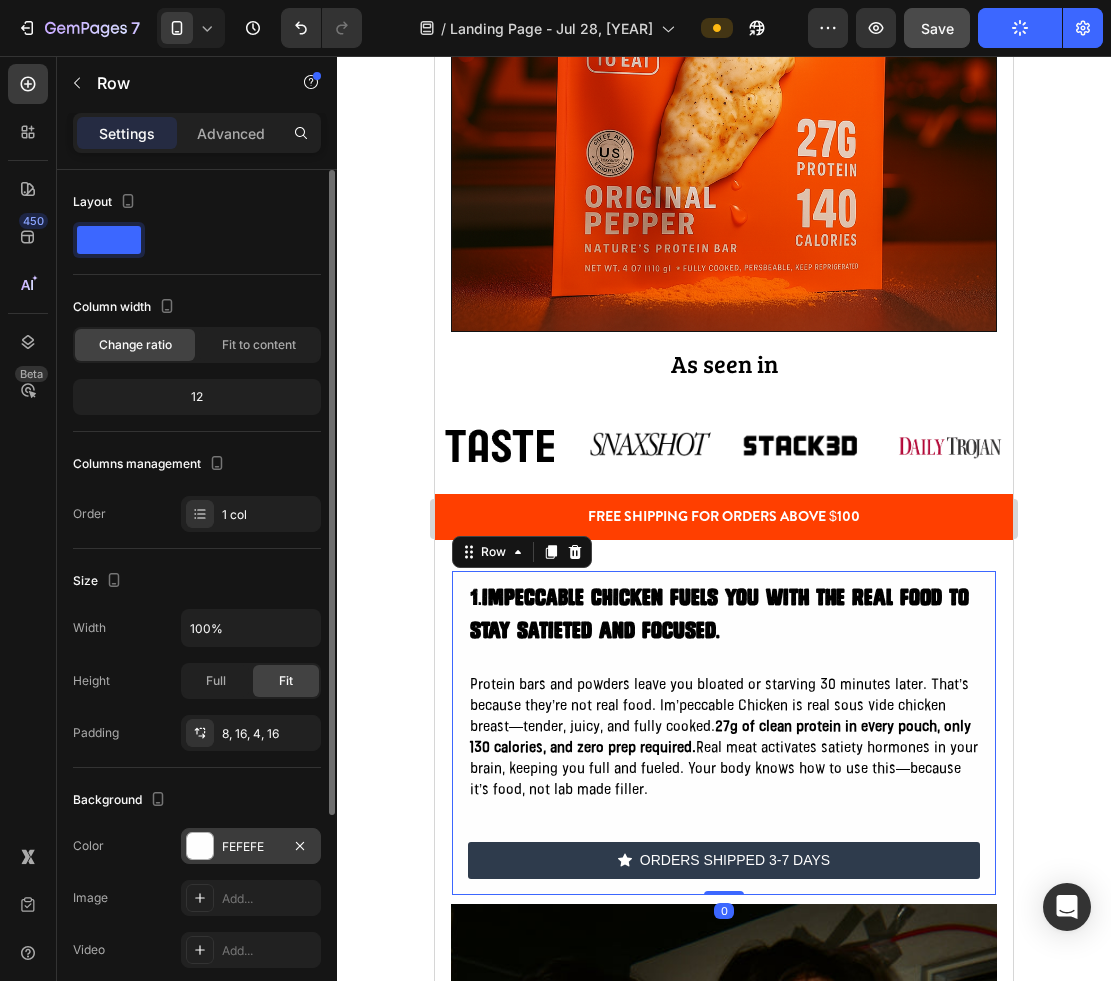 click on "FEFEFE" at bounding box center (251, 846) 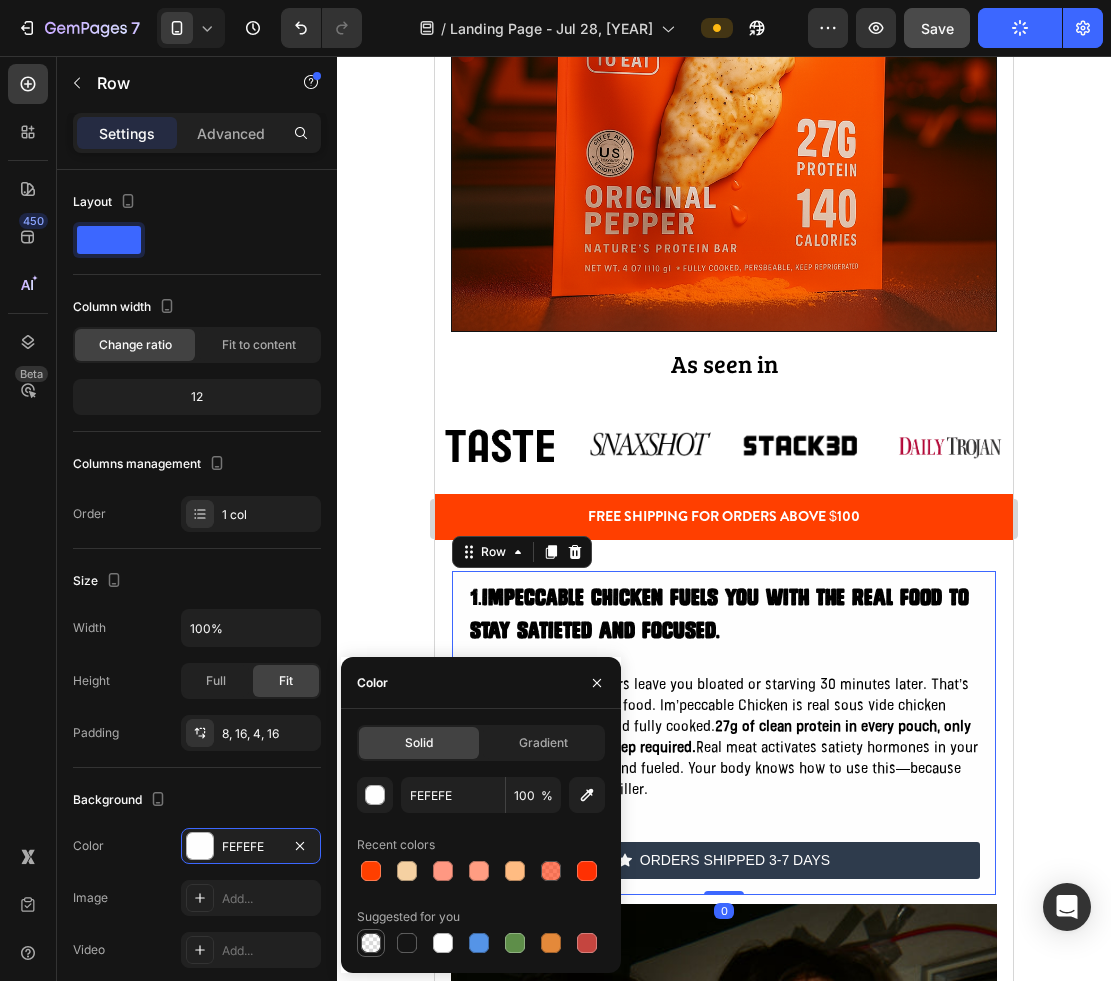click at bounding box center (371, 943) 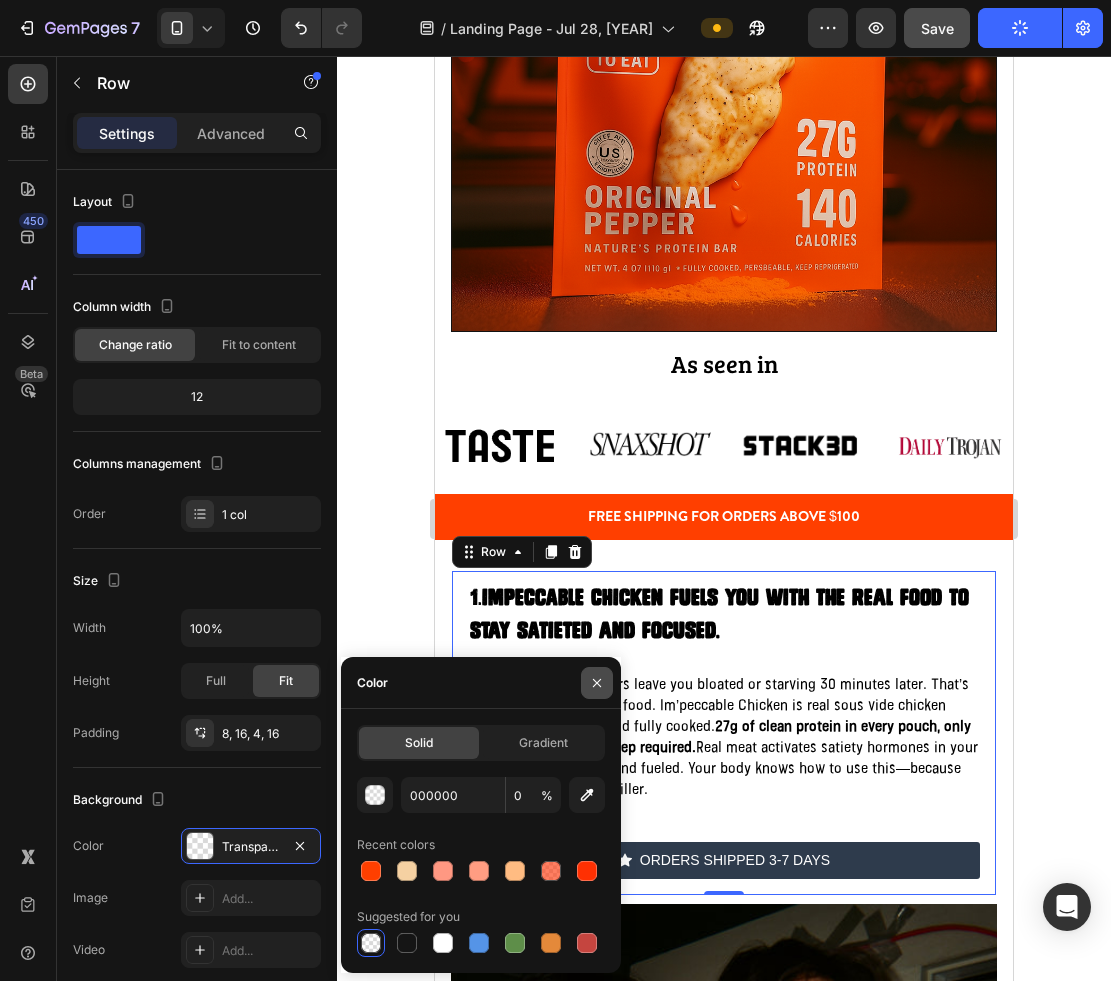 click 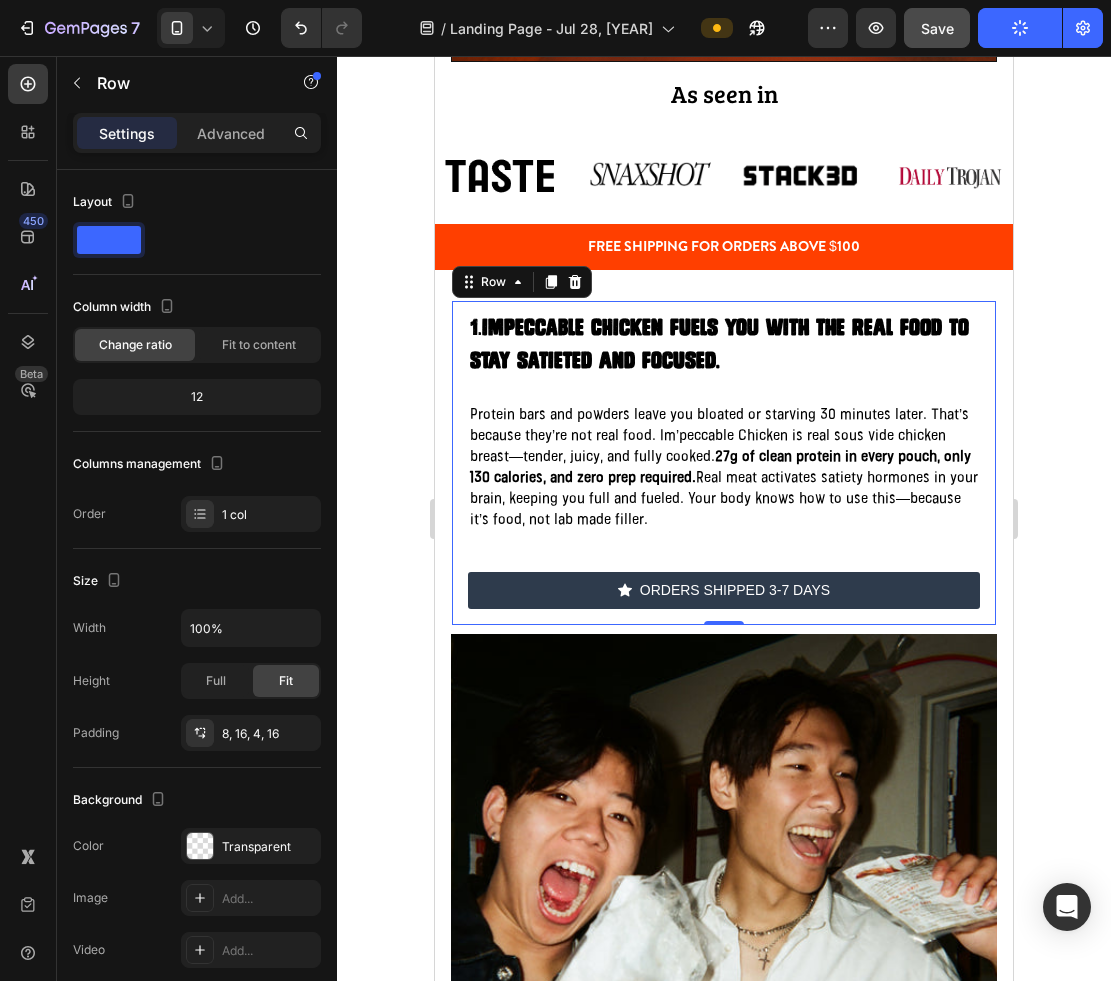 scroll, scrollTop: 1065, scrollLeft: 0, axis: vertical 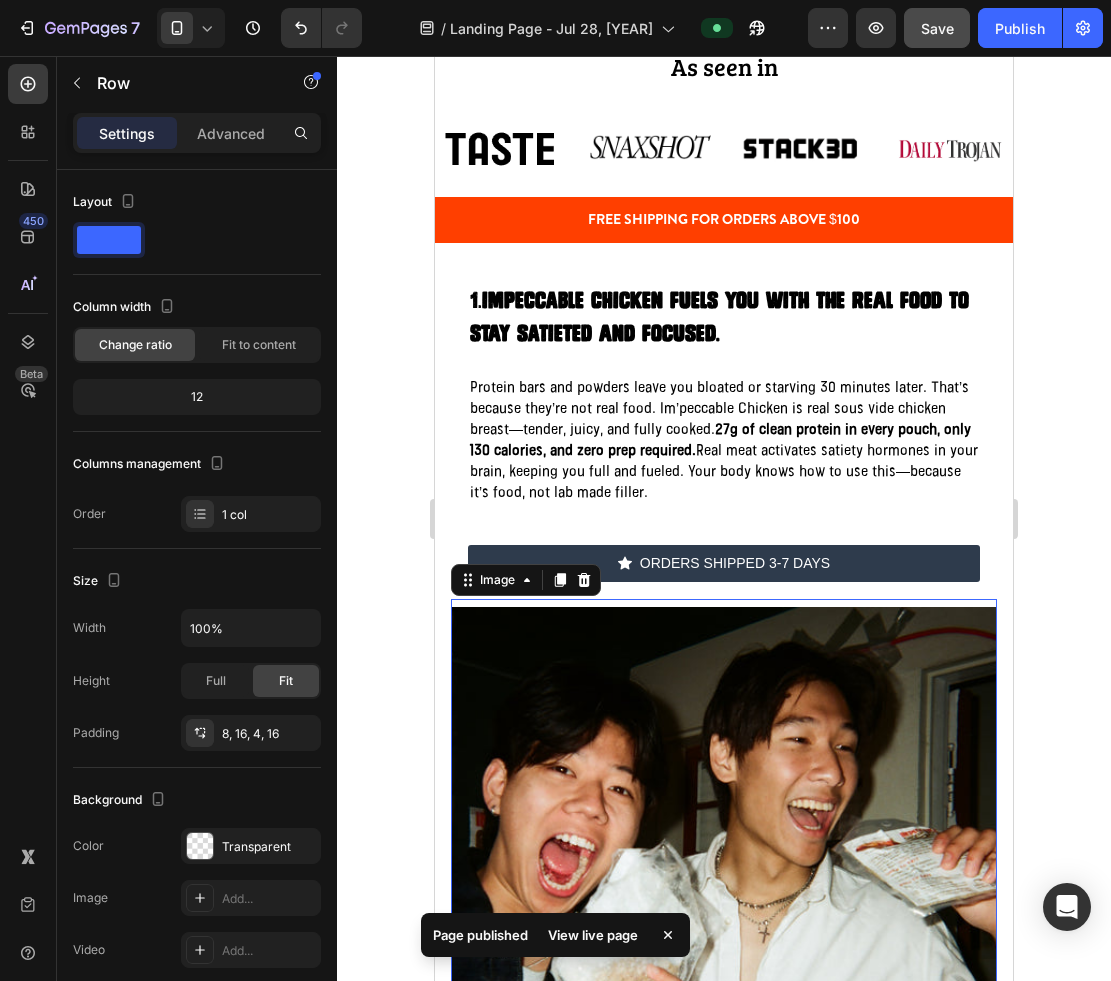 click on "Image   0" at bounding box center [724, 876] 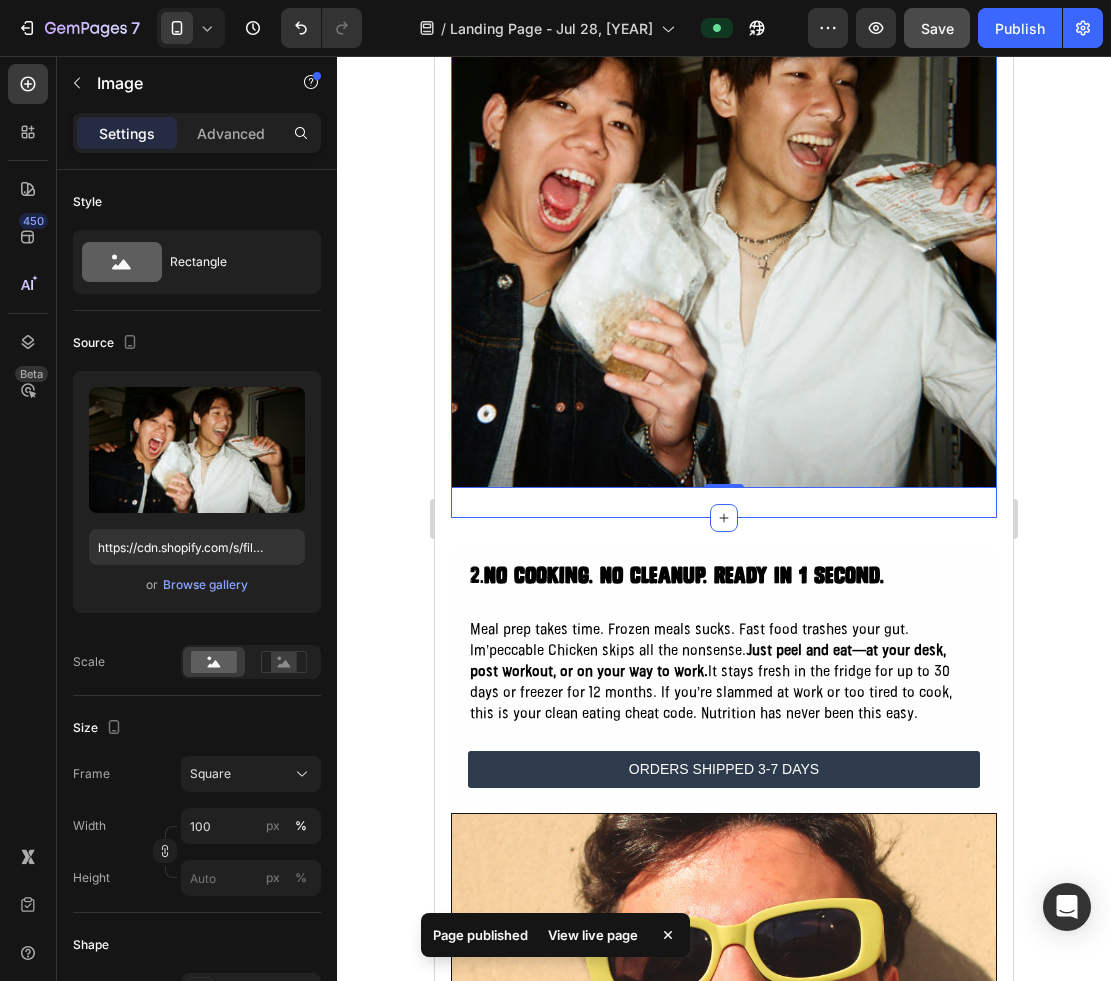 scroll, scrollTop: 1766, scrollLeft: 0, axis: vertical 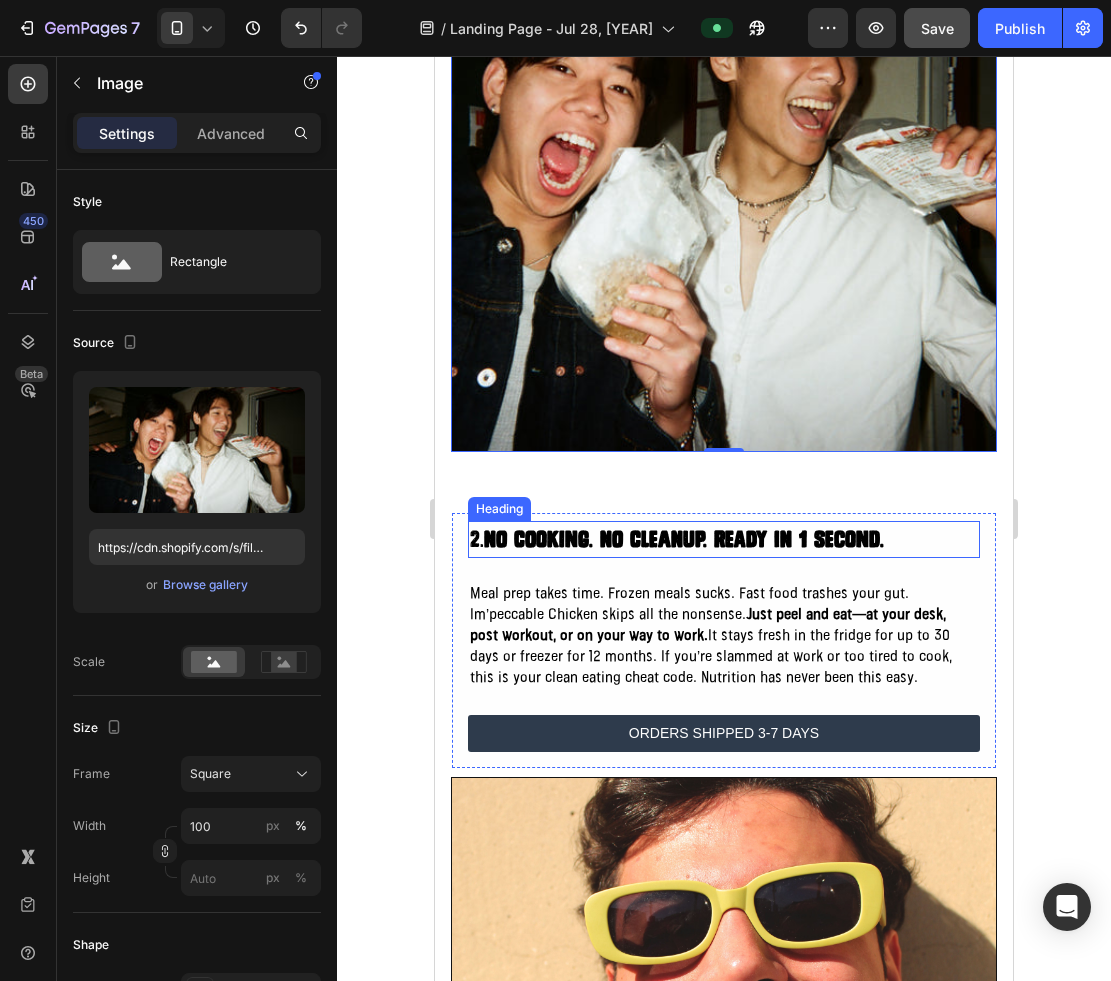 click on "2.  No Cooking. No Cleanup. Ready in 1 second. Heading Meal prep takes time. Frozen meals sucks. Fast food trashes your gut. Im’peccable Chicken skips all the nonsense.  Just peel and eat—at your desk, post workout, or on your way to work.  It stays fresh in the fridge for up to 30 days or freezer for 12 months. If you’re slammed at work or too tired to cook, this is your clean eating cheat code. Nutrition has never been this easy. Text Block ORDERS SHIPPED 3-7 DAYS Button Row" at bounding box center [724, 640] 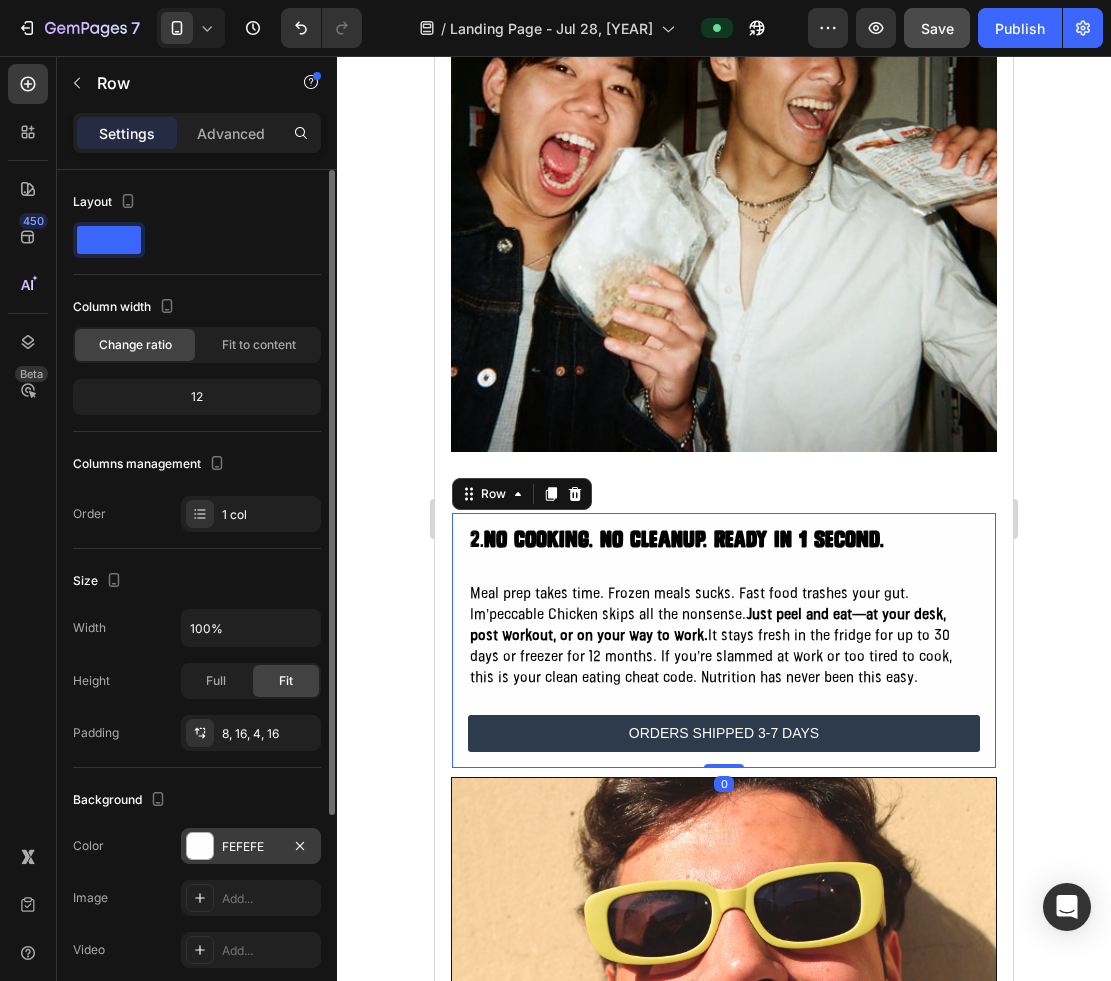 click on "FEFEFE" at bounding box center (251, 847) 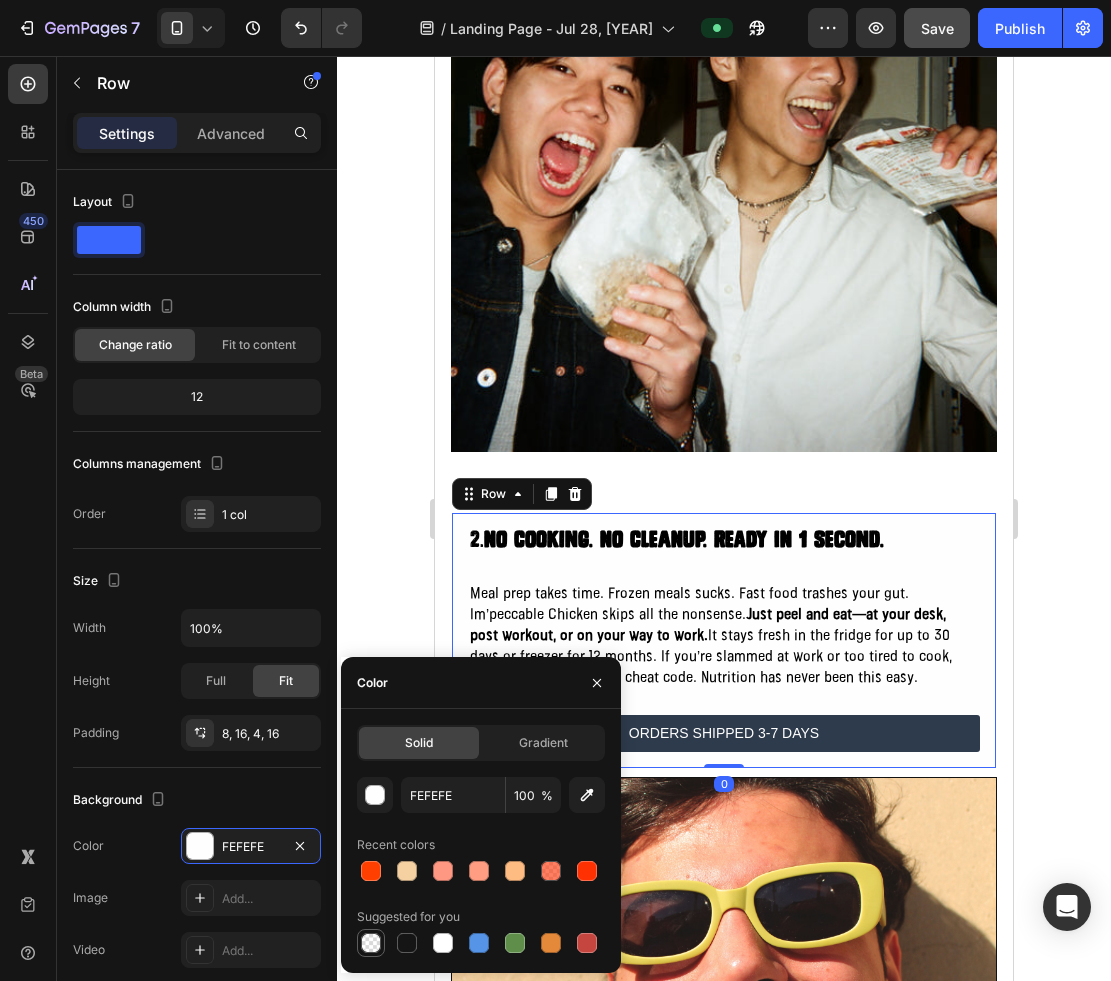 click at bounding box center (371, 943) 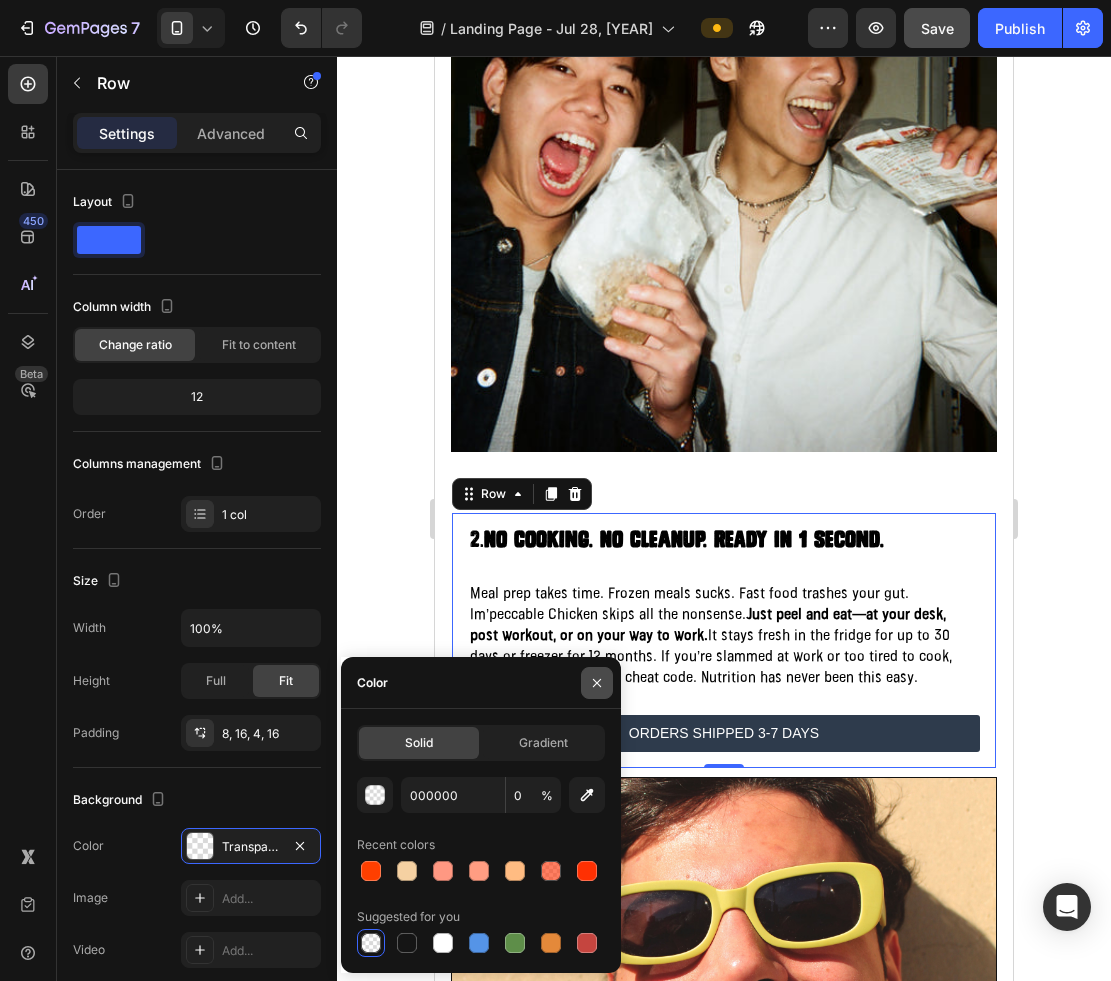 click 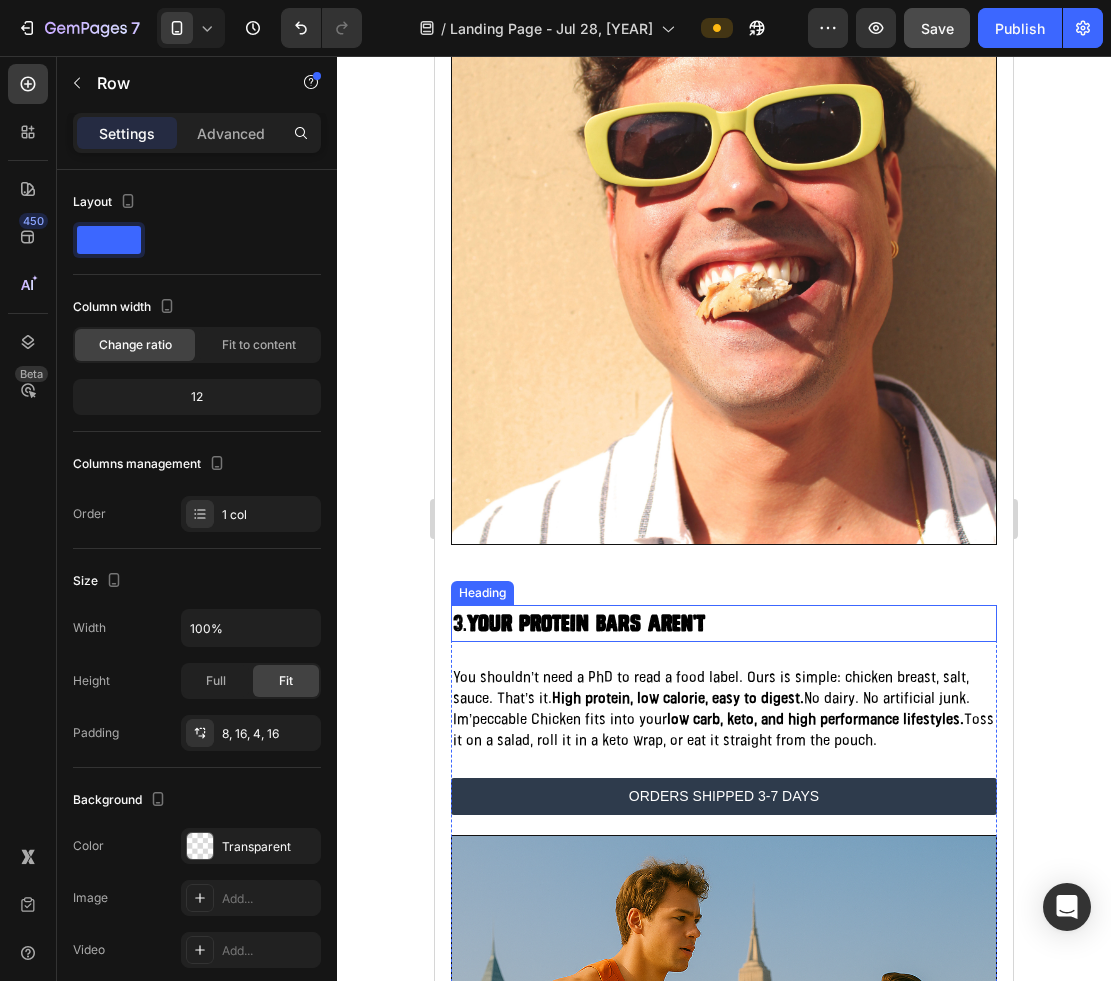 scroll, scrollTop: 2546, scrollLeft: 0, axis: vertical 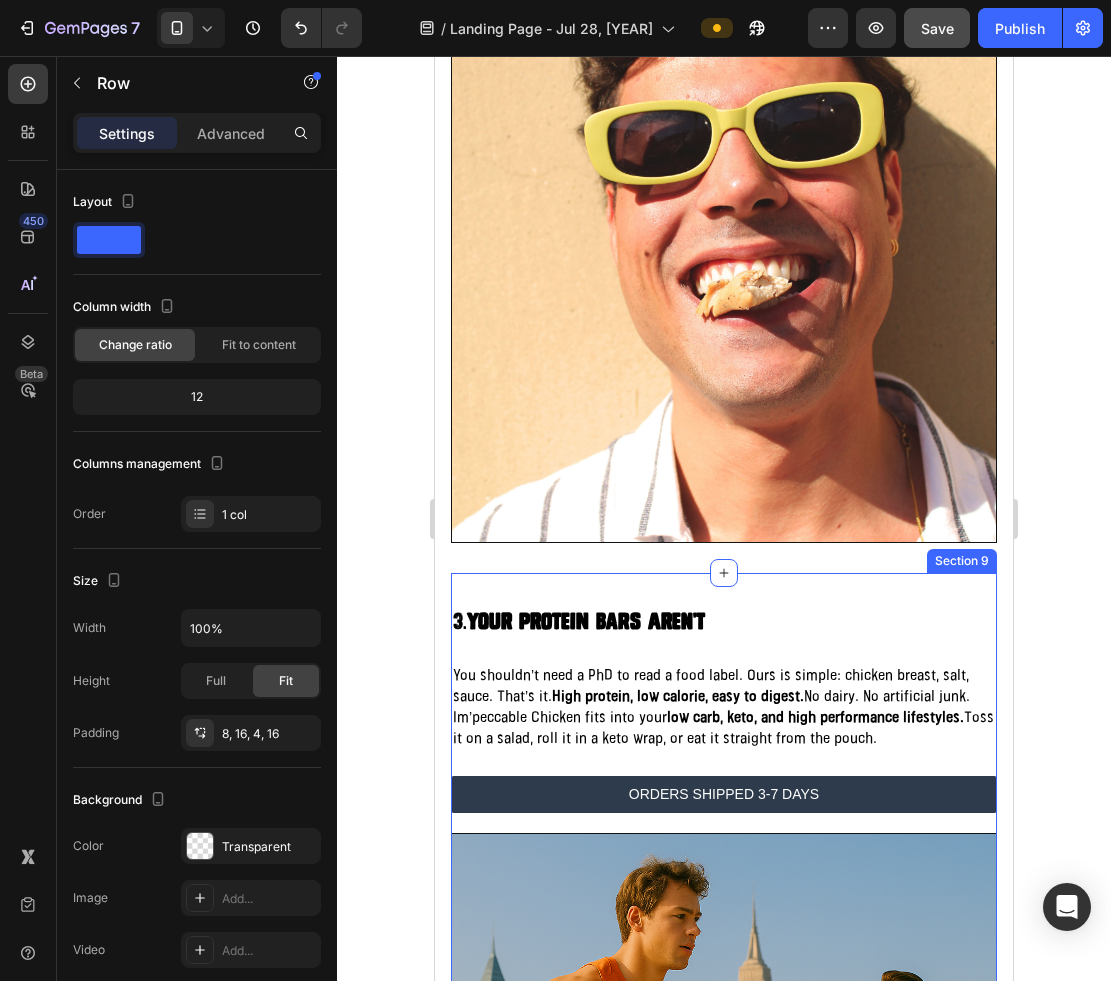 click on "Image 3.  your protein bars aren't  Heading You shouldn’t need a PhD to read a food label. Ours is simple: chicken breast, salt, sauce. That’s it.  High protein, low calorie, easy to digest.  No dairy. No artificial junk. Im’peccable Chicken fits into your  low carb, keto, and high performance lifestyles.  Toss it on a salad, roll it in a keto wrap, or eat it straight from the pouch. Text Block ORDERS SHIPPED 3-7 DAYS Button Row Section 9" at bounding box center (724, 991) 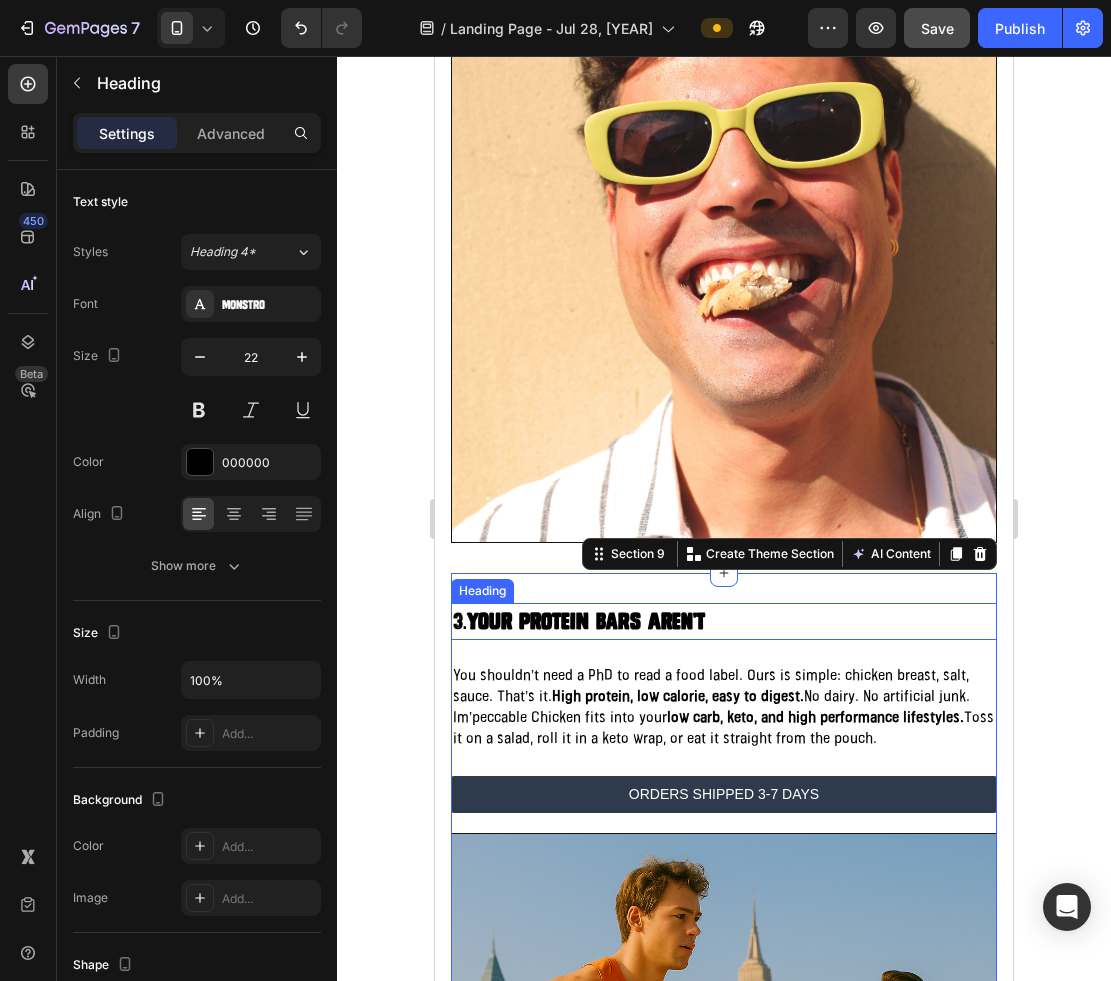 click on "your protein bars aren't" at bounding box center (586, 621) 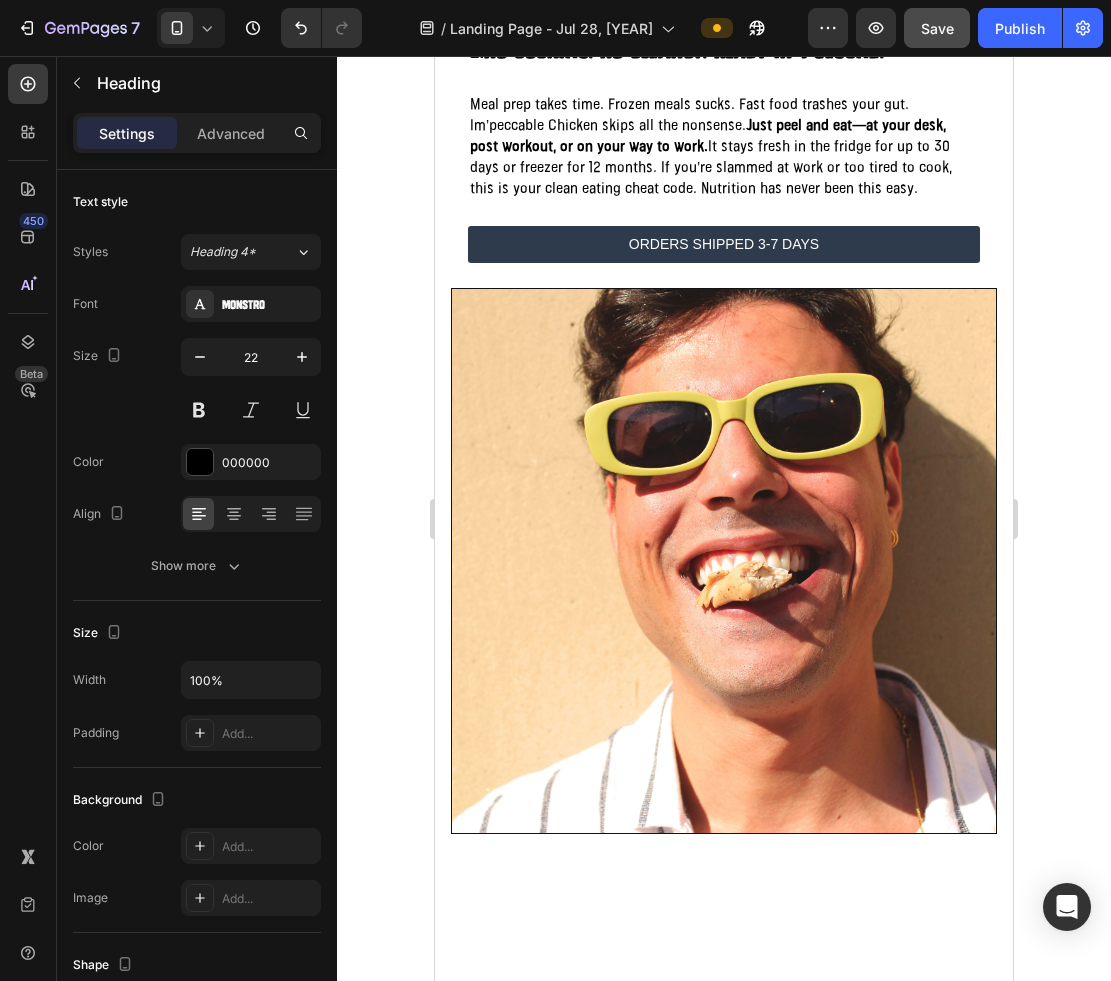 scroll, scrollTop: 1990, scrollLeft: 0, axis: vertical 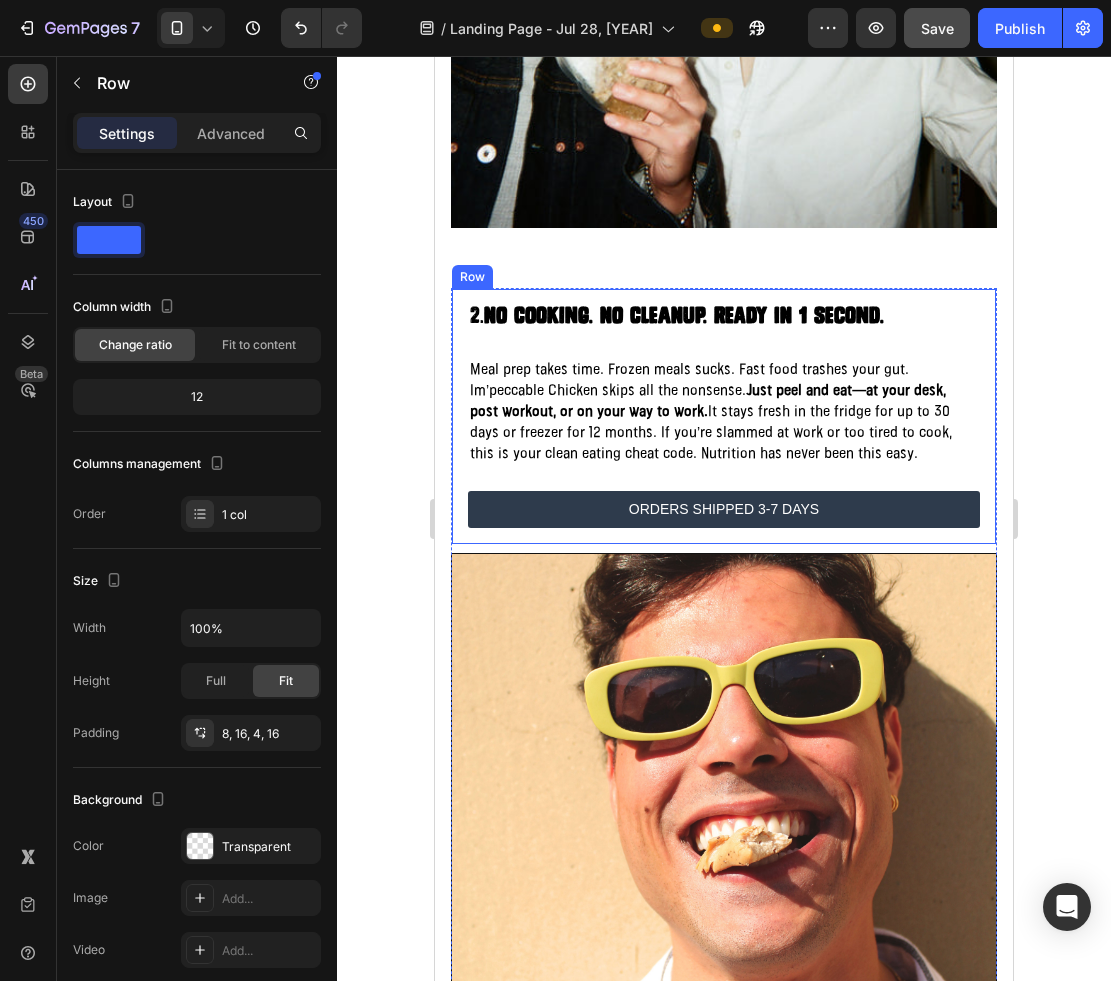 click on "2.  No Cooking. No Cleanup. Ready in 1 second. Heading Meal prep takes time. Frozen meals sucks. Fast food trashes your gut. Im’peccable Chicken skips all the nonsense.  Just peel and eat—at your desk, post workout, or on your way to work.  It stays fresh in the fridge for up to 30 days or freezer for 12 months. If you’re slammed at work or too tired to cook, this is your clean eating cheat code. Nutrition has never been this easy. Text Block ORDERS SHIPPED 3-7 DAYS Button Row" at bounding box center [724, 416] 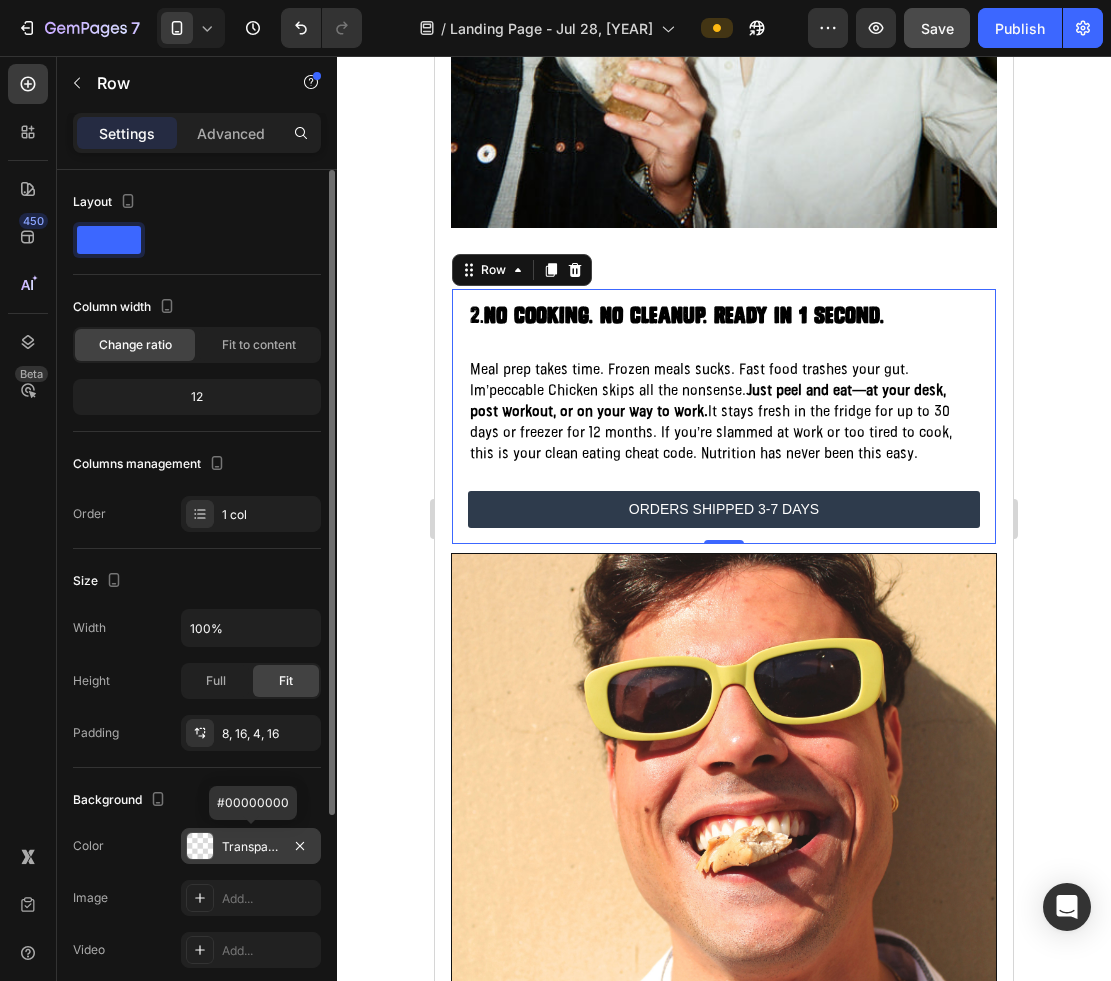 click on "Transparent" at bounding box center (251, 847) 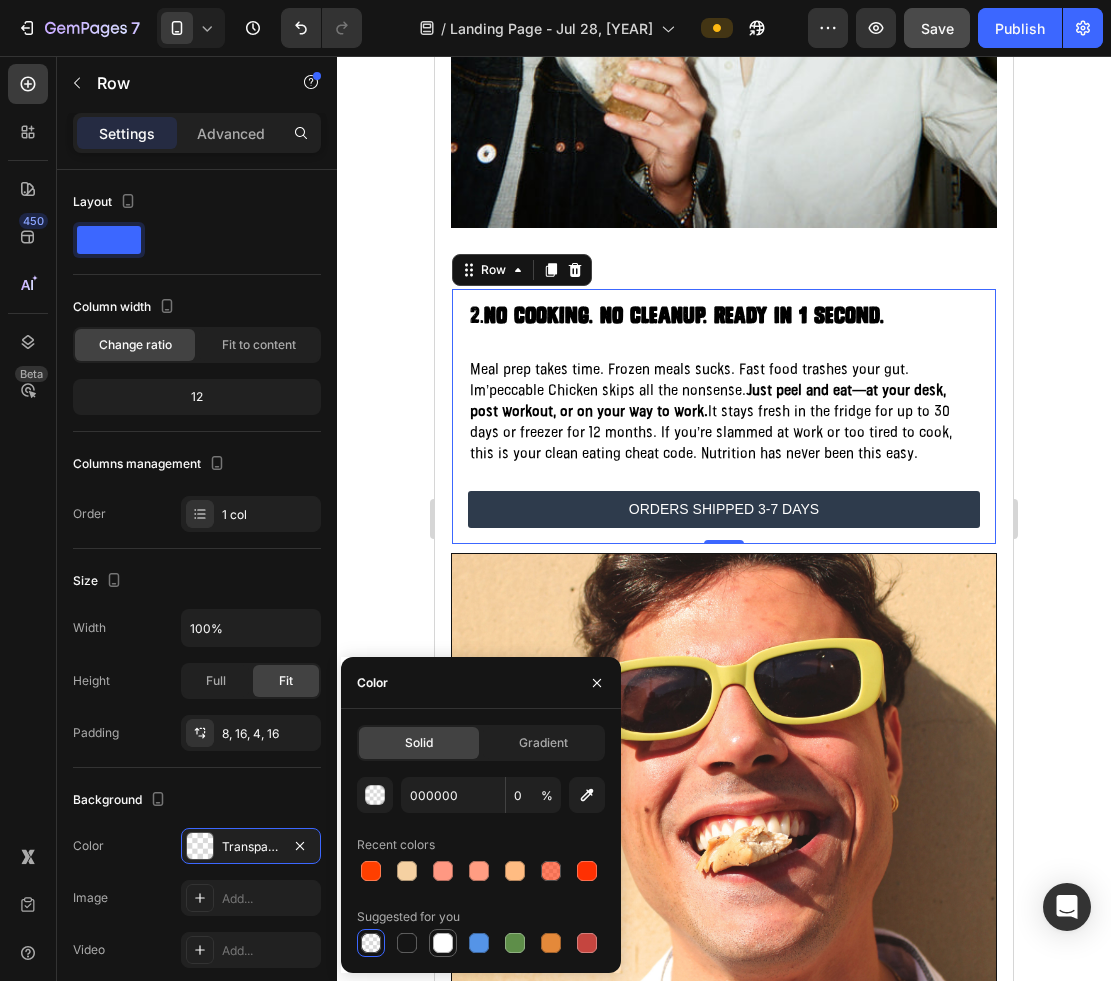 click at bounding box center (443, 943) 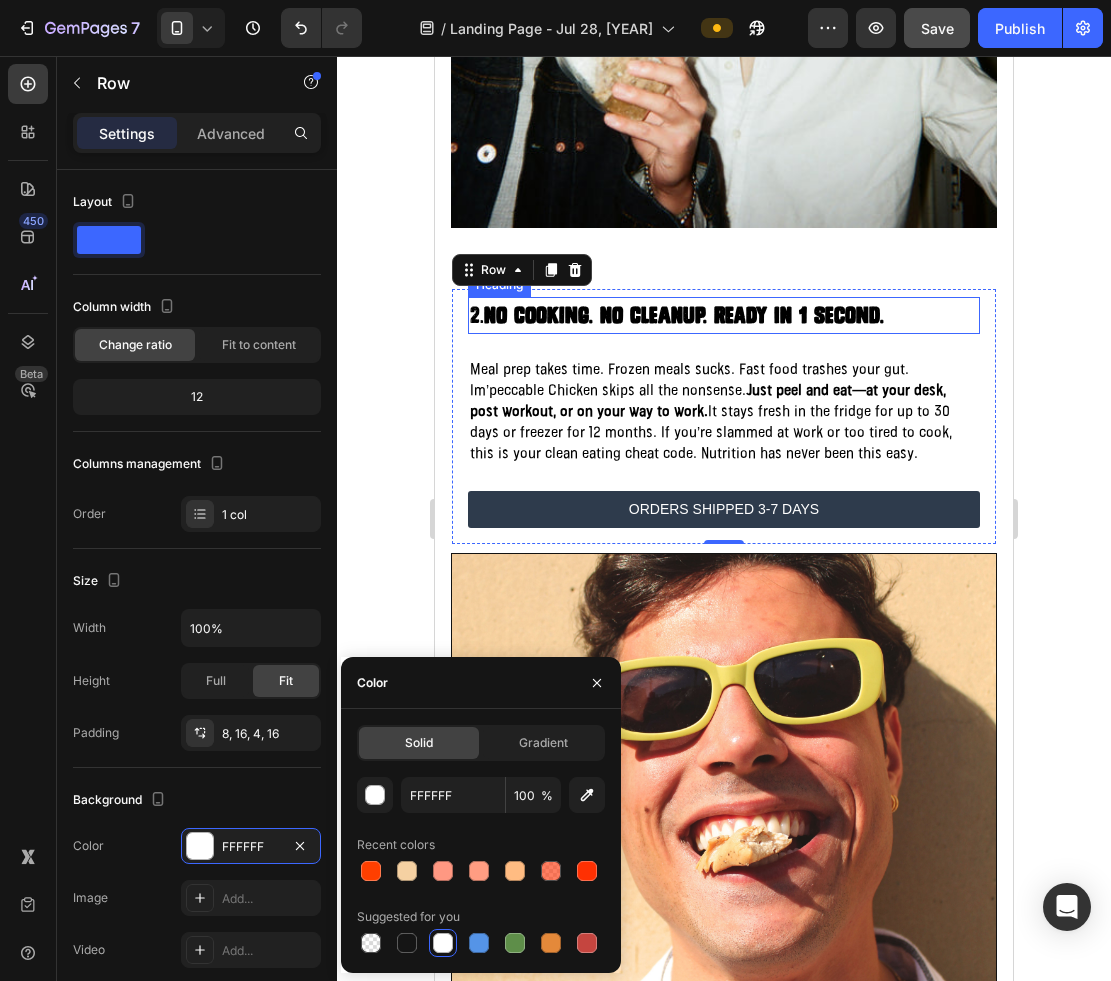 click on "No Cooking. No Cleanup. Ready in 1 second." at bounding box center (684, 315) 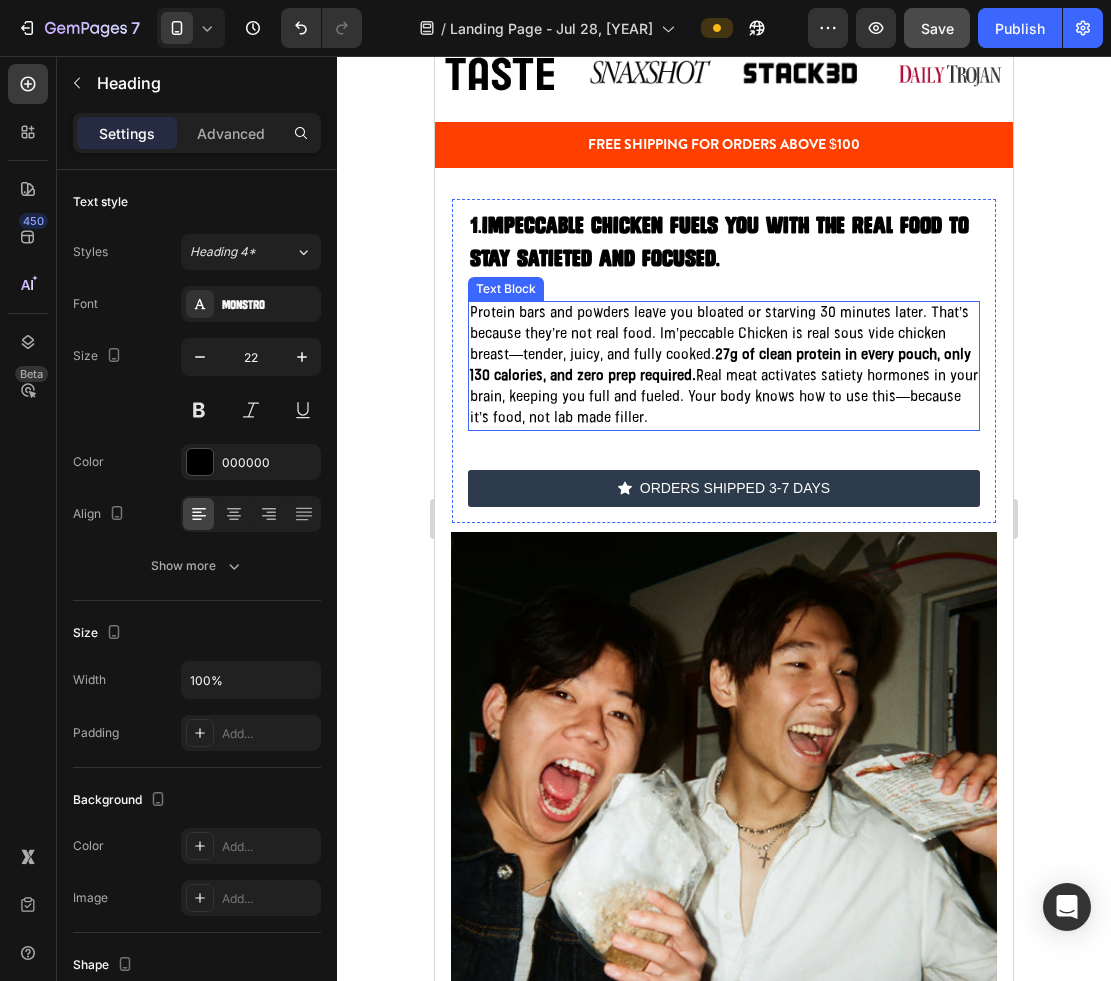 scroll, scrollTop: 1095, scrollLeft: 0, axis: vertical 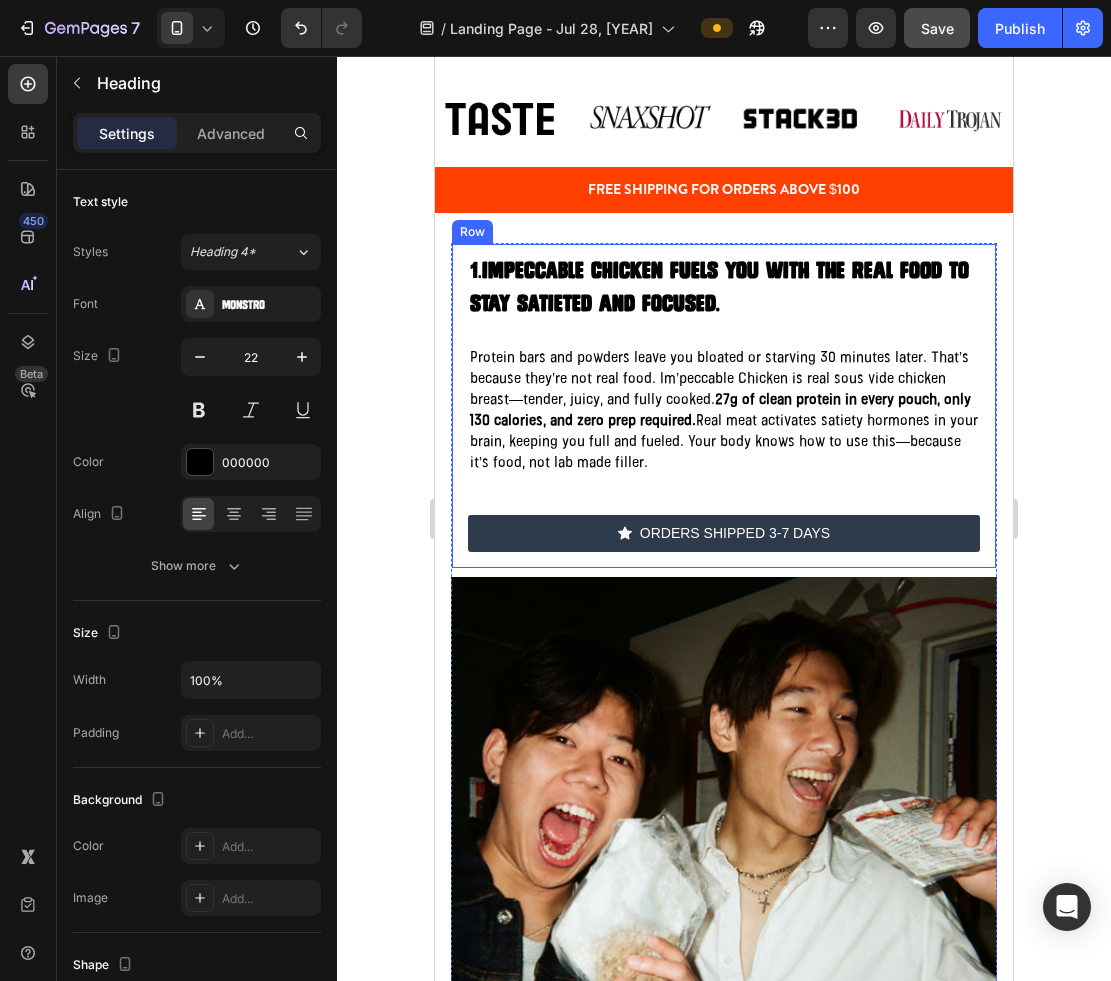 click on "1.  IMPECCABLE CHICKEN fuels you with the real food to stay satieted and focused. Heading Protein bars and powders leave you bloated or starving 30 minutes later. That’s because they’re not real food. Im’peccable Chicken is real sous vide chicken breast—tender, juicy, and fully cooked.  27g of clean protein in every pouch, only 130 calories, and zero prep required.  Real meat activates satiety hormones in your brain, keeping you full and fueled. Your body knows how to use this—because it’s food, not lab made filler. Text Block   ORDERS SHIPPED 3-7 DAYS Button Row" at bounding box center (724, 406) 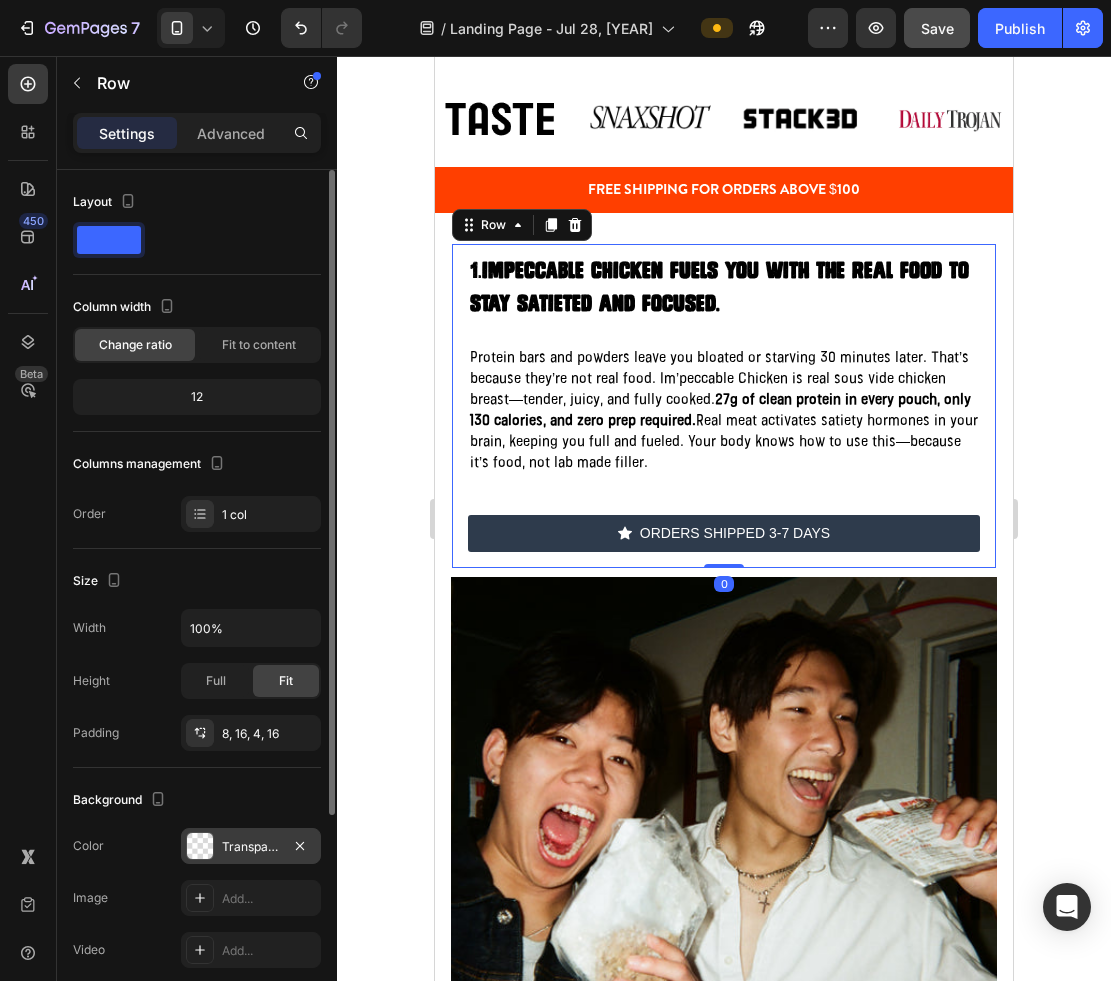 click on "Transparent" at bounding box center (251, 847) 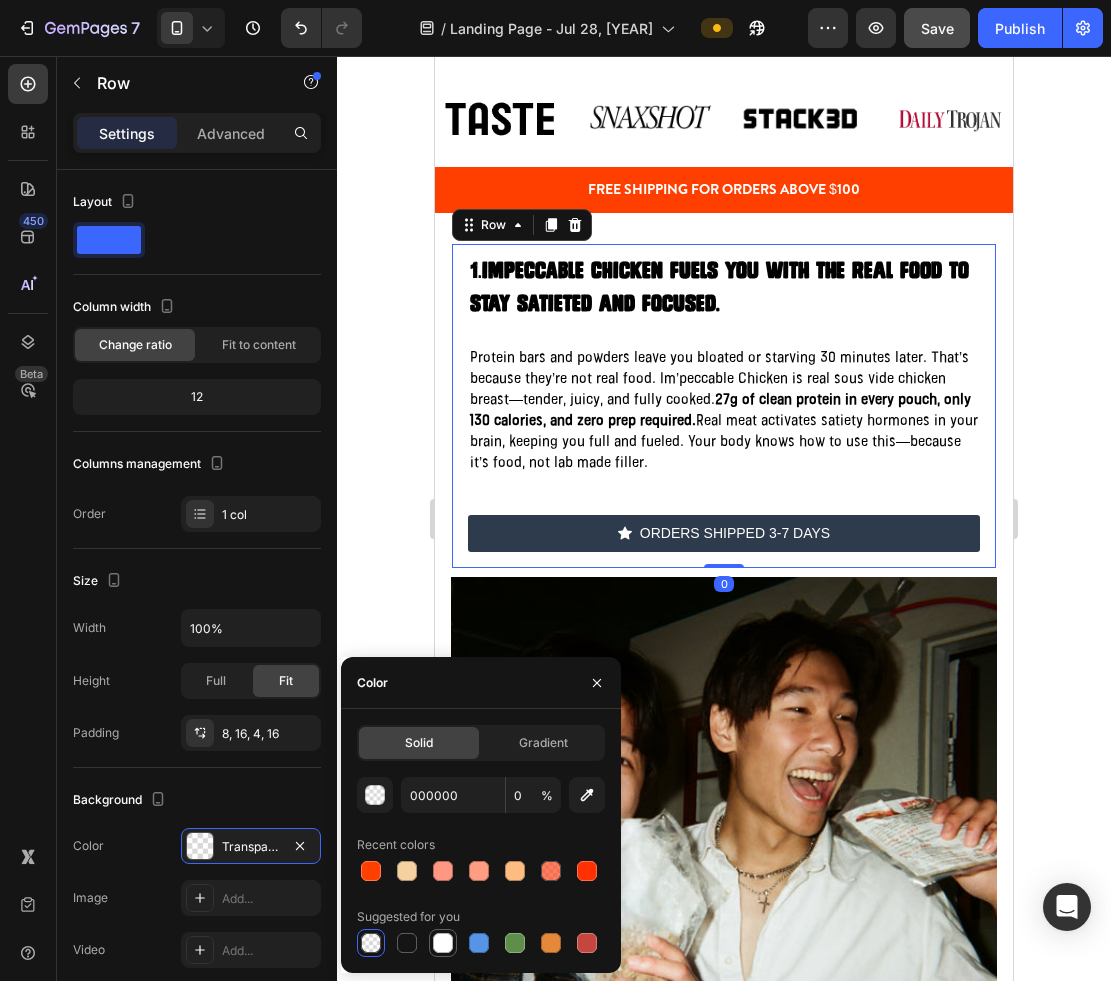 click at bounding box center (443, 943) 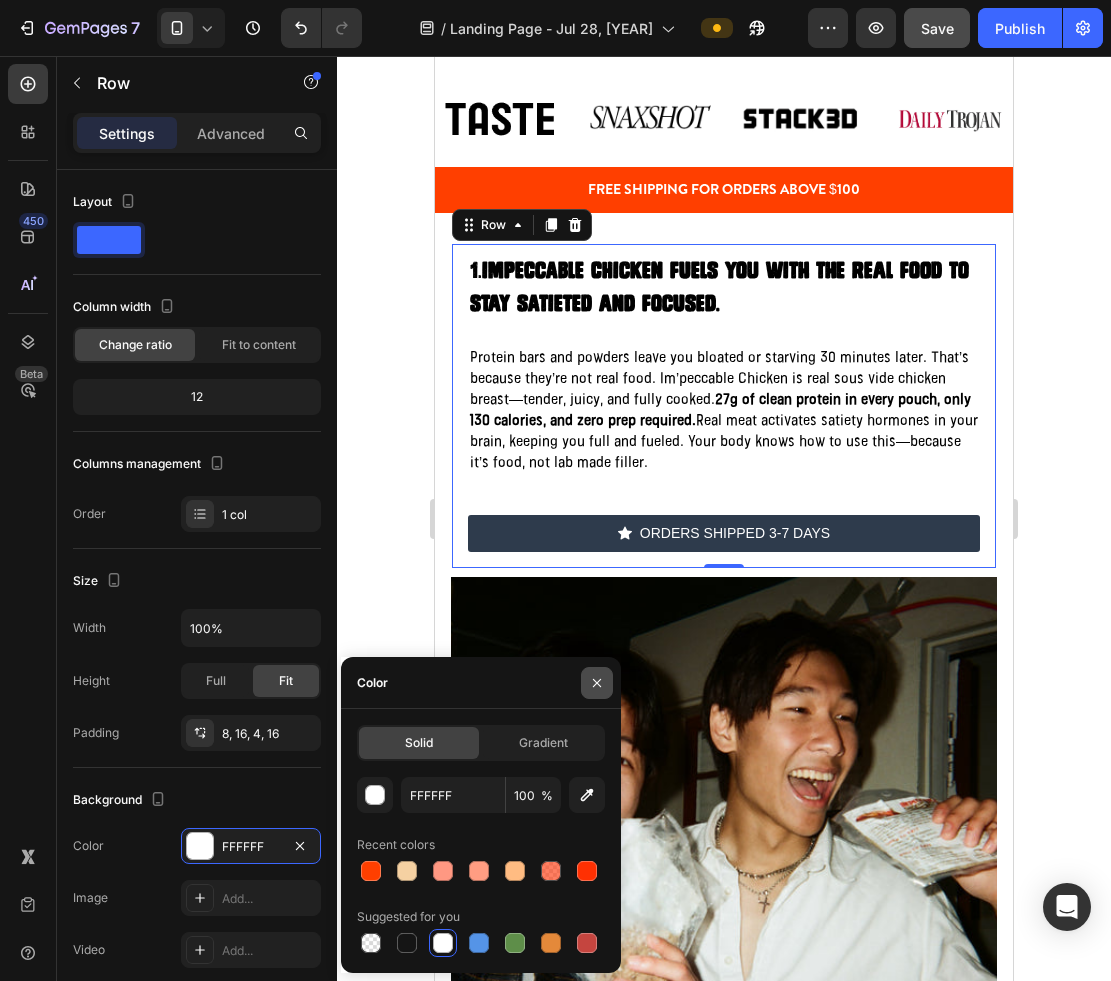 click 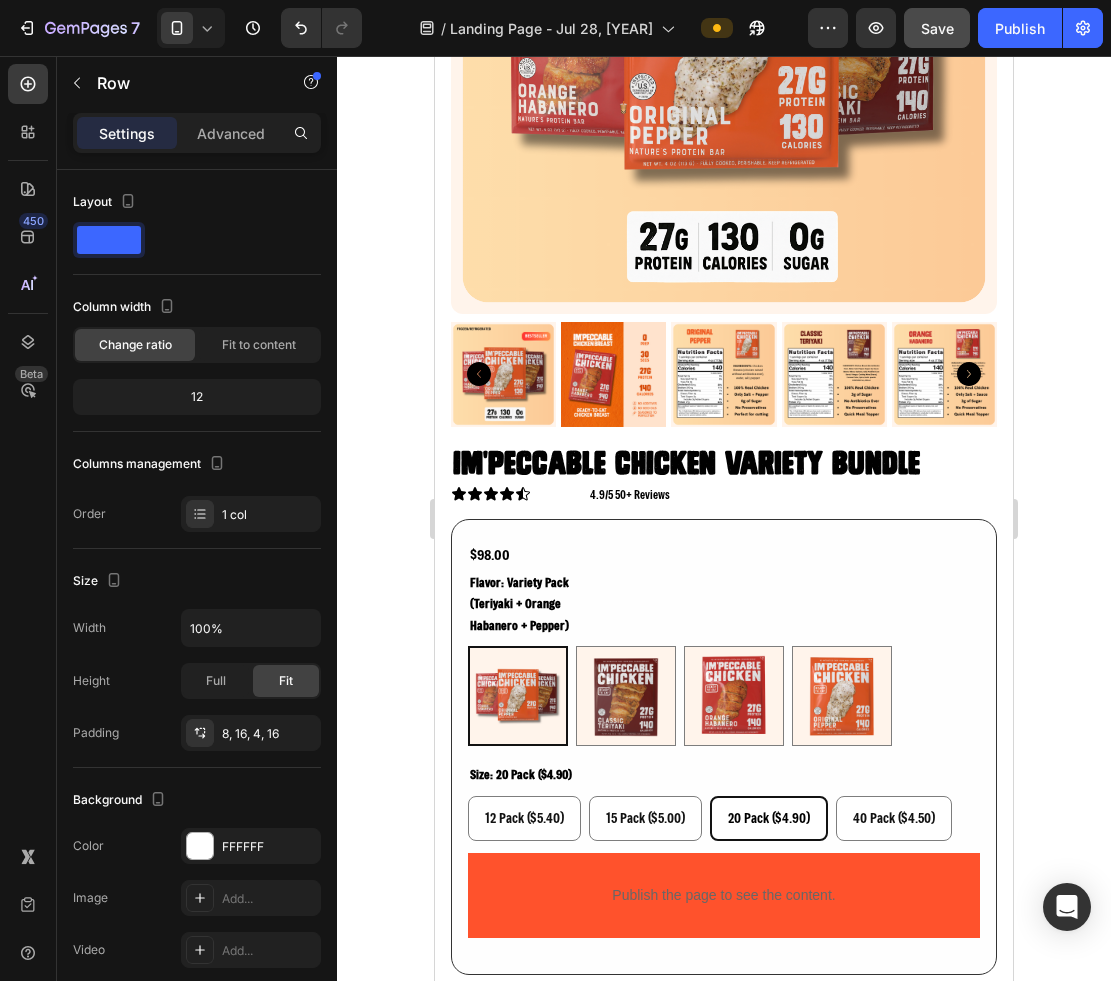 scroll, scrollTop: 5830, scrollLeft: 0, axis: vertical 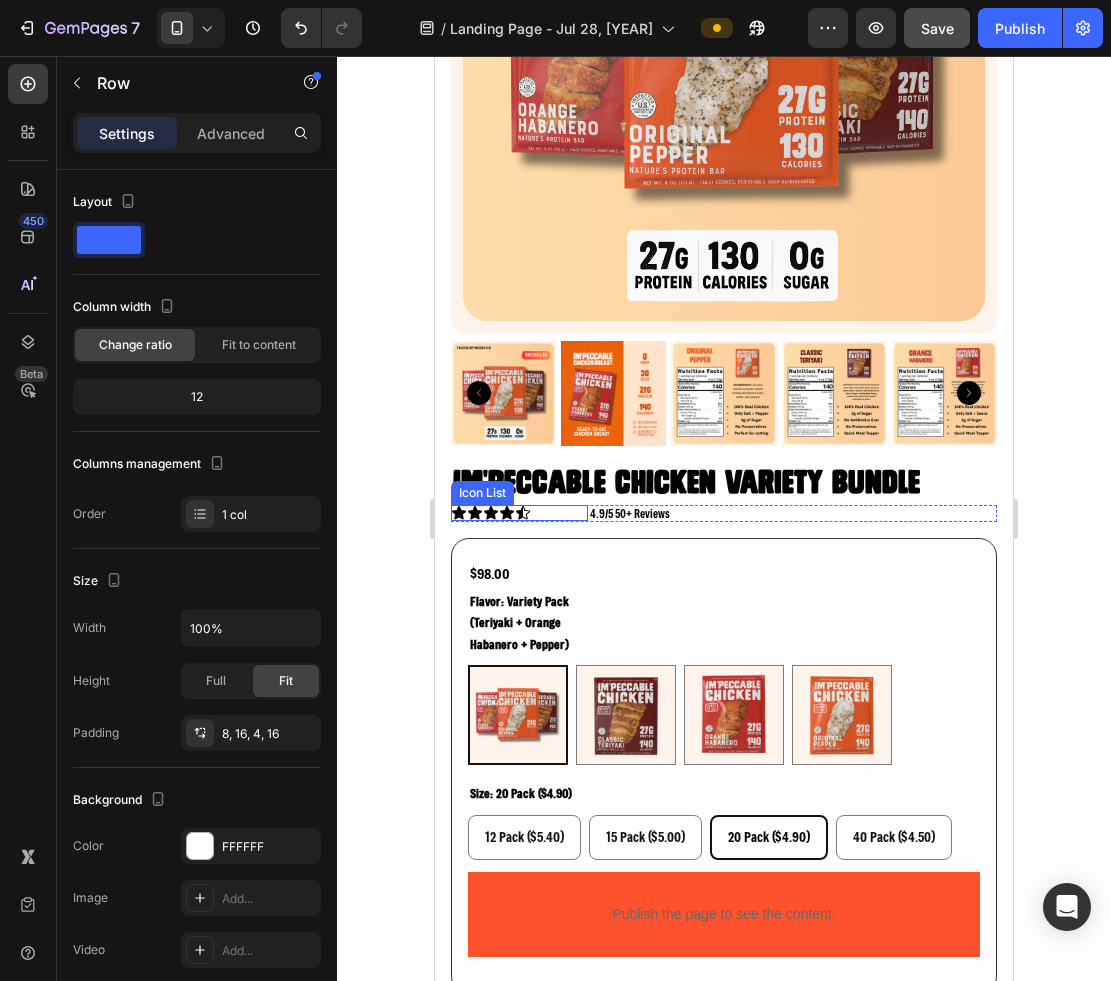 click on "Icon Icon Icon Icon Icon" at bounding box center (519, 513) 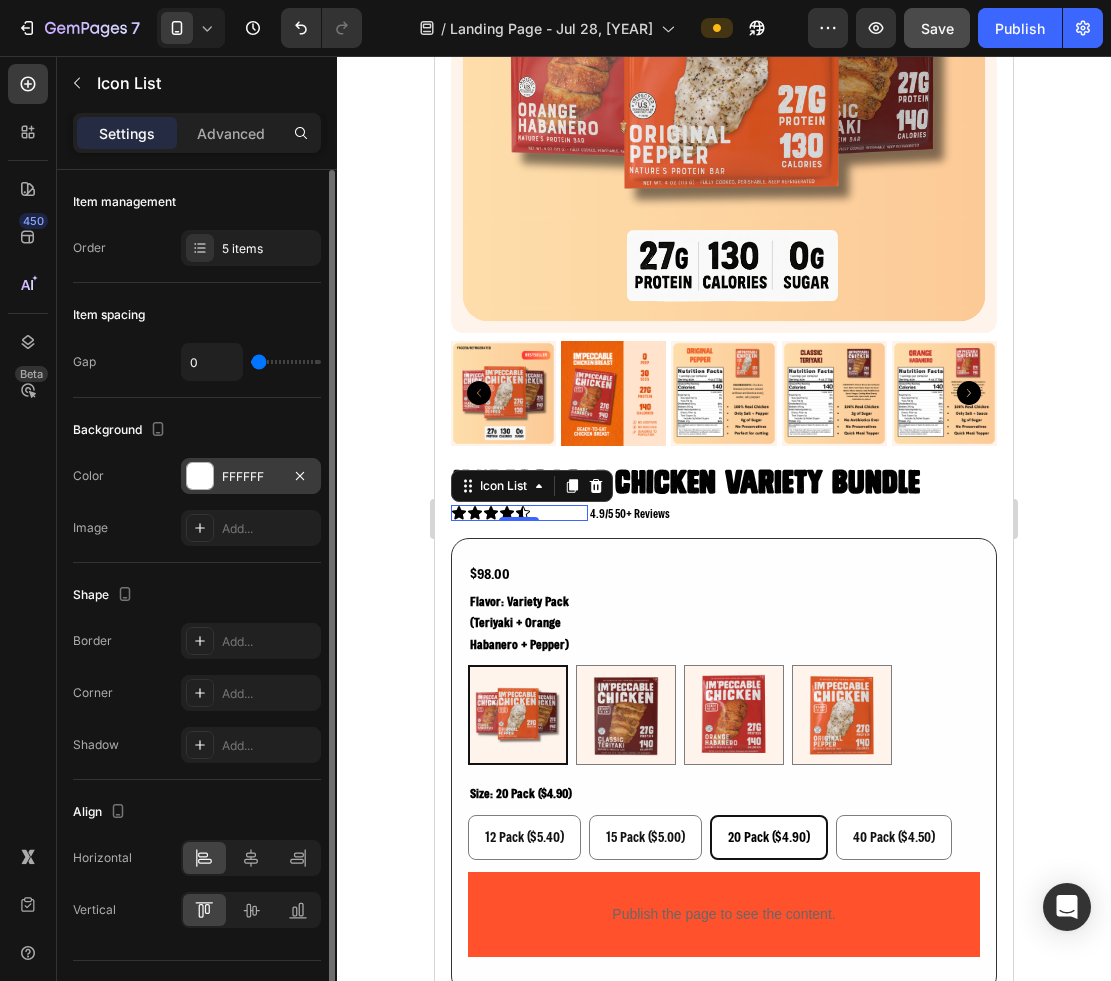 click on "FFFFFF" at bounding box center (251, 476) 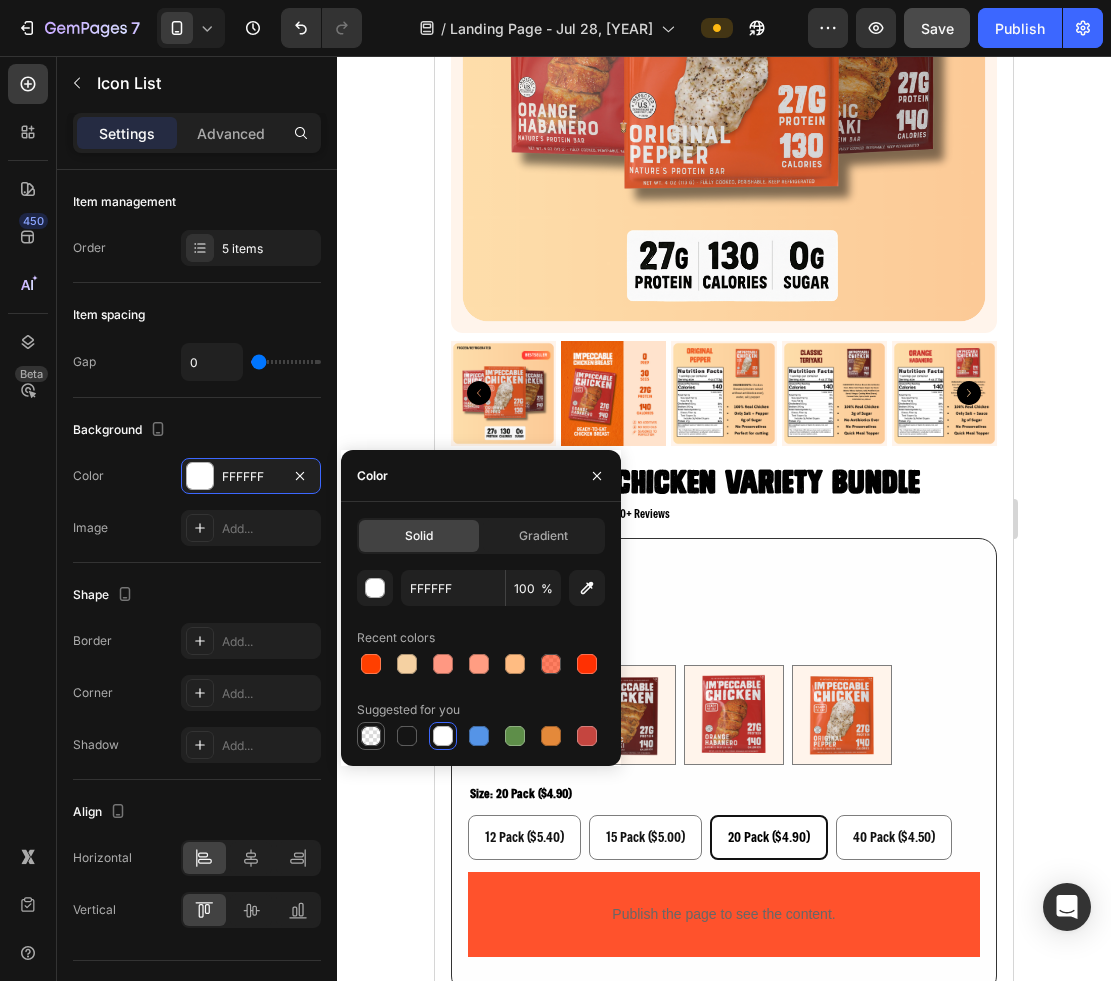 click at bounding box center (371, 736) 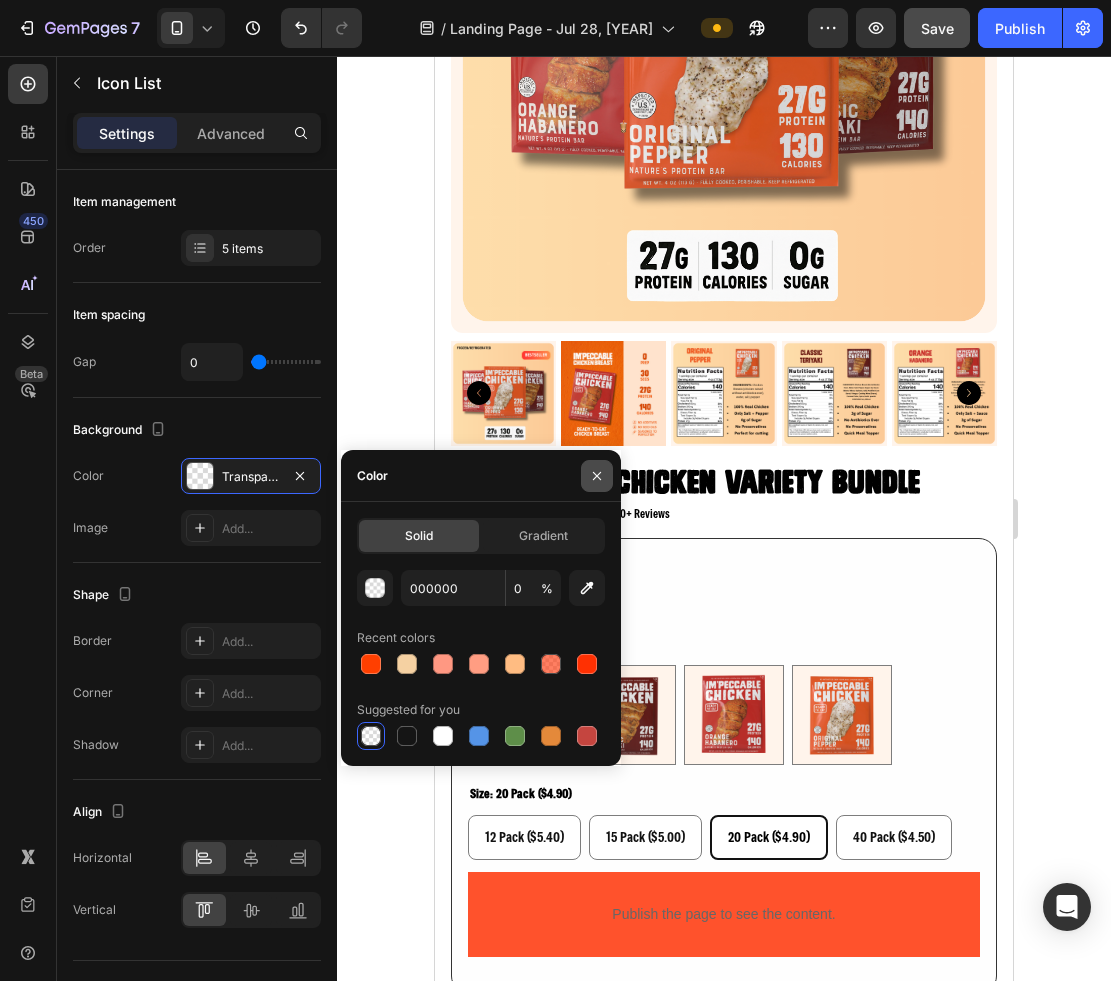 click at bounding box center [597, 476] 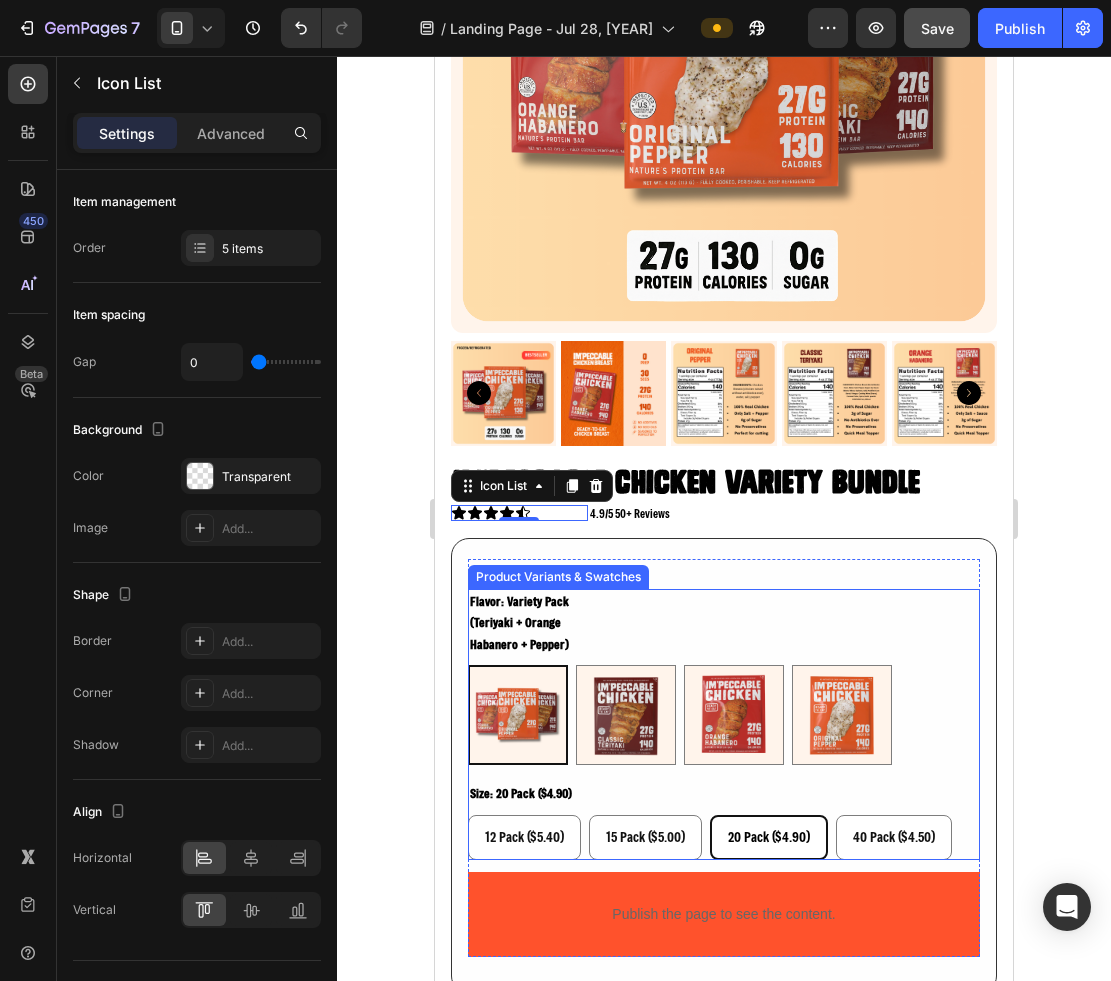 click on "flavor: variety pack (teriyaki + orange habanero + pepper) Variety Pack (Teriyaki + Orange Habanero + Pepper) Variety Pack (Teriyaki + Orange Habanero + Pepper) Teriyaki Teriyaki Orange Habanero Orange Habanero Pepper (Gluten free) Pepper (Gluten free)" at bounding box center (724, 677) 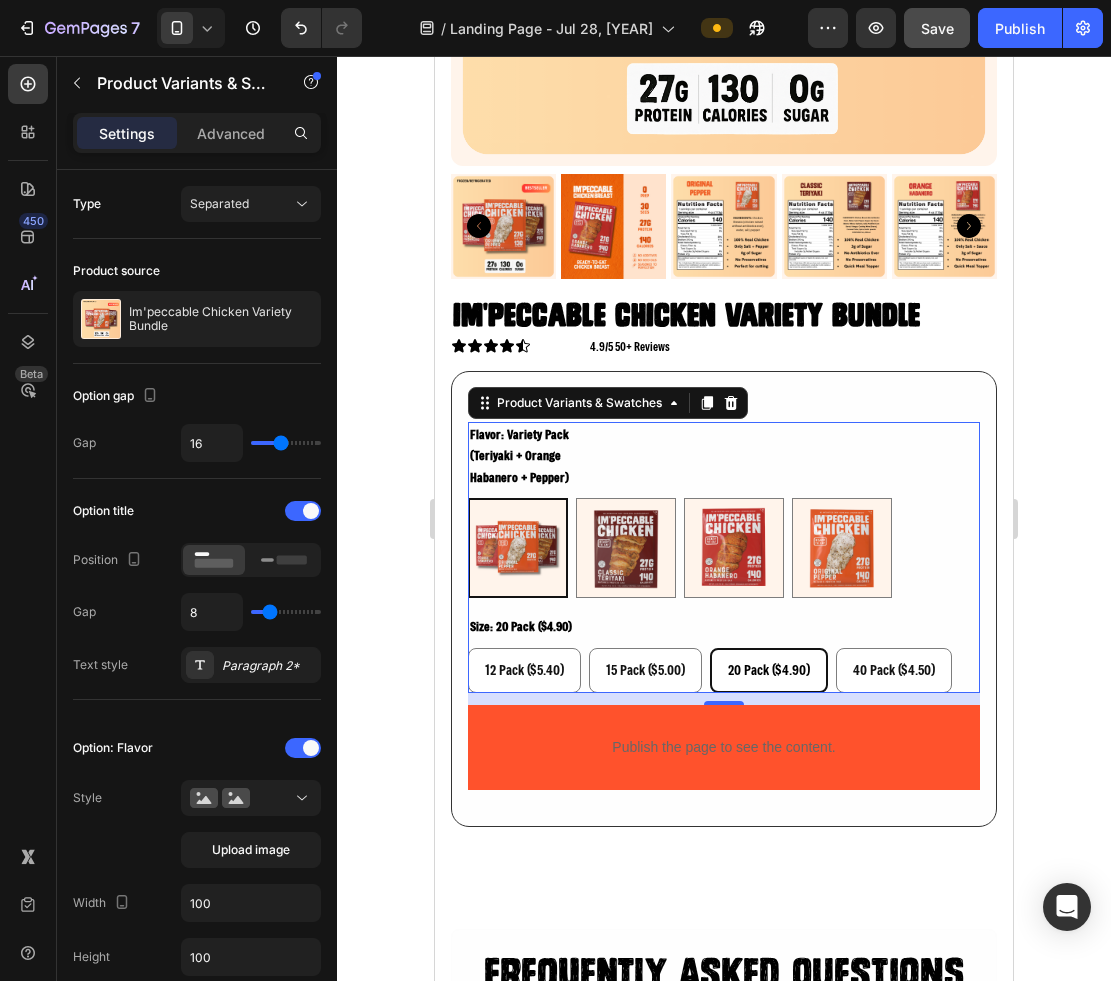 scroll, scrollTop: 6112, scrollLeft: 0, axis: vertical 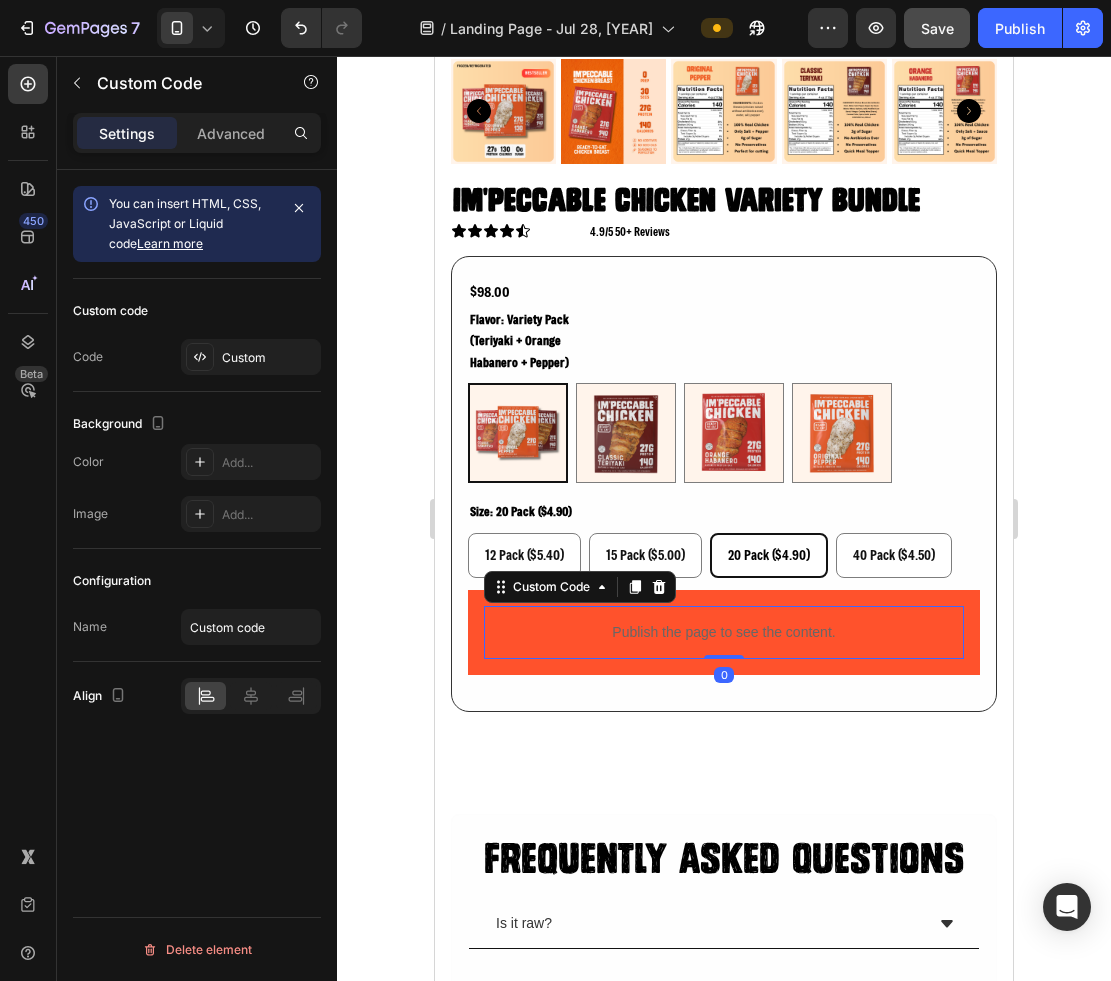 click on "Publish the page to see the content." at bounding box center (724, 632) 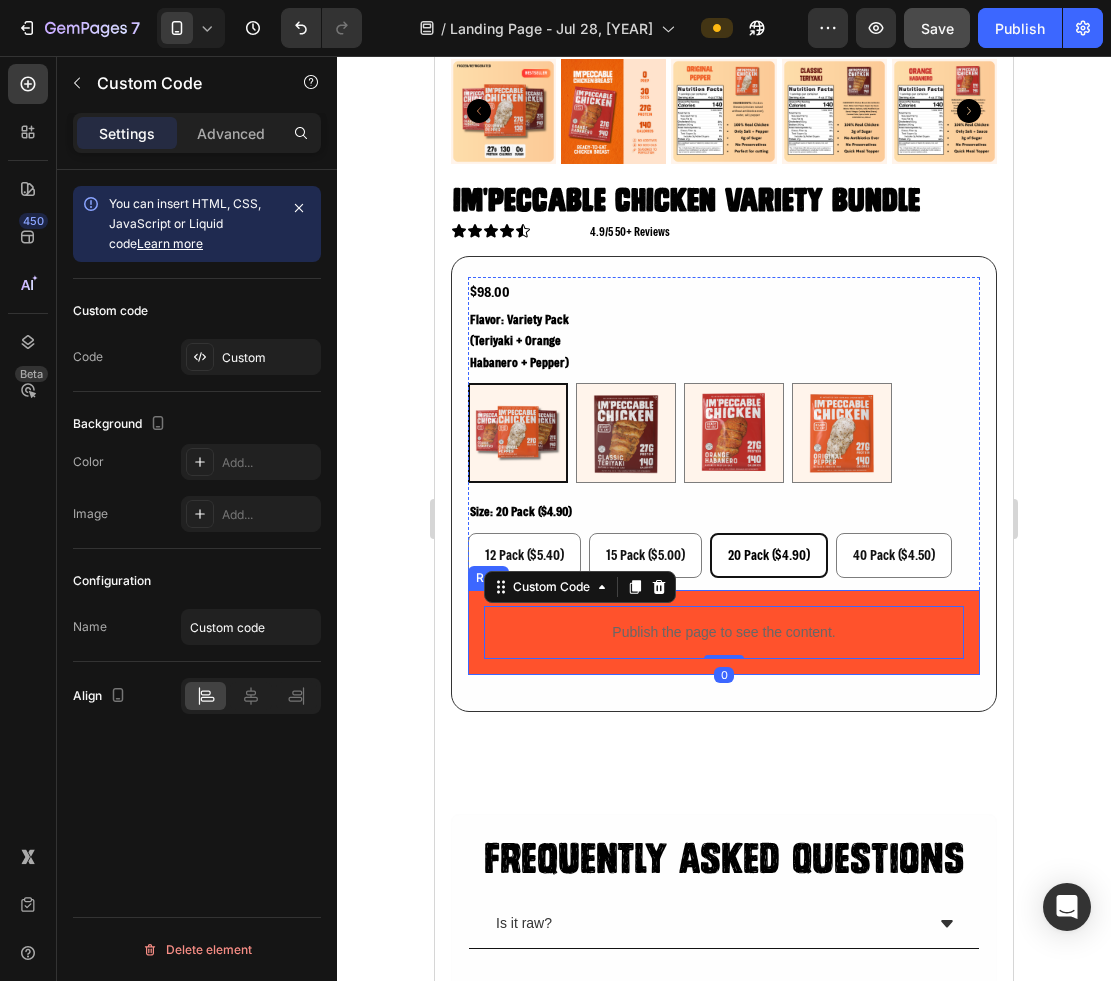 click on "Publish the page to see the content.
Custom Code   0 Row" at bounding box center [724, 632] 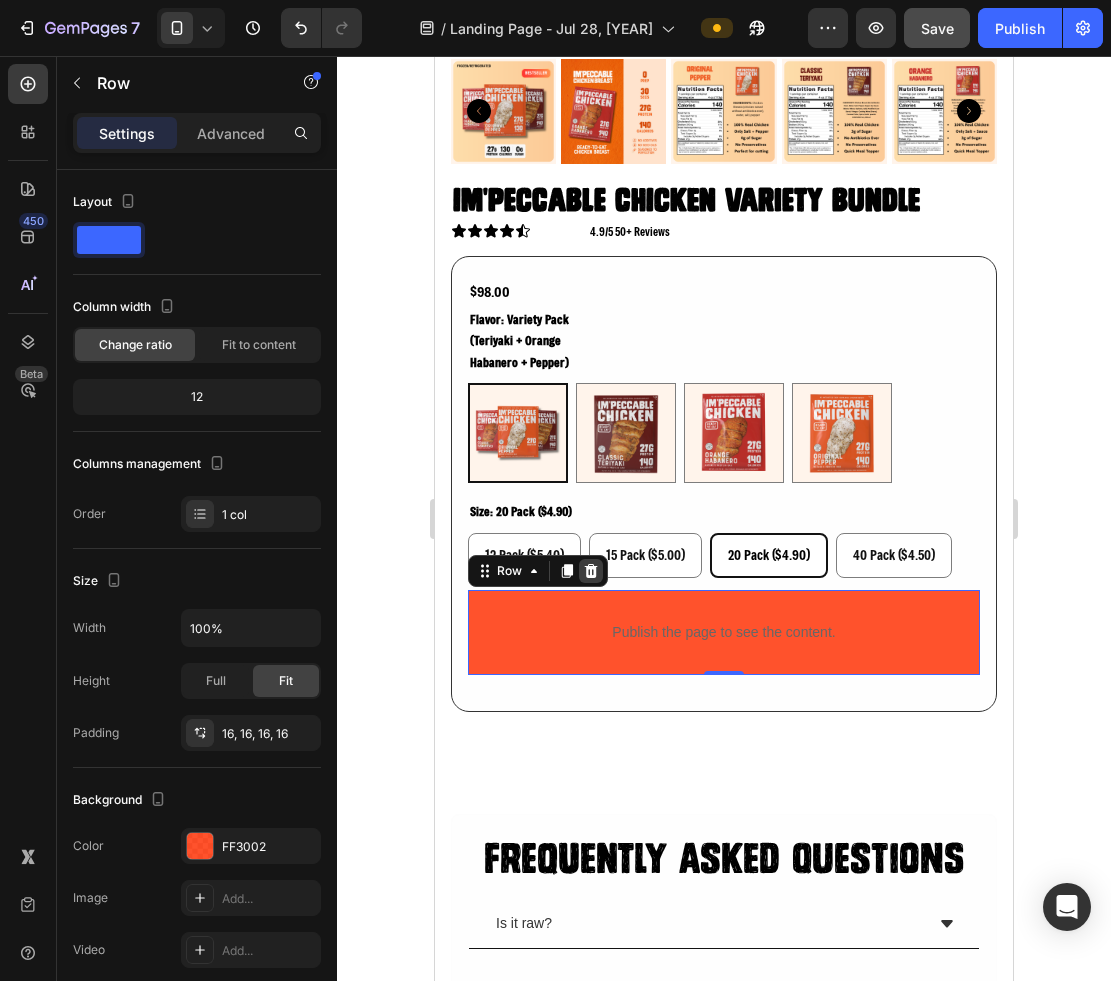 click at bounding box center [591, 571] 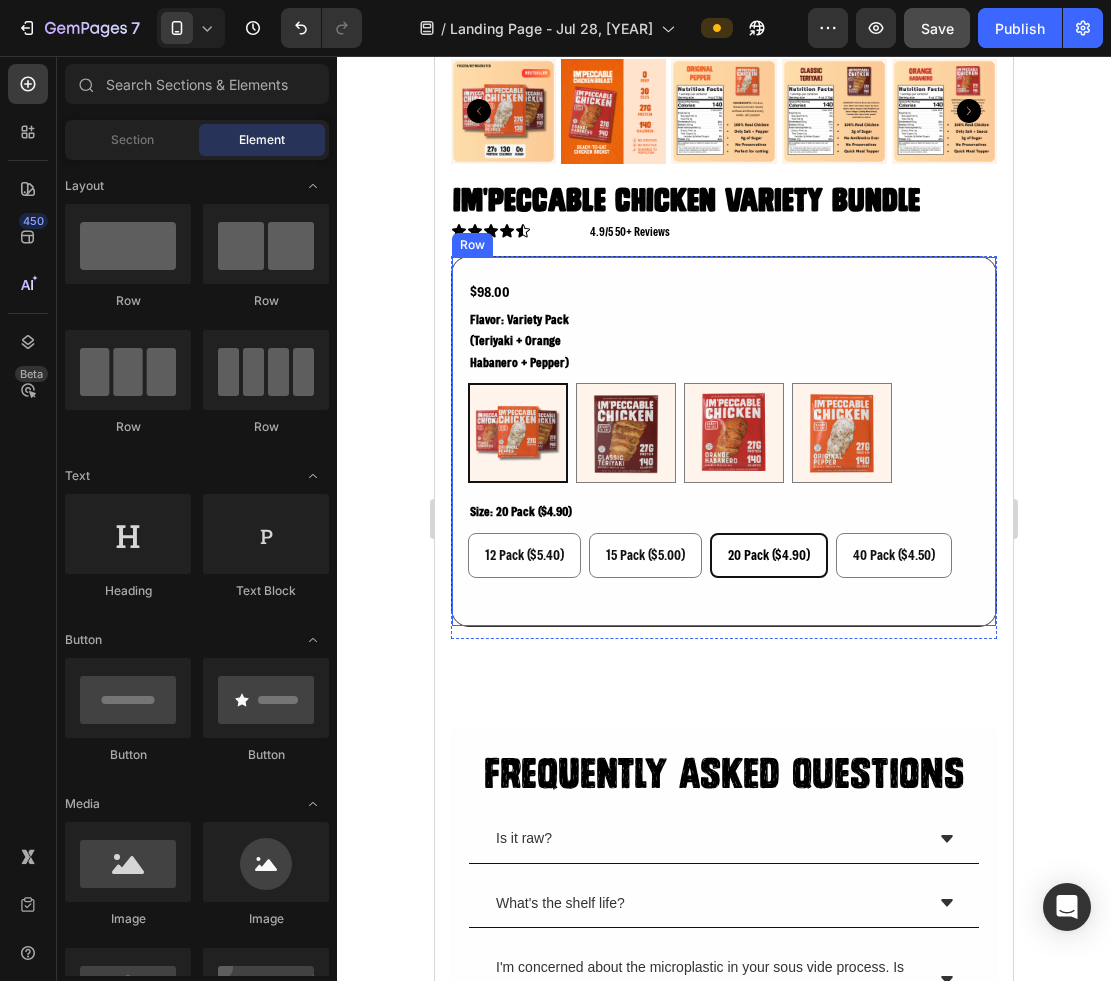 click on "$98.00 Product Price Product Price Row flavor: variety pack (teriyaki + orange habanero + pepper) Variety Pack (Teriyaki + Orange Habanero + Pepper) Variety Pack (Teriyaki + Orange Habanero + Pepper) Teriyaki Teriyaki Orange Habanero Orange Habanero Pepper (Gluten free) Pepper (Gluten free) size: 20 pack ($4.90) 12 Pack ($5.40) 12 Pack ($5.40) 12 Pack ($5.40) 15 Pack ($5.00) 15 Pack ($5.00) 15 Pack ($5.00) 20 Pack ($4.90) 20 Pack ($4.90) 20 Pack ($4.90) 40 Pack ($4.50) 40 Pack ($4.50) 40 Pack ($4.50) Product Variants & Swatches Row" at bounding box center [724, 439] 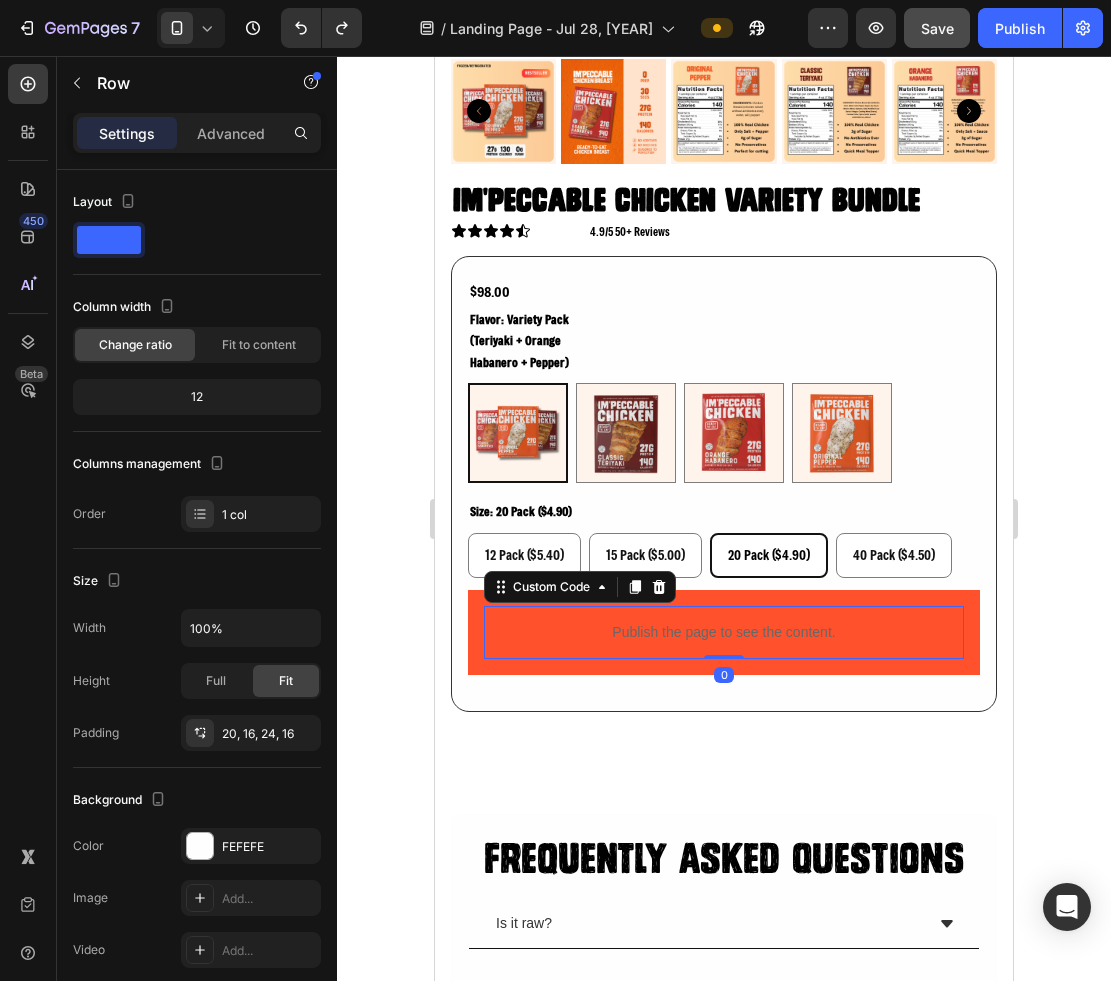 click on "Publish the page to see the content." at bounding box center (724, 632) 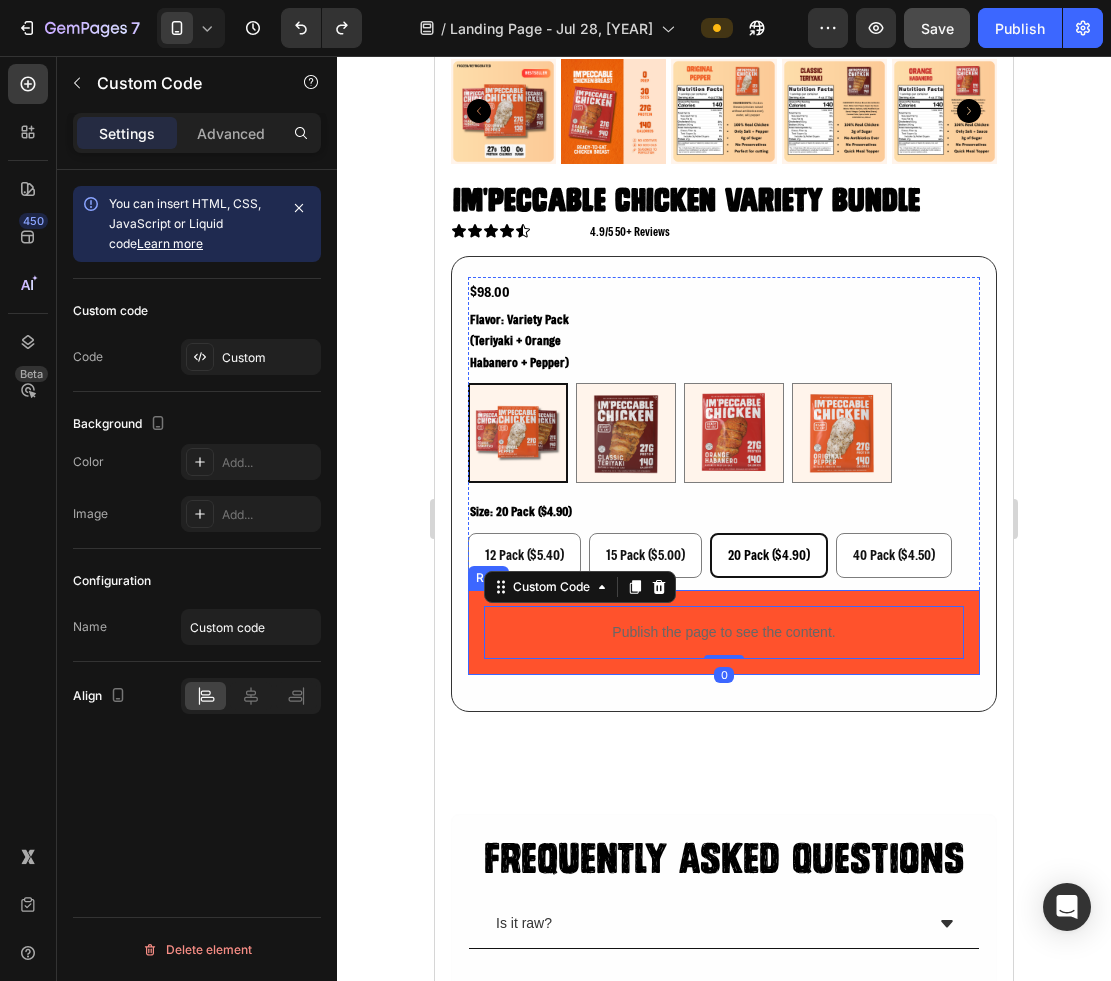 click on "Publish the page to see the content.
Custom Code   0 Row" at bounding box center (724, 632) 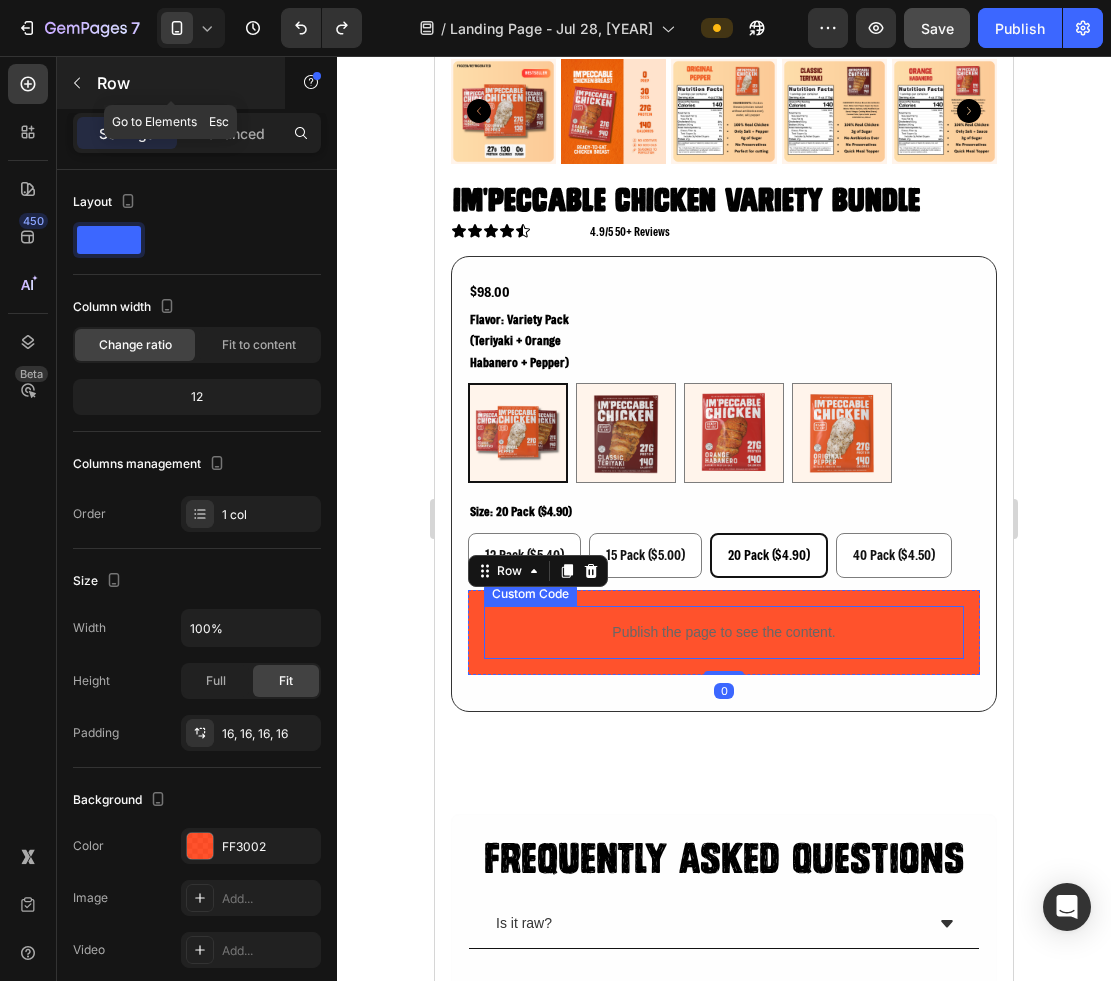 click on "Row" at bounding box center (171, 83) 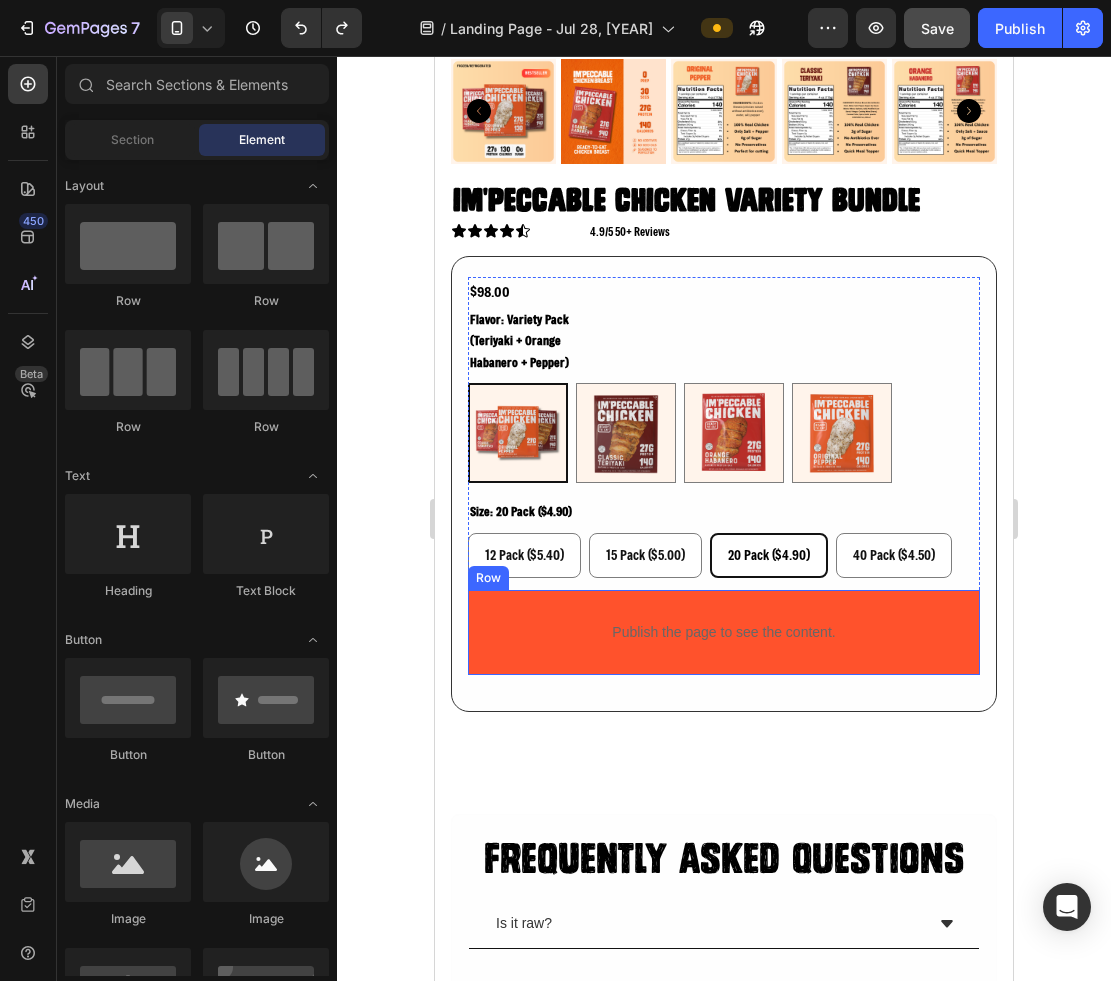 click on "Publish the page to see the content.
Custom Code Row" at bounding box center [724, 632] 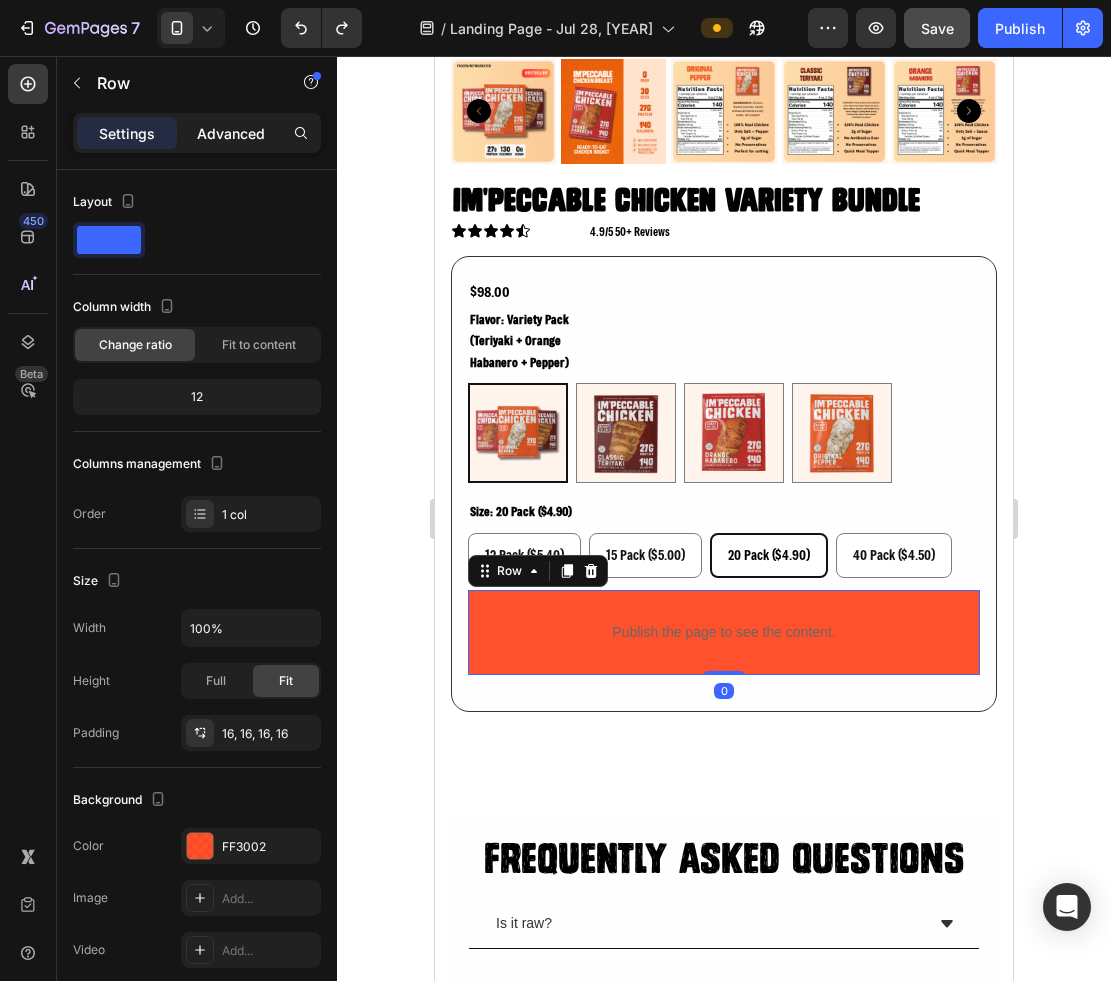 click on "Advanced" at bounding box center [231, 133] 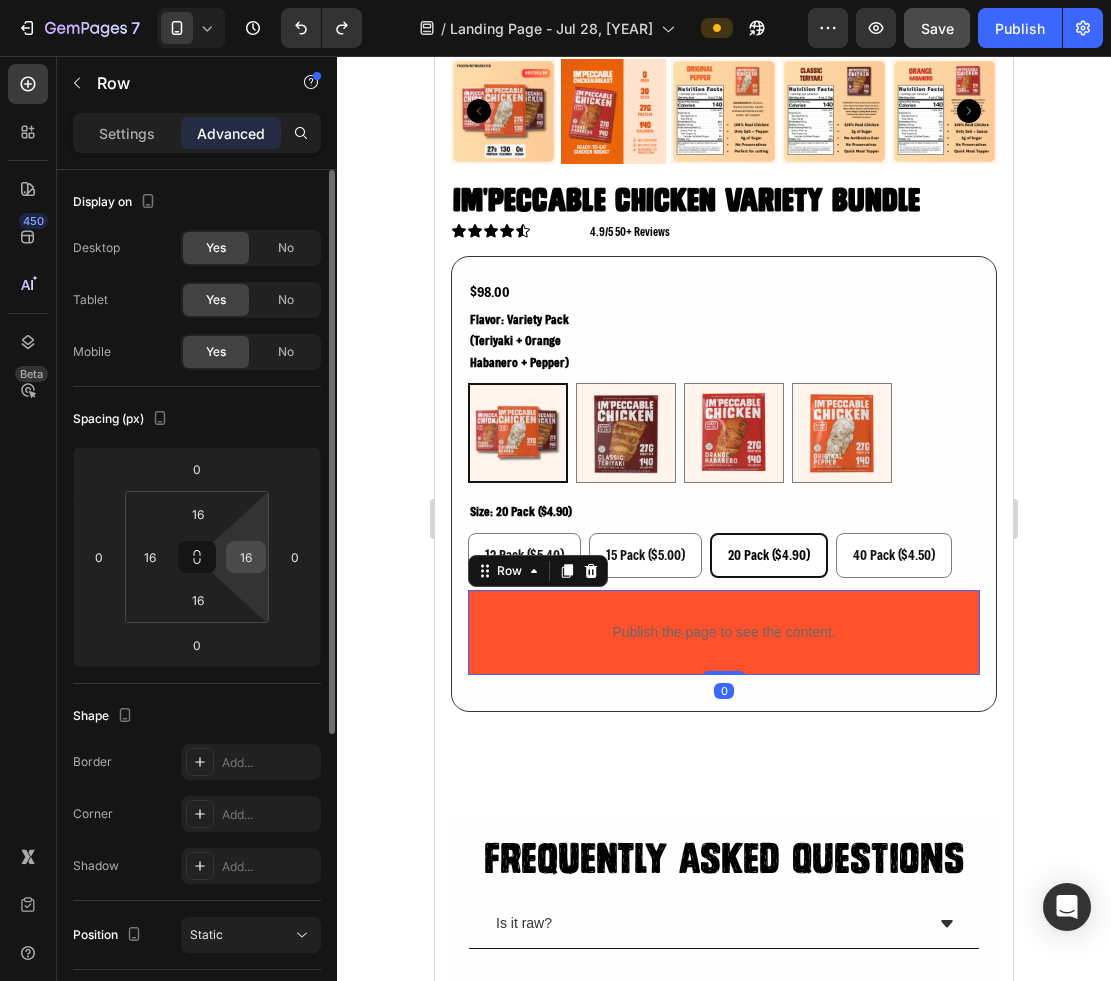 scroll, scrollTop: 466, scrollLeft: 0, axis: vertical 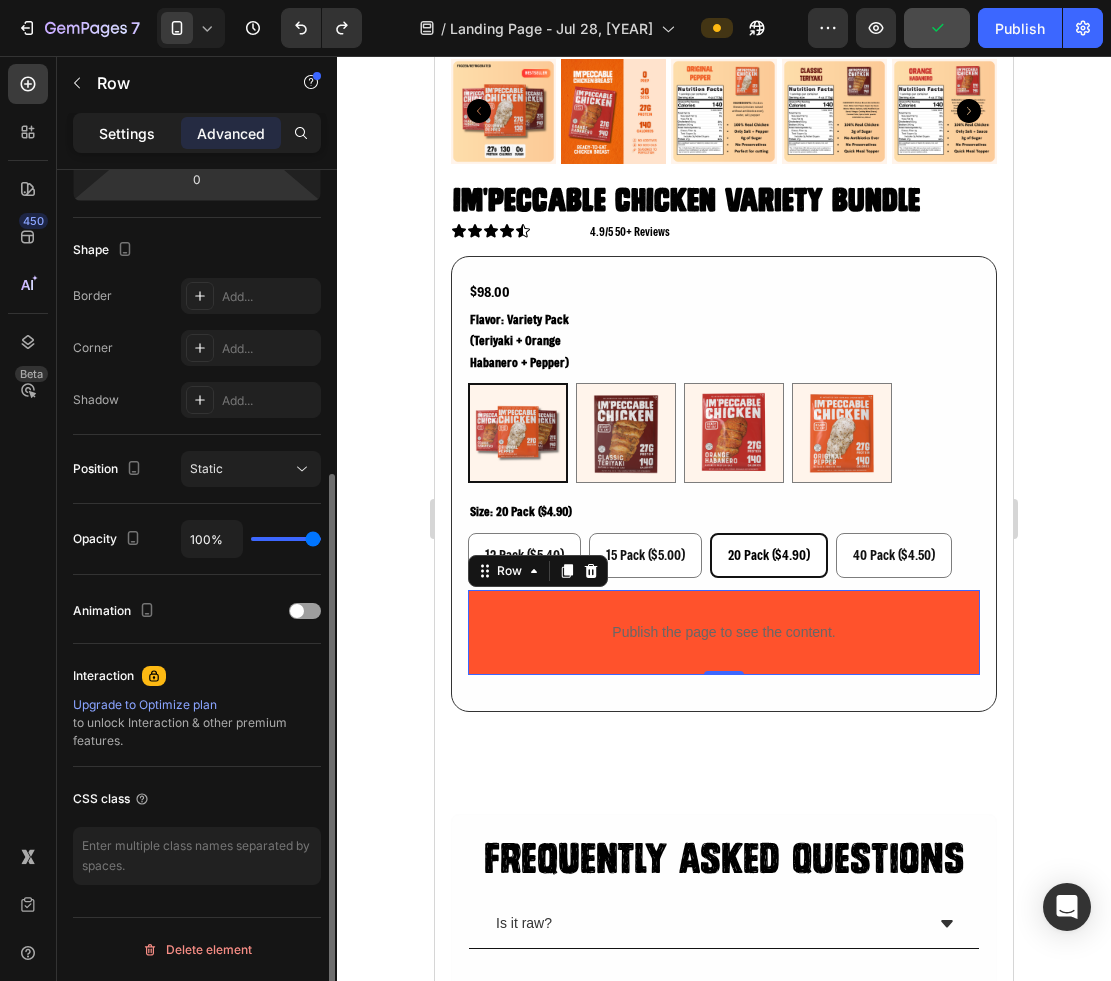 click on "Settings" 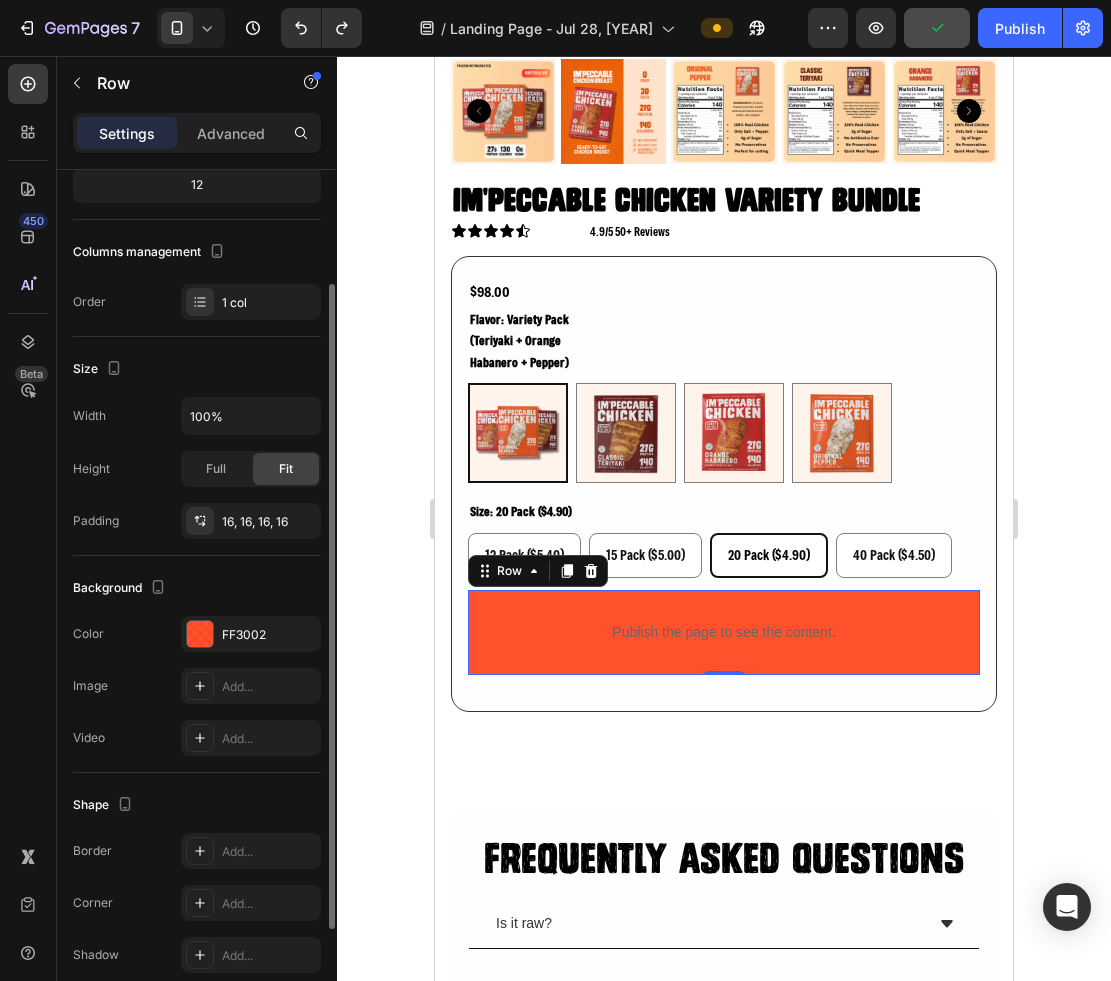 scroll, scrollTop: 0, scrollLeft: 0, axis: both 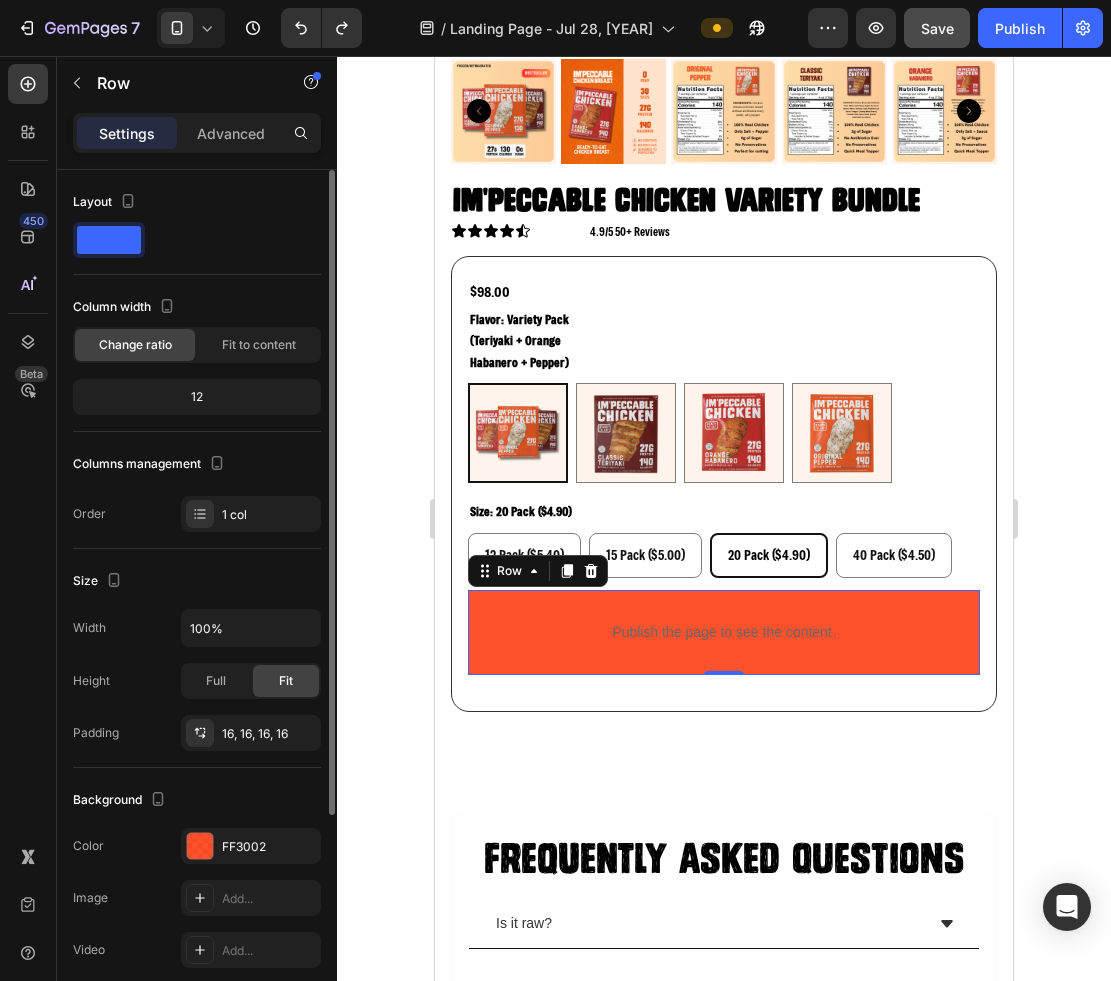 click 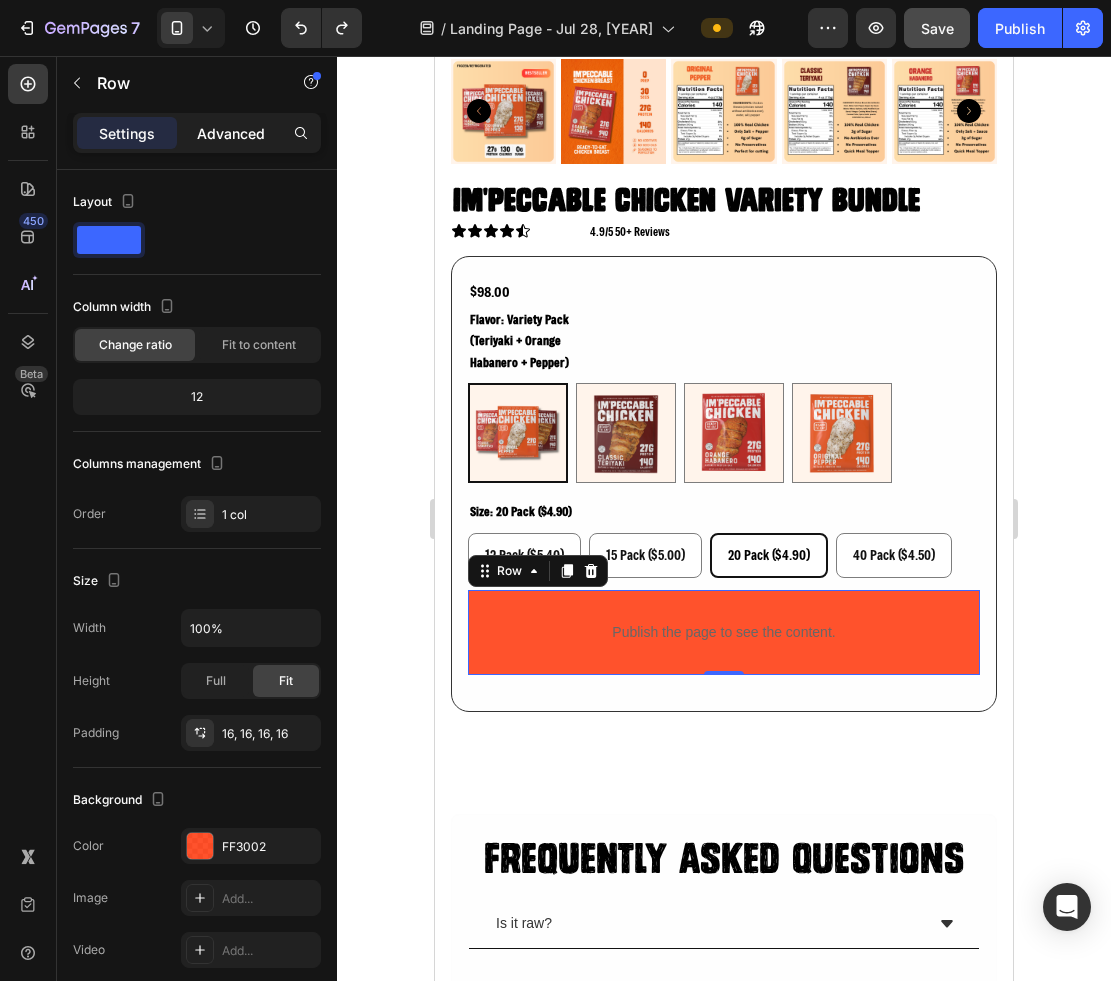 click on "Advanced" at bounding box center (231, 133) 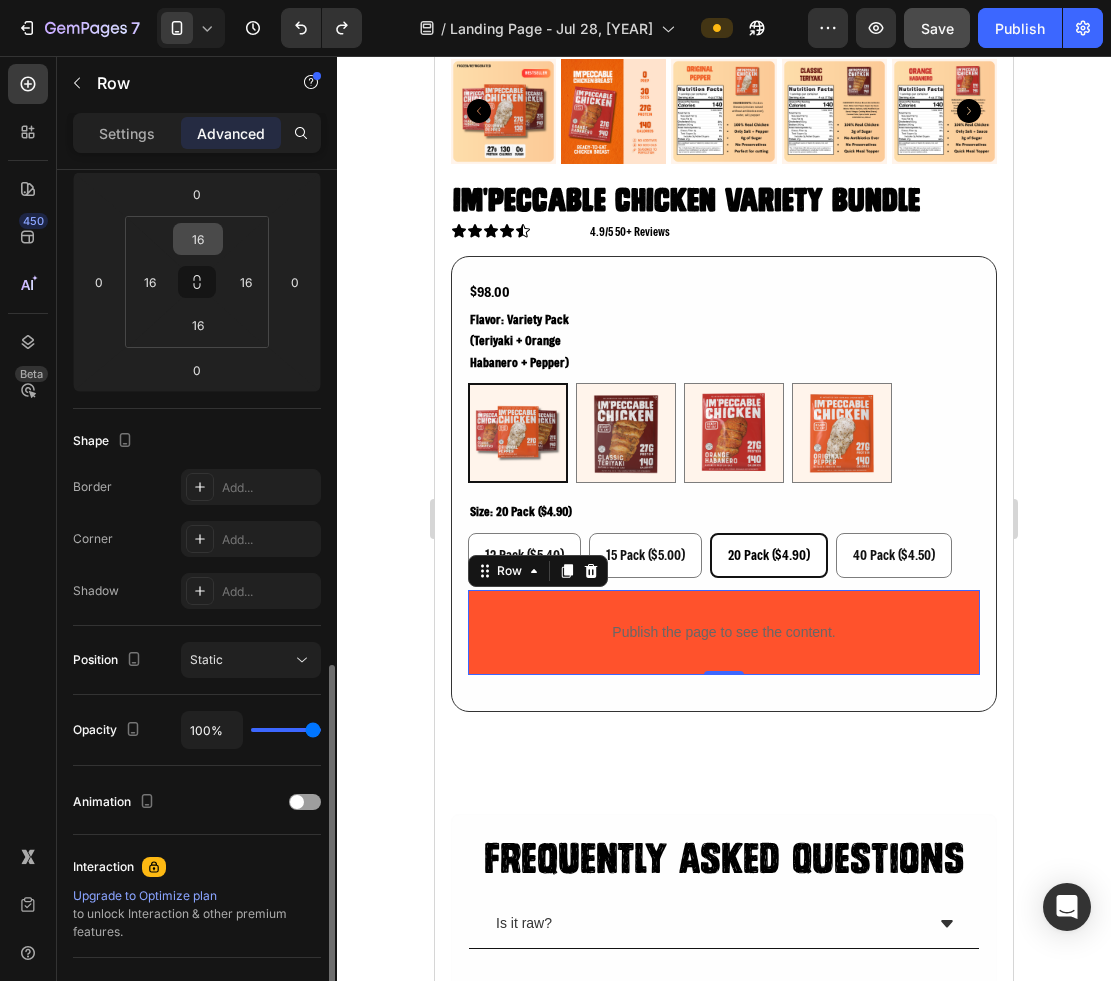 scroll, scrollTop: 466, scrollLeft: 0, axis: vertical 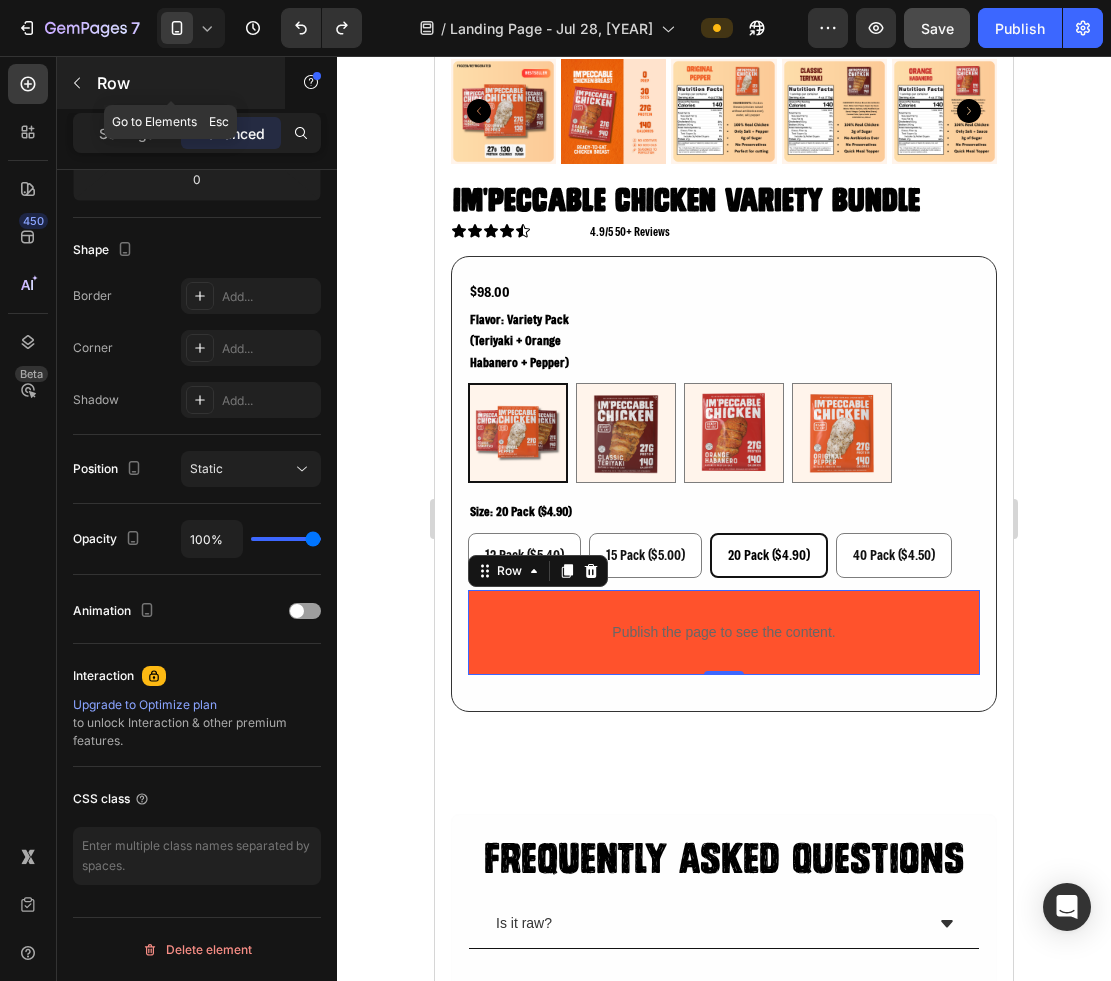 click on "Row" at bounding box center [171, 83] 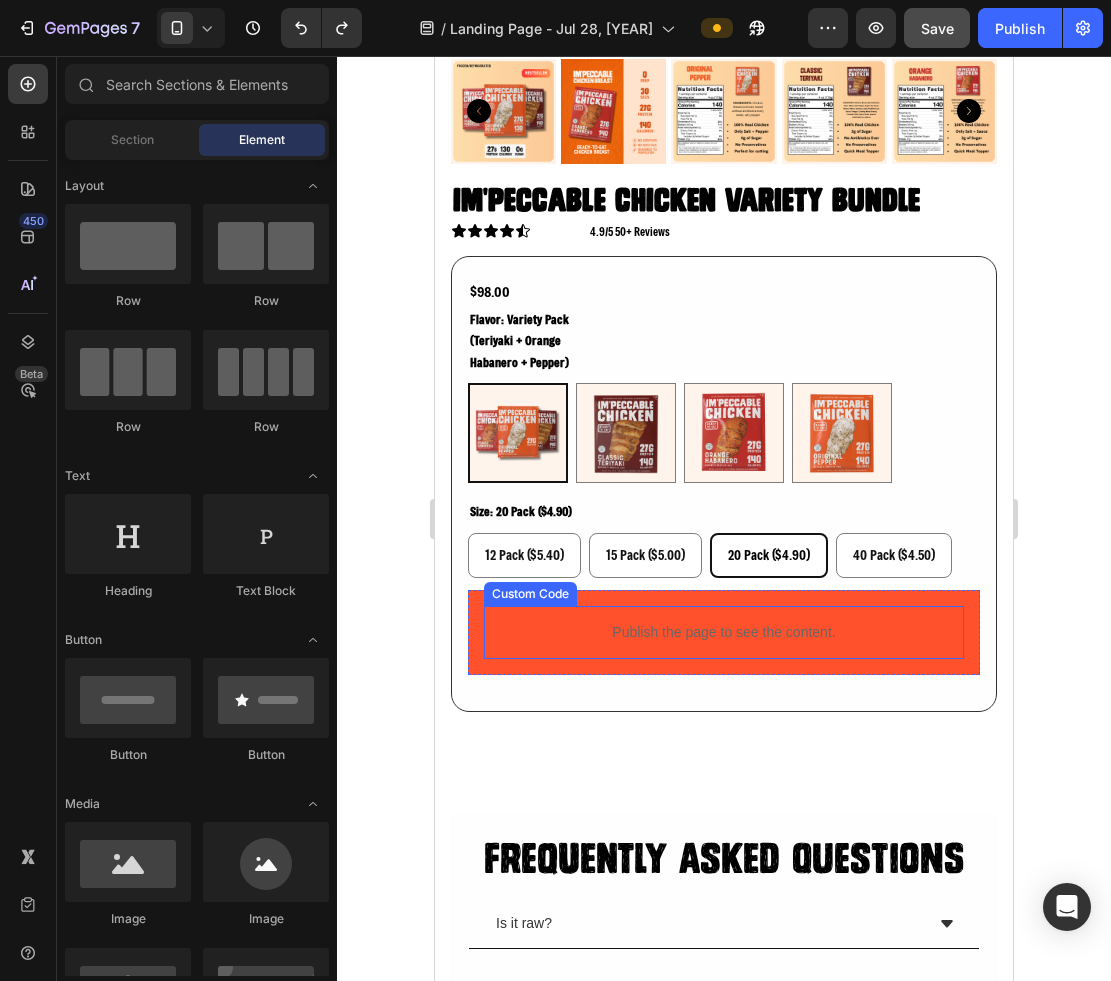 click on "Publish the page to see the content." at bounding box center [724, 632] 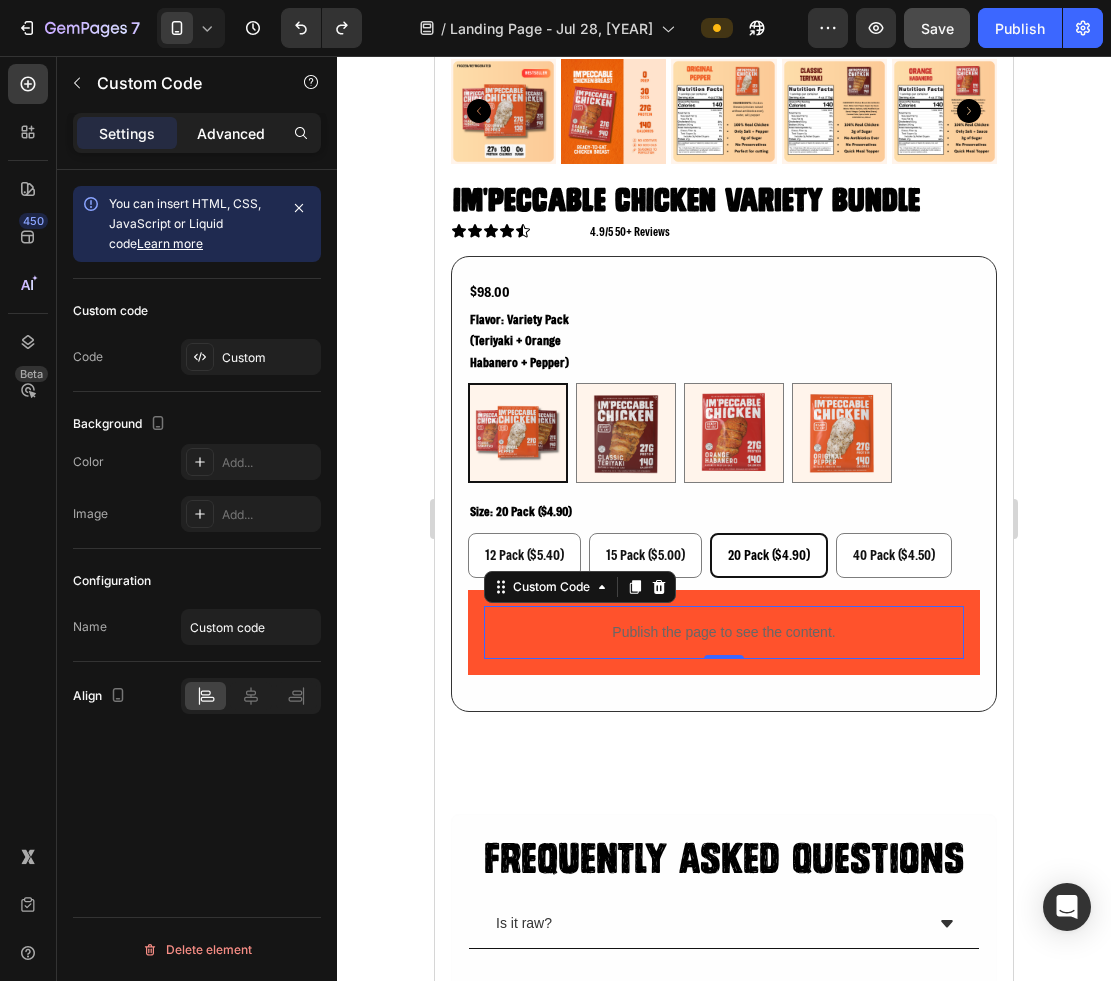 click on "Advanced" at bounding box center (231, 133) 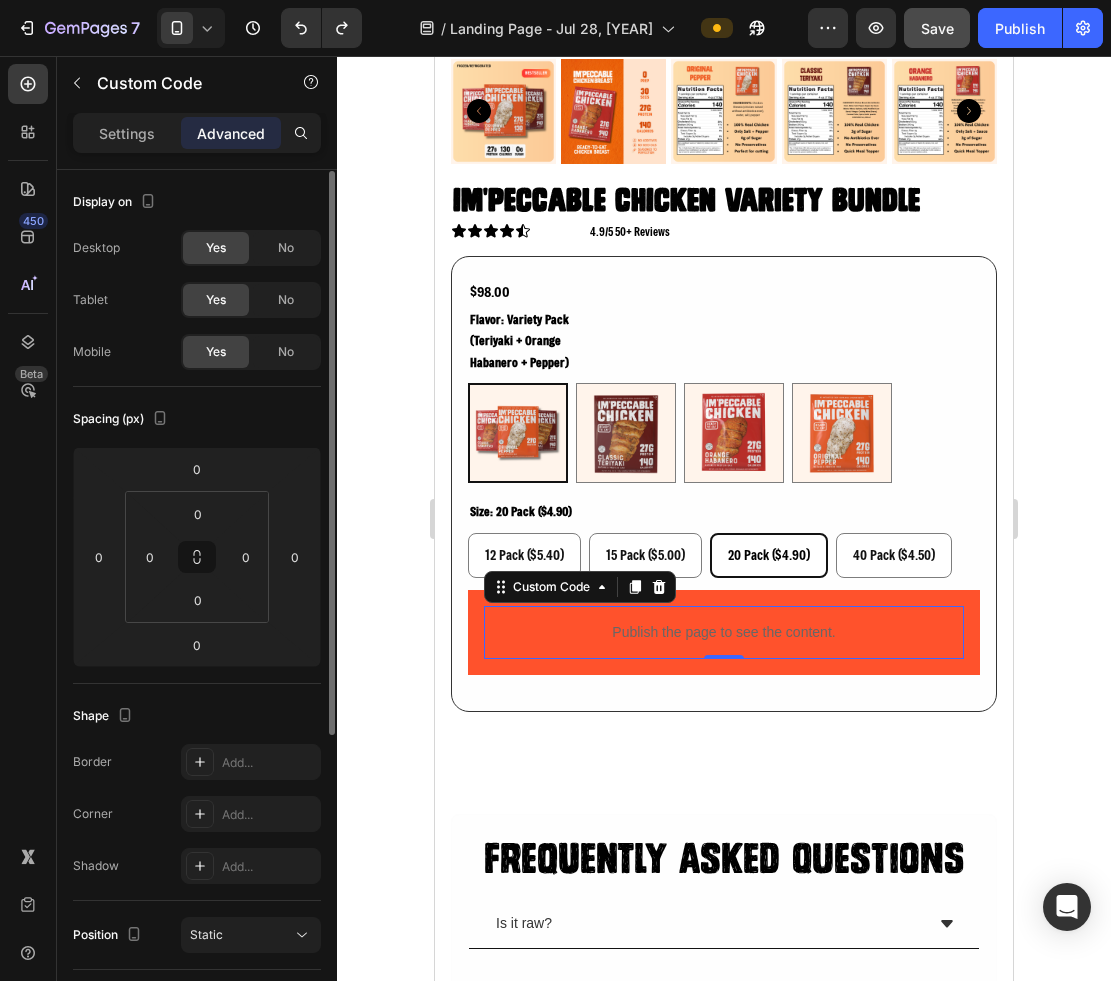 scroll, scrollTop: 466, scrollLeft: 0, axis: vertical 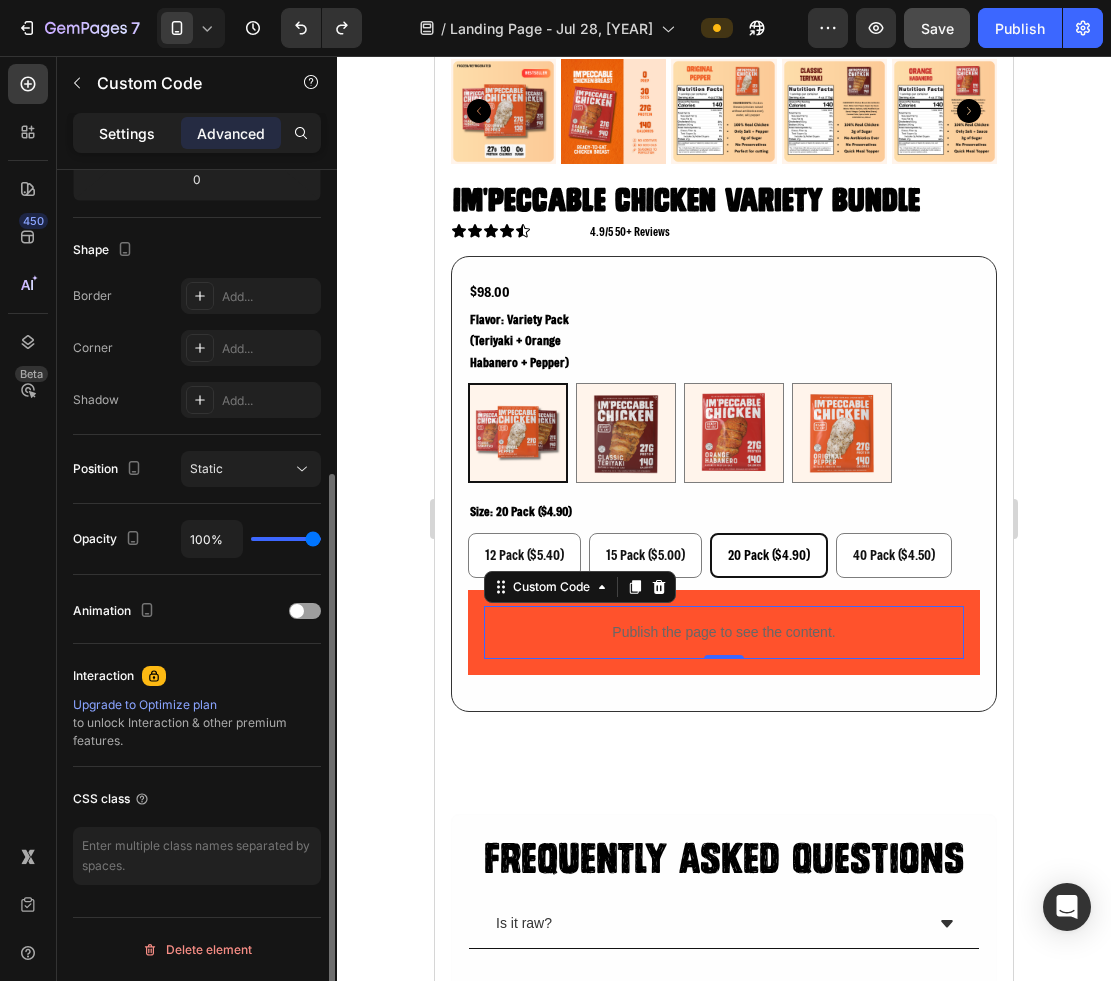 click on "Settings" at bounding box center [127, 133] 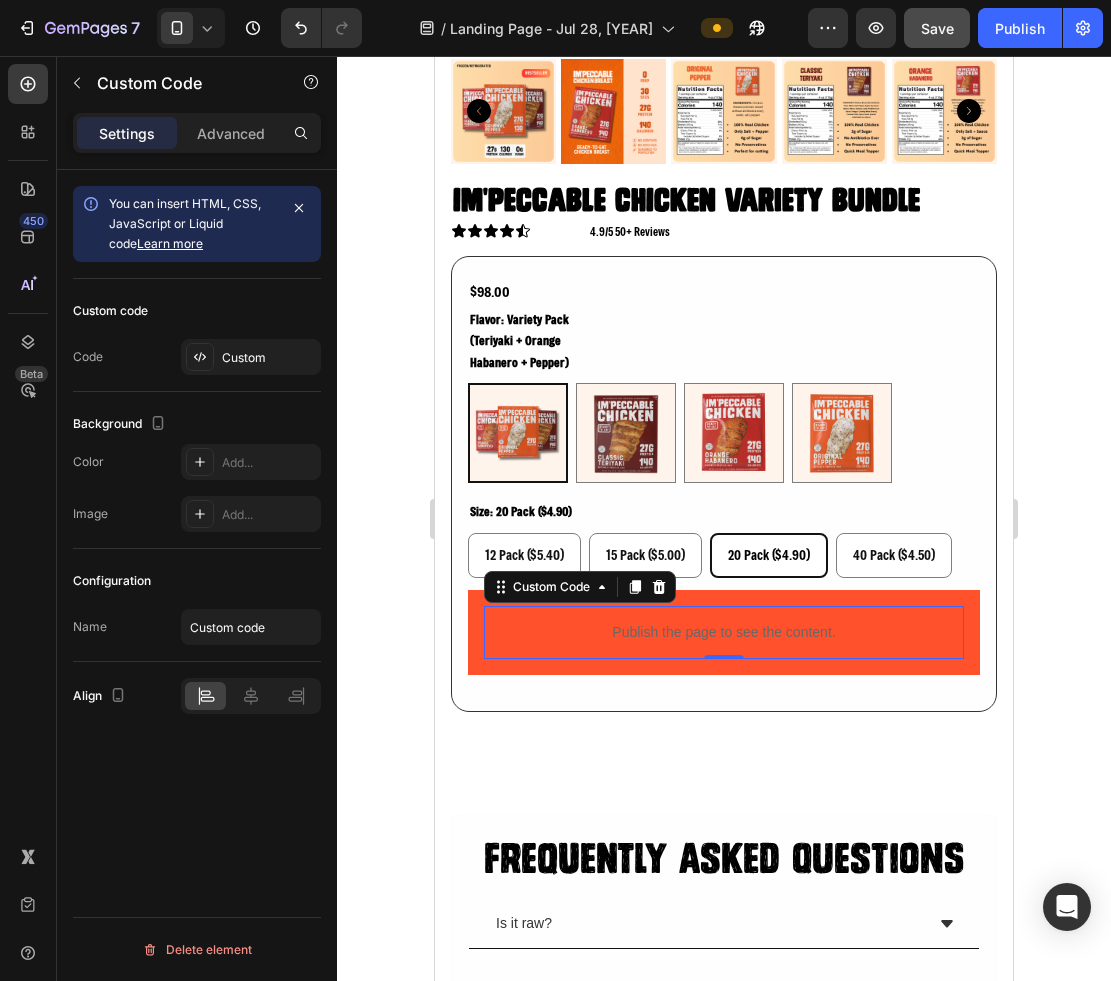scroll, scrollTop: 0, scrollLeft: 0, axis: both 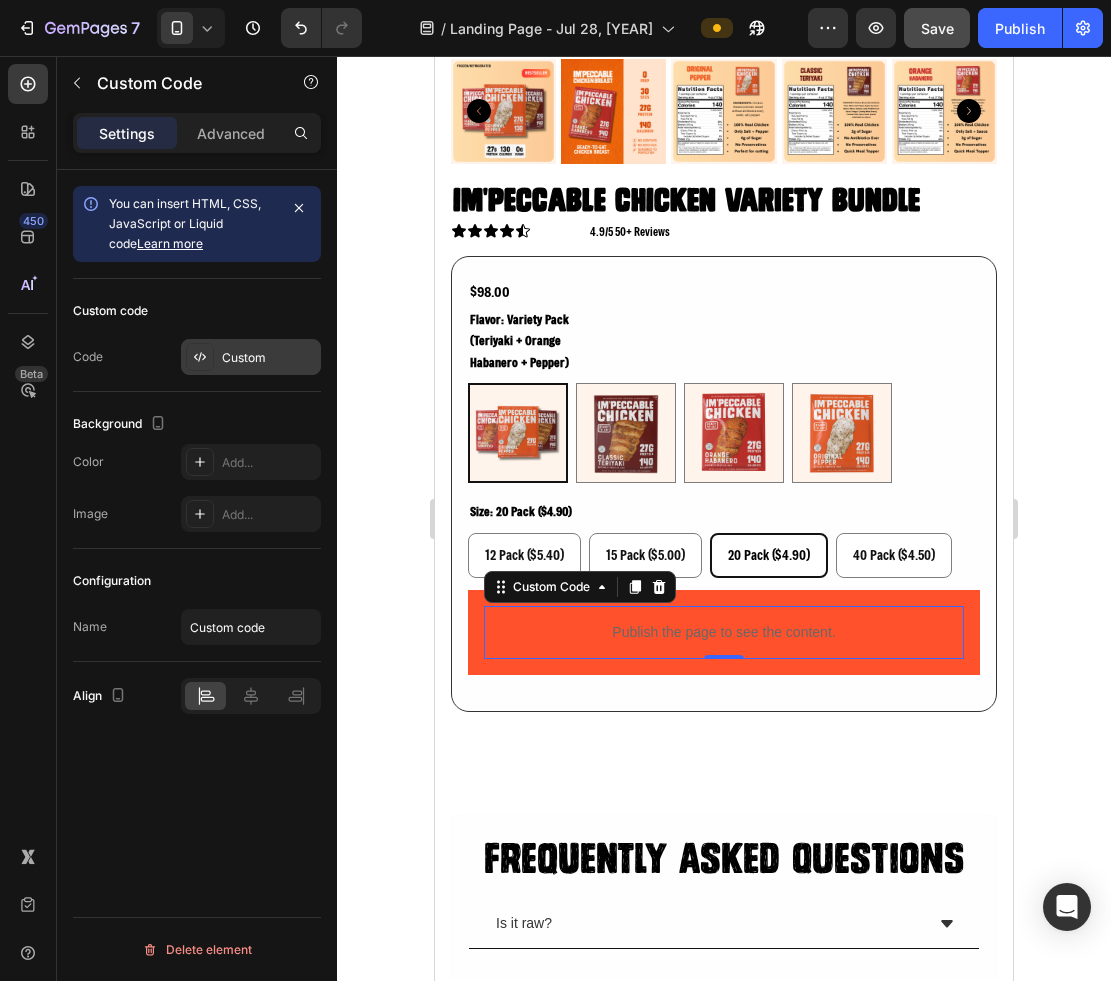 click on "Custom" at bounding box center (269, 358) 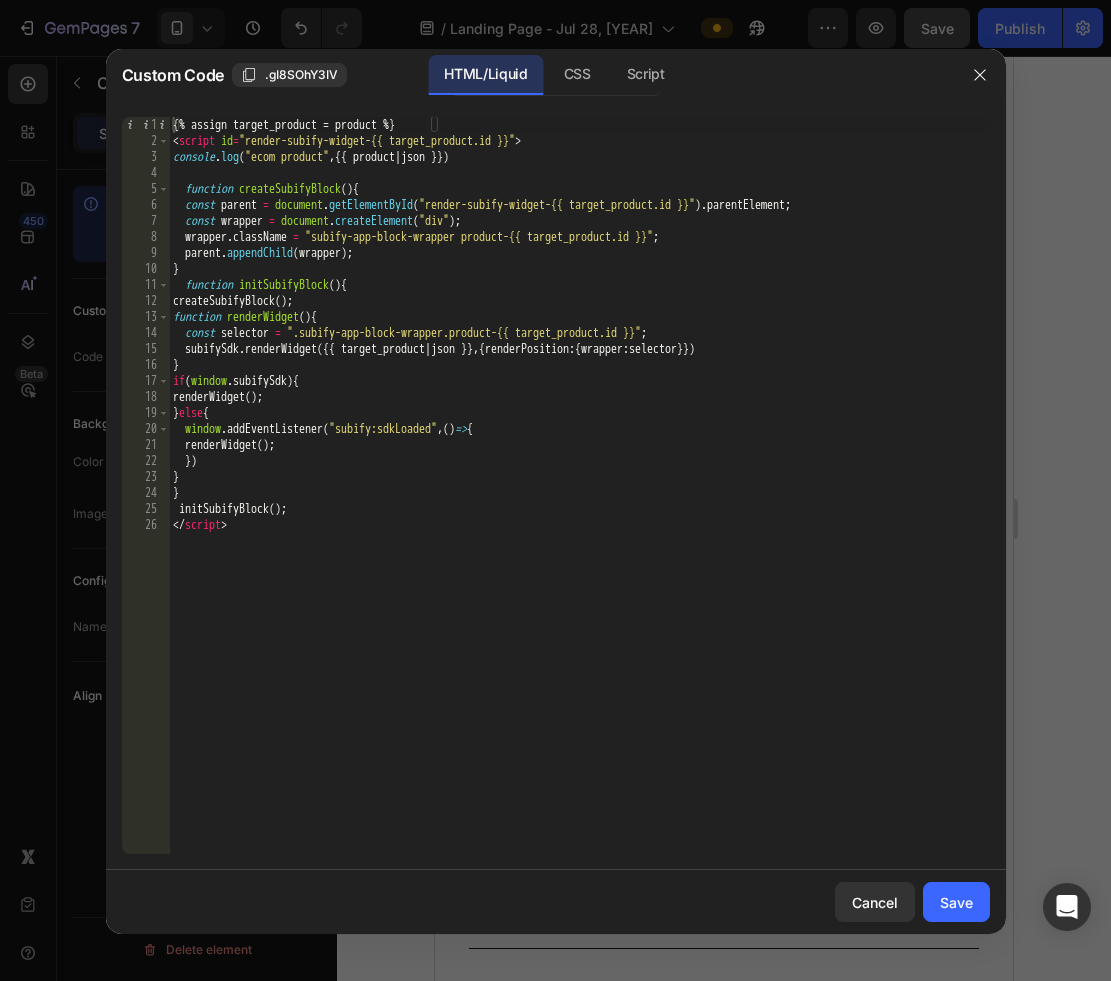 type on "</script>" 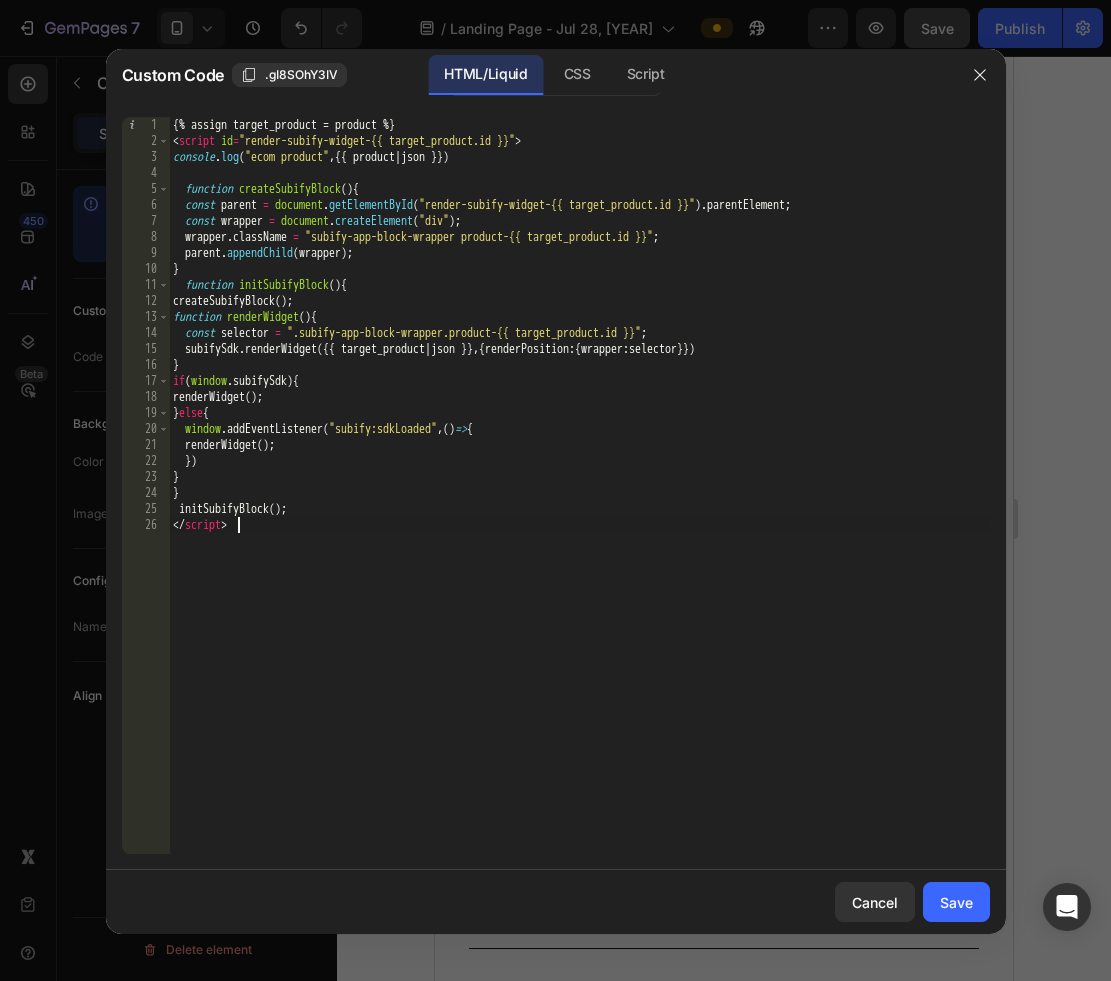 click on "{% assign target_product = product %} < script   id = "render-subify-widget-{{ target_product.id }}" > console . log ( "ecom product" , {{   product  |  json   }})    function   createSubifyBlock ( ) {    const   parent   =   document . getElementById ( "render-subify-widget-{{ target_product.id }}" ) . parentElement ;    const   wrapper   =   document . createElement ( "div" ) ;    wrapper . className   =   "subify-app-block-wrapper product-{{ target_product.id }}" ;    parent . appendChild ( wrapper ) ; }    function   initSubifyBlock ( ) { createSubifyBlock ( ) ; function   renderWidget ( ) {    const   selector   =   ".subify-app-block-wrapper.product-{{ target_product.id }}" ;    subifySdk . renderWidget ({{   target_product  |   json   }} , { renderPosition : { wrapper : selector }}) } if ( window . subifySdk ) { renderWidget ( ) ; } else {    window . addEventListener ( "subify:sdkLoaded" , ( ) => {    renderWidget ( ) ;    }) } }   initSubifyBlock ( ) ; </ script >" at bounding box center (579, 501) 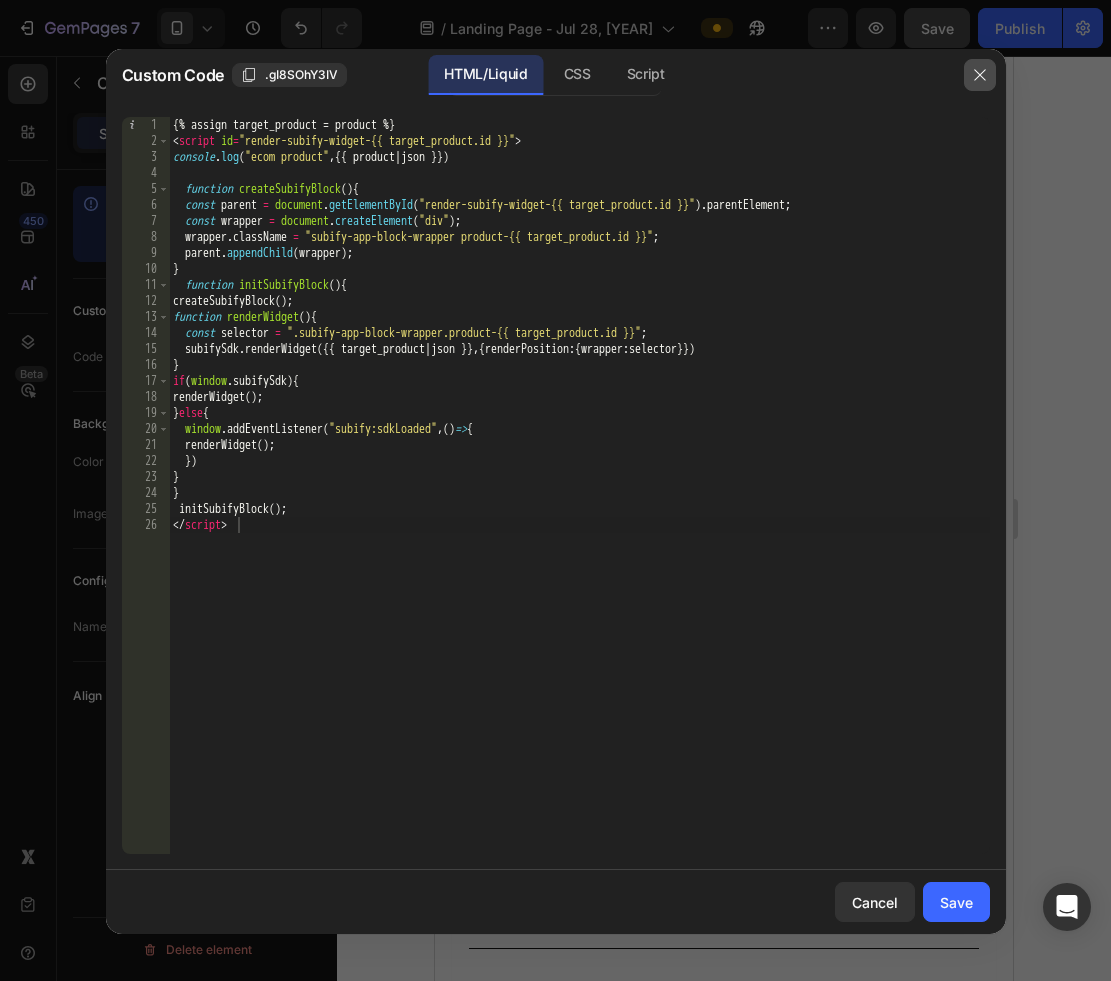 click 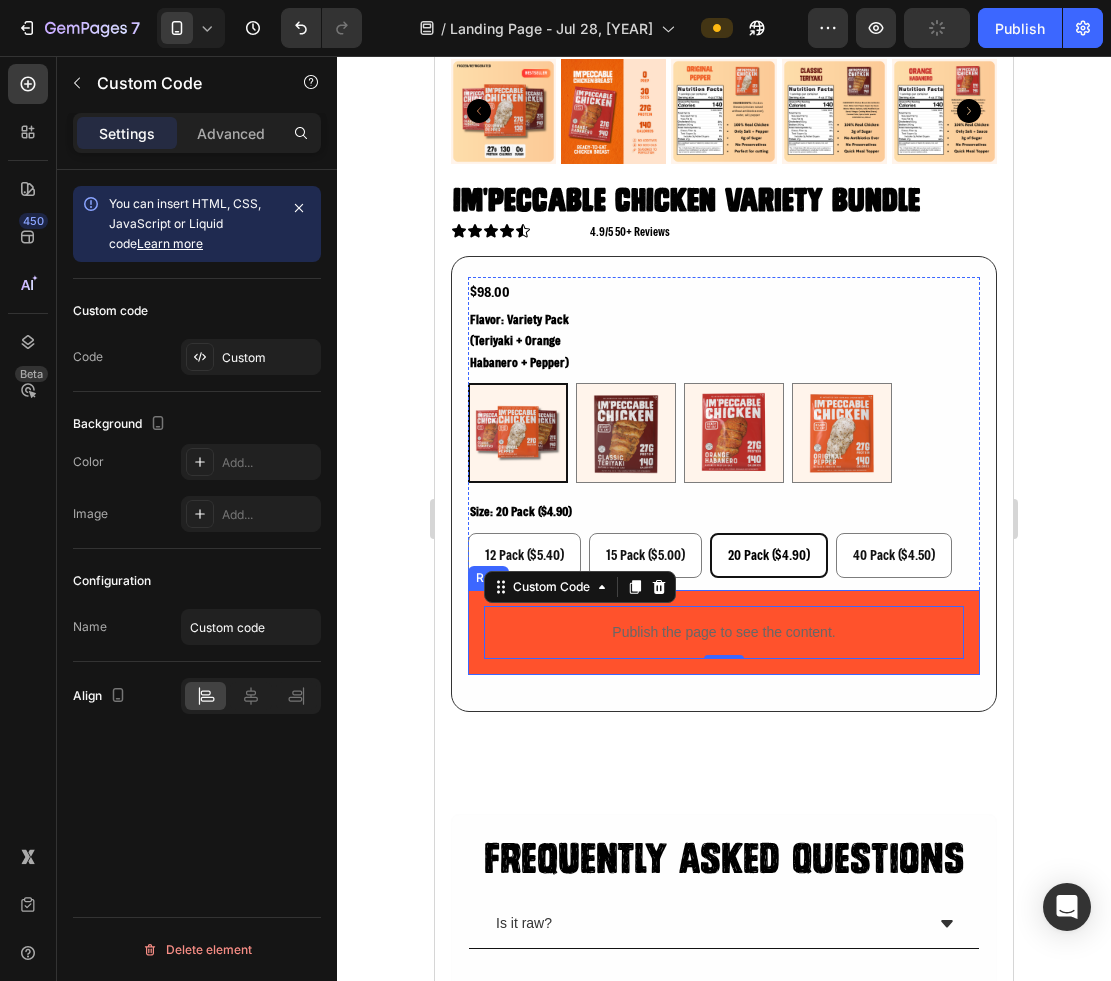 click on "Publish the page to see the content.
Custom Code   0 Row" at bounding box center [724, 632] 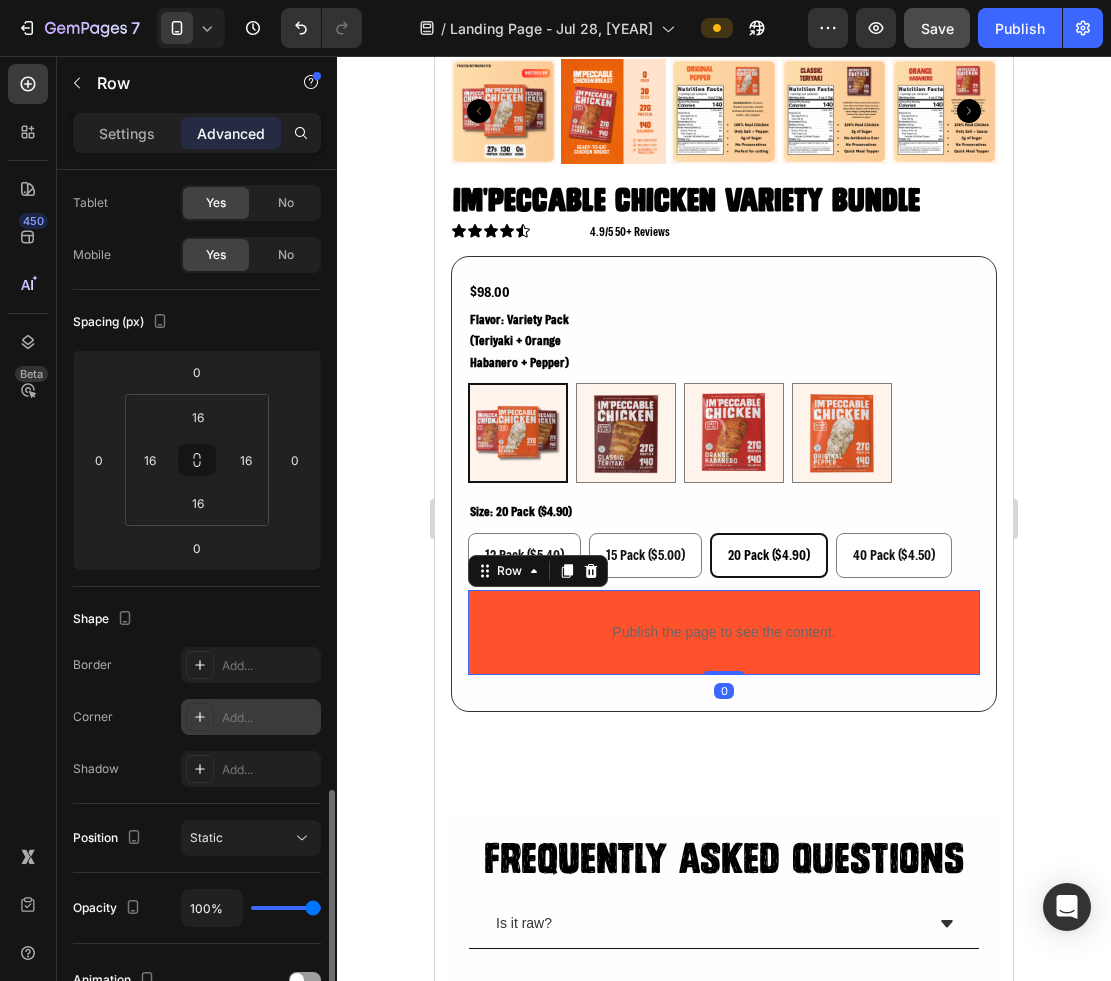 scroll, scrollTop: 434, scrollLeft: 0, axis: vertical 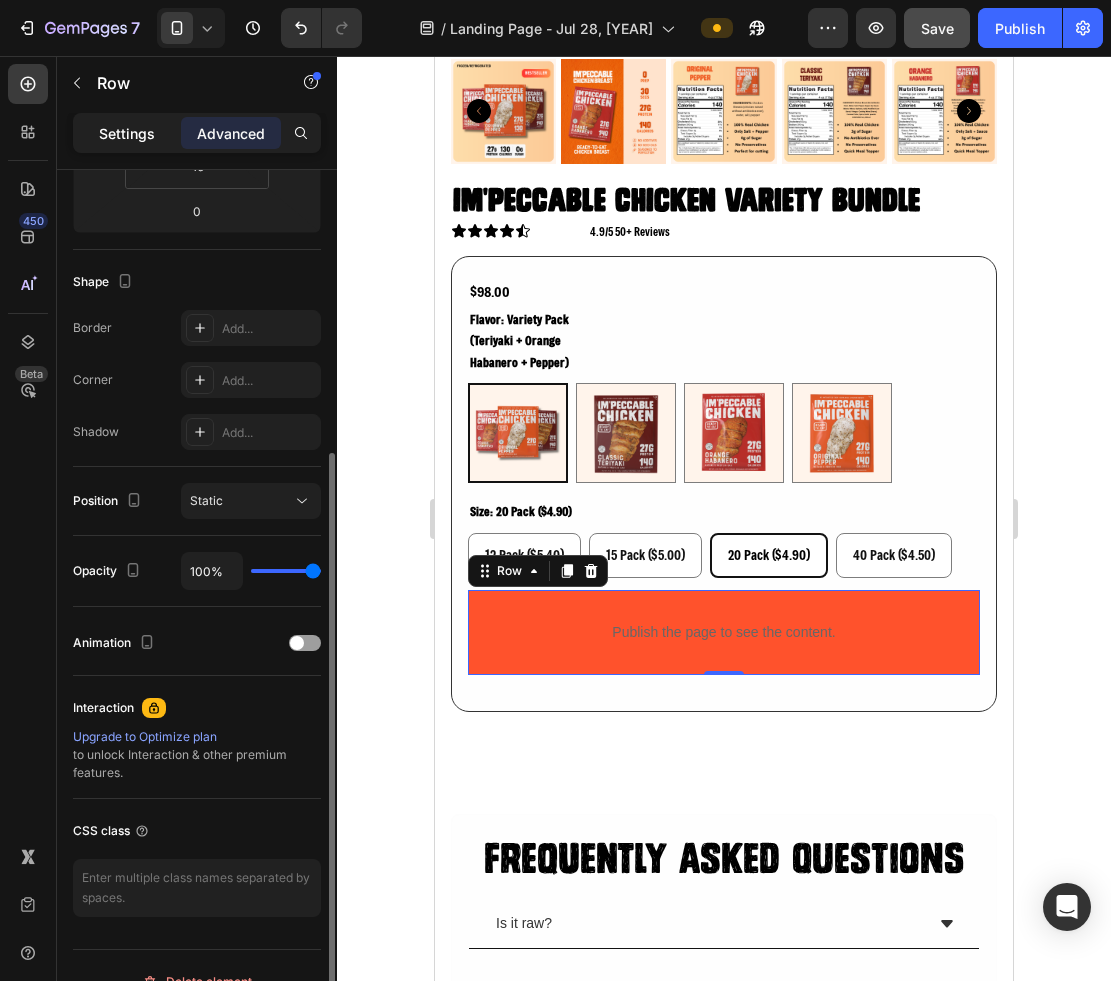 click on "Settings" at bounding box center (127, 133) 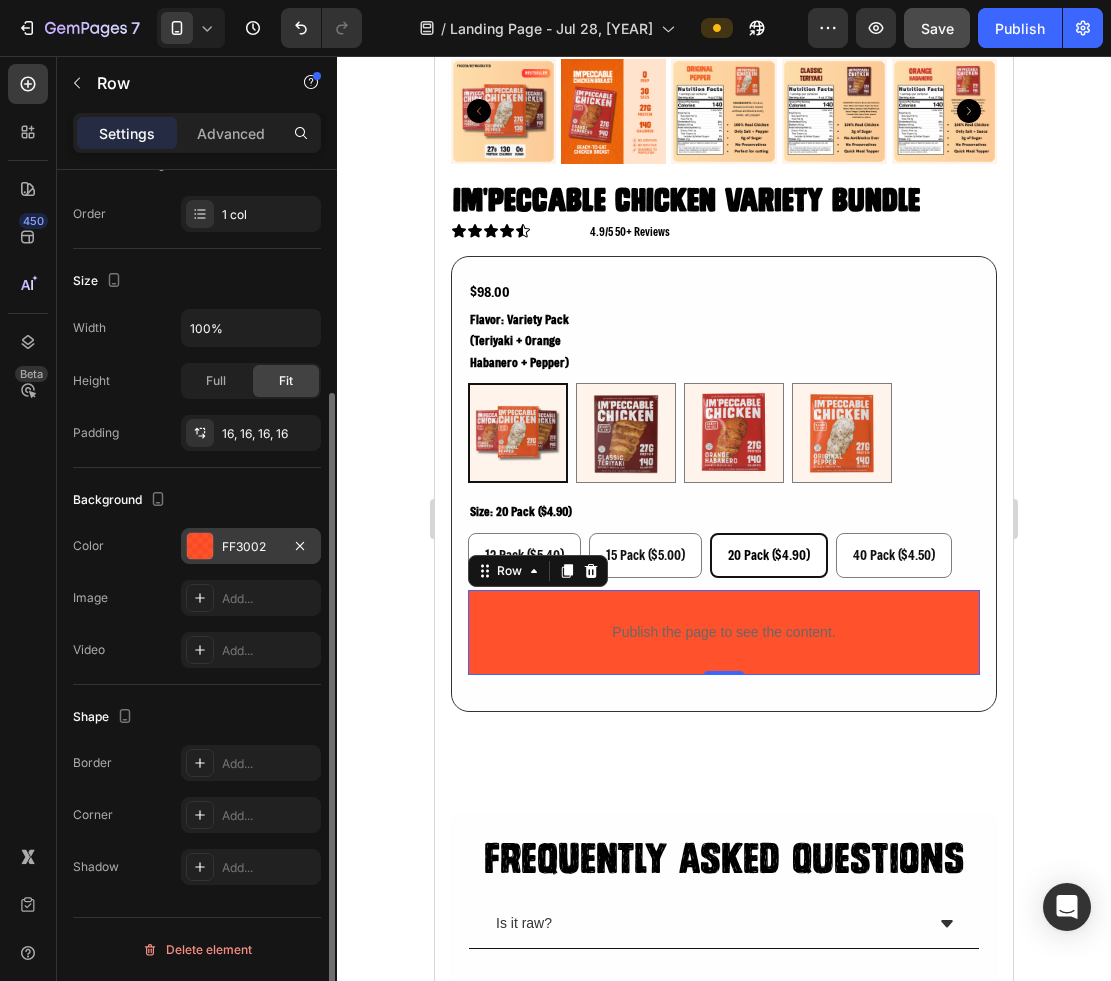 click on "FF3002" at bounding box center (251, 547) 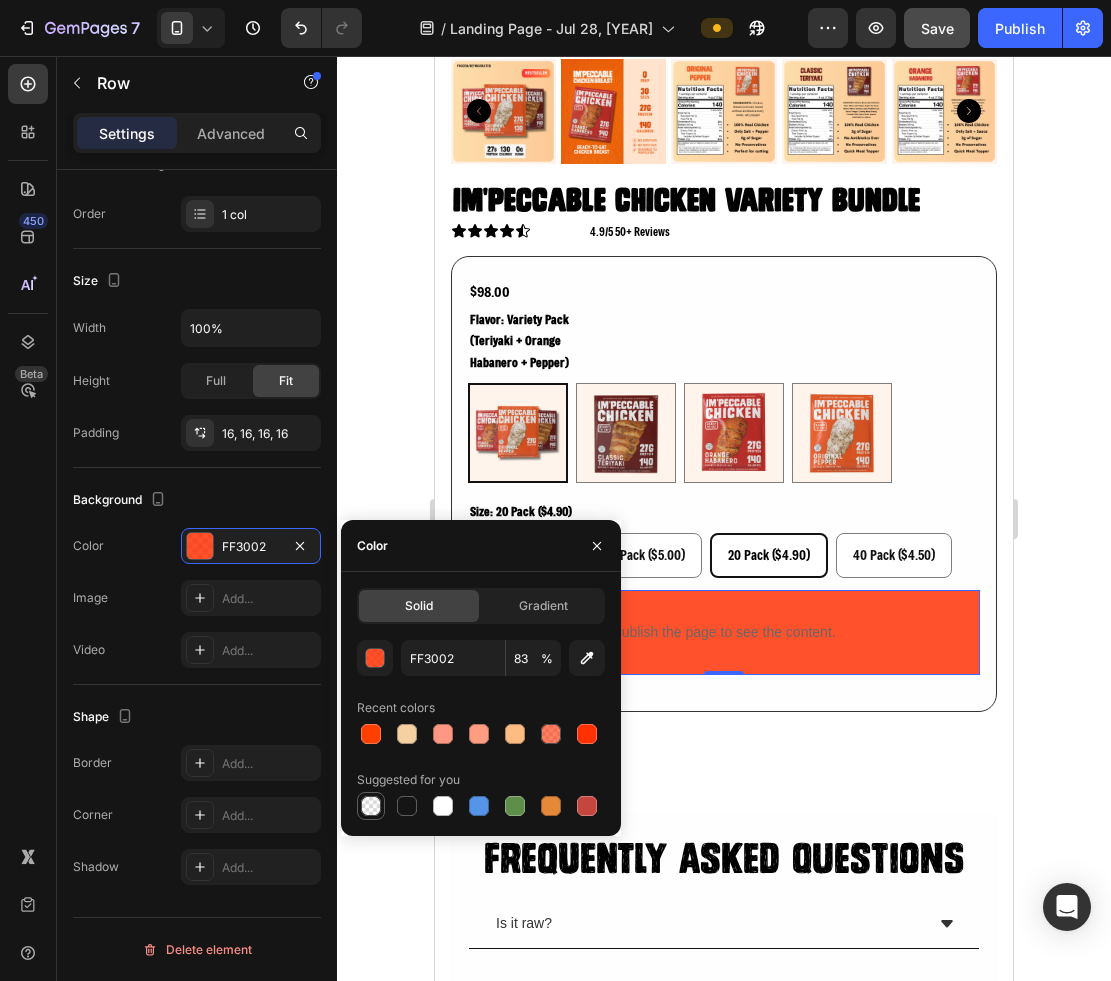 click at bounding box center (371, 806) 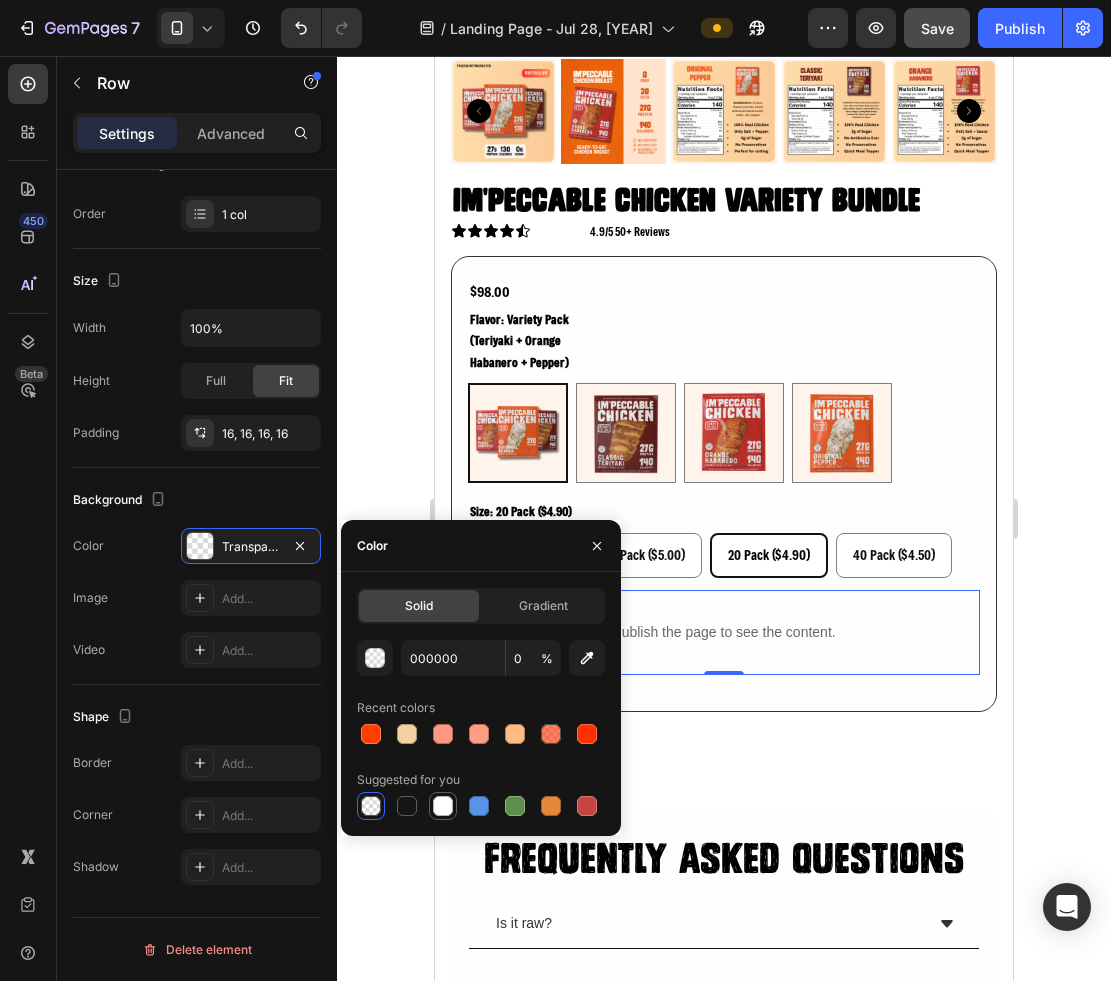 click at bounding box center (443, 806) 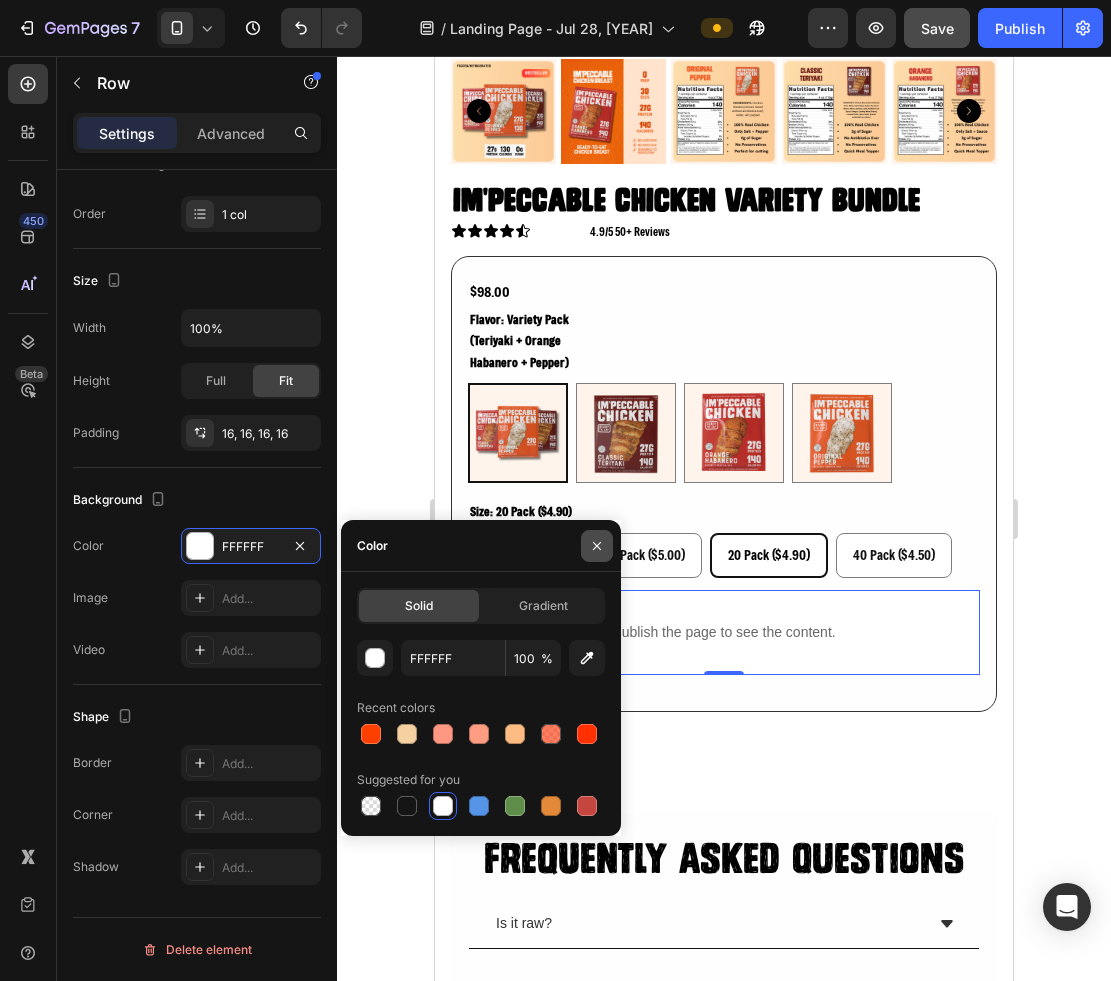 click at bounding box center (597, 546) 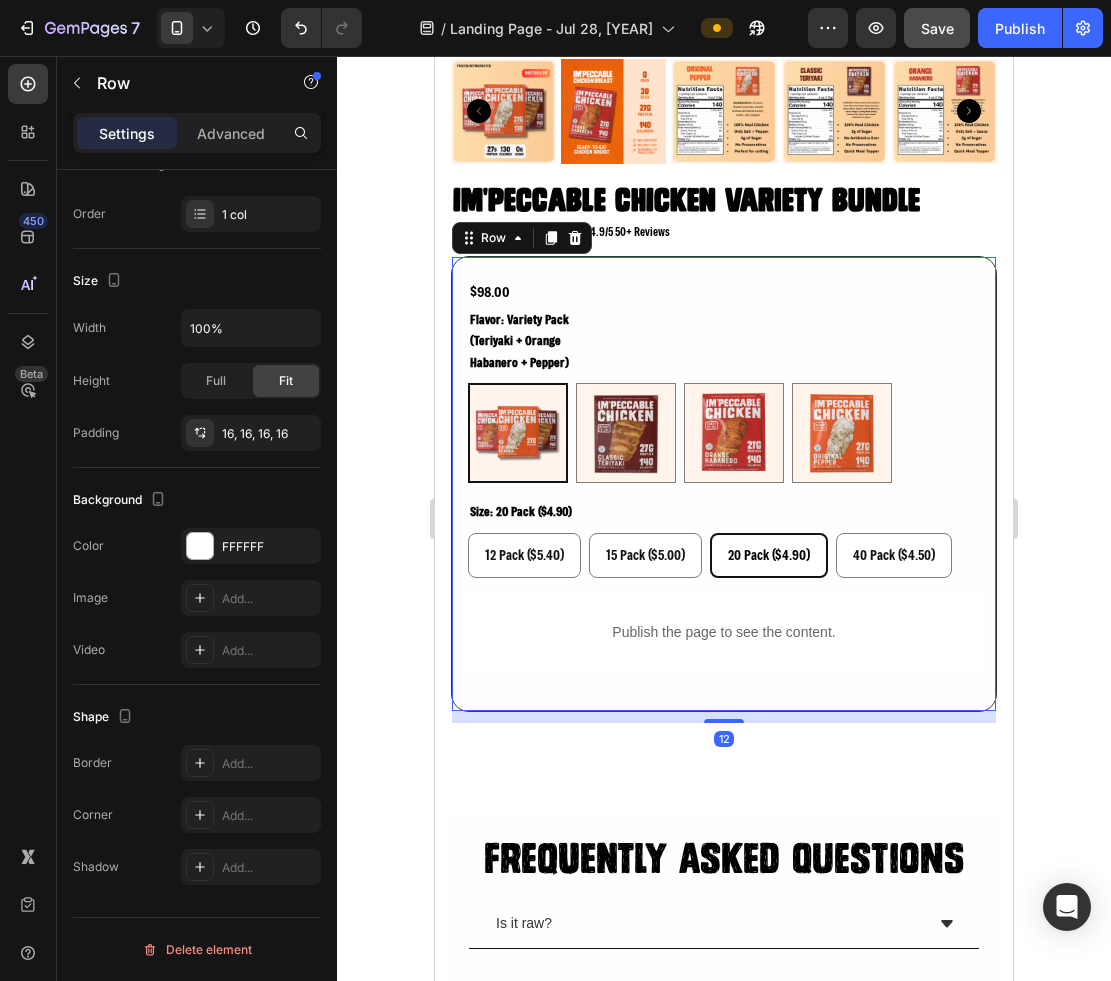 click on "$98.00 Product Price Product Price Row flavor: variety pack (teriyaki + orange habanero + pepper) Variety Pack (Teriyaki + Orange Habanero + Pepper) Variety Pack (Teriyaki + Orange Habanero + Pepper) Teriyaki Teriyaki Orange Habanero Orange Habanero Pepper (Gluten free) Pepper (Gluten free) size: 20 pack ($4.90) 12 Pack ($5.40) 12 Pack ($5.40) 12 Pack ($5.40) 15 Pack ($5.00) 15 Pack ($5.00) 15 Pack ($5.00) 20 Pack ($4.90) 20 Pack ($4.90) 20 Pack ($4.90) 40 Pack ($4.50) 40 Pack ($4.50) 40 Pack ($4.50) Product Variants & Swatches
Publish the page to see the content.
Custom Code Row Row Row   12" at bounding box center (724, 484) 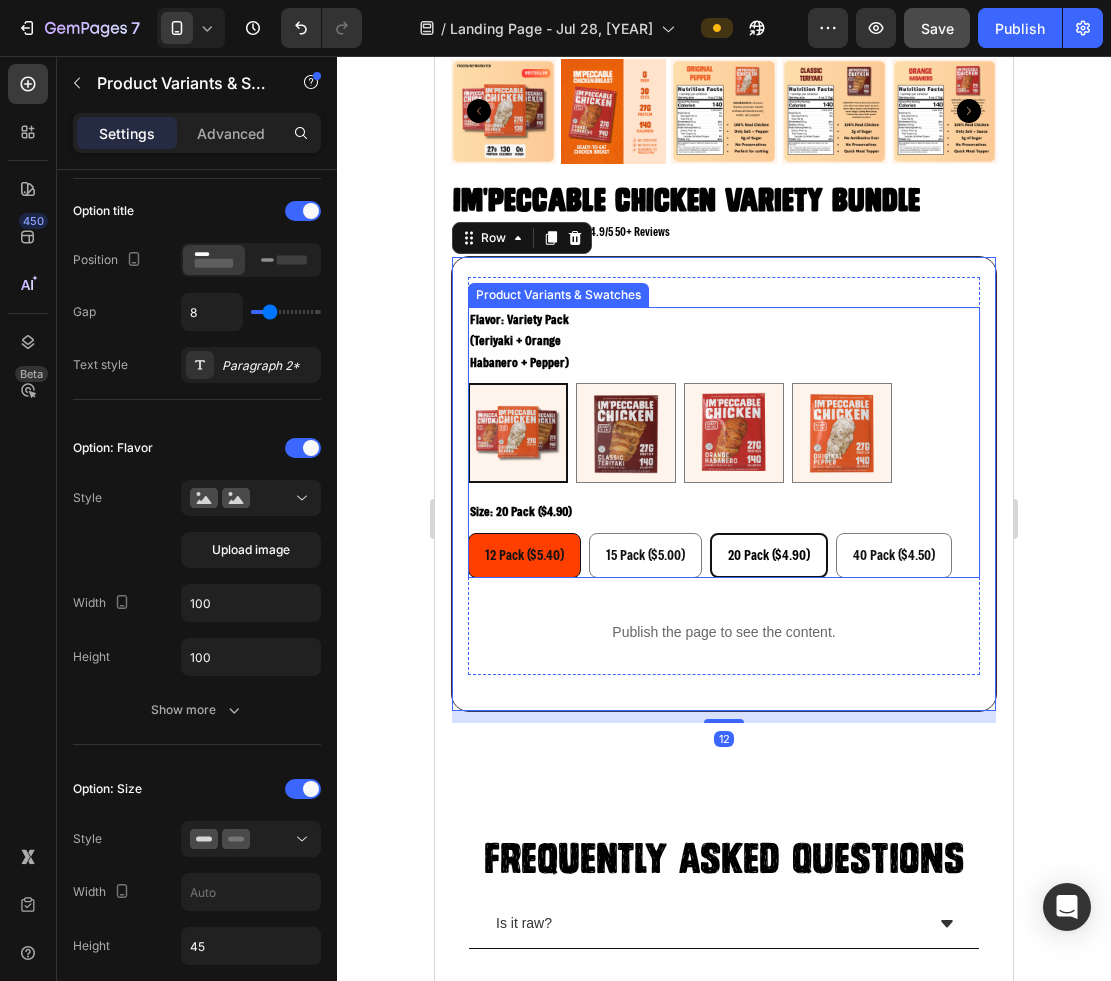 click on "12 Pack ($5.40)" at bounding box center (524, 555) 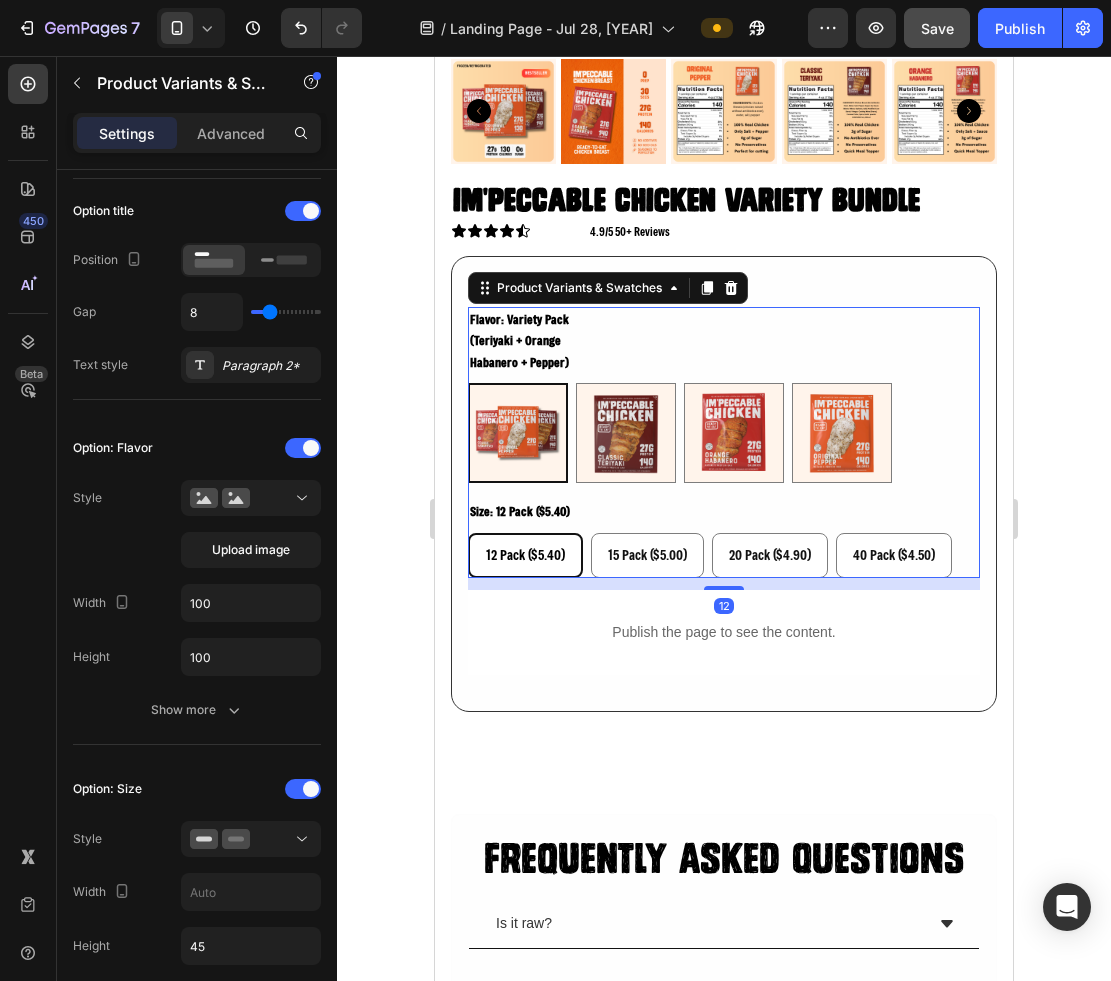 scroll, scrollTop: 0, scrollLeft: 0, axis: both 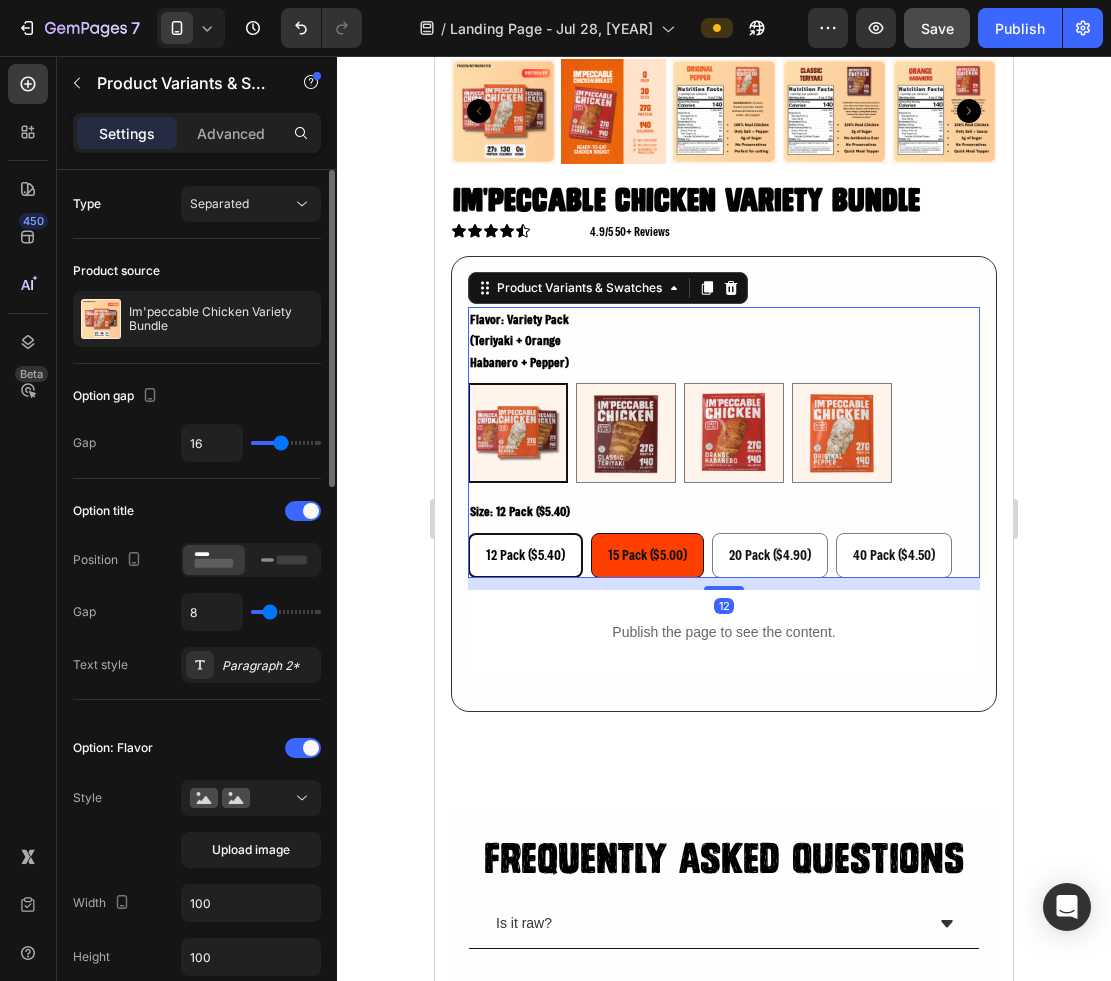 click on "15 Pack ($5.00)" at bounding box center (647, 555) 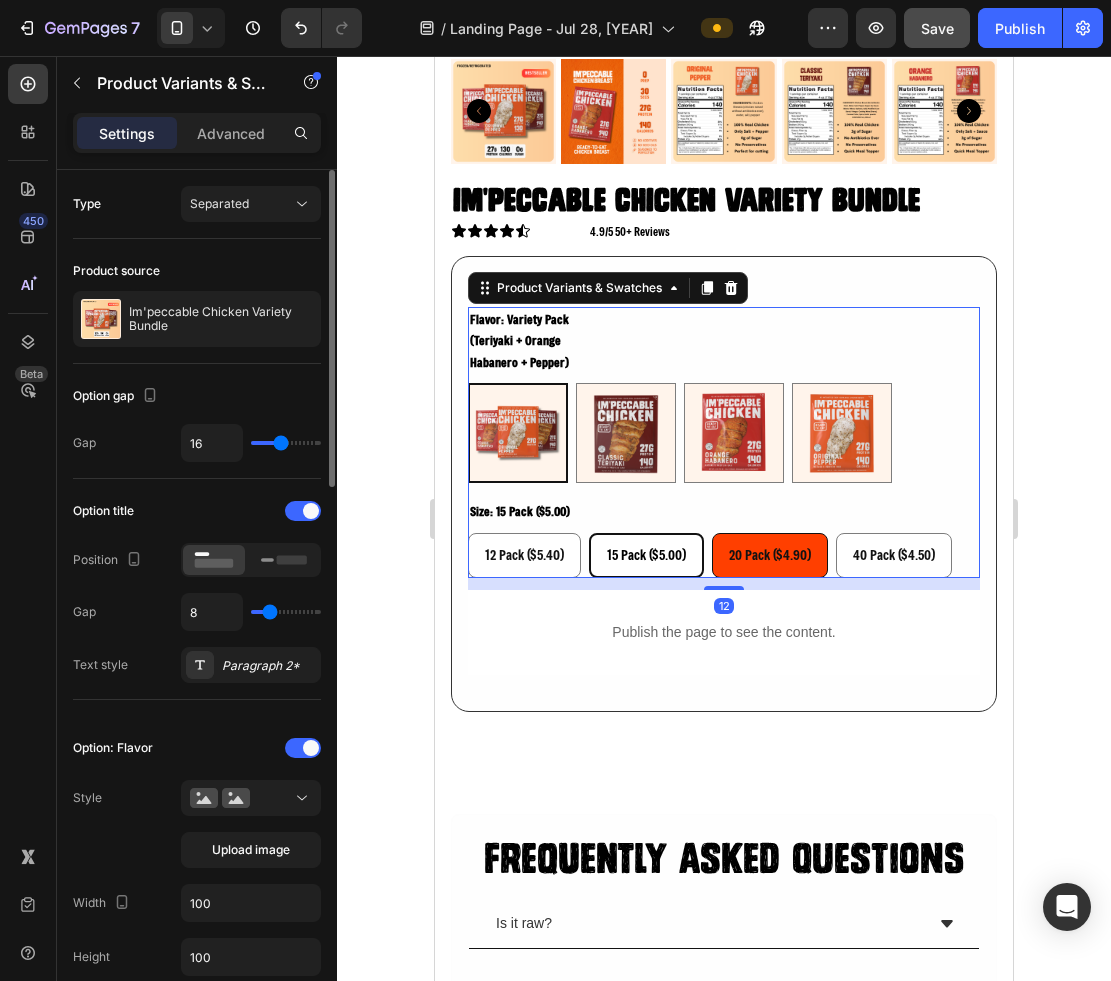 click on "20 Pack ($4.90)" at bounding box center [770, 555] 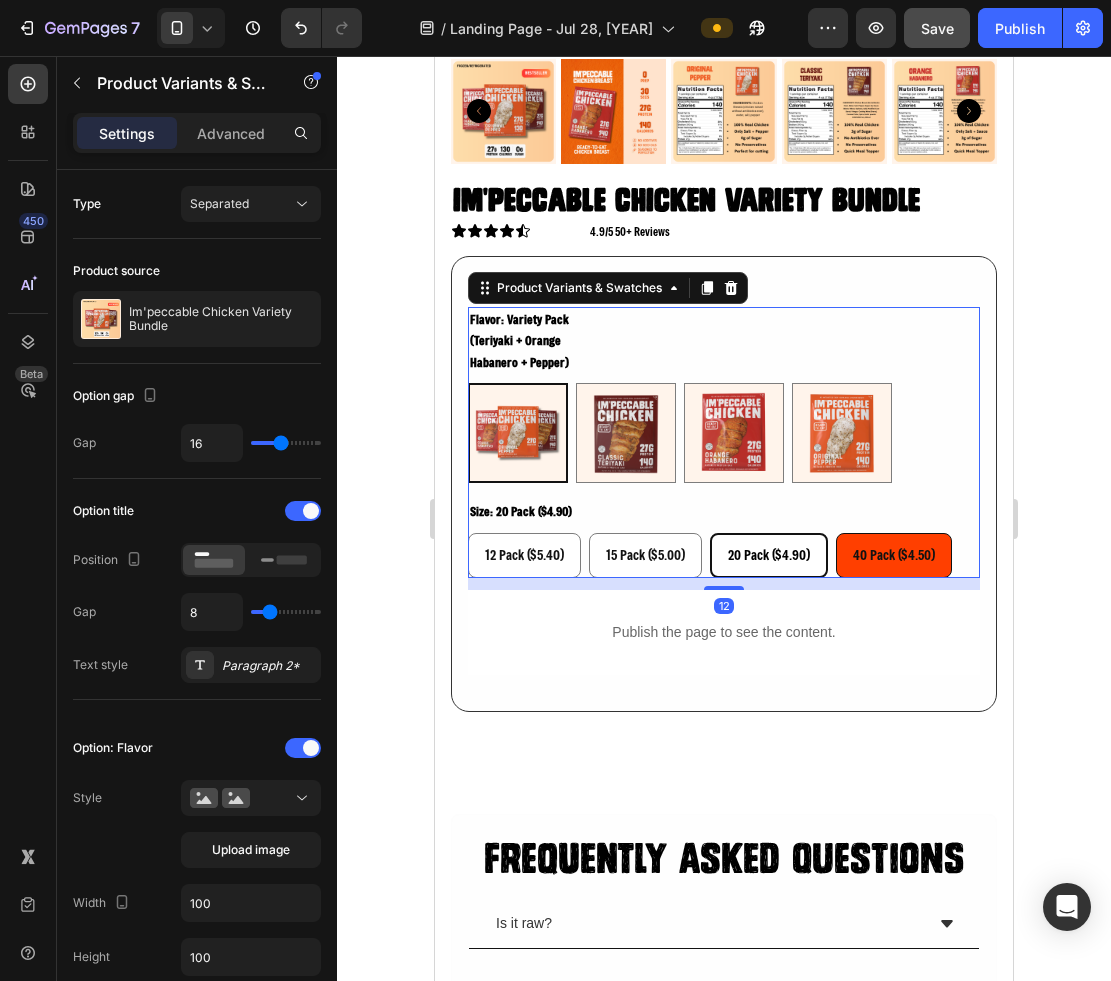 click on "40 Pack ($4.50)" at bounding box center (894, 555) 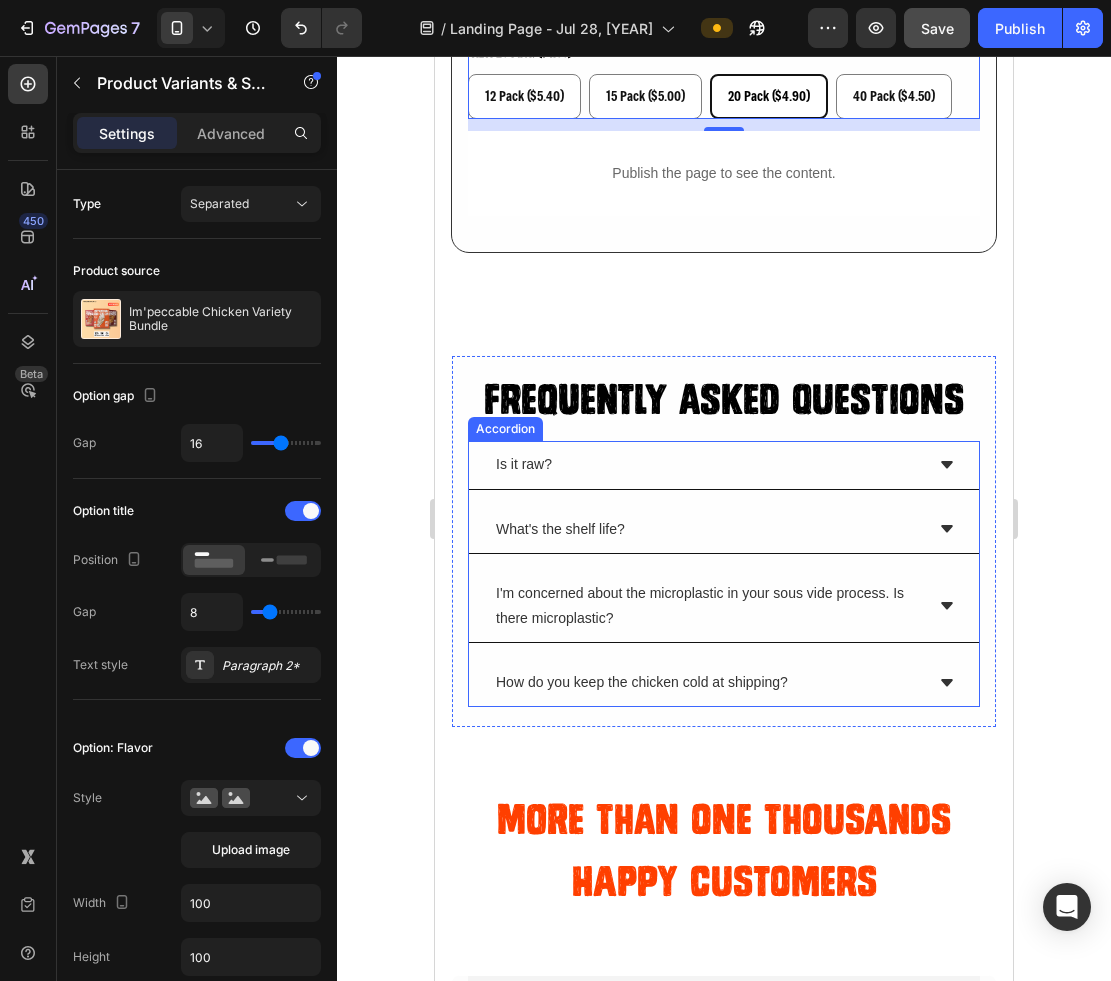 scroll, scrollTop: 6559, scrollLeft: 0, axis: vertical 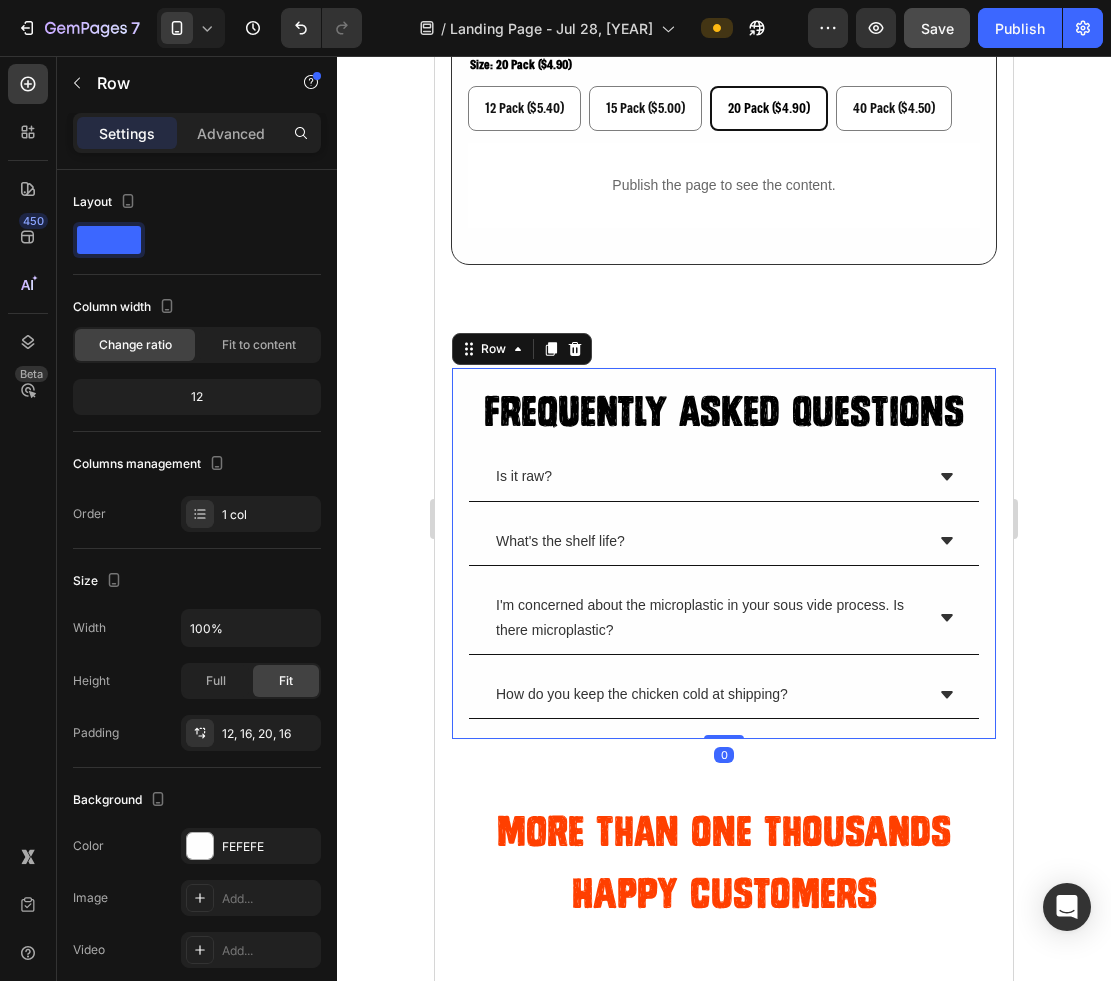click on "Frequently Asked Questions Heading
Is it raw?
What's the shelf life?
I'm concerned about the microplastic in your sous vide process. Is there microplastic?
How do you keep the chicken cold at shipping? Accordion Row   0" at bounding box center [724, 554] 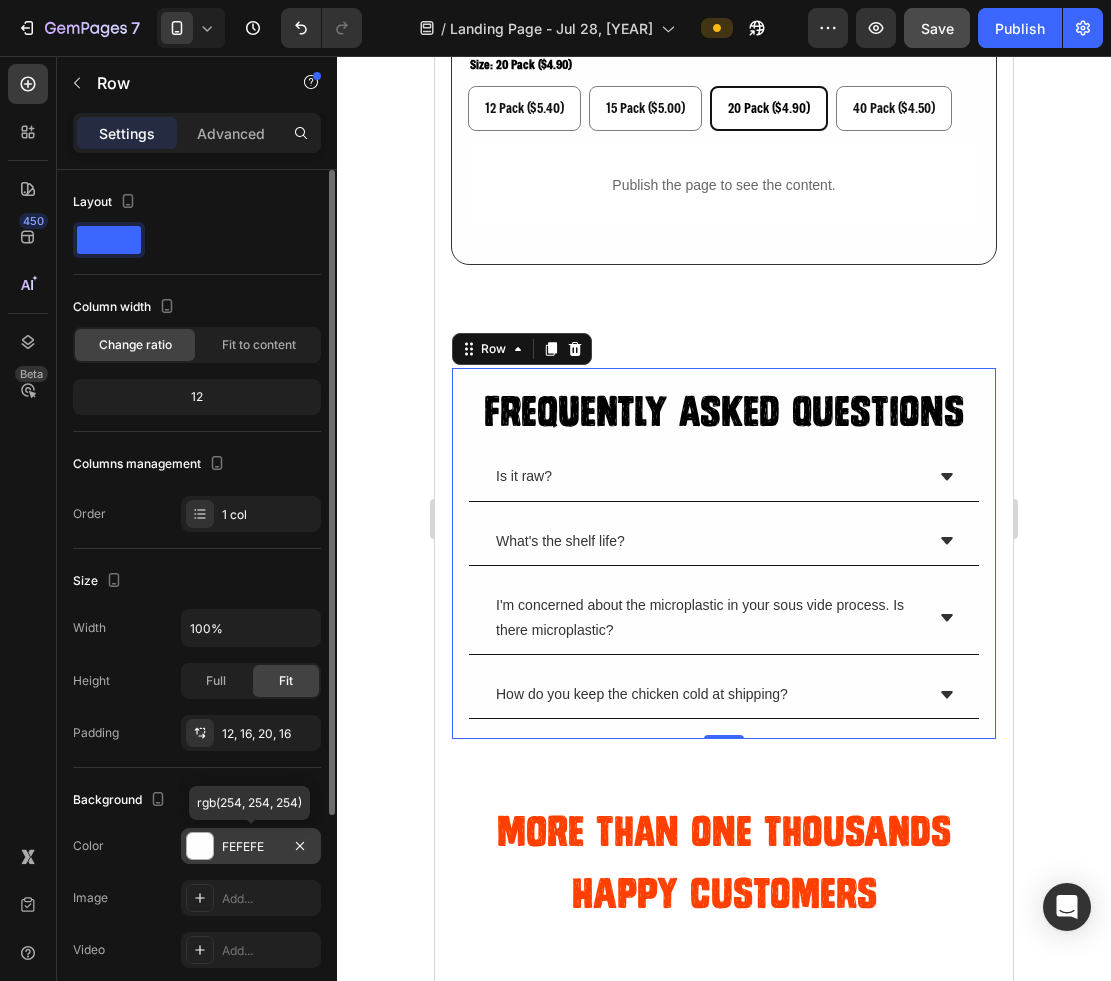 click at bounding box center [200, 846] 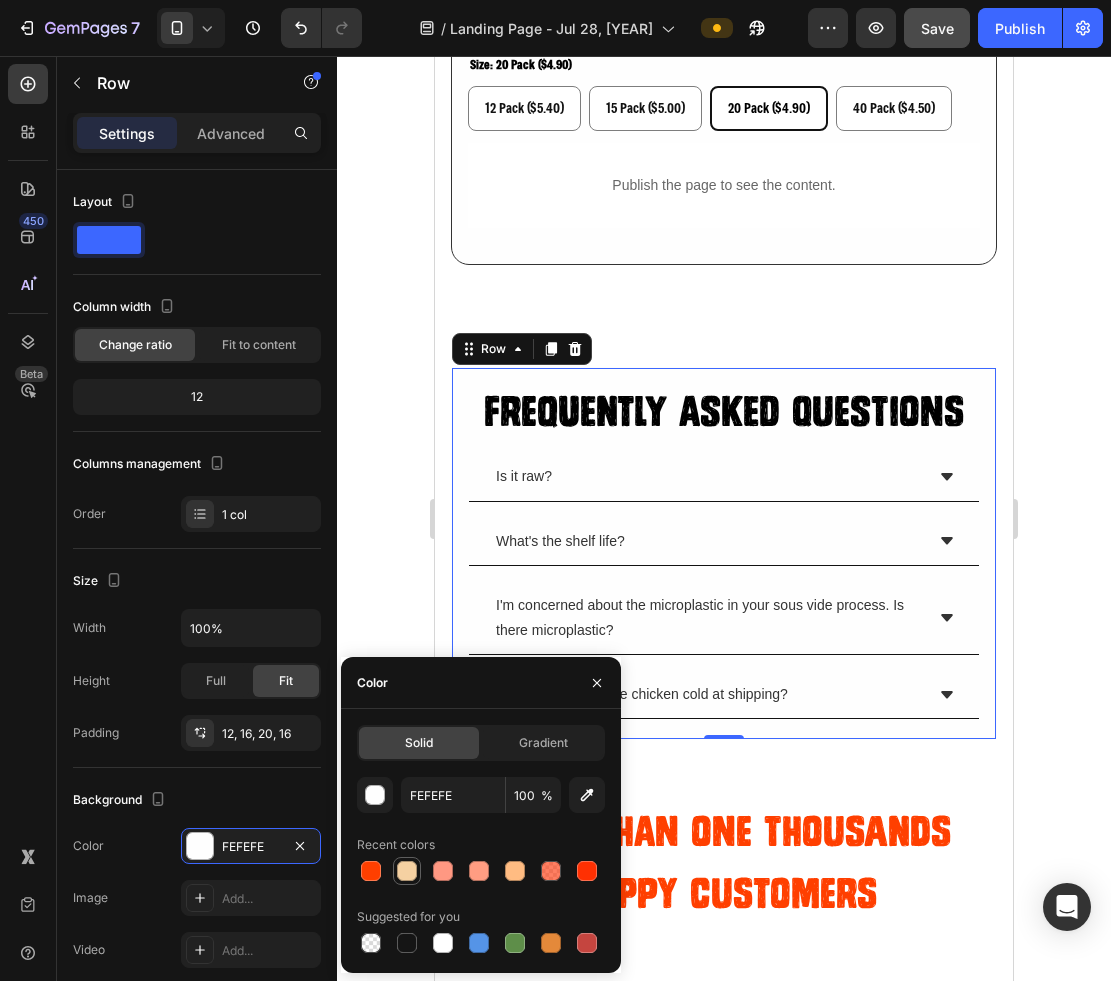 click at bounding box center [407, 871] 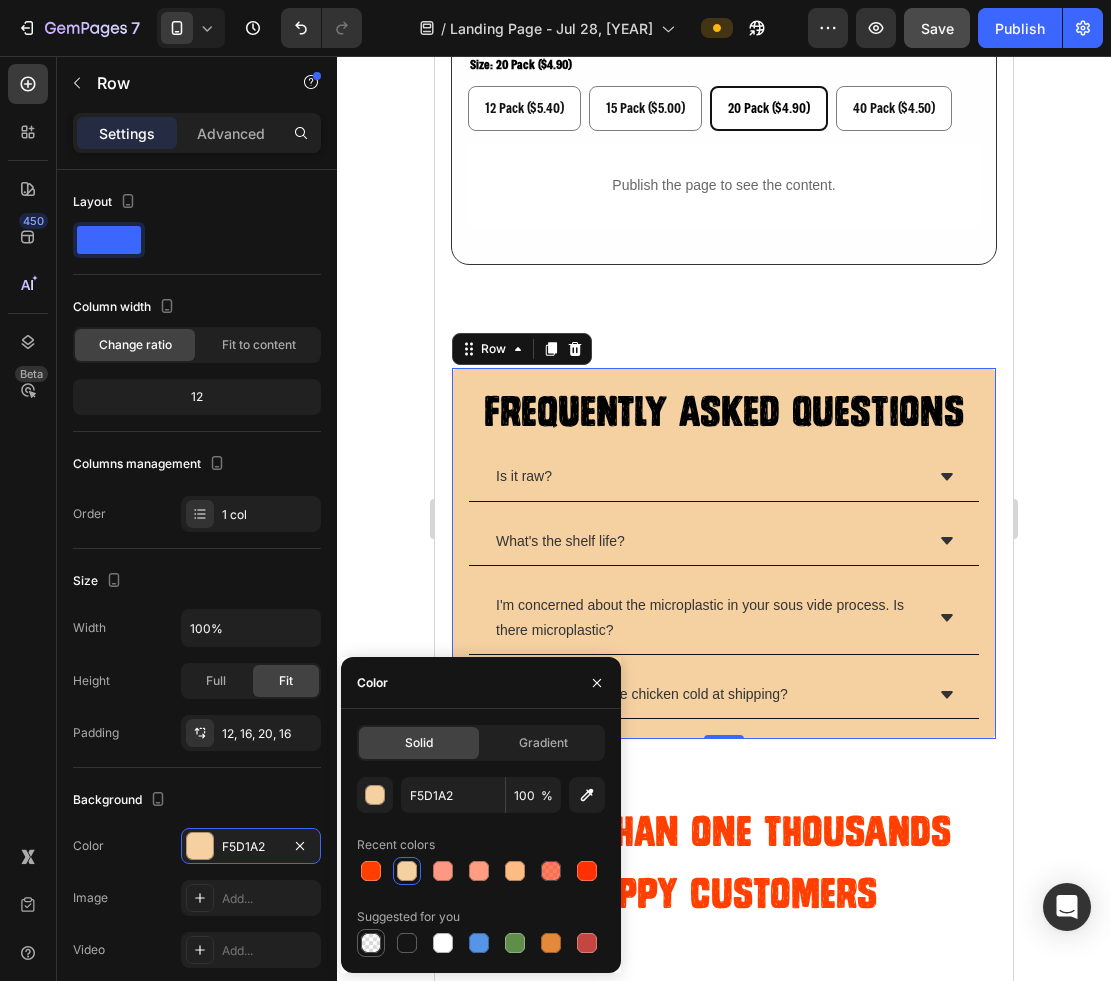 click at bounding box center (371, 943) 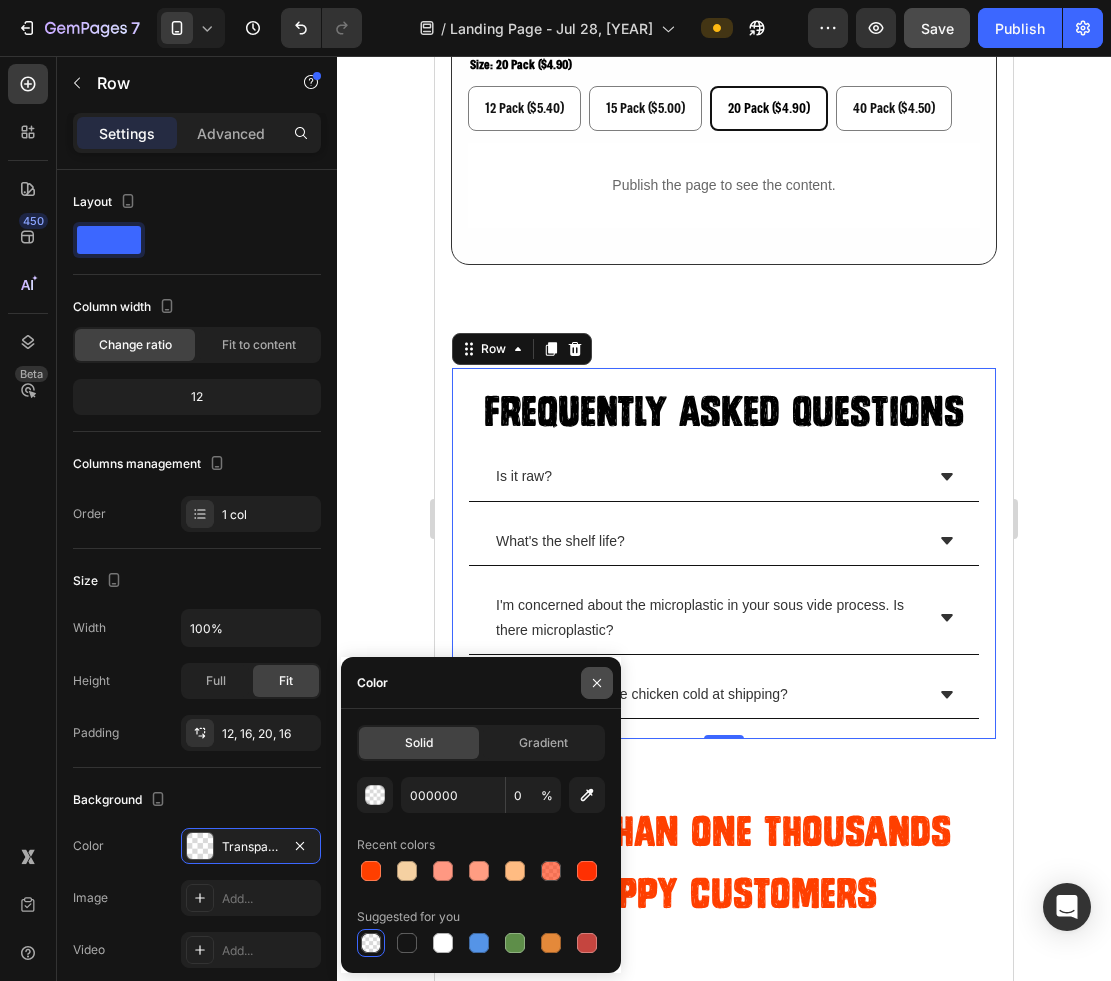 click at bounding box center (597, 683) 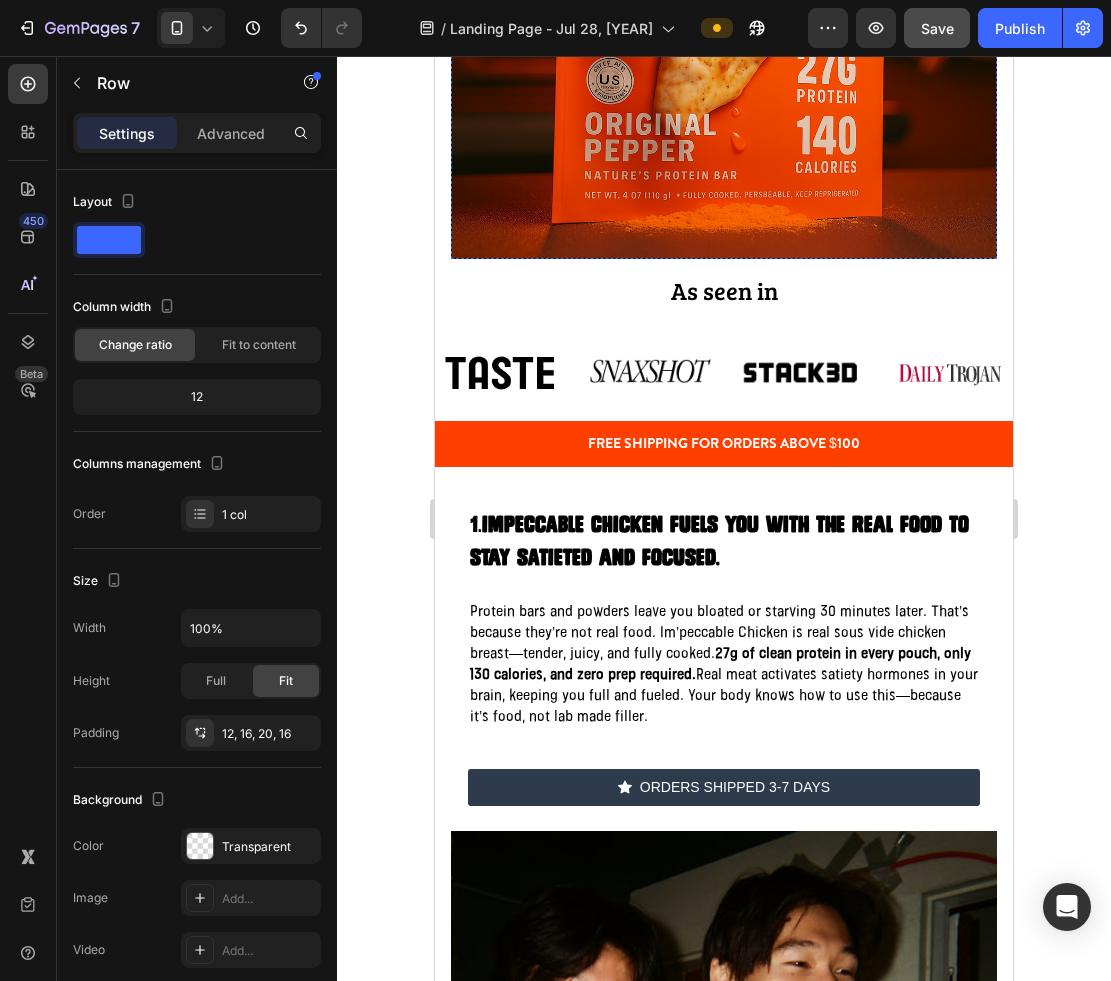 scroll, scrollTop: 1102, scrollLeft: 0, axis: vertical 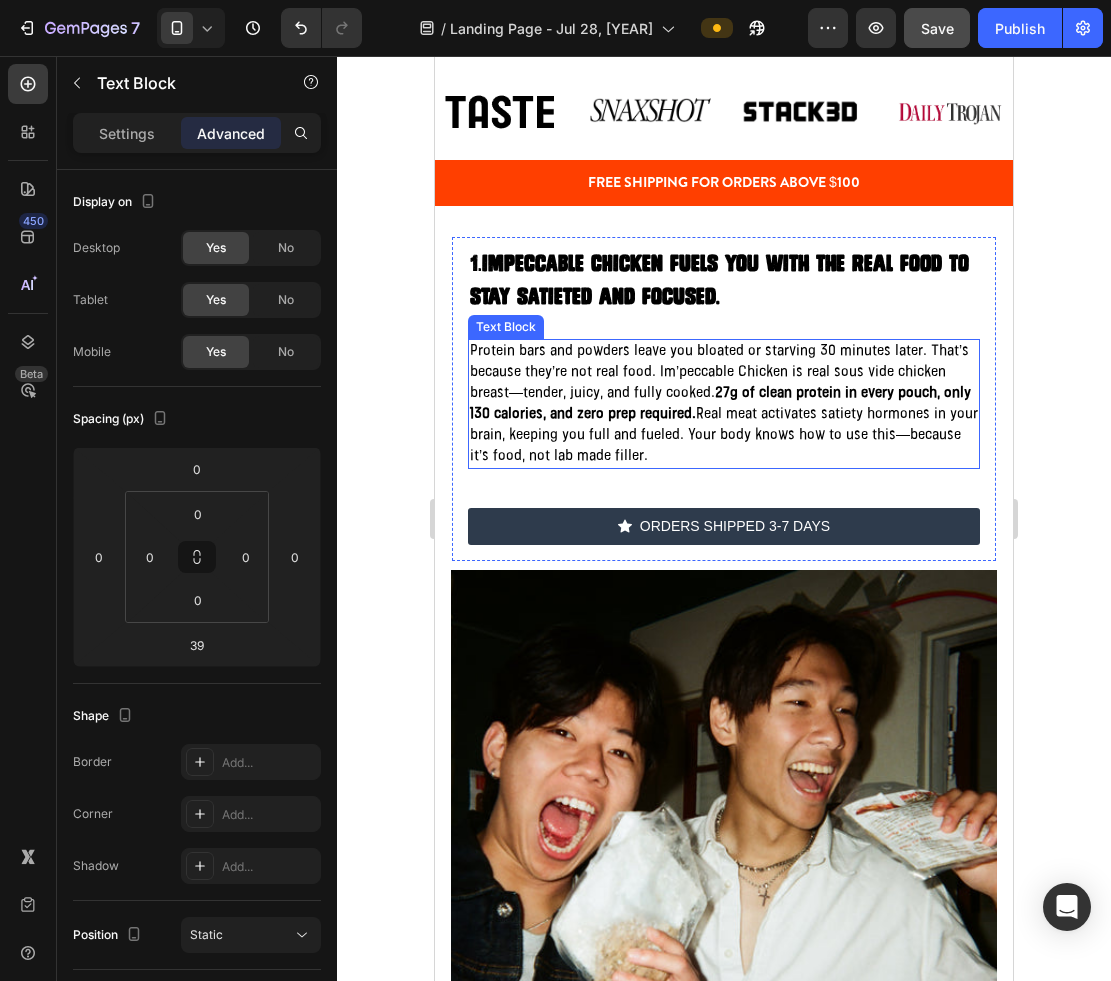 click on "Protein bars and powders leave you bloated or starving 30 minutes later. That’s because they’re not real food. Im’peccable Chicken is real sous vide chicken breast—tender, juicy, and fully cooked.  27g of clean protein in every pouch, only 130 calories, and zero prep required.  Real meat activates satiety hormones in your brain, keeping you full and fueled. Your body knows how to use this—because it’s food, not lab made filler." at bounding box center (724, 404) 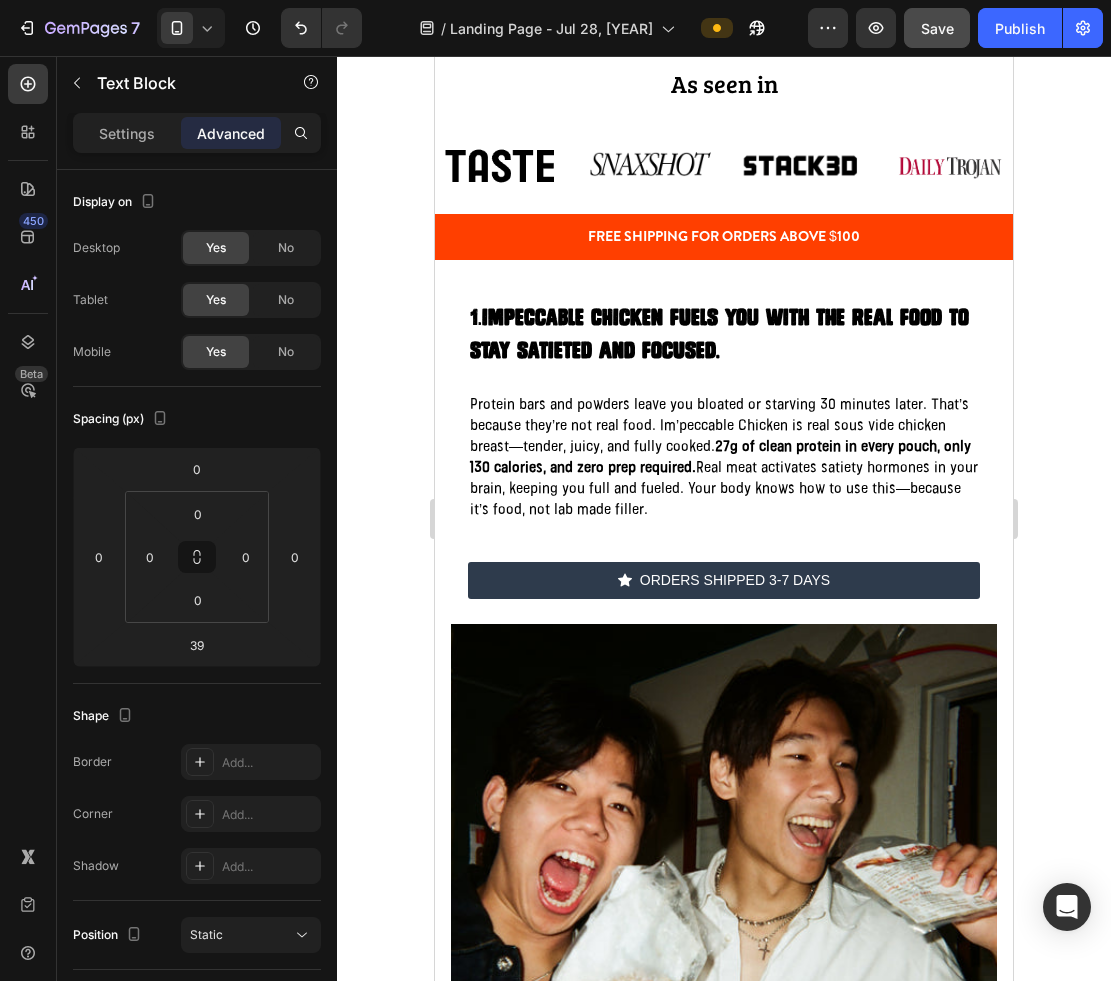 scroll, scrollTop: 1254, scrollLeft: 0, axis: vertical 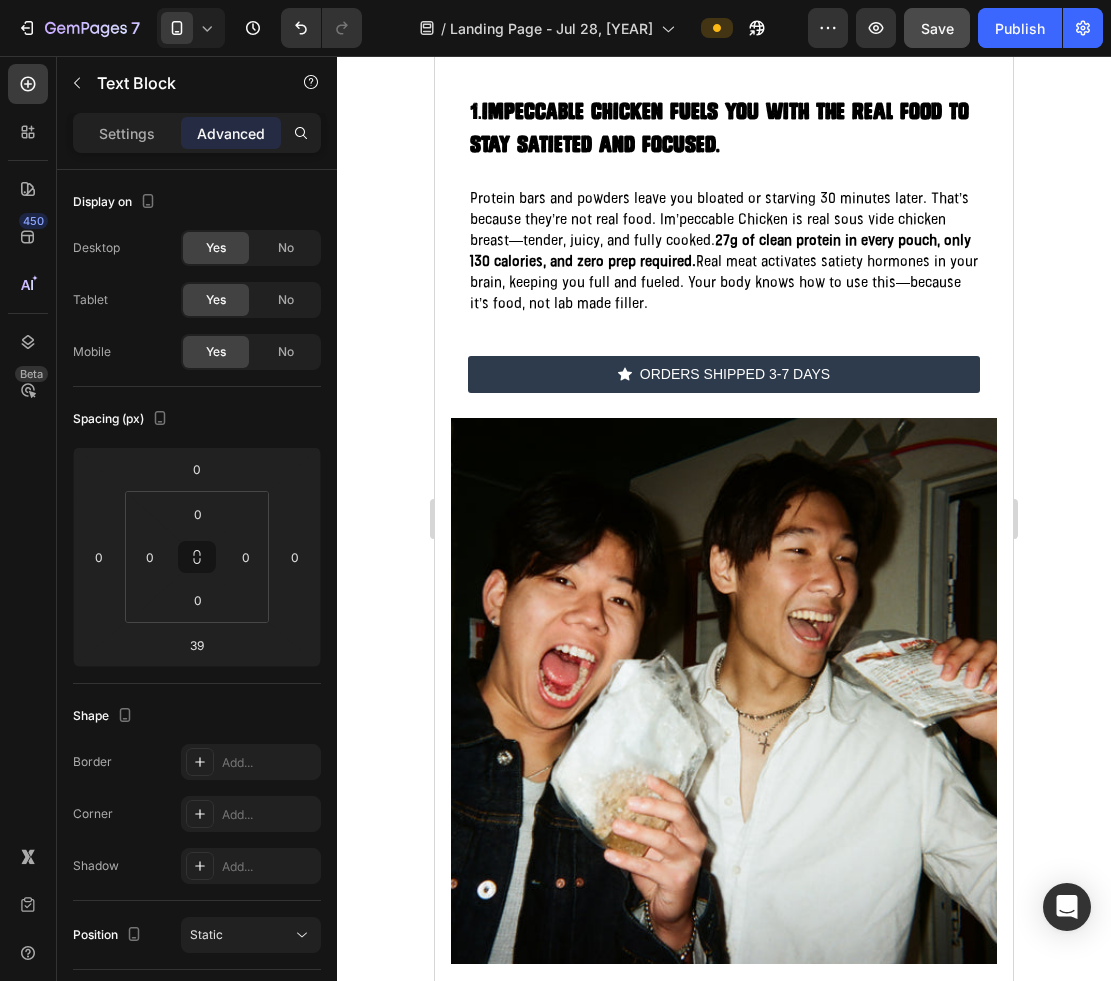 click on "Protein bars and powders leave you bloated or starving 30 minutes later. That’s because they’re not real food. Im’peccable Chicken is real sous vide chicken breast—tender, juicy, and fully cooked.  27g of clean protein in every pouch, only 130 calories, and zero prep required.  Real meat activates satiety hormones in your brain, keeping you full and fueled. Your body knows how to use this—because it’s food, not lab made filler." at bounding box center [724, 252] 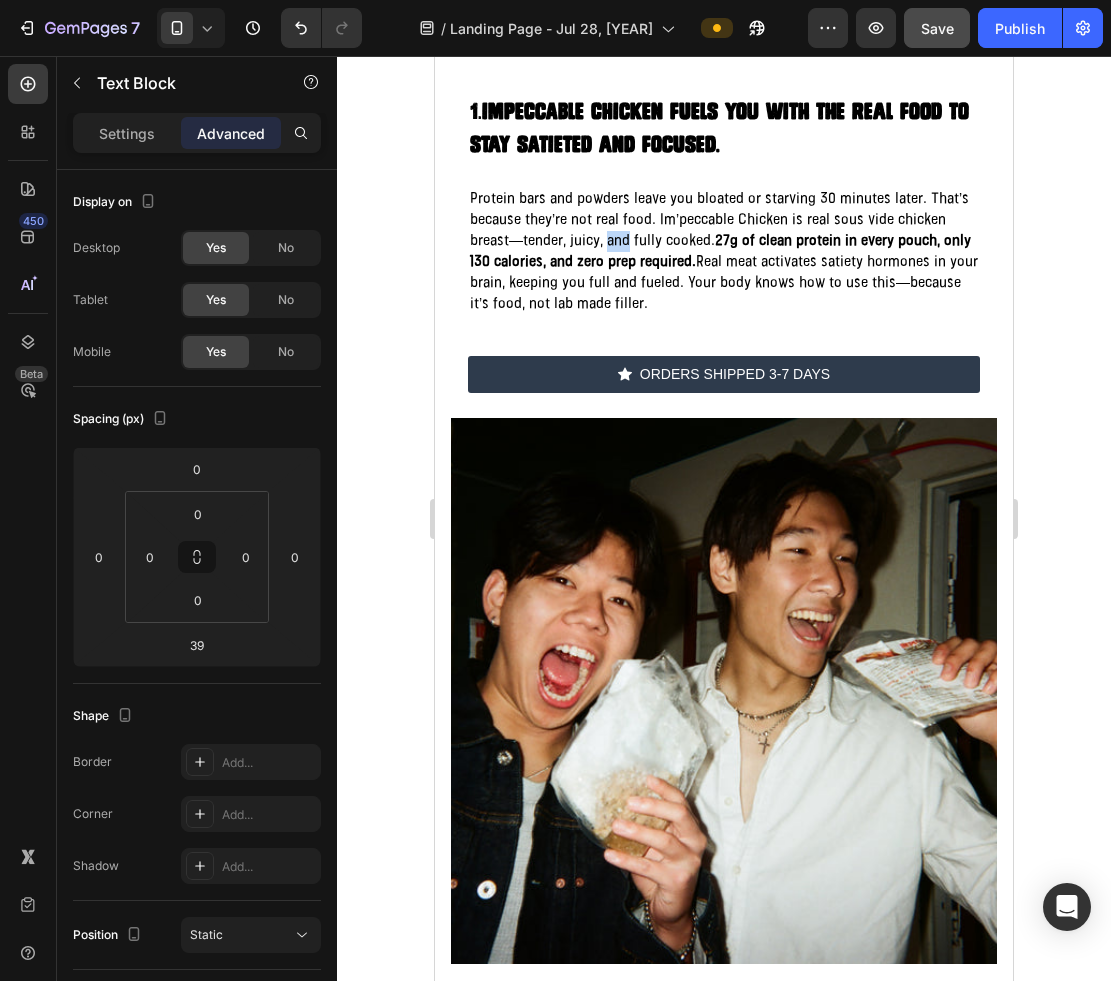 click on "Protein bars and powders leave you bloated or starving 30 minutes later. That’s because they’re not real food. Im’peccable Chicken is real sous vide chicken breast—tender, juicy, and fully cooked.  27g of clean protein in every pouch, only 130 calories, and zero prep required.  Real meat activates satiety hormones in your brain, keeping you full and fueled. Your body knows how to use this—because it’s food, not lab made filler." at bounding box center (724, 252) 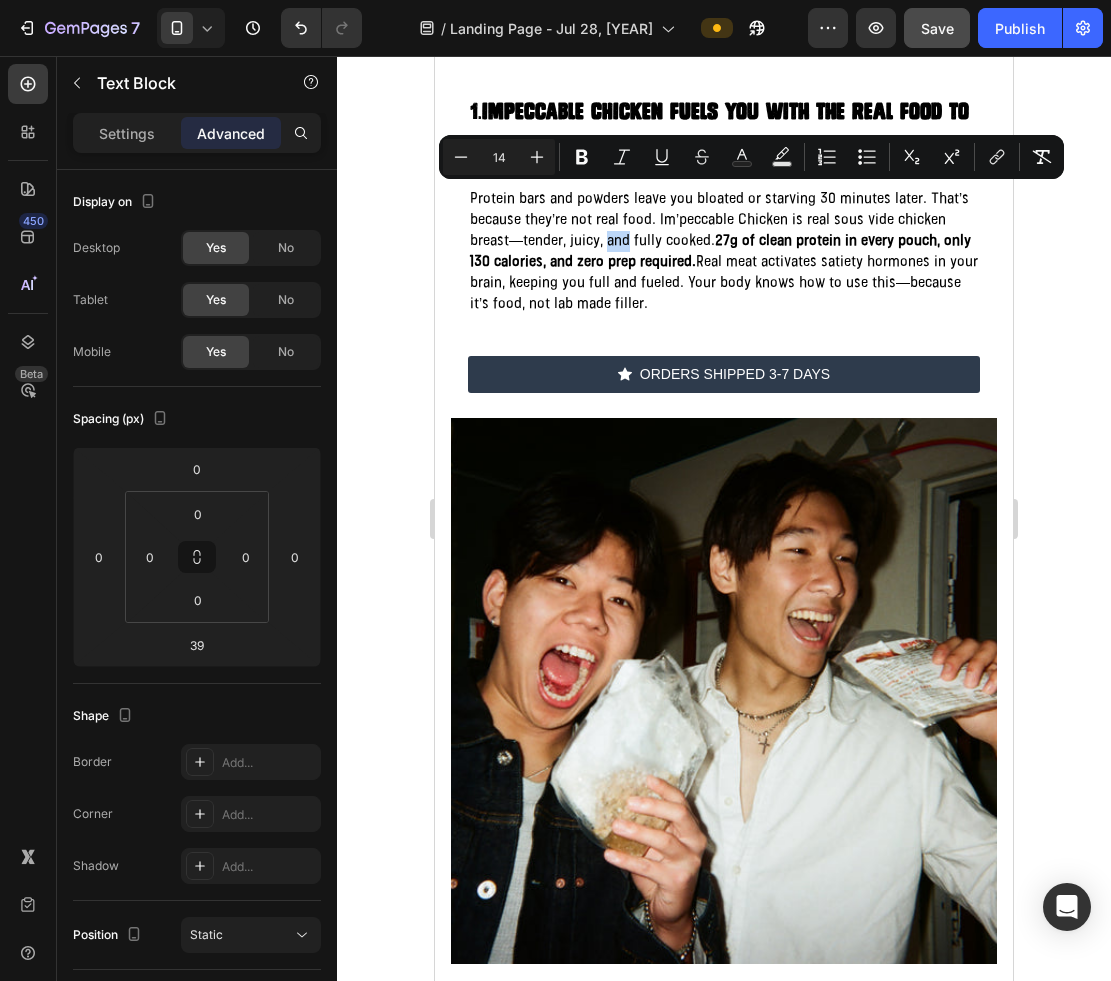 copy on "Protein bars and powders leave you bloated or starving 30 minutes later. That’s because they’re not real food. Im’peccable Chicken is real sous vide chicken breast—tender, juicy, and fully cooked.  27g of clean protein in every pouch, only 130 calories, and zero prep required.  Real meat activates satiety hormones in your brain, keeping you full and fueled. Your body knows how to use this—because it’s food, not lab made filler." 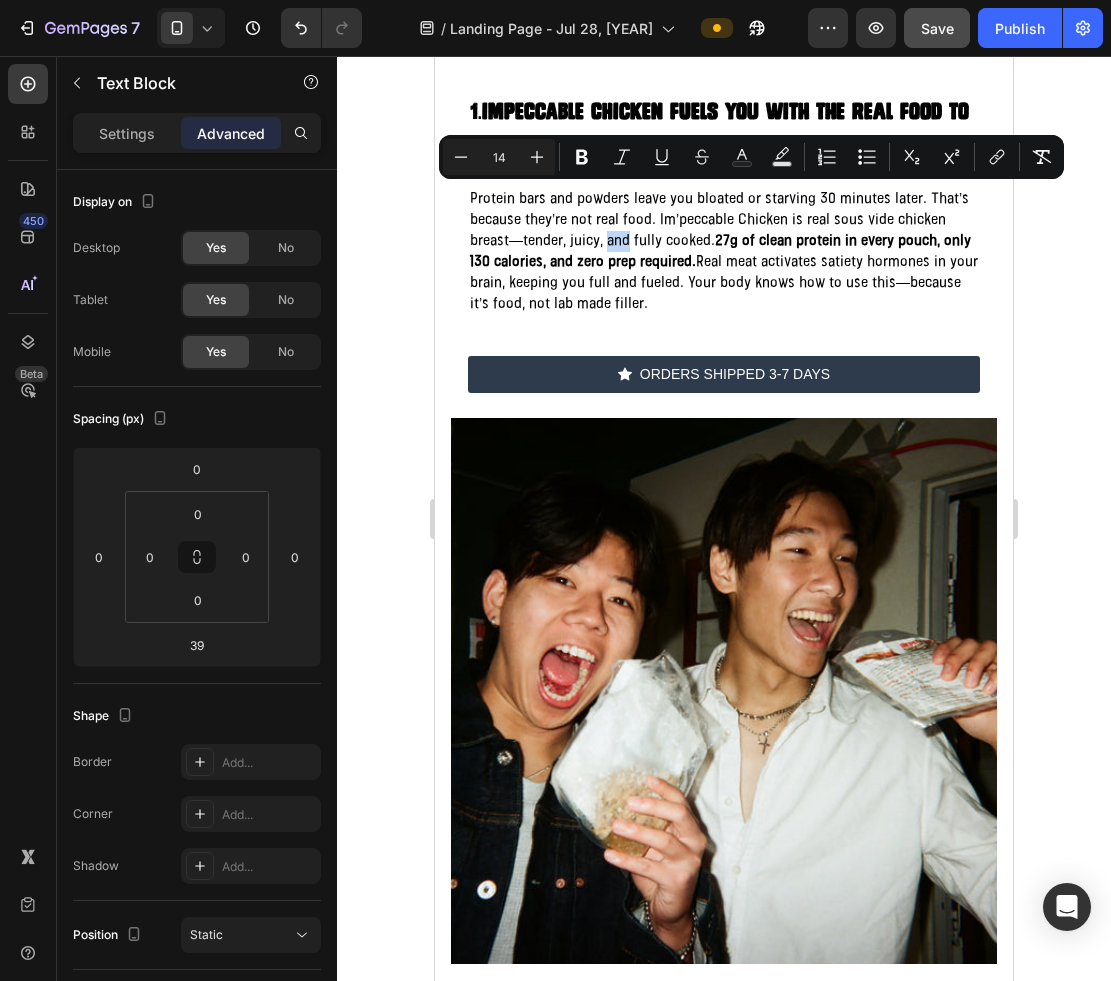 click on "27g of clean protein in every pouch, only 130 calories, and zero prep required." at bounding box center (720, 252) 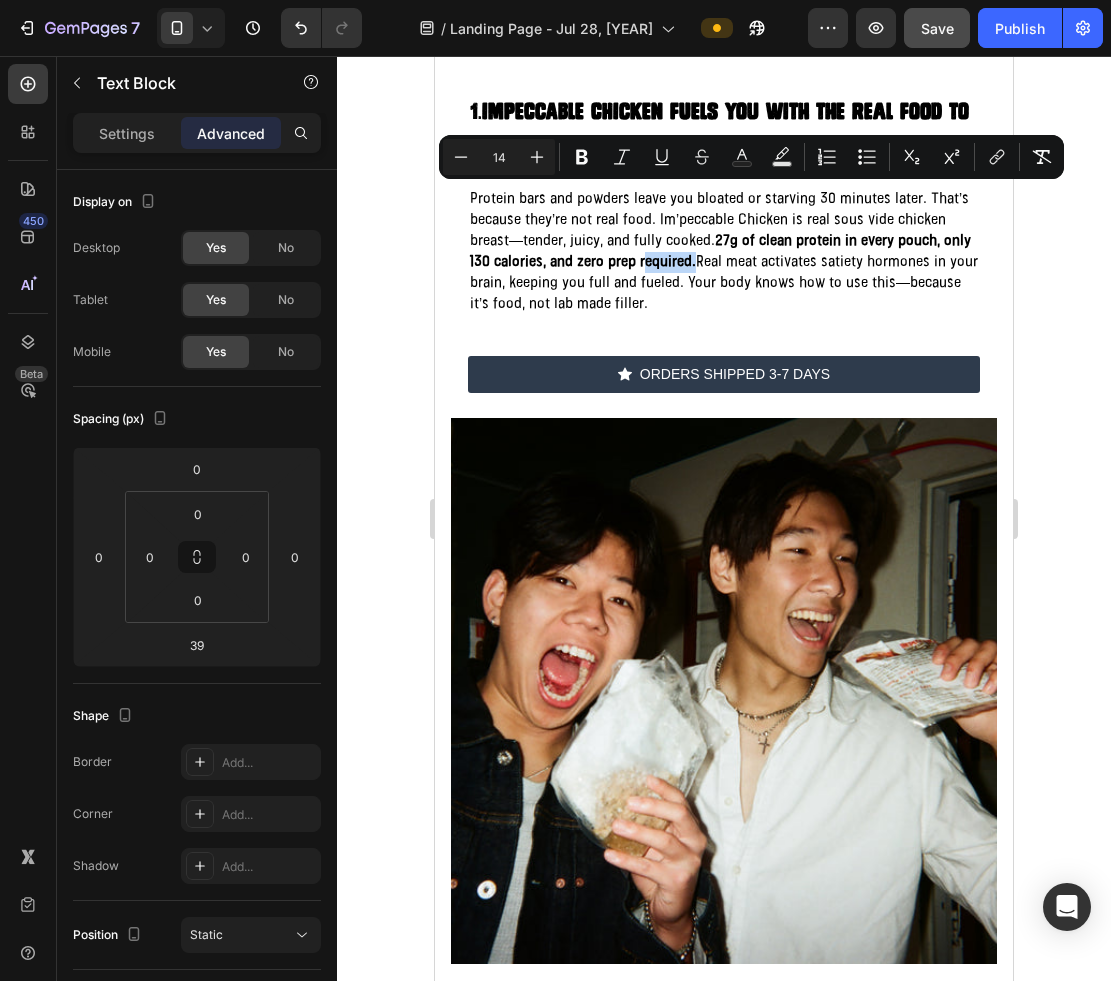click on "27g of clean protein in every pouch, only 130 calories, and zero prep required." at bounding box center (720, 252) 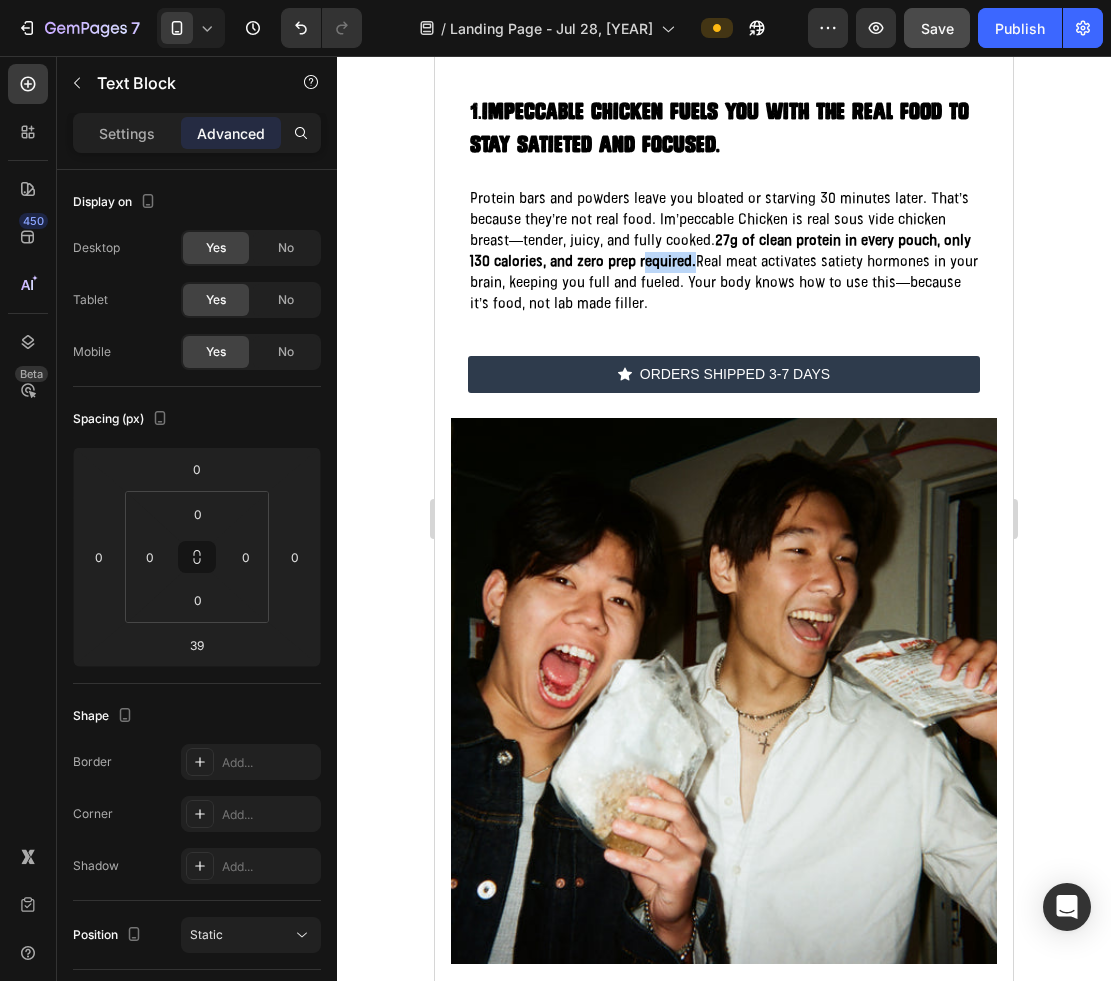 click on "27g of clean protein in every pouch, only 130 calories, and zero prep required." at bounding box center [720, 252] 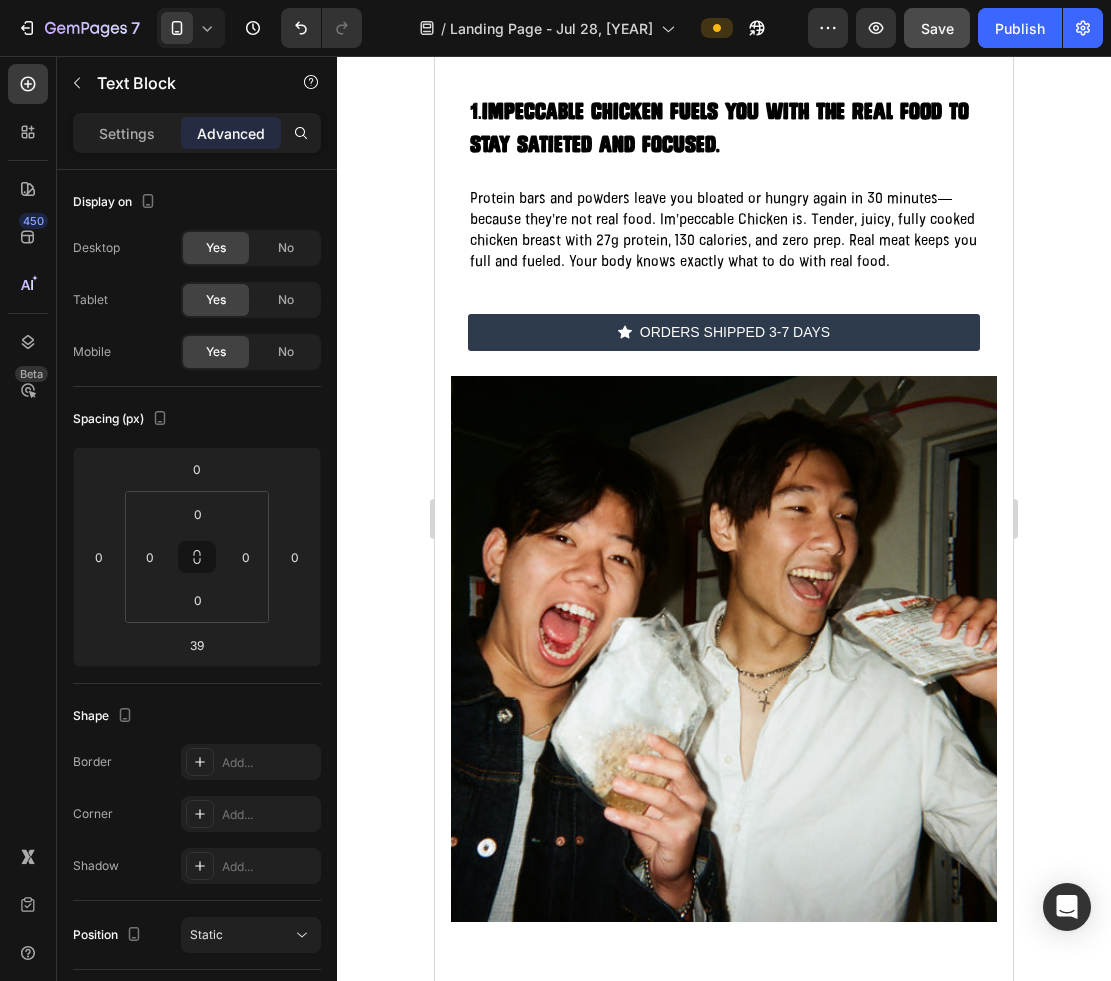 click on "Protein bars and powders leave you bloated or hungry again in 30 minutes—because they’re not real food. Im’peccable Chicken is. Tender, juicy, fully cooked chicken breast with 27g protein, 130 calories, and zero prep. Real meat keeps you full and fueled. Your body knows exactly what to do with real food." at bounding box center (724, 231) 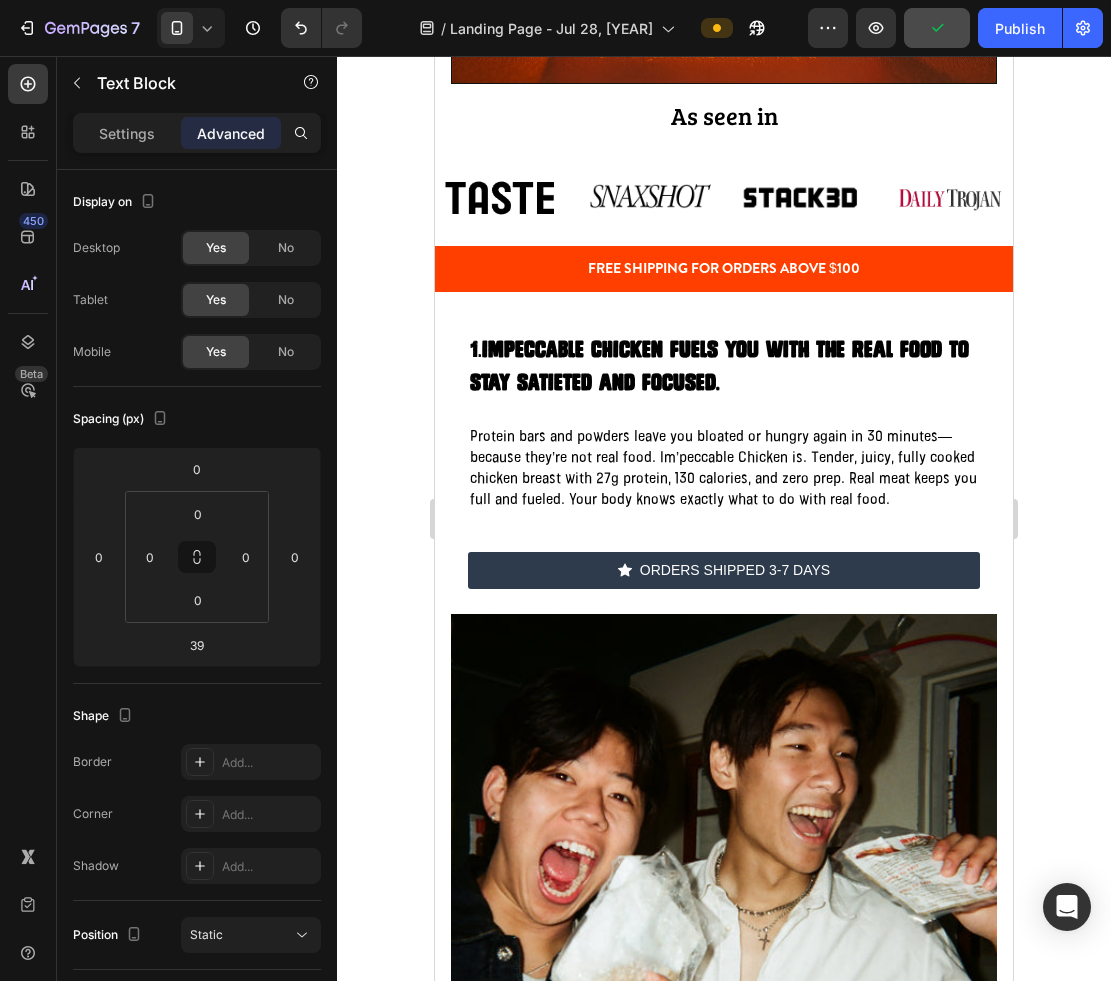 scroll, scrollTop: 1008, scrollLeft: 0, axis: vertical 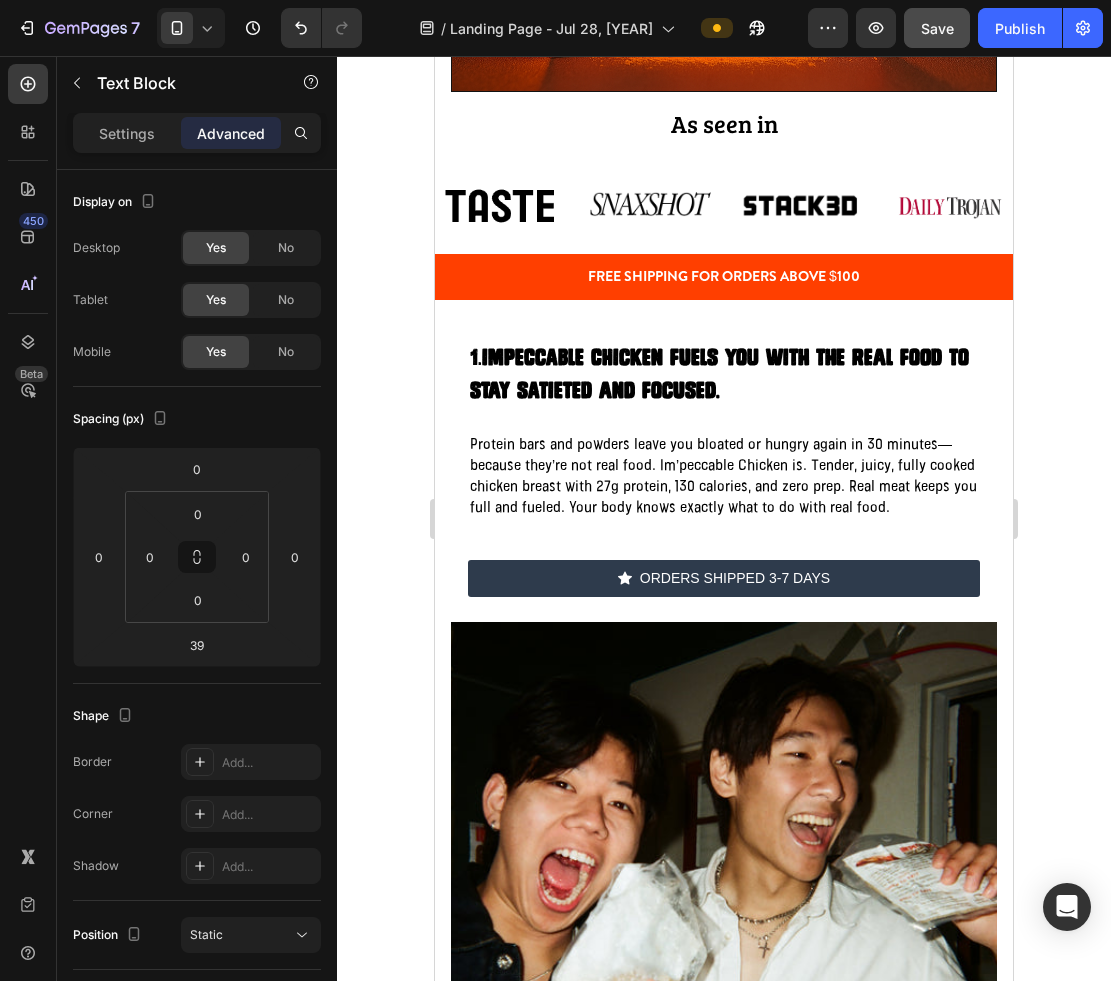 click on "Protein bars and powders leave you bloated or hungry again in 30 minutes—because they’re not real food. Im’peccable Chicken is. Tender, juicy, fully cooked chicken breast with 27g protein, 130 calories, and zero prep. Real meat keeps you full and fueled. Your body knows exactly what to do with real food." at bounding box center (724, 477) 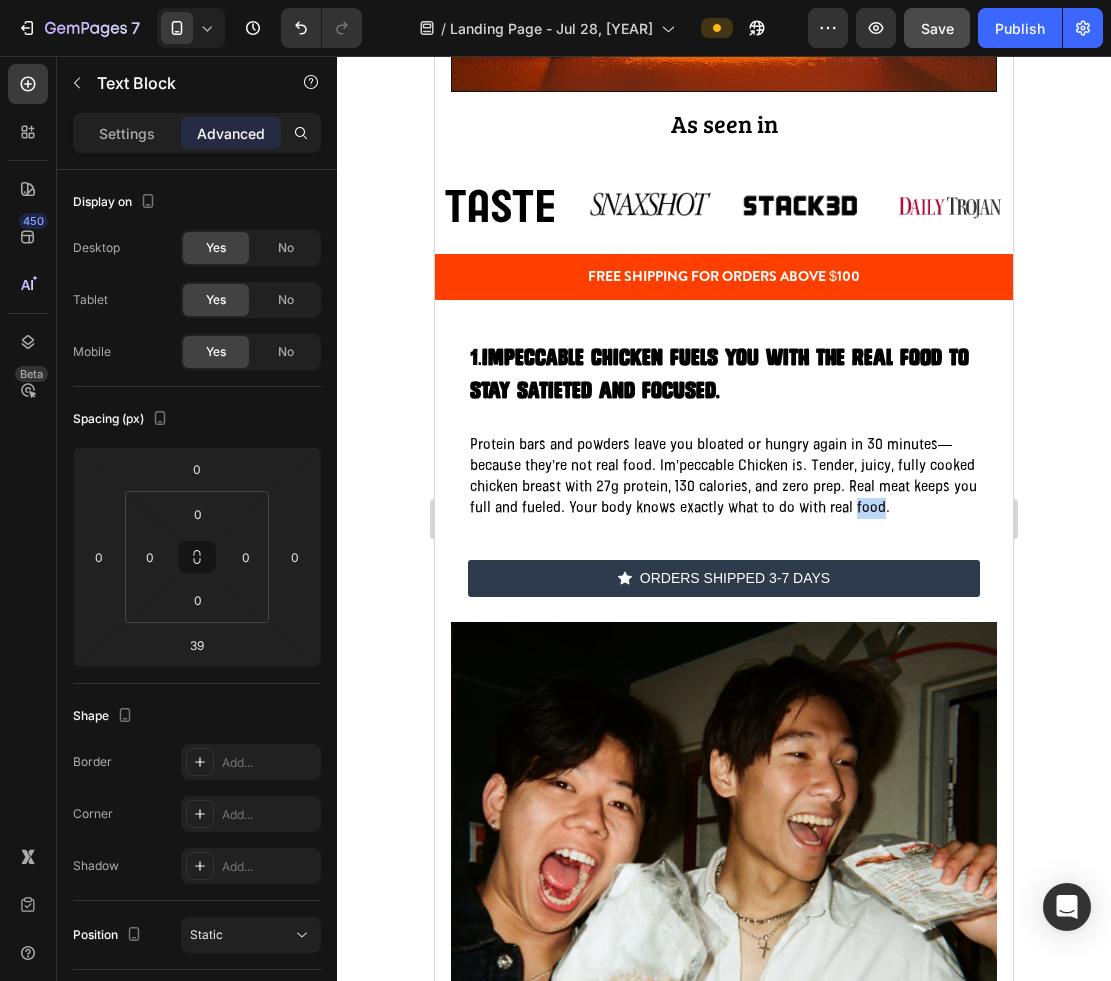 click on "Protein bars and powders leave you bloated or hungry again in 30 minutes—because they’re not real food. Im’peccable Chicken is. Tender, juicy, fully cooked chicken breast with 27g protein, 130 calories, and zero prep. Real meat keeps you full and fueled. Your body knows exactly what to do with real food." at bounding box center [724, 477] 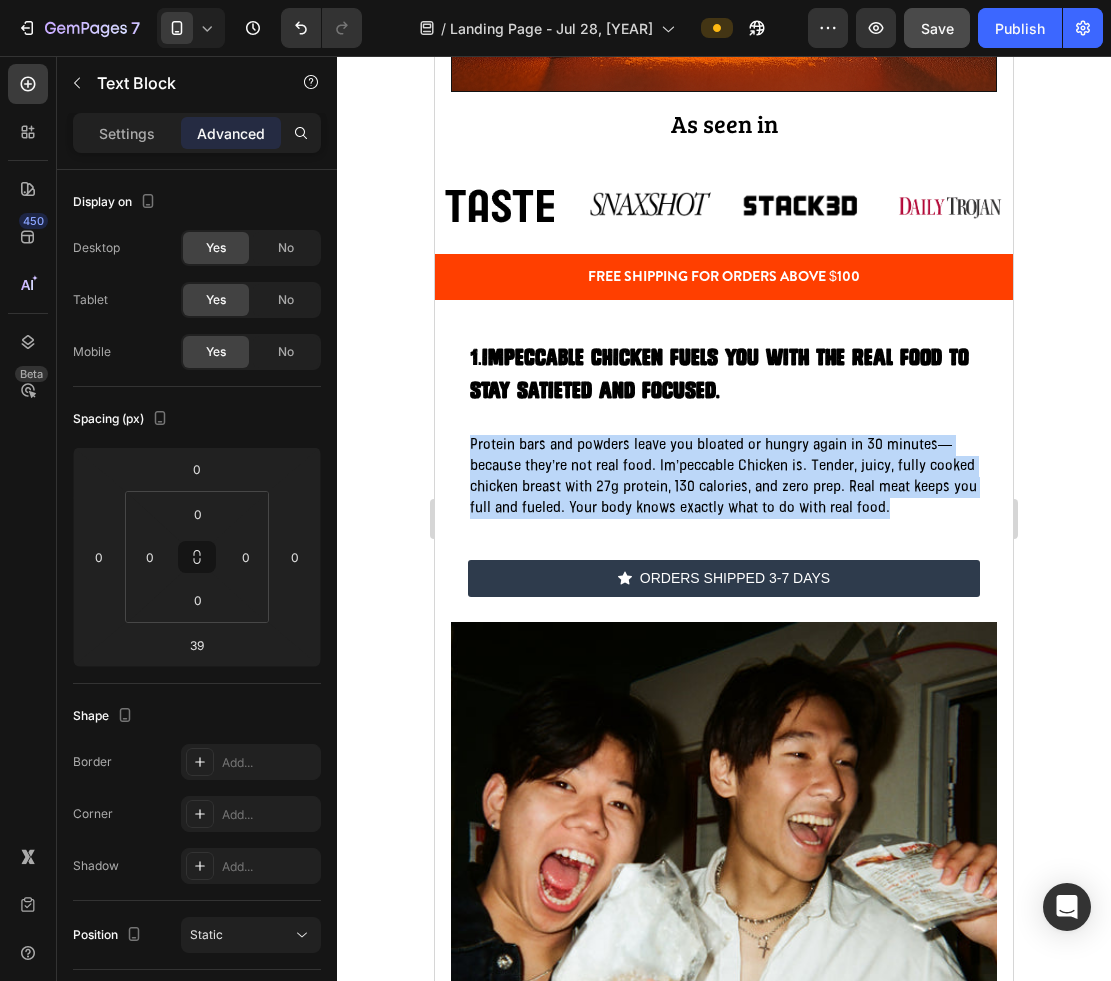 click on "Protein bars and powders leave you bloated or hungry again in 30 minutes—because they’re not real food. Im’peccable Chicken is. Tender, juicy, fully cooked chicken breast with 27g protein, 130 calories, and zero prep. Real meat keeps you full and fueled. Your body knows exactly what to do with real food." at bounding box center [724, 477] 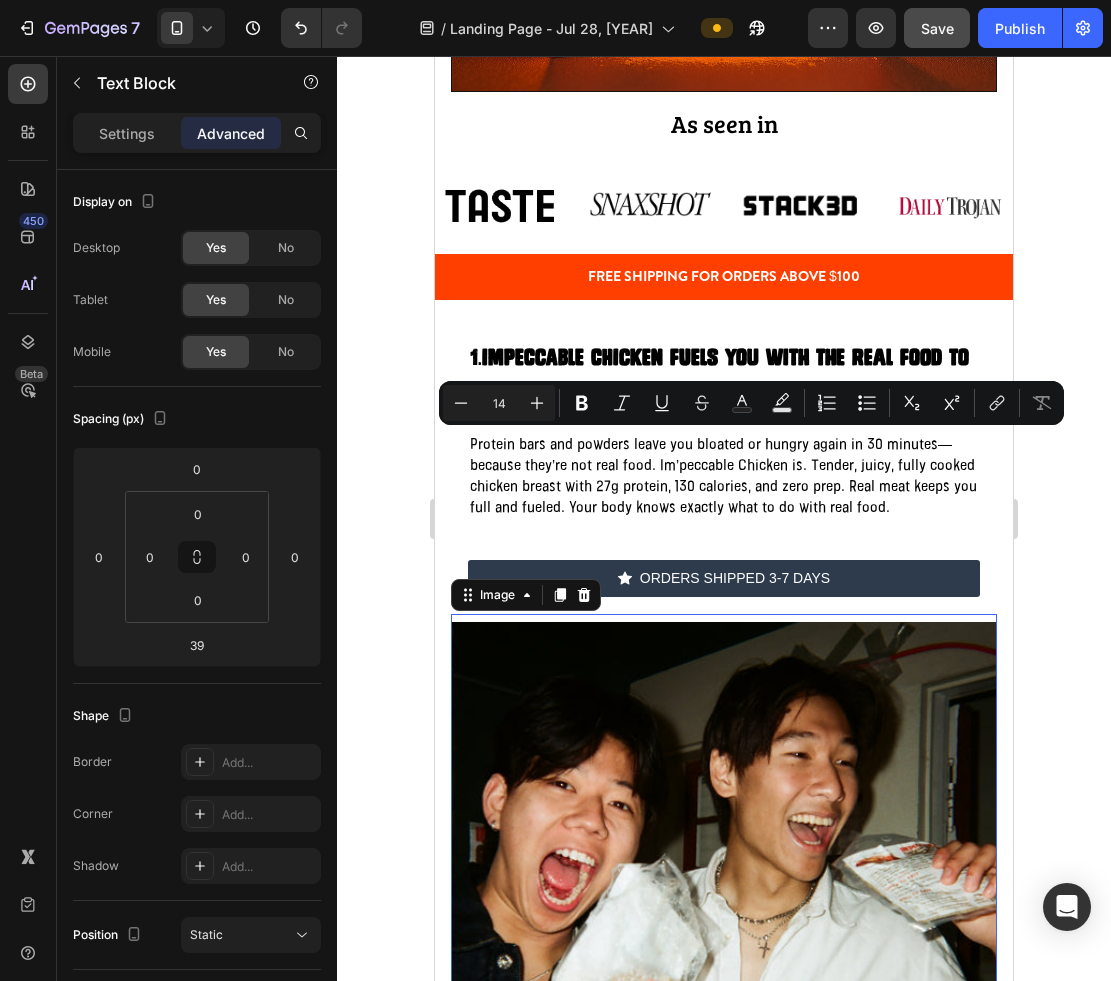 click at bounding box center (724, 895) 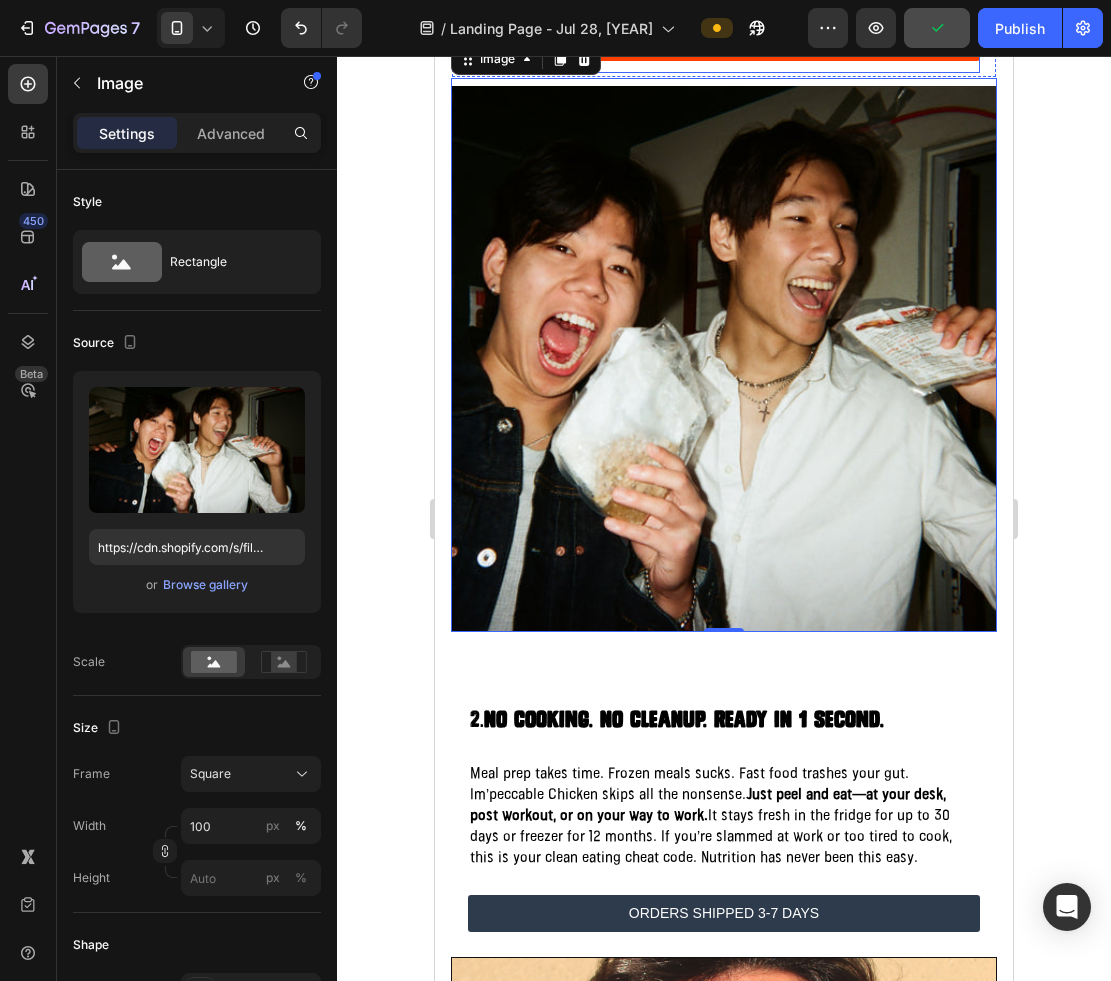 scroll, scrollTop: 1193, scrollLeft: 0, axis: vertical 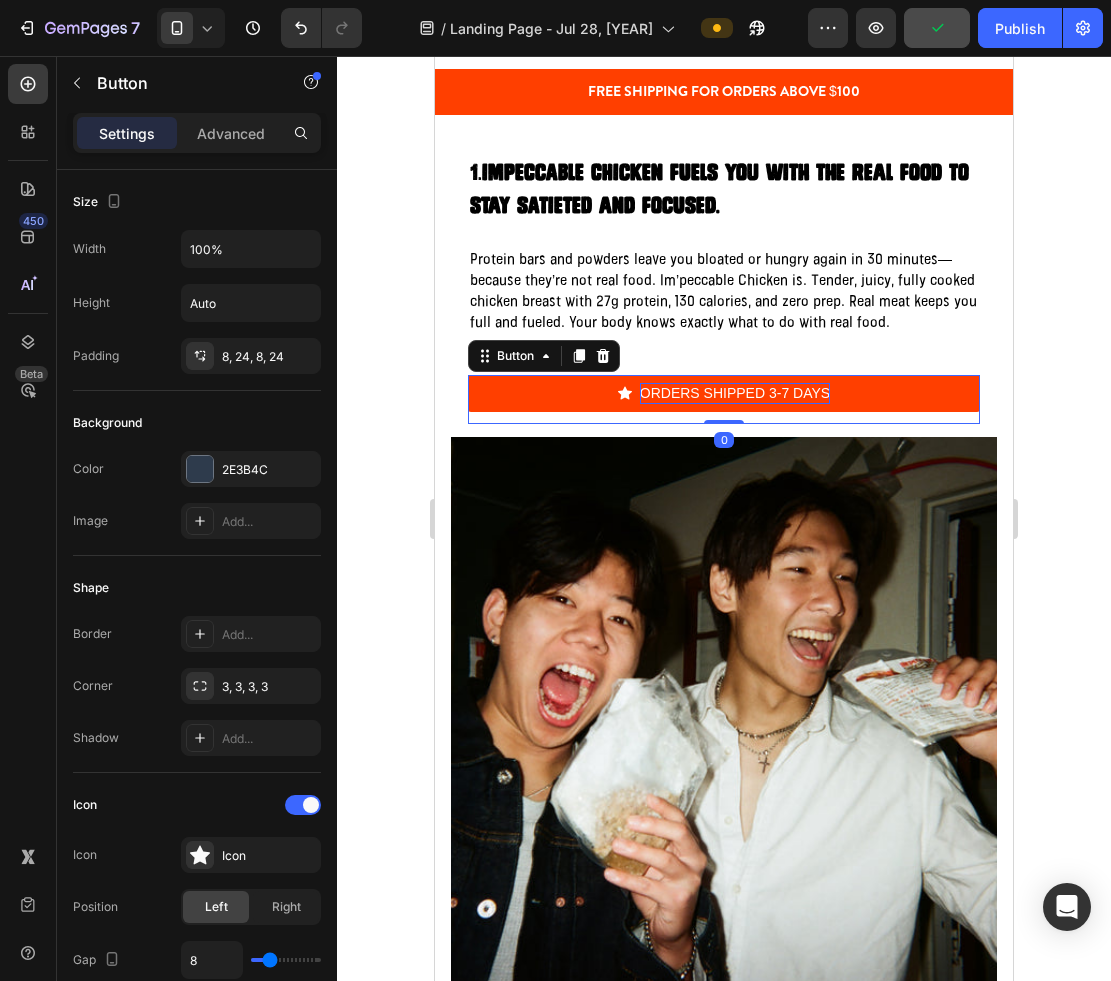 click on "ORDERS SHIPPED 3-7 DAYS" at bounding box center (735, 393) 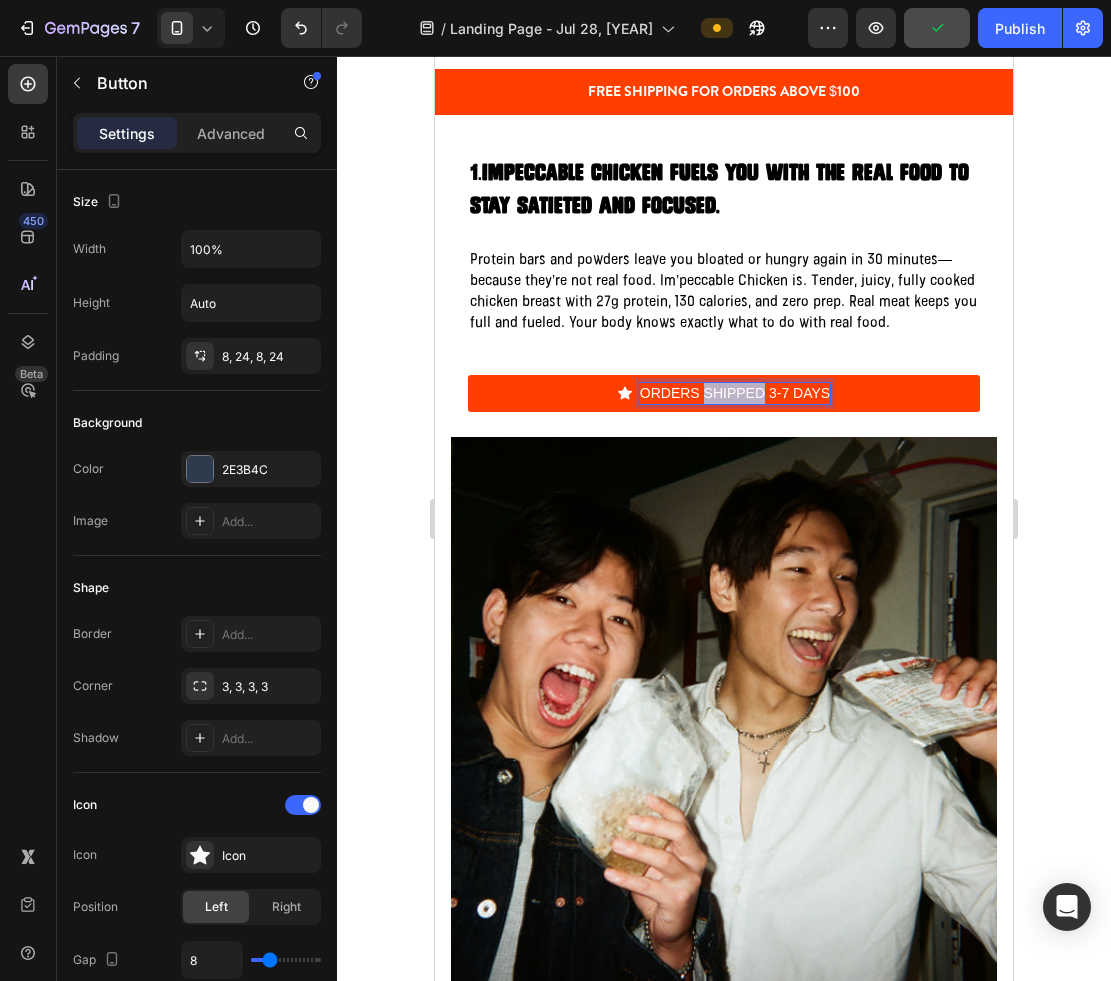 click on "ORDERS SHIPPED 3-7 DAYS" at bounding box center (735, 393) 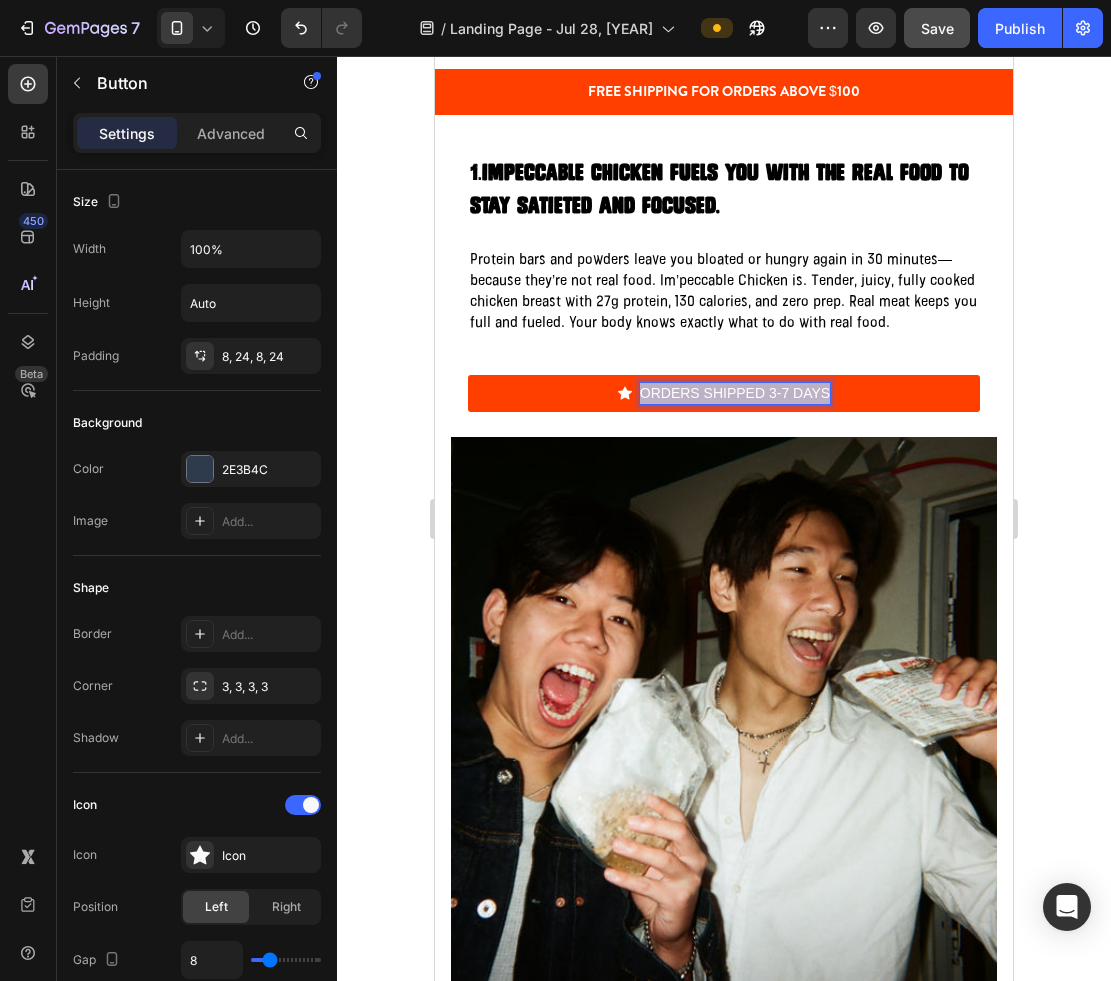 click on "ORDERS SHIPPED 3-7 DAYS" at bounding box center (735, 393) 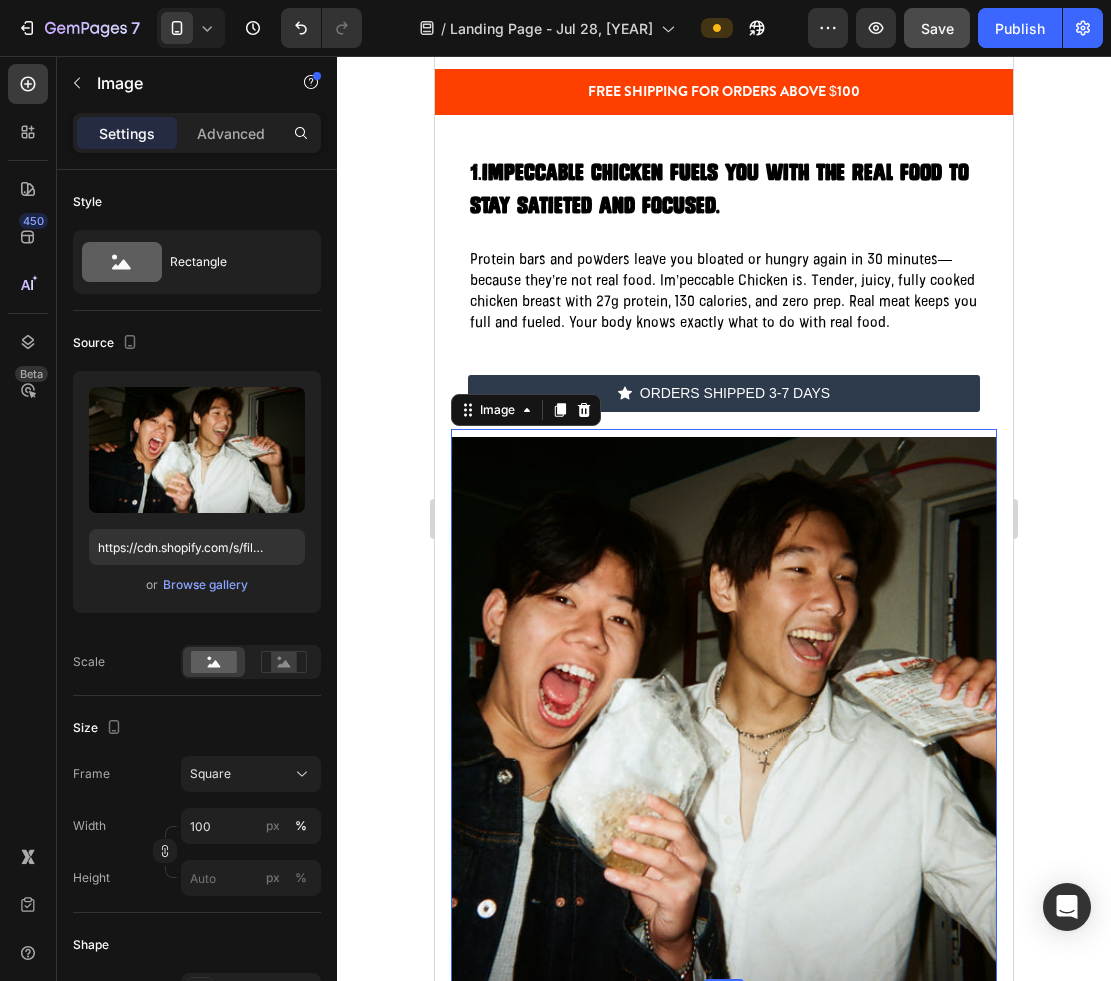 click at bounding box center (724, 710) 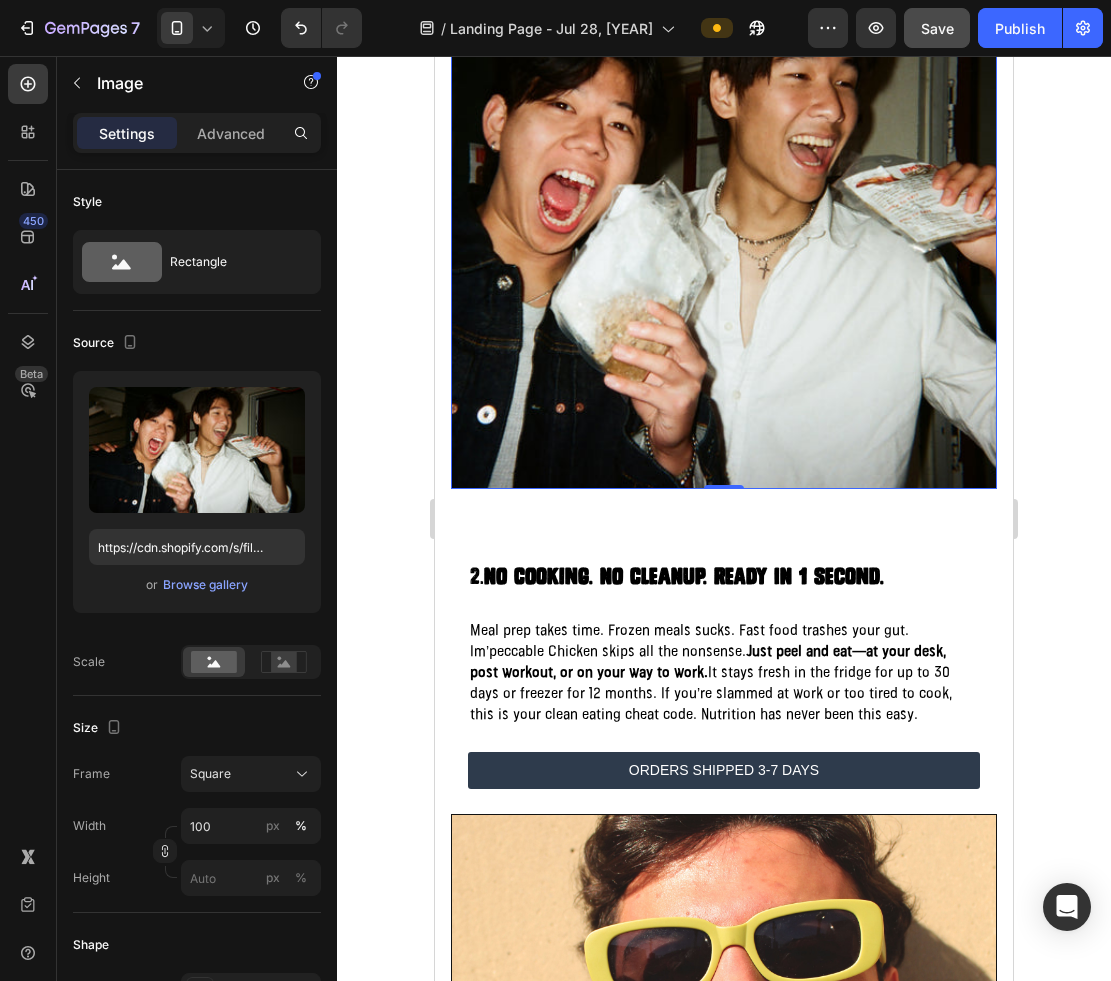 scroll, scrollTop: 1804, scrollLeft: 0, axis: vertical 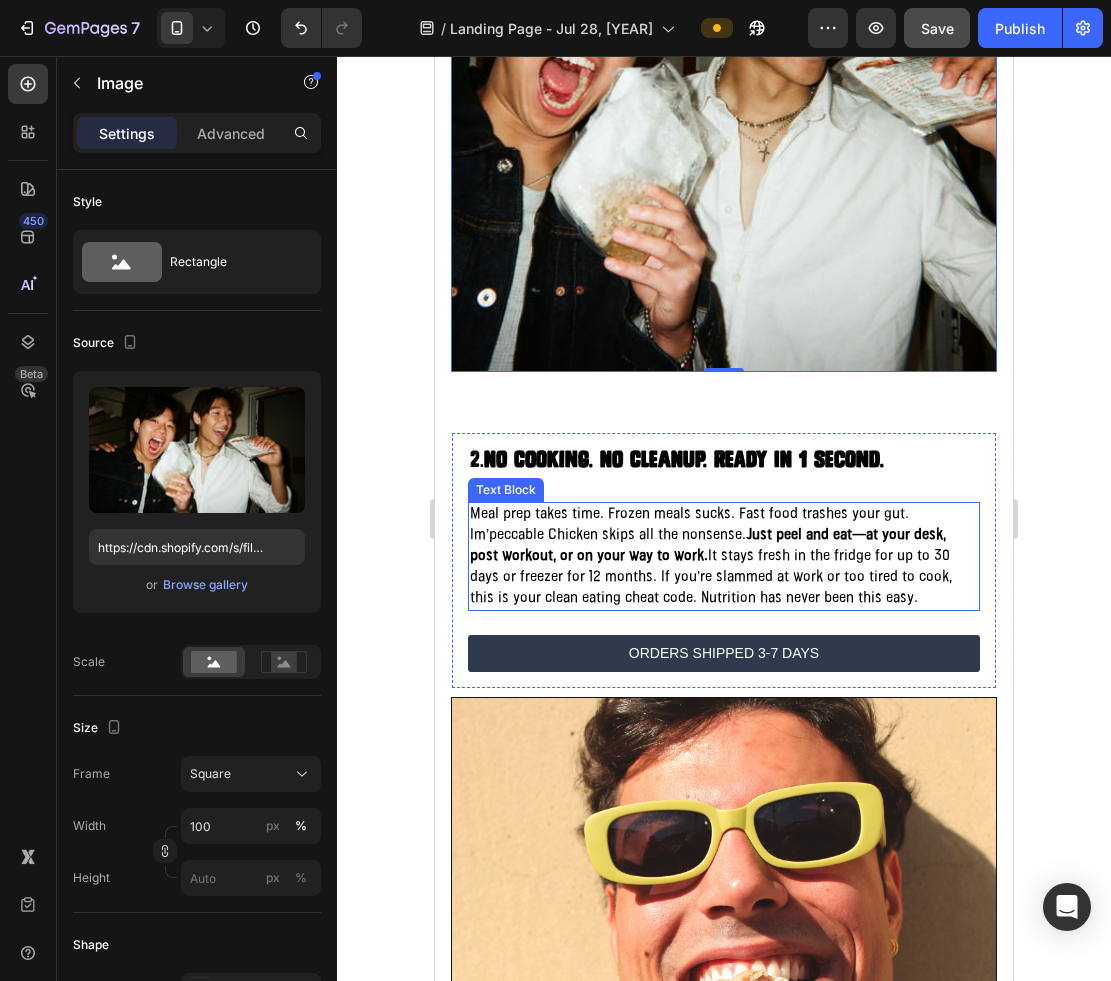 click on "Meal prep takes time. Frozen meals sucks. Fast food trashes your gut. Im’peccable Chicken skips all the nonsense.  Just peel and eat—at your desk, post workout, or on your way to work.  It stays fresh in the fridge for up to 30 days or freezer for 12 months. If you’re slammed at work or too tired to cook, this is your clean eating cheat code. Nutrition has never been this easy." at bounding box center [724, 556] 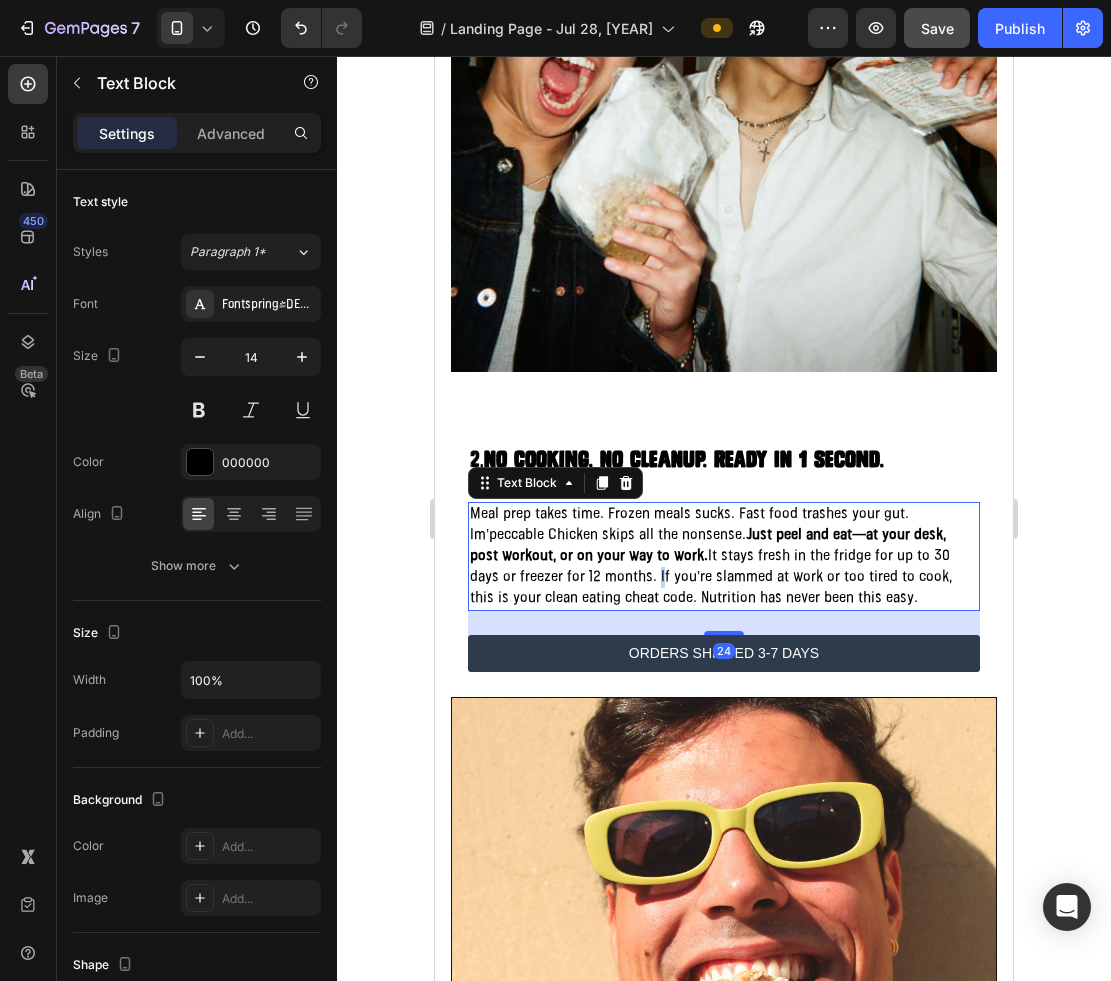 click on "Meal prep takes time. Frozen meals sucks. Fast food trashes your gut. Im’peccable Chicken skips all the nonsense.  Just peel and eat—at your desk, post workout, or on your way to work.  It stays fresh in the fridge for up to 30 days or freezer for 12 months. If you’re slammed at work or too tired to cook, this is your clean eating cheat code. Nutrition has never been this easy." at bounding box center (724, 556) 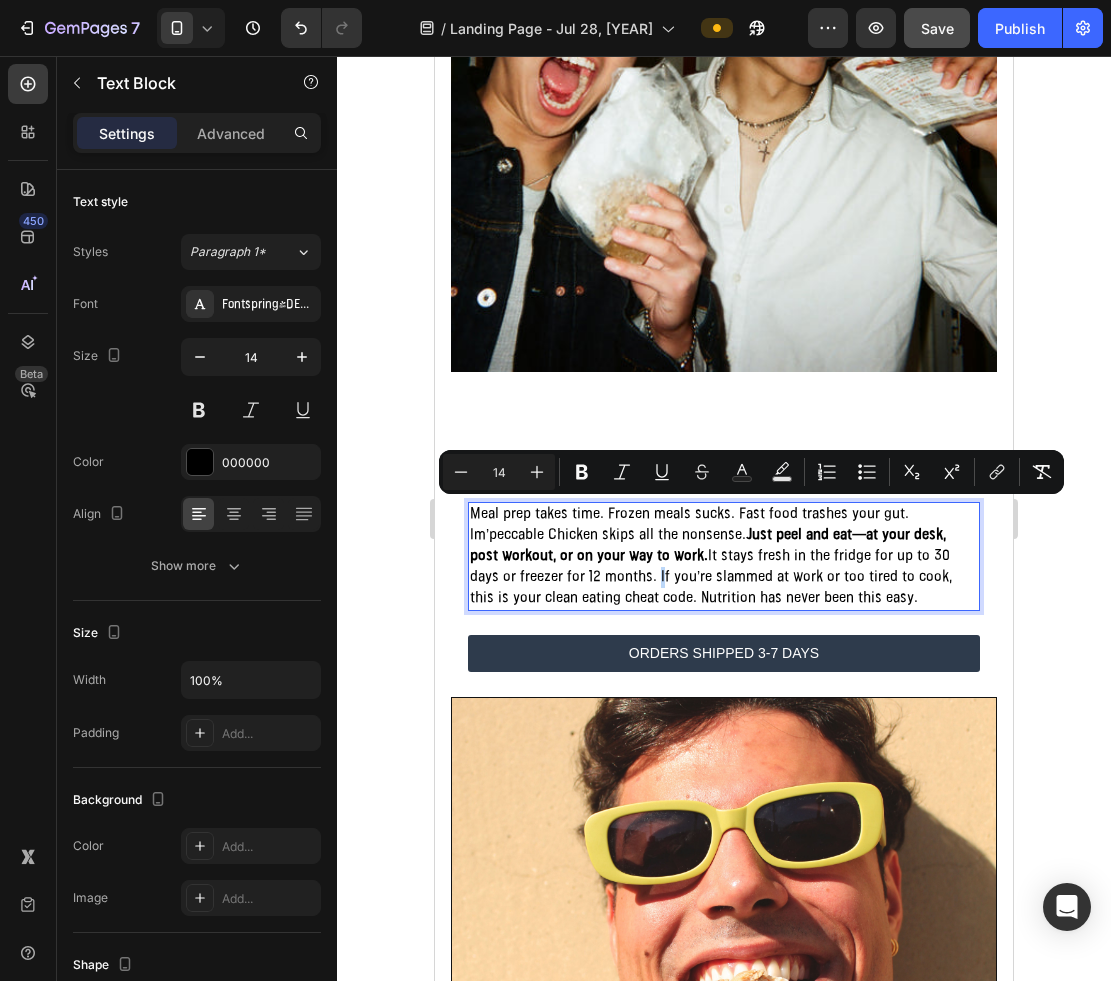 copy on "Meal prep takes time. Frozen meals sucks. Fast food trashes your gut. Im’peccable Chicken skips all the nonsense.  Just peel and eat—at your desk, post workout, or on your way to work.  It stays fresh in the fridge for up to 30 days or freezer for 12 months. If you’re slammed at work or too tired to cook, this is your clean eating cheat code. Nutrition has never been this easy." 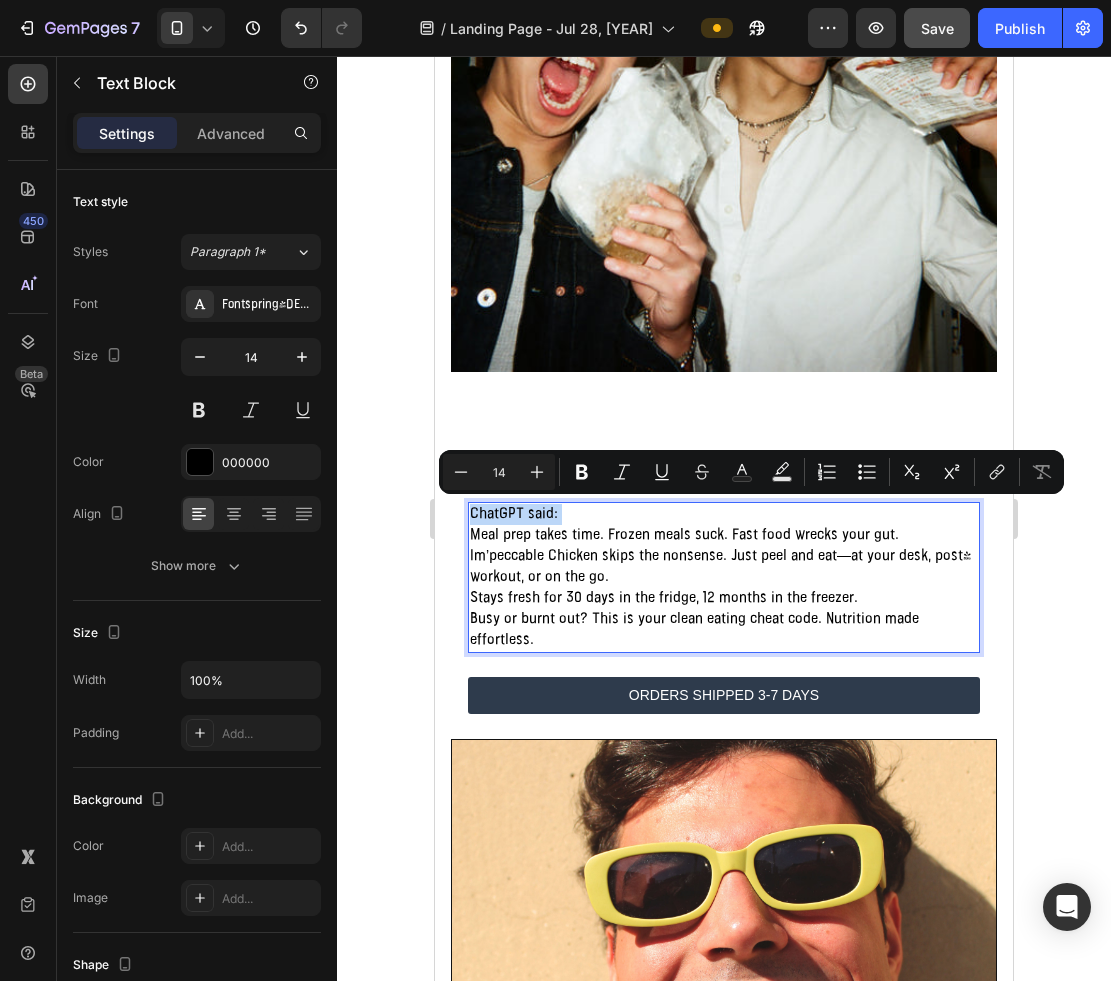 drag, startPoint x: 472, startPoint y: 538, endPoint x: 471, endPoint y: 521, distance: 17.029387 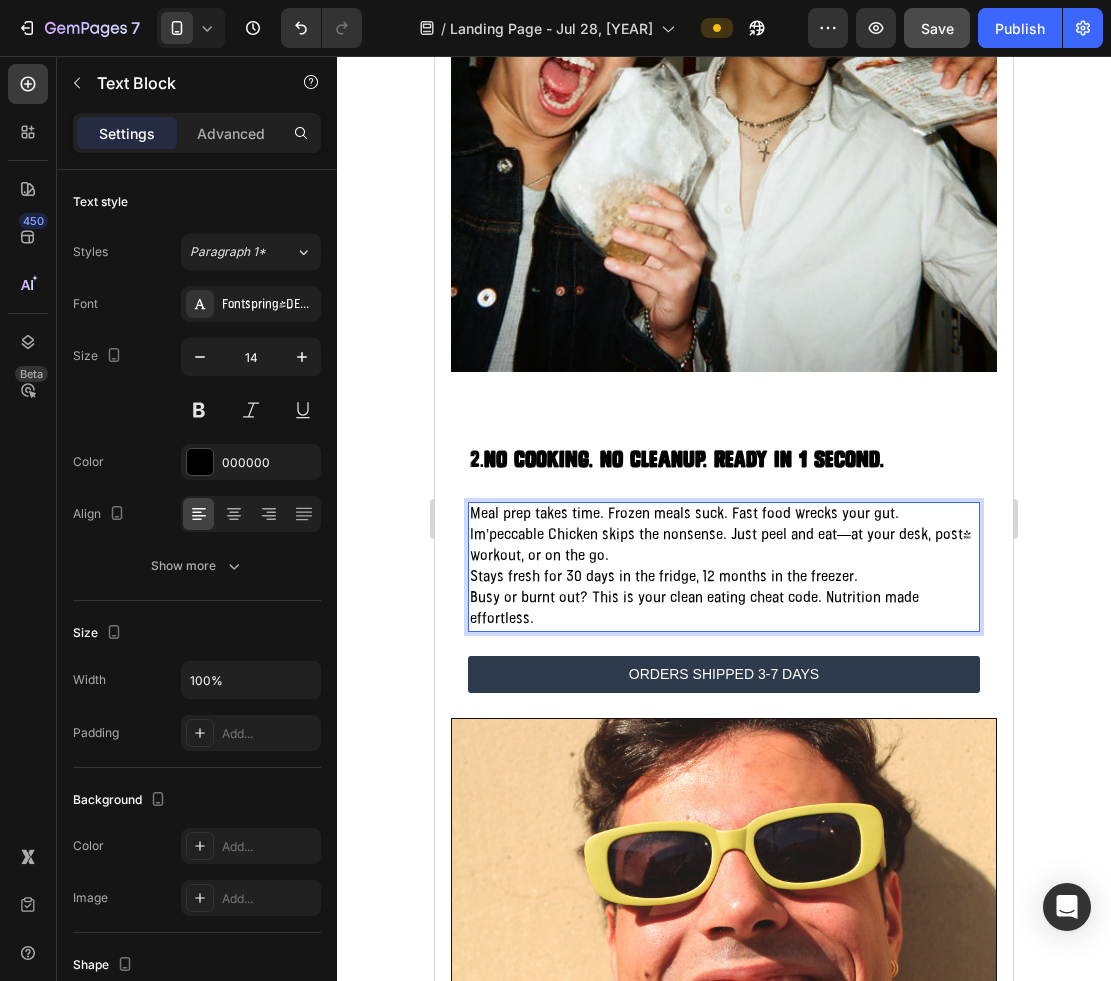 click on "Meal prep takes time. Frozen meals suck. Fast food wrecks your gut. Im’peccable Chicken skips the nonsense. Just peel and eat—at your desk, post-workout, or on the go. Stays fresh for 30 days in the fridge, 12 months in the freezer. Busy or burnt out? This is your clean eating cheat code. Nutrition made effortless." at bounding box center (724, 567) 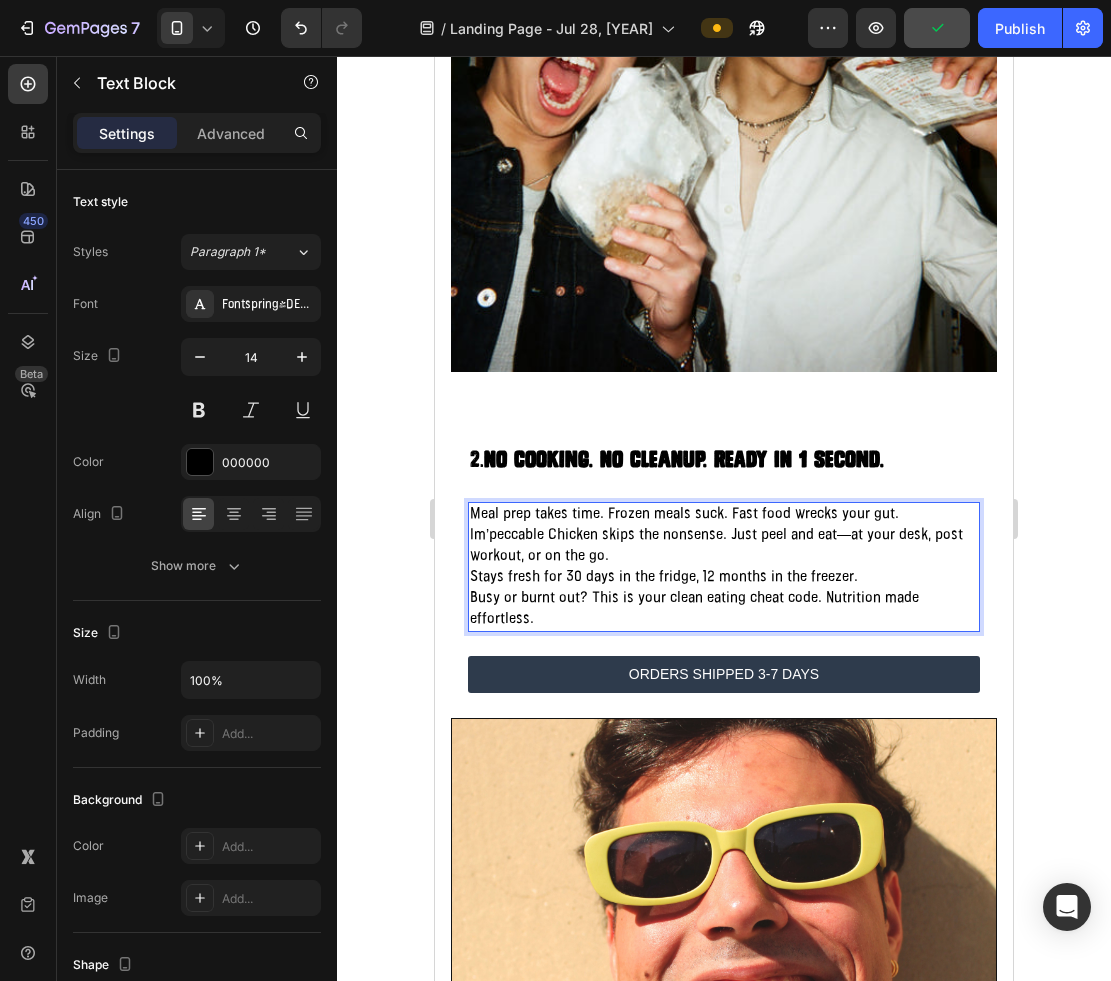 click on "Meal prep takes time. Frozen meals suck. Fast food wrecks your gut. Im’peccable Chicken skips the nonsense. Just peel and eat—at your desk, post workout, or on the go. Stays fresh for 30 days in the fridge, 12 months in the freezer. Busy or burnt out? This is your clean eating cheat code. Nutrition made effortless." at bounding box center [724, 567] 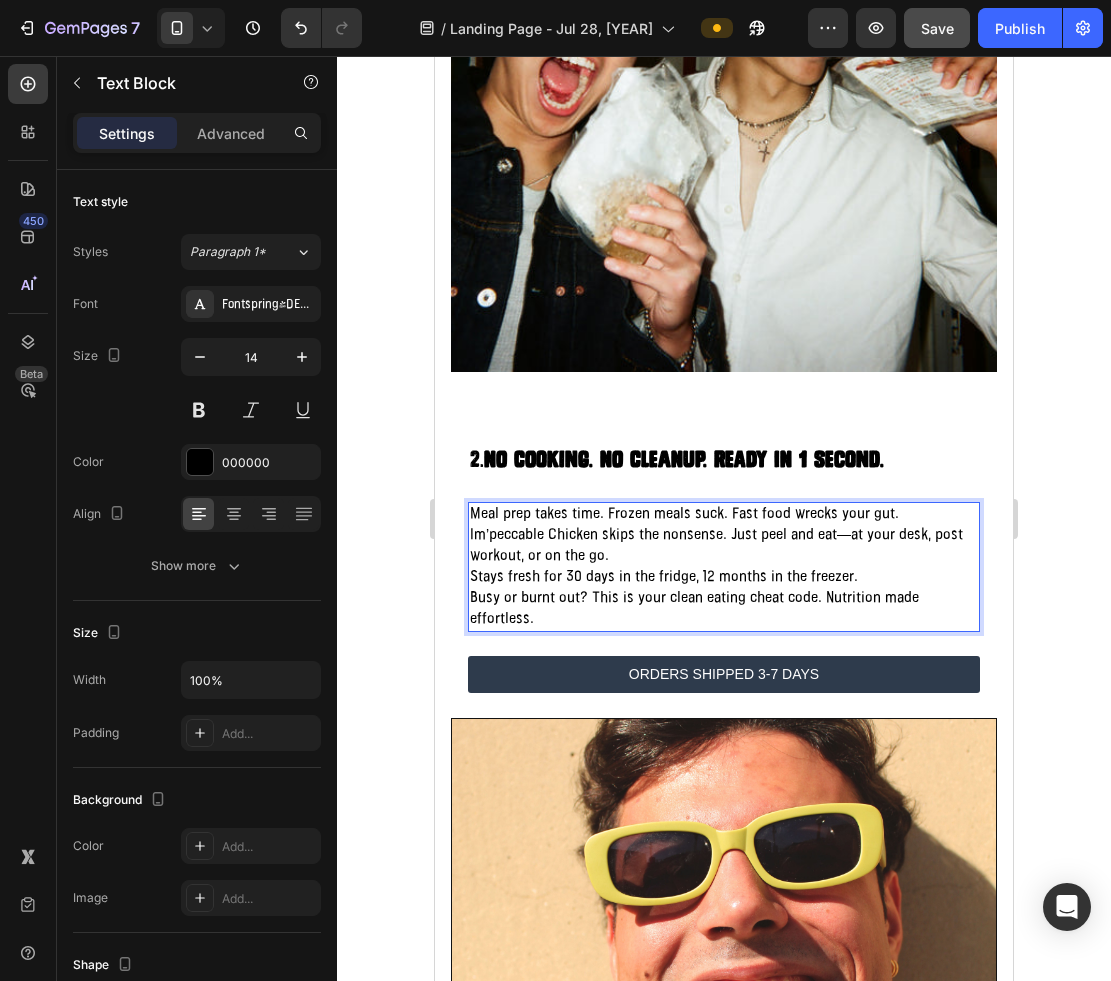 click on "Meal prep takes time. Frozen meals suck. Fast food wrecks your gut. Im’peccable Chicken skips the nonsense. Just peel and eat—at your desk, post workout, or on the go. Stays fresh for 30 days in the fridge, 12 months in the freezer. Busy or burnt out? This is your clean eating cheat code. Nutrition made effortless." at bounding box center (724, 567) 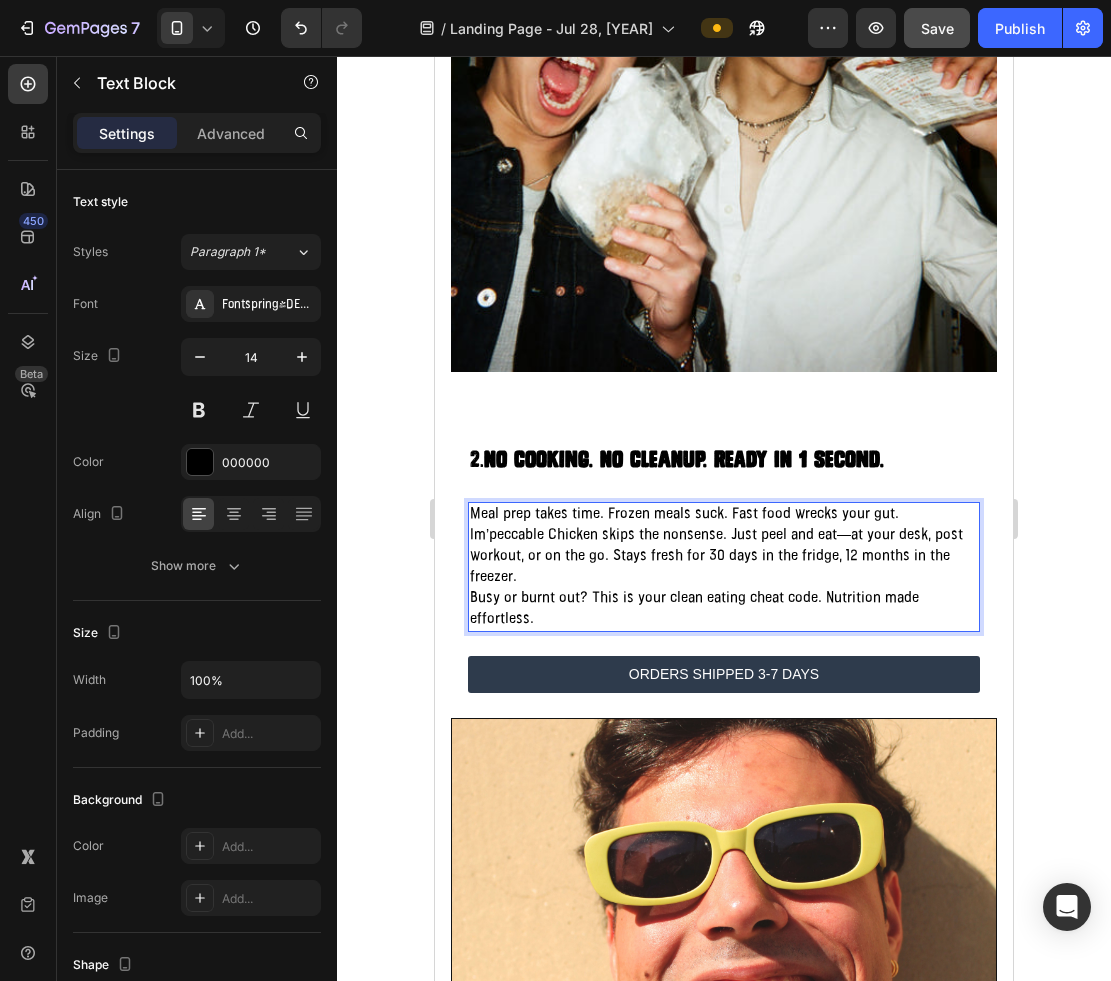 click on "Meal prep takes time. Frozen meals suck. Fast food wrecks your gut. Im’peccable Chicken skips the nonsense. Just peel and eat—at your desk, post workout, or on the go. Stays fresh for 30 days in the fridge, 12 months in the freezer. Busy or burnt out? This is your clean eating cheat code. Nutrition made effortless." at bounding box center [724, 567] 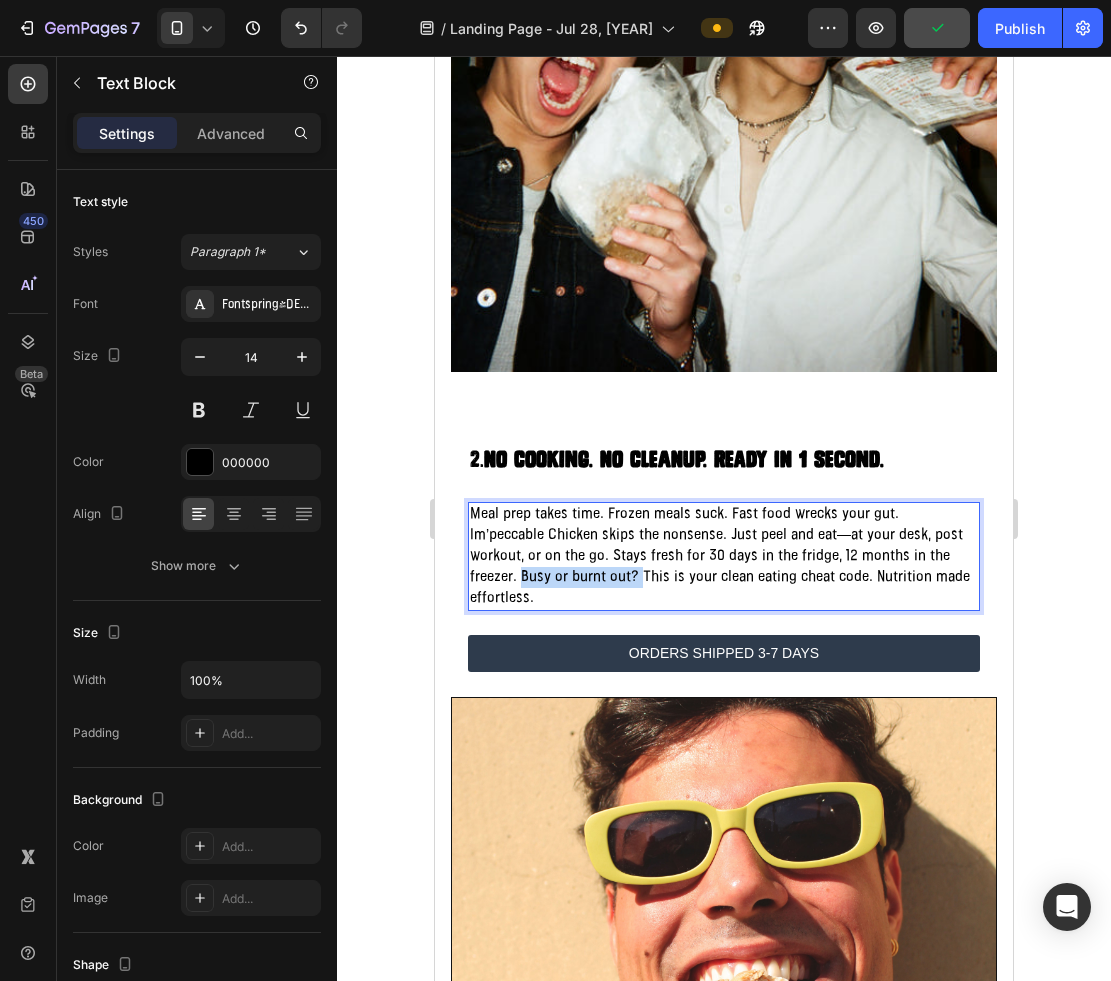 drag, startPoint x: 642, startPoint y: 588, endPoint x: 523, endPoint y: 572, distance: 120.070816 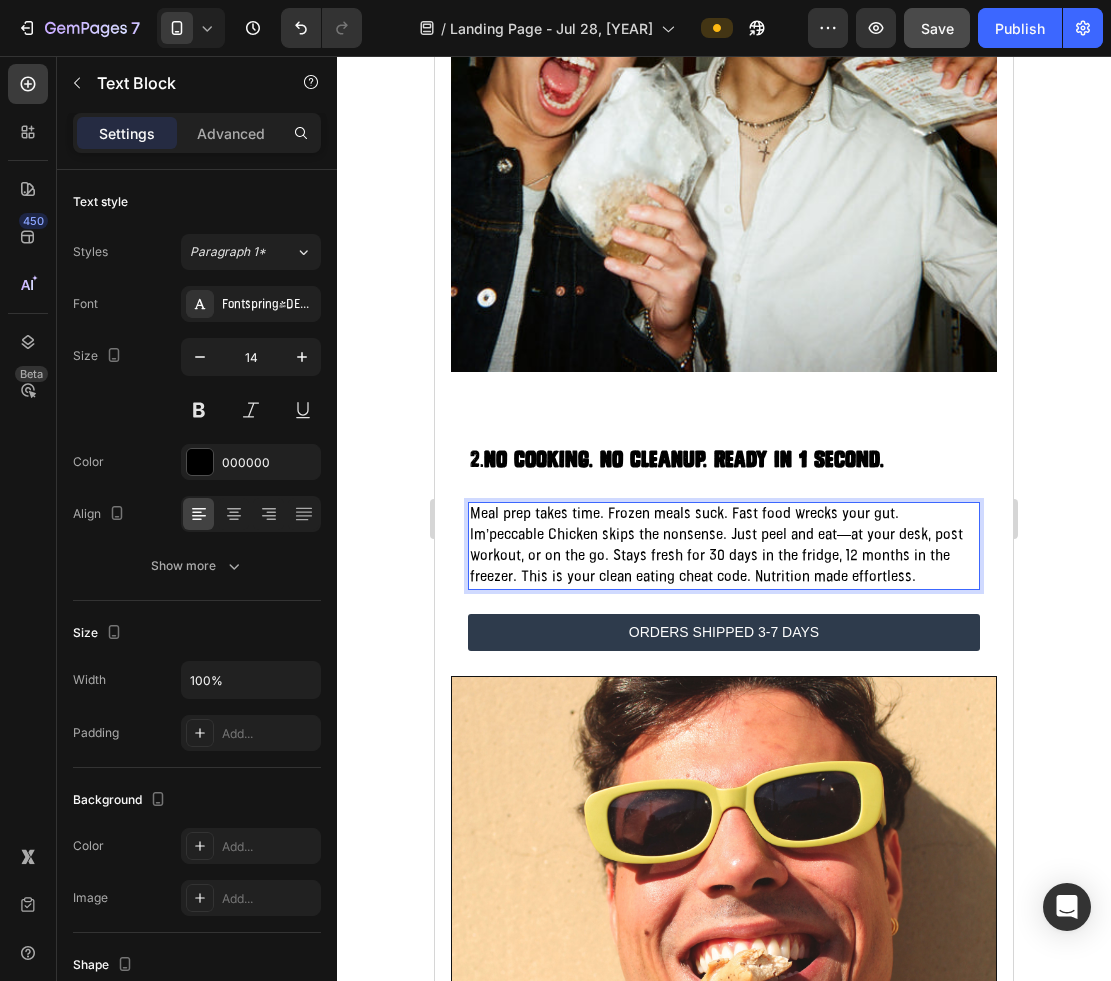 click on "Meal prep takes time. Frozen meals suck. Fast food wrecks your gut. Im’peccable Chicken skips the nonsense. Just peel and eat—at your desk, post workout, or on the go. Stays fresh for 30 days in the fridge, 12 months in the freezer. This is your clean eating cheat code. Nutrition made effortless." at bounding box center (724, 546) 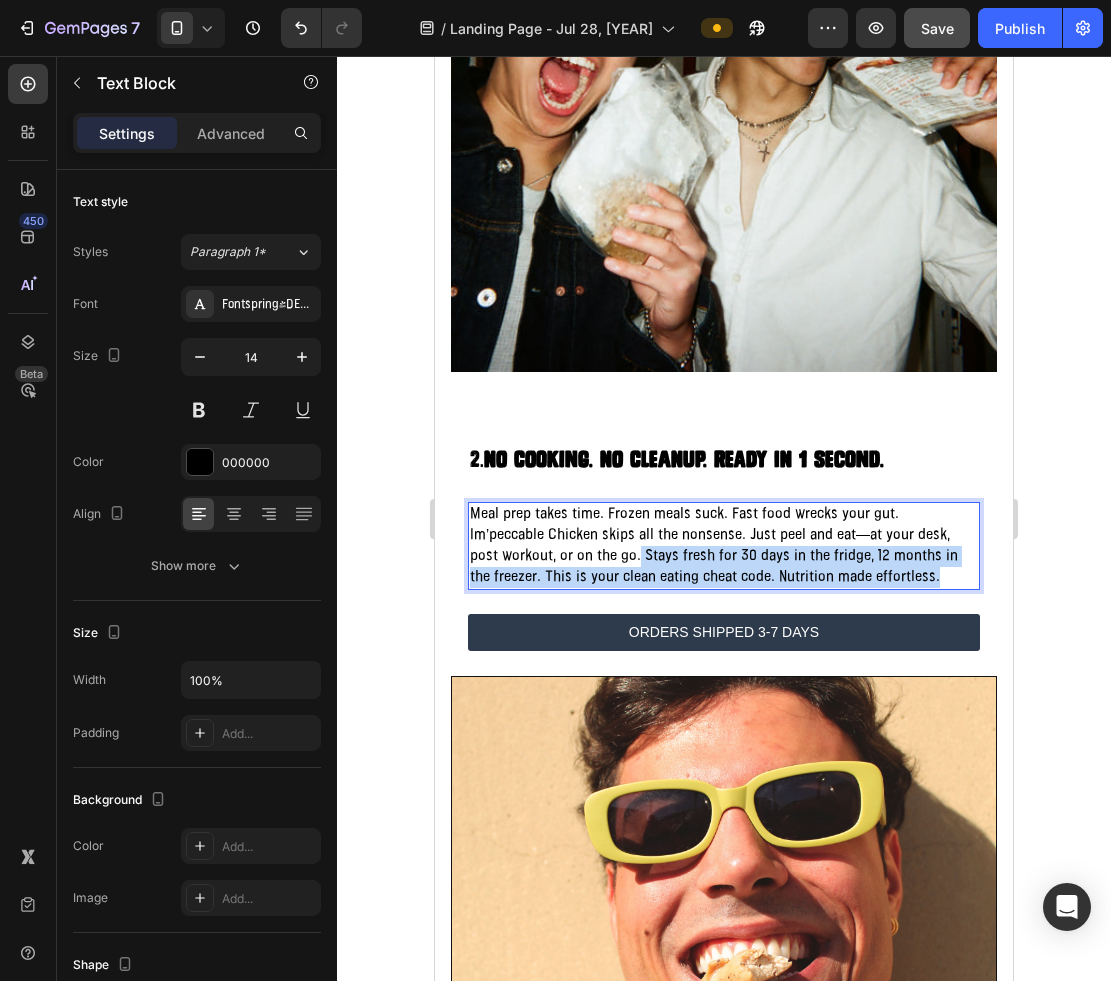 drag, startPoint x: 639, startPoint y: 563, endPoint x: 947, endPoint y: 574, distance: 308.19638 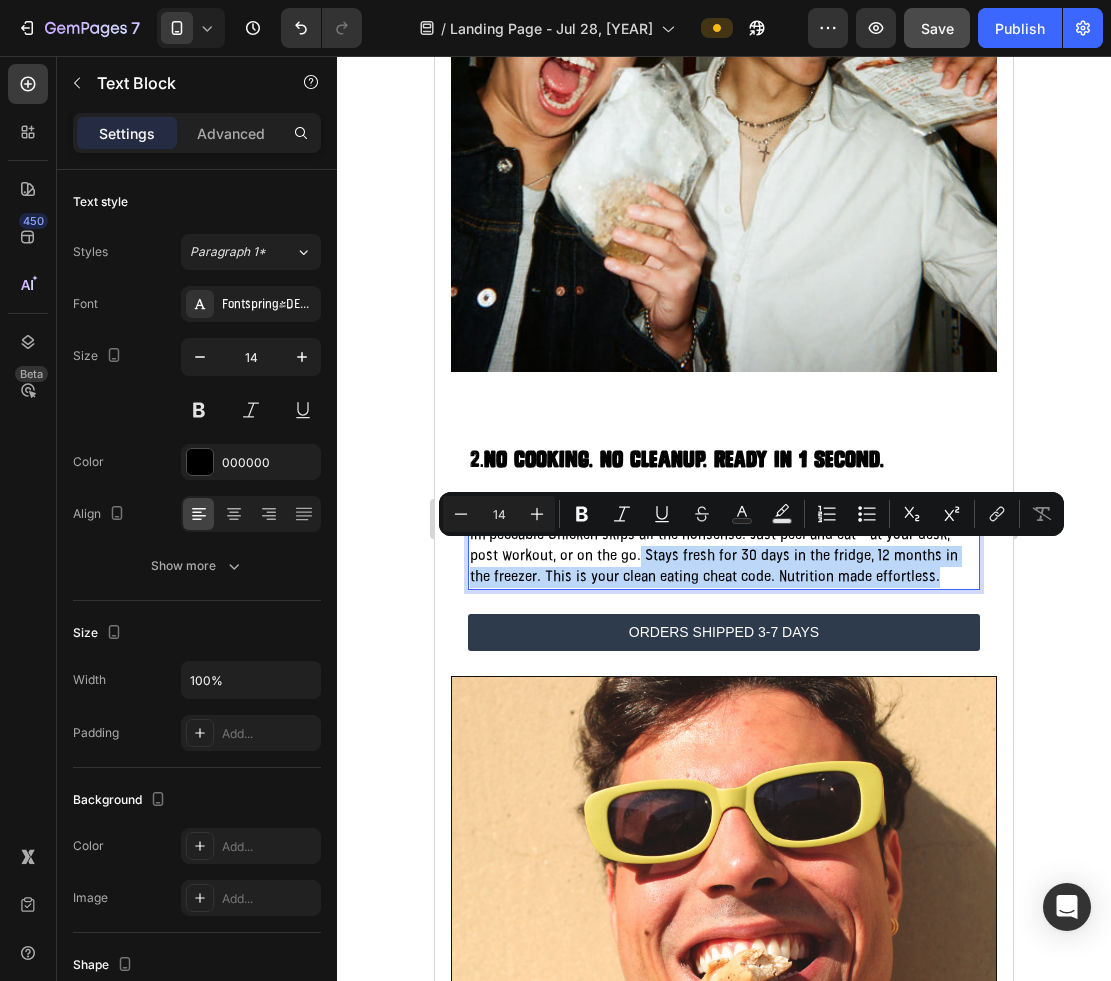 click on "Meal prep takes time. Frozen meals suck. Fast food wrecks your gut. Im’peccable Chicken skips all the nonsense. Just peel and eat—at your desk, post workout, or on the go. Stays fresh for 30 days in the fridge, 12 months in the freezer. This is your clean eating cheat code. Nutrition made effortless." at bounding box center (724, 546) 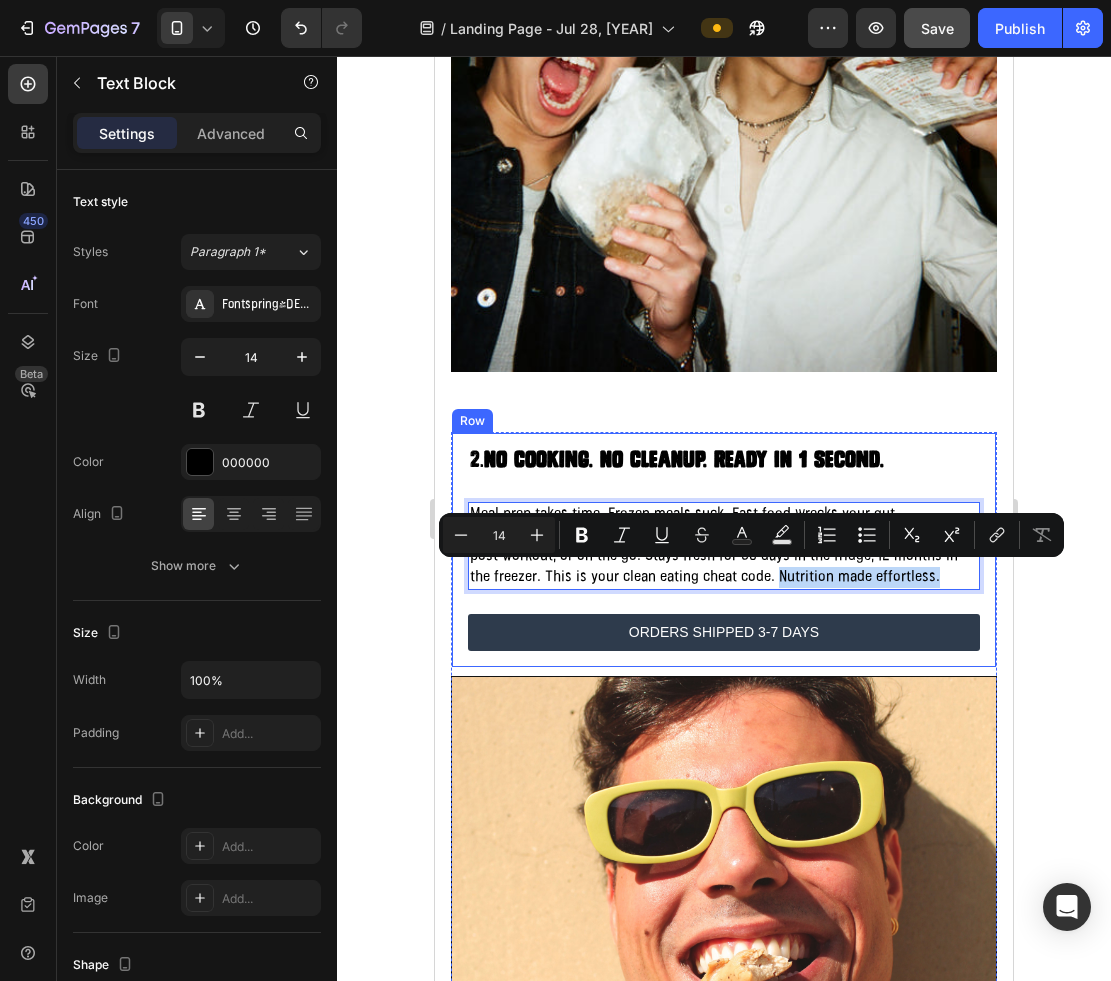 drag, startPoint x: 754, startPoint y: 581, endPoint x: 910, endPoint y: 592, distance: 156.38734 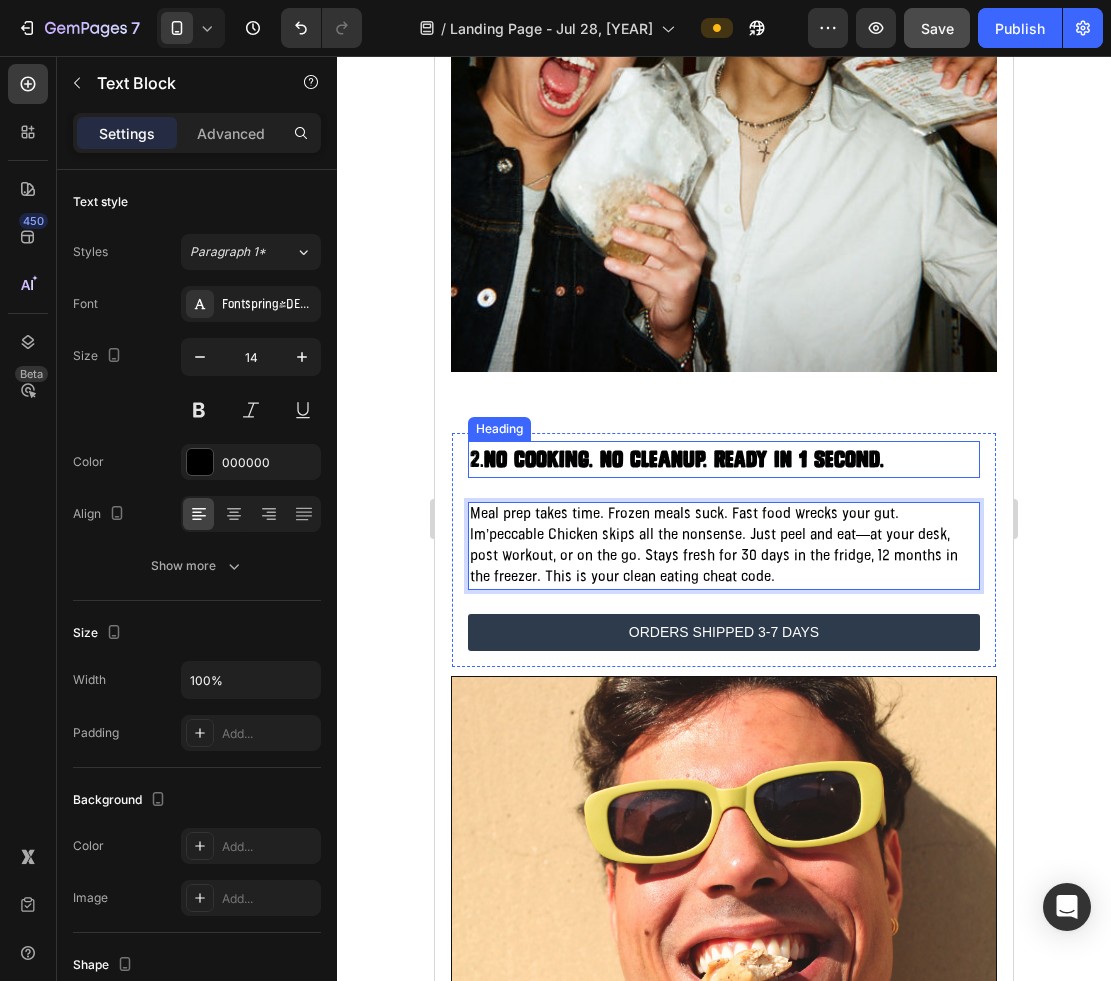 click on "2.  No Cooking. No Cleanup. Ready in 1 second." at bounding box center [724, 459] 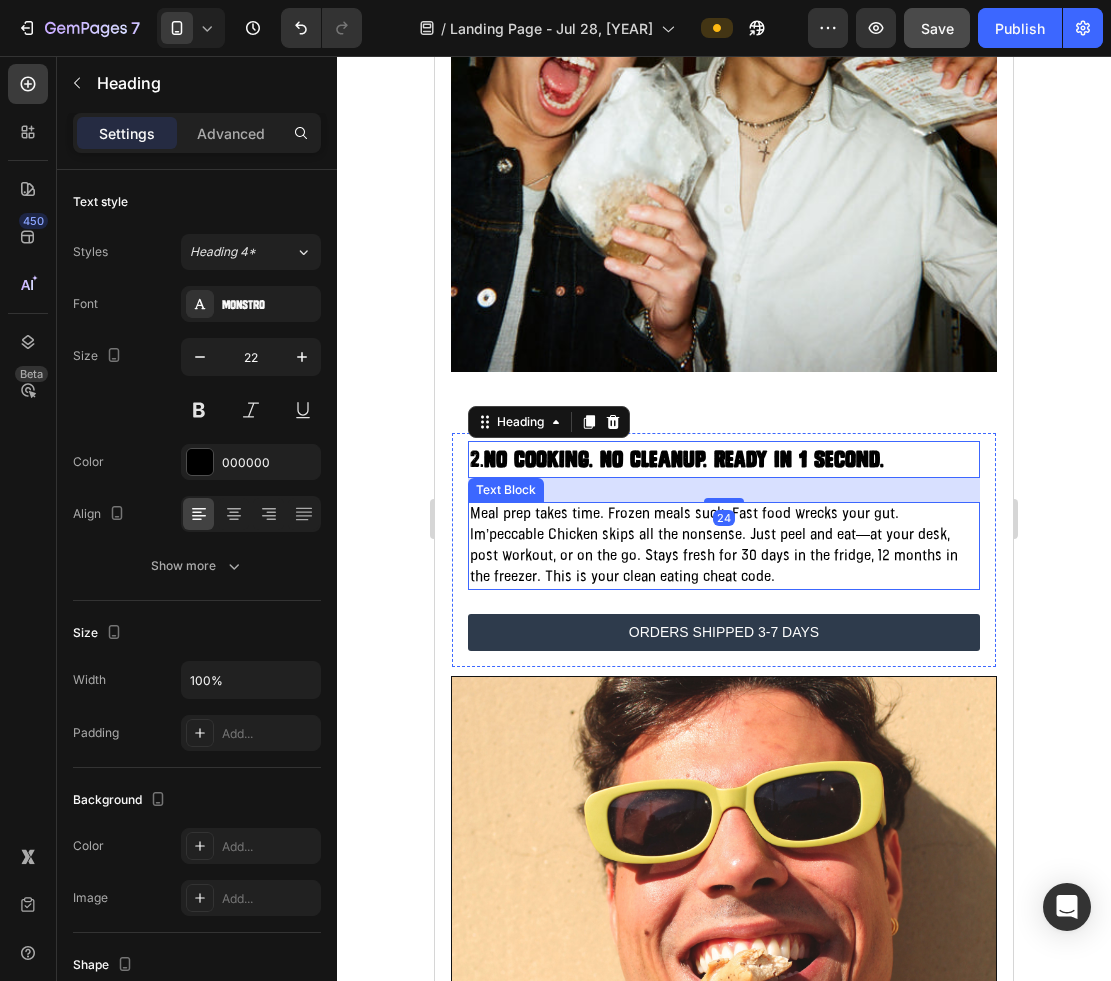 click on "Meal prep takes time. Frozen meals suck. Fast food wrecks your gut. Im’peccable Chicken skips all the nonsense. Just peel and eat—at your desk, post workout, or on the go. Stays fresh for 30 days in the fridge, 12 months in the freezer. This is your clean eating cheat code." at bounding box center (724, 546) 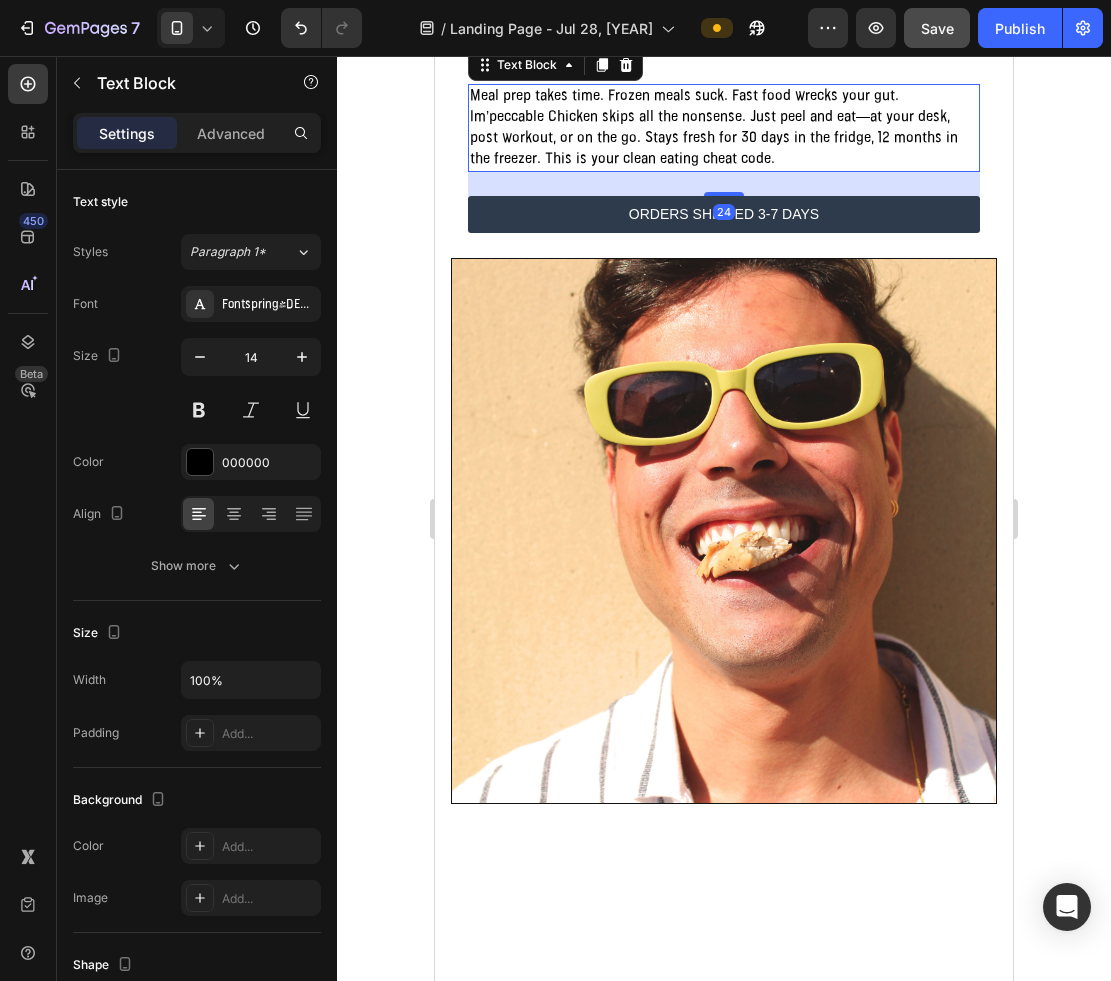 scroll, scrollTop: 2467, scrollLeft: 0, axis: vertical 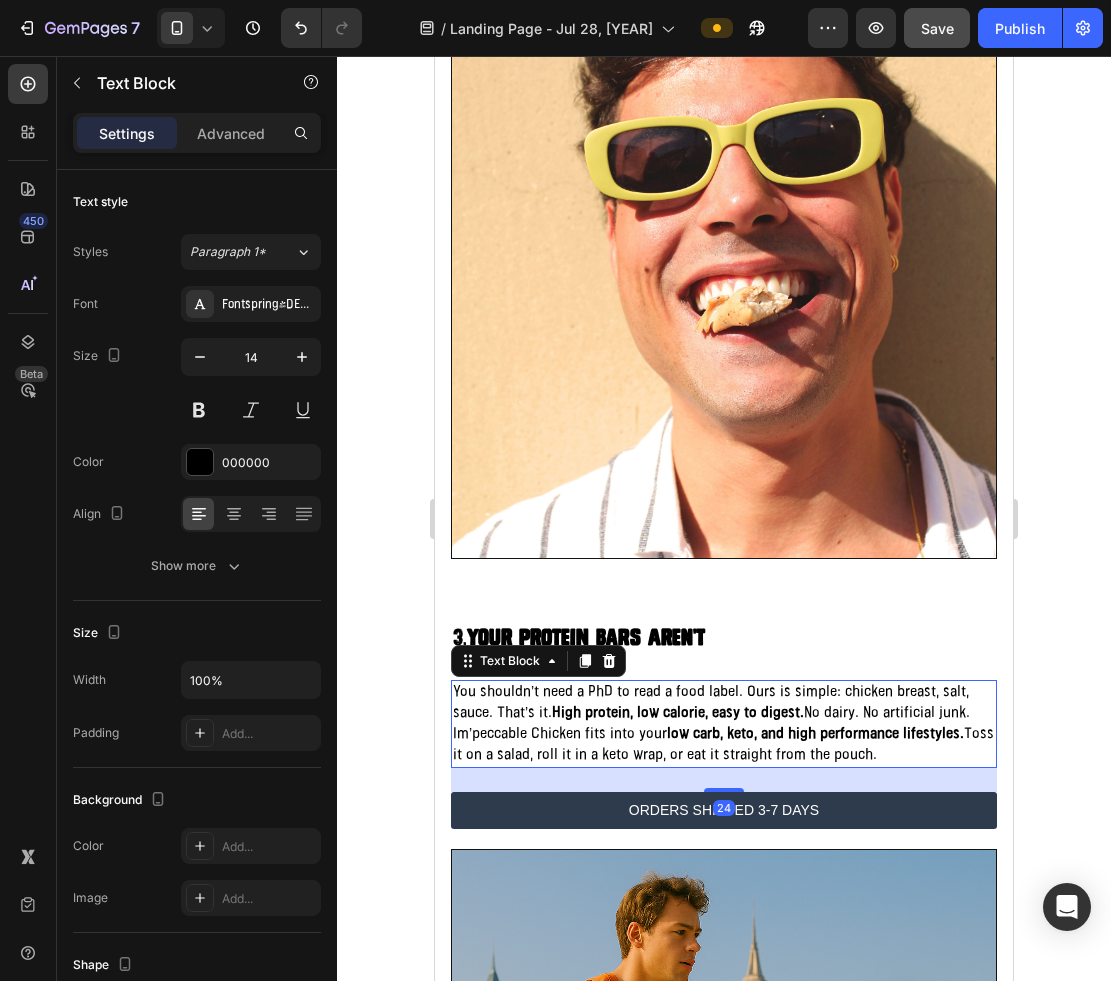 click on "High protein, low calorie, easy to digest." at bounding box center (678, 713) 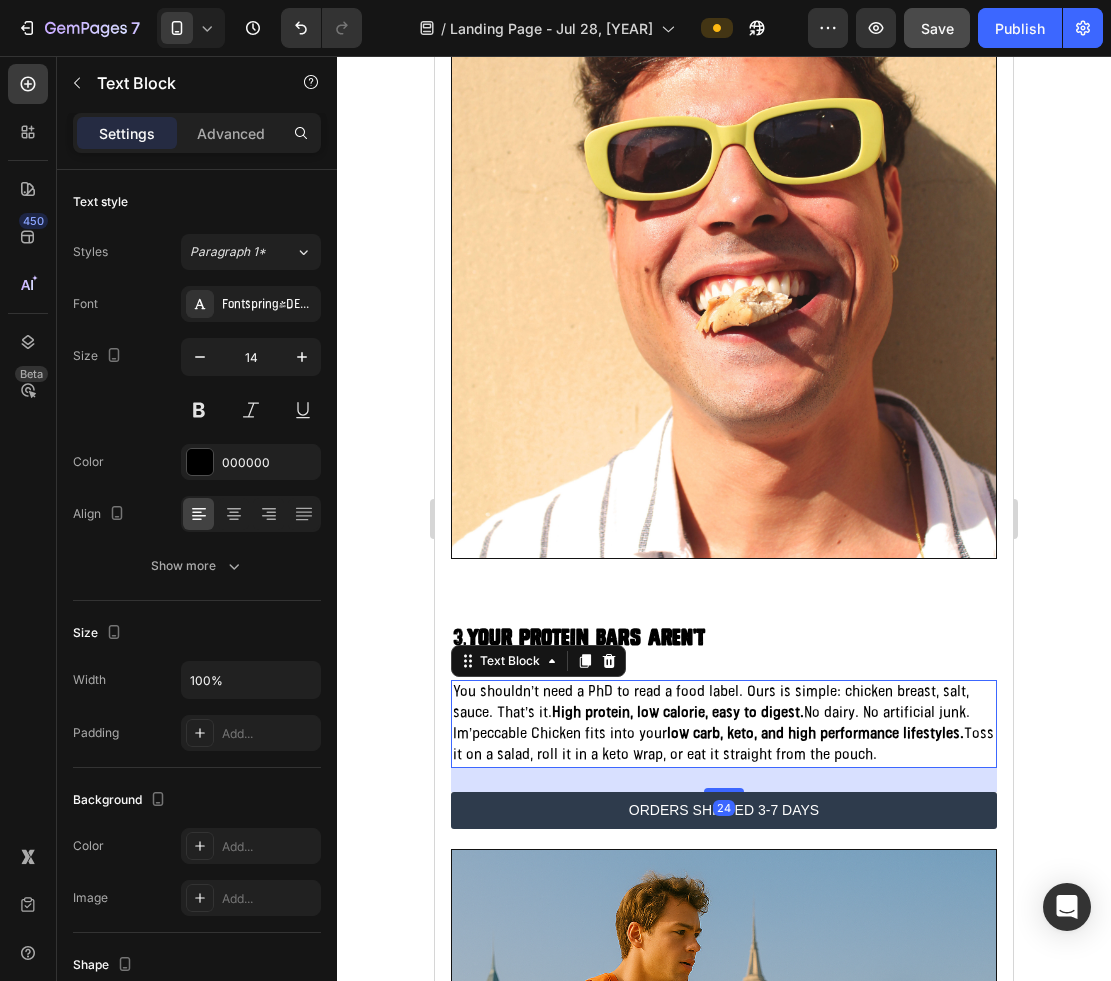 click on "High protein, low calorie, easy to digest." at bounding box center [678, 713] 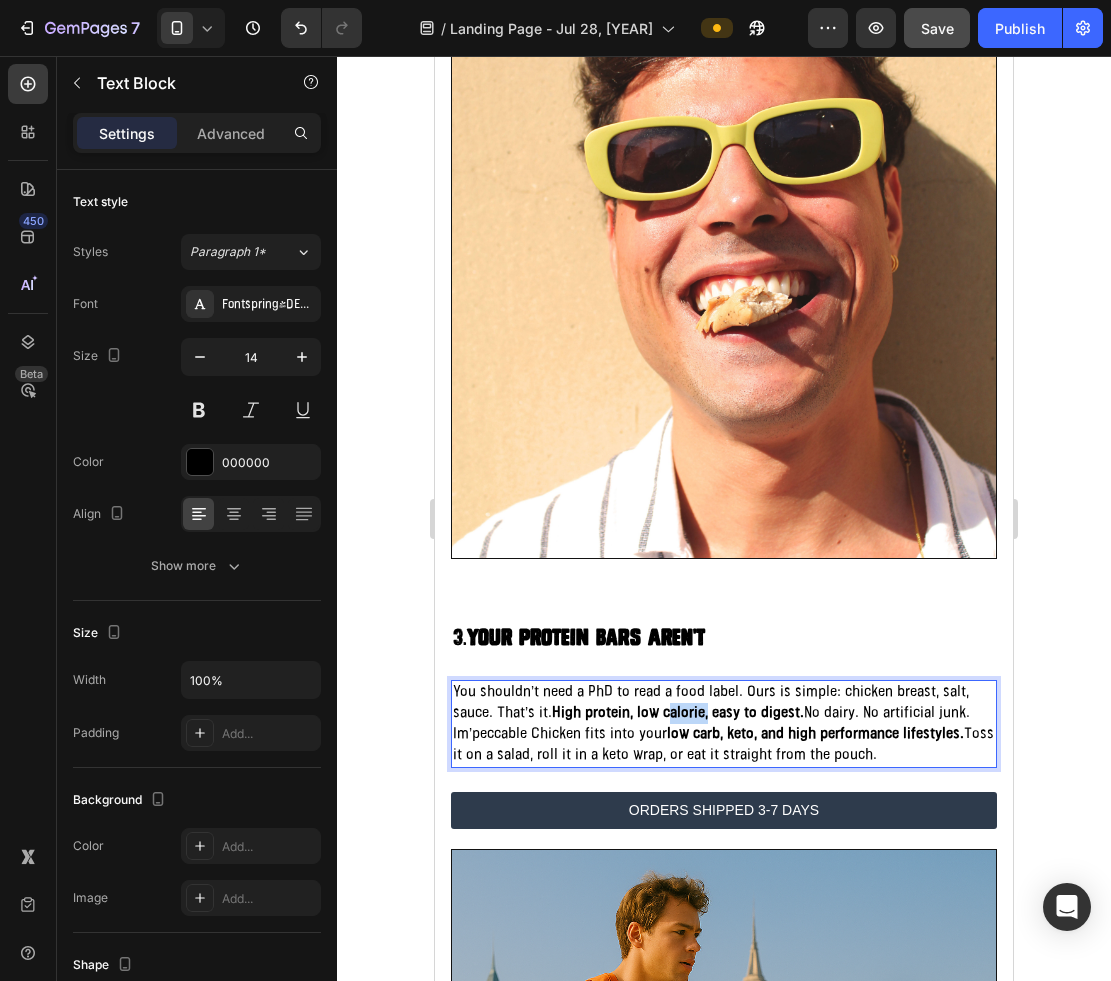 click on "High protein, low calorie, easy to digest." at bounding box center (678, 713) 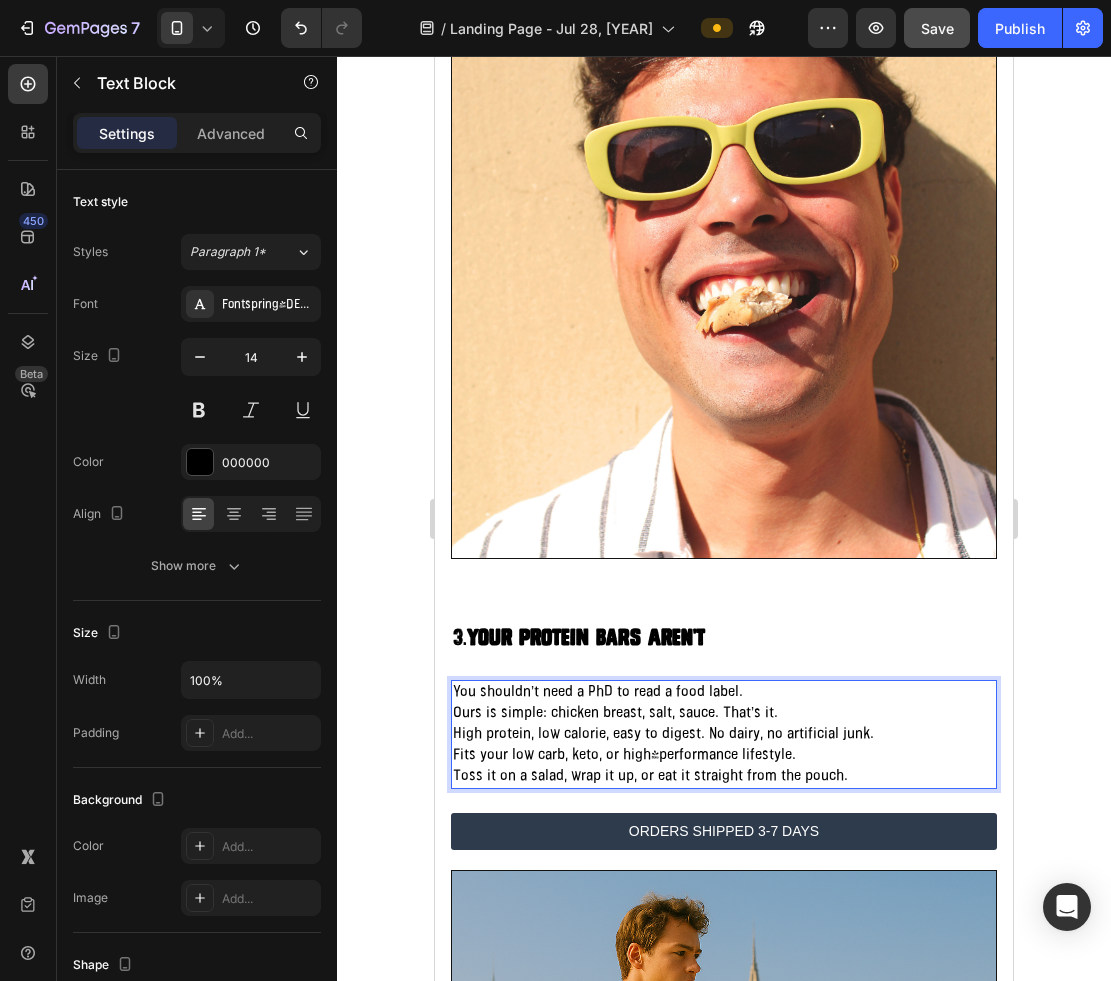 click on "You shouldn’t need a PhD to read a food label. Ours is simple: chicken breast, salt, sauce. That’s it. High protein, low calorie, easy to digest. No dairy, no artificial junk. Fits your low carb, keto, or high-performance lifestyle. Toss it on a salad, wrap it up, or eat it straight from the pouch." at bounding box center (724, 734) 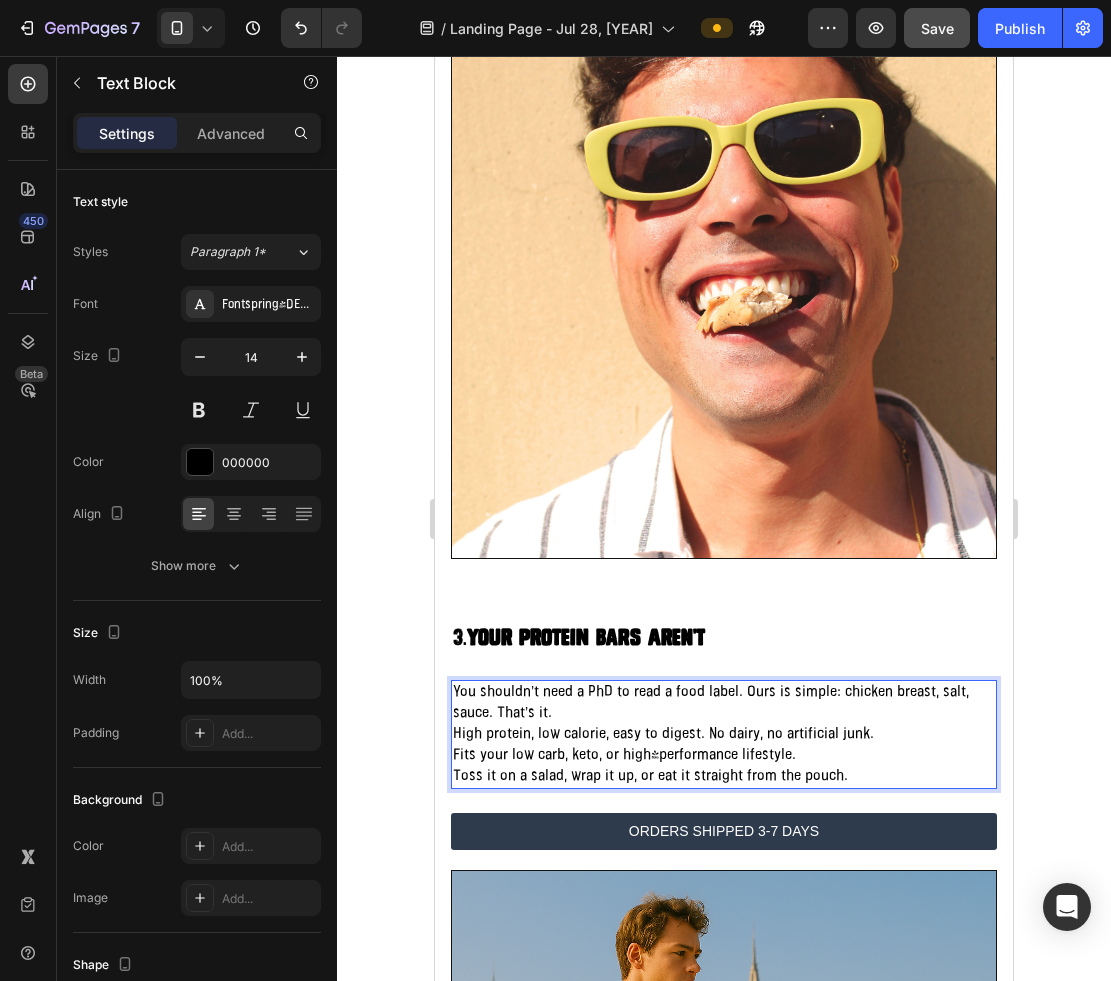 click on "You shouldn’t need a PhD to read a food label. Ours is simple: chicken breast, salt, sauce. That’s it. High protein, low calorie, easy to digest. No dairy, no artificial junk. Fits your low carb, keto, or high-performance lifestyle. Toss it on a salad, wrap it up, or eat it straight from the pouch." at bounding box center [724, 734] 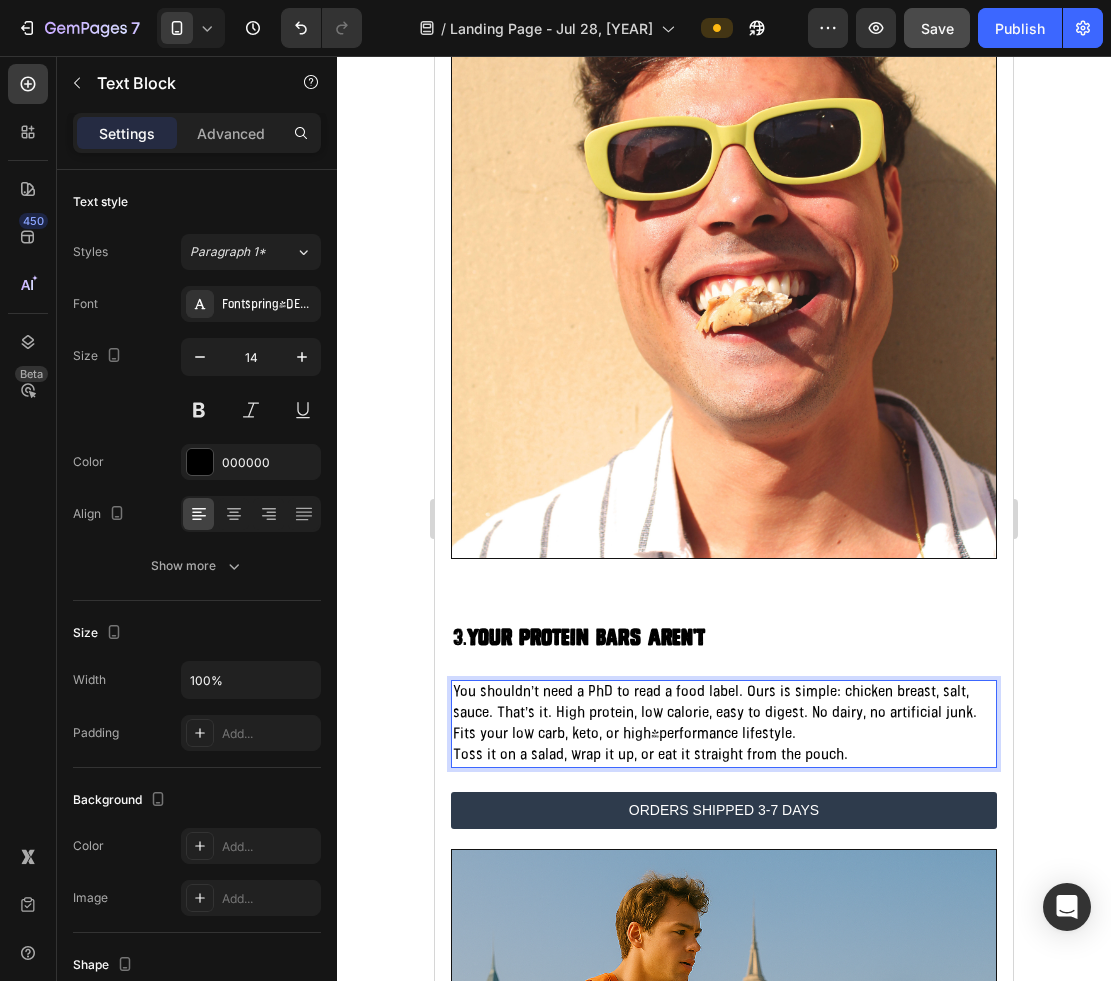 click on "You shouldn’t need a PhD to read a food label. Ours is simple: chicken breast, salt, sauce. That’s it. High protein, low calorie, easy to digest. No dairy, no artificial junk. Fits your low carb, keto, or high-performance lifestyle. Toss it on a salad, wrap it up, or eat it straight from the pouch." at bounding box center [724, 724] 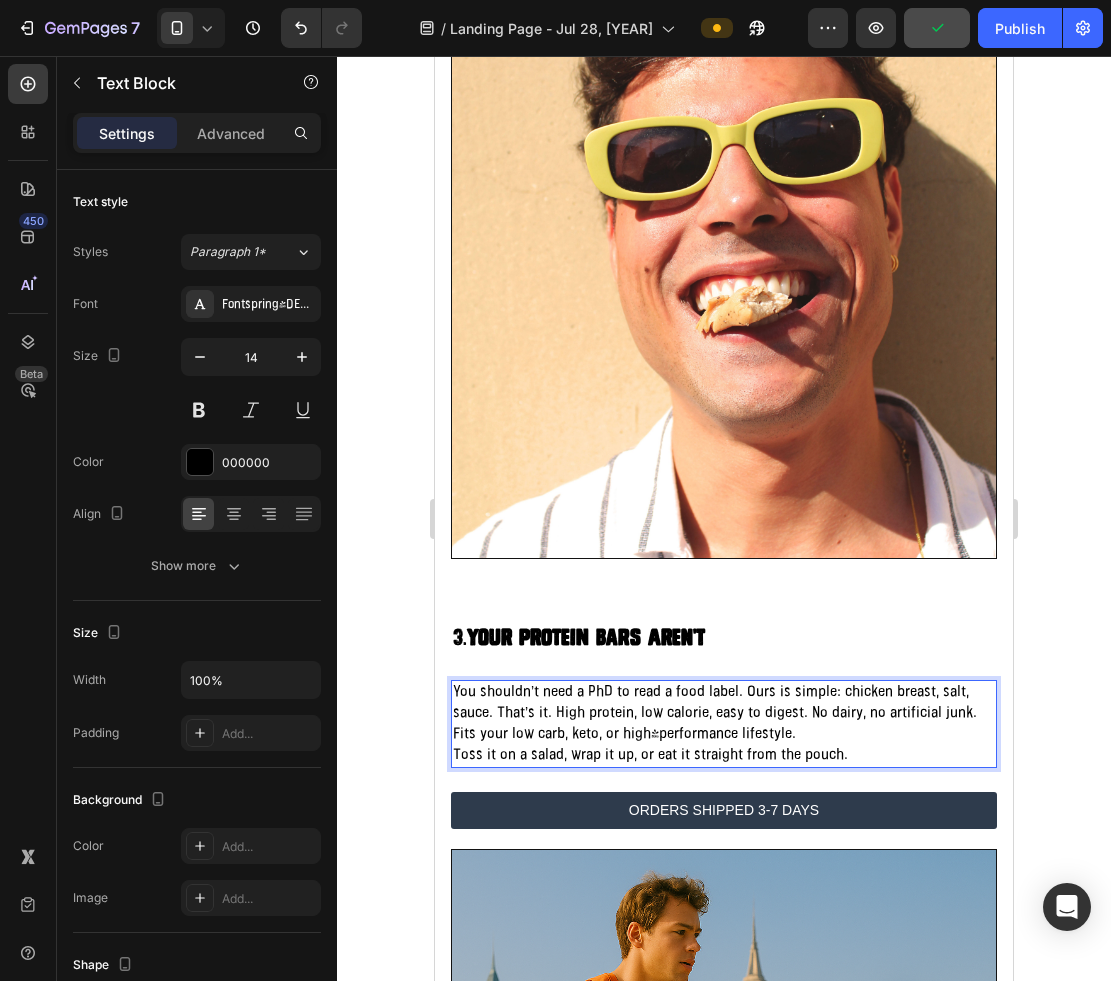 click on "You shouldn’t need a PhD to read a food label. Ours is simple: chicken breast, salt, sauce. That’s it. High protein, low calorie, easy to digest. No dairy, no artificial junk. Fits your low carb, keto, or high-performance lifestyle. Toss it on a salad, wrap it up, or eat it straight from the pouch." at bounding box center (724, 724) 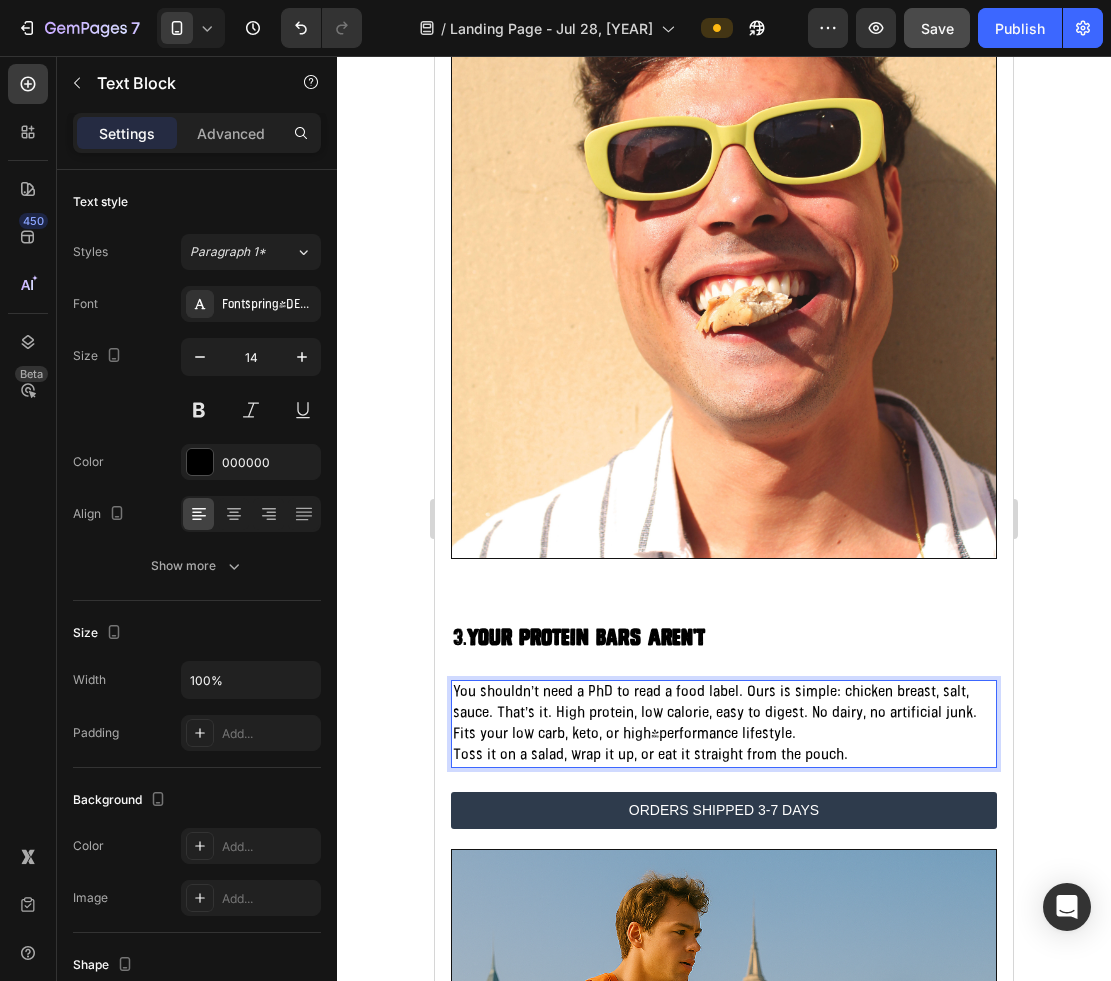 click on "You shouldn’t need a PhD to read a food label. Ours is simple: chicken breast, salt, sauce. That’s it. High protein, low calorie, easy to digest. No dairy, no artificial junk. Fits your low carb, keto, or high-performance lifestyle. Toss it on a salad, wrap it up, or eat it straight from the pouch." at bounding box center [724, 724] 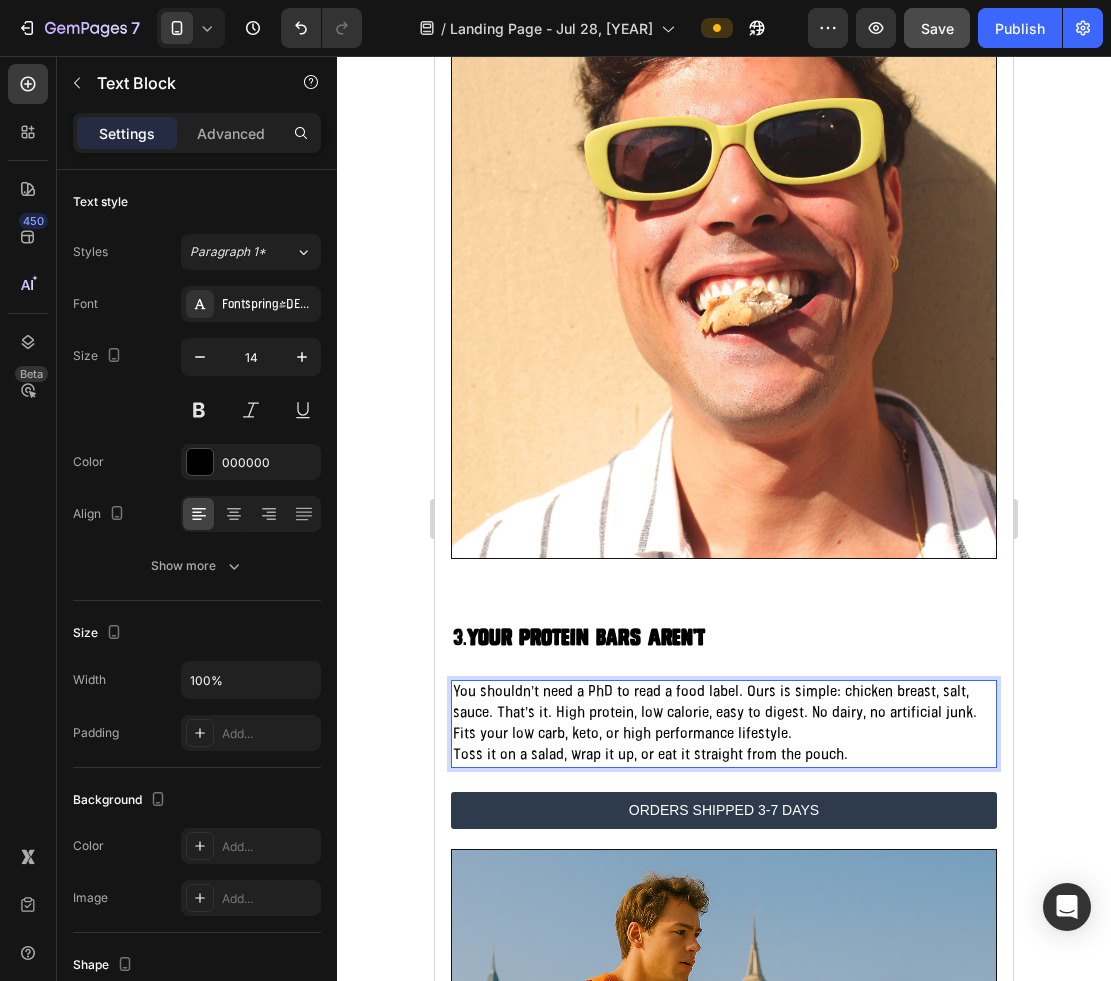click on "You shouldn’t need a PhD to read a food label. Ours is simple: chicken breast, salt, sauce. That’s it. High protein, low calorie, easy to digest. No dairy, no artificial junk. Fits your low carb, keto, or high performance lifestyle. Toss it on a salad, wrap it up, or eat it straight from the pouch." at bounding box center [724, 724] 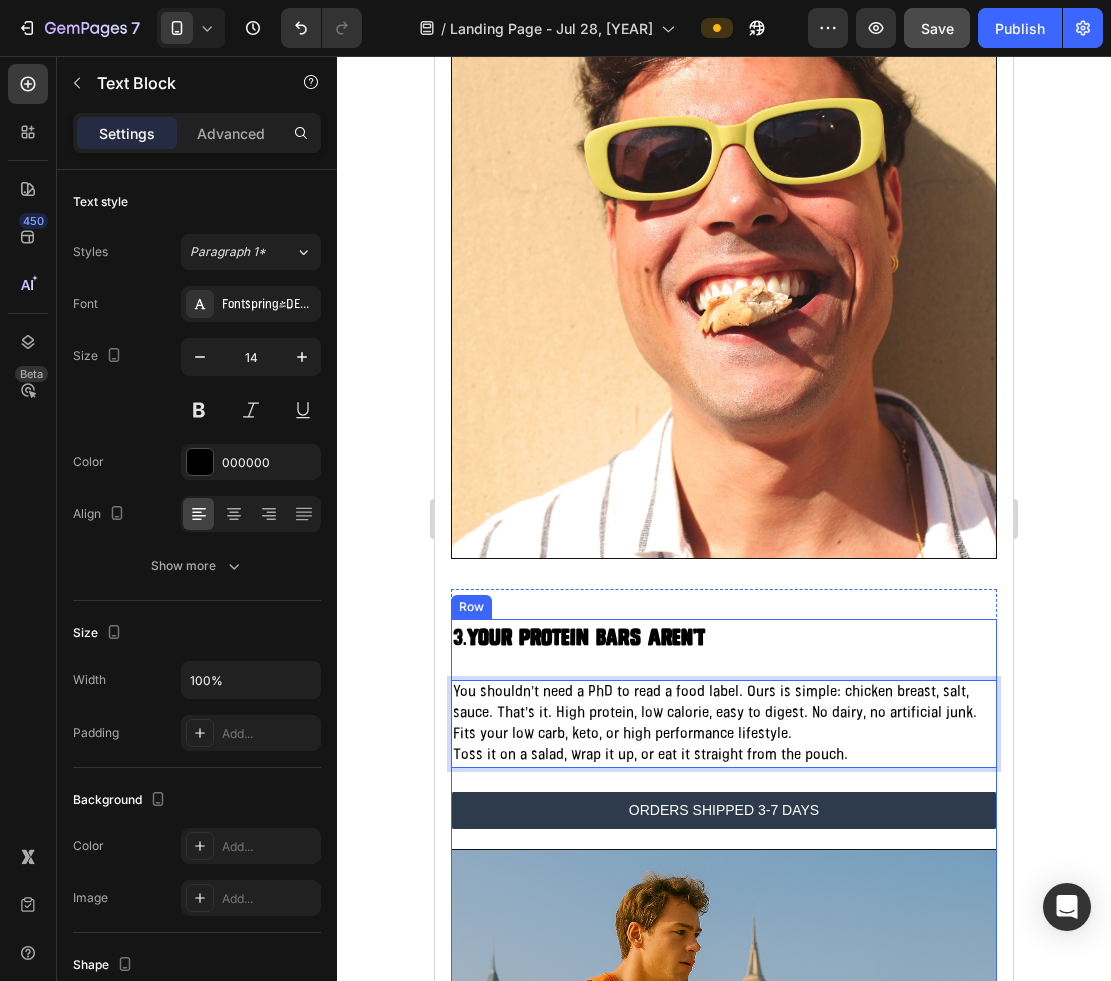 click on "3.  your protein bars aren't  Heading You shouldn’t need a PhD to read a food label. Ours is simple: chicken breast, salt, sauce. That’s it. High protein, low calorie, easy to digest. No dairy, no artificial junk. Fits your low carb, keto, or high performance lifestyle. Toss it on a salad, wrap it up, or eat it straight from the pouch. Text Block   24 ORDERS SHIPPED 3-7 DAYS Button" at bounding box center (724, 734) 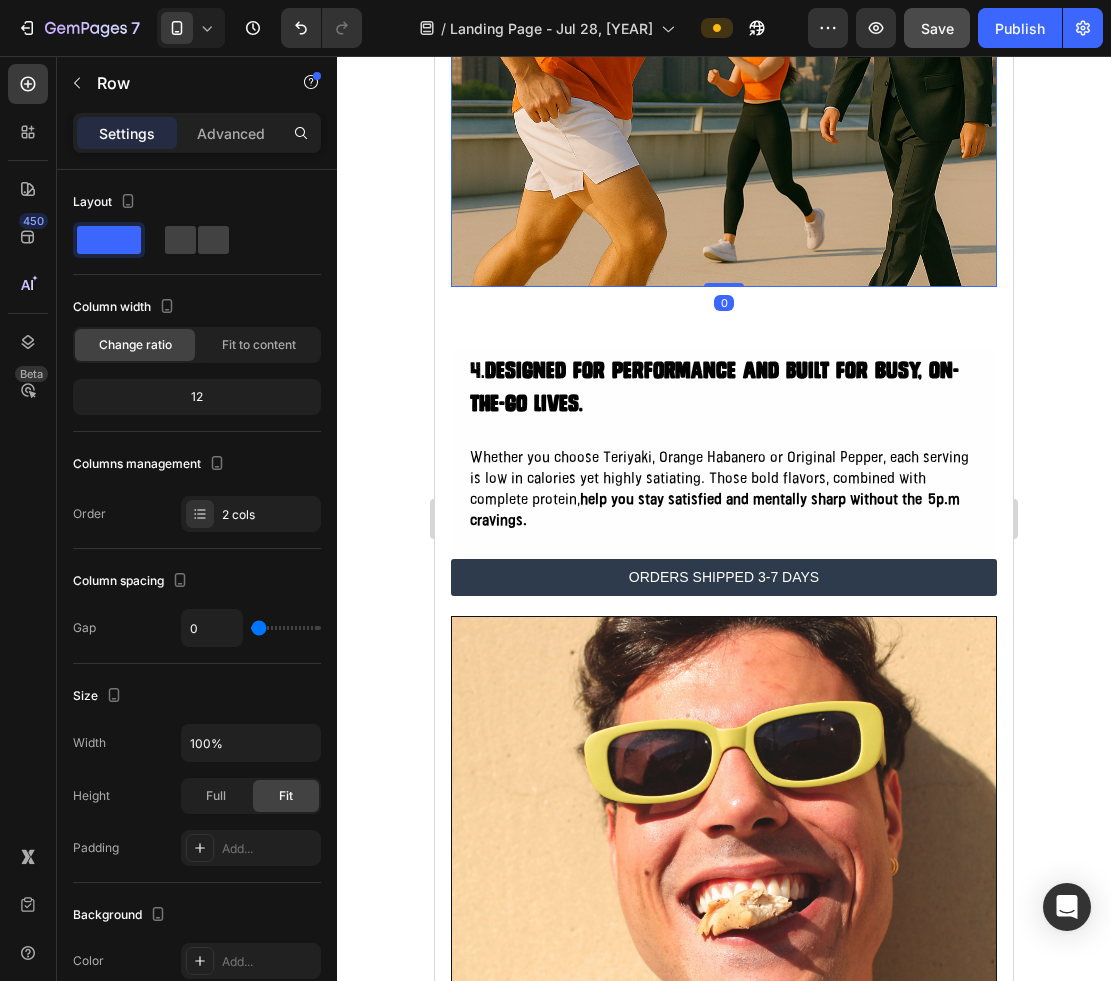 scroll, scrollTop: 3595, scrollLeft: 0, axis: vertical 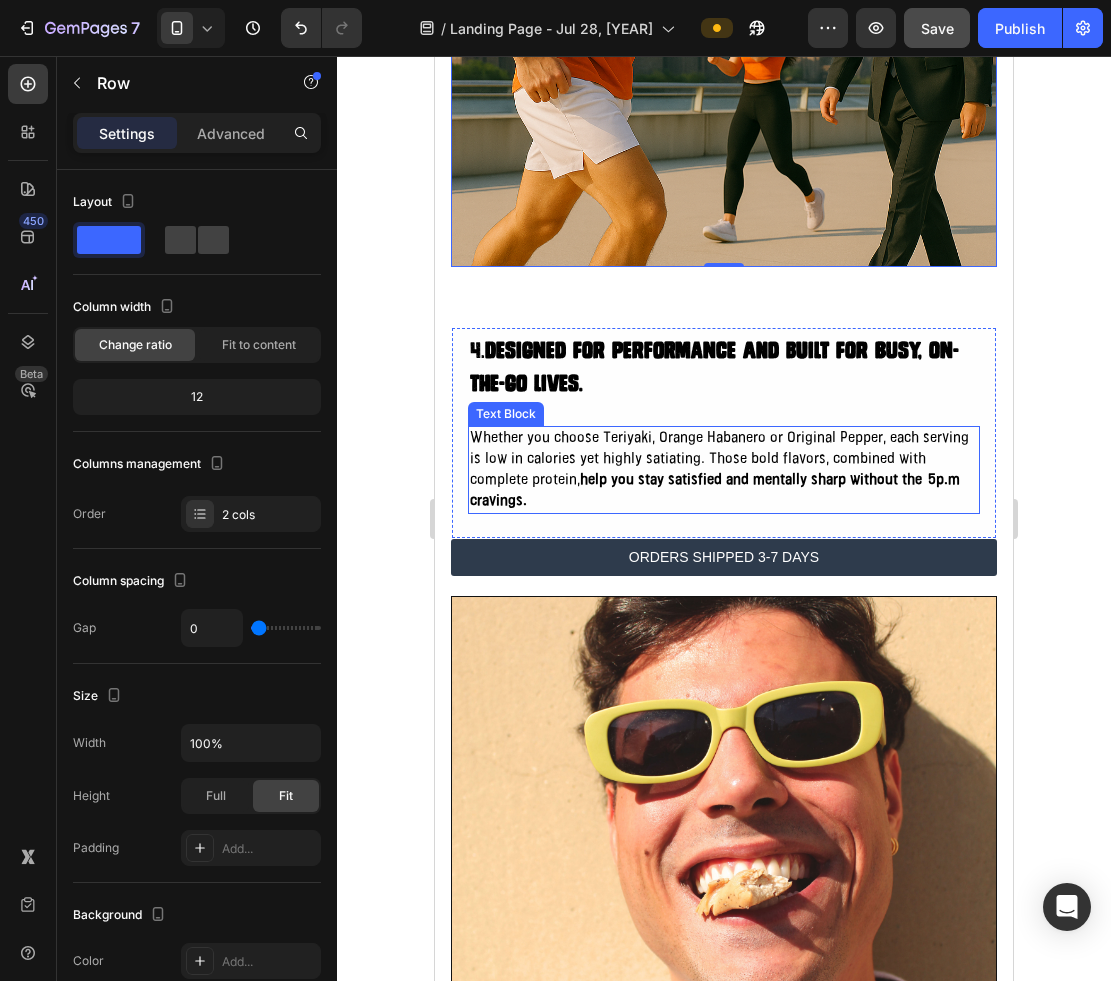 click on "help you stay satisfied and mentally sharp without the  5p.m cravings." at bounding box center (715, 491) 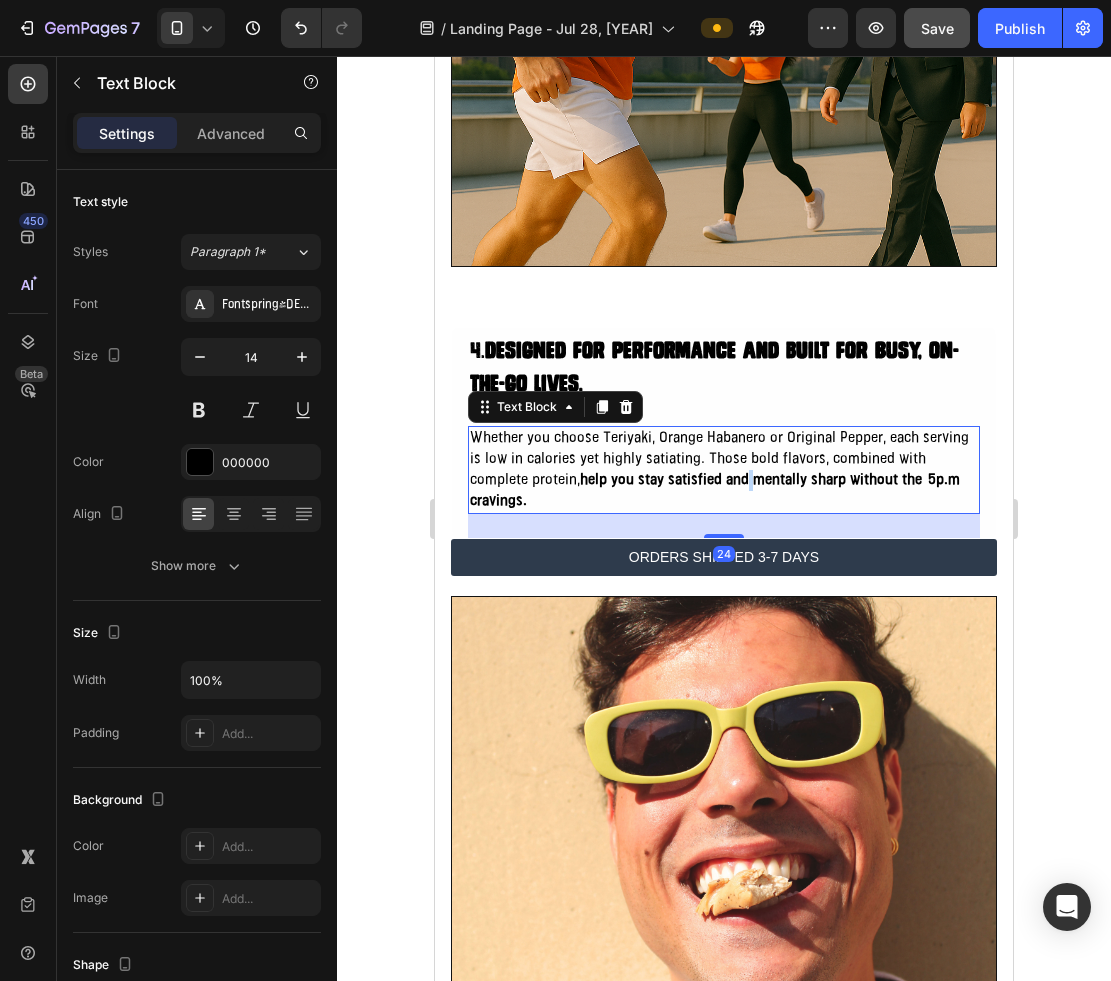 click on "help you stay satisfied and mentally sharp without the  5p.m cravings." at bounding box center (715, 491) 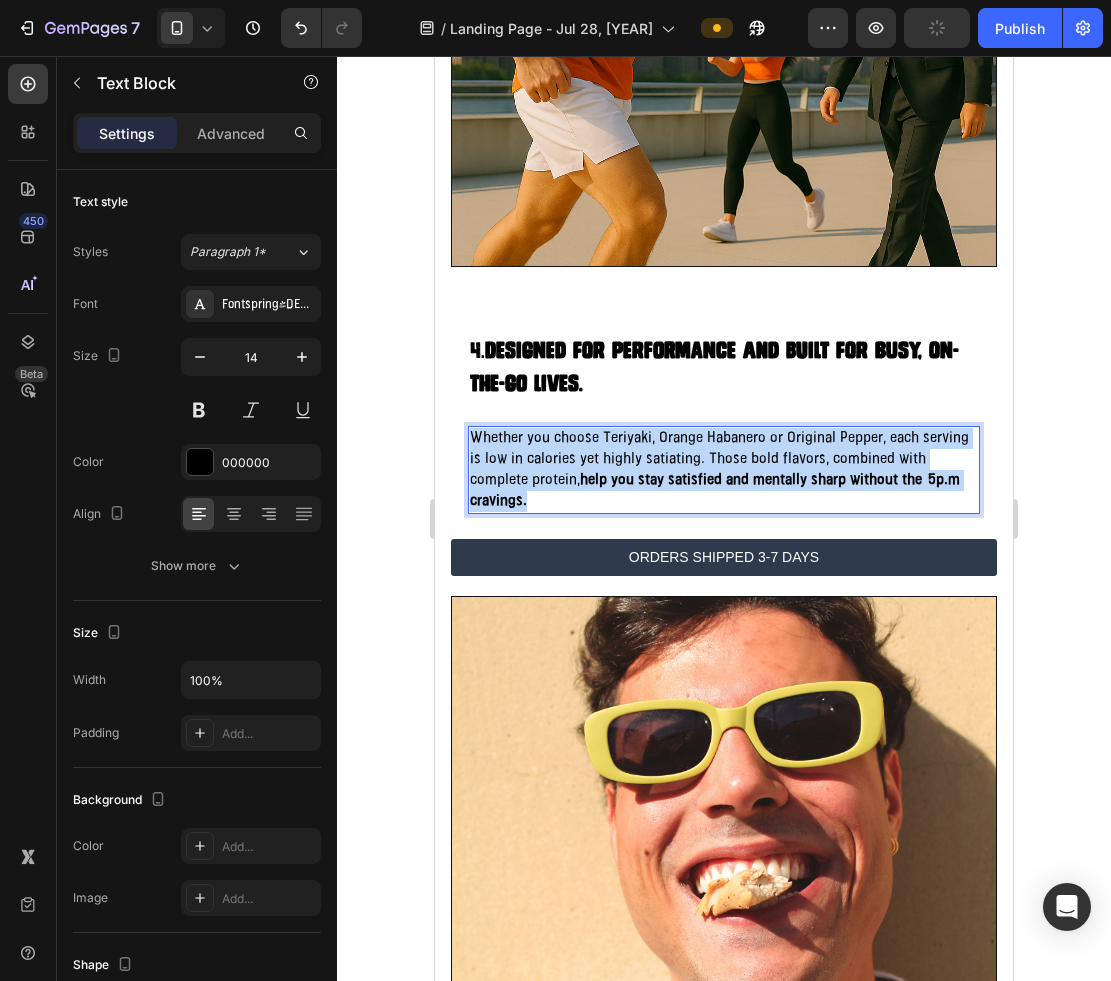 click on "help you stay satisfied and mentally sharp without the  5p.m cravings." at bounding box center (715, 491) 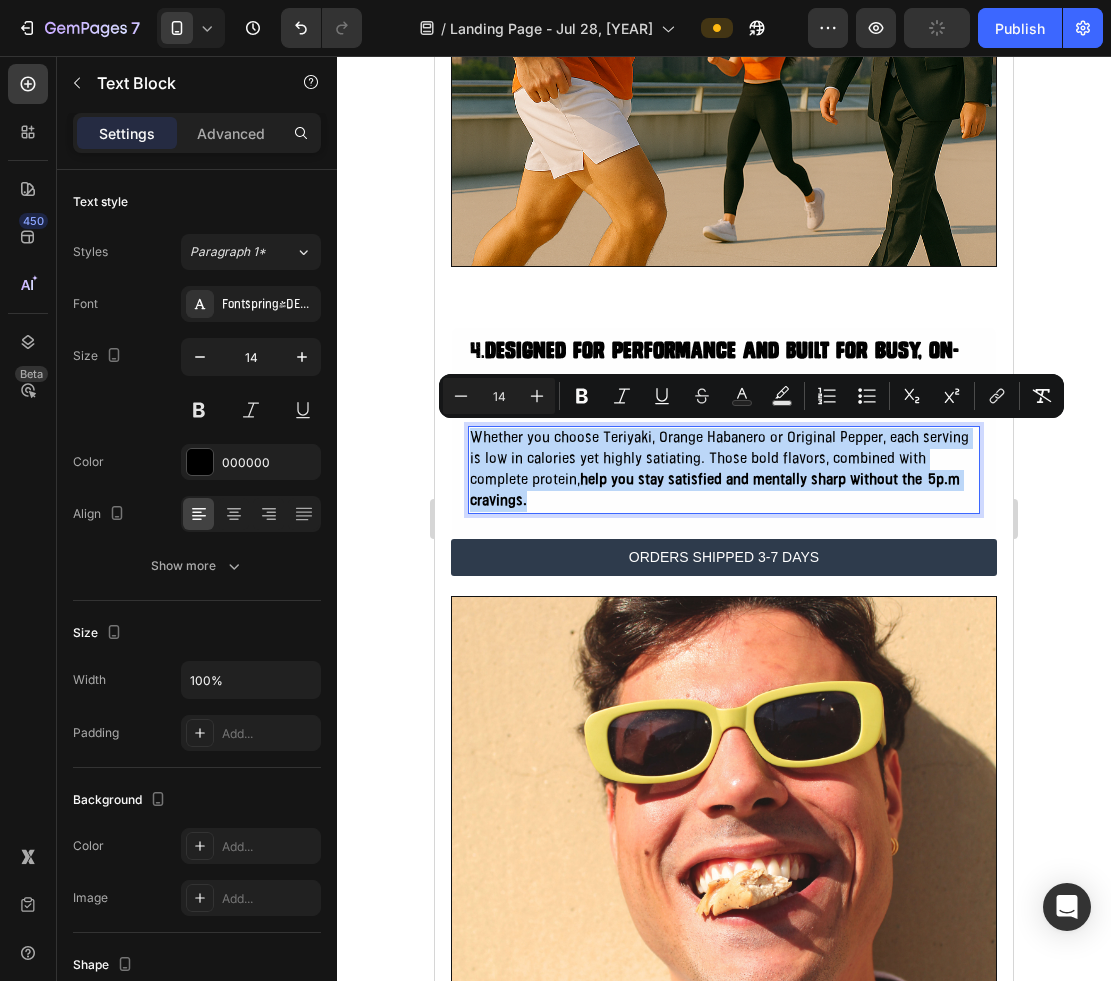 copy on "Whether you choose Teriyaki, Orange Habanero or Original Pepper, each serving is low in calories yet highly satiating. Those bold flavors, combined with complete protein,  help you stay satisfied and mentally sharp without the  5p.m cravings." 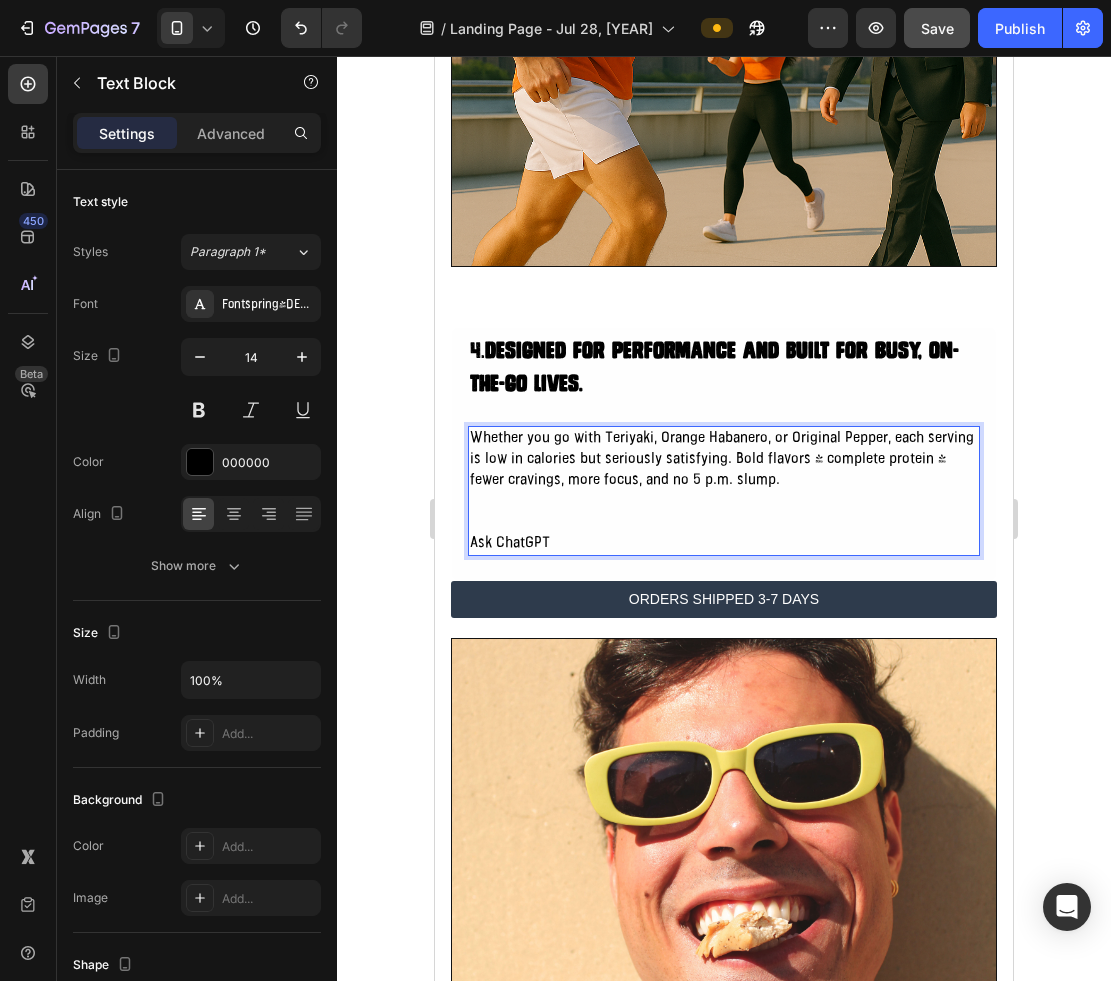 click on "Whether you go with Teriyaki, Orange Habanero, or Original Pepper, each serving is low in calories but seriously satisfying. Bold flavors + complete protein = fewer cravings, more focus, and no 5 p.m. slump." at bounding box center (724, 459) 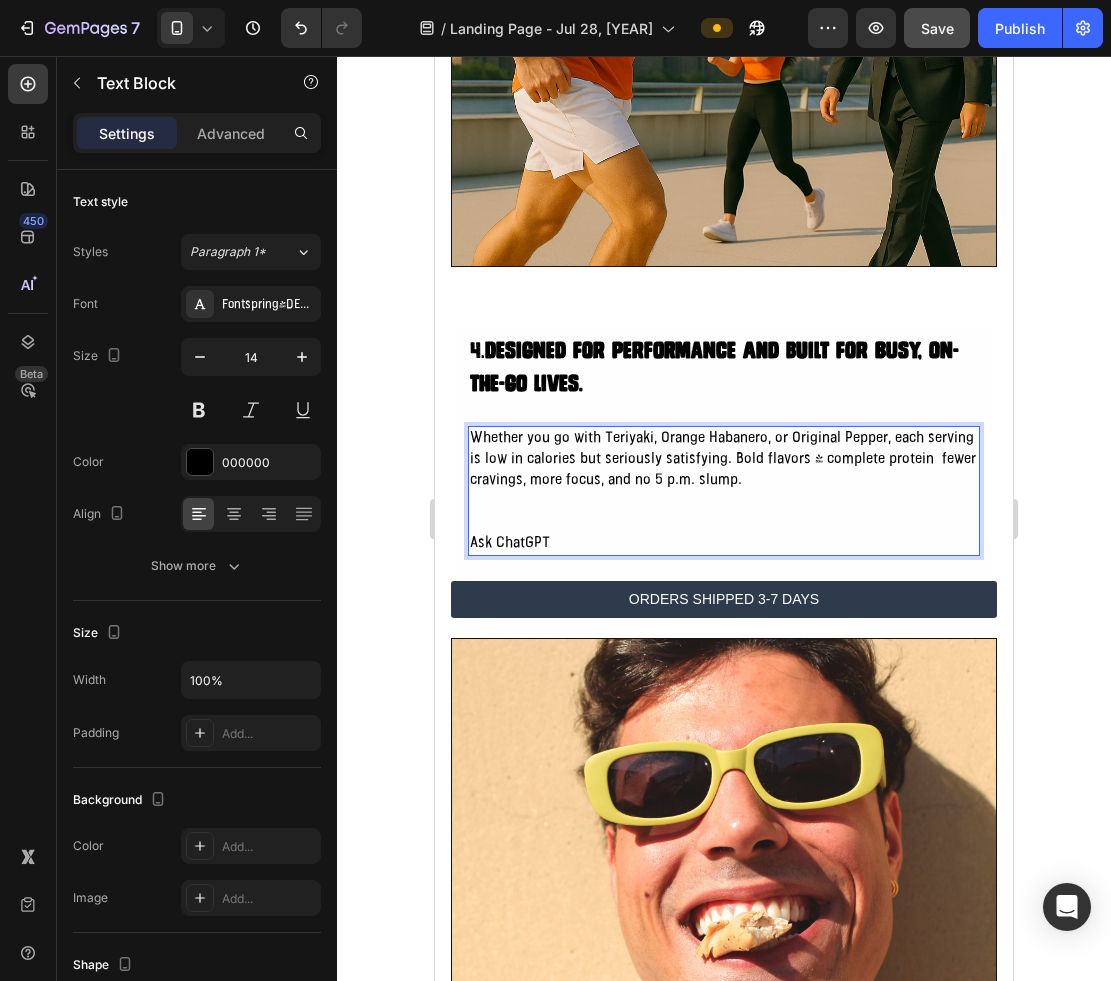 click on "Whether you go with Teriyaki, Orange Habanero, or Original Pepper, each serving is low in calories but seriously satisfying. Bold flavors + complete protein  fewer cravings, more focus, and no 5 p.m. slump." at bounding box center [724, 459] 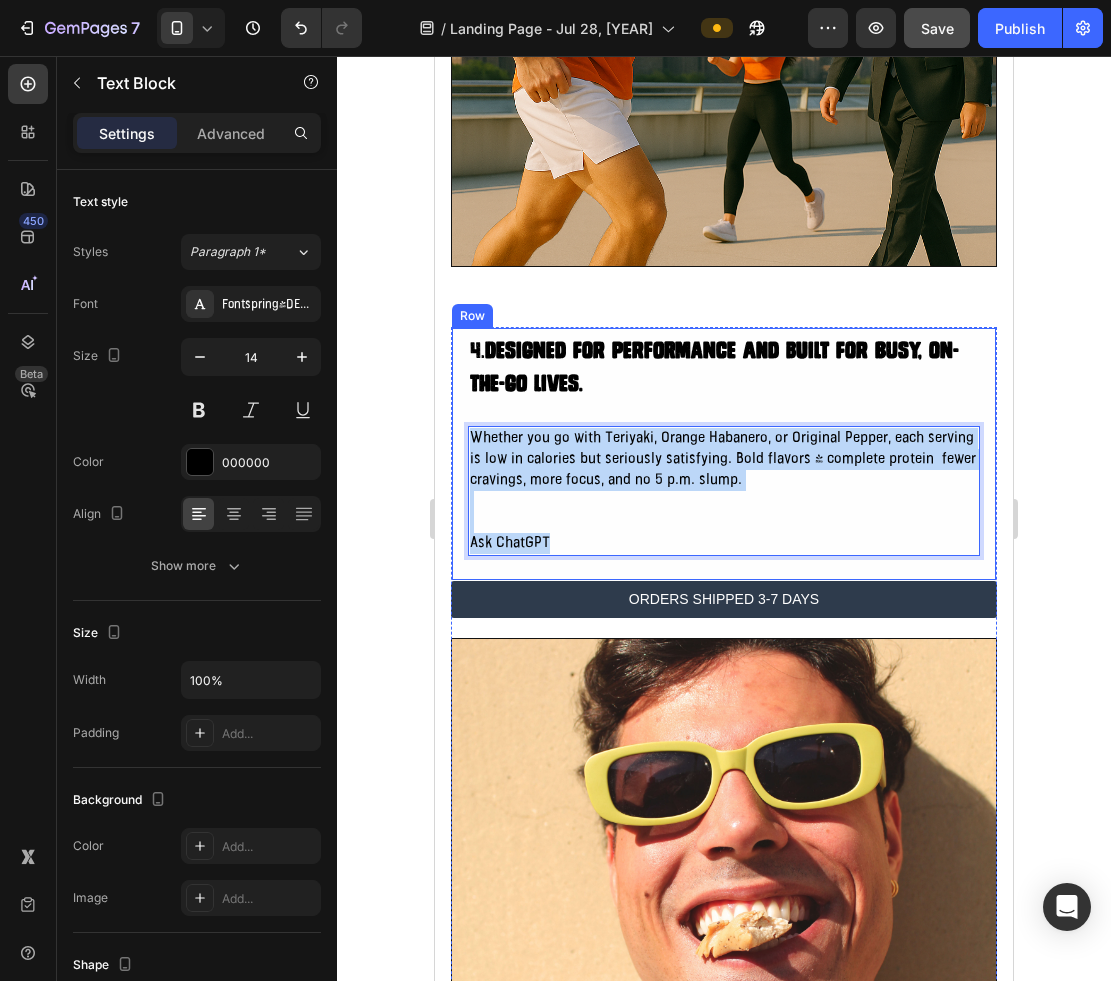 drag, startPoint x: 663, startPoint y: 549, endPoint x: 499, endPoint y: 419, distance: 209.27493 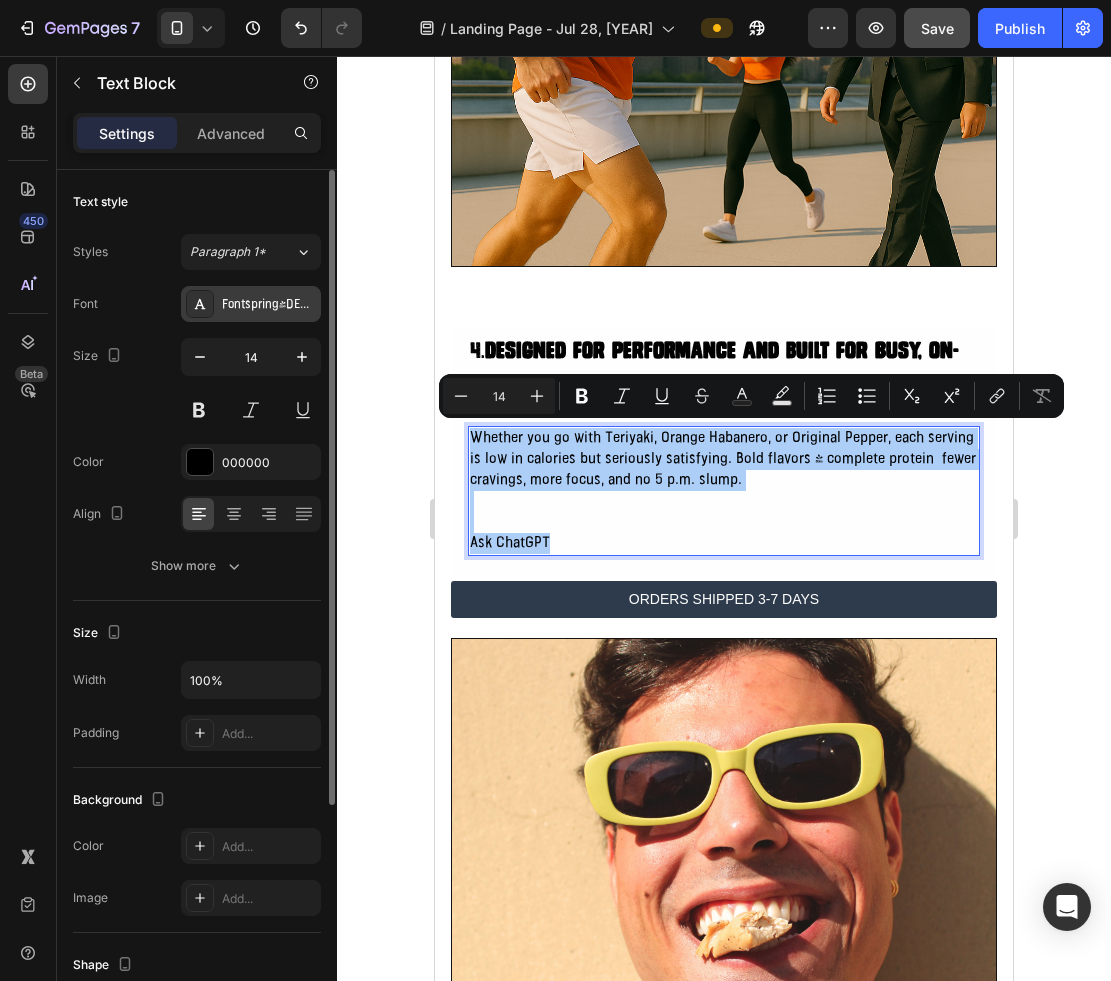 click on "Fontspring-DEMO-bourtontext-mediumnarrow" at bounding box center [251, 304] 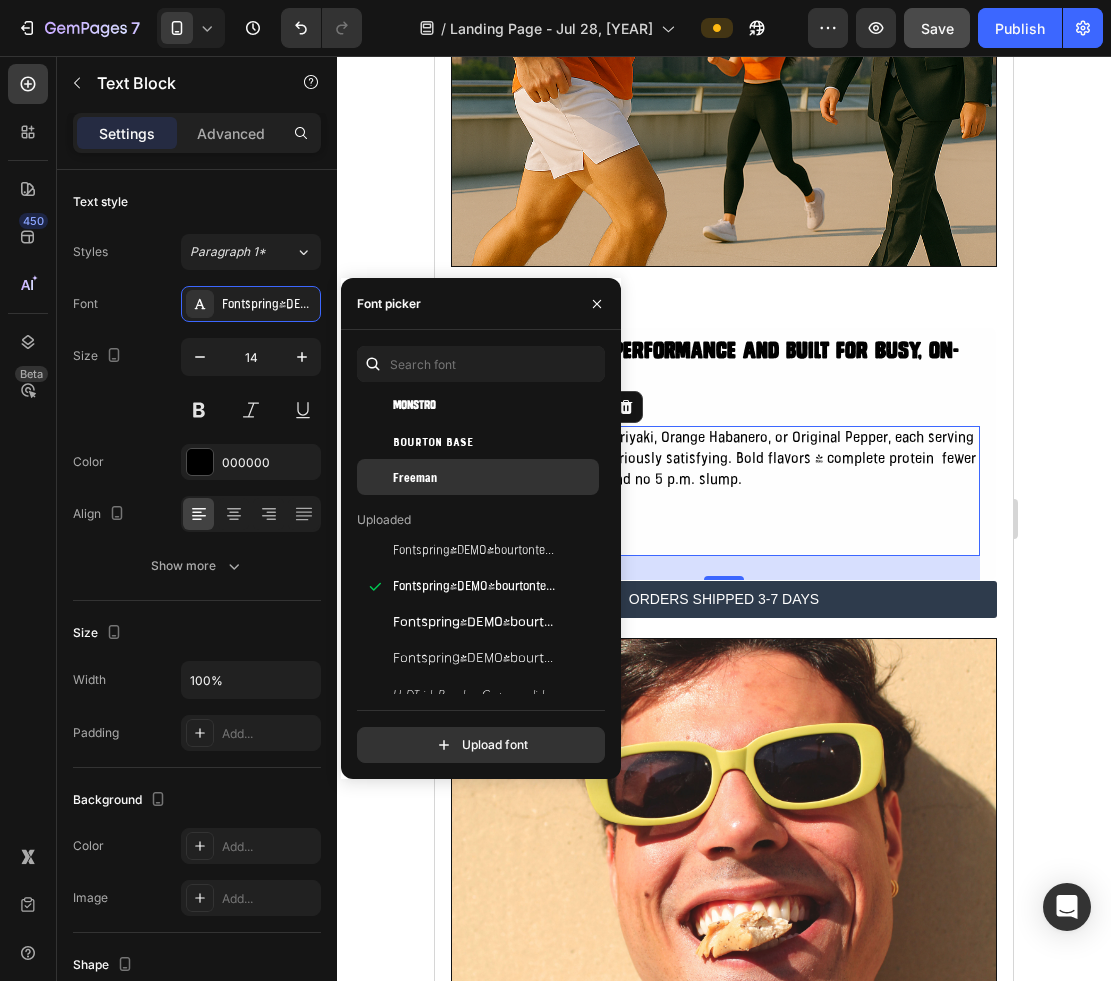 scroll, scrollTop: 113, scrollLeft: 0, axis: vertical 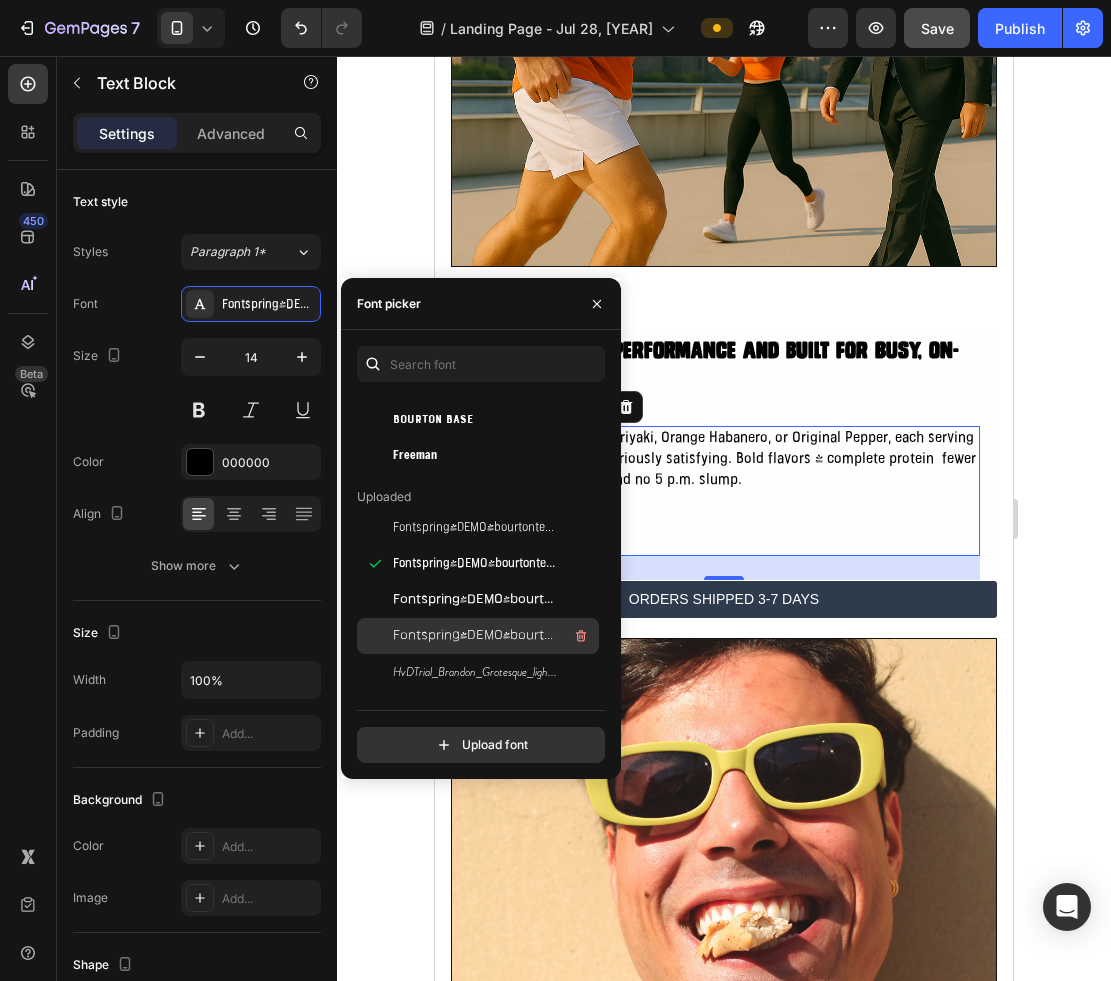 click on "Fontspring-DEMO-bourtontext-light" 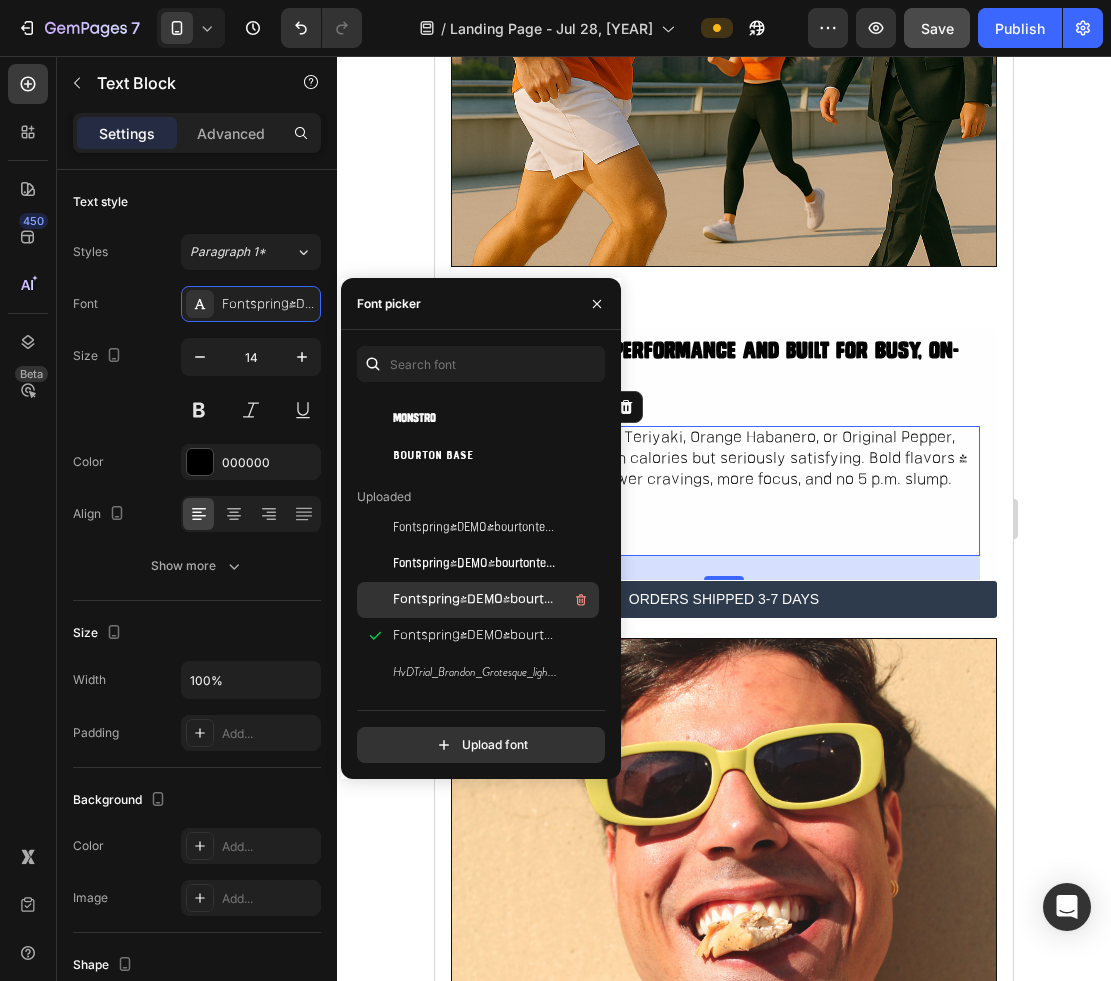 click on "Fontspring-DEMO-bourtontext-medium" at bounding box center [476, 600] 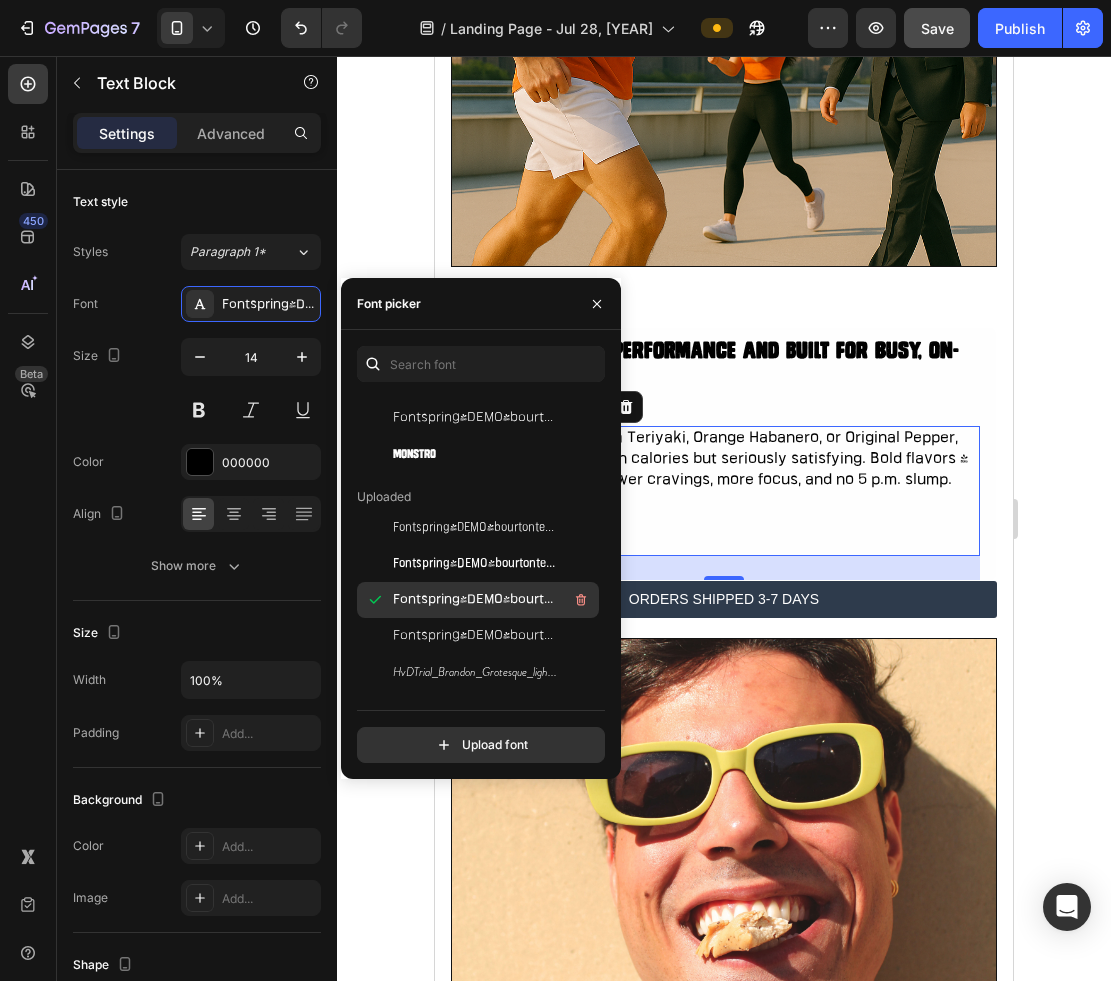scroll, scrollTop: 195, scrollLeft: 0, axis: vertical 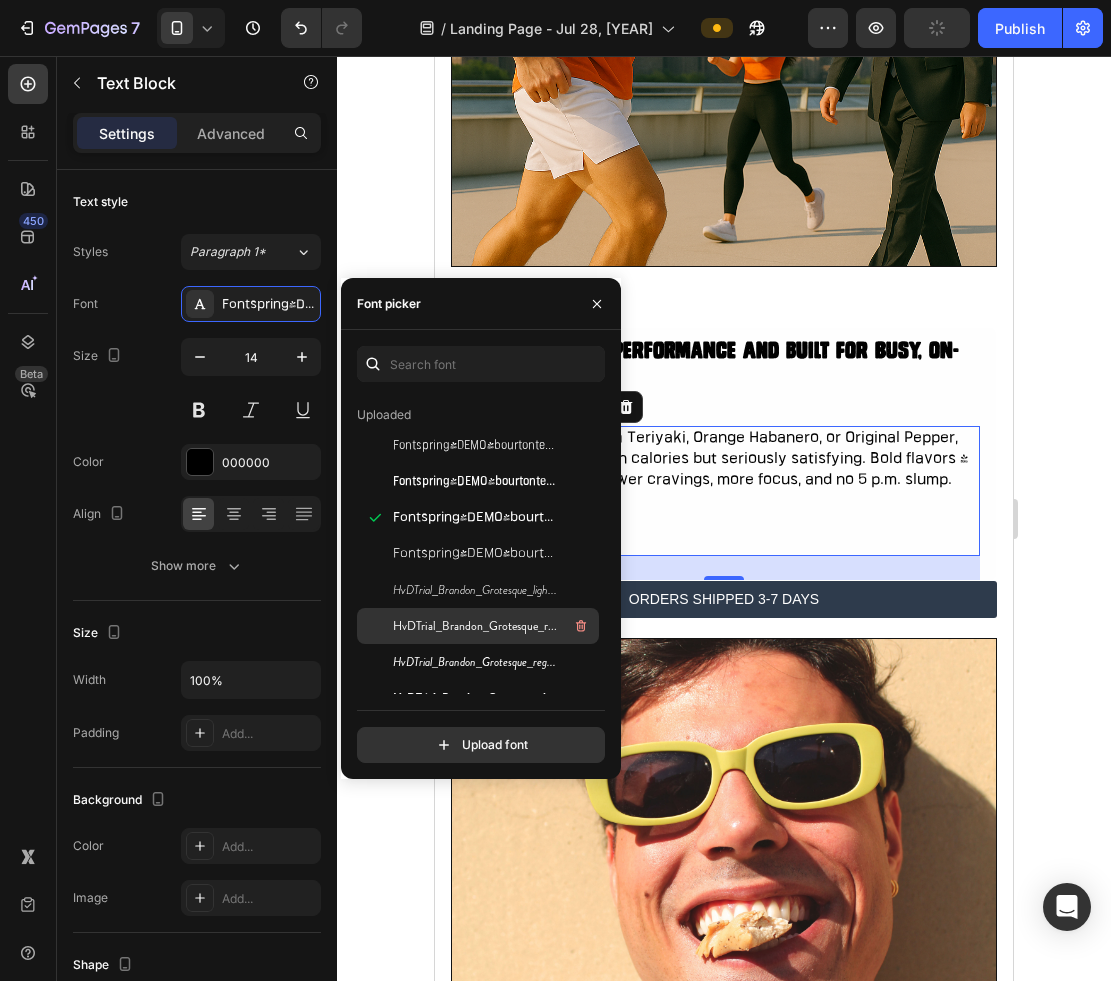 click on "HvDTrial_Brandon_Grotesque_regular-BF64a625c9311e1" at bounding box center [494, 626] 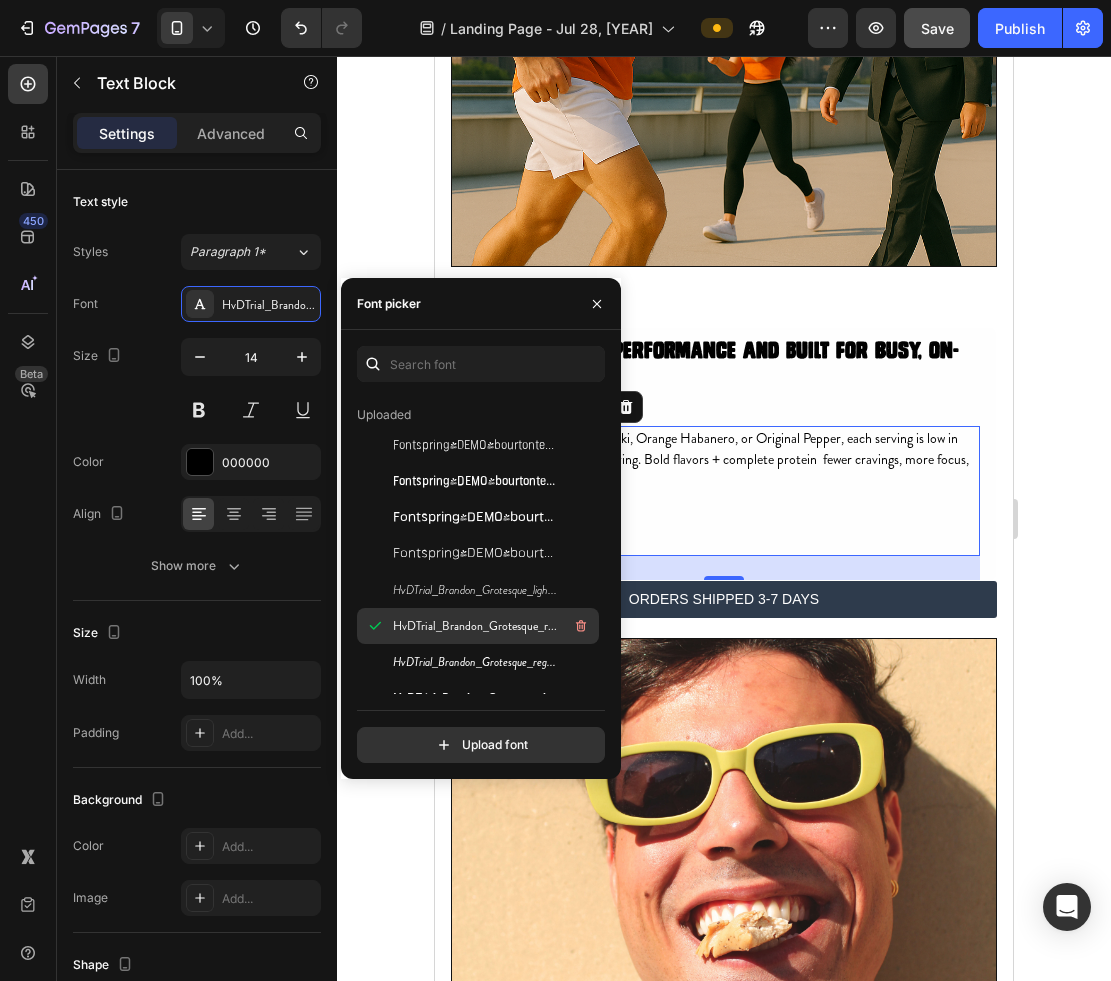 scroll, scrollTop: 238, scrollLeft: 0, axis: vertical 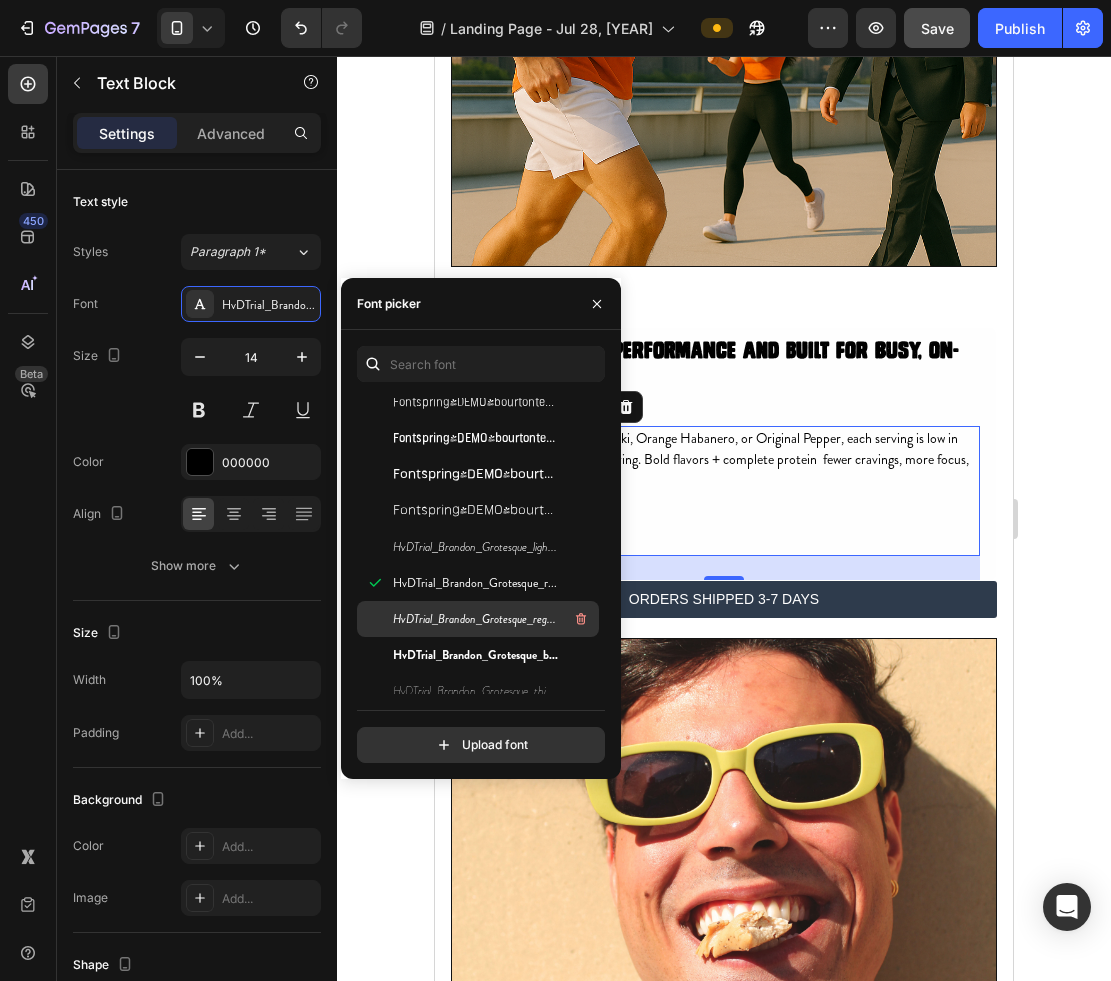 click on "HvDTrial_Brandon_Grotesque_regular_italic-BF64a625c94445e" at bounding box center [476, 619] 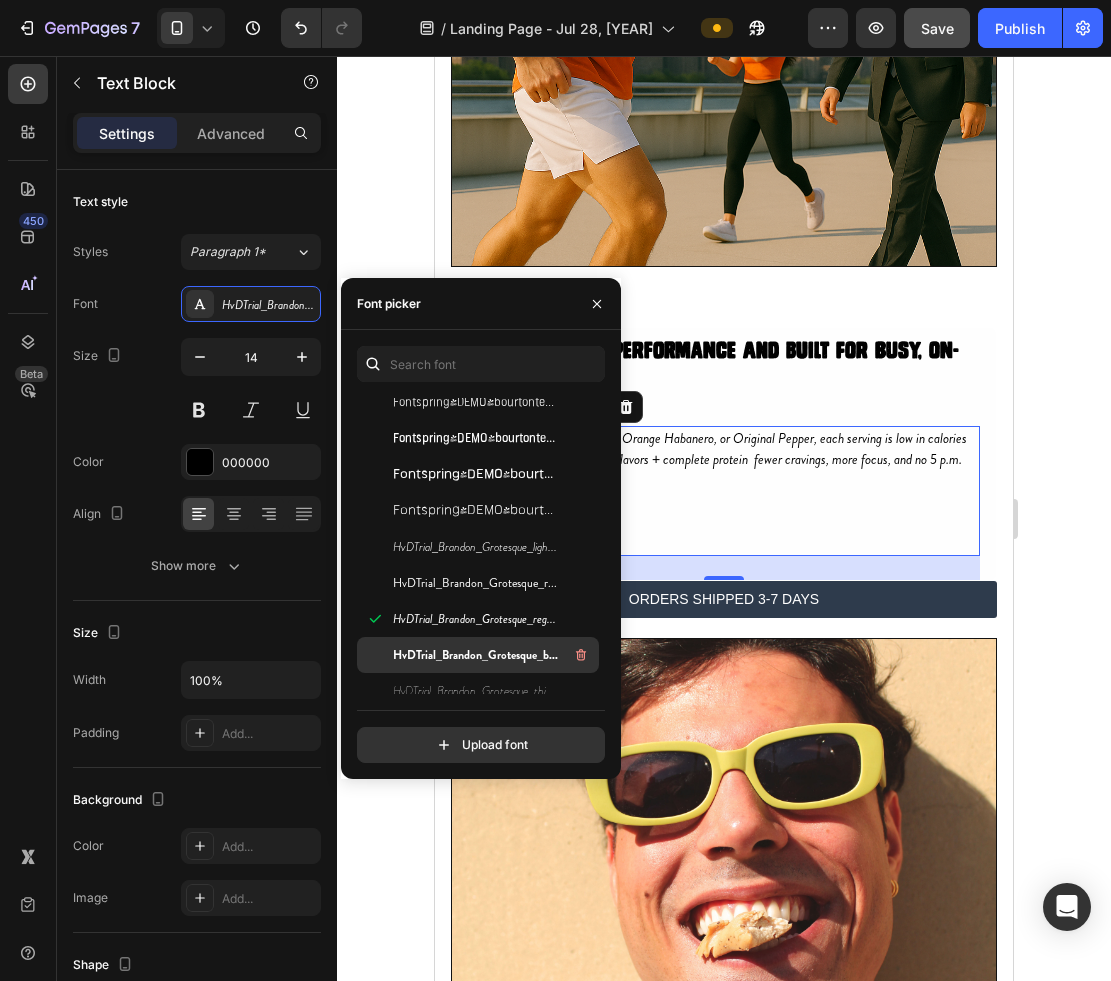 click on "HvDTrial_Brandon_Grotesque_bold-BF64a625c9151d5" at bounding box center (476, 655) 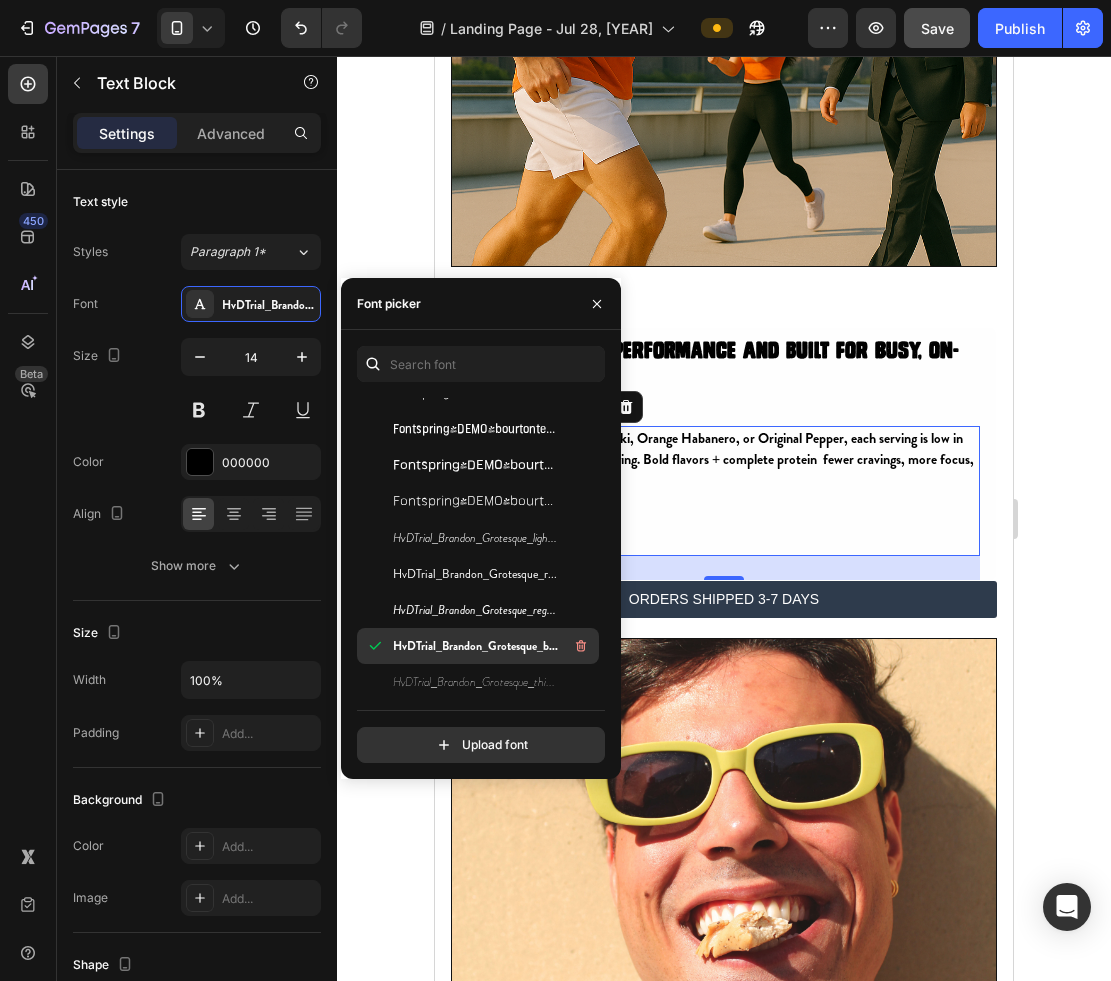 scroll, scrollTop: 248, scrollLeft: 0, axis: vertical 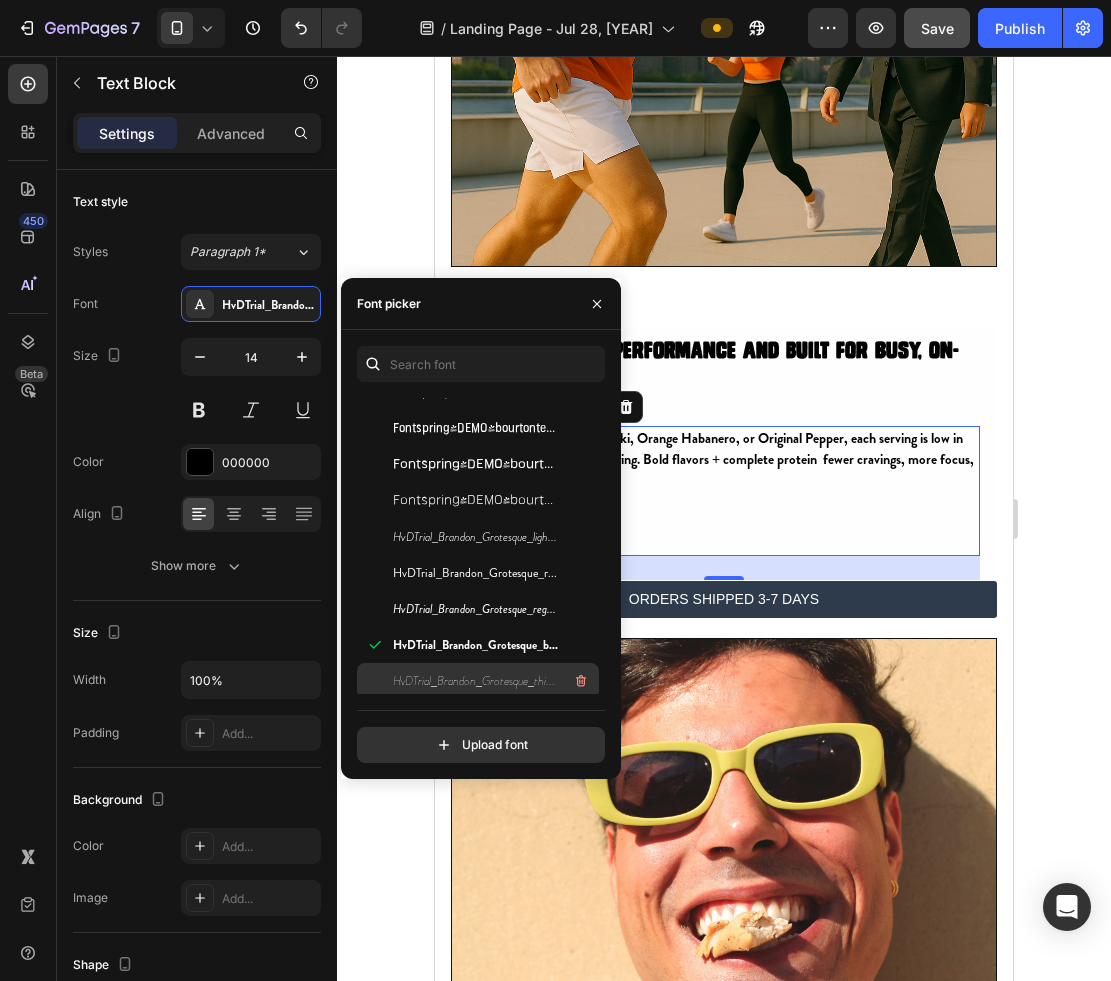 click on "HvDTrial_Brandon_Grotesque_thin_italic-BF64a625c918a96" at bounding box center (476, 681) 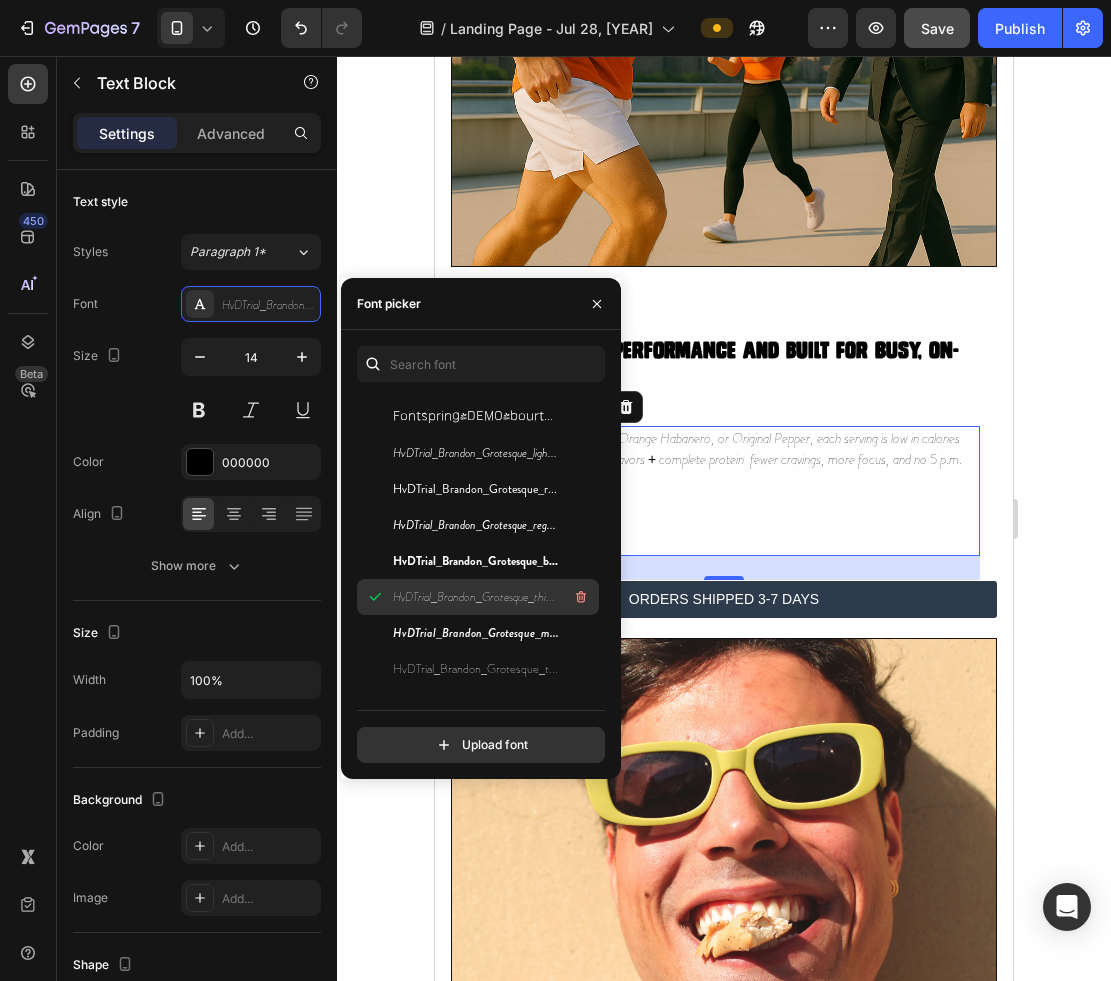 scroll, scrollTop: 338, scrollLeft: 0, axis: vertical 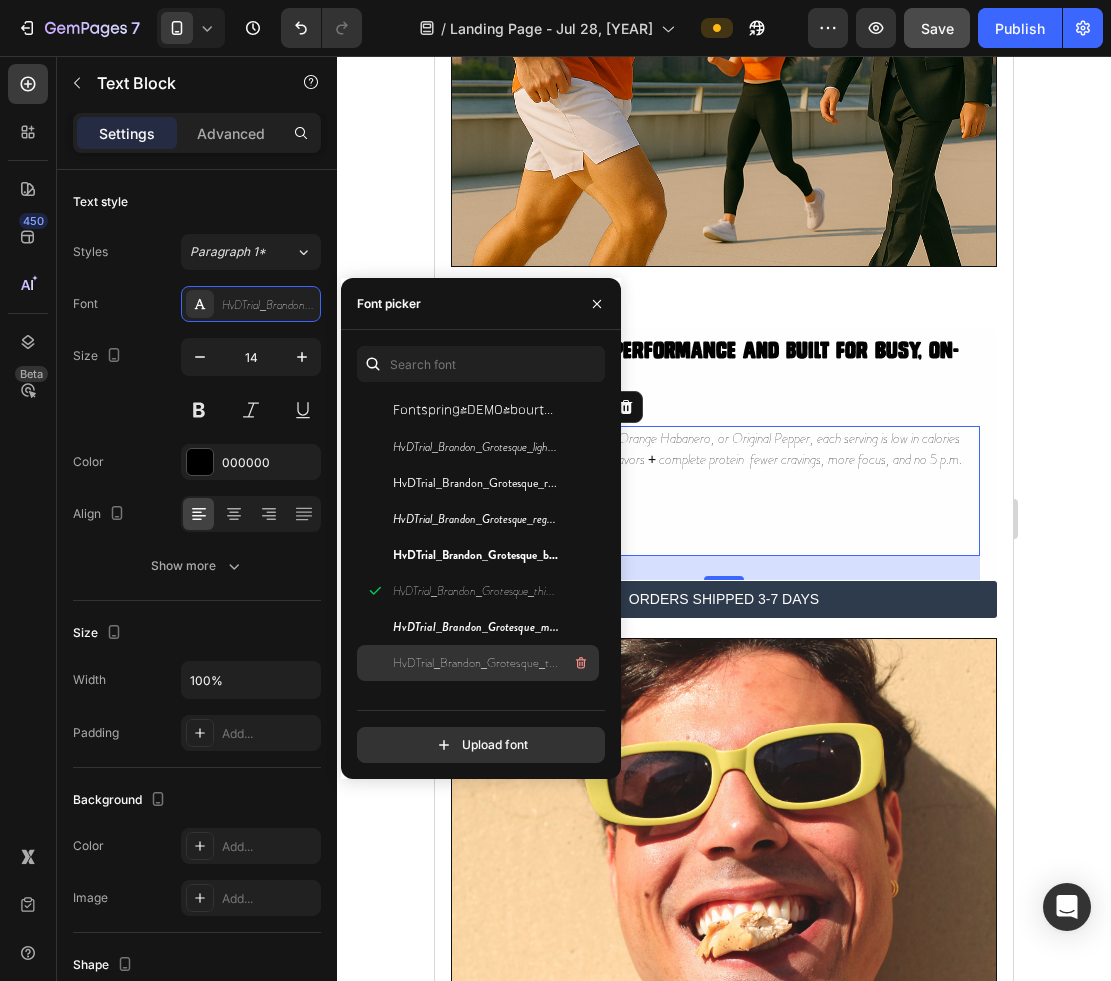 click on "HvDTrial_Brandon_Grotesque_thin-BF64a625c9034b9" 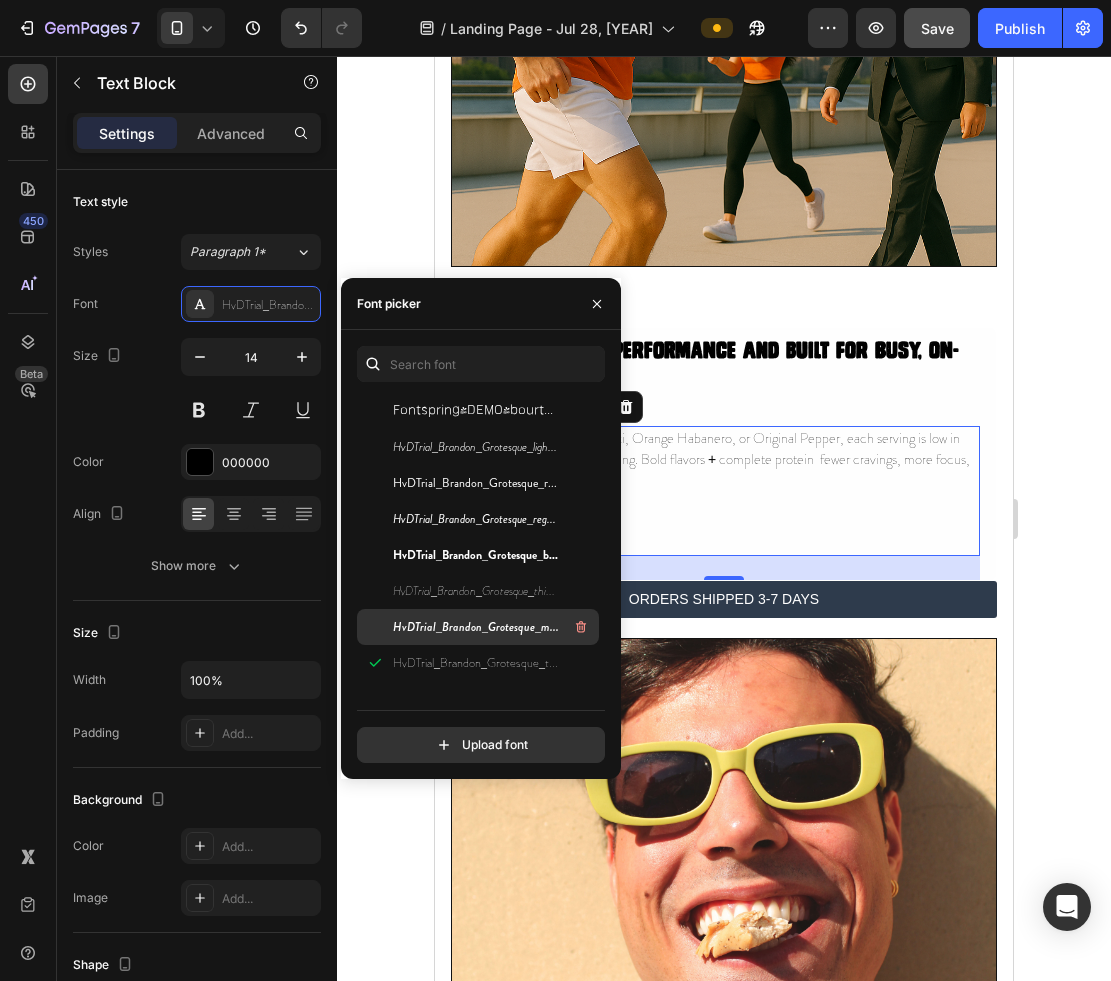 click on "HvDTrial_Brandon_Grotesque_medium_italic-BF64a625c928c55" at bounding box center [476, 627] 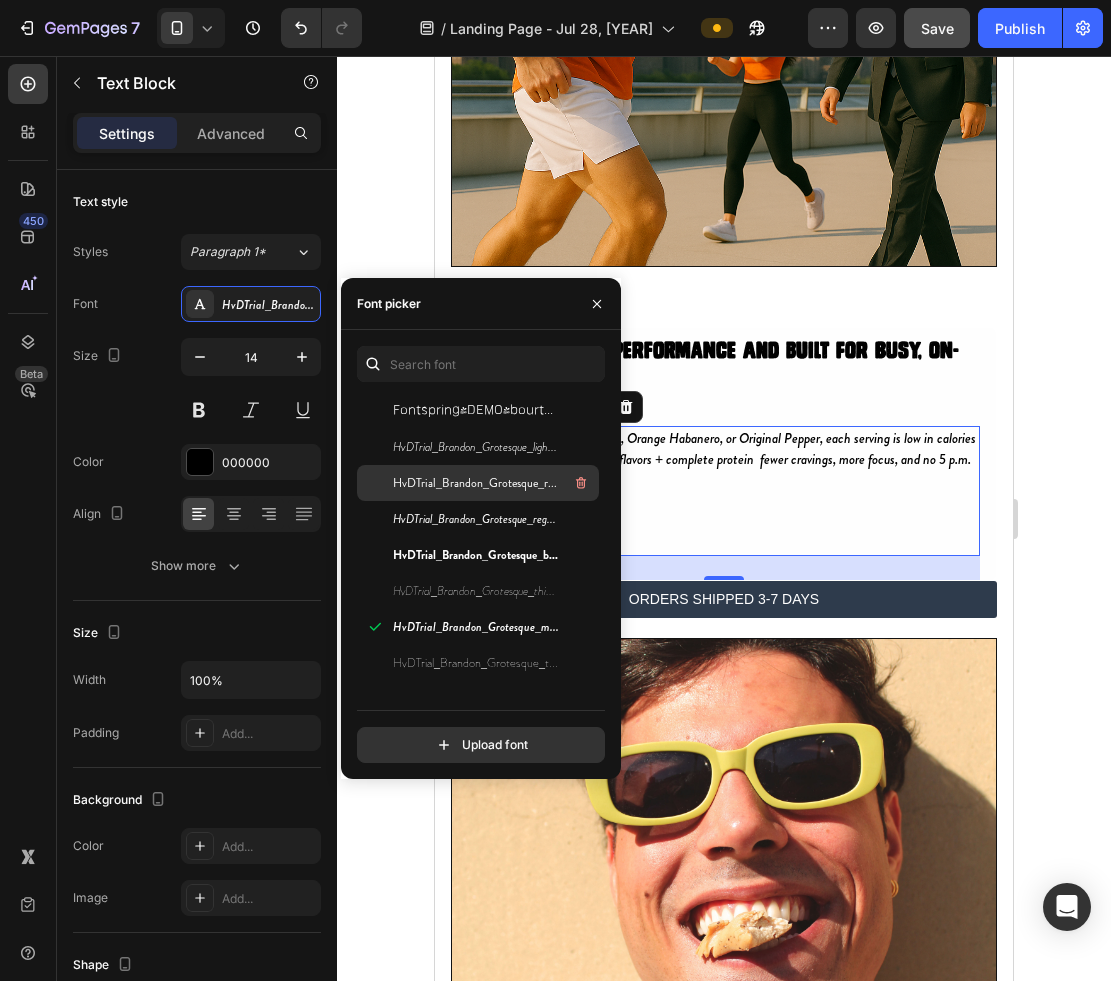 click on "HvDTrial_Brandon_Grotesque_regular-BF64a625c9311e1" at bounding box center [494, 483] 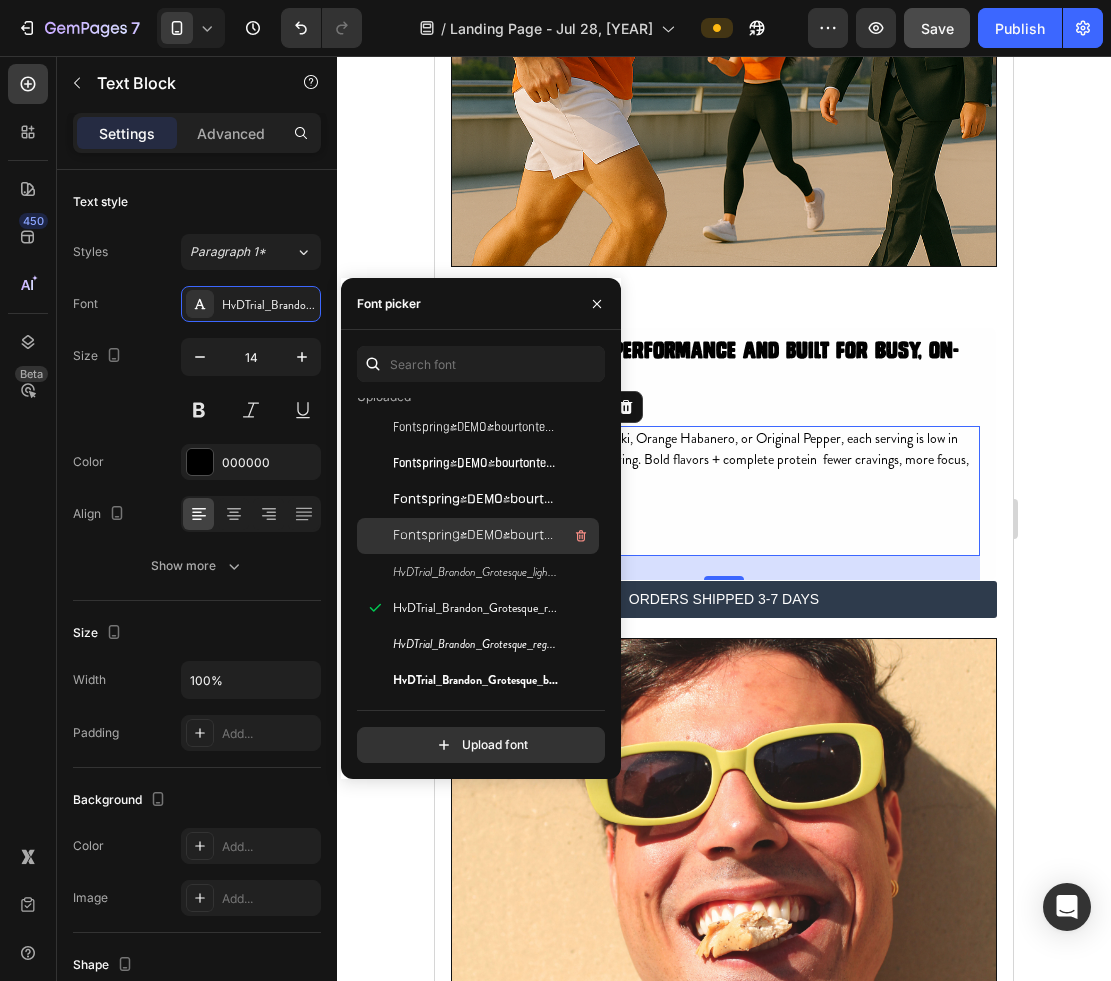 click on "Fontspring-DEMO-bourtontext-light" 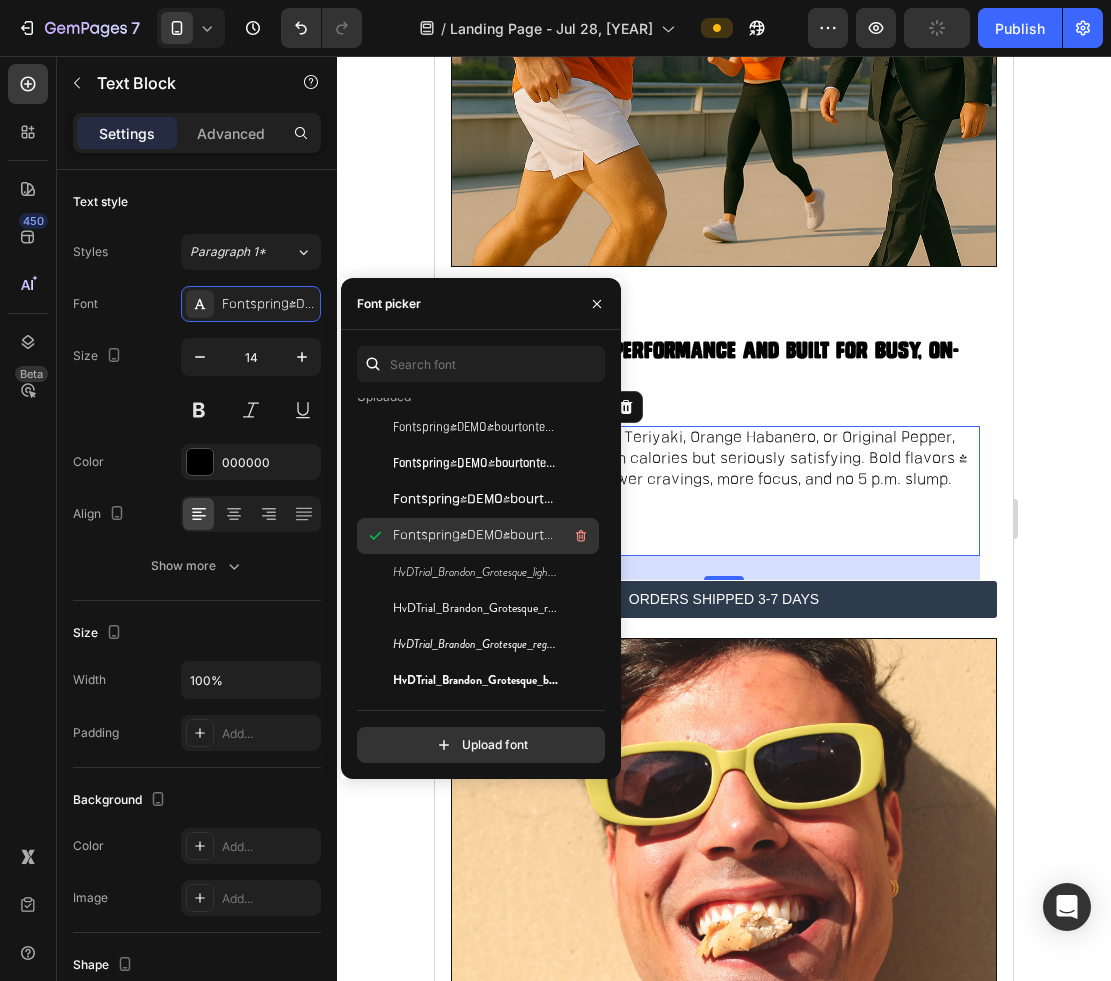 scroll, scrollTop: 166, scrollLeft: 0, axis: vertical 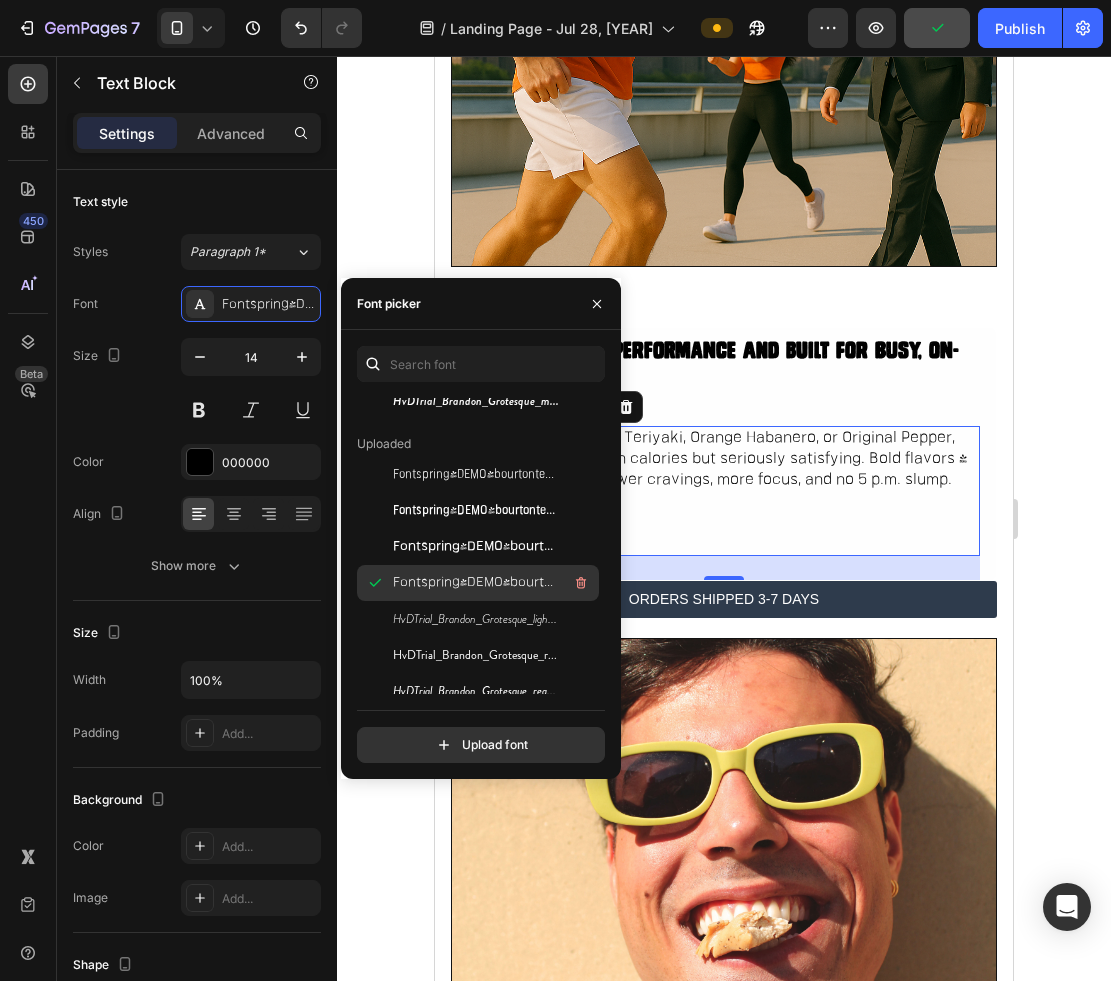 click on "Fontspring-DEMO-bourtontext-medium" at bounding box center [476, 547] 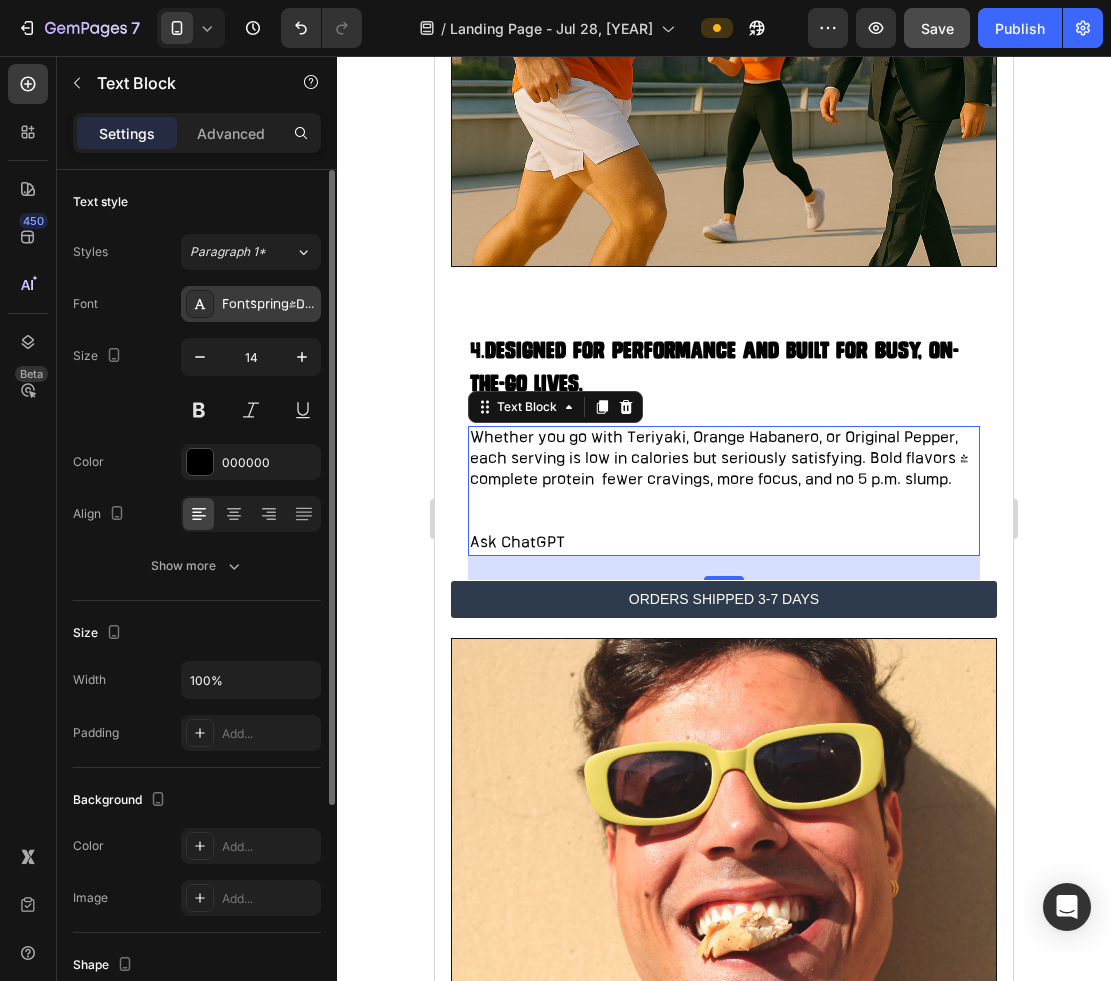 click on "Fontspring-DEMO-bourtontext-medium" at bounding box center [269, 305] 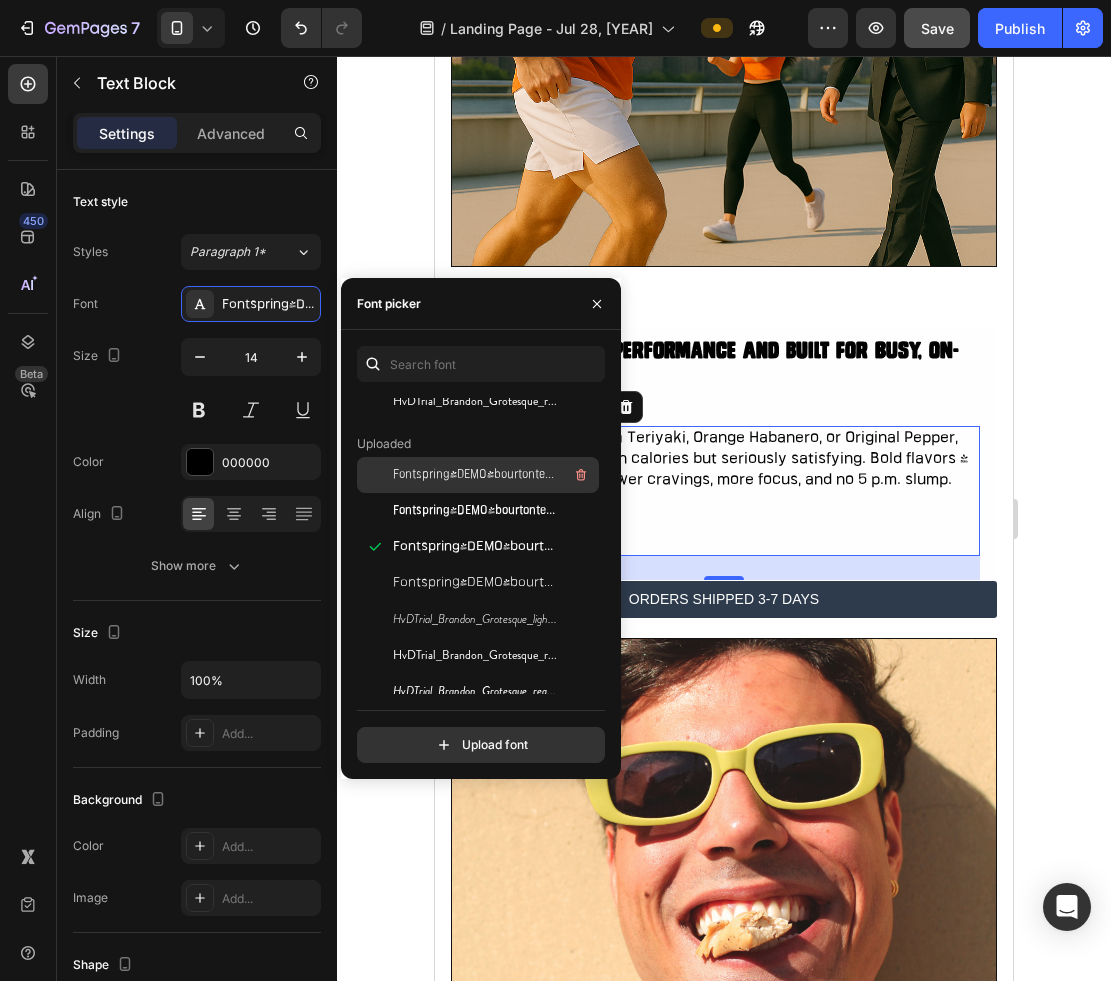 click on "Fontspring-DEMO-bourtontext-lightnarrow" at bounding box center [494, 475] 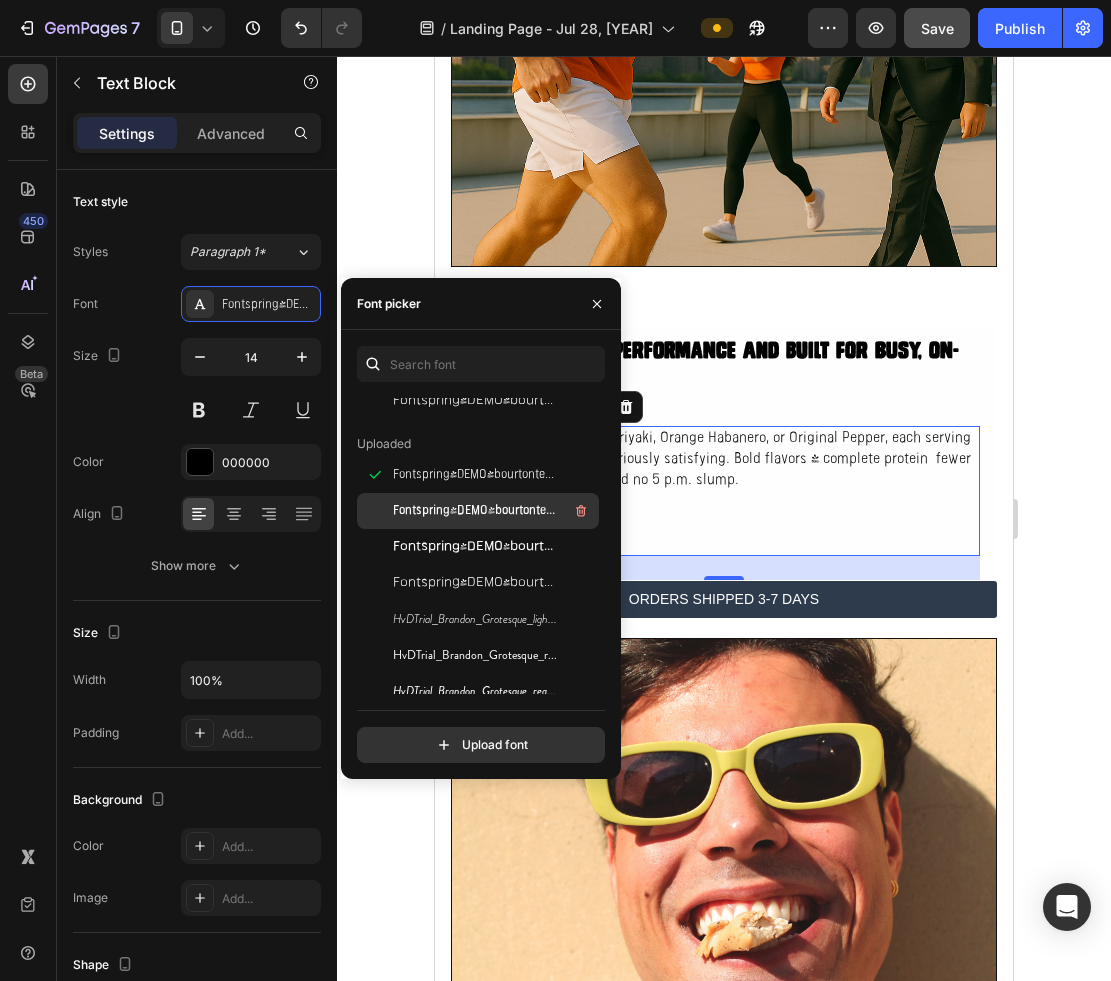 click on "Fontspring-DEMO-bourtontext-mediumnarrow" at bounding box center (476, 511) 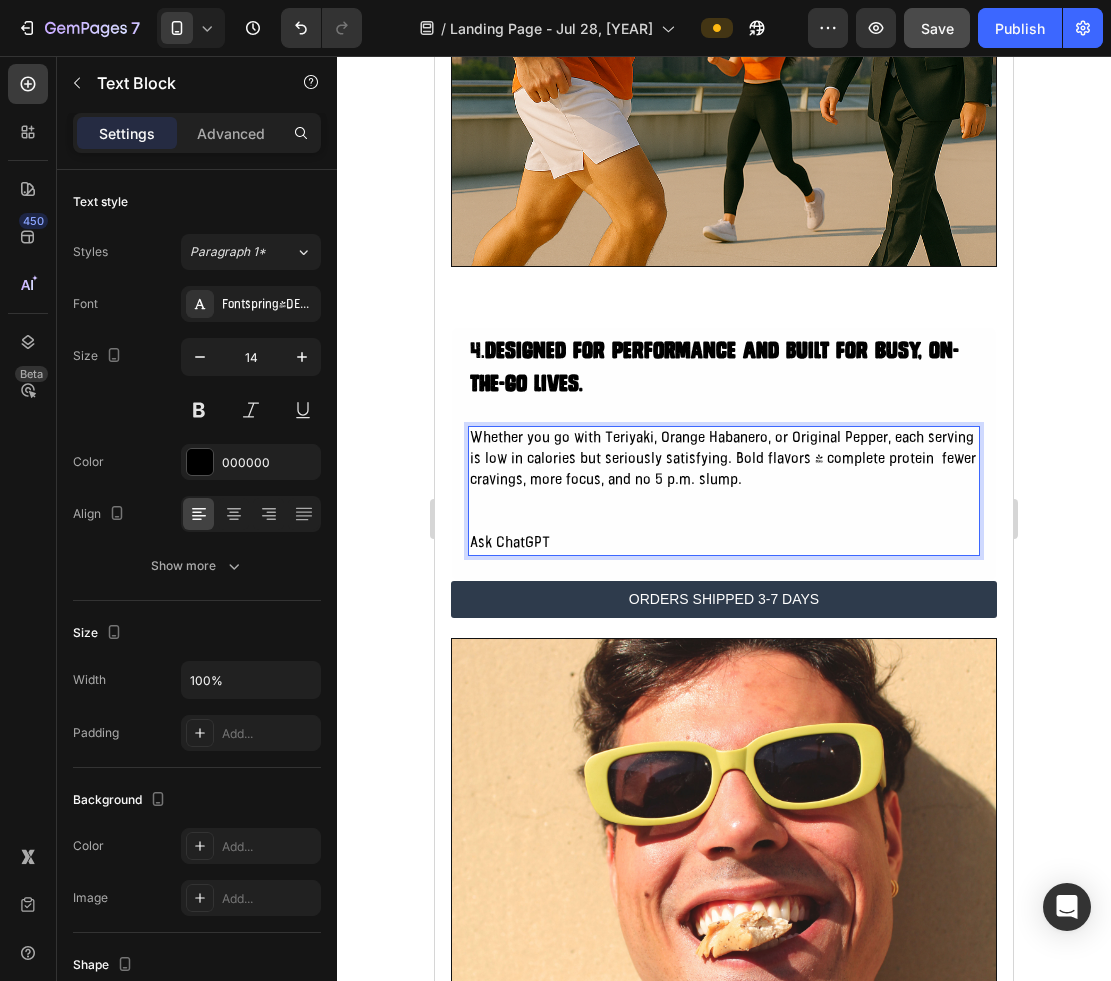 click on "Whether you go with Teriyaki, Orange Habanero, or Original Pepper, each serving is low in calories but seriously satisfying. Bold flavors + complete protein  fewer cravings, more focus, and no 5 p.m. slump." at bounding box center [724, 459] 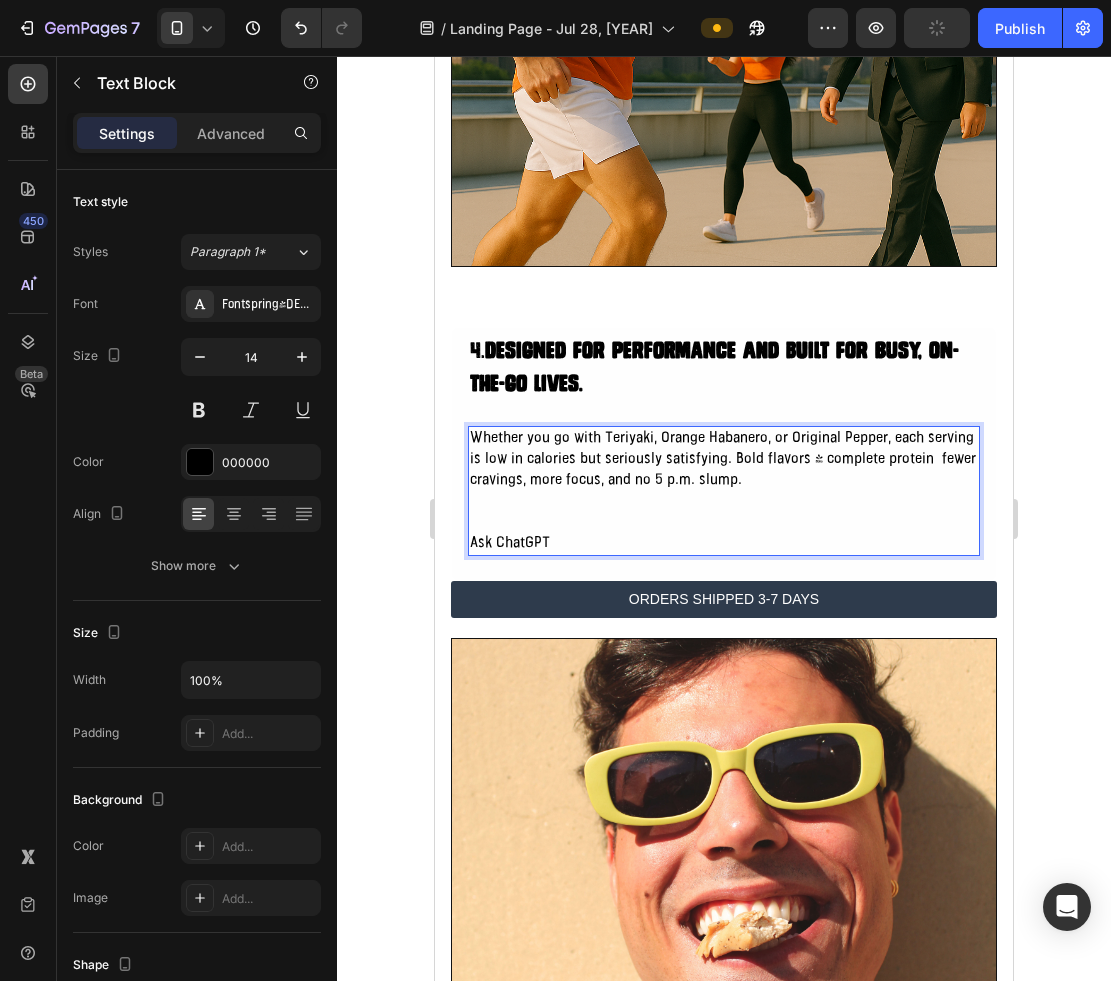click on "Whether you go with Teriyaki, Orange Habanero, or Original Pepper, each serving is low in calories but seriously satisfying. Bold flavors + complete protein  fewer cravings, more focus, and no 5 p.m. slump." at bounding box center (724, 459) 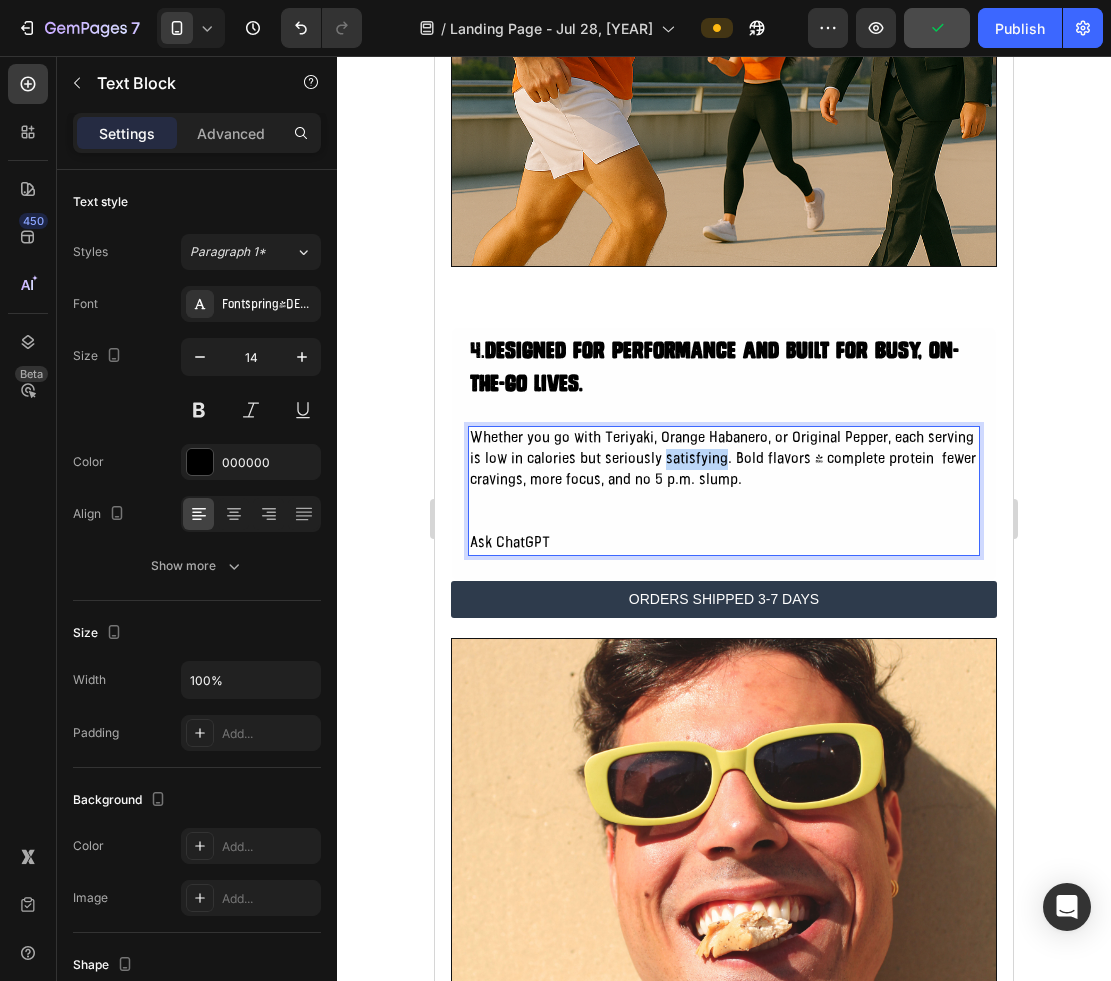 click on "Whether you go with Teriyaki, Orange Habanero, or Original Pepper, each serving is low in calories but seriously satisfying. Bold flavors + complete protein  fewer cravings, more focus, and no 5 p.m. slump." at bounding box center [724, 459] 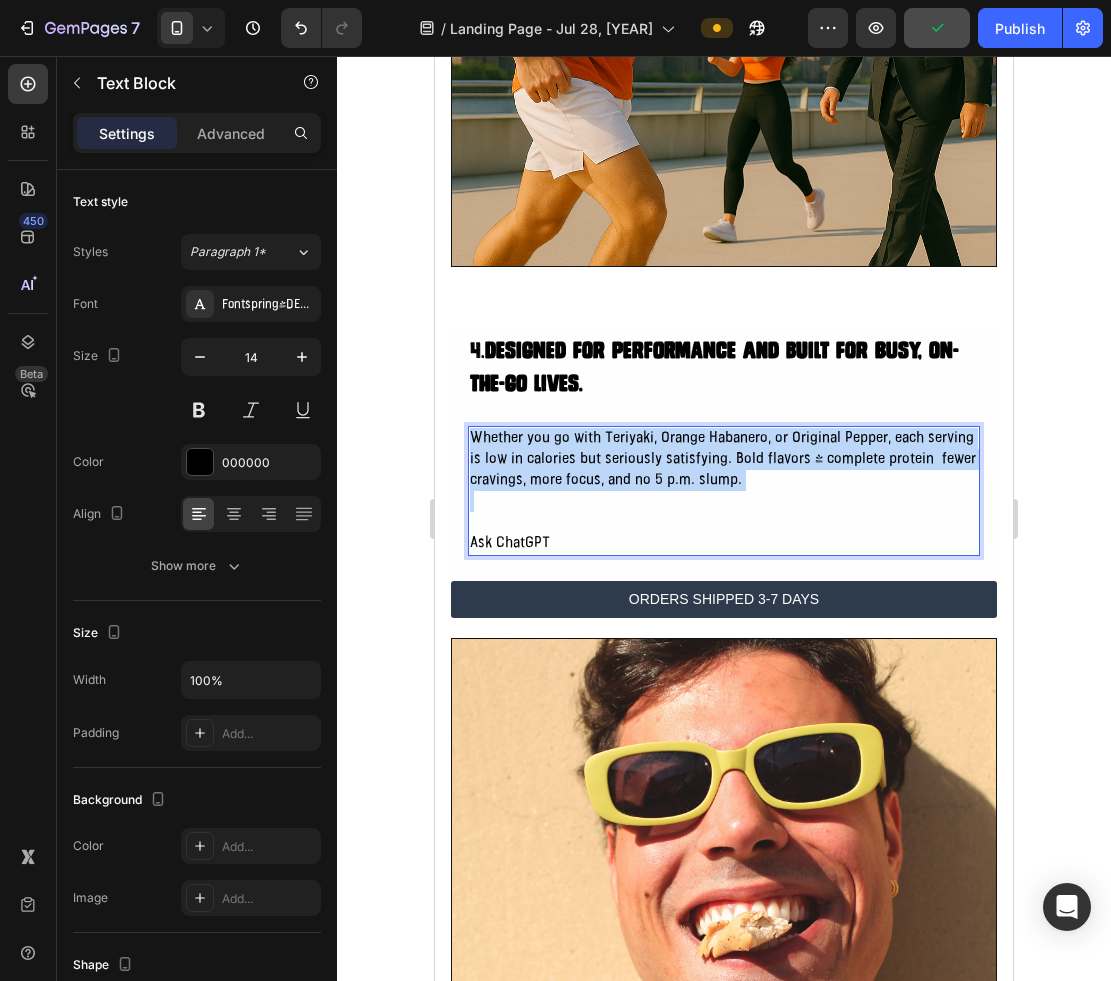 click on "Whether you go with Teriyaki, Orange Habanero, or Original Pepper, each serving is low in calories but seriously satisfying. Bold flavors + complete protein  fewer cravings, more focus, and no 5 p.m. slump." at bounding box center [724, 459] 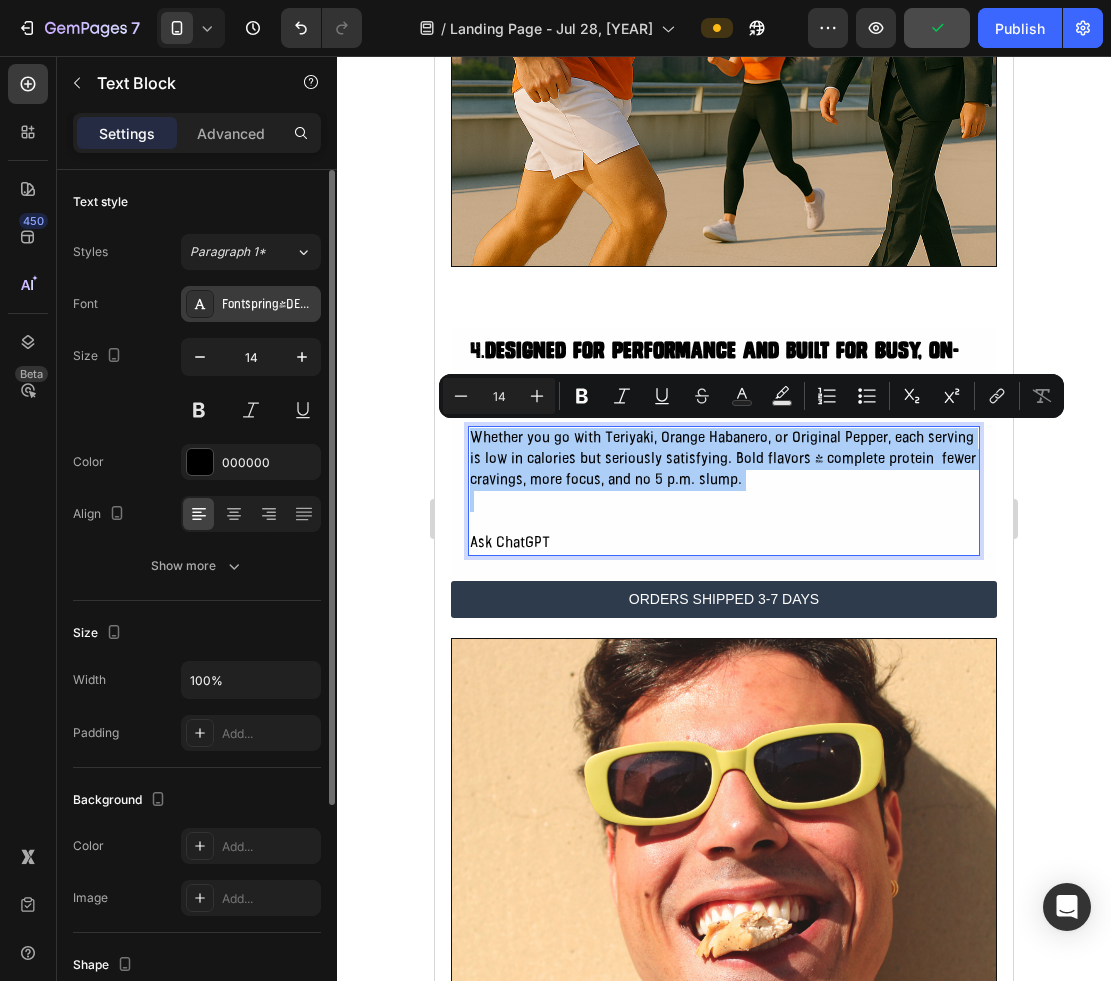 click on "Fontspring-DEMO-bourtontext-mediumnarrow" at bounding box center (269, 305) 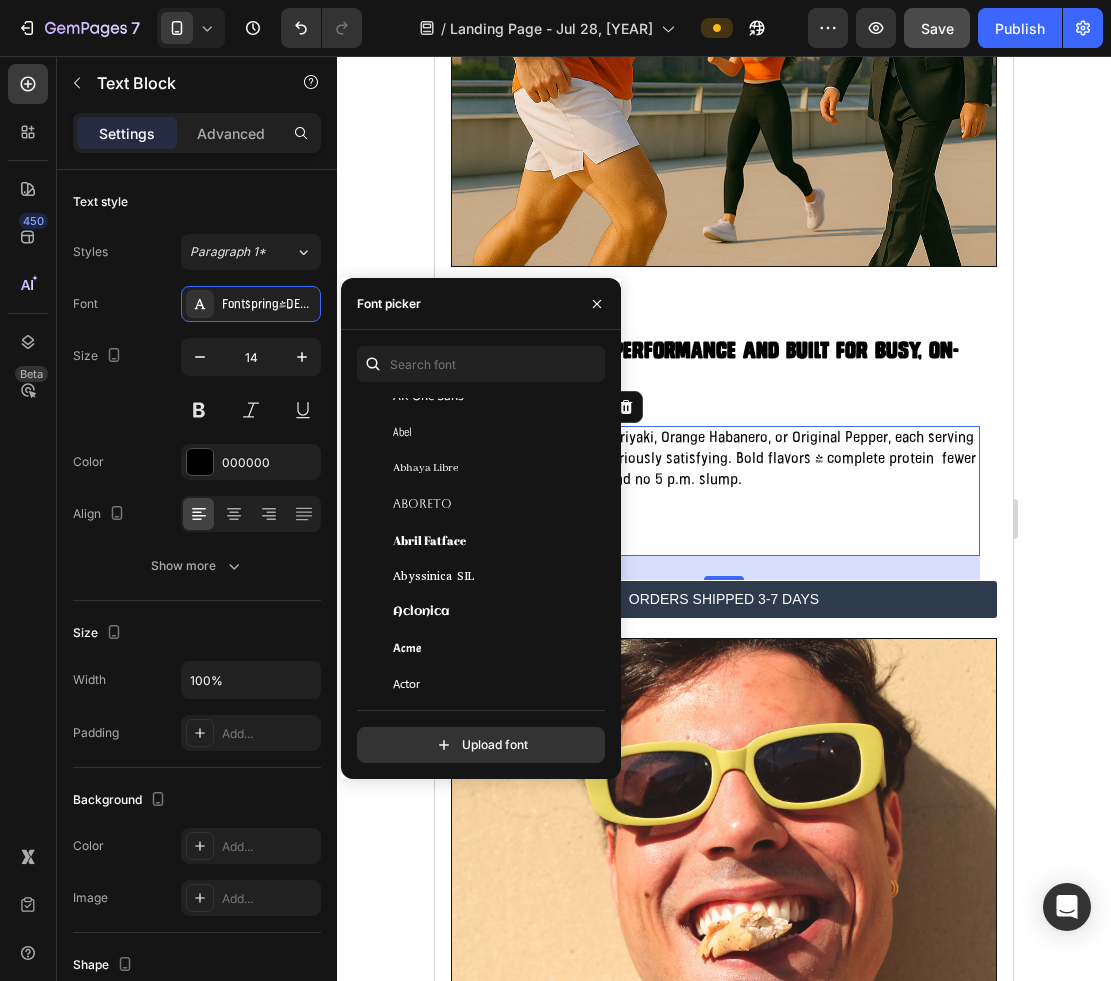scroll, scrollTop: 1344, scrollLeft: 0, axis: vertical 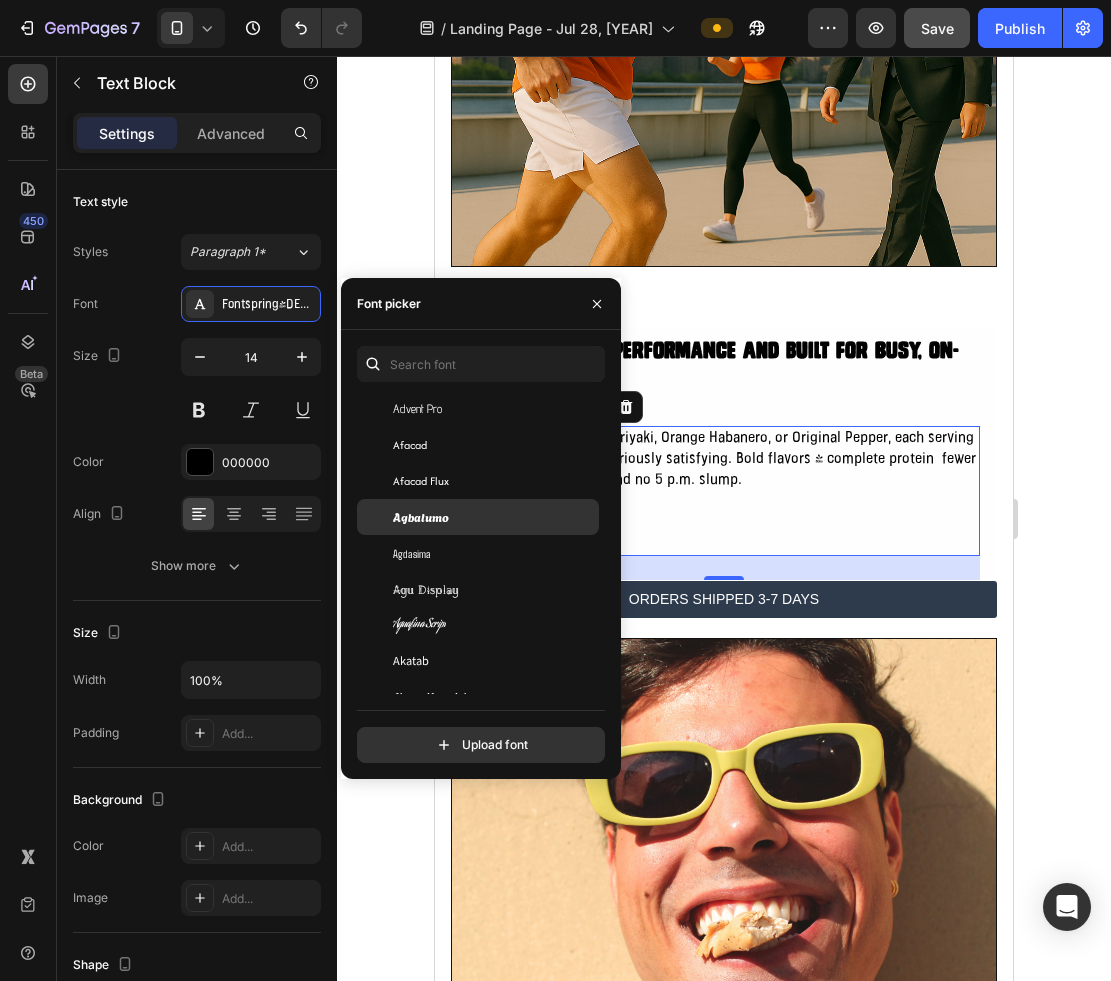click on "Agbalumo" at bounding box center (421, 517) 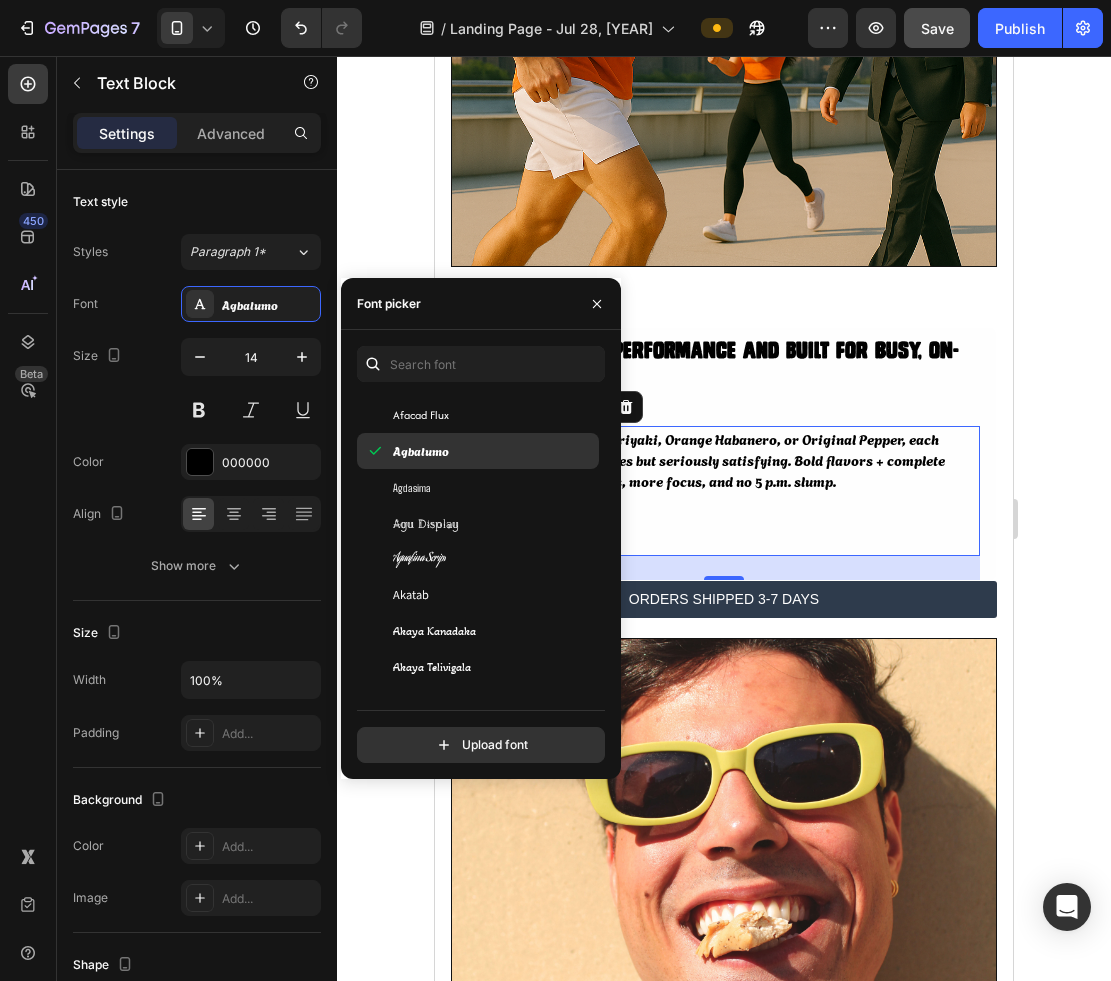 scroll, scrollTop: 1422, scrollLeft: 0, axis: vertical 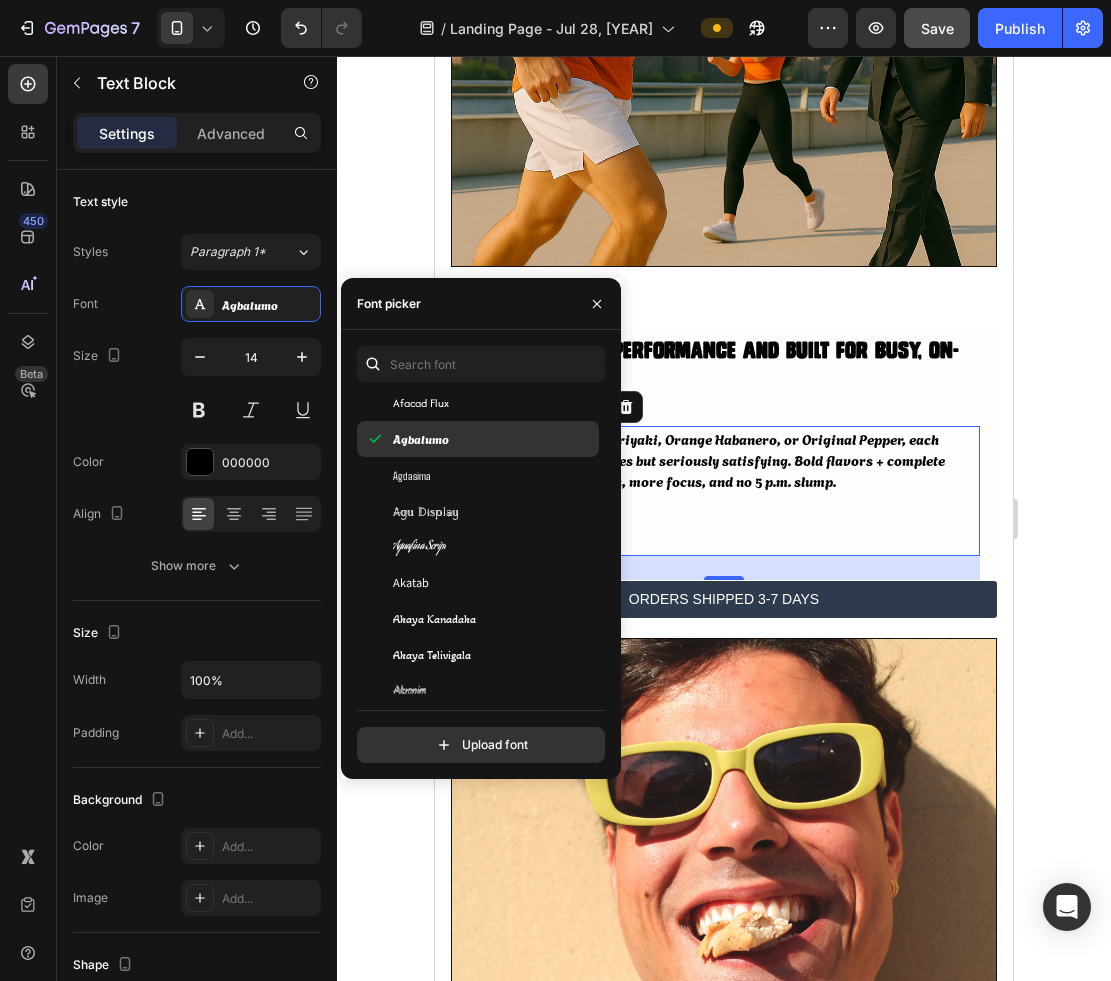 click on "Agu Display" 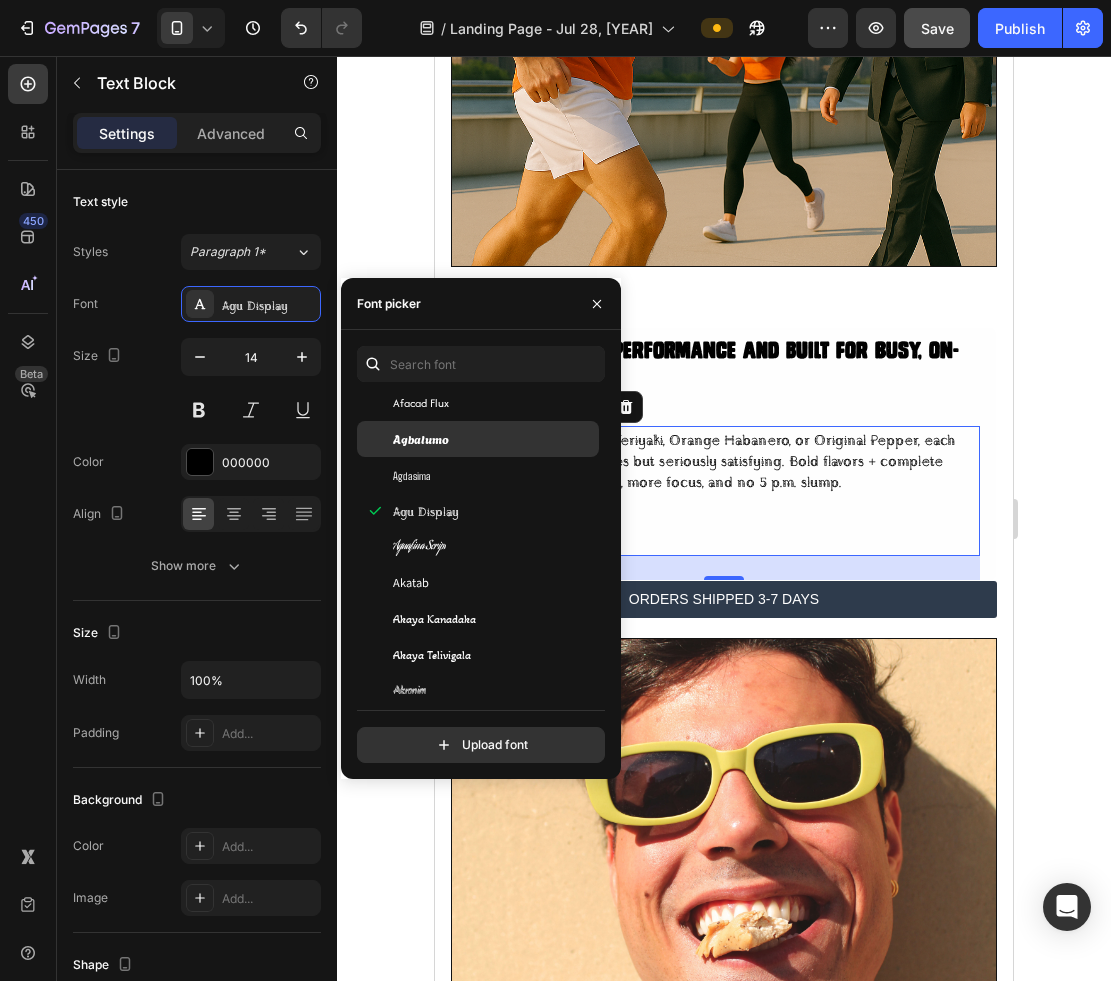 scroll, scrollTop: 1850, scrollLeft: 0, axis: vertical 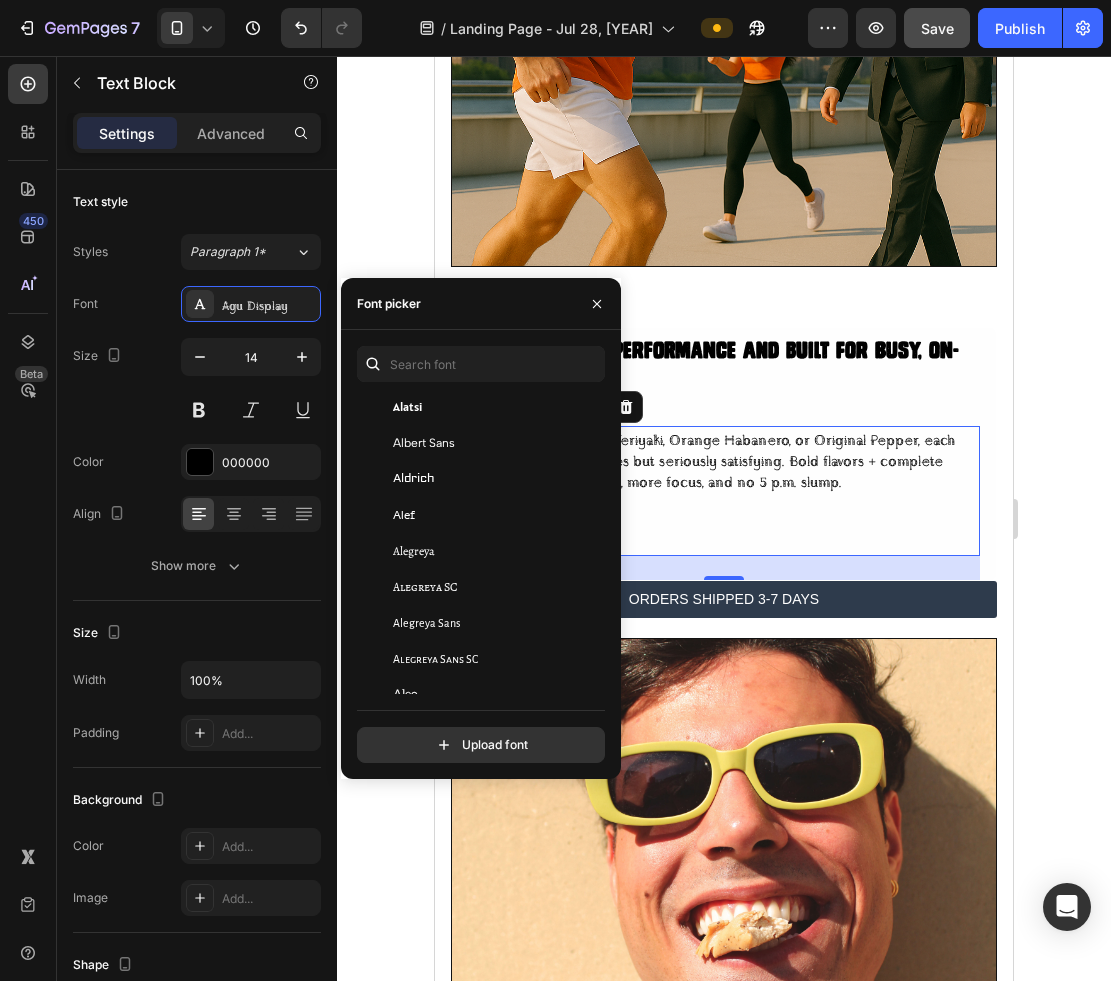 click on "Alef" at bounding box center (494, 515) 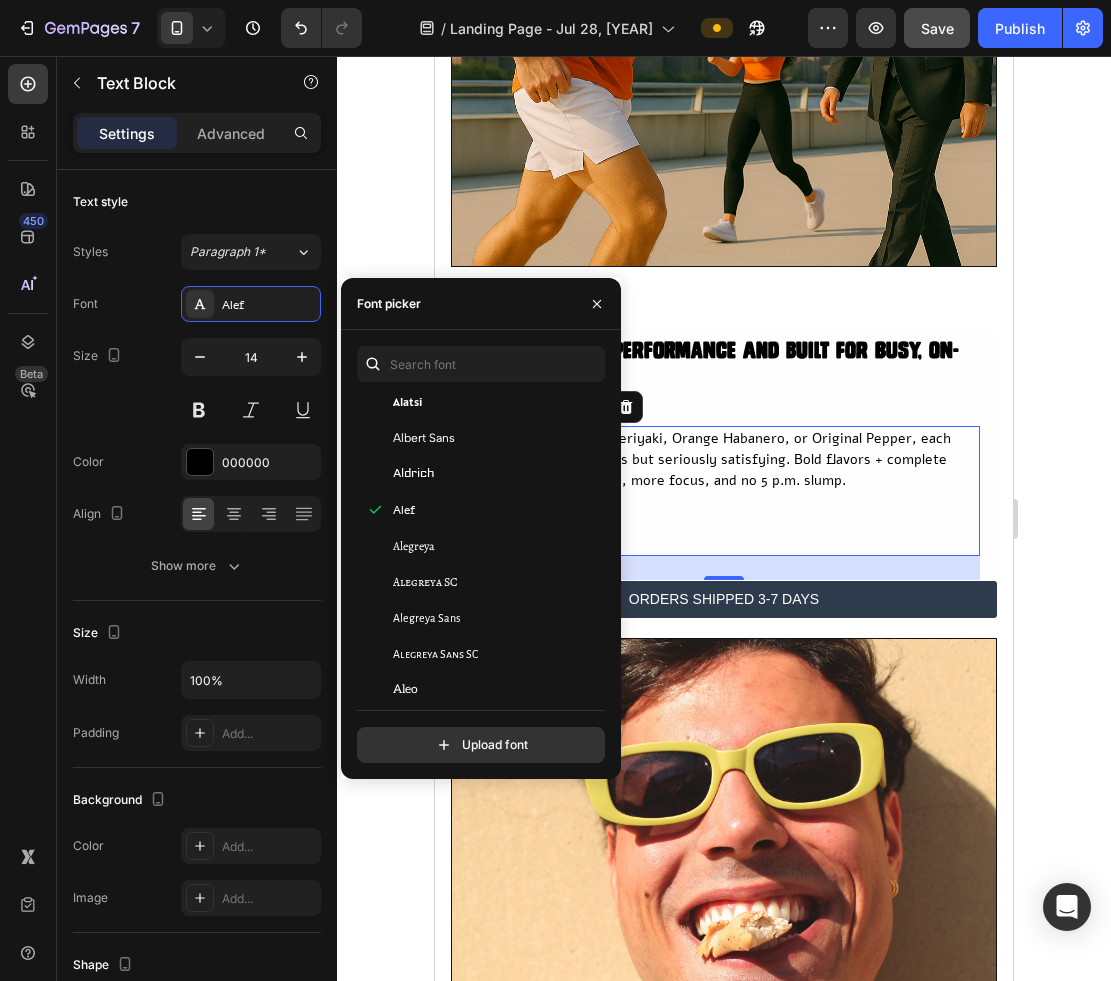 scroll, scrollTop: 1853, scrollLeft: 0, axis: vertical 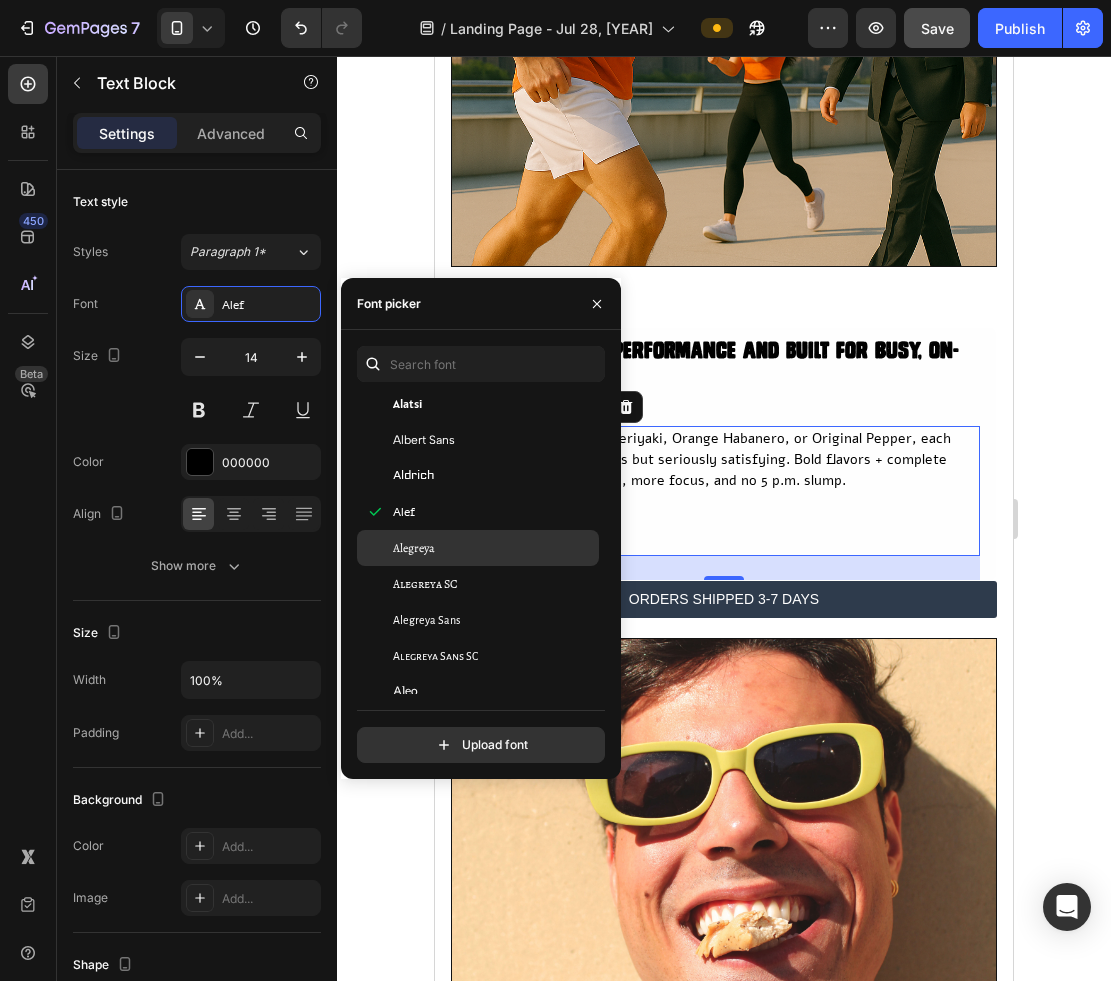 click on "Alegreya" 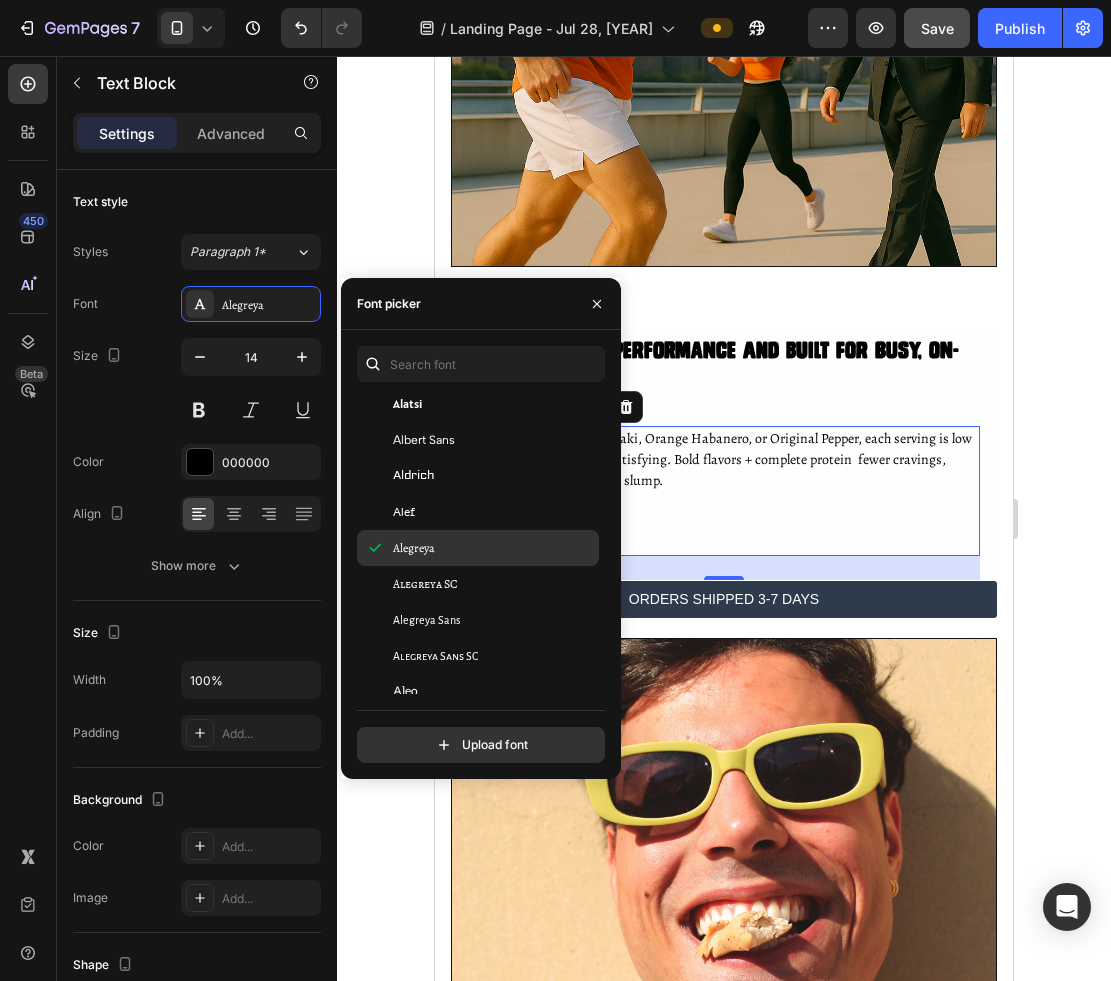 scroll, scrollTop: 2199, scrollLeft: 0, axis: vertical 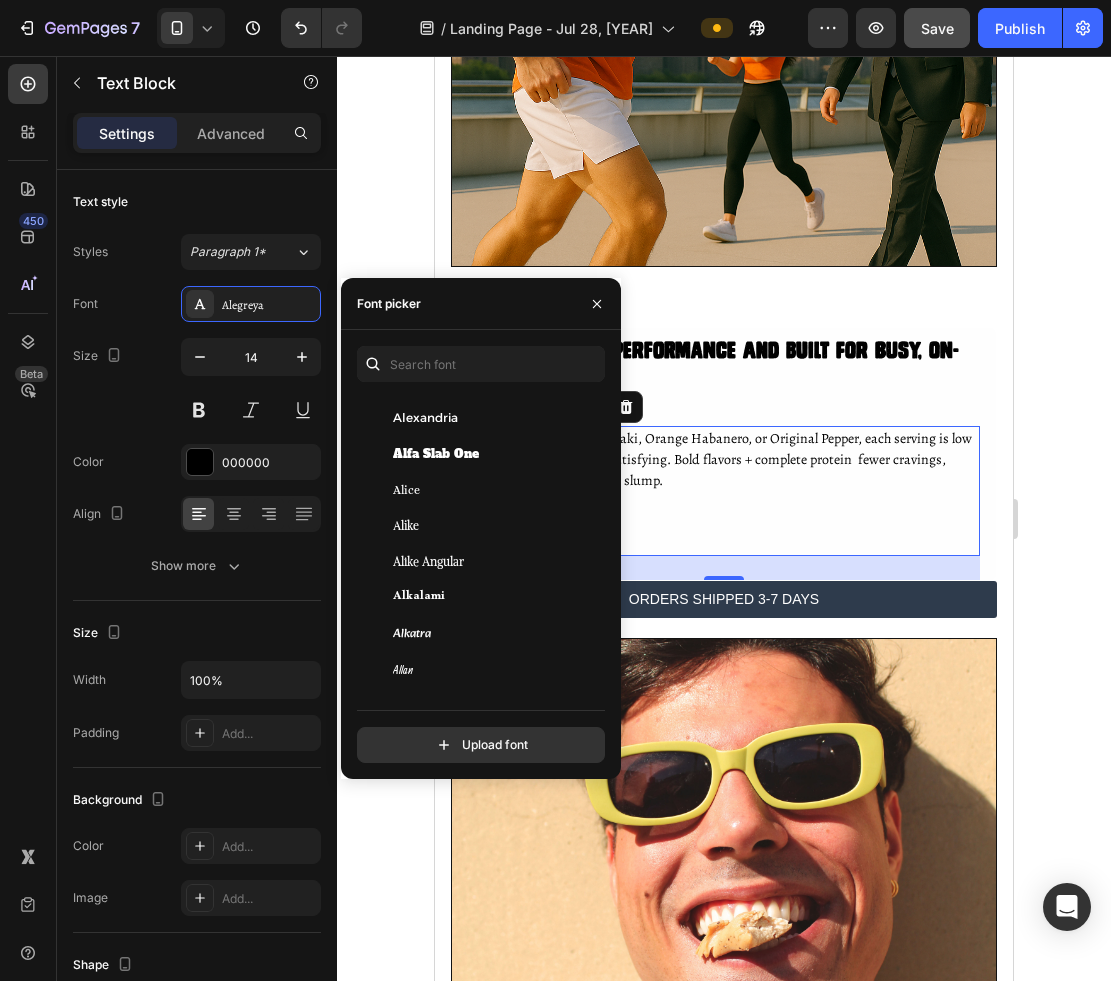 click on "Alike Angular" at bounding box center [428, 562] 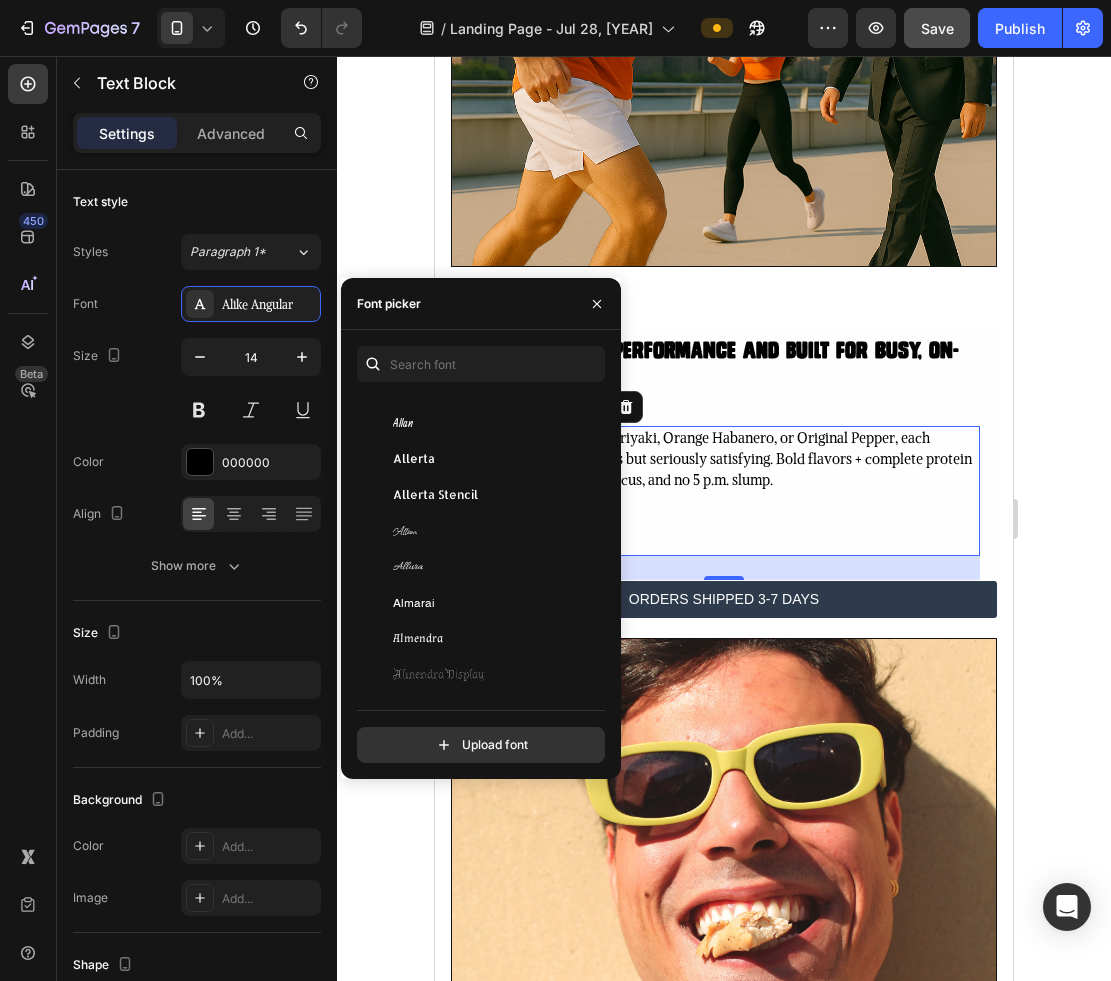 click on "Allura" at bounding box center (494, 567) 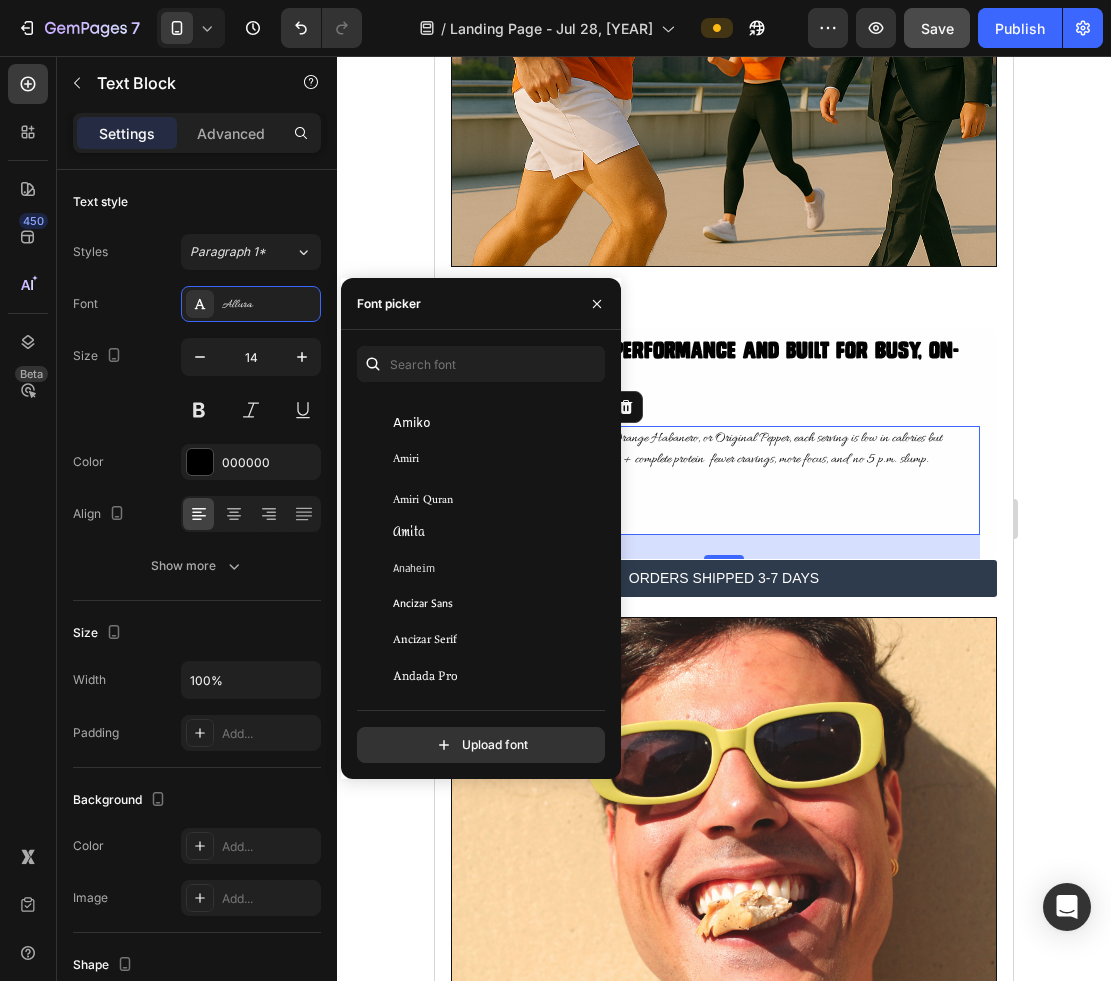 click on "Anaheim" 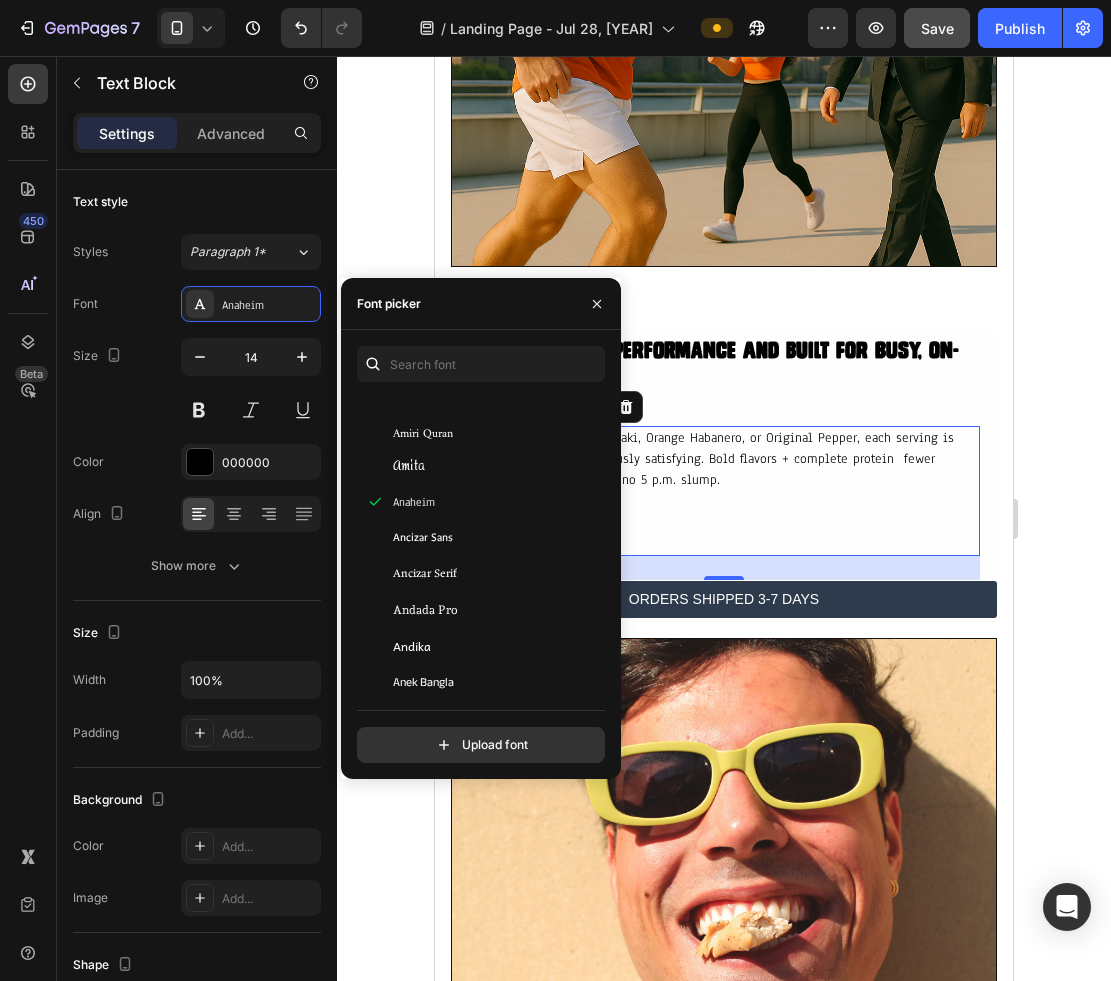 scroll, scrollTop: 3345, scrollLeft: 0, axis: vertical 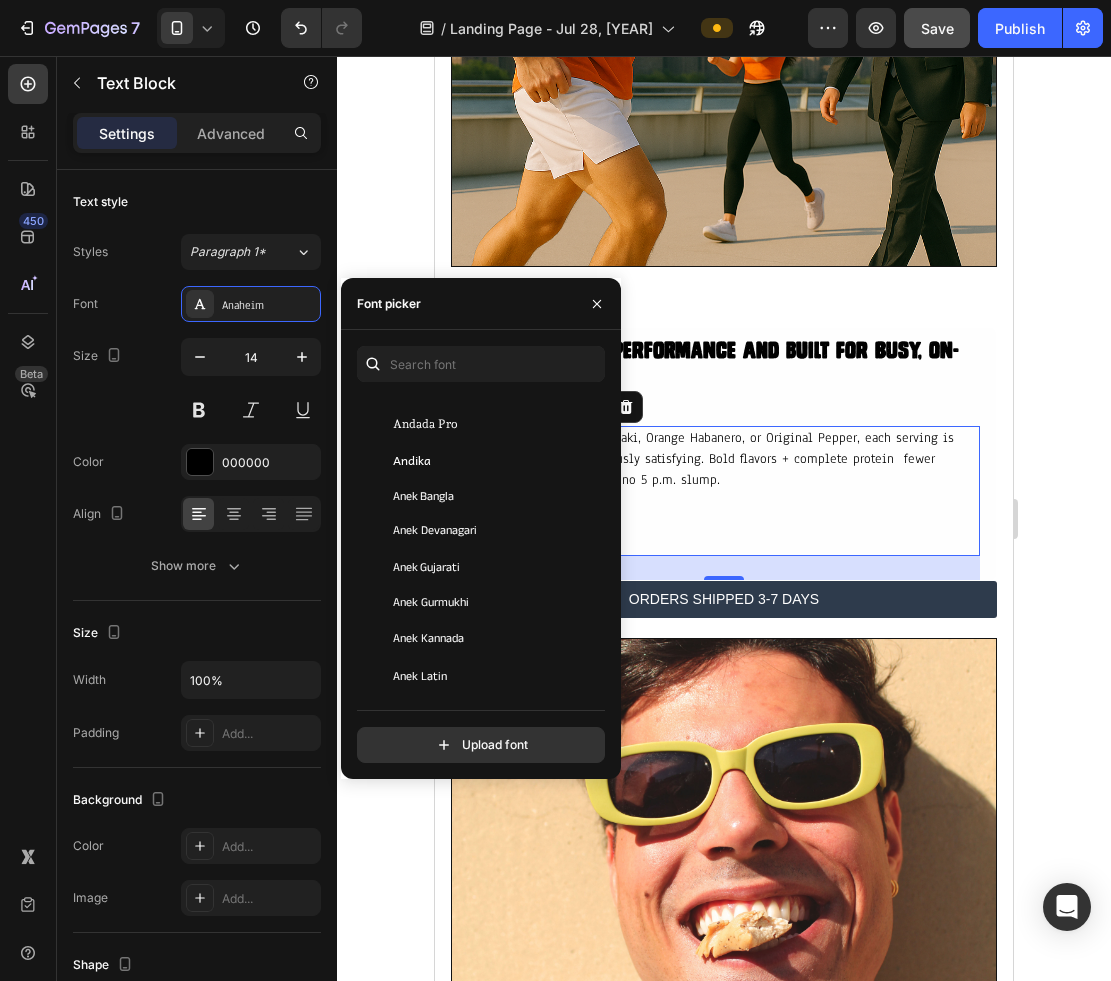 click on "Anek Gujarati" 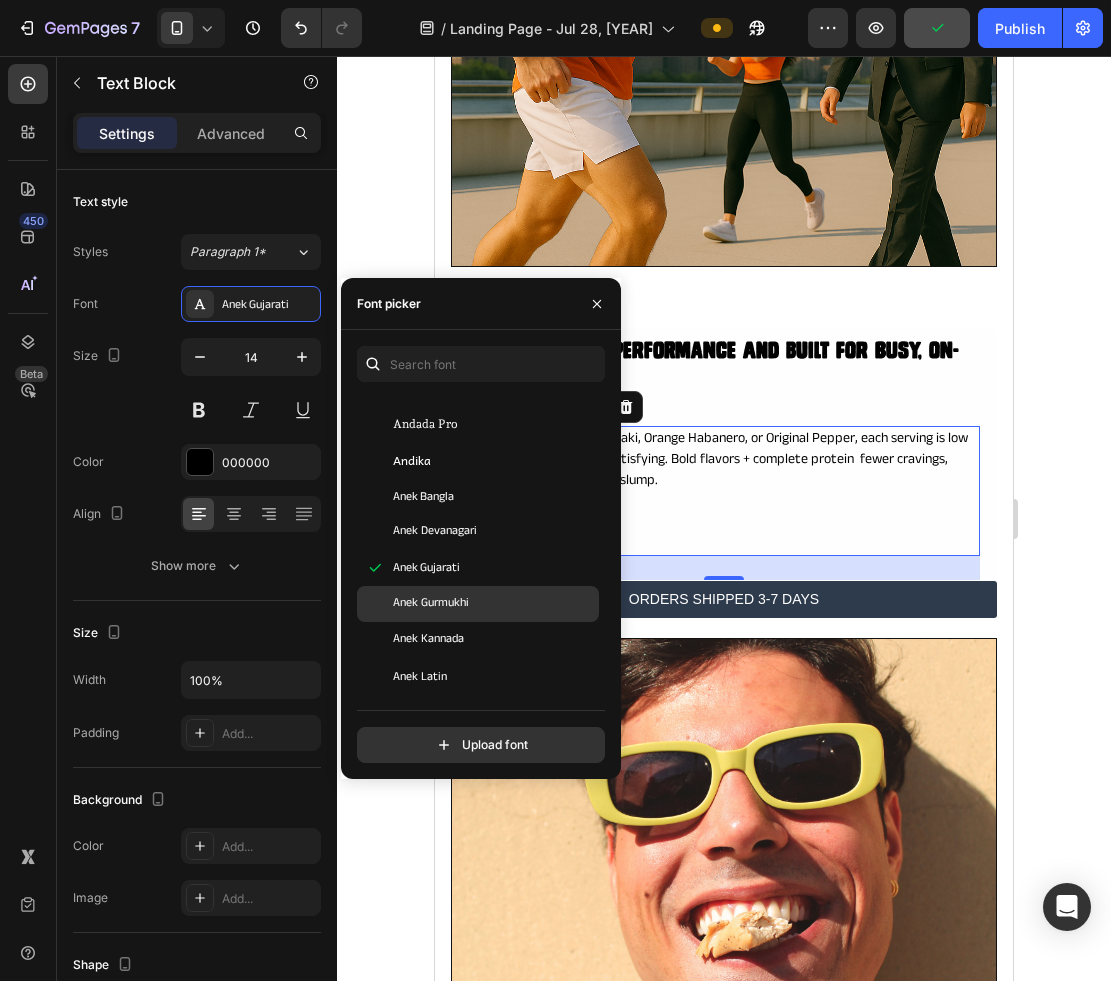 click on "Anek Gurmukhi" 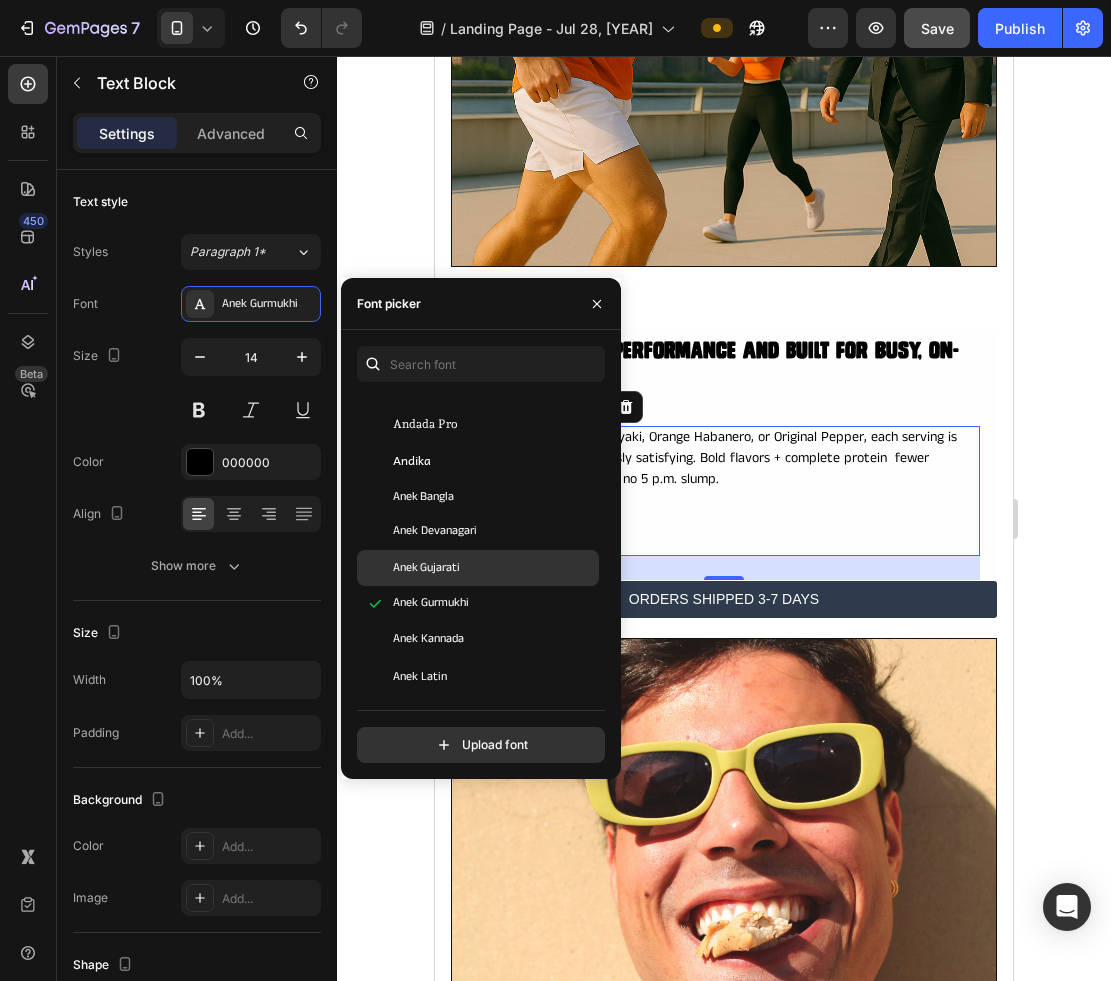 click on "Anek Gujarati" at bounding box center [494, 568] 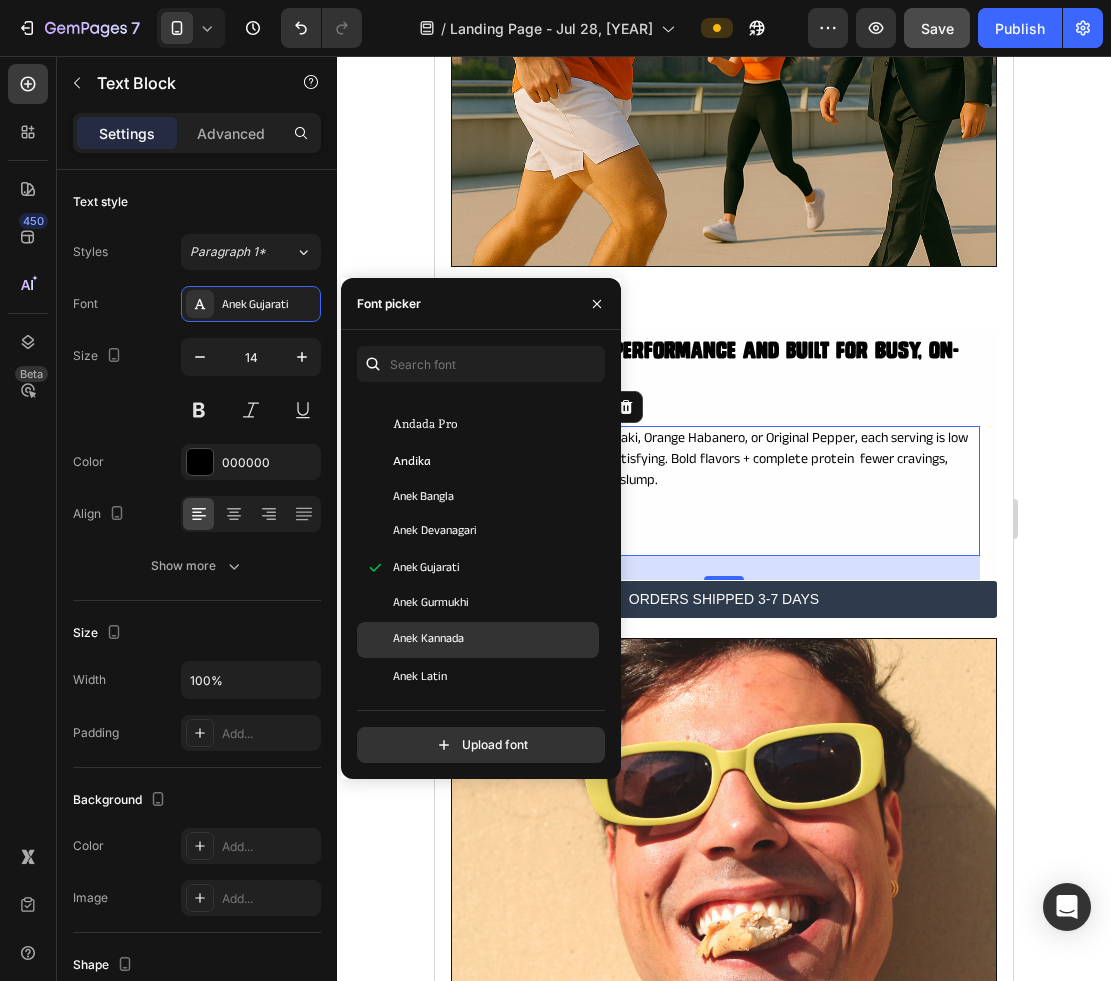 click on "Anek Kannada" at bounding box center (494, 640) 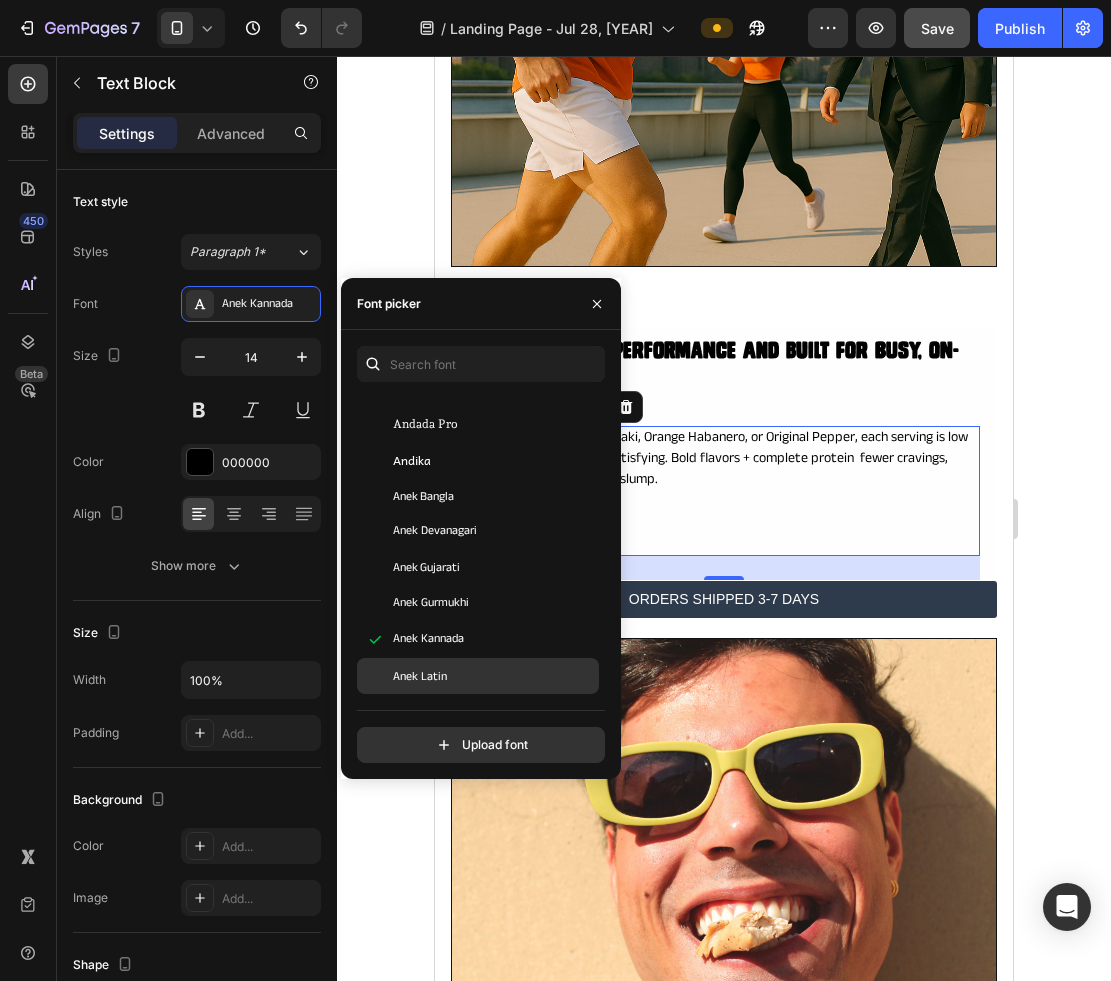 click on "Anek Latin" at bounding box center (494, 676) 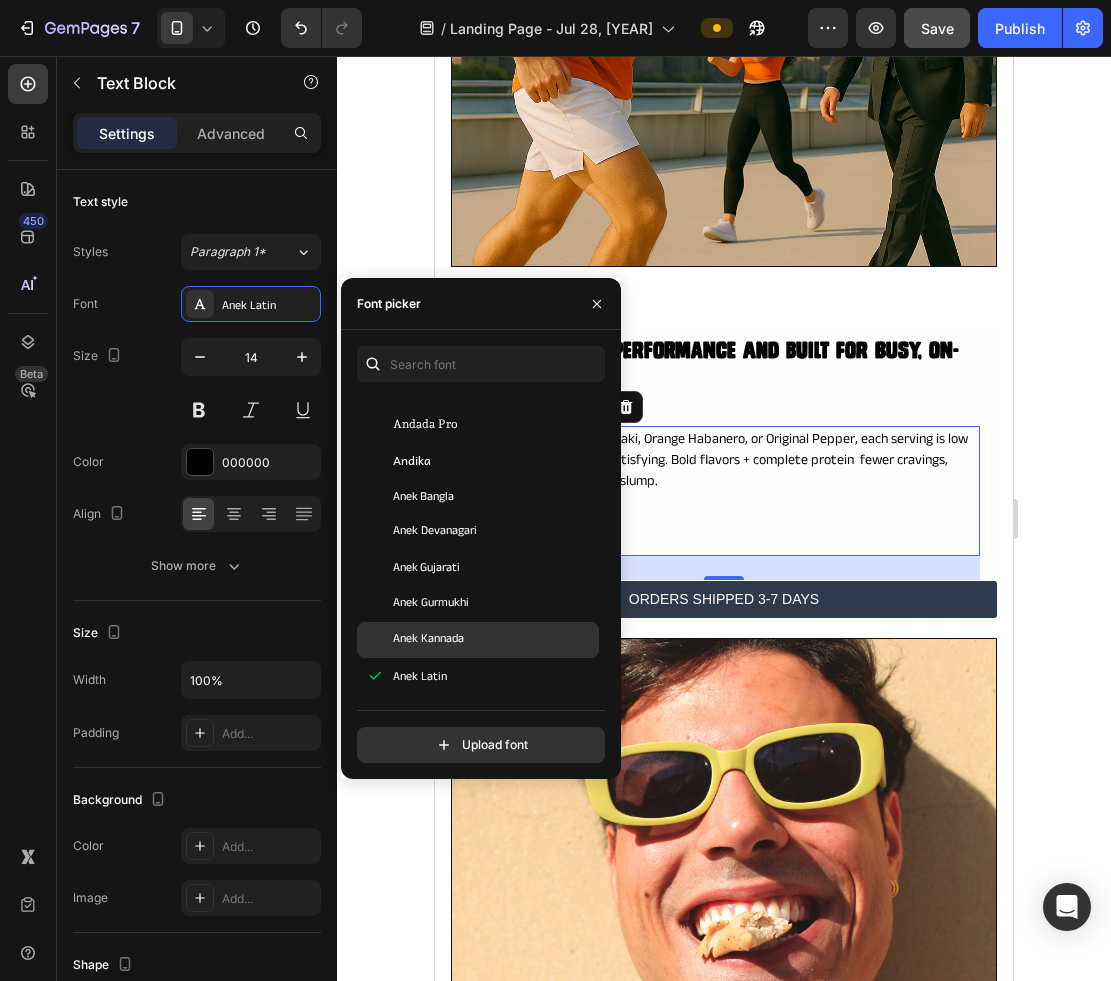 scroll, scrollTop: 3602, scrollLeft: 0, axis: vertical 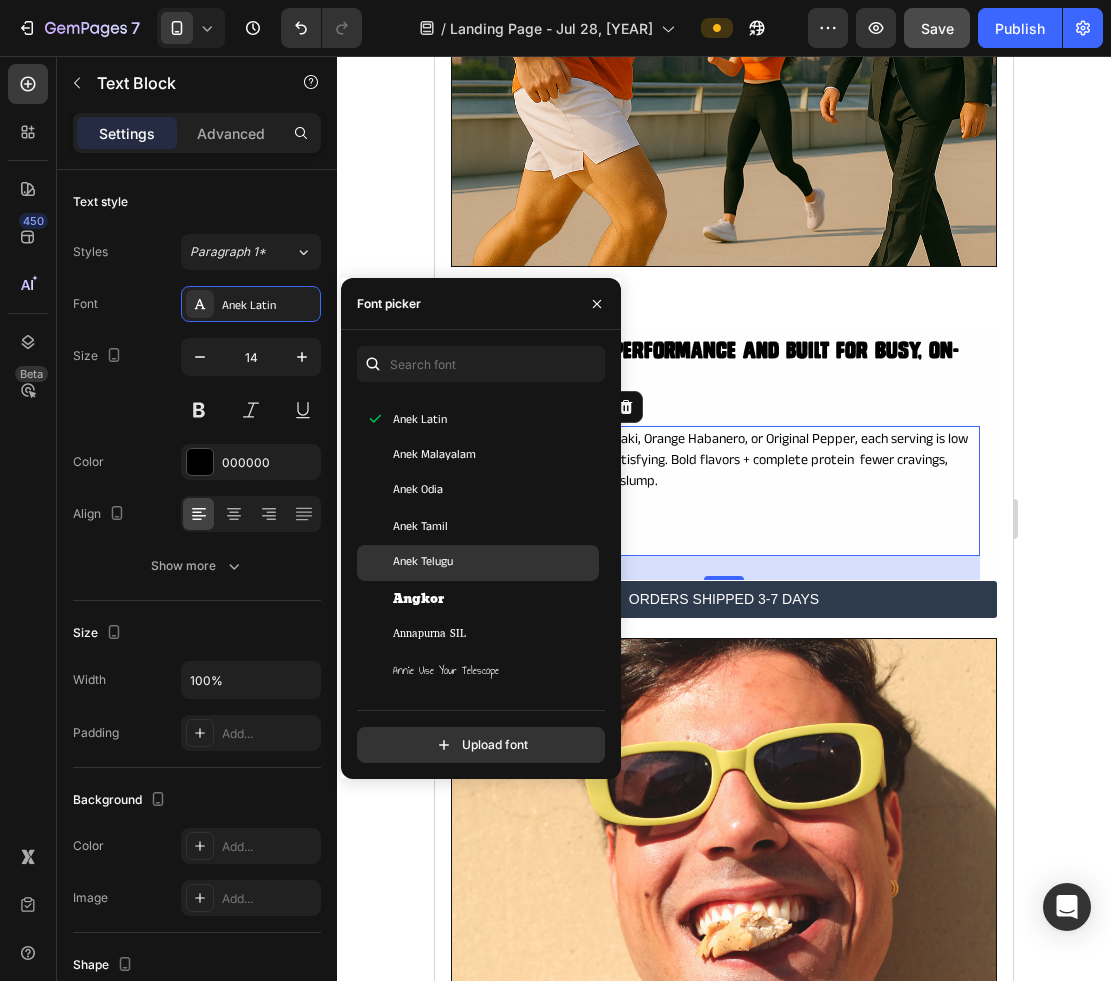 click on "Anek Telugu" at bounding box center [494, 563] 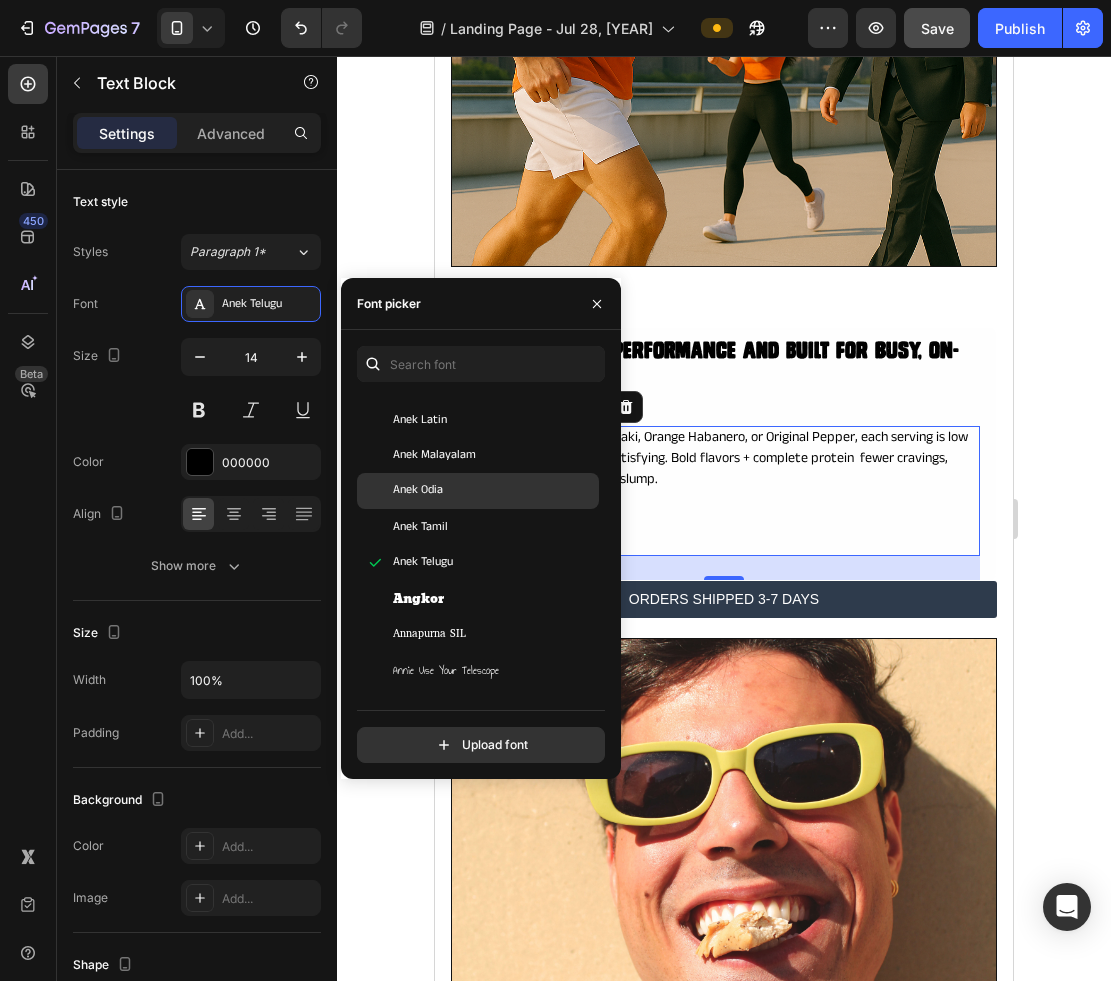 click on "Anek Odia" at bounding box center (494, 491) 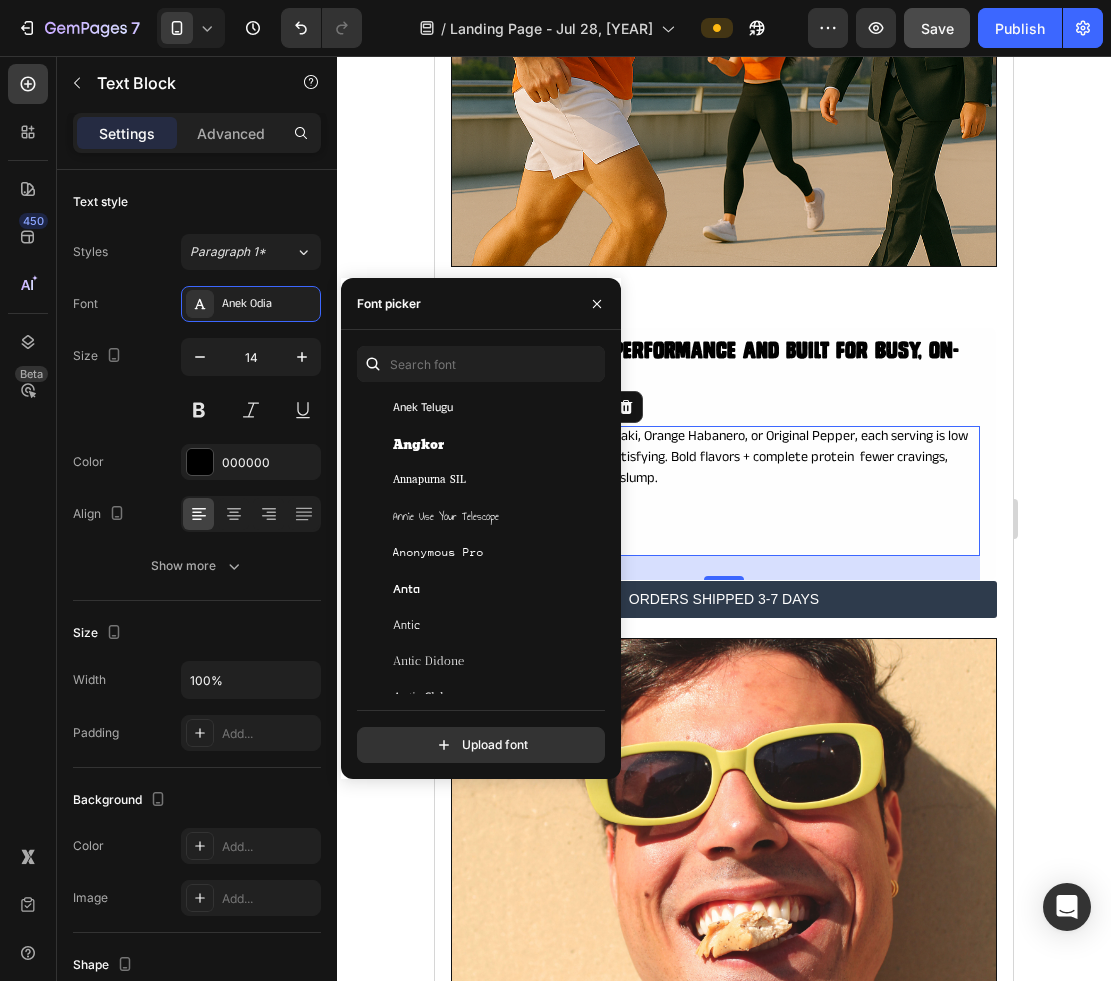 scroll, scrollTop: 3796, scrollLeft: 0, axis: vertical 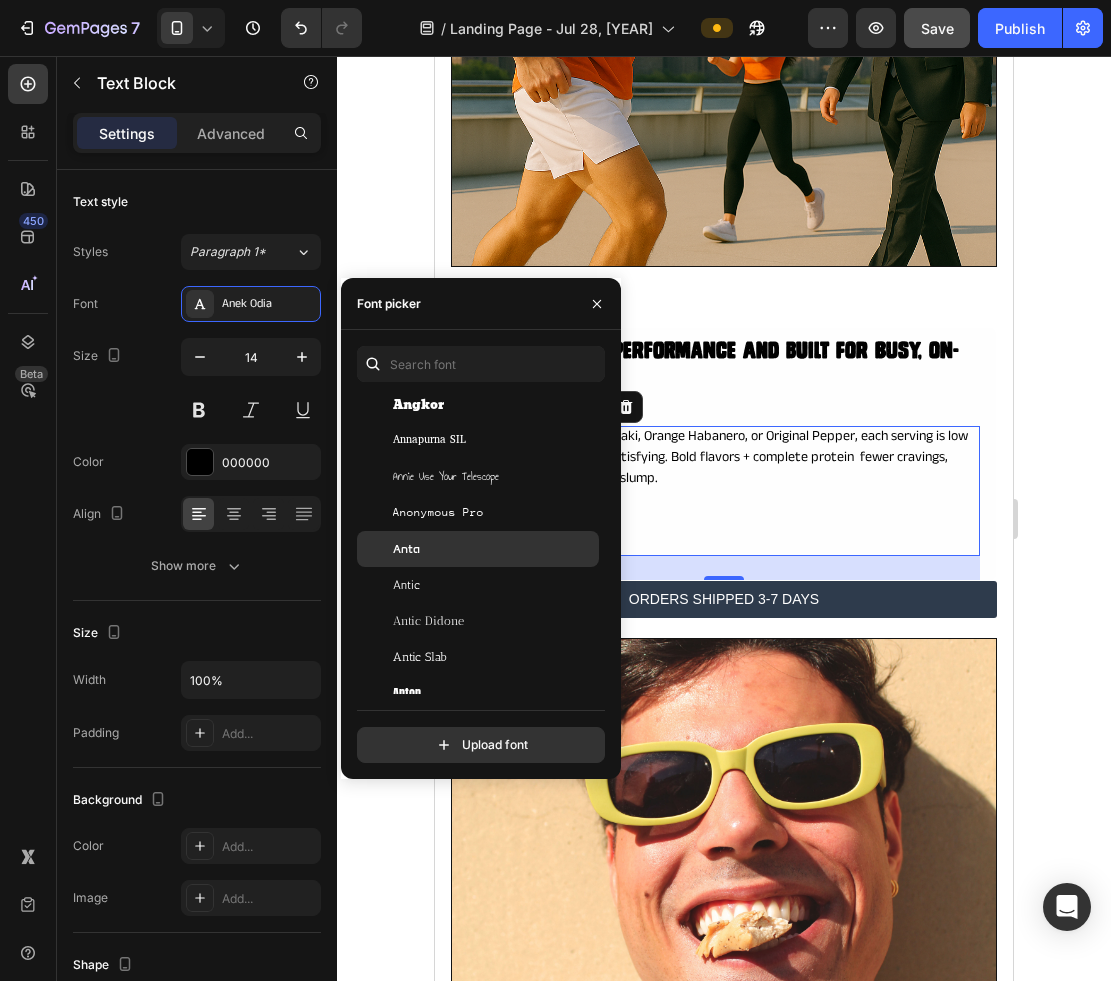 click on "Anta" at bounding box center [494, 549] 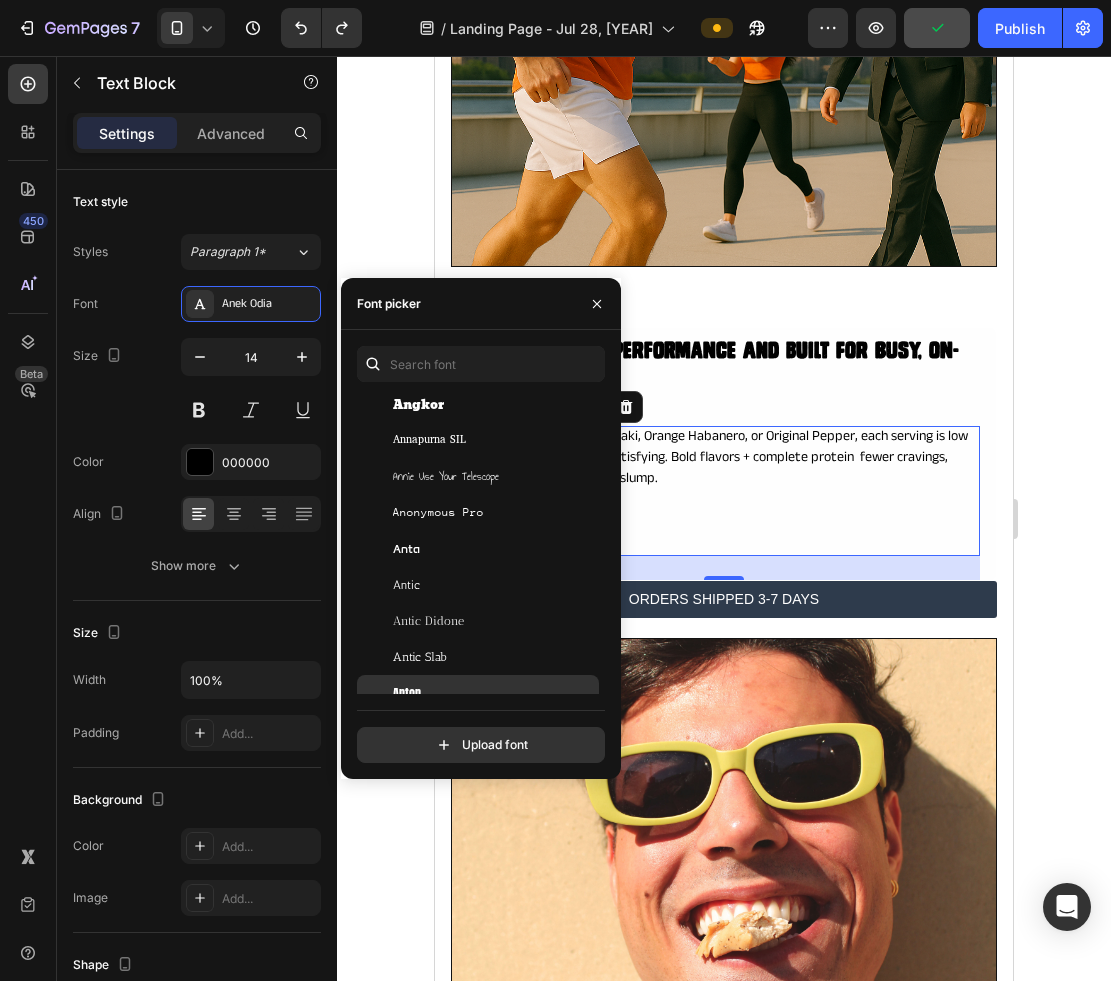 click on "Anton" 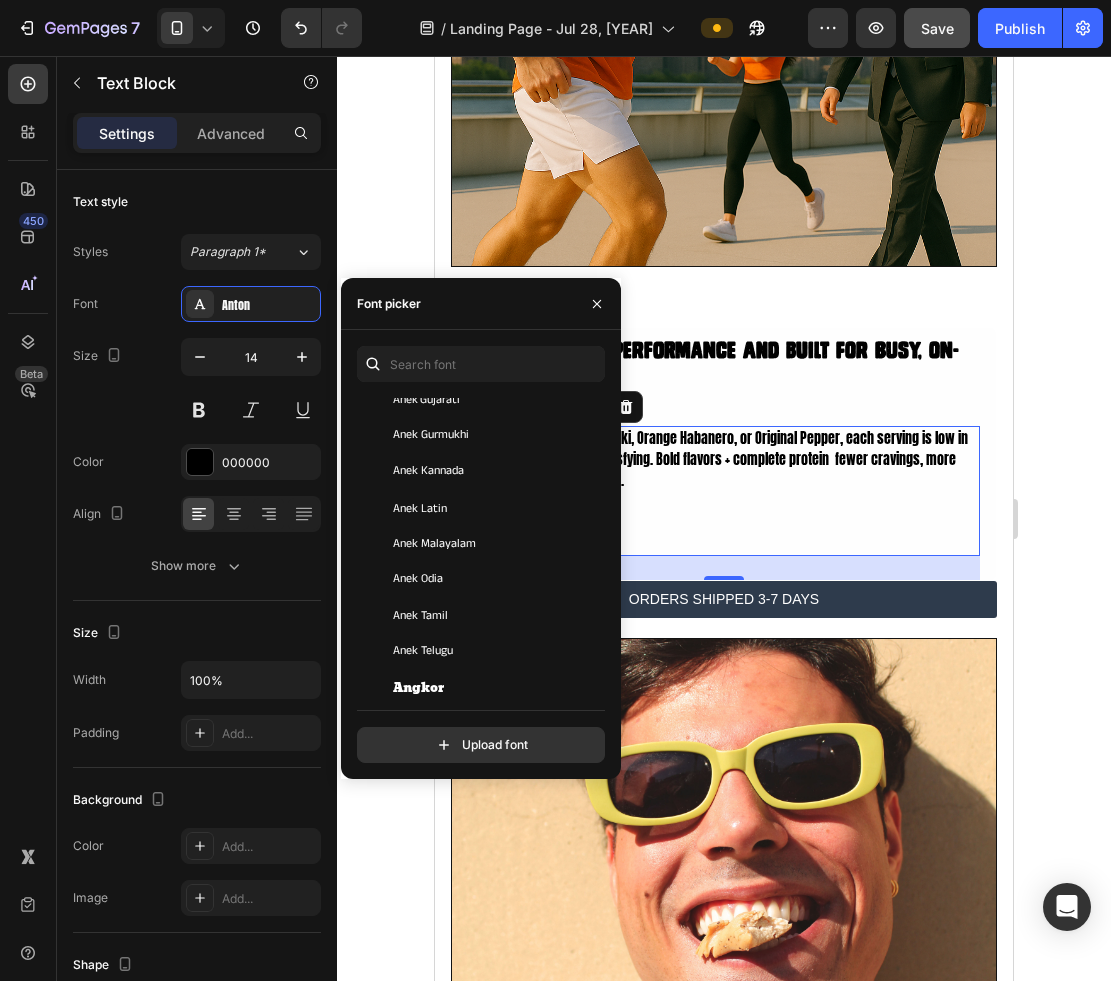 scroll, scrollTop: 3484, scrollLeft: 0, axis: vertical 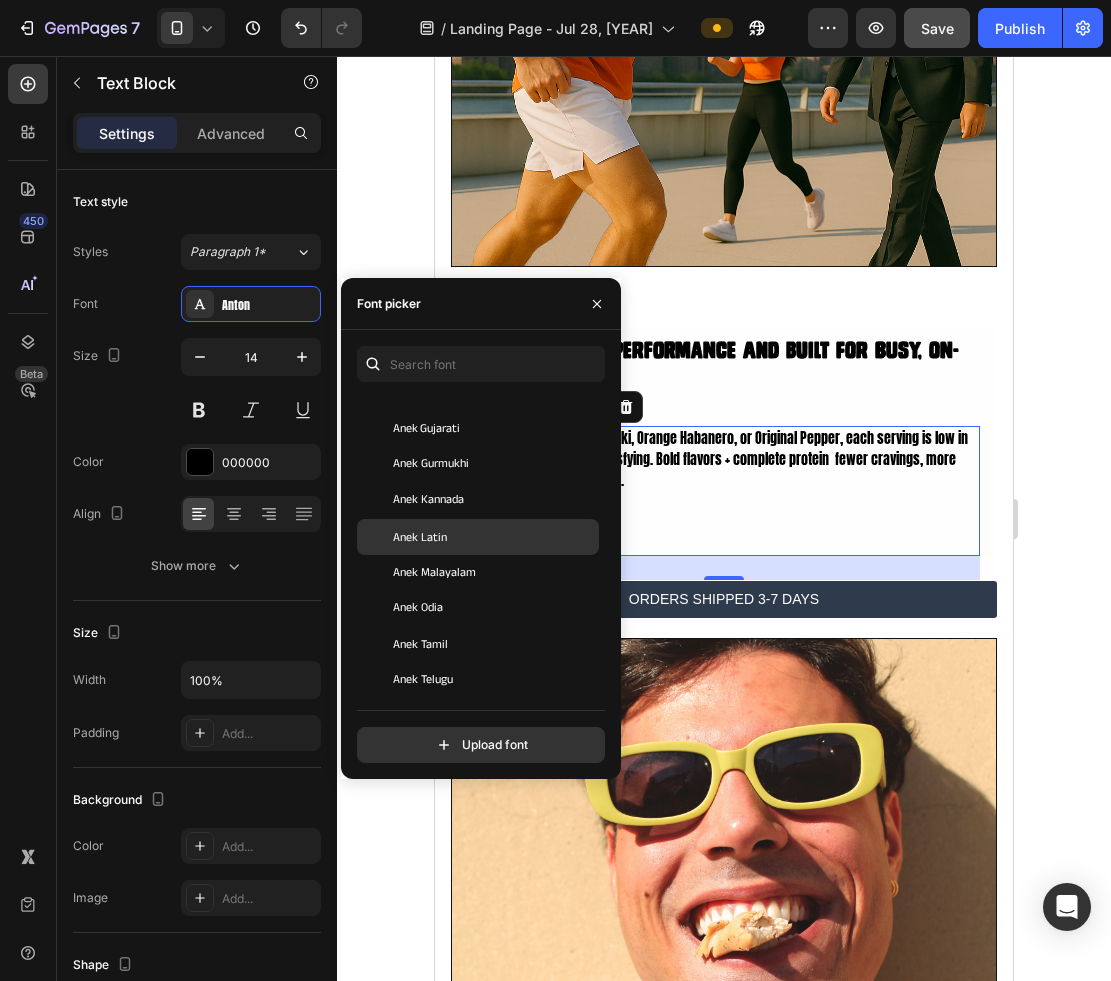 click on "Anek Latin" at bounding box center [494, 537] 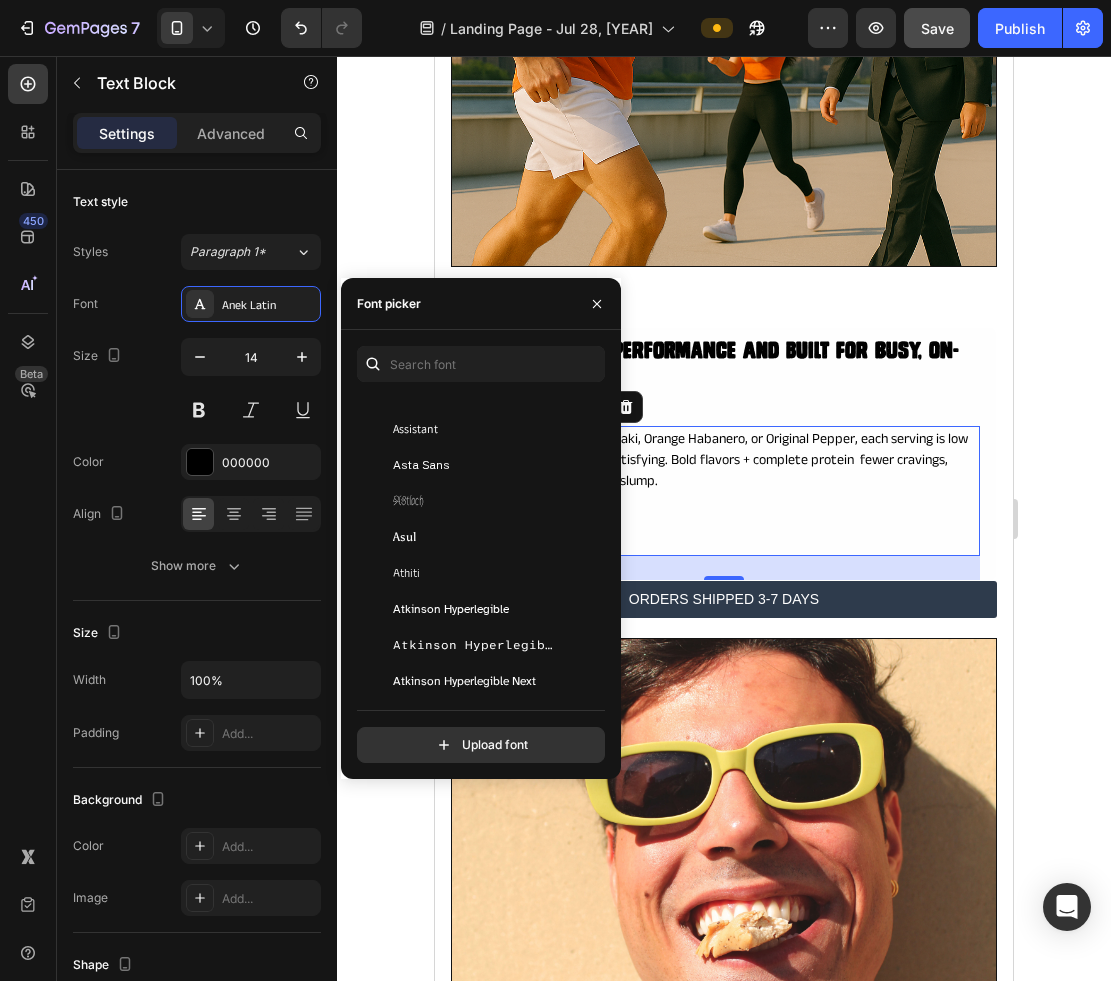scroll, scrollTop: 5466, scrollLeft: 0, axis: vertical 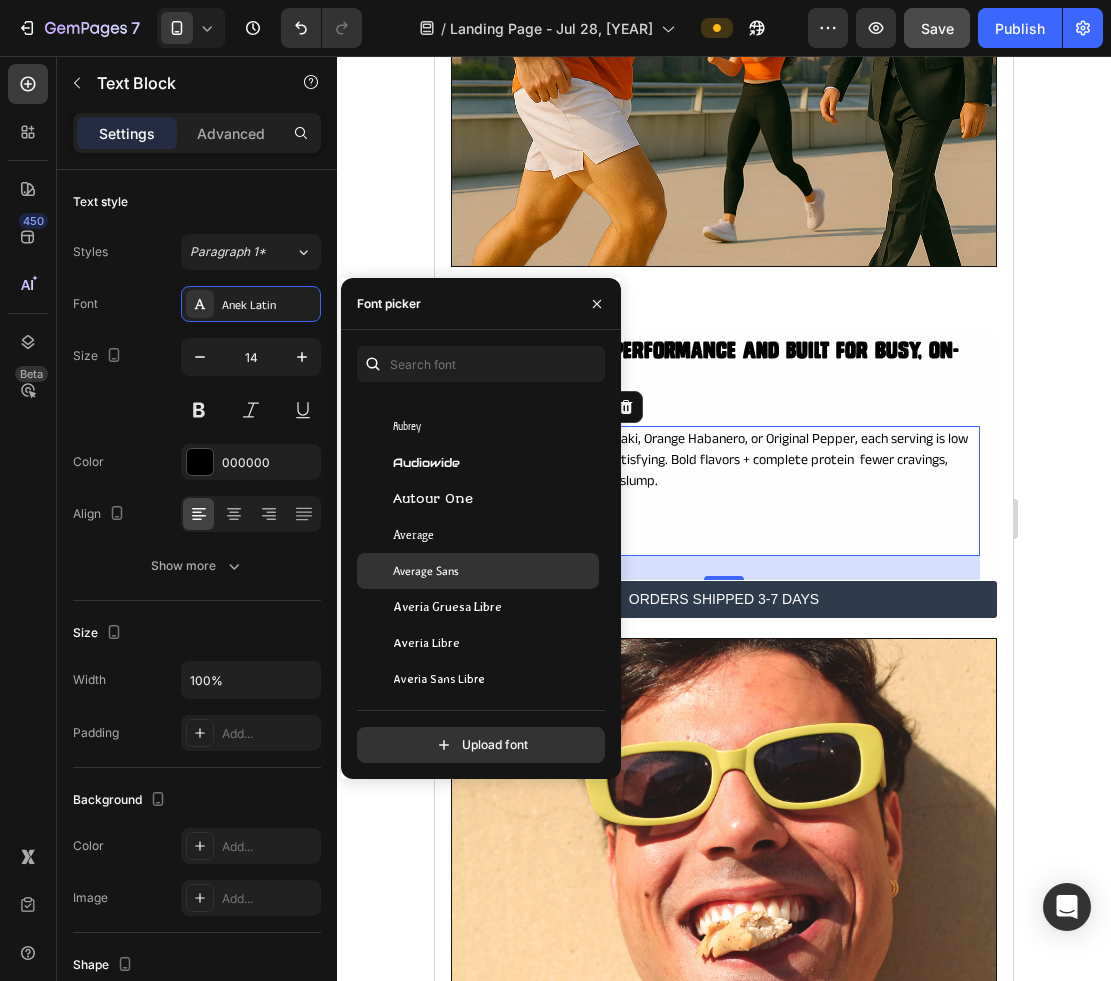 click on "Average Sans" at bounding box center [494, 571] 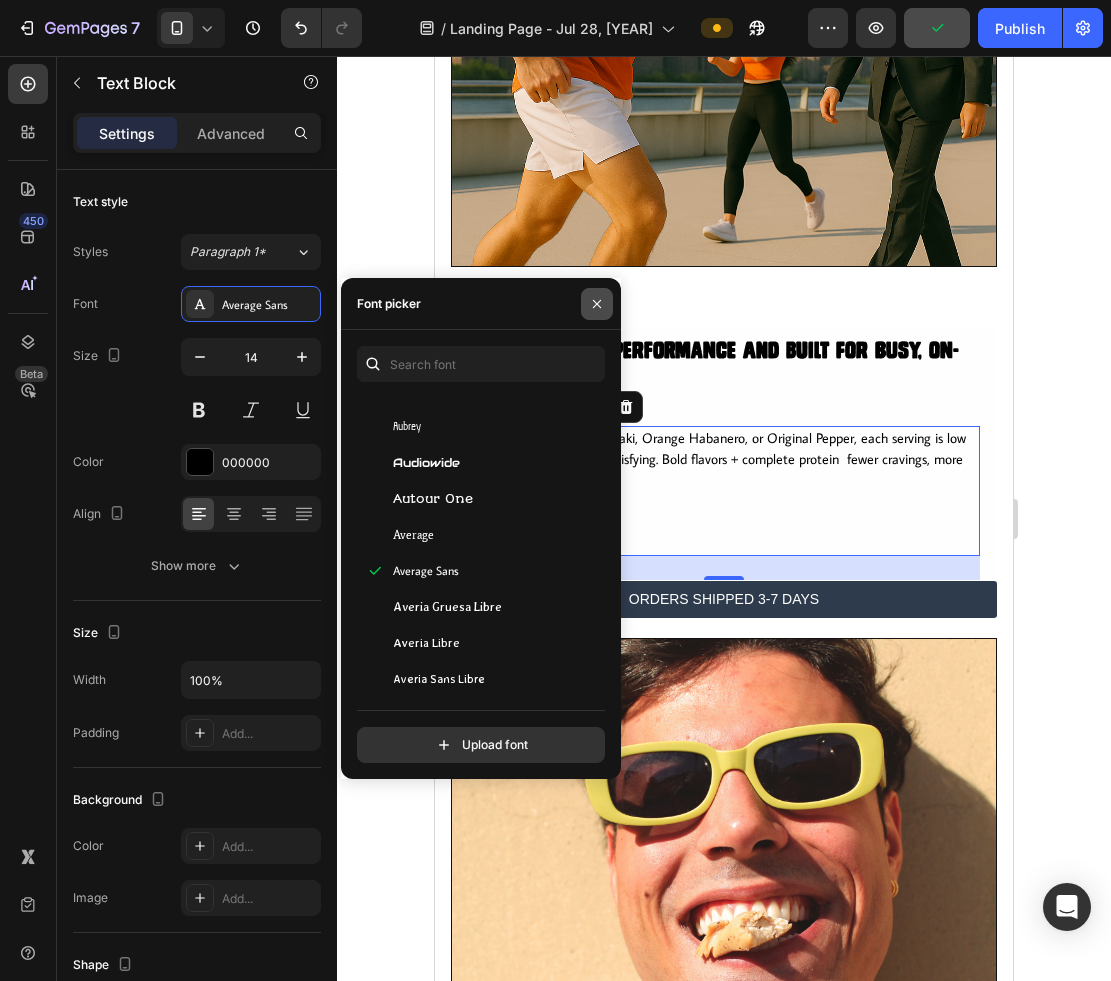 click 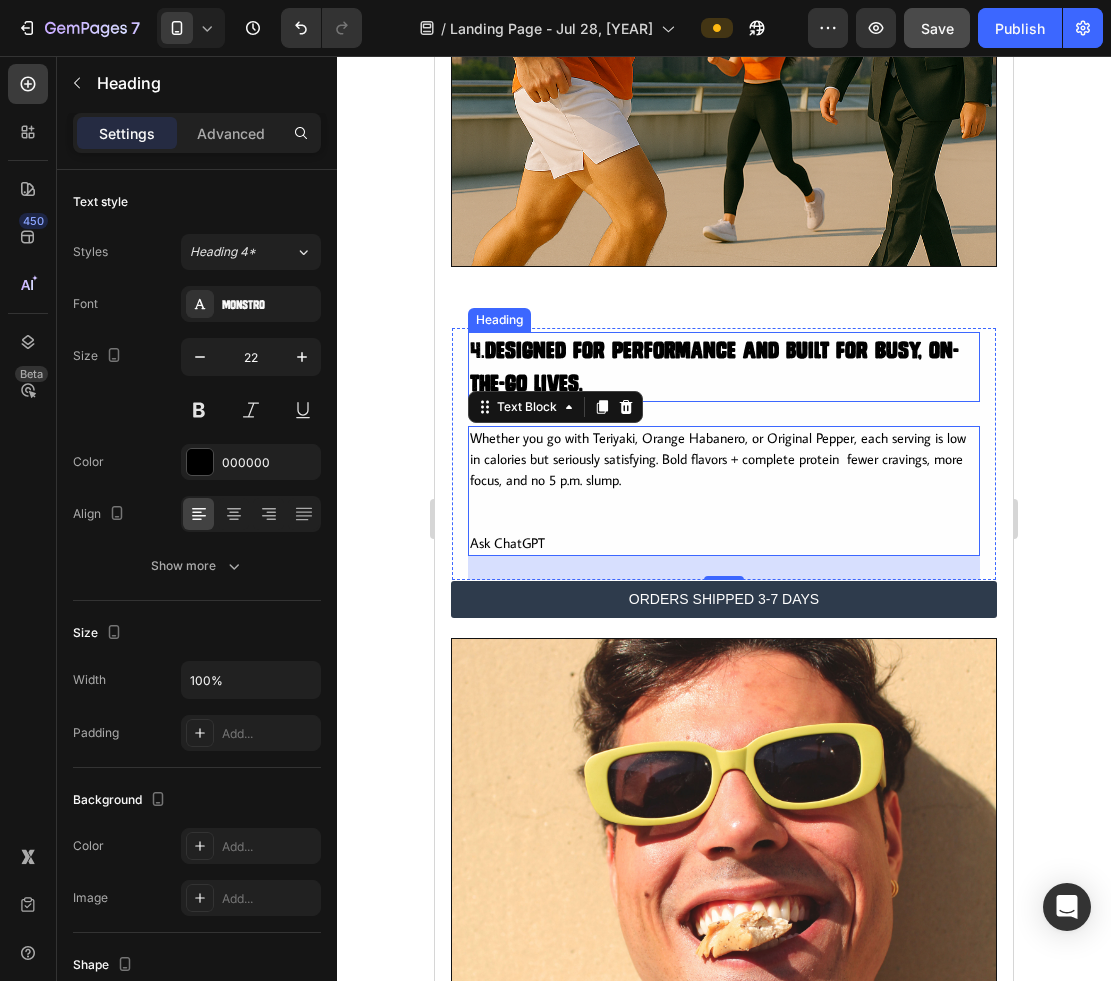 click on "Designed for performance and built for Busy, On-the-Go Lives." at bounding box center [714, 367] 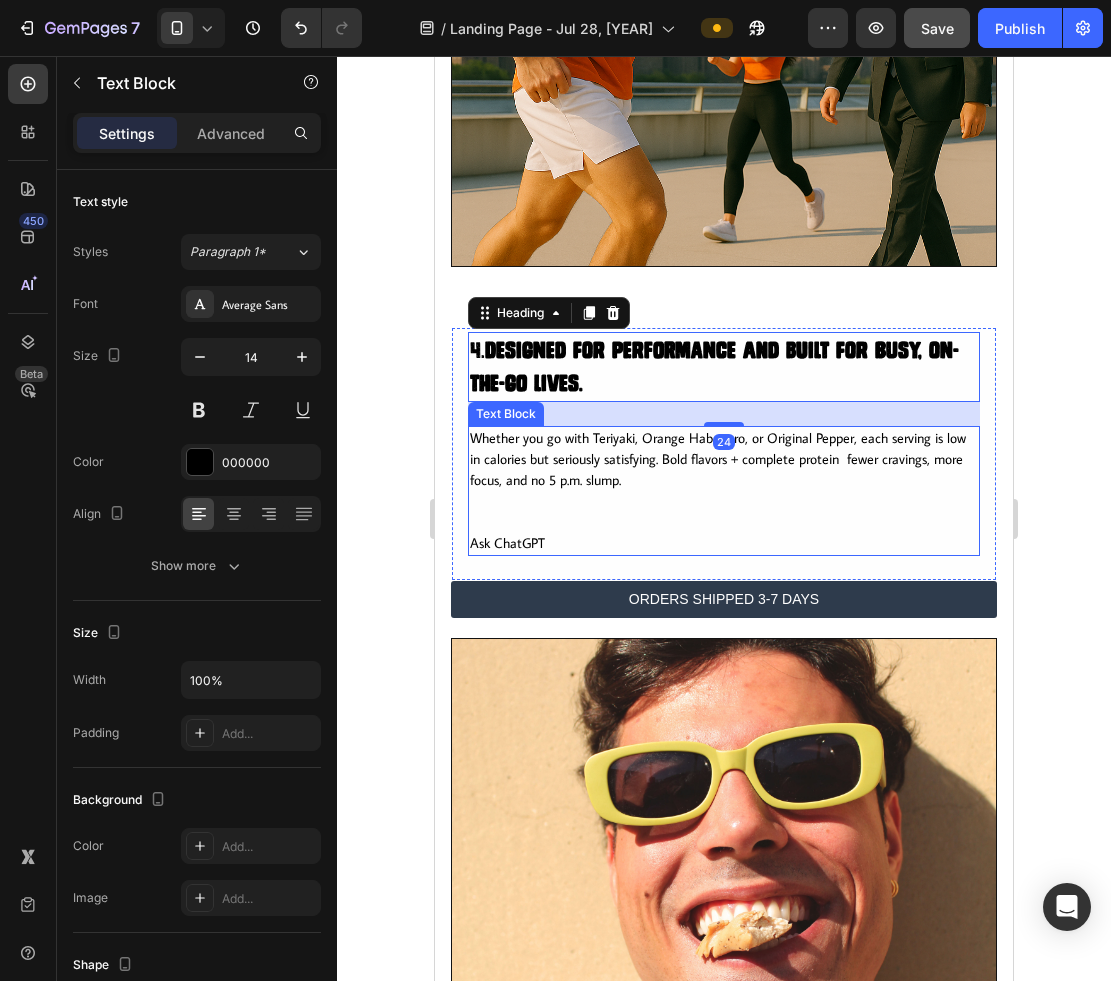 click on "Whether you go with Teriyaki, Orange Habanero, or Original Pepper, each serving is low in calories but seriously satisfying. Bold flavors + complete protein  fewer cravings, more focus, and no 5 p.m. slump." at bounding box center [724, 459] 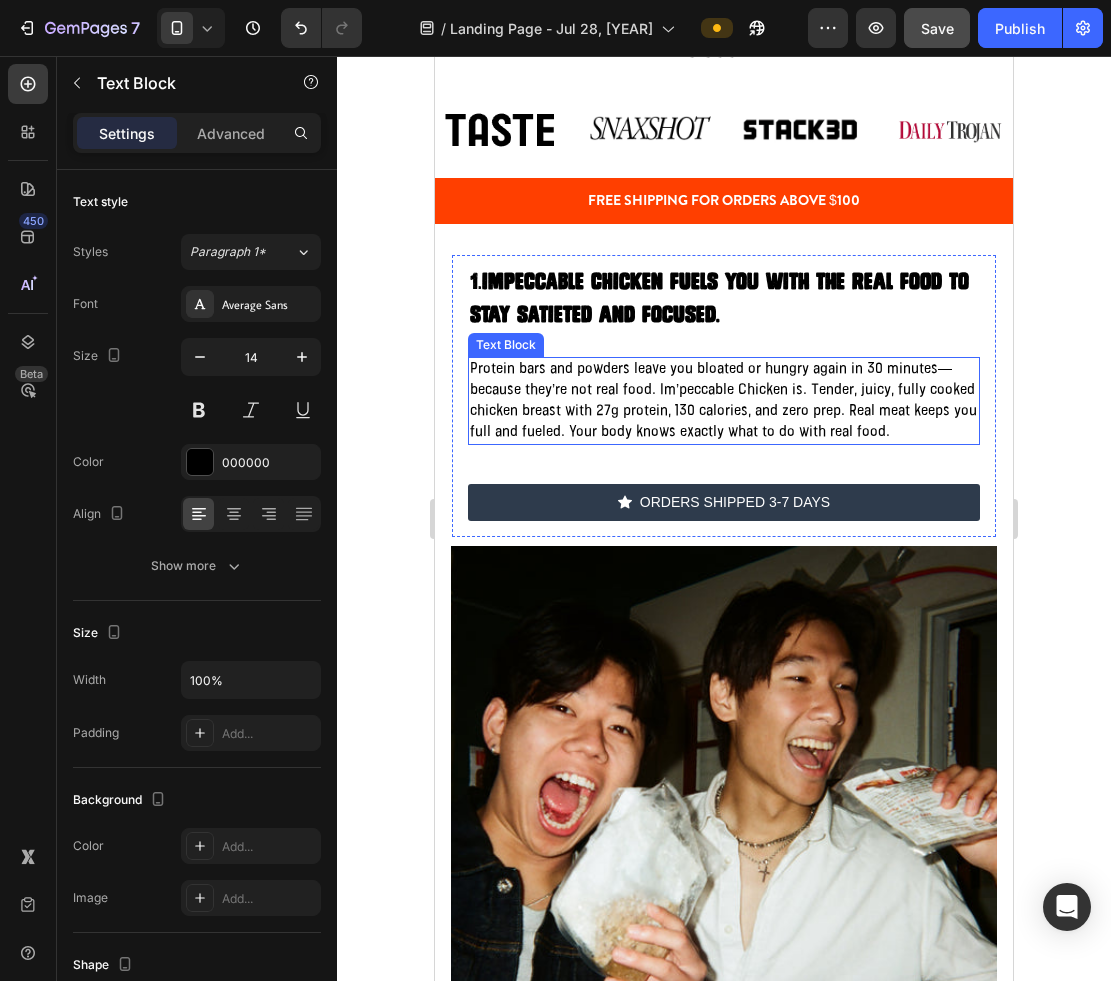 scroll, scrollTop: 1088, scrollLeft: 0, axis: vertical 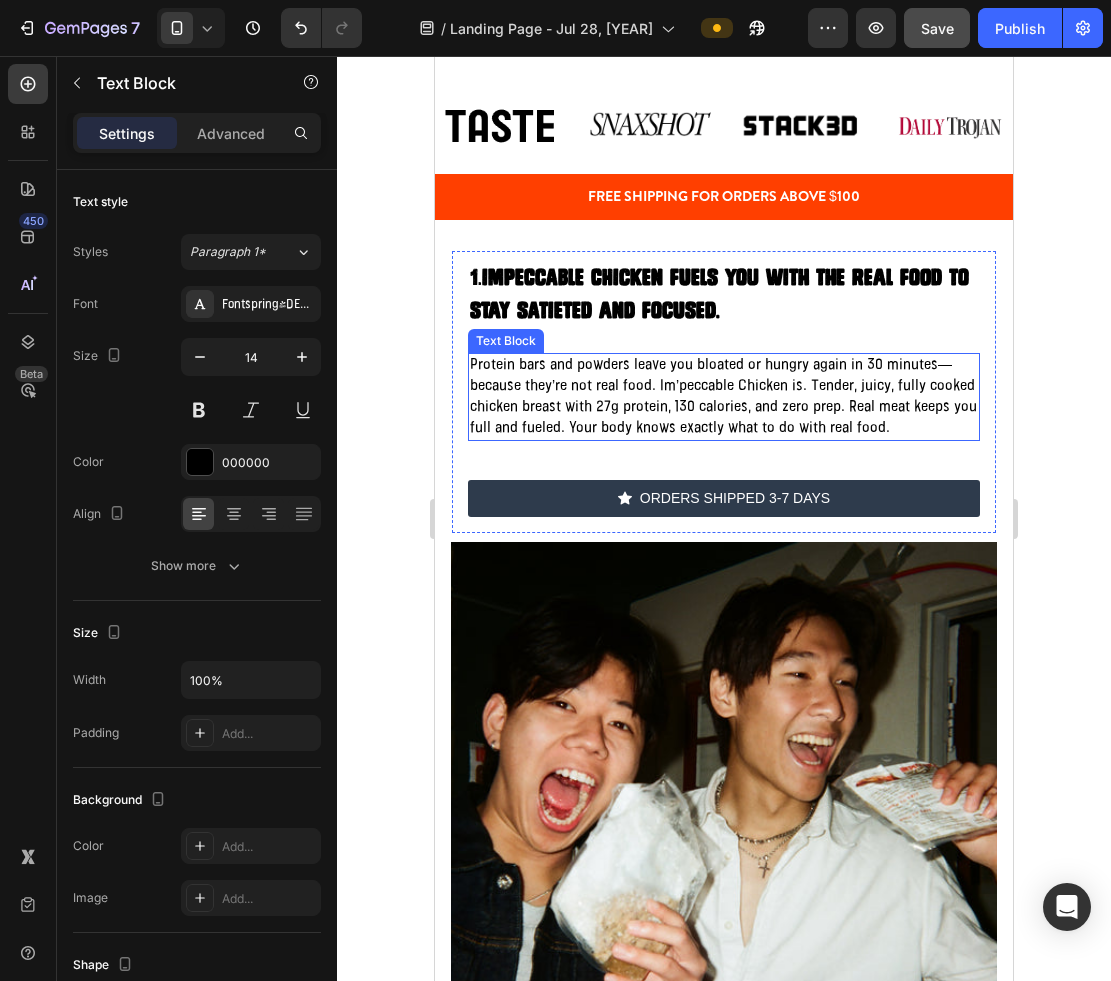 click on "Protein bars and powders leave you bloated or hungry again in 30 minutes—because they’re not real food. Im’peccable Chicken is. Tender, juicy, fully cooked chicken breast with 27g protein, 130 calories, and zero prep. Real meat keeps you full and fueled. Your body knows exactly what to do with real food." at bounding box center (724, 397) 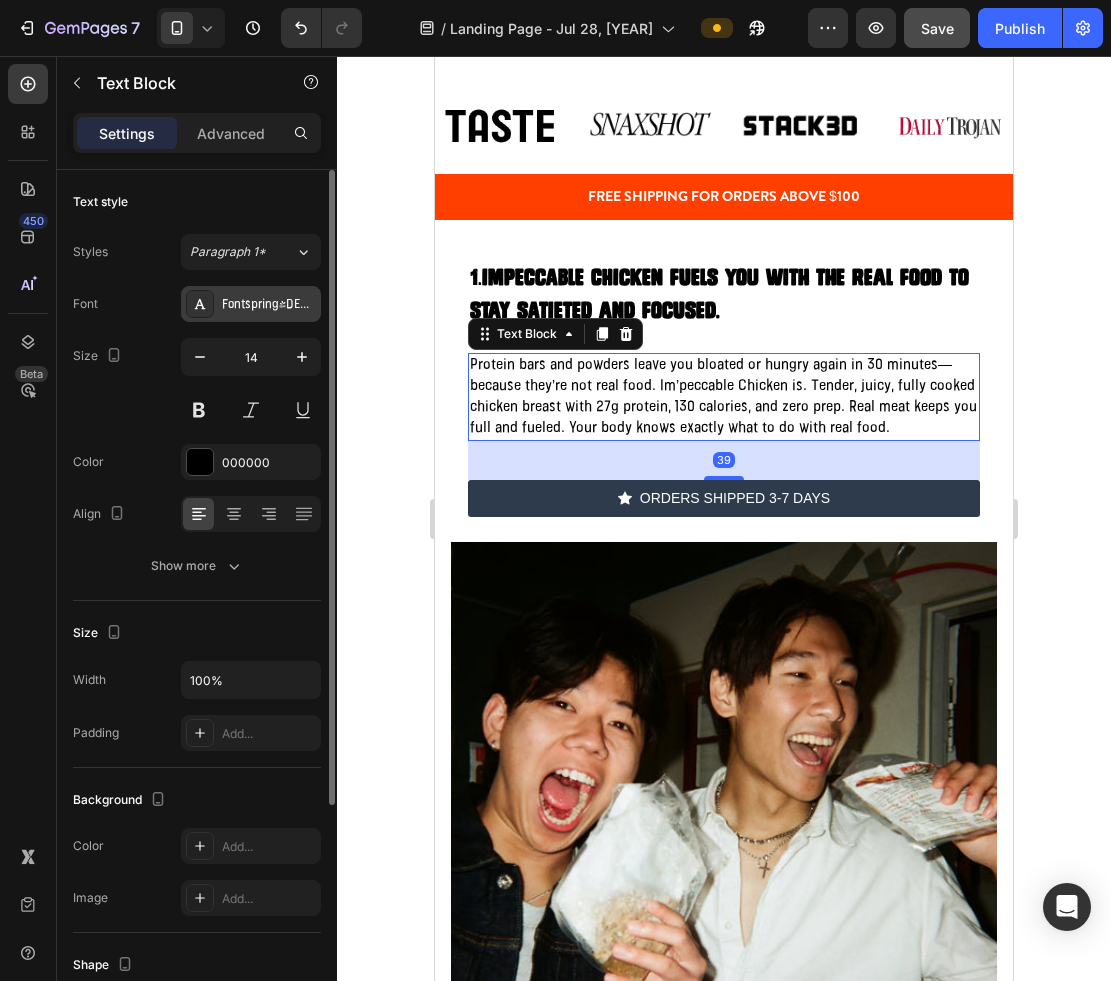click on "Fontspring-DEMO-bourtontext-mediumnarrow" at bounding box center (251, 304) 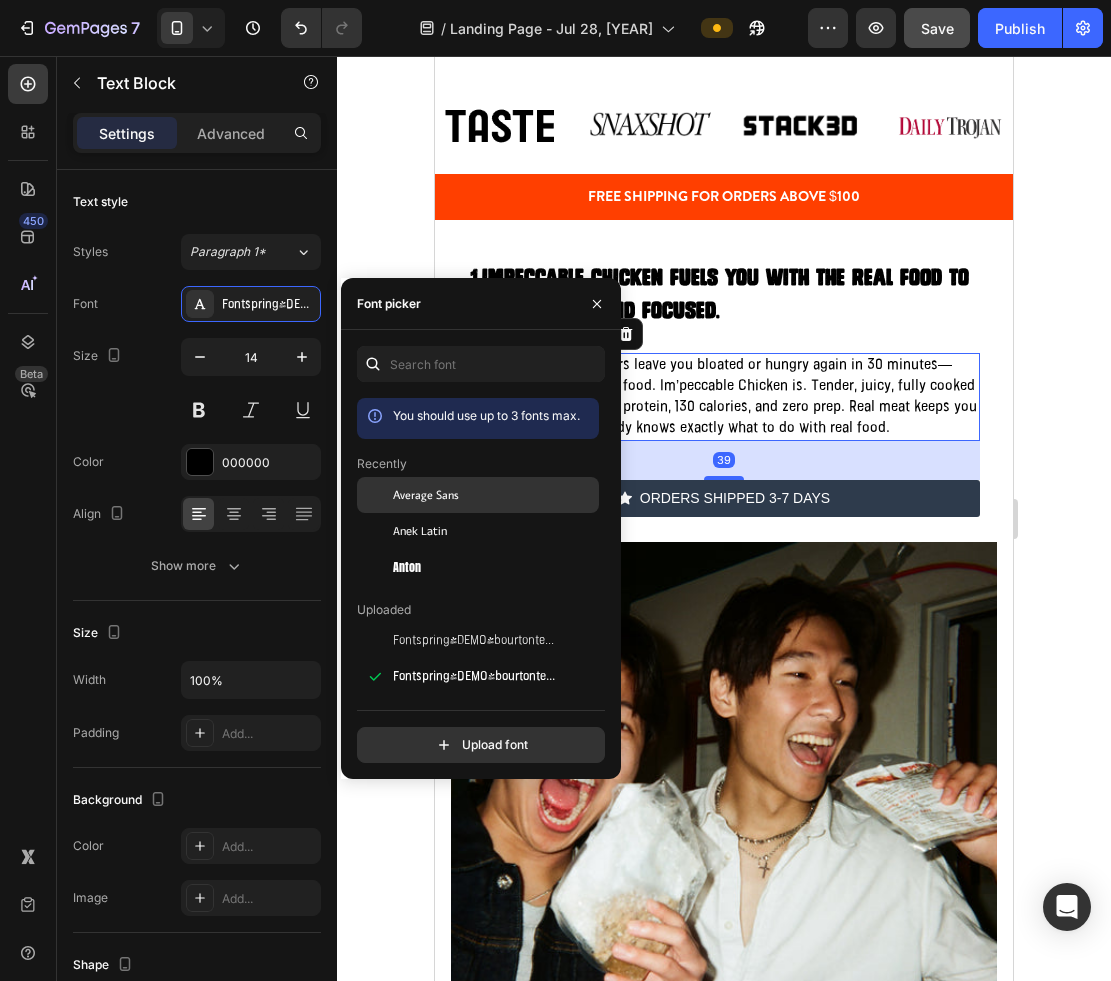click on "Average Sans" 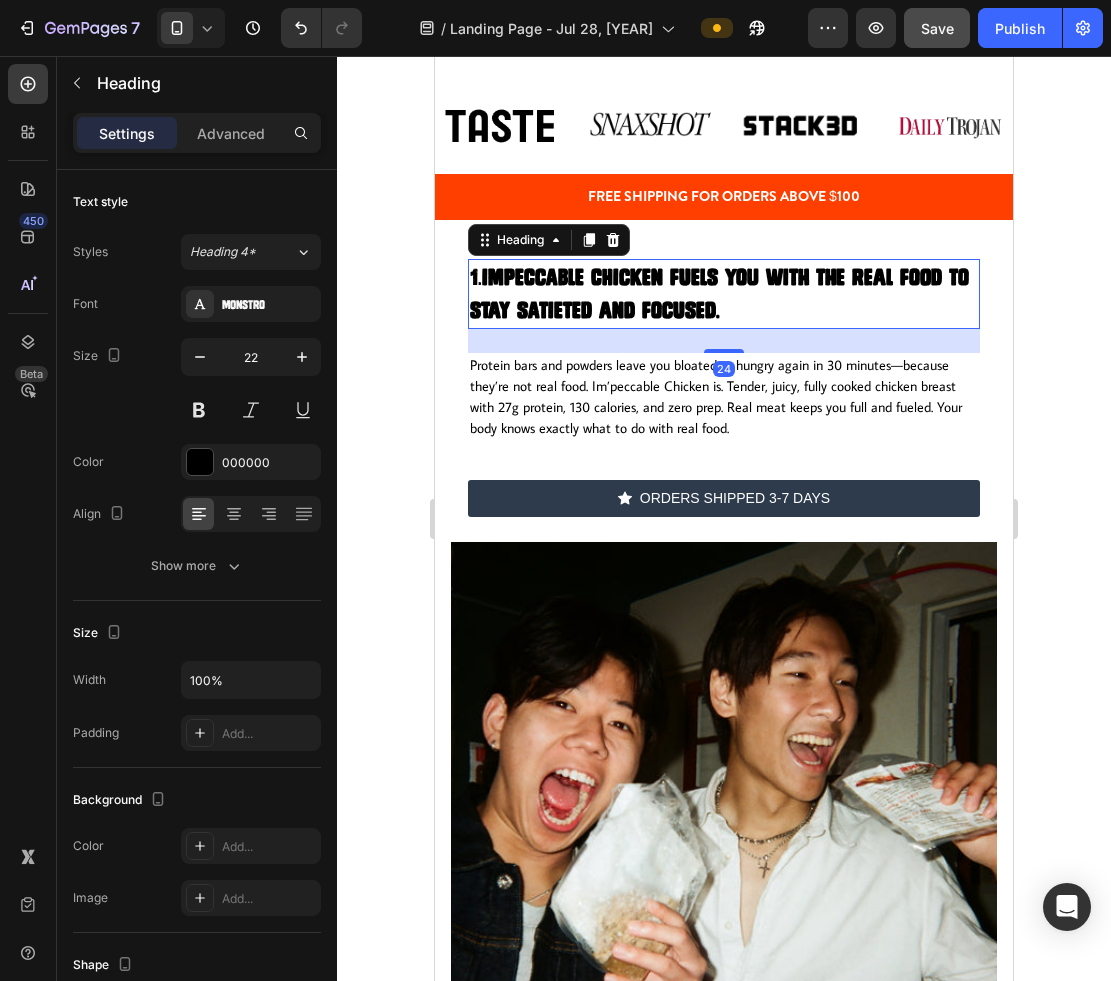 click on "1.  IMPECCABLE CHICKEN fuels you with the real food to stay satieted and focused." at bounding box center (724, 294) 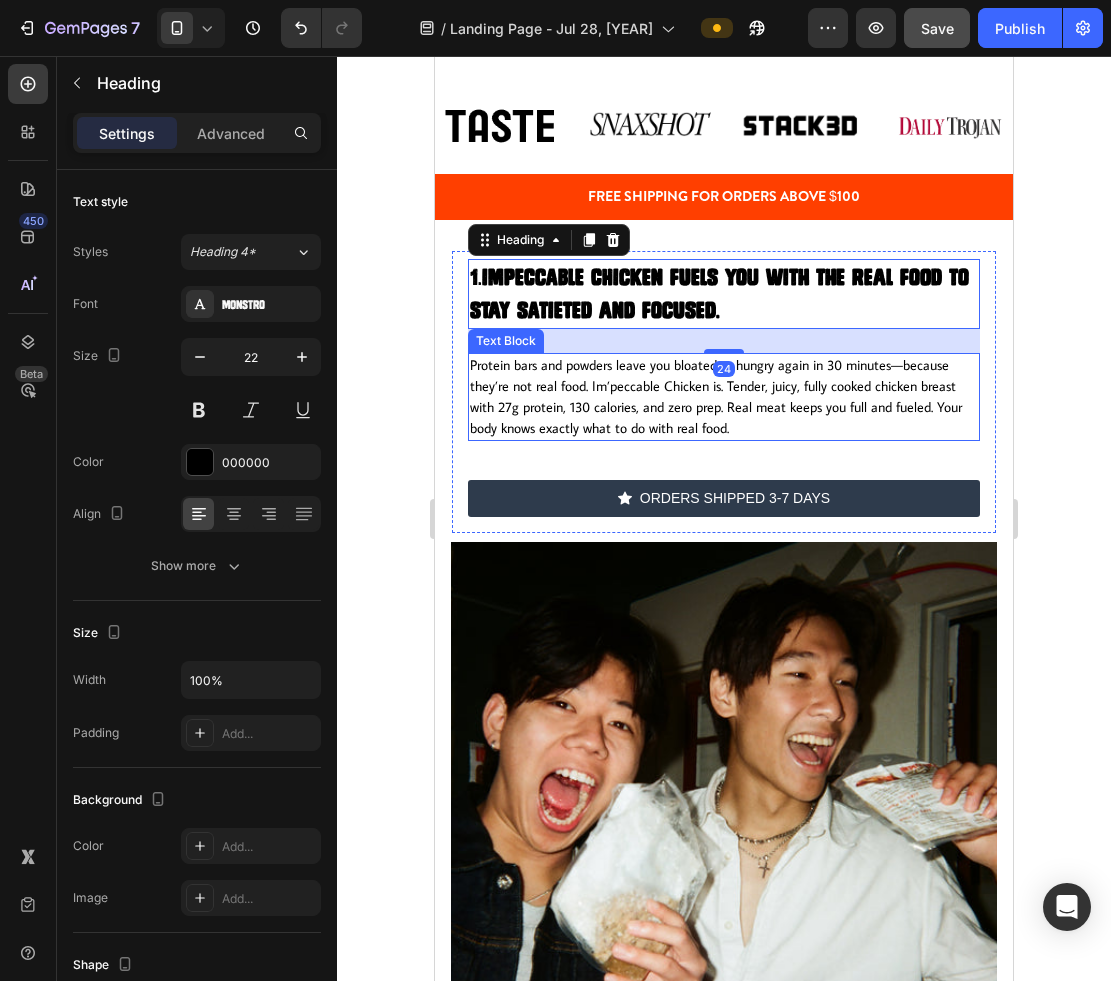 click on "Protein bars and powders leave you bloated or hungry again in 30 minutes—because they’re not real food. Im’peccable Chicken is. Tender, juicy, fully cooked chicken breast with 27g protein, 130 calories, and zero prep. Real meat keeps you full and fueled. Your body knows exactly what to do with real food." at bounding box center (724, 397) 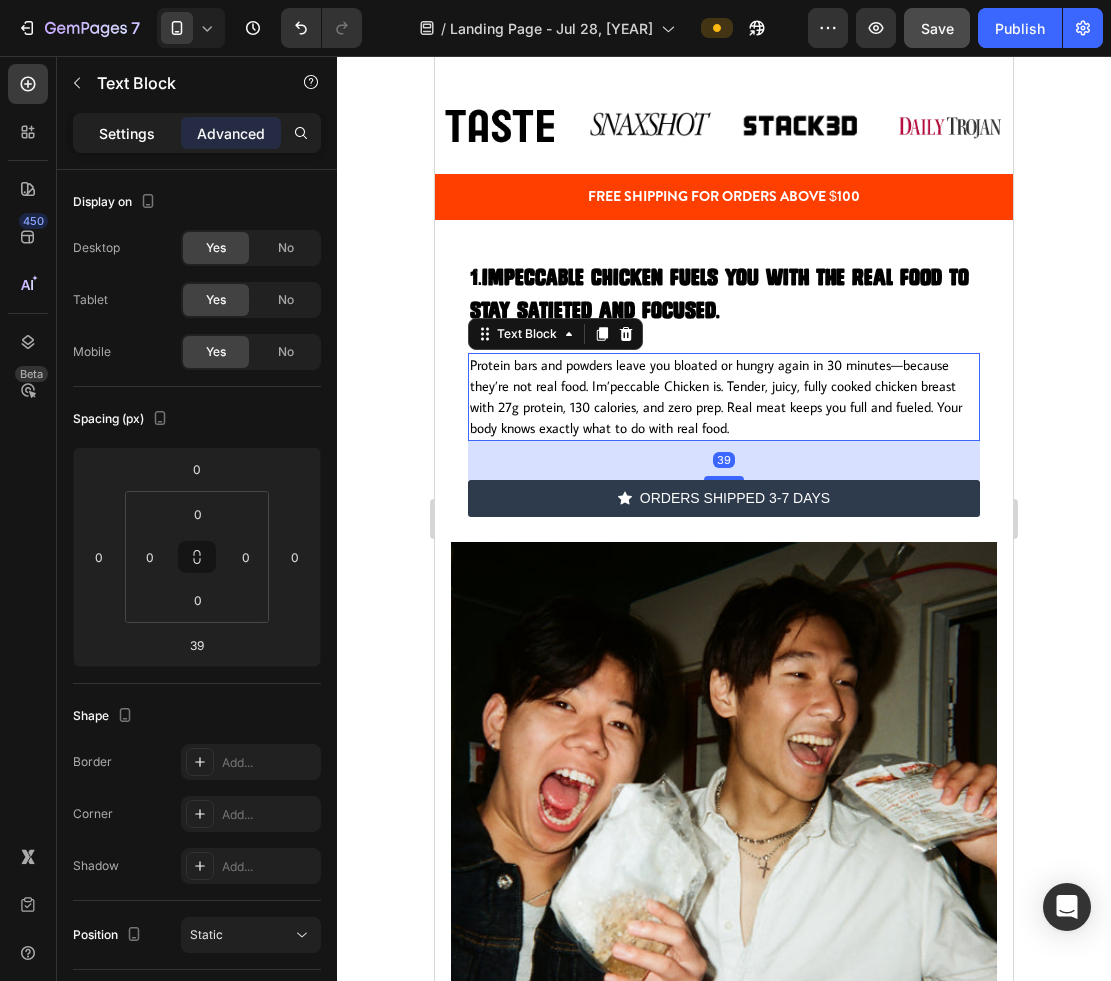 click on "Settings" 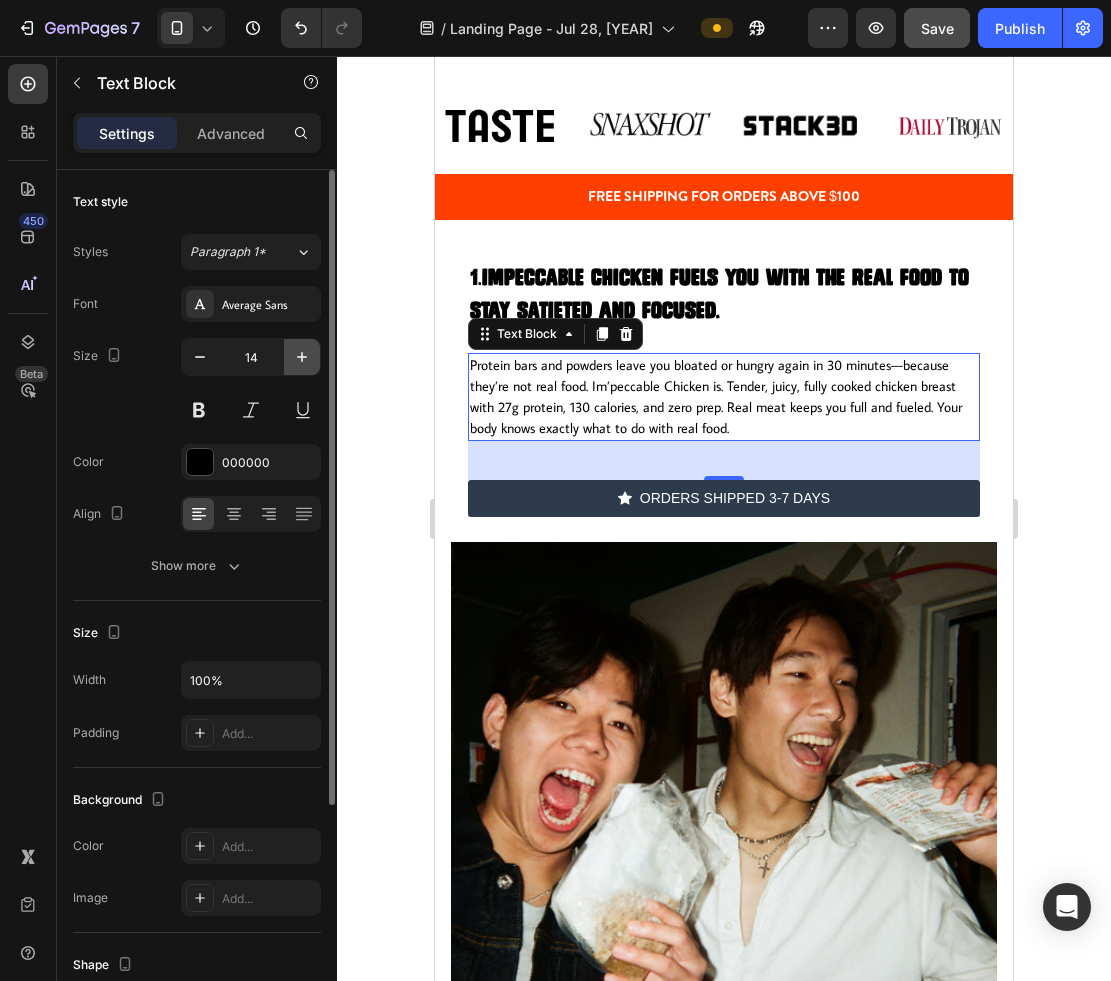 click 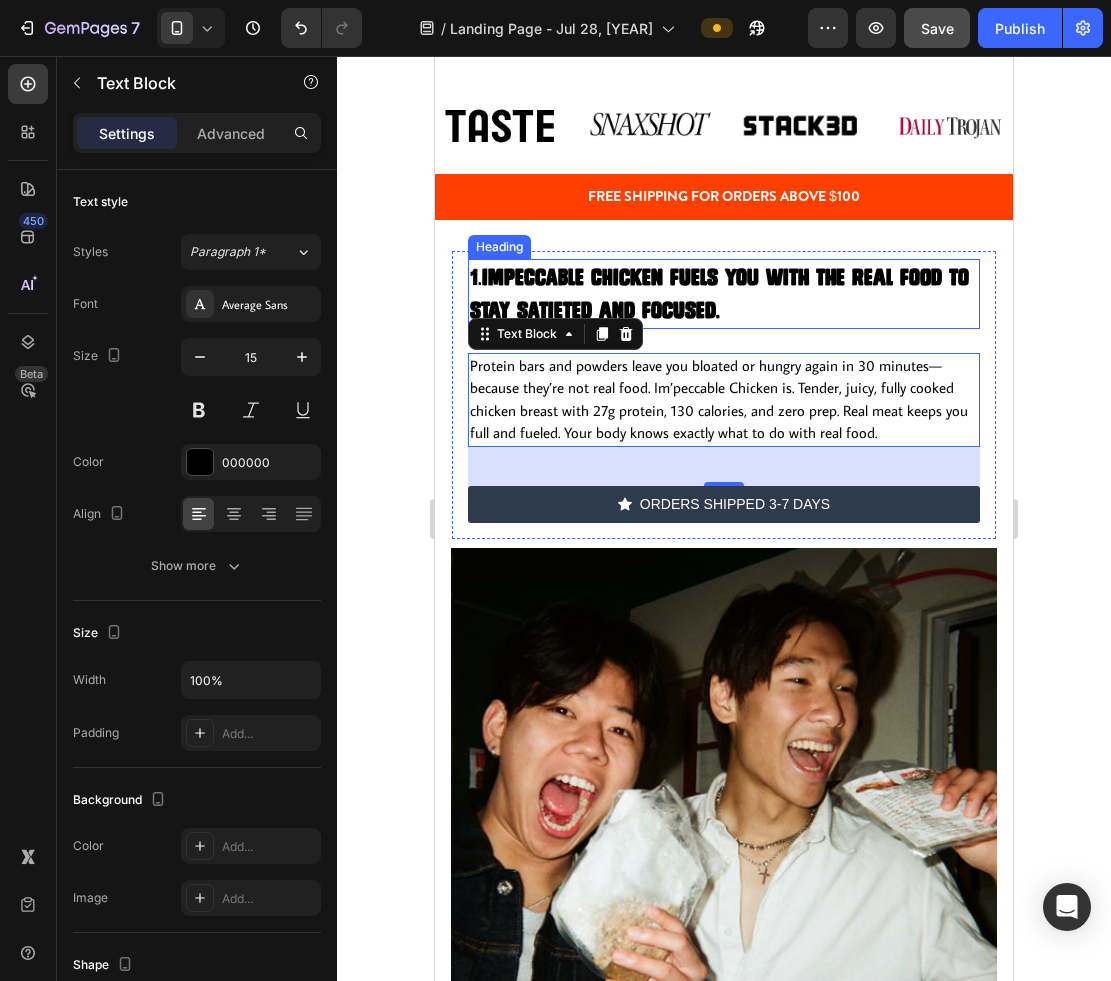 click on "1.  IMPECCABLE CHICKEN fuels you with the real food to stay satieted and focused." at bounding box center [724, 294] 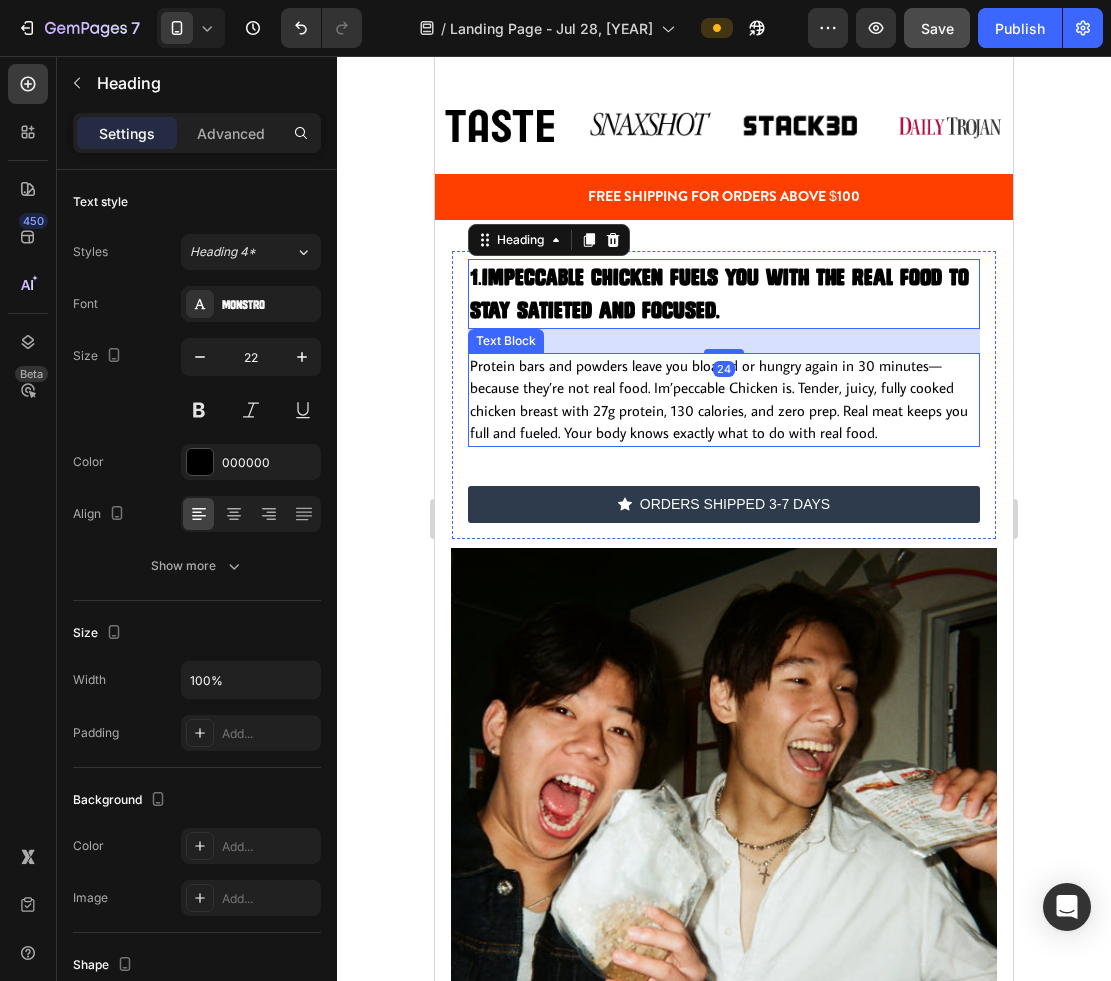 click on "Protein bars and powders leave you bloated or hungry again in 30 minutes—because they’re not real food. Im’peccable Chicken is. Tender, juicy, fully cooked chicken breast with 27g protein, 130 calories, and zero prep. Real meat keeps you full and fueled. Your body knows exactly what to do with real food." at bounding box center [724, 400] 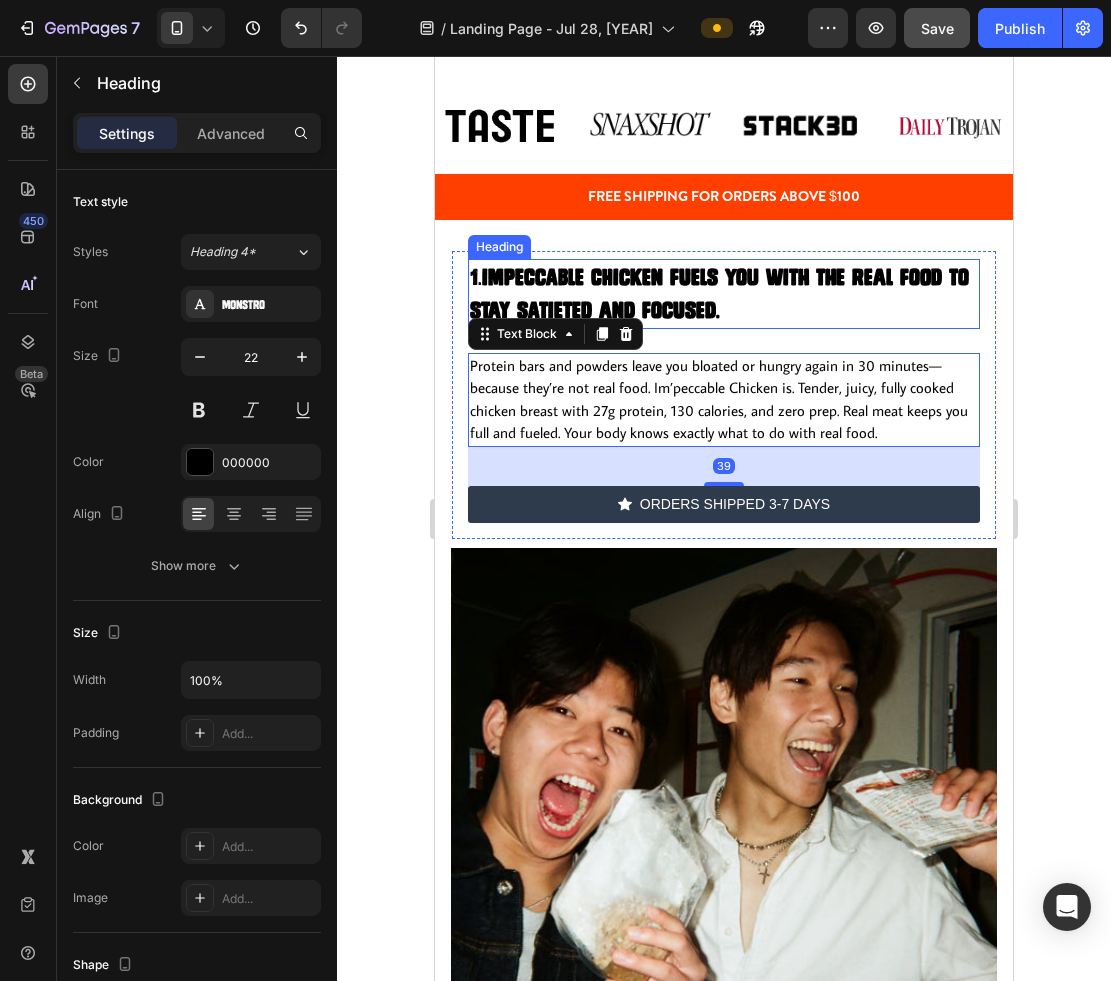 click on "IMPECCABLE CHICKEN fuels you with the real food to stay satieted and focused." at bounding box center (719, 294) 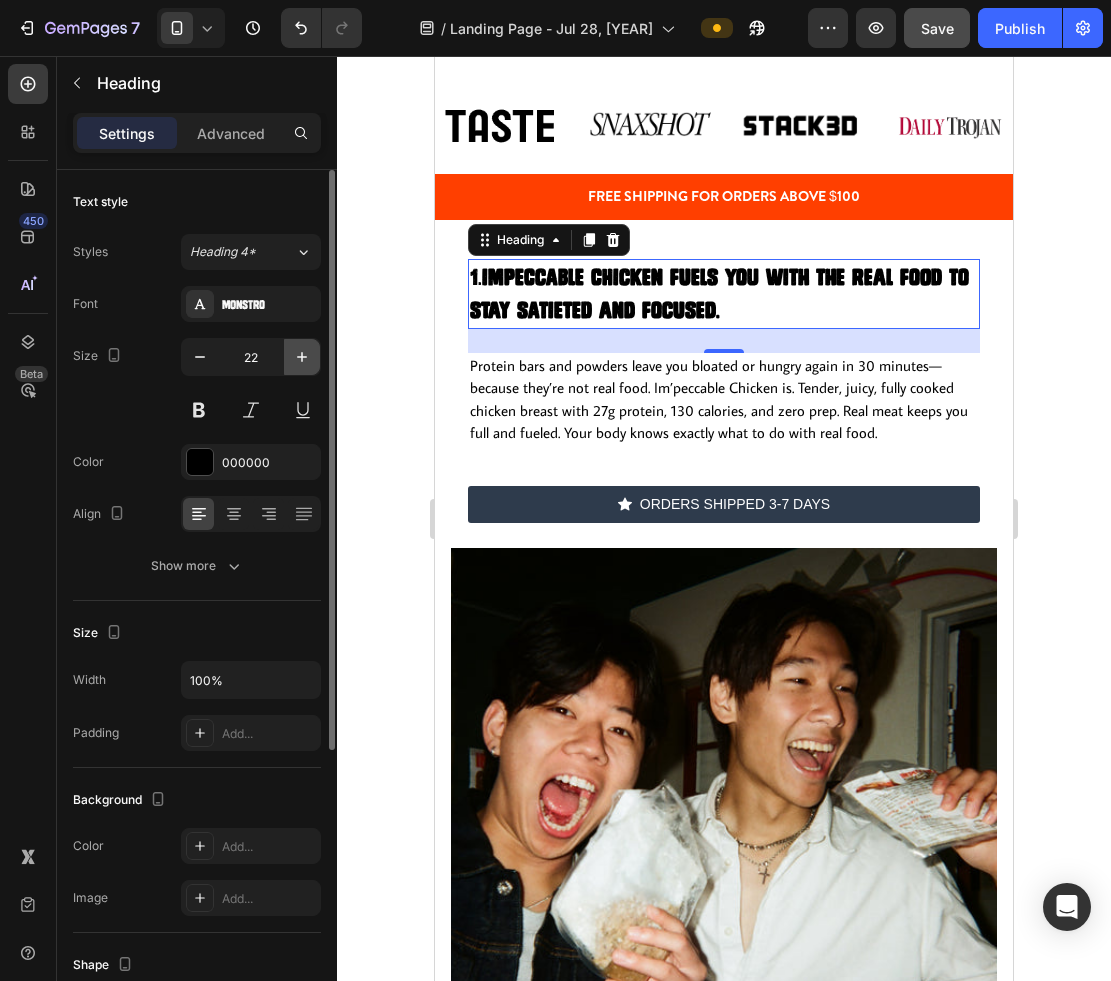 click 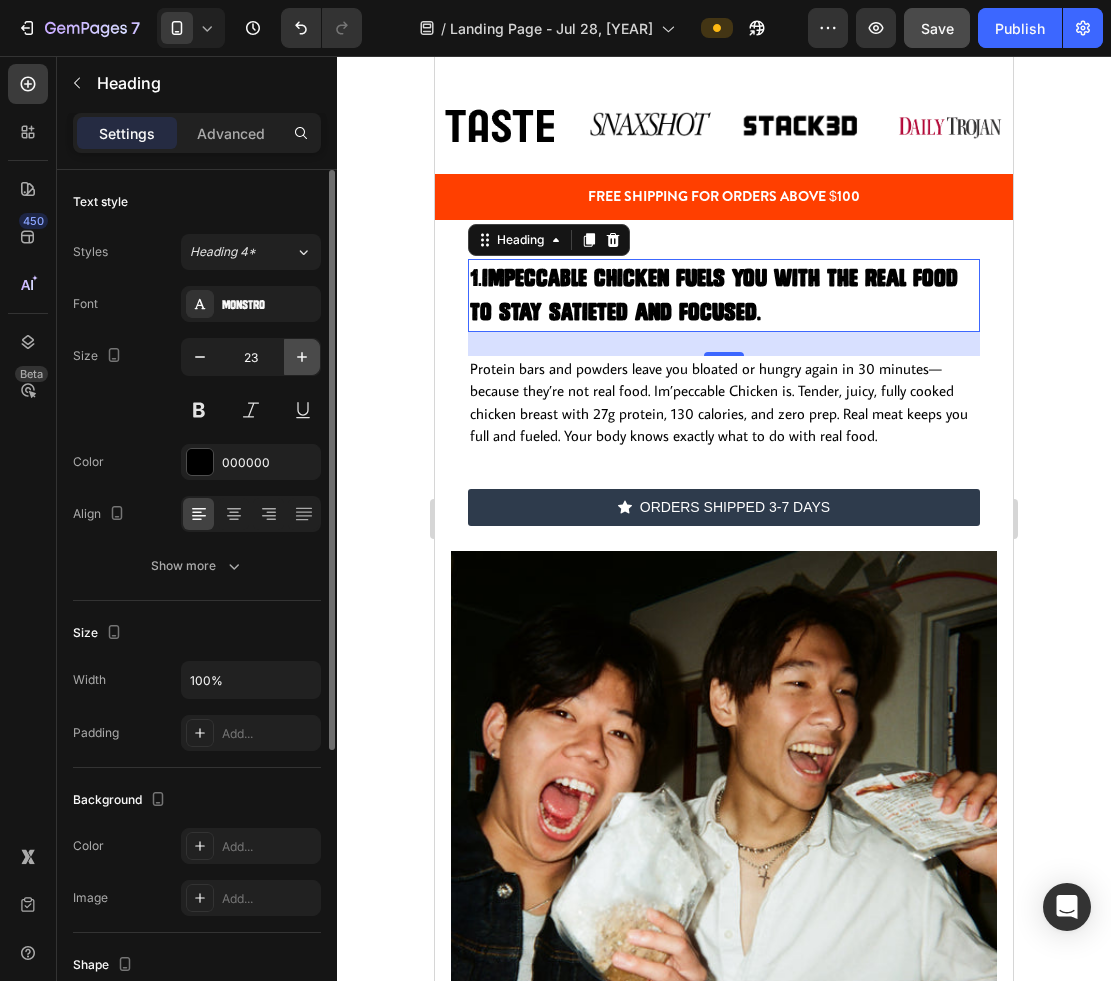 click 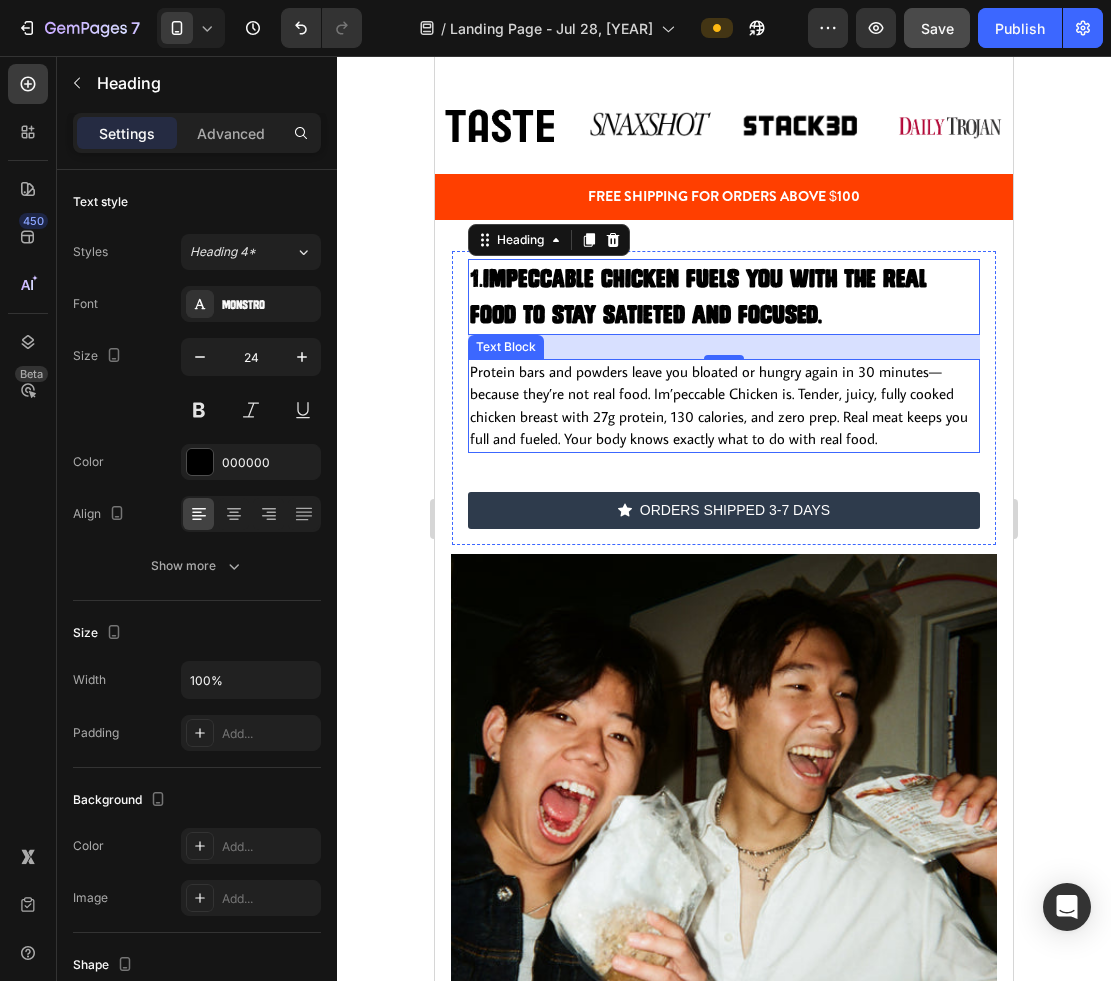 click on "Protein bars and powders leave you bloated or hungry again in 30 minutes—because they’re not real food. Im’peccable Chicken is. Tender, juicy, fully cooked chicken breast with 27g protein, 130 calories, and zero prep. Real meat keeps you full and fueled. Your body knows exactly what to do with real food." at bounding box center (724, 406) 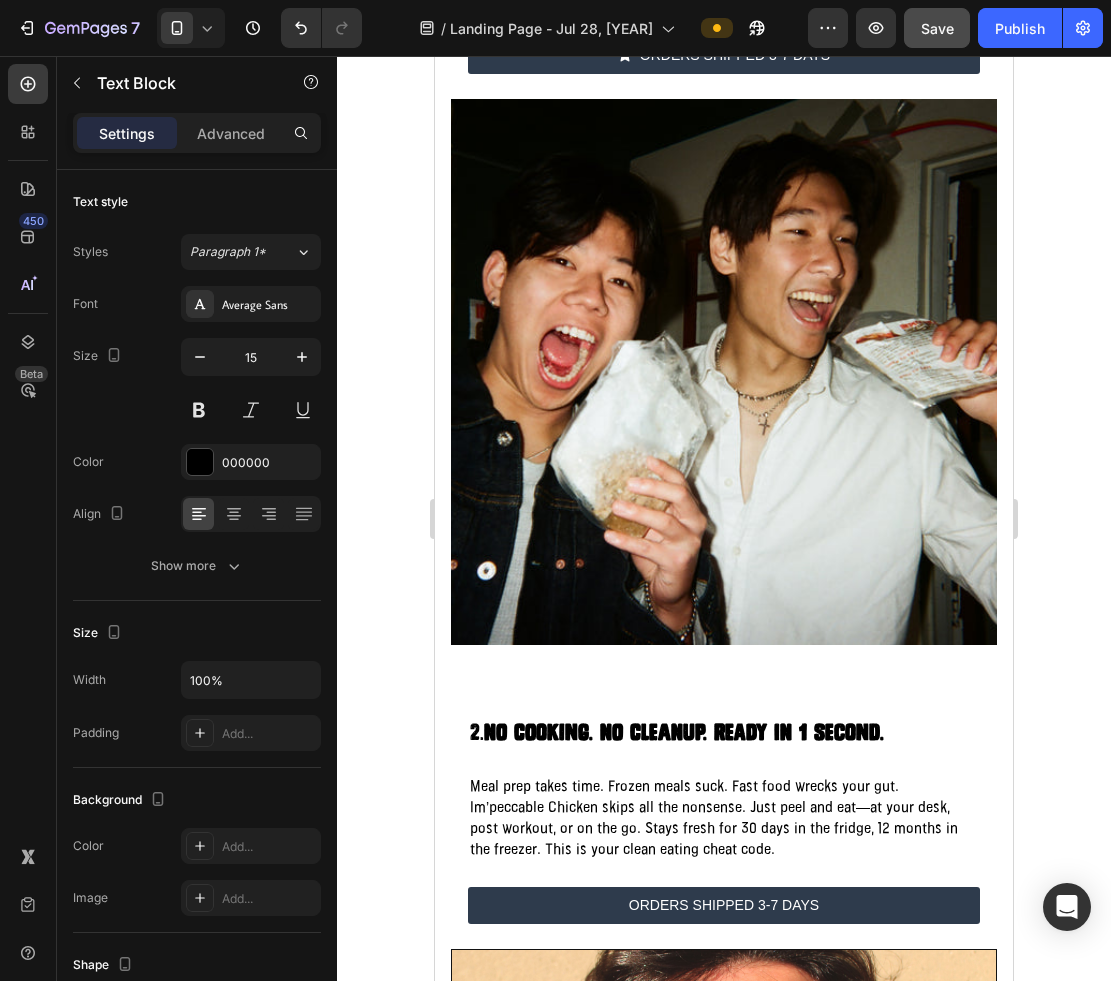 scroll, scrollTop: 1582, scrollLeft: 0, axis: vertical 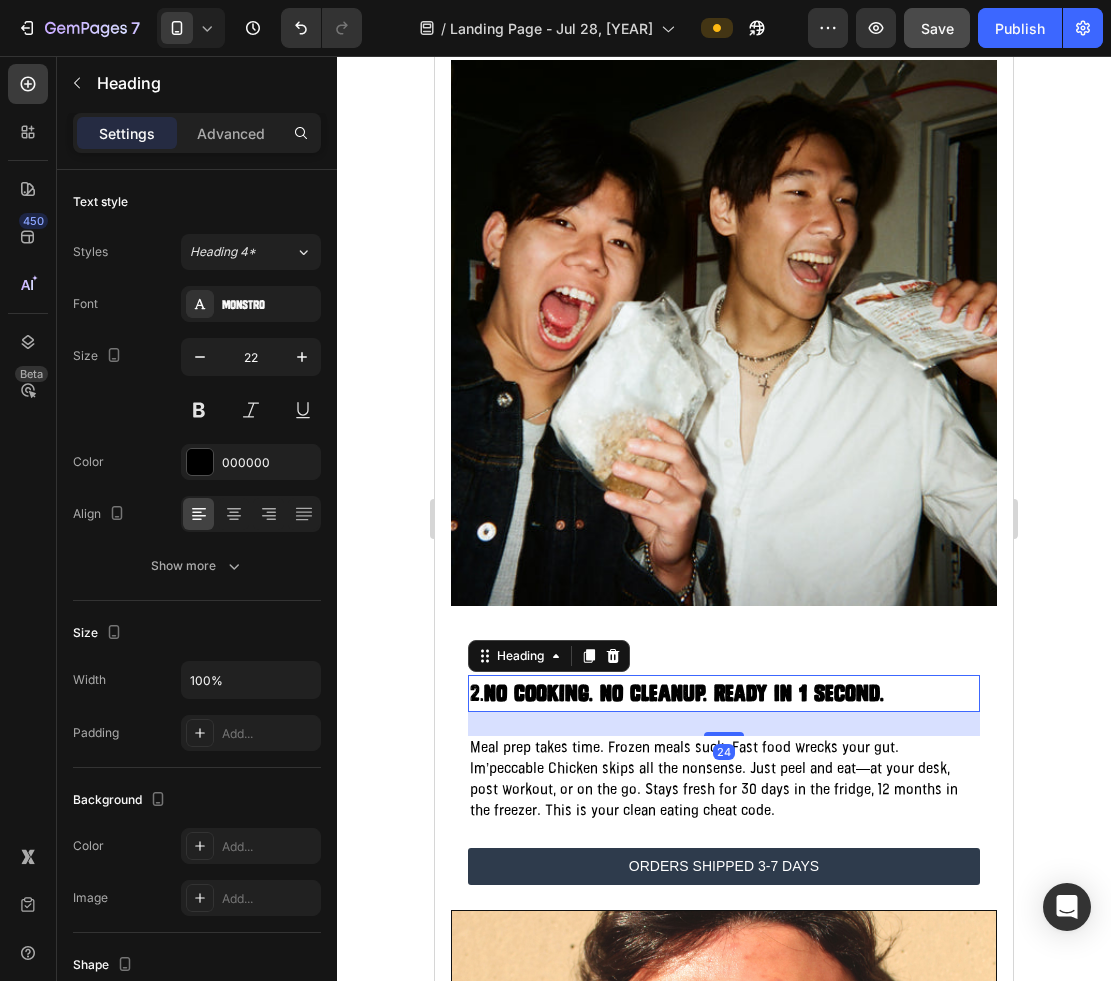 click on "No Cooking. No Cleanup. Ready in 1 second." at bounding box center [684, 693] 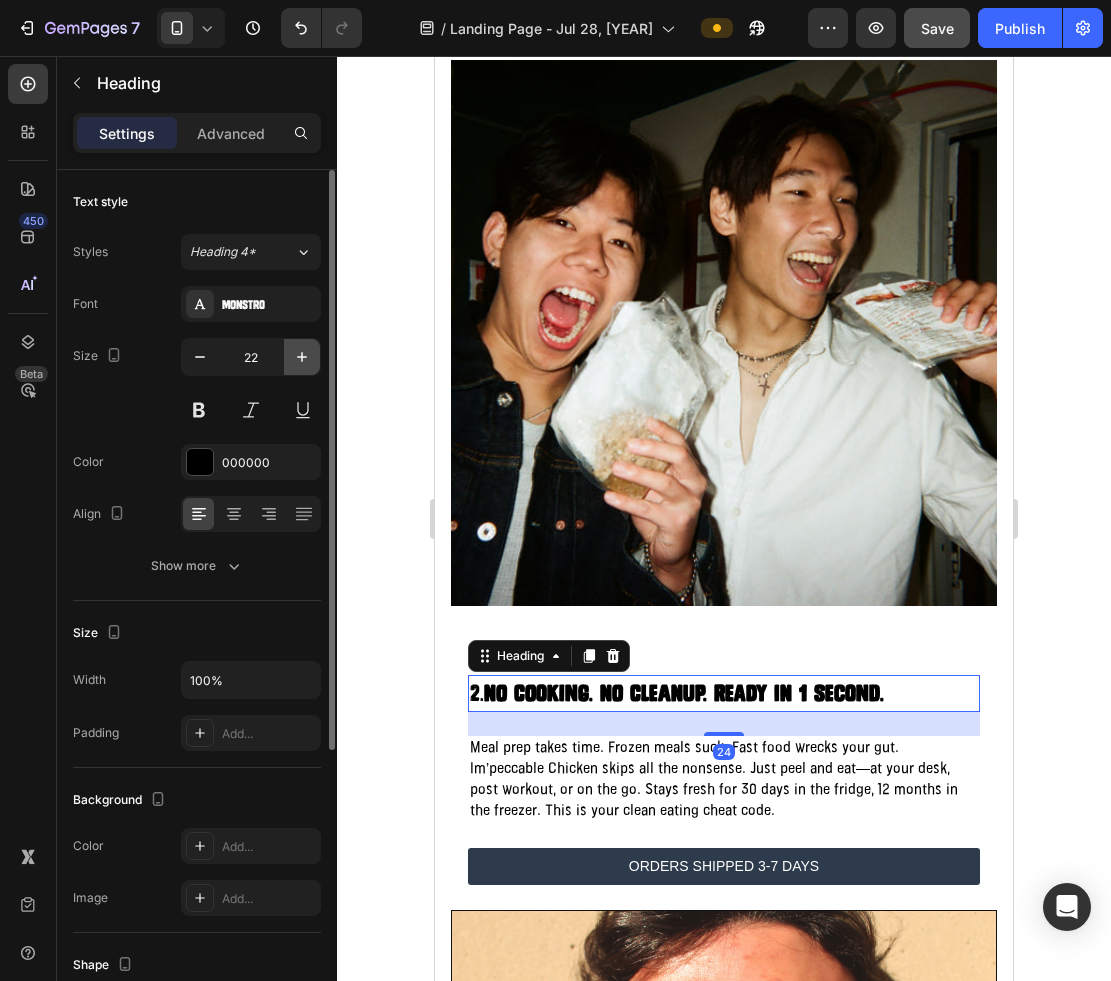 click 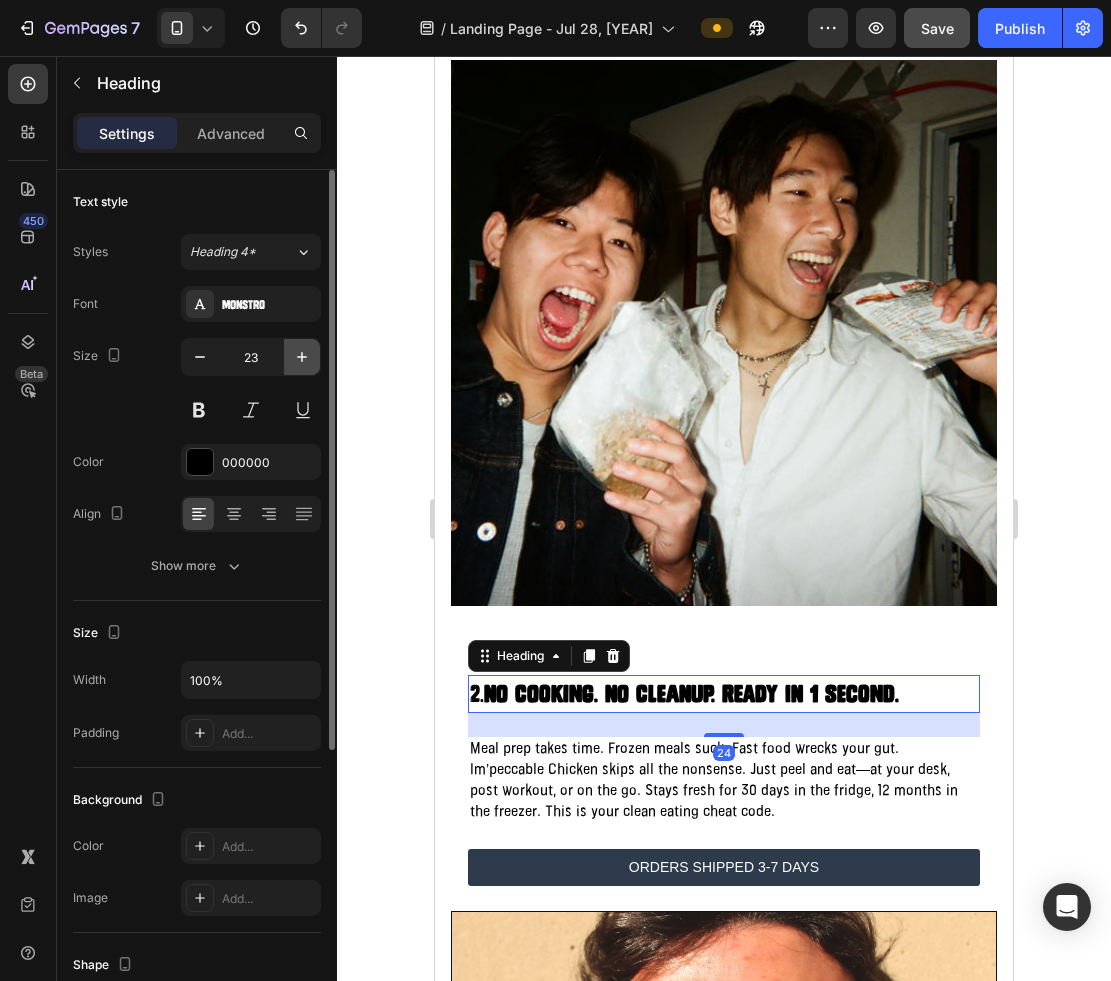 click 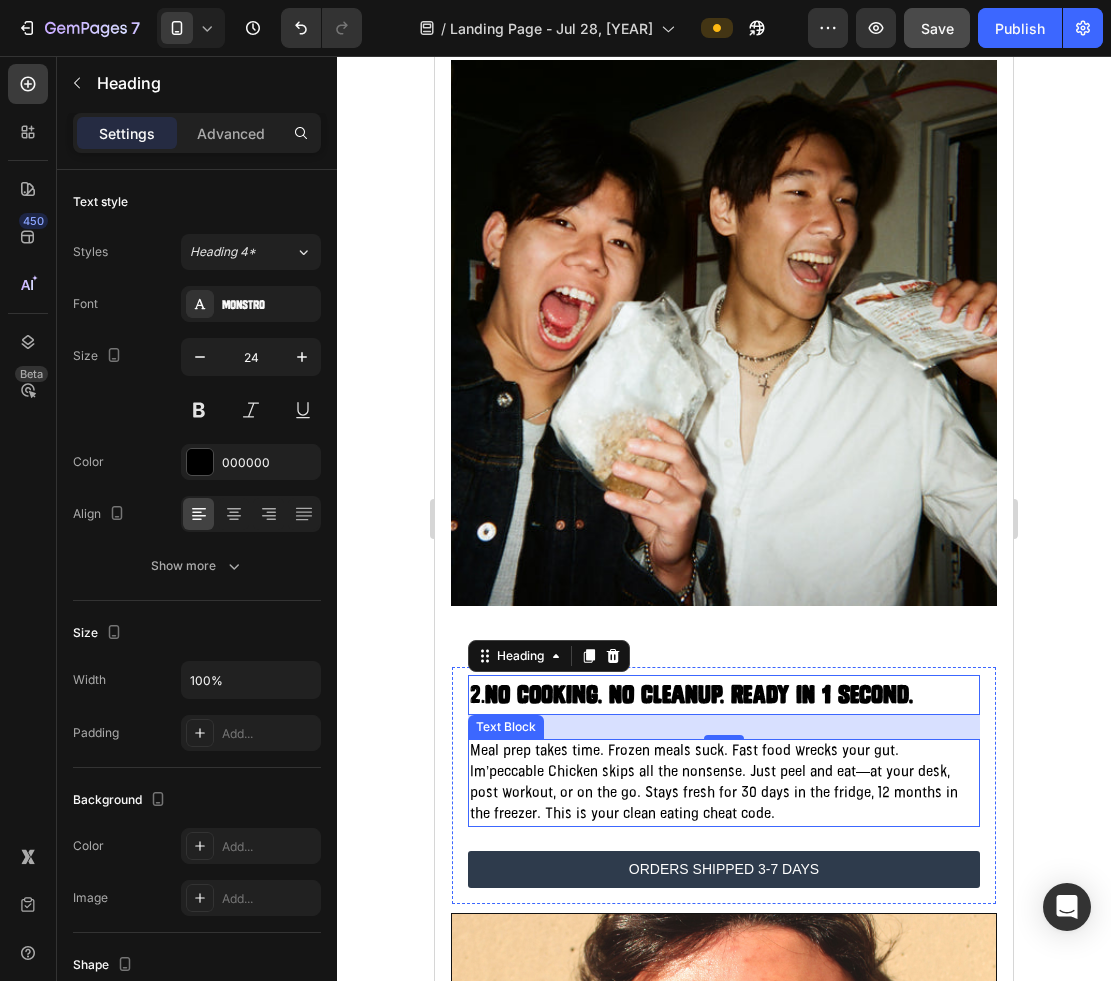 click on "Meal prep takes time. Frozen meals suck. Fast food wrecks your gut. Im’peccable Chicken skips all the nonsense. Just peel and eat—at your desk, post workout, or on the go. Stays fresh for 30 days in the fridge, 12 months in the freezer. This is your clean eating cheat code." at bounding box center (724, 783) 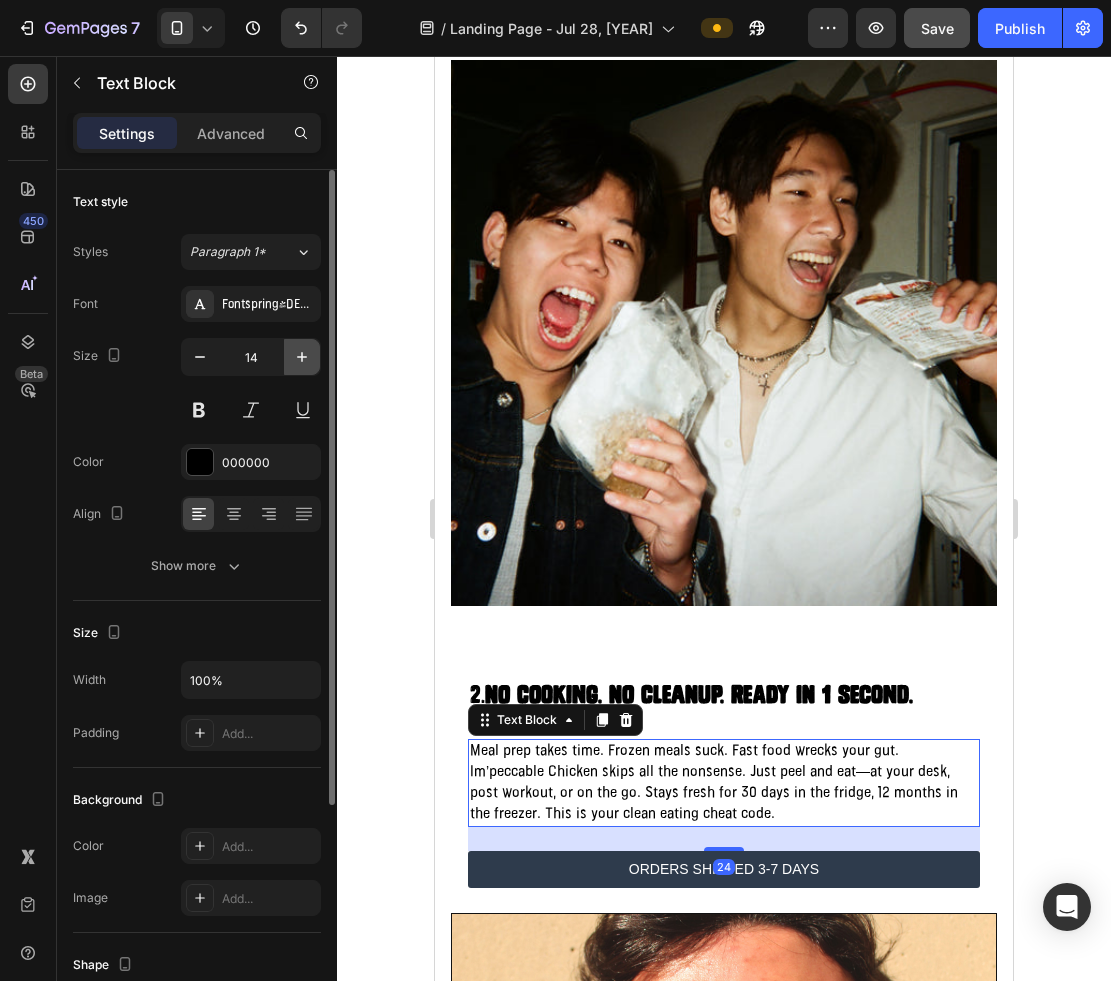 click at bounding box center (302, 357) 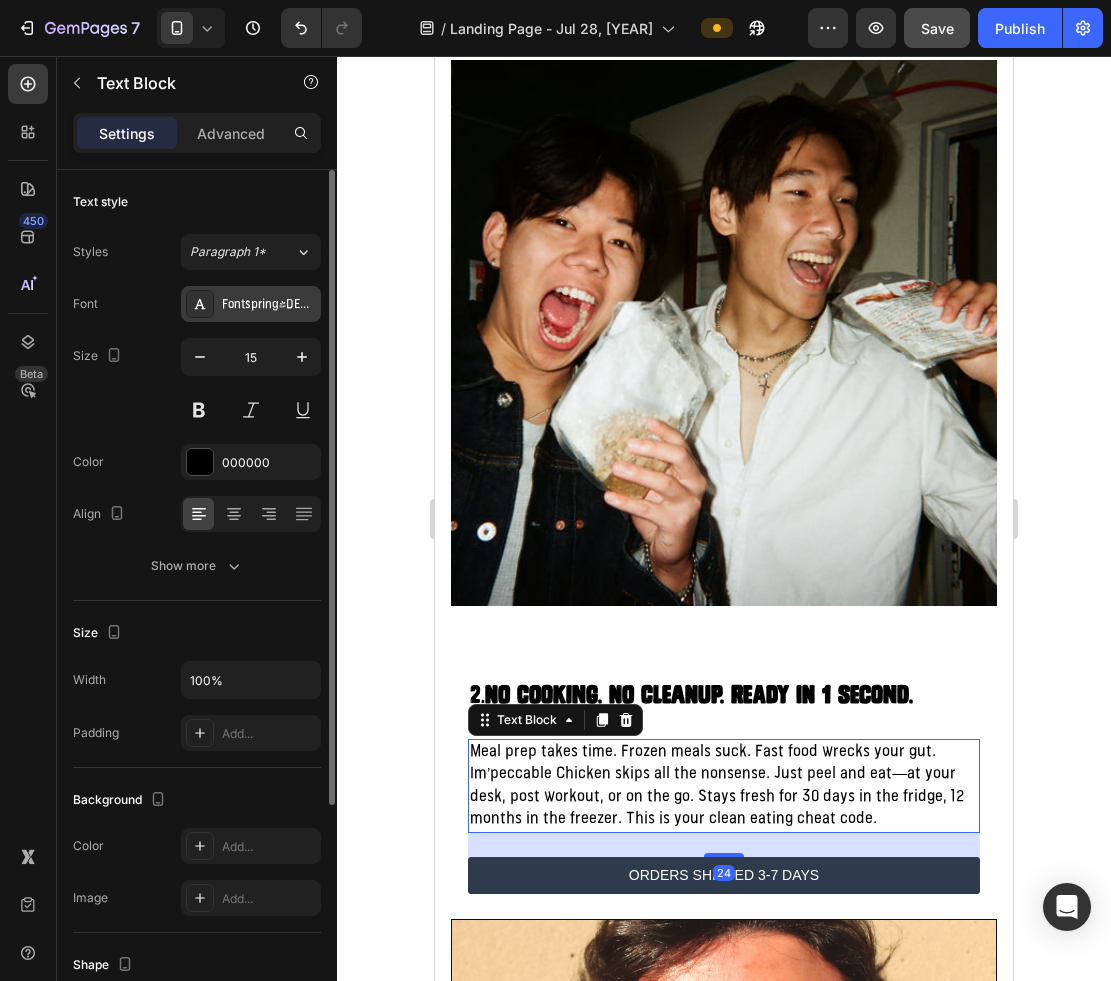 click on "Fontspring-DEMO-bourtontext-mediumnarrow" at bounding box center [269, 305] 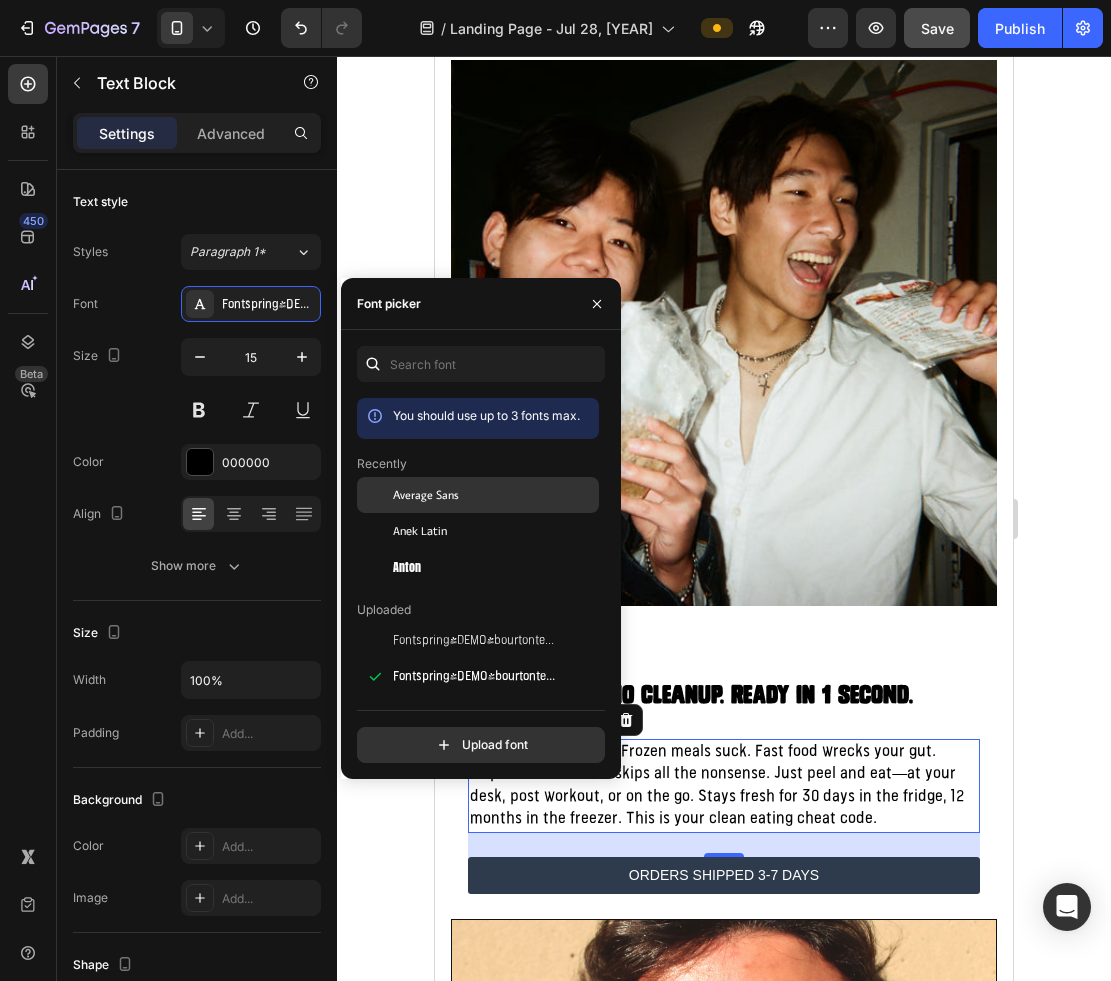 click on "Average Sans" 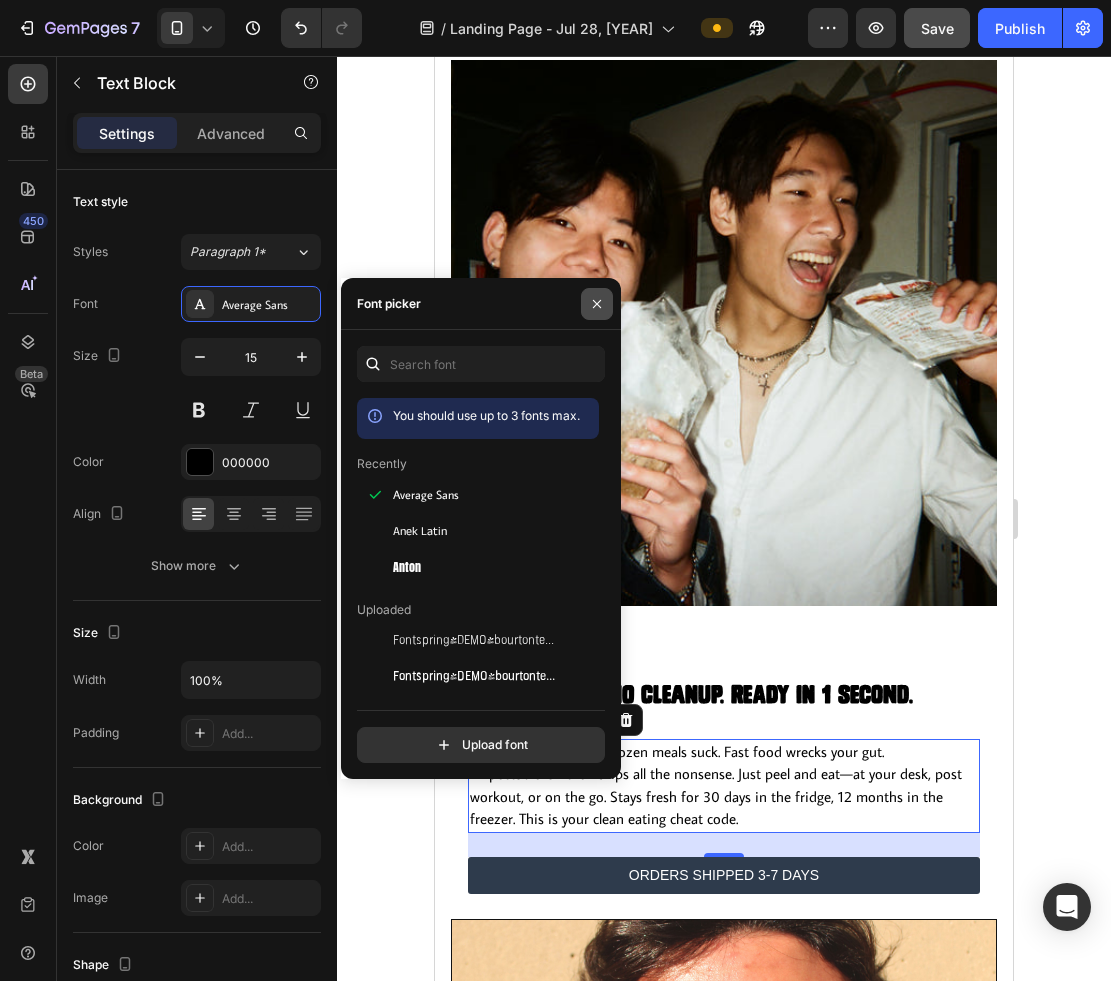 click 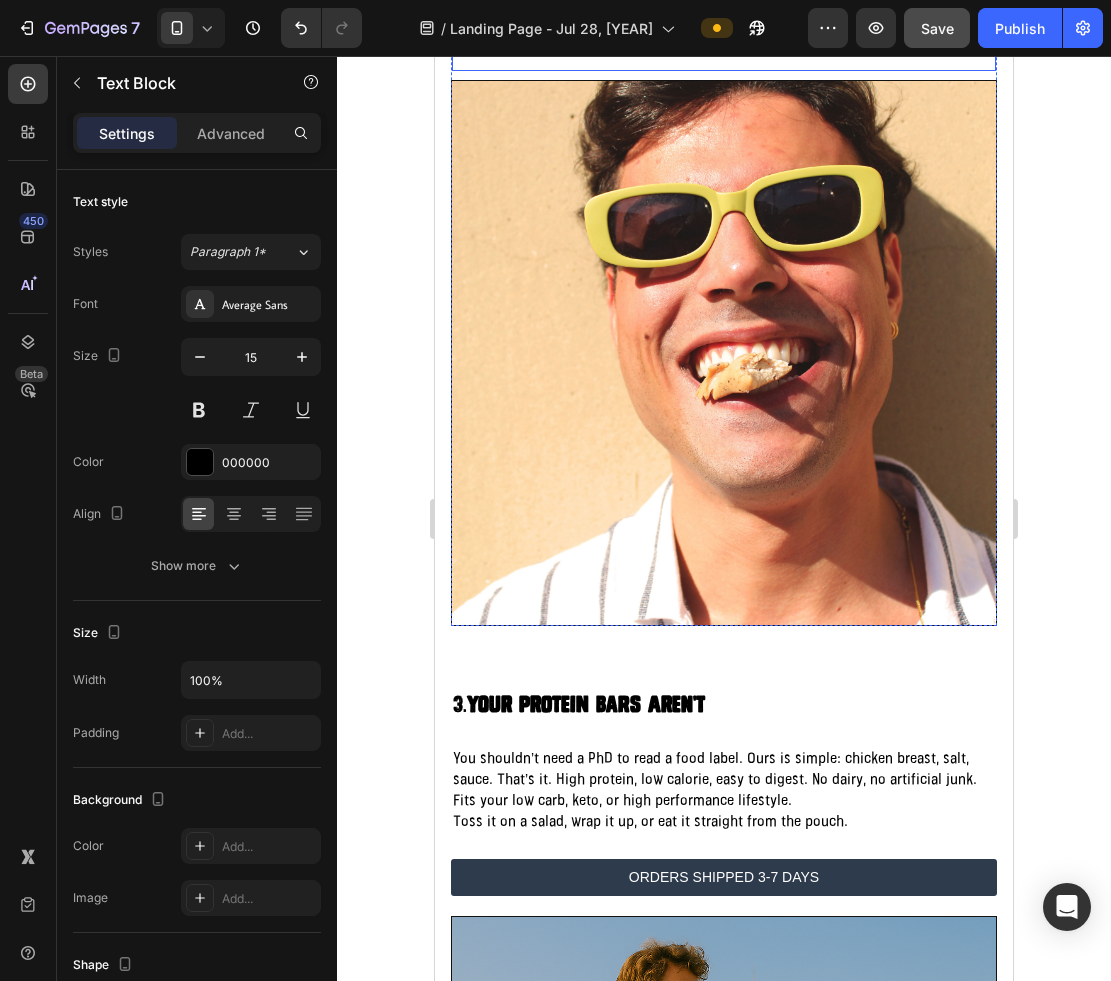 scroll, scrollTop: 2425, scrollLeft: 0, axis: vertical 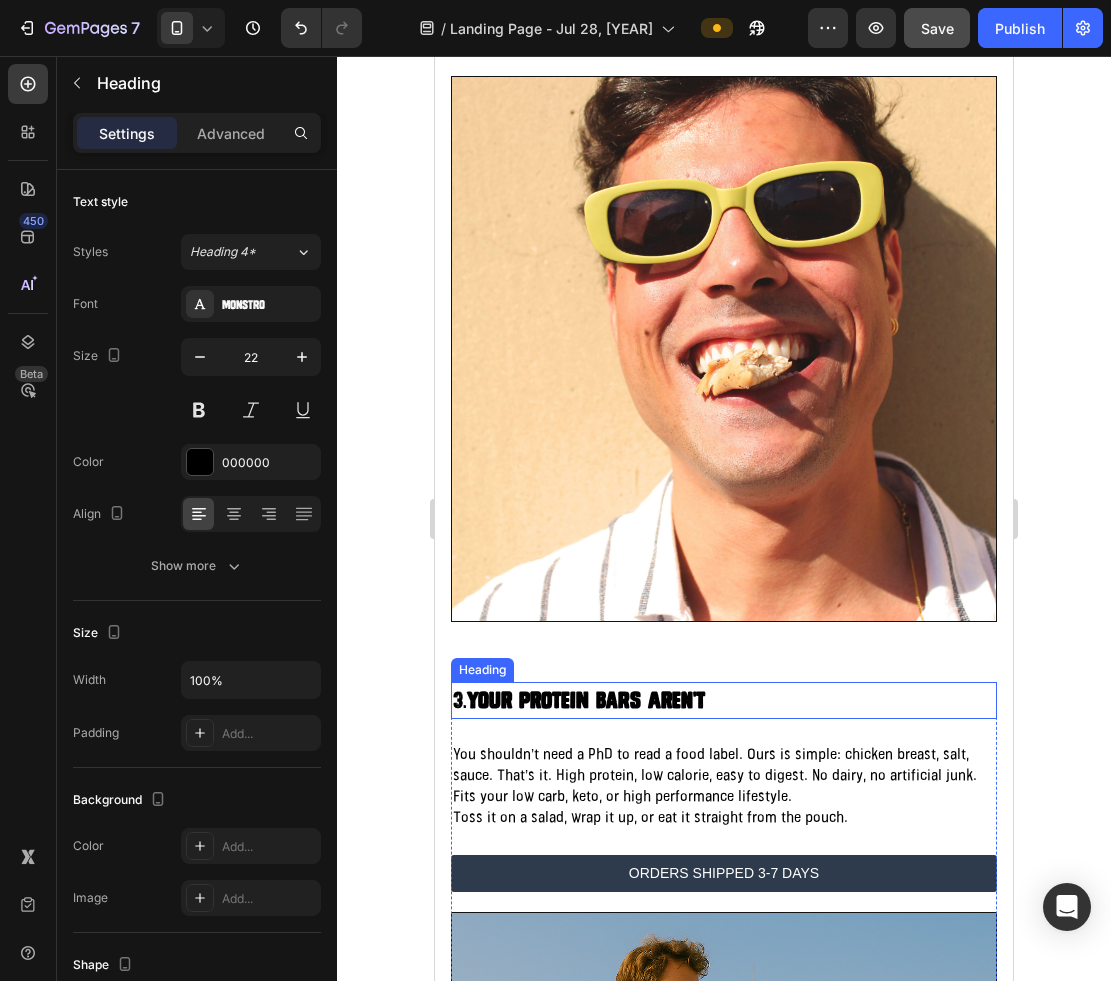click on "your protein bars aren't" at bounding box center (586, 700) 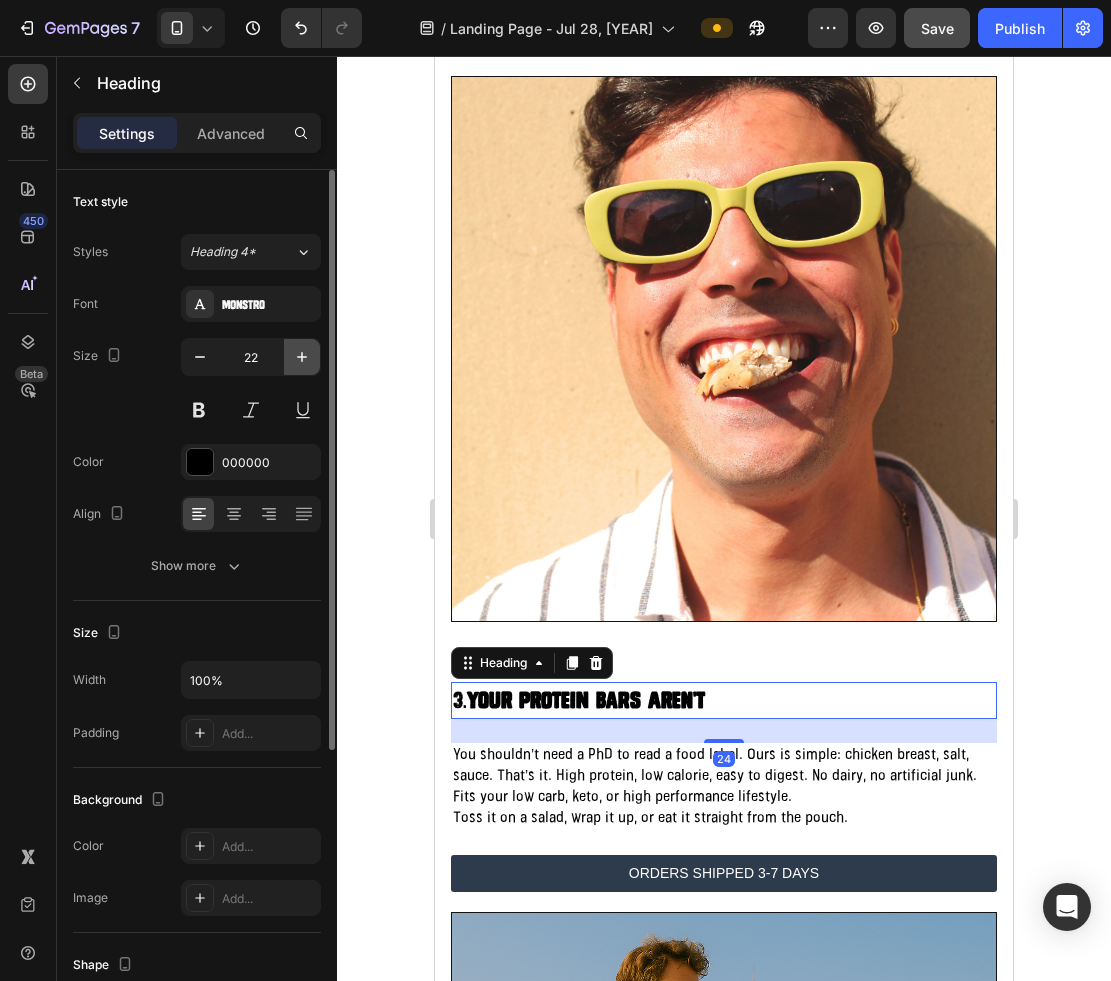 click 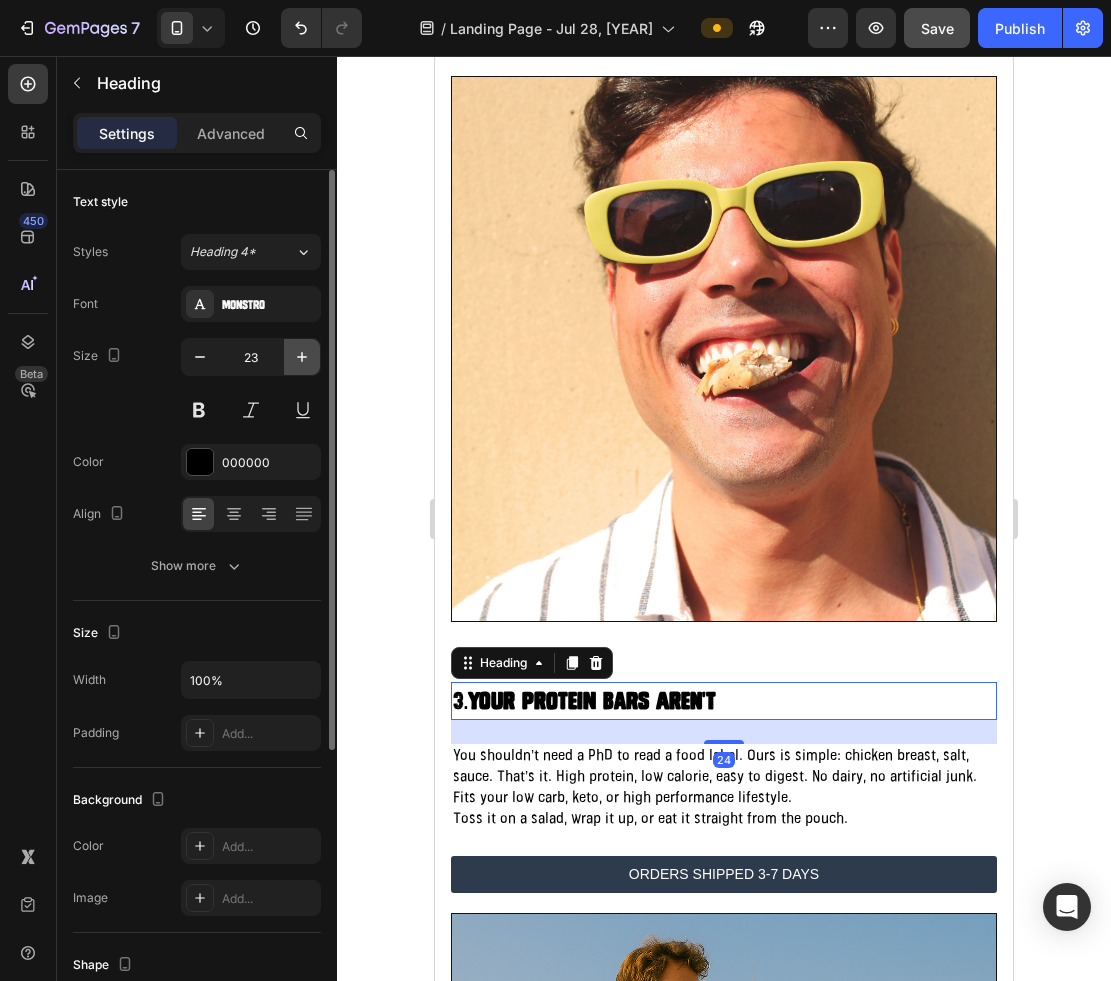 click 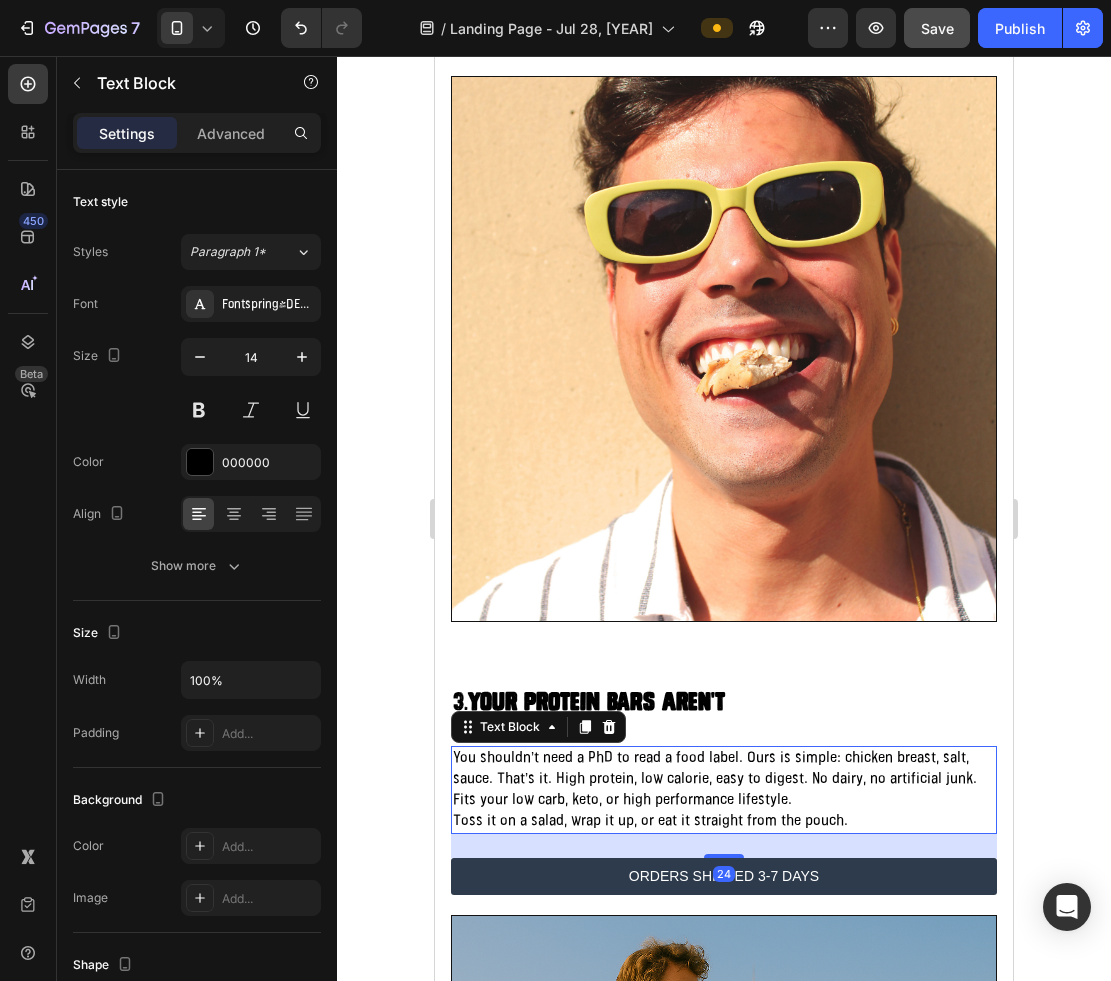 click on "You shouldn’t need a PhD to read a food label. Ours is simple: chicken breast, salt, sauce. That’s it. High protein, low calorie, easy to digest. No dairy, no artificial junk. Fits your low carb, keto, or high performance lifestyle. Toss it on a salad, wrap it up, or eat it straight from the pouch." at bounding box center (724, 790) 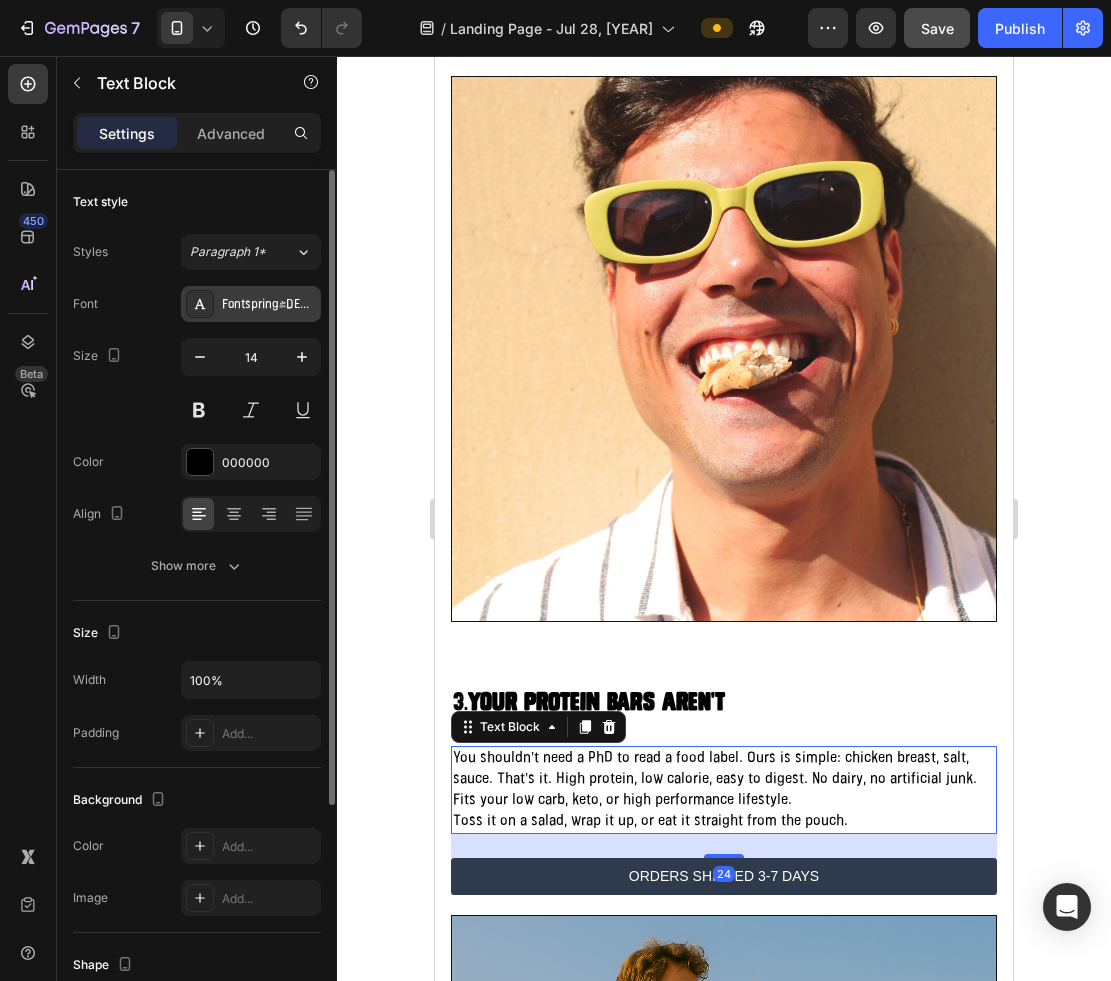 click on "Fontspring-DEMO-bourtontext-mediumnarrow" at bounding box center (251, 304) 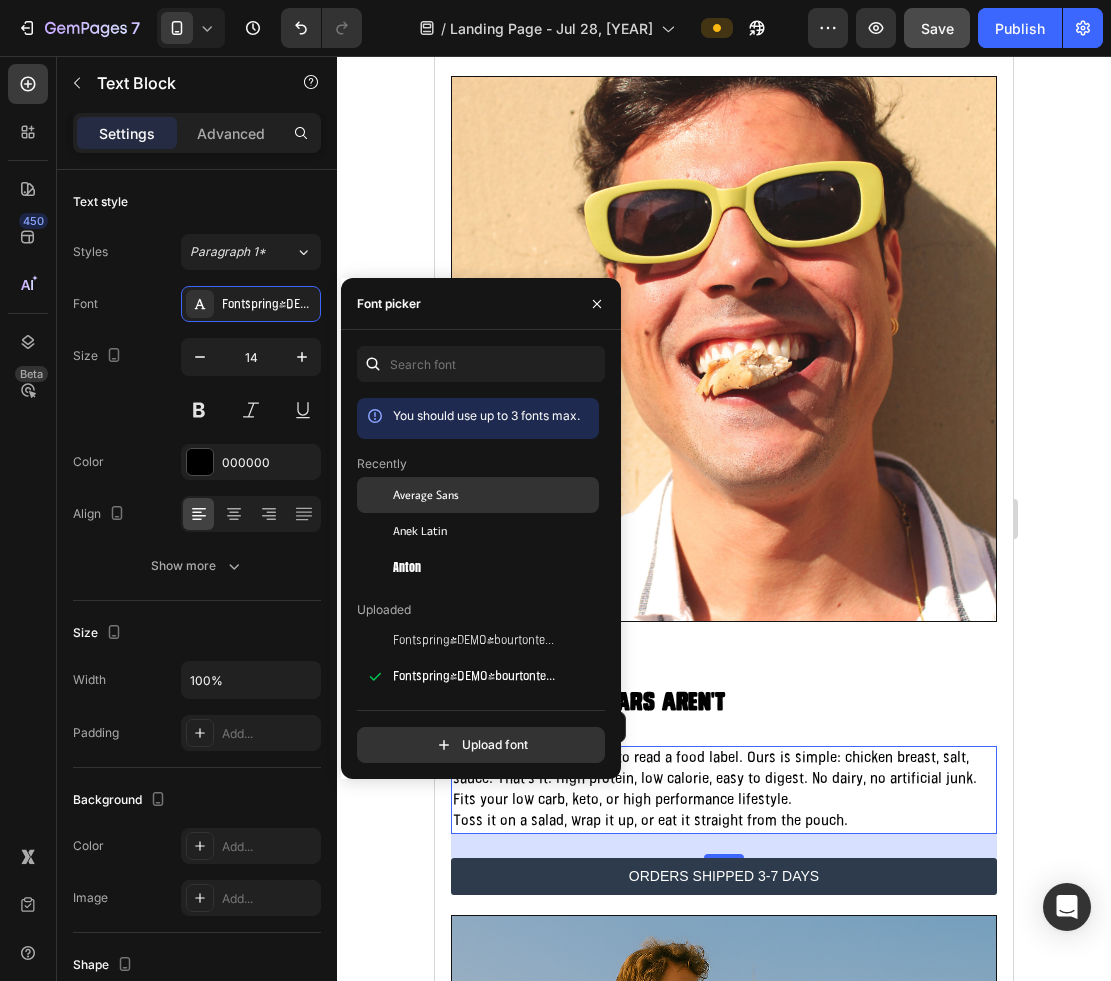 click on "Average Sans" at bounding box center (426, 495) 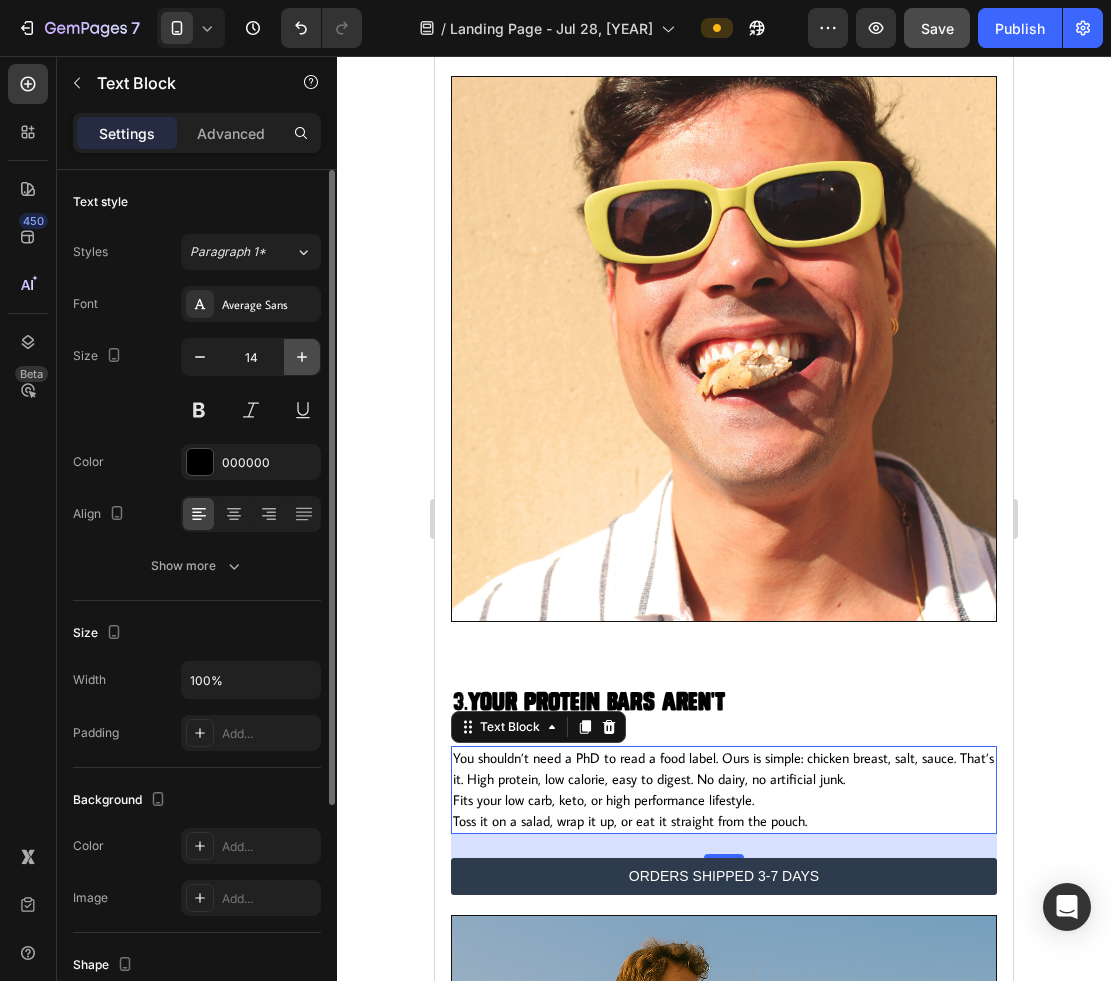 click 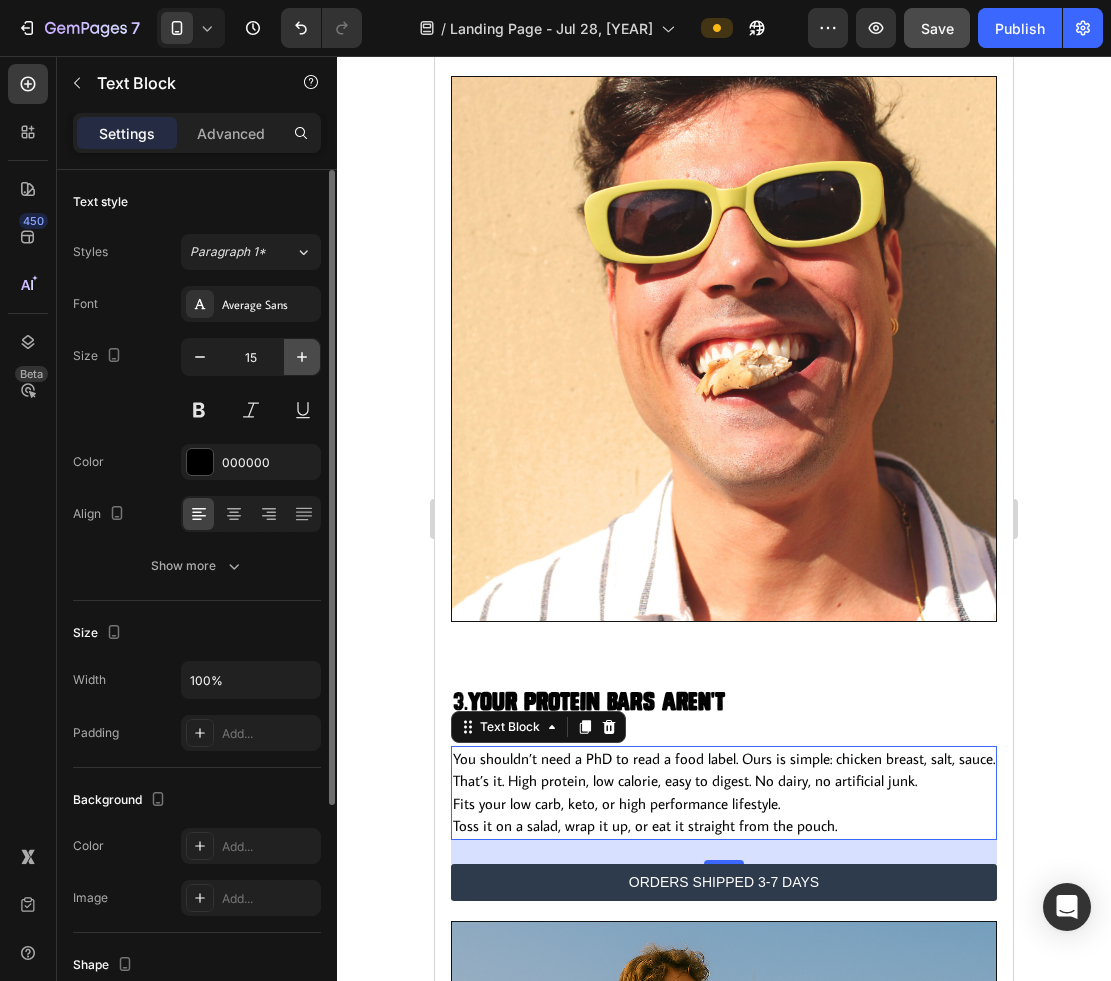 click 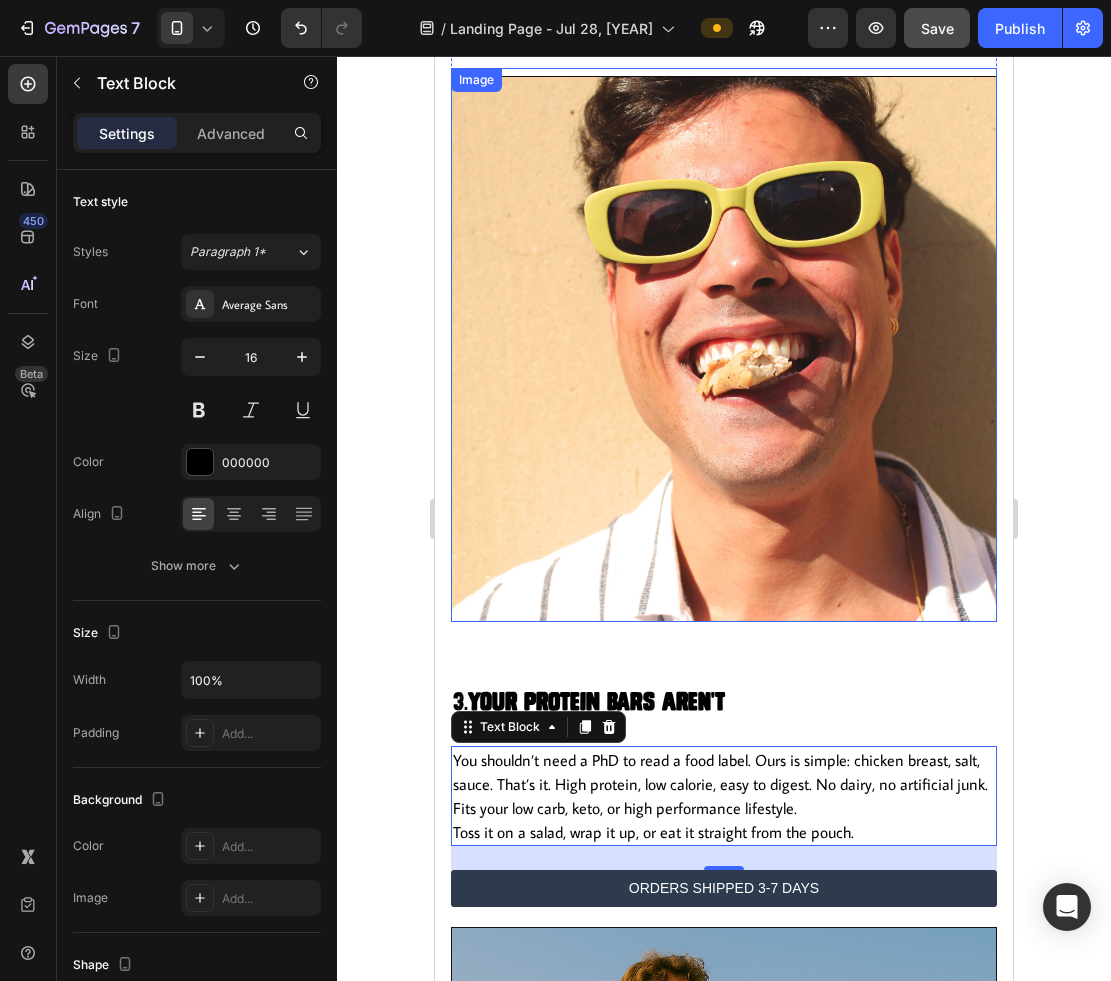 scroll, scrollTop: 2306, scrollLeft: 0, axis: vertical 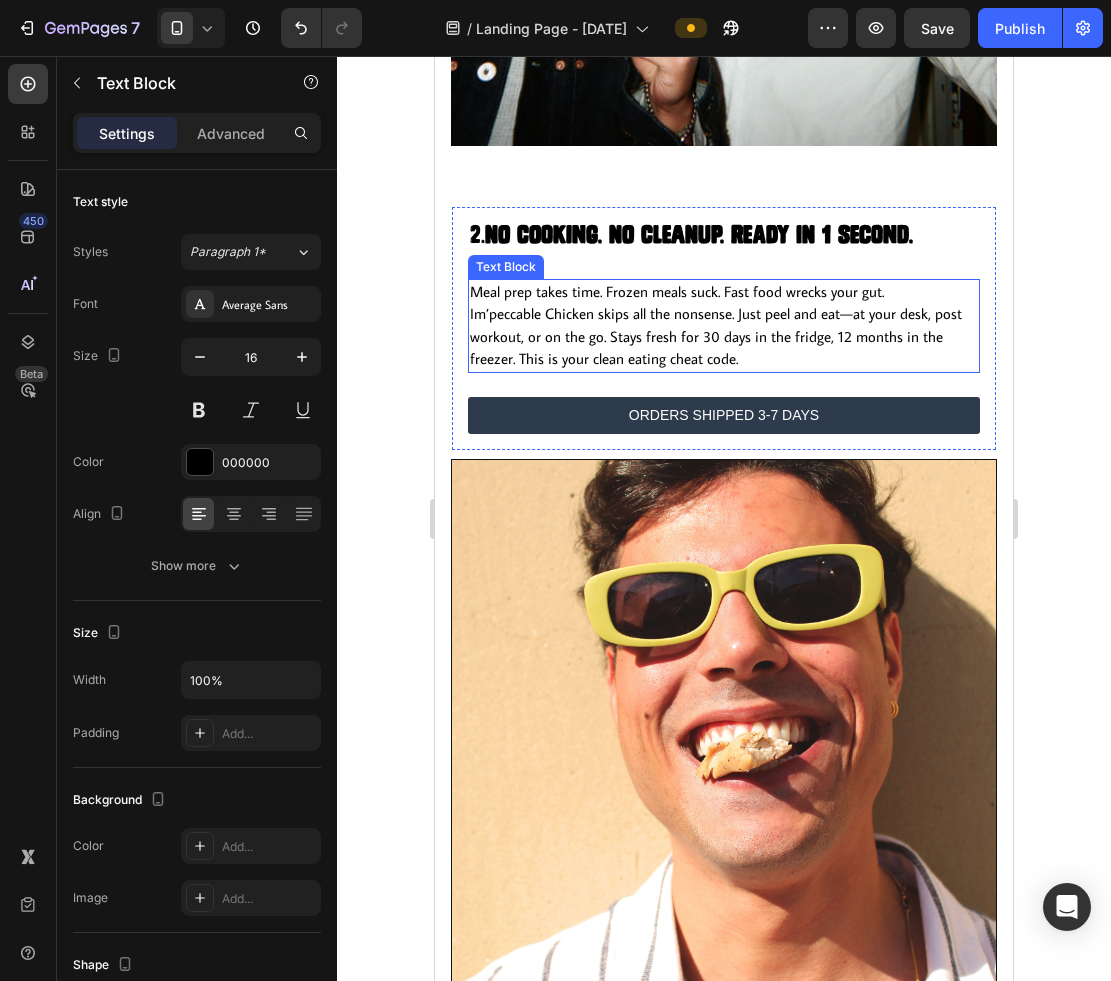 click on "Meal prep takes time. Frozen meals suck. Fast food wrecks your gut. Im’peccable Chicken skips all the nonsense. Just peel and eat—at your desk, post workout, or on the go. Stays fresh for 30 days in the fridge, 12 months in the freezer. This is your clean eating cheat code." at bounding box center [724, 326] 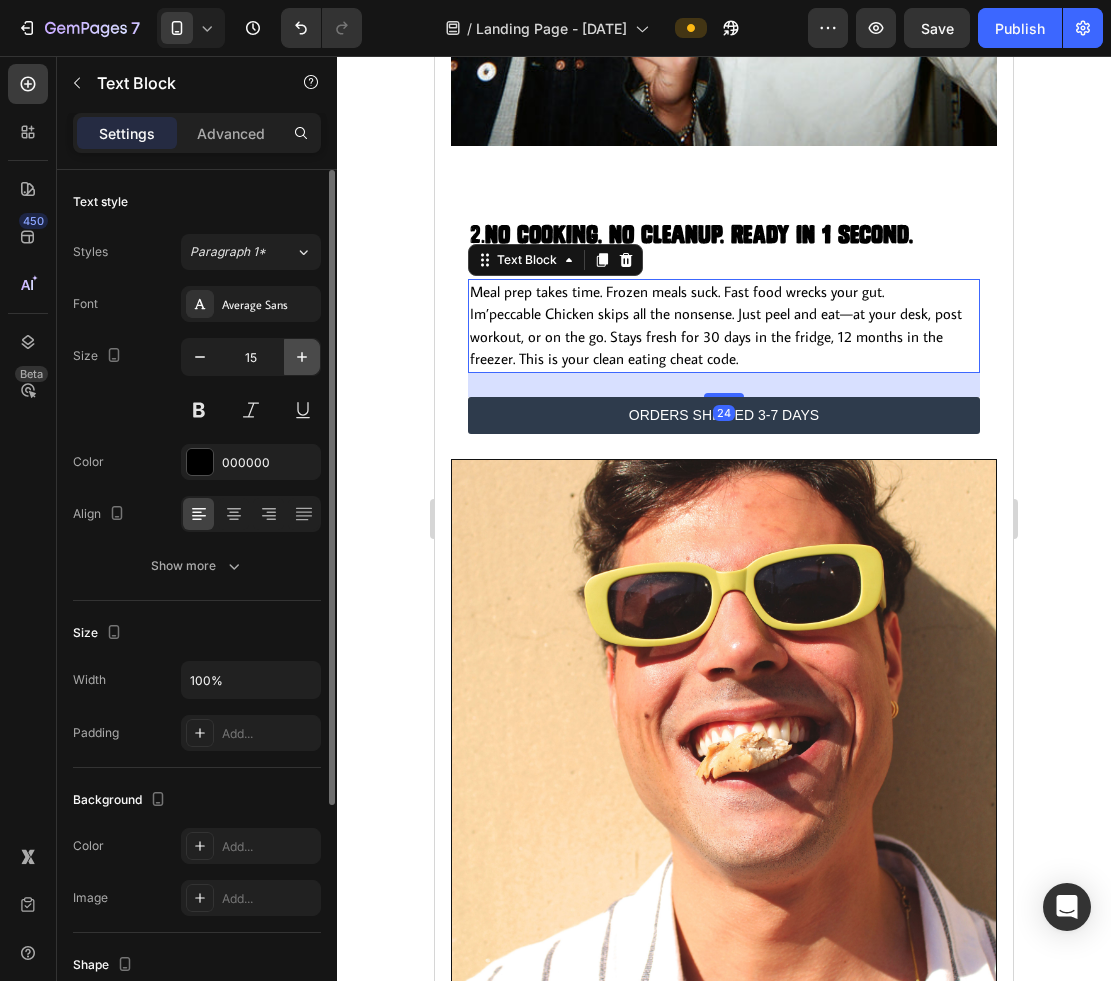 click 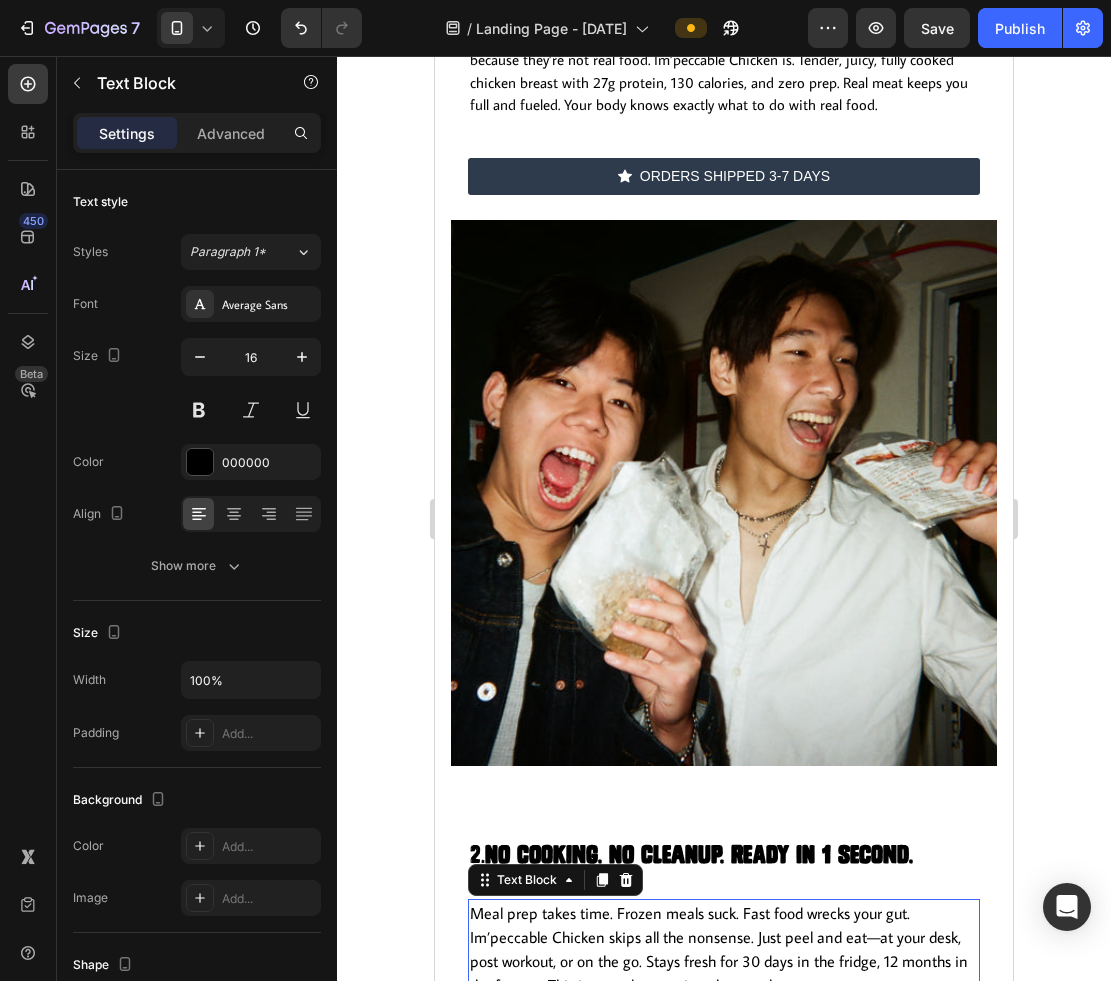 scroll, scrollTop: 1298, scrollLeft: 0, axis: vertical 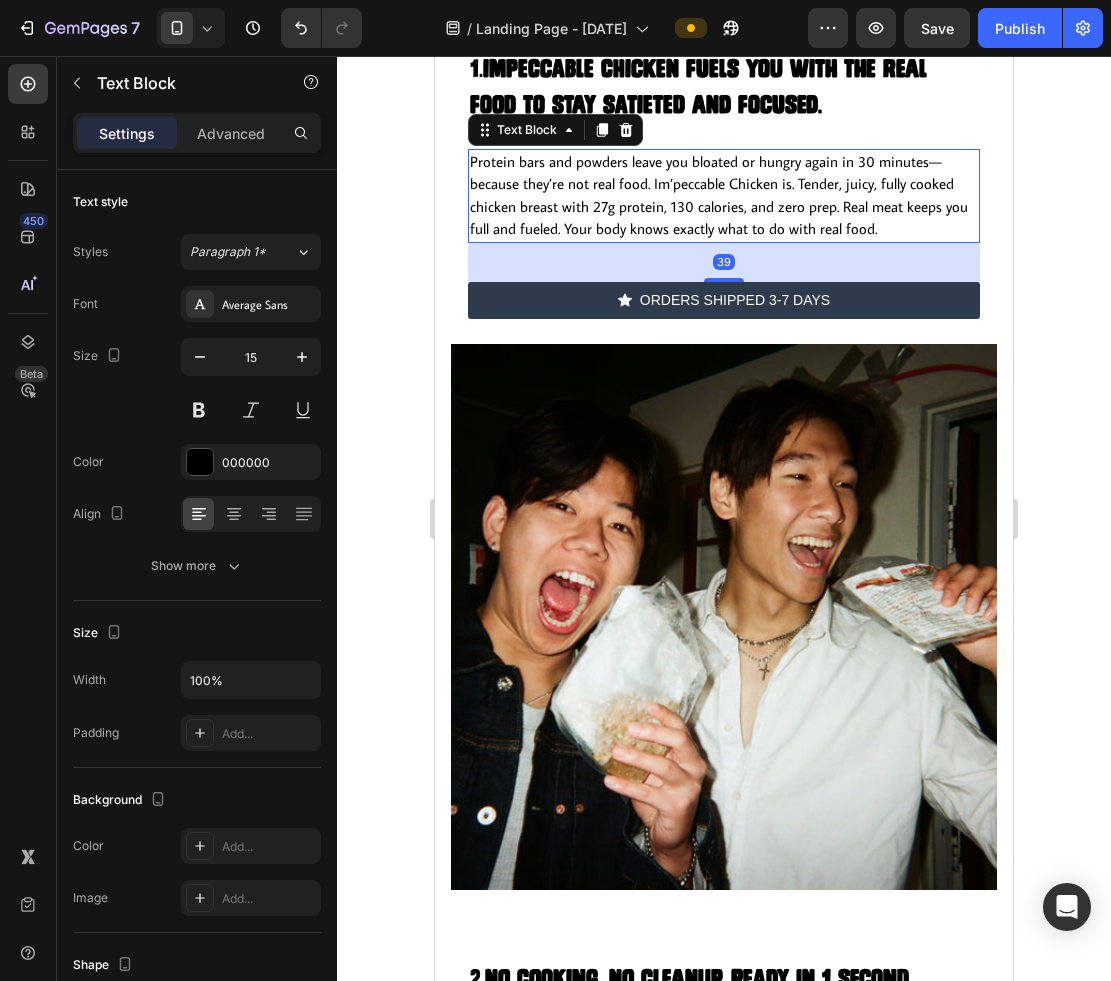 click on "Protein bars and powders leave you bloated or hungry again in 30 minutes—because they’re not real food. Im’peccable Chicken is. Tender, juicy, fully cooked chicken breast with 27g protein, 130 calories, and zero prep. Real meat keeps you full and fueled. Your body knows exactly what to do with real food." at bounding box center (724, 196) 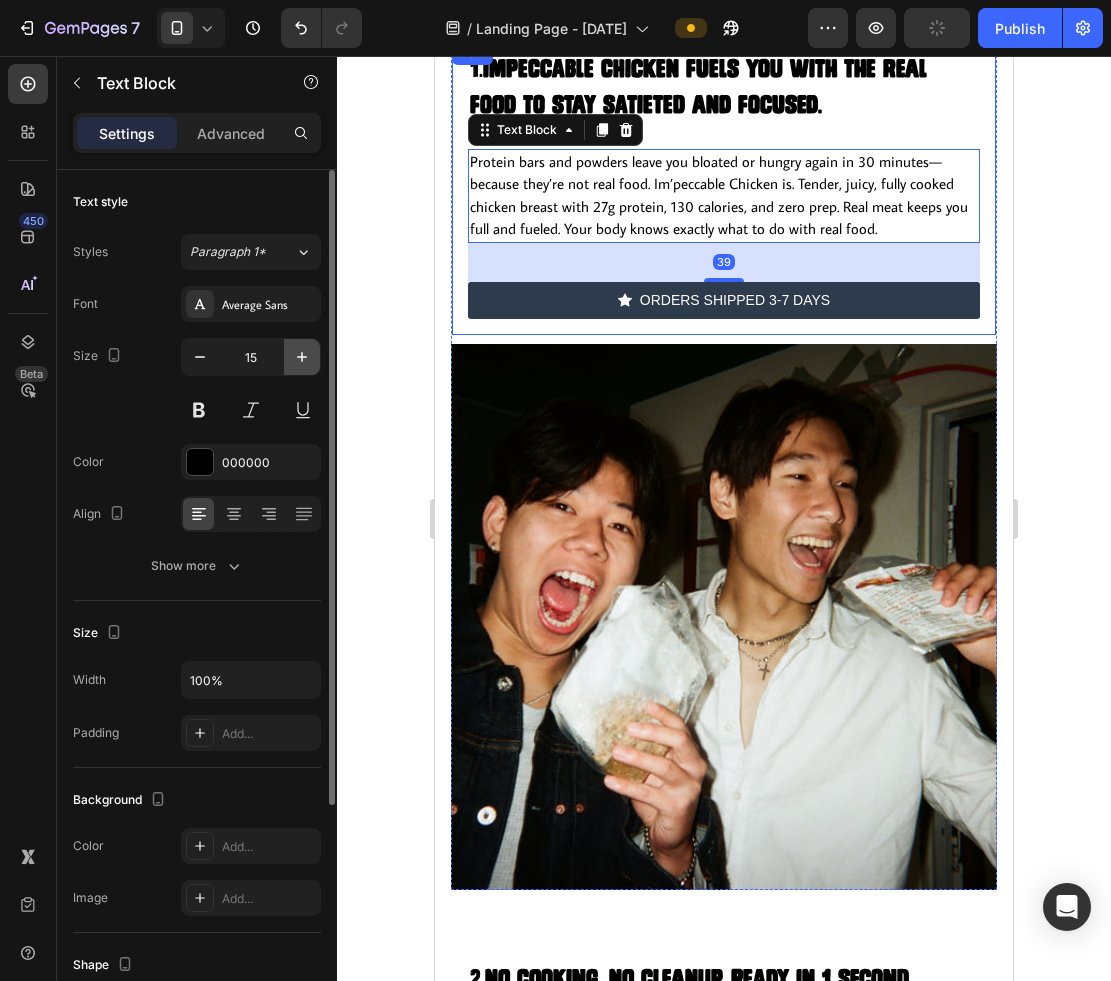 click 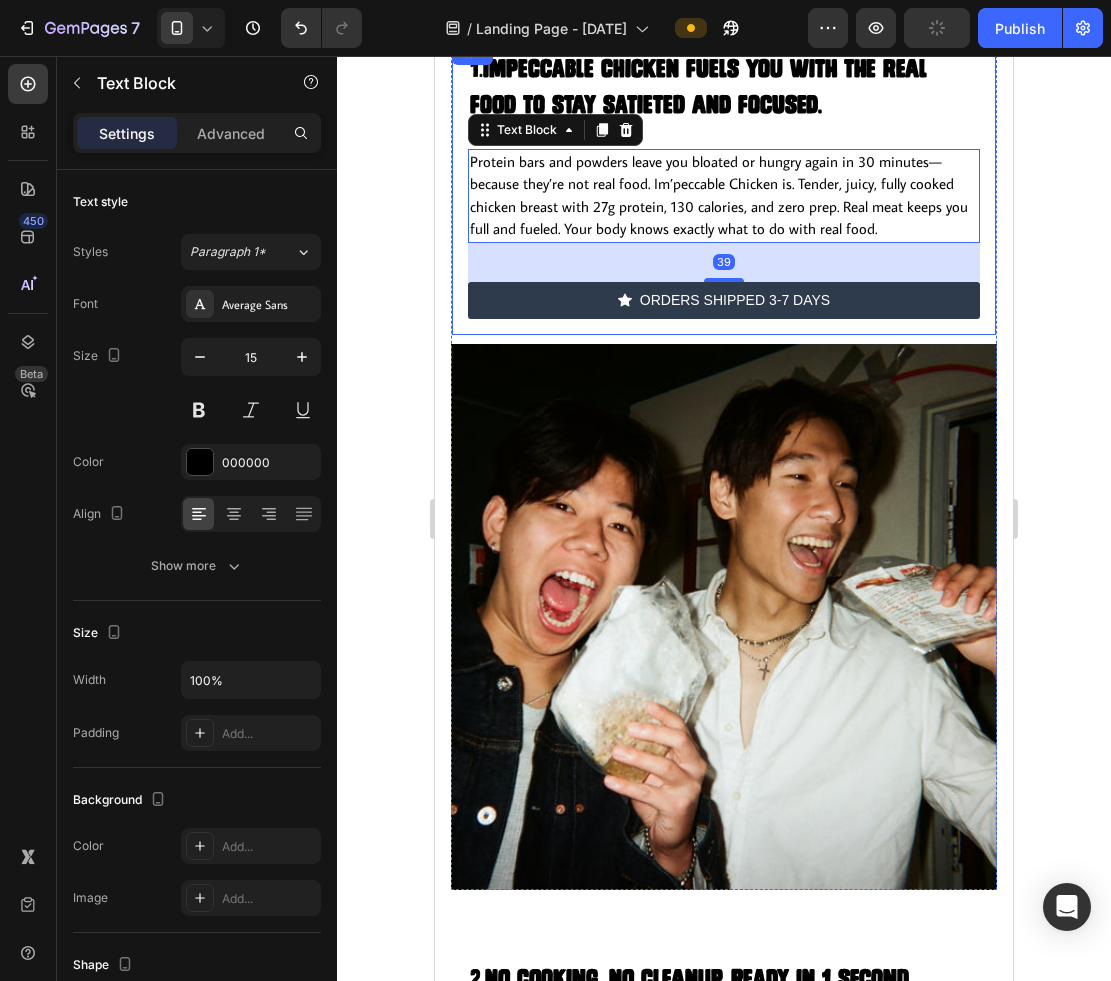 type on "16" 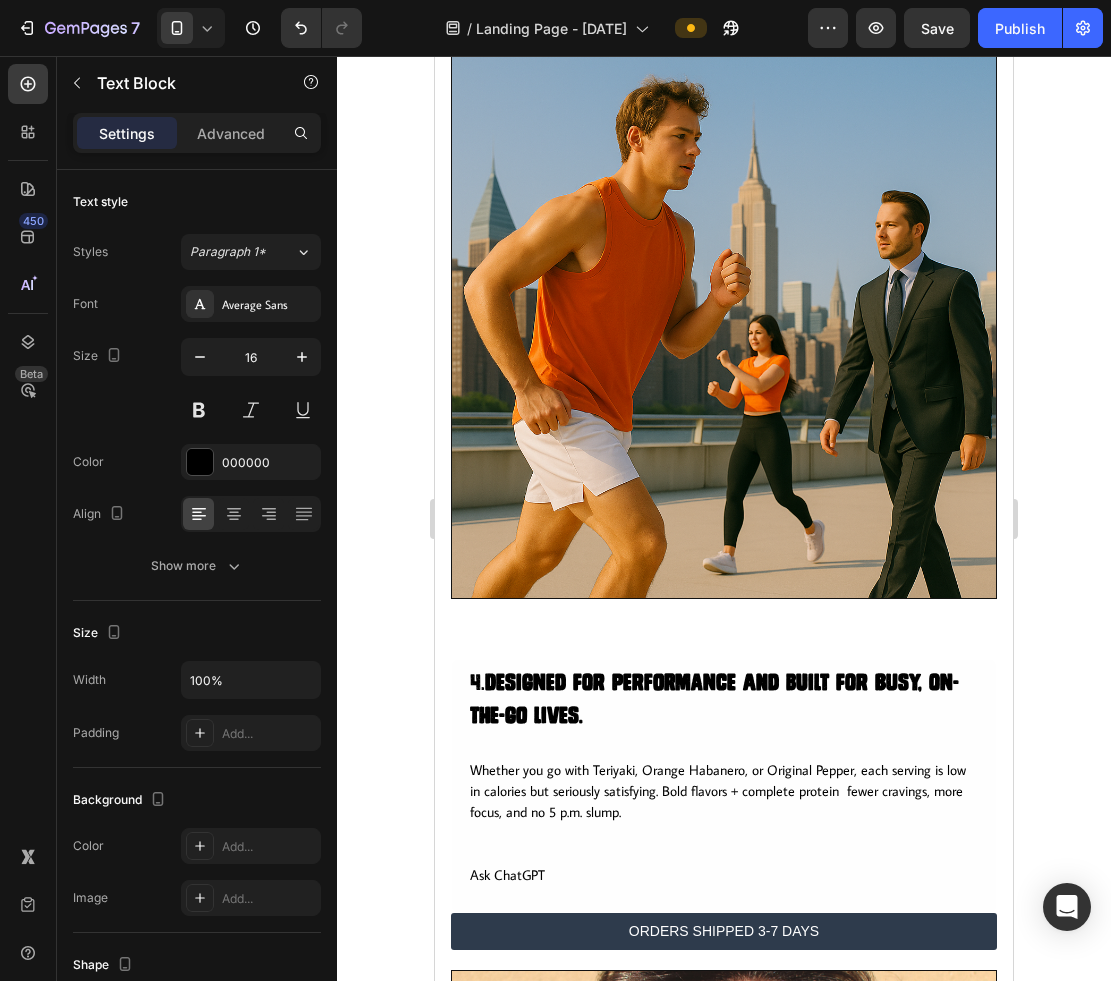 scroll, scrollTop: 3440, scrollLeft: 0, axis: vertical 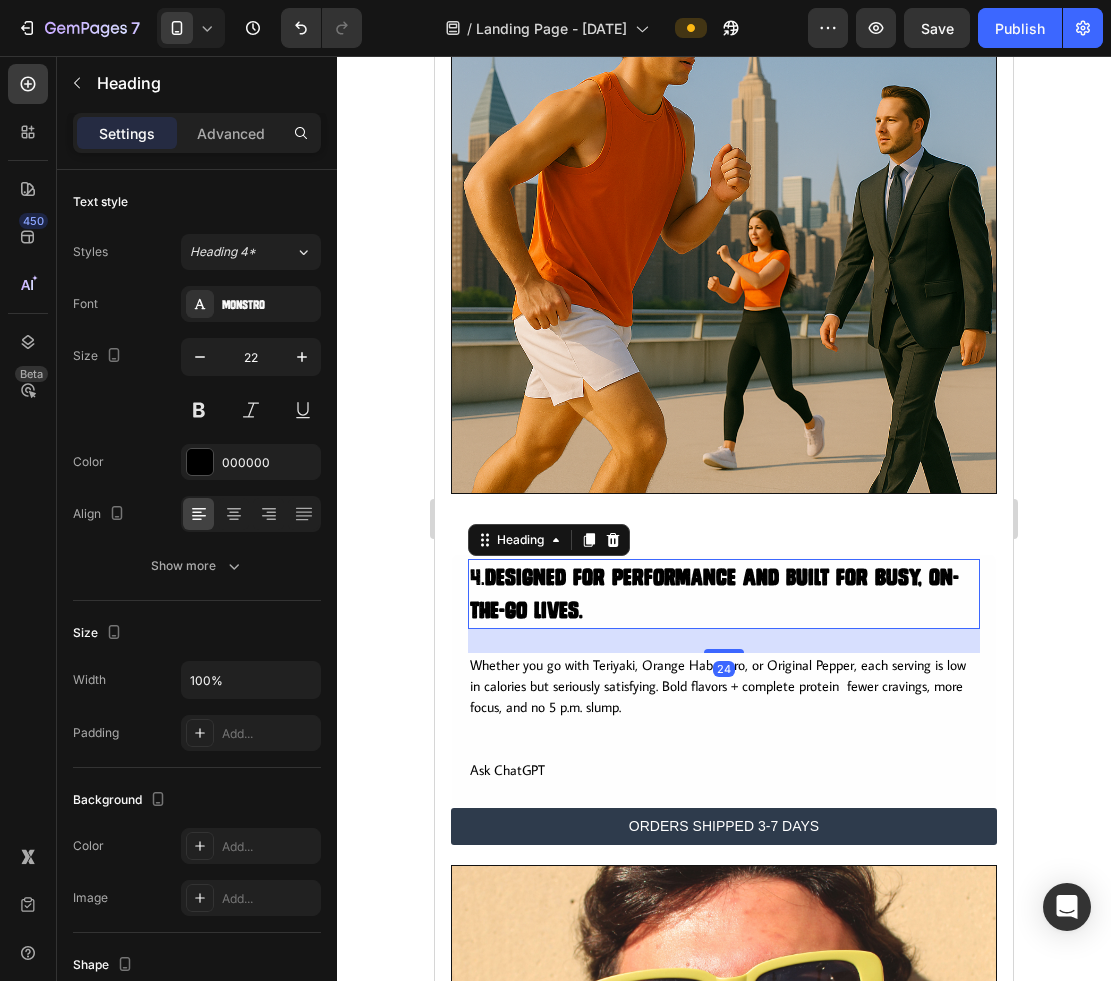 click on "Designed for performance and built for Busy, On-the-Go Lives." at bounding box center (714, 594) 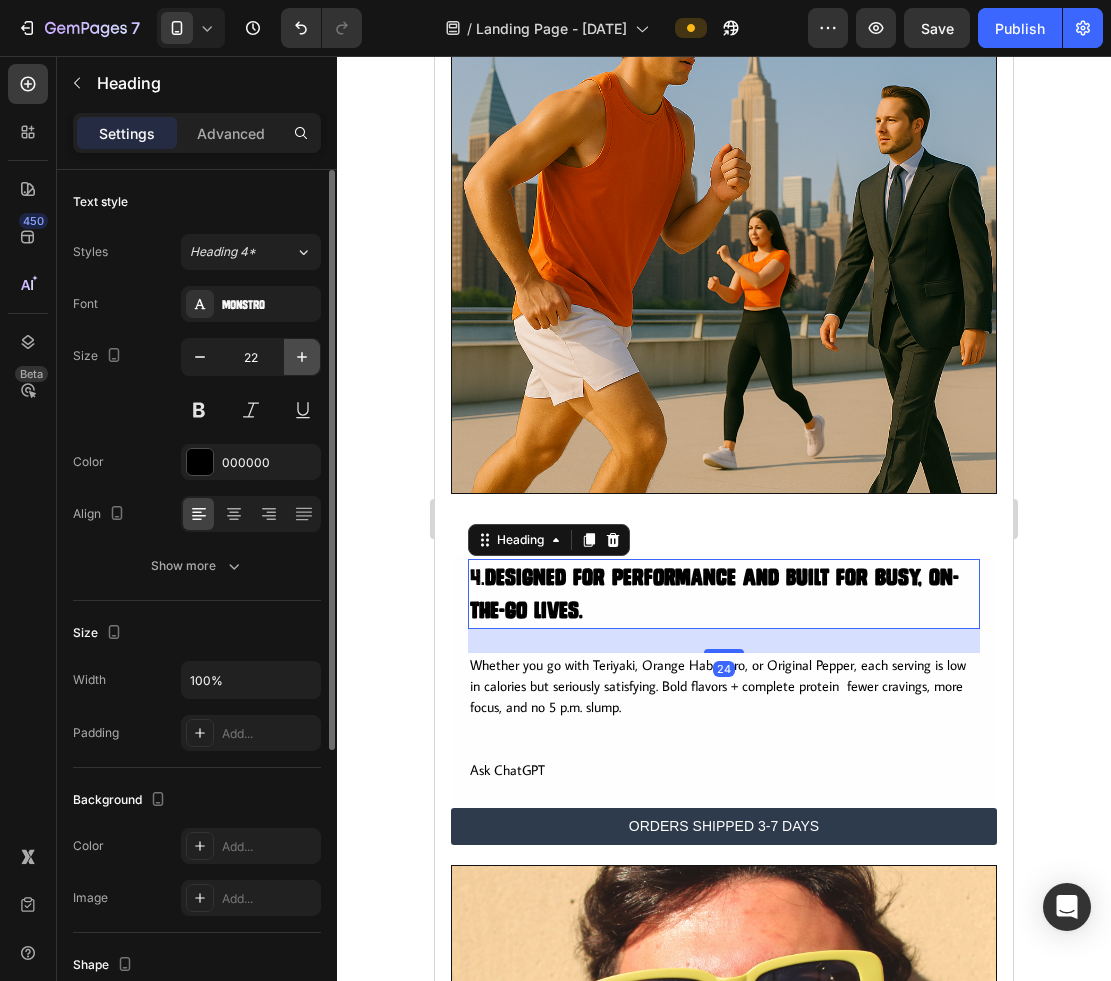click 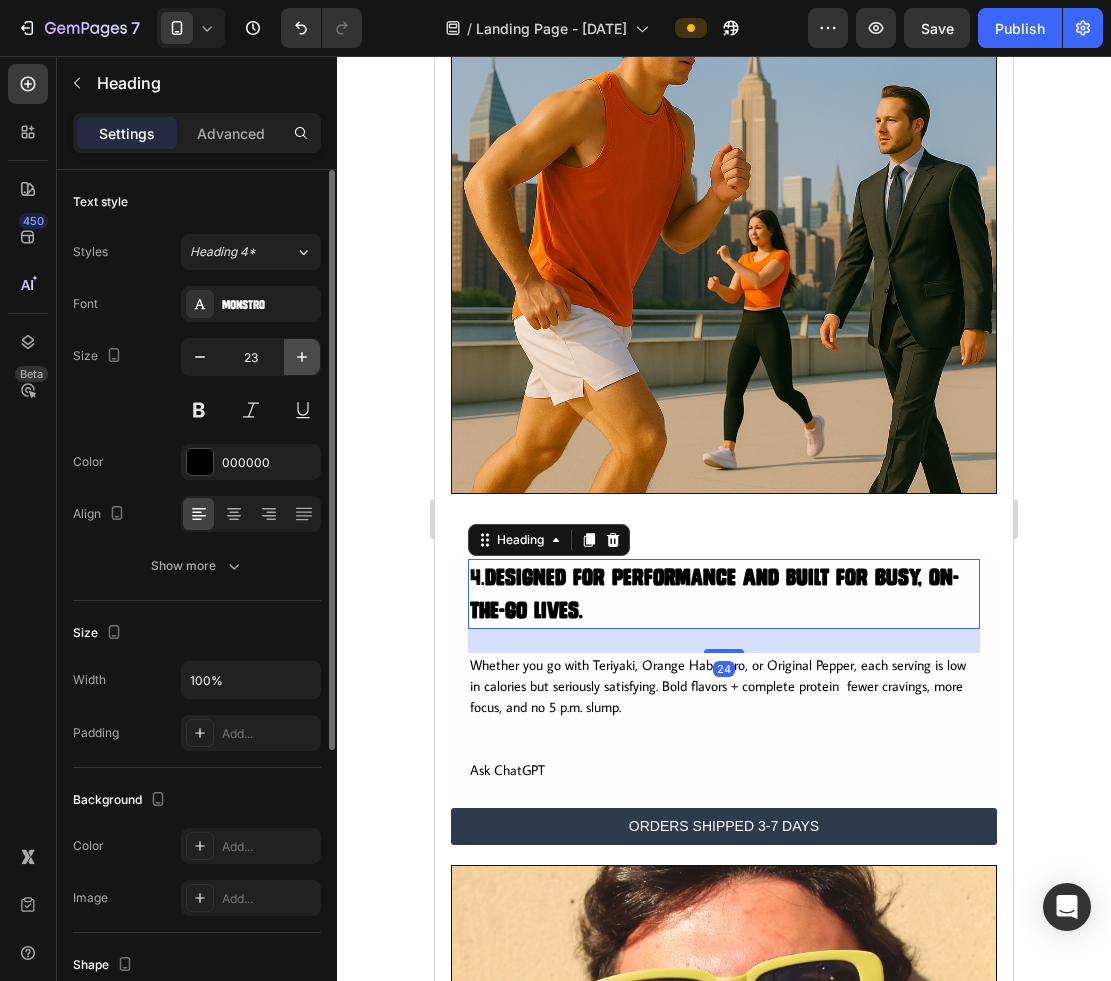 click 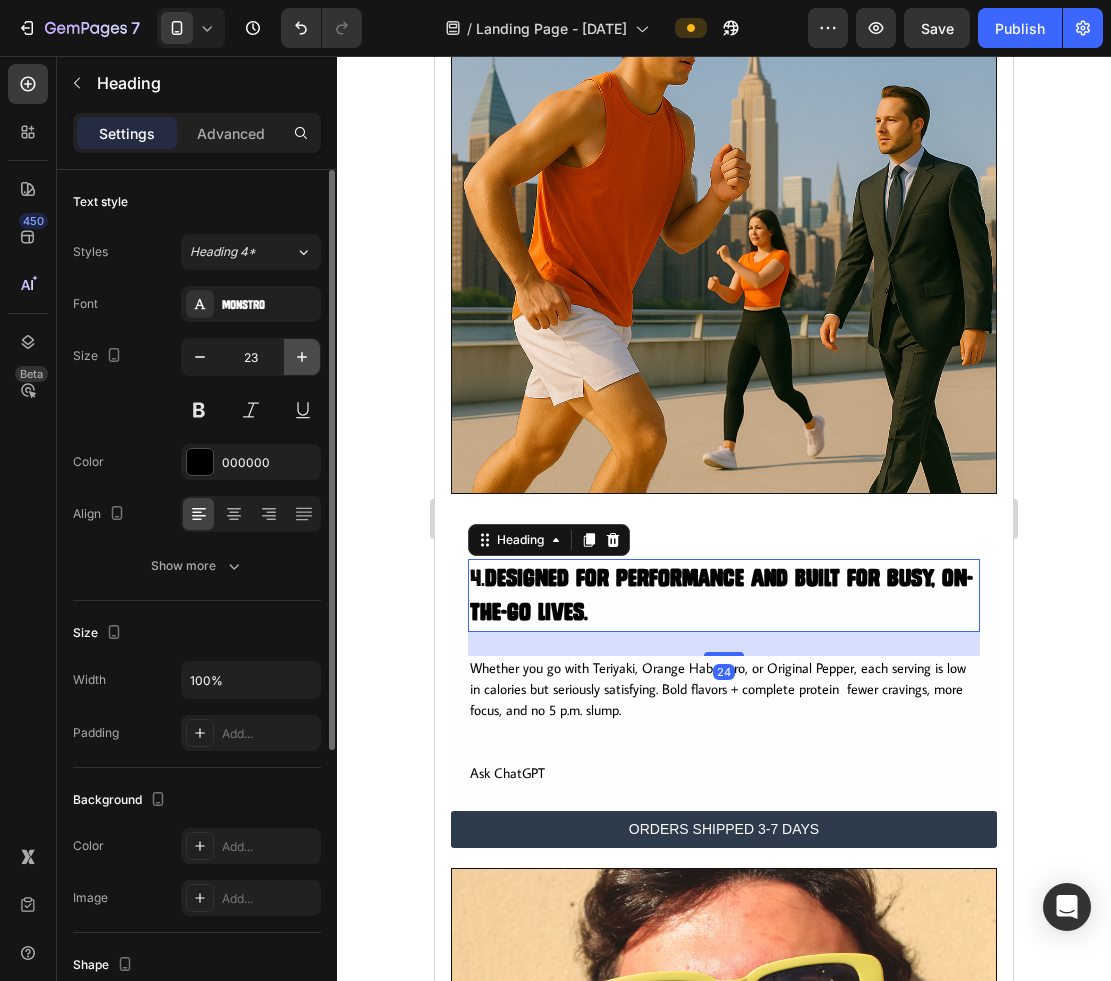 type on "24" 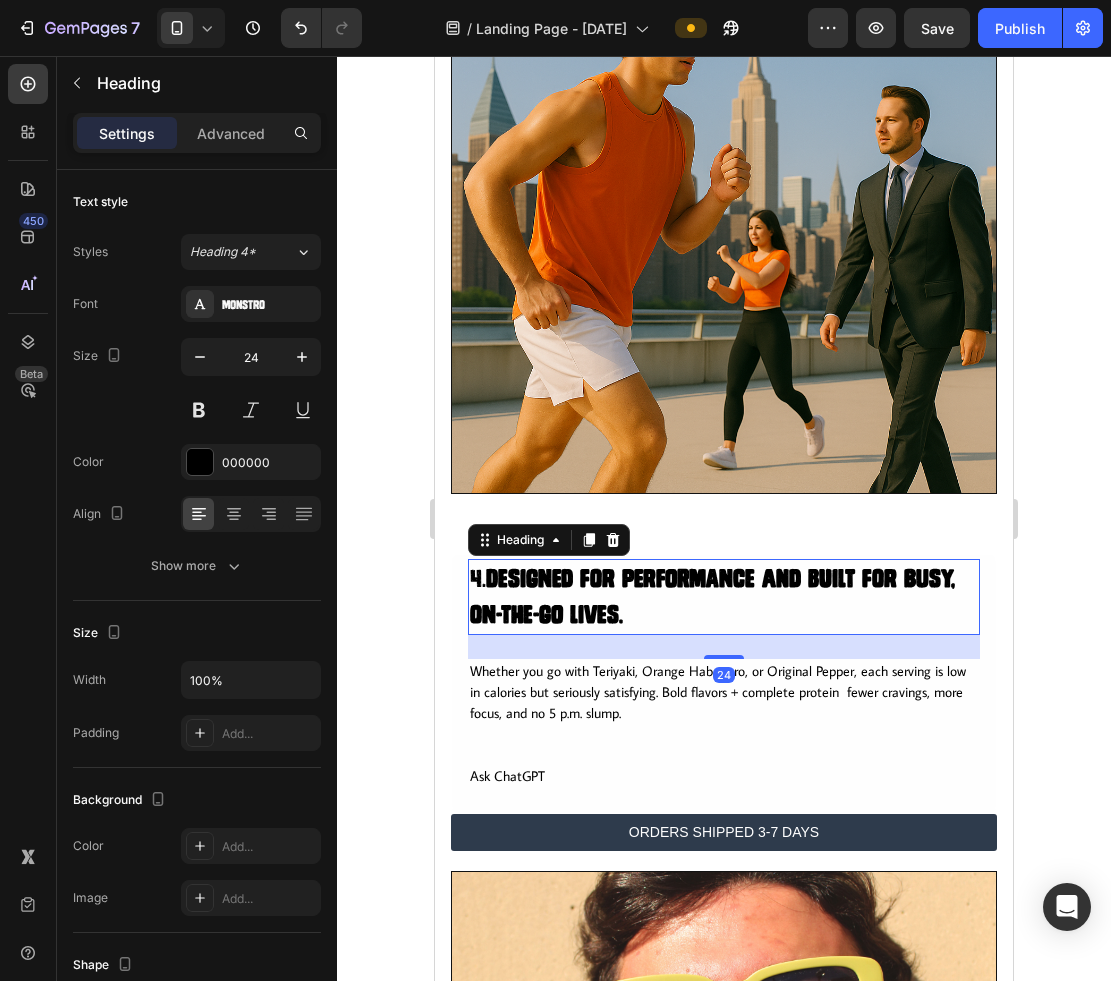 click on "Whether you go with Teriyaki, Orange Habanero, or Original Pepper, each serving is low in calories but seriously satisfying. Bold flavors + complete protein  fewer cravings, more focus, and no 5 p.m. slump." at bounding box center [724, 692] 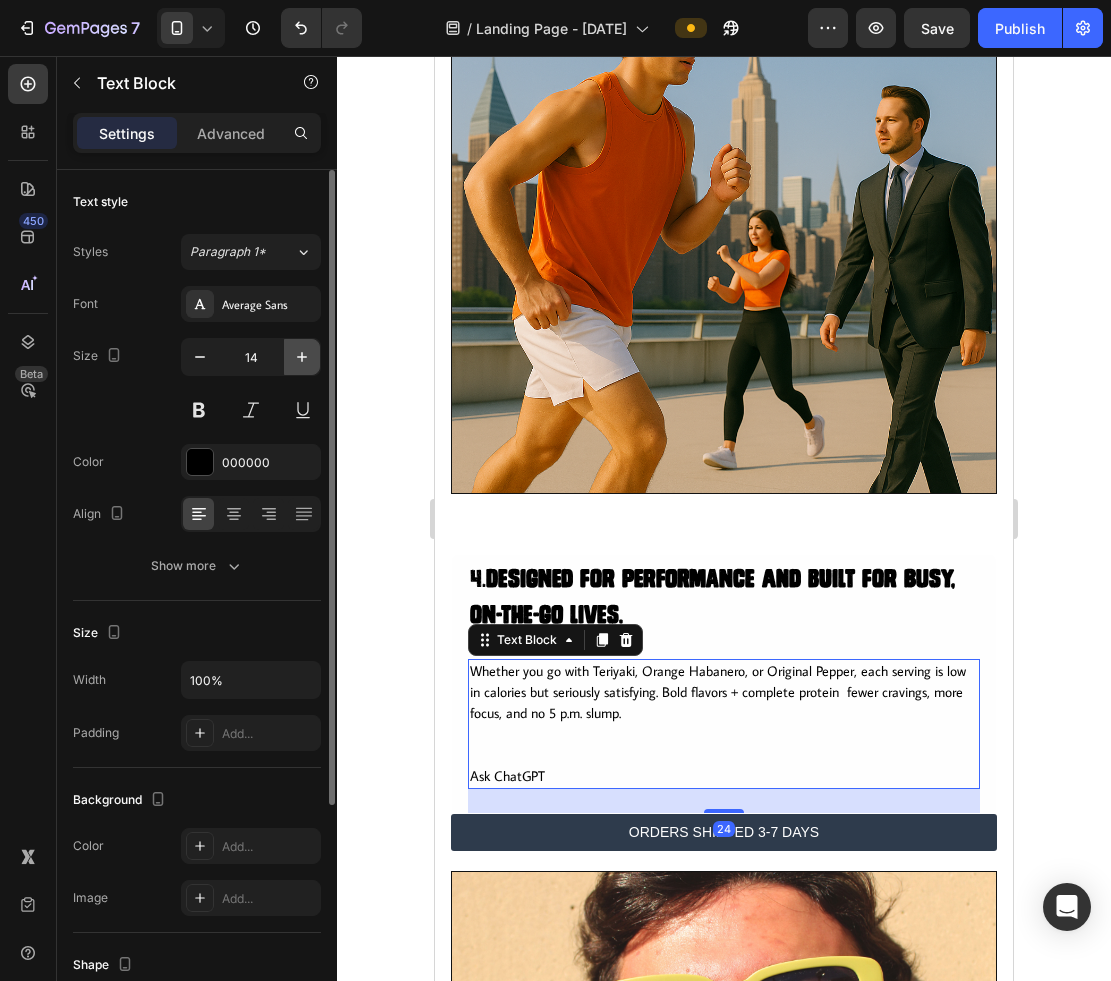 click 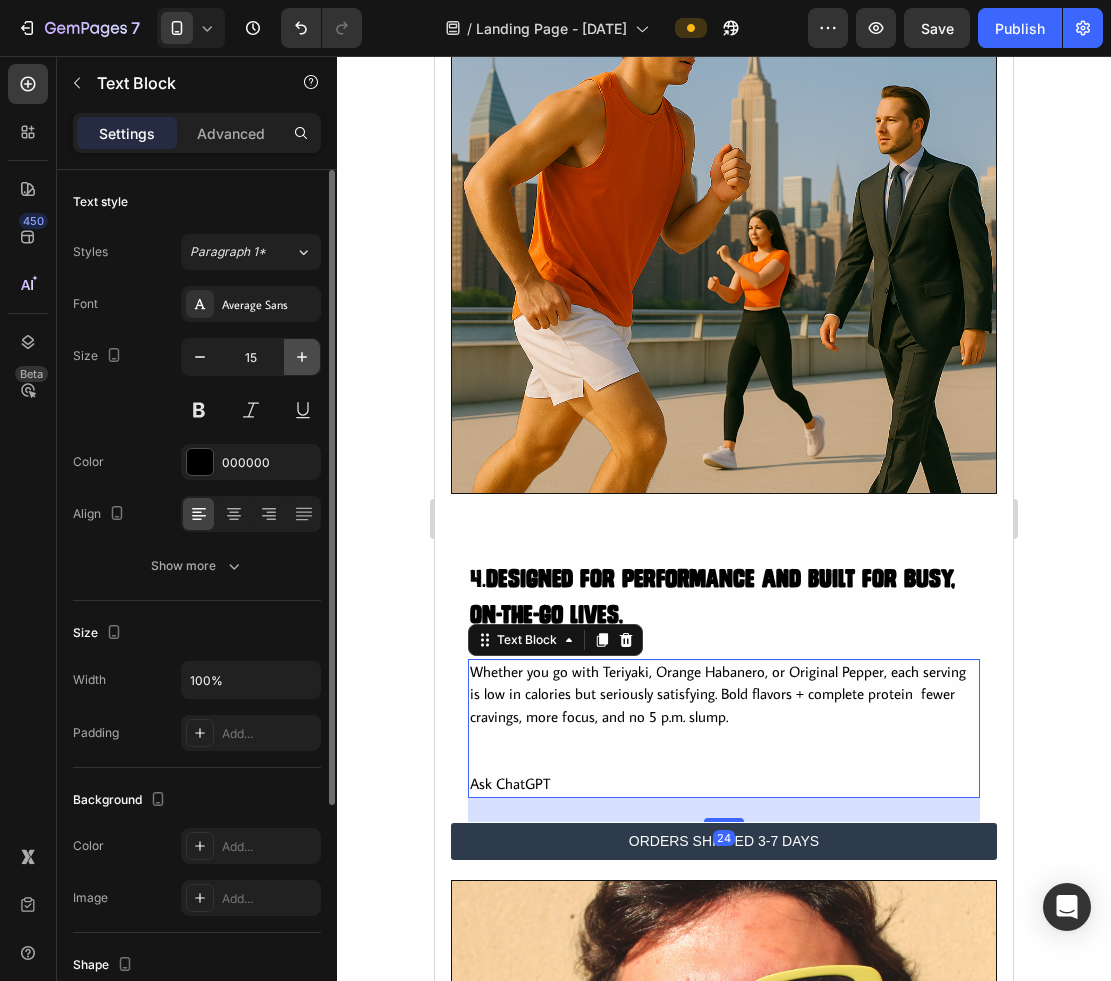 click 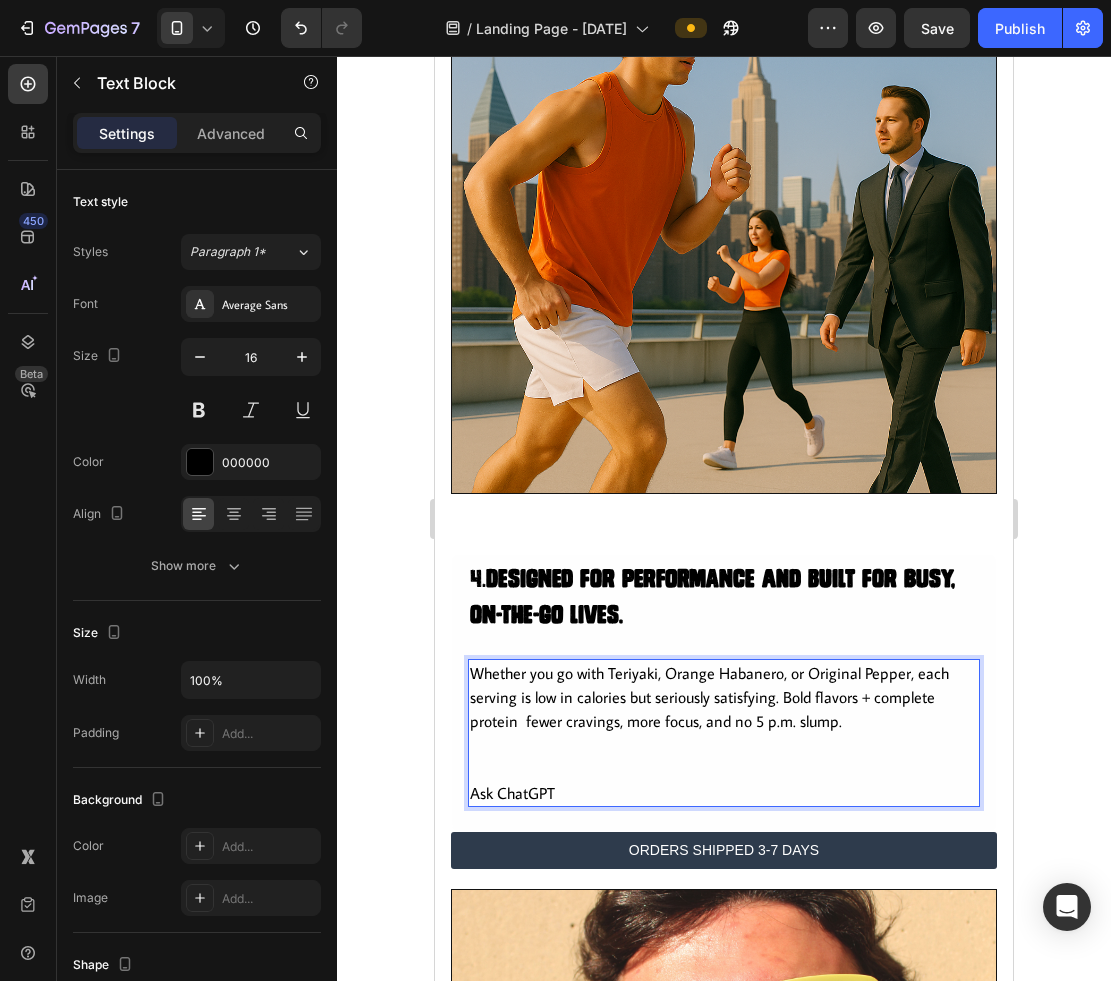 click on "Ask ChatGPT" at bounding box center [724, 793] 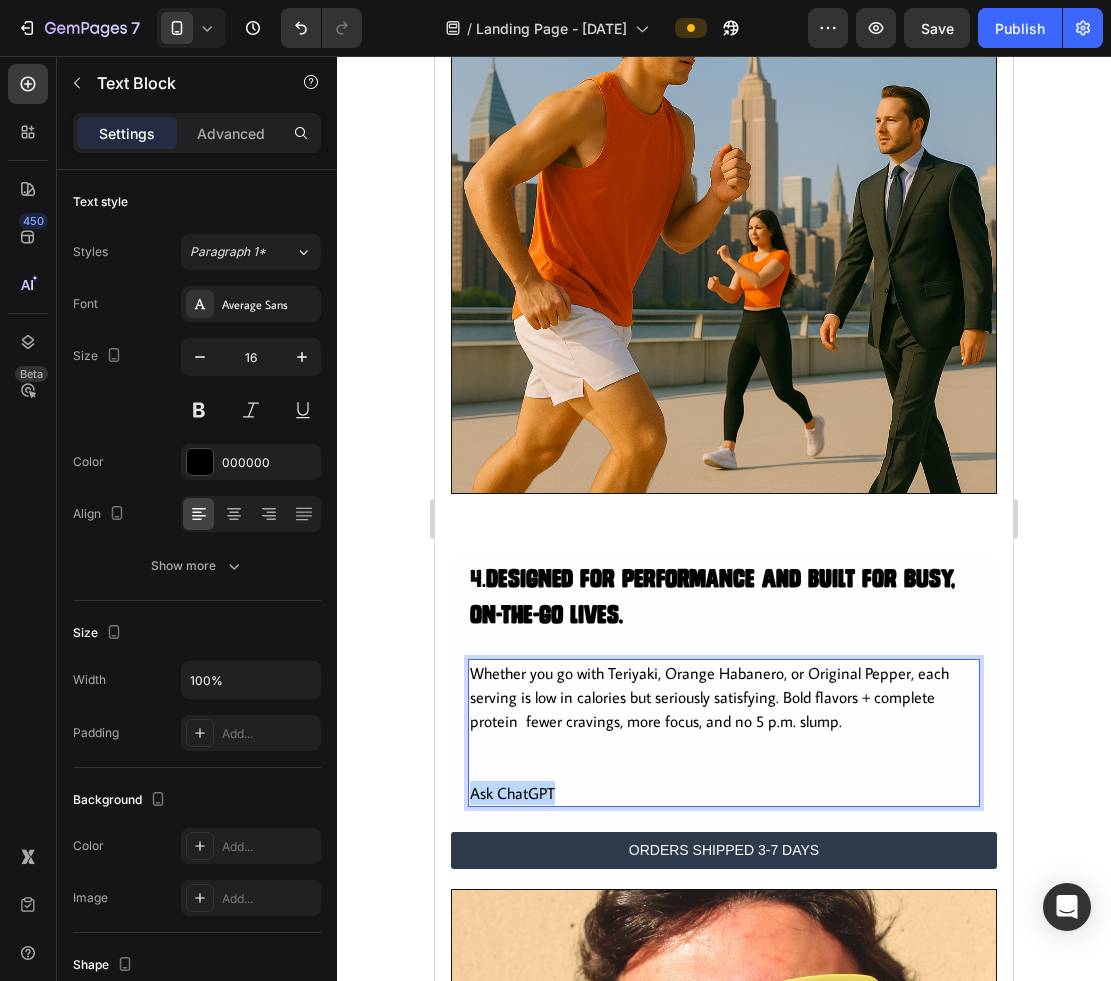 drag, startPoint x: 574, startPoint y: 791, endPoint x: 402, endPoint y: 791, distance: 172 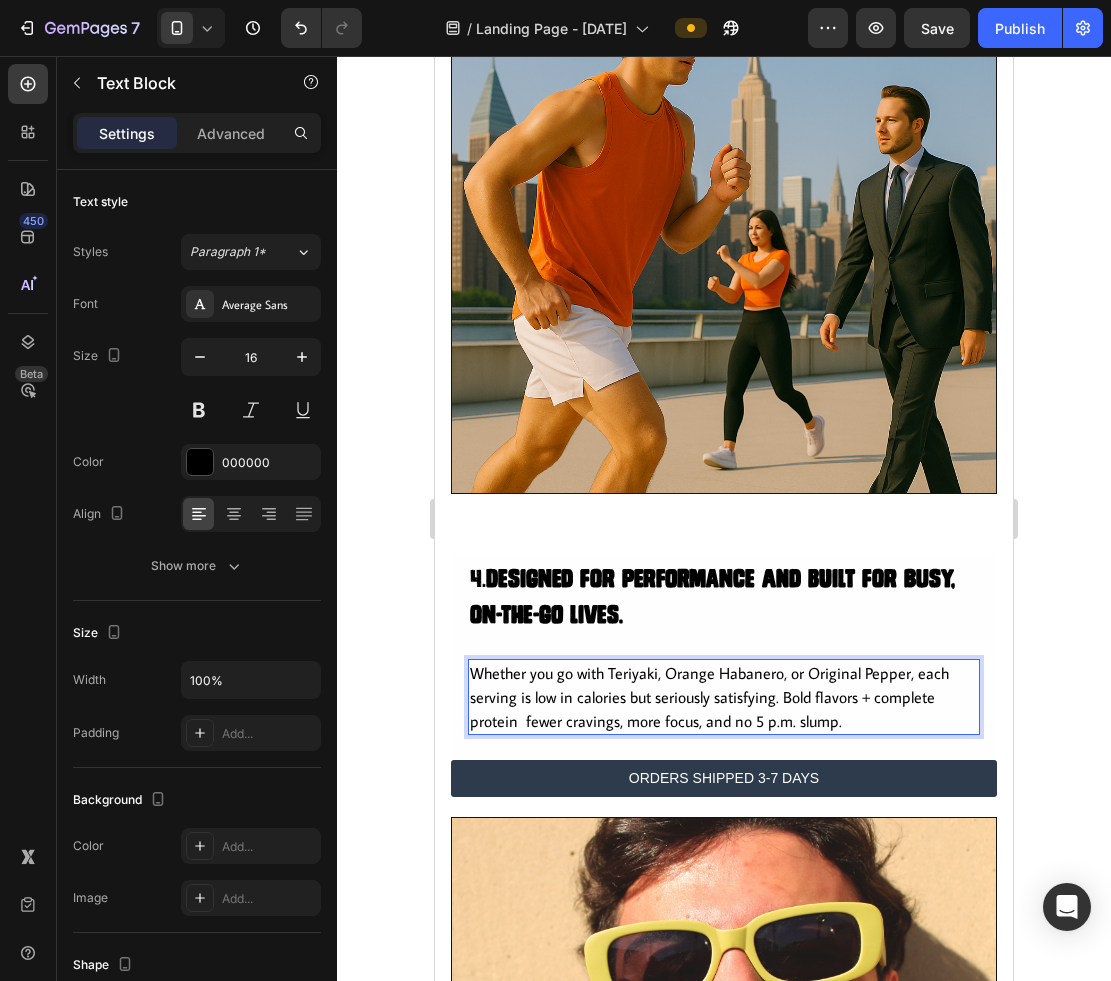 click on "Whether you go with Teriyaki, Orange Habanero, or Original Pepper, each serving is low in calories but seriously satisfying. Bold flavors + complete protein  fewer cravings, more focus, and no 5 p.m. slump." at bounding box center [724, 697] 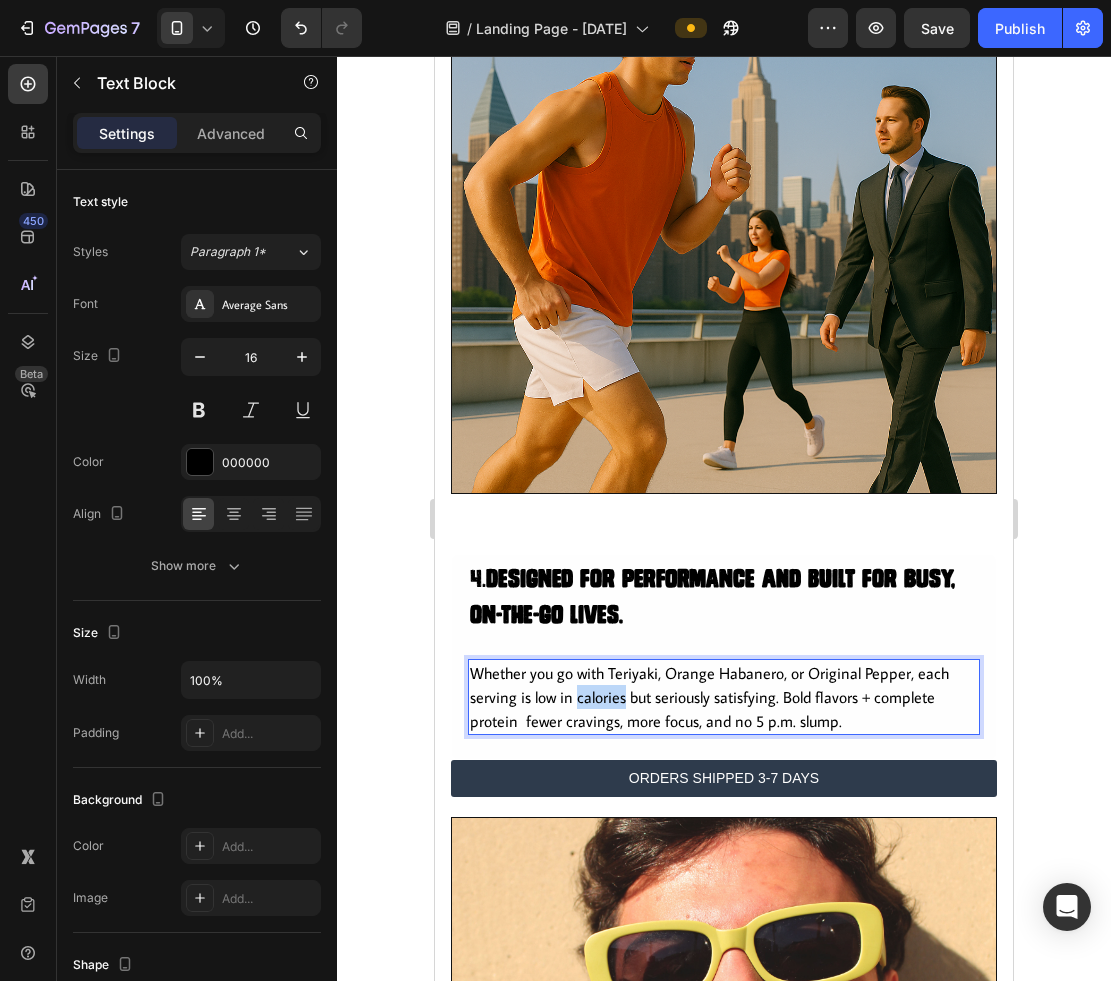 click on "Whether you go with Teriyaki, Orange Habanero, or Original Pepper, each serving is low in calories but seriously satisfying. Bold flavors + complete protein  fewer cravings, more focus, and no 5 p.m. slump." at bounding box center [724, 697] 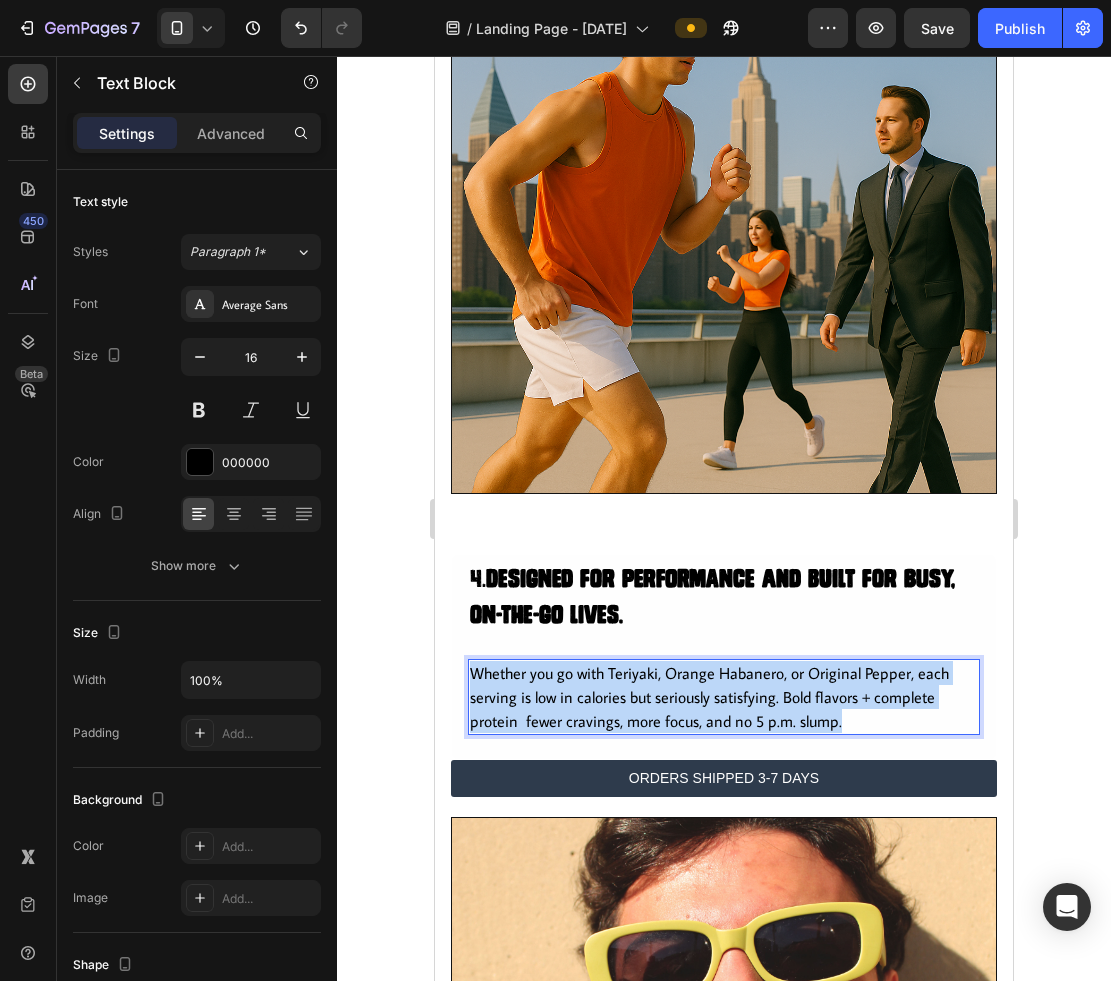 click on "Whether you go with Teriyaki, Orange Habanero, or Original Pepper, each serving is low in calories but seriously satisfying. Bold flavors + complete protein  fewer cravings, more focus, and no 5 p.m. slump." at bounding box center [724, 697] 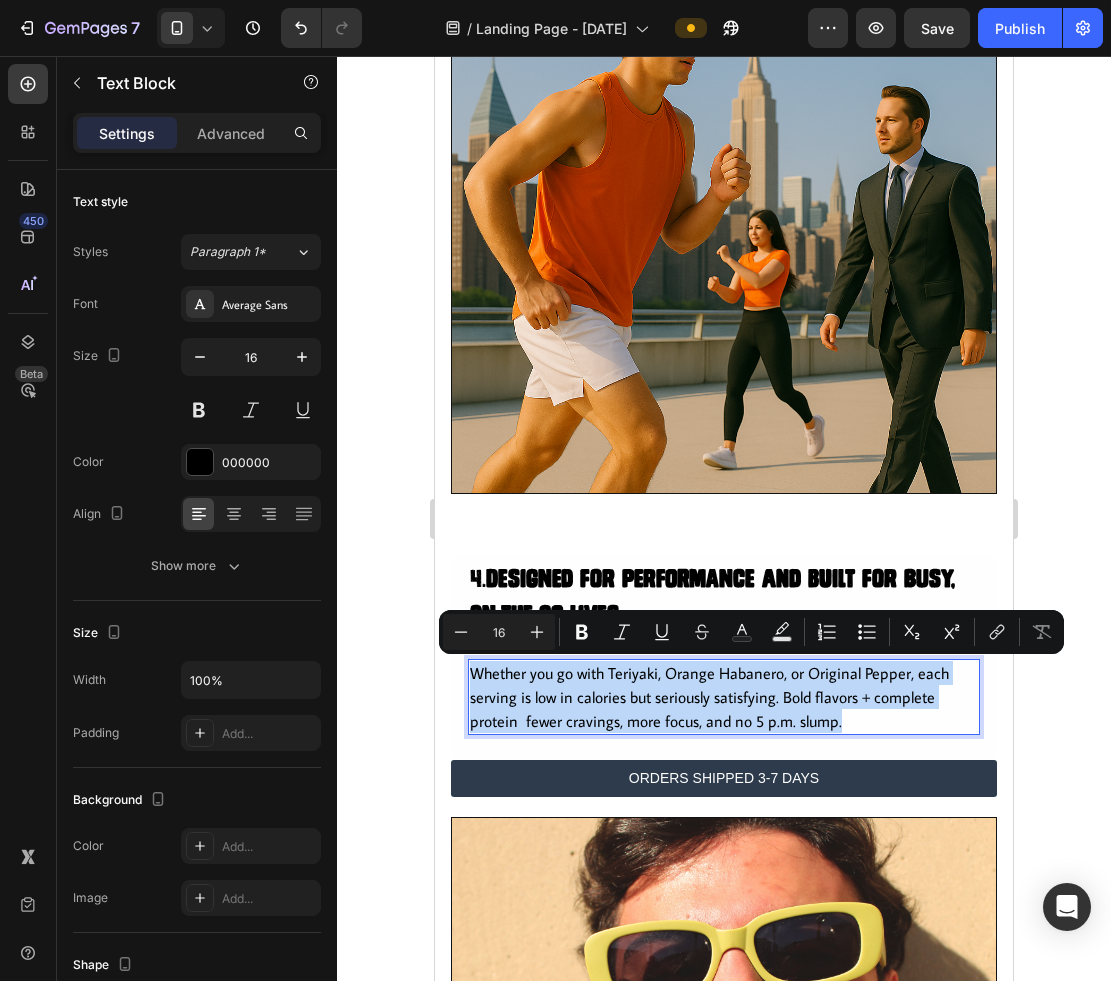 click on "Whether you go with Teriyaki, Orange Habanero, or Original Pepper, each serving is low in calories but seriously satisfying. Bold flavors + complete protein  fewer cravings, more focus, and no 5 p.m. slump." at bounding box center [724, 697] 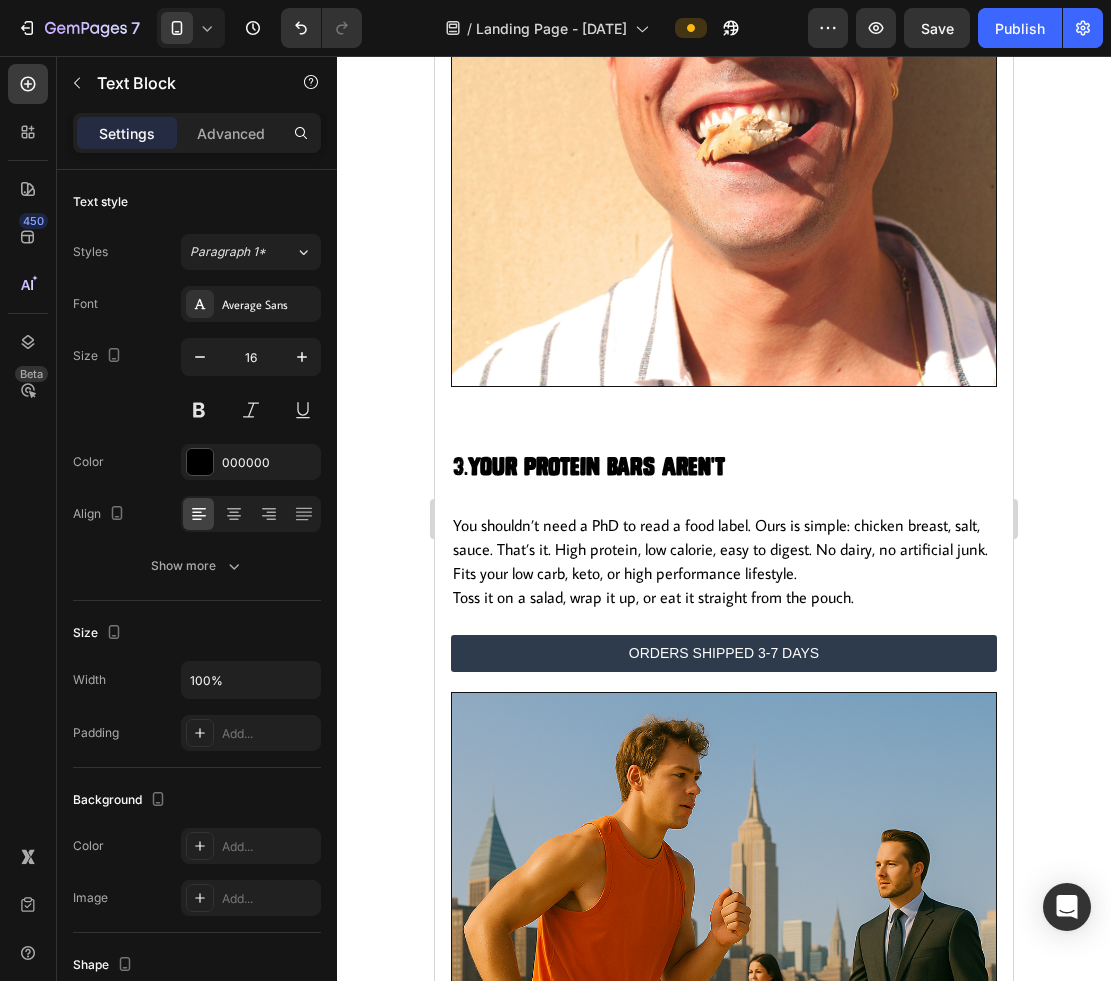 scroll, scrollTop: 2478, scrollLeft: 0, axis: vertical 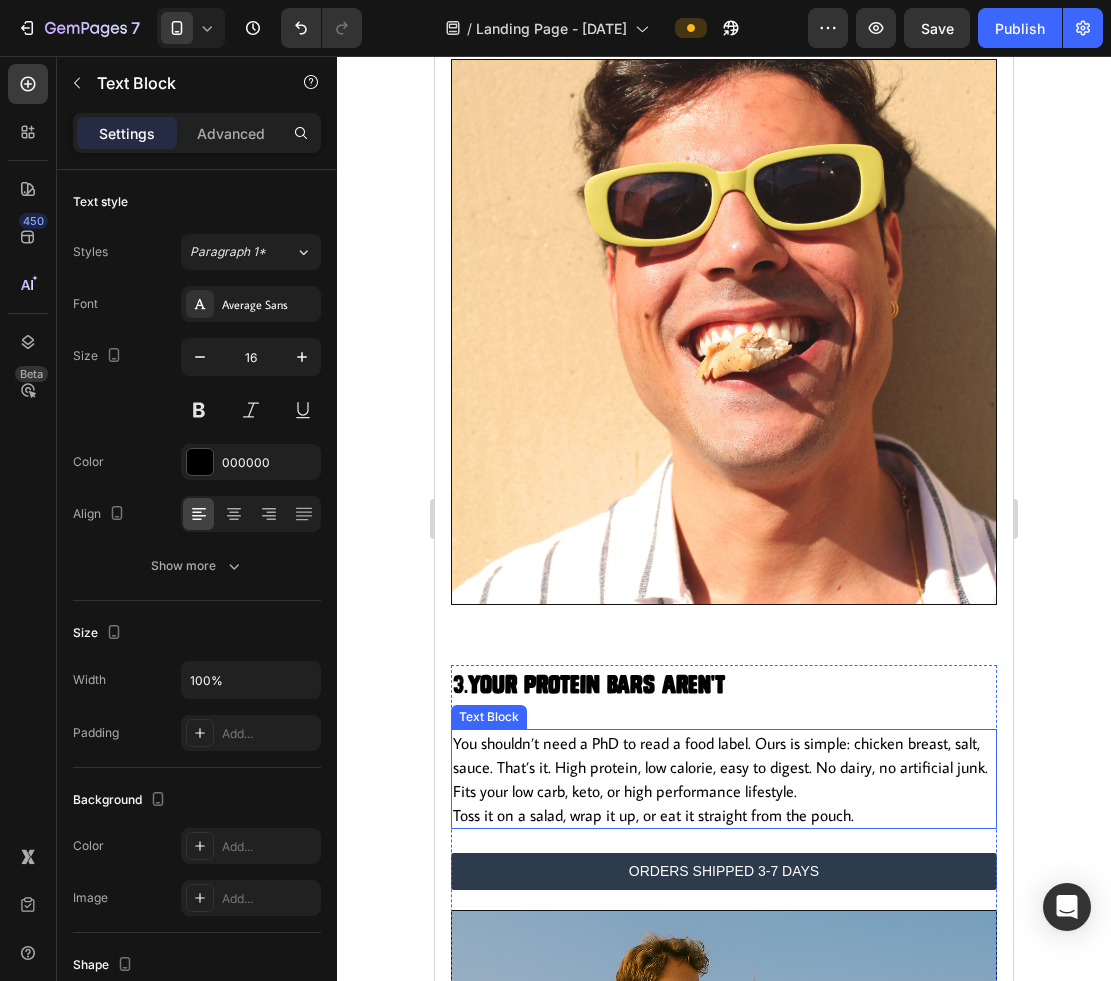 click on "You shouldn’t need a PhD to read a food label. Ours is simple: chicken breast, salt, sauce. That’s it. High protein, low calorie, easy to digest. No dairy, no artificial junk. Fits your low carb, keto, or high performance lifestyle. Toss it on a salad, wrap it up, or eat it straight from the pouch." at bounding box center (724, 779) 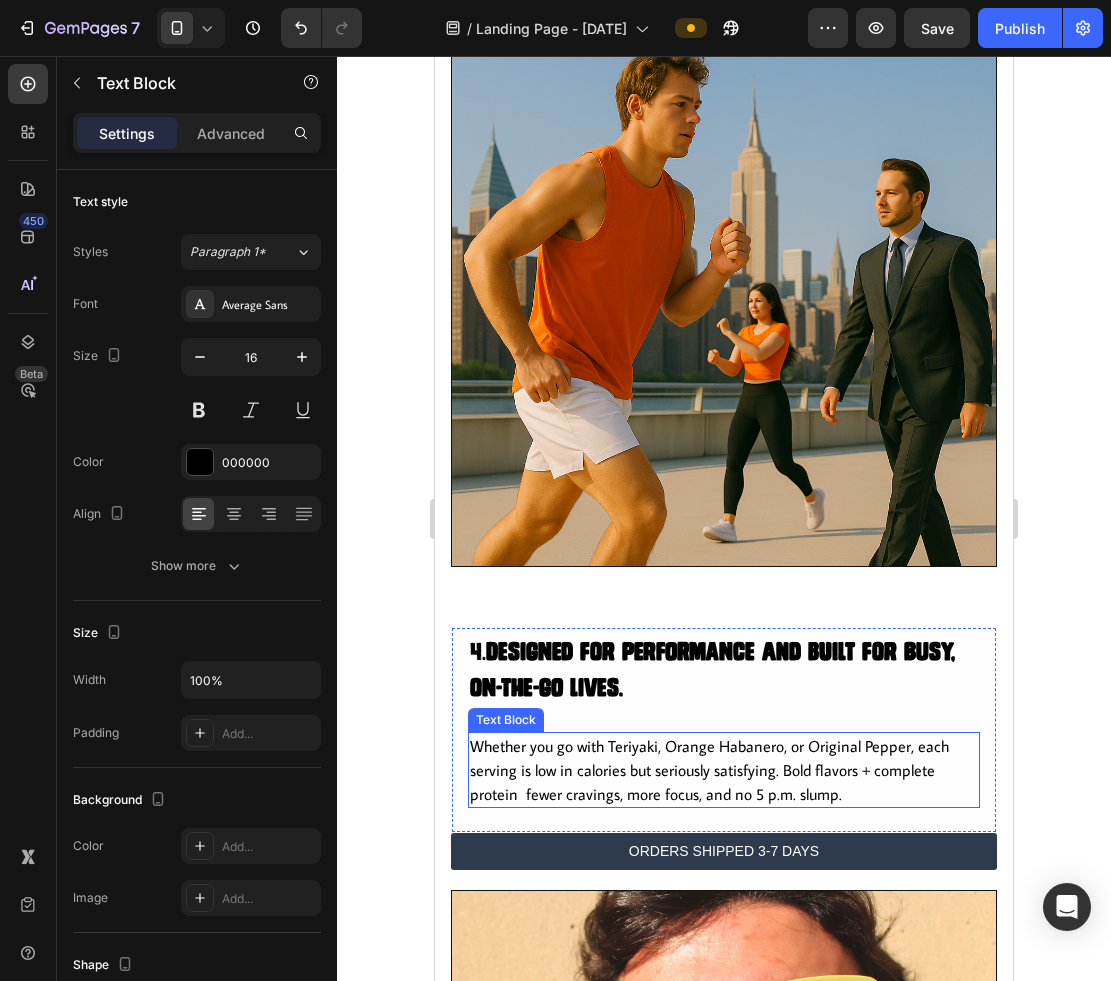 click on "Whether you go with Teriyaki, Orange Habanero, or Original Pepper, each serving is low in calories but seriously satisfying. Bold flavors + complete protein  fewer cravings, more focus, and no 5 p.m. slump." at bounding box center (724, 770) 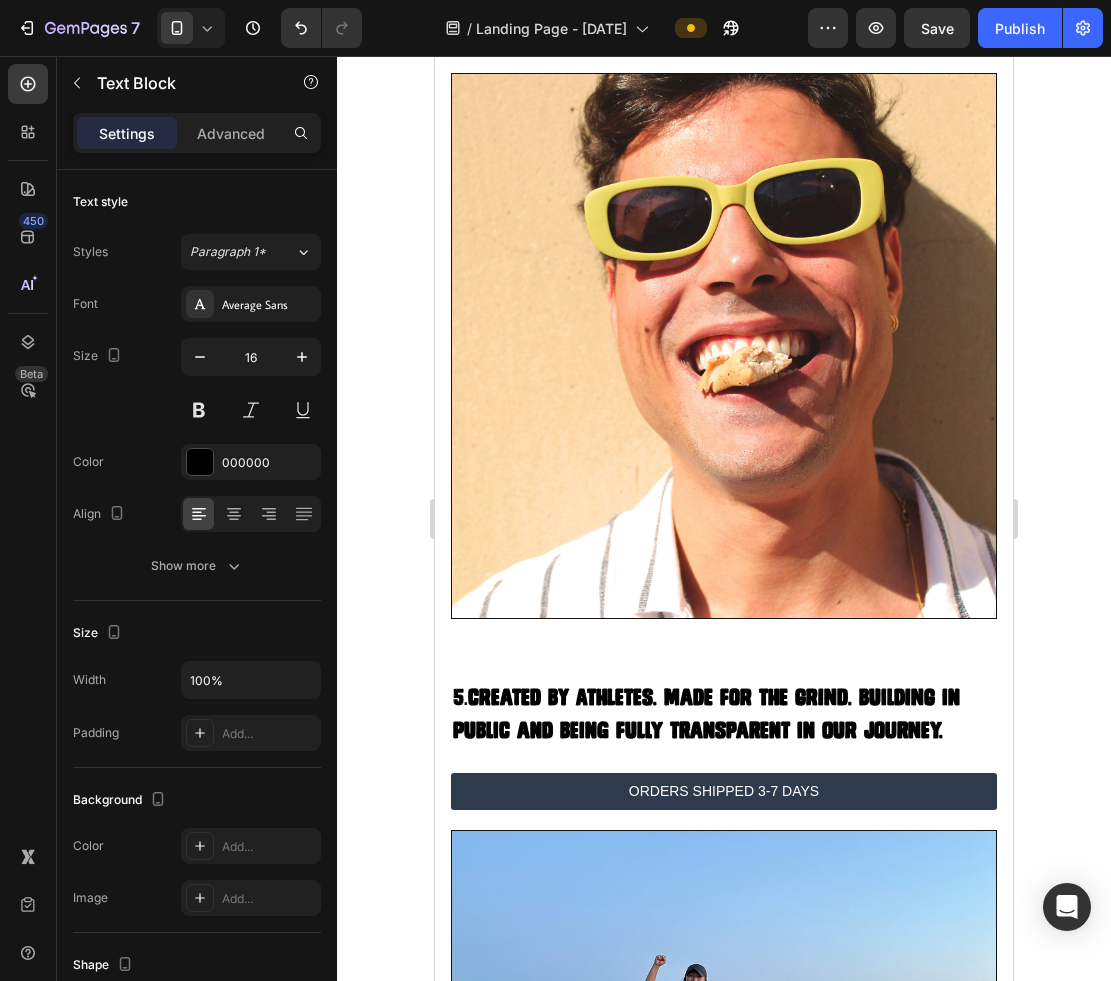 scroll, scrollTop: 4242, scrollLeft: 0, axis: vertical 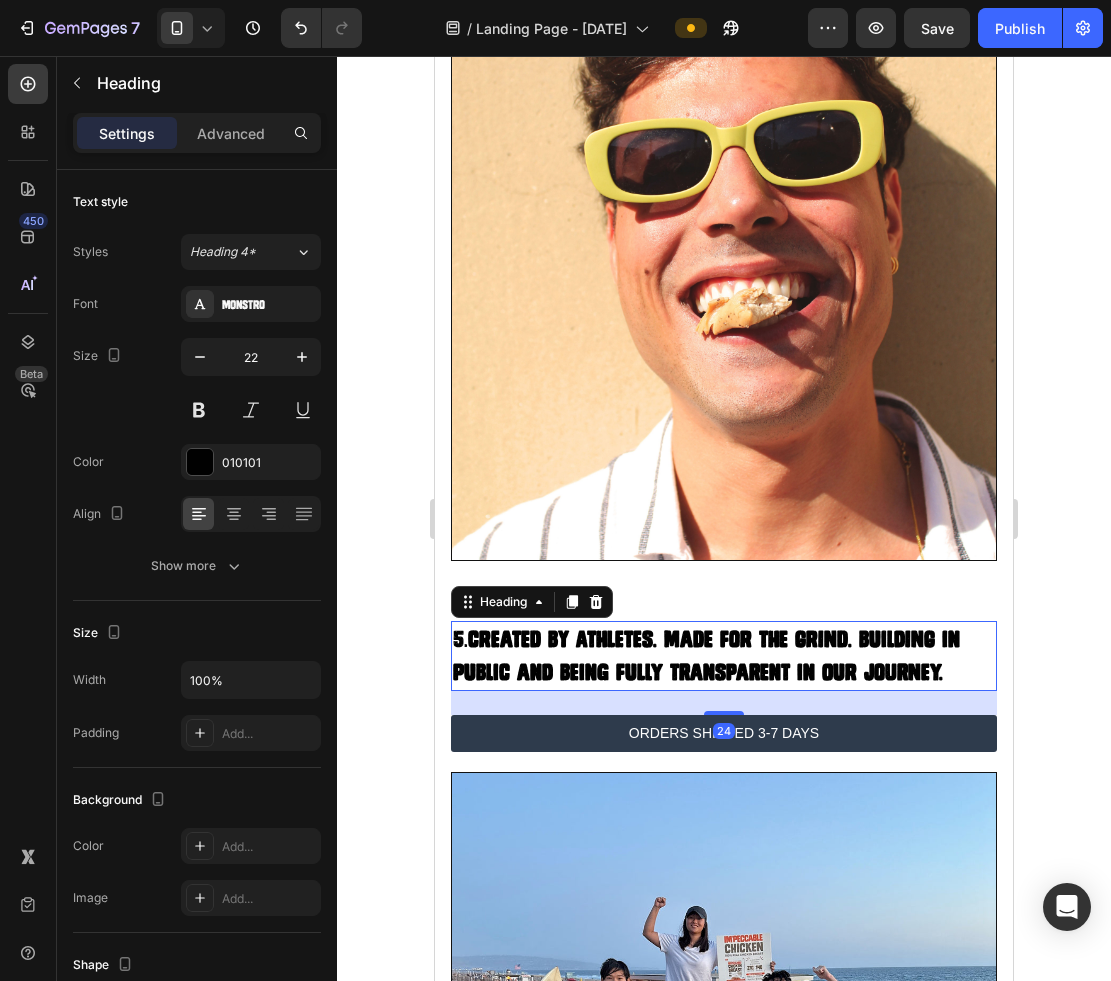 click on "Created by Athletes. Made for the Grind. building in public and being fully transparent in our journey." at bounding box center [706, 656] 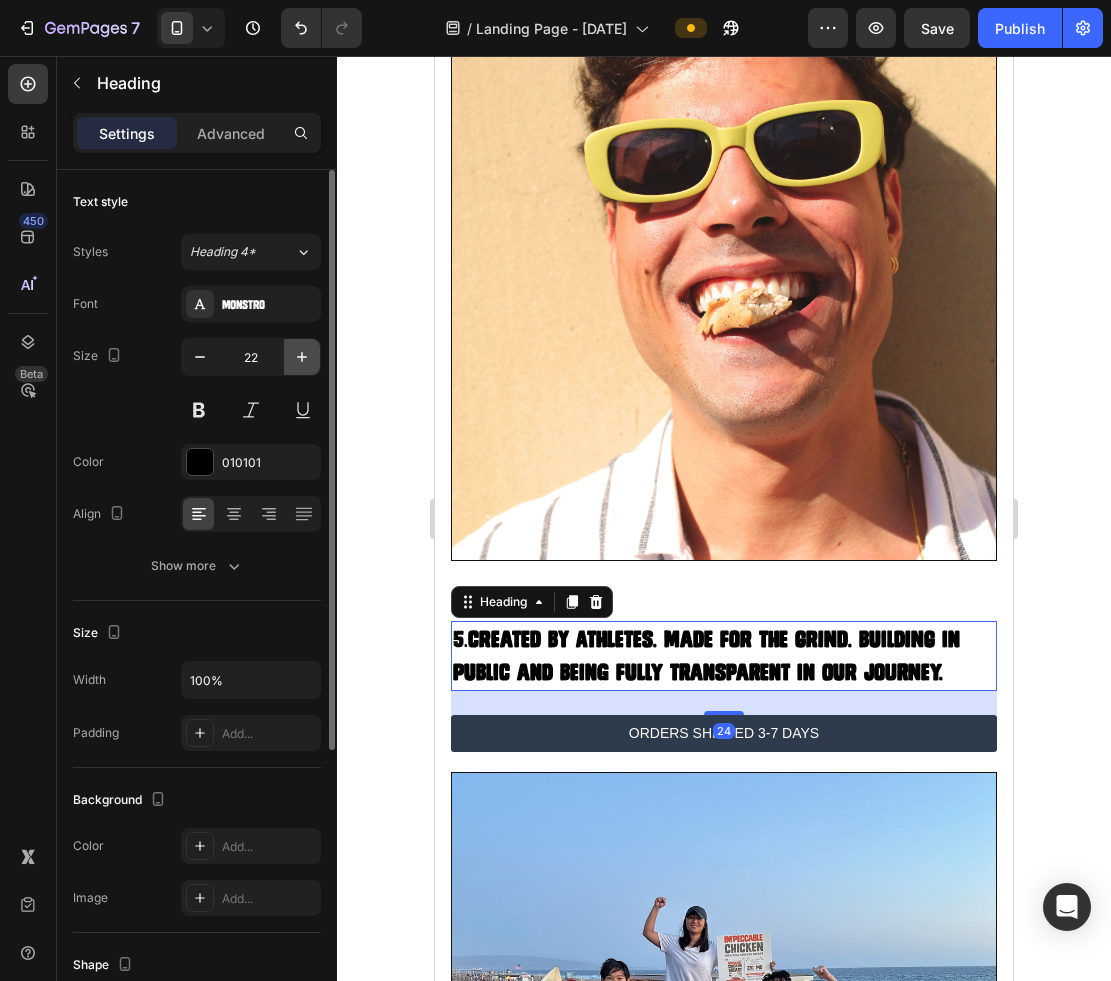 click 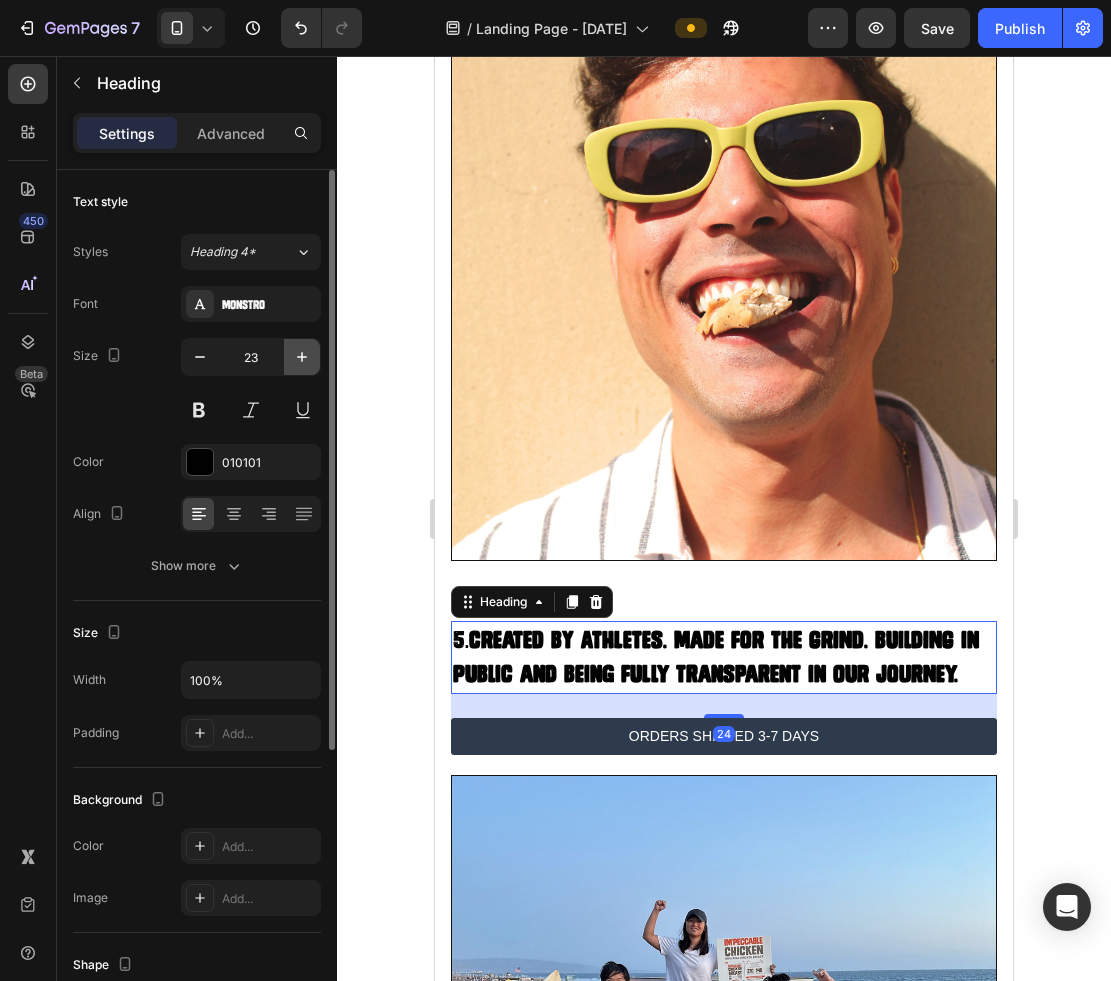 click 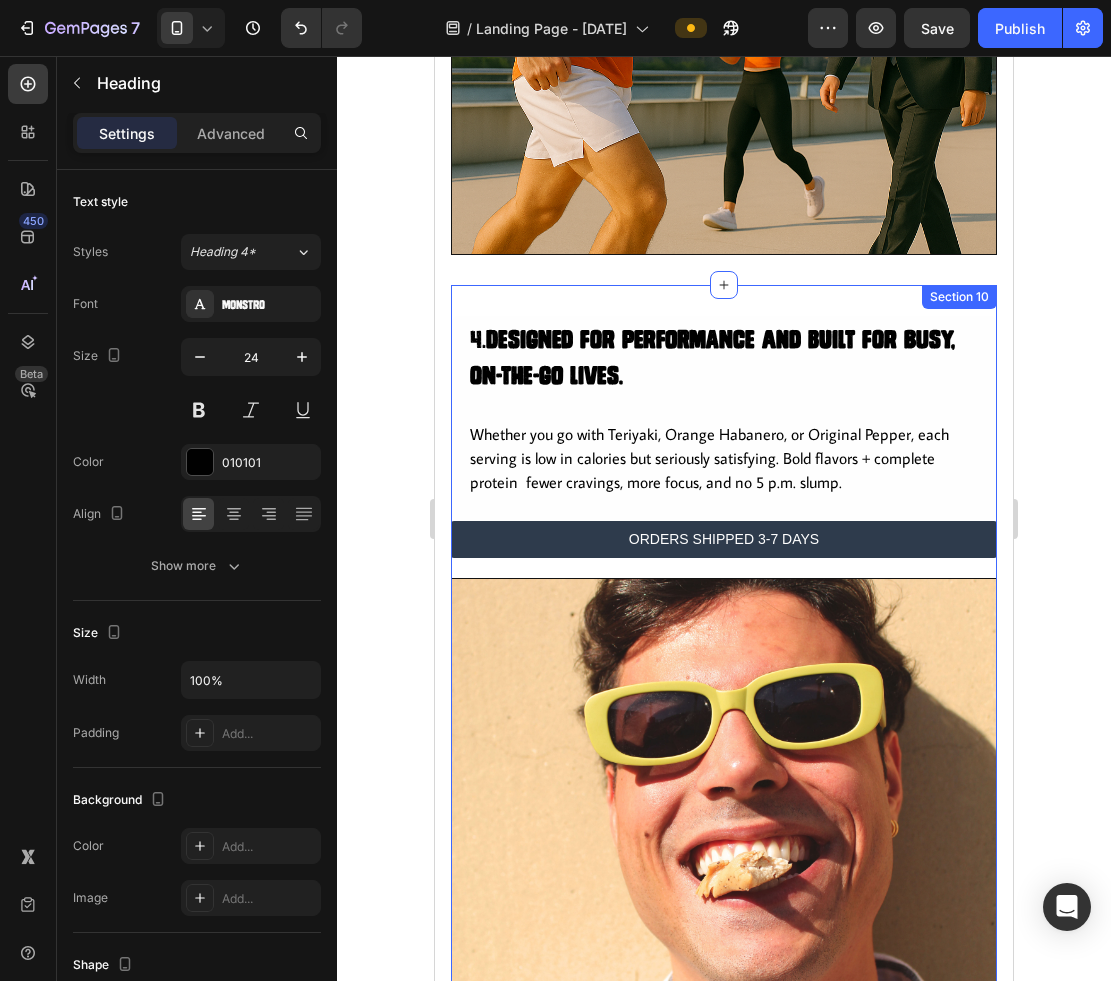 scroll, scrollTop: 3520, scrollLeft: 0, axis: vertical 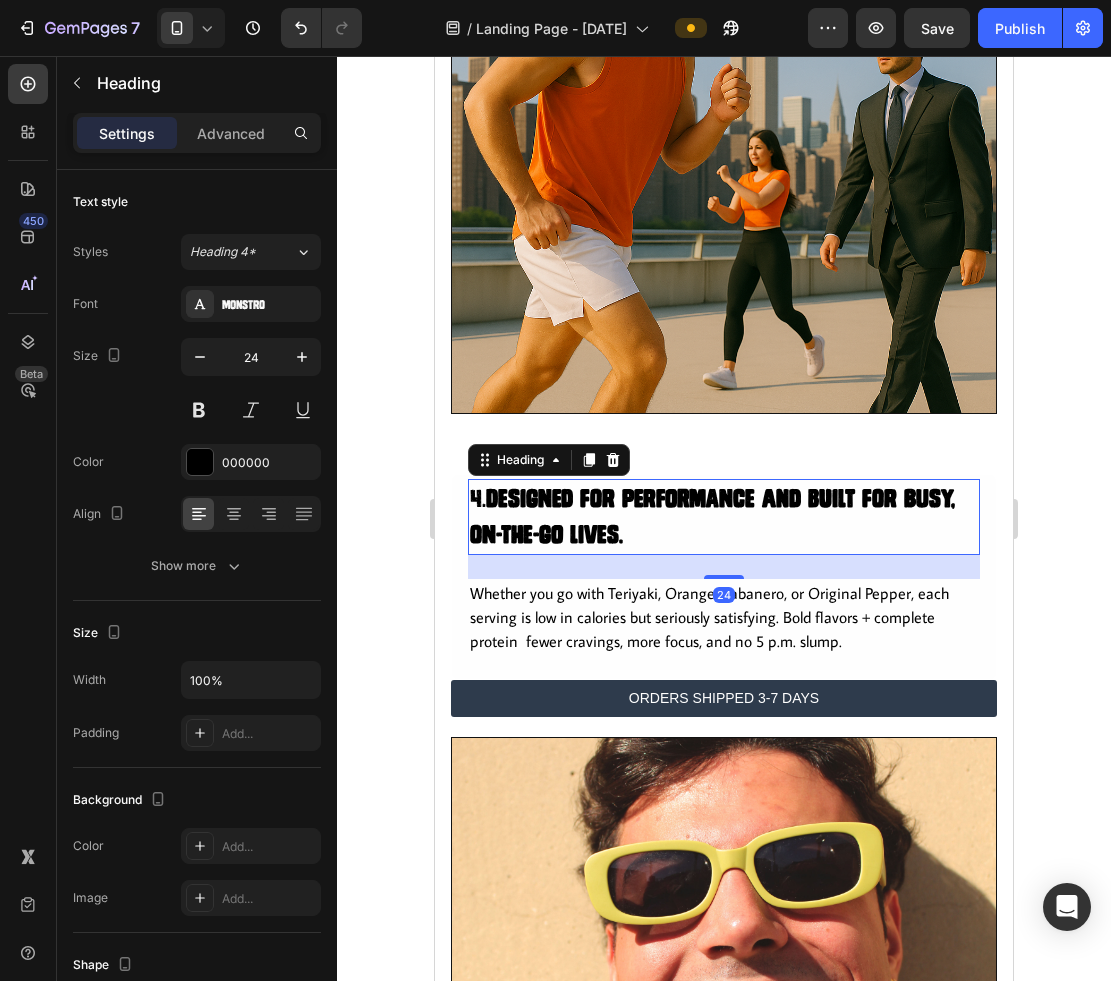 click on "4.  Designed for performance and built for Busy, On-the-Go Lives." at bounding box center (724, 517) 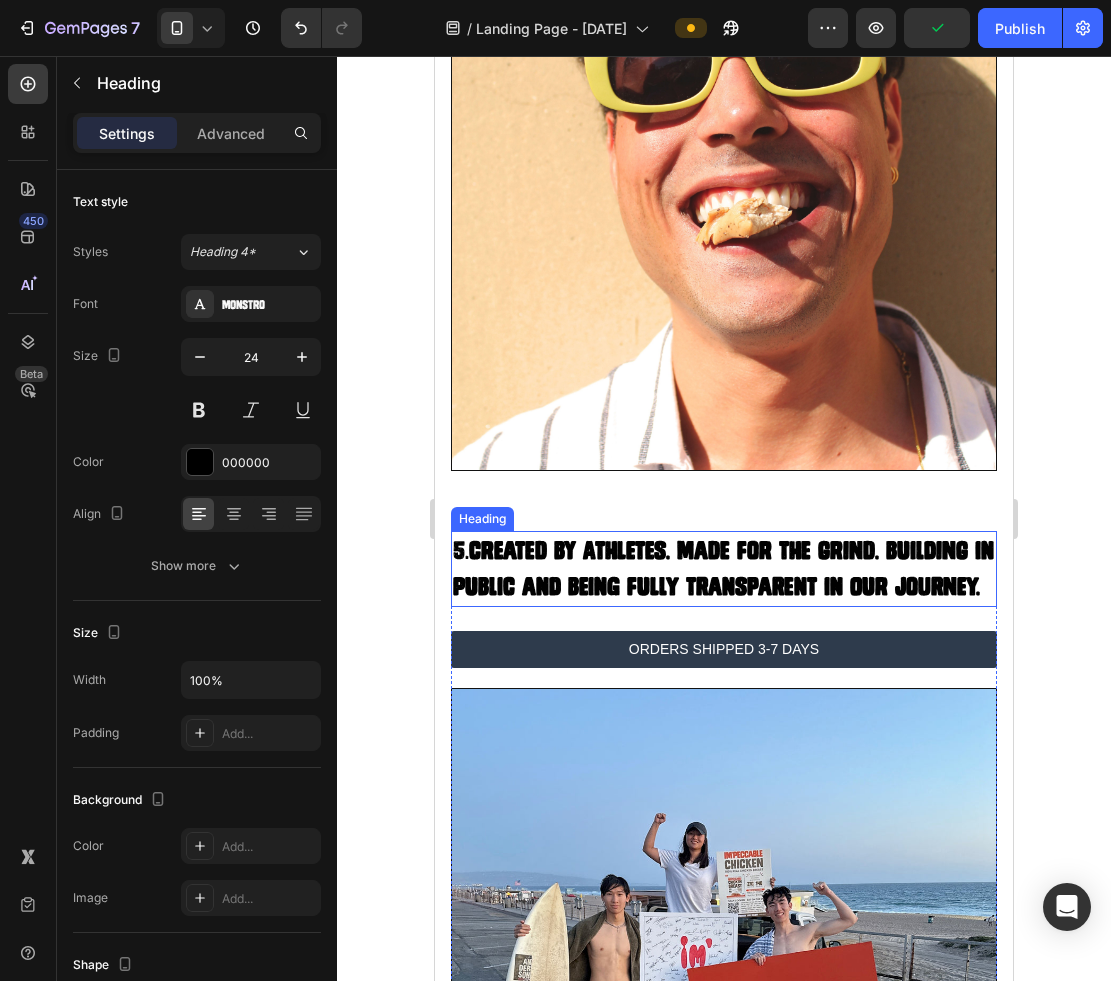 click on "5.  Created by Athletes. Made for the Grind. building in public and being fully transparent in our journey." at bounding box center [724, 569] 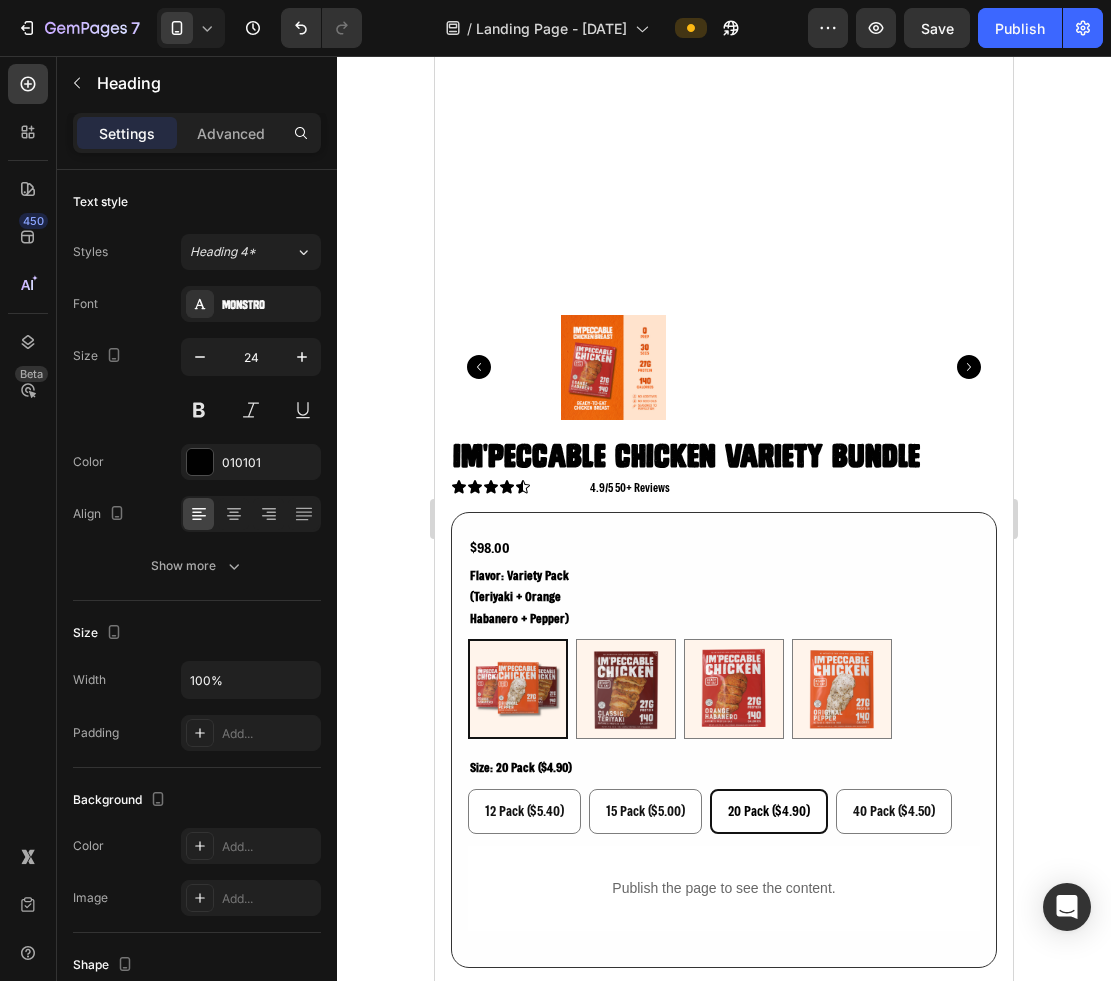 scroll, scrollTop: 6349, scrollLeft: 0, axis: vertical 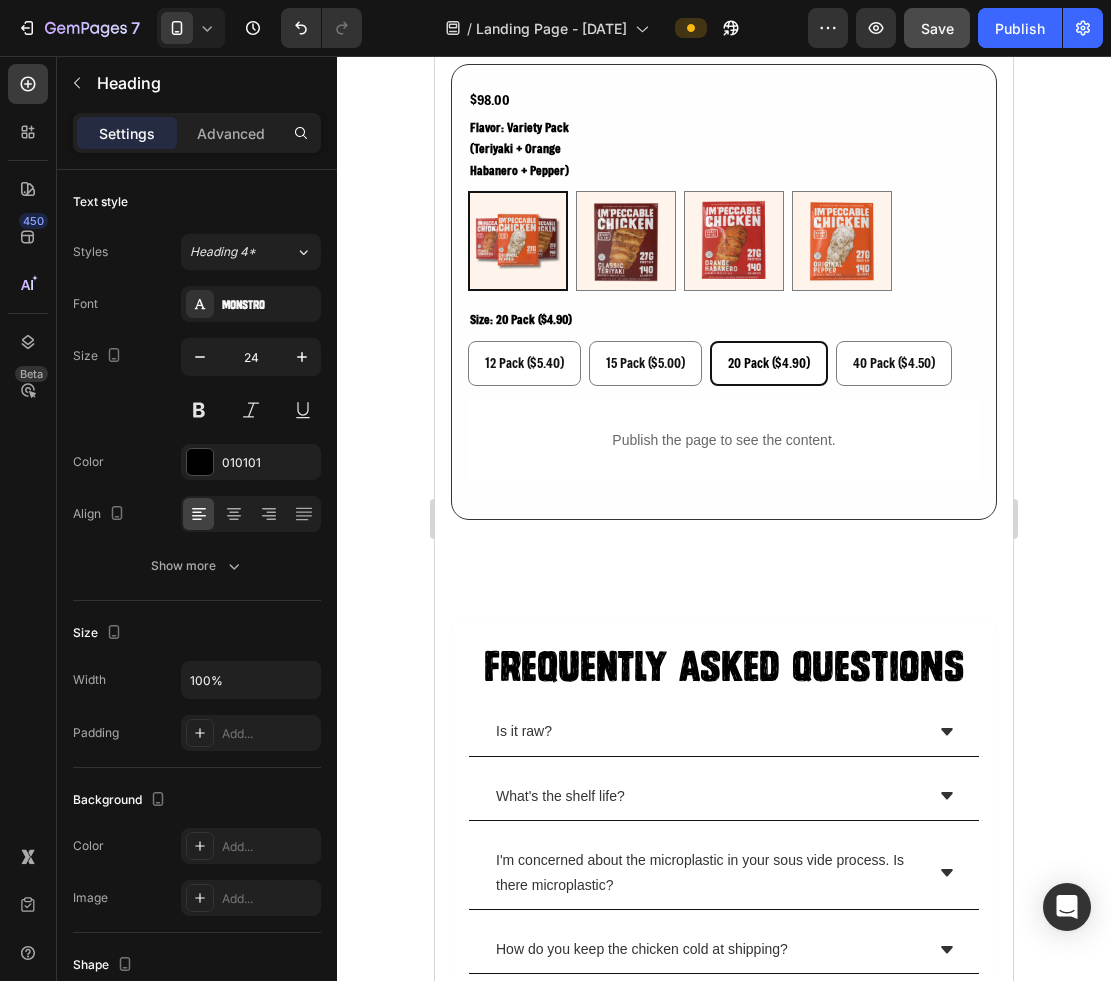 click on "Save" at bounding box center [937, 28] 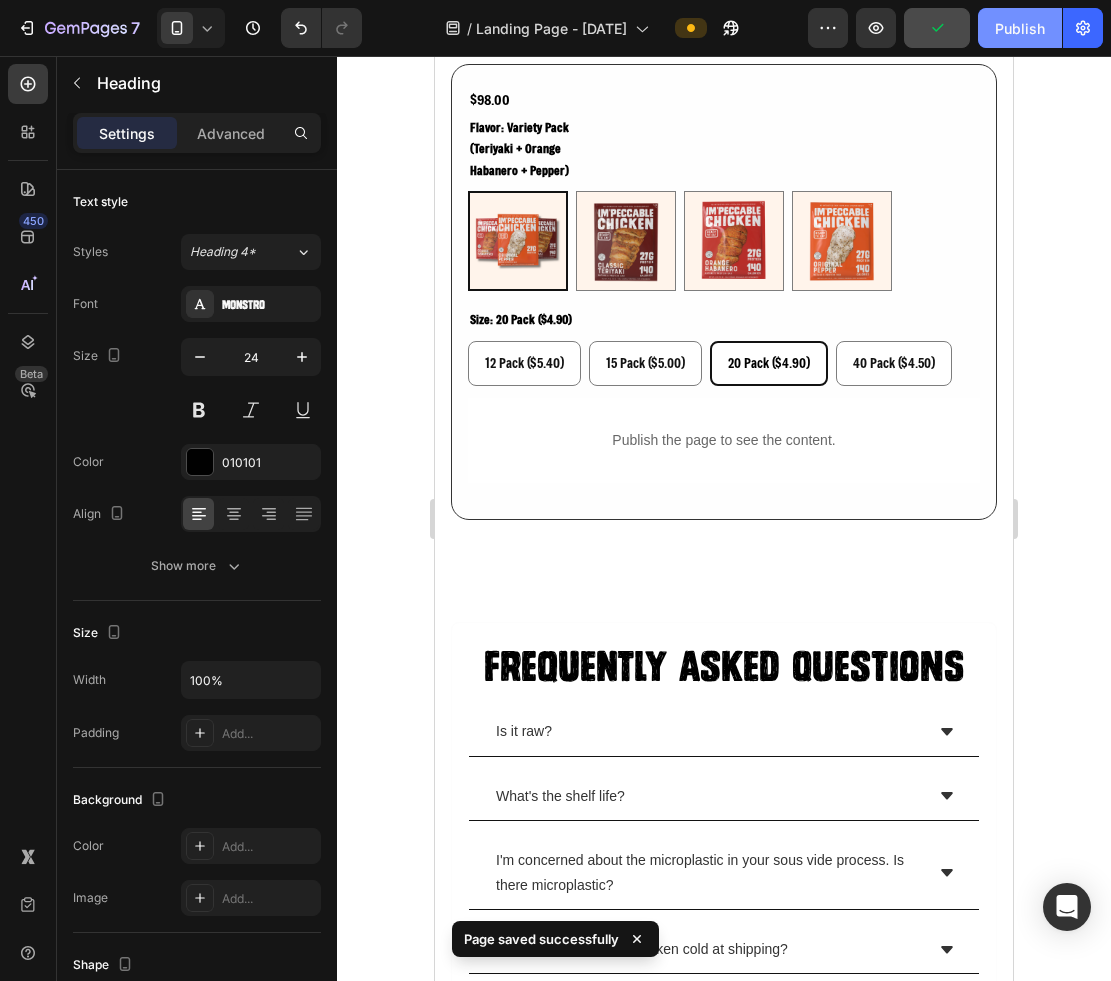 click on "Publish" at bounding box center [1020, 28] 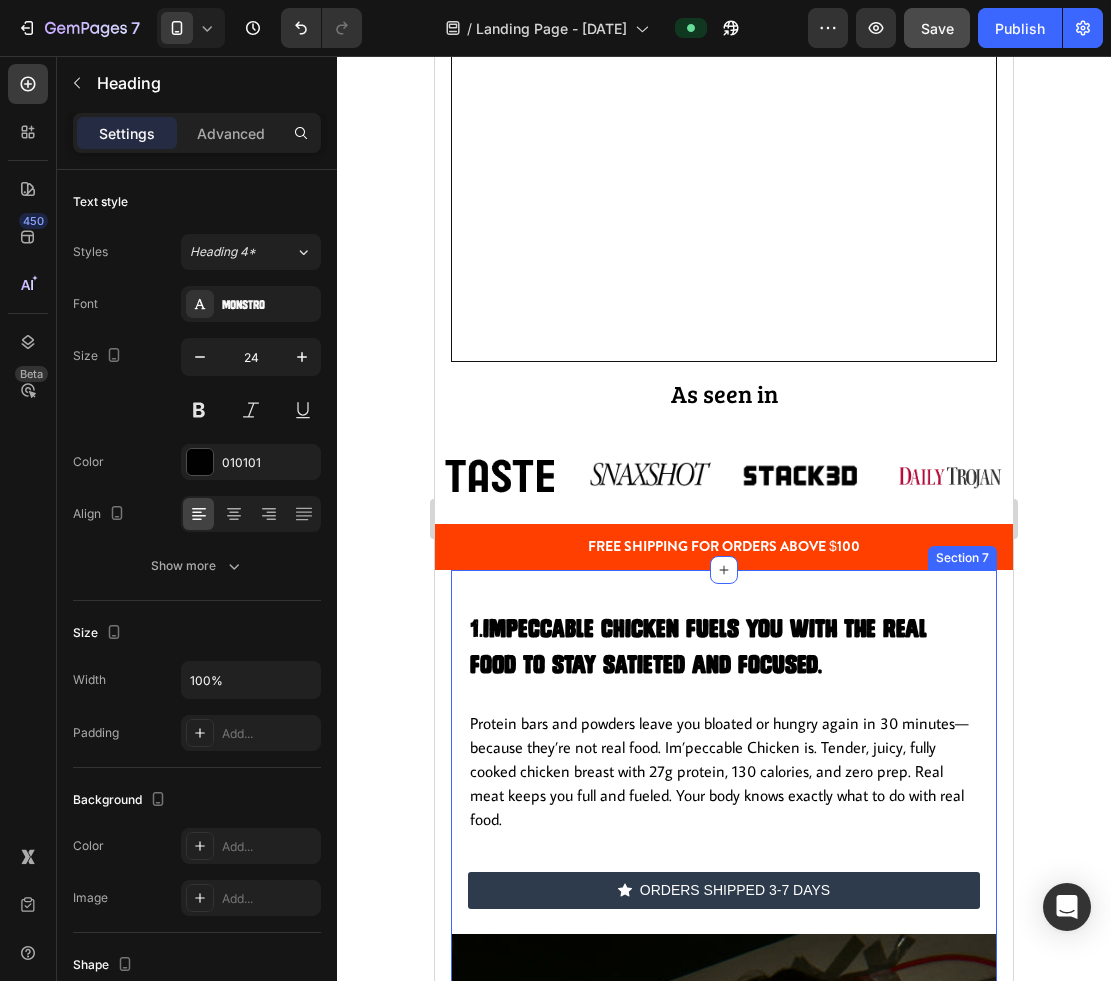 scroll, scrollTop: 864, scrollLeft: 0, axis: vertical 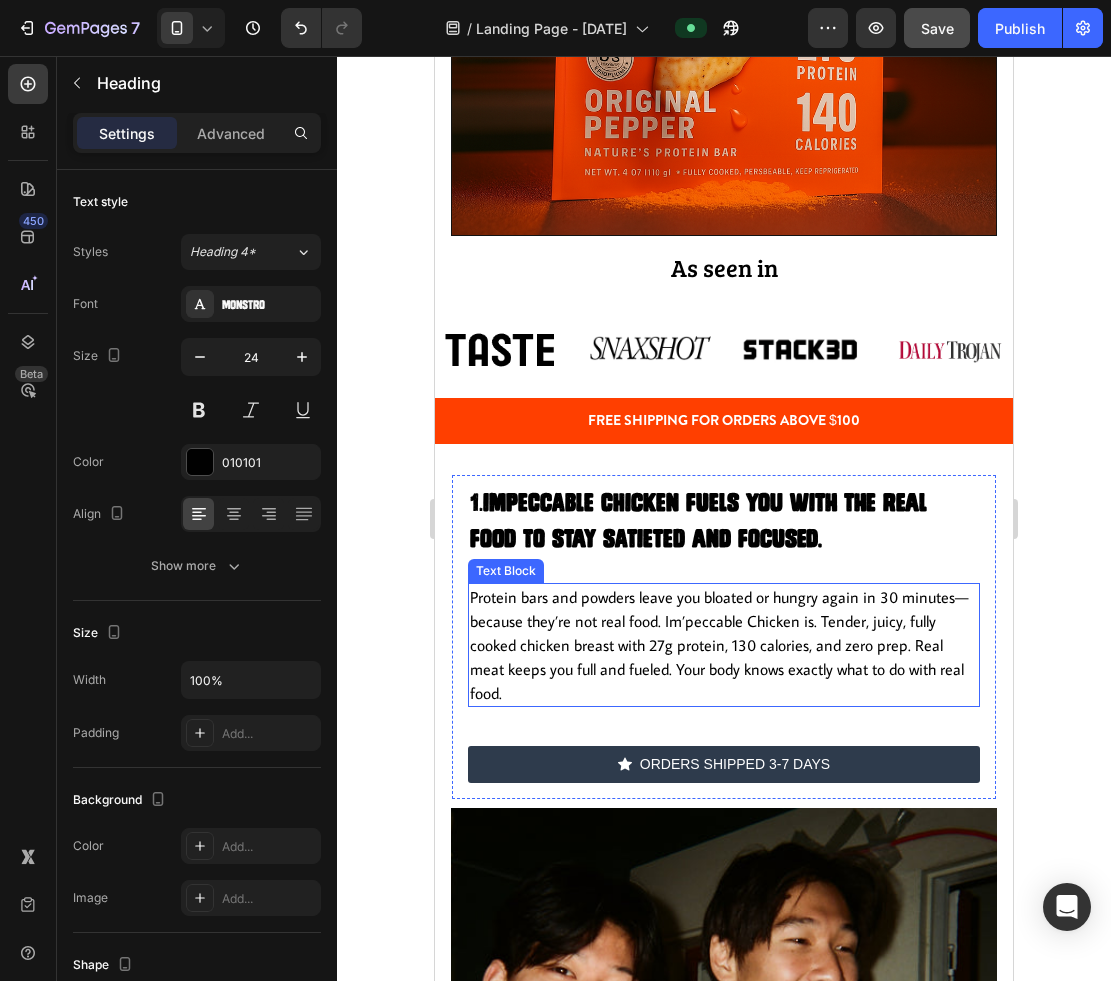 click on "Protein bars and powders leave you bloated or hungry again in 30 minutes—because they’re not real food. Im’peccable Chicken is. Tender, juicy, fully cooked chicken breast with 27g protein, 130 calories, and zero prep. Real meat keeps you full and fueled. Your body knows exactly what to do with real food." at bounding box center [724, 645] 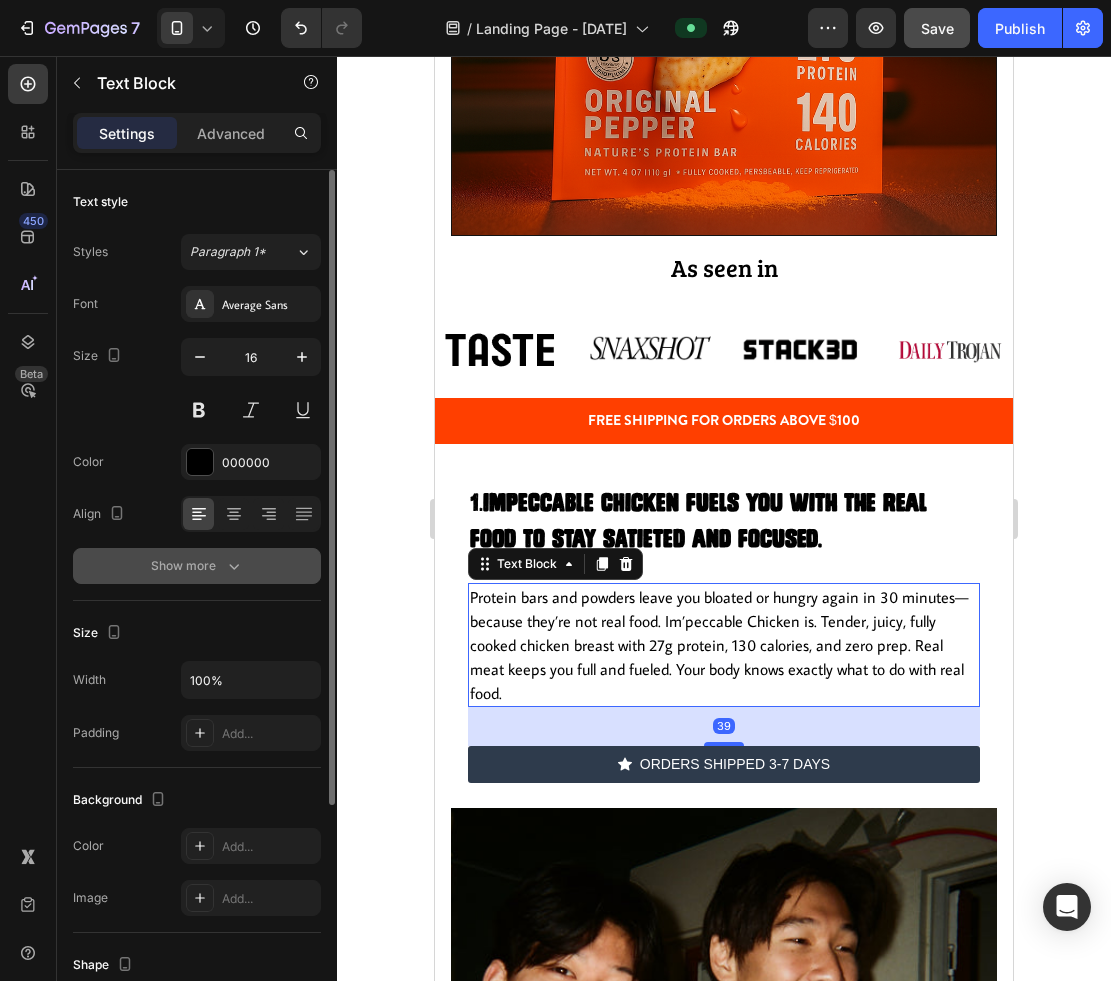 click on "Show more" at bounding box center [197, 566] 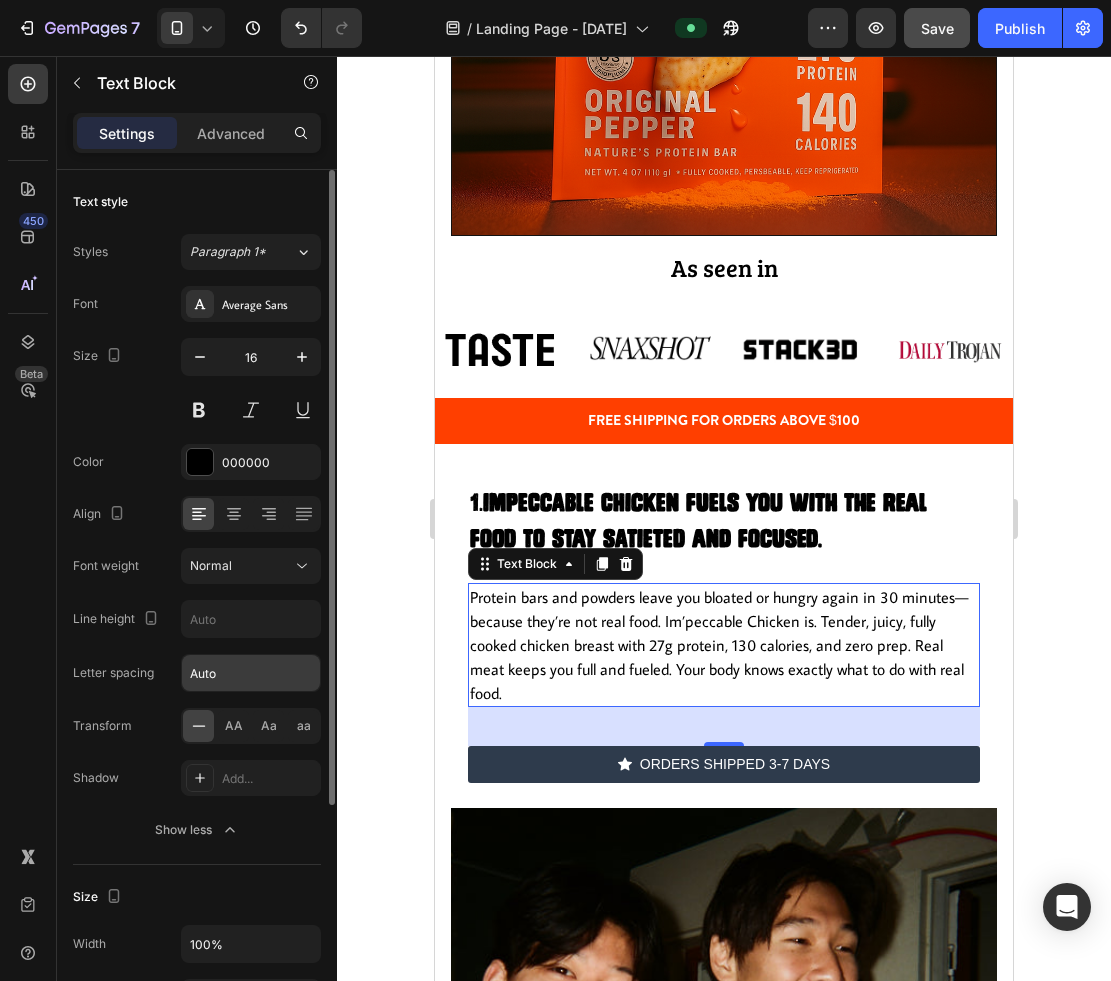 click on "Auto" at bounding box center [251, 673] 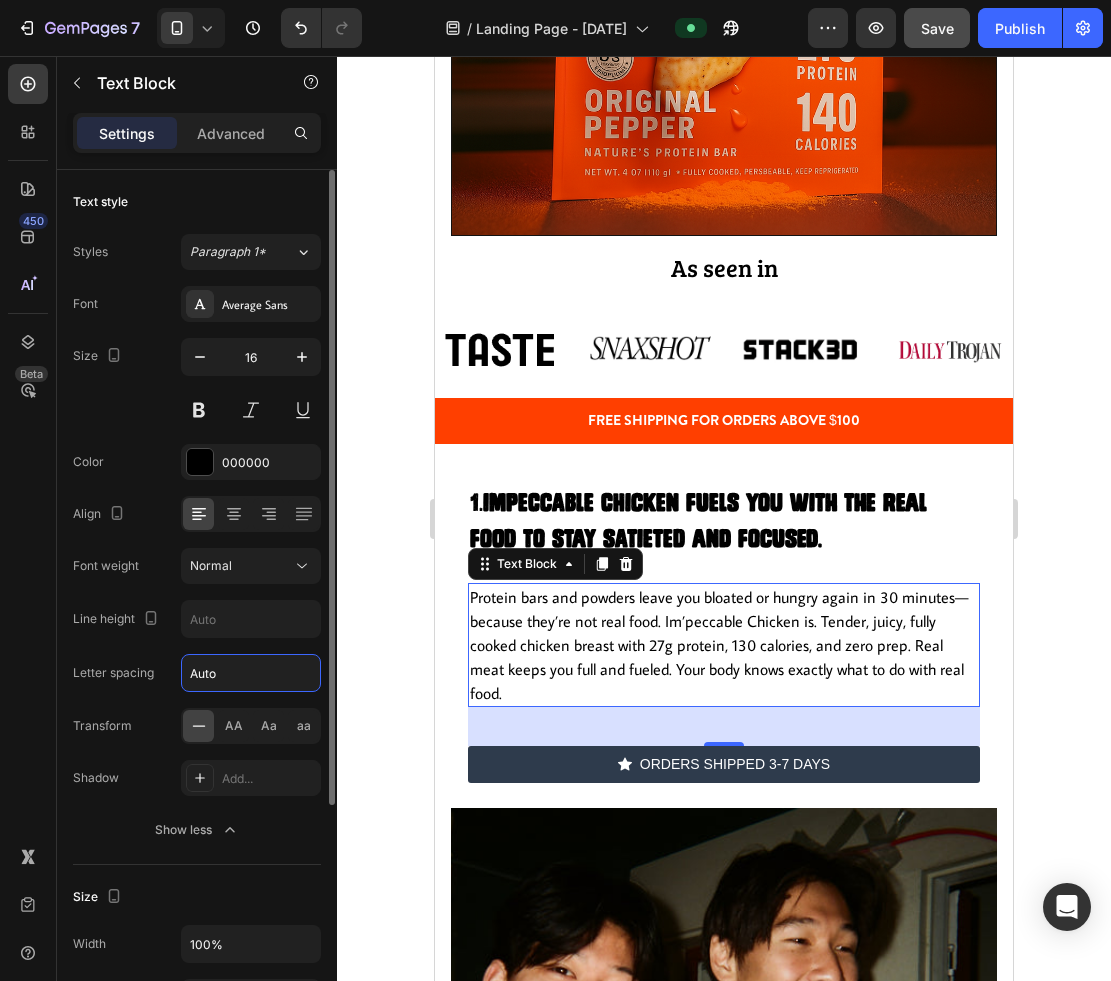 click on "Font Average Sans Size 16 Color 000000 Align Font weight Normal Line height Letter spacing Auto Transform AA Aa aa Shadow Add... Show less" at bounding box center (197, 567) 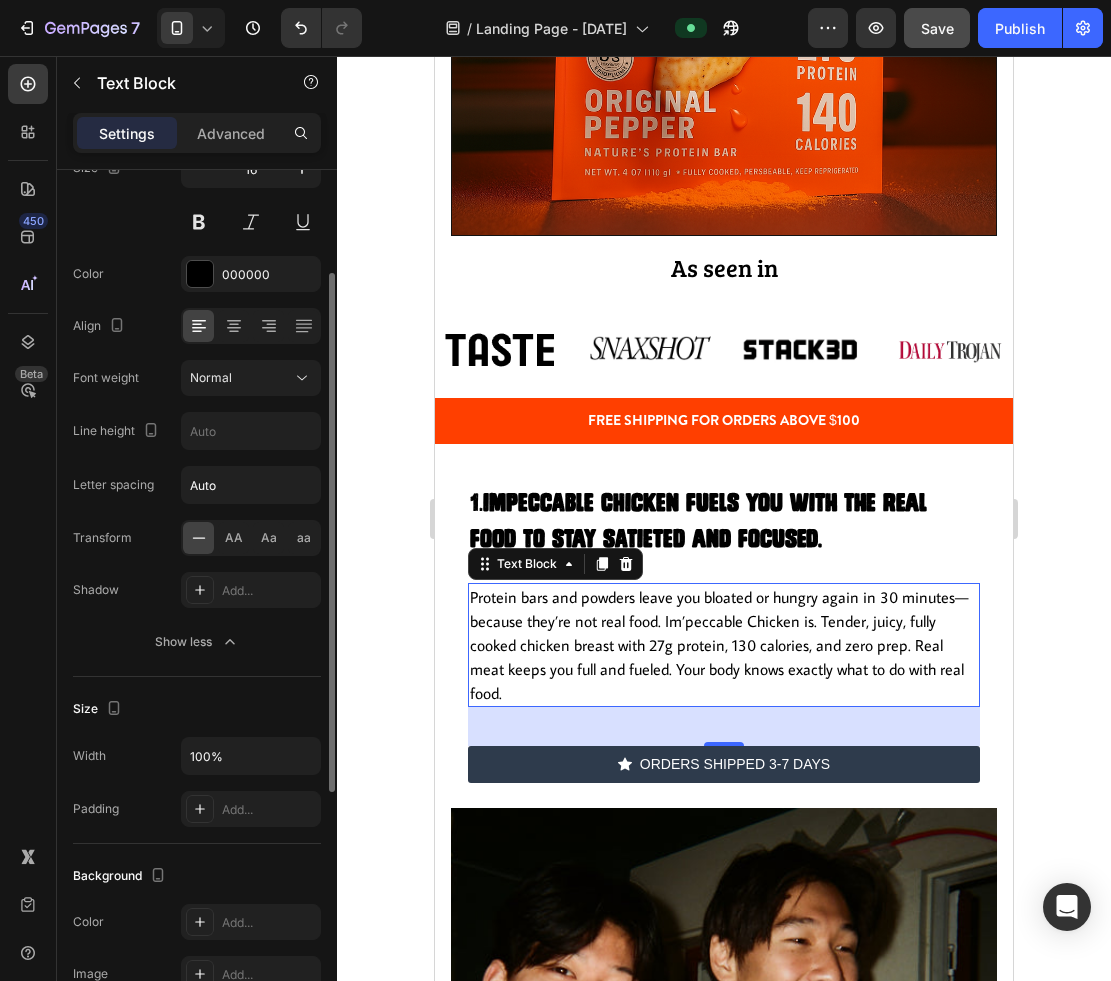 scroll, scrollTop: 182, scrollLeft: 0, axis: vertical 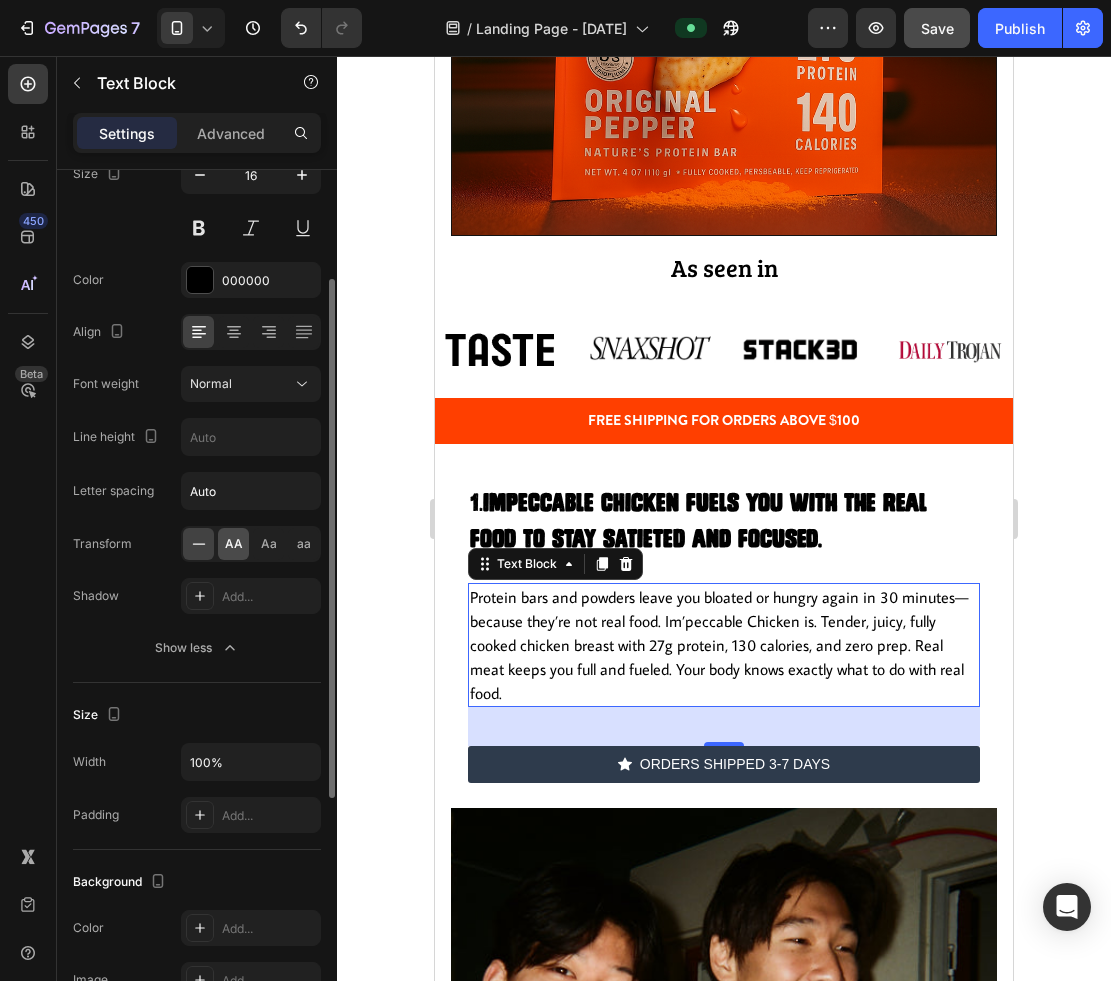 click on "AA" 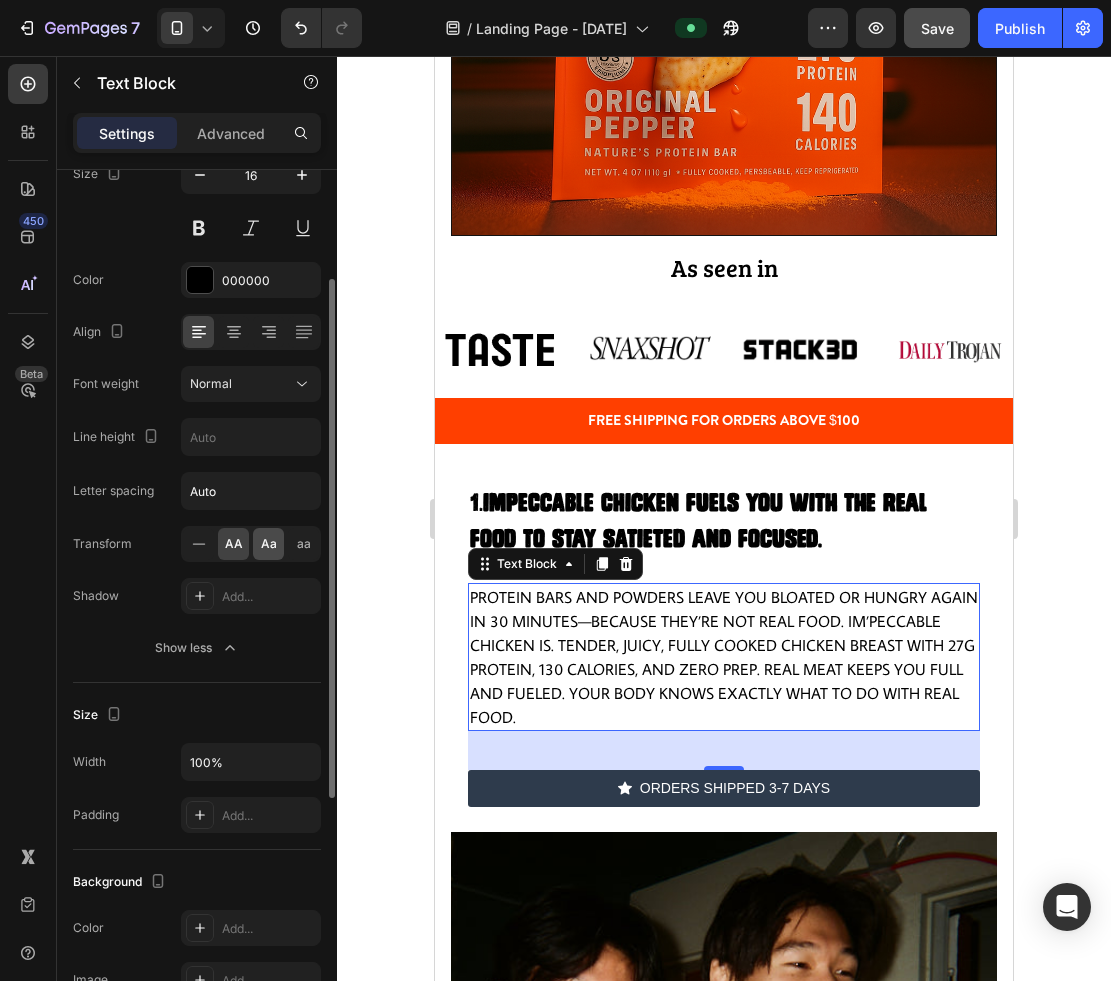 click on "Aa" 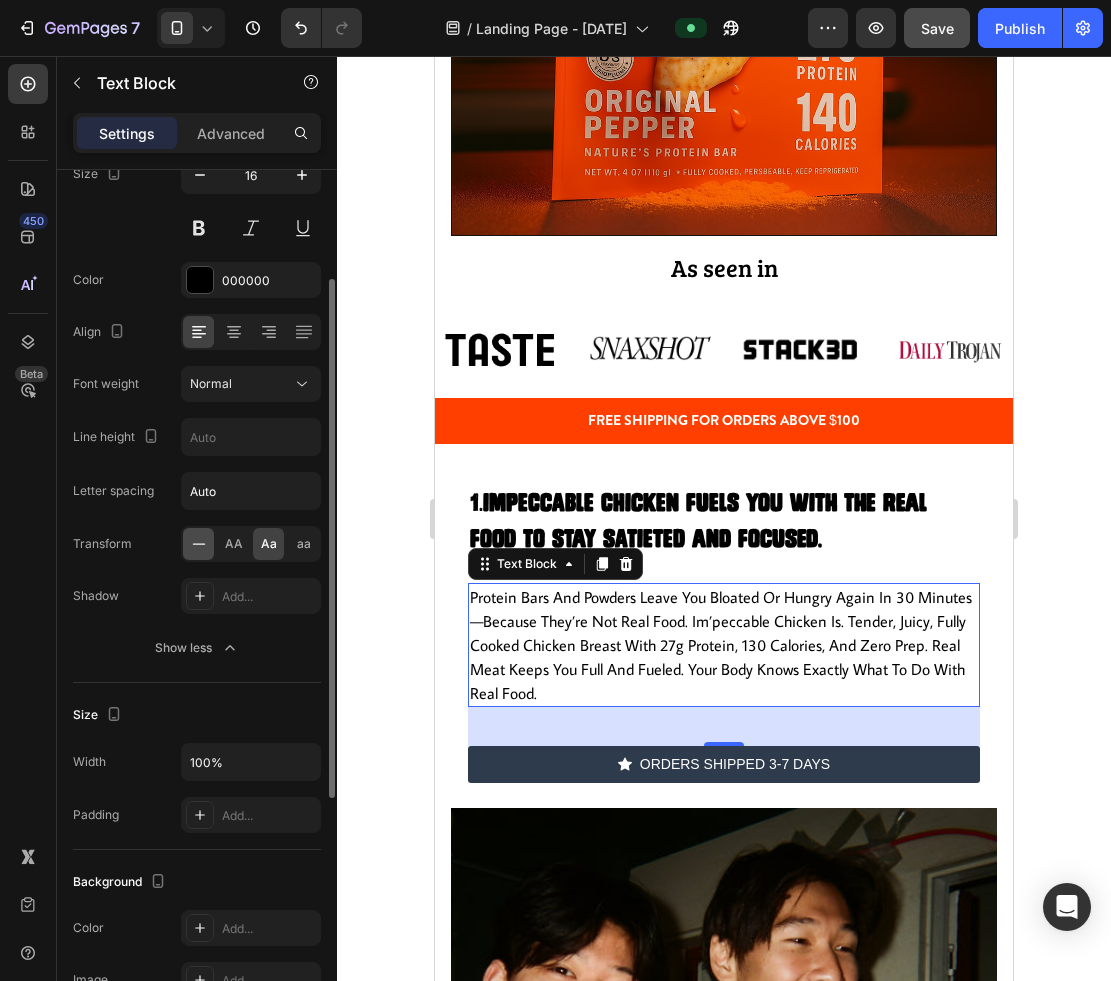 click 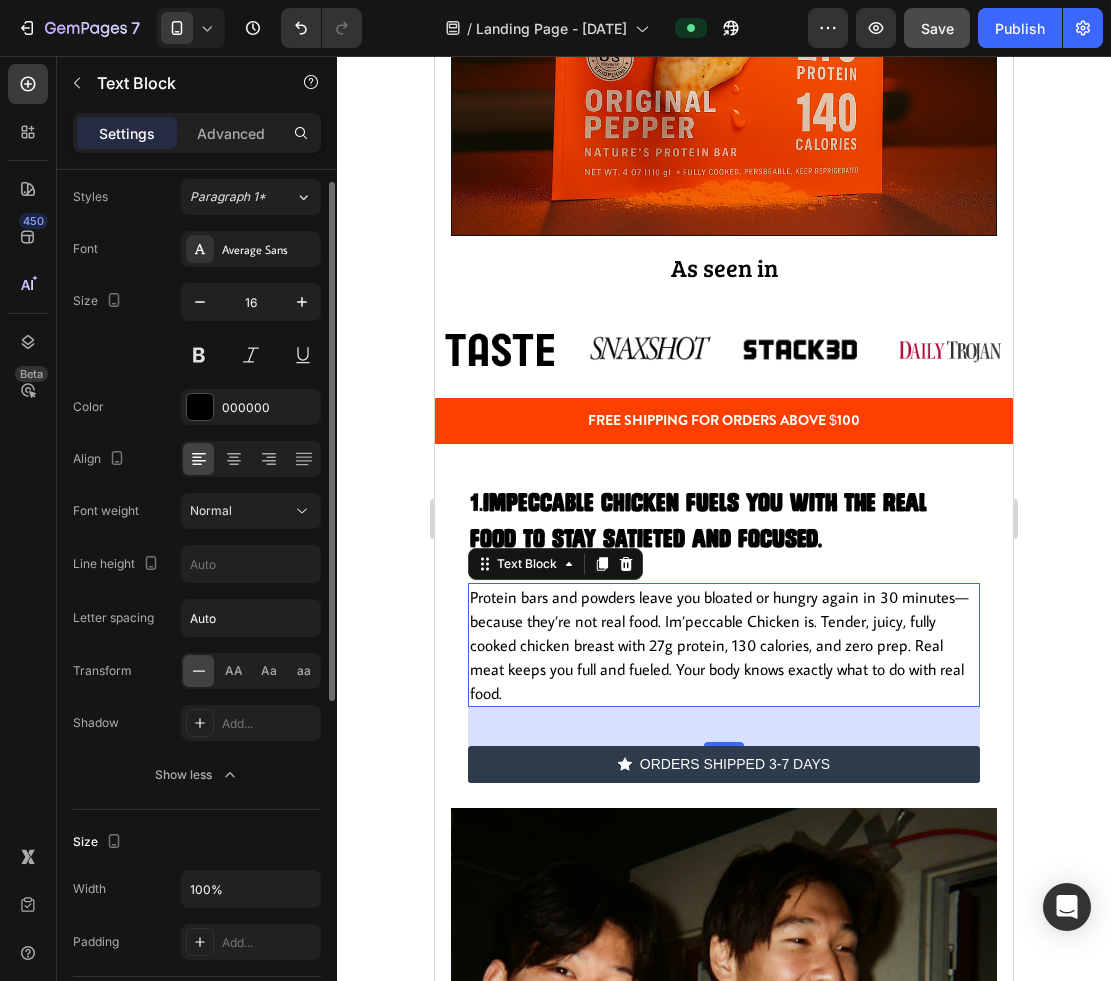 scroll, scrollTop: 42, scrollLeft: 0, axis: vertical 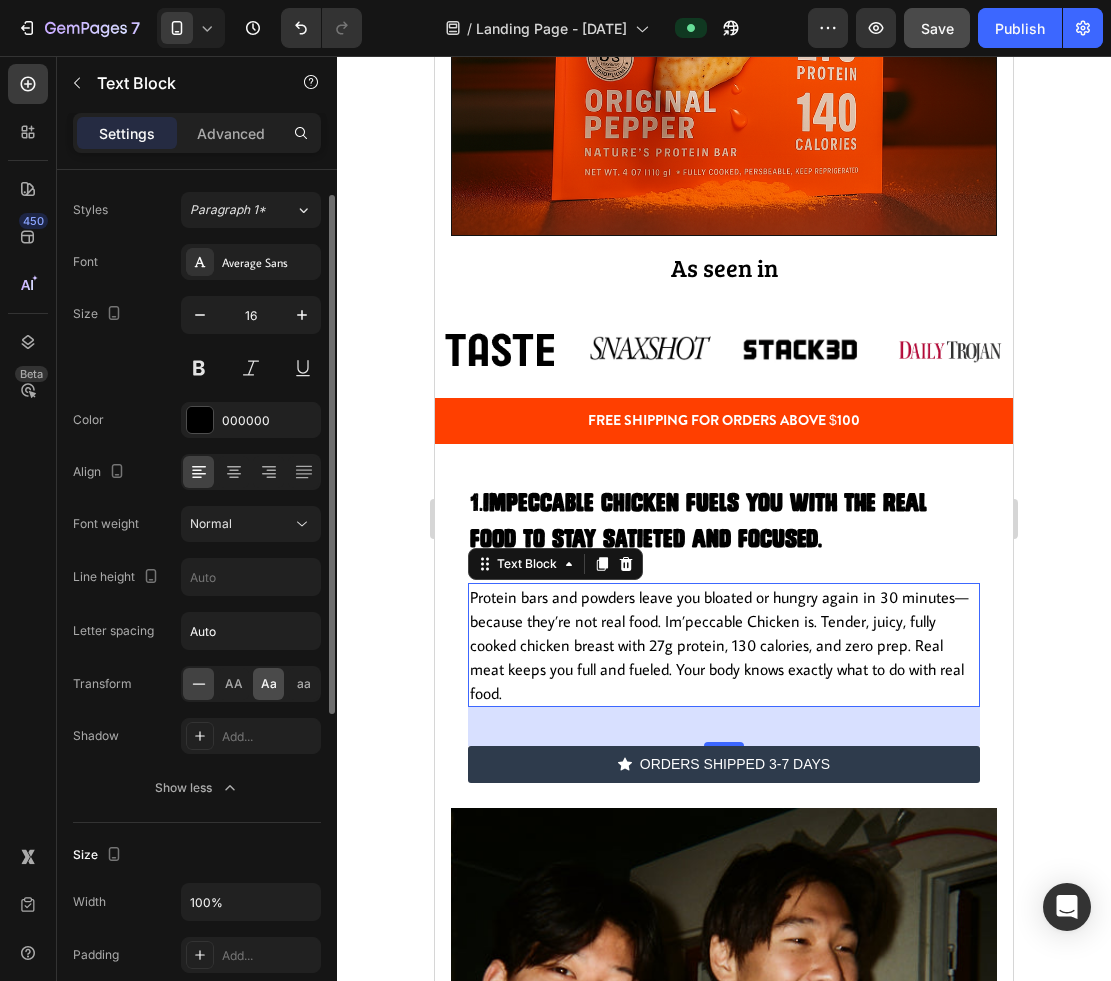 click on "Aa" 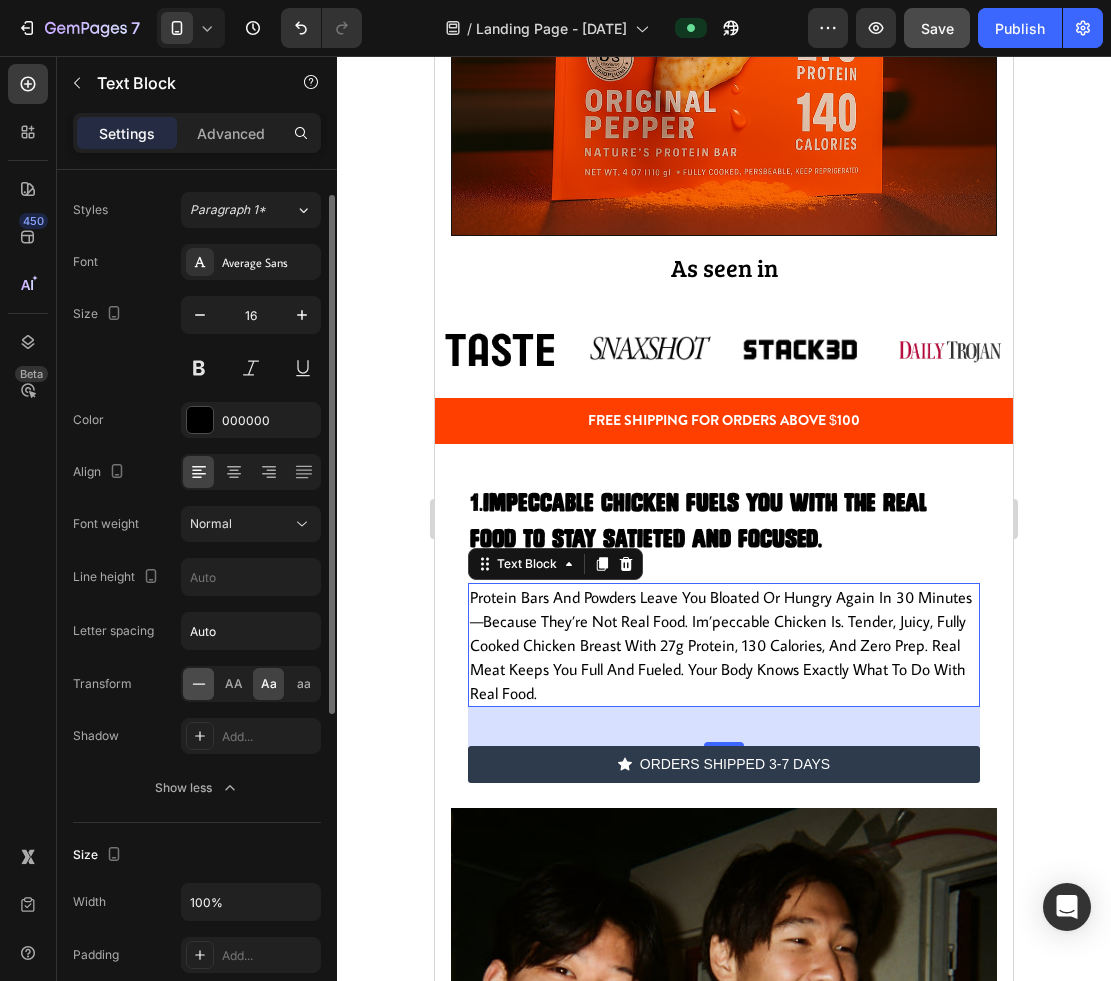 click 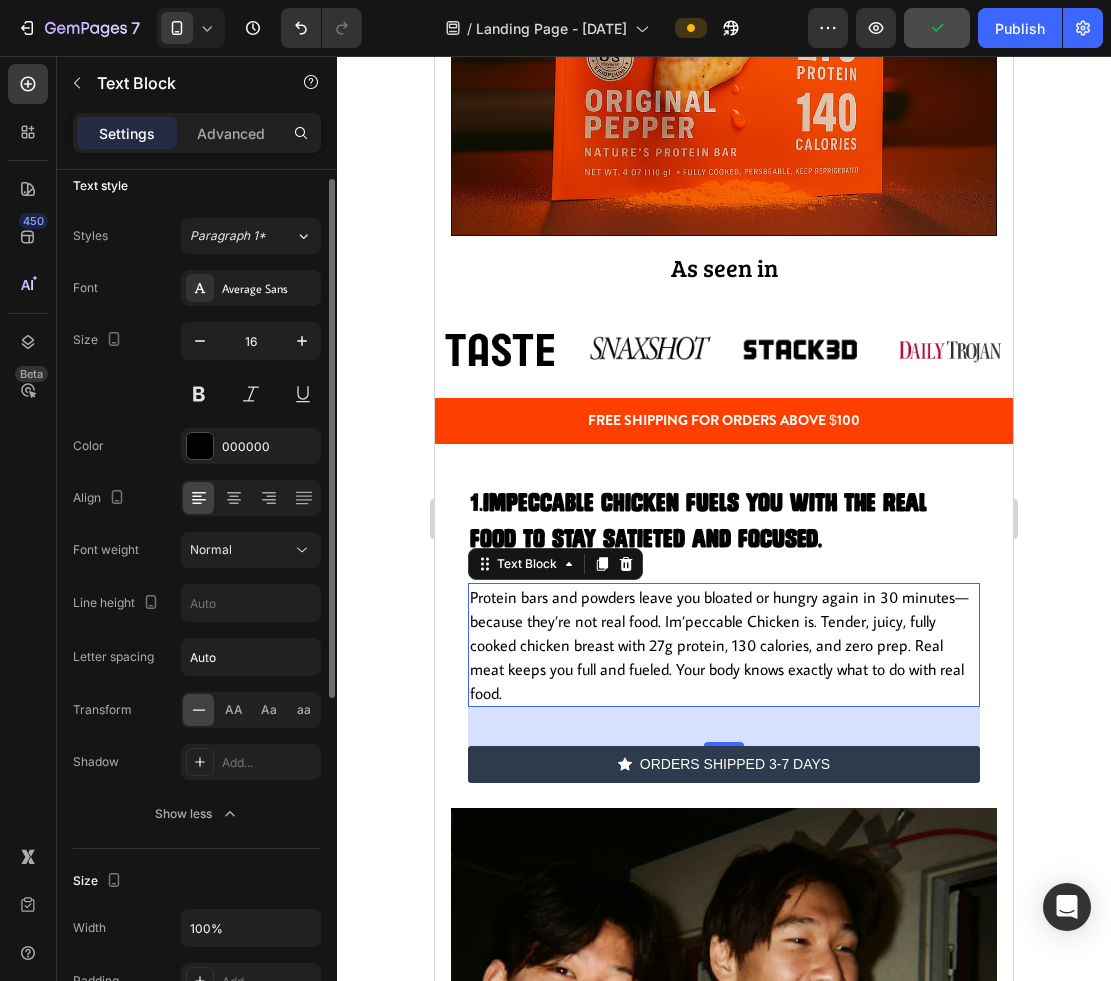 scroll, scrollTop: 9, scrollLeft: 0, axis: vertical 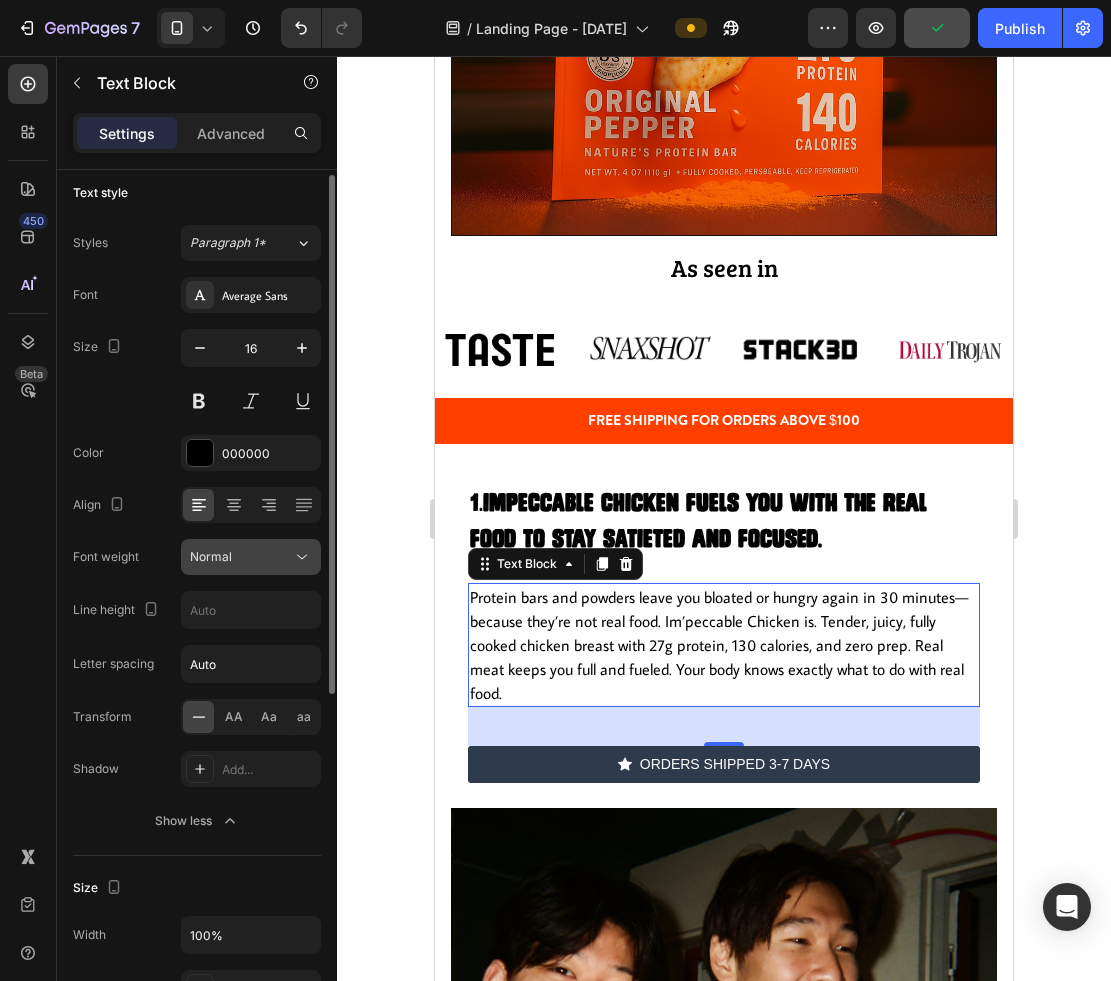 click on "Normal" at bounding box center (211, 557) 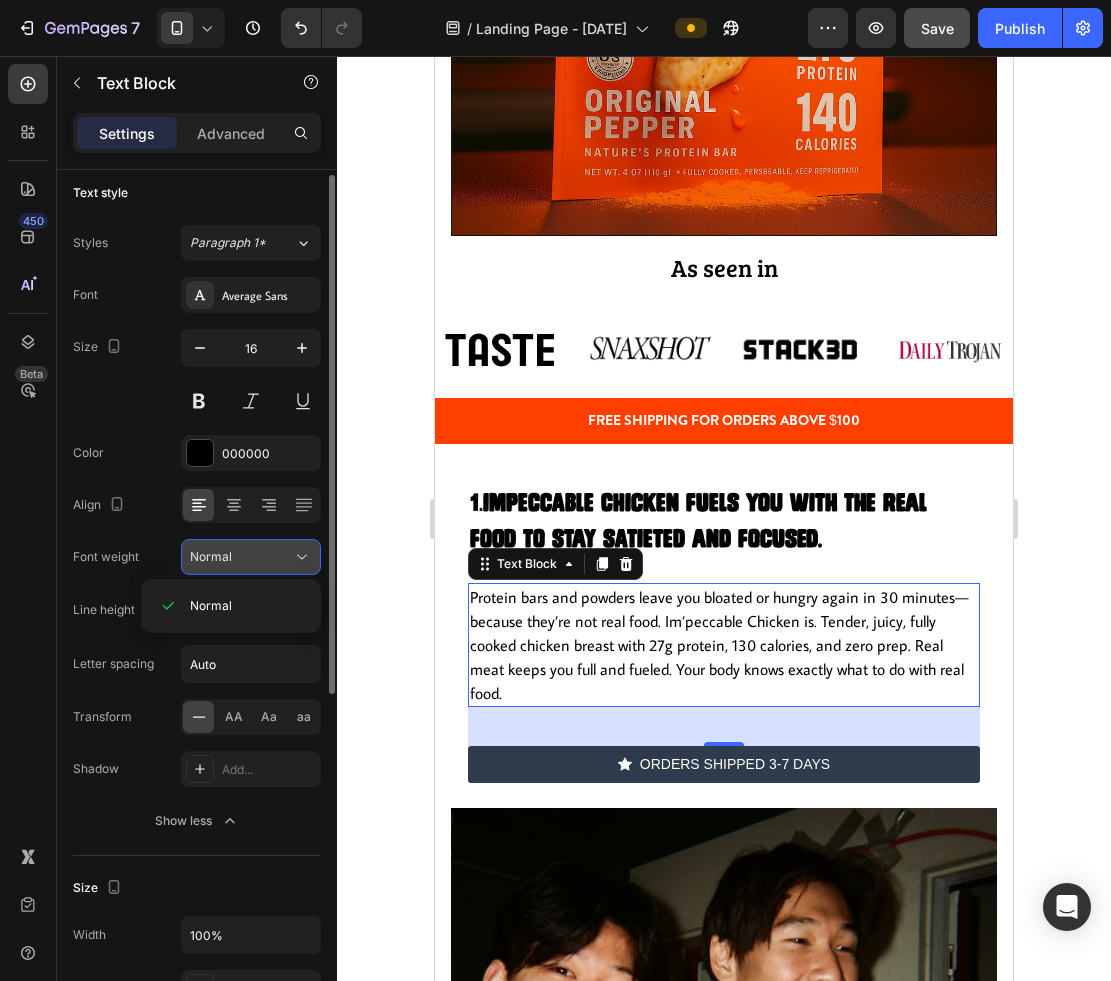 click on "Normal" at bounding box center (211, 556) 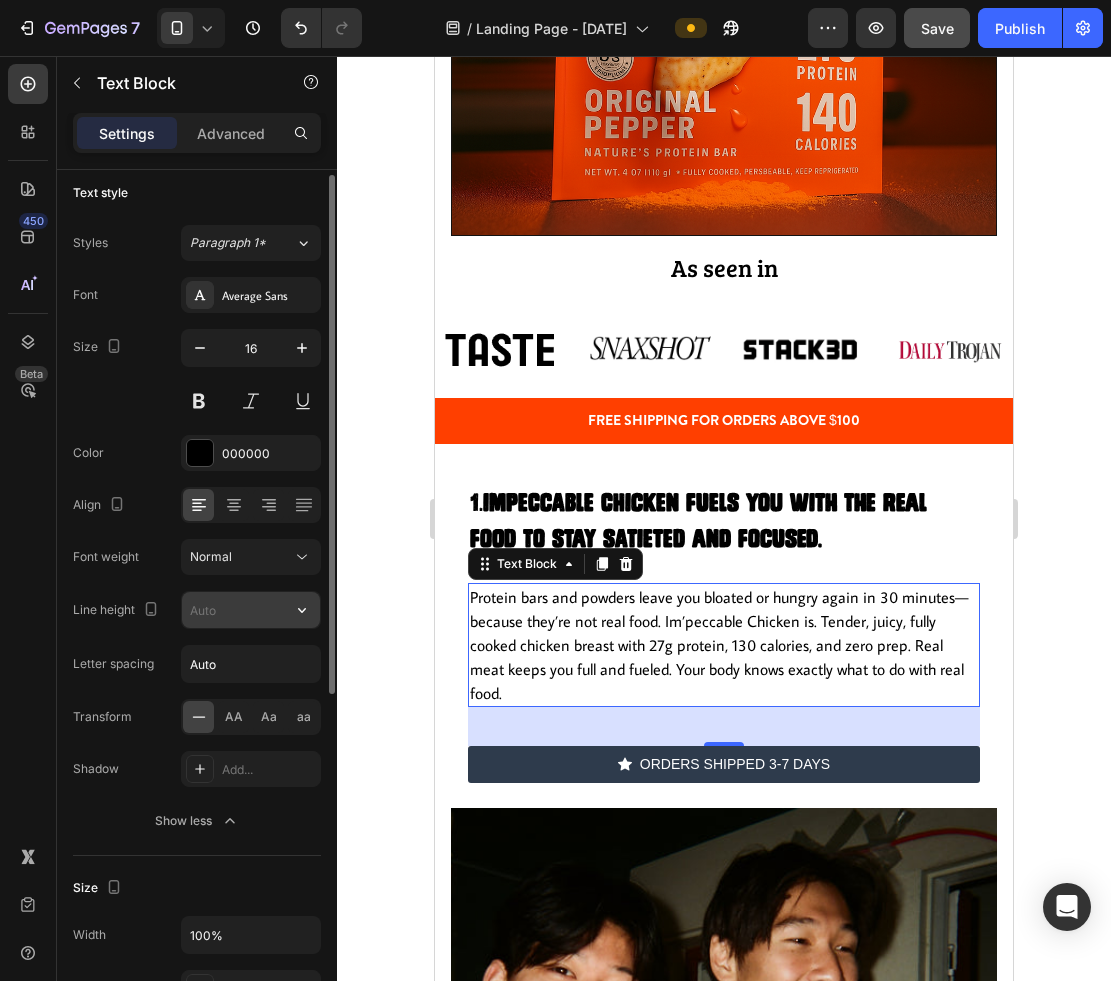 click at bounding box center [251, 610] 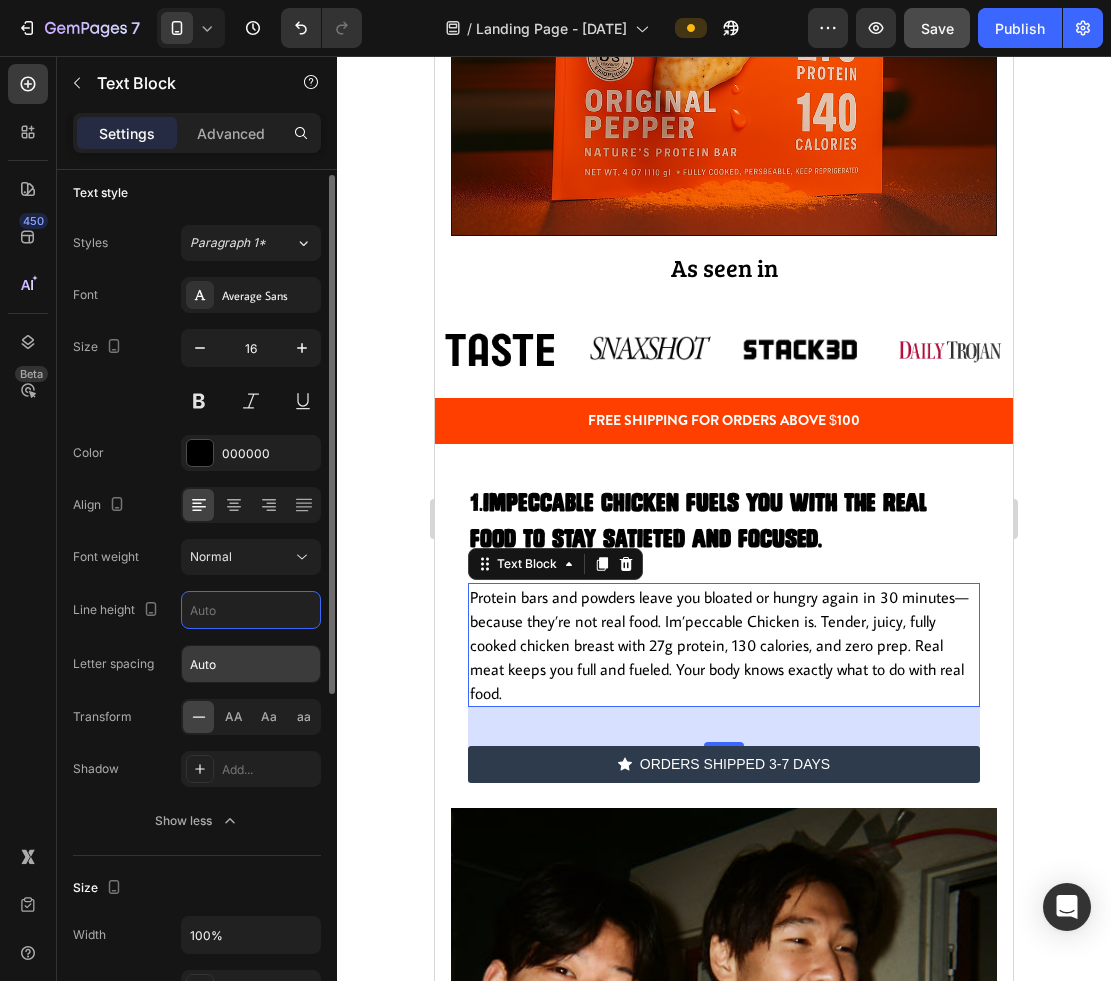 click on "Auto" at bounding box center (251, 664) 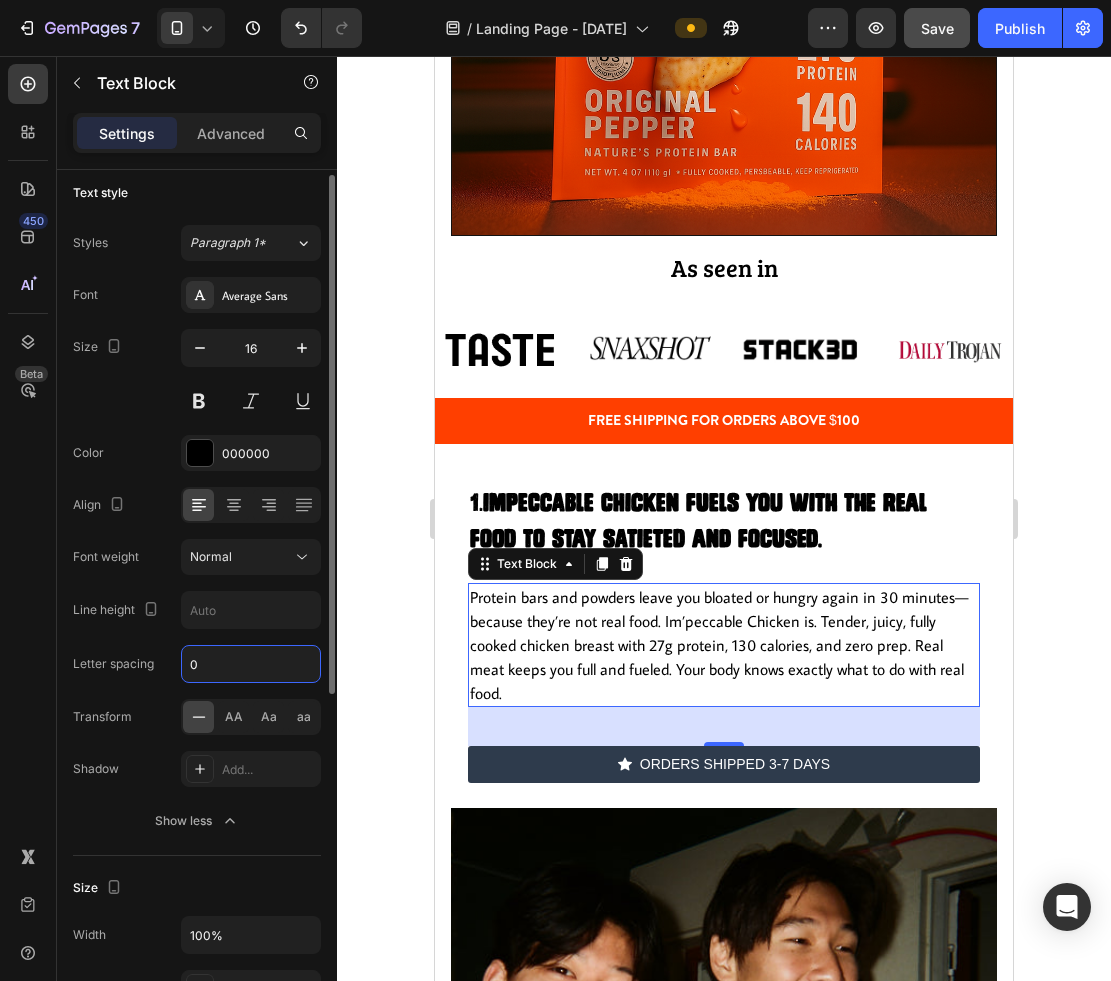 type on "0" 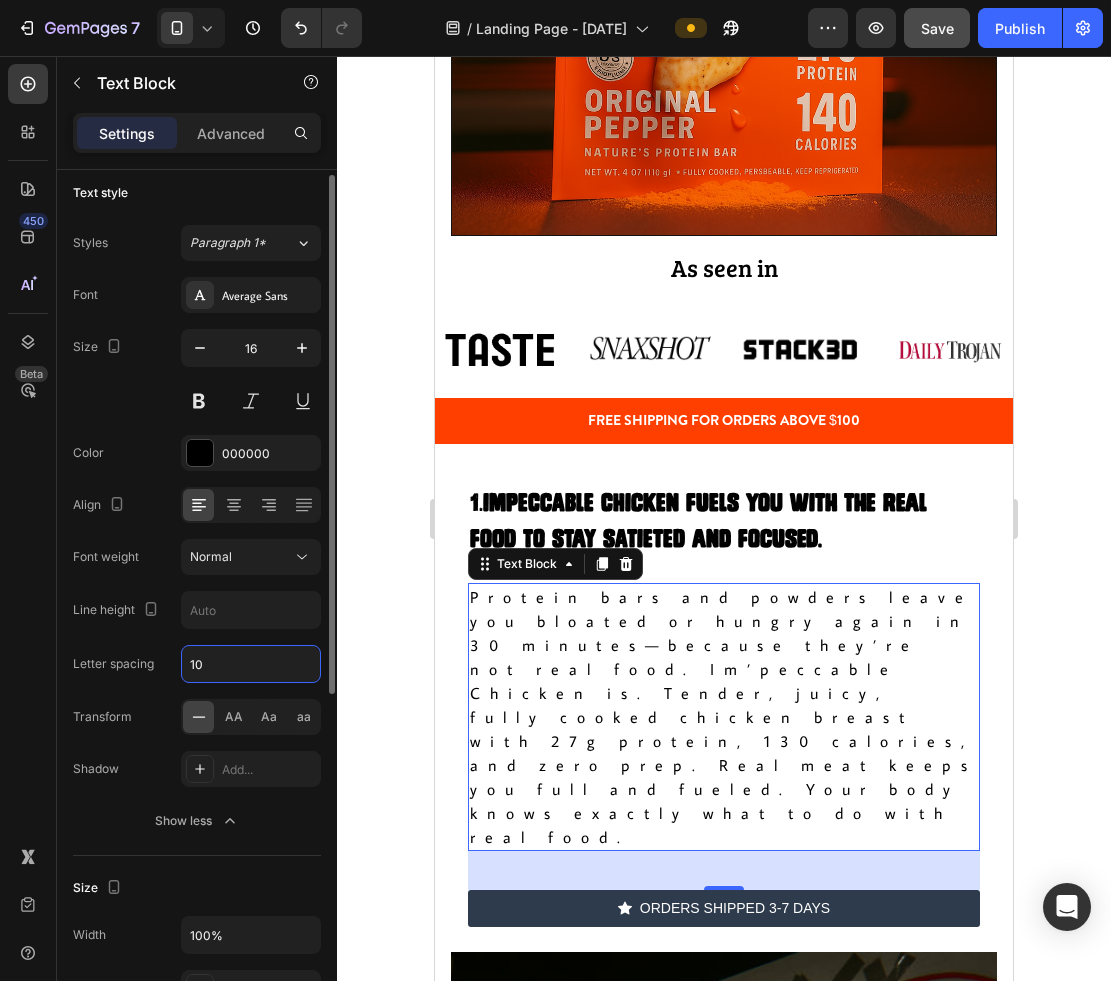 type on "1" 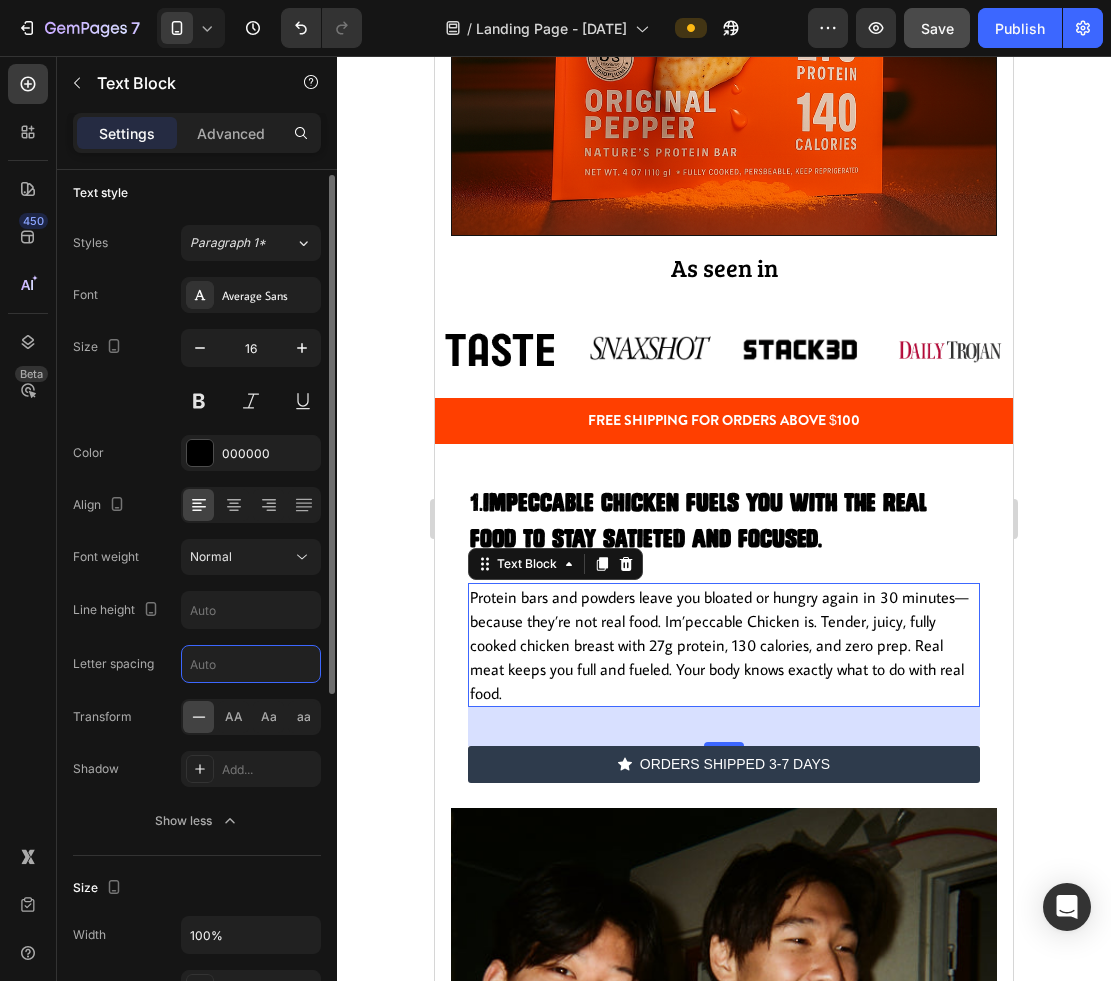 type on "0" 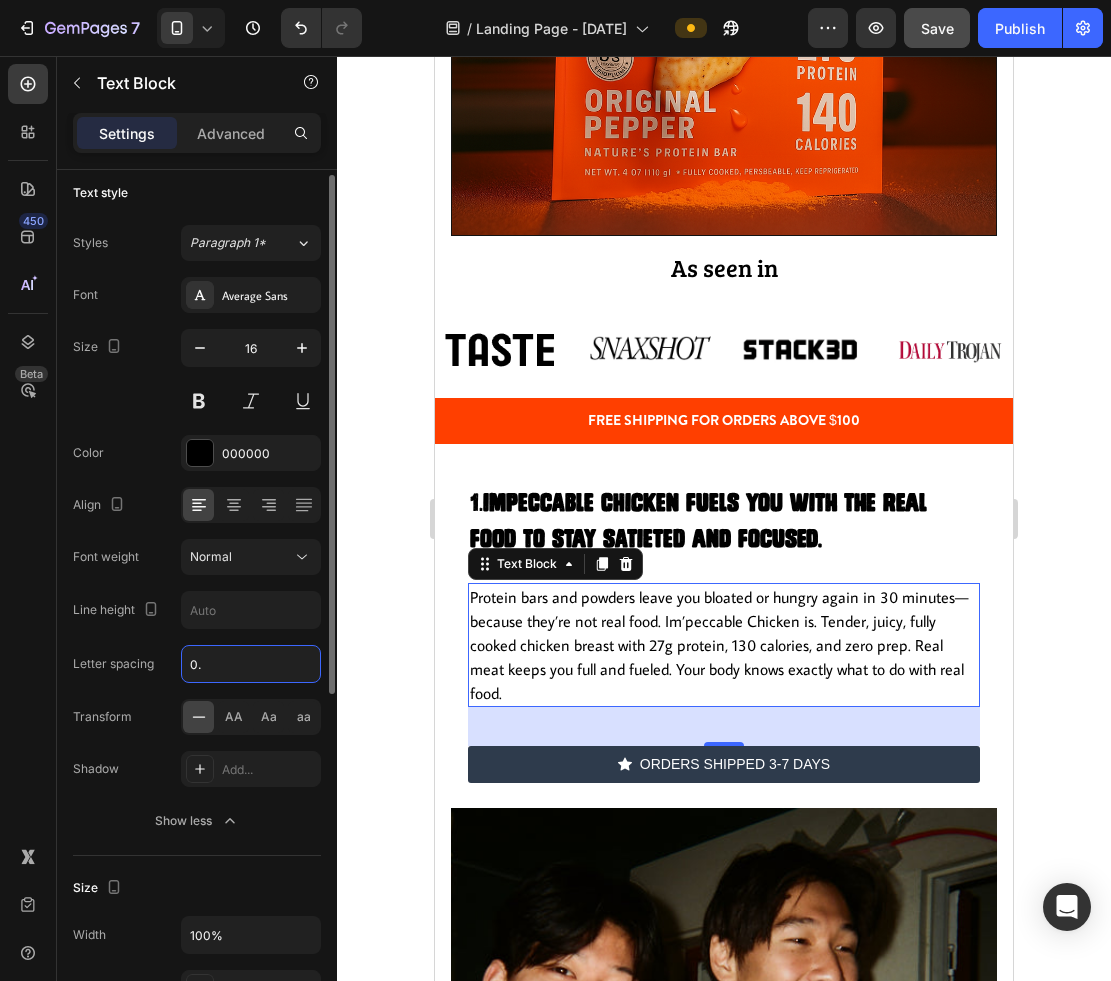 type on "0" 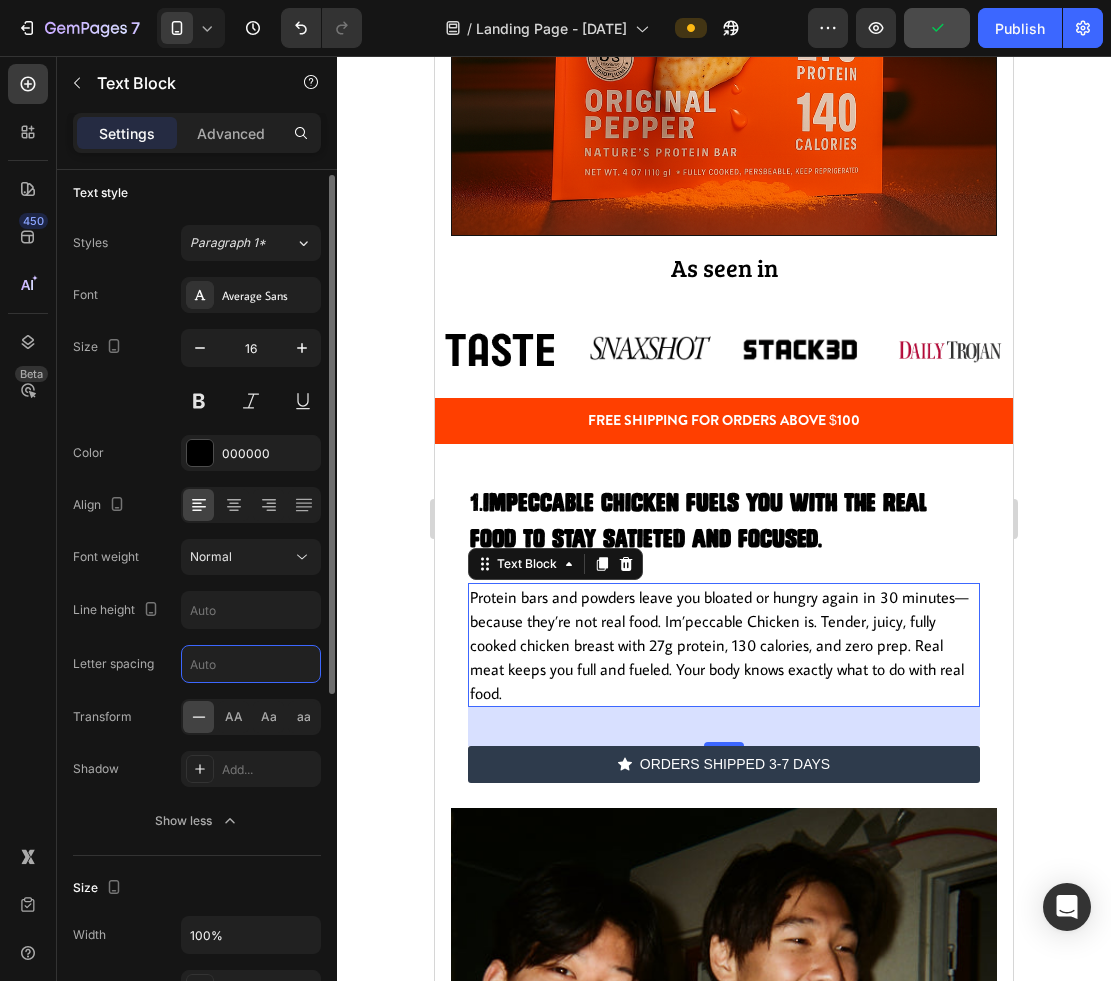 type 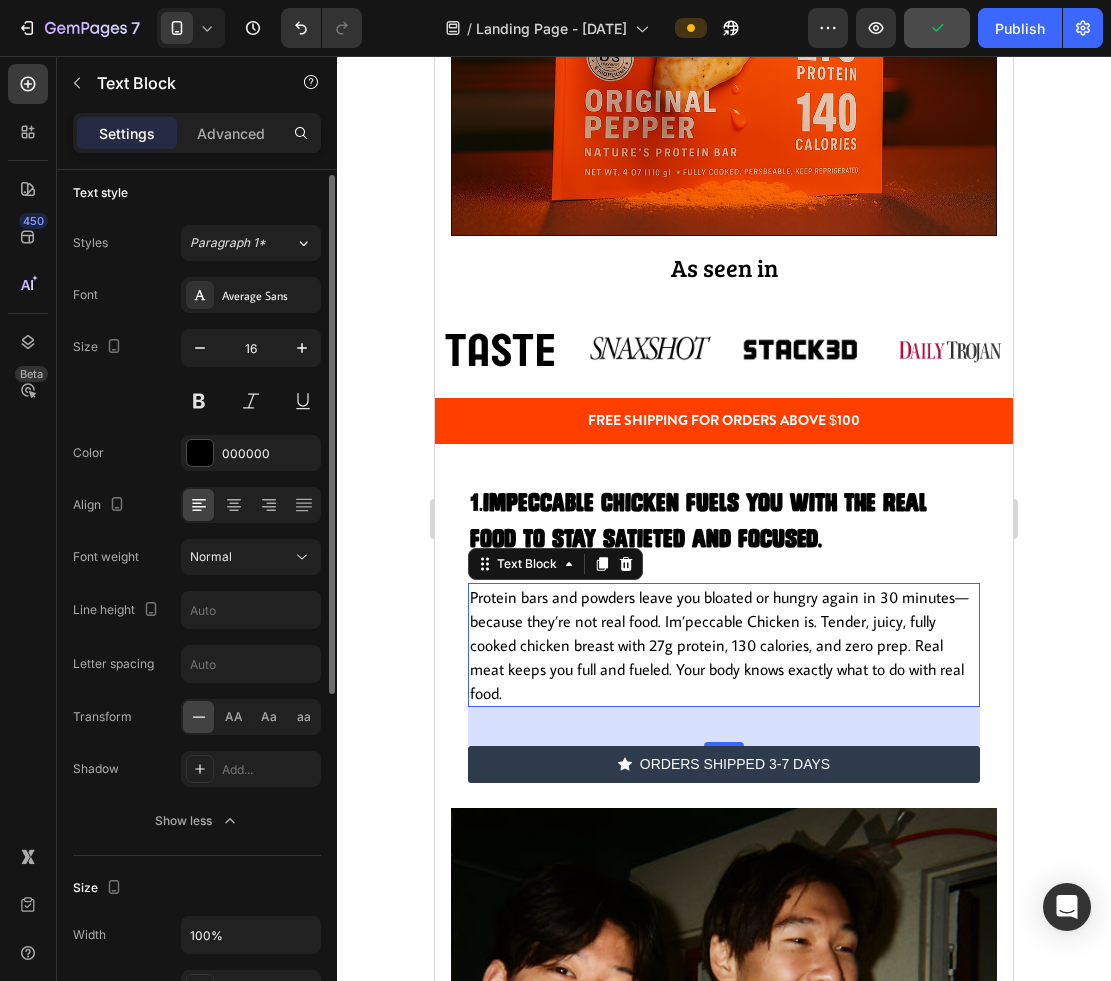 click on "Font Average Sans Size 16 Color 000000 Align Font weight Normal Line height Letter spacing Transform AA Aa aa Shadow Add... Show less" at bounding box center (197, 558) 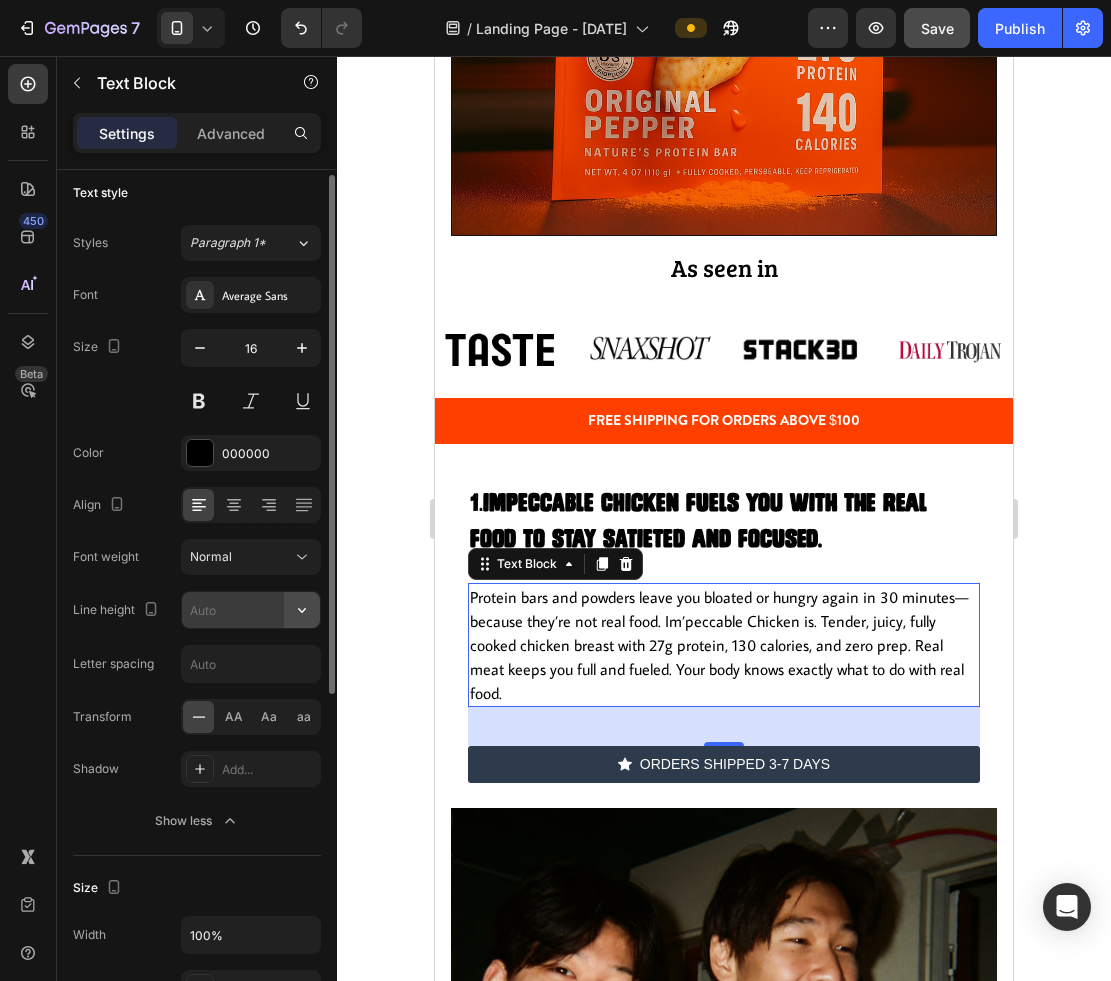 click 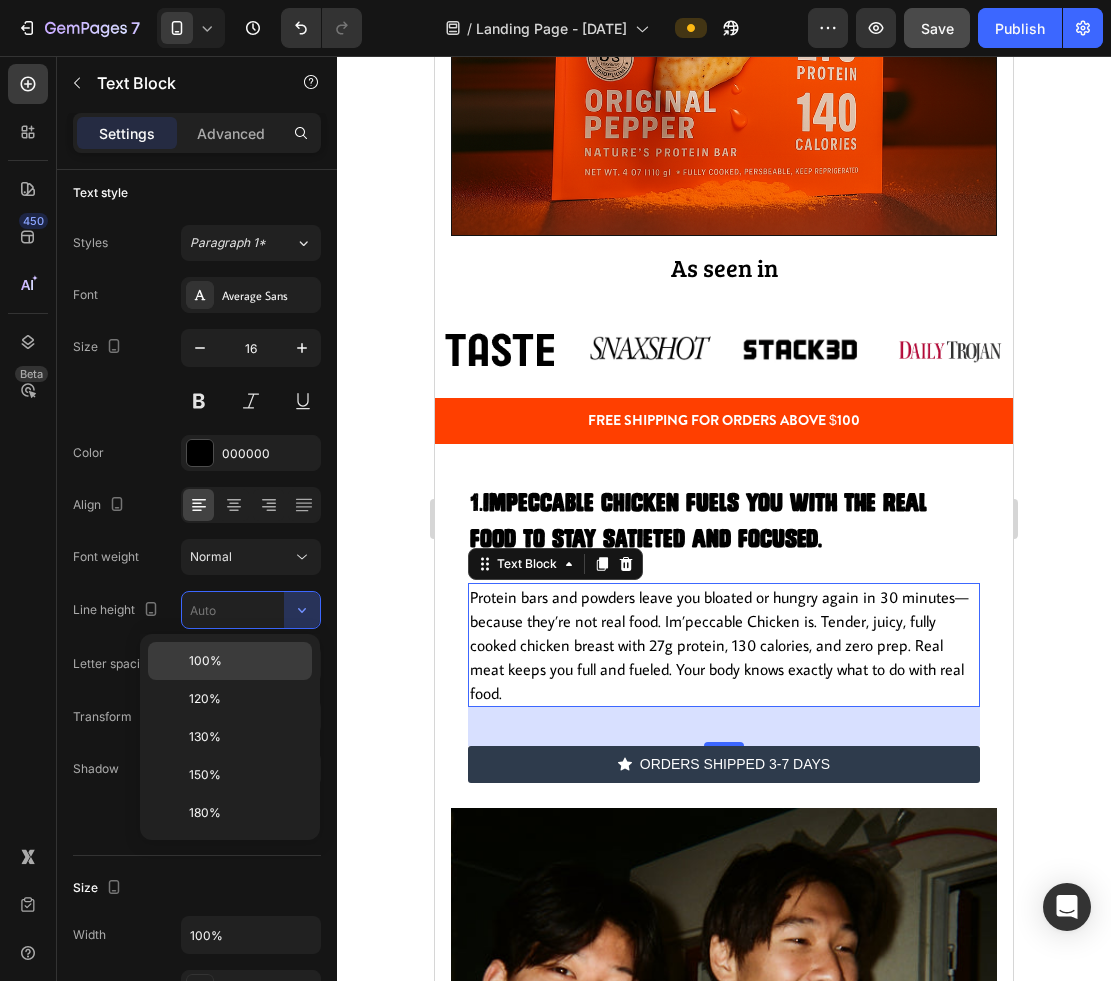 click on "100%" at bounding box center (246, 661) 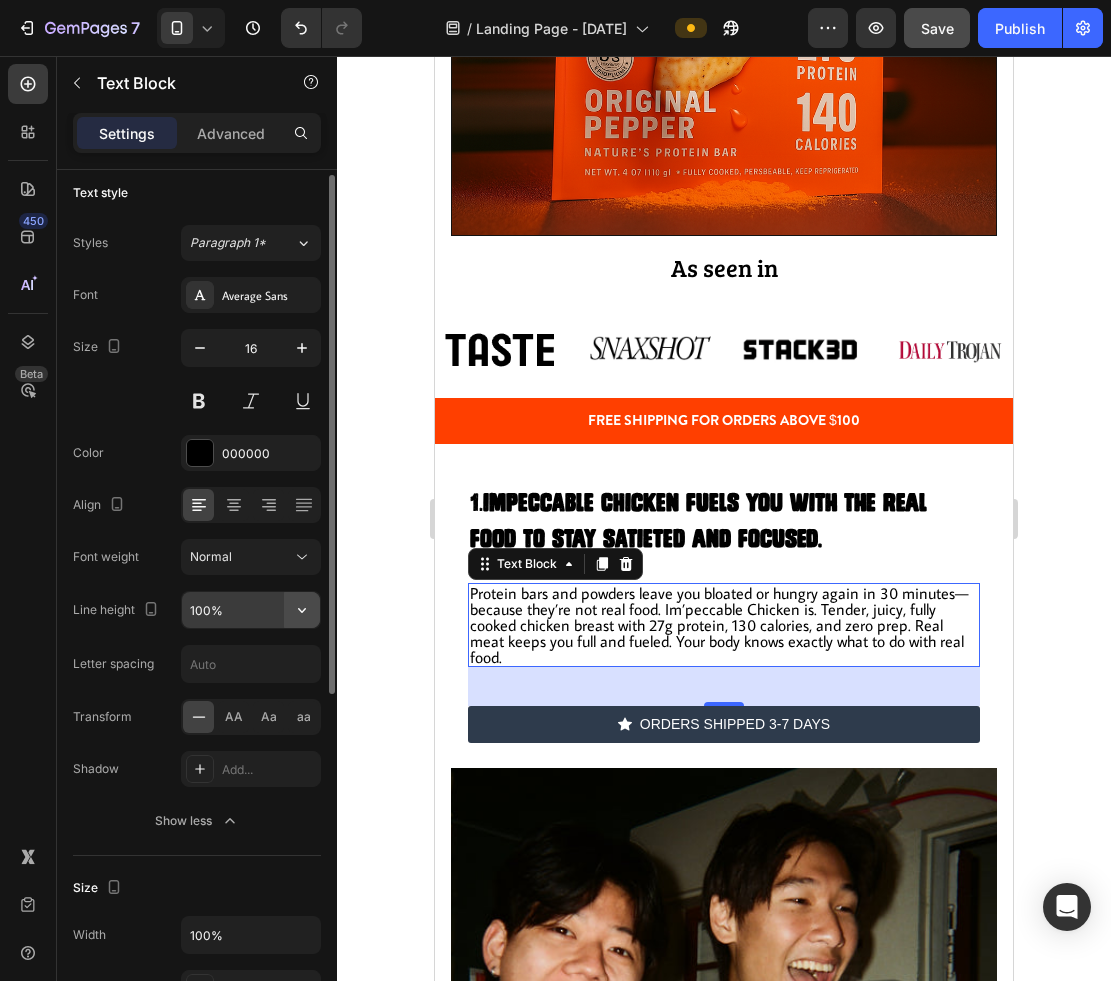 click 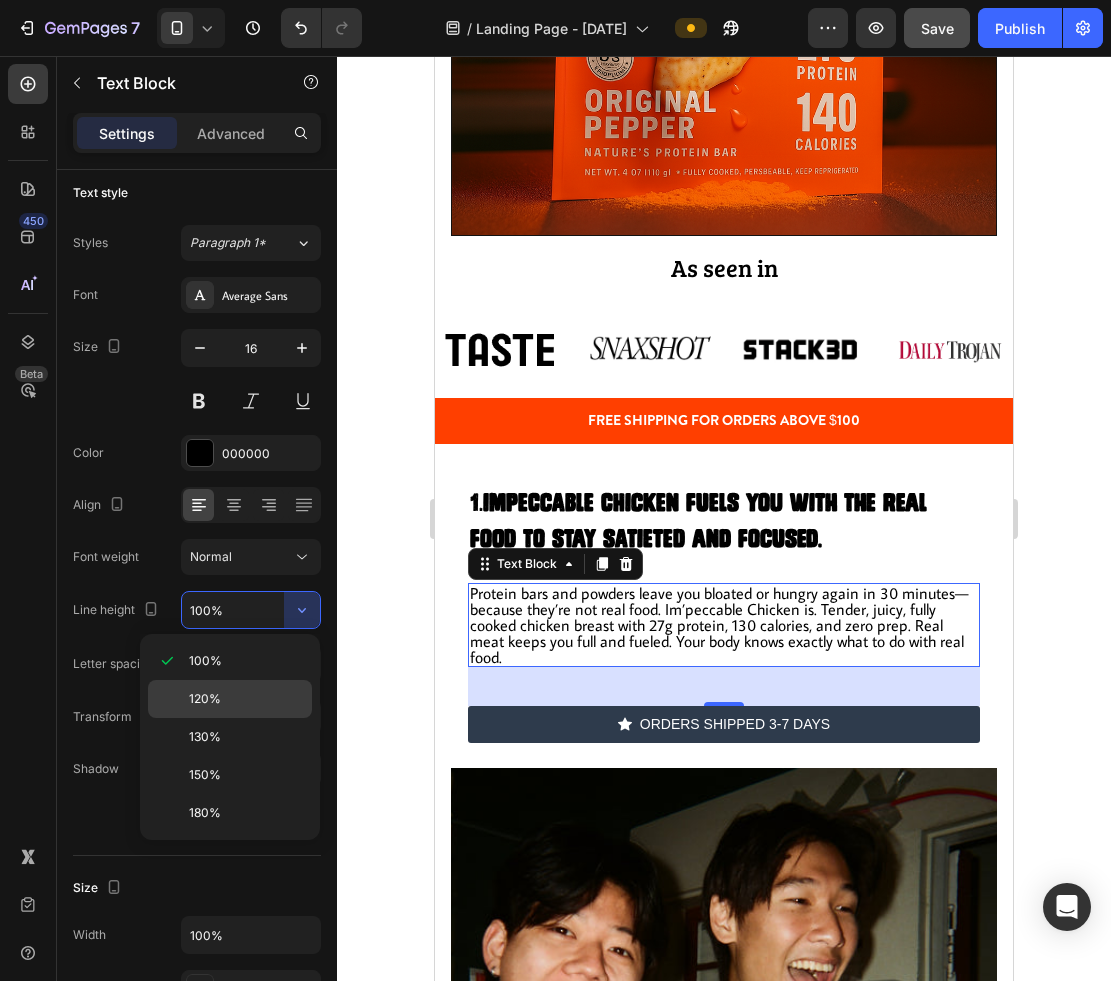 click on "120%" at bounding box center (246, 699) 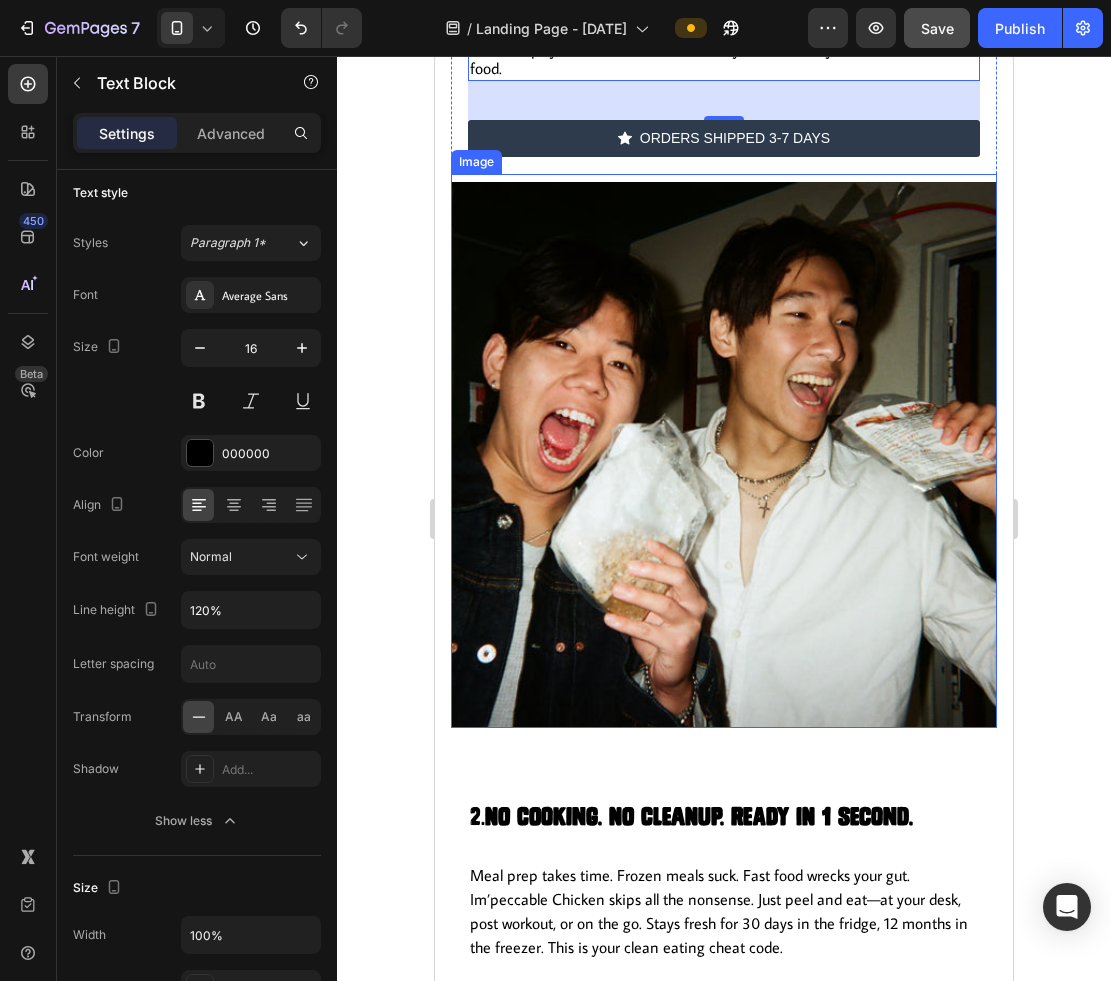 scroll, scrollTop: 1516, scrollLeft: 0, axis: vertical 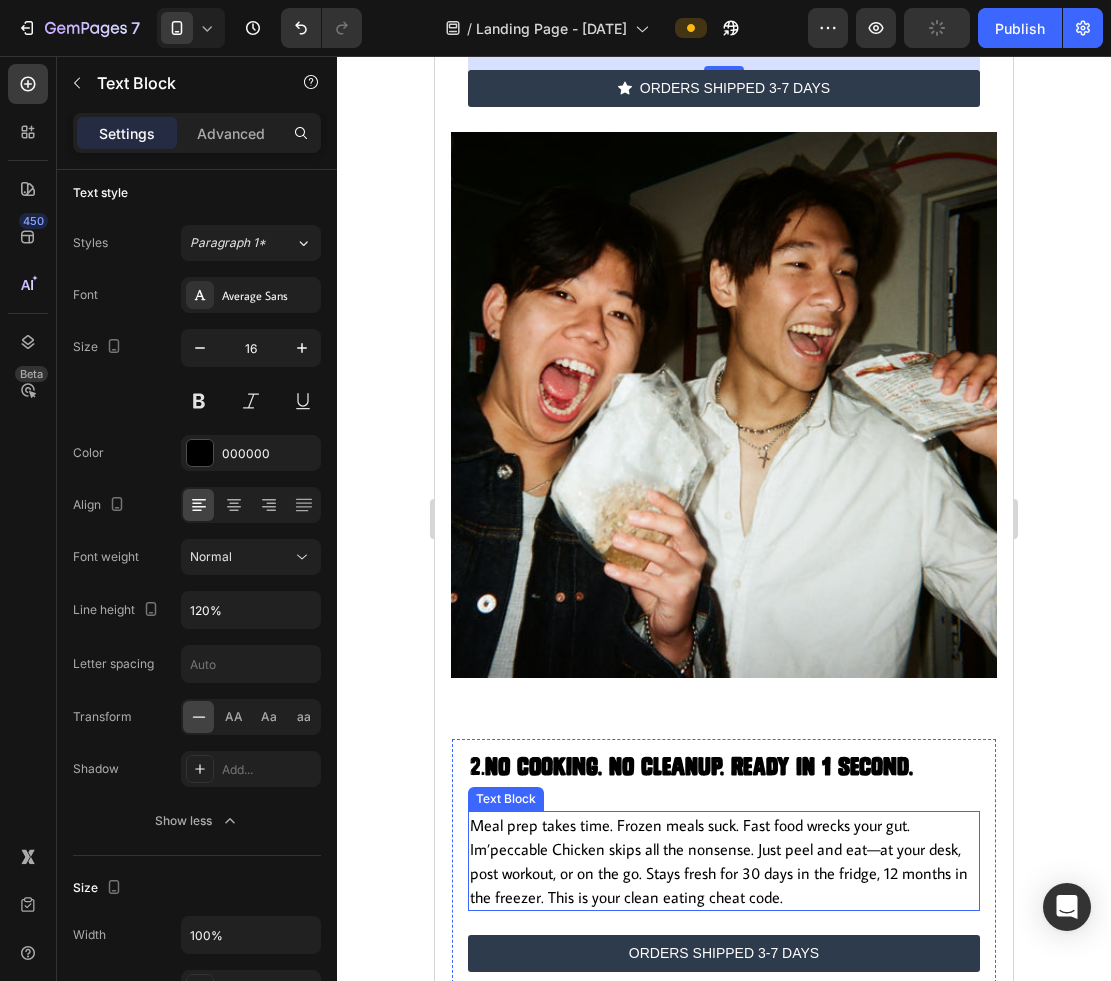 click on "Meal prep takes time. Frozen meals suck. Fast food wrecks your gut. Im’peccable Chicken skips all the nonsense. Just peel and eat—at your desk, post workout, or on the go. Stays fresh for 30 days in the fridge, 12 months in the freezer. This is your clean eating cheat code." at bounding box center [724, 861] 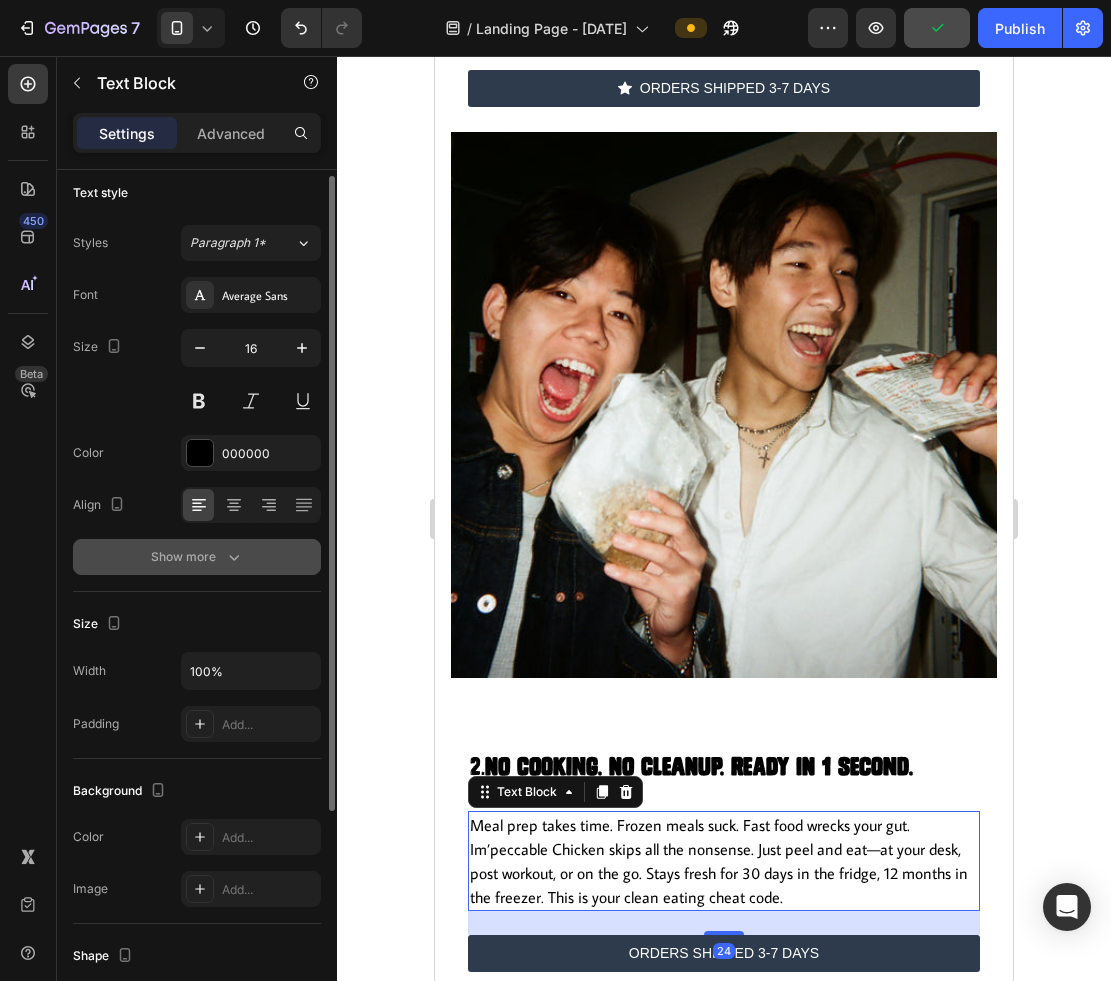 click on "Show more" at bounding box center (197, 557) 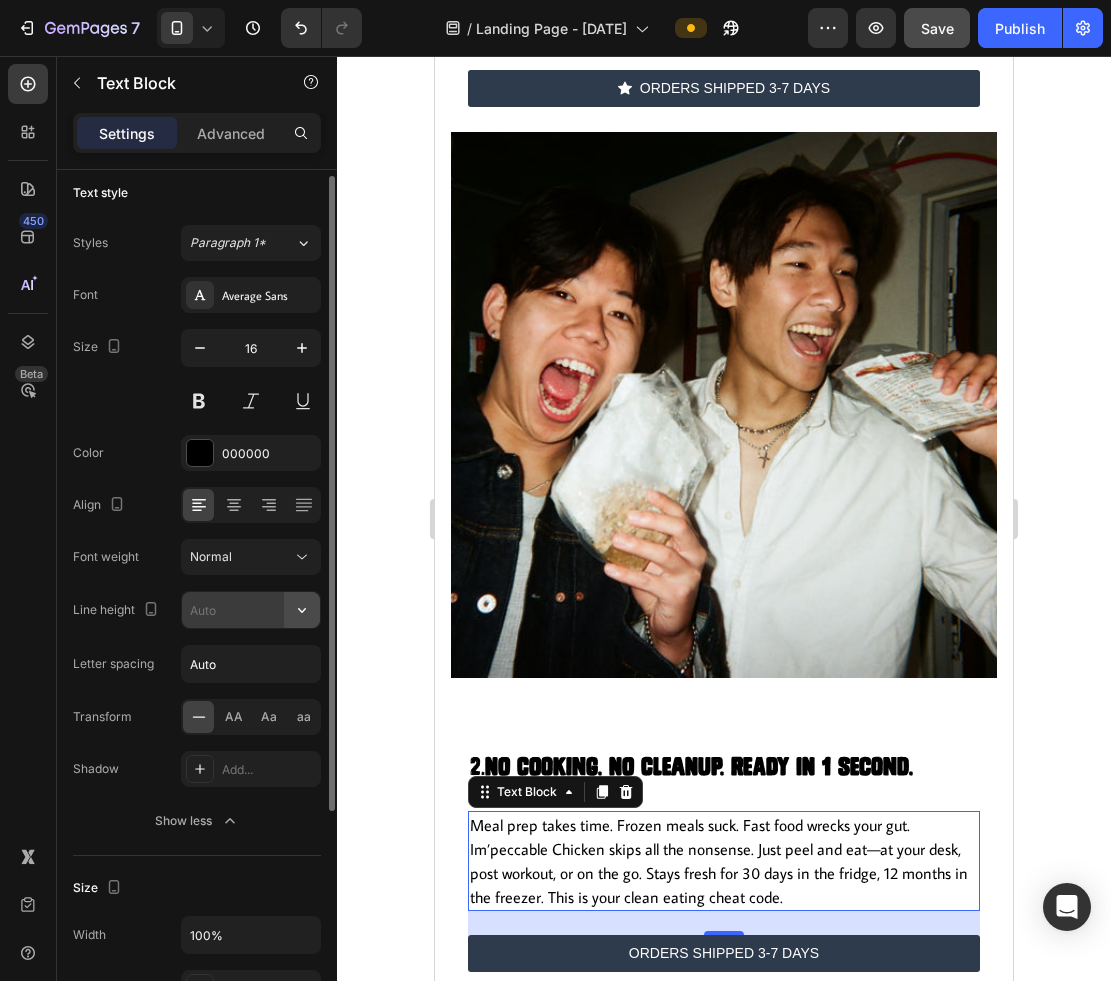 click 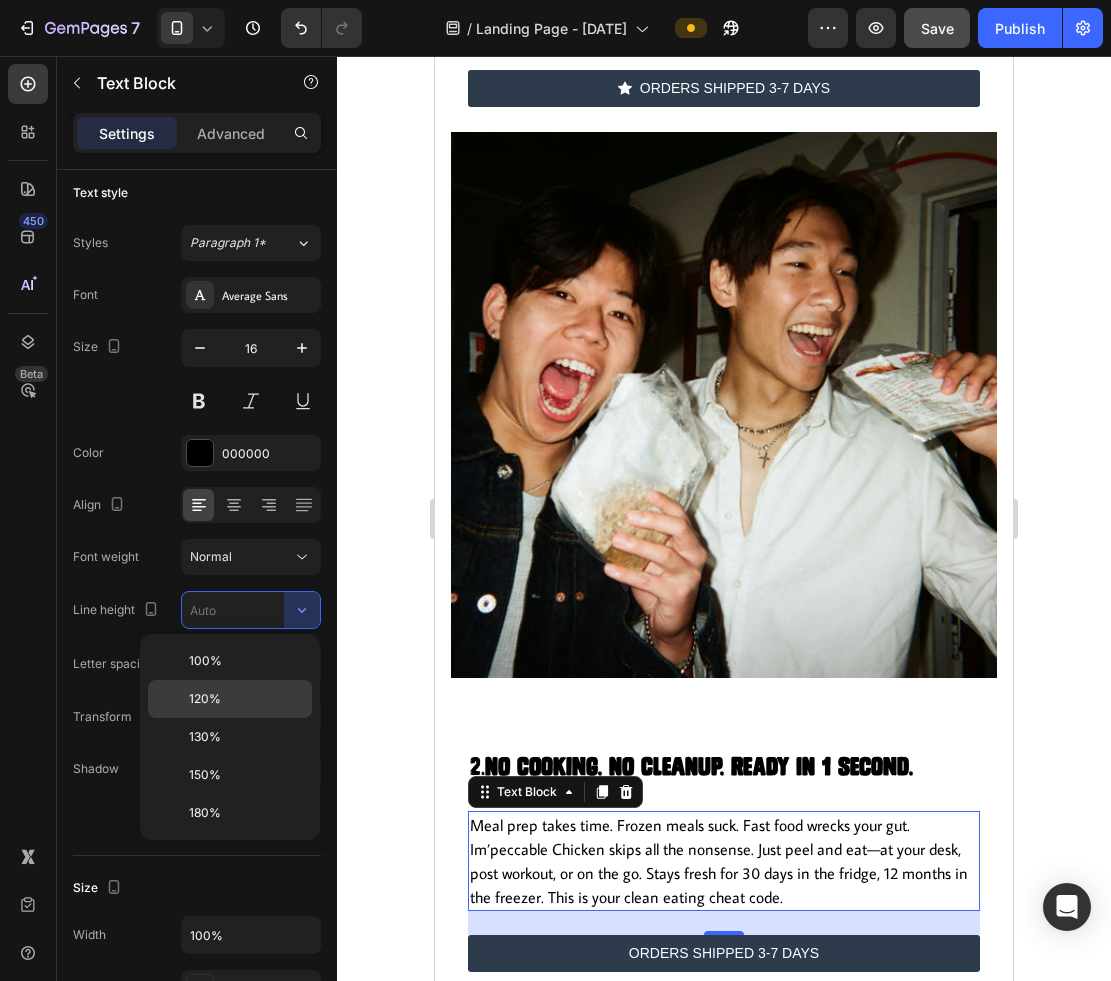 click on "120%" at bounding box center (246, 699) 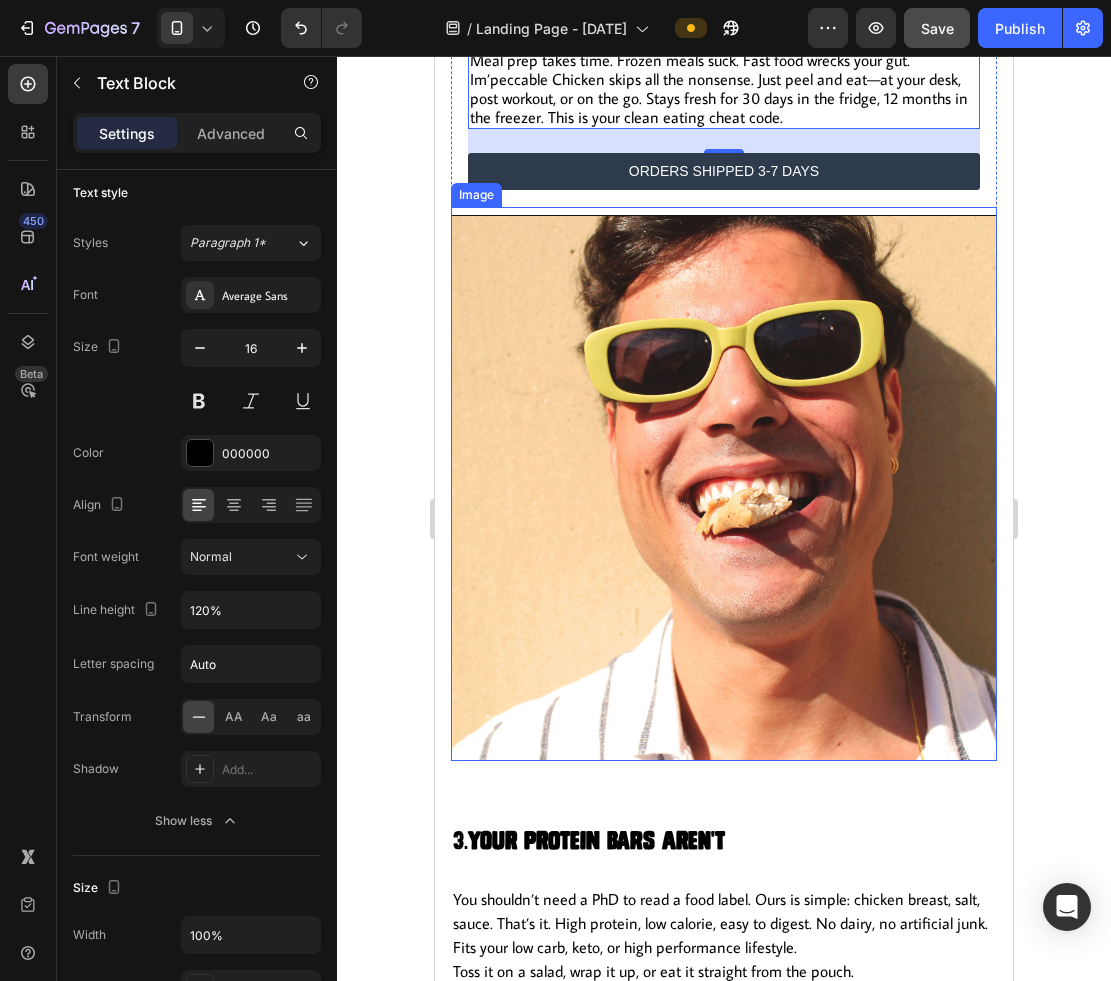 scroll, scrollTop: 2424, scrollLeft: 0, axis: vertical 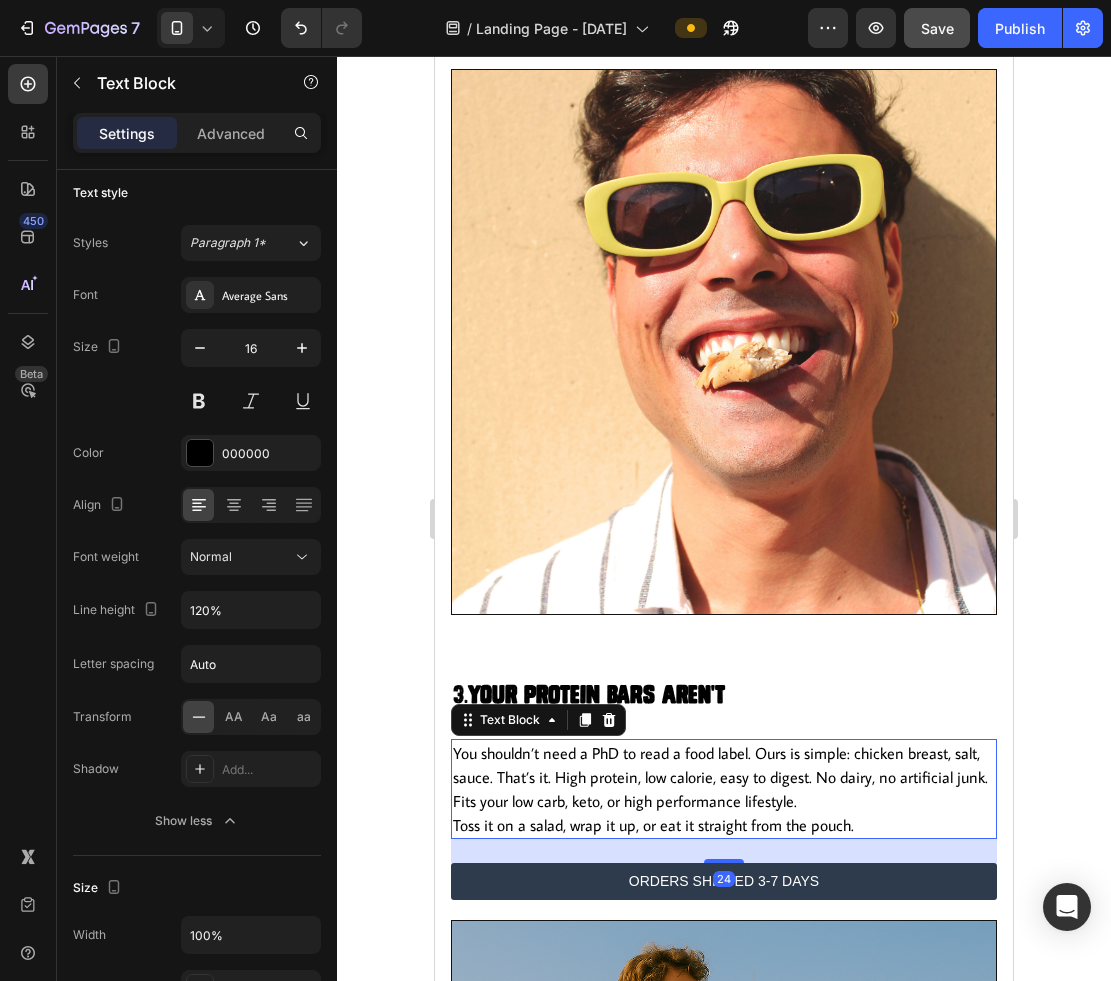 click on "You shouldn’t need a PhD to read a food label. Ours is simple: chicken breast, salt, sauce. That’s it. High protein, low calorie, easy to digest. No dairy, no artificial junk. Fits your low carb, keto, or high performance lifestyle. Toss it on a salad, wrap it up, or eat it straight from the pouch." at bounding box center (724, 789) 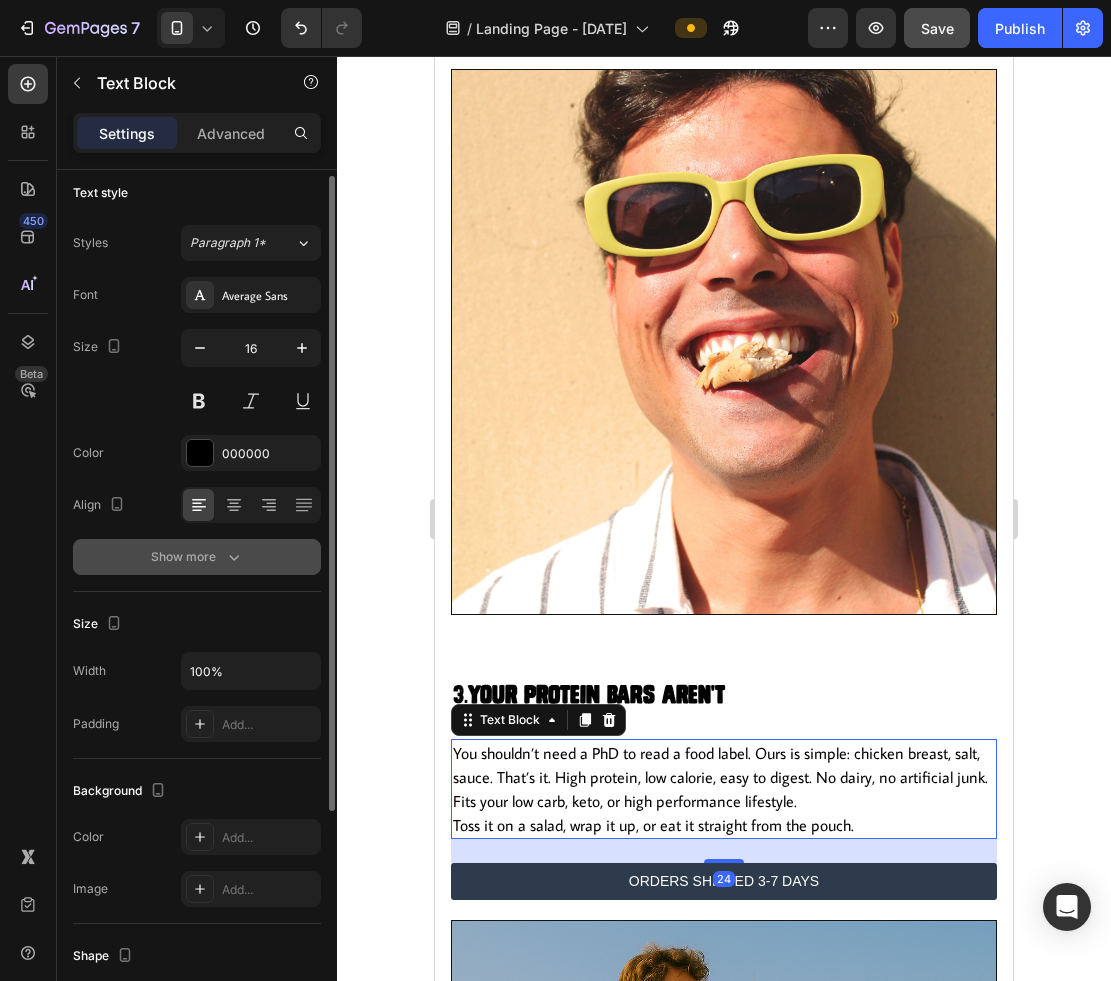 click on "Show more" at bounding box center [197, 557] 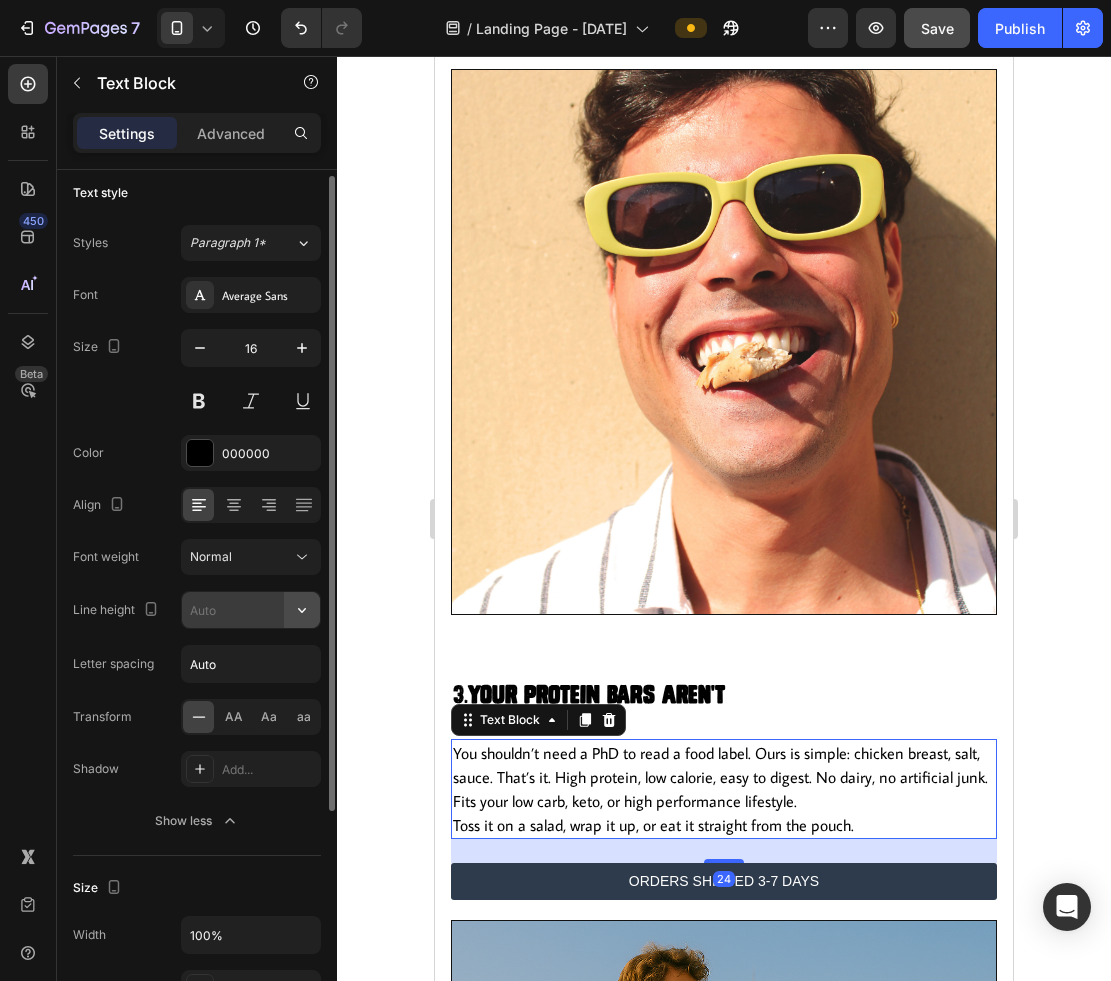 click 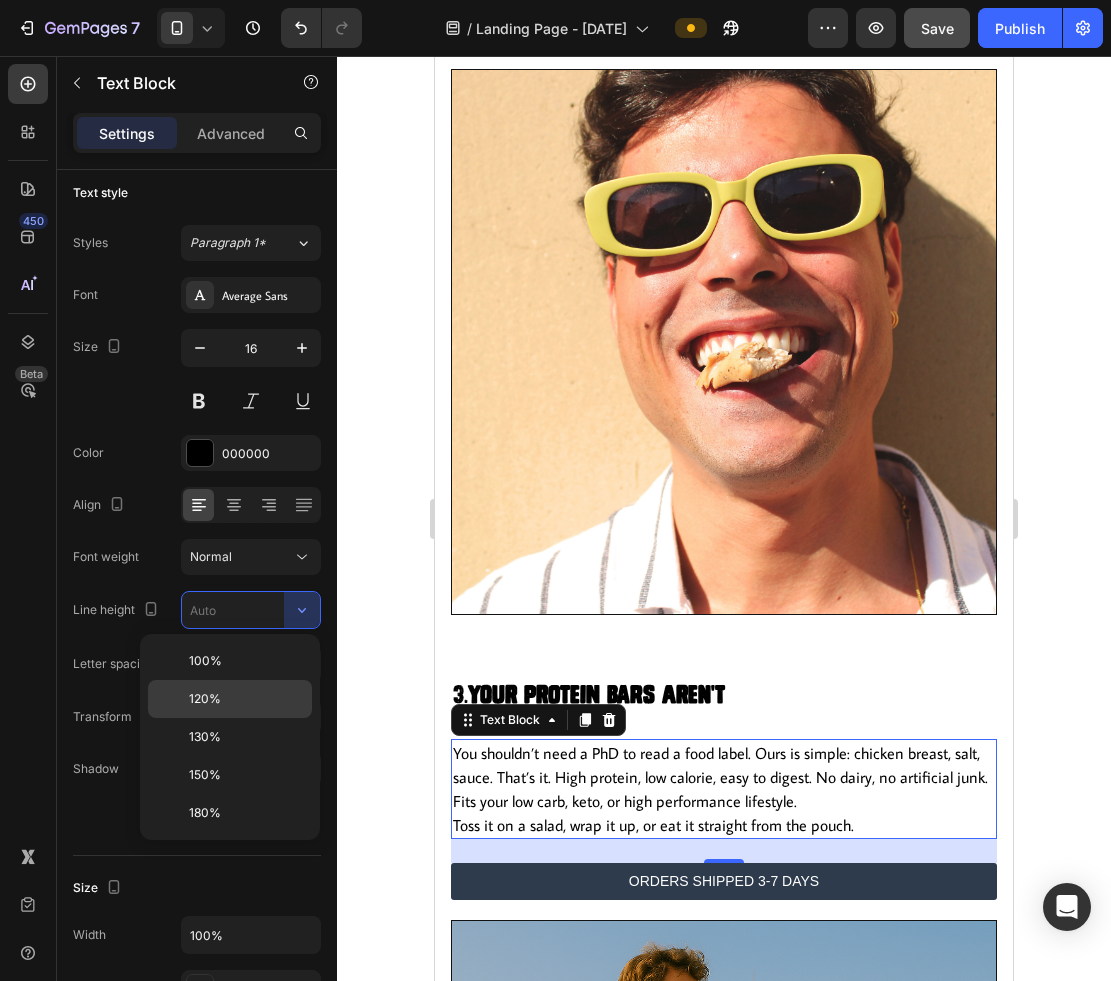 click on "120%" at bounding box center [246, 699] 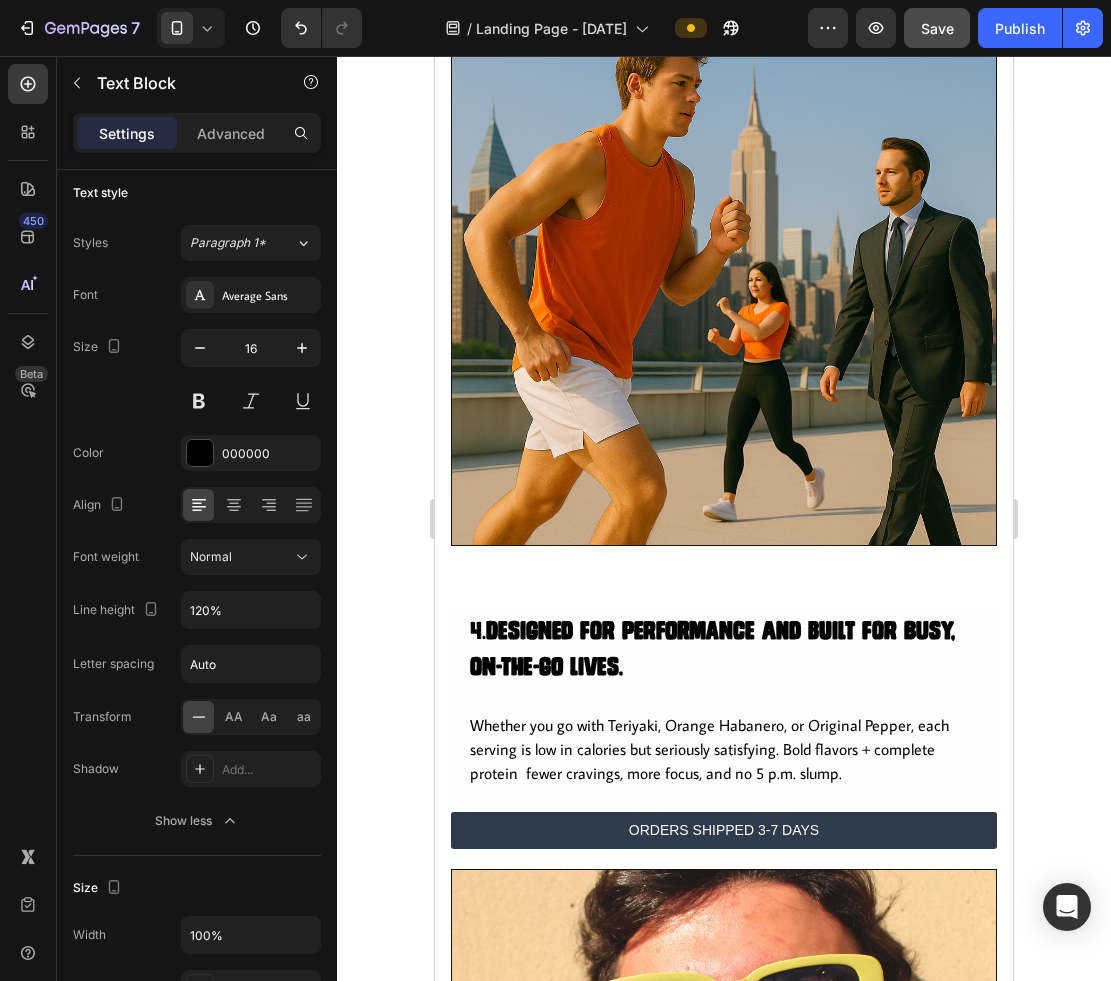 scroll, scrollTop: 3362, scrollLeft: 0, axis: vertical 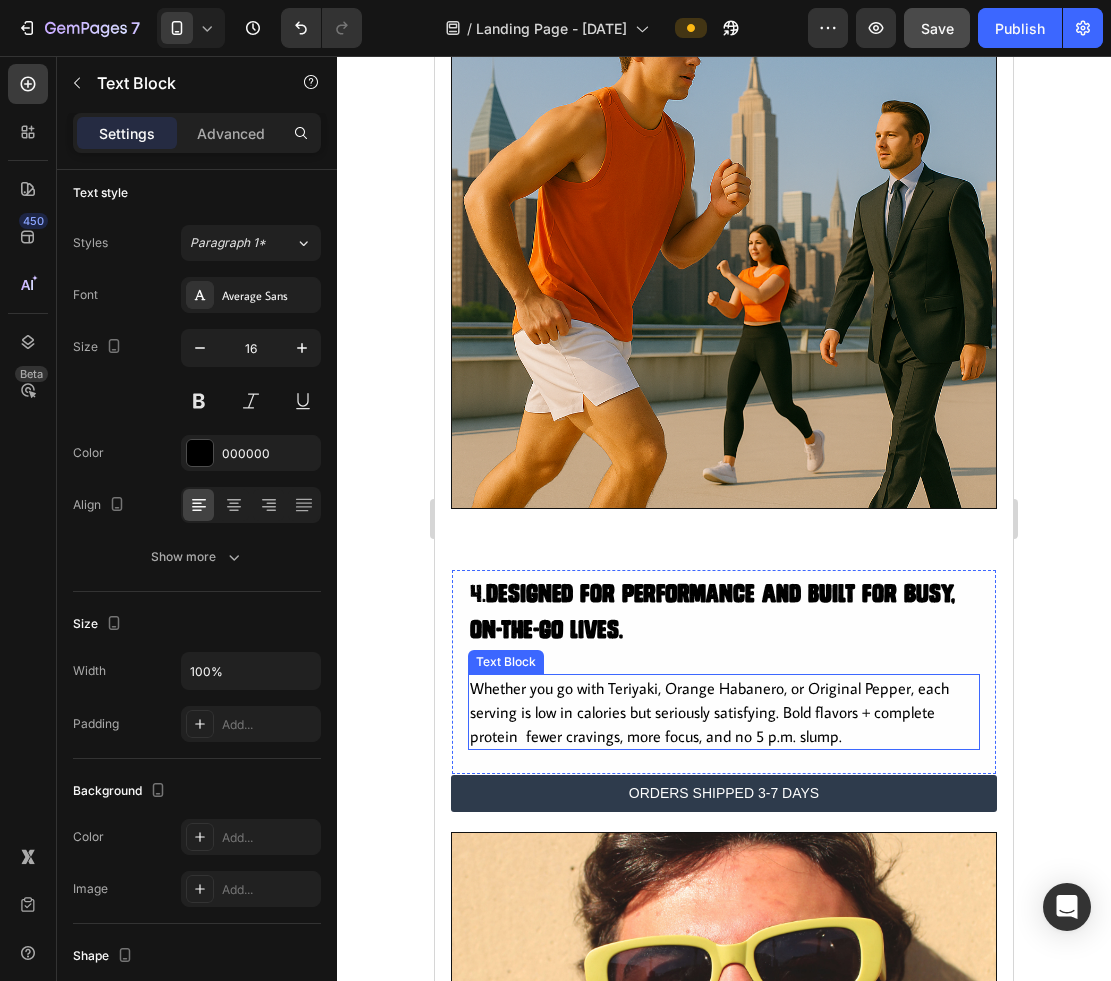 click on "Whether you go with Teriyaki, Orange Habanero, or Original Pepper, each serving is low in calories but seriously satisfying. Bold flavors + complete protein  fewer cravings, more focus, and no 5 p.m. slump." at bounding box center (724, 712) 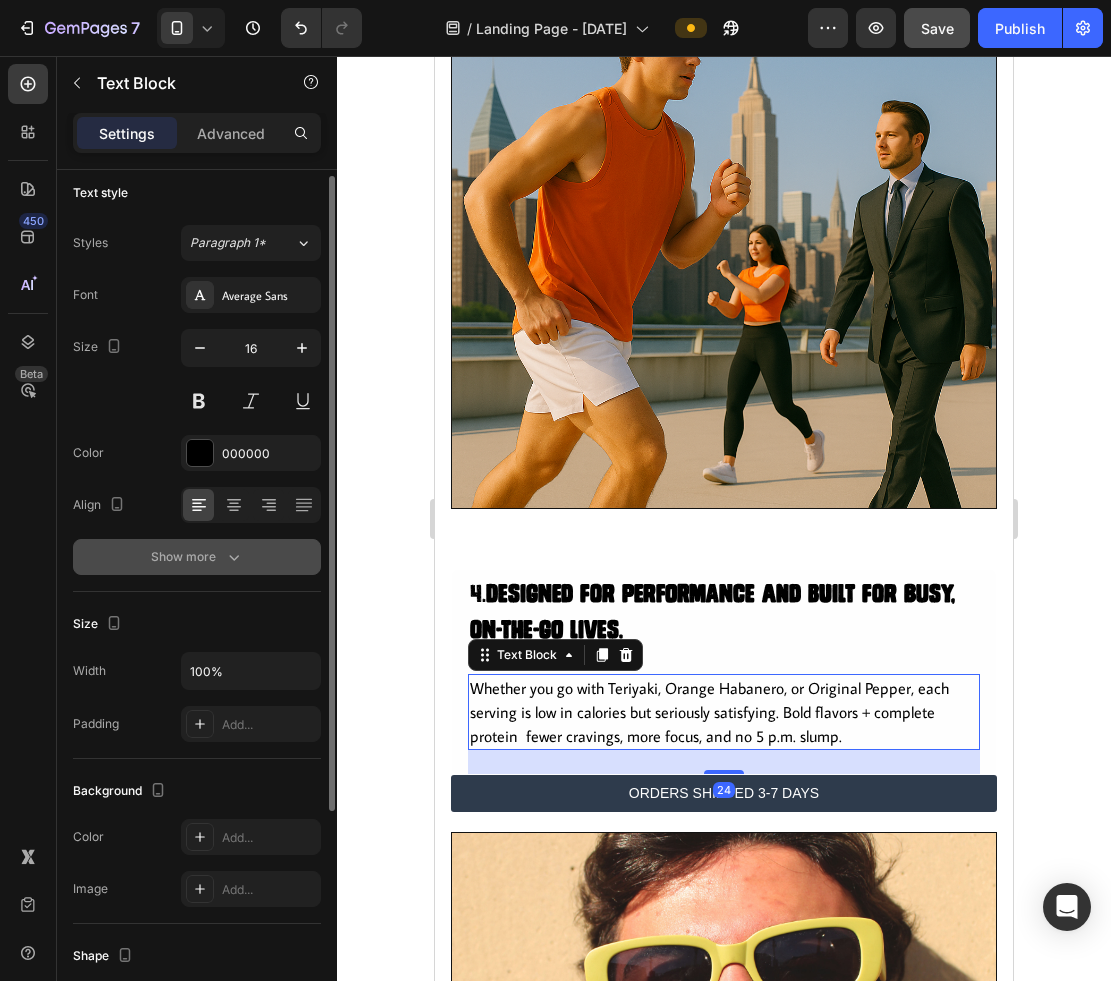click 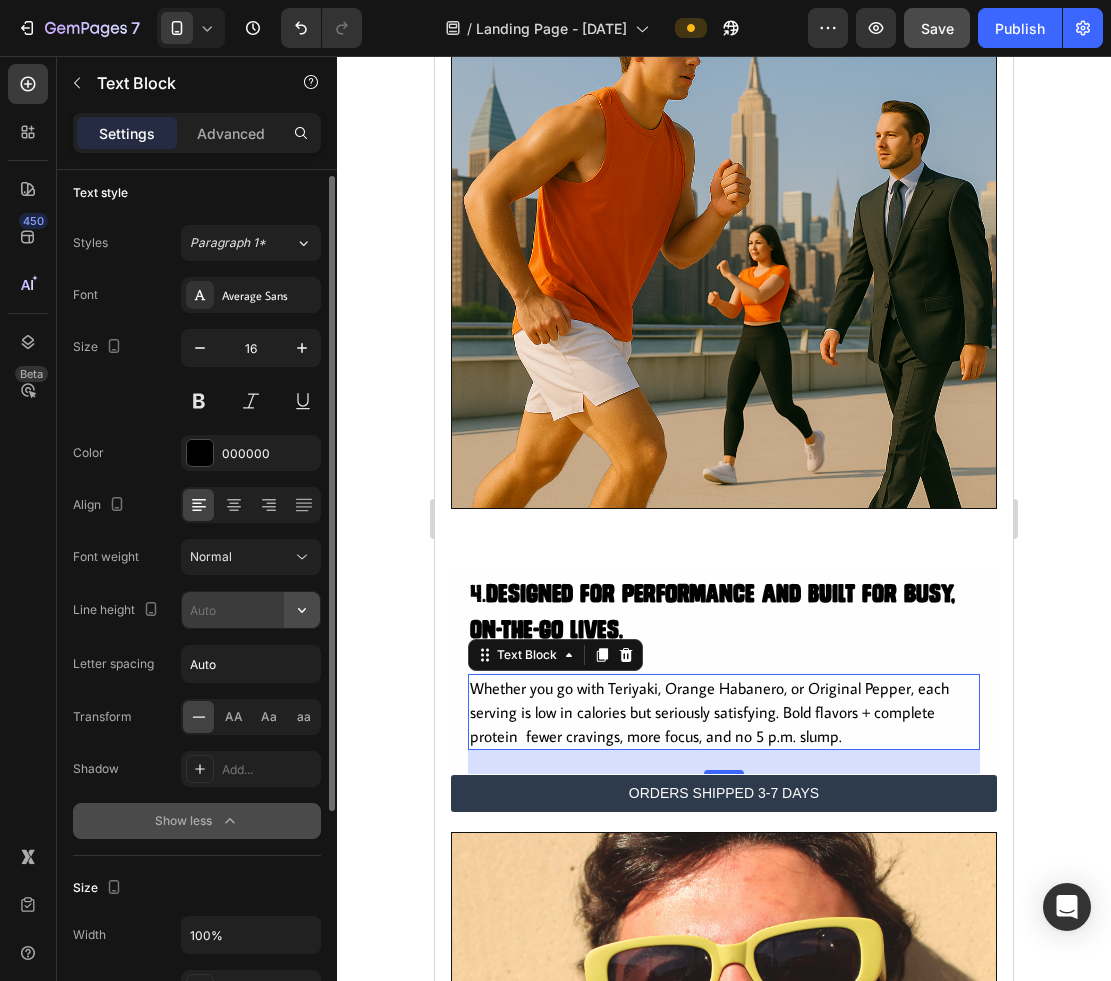 click 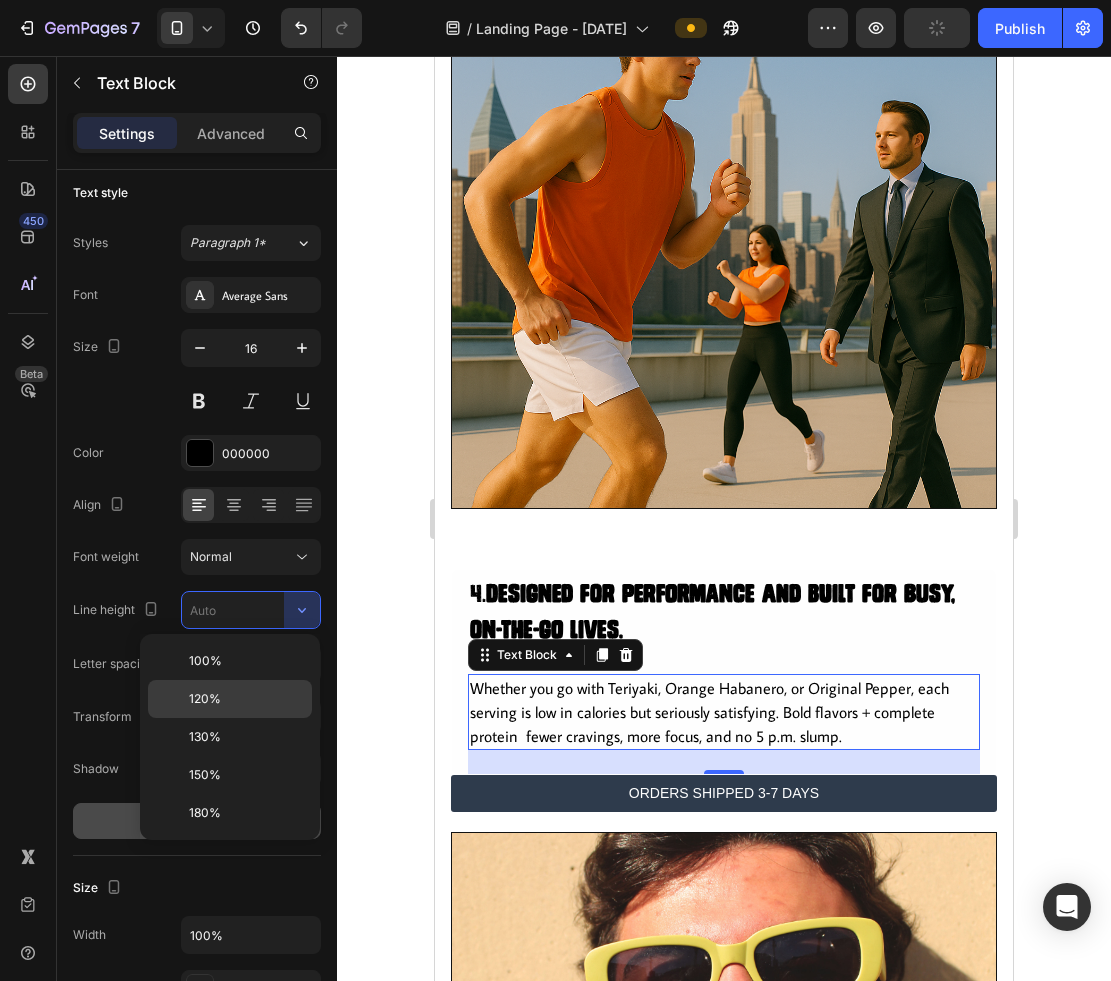 click on "120%" 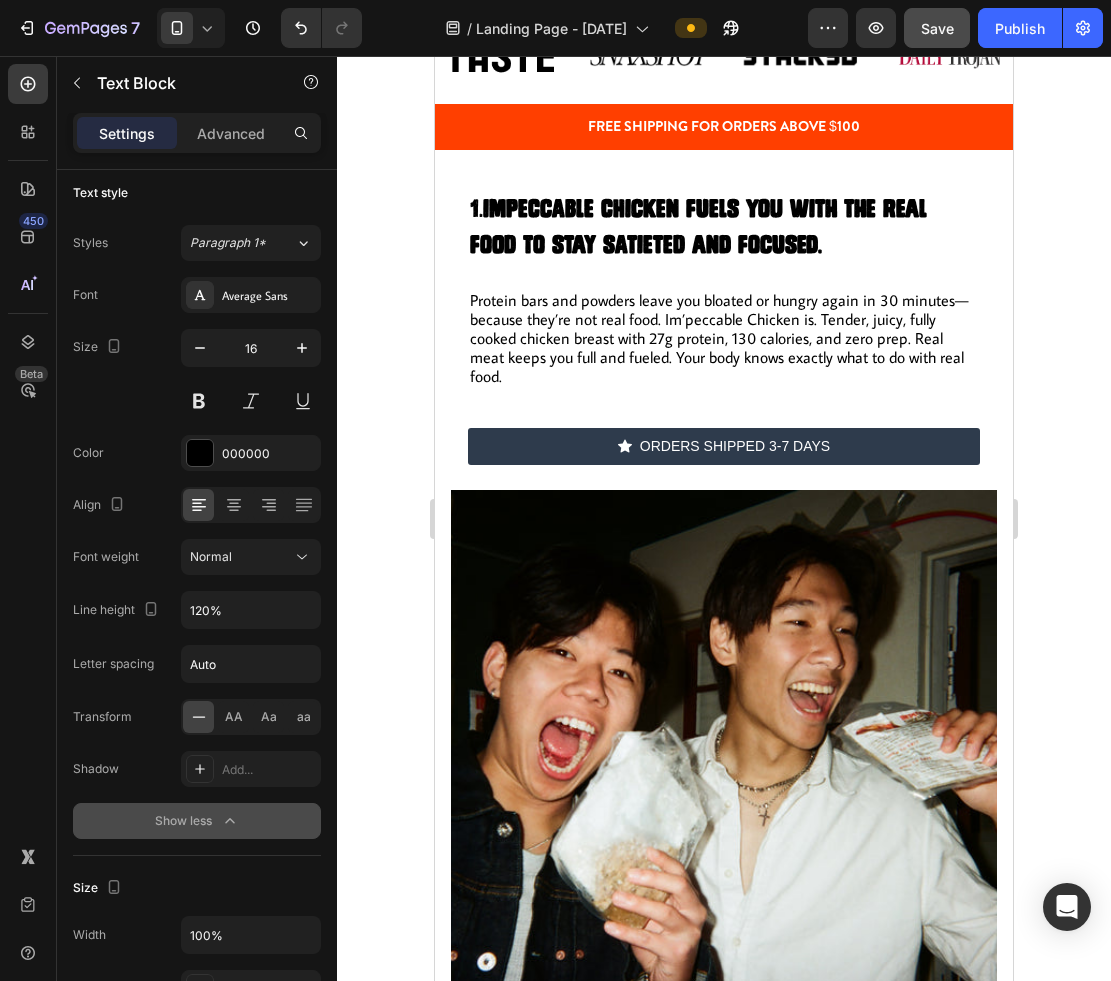 scroll, scrollTop: 1128, scrollLeft: 0, axis: vertical 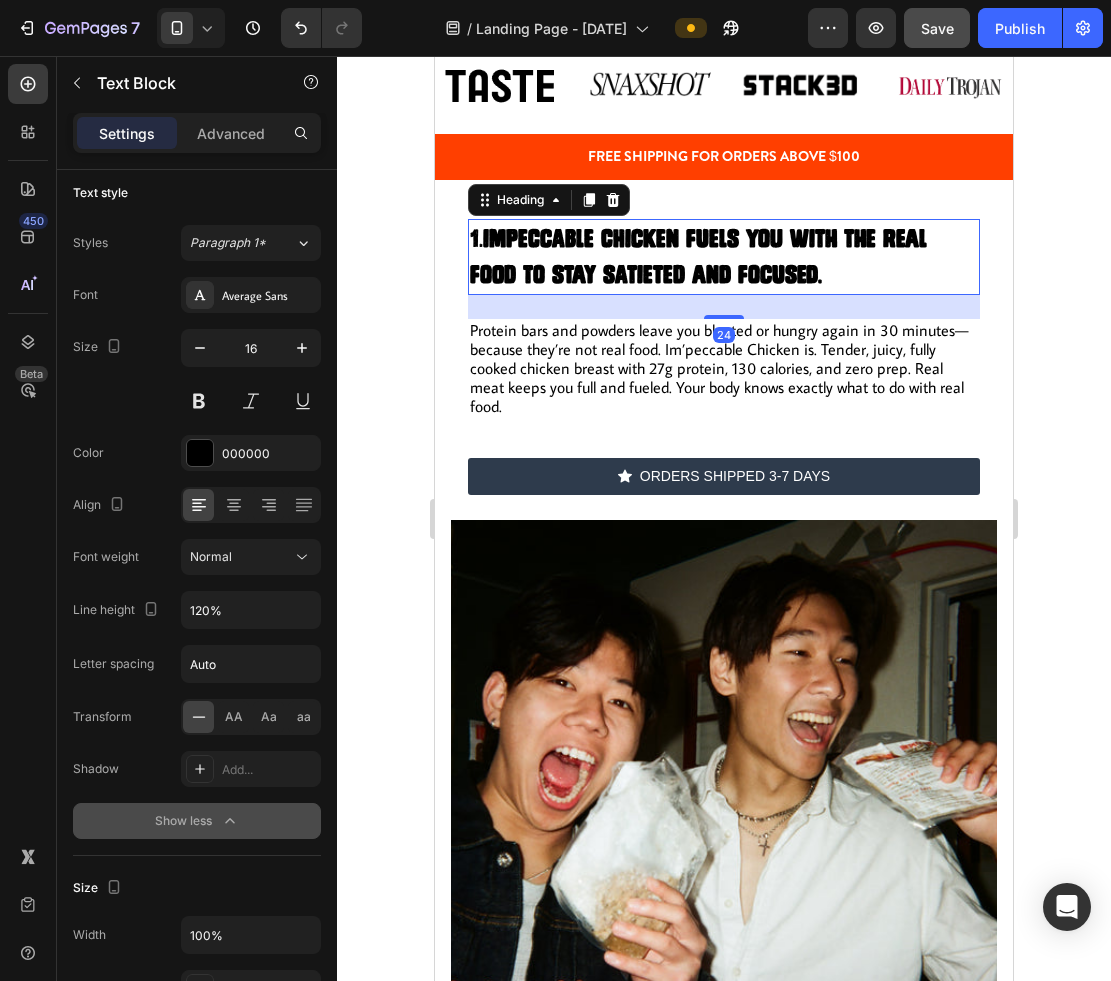 click on "IMPECCABLE CHICKEN fuels you with the real food to stay satieted and focused." at bounding box center [698, 256] 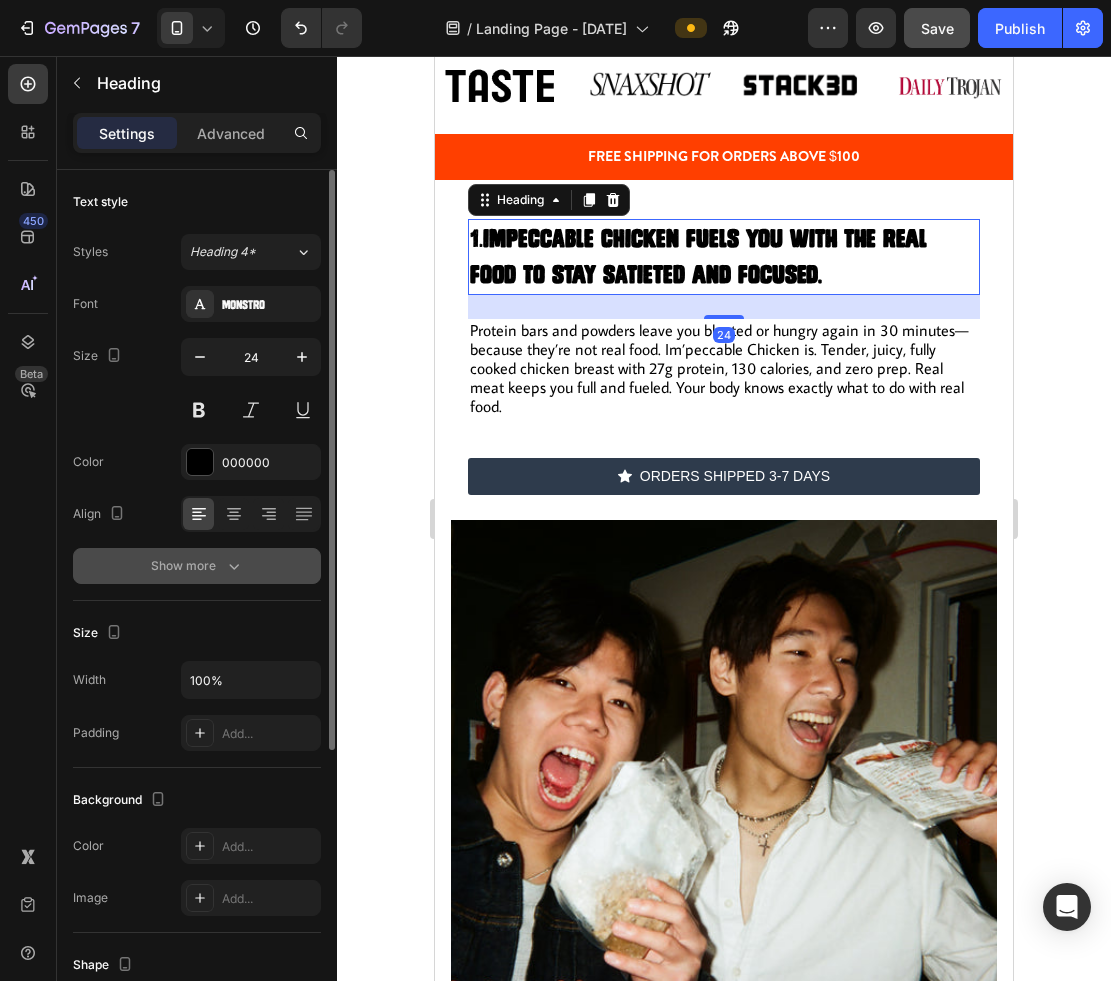 click on "Show more" at bounding box center [197, 566] 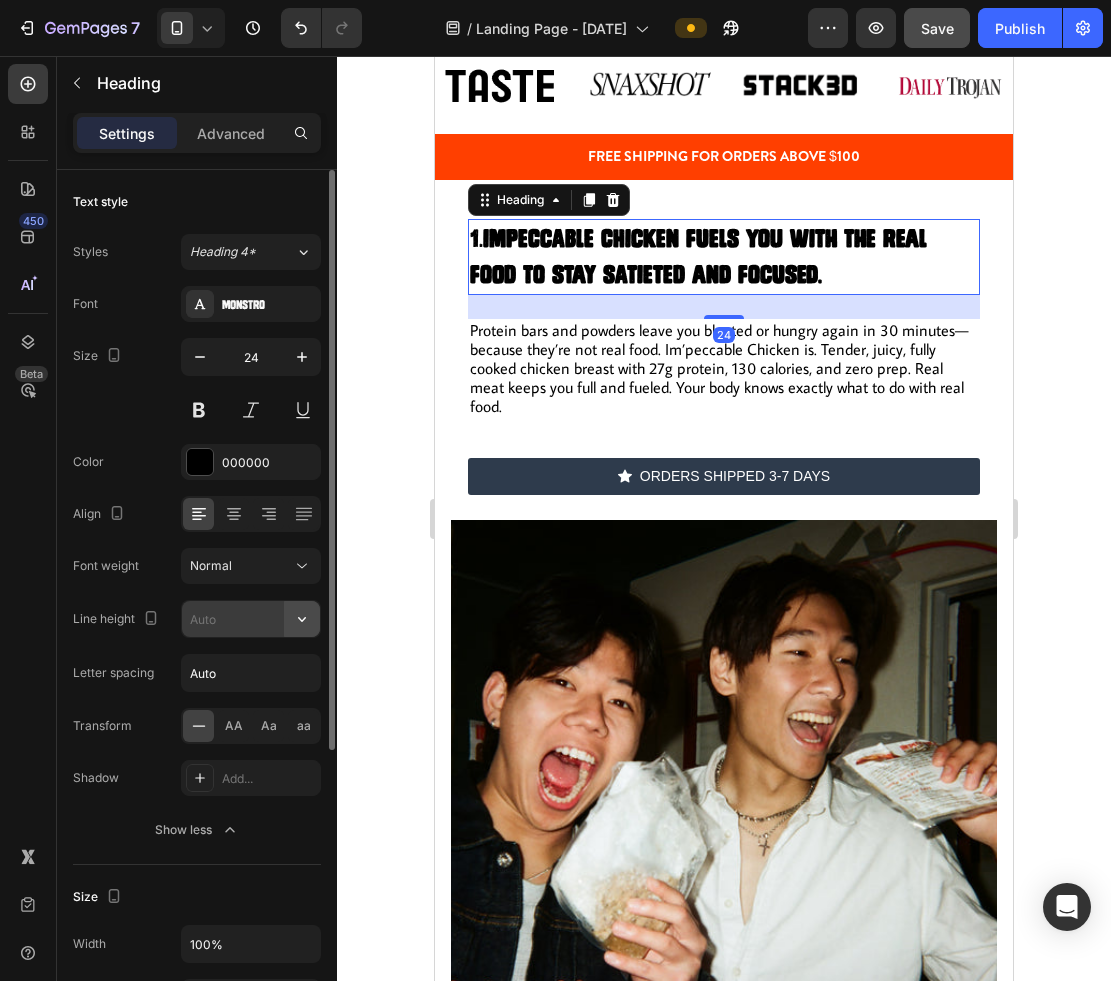 click 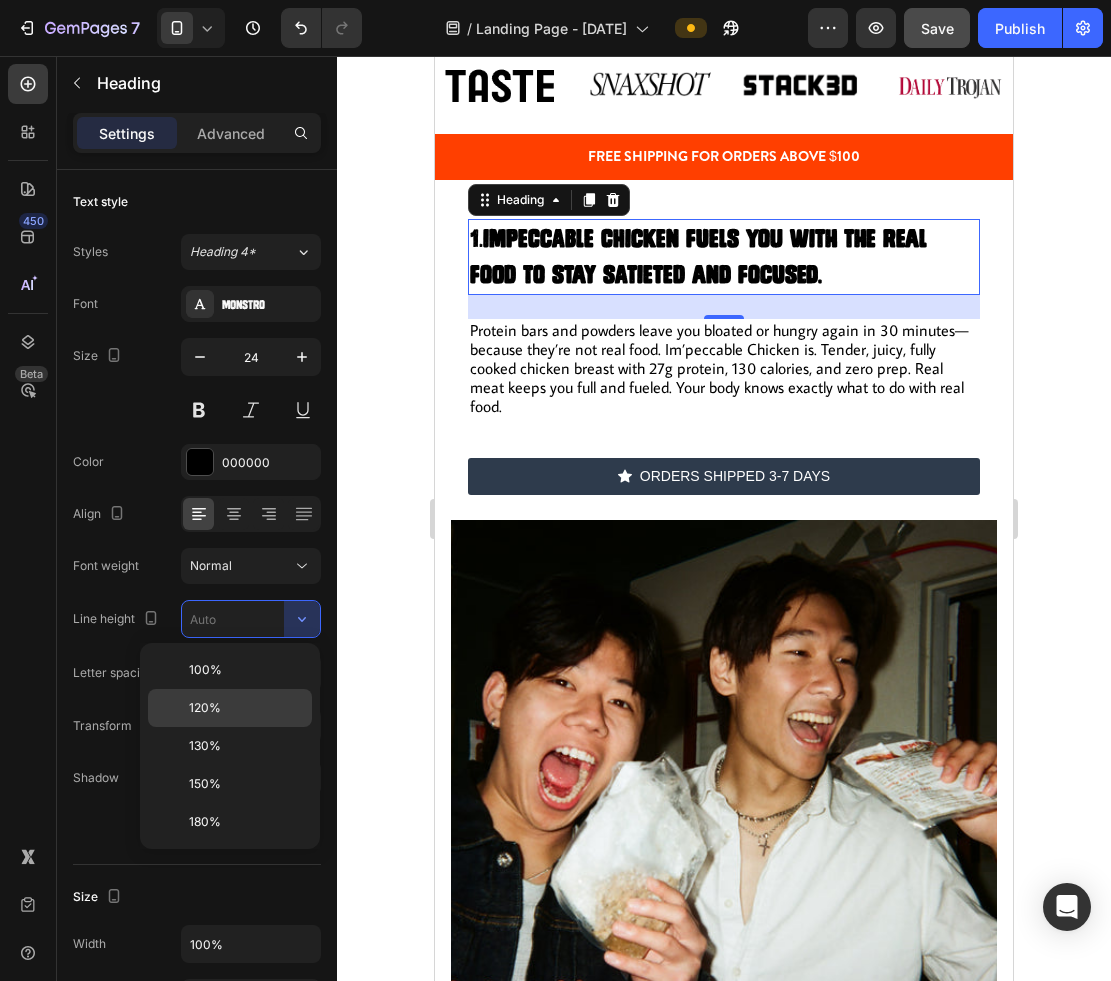 click on "120%" at bounding box center [246, 708] 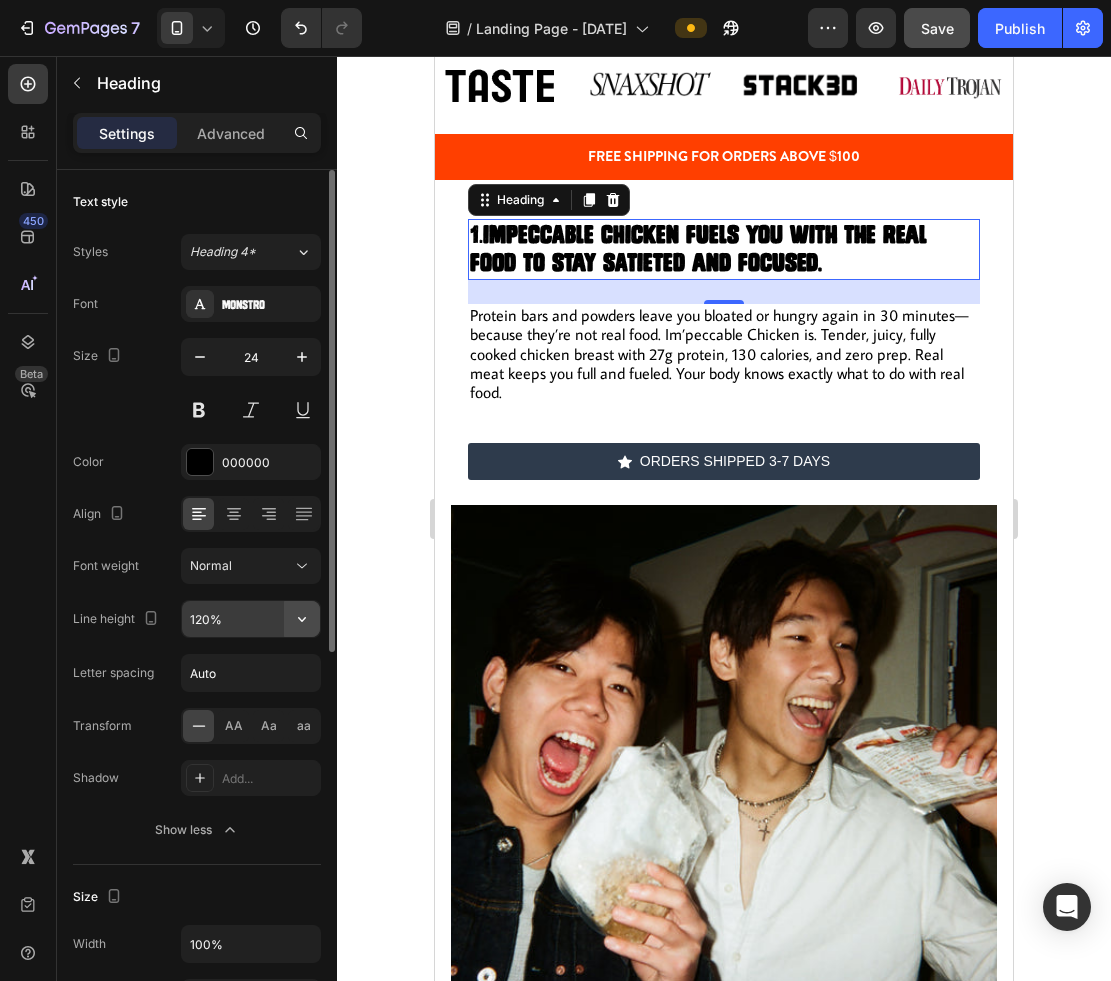 click 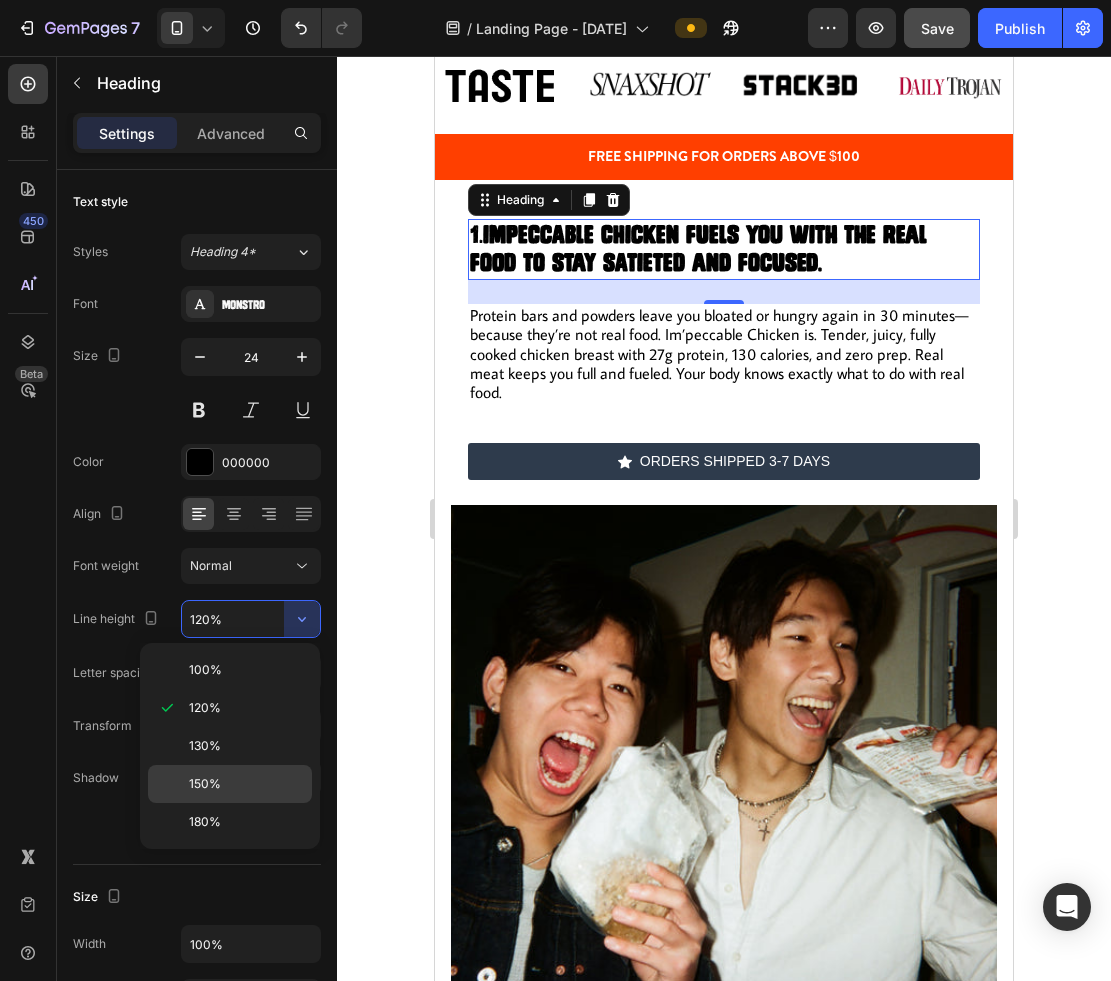 click on "150%" 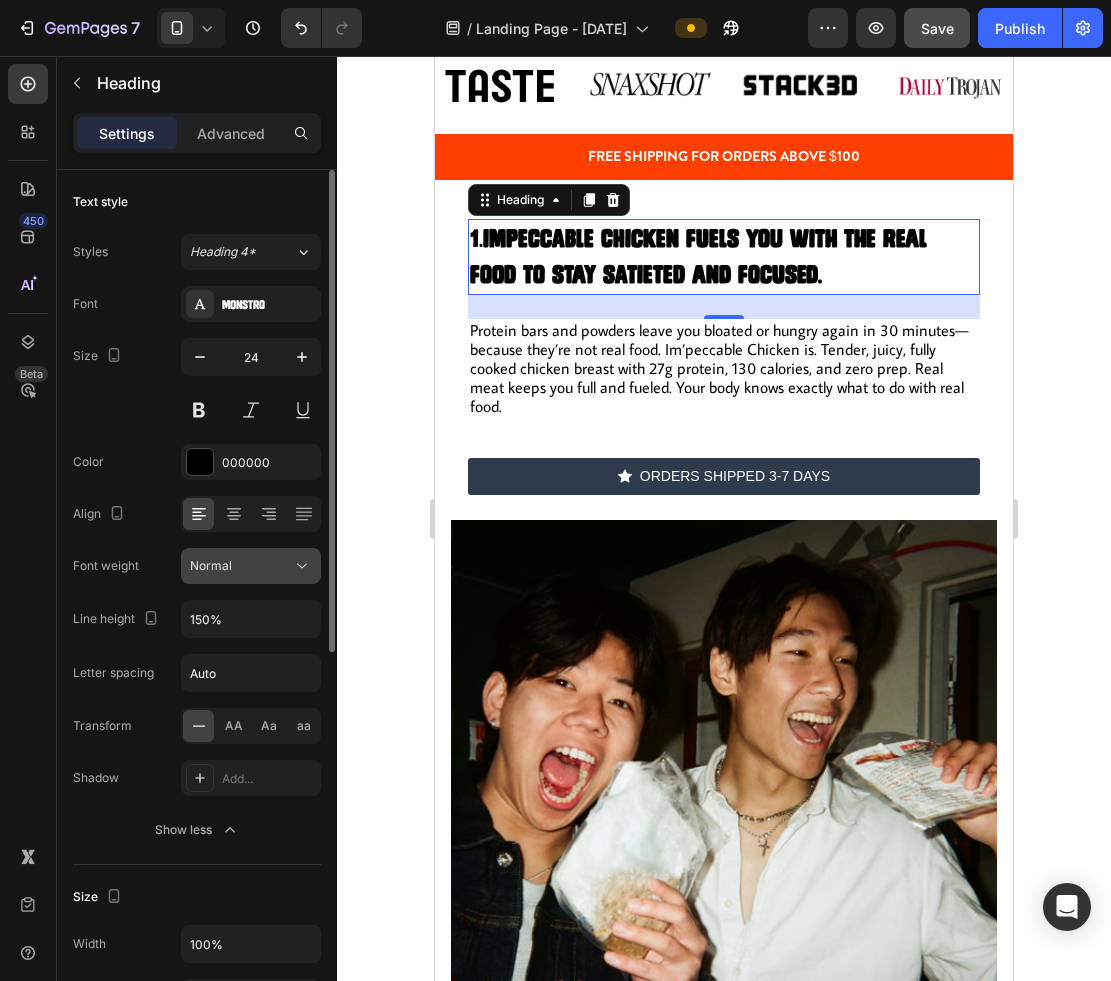 click 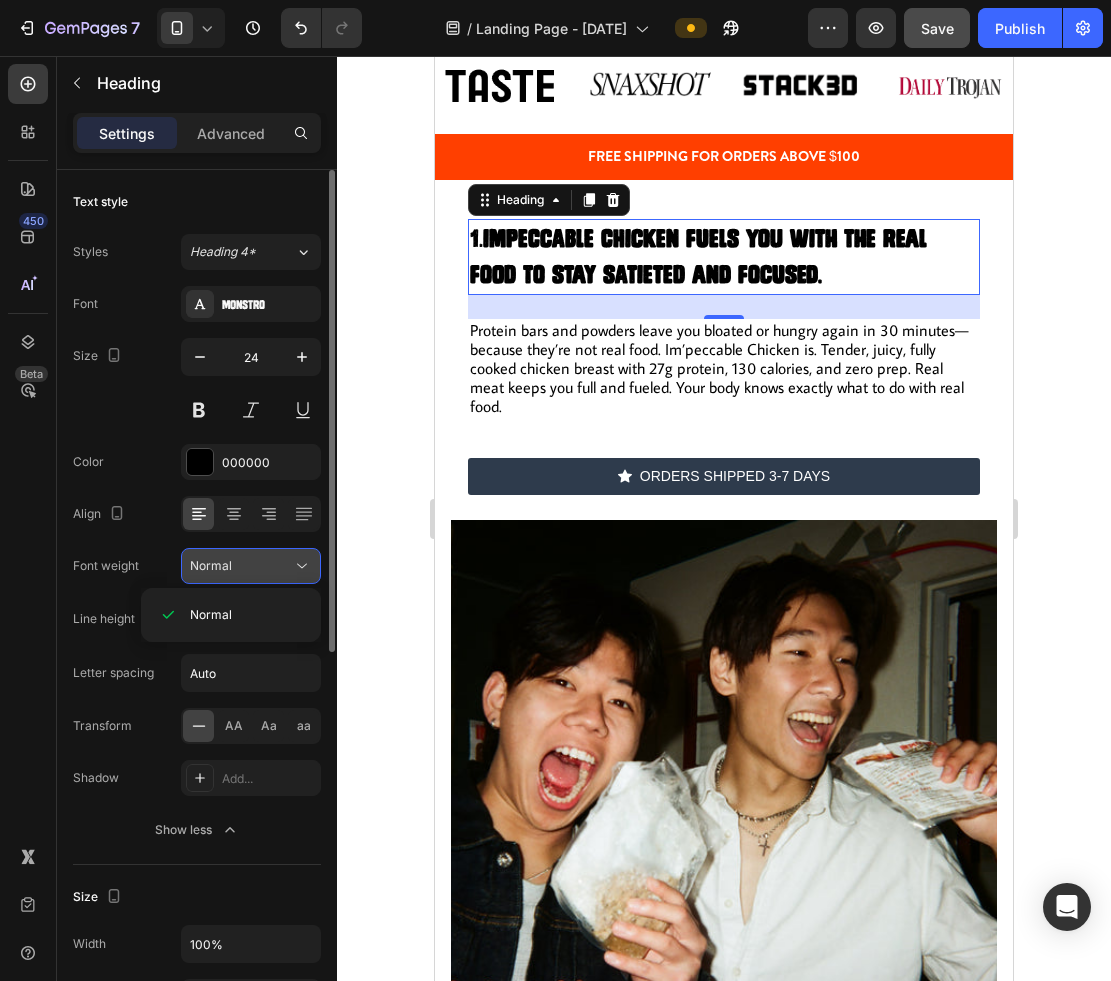 click 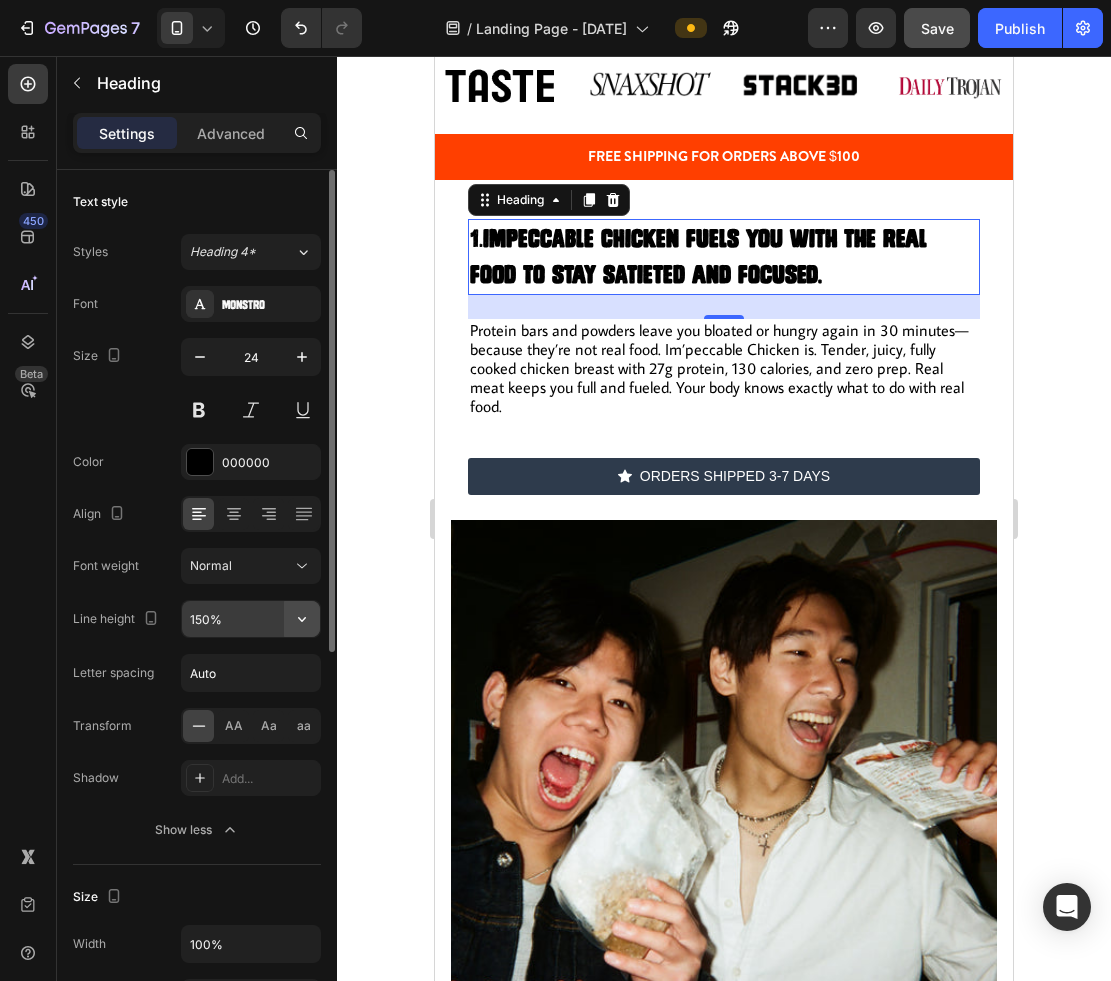 click 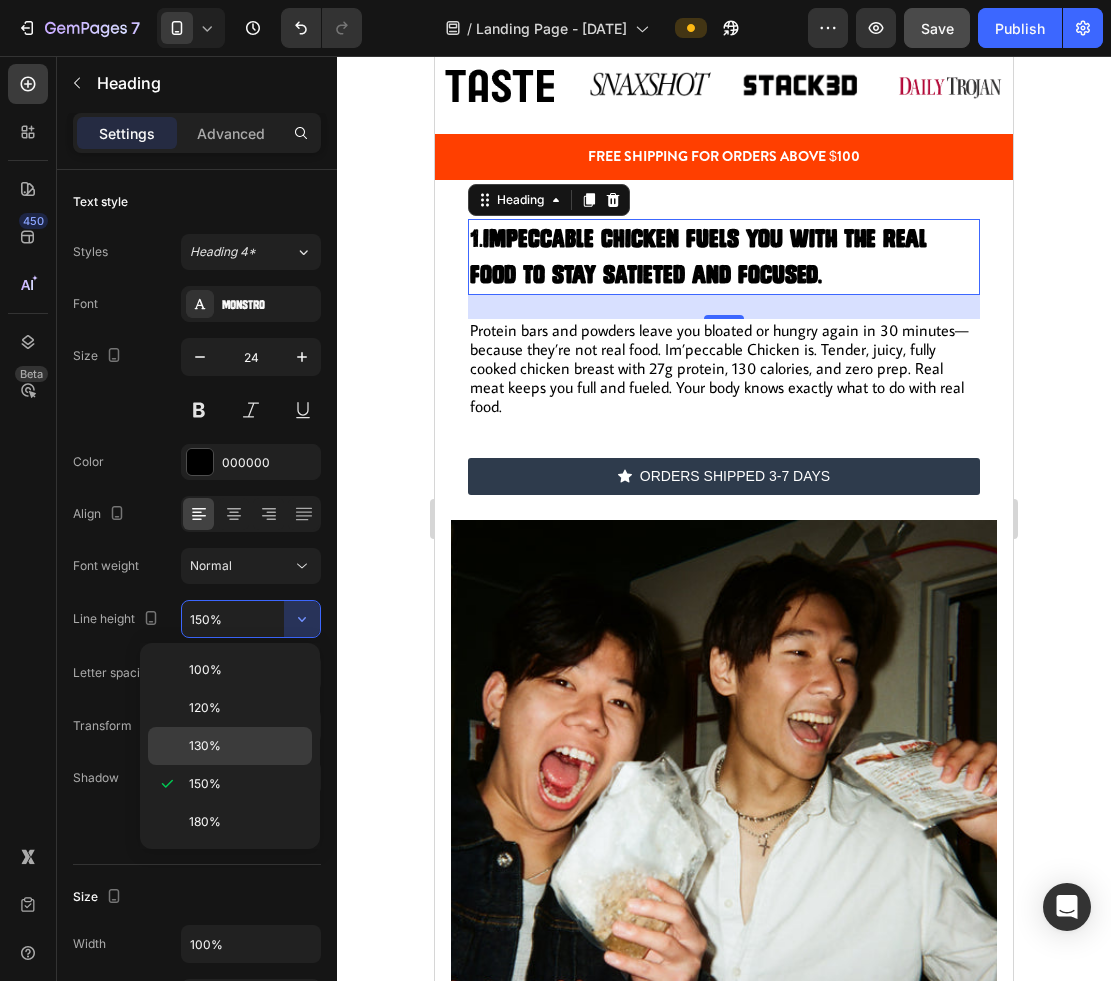 click on "130%" at bounding box center (246, 746) 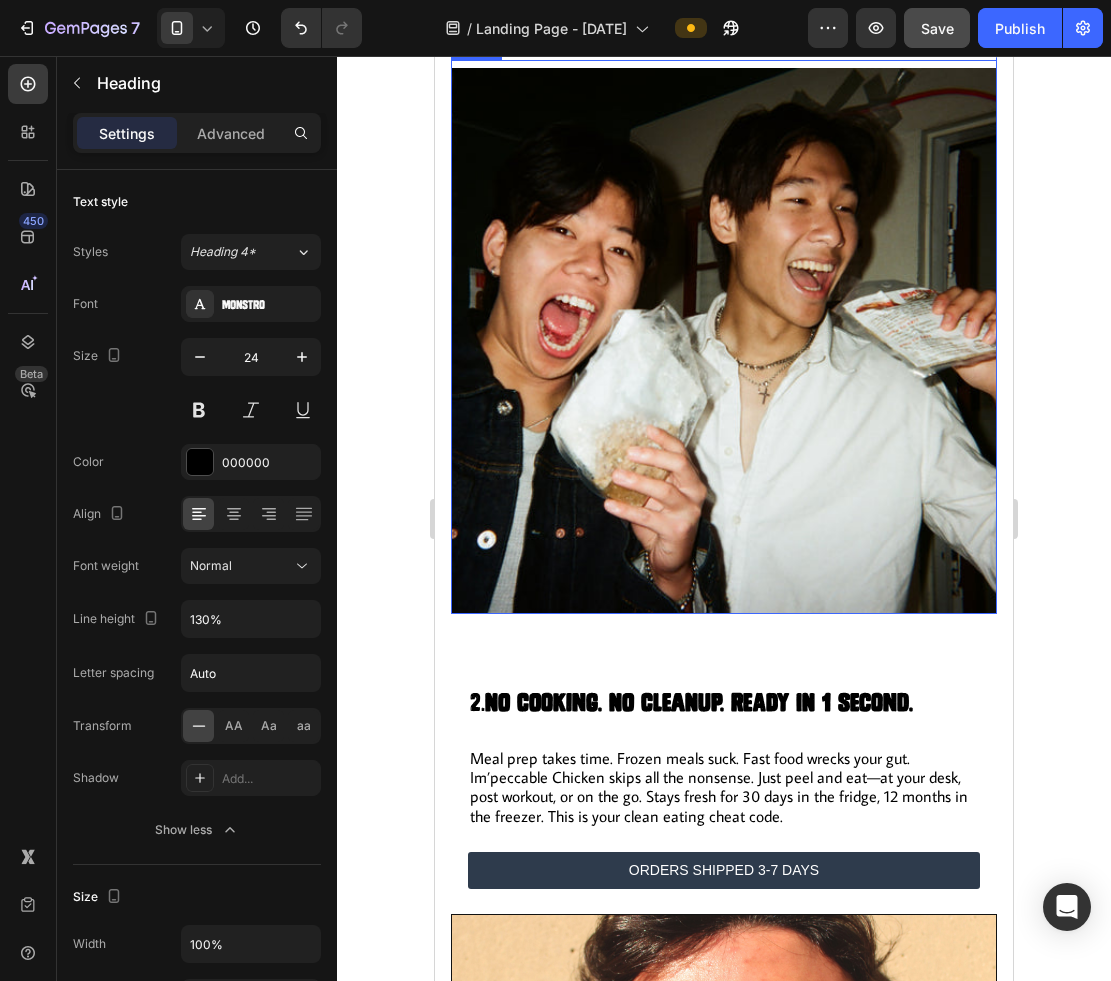 scroll, scrollTop: 1694, scrollLeft: 0, axis: vertical 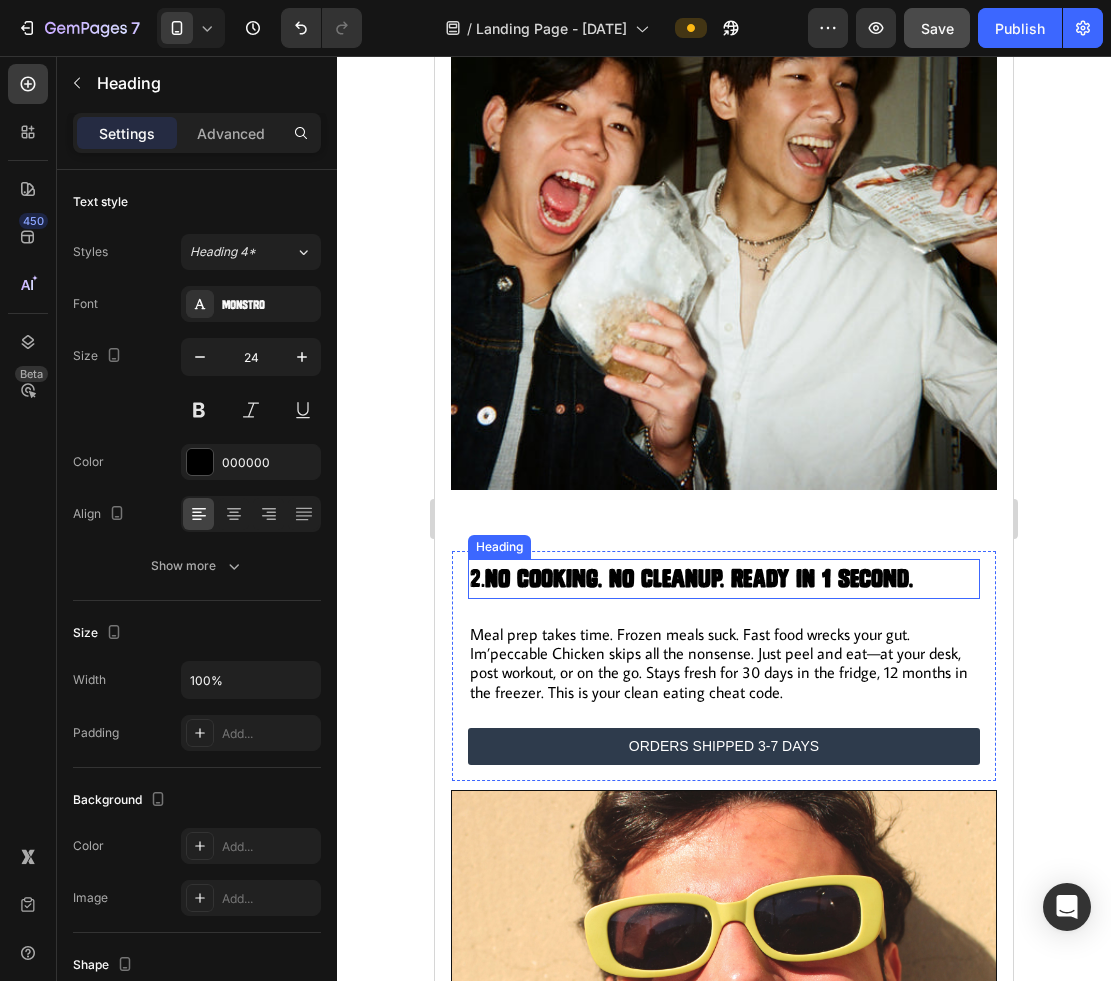 click on "No Cooking. No Cleanup. Ready in 1 second." at bounding box center [699, 578] 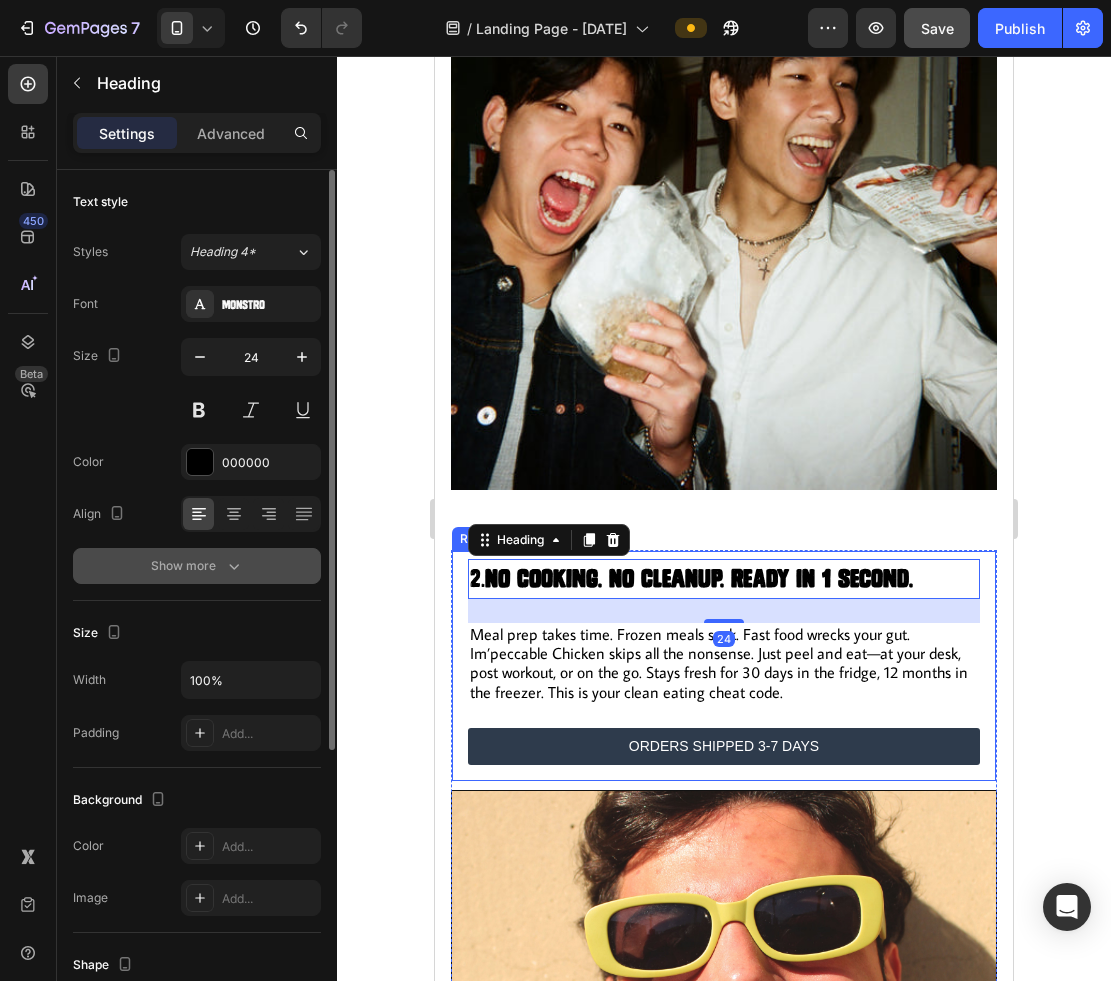 click on "Show more" at bounding box center (197, 566) 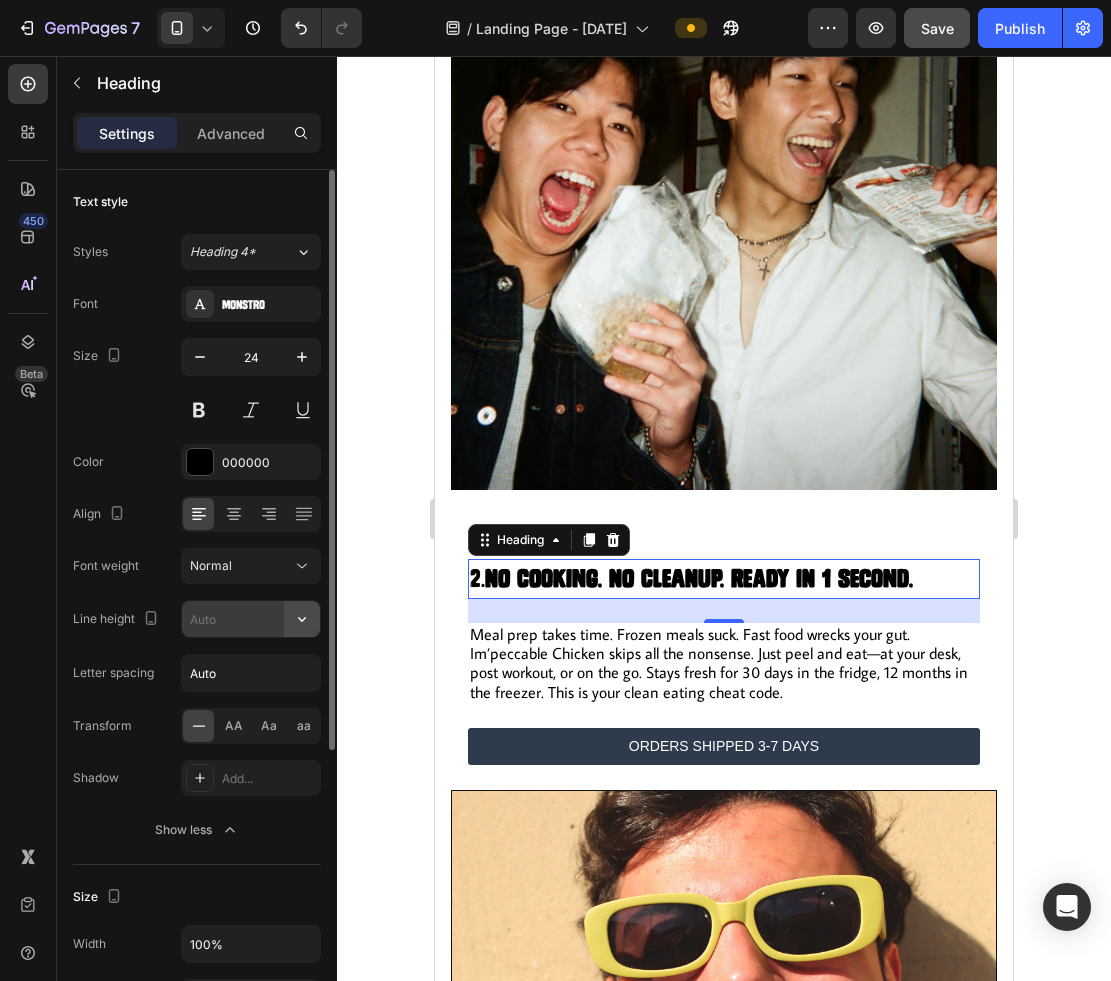 click 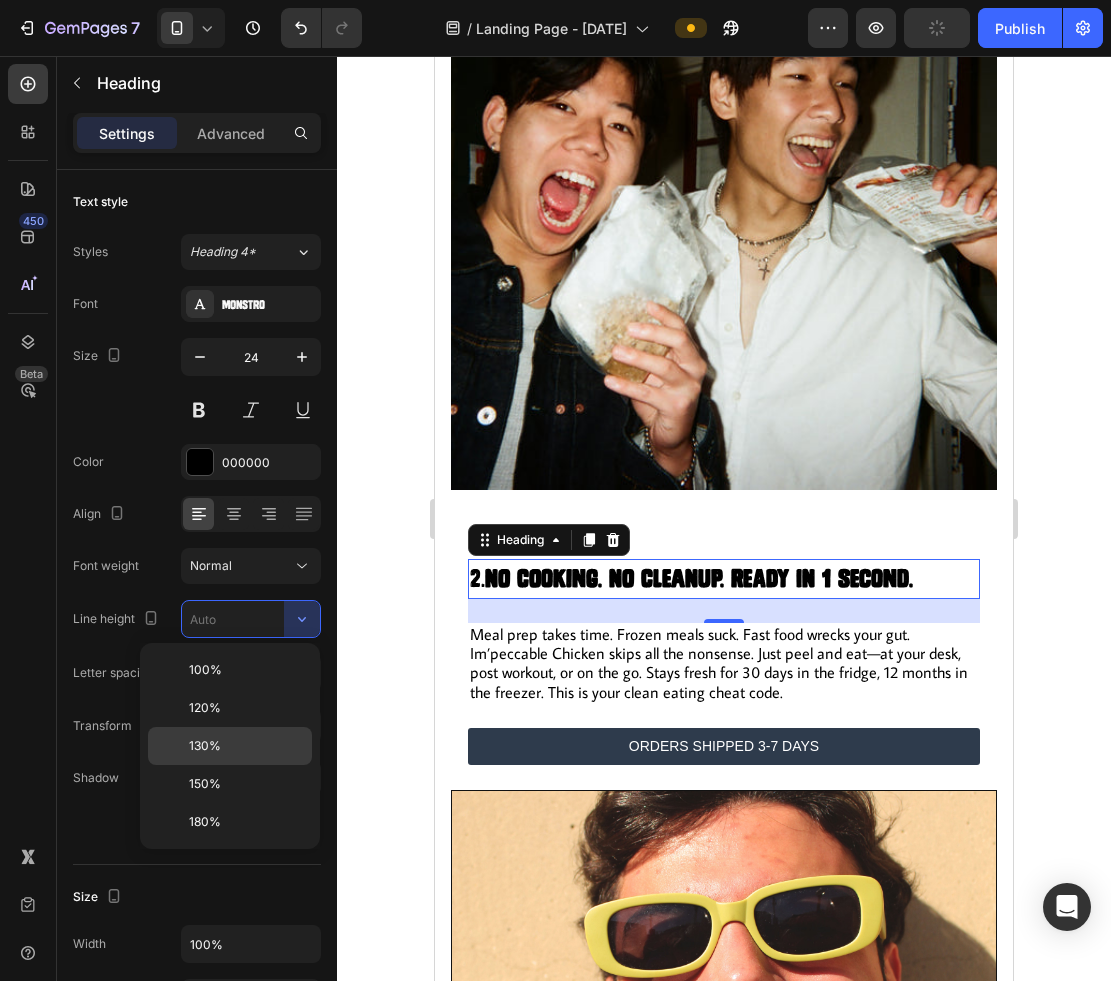 click on "130%" at bounding box center [246, 746] 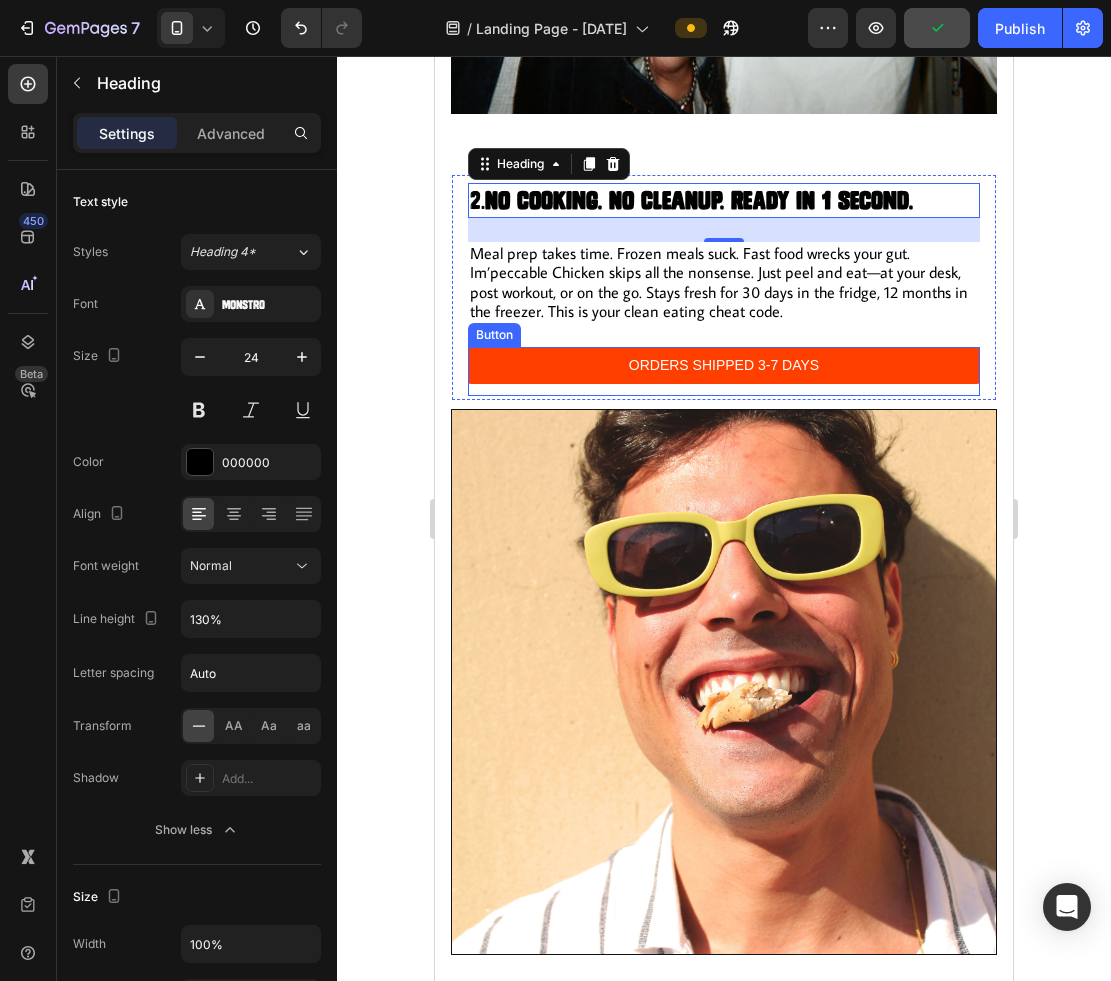 scroll, scrollTop: 2293, scrollLeft: 0, axis: vertical 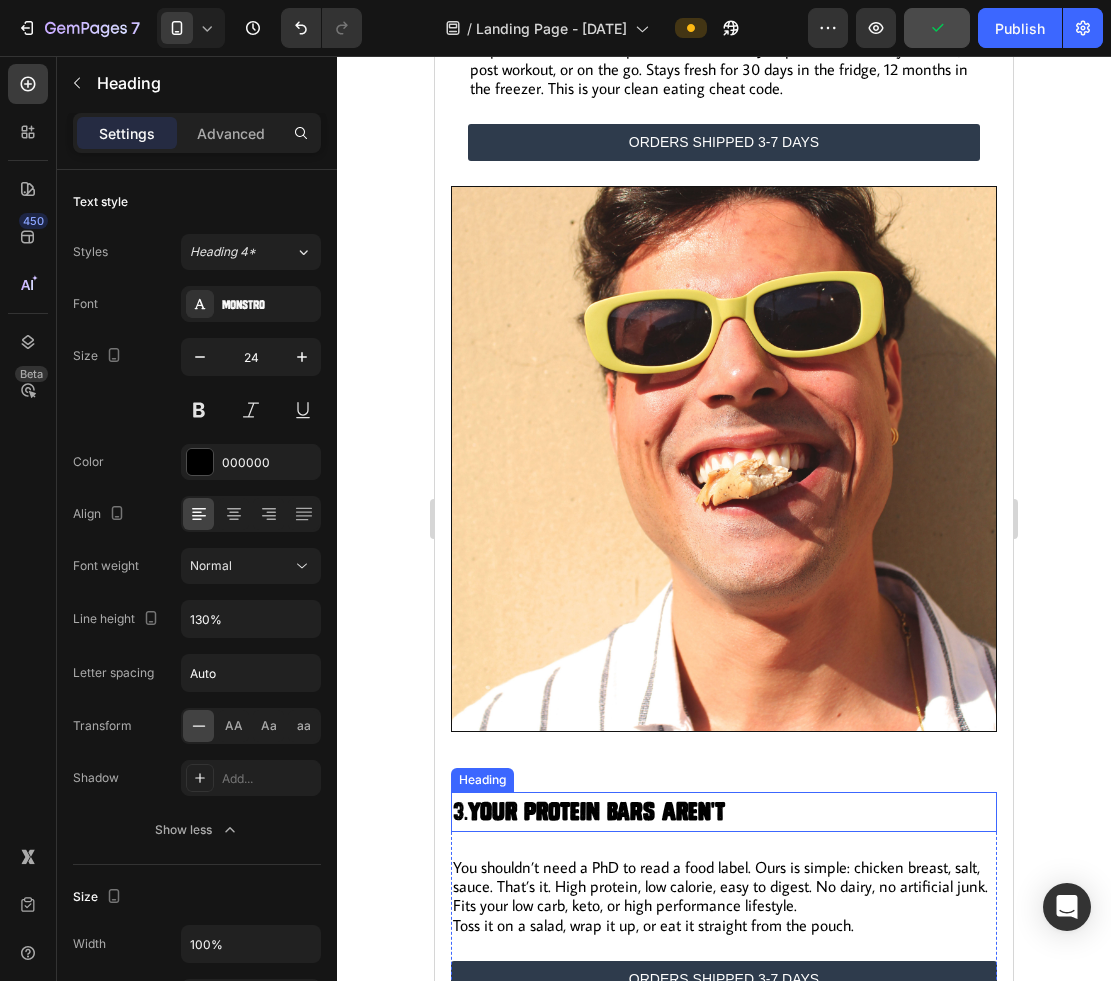 click on "your protein bars aren't" at bounding box center [596, 811] 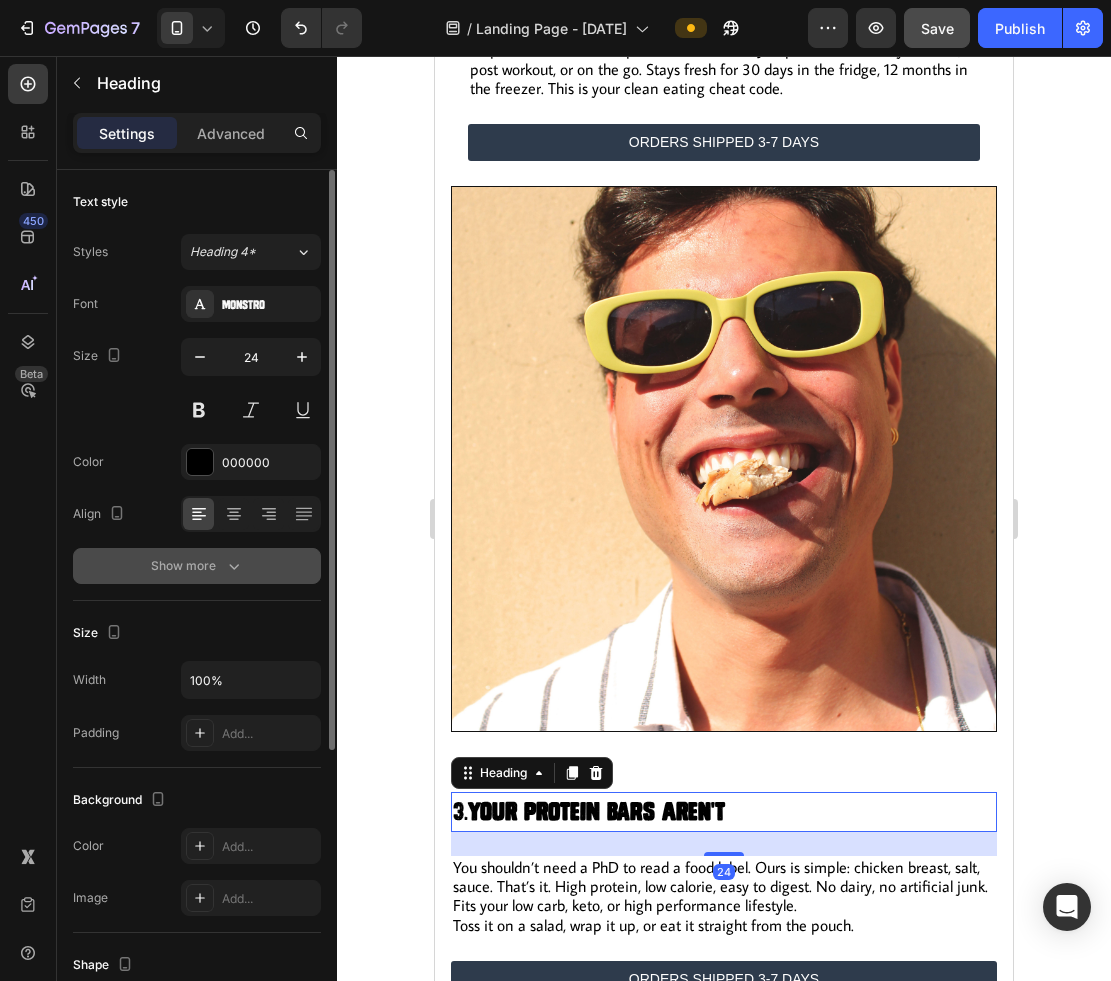 click on "Show more" at bounding box center [197, 566] 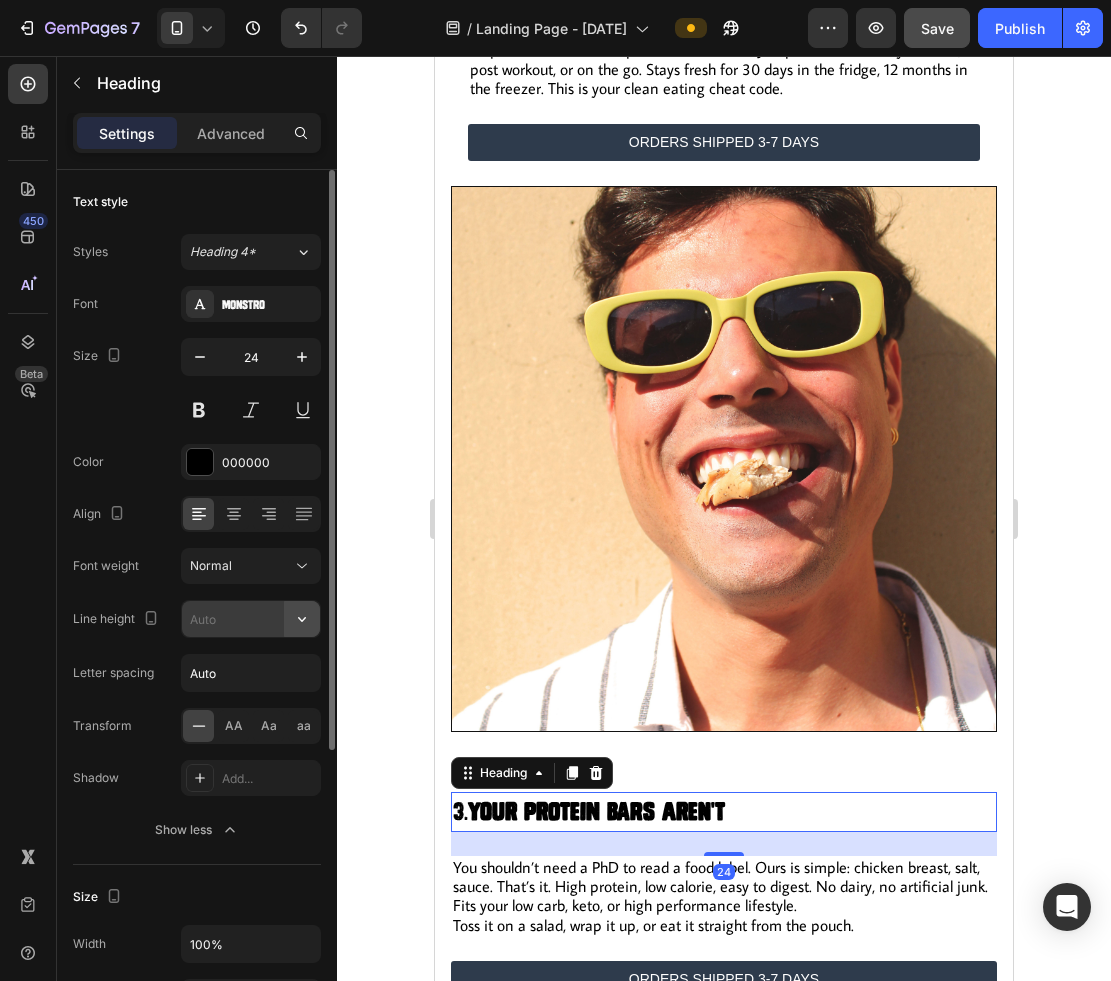 click 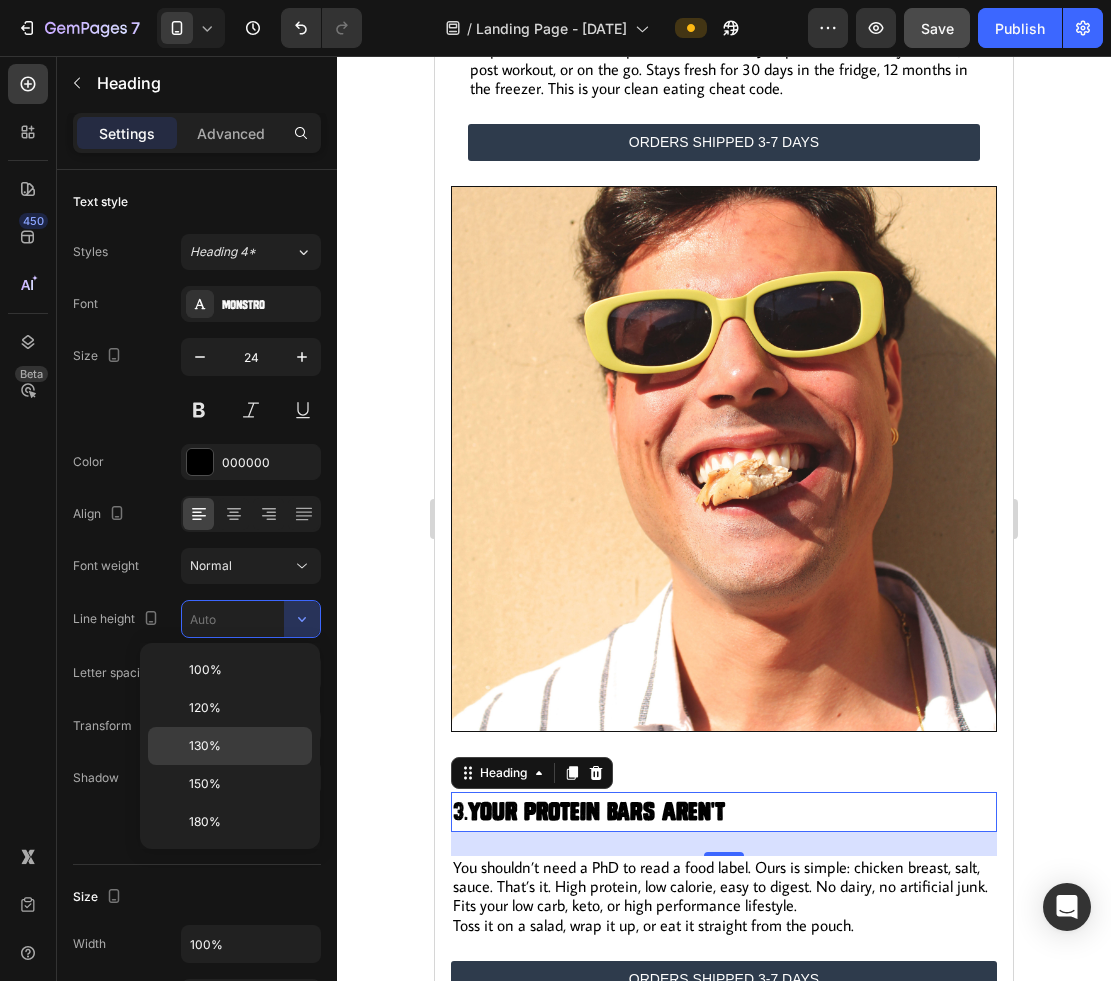 click on "130%" at bounding box center [246, 746] 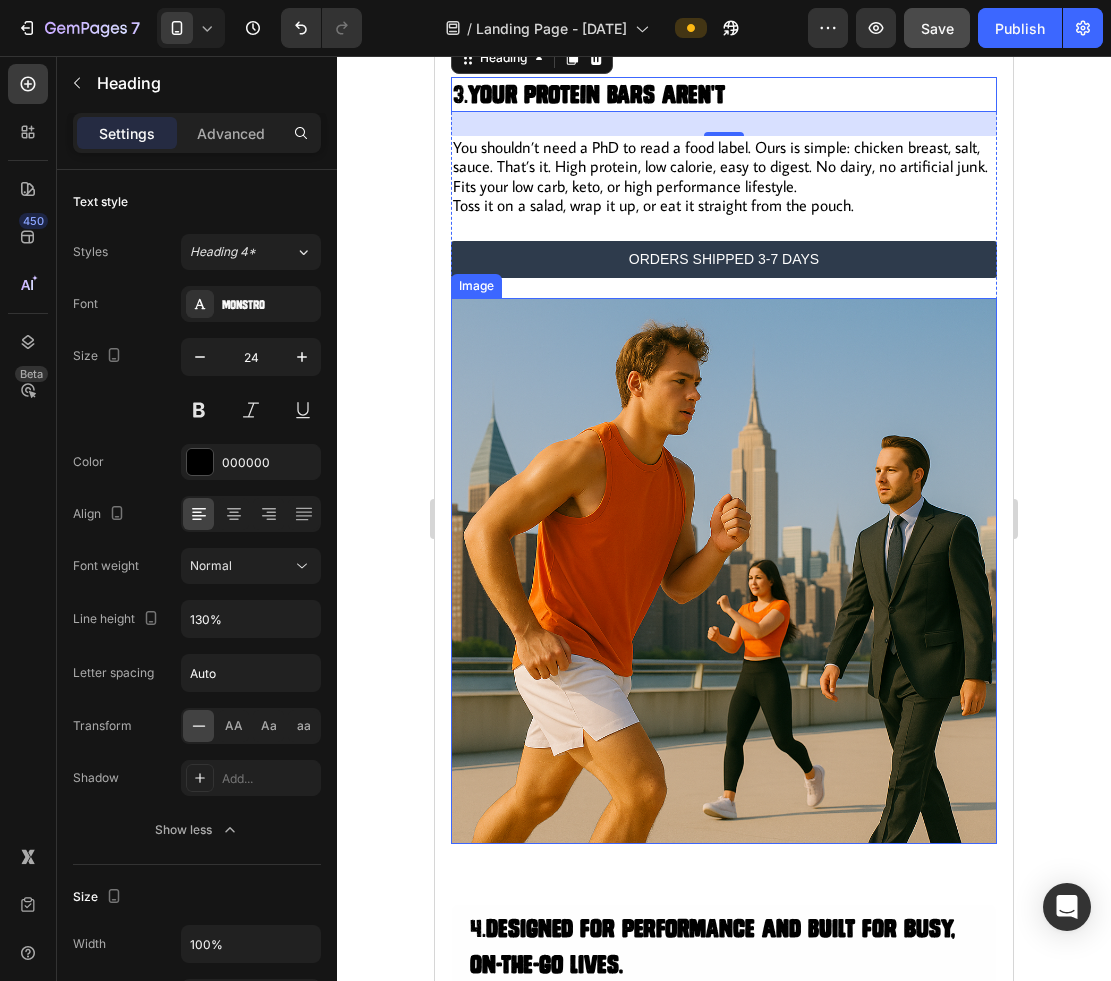 scroll, scrollTop: 3137, scrollLeft: 0, axis: vertical 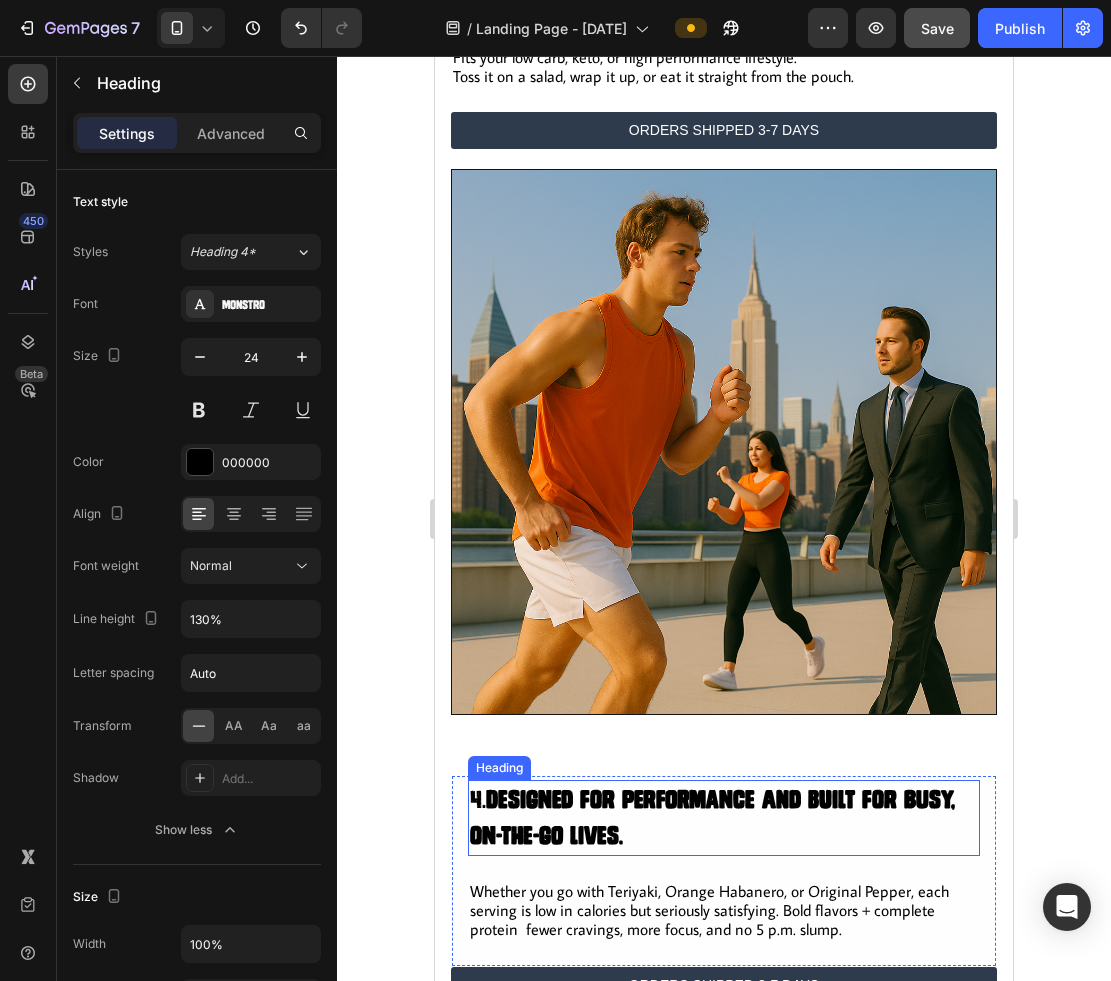 click on "Designed for performance and built for Busy, On-the-Go Lives." at bounding box center (712, 817) 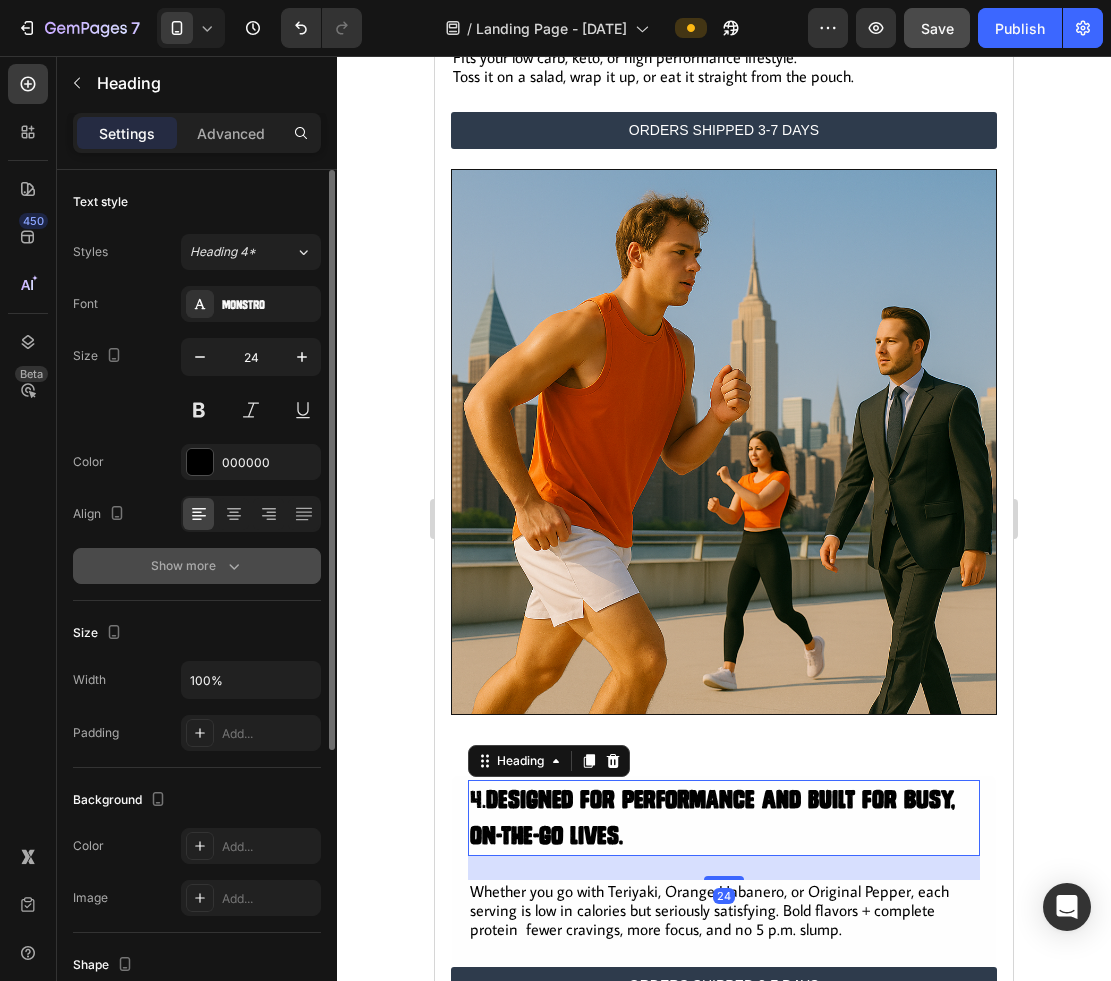 click on "Show more" at bounding box center [197, 566] 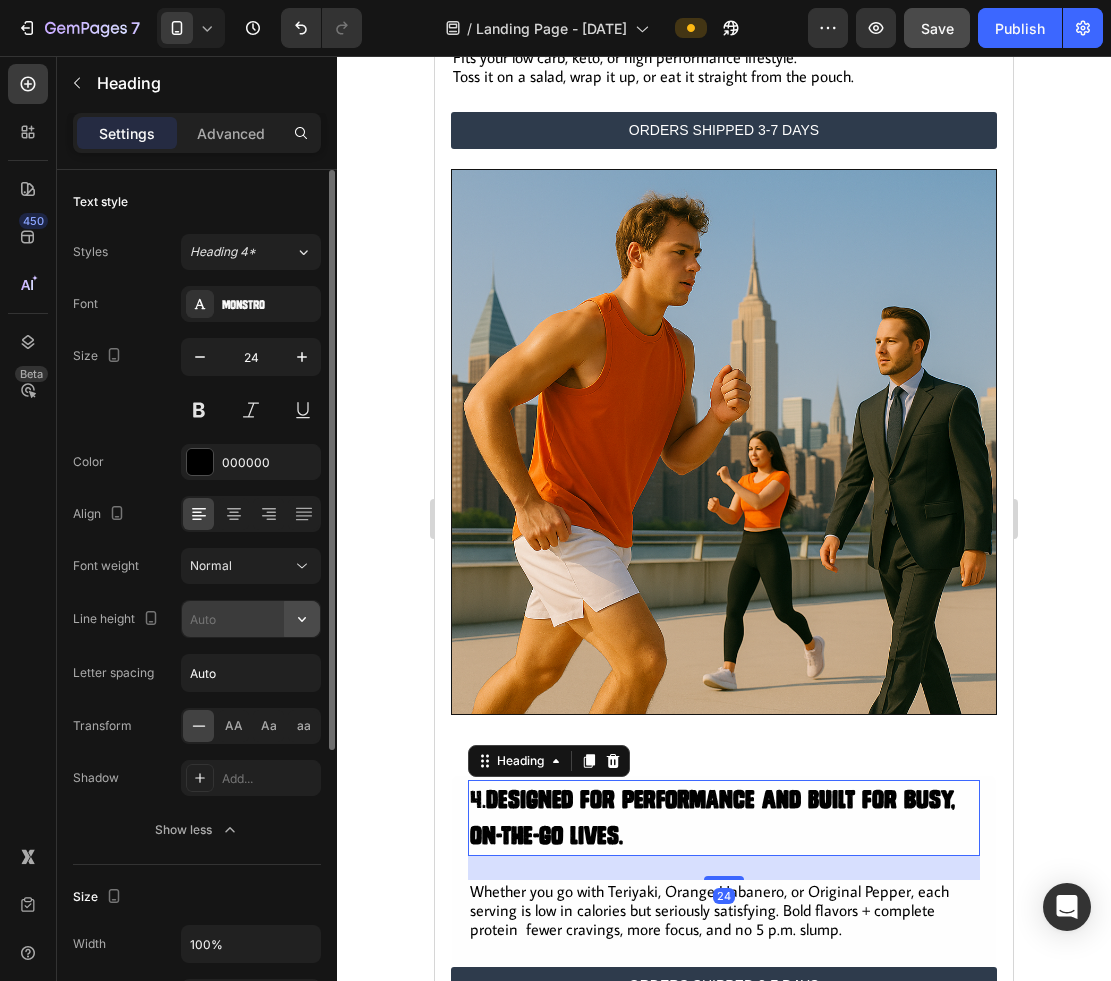 click 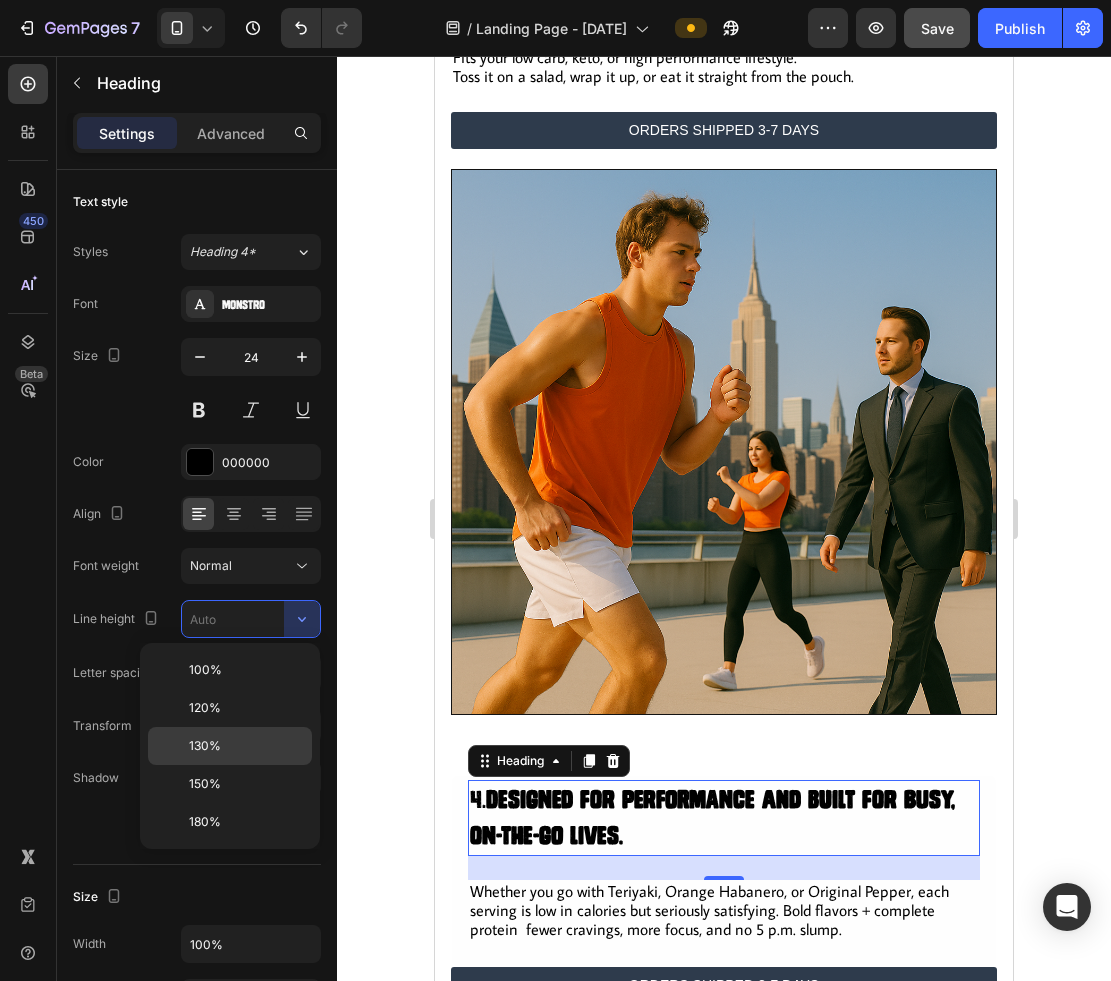 click on "130%" at bounding box center [246, 746] 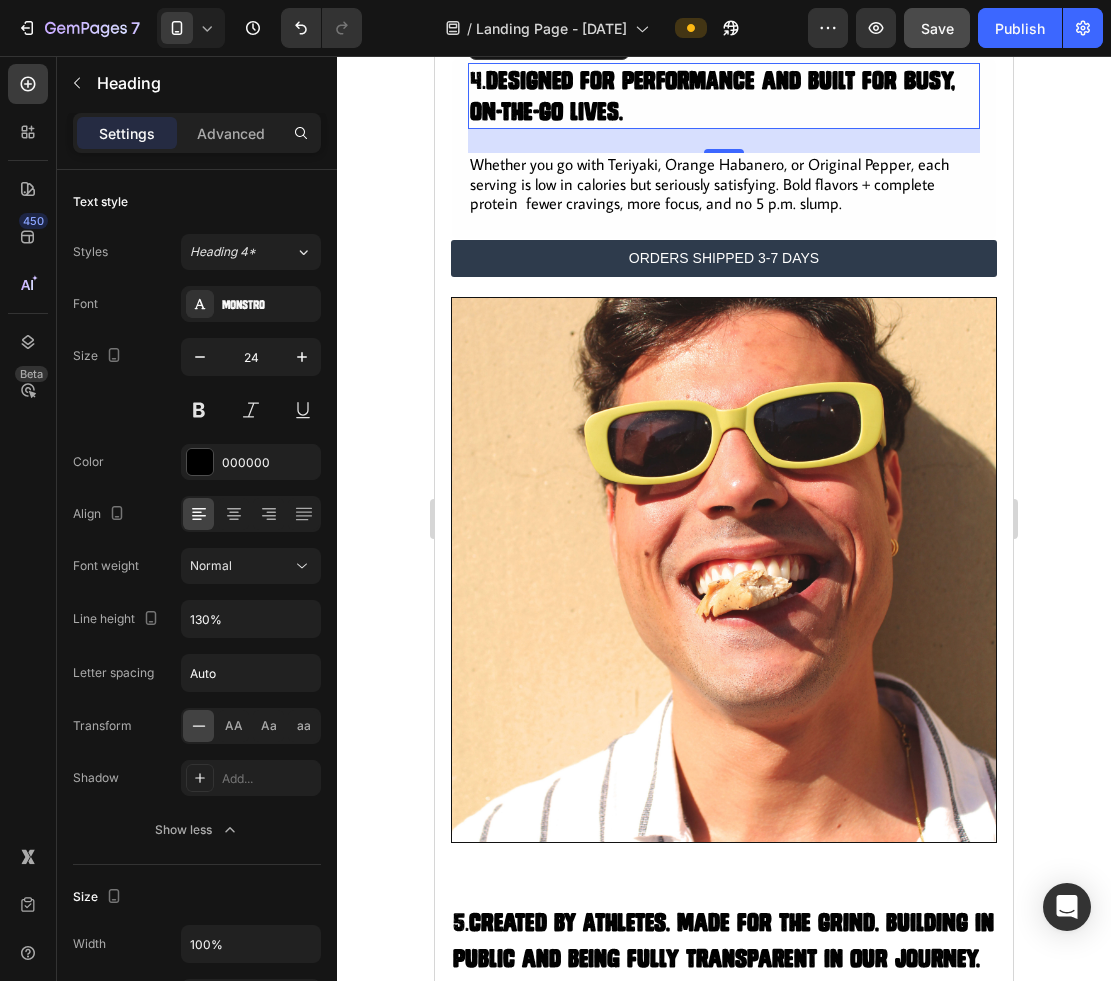 scroll, scrollTop: 3974, scrollLeft: 0, axis: vertical 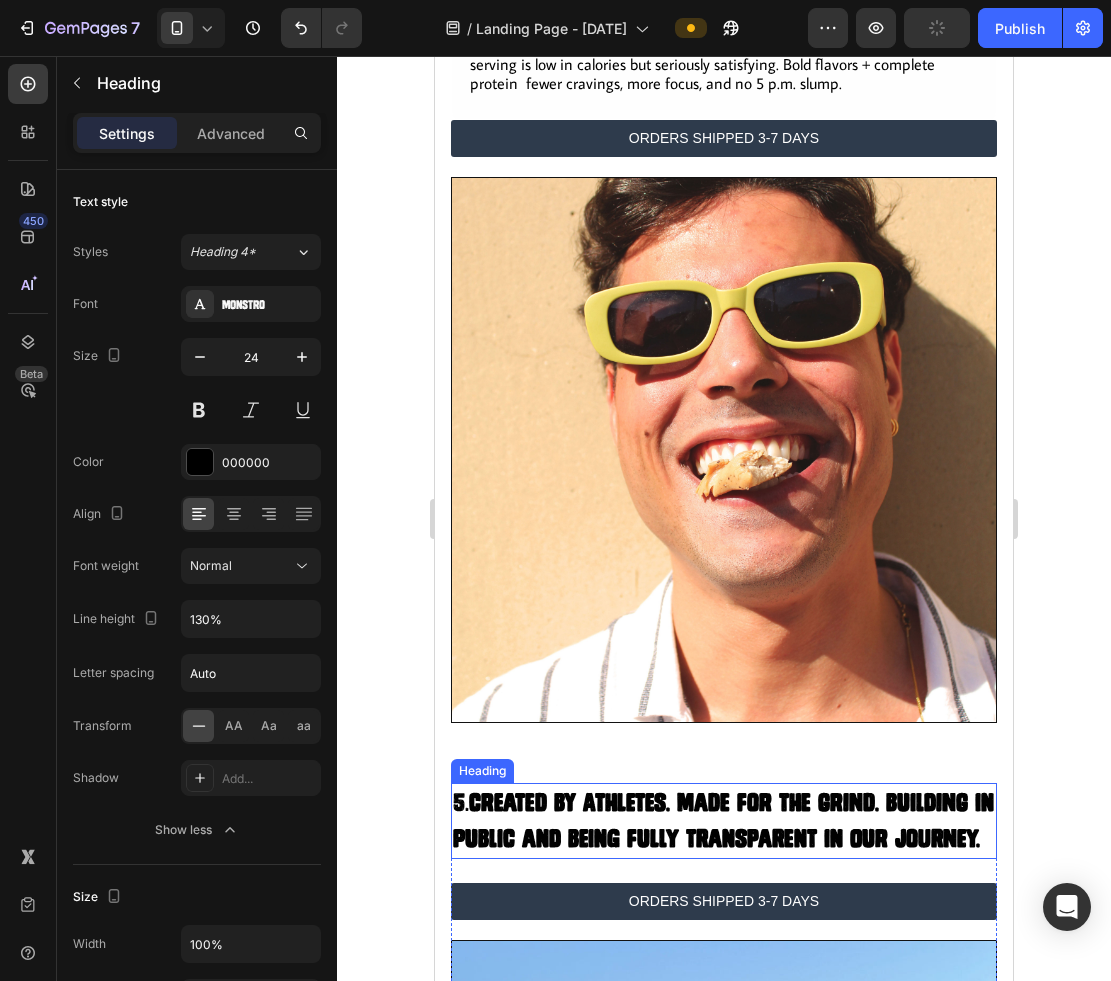 click on "Created by Athletes. Made for the Grind. building in public and being fully transparent in our journey." at bounding box center [723, 820] 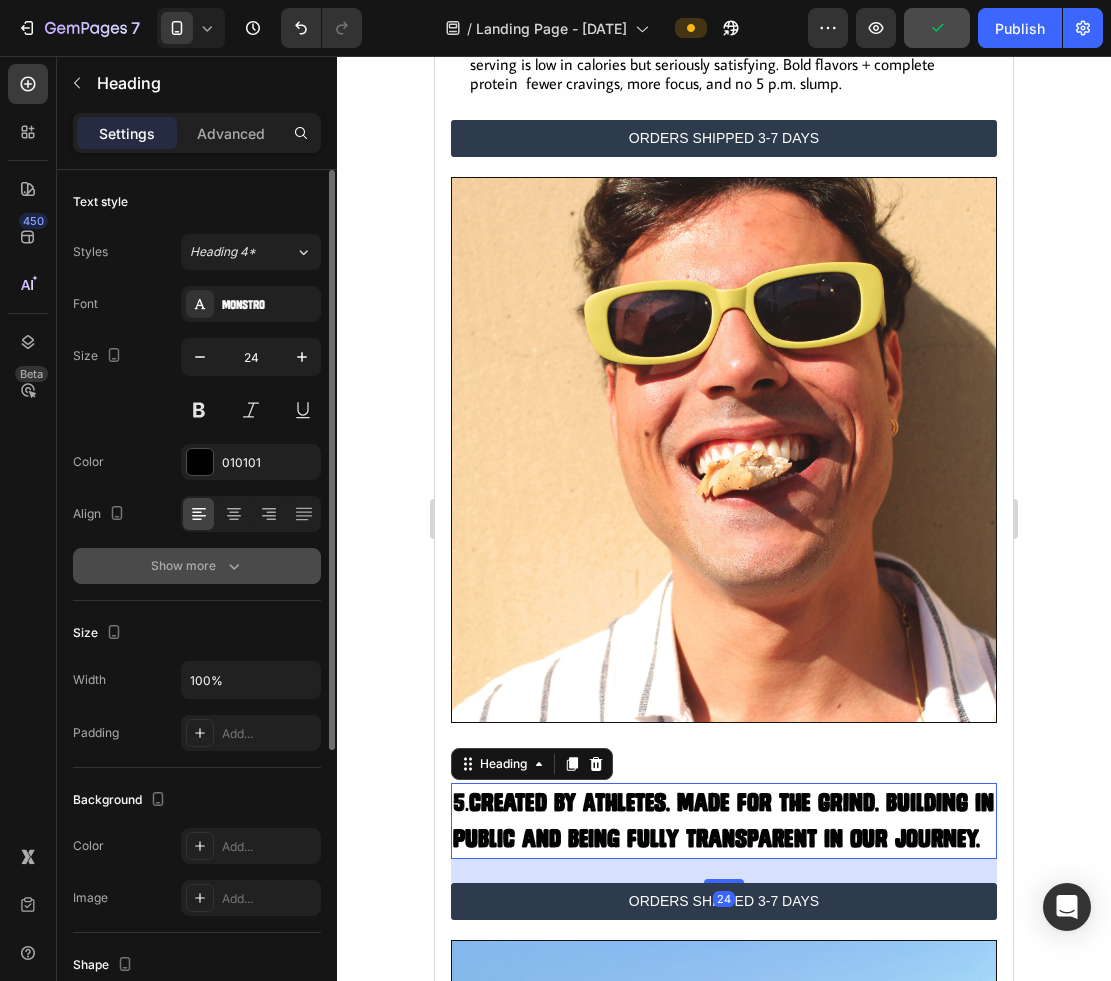 click on "Show more" at bounding box center [197, 566] 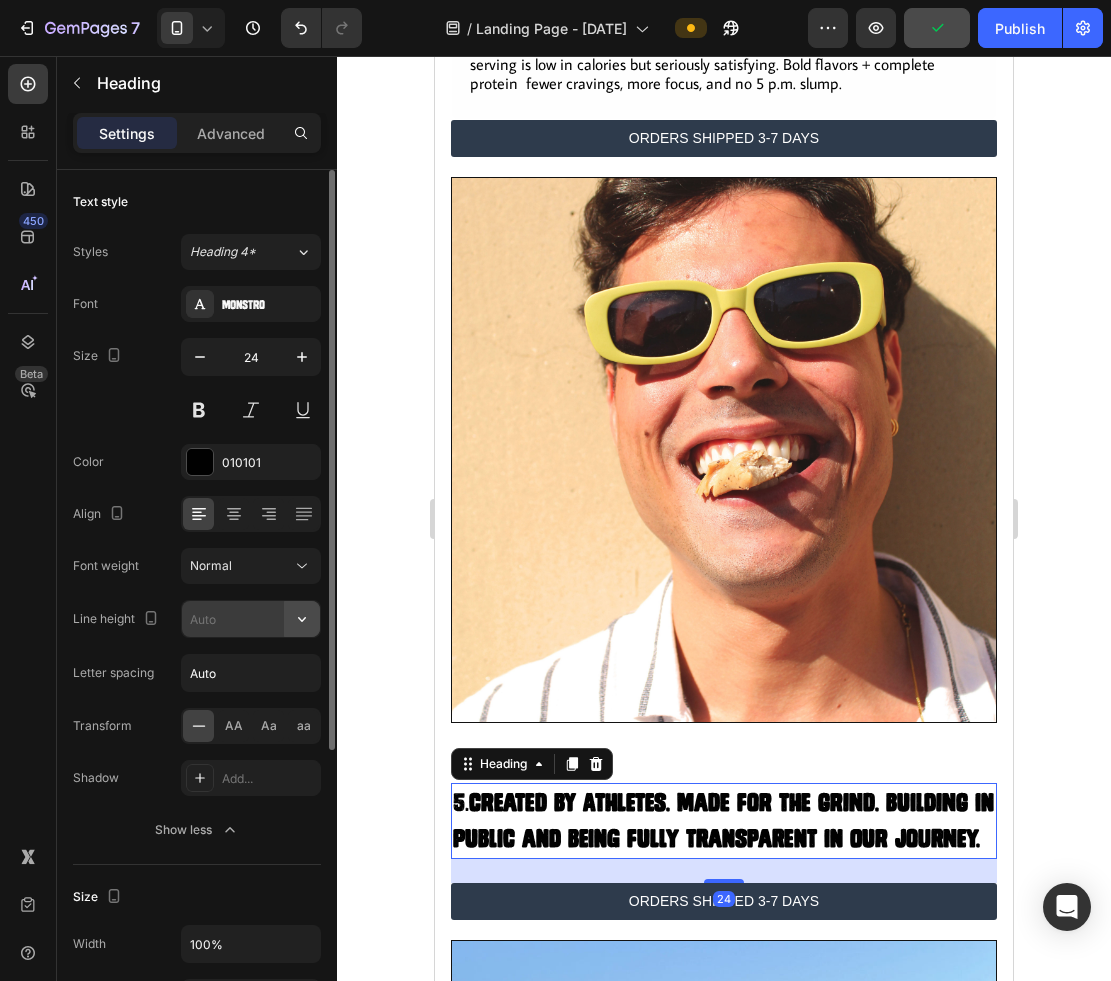 click 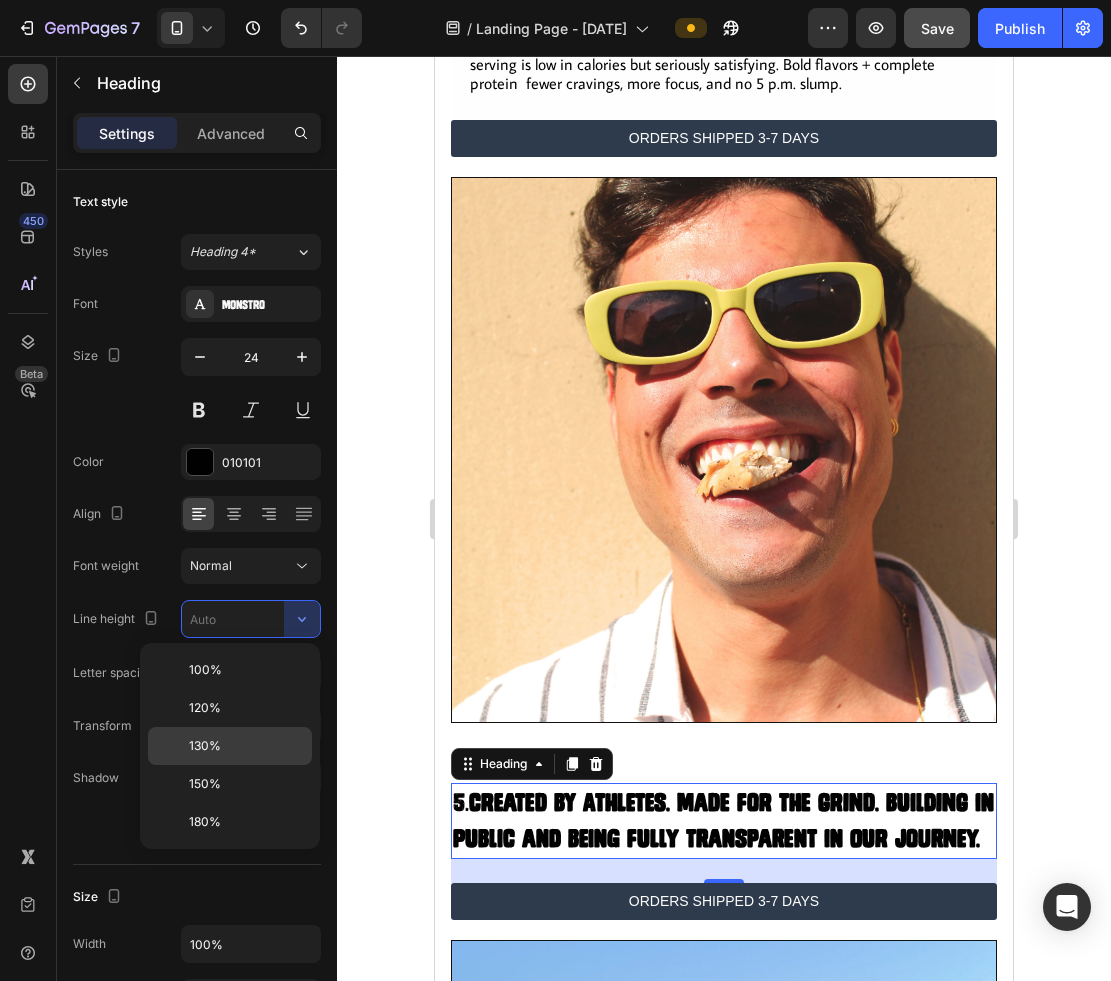 click on "130%" at bounding box center (246, 746) 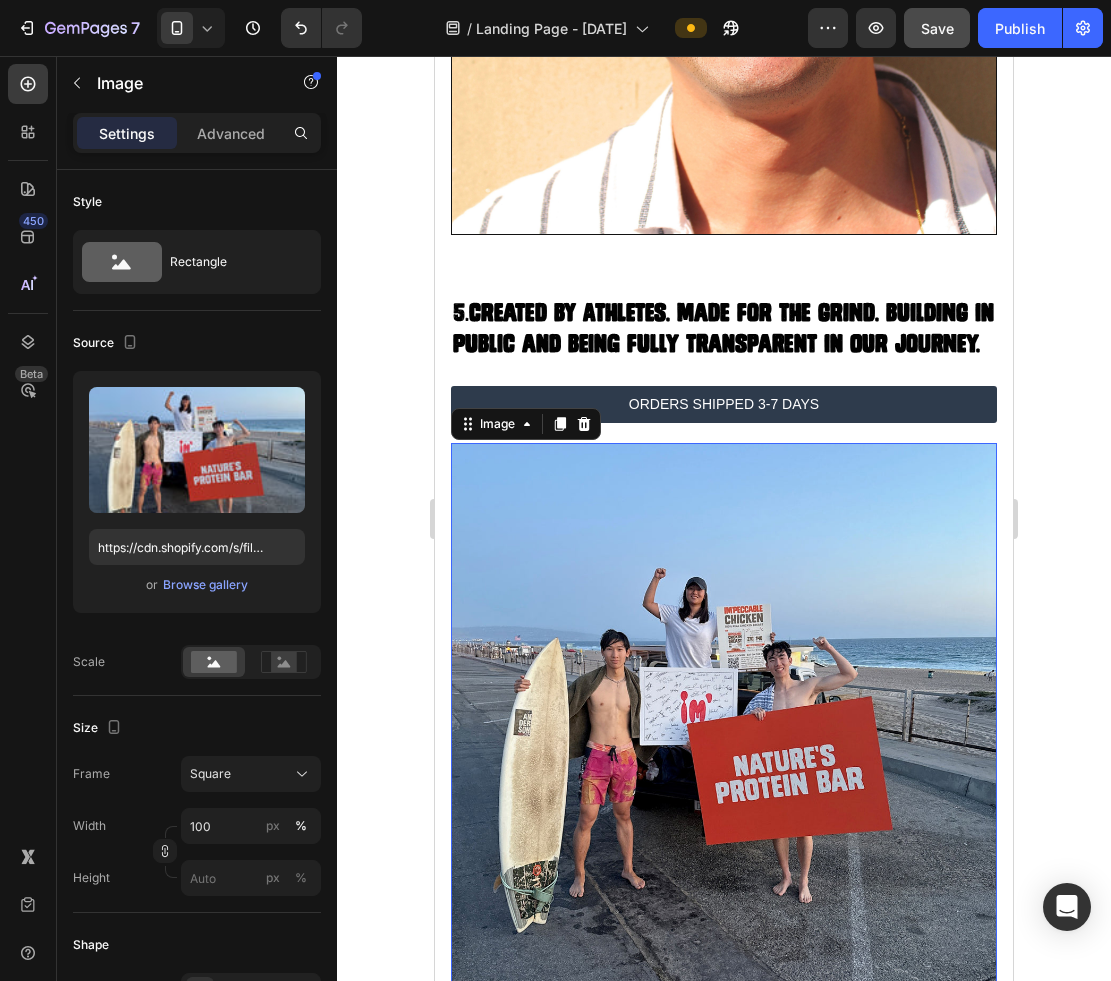 click at bounding box center (724, 716) 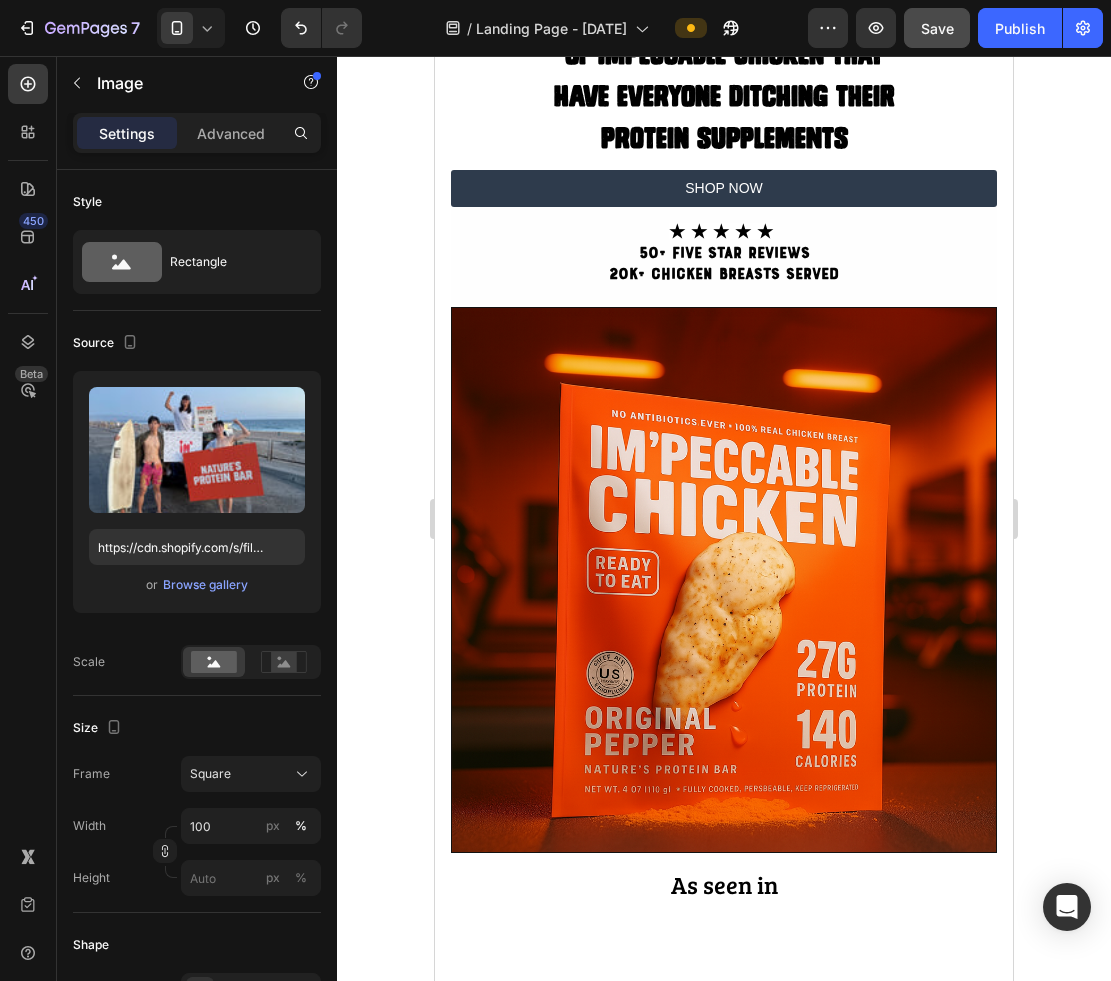 scroll, scrollTop: 0, scrollLeft: 0, axis: both 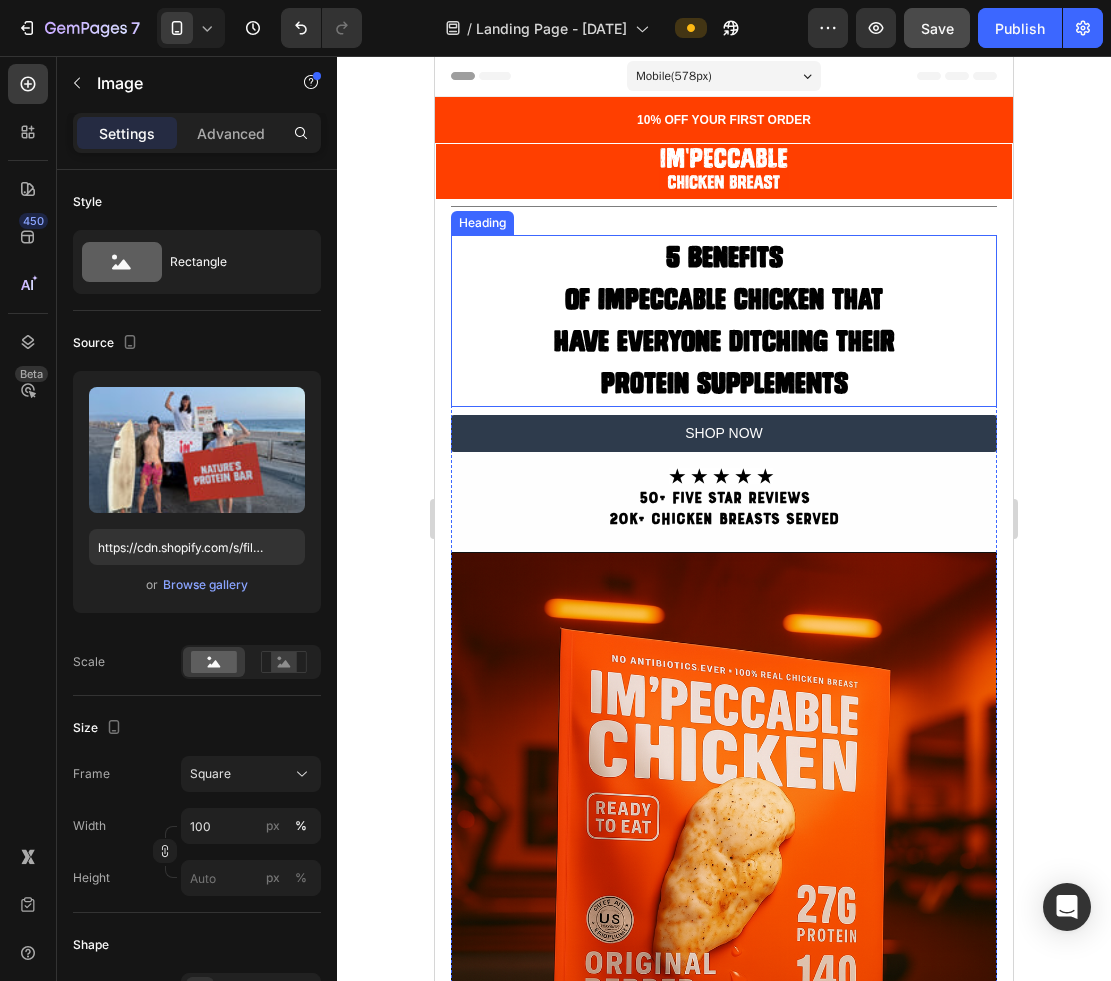 click on "of Impeccable Chicken That" at bounding box center (724, 299) 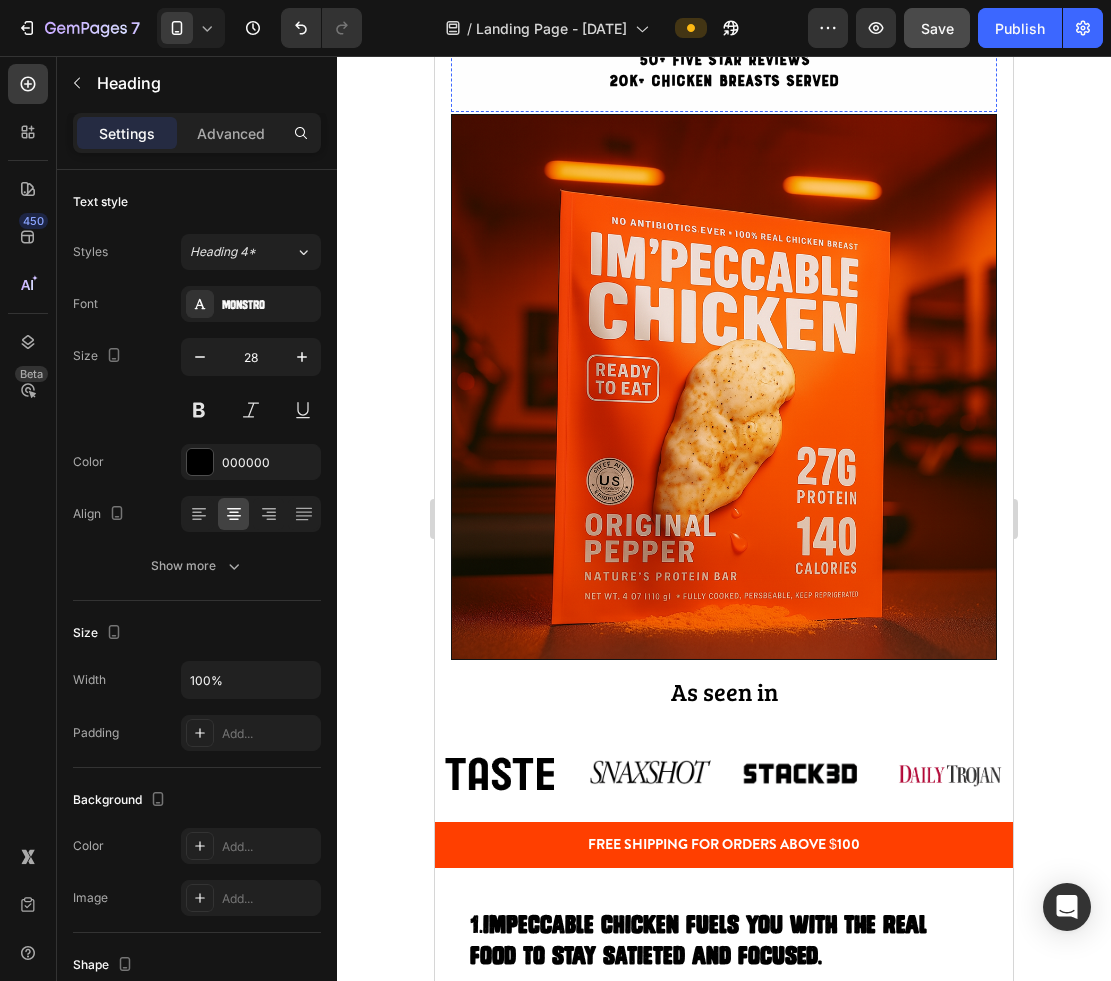 scroll, scrollTop: 935, scrollLeft: 0, axis: vertical 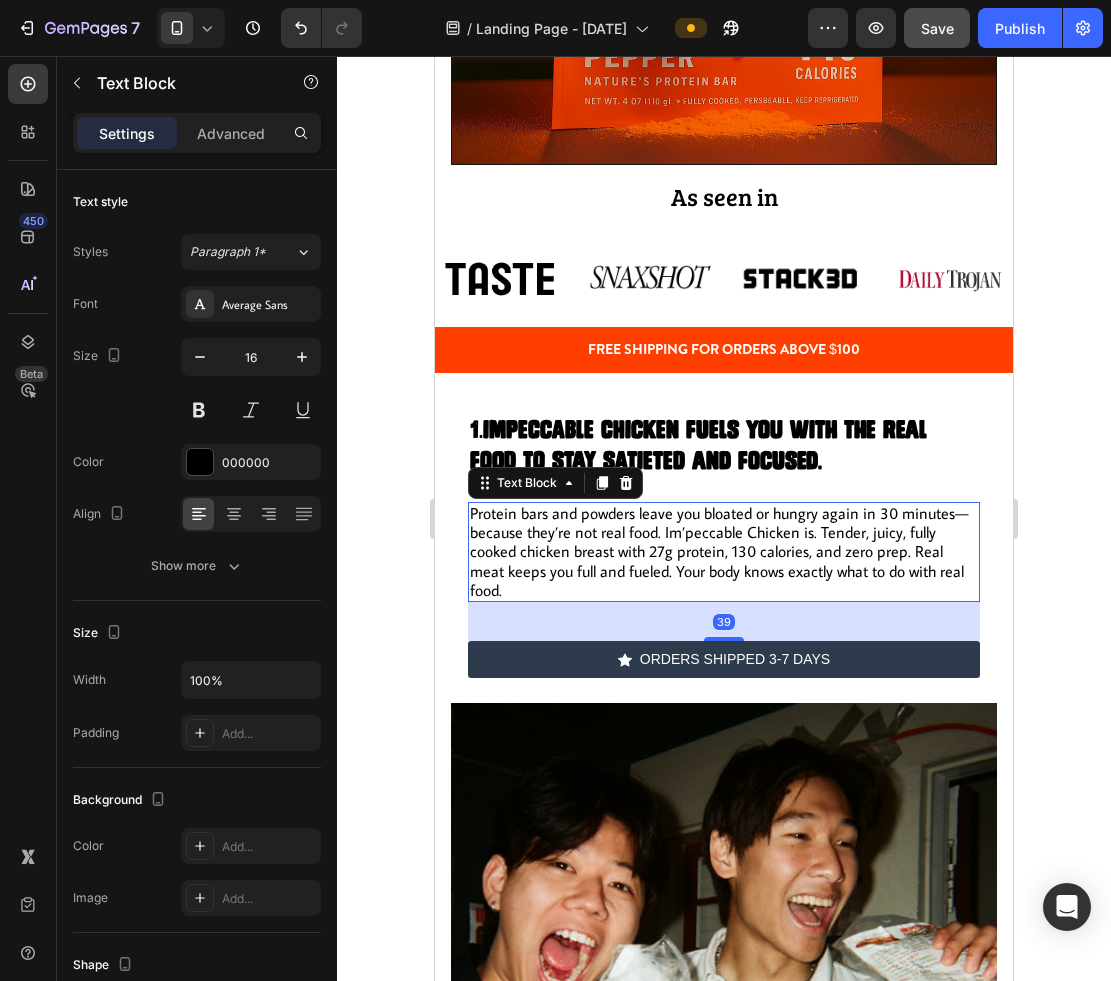 click on "Protein bars and powders leave you bloated or hungry again in 30 minutes—because they’re not real food. Im’peccable Chicken is. Tender, juicy, fully cooked chicken breast with 27g protein, 130 calories, and zero prep. Real meat keeps you full and fueled. Your body knows exactly what to do with real food." at bounding box center [724, 552] 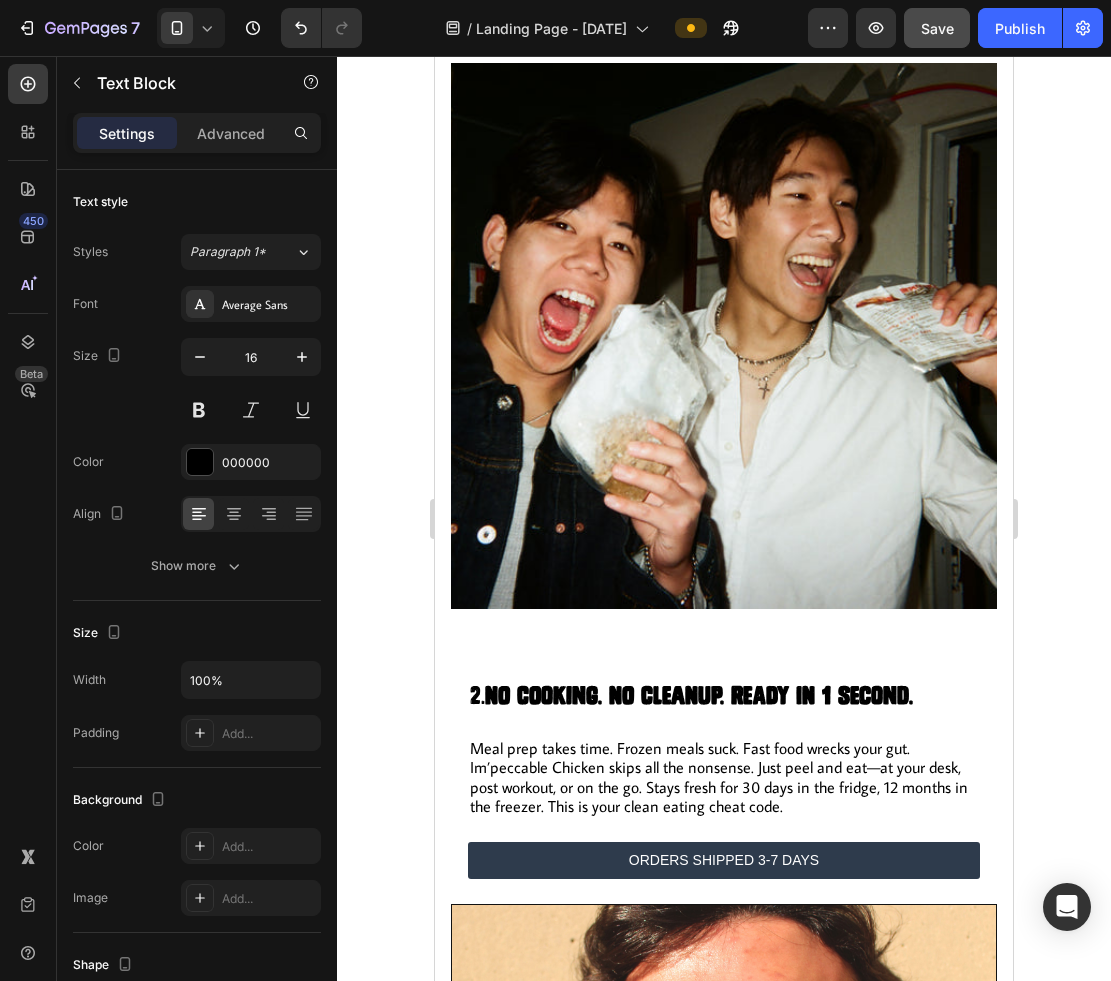 scroll, scrollTop: 1998, scrollLeft: 0, axis: vertical 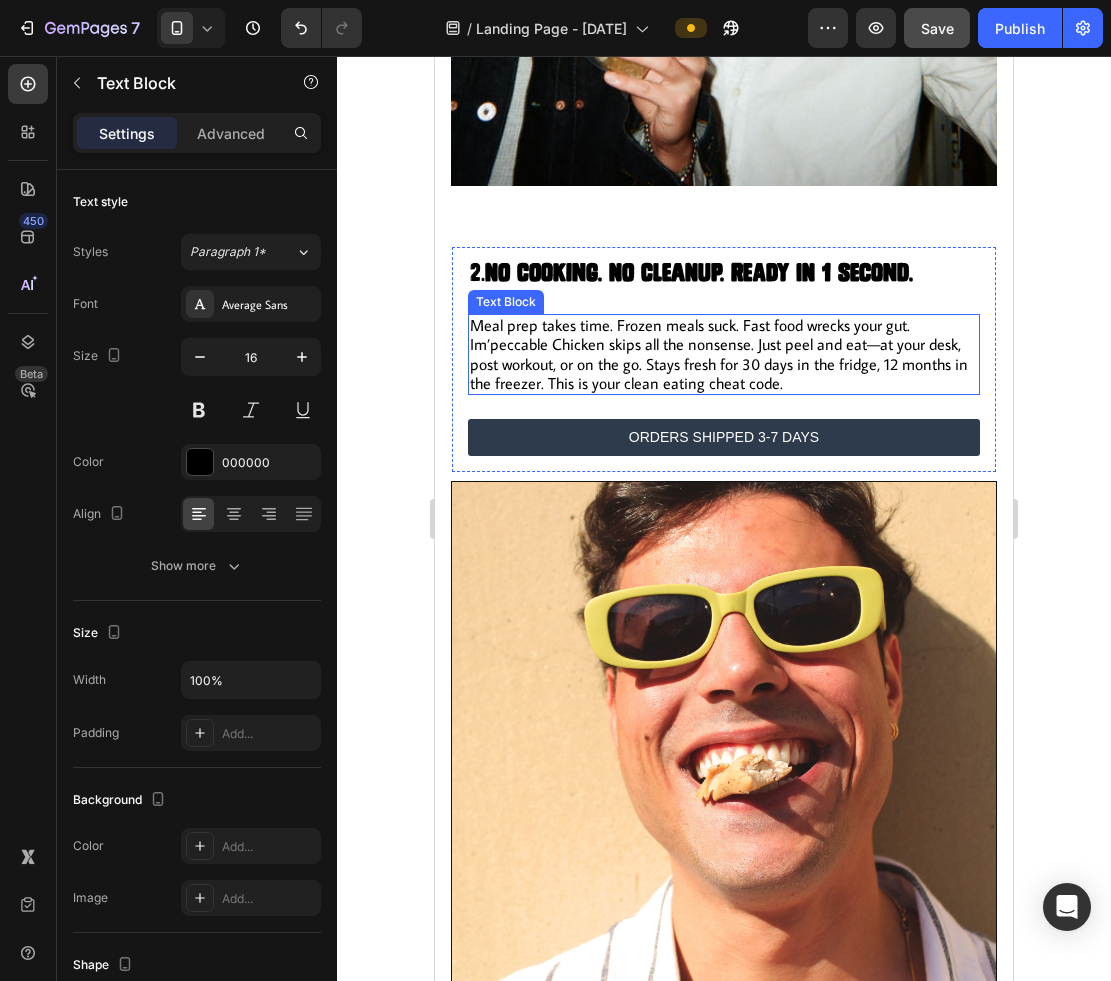 click on "Meal prep takes time. Frozen meals suck. Fast food wrecks your gut. Im’peccable Chicken skips all the nonsense. Just peel and eat—at your desk, post workout, or on the go. Stays fresh for 30 days in the fridge, 12 months in the freezer. This is your clean eating cheat code." at bounding box center [724, 354] 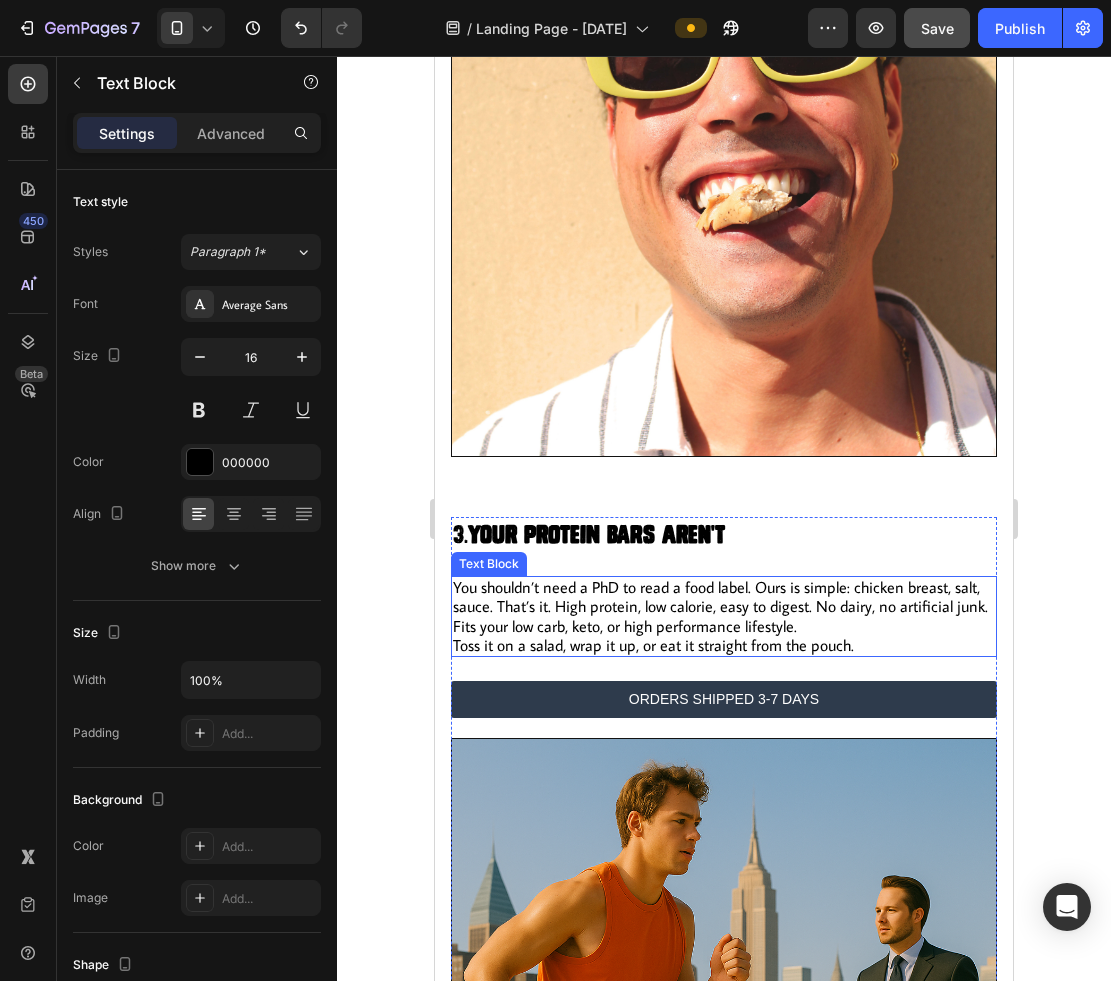 click on "You shouldn’t need a PhD to read a food label. Ours is simple: chicken breast, salt, sauce. That’s it. High protein, low calorie, easy to digest. No dairy, no artificial junk. Fits your low carb, keto, or high performance lifestyle. Toss it on a salad, wrap it up, or eat it straight from the pouch." at bounding box center (724, 616) 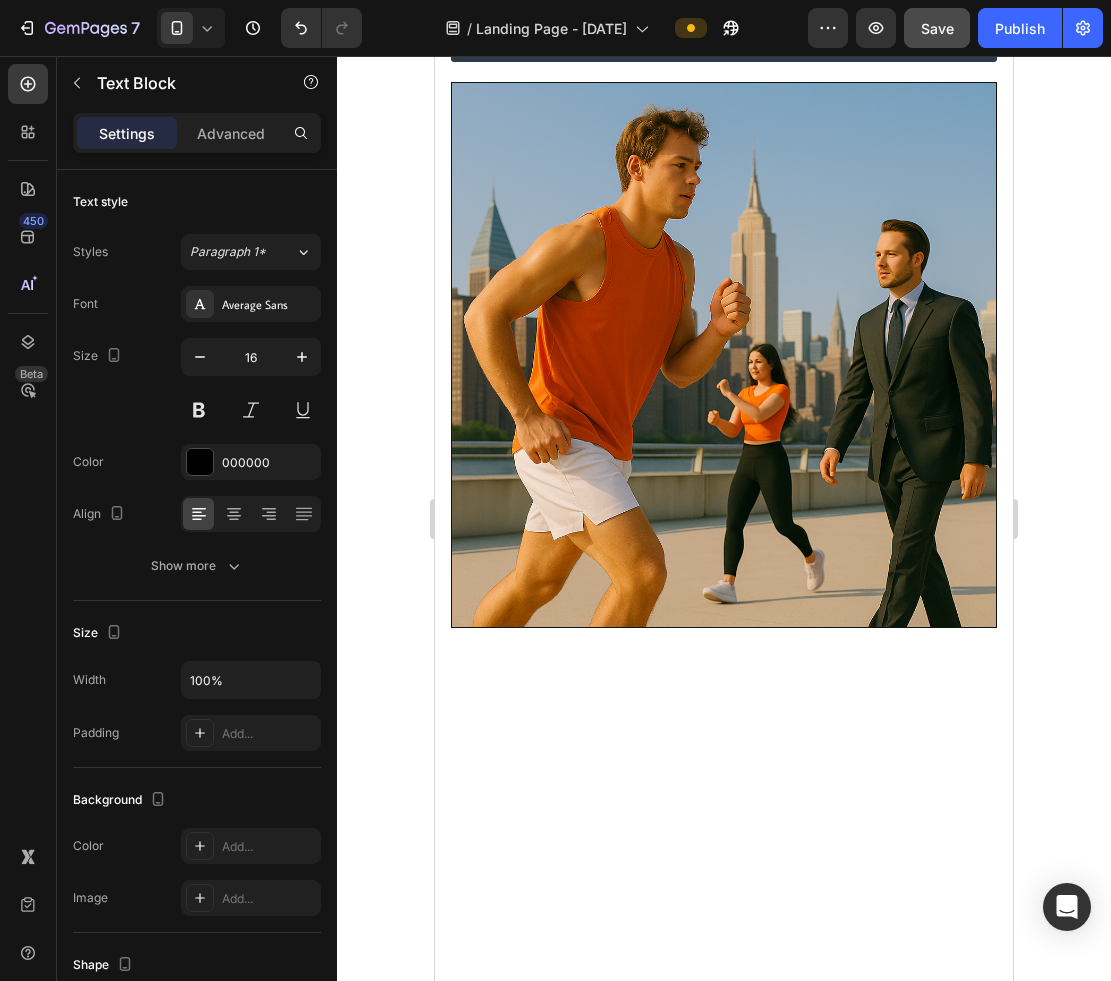 scroll, scrollTop: 3310, scrollLeft: 0, axis: vertical 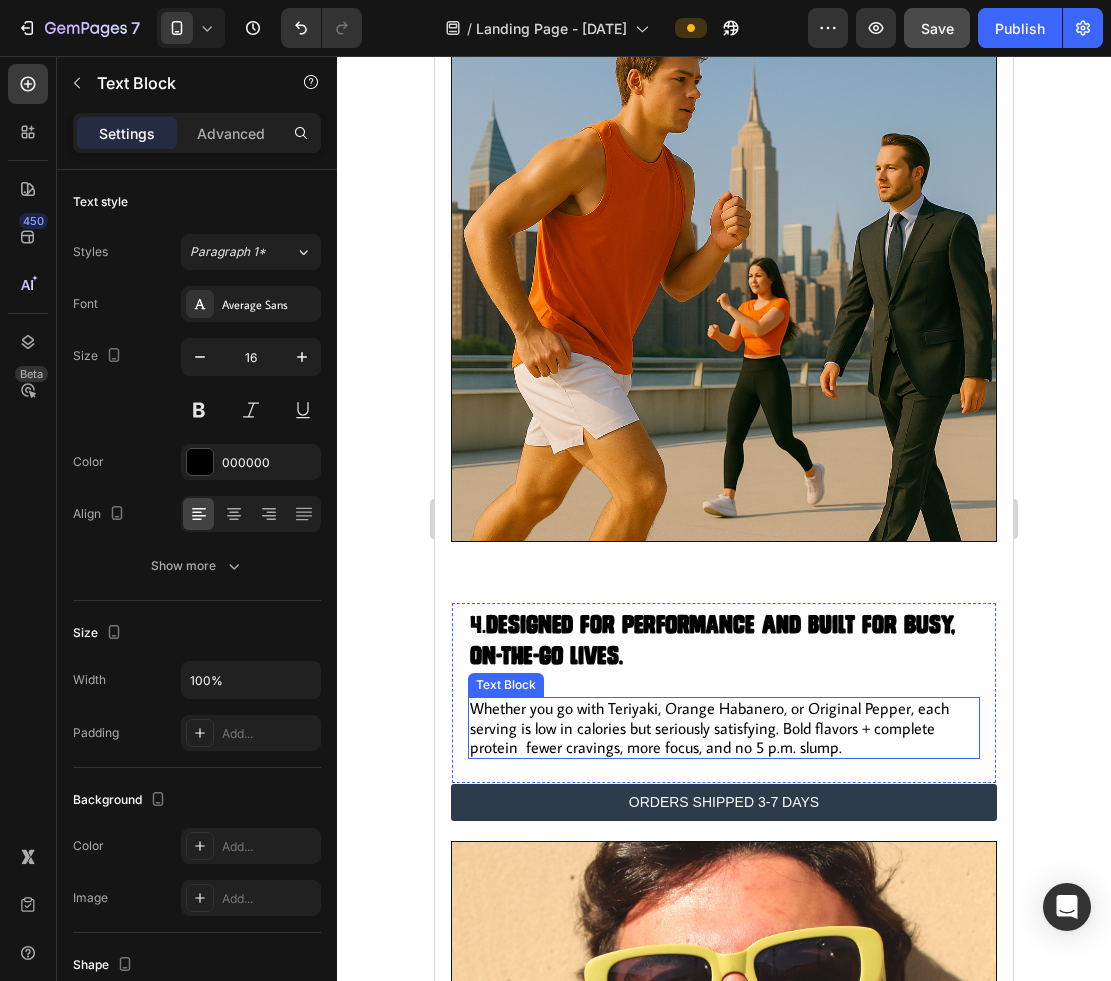 click on "Whether you go with Teriyaki, Orange Habanero, or Original Pepper, each serving is low in calories but seriously satisfying. Bold flavors + complete protein  fewer cravings, more focus, and no 5 p.m. slump." at bounding box center [724, 728] 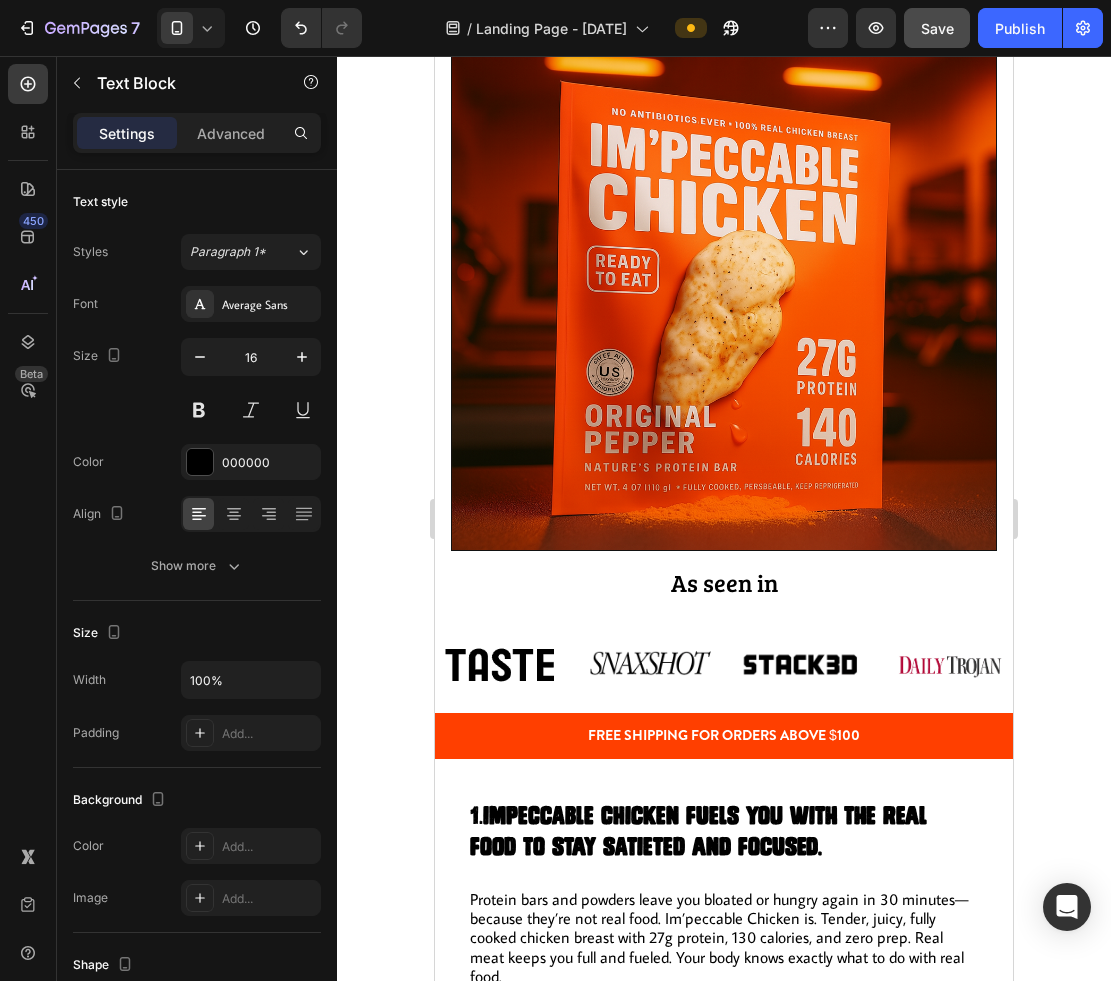 scroll, scrollTop: 0, scrollLeft: 0, axis: both 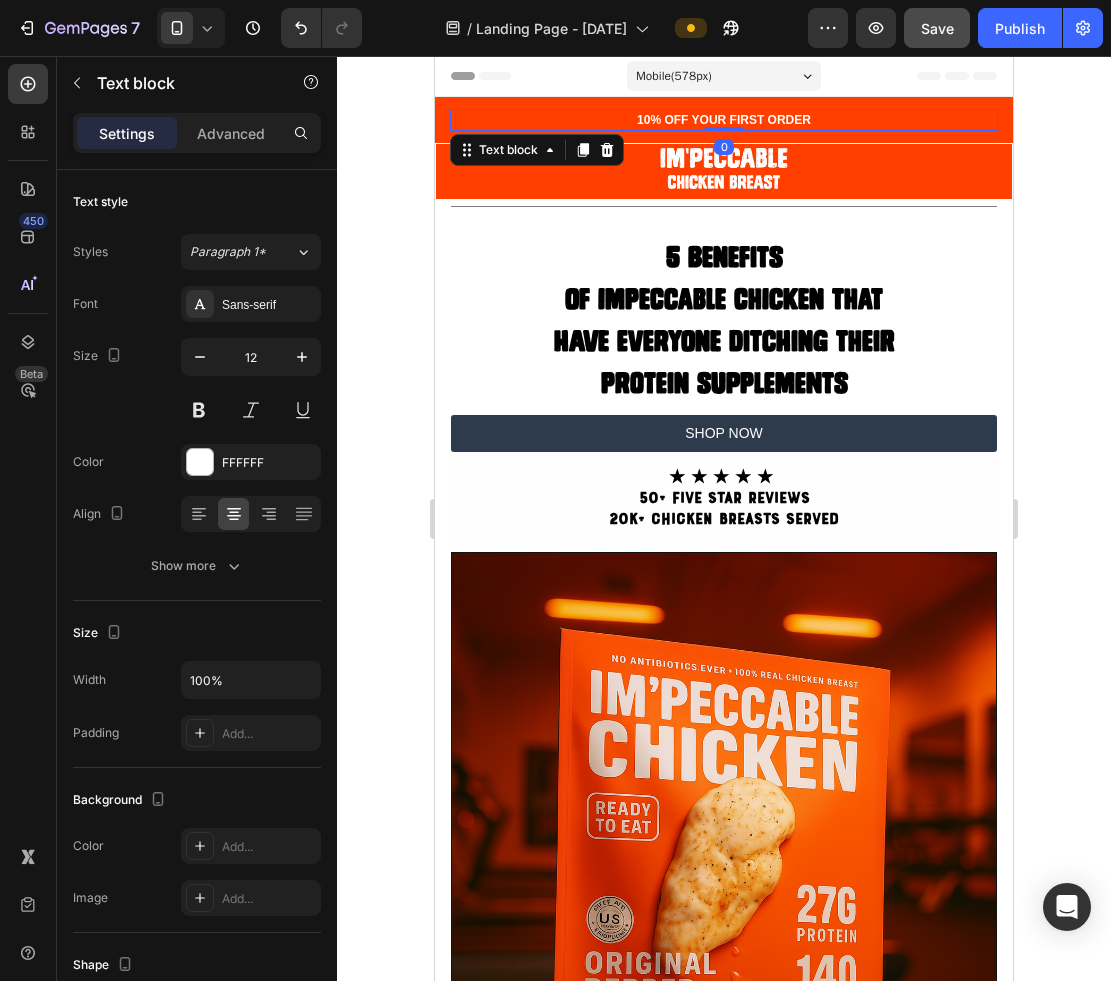 click on "10% OFF YOUR FIRST ORDER" at bounding box center (724, 120) 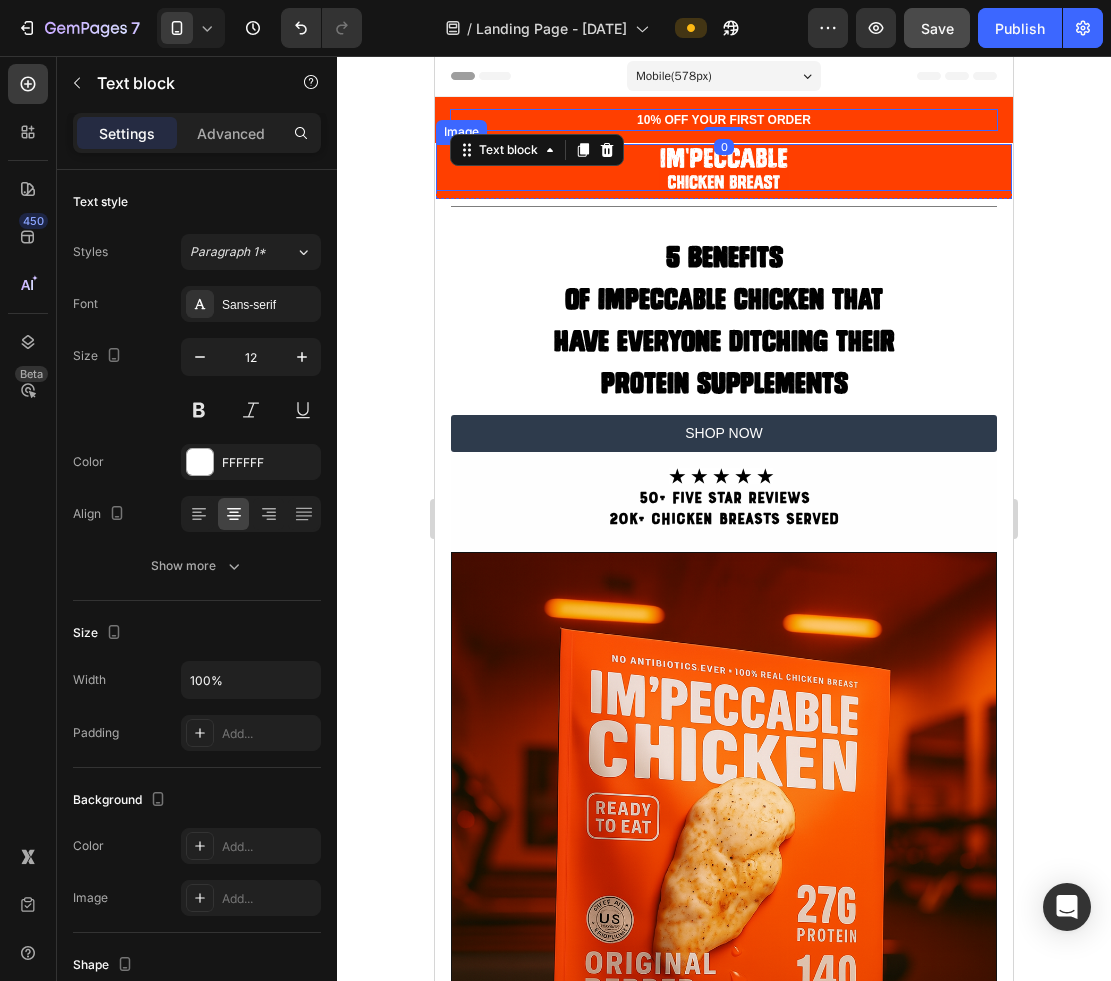 click at bounding box center (724, 168) 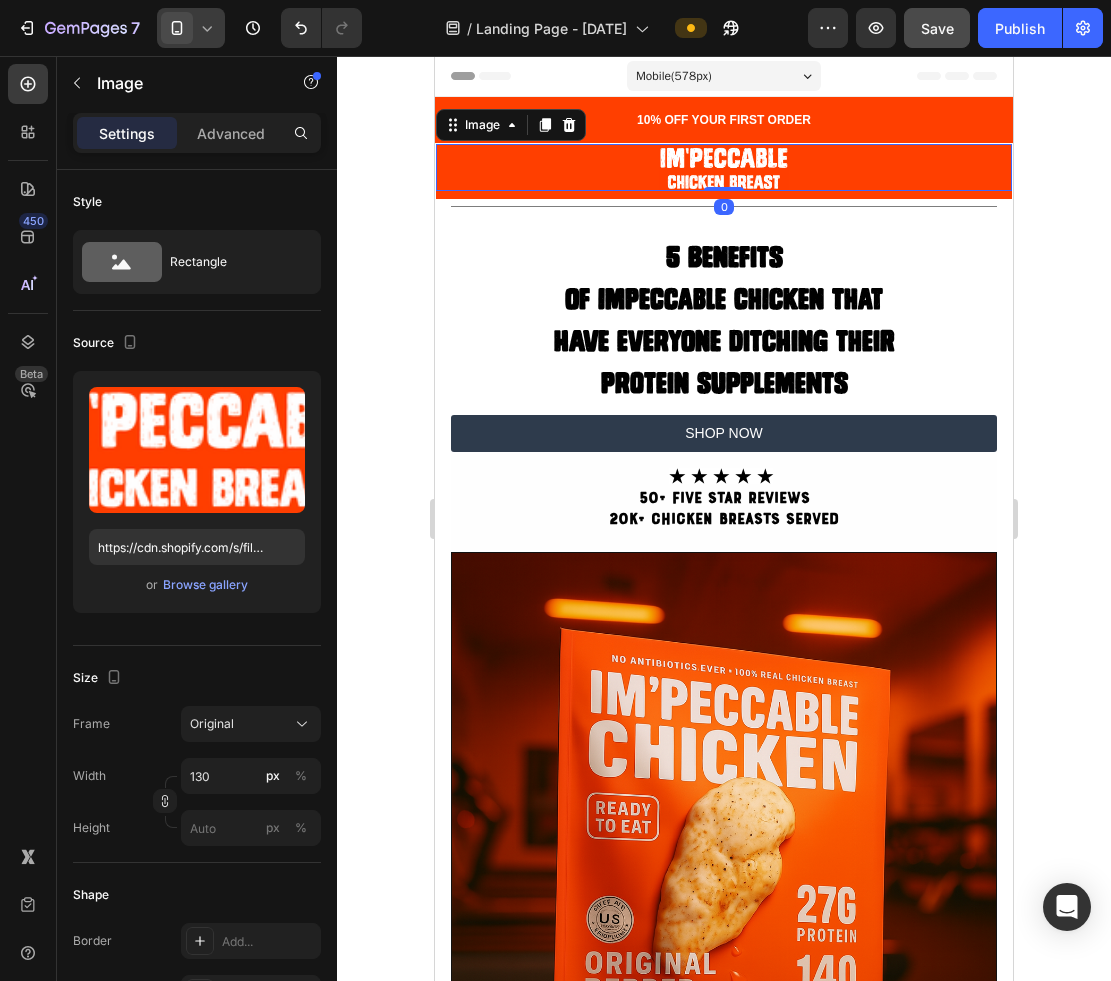 click at bounding box center (177, 28) 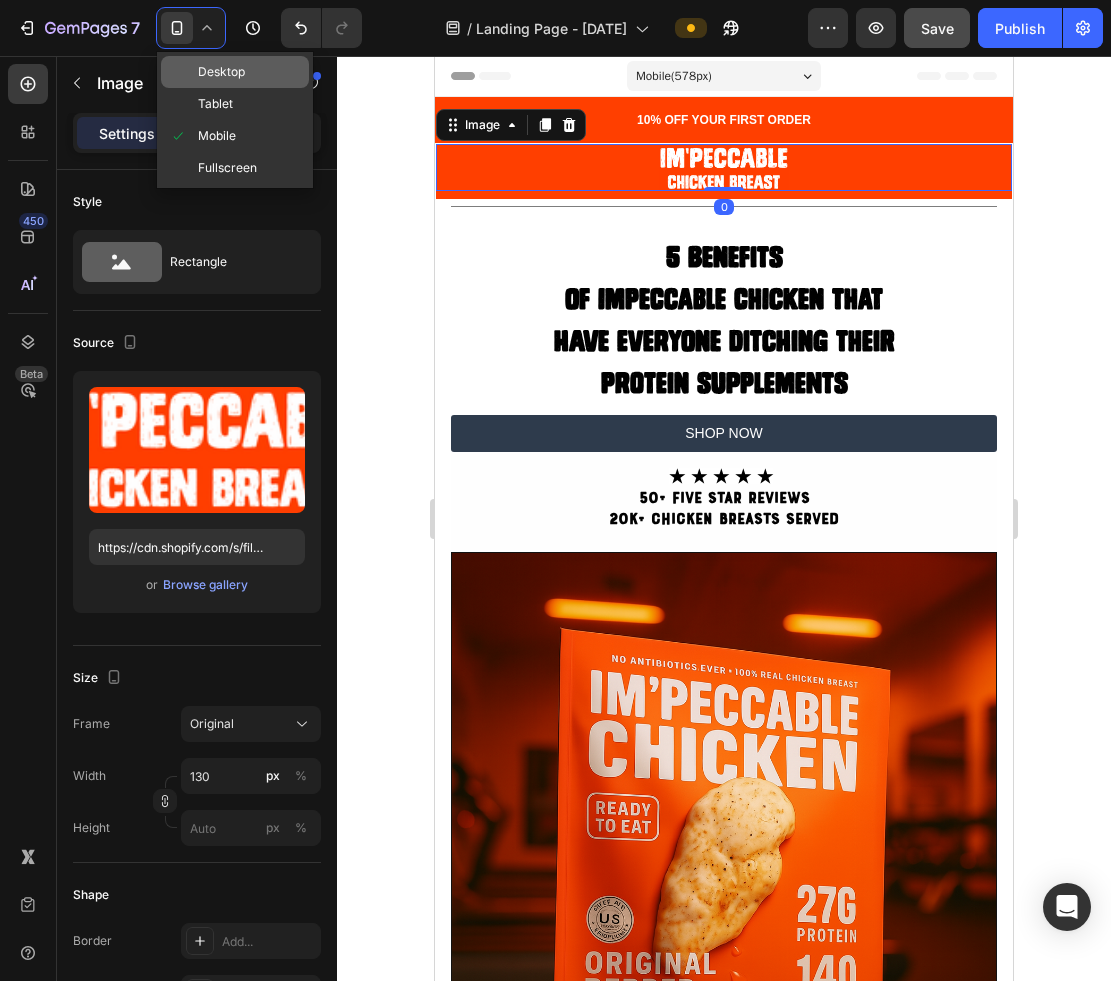 click on "Desktop" at bounding box center [221, 72] 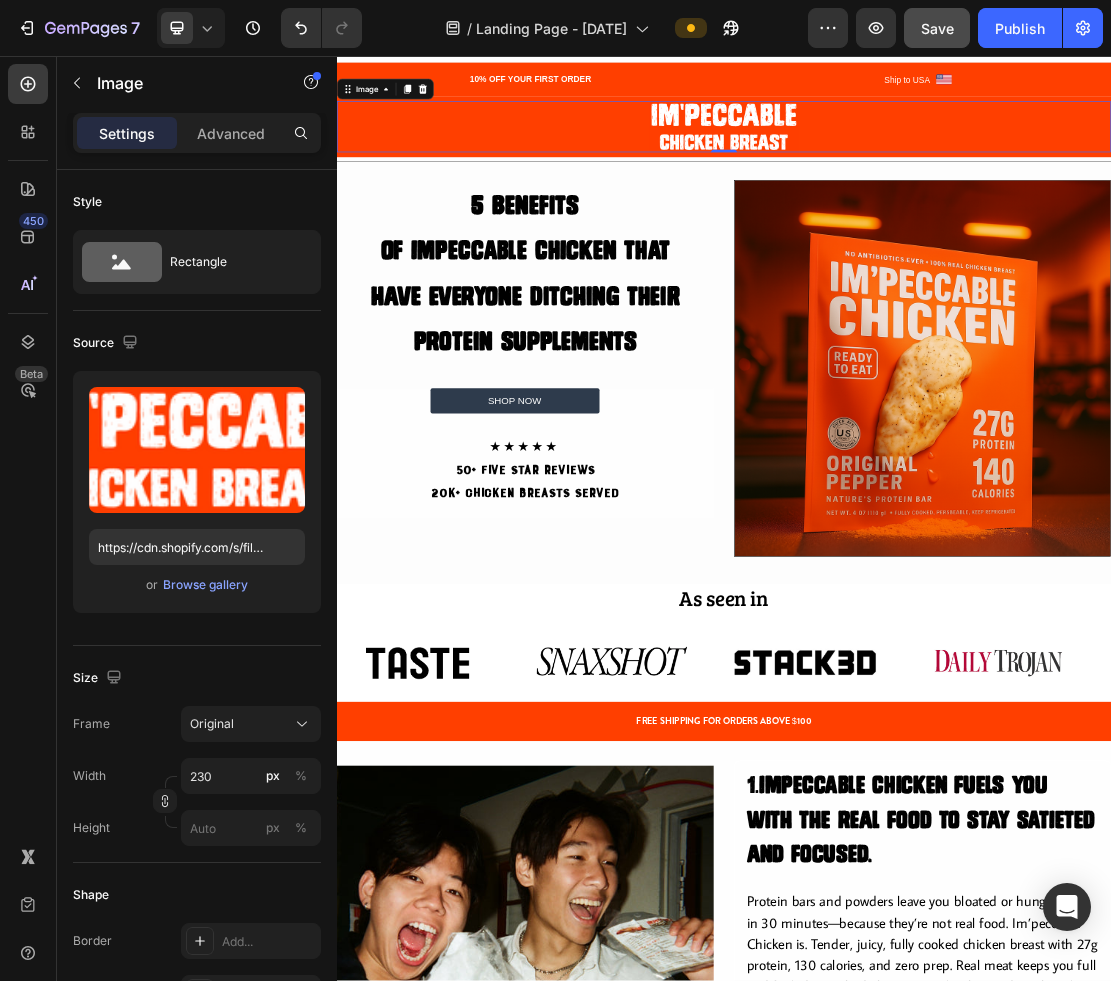 scroll, scrollTop: 0, scrollLeft: 0, axis: both 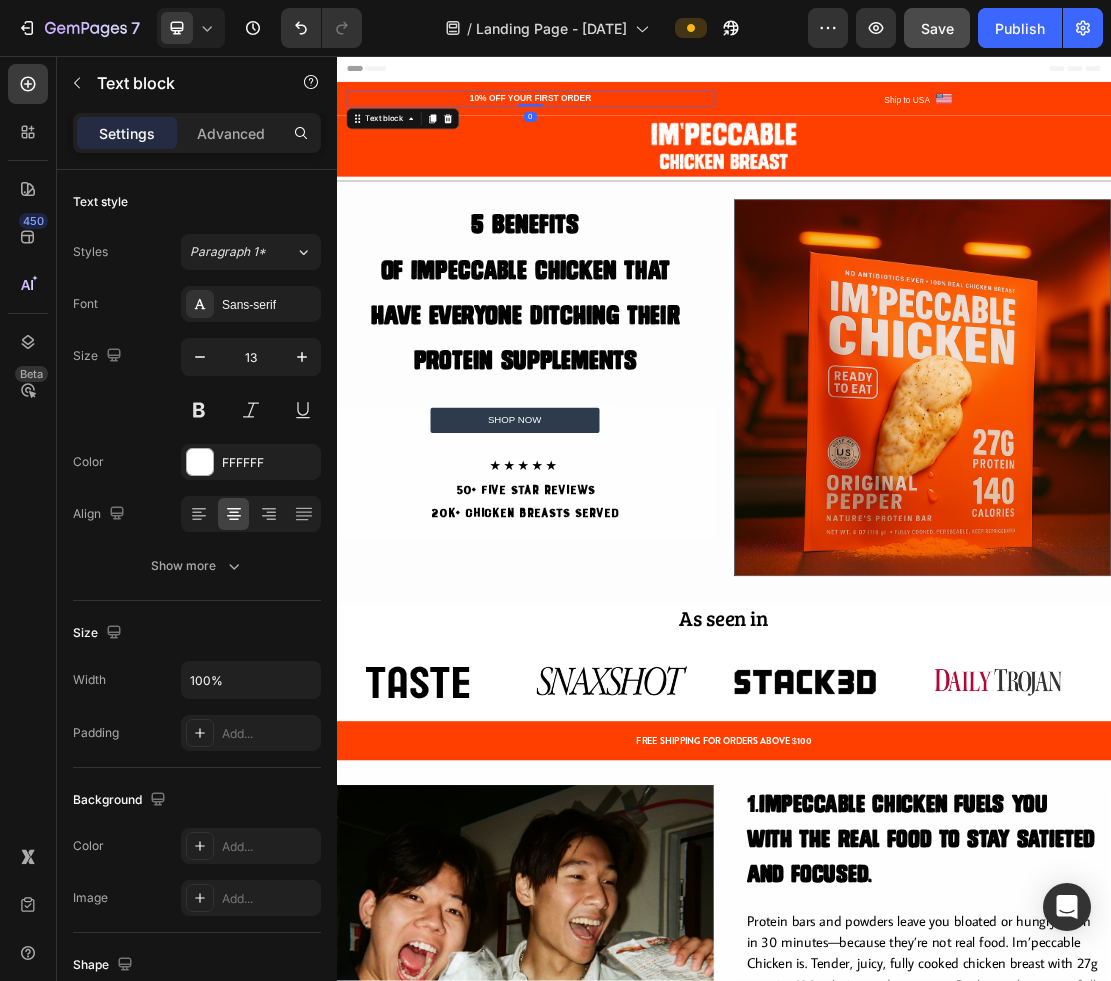 click on "10% OFF YOUR FIRST ORDER" at bounding box center (637, 123) 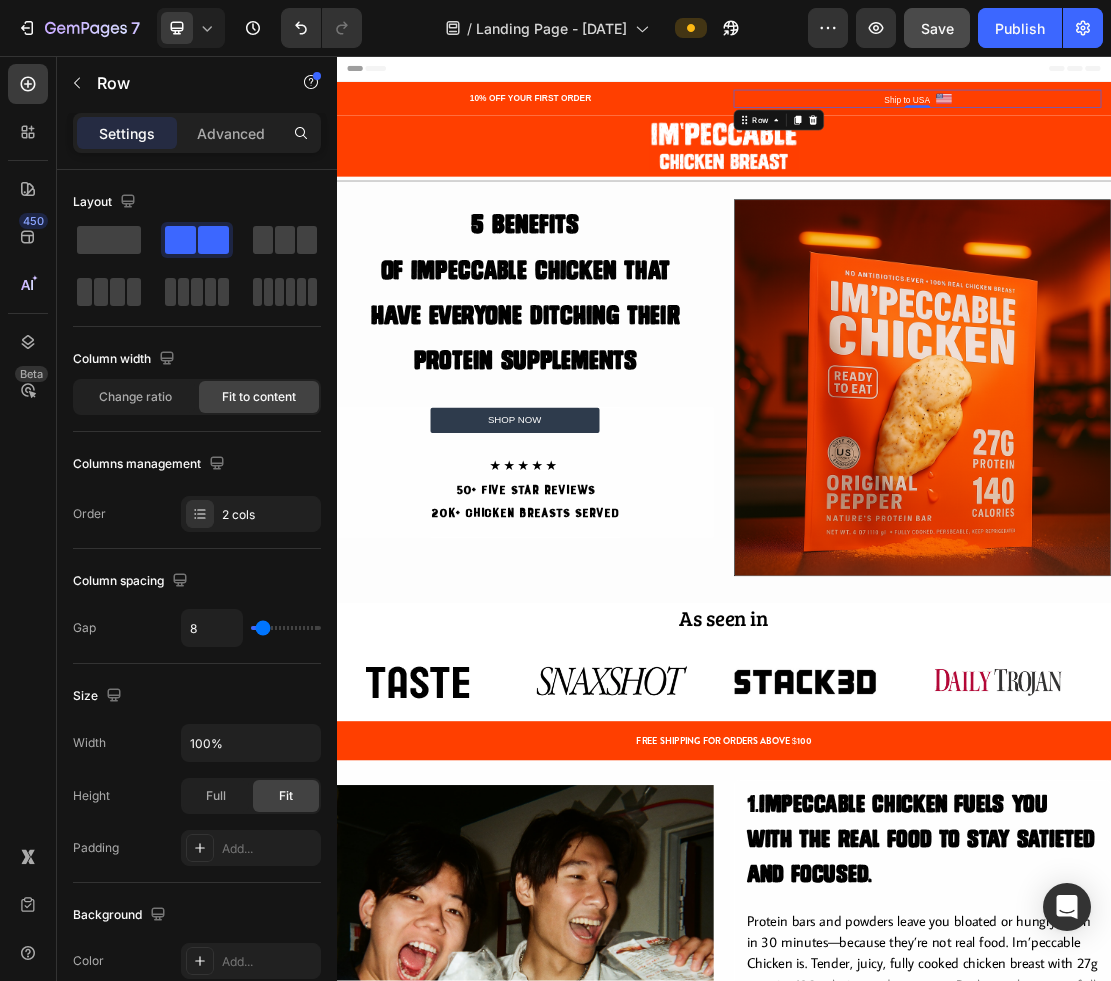 click on "Ship to USA Text block Image Row   0" at bounding box center [1237, 123] 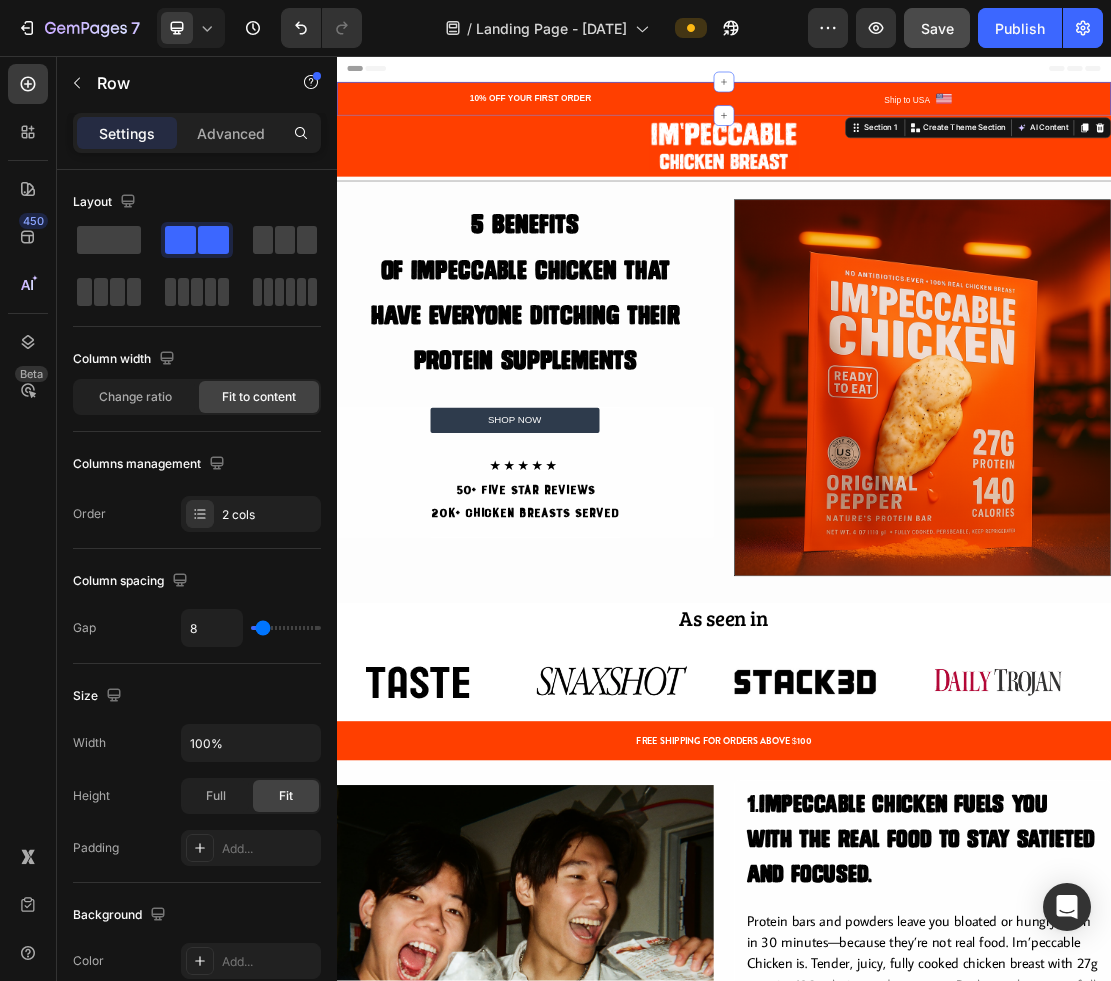 click on "10% OFF YOUR FIRST ORDER Text block Ship to USA Text block Image Row Section 1   Create Theme Section AI Content Write with GemAI What would you like to describe here? Tone and Voice Persuasive Product Im'peccable Chicken Special Packs Show more Generate" at bounding box center [937, 123] 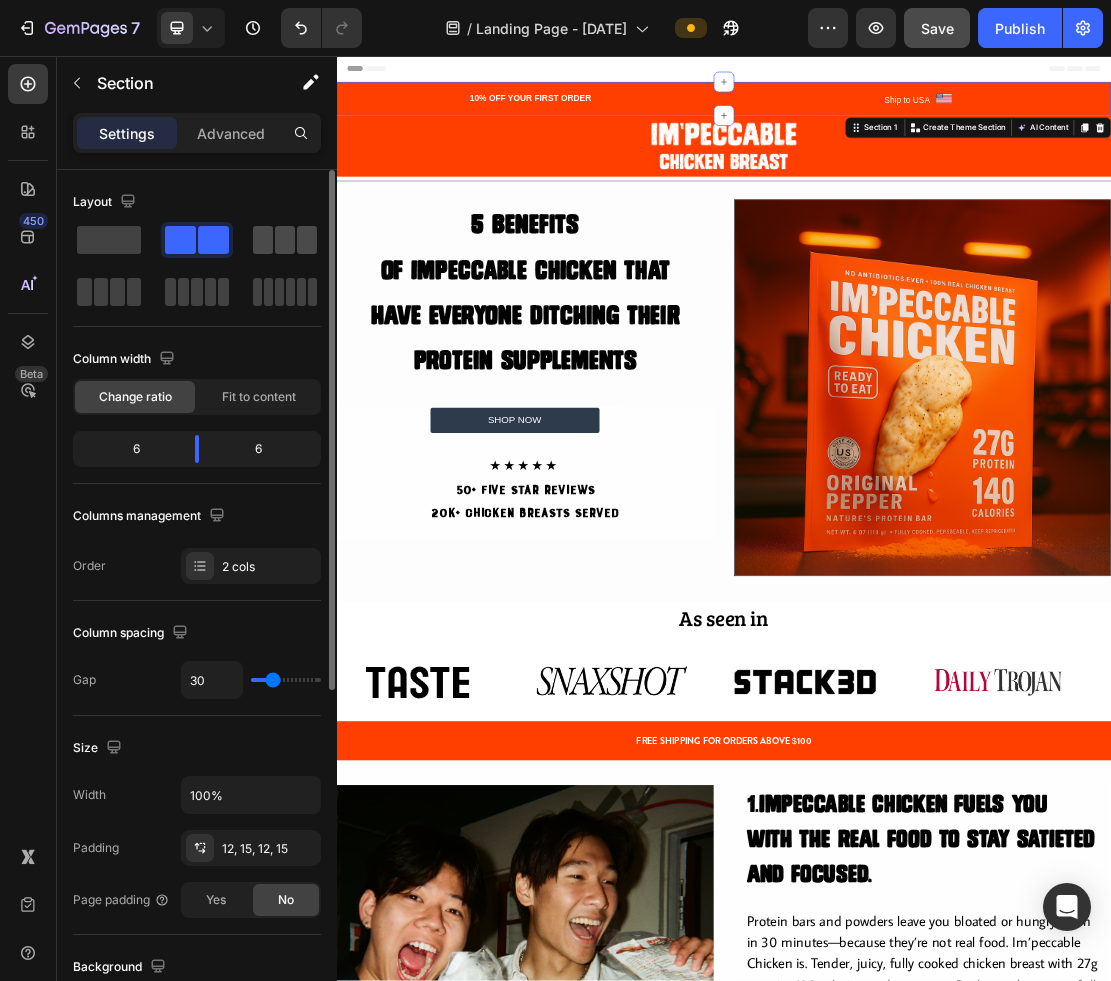click 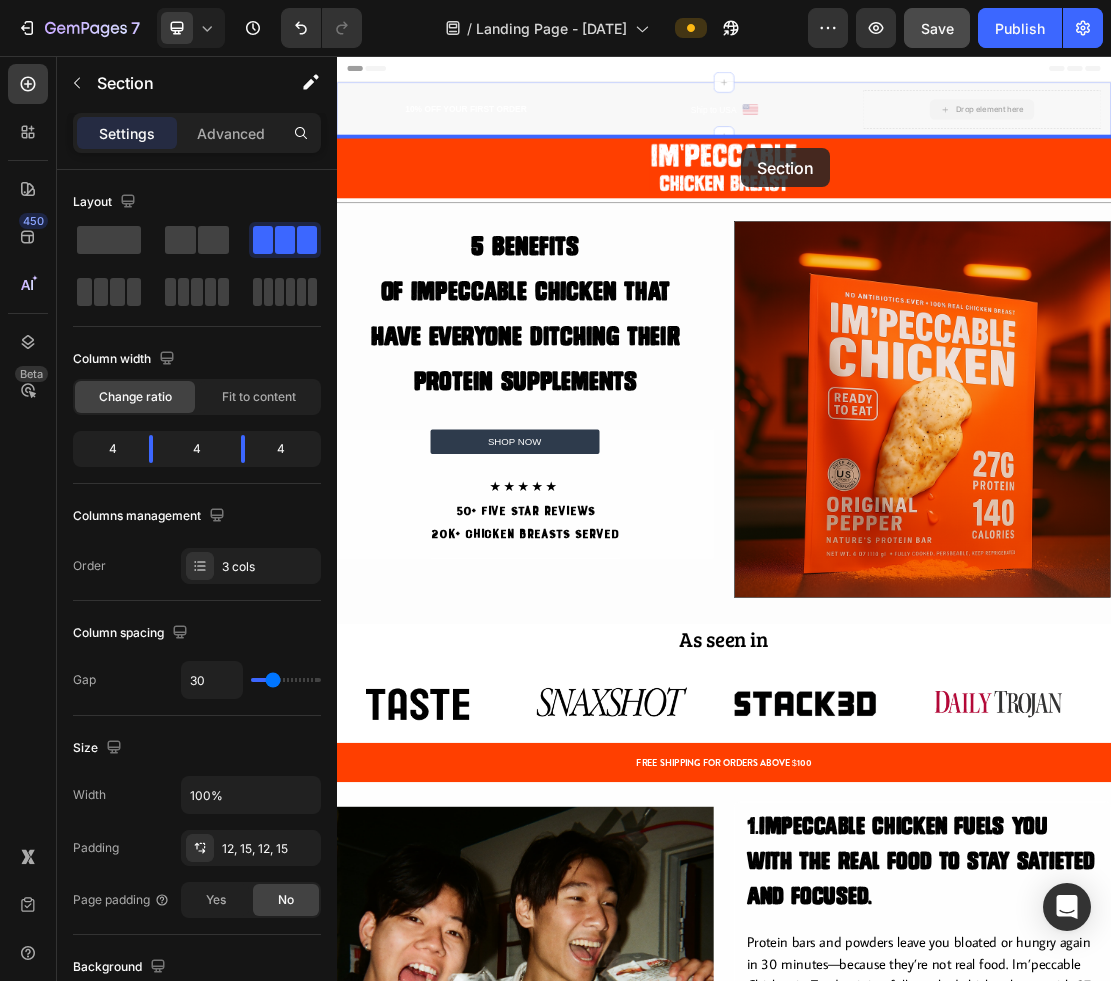 drag, startPoint x: 1218, startPoint y: 138, endPoint x: 964, endPoint y: 196, distance: 260.5379 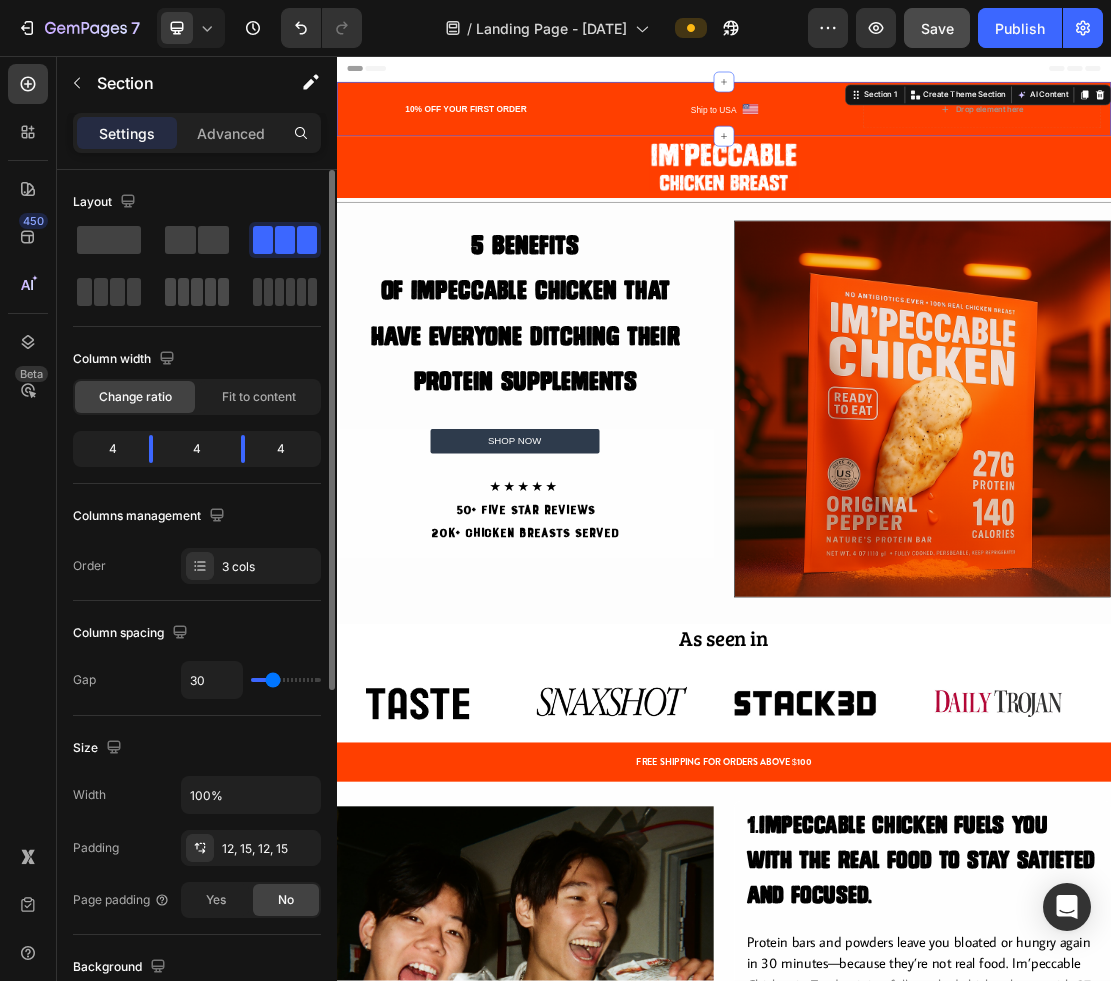 click 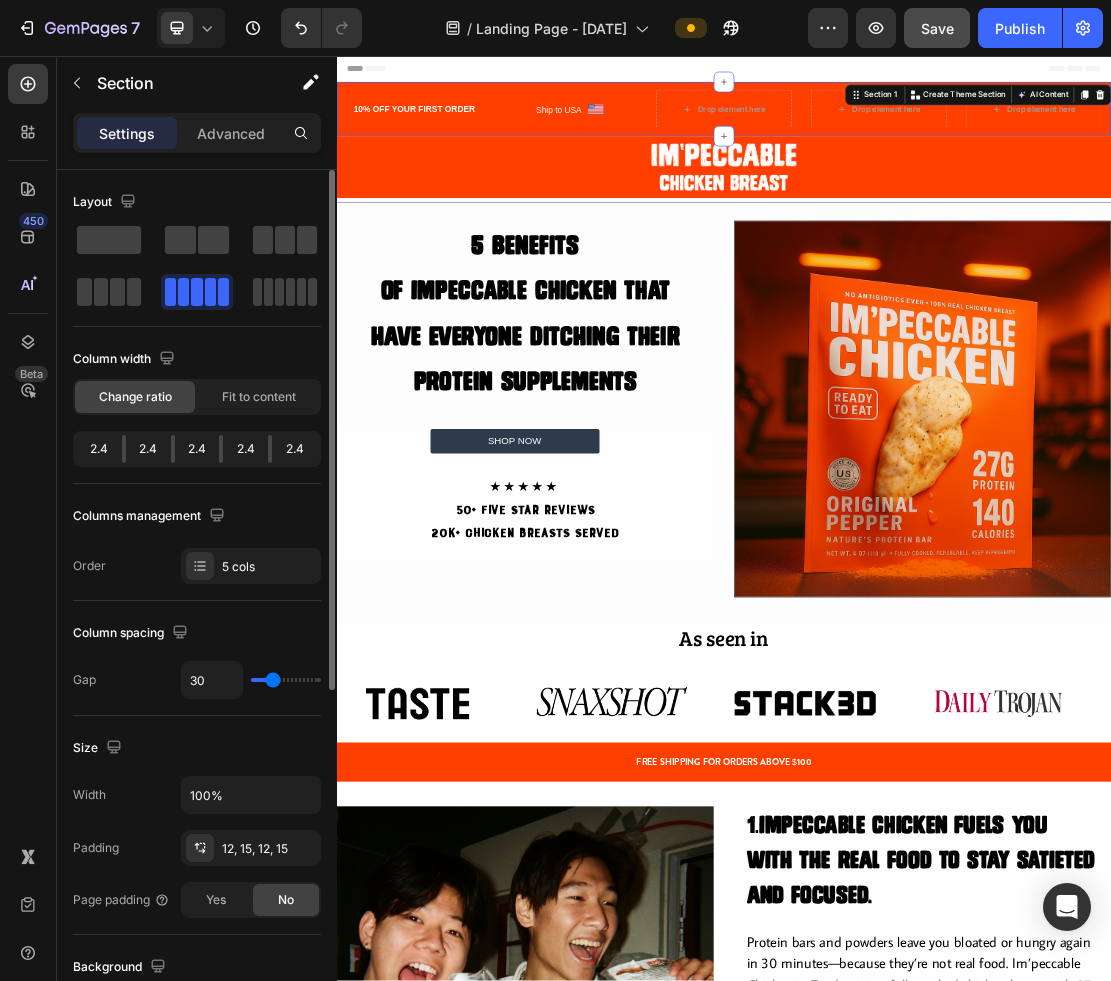 click 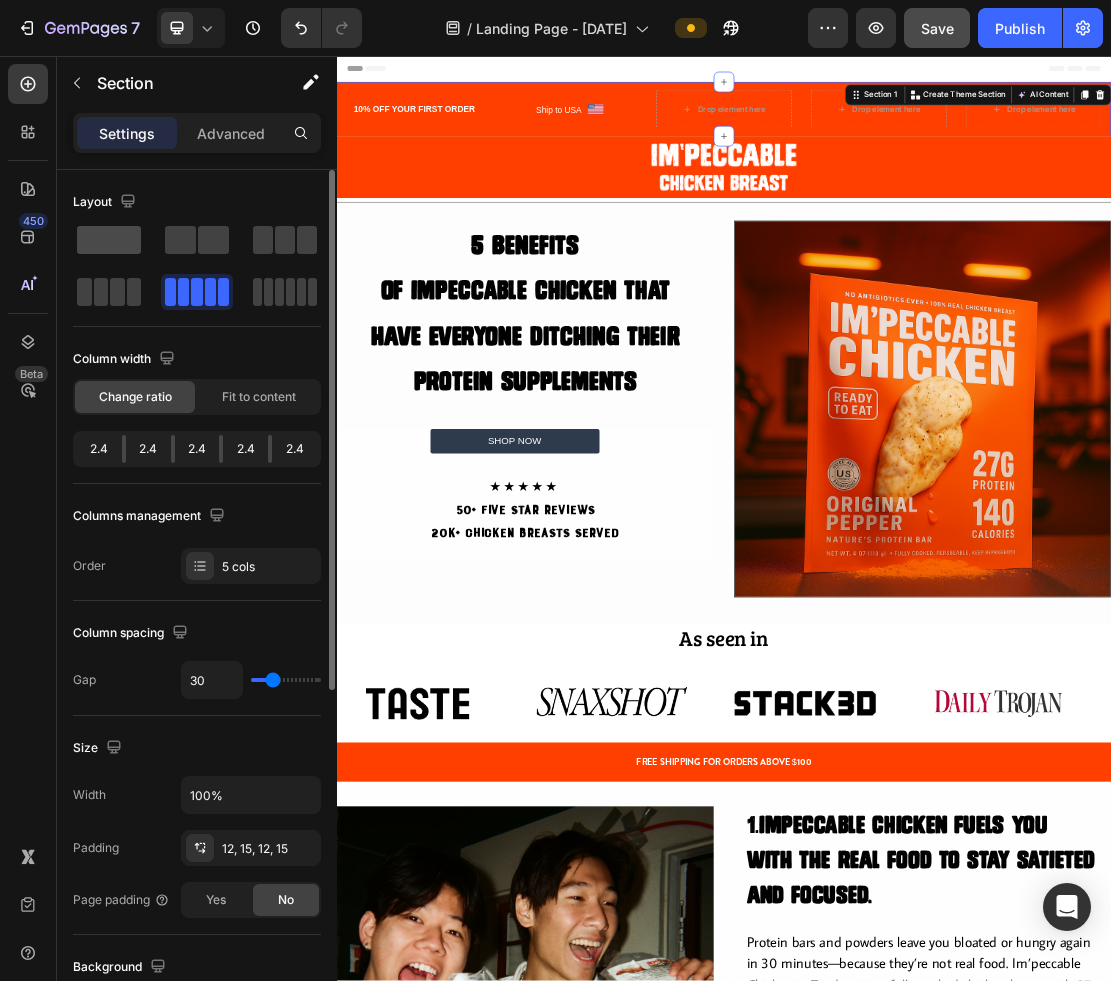 click 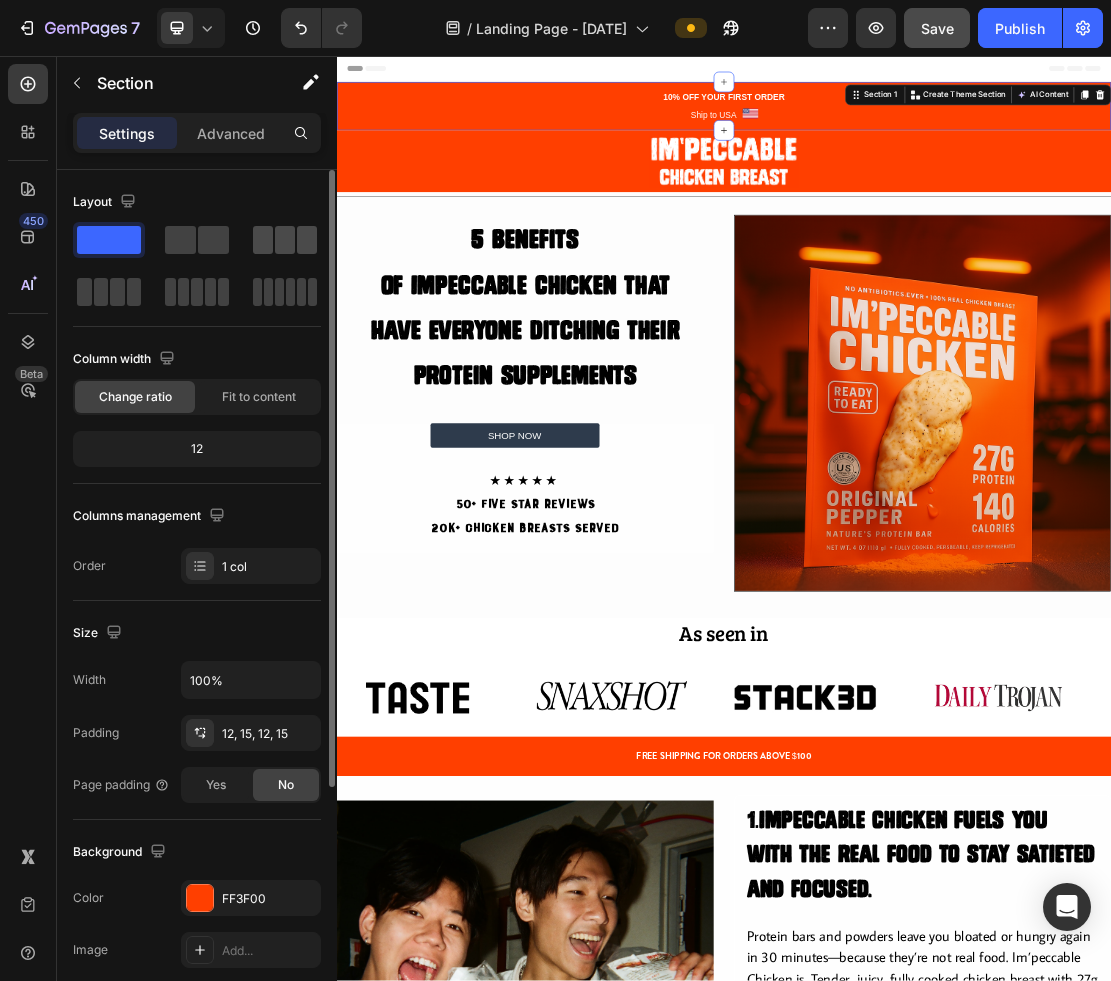 click at bounding box center [285, 240] 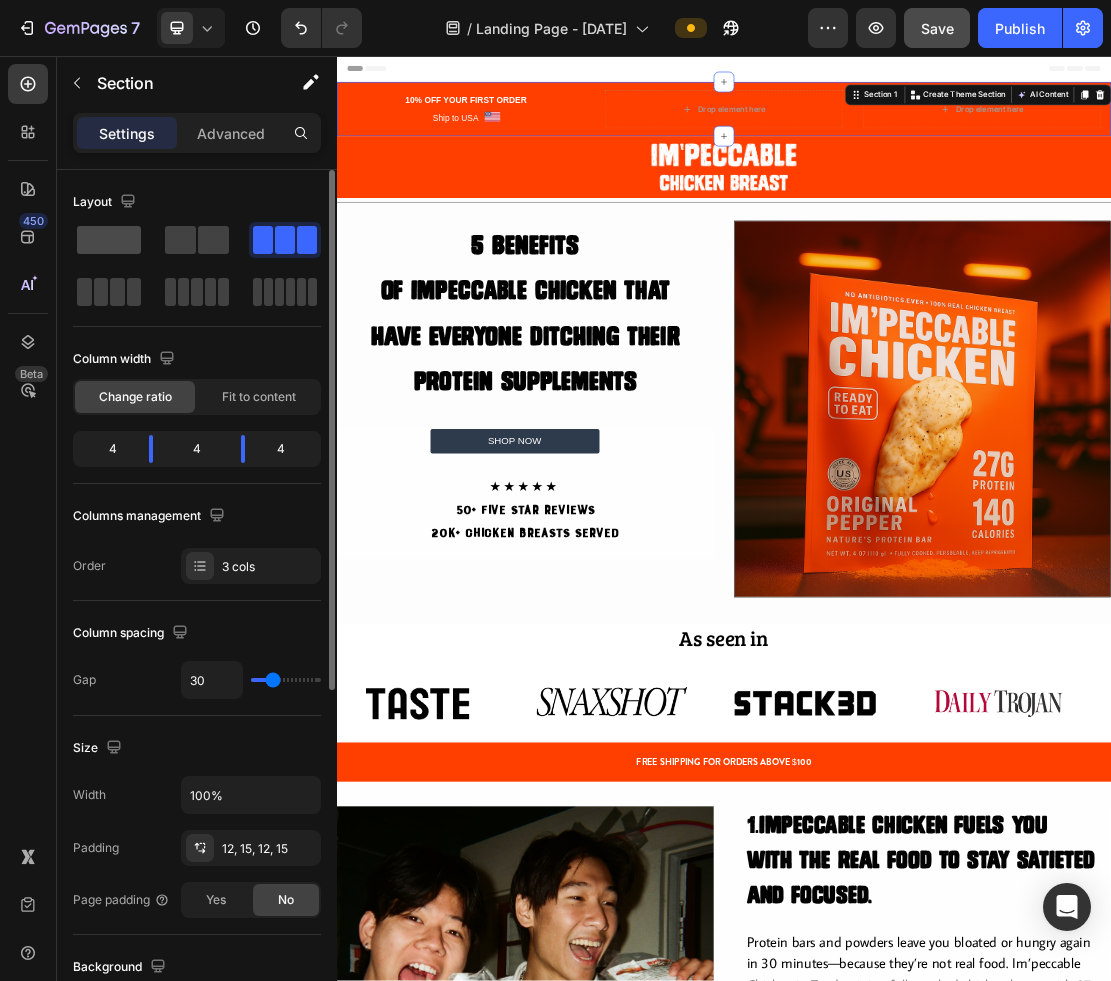 click 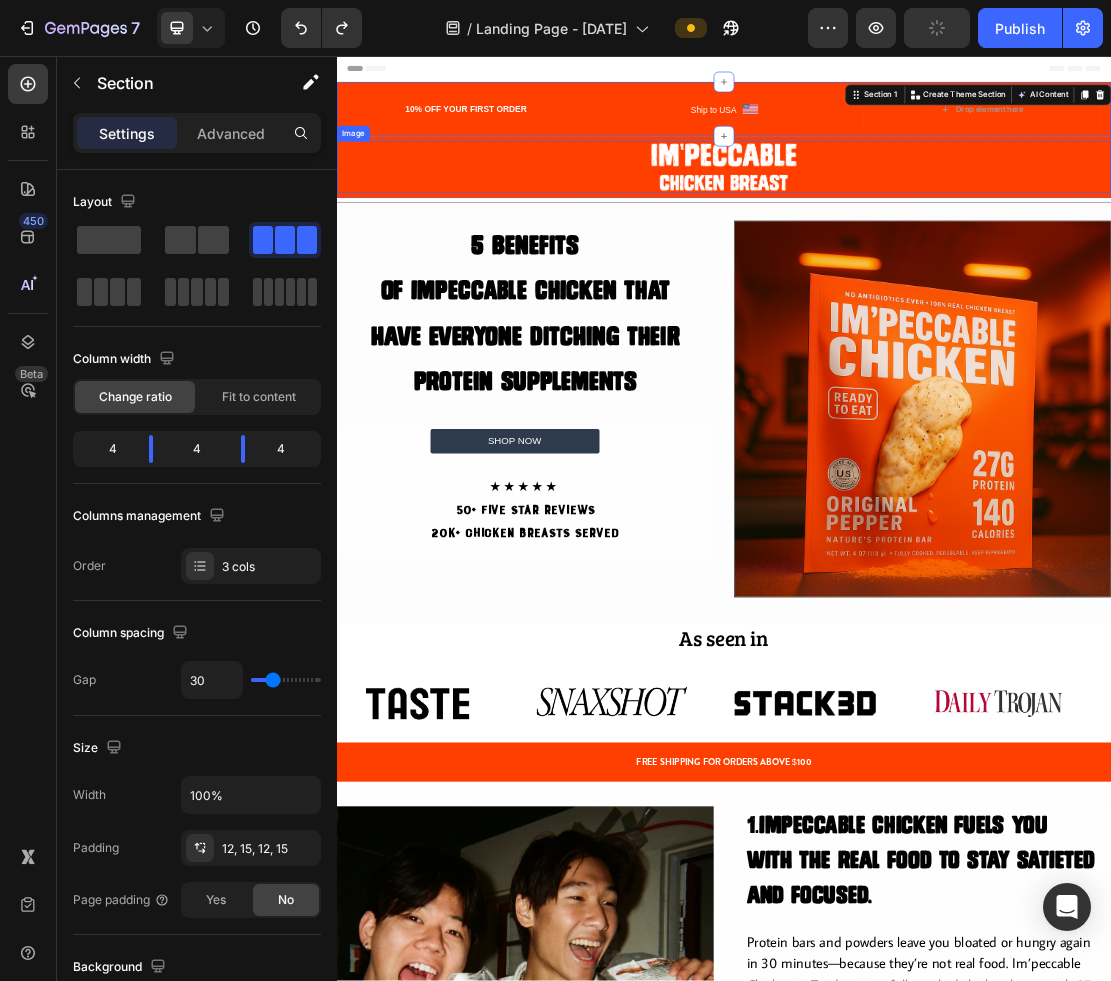 click at bounding box center [937, 229] 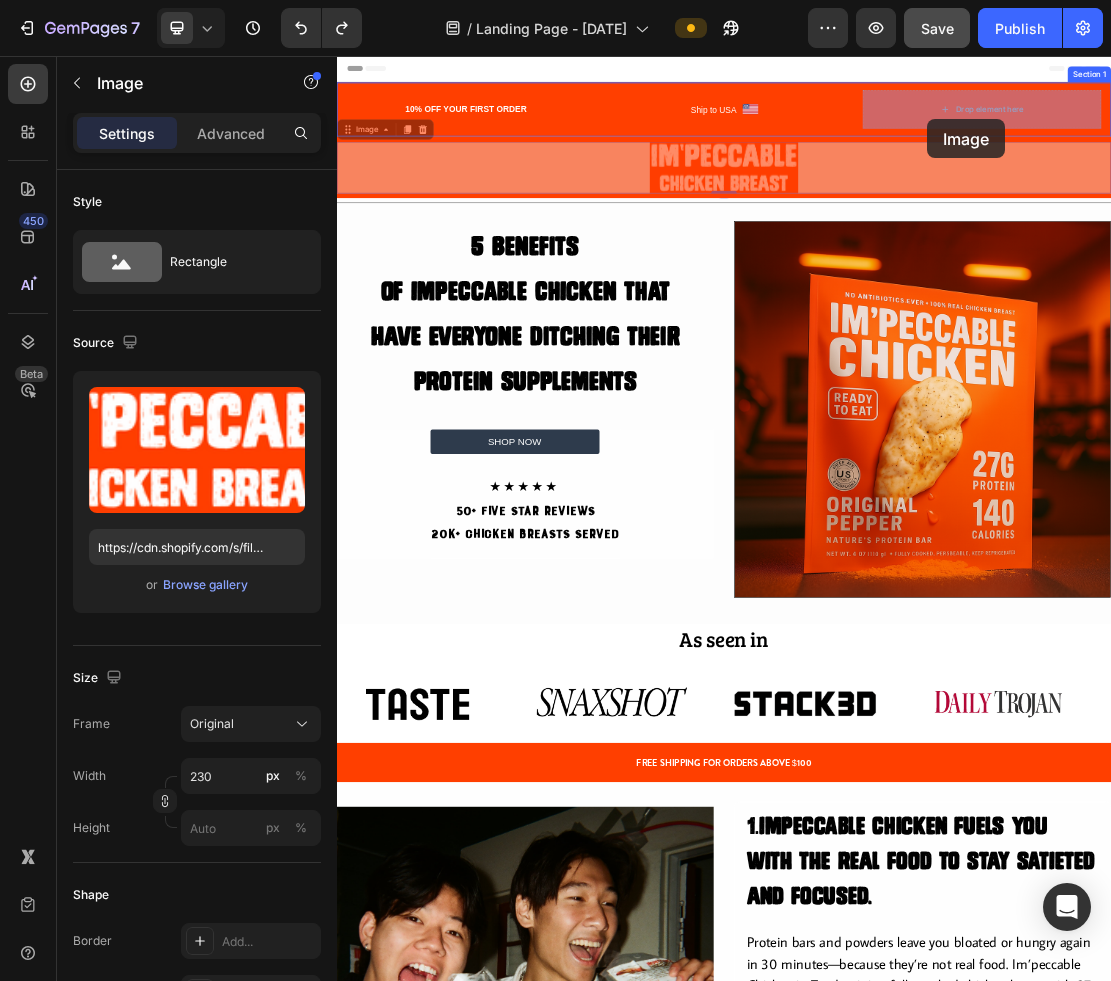 drag, startPoint x: 921, startPoint y: 225, endPoint x: 1228, endPoint y: 171, distance: 311.713 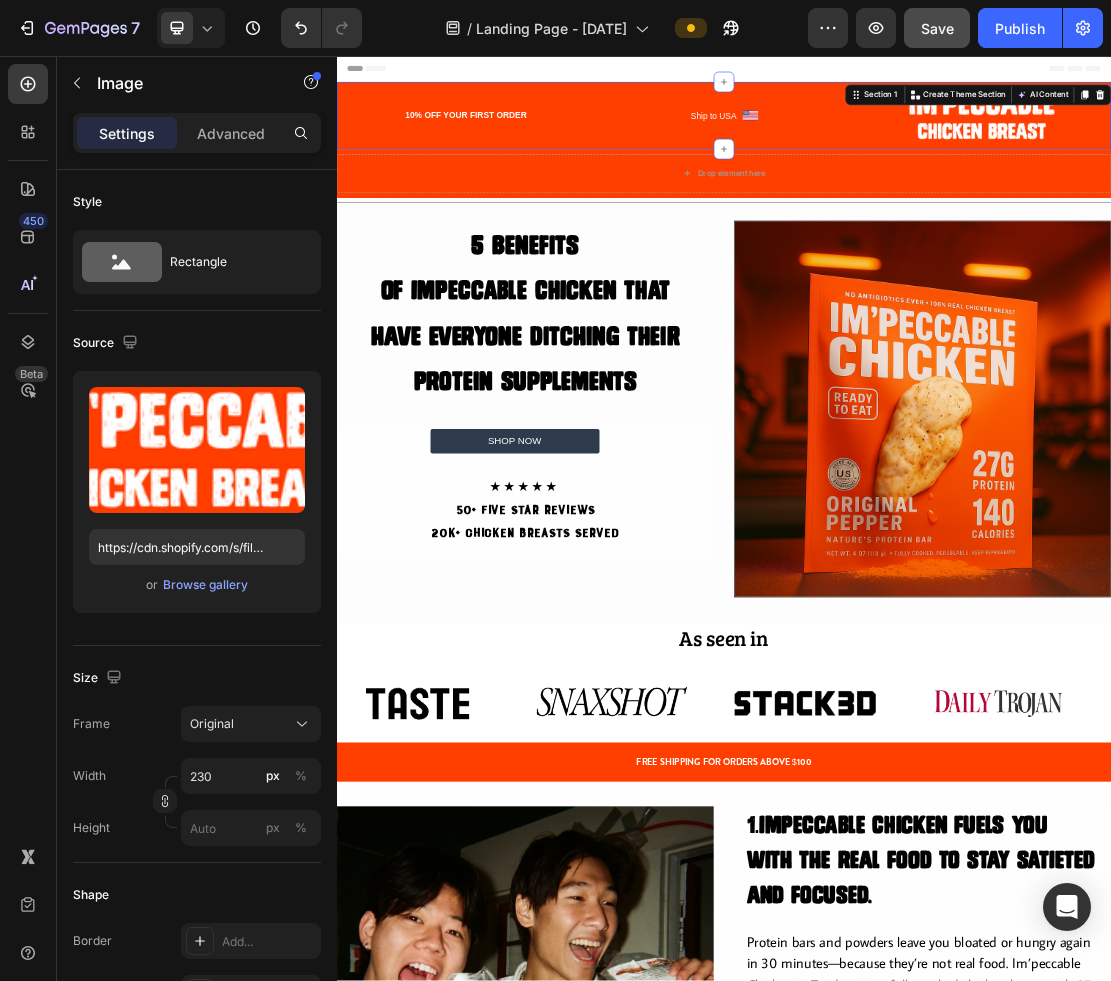 click on "10% OFF YOUR FIRST ORDER Text block Ship to USA Text block Image Row Image Section 1   Create Theme Section AI Content Write with GemAI What would you like to describe here? Tone and Voice Persuasive Product Im'peccable Chicken Special Packs Show more Generate" at bounding box center (937, 149) 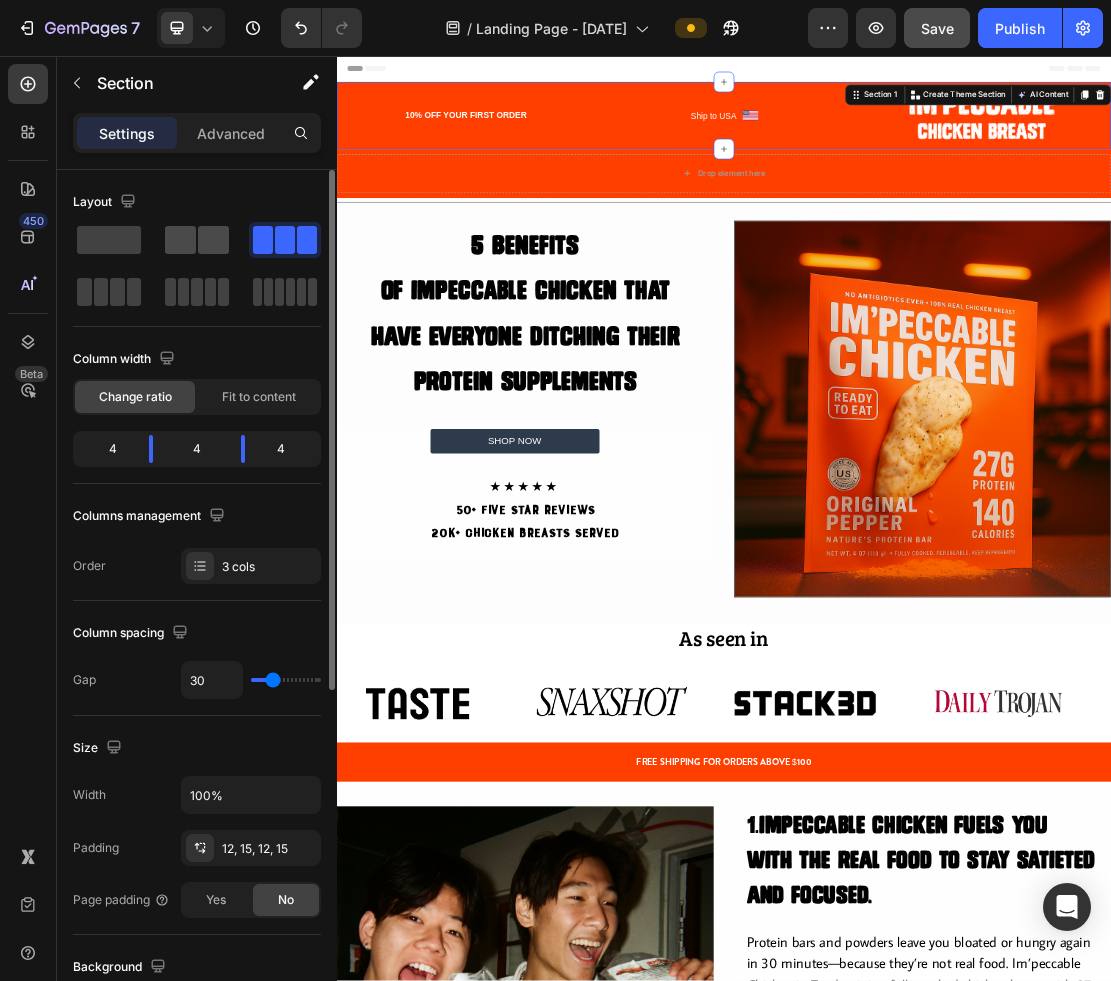 click on "Layout" at bounding box center [197, 248] 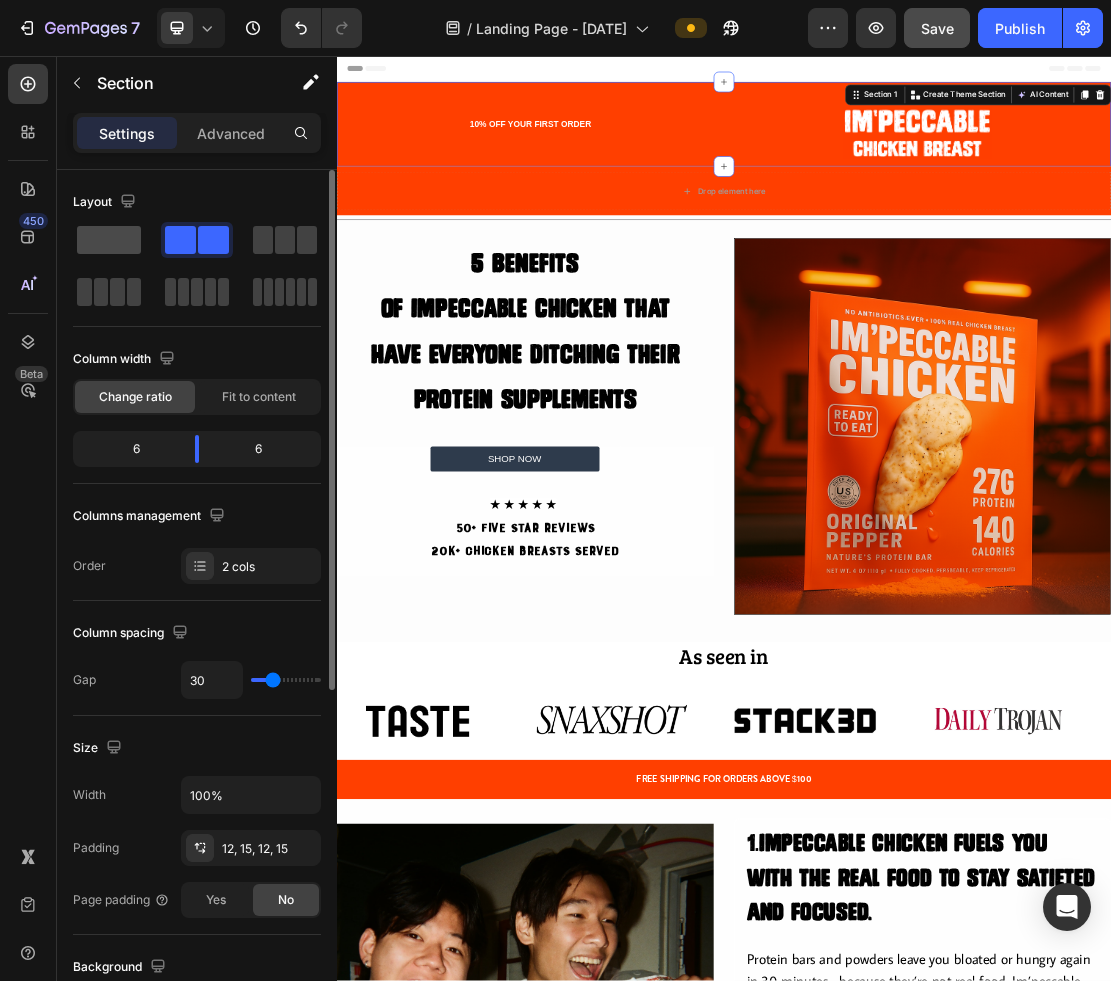 click 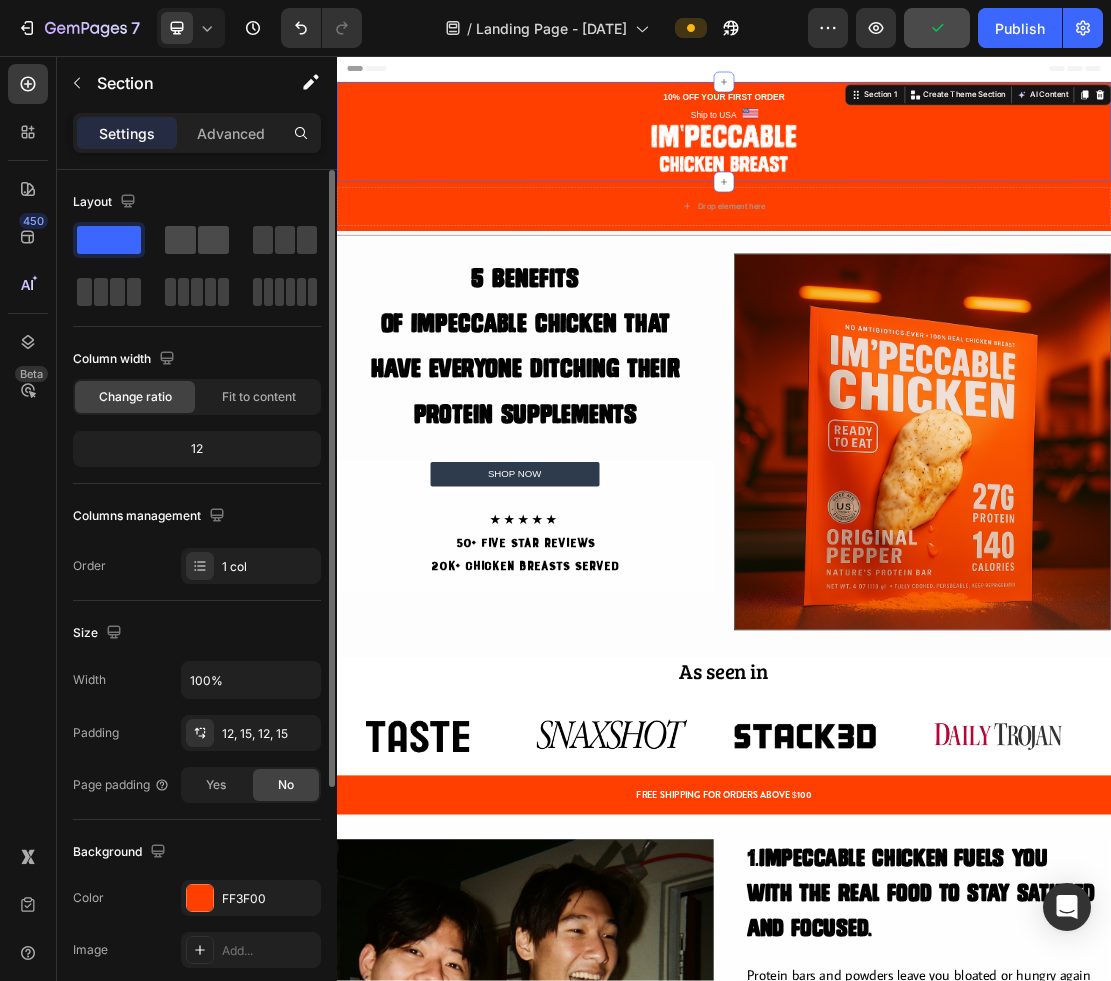 click 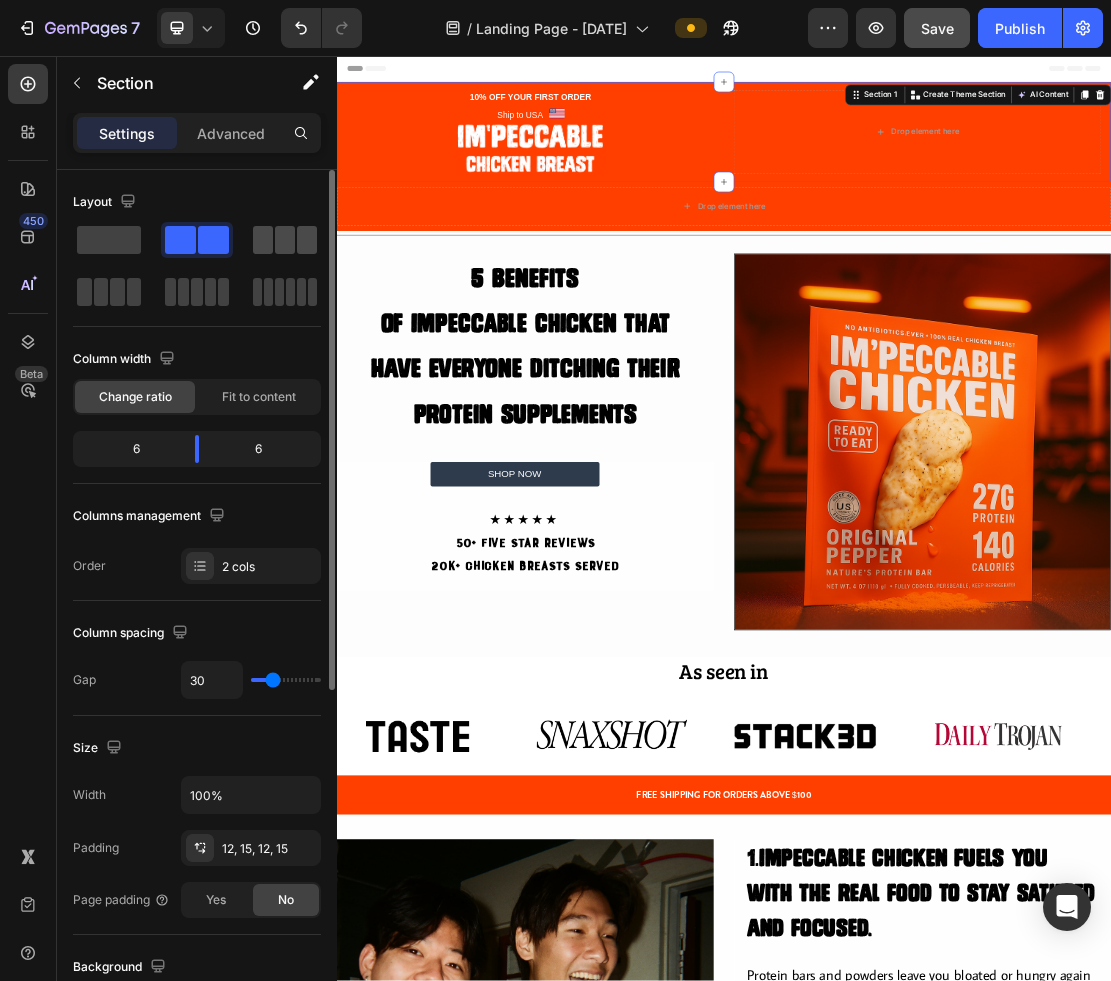 click at bounding box center (285, 240) 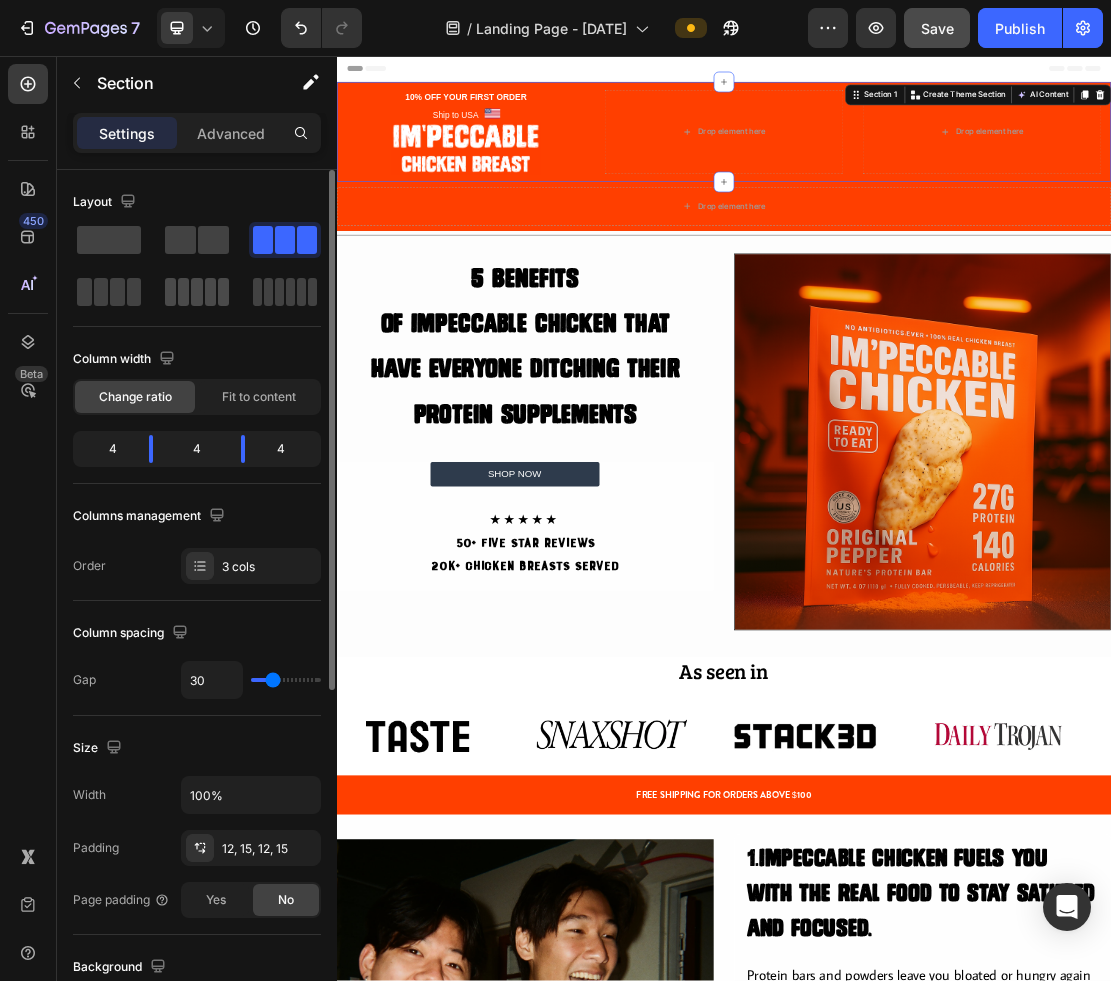 click 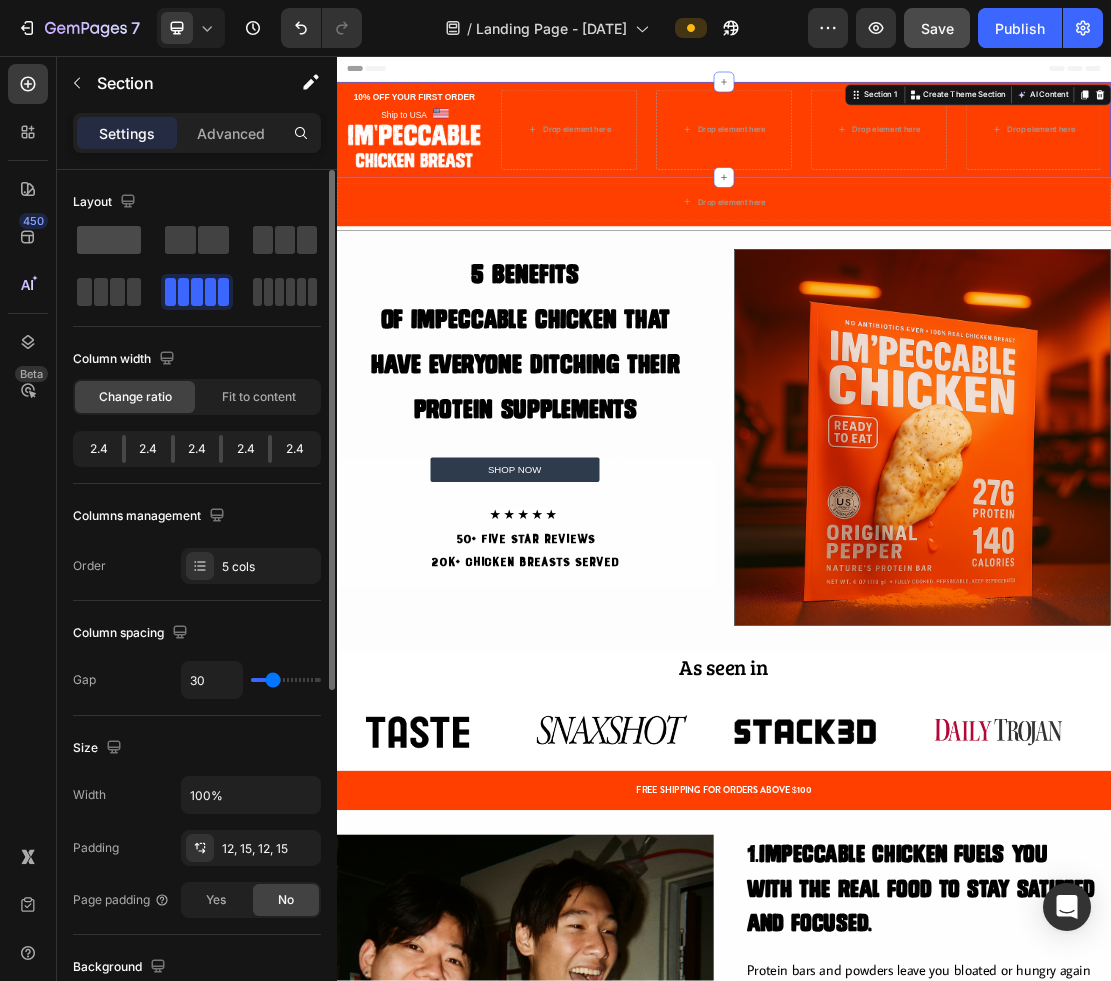 click 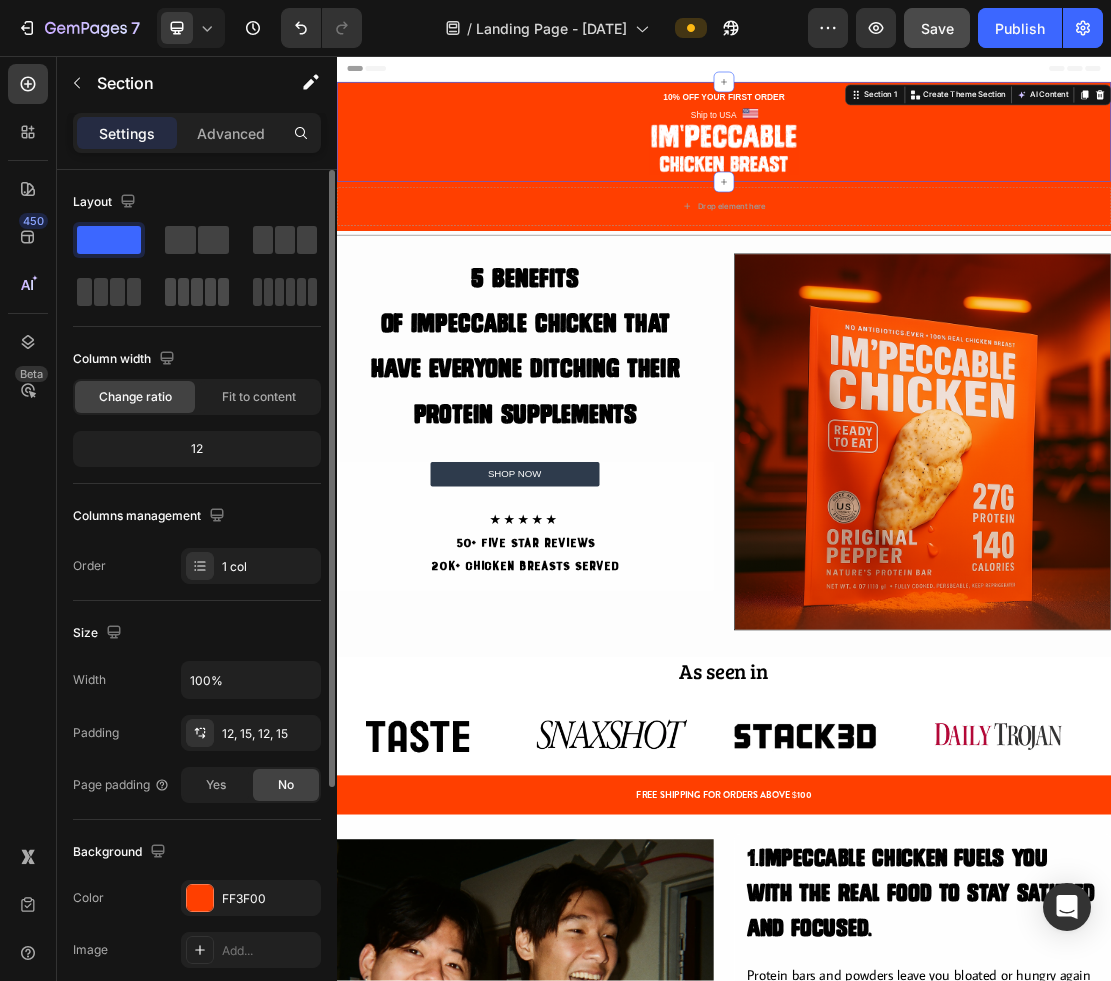 click 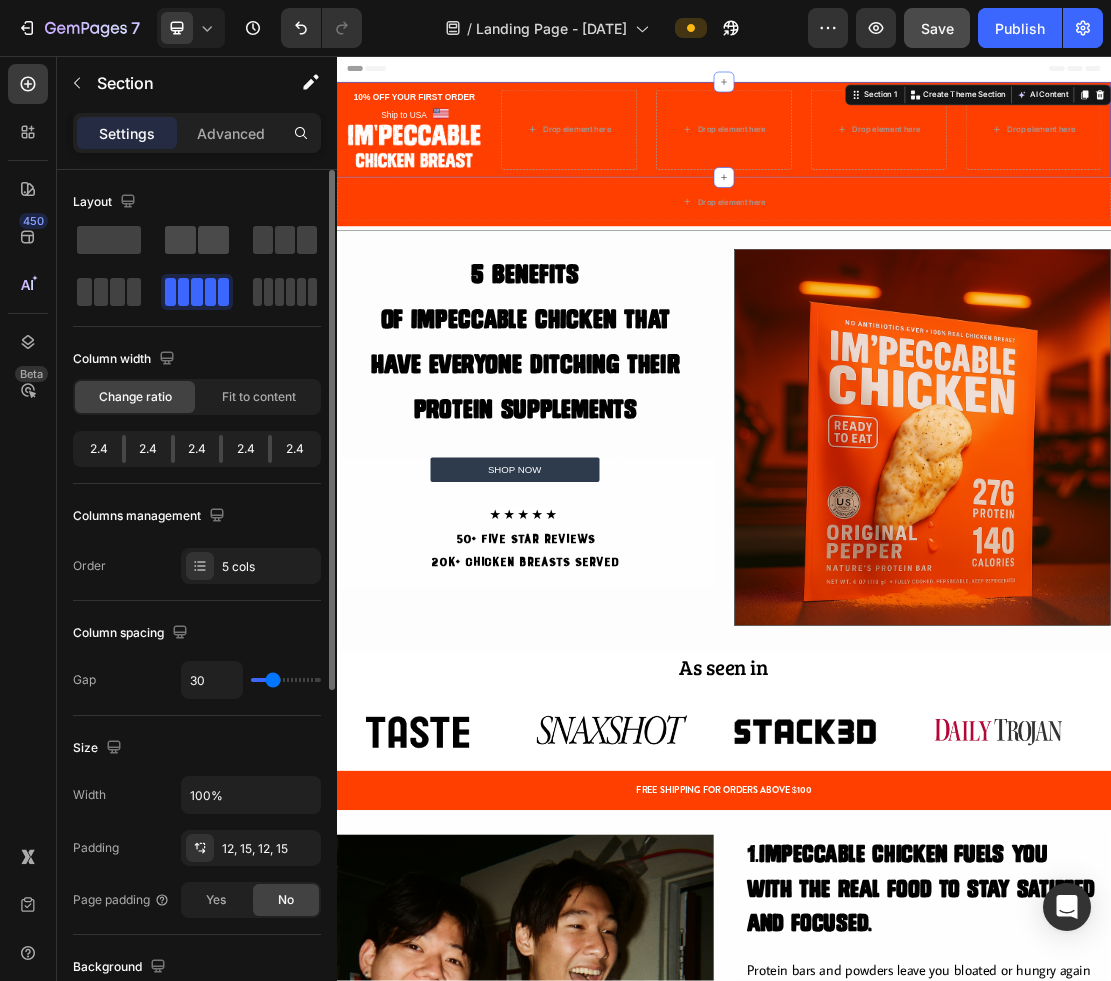 click 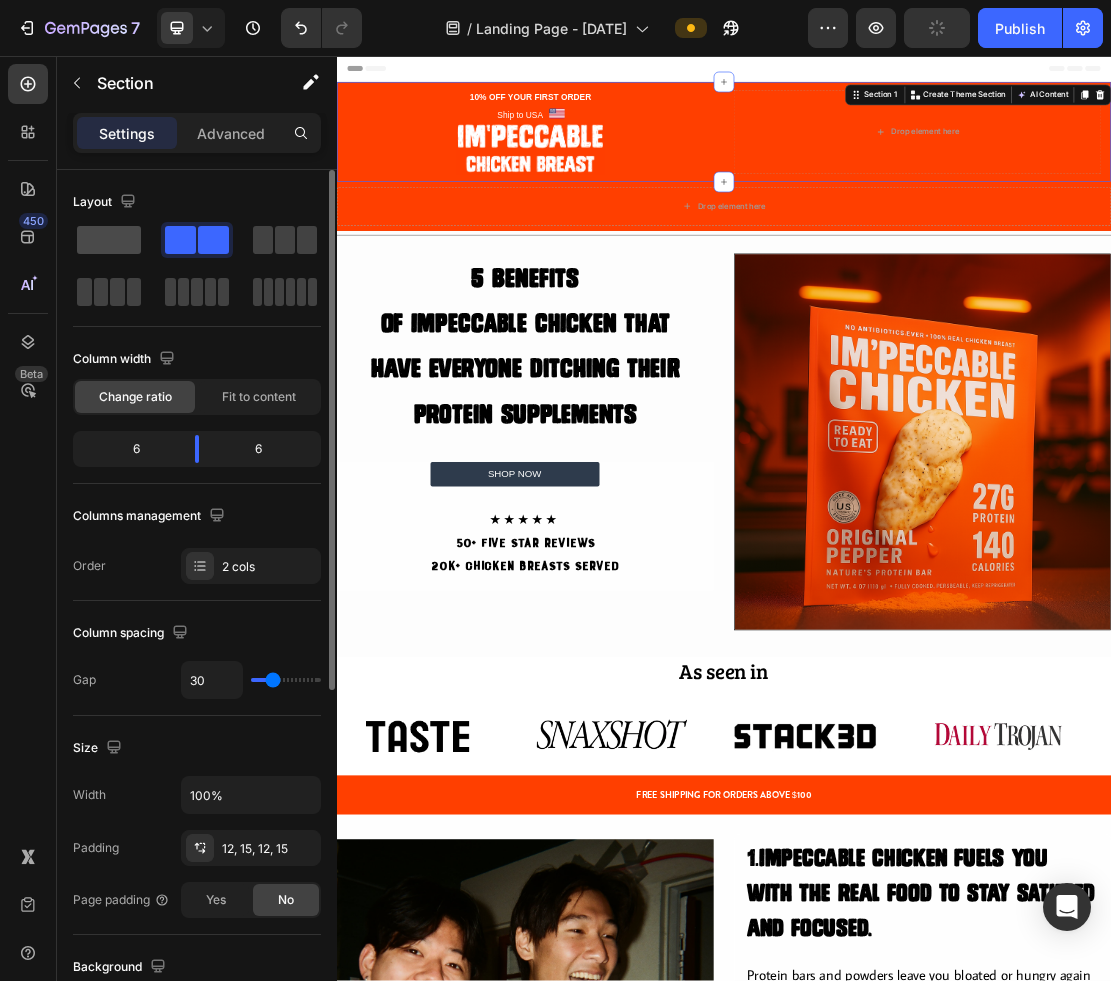 click 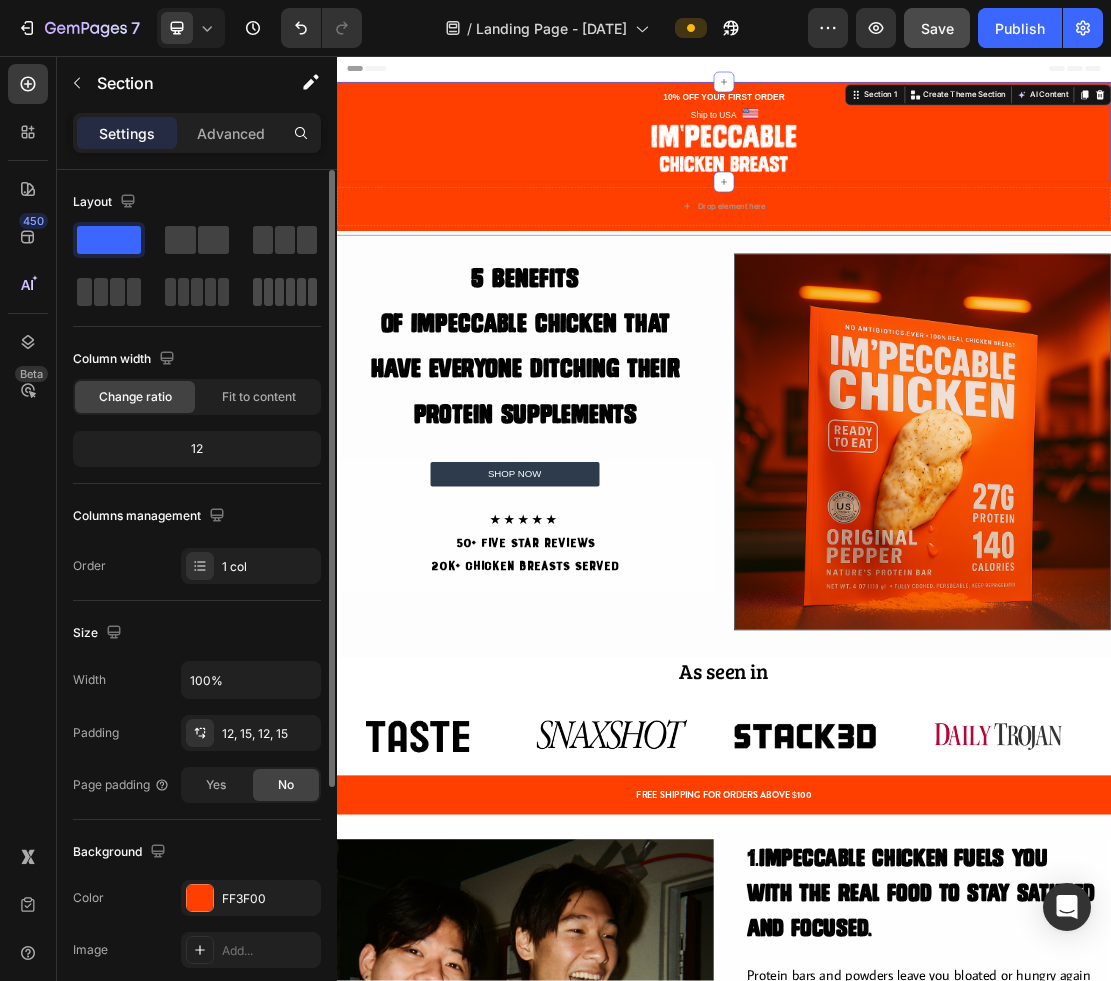 click at bounding box center (285, 292) 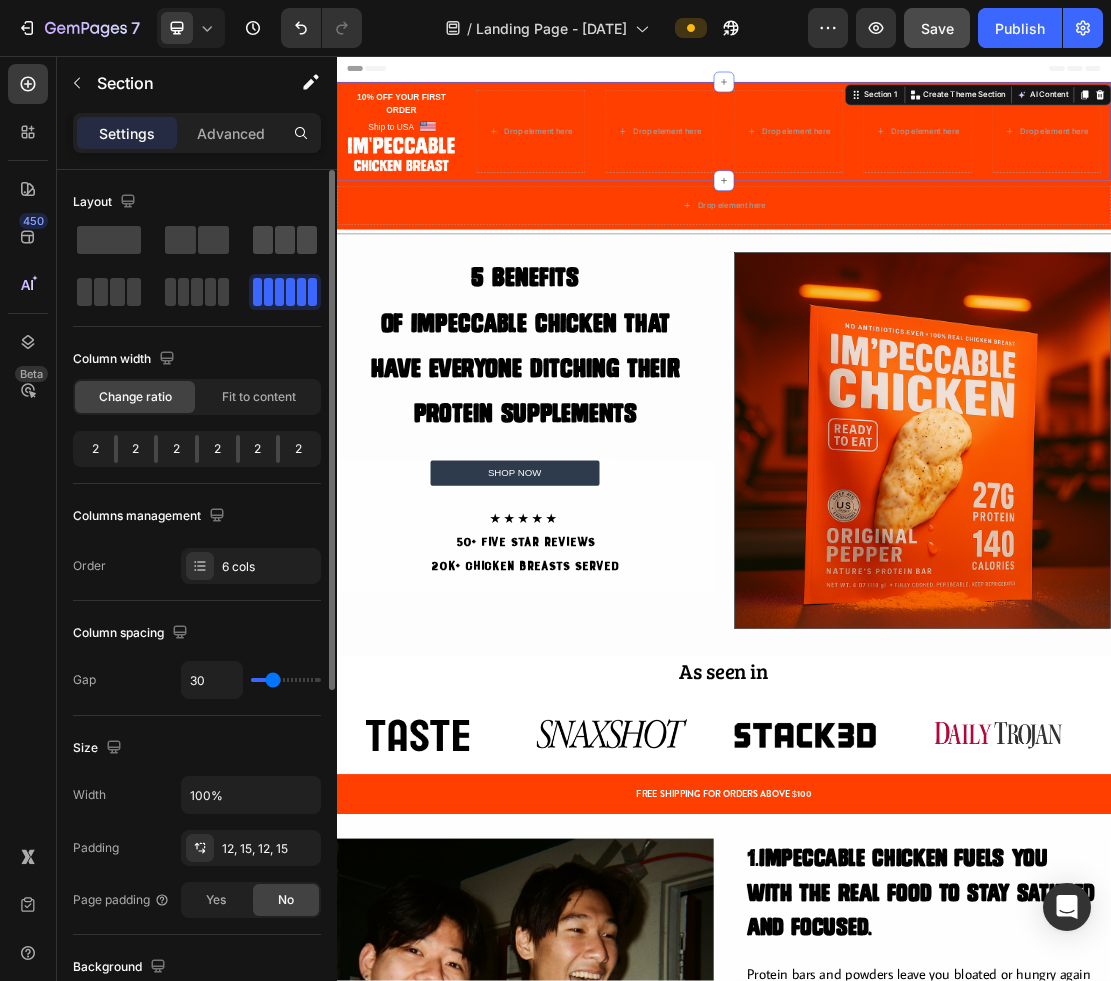 click 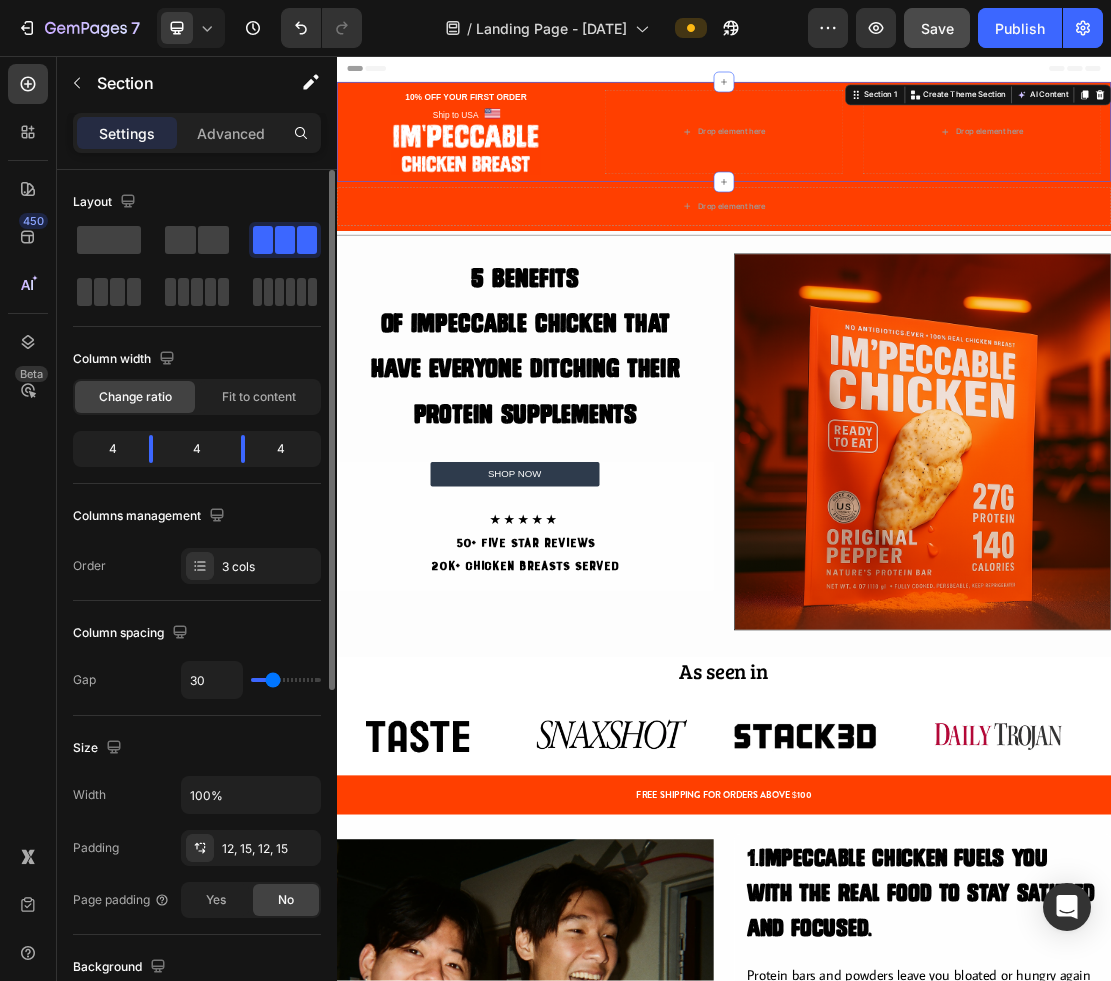 click 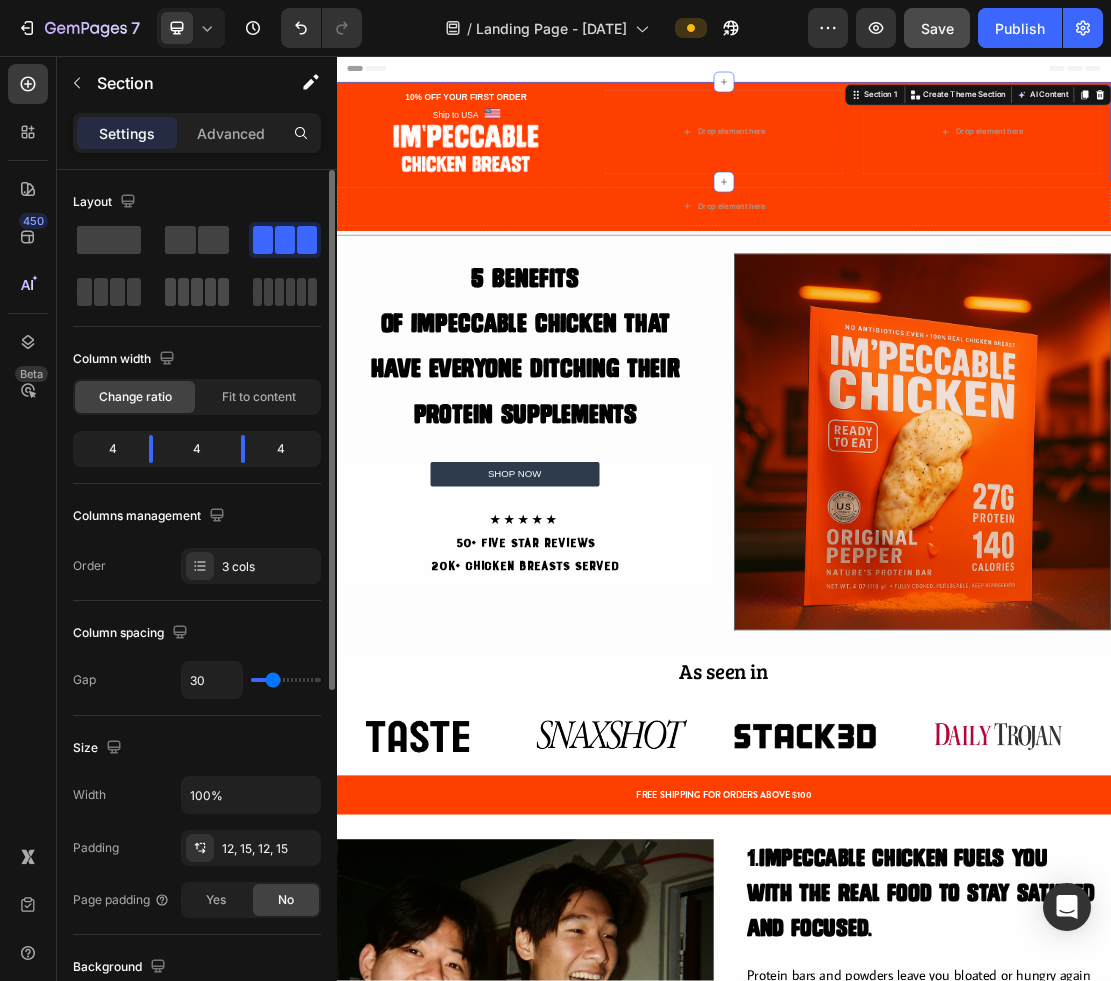 click 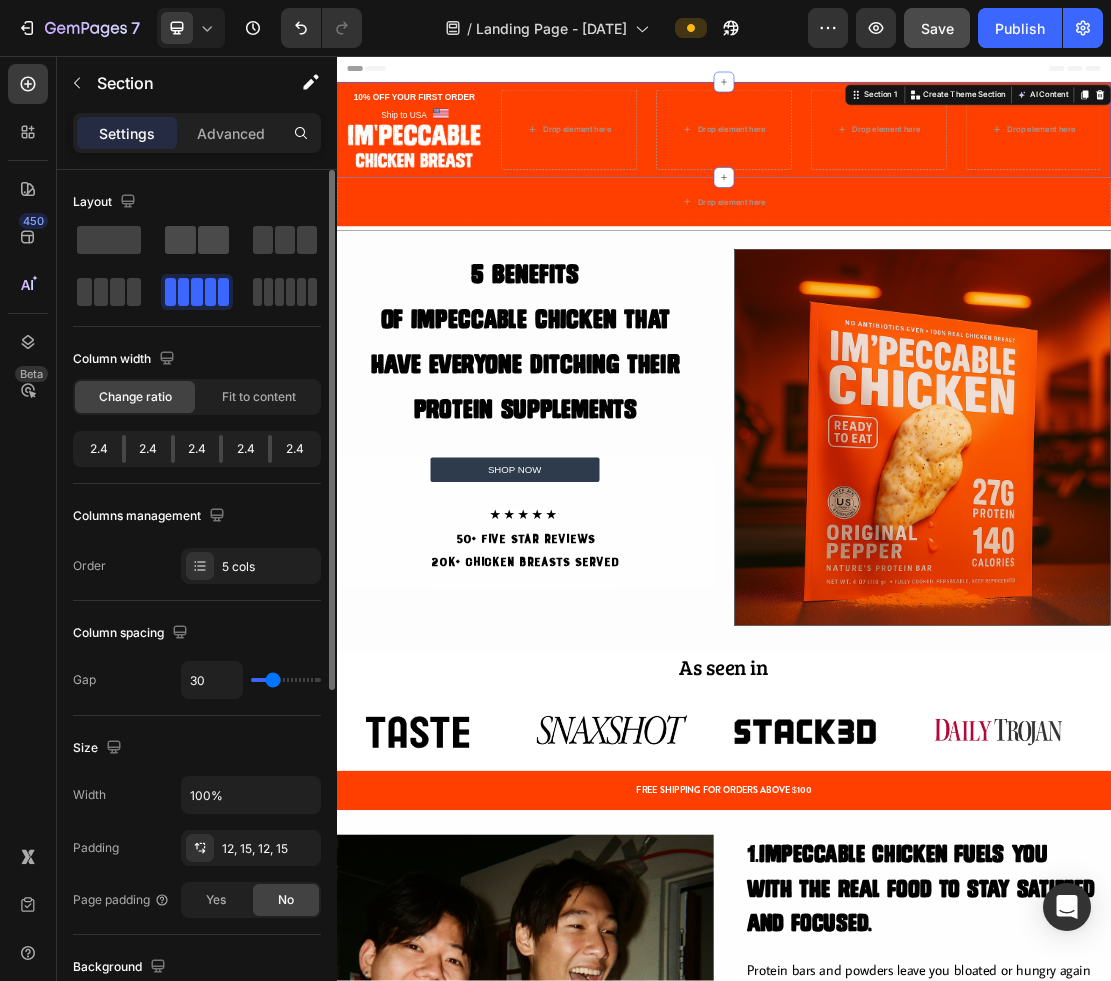 click 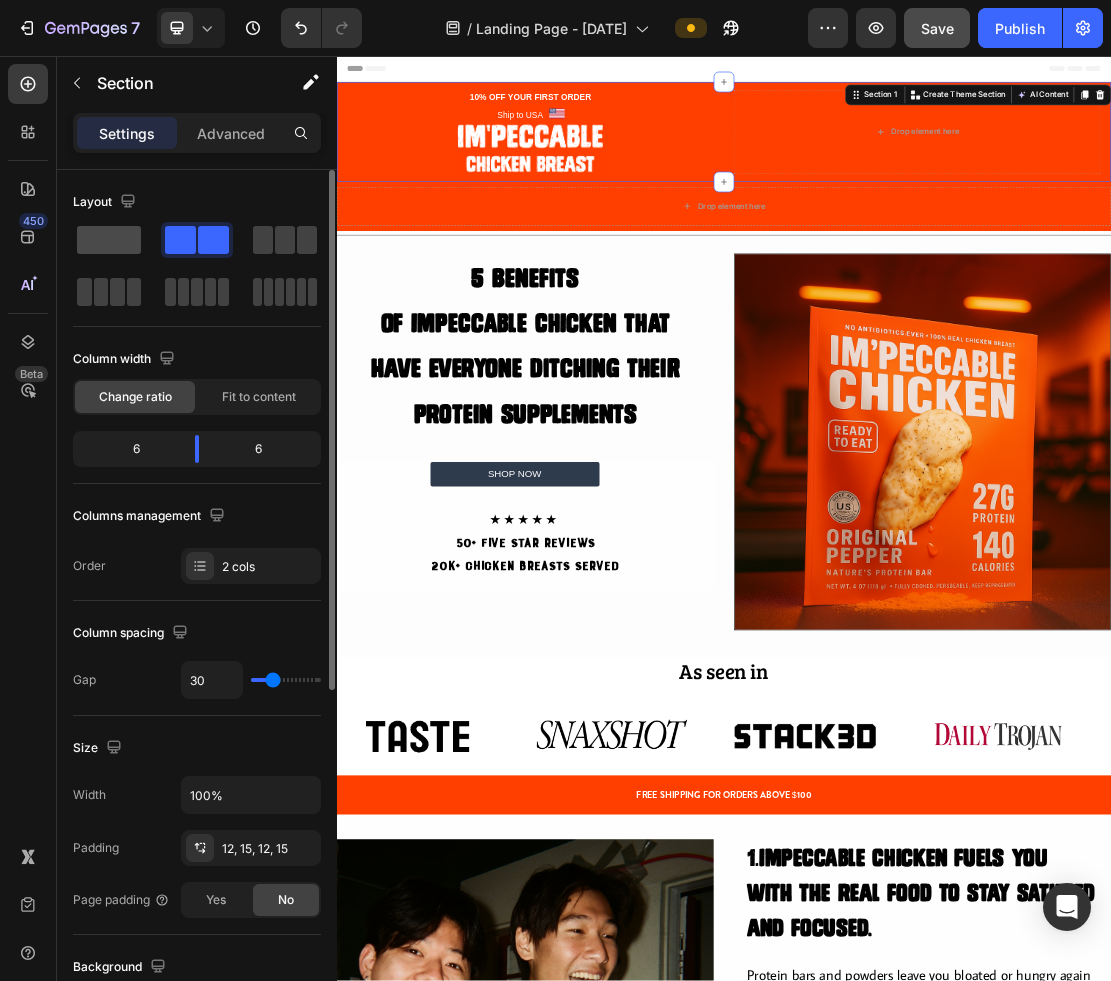 click 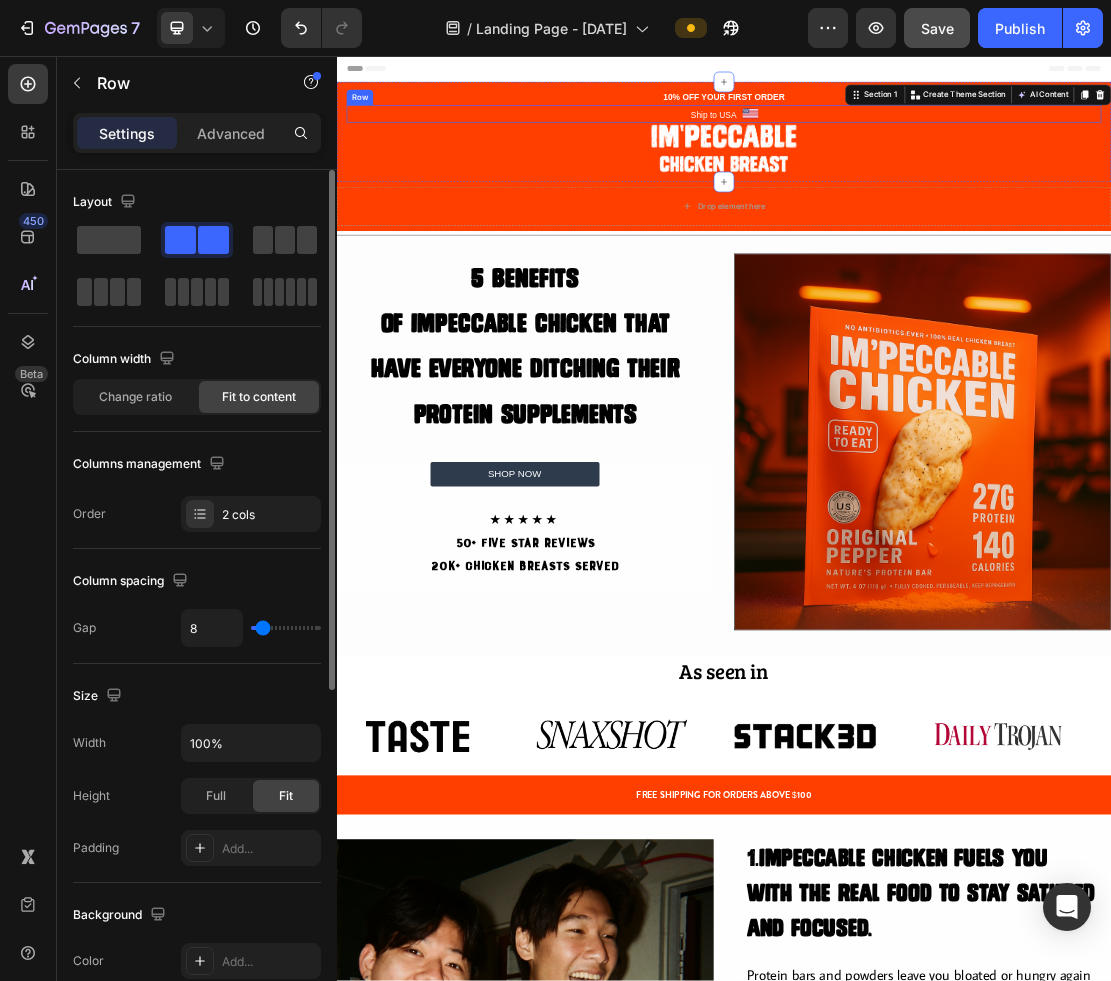 click on "Ship to USA Text block Image Row" at bounding box center (937, 147) 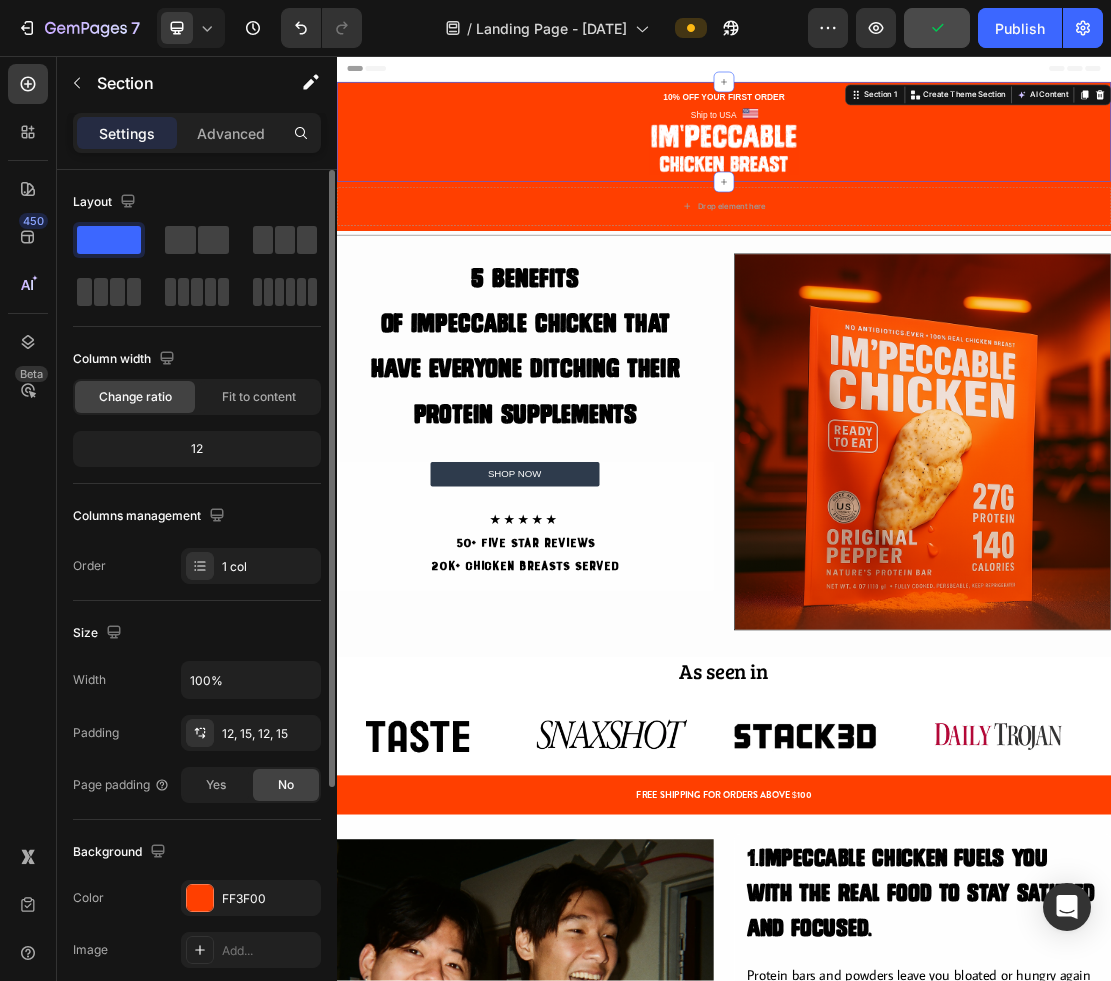 click on "10% OFF YOUR FIRST ORDER Text block Ship to USA Text block Image Row Image Section 1   Create Theme Section AI Content Write with GemAI What would you like to describe here? Tone and Voice Persuasive Product Im'peccable Chicken Special Packs Show more Generate" at bounding box center [937, 174] 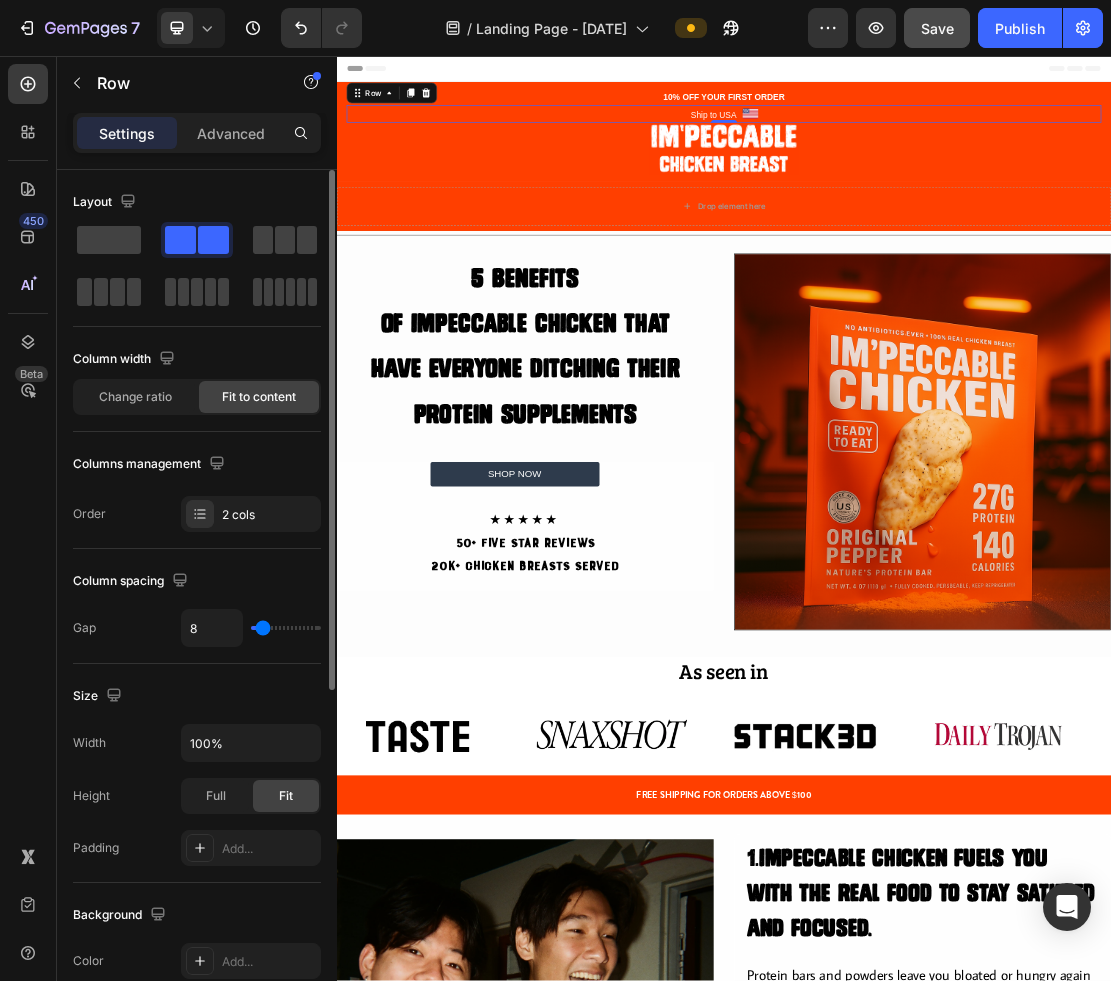 click on "Ship to USA Text block Image Row   0" at bounding box center (937, 147) 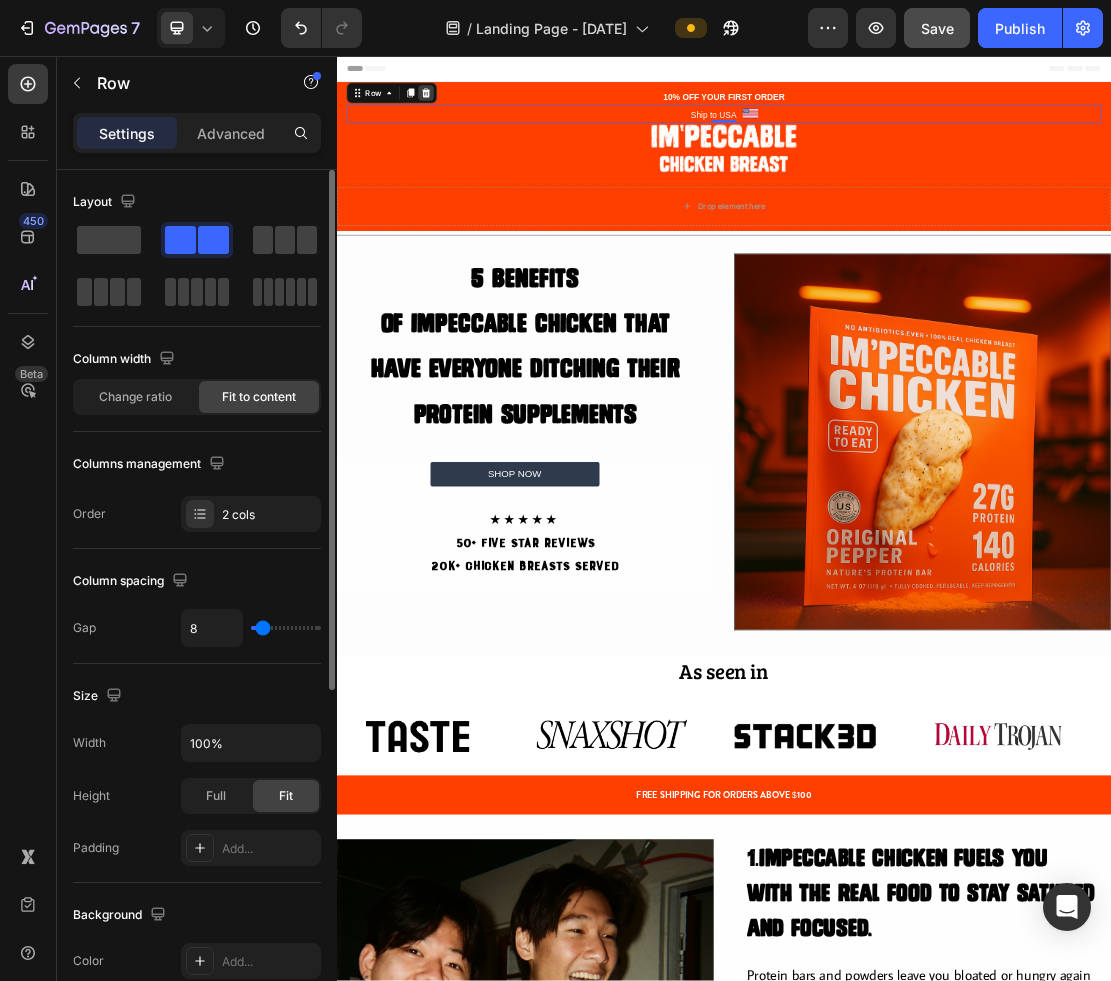 click 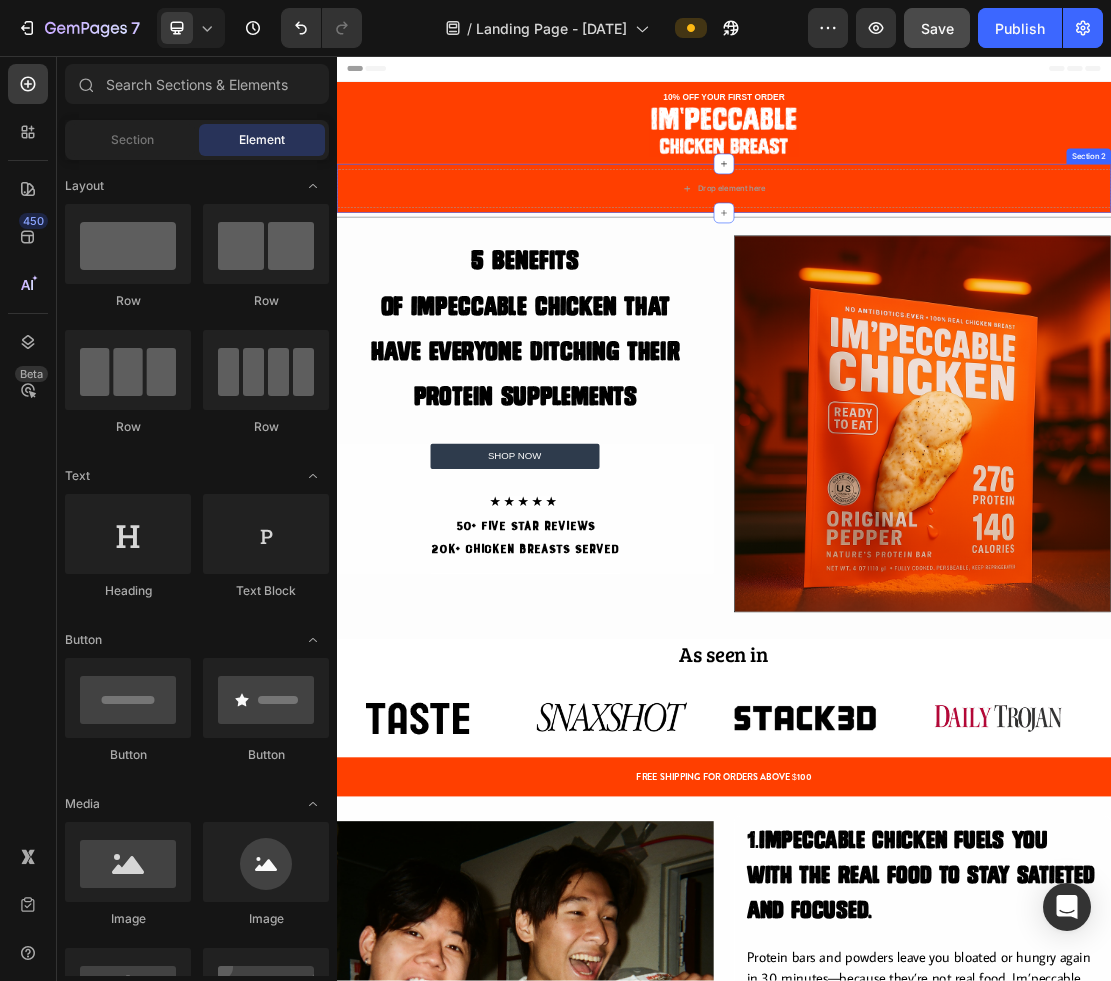 click on "Drop element here Section 2" at bounding box center (937, 262) 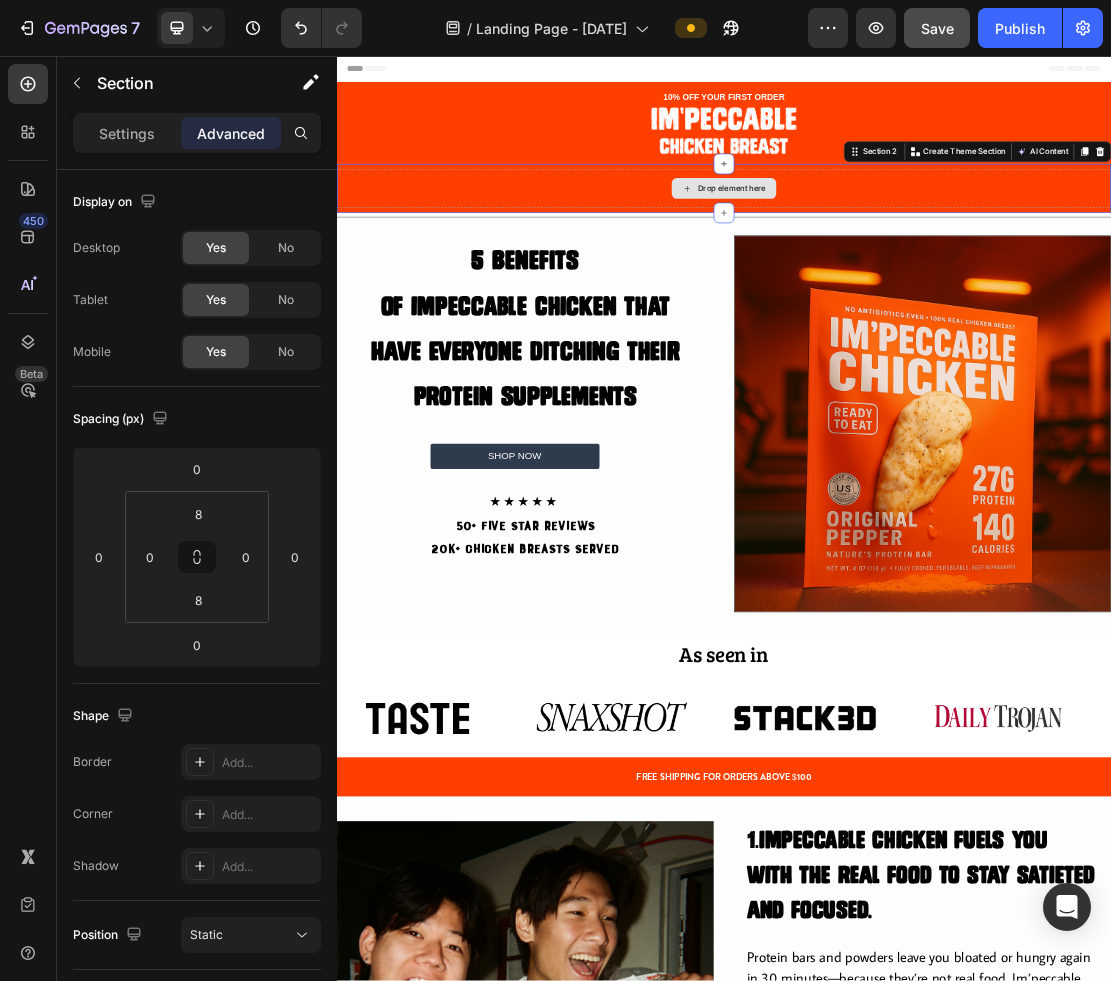 click on "Drop element here" at bounding box center [937, 262] 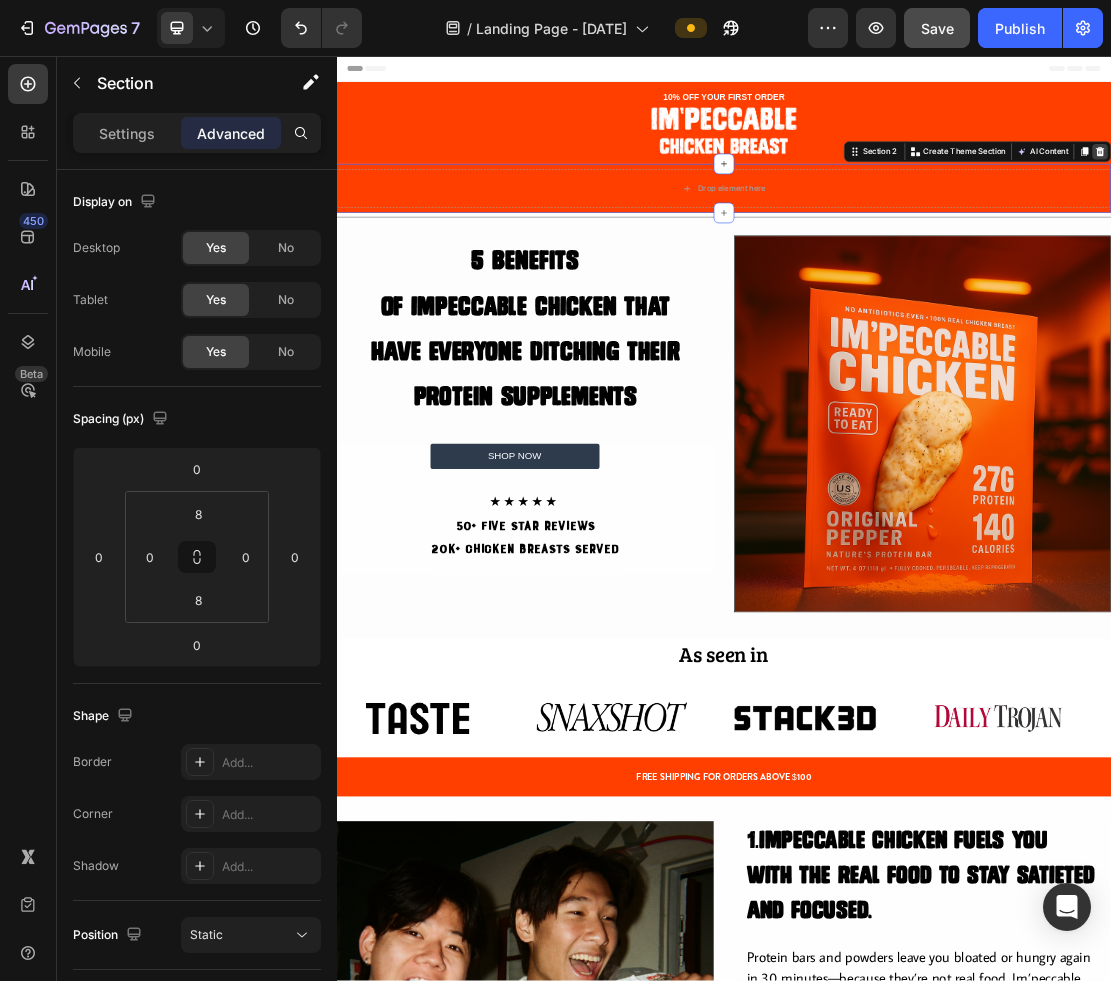 click 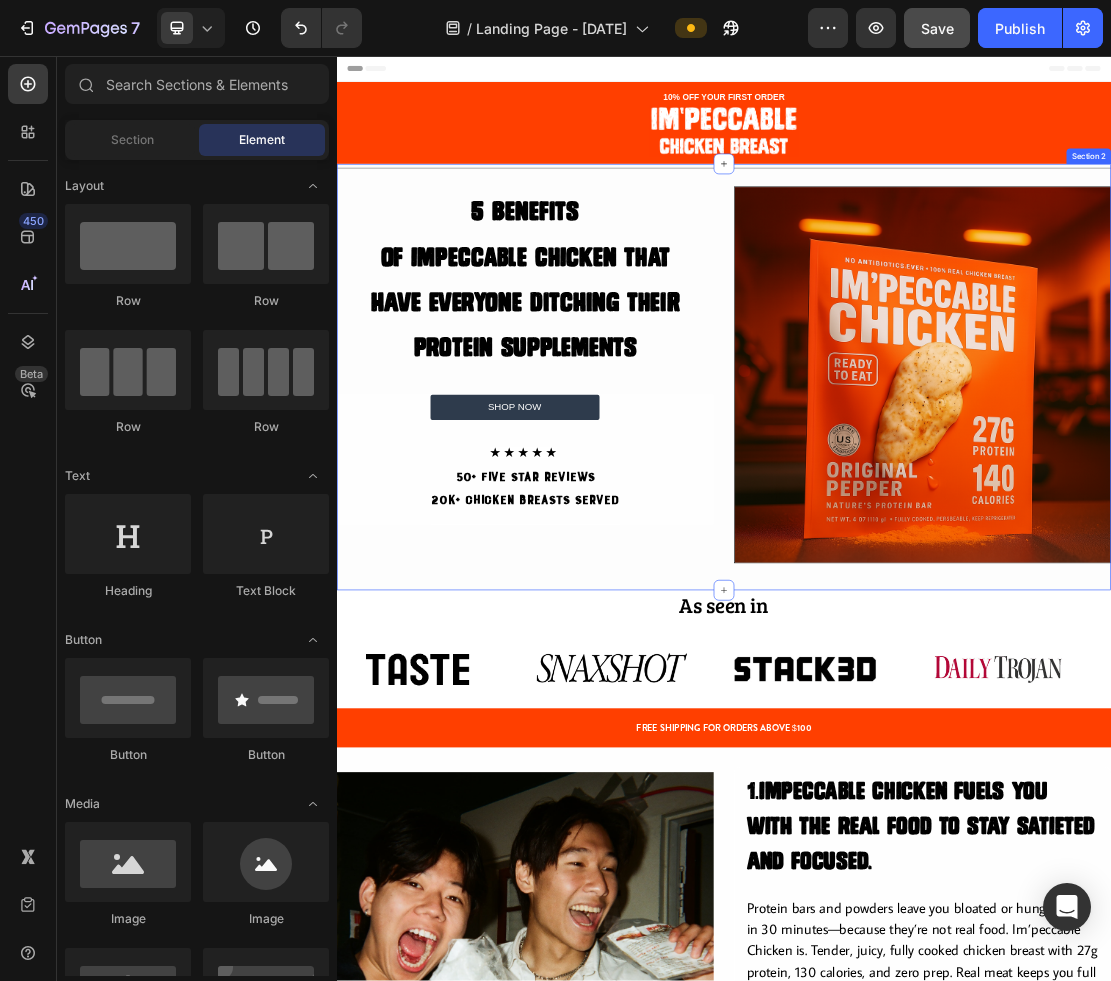 click on "Title Line 5 Benefits  of Impeccable Chicken That  Have Everyone Ditching Their  Protein supplements Heading SHOP NOW Button ★ ★ ★ ★ ★   50+ FIVE STAR REVIEWS  20k+ CHICKEN BREASTS SERVED Text Block Row Product Row Image Row Section 2" at bounding box center (937, 554) 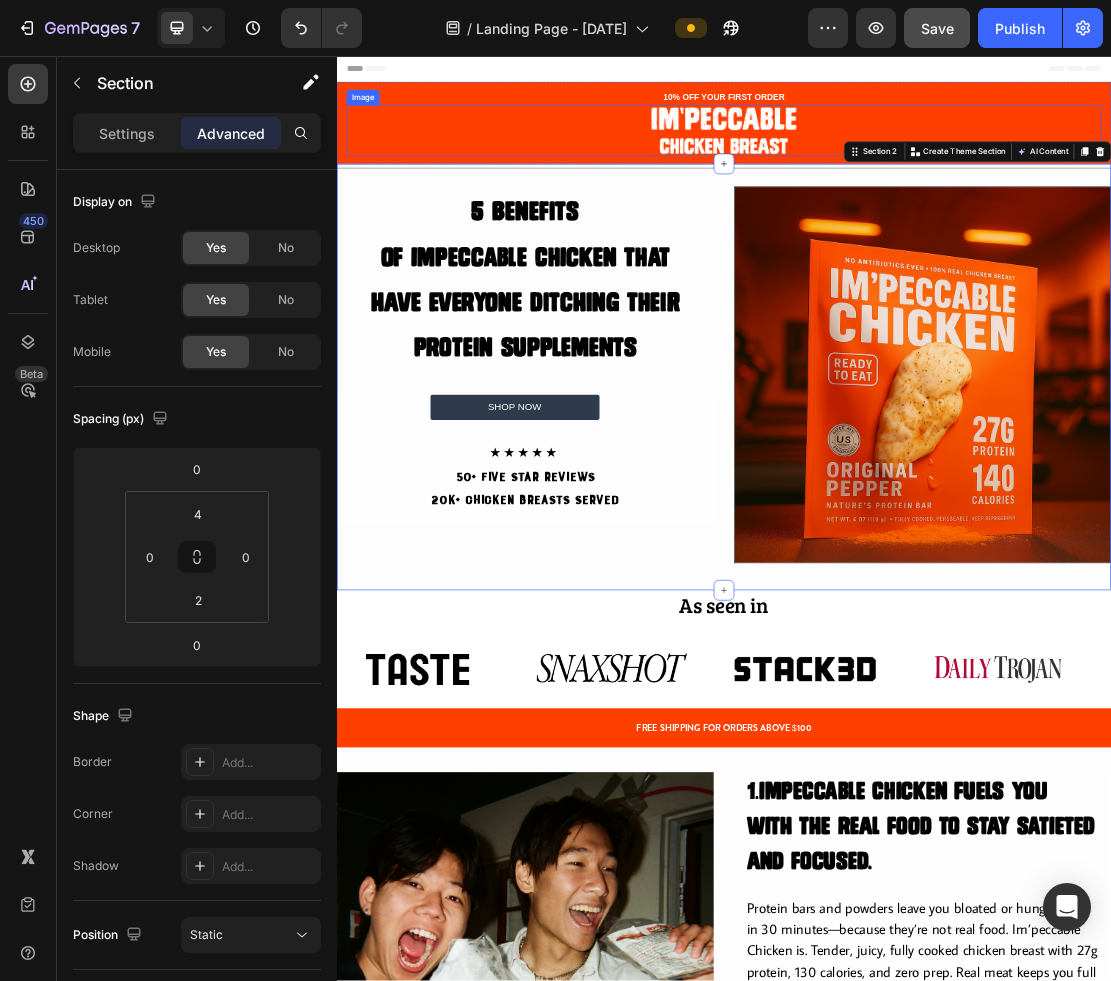 click at bounding box center (937, 173) 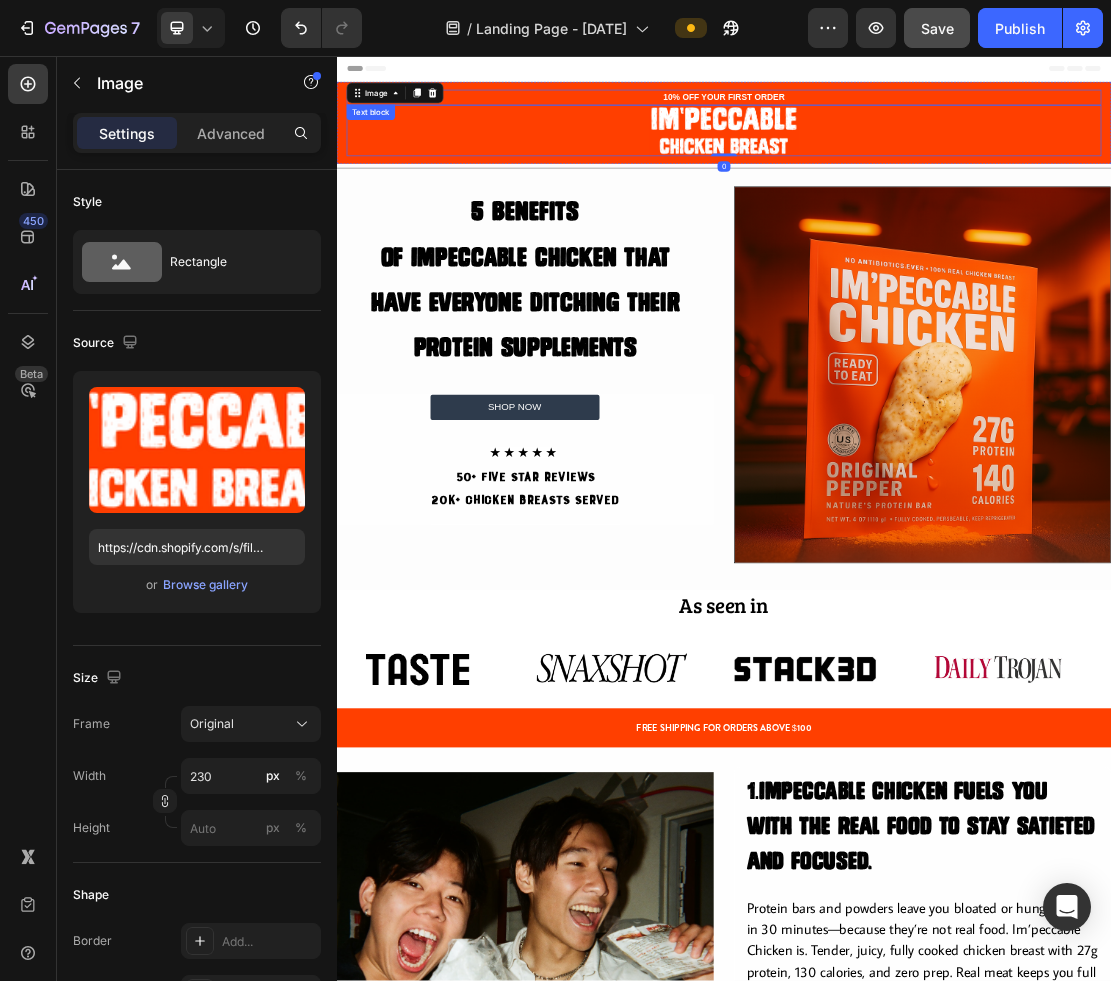 click on "10% OFF YOUR FIRST ORDER" at bounding box center [937, 121] 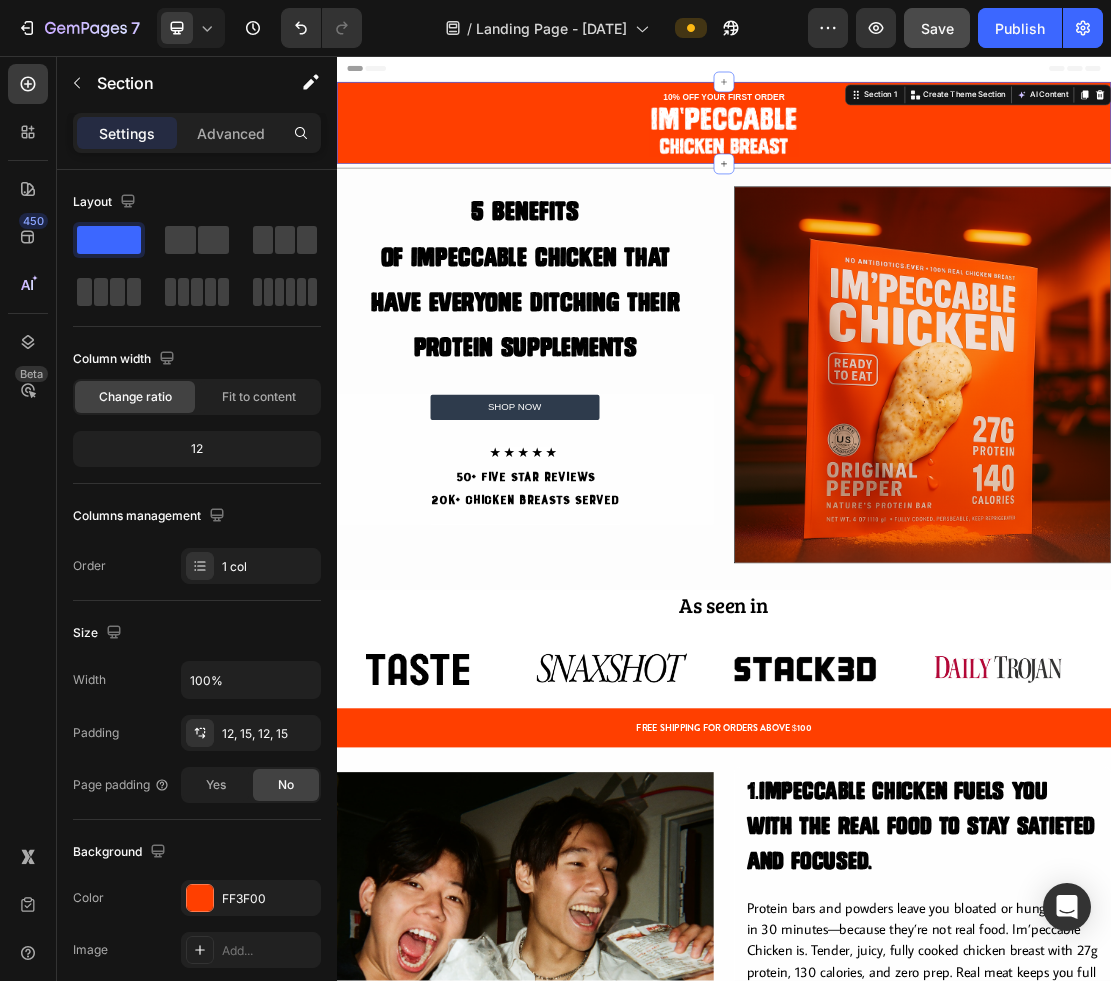 click on "10% OFF YOUR FIRST ORDER Text block Image Section 1   Create Theme Section AI Content Write with GemAI What would you like to describe here? Tone and Voice Persuasive Product Im'peccable Chicken Special Packs Show more Generate" at bounding box center [937, 160] 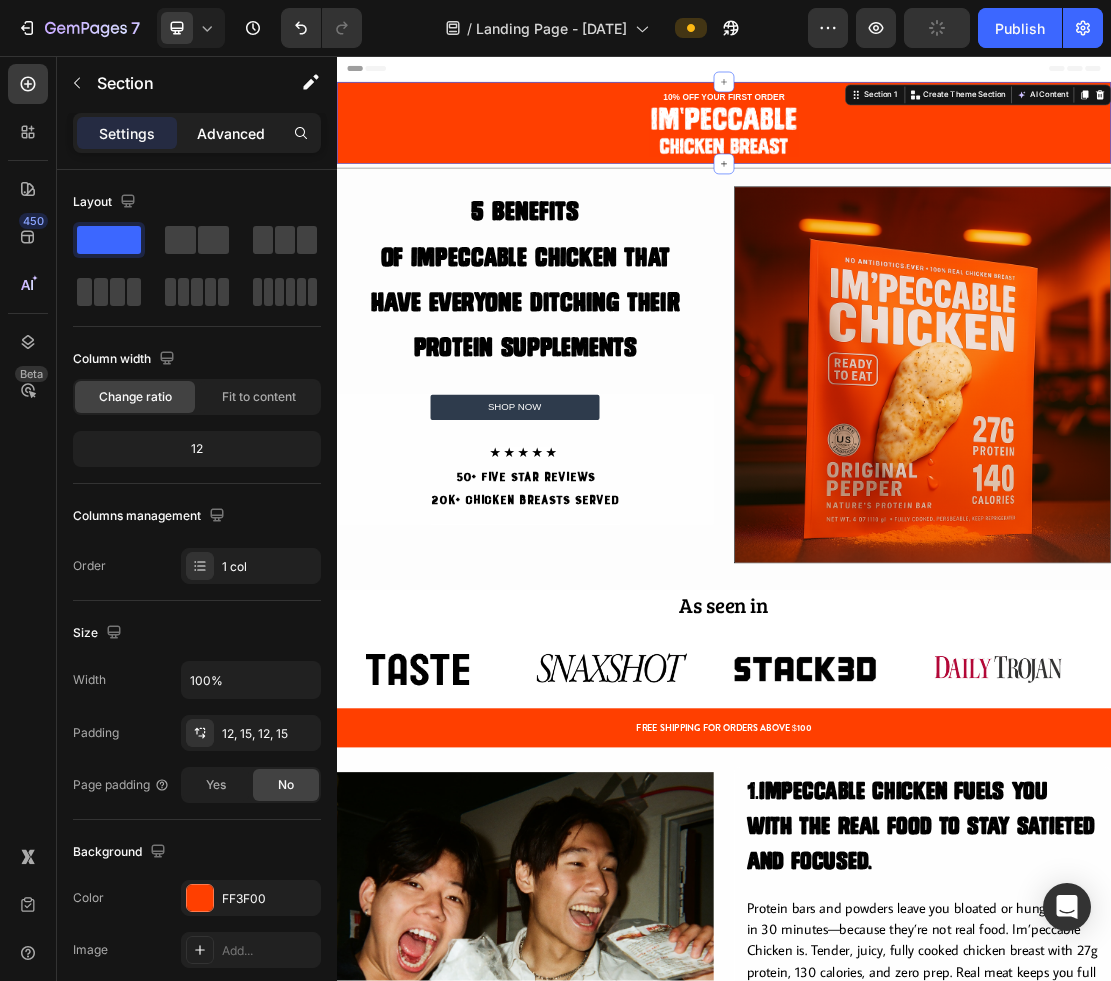 click on "Advanced" at bounding box center (231, 133) 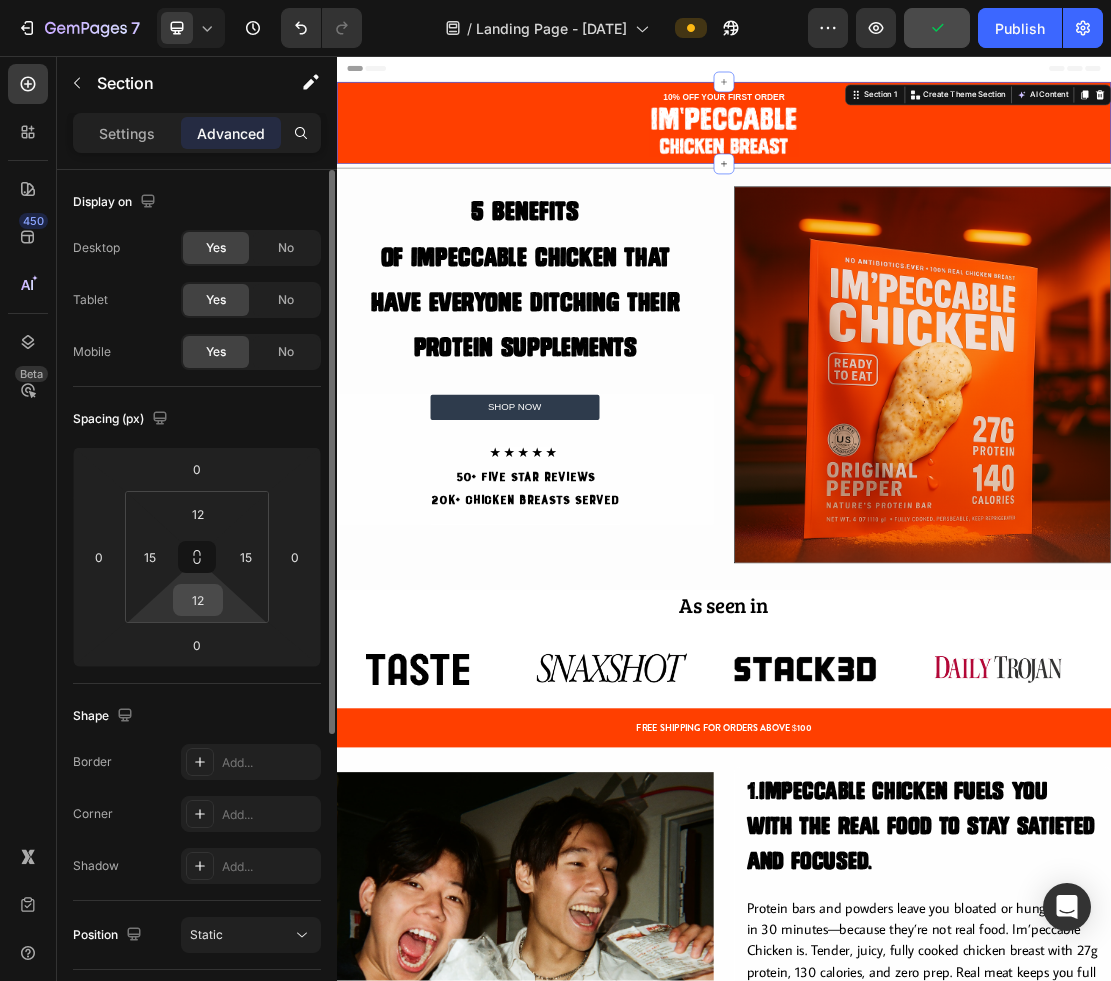 click on "12" at bounding box center (198, 600) 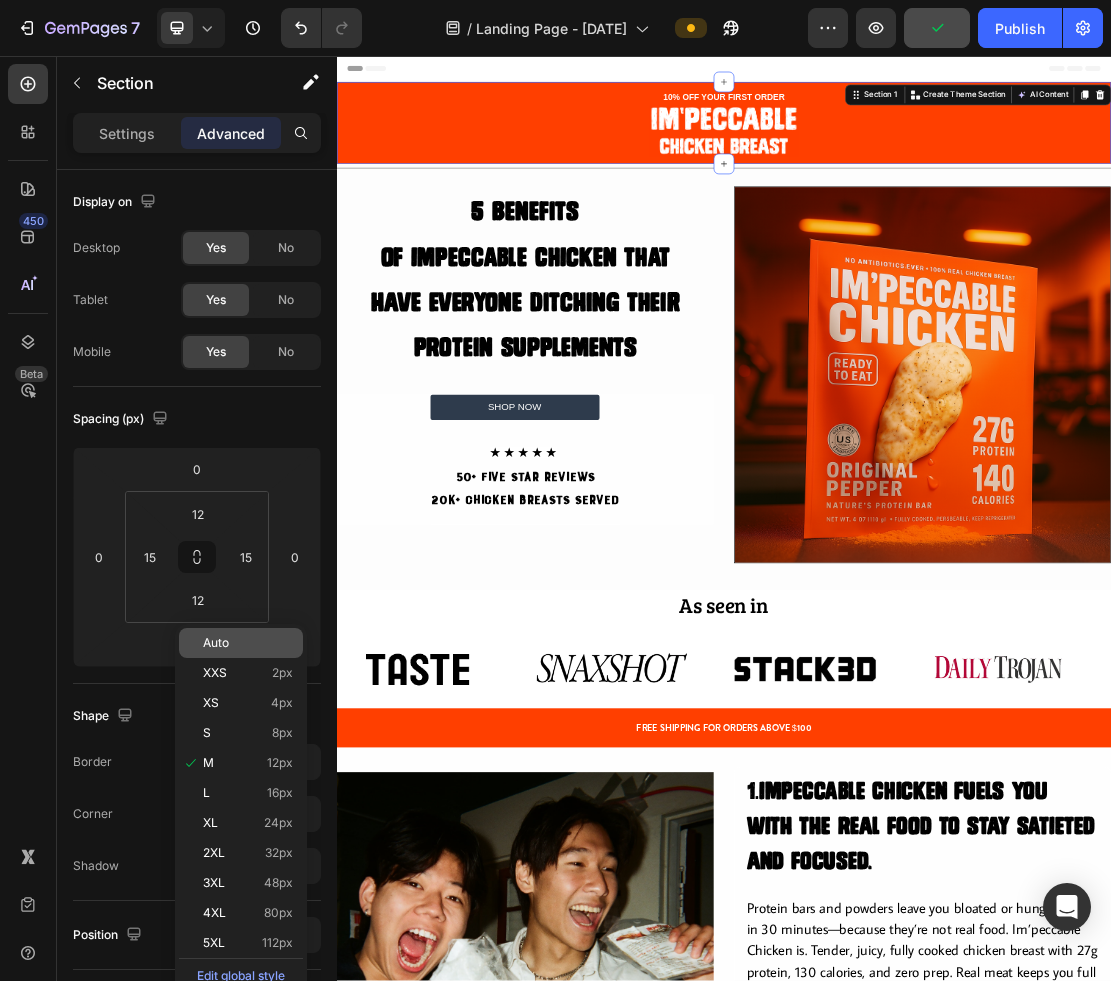 click on "Auto" at bounding box center (216, 643) 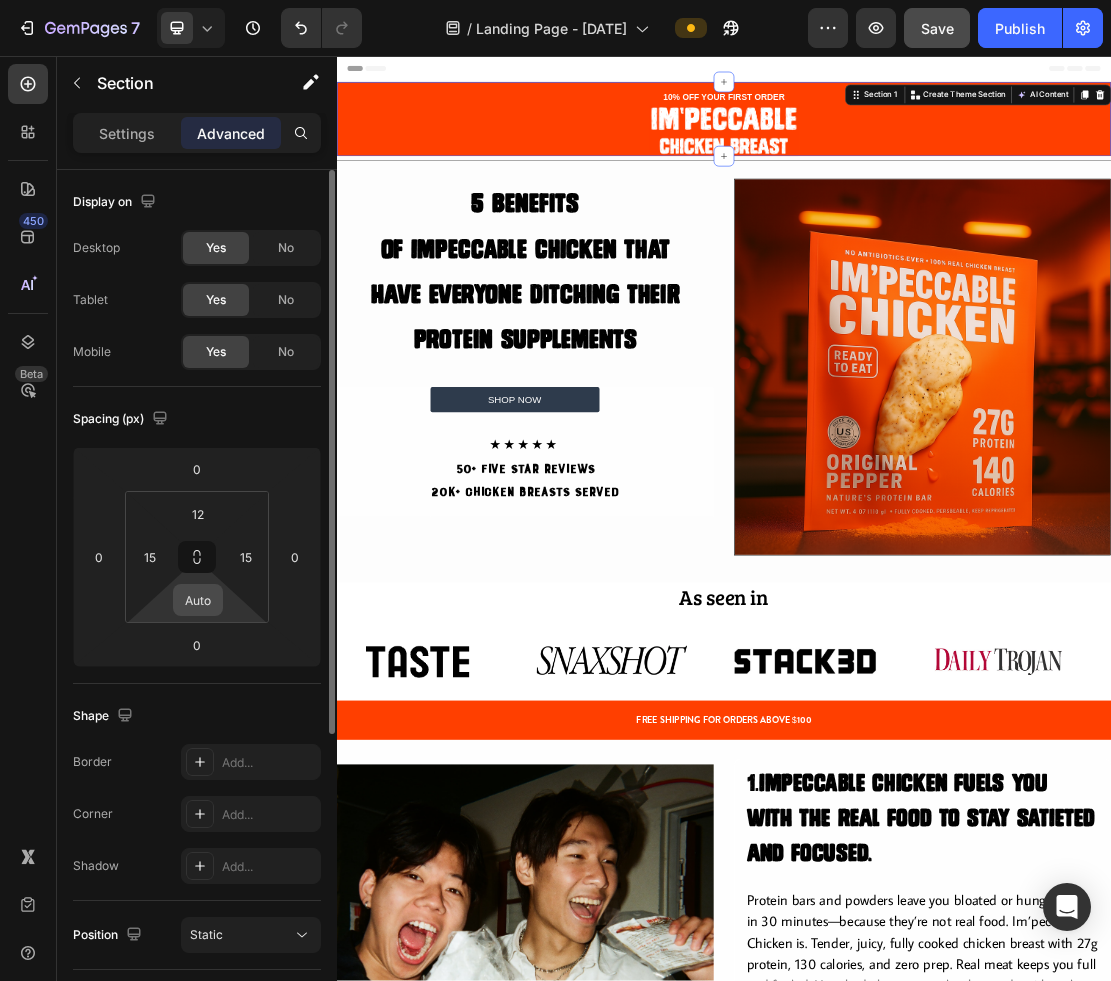 click on "Auto" at bounding box center [198, 600] 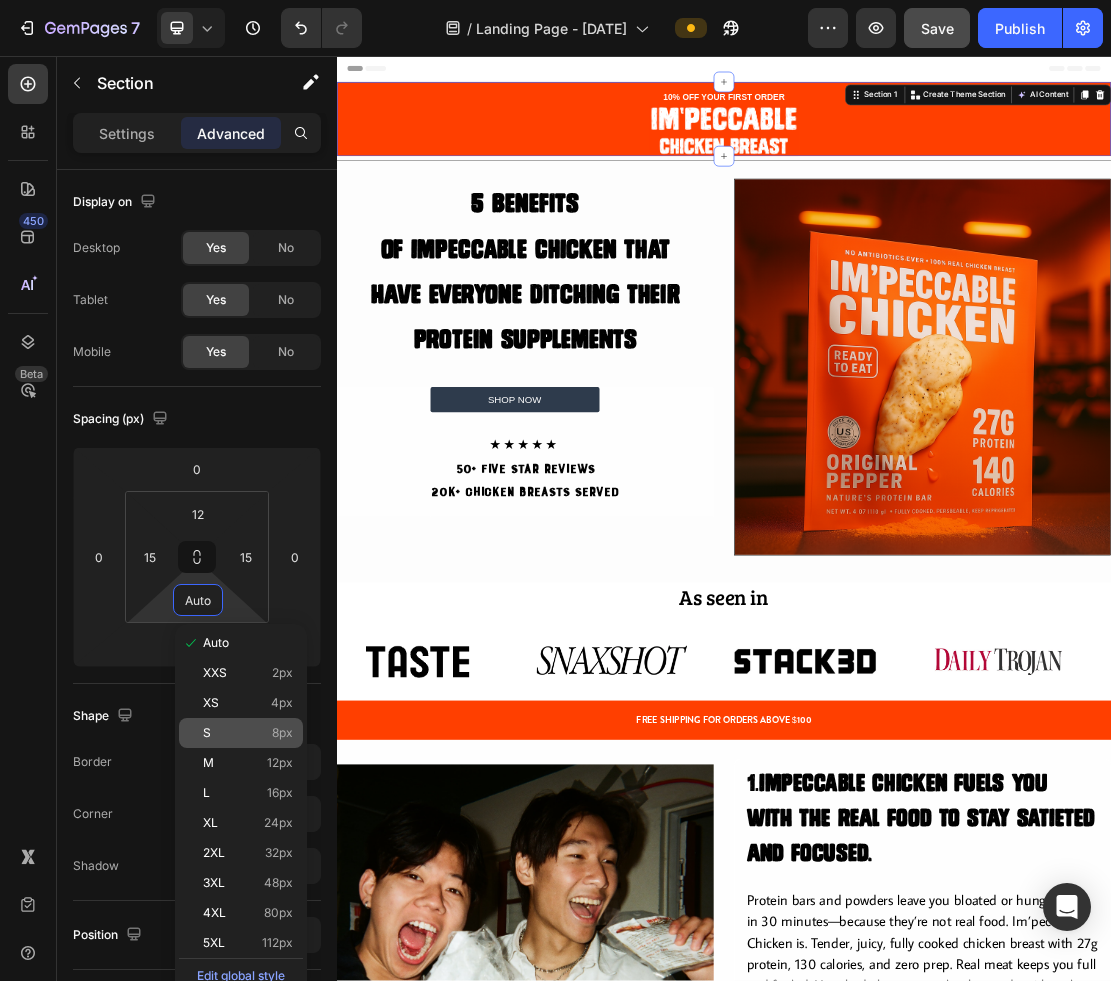 click on "S 8px" at bounding box center [248, 733] 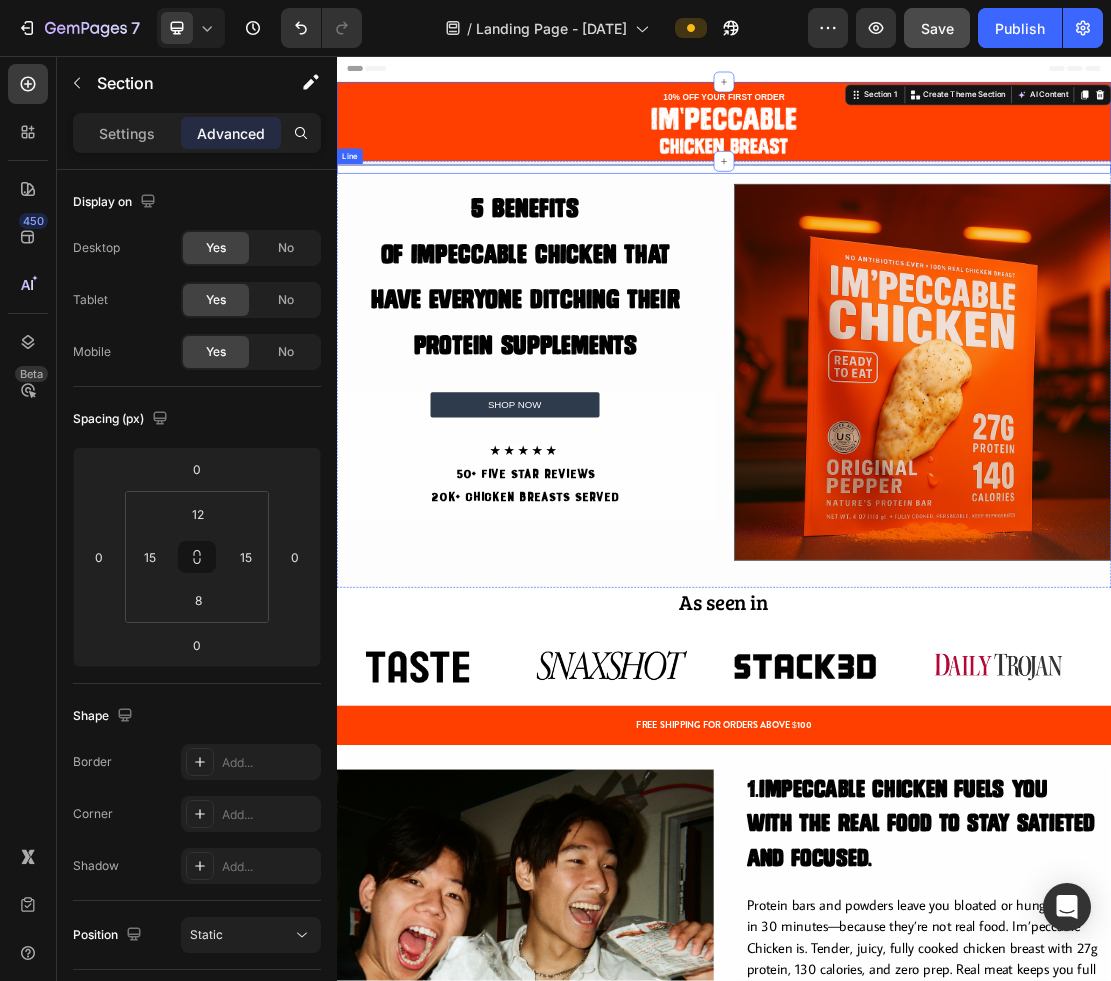 click on "Title Line" at bounding box center [937, 231] 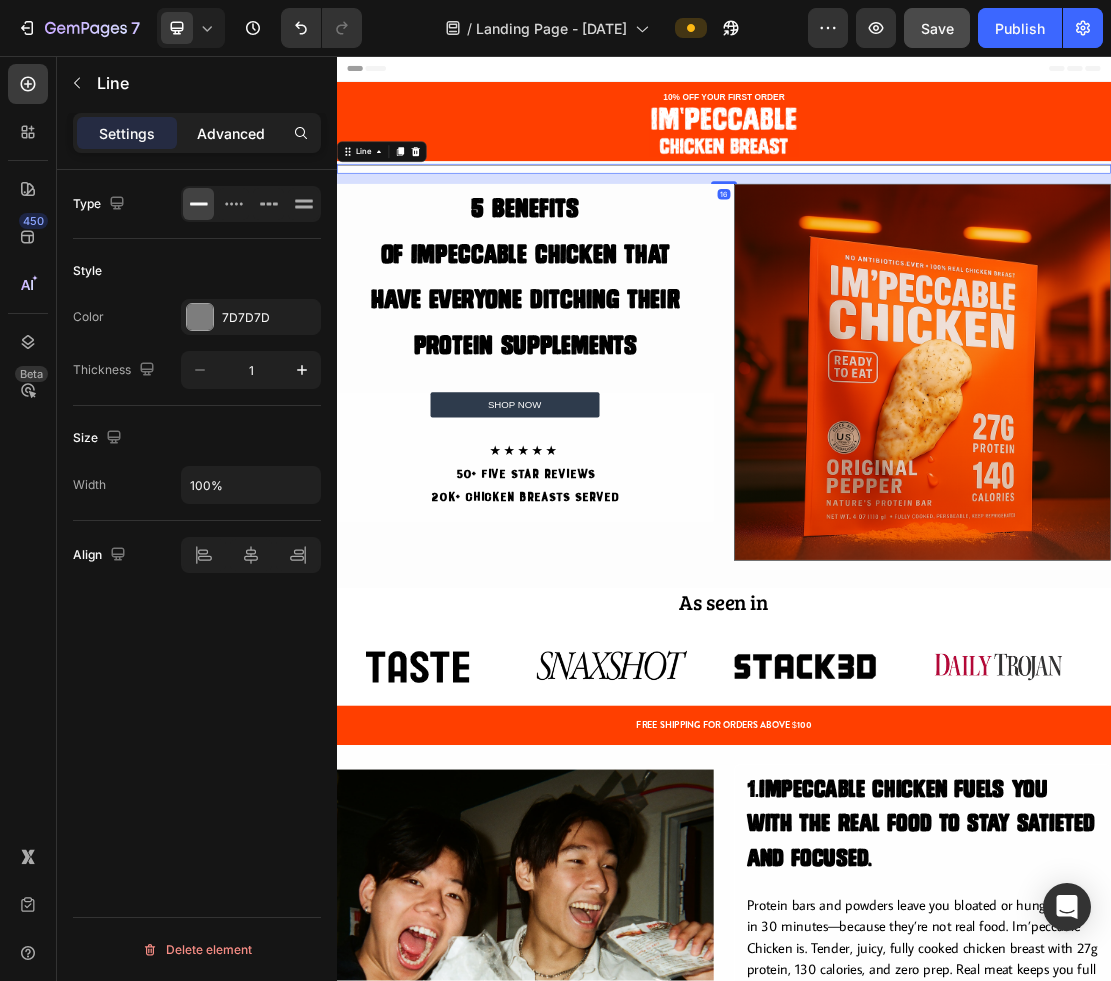 click on "Advanced" at bounding box center (231, 133) 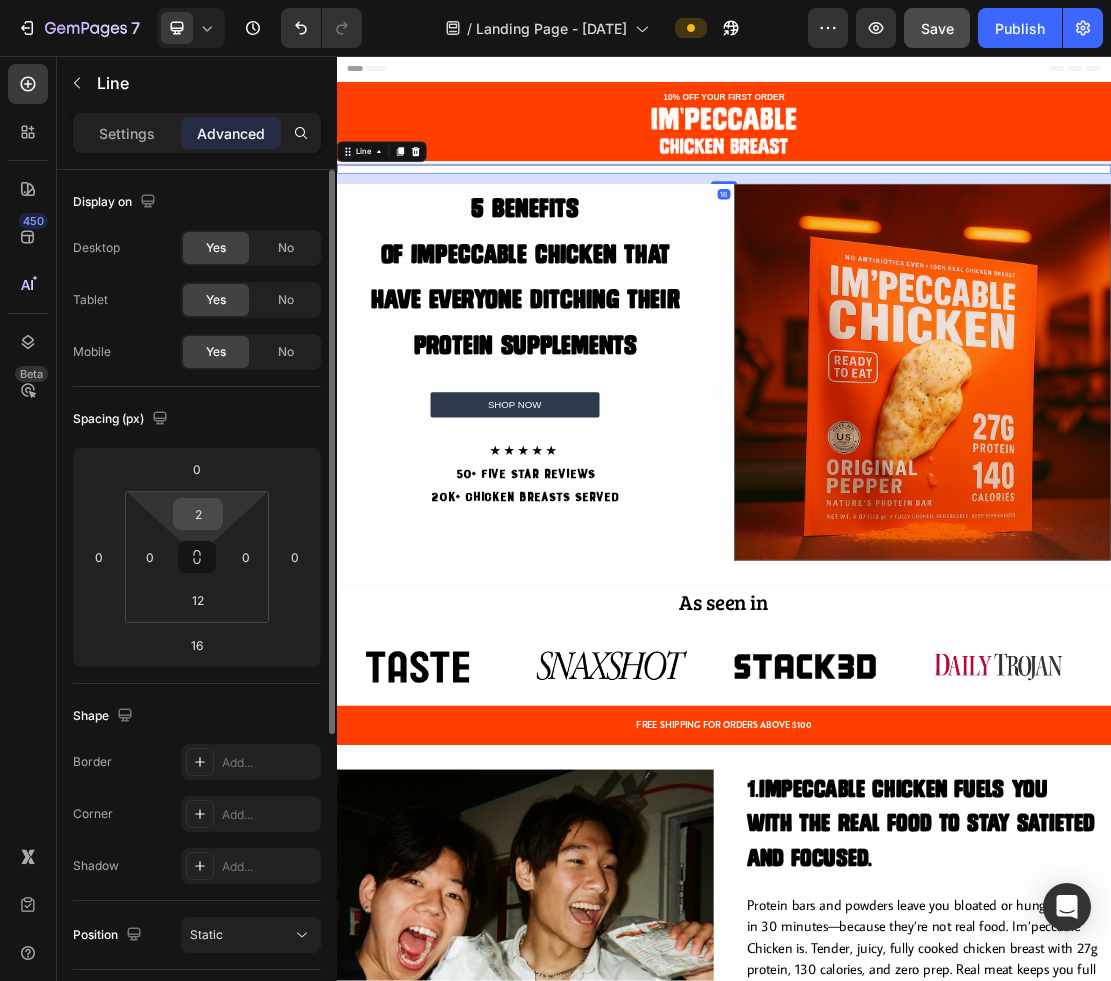 click on "2" at bounding box center [198, 514] 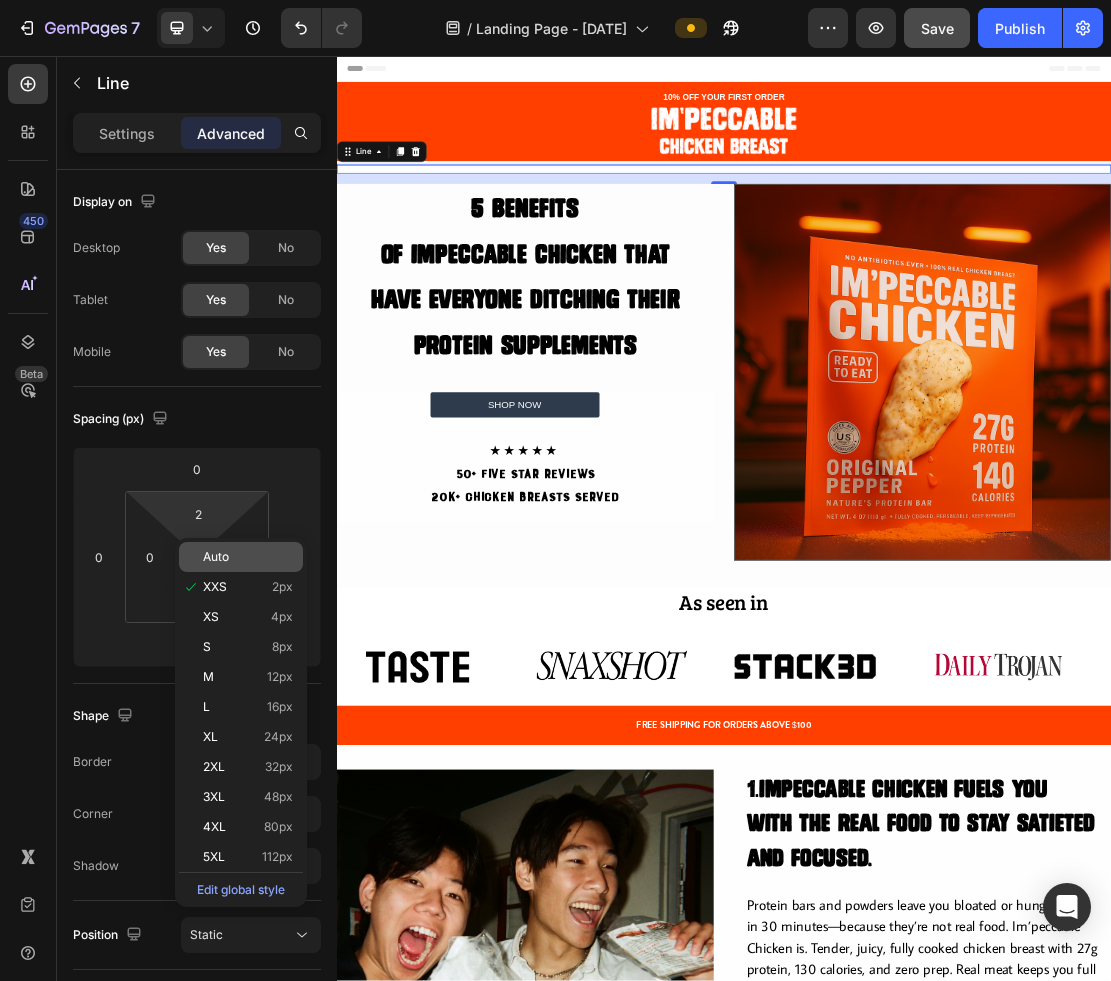 click on "Auto" at bounding box center (216, 557) 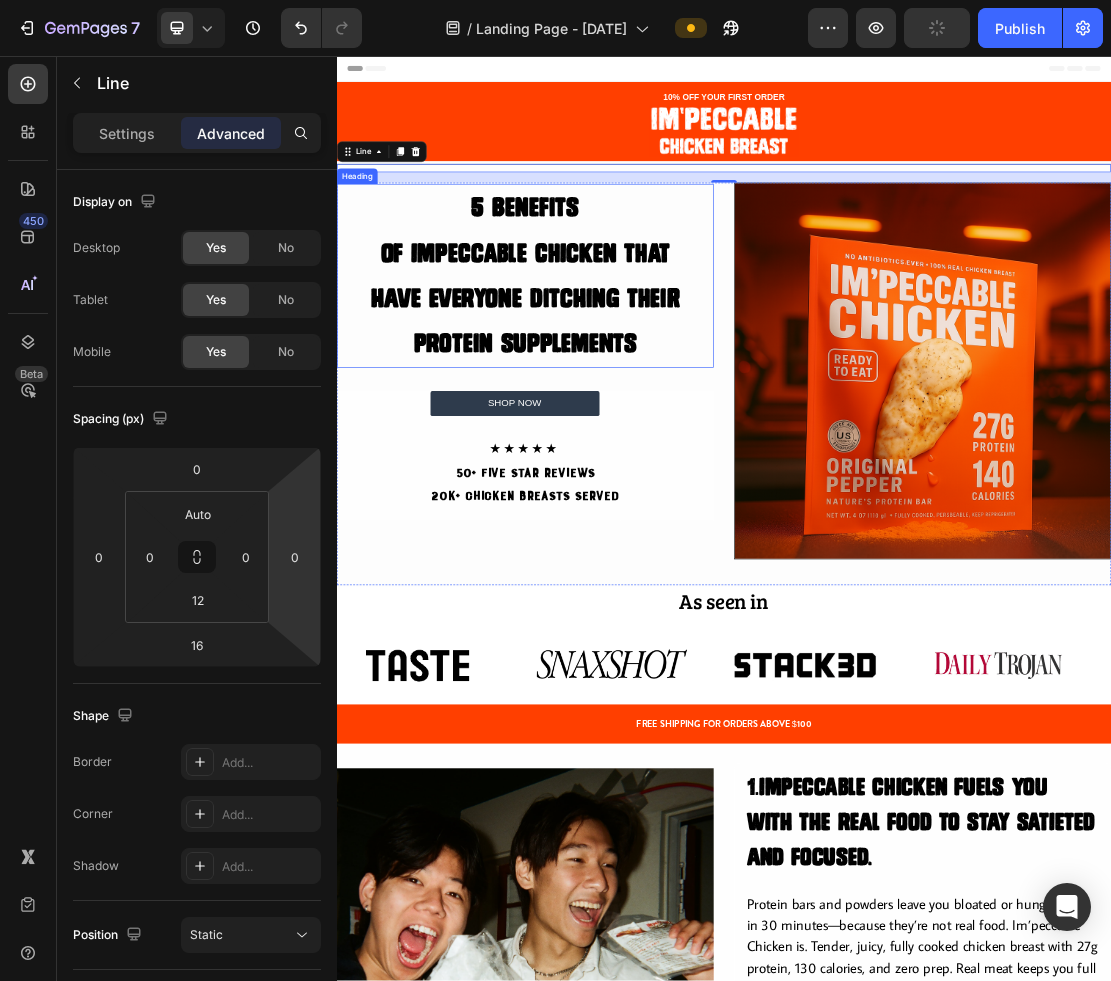 click on "5 Benefits  of Impeccable Chicken That  Have Everyone Ditching Their  Protein supplements" at bounding box center (629, 397) 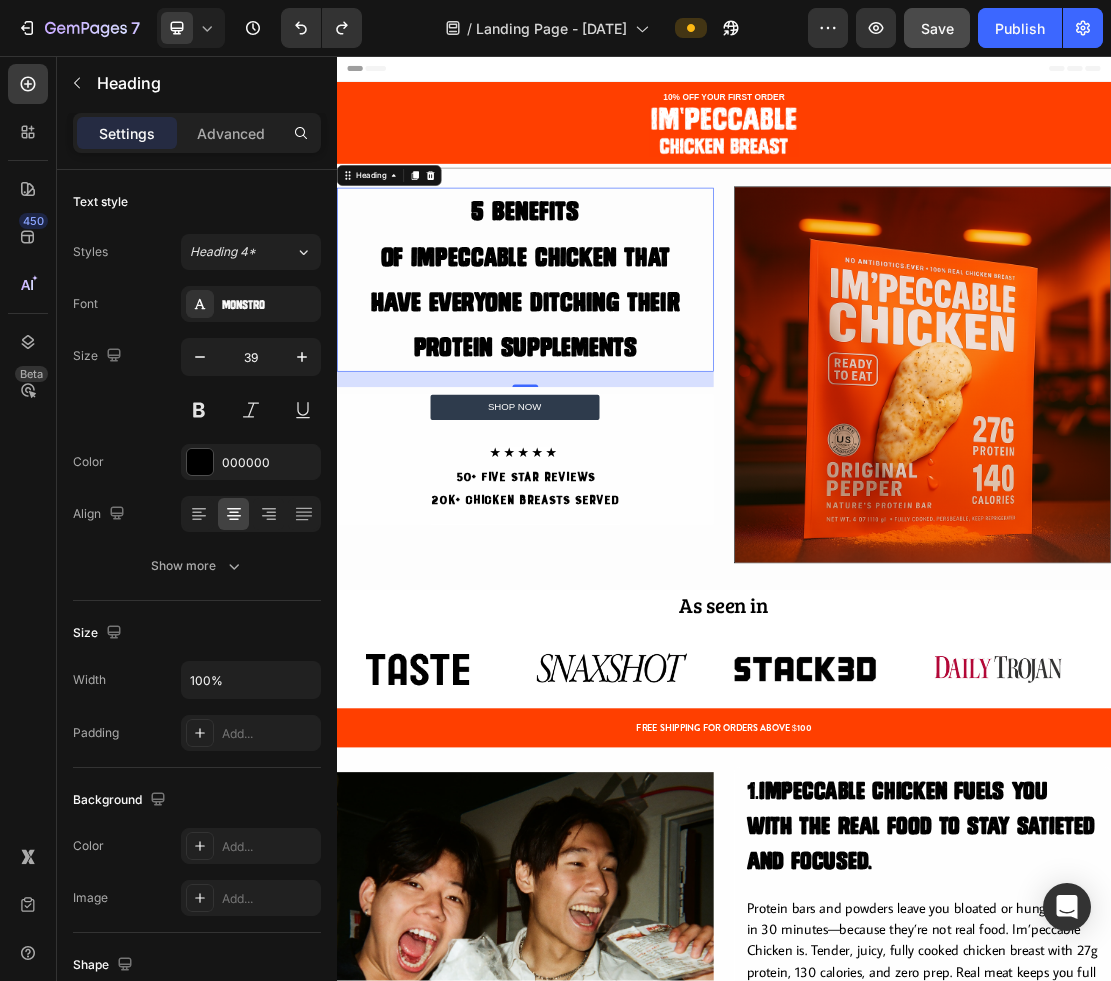 click on "5 Benefits  of Impeccable Chicken That  Have Everyone Ditching Their  Protein supplements" at bounding box center (629, 403) 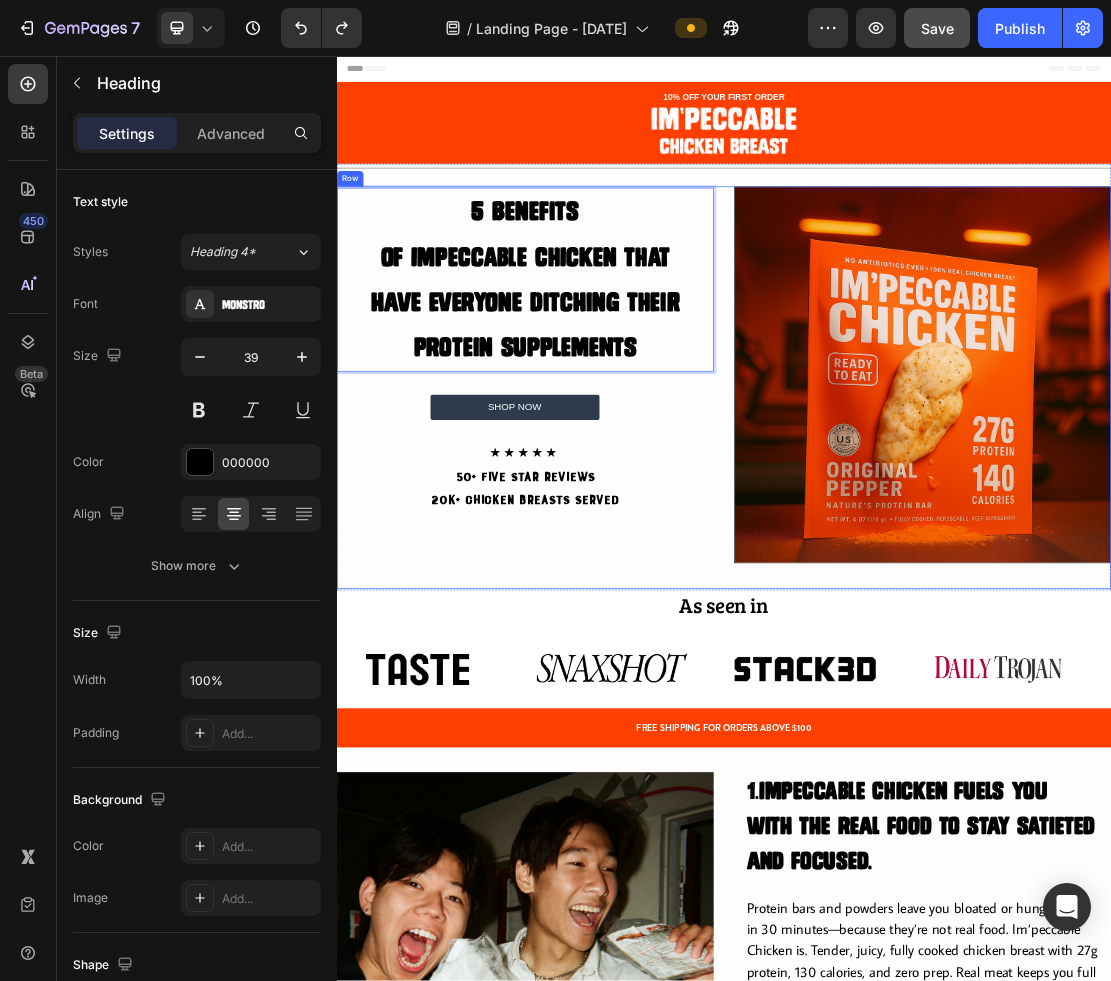 click on "5 Benefits  of Impeccable Chicken That  Have Everyone Ditching Their  Protein supplements Heading   24 SHOP NOW Button ★ ★ ★ ★ ★   50+ FIVE STAR REVIEWS  20k+ CHICKEN BREASTS SERVED Text Block Row Product Row Image Row" at bounding box center (937, 570) 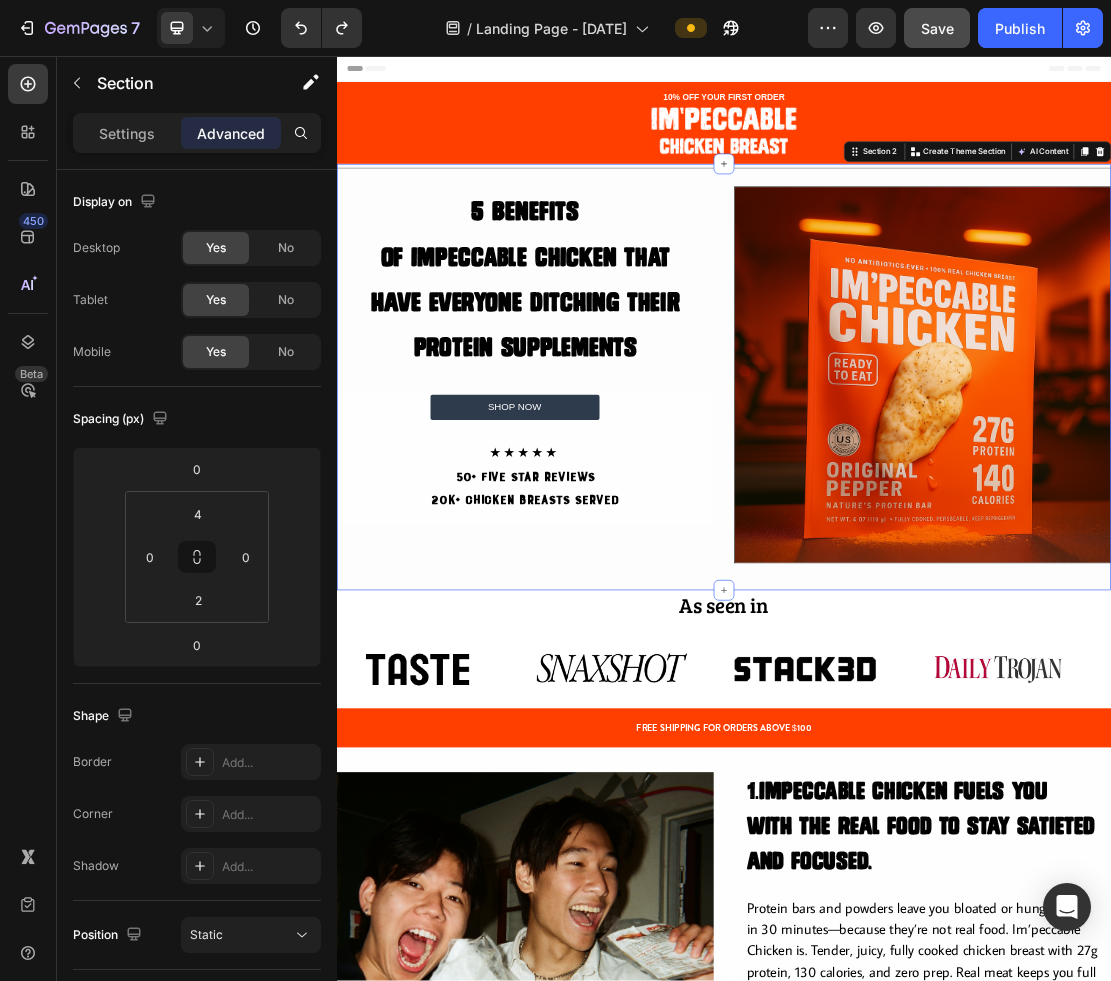 click on "Title Line ⁠⁠⁠⁠⁠⁠⁠ 5 Benefits  of Impeccable Chicken That  Have Everyone Ditching Their  Protein supplements Heading SHOP NOW Button ★ ★ ★ ★ ★   50+ FIVE STAR REVIEWS  20k+ CHICKEN BREASTS SERVED Text Block Row Product Row Image Row" at bounding box center [937, 555] 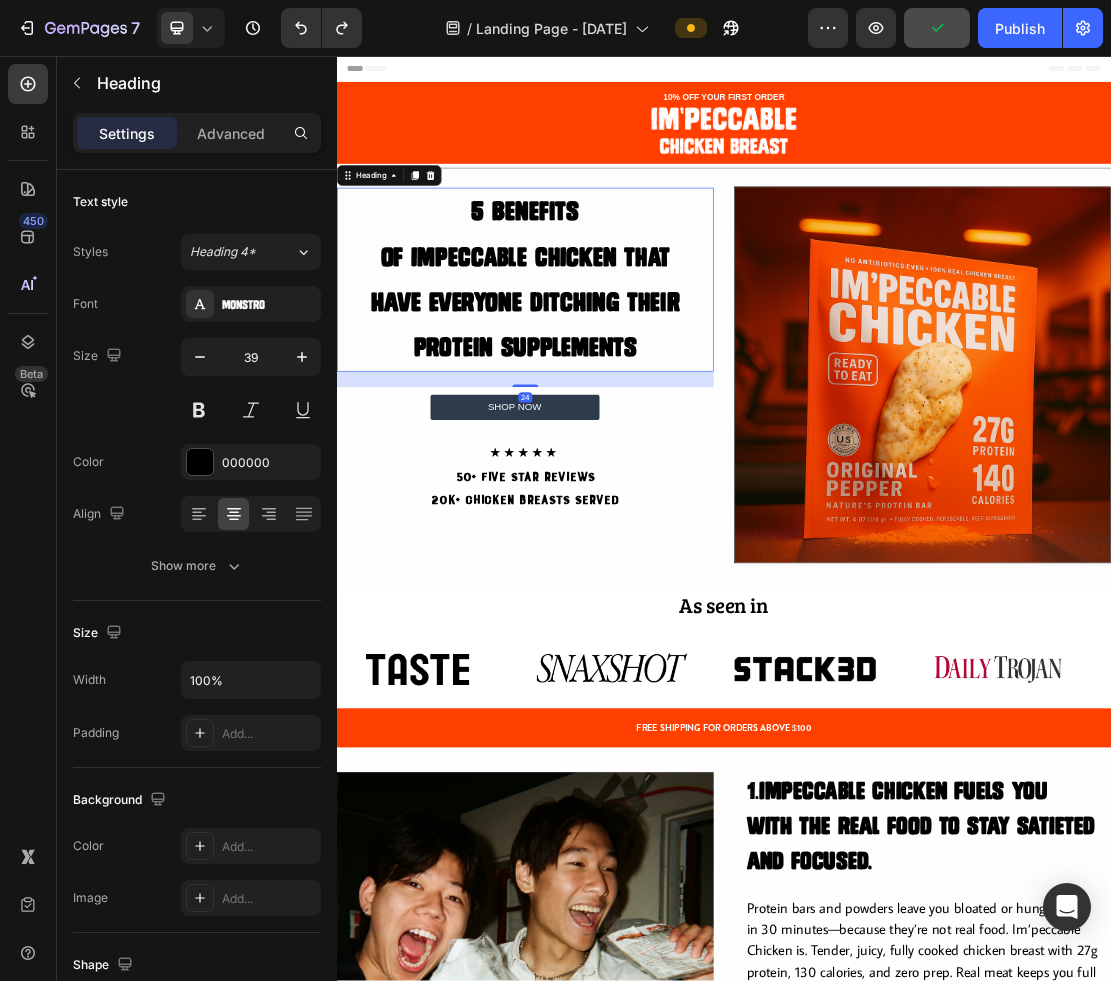 click on "⁠⁠⁠⁠⁠⁠⁠ 5 Benefits  of Impeccable Chicken That  Have Everyone Ditching Their  Protein supplements" at bounding box center [629, 403] 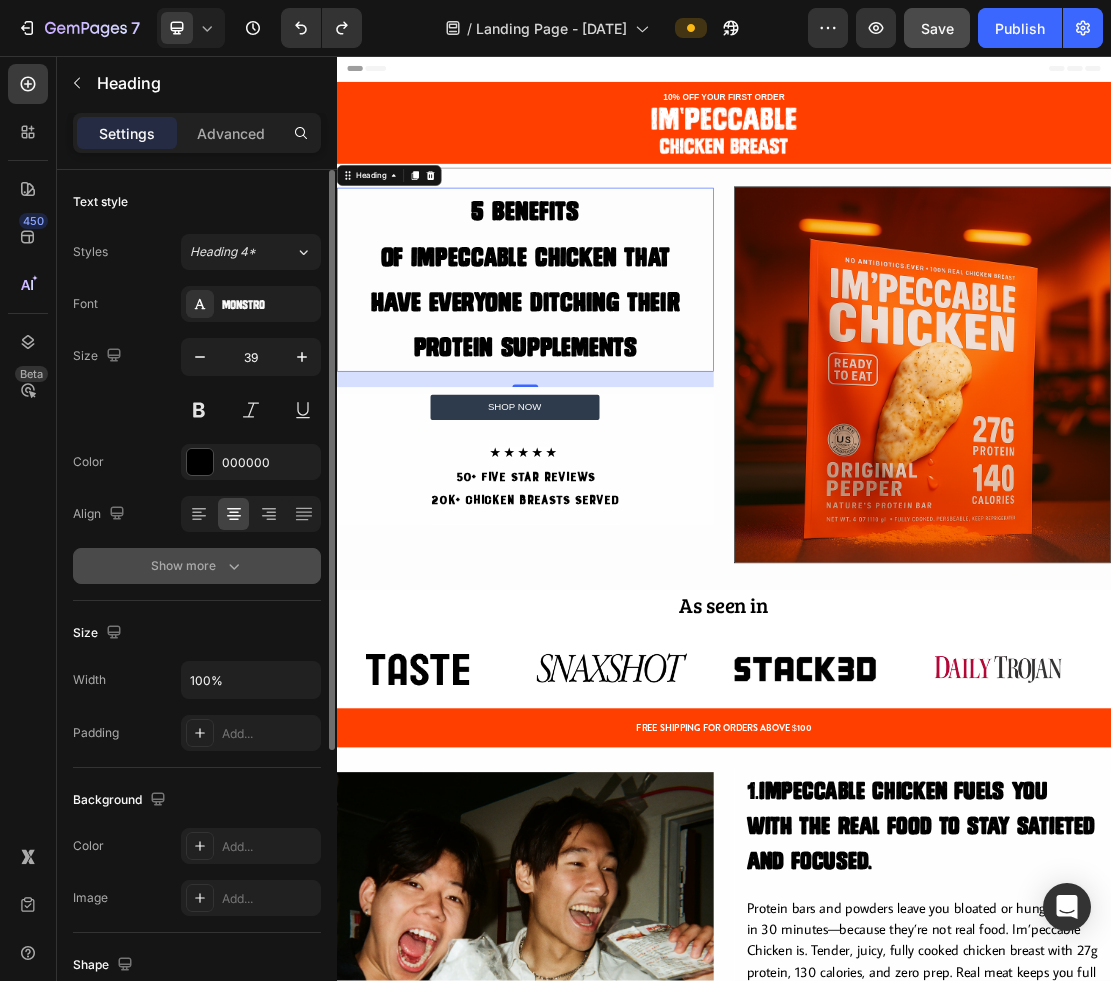 click 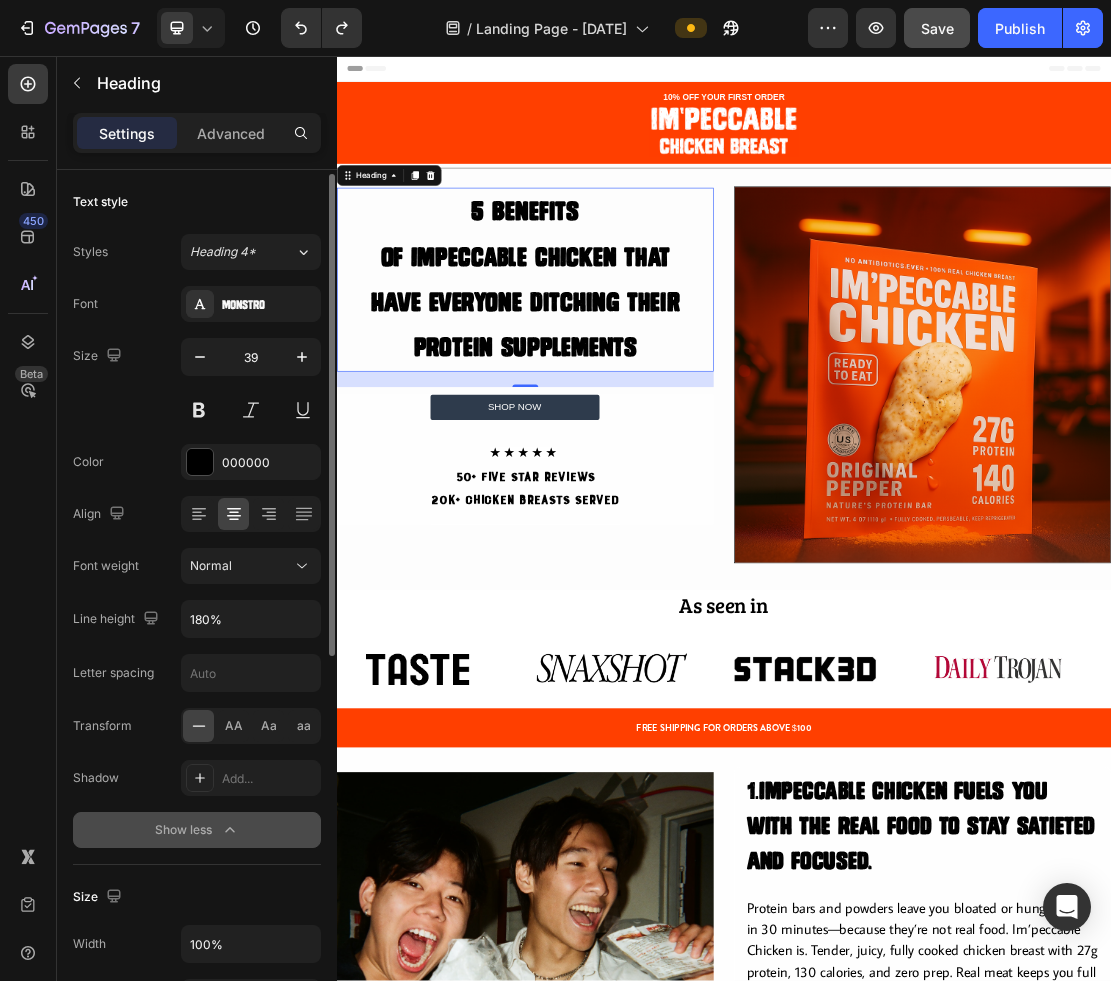 scroll, scrollTop: 29, scrollLeft: 0, axis: vertical 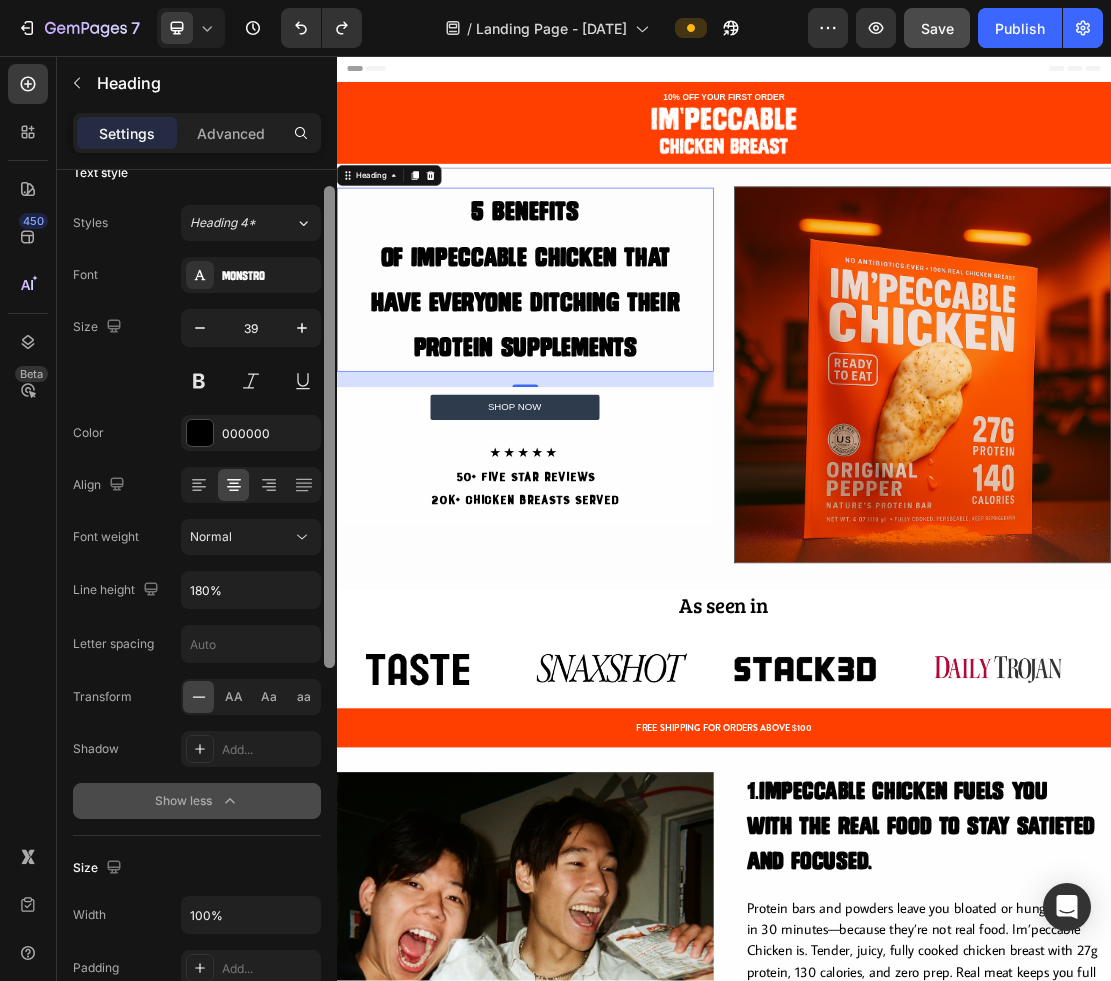 click at bounding box center (329, 427) 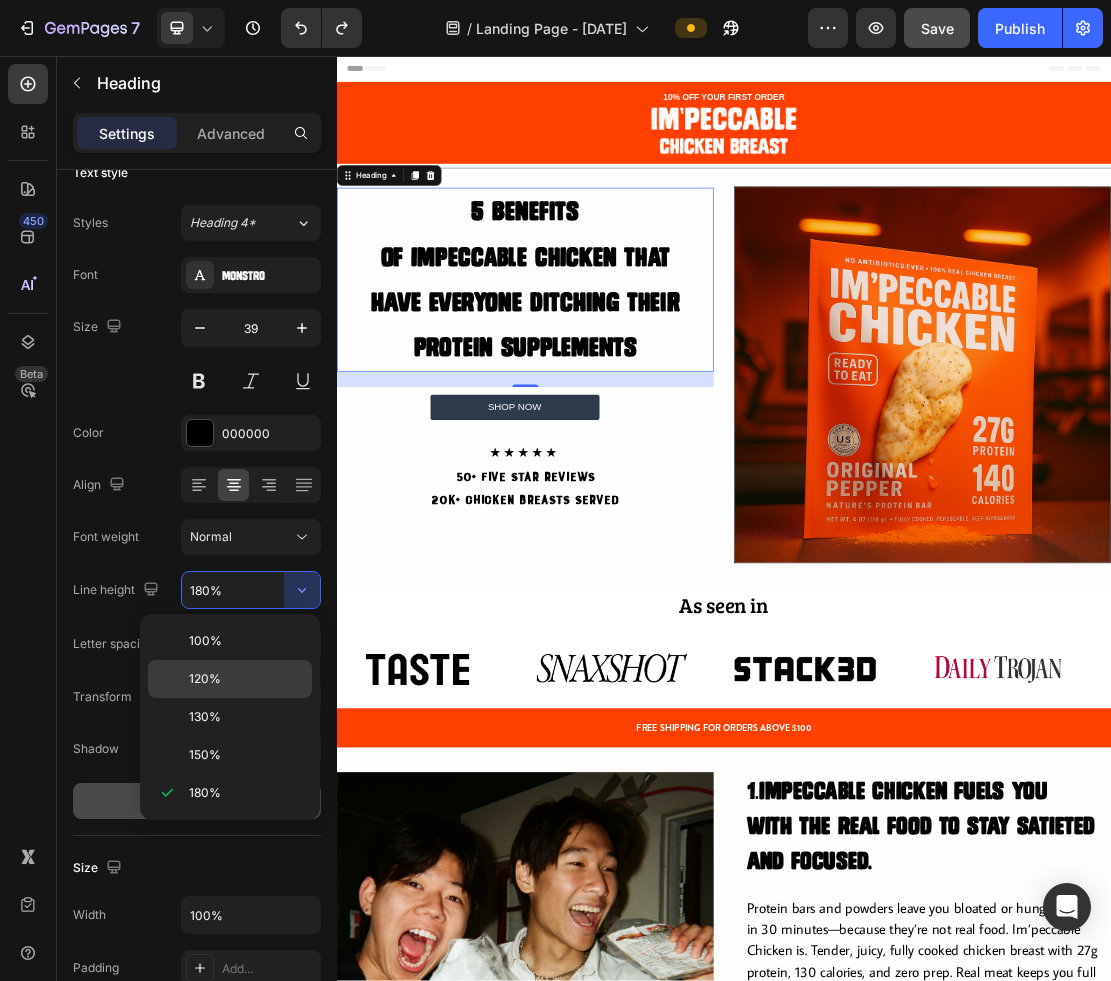 click on "120%" 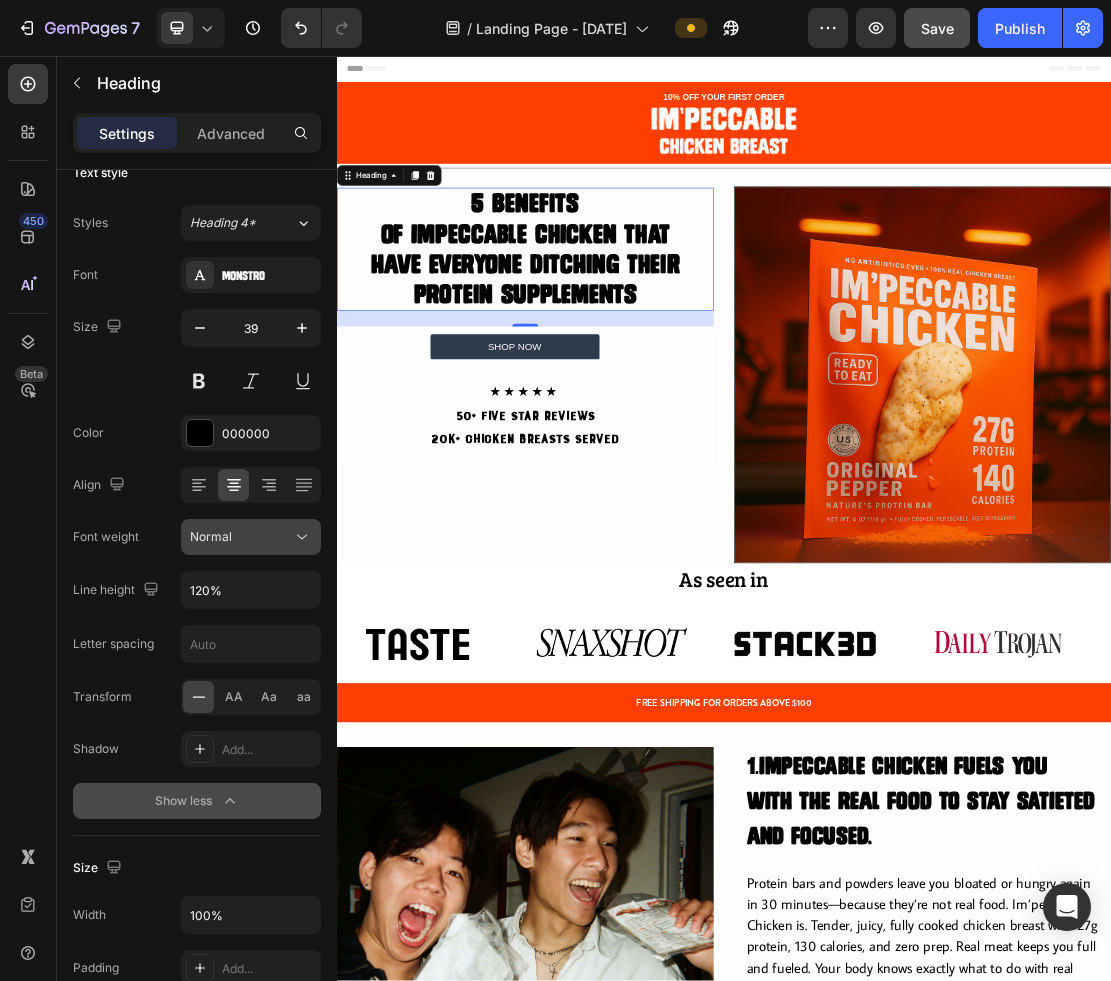 click 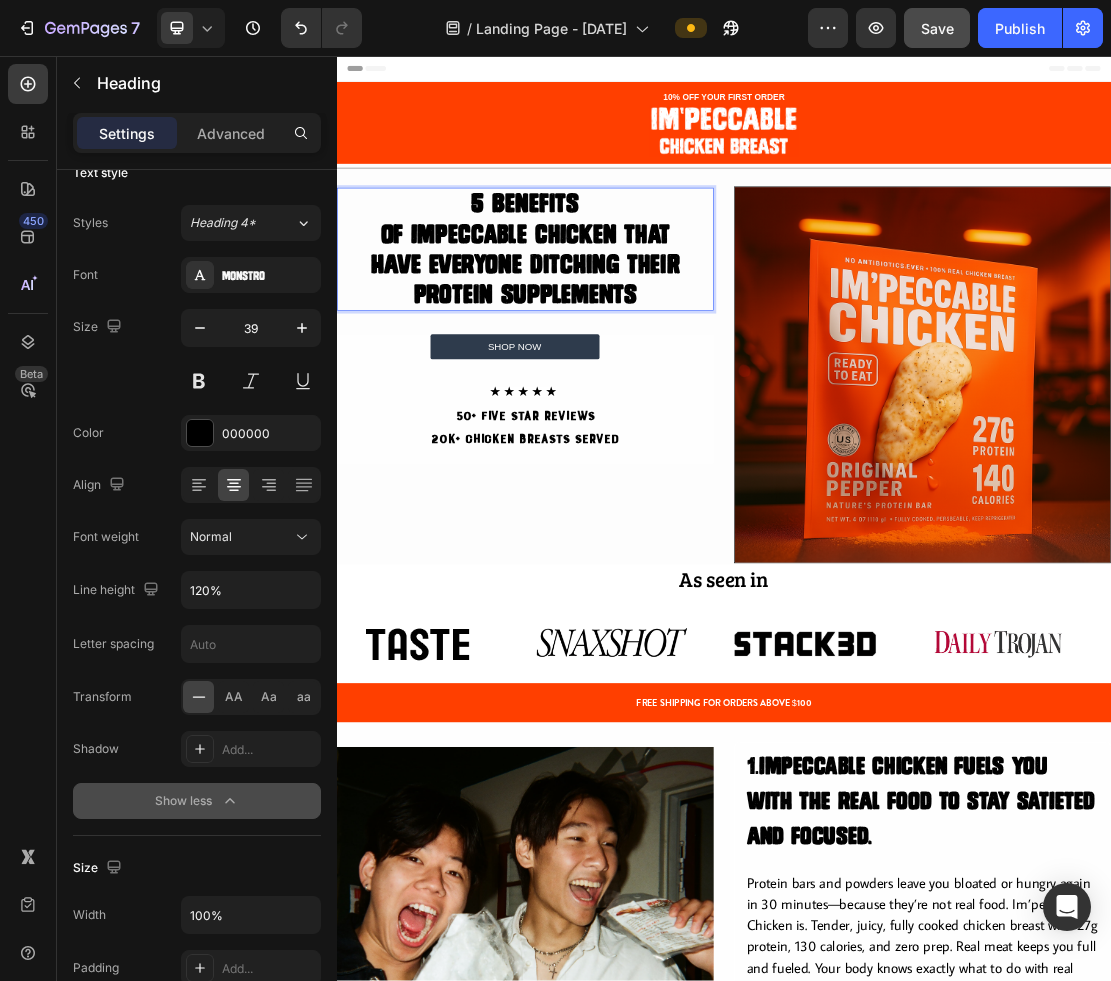 click on "5 Benefits  of Impeccable Chicken That  Have Everyone Ditching Their  Protein supplements" at bounding box center (629, 356) 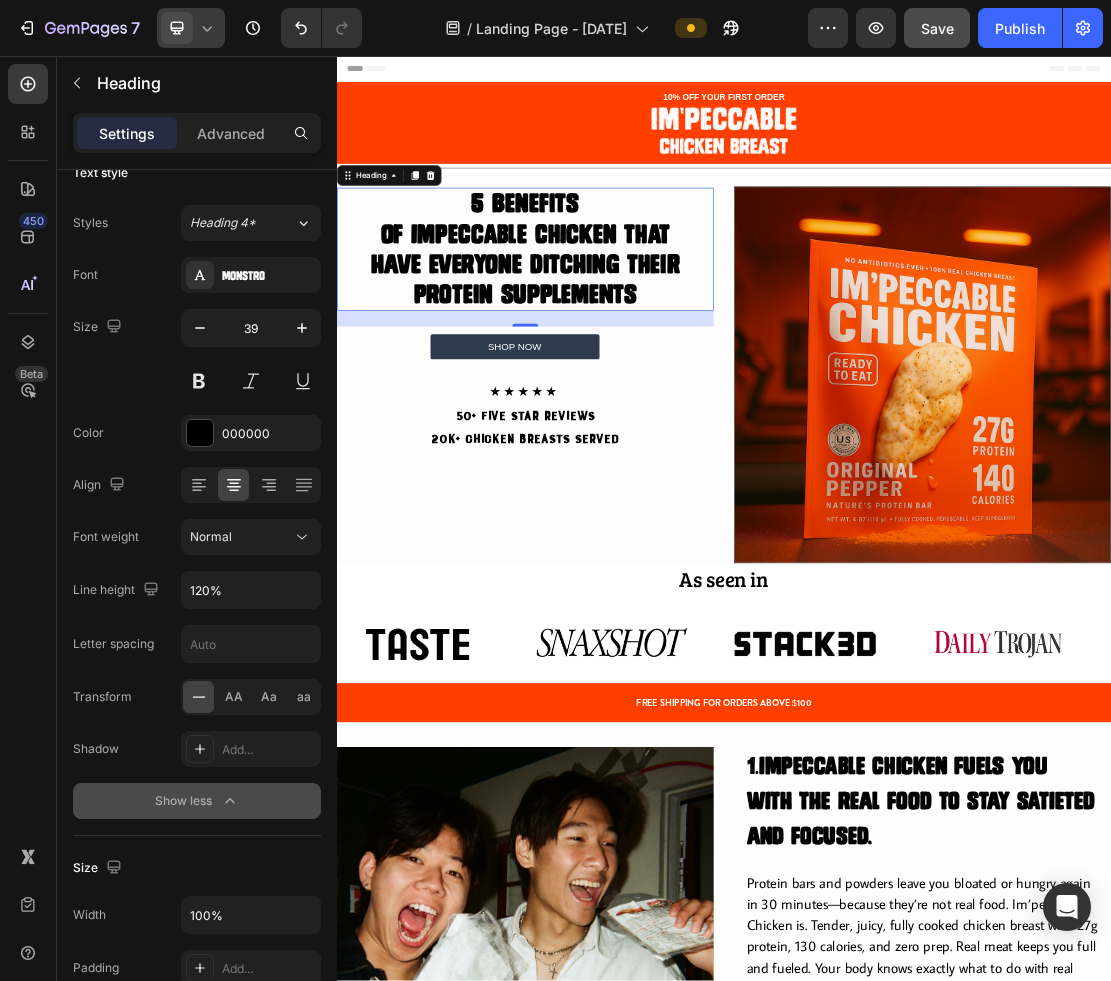 click at bounding box center (177, 28) 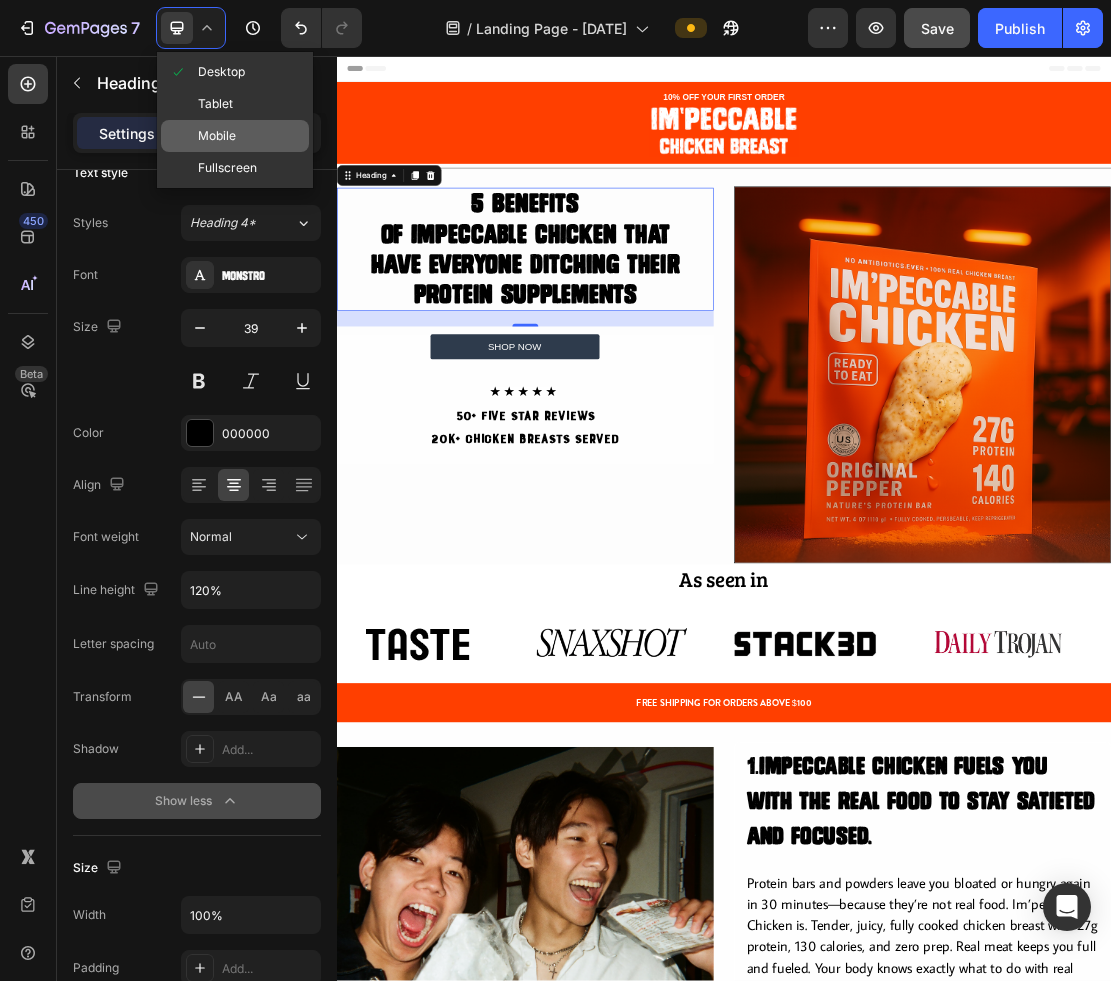 click on "Mobile" at bounding box center (217, 136) 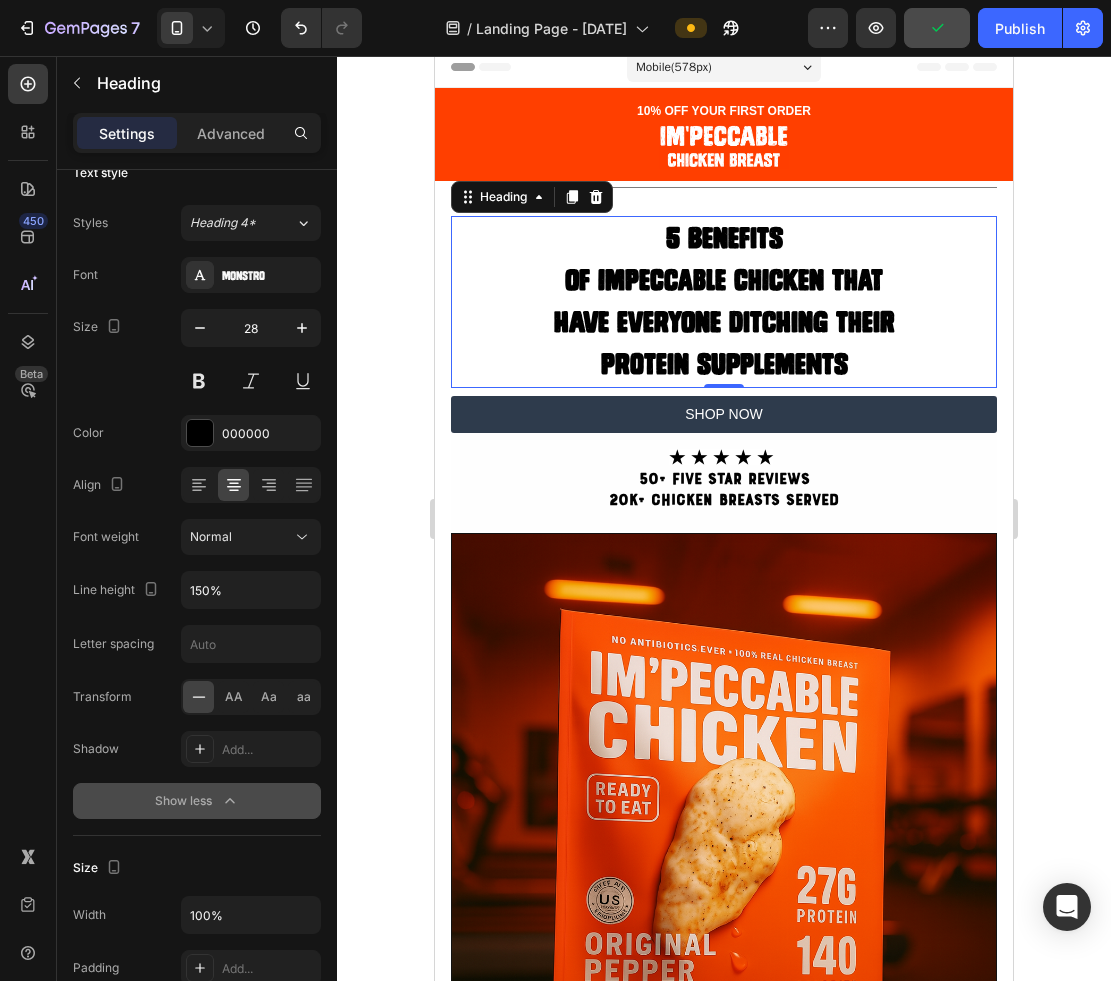 scroll, scrollTop: 0, scrollLeft: 0, axis: both 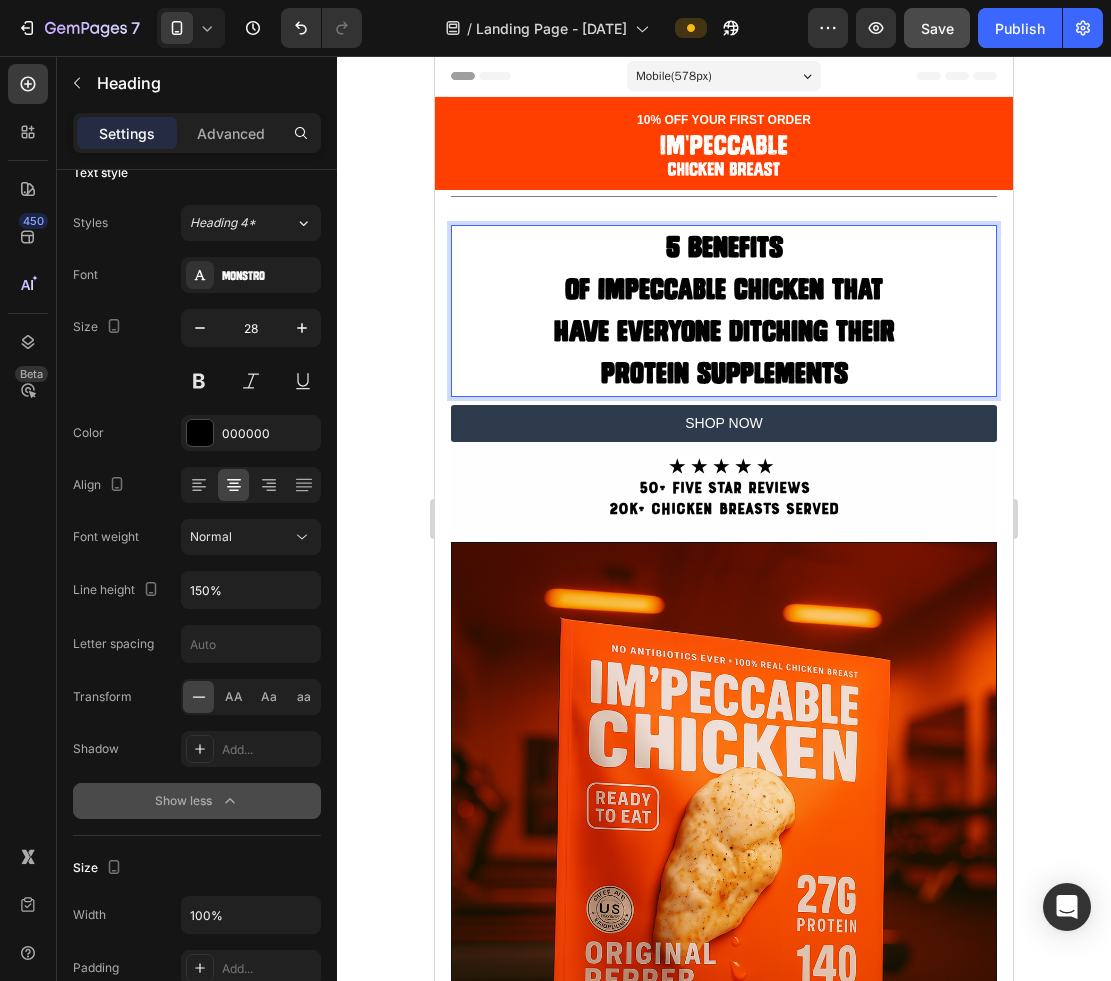 click on "5 Benefits  of Impeccable Chicken That  Have Everyone Ditching Their  Protein supplements" at bounding box center (724, 311) 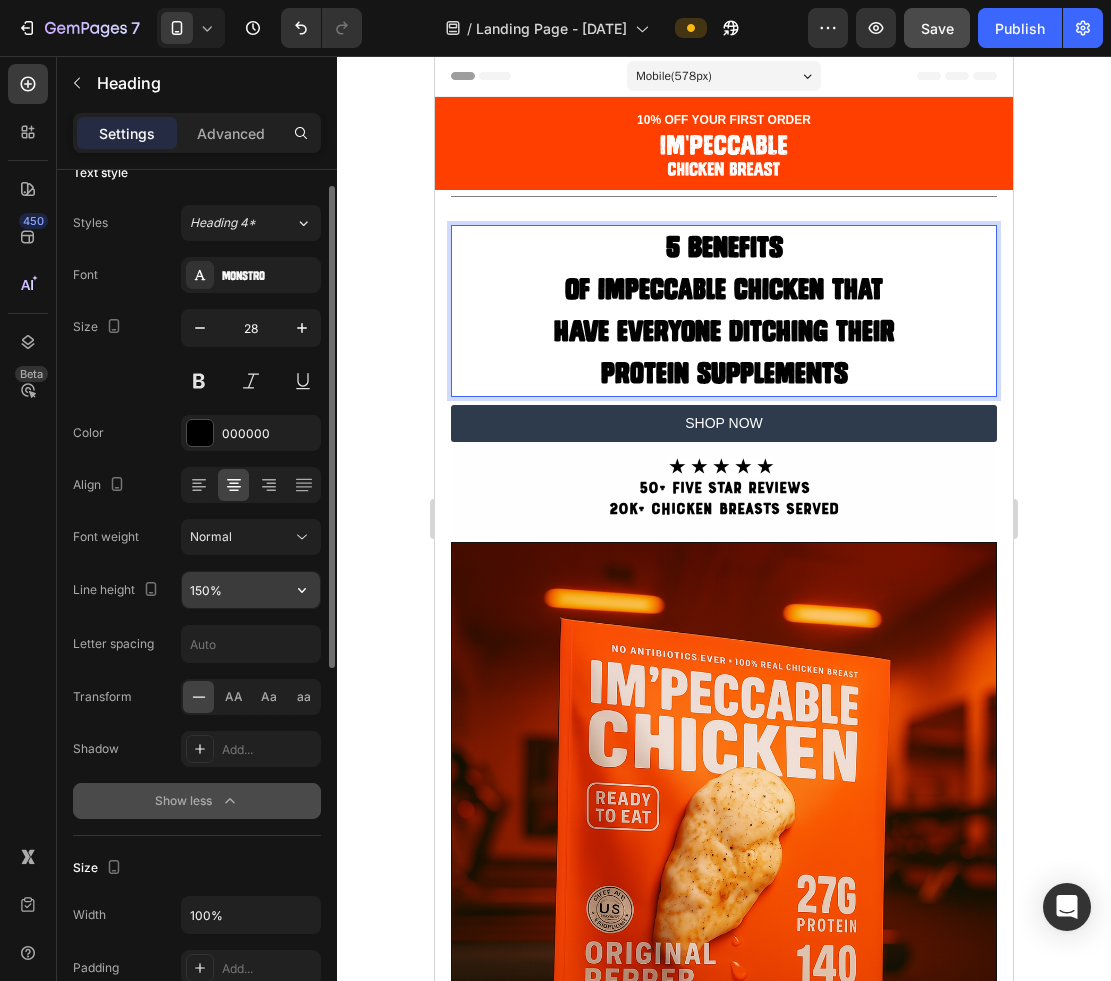 click 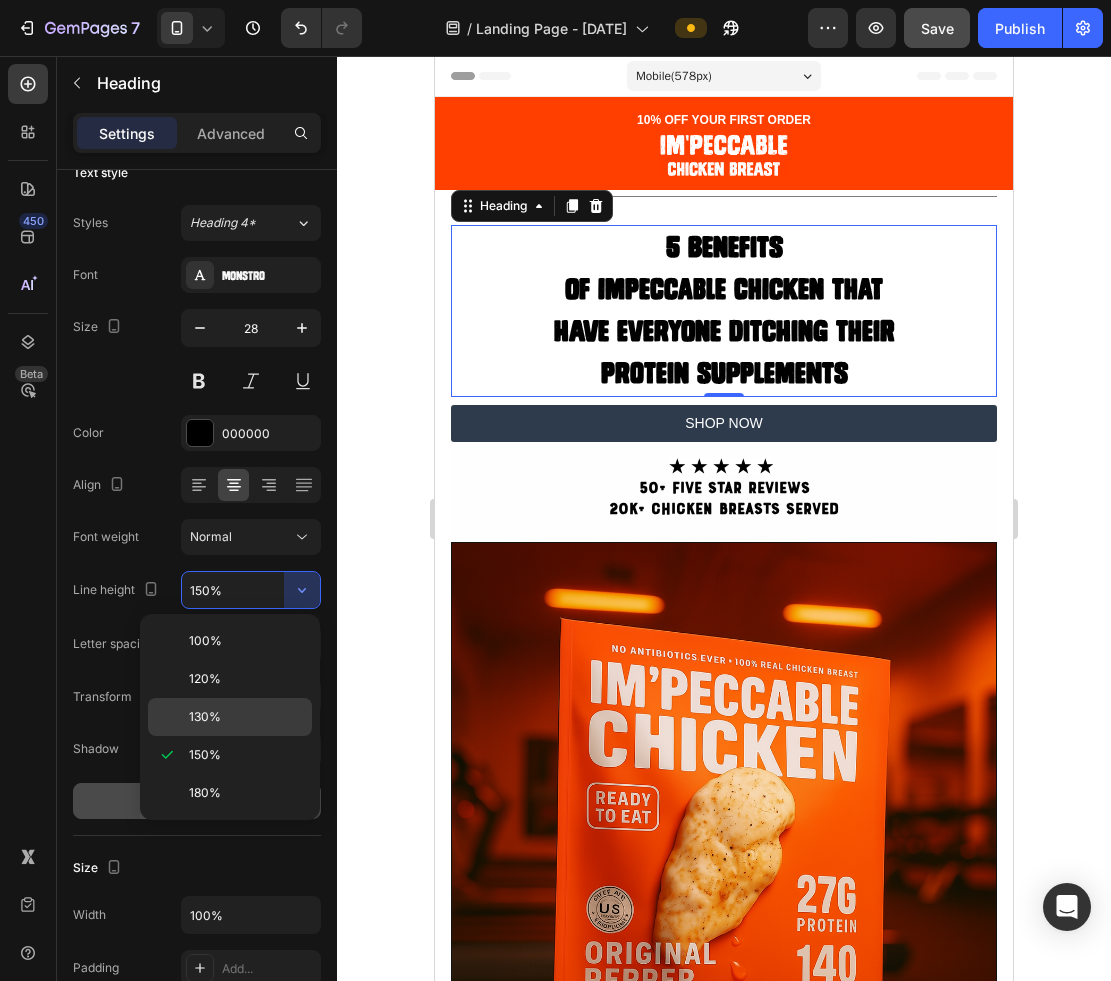 click on "130%" at bounding box center (246, 717) 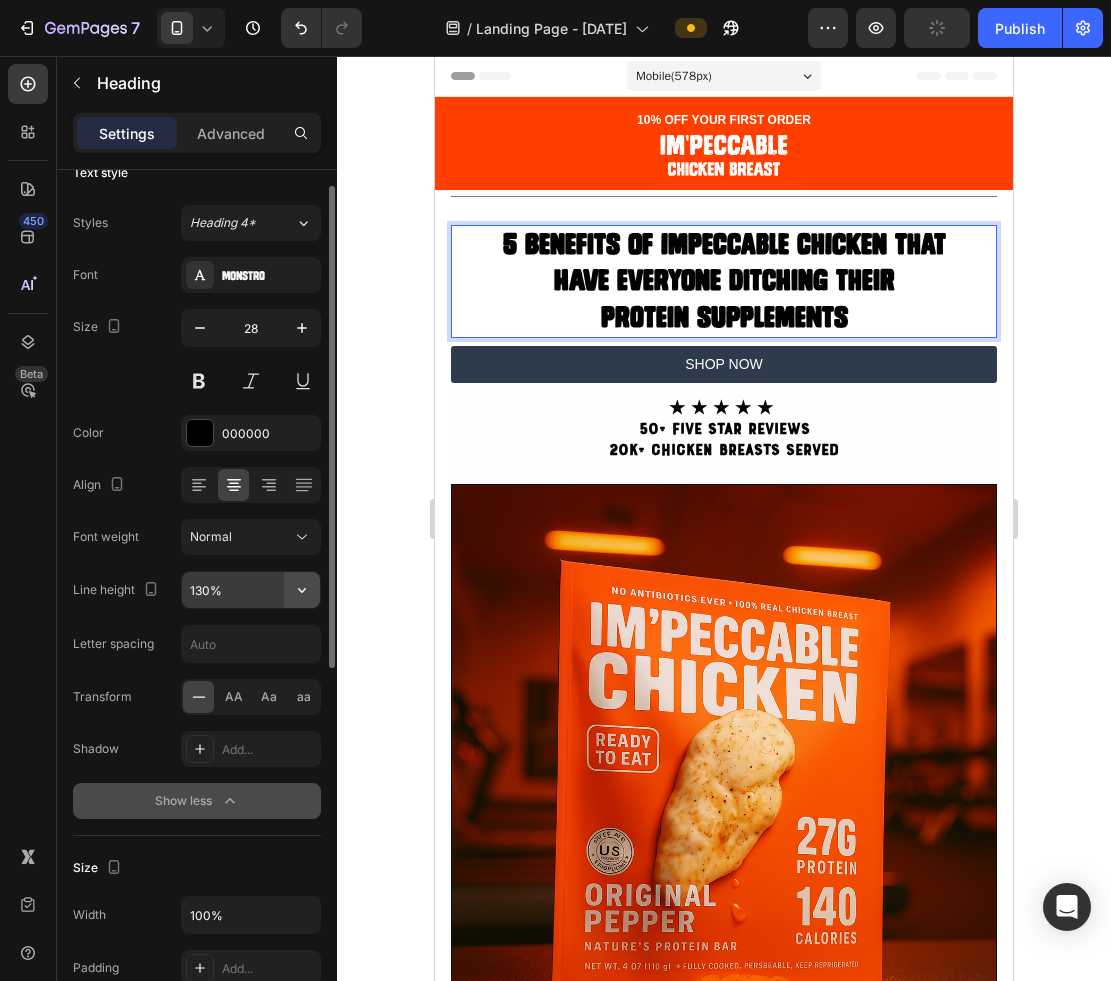 click 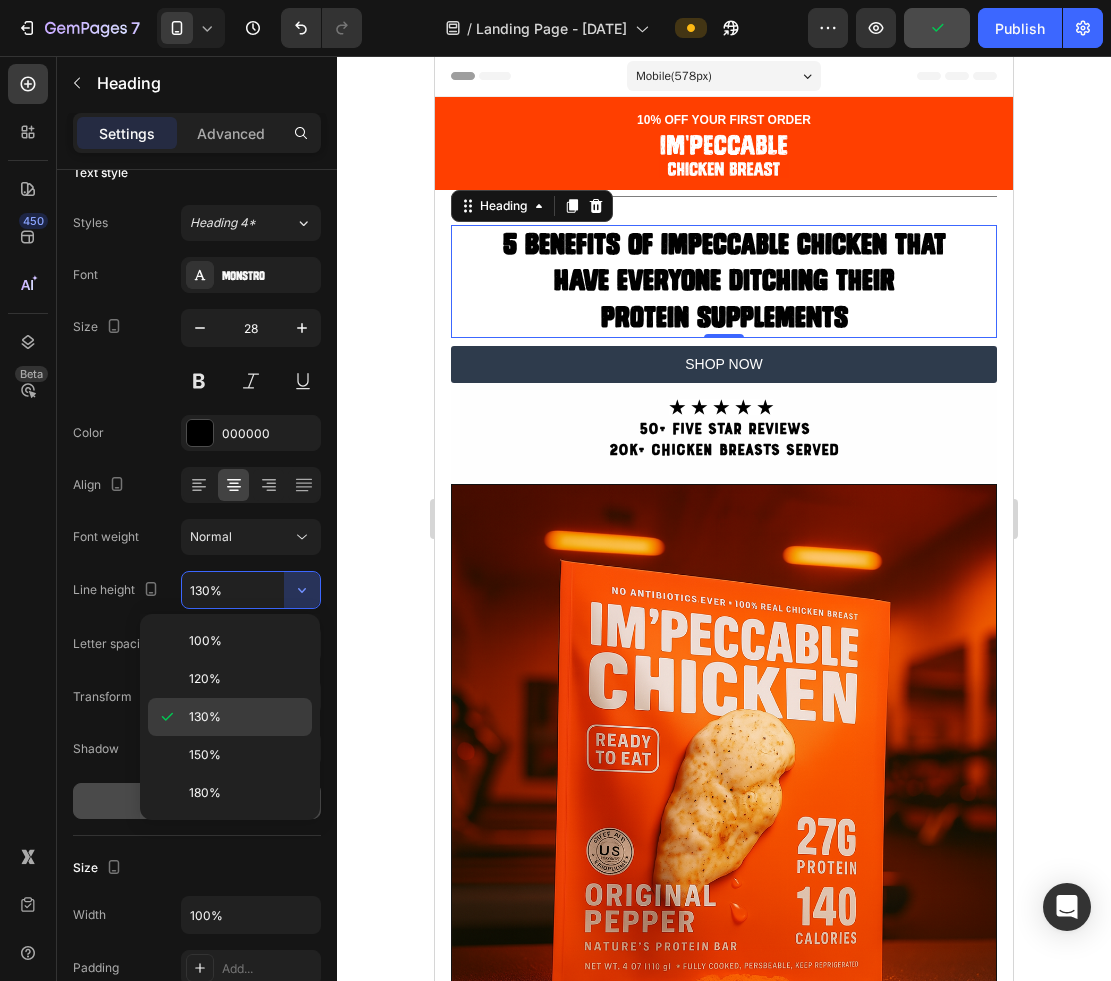 click on "130%" 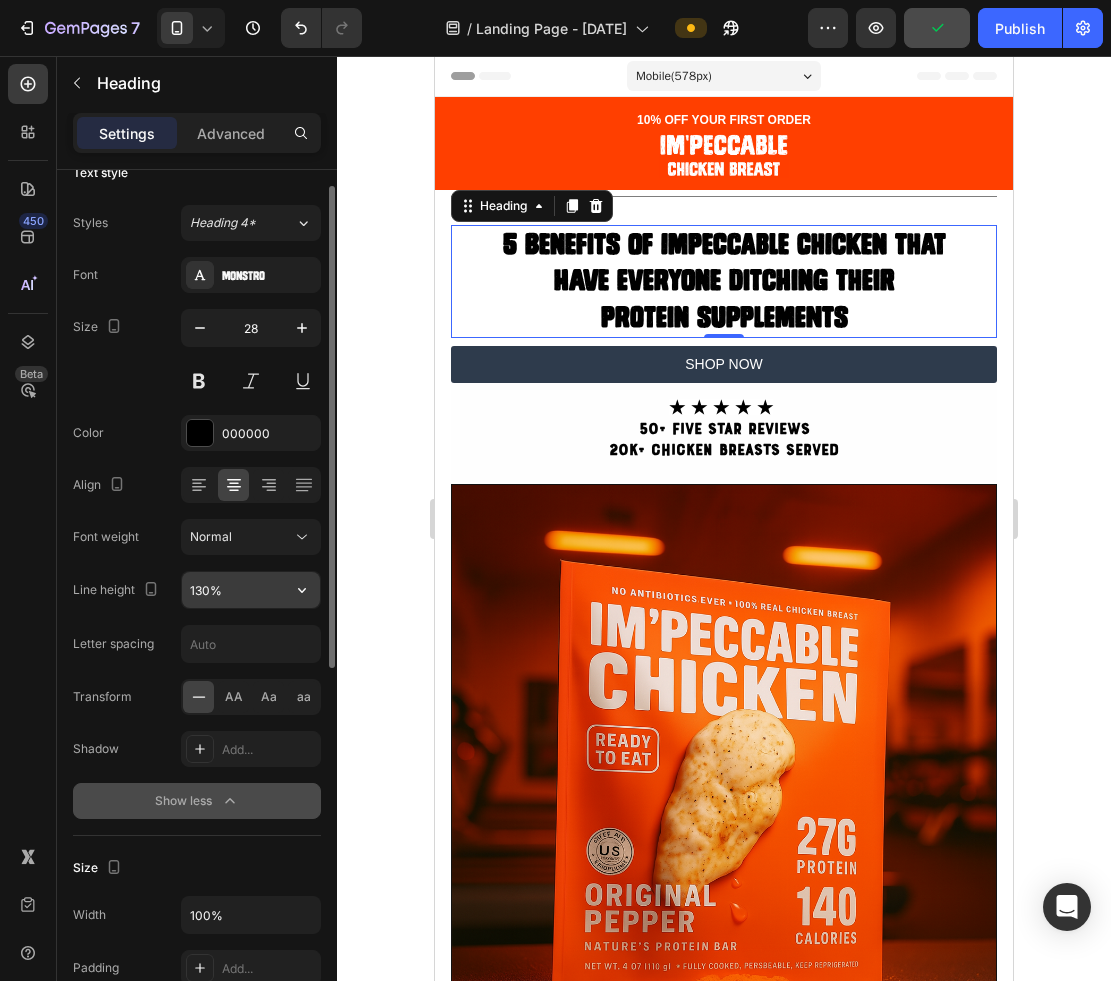 click 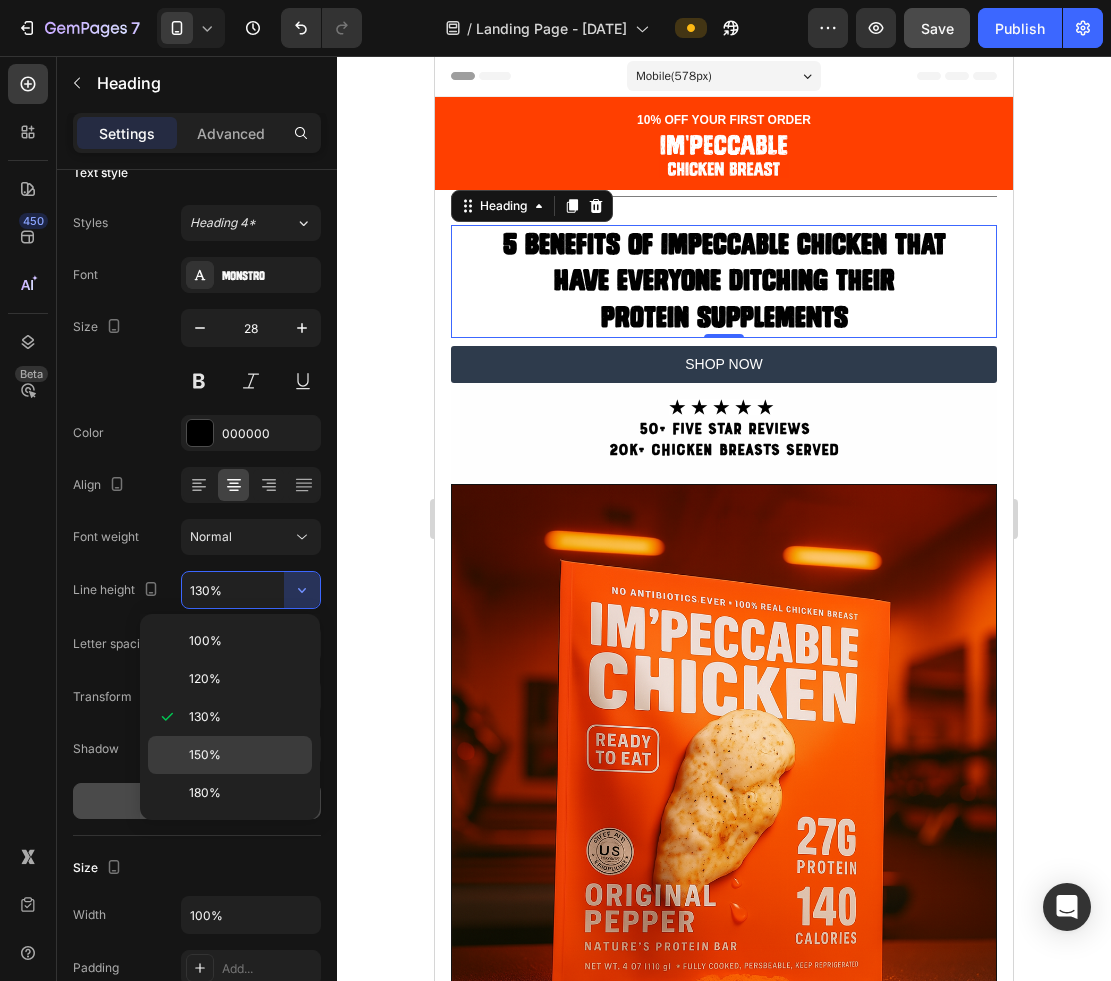 click on "150%" at bounding box center [246, 755] 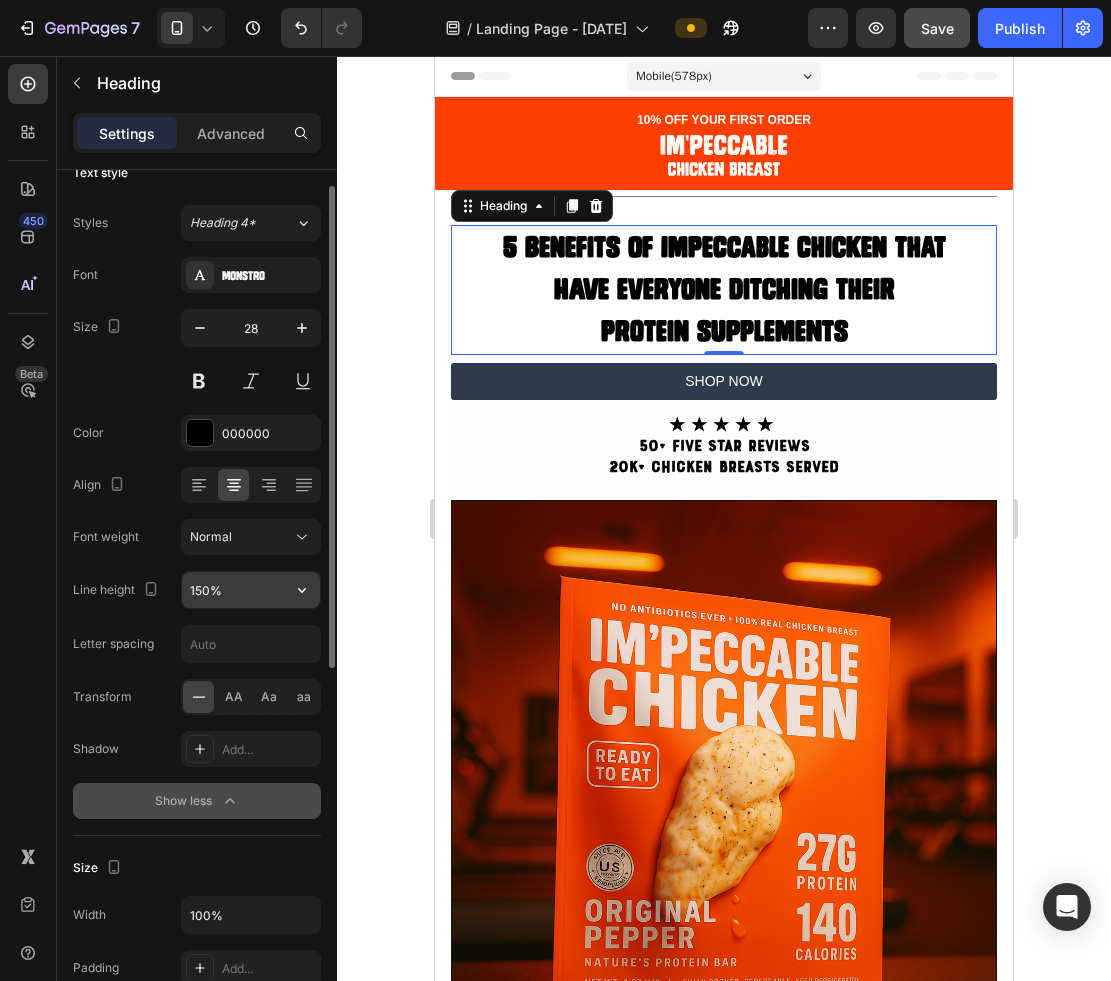 click on "150%" 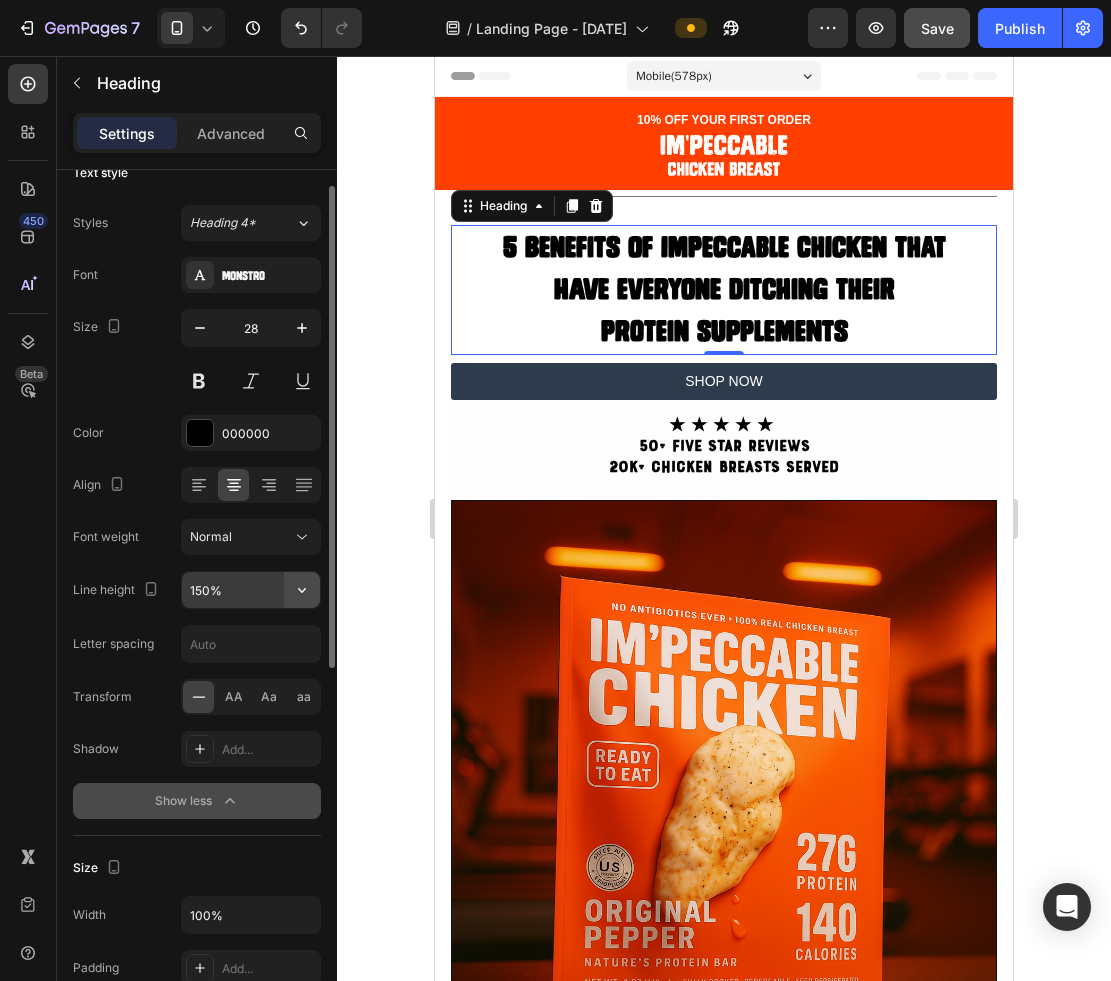 click 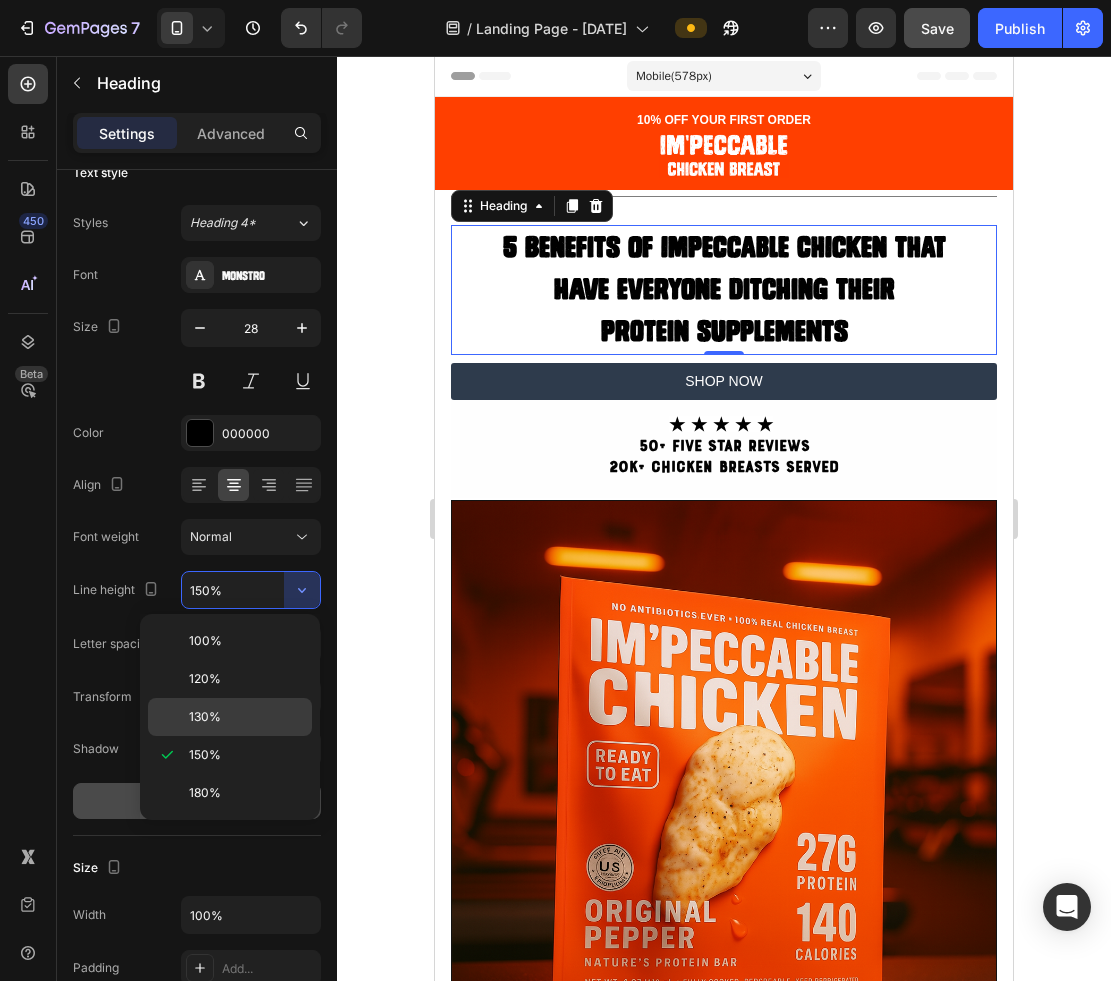 click on "130%" 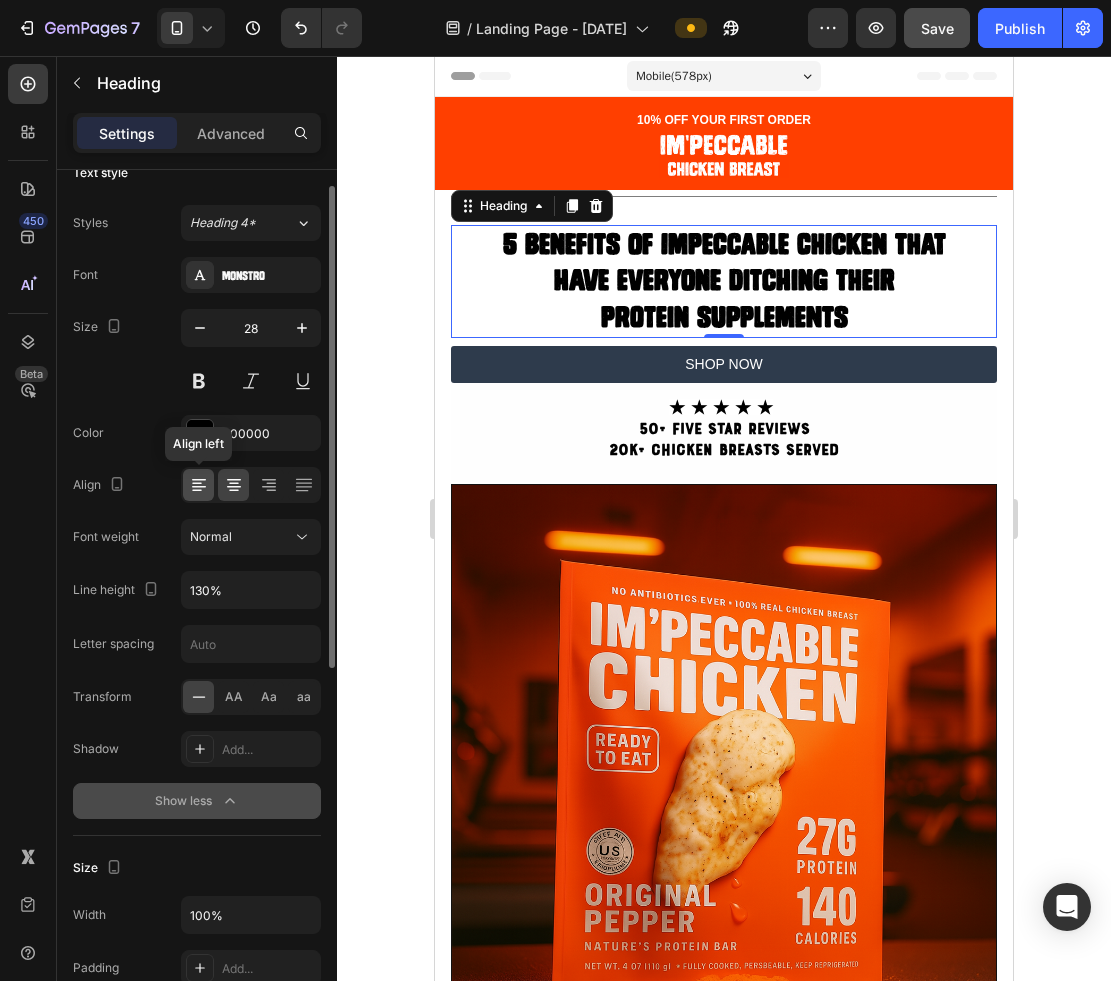click 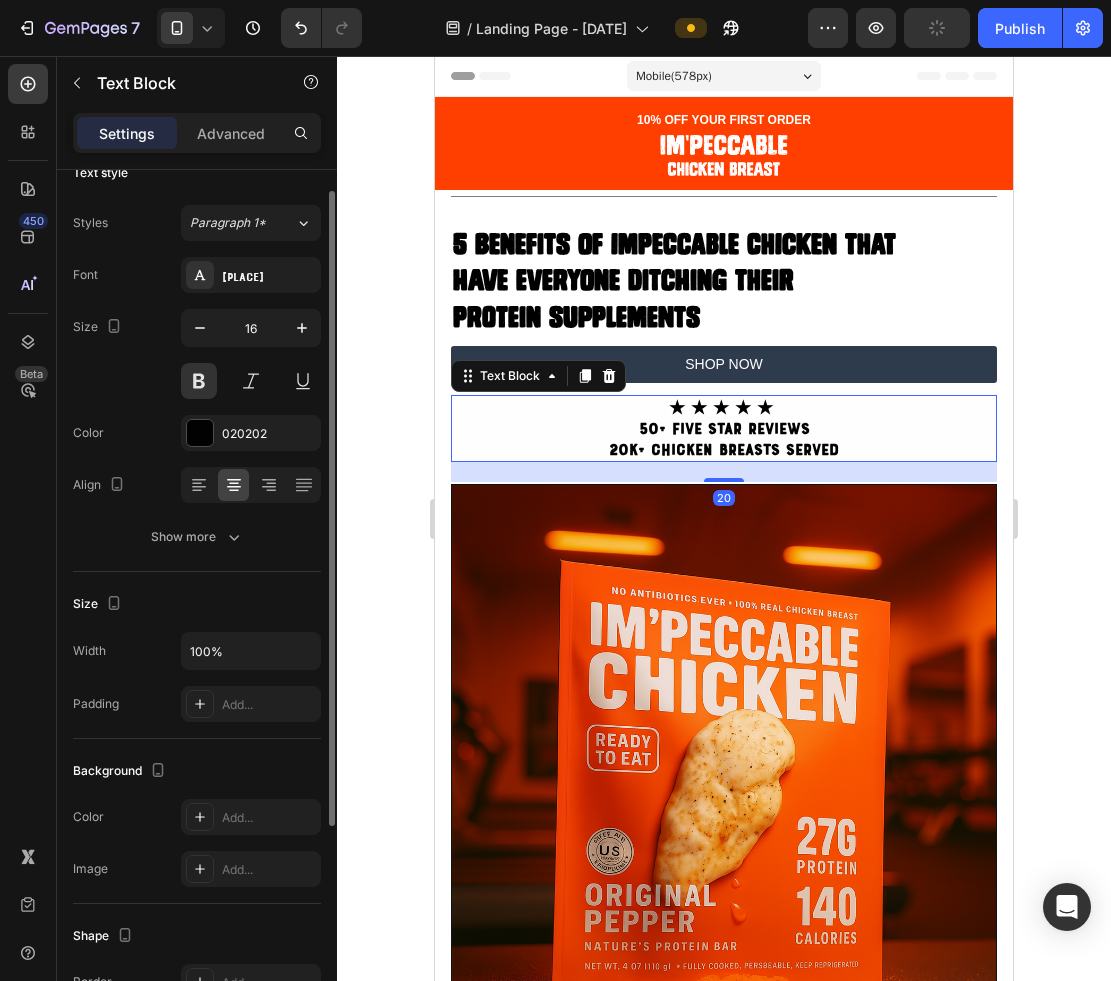 click on "20k+ CHICKEN BREASTS SERVED" at bounding box center (724, 449) 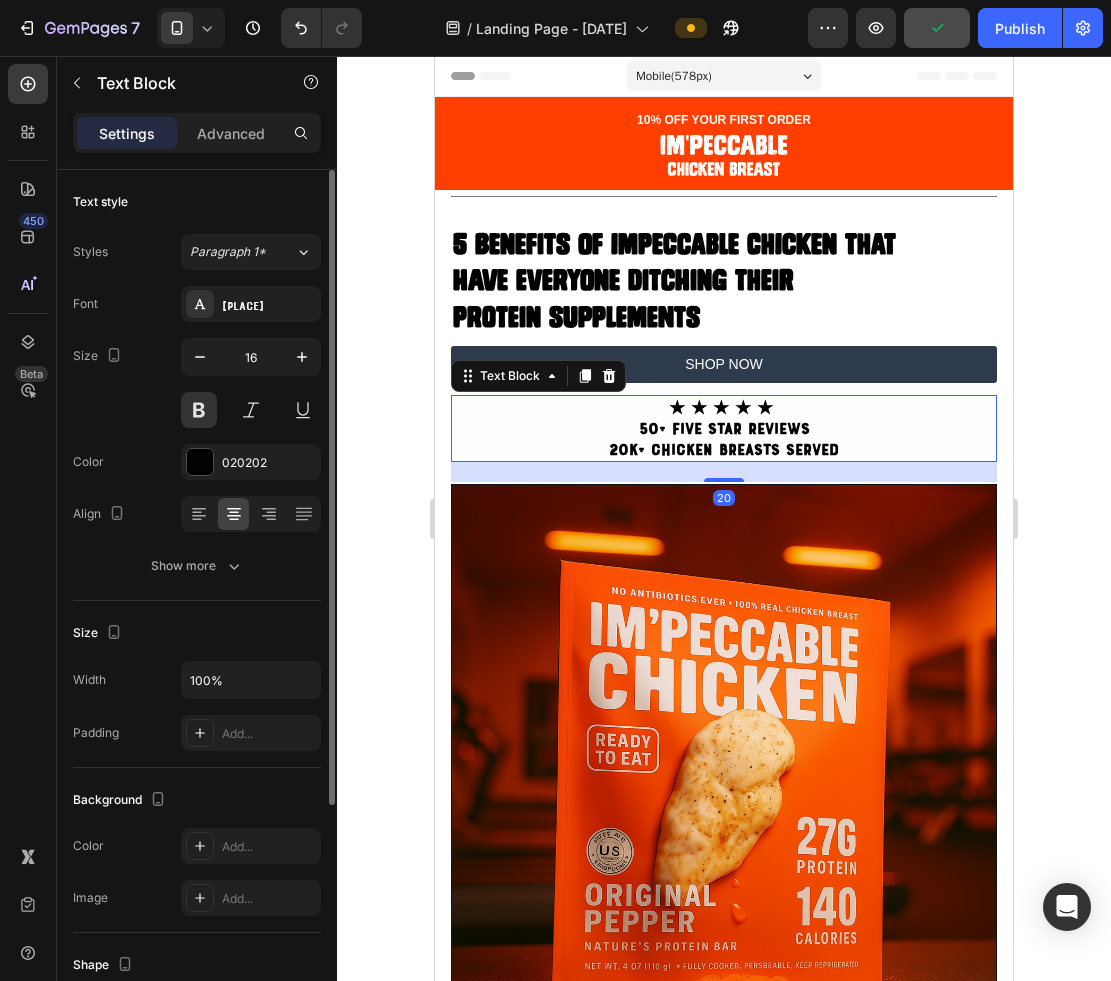 click on "Title Line ⁠⁠⁠⁠⁠⁠⁠ 5 Benefits of Impeccable Chicken That  Have Everyone Ditching Their  Protein supplements Heading SHOP NOW Button ★ ★ ★ ★ ★   50+ FIVE STAR REVIEWS  20k+ CHICKEN BREASTS SERVED Text Block   20 Row Product Row Image Row Section 2" at bounding box center [724, 611] 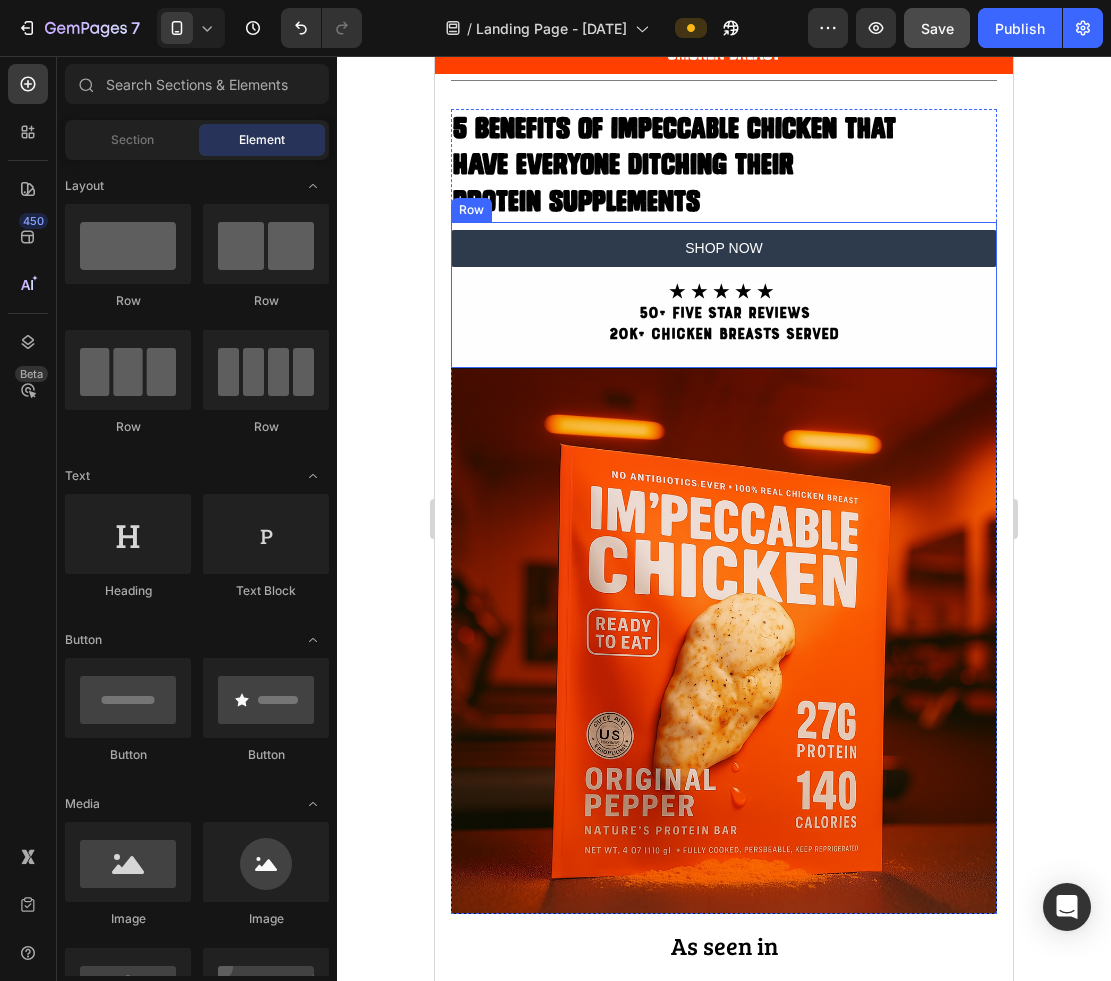 scroll, scrollTop: 0, scrollLeft: 0, axis: both 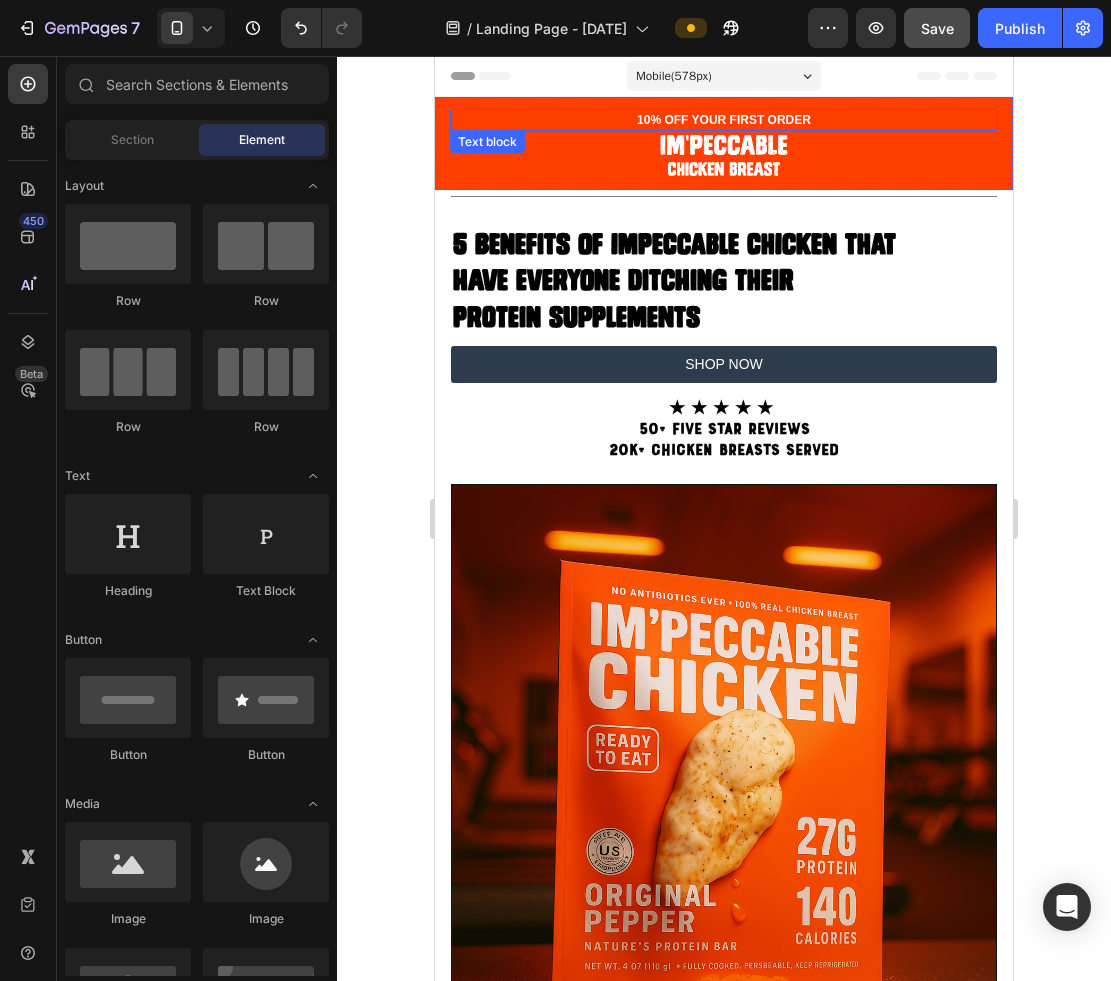 click on "10% OFF YOUR FIRST ORDER" at bounding box center [724, 120] 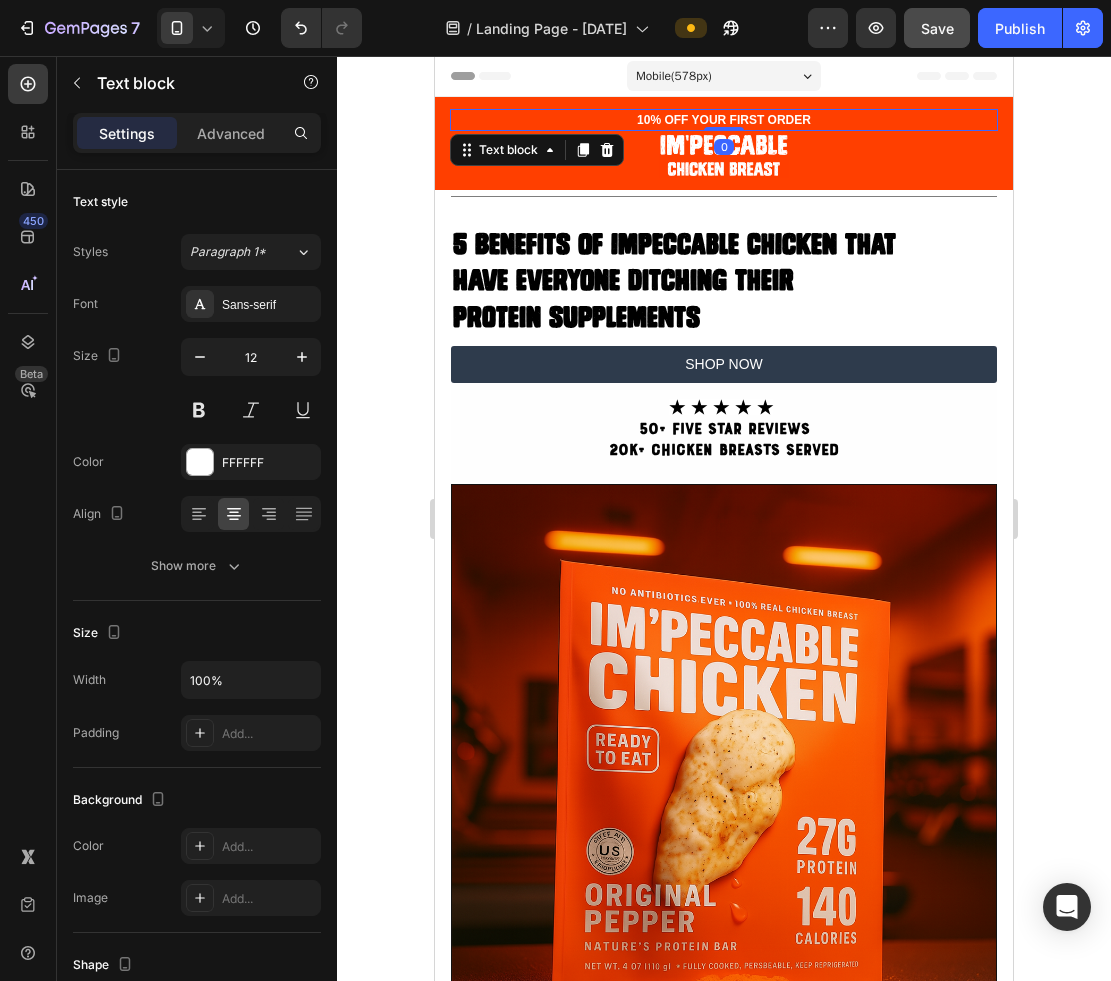 click on "10% OFF YOUR FIRST ORDER" at bounding box center (724, 120) 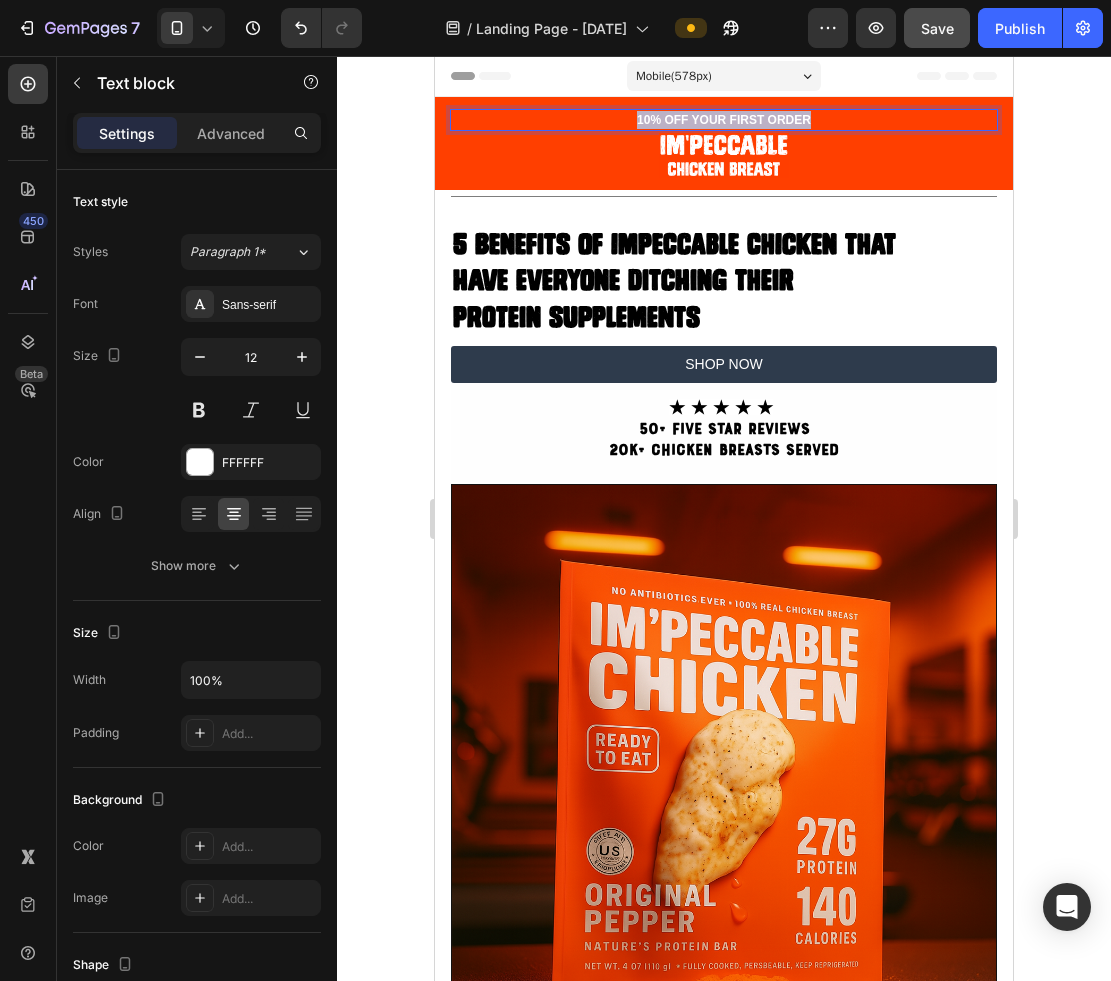 click on "10% OFF YOUR FIRST ORDER" at bounding box center [724, 120] 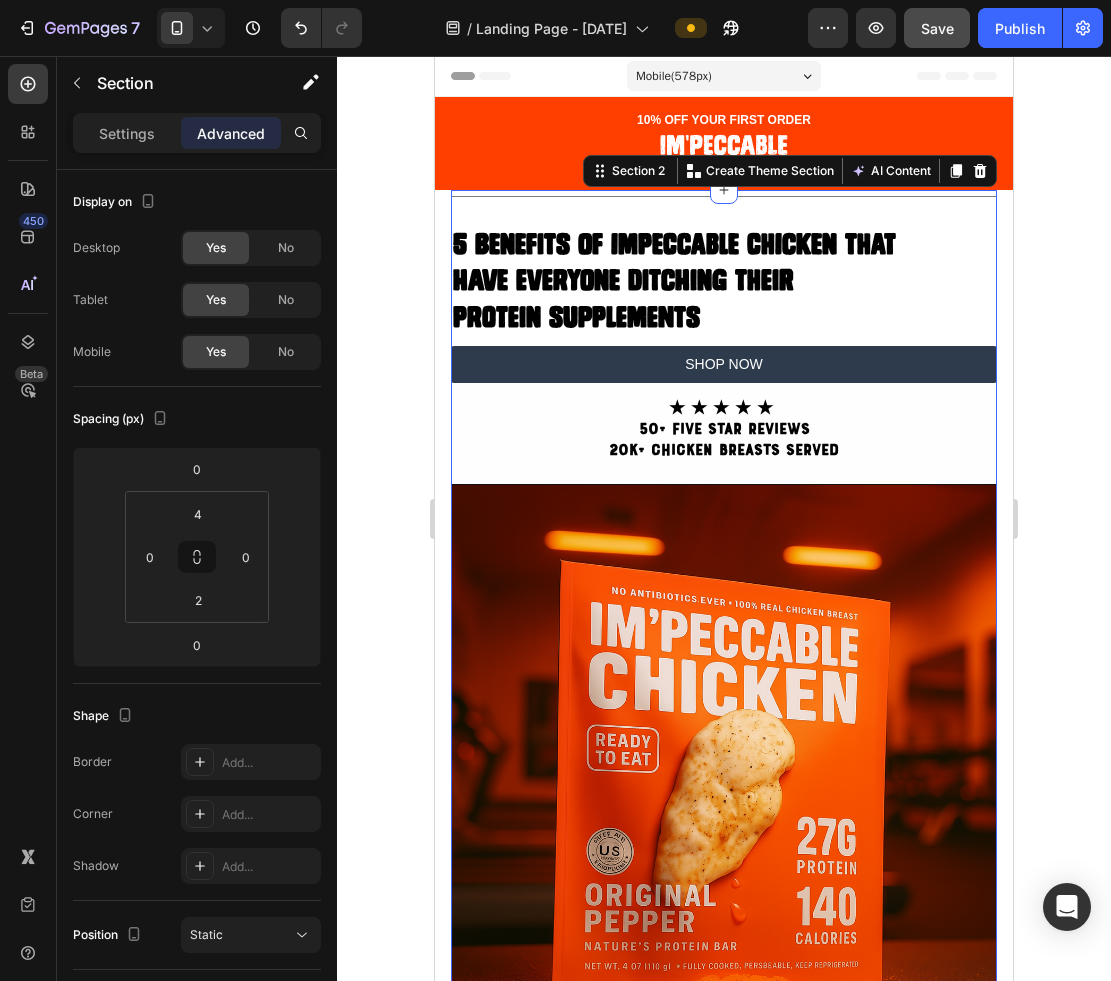 click on "Title Line ⁠⁠⁠⁠⁠⁠⁠ 5 Benefits of Impeccable Chicken That  Have Everyone Ditching Their  Protein supplements Heading SHOP NOW Button ★ ★ ★ ★ ★   50+ FIVE STAR REVIEWS  20k+ CHICKEN BREASTS SERVED Text Block Row Product Row Image Row" at bounding box center (724, 612) 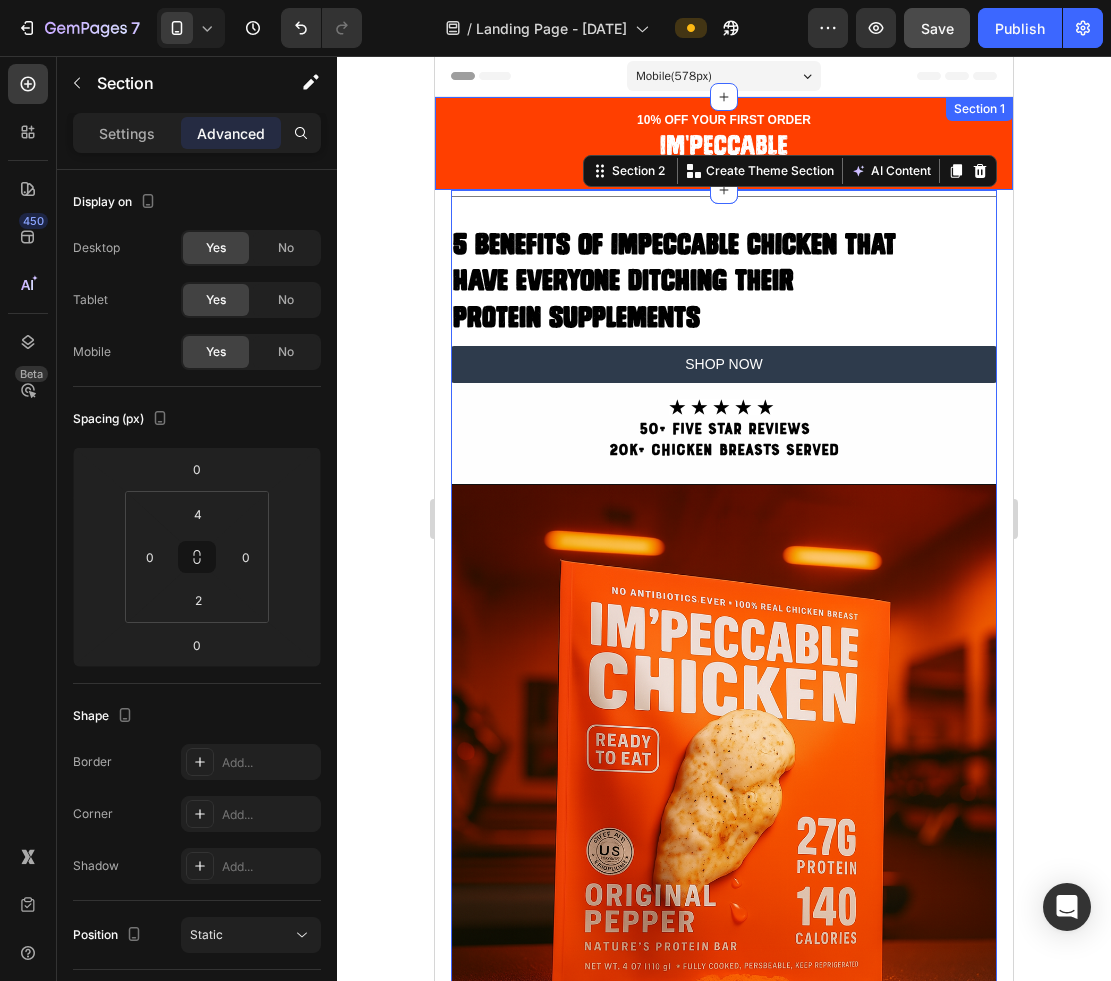 click on "10% OFF YOUR FIRST ORDER Text block Image Section 1" at bounding box center [724, 143] 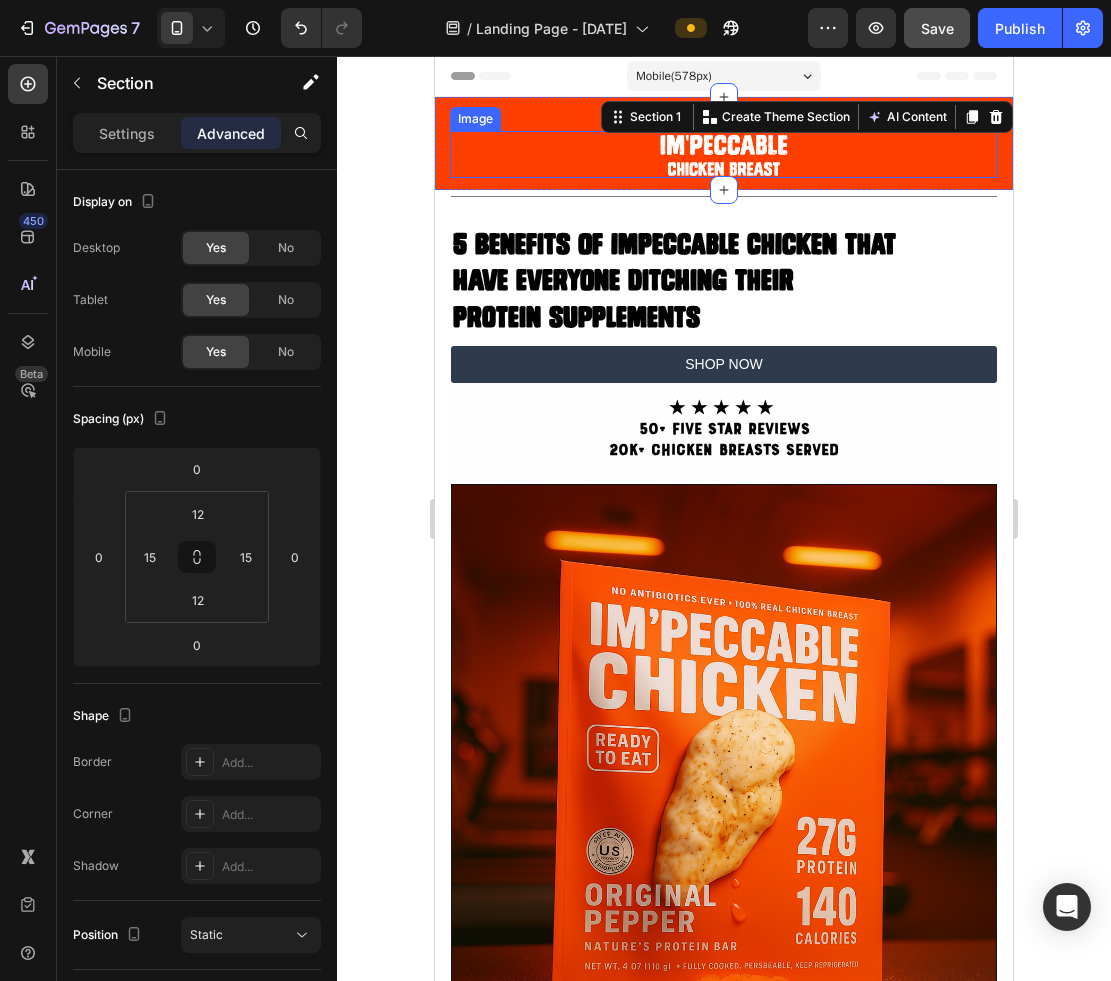 click at bounding box center [724, 155] 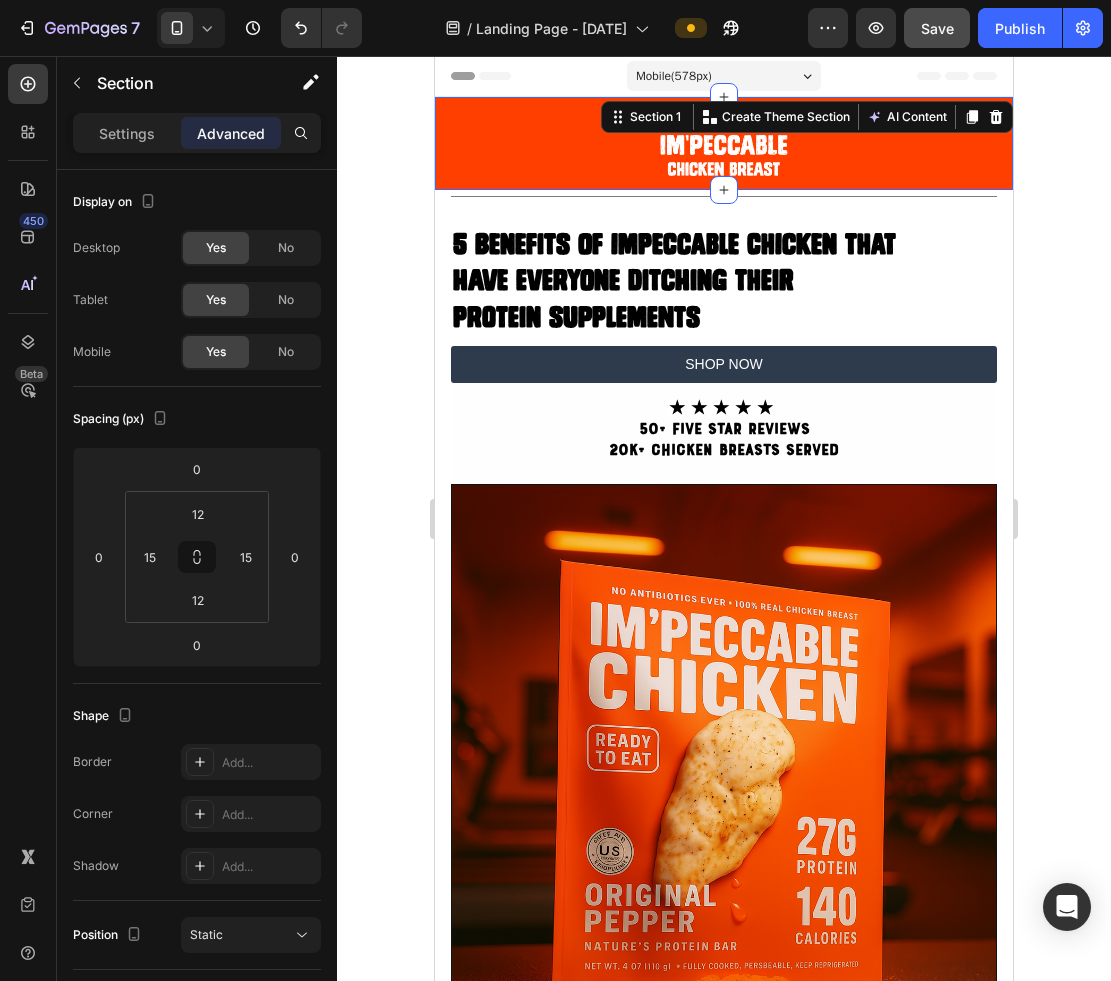 click on "10% OFF YOUR FIRST ORDER Text block Image Section 1   Create Theme Section AI Content Write with GemAI What would you like to describe here? Tone and Voice Persuasive Product Im'peccable Chicken Special Packs Show more Generate" at bounding box center [724, 143] 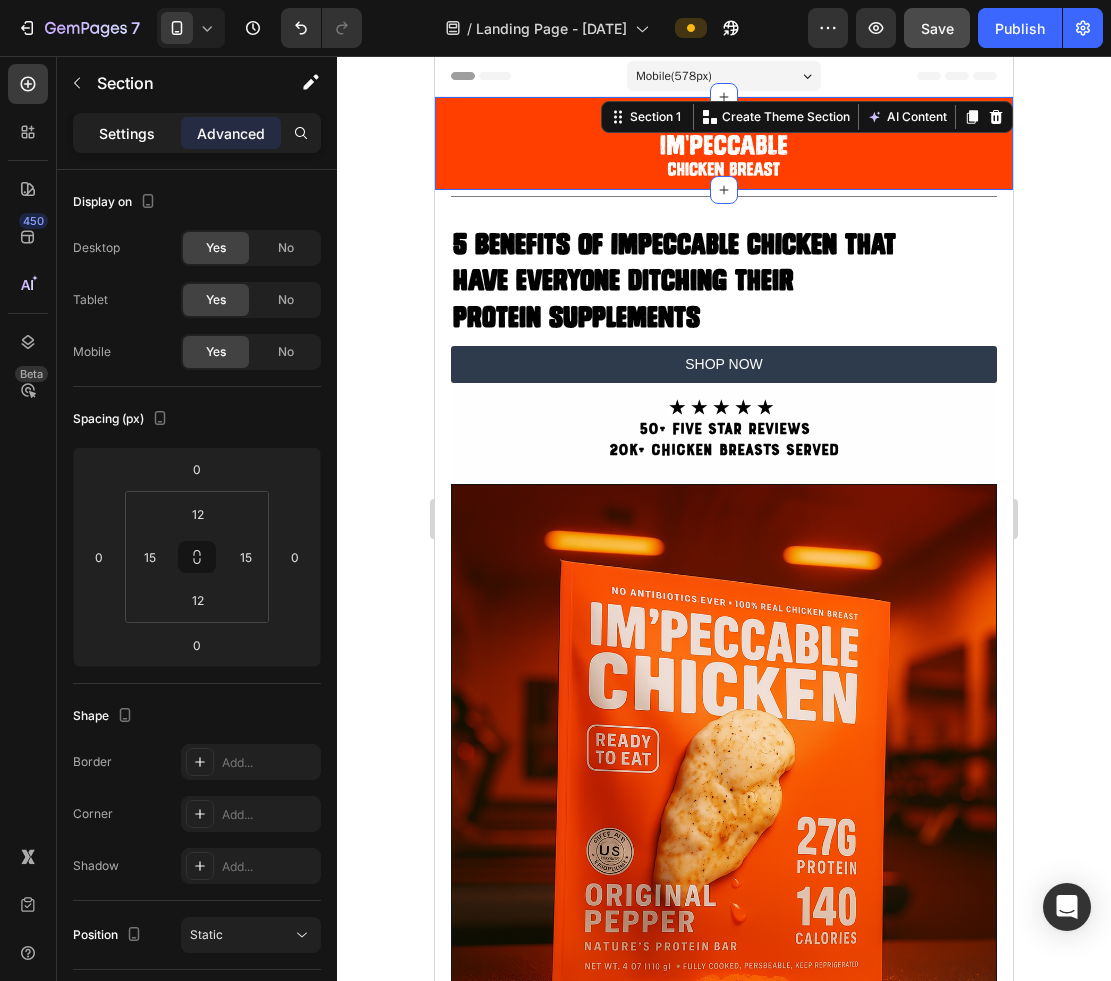 click on "Settings" at bounding box center [127, 133] 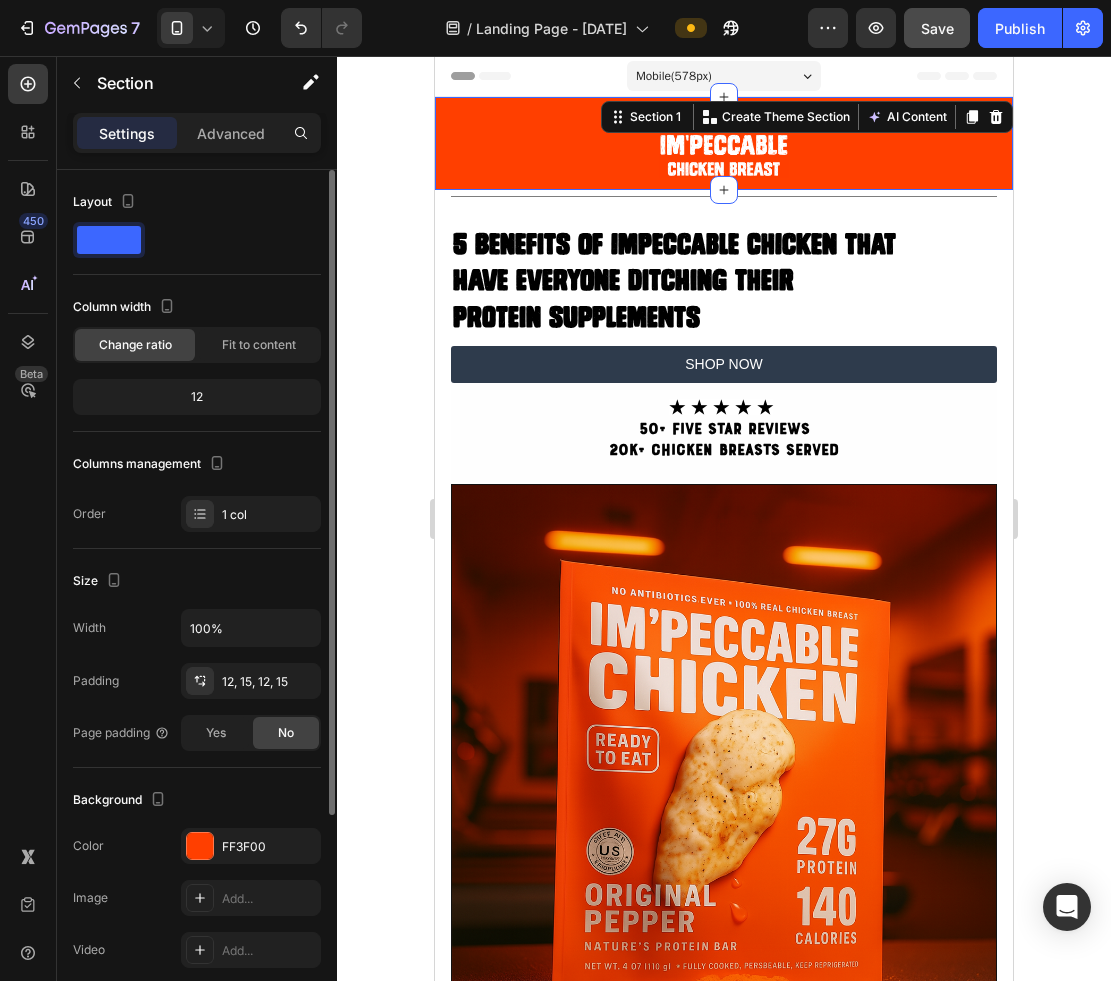click 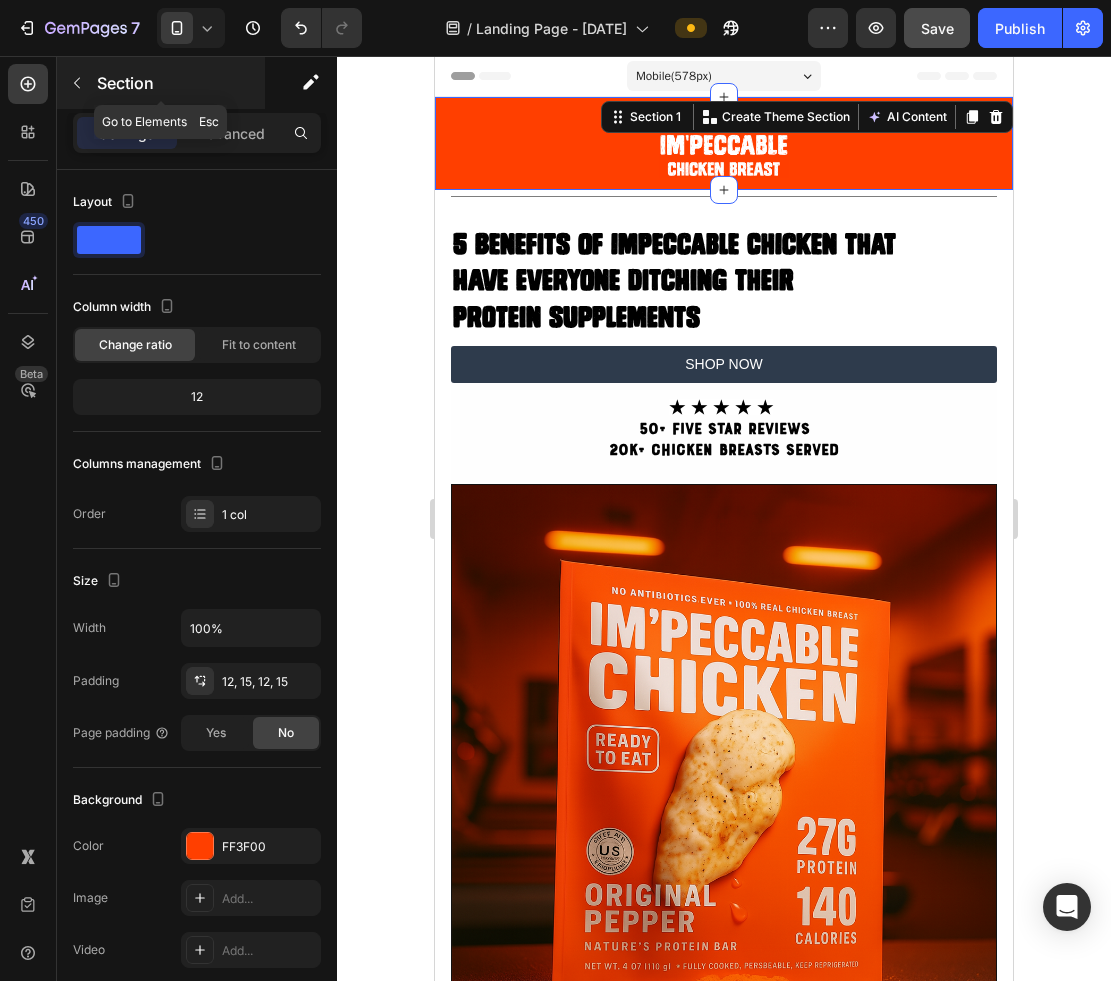 click on "Section" at bounding box center [161, 83] 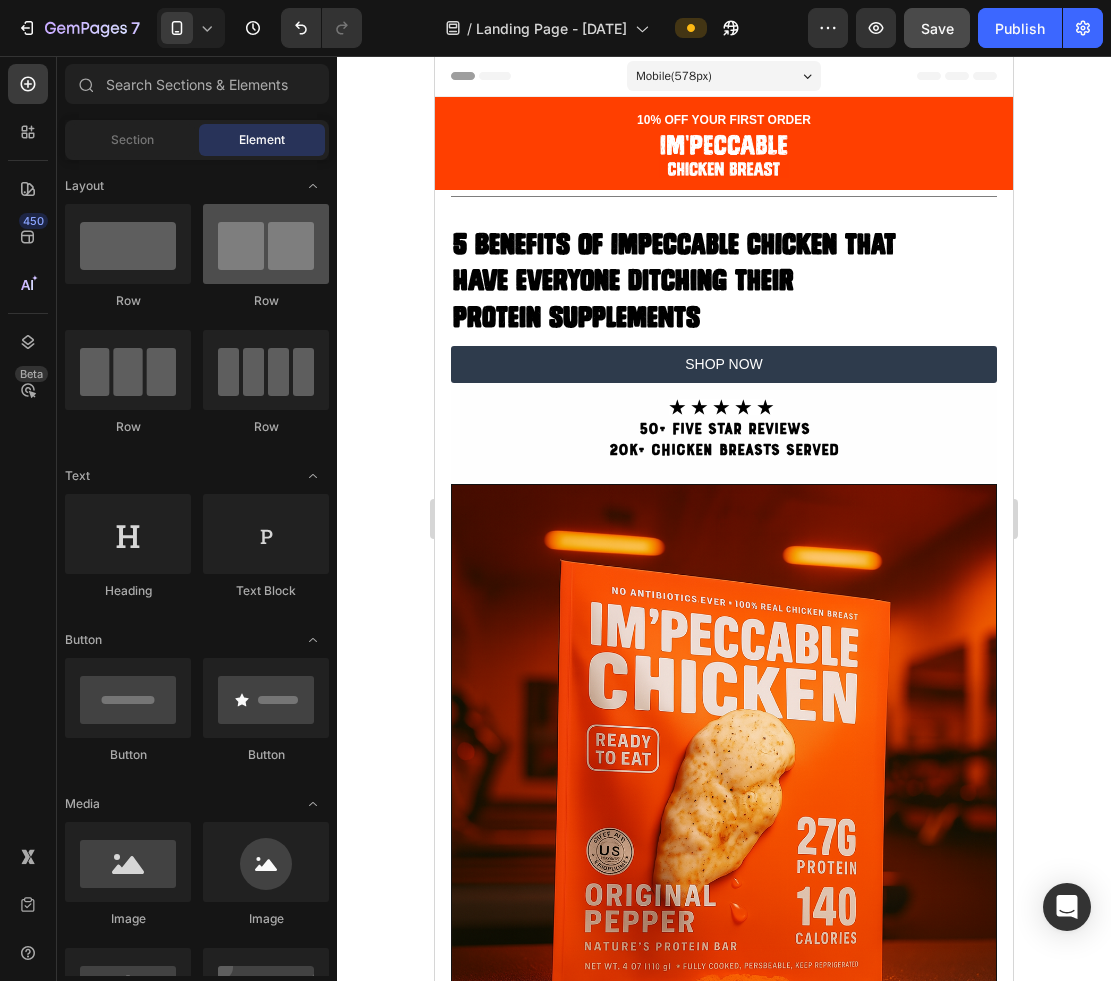 click at bounding box center [266, 244] 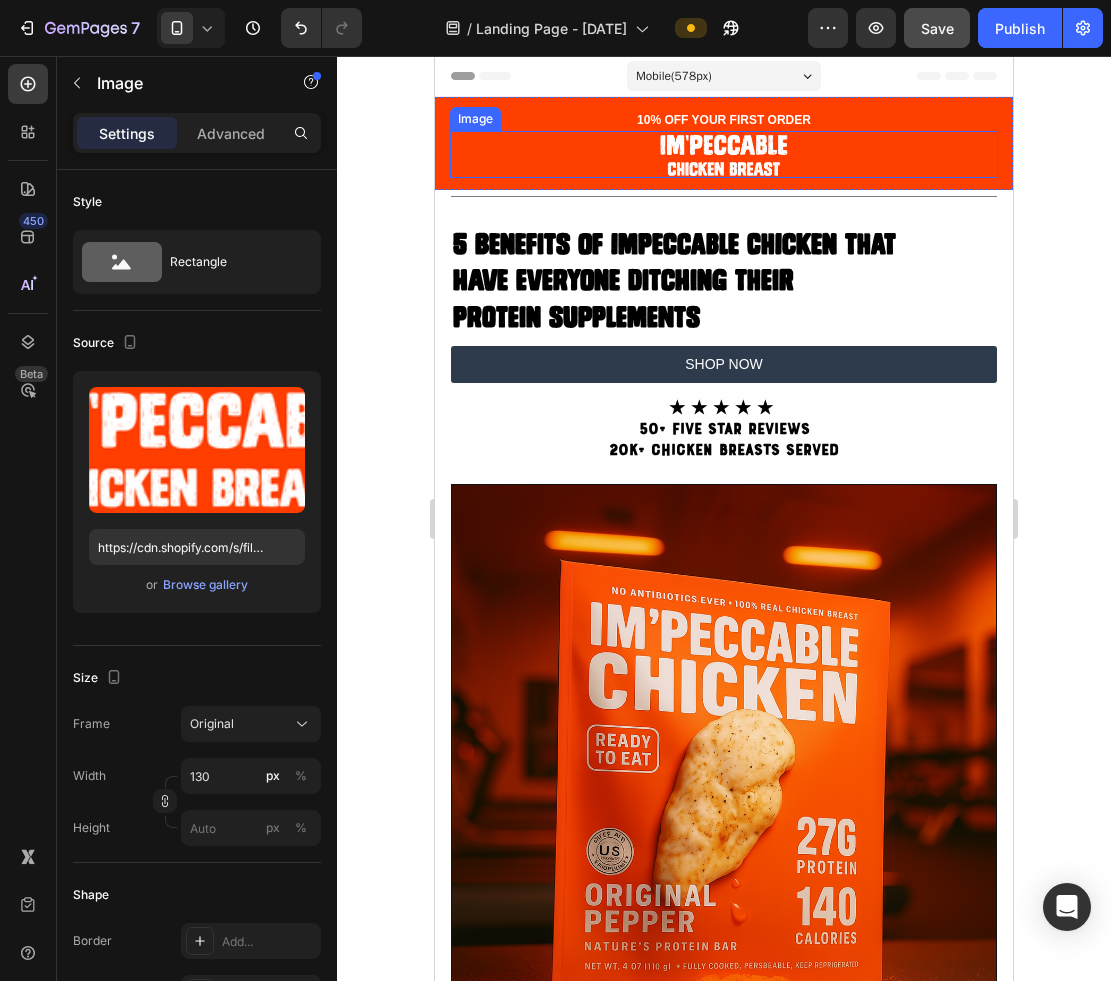 click at bounding box center (724, 155) 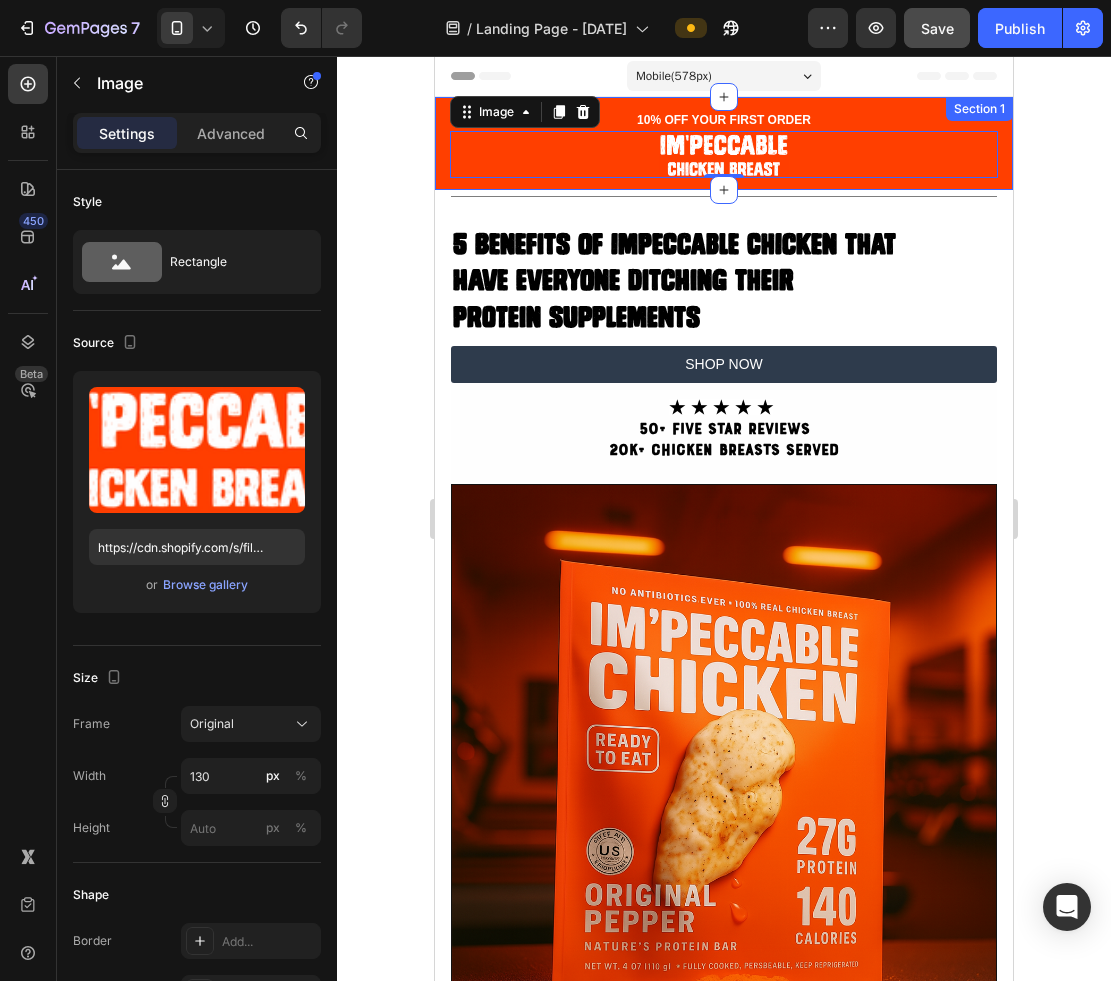 click on "10% OFF YOUR FIRST ORDER Text block Image   0 Section 1" at bounding box center [724, 143] 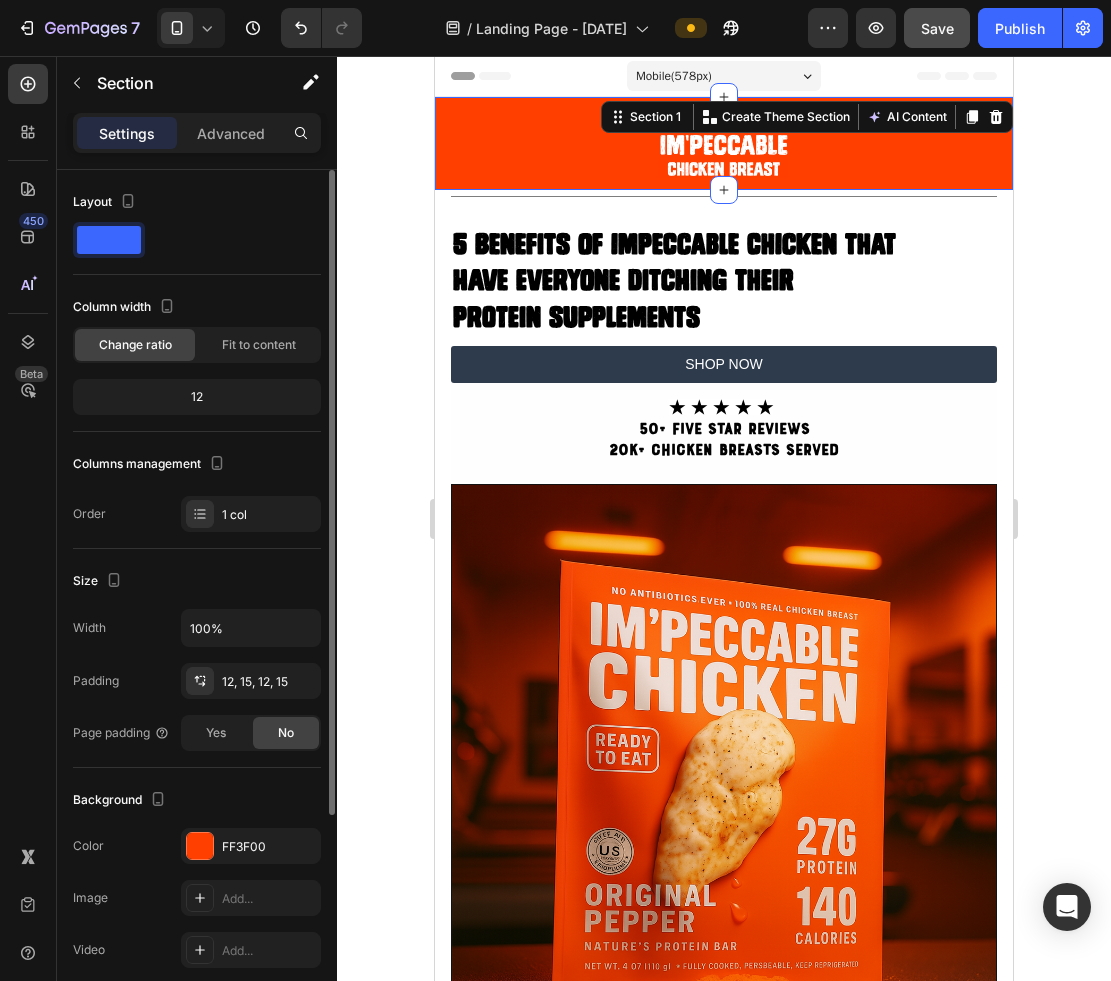 click 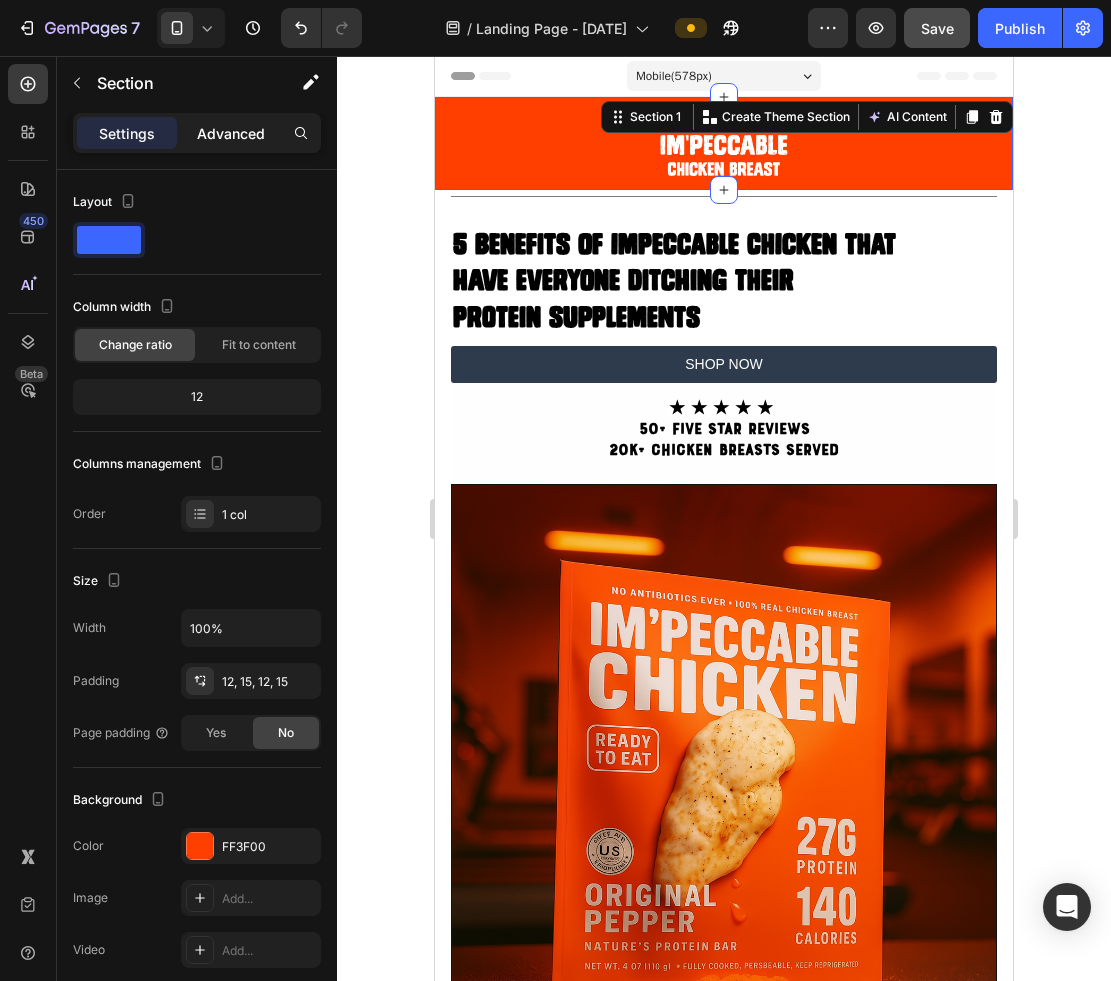 click on "Advanced" at bounding box center [231, 133] 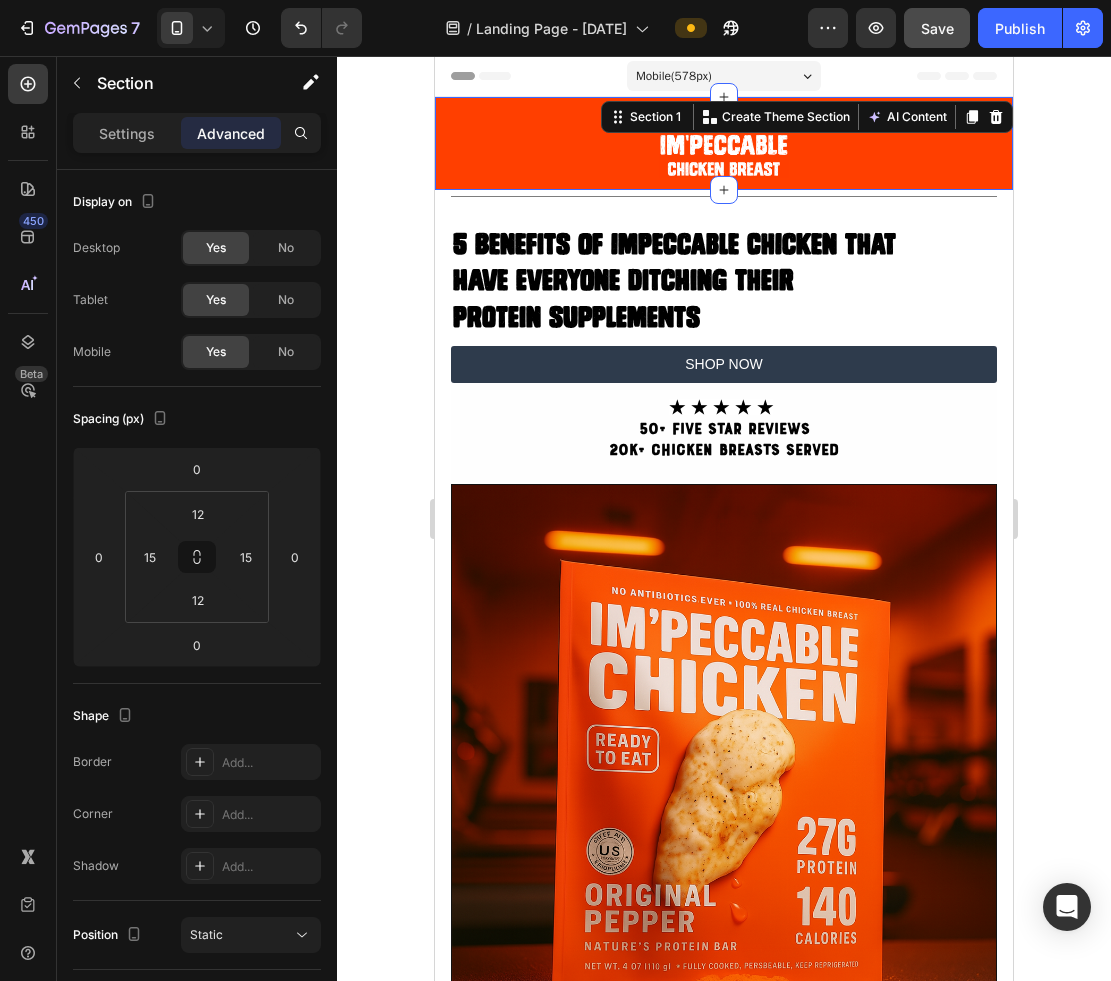 click on "Advanced" at bounding box center (231, 133) 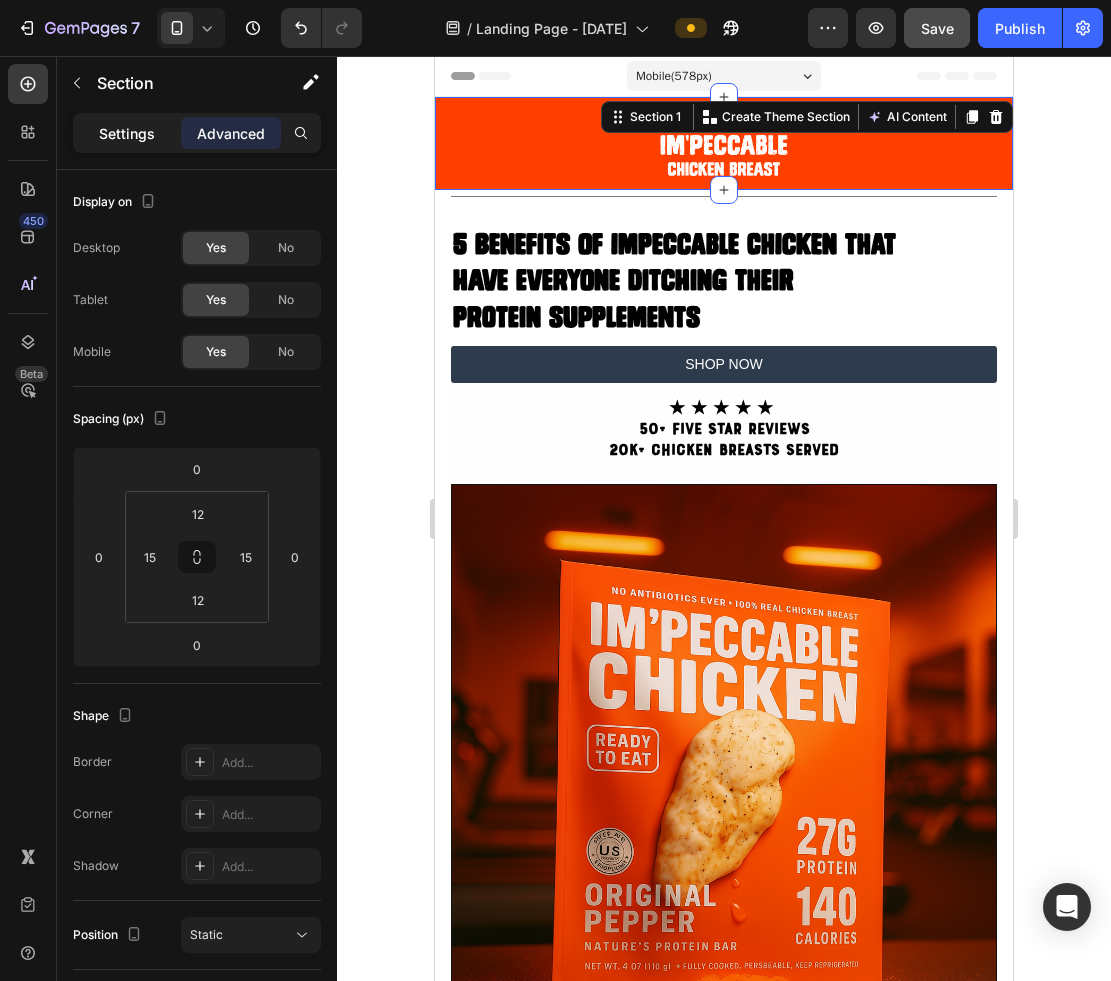 click on "Settings" at bounding box center [127, 133] 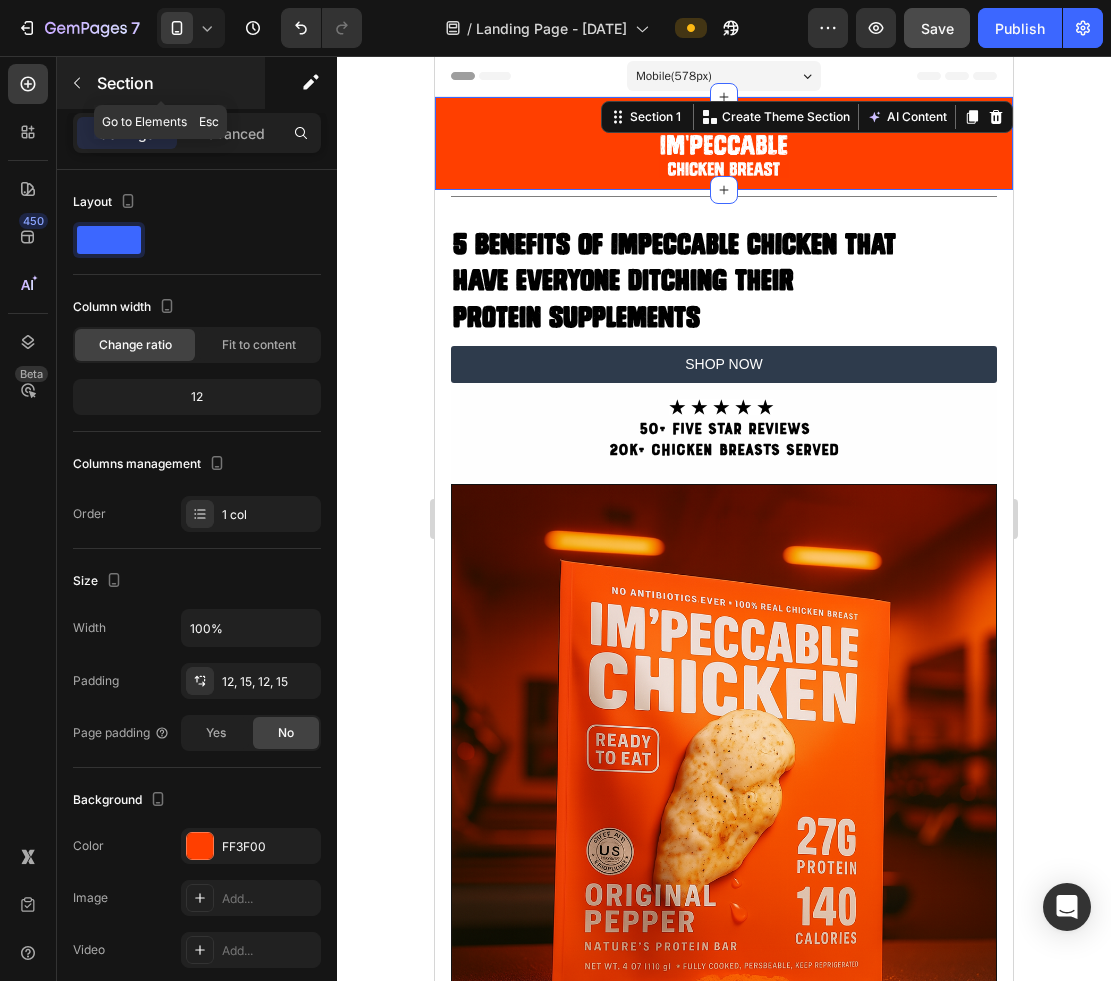 click at bounding box center (77, 83) 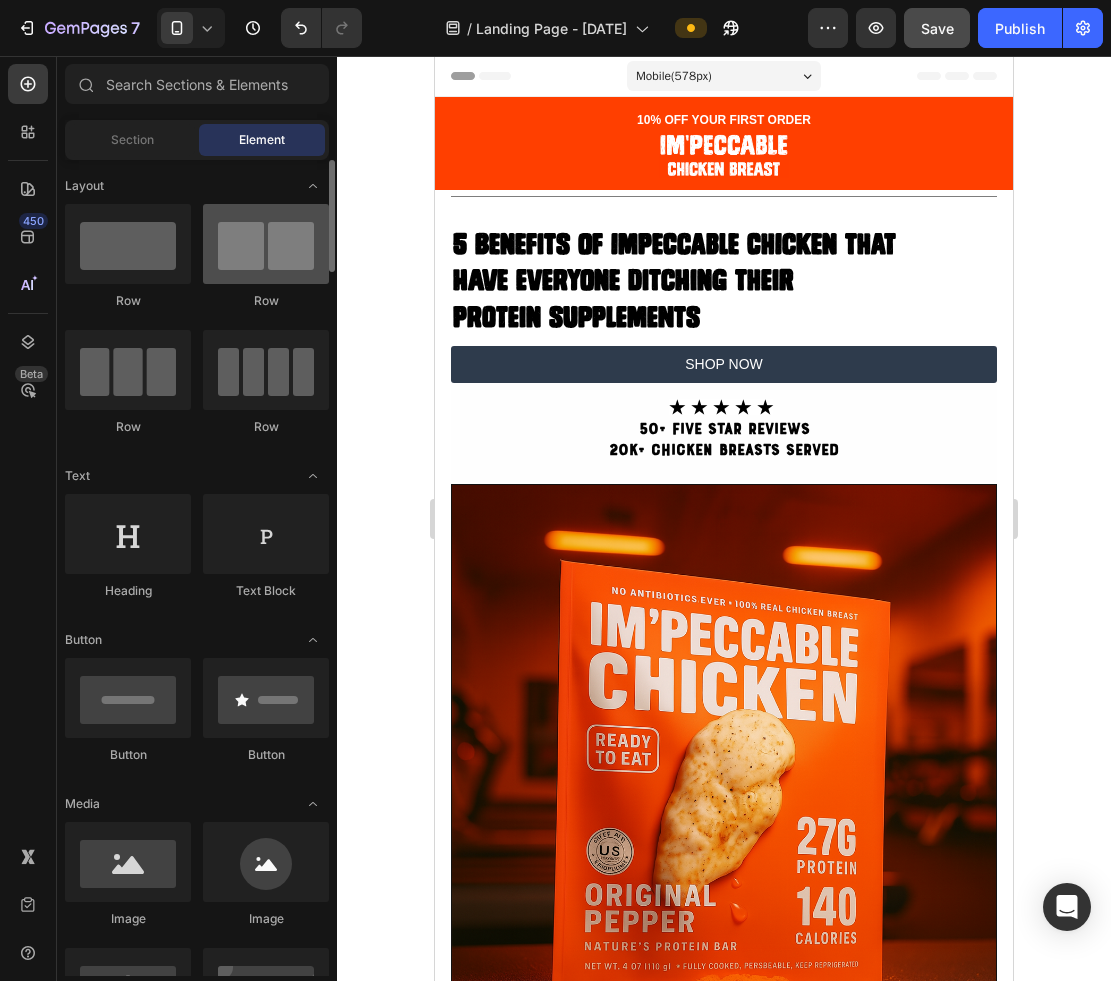 click at bounding box center (266, 244) 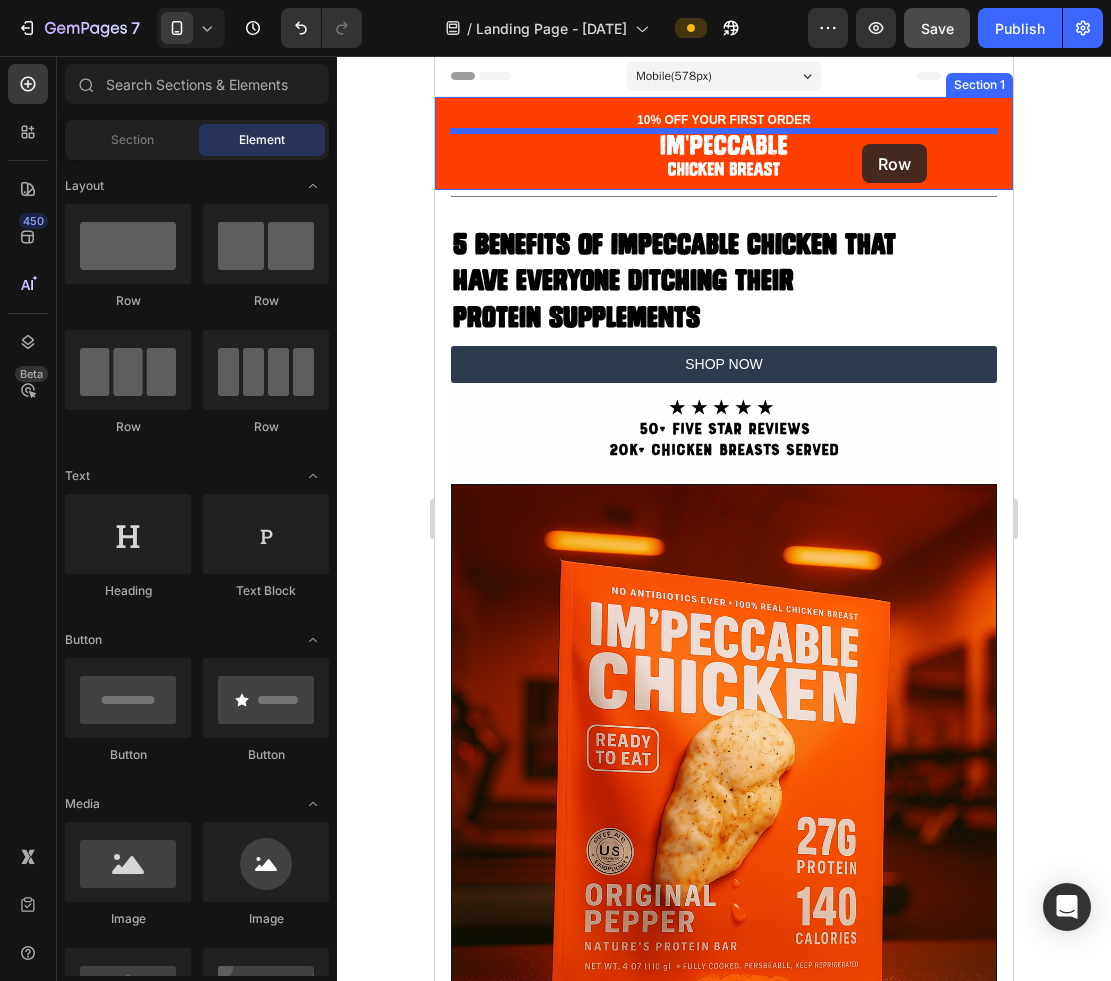 drag, startPoint x: 660, startPoint y: 318, endPoint x: 862, endPoint y: 144, distance: 266.60834 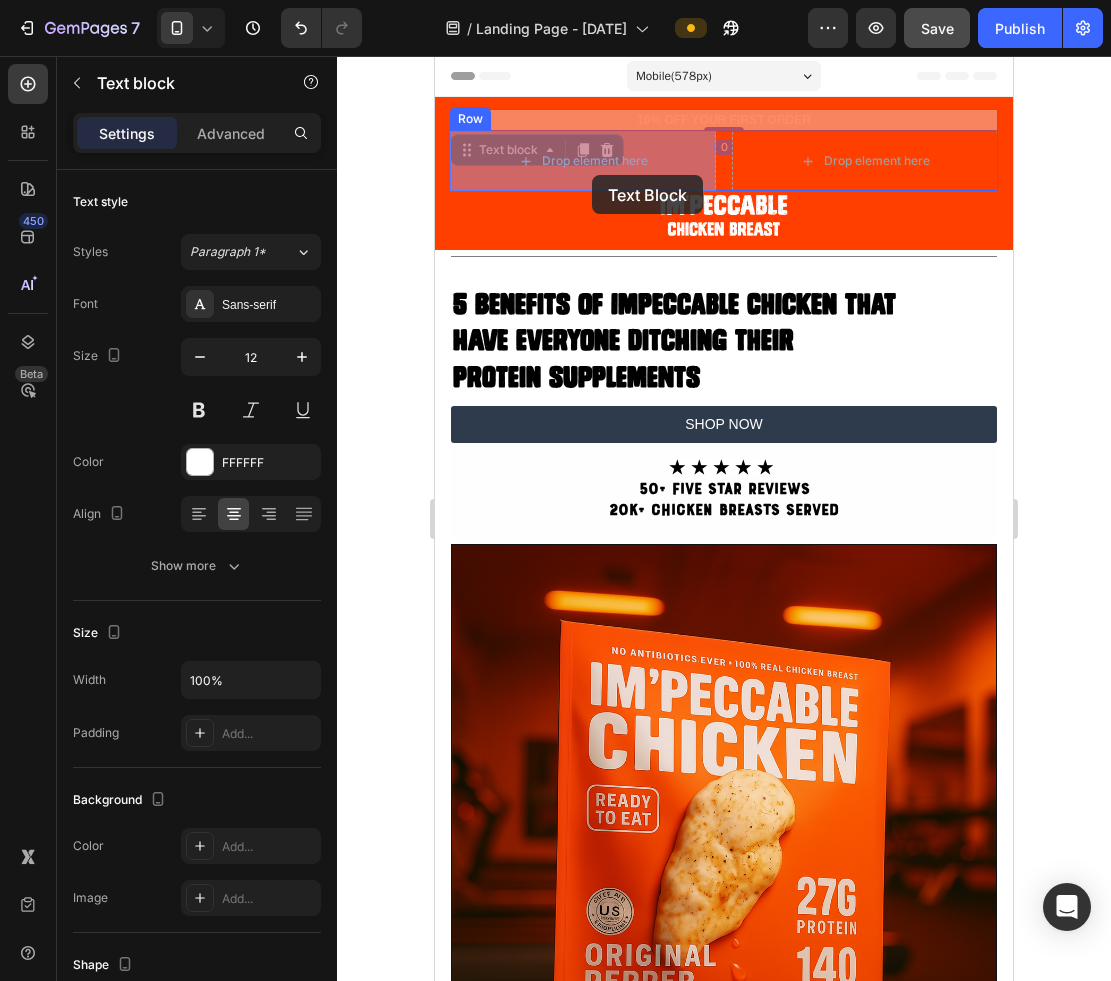 drag, startPoint x: 709, startPoint y: 113, endPoint x: 592, endPoint y: 175, distance: 132.41223 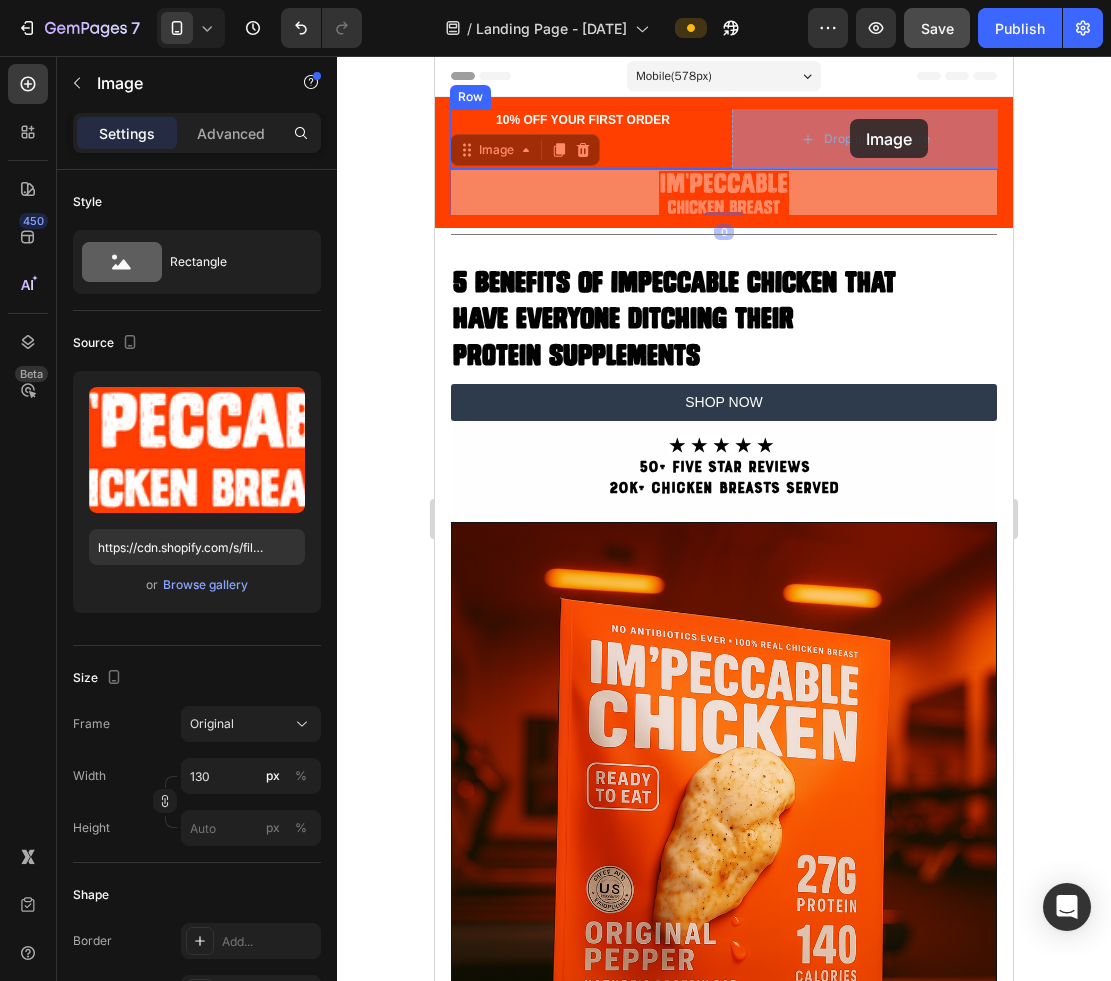 drag, startPoint x: 726, startPoint y: 203, endPoint x: 831, endPoint y: 133, distance: 126.1943 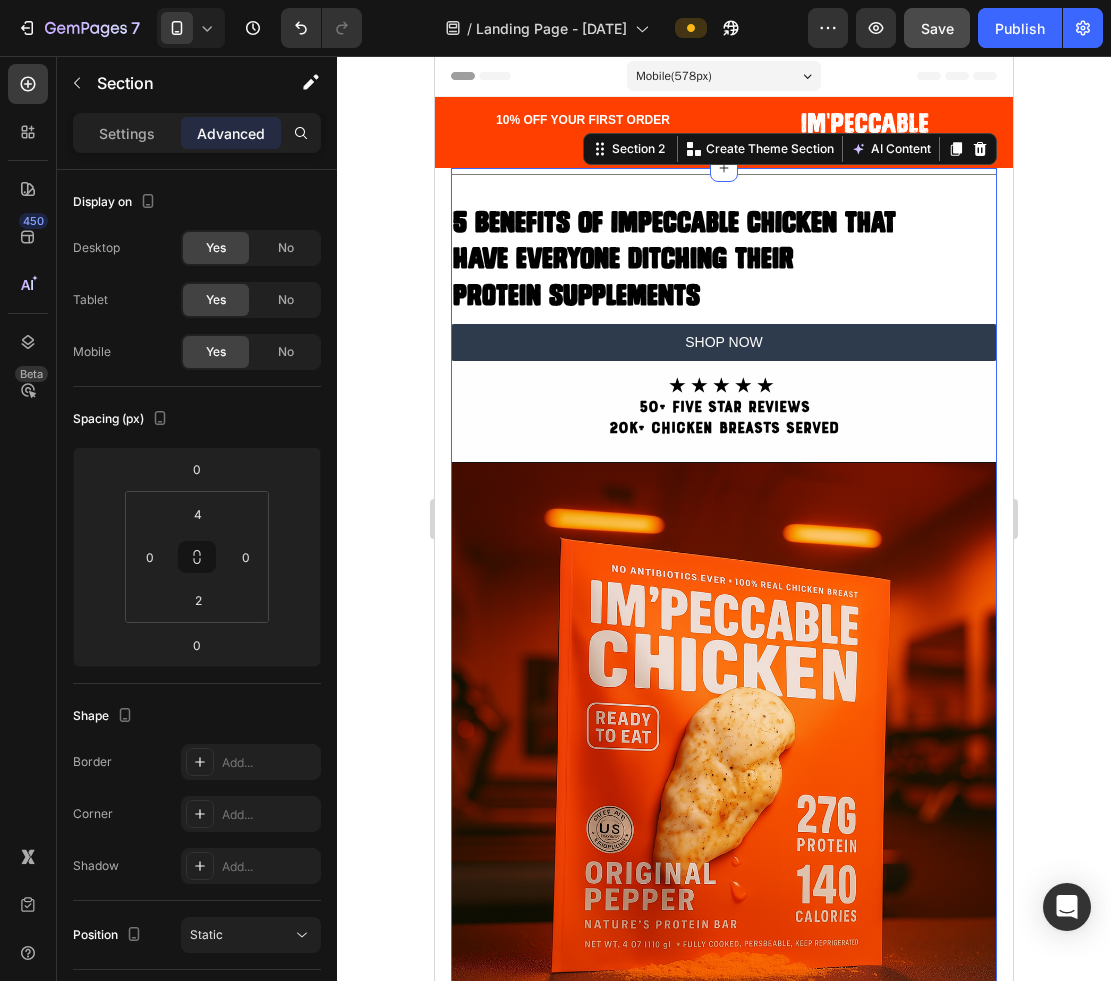click on "Title Line ⁠⁠⁠⁠⁠⁠⁠ 5 Benefits of Impeccable Chicken That  Have Everyone Ditching Their  Protein supplements Heading SHOP NOW Button ★ ★ ★ ★ ★   50+ FIVE STAR REVIEWS  20k+ CHICKEN BREASTS SERVED Text Block Row Product Row Image Row Section 2   Create Theme Section AI Content Write with GemAI What would you like to describe here? Tone and Voice Persuasive Product Show more Generate" at bounding box center [724, 589] 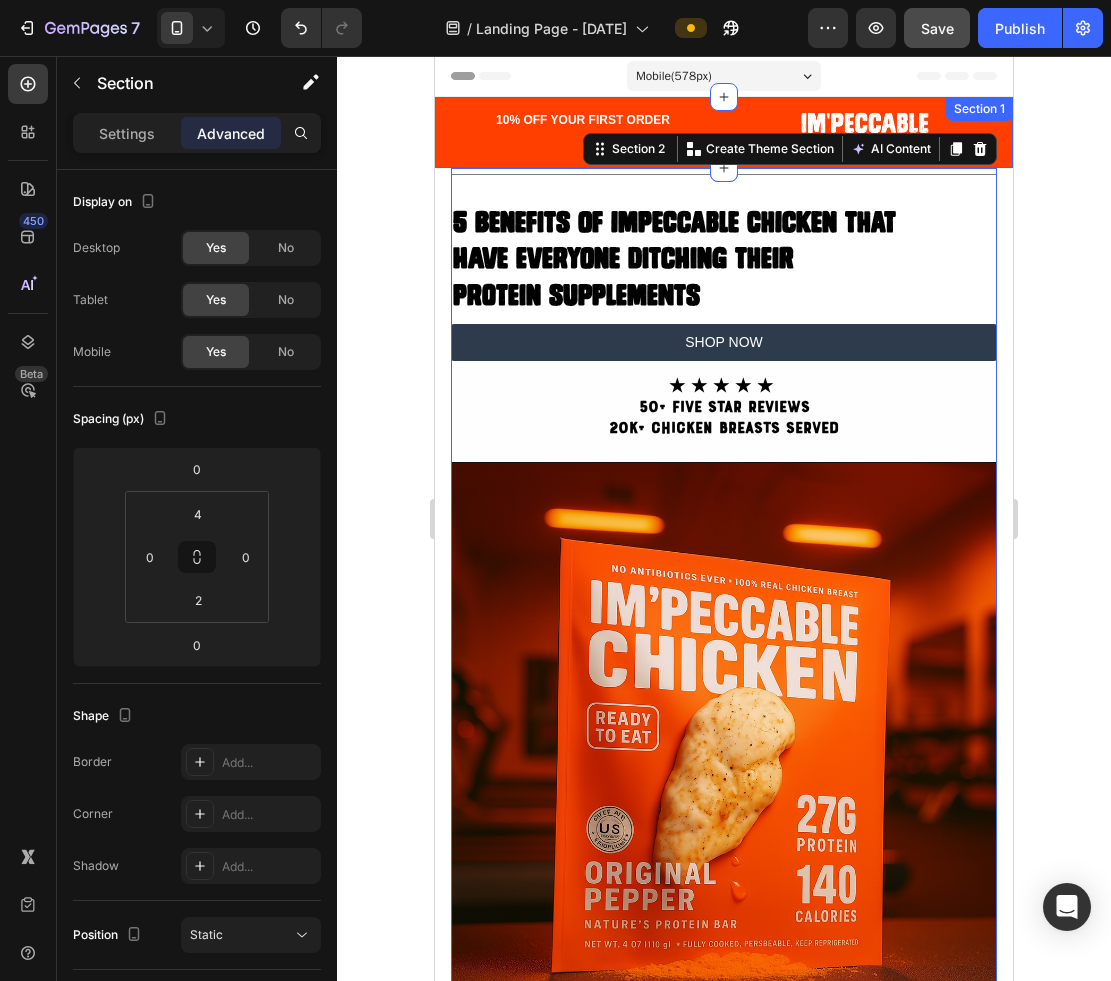 click on "10% OFF YOUR FIRST ORDER Text block Image Row Section 1" at bounding box center [724, 132] 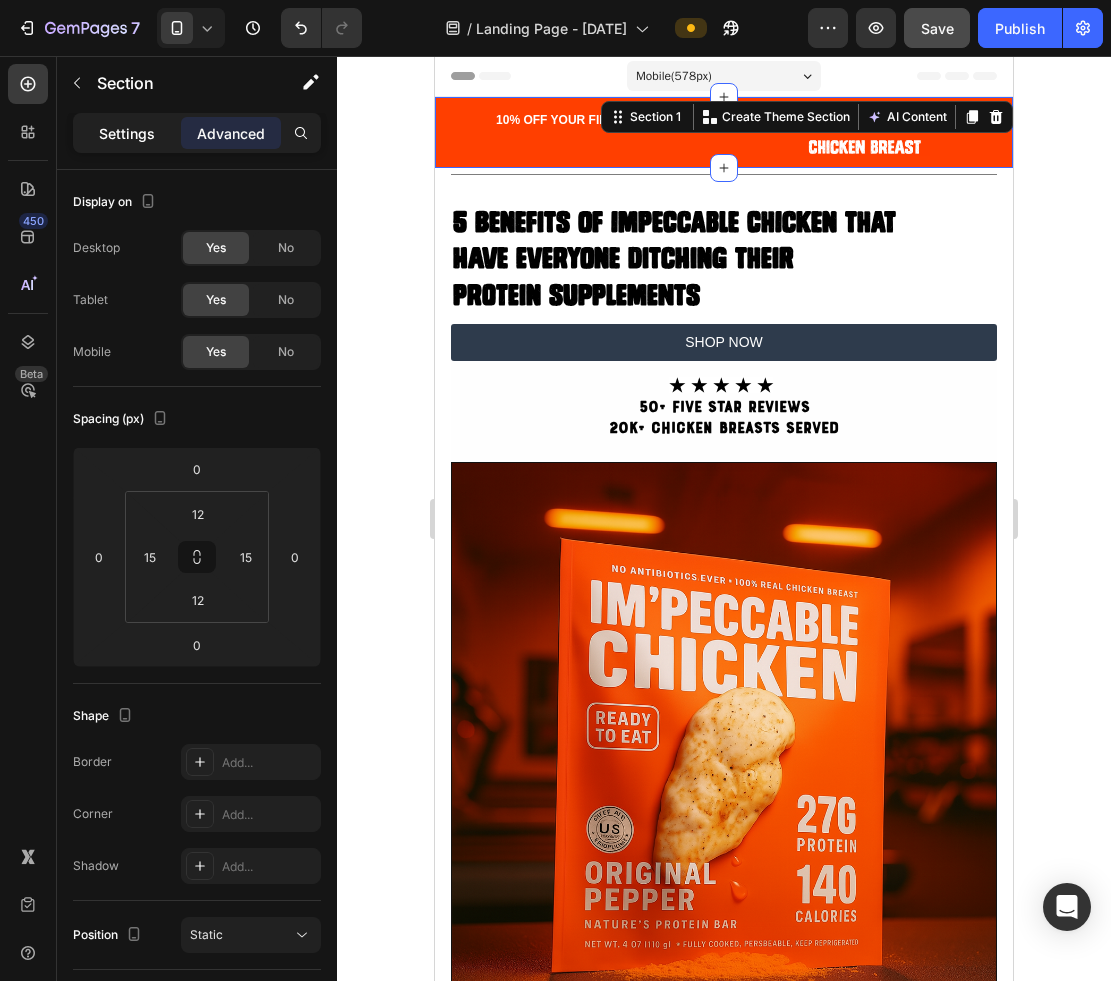 click on "Settings" at bounding box center (127, 133) 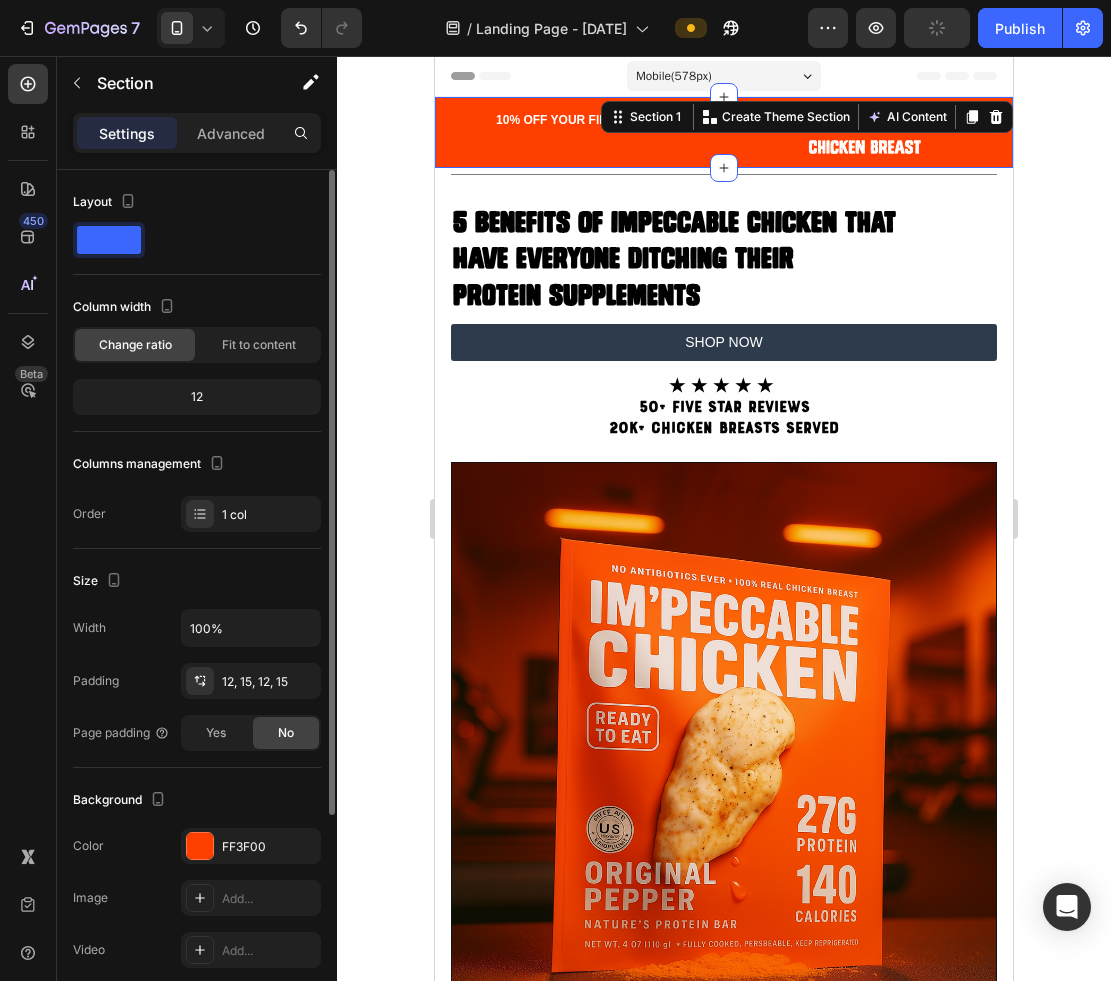click on "12" 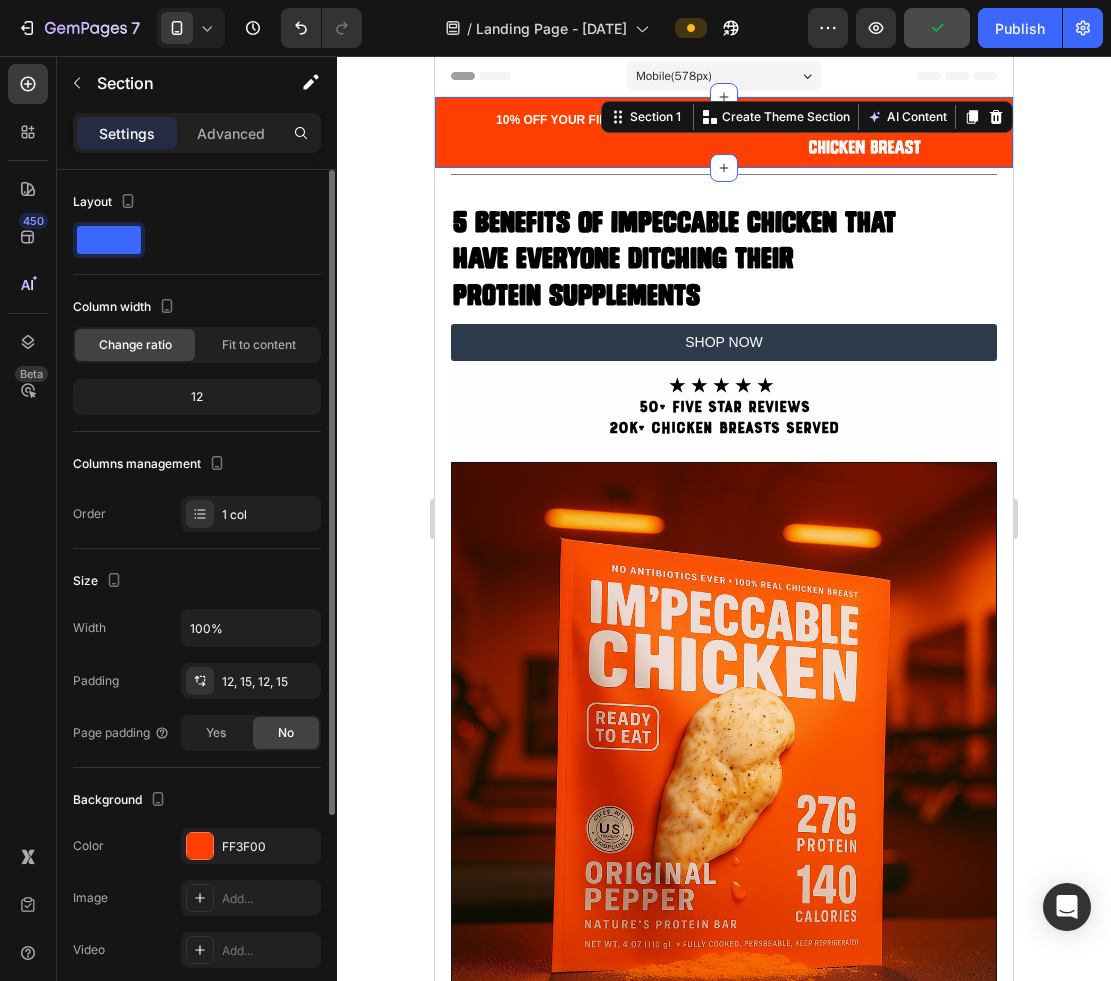 click on "Change ratio" 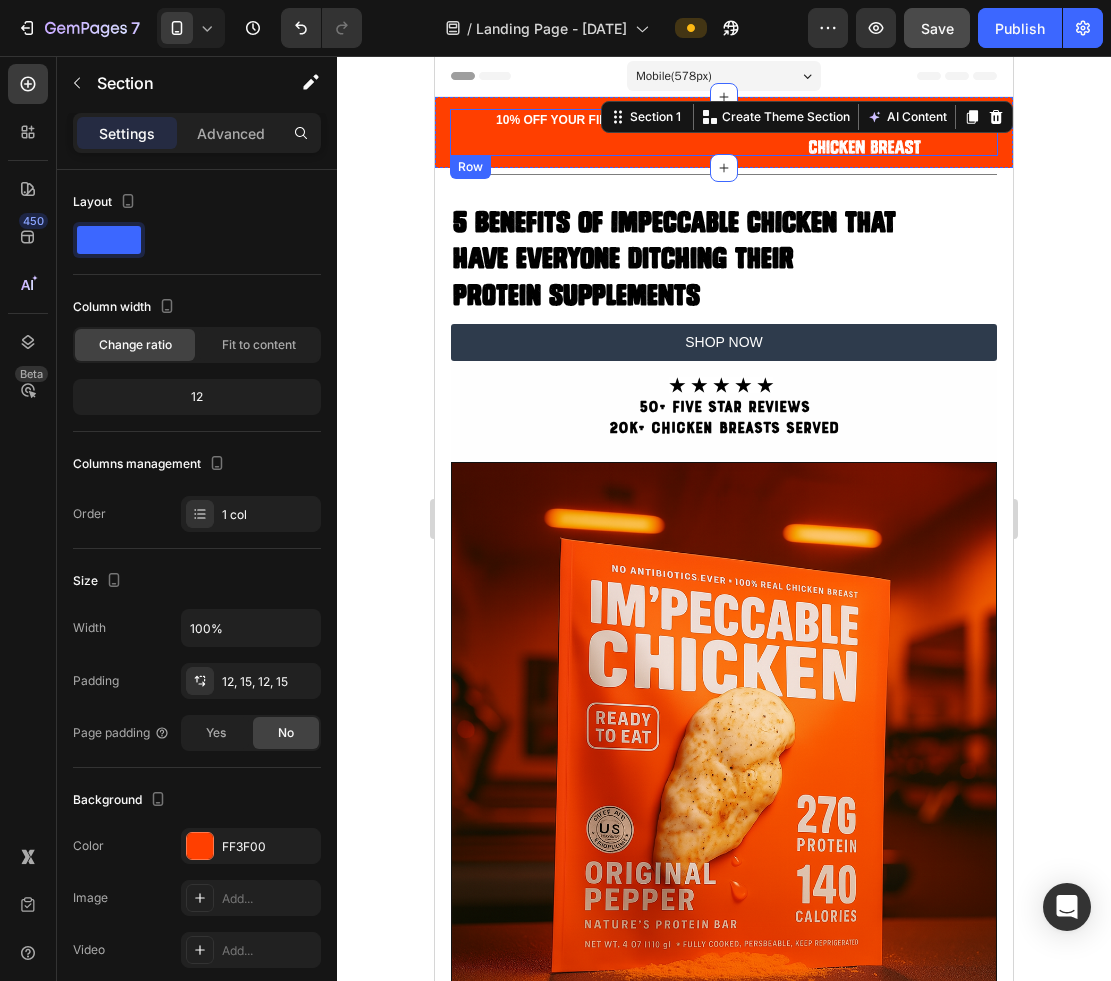 click on "[PERCENT] OFF YOUR FIRST ORDER Text block" at bounding box center [583, 132] 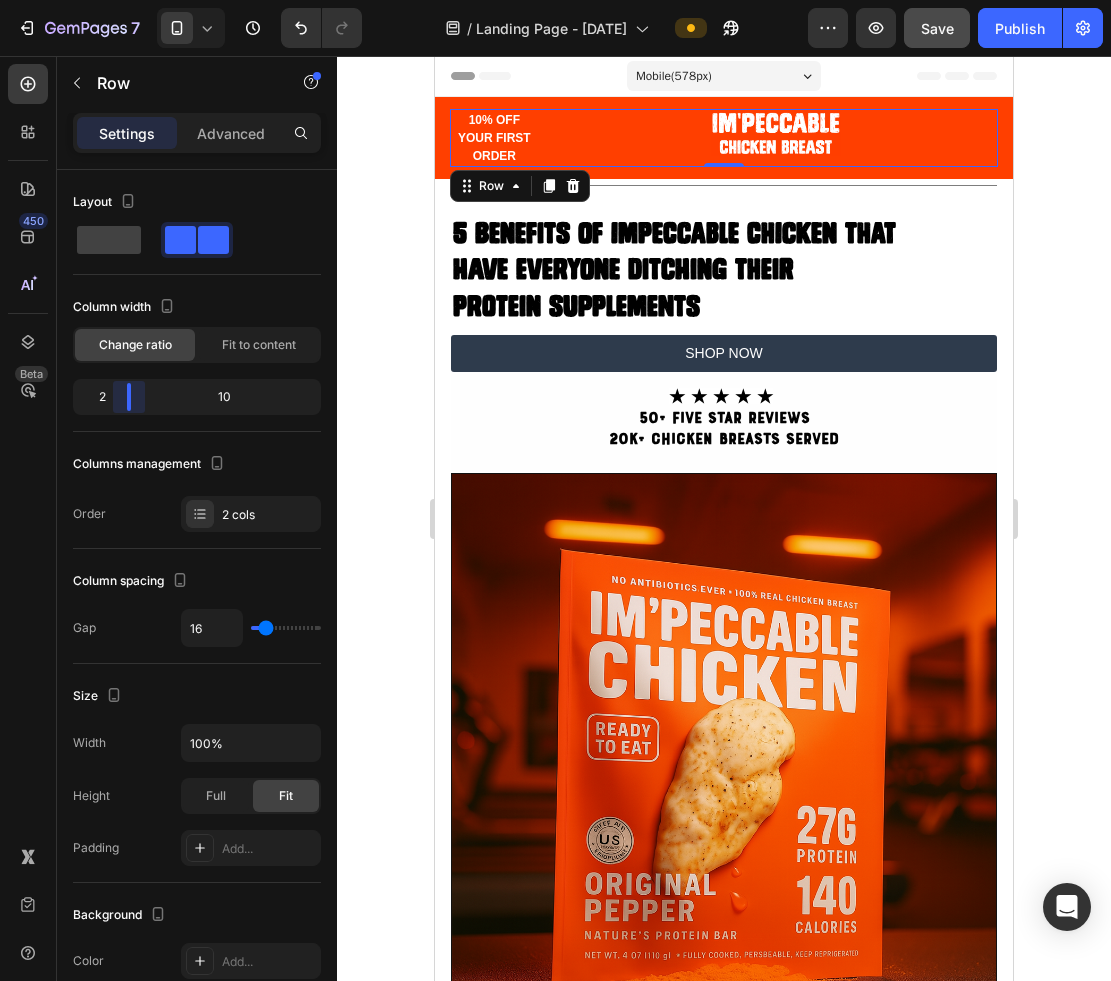 drag, startPoint x: 192, startPoint y: 388, endPoint x: 122, endPoint y: 376, distance: 71.021126 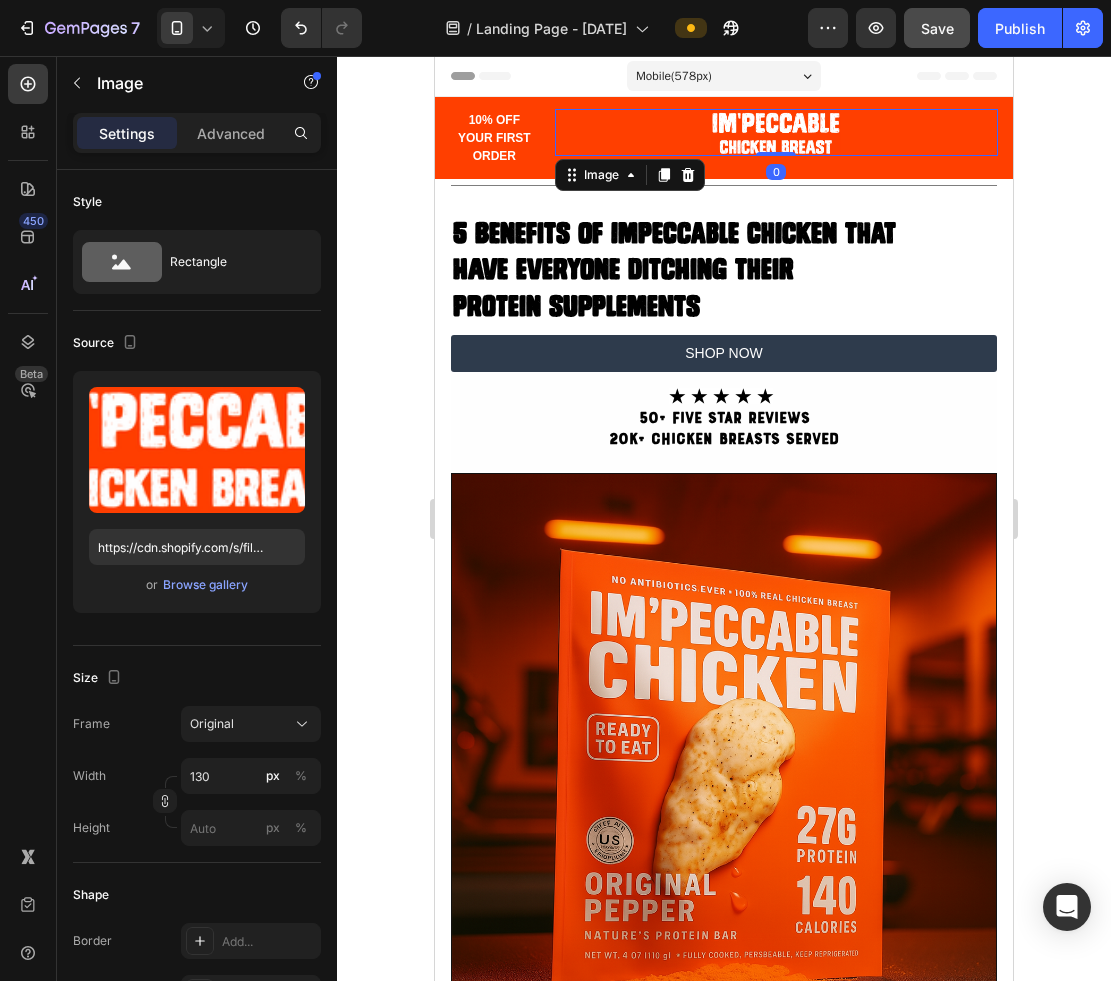 click at bounding box center [776, 133] 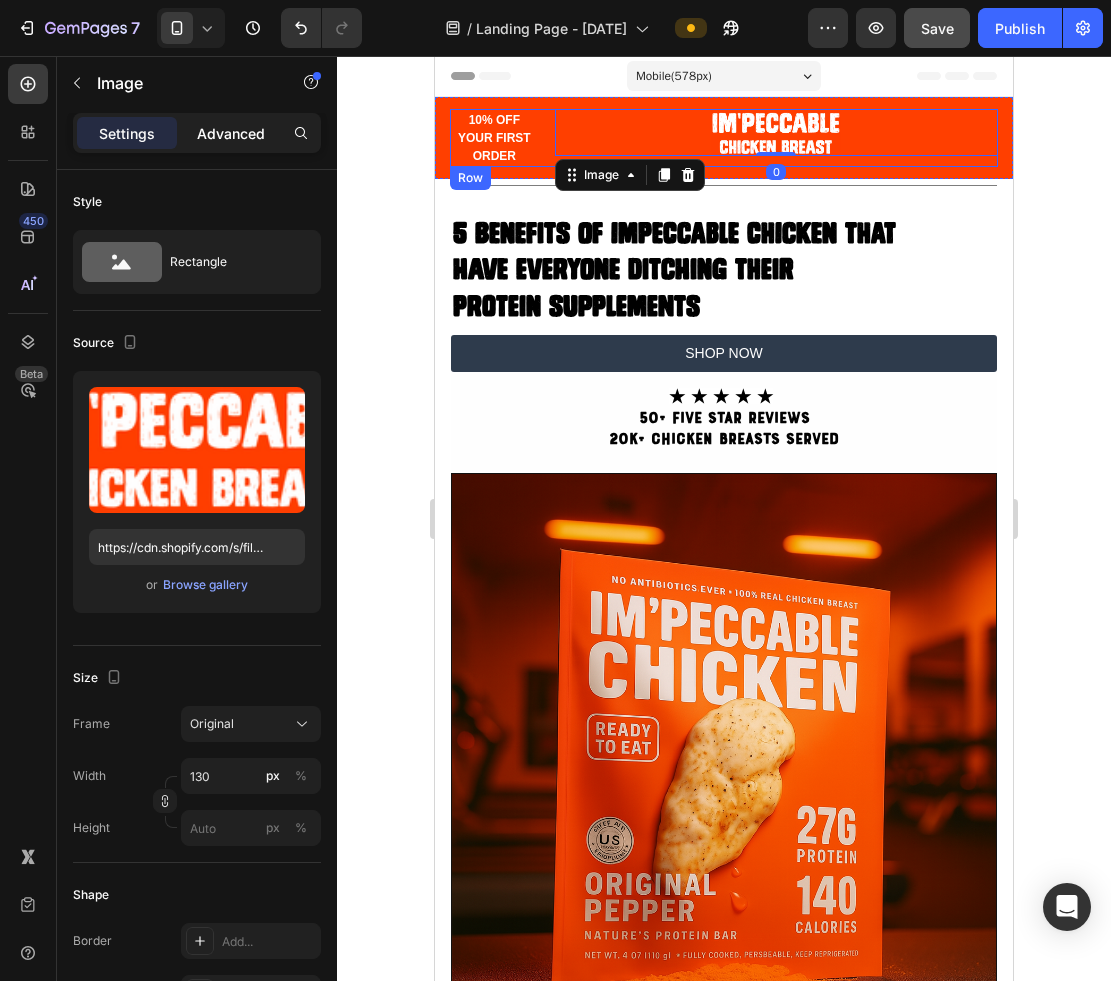 click on "Advanced" at bounding box center [231, 133] 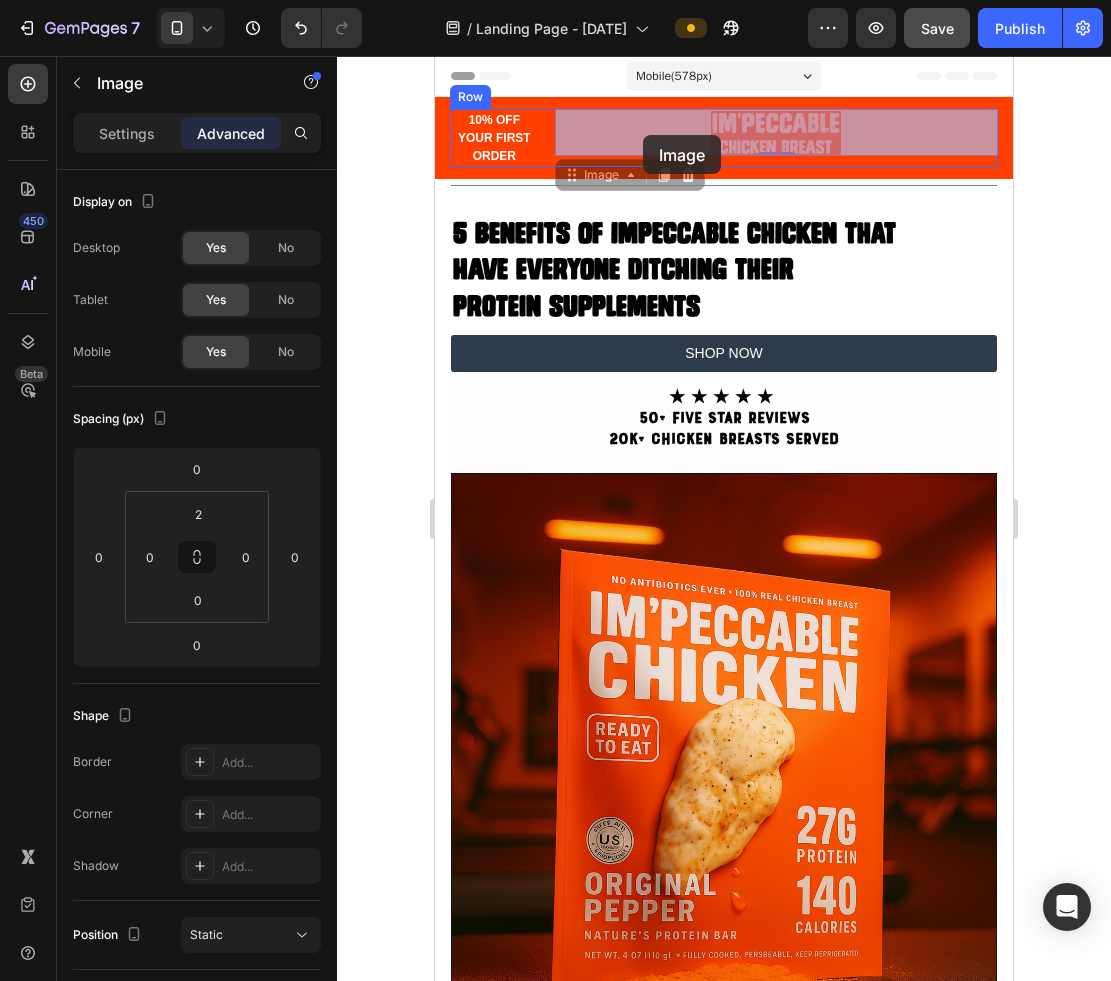 drag, startPoint x: 555, startPoint y: 135, endPoint x: 646, endPoint y: 135, distance: 91 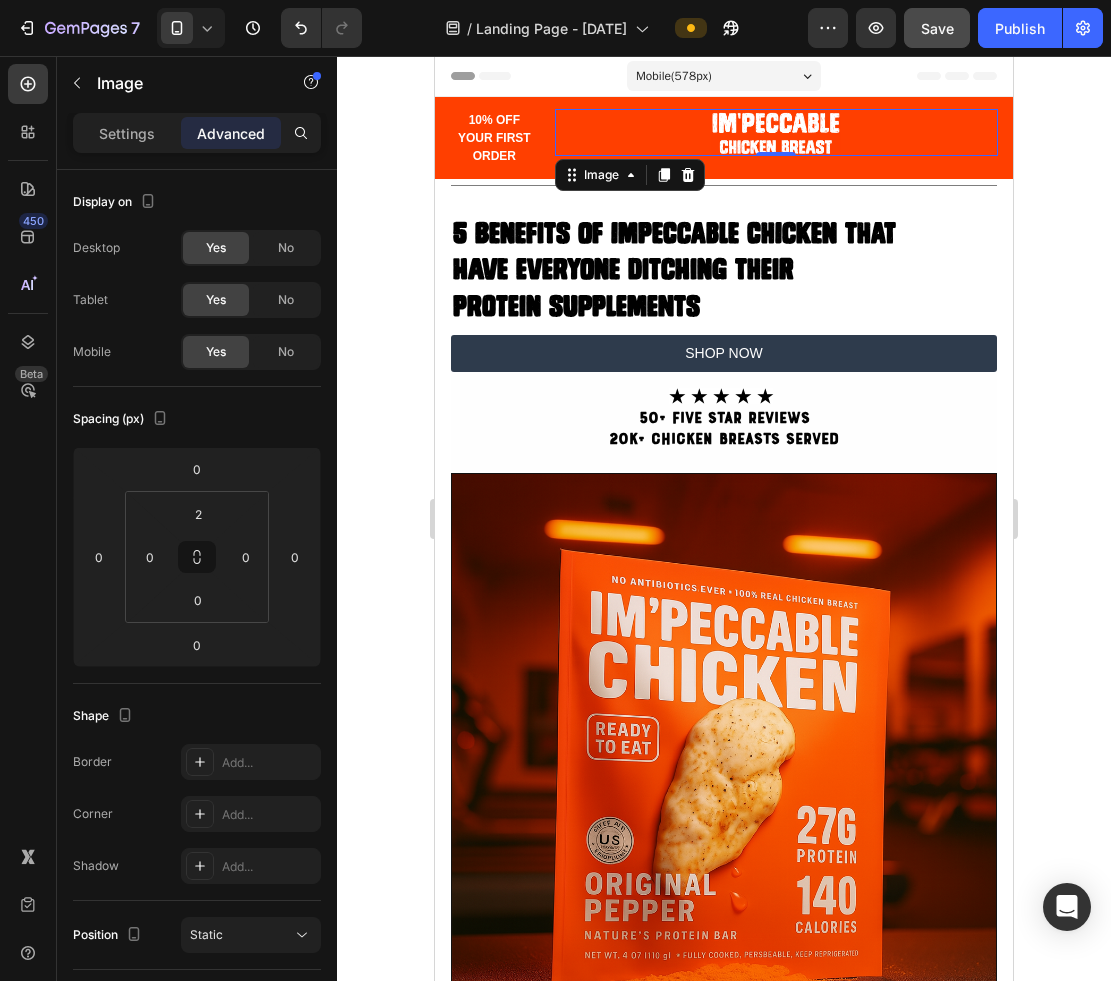 click at bounding box center [776, 133] 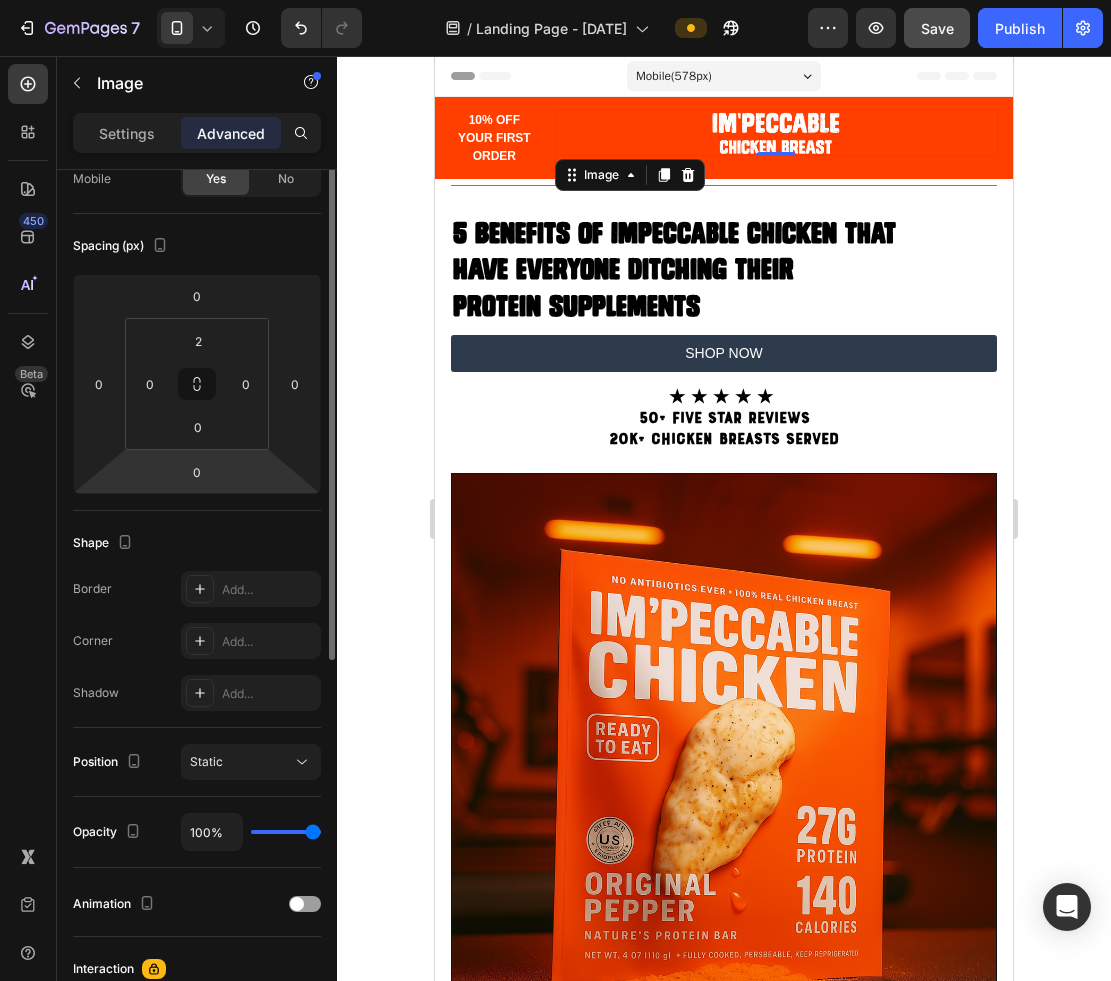 scroll, scrollTop: 0, scrollLeft: 0, axis: both 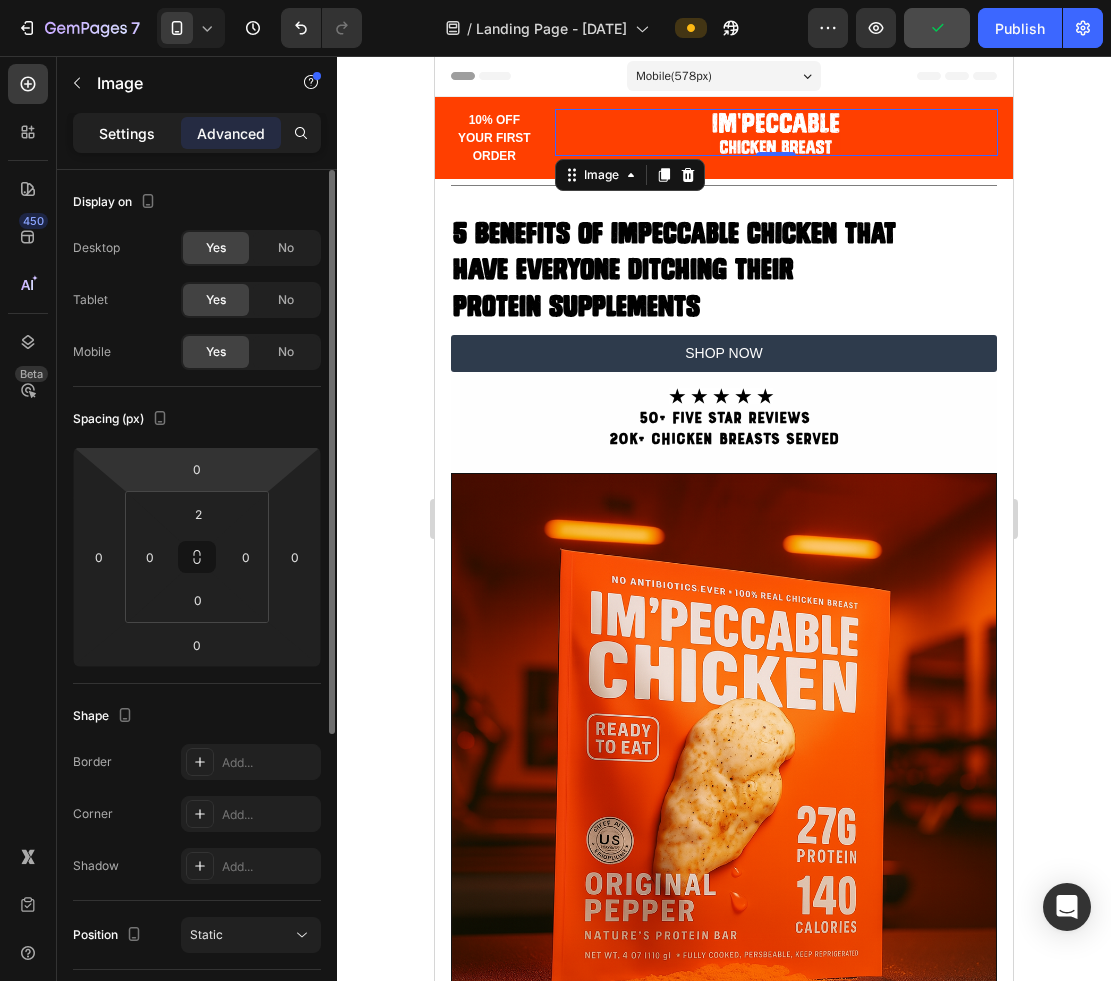 click on "Settings" at bounding box center (127, 133) 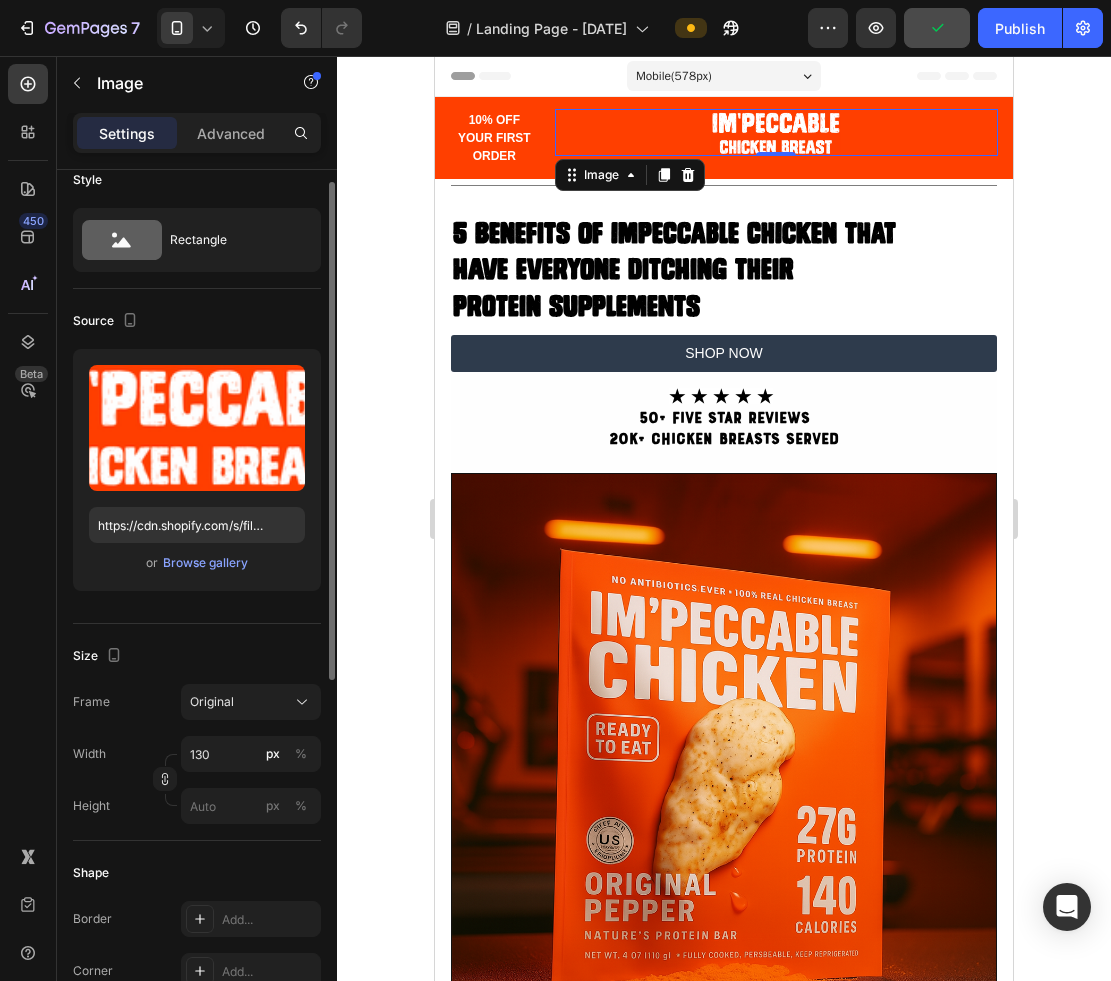 scroll, scrollTop: 25, scrollLeft: 0, axis: vertical 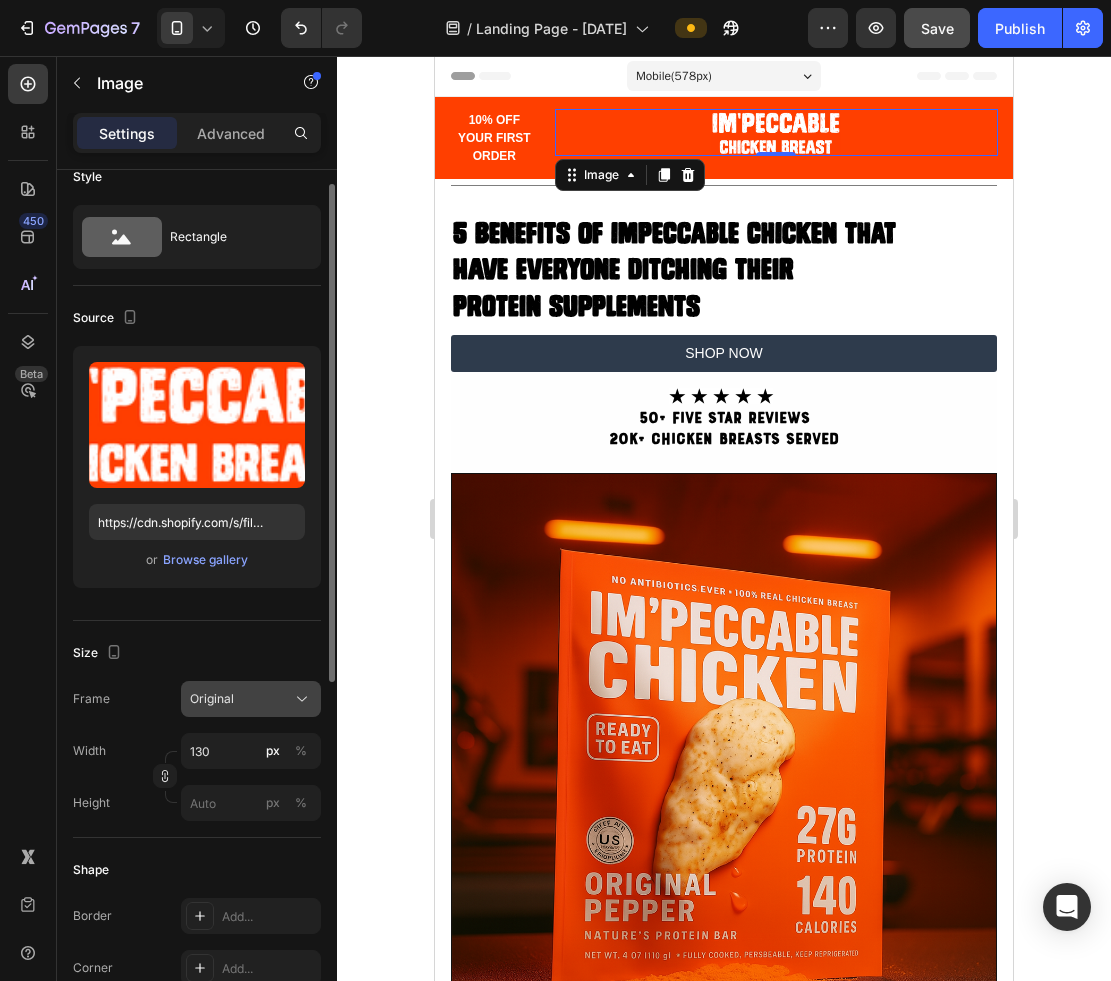 click on "Original" at bounding box center [251, 699] 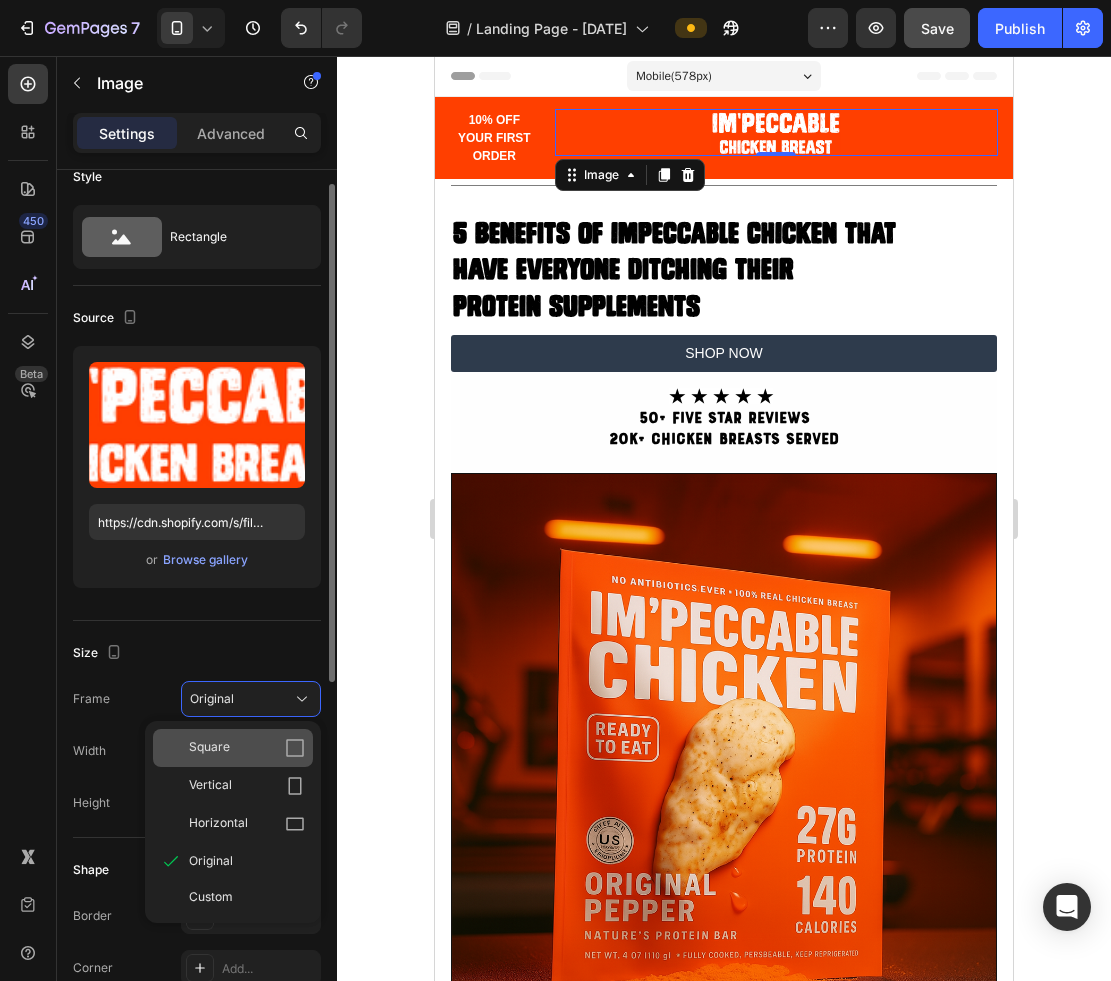 click on "Square" at bounding box center [247, 748] 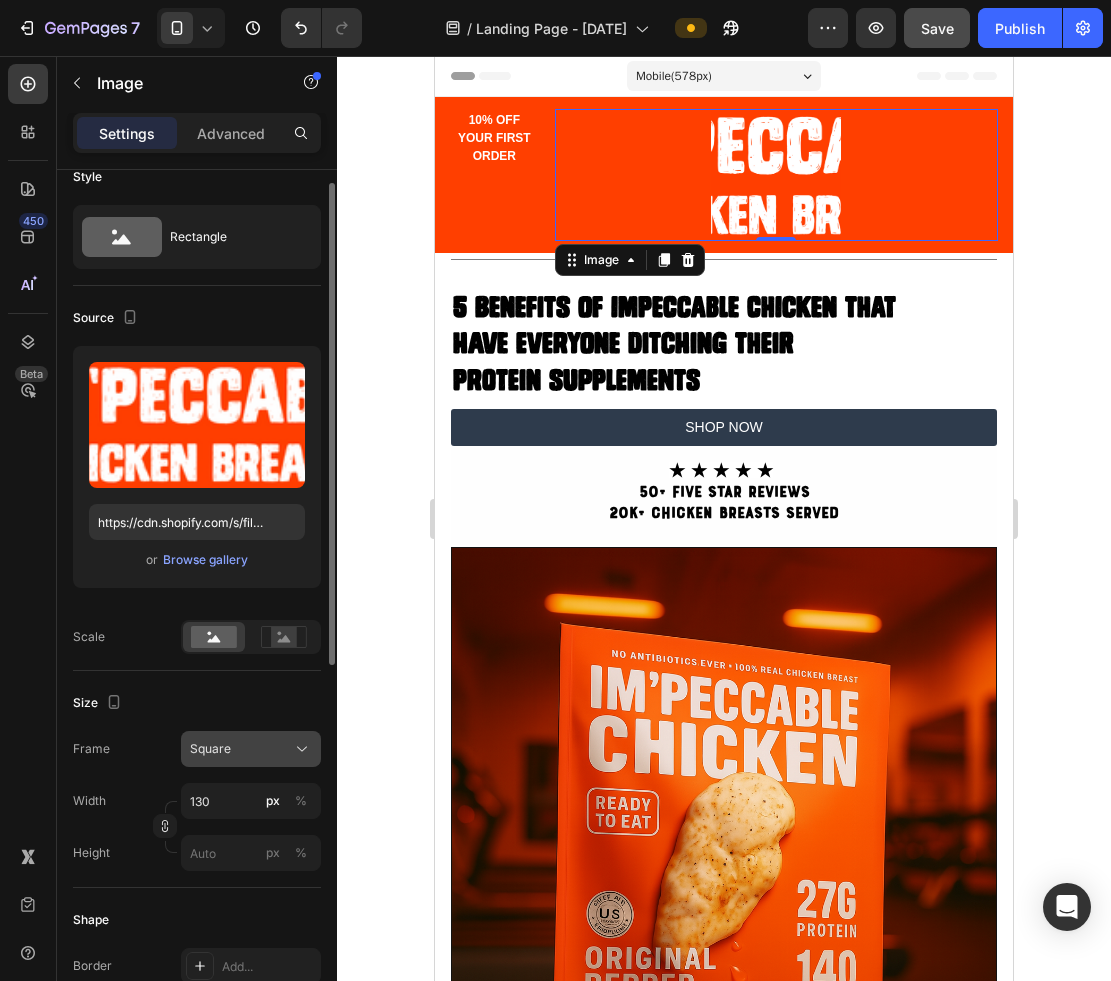click 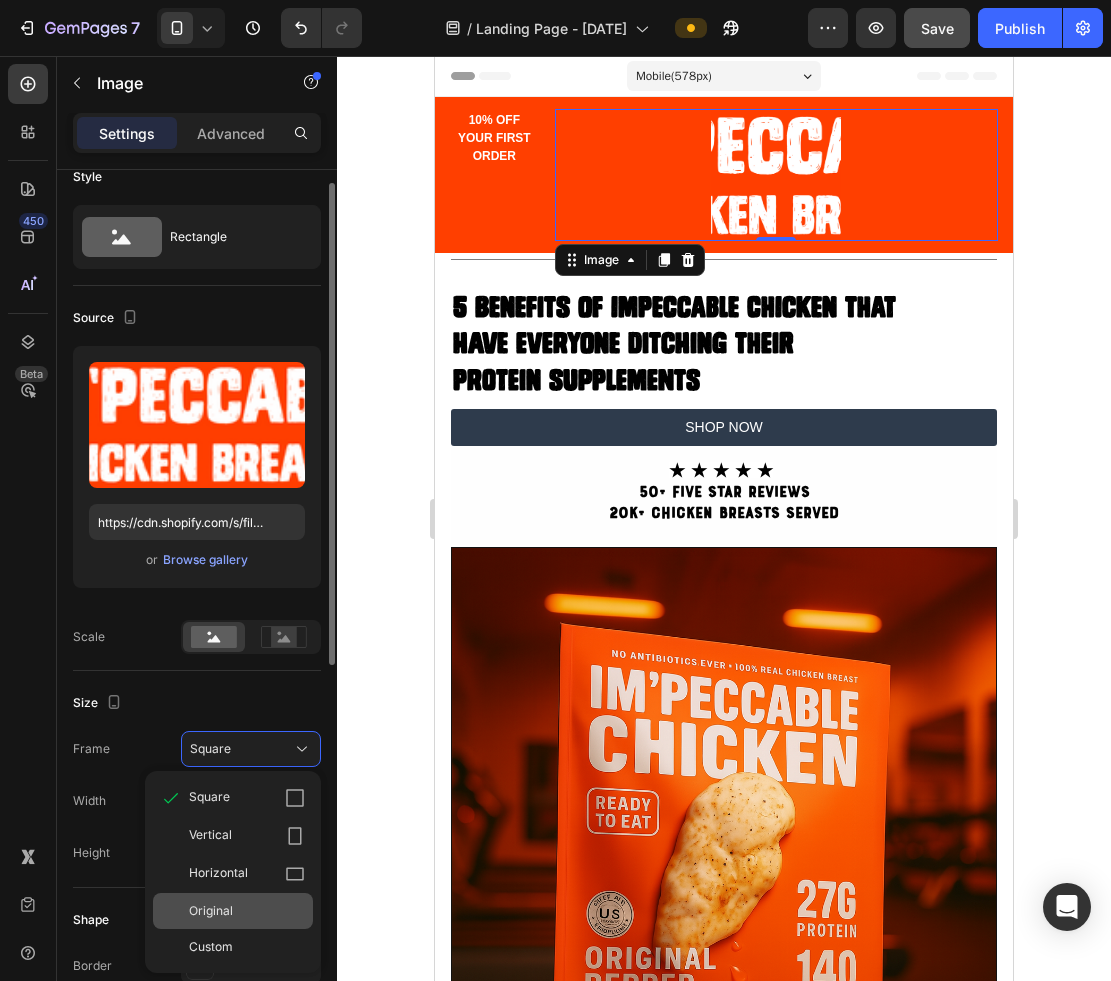 click on "Original" at bounding box center (247, 911) 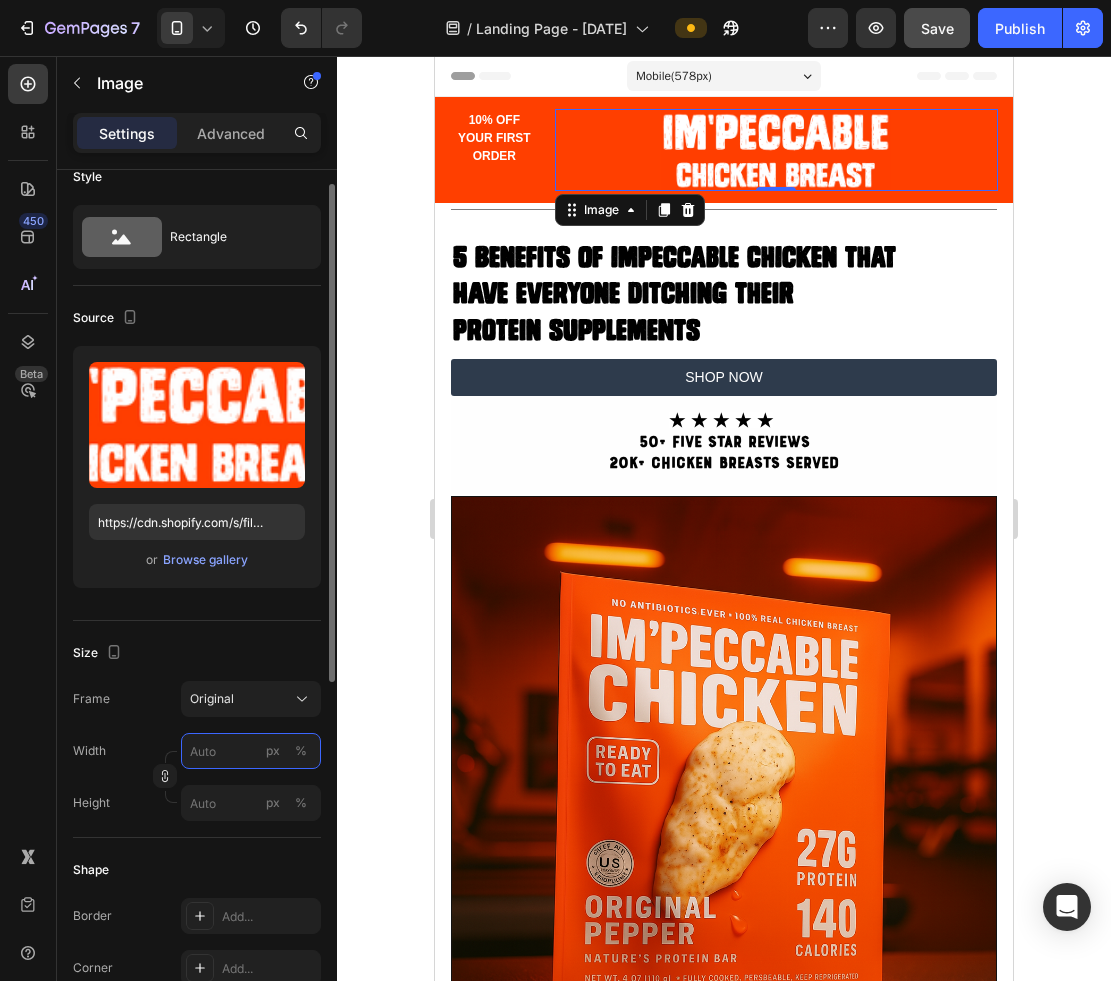 click on "px %" at bounding box center (251, 751) 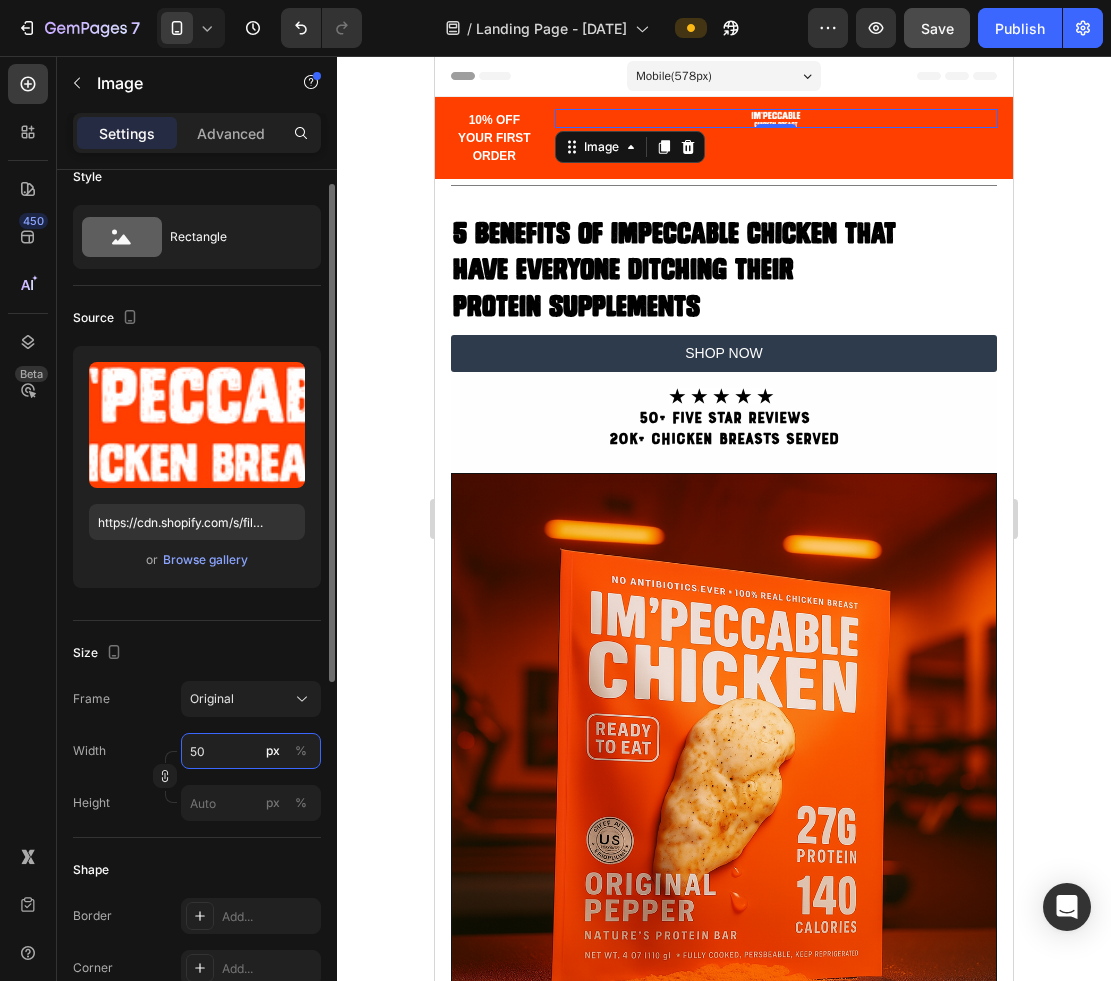 type on "5" 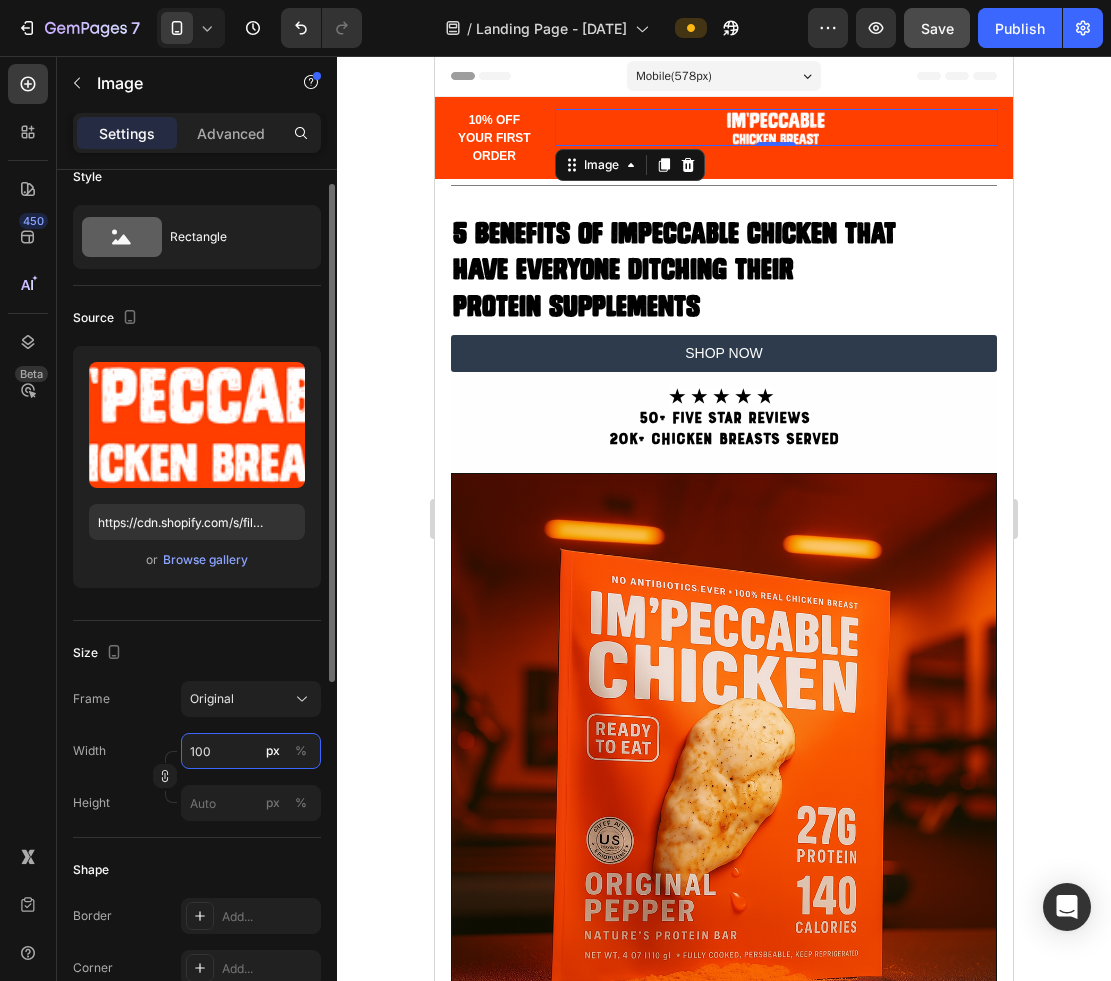 type on "50" 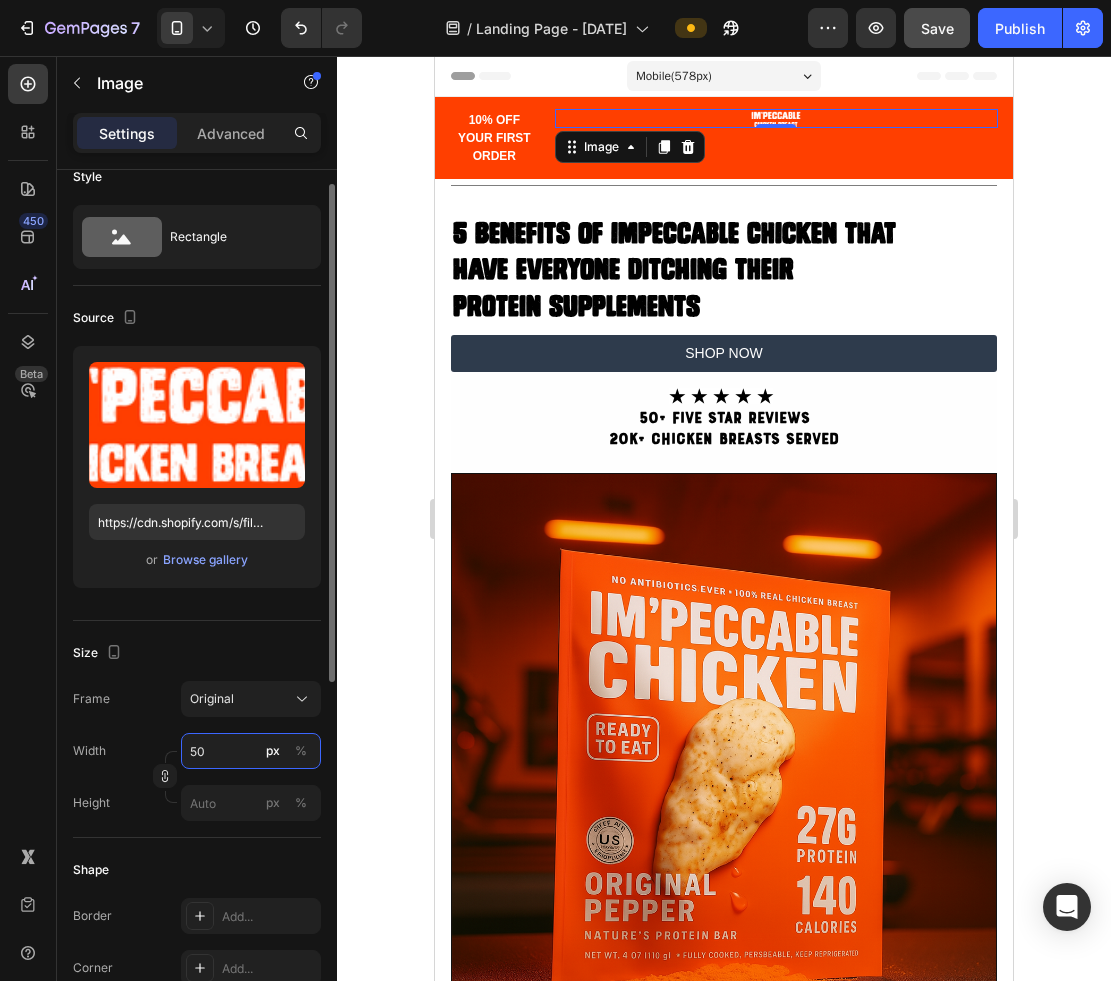 type on "1305" 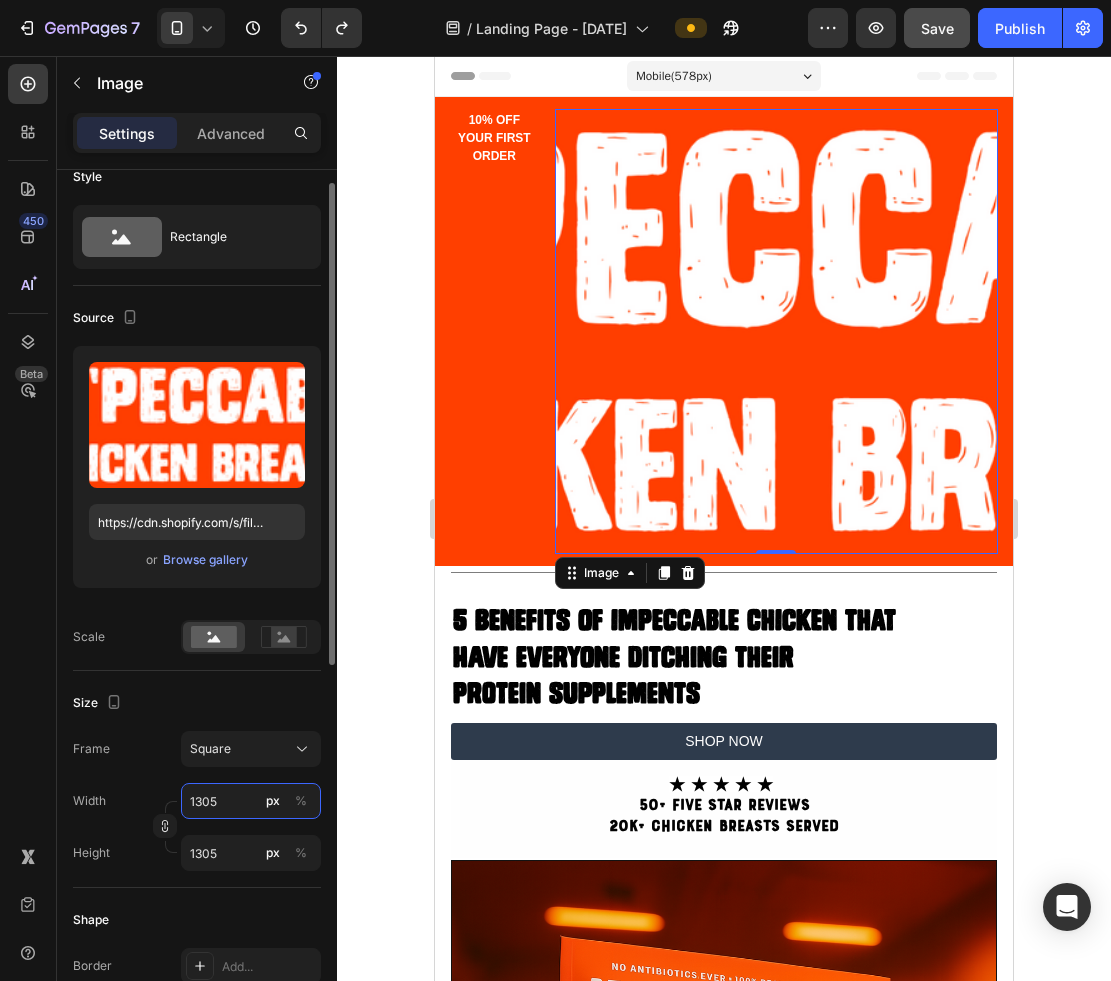 type on "130" 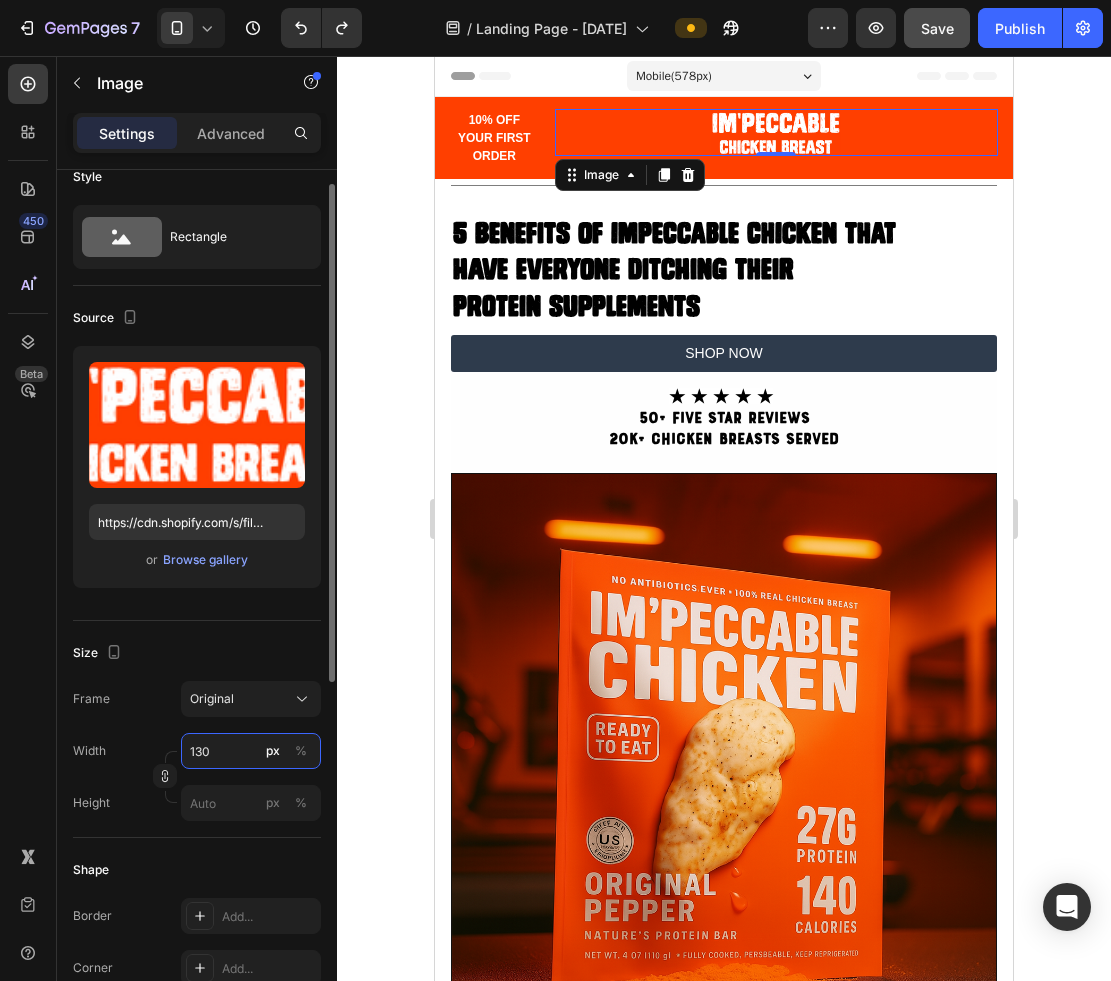 type on "1305" 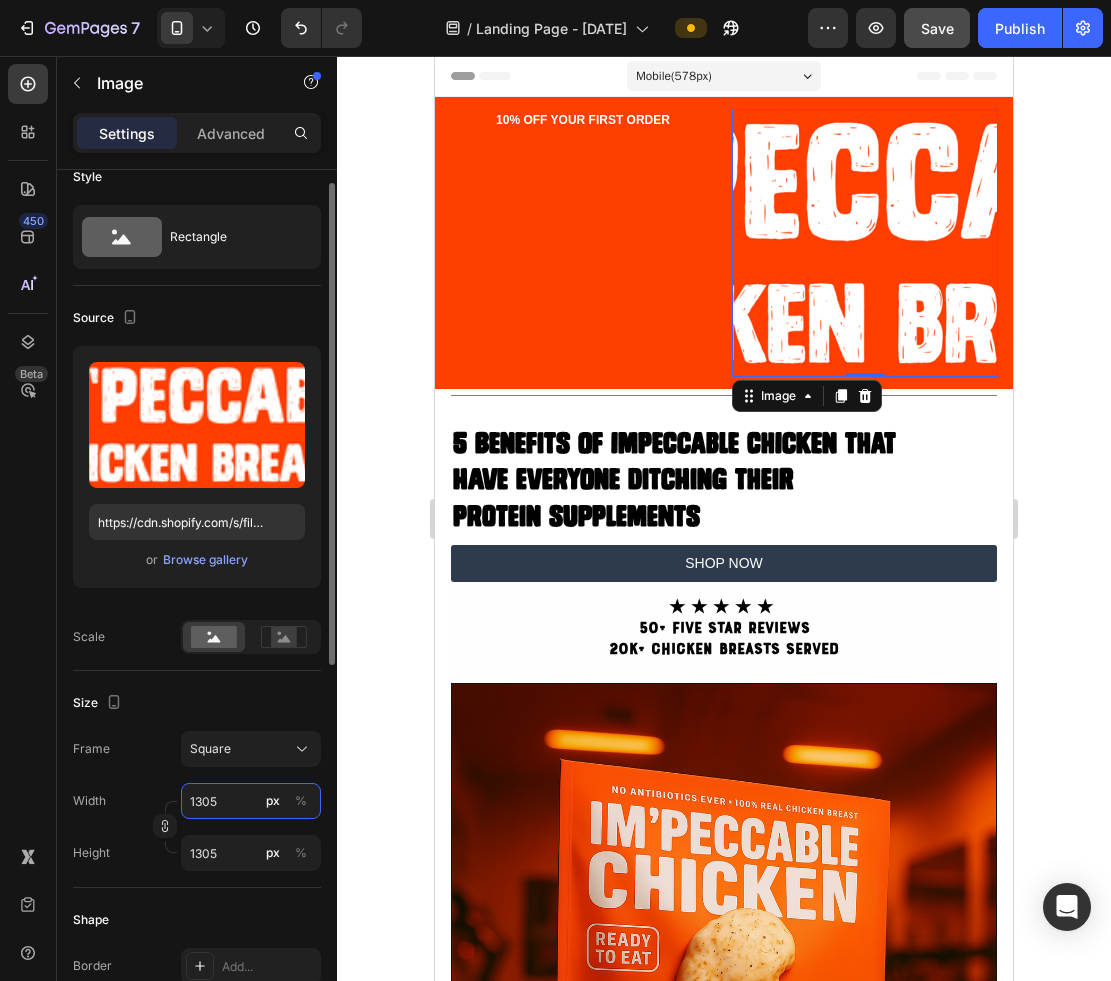 type on "130" 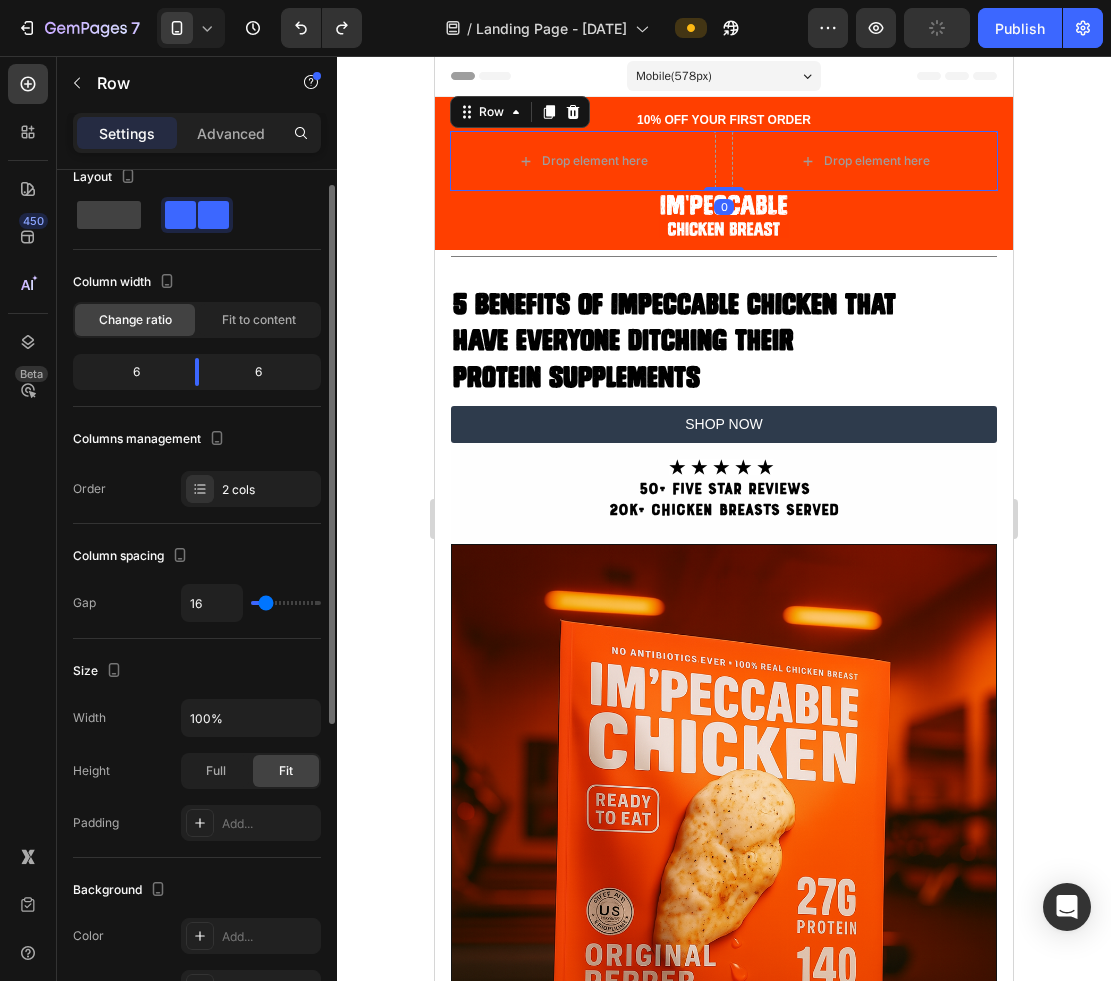 click on "Drop element here
Drop element here Row   0" at bounding box center [724, 161] 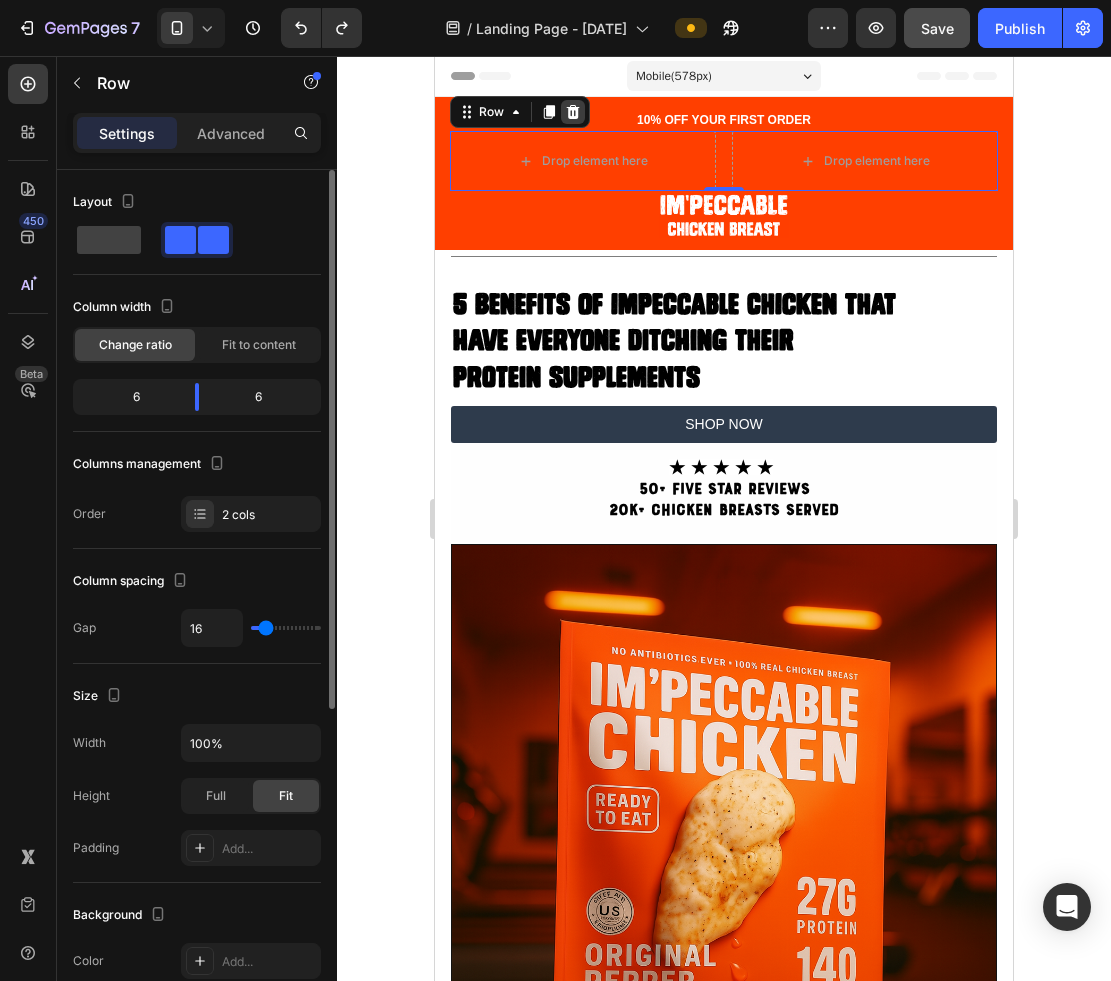click 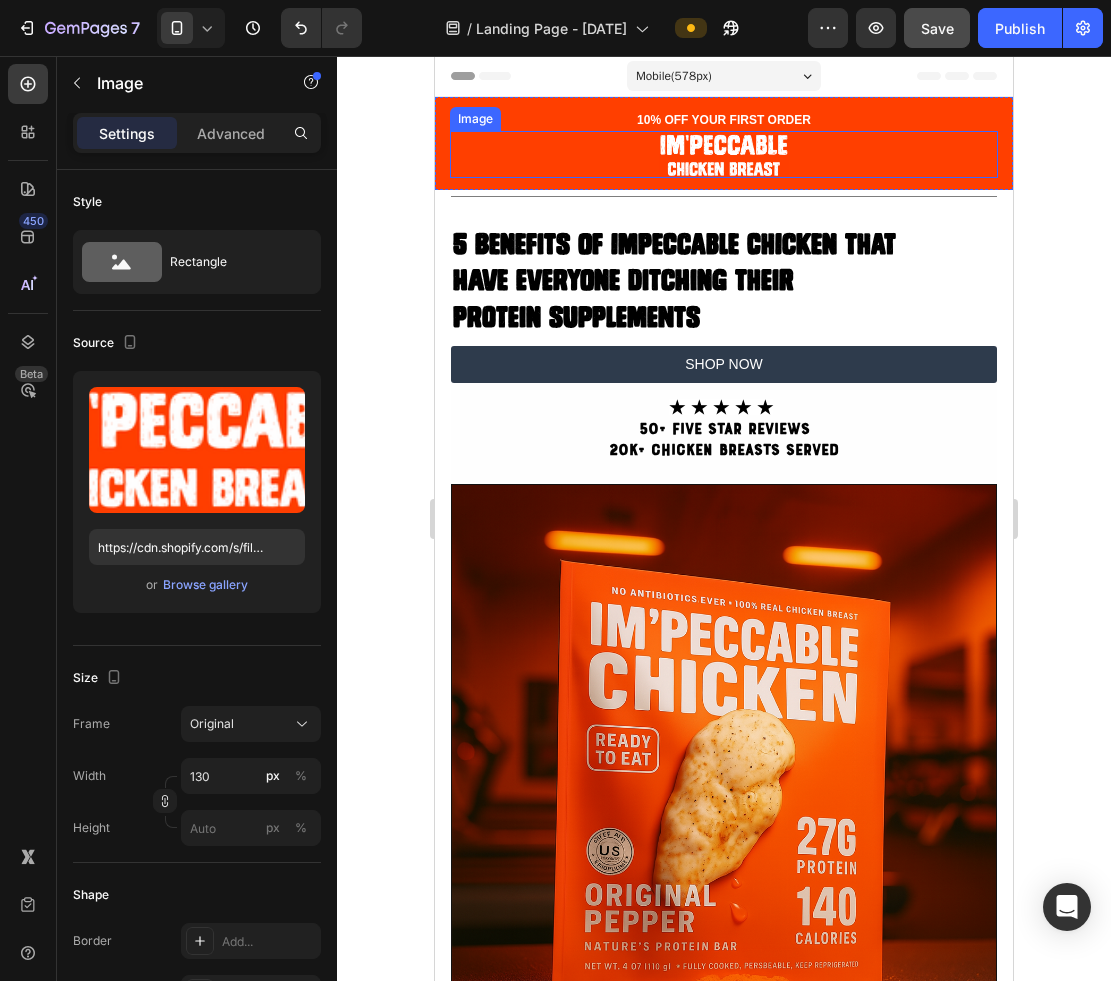 click at bounding box center [724, 155] 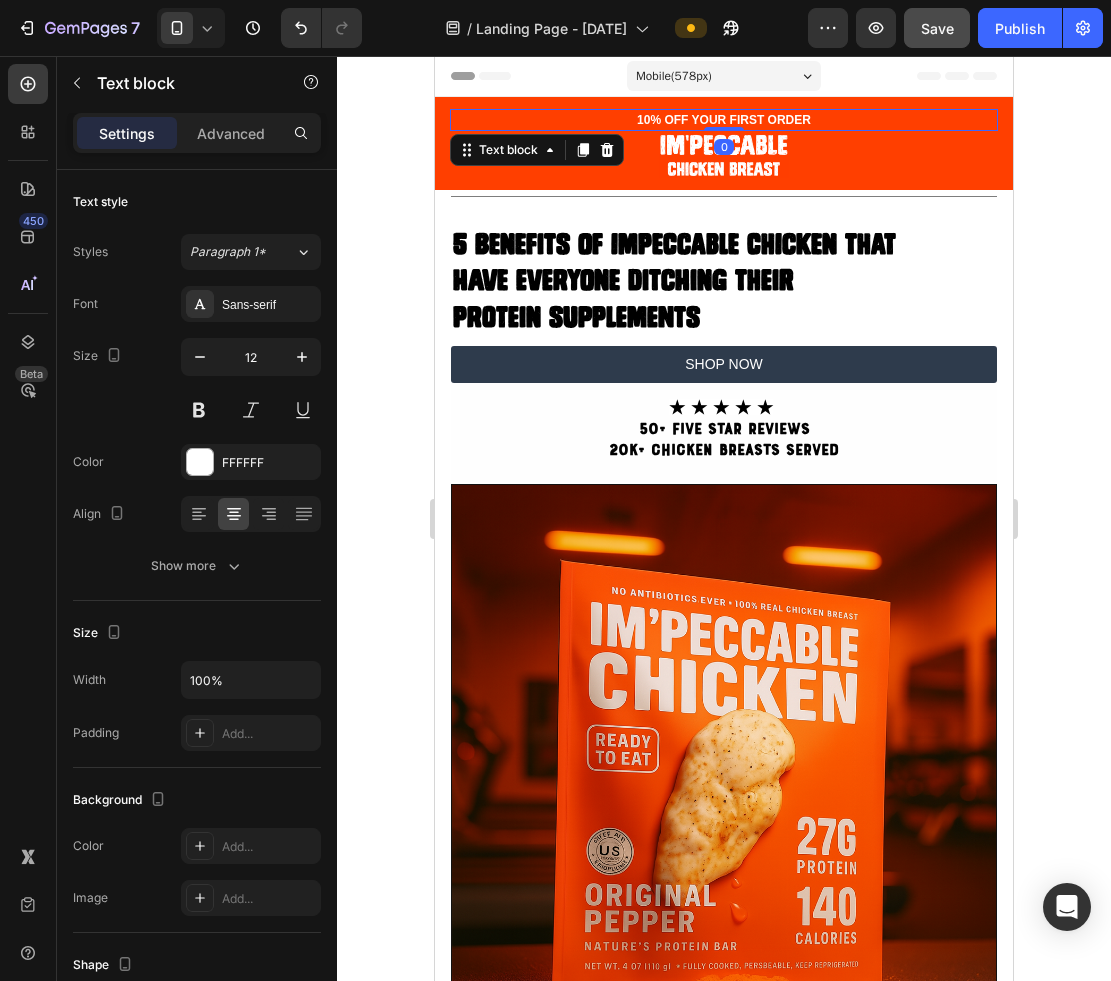 click on "10% OFF YOUR FIRST ORDER" at bounding box center (724, 120) 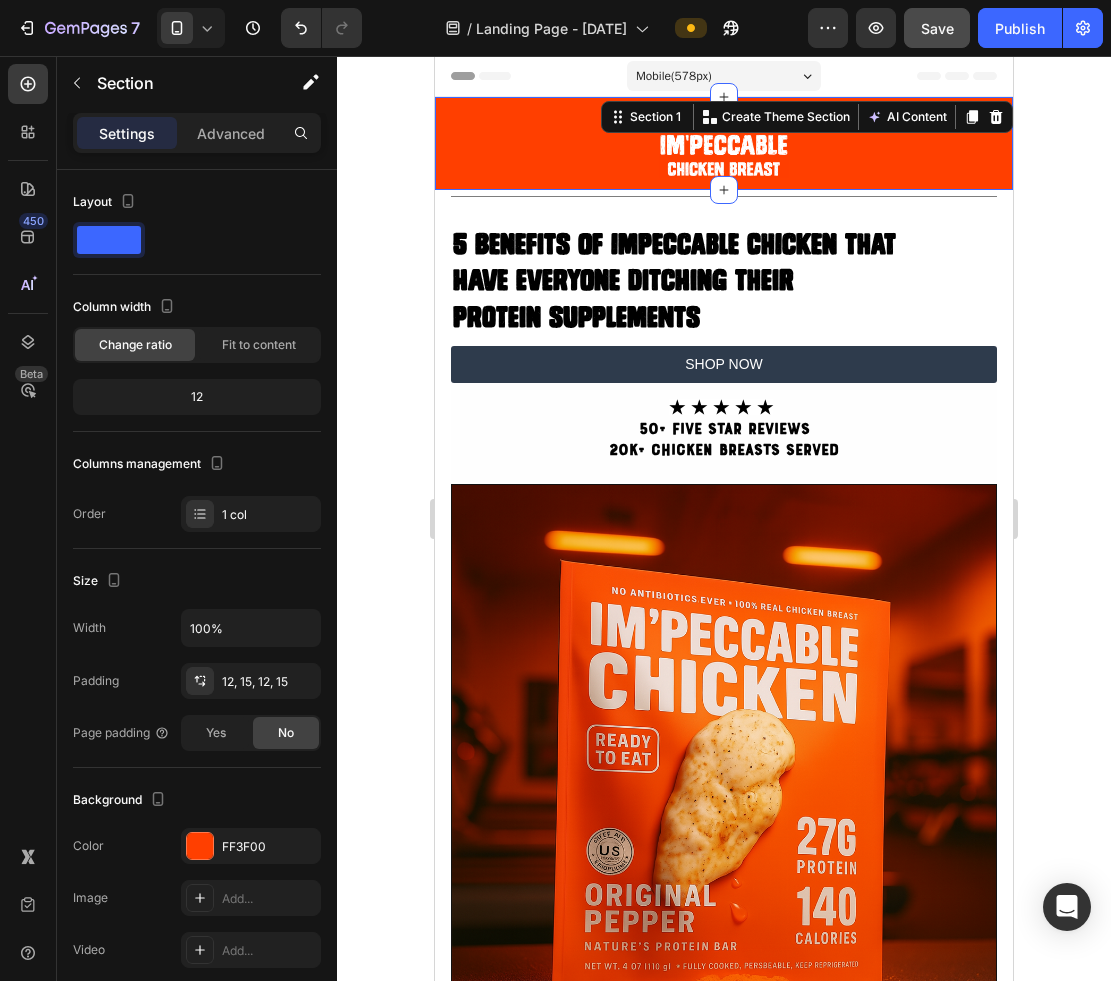 click on "10% OFF YOUR FIRST ORDER Text block Image Section 1   Create Theme Section AI Content Write with GemAI What would you like to describe here? Tone and Voice Persuasive Product Im'peccable Chicken Special Packs Show more Generate" at bounding box center [724, 143] 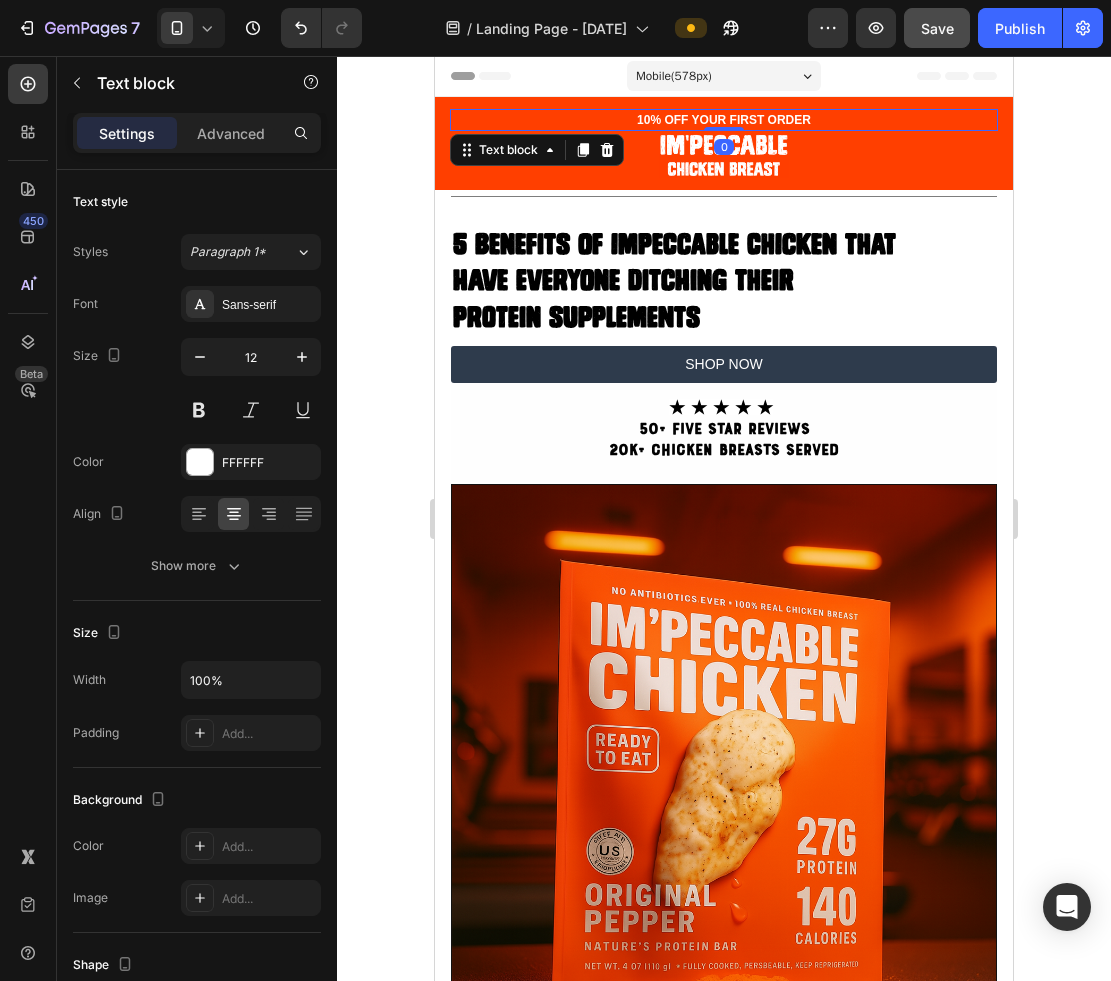 click on "10% OFF YOUR FIRST ORDER" at bounding box center [724, 120] 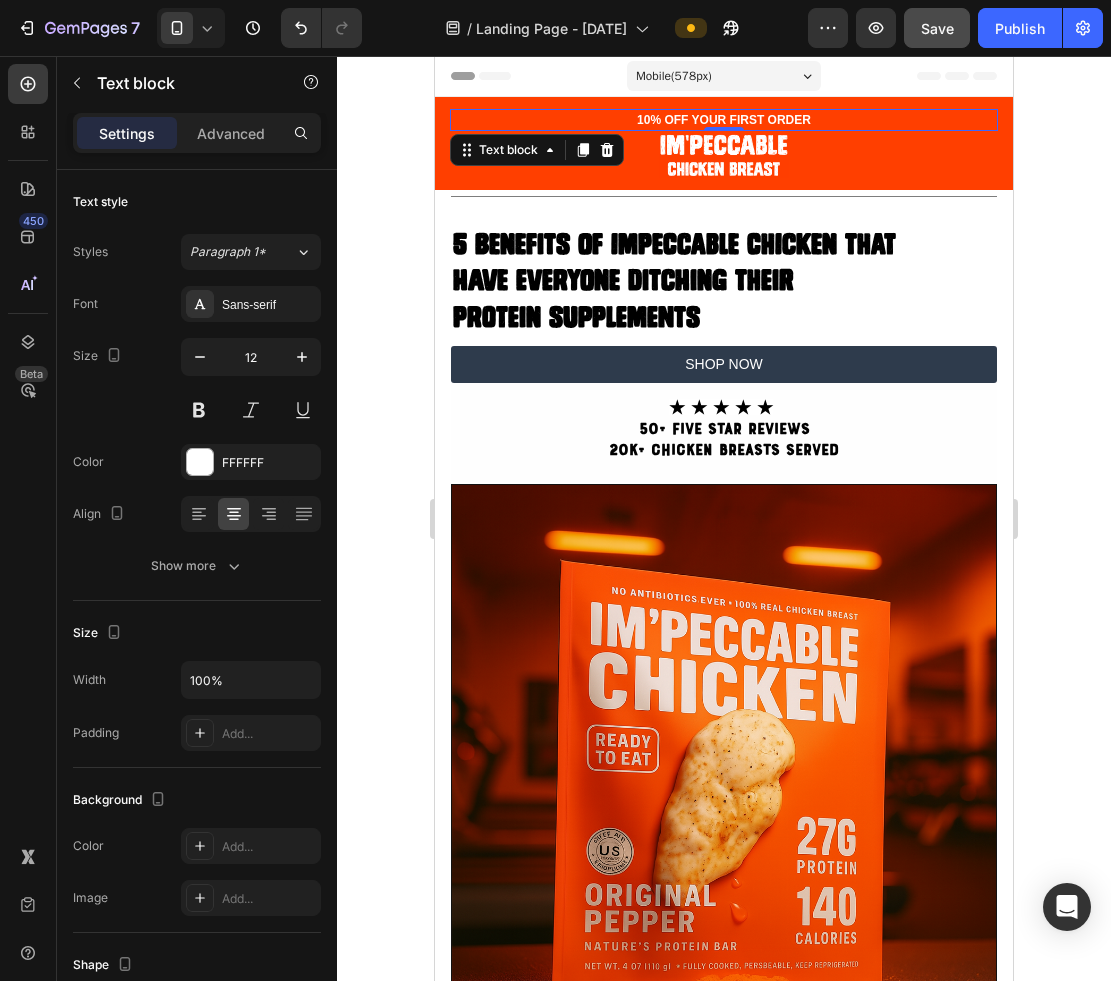 click on "7  Version history  /  Landing Page - Jul 28, 14:51:44 Preview  Save   Publish" 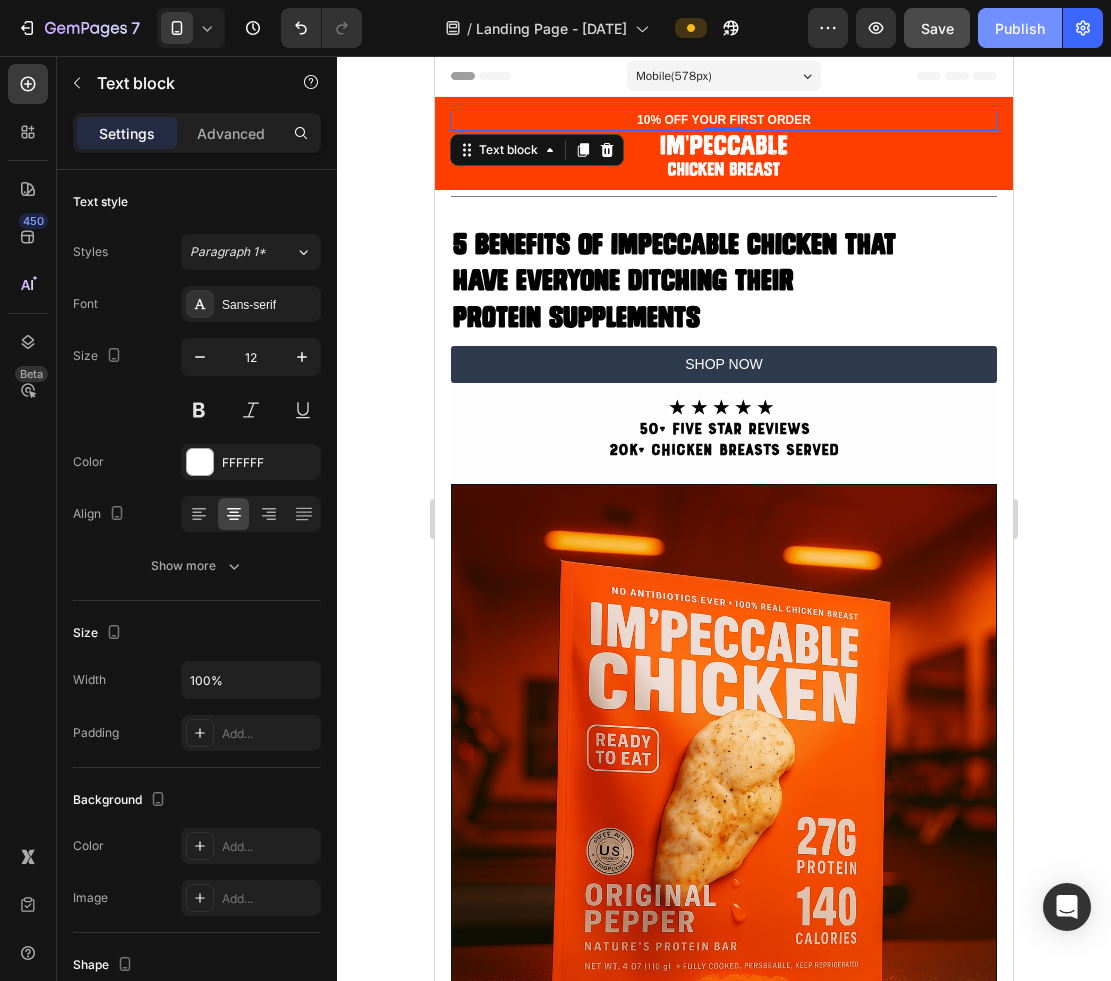 click on "Publish" 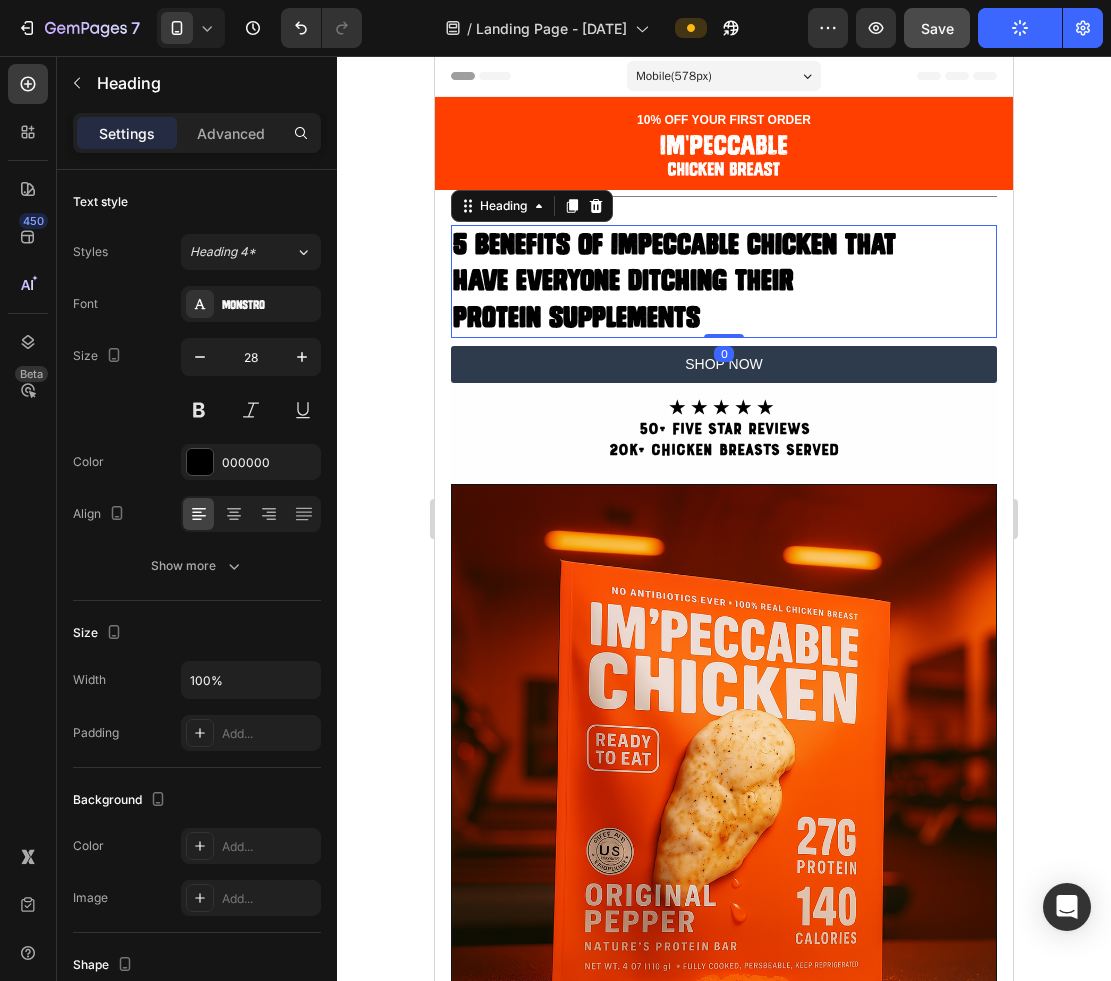 click on "5 Benefits of Impeccable Chicken That" at bounding box center [674, 244] 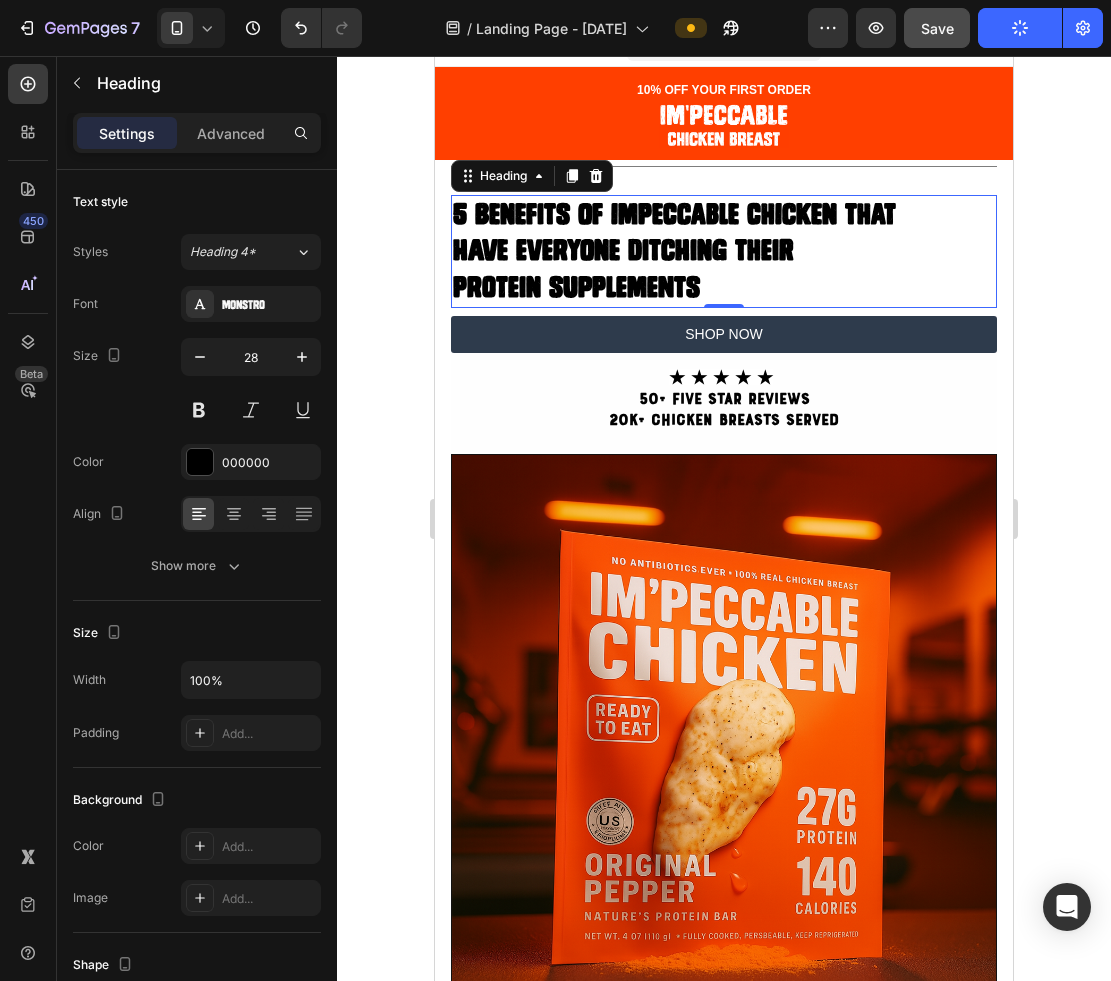 scroll, scrollTop: 31, scrollLeft: 0, axis: vertical 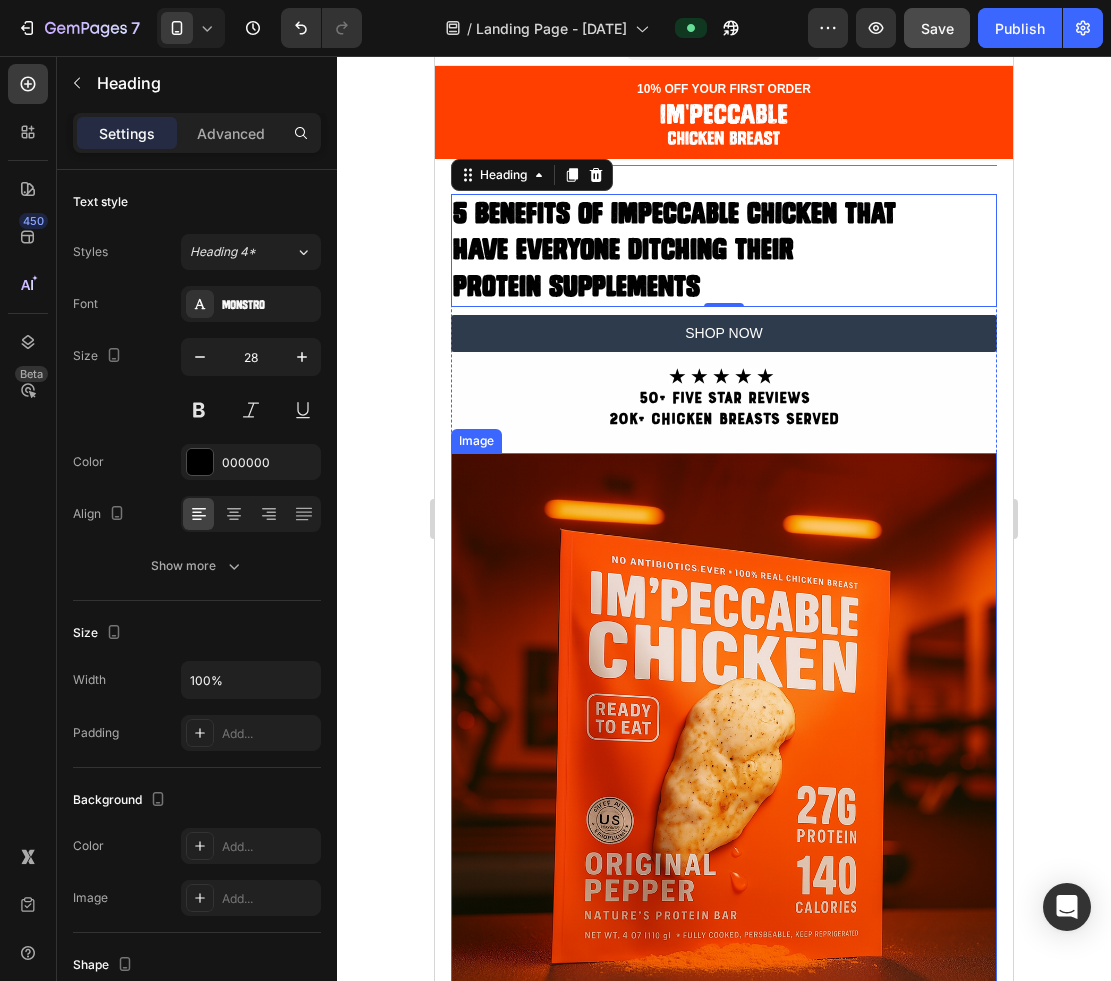 click at bounding box center [724, 726] 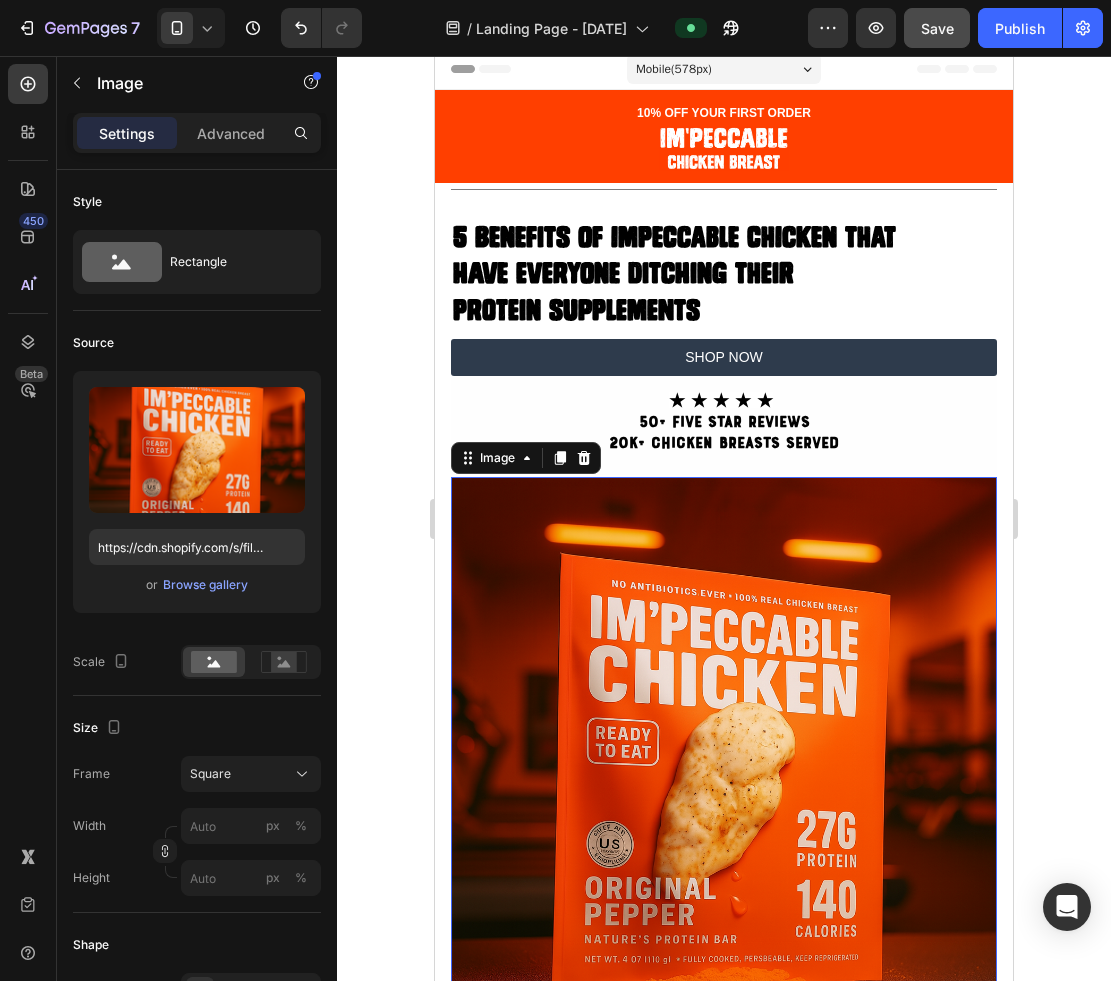 scroll, scrollTop: 3, scrollLeft: 0, axis: vertical 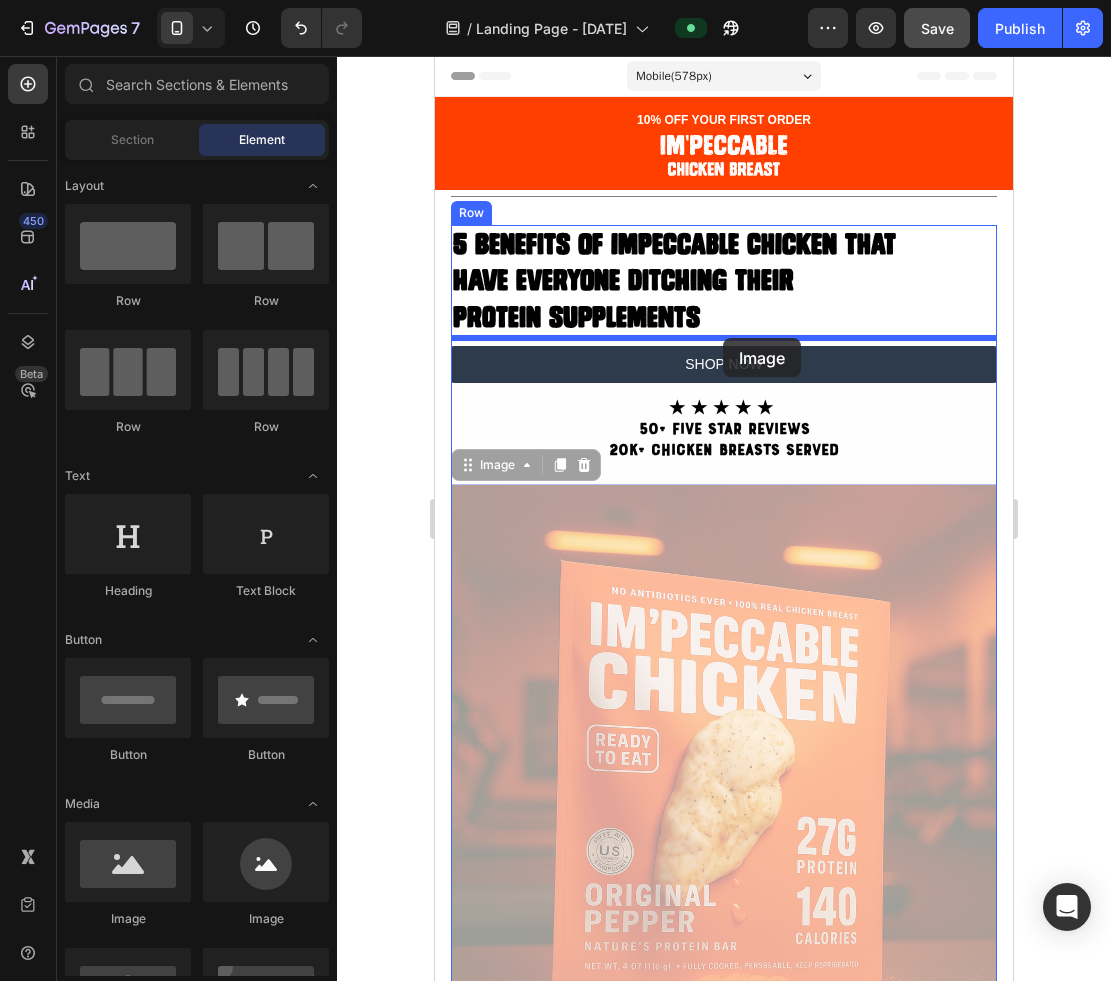 drag, startPoint x: 788, startPoint y: 514, endPoint x: 723, endPoint y: 338, distance: 187.6193 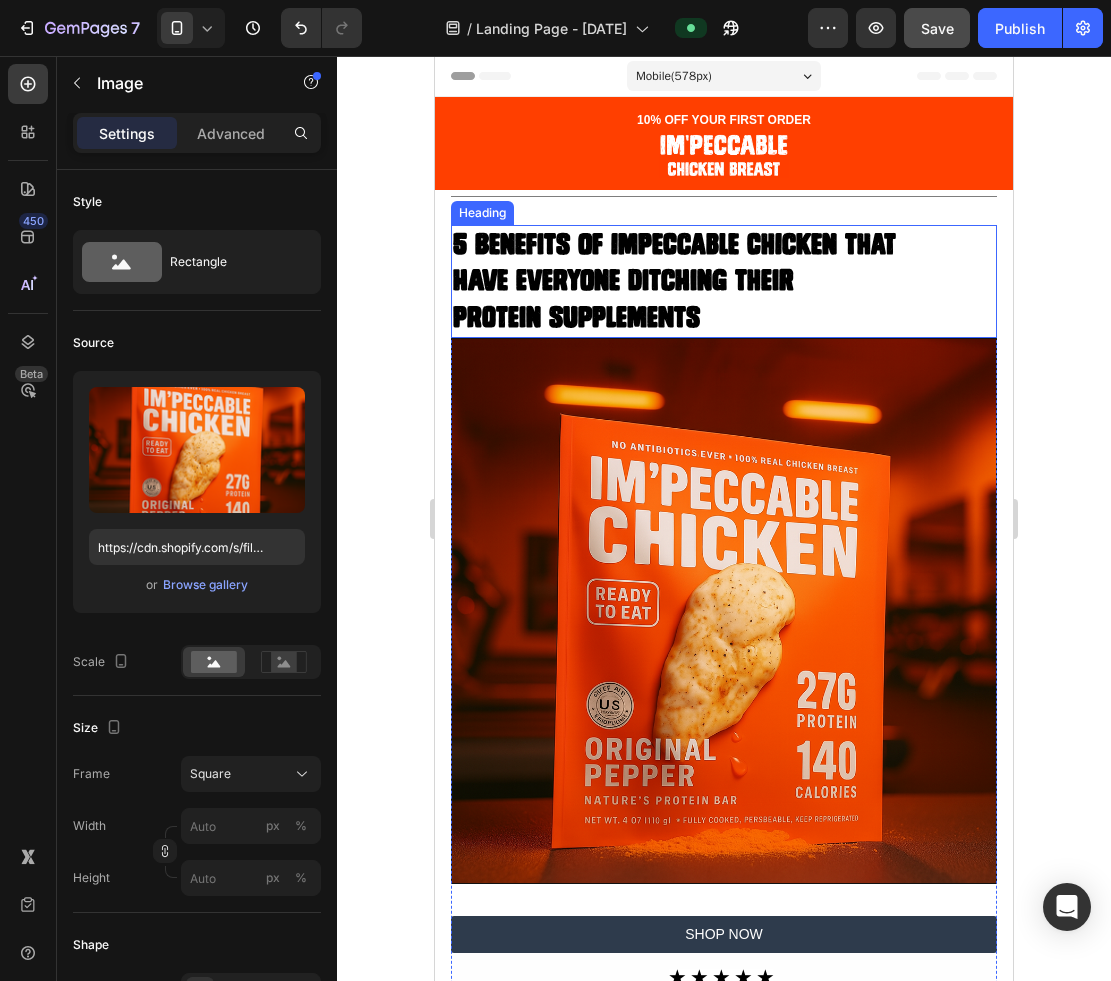 click on "⁠⁠⁠⁠⁠⁠⁠ 5 Benefits of Impeccable Chicken That  Have Everyone Ditching Their  Protein supplements" at bounding box center [724, 281] 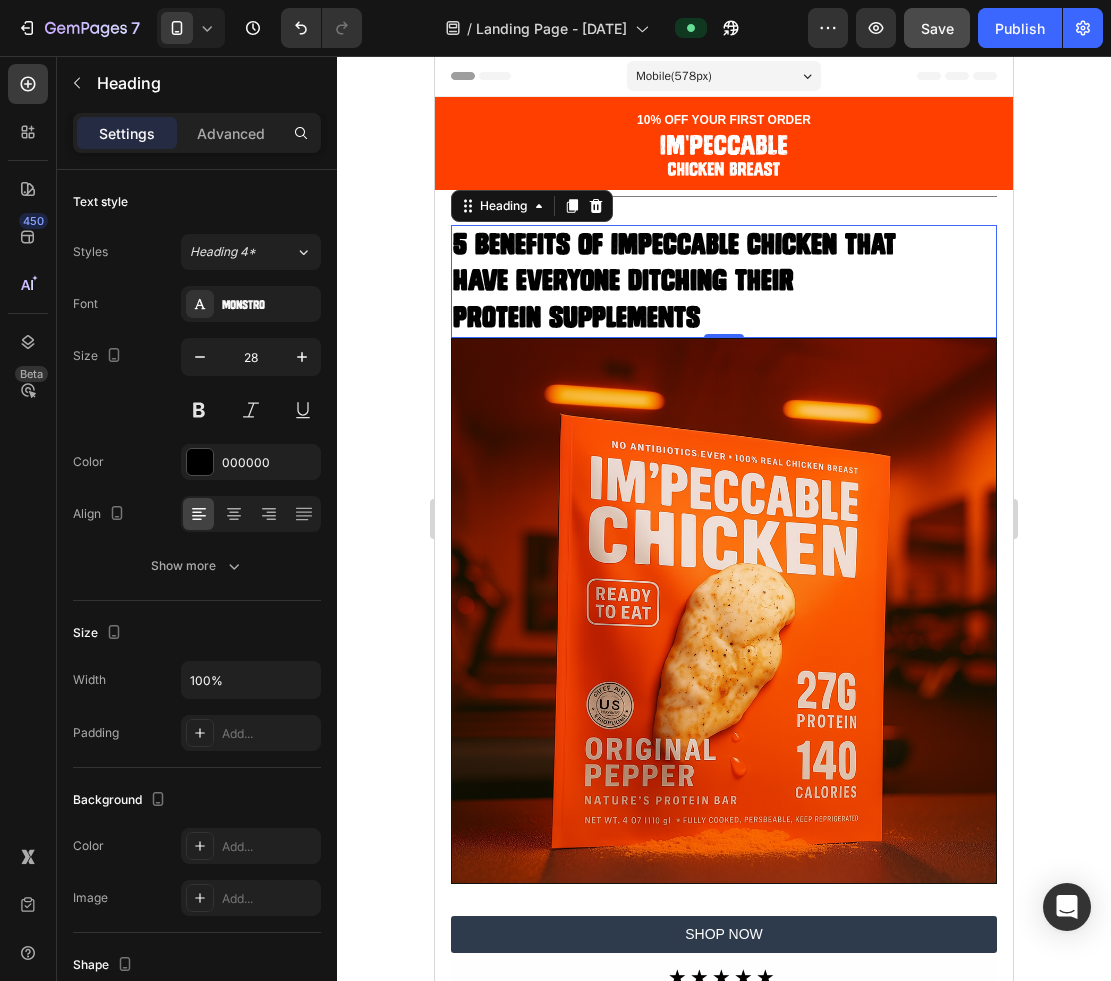 click on "Settings Advanced" at bounding box center [197, 141] 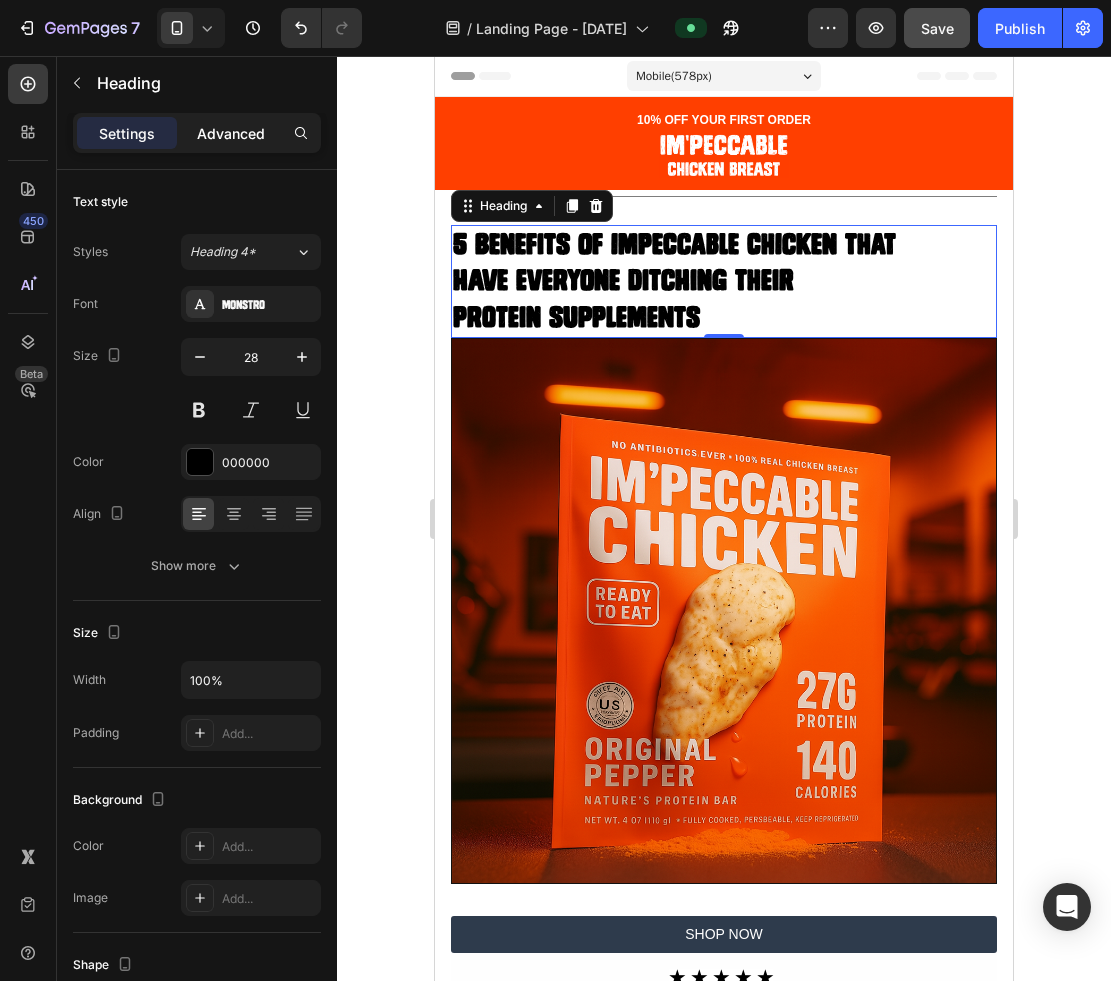click on "Advanced" at bounding box center [231, 133] 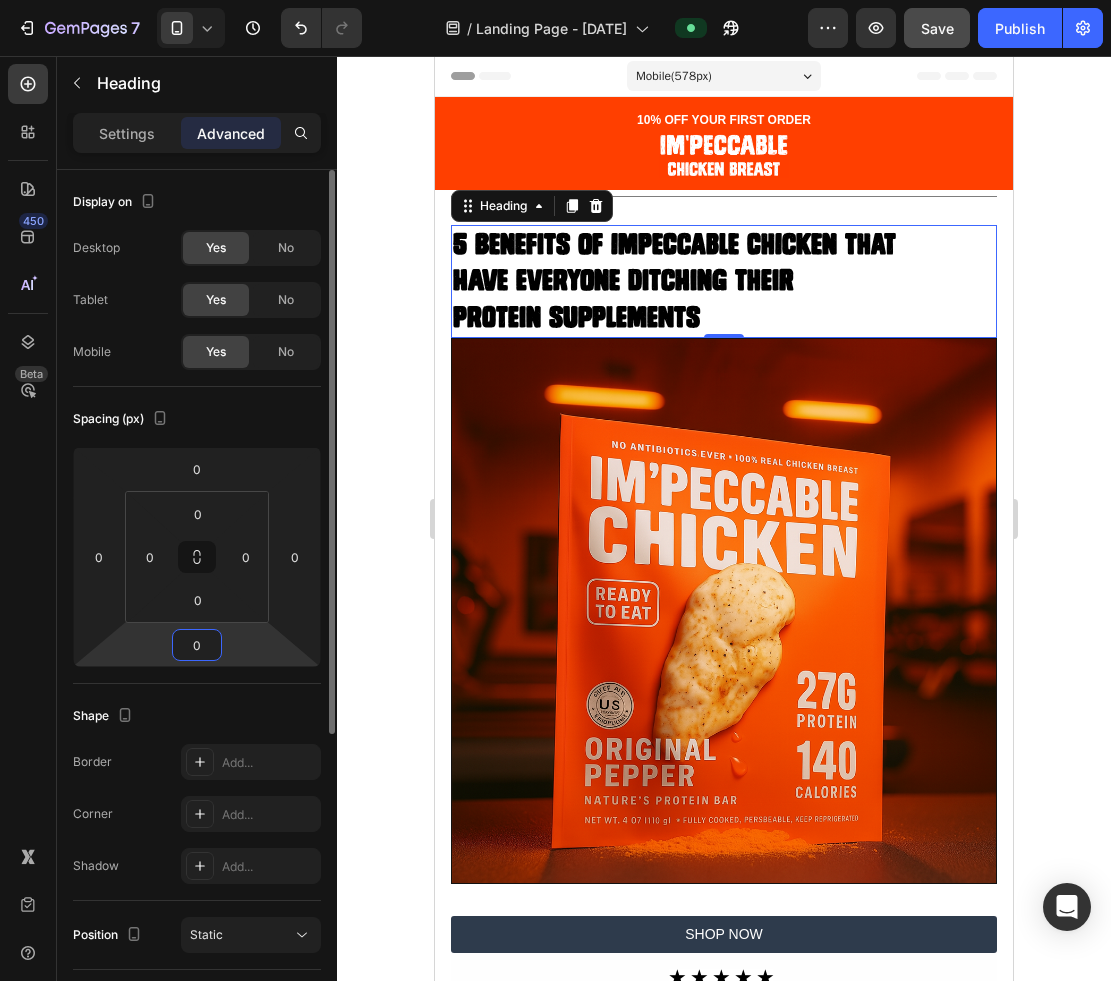click on "0" at bounding box center [197, 645] 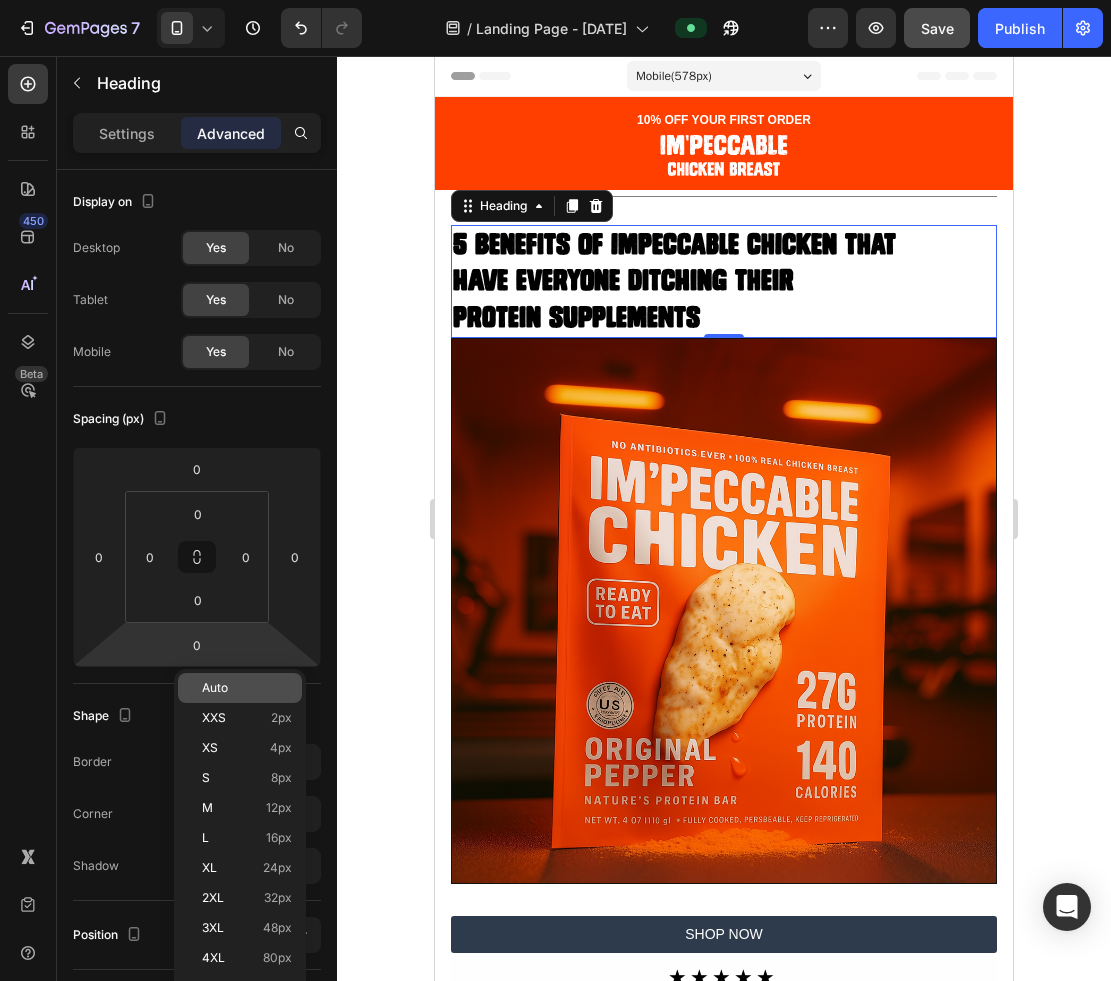click on "Auto" 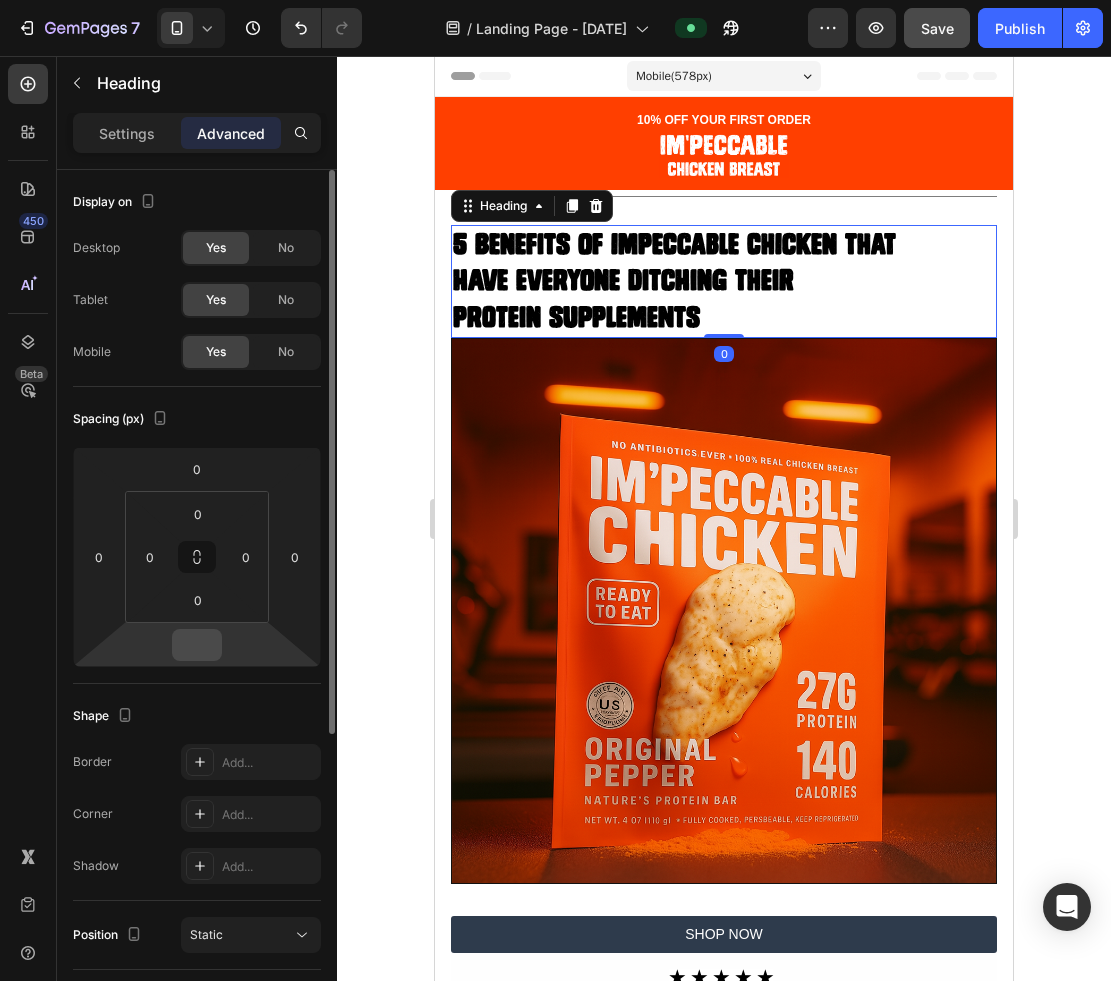 click at bounding box center (197, 645) 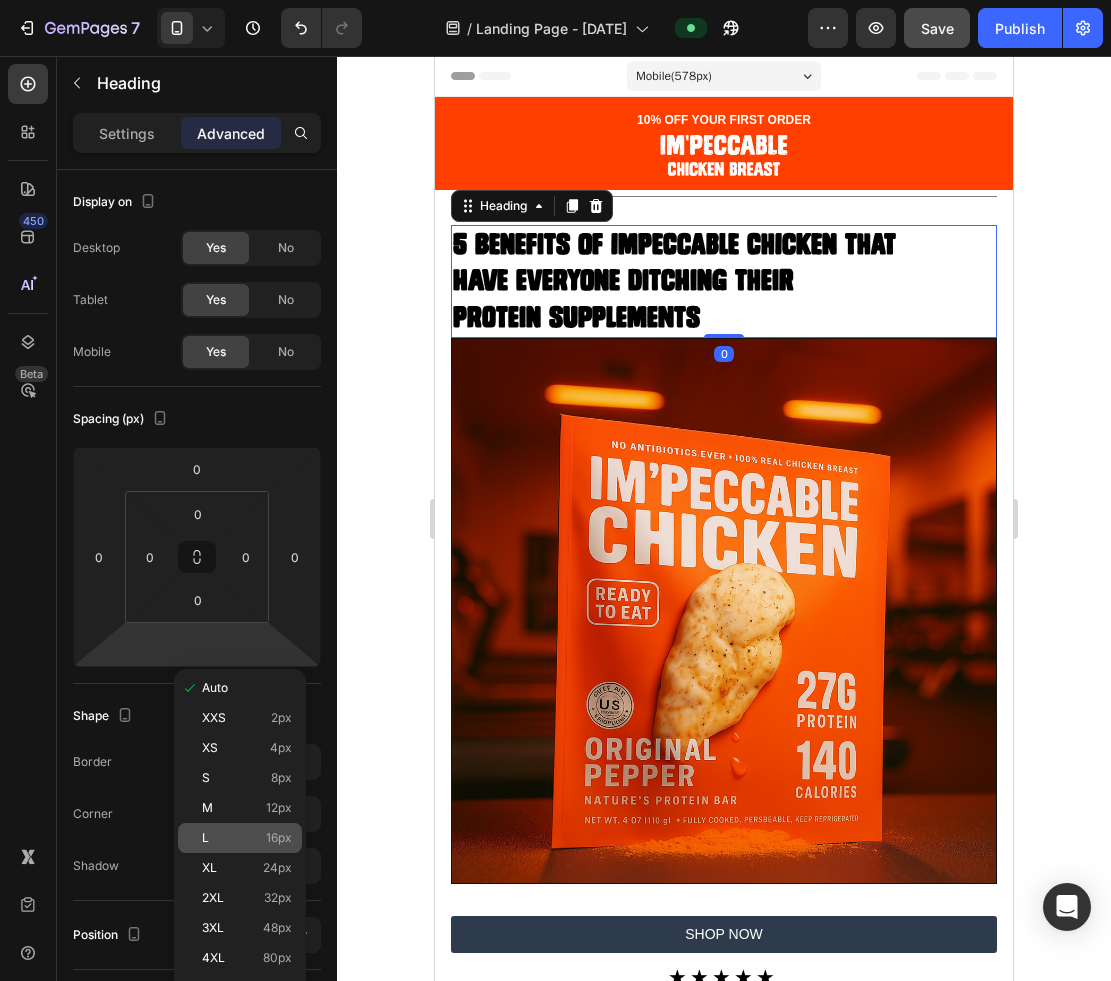 click on "L 16px" 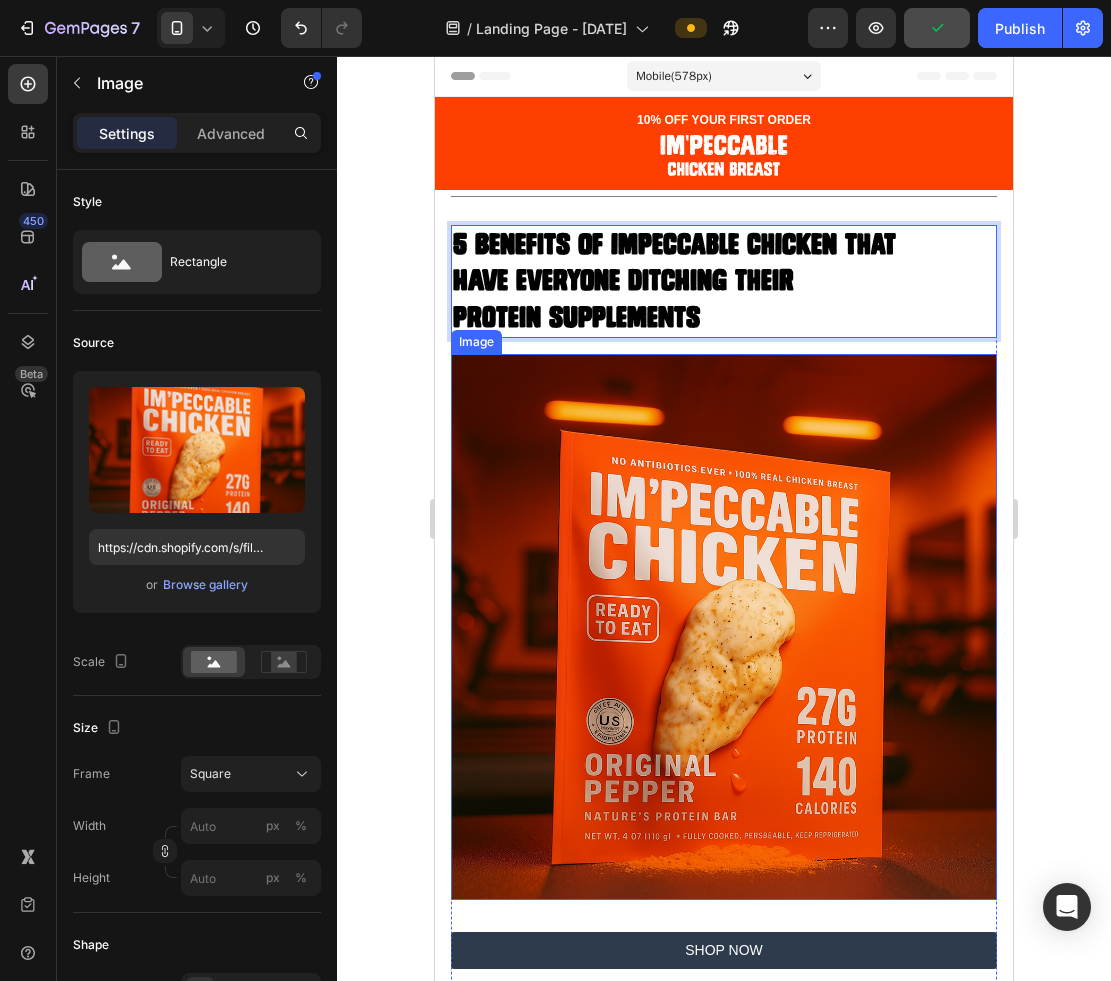 click at bounding box center [724, 627] 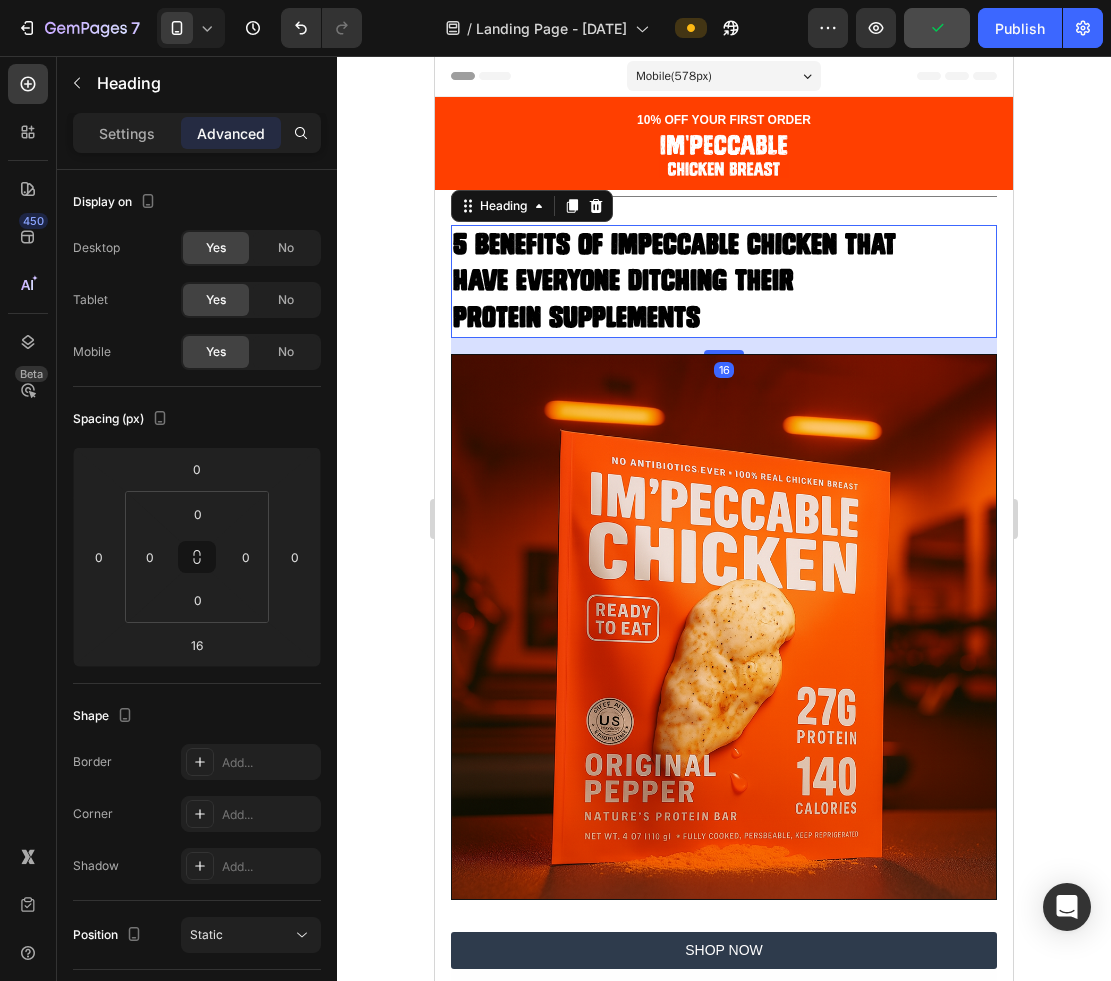 click on "⁠⁠⁠⁠⁠⁠⁠ 5 Benefits of Impeccable Chicken That  Have Everyone Ditching Their  Protein supplements" at bounding box center [724, 281] 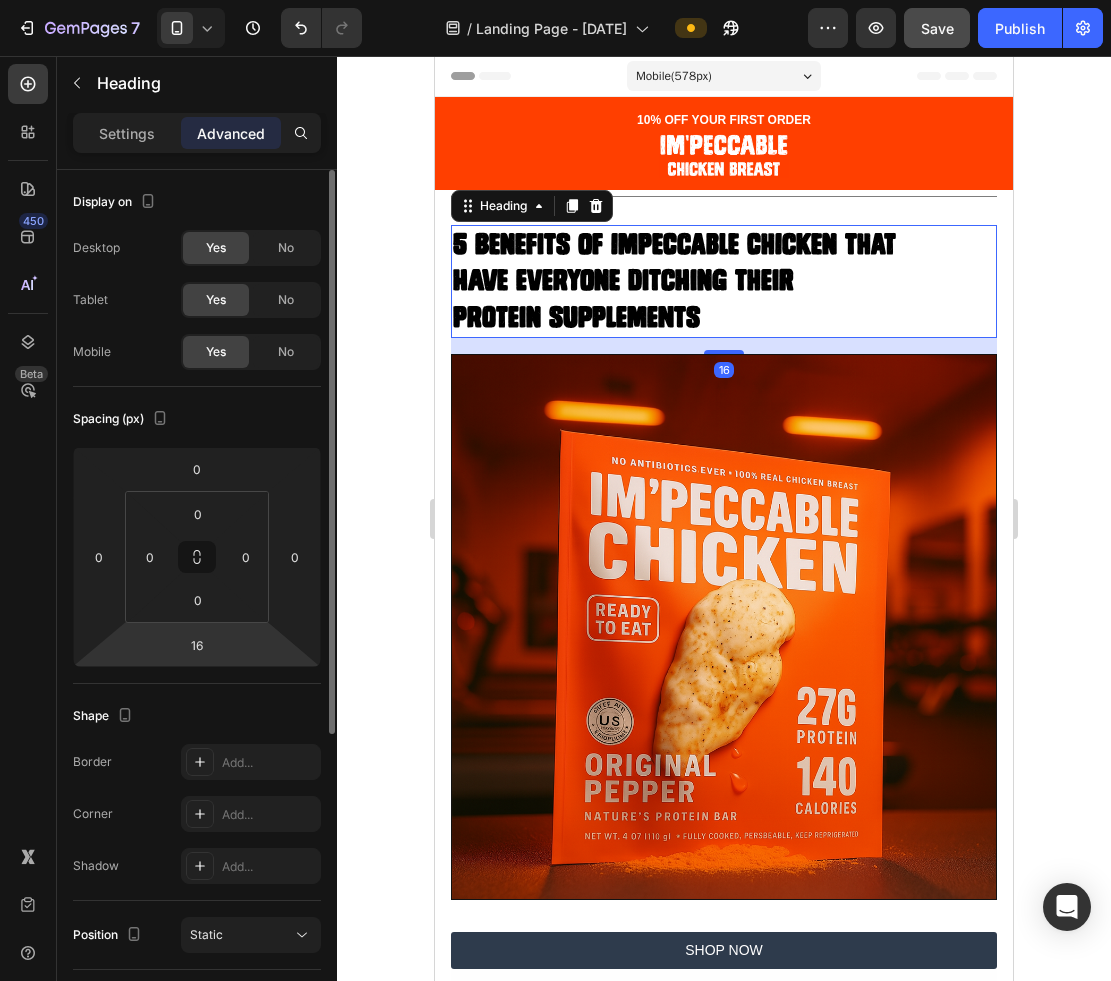 click on "7  Version history  /  Landing Page - Jul 28, 14:51:44 Preview  Save   Publish  450 Beta Sections(18) Elements(83) Section Element Hero Section Product Detail Brands Trusted Badges Guarantee Product Breakdown How to use Testimonials Compare Bundle FAQs Social Proof Brand Story Product List Collection Blog List Contact Sticky Add to Cart Custom Footer Browse Library 450 Layout
Row
Row
Row
Row Text
Heading
Text Block Button
Button
Button Media
Image
Image" at bounding box center [555, 0] 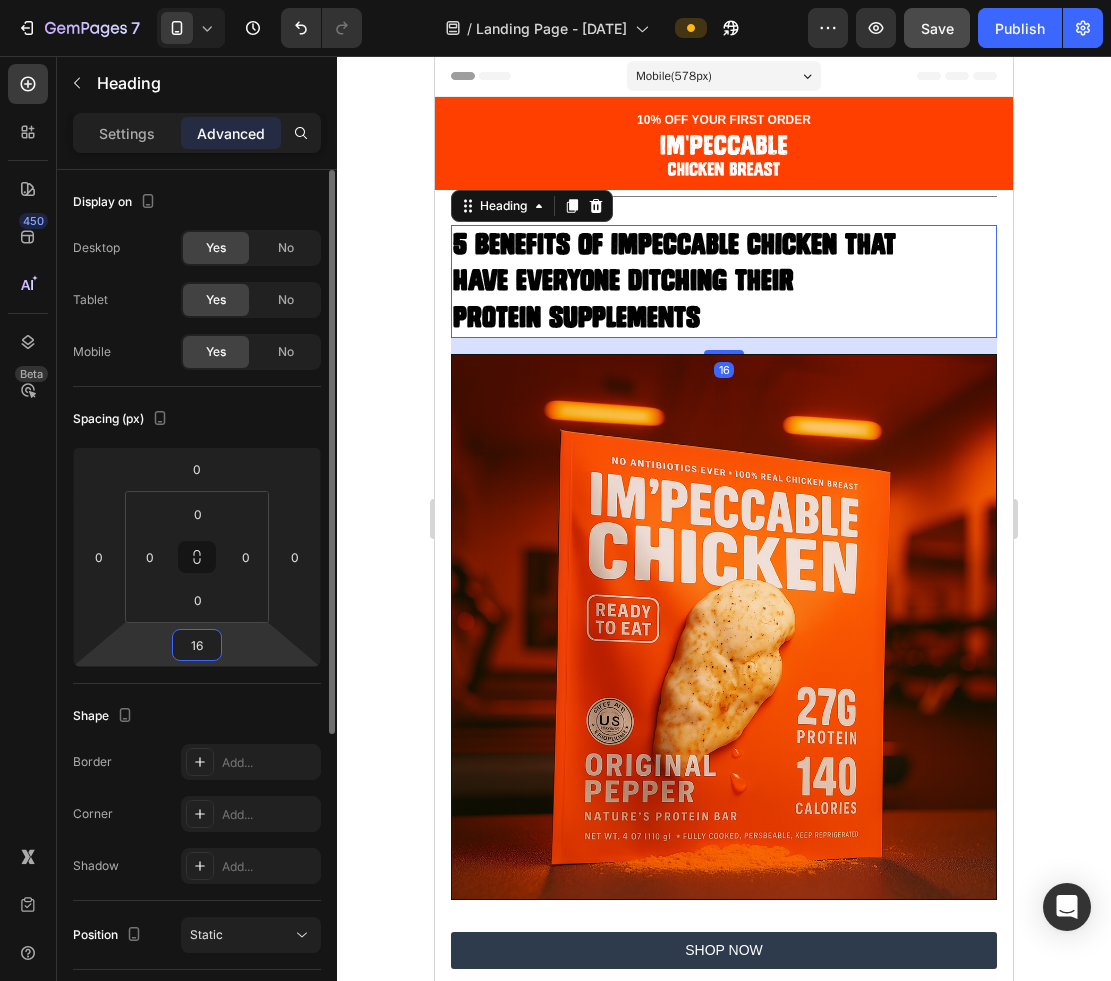 click on "16" at bounding box center [197, 645] 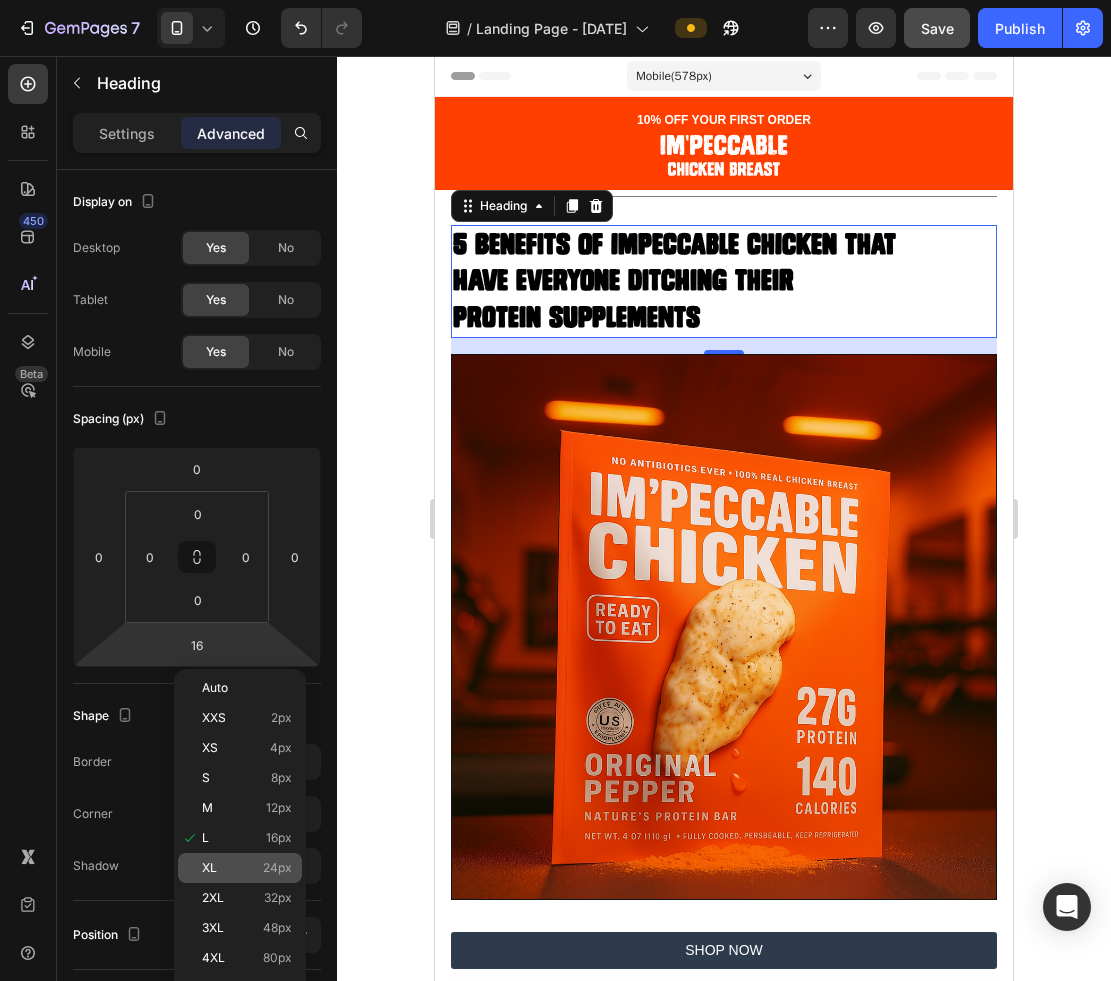 click on "XL 24px" 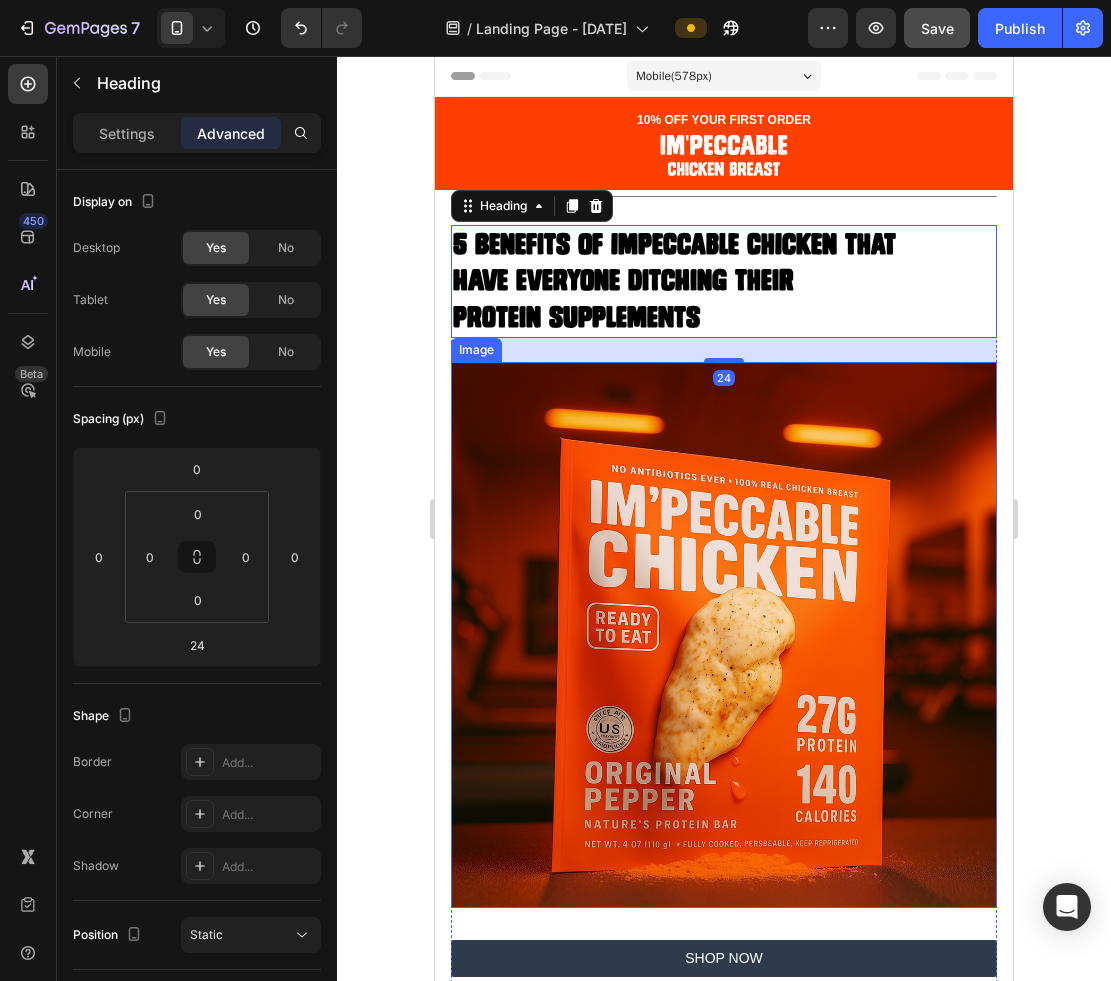 click at bounding box center (724, 635) 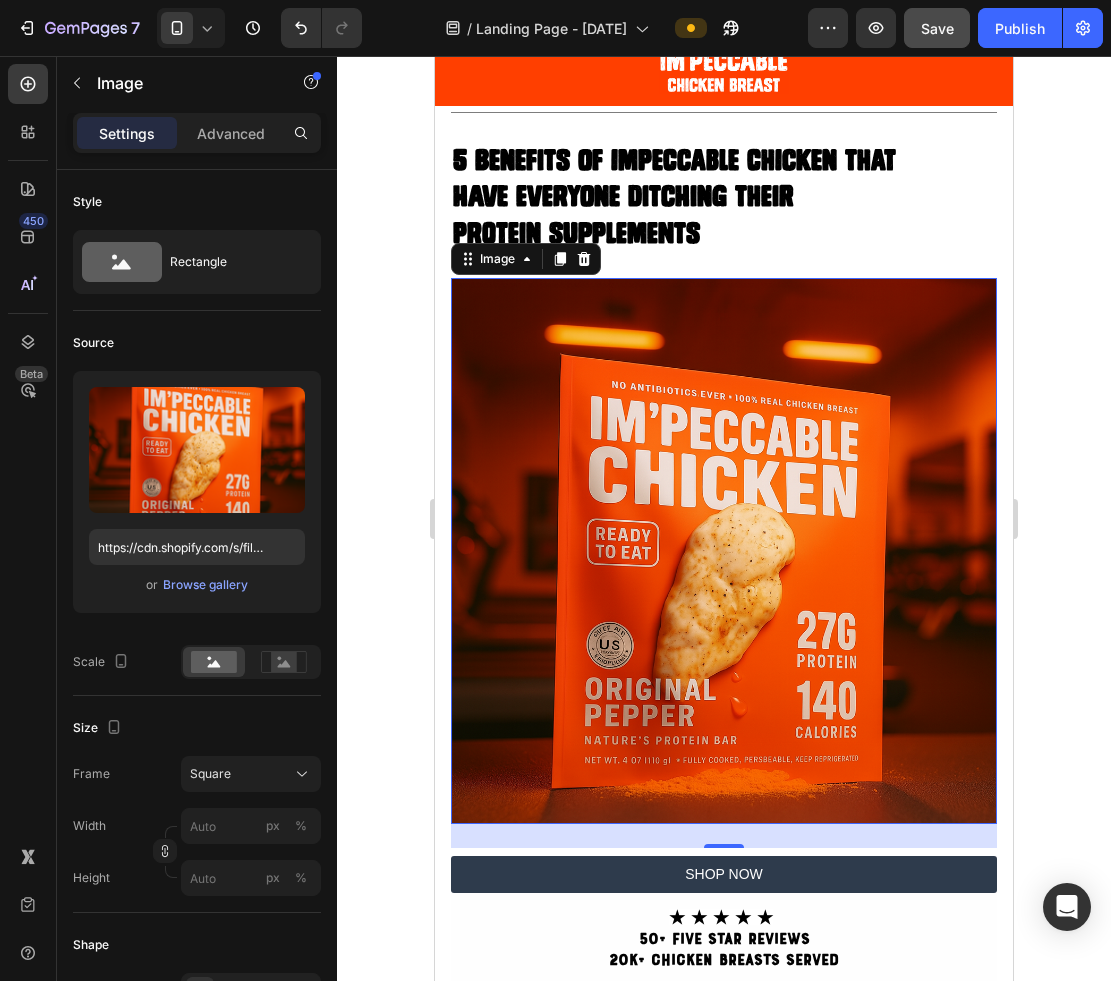 scroll, scrollTop: 115, scrollLeft: 0, axis: vertical 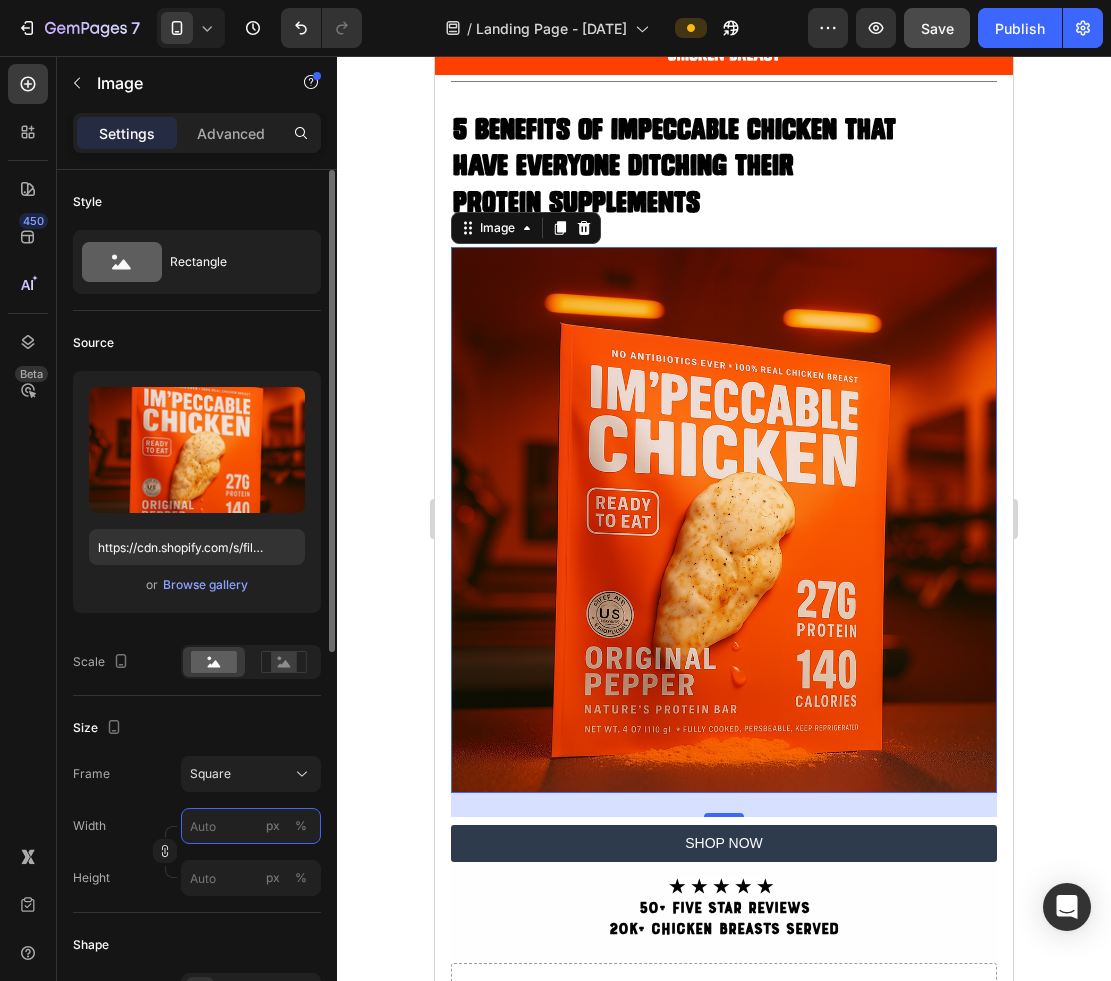 click on "px %" at bounding box center (251, 826) 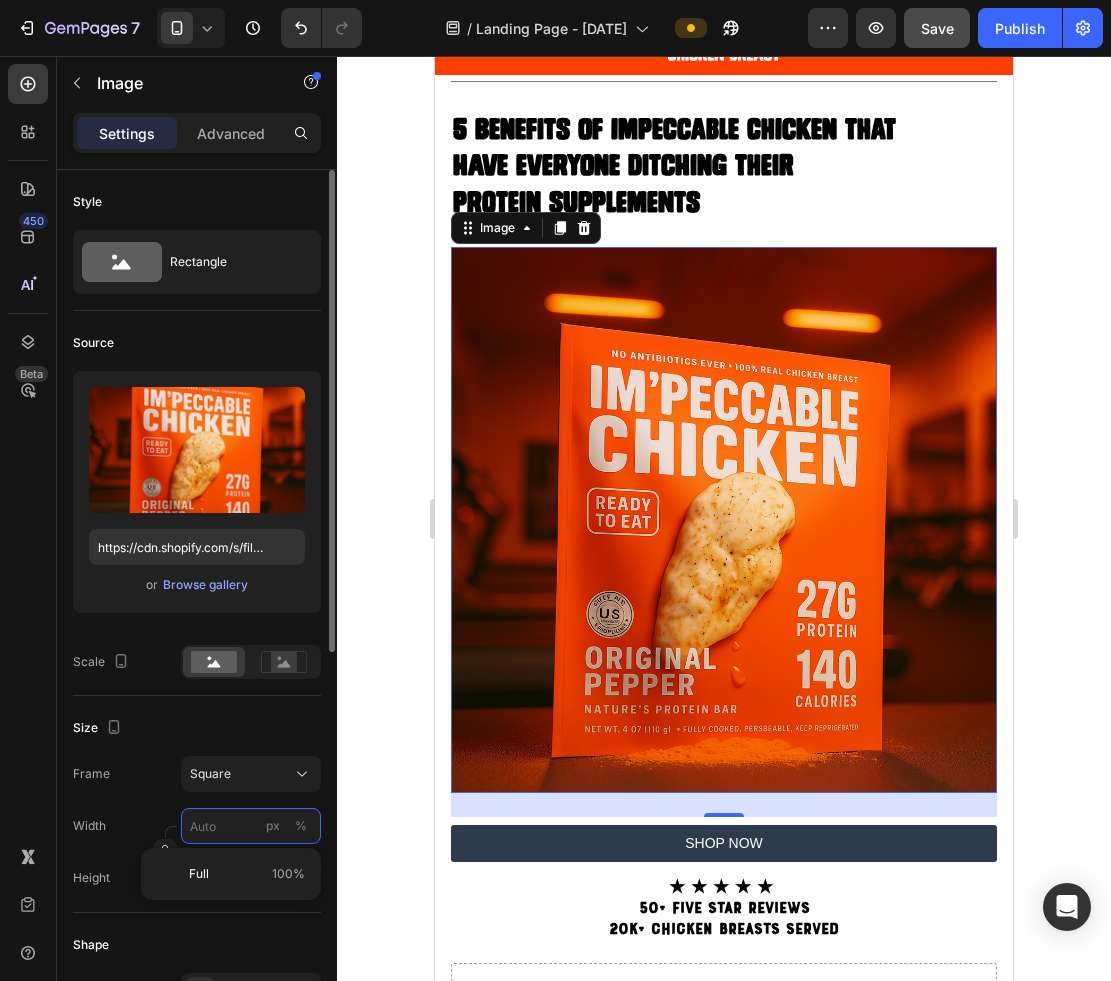 type on "5" 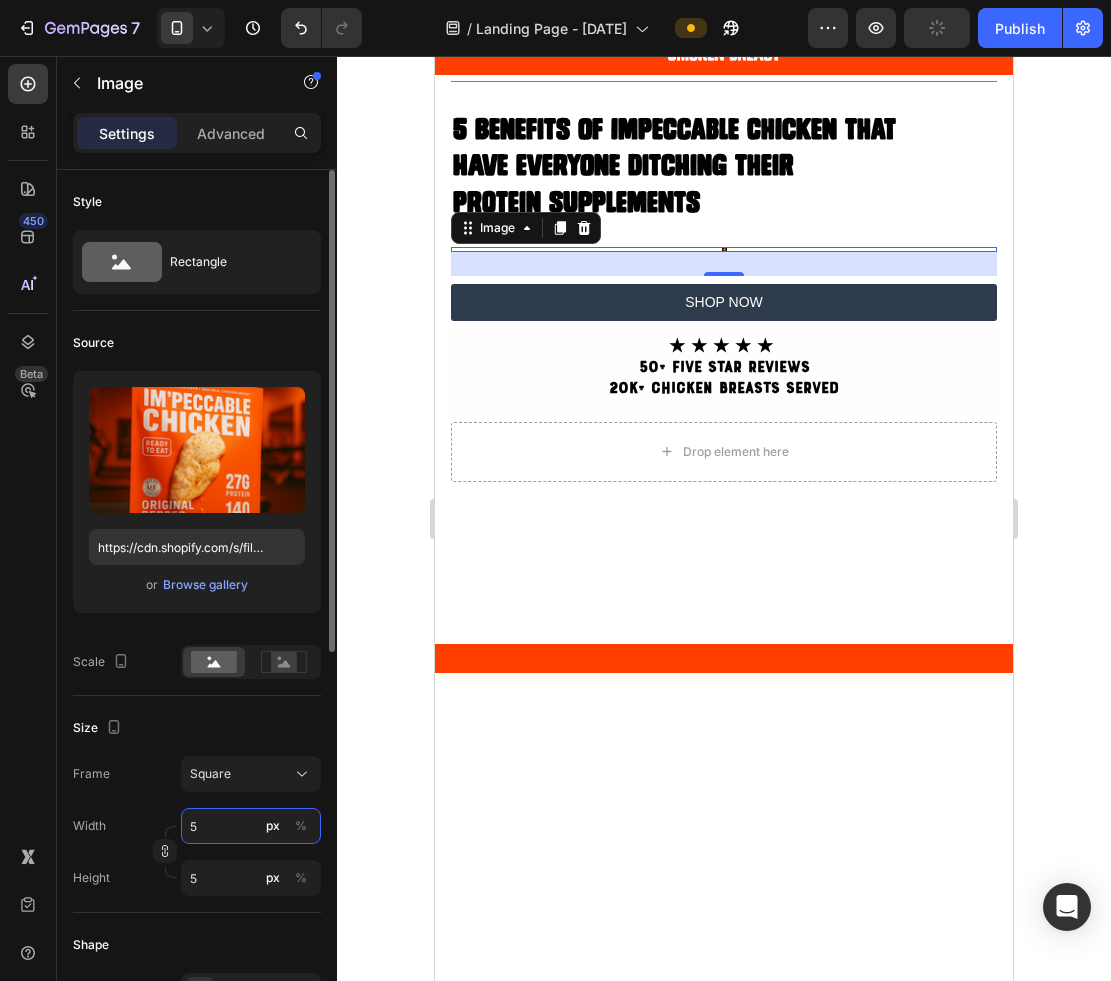 type on "50" 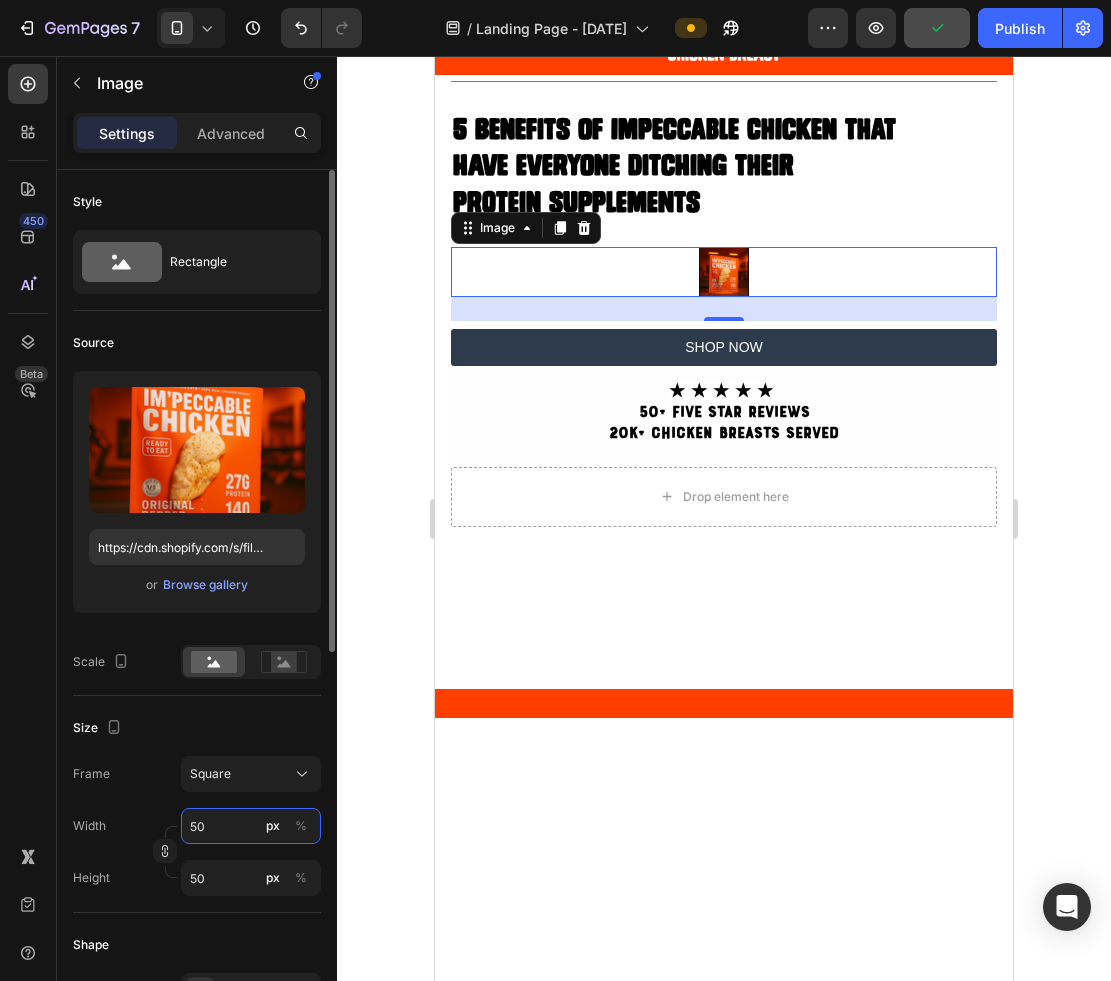 type on "5" 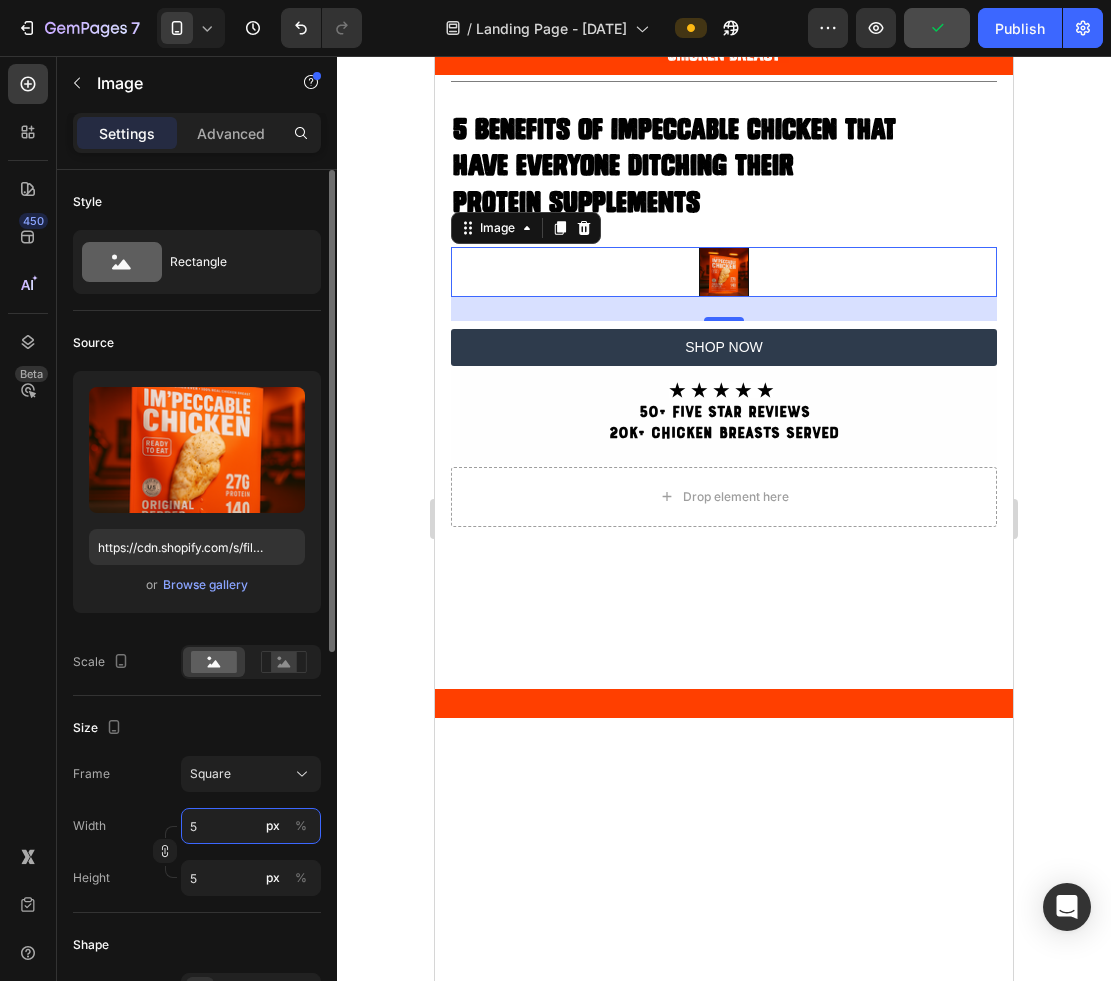 type 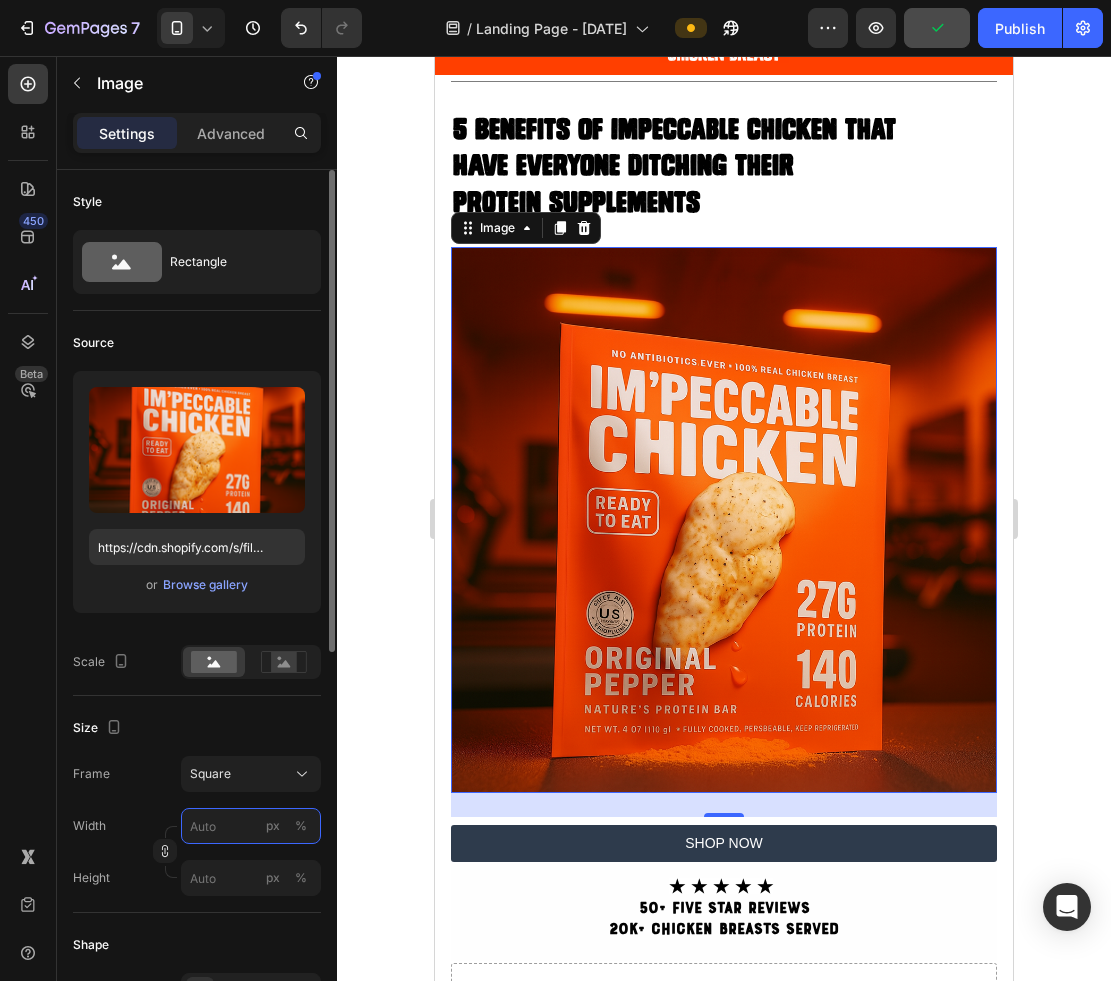 type on "1" 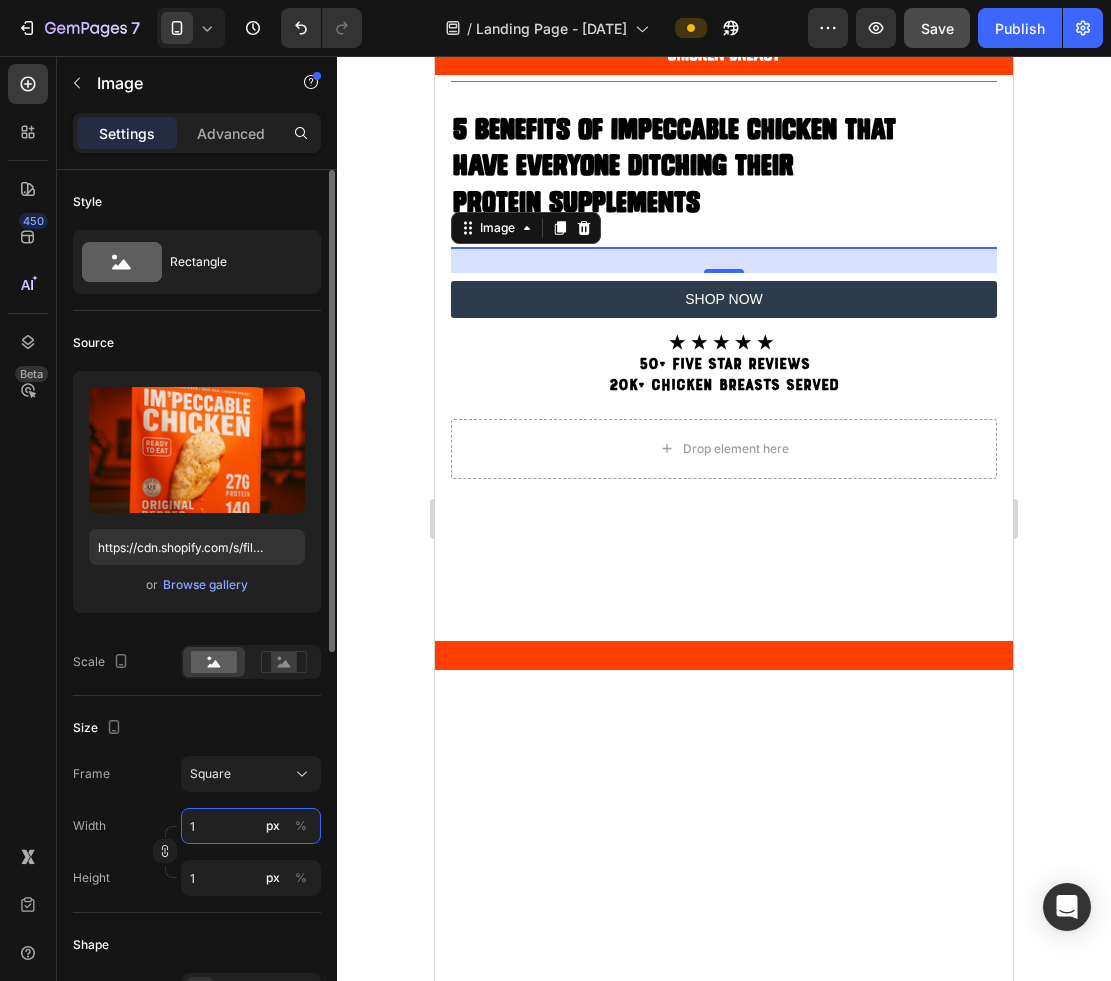 type on "10" 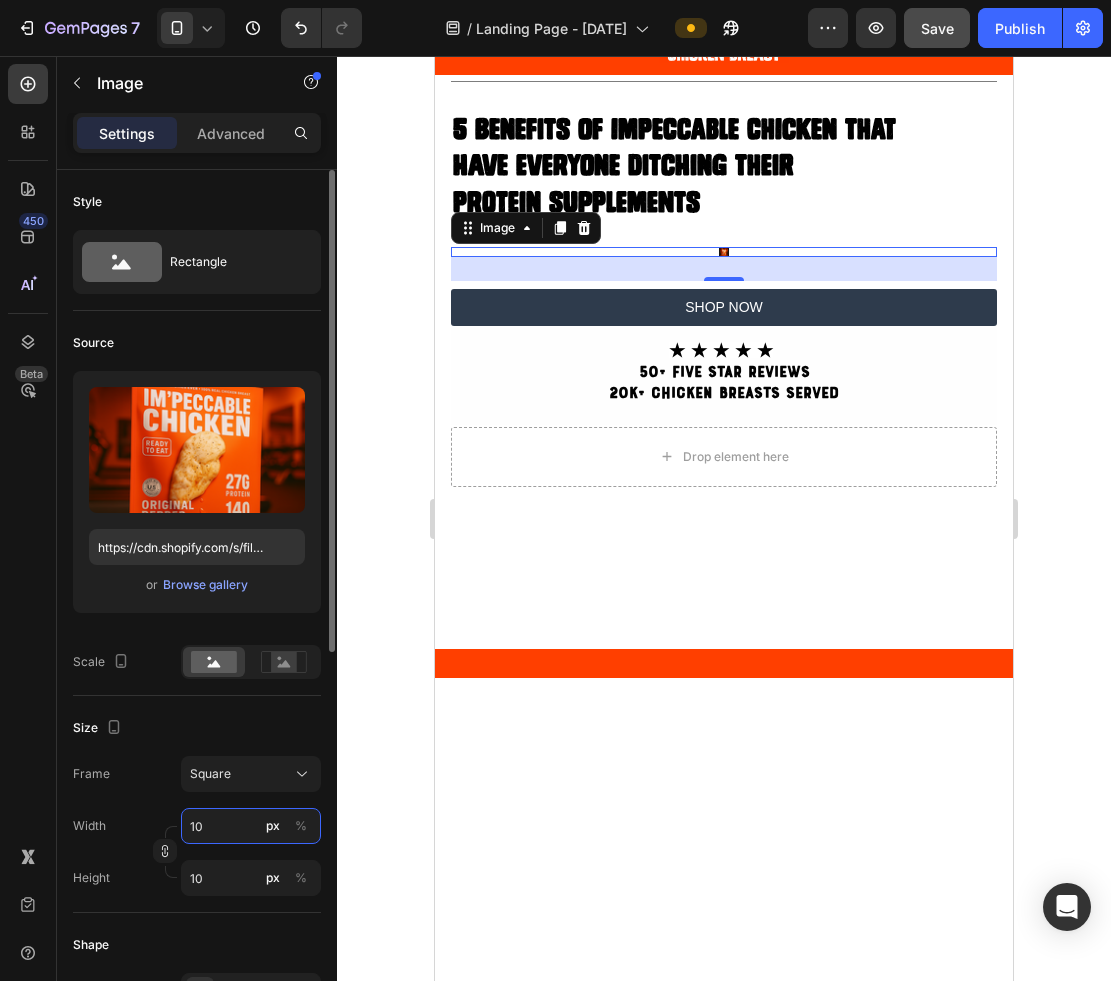 type on "100" 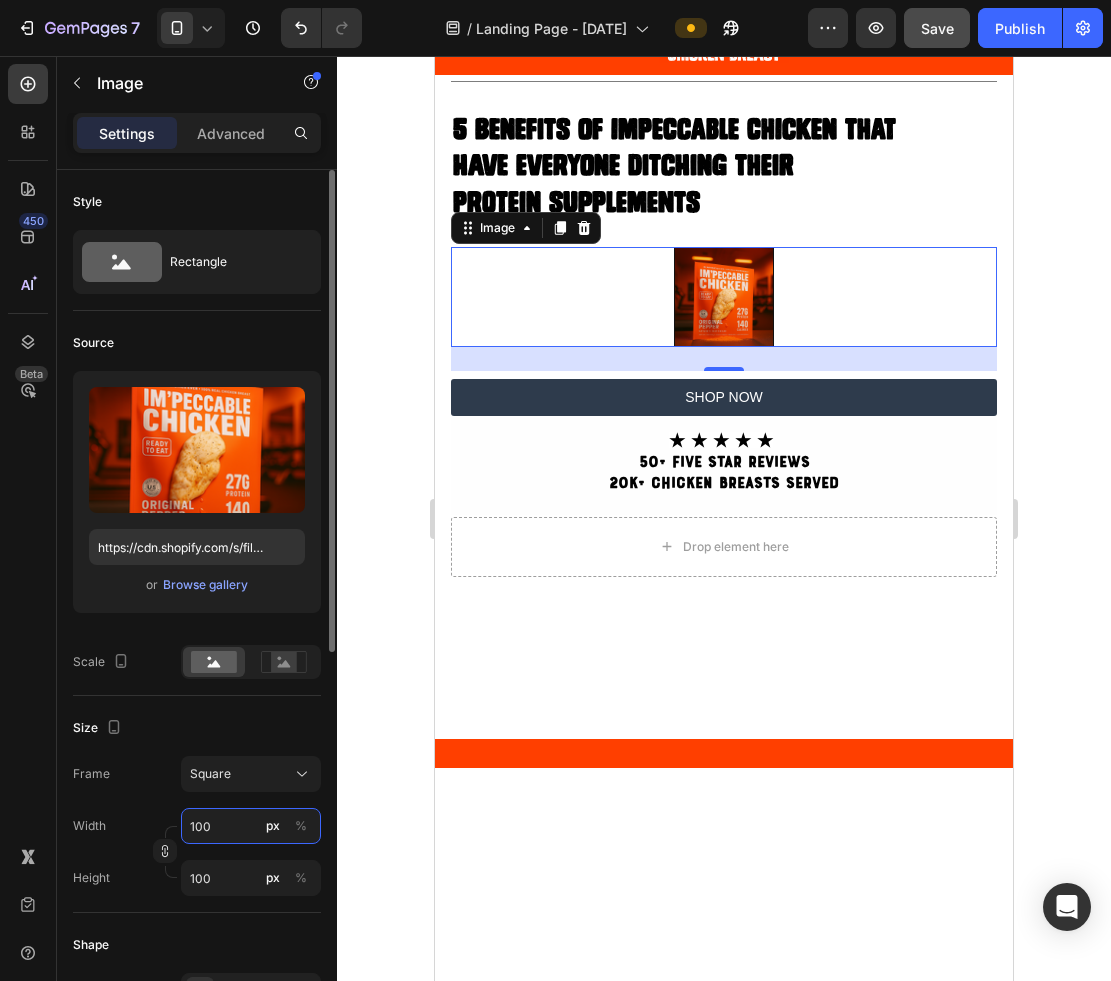 type on "10" 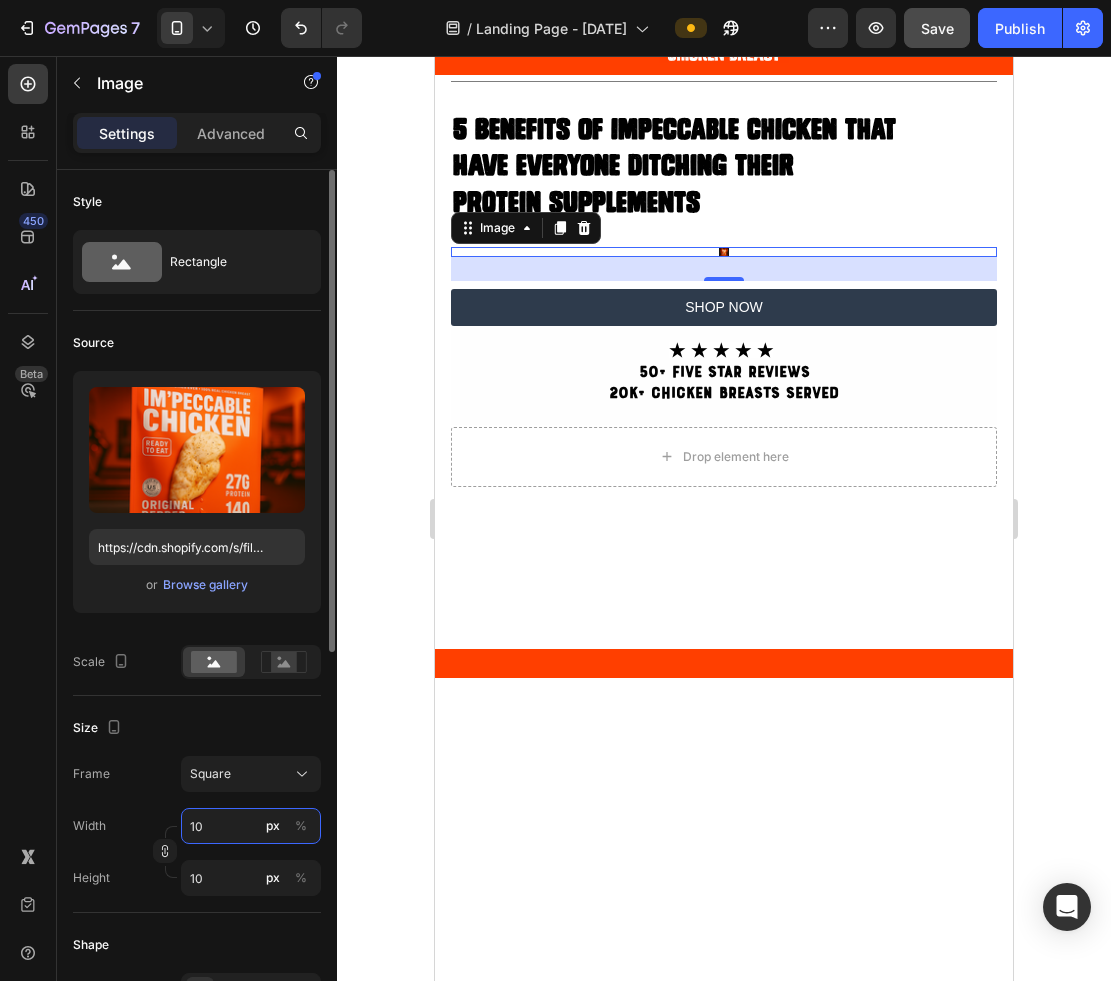 type on "1" 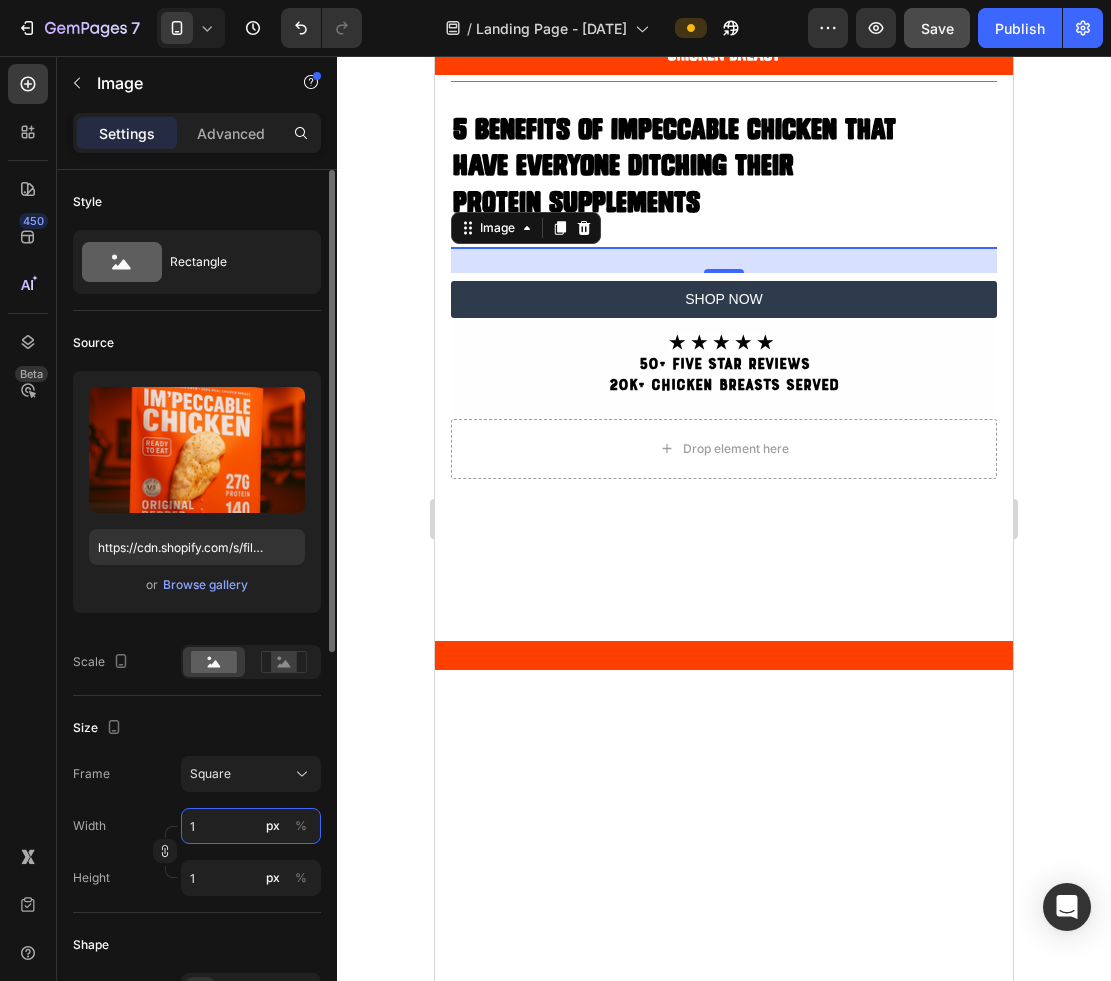 type 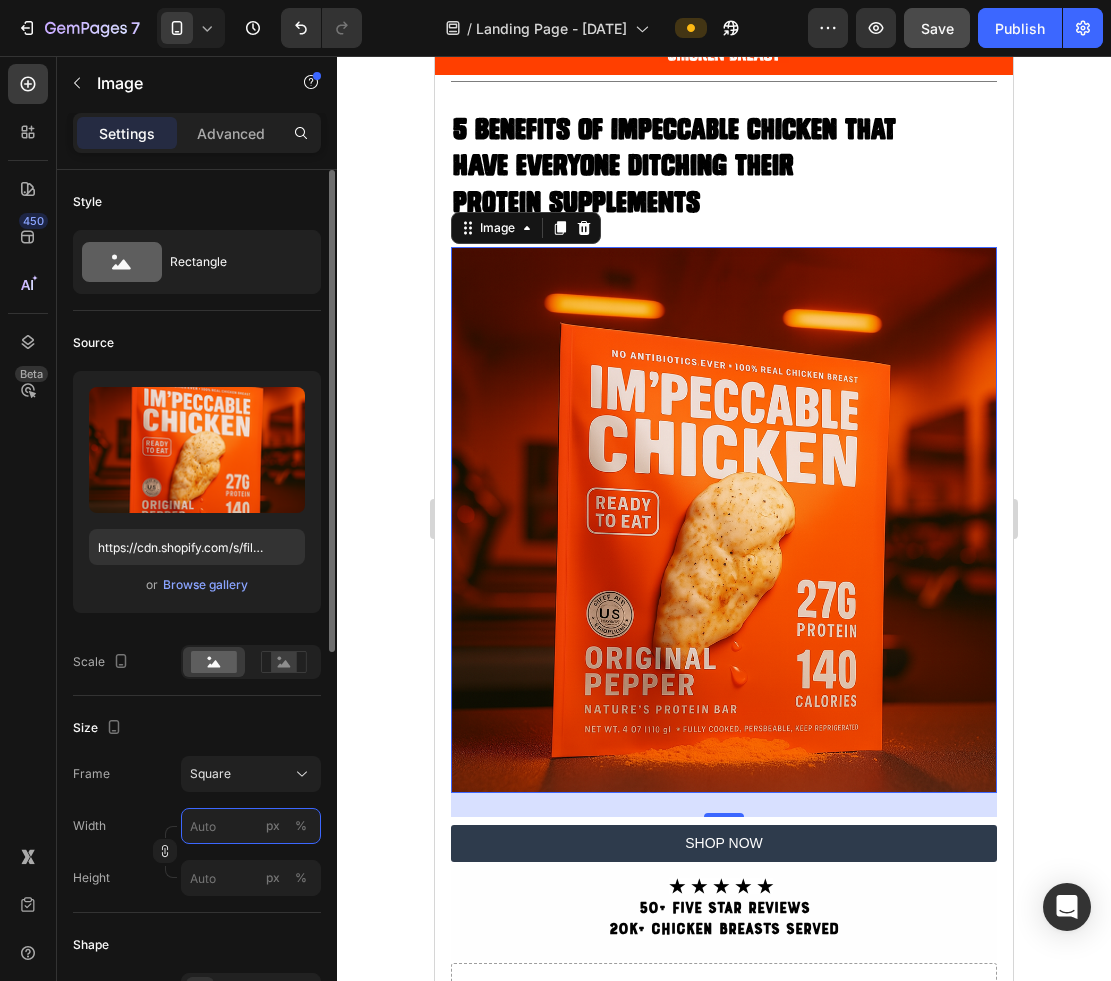 type on "5" 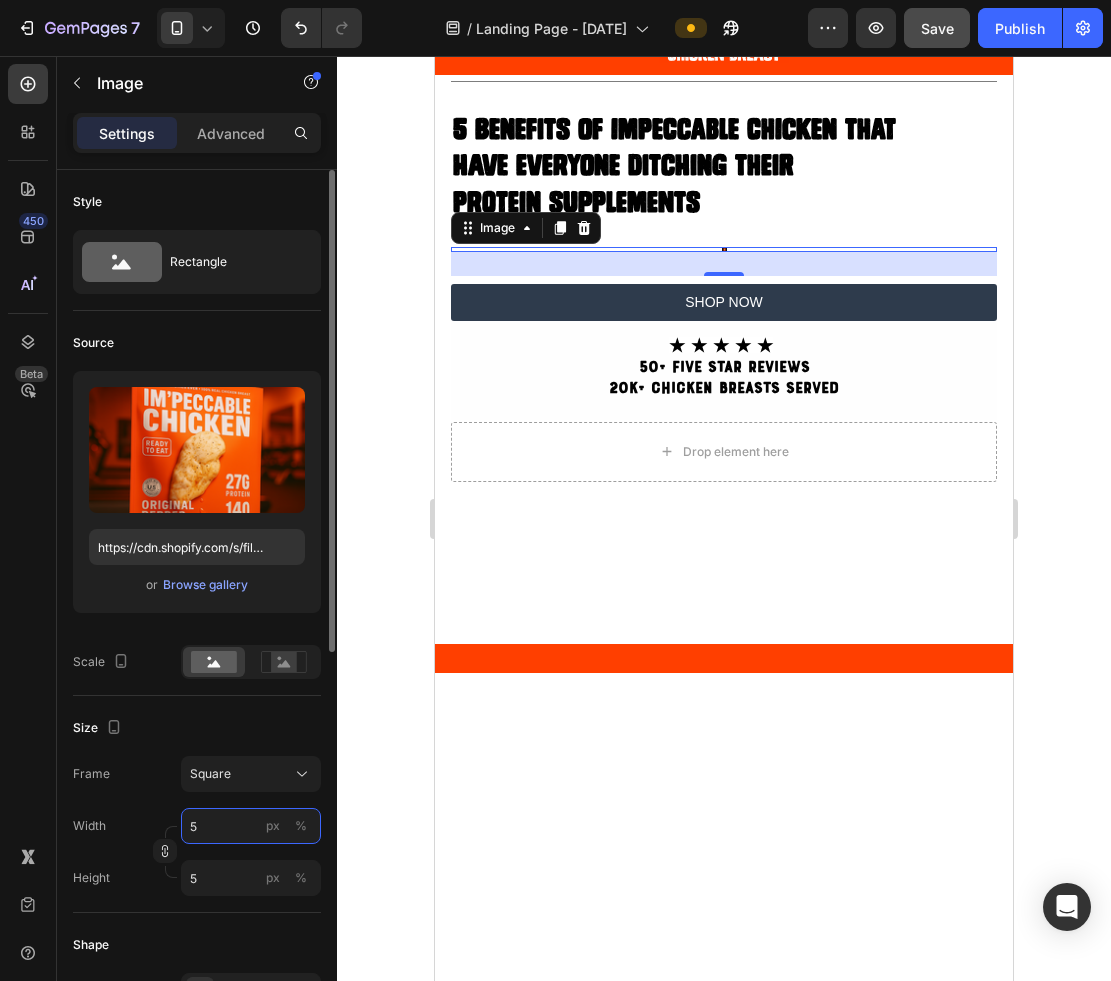 type on "50" 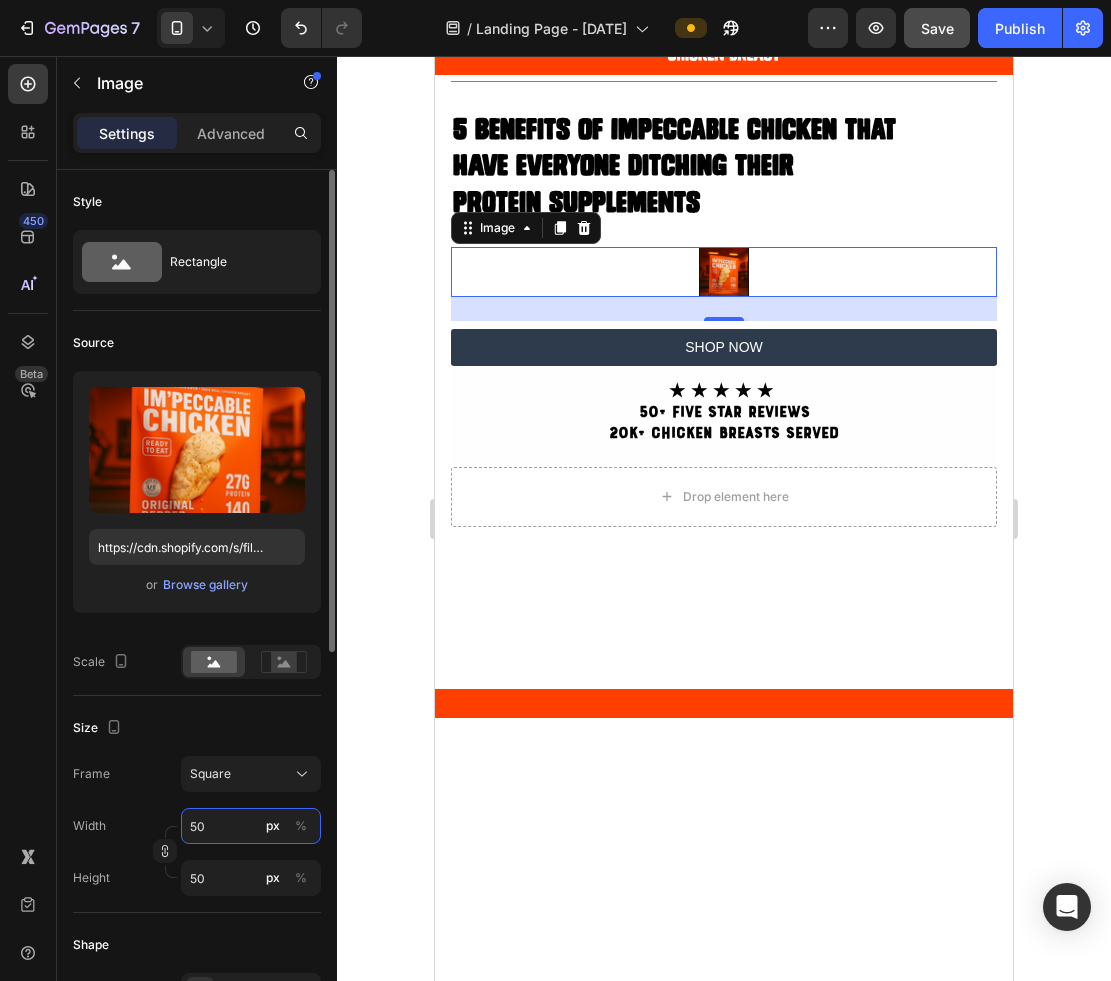 type on "500" 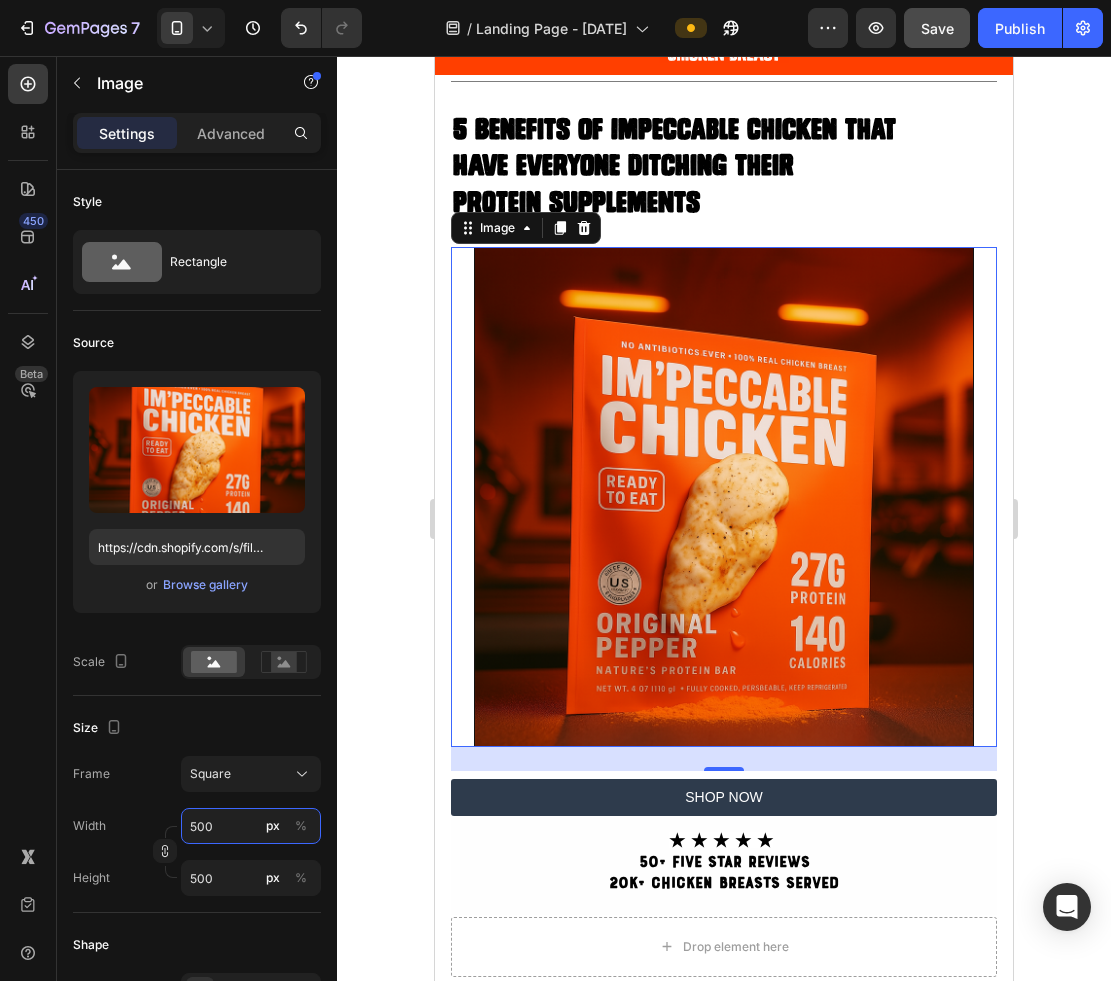 type on "500" 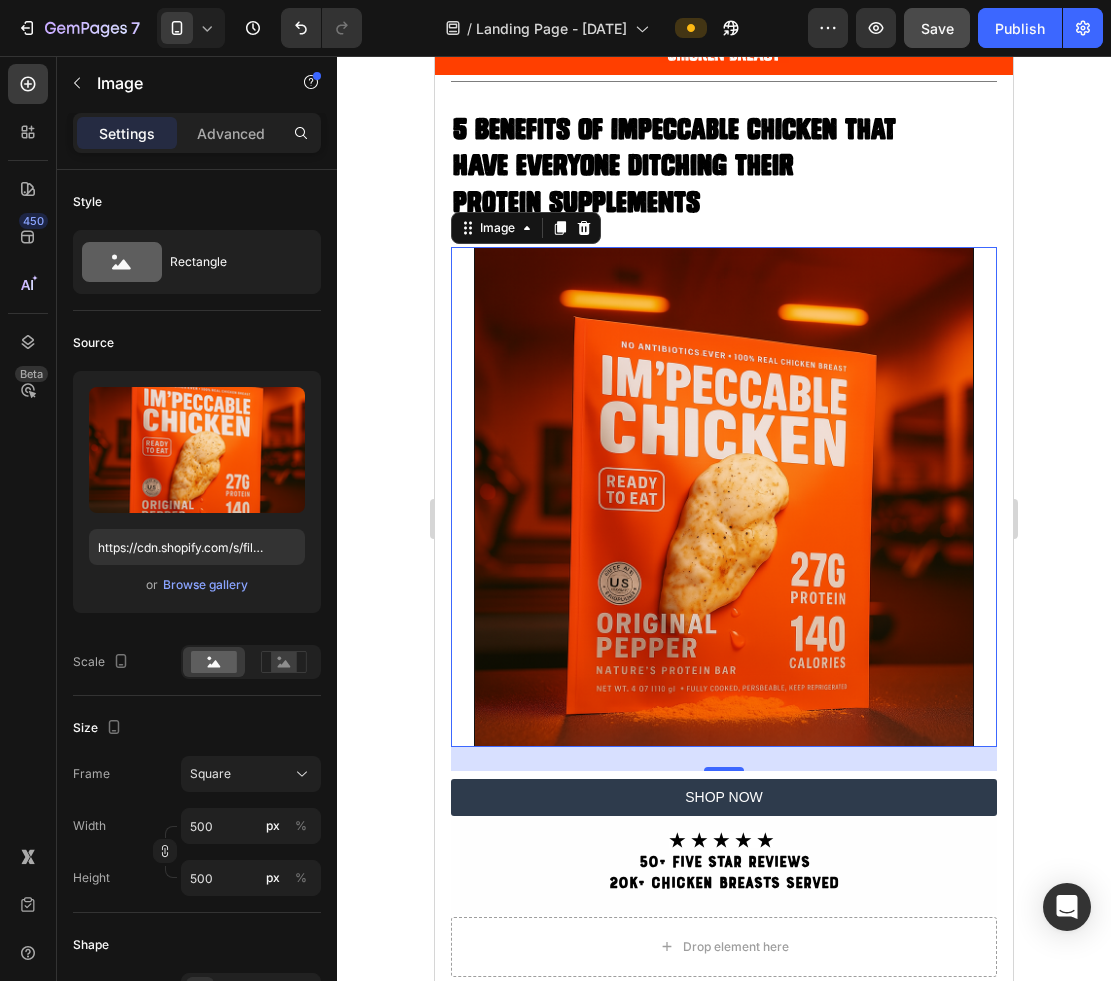 click at bounding box center [724, 497] 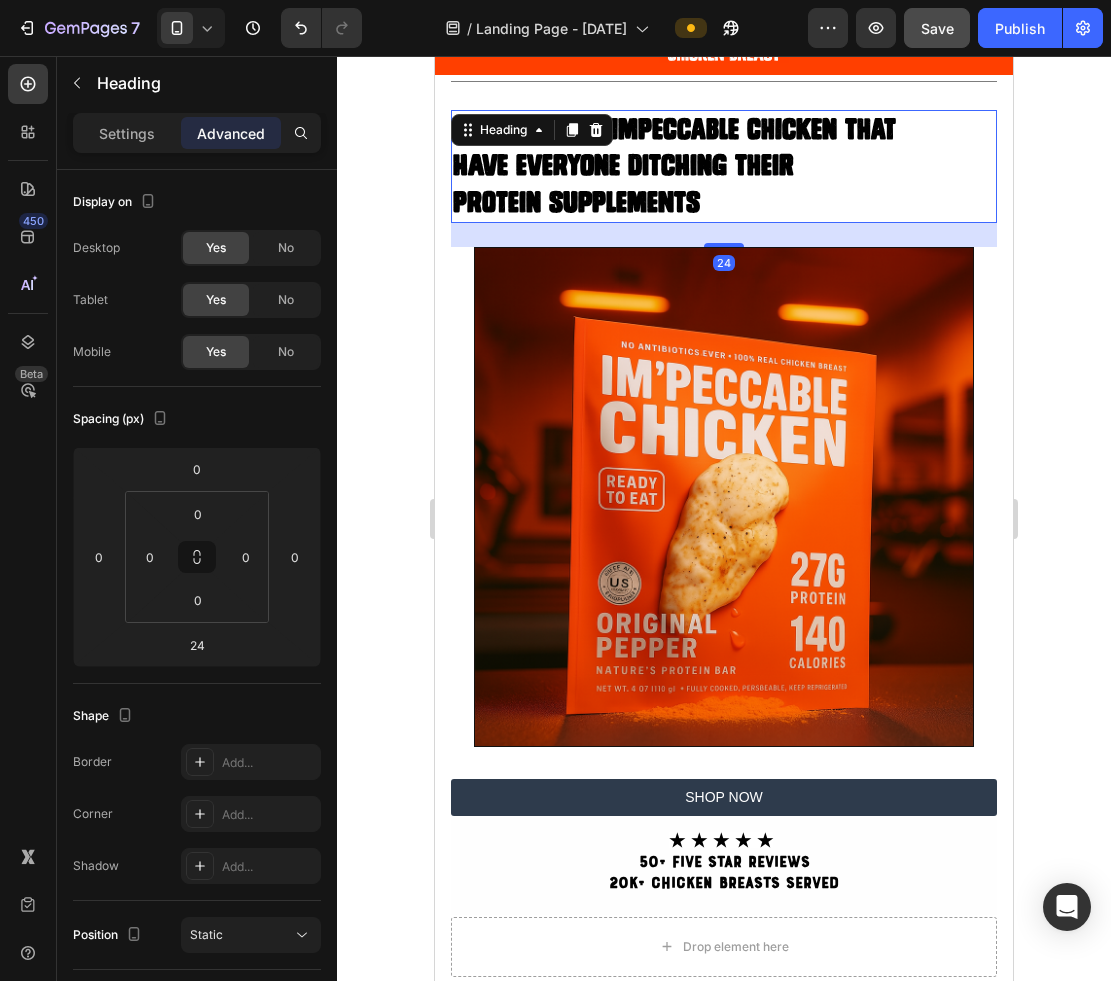 click on "⁠⁠⁠⁠⁠⁠⁠ 5 Benefits of Impeccable Chicken That  Have Everyone Ditching Their  Protein supplements" at bounding box center [724, 166] 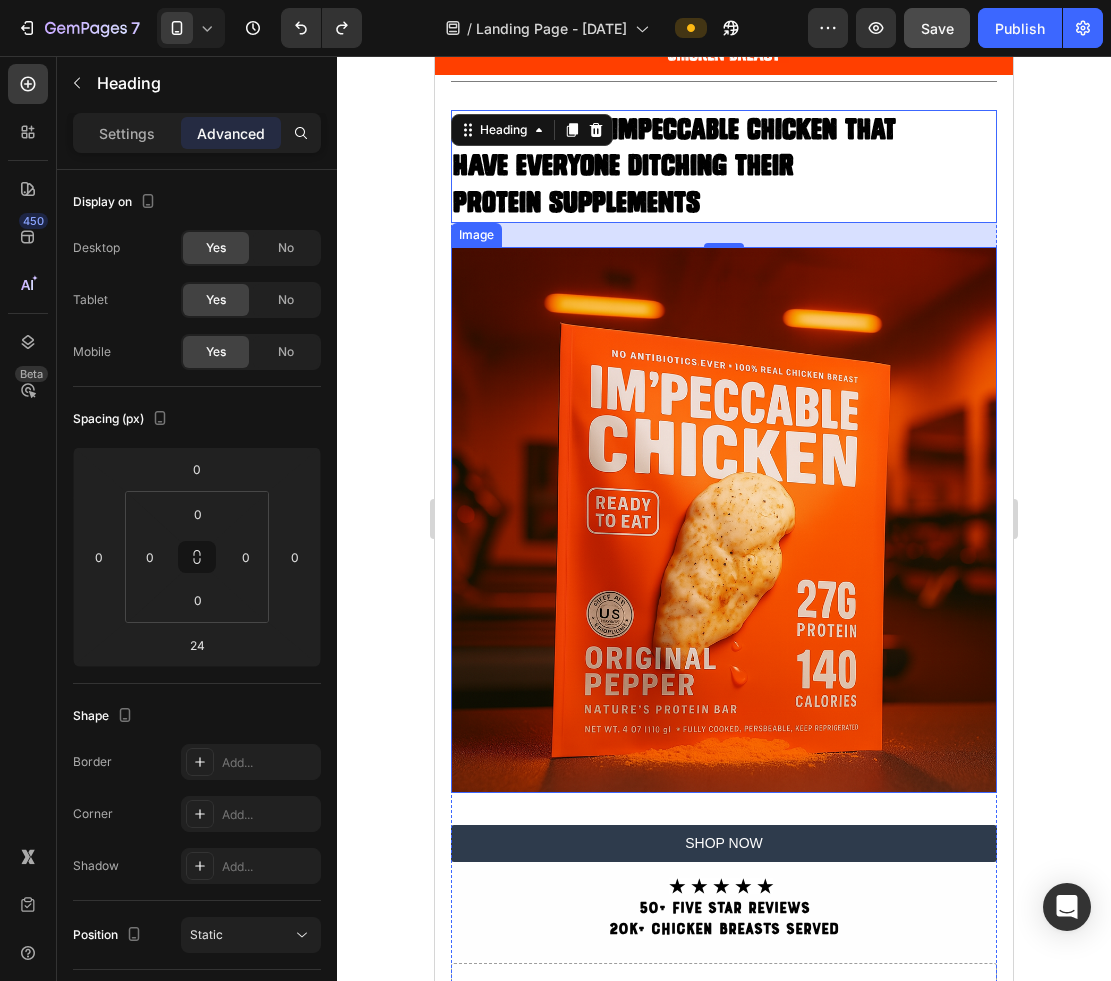 click at bounding box center (724, 520) 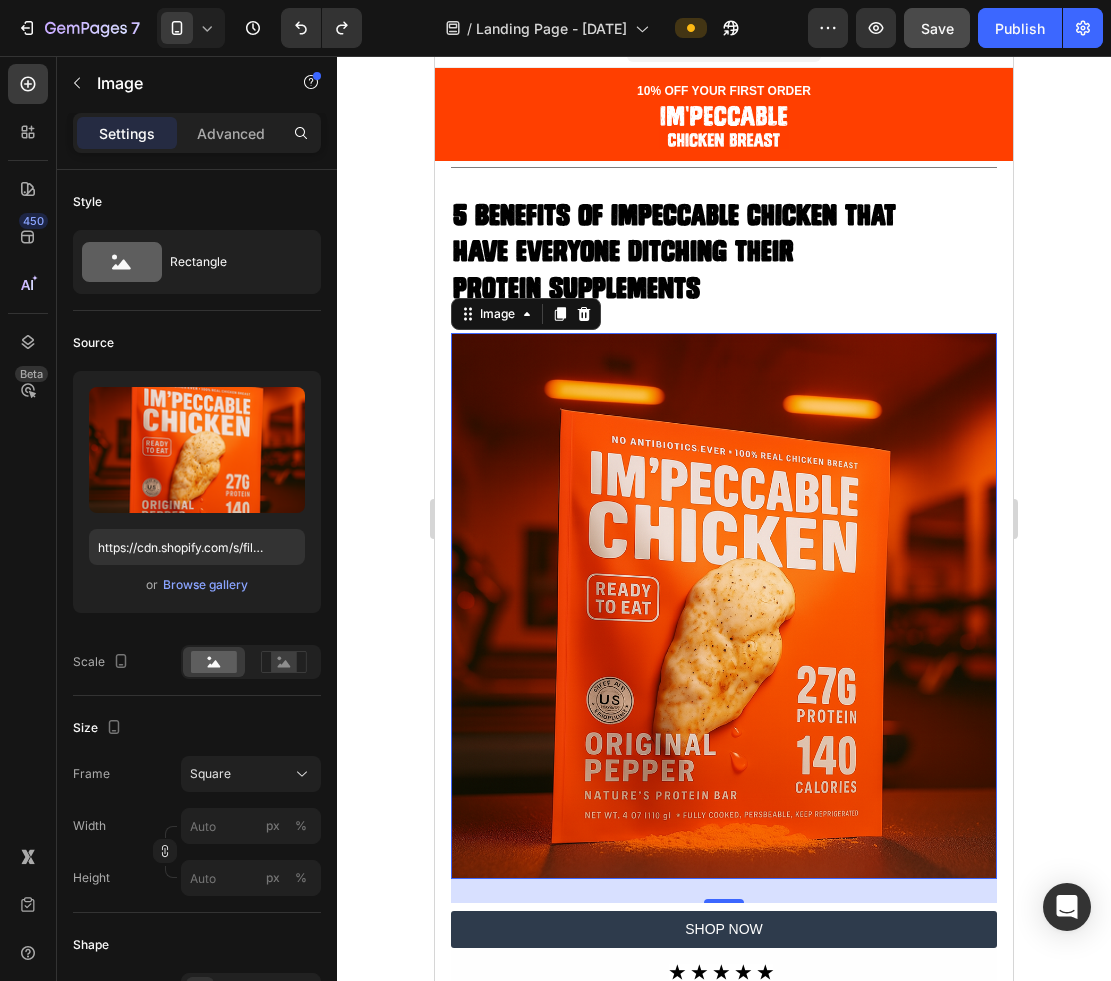 scroll, scrollTop: 40, scrollLeft: 0, axis: vertical 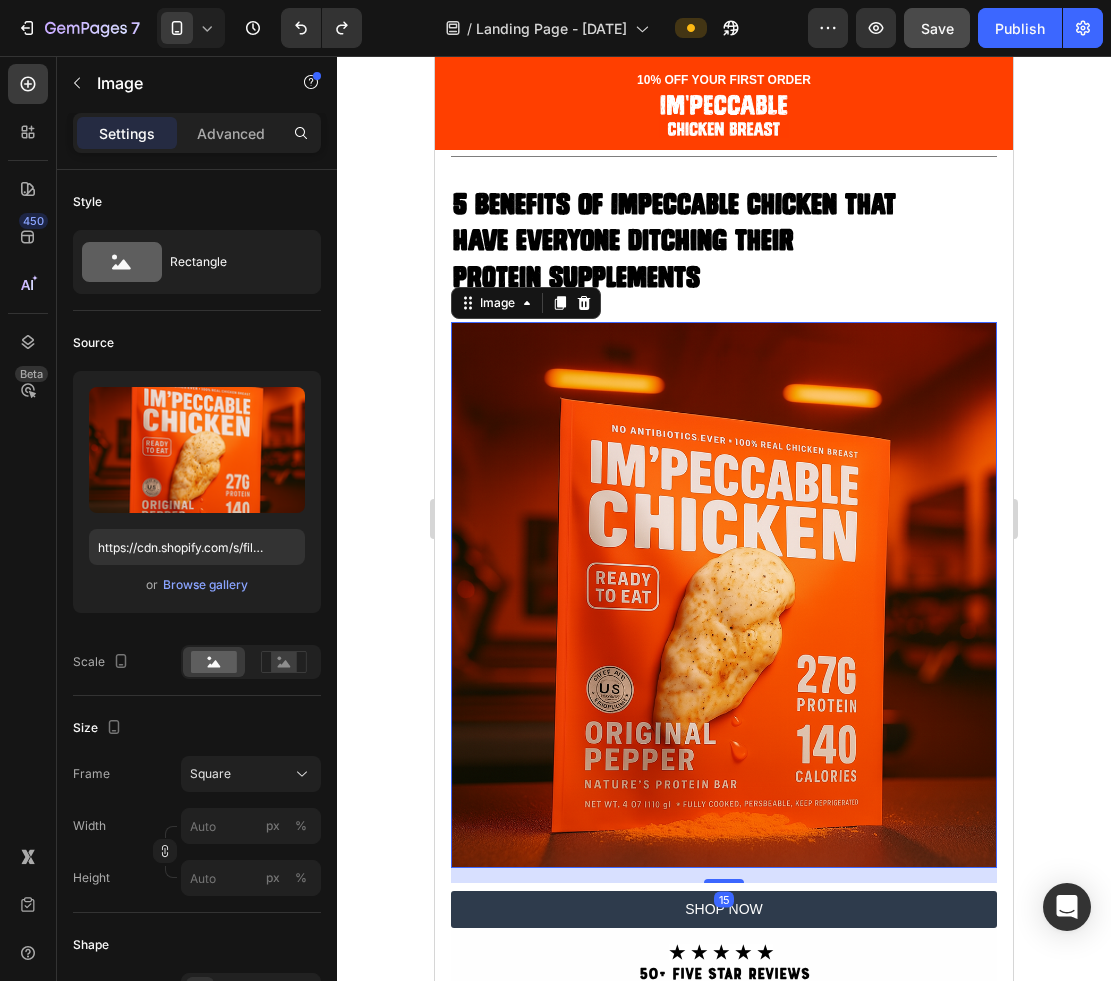 drag, startPoint x: 737, startPoint y: 890, endPoint x: 746, endPoint y: 881, distance: 12.727922 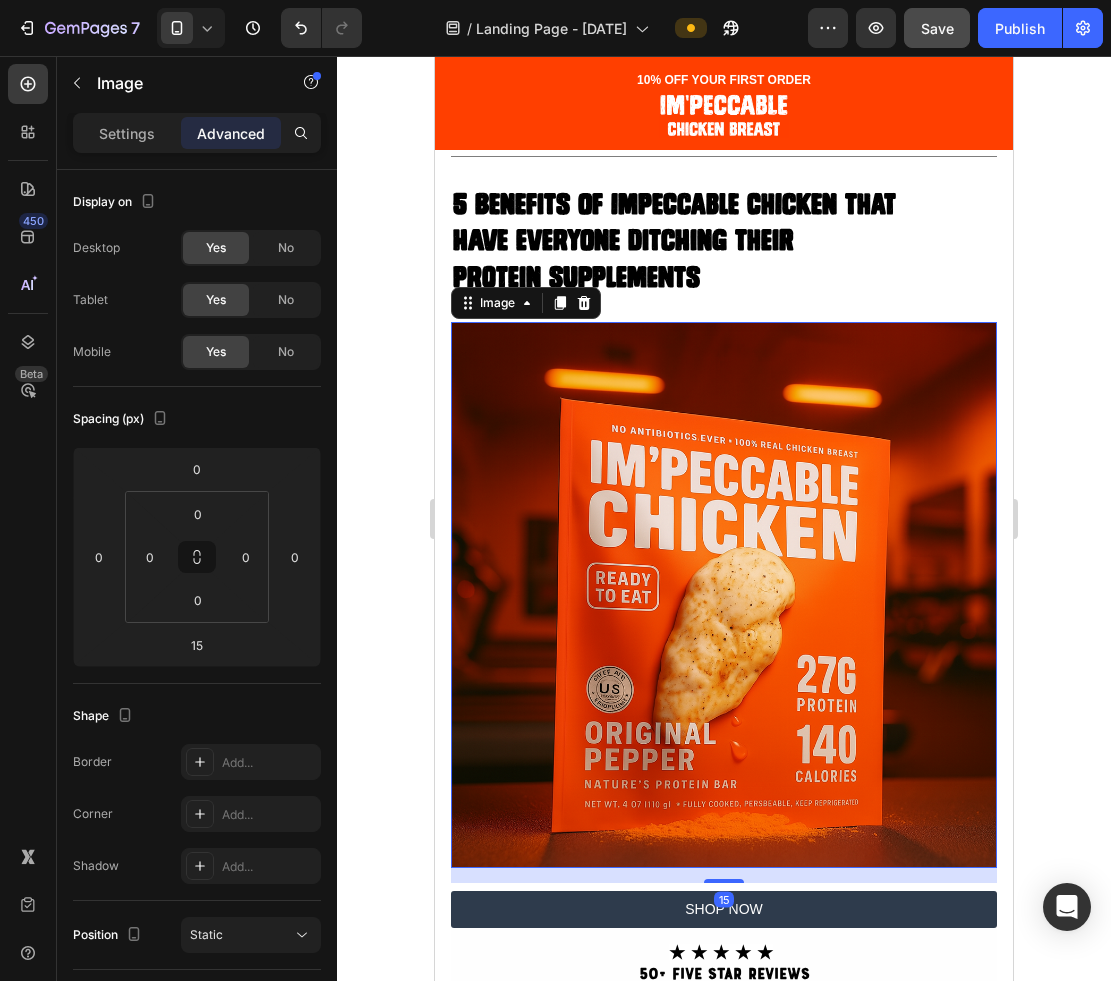 click at bounding box center [724, 595] 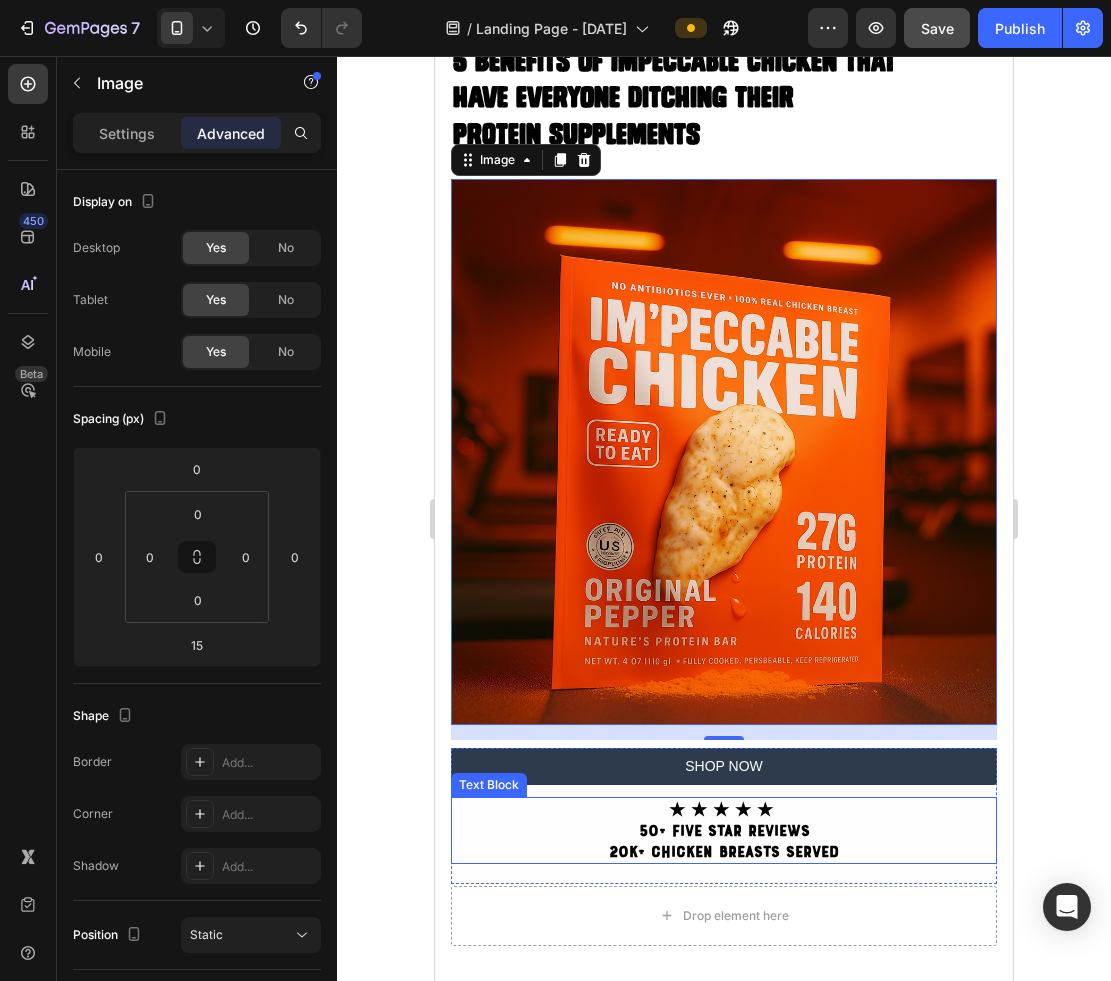 scroll, scrollTop: 262, scrollLeft: 0, axis: vertical 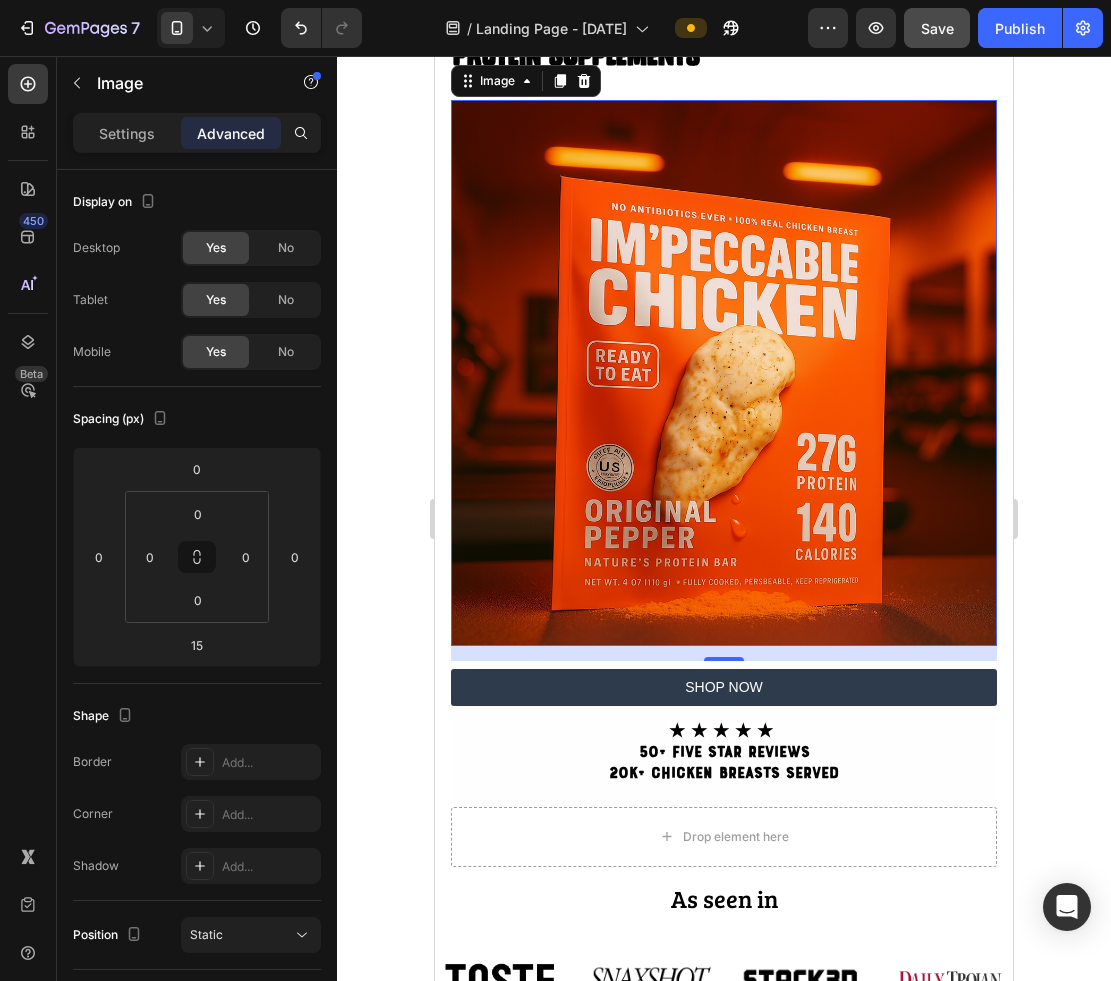 click at bounding box center (724, 373) 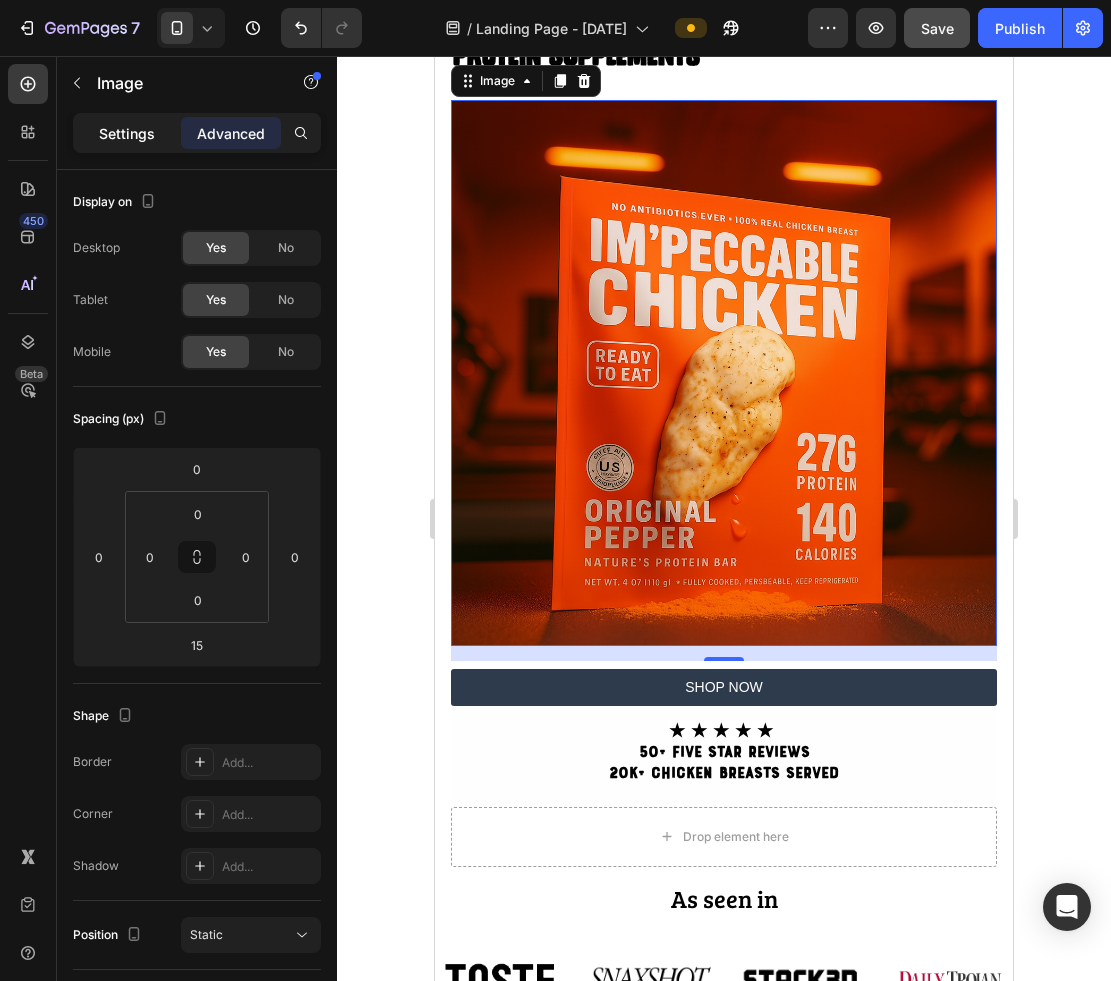 click on "Settings" 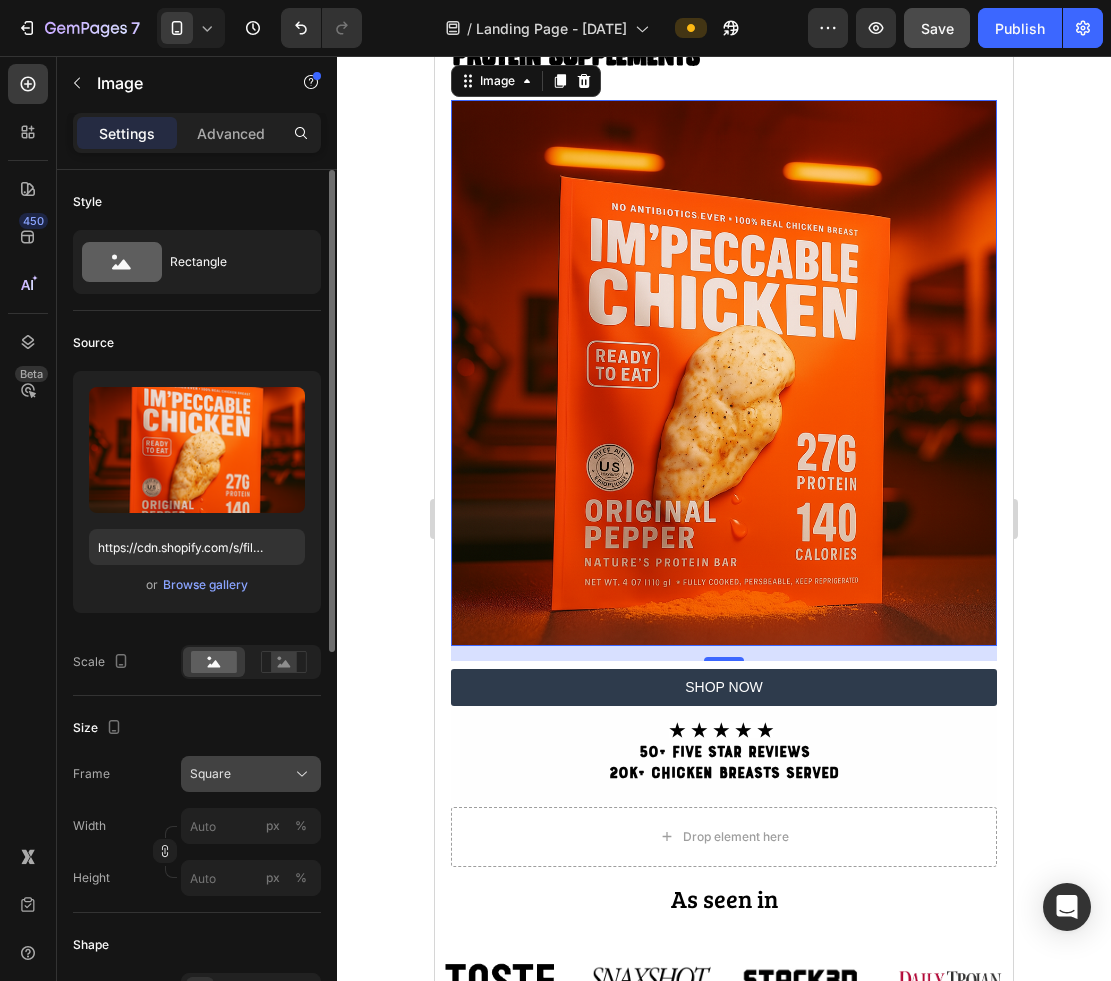 click 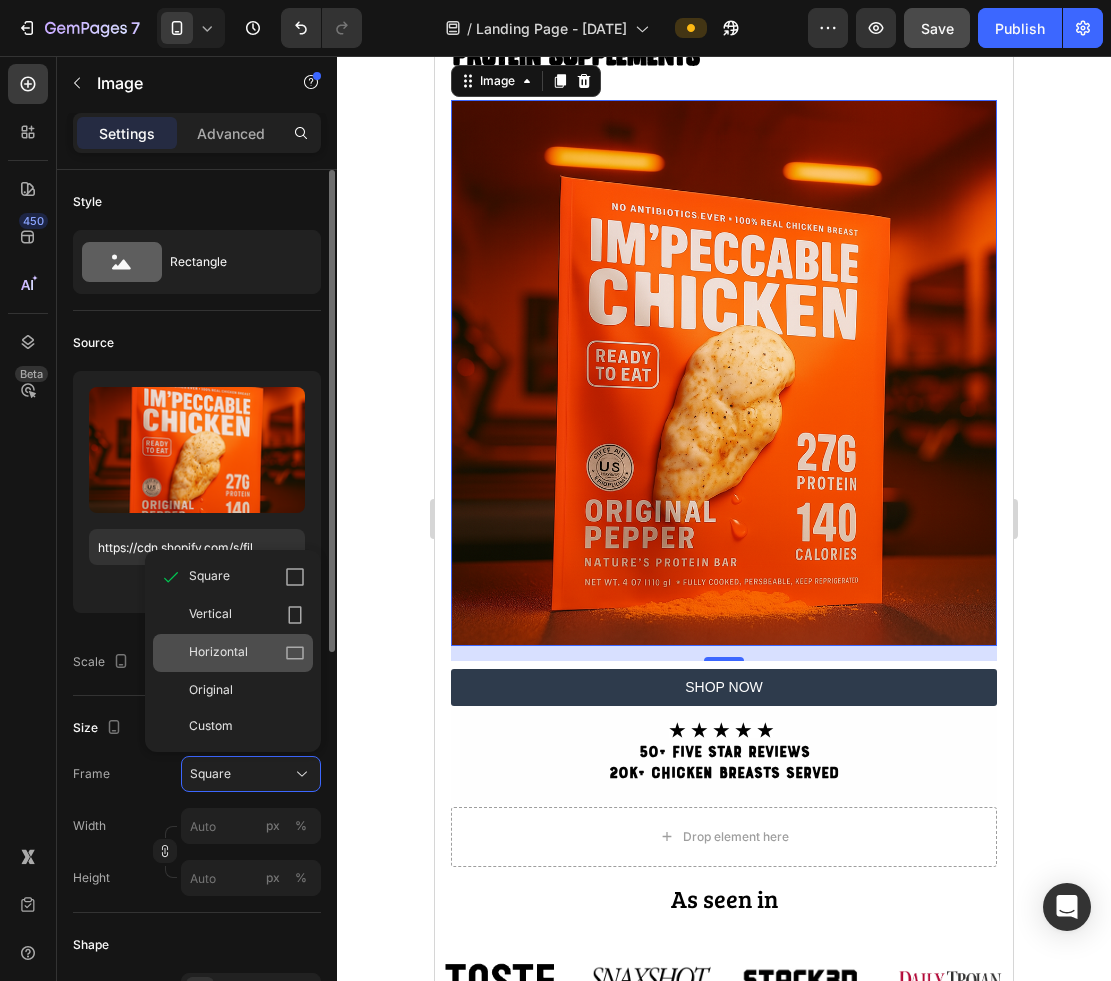 click on "Horizontal" at bounding box center (247, 653) 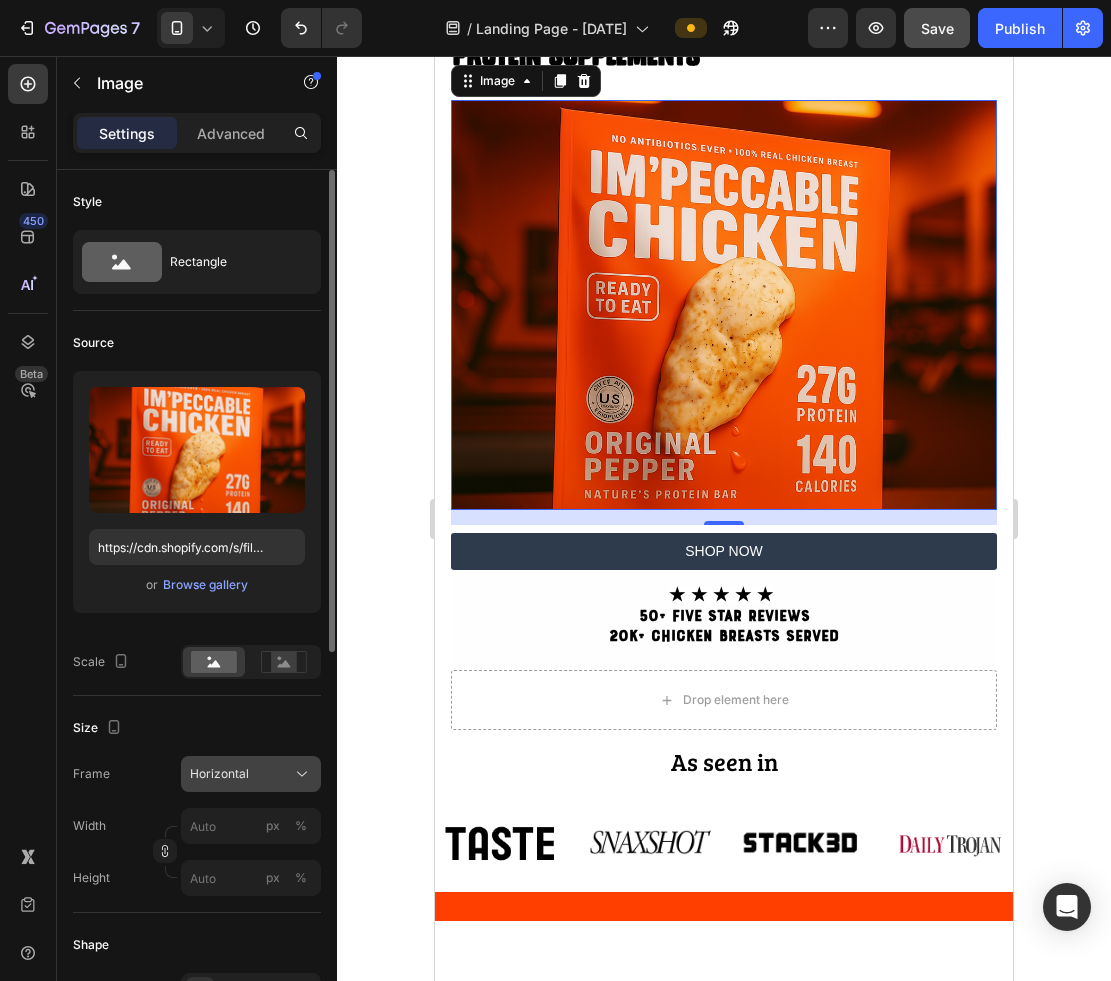 click 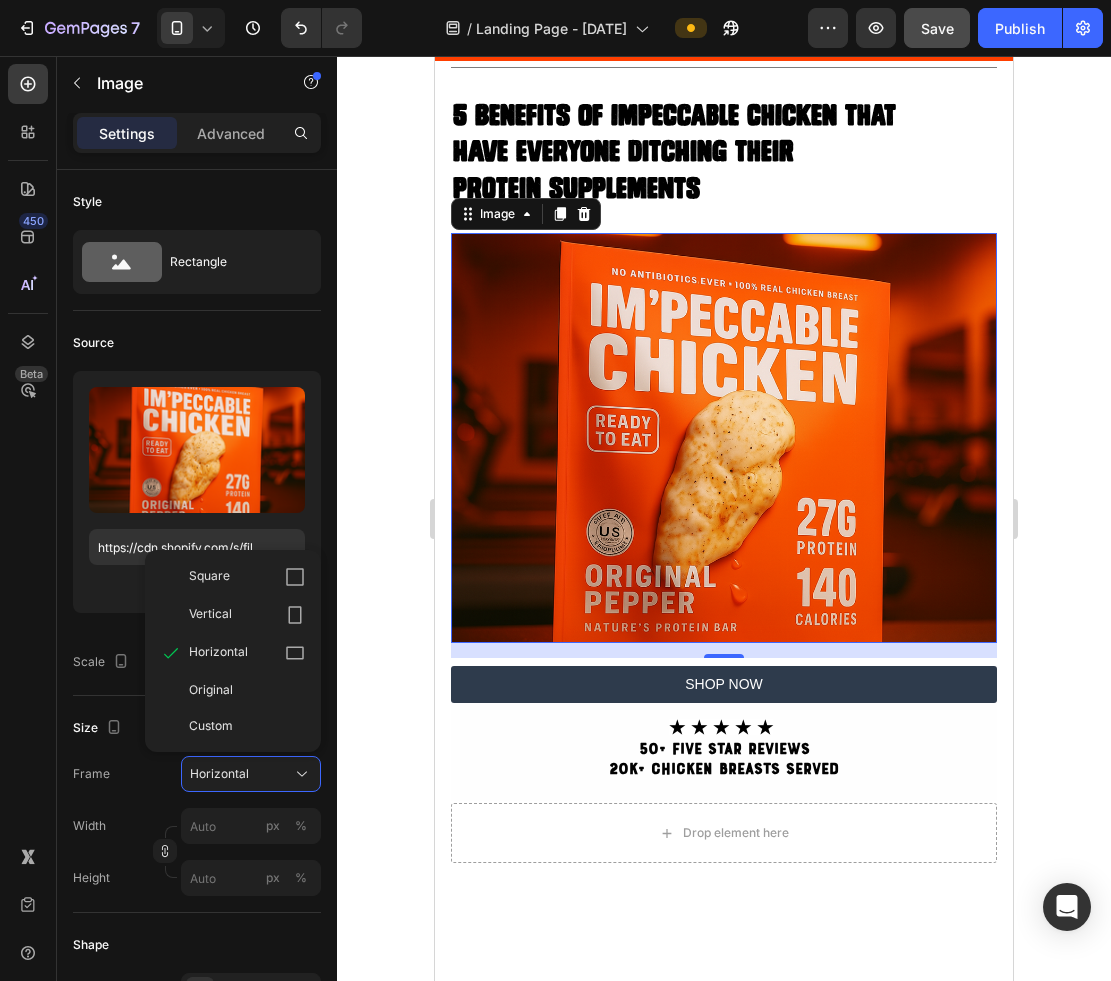 scroll, scrollTop: 0, scrollLeft: 0, axis: both 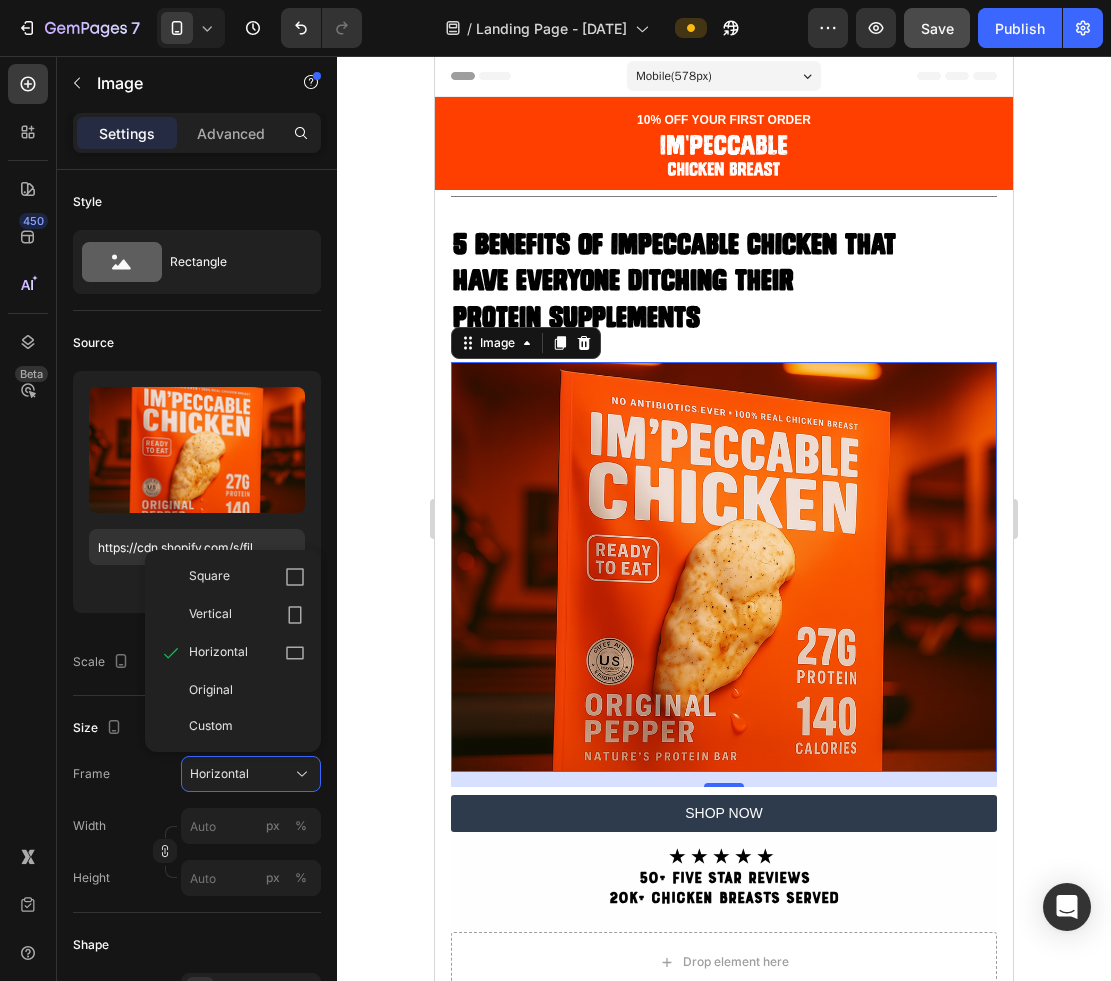 type 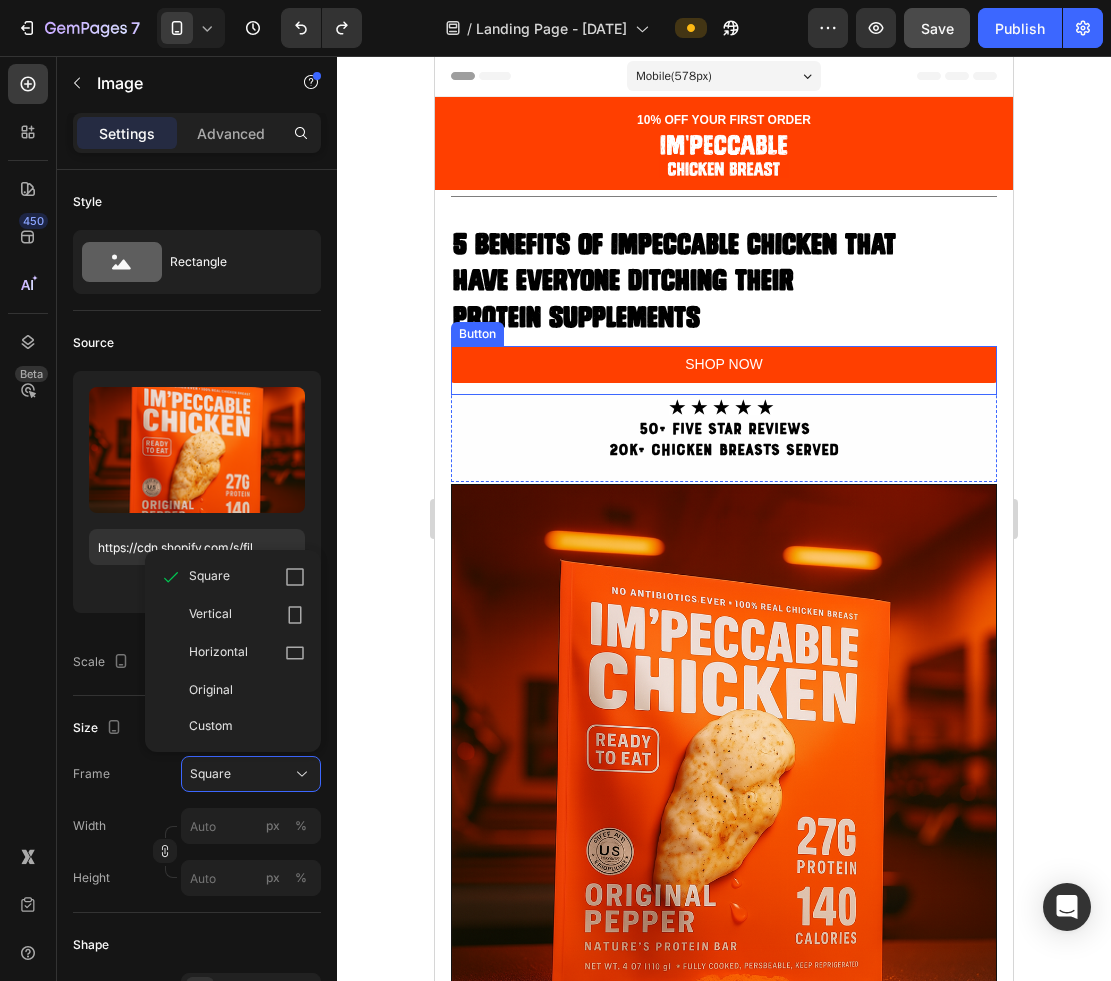 click on "SHOP NOW" at bounding box center (724, 364) 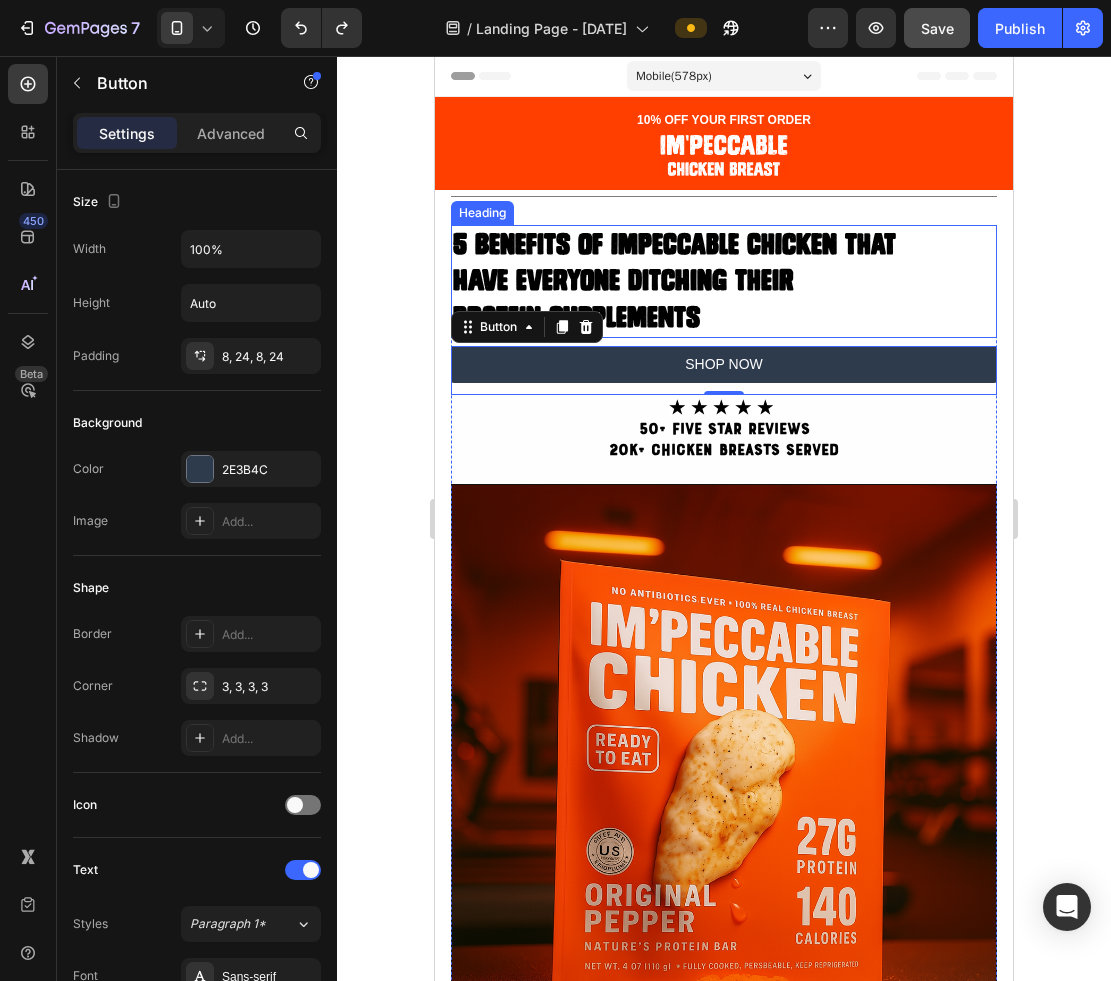 click on "5 Benefits of Impeccable Chicken That" at bounding box center (674, 244) 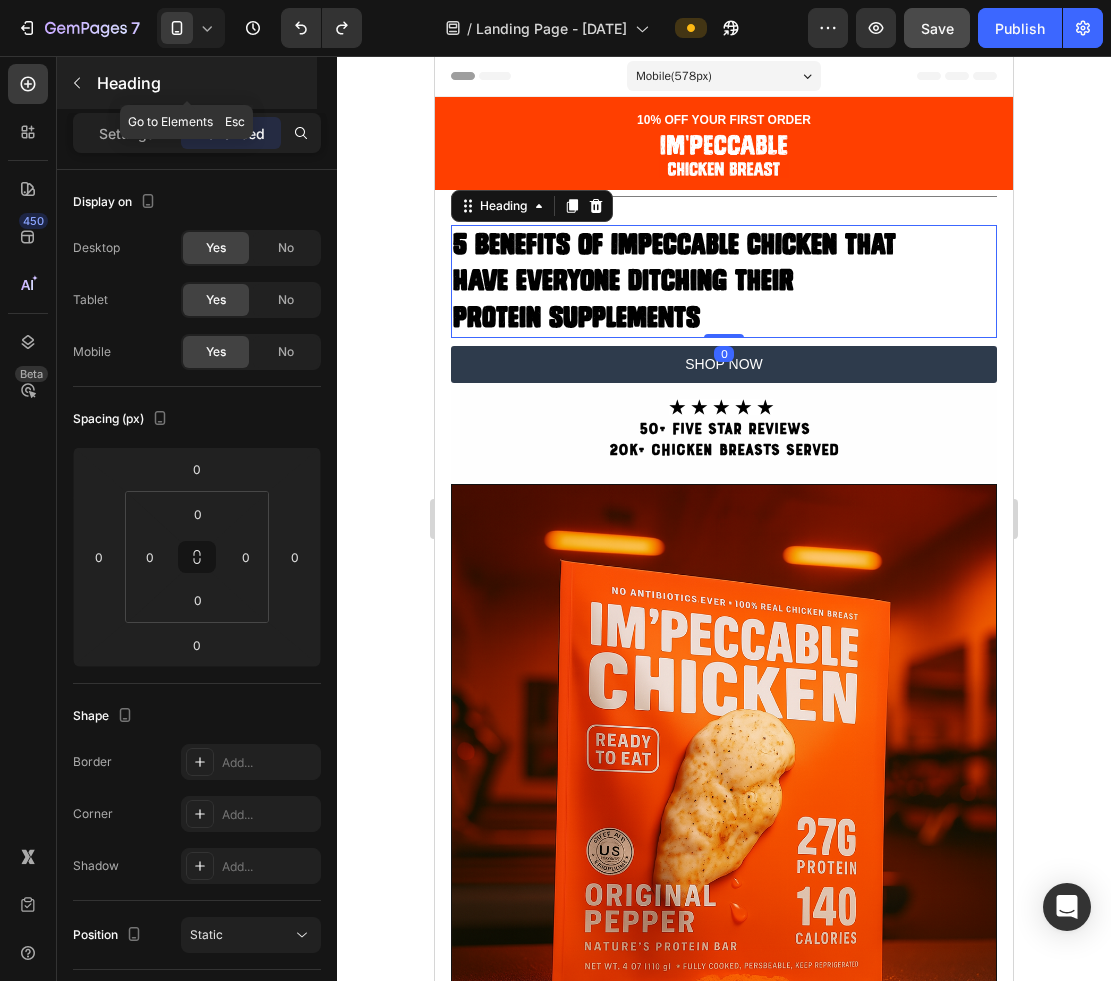 click on "Heading" at bounding box center [187, 83] 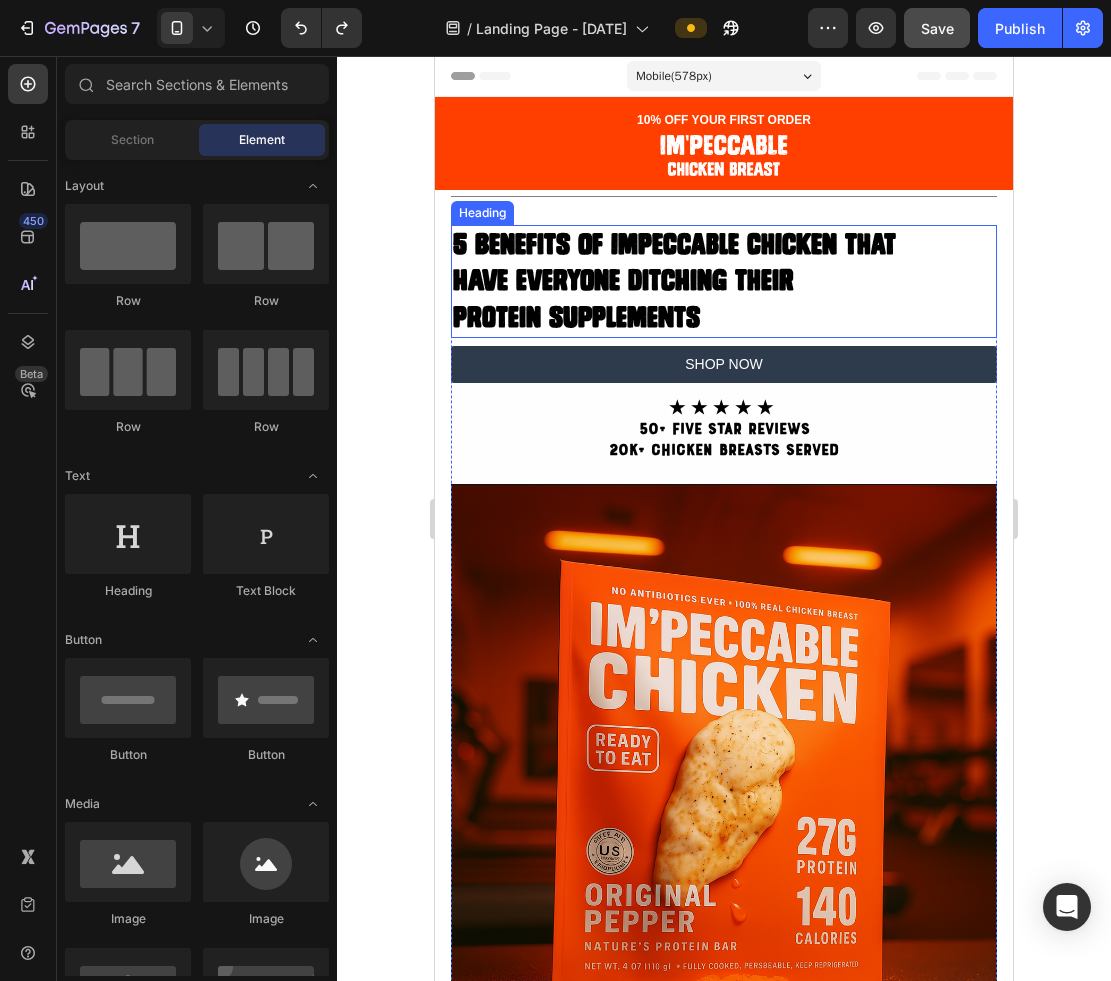 click on "5 Benefits of Impeccable Chicken That" at bounding box center [674, 244] 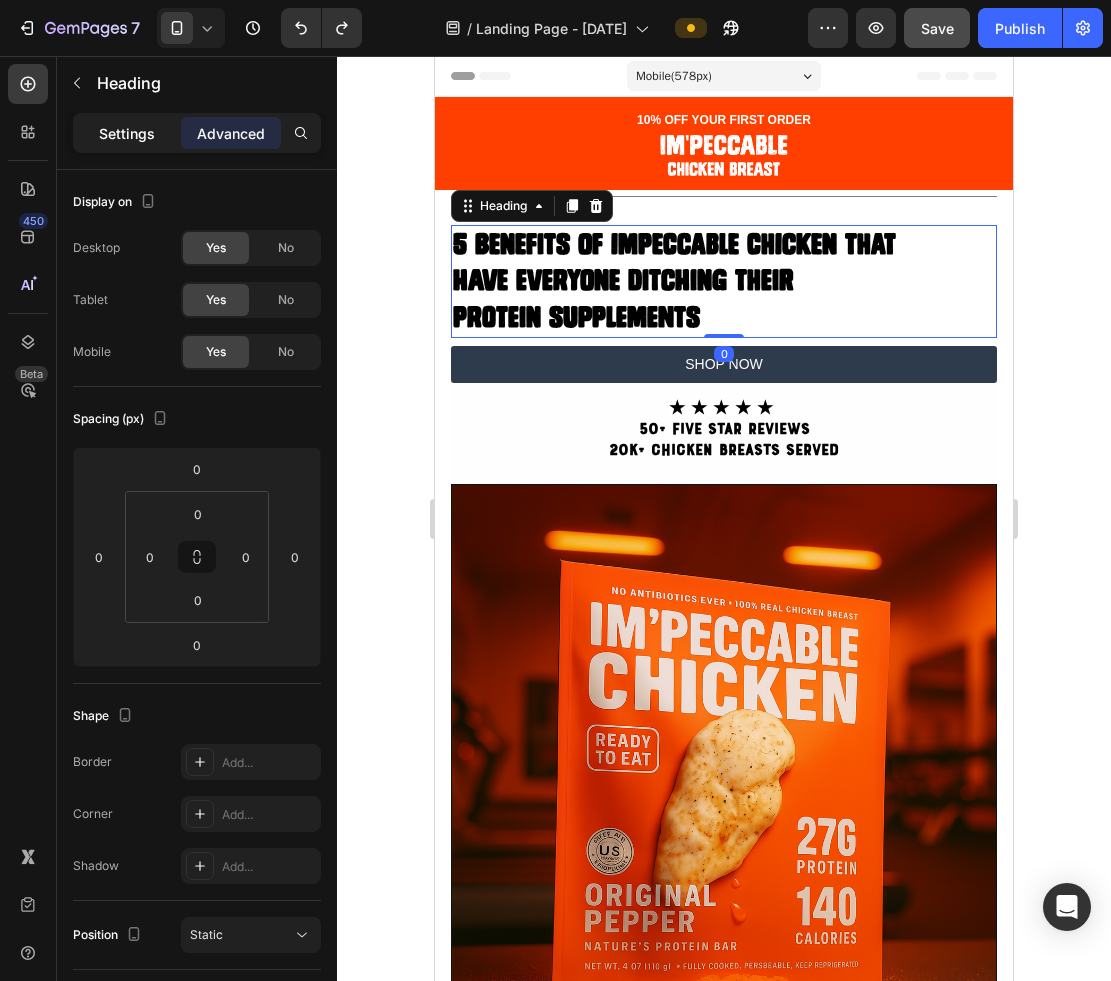 click on "Settings" at bounding box center [127, 133] 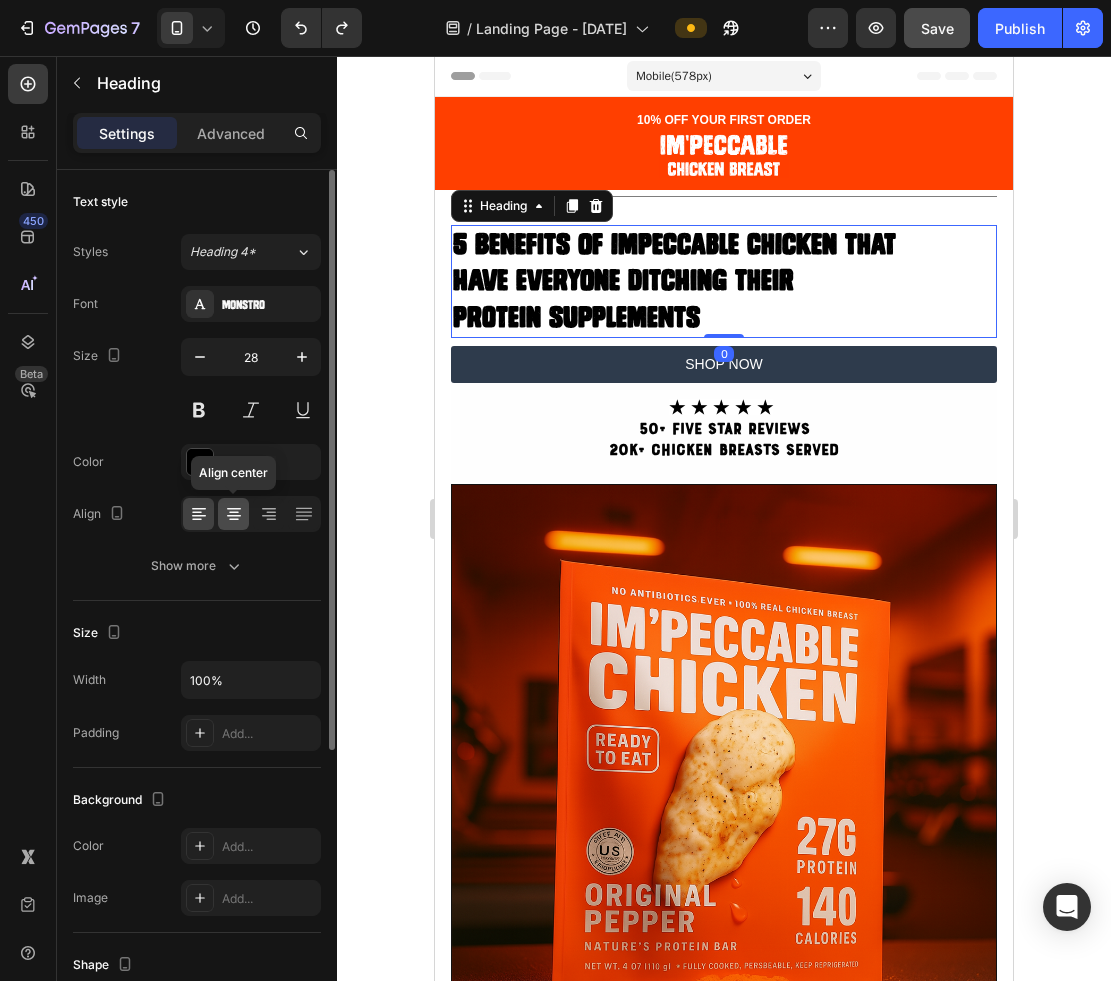 click 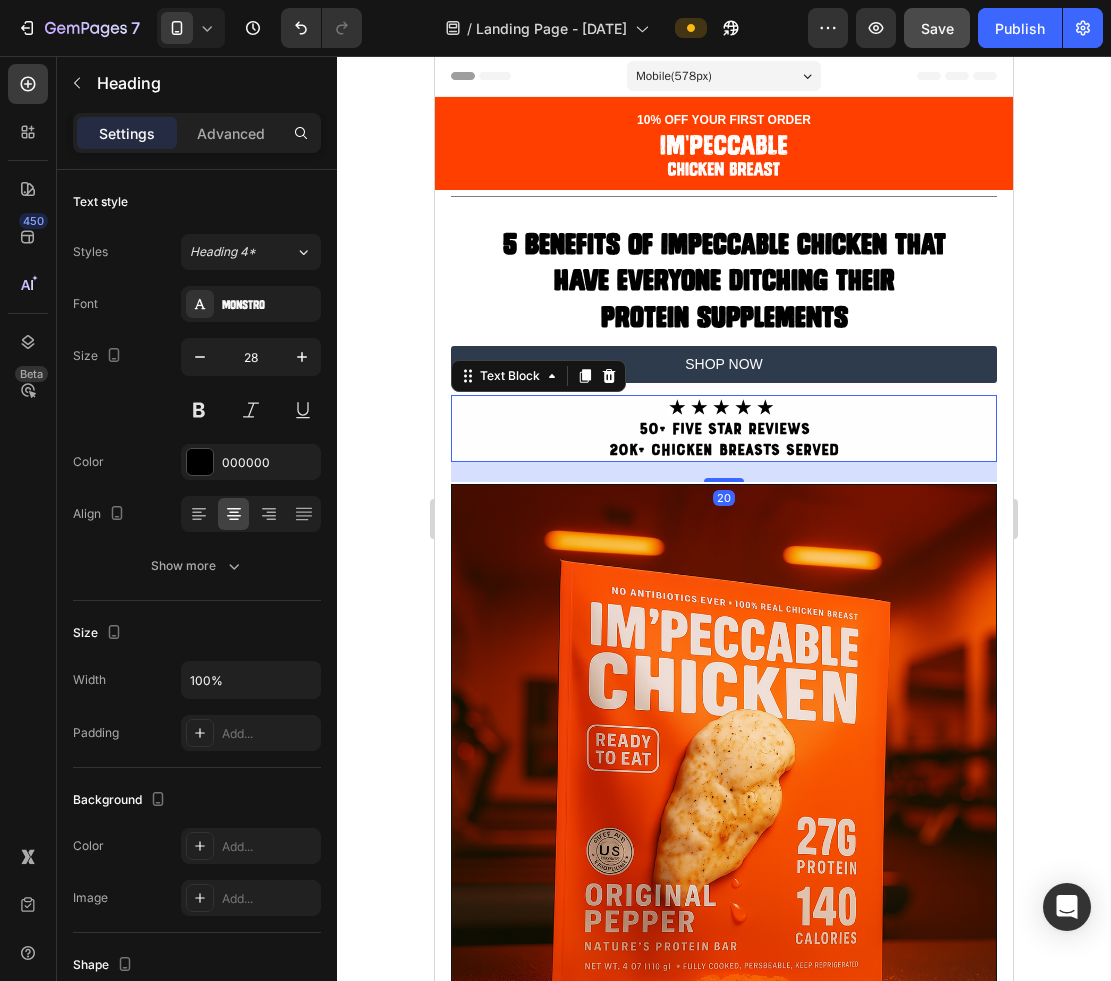 click on "20k+ CHICKEN BREASTS SERVED" at bounding box center (724, 449) 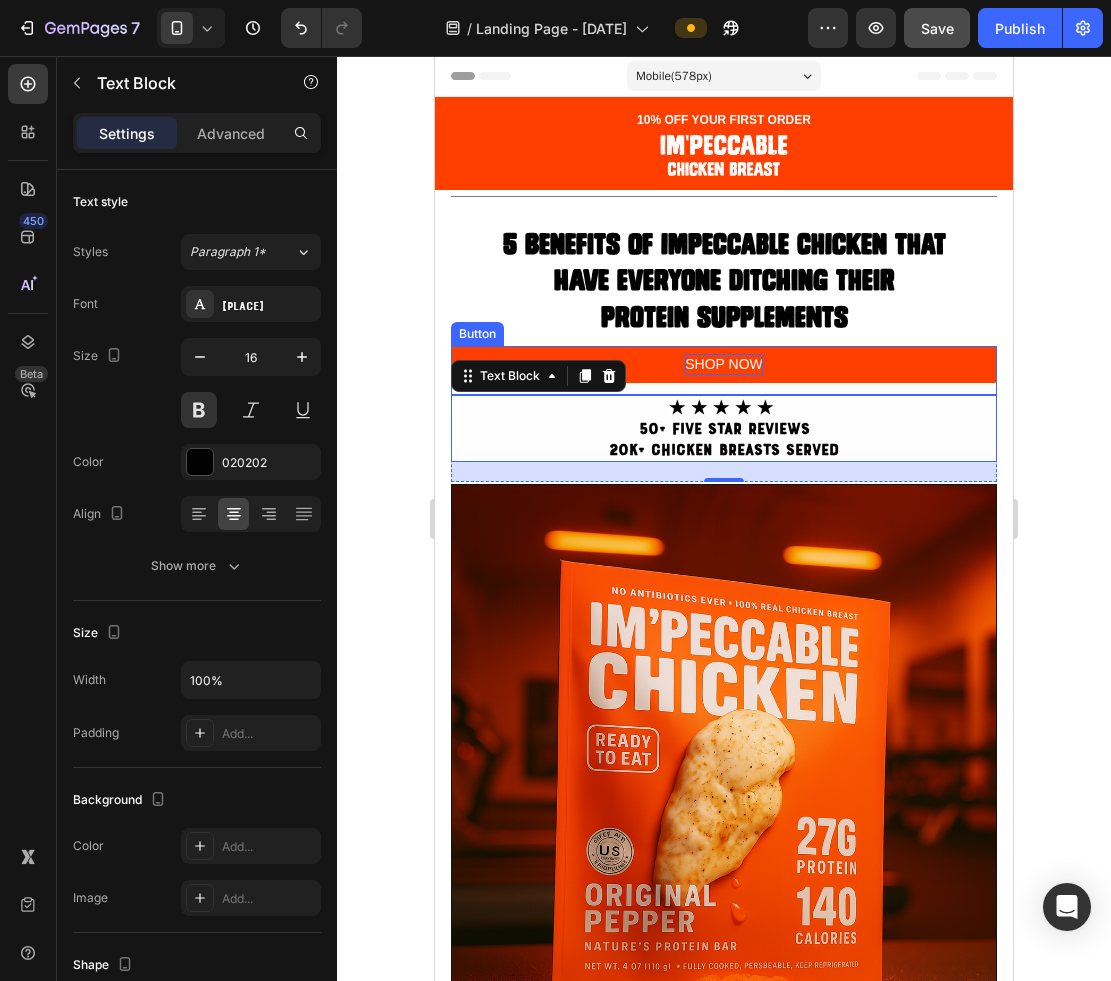 click on "SHOP NOW" at bounding box center (724, 364) 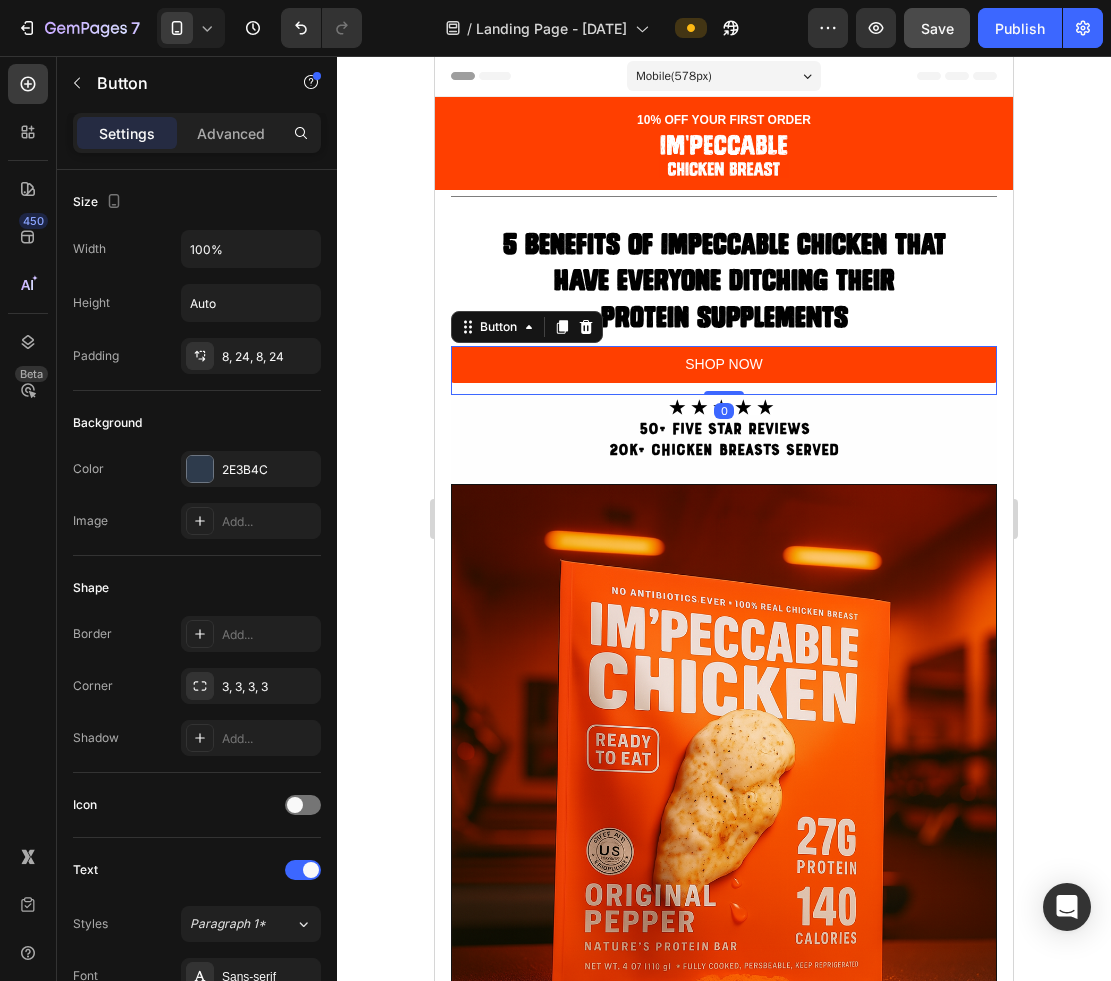 click on "SHOP NOW" at bounding box center [724, 364] 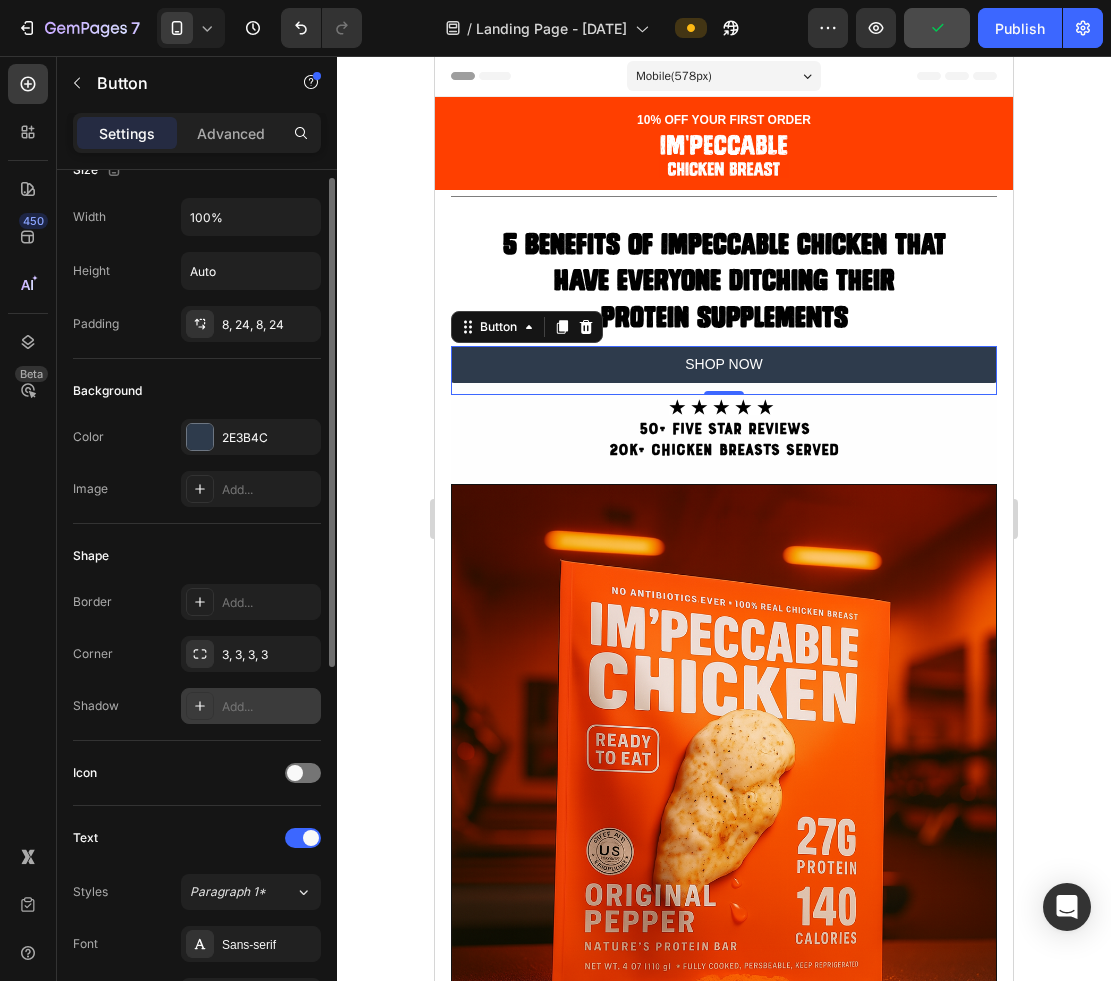 scroll, scrollTop: 36, scrollLeft: 0, axis: vertical 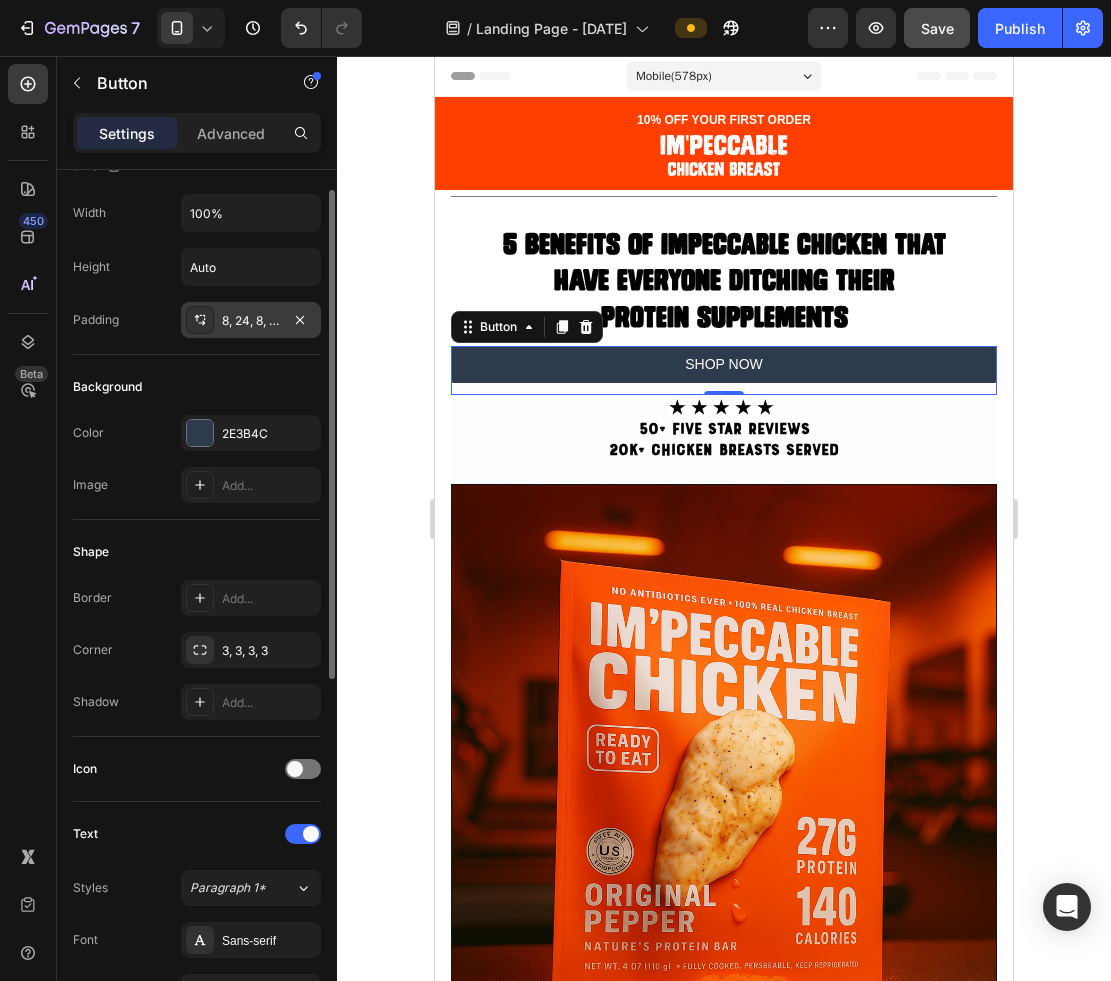 click on "8, 24, 8, 24" at bounding box center (251, 320) 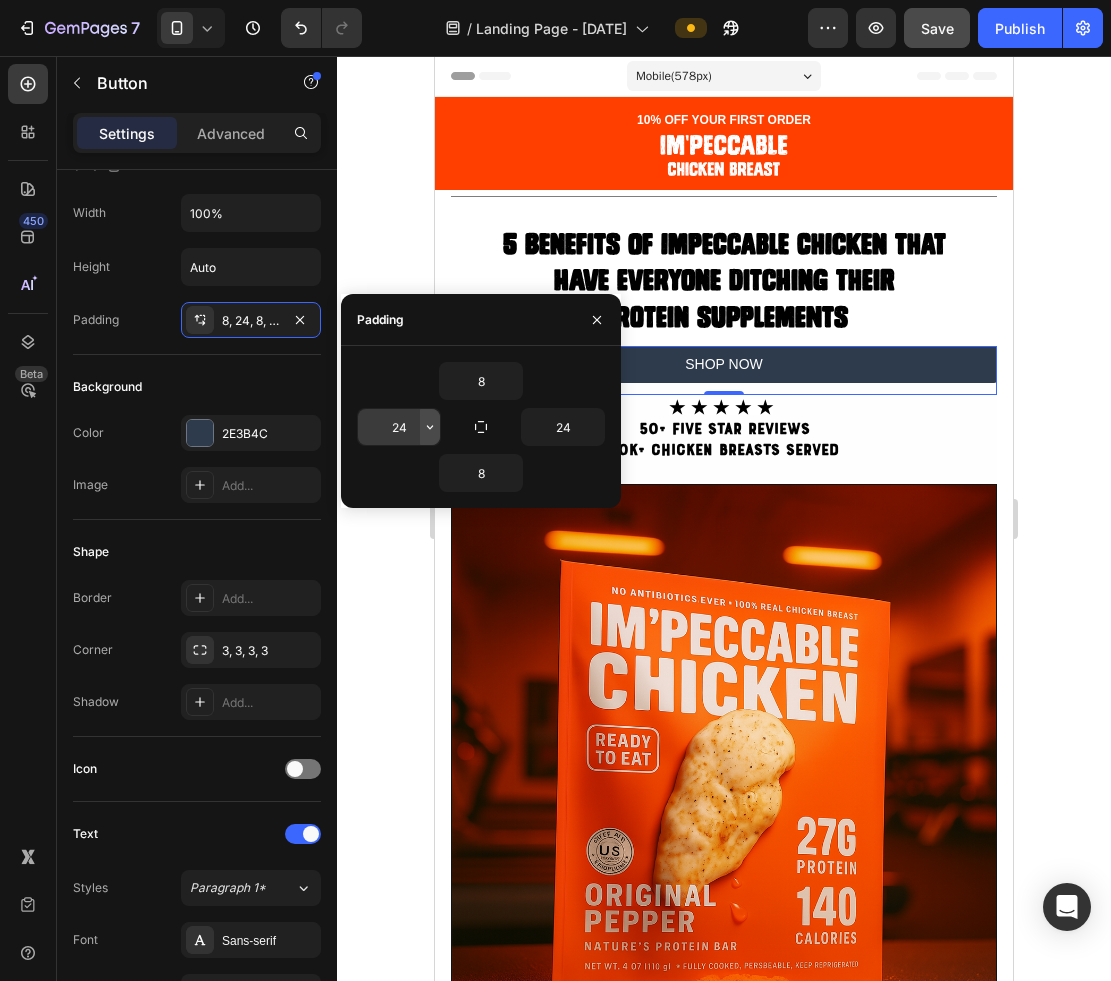 click 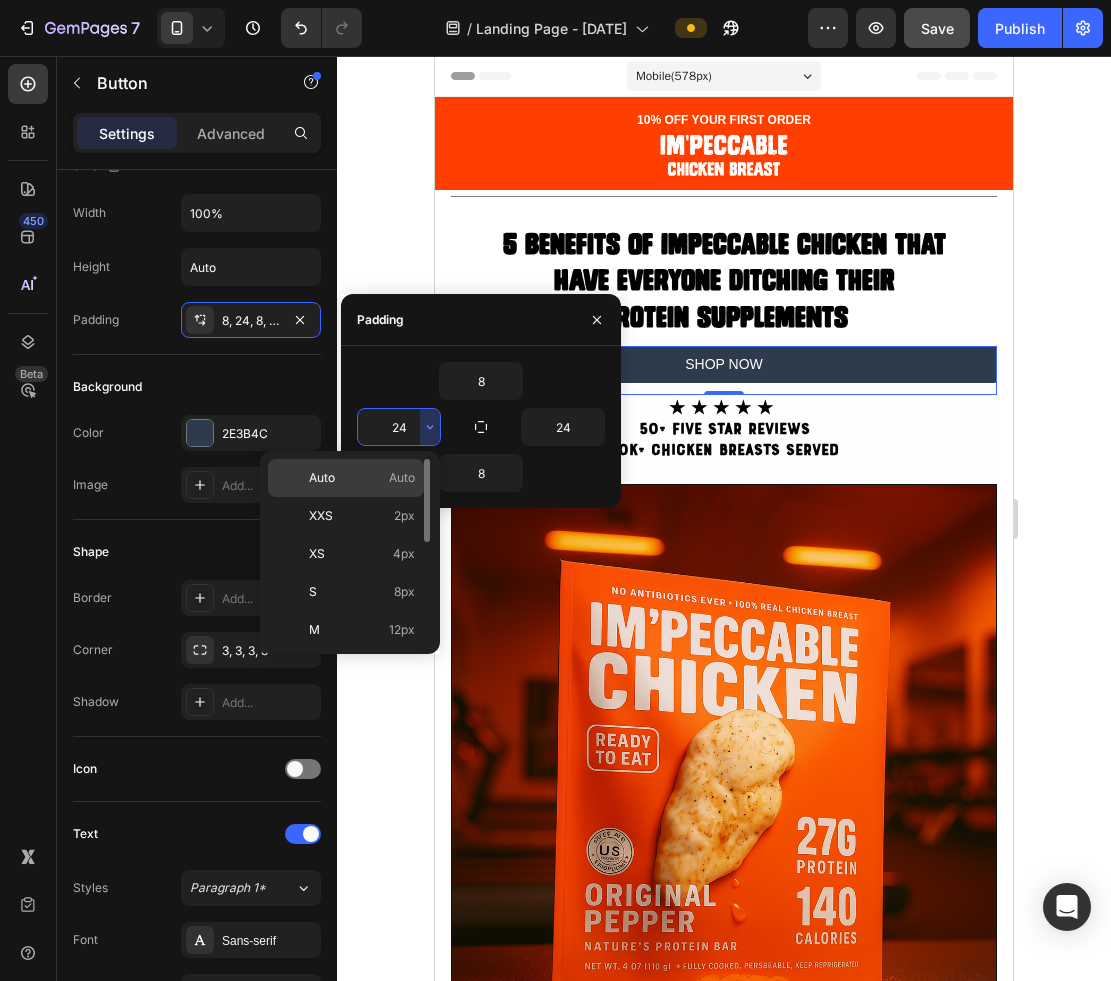 click on "Auto Auto" 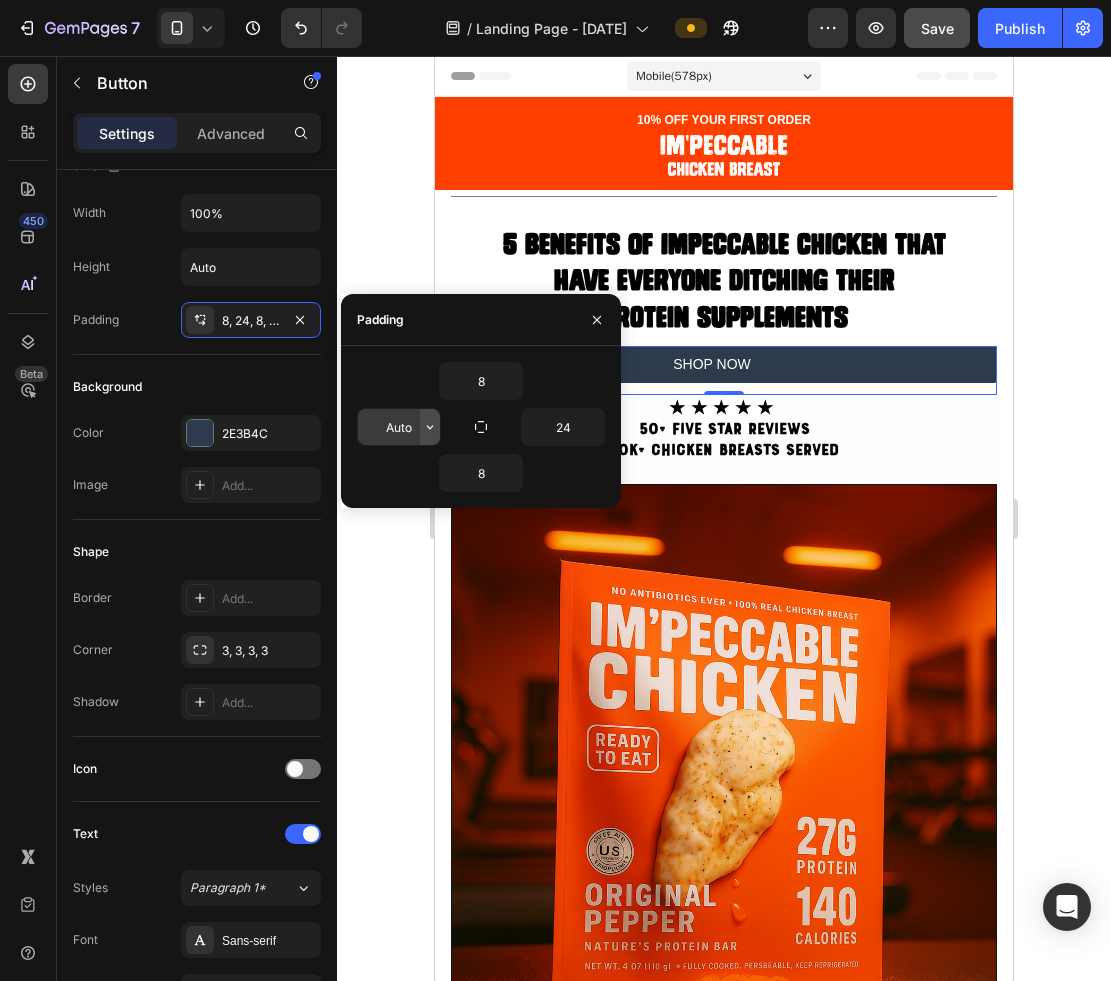 click 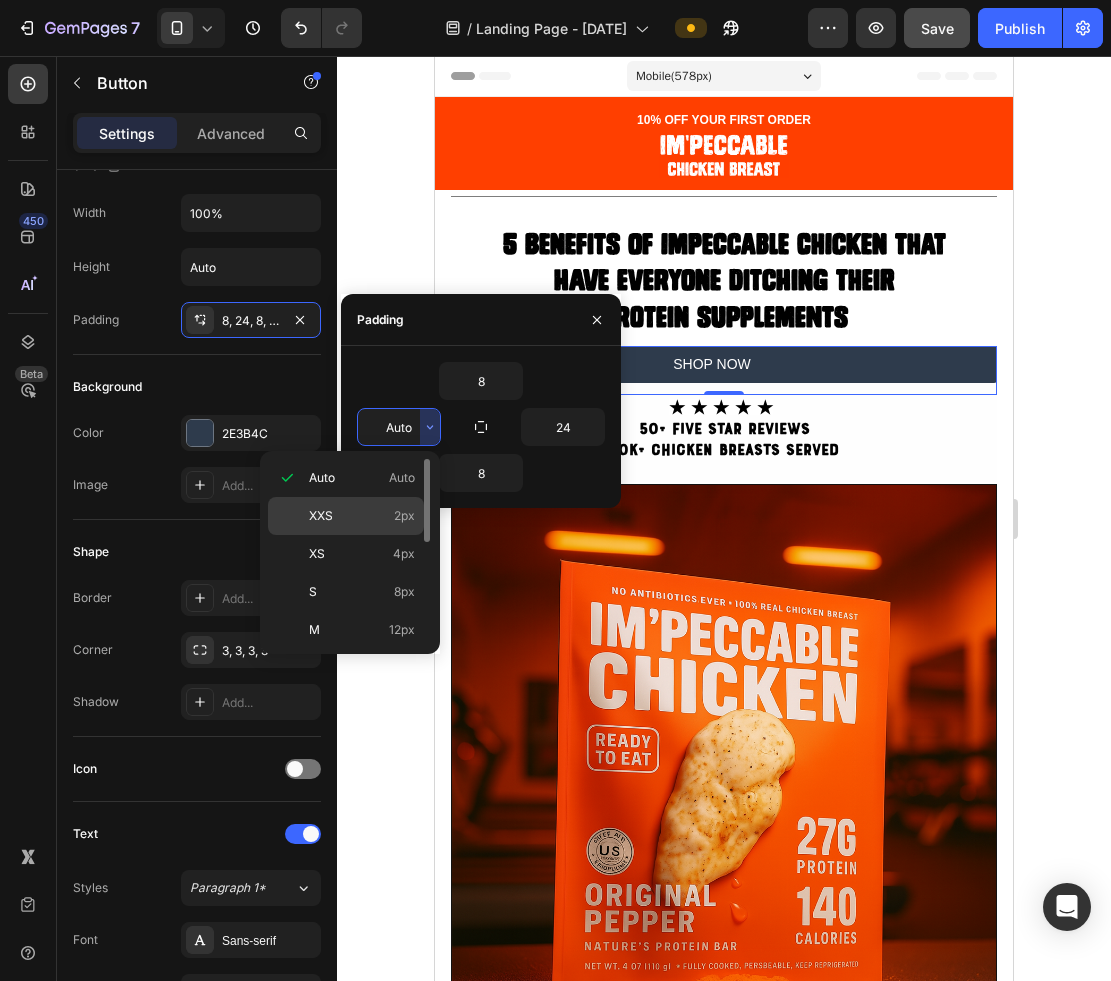 click on "2px" at bounding box center [404, 516] 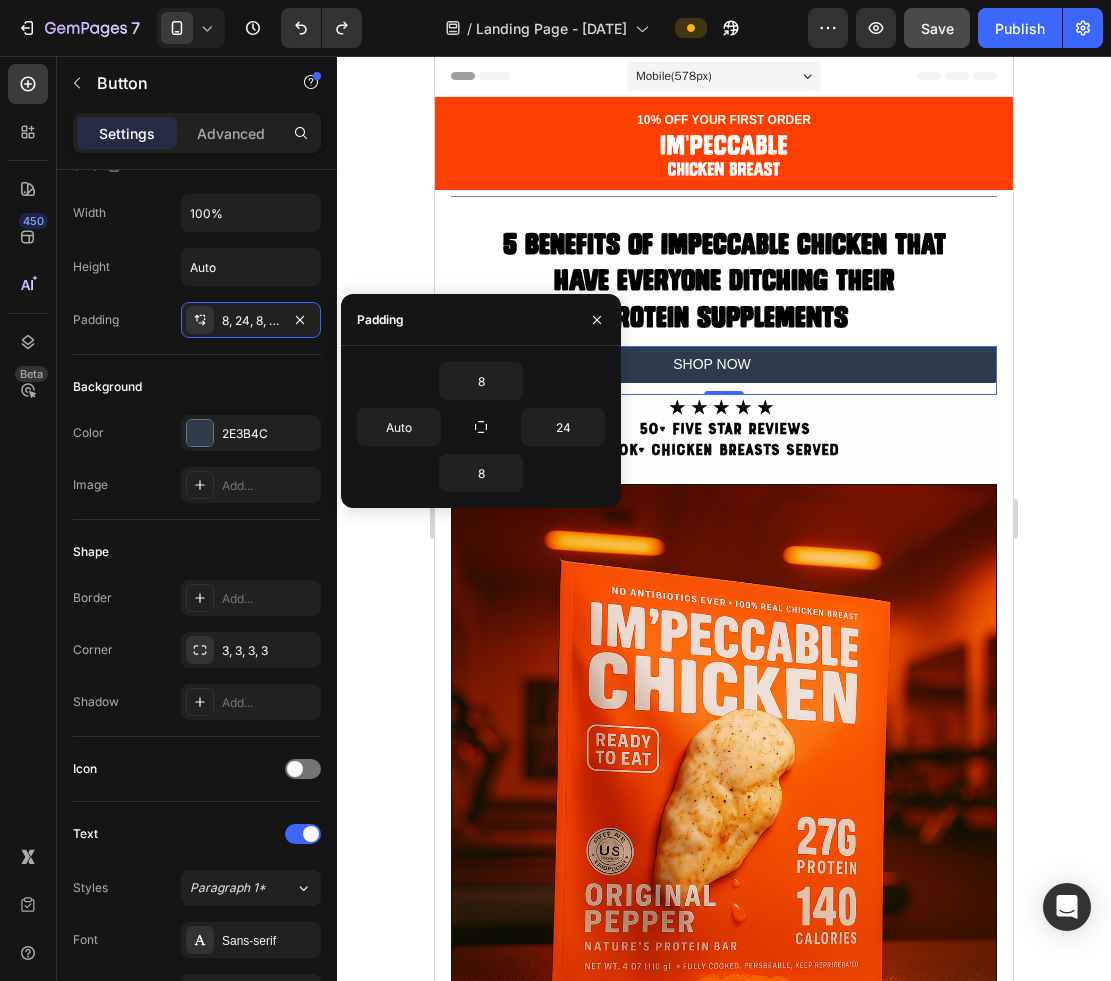 type on "24" 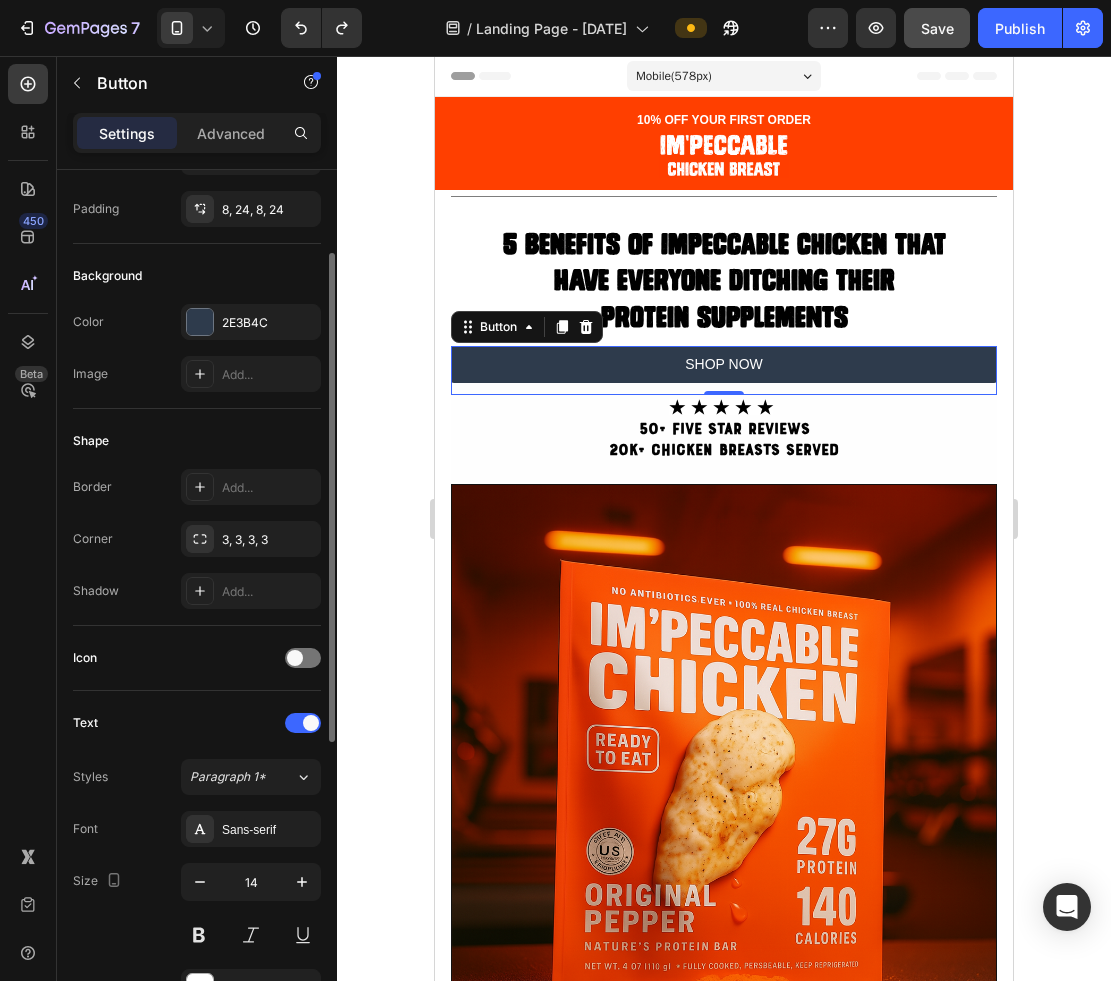 click on "Text" at bounding box center (197, 723) 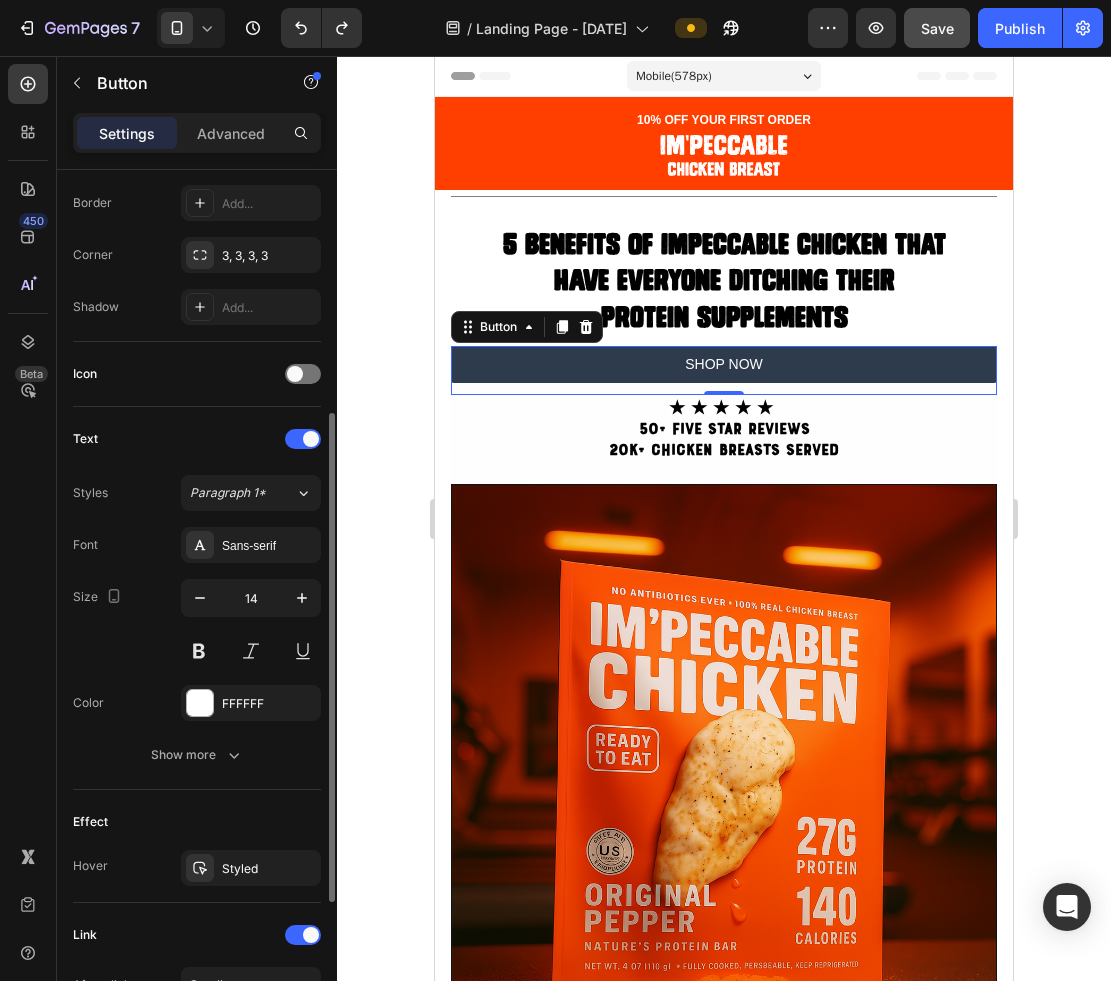 scroll, scrollTop: 459, scrollLeft: 0, axis: vertical 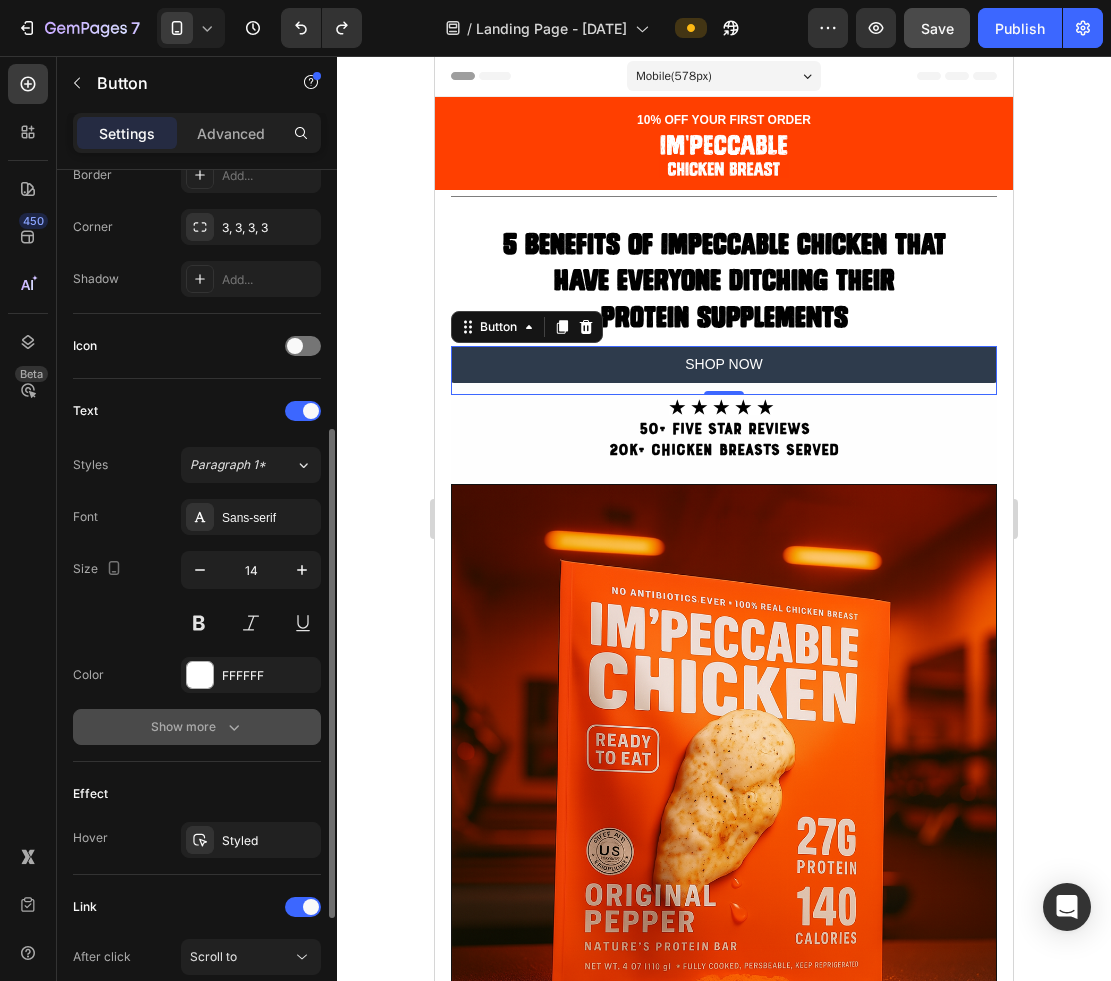 click on "Show more" at bounding box center [197, 727] 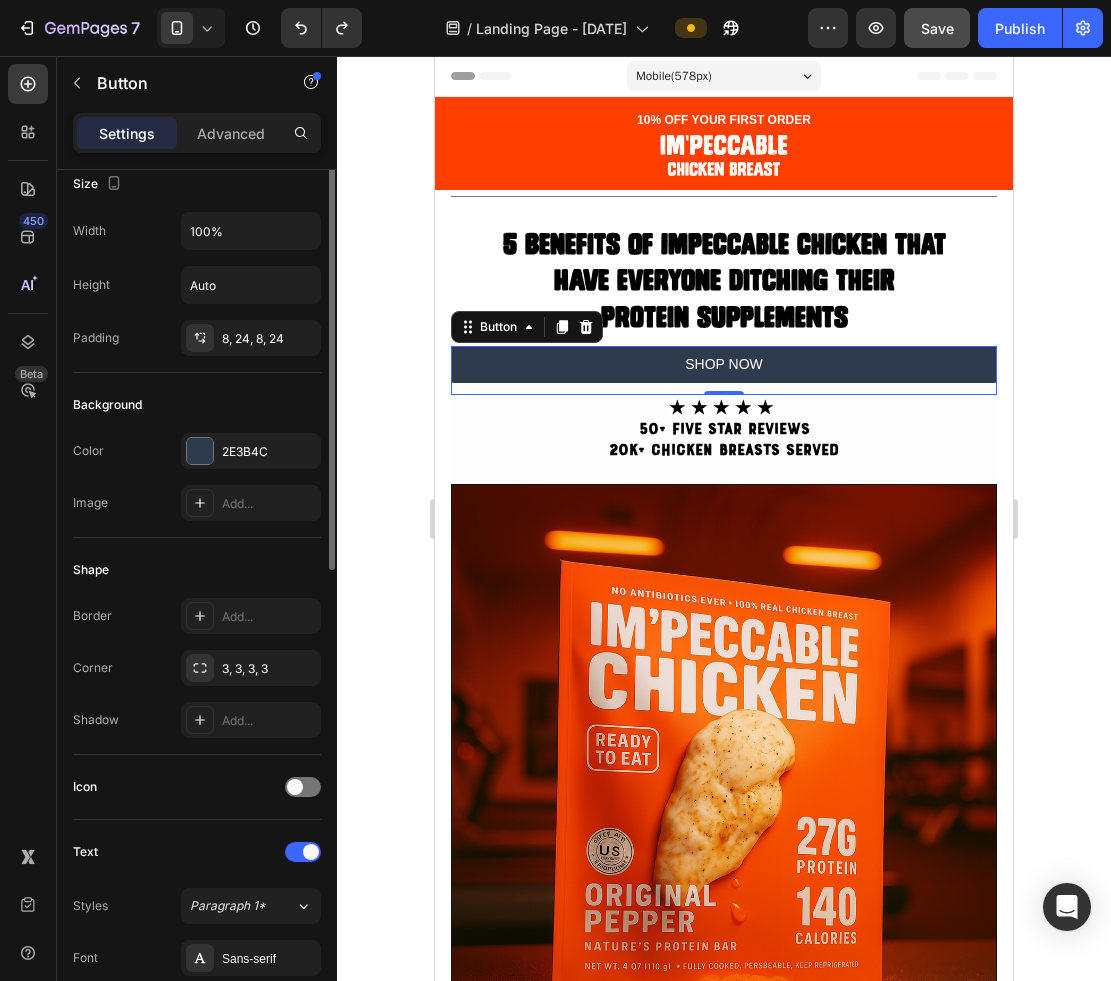scroll, scrollTop: 0, scrollLeft: 0, axis: both 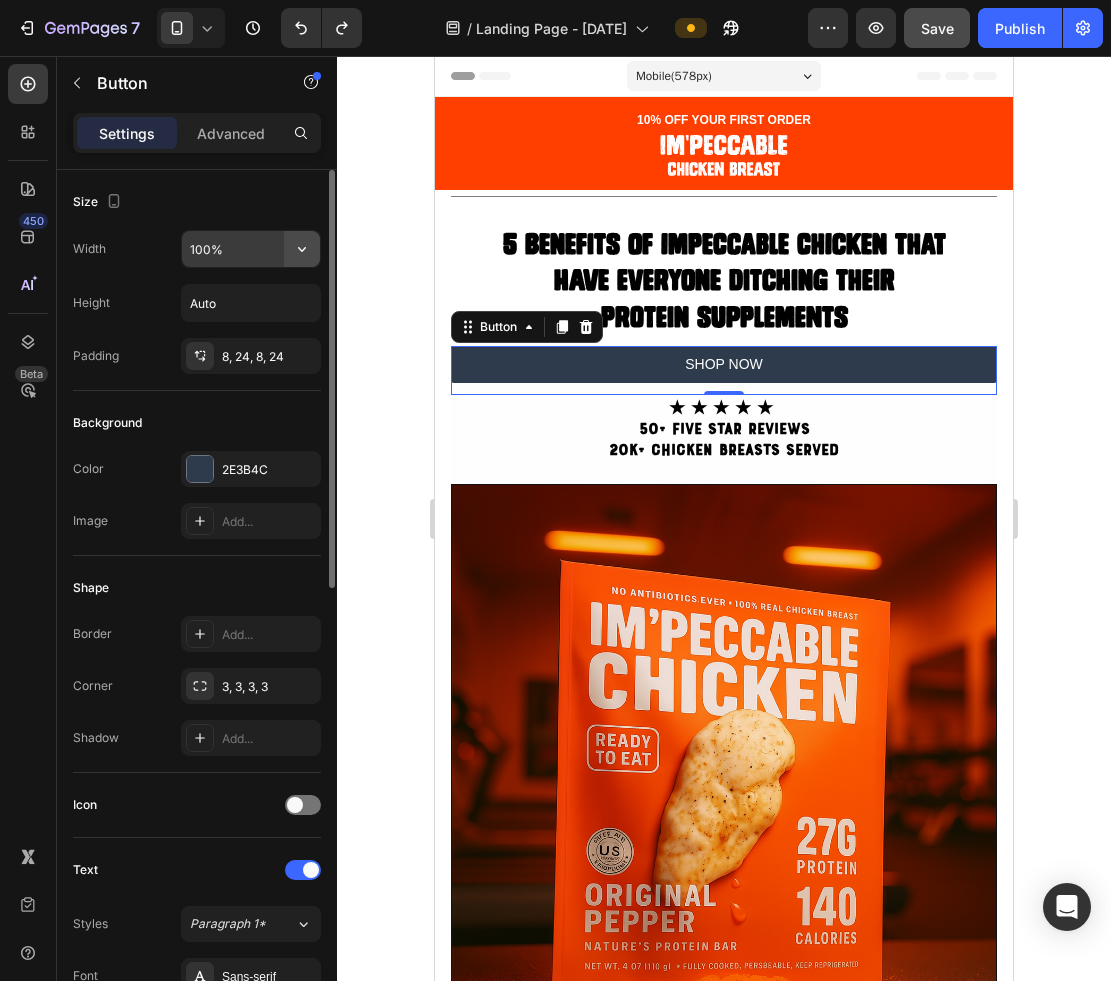 click 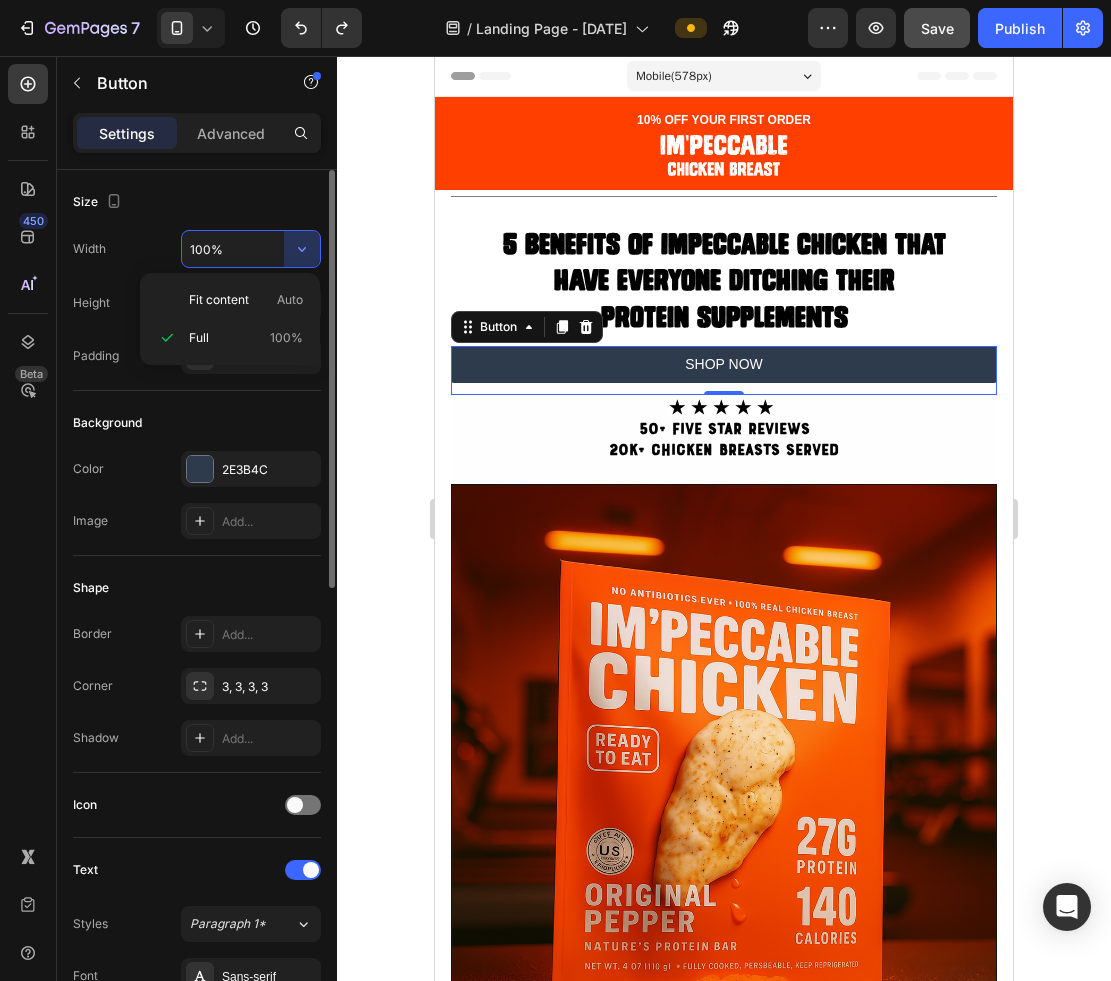 click on "100%" at bounding box center (251, 249) 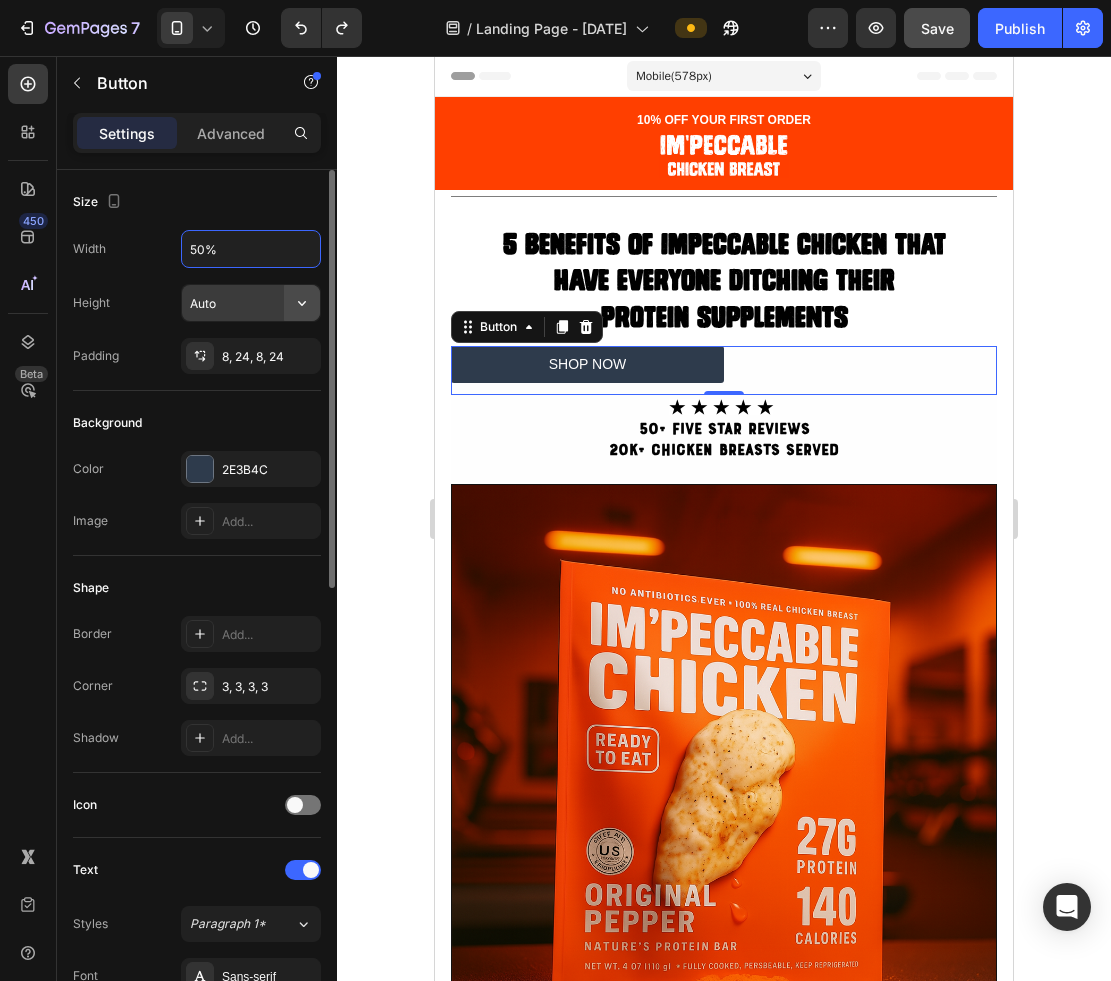 type on "50%" 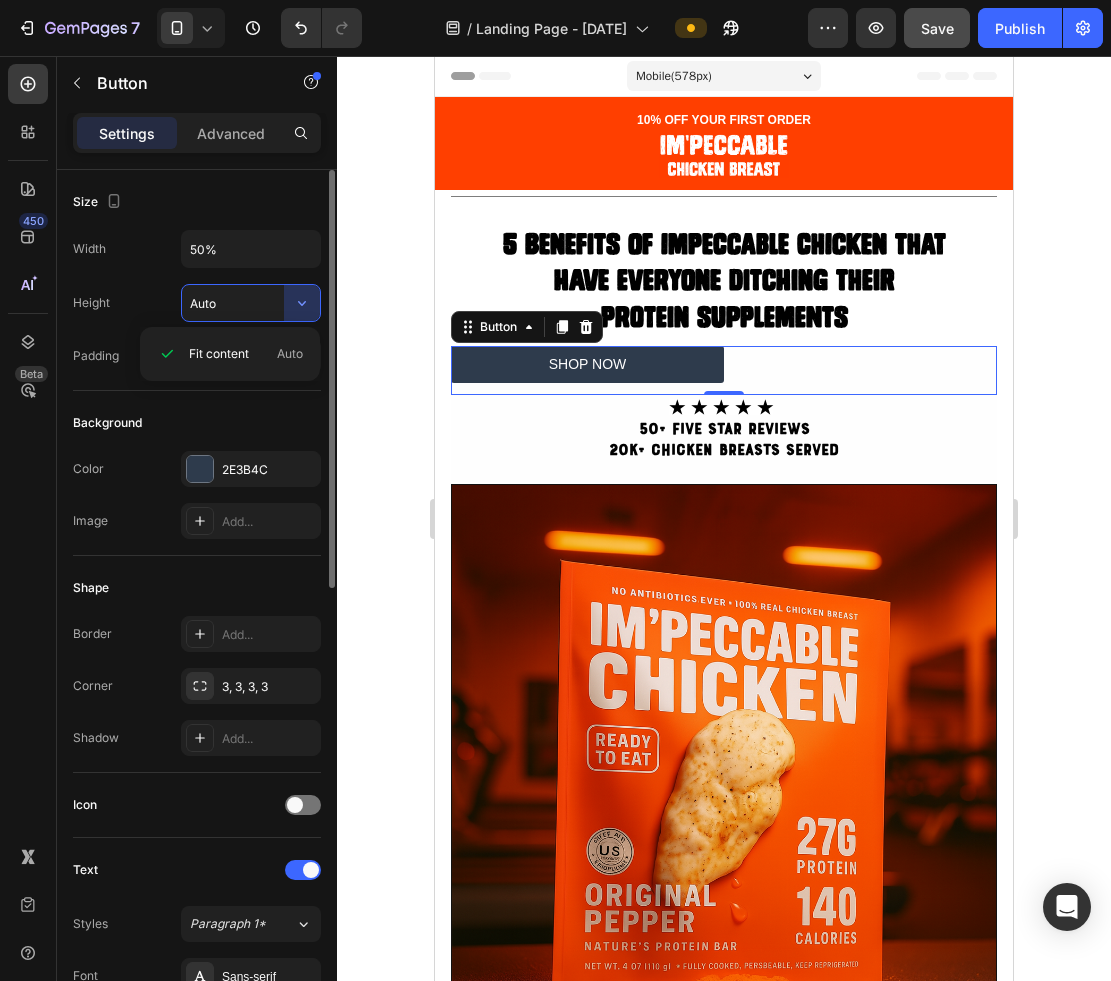 click on "Auto" at bounding box center (251, 303) 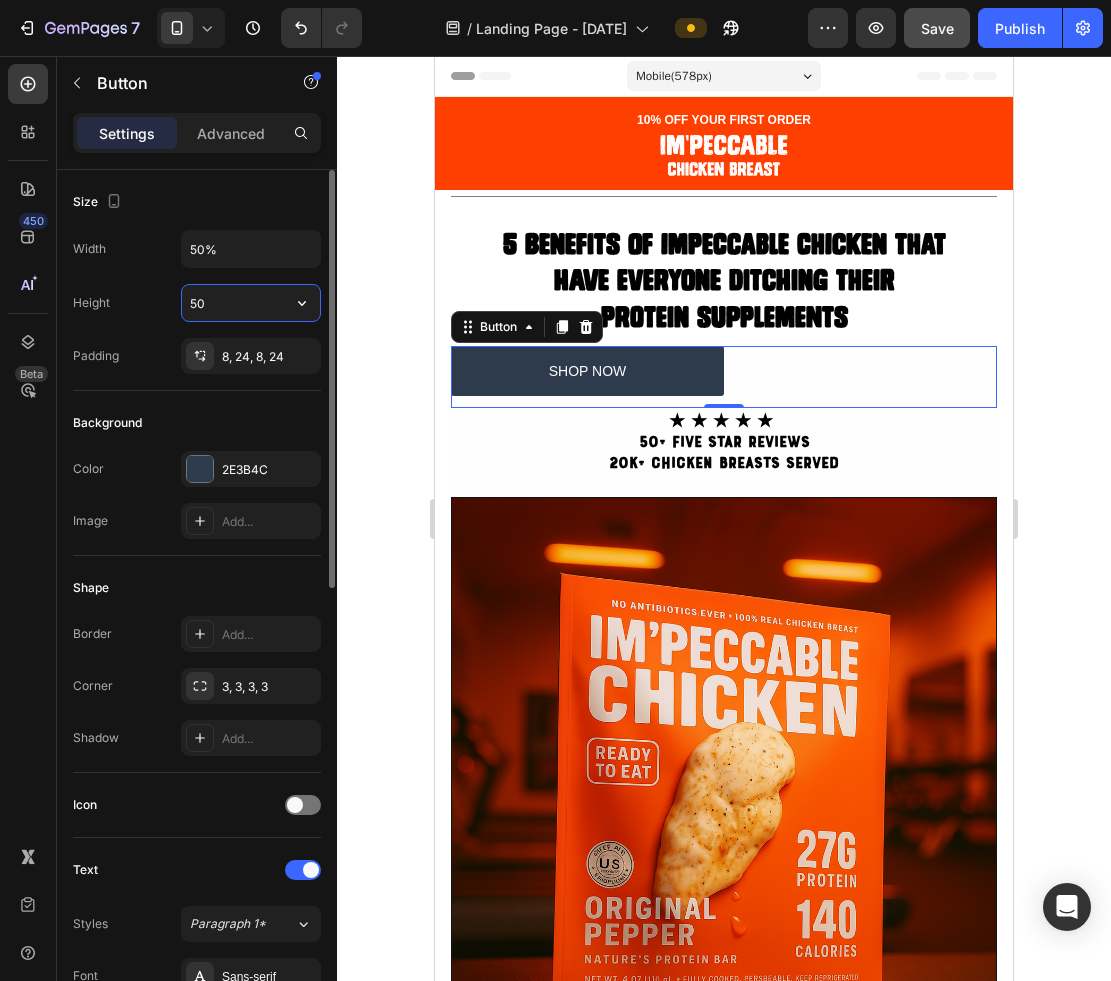 type on "5" 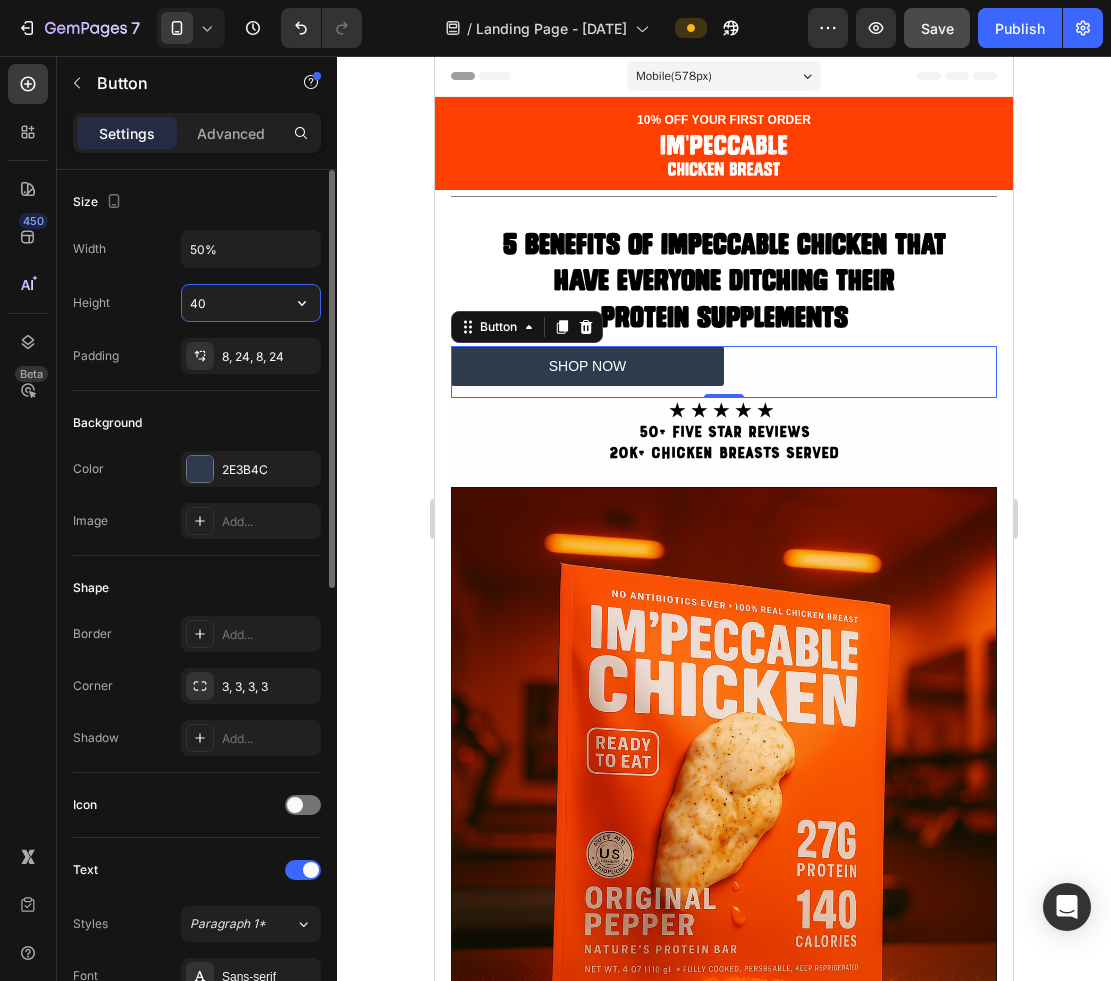 type on "4" 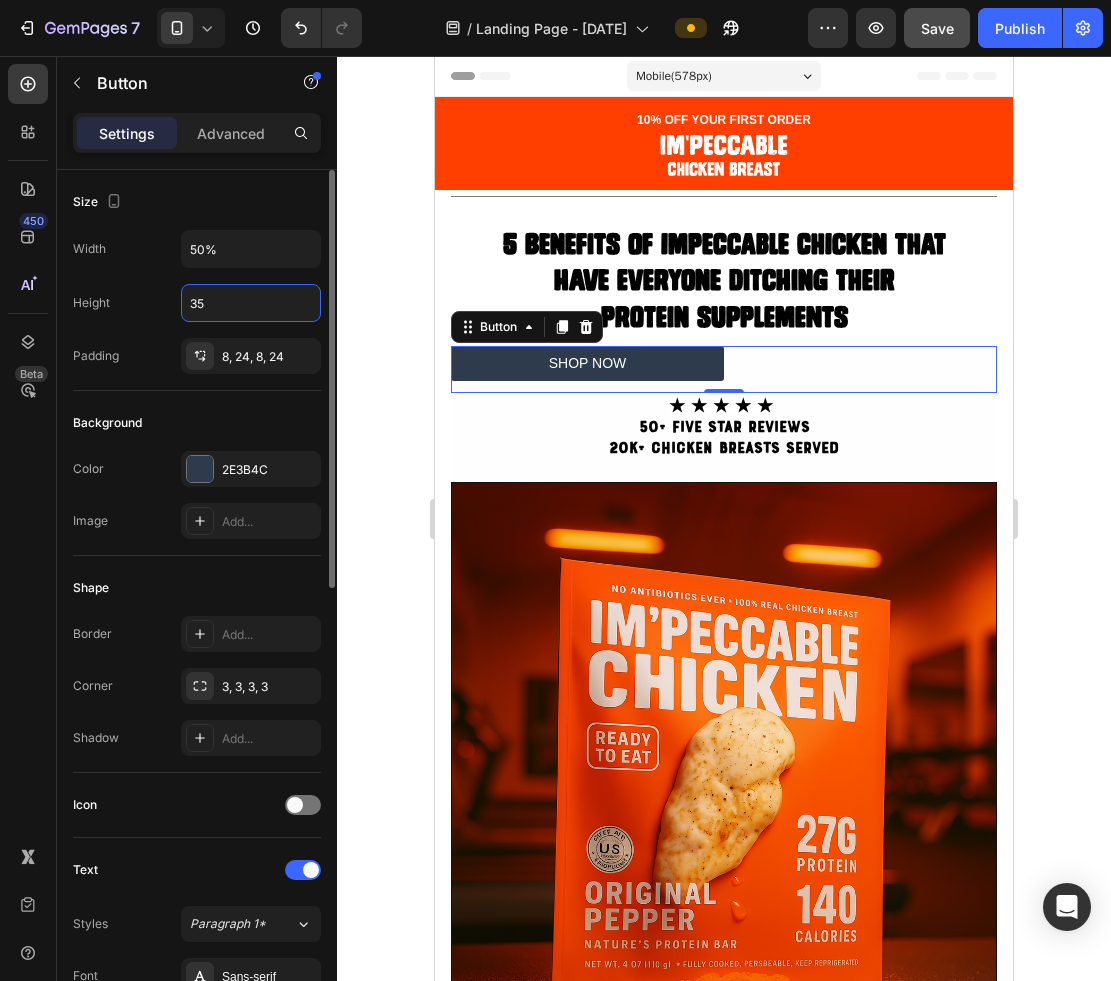 type on "35" 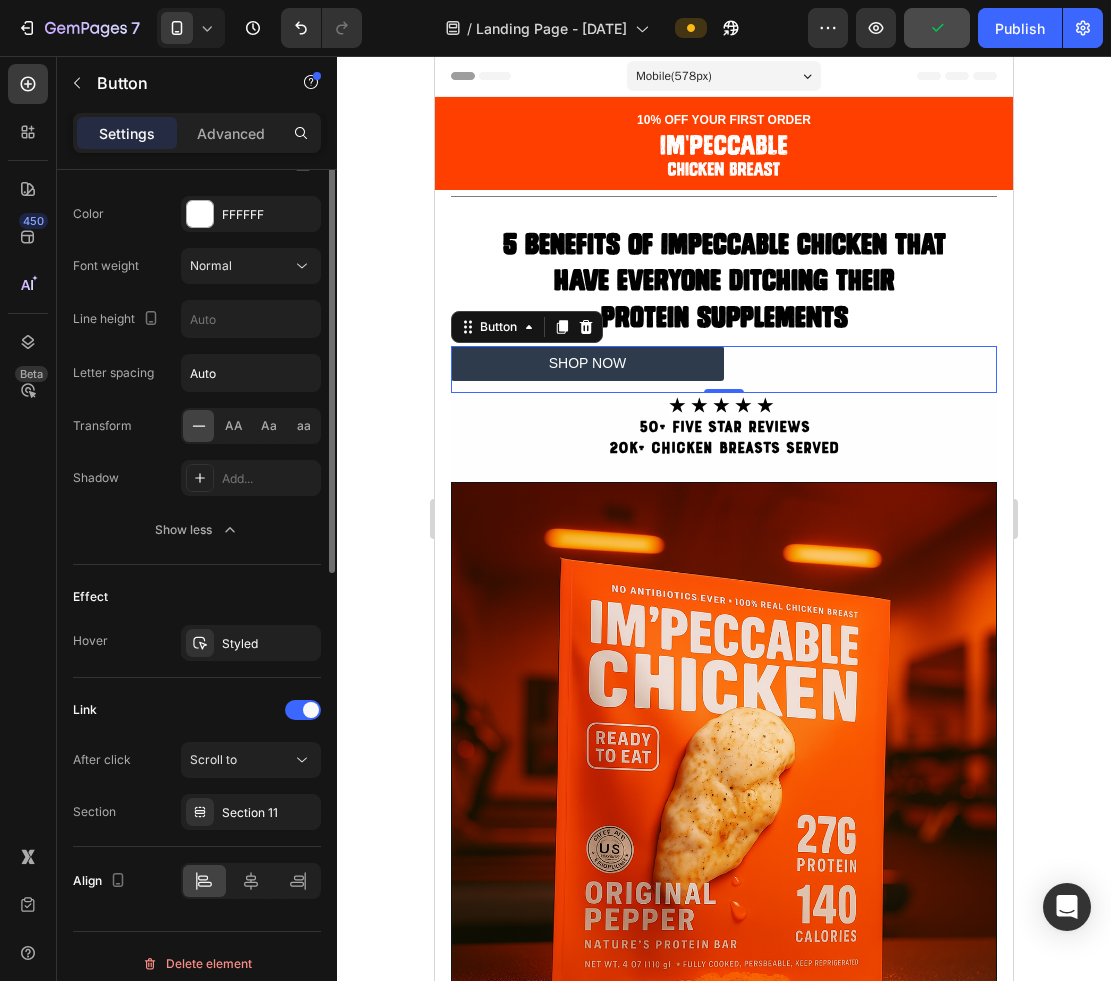 scroll, scrollTop: 934, scrollLeft: 0, axis: vertical 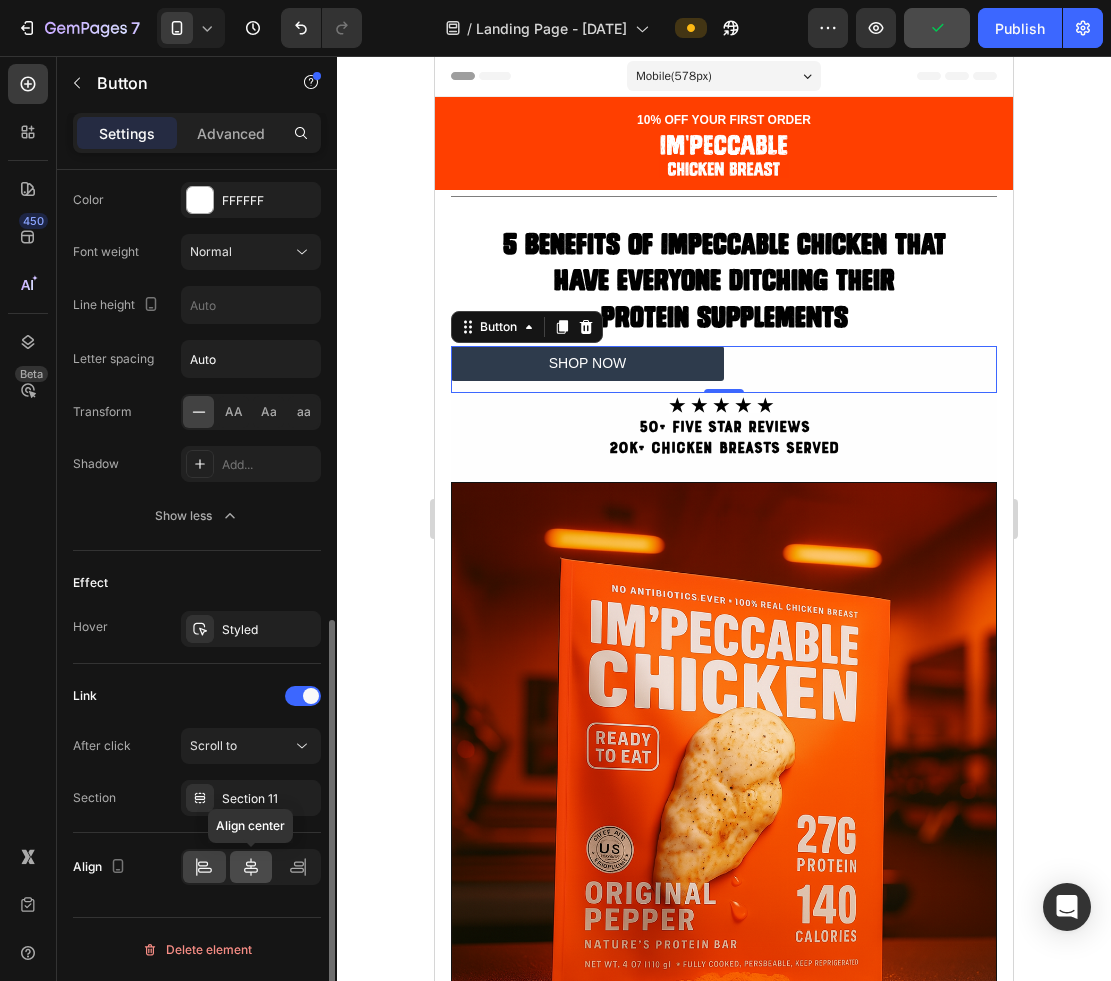 click 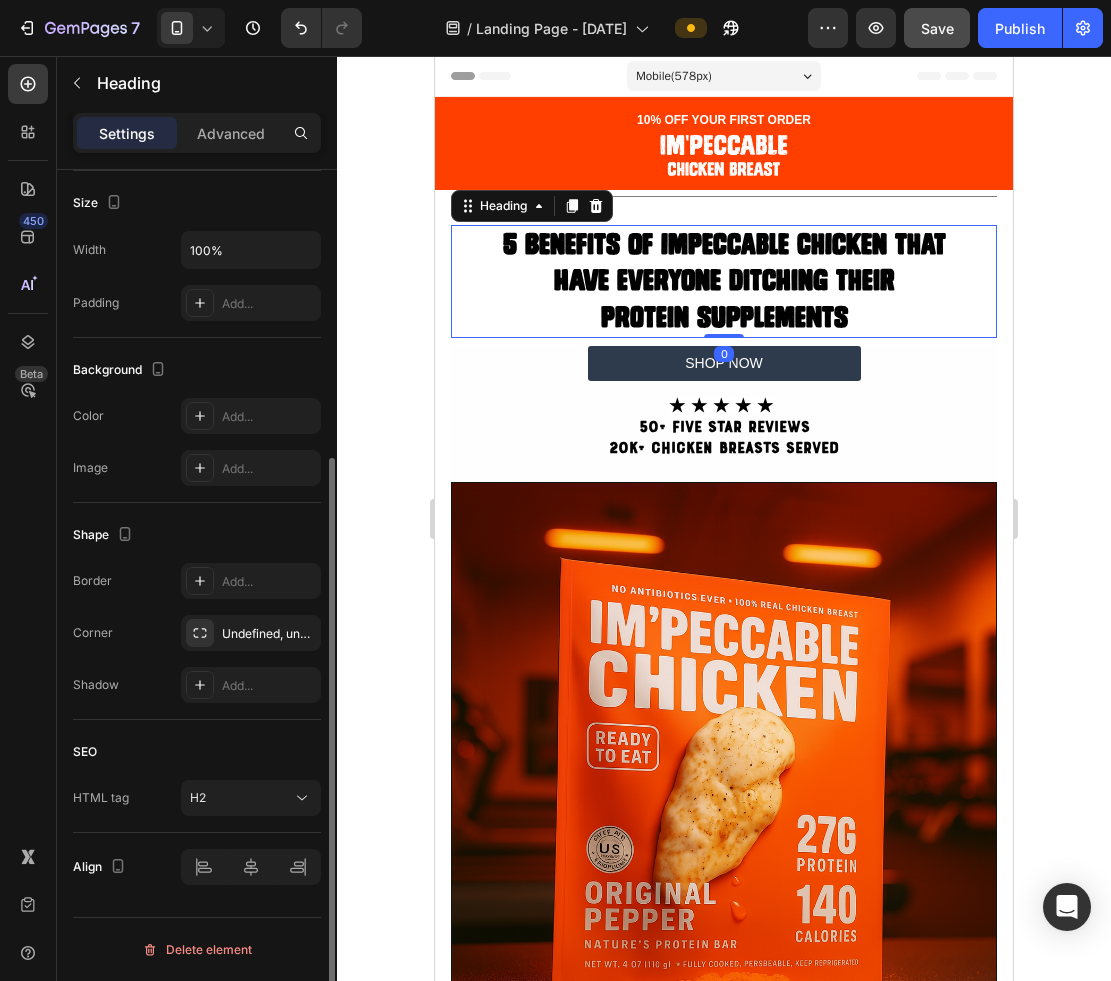 click on "Have Everyone Ditching Their" at bounding box center (724, 280) 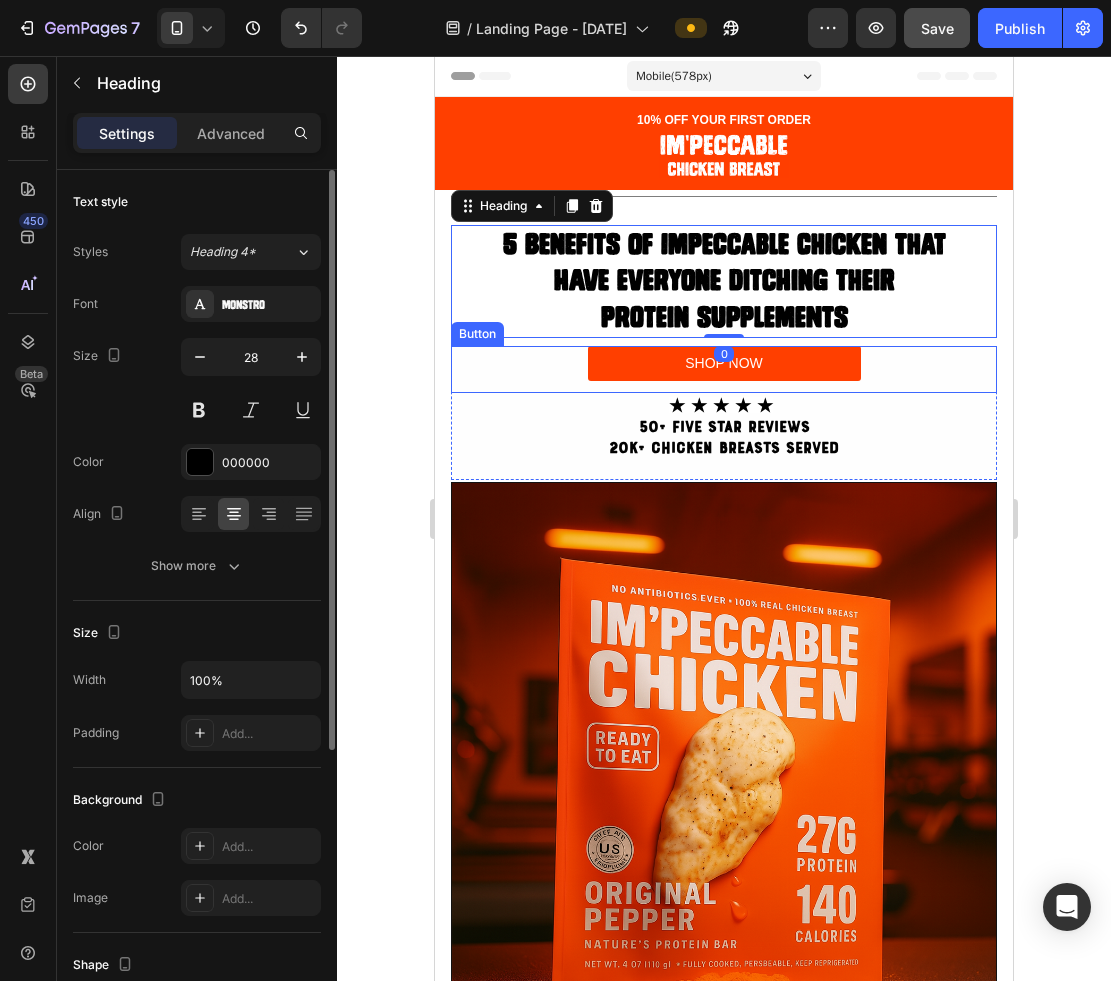 click on "SHOP NOW" at bounding box center [724, 363] 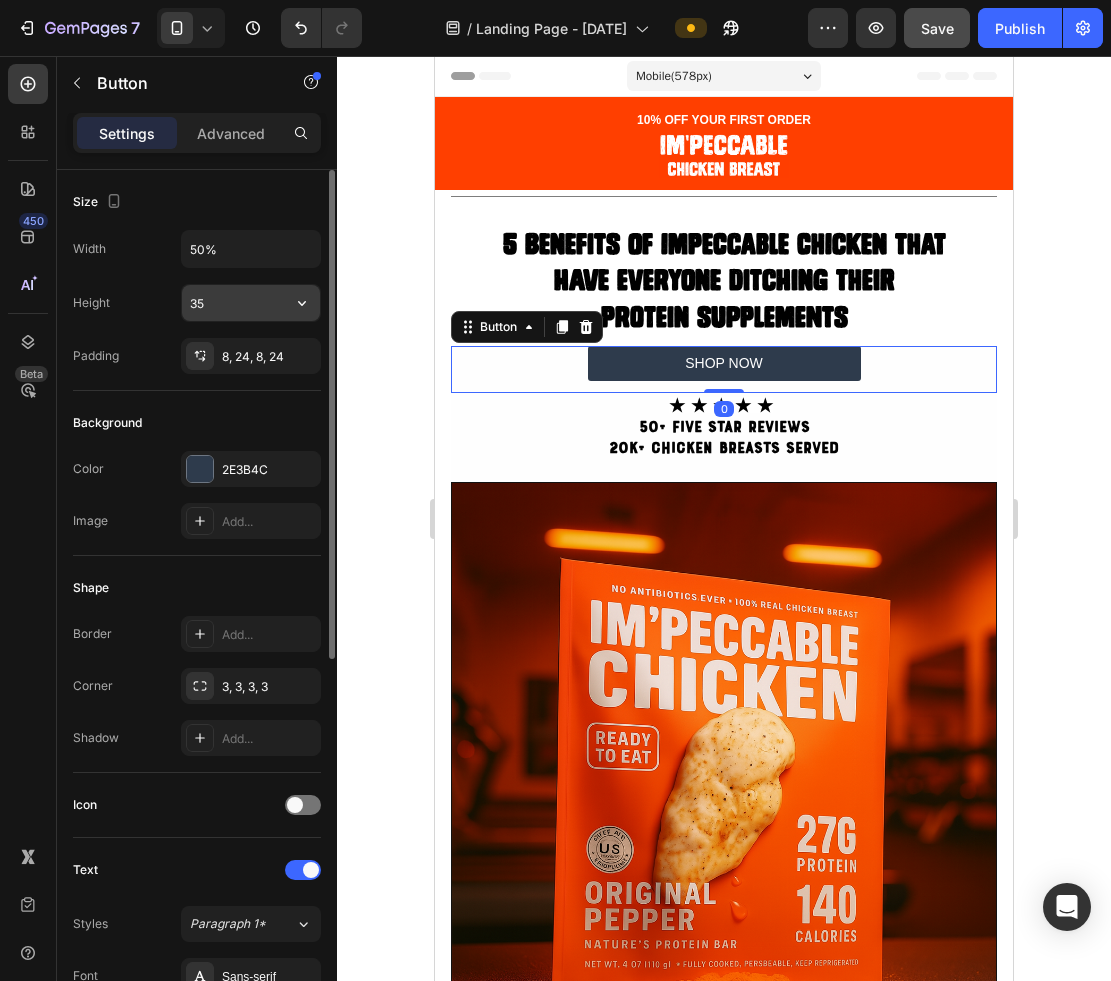 click on "35" at bounding box center [251, 303] 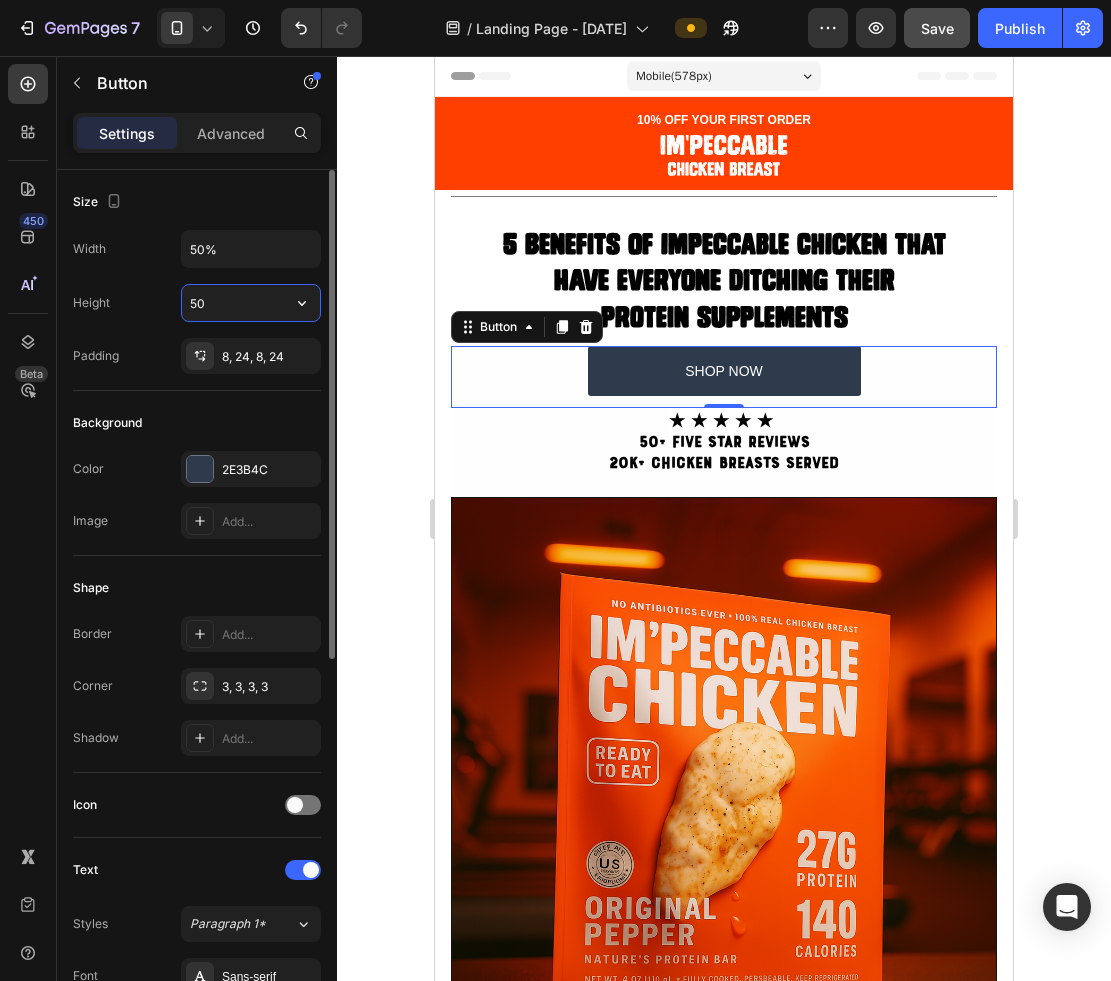 type on "5" 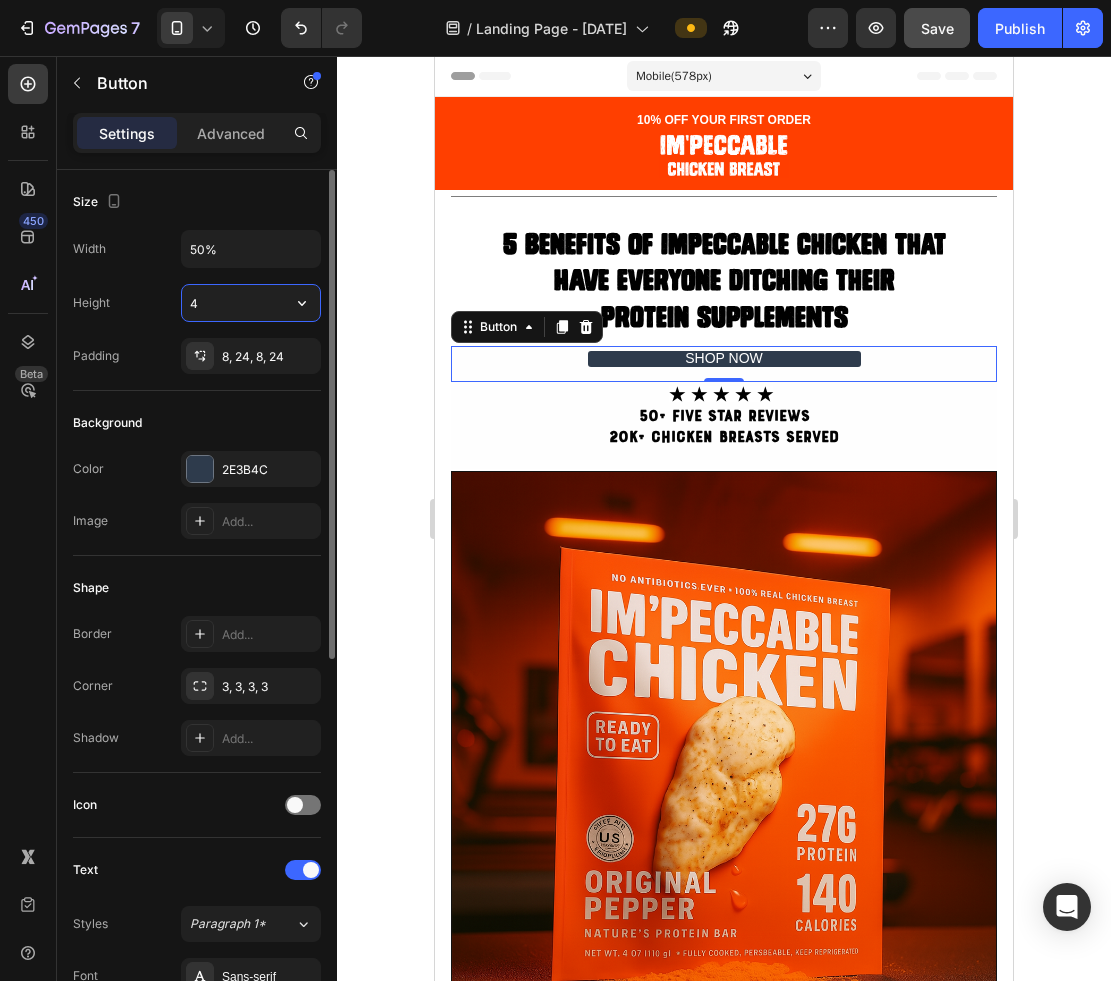 type on "40" 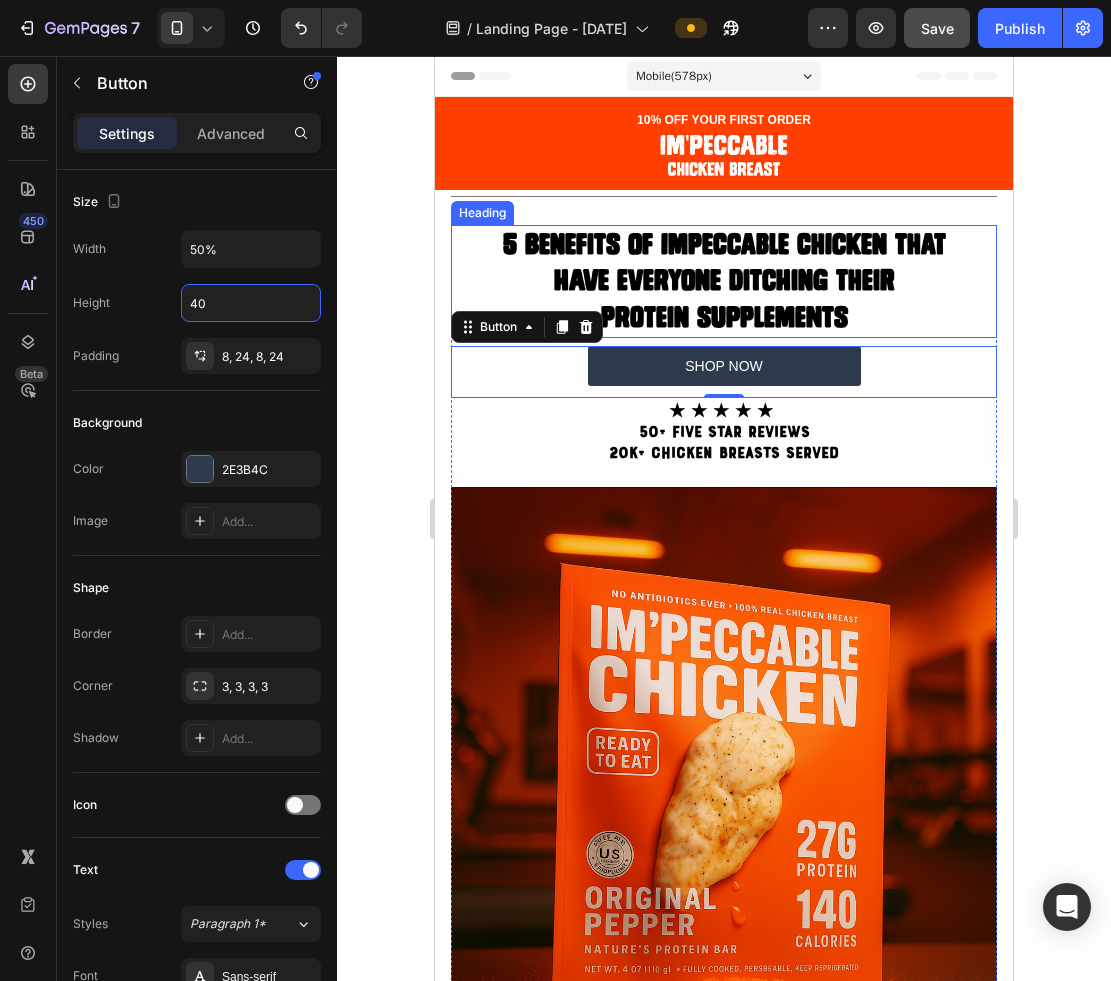 click on "Have Everyone Ditching Their" at bounding box center [724, 280] 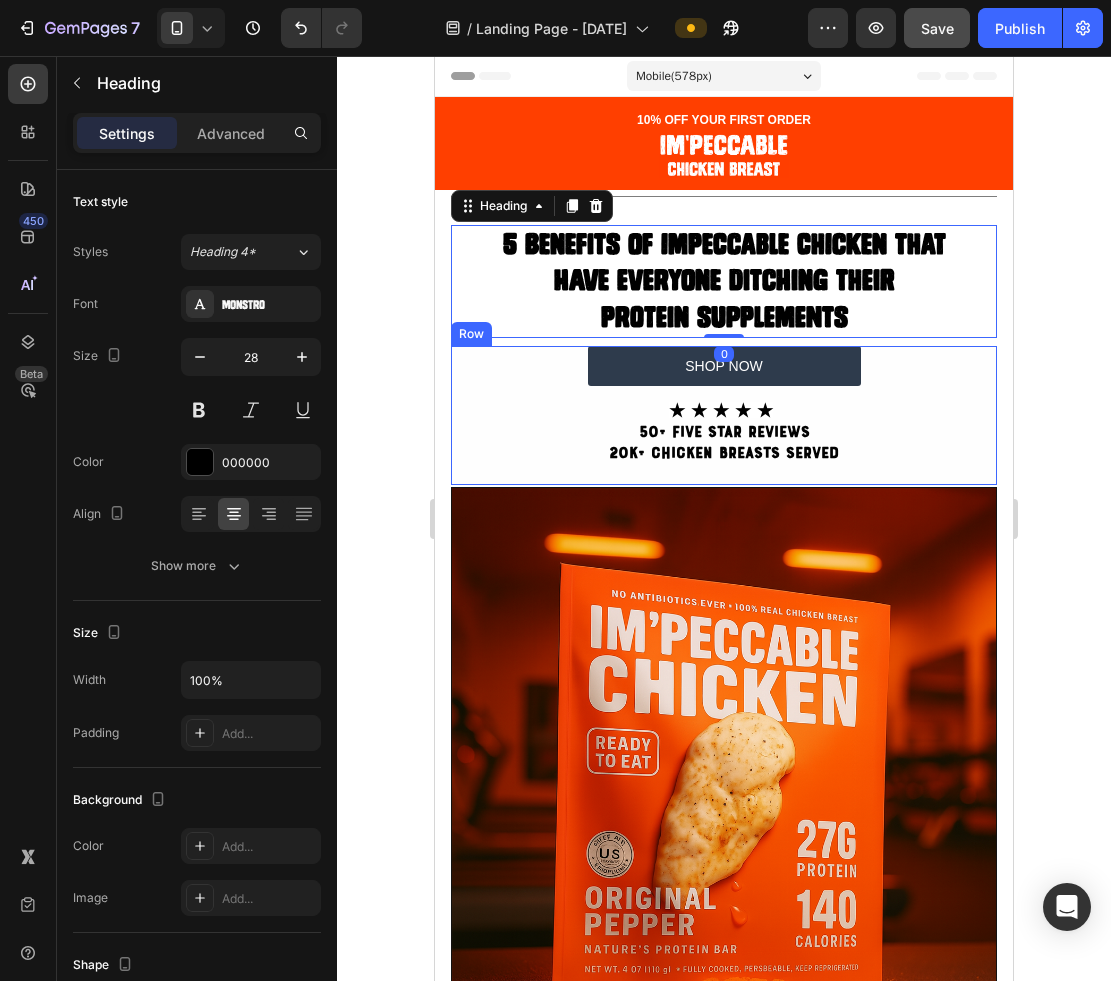 click on "SHOP NOW Button ★ ★ ★ ★ ★   50+ FIVE STAR REVIEWS  20k+ CHICKEN BREASTS SERVED Text Block" at bounding box center [724, 415] 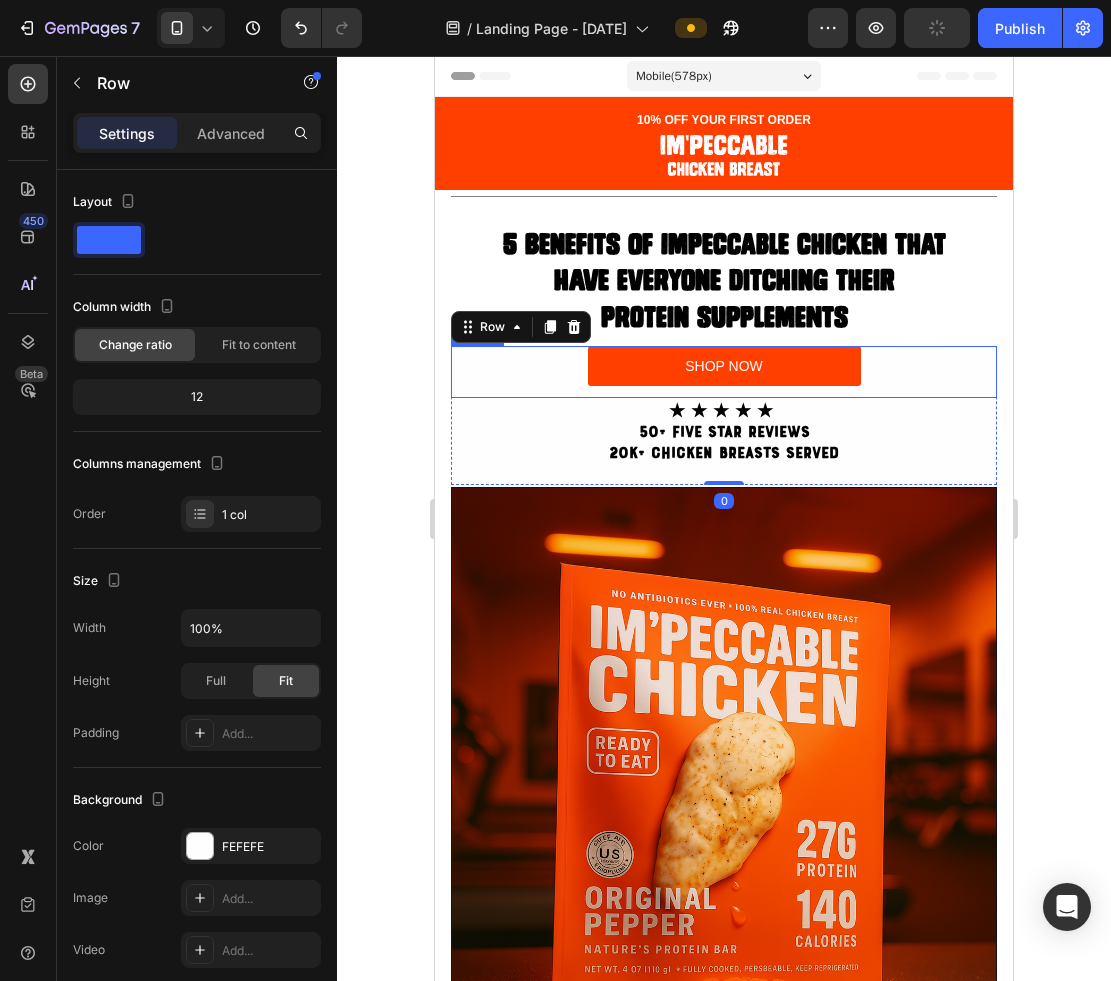 click on "SHOP NOW" at bounding box center [724, 366] 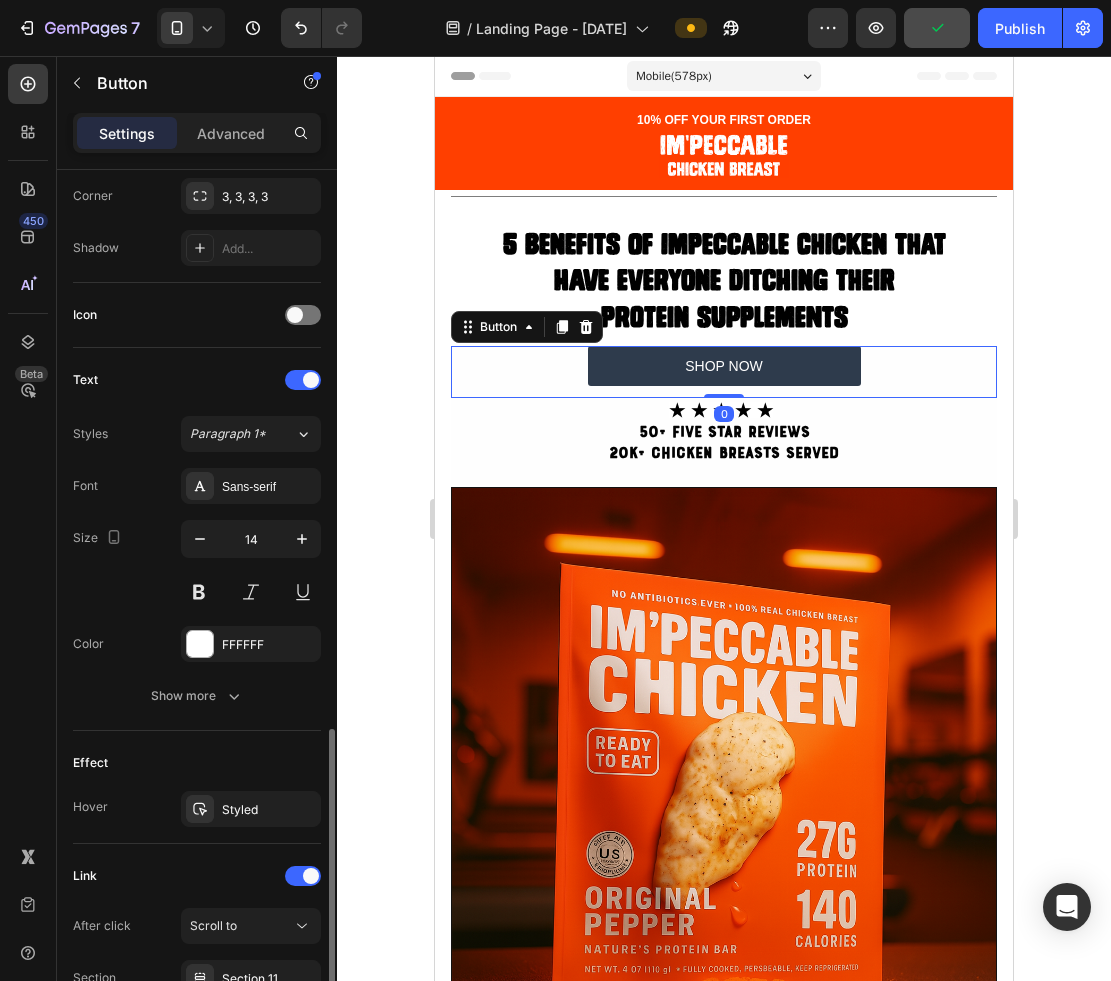 scroll, scrollTop: 670, scrollLeft: 0, axis: vertical 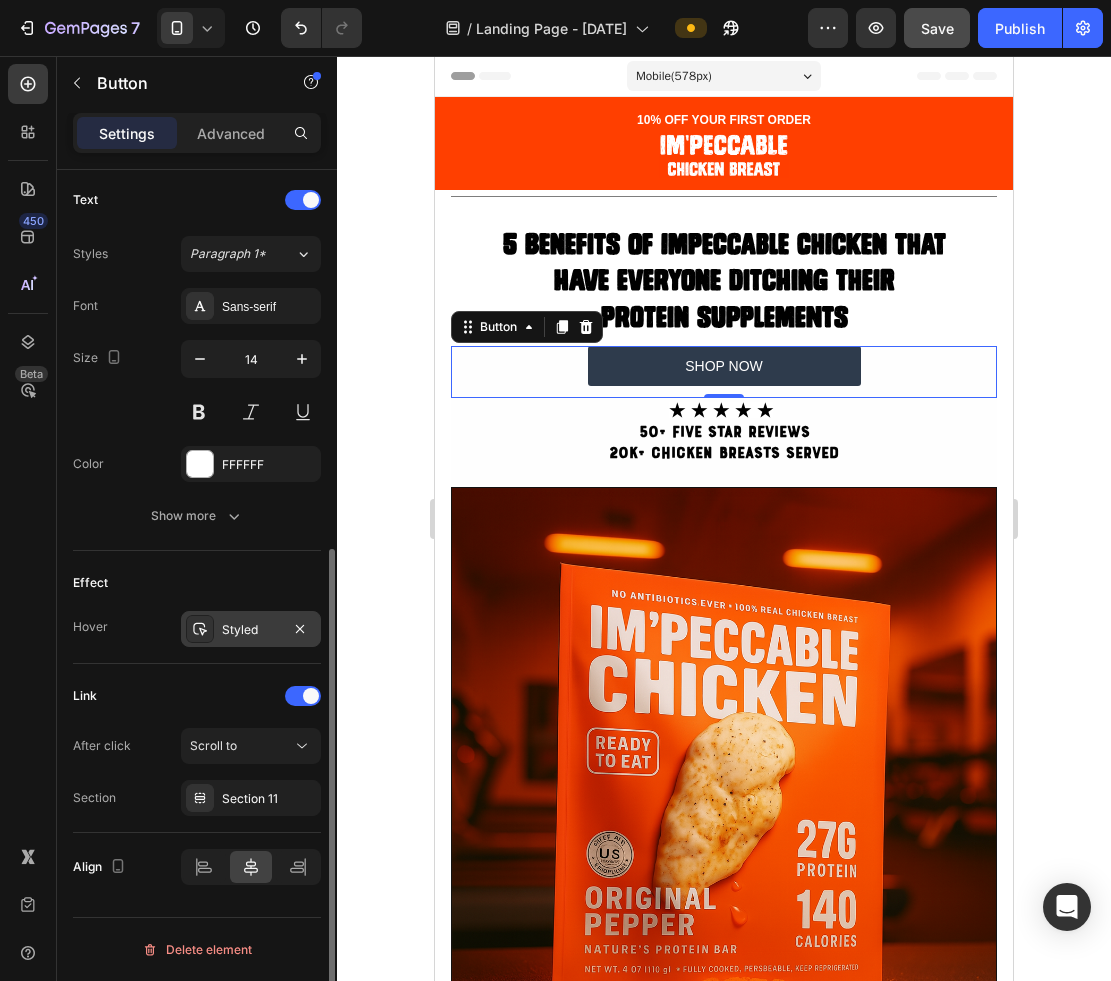 click on "Styled" at bounding box center [251, 630] 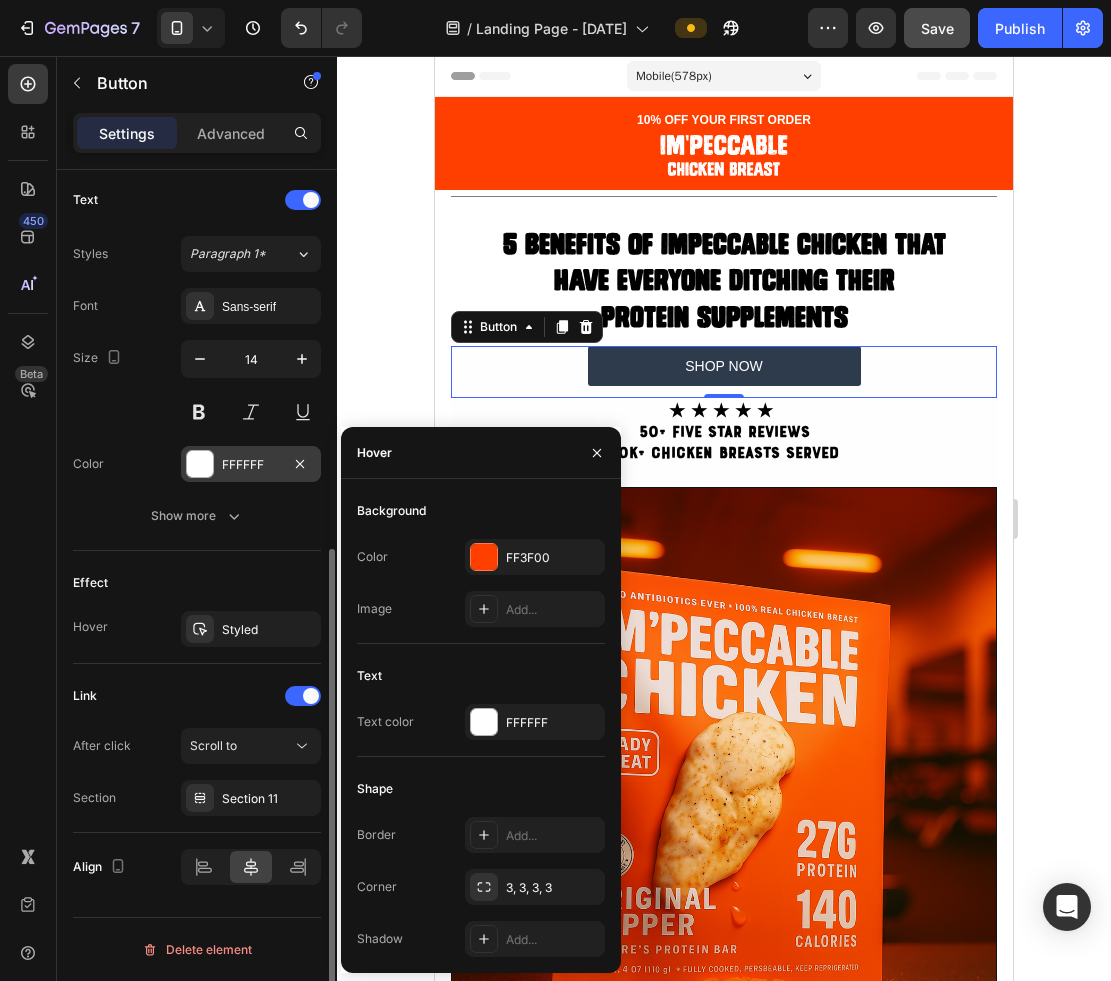 click on "FFFFFF" at bounding box center [251, 465] 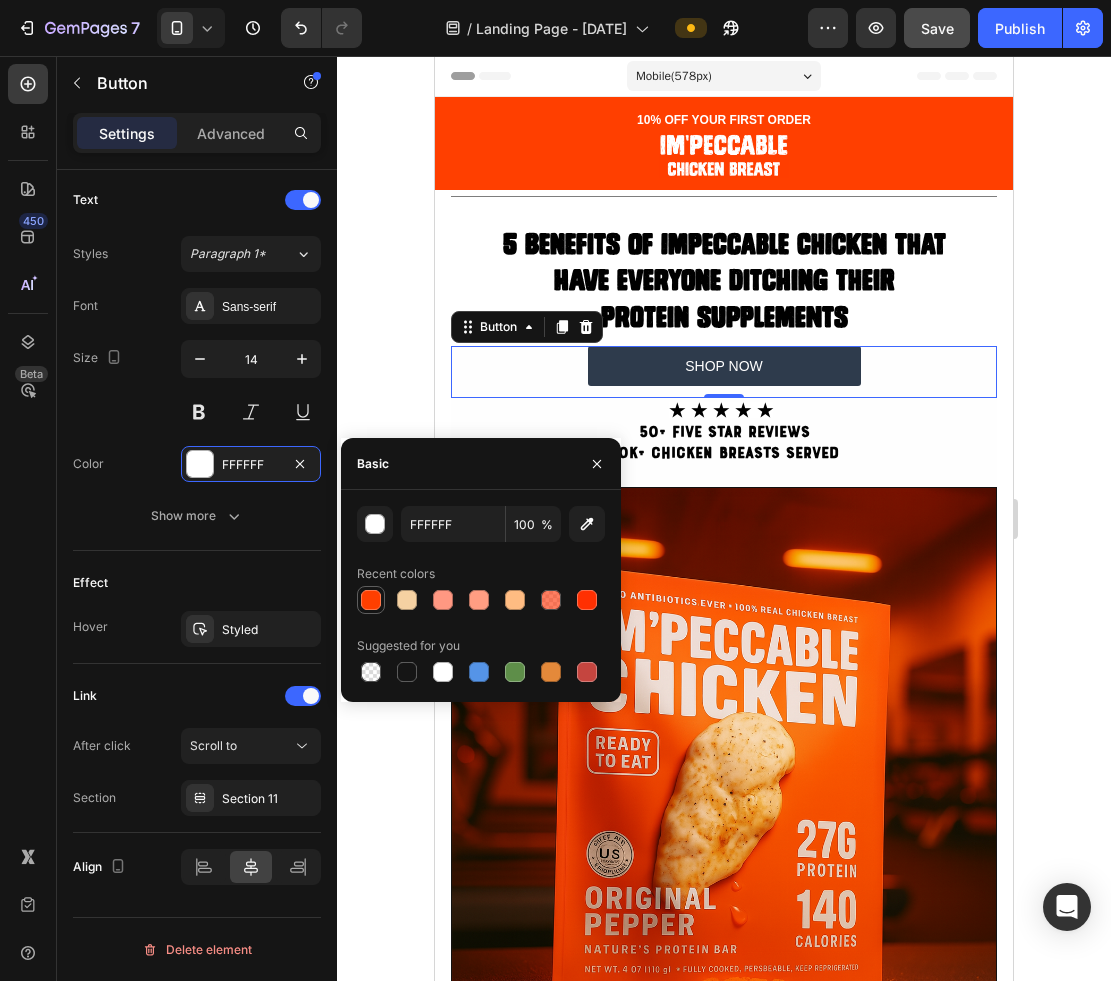 click at bounding box center (371, 600) 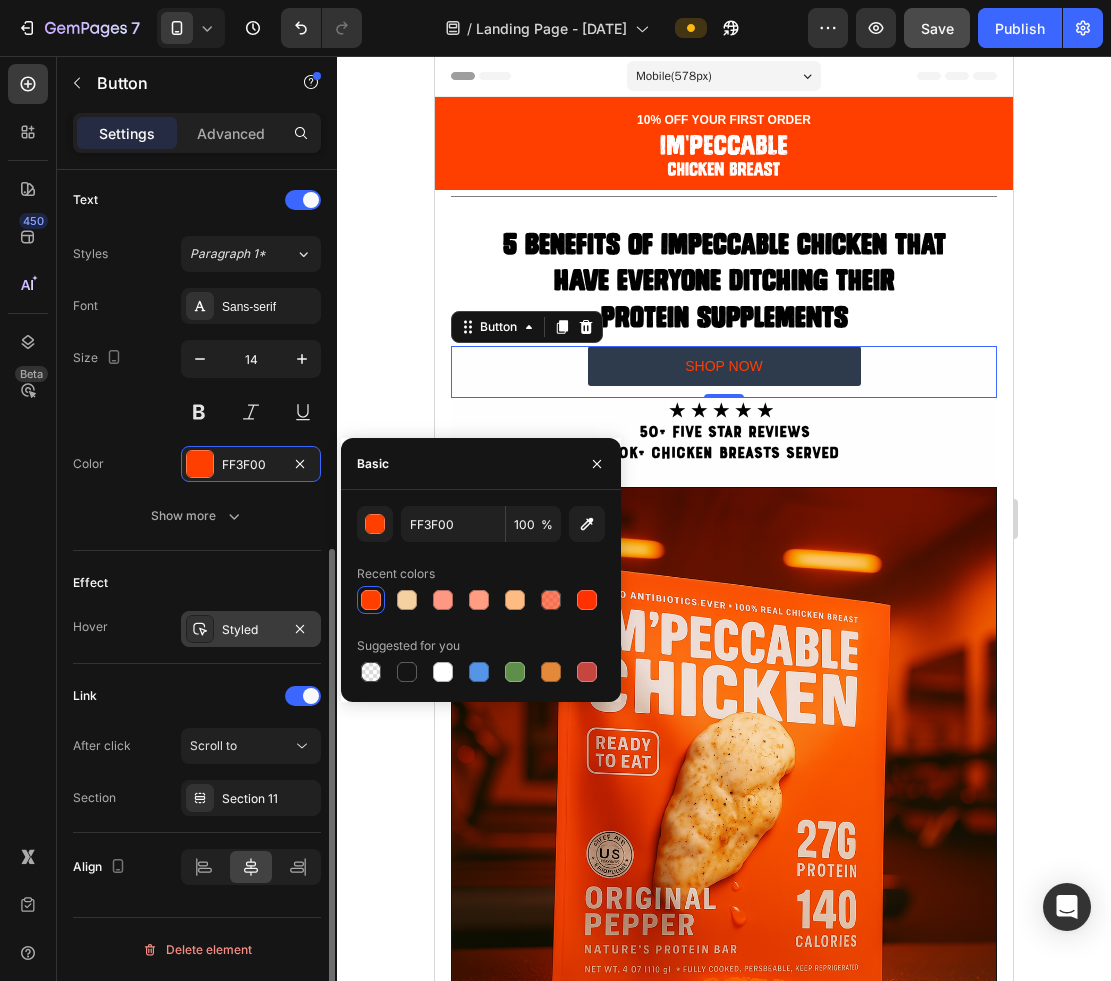 click on "Styled" at bounding box center [251, 629] 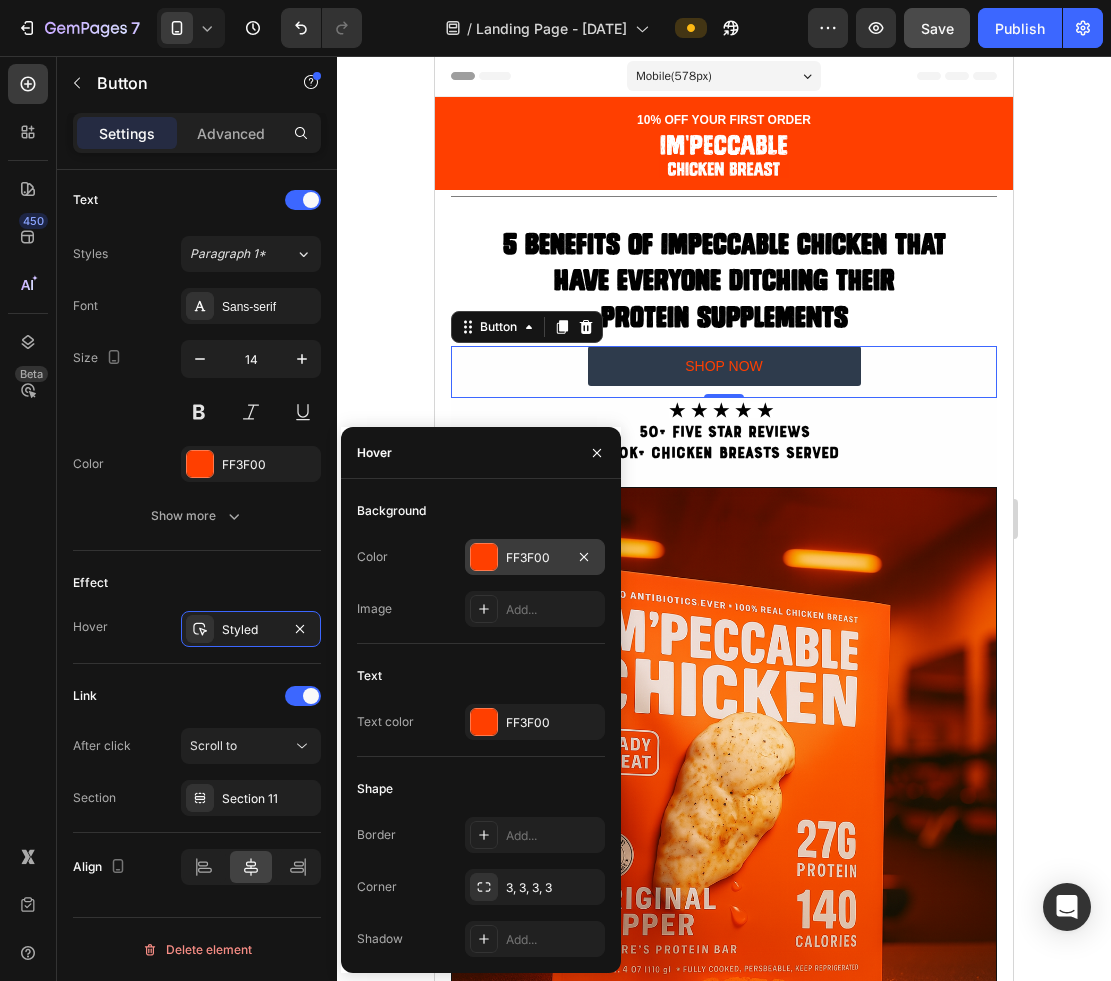 click on "FF3F00" at bounding box center (535, 557) 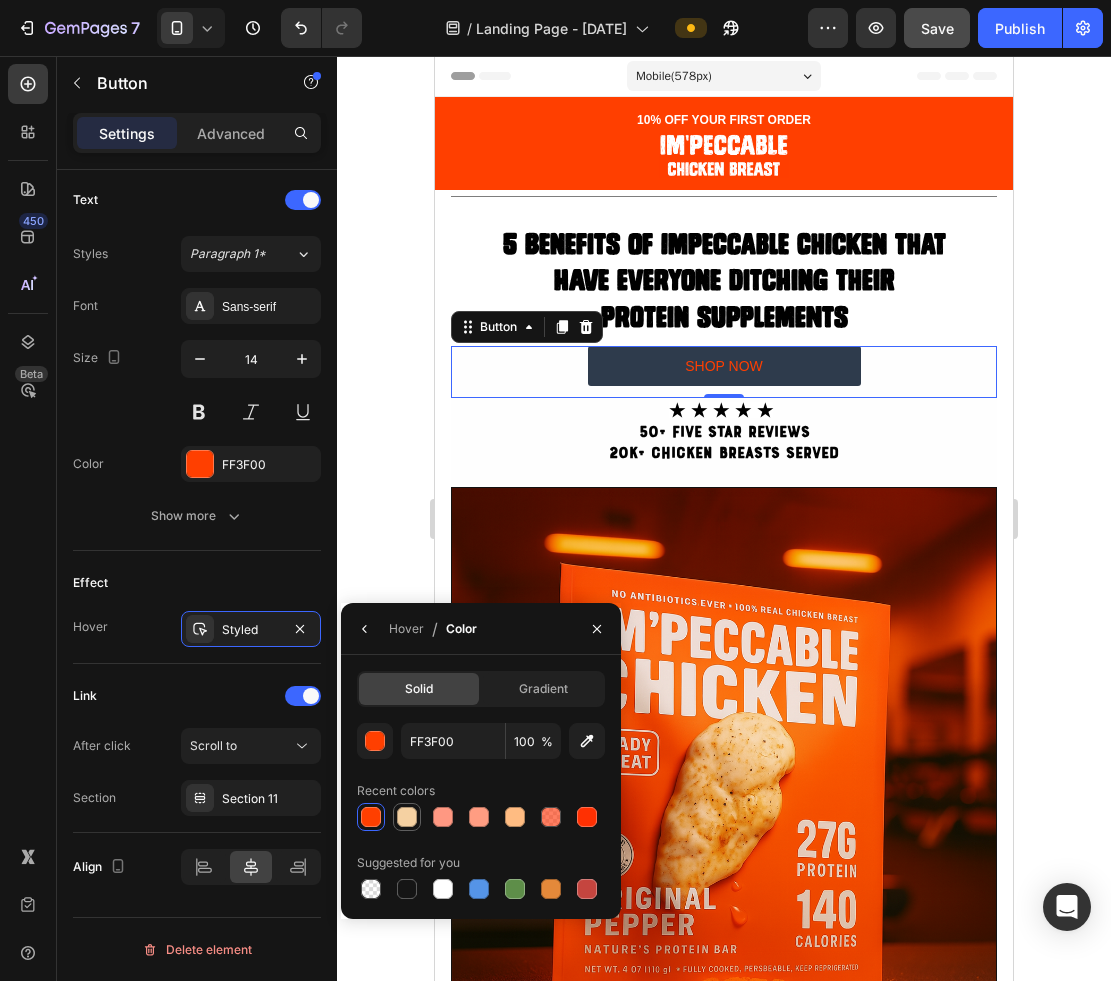 click at bounding box center [407, 817] 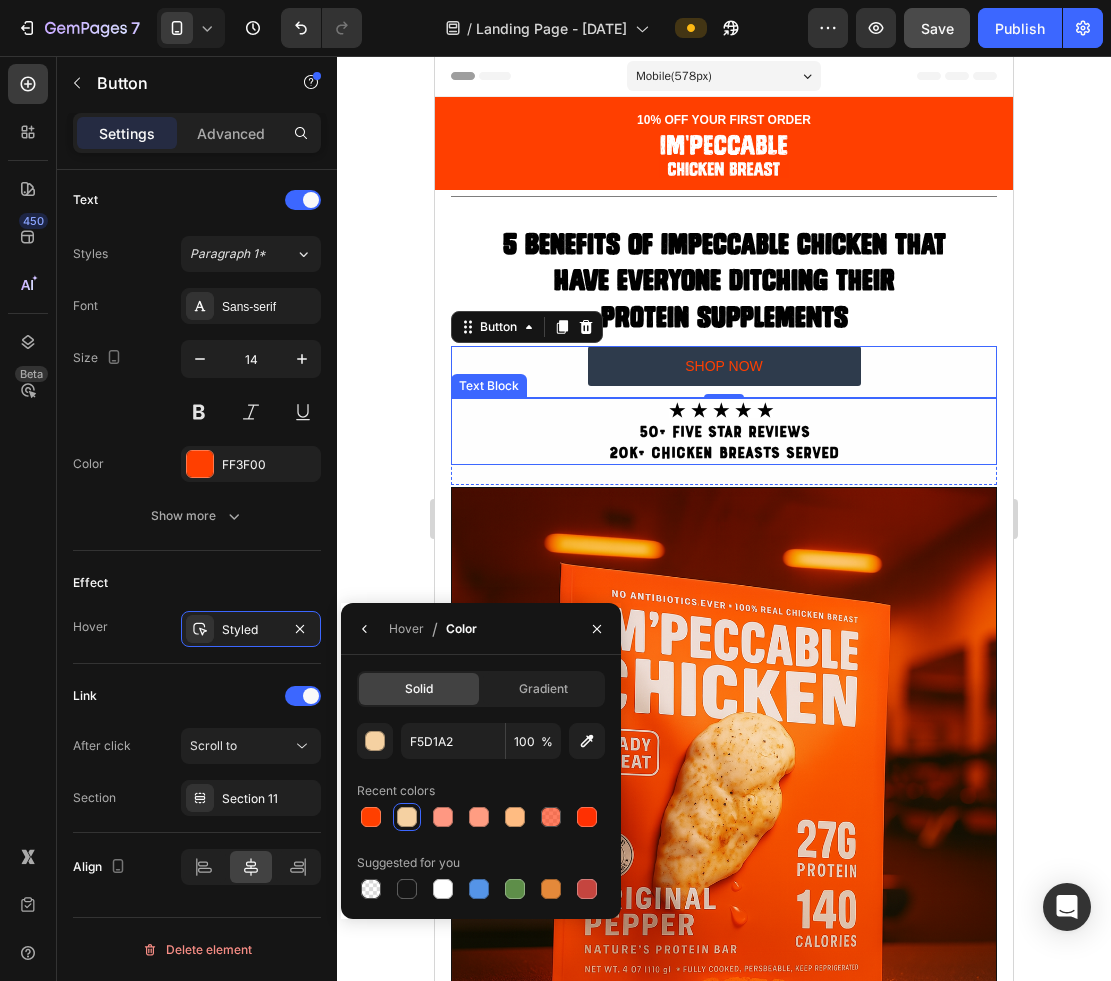 click on "20k+ CHICKEN BREASTS SERVED" at bounding box center (724, 452) 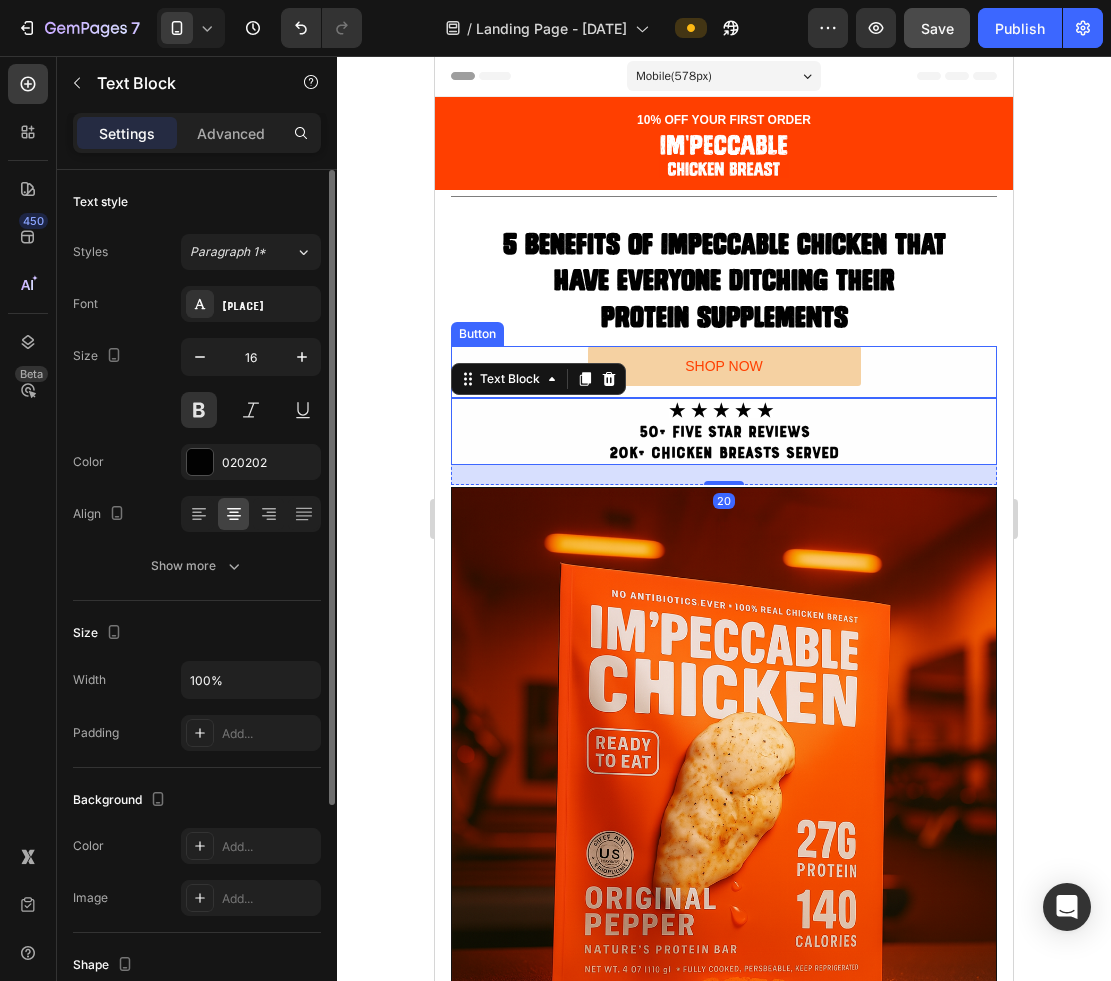 click on "SHOP NOW" at bounding box center [724, 366] 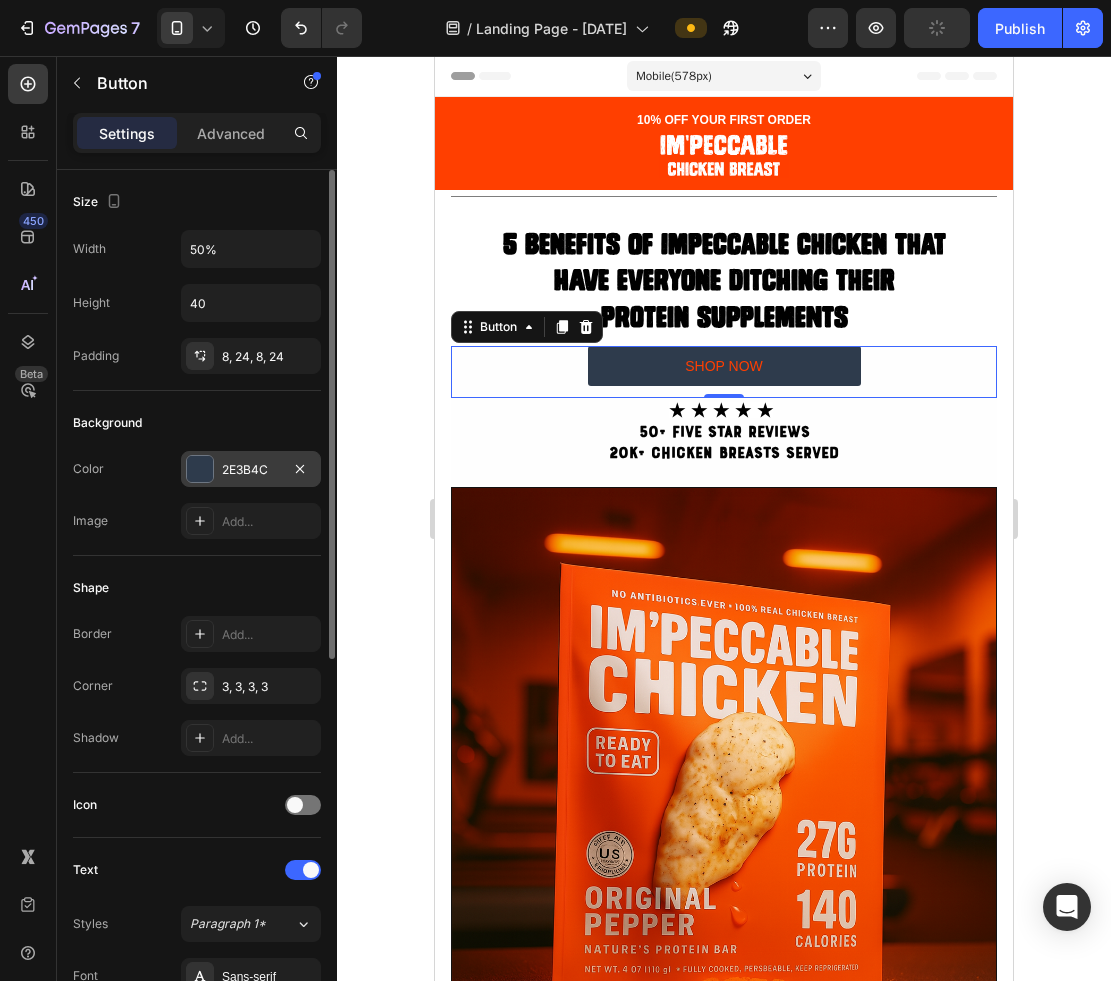 click on "2E3B4C" at bounding box center (251, 470) 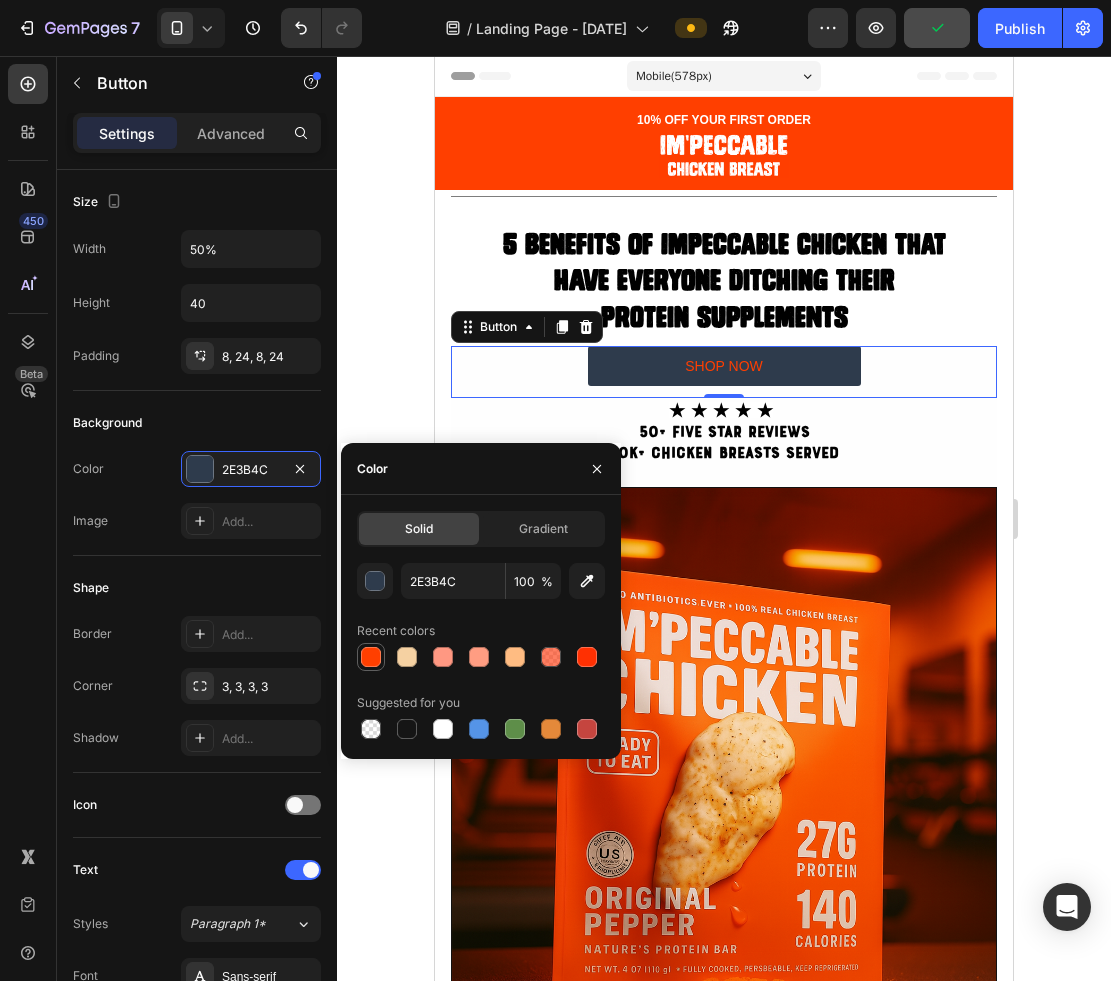 click at bounding box center [371, 657] 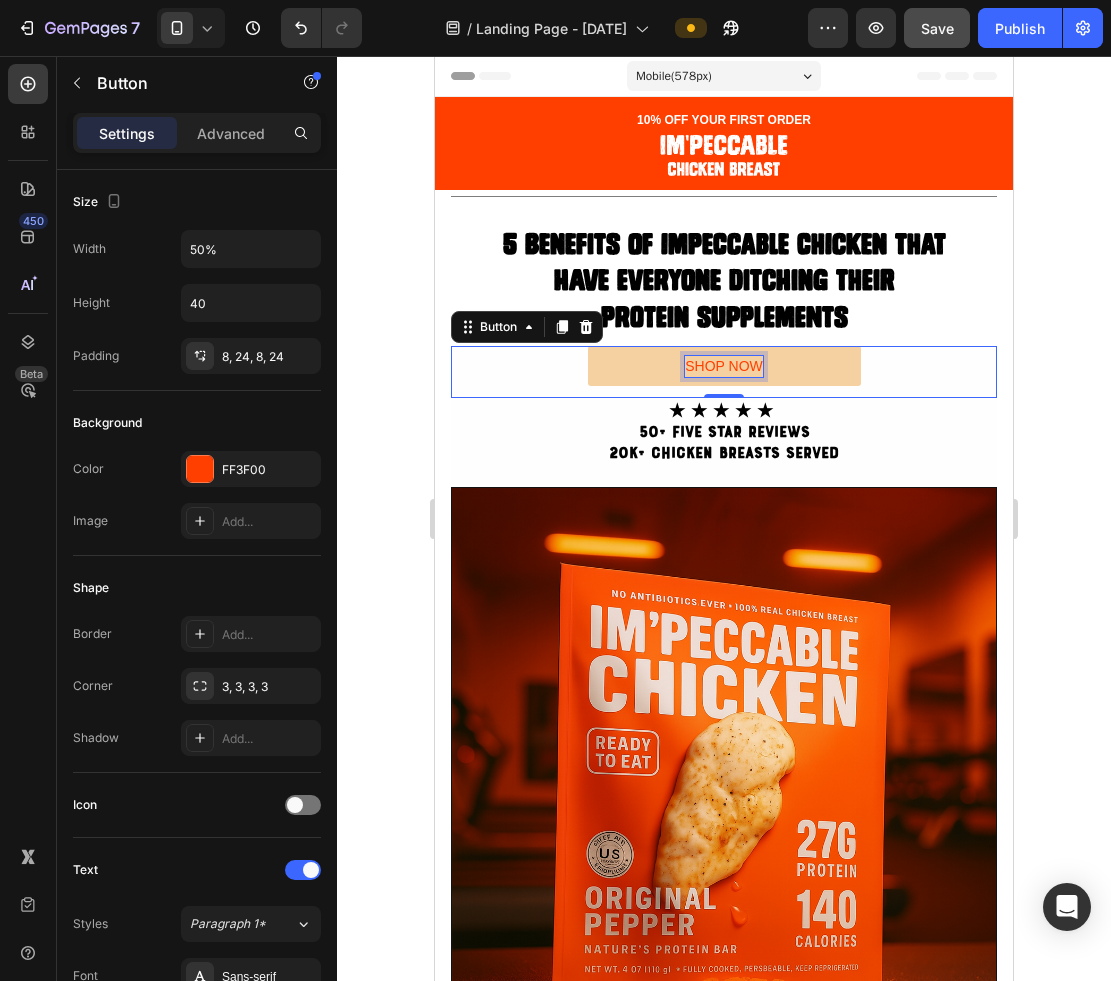 click on "SHOP NOW" at bounding box center (724, 366) 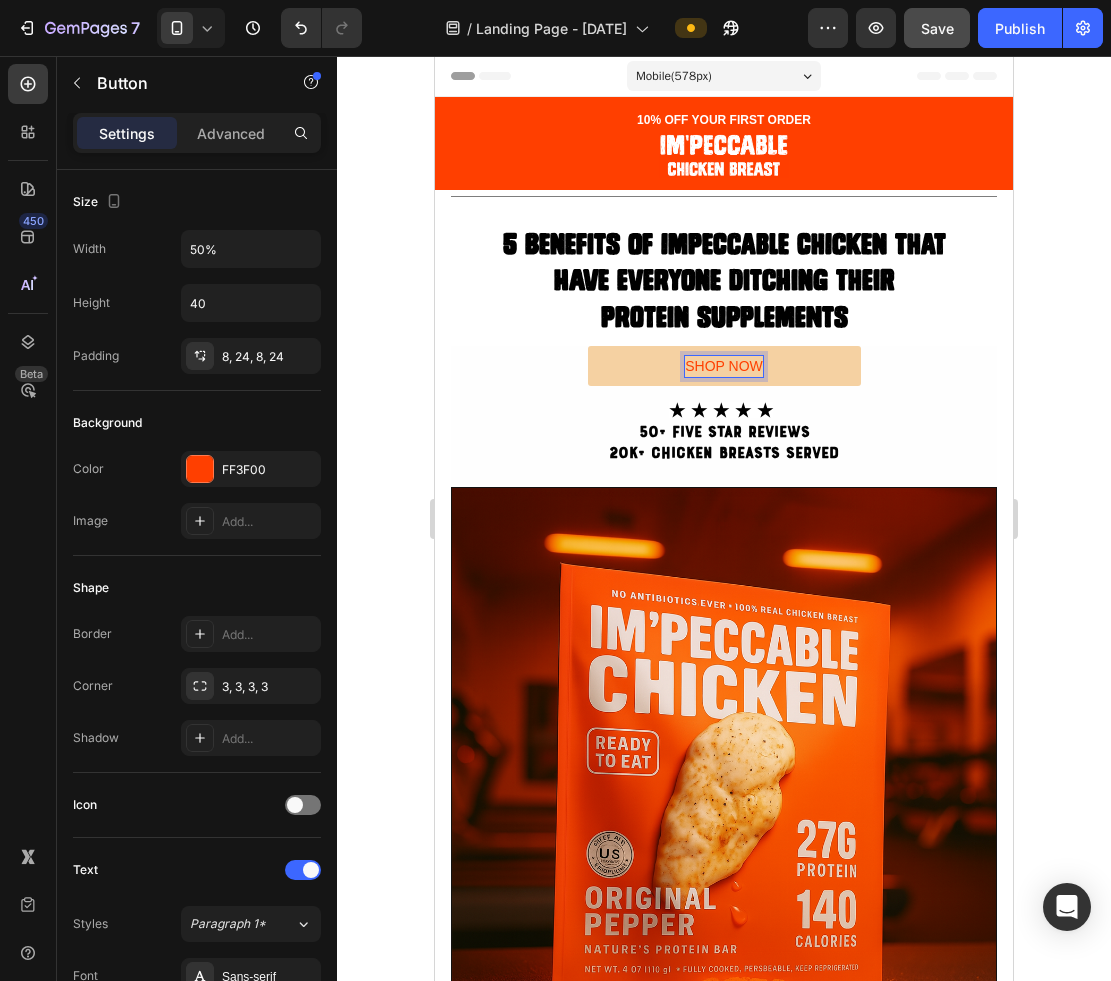 click on "SHOP NOW" at bounding box center (724, 366) 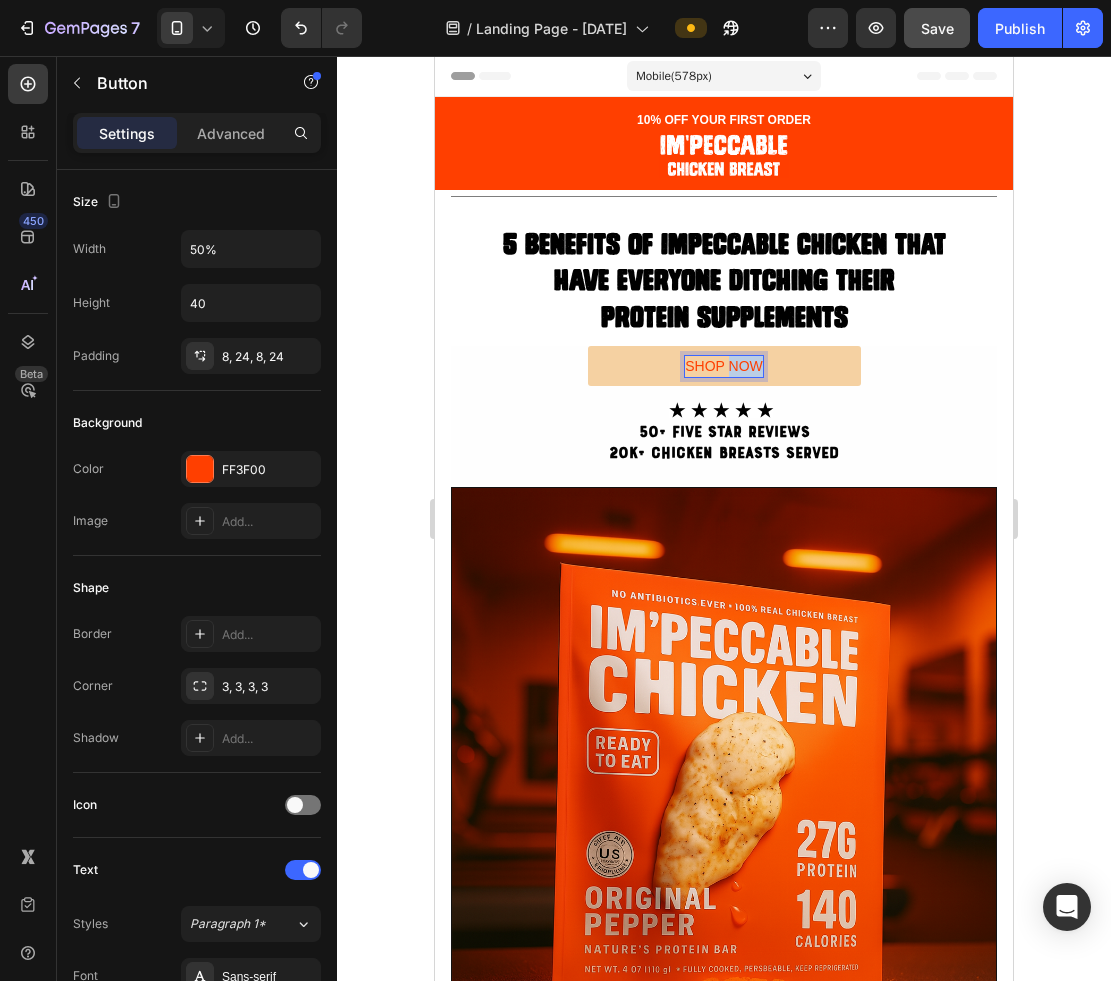 click on "SHOP NOW" at bounding box center (724, 366) 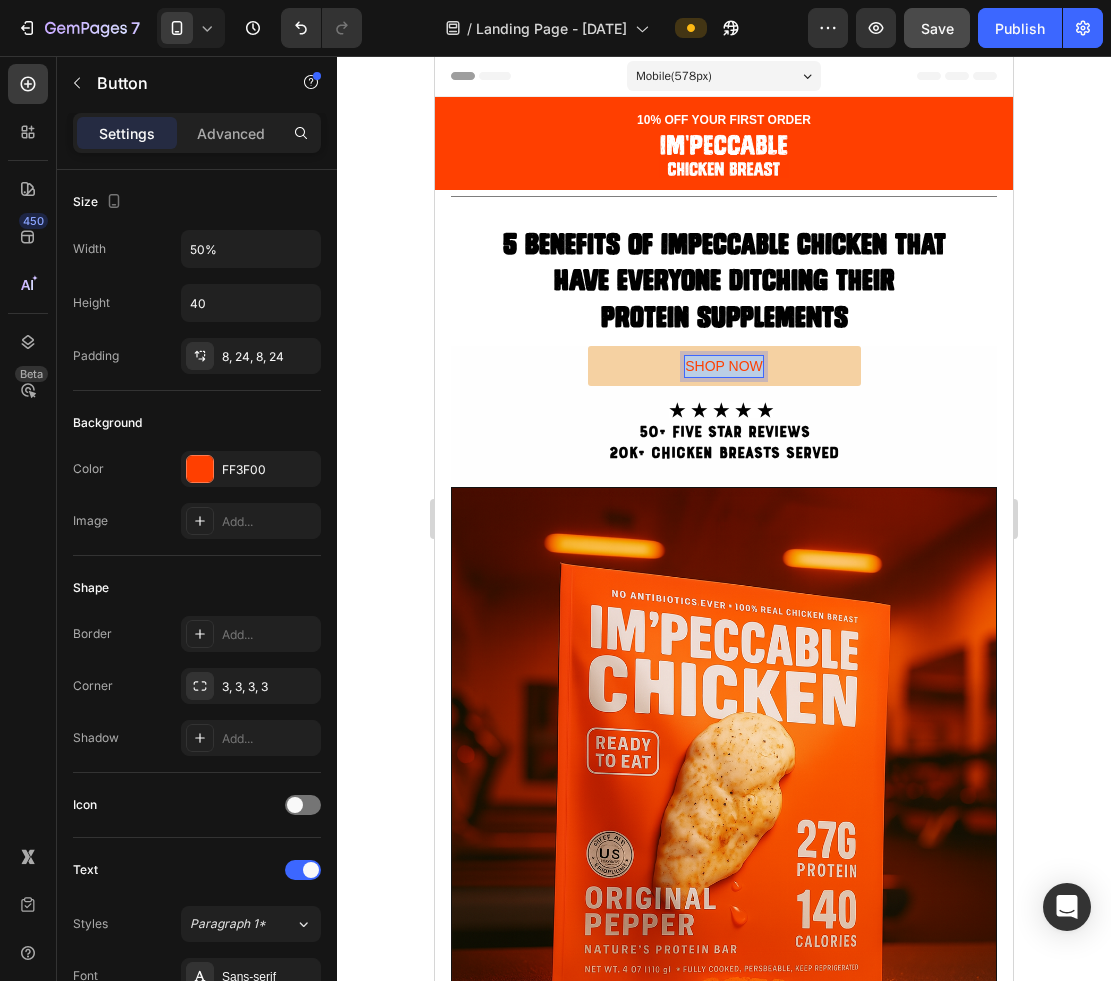 click on "SHOP NOW" at bounding box center (724, 366) 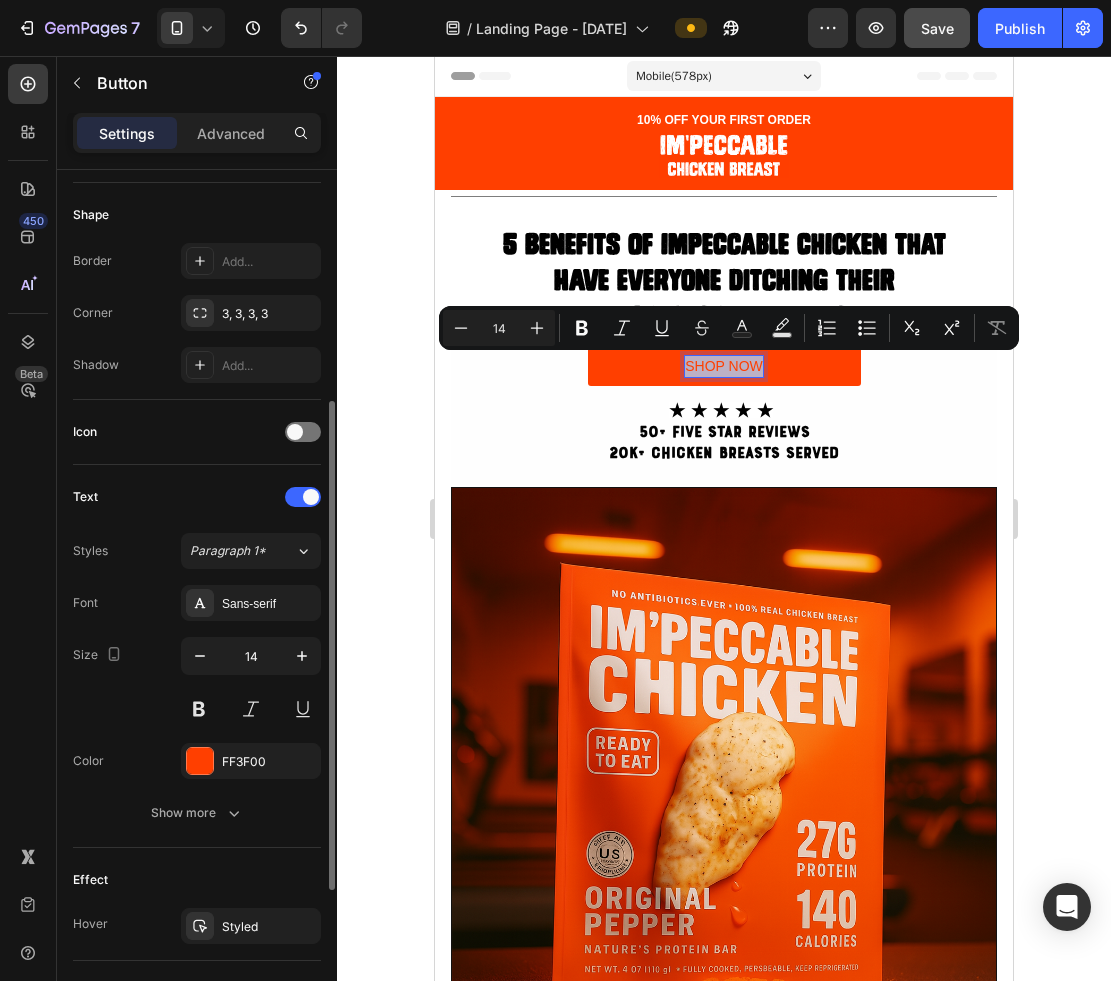 scroll, scrollTop: 407, scrollLeft: 0, axis: vertical 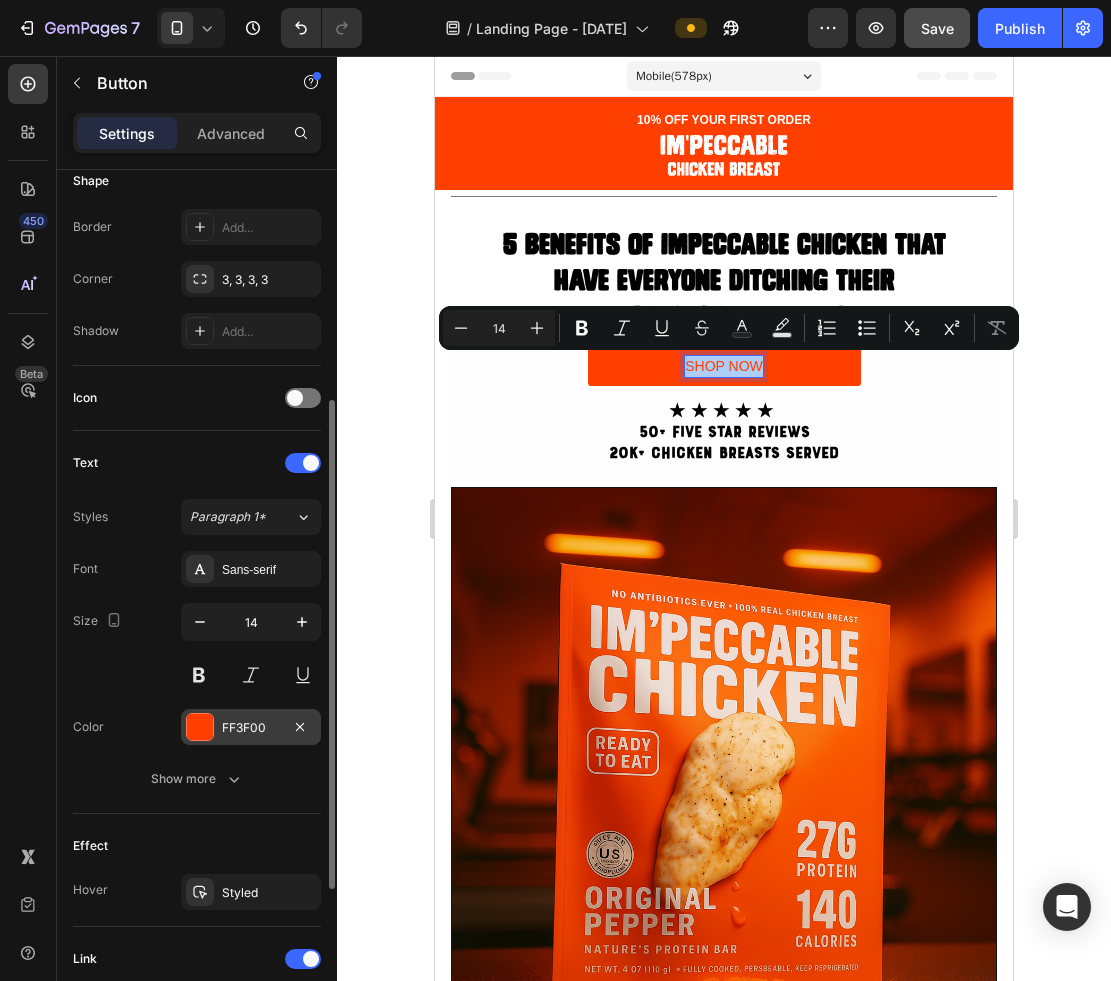 click on "FF3F00" at bounding box center (251, 728) 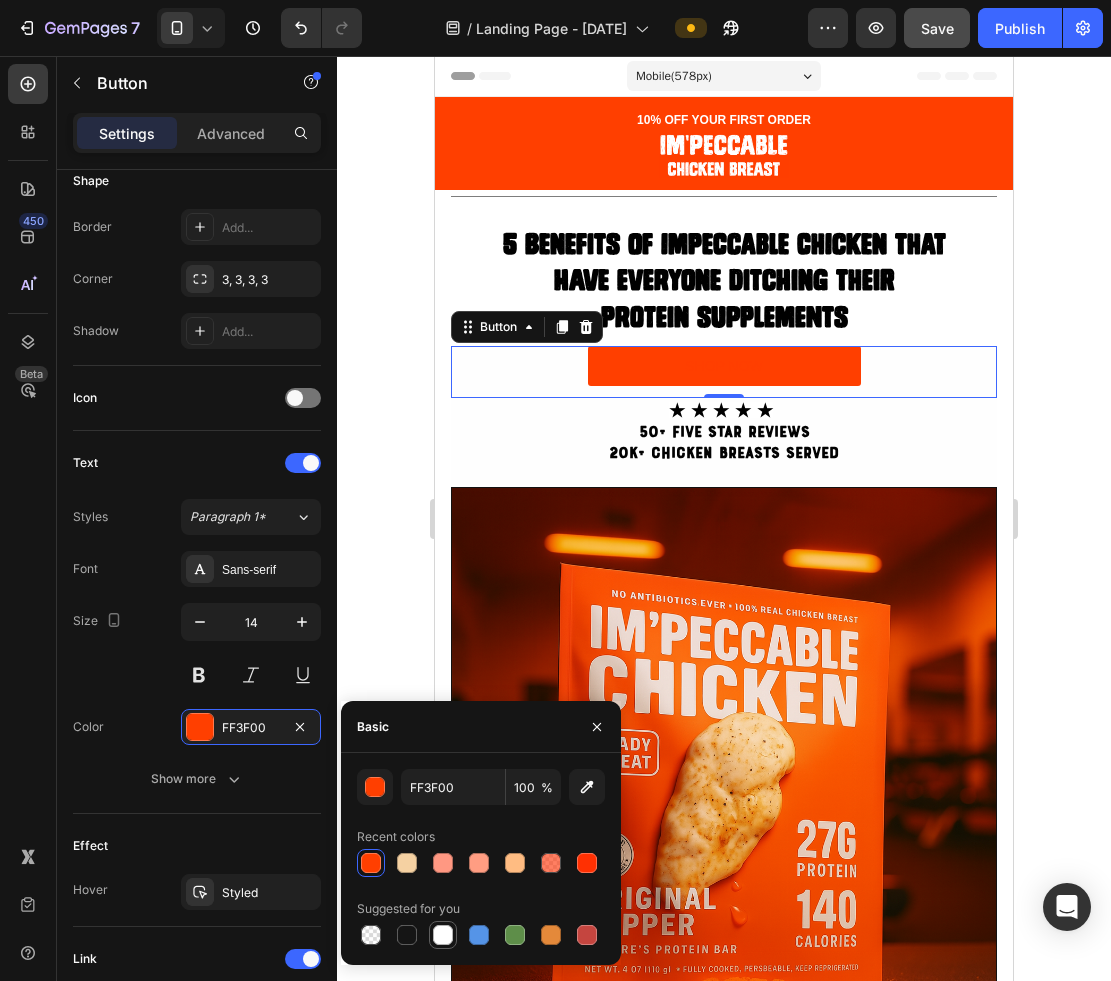click at bounding box center [443, 935] 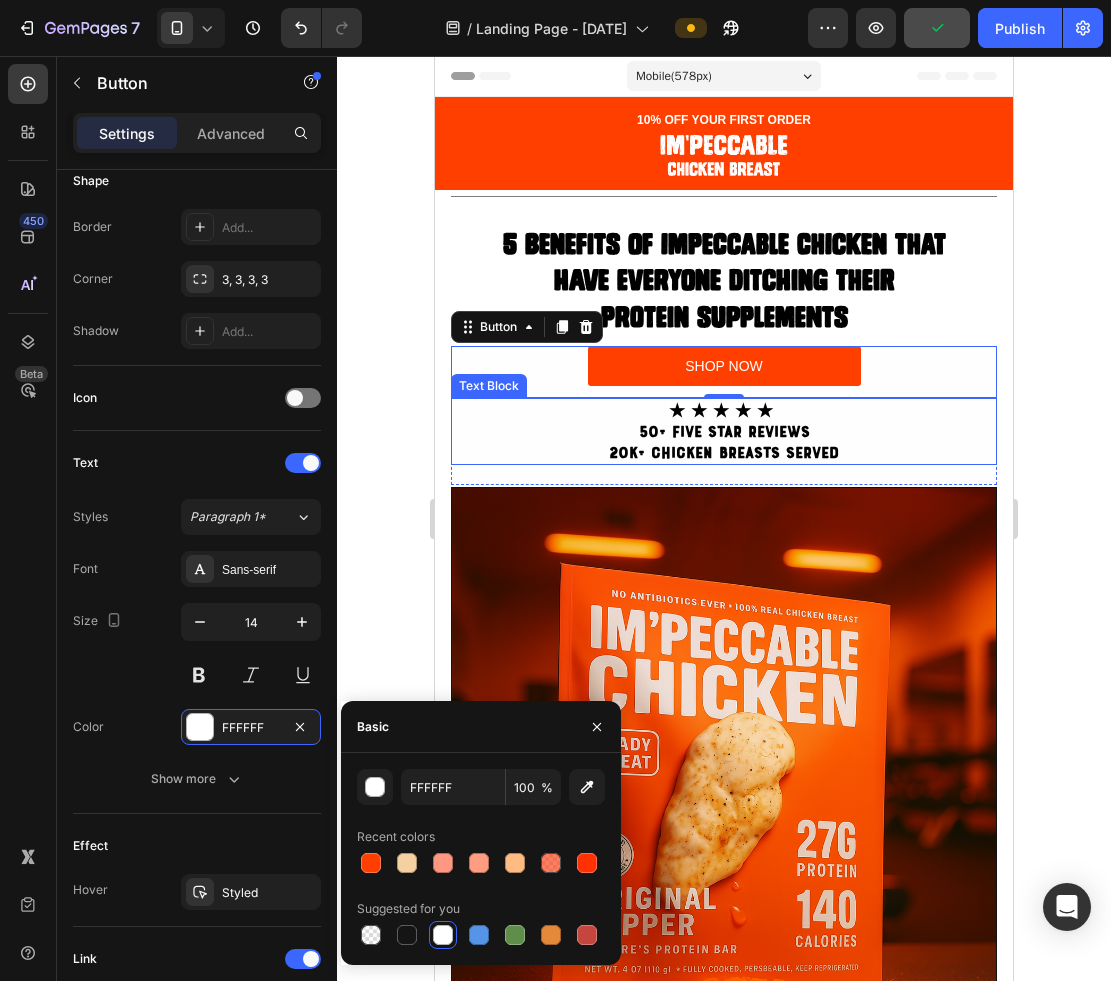click on "20k+ CHICKEN BREASTS SERVED" at bounding box center (724, 452) 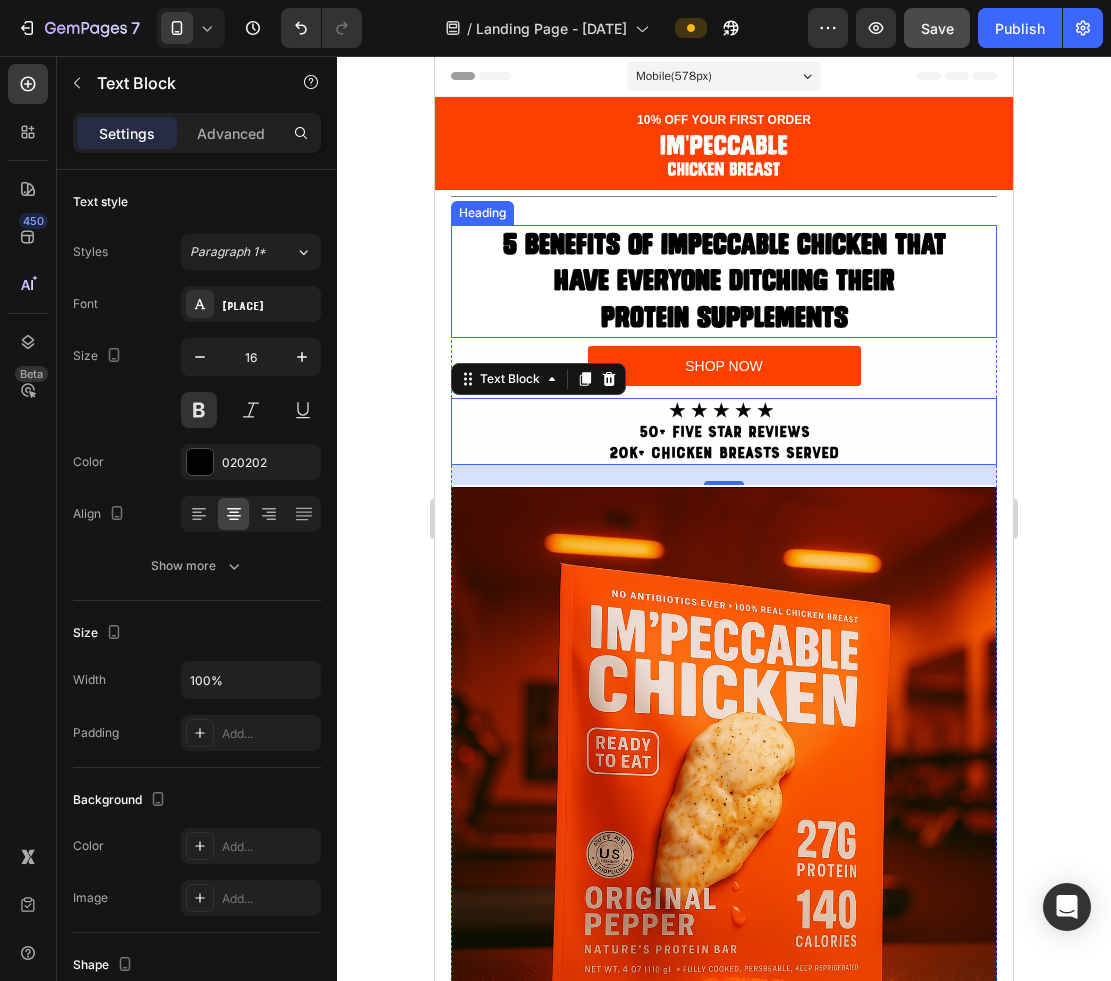 click on "Have Everyone Ditching Their" at bounding box center (724, 280) 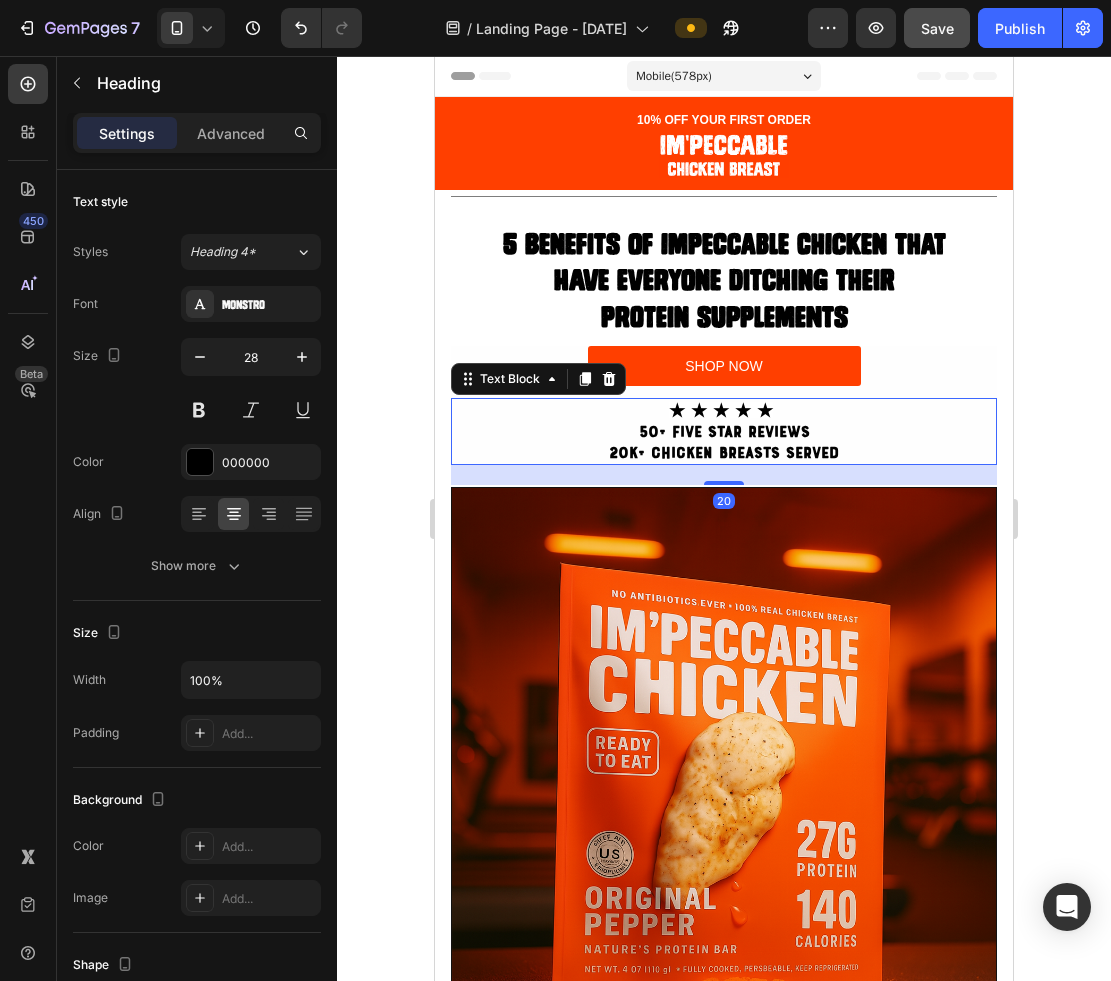 click on "50+ FIVE STAR REVIEWS" at bounding box center [724, 431] 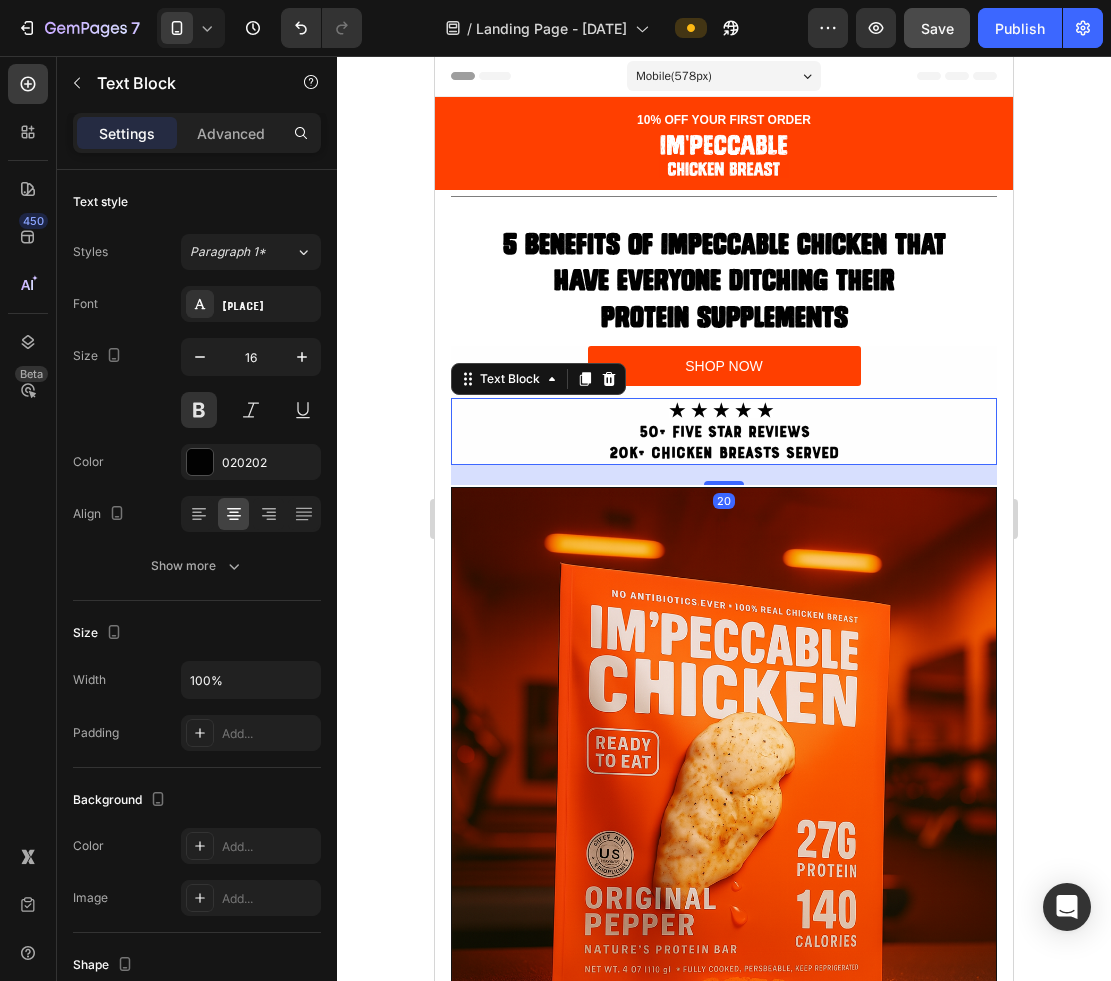 click on "50+ FIVE STAR REVIEWS" at bounding box center [724, 431] 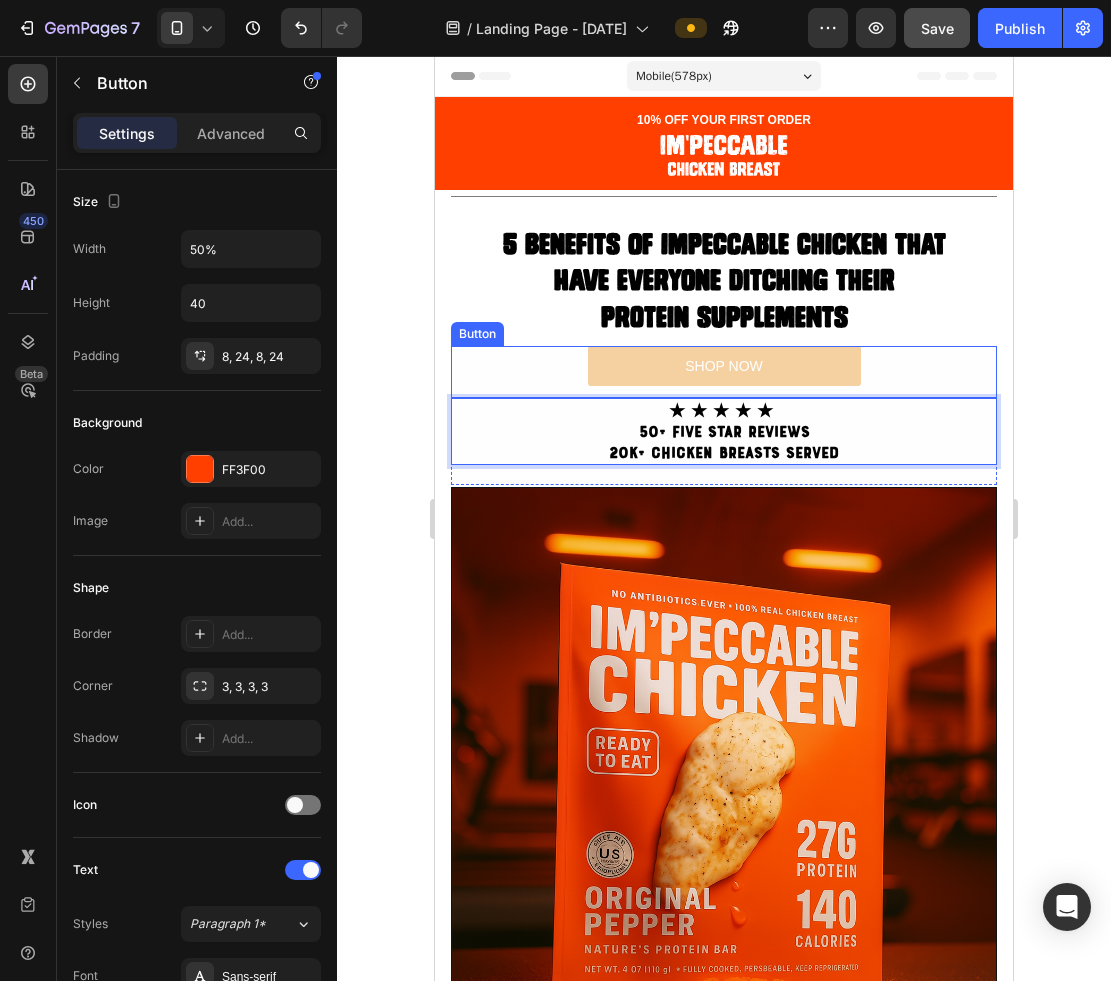 click on "SHOP NOW" at bounding box center (724, 366) 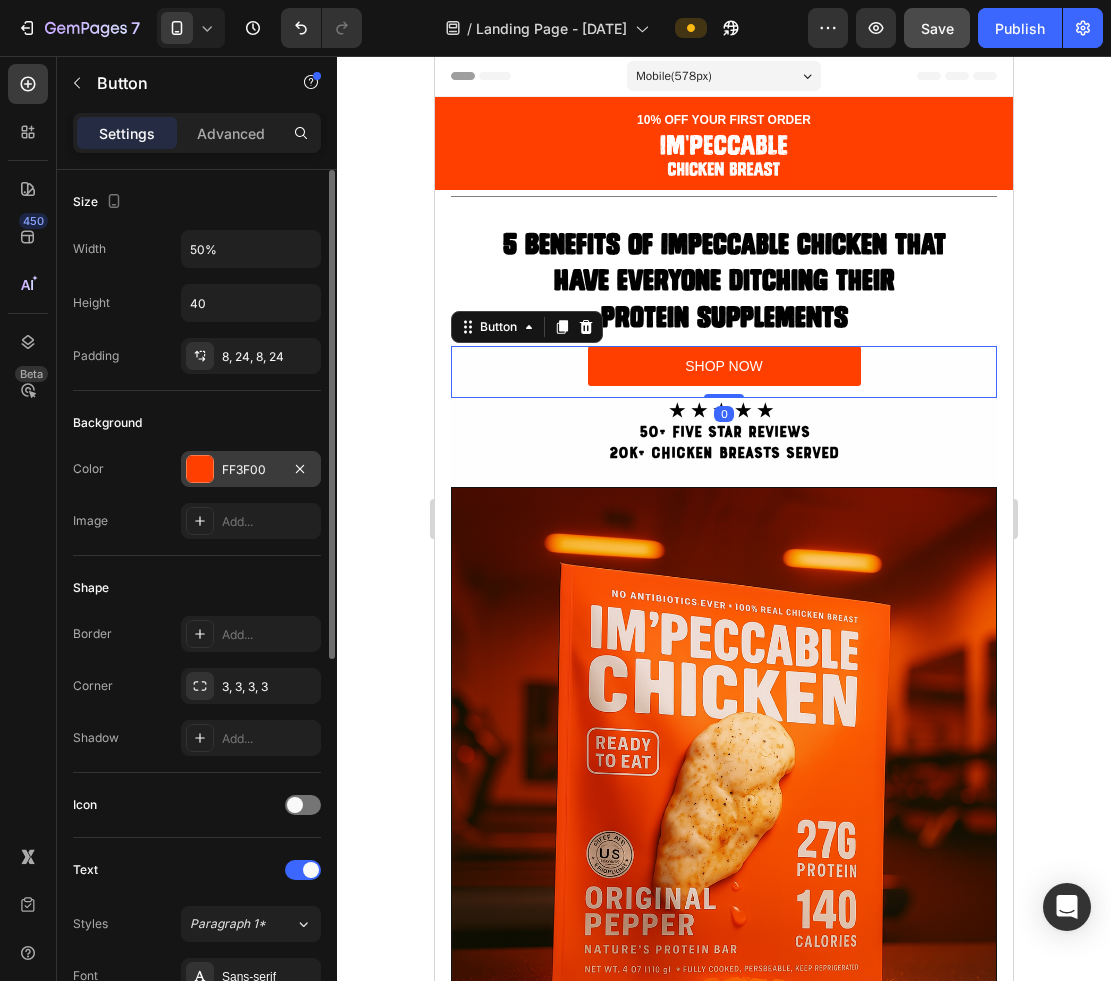 click on "FF3F00" at bounding box center [251, 470] 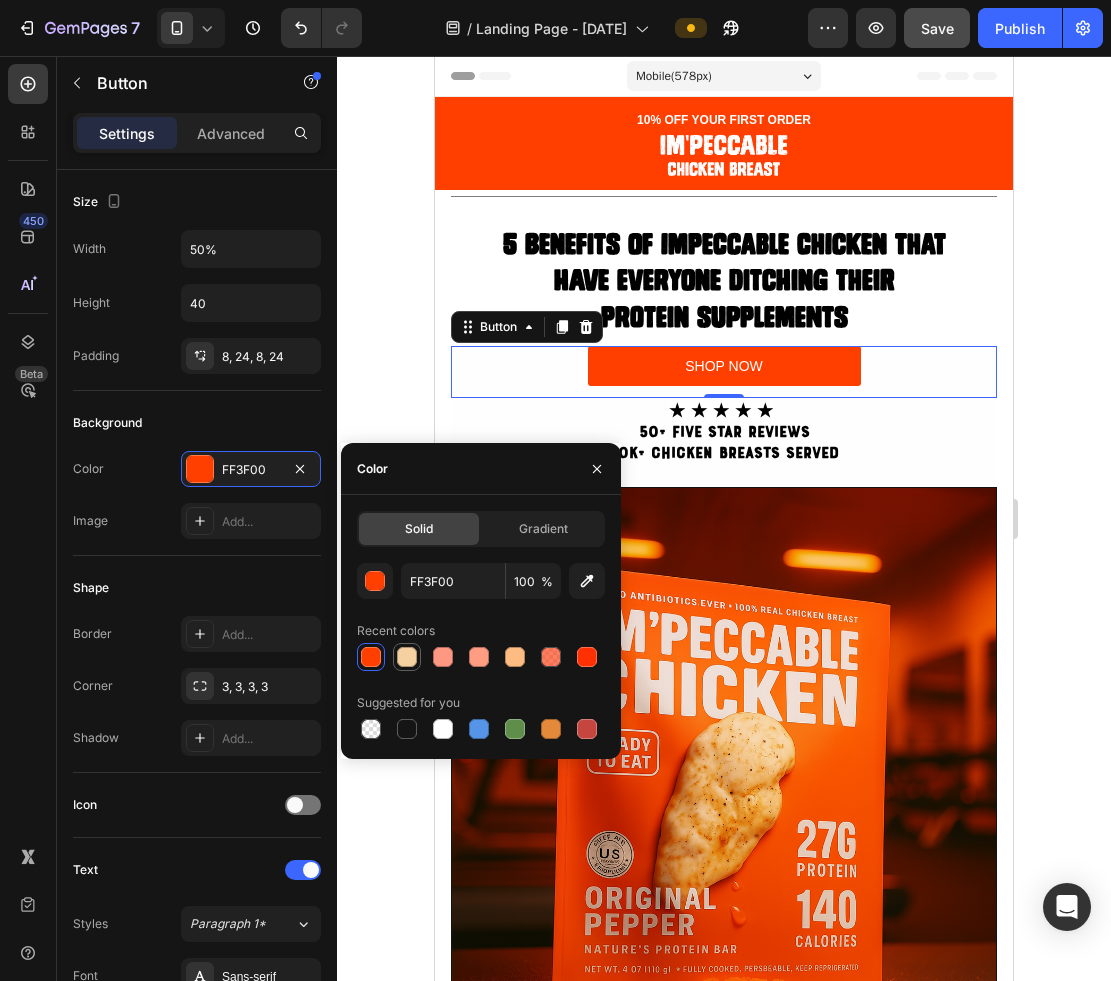 click at bounding box center (407, 657) 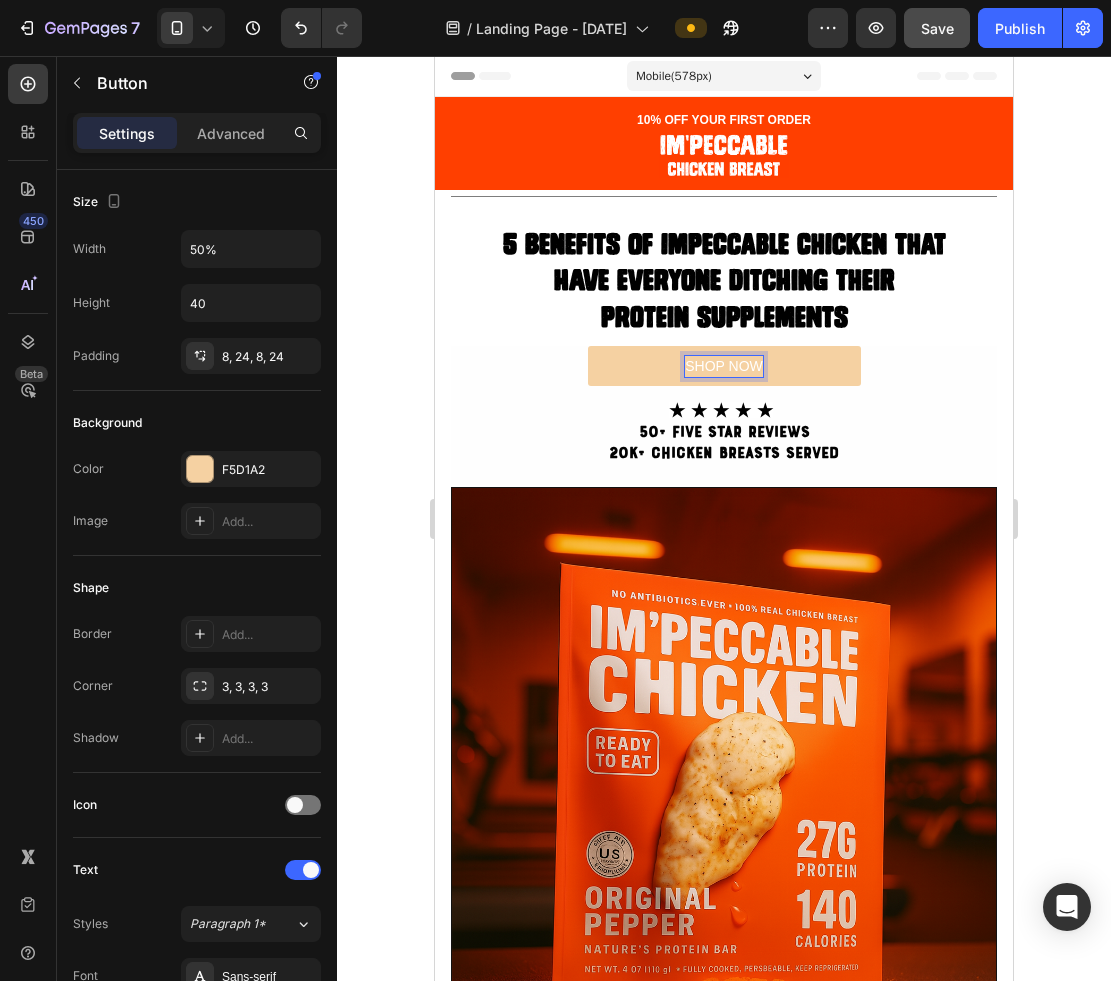 click on "SHOP NOW" at bounding box center [724, 366] 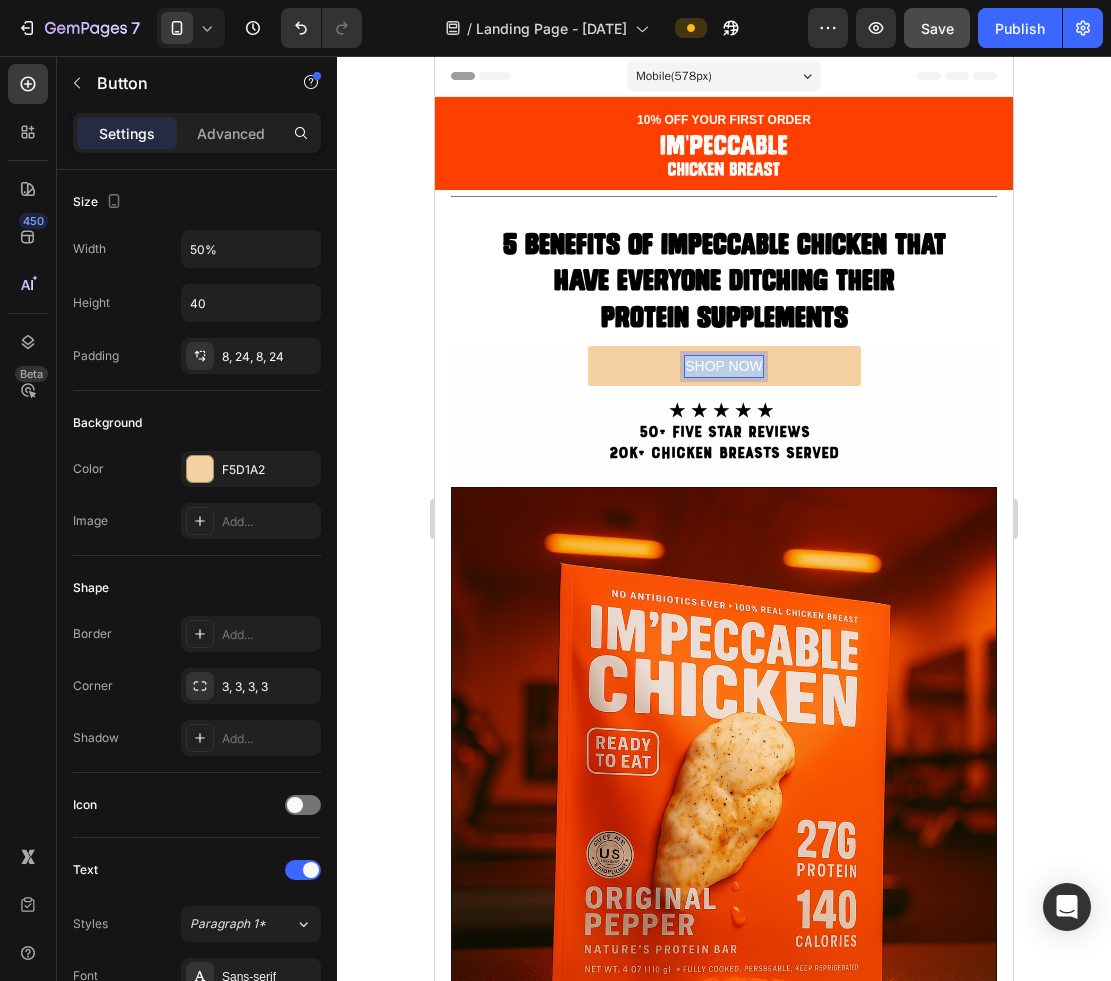 click on "SHOP NOW" at bounding box center [724, 366] 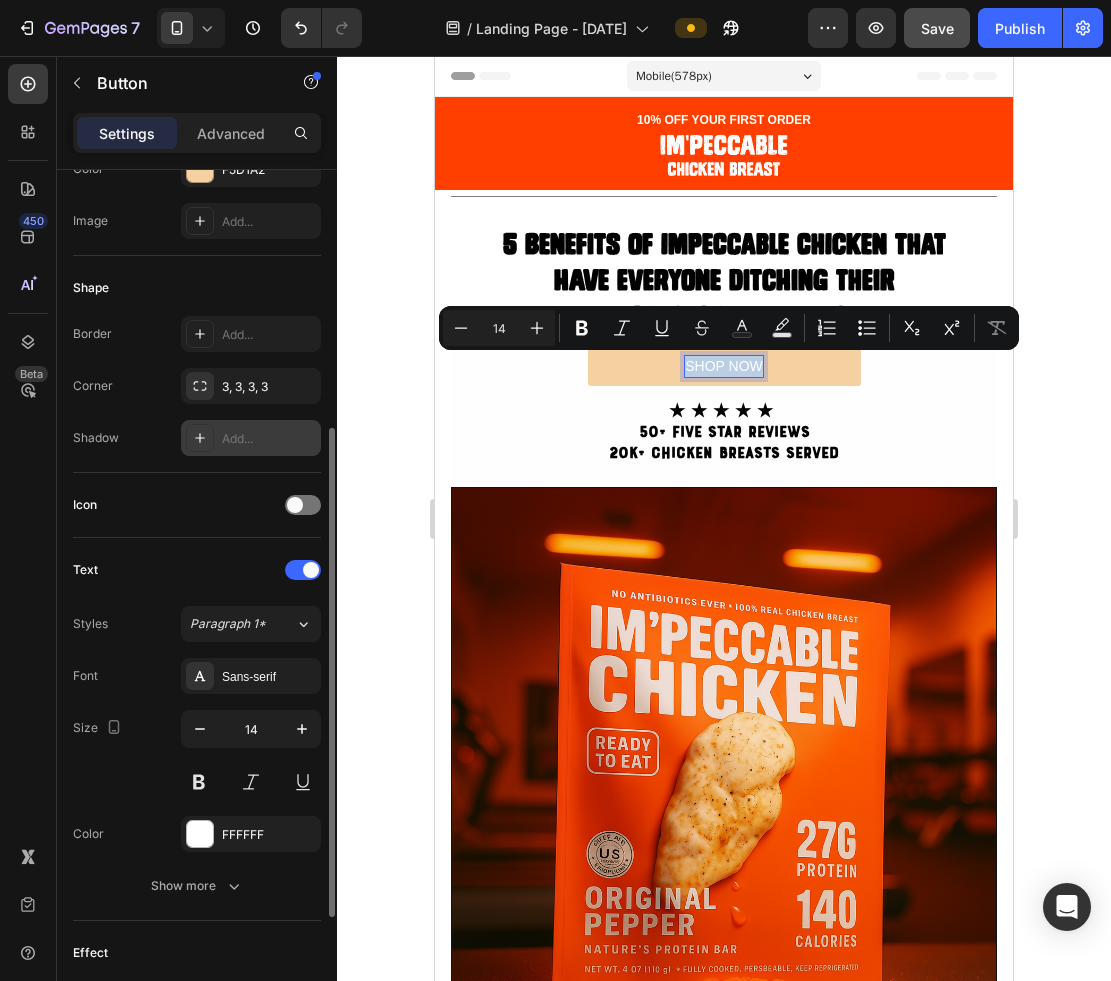 scroll, scrollTop: 357, scrollLeft: 0, axis: vertical 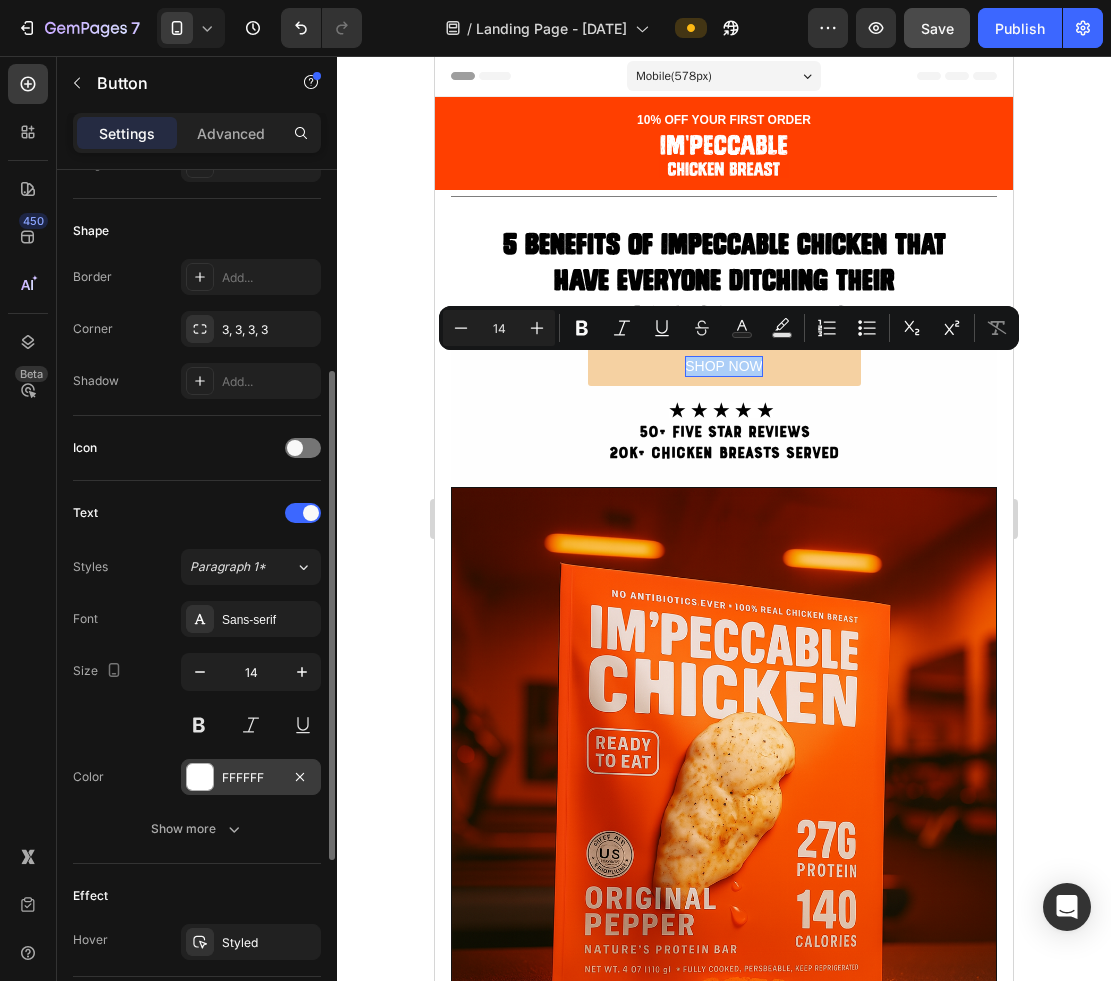 click on "FFFFFF" at bounding box center [251, 778] 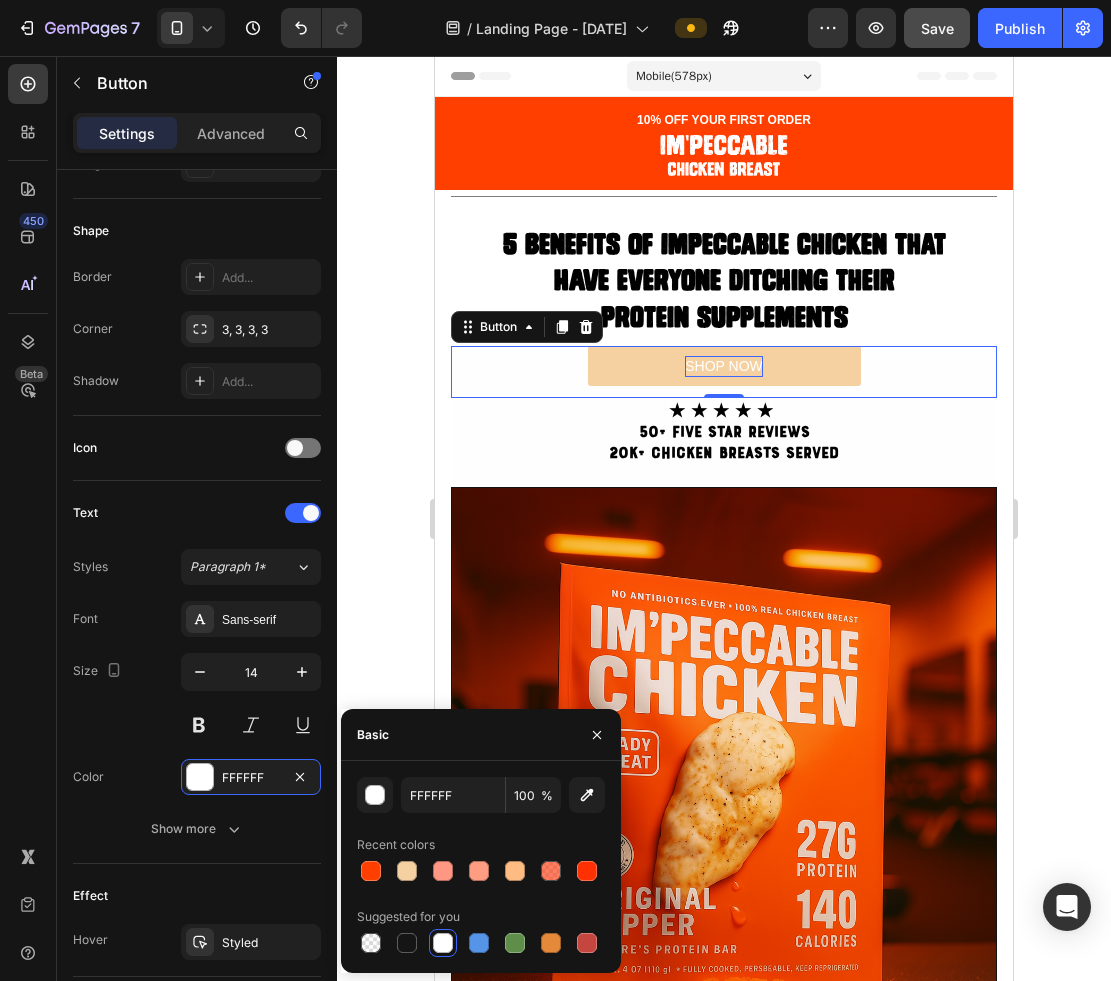 click 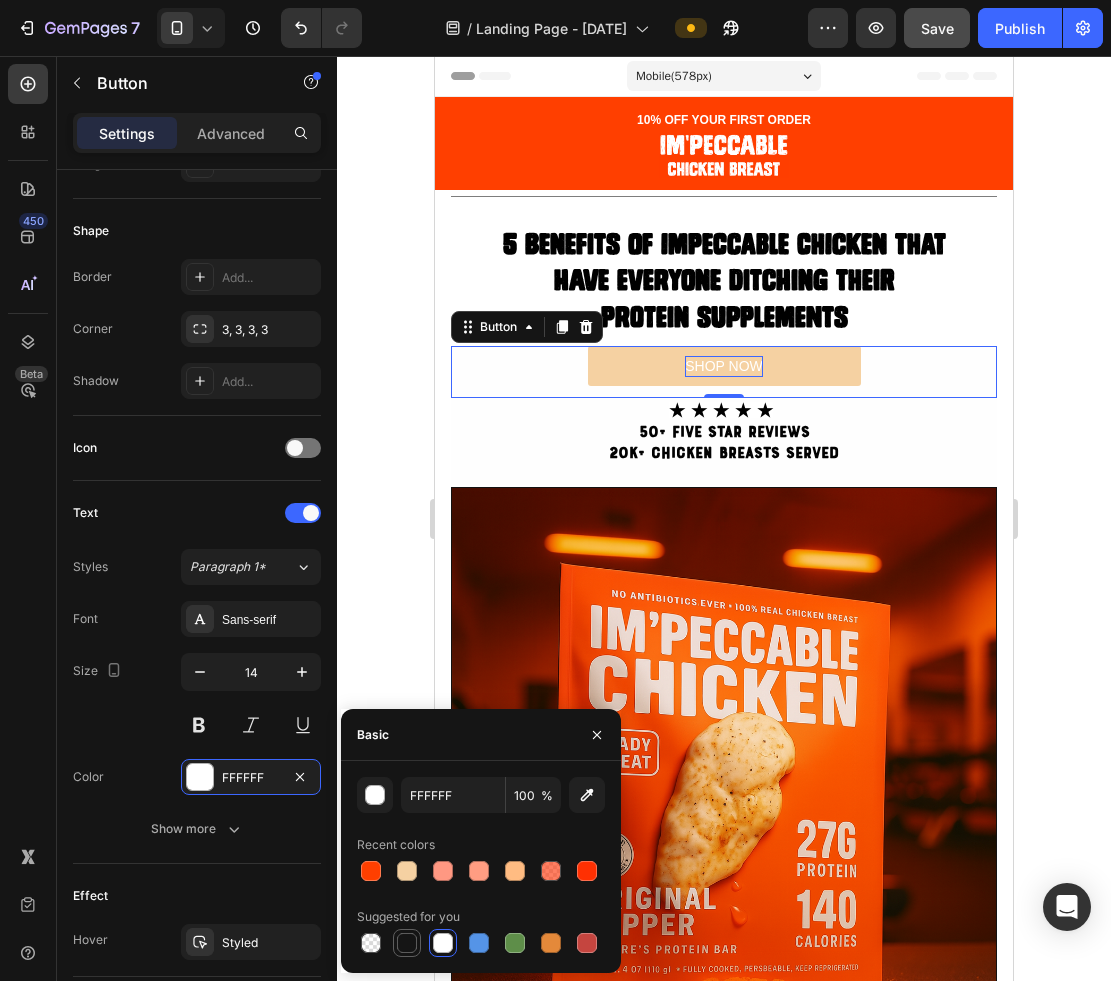 click at bounding box center (407, 943) 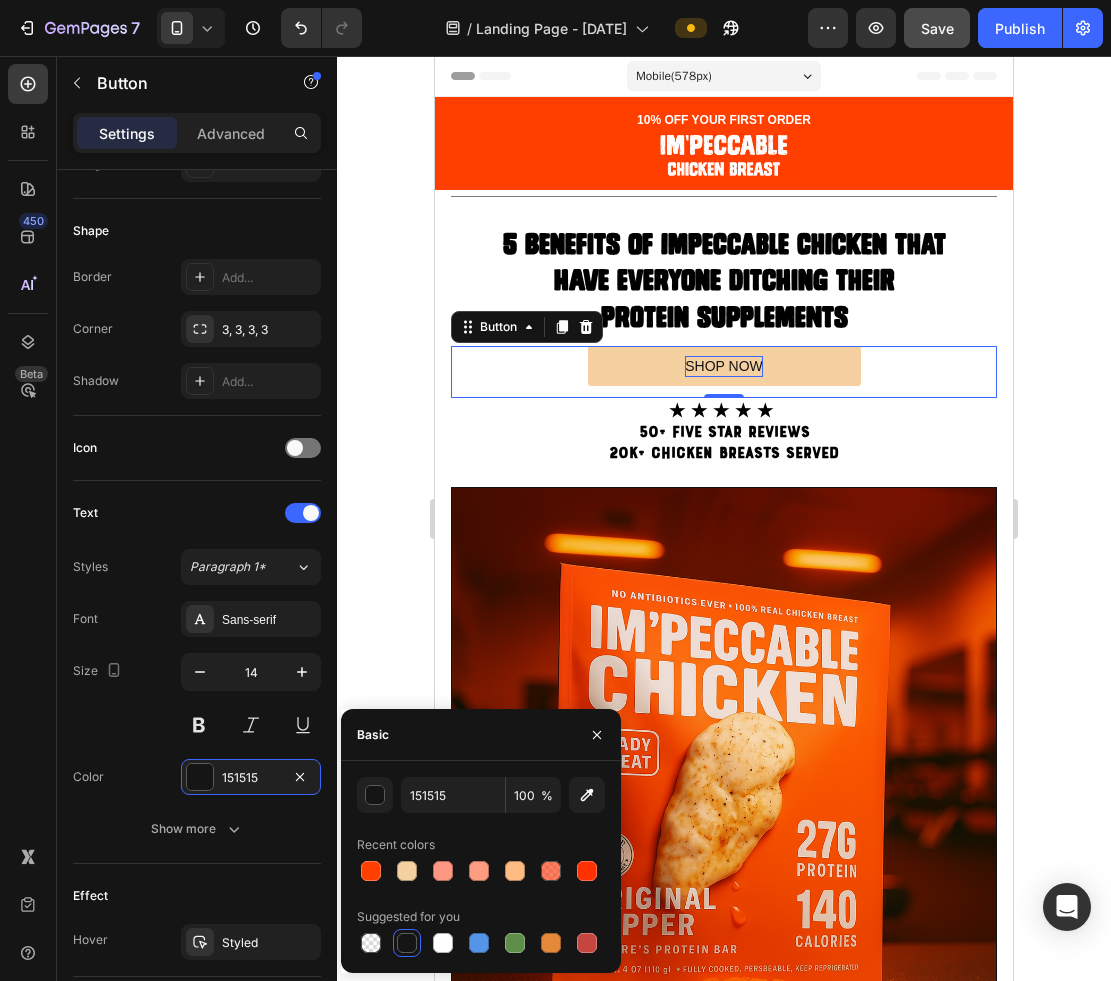 click on "SHOP NOW" at bounding box center (724, 366) 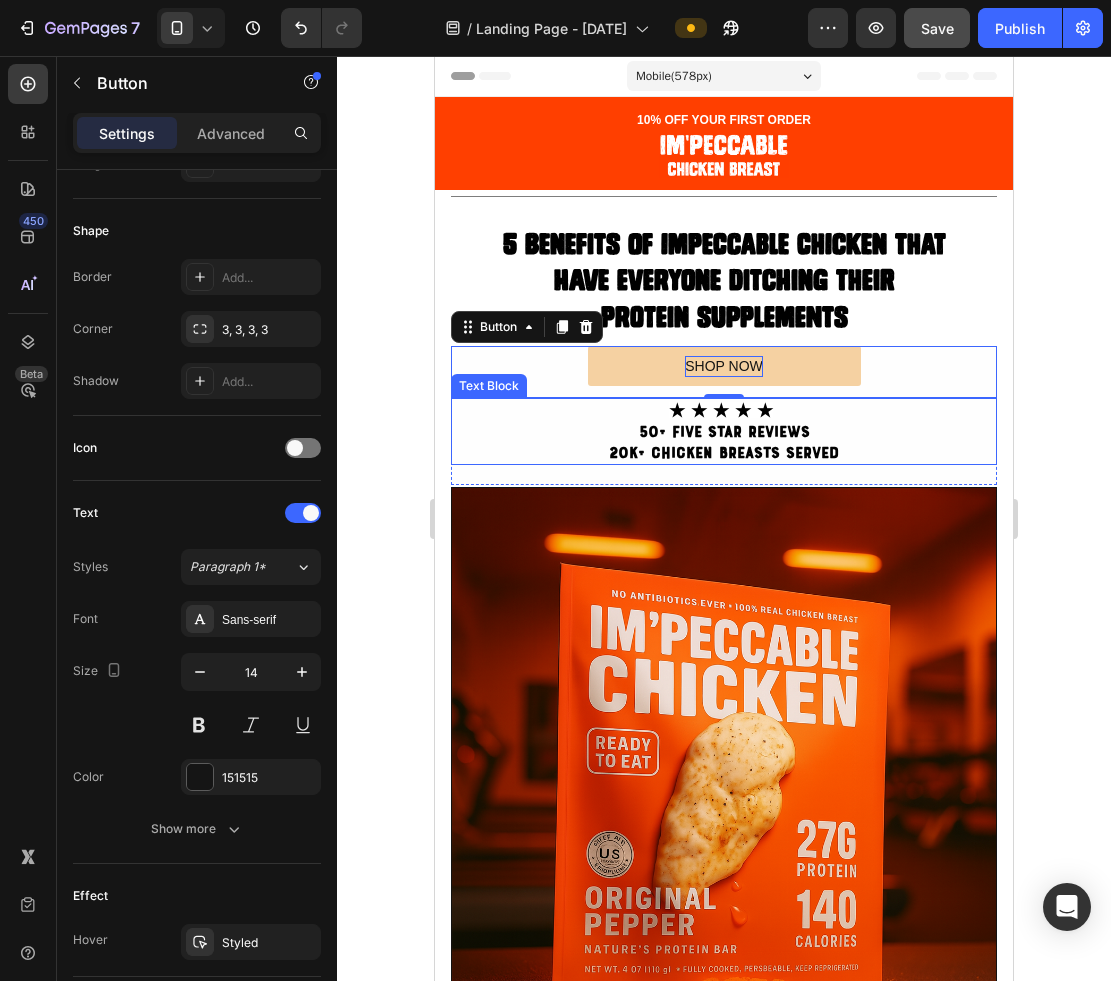 click on "50+ FIVE STAR REVIEWS" at bounding box center [724, 431] 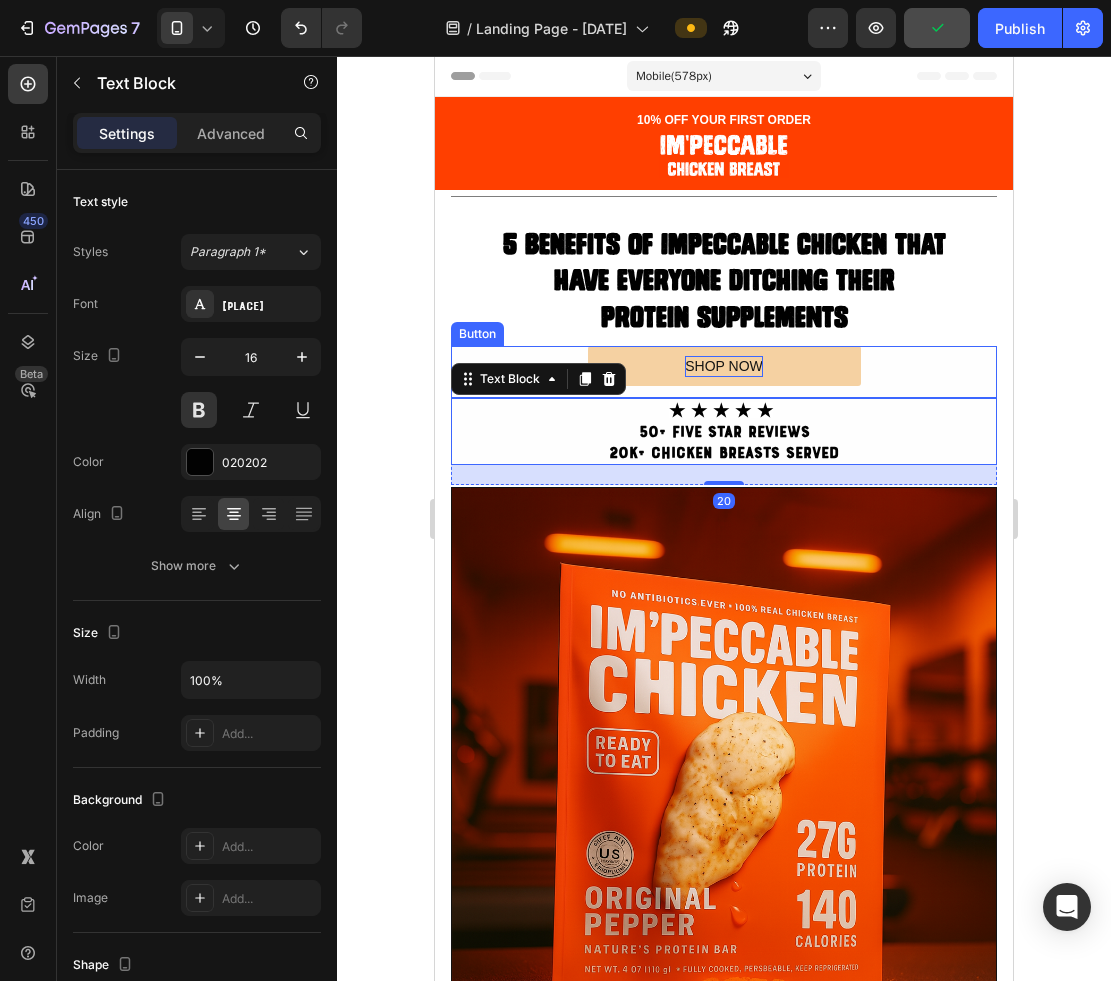 click on "SHOP NOW" at bounding box center (724, 366) 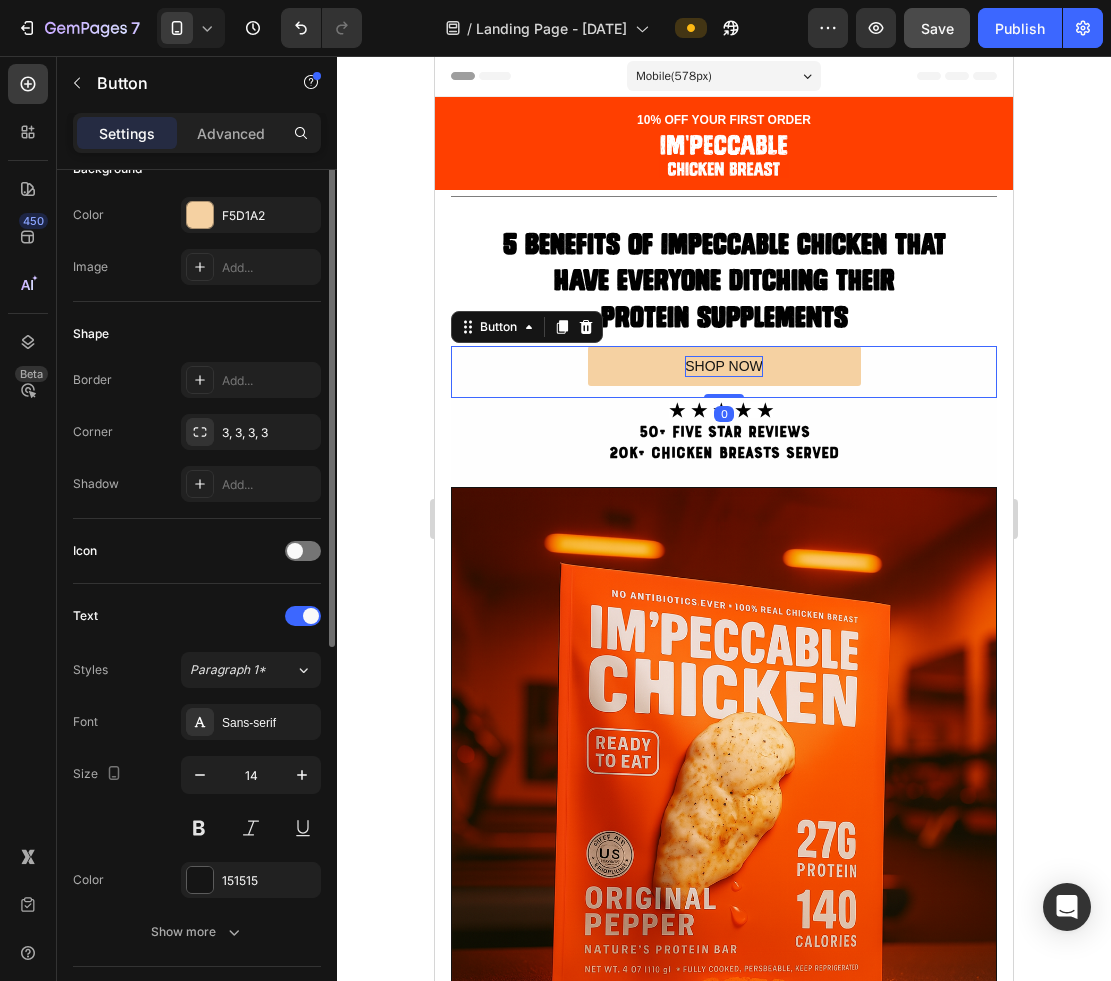 scroll, scrollTop: 412, scrollLeft: 0, axis: vertical 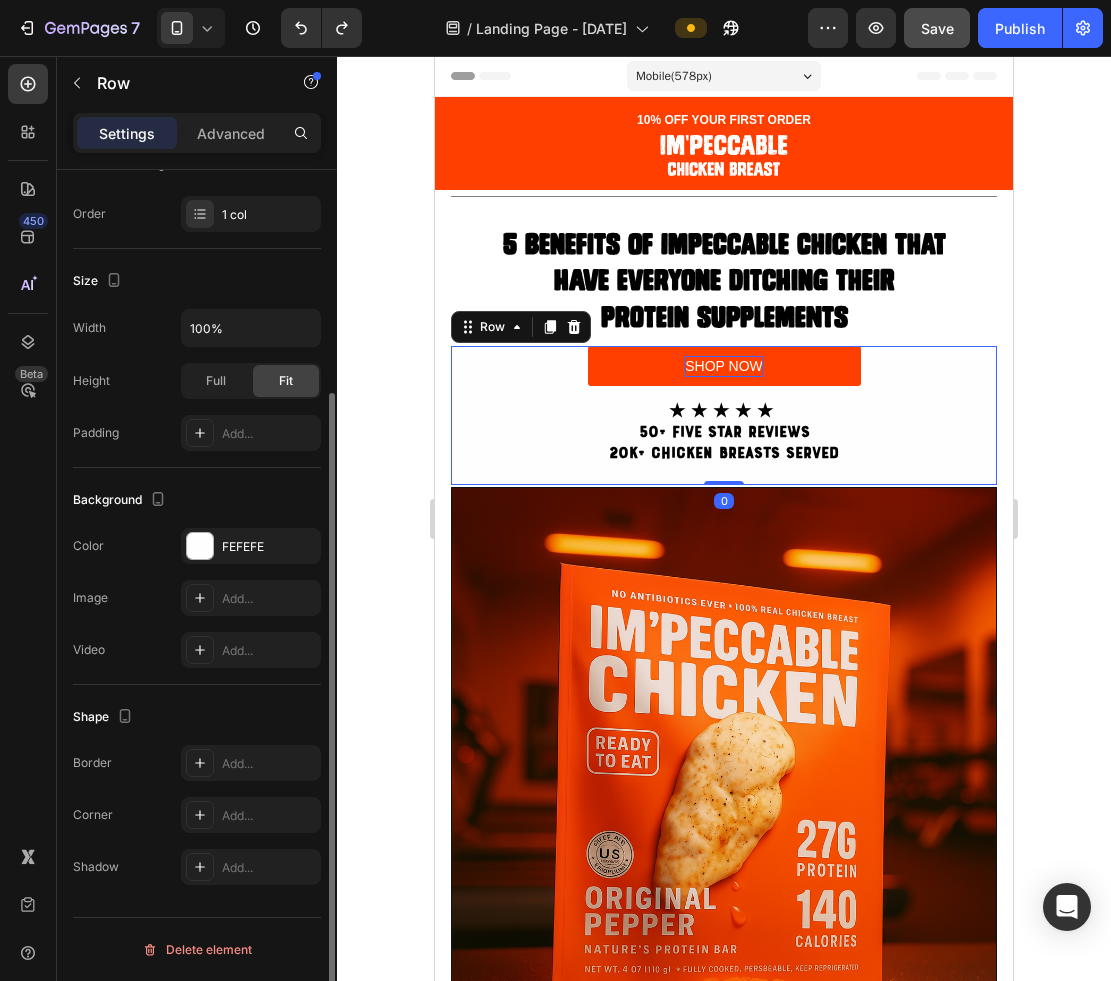 click on "SHOP NOW Button ★ ★ ★ ★ ★   50+ FIVE STAR REVIEWS  20k+ CHICKEN BREASTS SERVED Text Block" at bounding box center (724, 415) 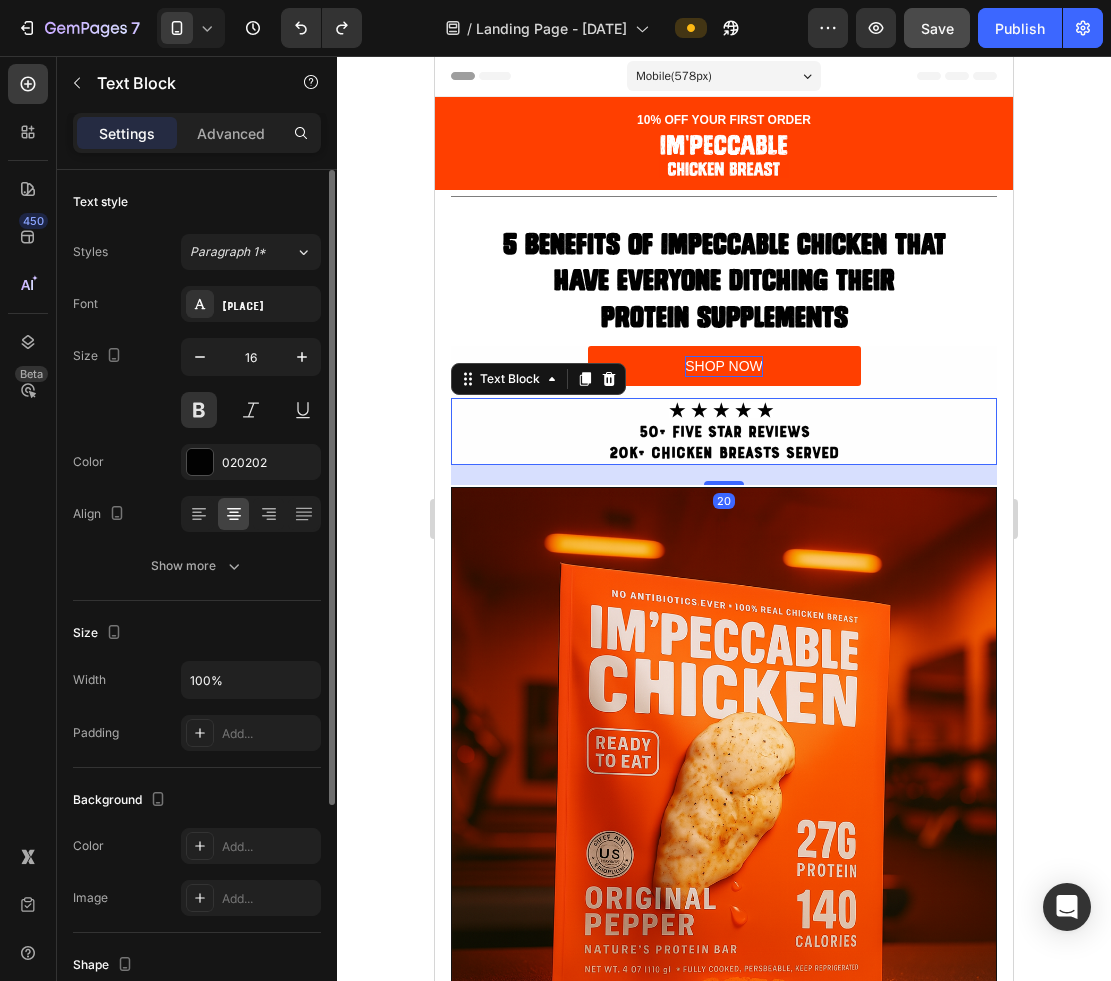 click on "20k+ CHICKEN BREASTS SERVED" at bounding box center (724, 452) 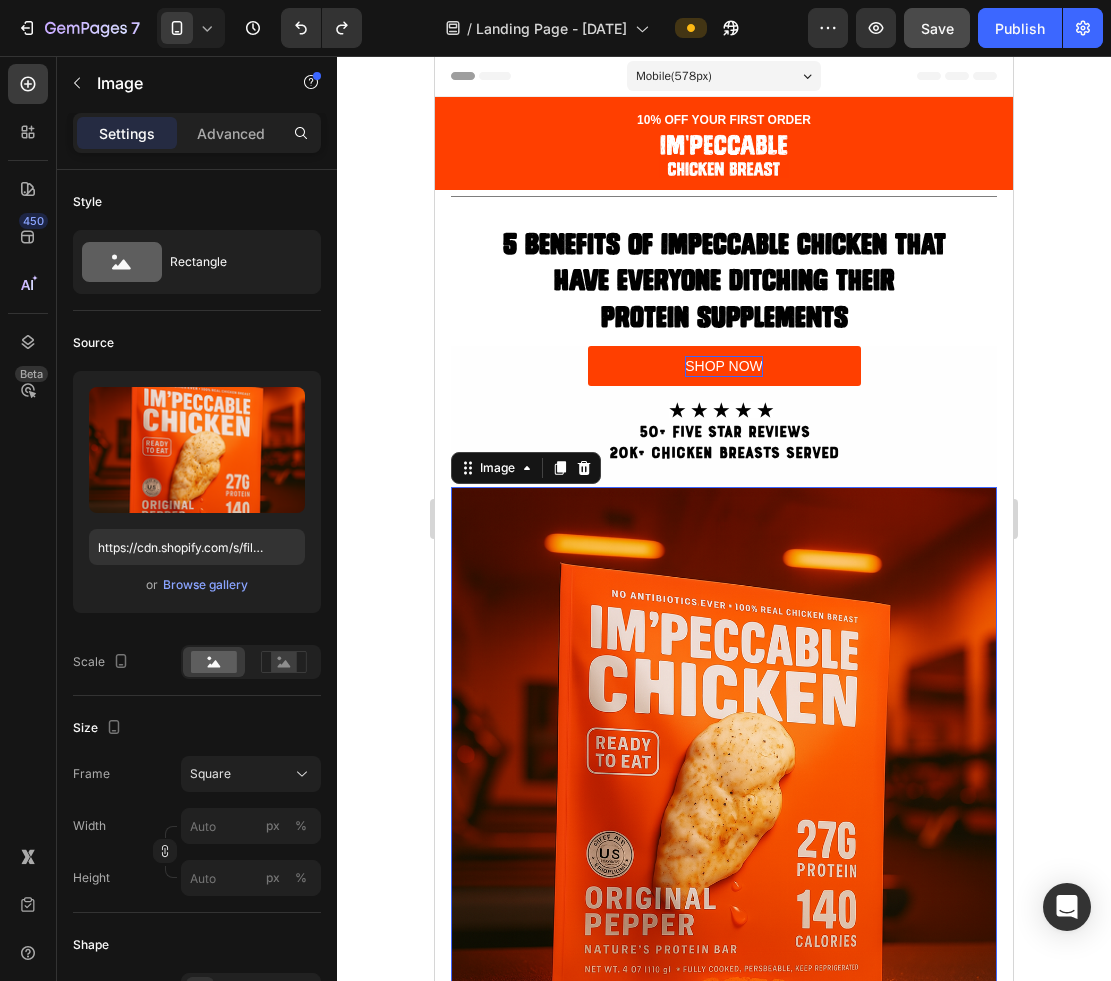 click at bounding box center [724, 760] 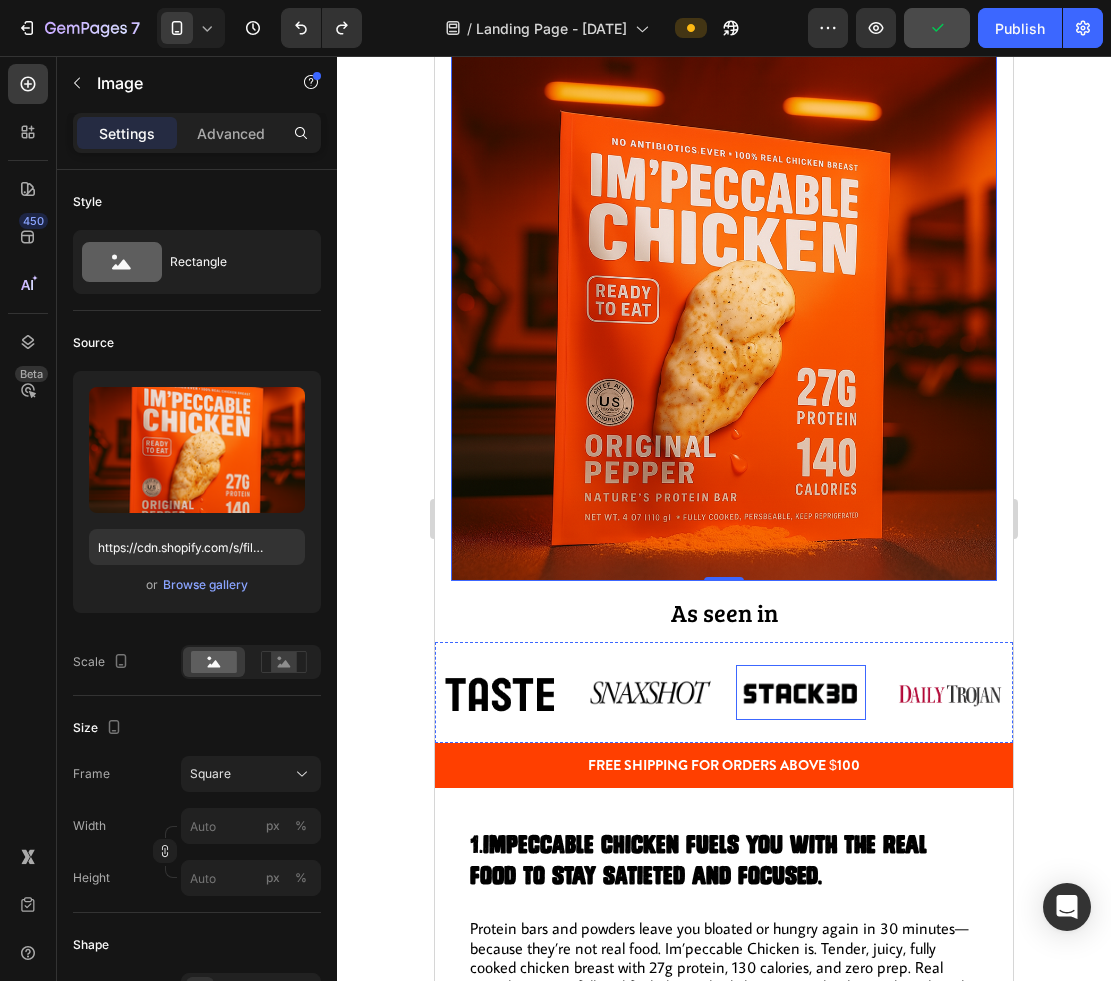 scroll, scrollTop: 670, scrollLeft: 0, axis: vertical 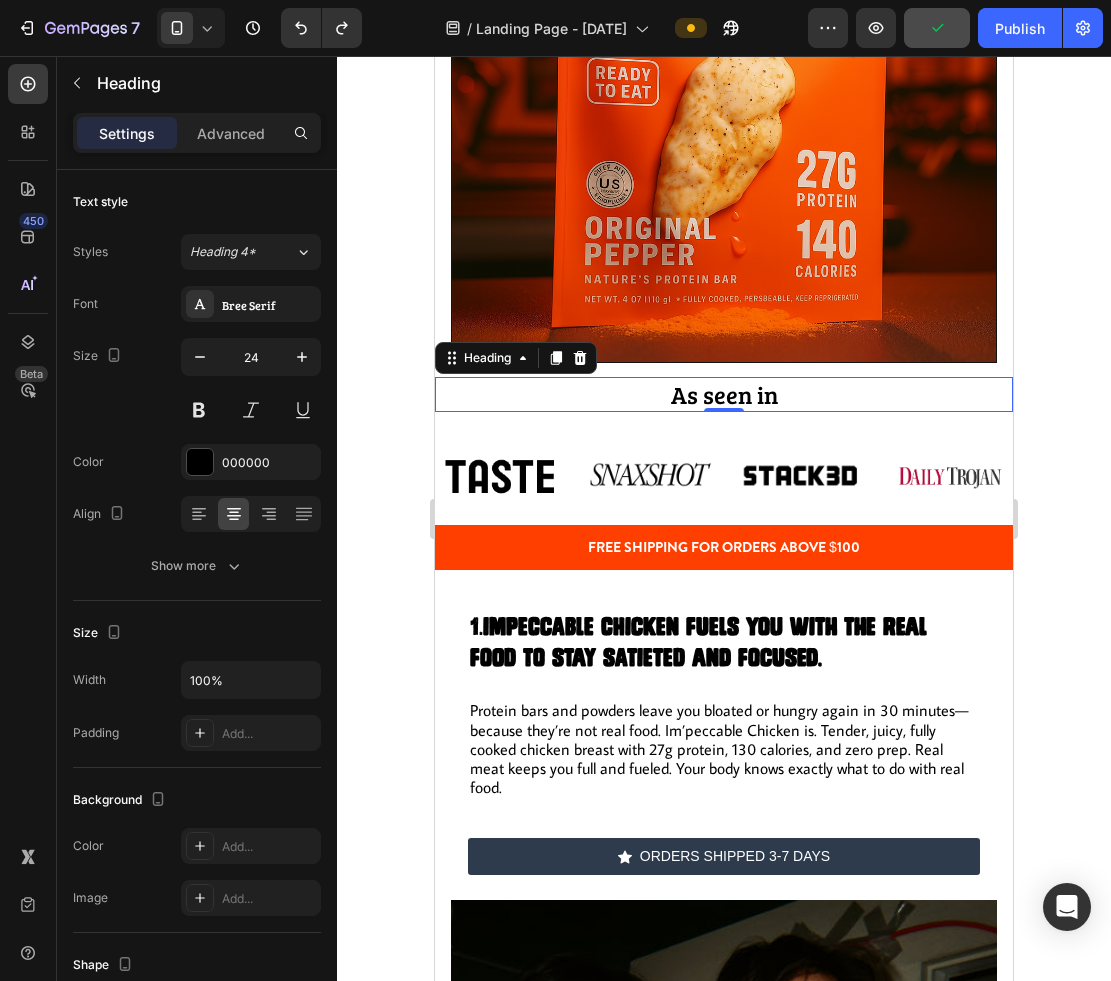 click on "As seen in" at bounding box center (724, 394) 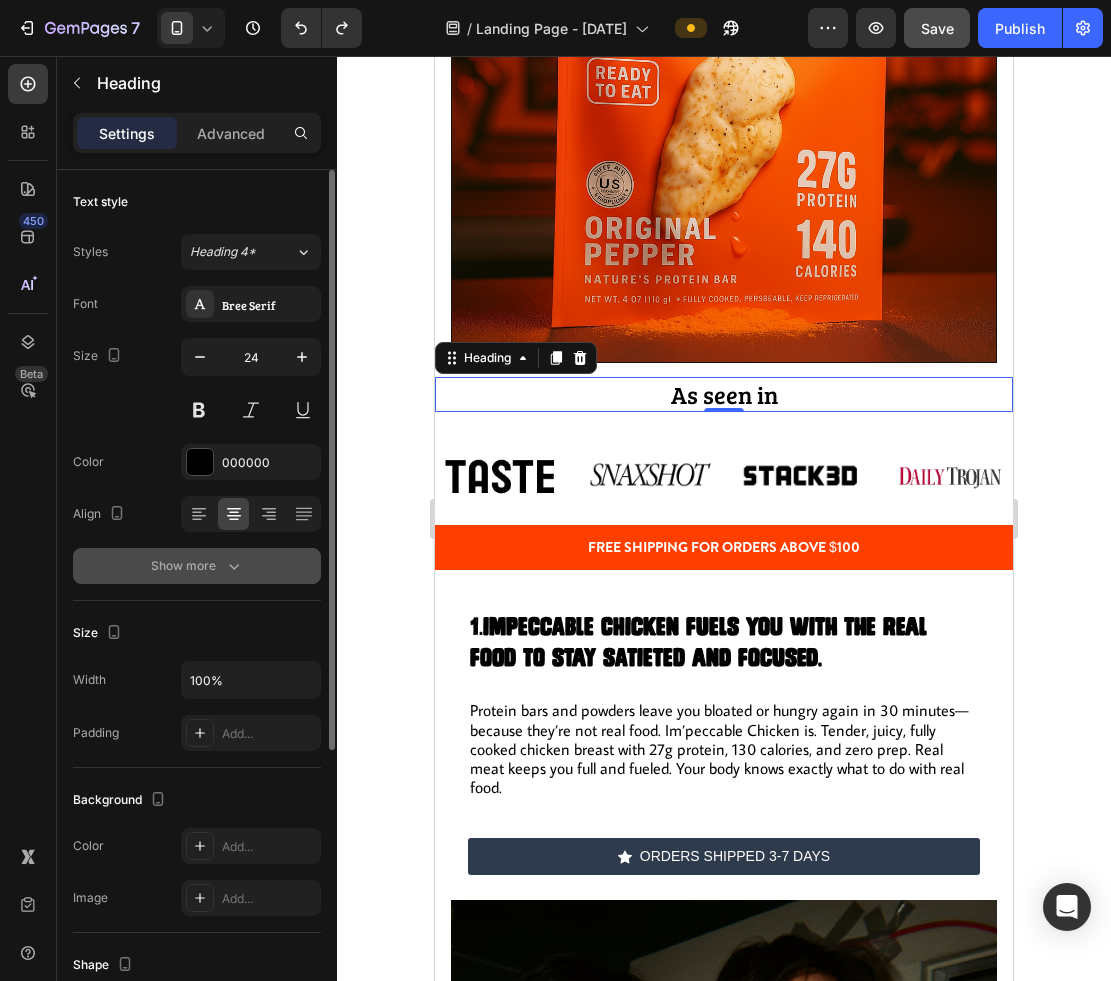 click 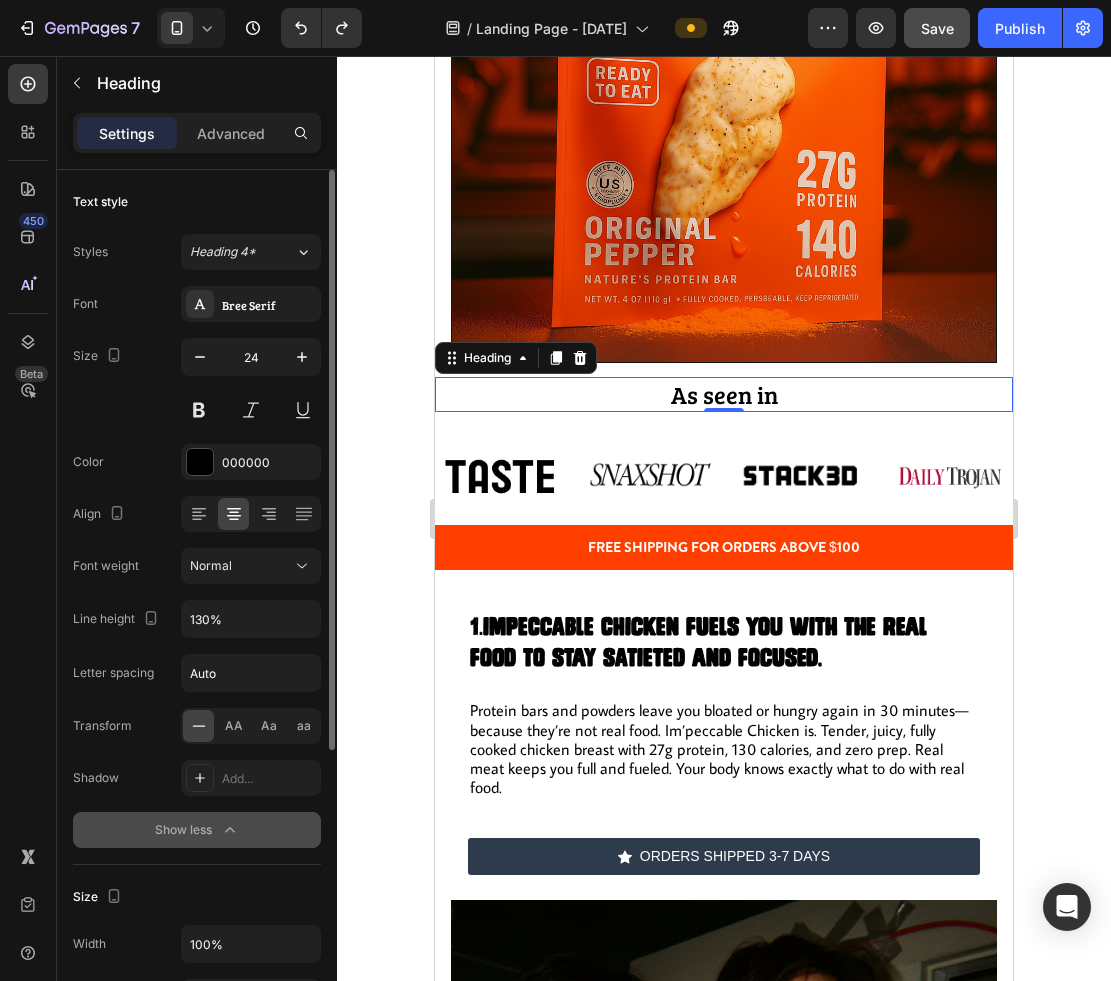 click on "Show less" at bounding box center (197, 830) 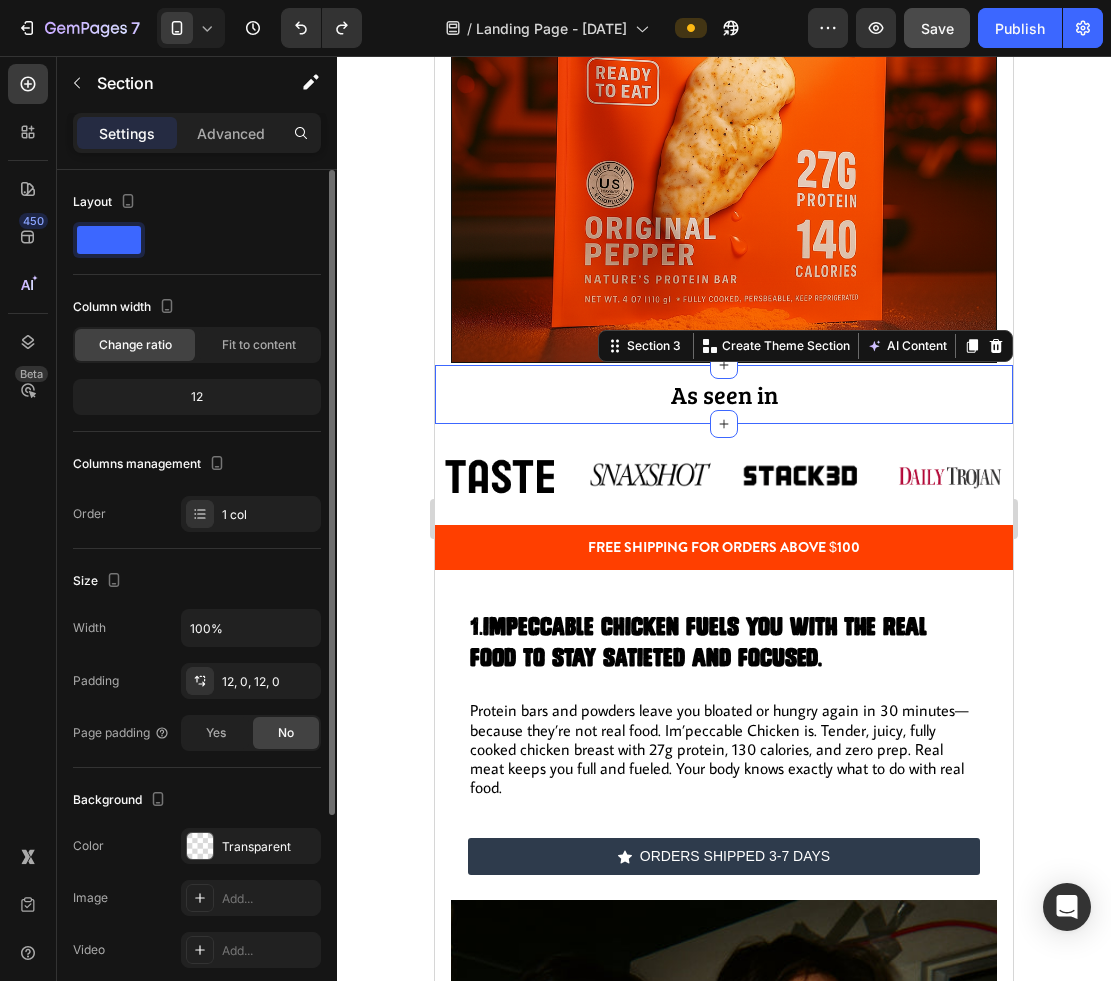 click on "As seen in Heading Section 3   Create Theme Section AI Content Write with GemAI What would you like to describe here? Tone and Voice Persuasive Product Im'peccable Chicken Special Packs Show more Generate" at bounding box center [724, 394] 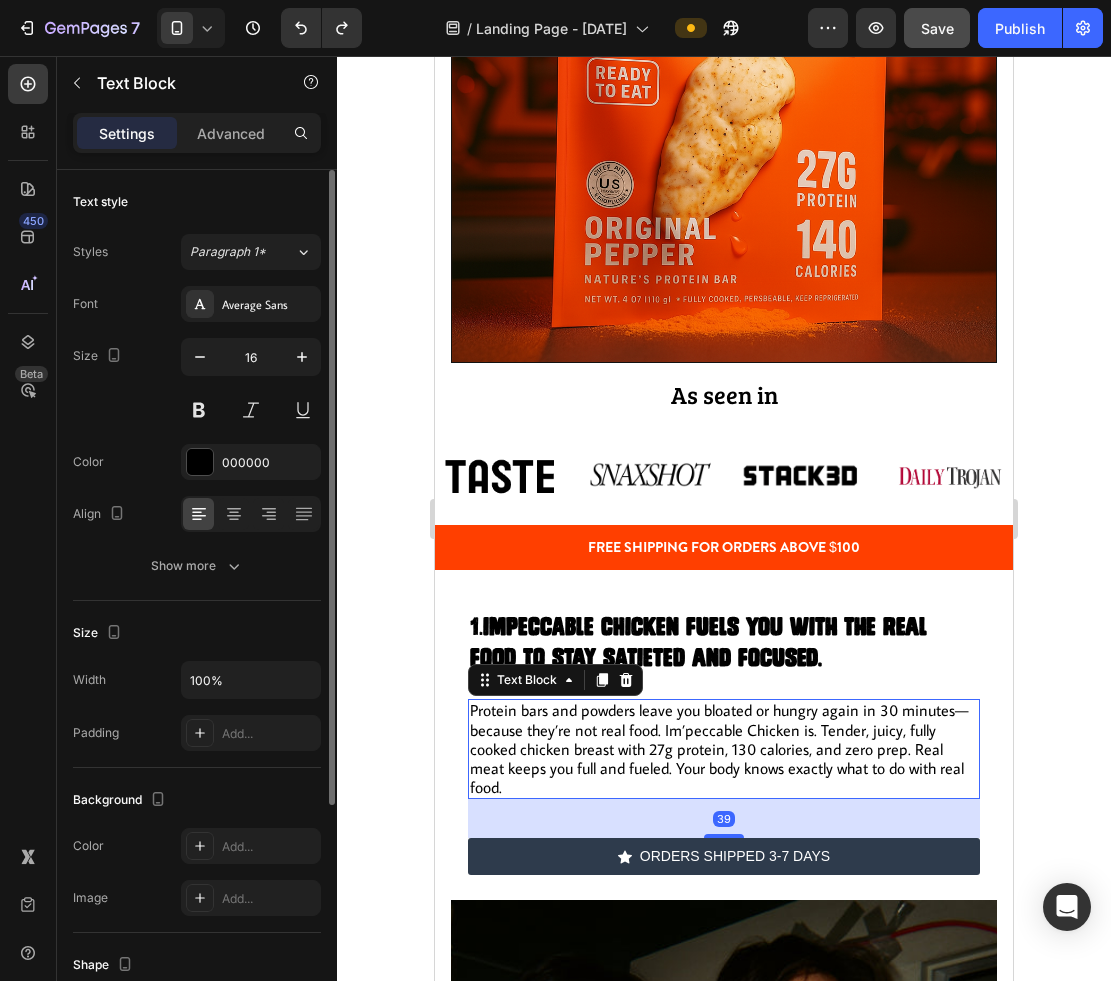 click on "Protein bars and powders leave you bloated or hungry again in 30 minutes—because they’re not real food. Im’peccable Chicken is. Tender, juicy, fully cooked chicken breast with 27g protein, 130 calories, and zero prep. Real meat keeps you full and fueled. Your body knows exactly what to do with real food." at bounding box center [724, 749] 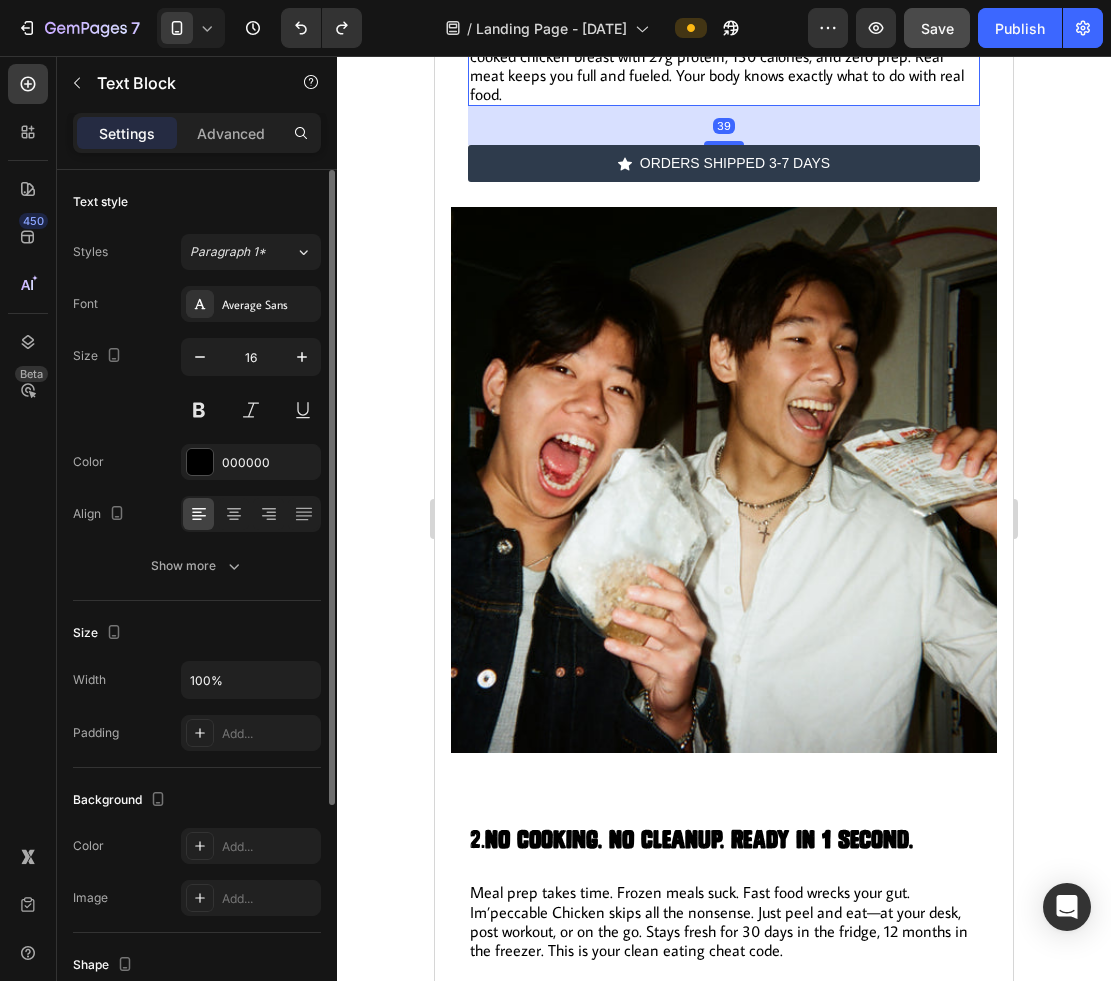 scroll, scrollTop: 1506, scrollLeft: 0, axis: vertical 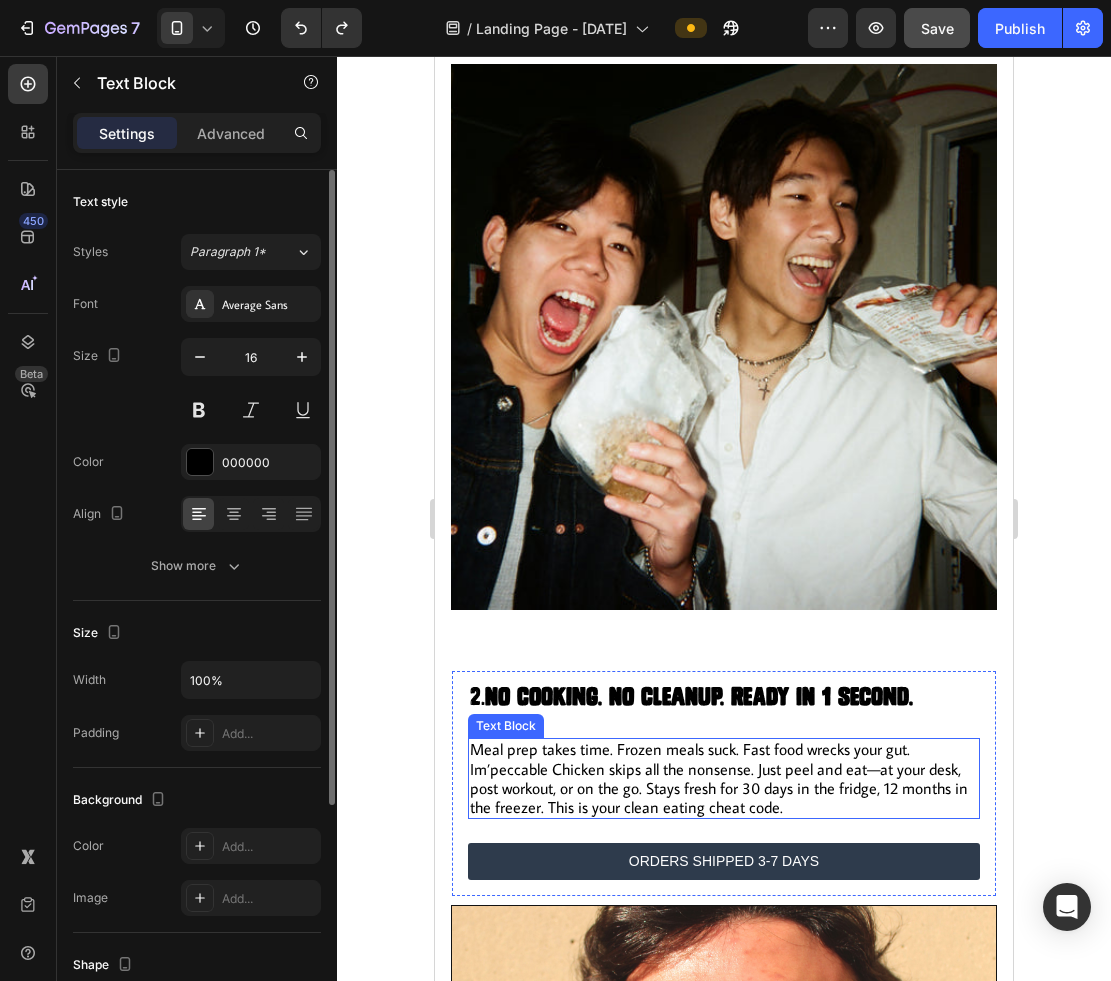 click on "Meal prep takes time. Frozen meals suck. Fast food wrecks your gut. Im’peccable Chicken skips all the nonsense. Just peel and eat—at your desk, post workout, or on the go. Stays fresh for 30 days in the fridge, 12 months in the freezer. This is your clean eating cheat code." at bounding box center (724, 778) 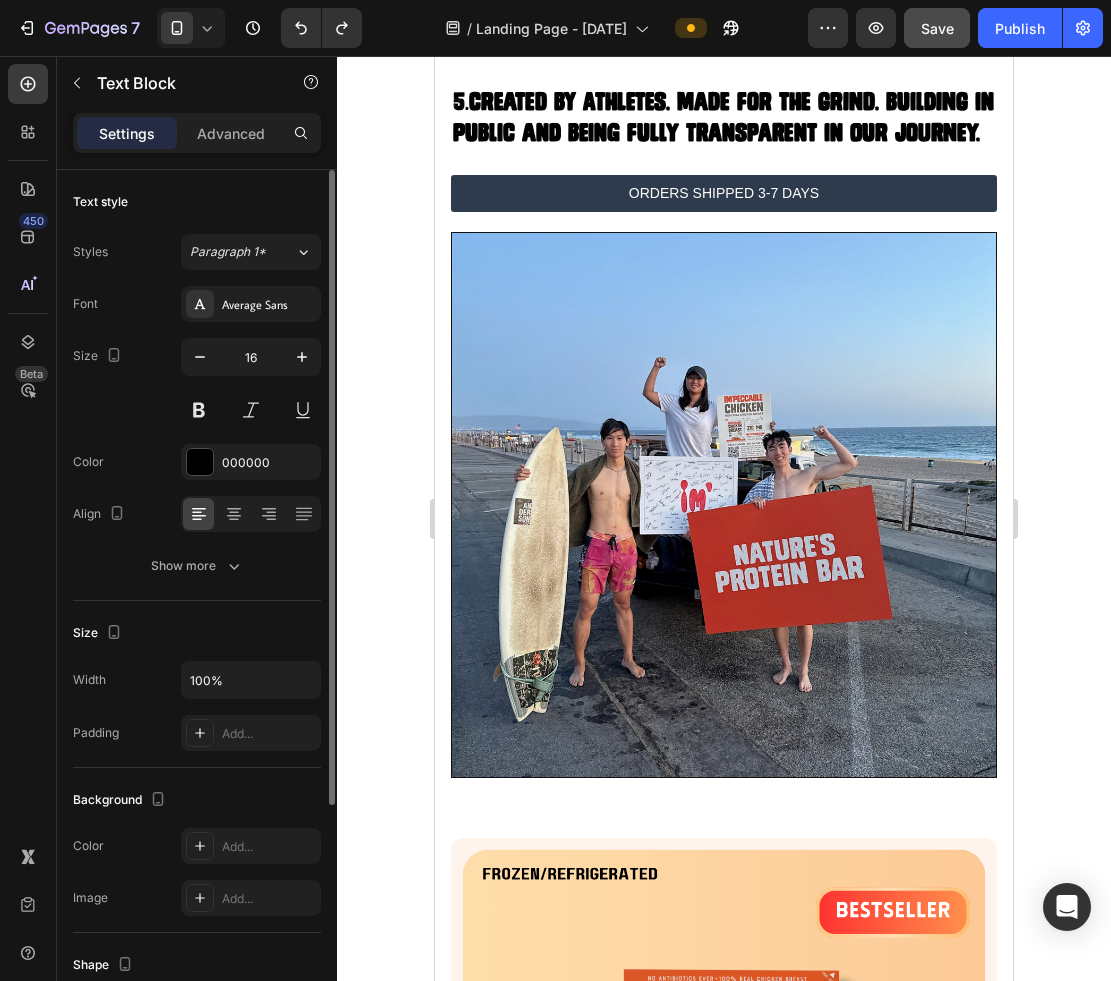 scroll, scrollTop: 4055, scrollLeft: 0, axis: vertical 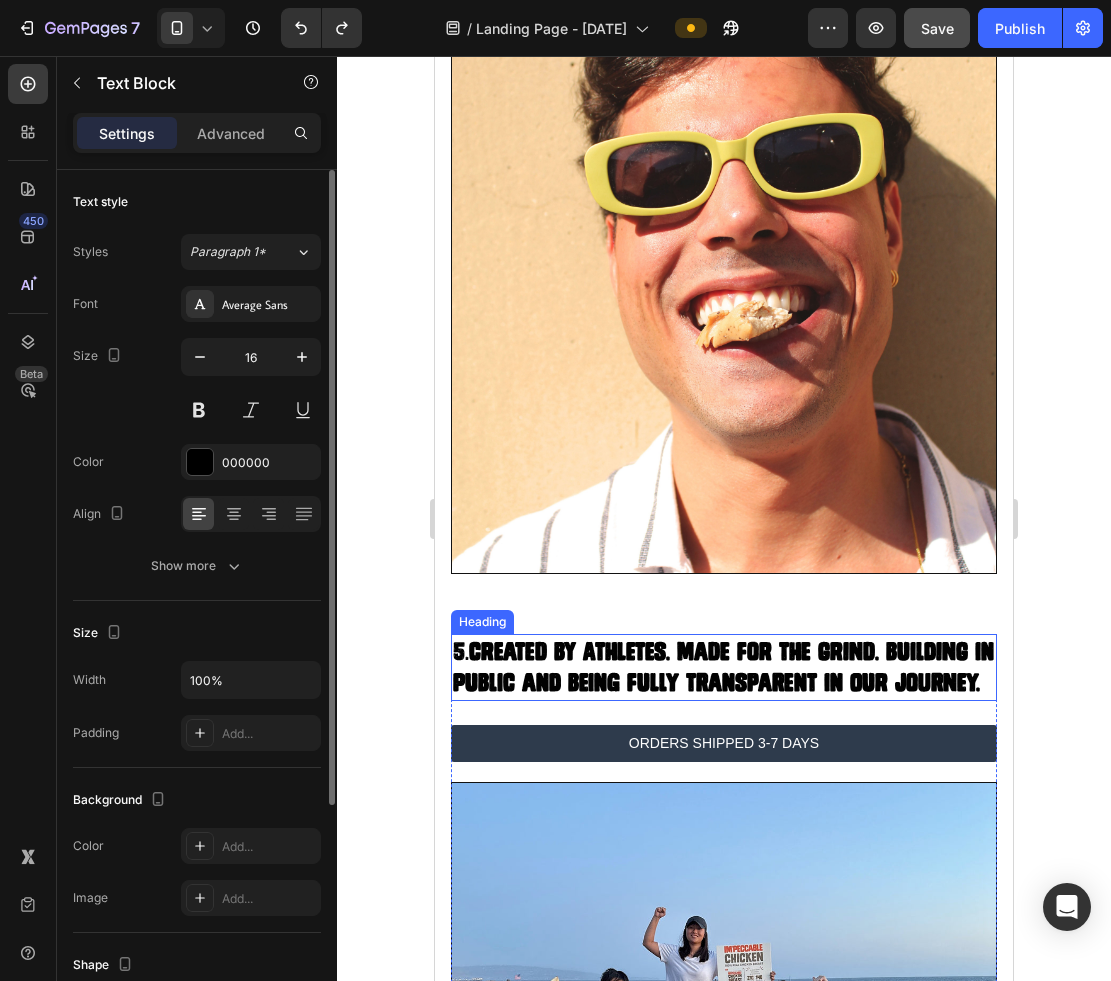 click on "5.  Created by Athletes. Made for the Grind. building in public and being fully transparent in our journey." at bounding box center [724, 667] 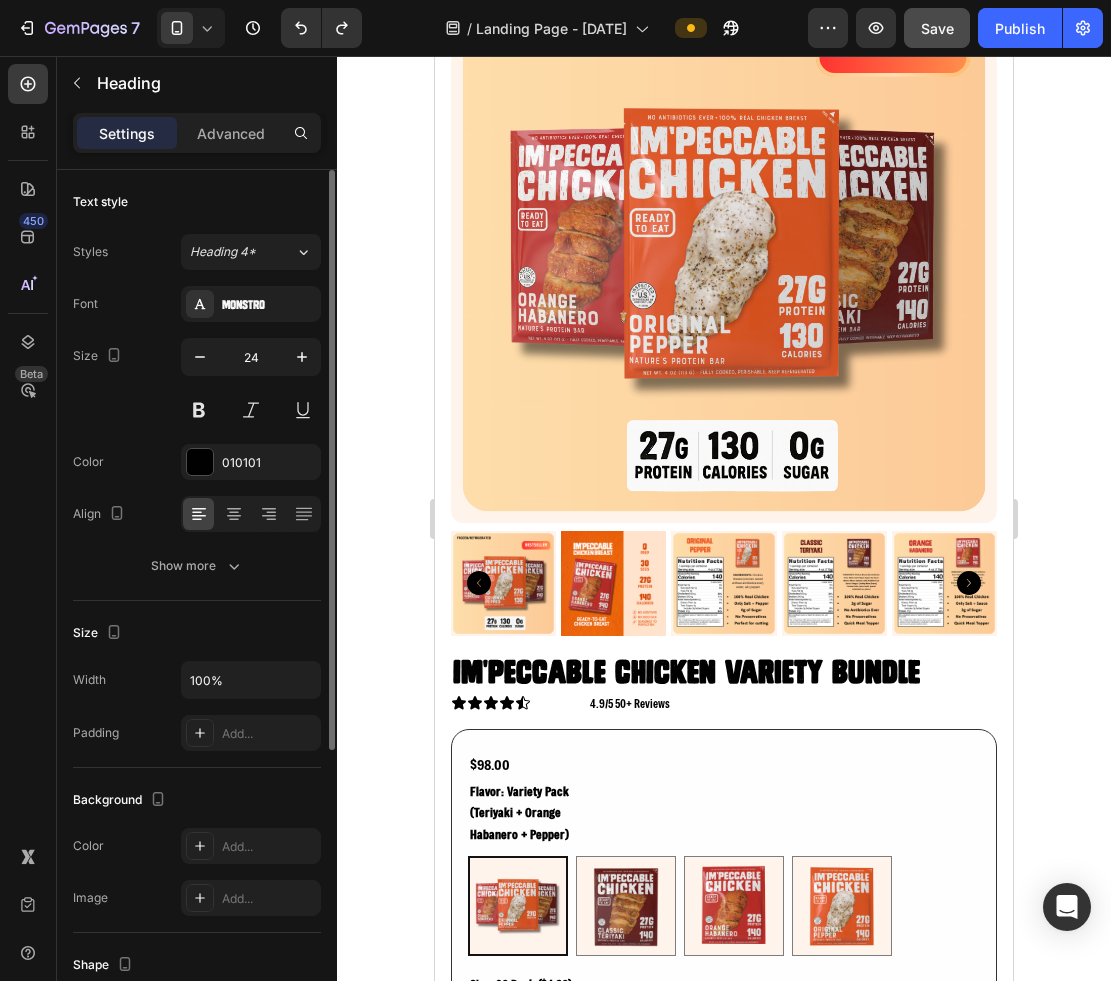 scroll, scrollTop: 6070, scrollLeft: 0, axis: vertical 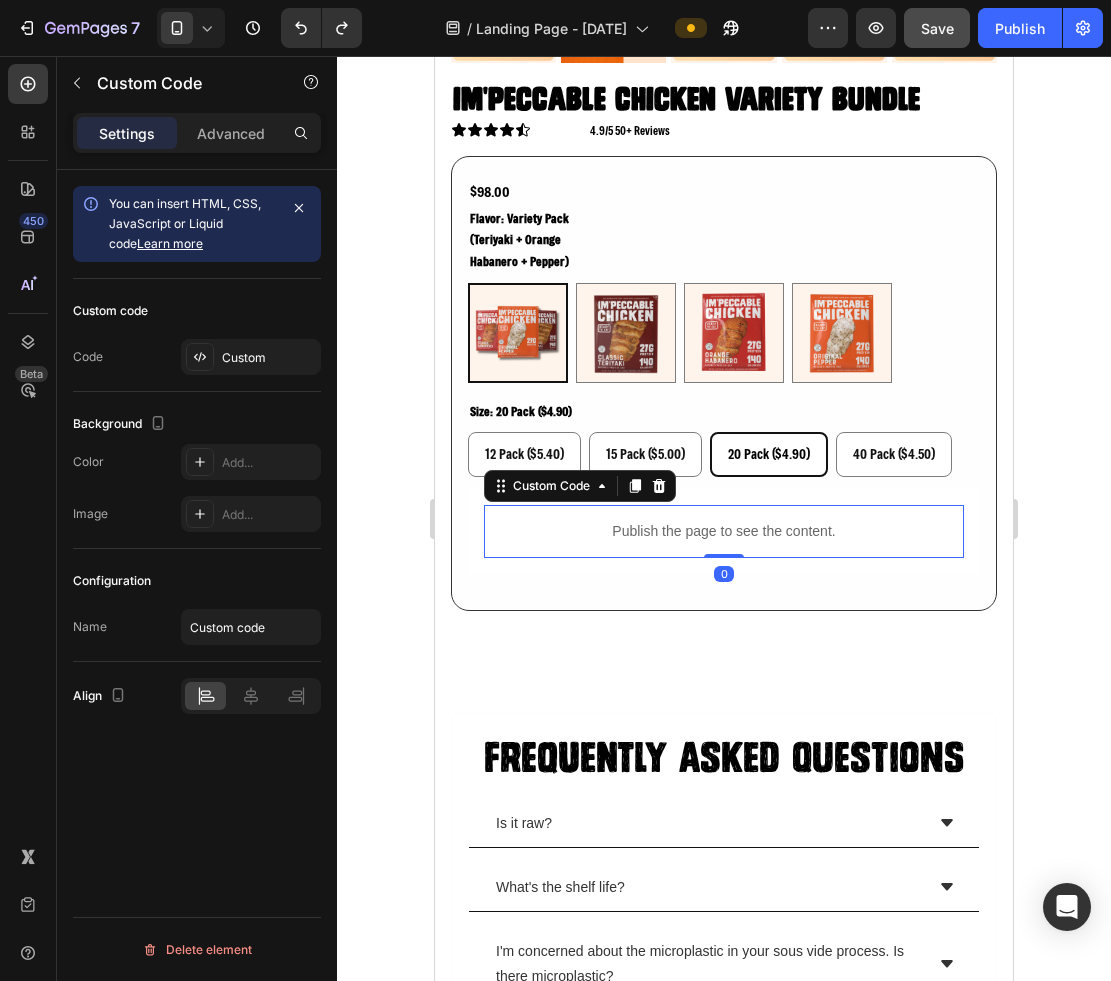 click on "Publish the page to see the content." at bounding box center [724, 531] 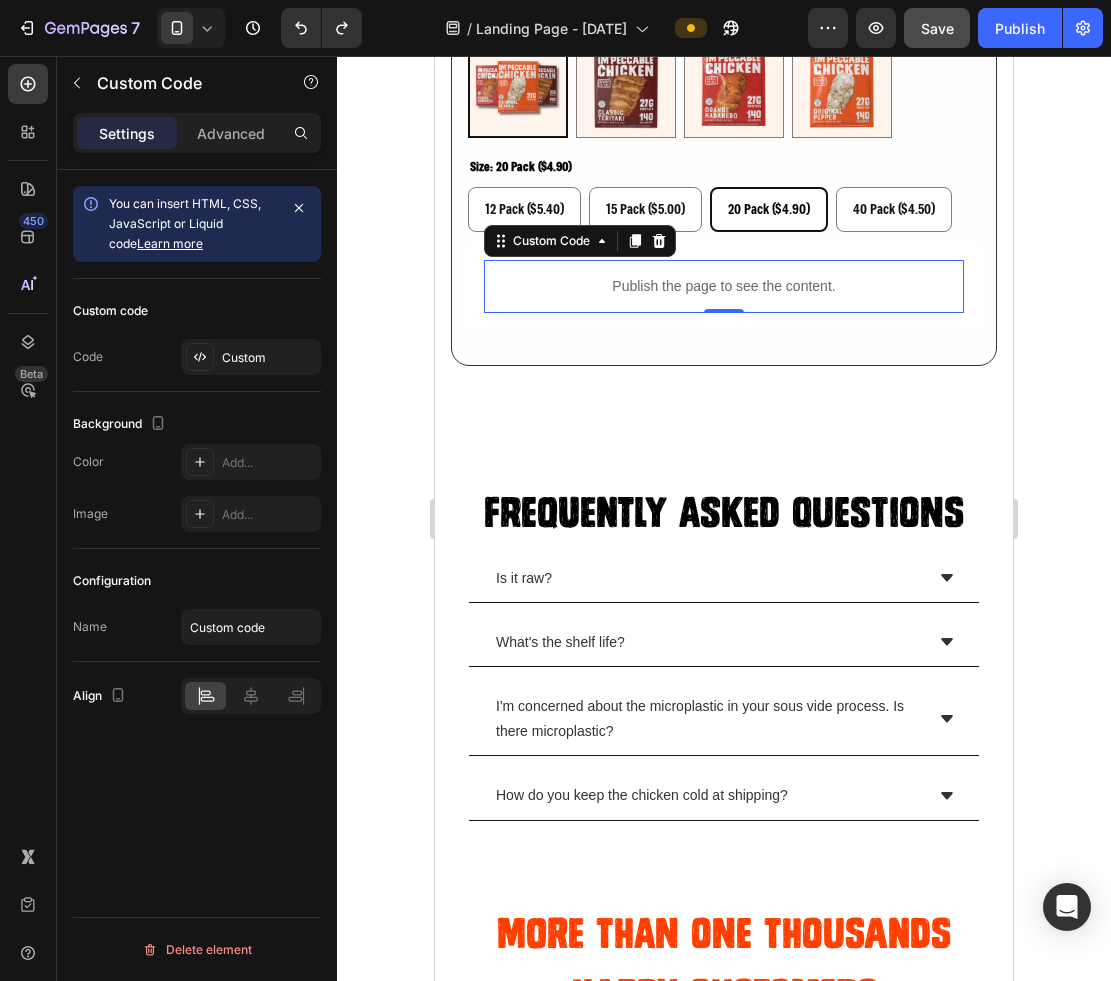 scroll, scrollTop: 6240, scrollLeft: 0, axis: vertical 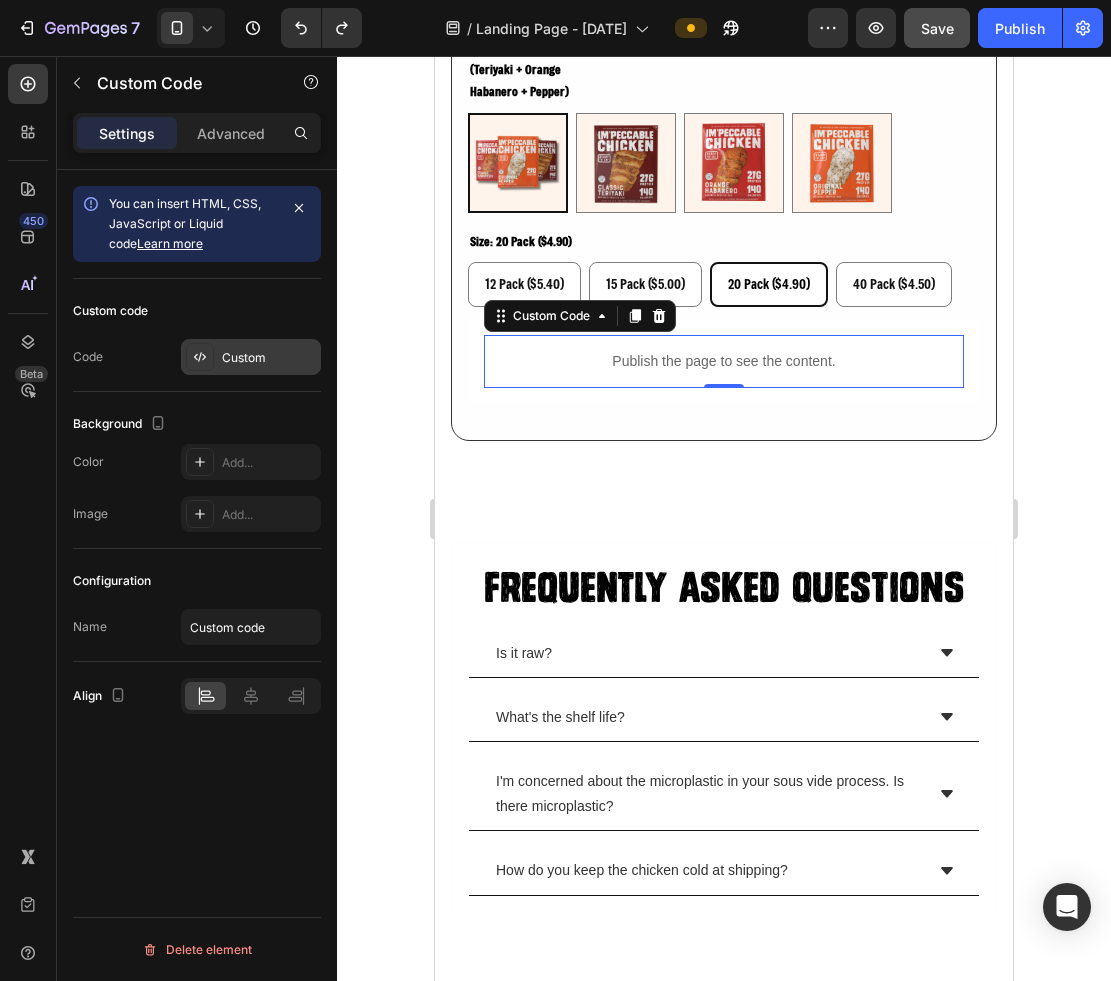 click on "Custom" at bounding box center (251, 357) 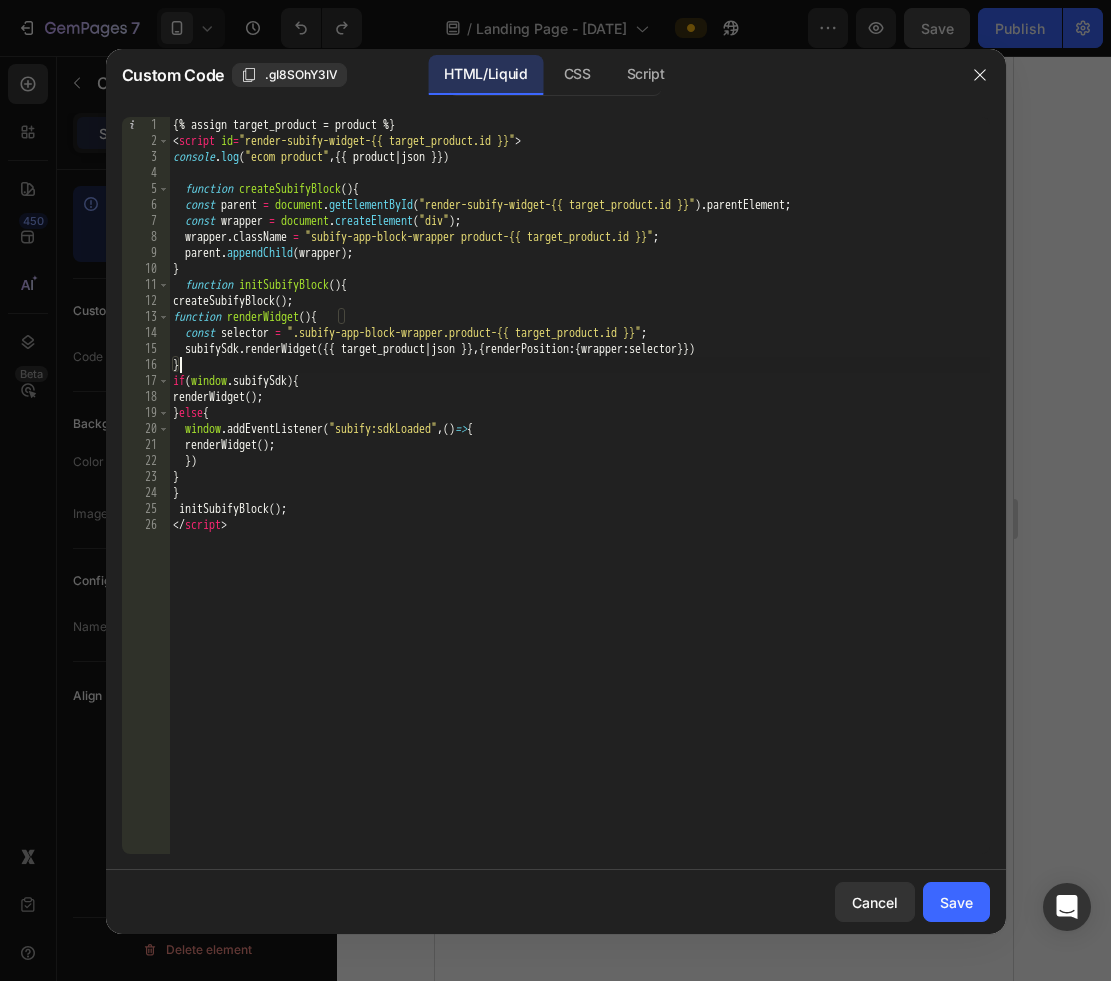 click on "{% assign target_product = product %} < script   id = "render-subify-widget-{{ target_product.id }}" > console . log ( "ecom product" , {{   product  |  json   }})    function   createSubifyBlock ( ) {    const   parent   =   document . getElementById ( "render-subify-widget-{{ target_product.id }}" ) . parentElement ;    const   wrapper   =   document . createElement ( "div" ) ;    wrapper . className   =   "subify-app-block-wrapper product-{{ target_product.id }}" ;    parent . appendChild ( wrapper ) ; }    function   initSubifyBlock ( ) { createSubifyBlock ( ) ; function   renderWidget ( ) {    const   selector   =   ".subify-app-block-wrapper.product-{{ target_product.id }}" ;    subifySdk . renderWidget ({{   target_product  |   json   }} , { renderPosition : { wrapper : selector }}) } if ( window . subifySdk ) { renderWidget ( ) ; } else {    window . addEventListener ( "subify:sdkLoaded" , ( ) => {    renderWidget ( ) ;    }) } }   initSubifyBlock ( ) ; </ script >" at bounding box center (579, 501) 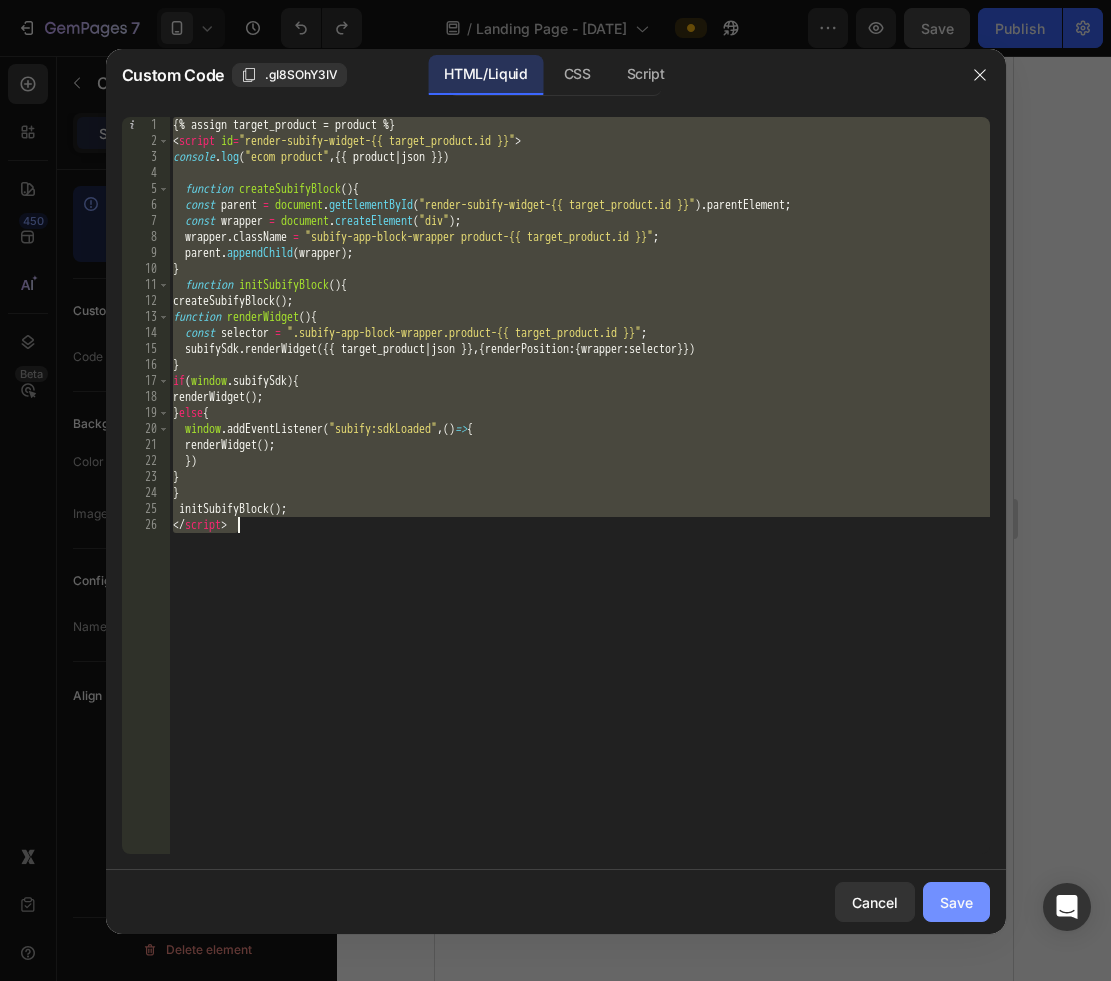 click on "Save" 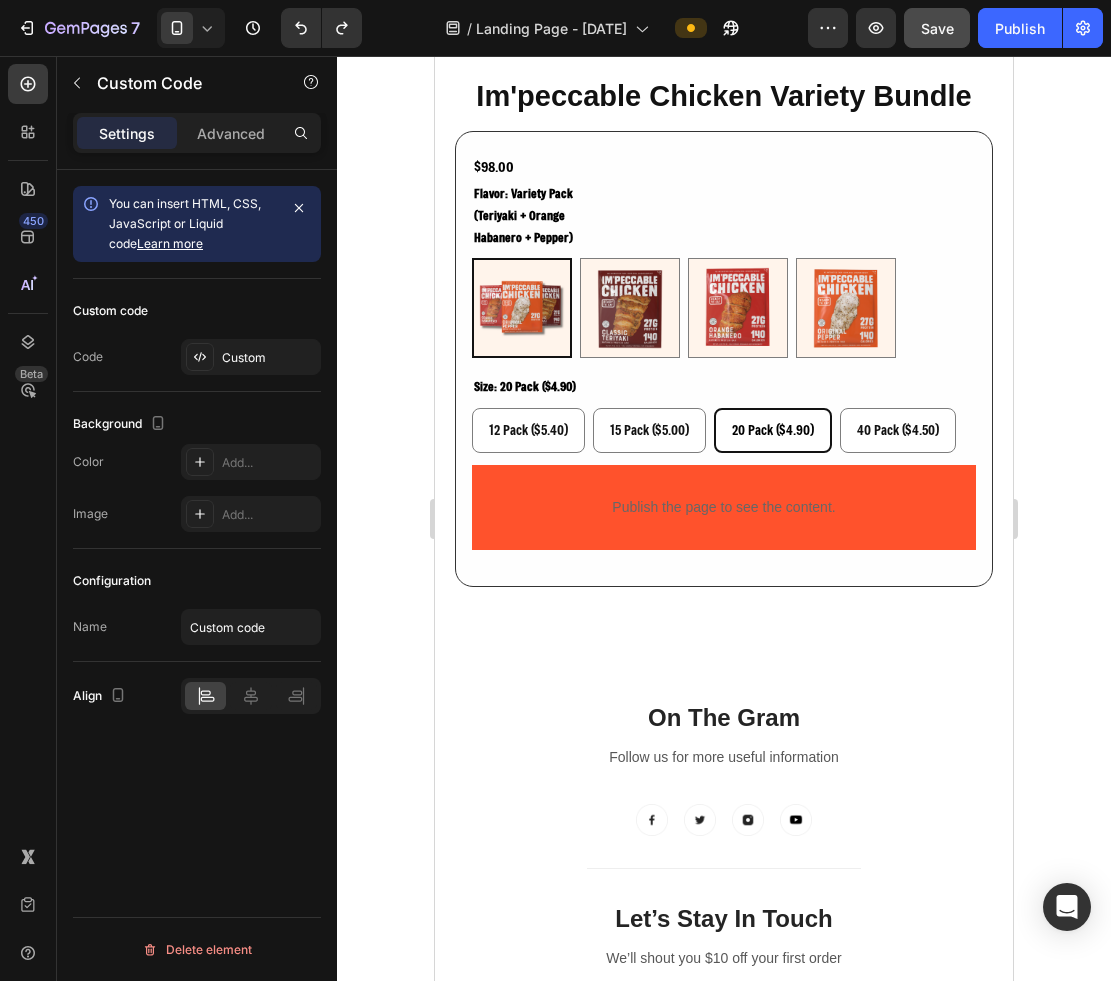 scroll, scrollTop: 9411, scrollLeft: 0, axis: vertical 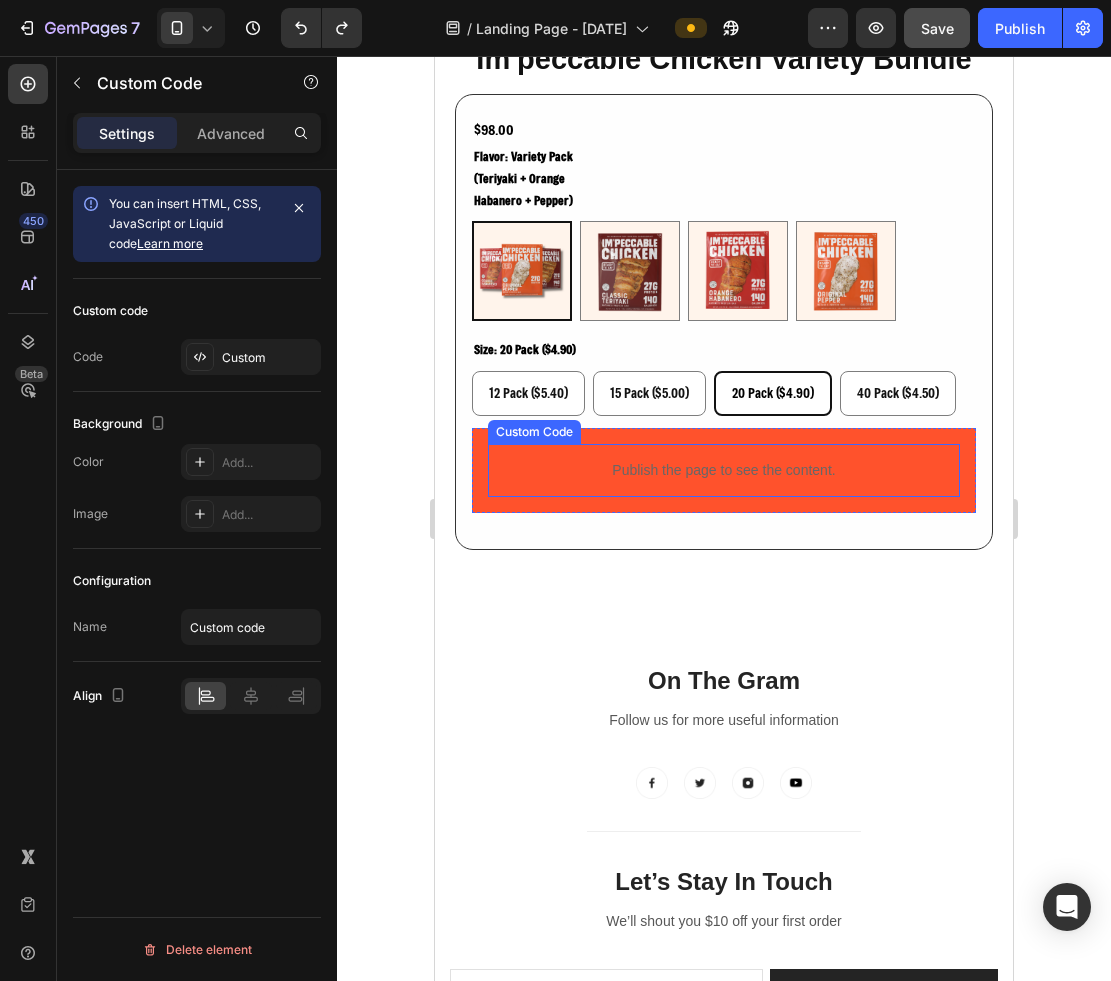 click on "Publish the page to see the content." at bounding box center (724, 470) 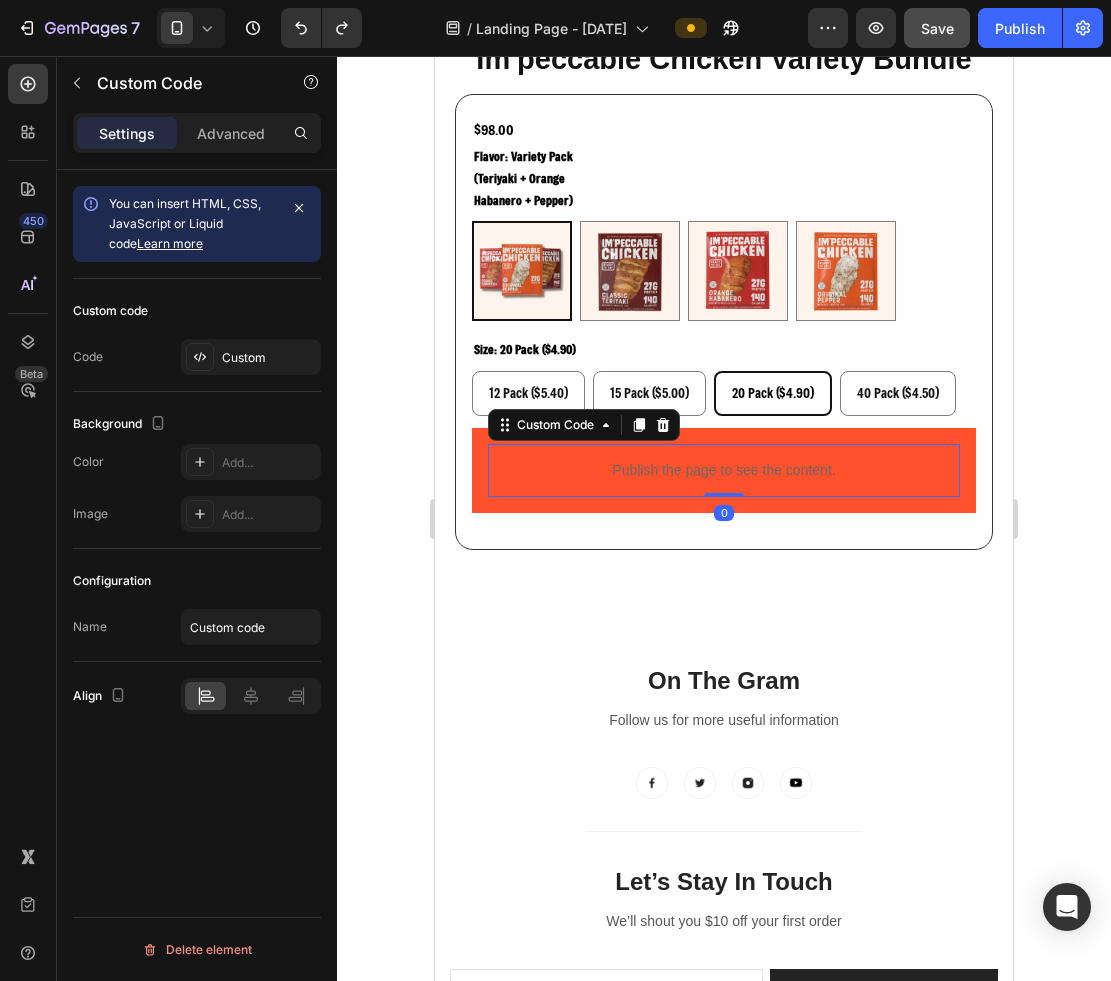 click on "Publish the page to see the content." at bounding box center (724, 470) 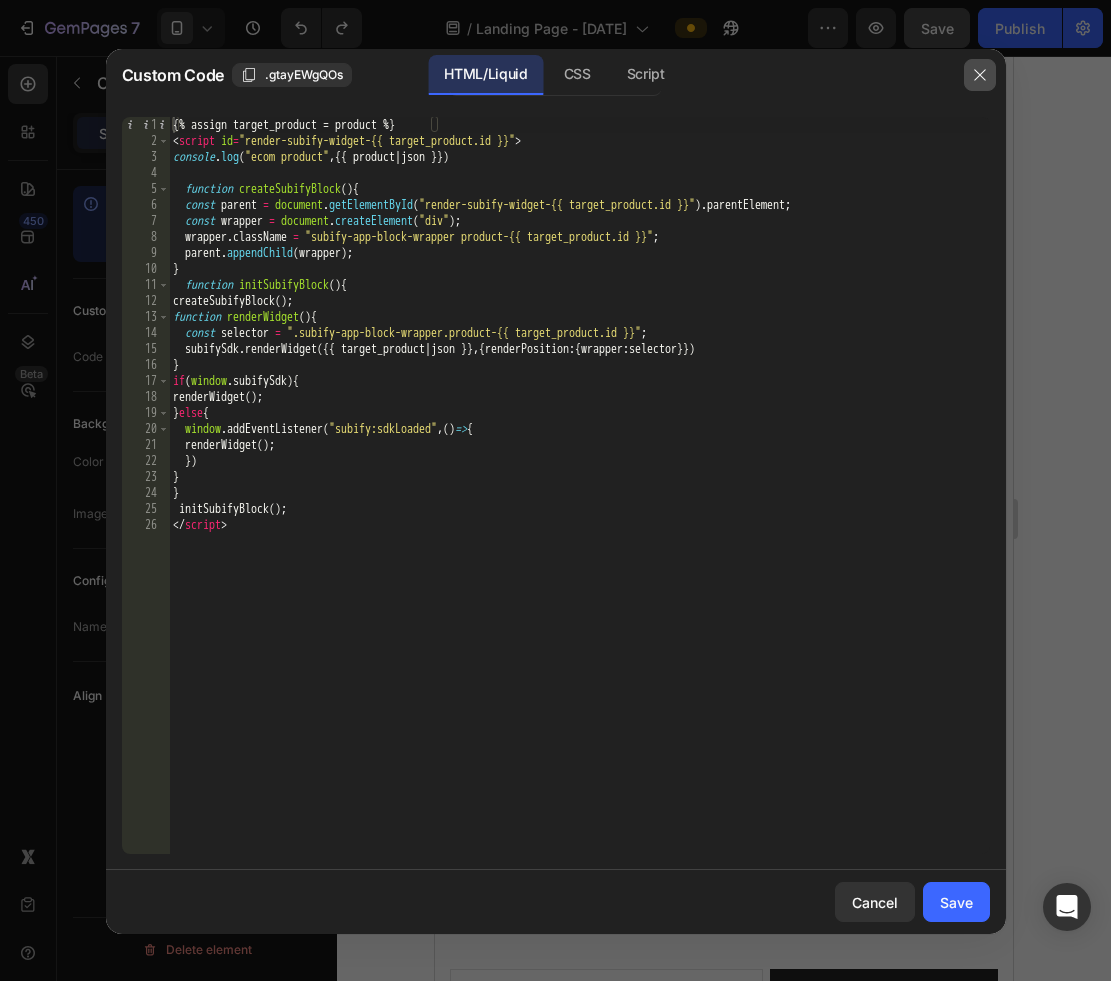 click 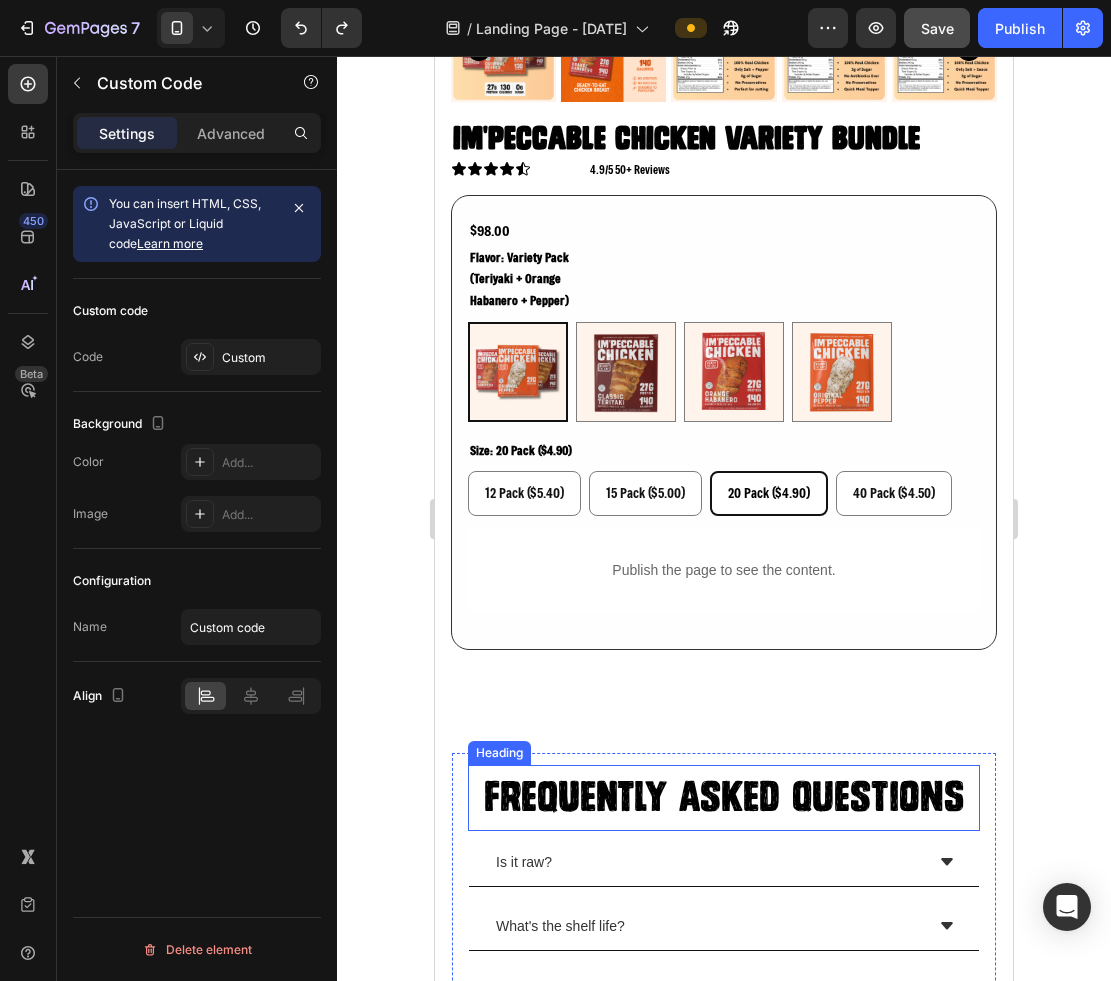 scroll, scrollTop: 5758, scrollLeft: 0, axis: vertical 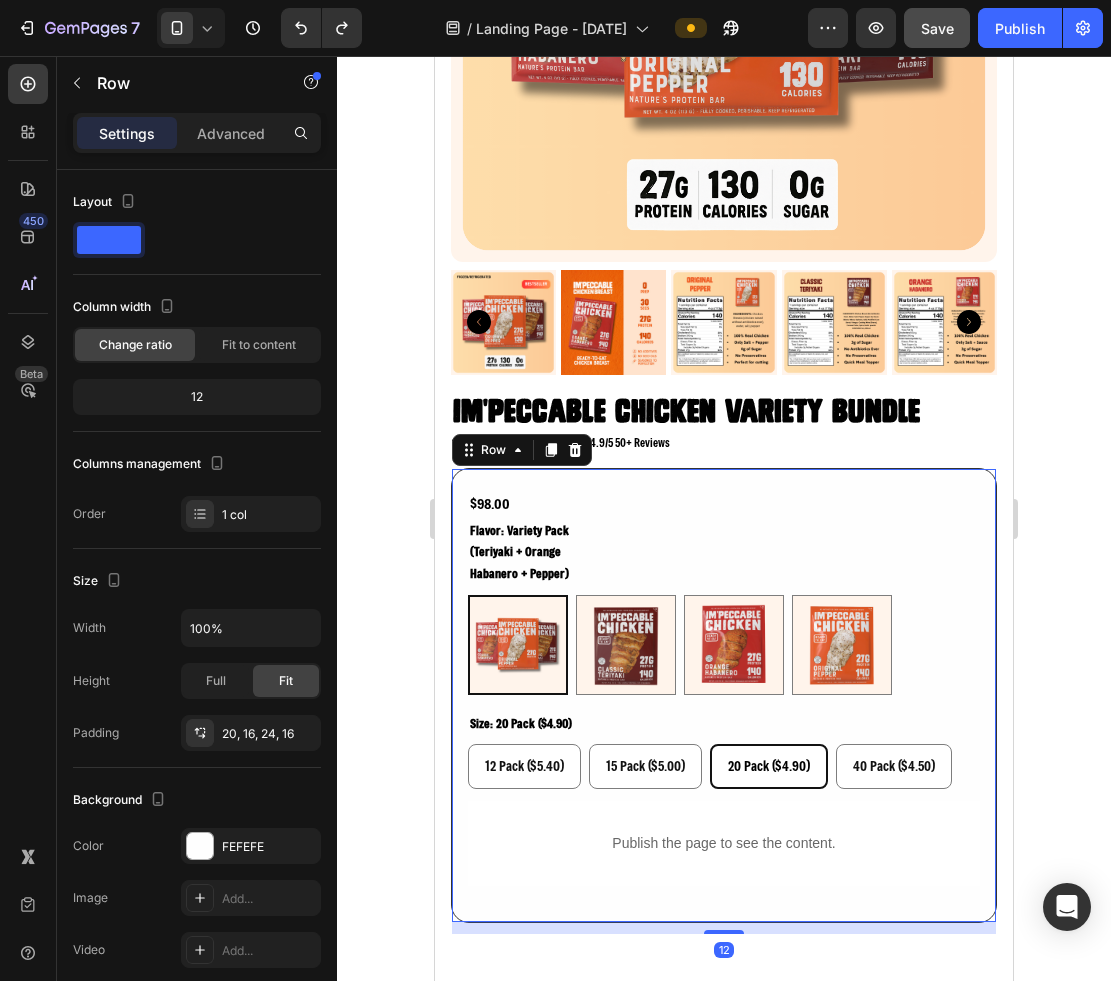 click on "$98.00 Product Price Product Price Row flavor: variety pack (teriyaki + orange habanero + pepper) Variety Pack (Teriyaki + Orange Habanero + Pepper) Variety Pack (Teriyaki + Orange Habanero + Pepper) Teriyaki Teriyaki Orange Habanero Orange Habanero Pepper (Gluten free) Pepper (Gluten free) size: 20 pack ($4.90) 12 Pack ($5.40) 12 Pack ($5.40) 12 Pack ($5.40) 15 Pack ($5.00) 15 Pack ($5.00) 15 Pack ($5.00) 20 Pack ($4.90) 20 Pack ($4.90) 20 Pack ($4.90) 40 Pack ($4.50) 40 Pack ($4.50) 40 Pack ($4.50) Product Variants & Swatches
Publish the page to see the content.
Custom Code Row Row Row   12" at bounding box center [724, 696] 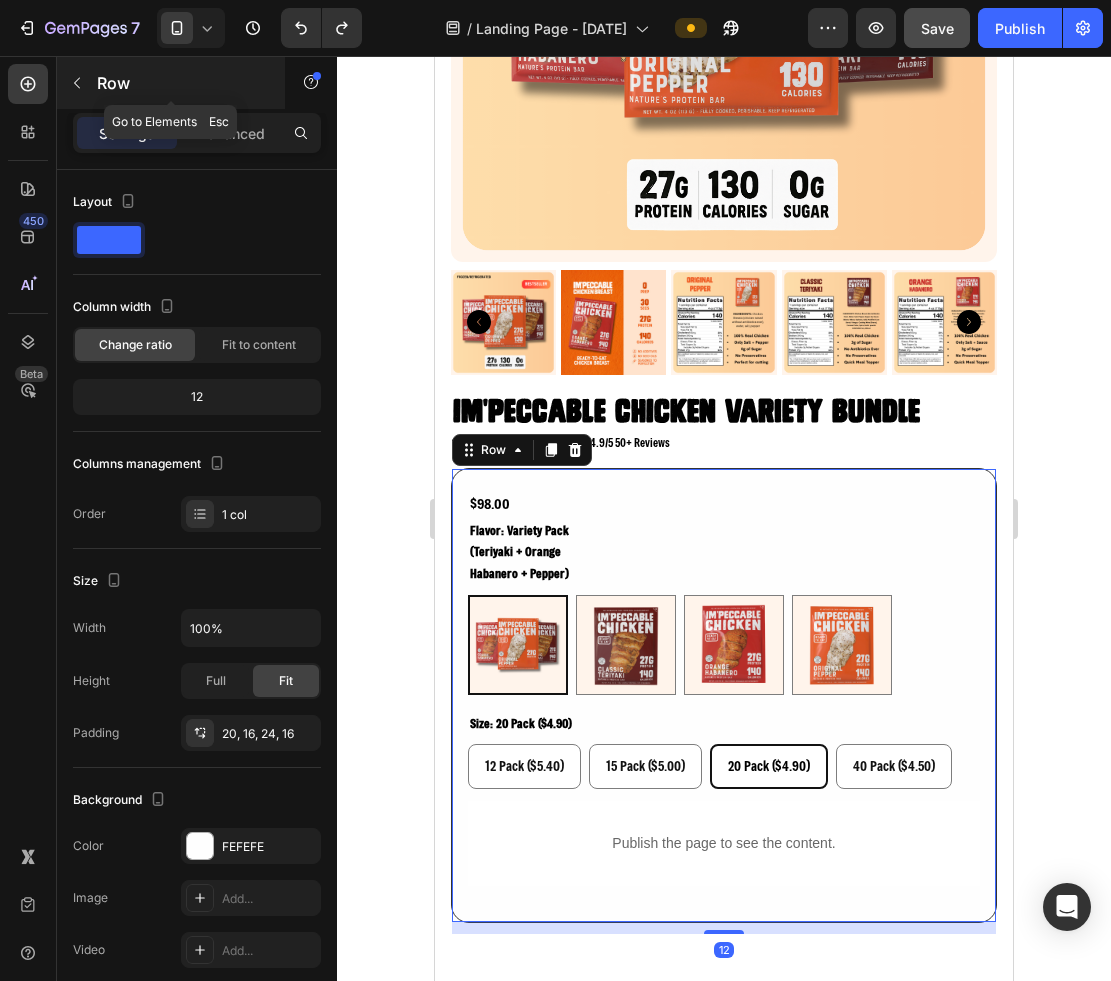 click at bounding box center (77, 83) 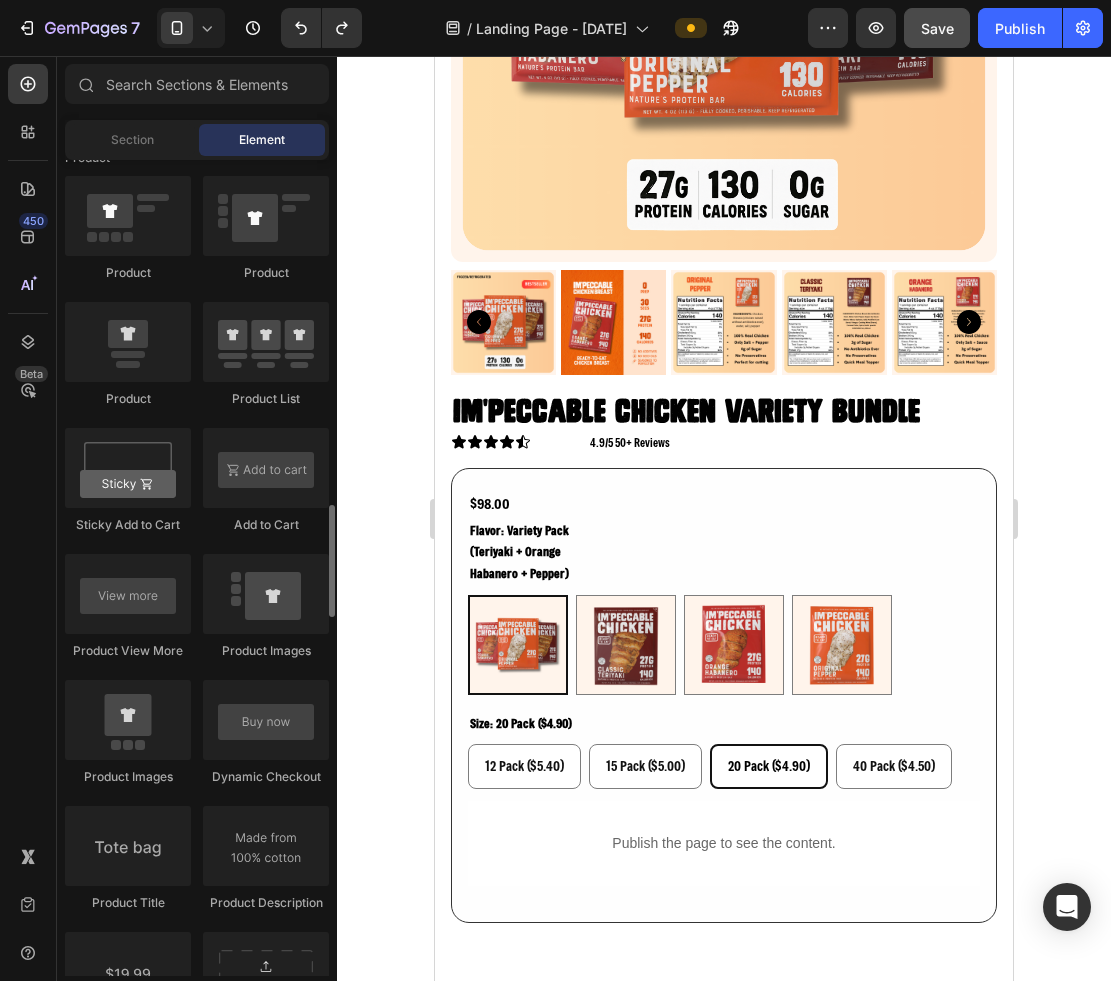 scroll, scrollTop: 2576, scrollLeft: 0, axis: vertical 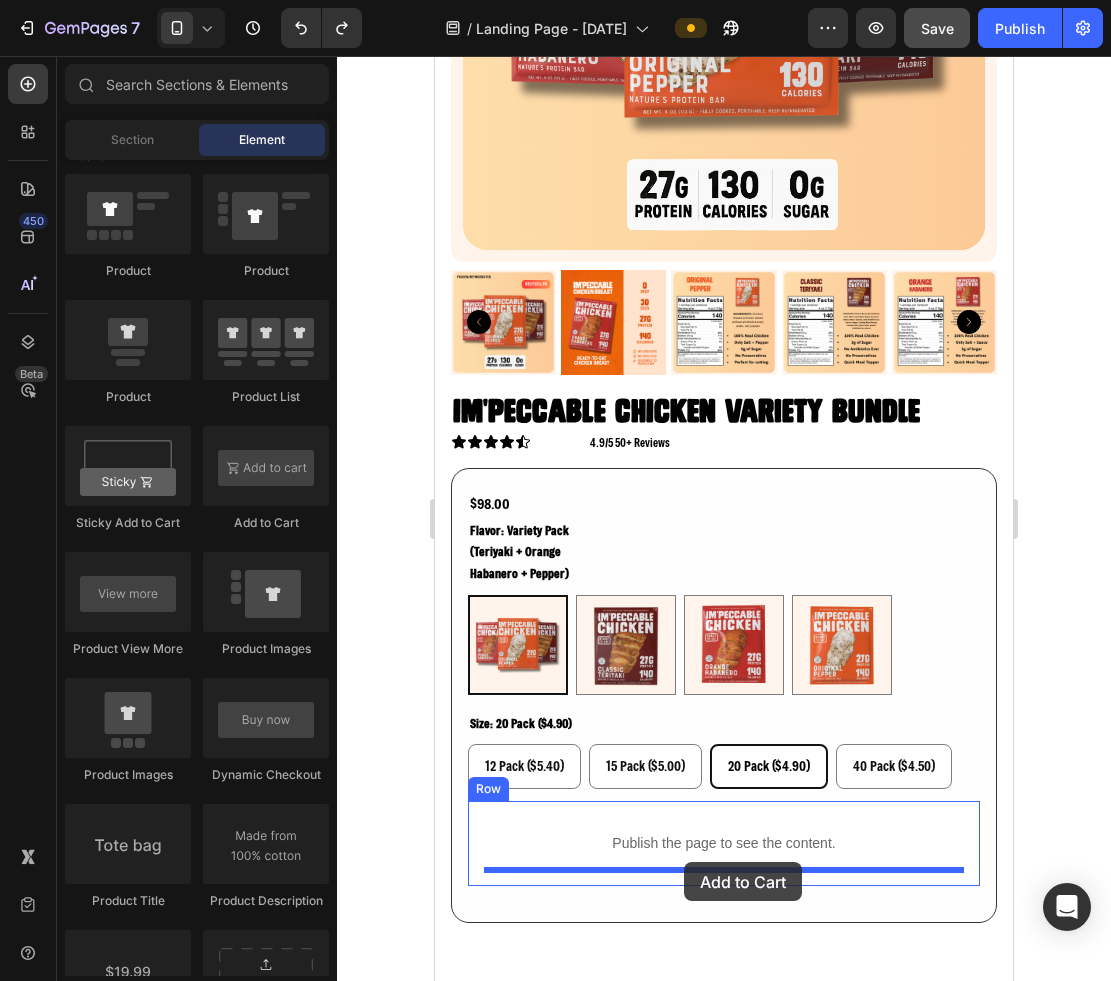 drag, startPoint x: 679, startPoint y: 562, endPoint x: 684, endPoint y: 862, distance: 300.04166 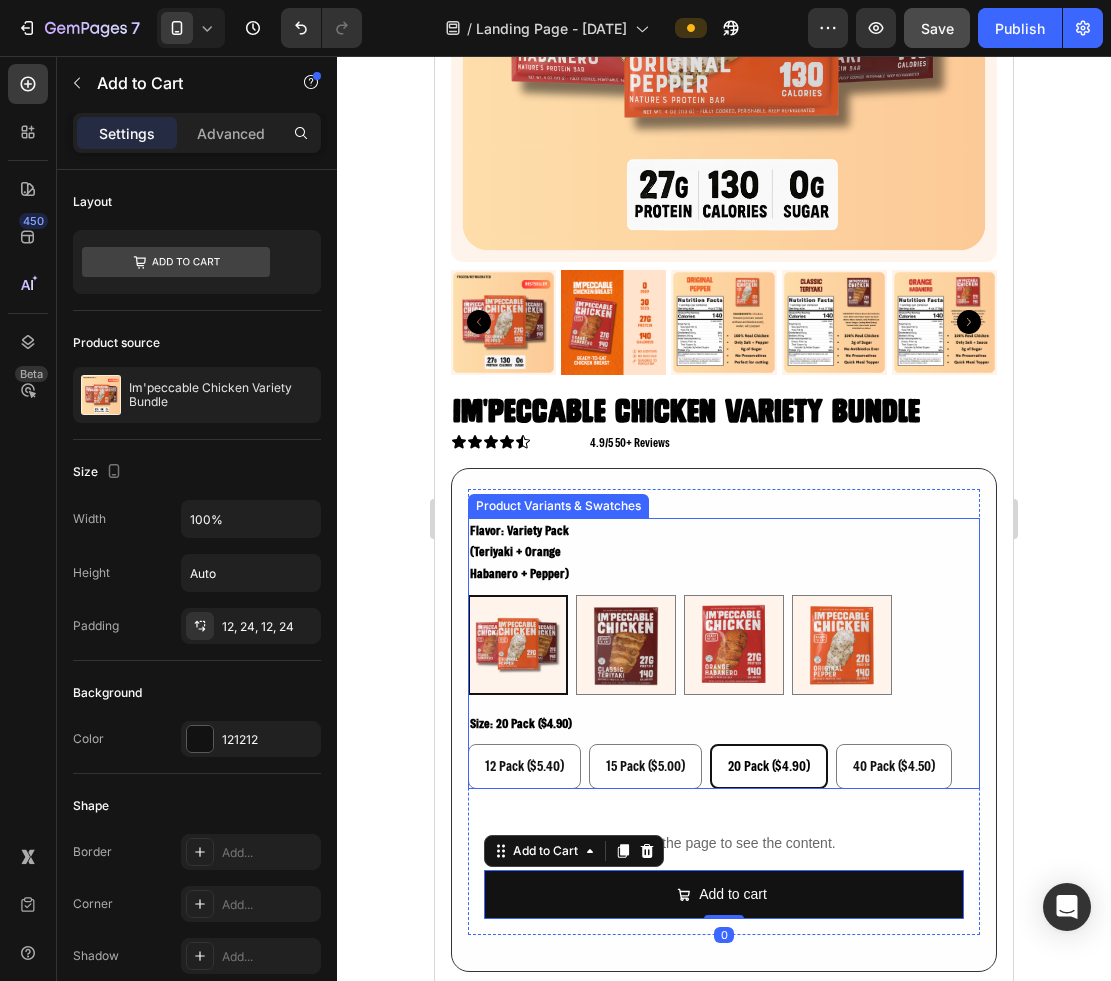 scroll, scrollTop: 5868, scrollLeft: 0, axis: vertical 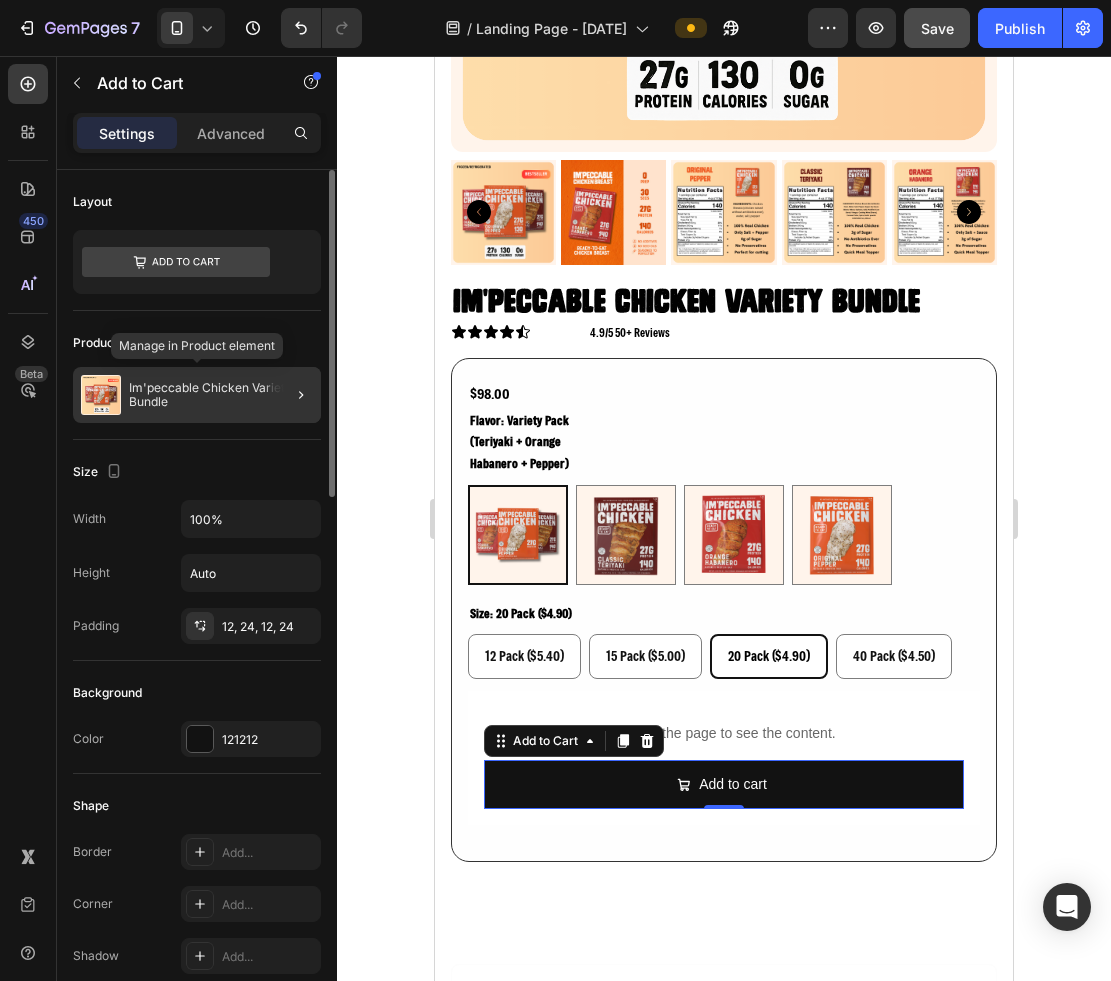 click on "Im'peccable Chicken Variety Bundle" 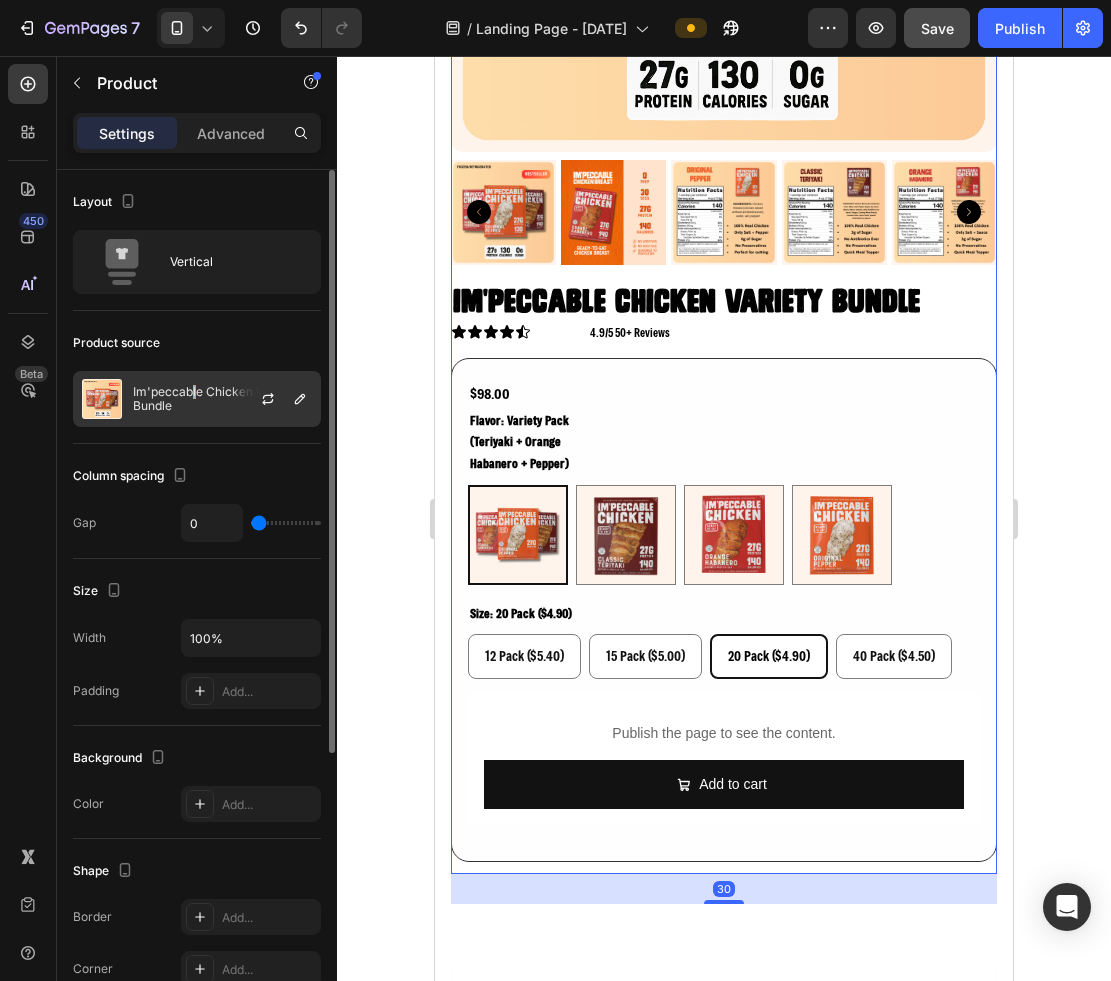 click on "Im'peccable Chicken Variety Bundle" at bounding box center (222, 399) 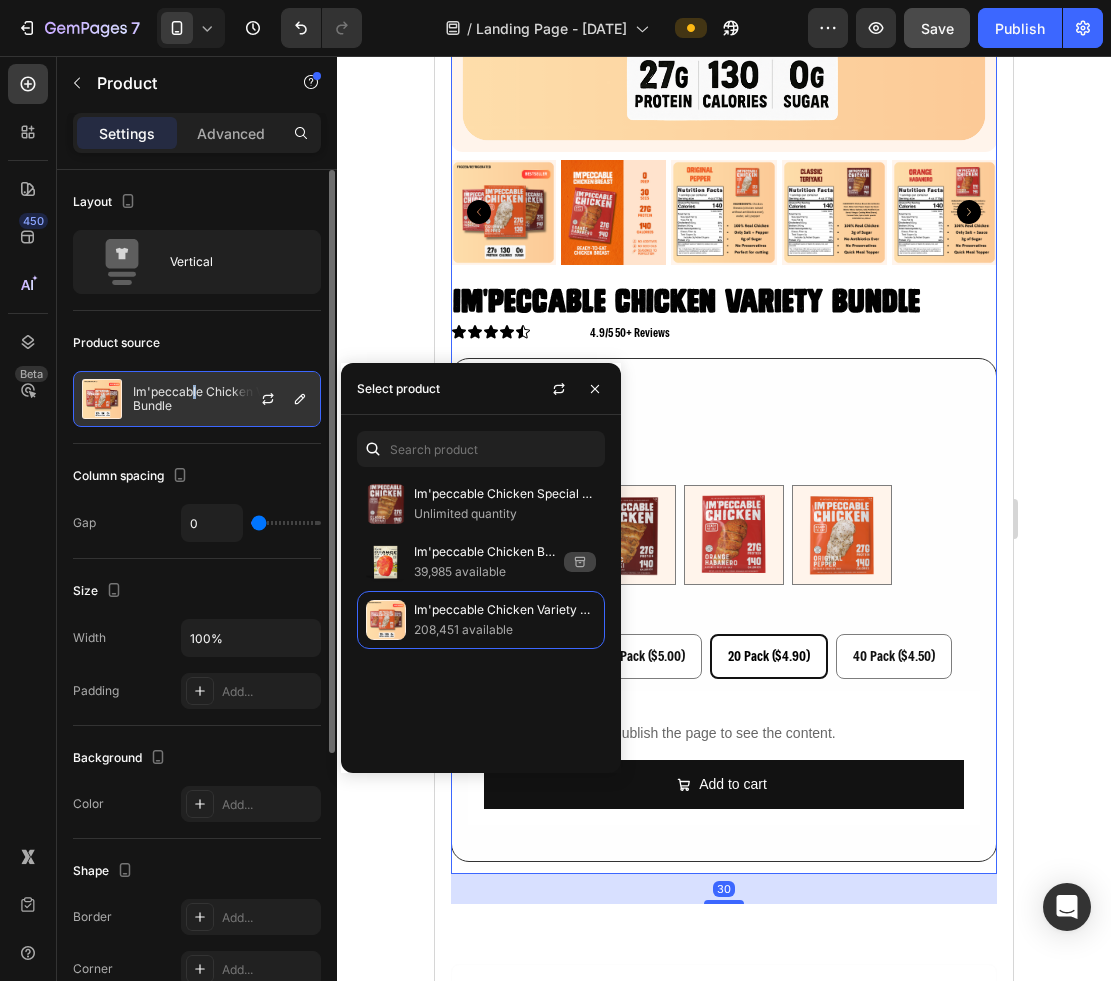 click on "Im'peccable Chicken Variety Bundle" at bounding box center (222, 399) 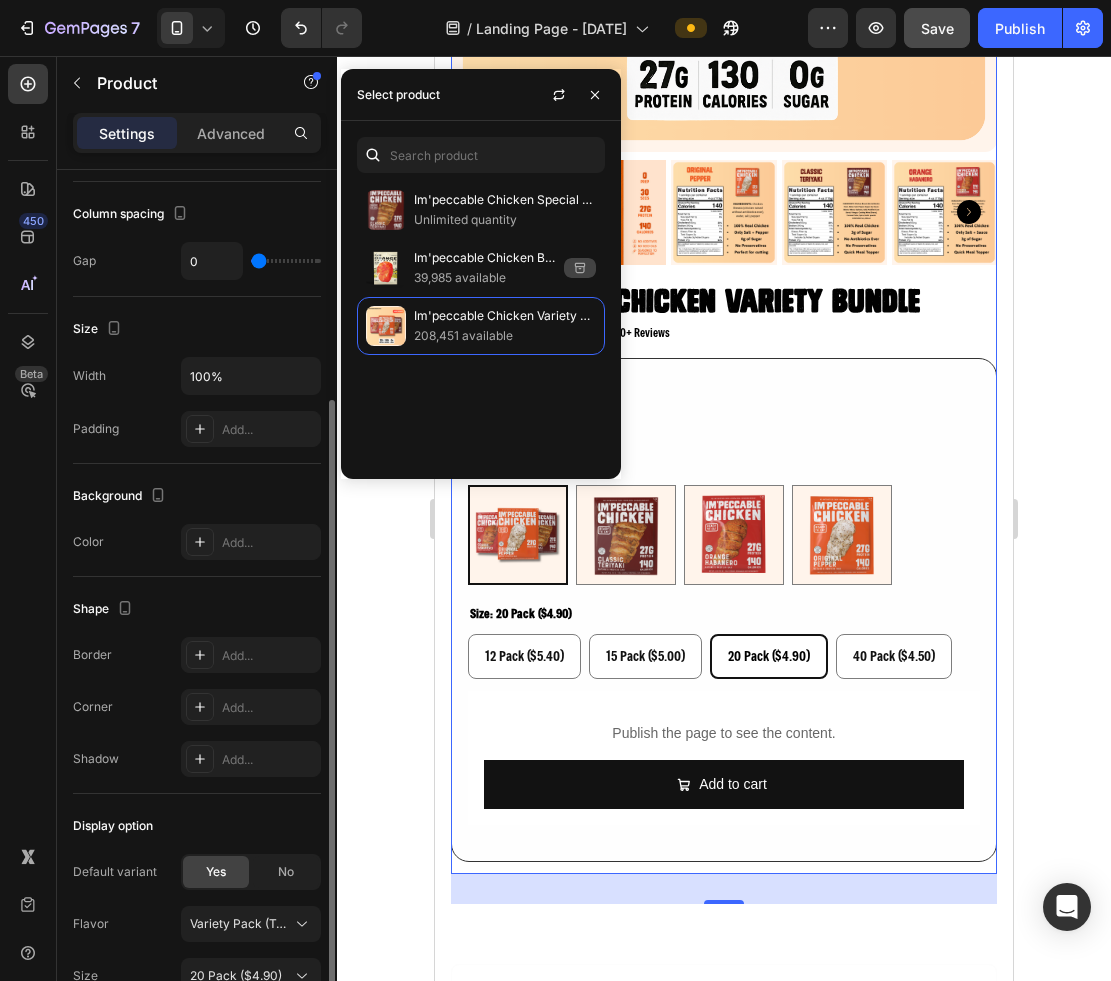 scroll, scrollTop: 423, scrollLeft: 0, axis: vertical 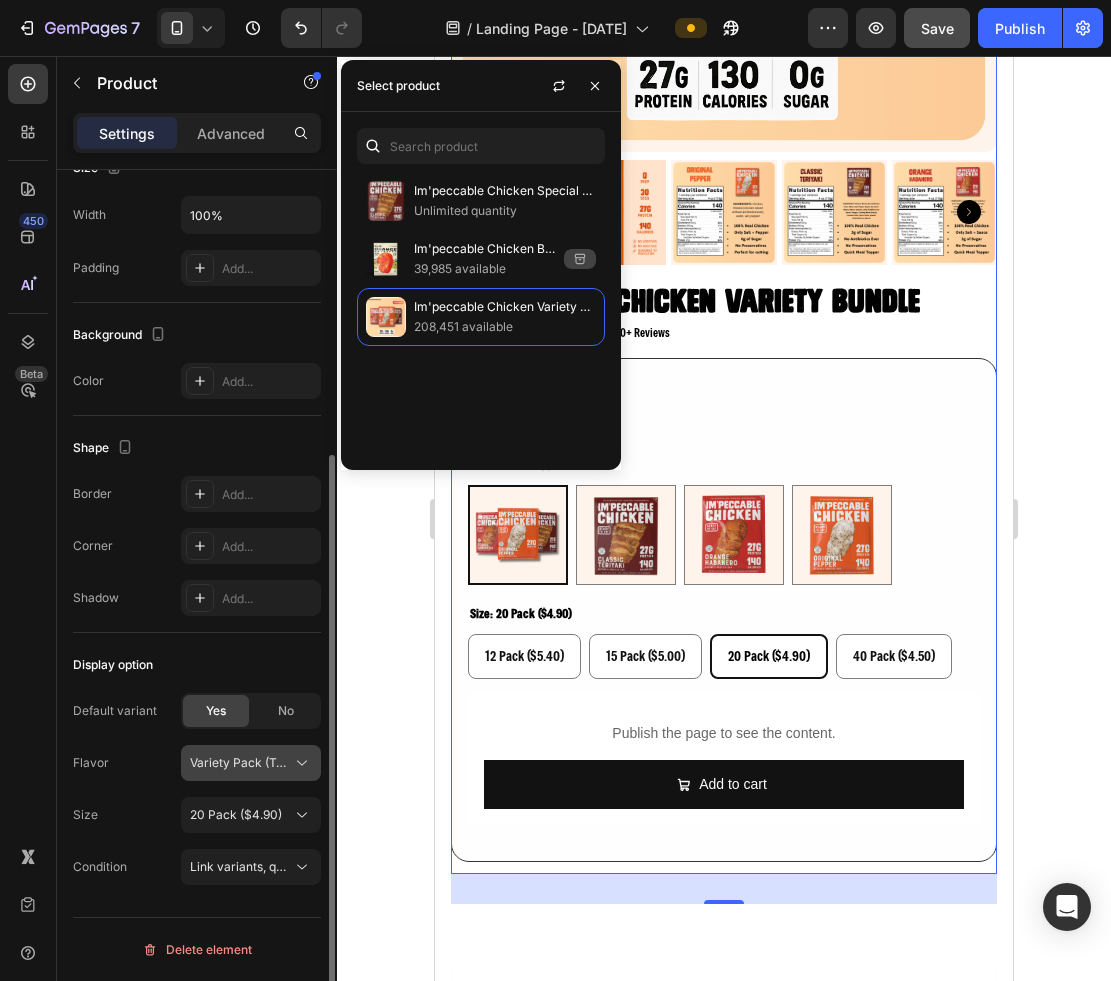click on "Variety Pack (Teriyaki + Orange Habanero + Pepper)" at bounding box center (251, 763) 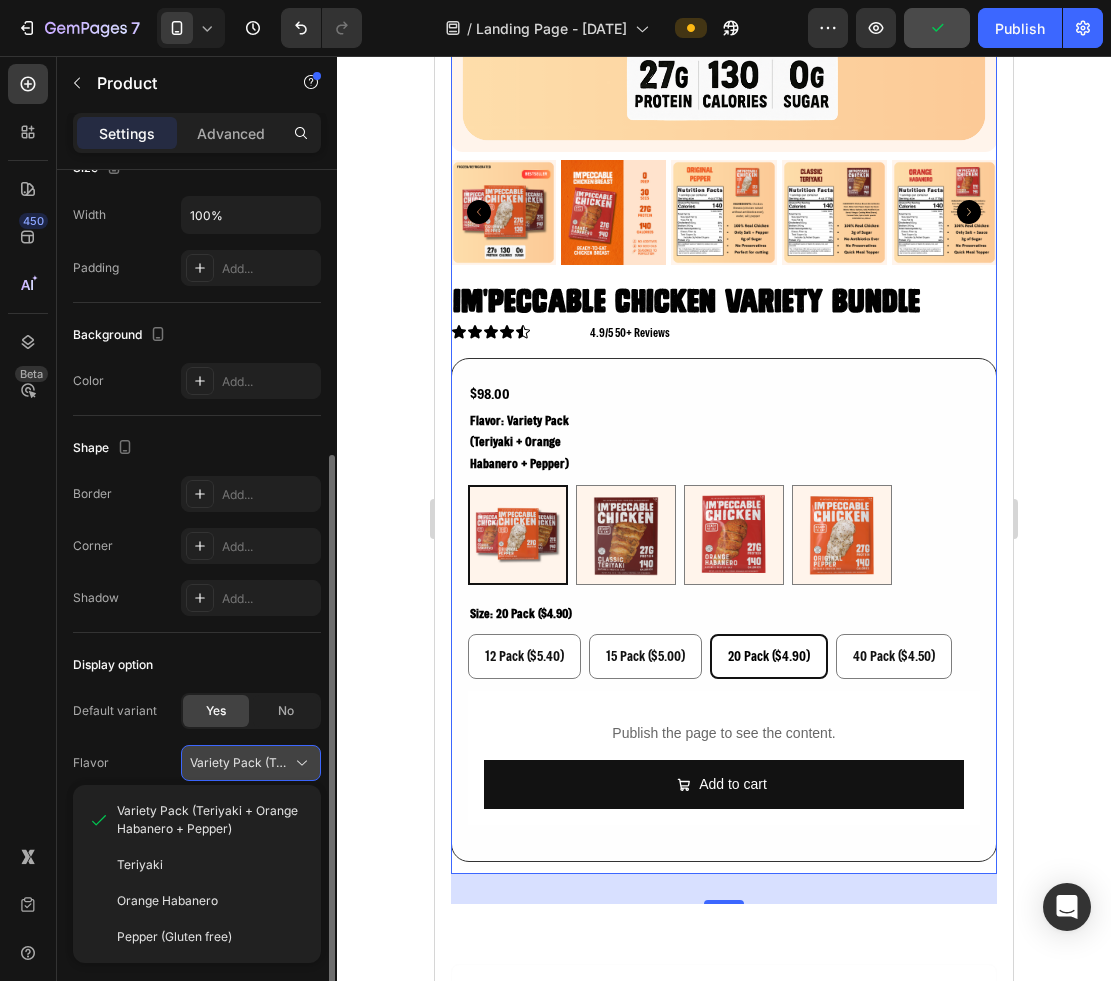 click on "Variety Pack (Teriyaki + Orange Habanero + Pepper)" at bounding box center [251, 763] 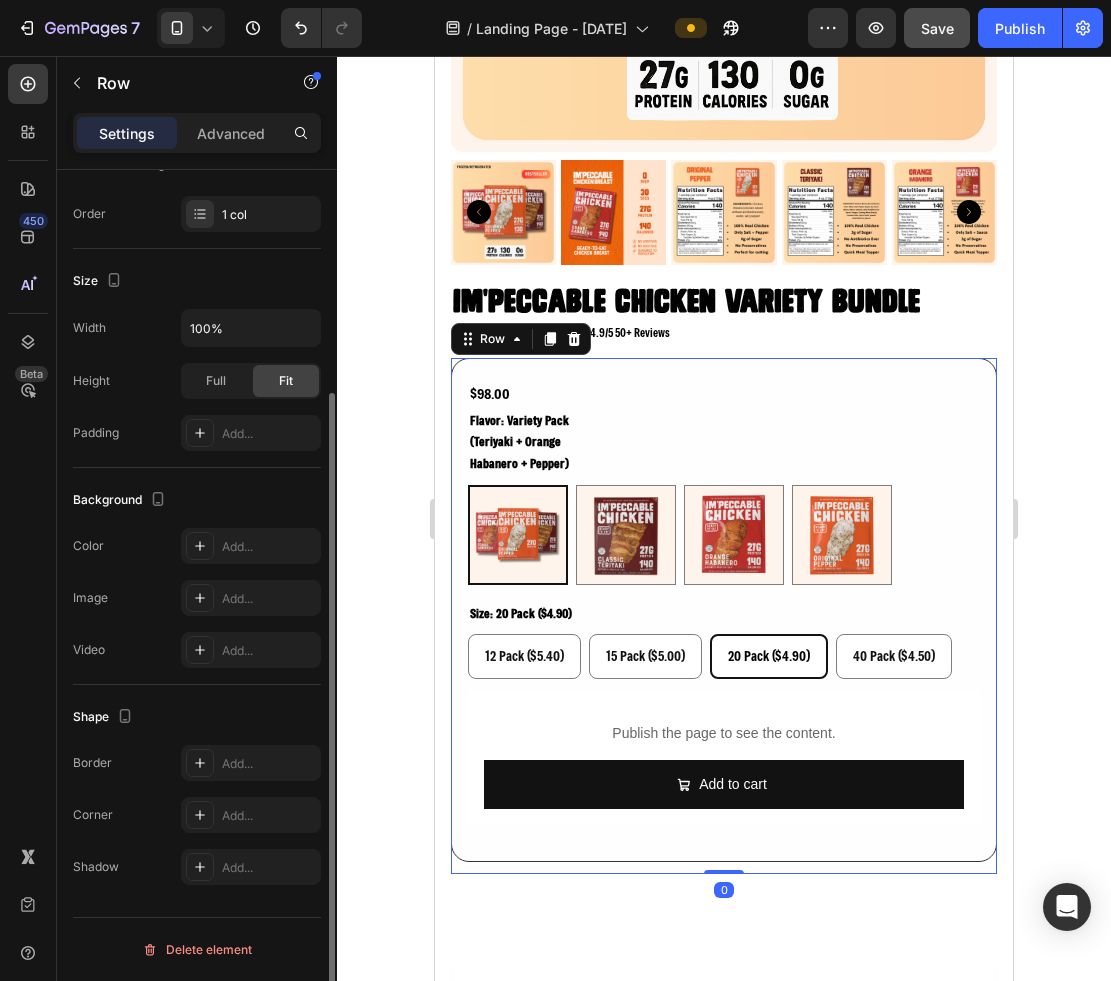 scroll, scrollTop: 0, scrollLeft: 0, axis: both 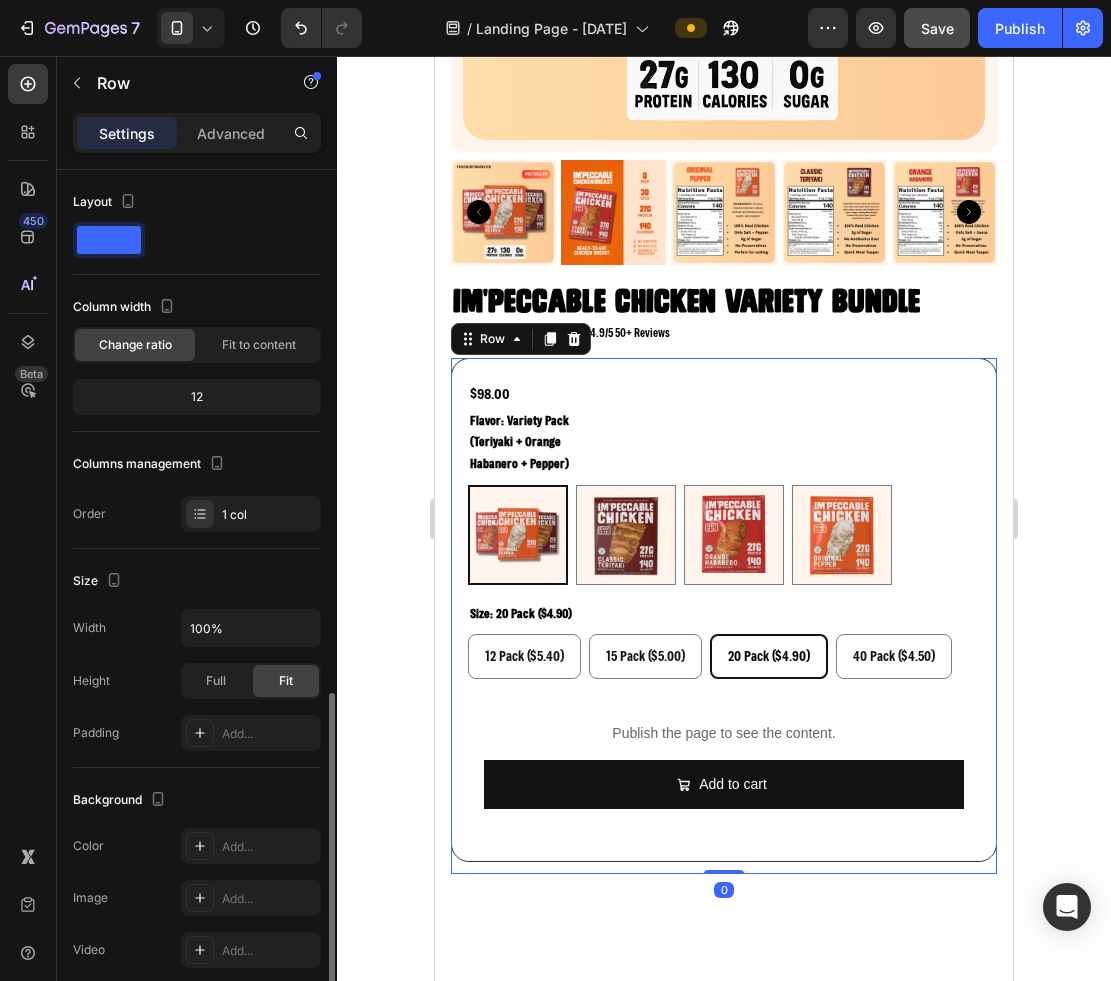 click on "$98.00 Product Price Product Price Row flavor: variety pack (teriyaki + orange habanero + pepper) Variety Pack (Teriyaki + Orange Habanero + Pepper) Variety Pack (Teriyaki + Orange Habanero + Pepper) Teriyaki Teriyaki Orange Habanero Orange Habanero Pepper (Gluten free) Pepper (Gluten free) size: 20 pack ($4.90) 12 Pack ($5.40) 12 Pack ($5.40) 12 Pack ($5.40) 15 Pack ($5.00) 15 Pack ($5.00) 15 Pack ($5.00) 20 Pack ($4.90) 20 Pack ($4.90) 20 Pack ($4.90) 40 Pack ($4.50) 40 Pack ($4.50) 40 Pack ($4.50) Product Variants & Swatches
Publish the page to see the content.
Custom Code
Add to cart Add to Cart Row Row Row" at bounding box center (724, 616) 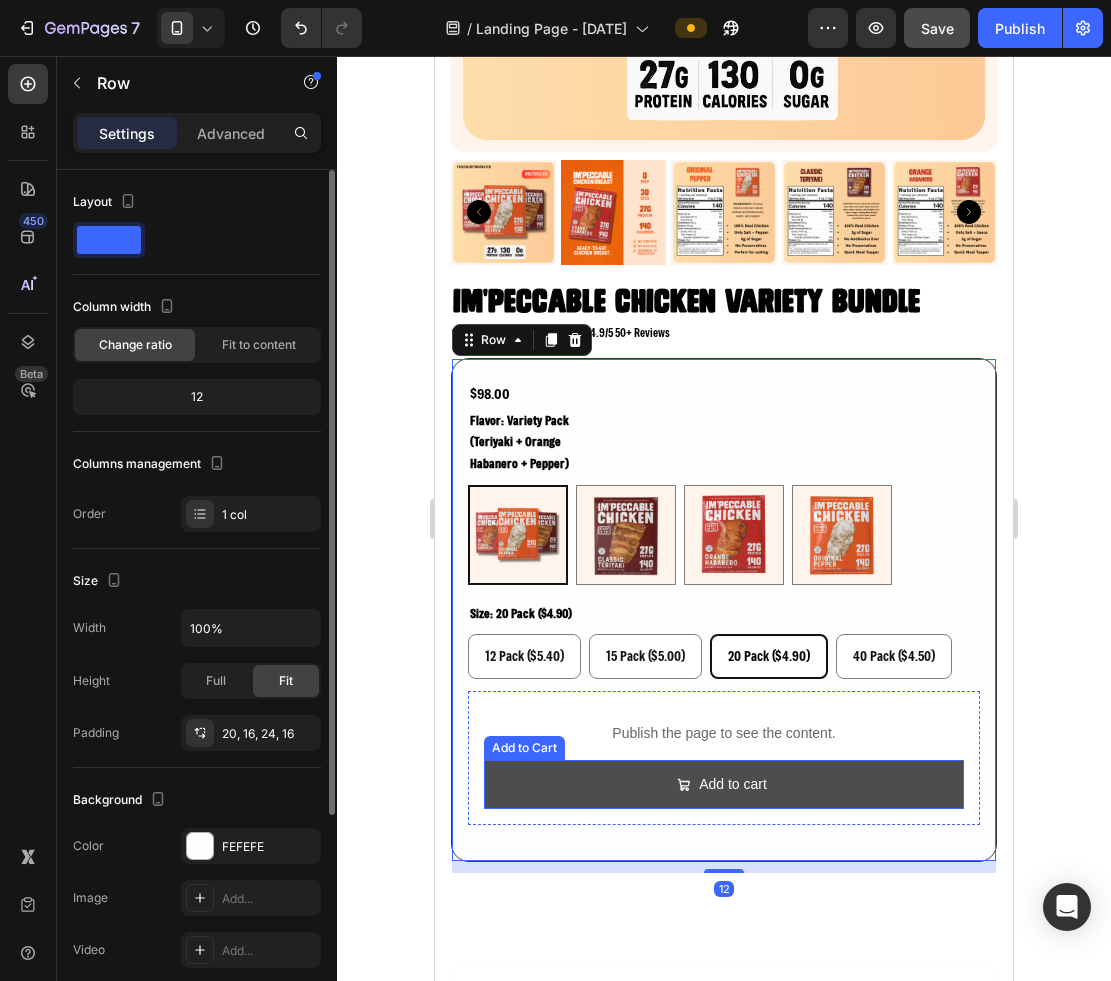 click on "Add to cart" at bounding box center (724, 784) 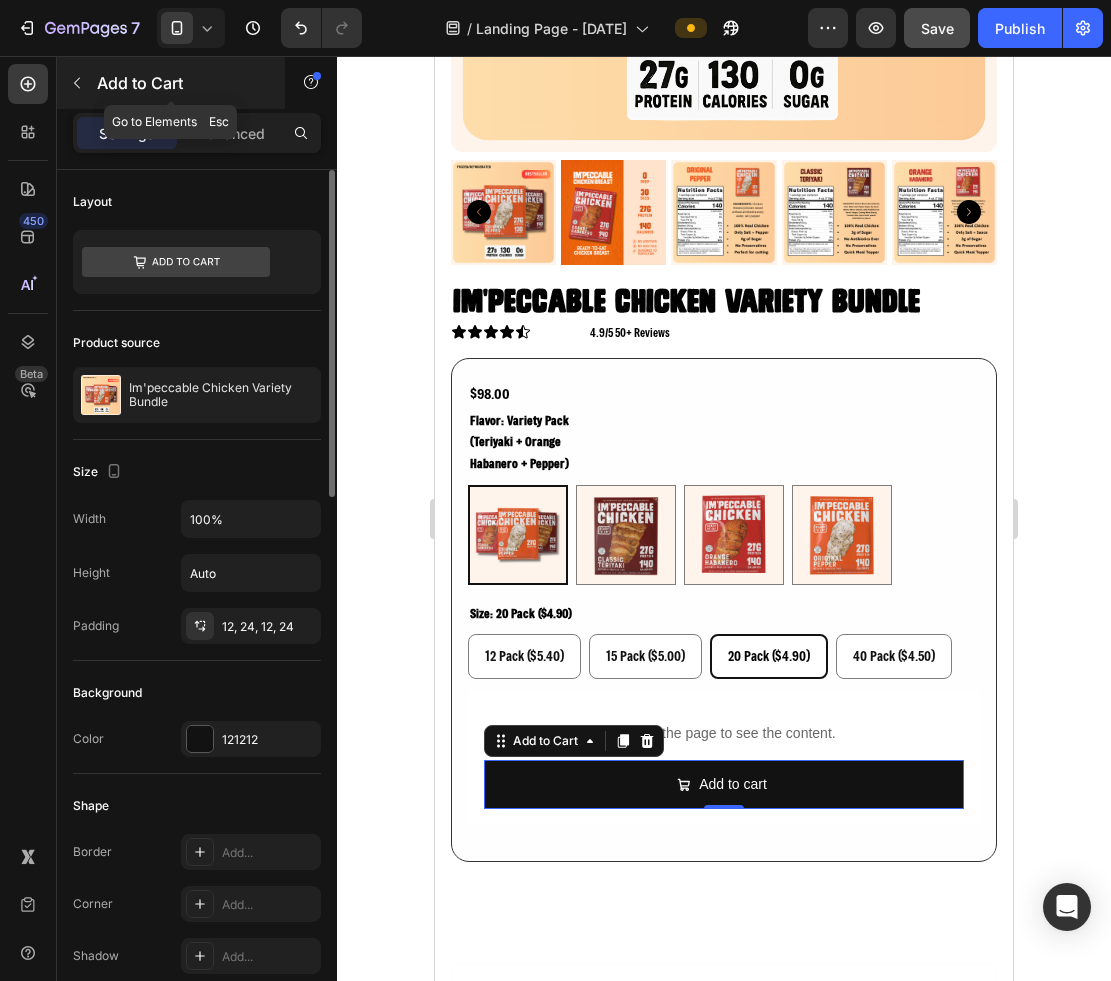 click at bounding box center [77, 83] 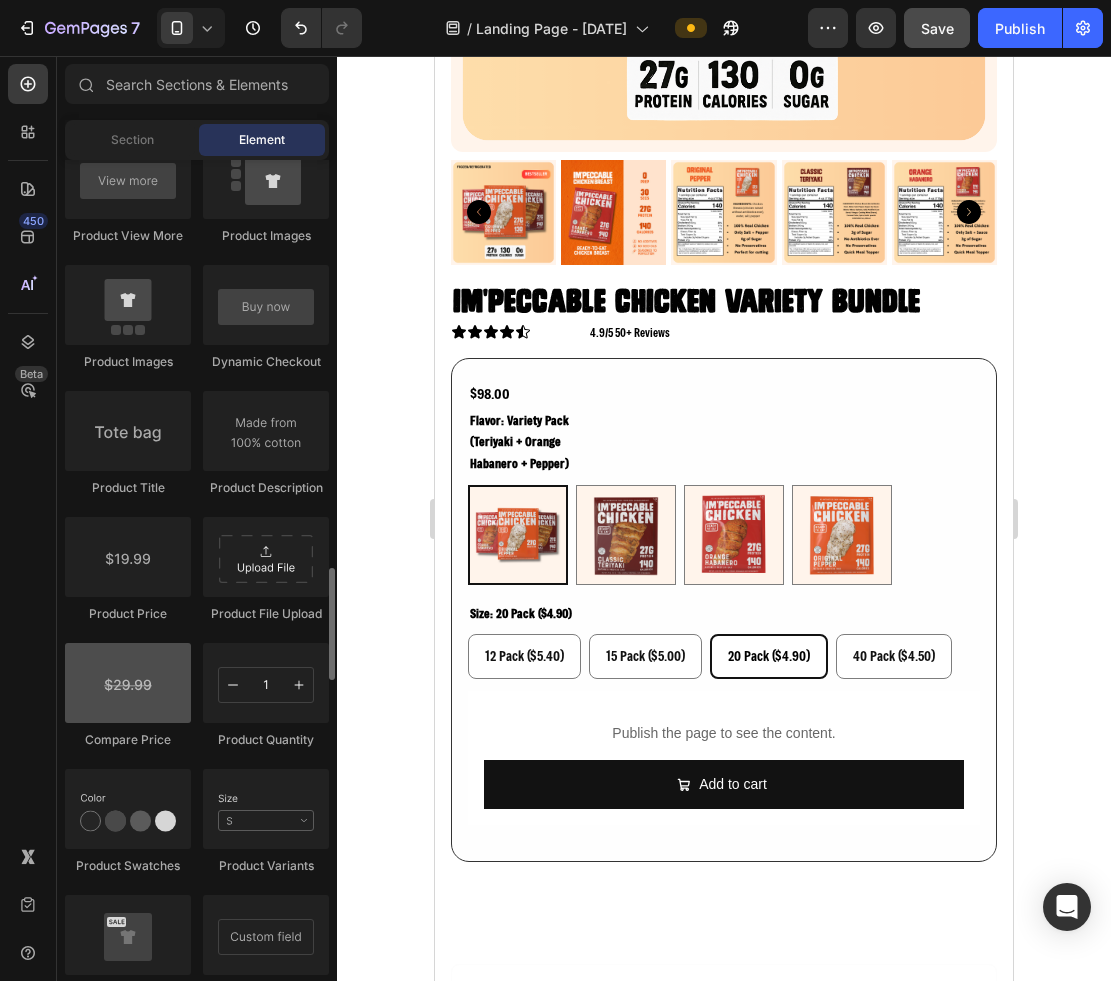 scroll, scrollTop: 2992, scrollLeft: 0, axis: vertical 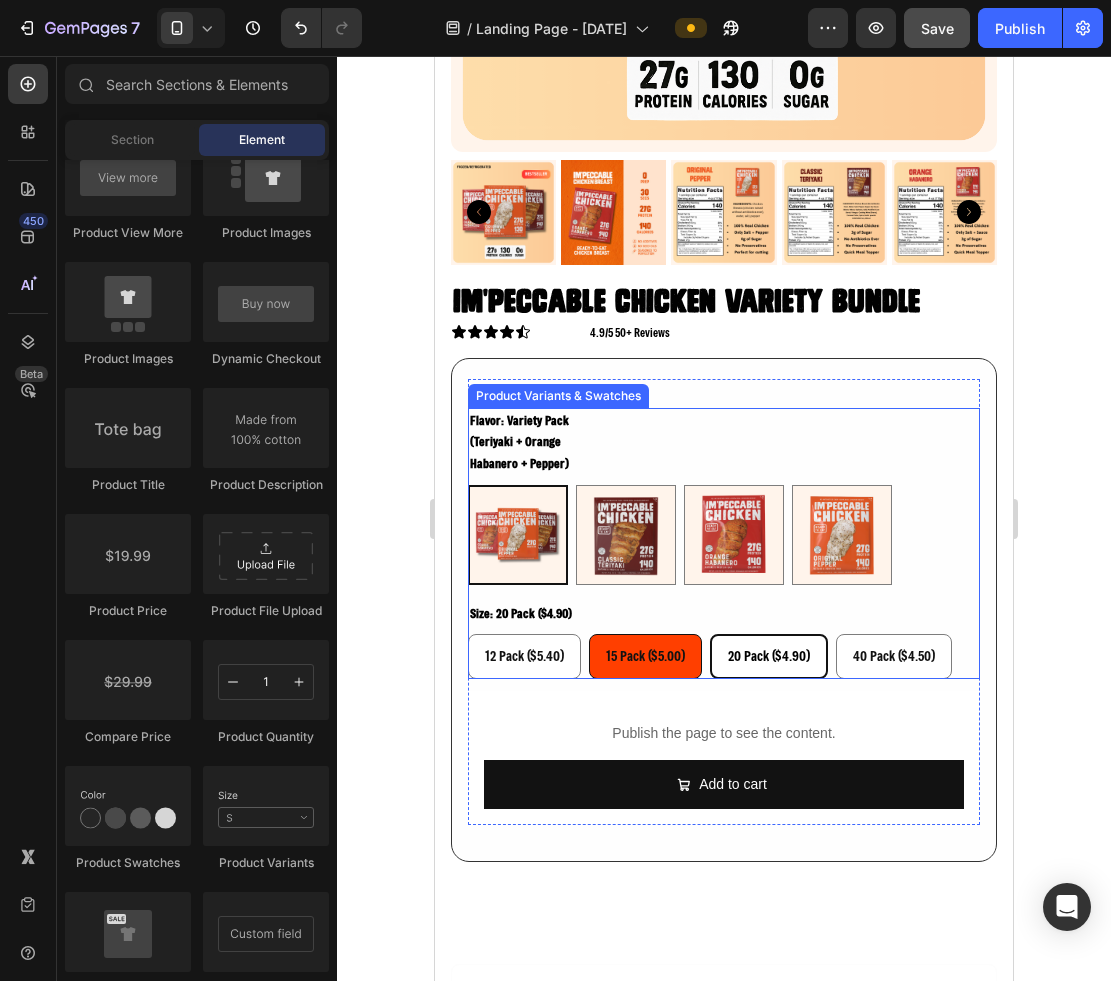 click on "15 Pack ($5.00)" at bounding box center (645, 656) 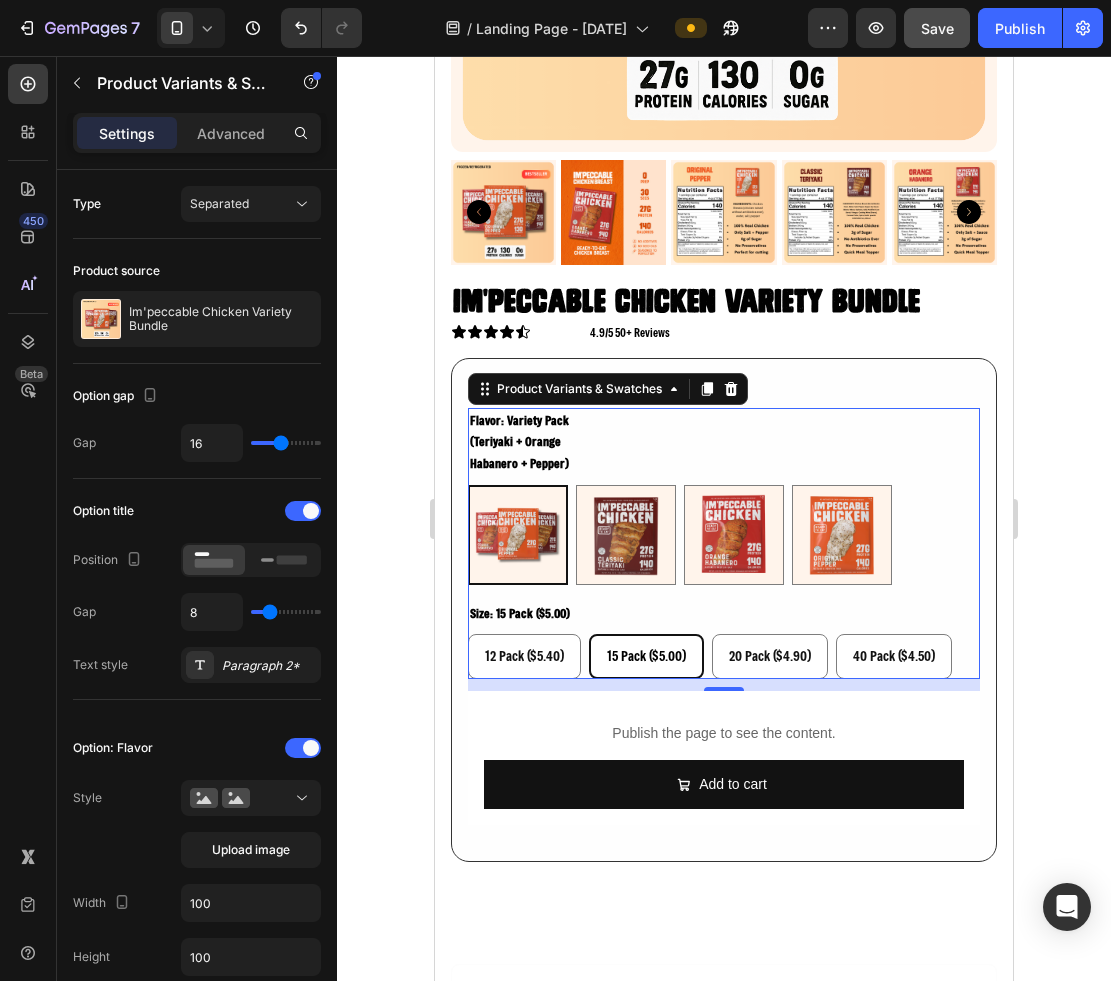 click on "12" at bounding box center (724, 685) 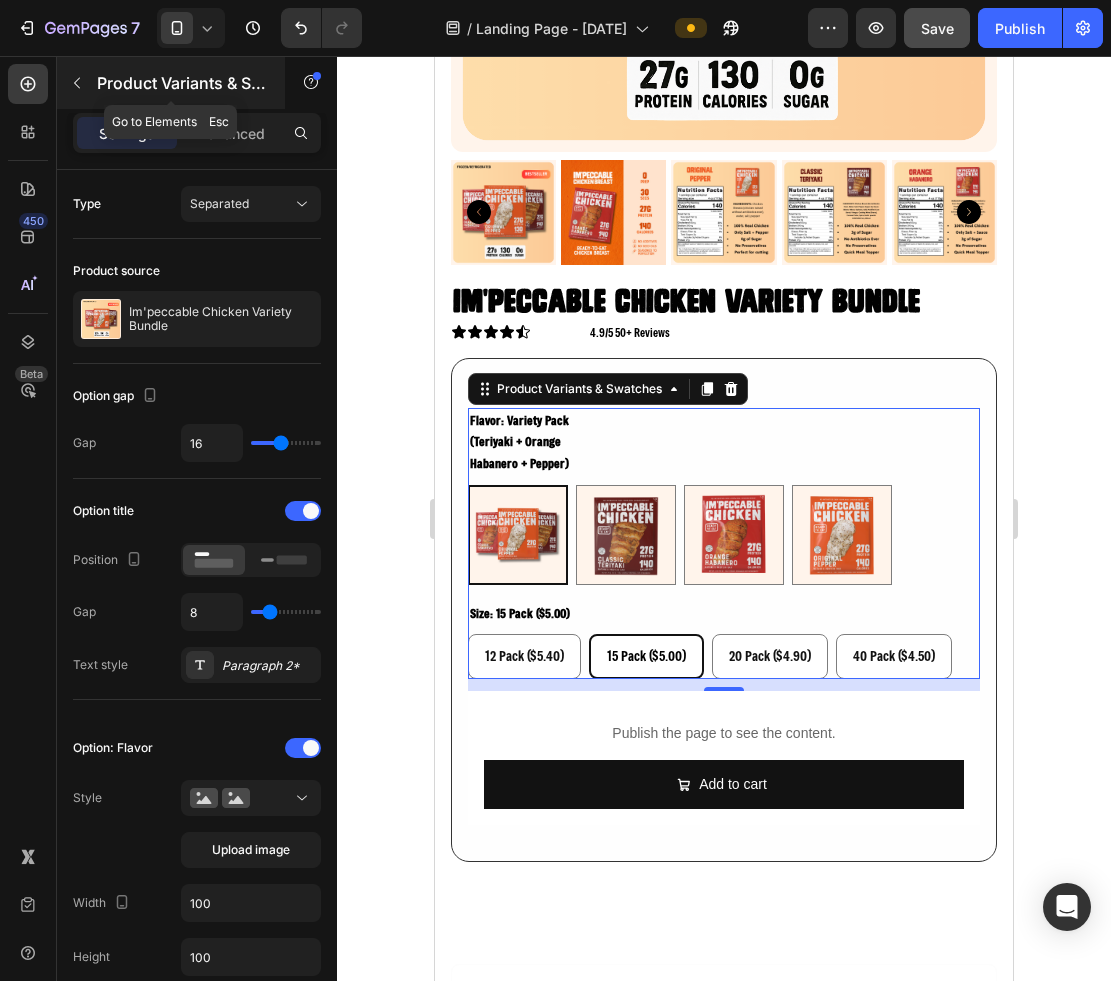 click on "Product Variants & Swatches" at bounding box center (171, 83) 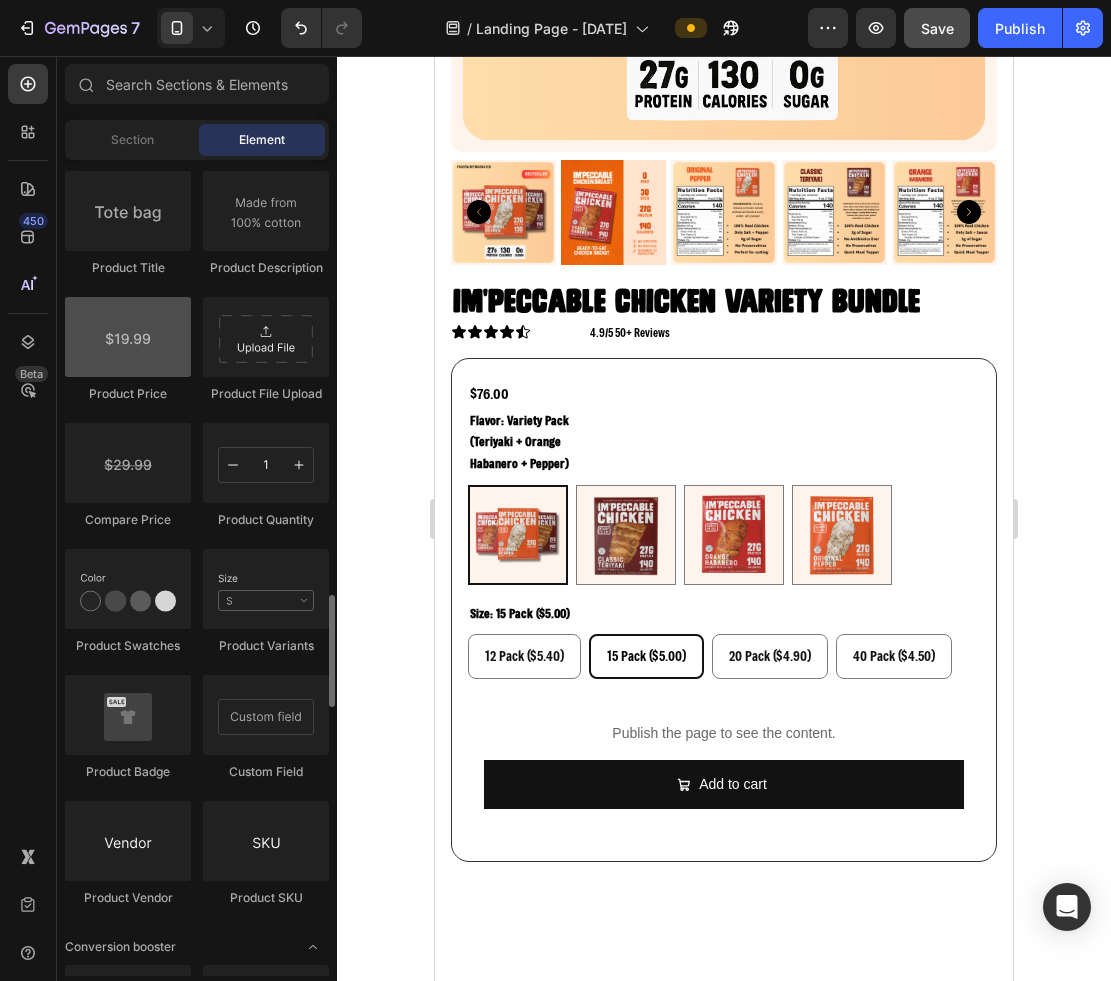 scroll, scrollTop: 3202, scrollLeft: 0, axis: vertical 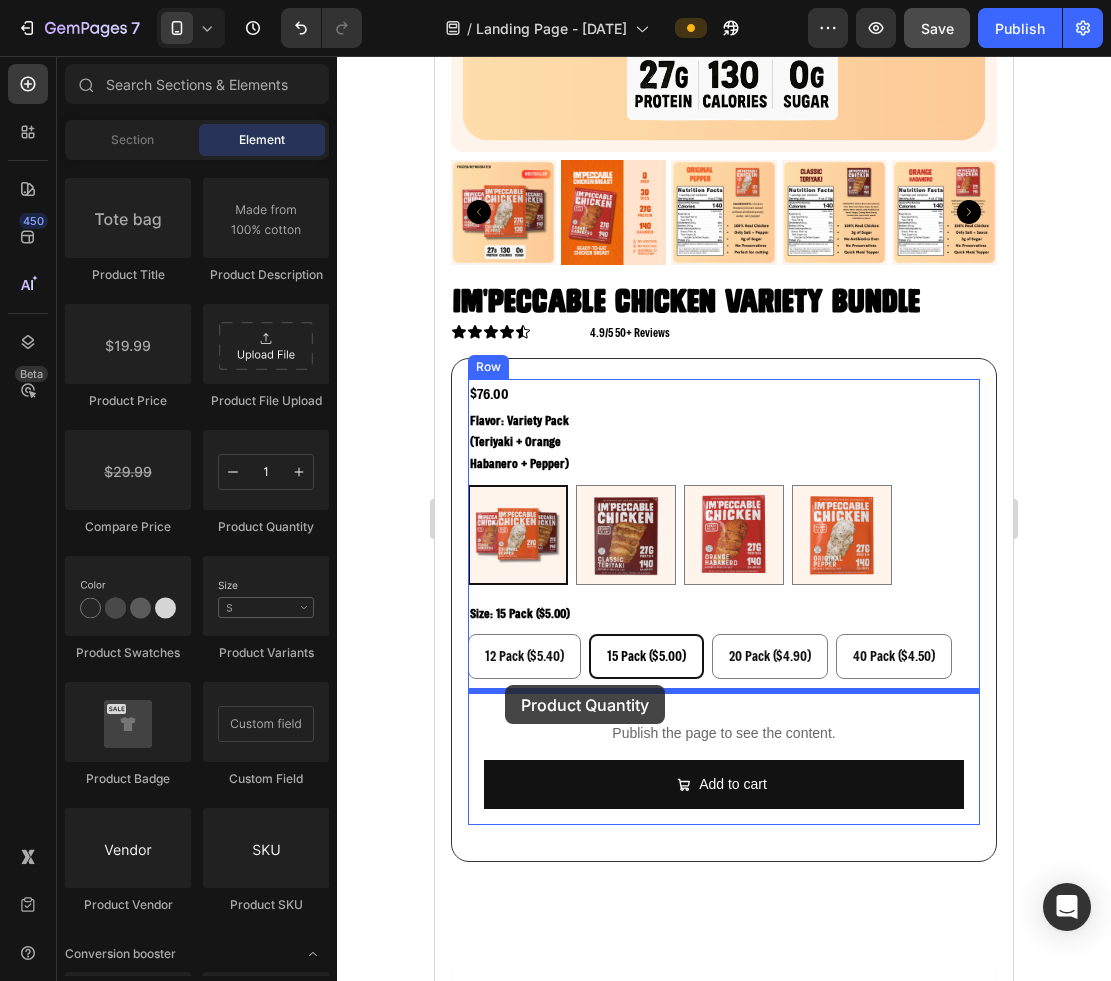 drag, startPoint x: 681, startPoint y: 526, endPoint x: 505, endPoint y: 685, distance: 237.18558 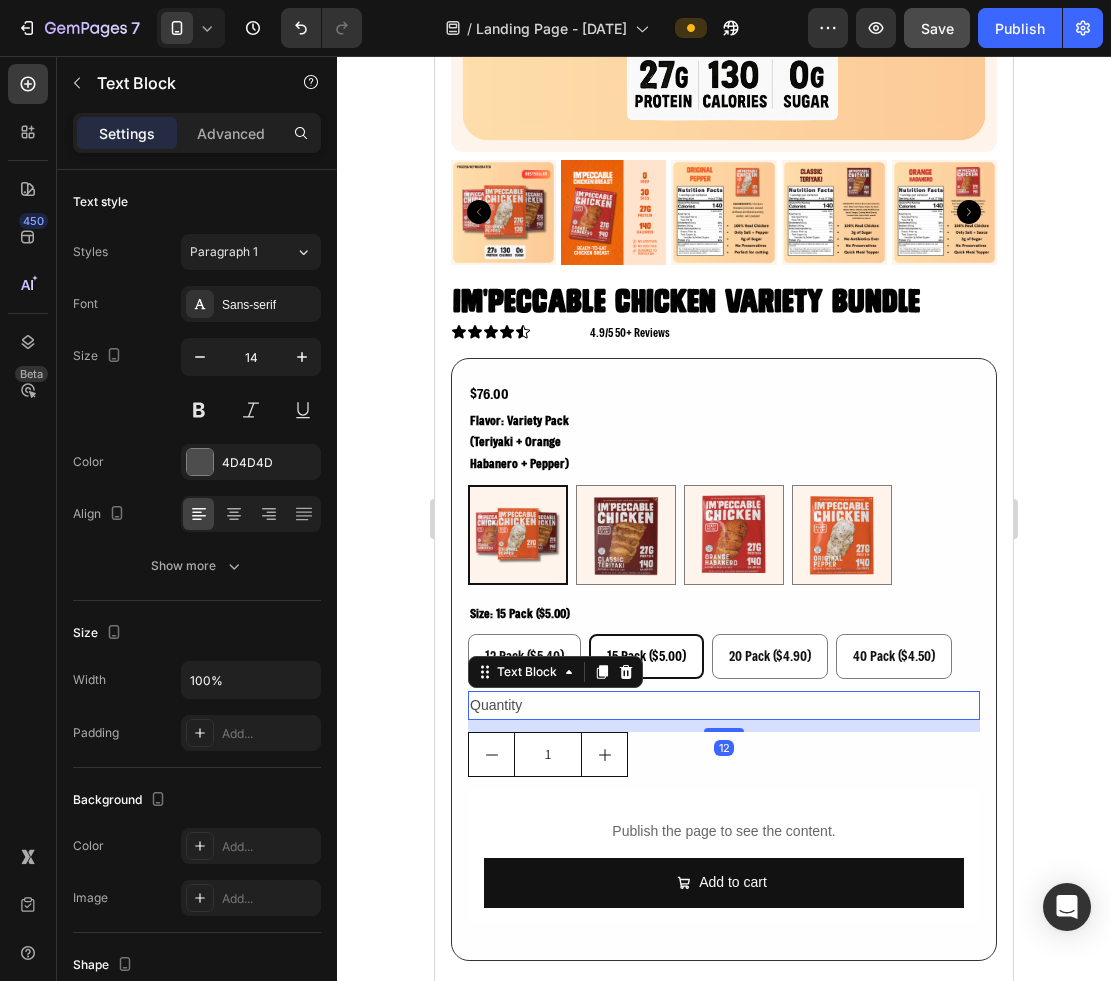 click on "Quantity" at bounding box center [724, 705] 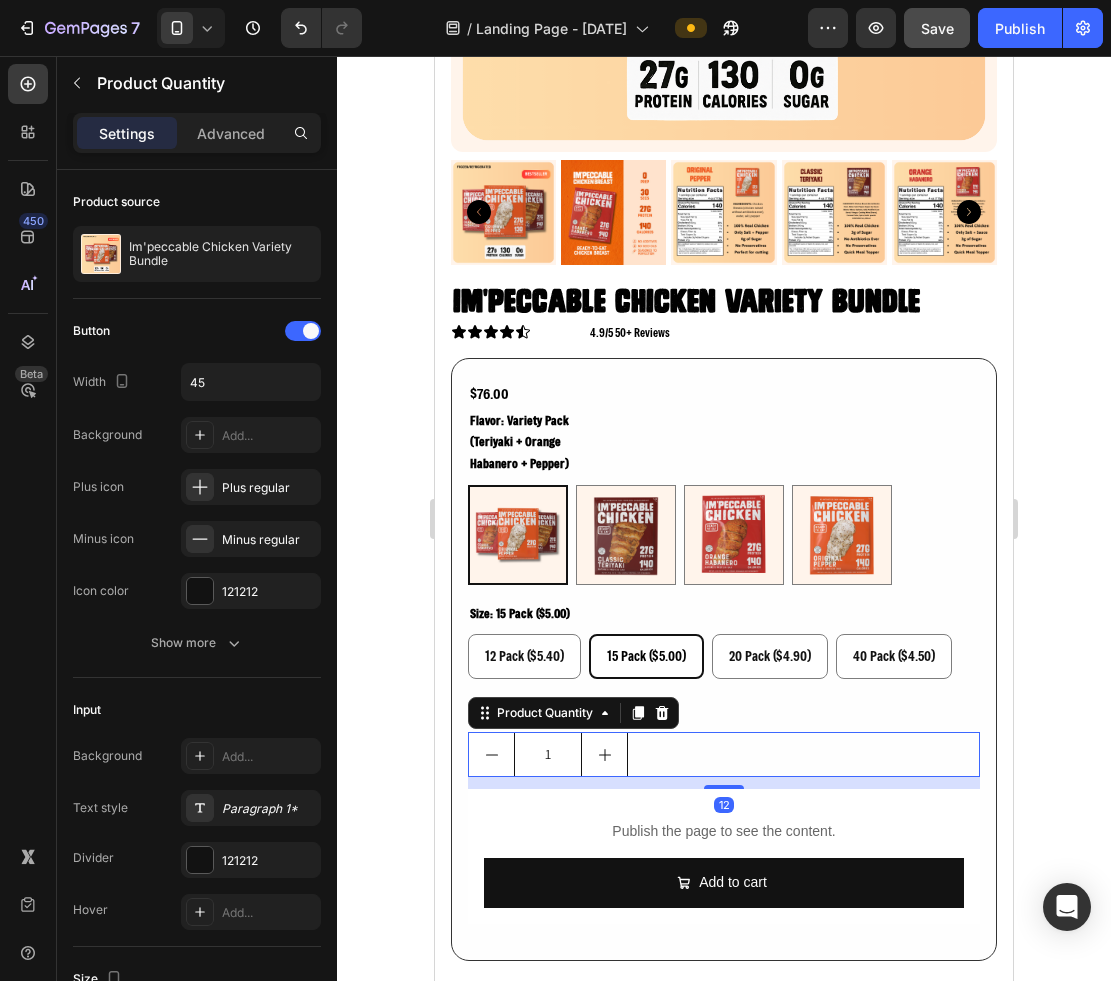 click on "1" at bounding box center (724, 754) 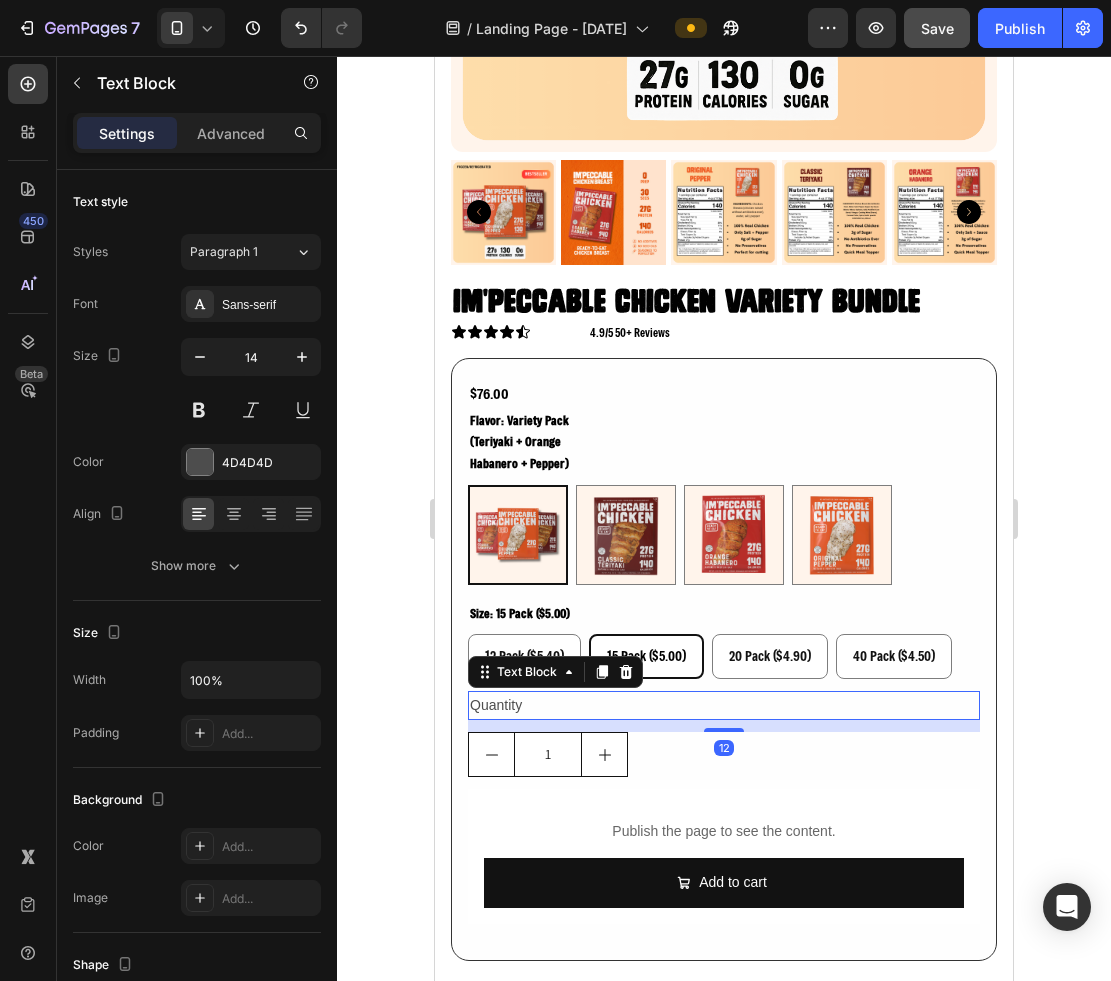 click on "Quantity" at bounding box center (724, 705) 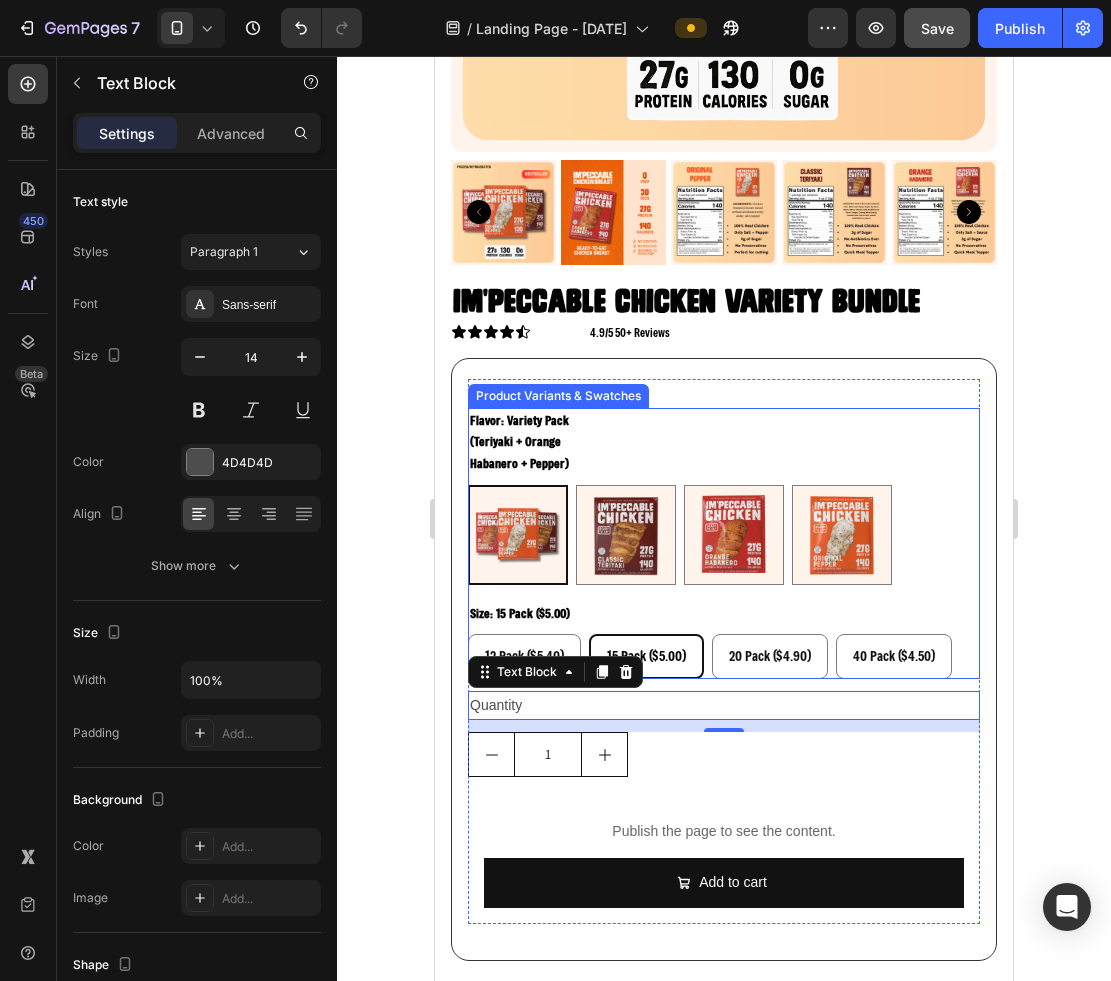 click on "flavor: variety pack (teriyaki + orange habanero + pepper) Variety Pack (Teriyaki + Orange Habanero + Pepper) Variety Pack (Teriyaki + Orange Habanero + Pepper) Teriyaki Teriyaki Orange Habanero Orange Habanero Pepper (Gluten free) Pepper (Gluten free)" at bounding box center [724, 496] 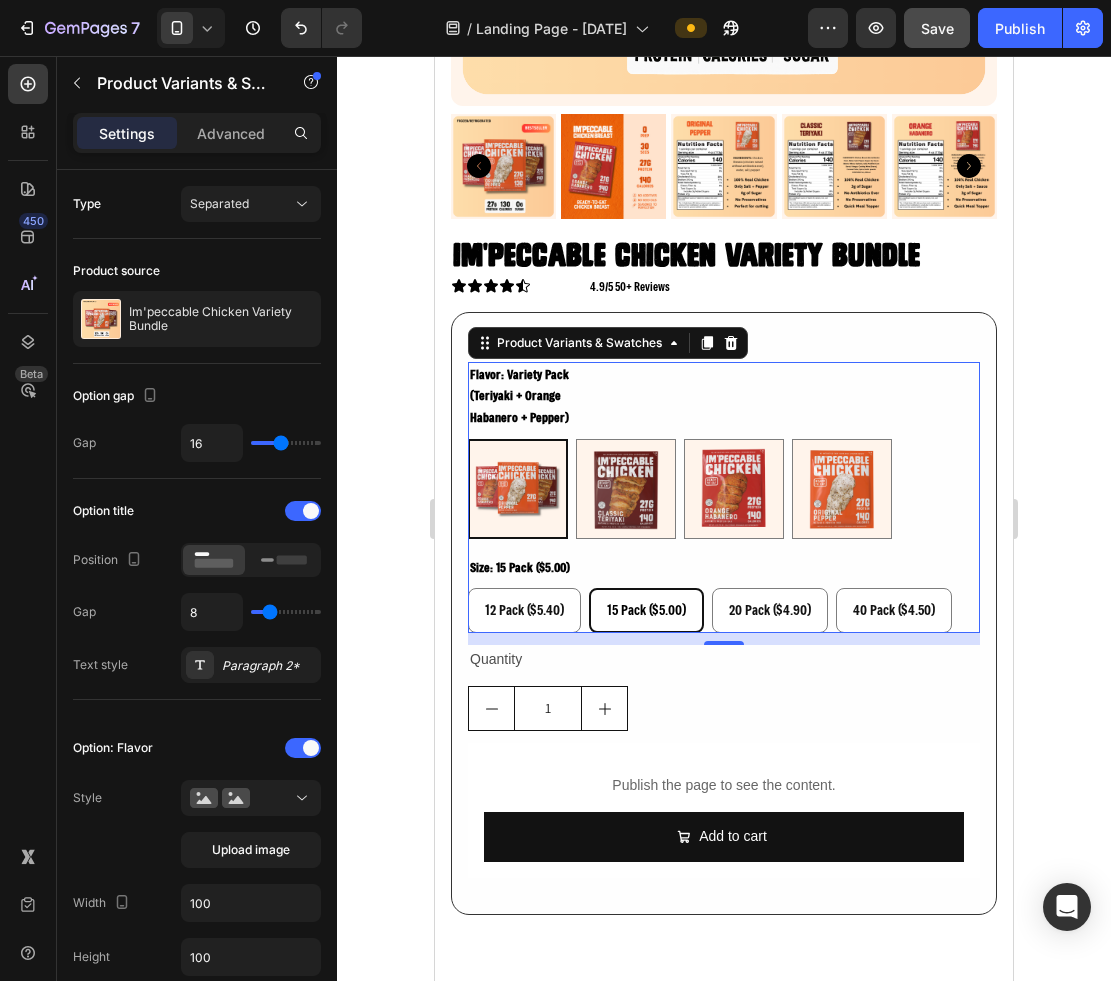 scroll, scrollTop: 5915, scrollLeft: 0, axis: vertical 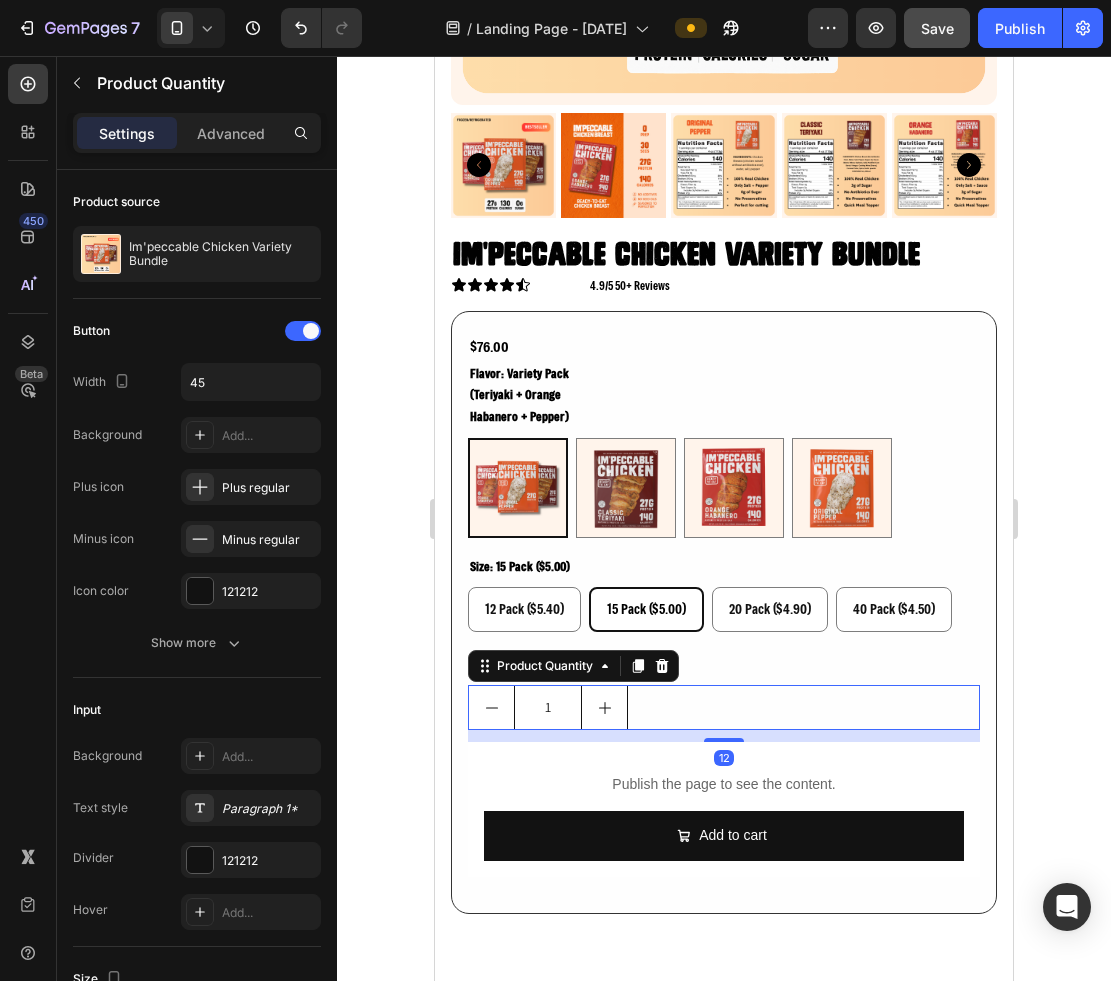 click on "1" at bounding box center (724, 707) 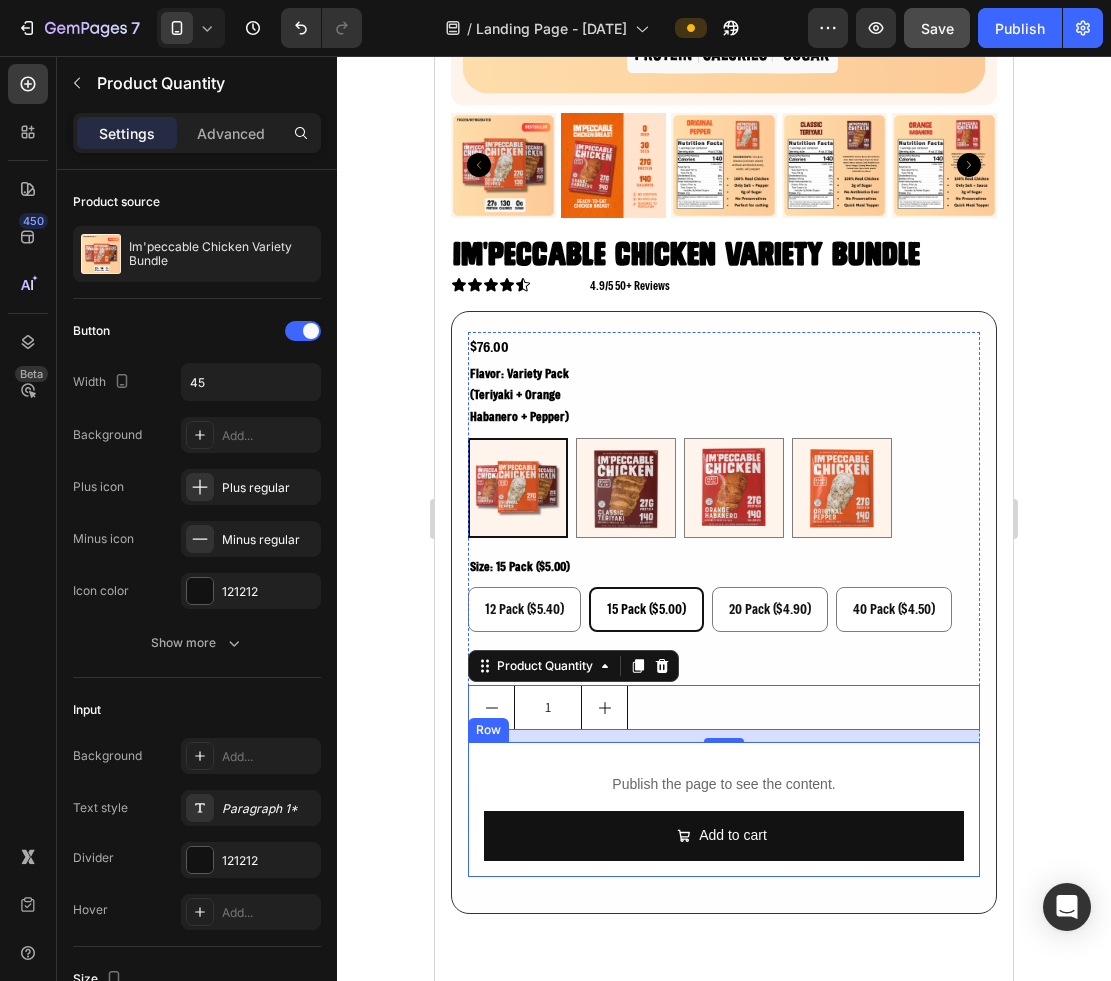 click on "Publish the page to see the content.
Custom Code
Add to cart Add to Cart Row" at bounding box center (724, 809) 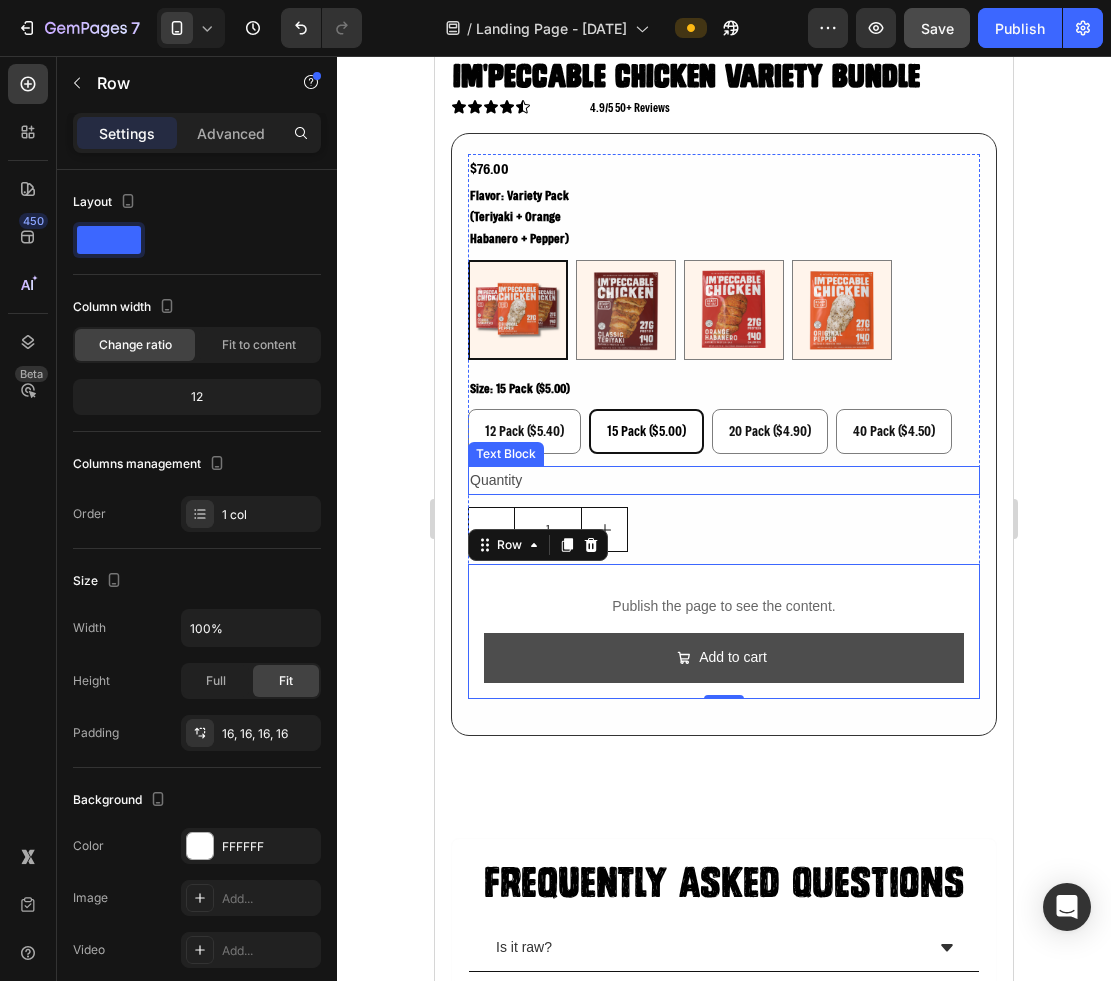 scroll, scrollTop: 6148, scrollLeft: 0, axis: vertical 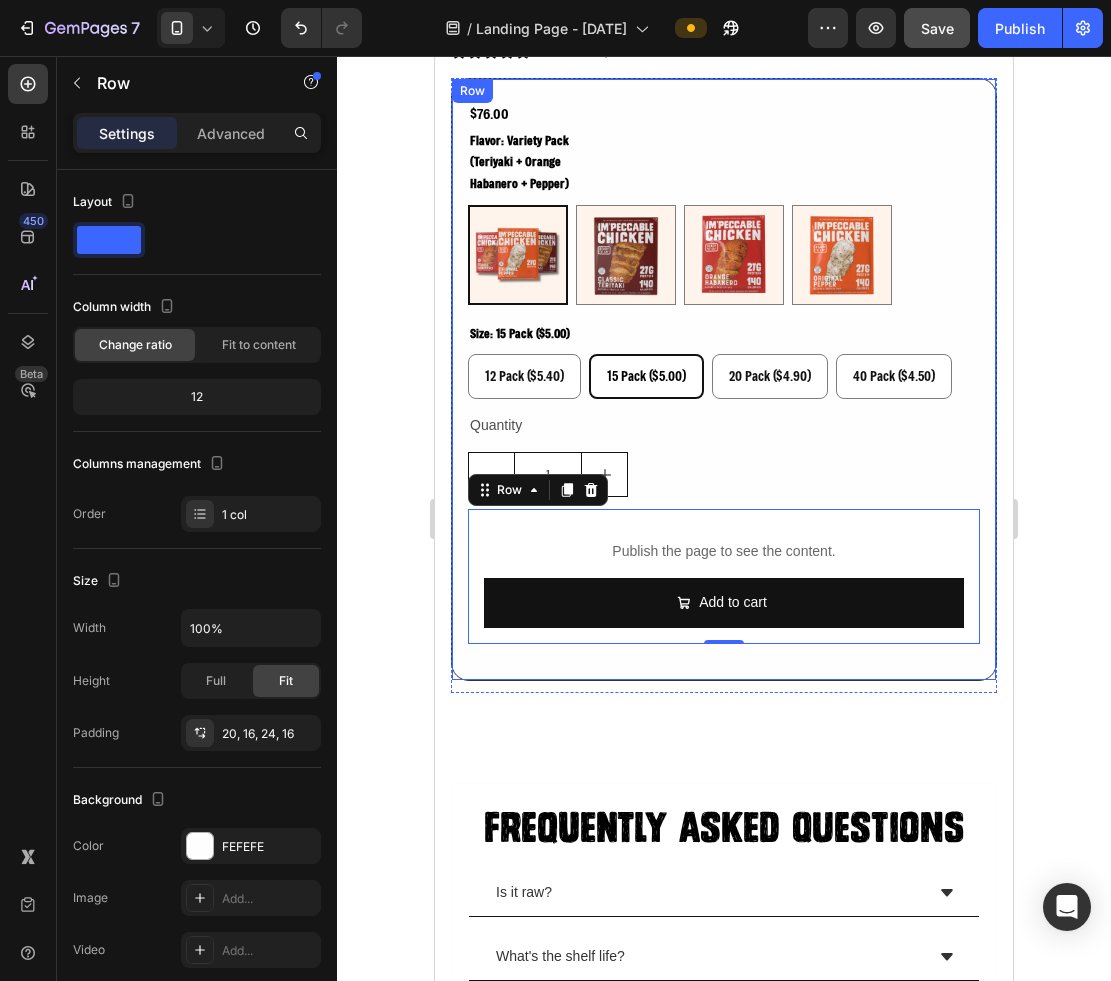 click on "$76.00 Product Price Product Price Row flavor: variety pack (teriyaki + orange habanero + pepper) Variety Pack (Teriyaki + Orange Habanero + Pepper) Variety Pack (Teriyaki + Orange Habanero + Pepper) Teriyaki Teriyaki Orange Habanero Orange Habanero Pepper (Gluten free) Pepper (Gluten free) size: 15 pack ($5.00) 12 Pack ($5.40) 12 Pack ($5.40) 12 Pack ($5.40) 15 Pack ($5.00) 15 Pack ($5.00) 15 Pack ($5.00) 20 Pack ($4.90) 20 Pack ($4.90) 20 Pack ($4.90) 40 Pack ($4.50) 40 Pack ($4.50) 40 Pack ($4.50) Product Variants & Swatches Quantity Text Block
1
Product Quantity
Publish the page to see the content.
Custom Code
Add to cart Add to Cart Row   0 Row Row" at bounding box center (724, 379) 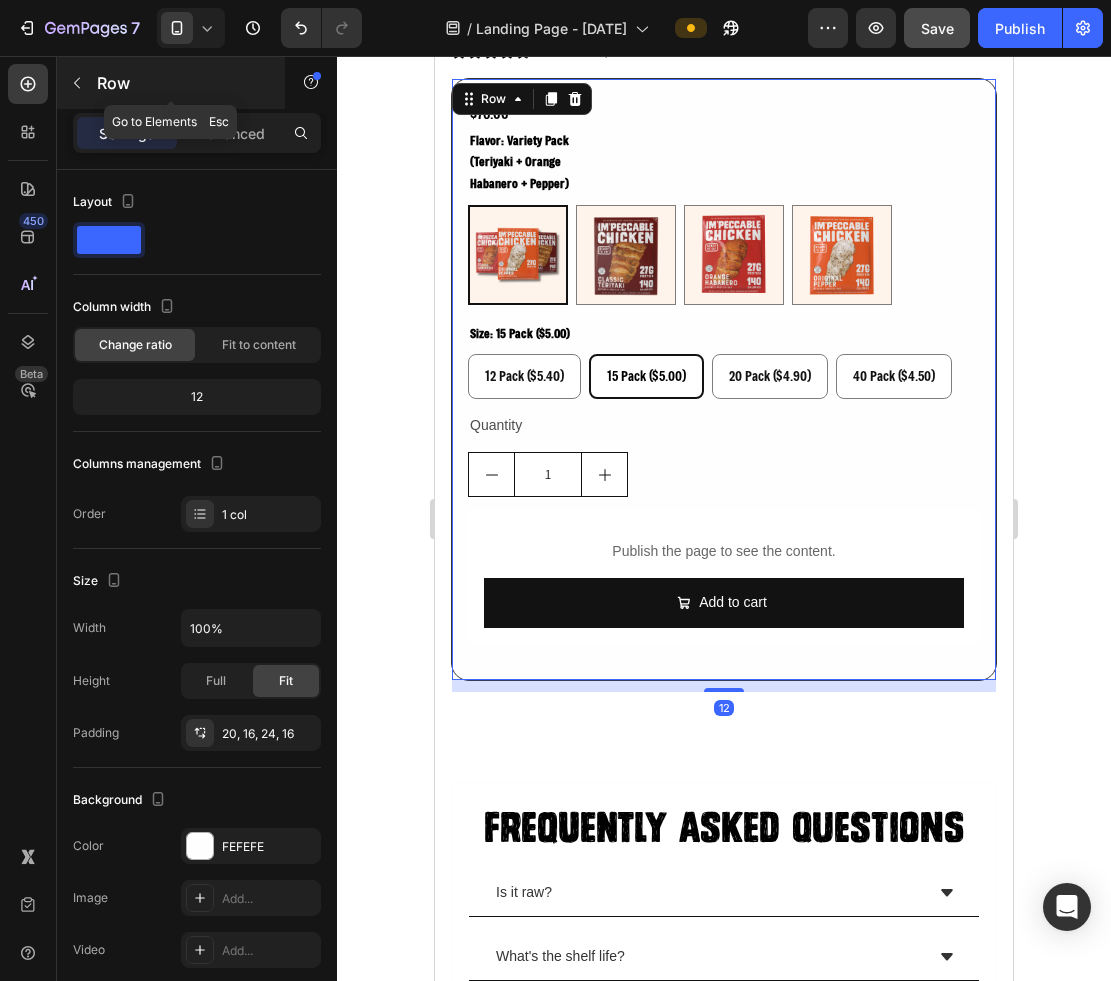 click on "Row" at bounding box center [171, 83] 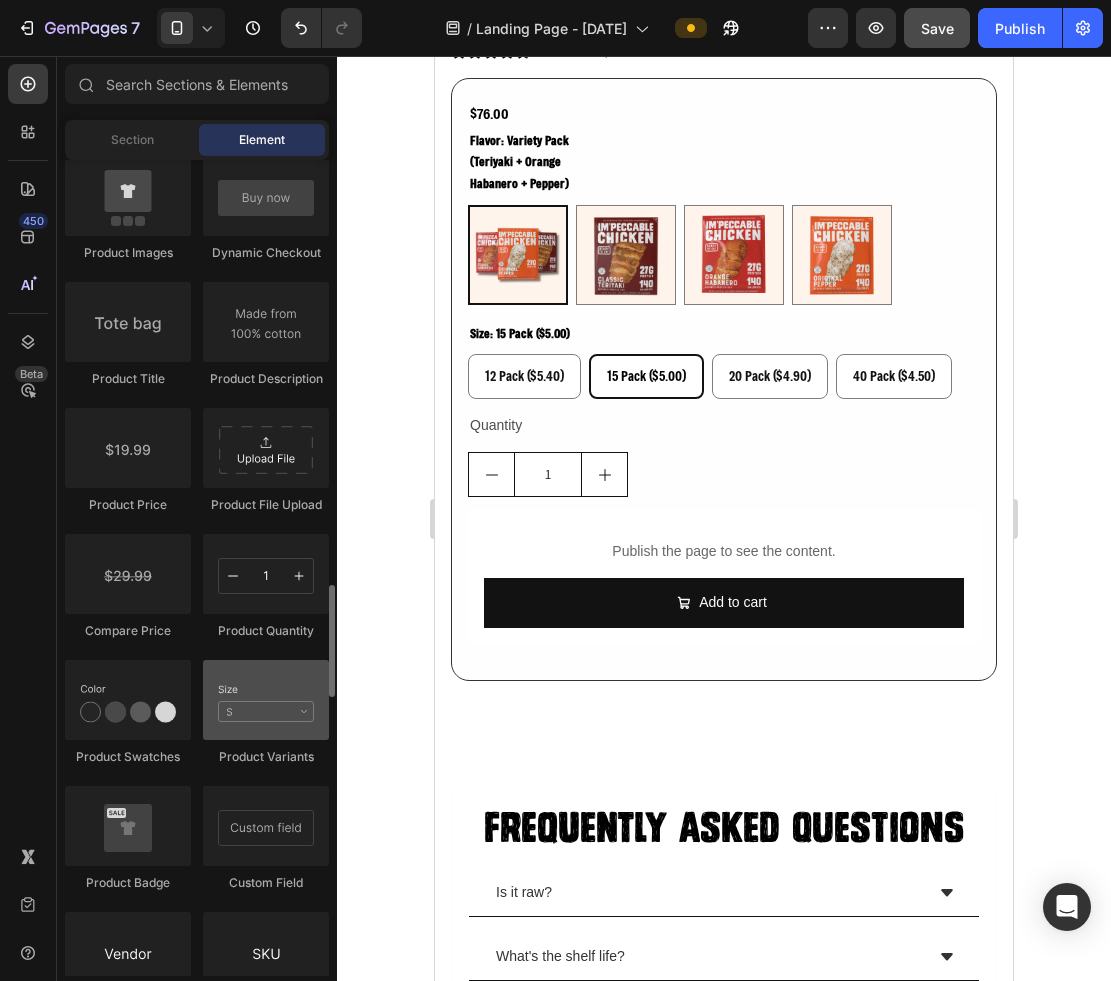 scroll, scrollTop: 3095, scrollLeft: 0, axis: vertical 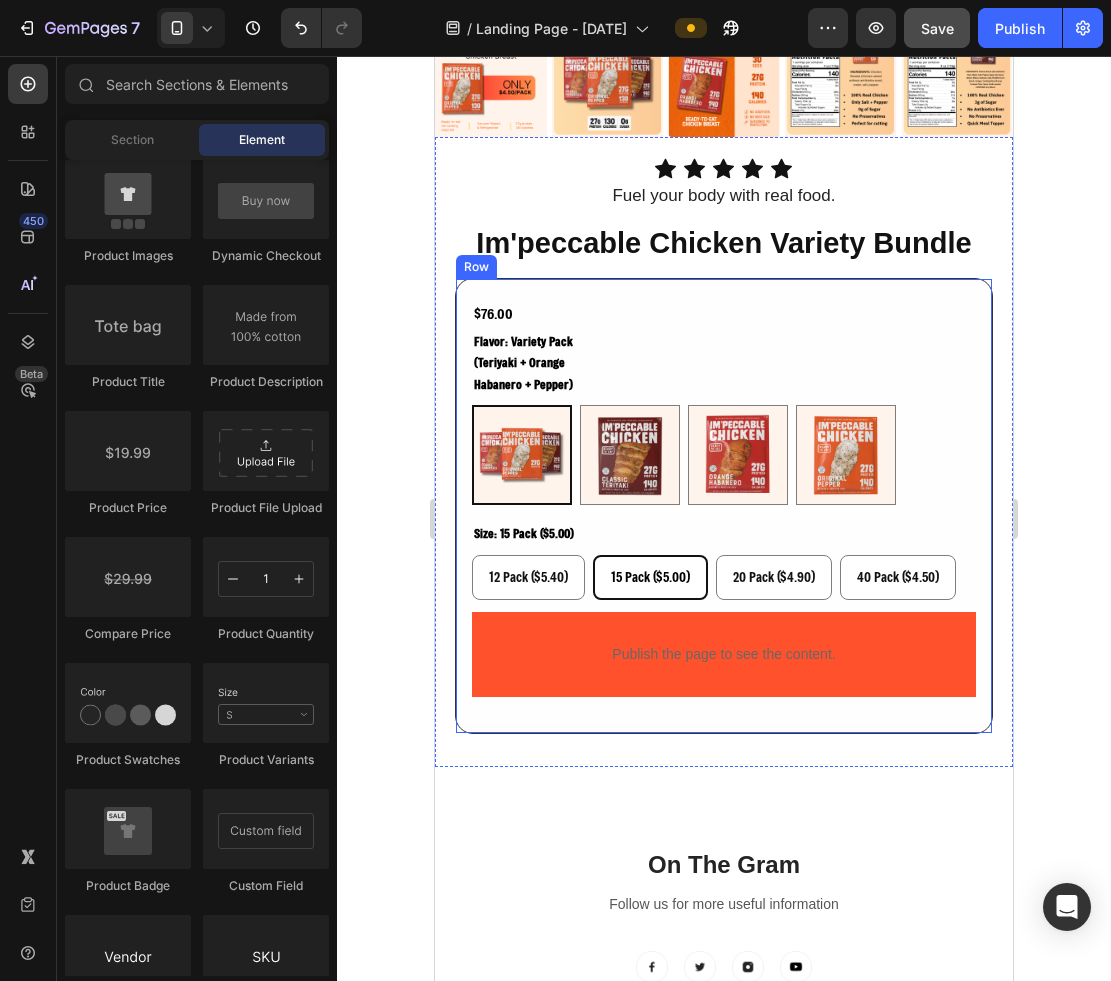 click on "$76.00 Product Price Product Price Row flavor: variety pack (teriyaki + orange habanero + pepper) Variety Pack (Teriyaki + Orange Habanero + Pepper) Variety Pack (Teriyaki + Orange Habanero + Pepper) Teriyaki Teriyaki Orange Habanero Orange Habanero Pepper (Gluten free) Pepper (Gluten free) size: 15 pack ($5.00) 12 Pack ($5.40) 12 Pack ($5.40) 12 Pack ($5.40) 15 Pack ($5.00) 15 Pack ($5.00) 15 Pack ($5.00) 20 Pack ($4.90) 20 Pack ($4.90) 20 Pack ($4.90) 40 Pack ($4.50) 40 Pack ($4.50) 40 Pack ($4.50) Product Variants & Swatches
Publish the page to see the content.
Custom Code Row Row" at bounding box center [724, 504] 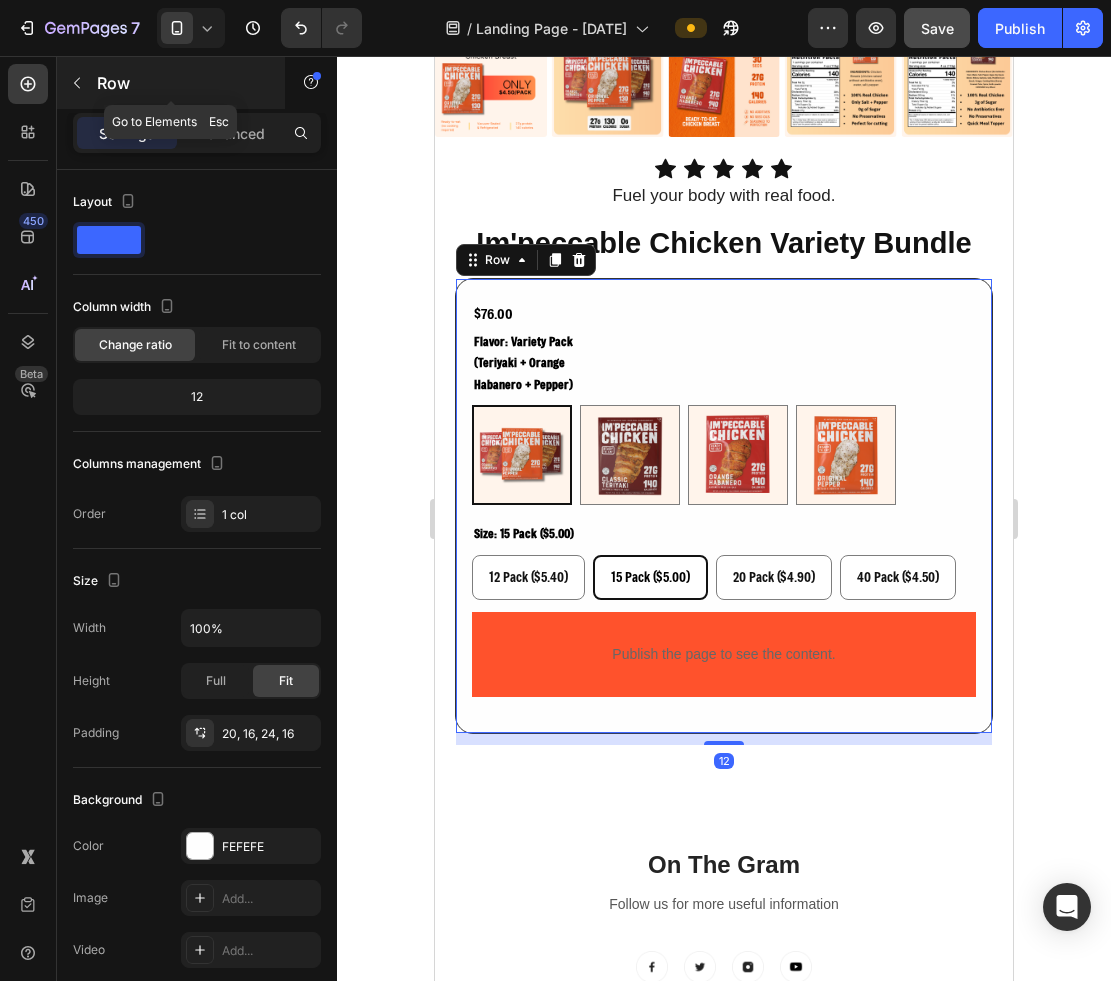 click on "Row" at bounding box center (182, 83) 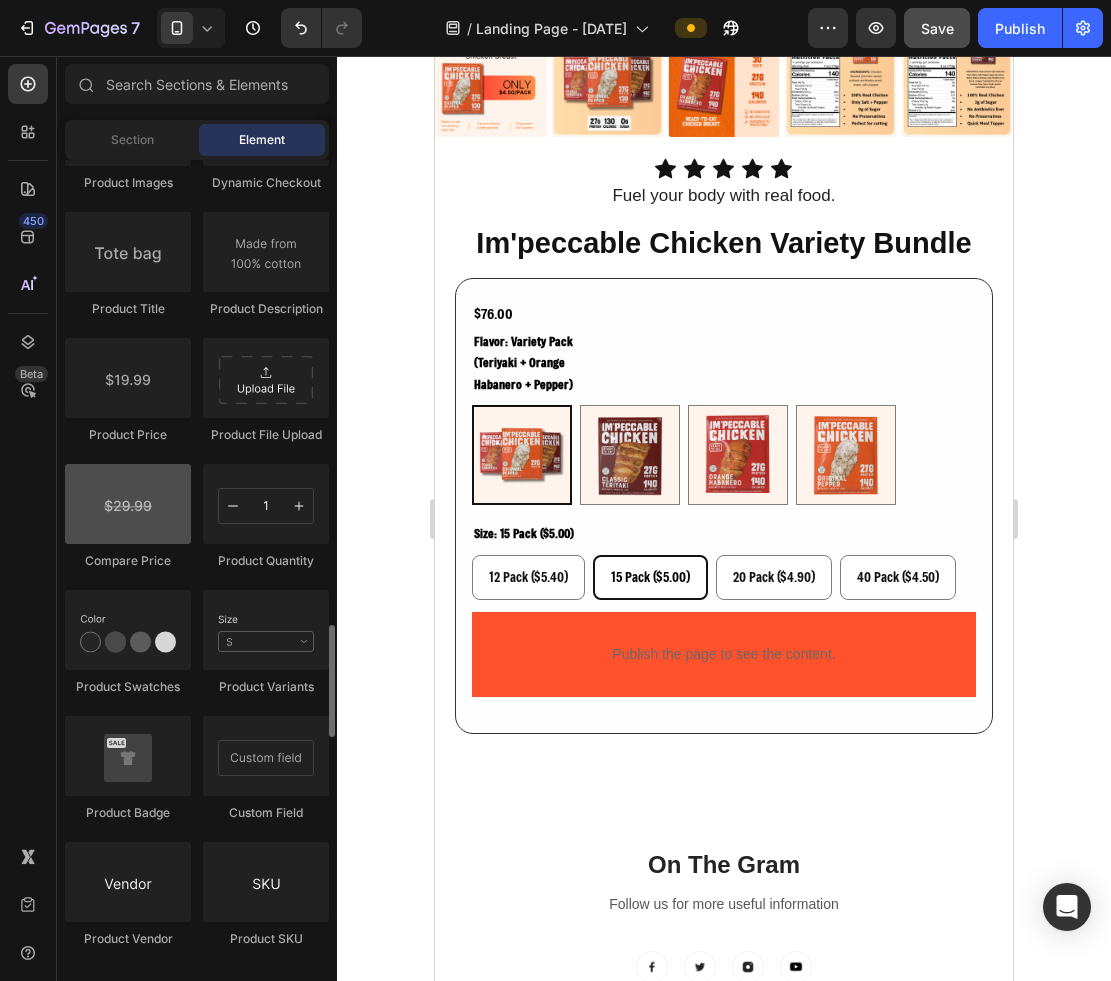 scroll, scrollTop: 3273, scrollLeft: 0, axis: vertical 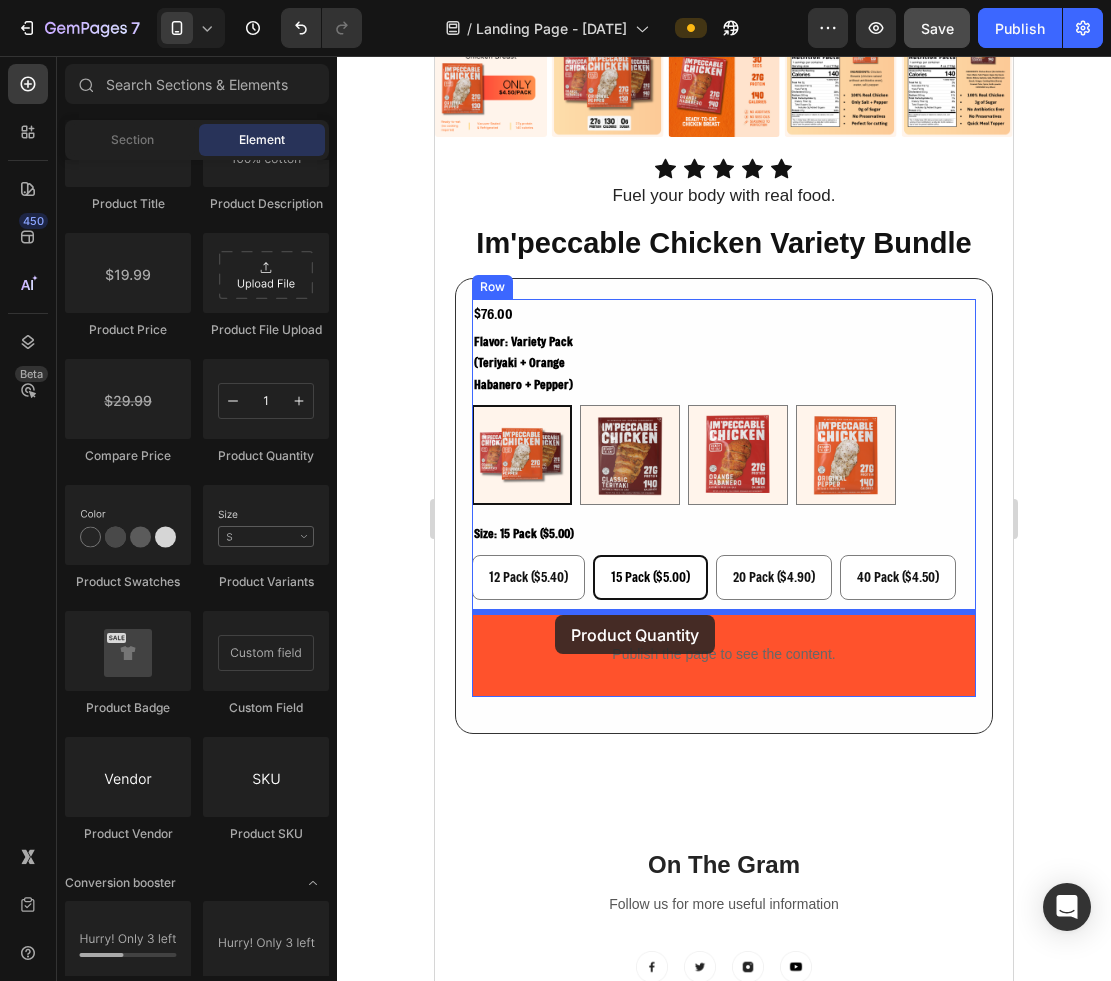 drag, startPoint x: 688, startPoint y: 501, endPoint x: 555, endPoint y: 615, distance: 175.17134 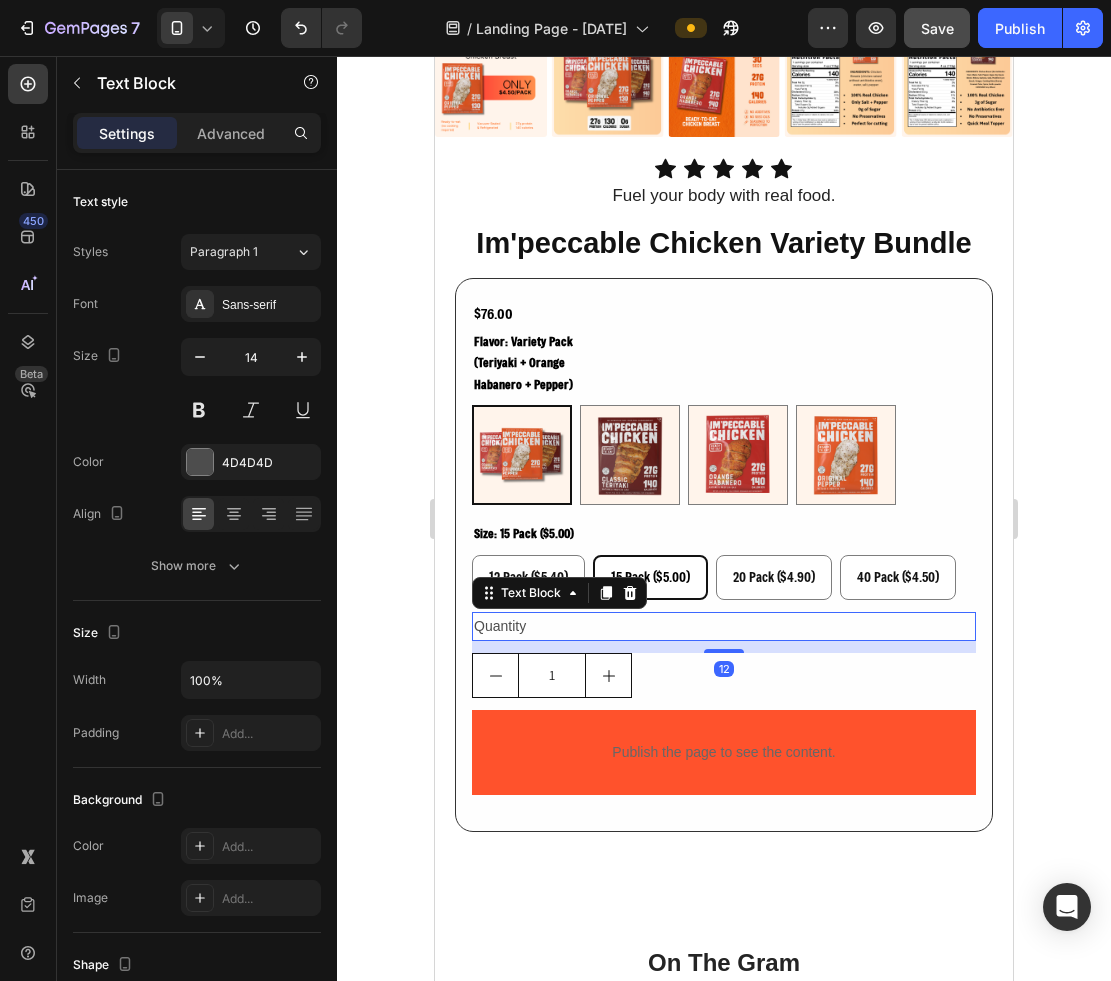 click on "Quantity" at bounding box center (724, 626) 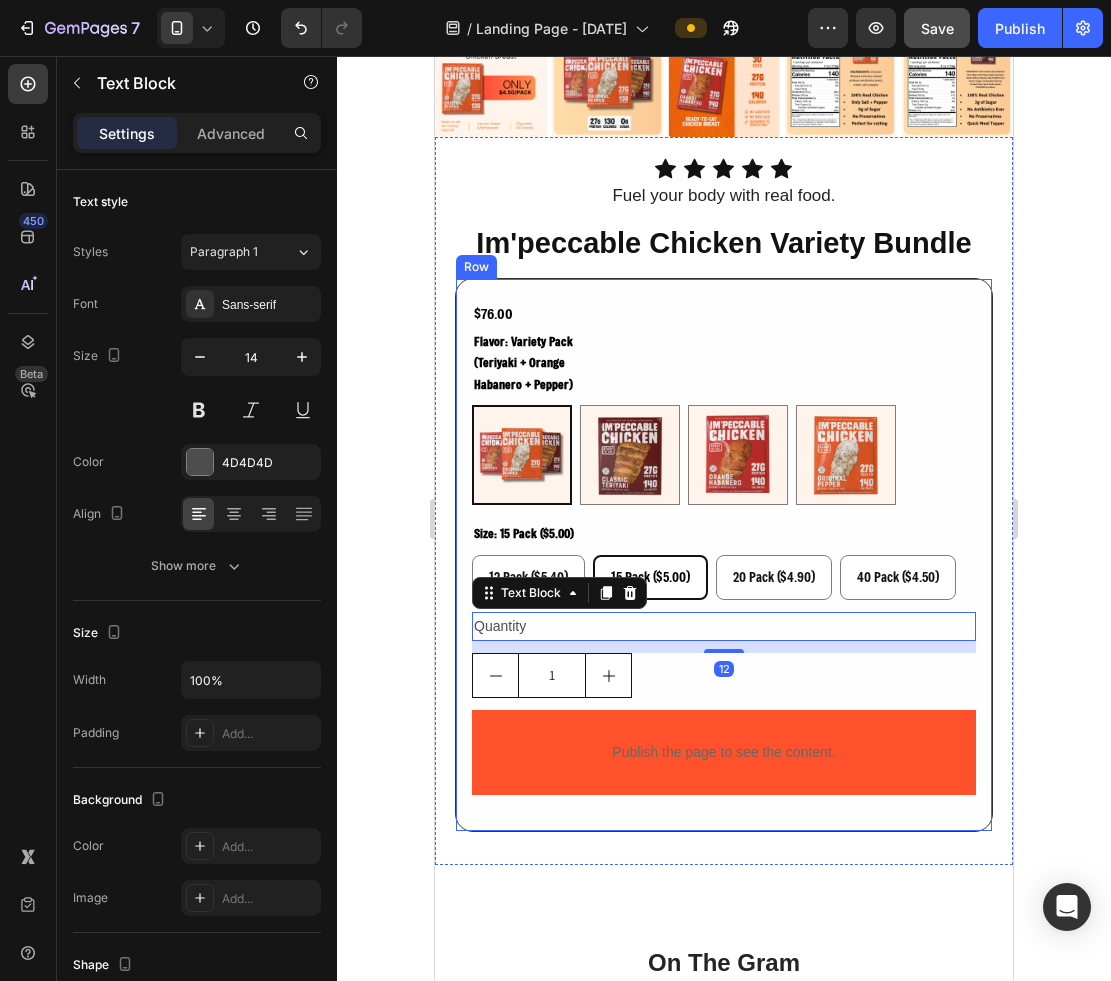 click on "$76.00 Product Price Product Price Row flavor: variety pack (teriyaki + orange habanero + pepper) Variety Pack (Teriyaki + Orange Habanero + Pepper) Variety Pack (Teriyaki + Orange Habanero + Pepper) Teriyaki Teriyaki Orange Habanero Orange Habanero Pepper (Gluten free) Pepper (Gluten free) size: 15 pack ($5.00) 12 Pack ($5.40) 12 Pack ($5.40) 12 Pack ($5.40) 15 Pack ($5.00) 15 Pack ($5.00) 15 Pack ($5.00) 20 Pack ($4.90) 20 Pack ($4.90) 20 Pack ($4.90) 40 Pack ($4.50) 40 Pack ($4.50) 40 Pack ($4.50) Product Variants & Swatches Quantity Text Block   12
1
Product Quantity
Publish the page to see the content.
Custom Code Row Row Row" at bounding box center (724, 555) 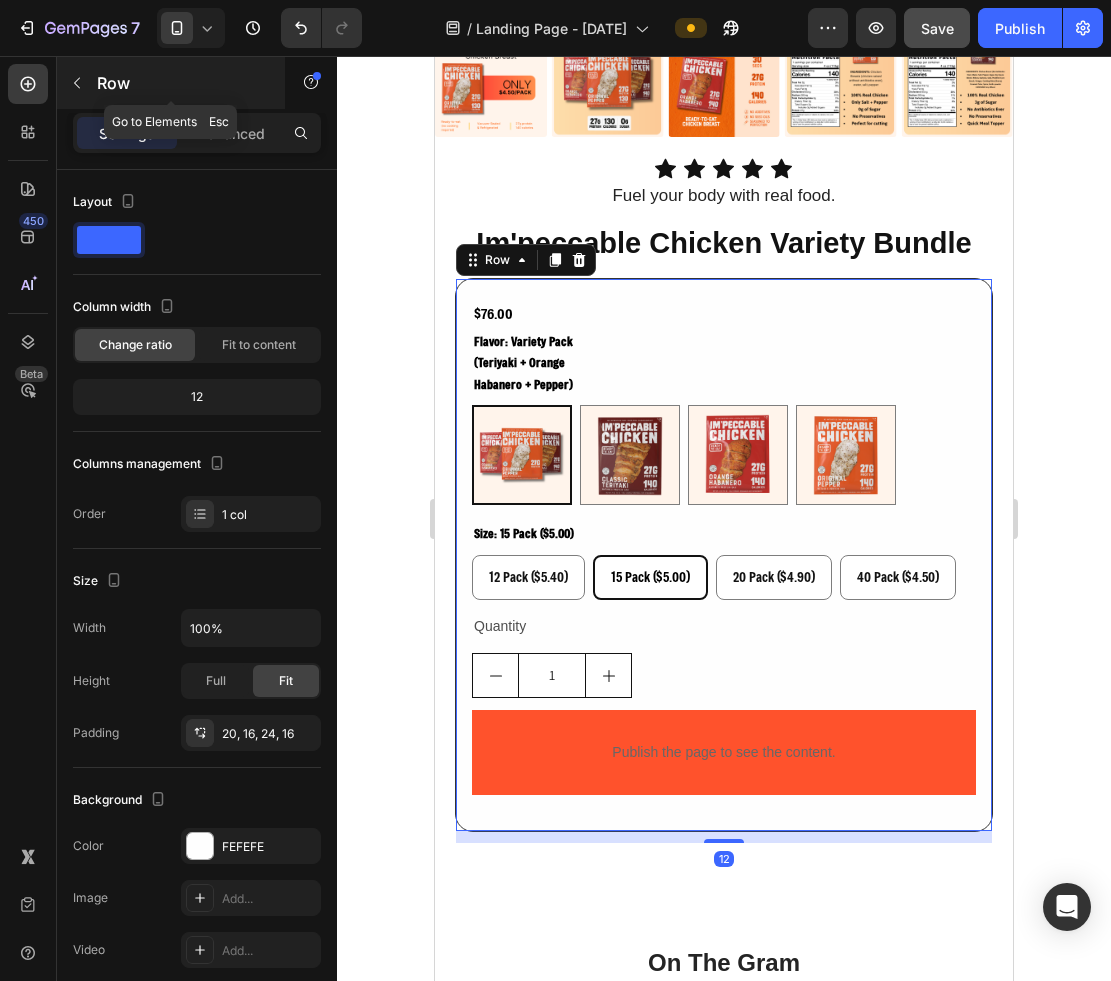 click on "Row" at bounding box center [182, 83] 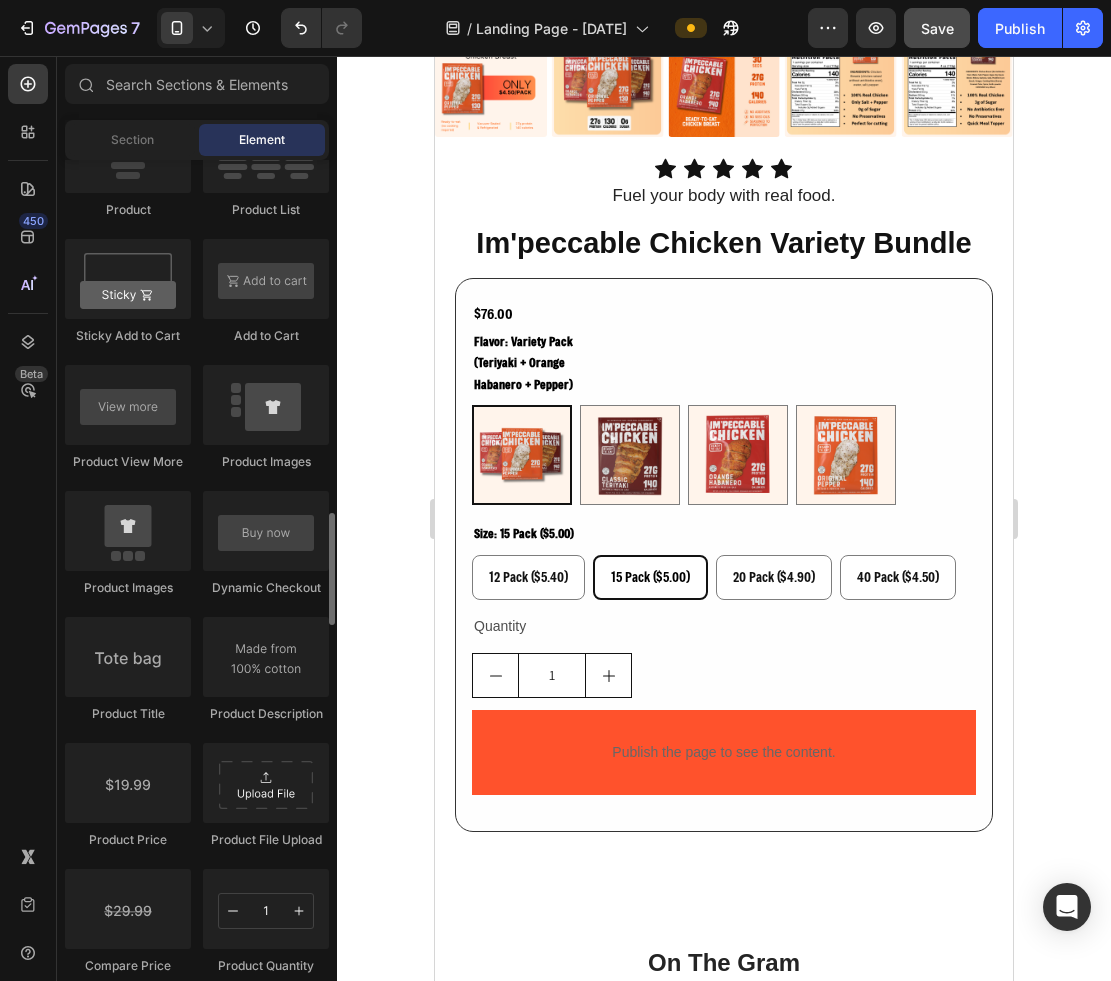 scroll, scrollTop: 2720, scrollLeft: 0, axis: vertical 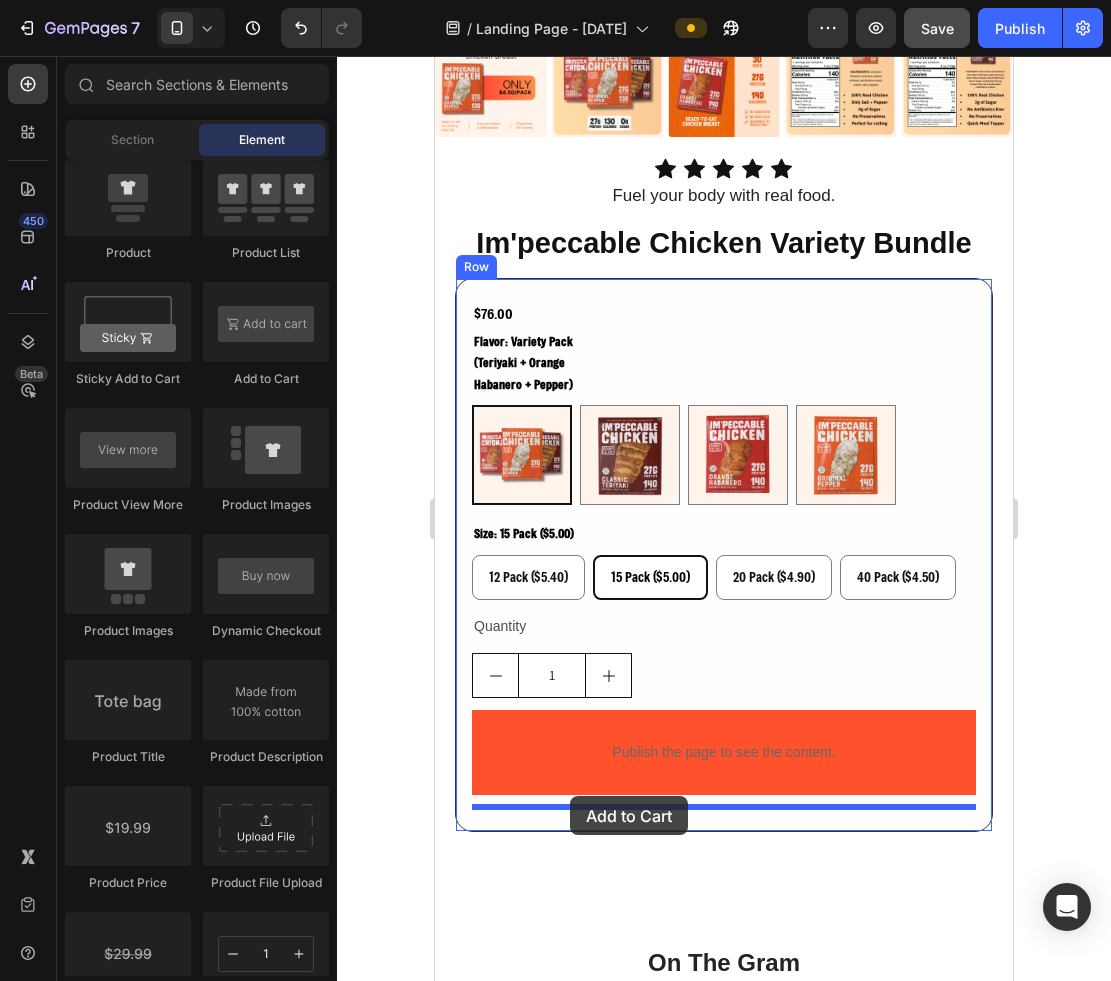 drag, startPoint x: 692, startPoint y: 384, endPoint x: 570, endPoint y: 796, distance: 429.6836 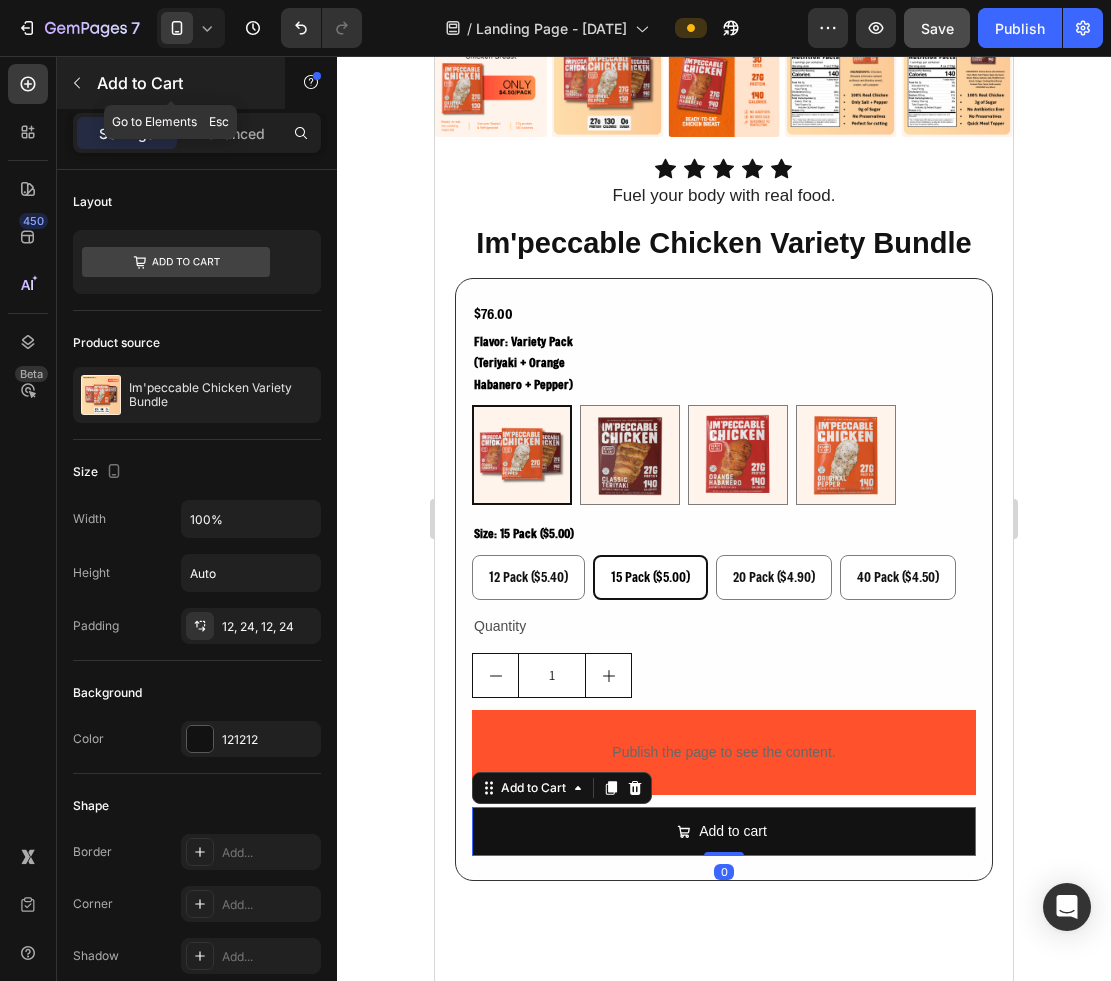 click 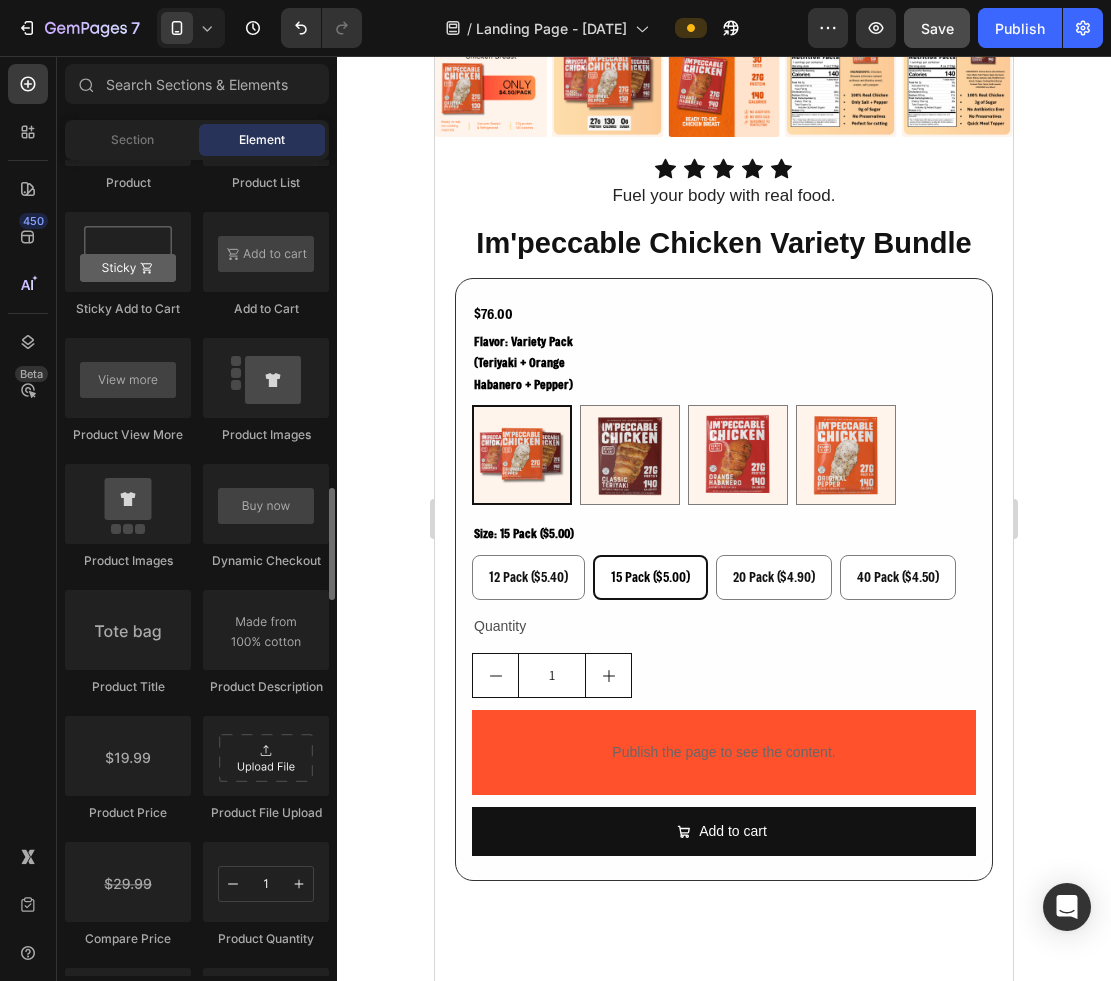 scroll, scrollTop: 2824, scrollLeft: 0, axis: vertical 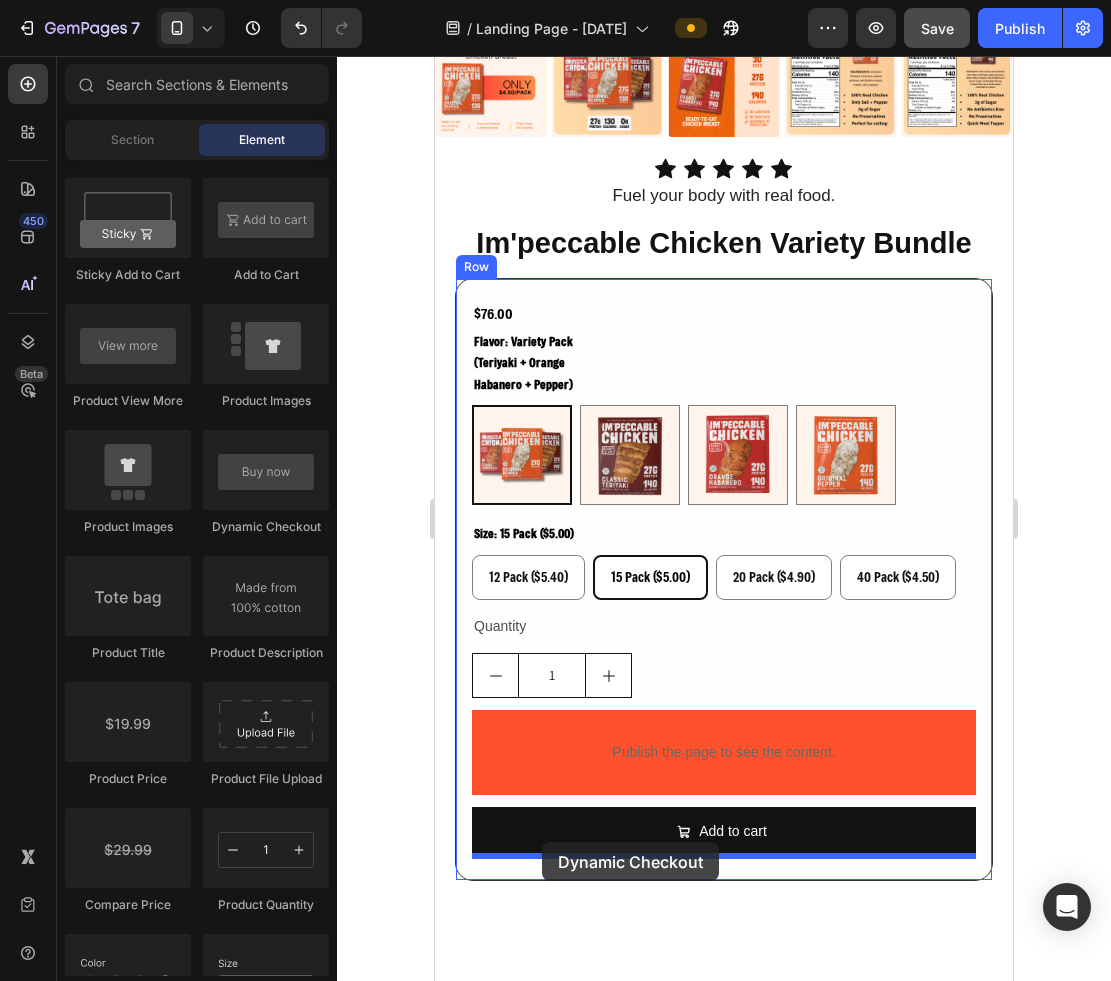 drag, startPoint x: 683, startPoint y: 533, endPoint x: 542, endPoint y: 842, distance: 339.6498 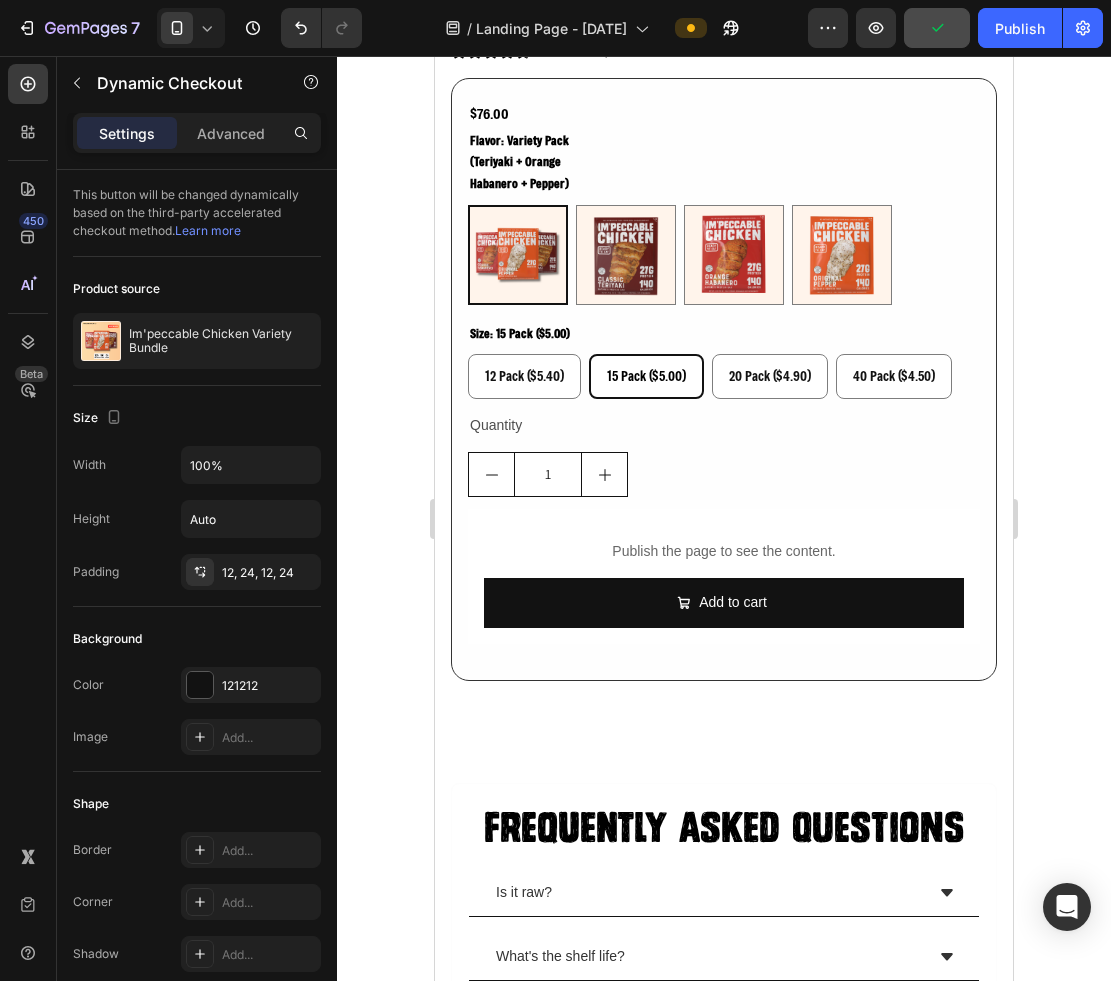scroll, scrollTop: 6108, scrollLeft: 0, axis: vertical 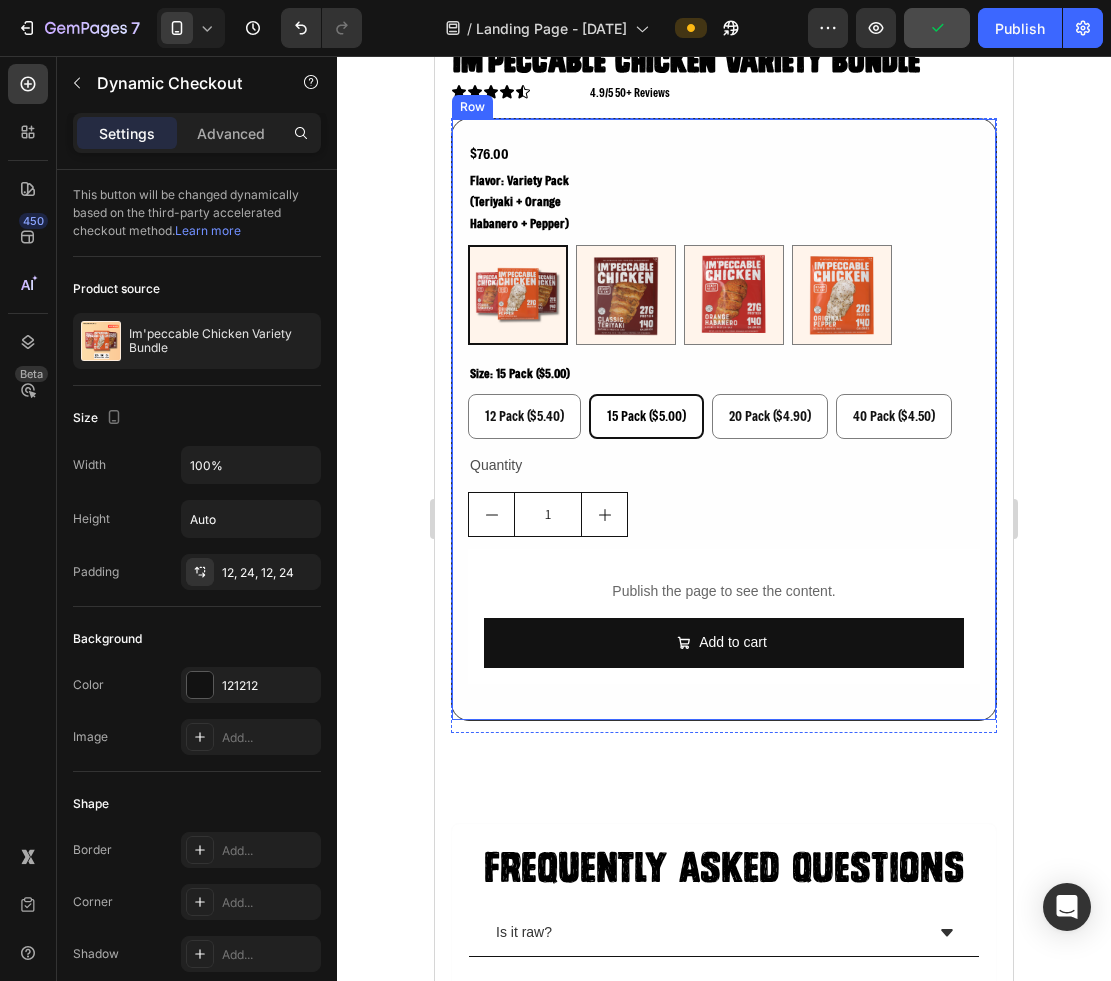 click on "$76.00 Product Price Product Price Row flavor: variety pack (teriyaki + orange habanero + pepper) Variety Pack (Teriyaki + Orange Habanero + Pepper) Variety Pack (Teriyaki + Orange Habanero + Pepper) Teriyaki Teriyaki Orange Habanero Orange Habanero Pepper (Gluten free) Pepper (Gluten free) size: 15 pack ($5.00) 12 Pack ($5.40) 12 Pack ($5.40) 12 Pack ($5.40) 15 Pack ($5.00) 15 Pack ($5.00) 15 Pack ($5.00) 20 Pack ($4.90) 20 Pack ($4.90) 20 Pack ($4.90) 40 Pack ($4.50) 40 Pack ($4.50) 40 Pack ($4.50) Product Variants & Swatches Quantity Text Block
1
Product Quantity
Publish the page to see the content.
Custom Code
Add to cart Add to Cart Row Row" at bounding box center [724, 417] 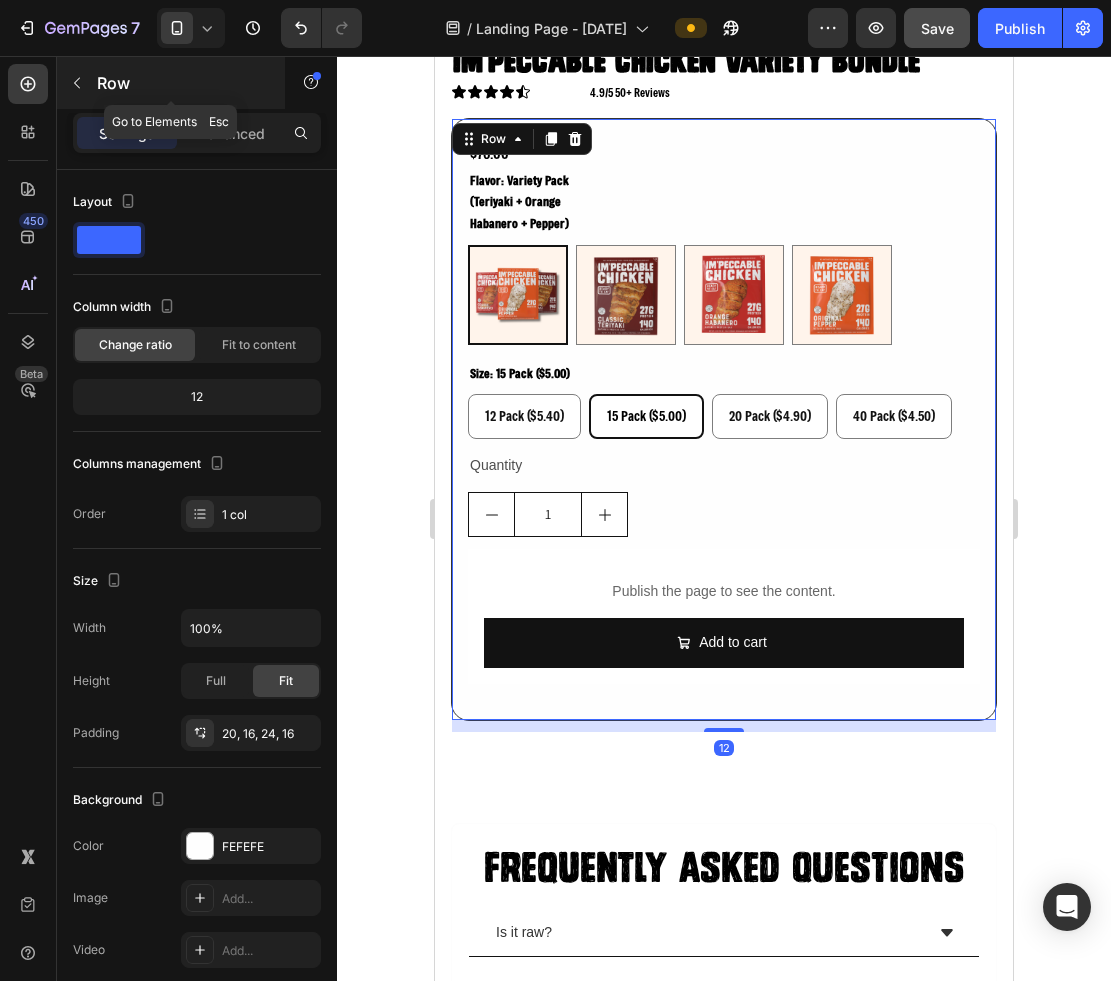 click on "Row" at bounding box center [182, 83] 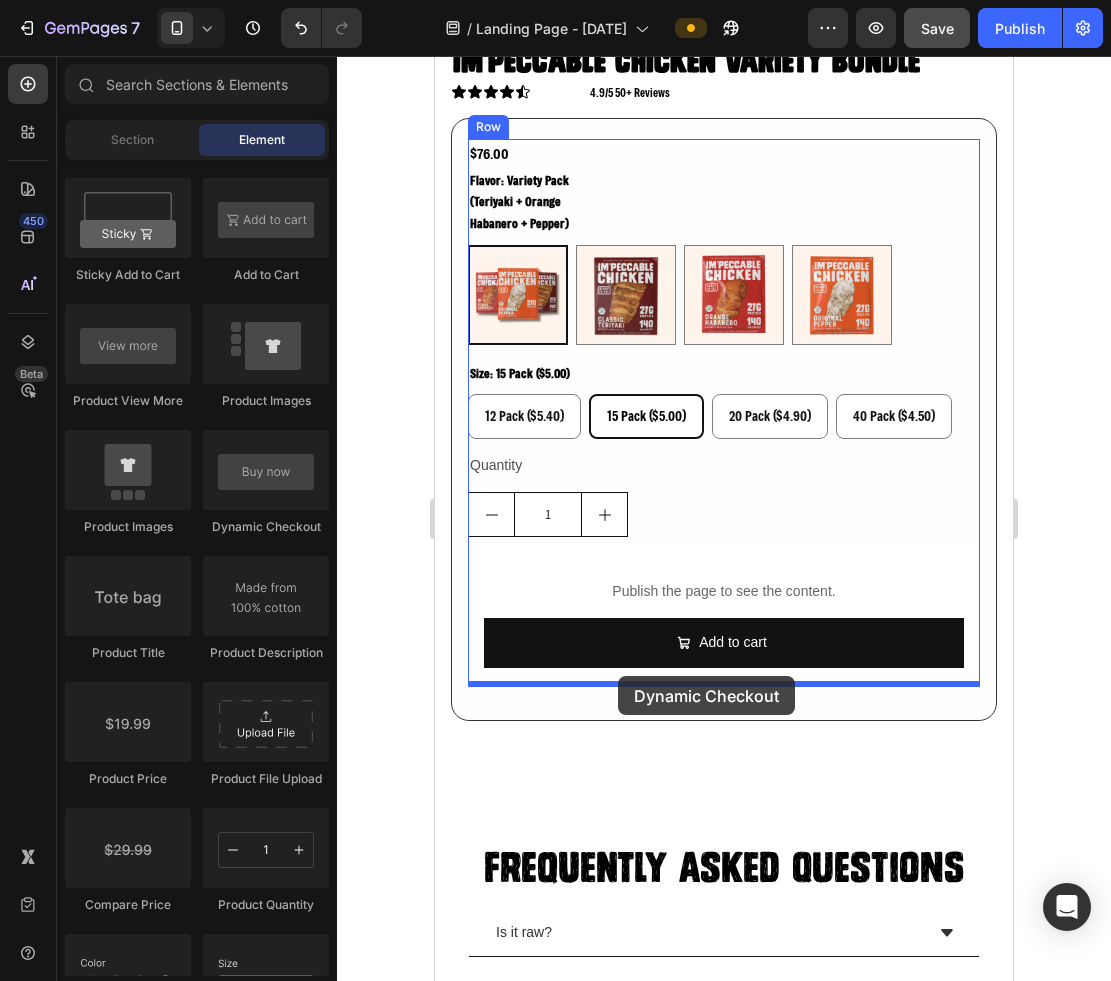 drag, startPoint x: 691, startPoint y: 555, endPoint x: 618, endPoint y: 676, distance: 141.31525 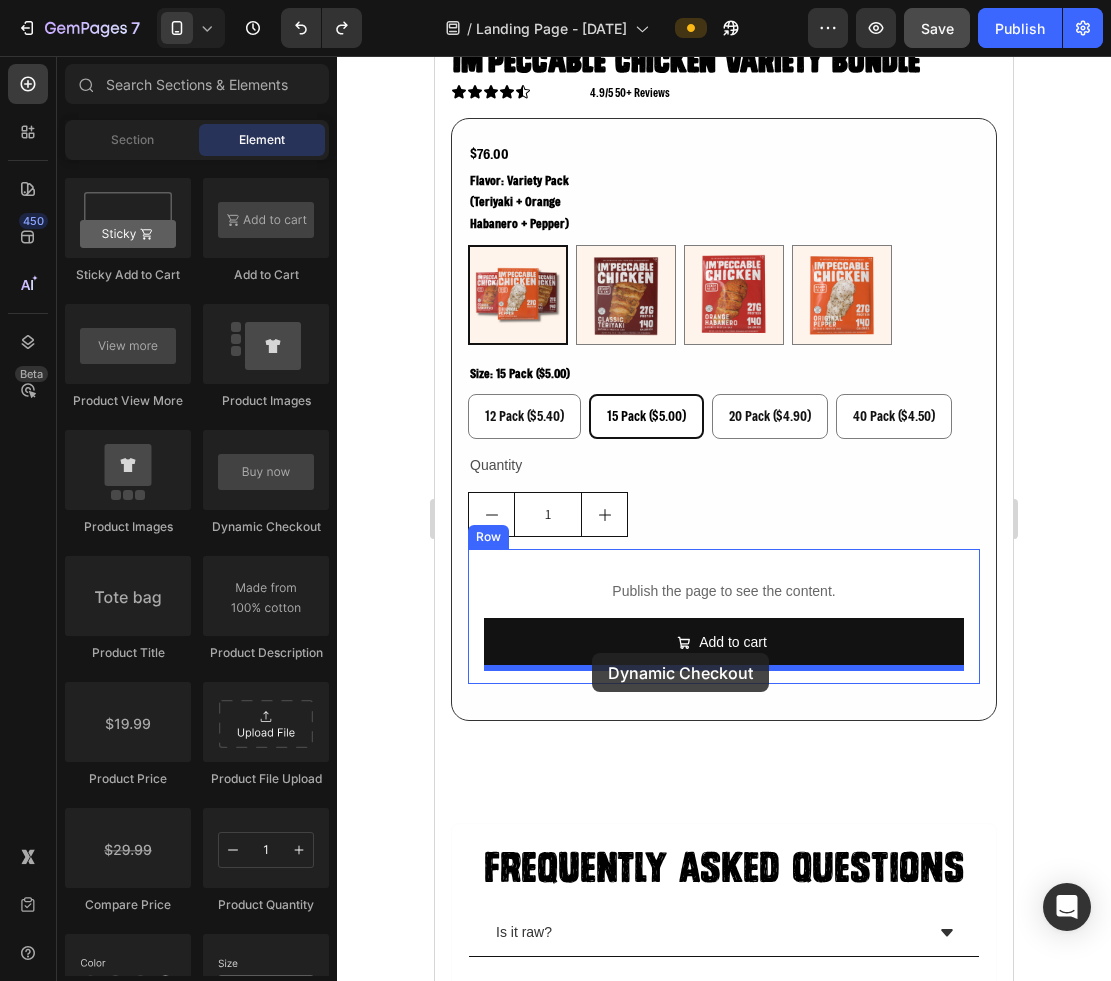 drag, startPoint x: 708, startPoint y: 506, endPoint x: 592, endPoint y: 653, distance: 187.25652 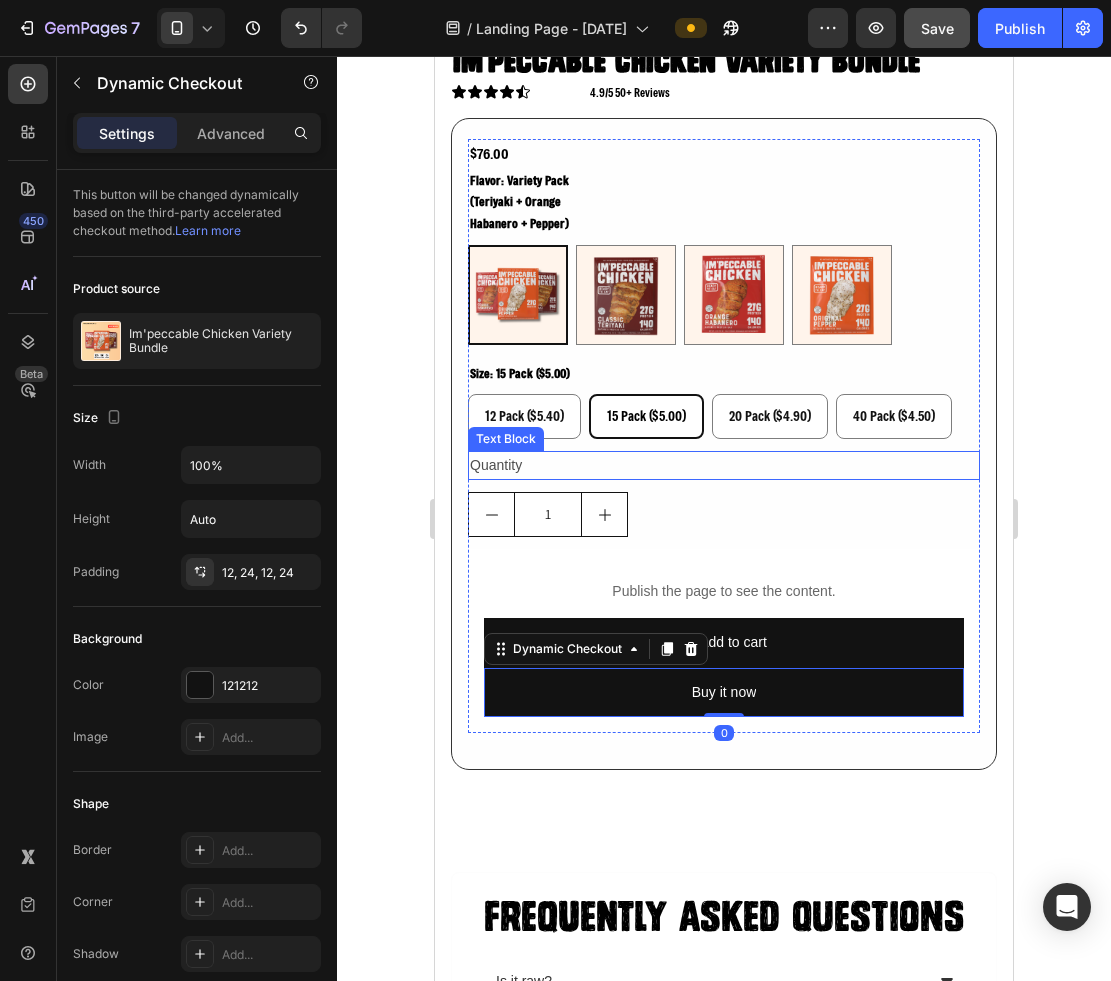 click on "Quantity" at bounding box center [724, 465] 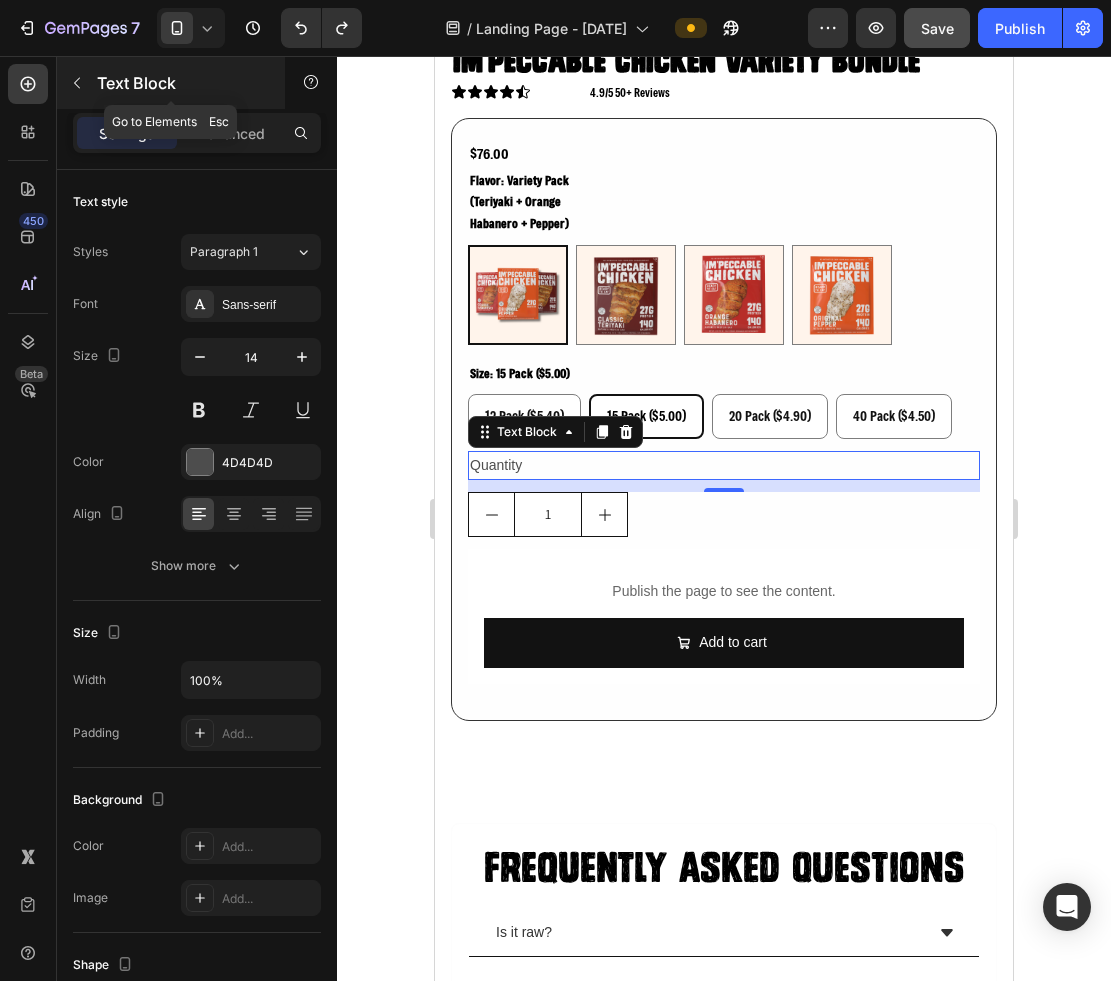 click at bounding box center (77, 83) 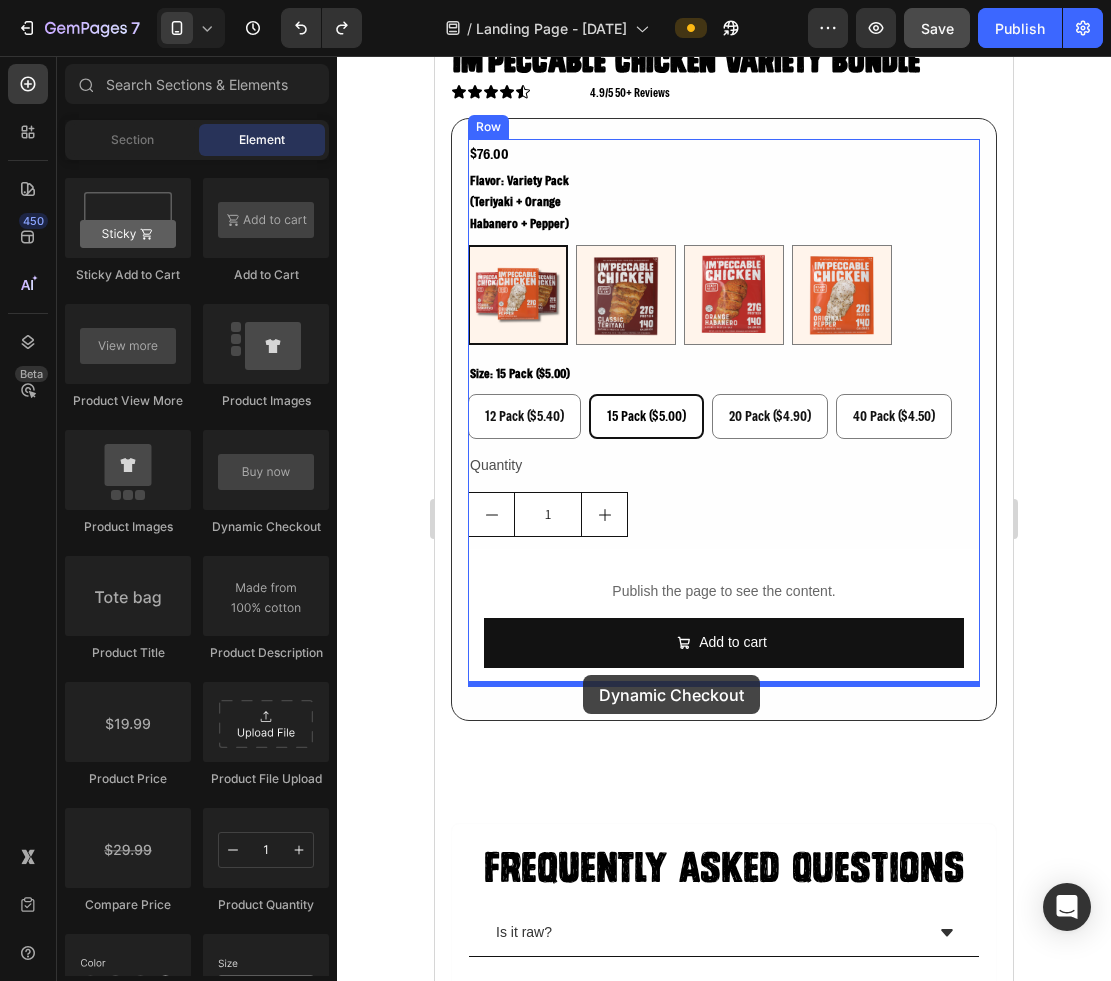 drag, startPoint x: 698, startPoint y: 550, endPoint x: 583, endPoint y: 675, distance: 169.85287 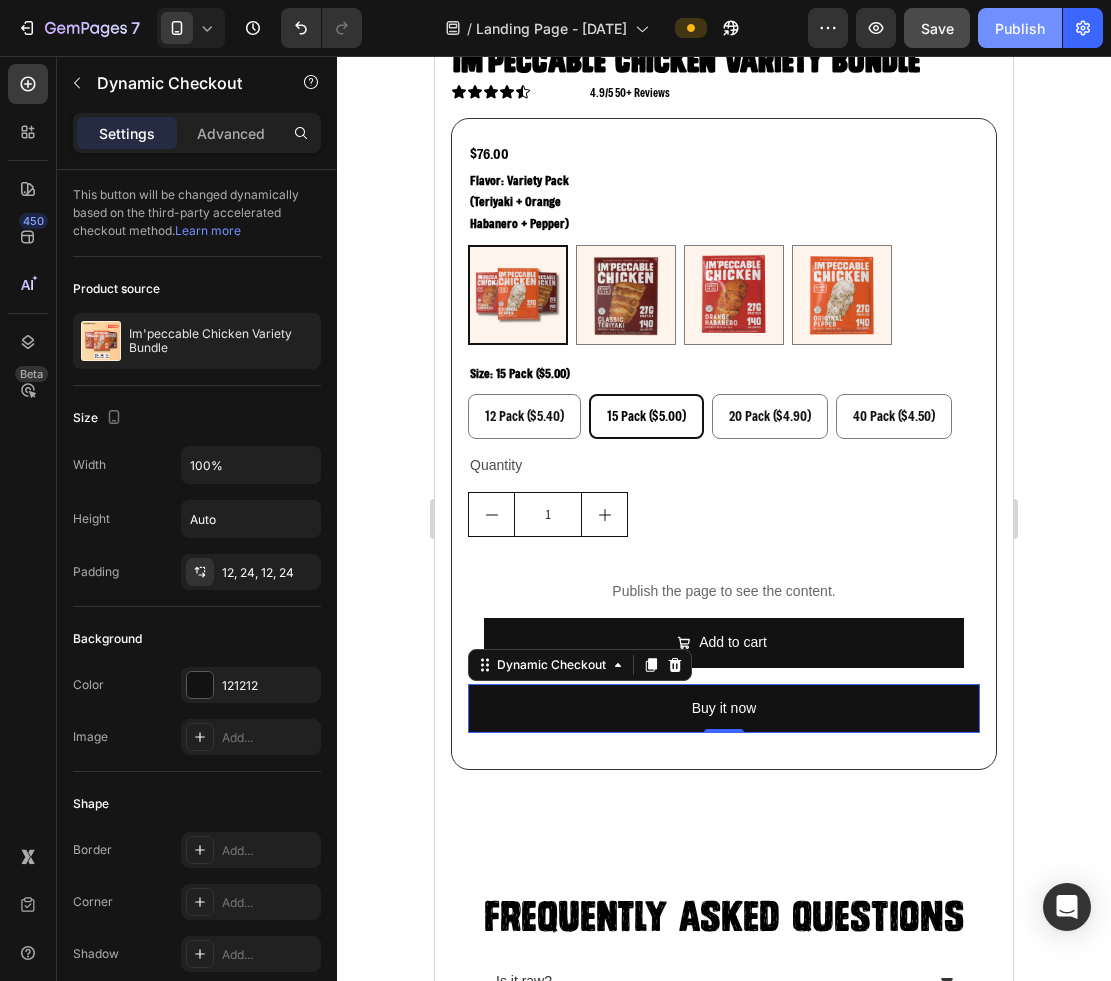click on "Publish" 